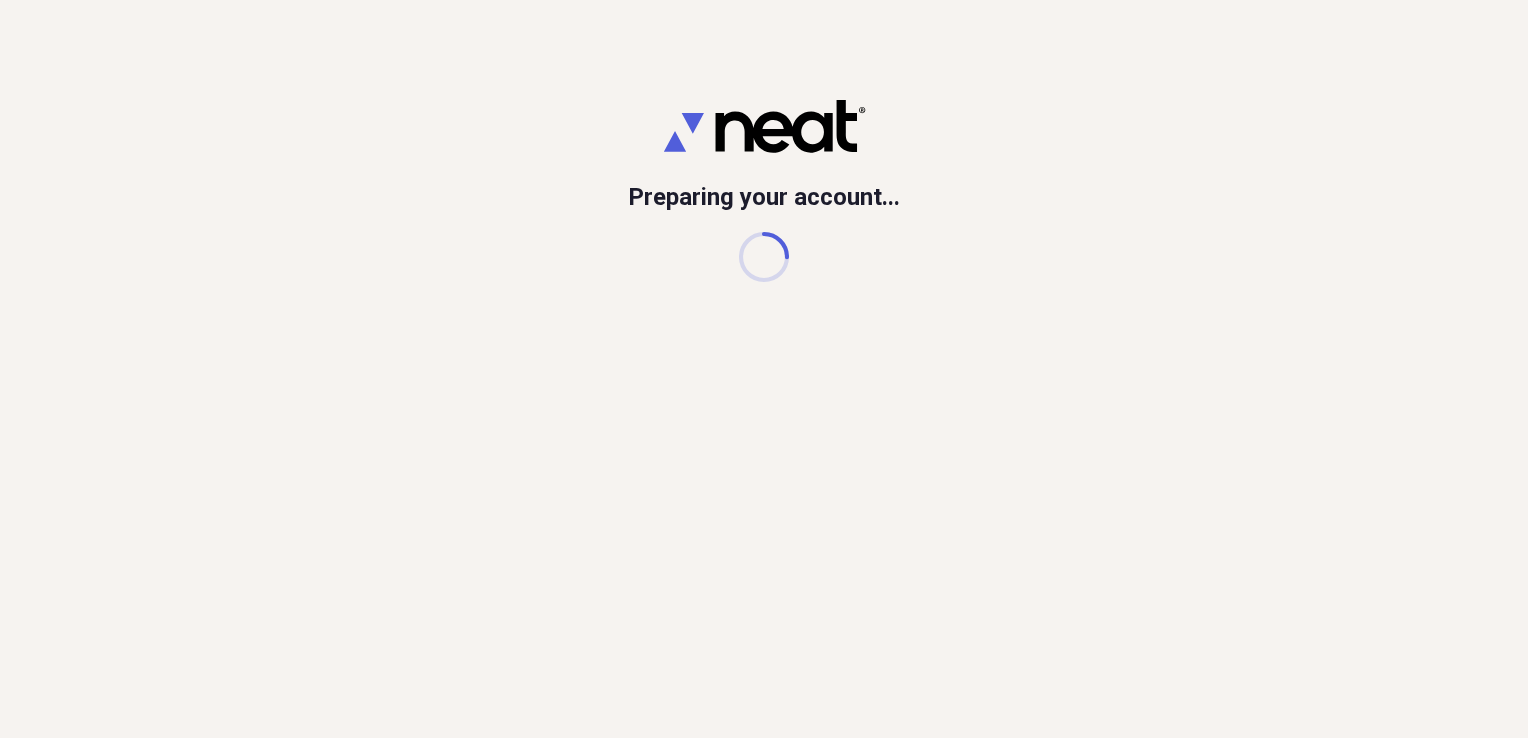 scroll, scrollTop: 0, scrollLeft: 0, axis: both 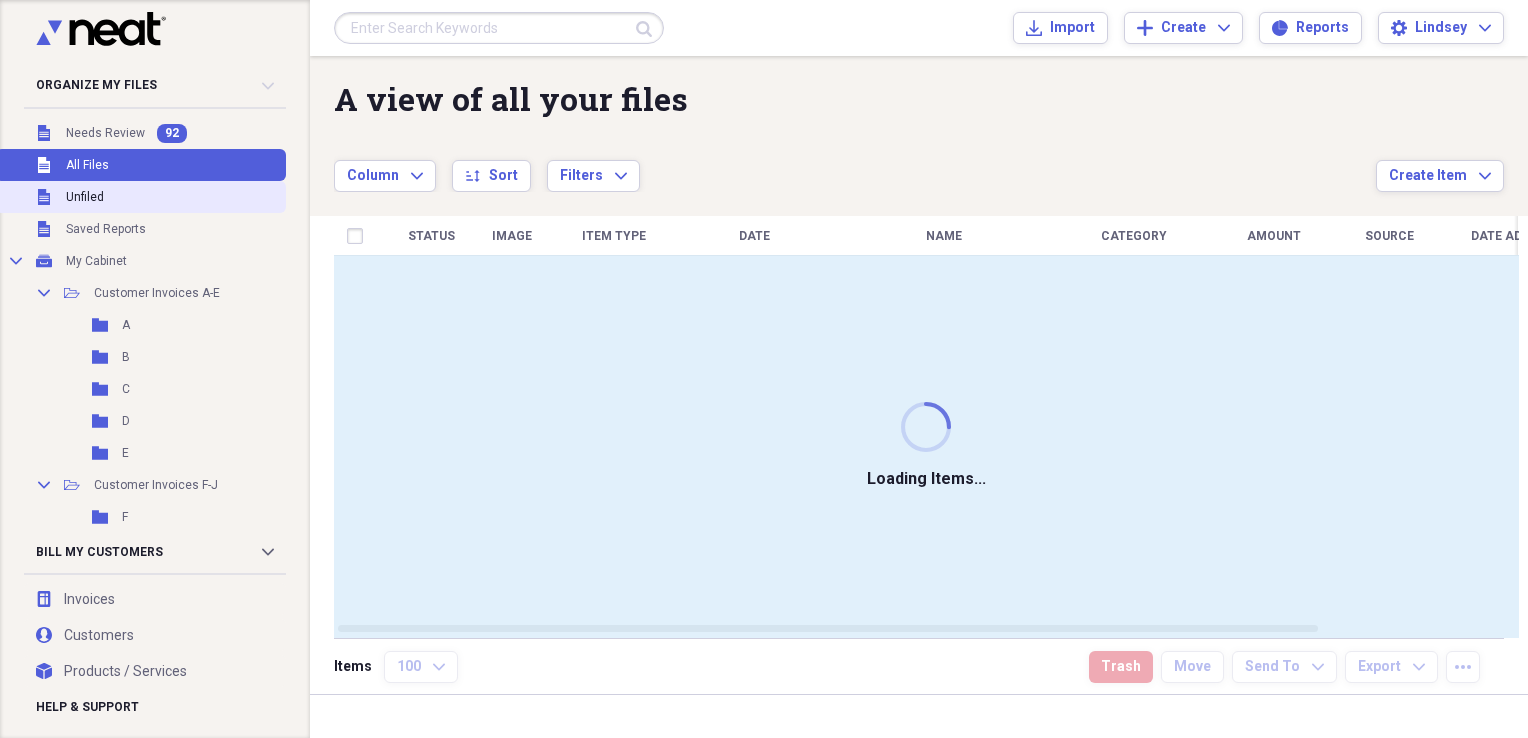 click on "Unfiled Unfiled" at bounding box center (141, 197) 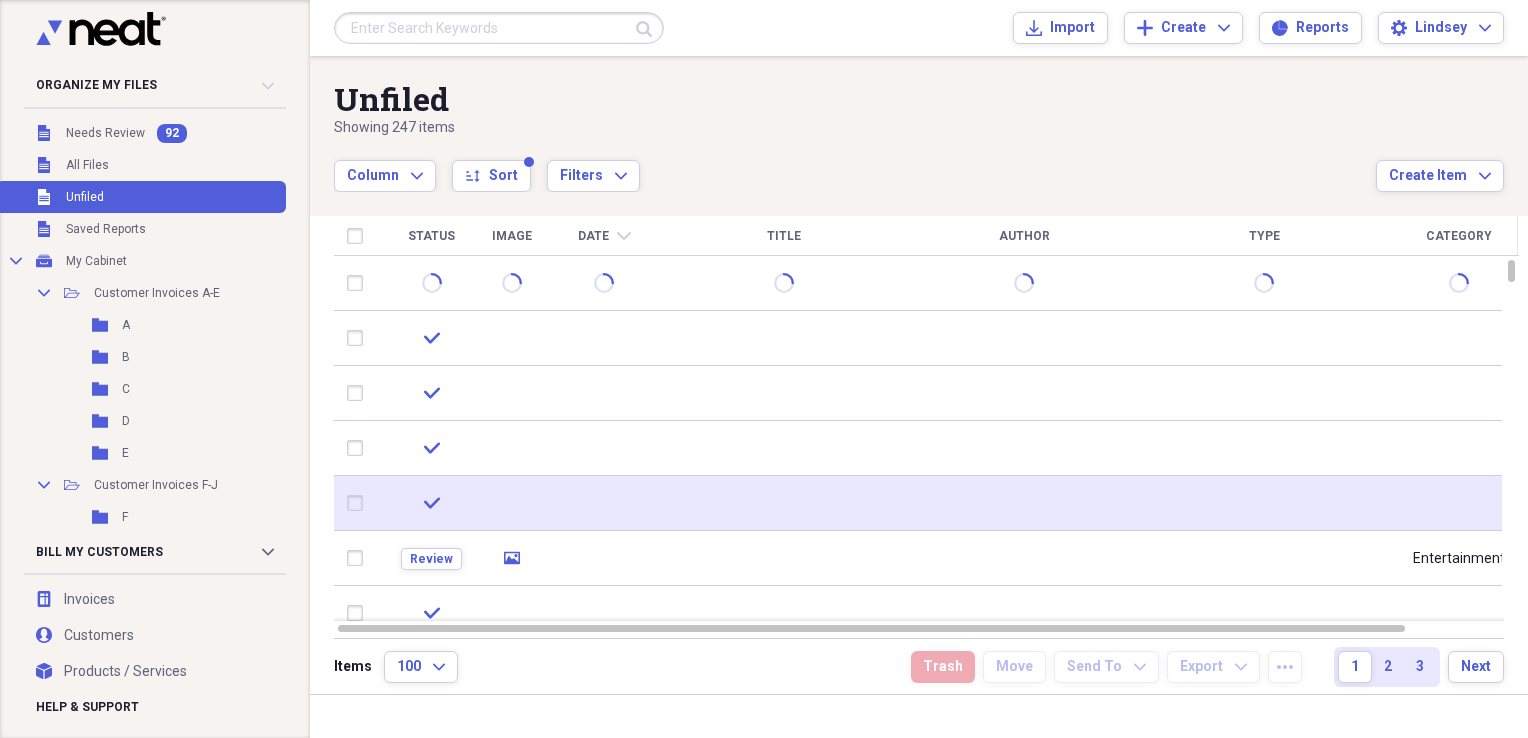 click at bounding box center [359, 503] 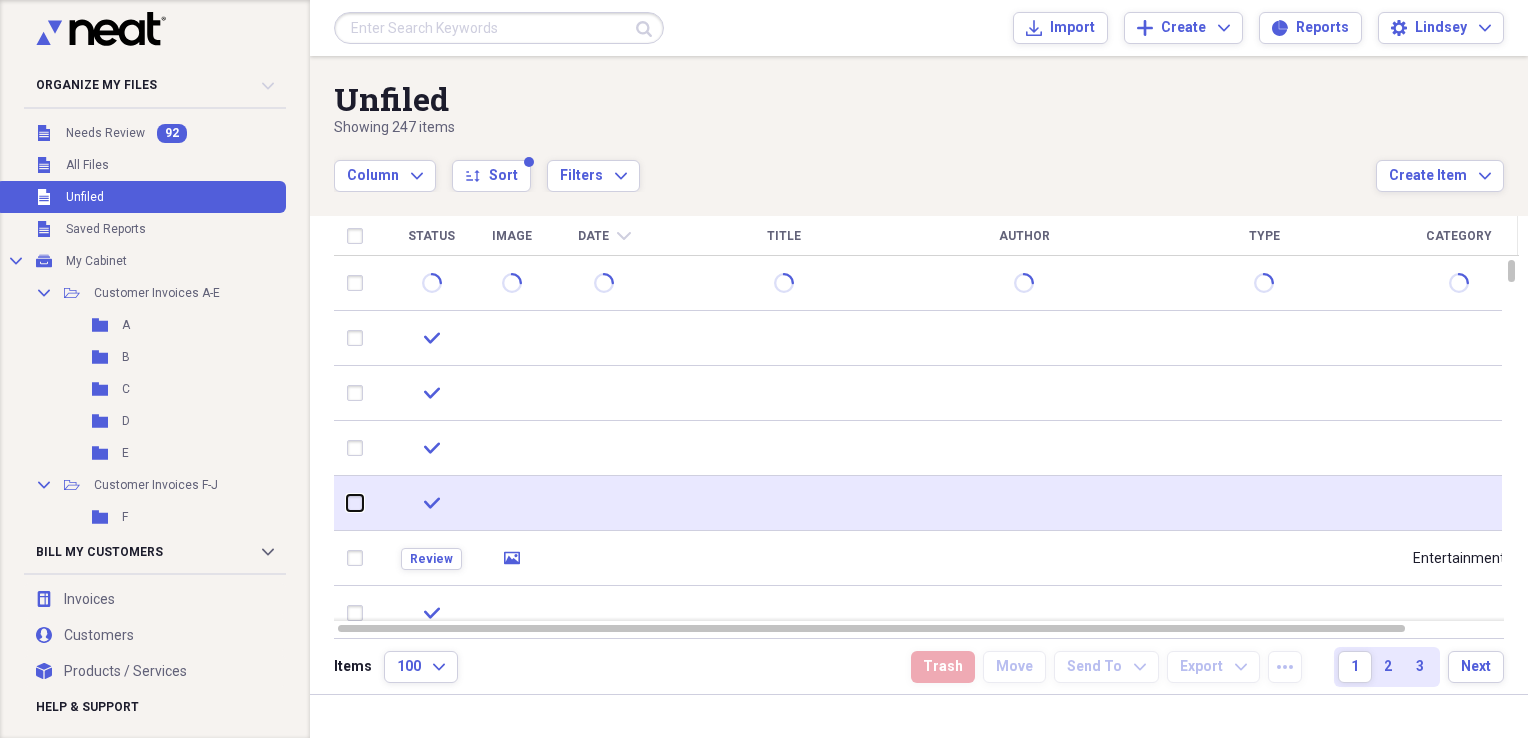 click at bounding box center [347, 503] 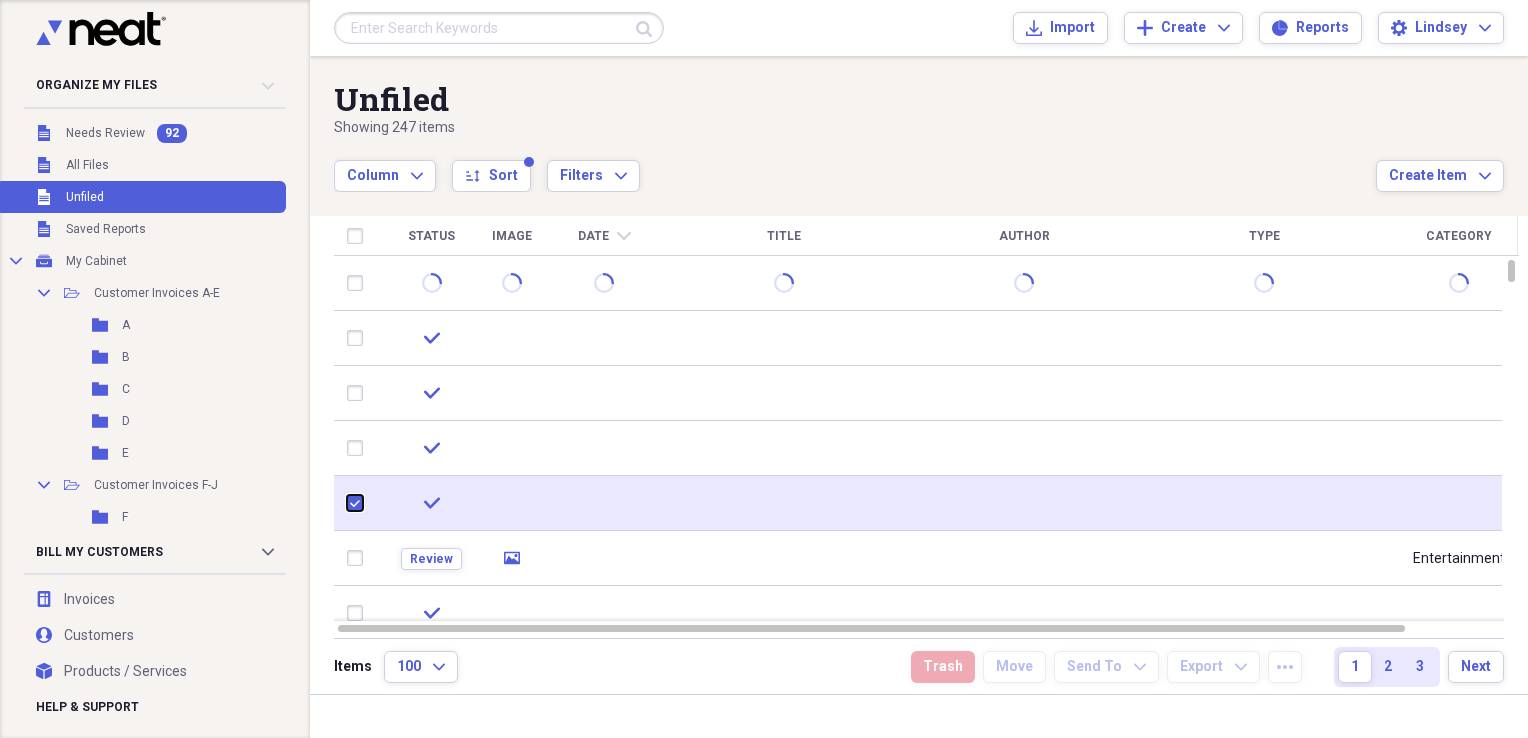 checkbox on "true" 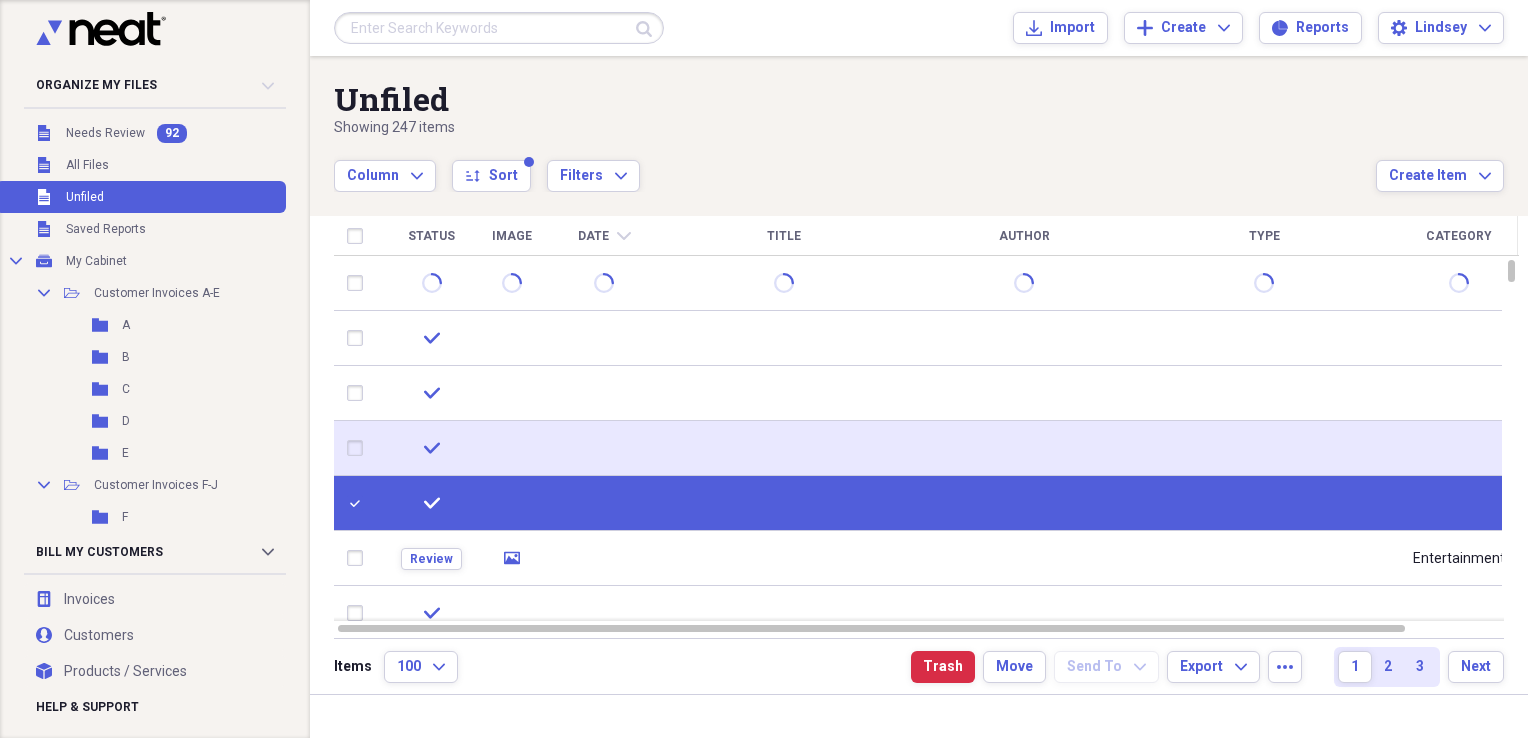 click at bounding box center (359, 448) 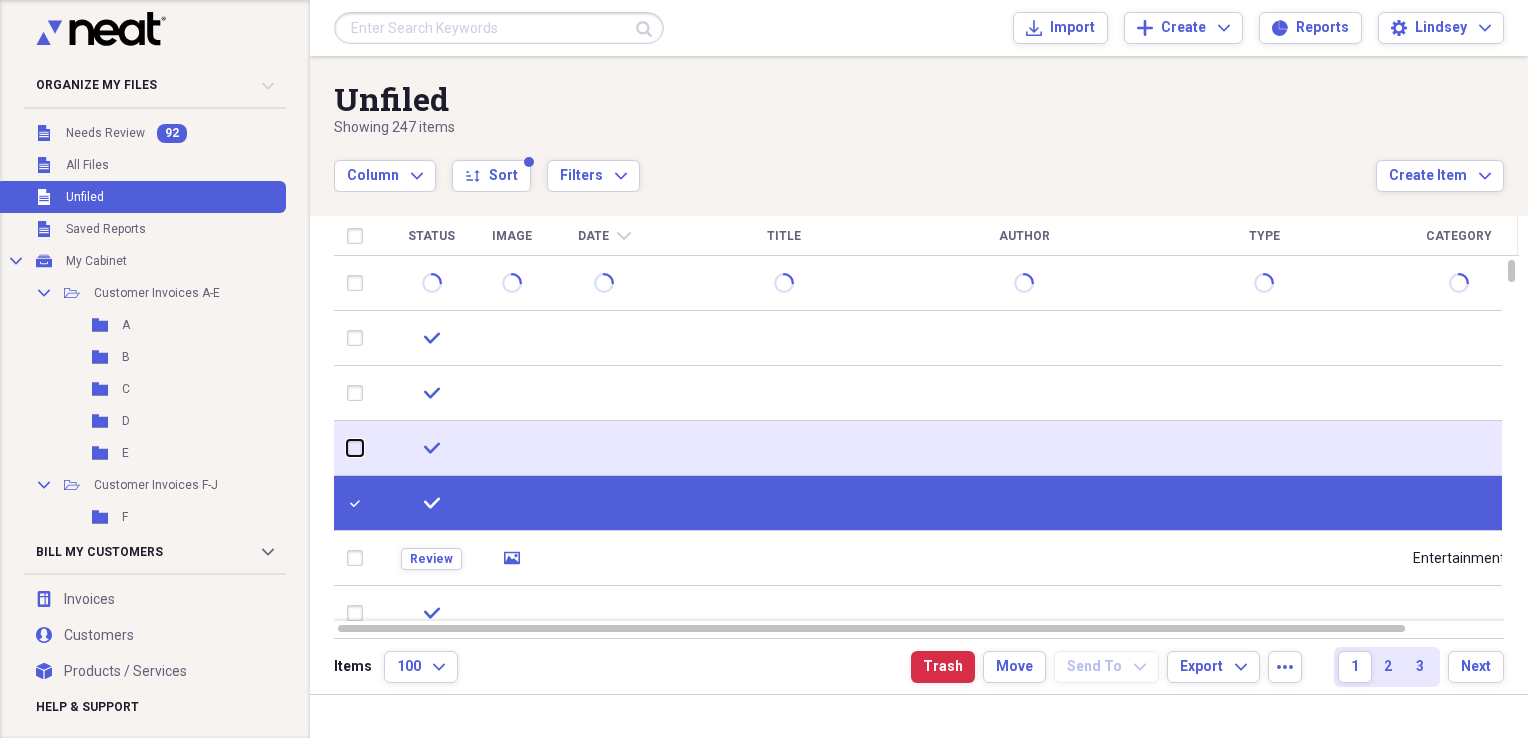 click at bounding box center (347, 448) 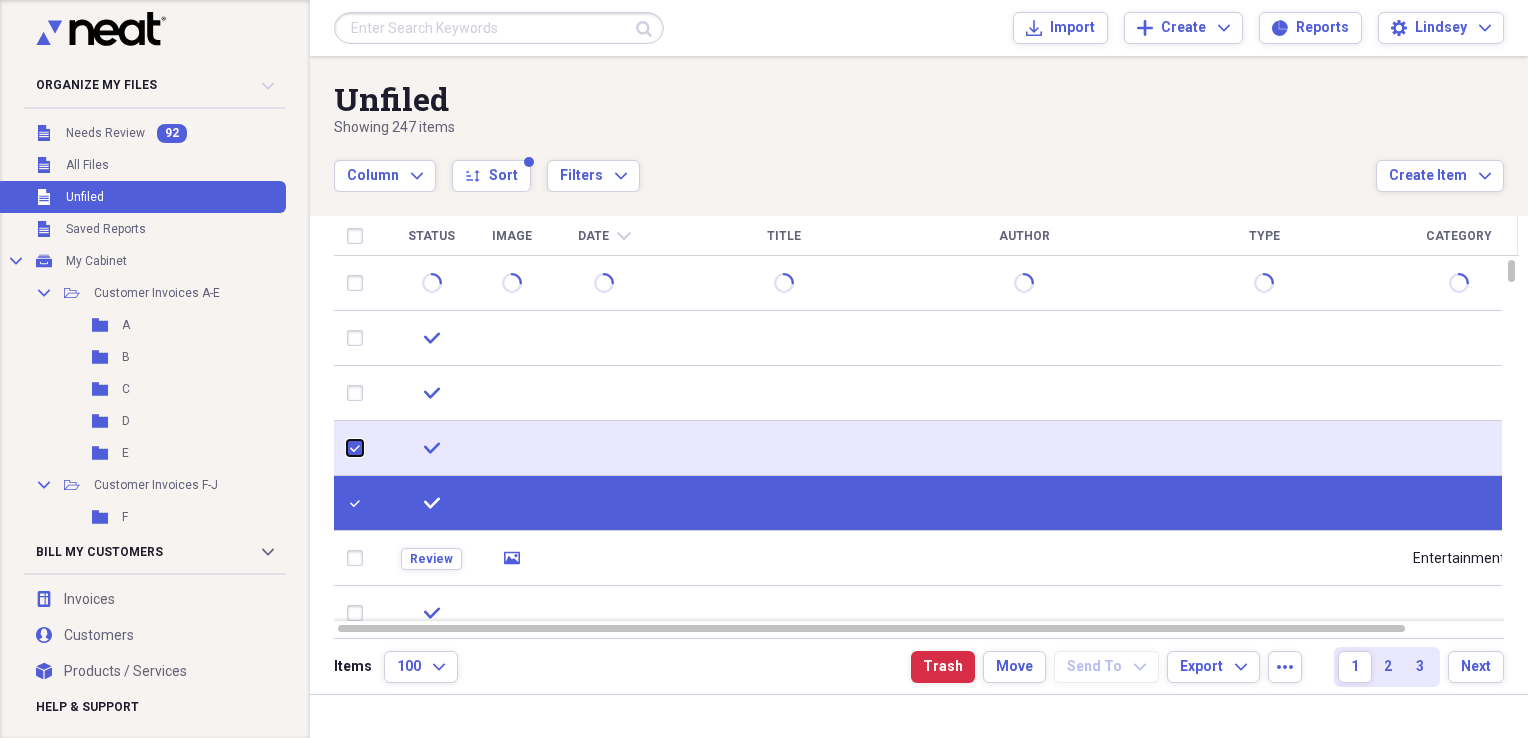checkbox on "true" 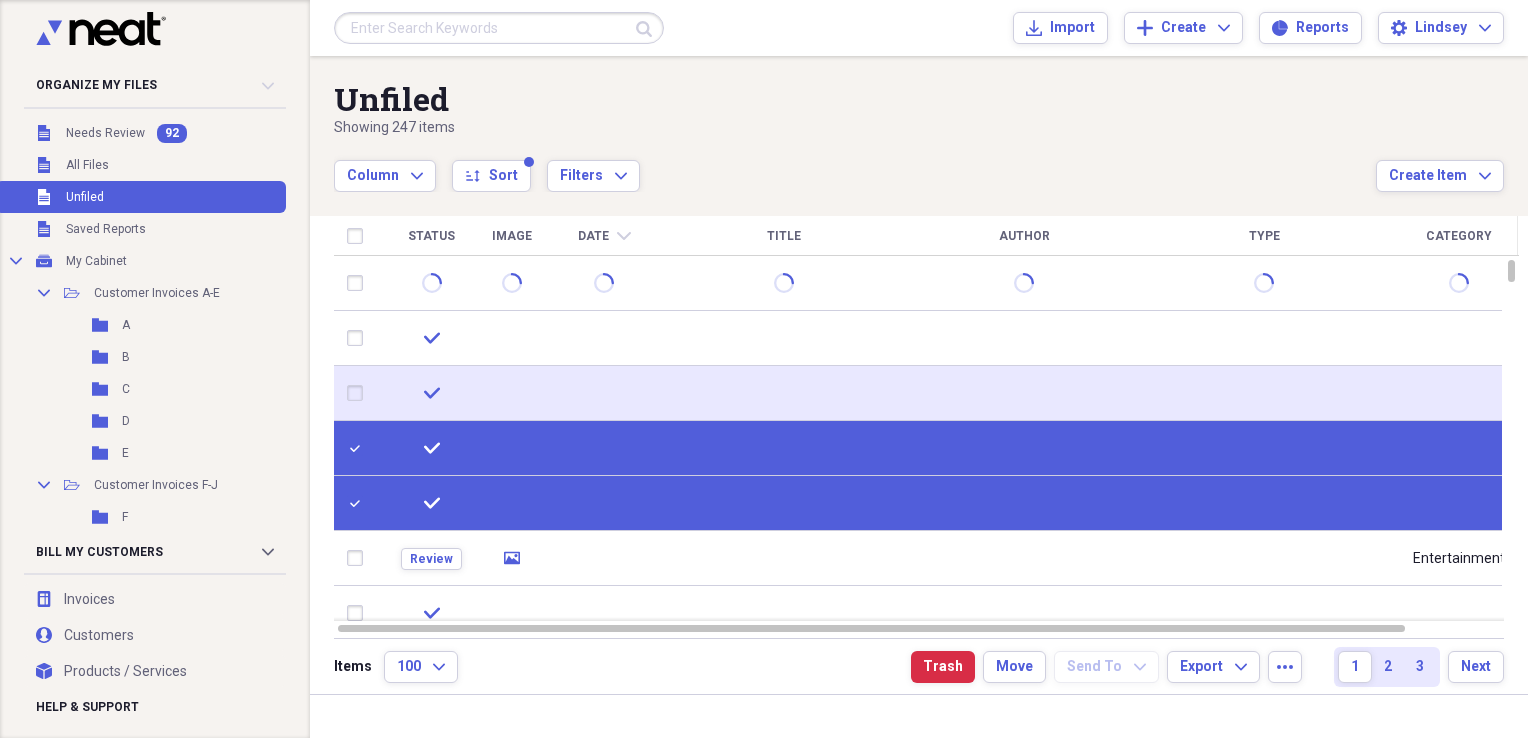 click at bounding box center (359, 393) 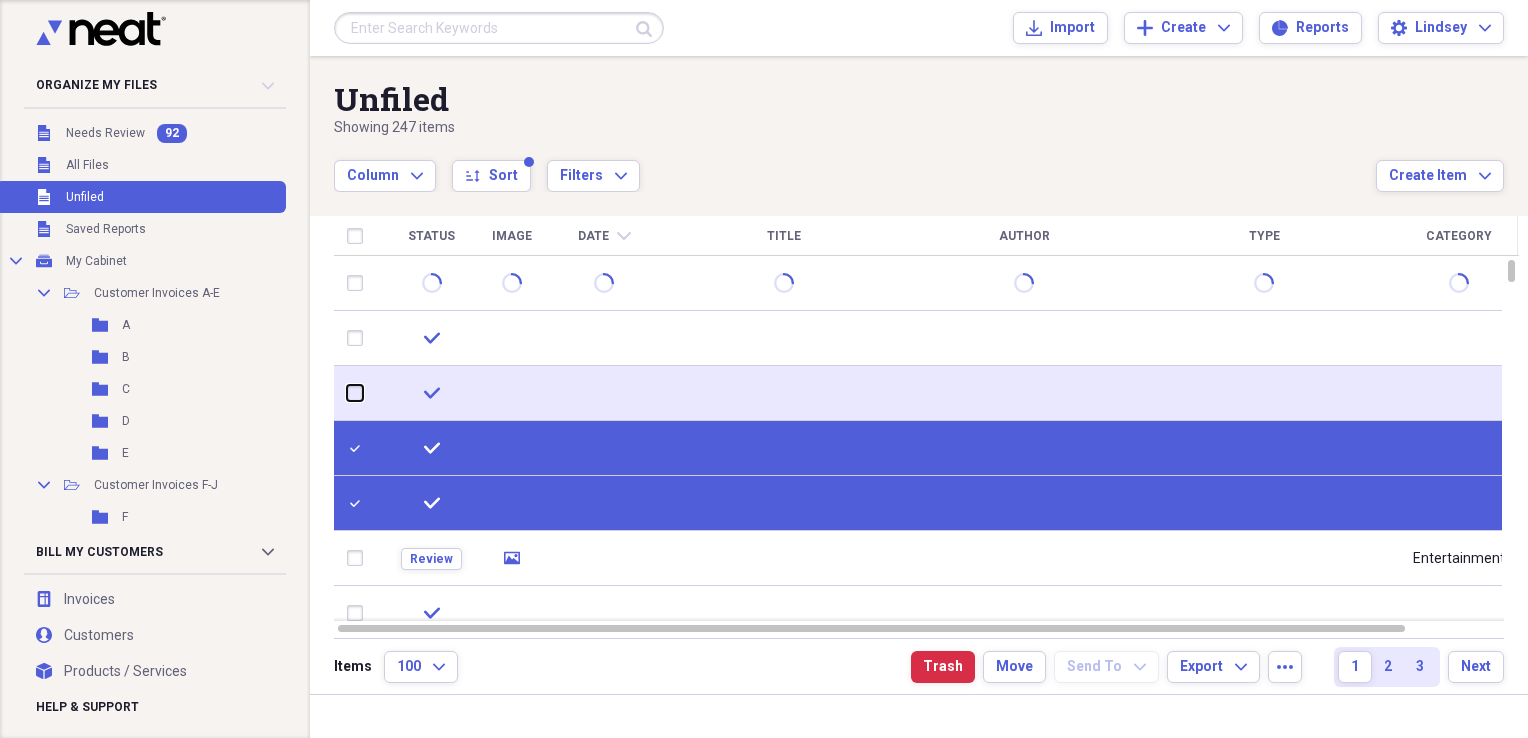 click at bounding box center [347, 393] 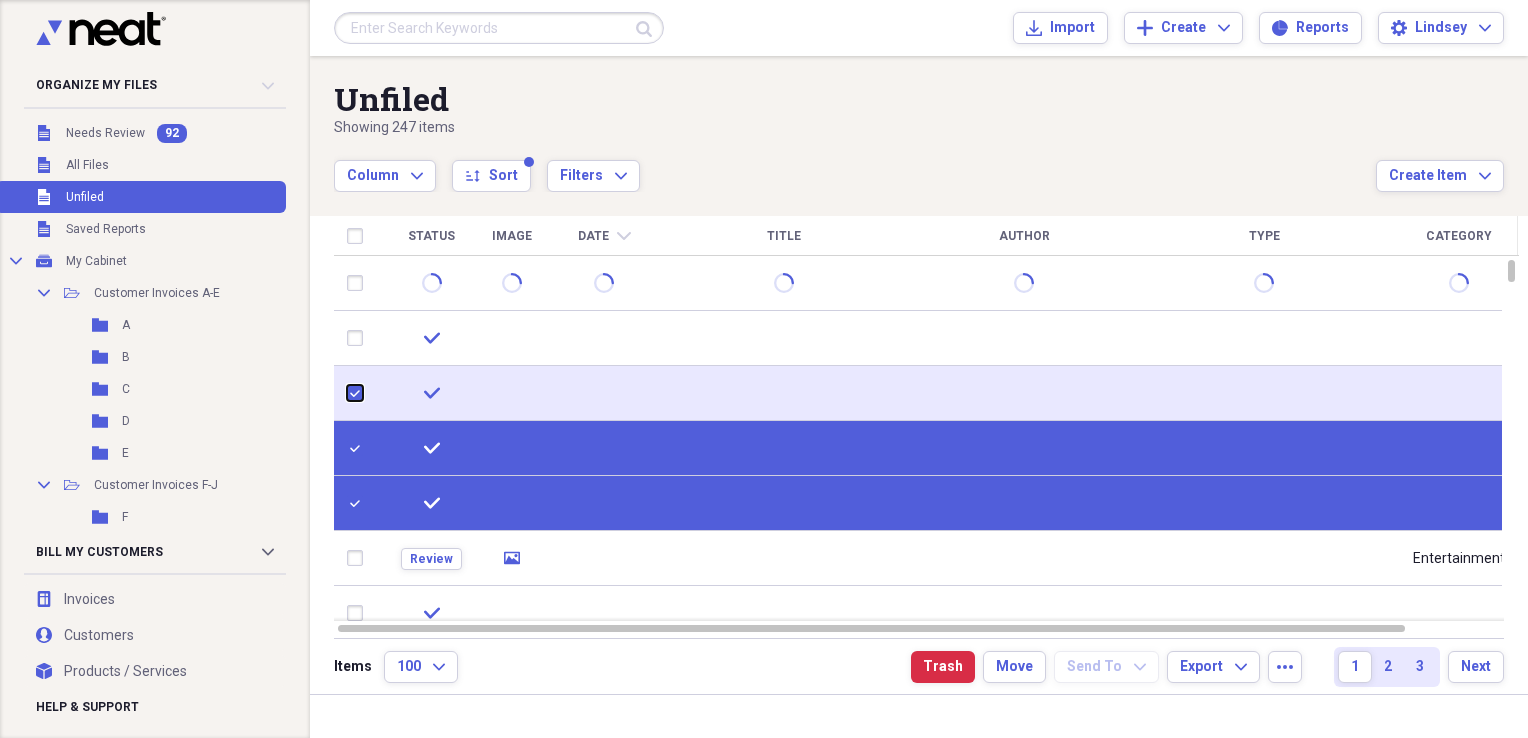 checkbox on "true" 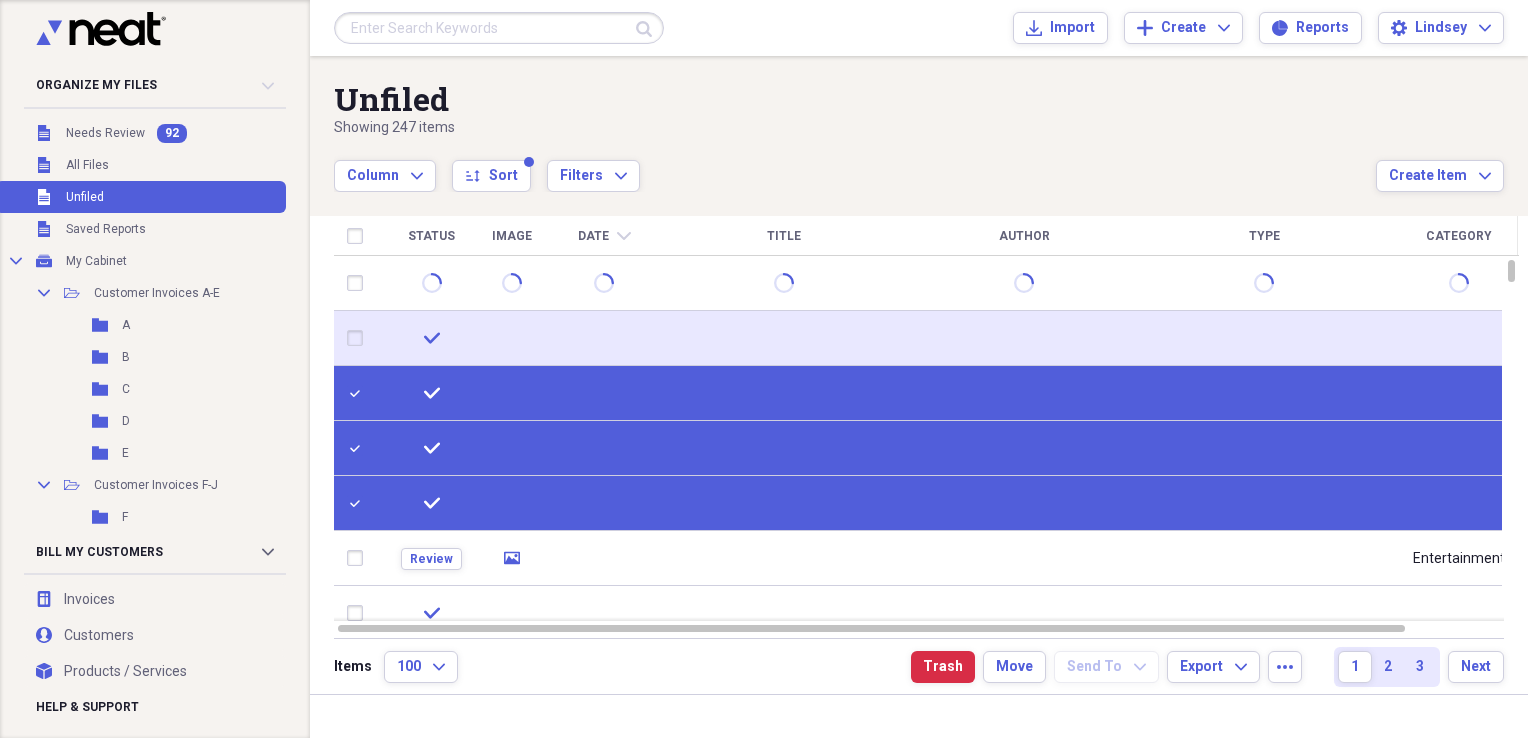 click at bounding box center [359, 338] 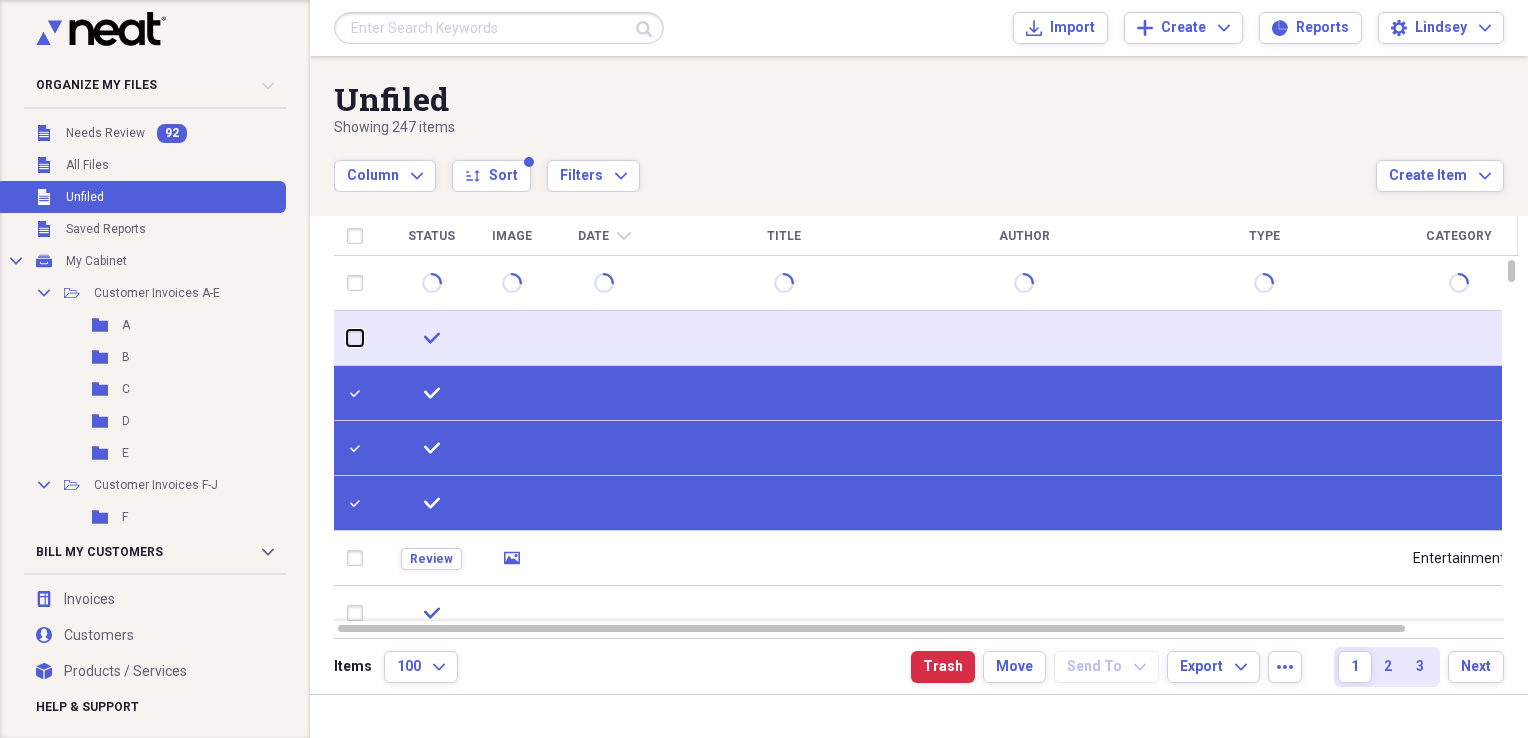 click at bounding box center [347, 338] 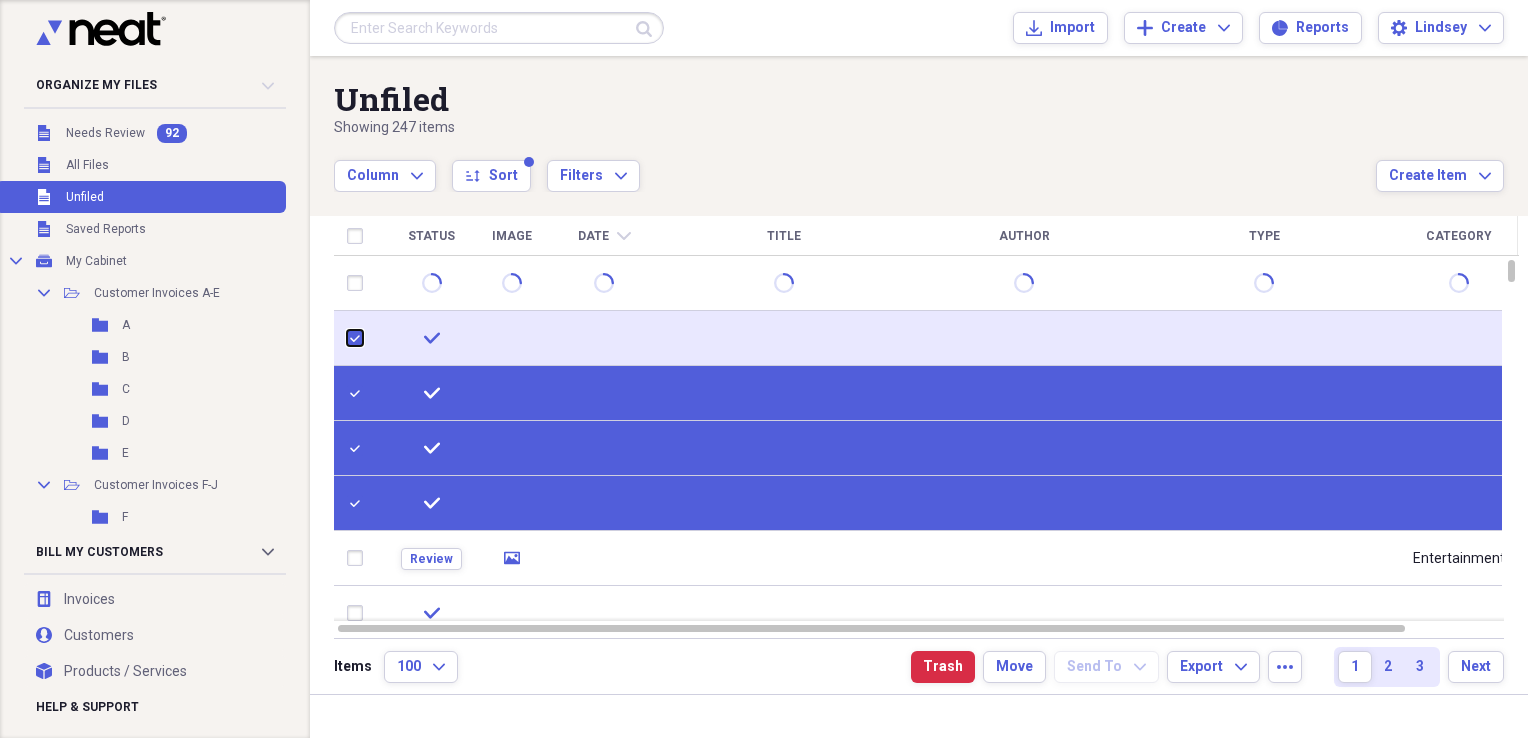 checkbox on "true" 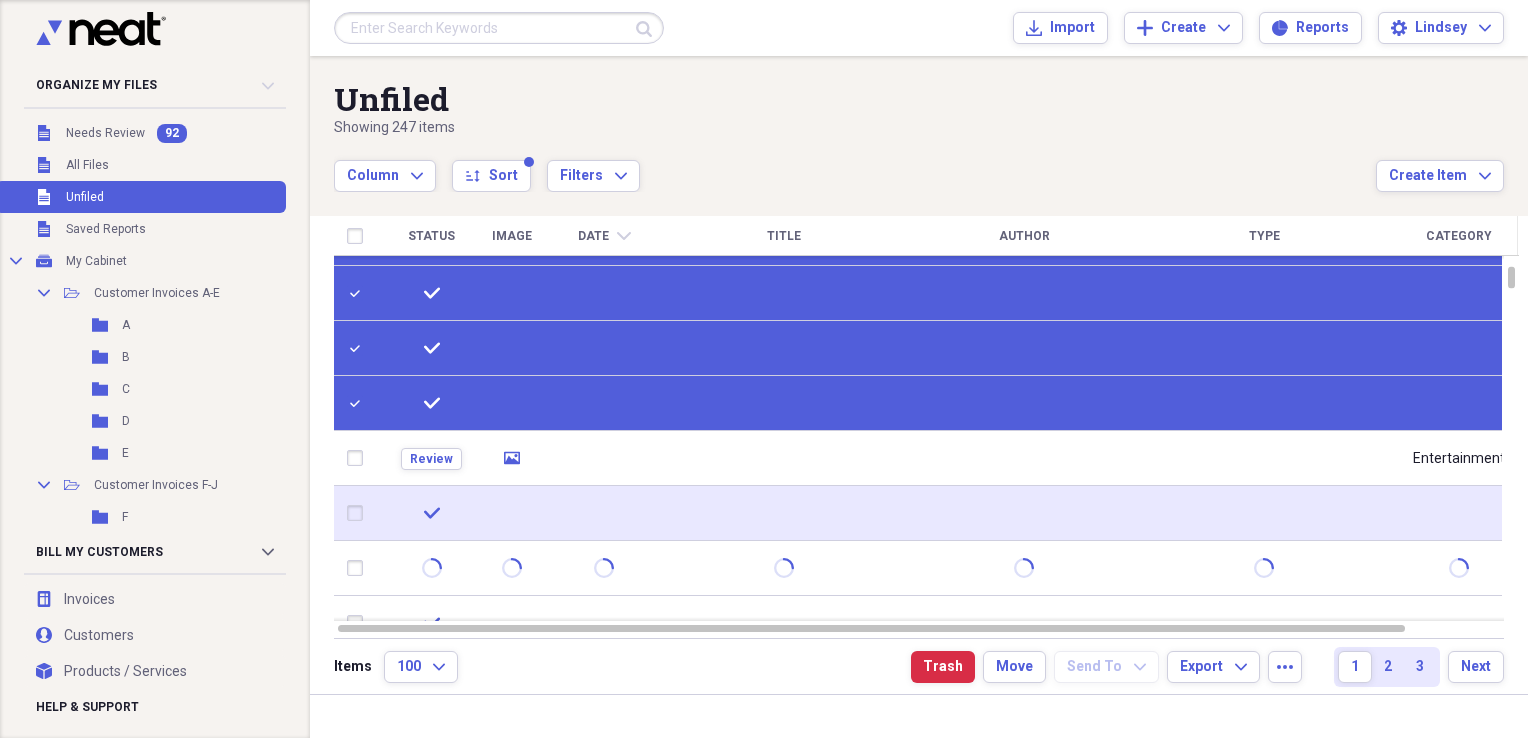 click at bounding box center [359, 513] 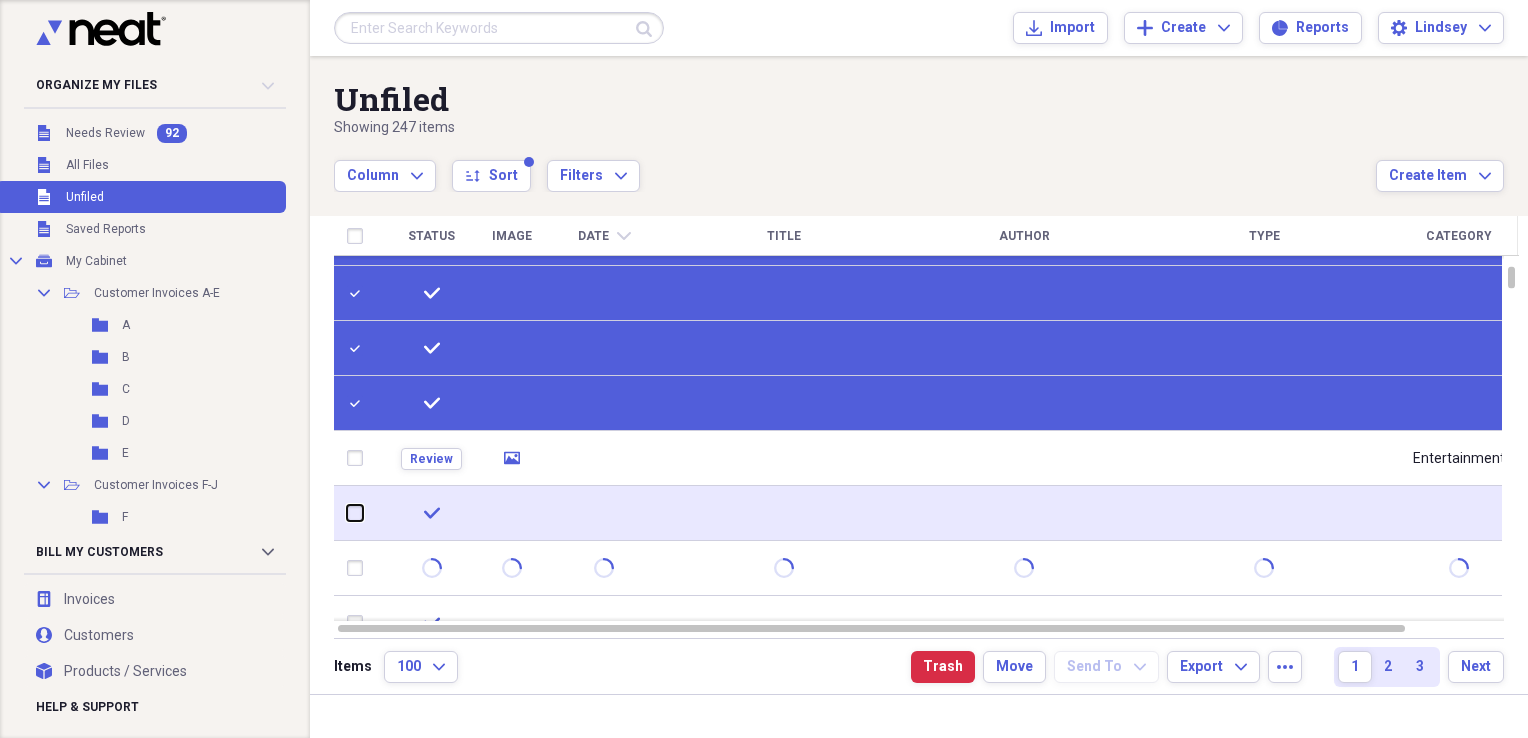 click at bounding box center [347, 513] 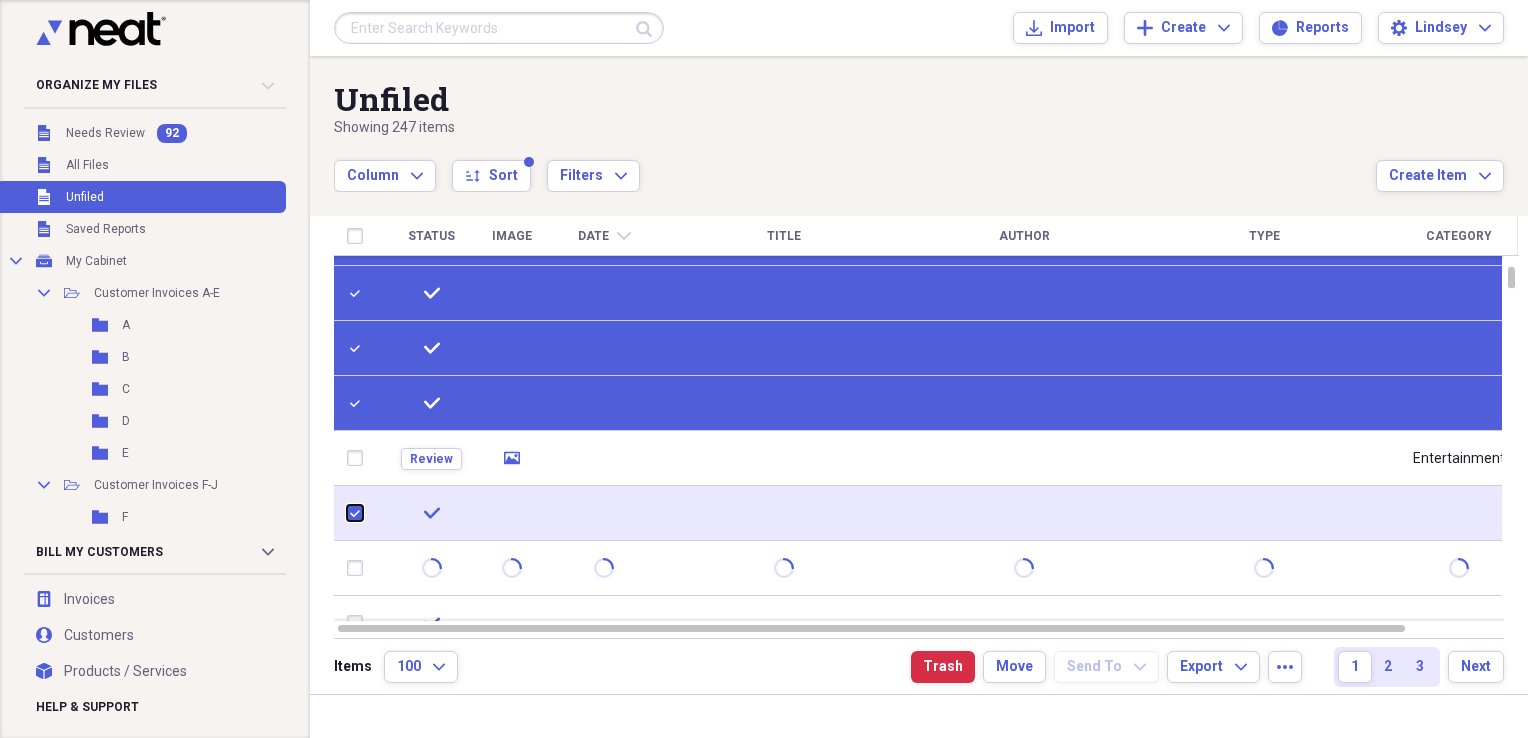 checkbox on "true" 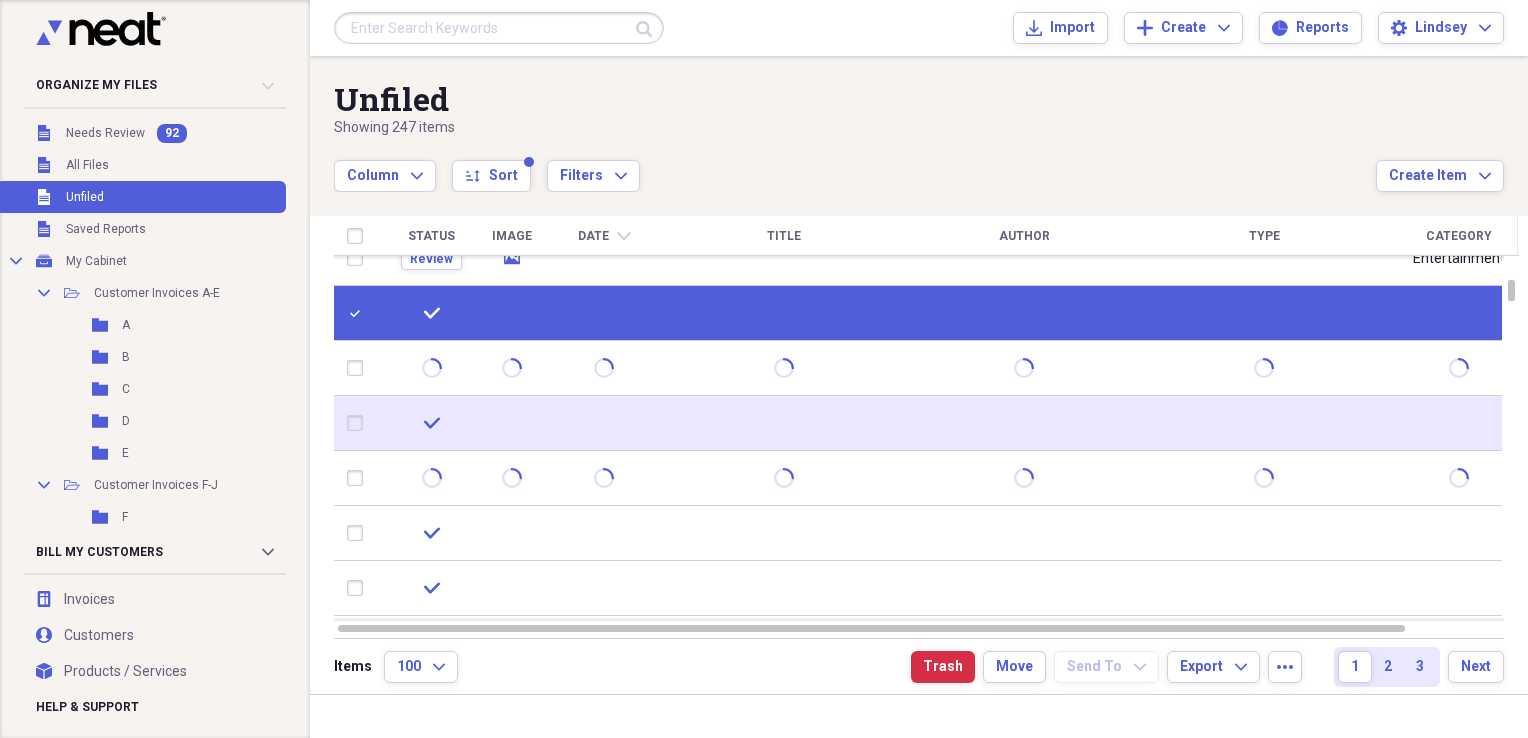 click at bounding box center [359, 423] 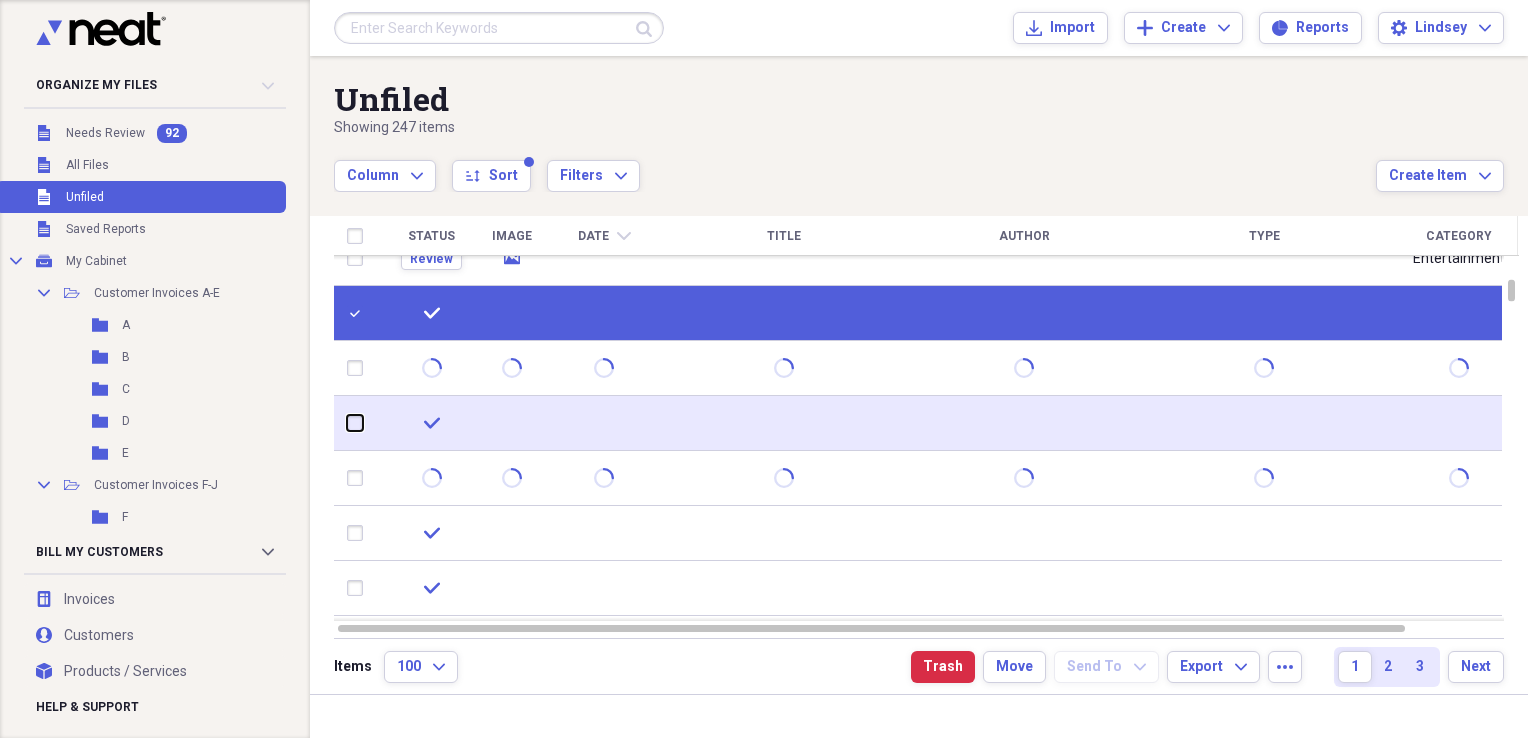 click at bounding box center [347, 423] 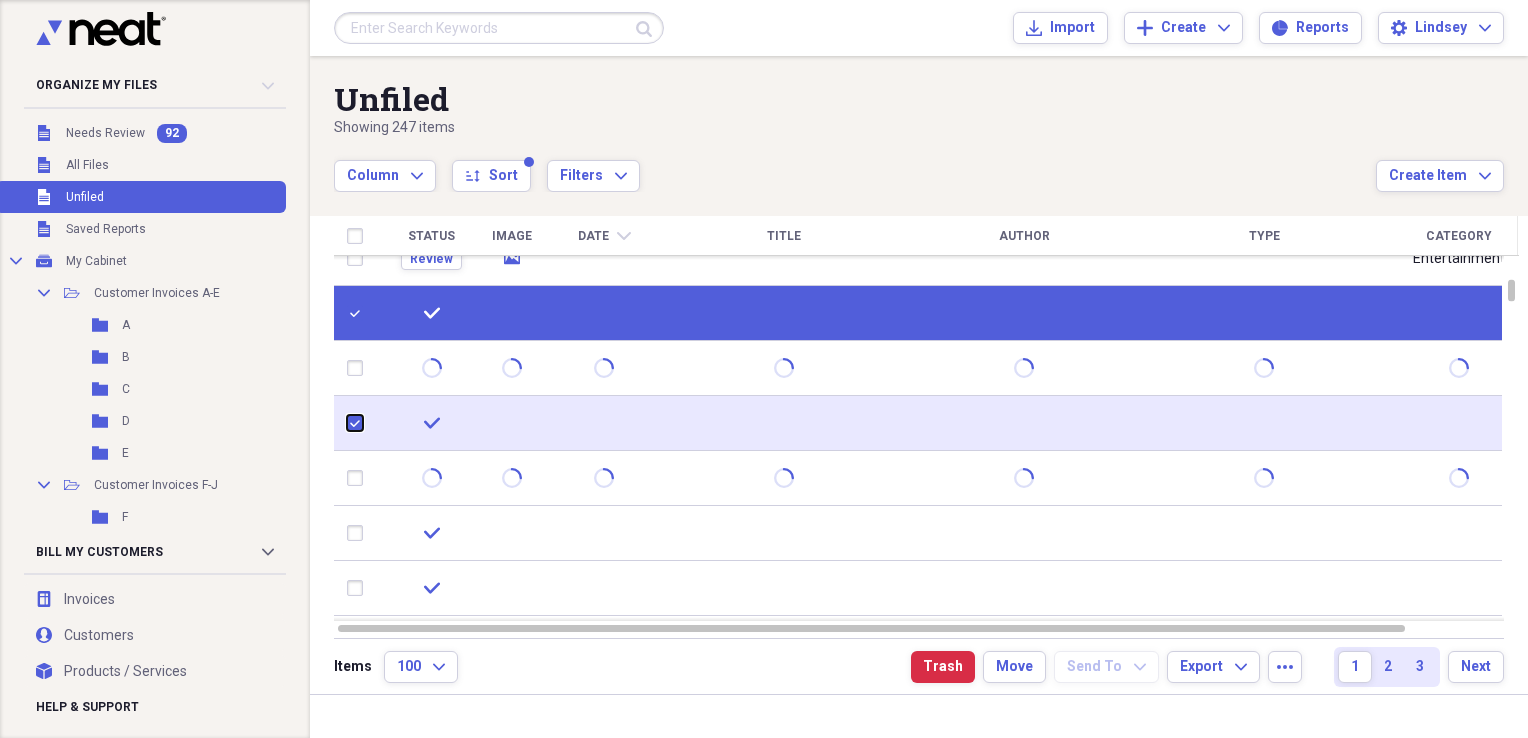 checkbox on "true" 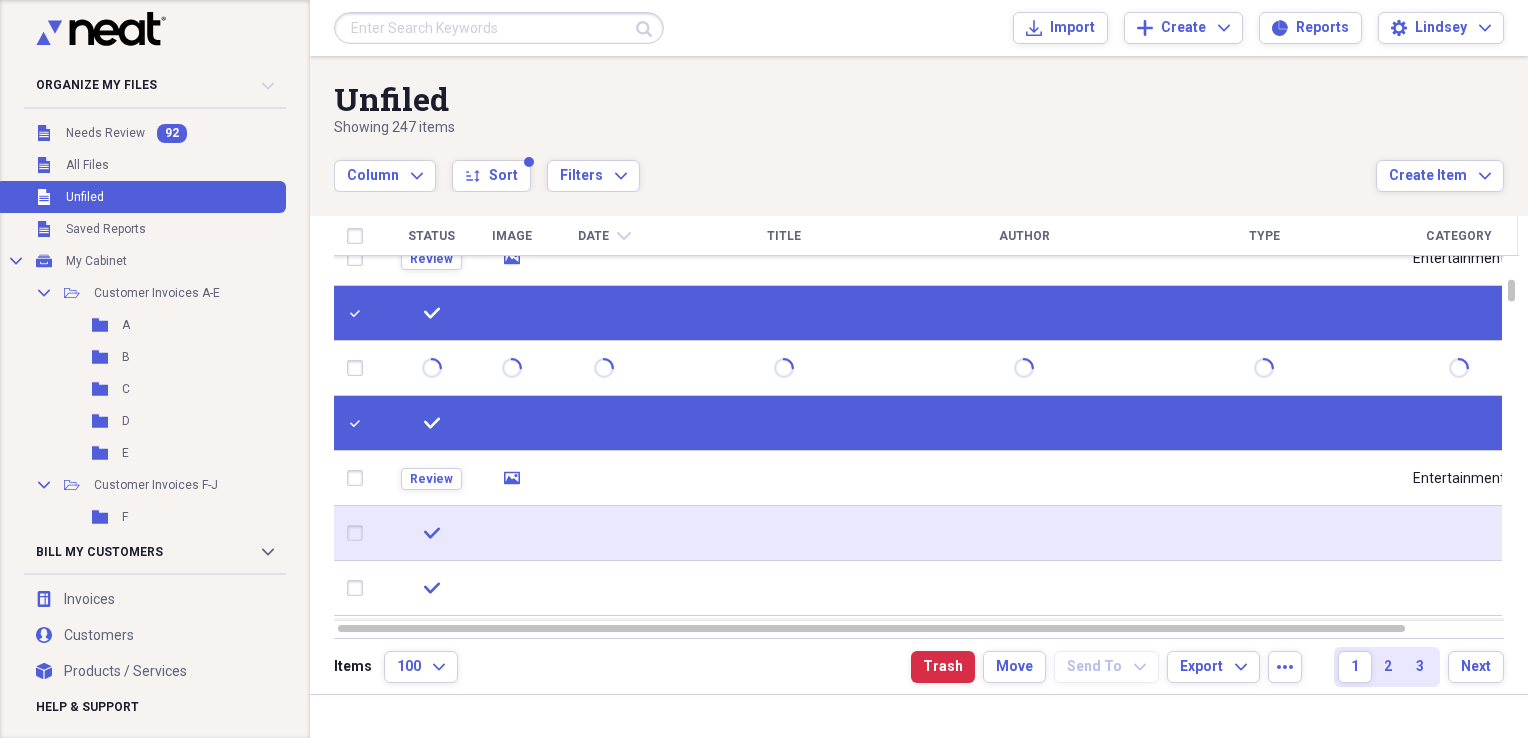 click at bounding box center (359, 533) 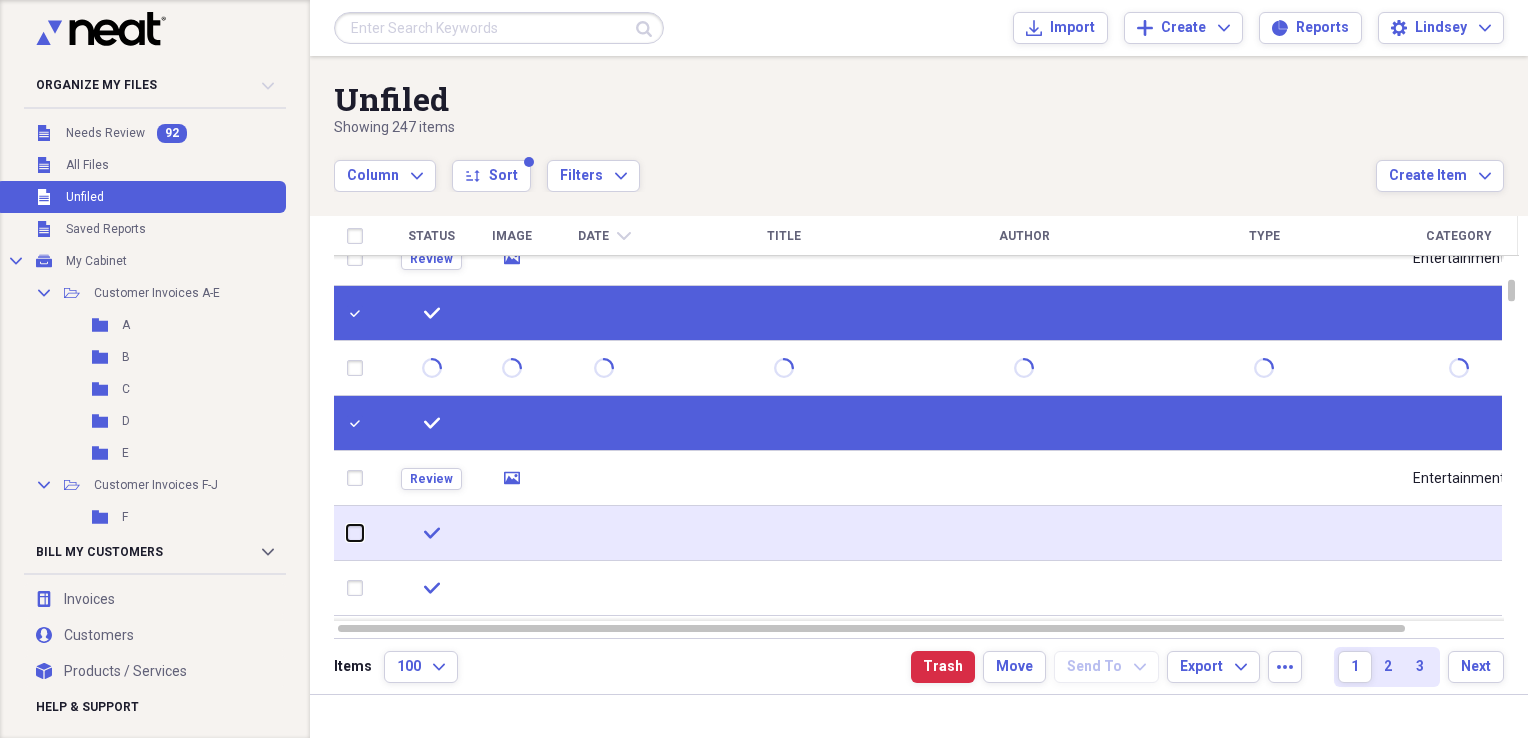 click at bounding box center [347, 533] 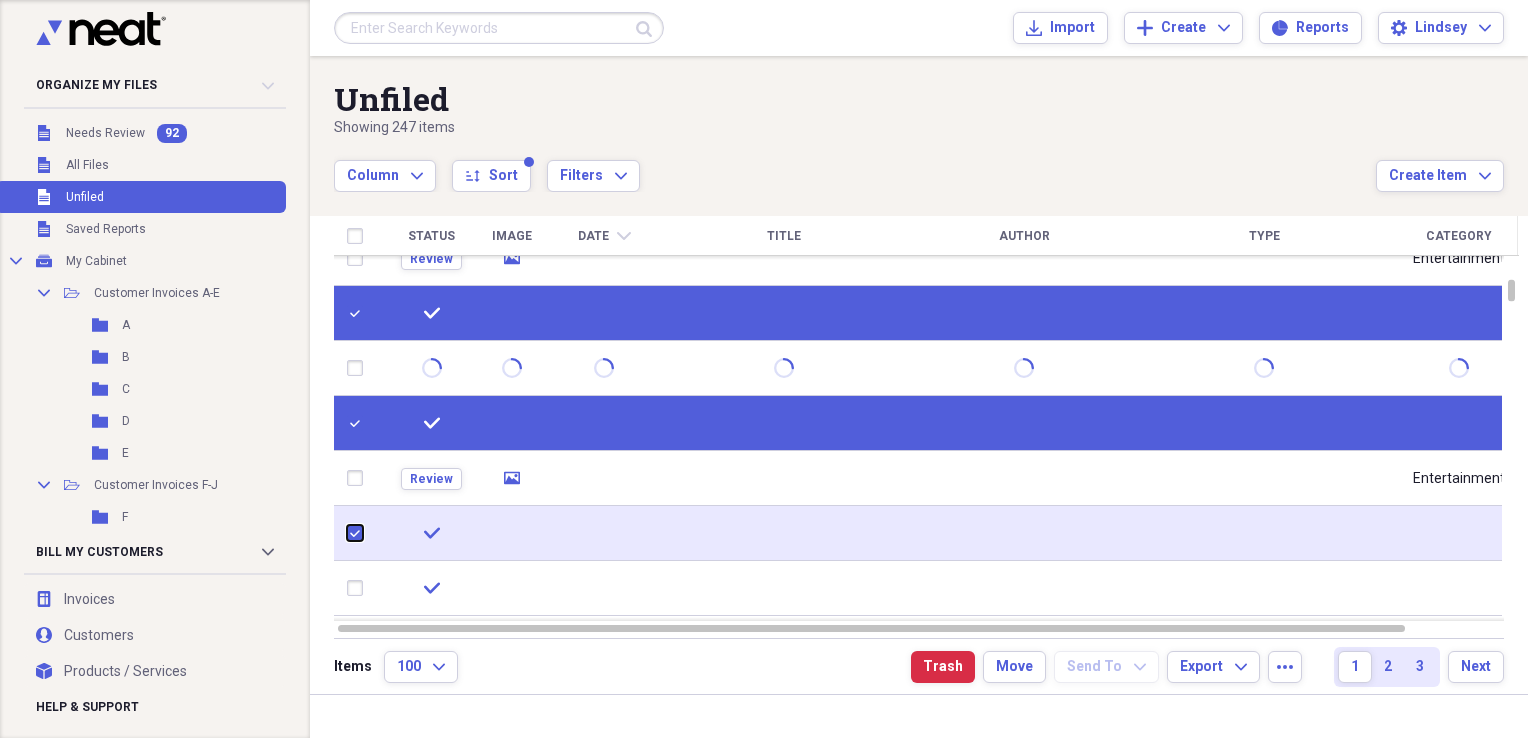 checkbox on "true" 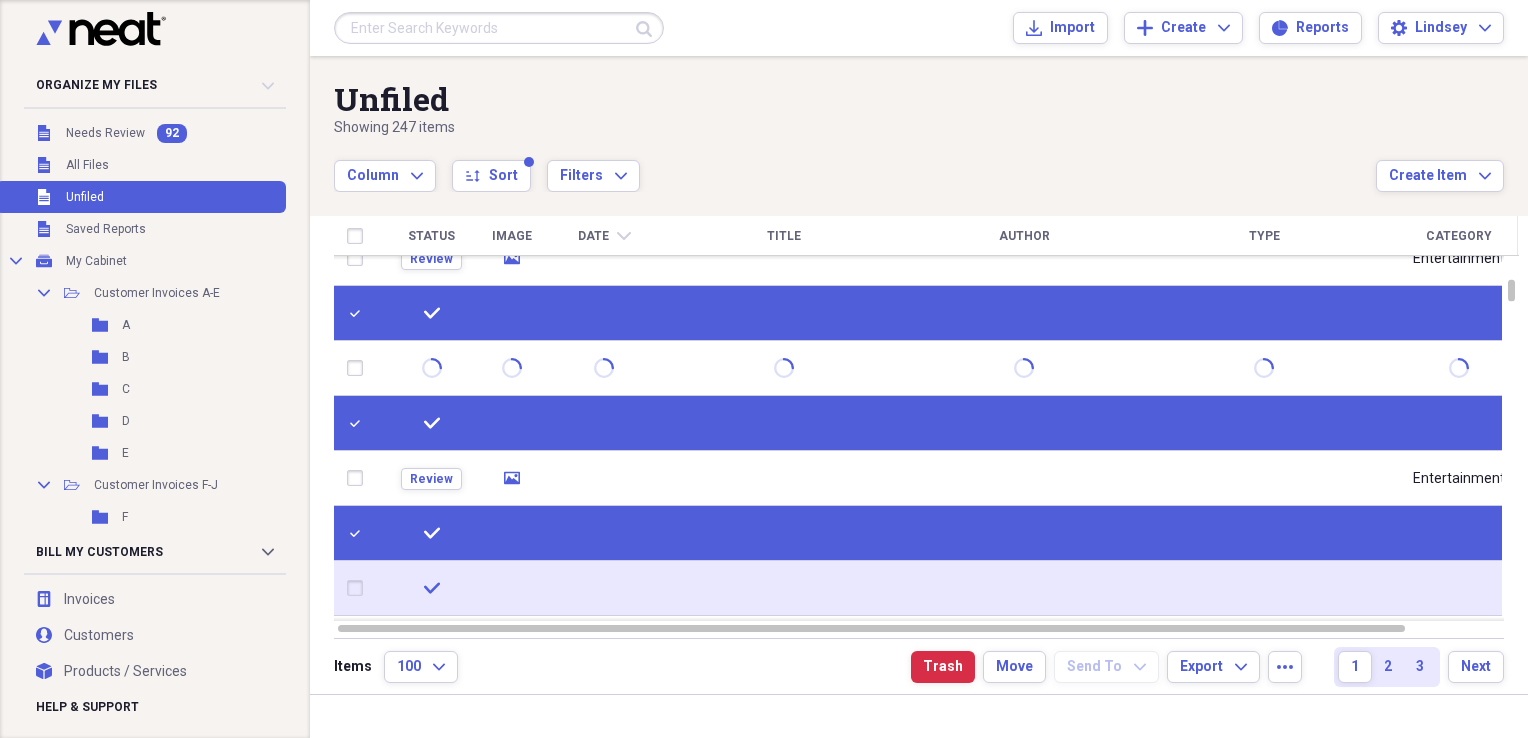 click at bounding box center (359, 588) 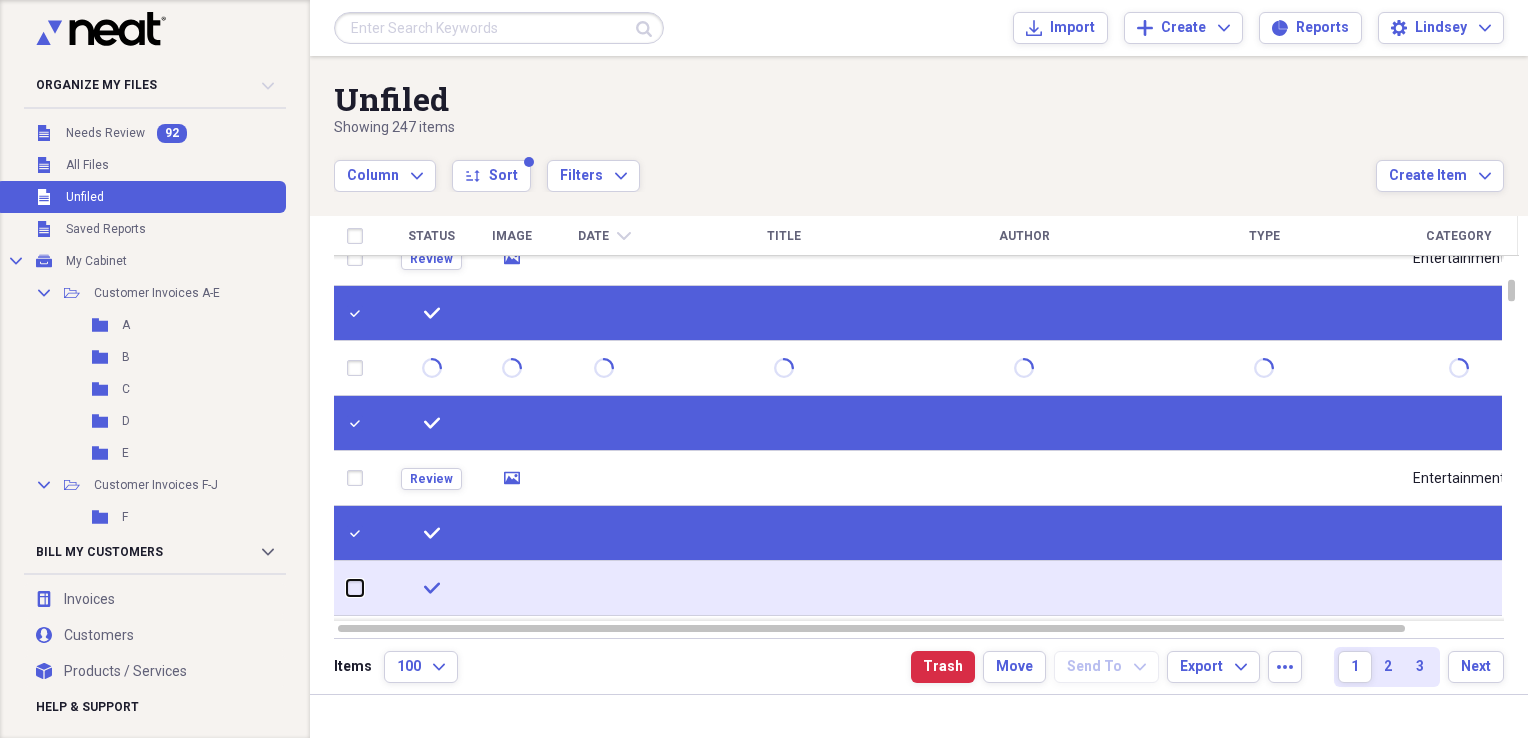 click at bounding box center (347, 588) 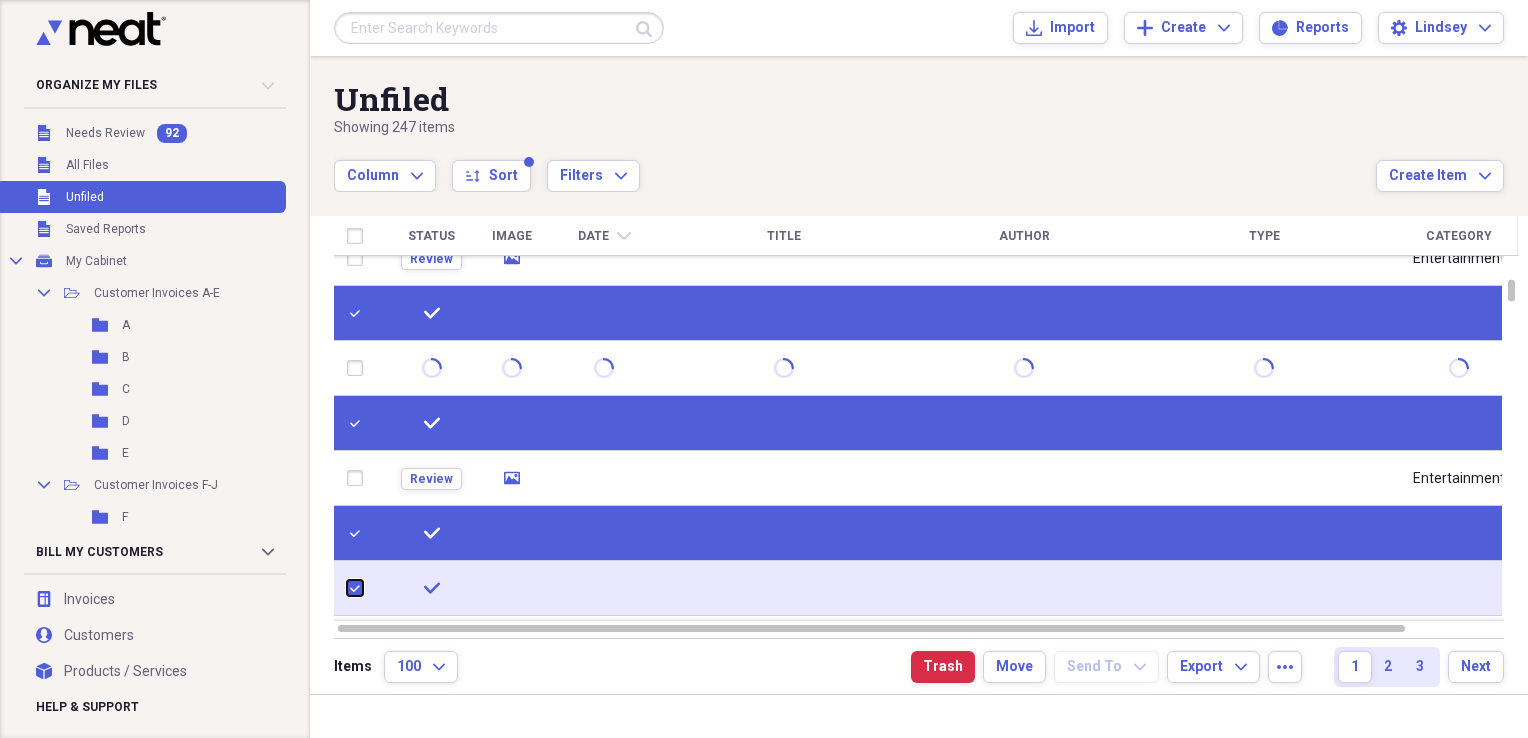 checkbox on "true" 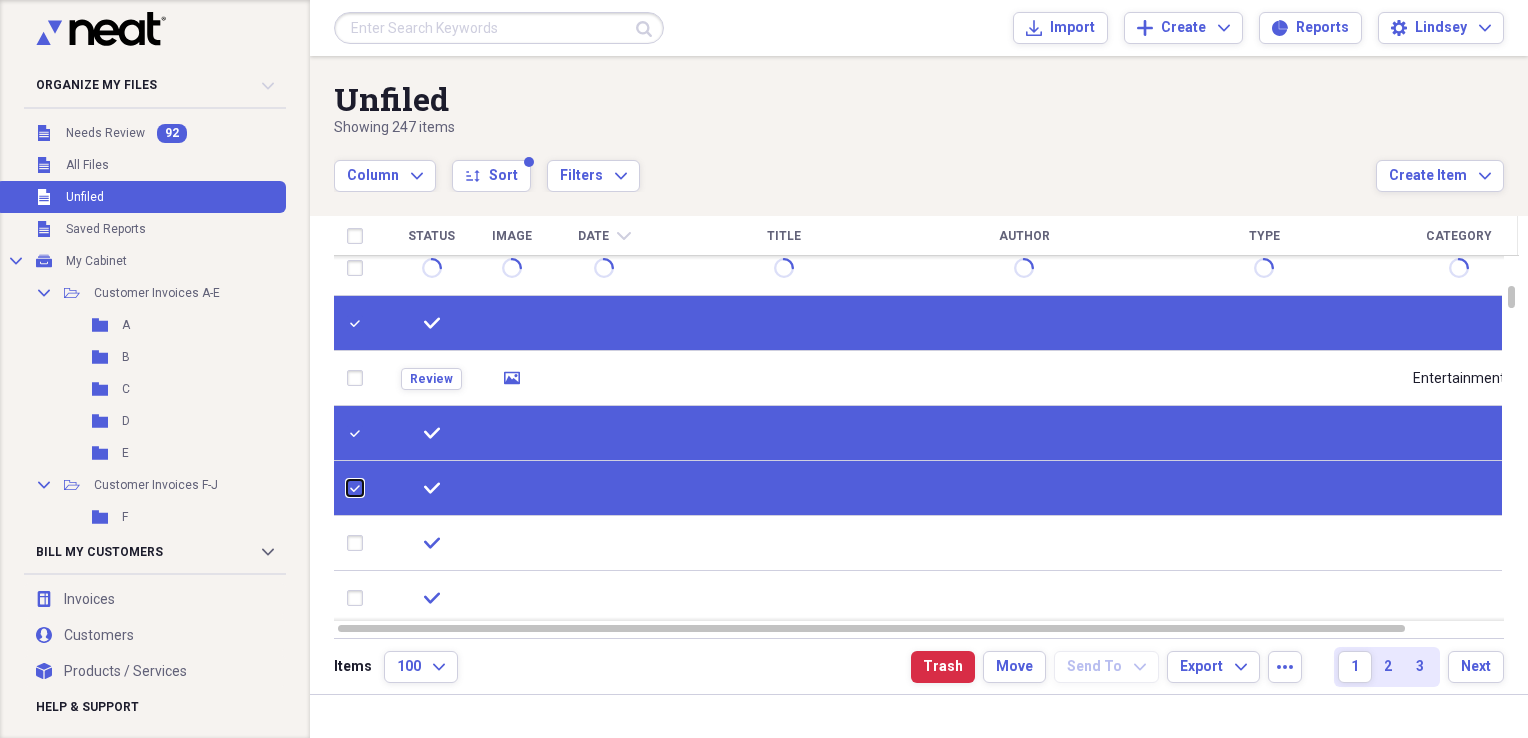checkbox on "false" 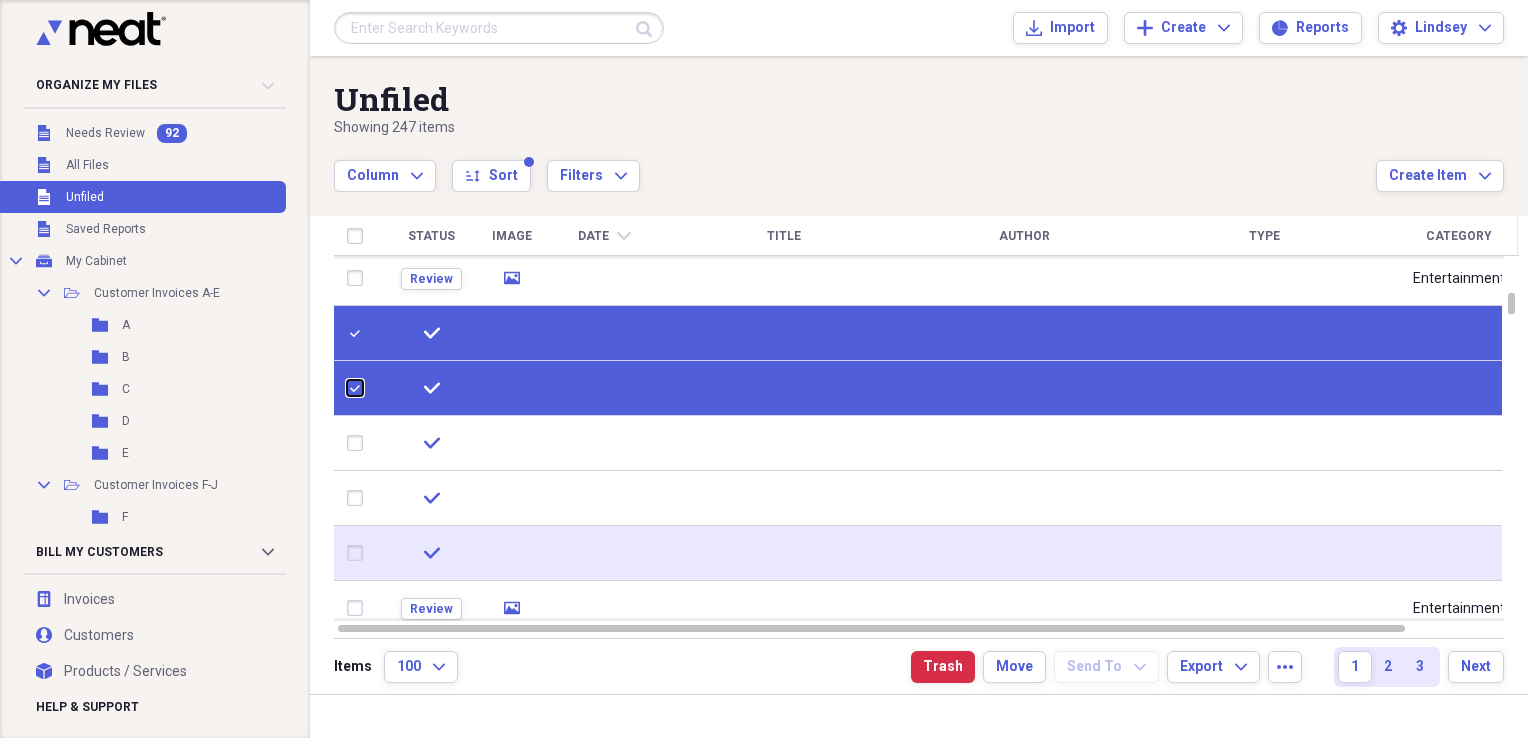 checkbox on "false" 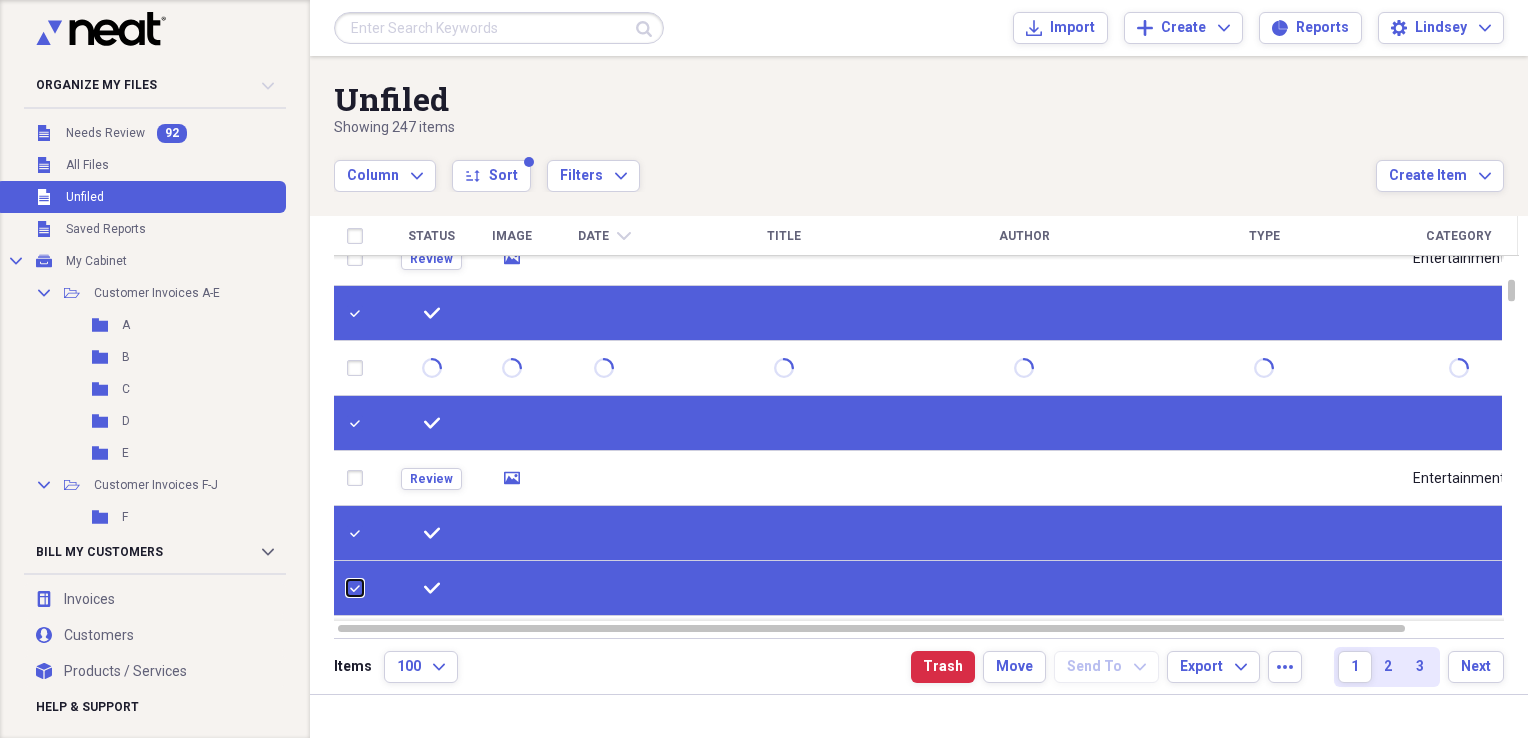 checkbox on "true" 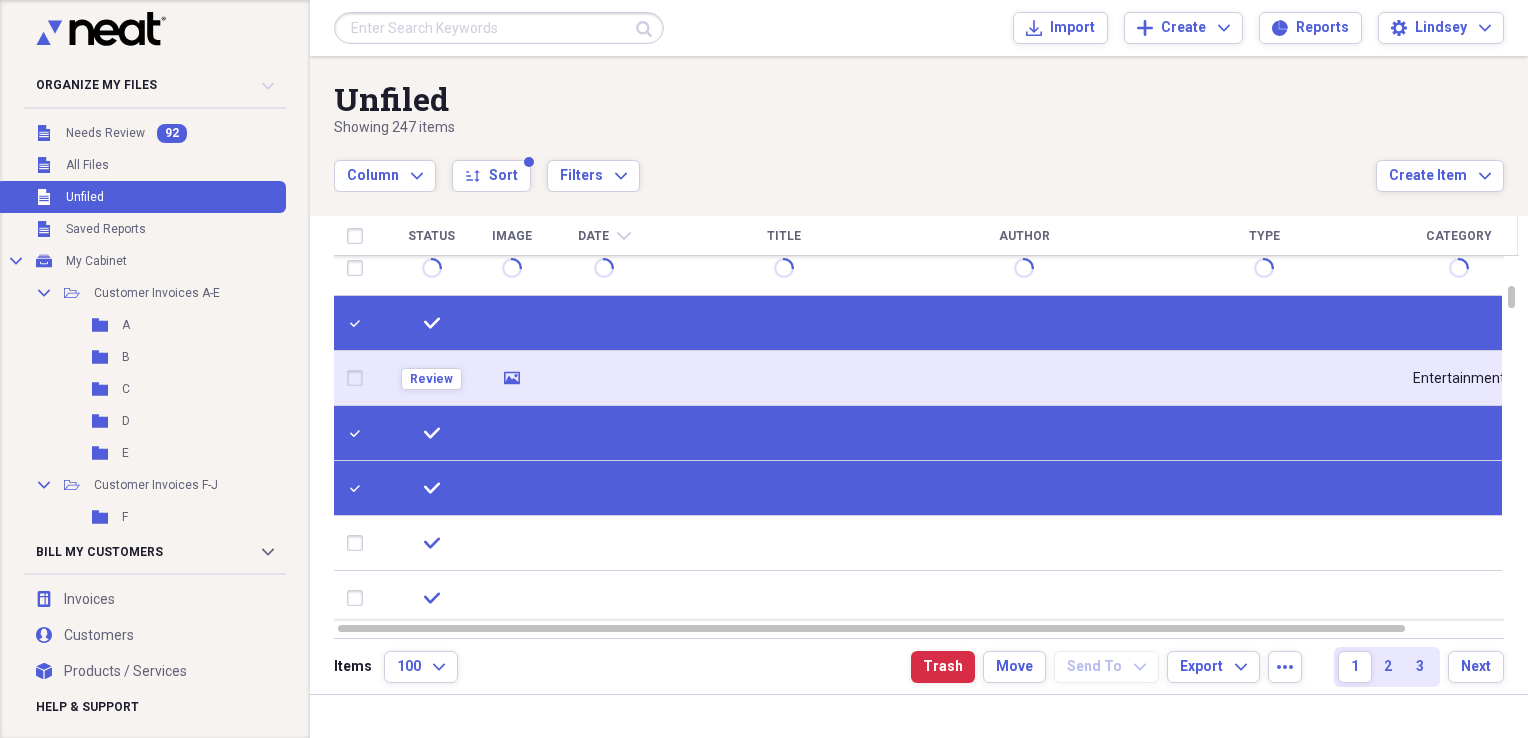 checkbox on "false" 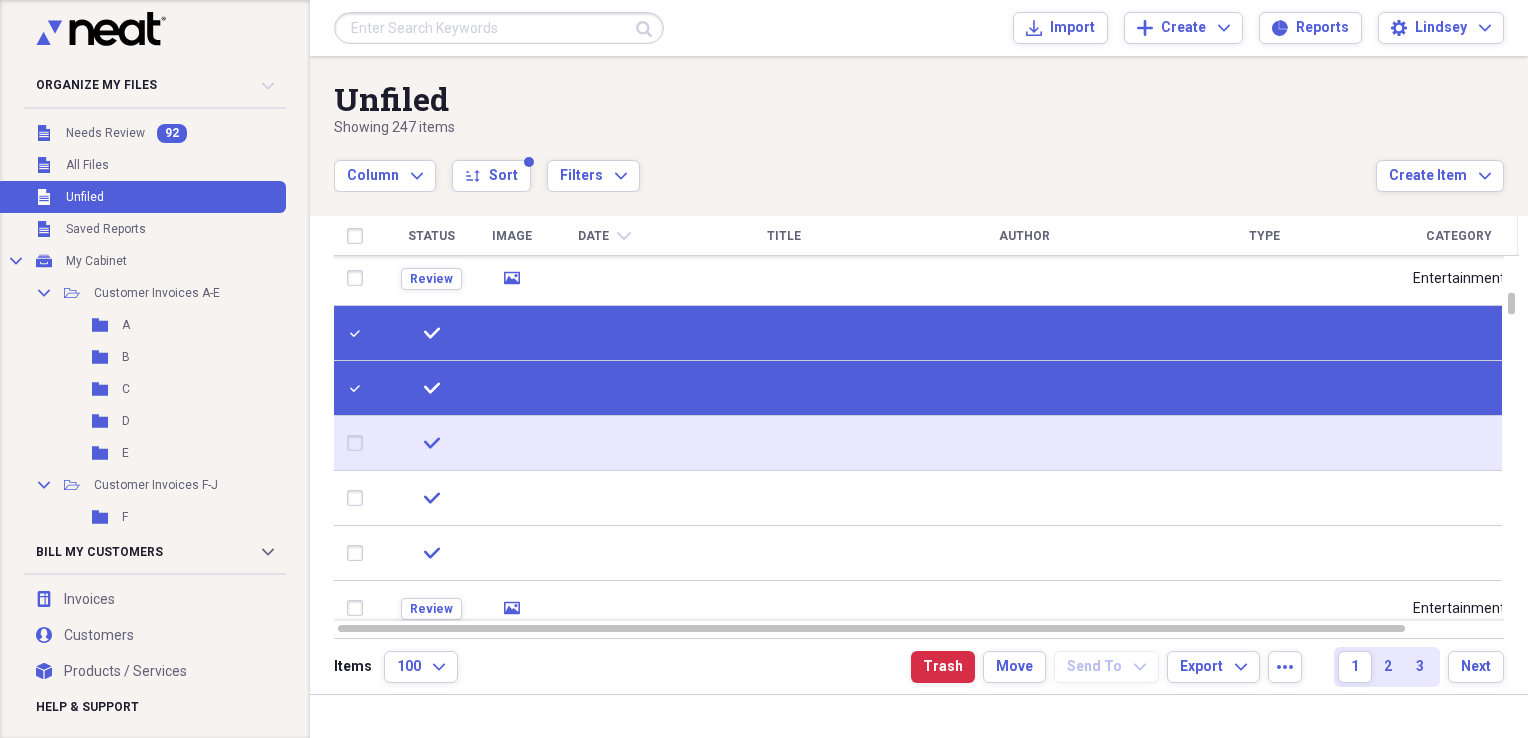 click at bounding box center [359, 443] 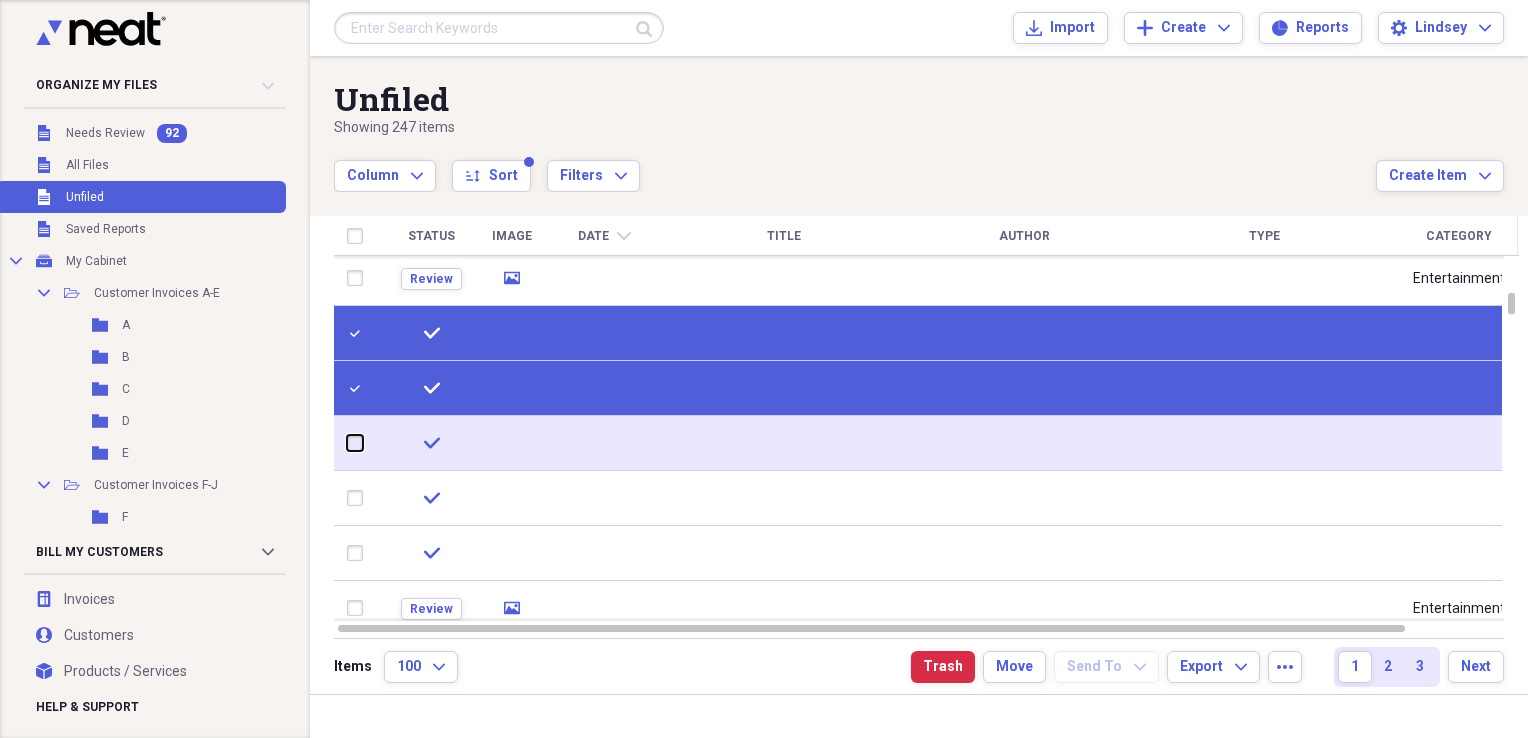 click at bounding box center (347, 443) 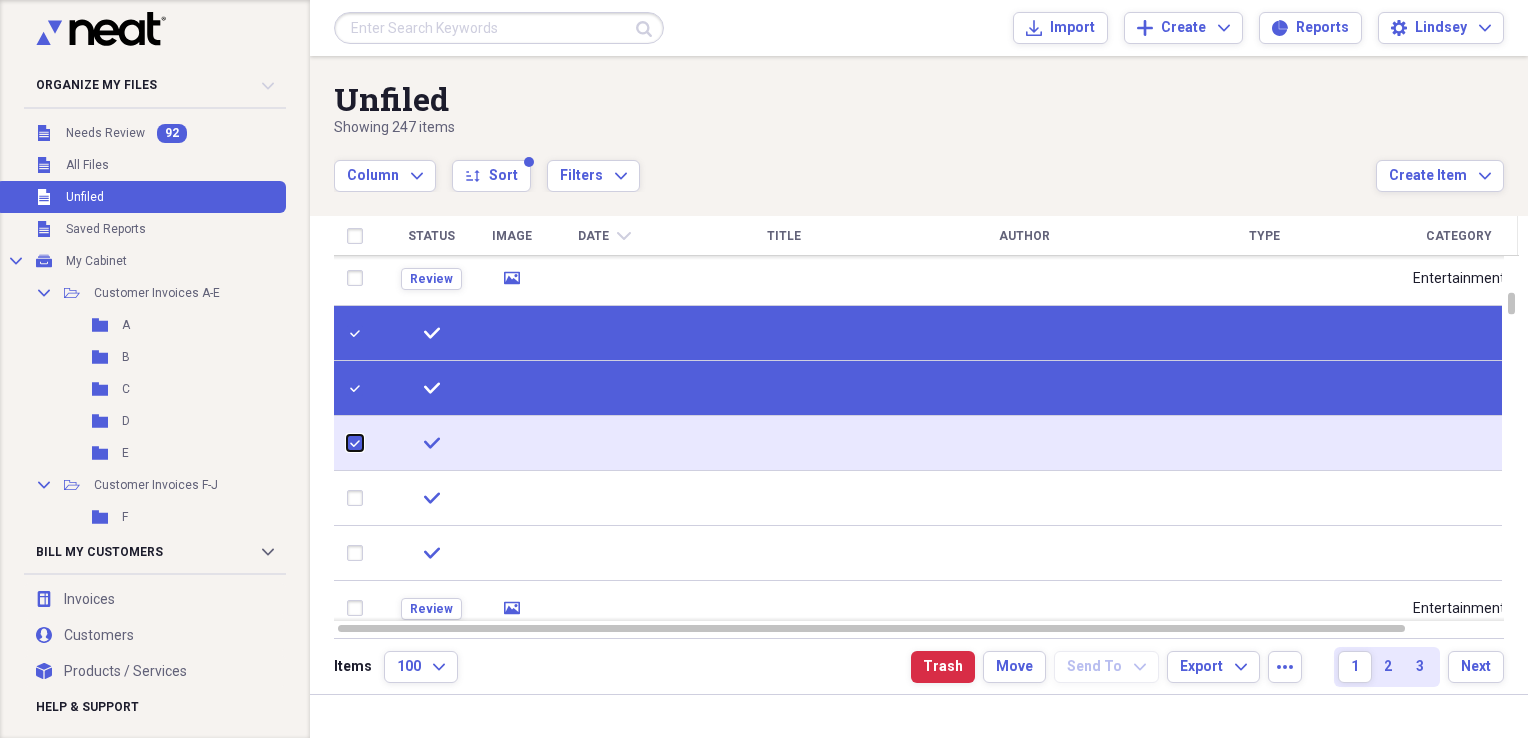checkbox on "true" 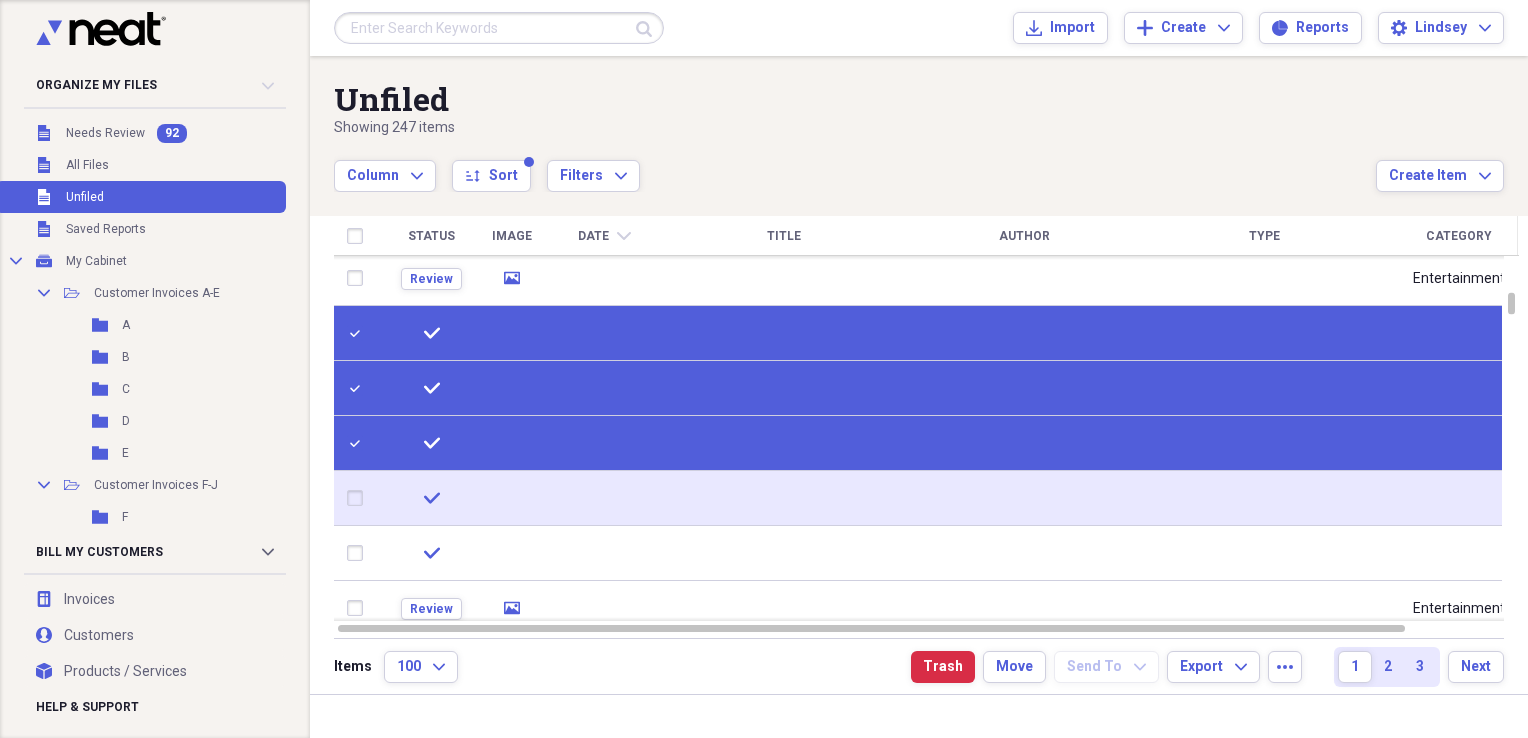 click at bounding box center (359, 498) 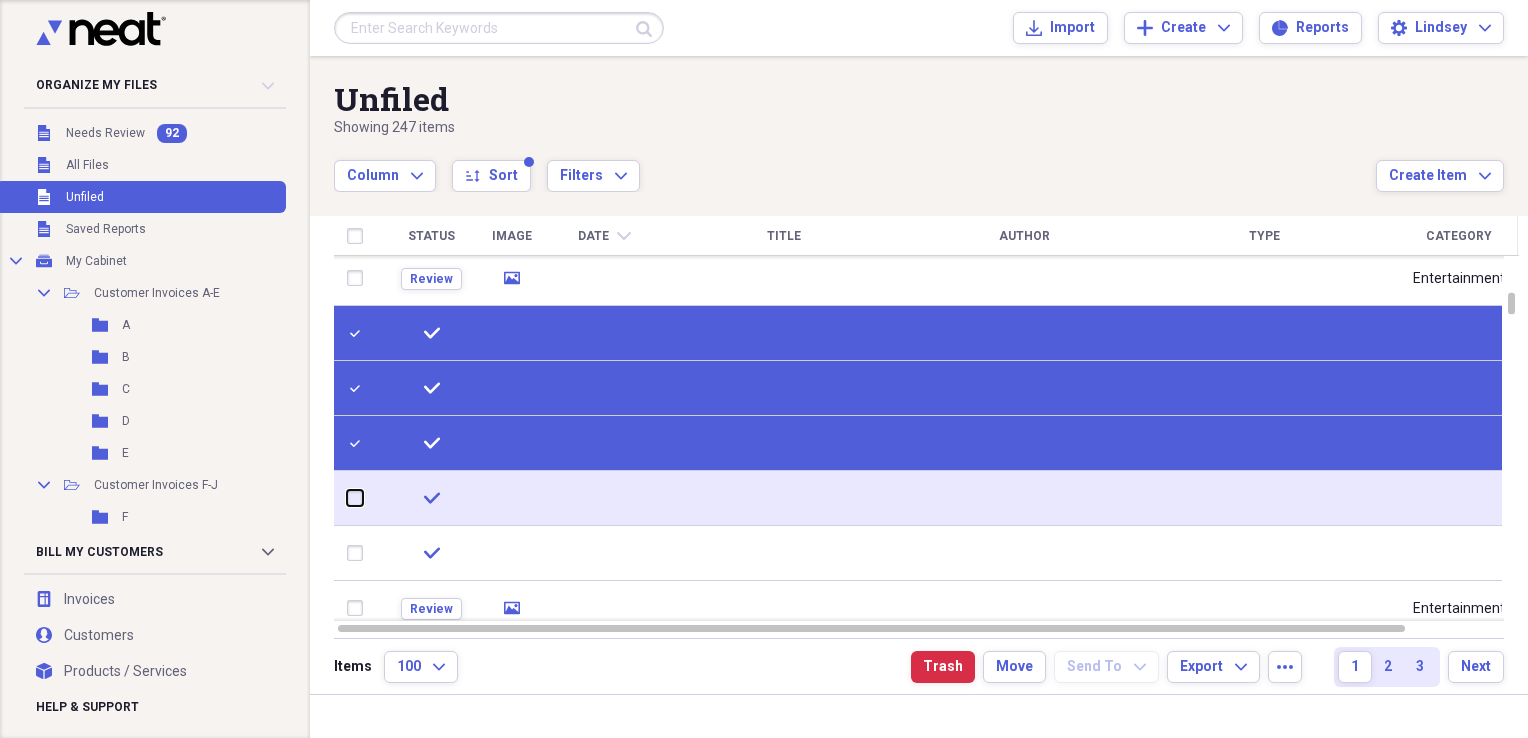 click at bounding box center (347, 498) 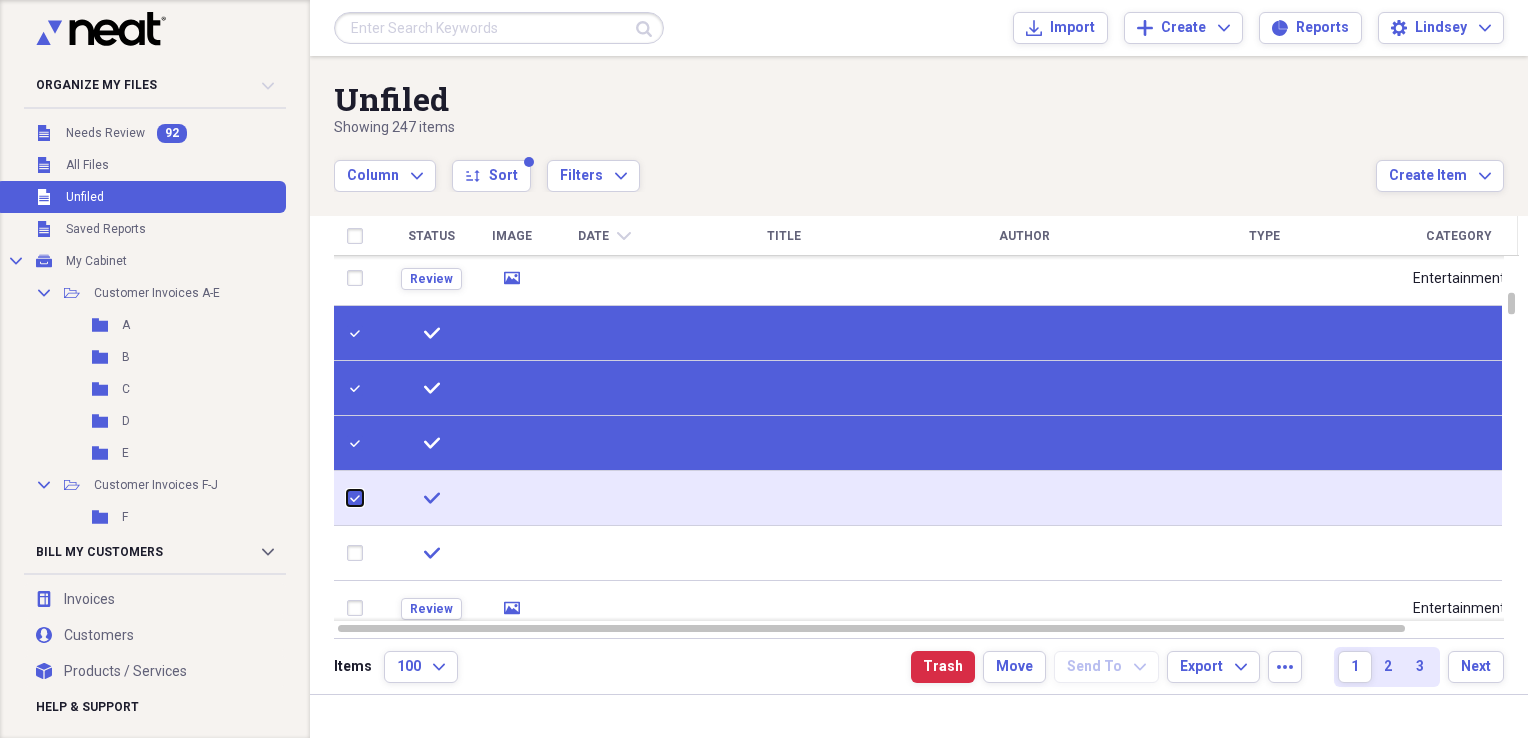 checkbox on "true" 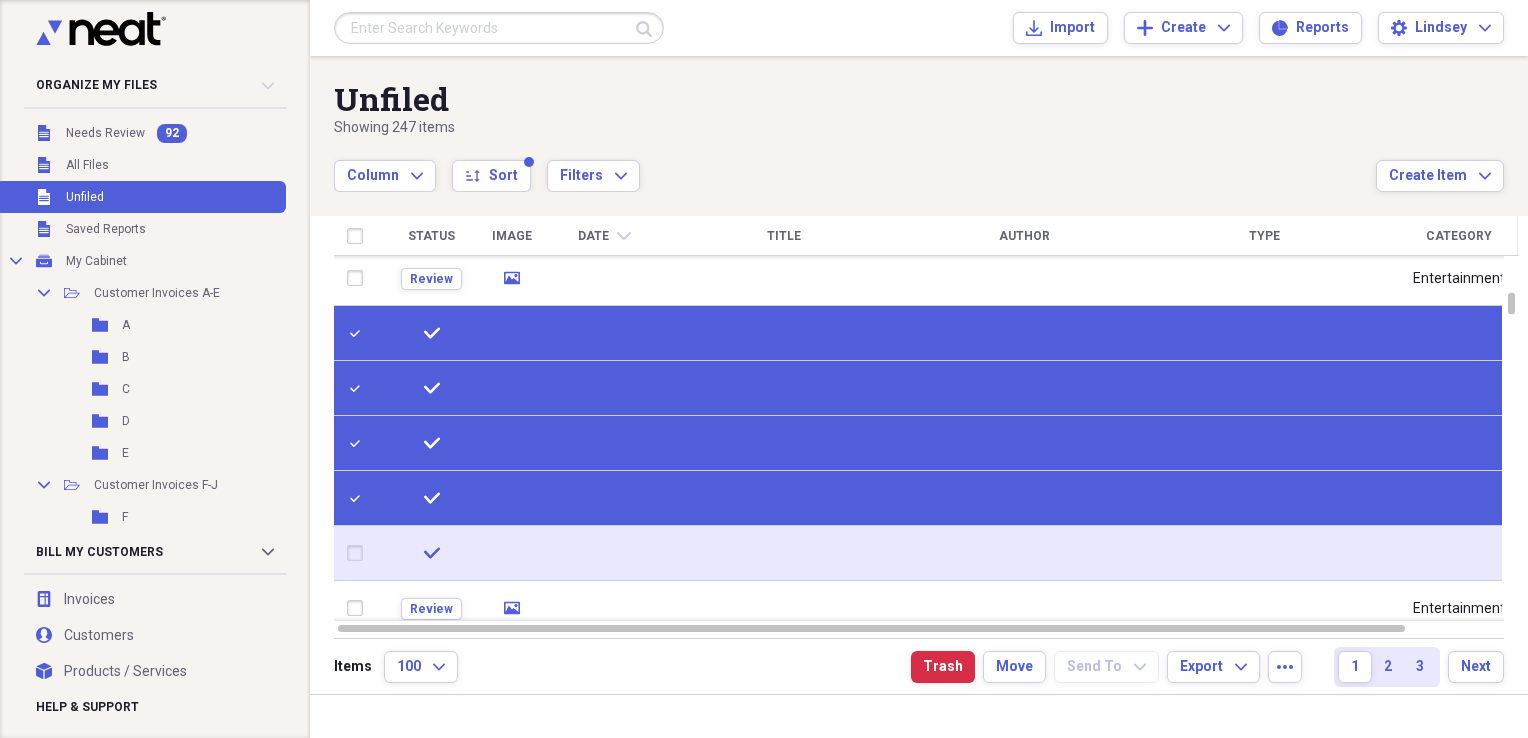 click at bounding box center [359, 553] 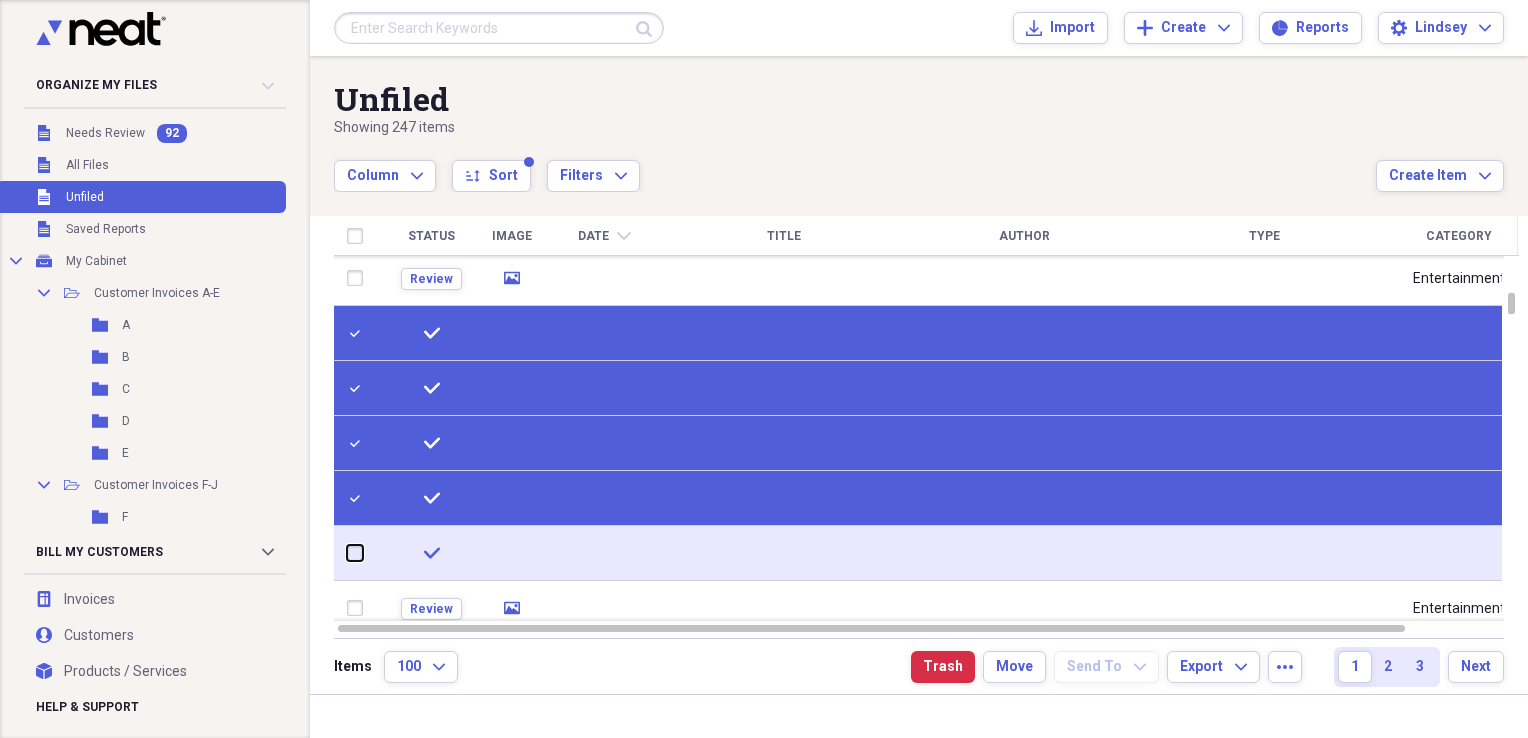 click at bounding box center [347, 553] 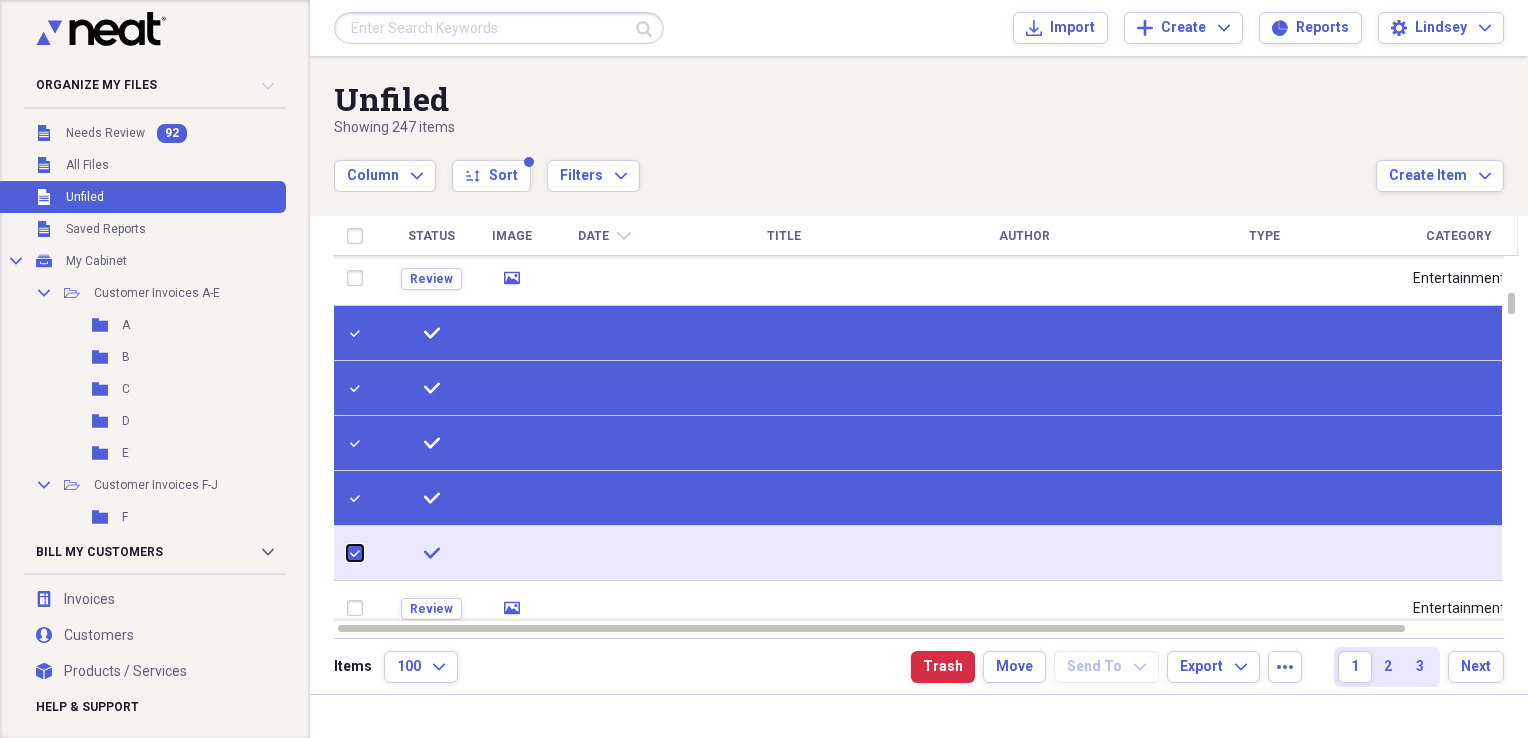 checkbox on "true" 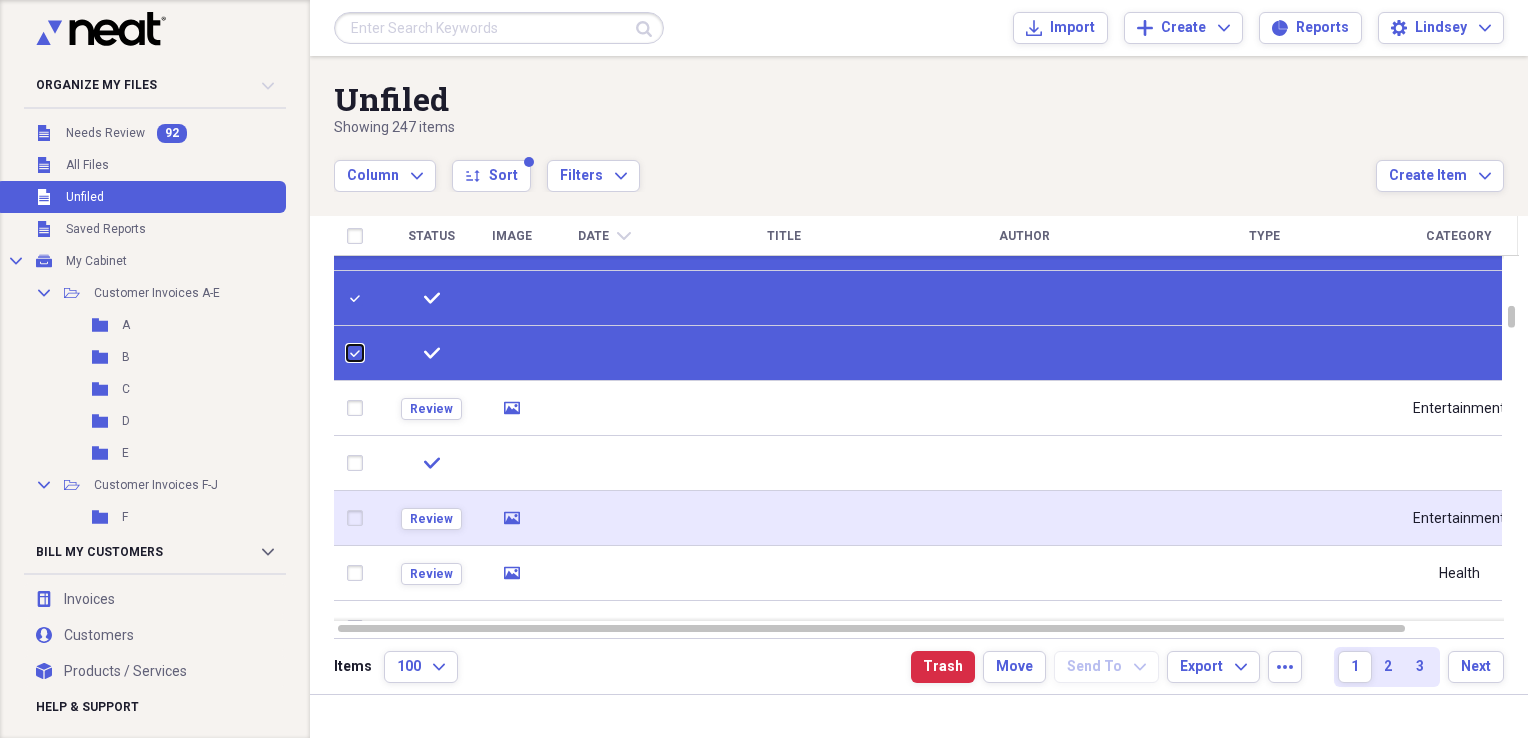 checkbox on "false" 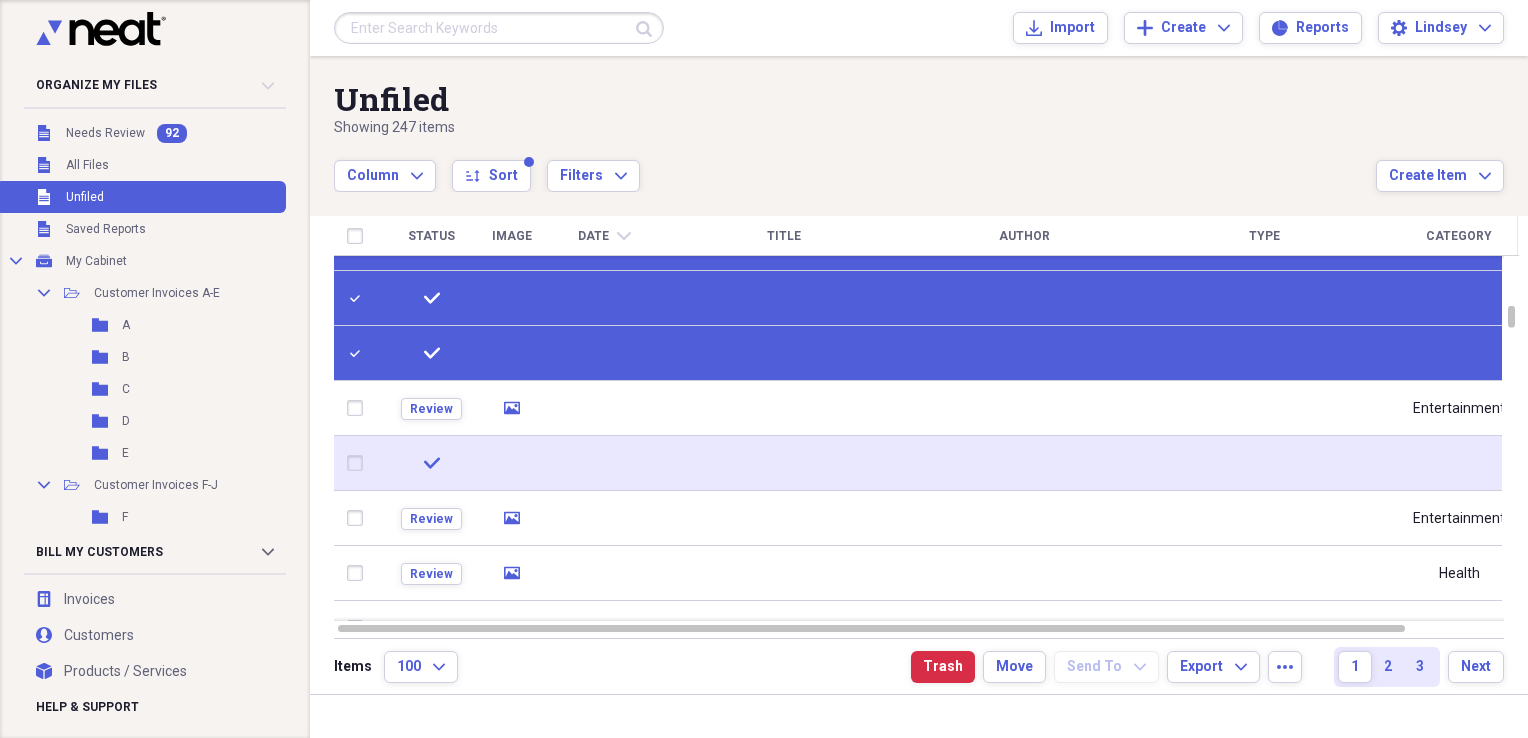 click at bounding box center [359, 463] 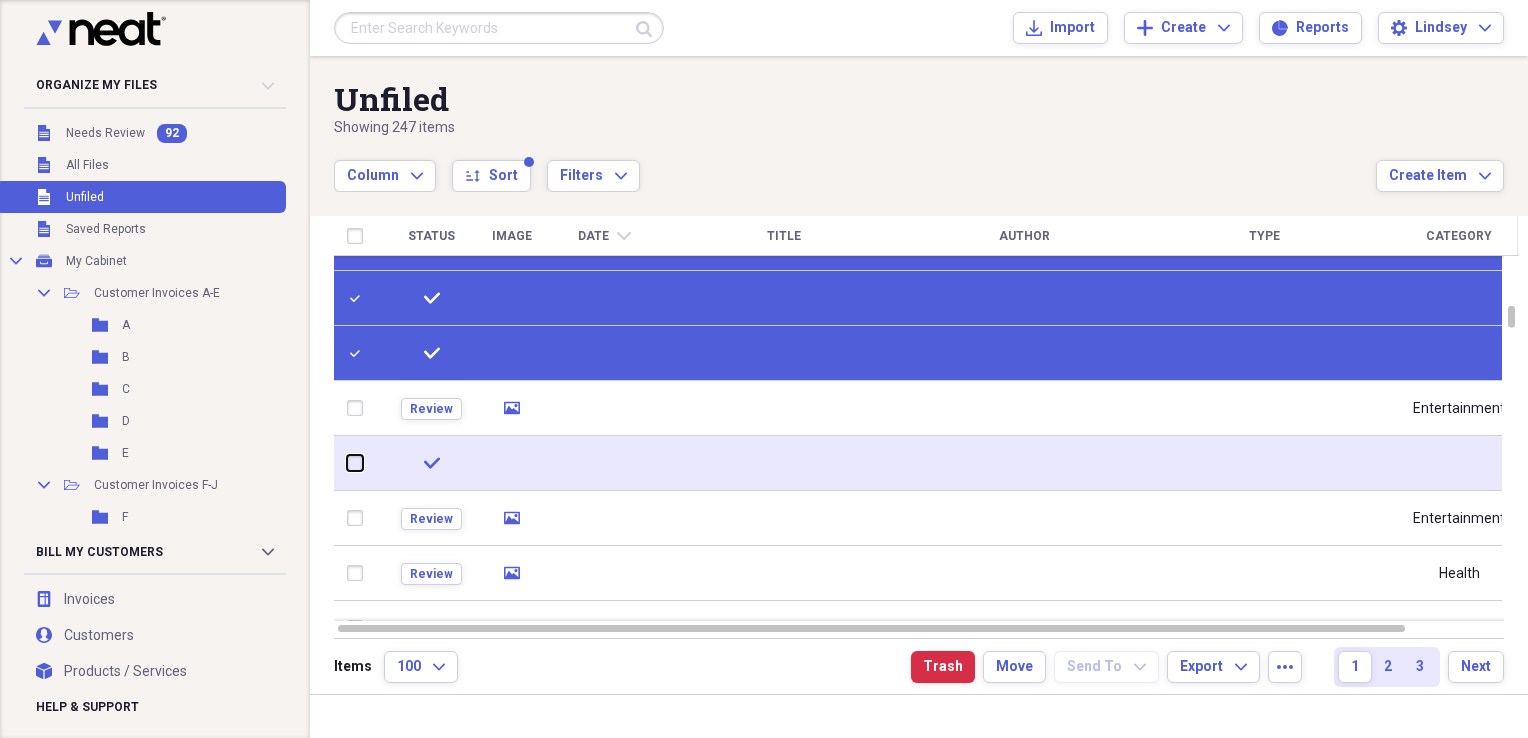 click at bounding box center [347, 463] 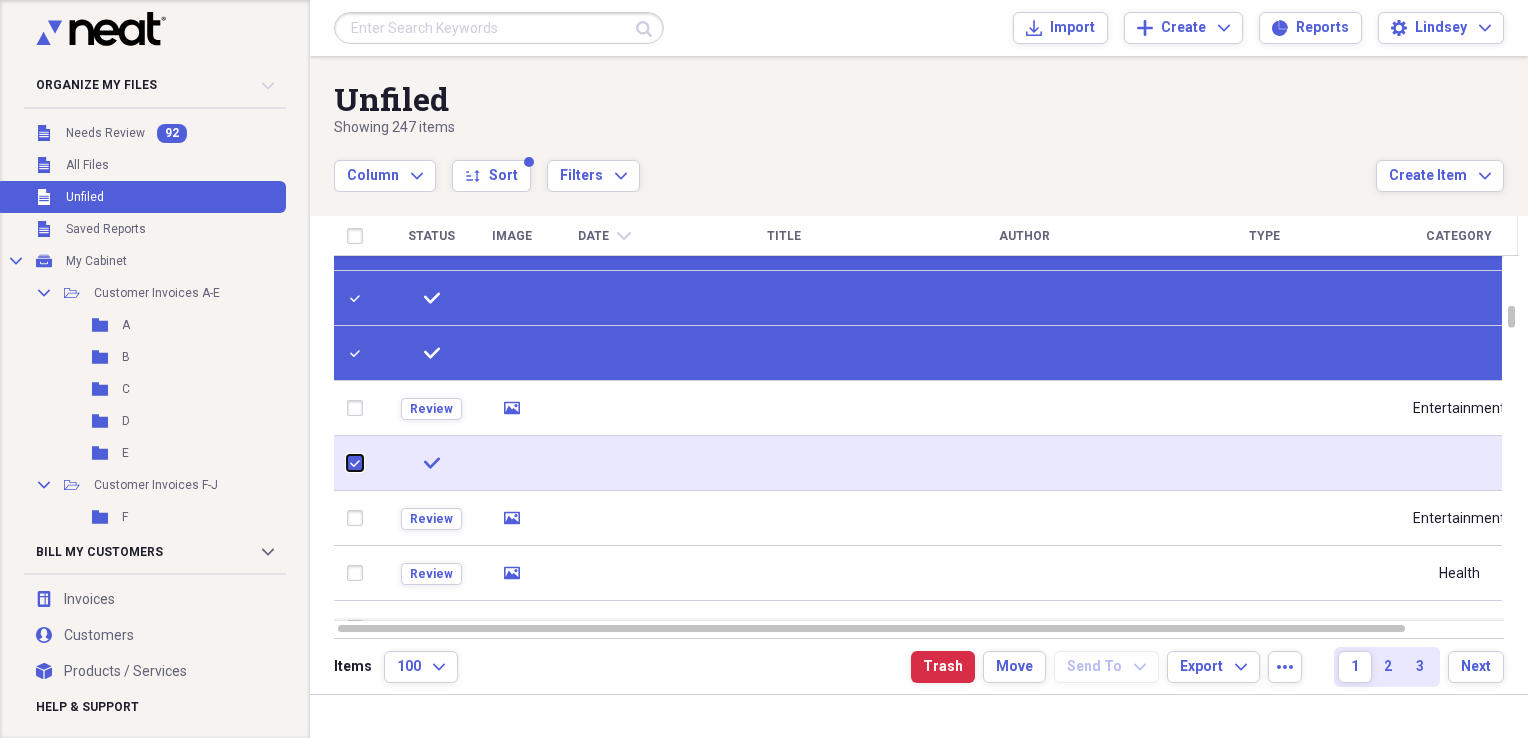checkbox on "true" 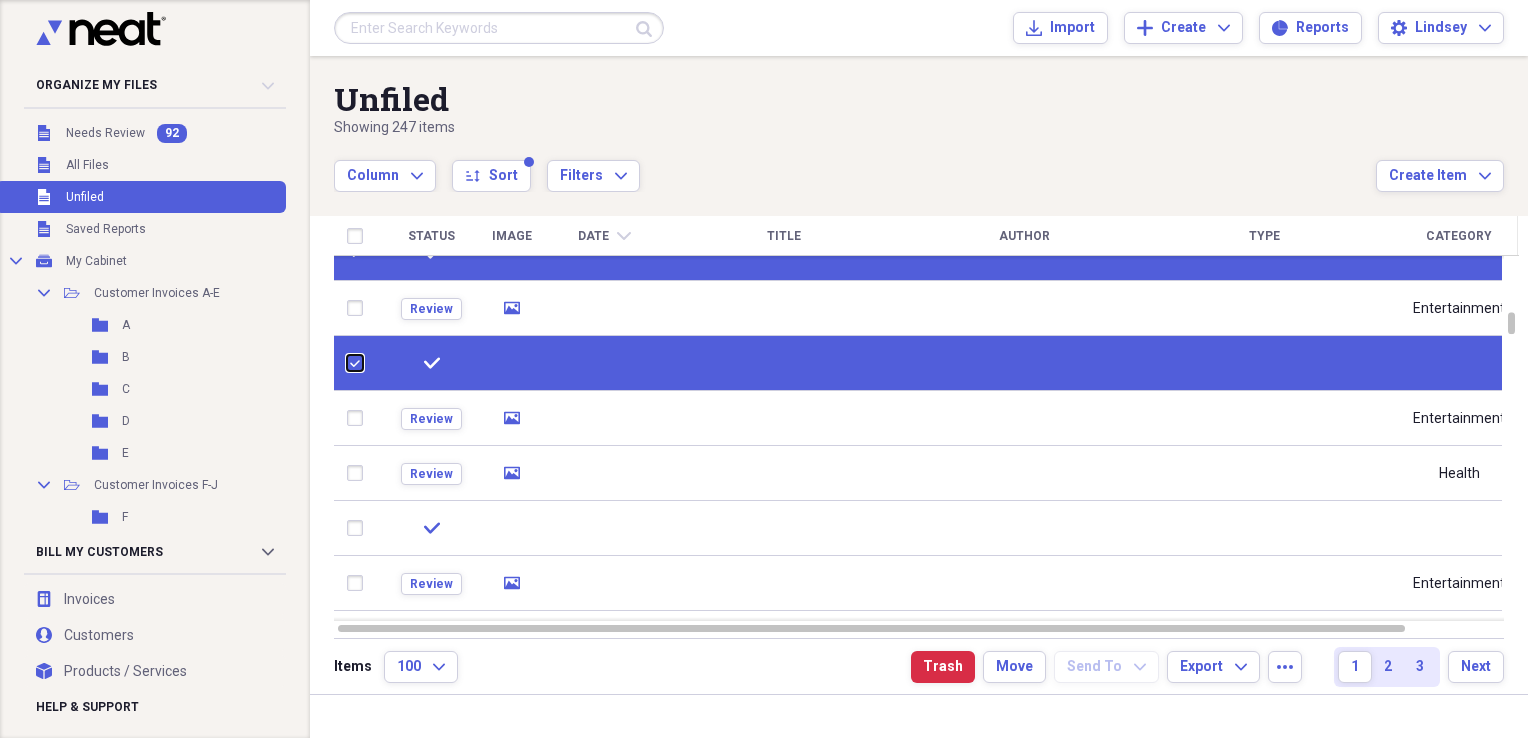 checkbox on "false" 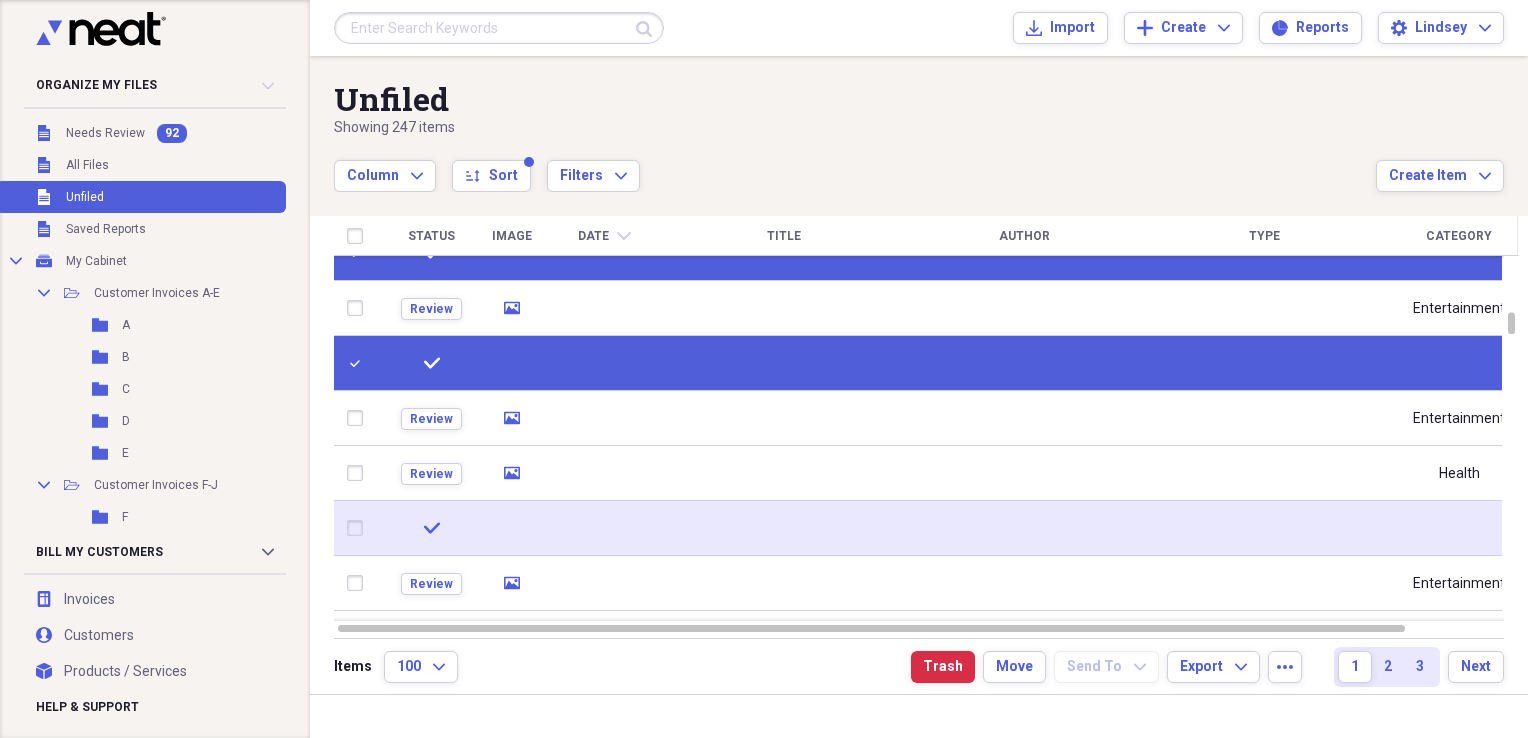 click at bounding box center [359, 528] 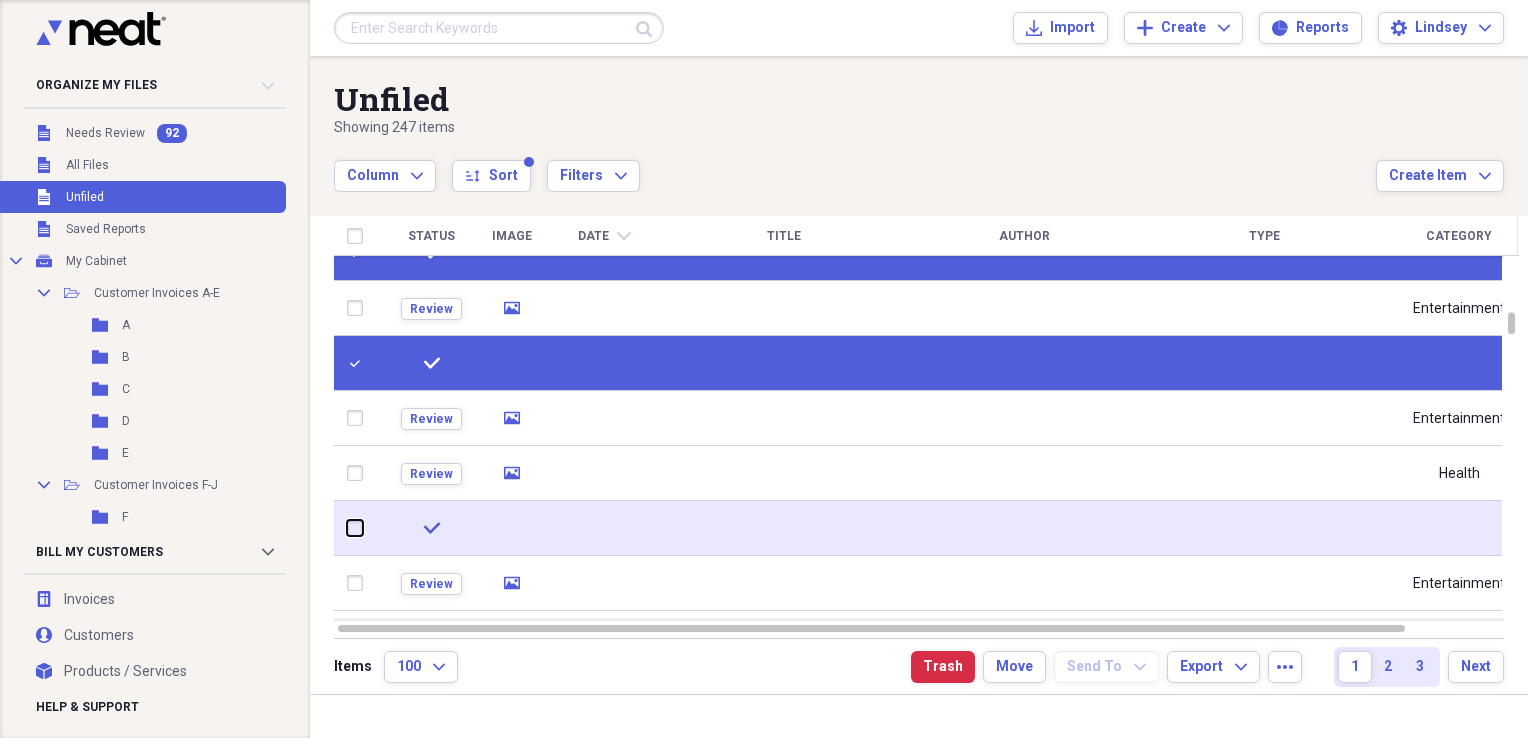 click at bounding box center (347, 528) 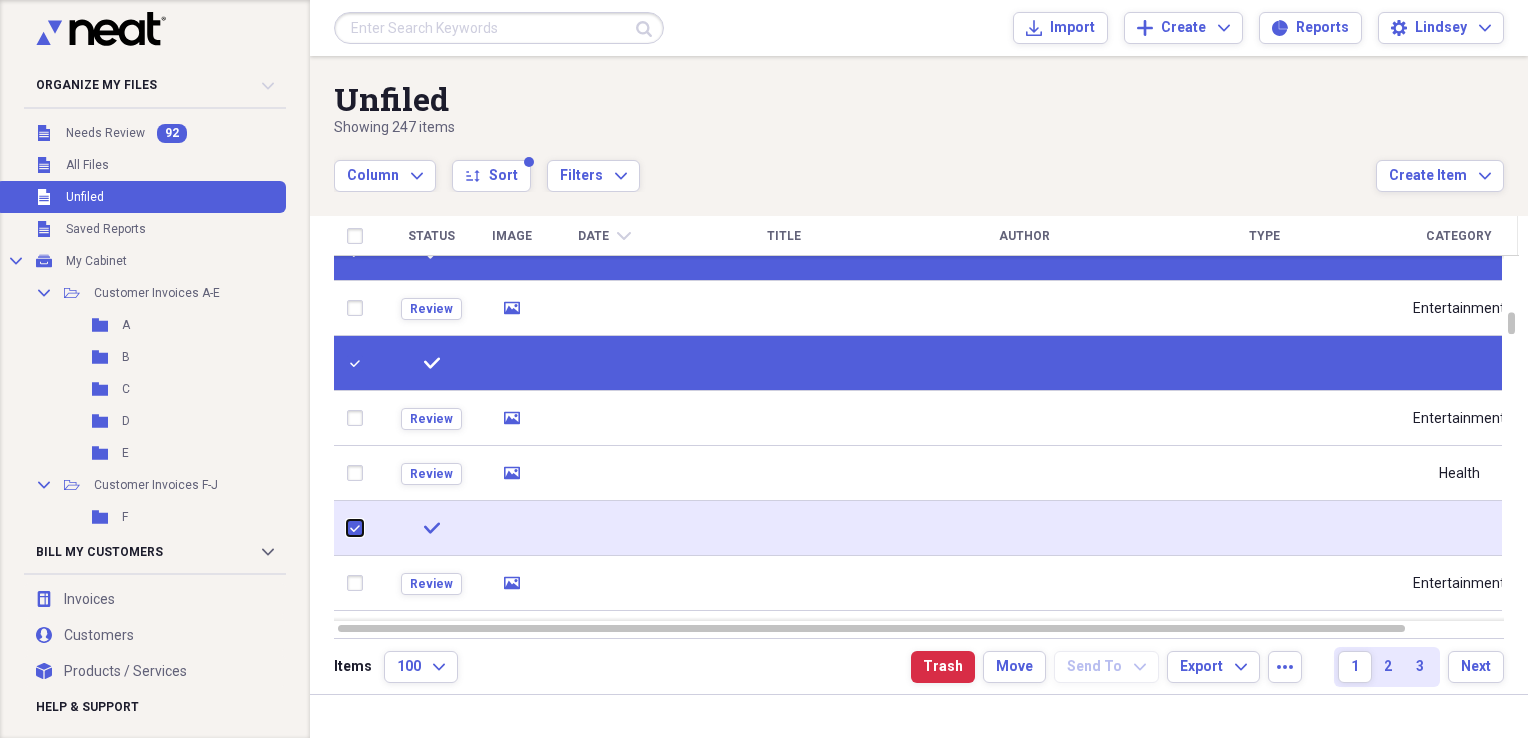 checkbox on "true" 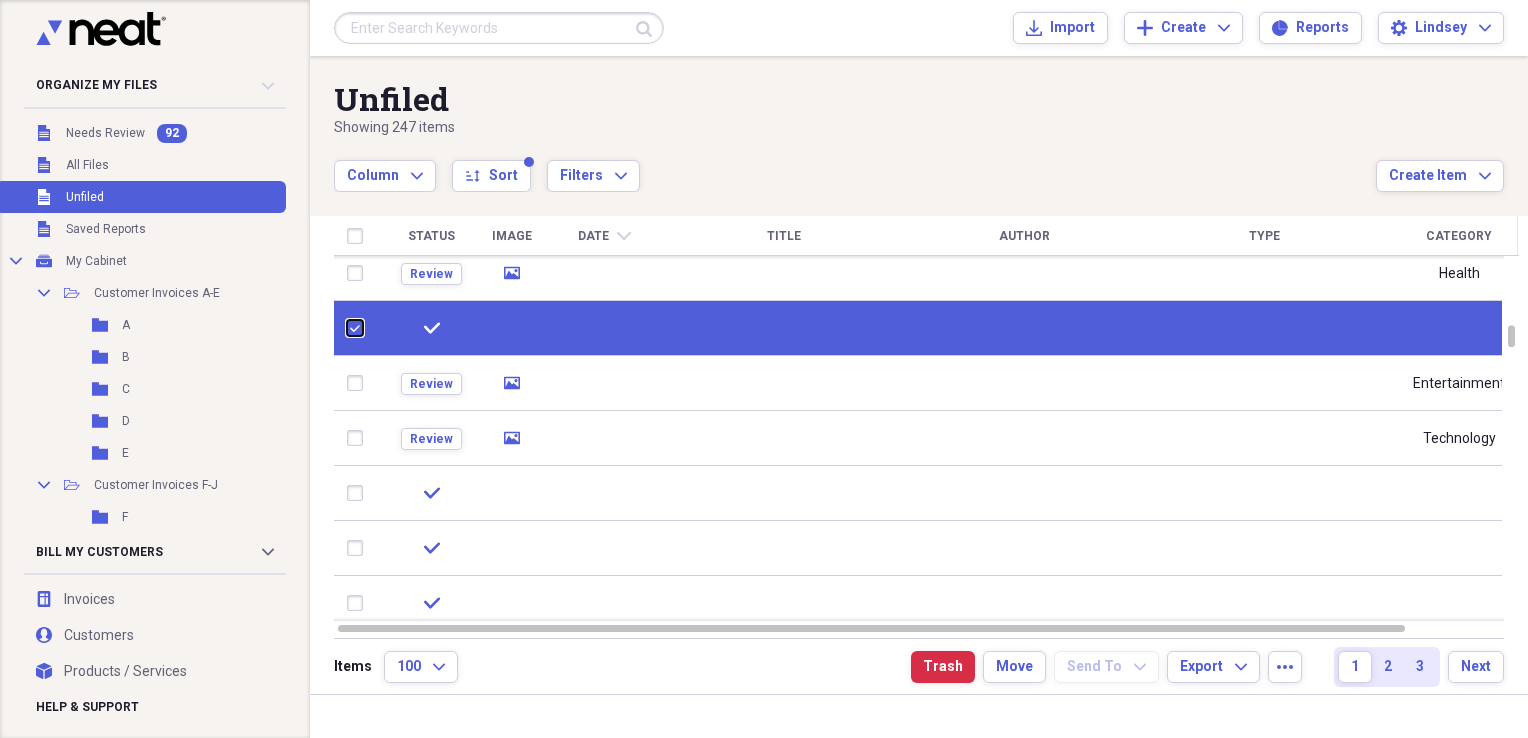 checkbox on "false" 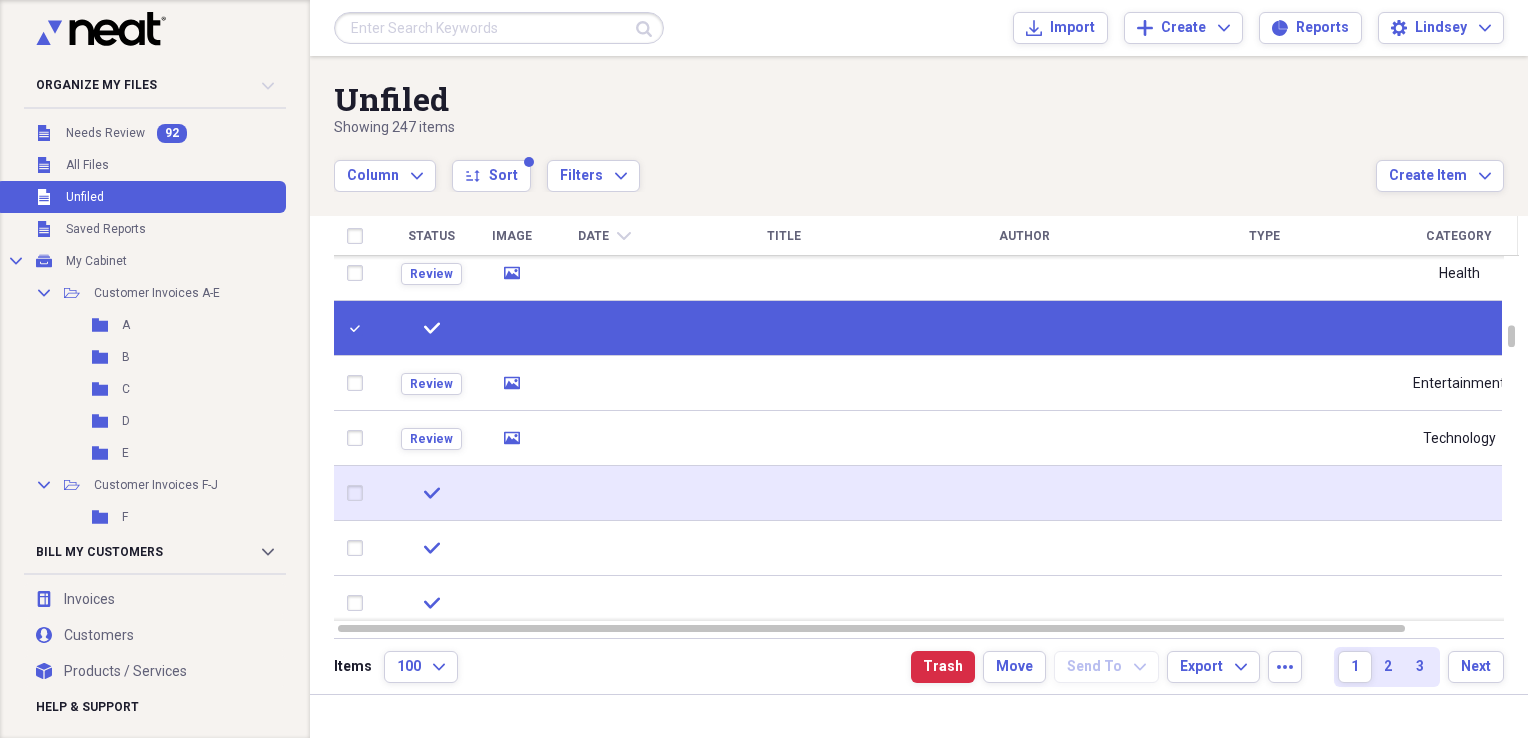 click at bounding box center (359, 493) 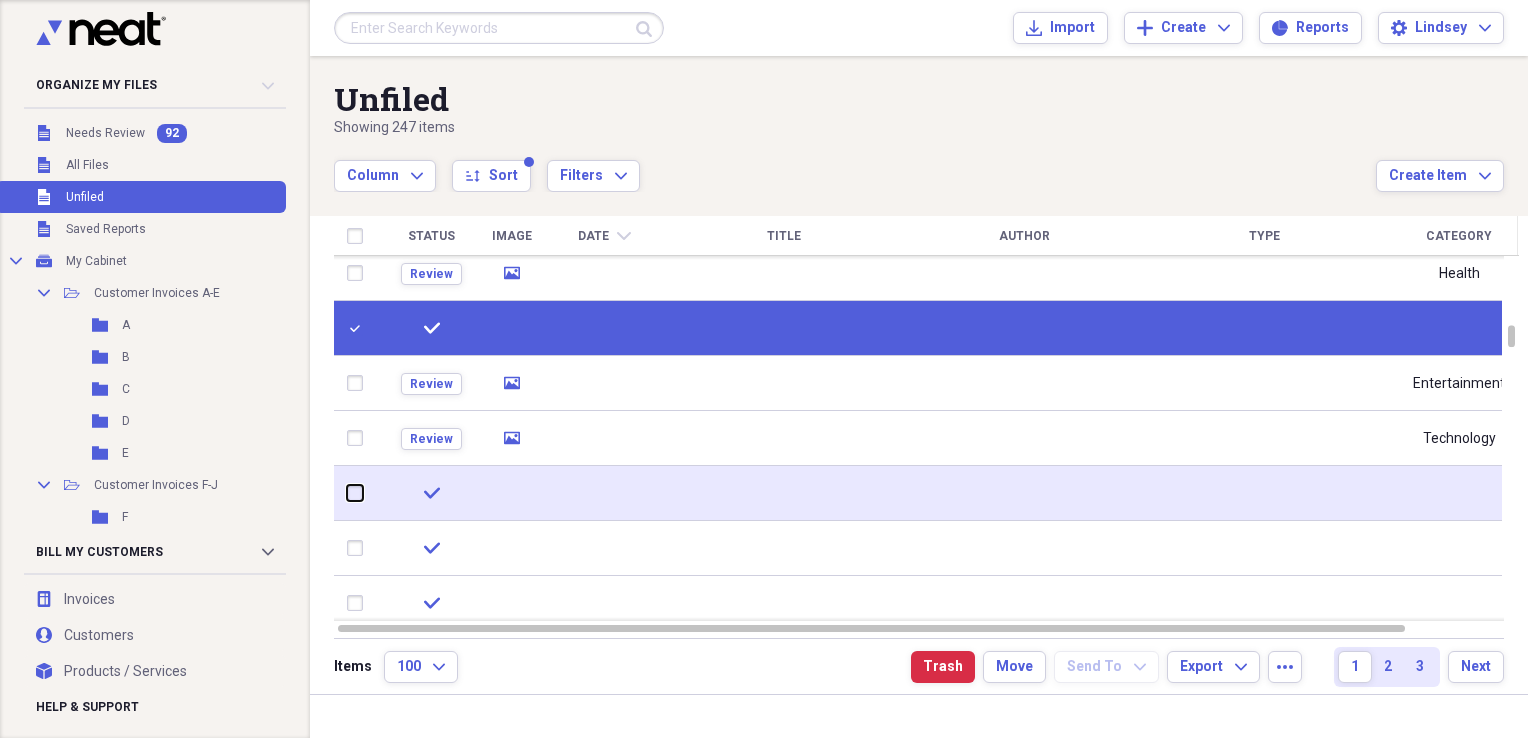 click at bounding box center (347, 493) 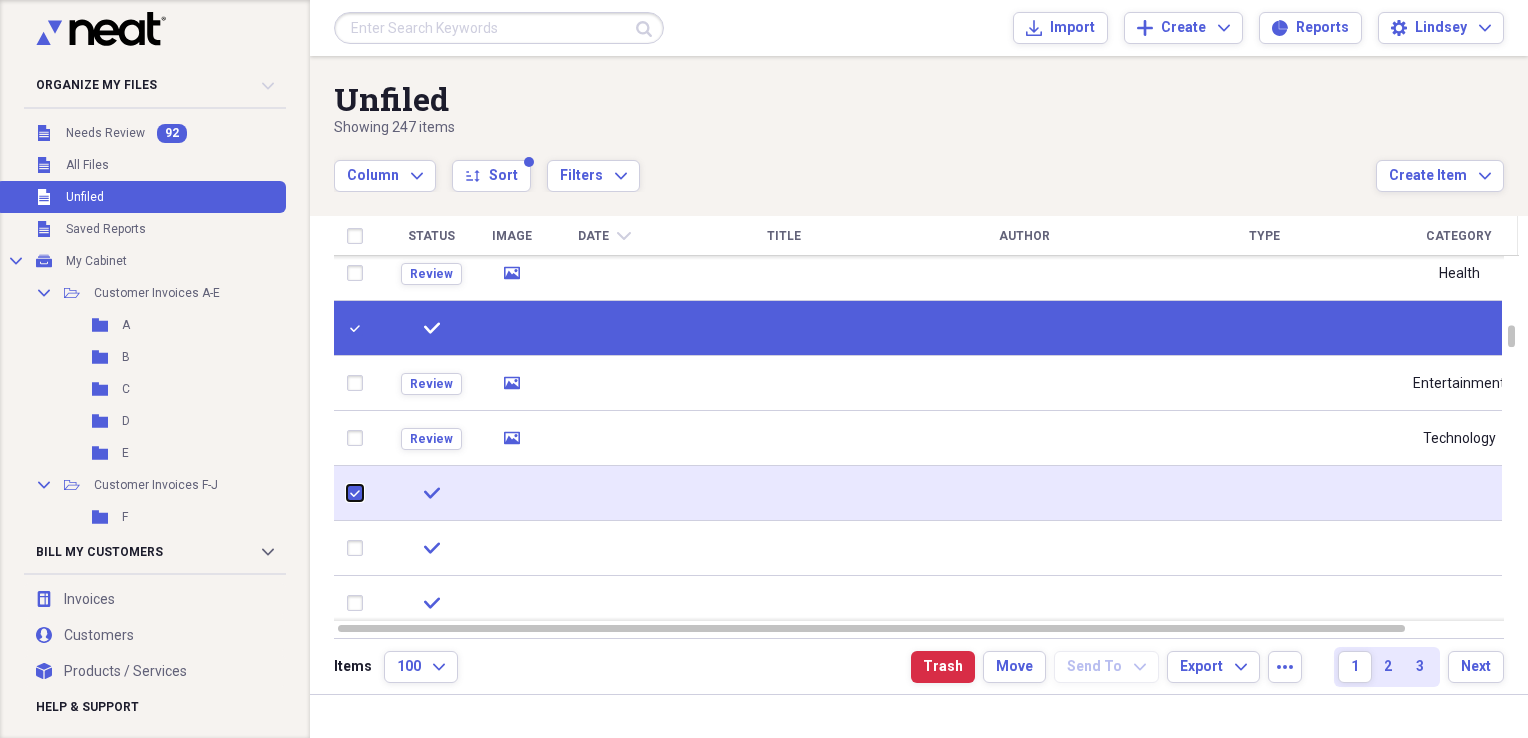 checkbox on "true" 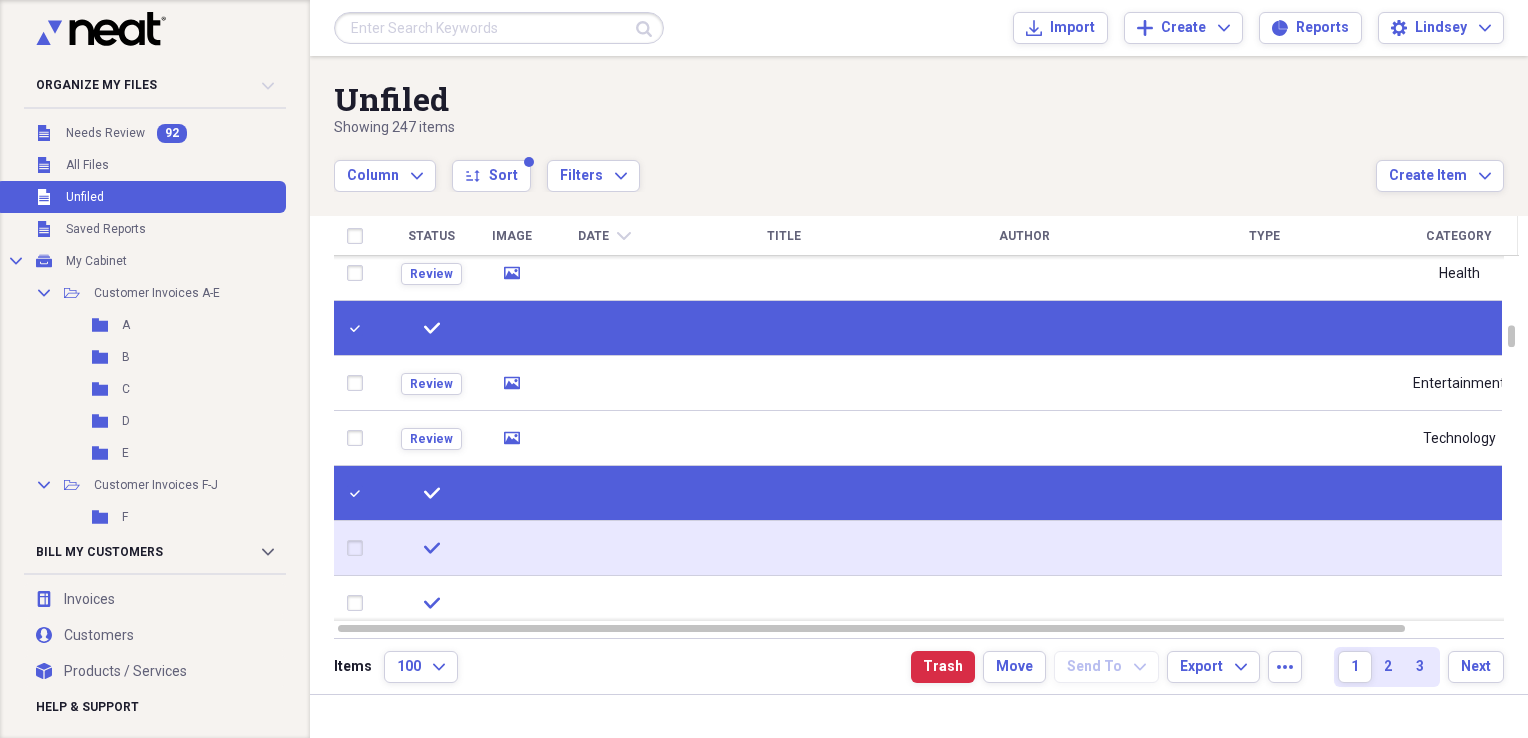 click at bounding box center [359, 548] 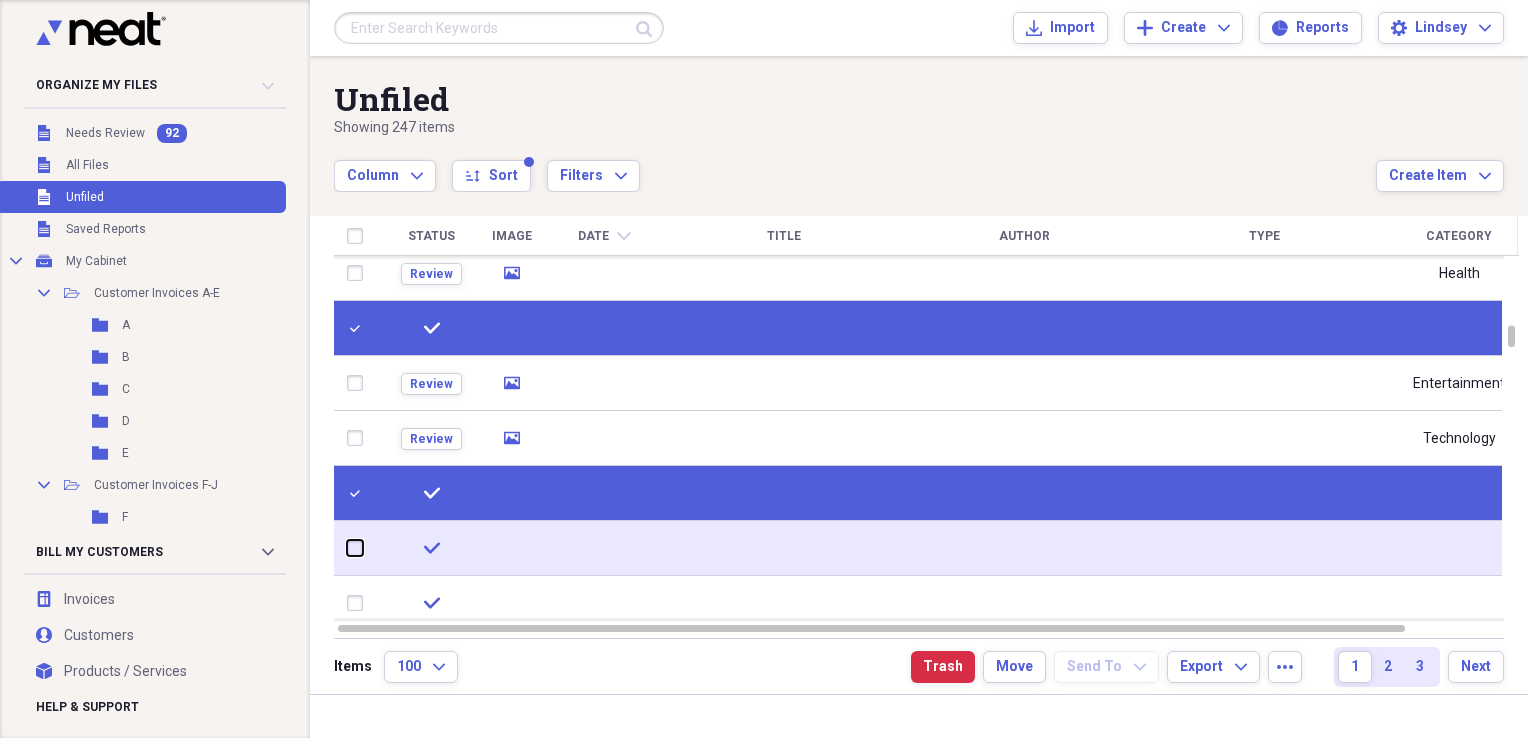 click at bounding box center (347, 548) 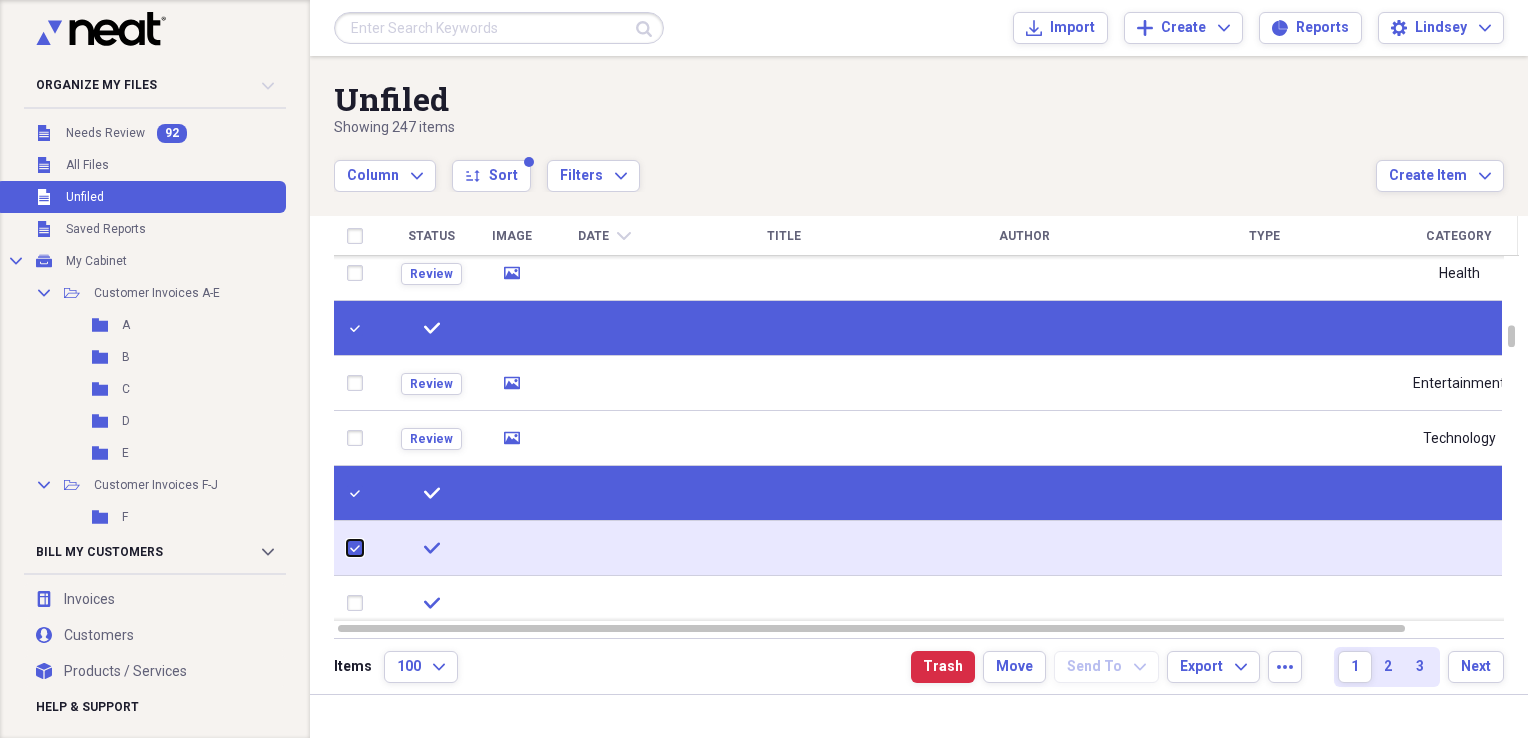 checkbox on "true" 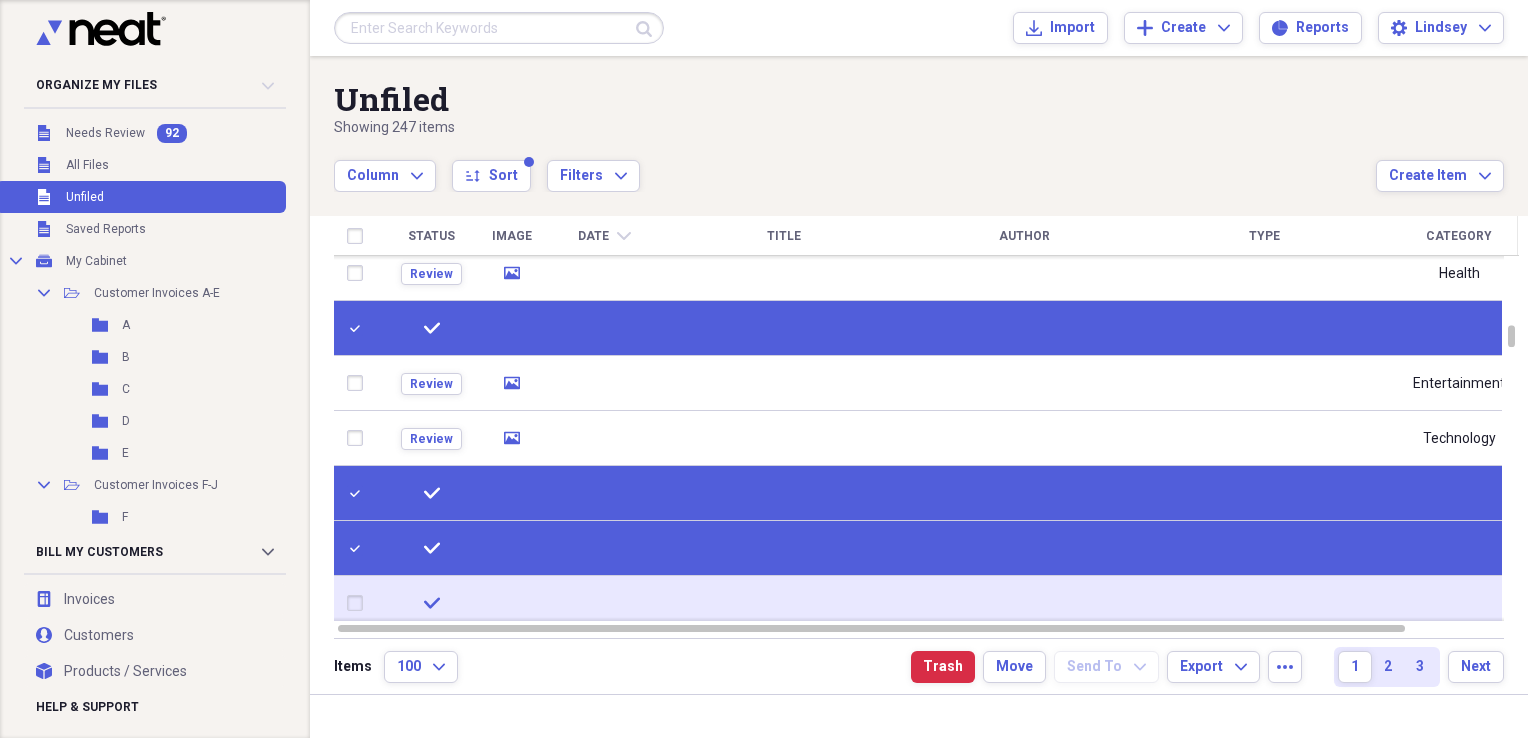 click at bounding box center [359, 603] 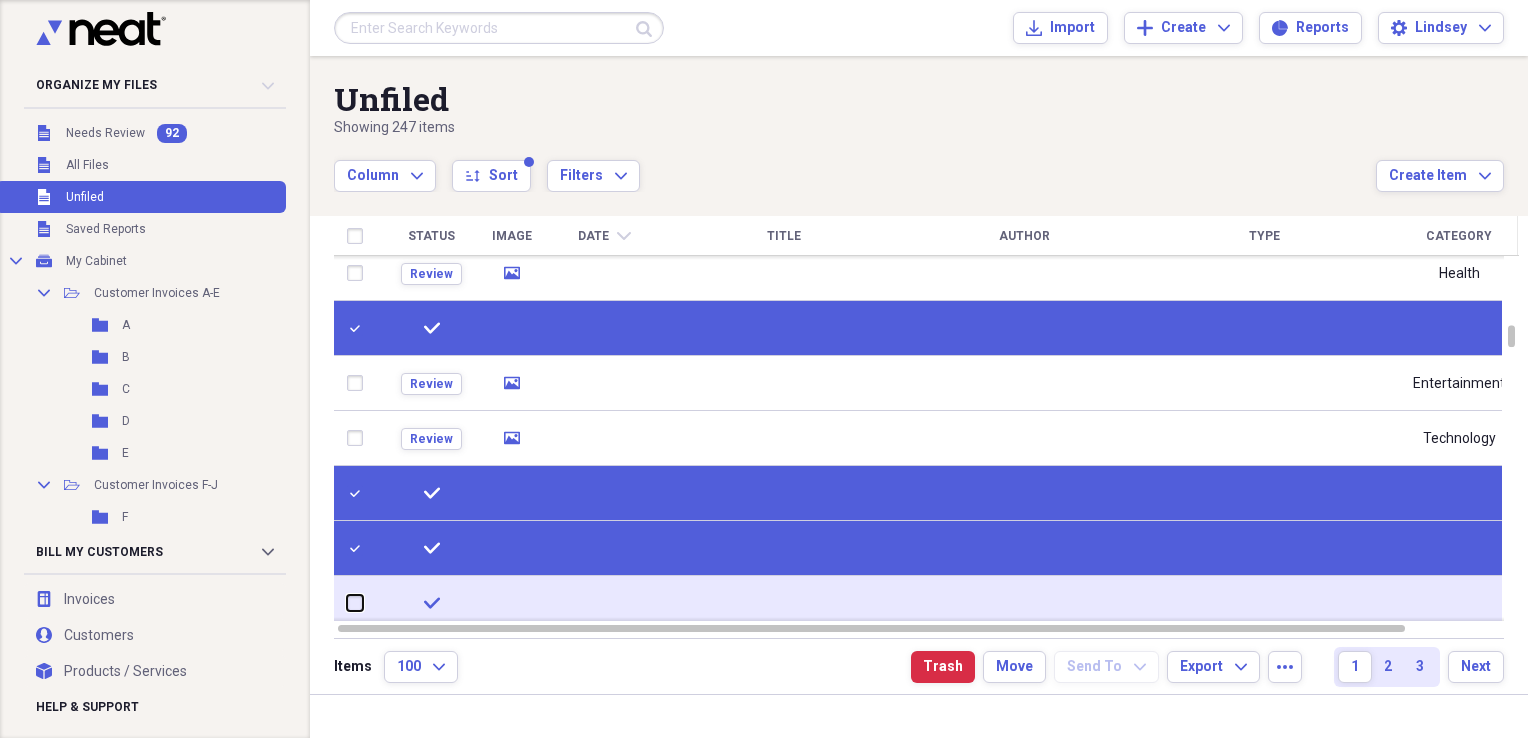 click at bounding box center [347, 603] 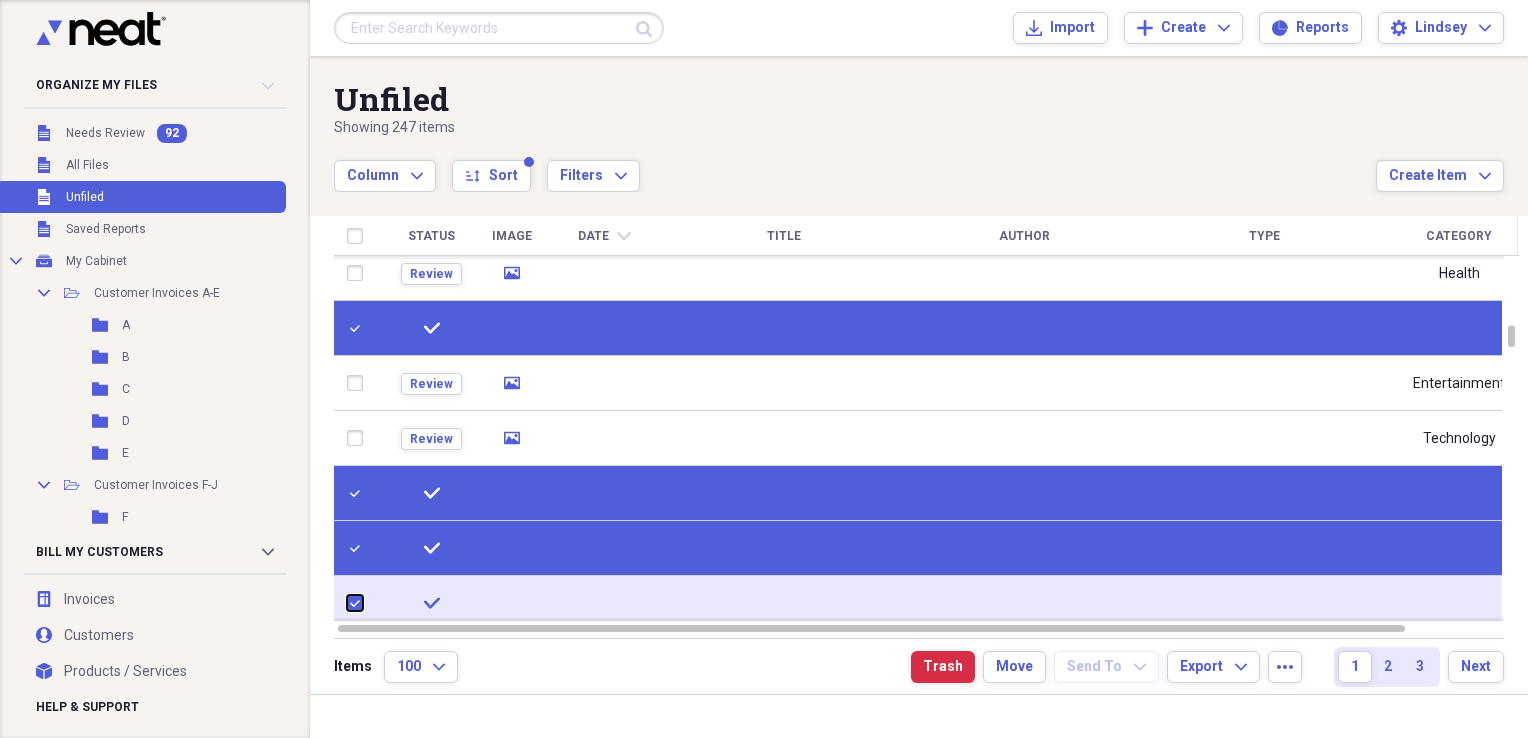 checkbox on "true" 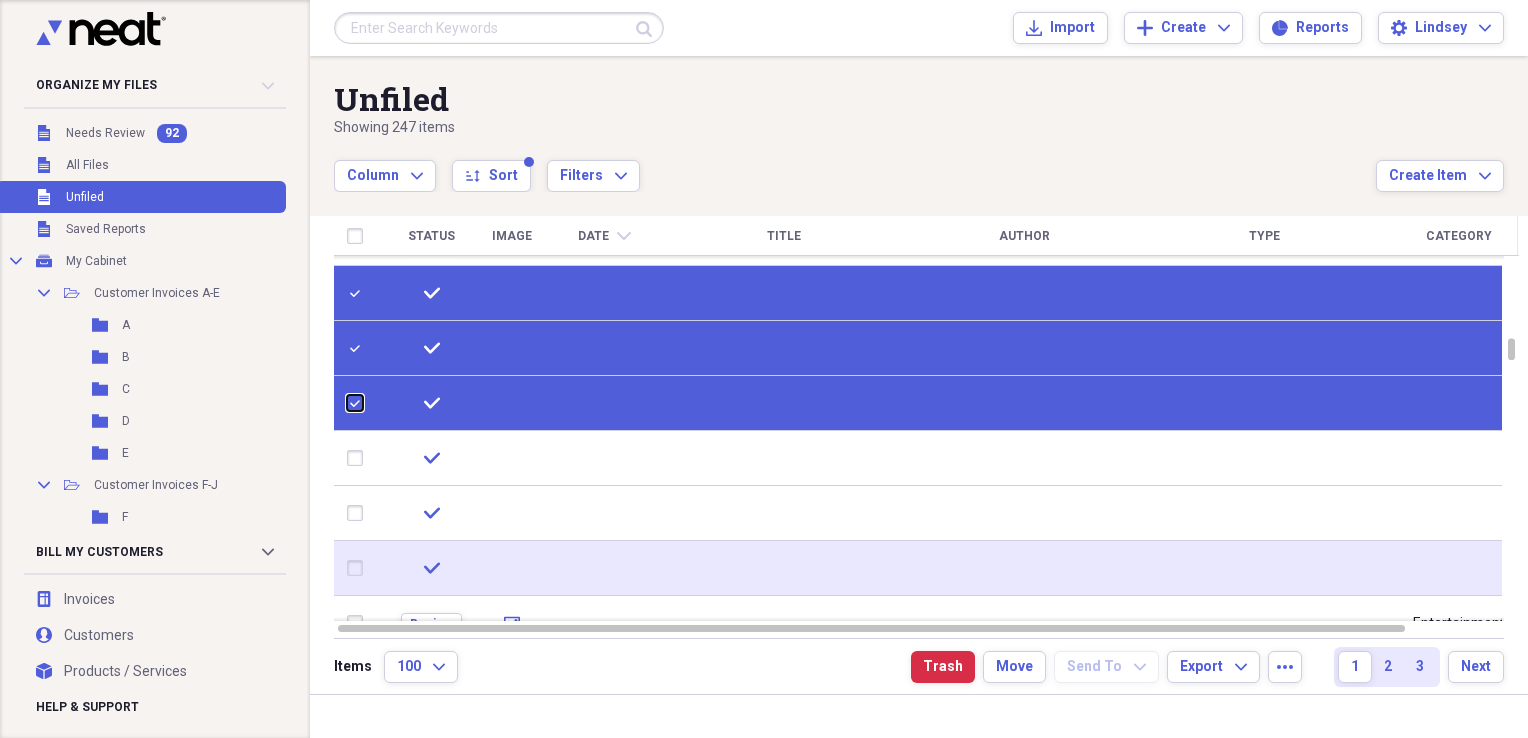 checkbox on "false" 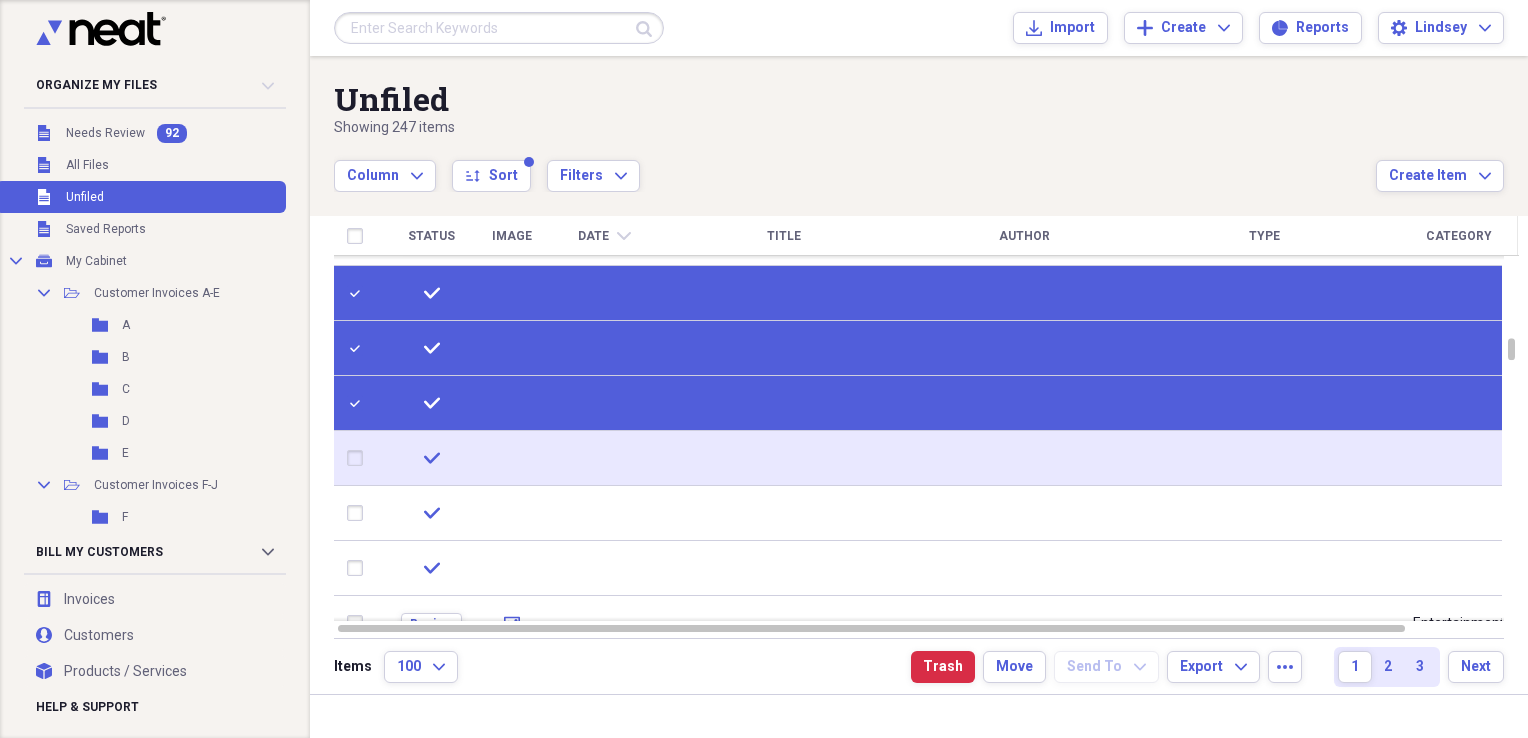click at bounding box center (359, 458) 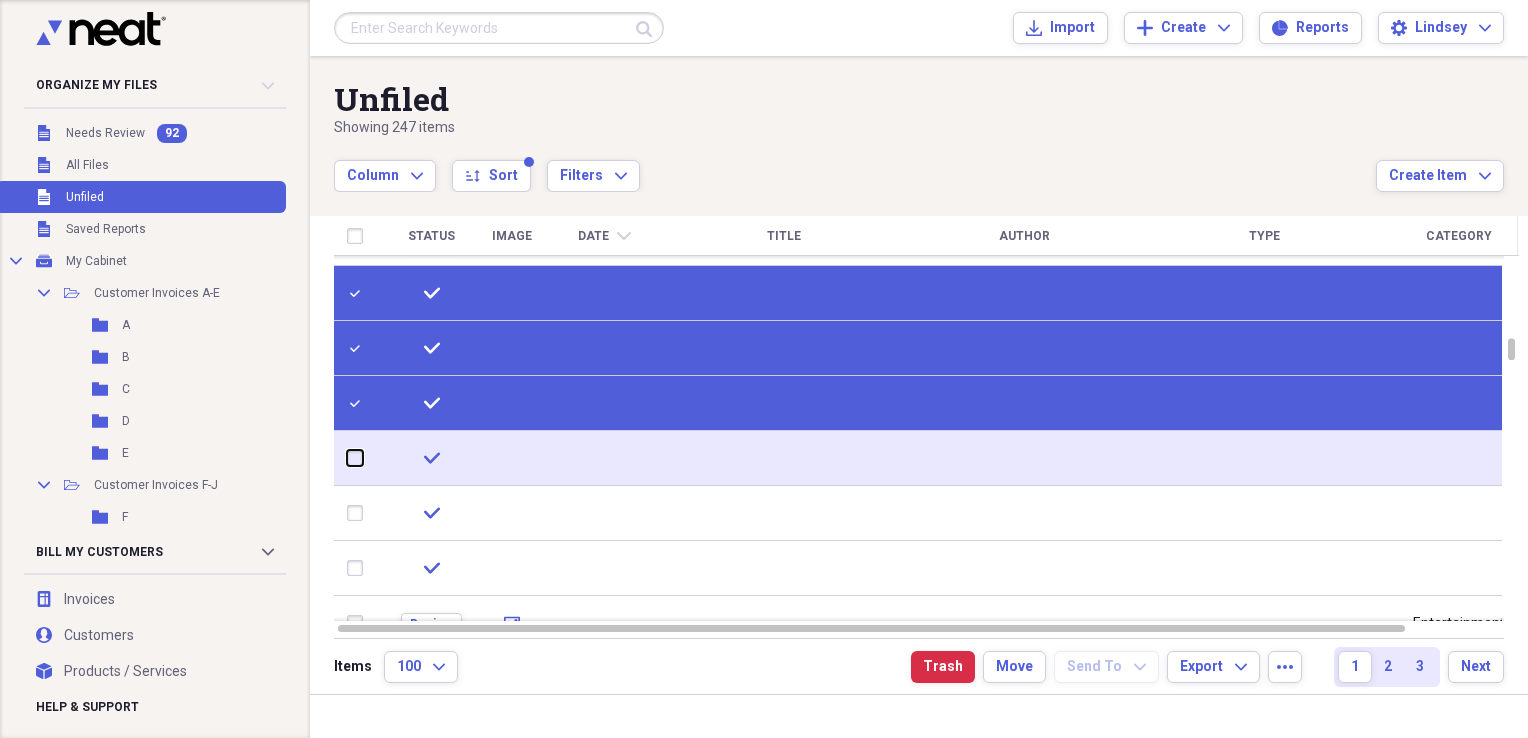 click at bounding box center [347, 458] 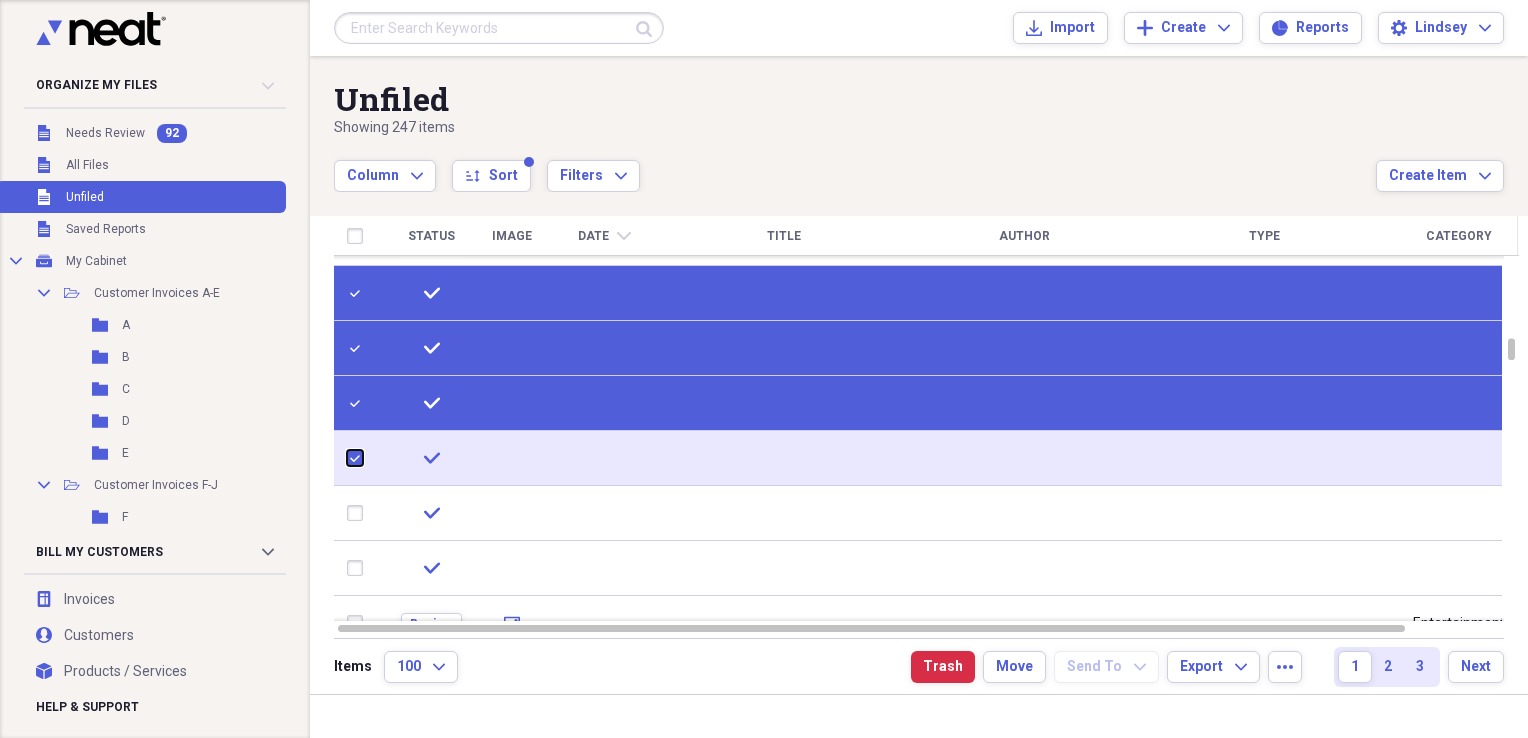 checkbox on "true" 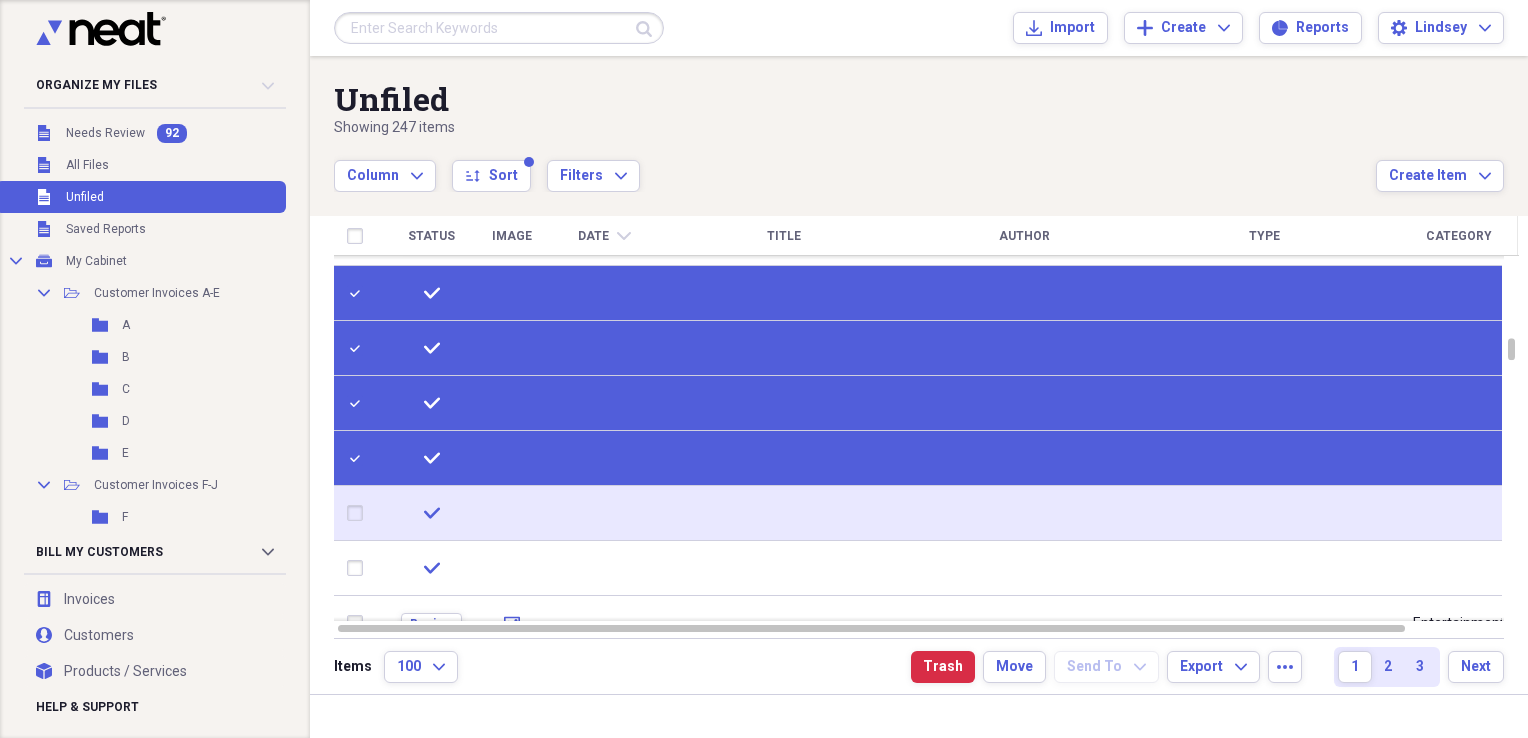 click at bounding box center (359, 513) 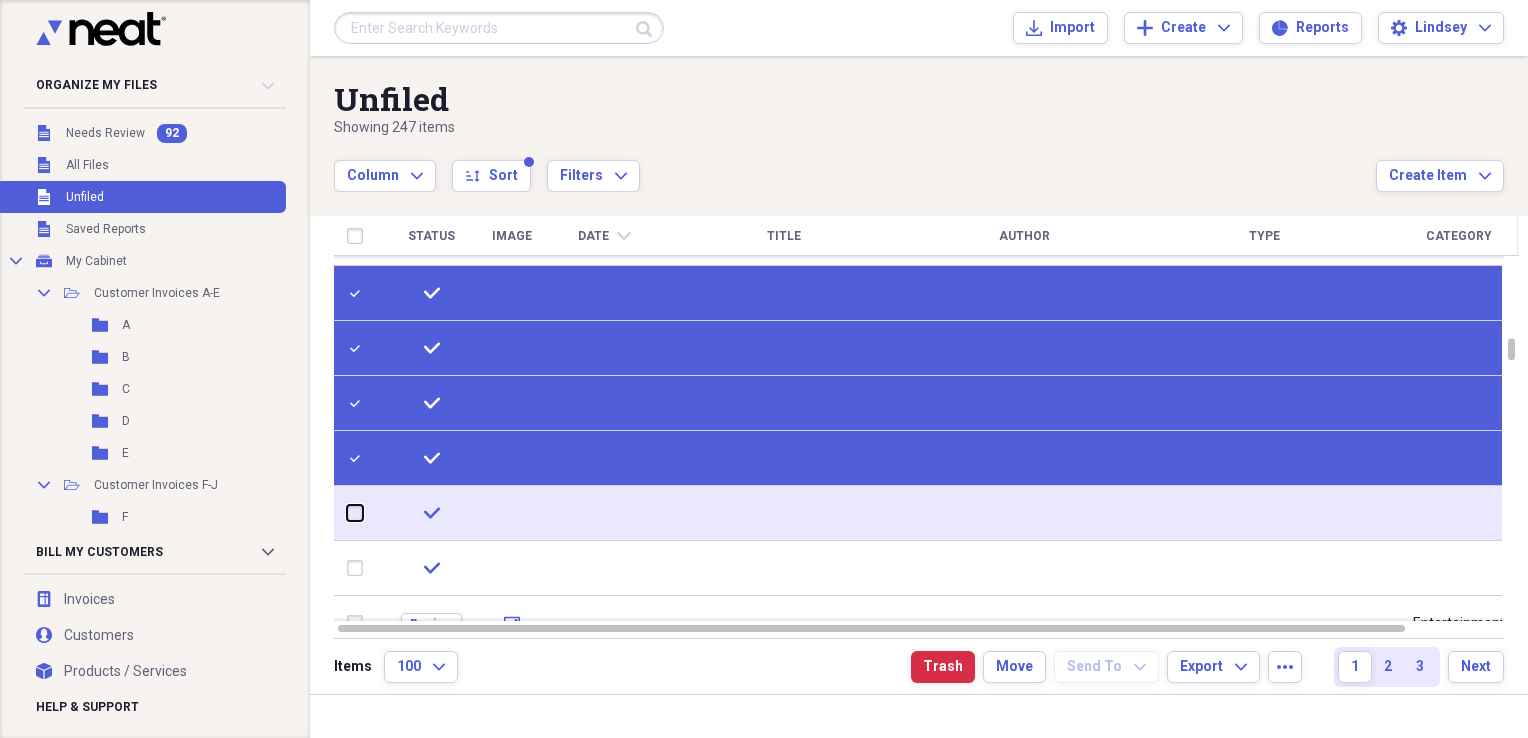 click at bounding box center [347, 513] 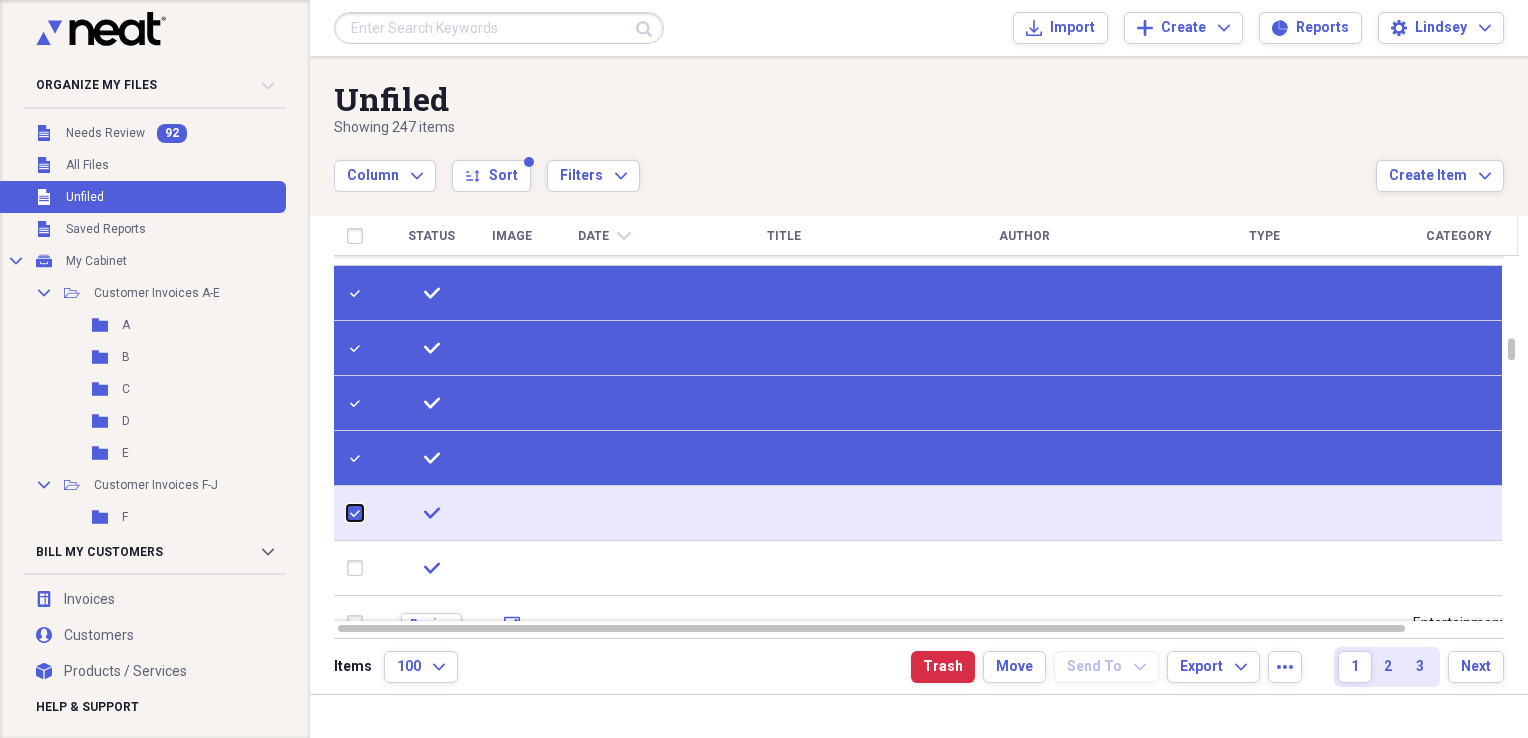 checkbox on "true" 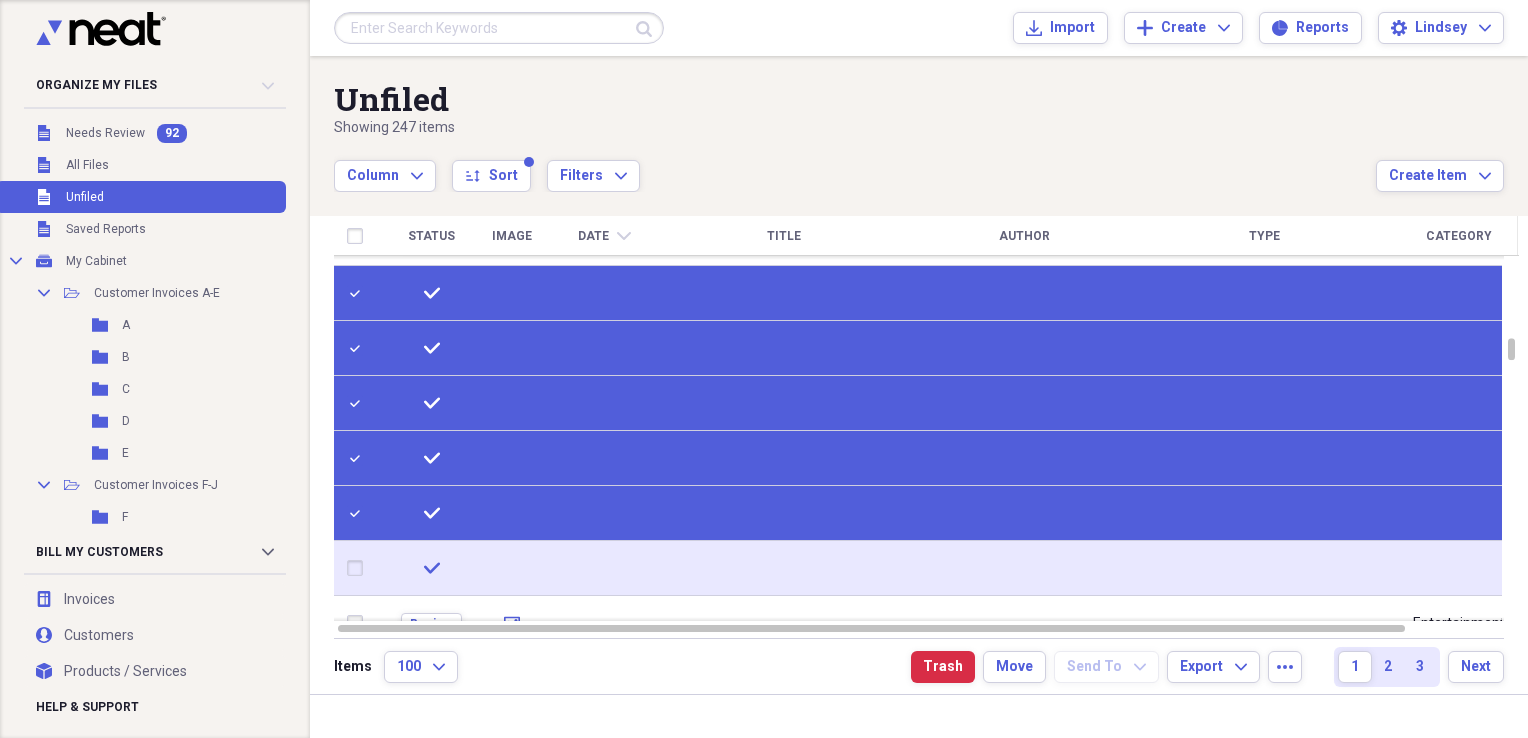 click at bounding box center (359, 568) 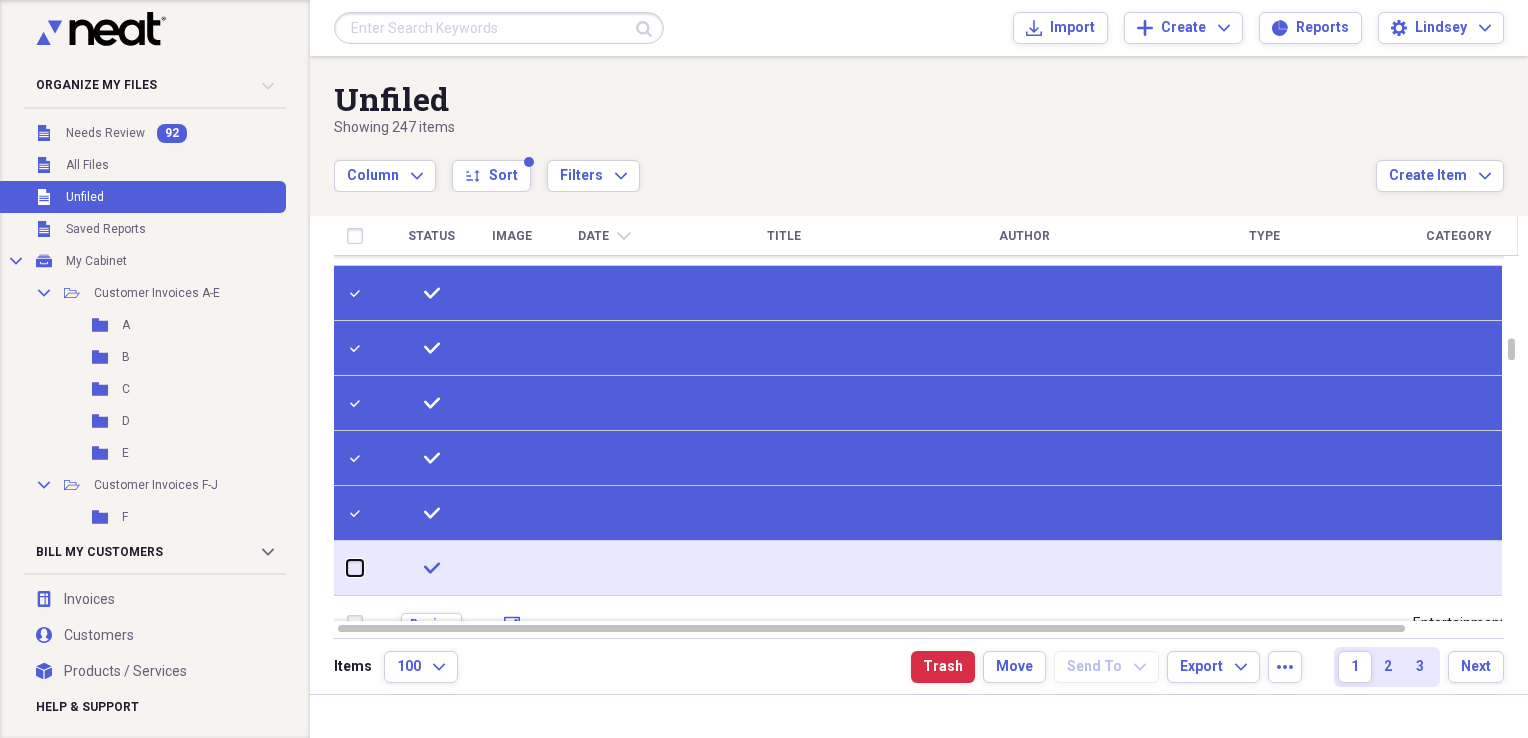 click at bounding box center (347, 568) 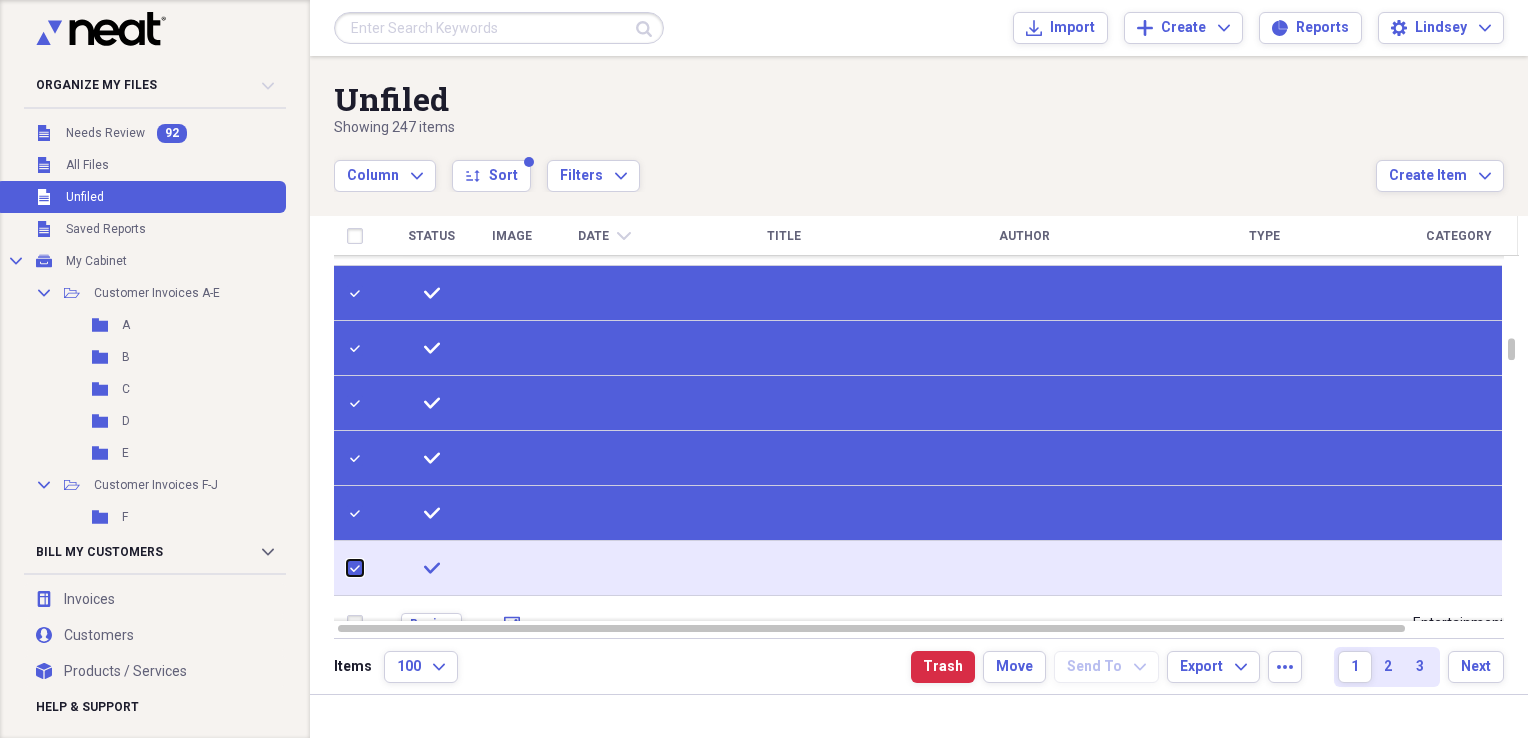 checkbox on "true" 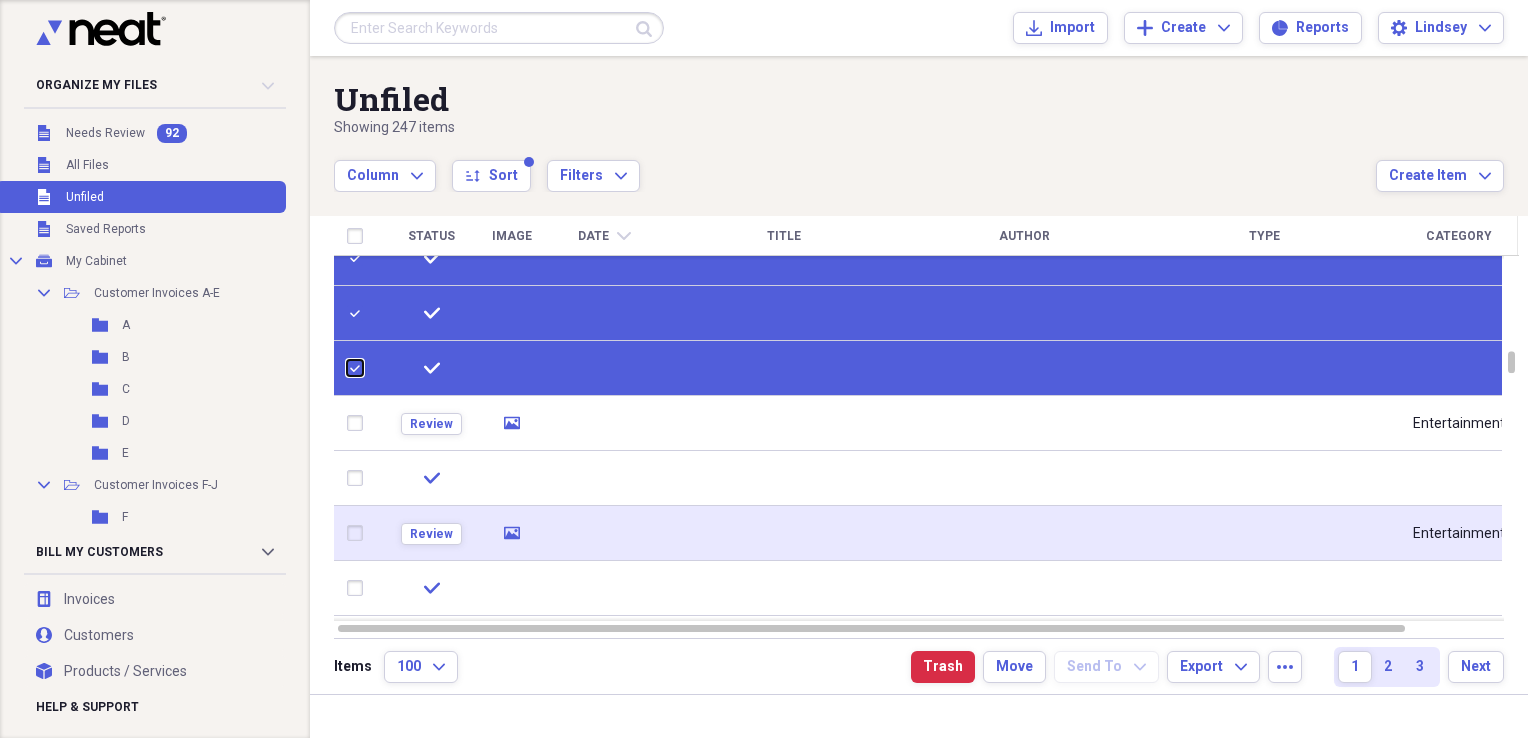 checkbox on "false" 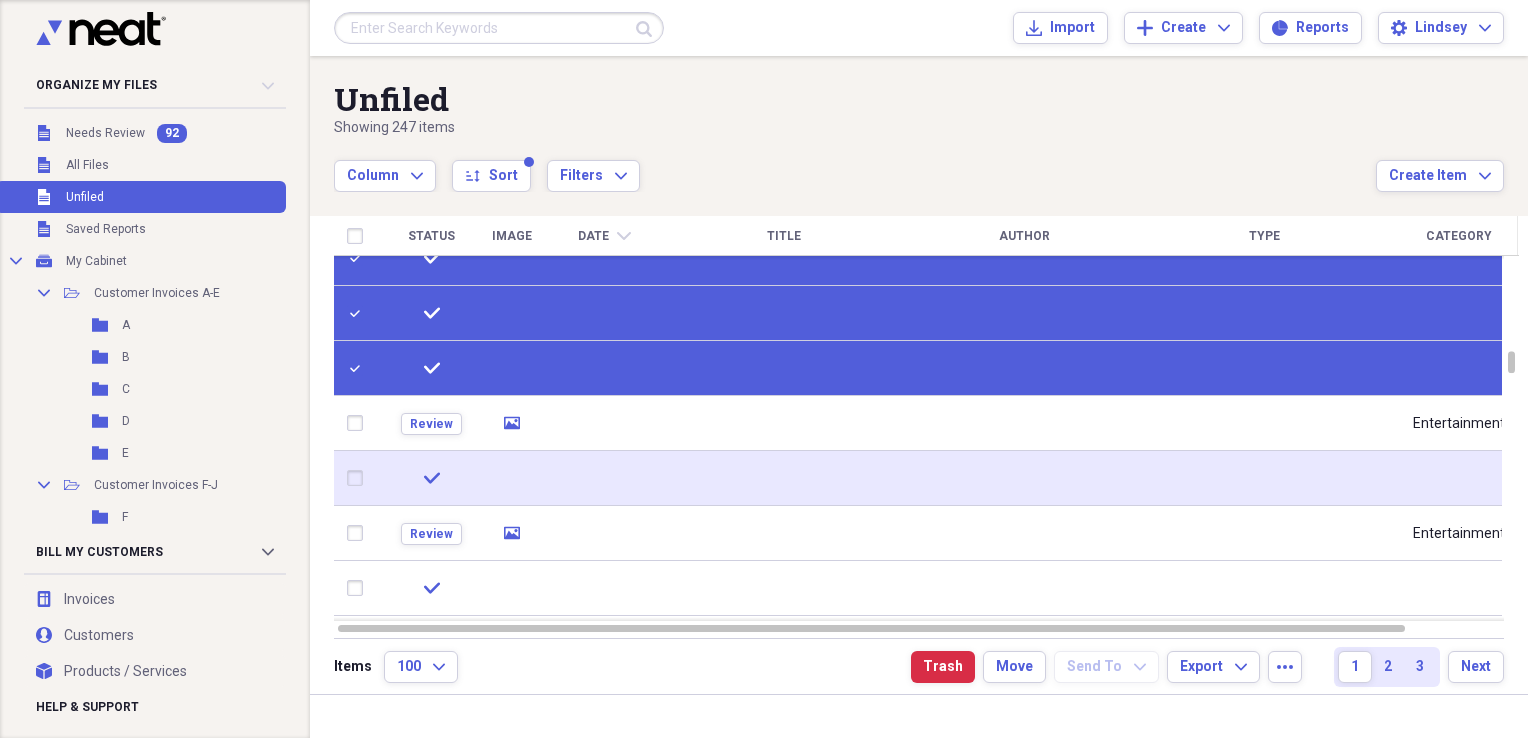click at bounding box center [359, 478] 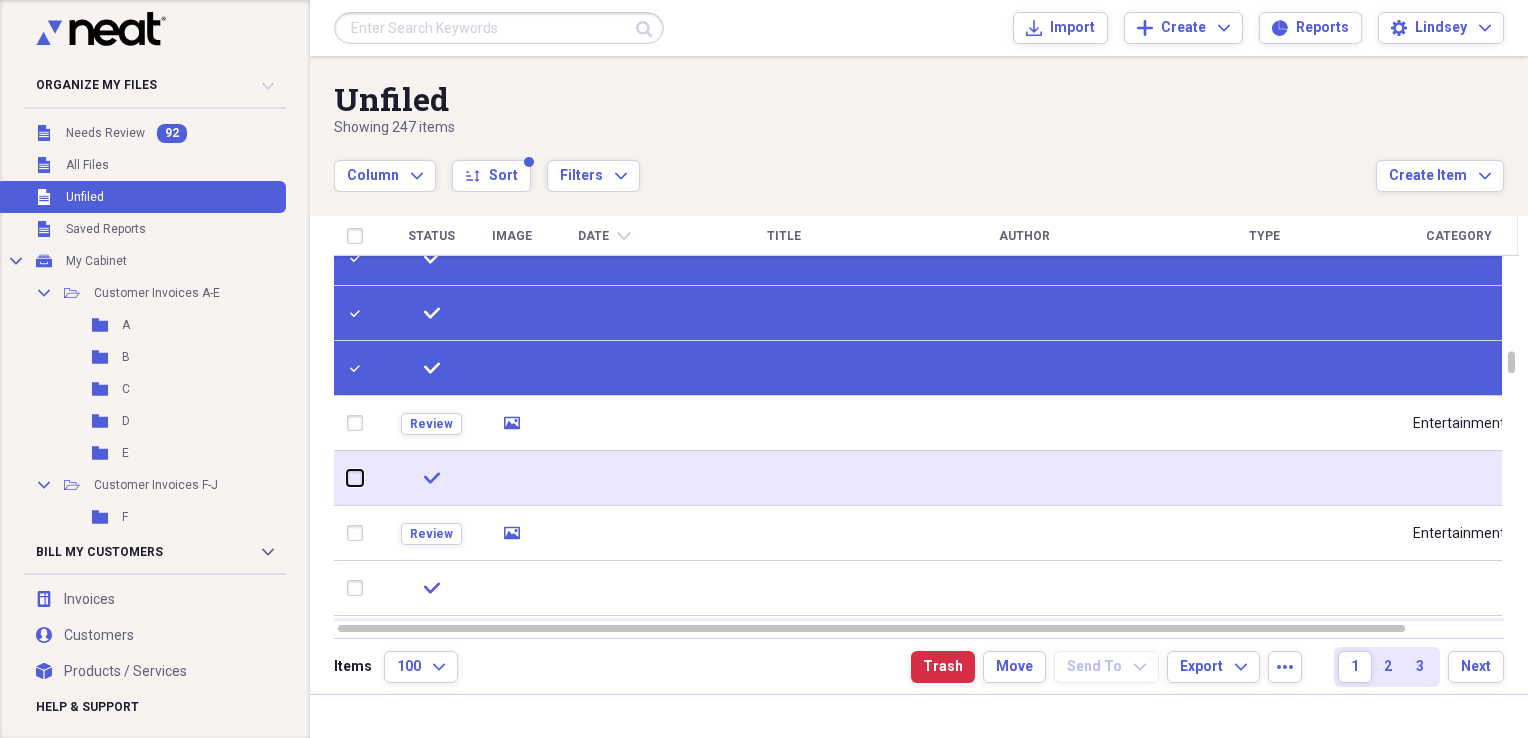 click at bounding box center (347, 478) 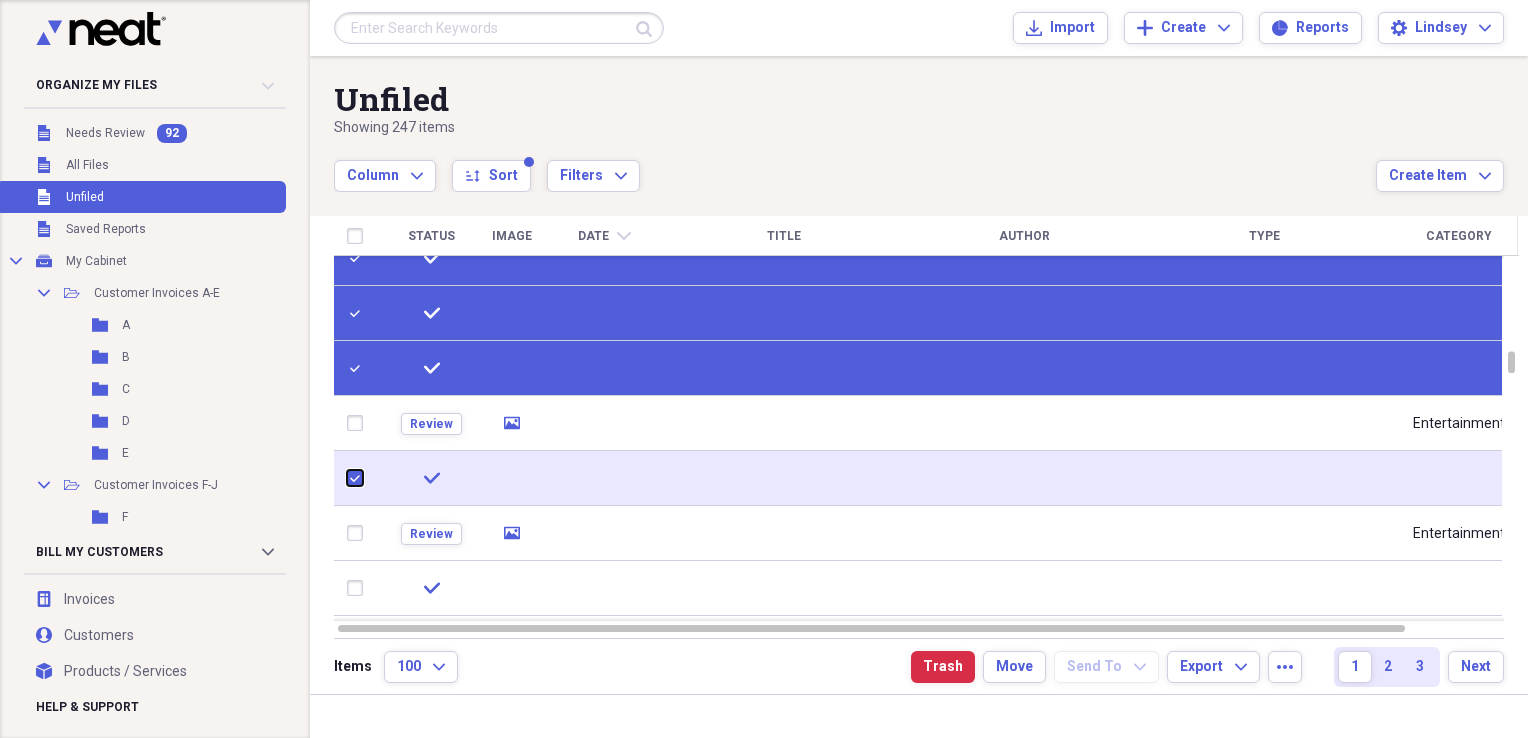 checkbox on "true" 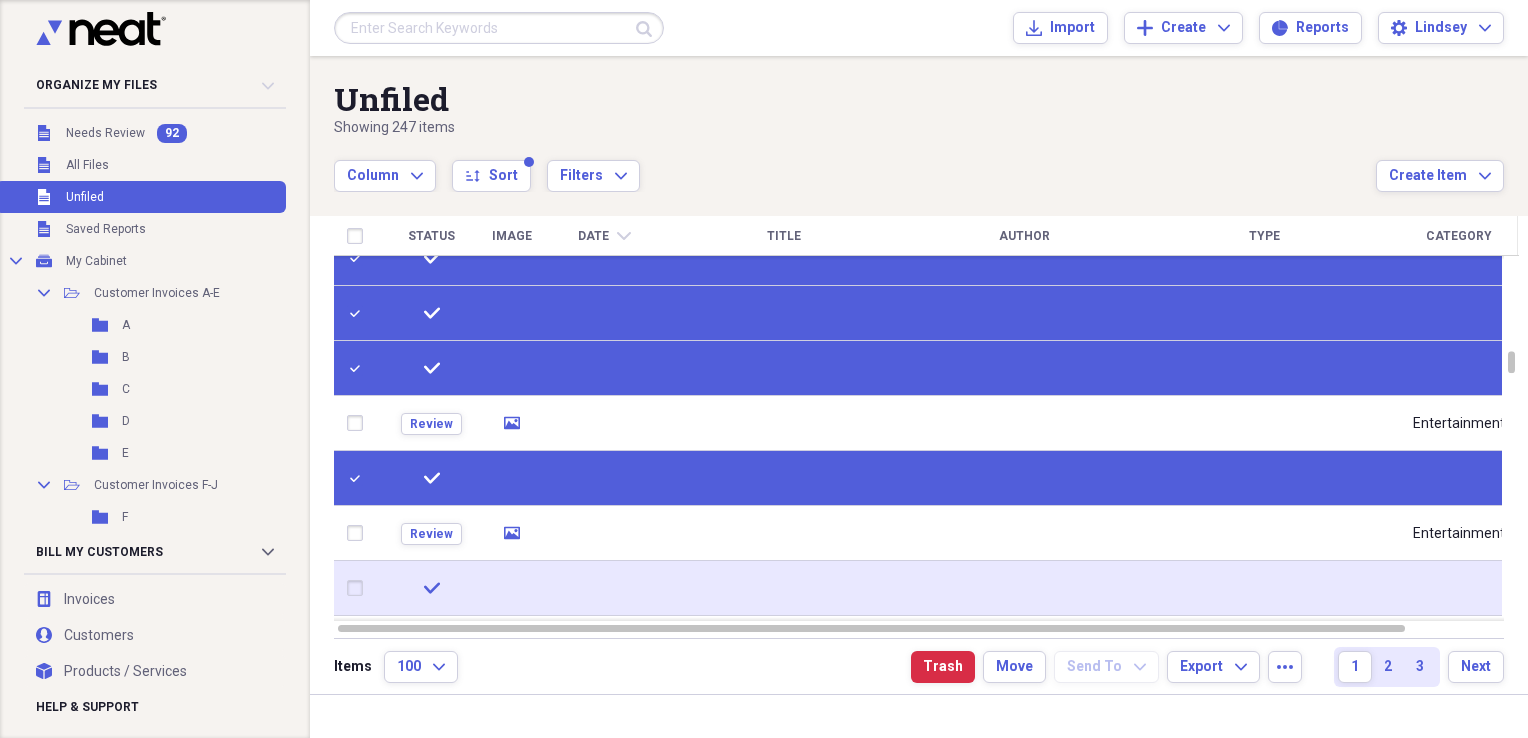 click at bounding box center (359, 588) 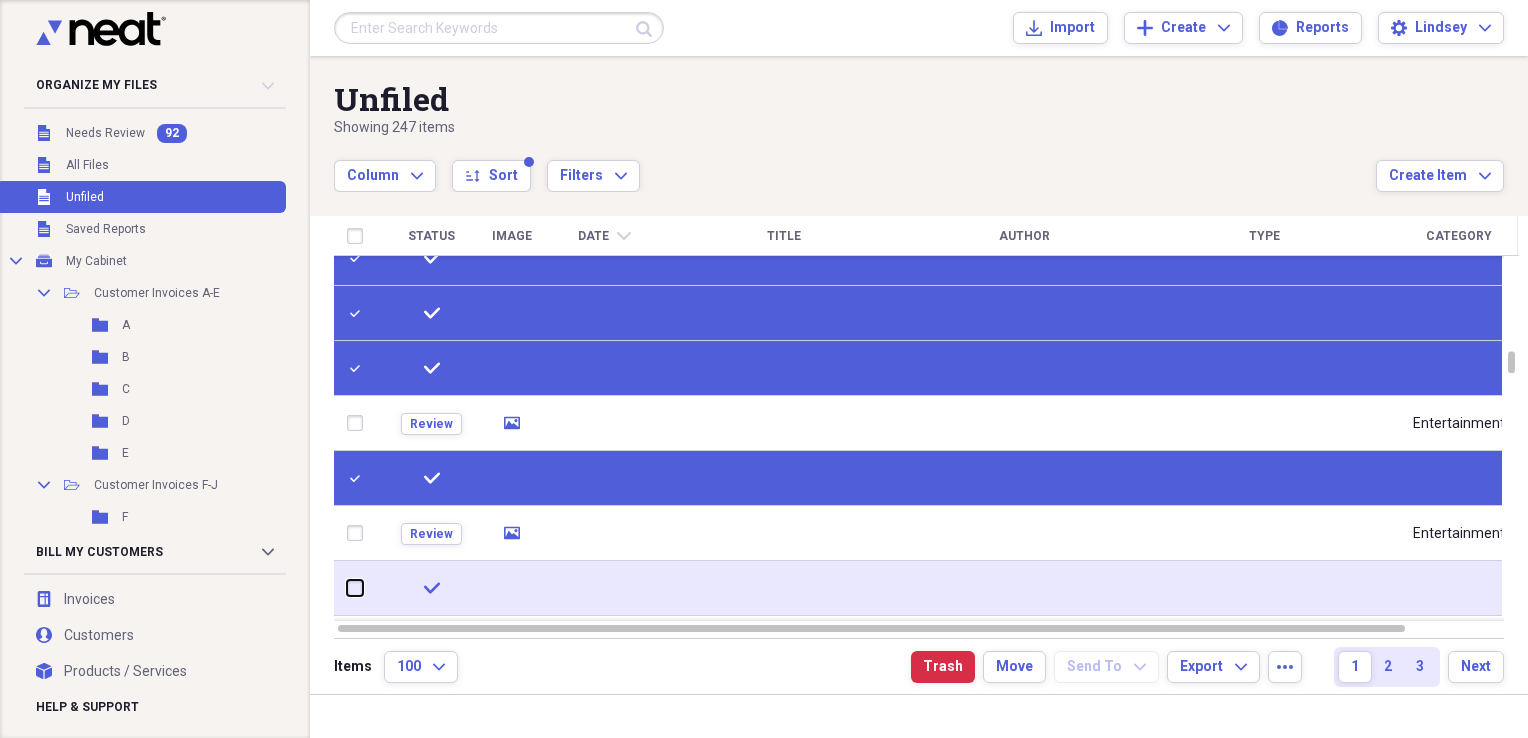 click at bounding box center (347, 588) 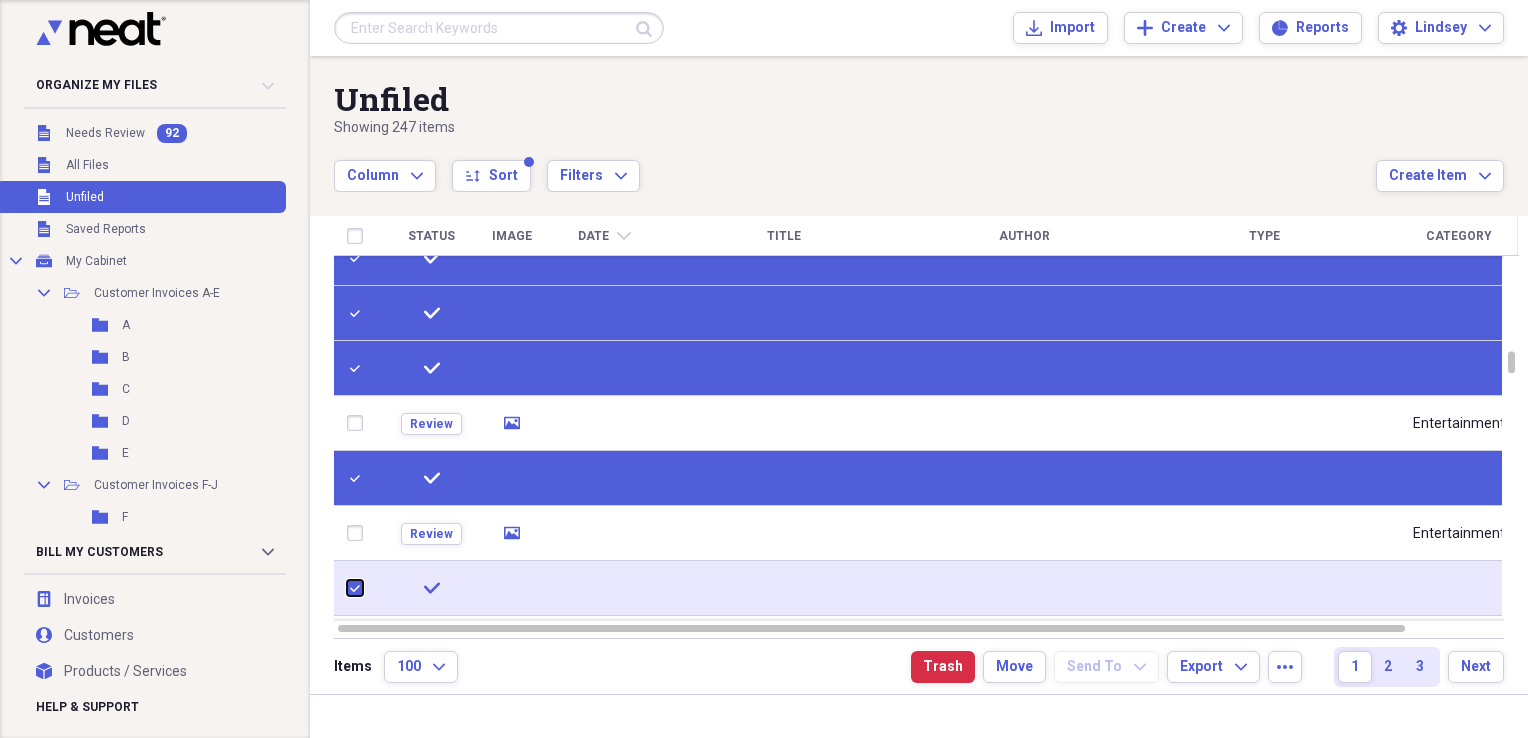 checkbox on "true" 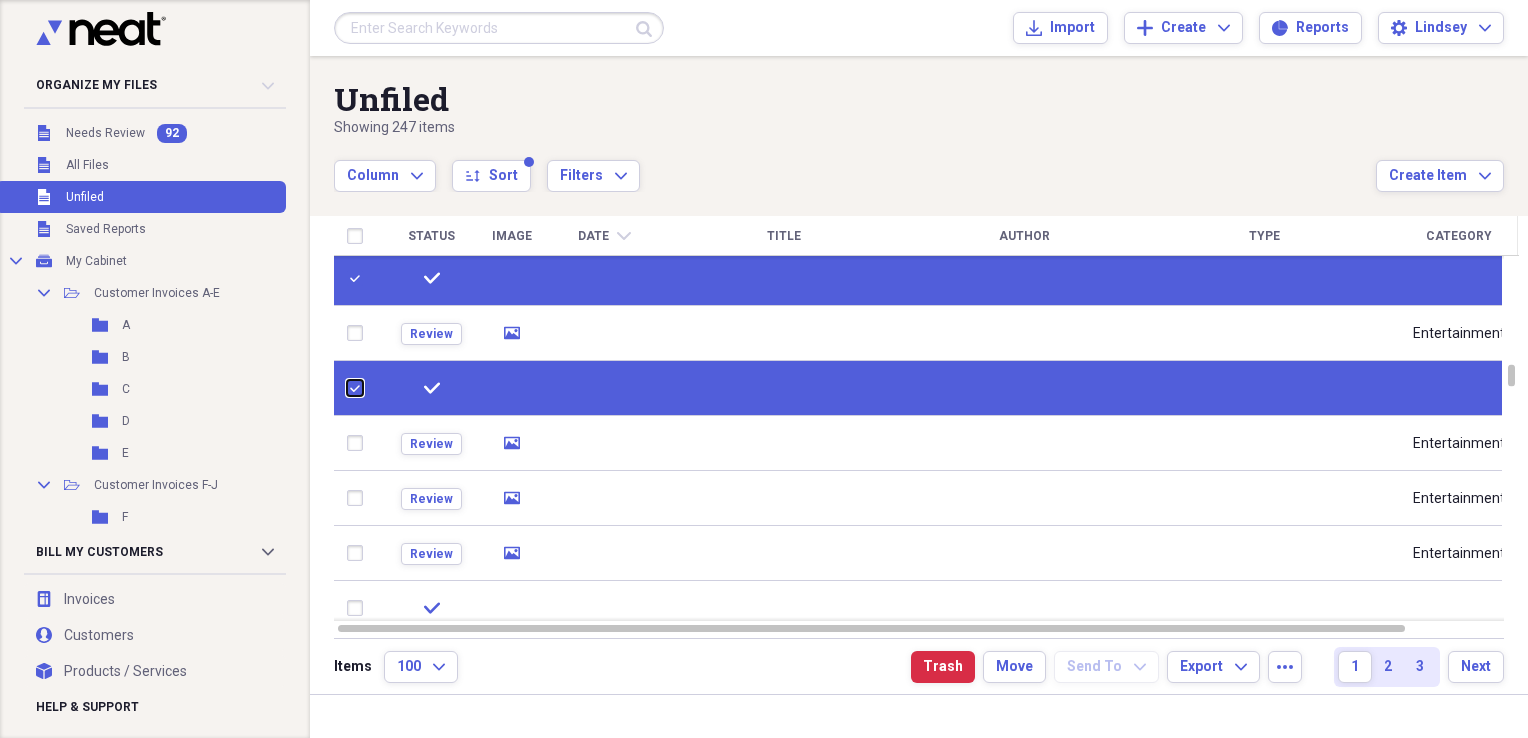 checkbox on "false" 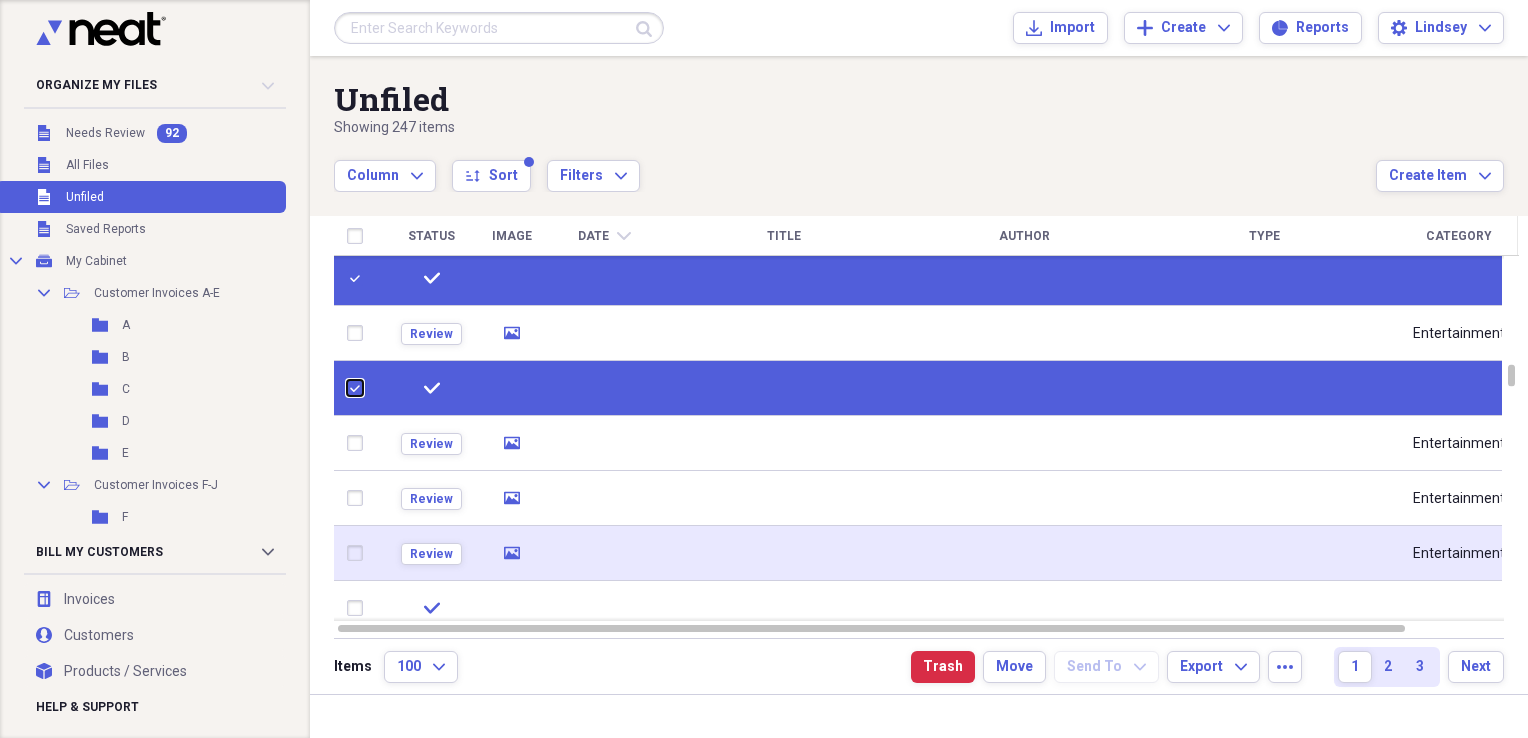 checkbox on "false" 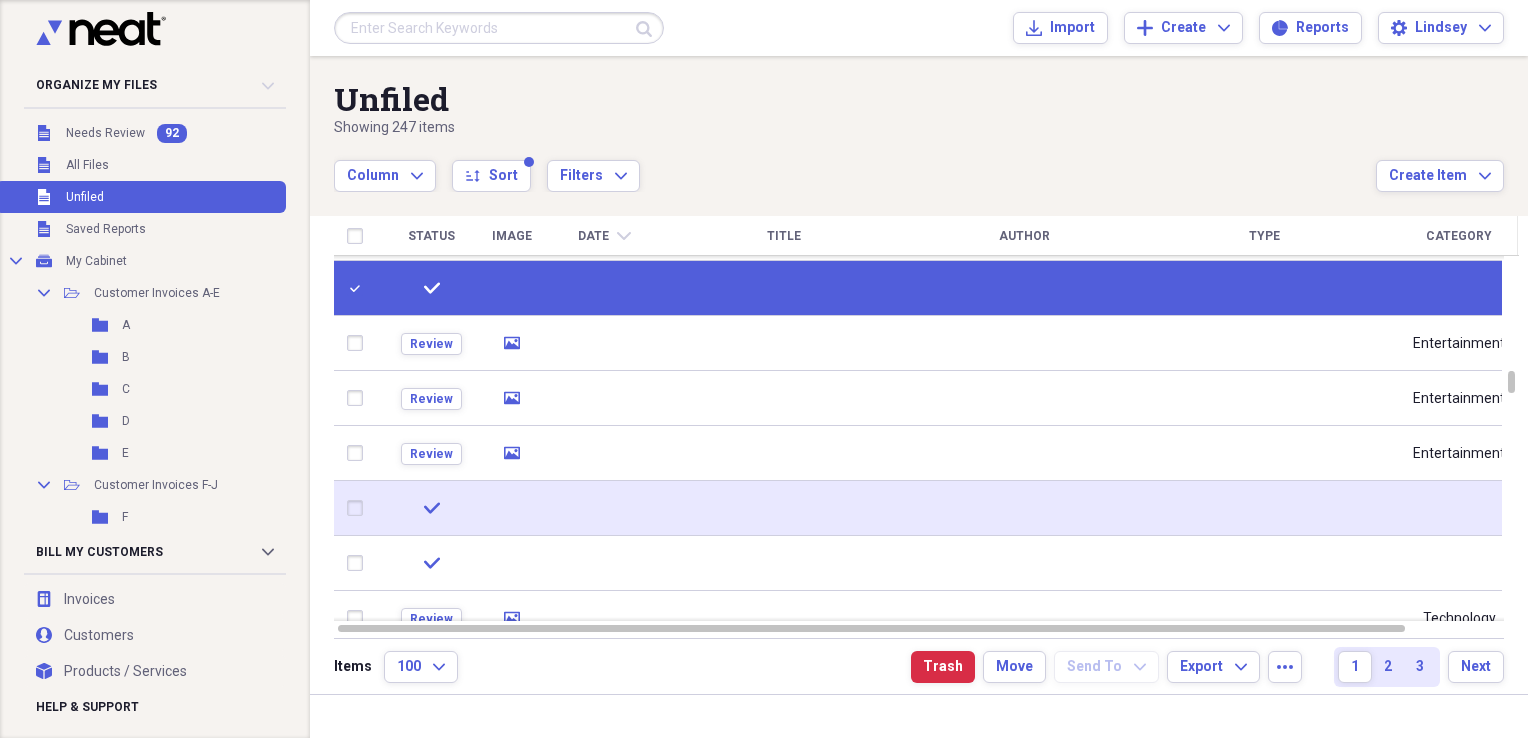 click at bounding box center [359, 508] 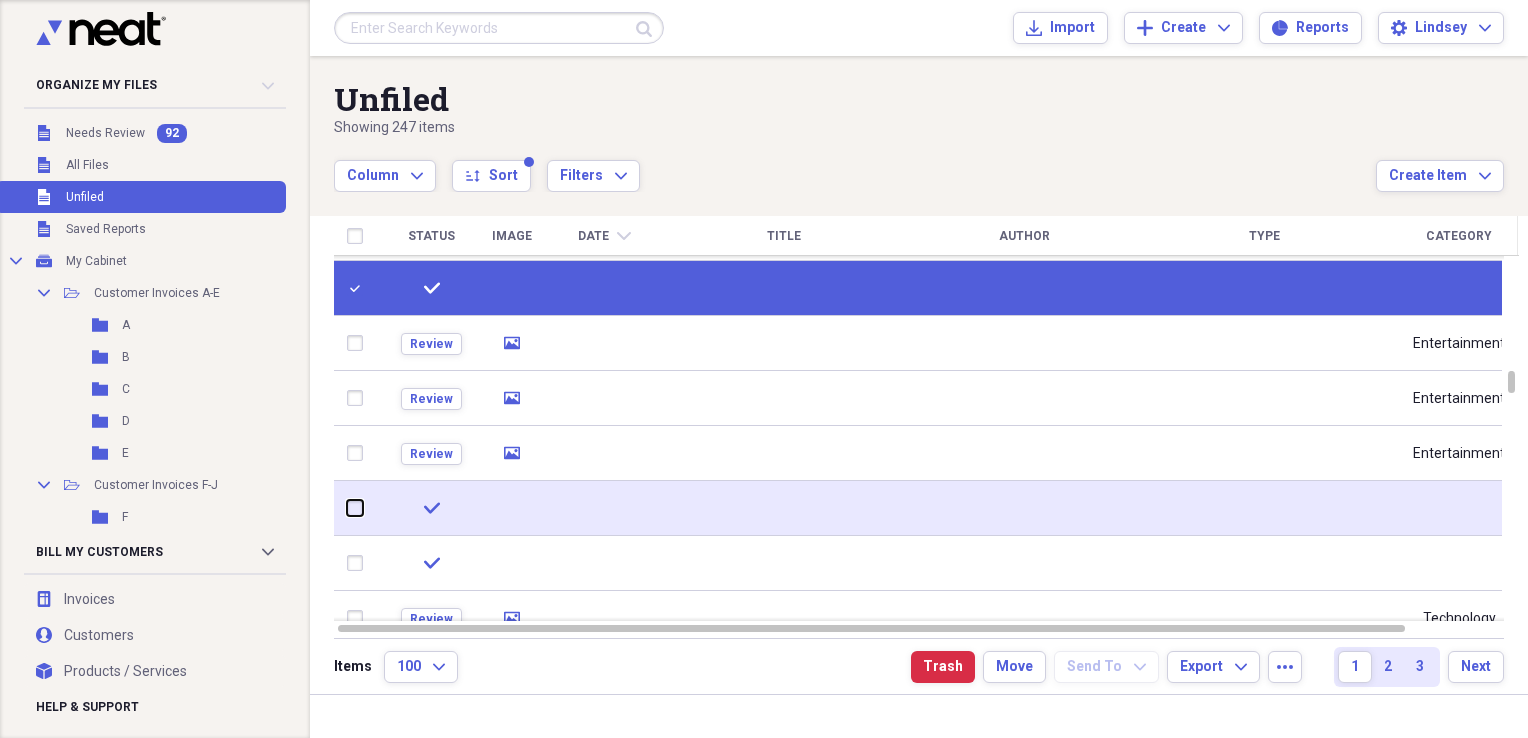 click at bounding box center [347, 508] 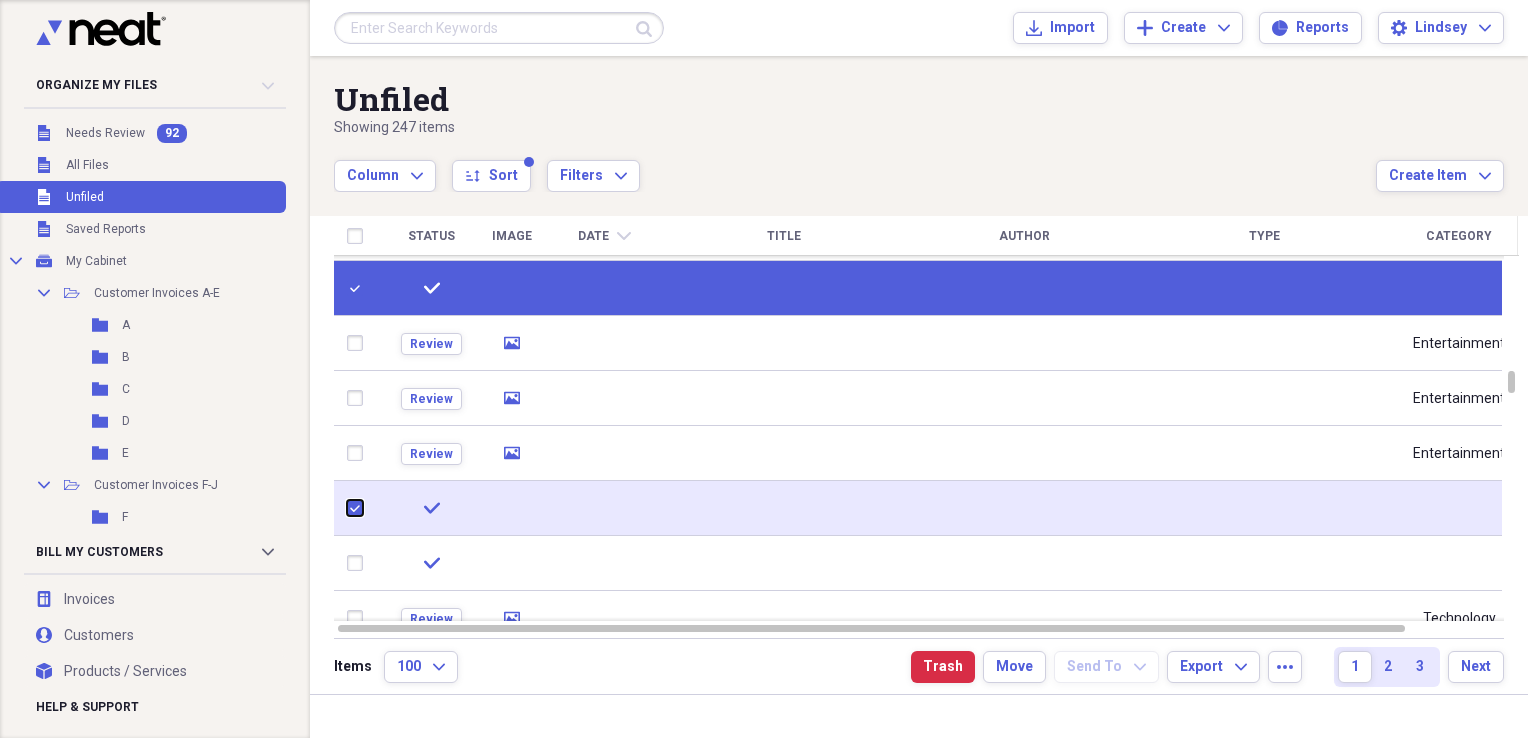 checkbox on "true" 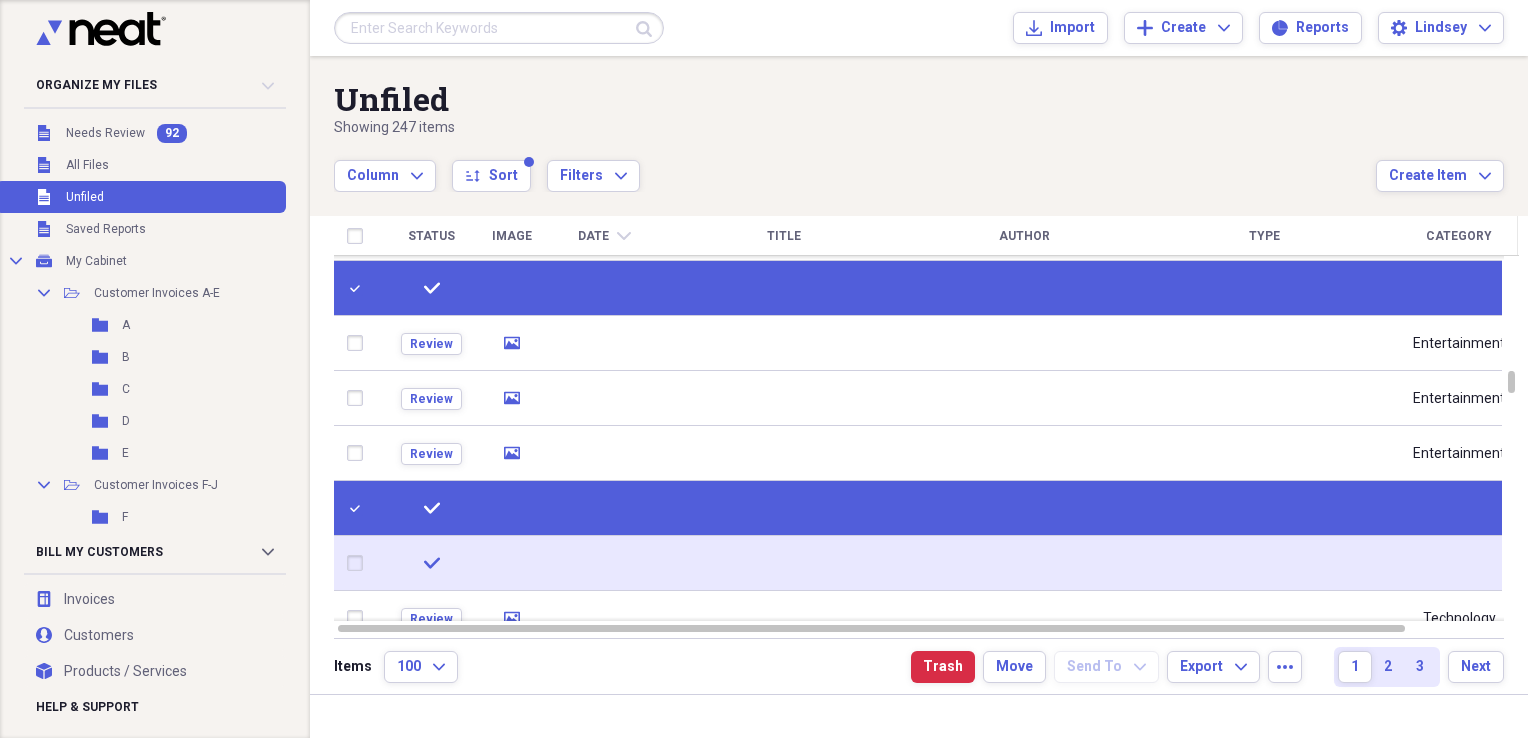 click at bounding box center [359, 563] 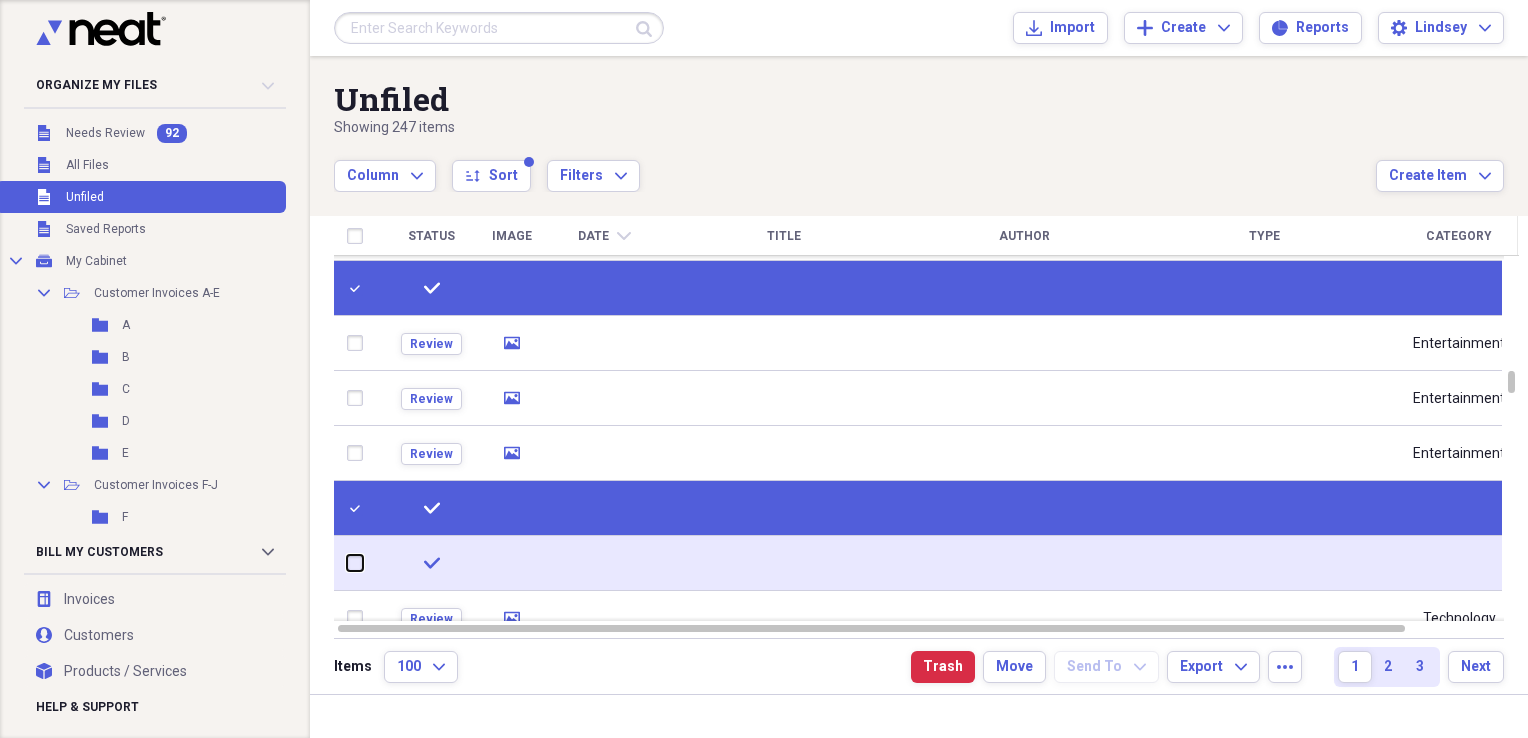 click at bounding box center [347, 563] 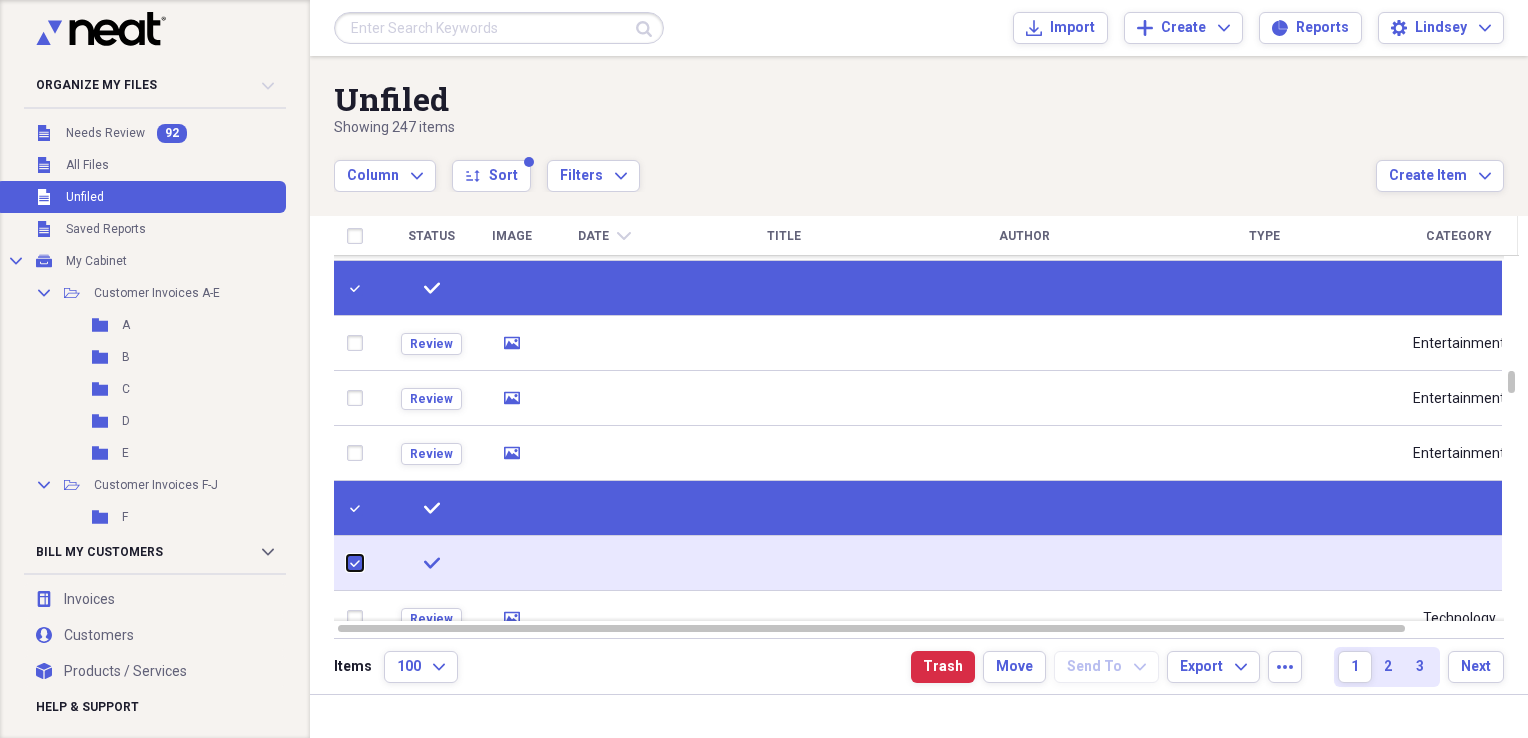 checkbox on "true" 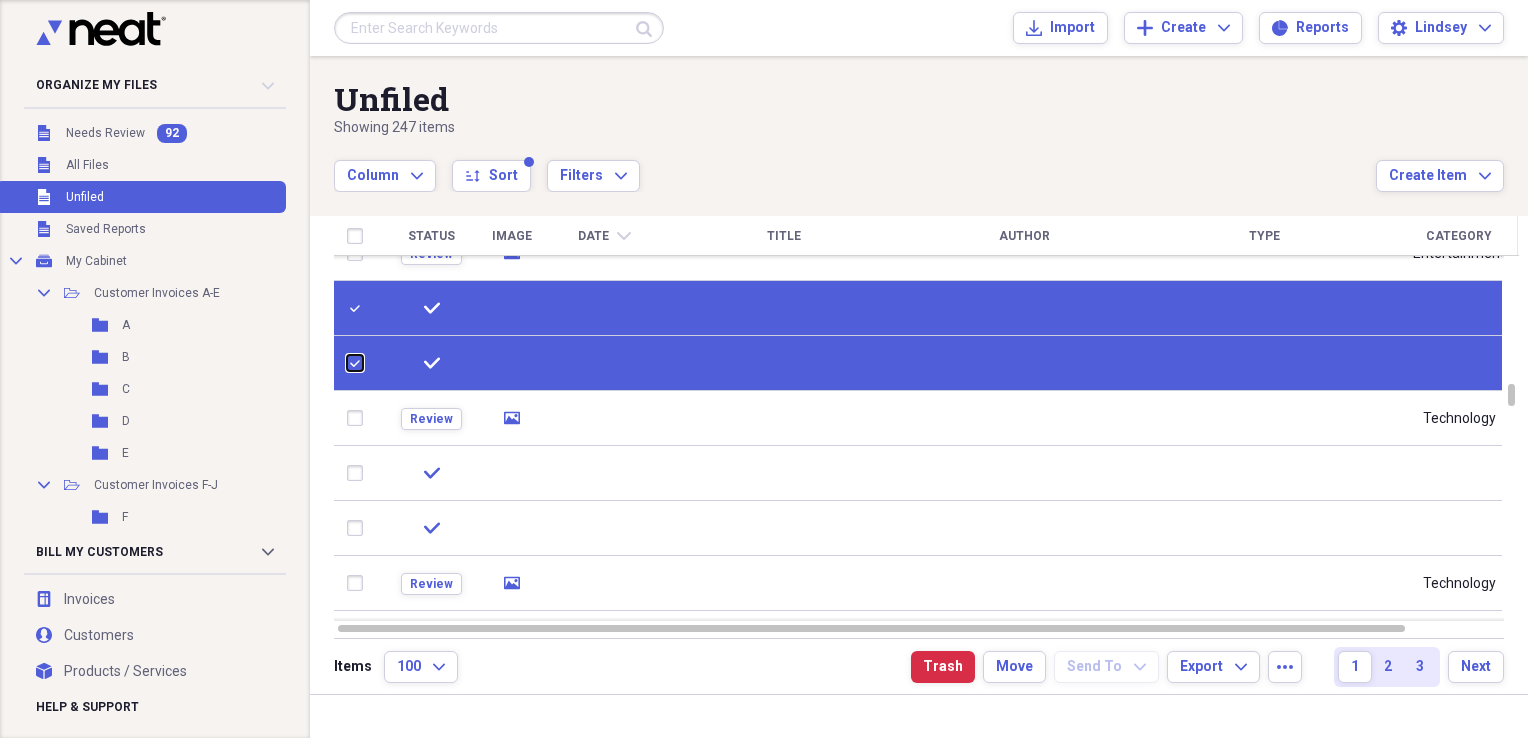 checkbox on "false" 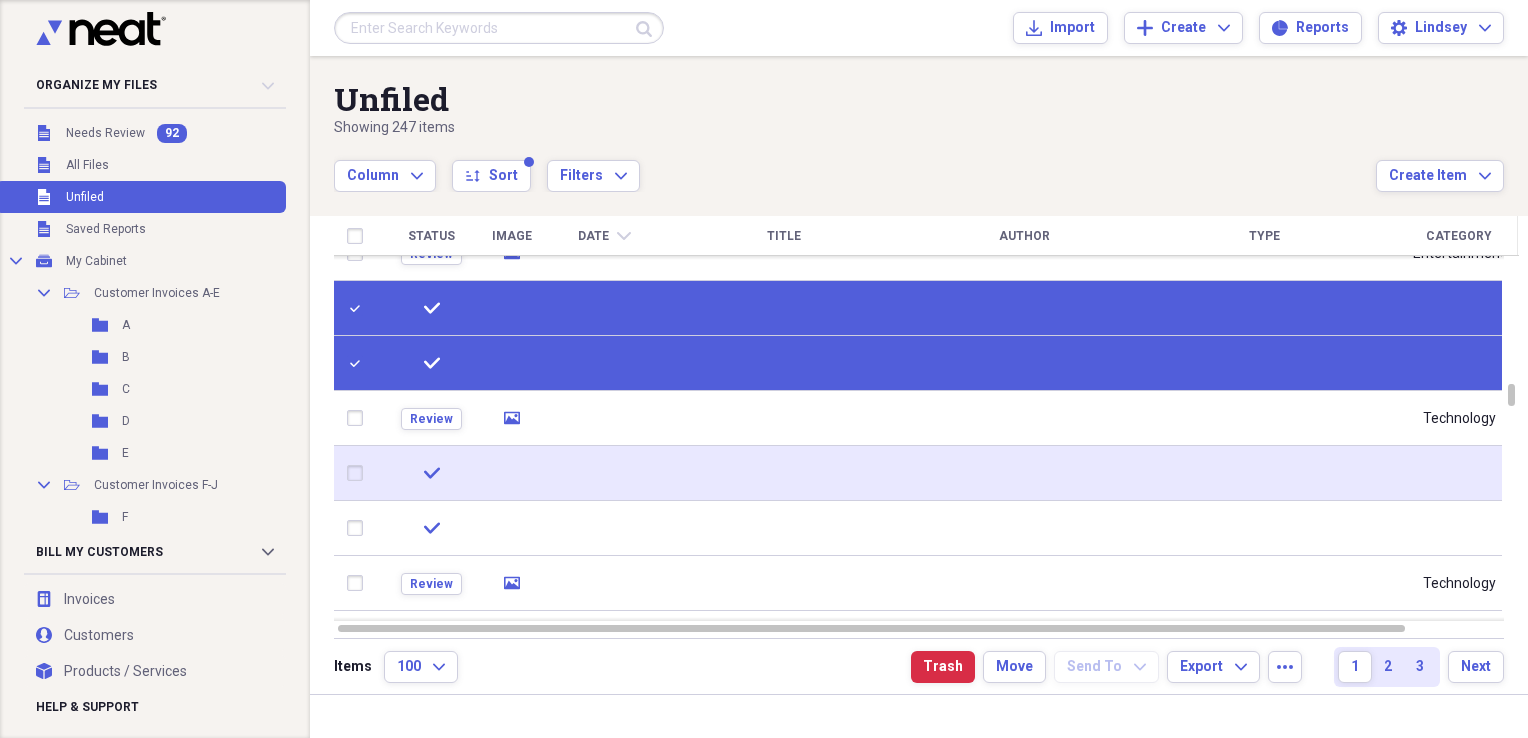 click at bounding box center (359, 473) 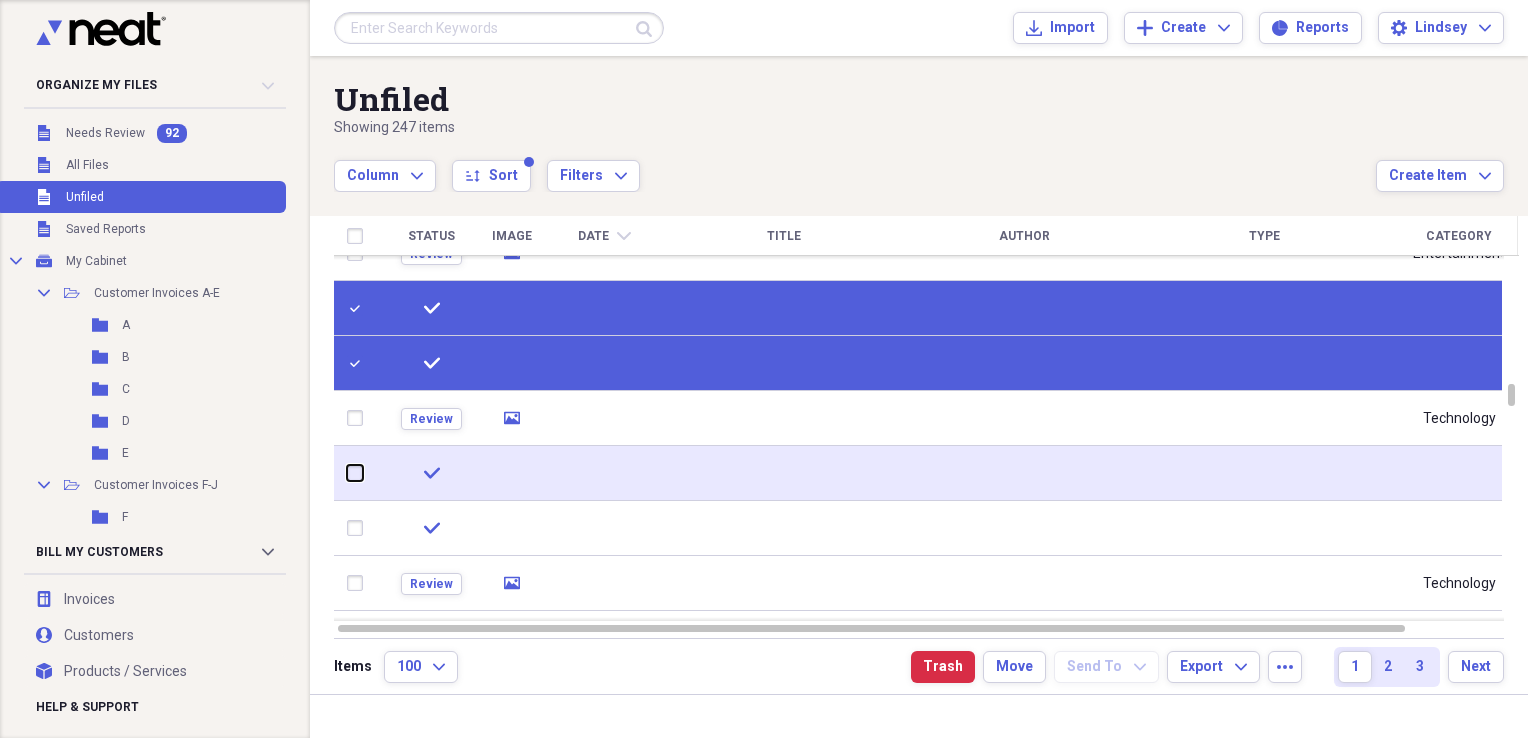 click at bounding box center (347, 473) 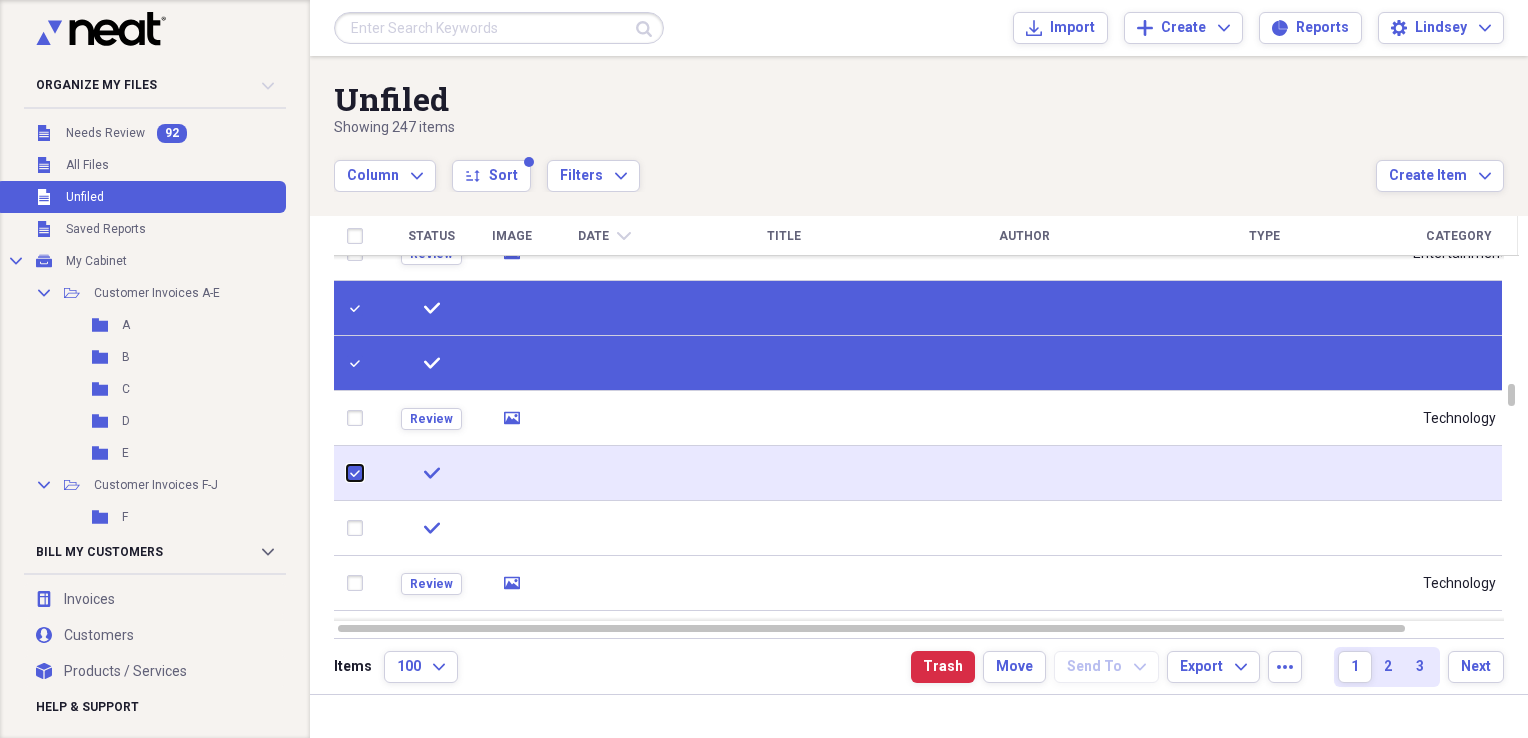 checkbox on "true" 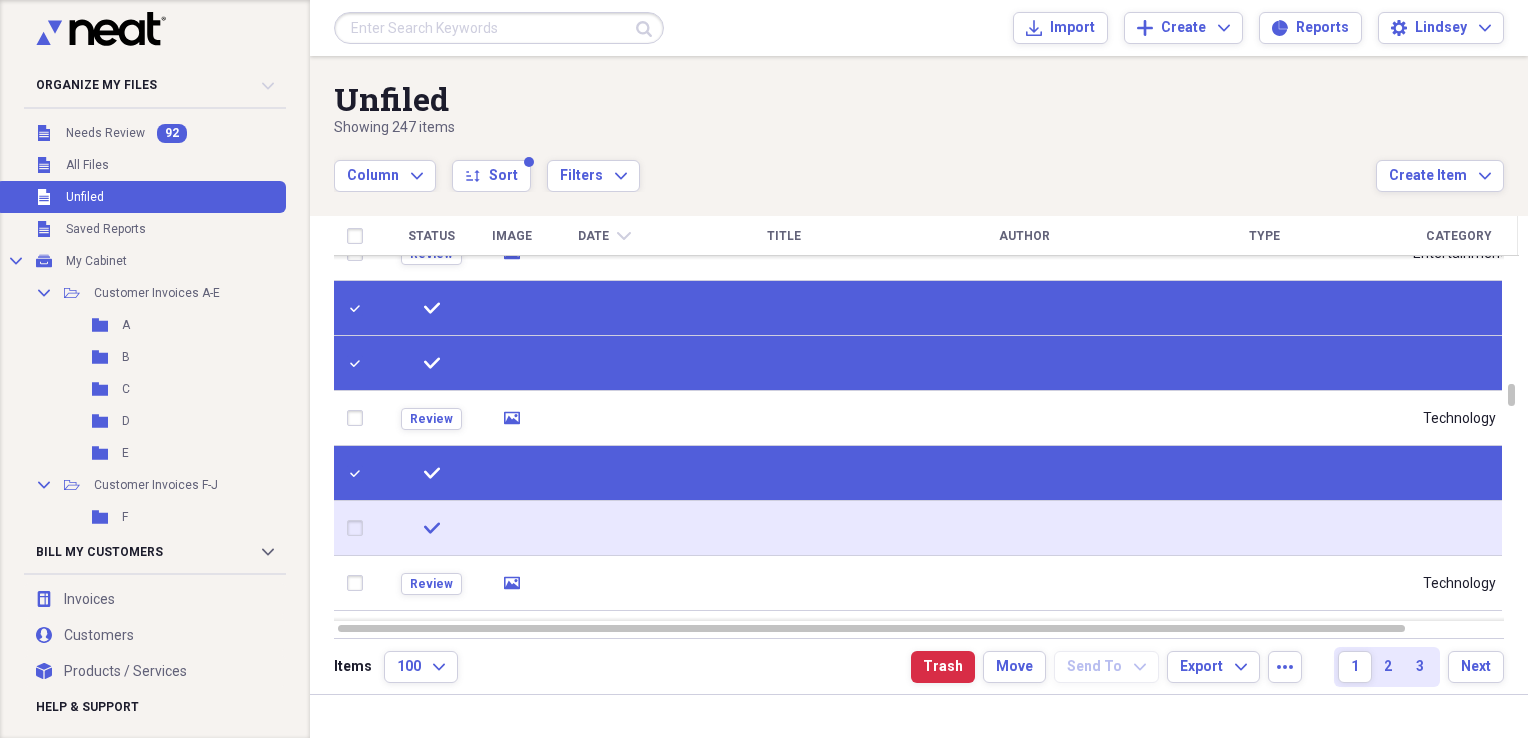 click at bounding box center [359, 528] 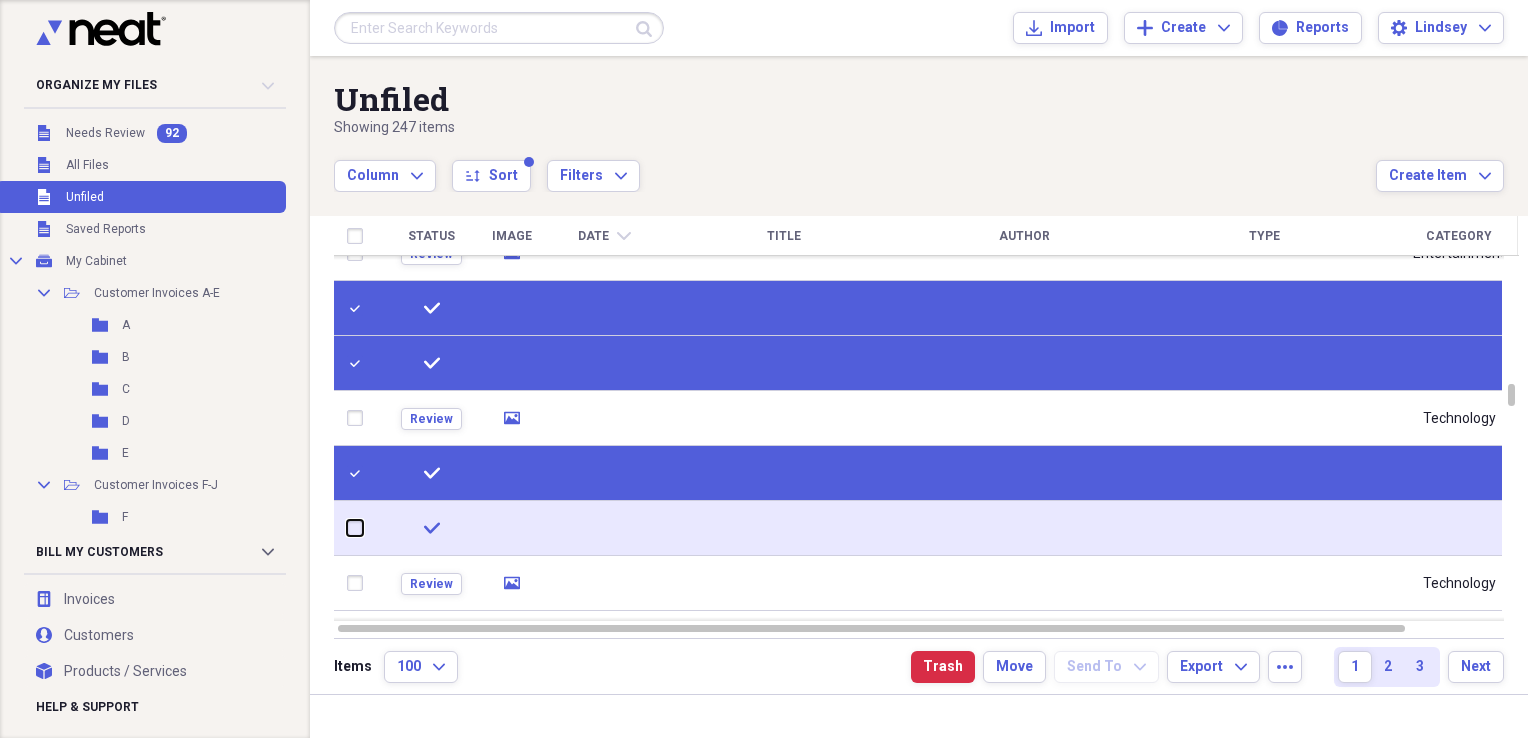 click at bounding box center [347, 528] 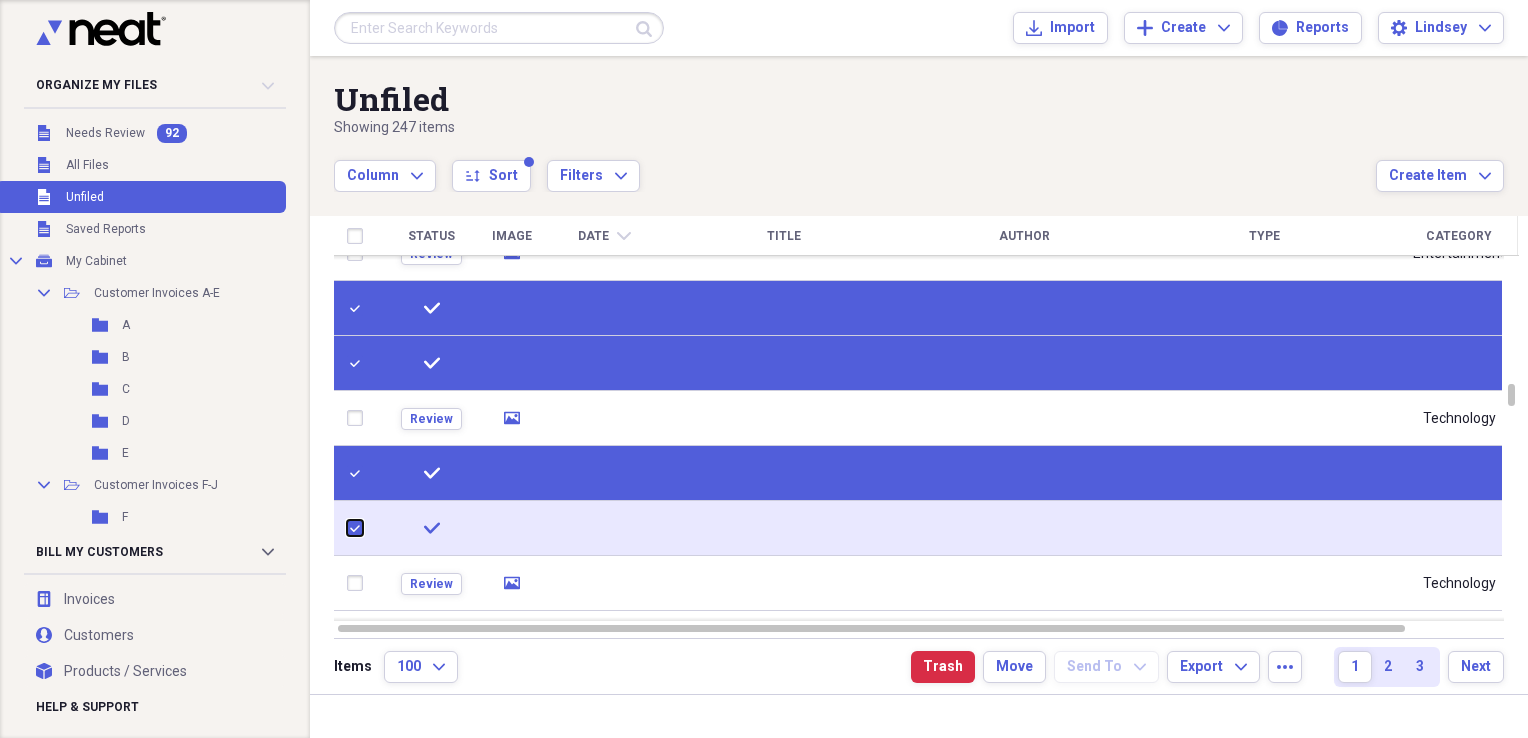 checkbox on "true" 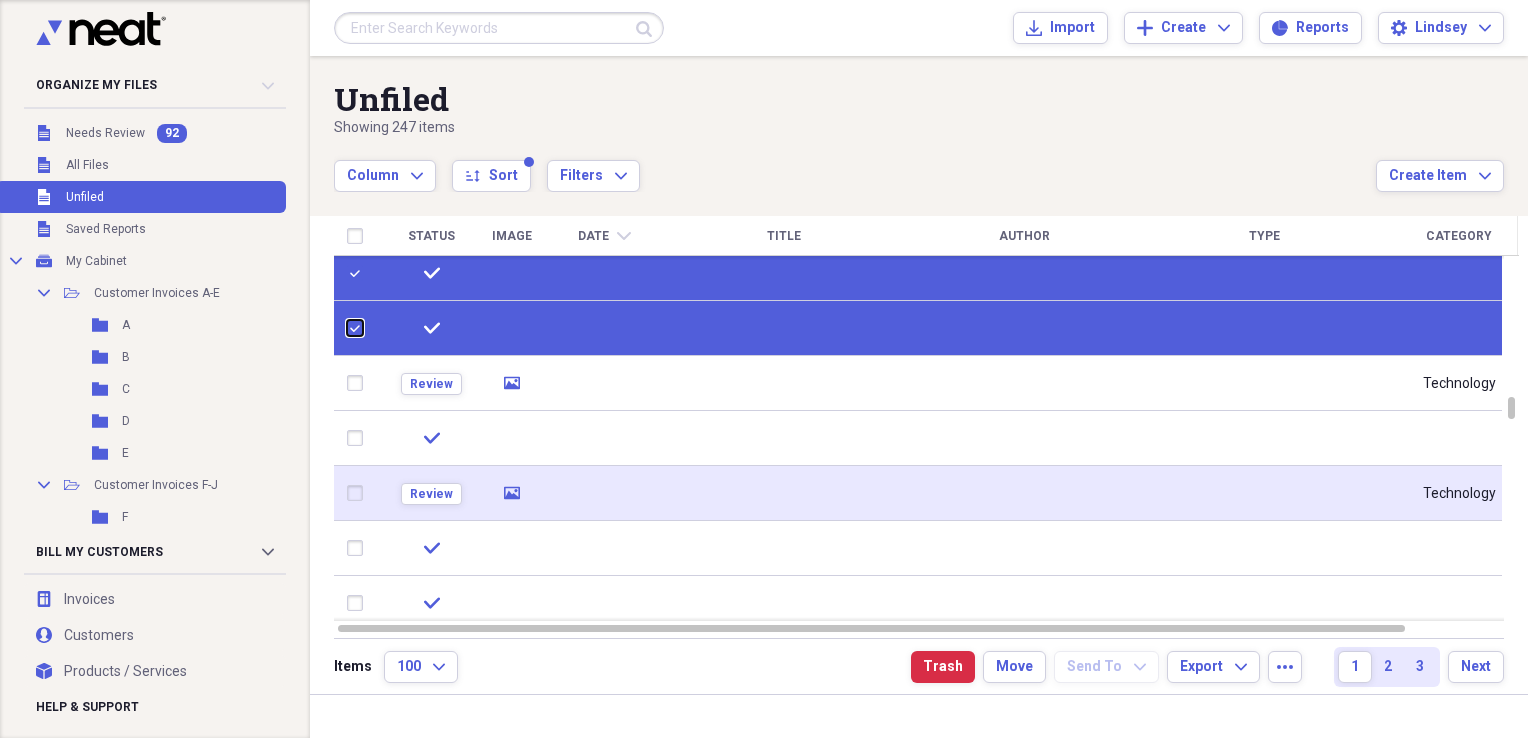 checkbox on "false" 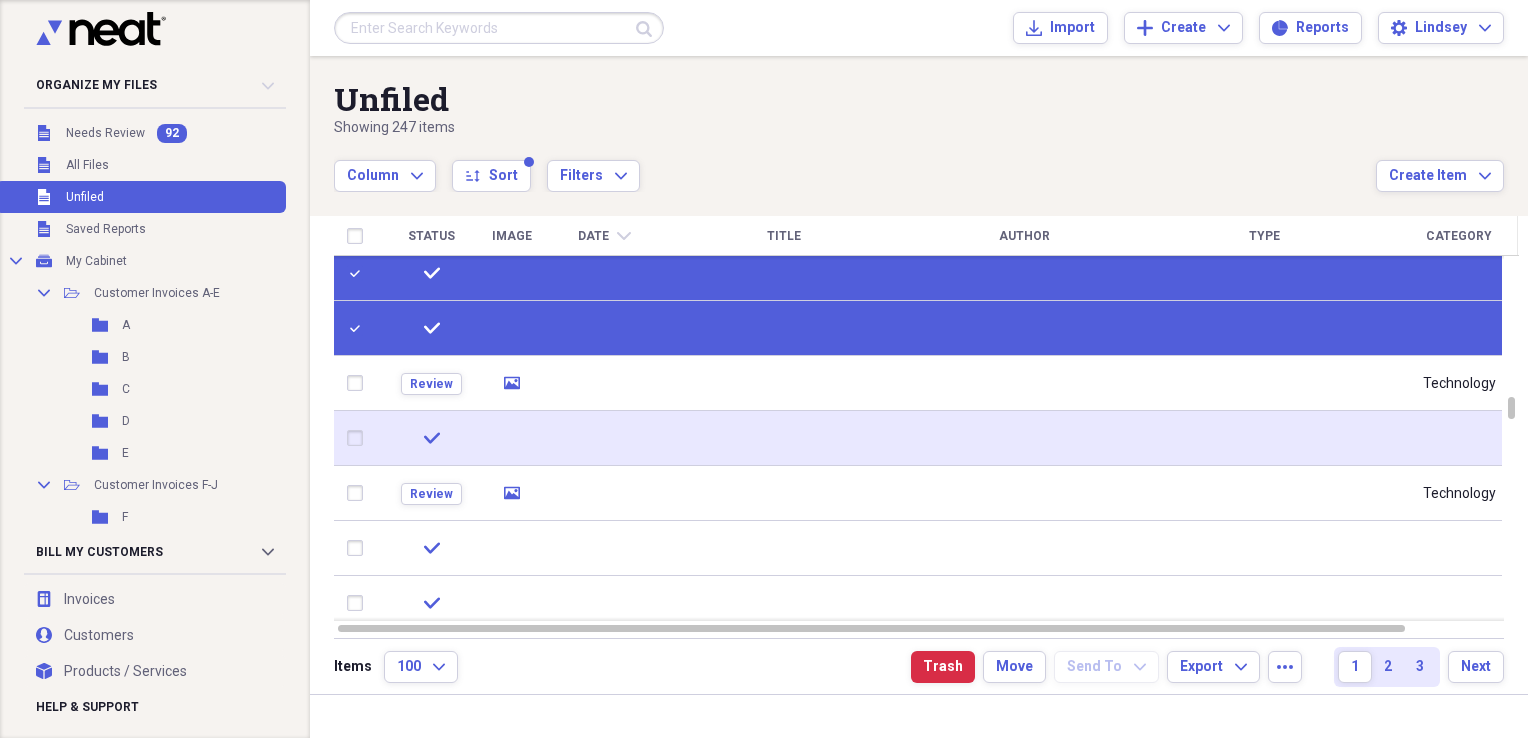click at bounding box center [359, 438] 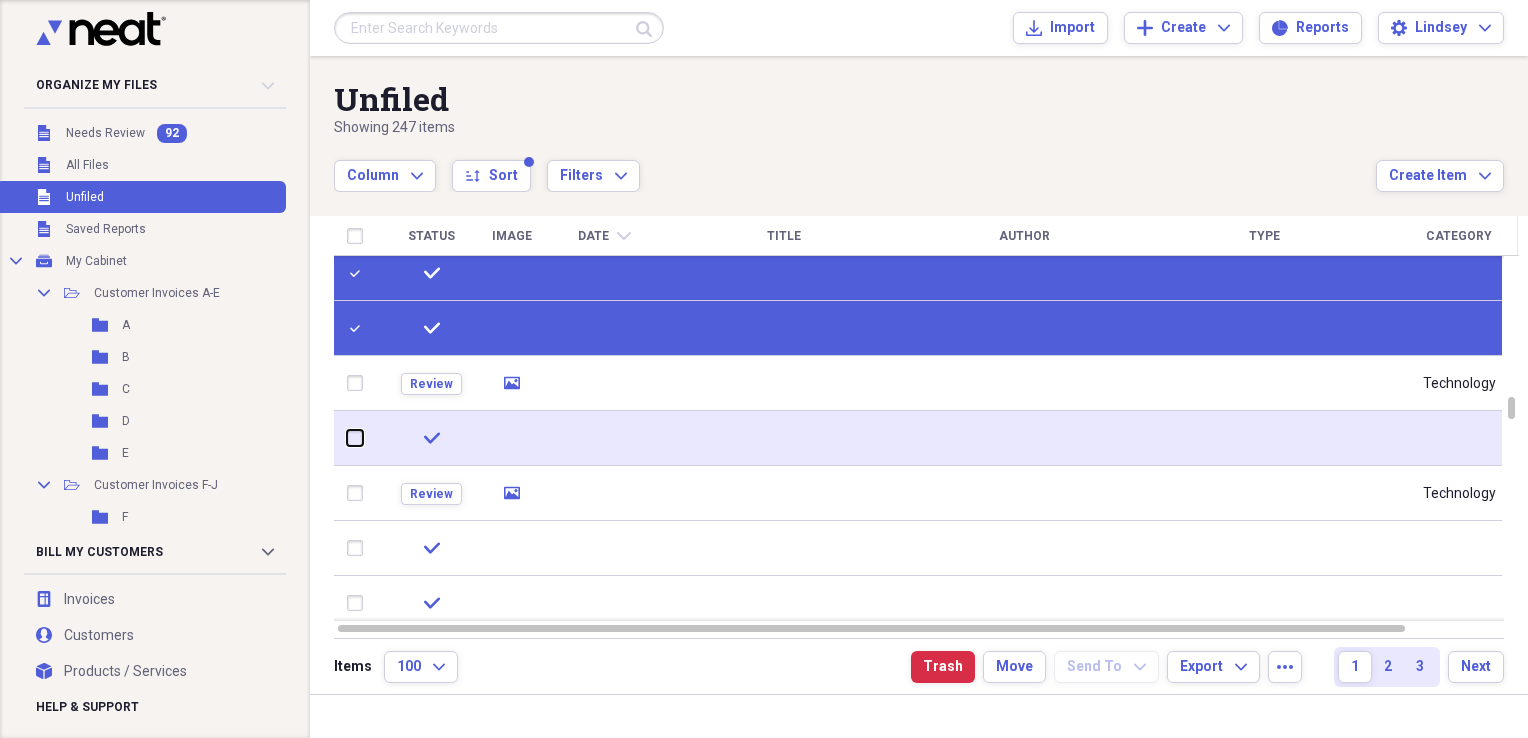 click at bounding box center (347, 438) 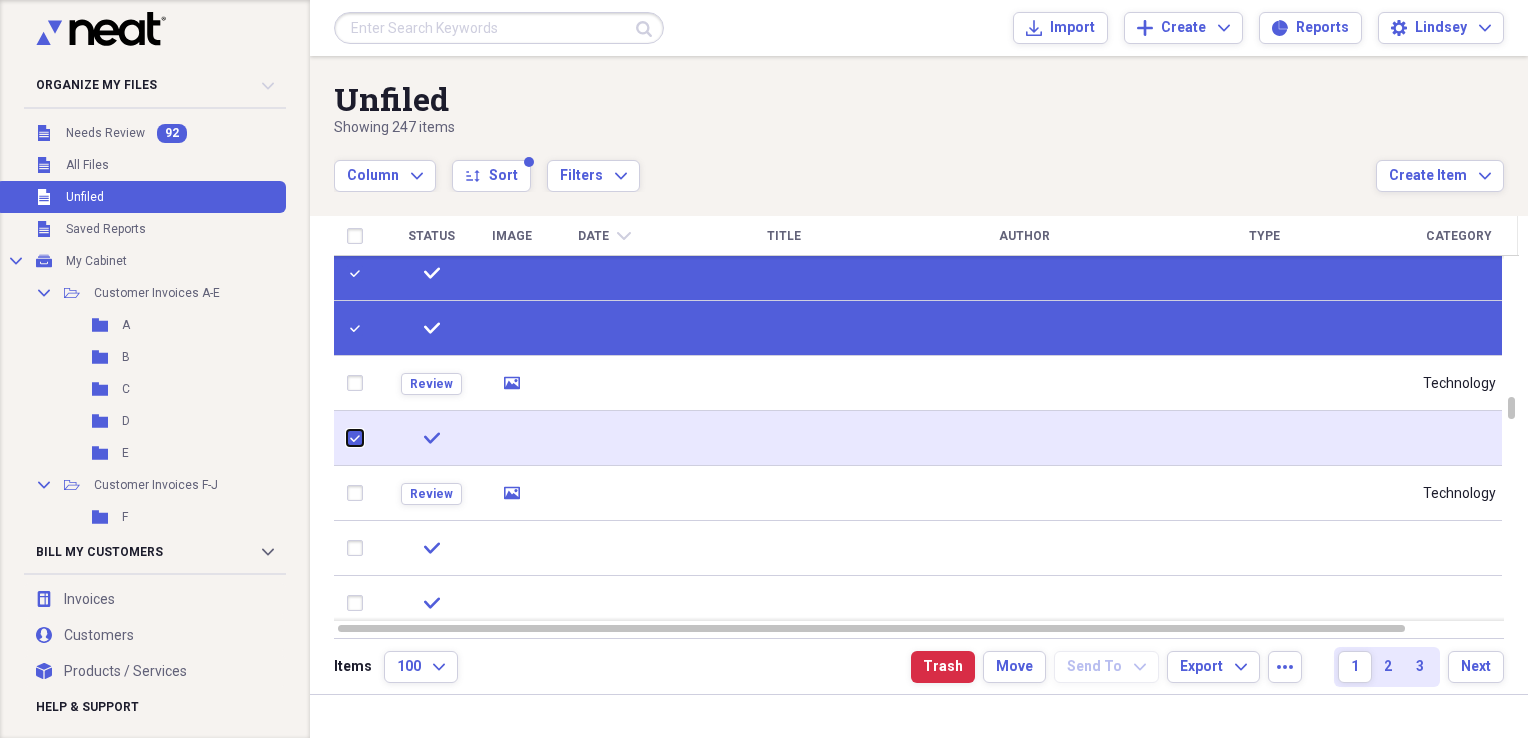 checkbox on "true" 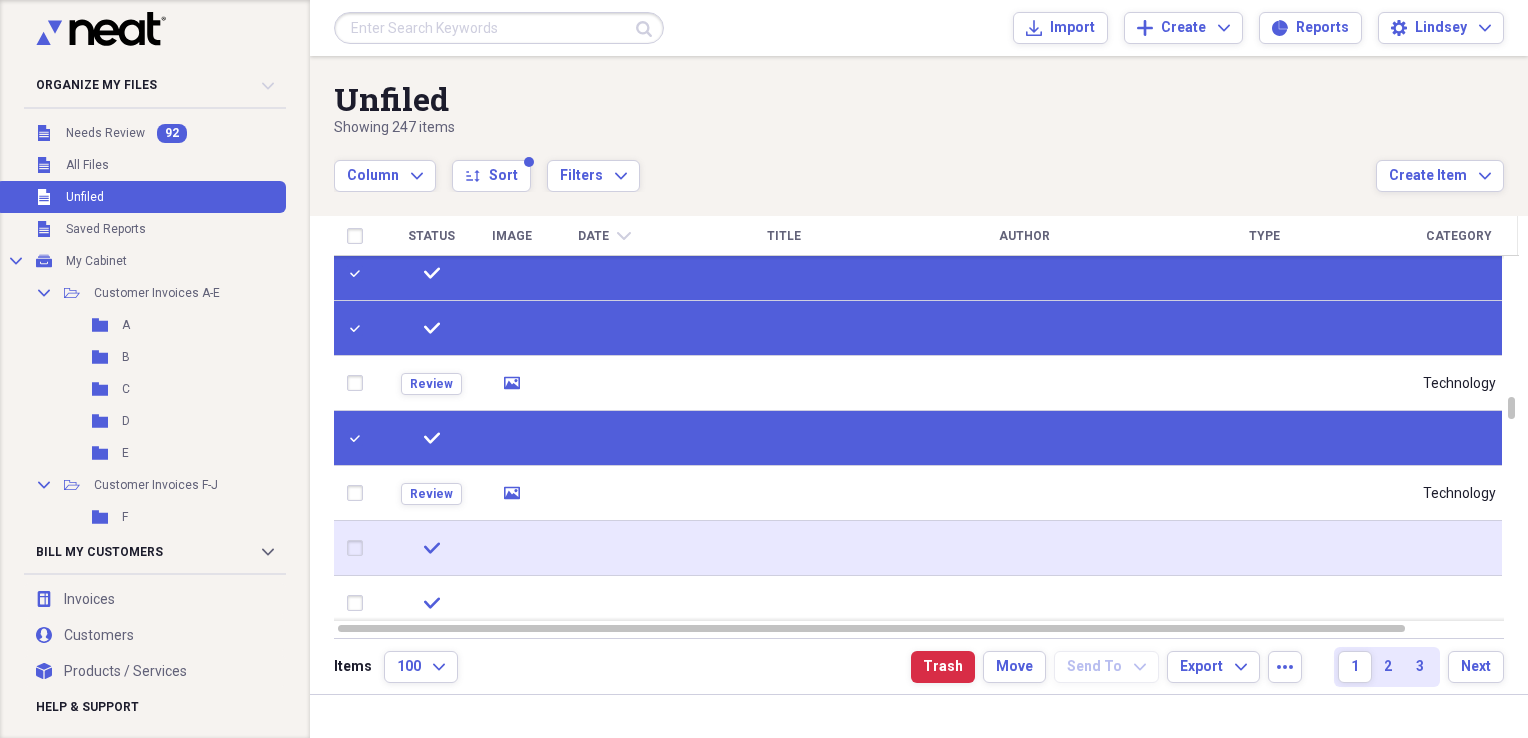 click at bounding box center [359, 548] 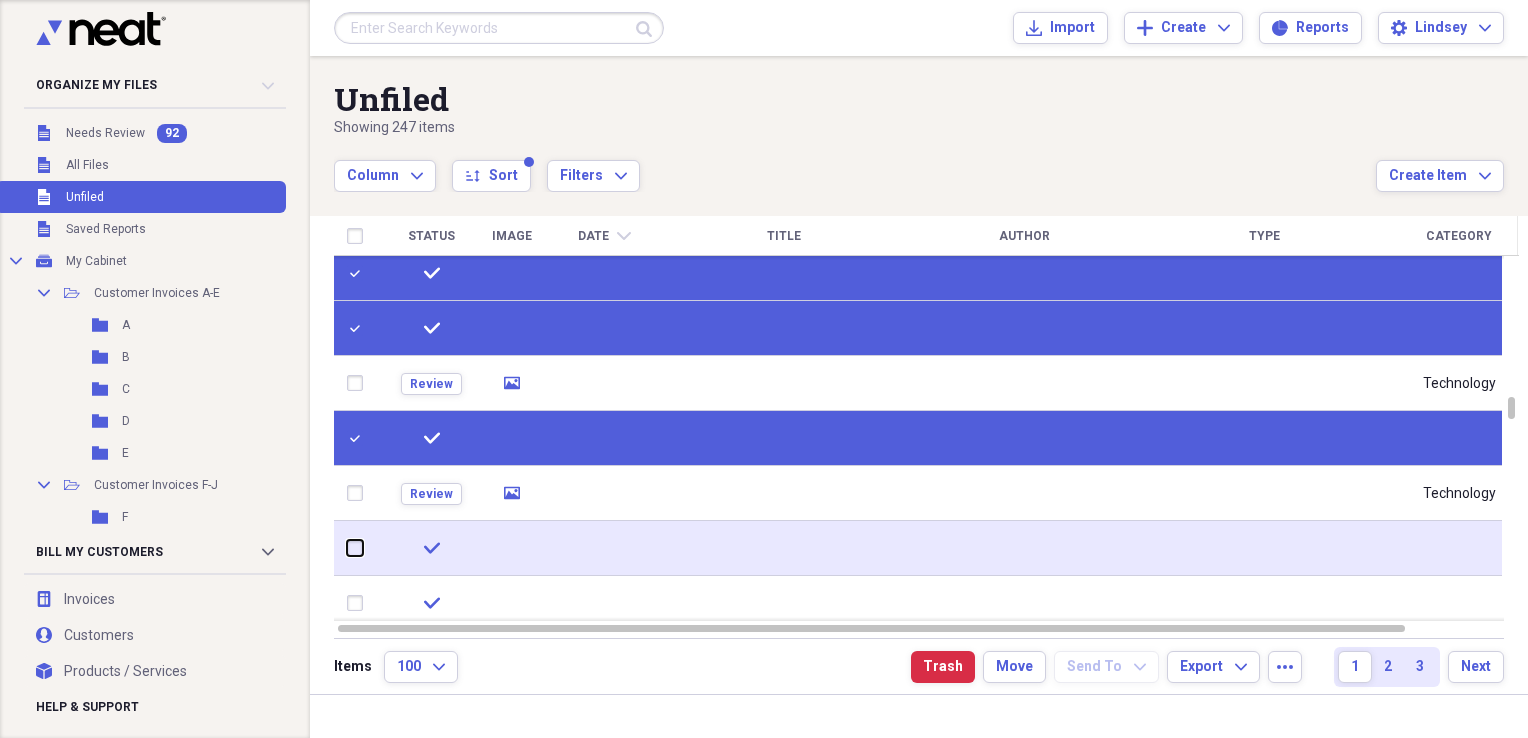 click at bounding box center [347, 548] 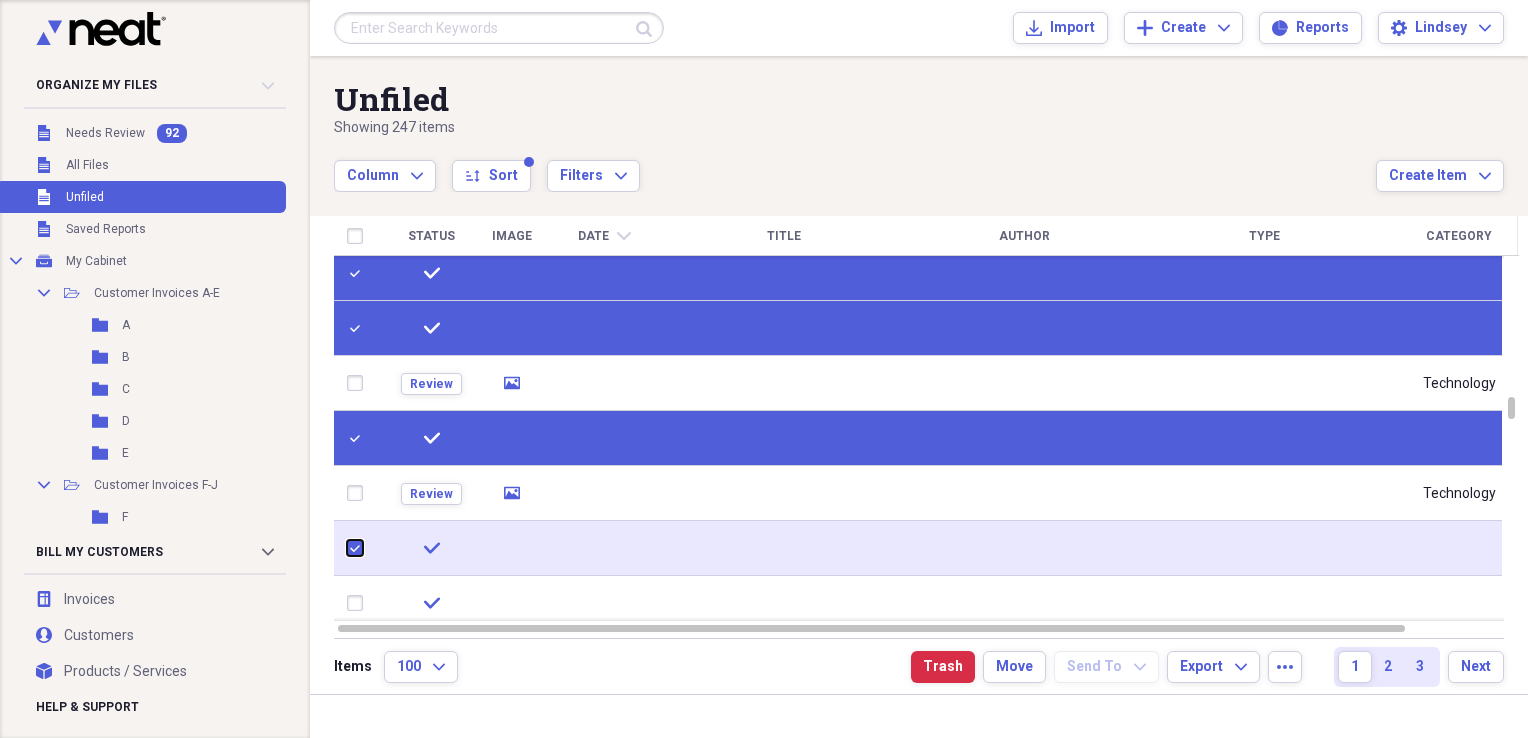 checkbox on "true" 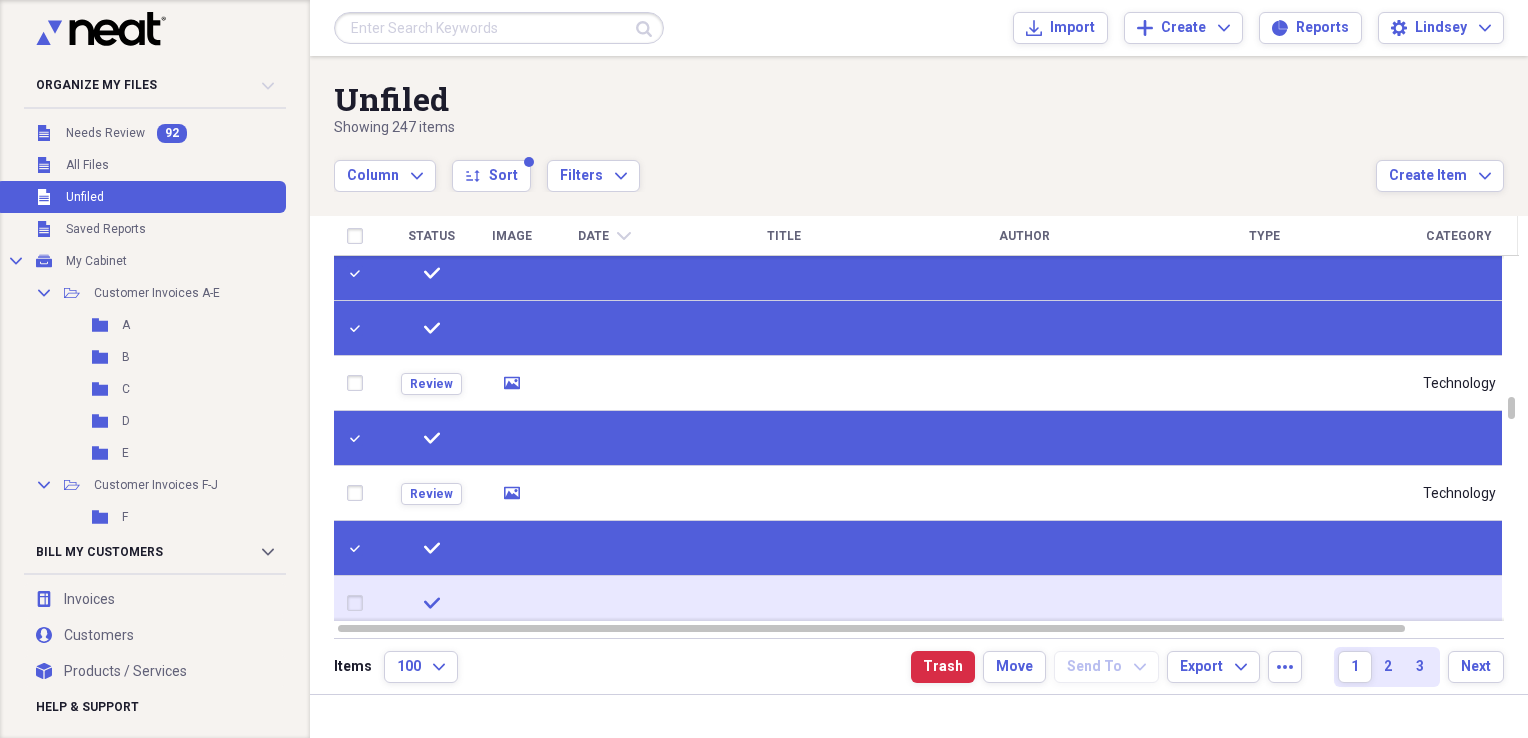 click at bounding box center [359, 603] 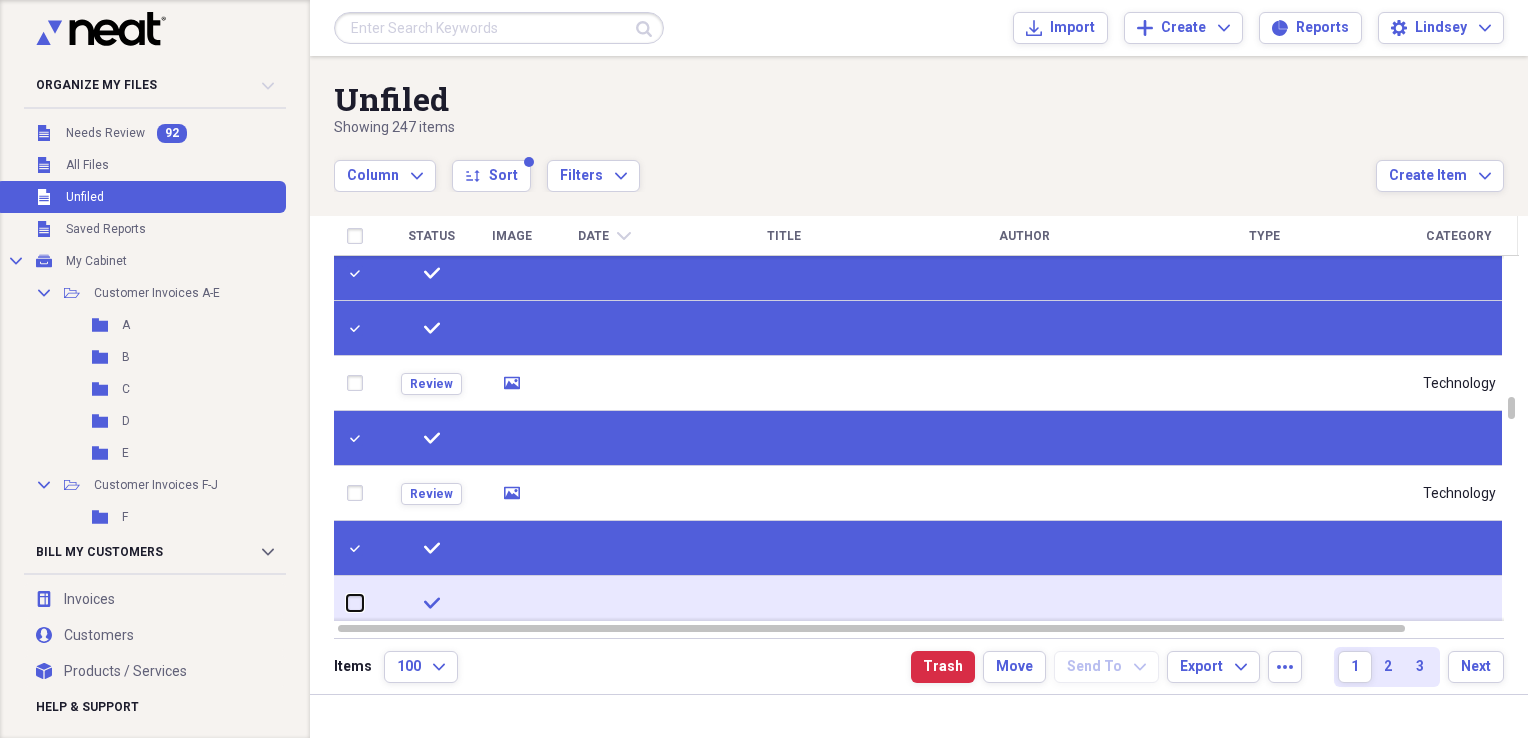 click at bounding box center [347, 603] 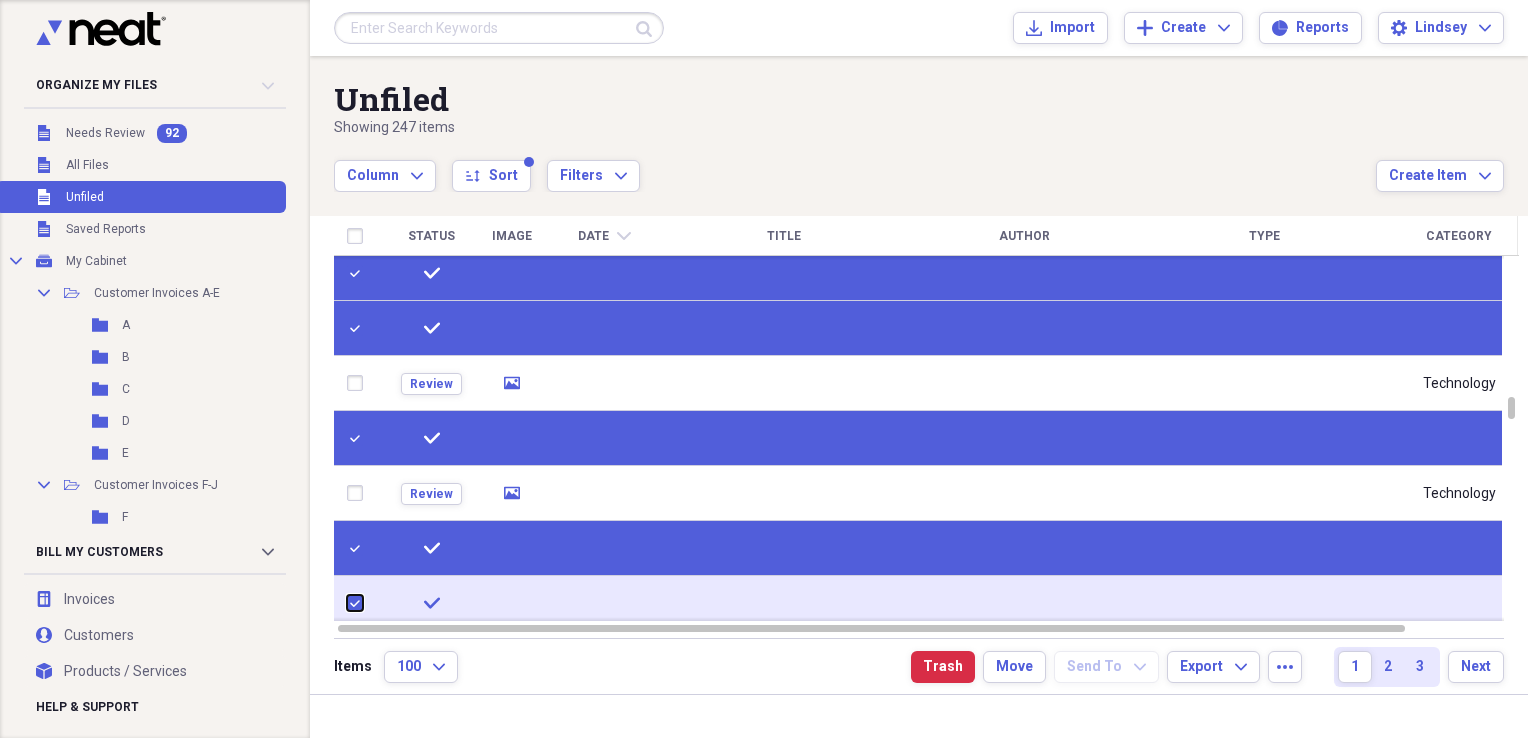 checkbox on "true" 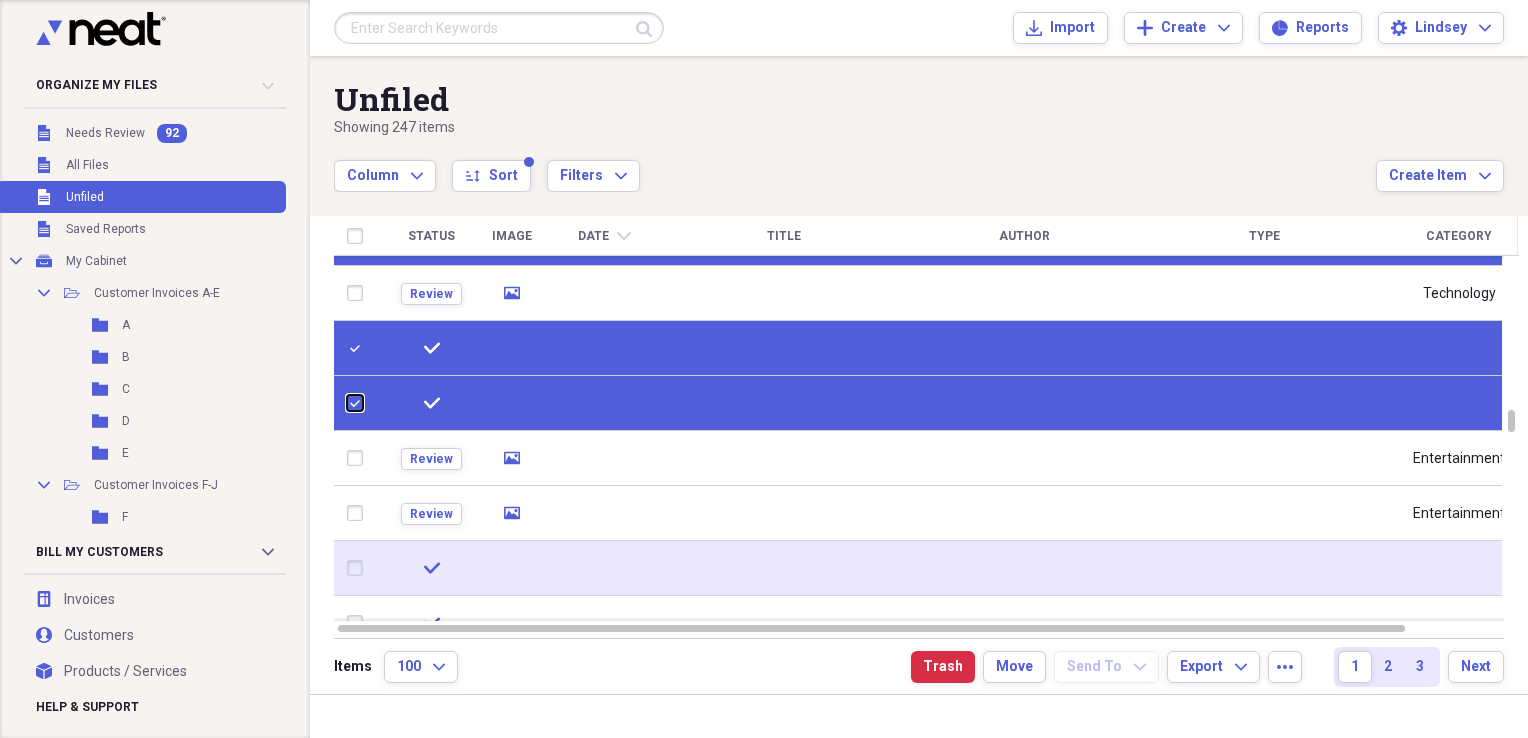 checkbox on "false" 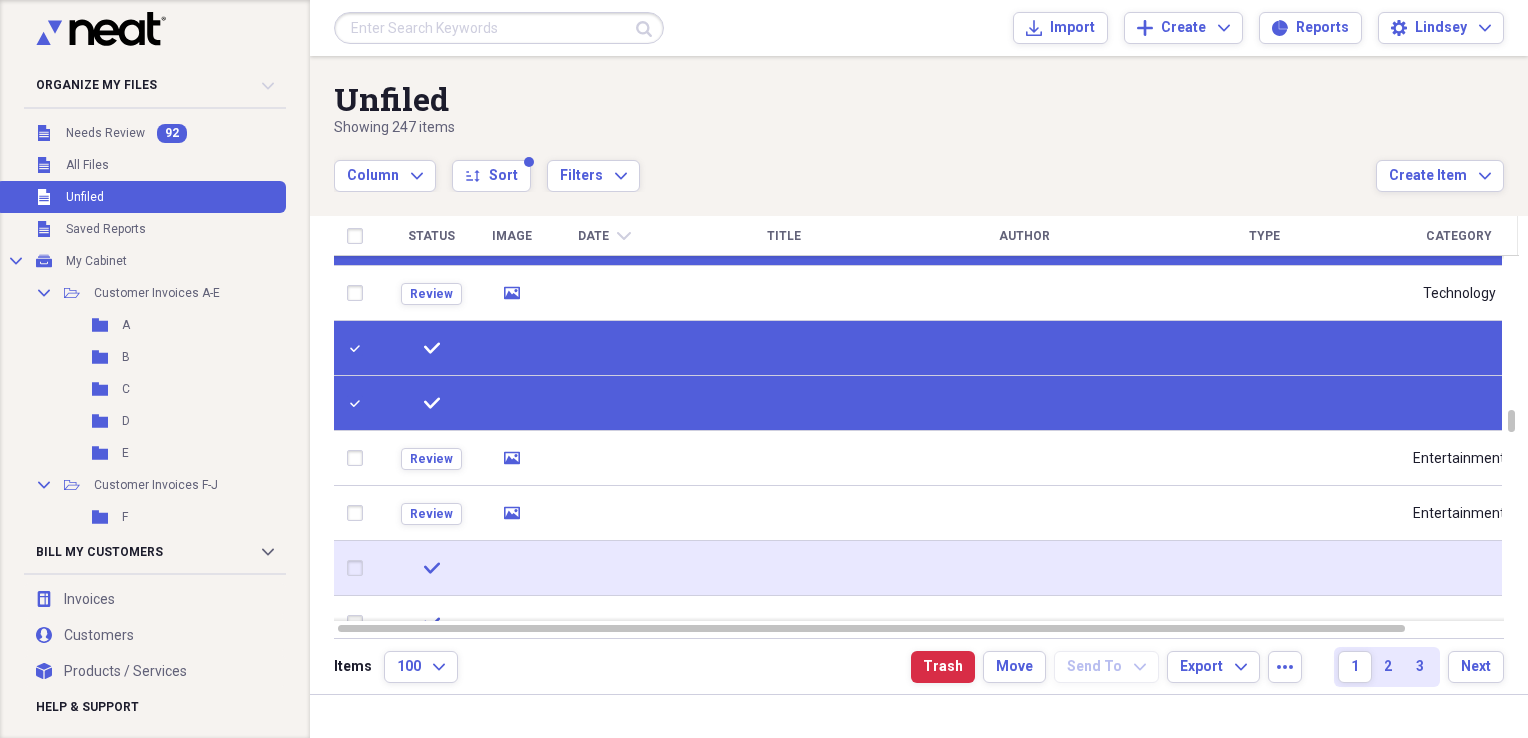 click at bounding box center (359, 568) 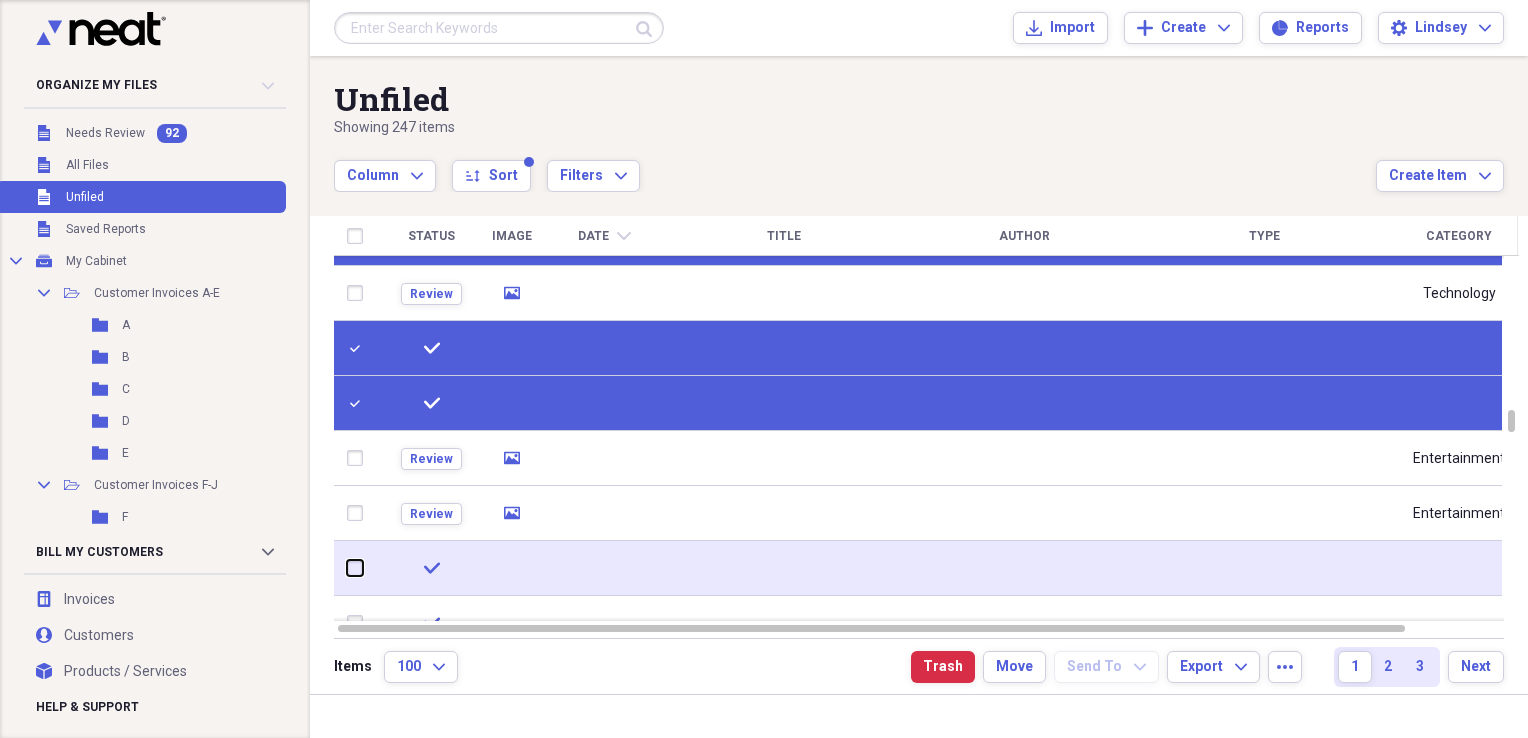click at bounding box center (347, 568) 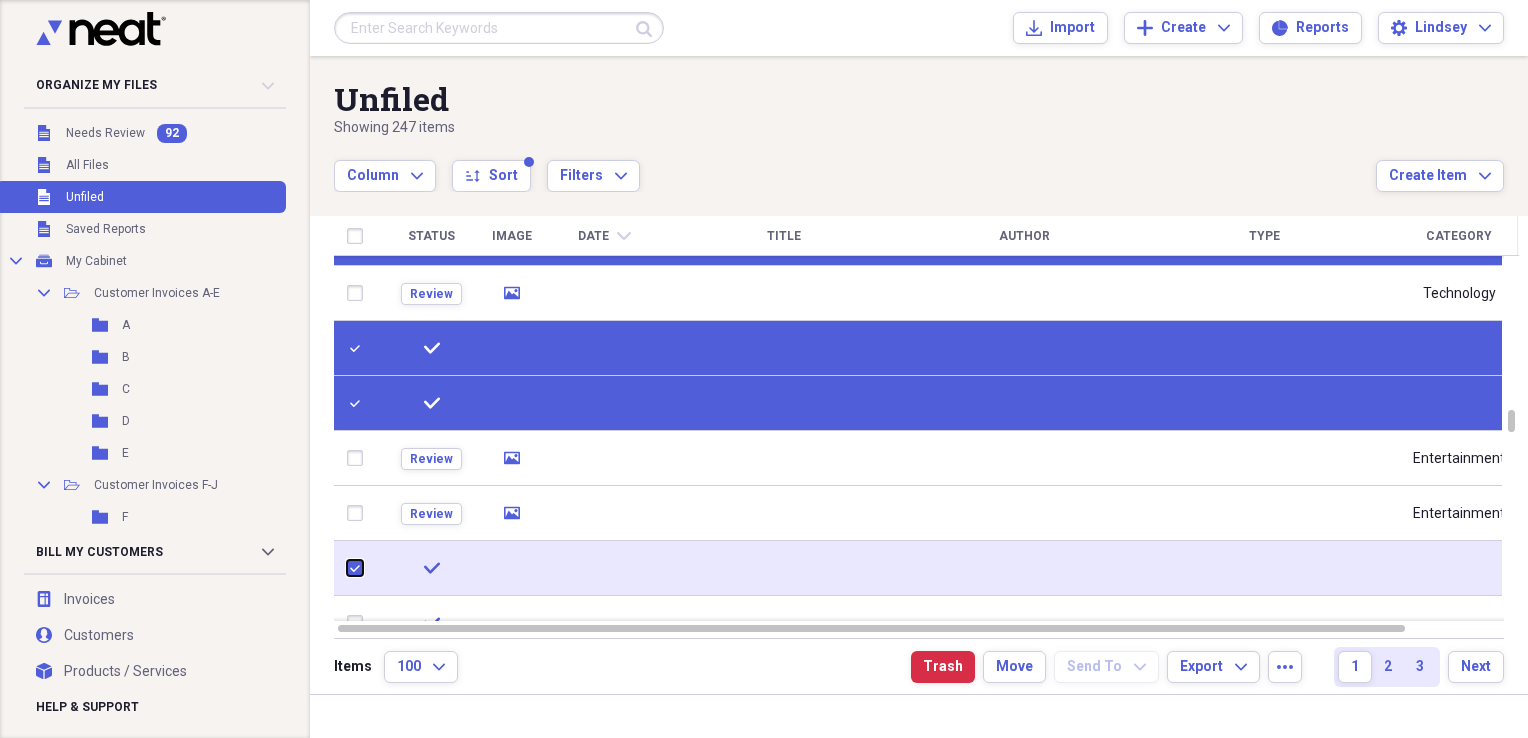 checkbox on "true" 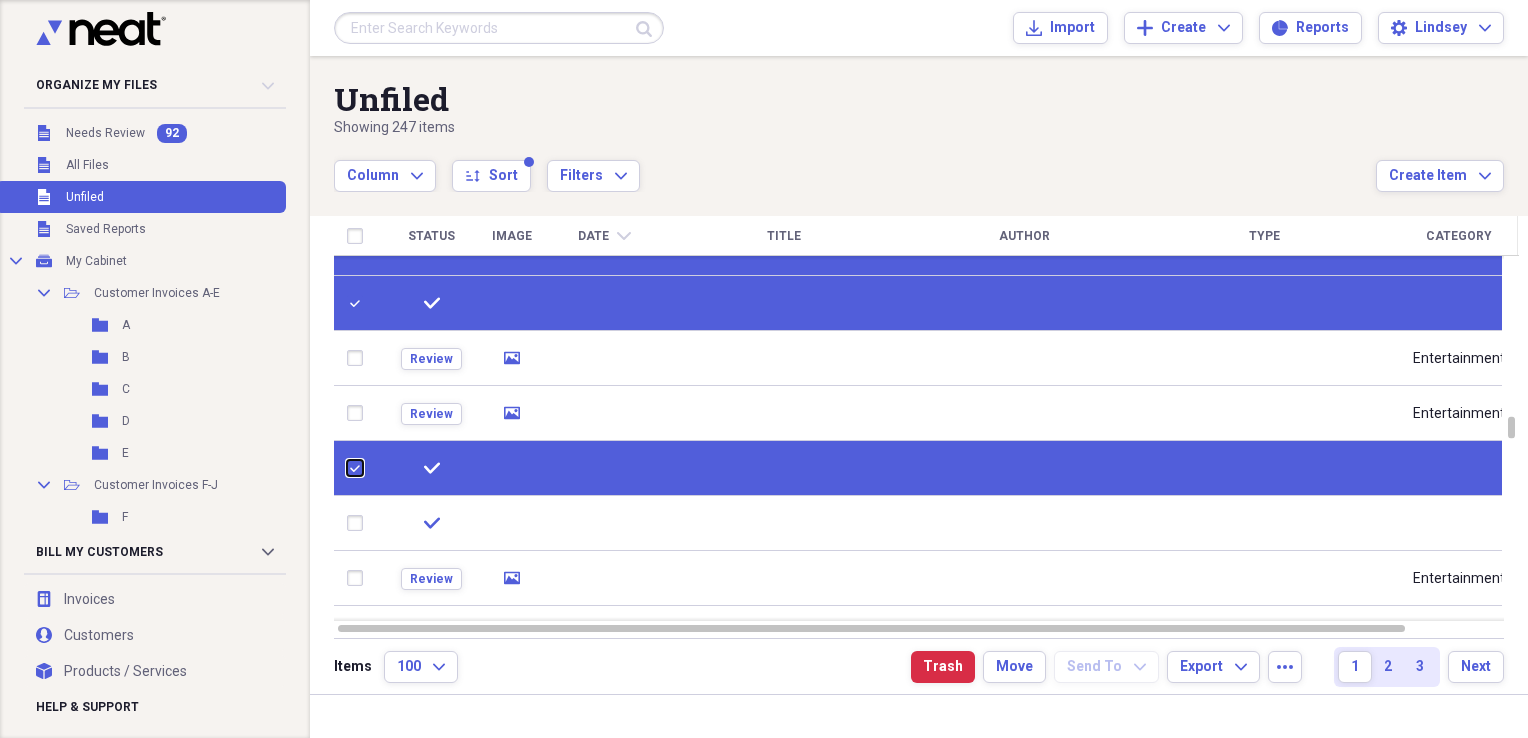 checkbox on "false" 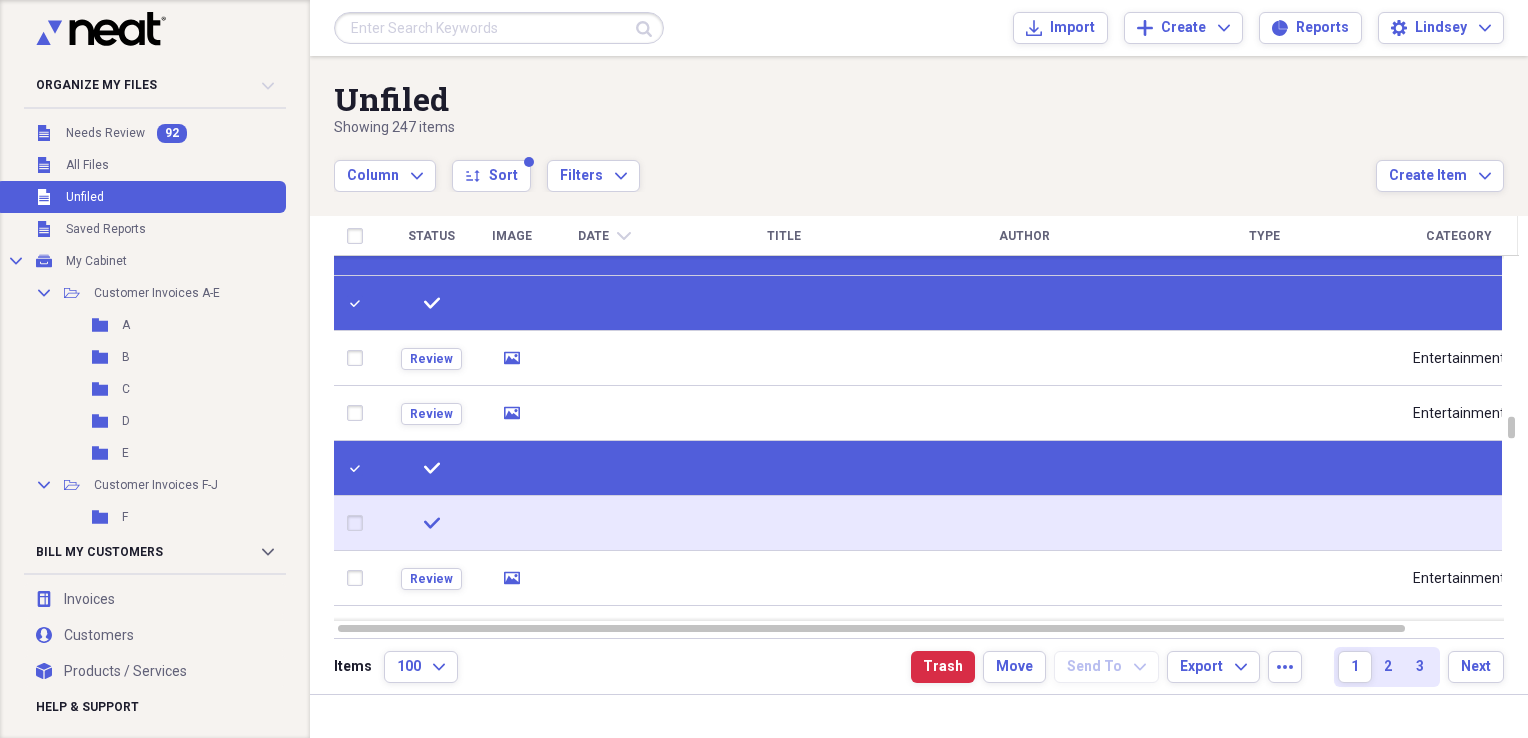 click at bounding box center [359, 523] 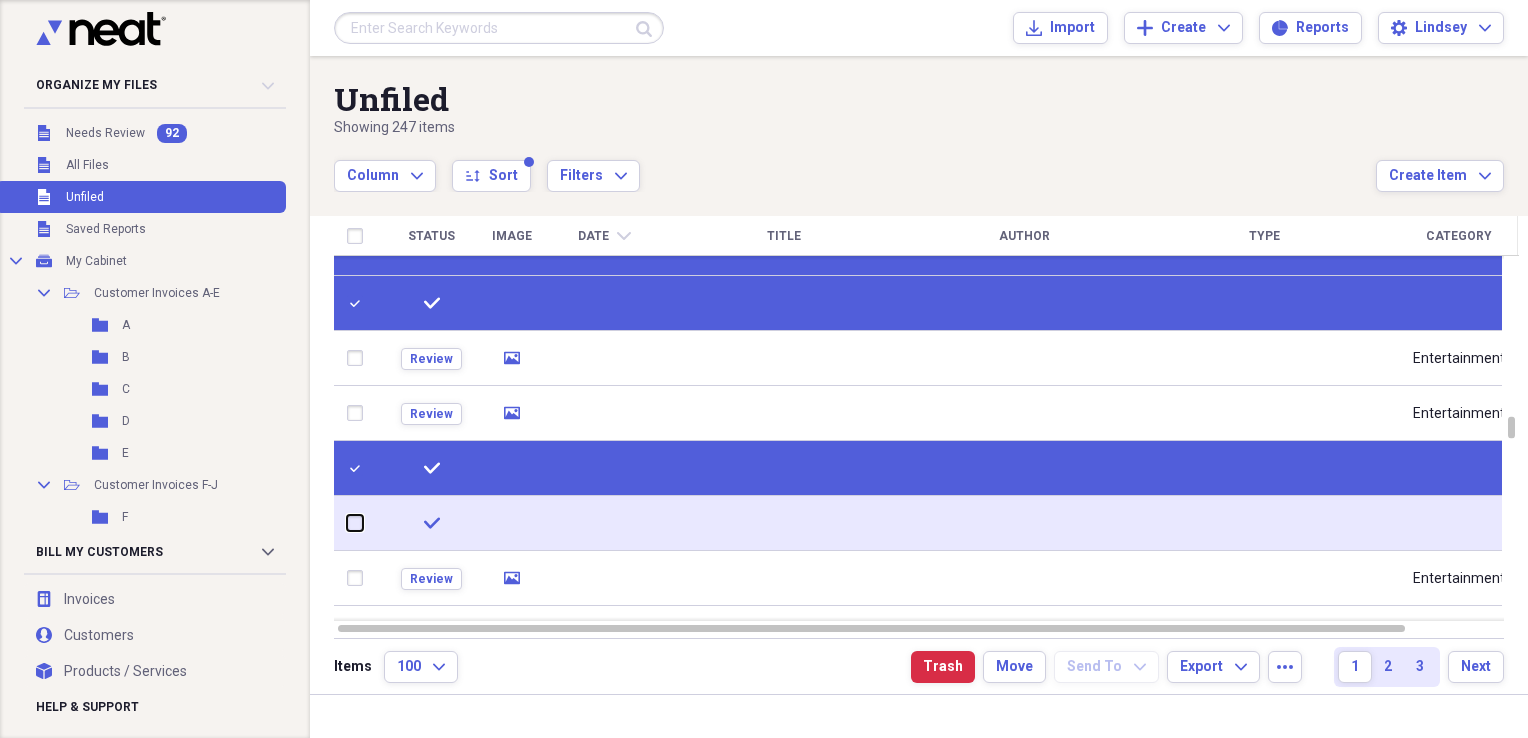 click at bounding box center [347, 523] 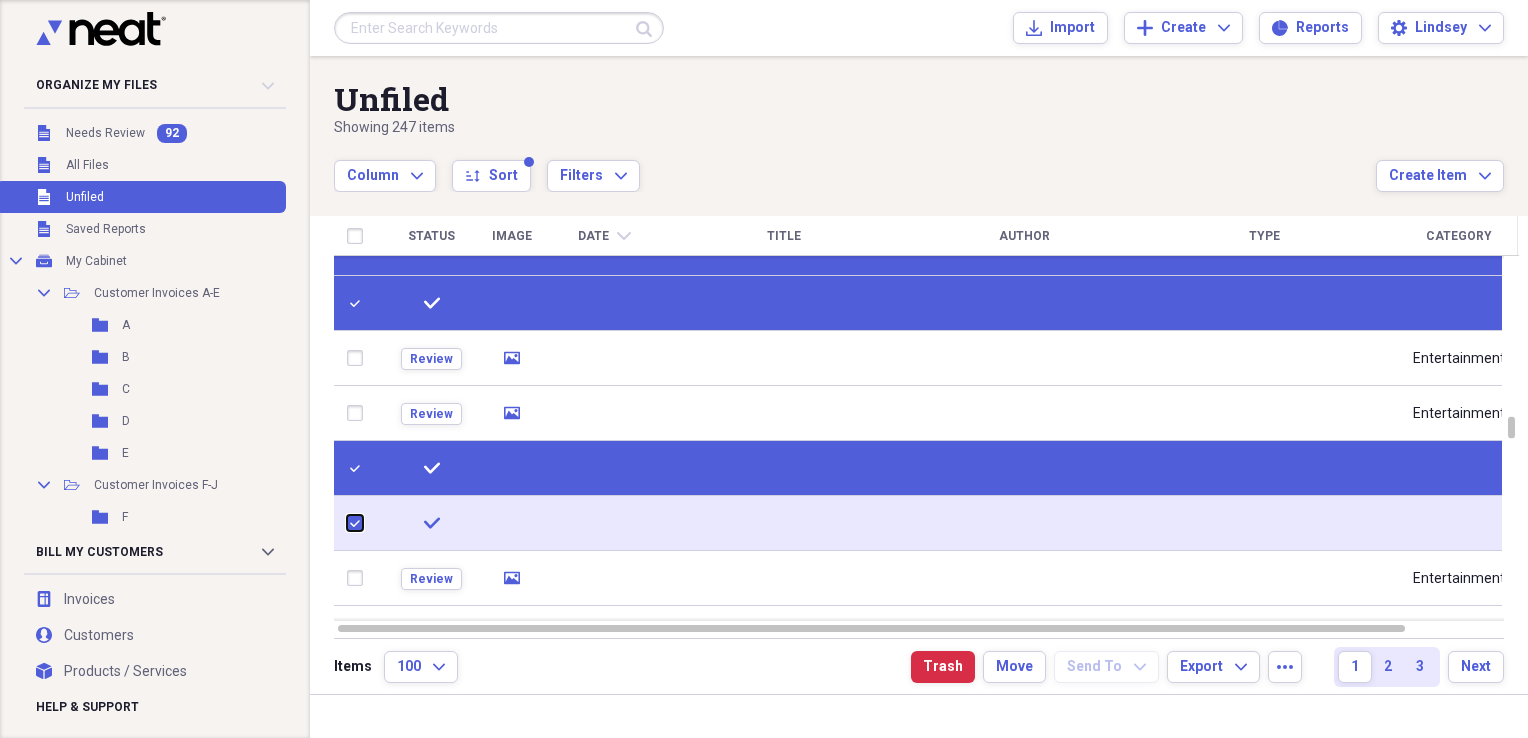 checkbox on "true" 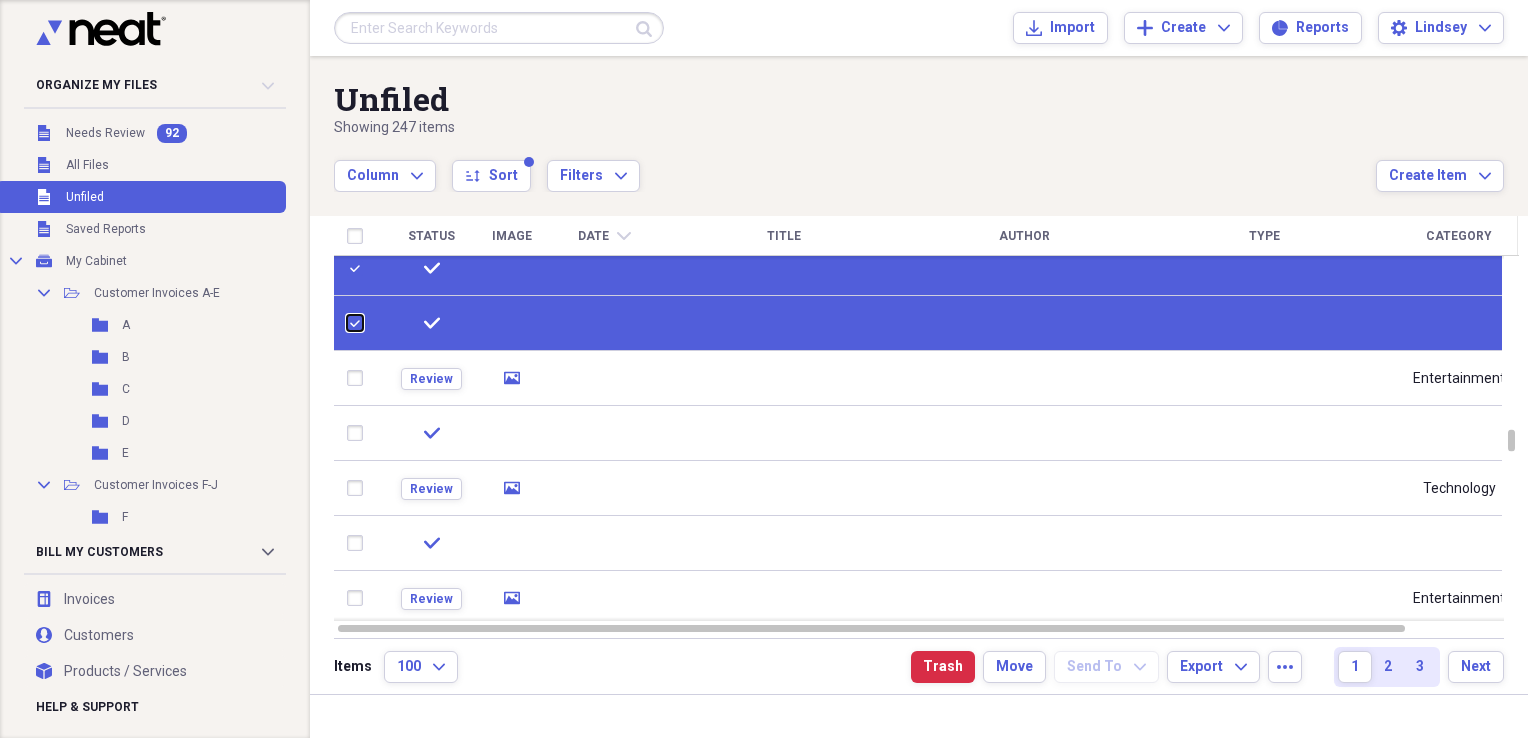 checkbox on "false" 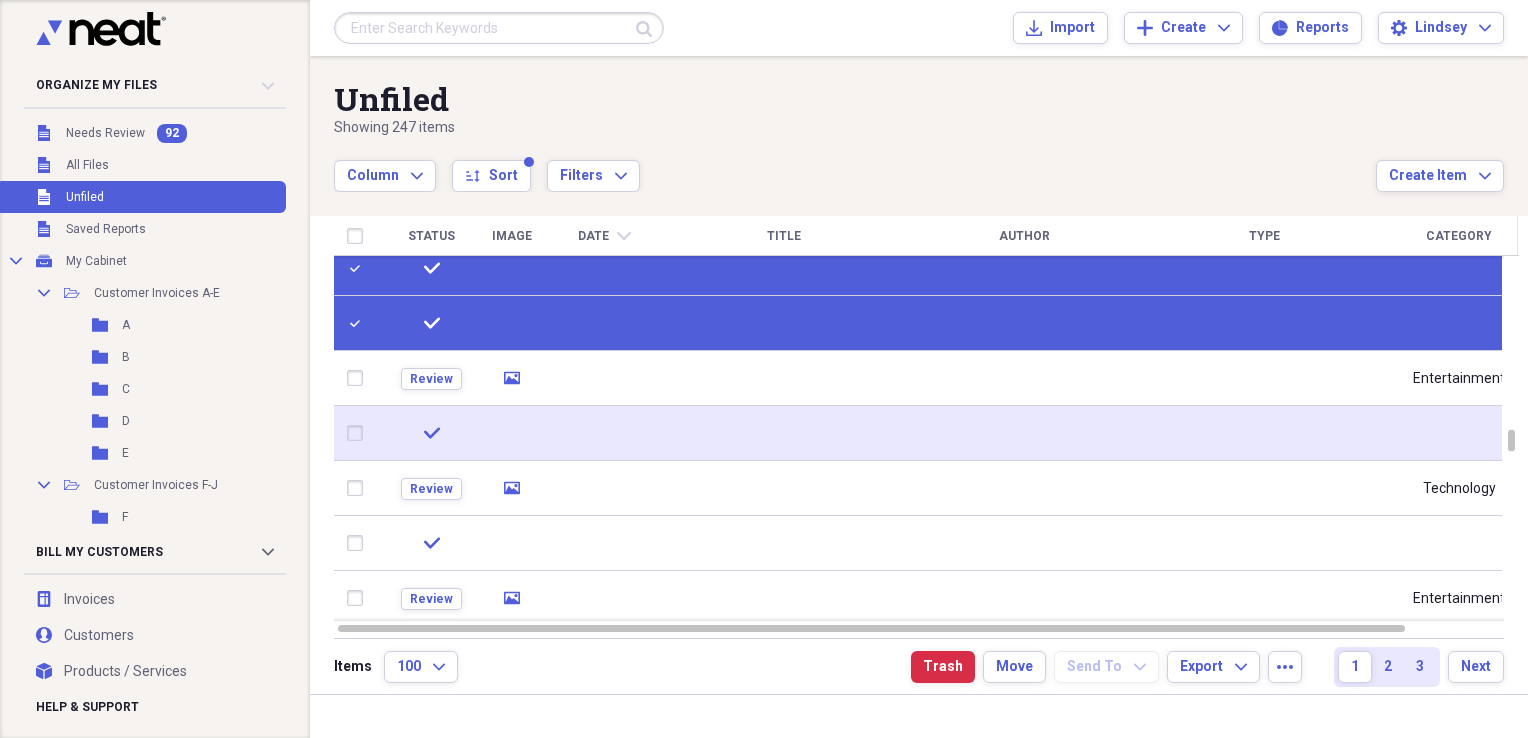 click at bounding box center (359, 433) 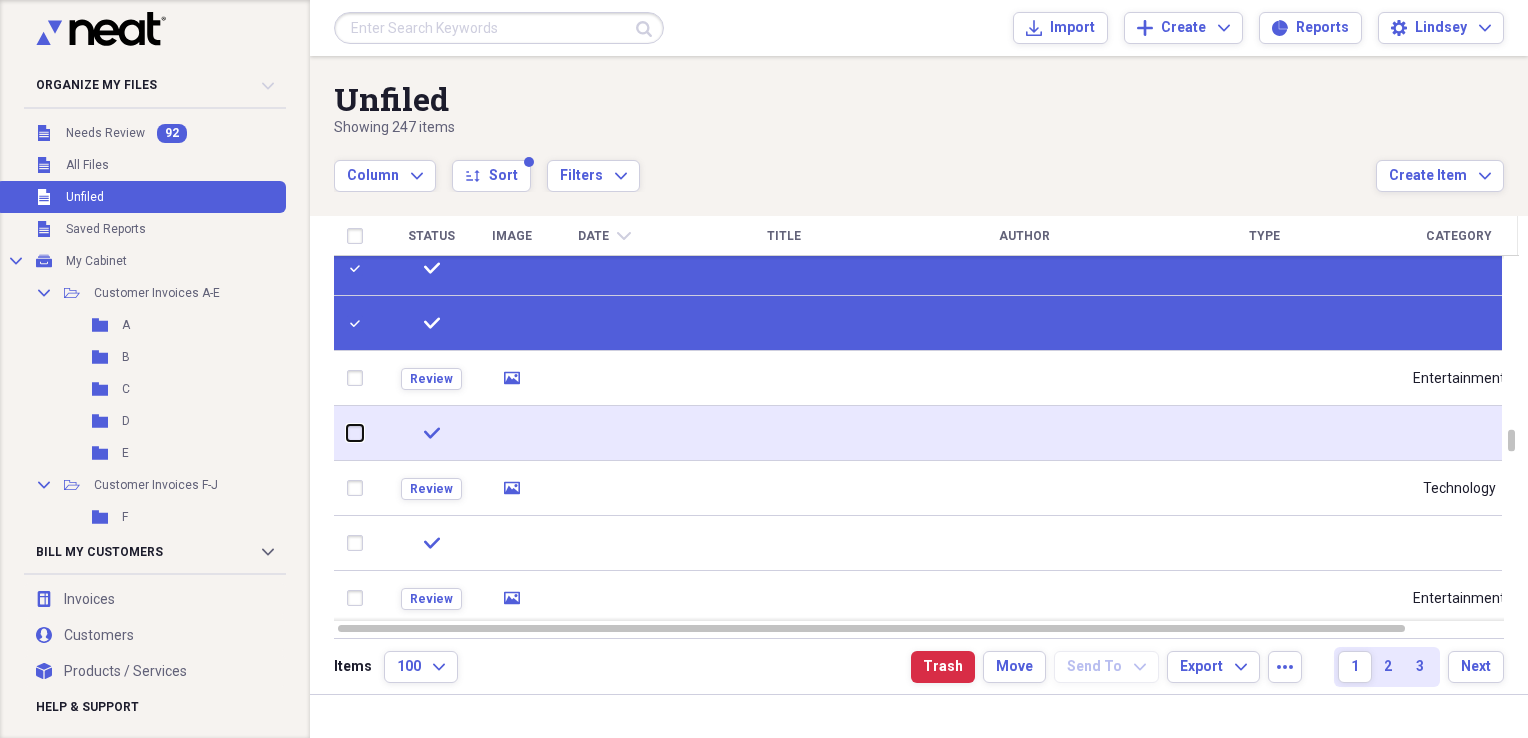 click at bounding box center (347, 433) 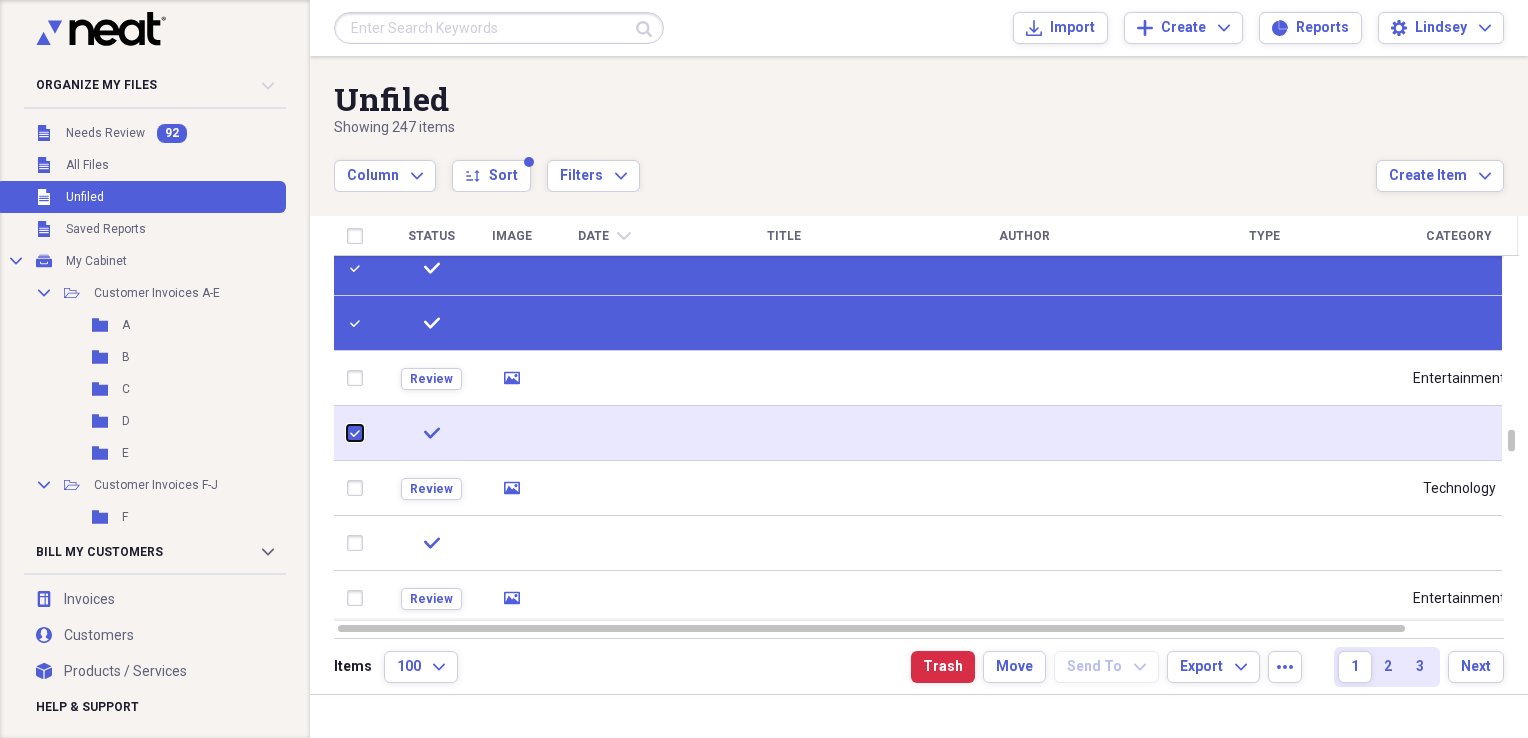 checkbox on "true" 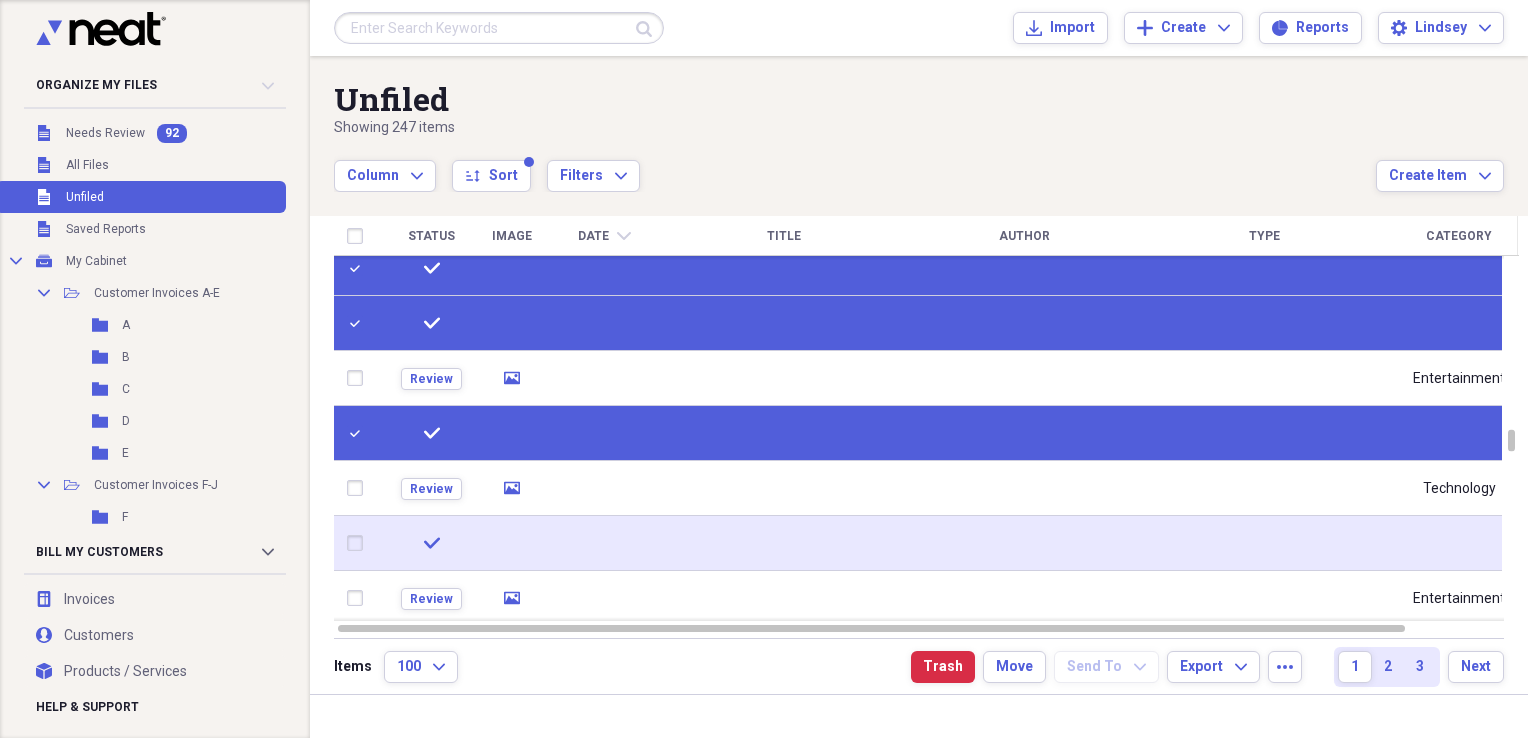 click at bounding box center [359, 543] 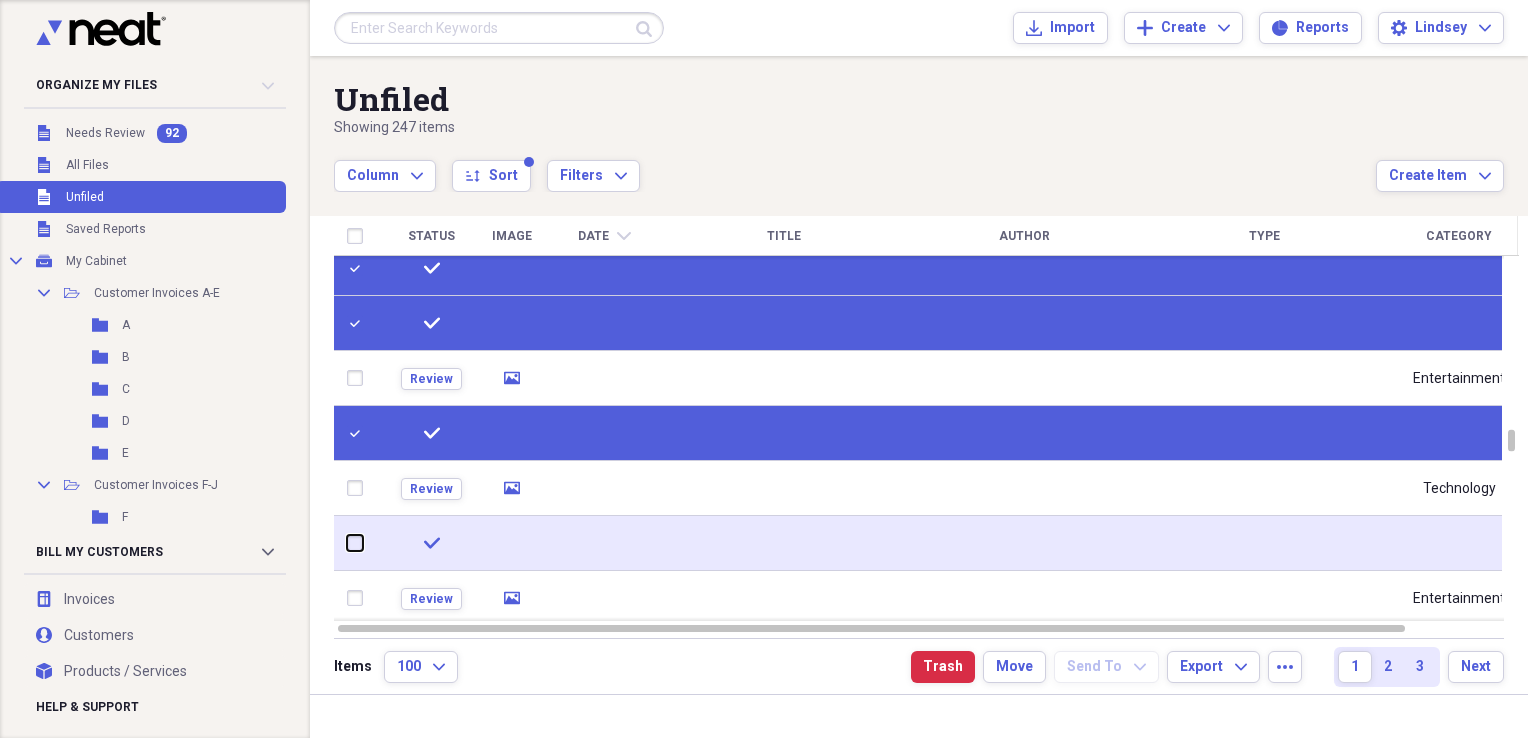 click at bounding box center (347, 543) 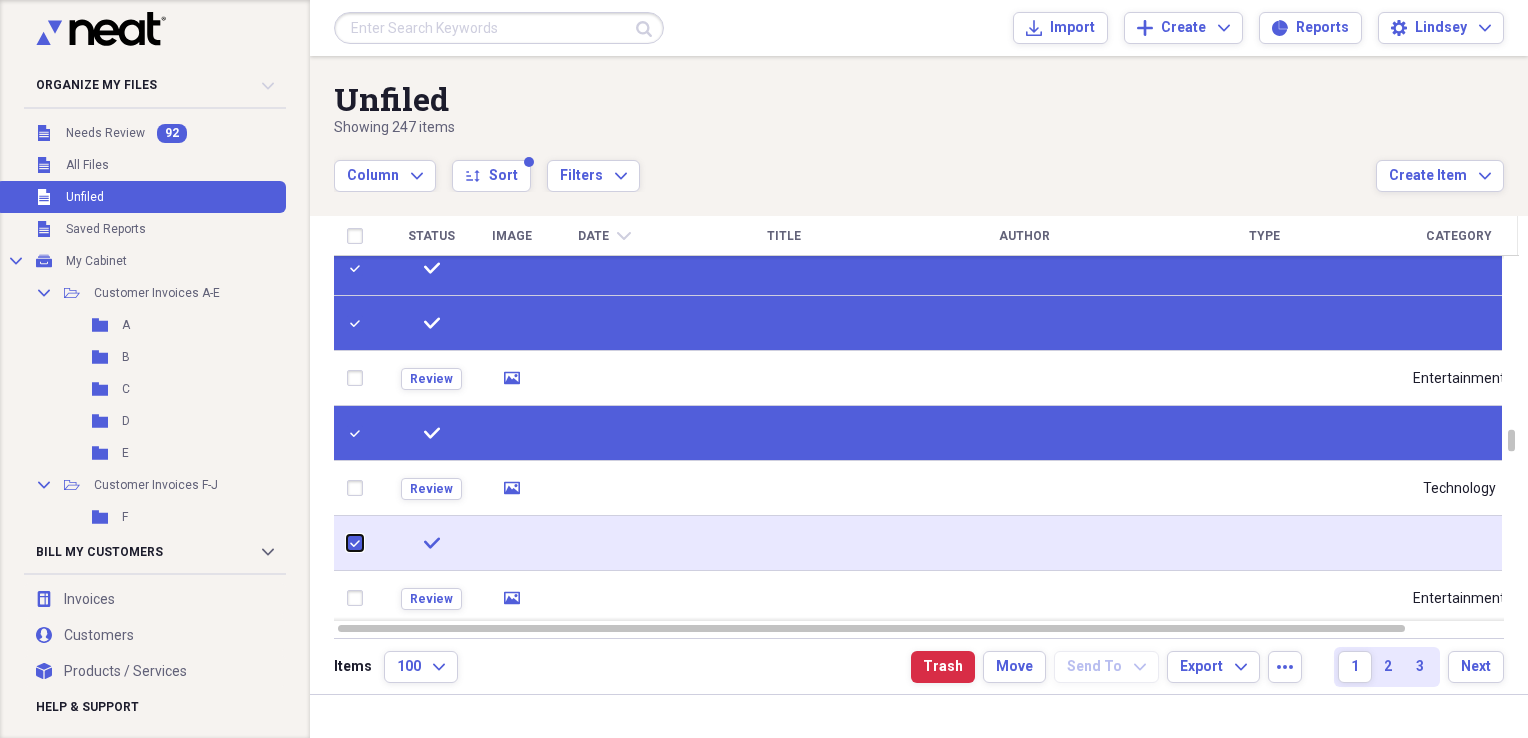 checkbox on "true" 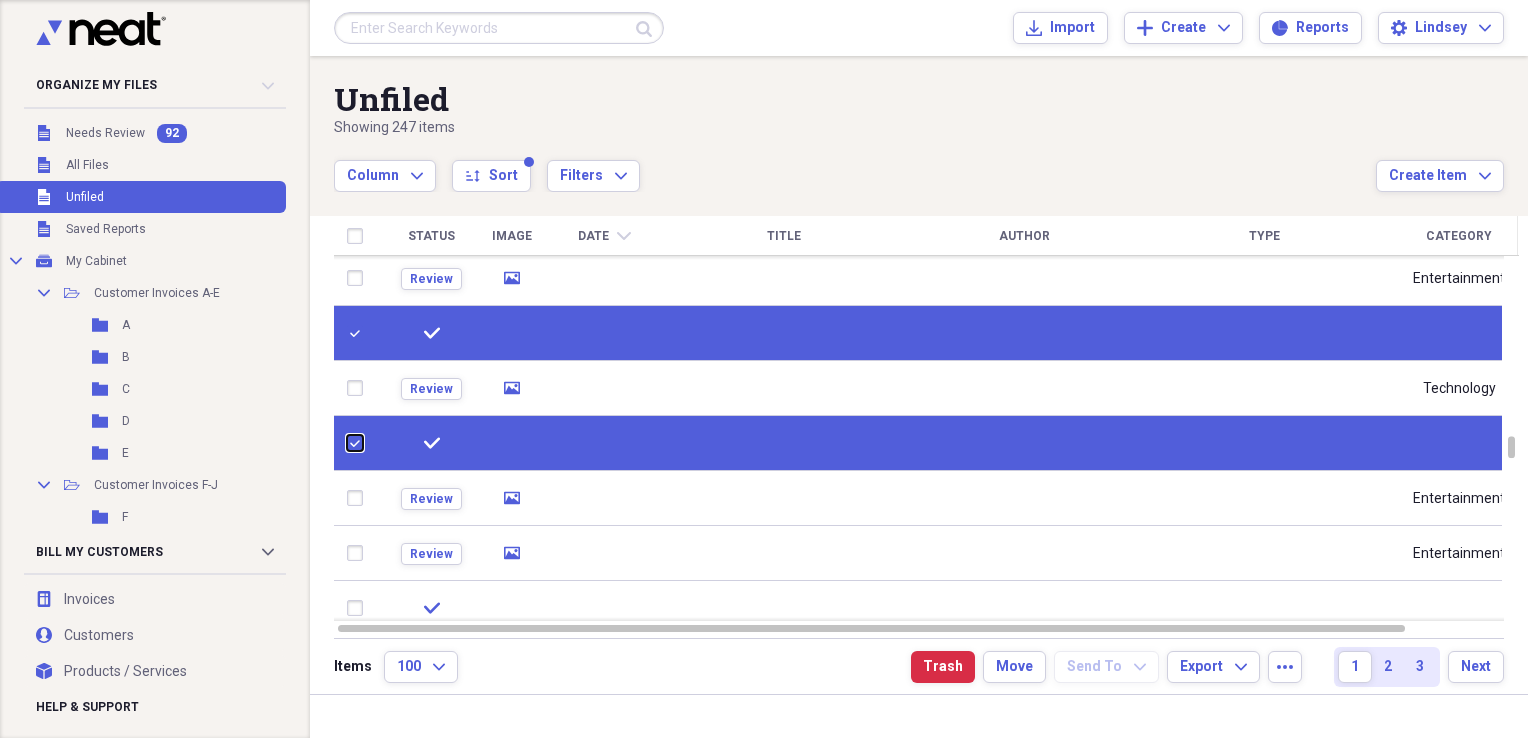 checkbox on "false" 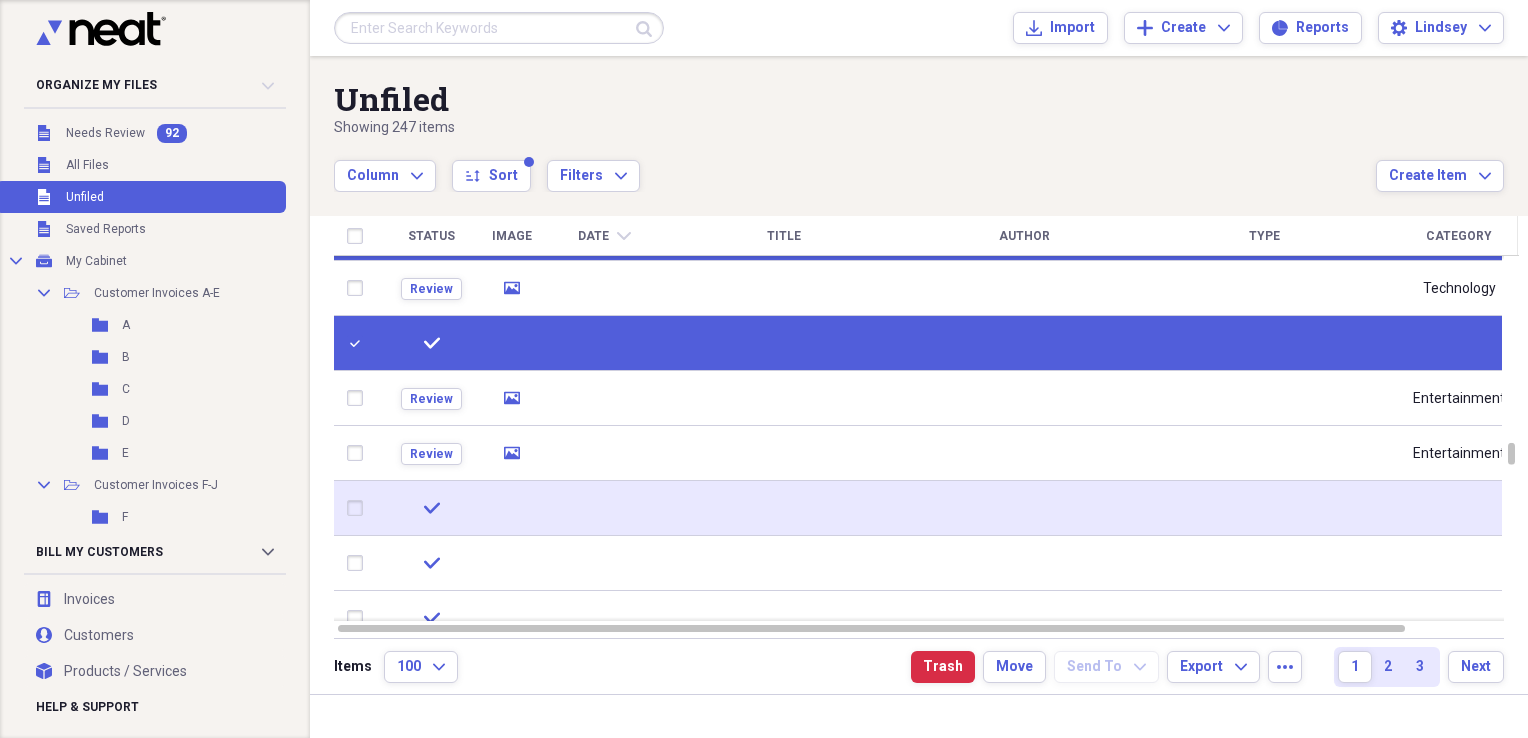 click at bounding box center [359, 508] 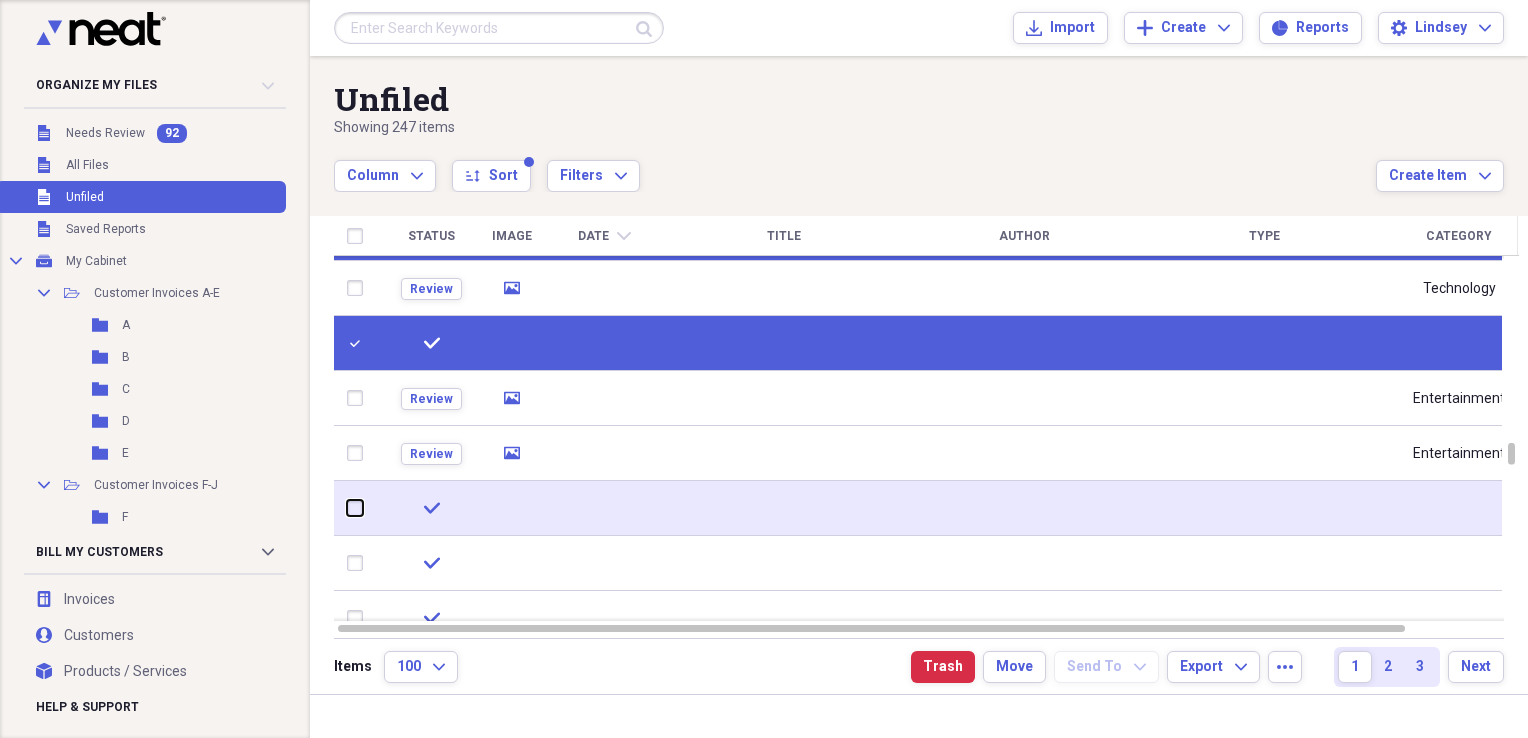 click at bounding box center [347, 508] 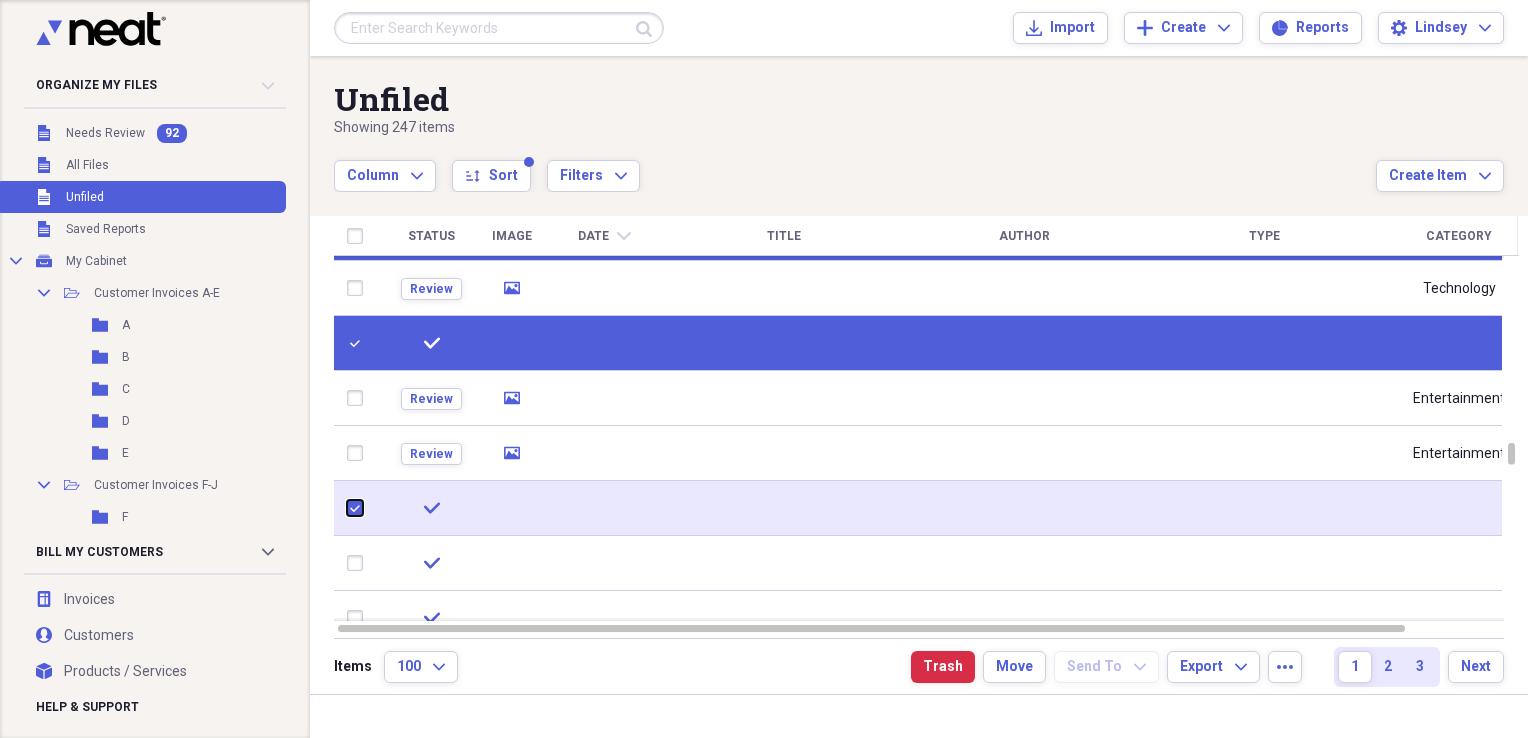 checkbox on "true" 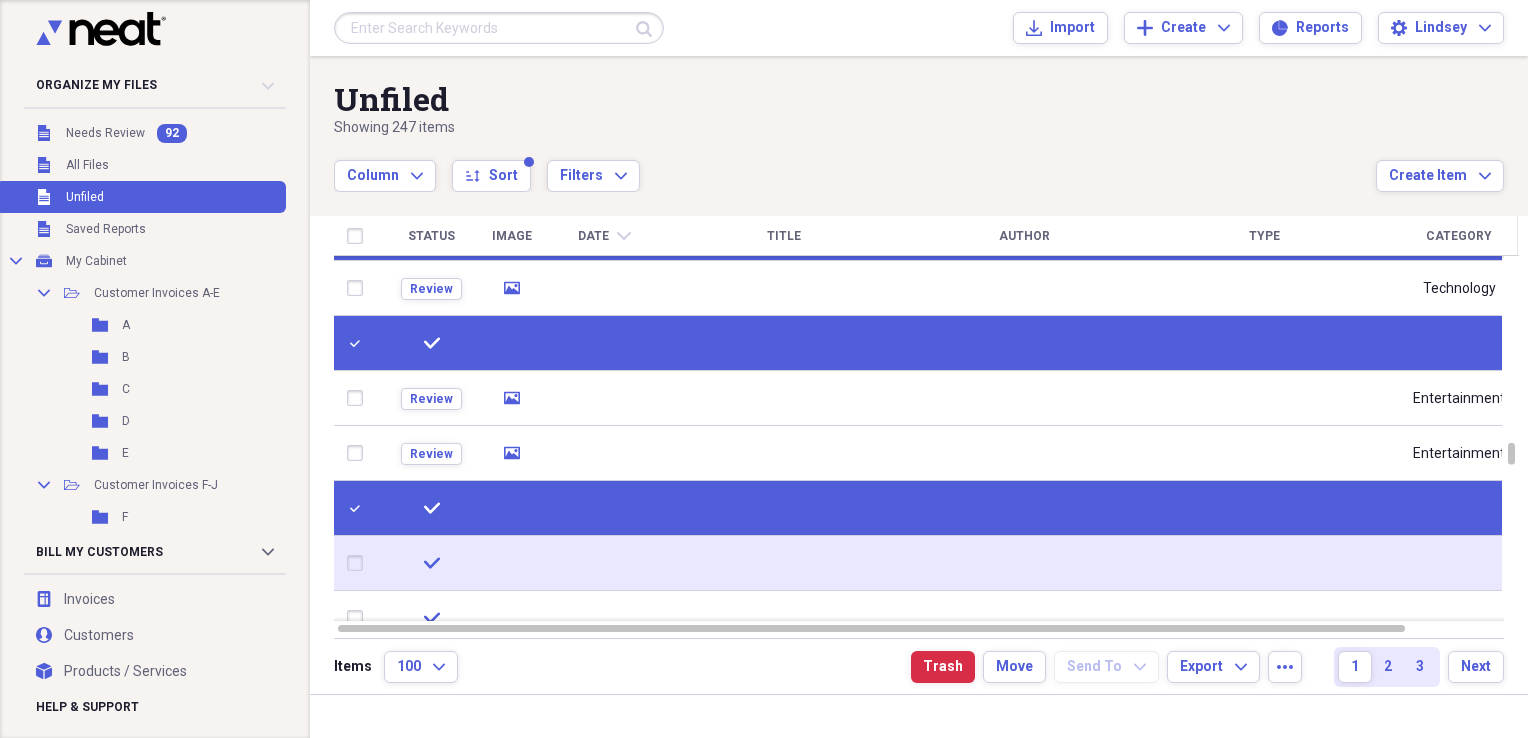 click at bounding box center [359, 563] 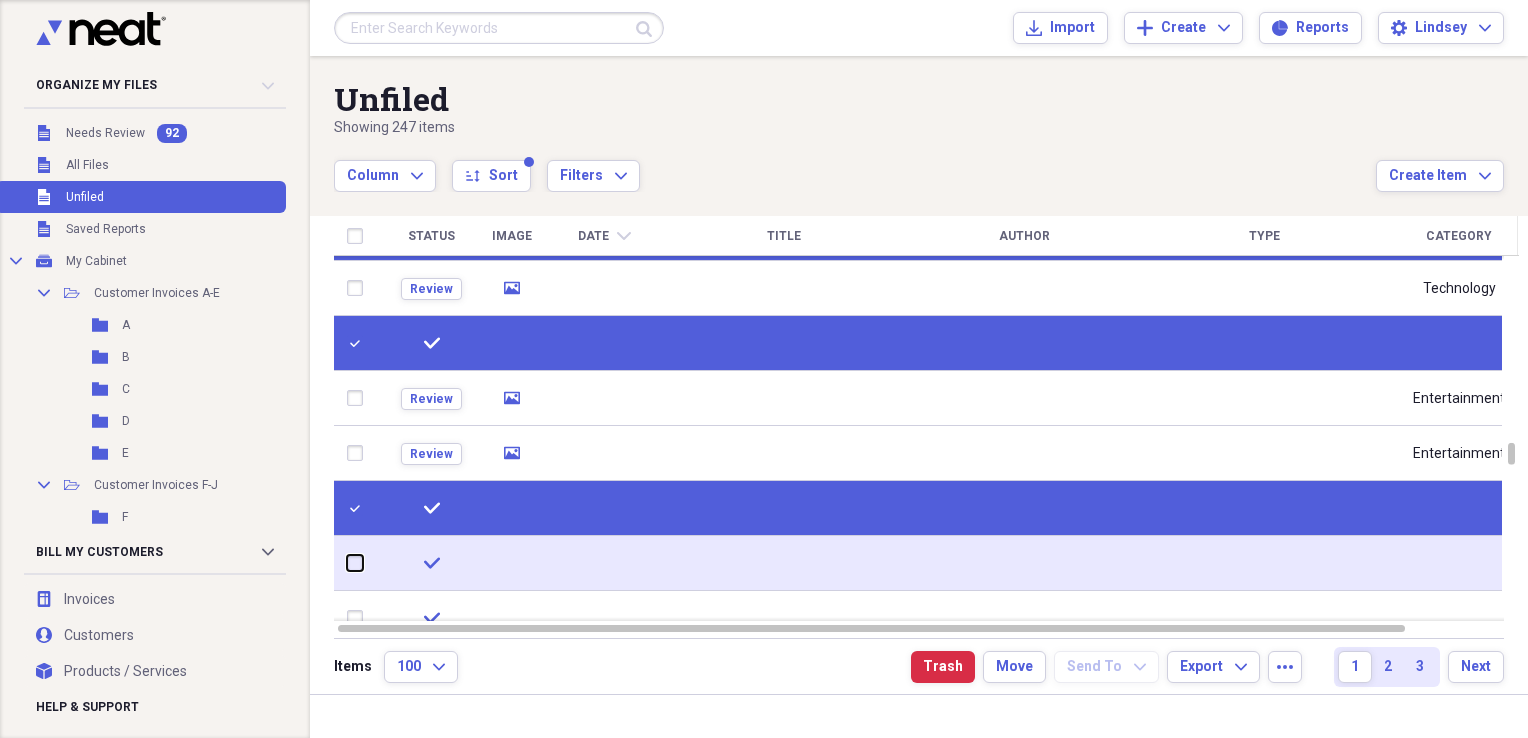 click at bounding box center [347, 563] 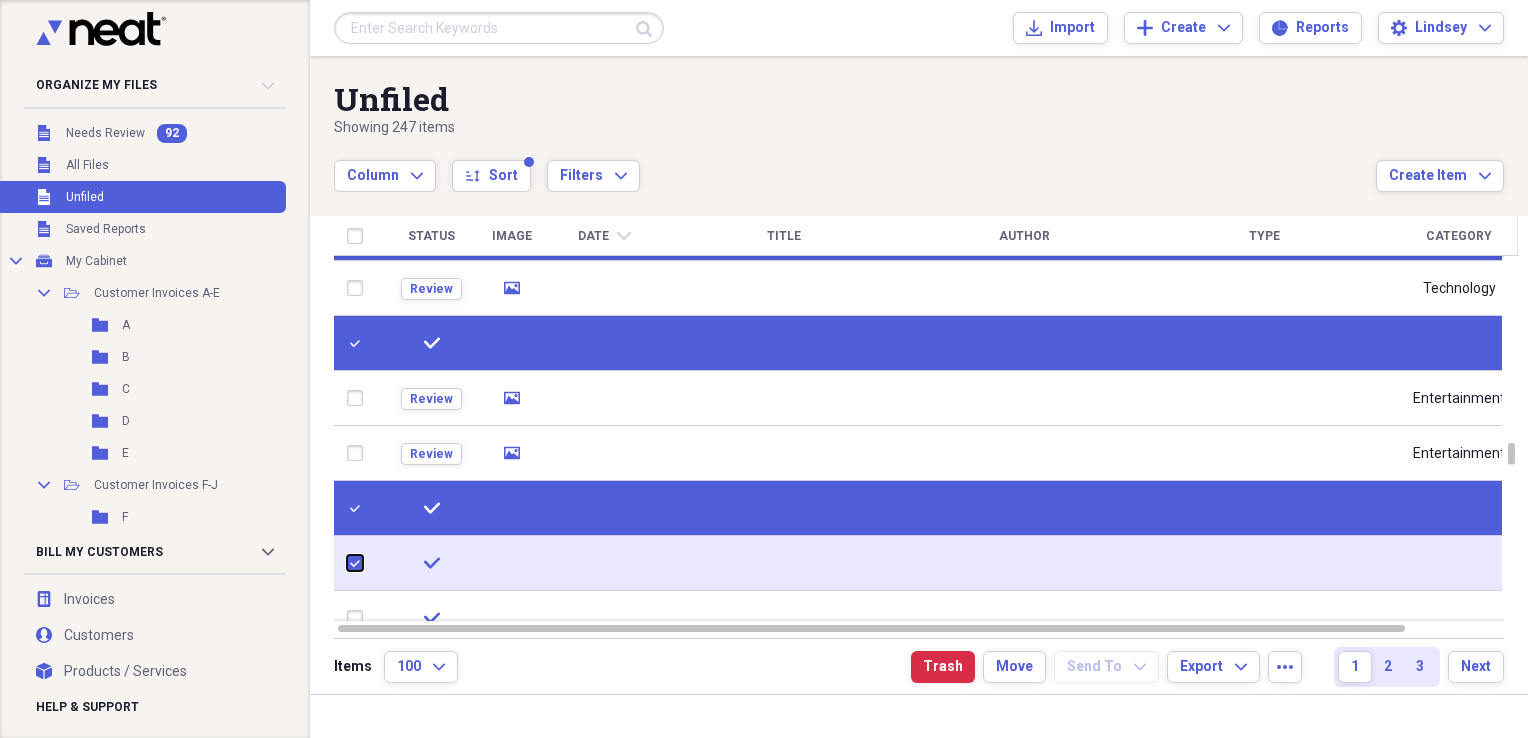 checkbox on "true" 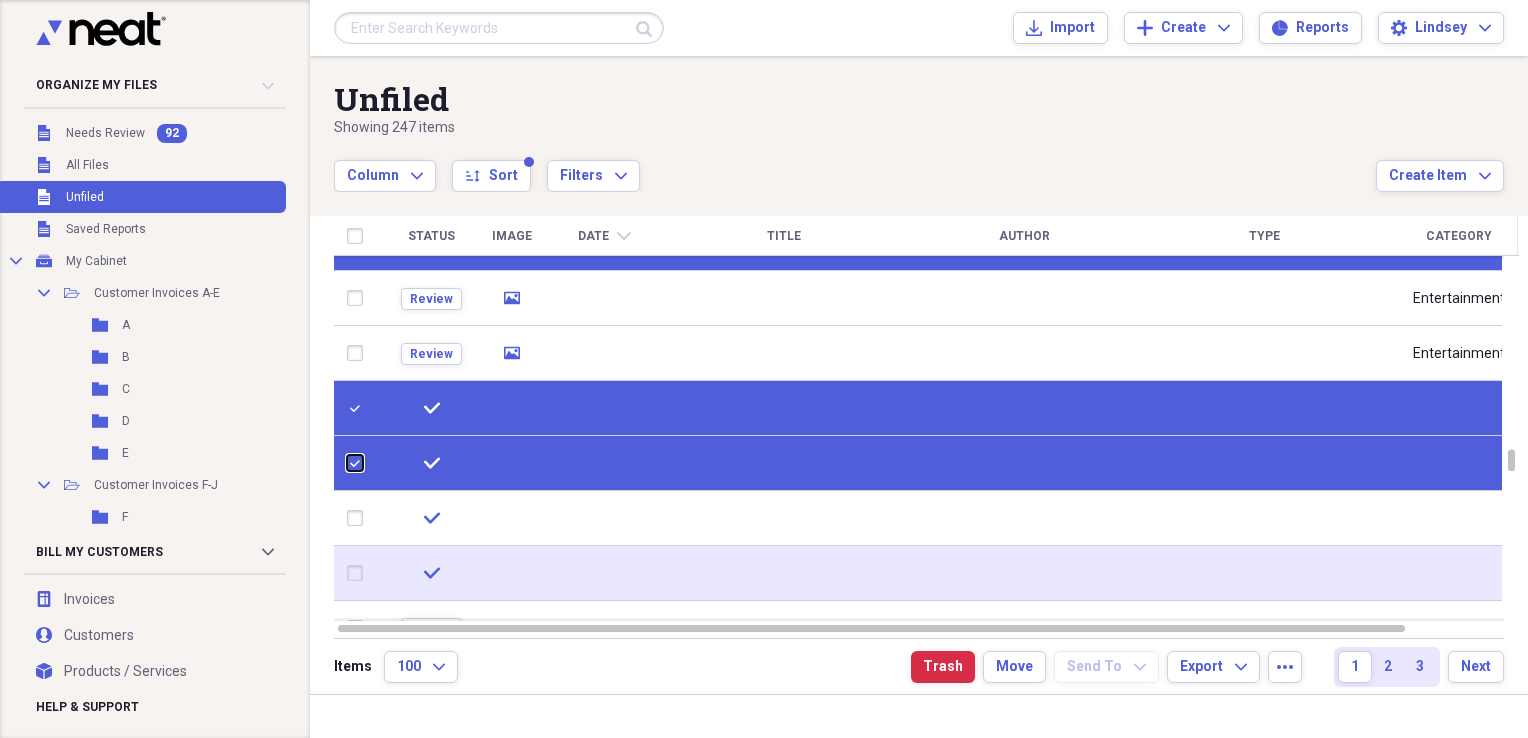 checkbox on "false" 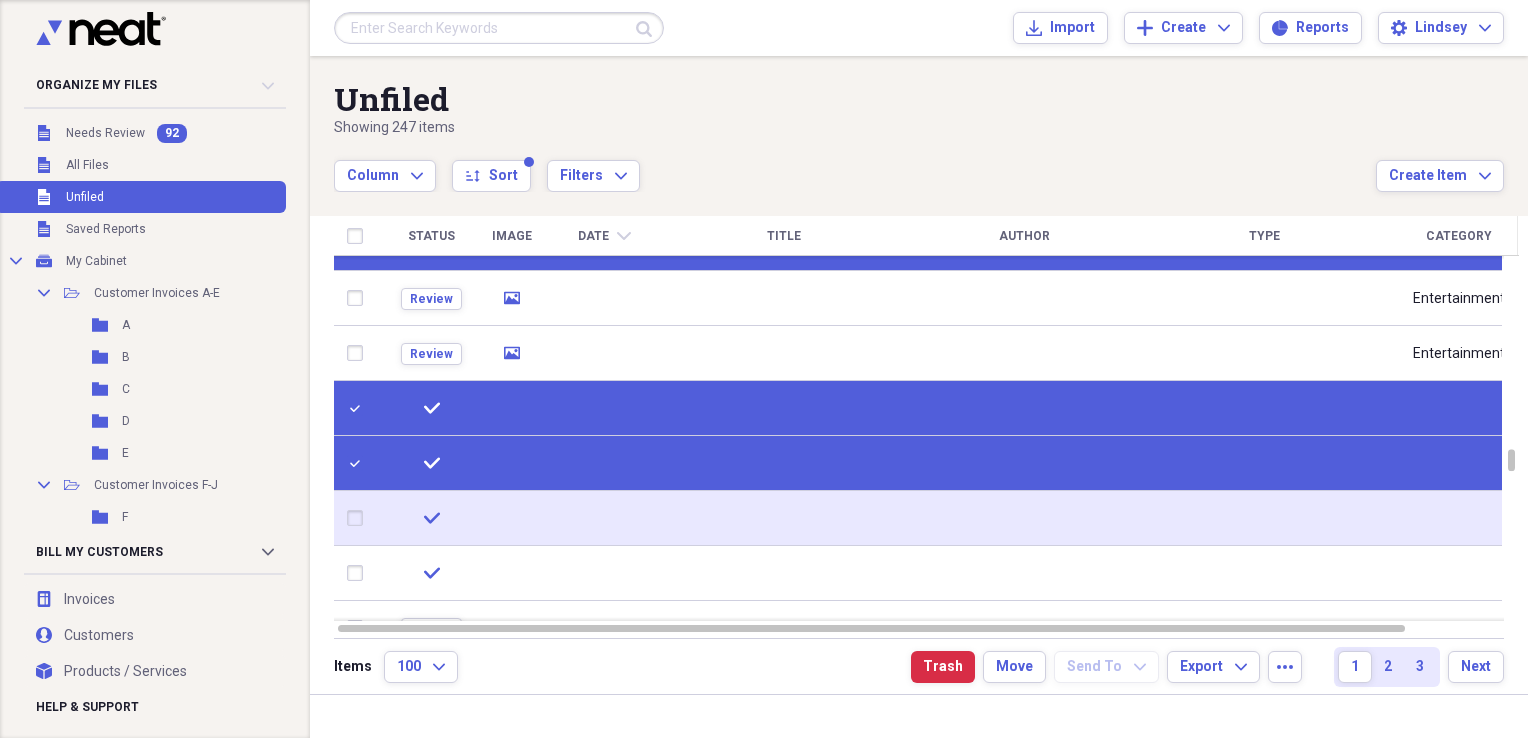 click at bounding box center [359, 518] 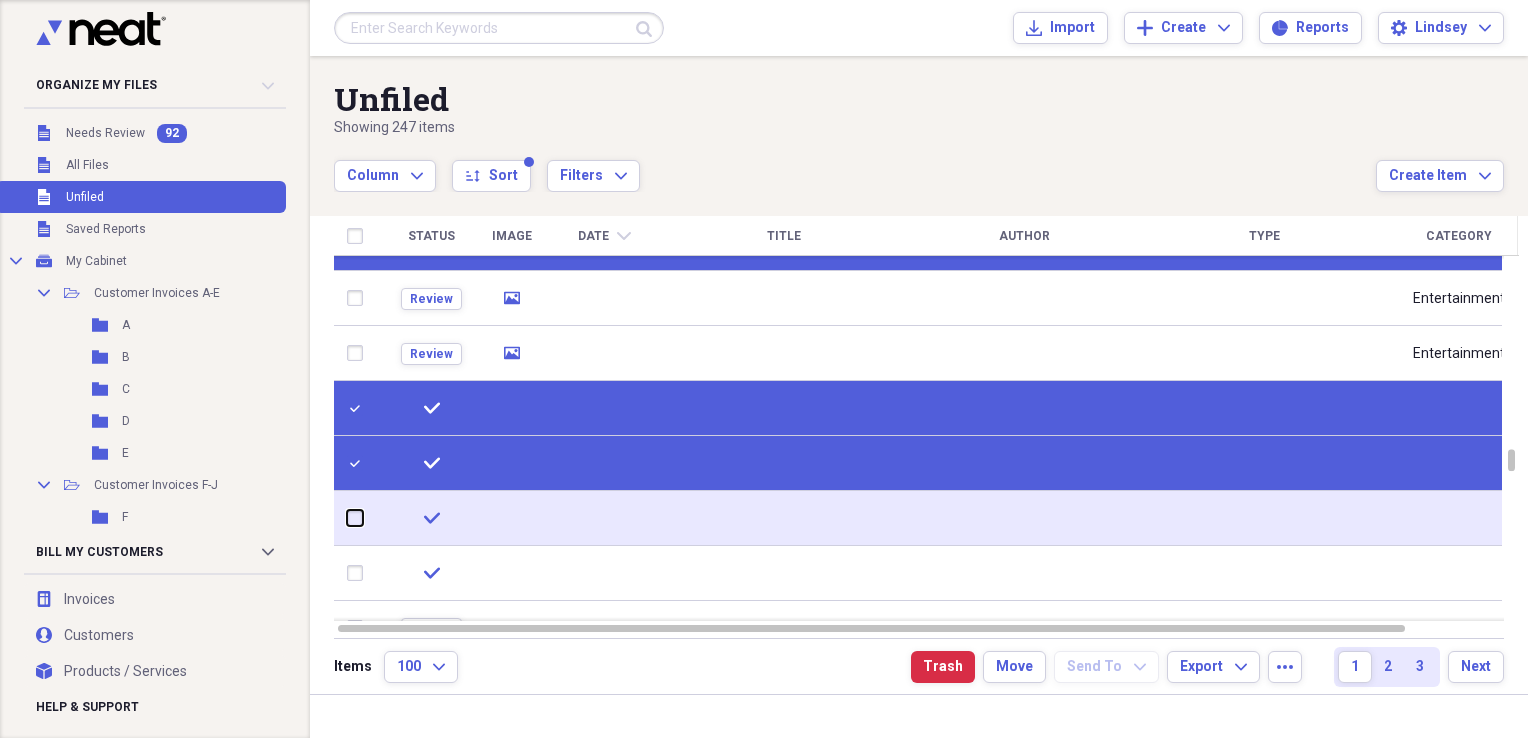click at bounding box center (347, 518) 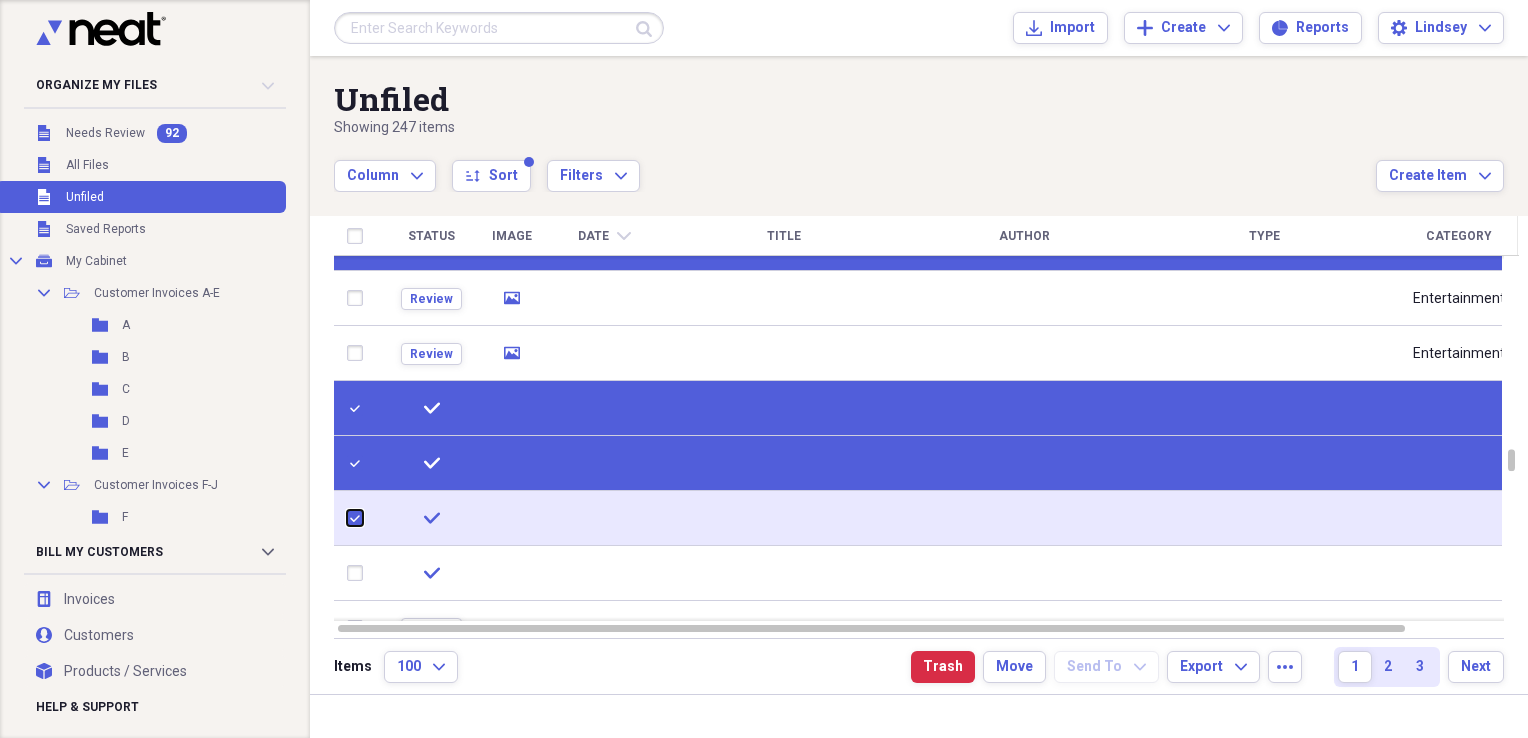 checkbox on "true" 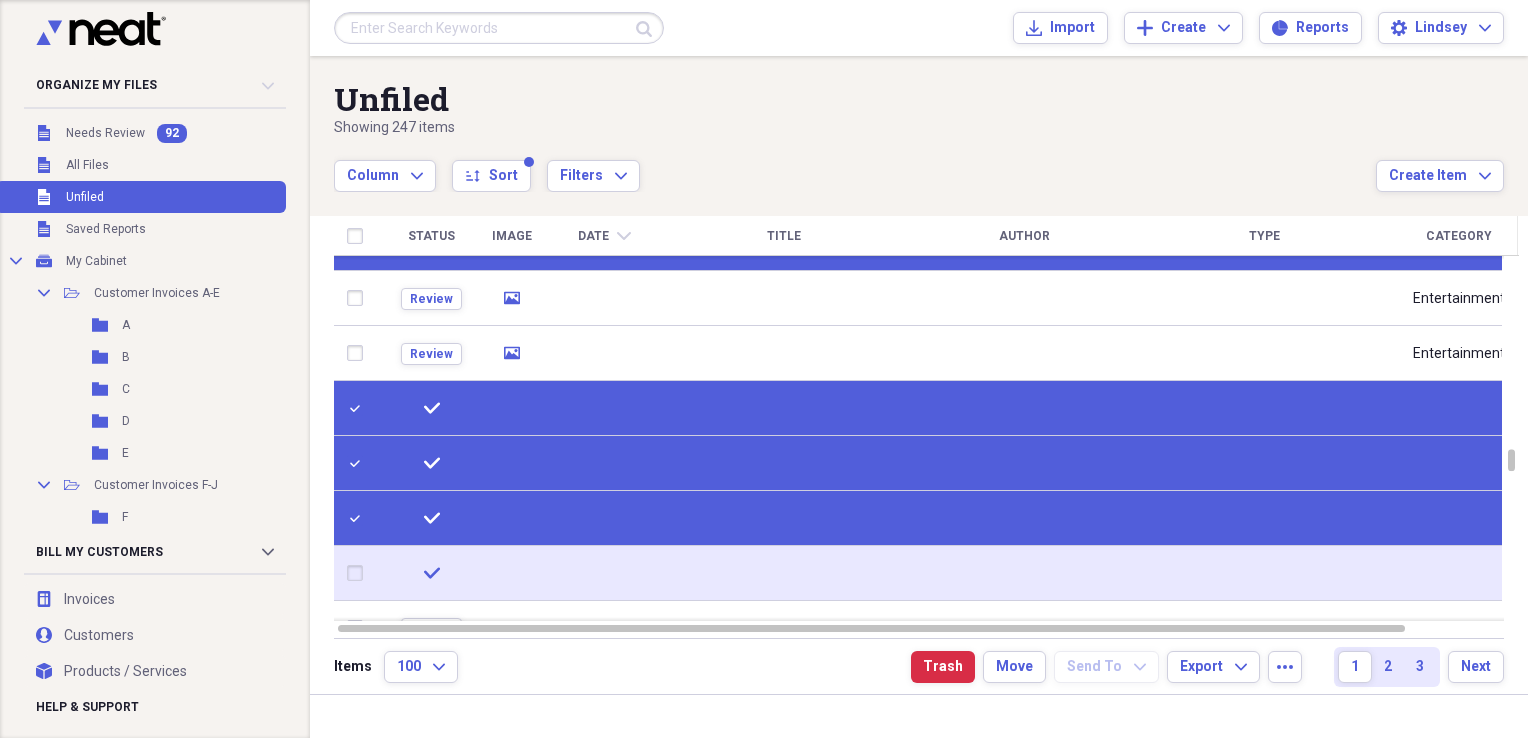 click at bounding box center (359, 573) 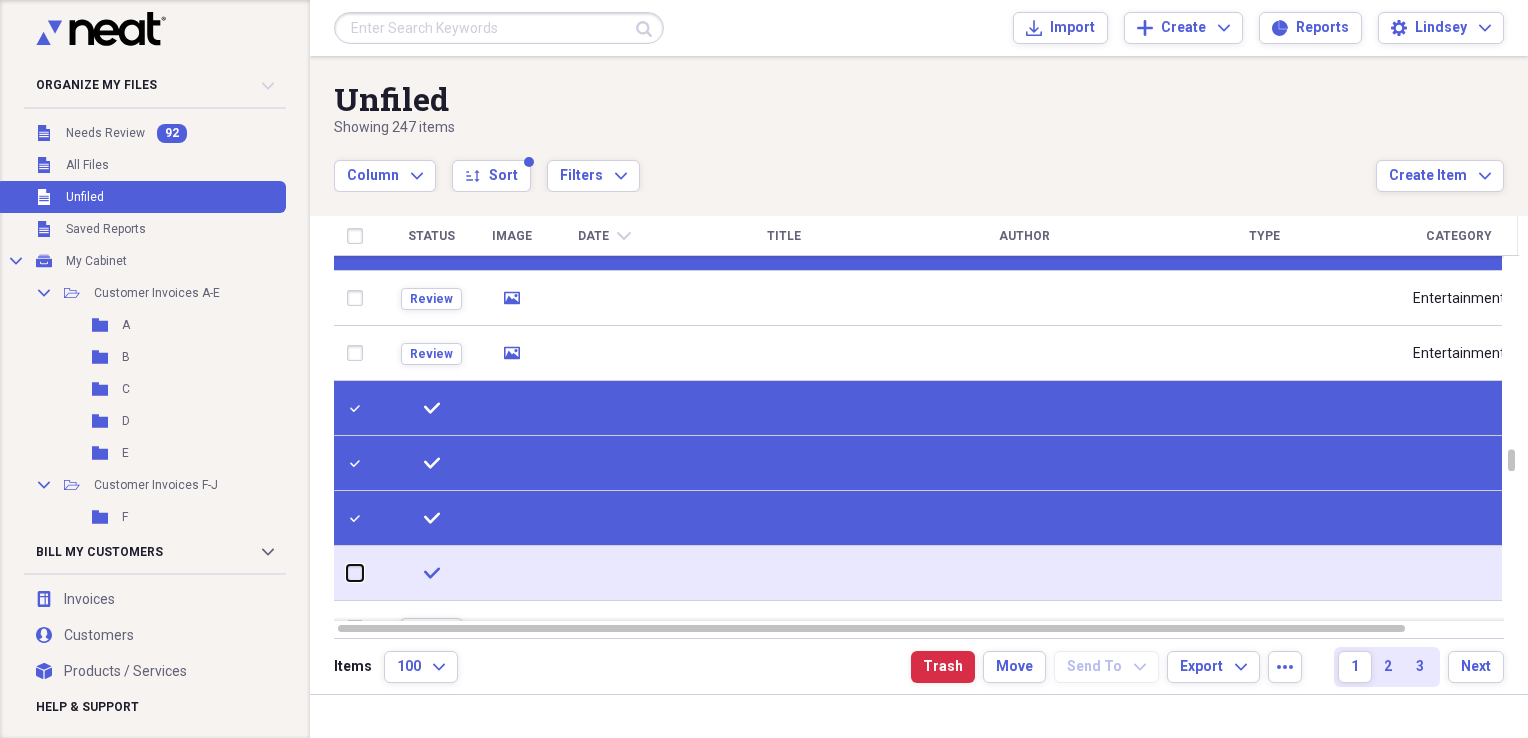 click at bounding box center [347, 573] 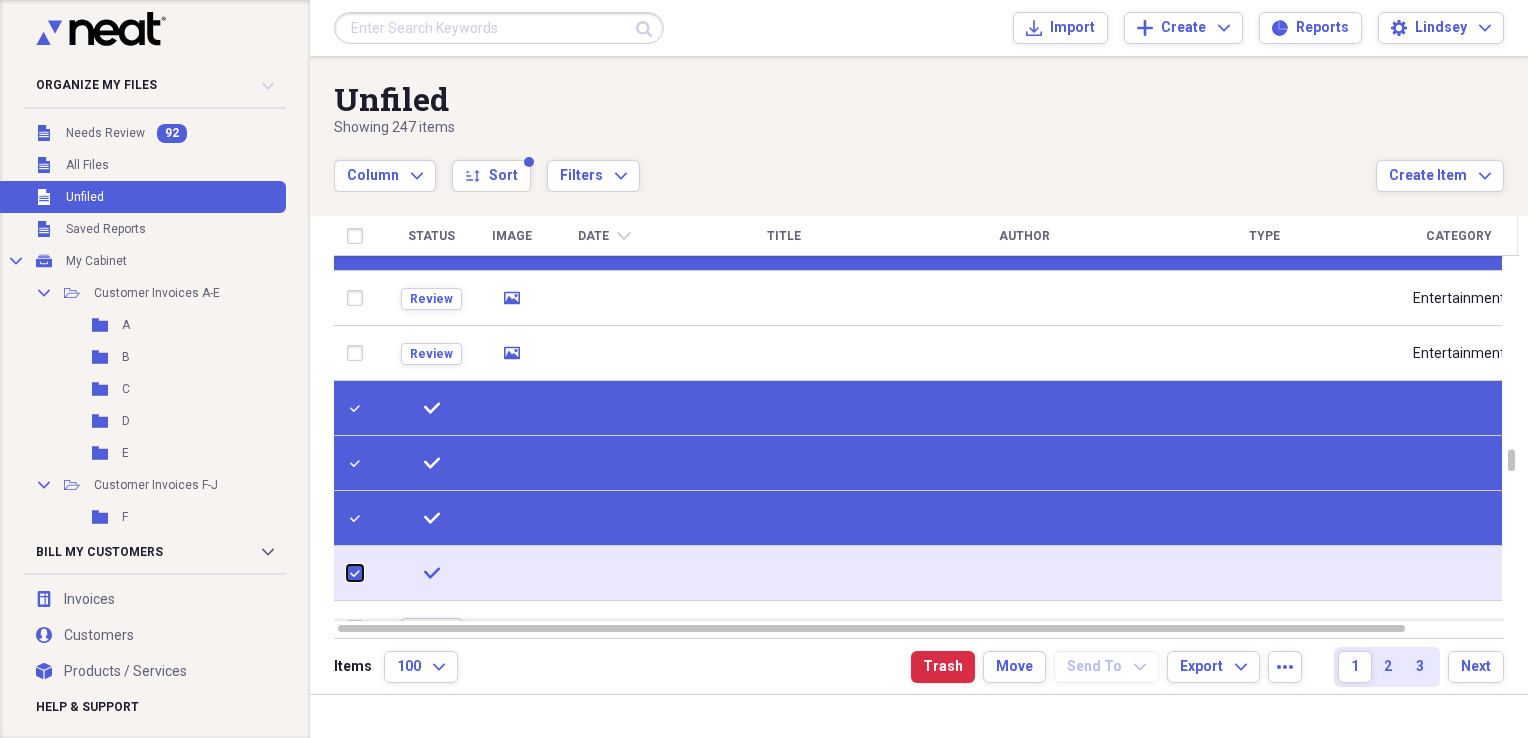 checkbox on "true" 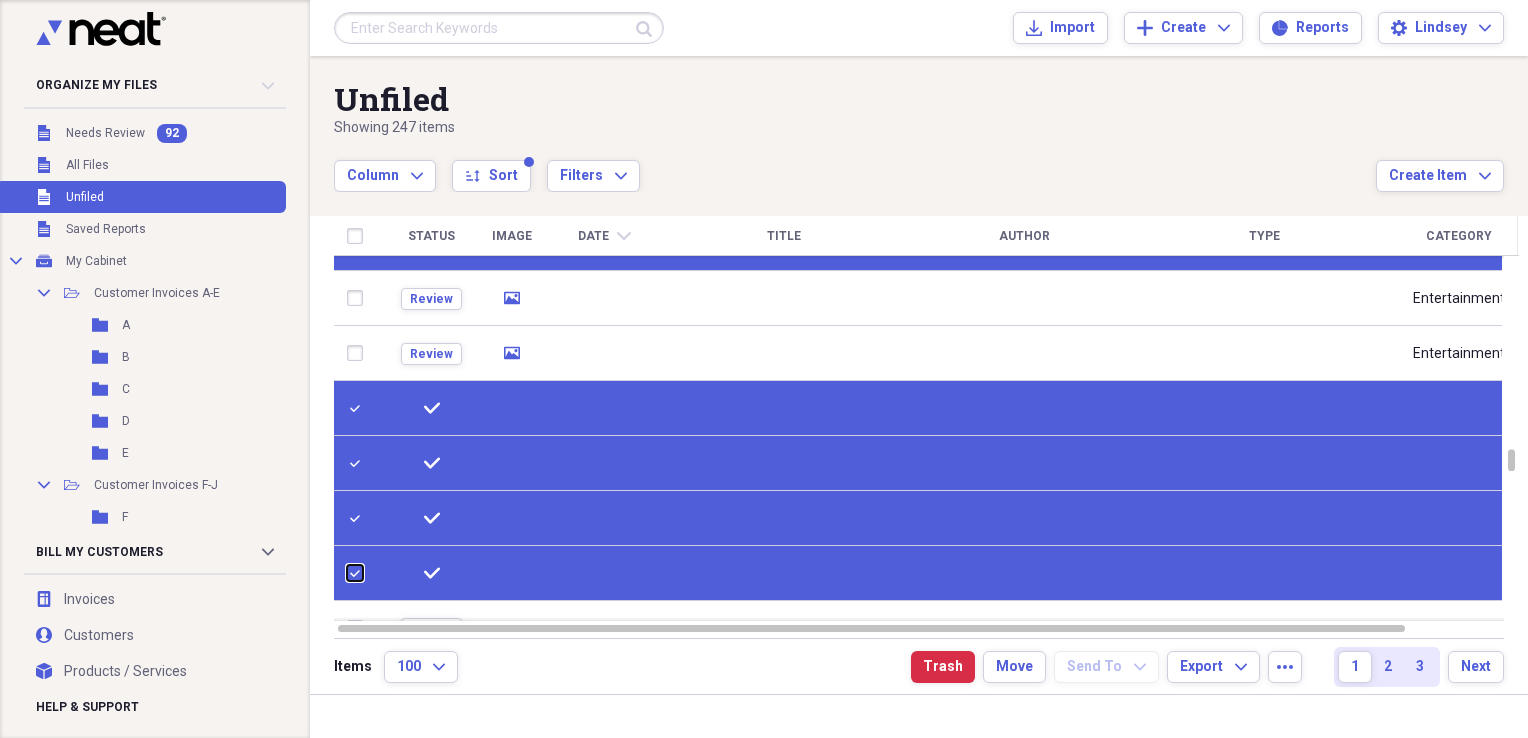 checkbox on "false" 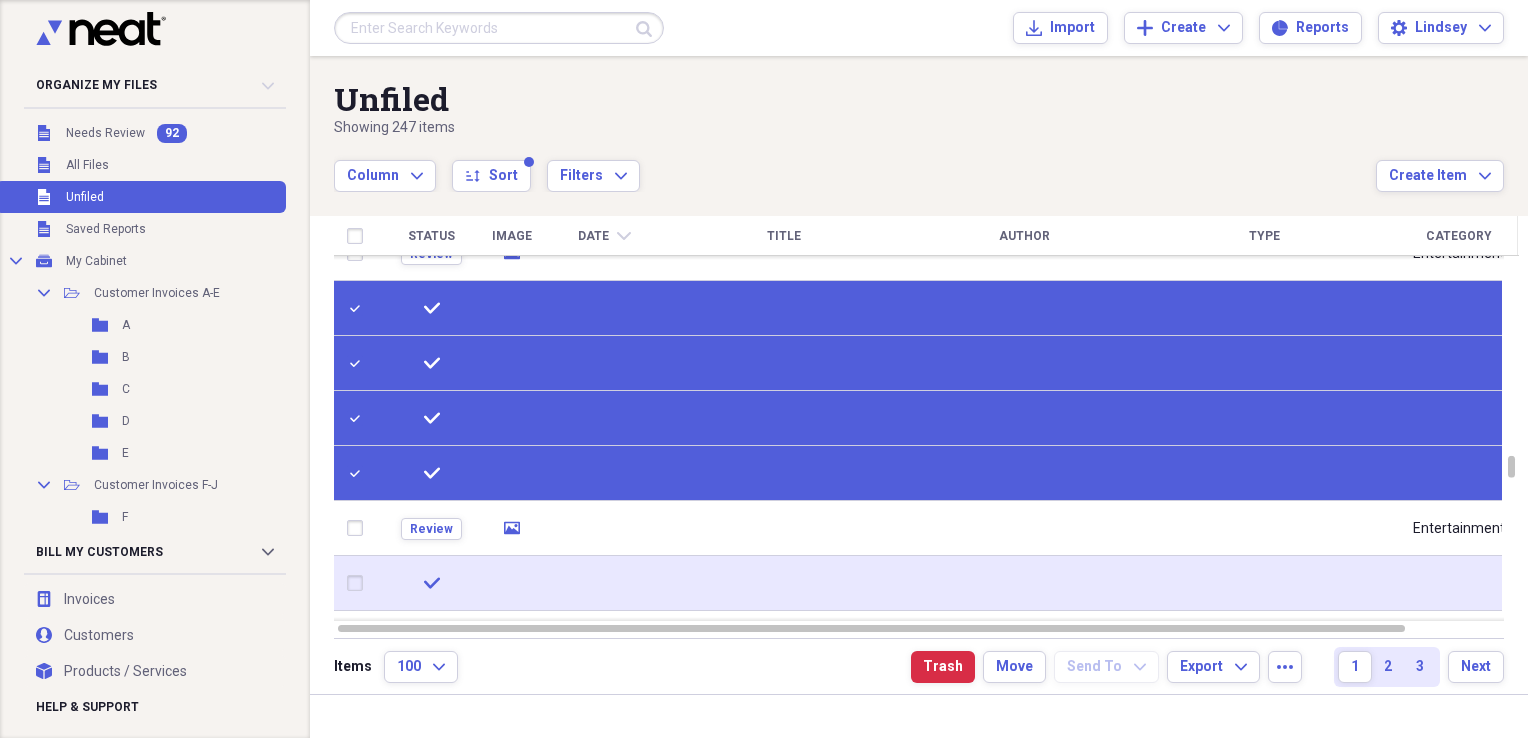 click at bounding box center [359, 583] 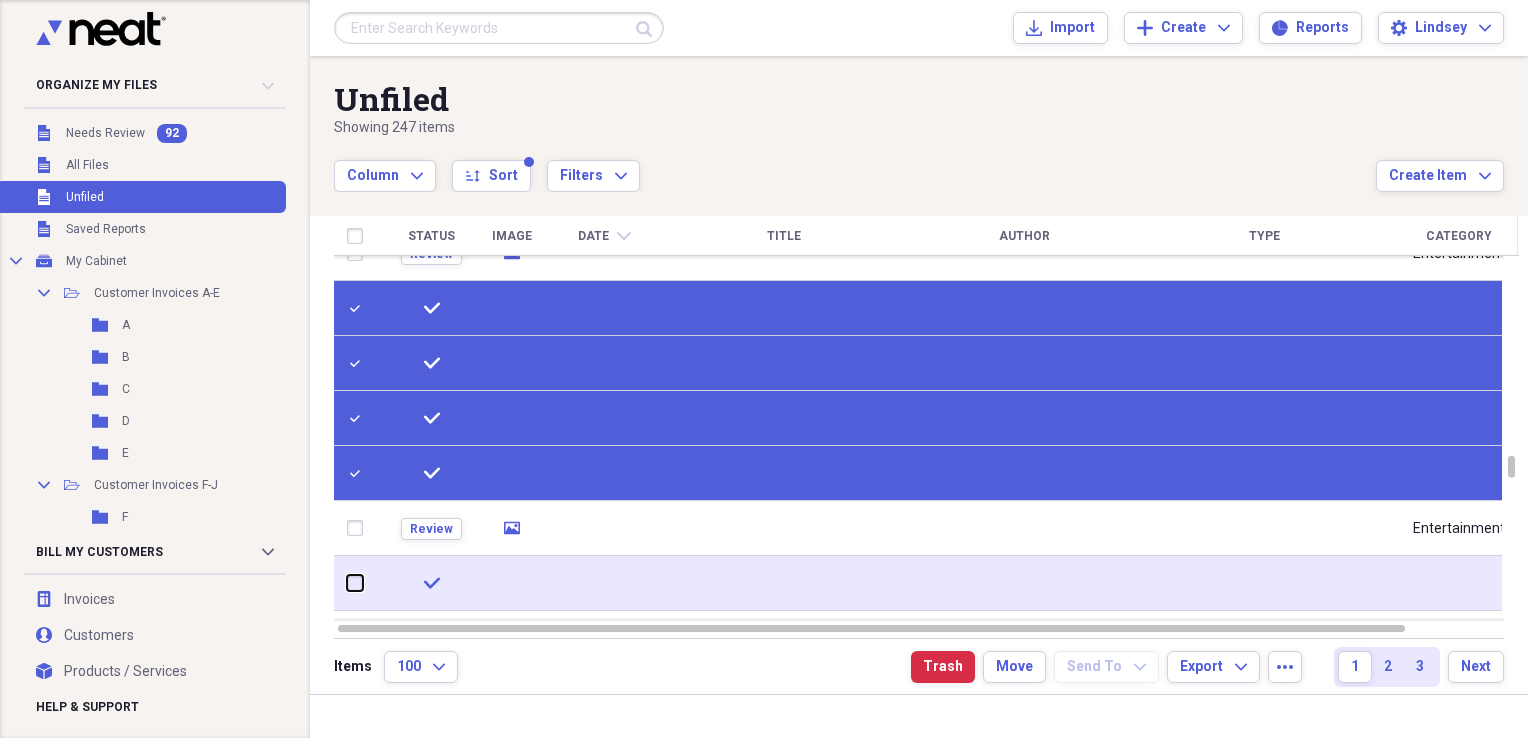 click at bounding box center (347, 583) 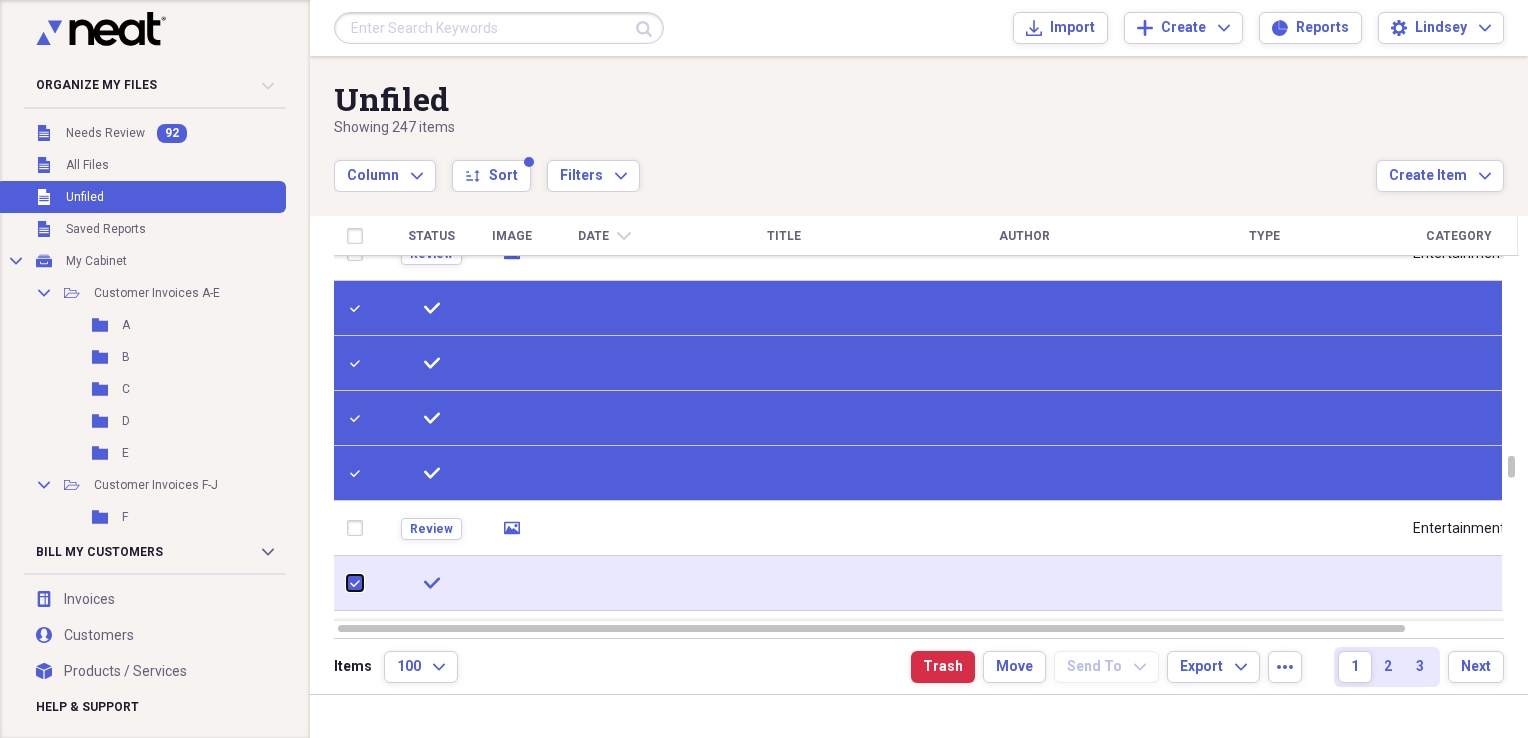checkbox on "true" 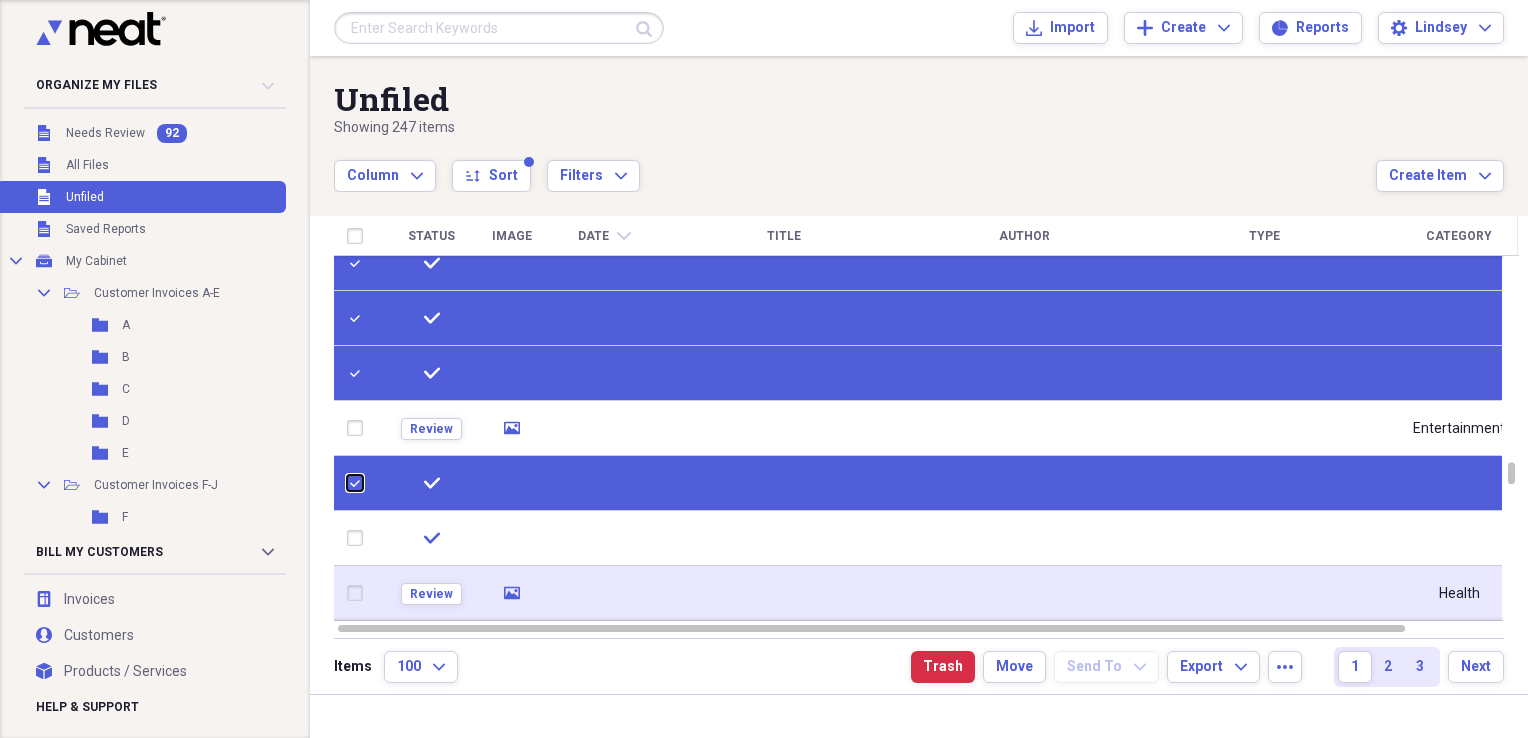 checkbox on "false" 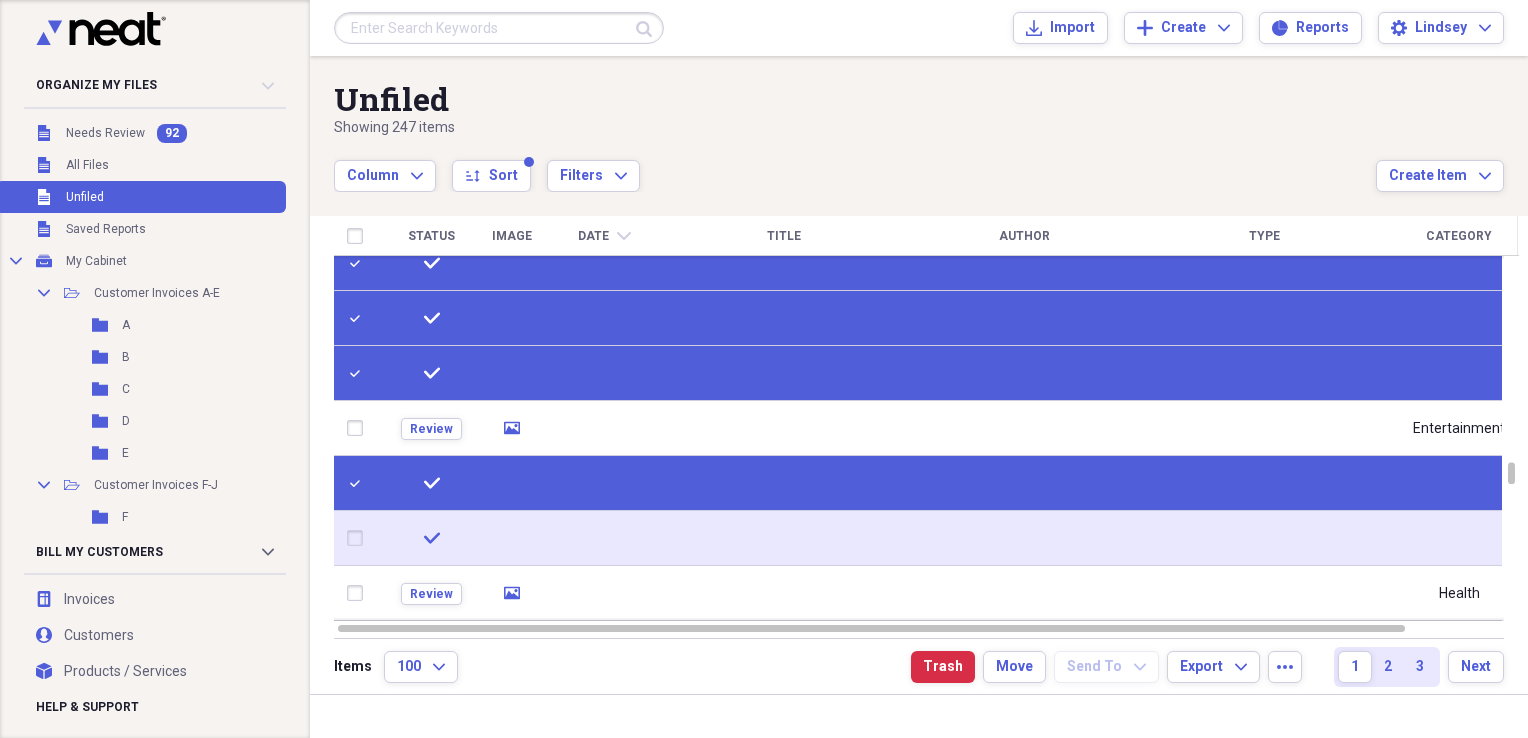 click at bounding box center (359, 538) 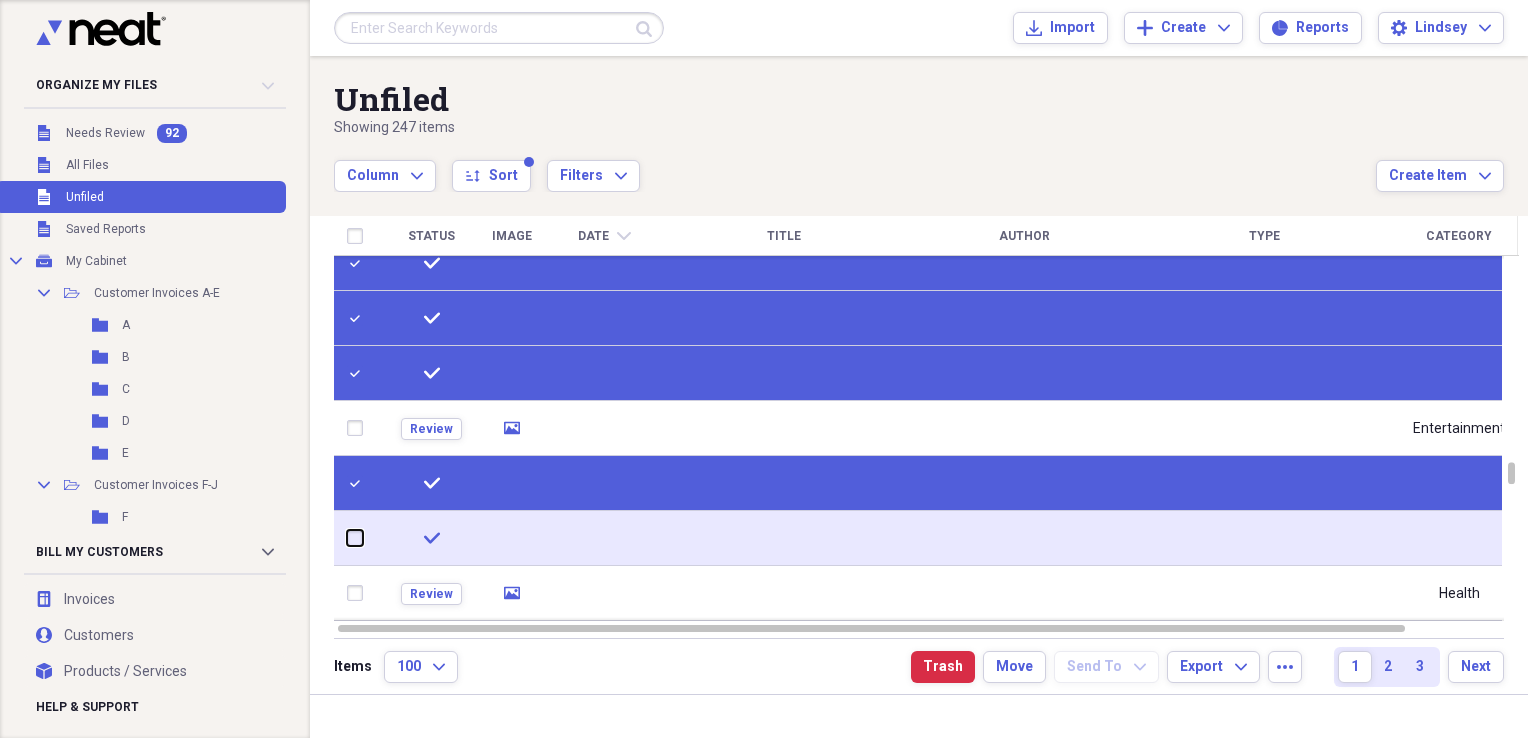 click at bounding box center [347, 538] 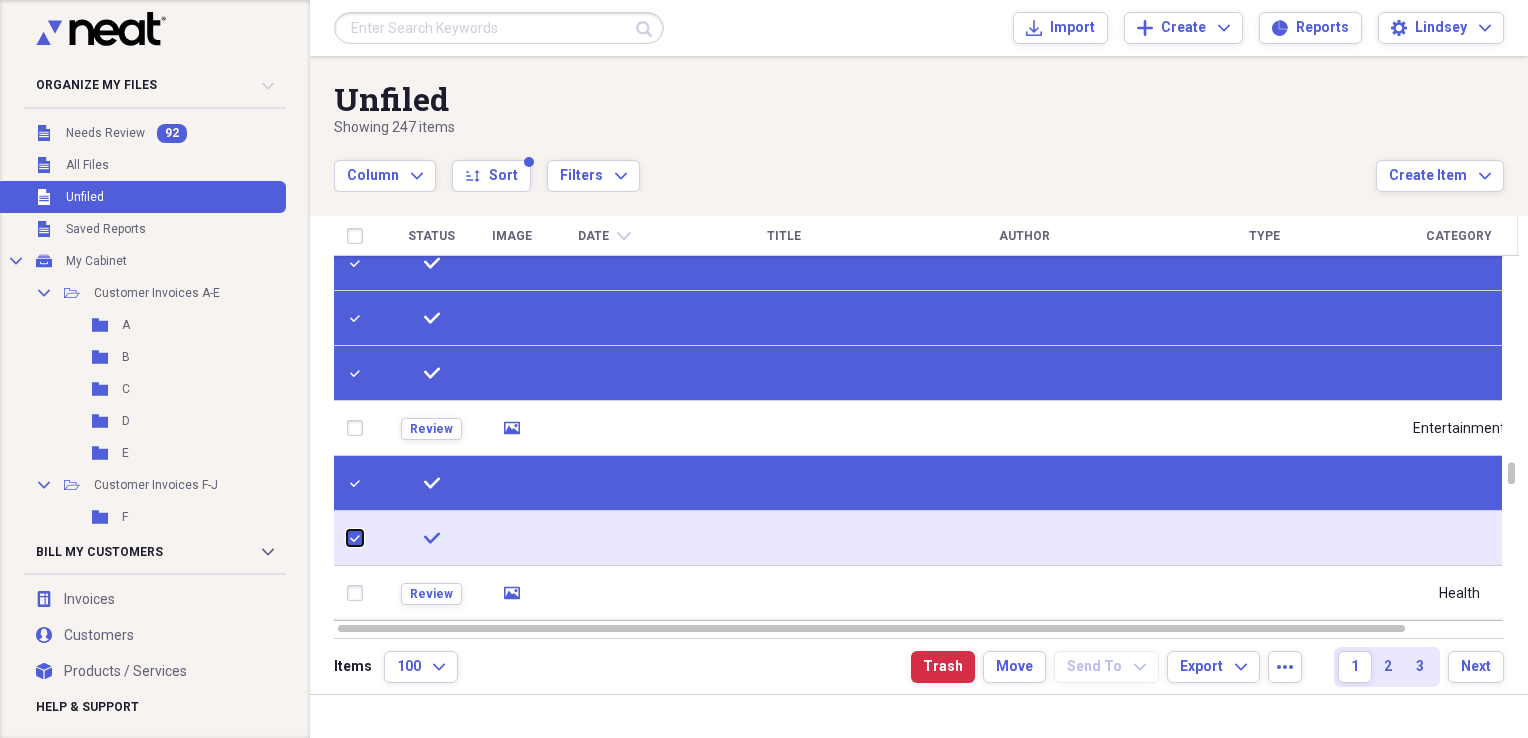 checkbox on "true" 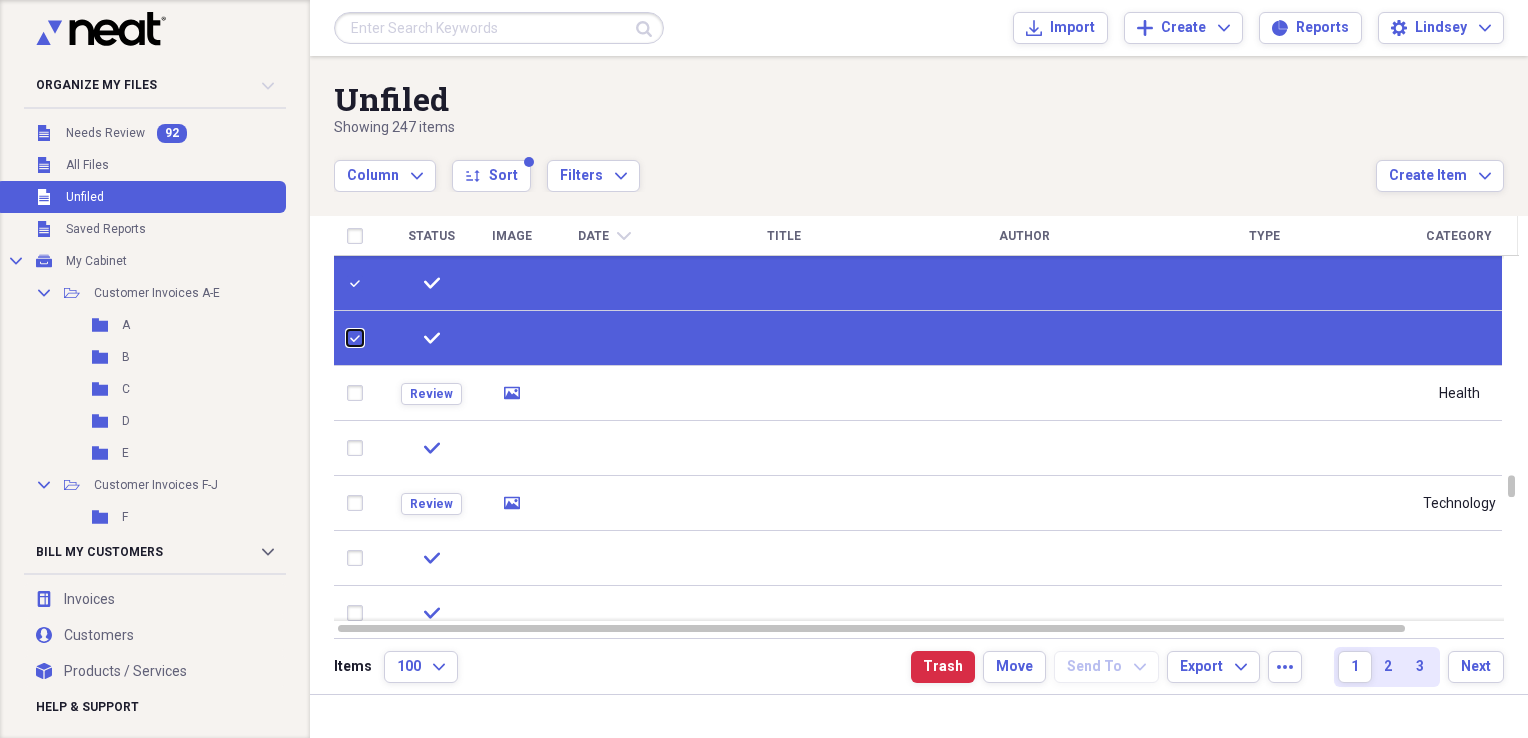 checkbox on "false" 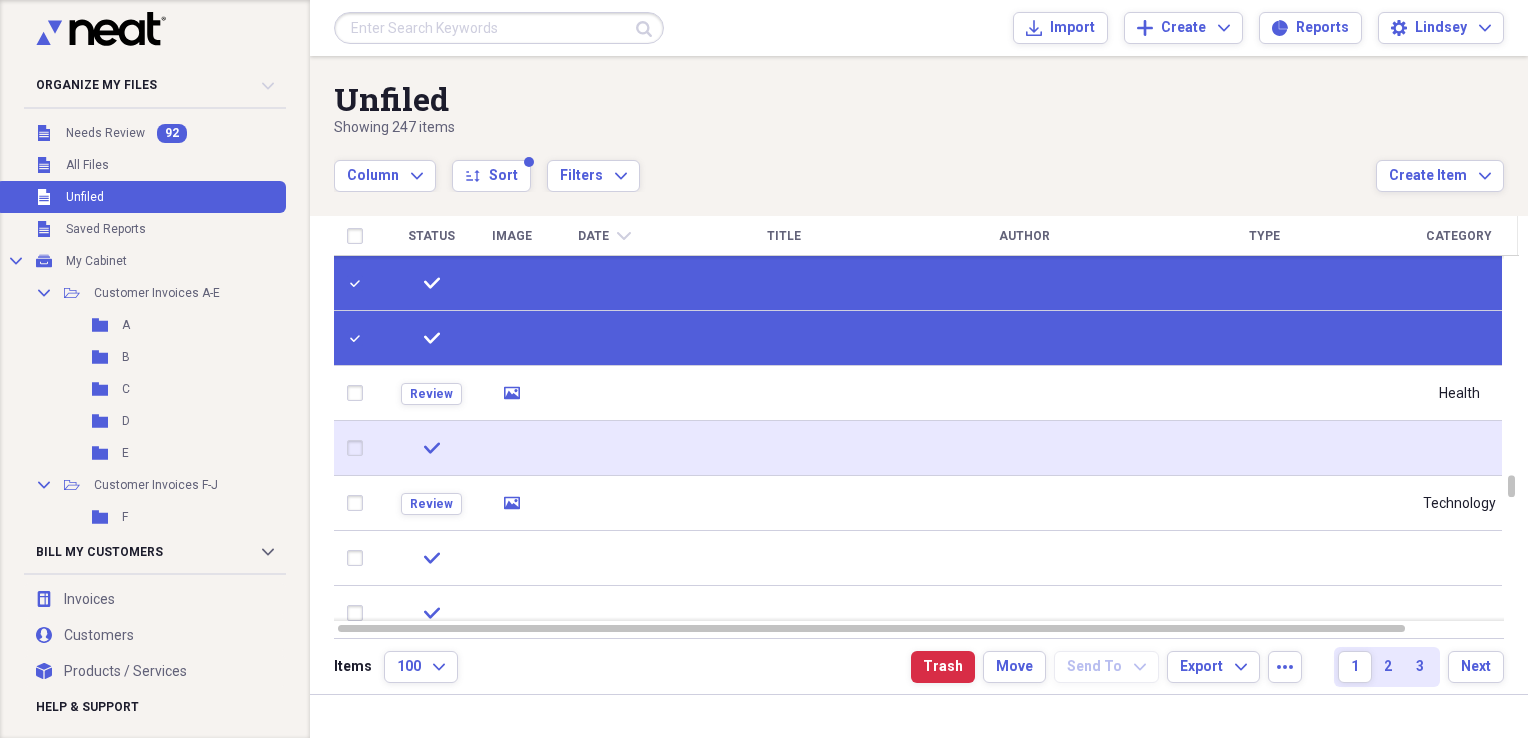 click at bounding box center [359, 448] 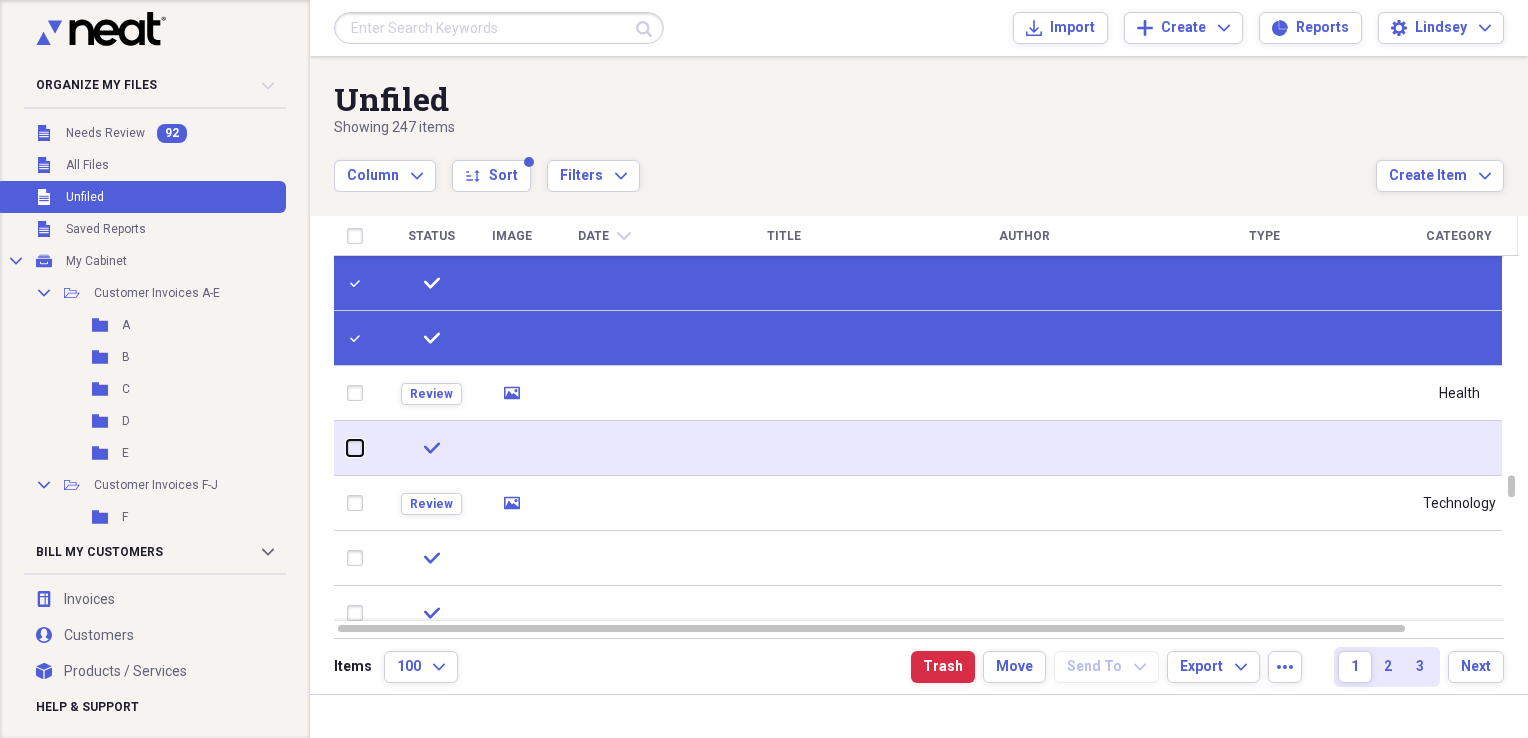 click at bounding box center (347, 448) 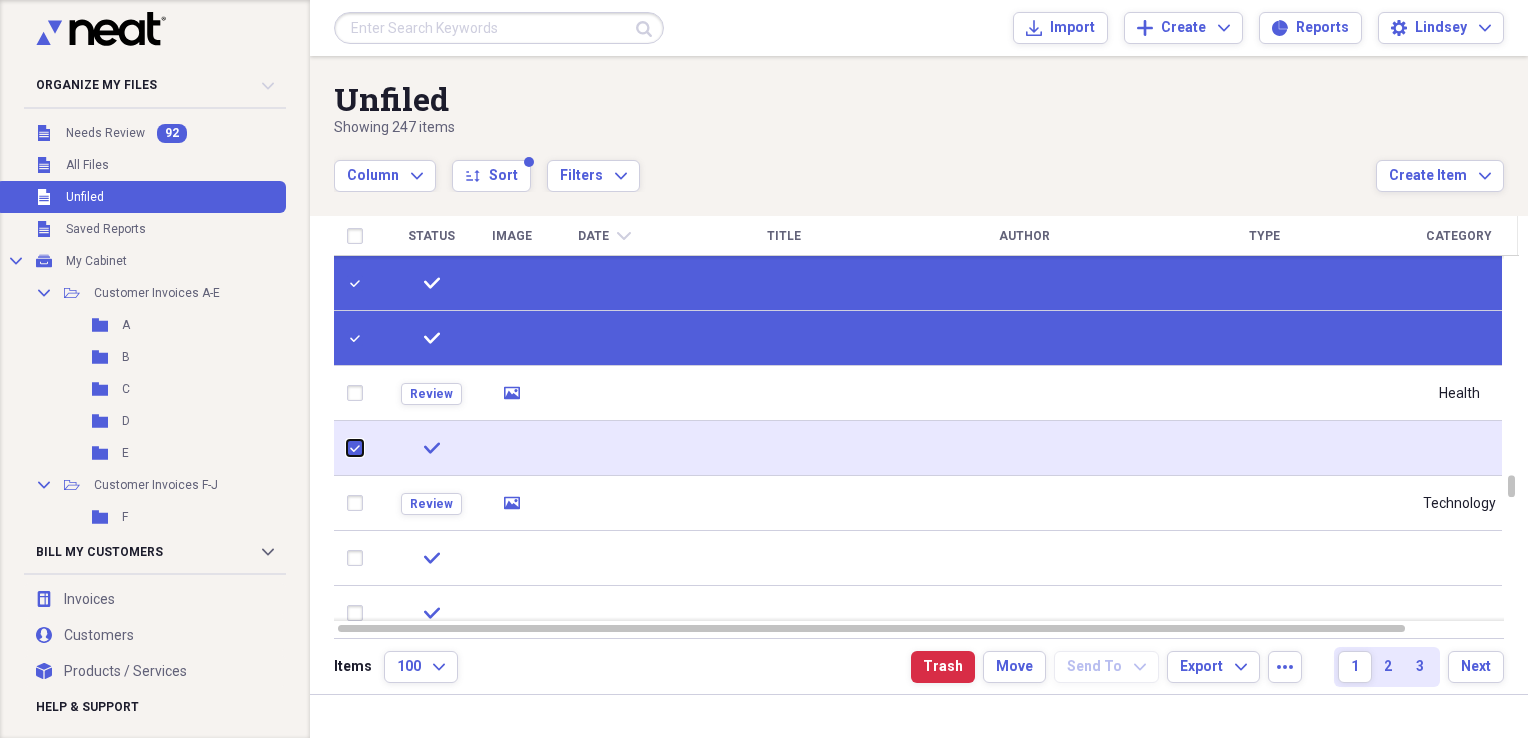 checkbox on "true" 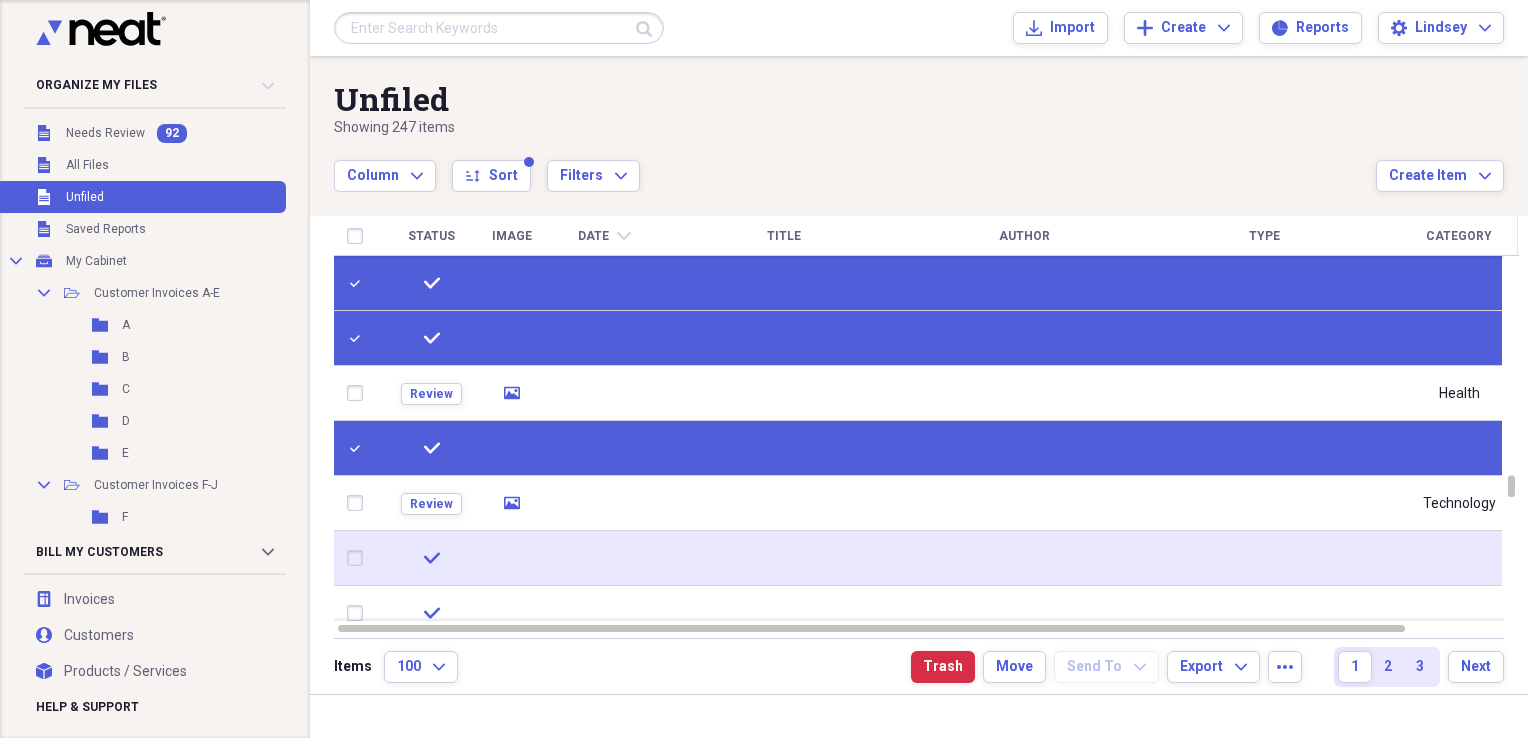 click at bounding box center (359, 558) 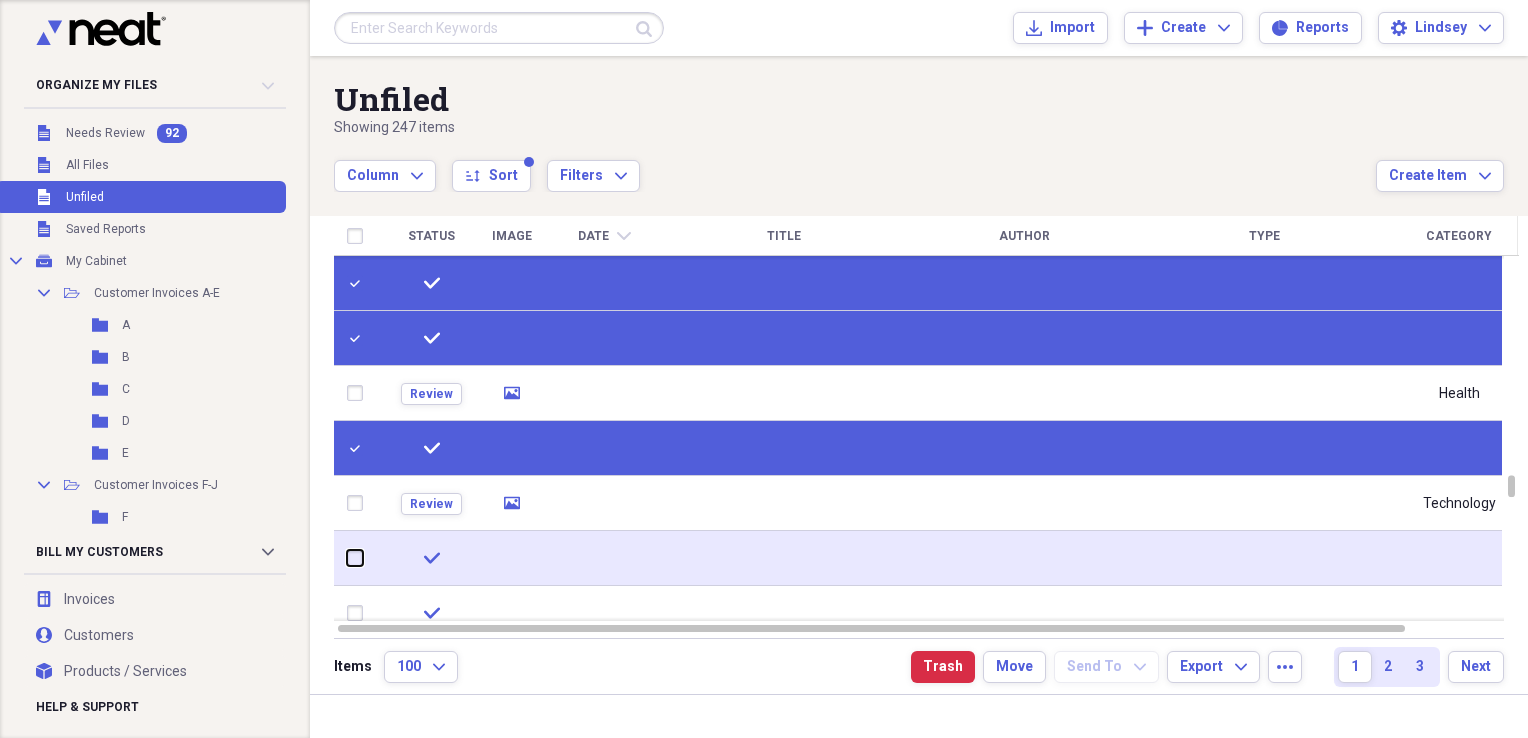 click at bounding box center [347, 558] 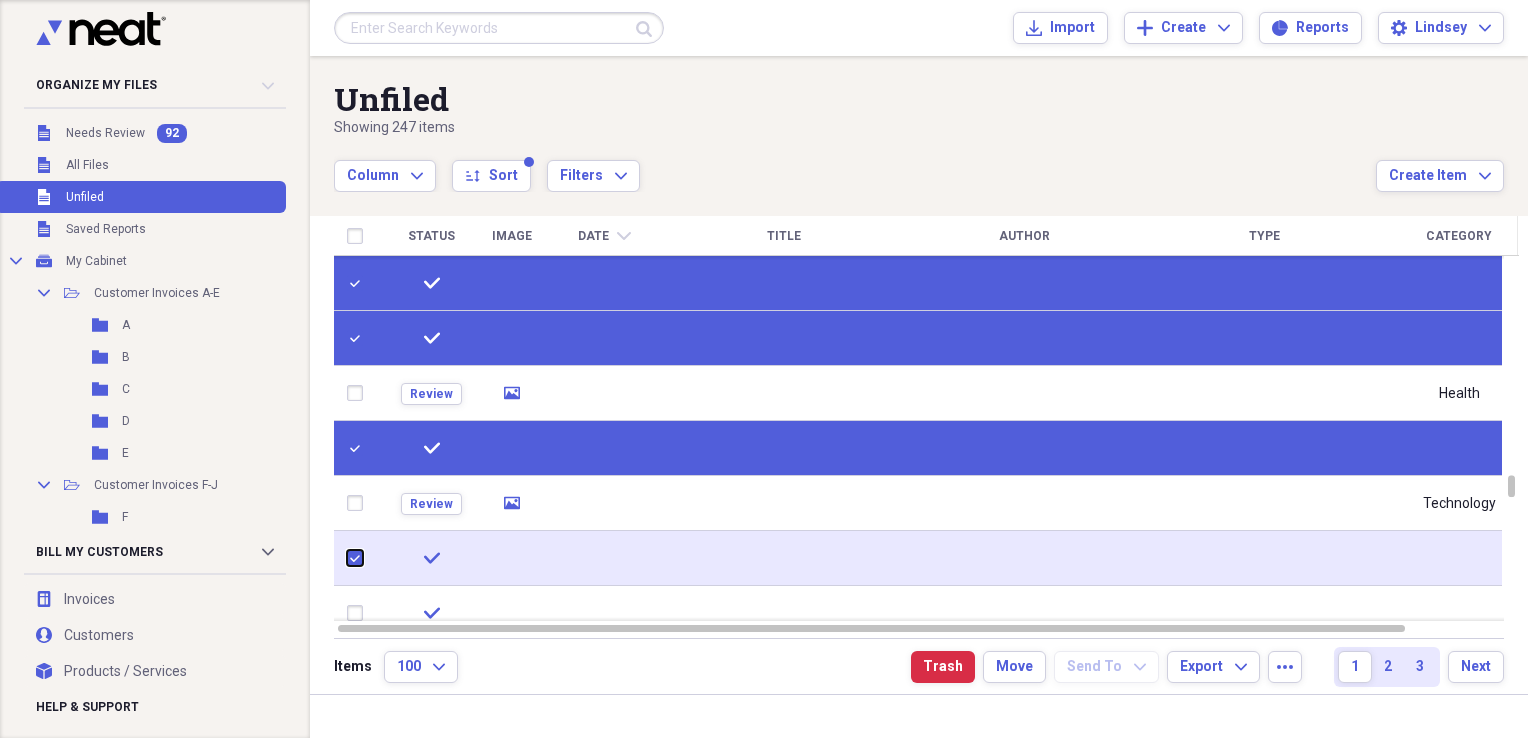 checkbox on "true" 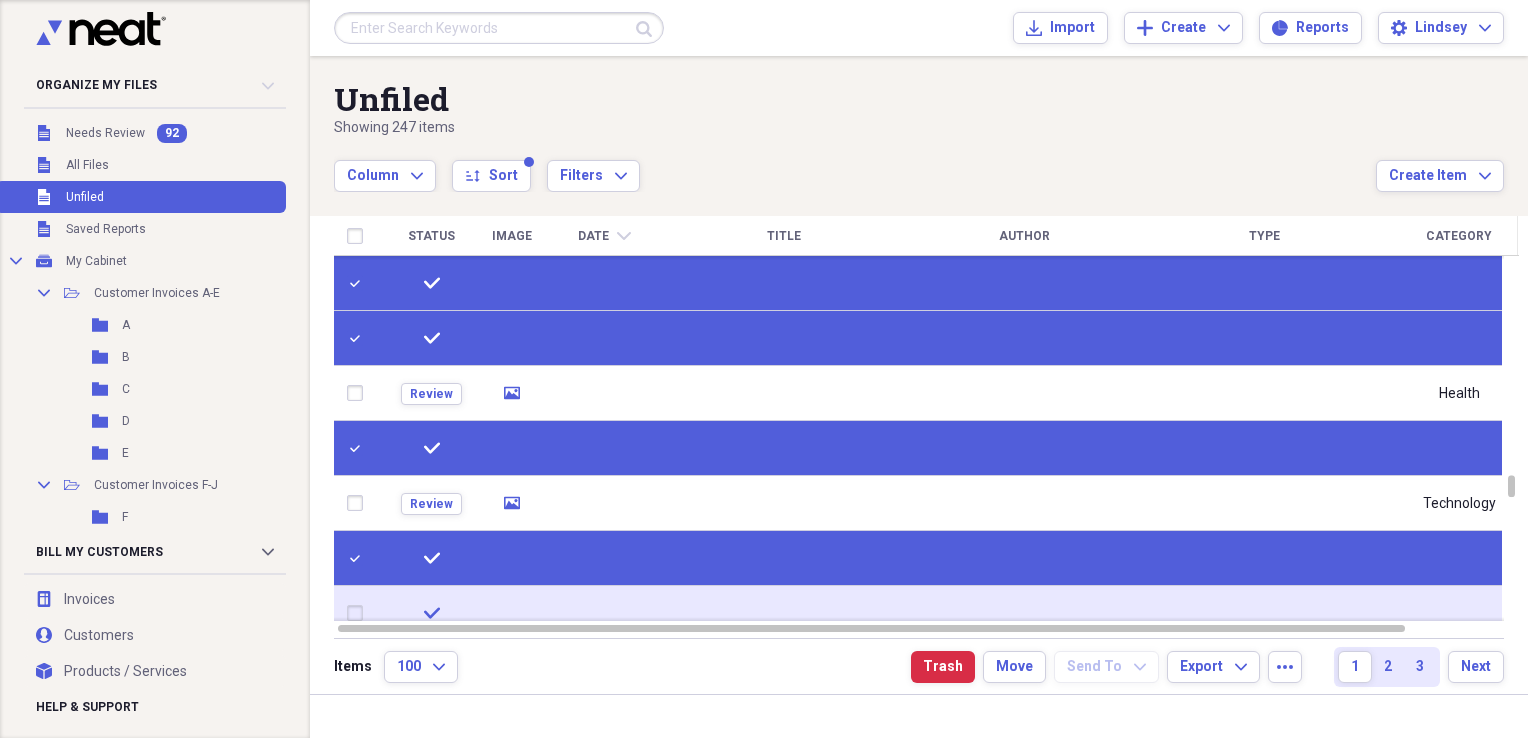 click at bounding box center [359, 613] 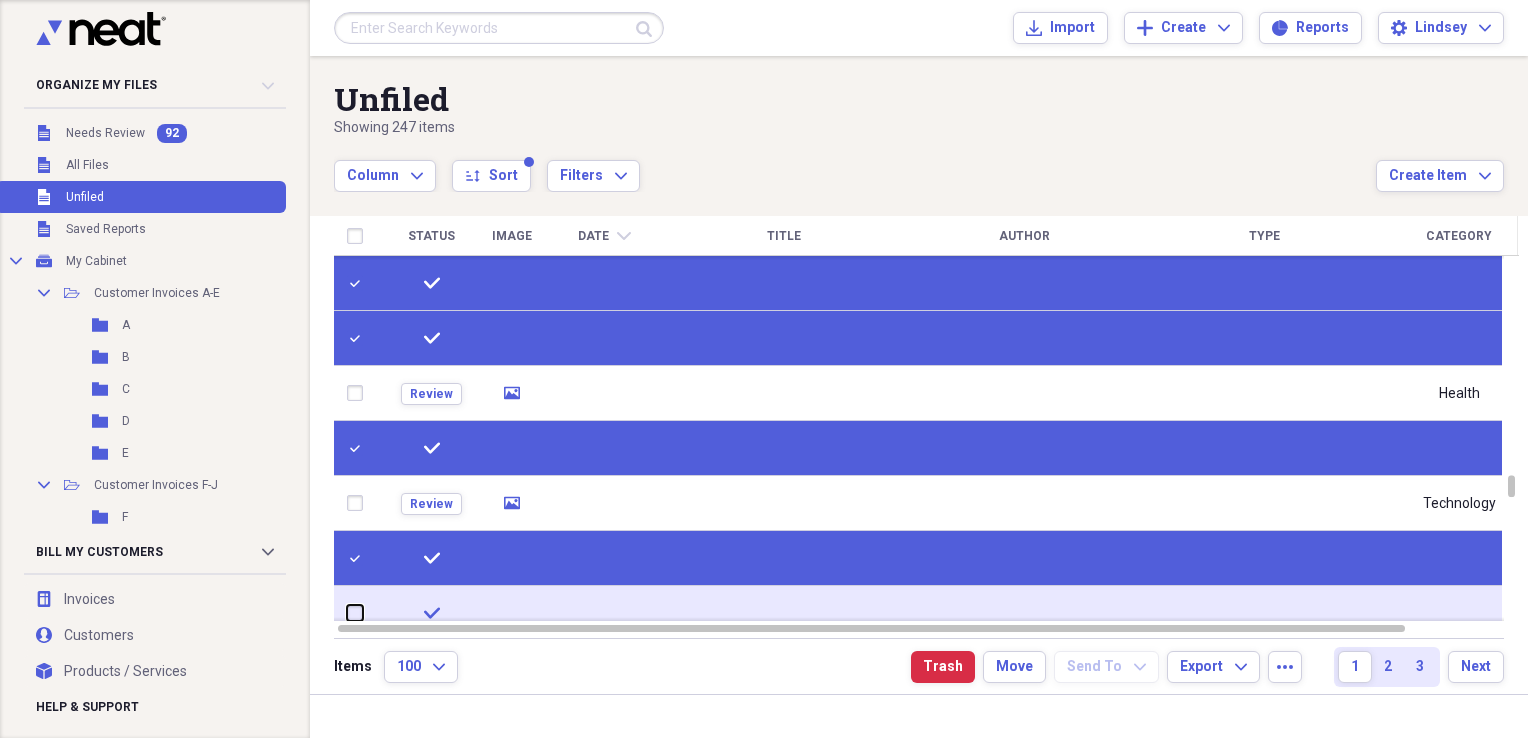 click at bounding box center [347, 613] 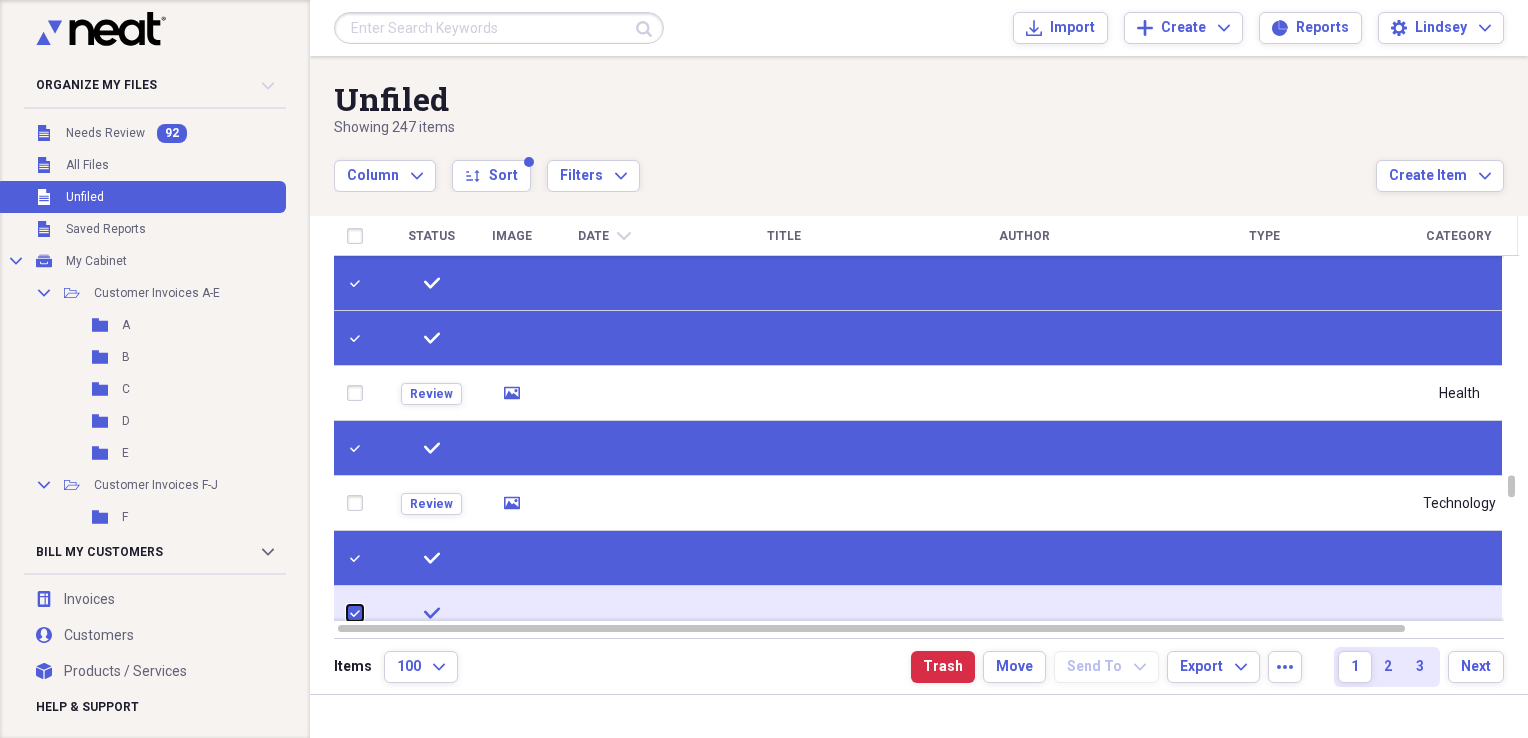 checkbox on "true" 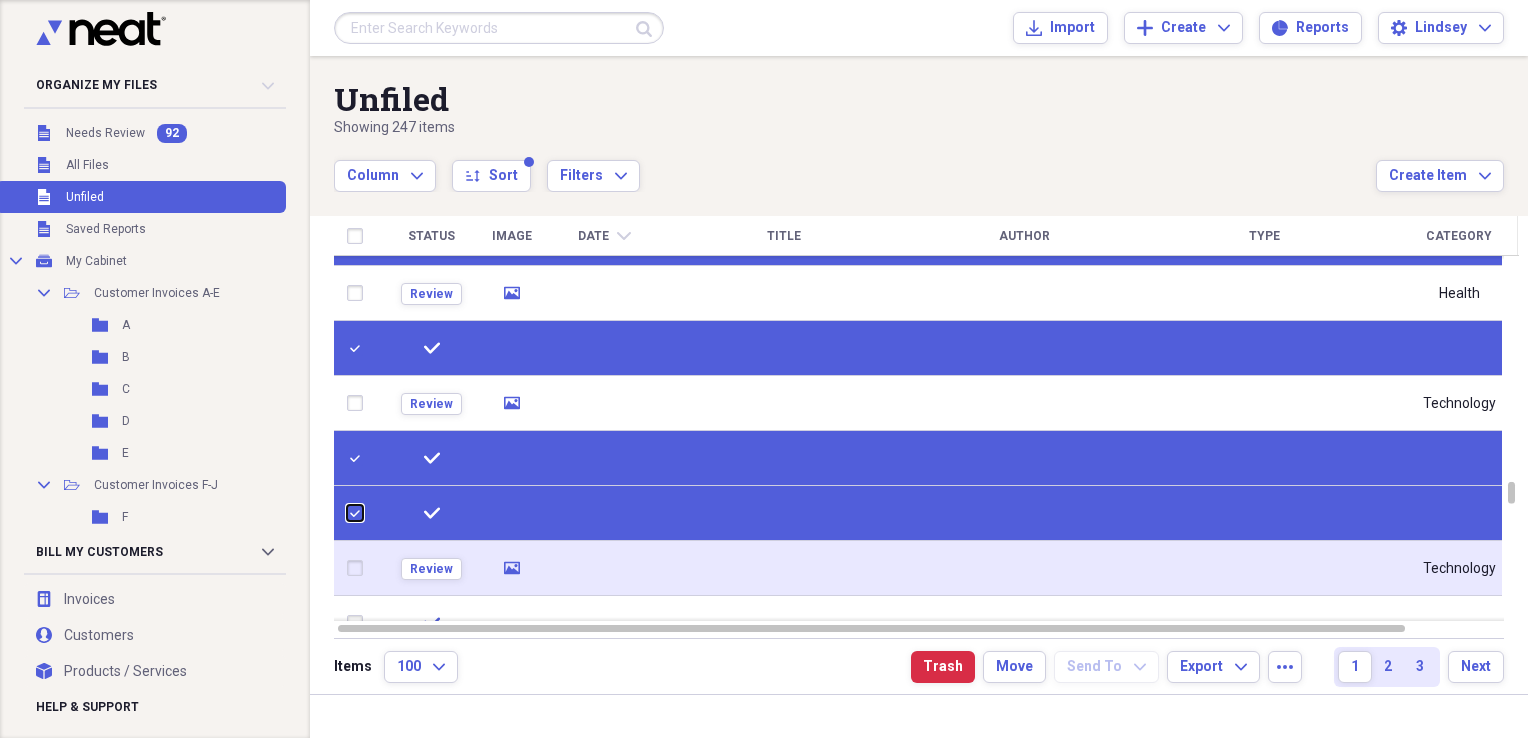 checkbox on "false" 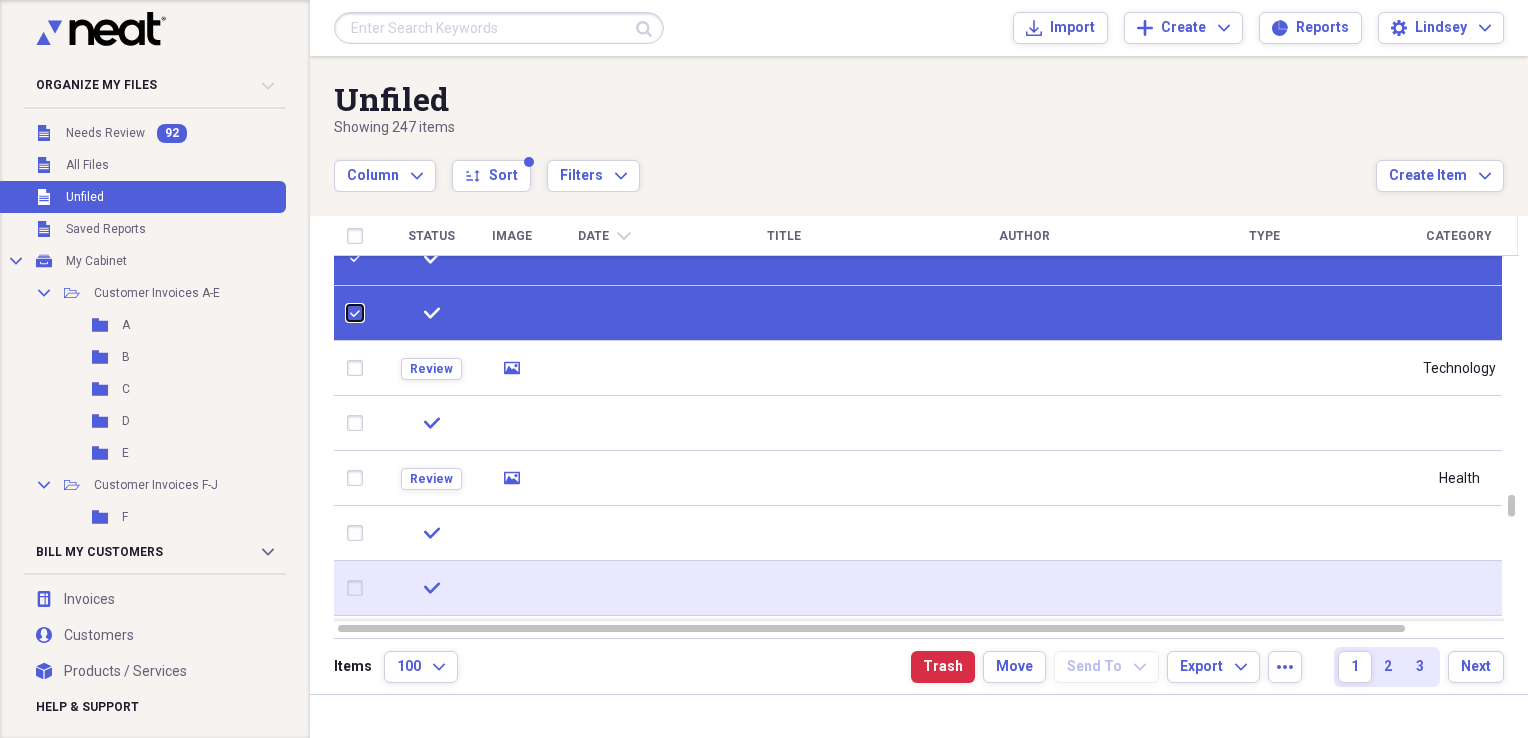 checkbox on "false" 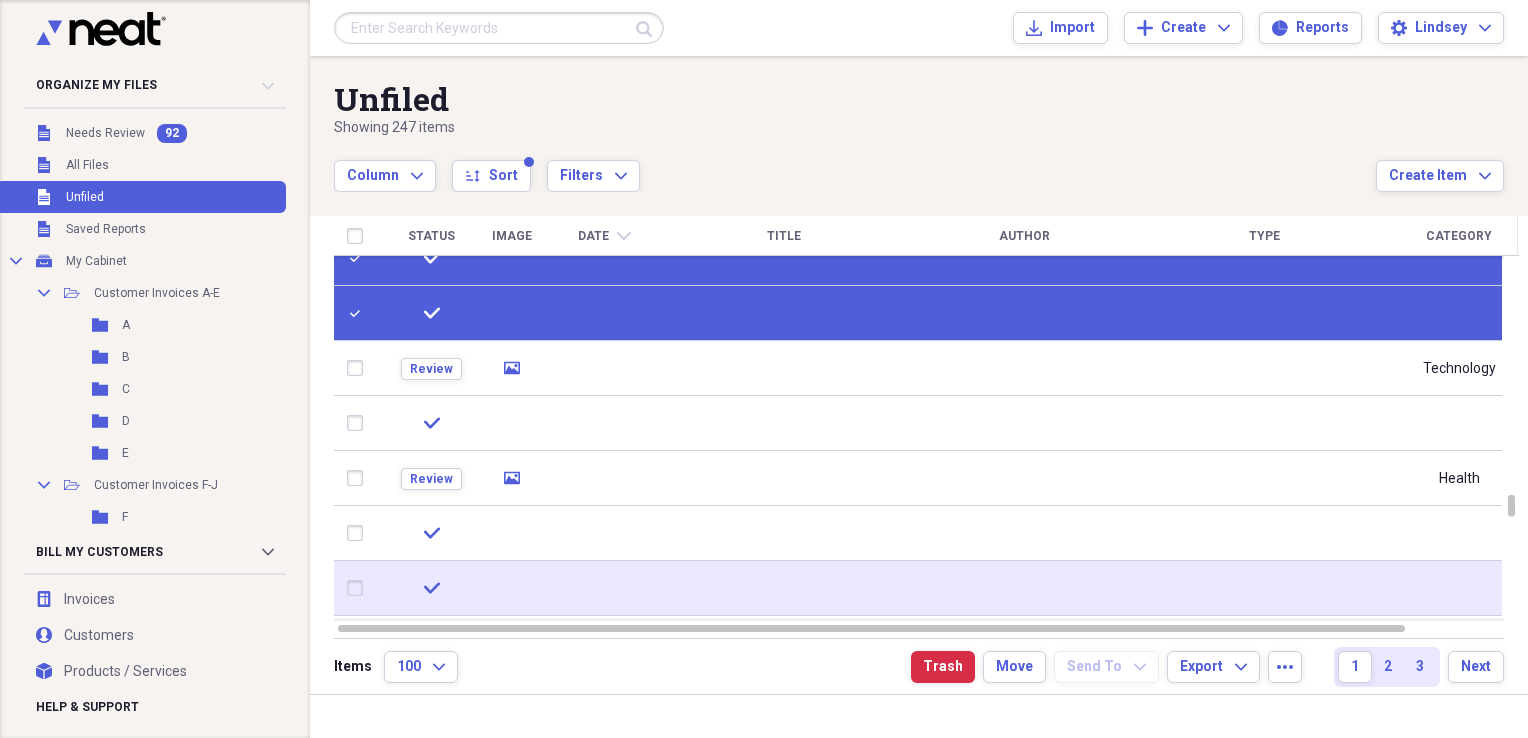 click at bounding box center [359, 588] 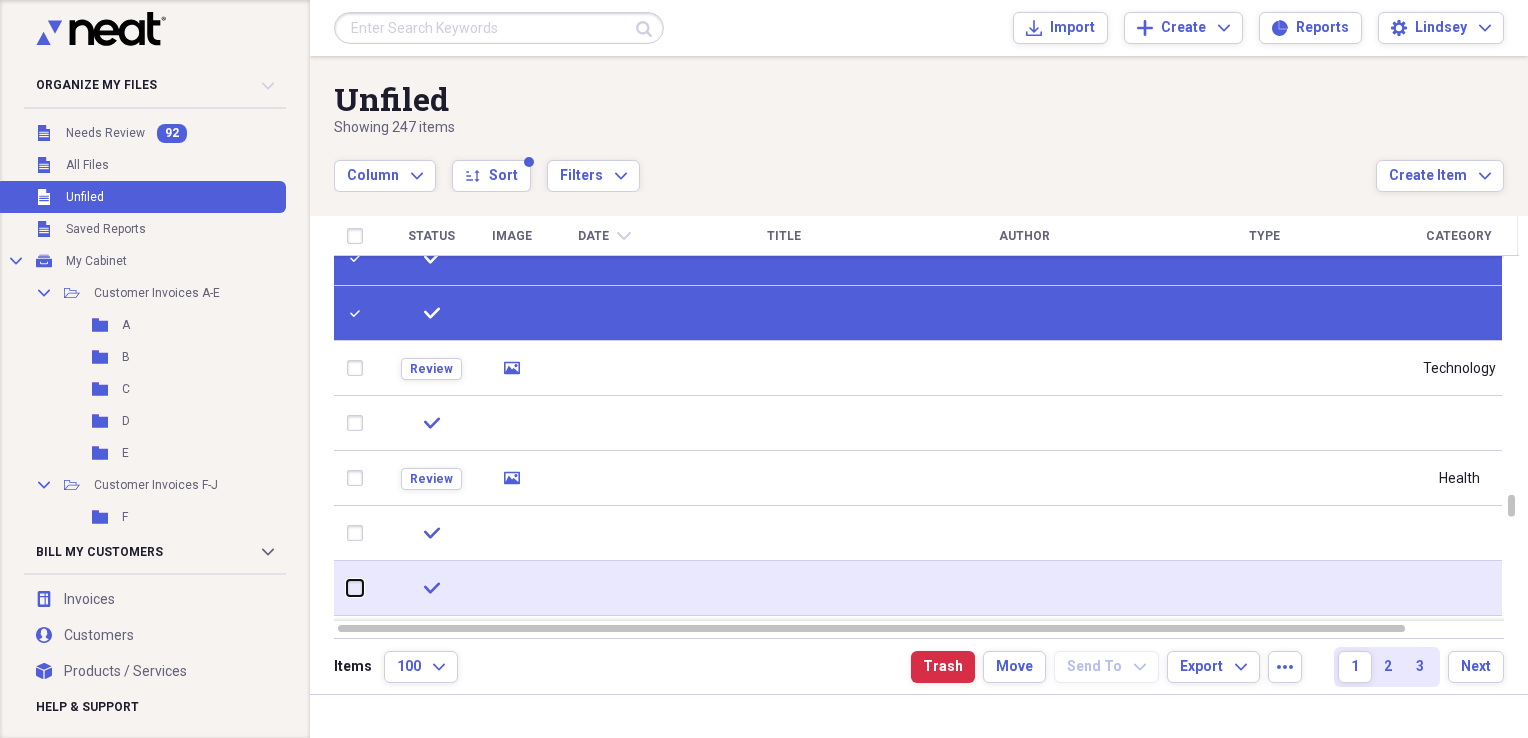click at bounding box center (347, 588) 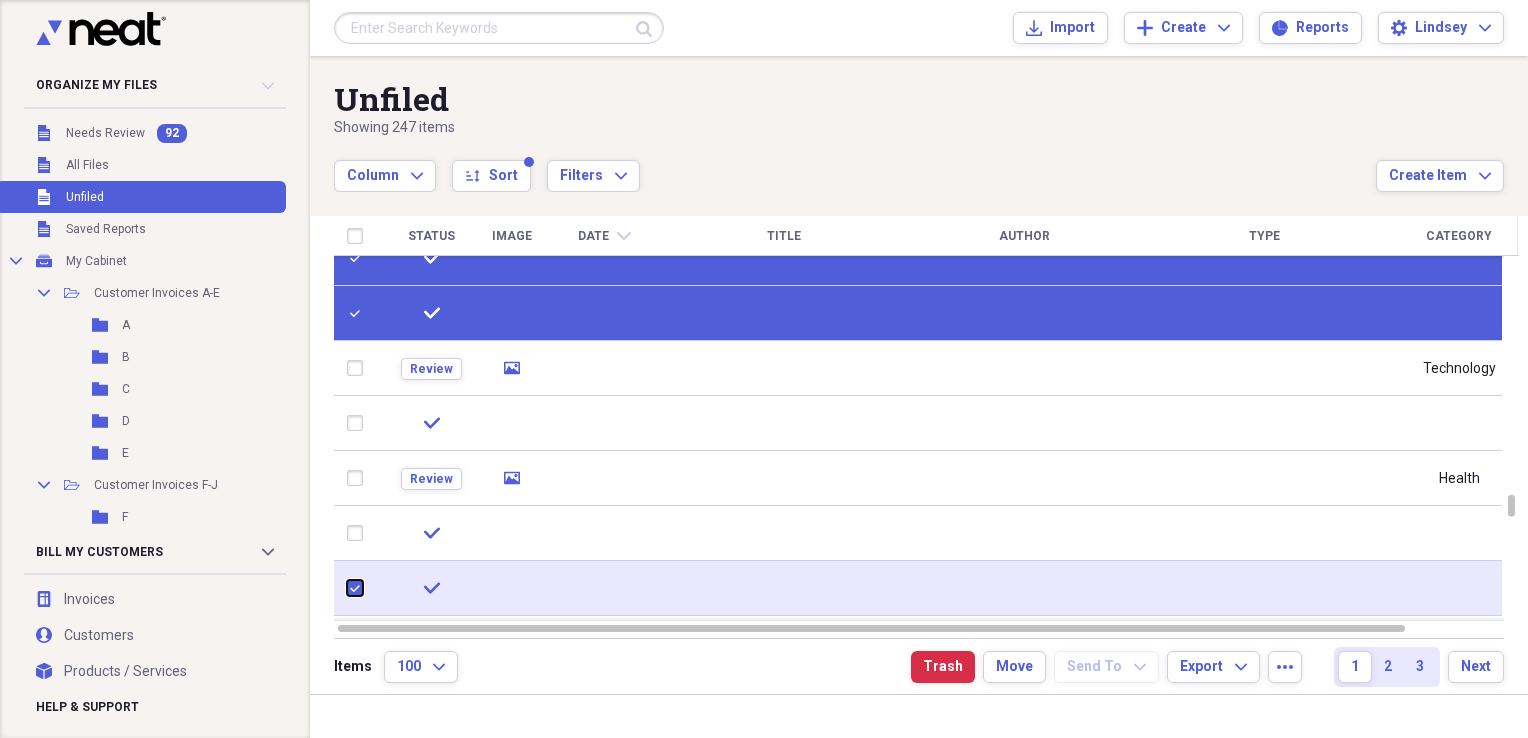 checkbox on "true" 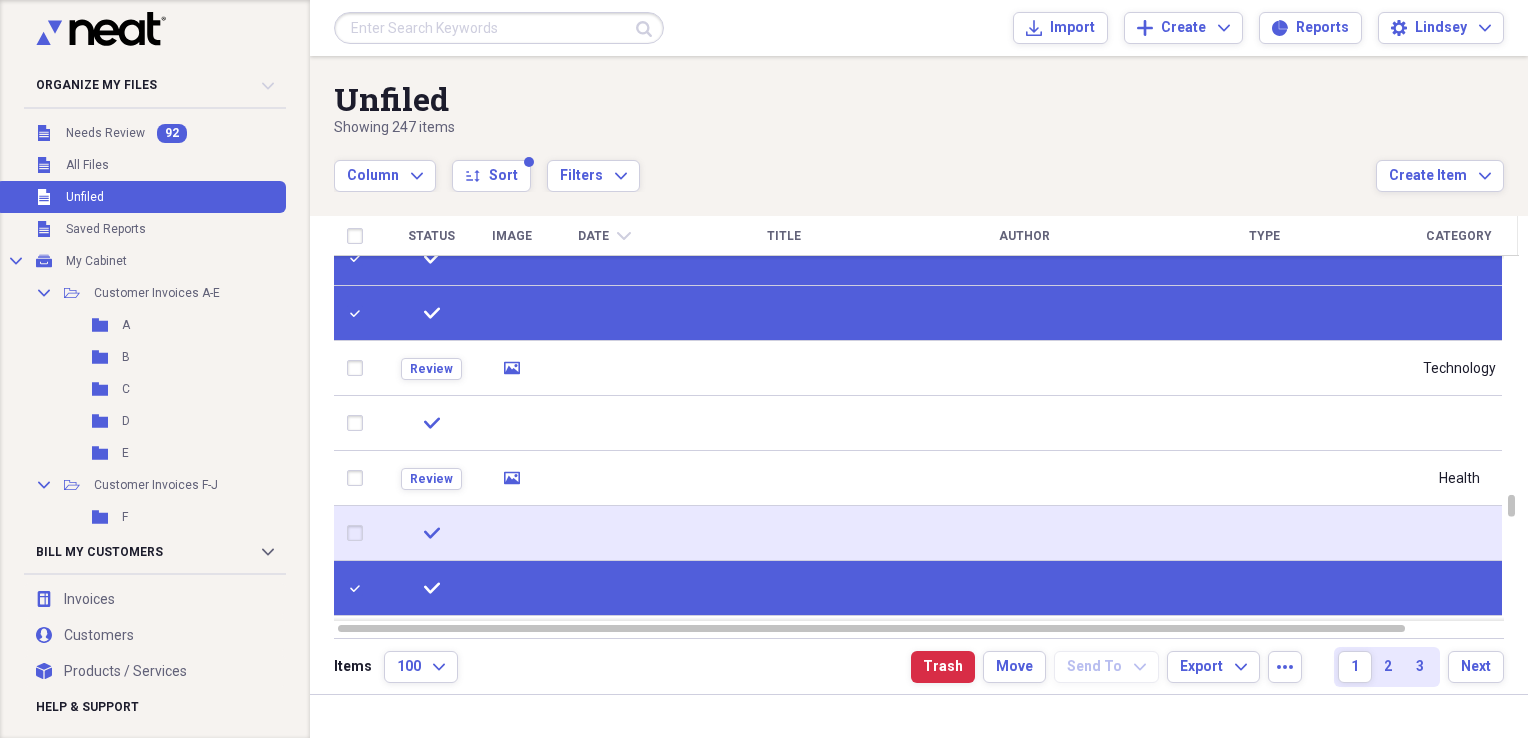 click at bounding box center [359, 533] 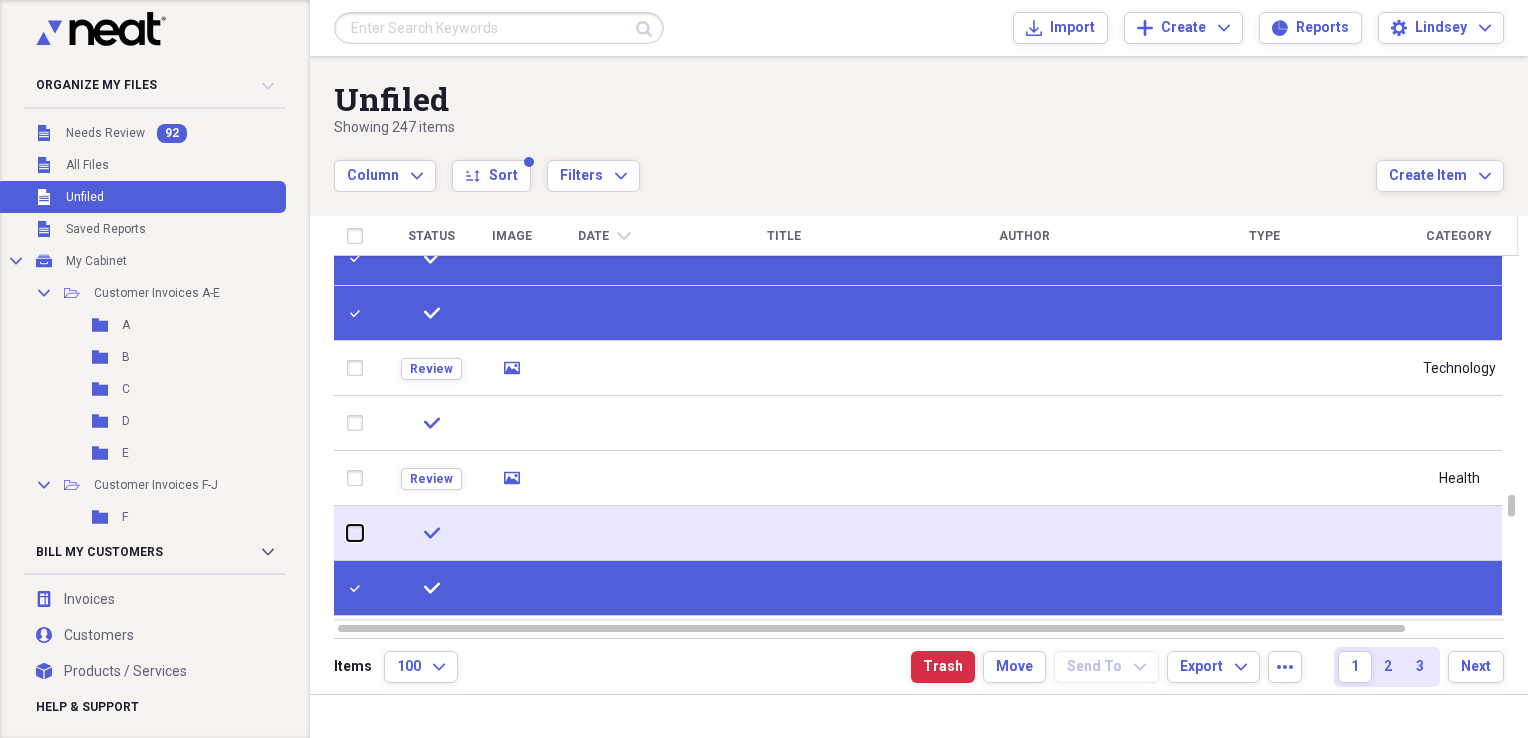 click at bounding box center [347, 533] 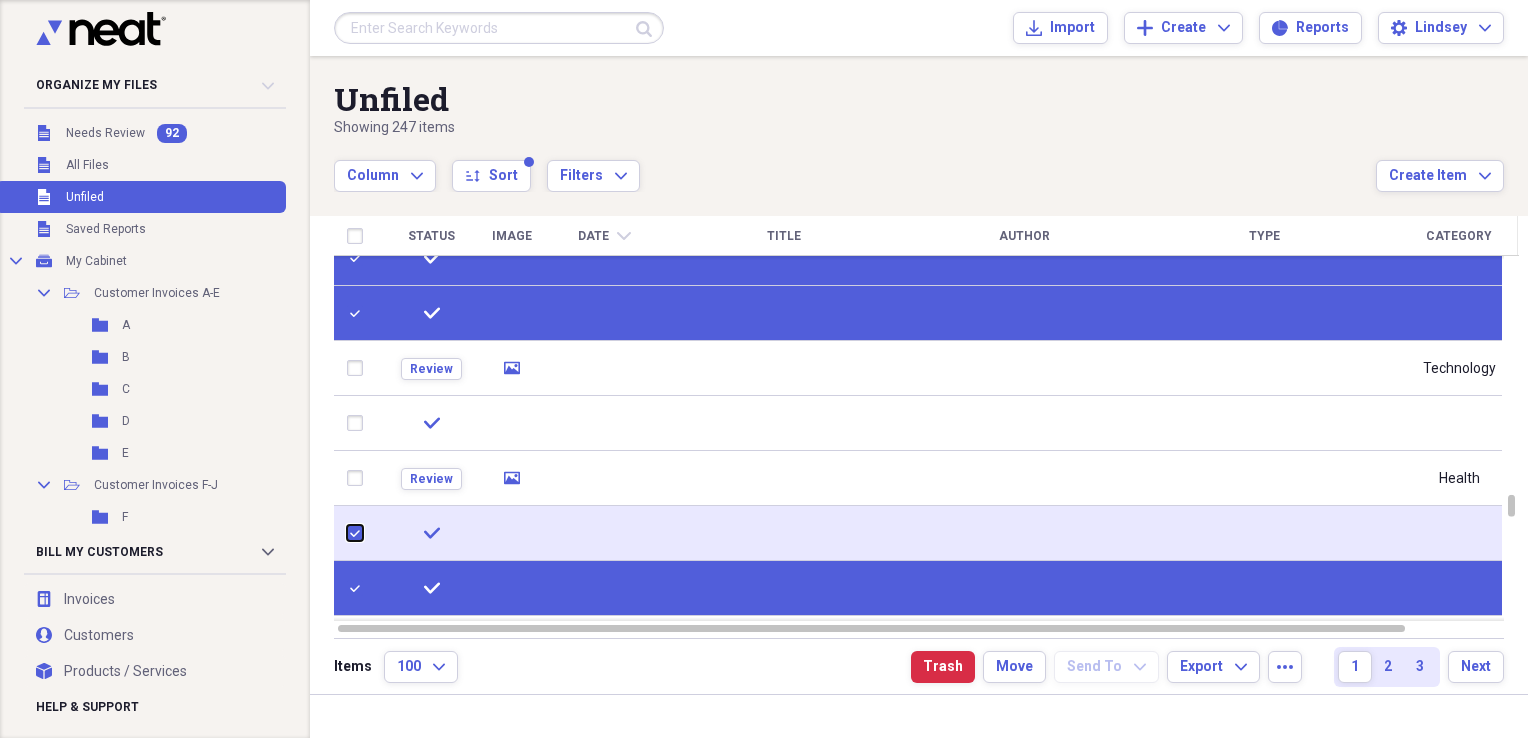 checkbox on "true" 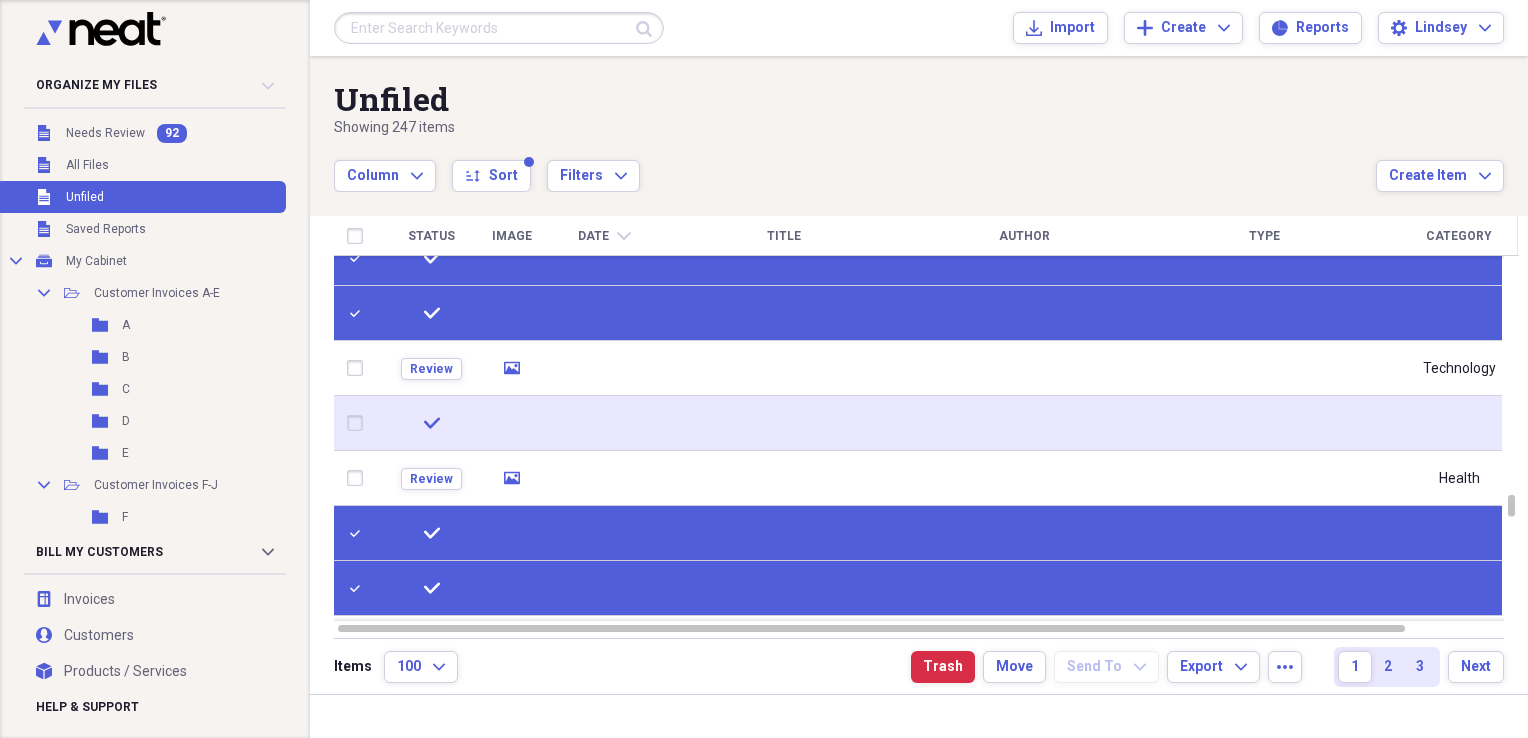 click at bounding box center [359, 423] 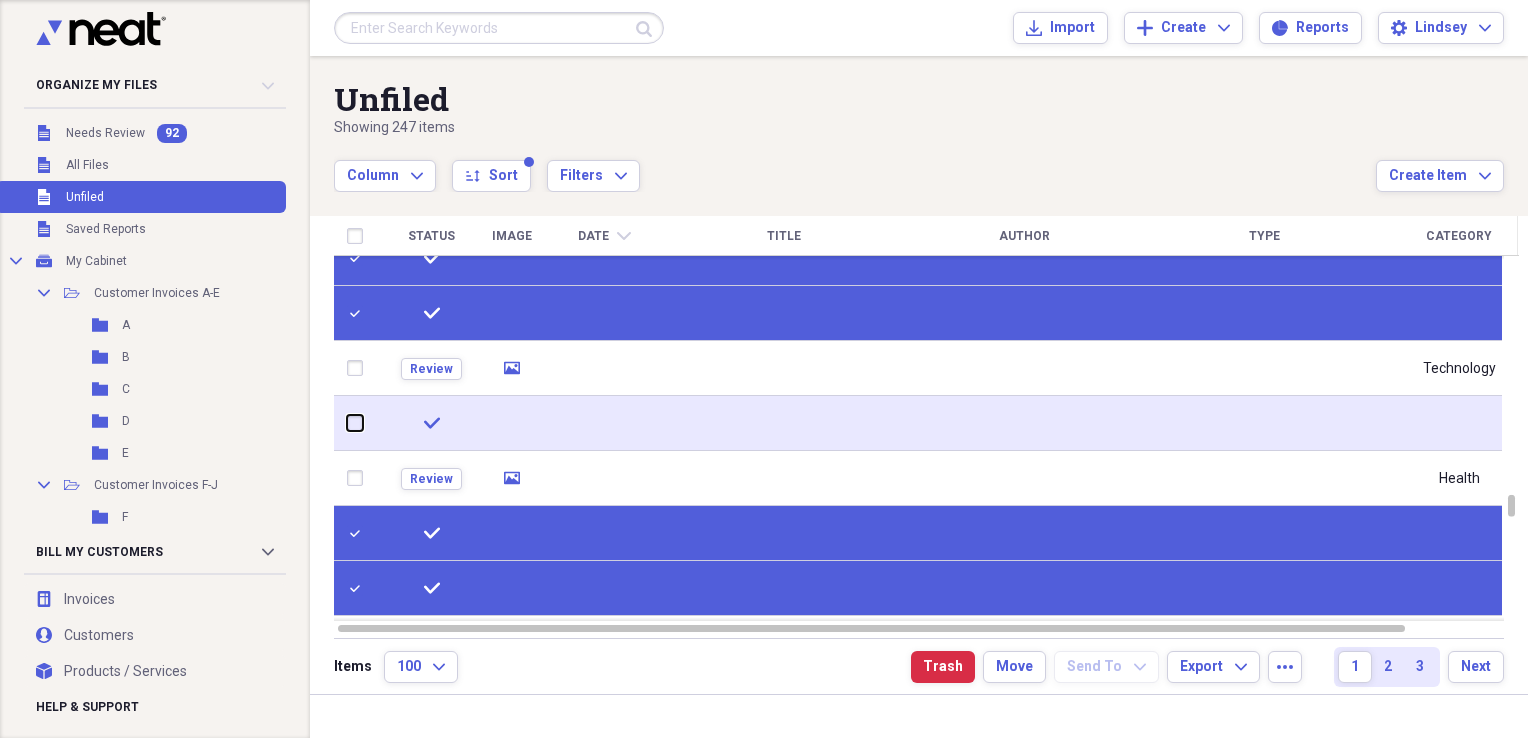 click at bounding box center (347, 423) 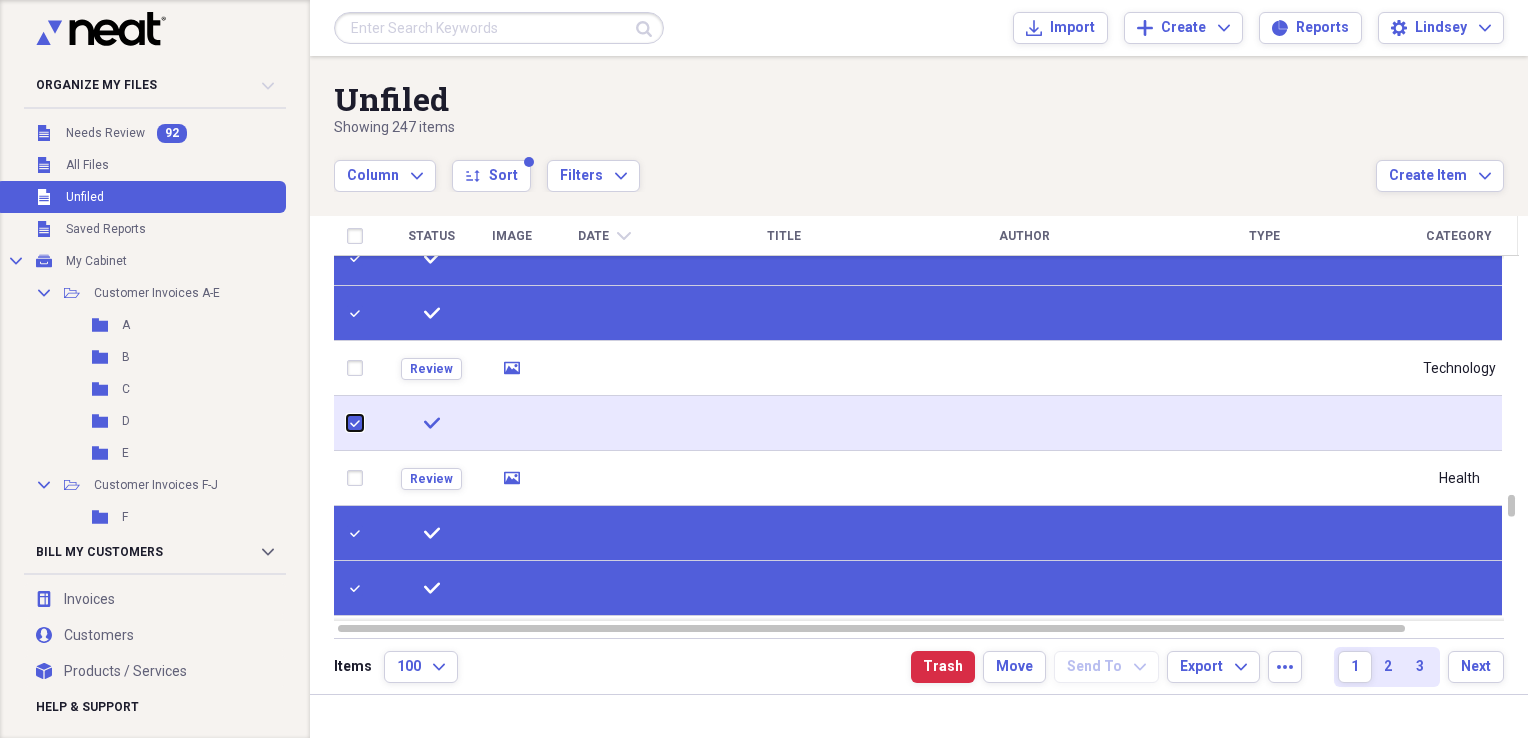 checkbox on "true" 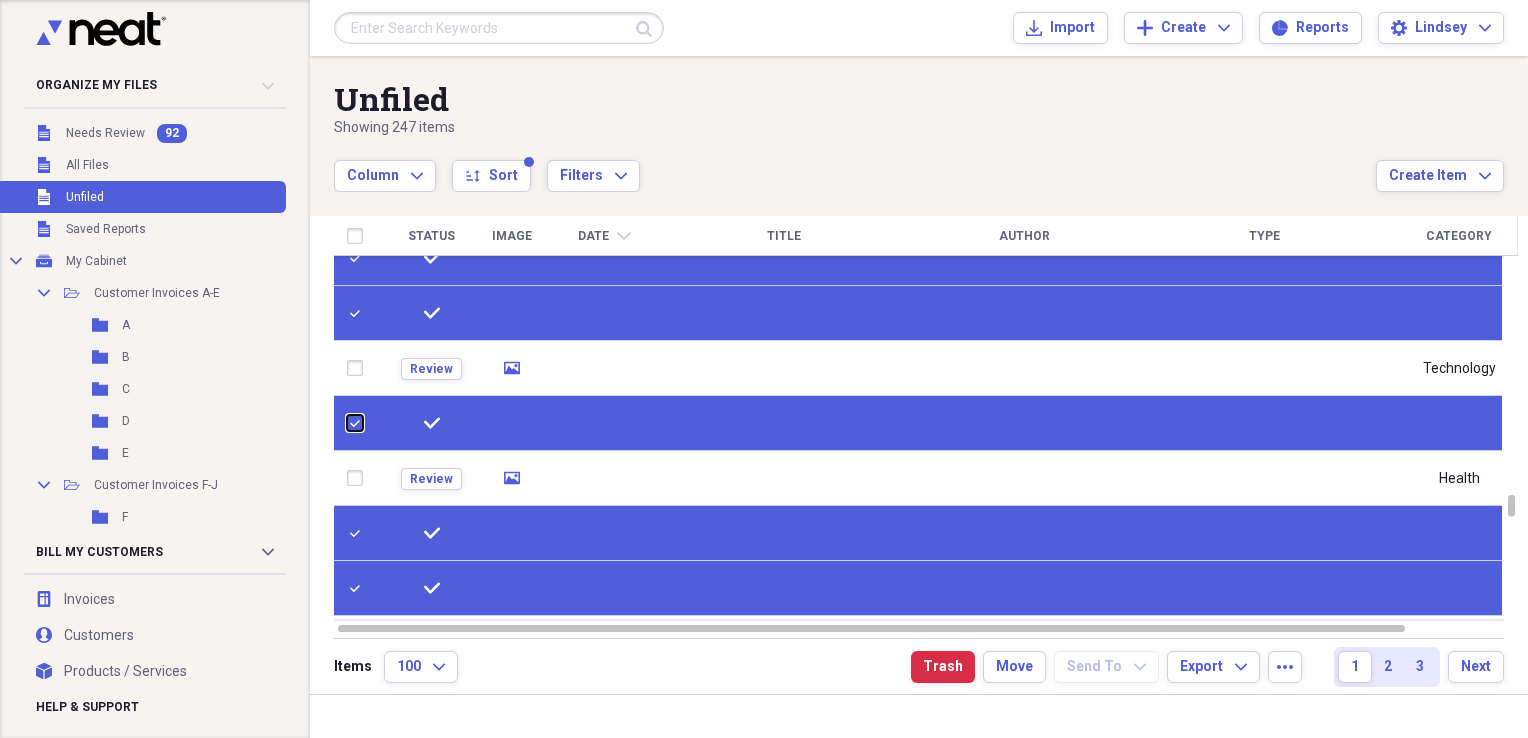 checkbox on "false" 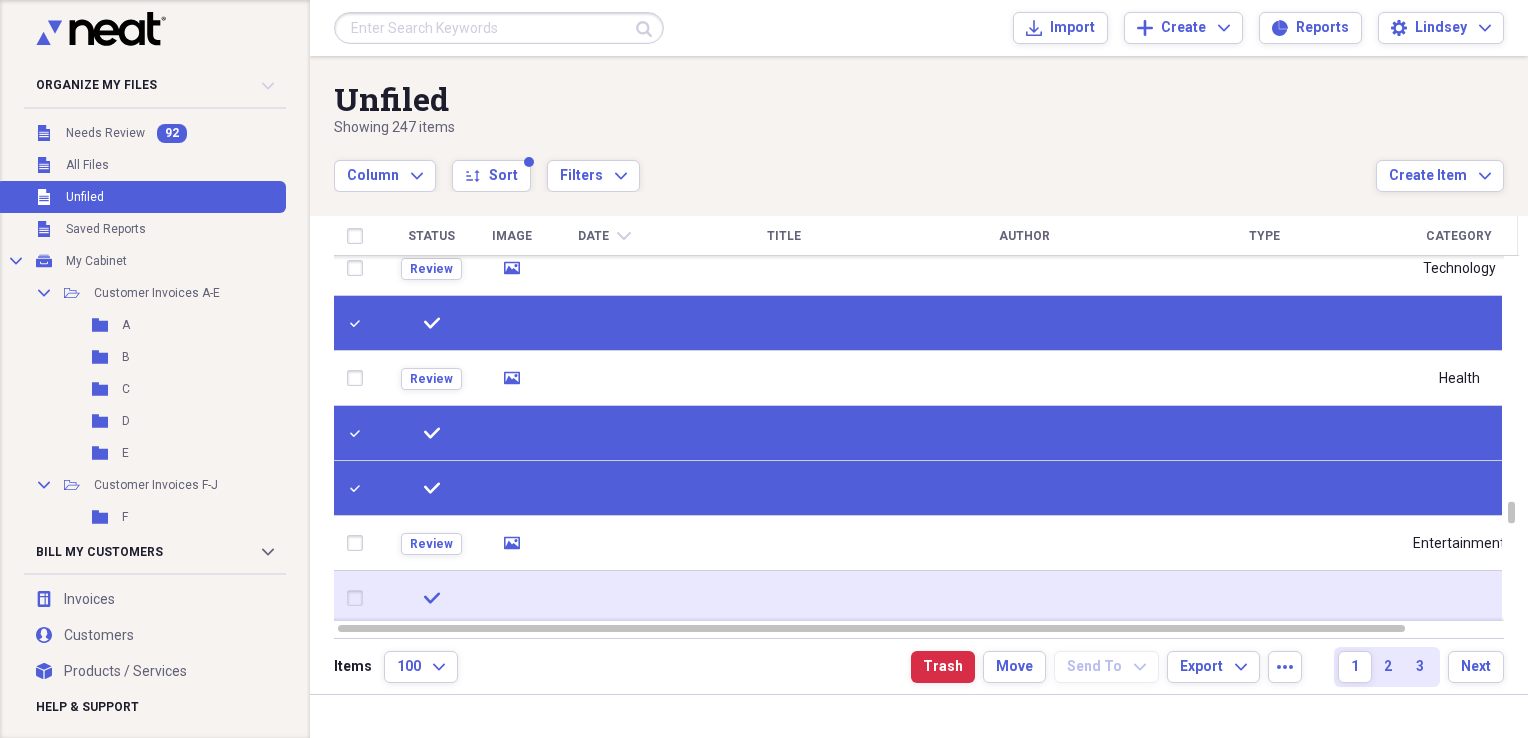 checkbox on "false" 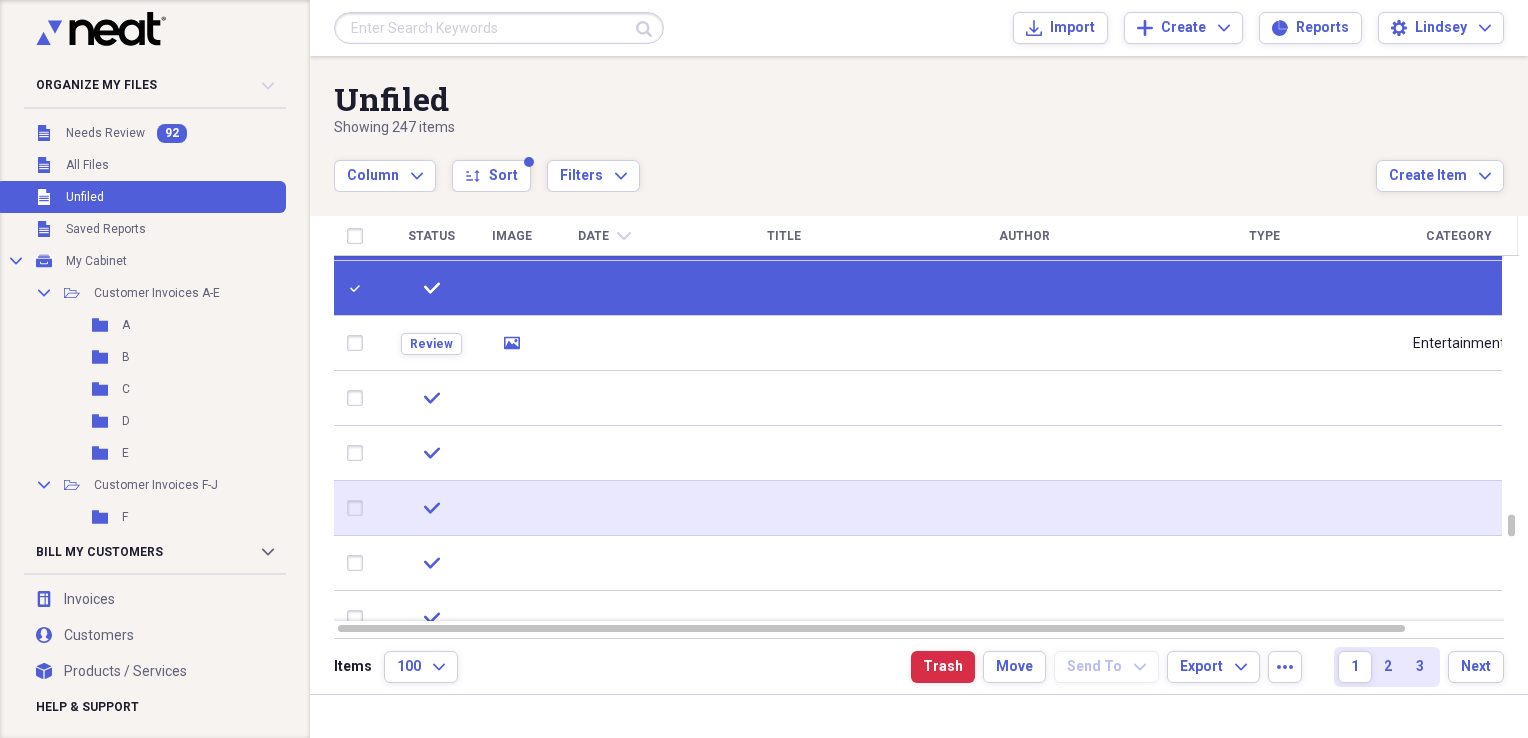 checkbox on "false" 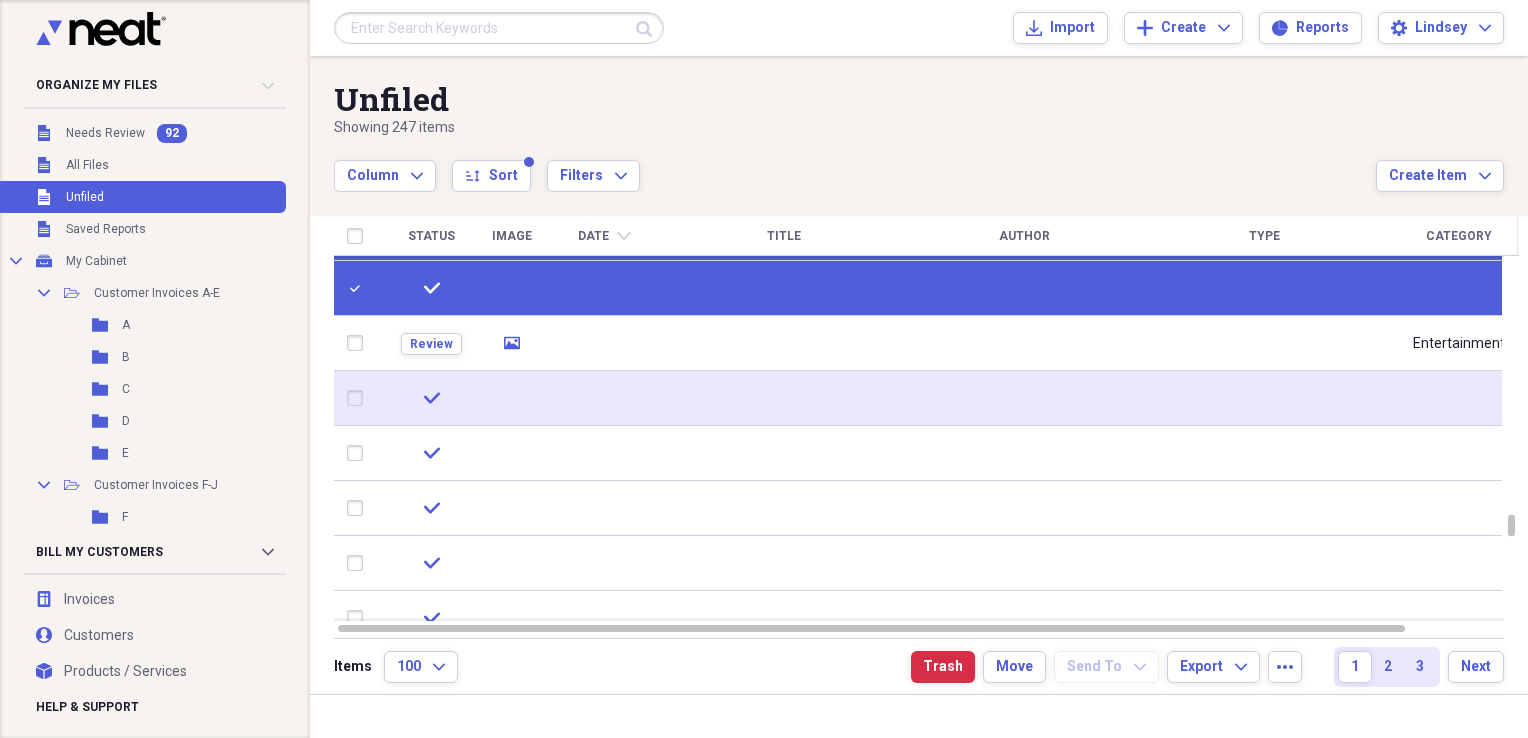 click at bounding box center [359, 398] 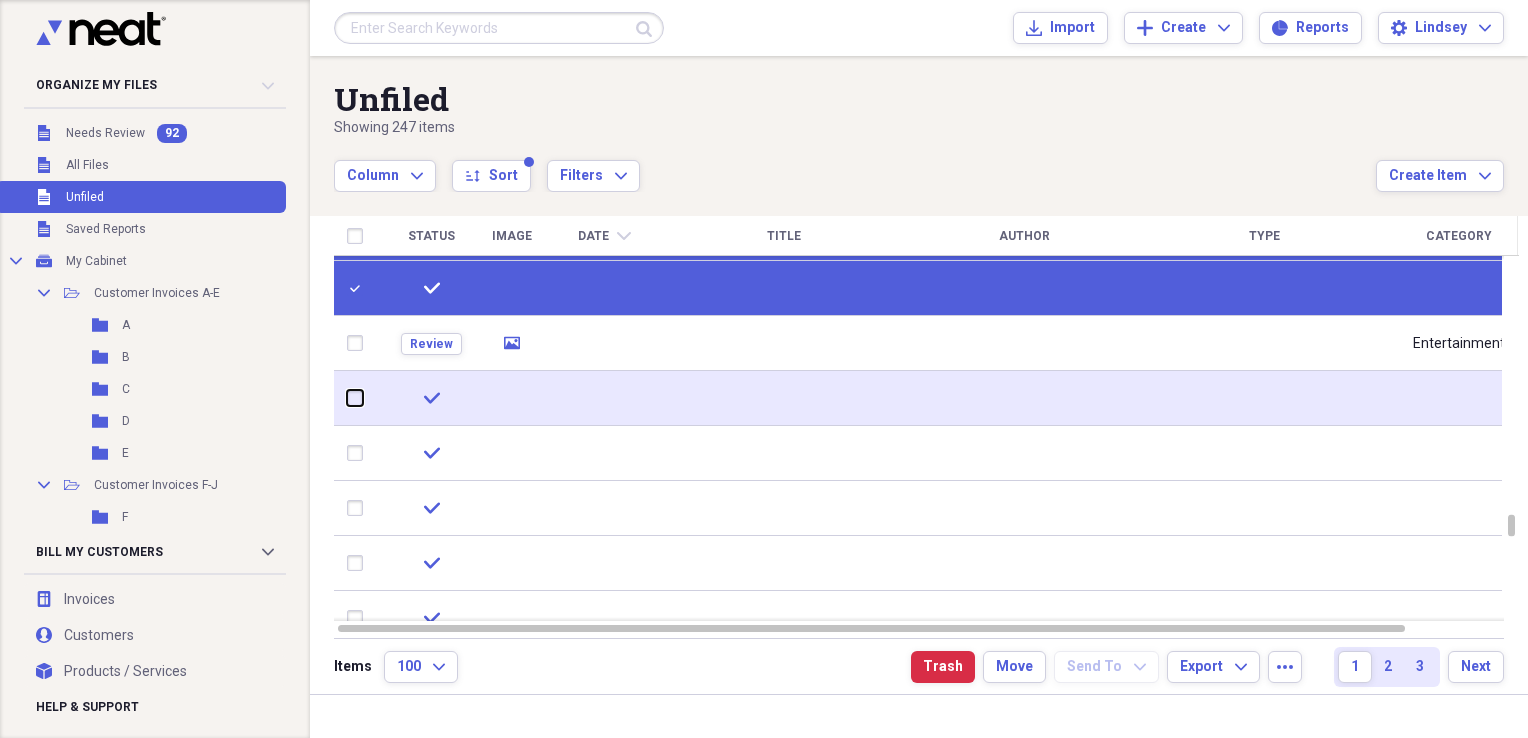 click at bounding box center [347, 398] 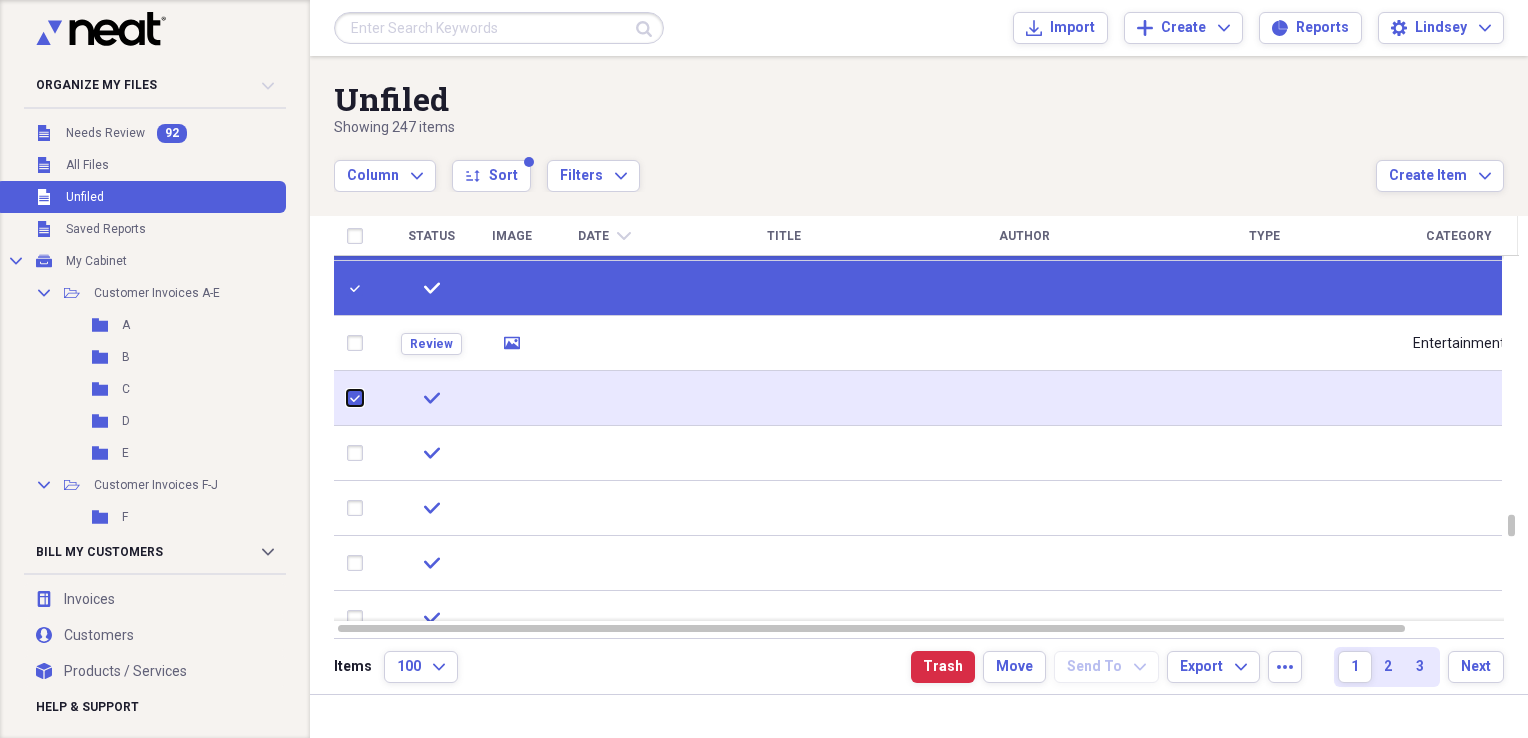 checkbox on "true" 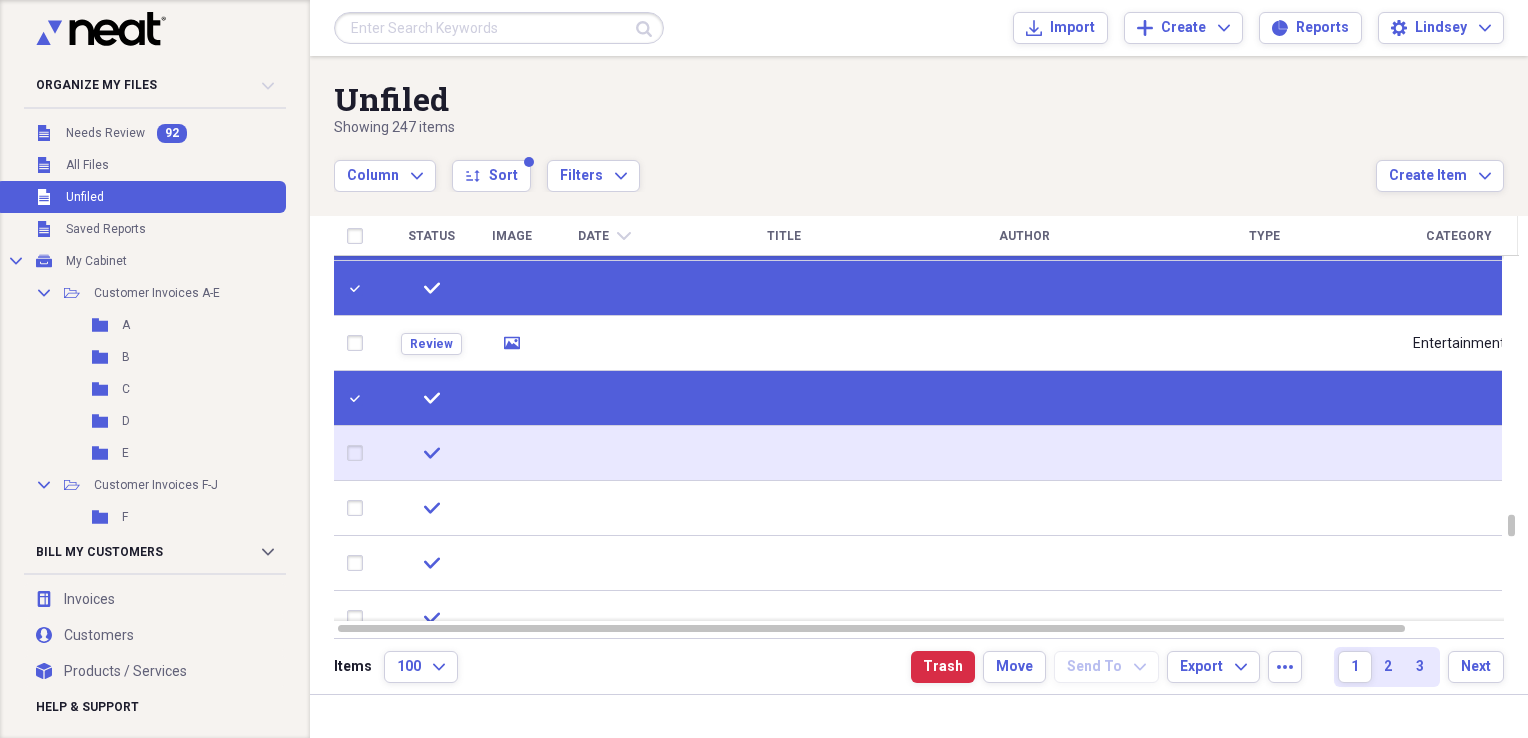 click at bounding box center [359, 453] 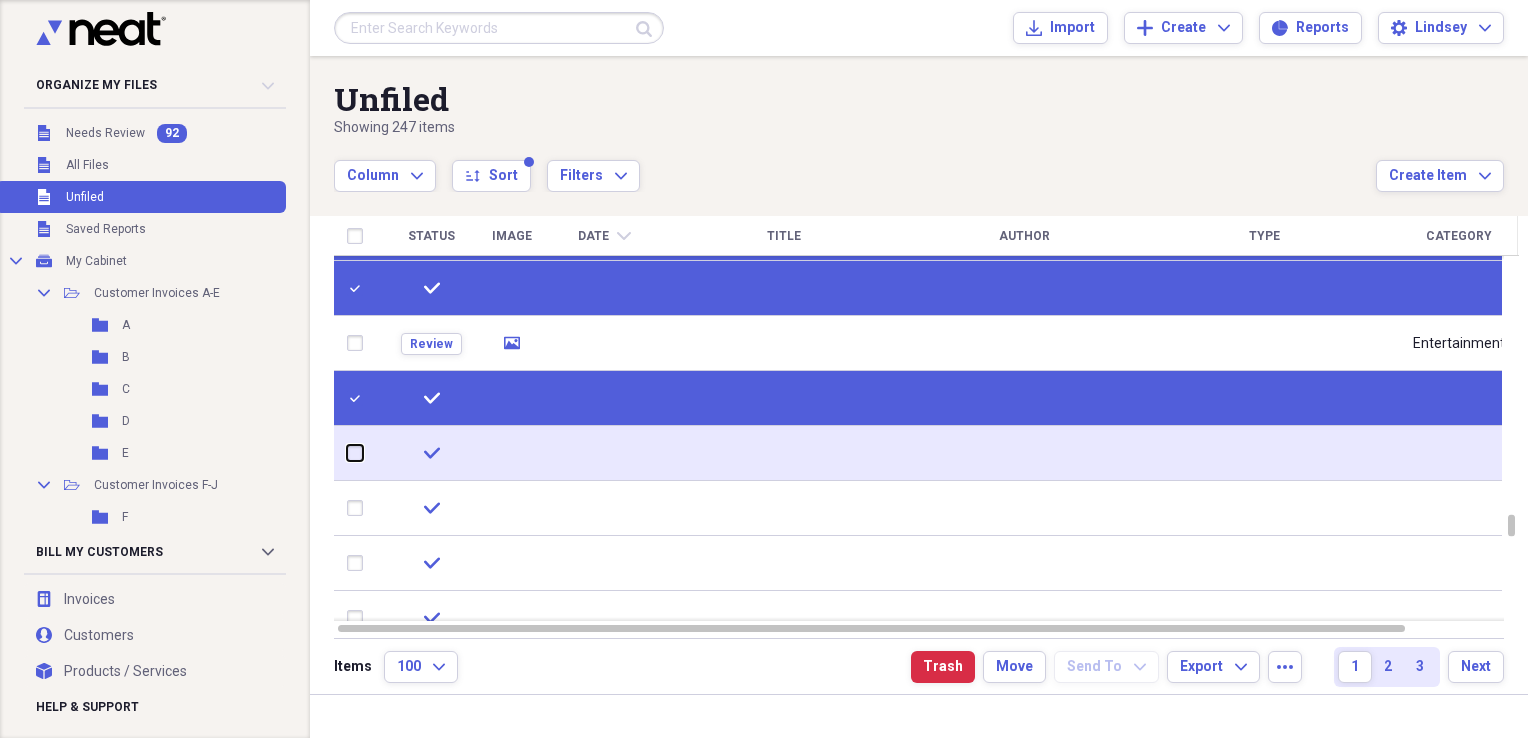 click at bounding box center (347, 453) 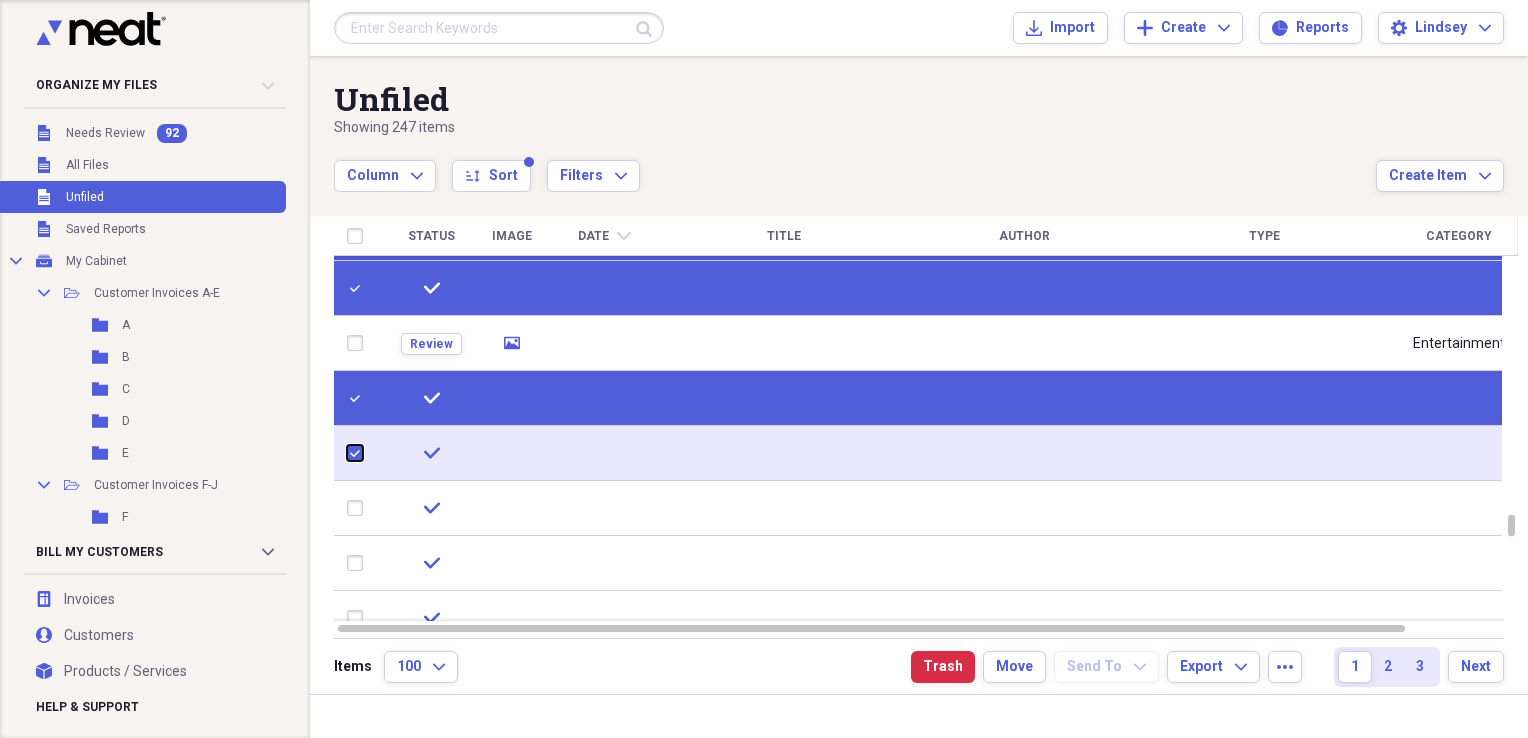 checkbox on "true" 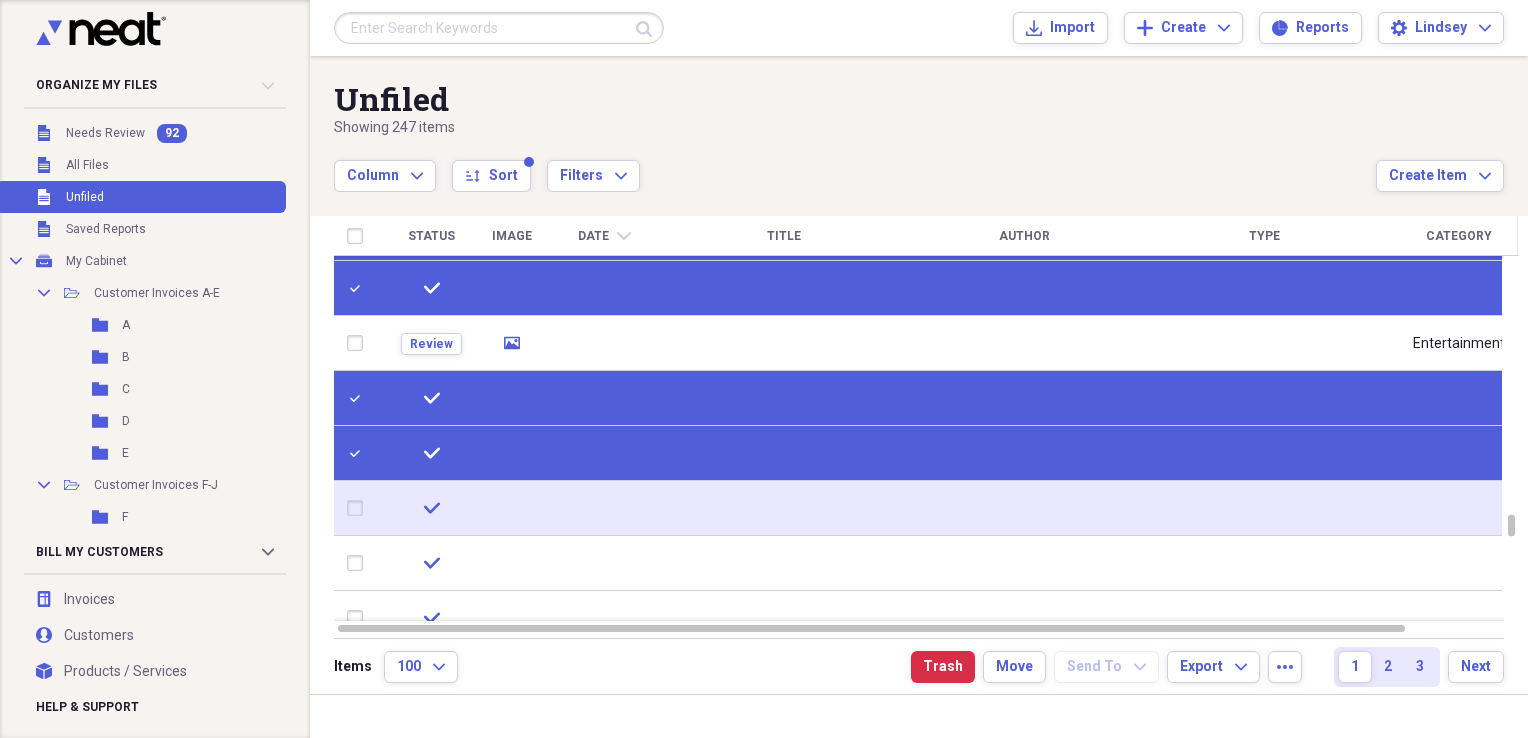 click at bounding box center (359, 508) 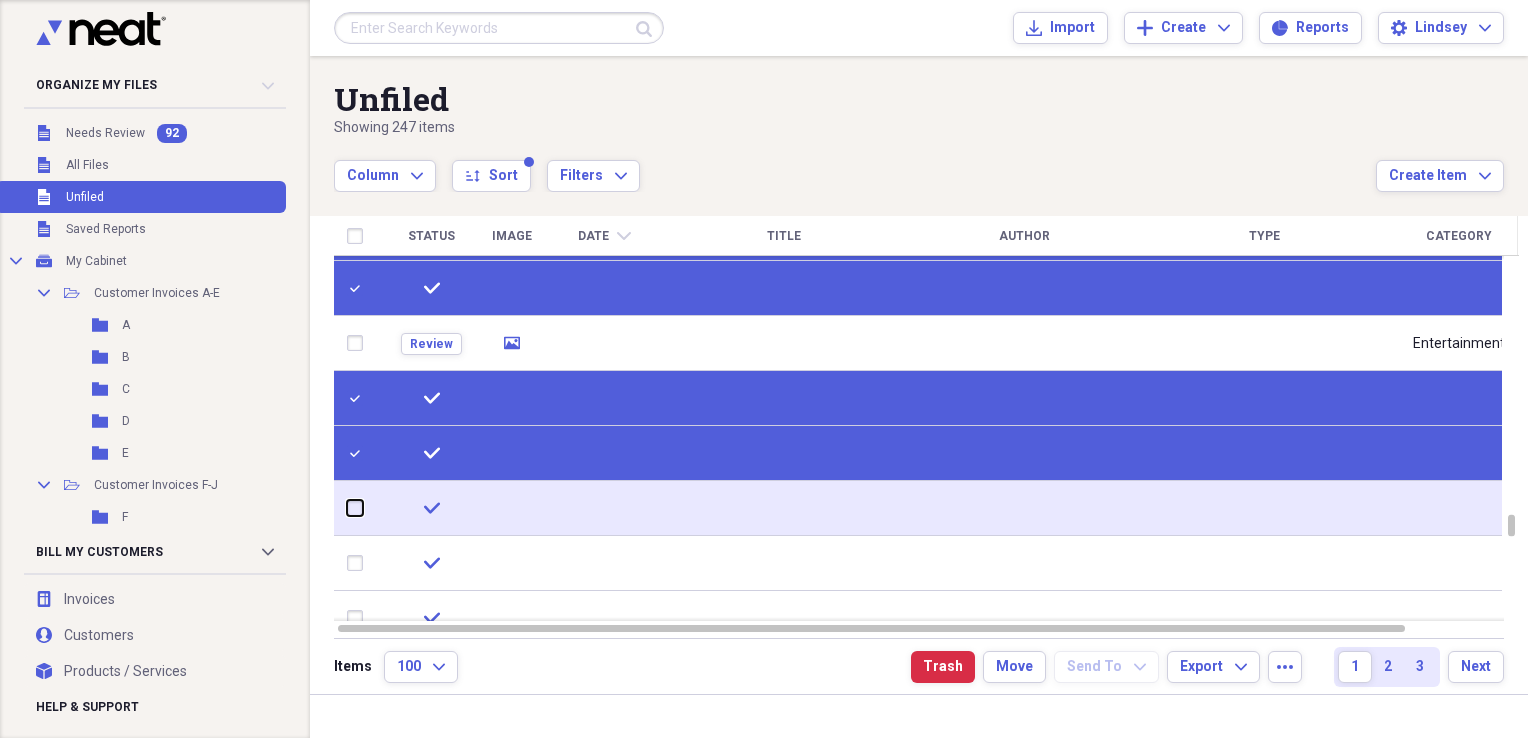 click at bounding box center [347, 508] 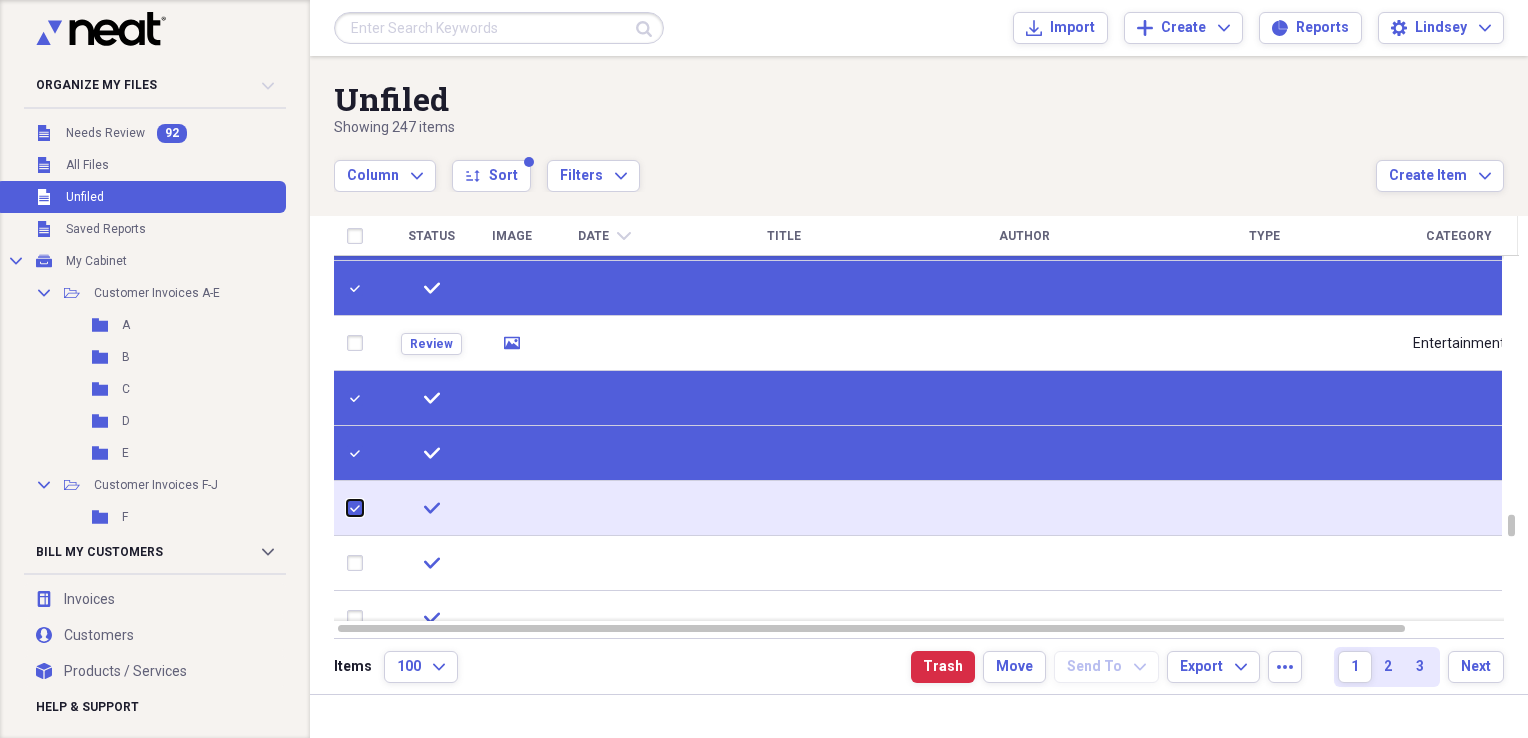 checkbox on "true" 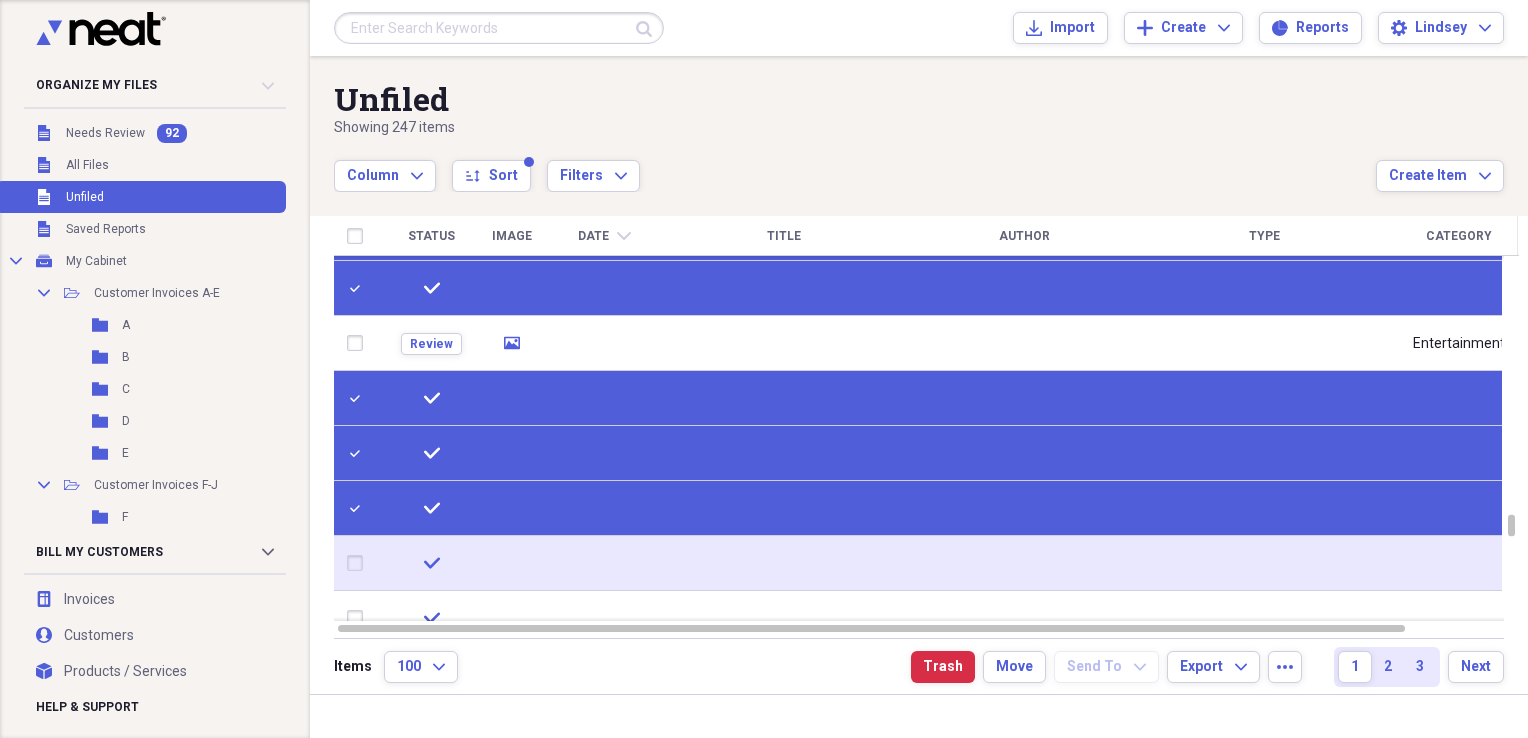 click at bounding box center (359, 563) 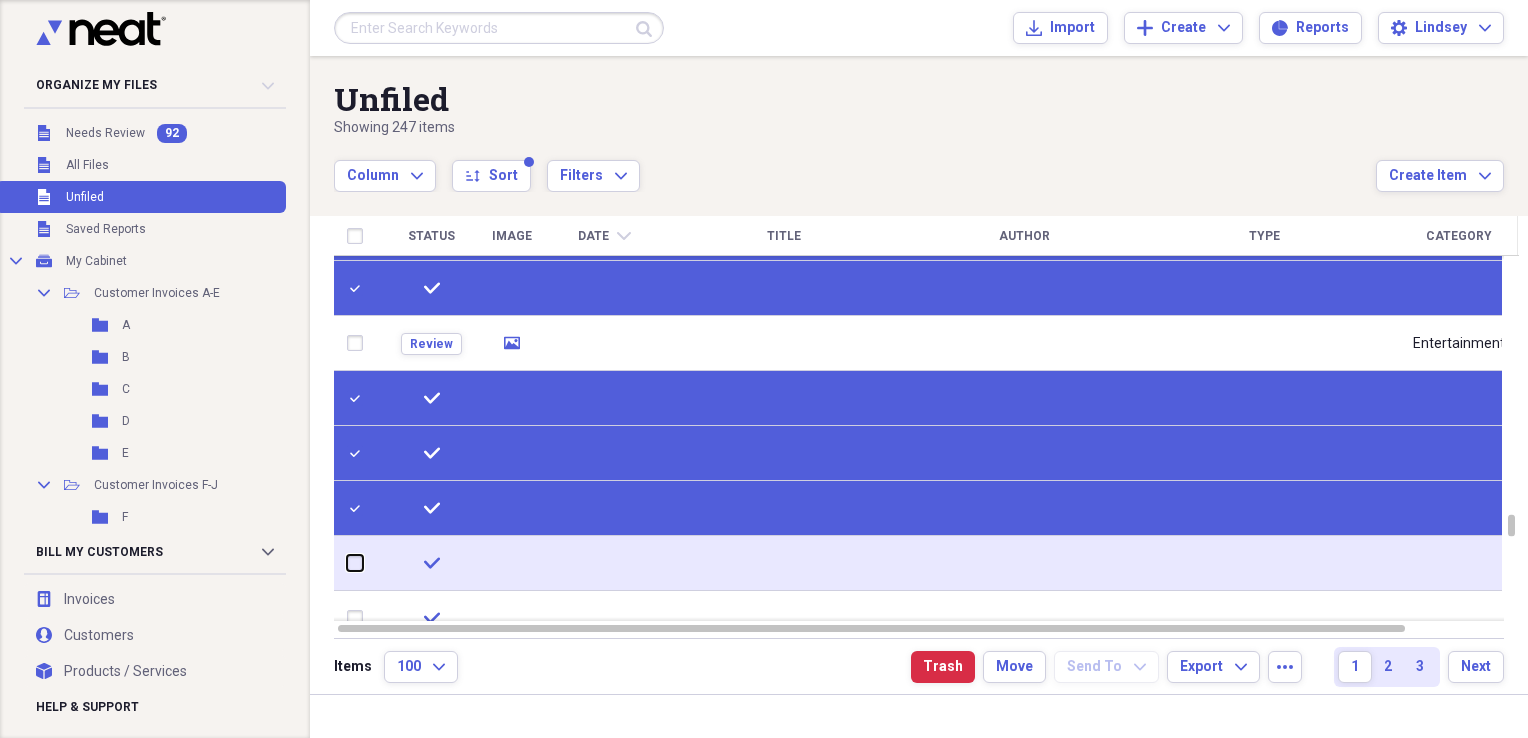 click at bounding box center (347, 563) 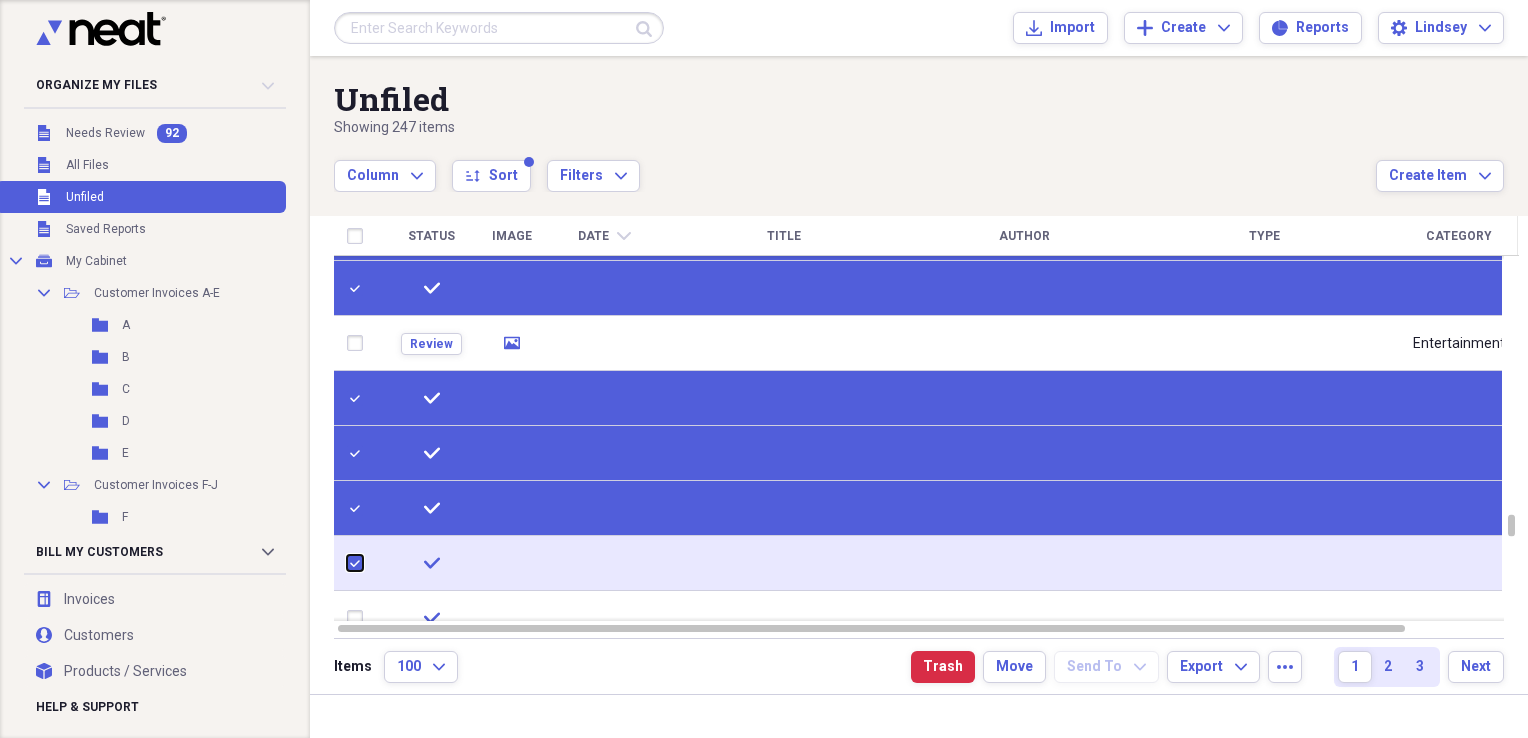 checkbox on "true" 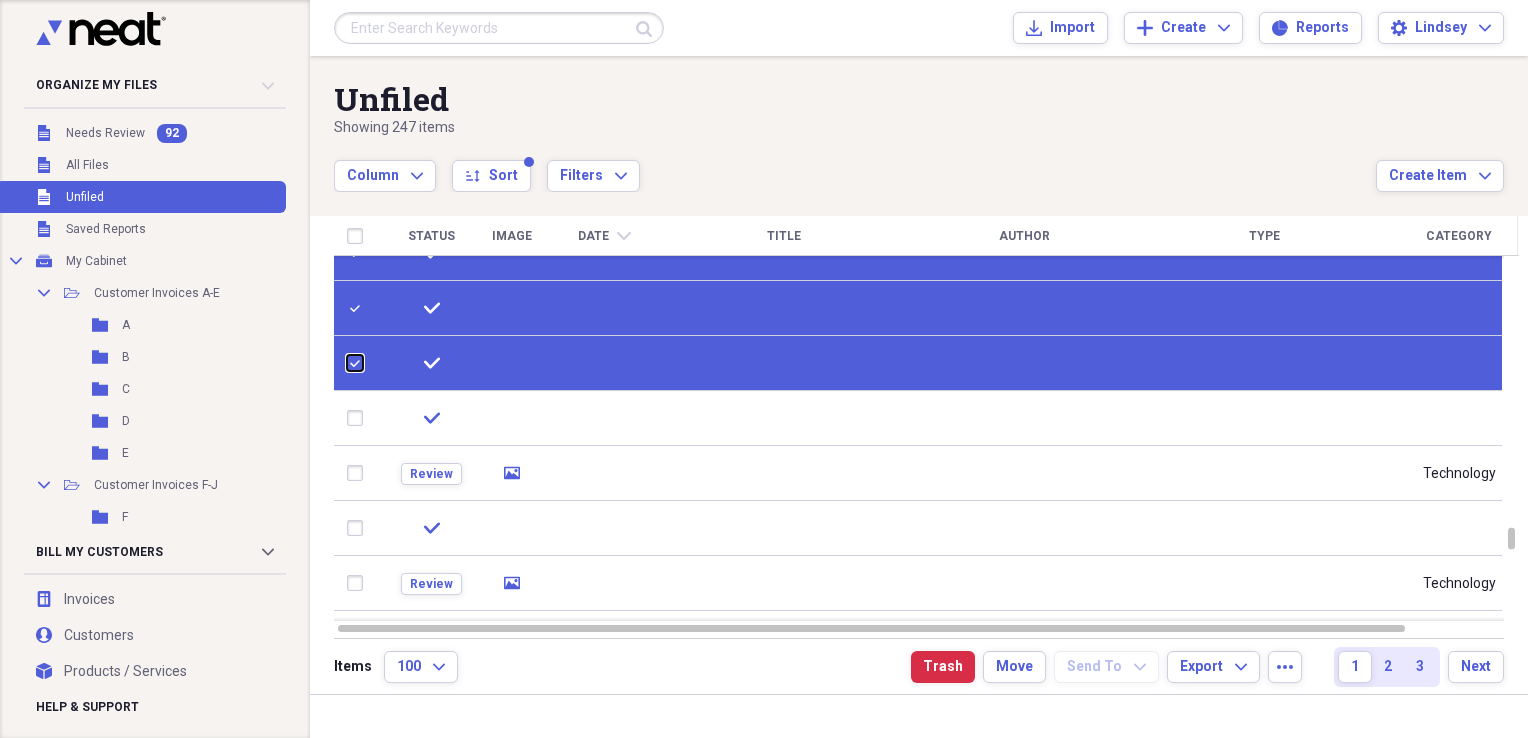 checkbox on "false" 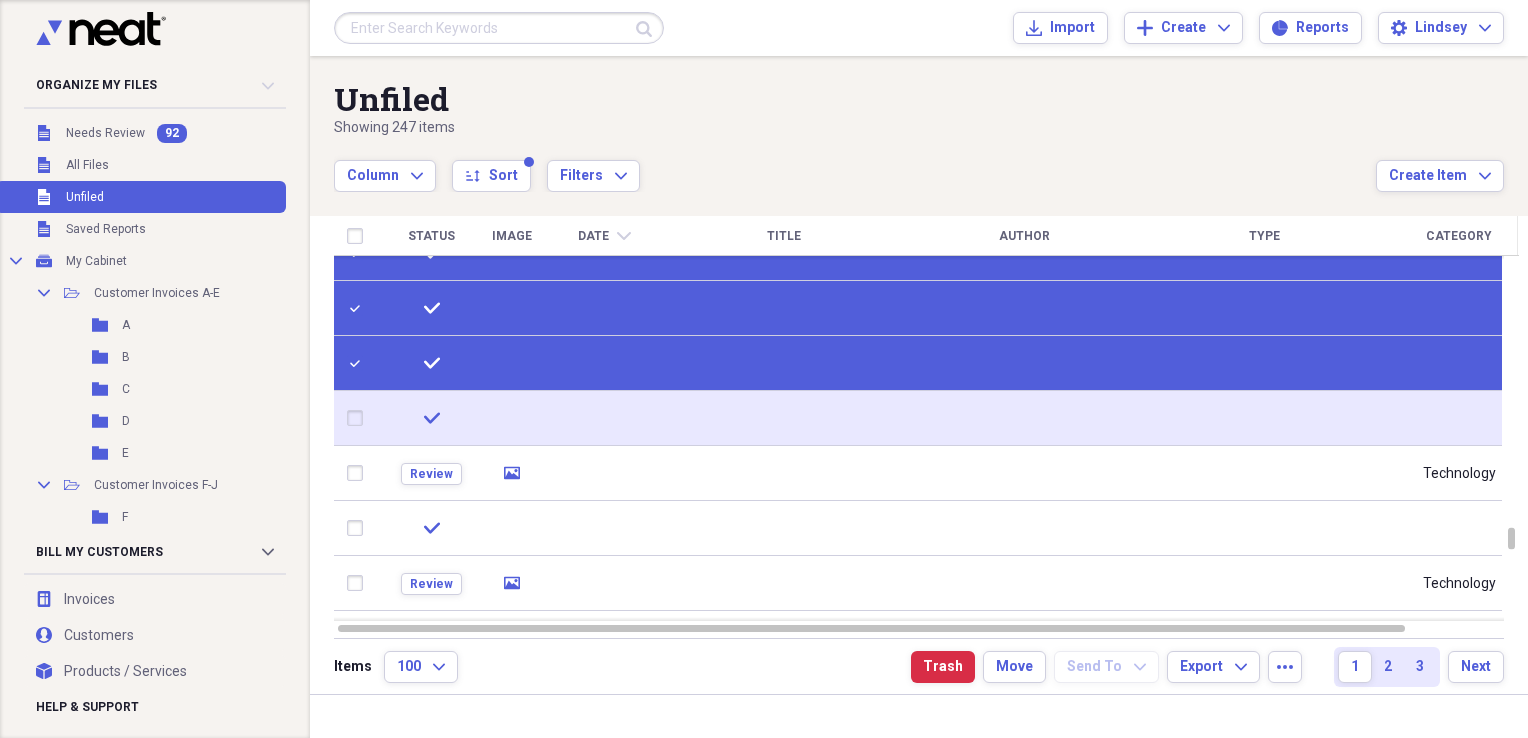click at bounding box center [359, 418] 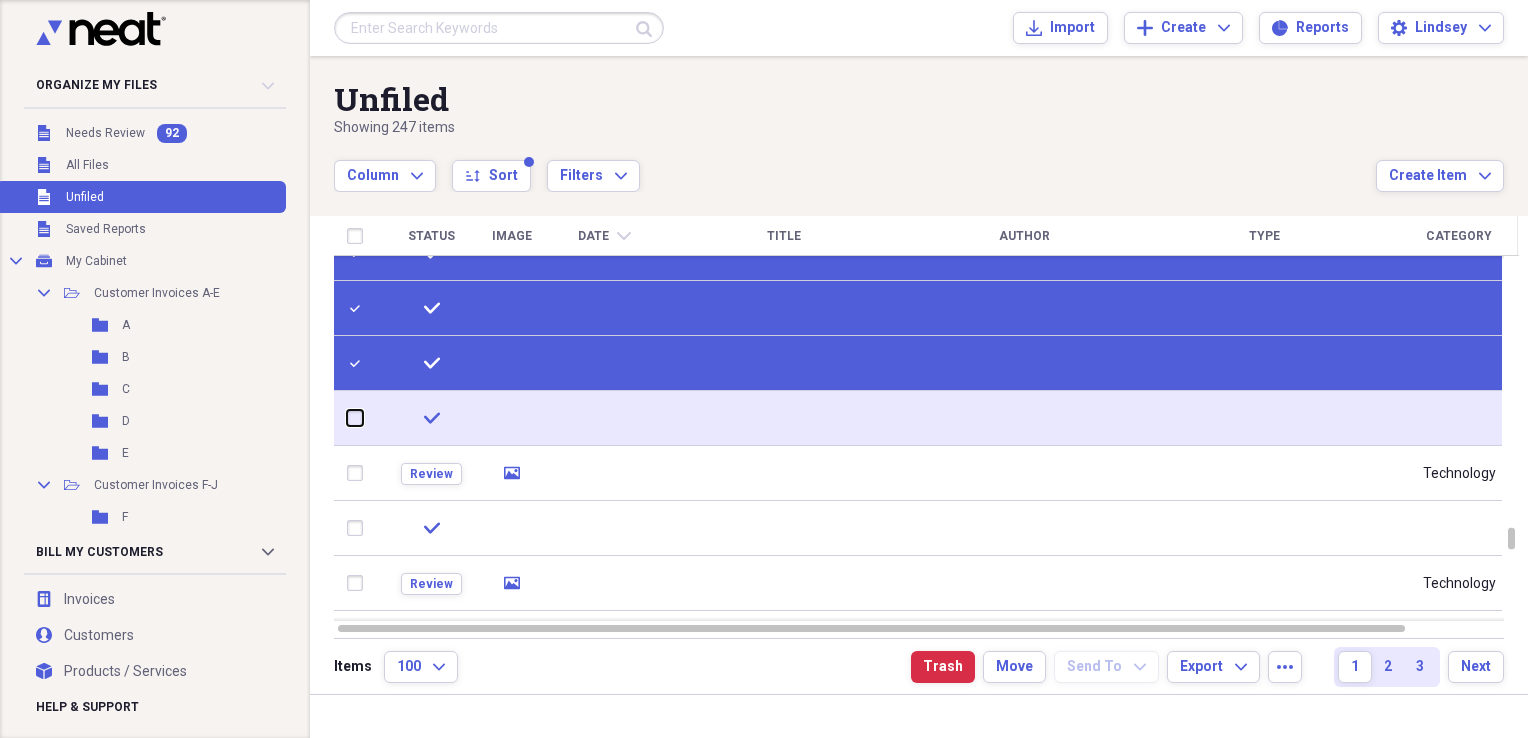 click at bounding box center [347, 418] 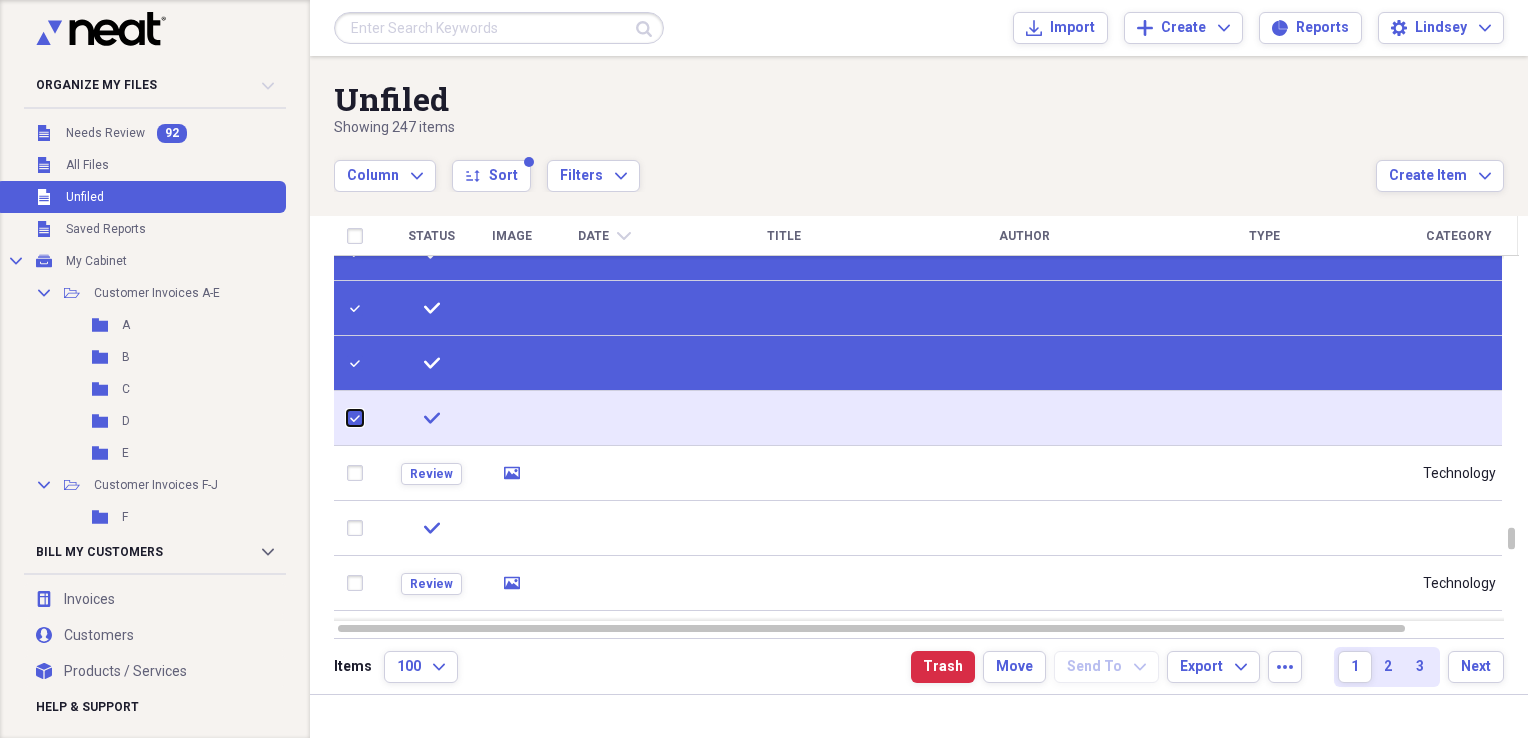 checkbox on "true" 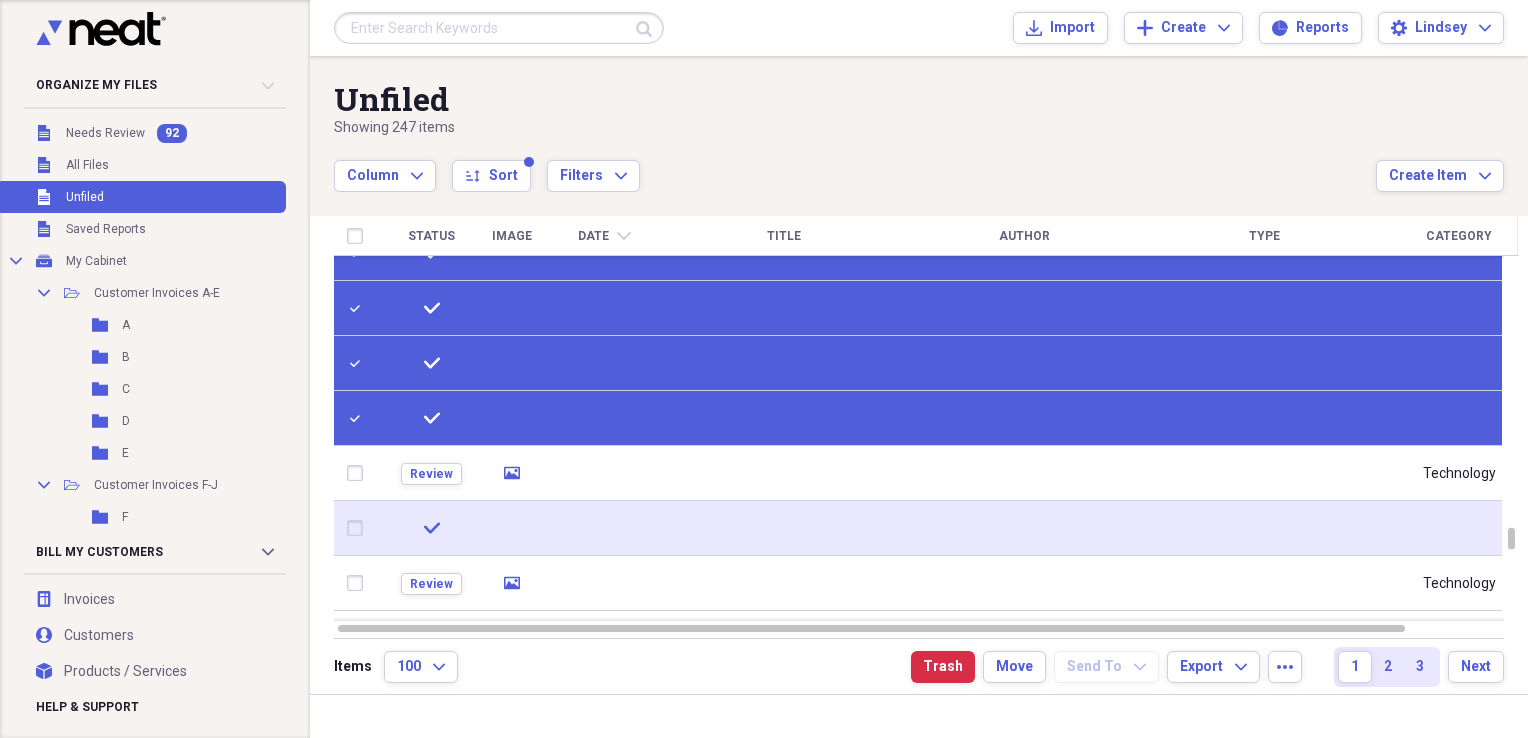 click at bounding box center [359, 528] 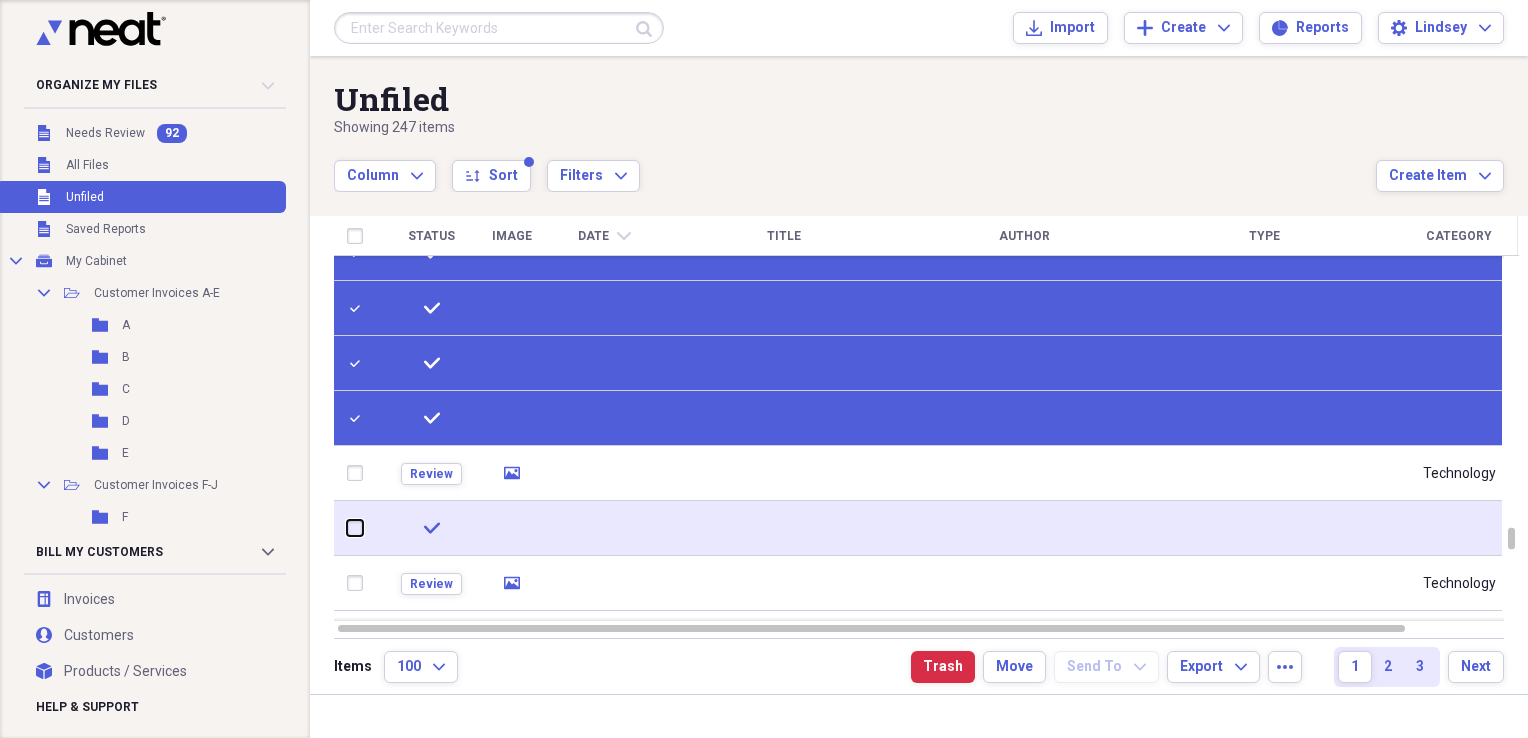 click at bounding box center [347, 528] 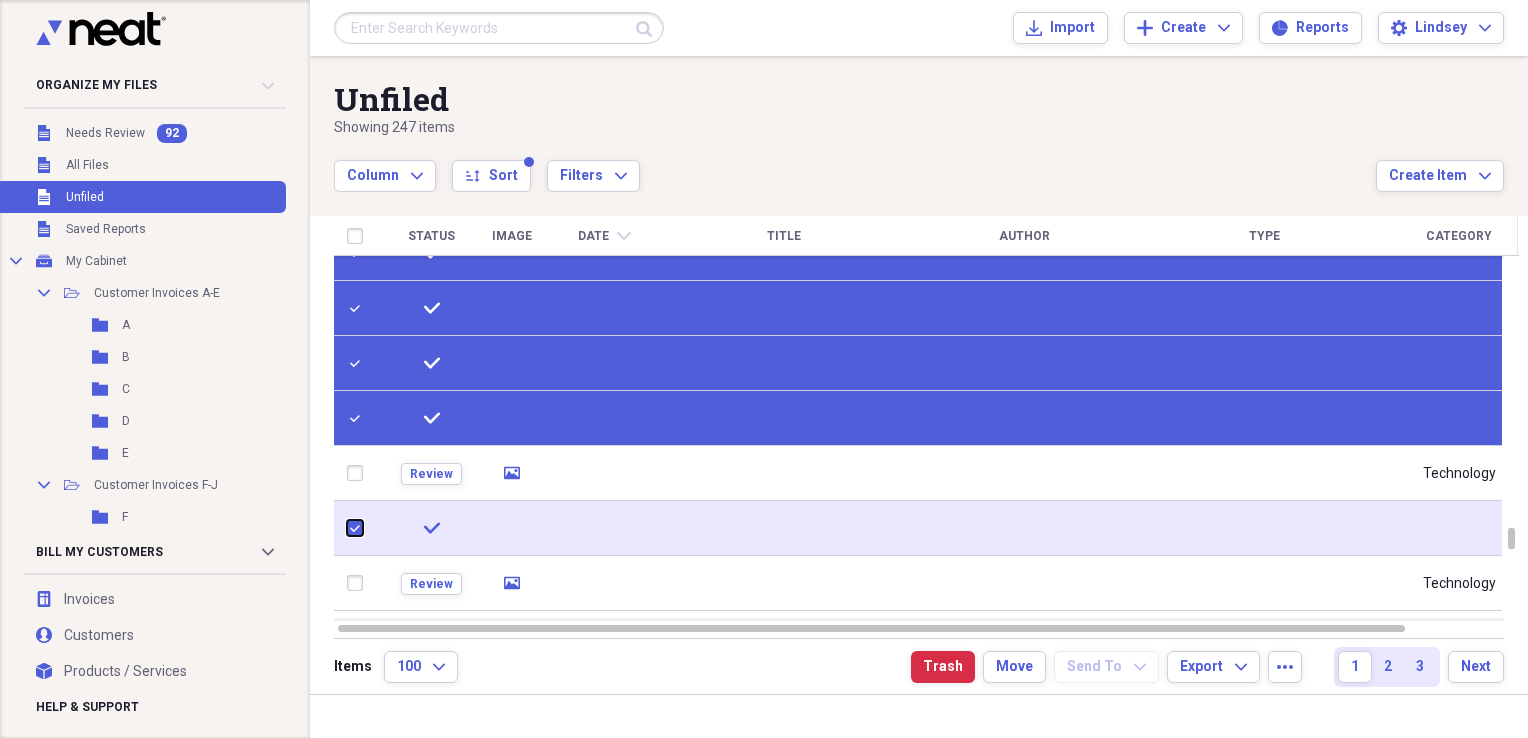 checkbox on "true" 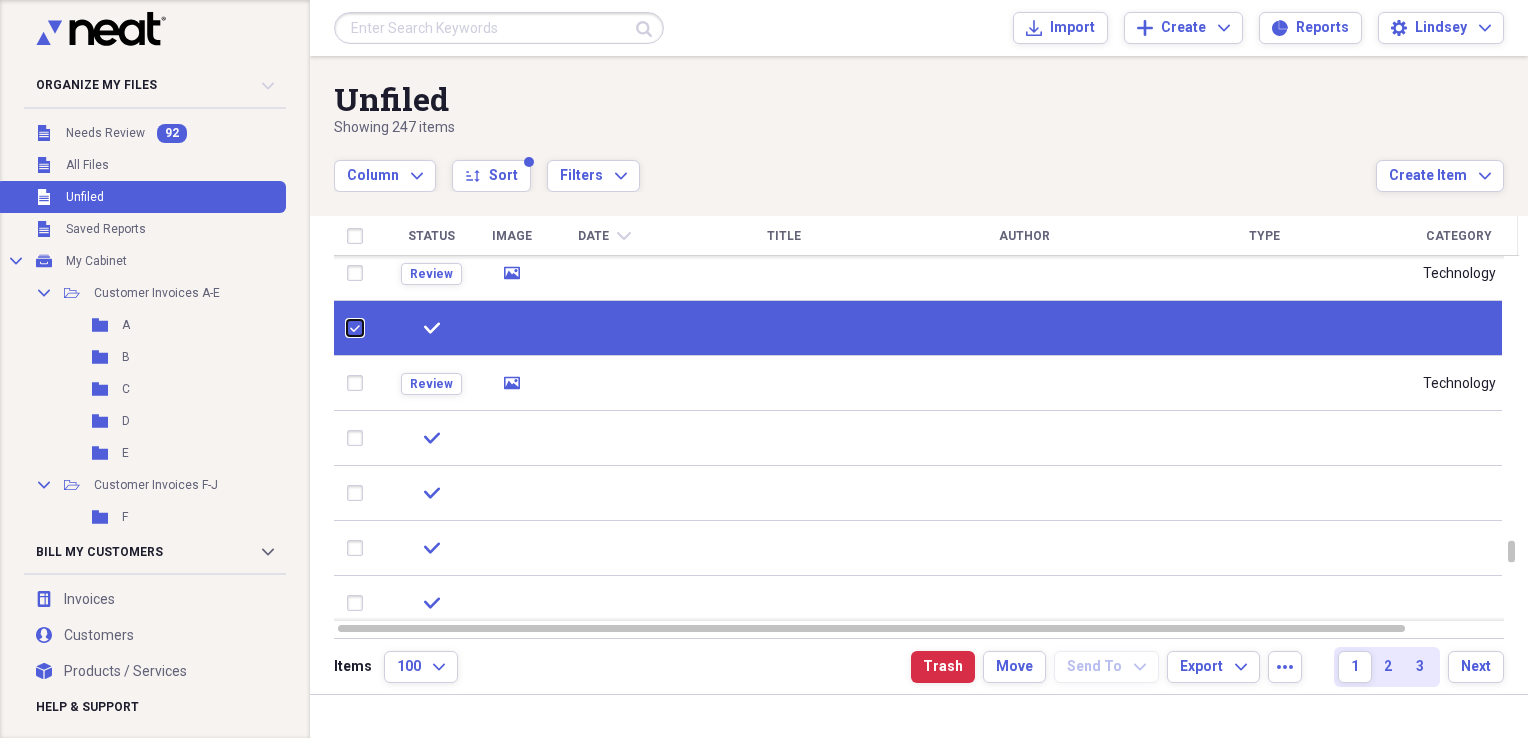 checkbox on "false" 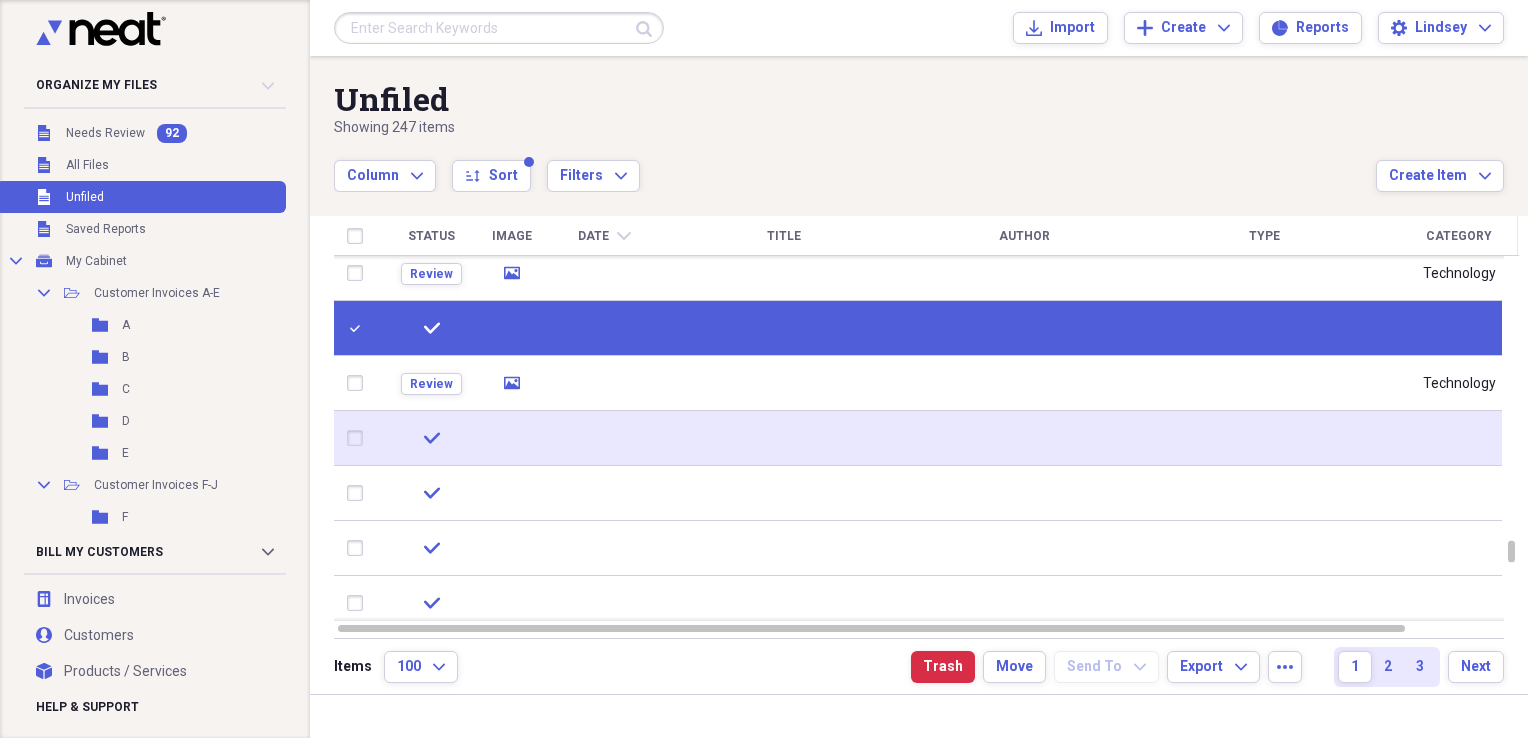 click at bounding box center (359, 438) 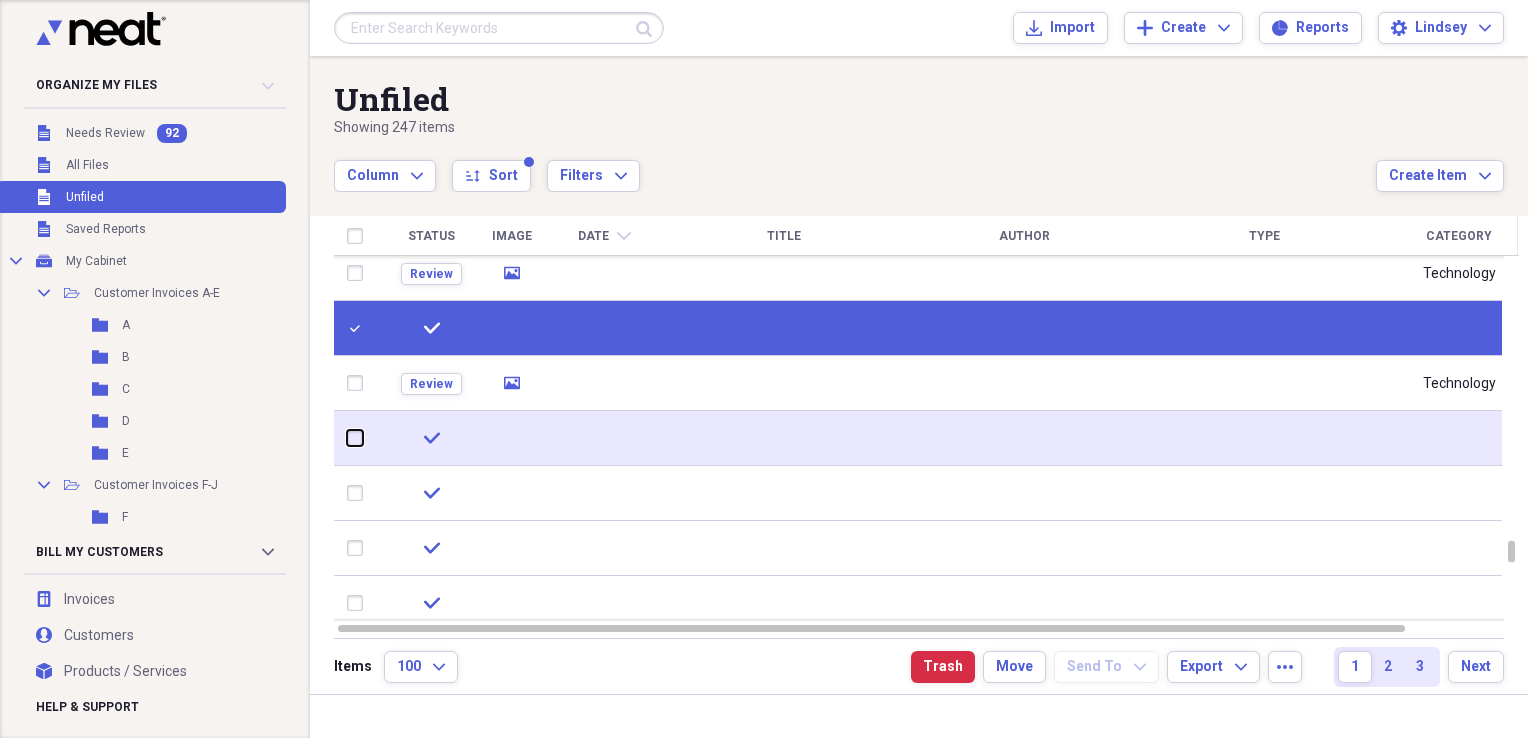 click at bounding box center (347, 438) 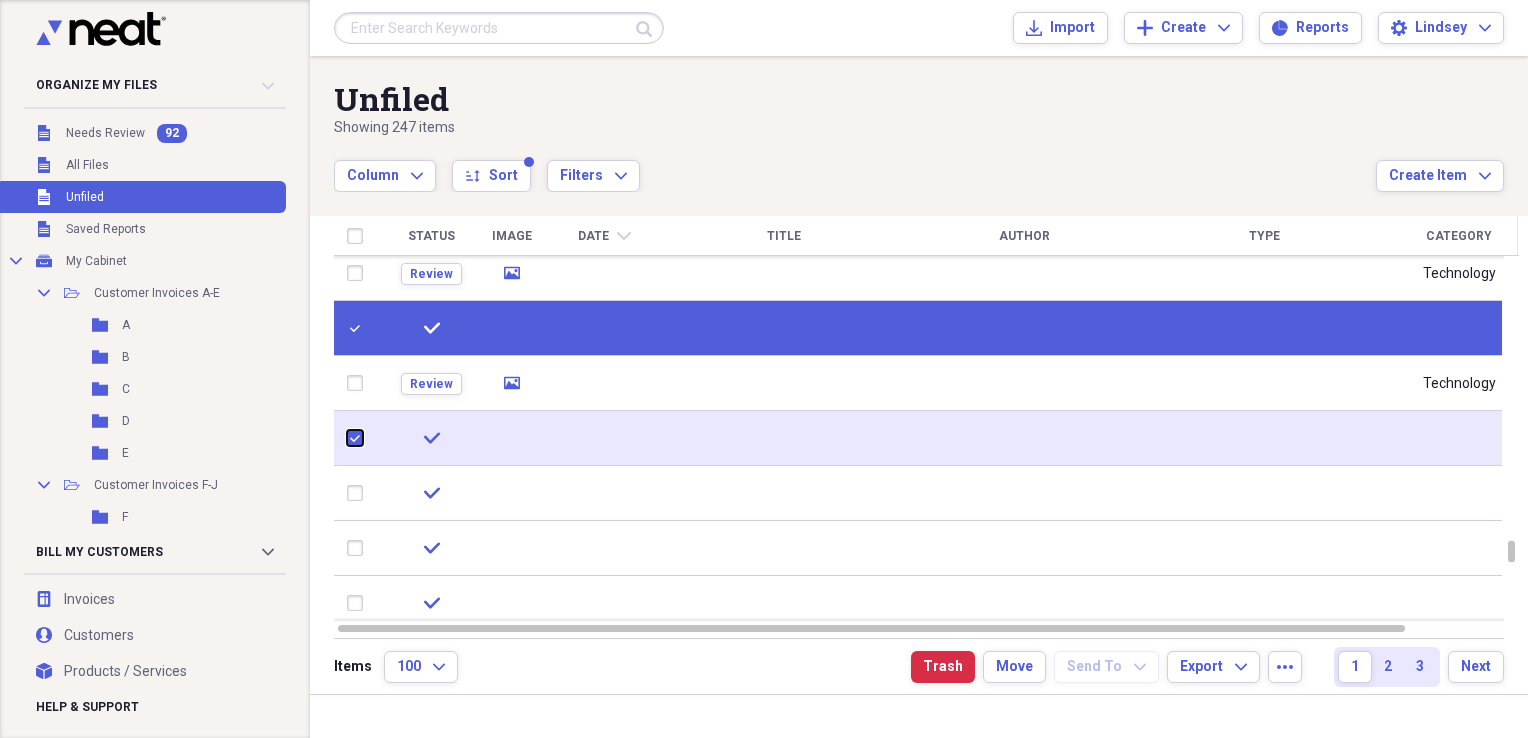 checkbox on "true" 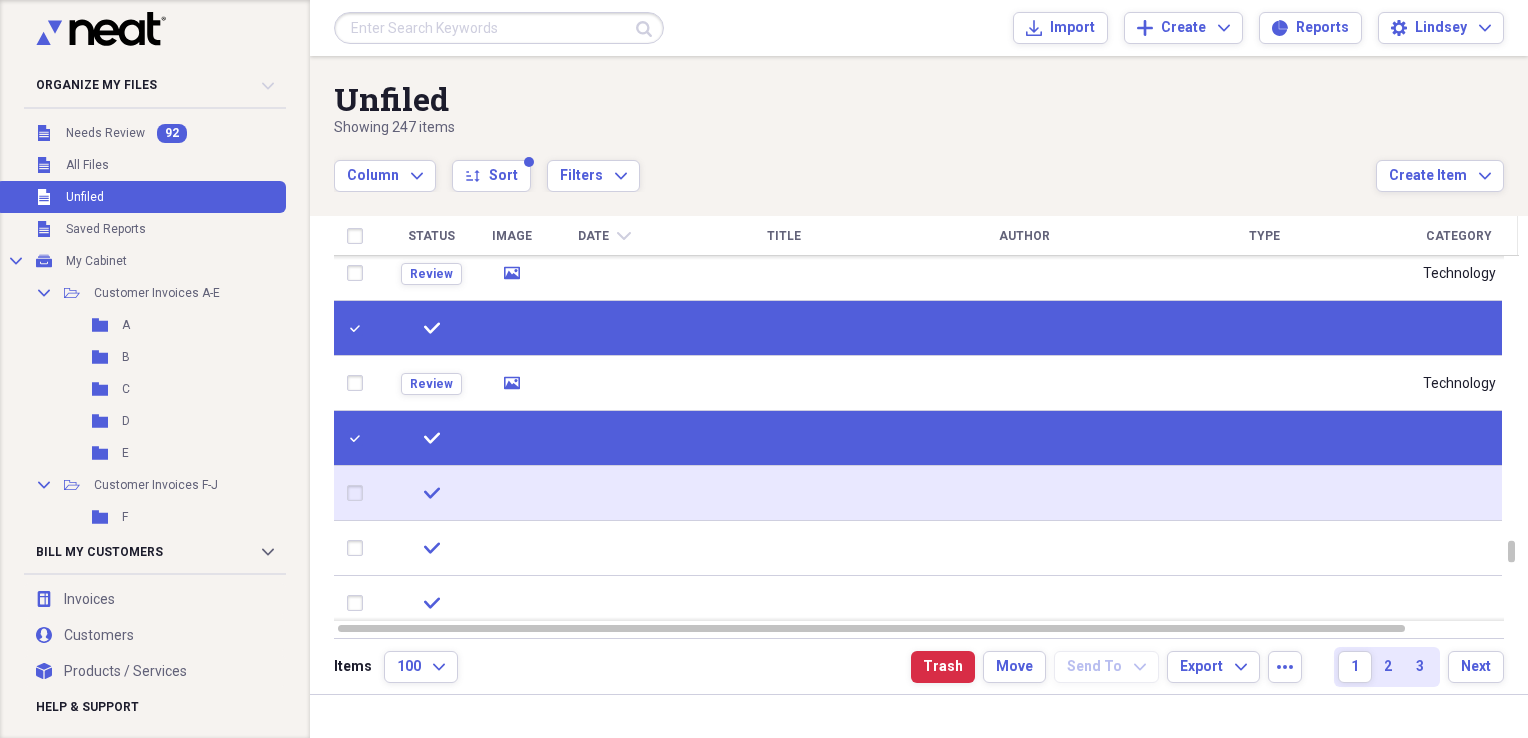 click at bounding box center (359, 493) 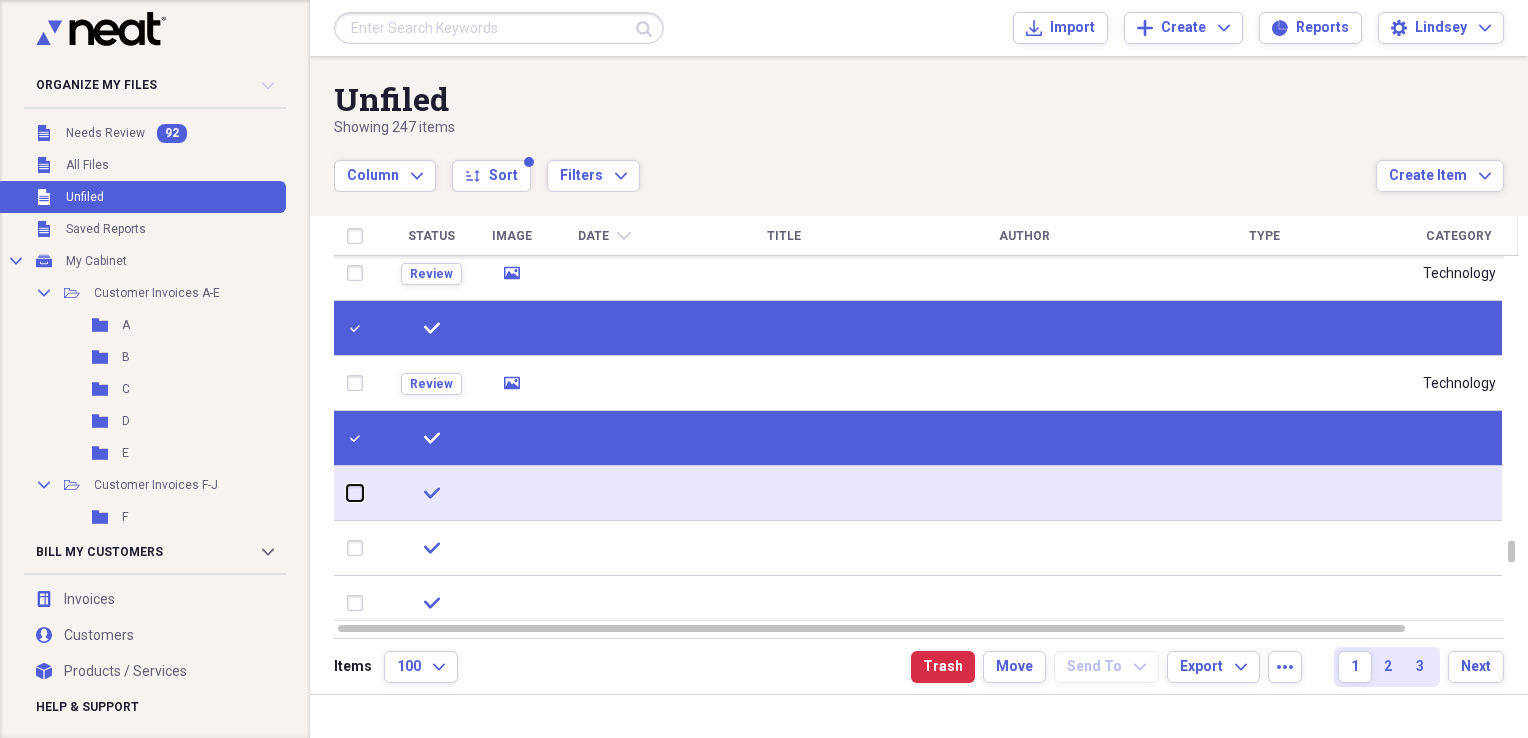 click at bounding box center (347, 493) 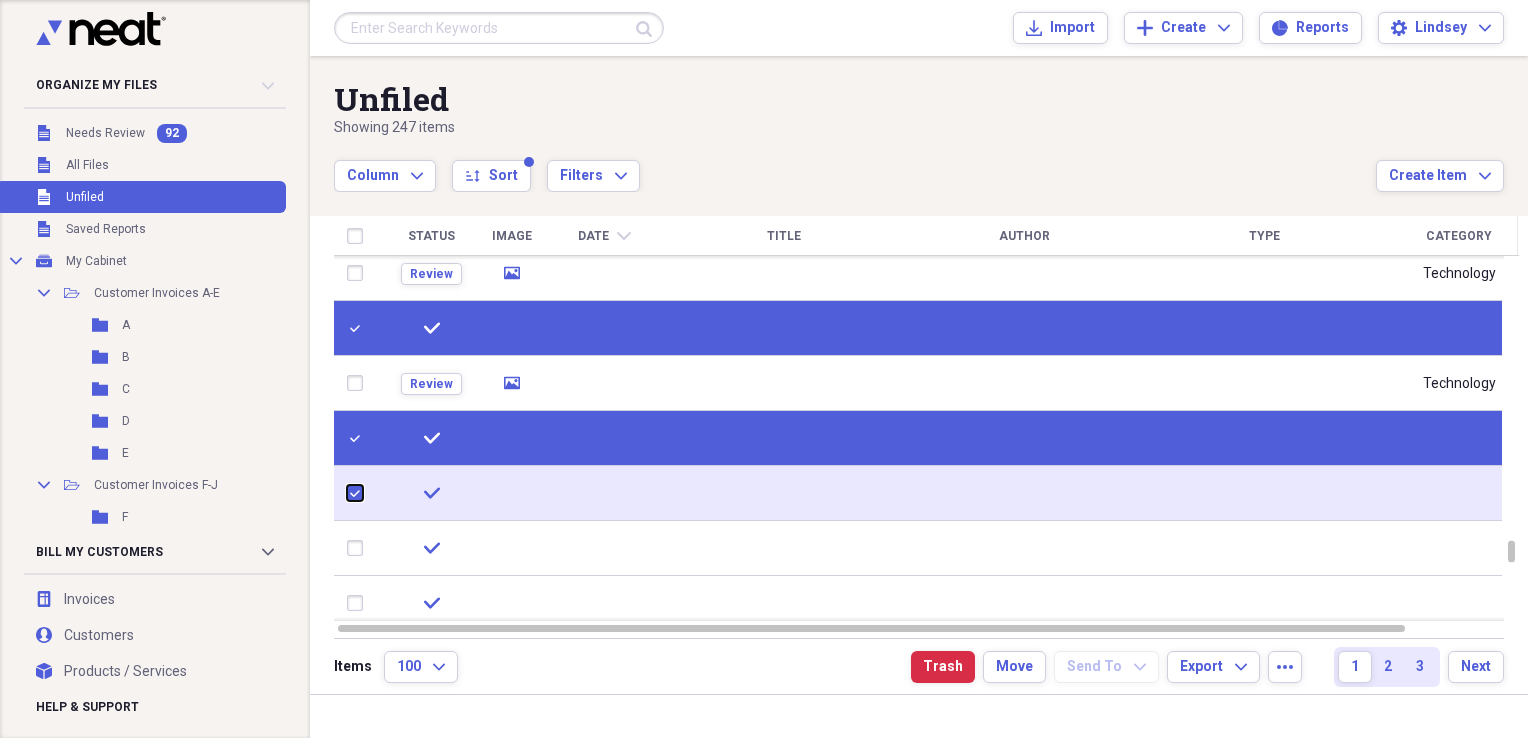 checkbox on "true" 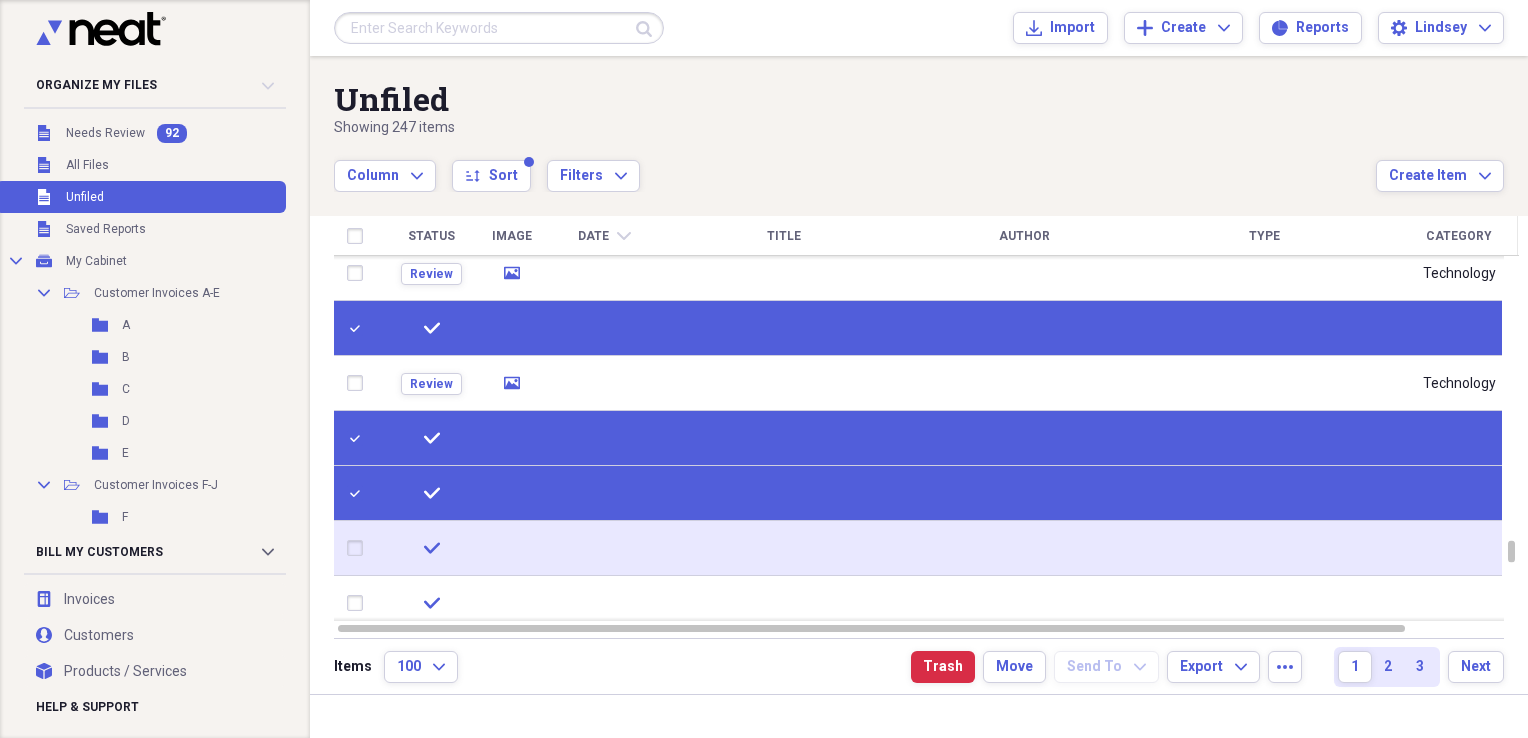 click at bounding box center [359, 548] 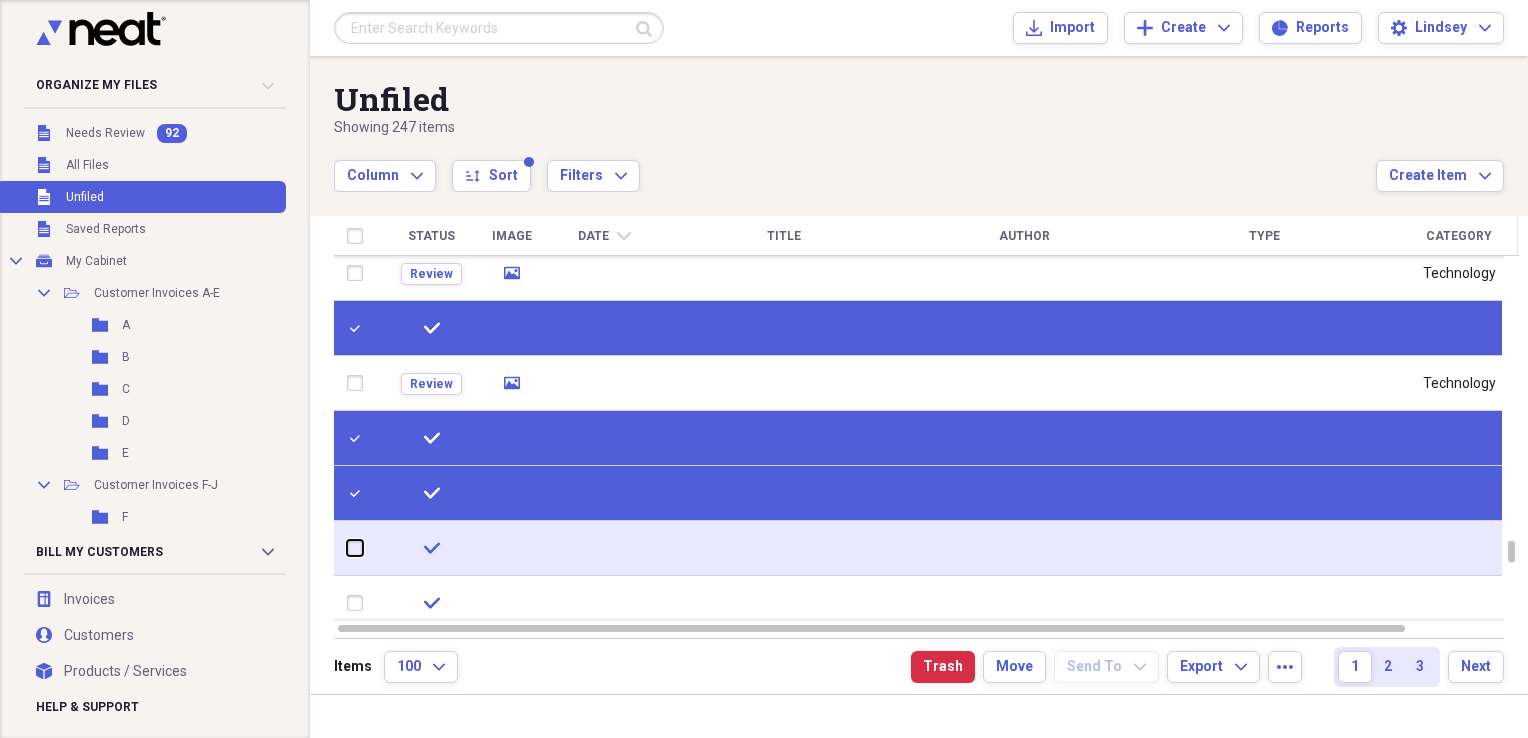 click at bounding box center (347, 548) 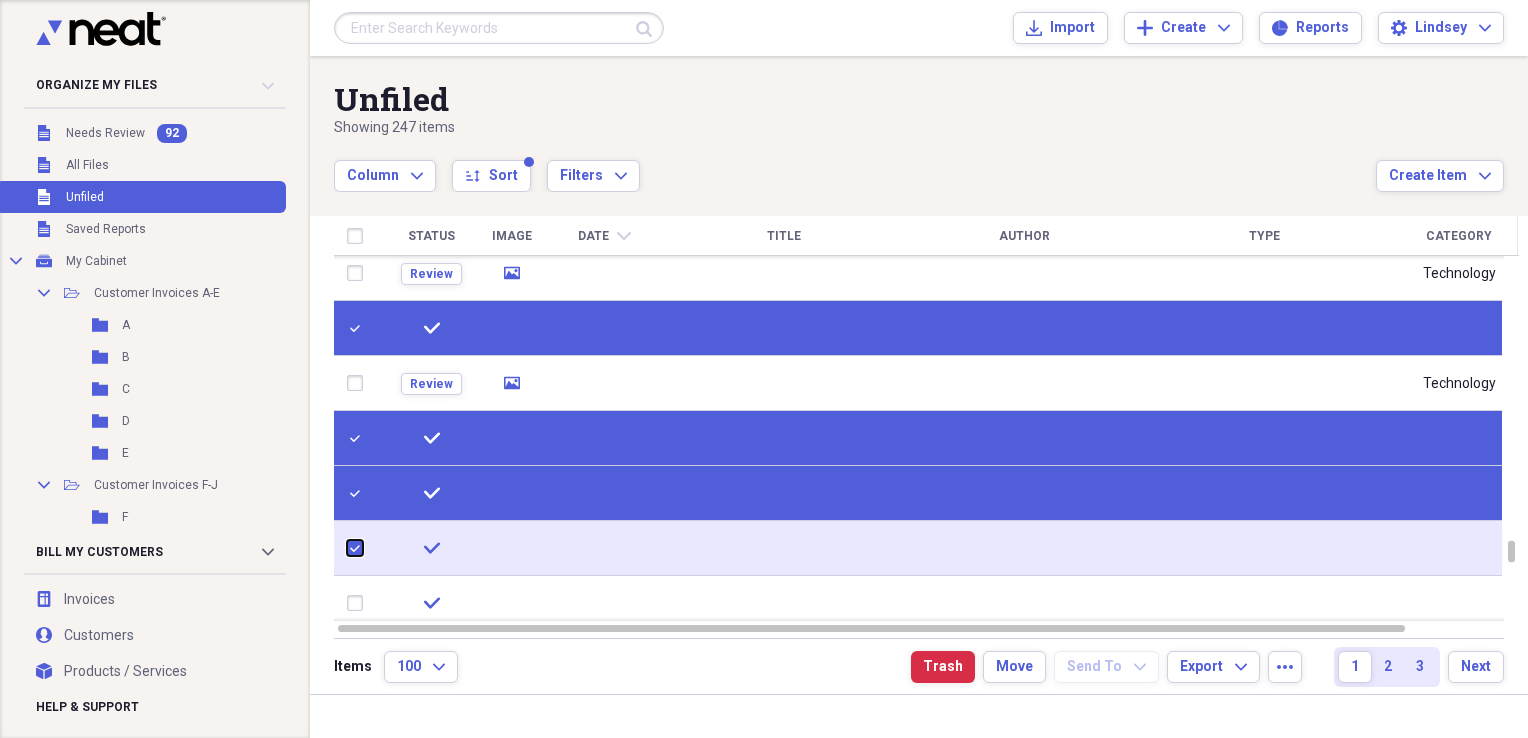 checkbox on "true" 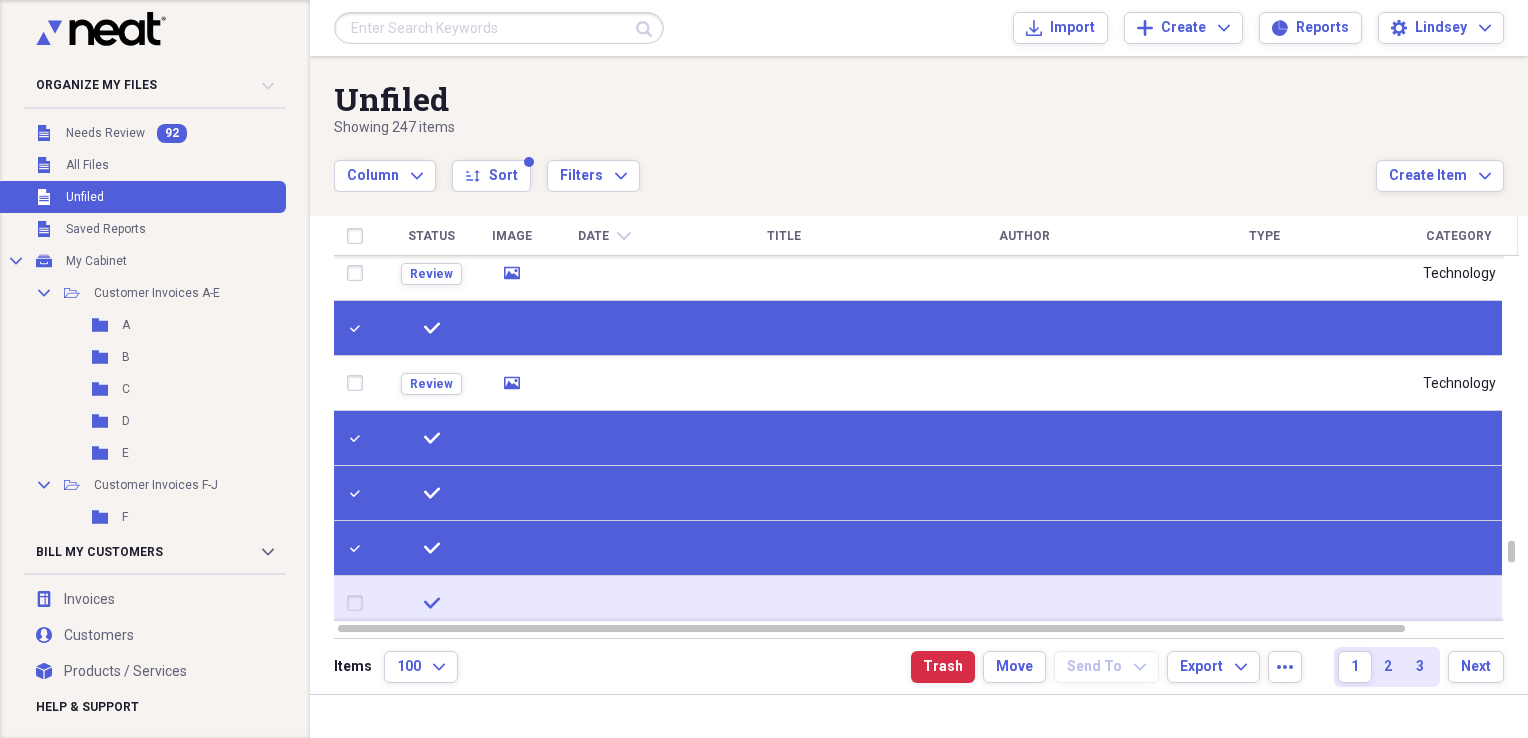 click at bounding box center [359, 603] 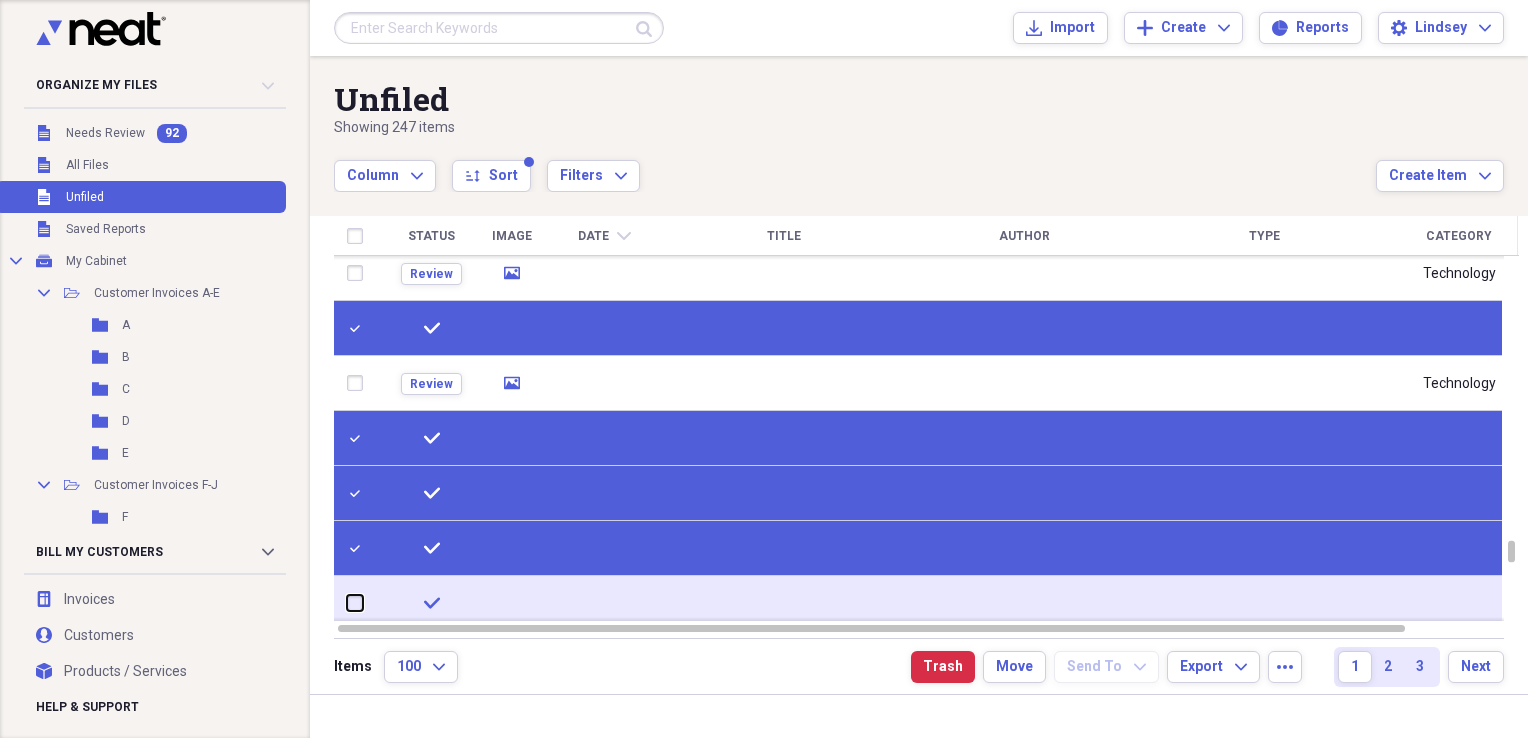 click at bounding box center [347, 603] 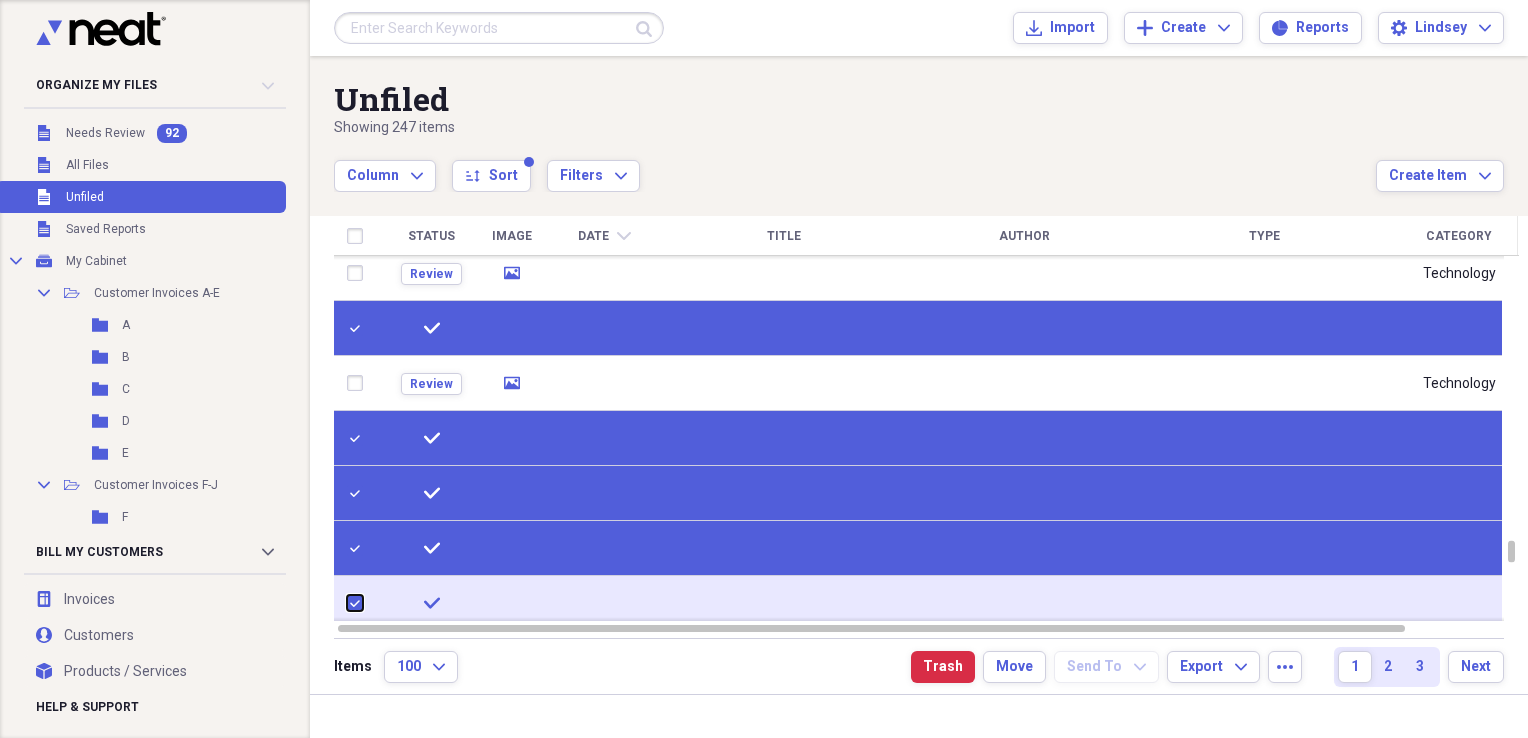 checkbox on "true" 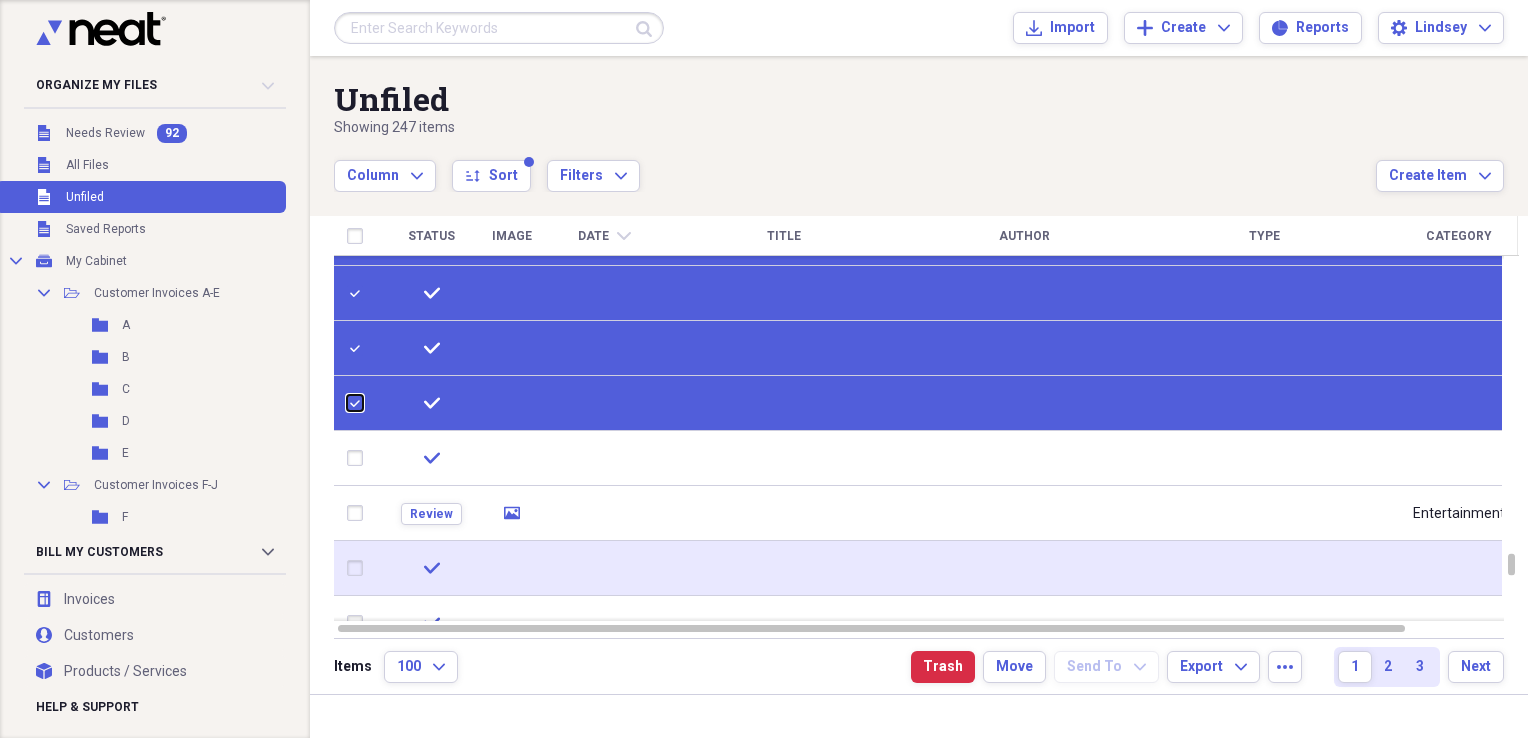 checkbox on "false" 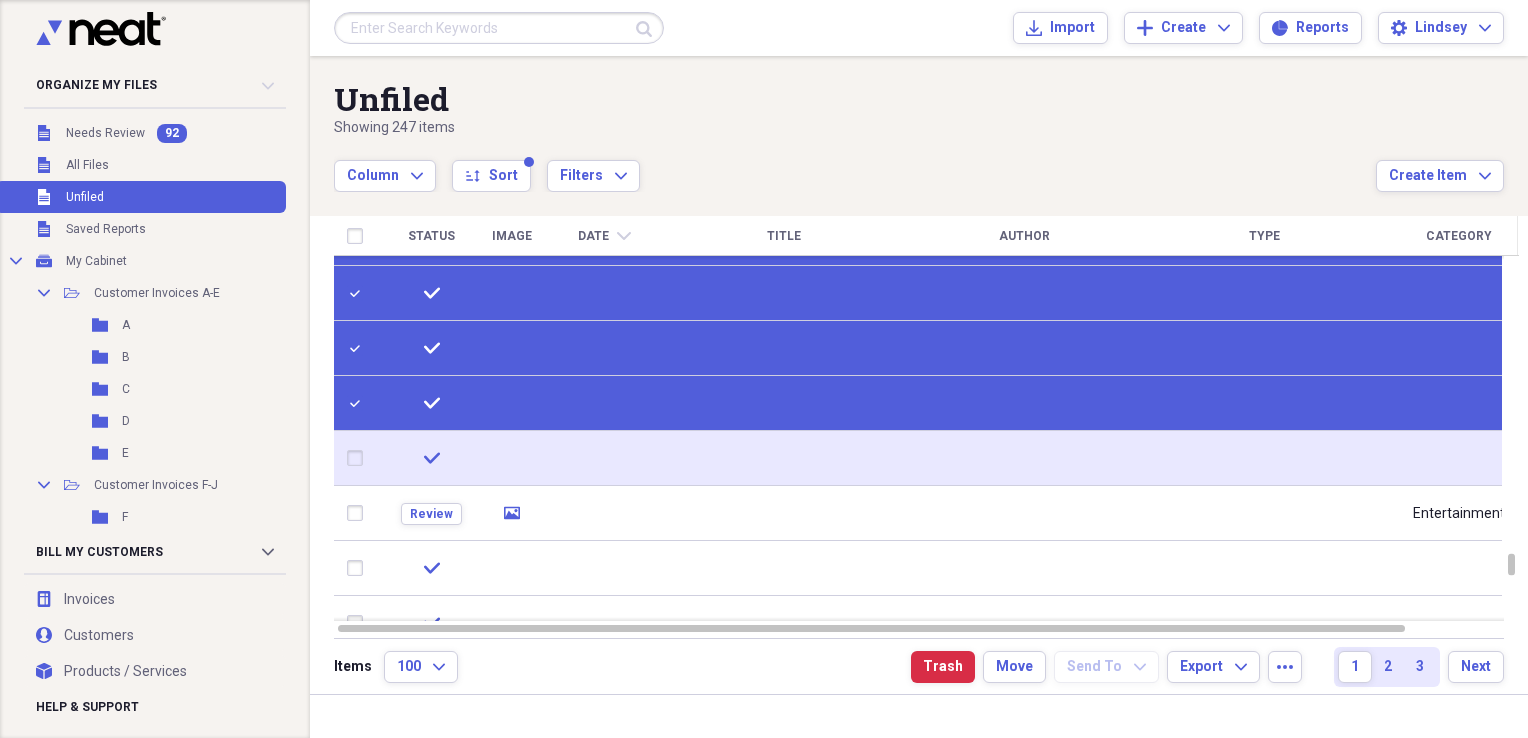 click at bounding box center (359, 458) 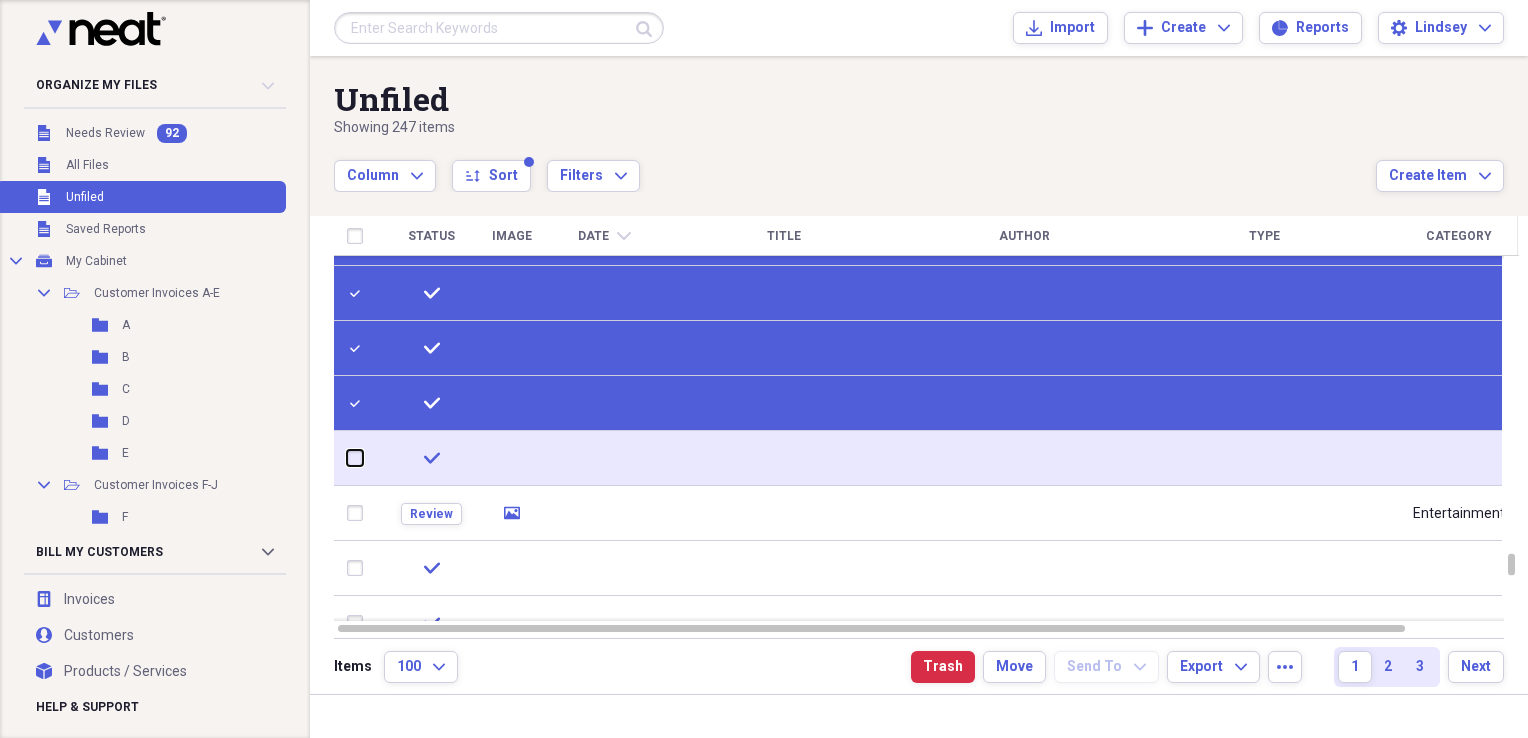 click at bounding box center [347, 458] 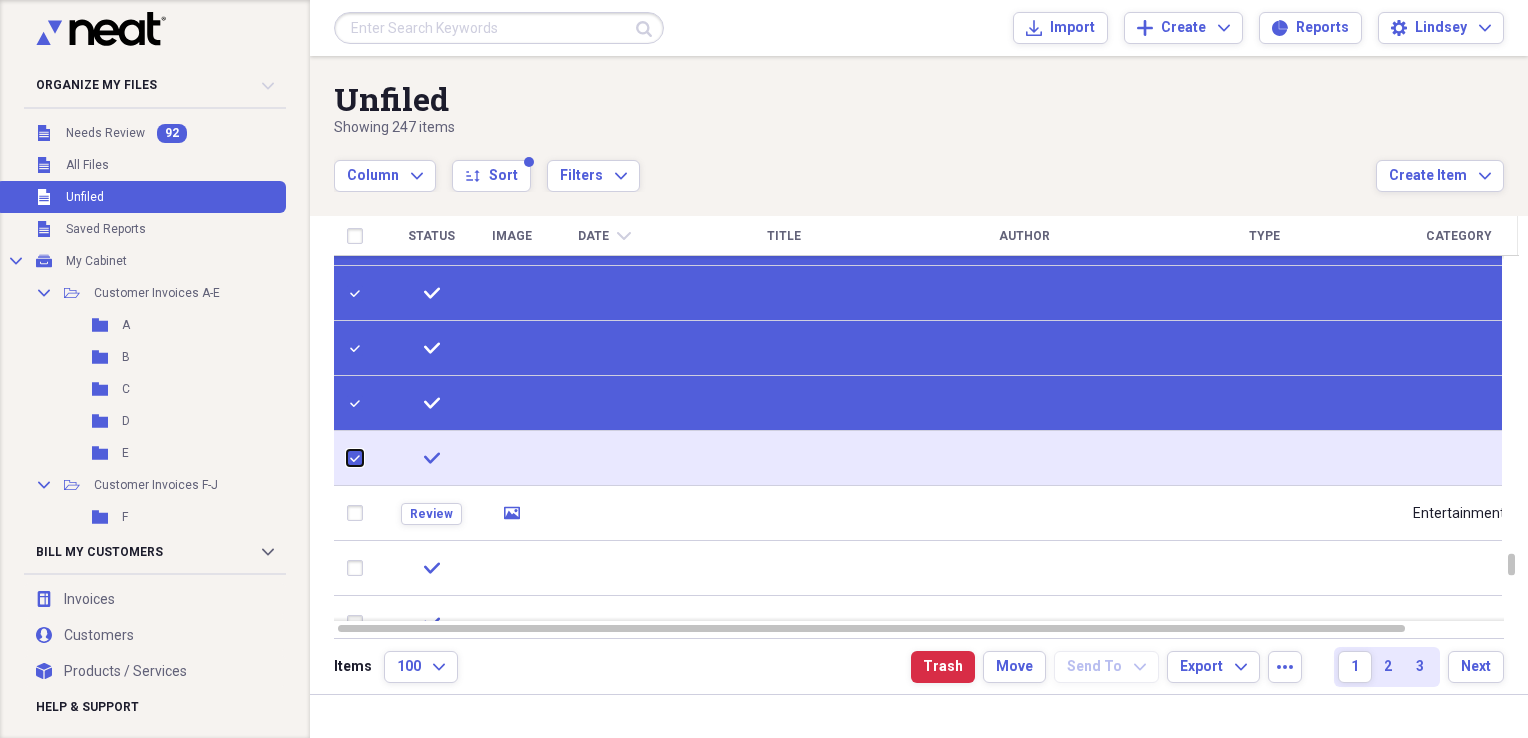 checkbox on "true" 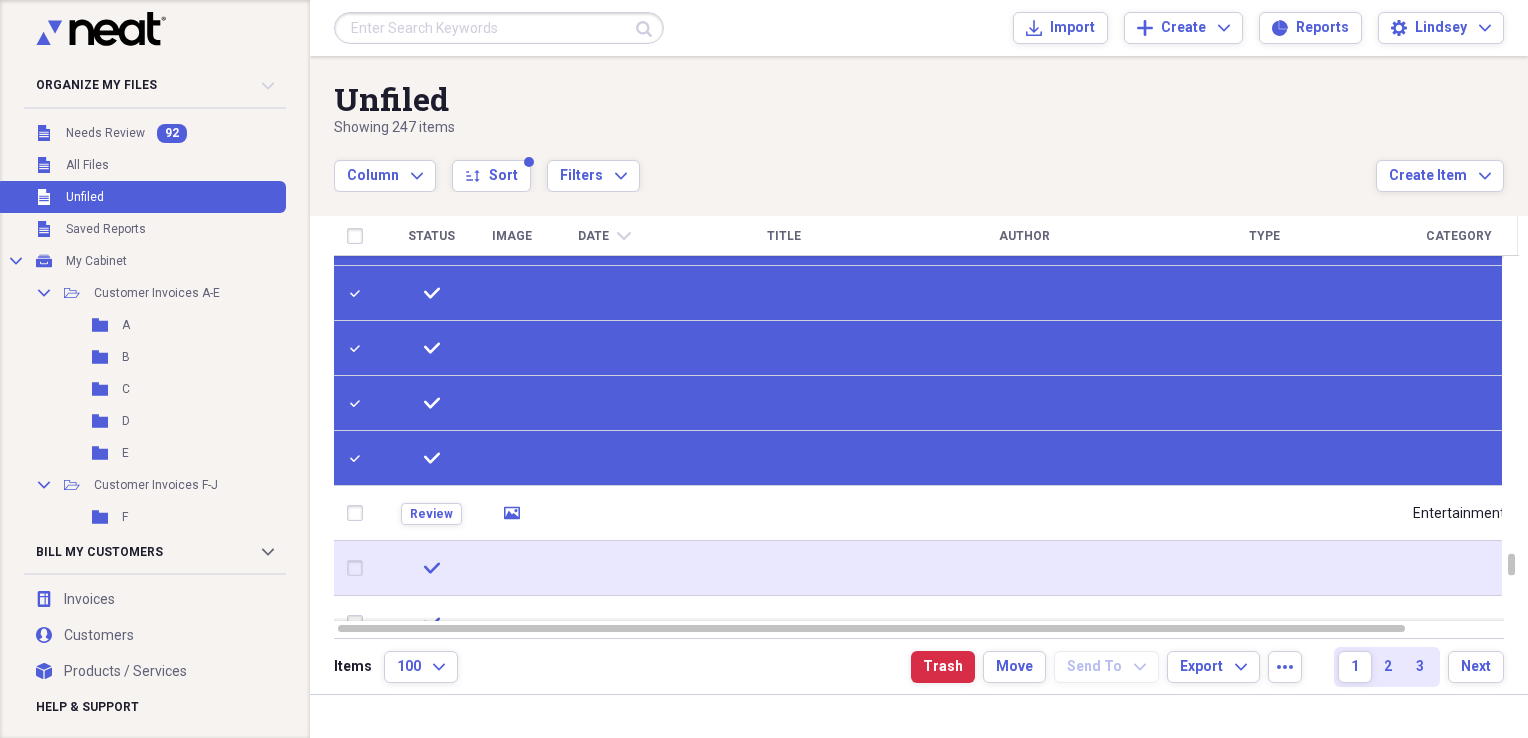click at bounding box center (359, 568) 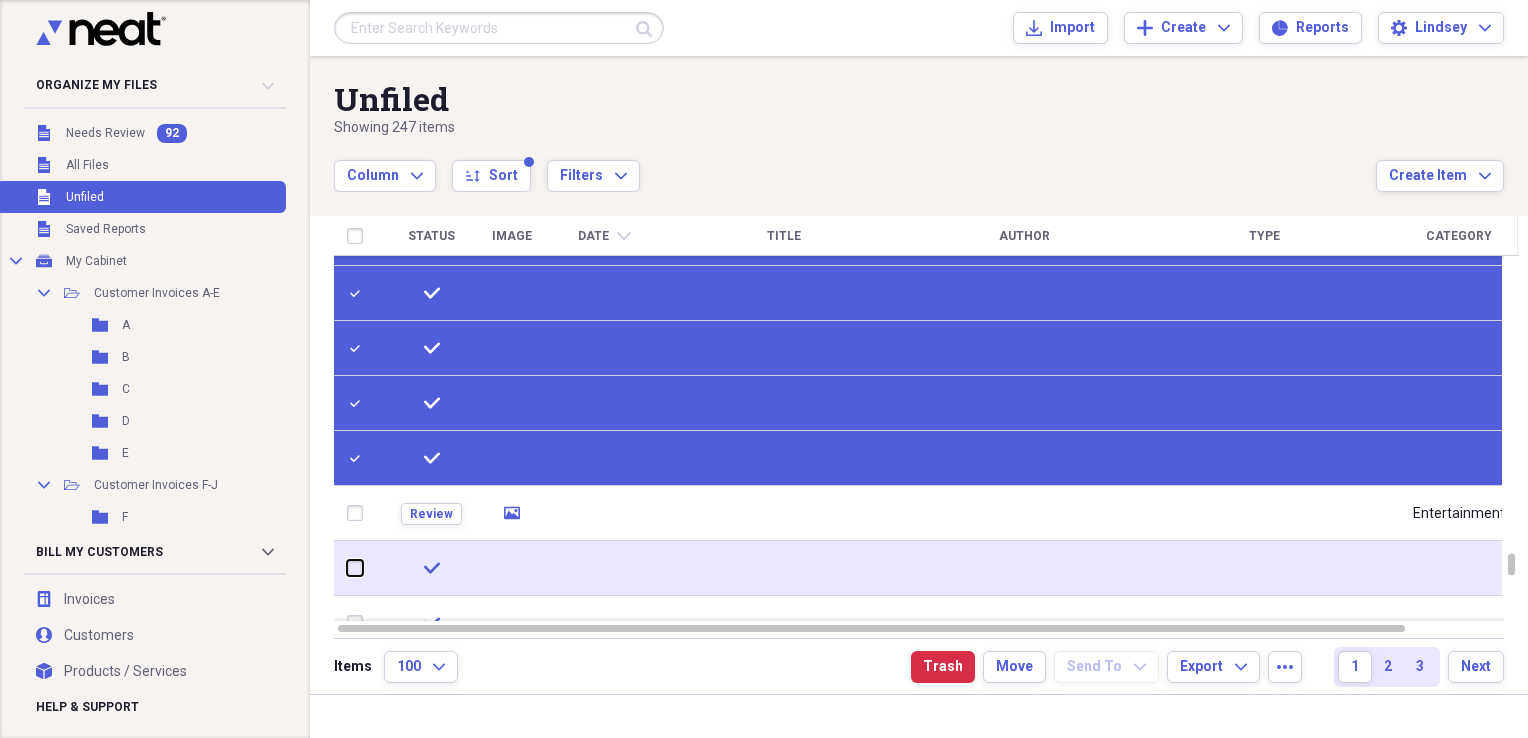 click at bounding box center [347, 568] 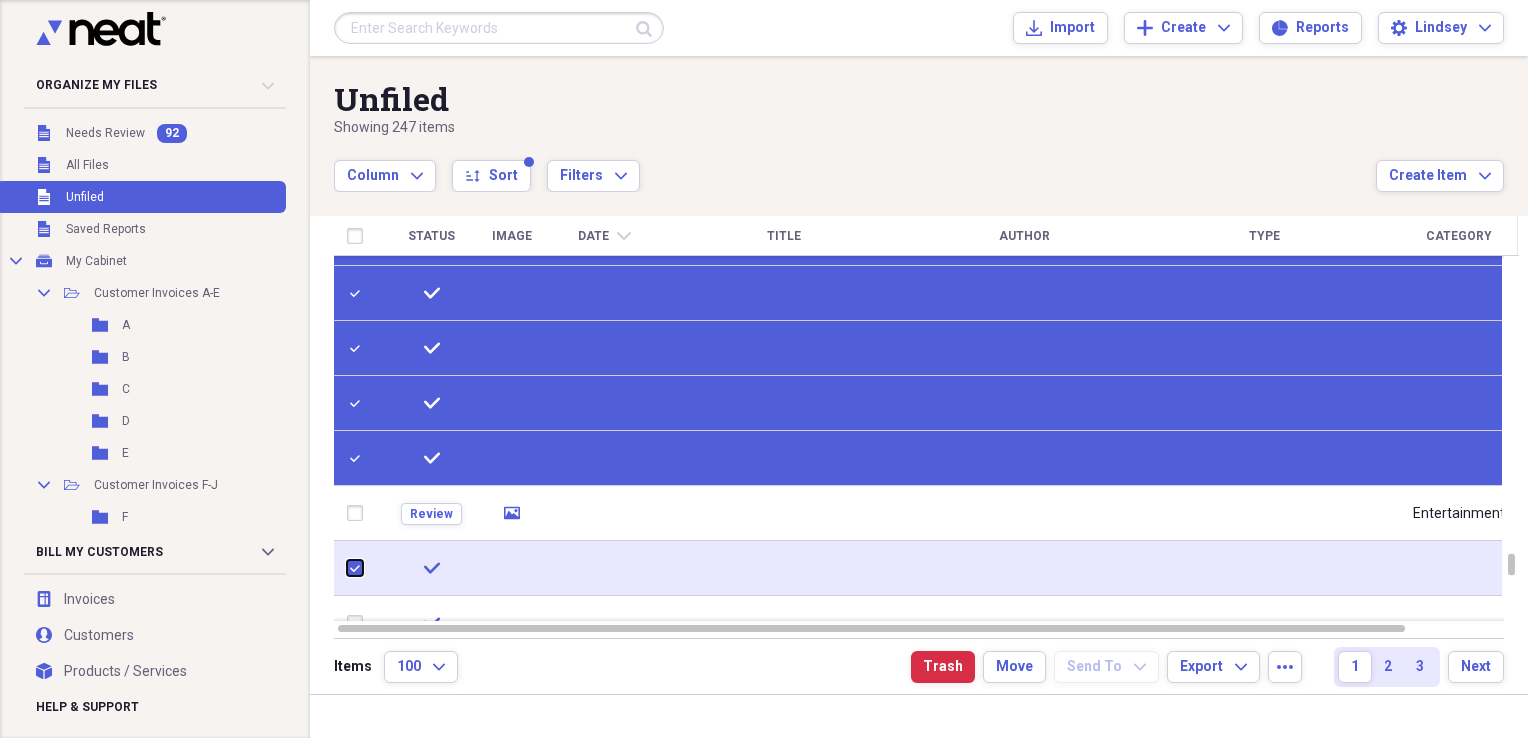 checkbox on "true" 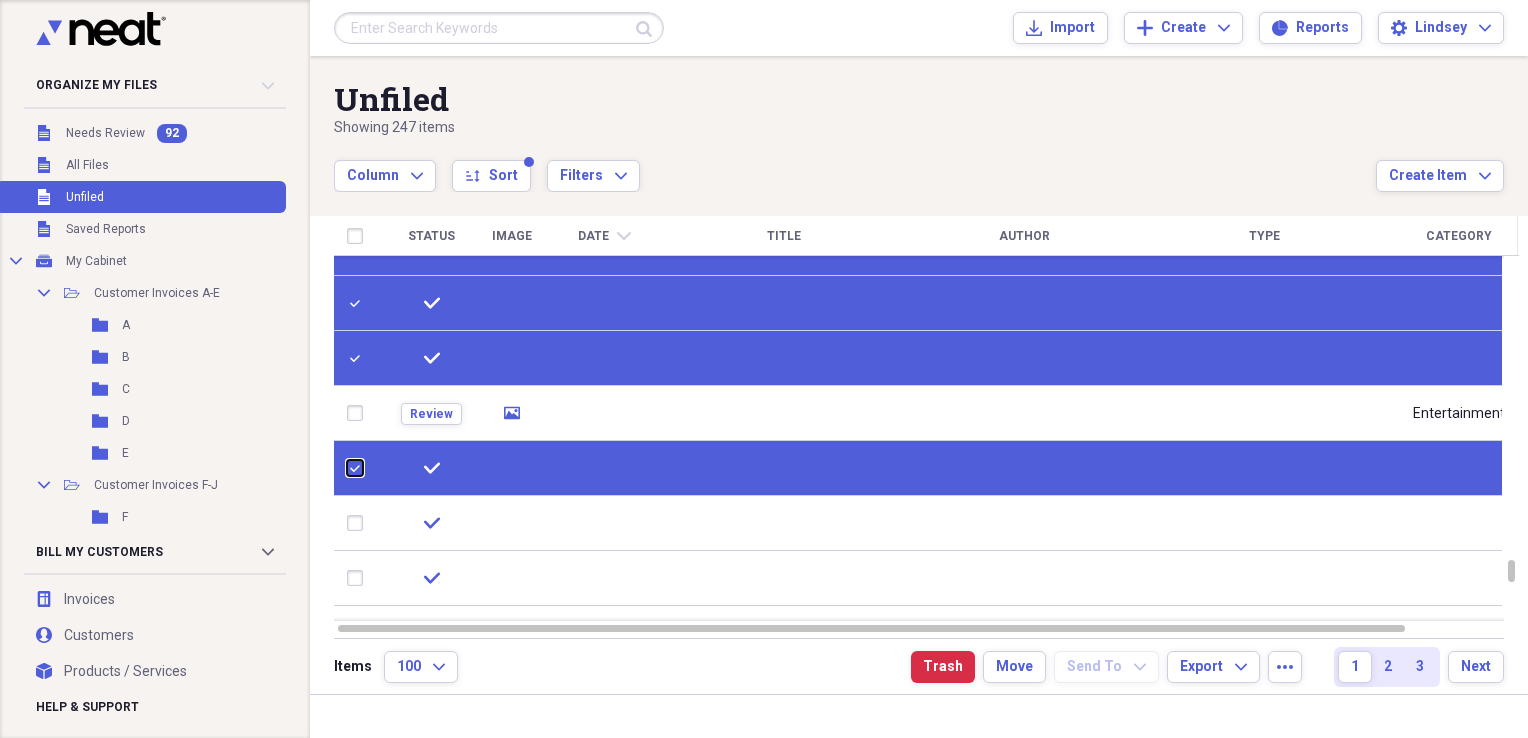 checkbox on "false" 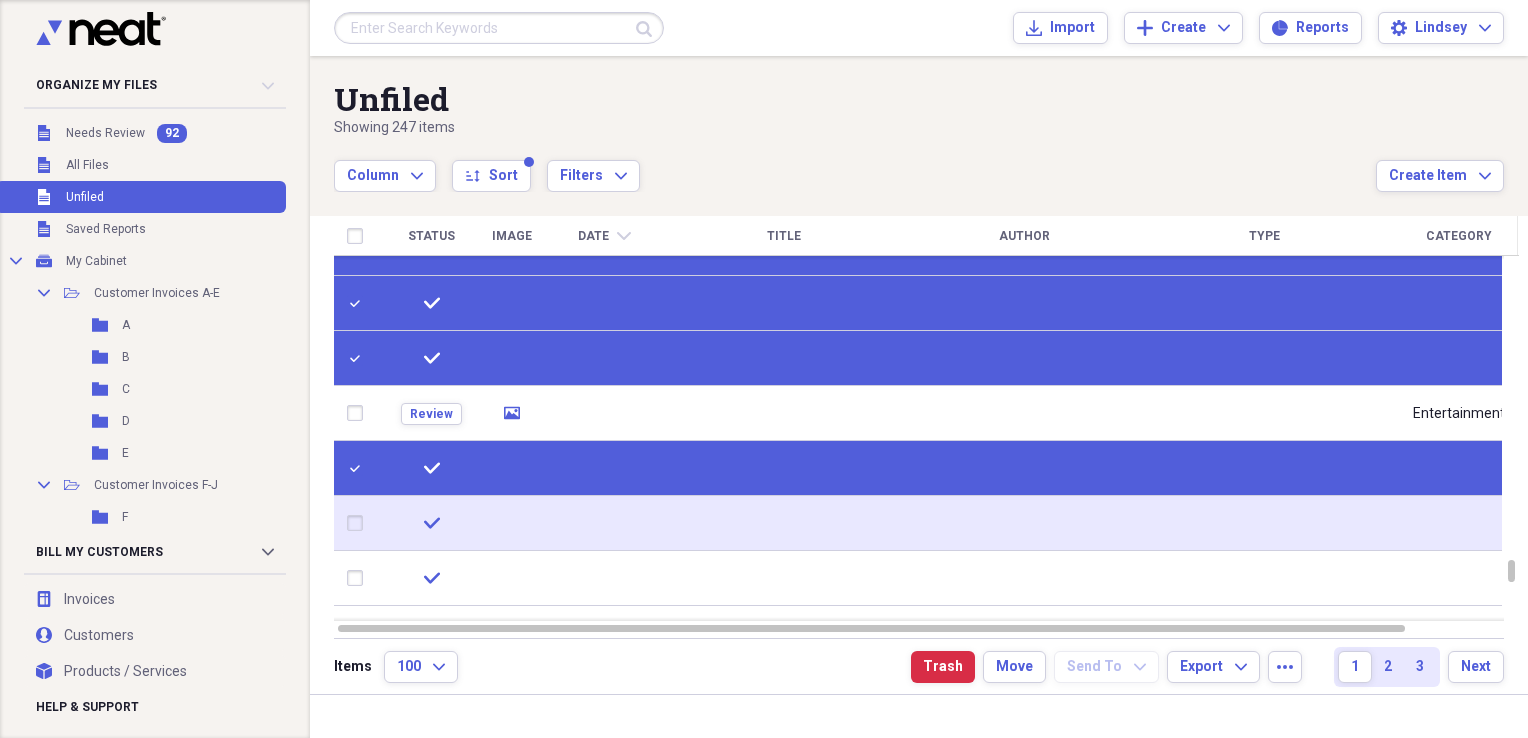click at bounding box center [359, 523] 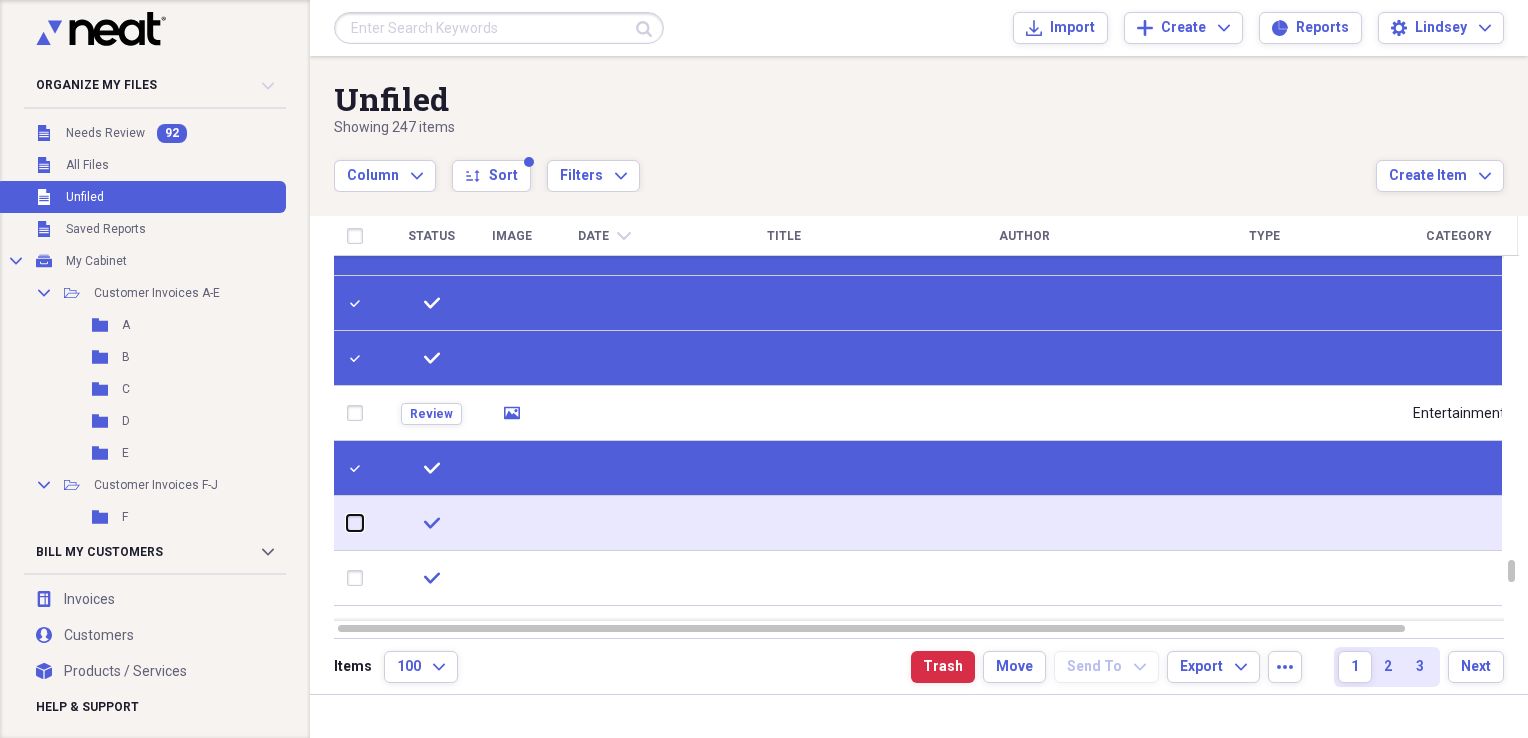 click at bounding box center [347, 523] 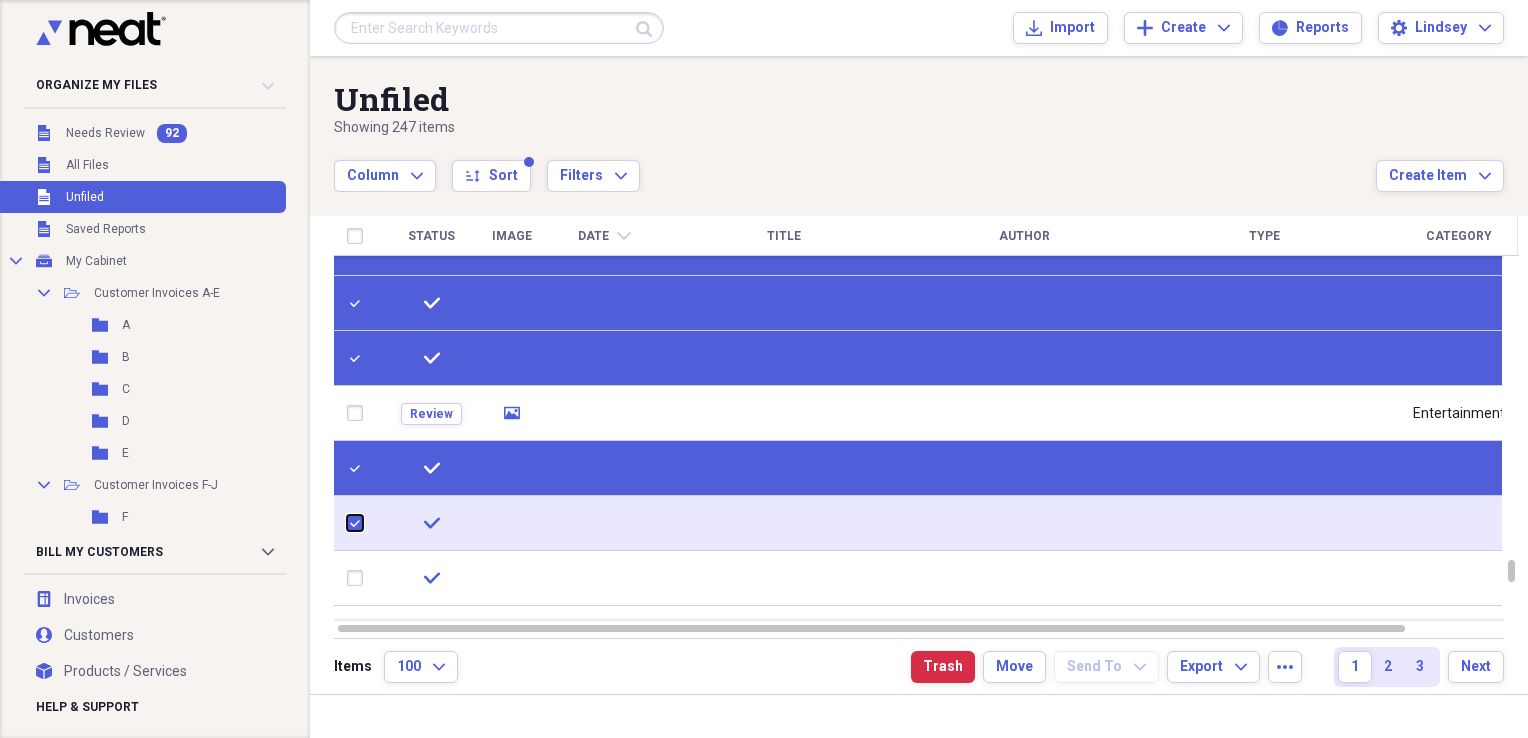 checkbox on "true" 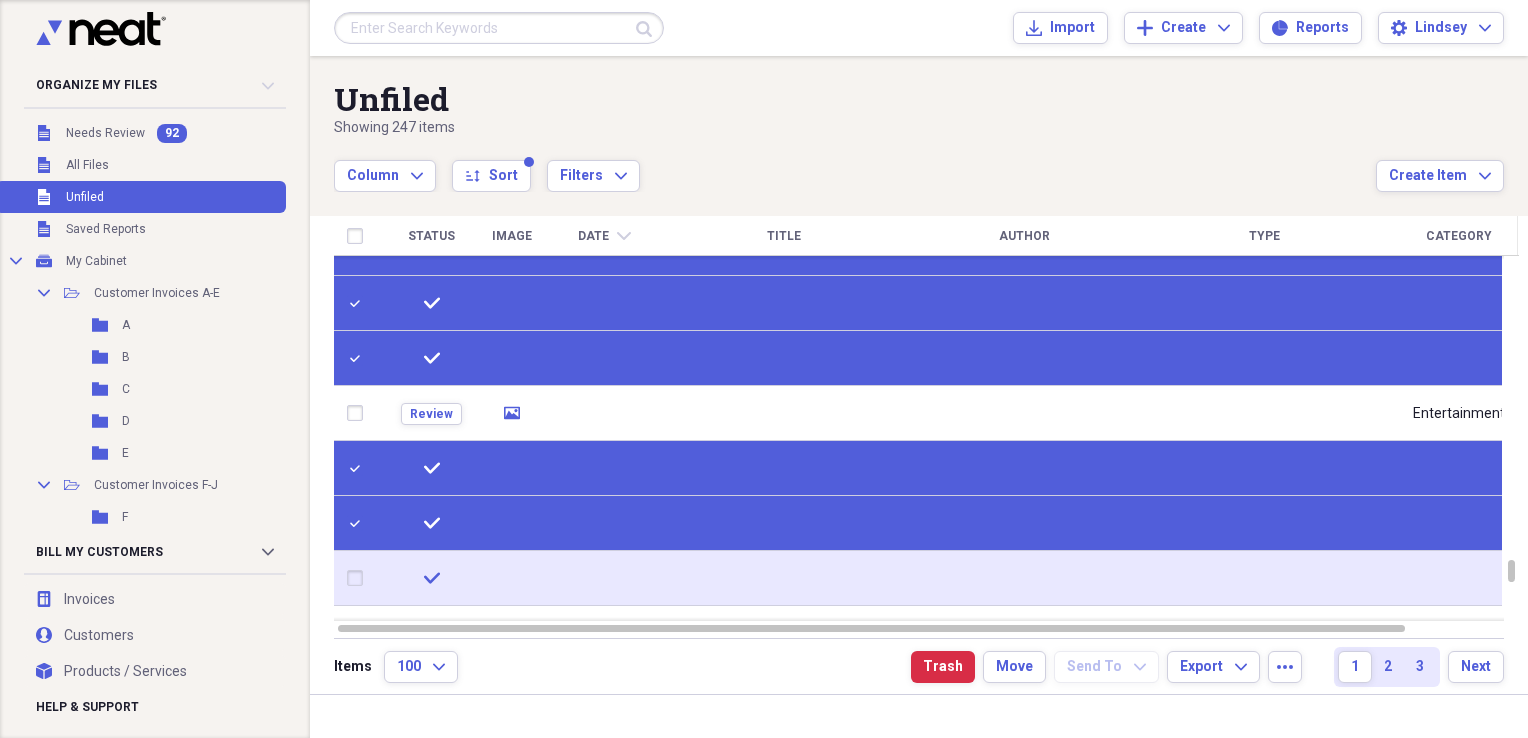 click at bounding box center (359, 578) 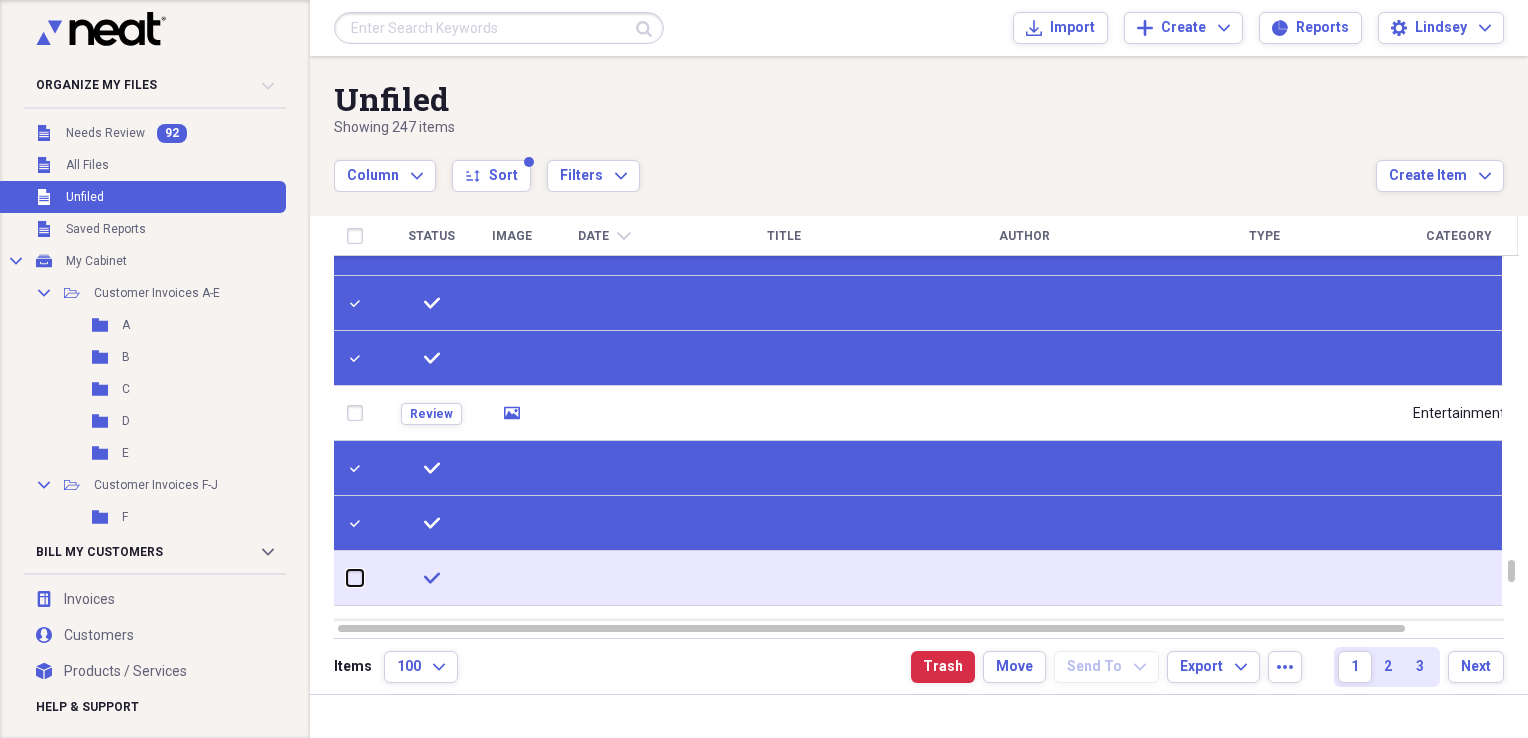 click at bounding box center [347, 578] 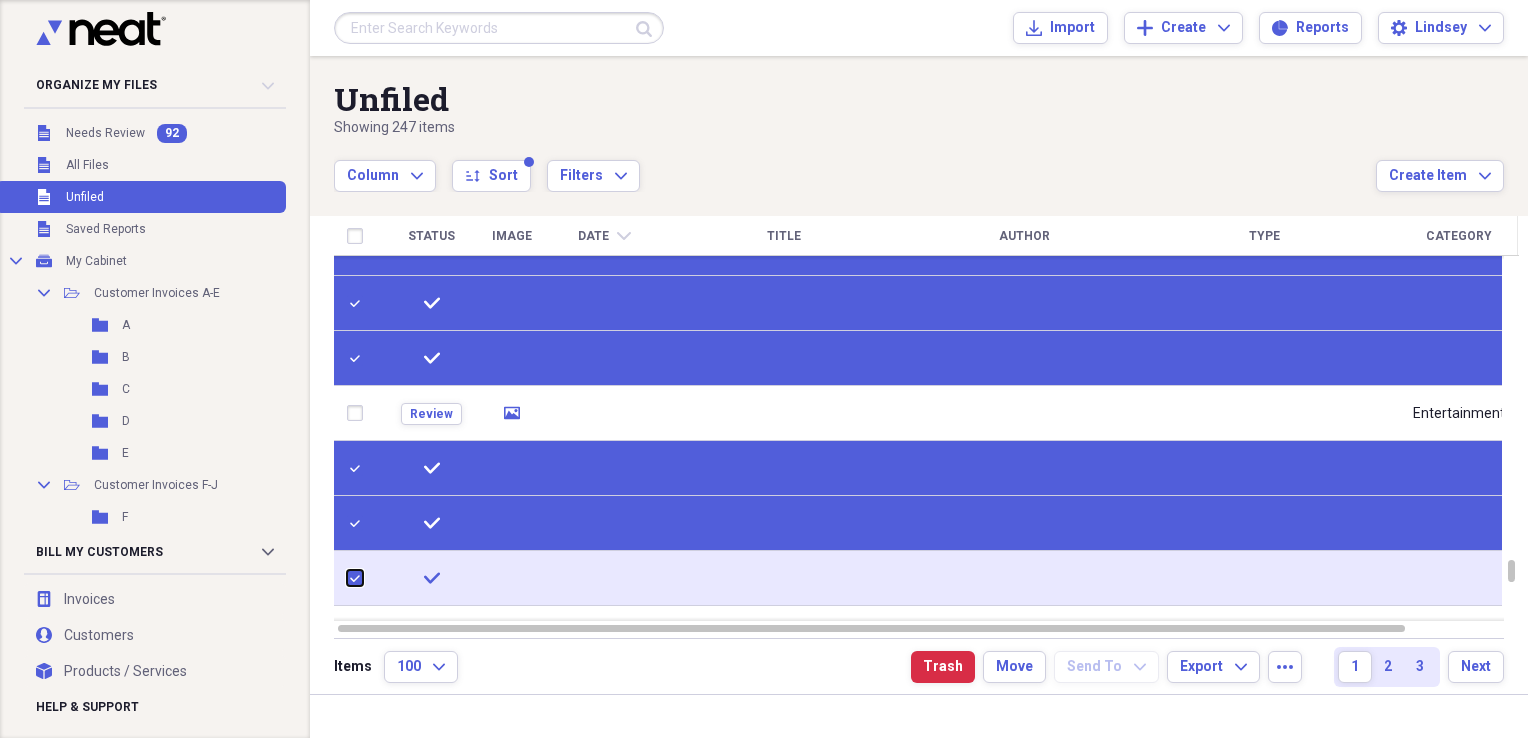 checkbox on "true" 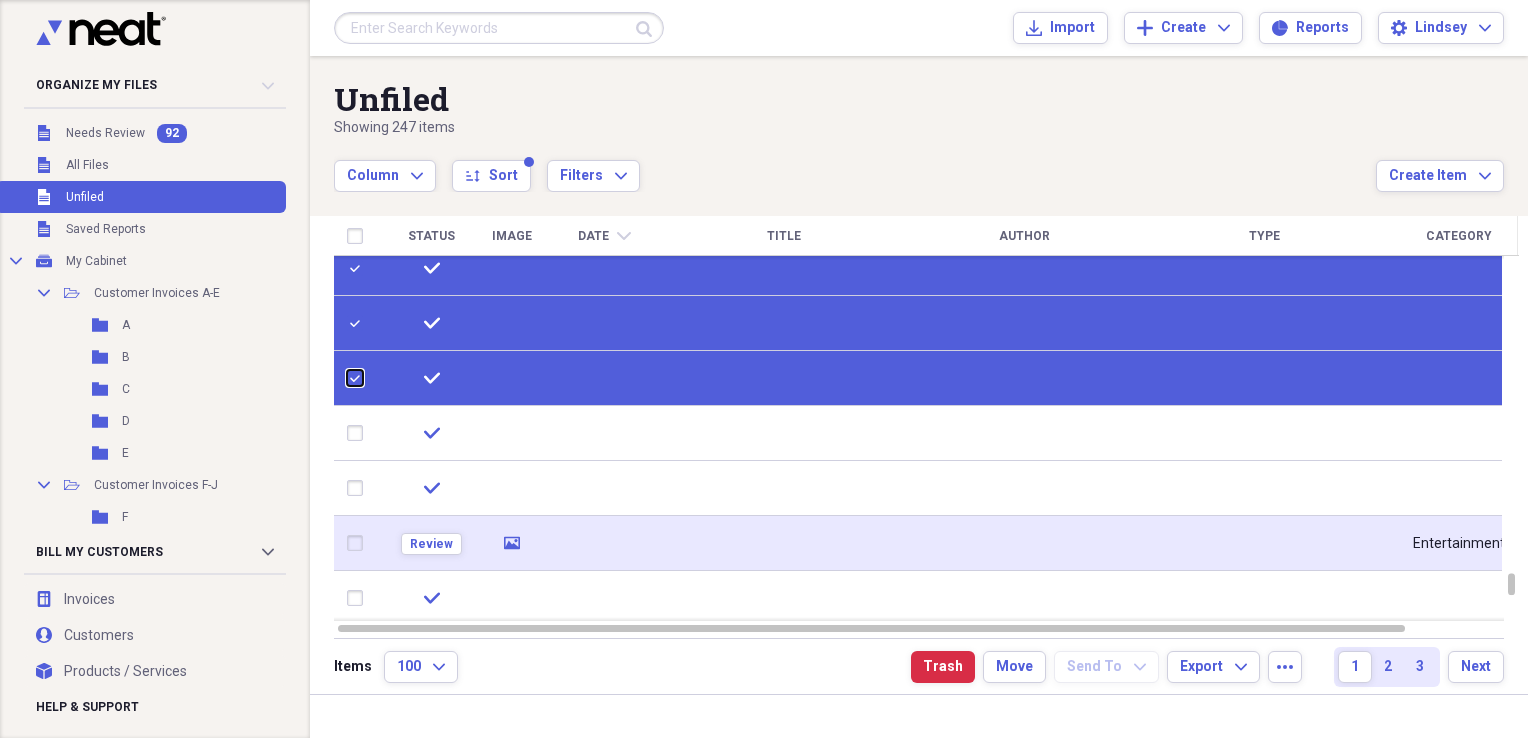 checkbox on "false" 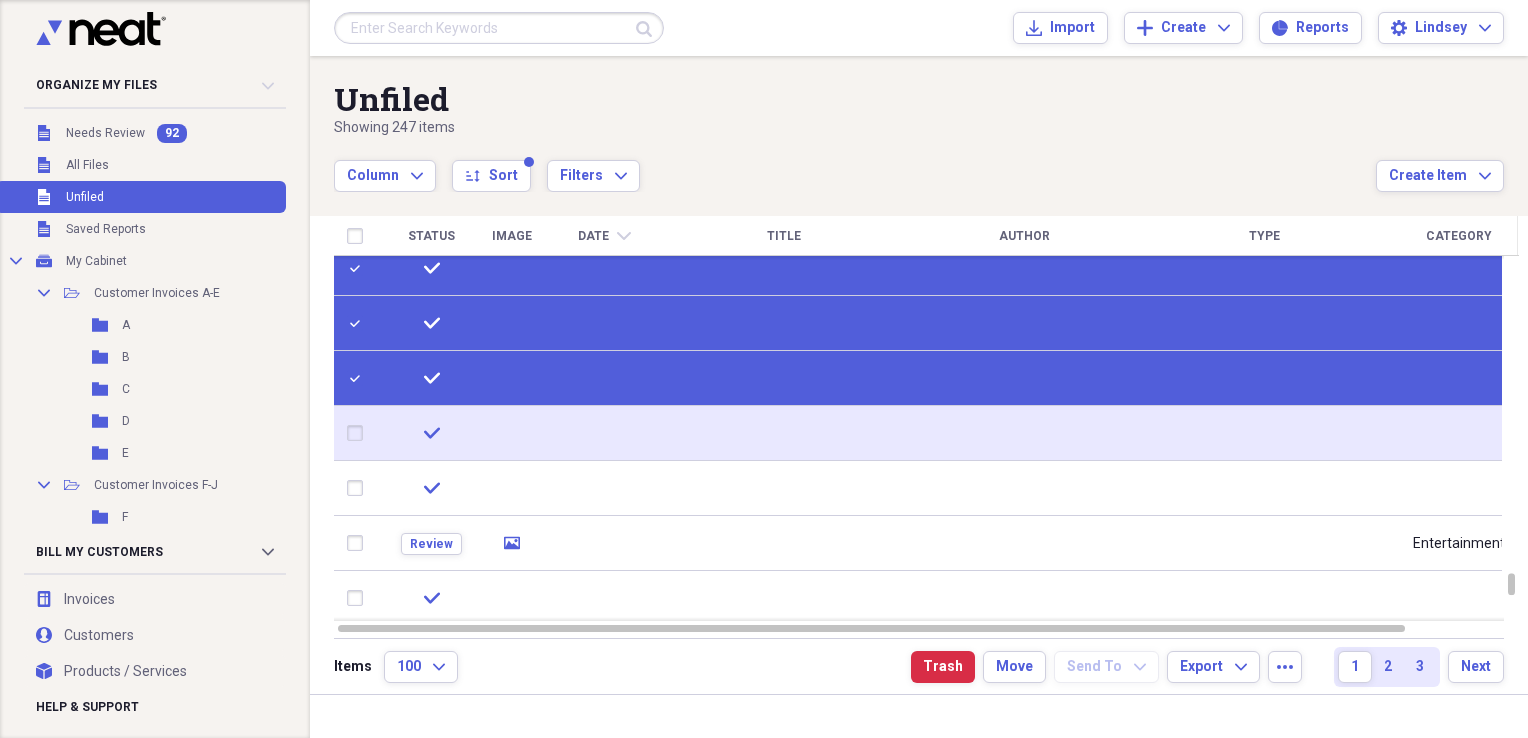 click at bounding box center [359, 433] 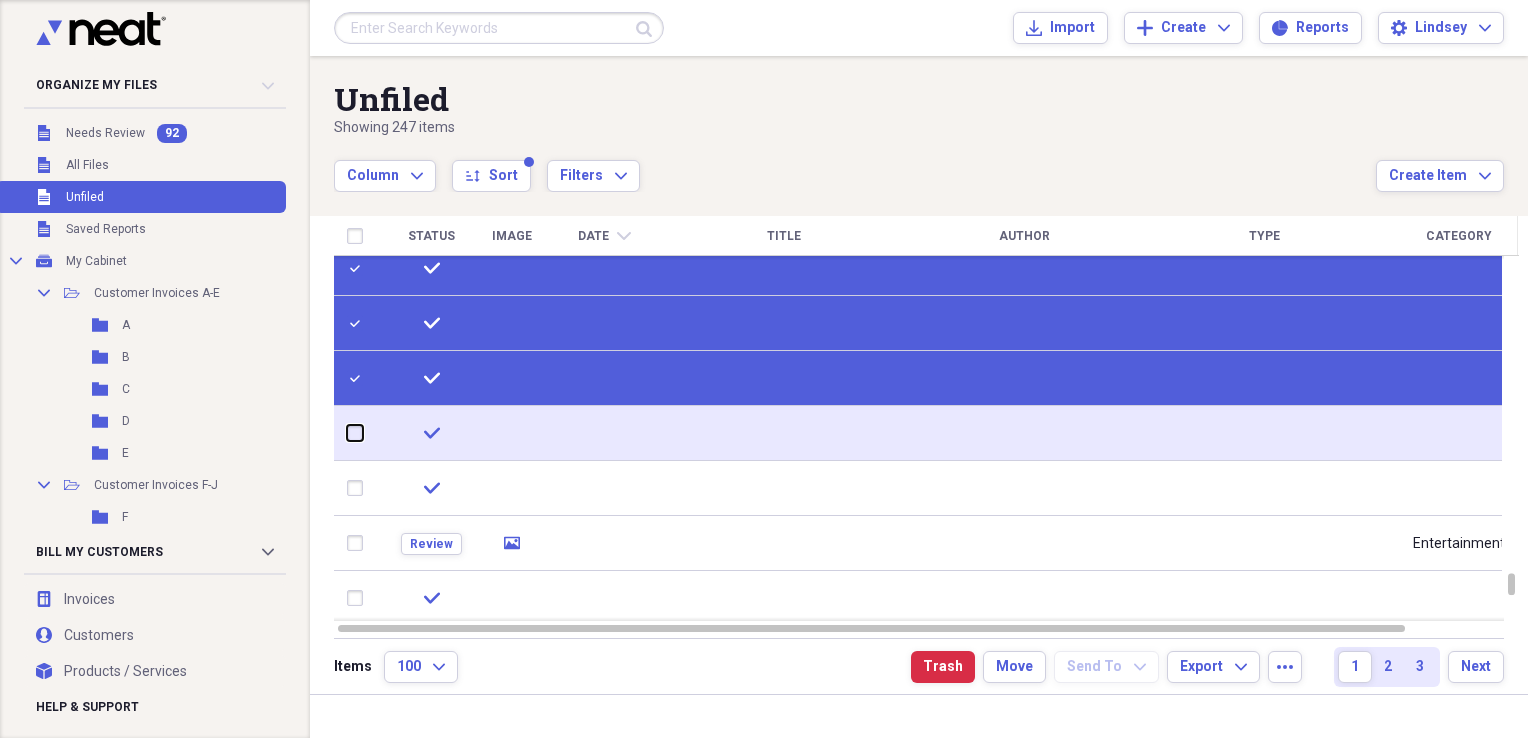 click at bounding box center [347, 433] 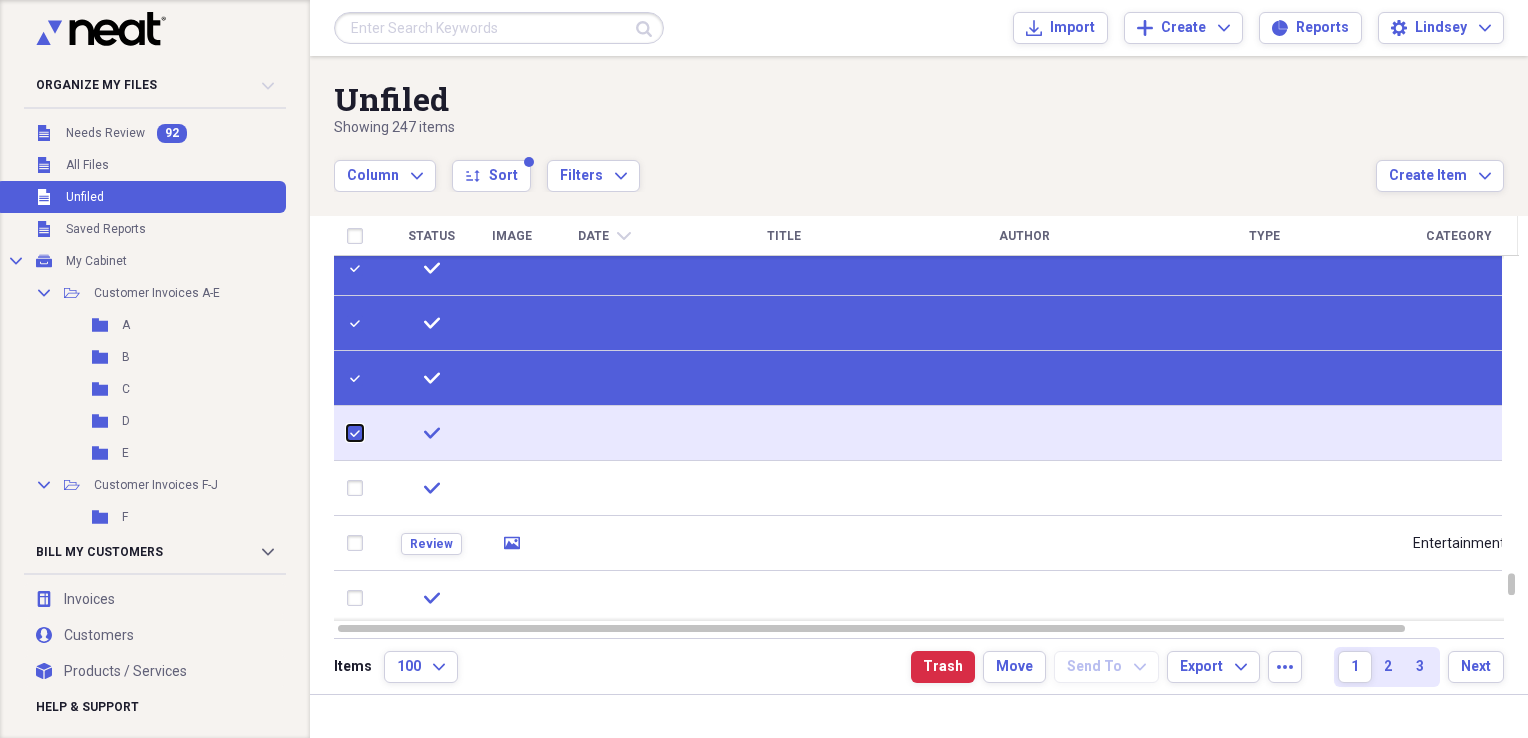 checkbox on "true" 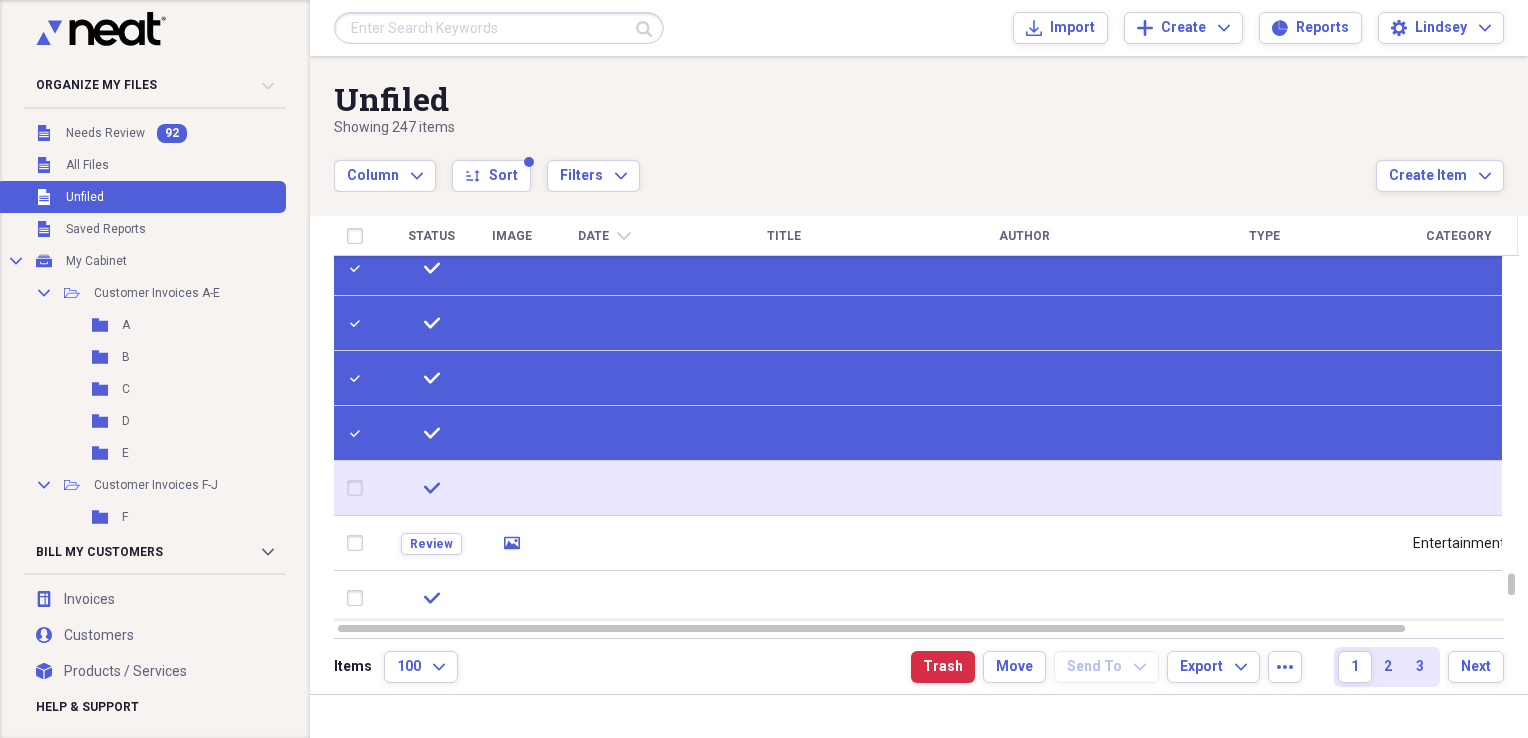 click at bounding box center (359, 488) 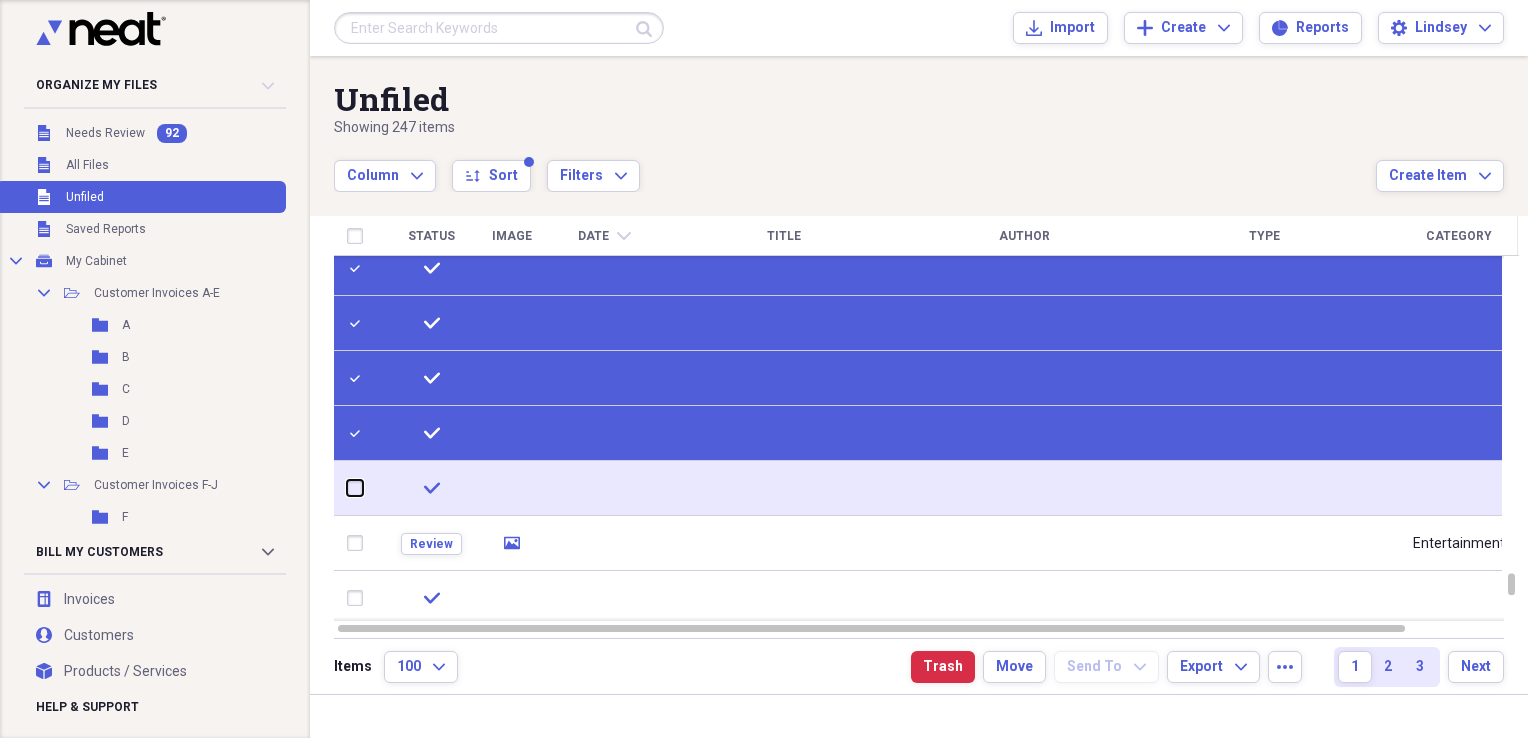 click at bounding box center (347, 488) 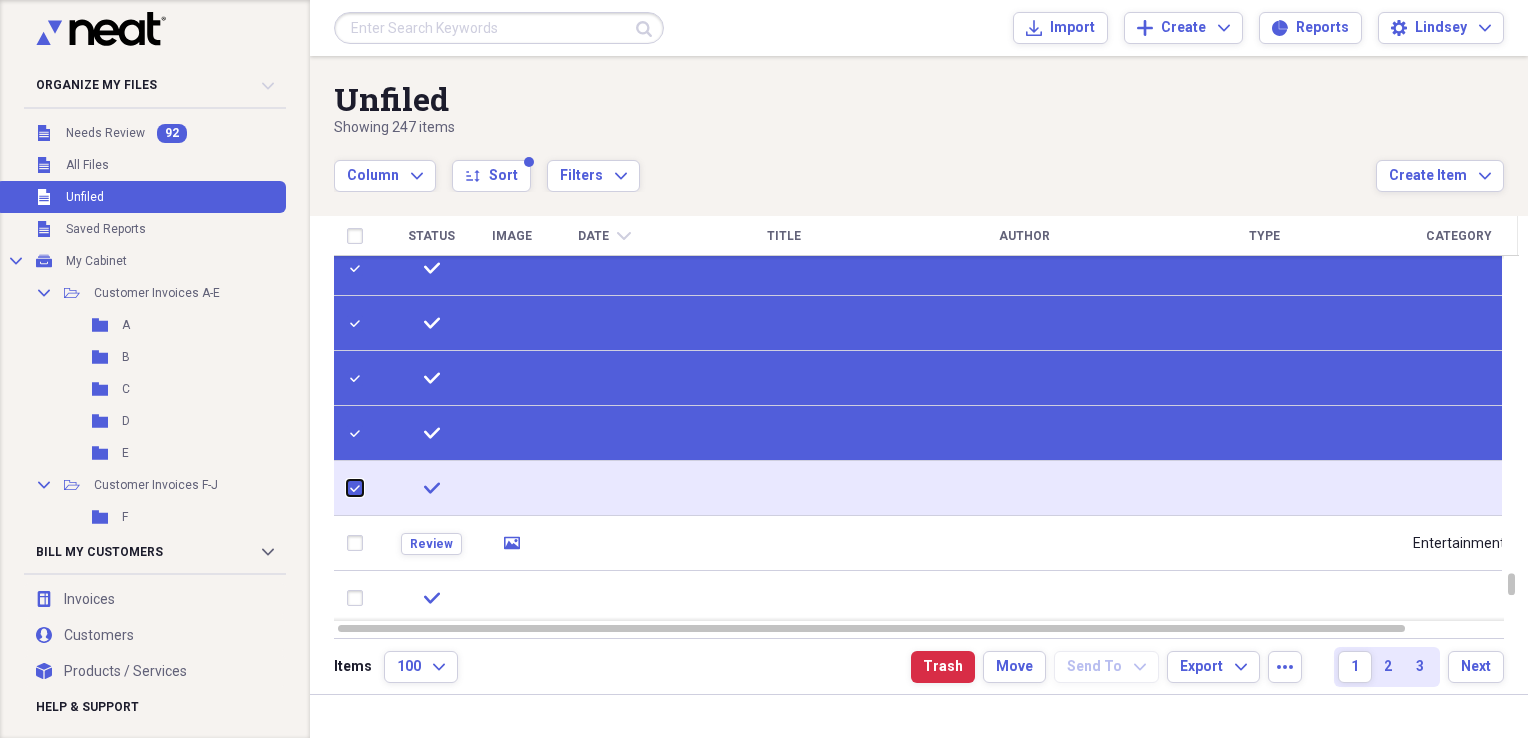 checkbox on "true" 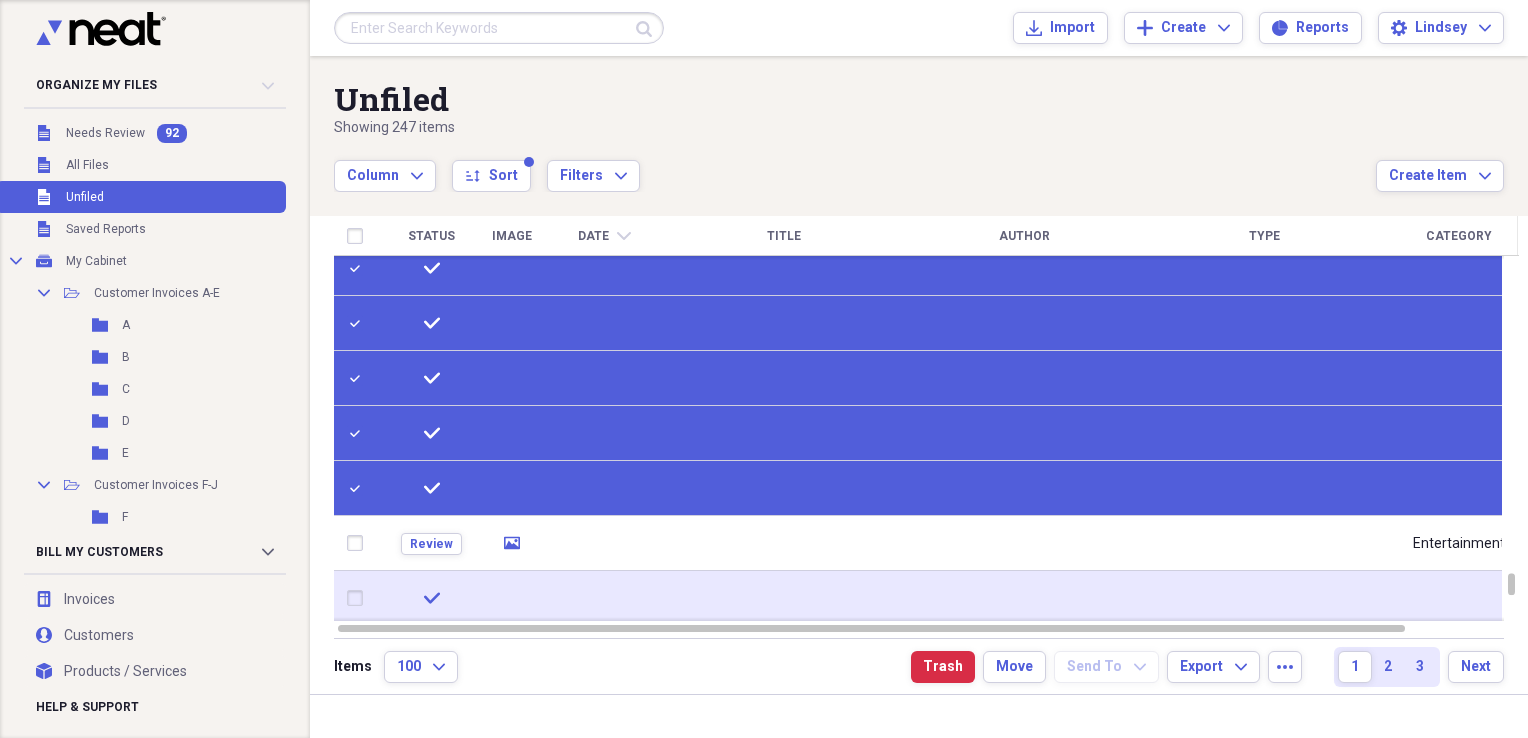 click at bounding box center [359, 598] 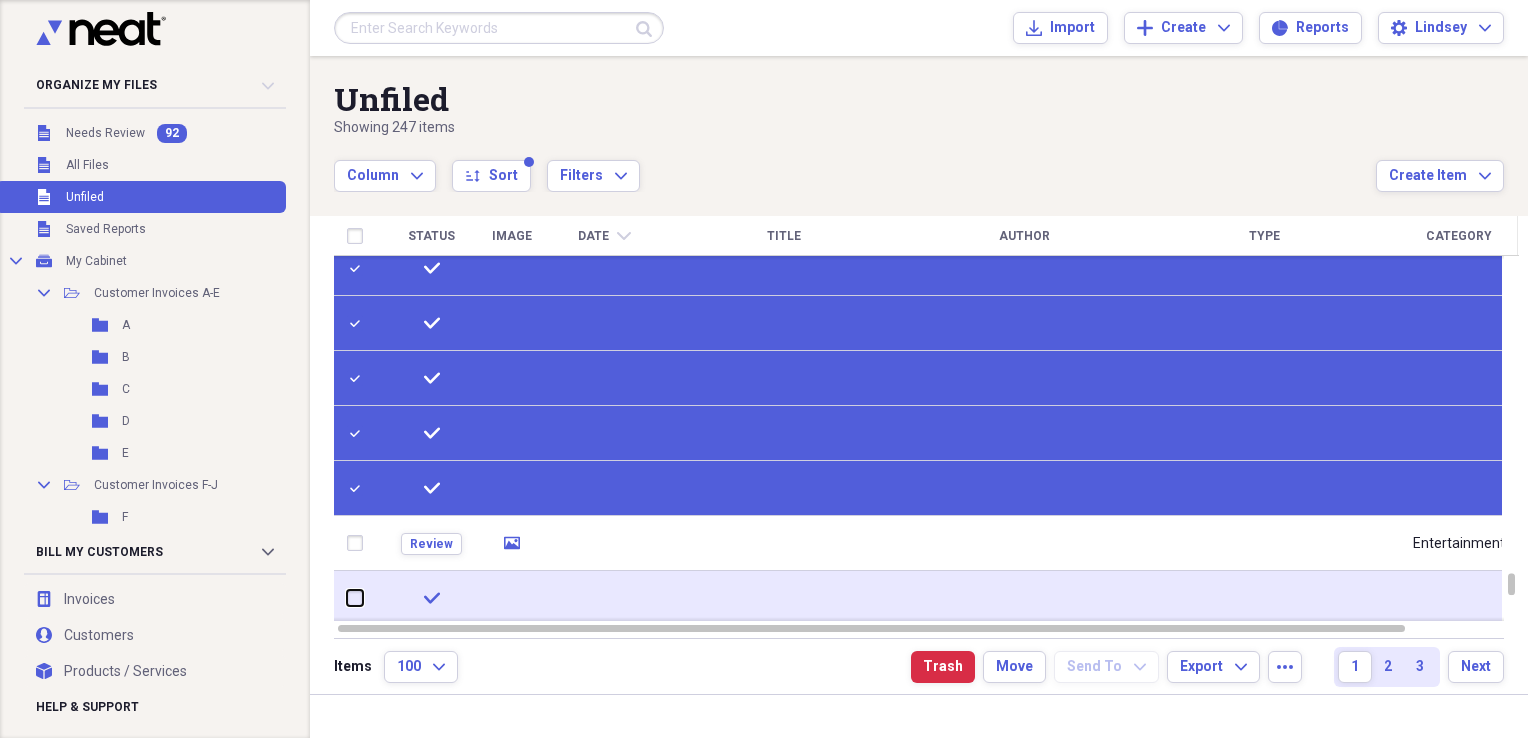 click at bounding box center [347, 598] 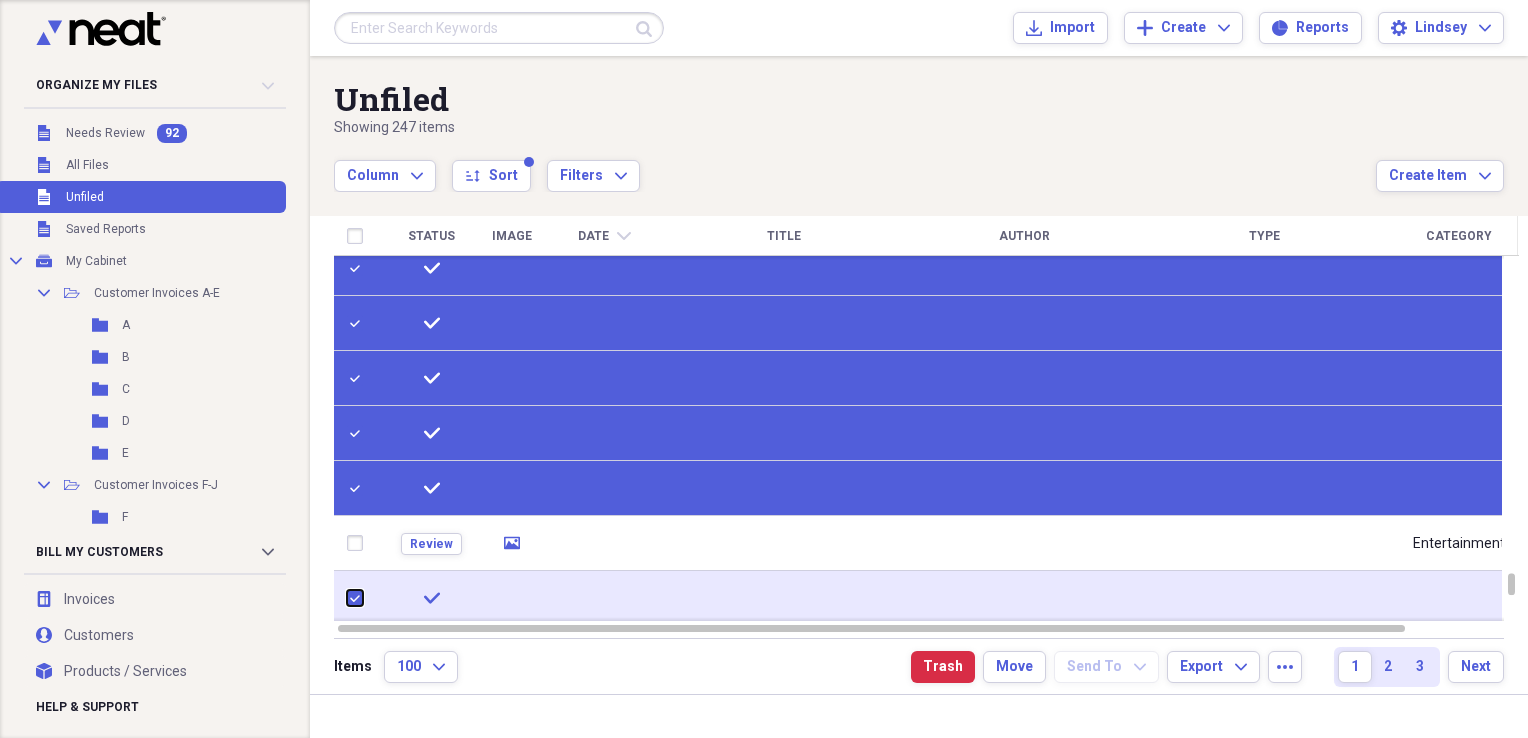 checkbox on "true" 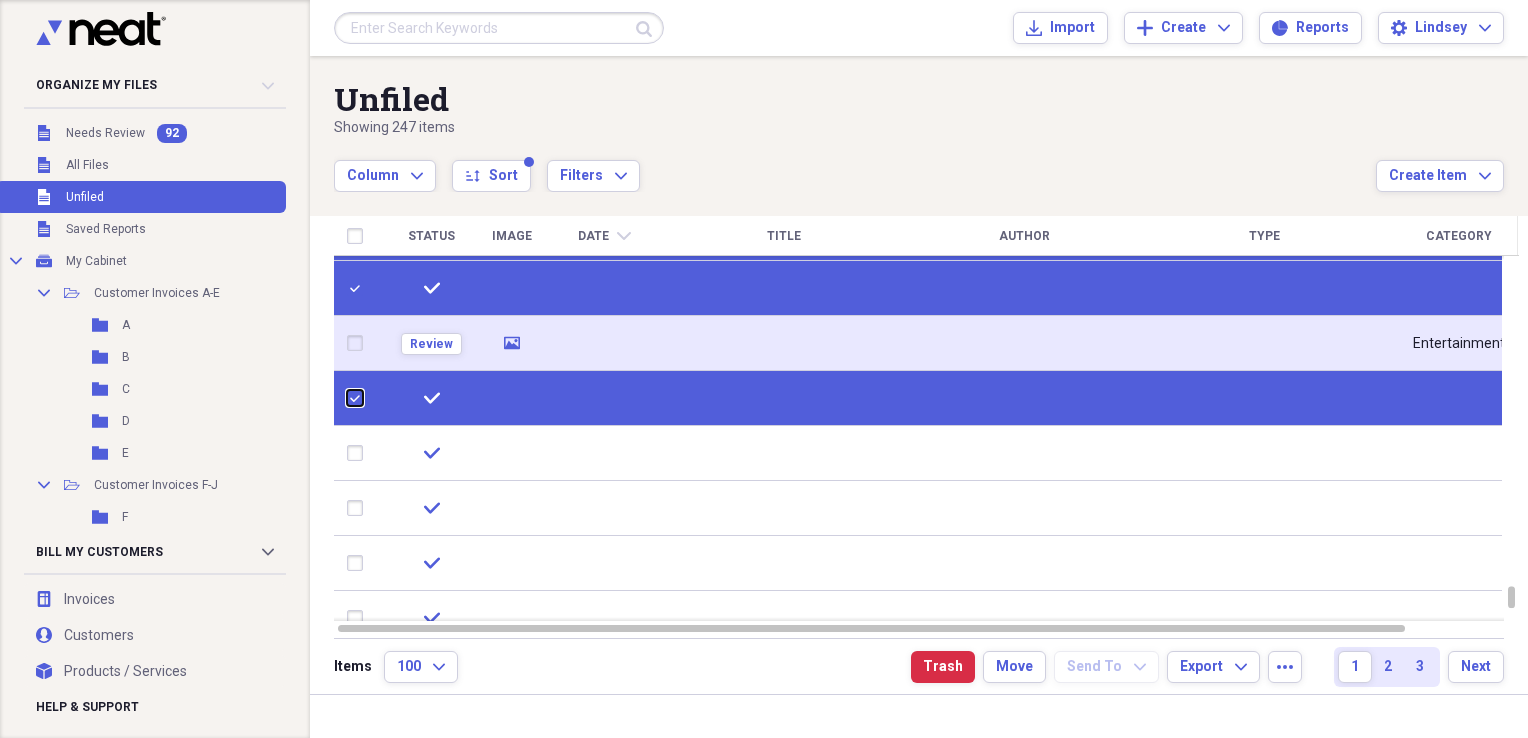 checkbox on "false" 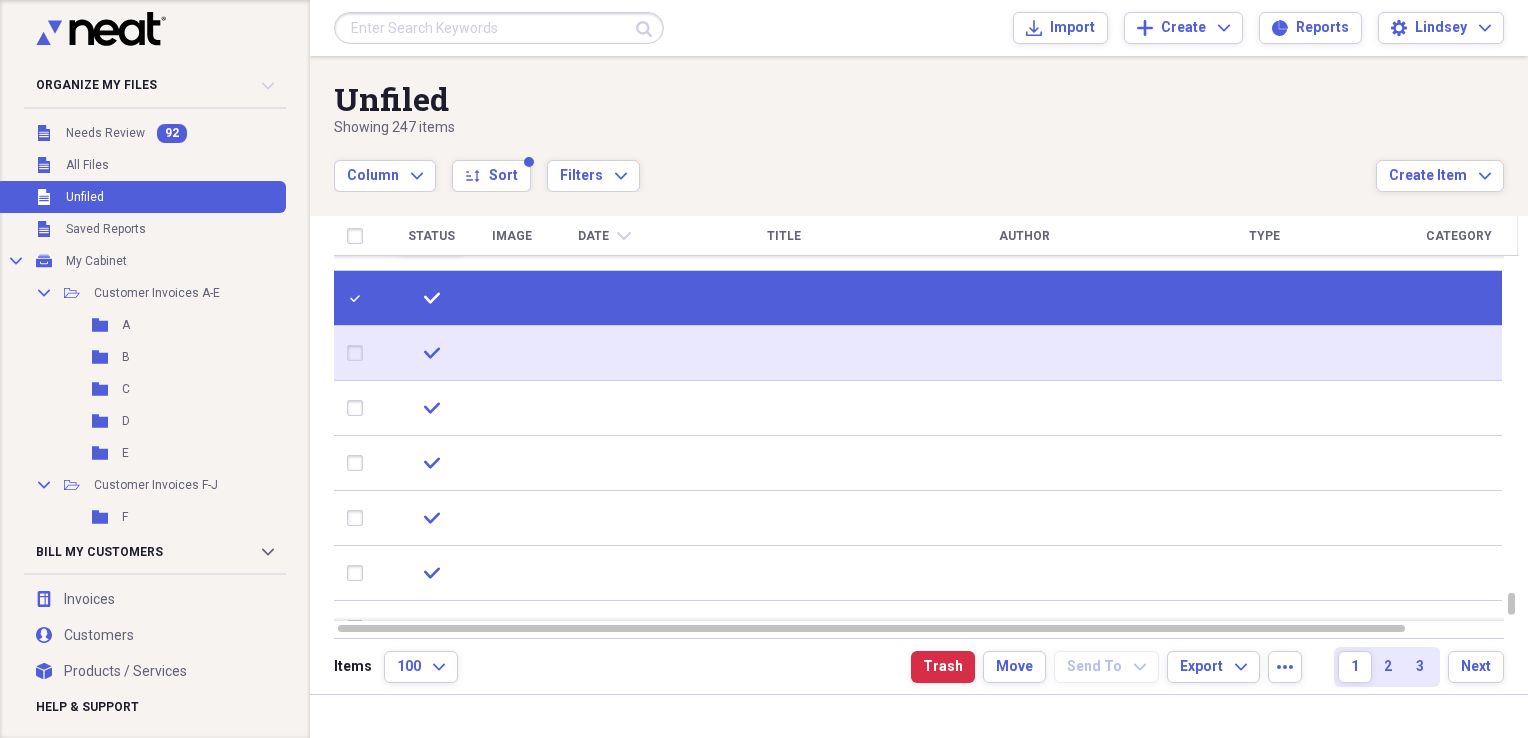 click at bounding box center (359, 353) 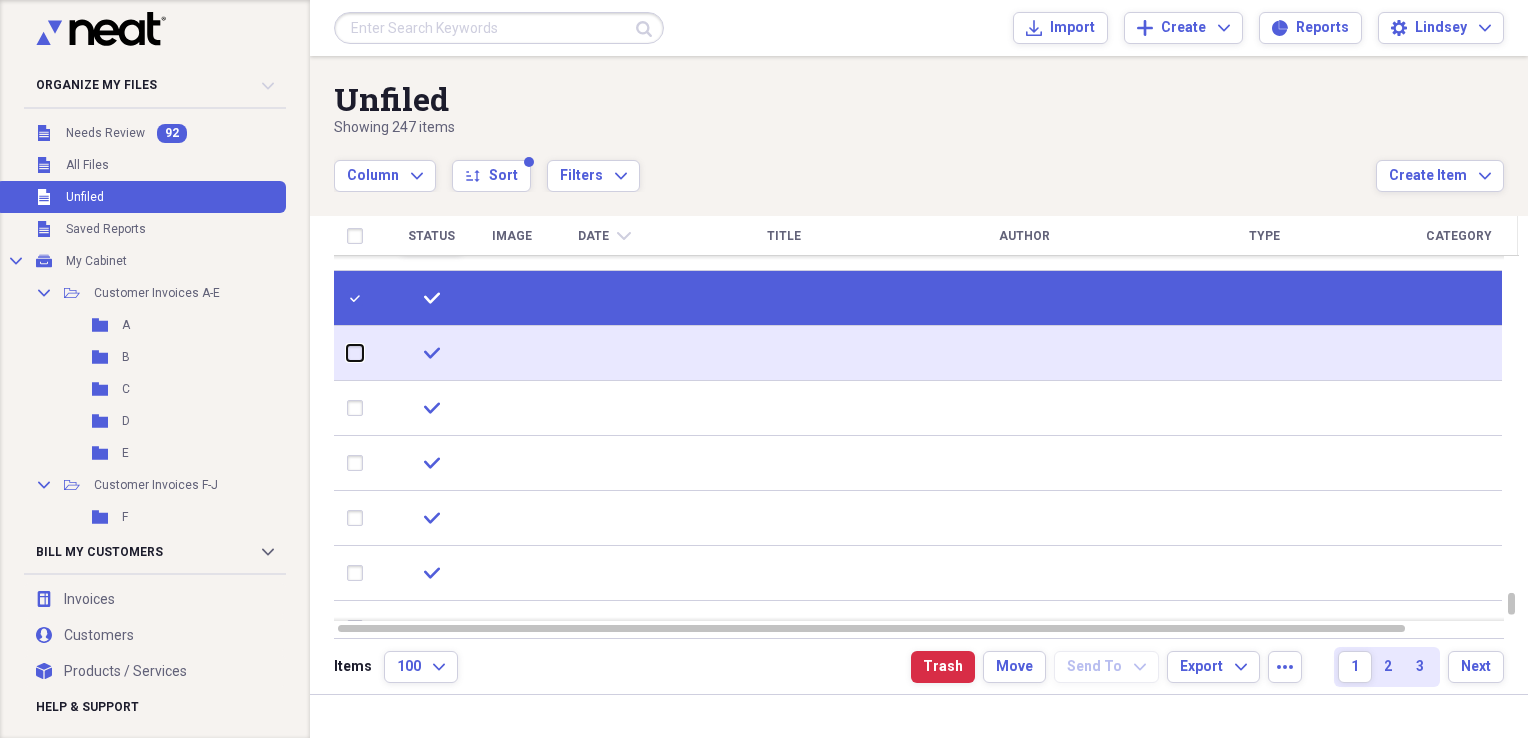click at bounding box center (347, 353) 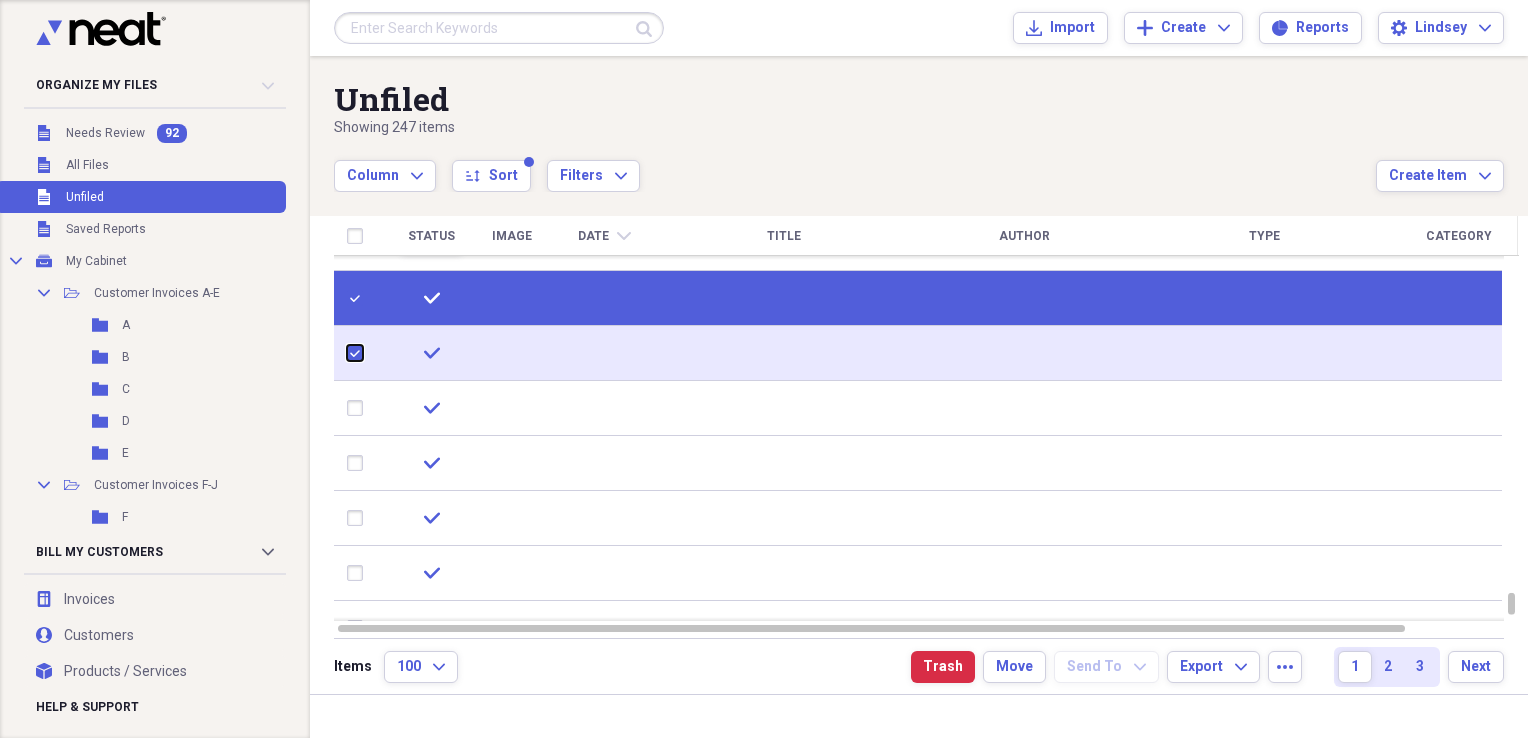 checkbox on "true" 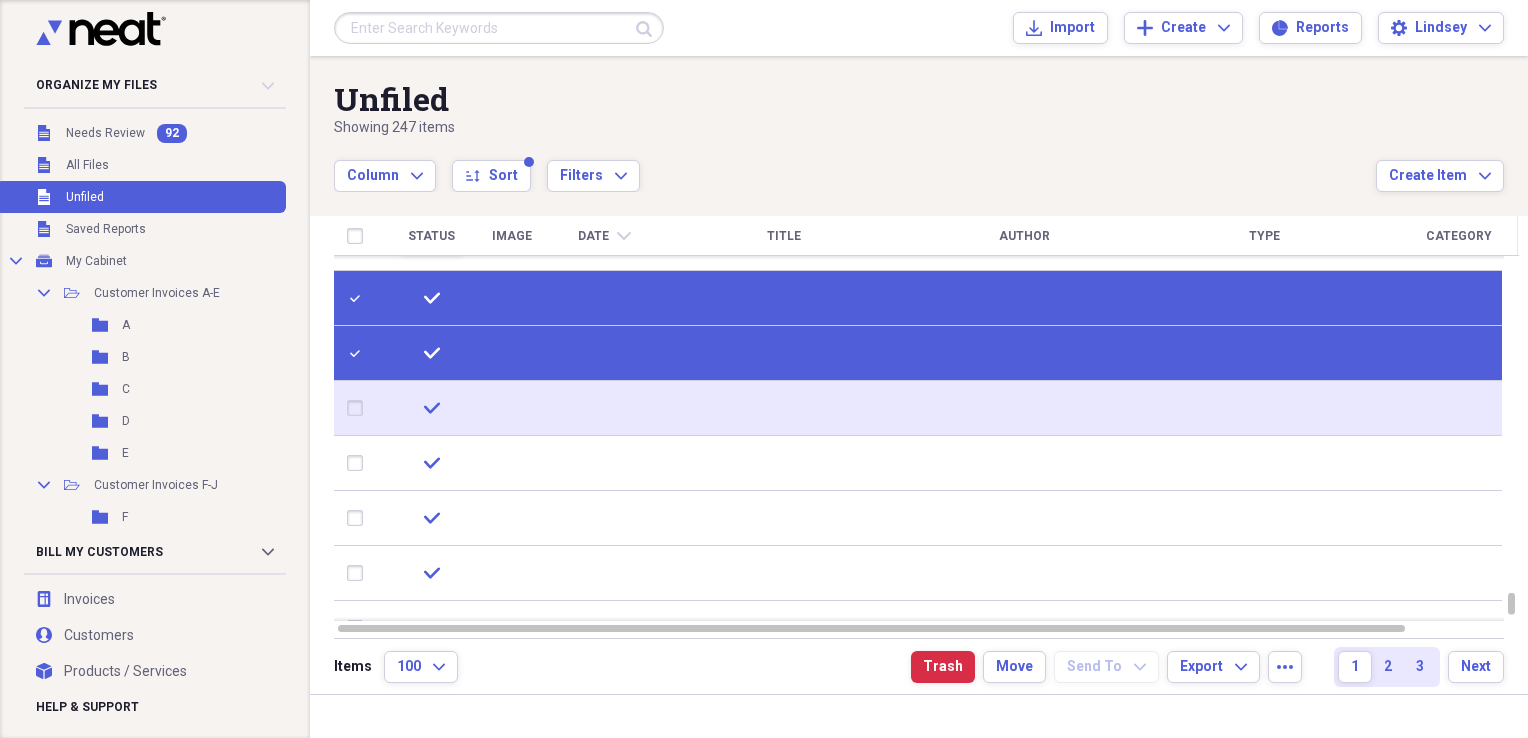 click at bounding box center [359, 408] 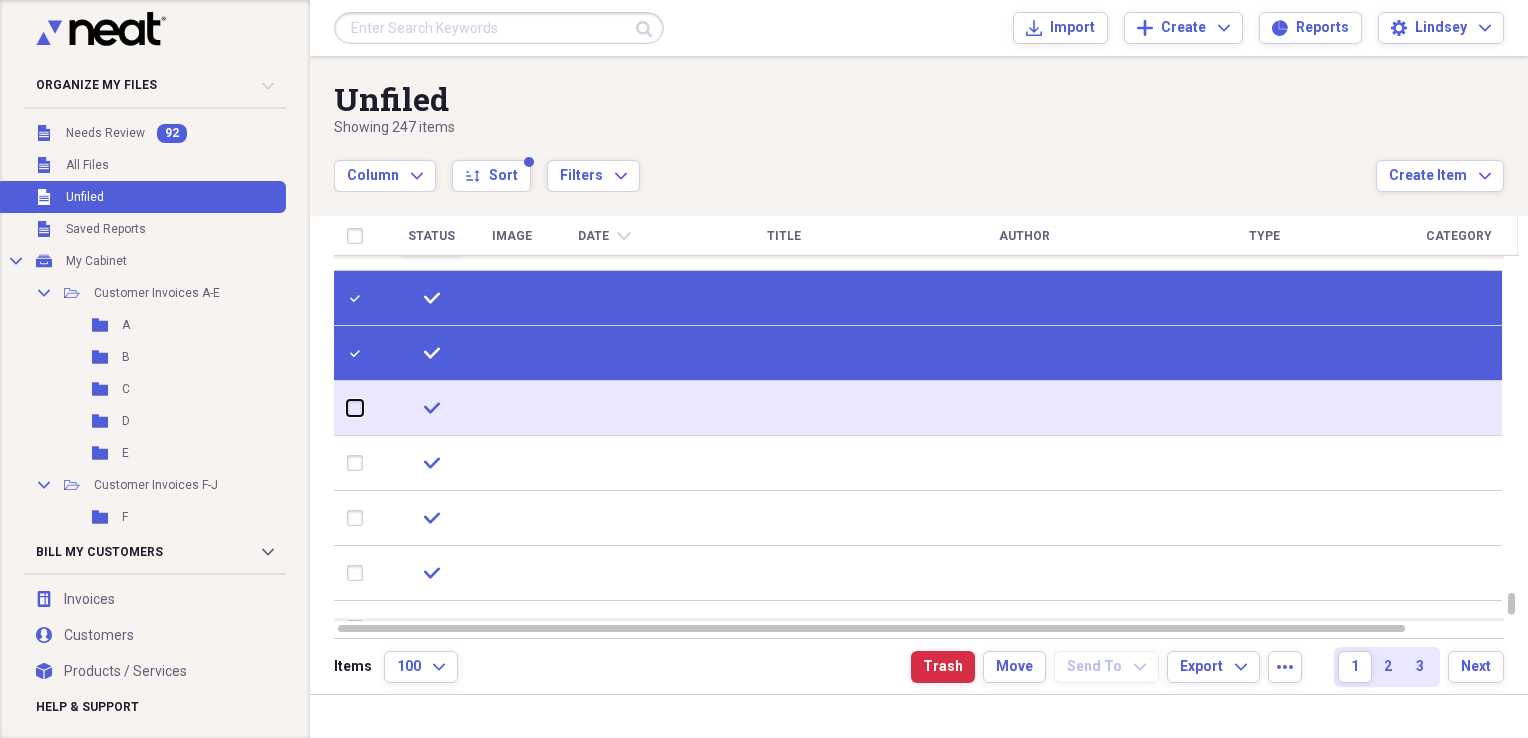 click at bounding box center [347, 408] 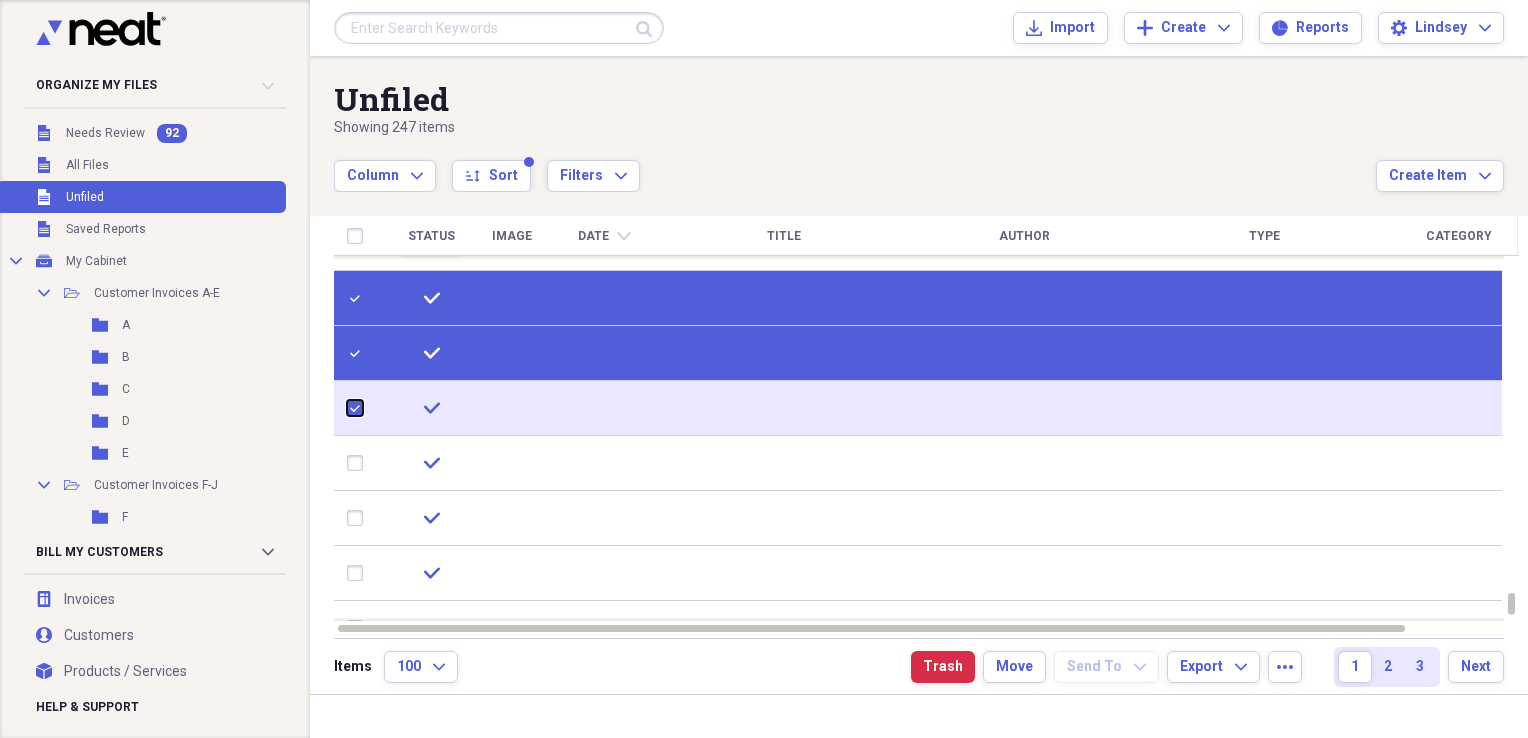 checkbox on "true" 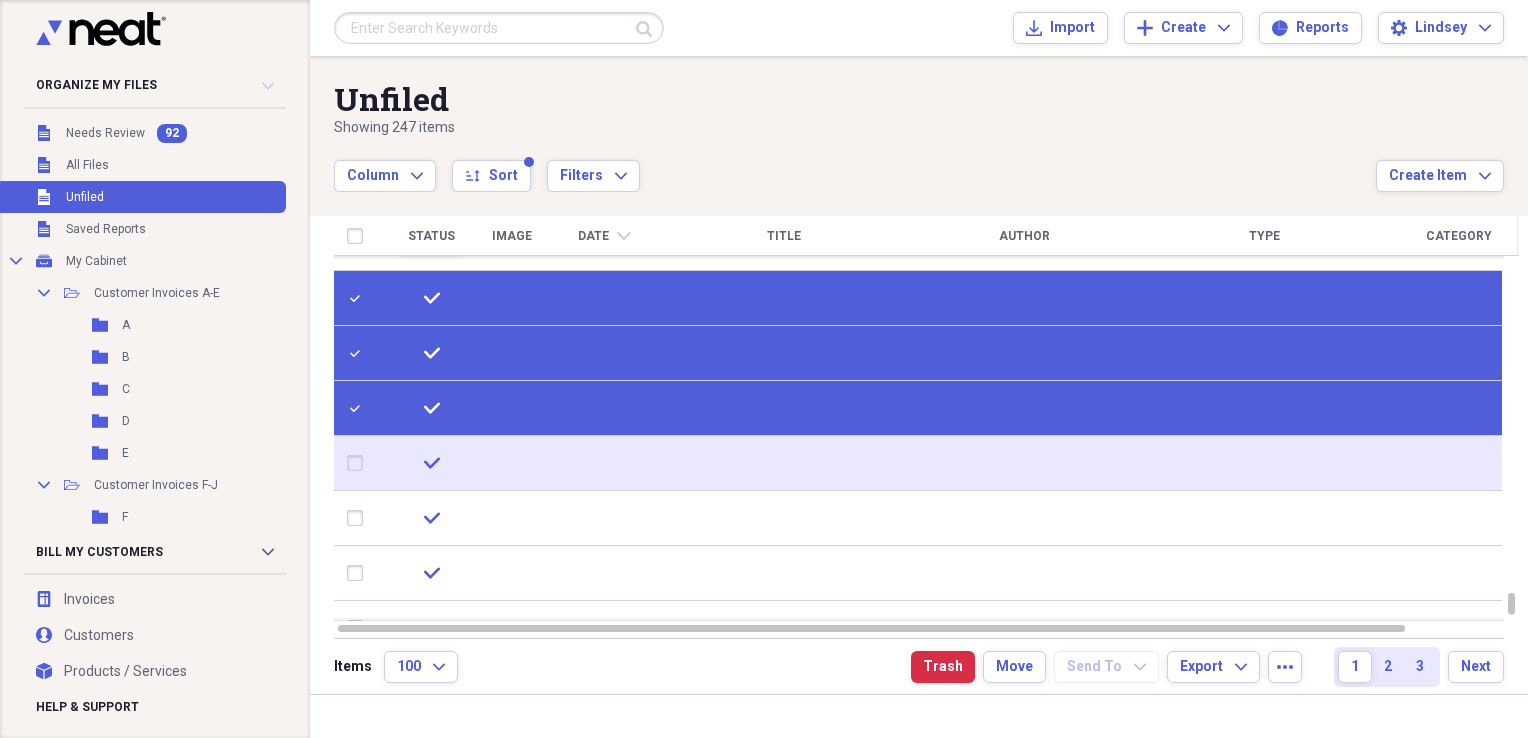 click at bounding box center (359, 463) 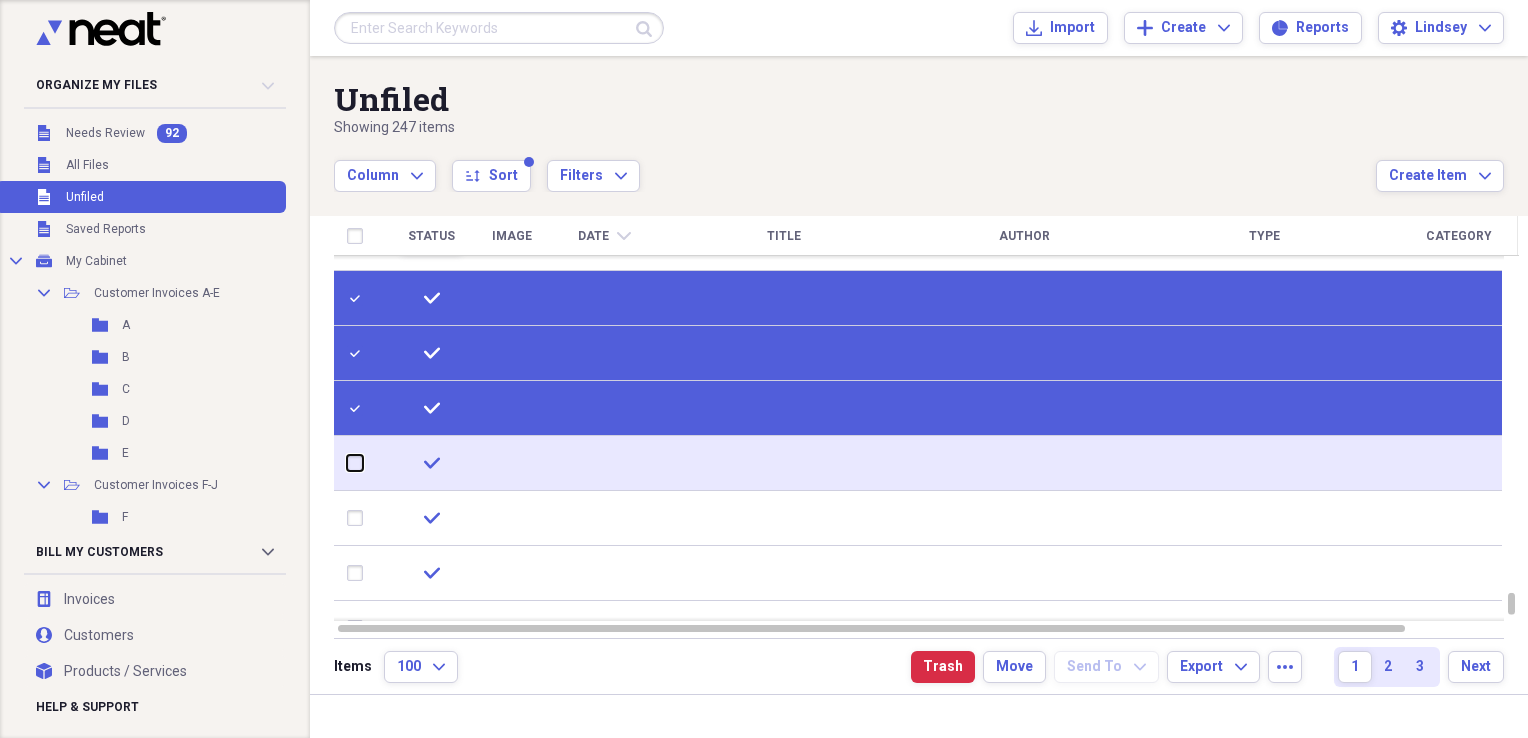 click at bounding box center [347, 463] 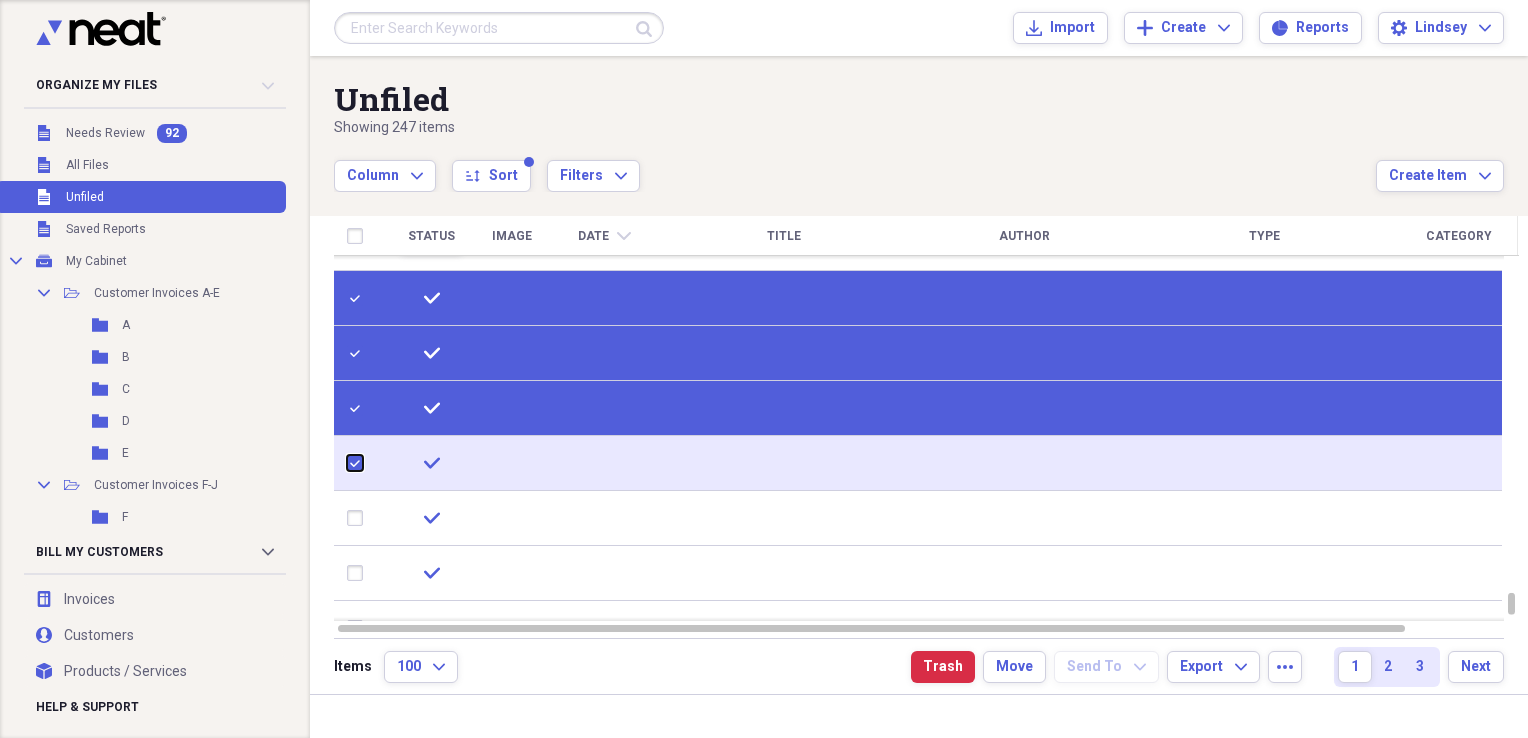 checkbox on "true" 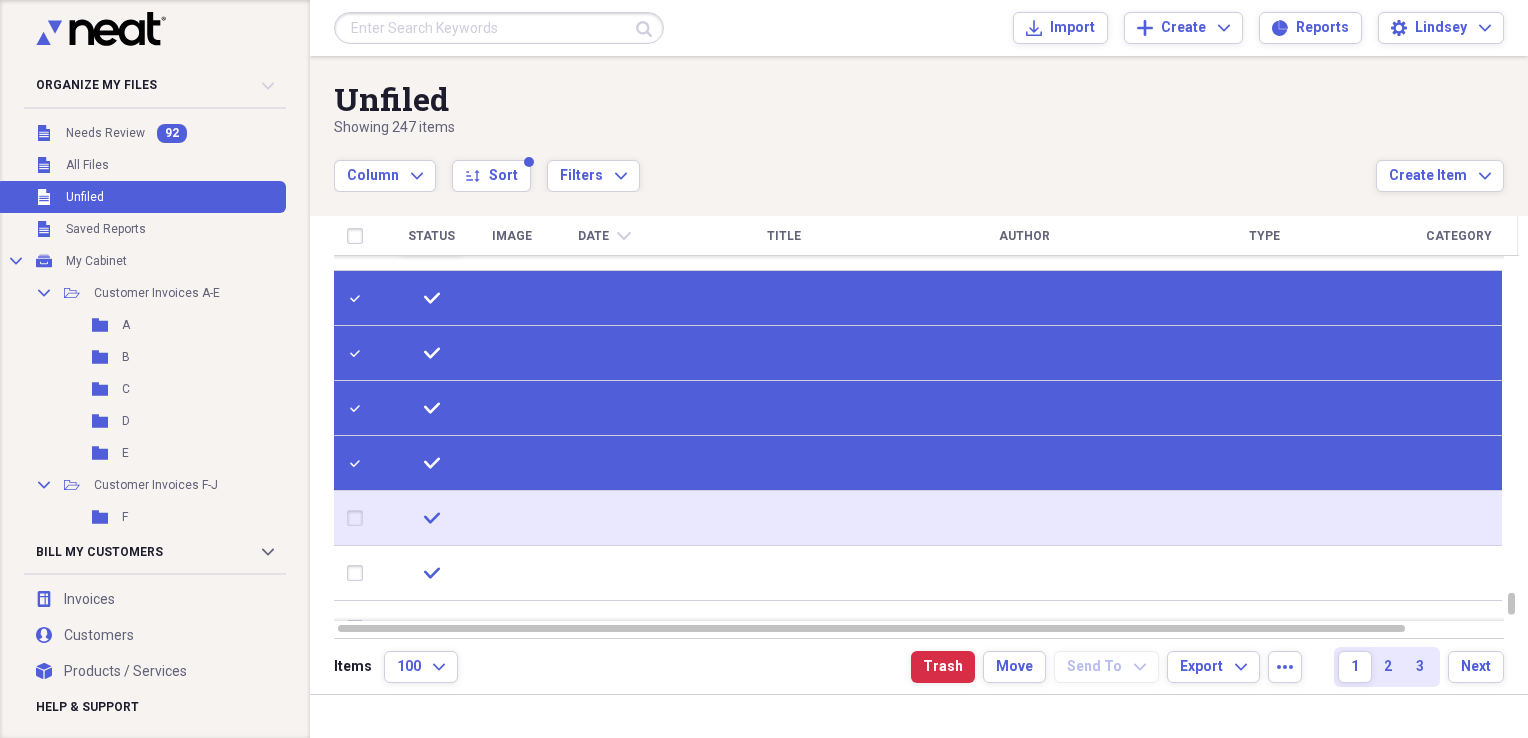 click at bounding box center (359, 518) 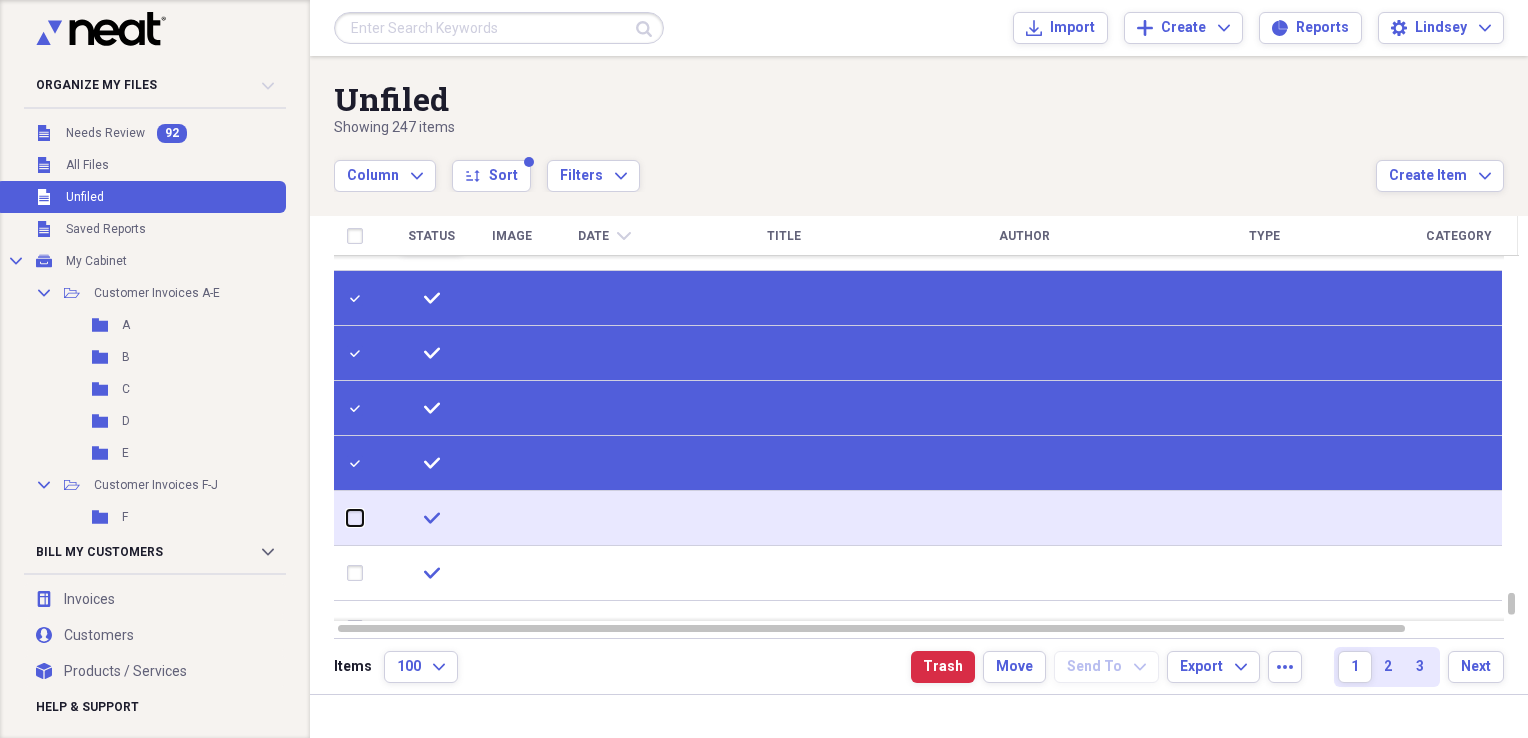 click at bounding box center (347, 518) 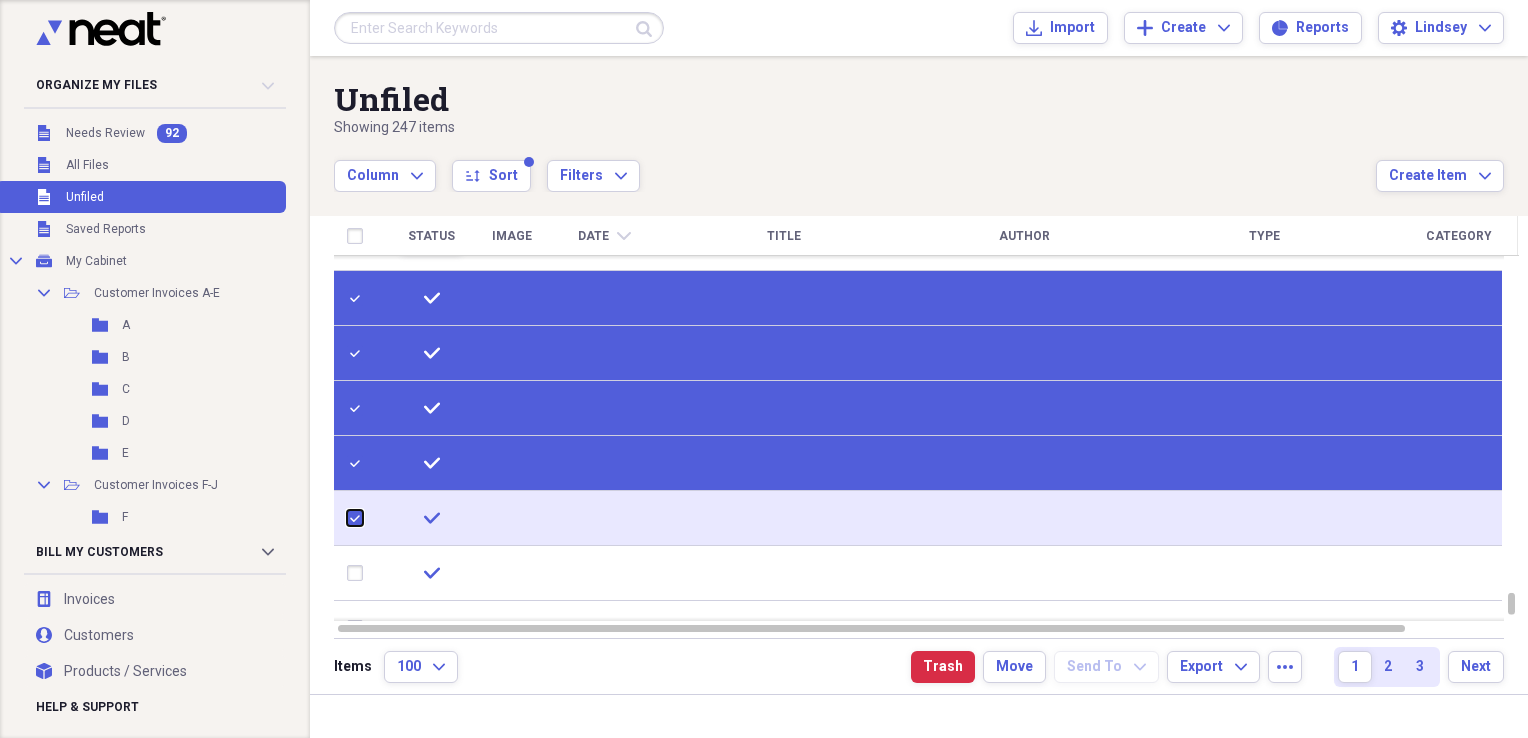 checkbox on "true" 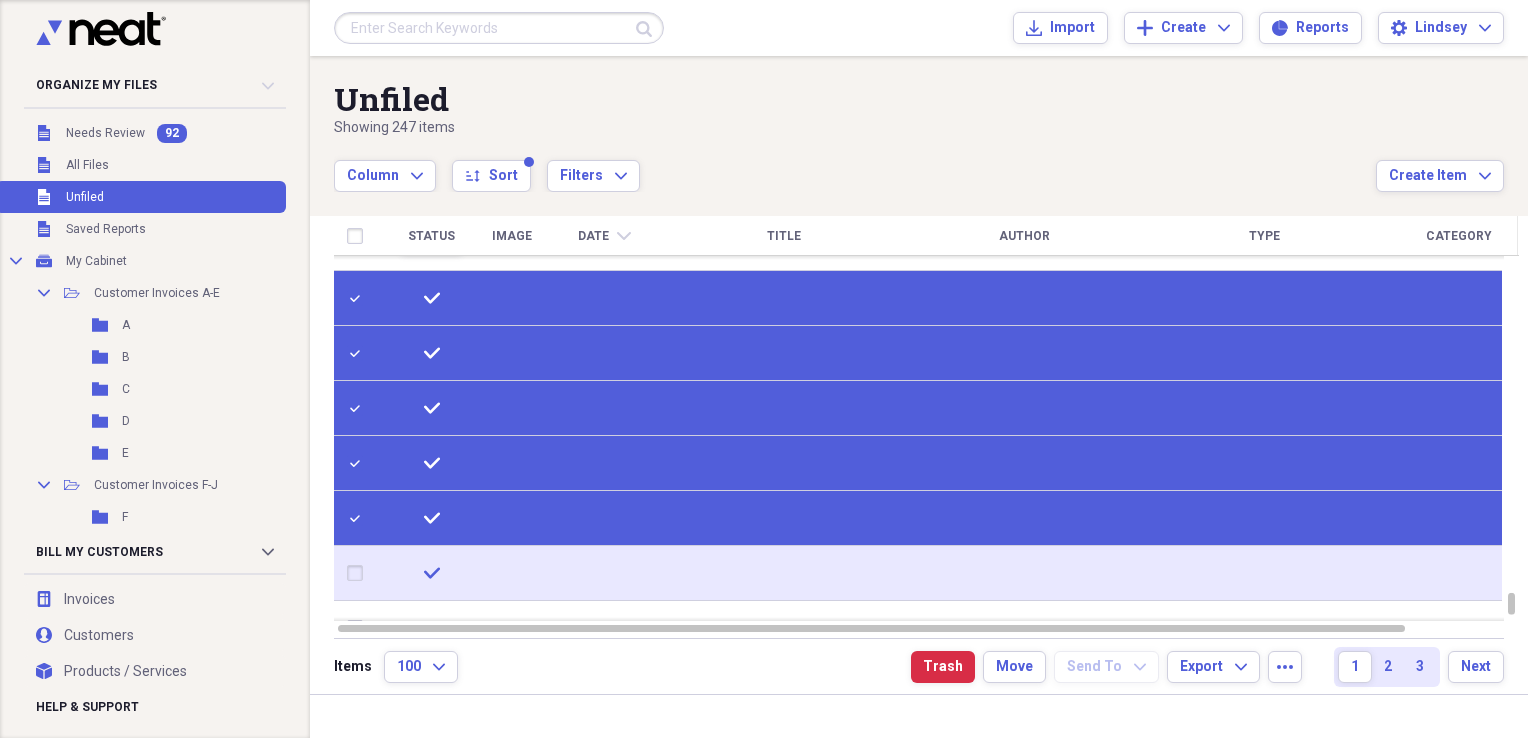 click at bounding box center (359, 573) 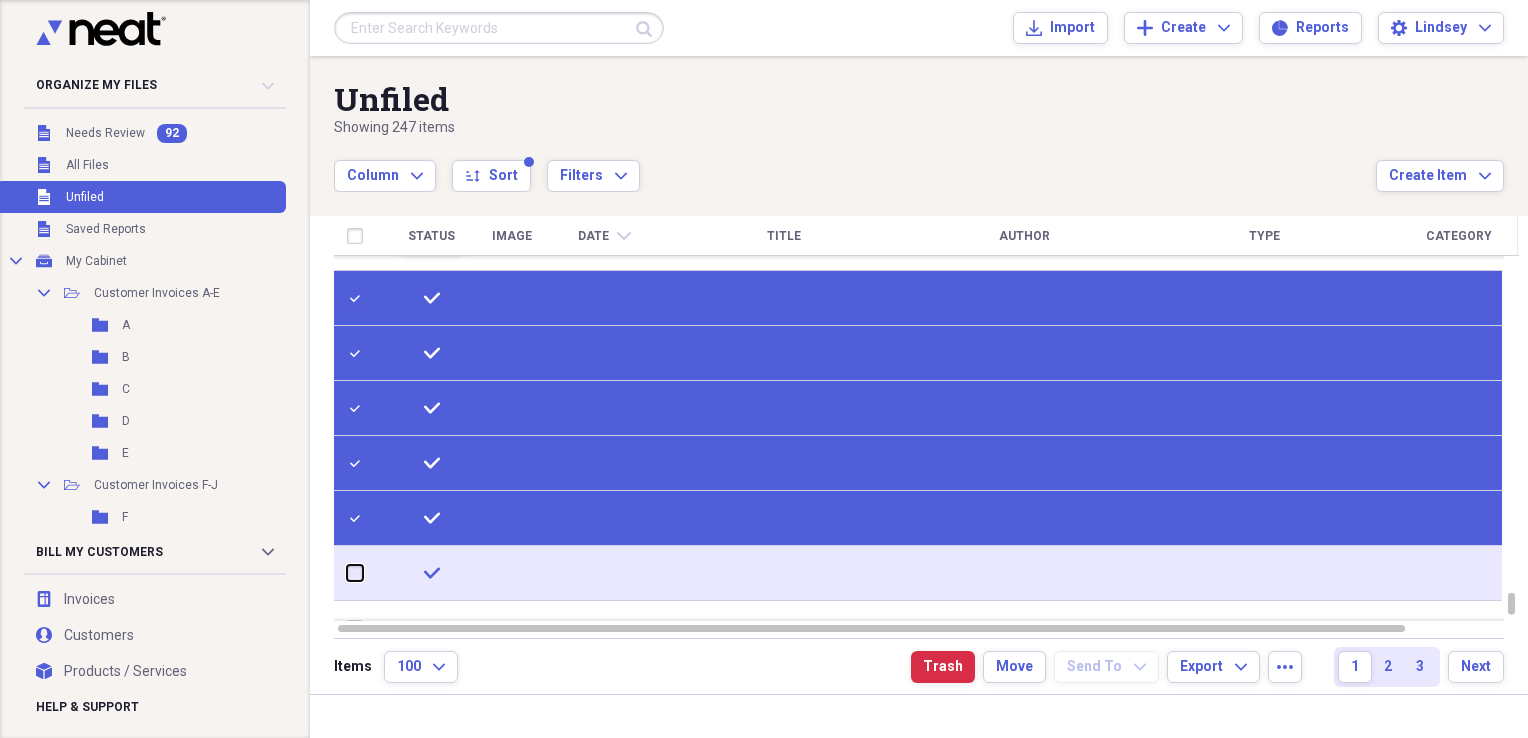 click at bounding box center (347, 573) 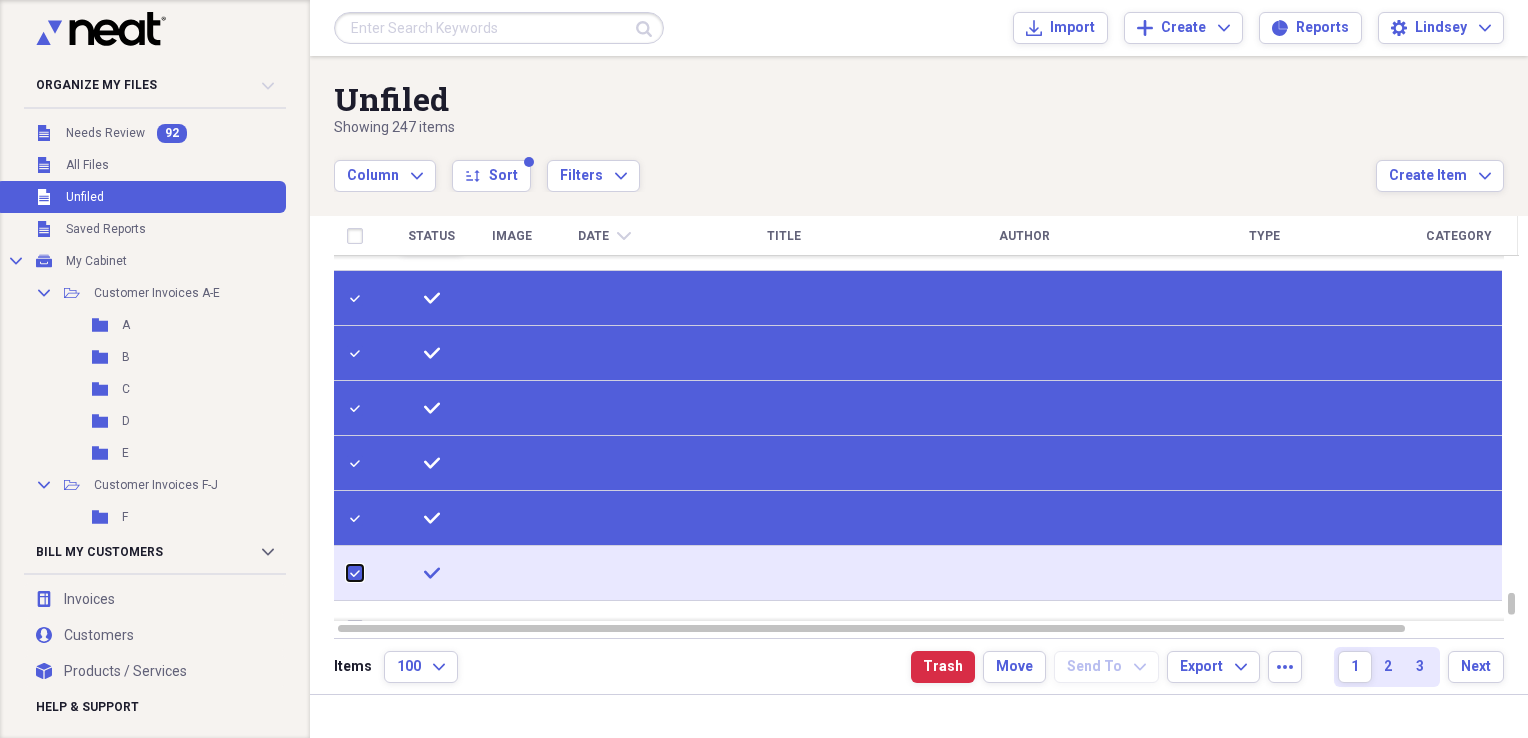 checkbox on "true" 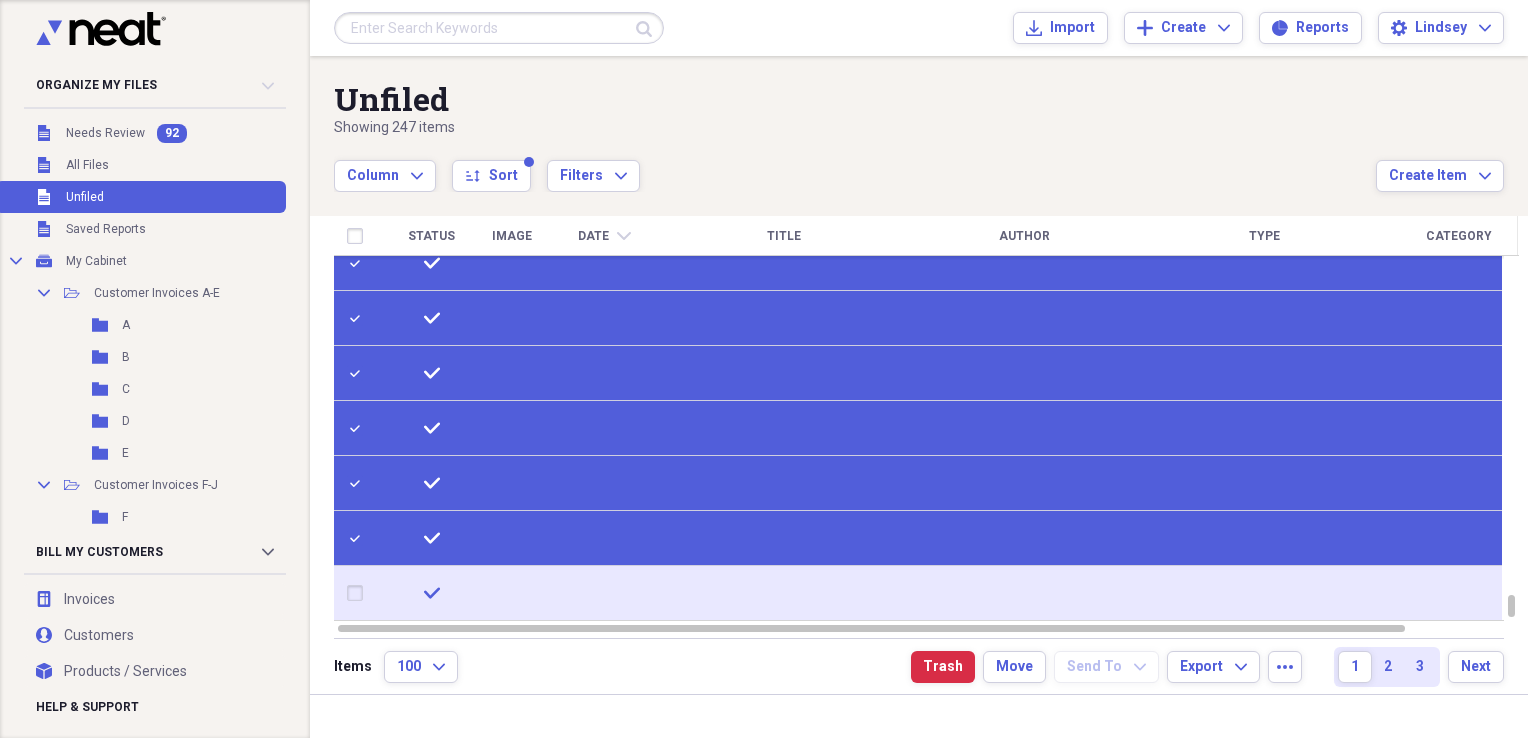 click at bounding box center (359, 593) 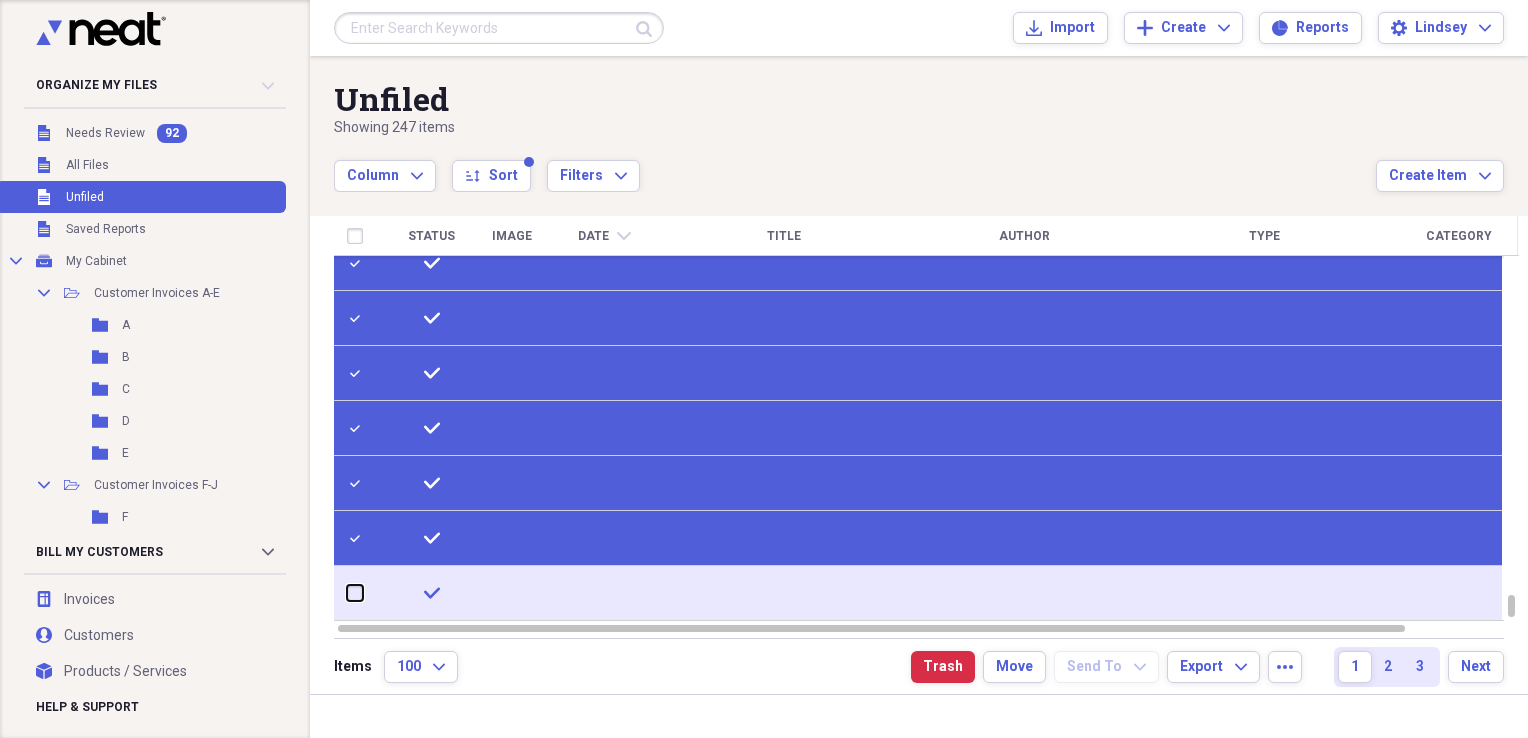 click at bounding box center [347, 593] 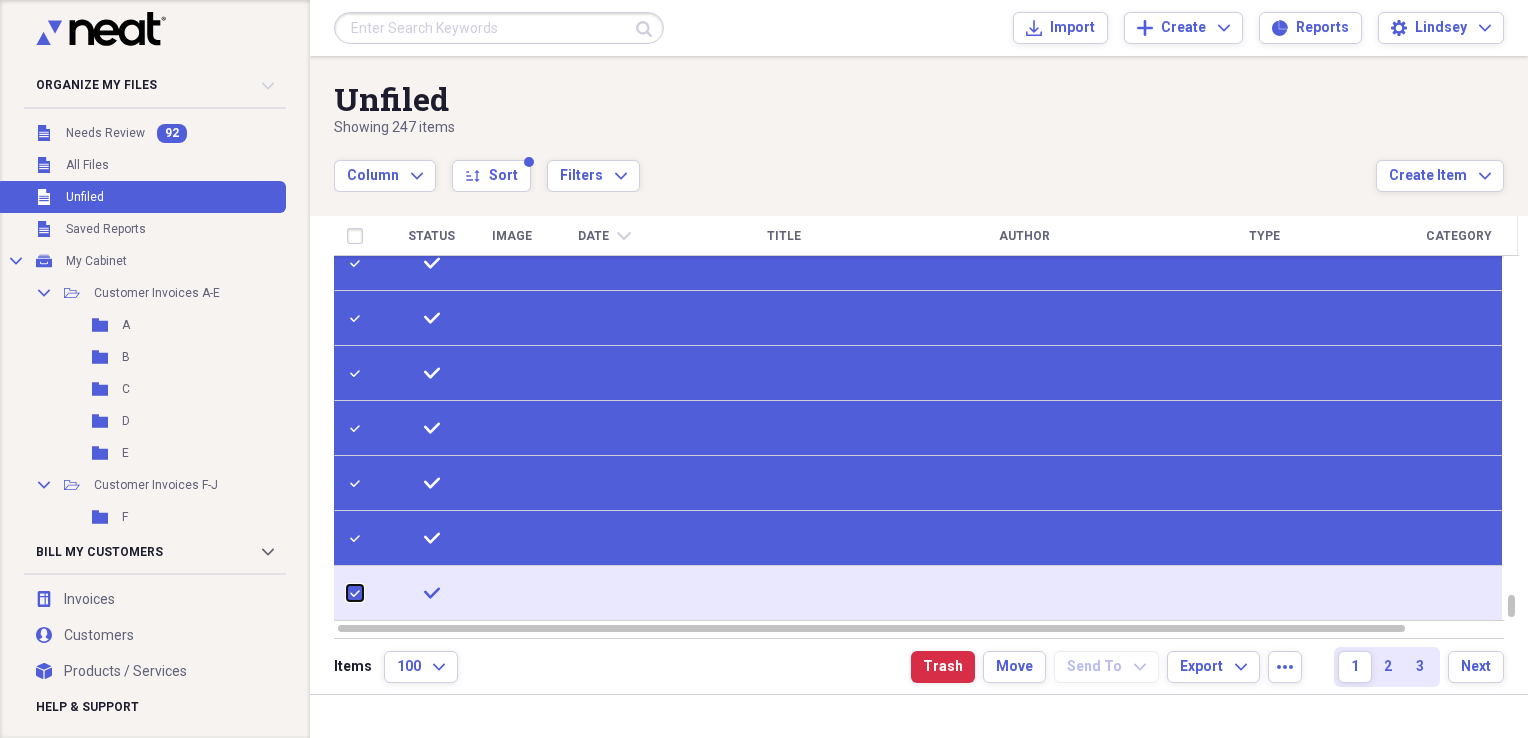checkbox on "true" 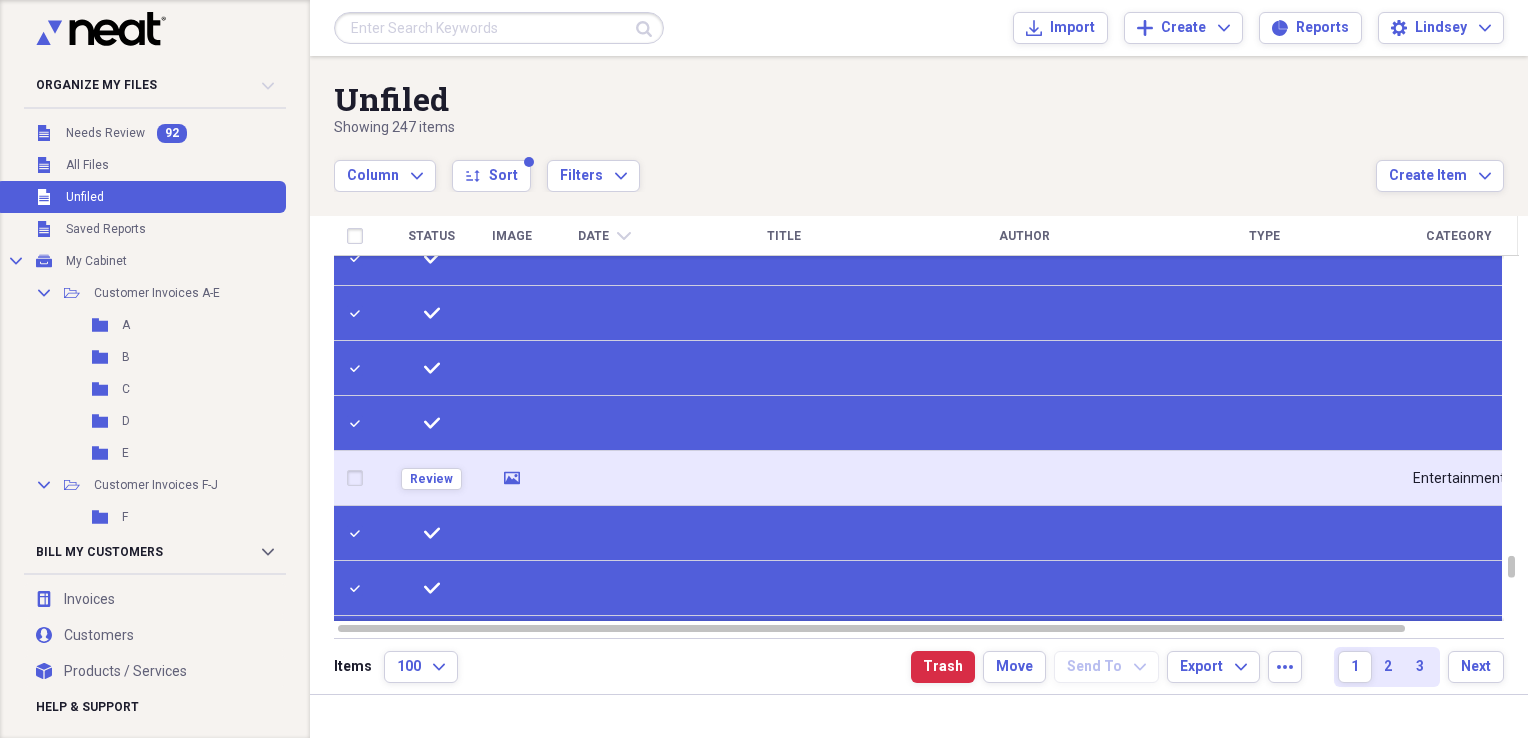checkbox on "false" 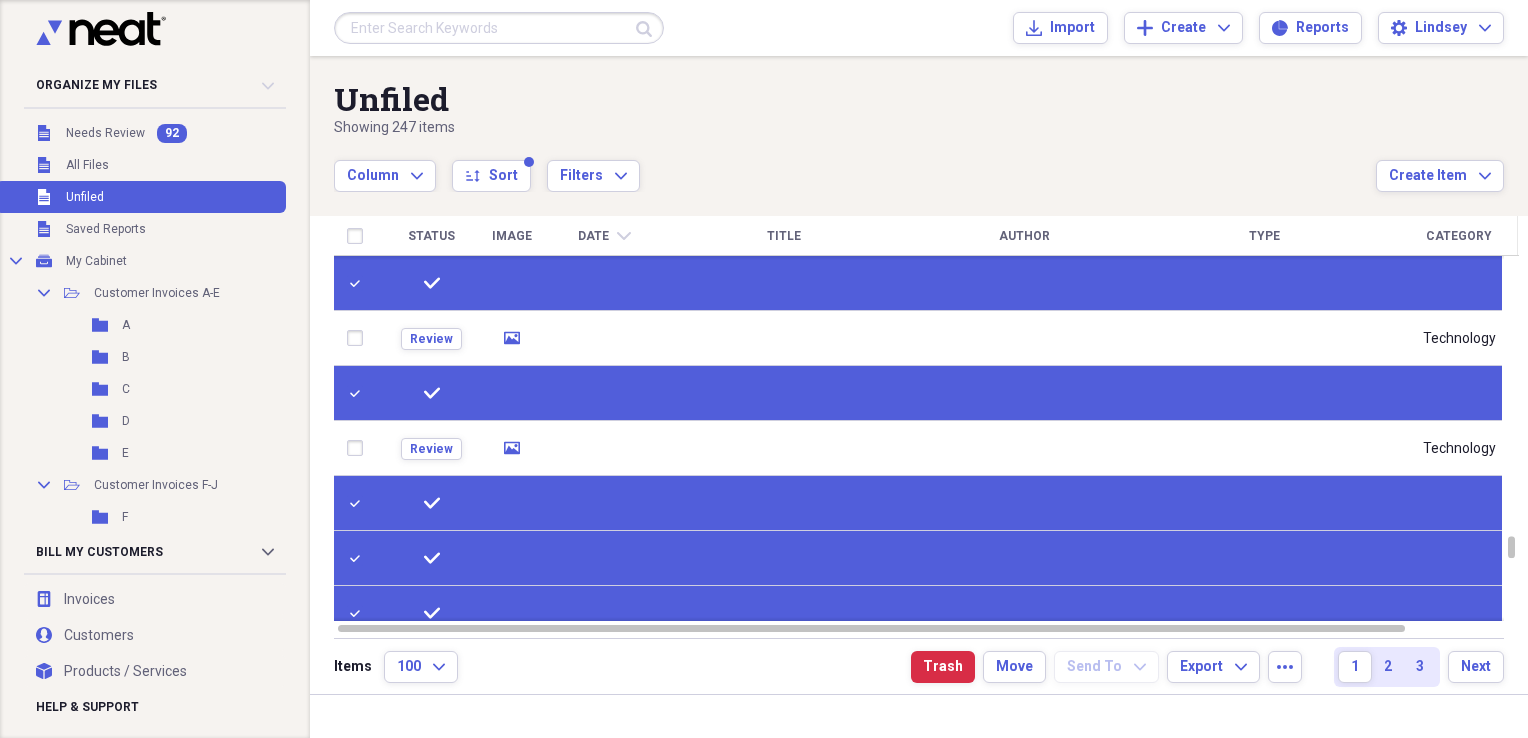 checkbox on "true" 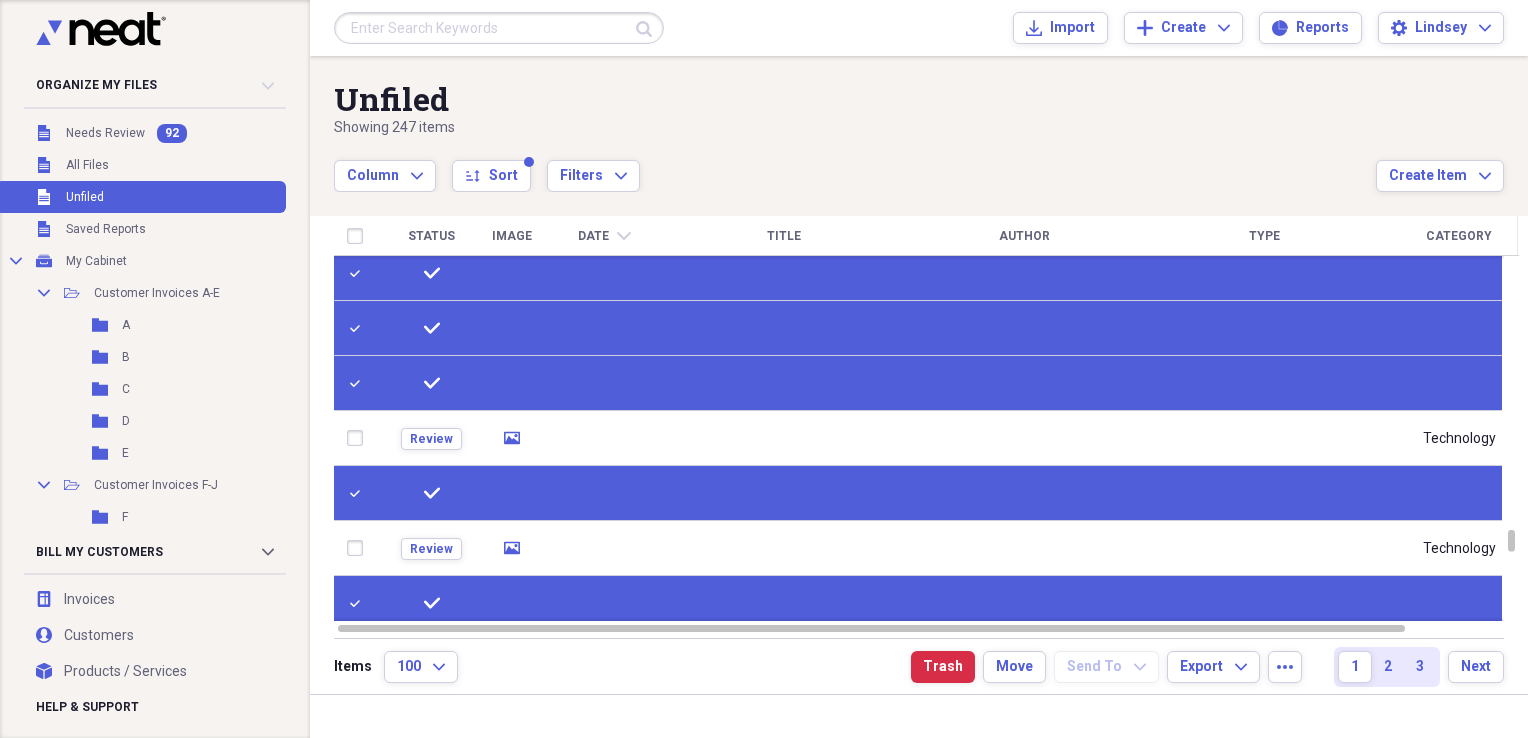 checkbox on "false" 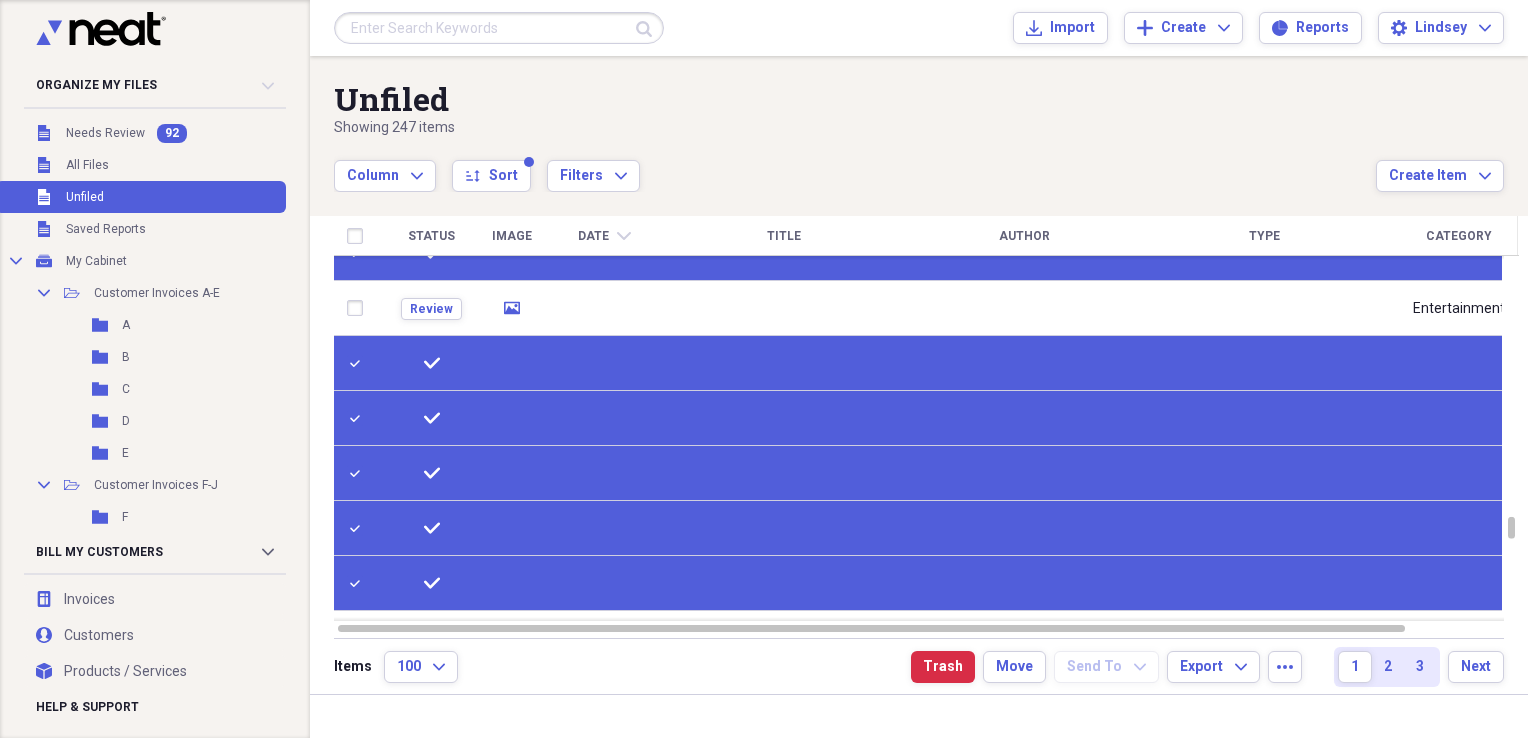 checkbox on "false" 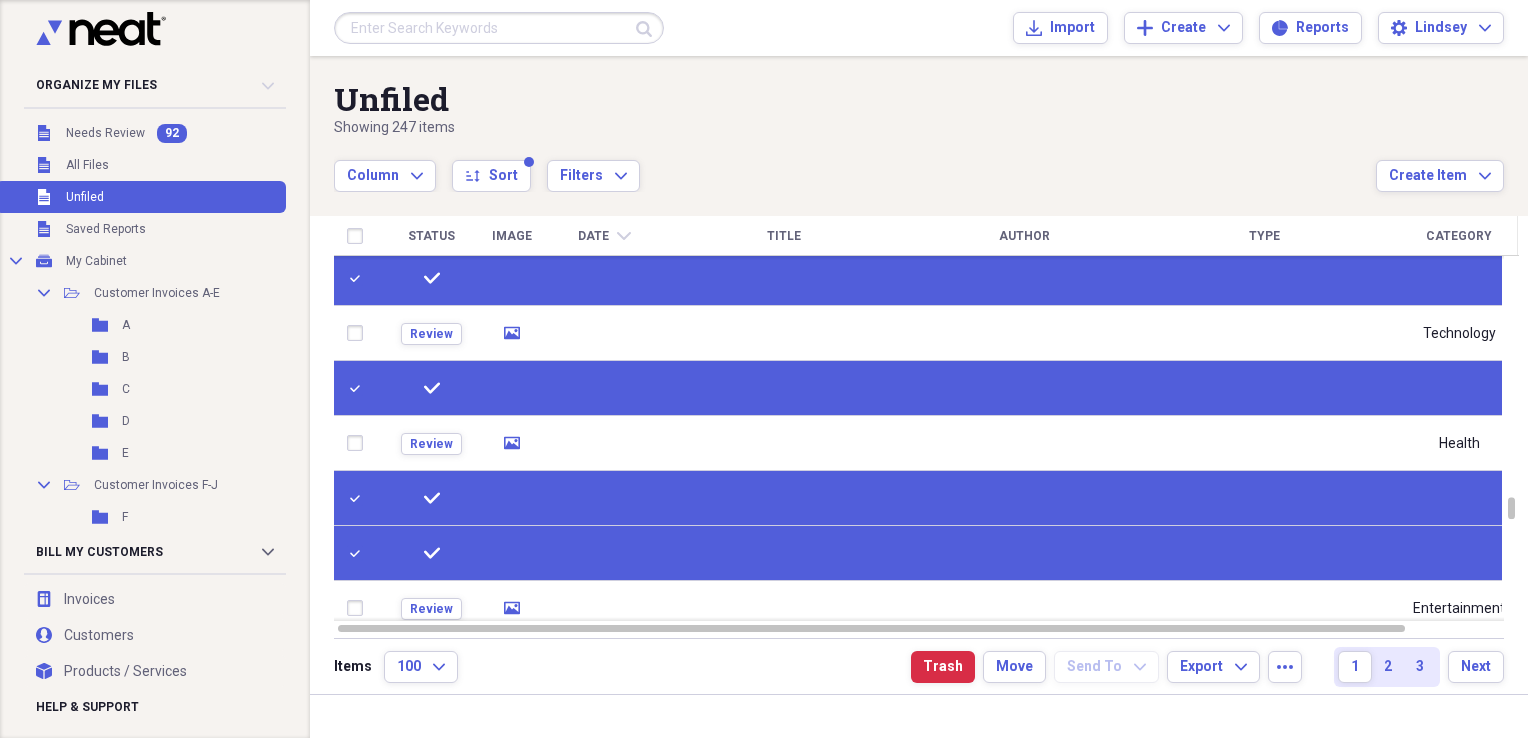checkbox on "true" 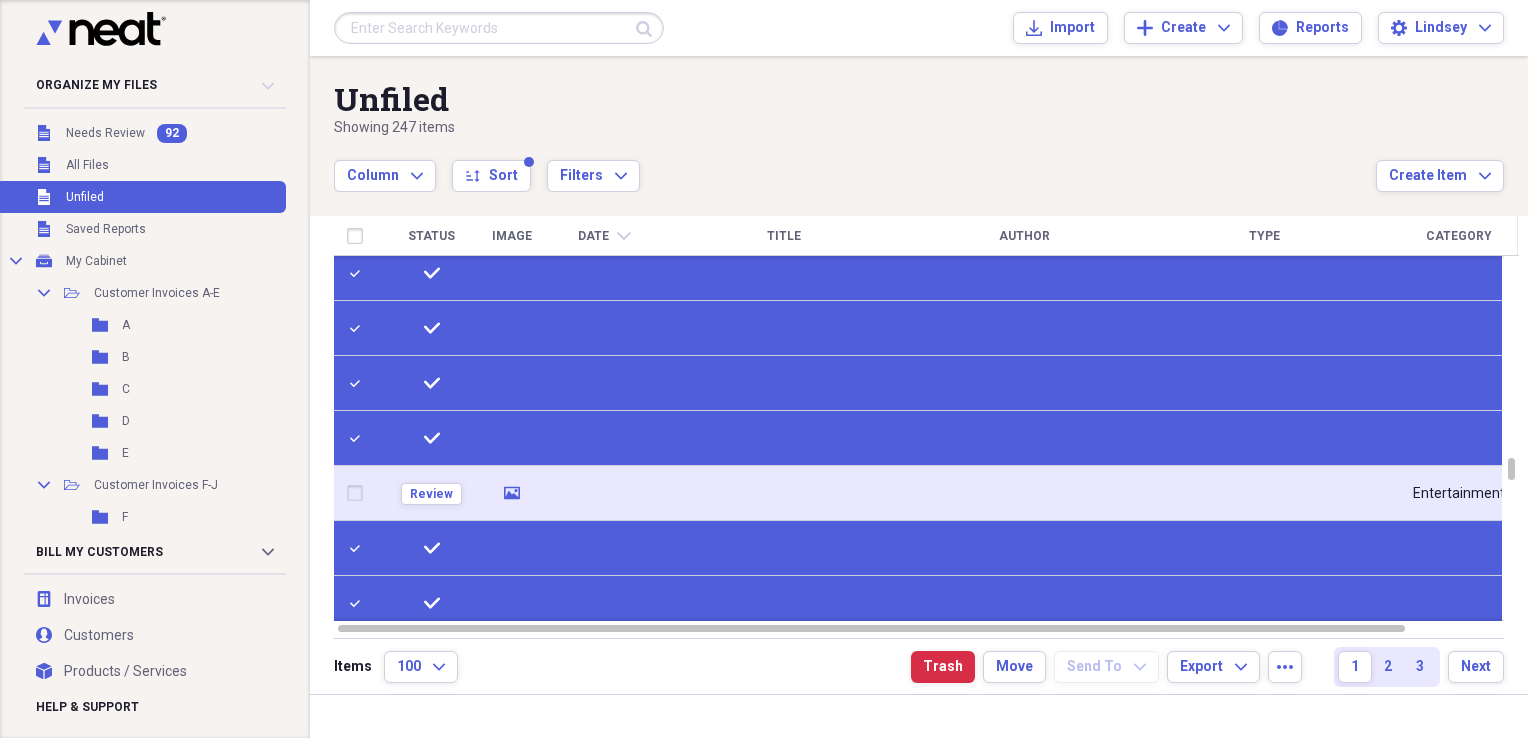 checkbox on "false" 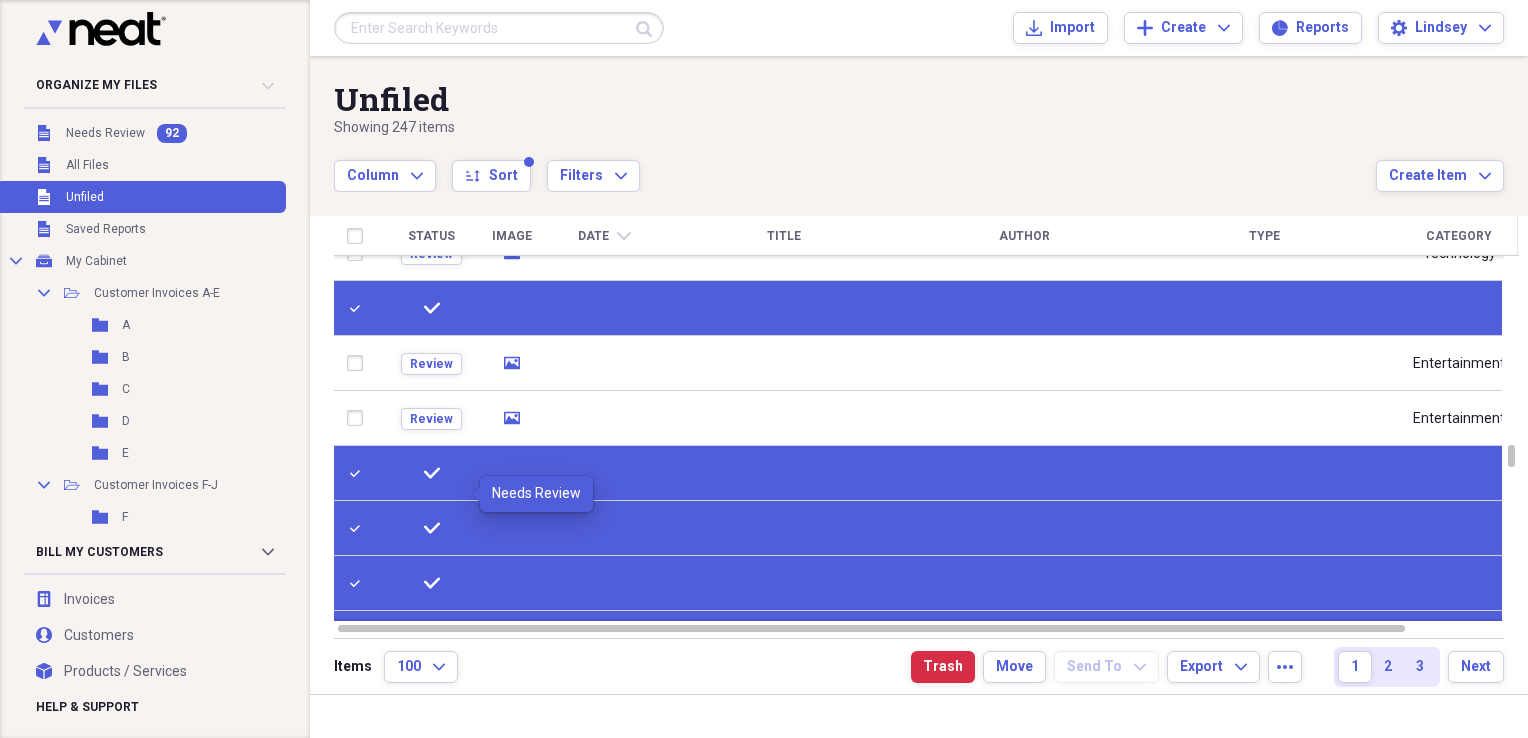 checkbox on "false" 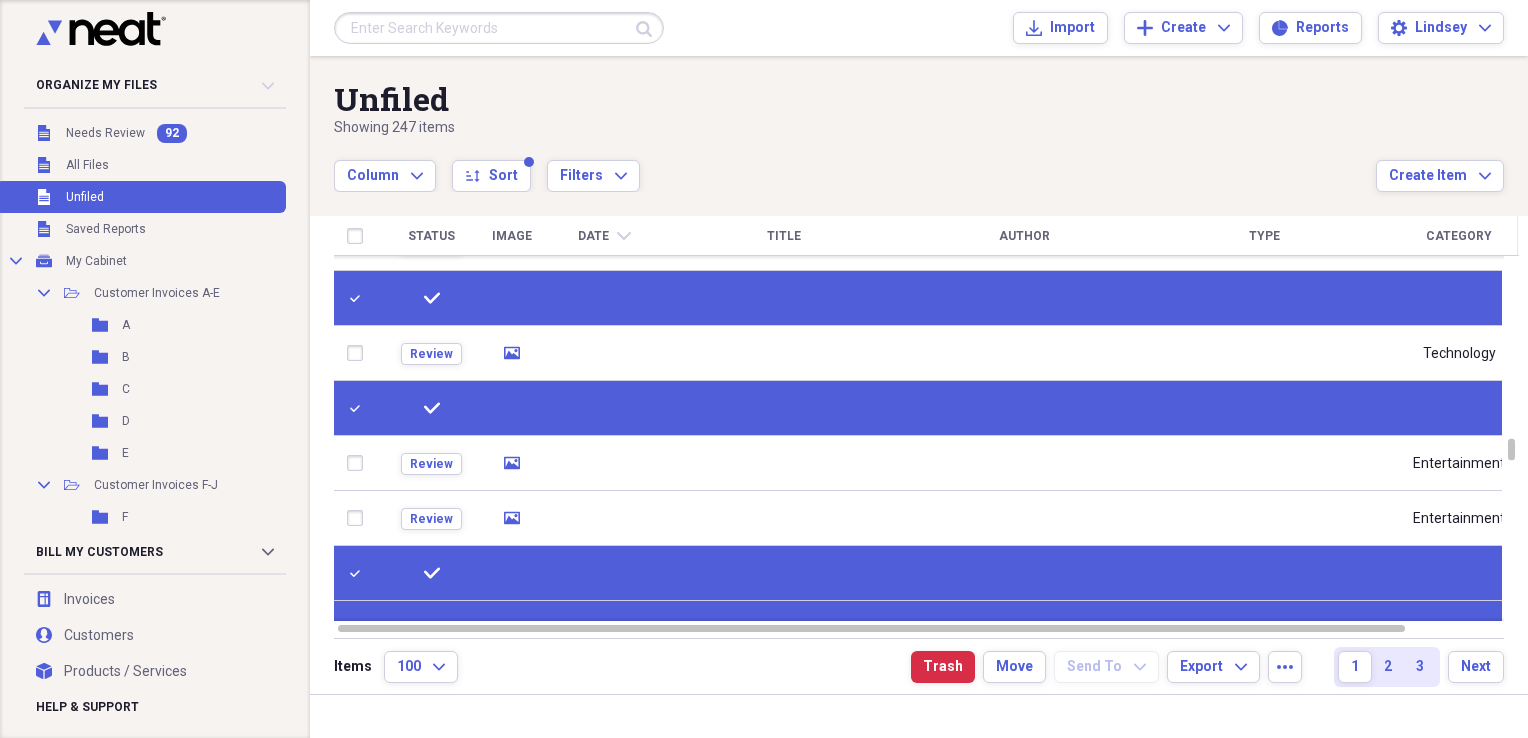 checkbox on "true" 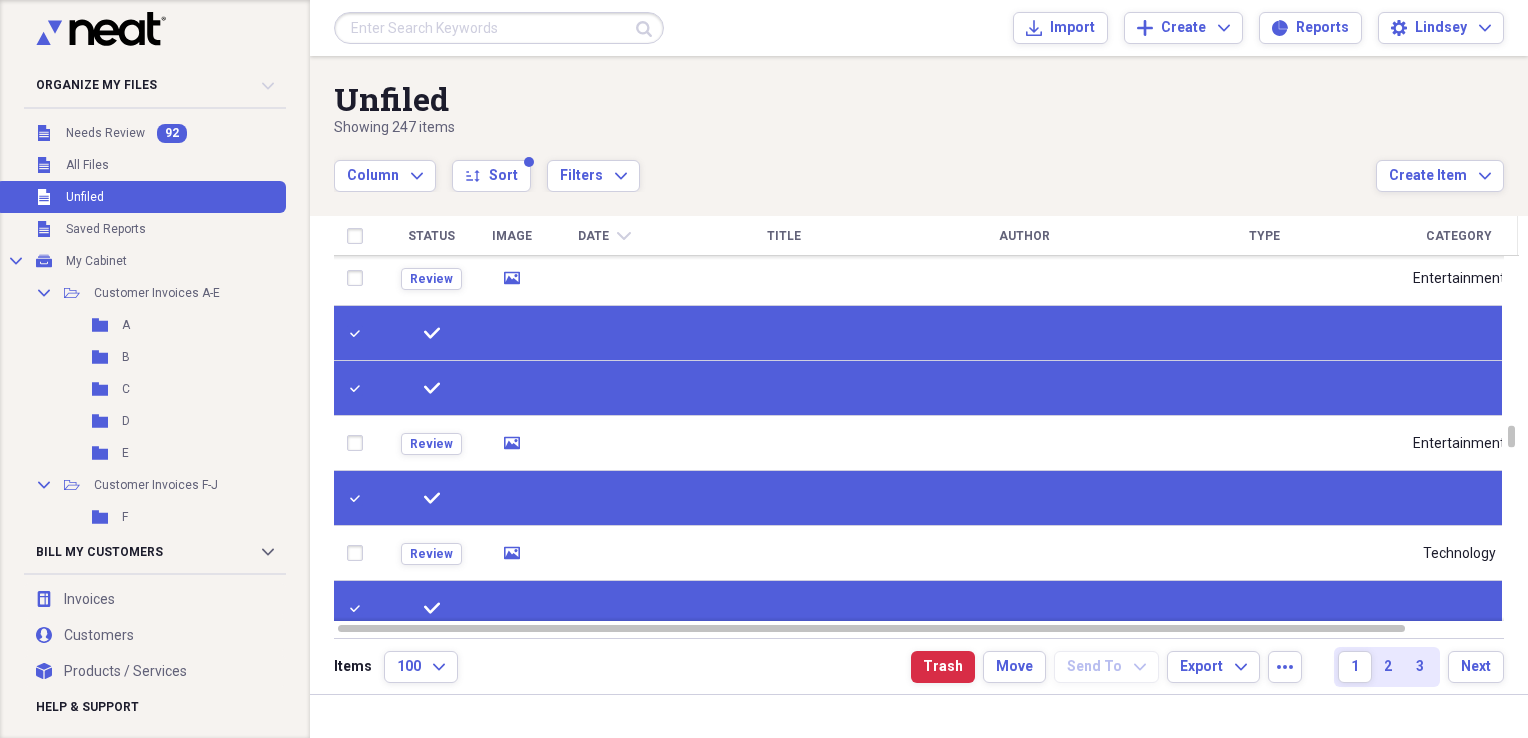 checkbox on "false" 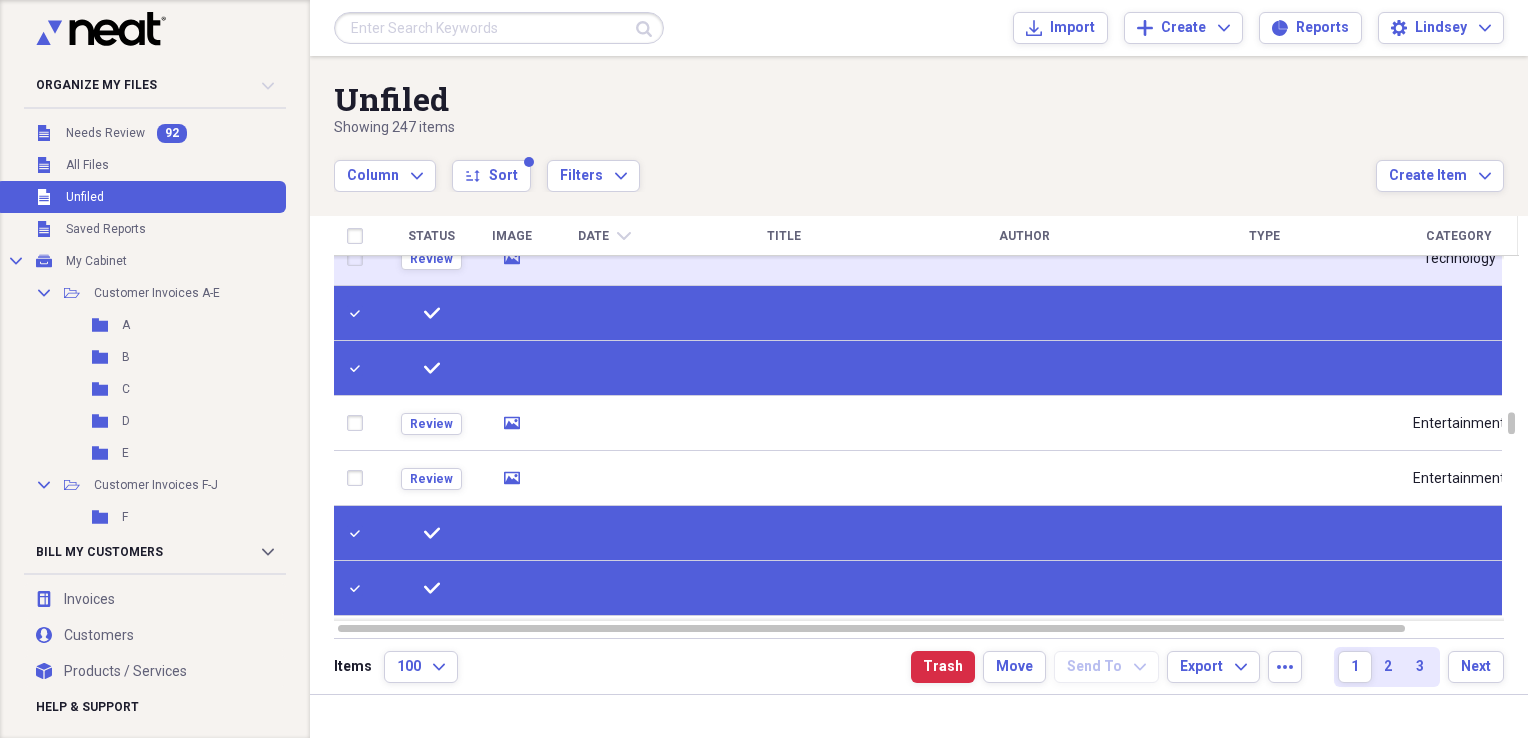 checkbox on "true" 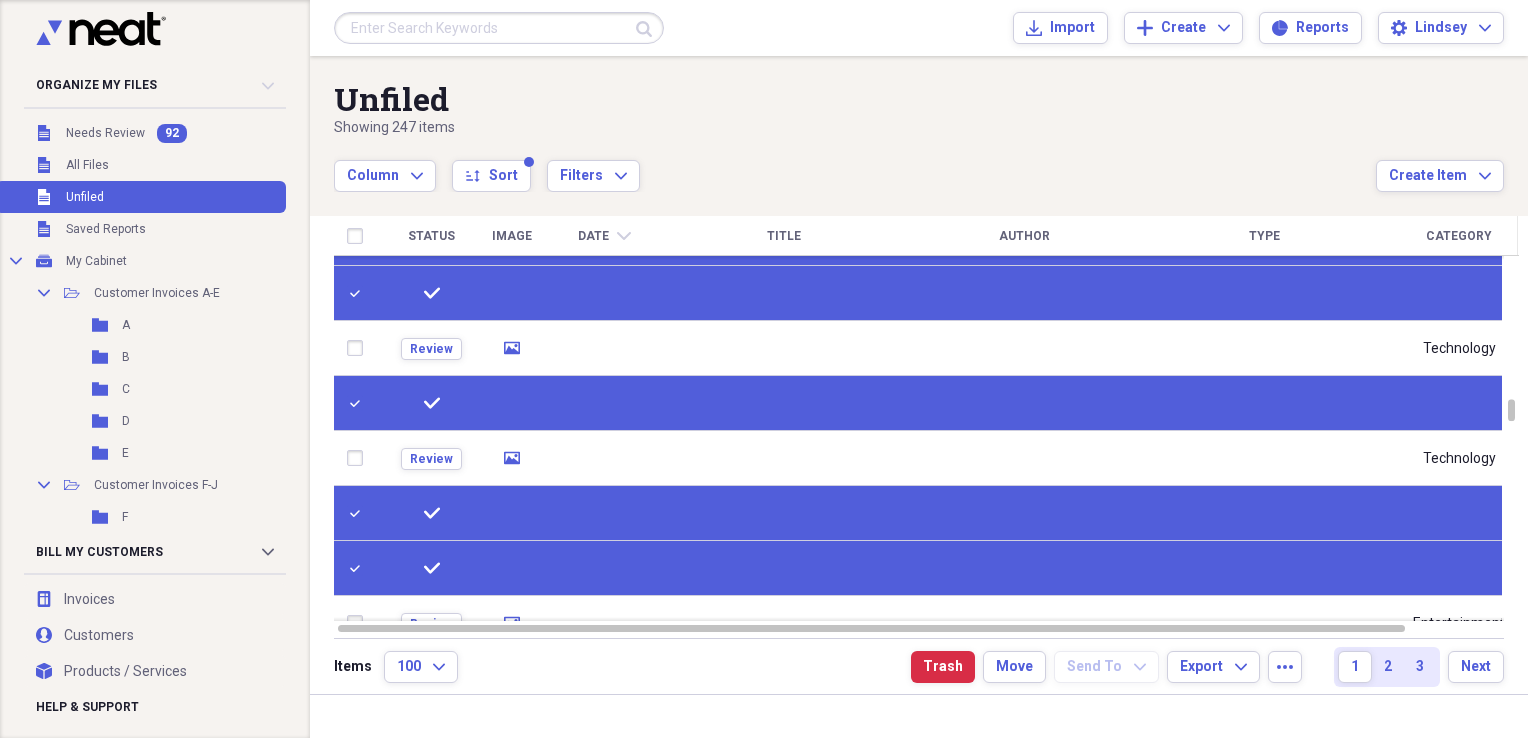 checkbox on "false" 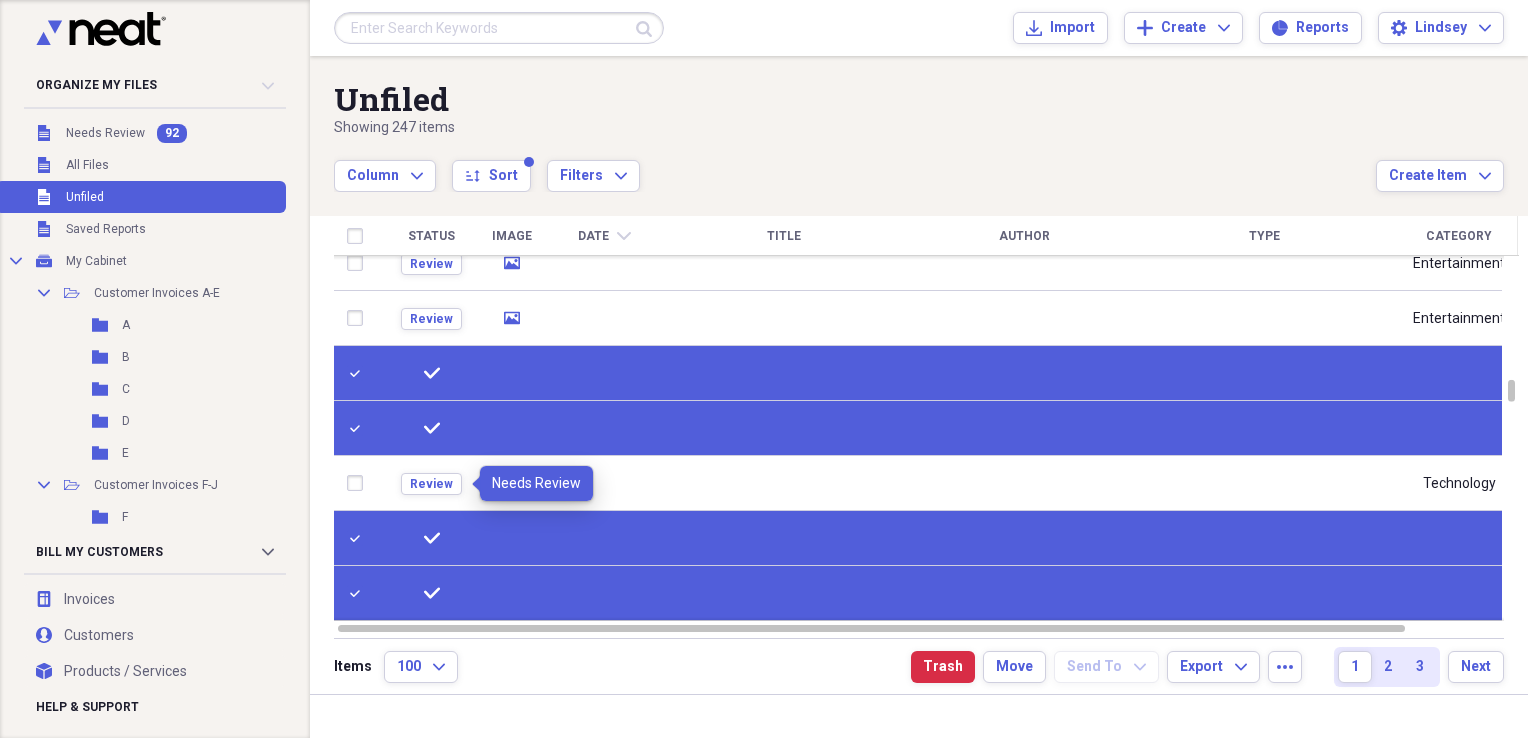 checkbox on "true" 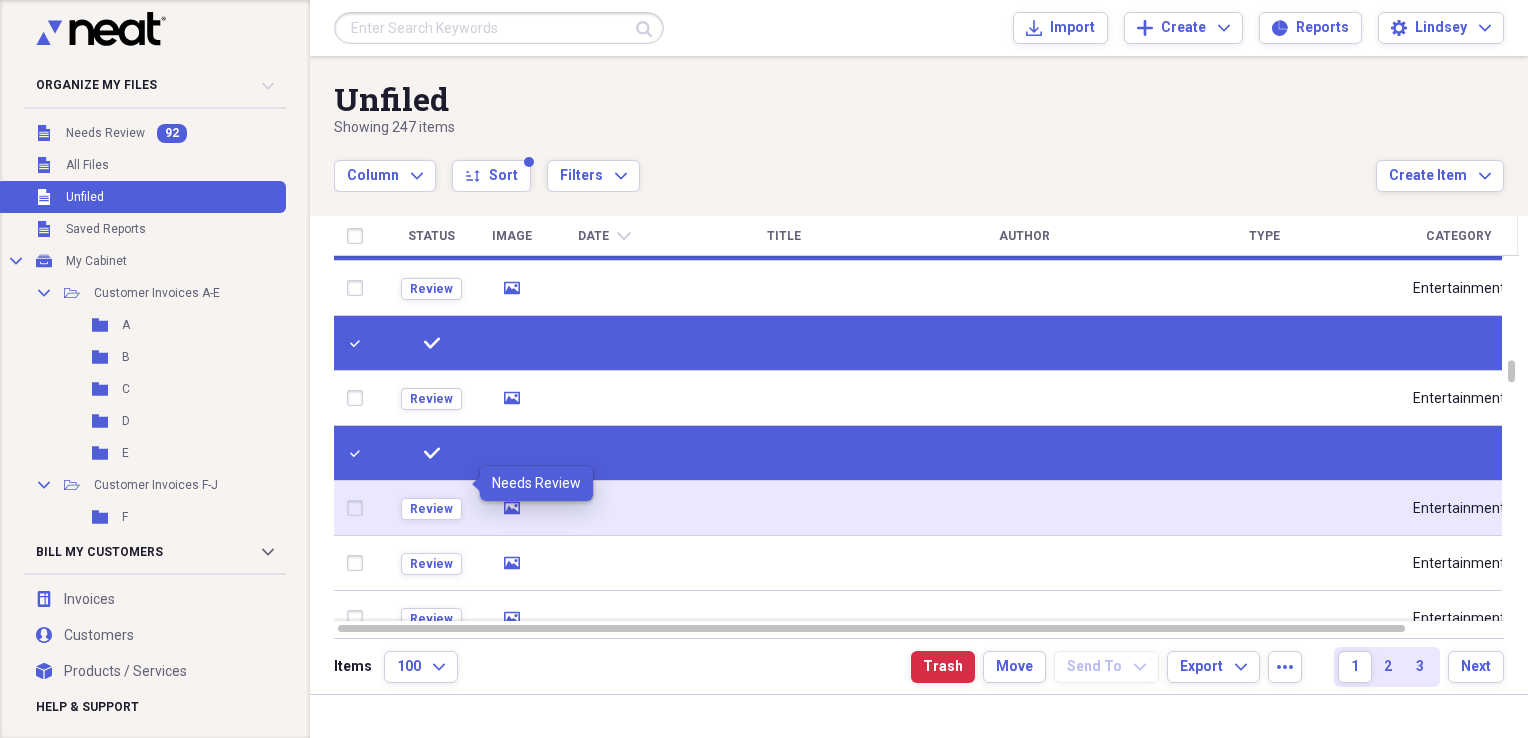 checkbox on "true" 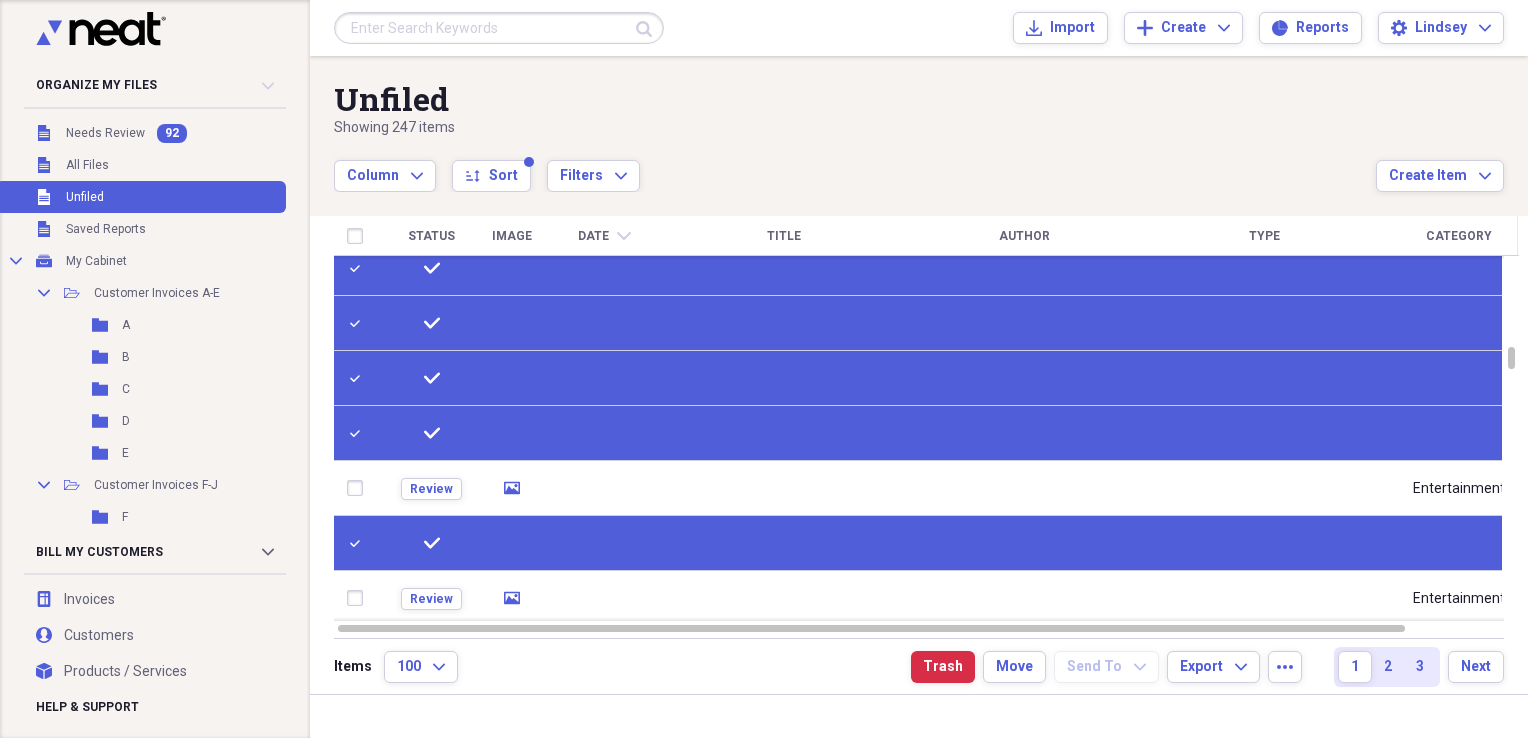 checkbox on "false" 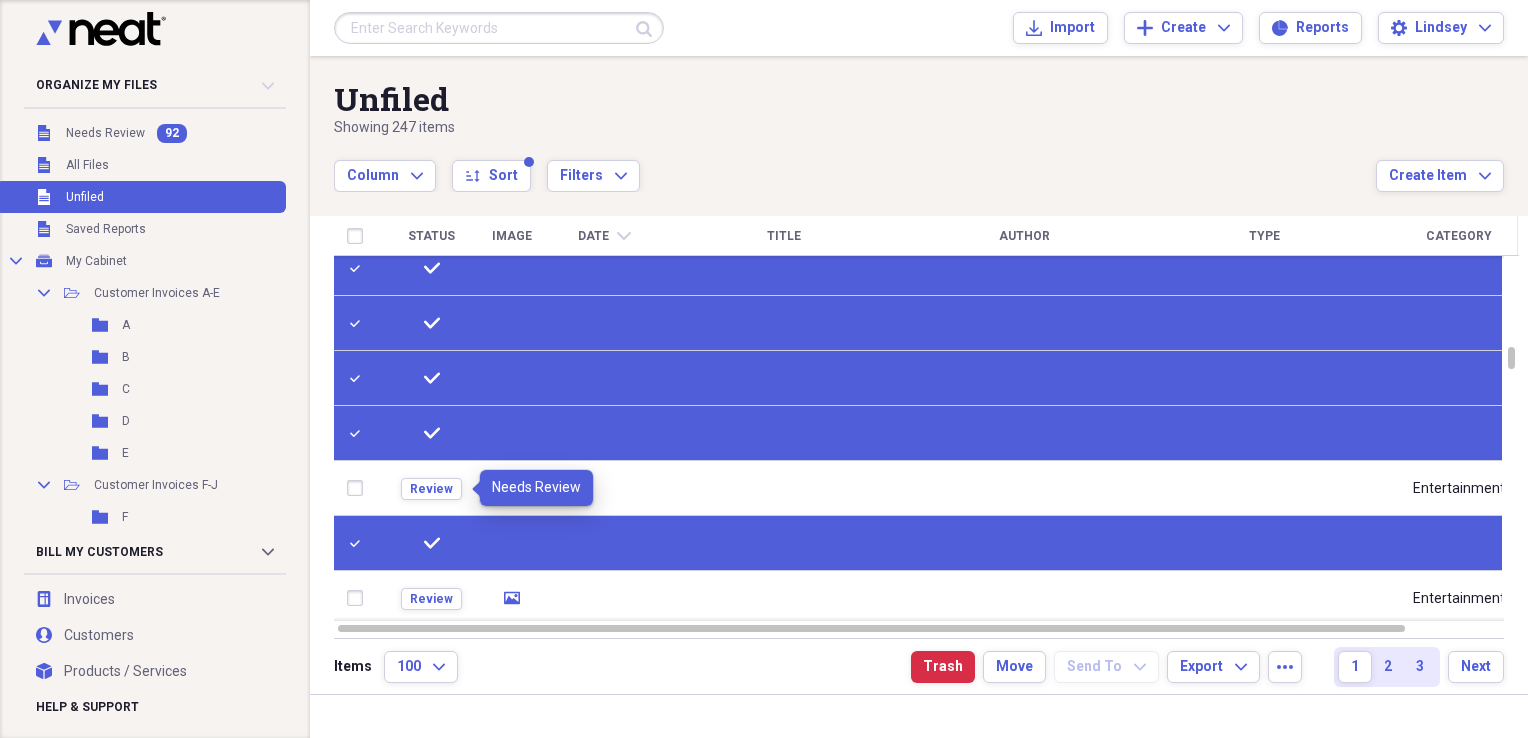 checkbox on "true" 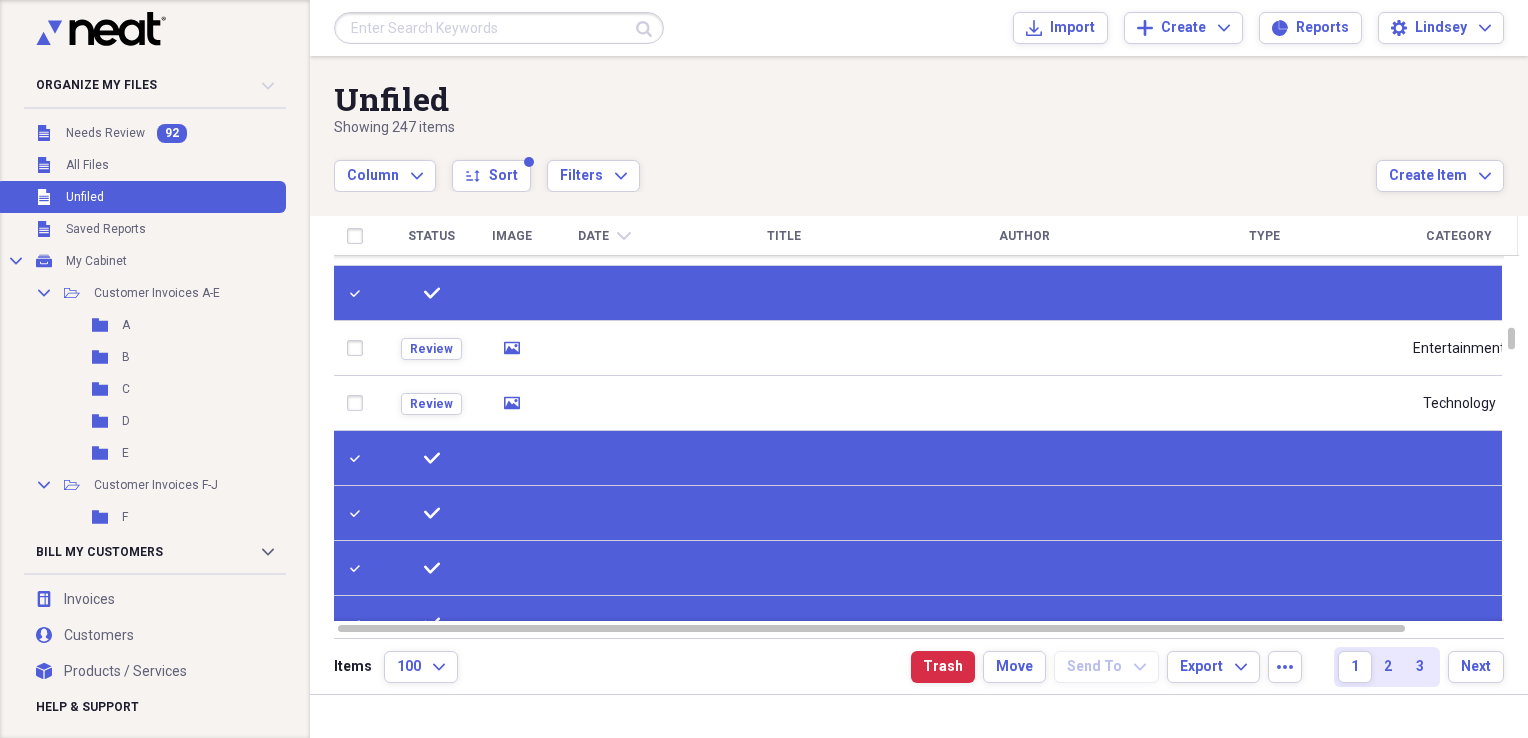 checkbox on "true" 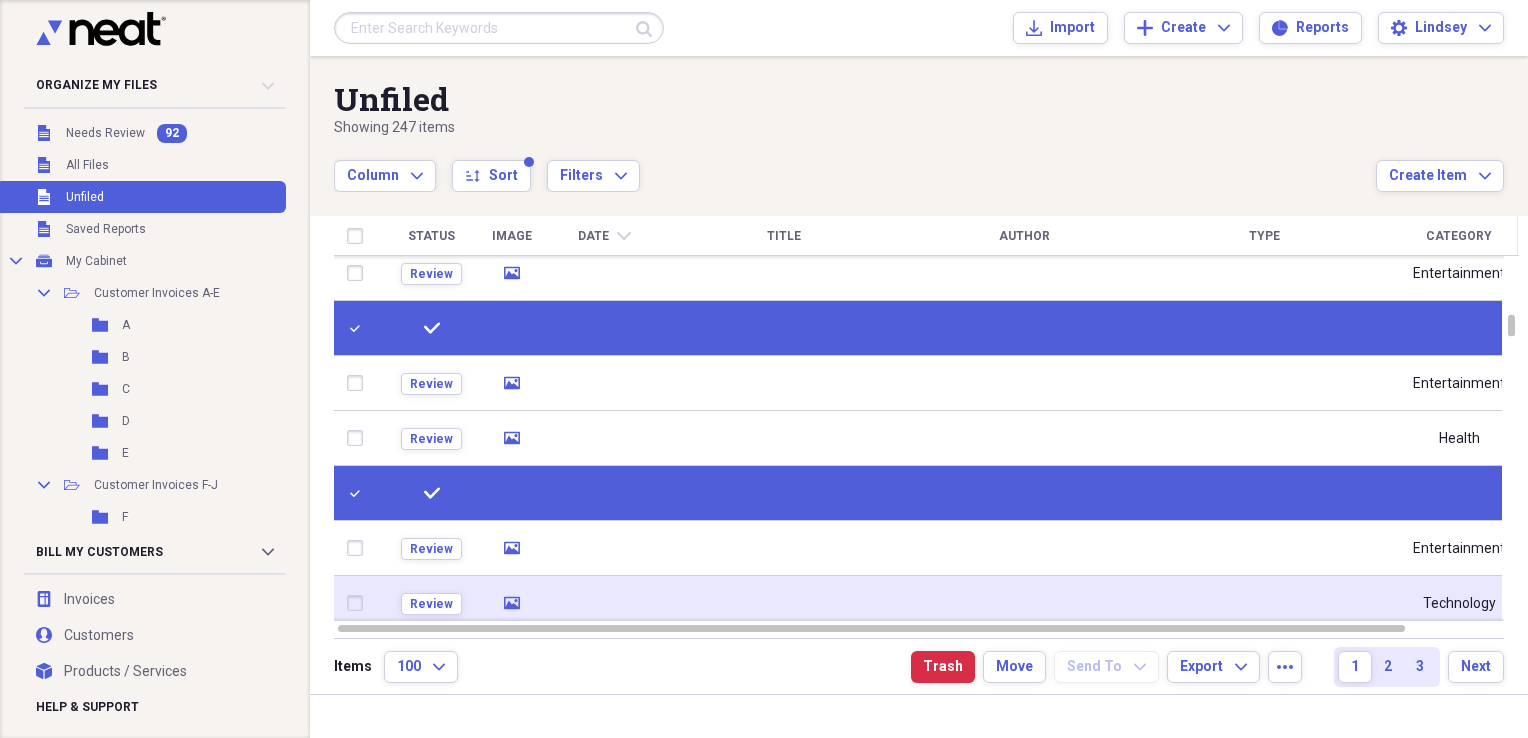 checkbox on "true" 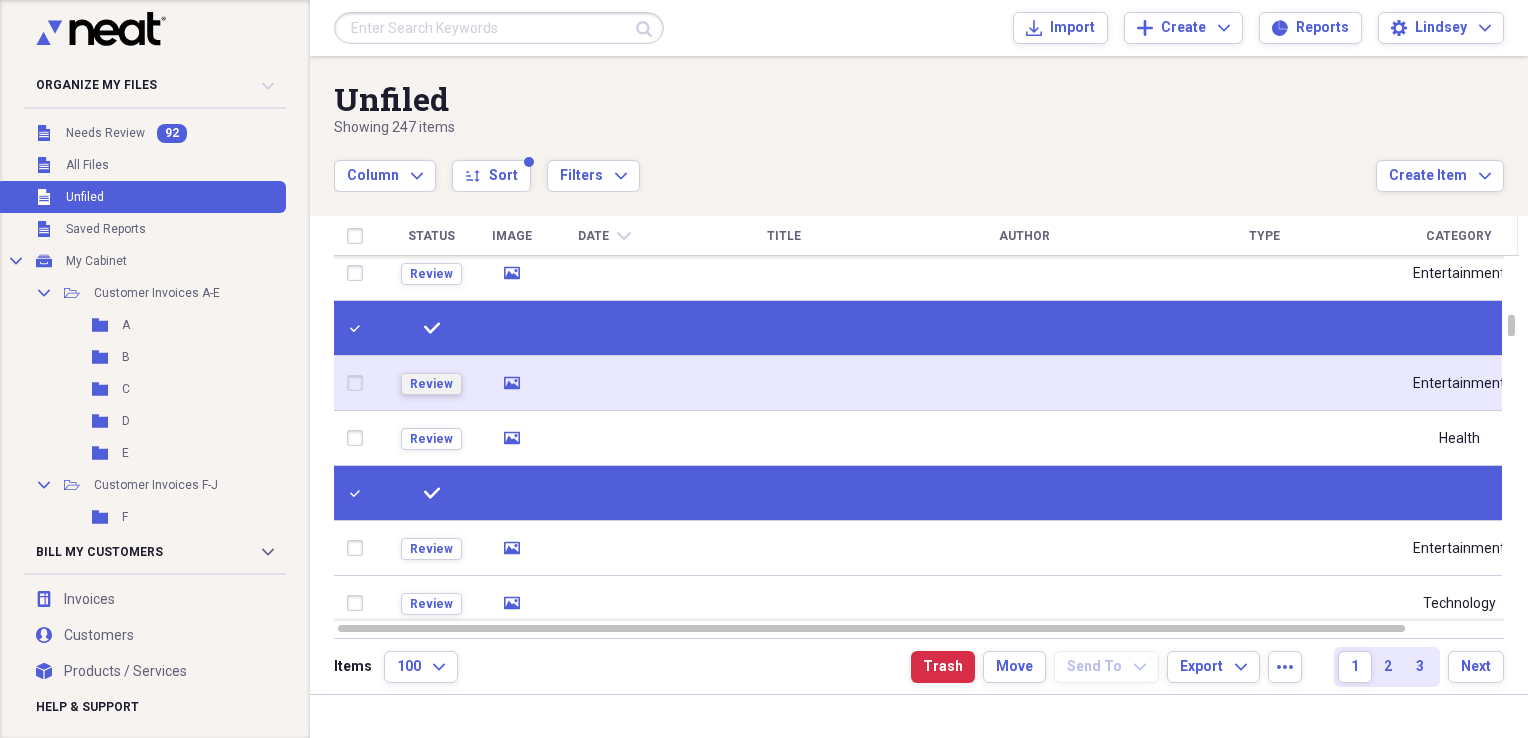 checkbox on "false" 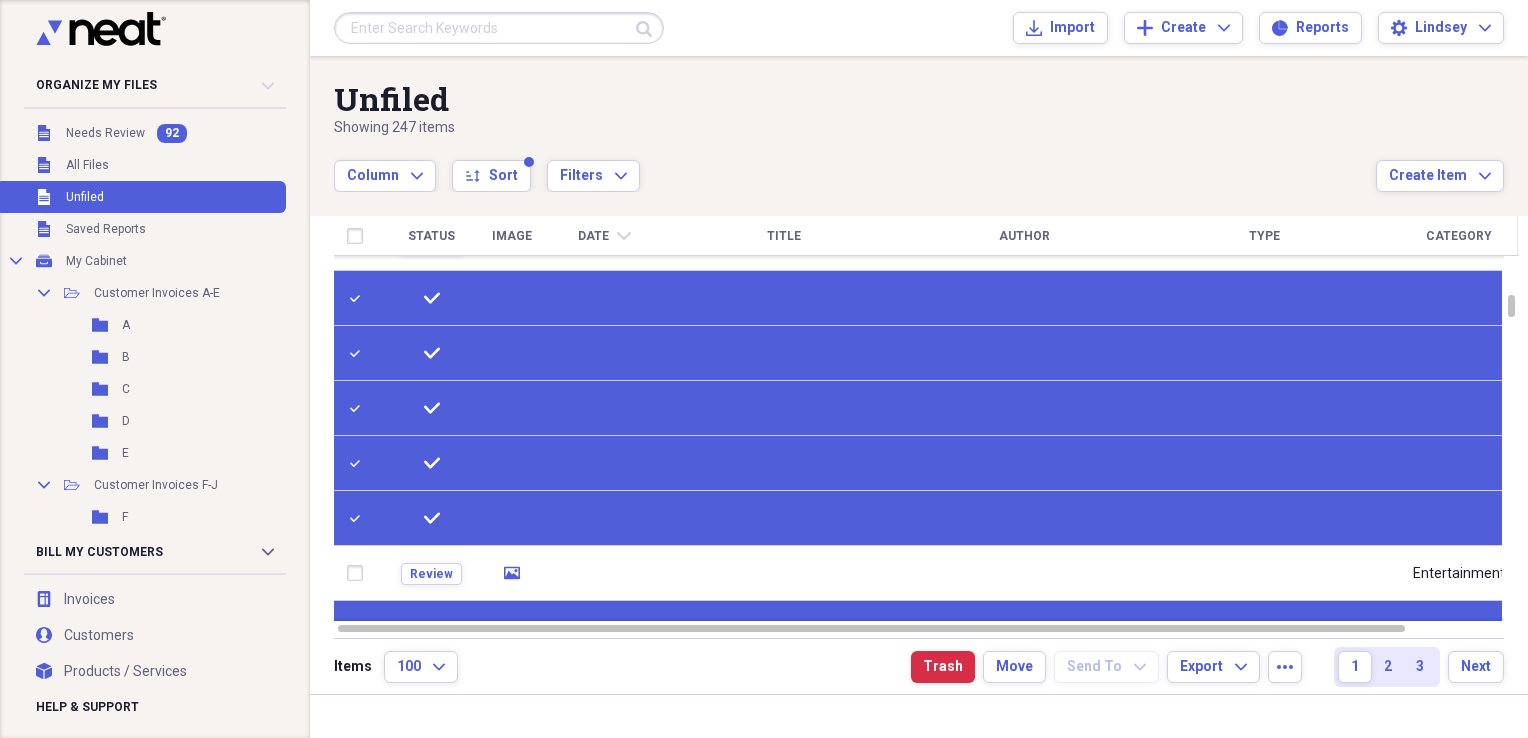checkbox on "true" 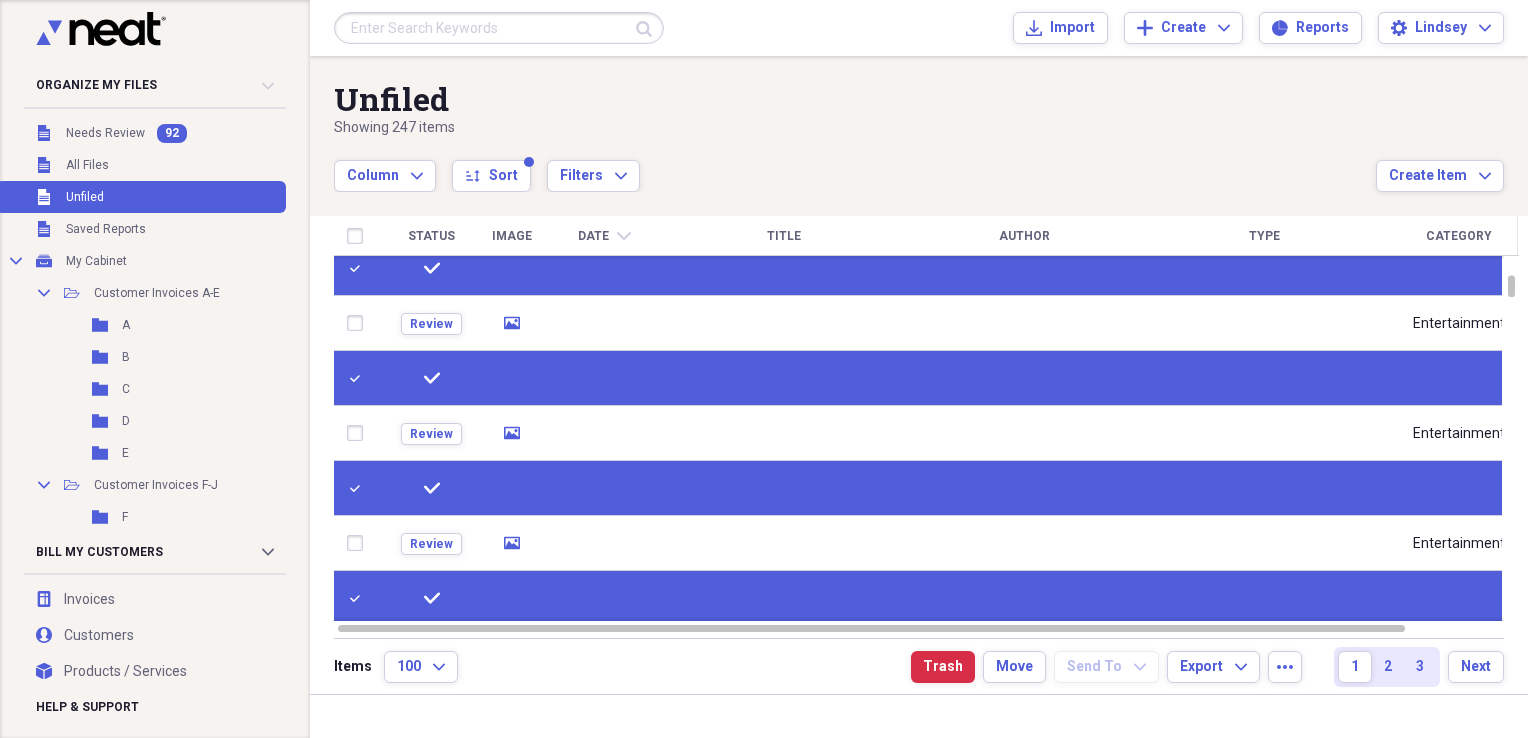 checkbox on "true" 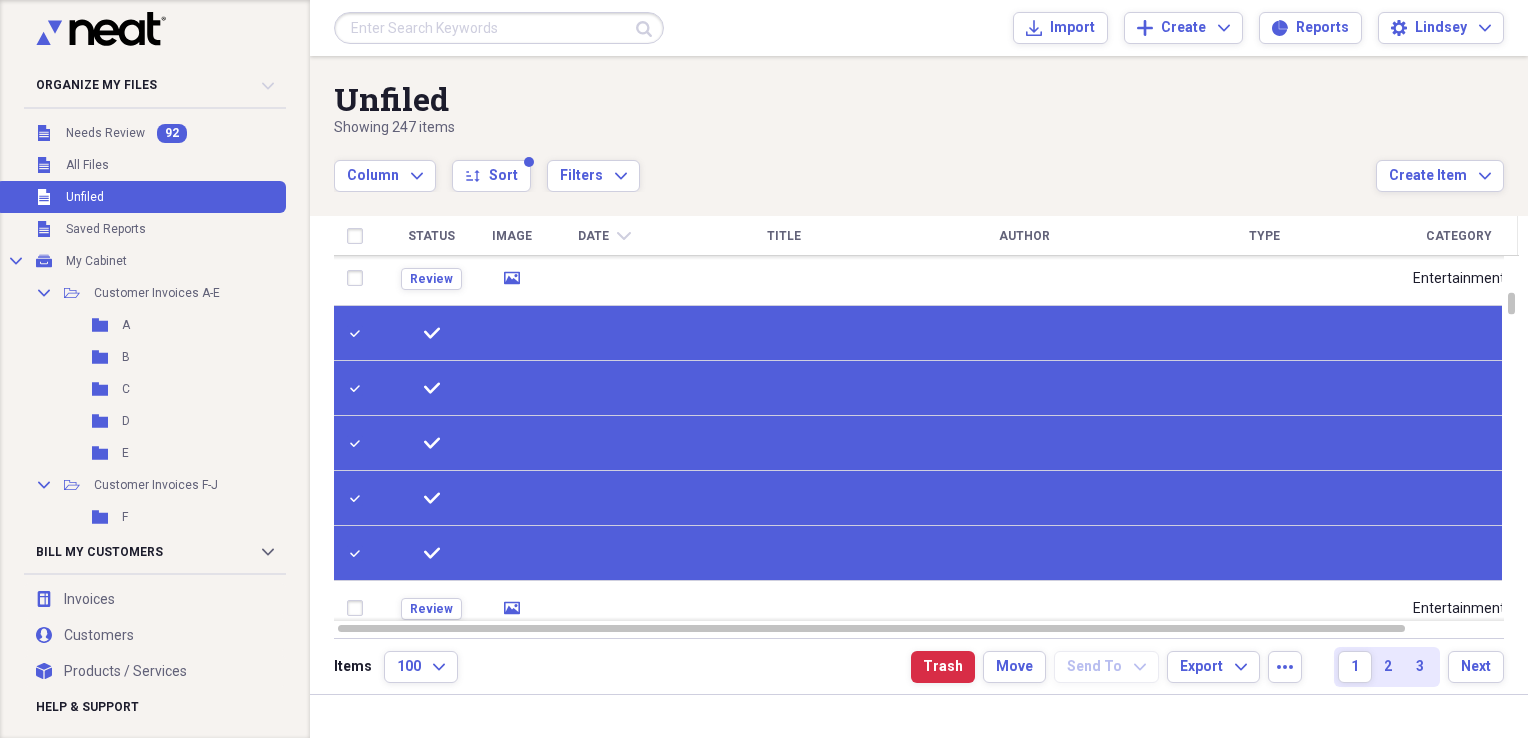 checkbox on "true" 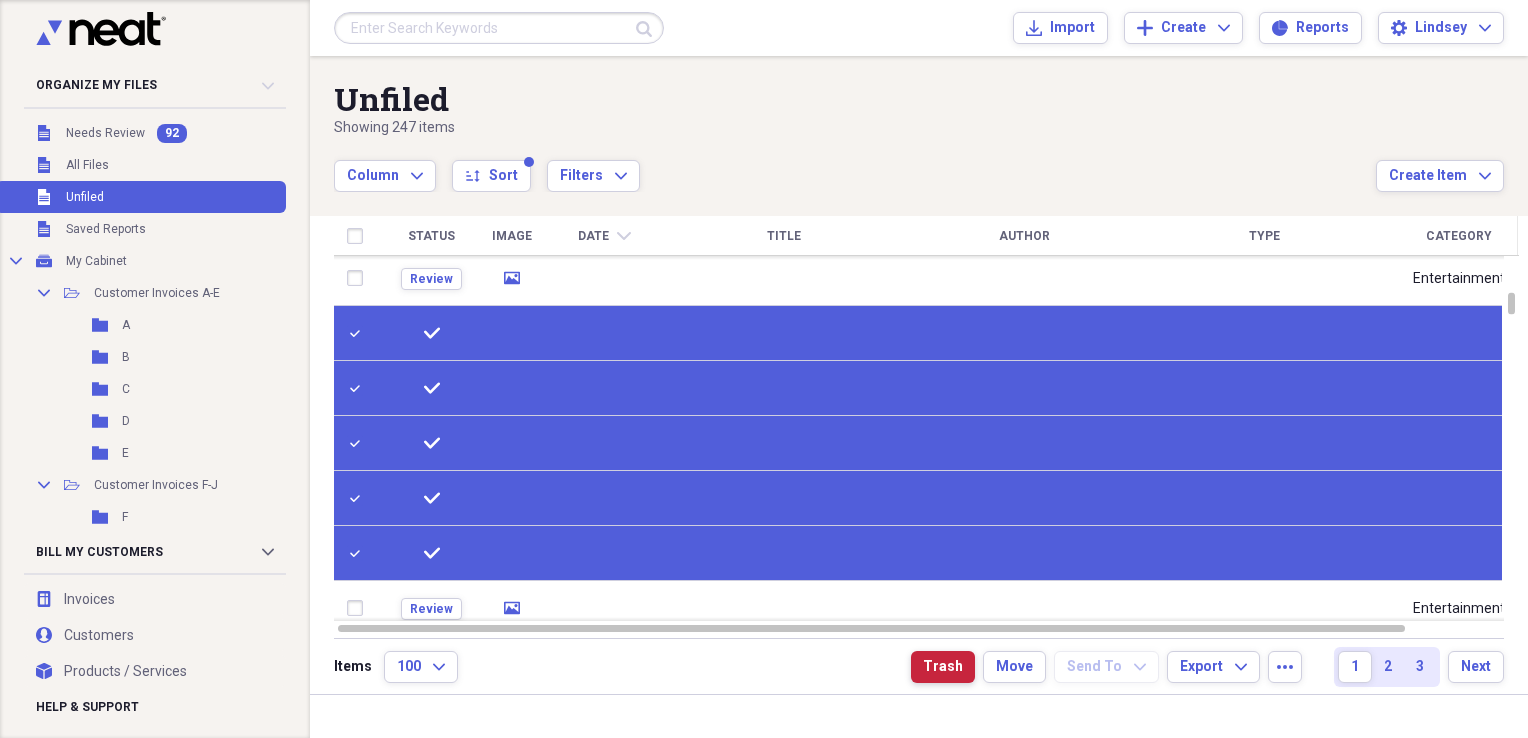 click on "Trash" at bounding box center [943, 667] 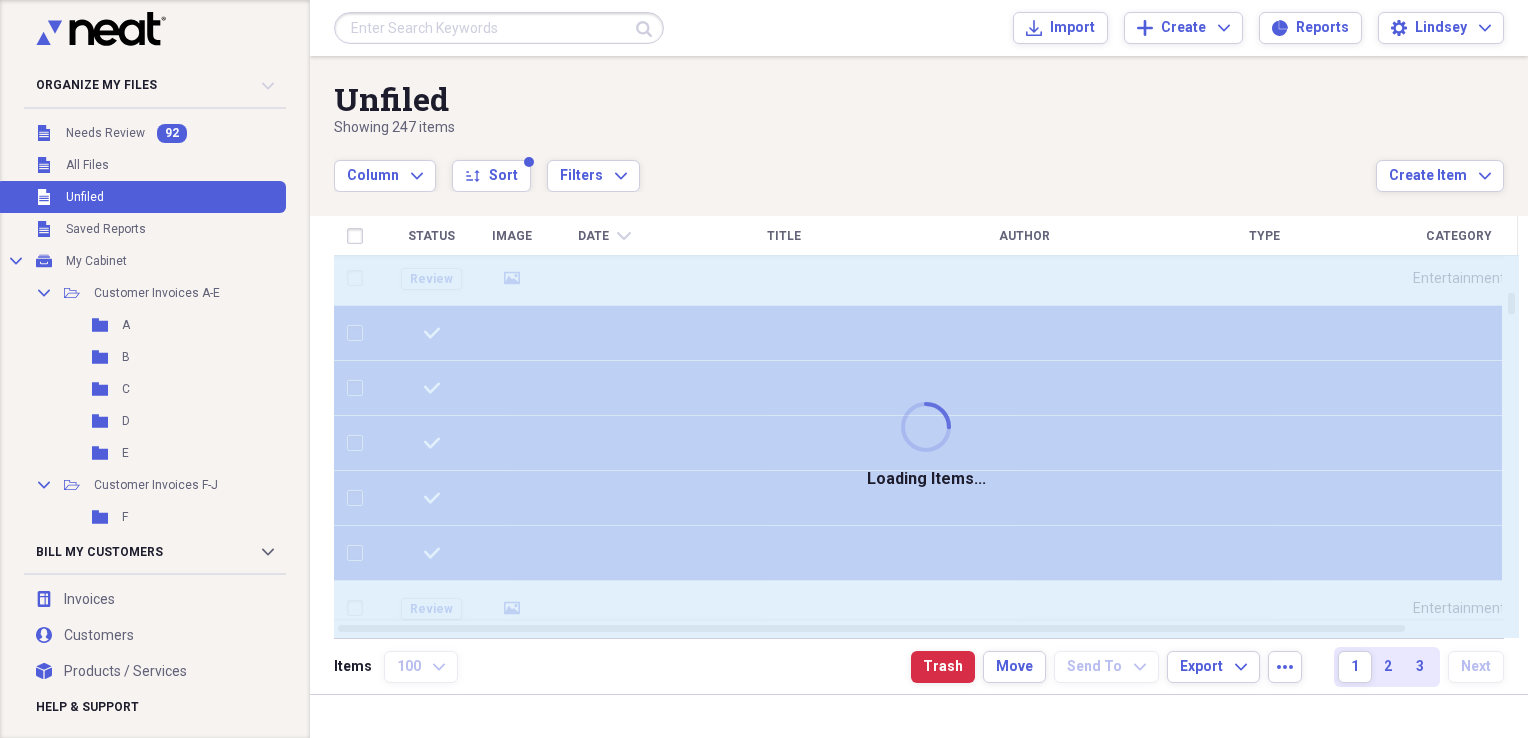 checkbox on "false" 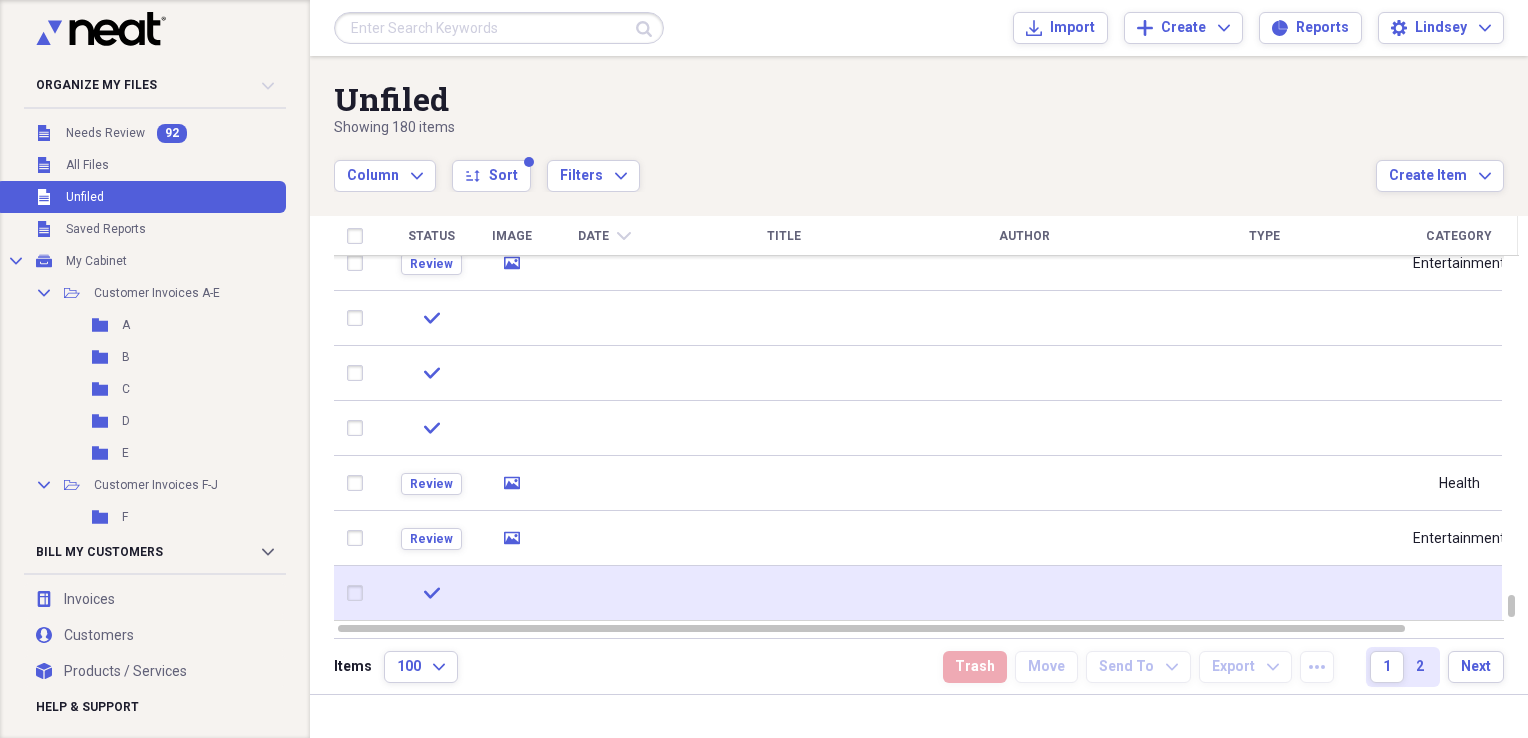 click at bounding box center (359, 593) 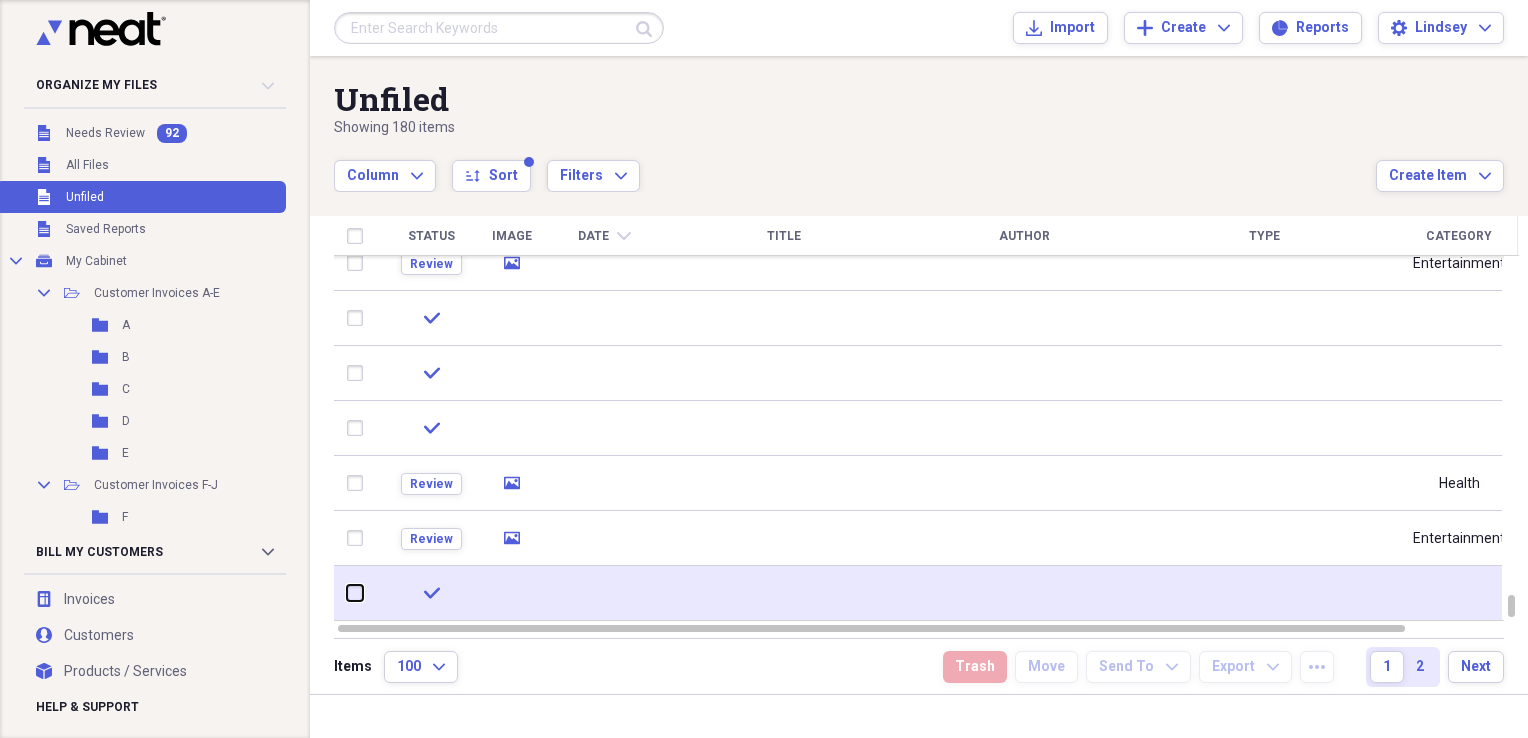 click at bounding box center (347, 593) 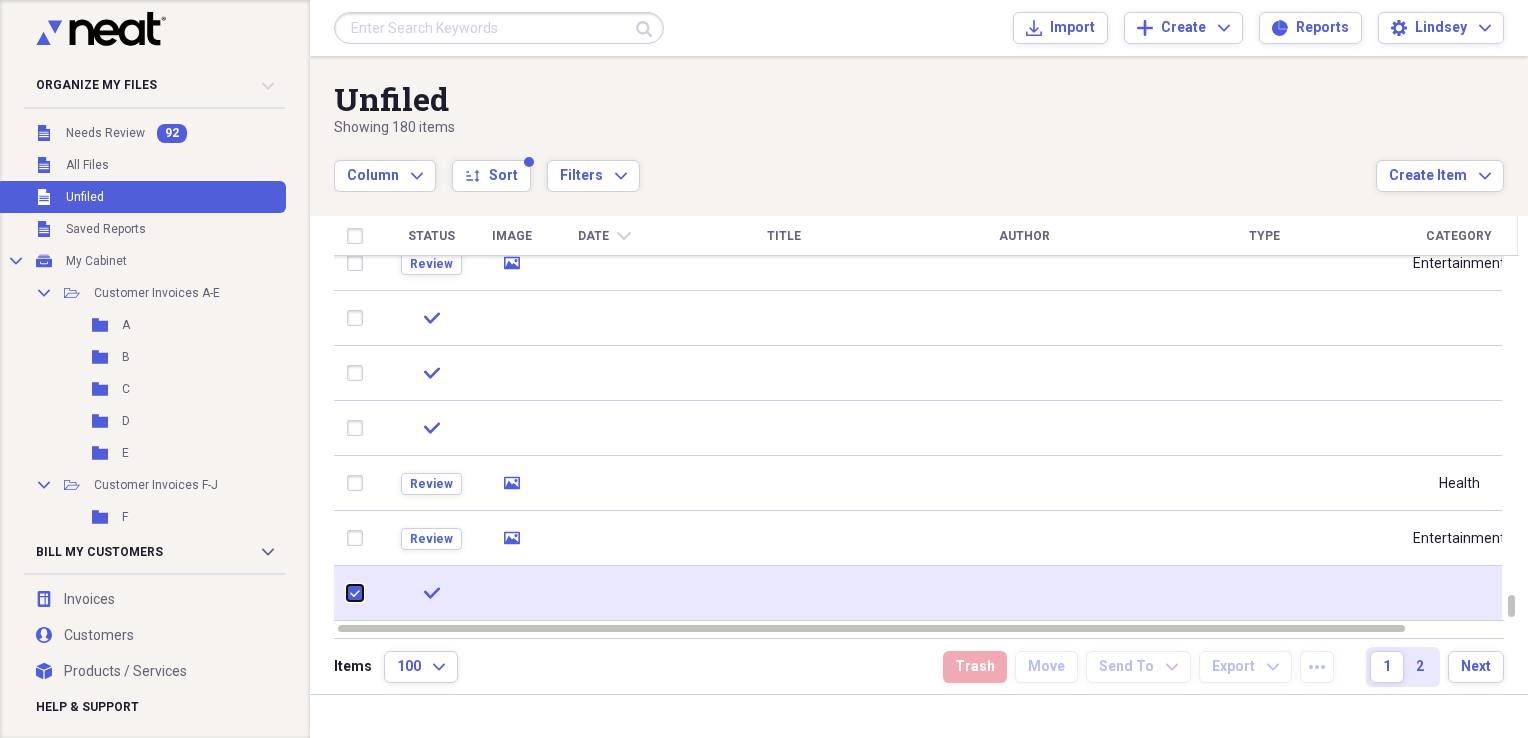 checkbox on "true" 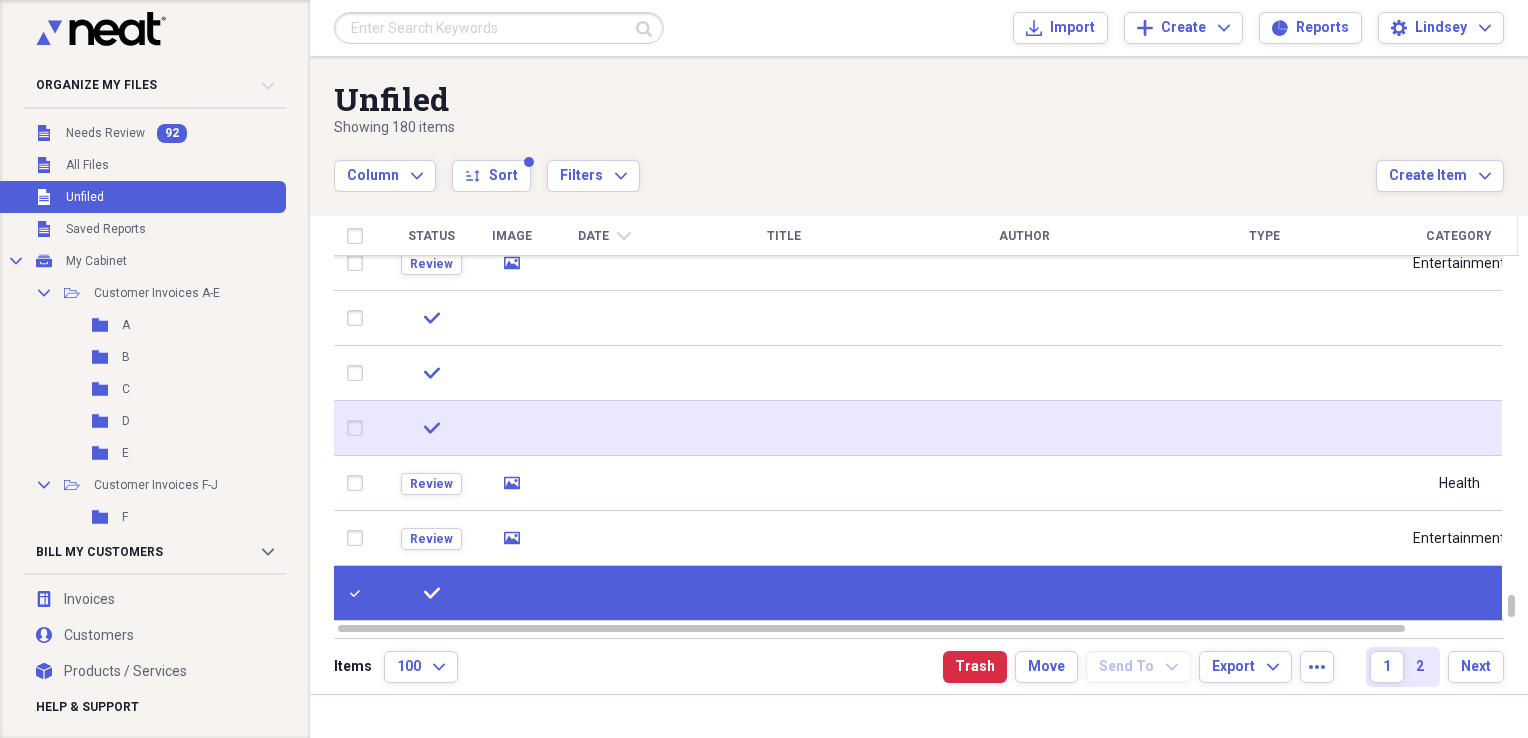 click at bounding box center [359, 428] 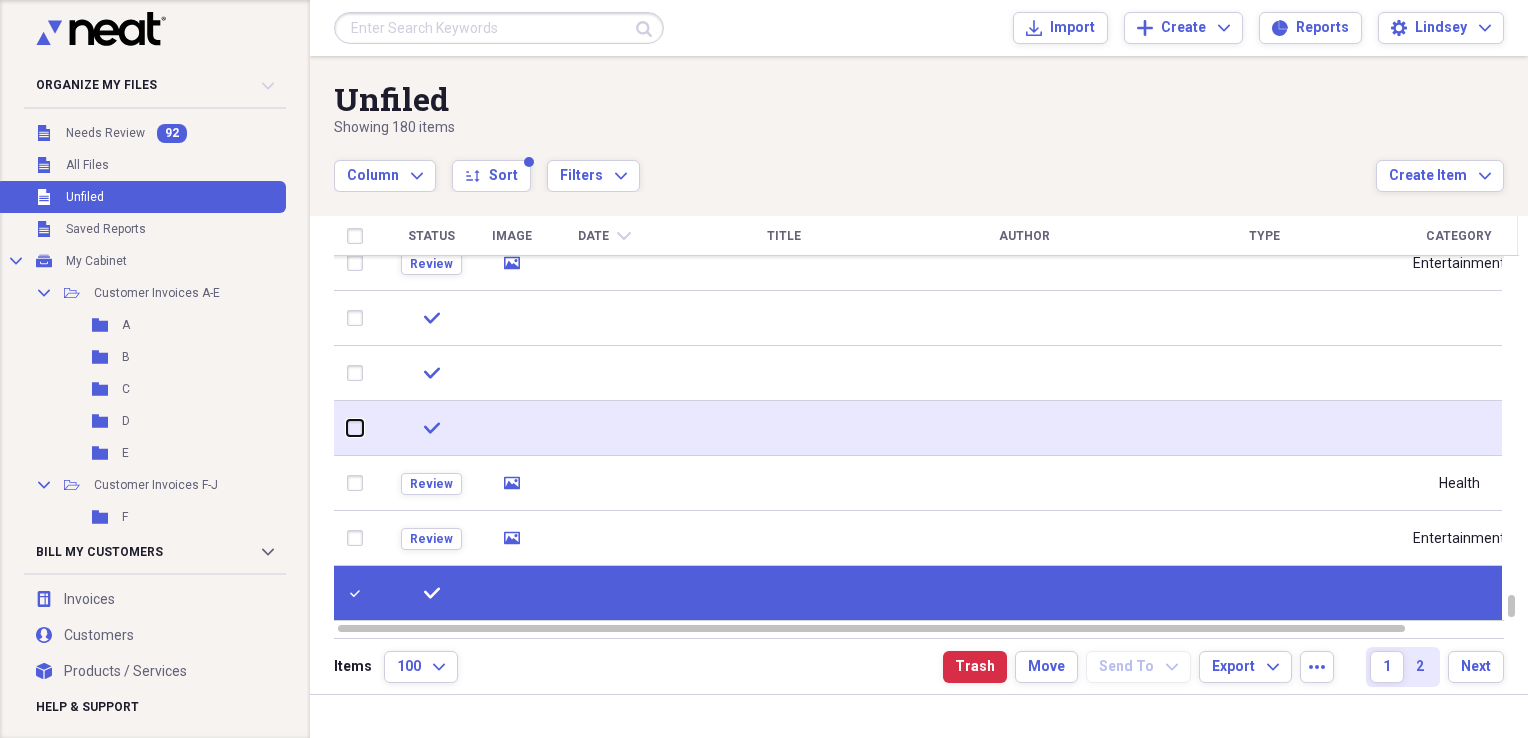 click at bounding box center [347, 428] 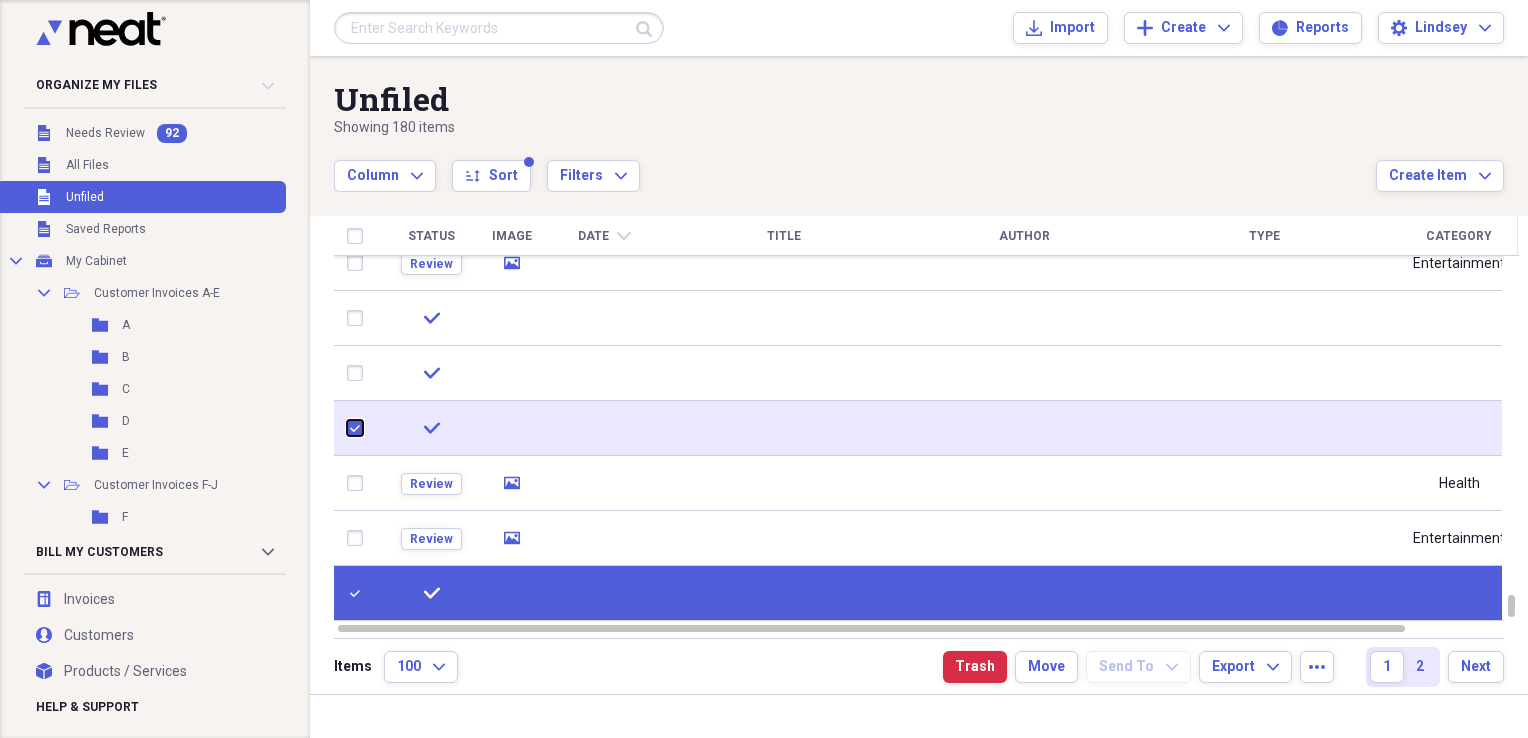 checkbox on "true" 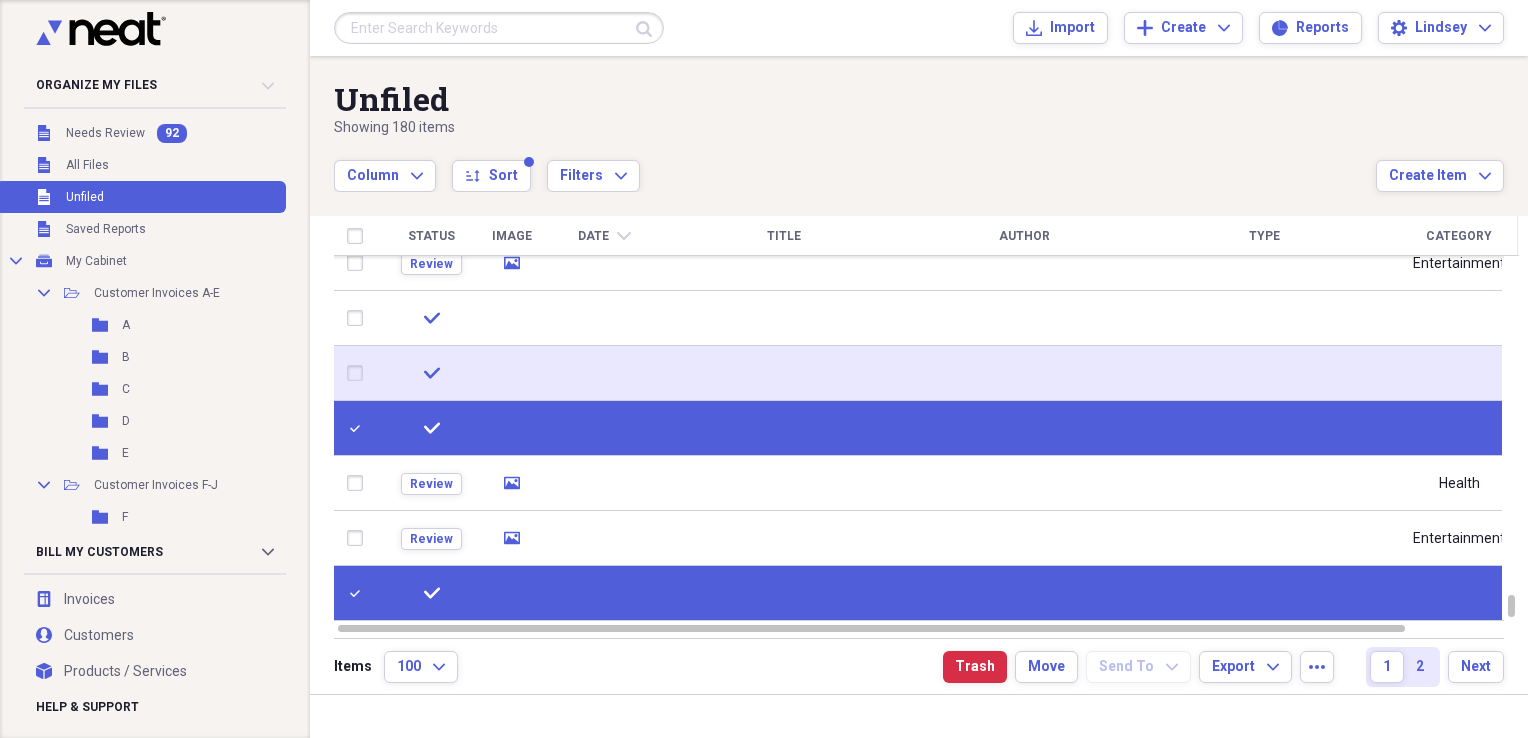 click at bounding box center [359, 373] 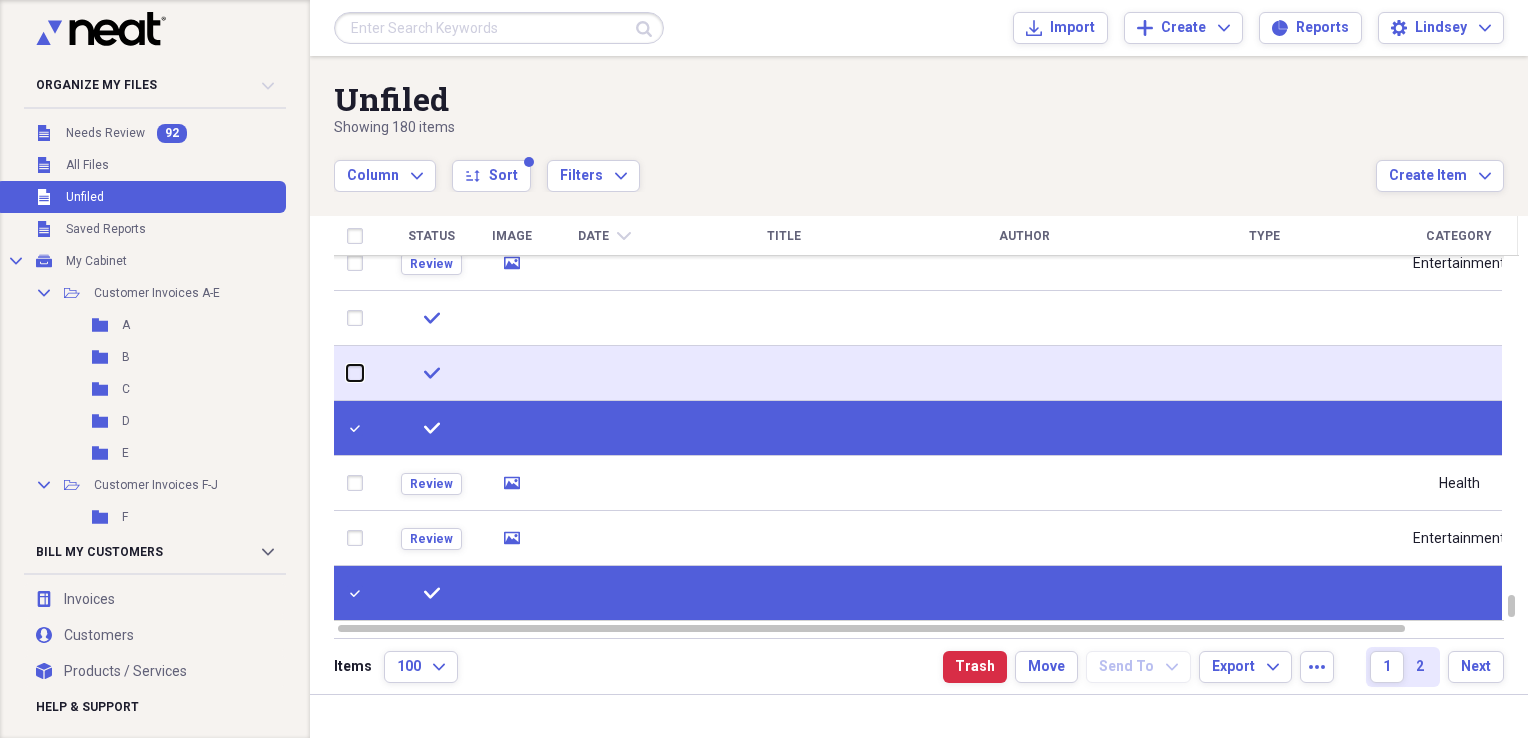 click at bounding box center (347, 373) 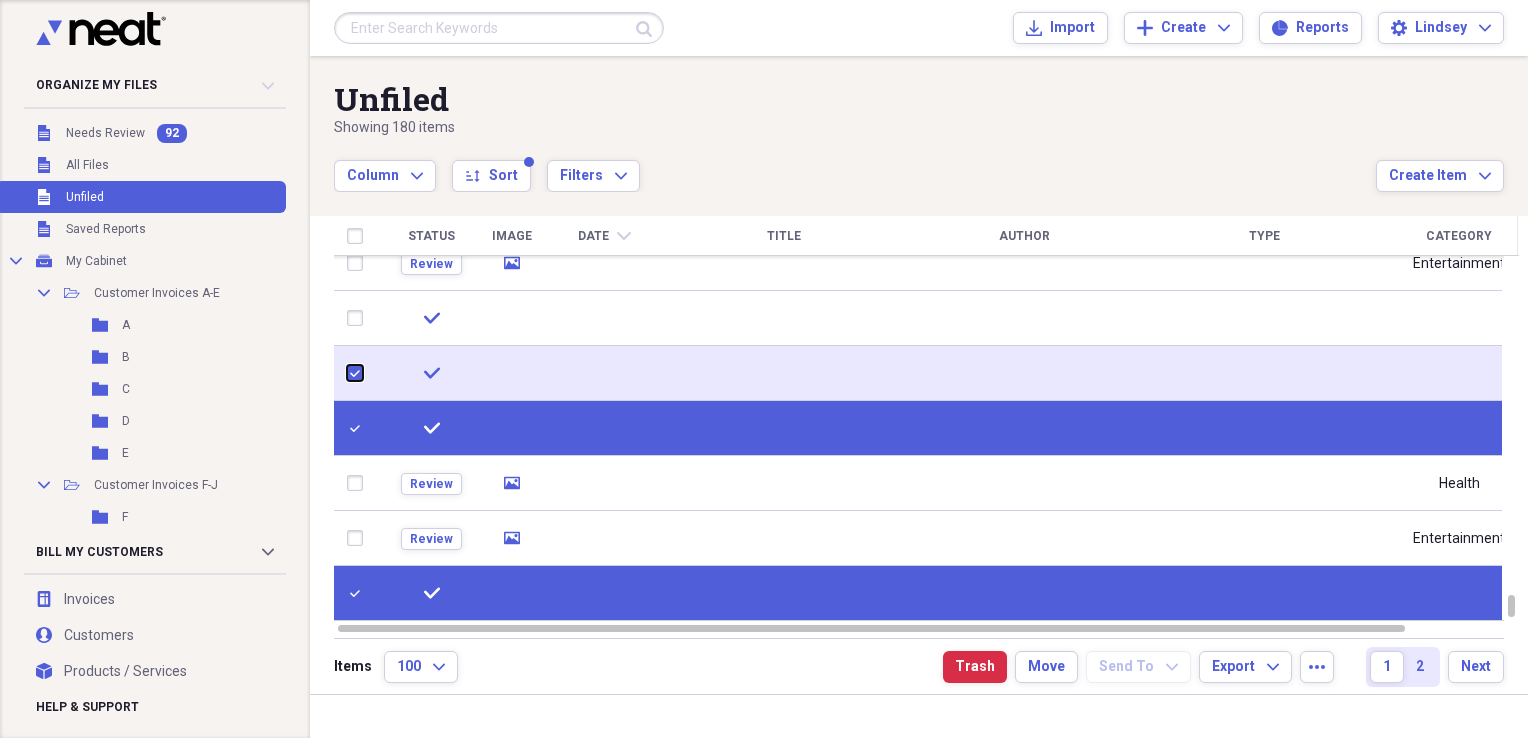 checkbox on "true" 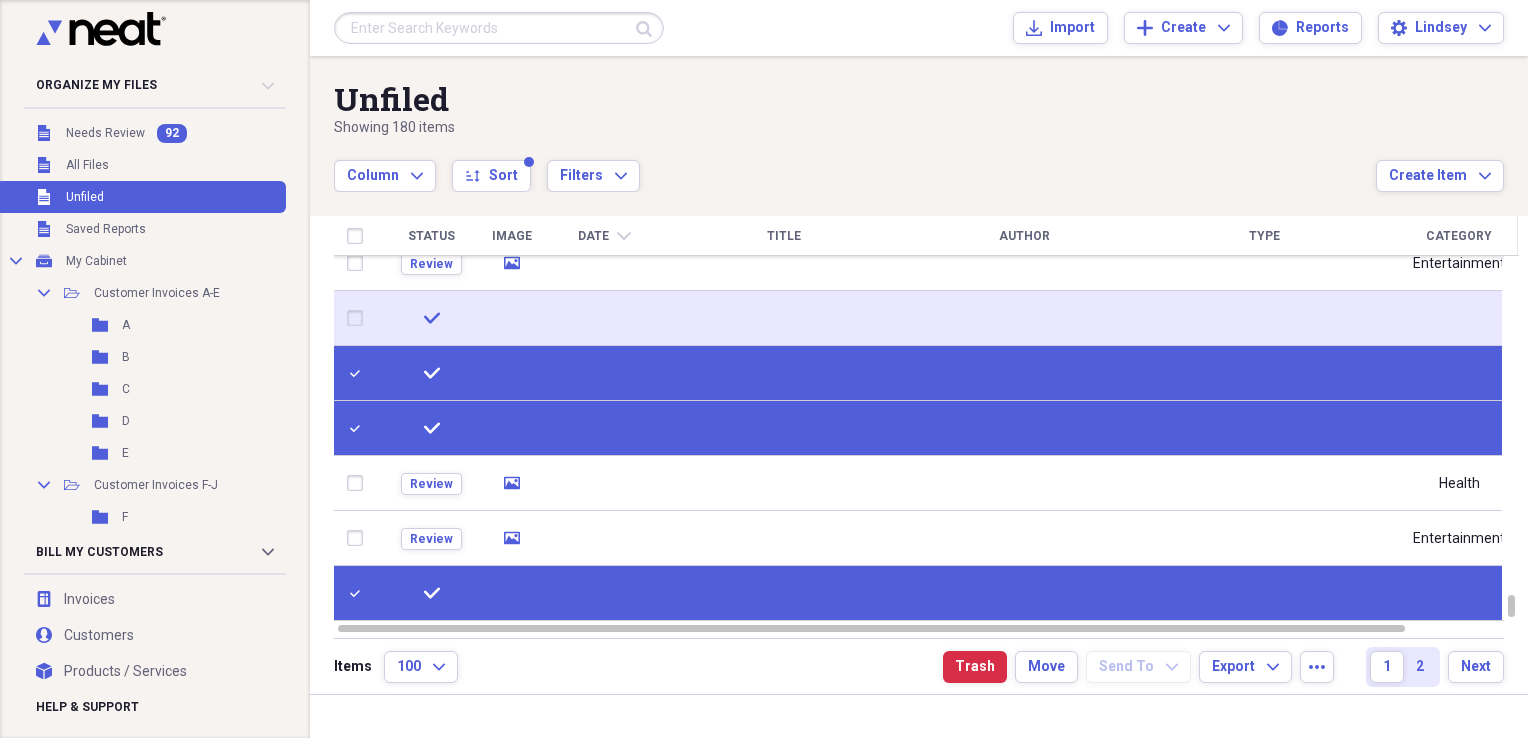 click at bounding box center [359, 318] 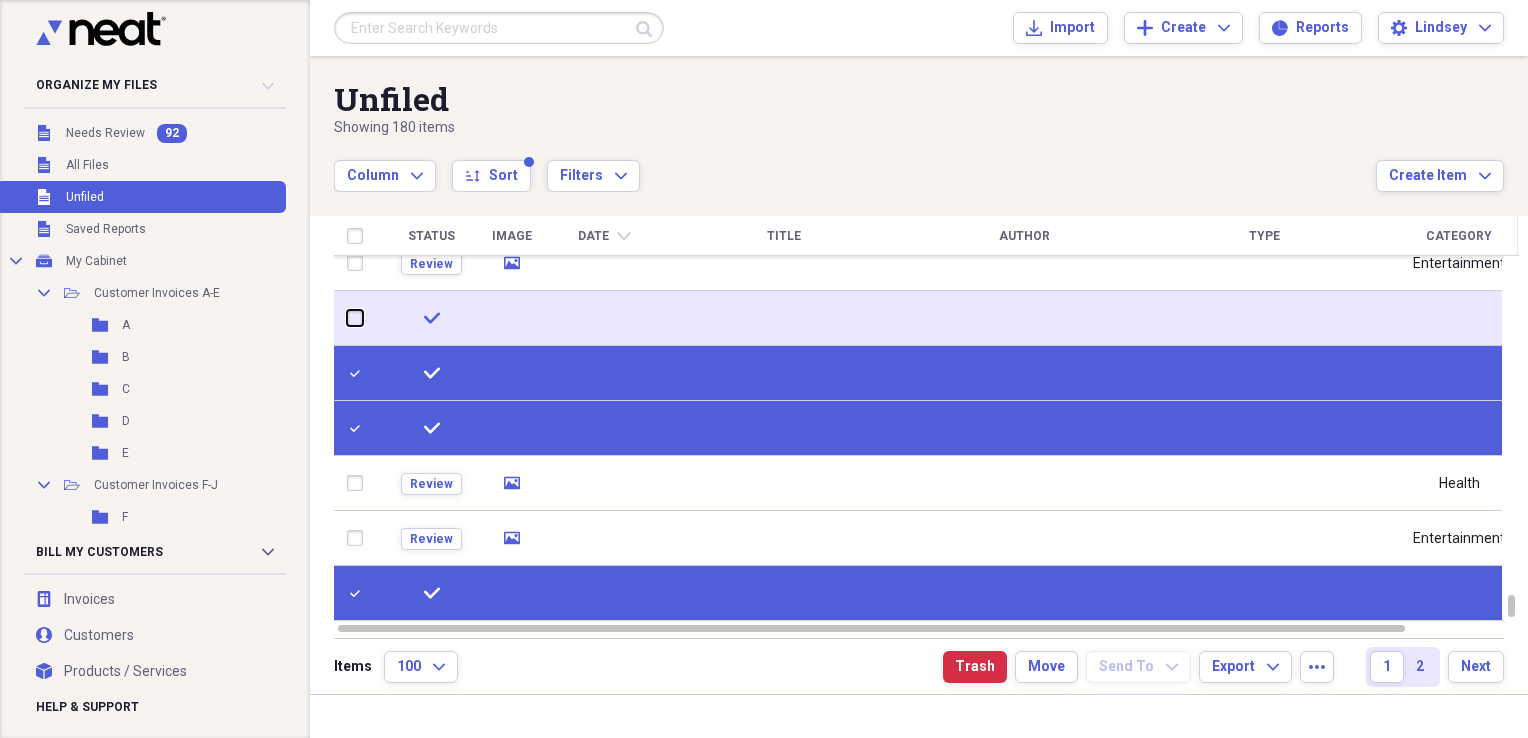 click at bounding box center [347, 318] 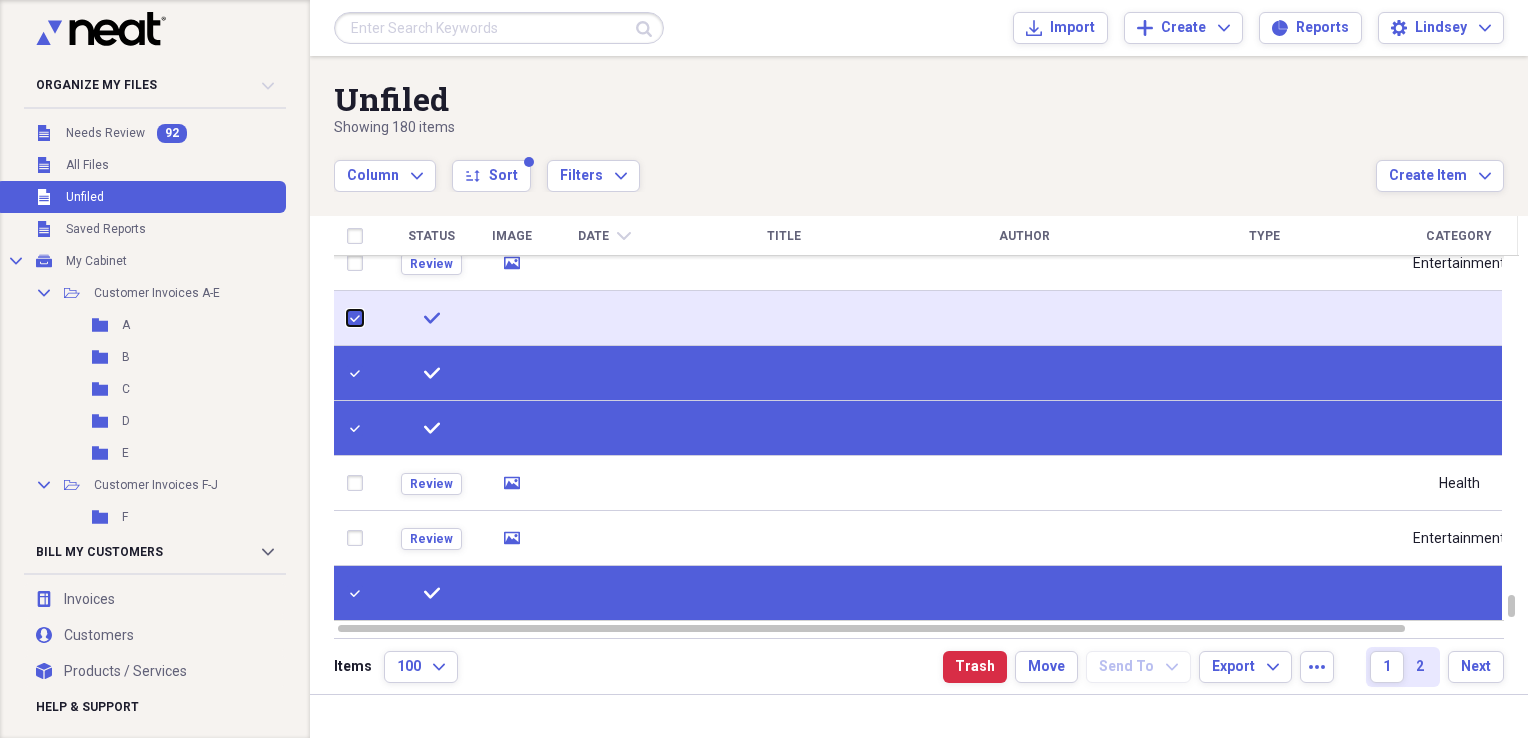 checkbox on "true" 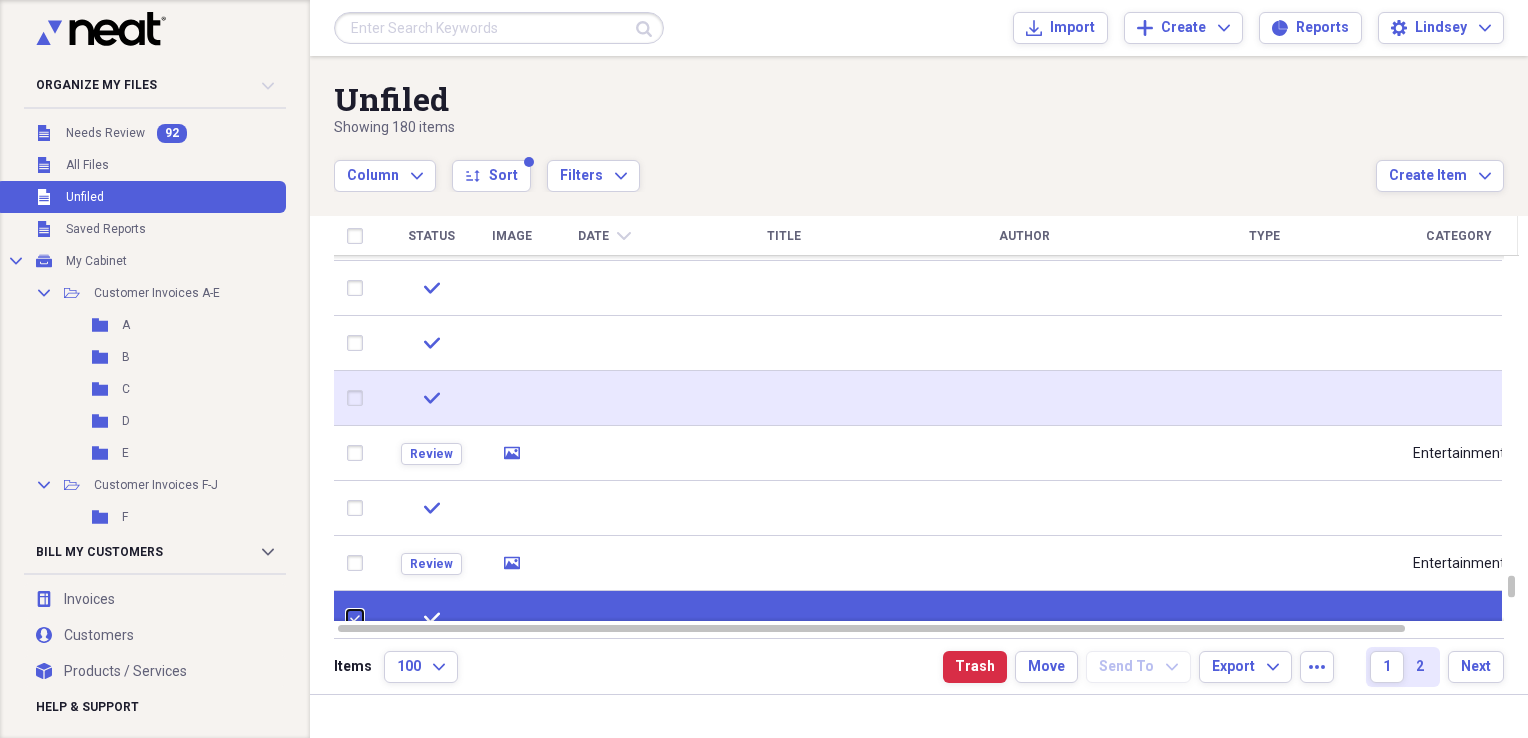 checkbox on "false" 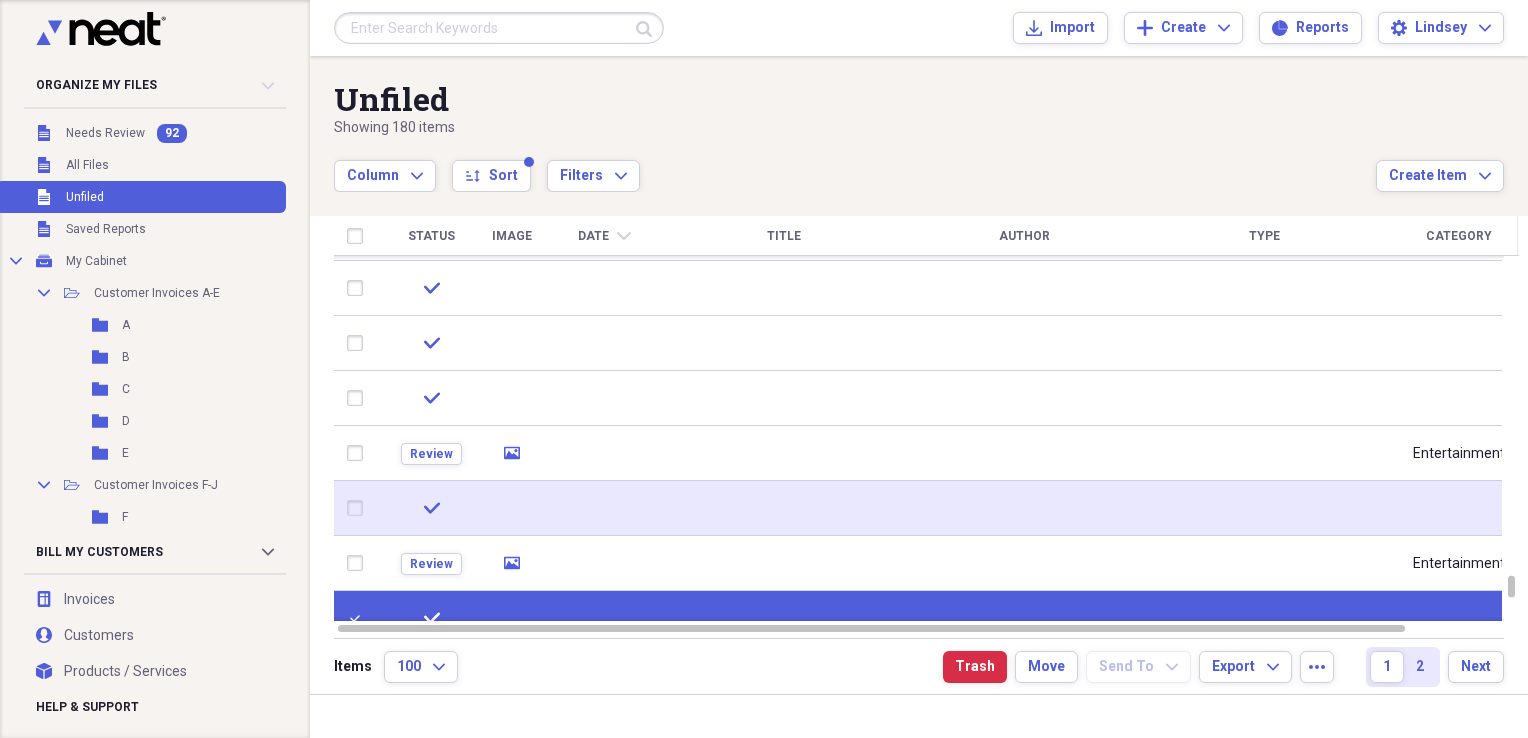 click at bounding box center (359, 508) 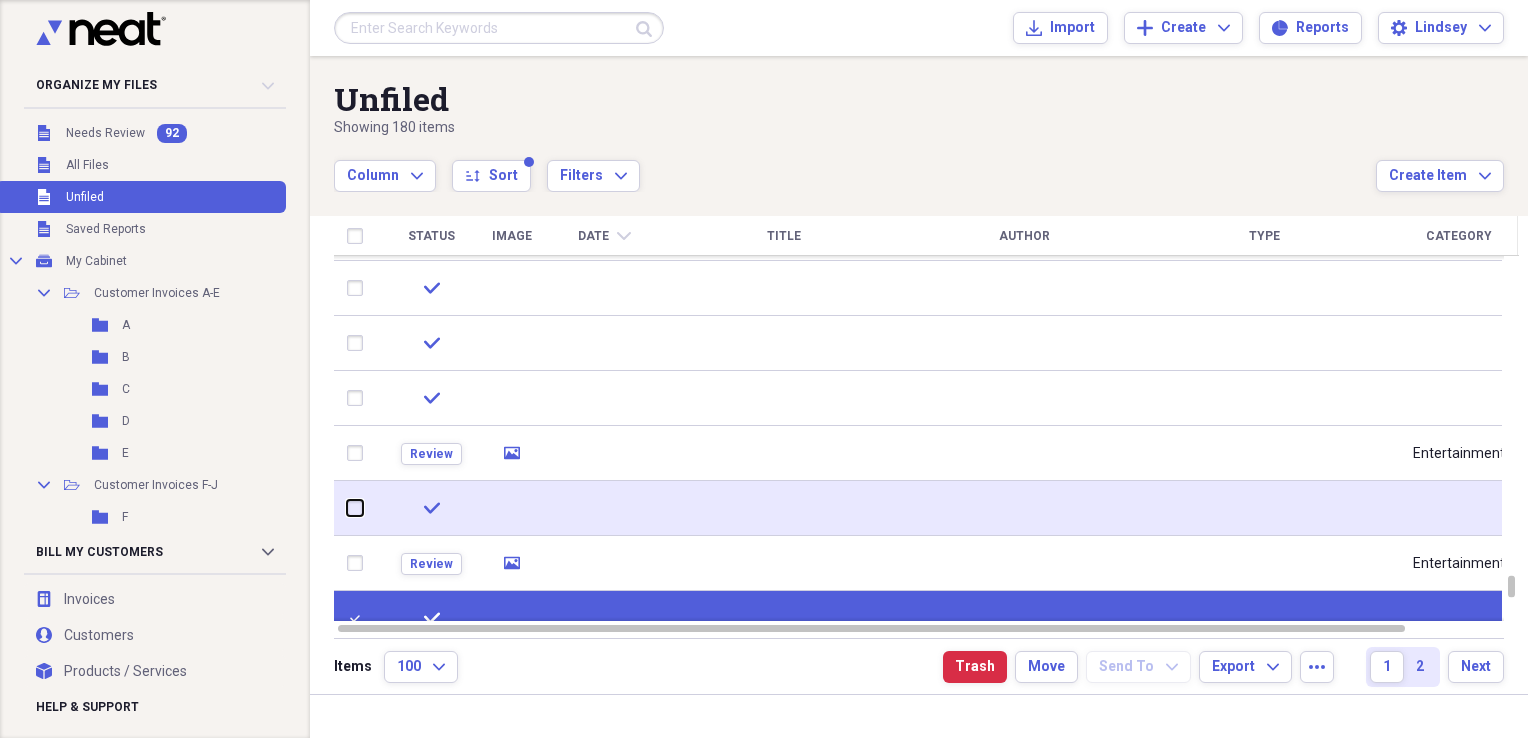 click at bounding box center (347, 508) 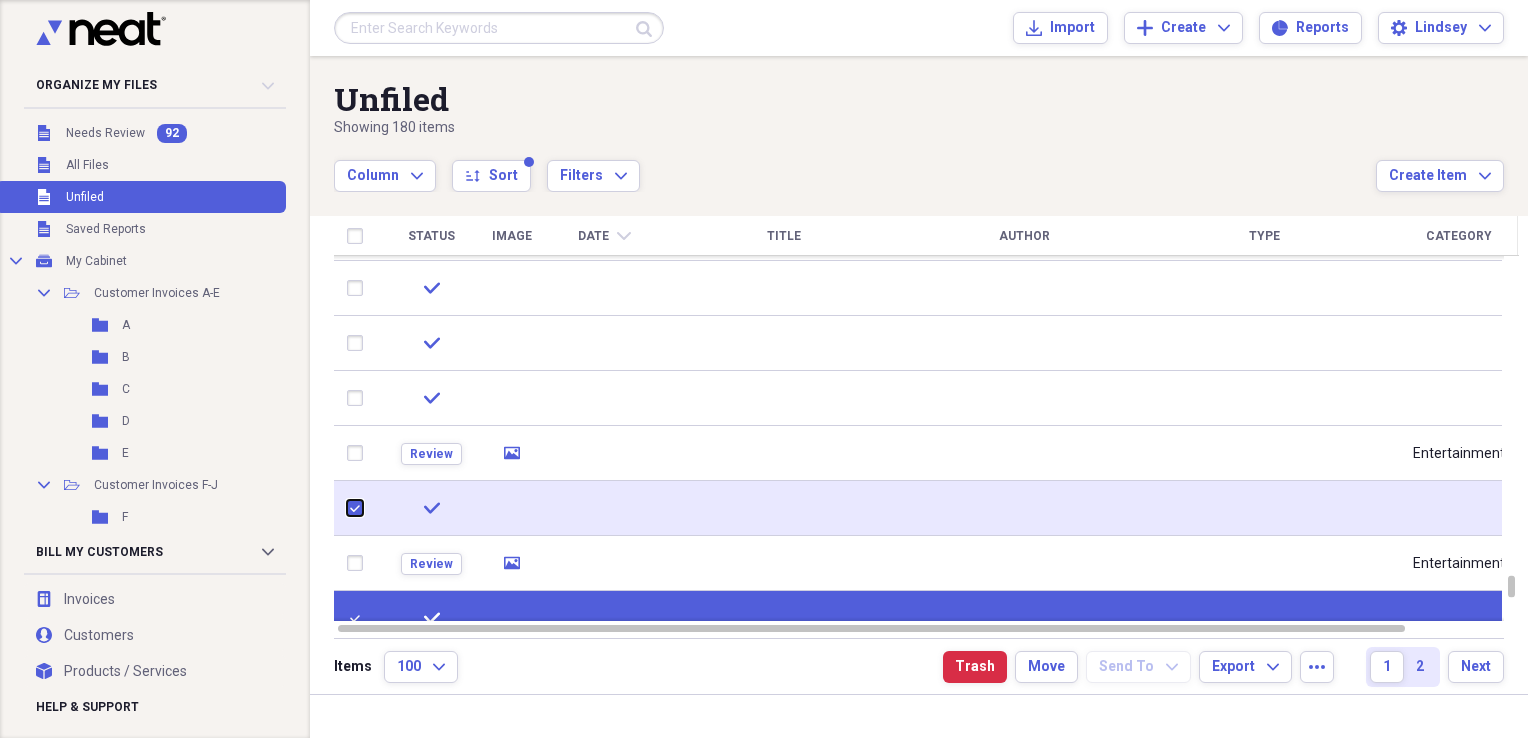 checkbox on "true" 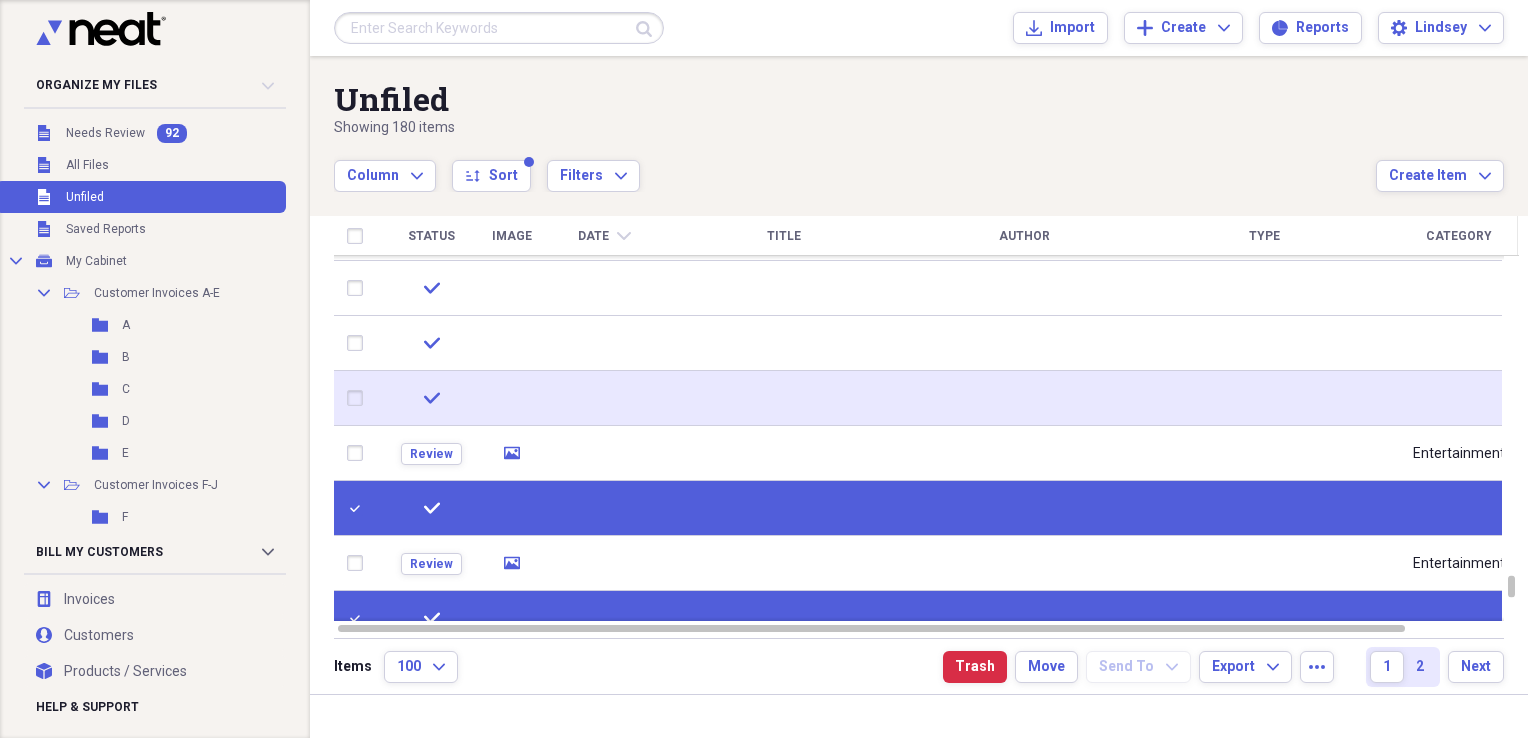 click at bounding box center (359, 398) 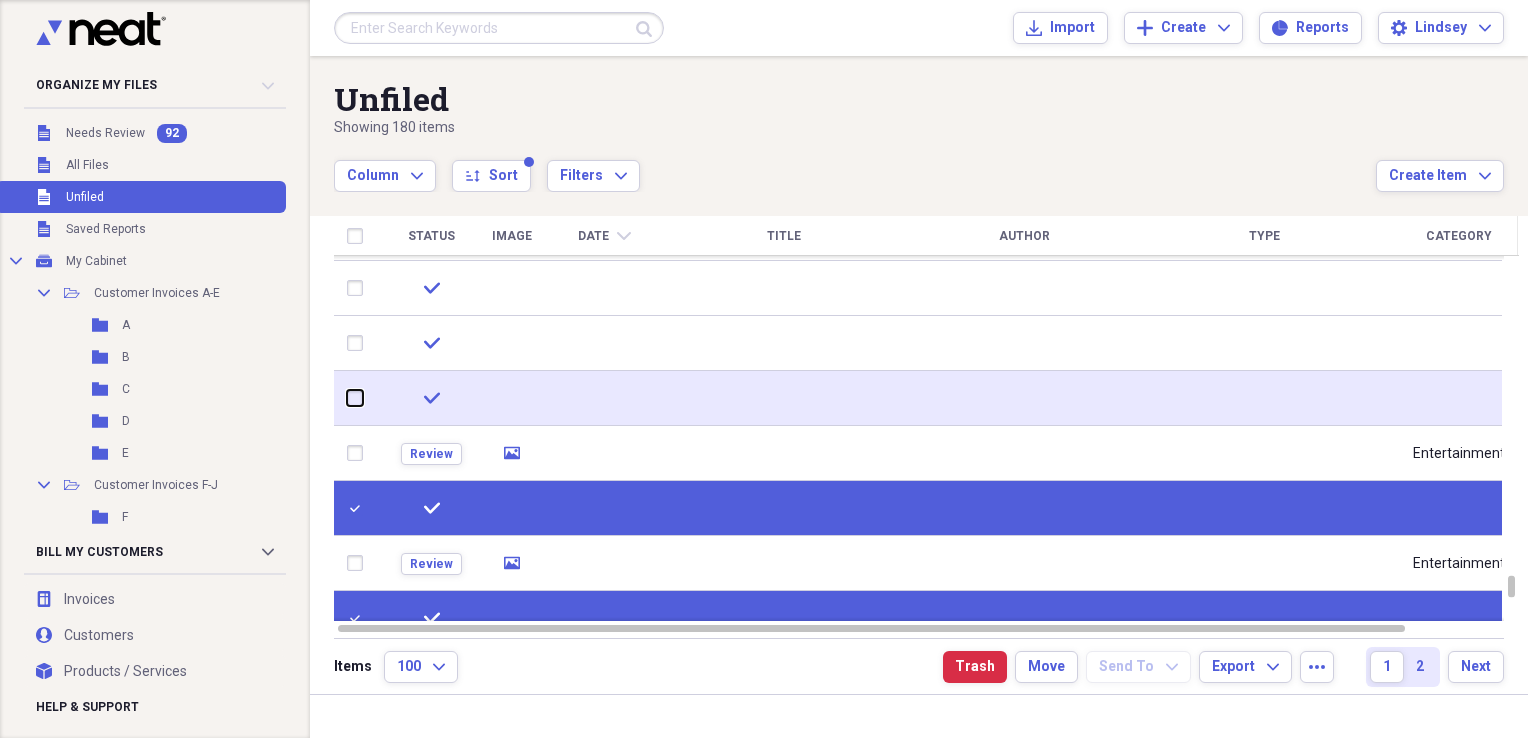 click at bounding box center [347, 398] 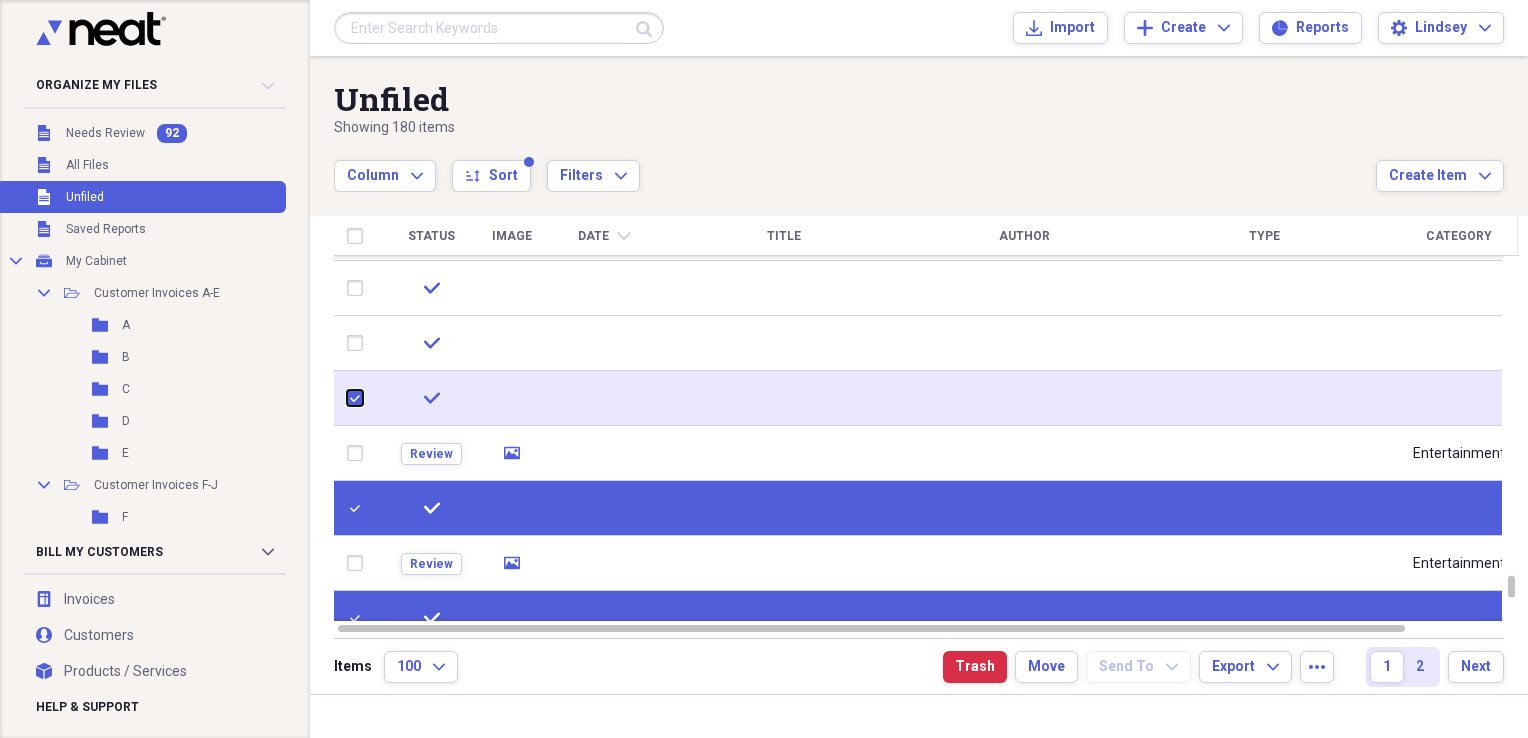 checkbox on "true" 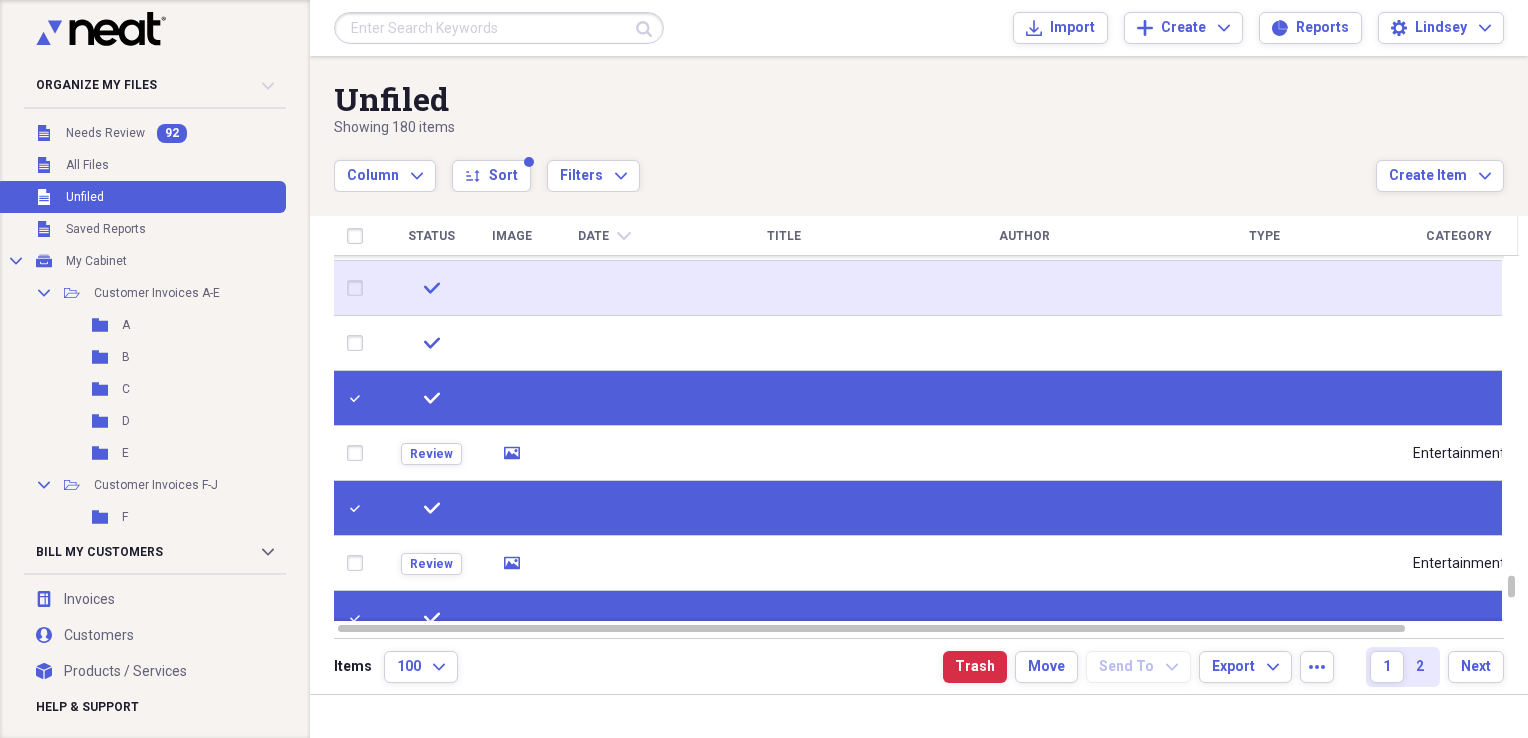 click at bounding box center (359, 288) 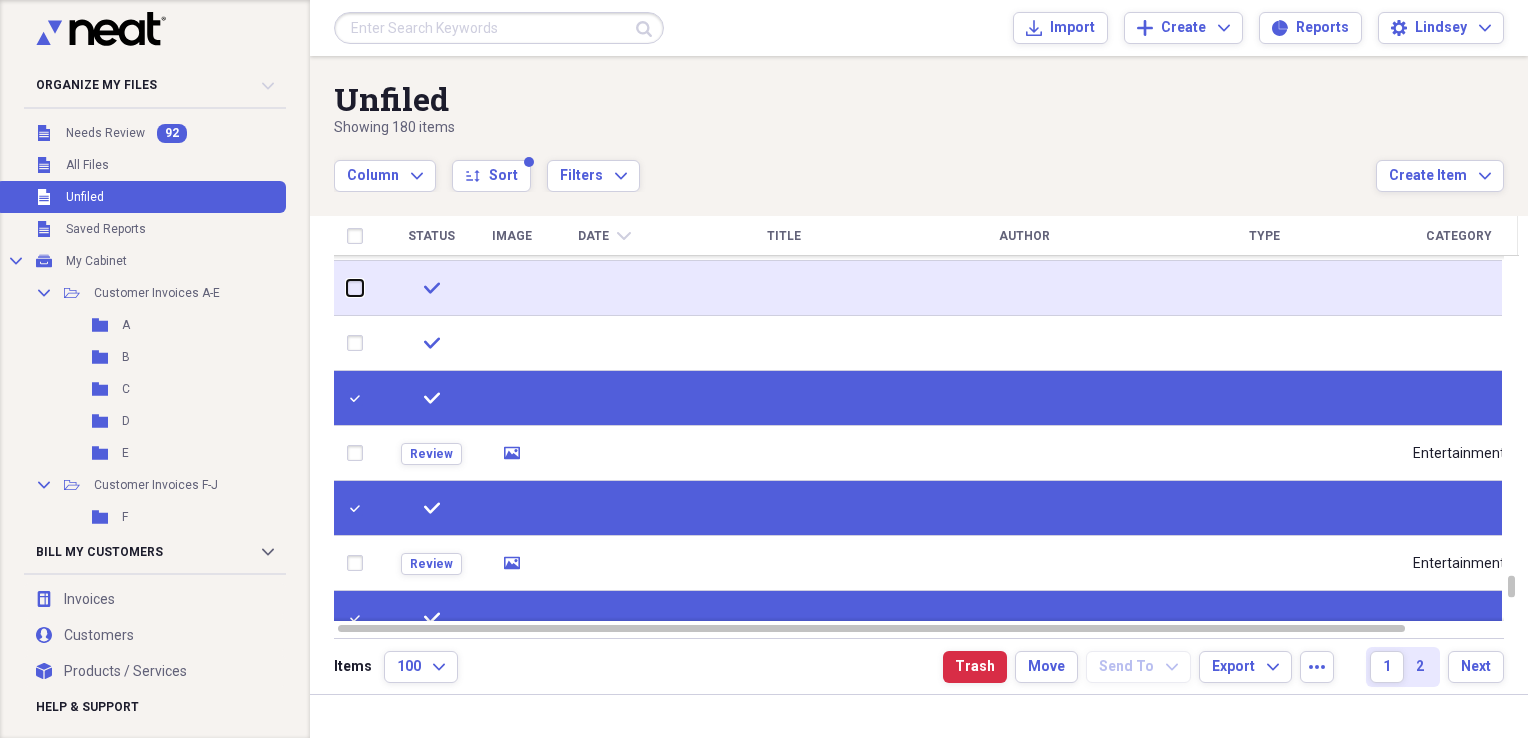 click at bounding box center [347, 288] 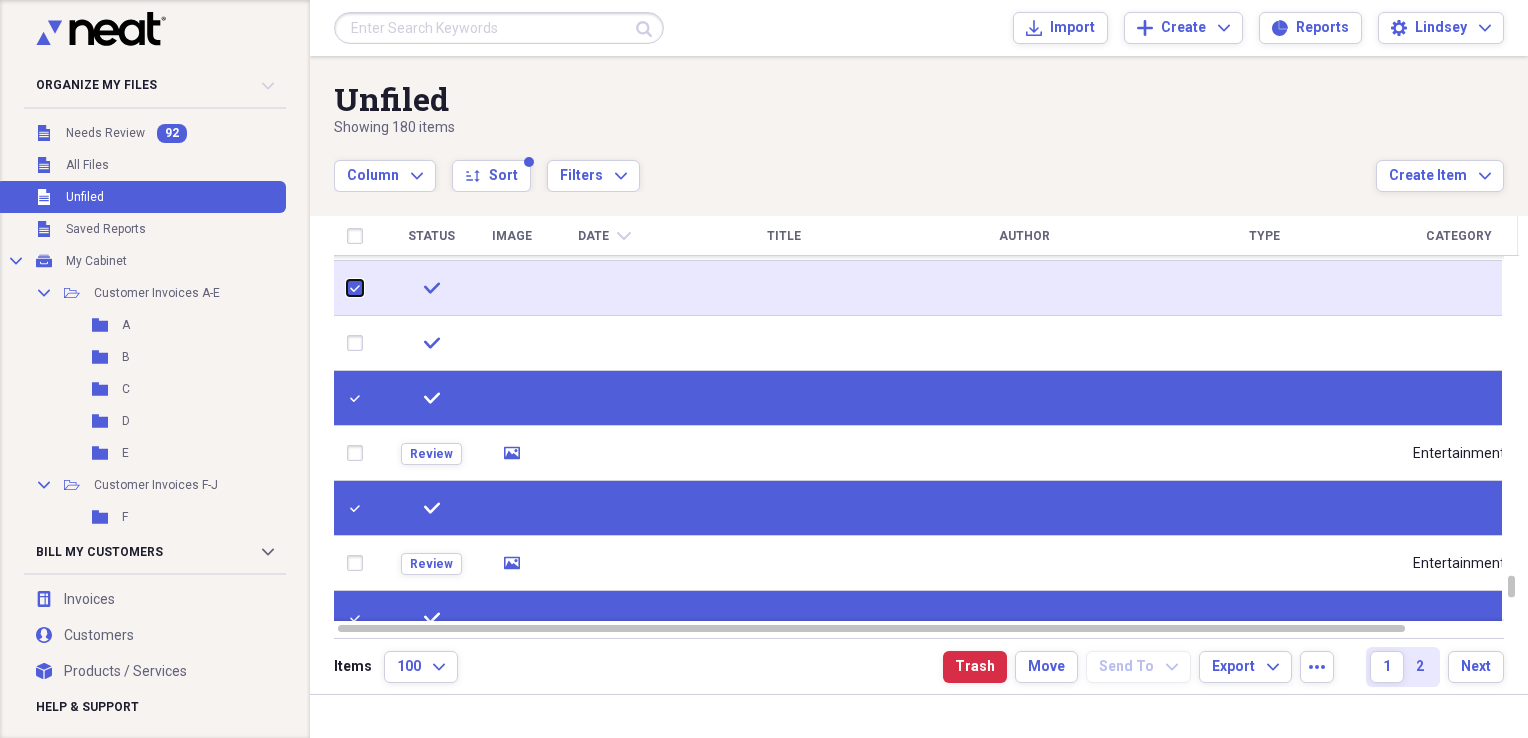 checkbox on "true" 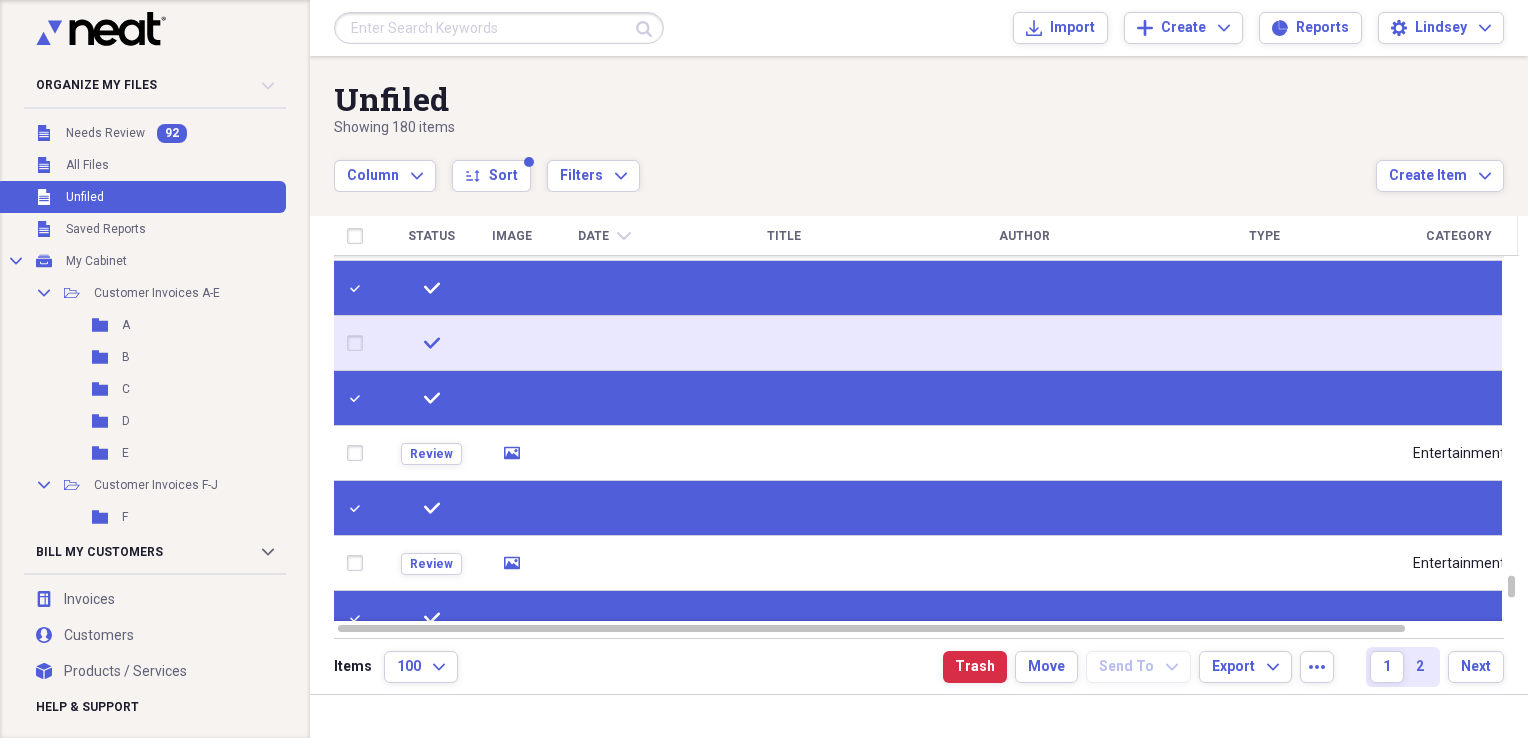 click at bounding box center (359, 343) 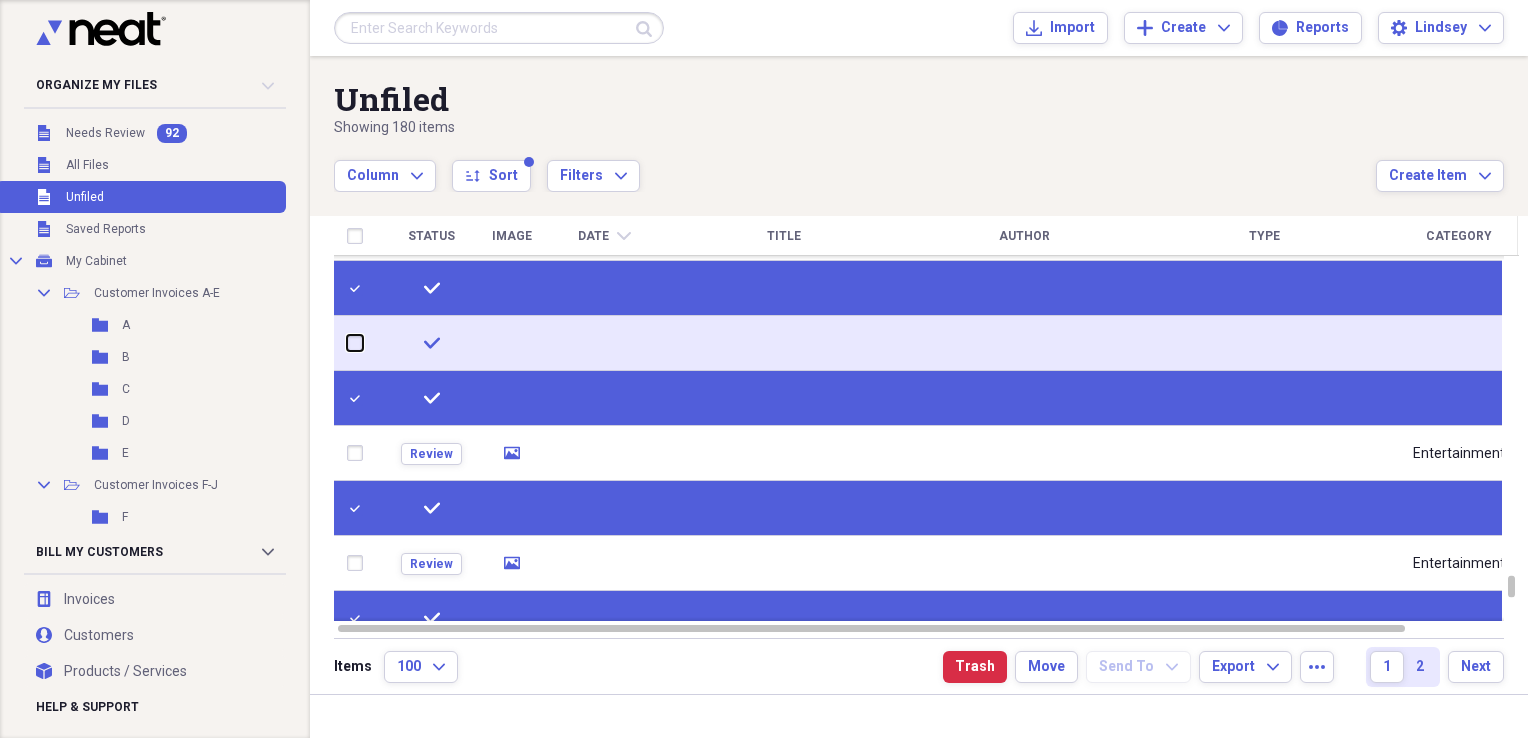 click at bounding box center [347, 343] 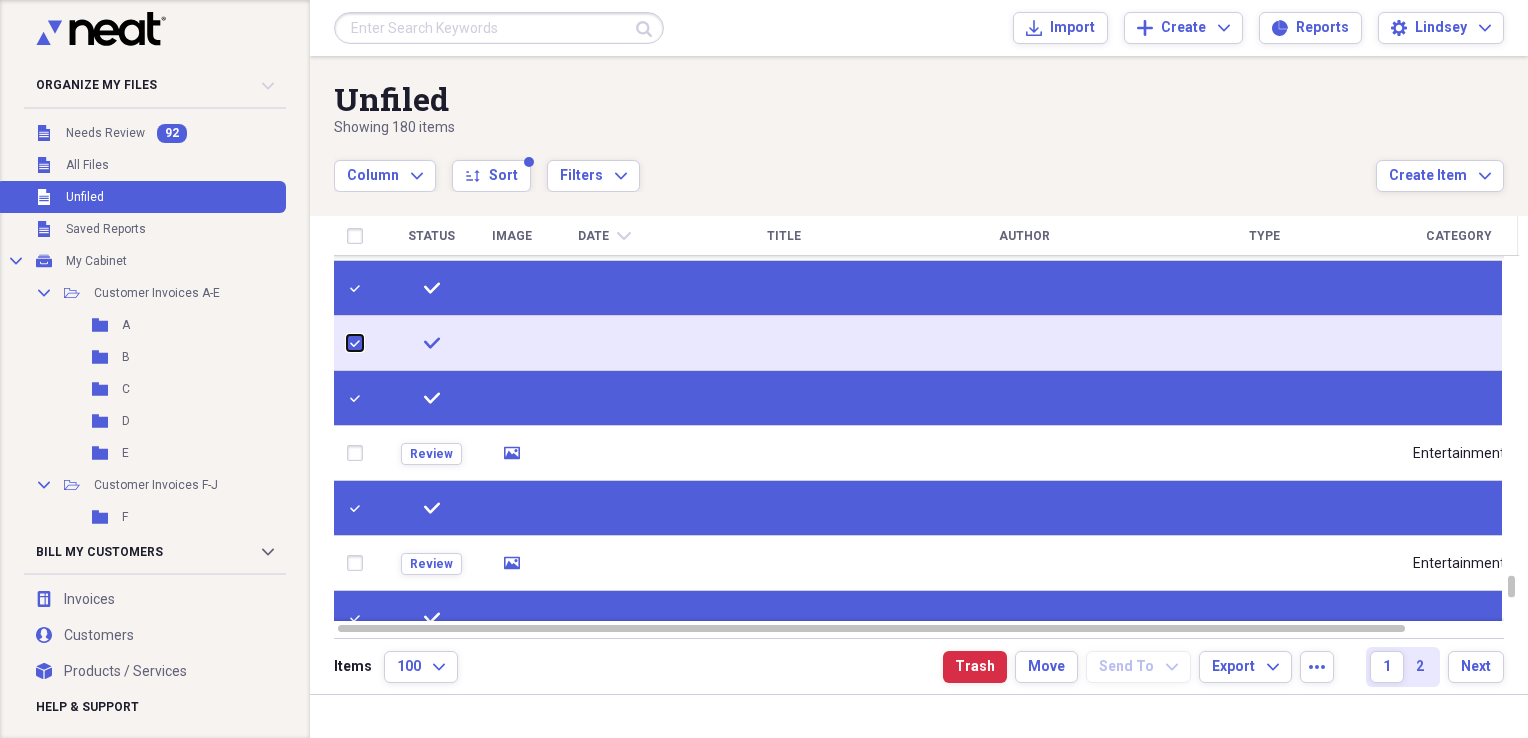 checkbox on "true" 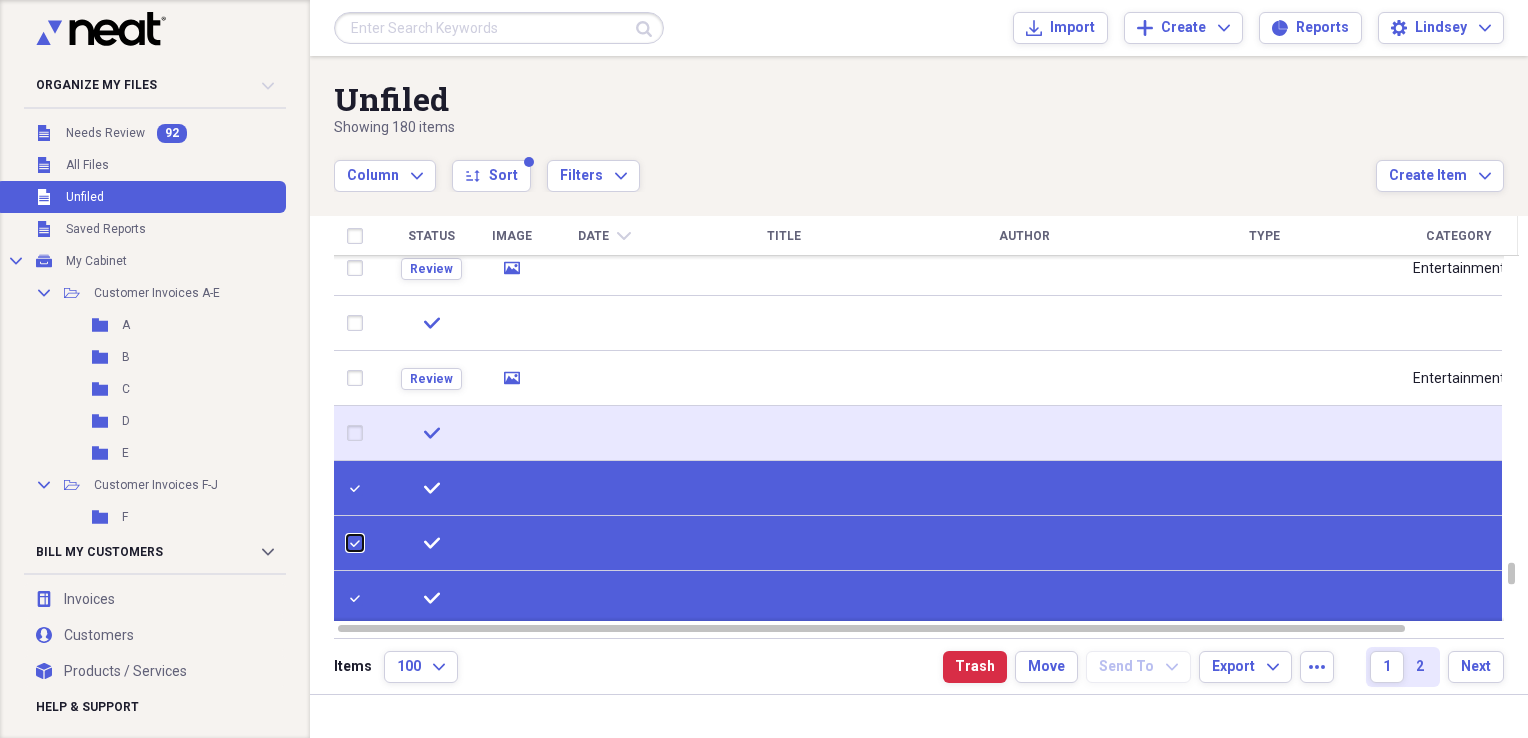 checkbox on "false" 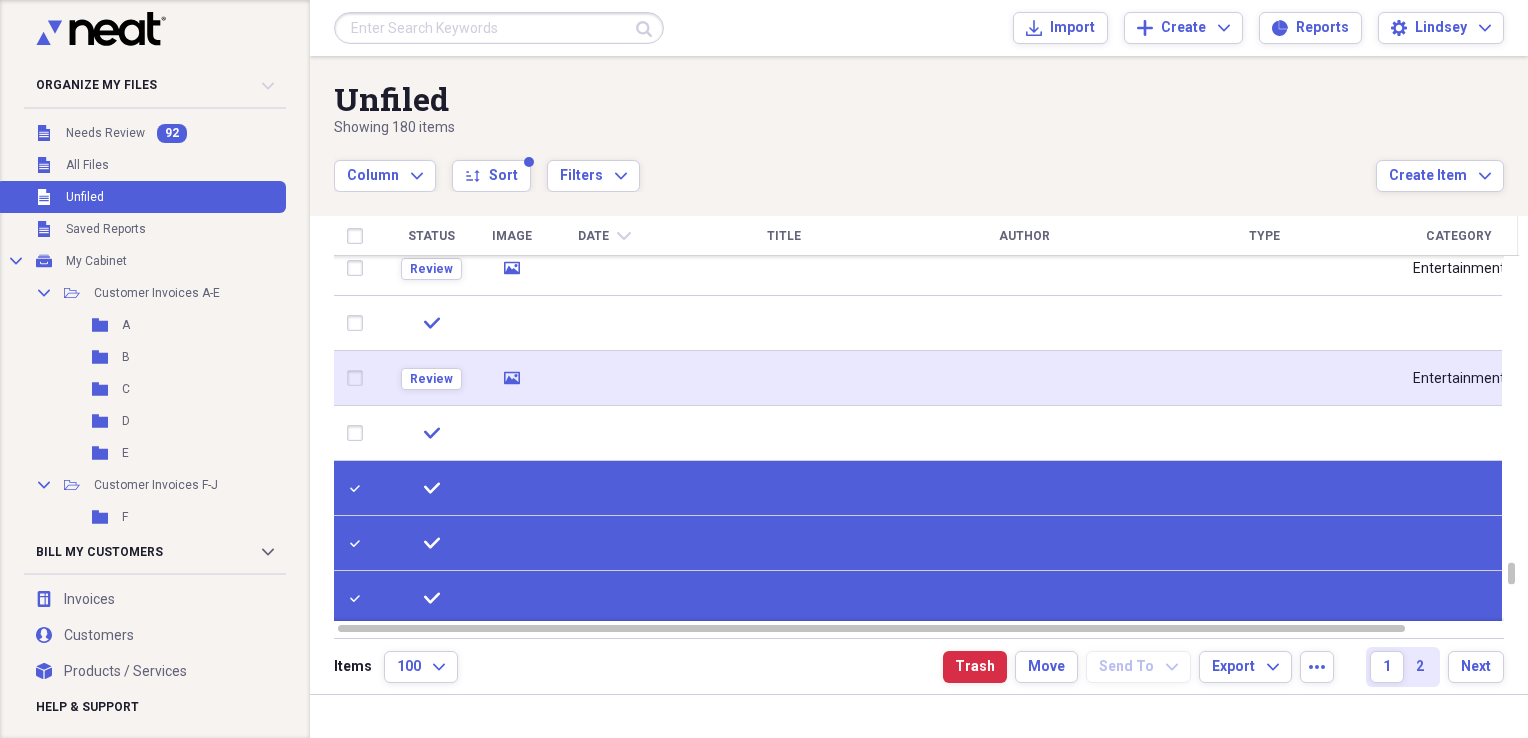 drag, startPoint x: 369, startPoint y: 431, endPoint x: 368, endPoint y: 382, distance: 49.010204 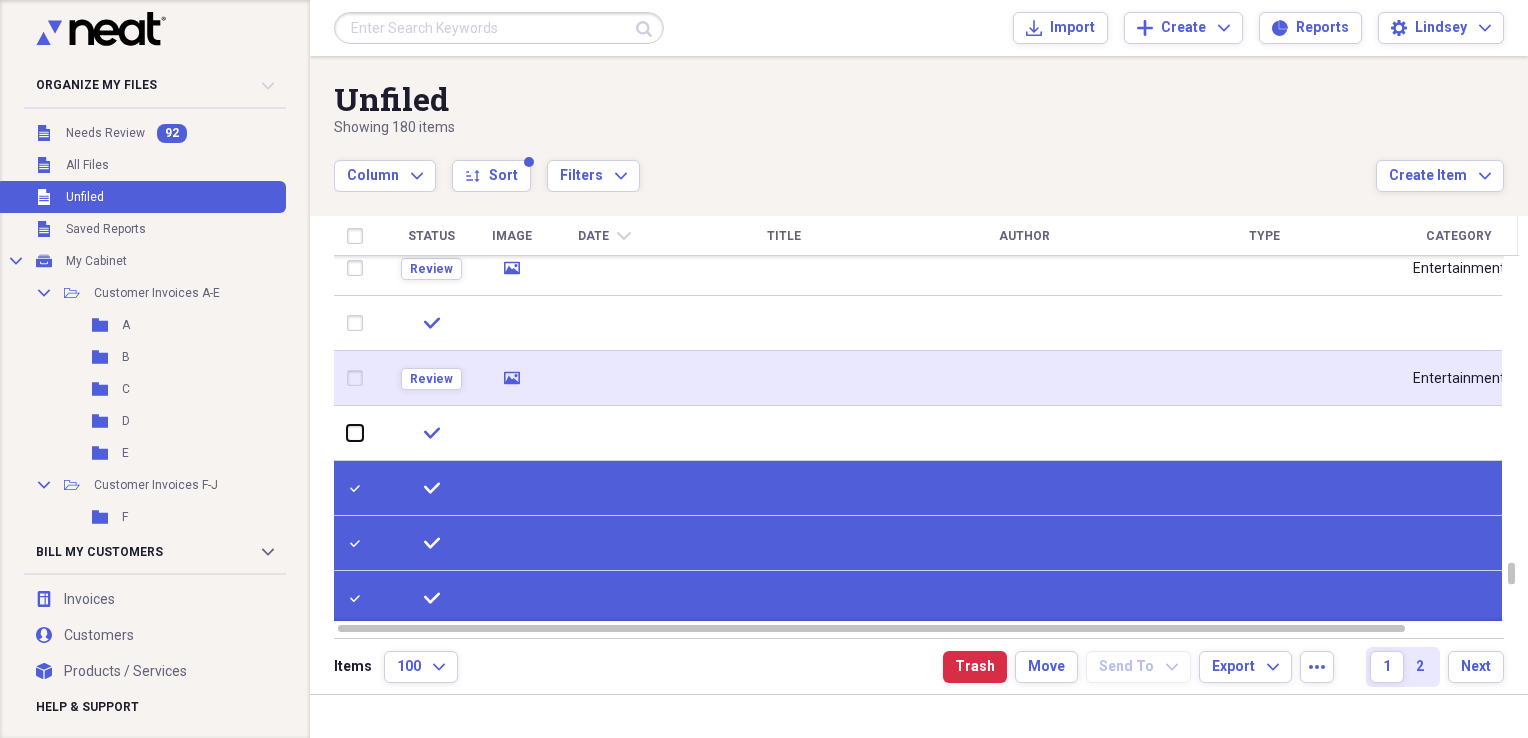 click at bounding box center (347, 433) 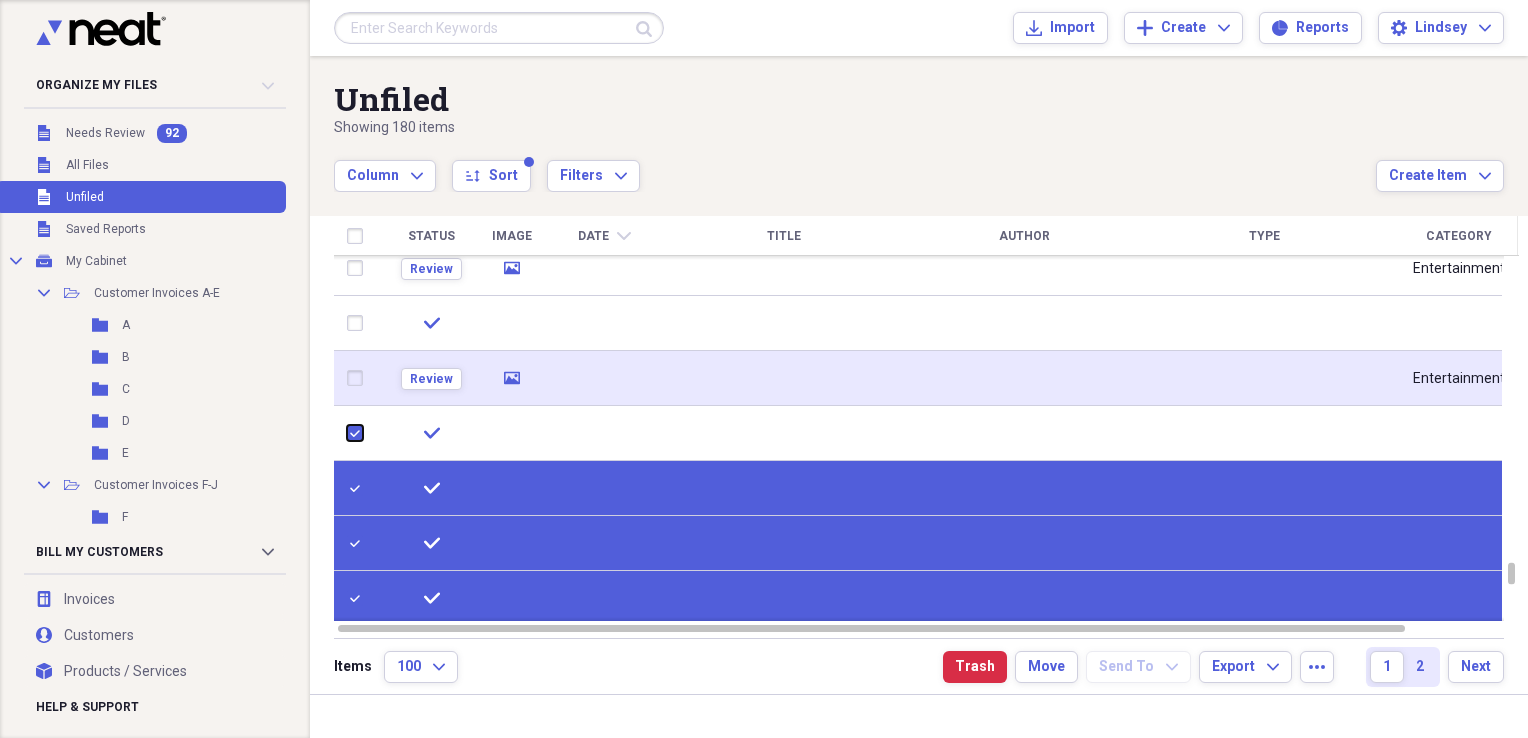 checkbox on "true" 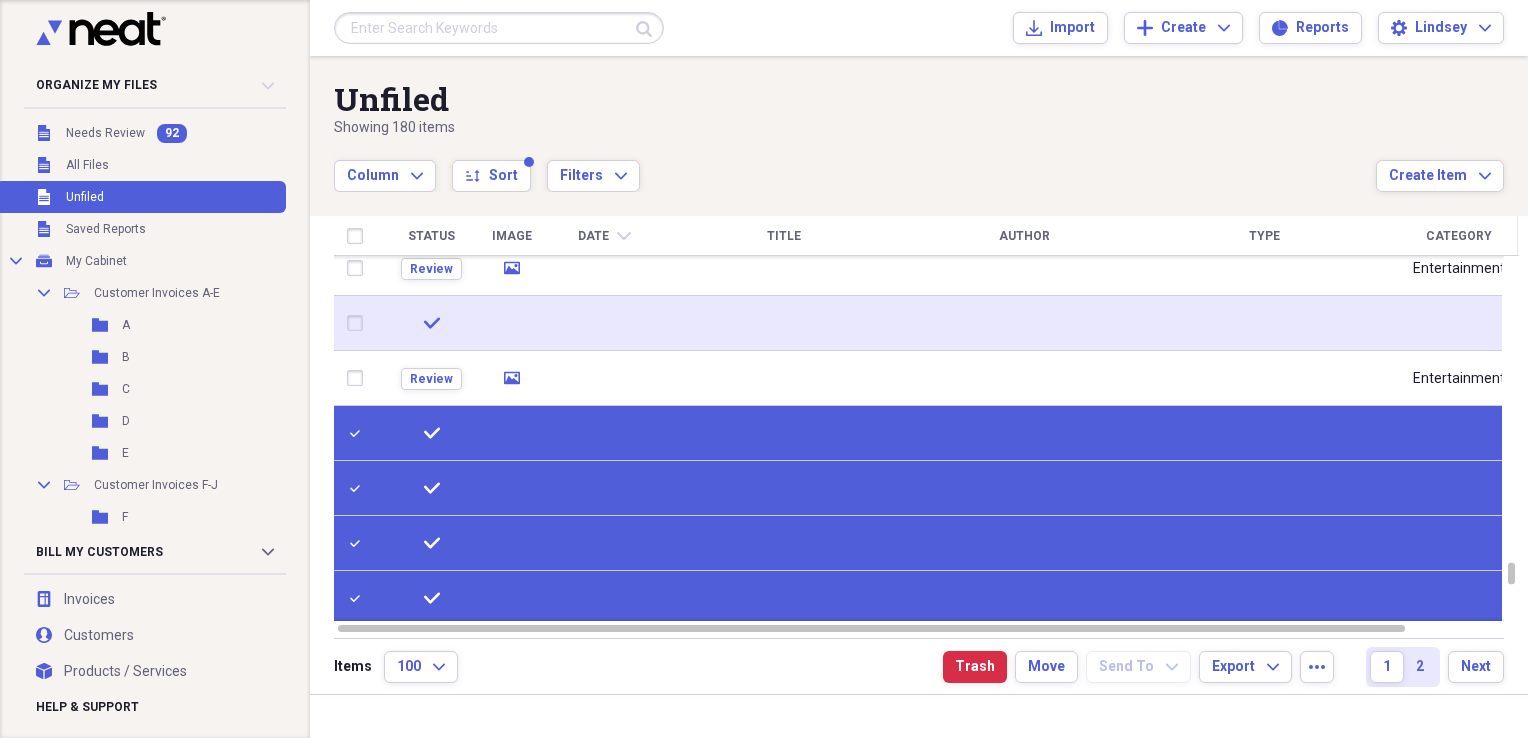 click at bounding box center [359, 323] 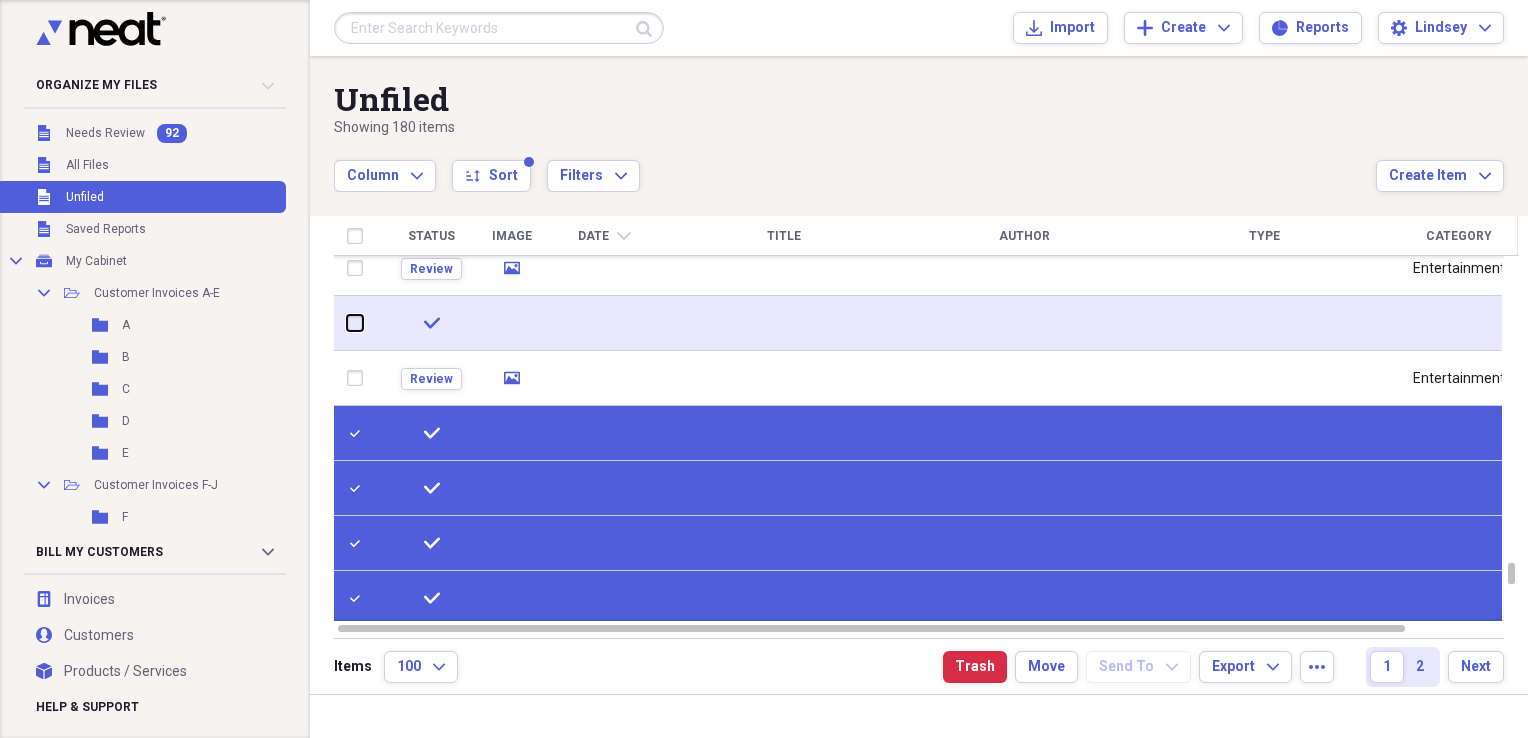click at bounding box center (347, 323) 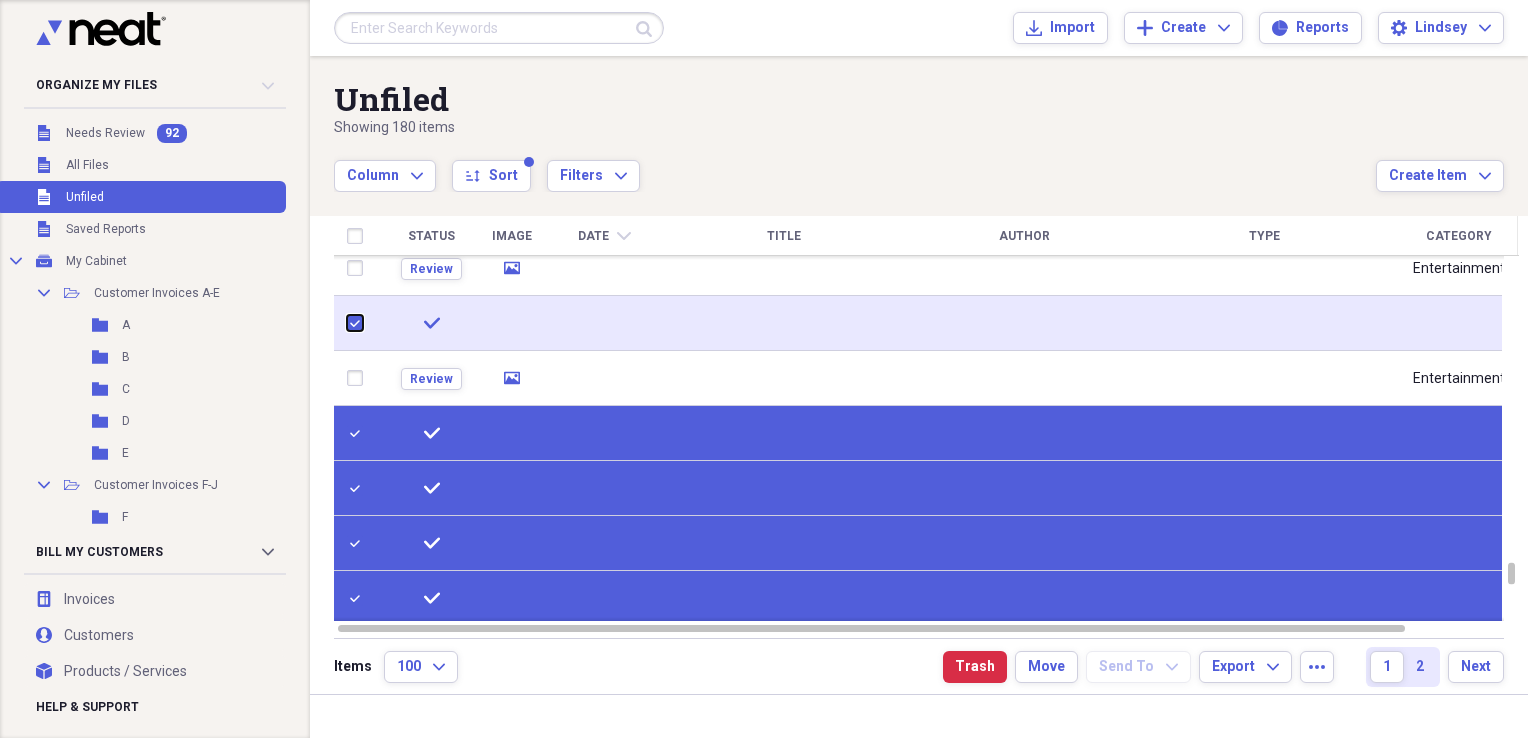 checkbox on "true" 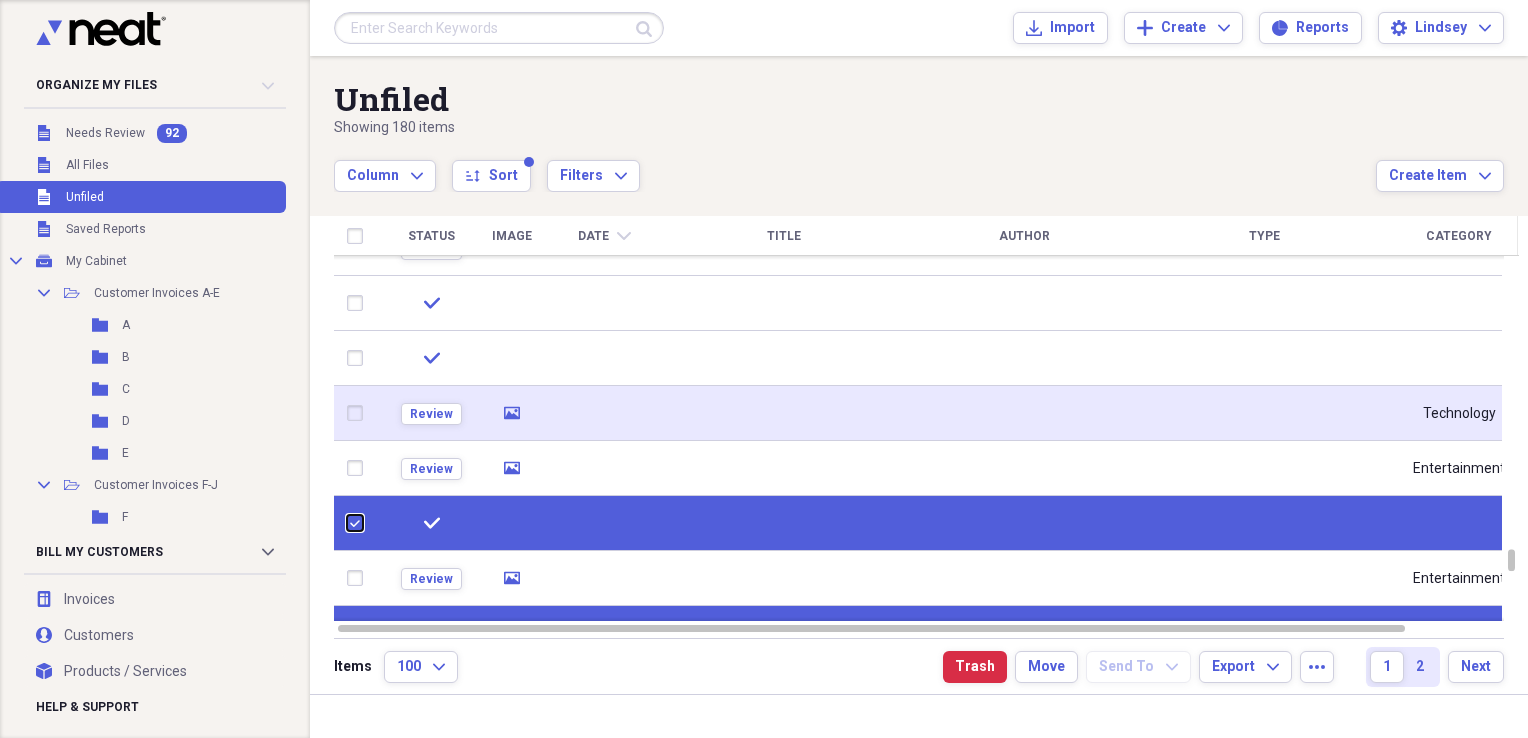 checkbox on "false" 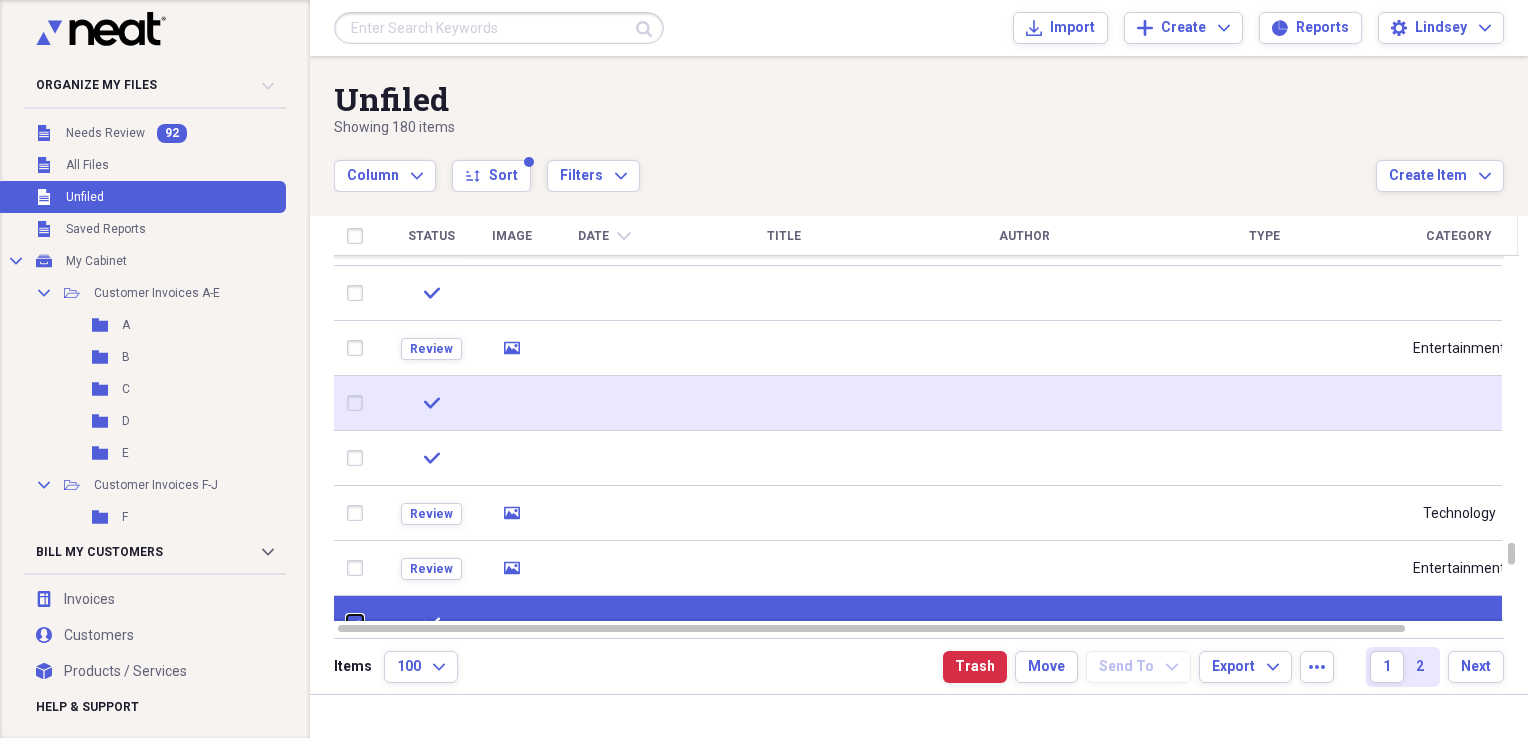 checkbox on "false" 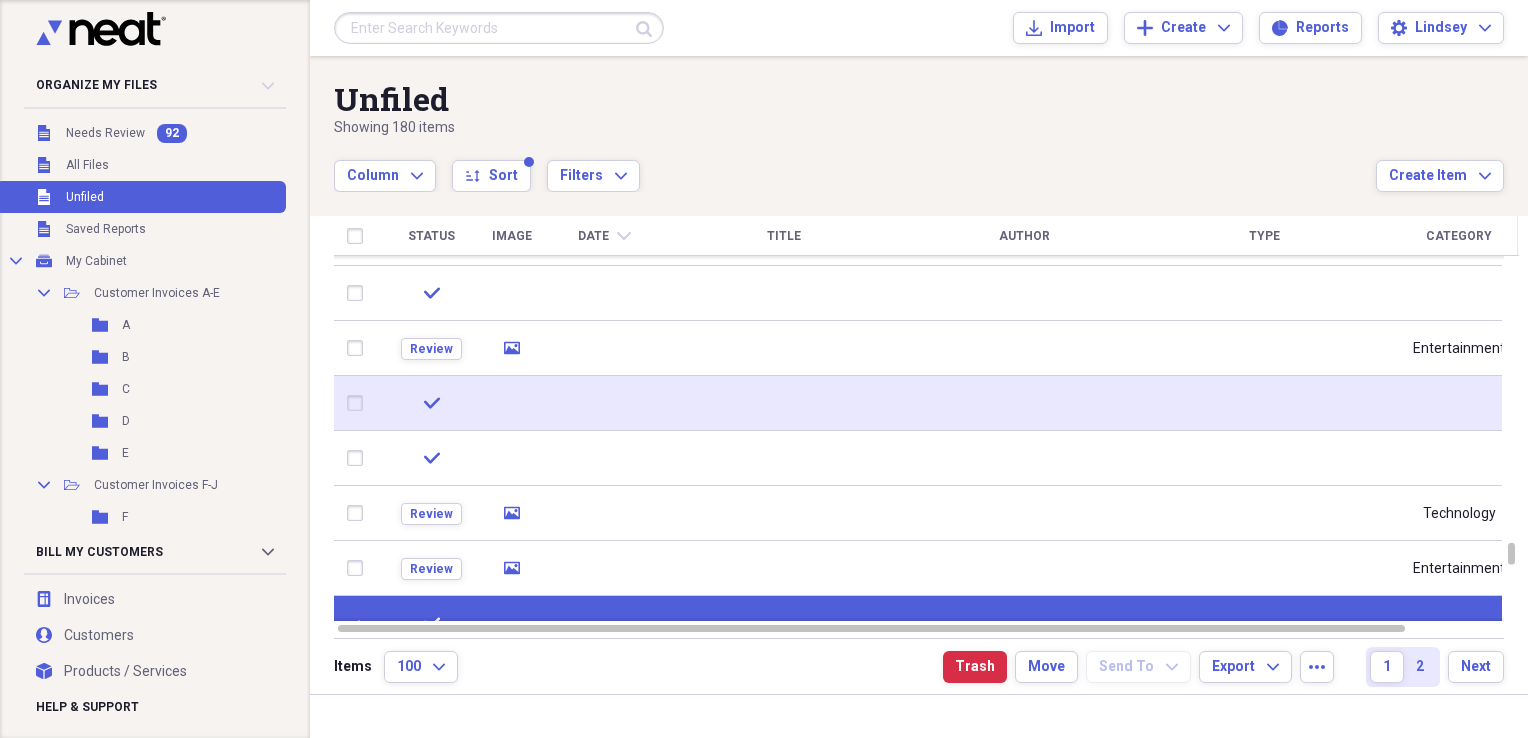 click at bounding box center [359, 403] 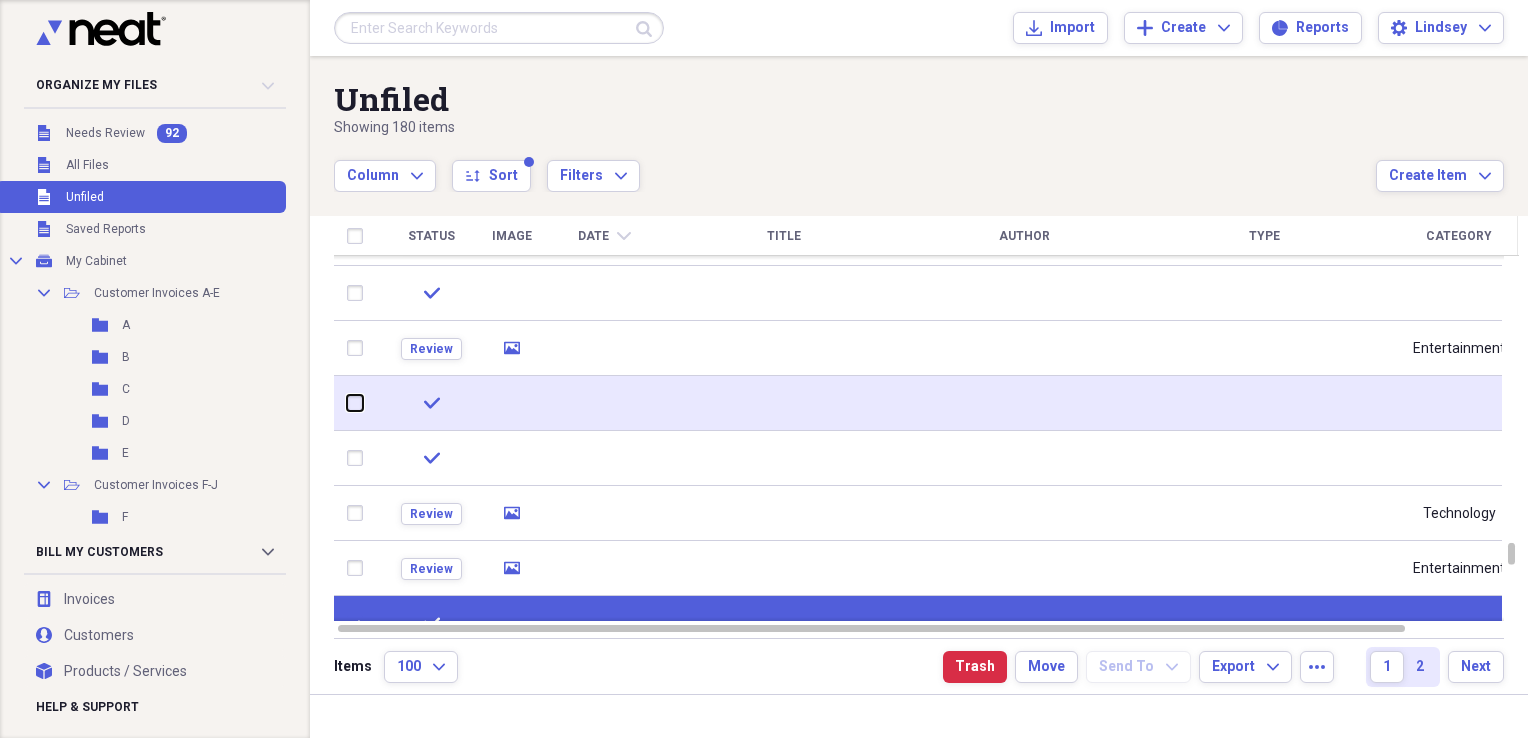click at bounding box center (347, 403) 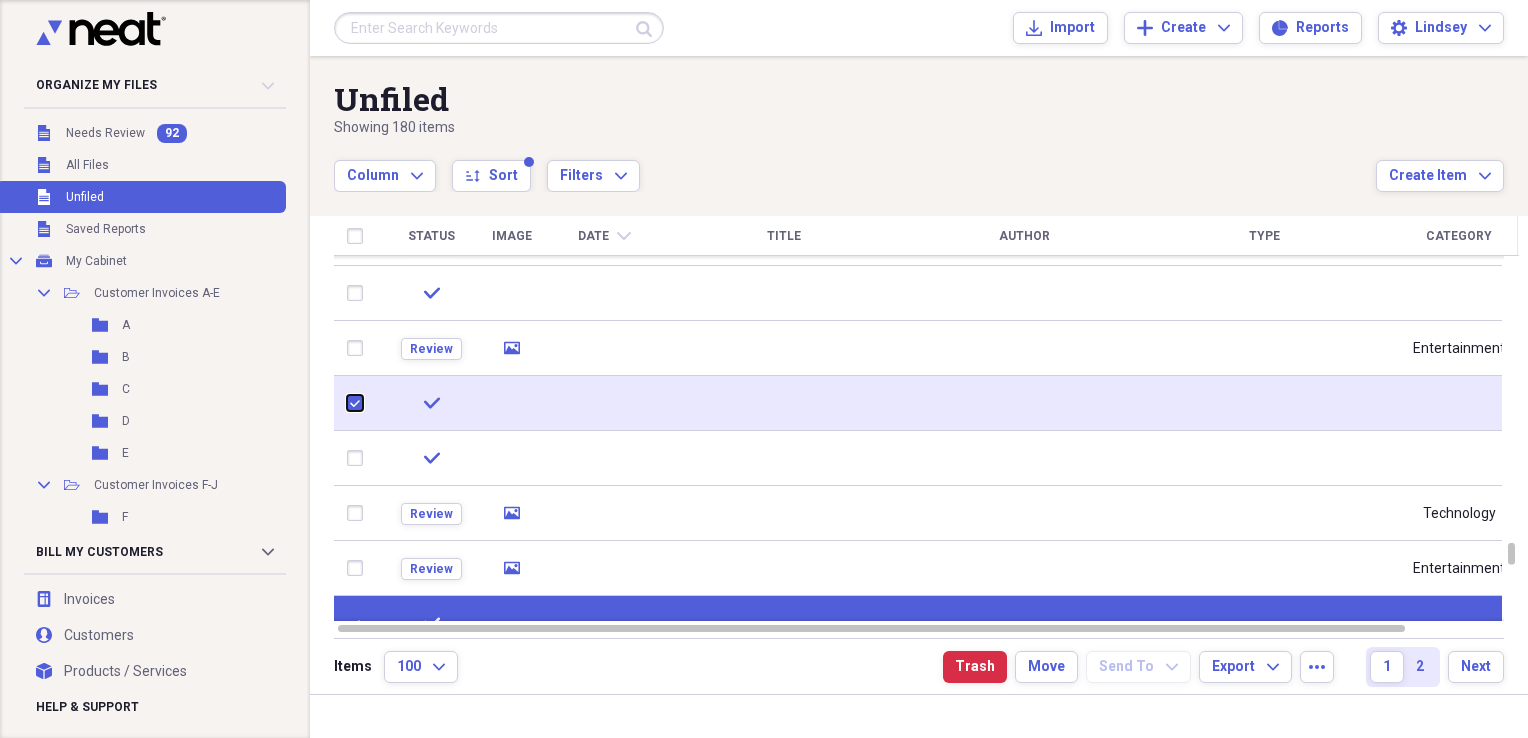 checkbox on "true" 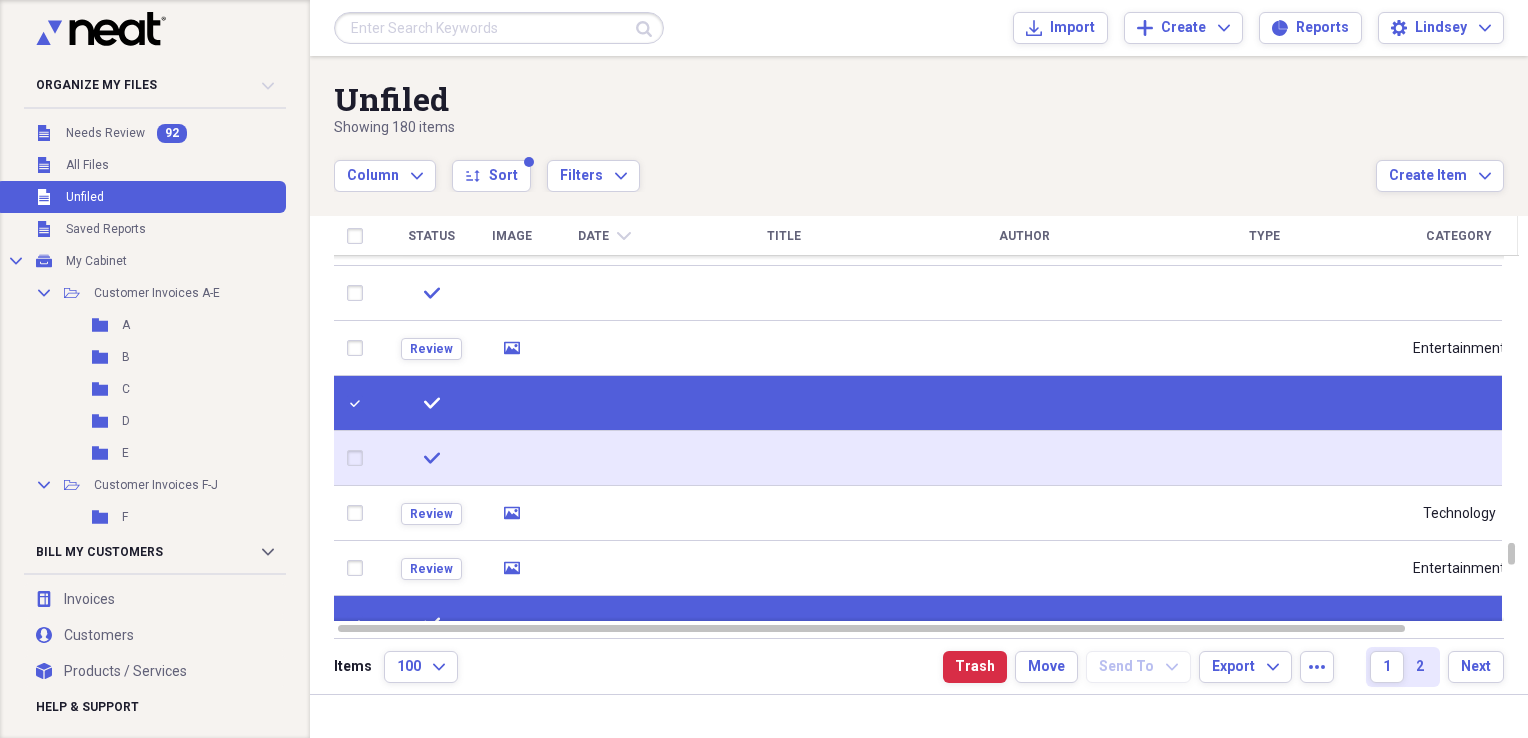 click at bounding box center (359, 458) 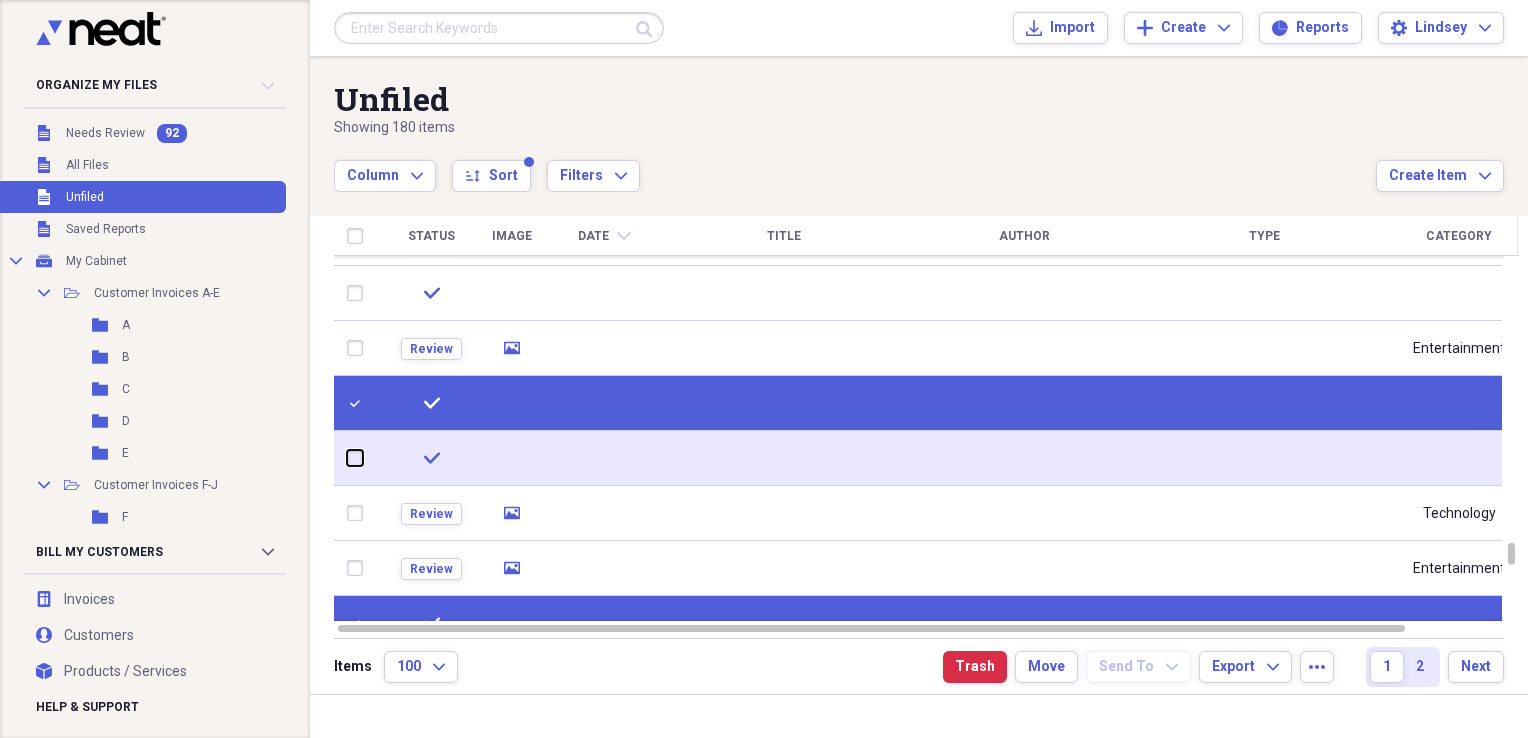click at bounding box center (347, 458) 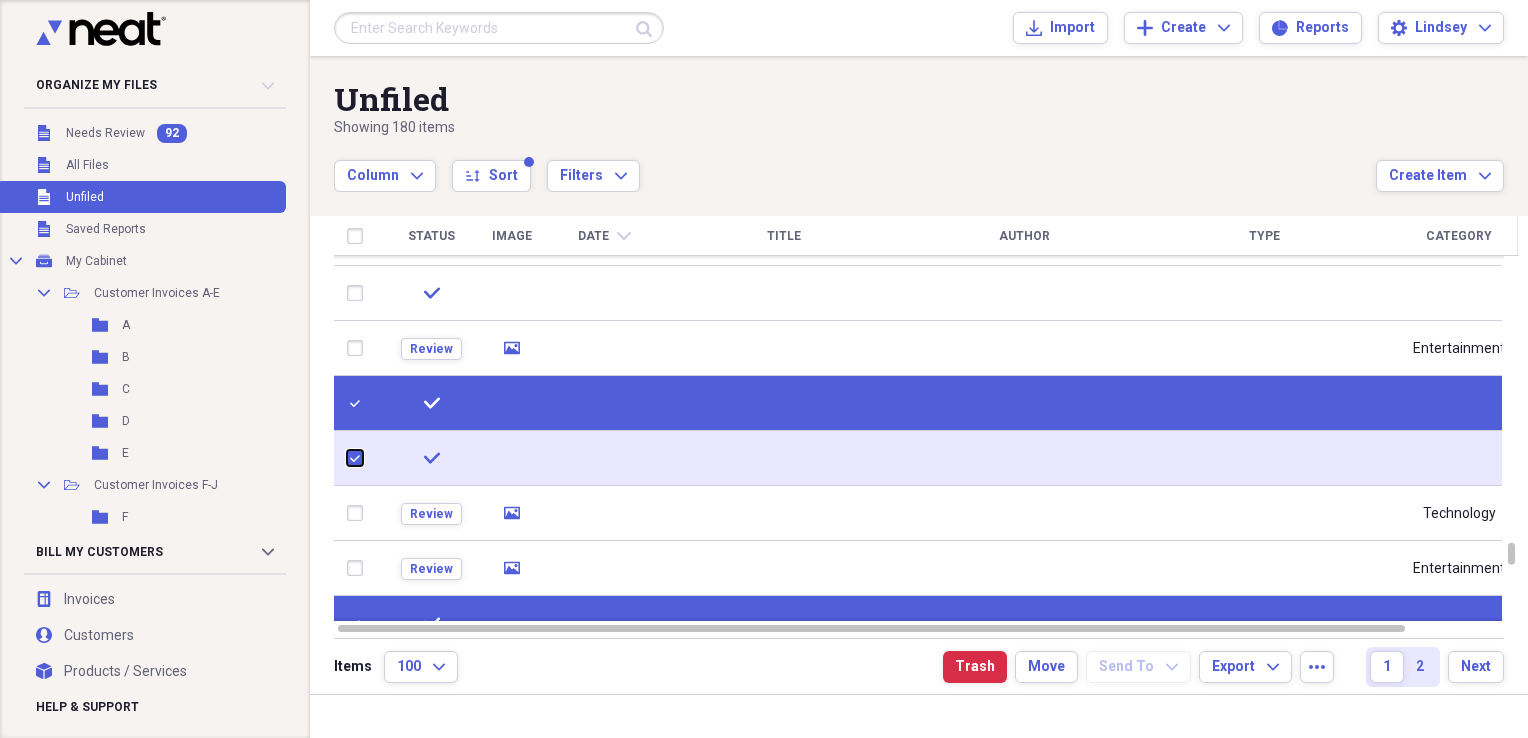 checkbox on "true" 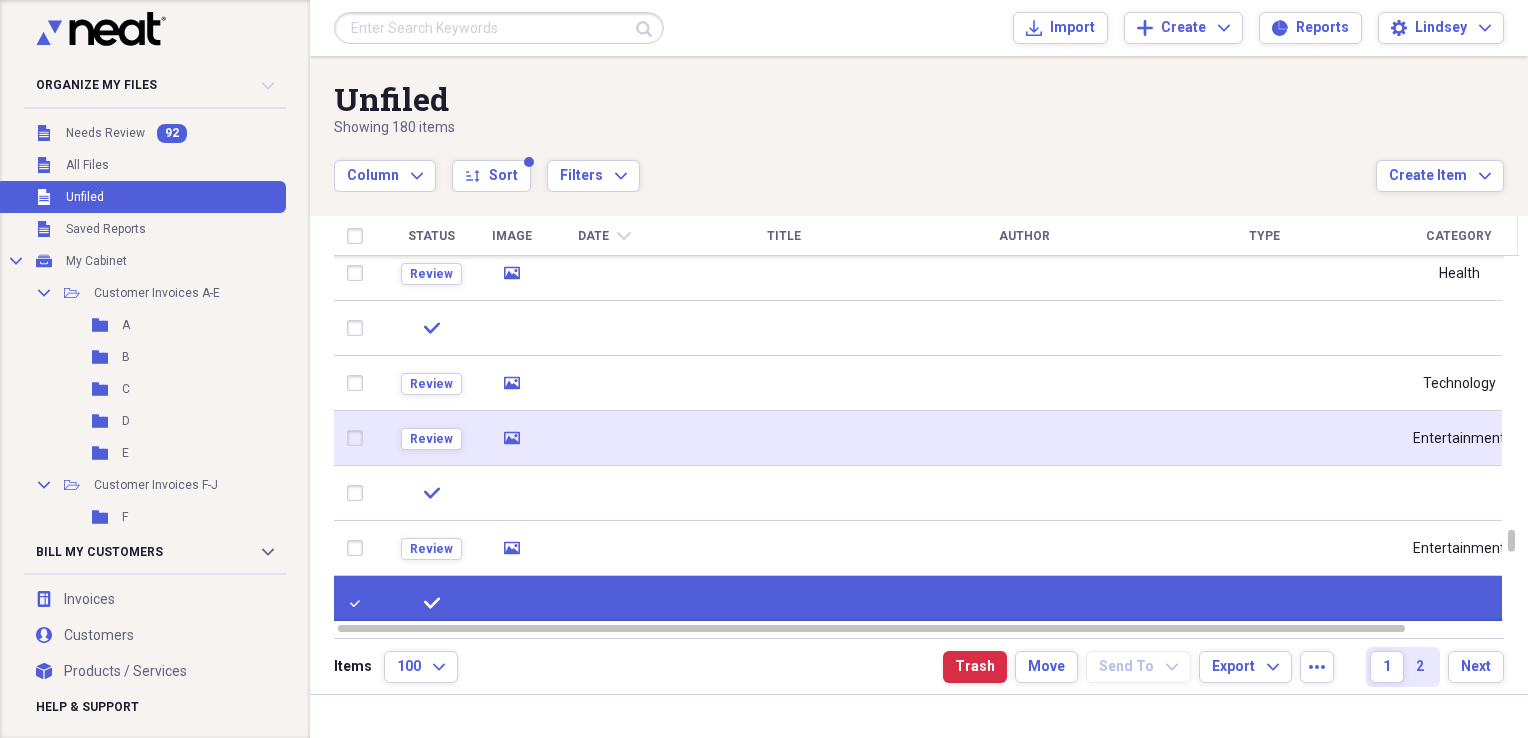 checkbox on "false" 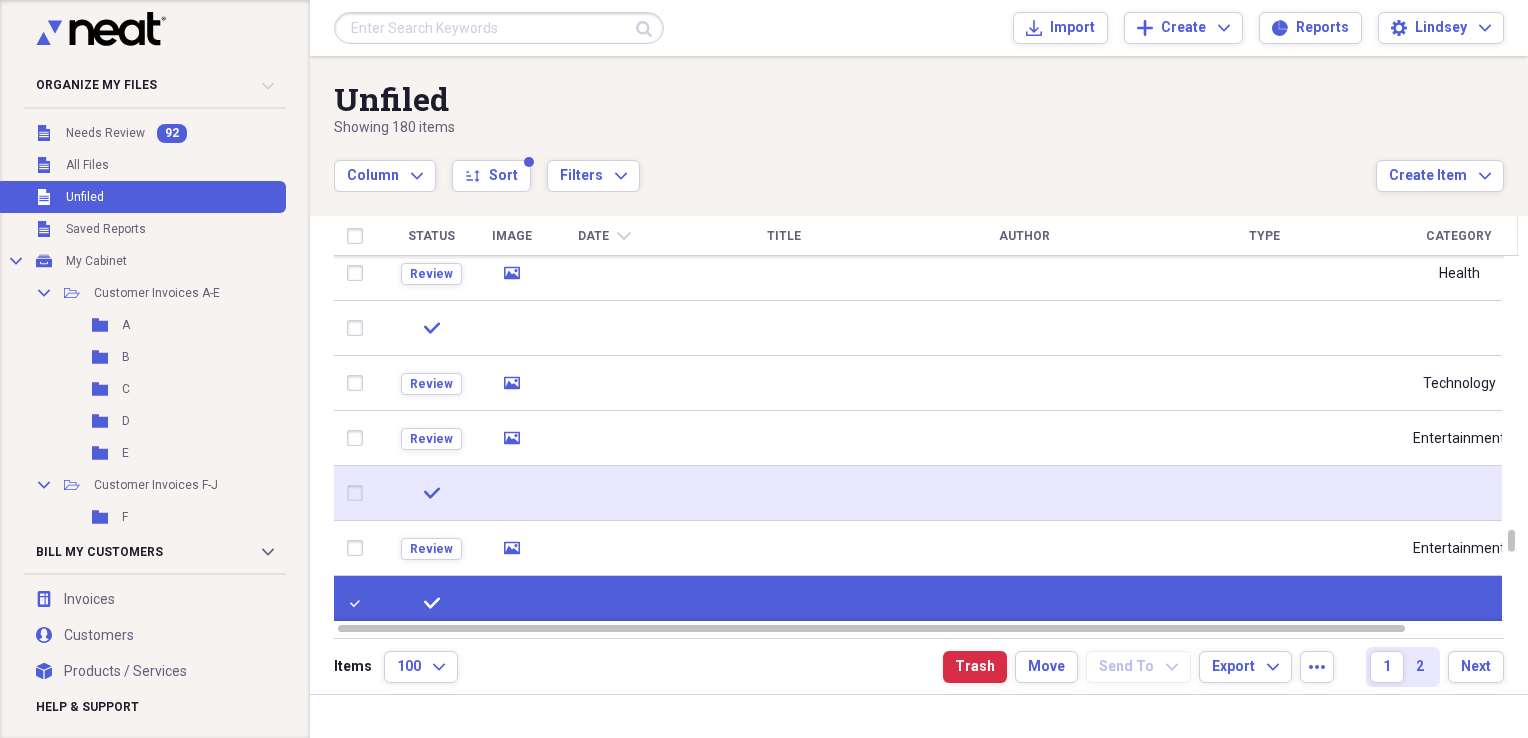 click at bounding box center (359, 493) 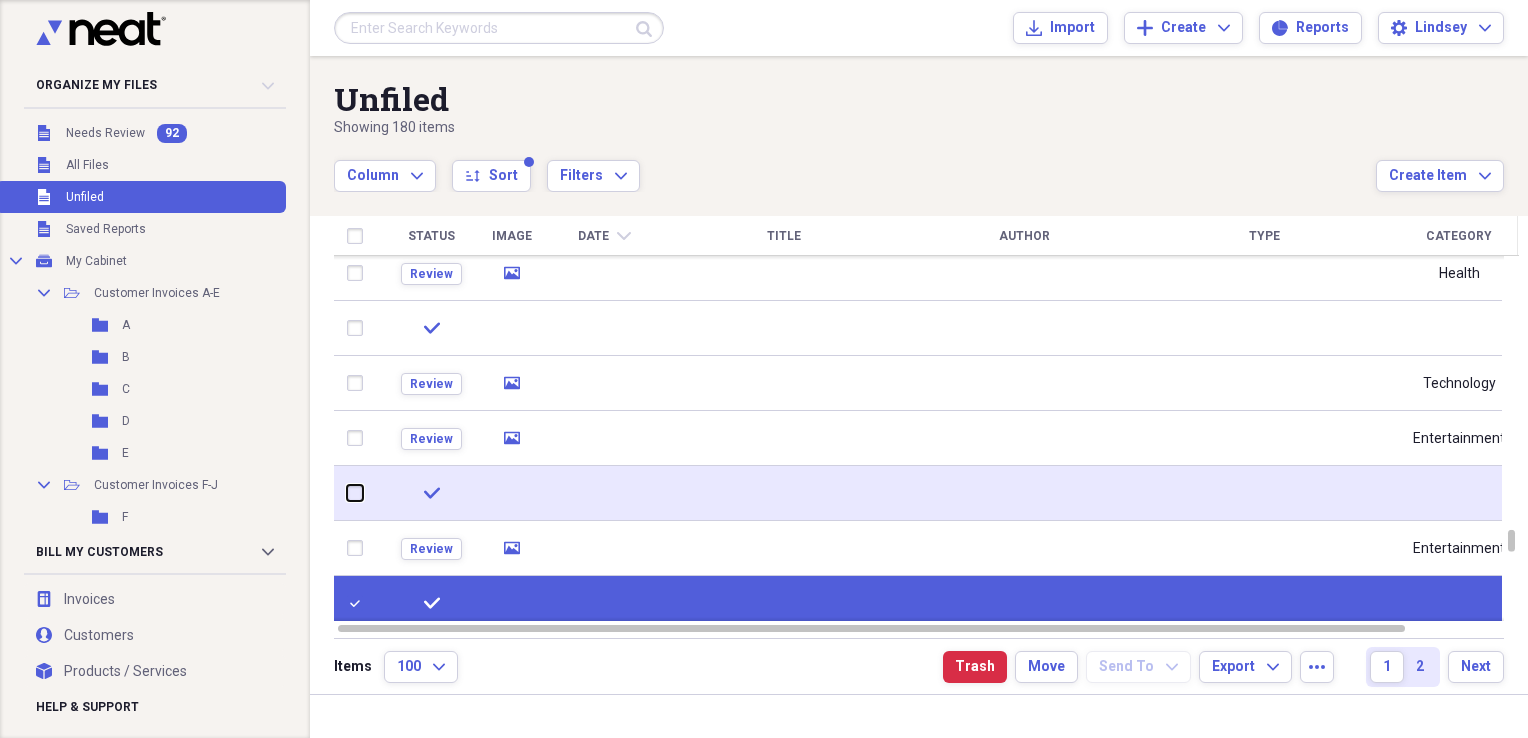 click at bounding box center (347, 493) 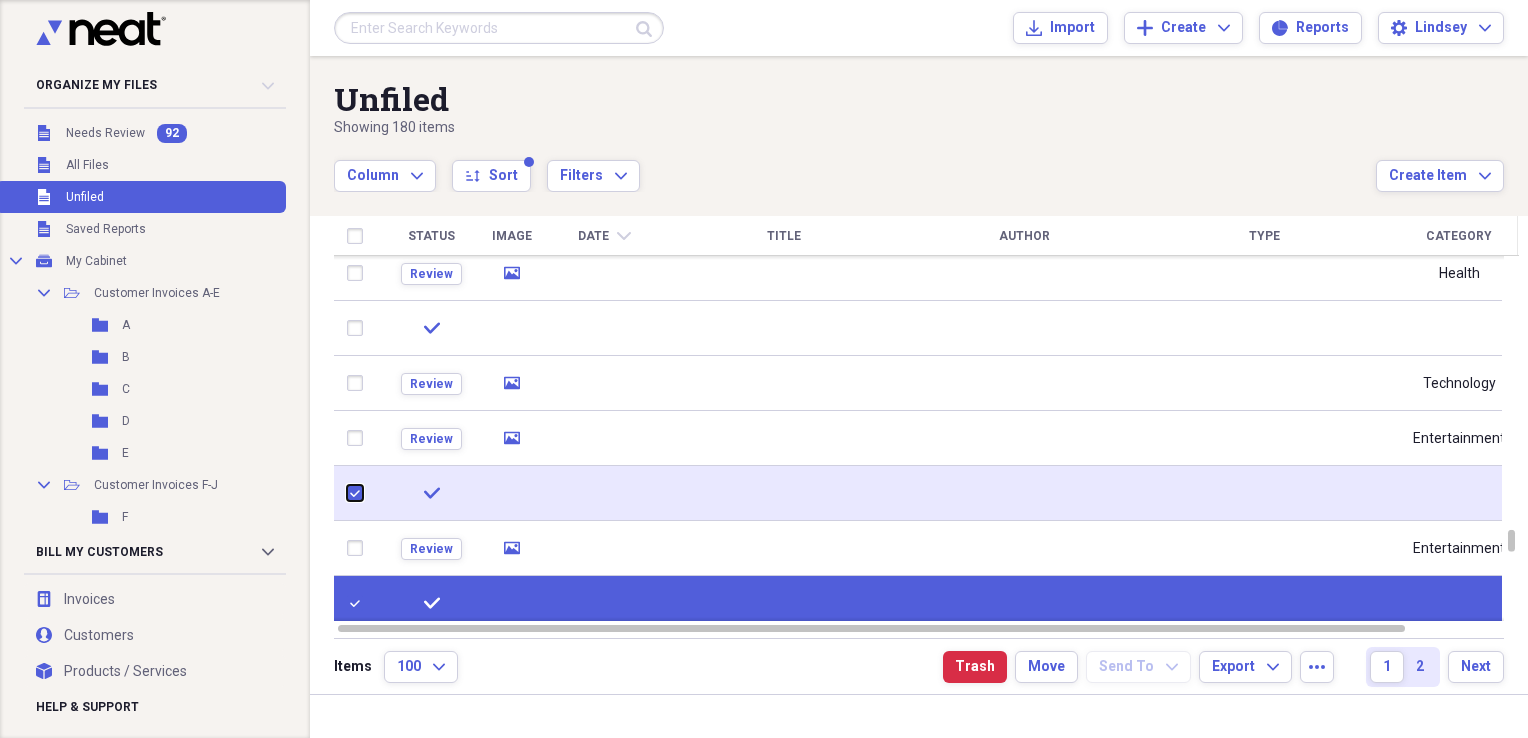 checkbox on "true" 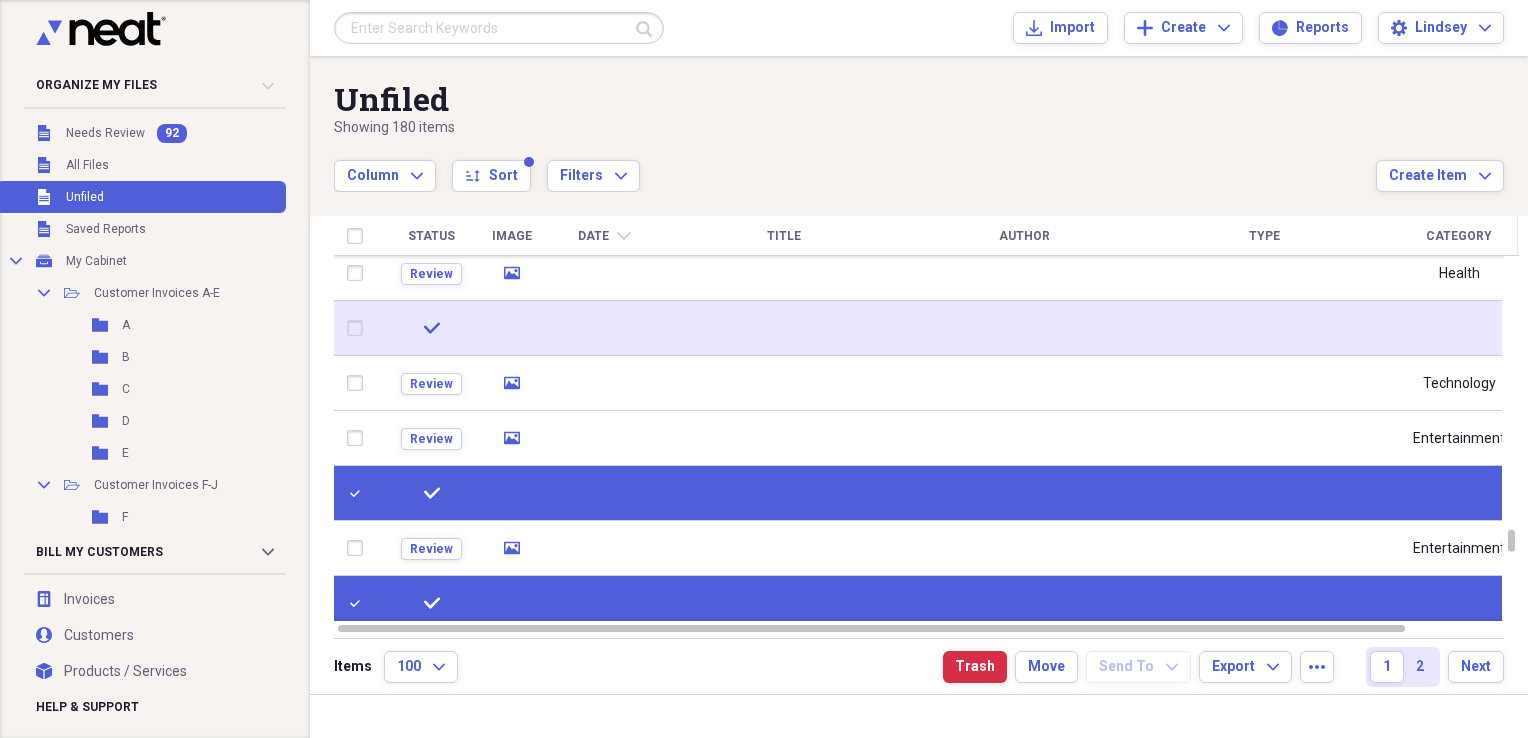 click at bounding box center [359, 328] 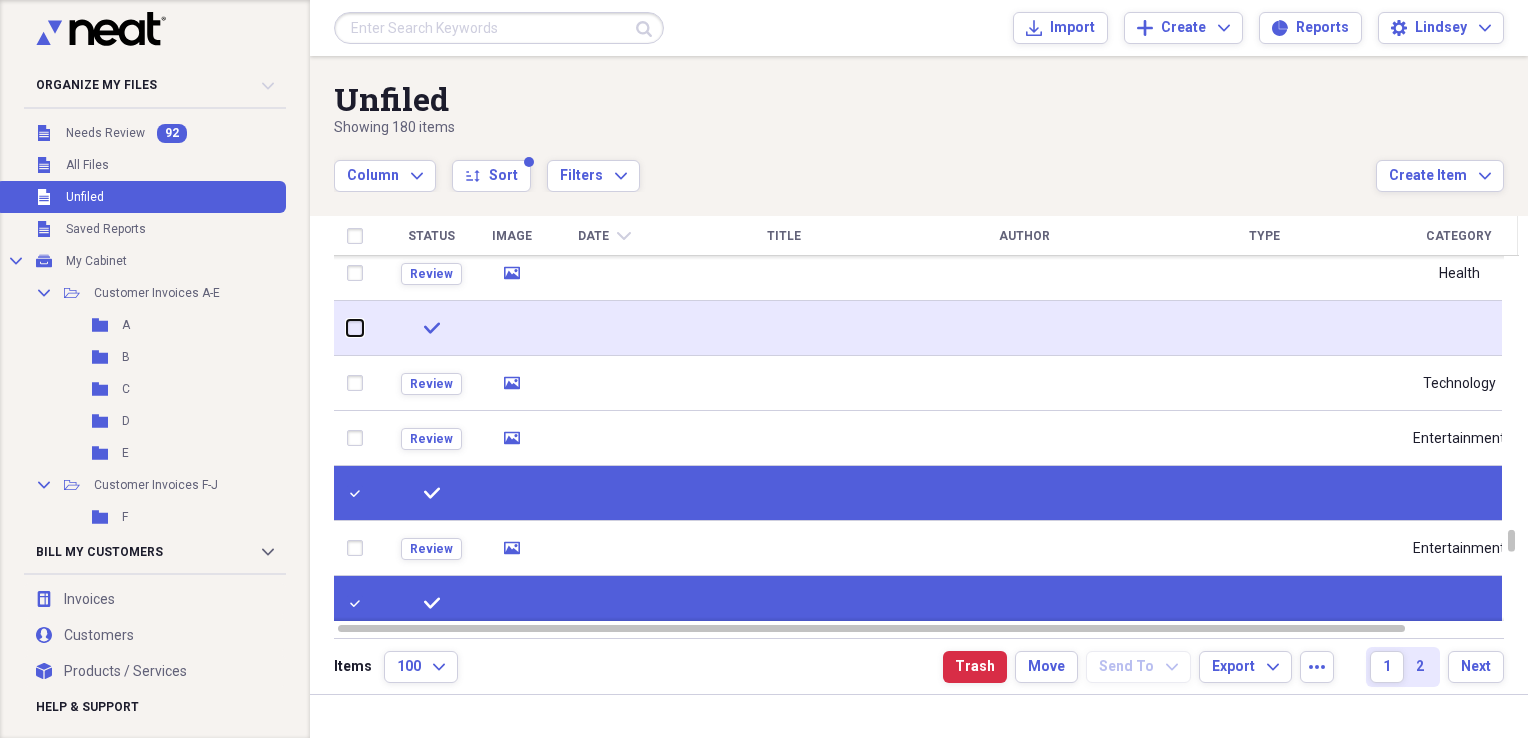 click at bounding box center [347, 328] 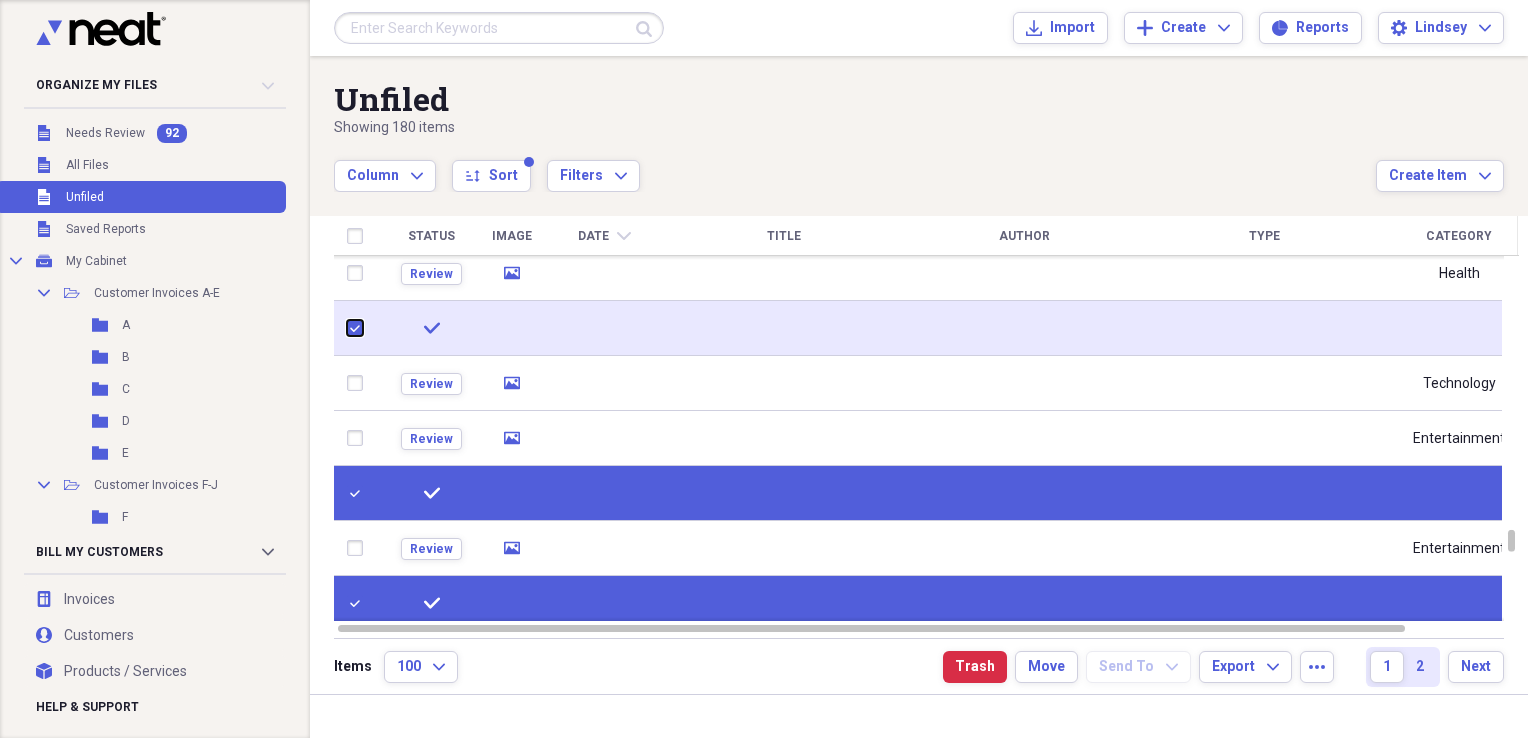checkbox on "true" 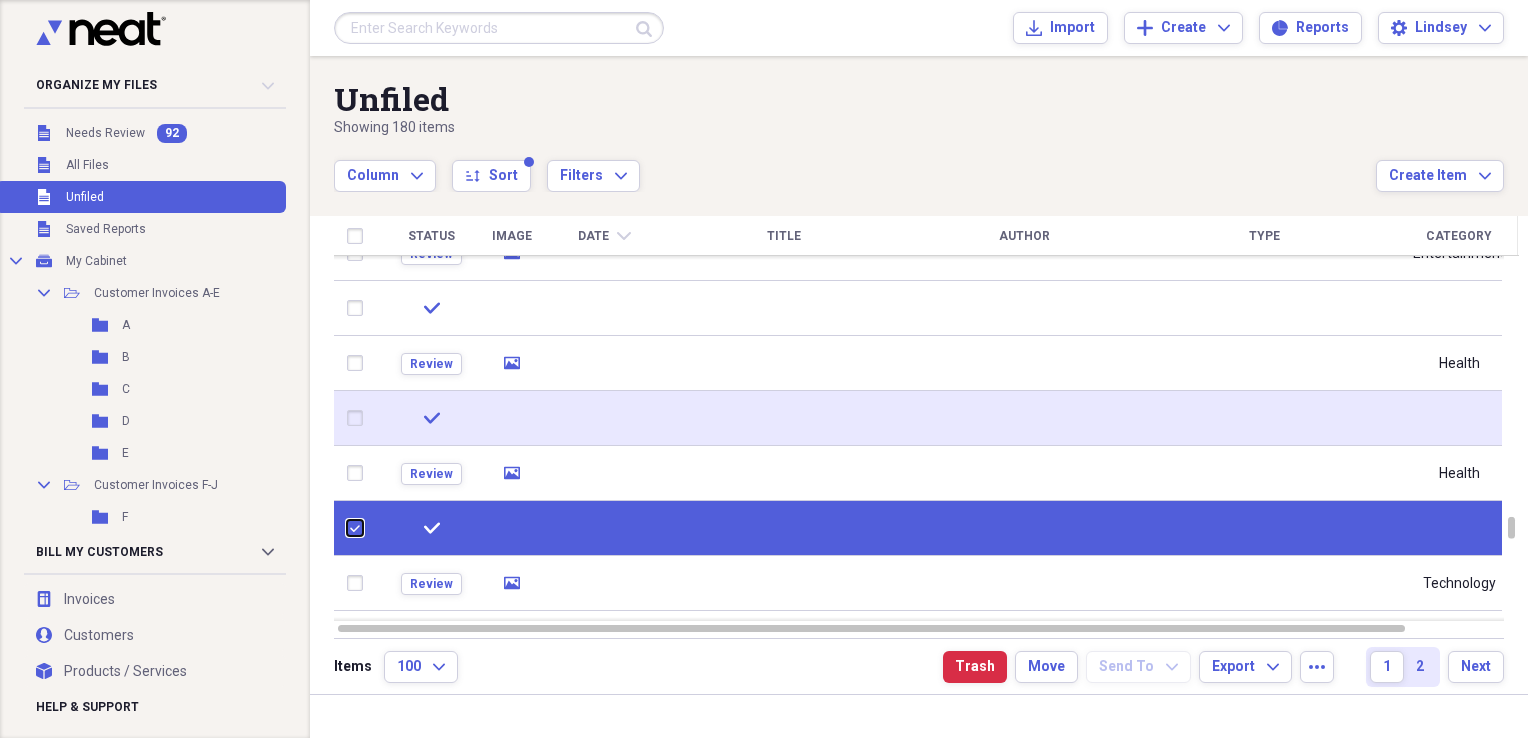 checkbox on "false" 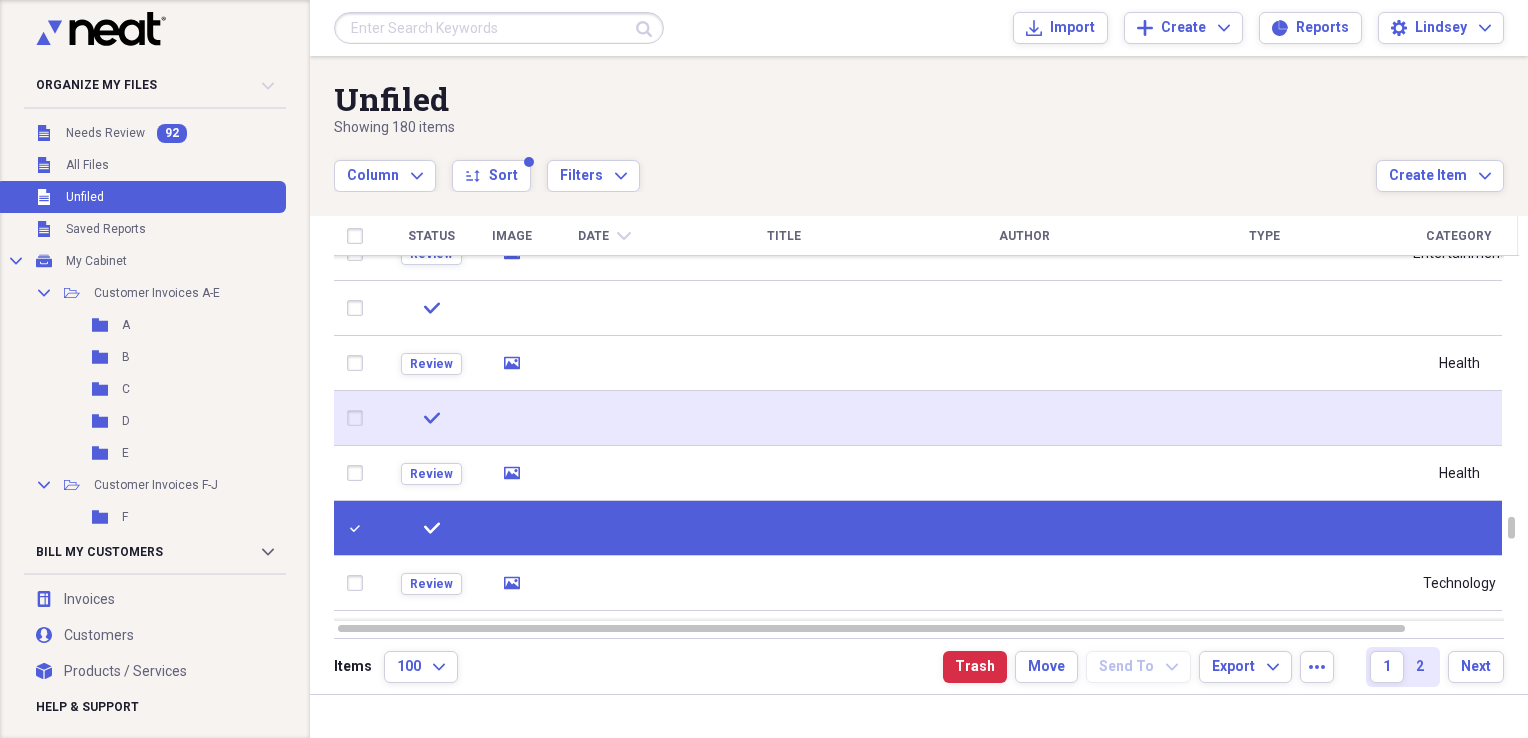 click at bounding box center (359, 418) 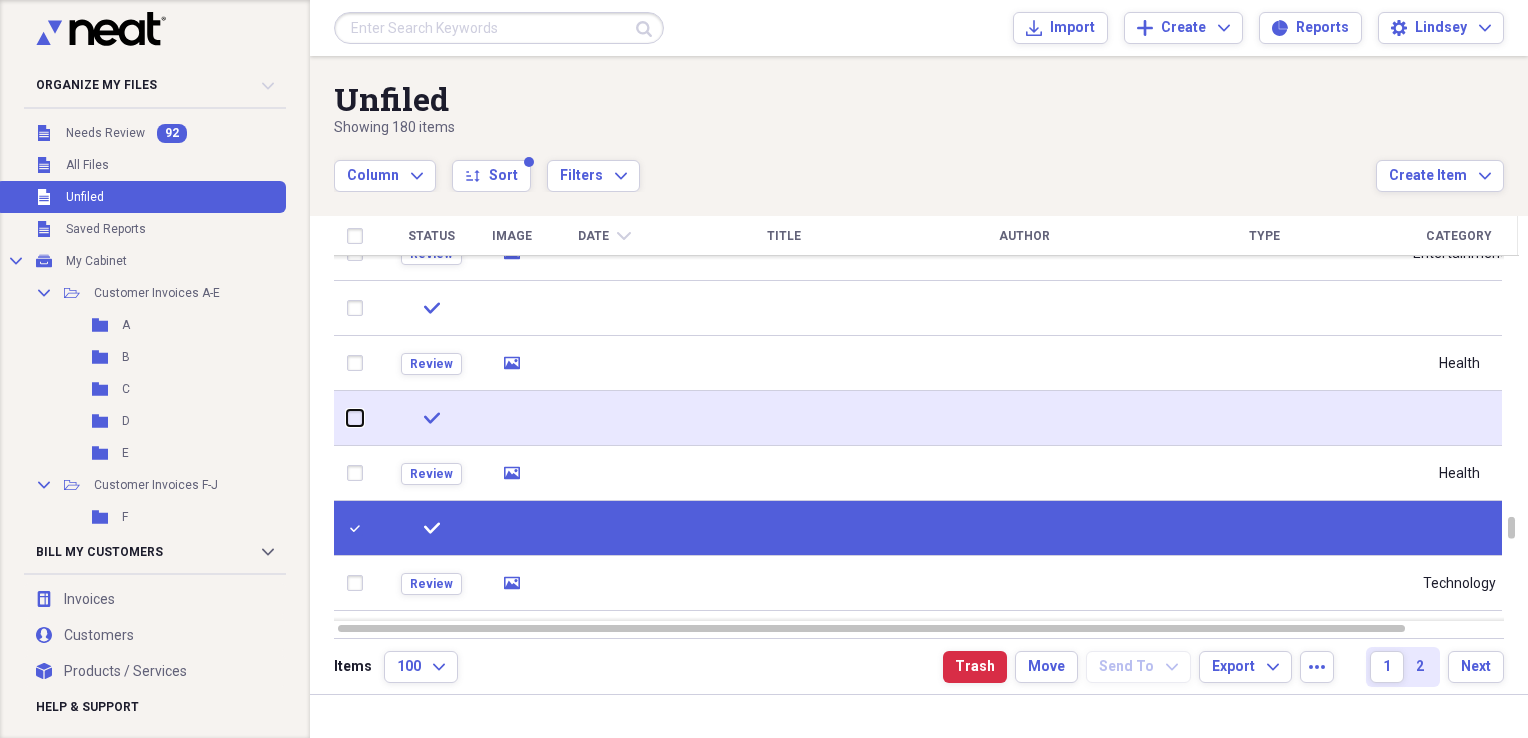 click at bounding box center [347, 418] 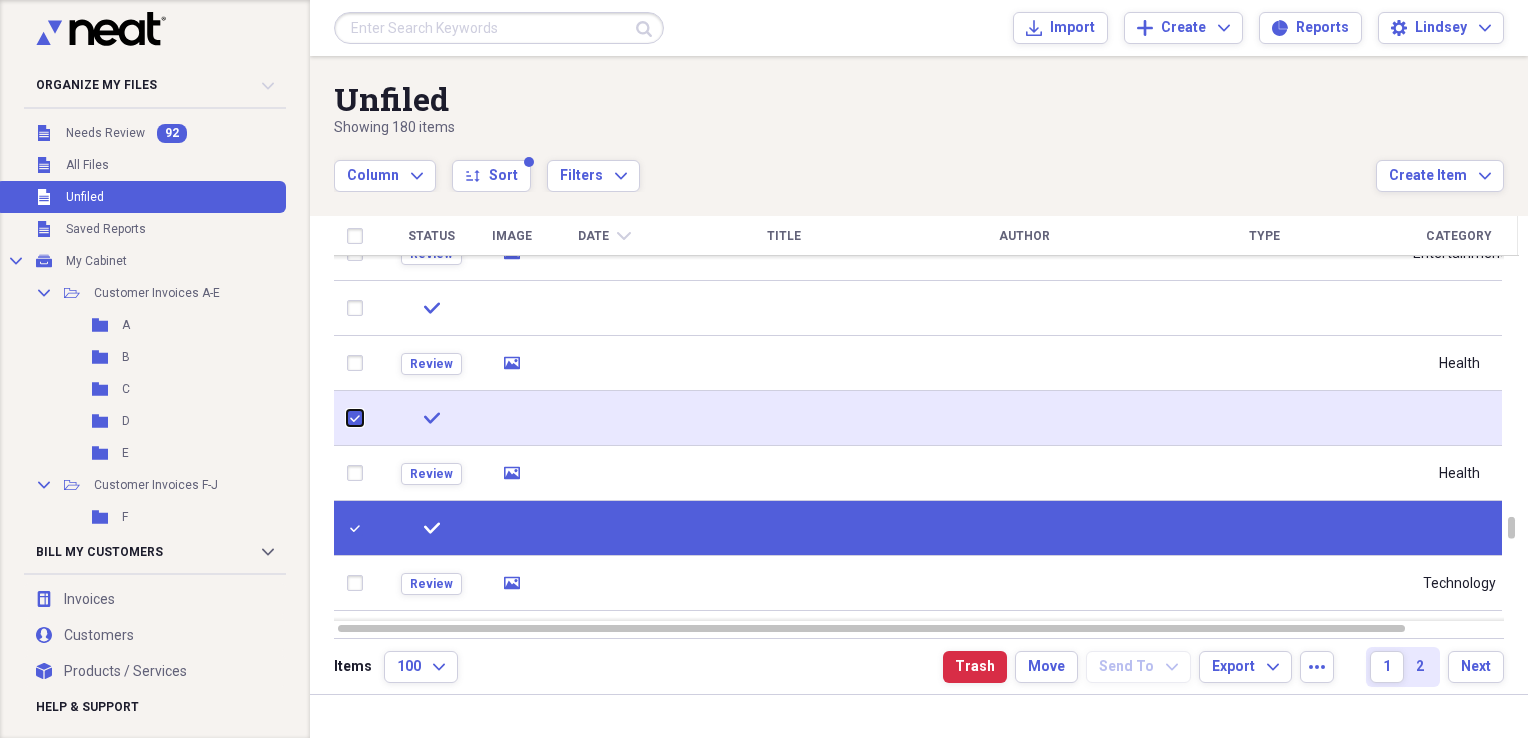 checkbox on "true" 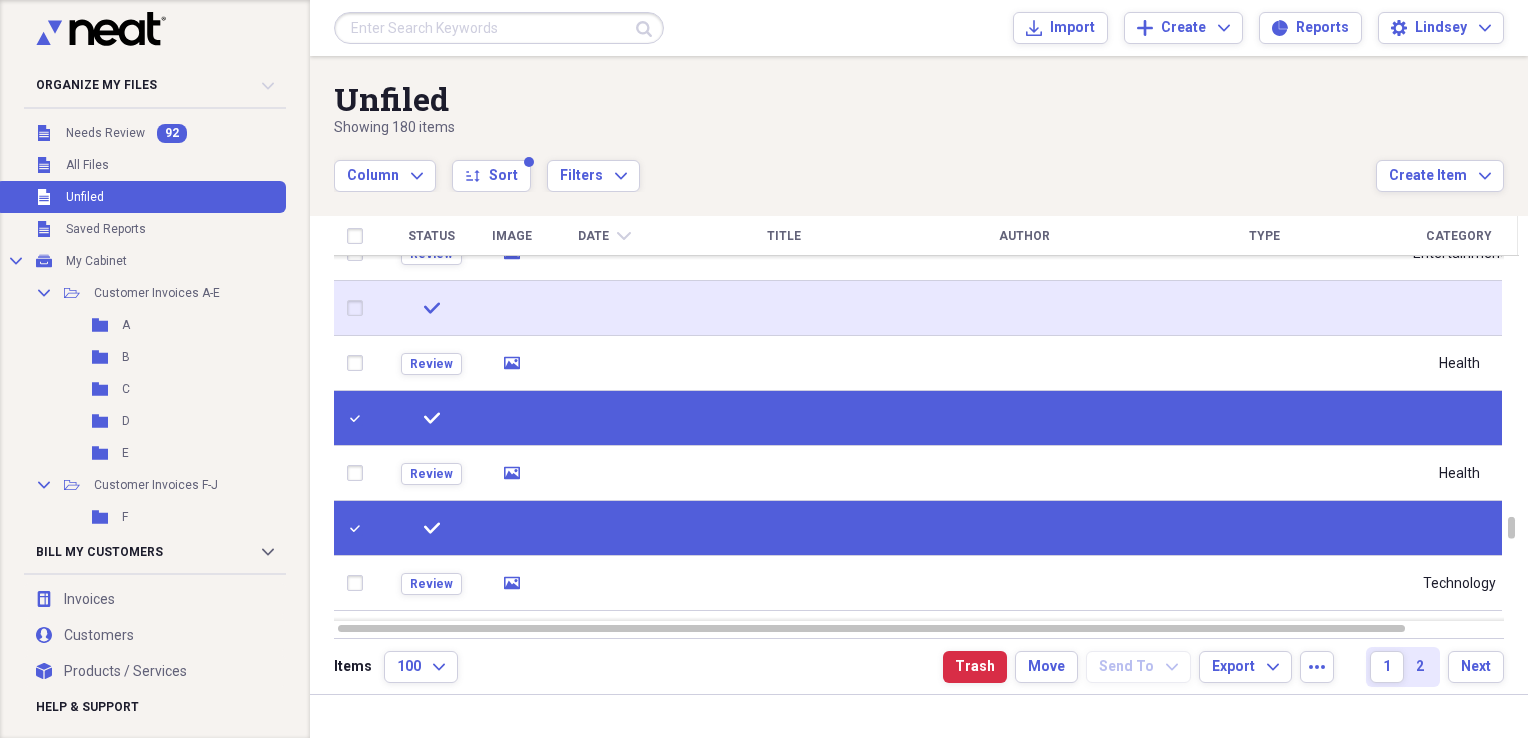 click at bounding box center [359, 308] 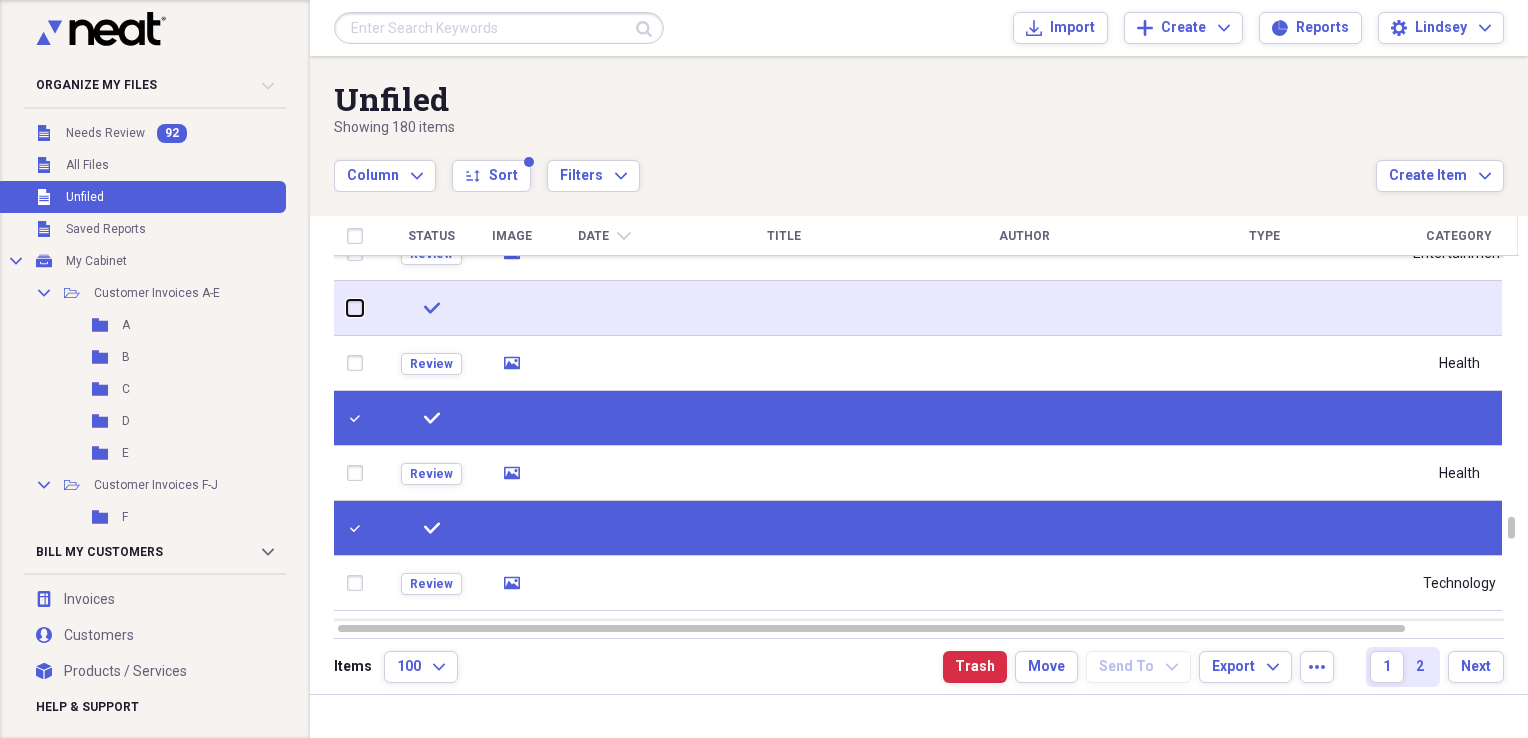 click at bounding box center [347, 308] 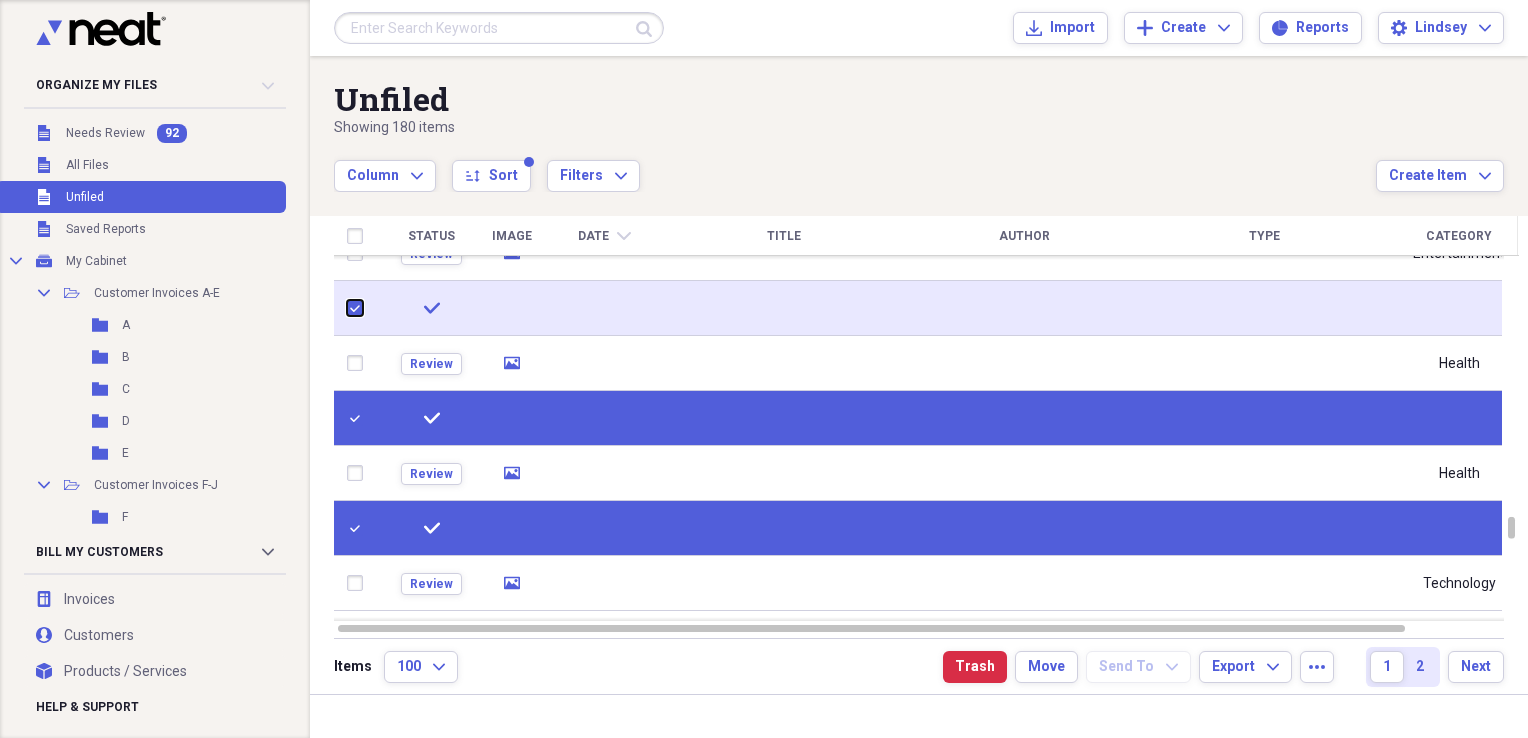 checkbox on "true" 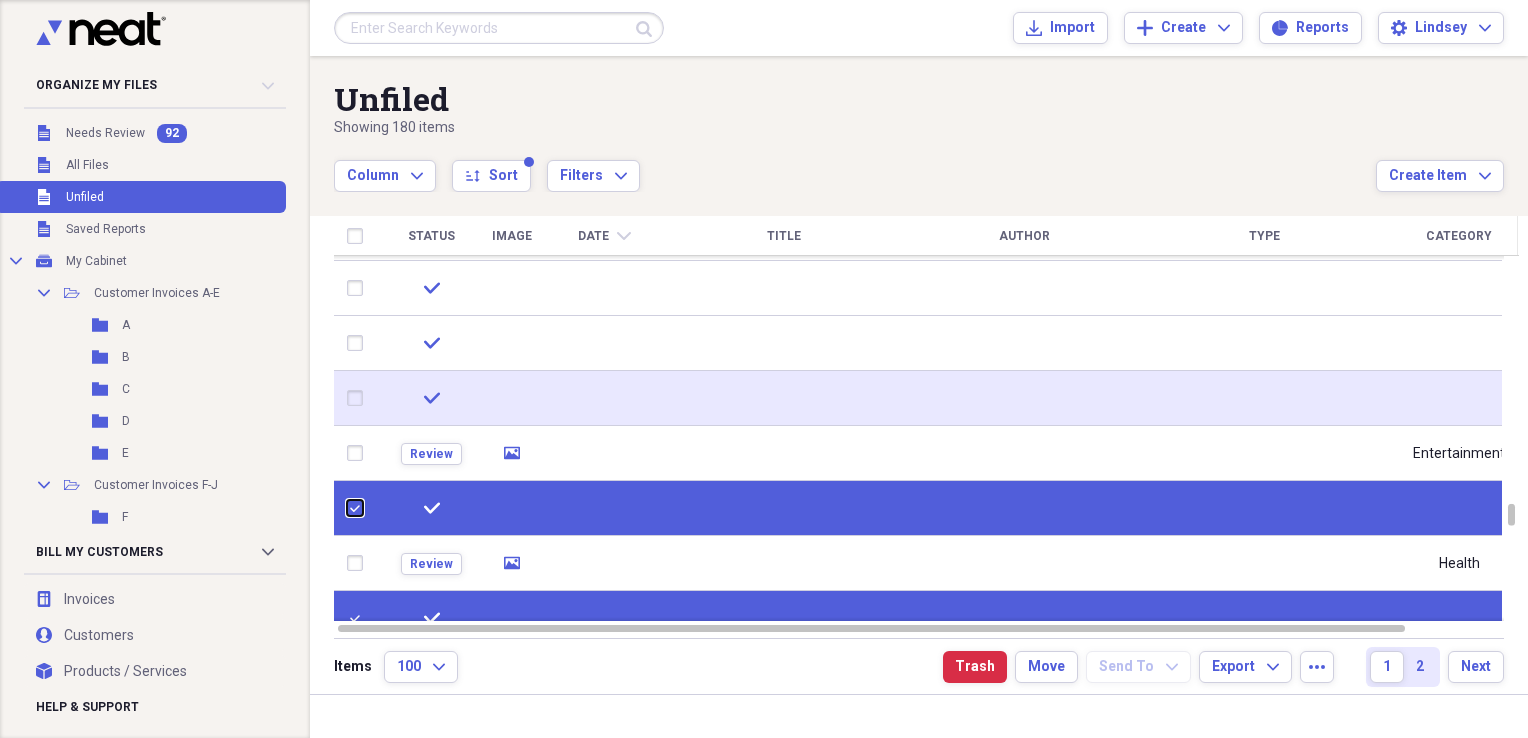 type 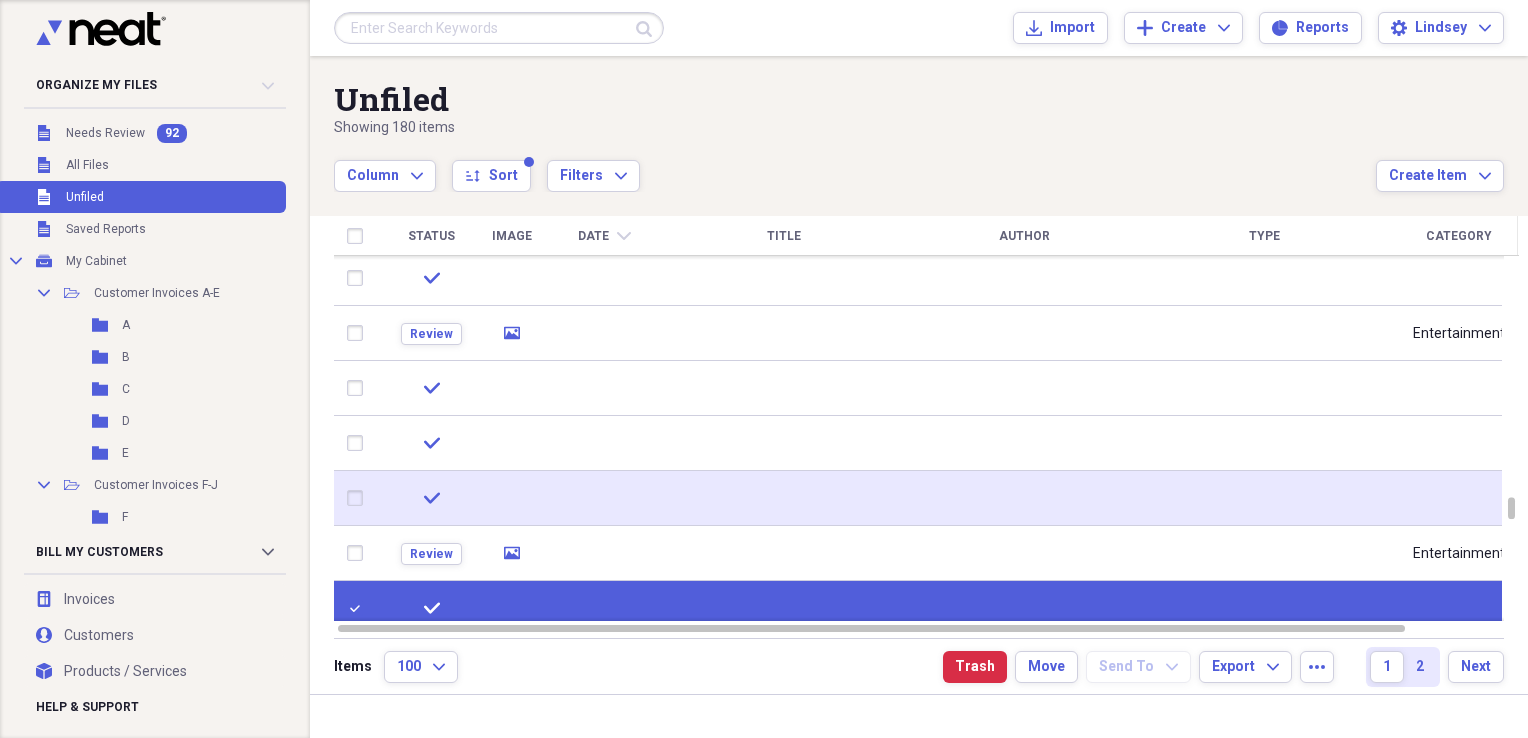 click at bounding box center [359, 498] 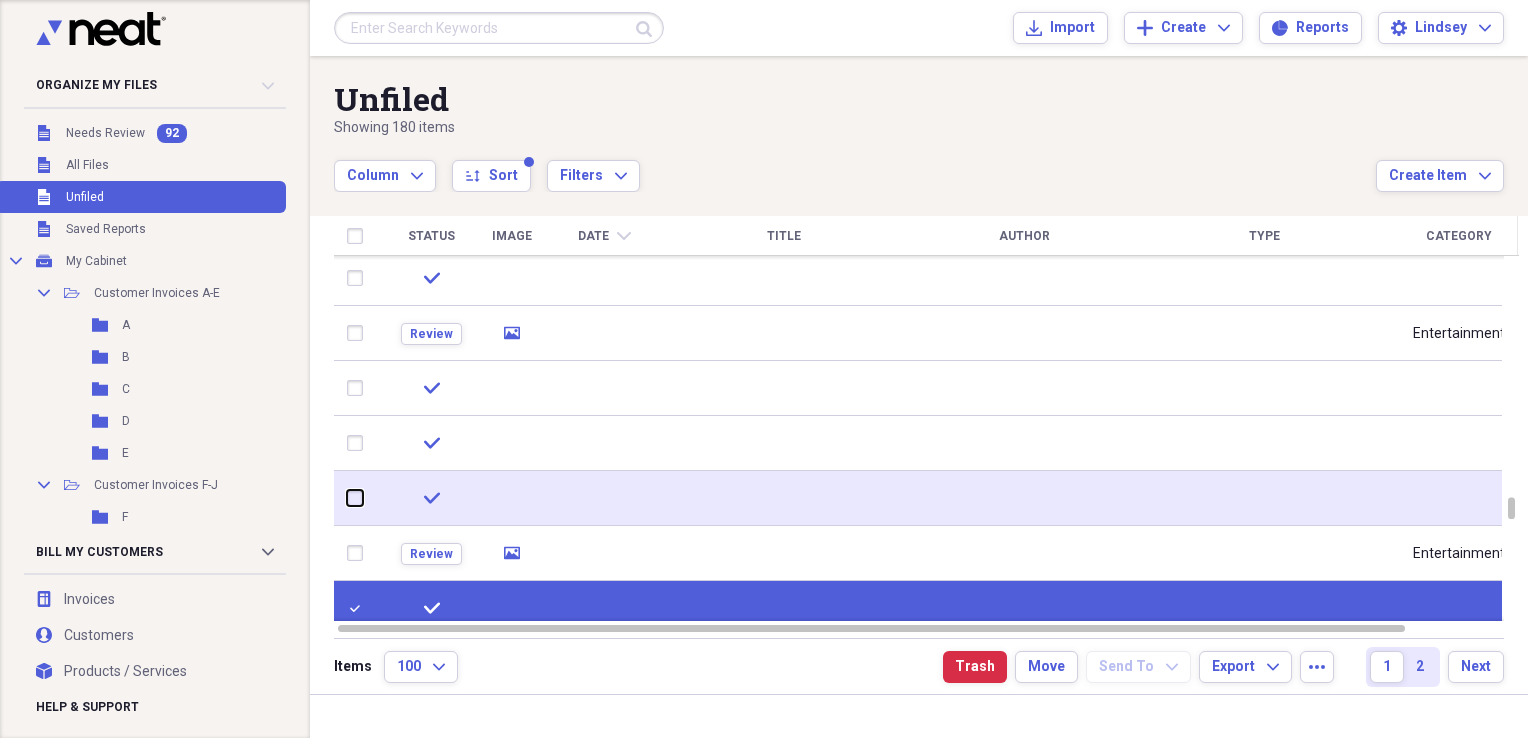 click at bounding box center (347, 498) 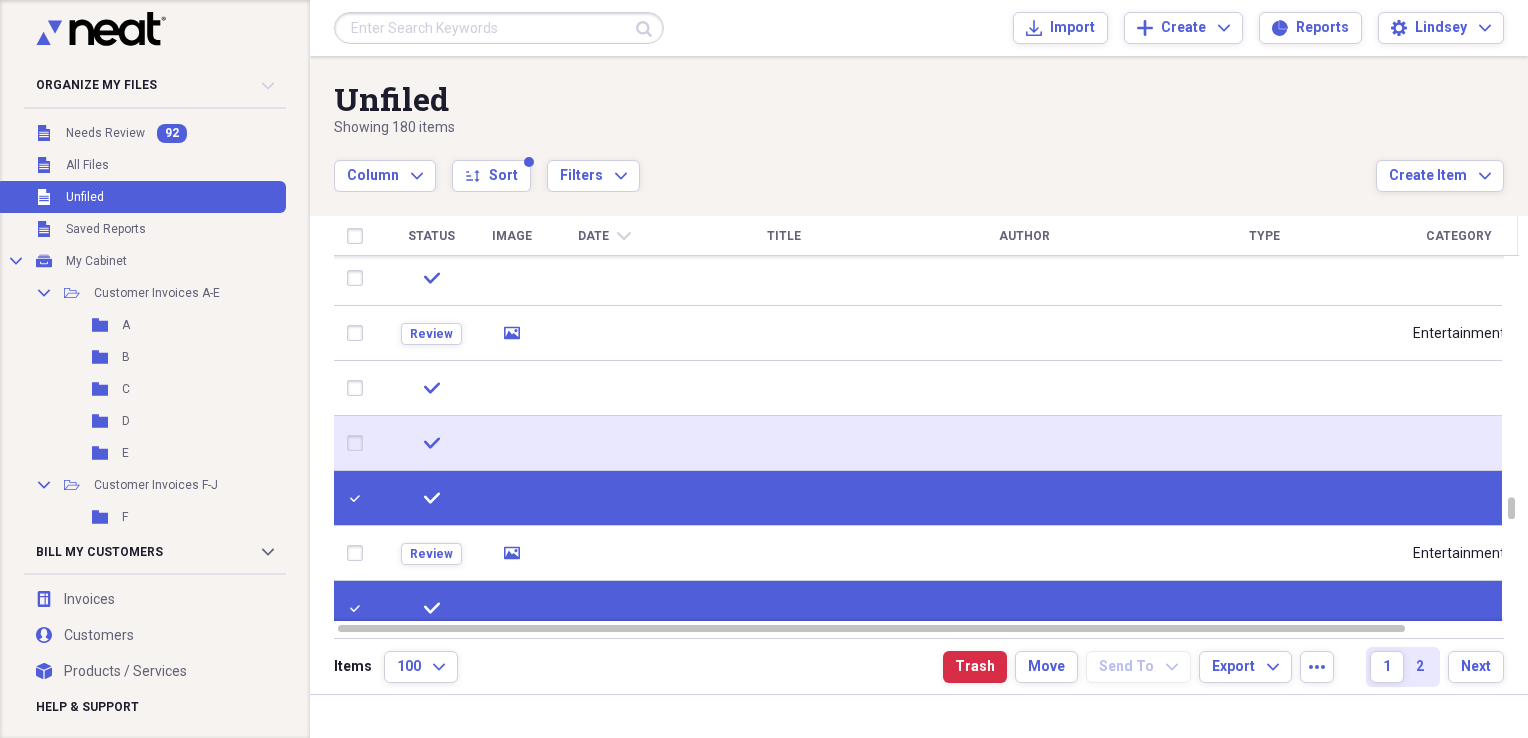 click at bounding box center (359, 443) 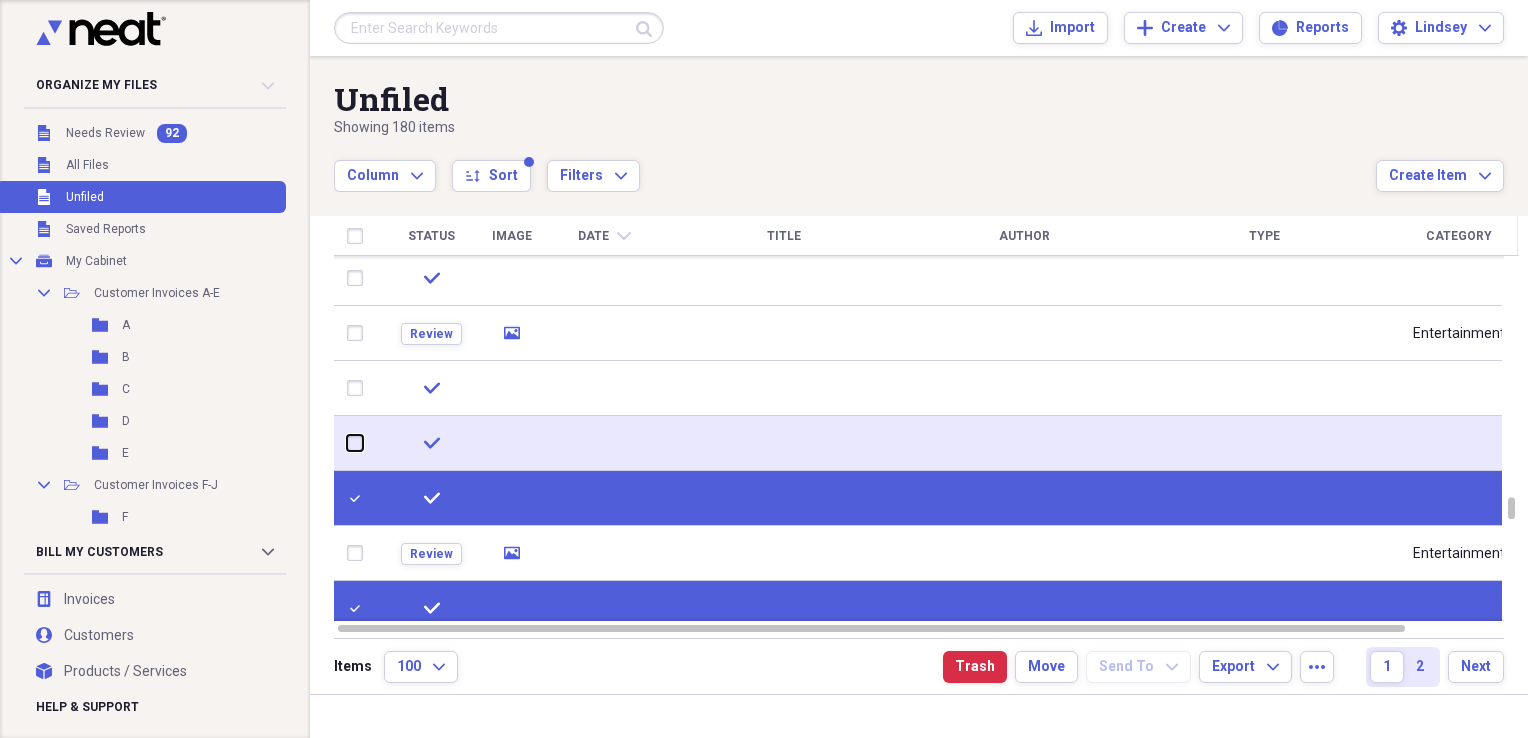 click at bounding box center [347, 443] 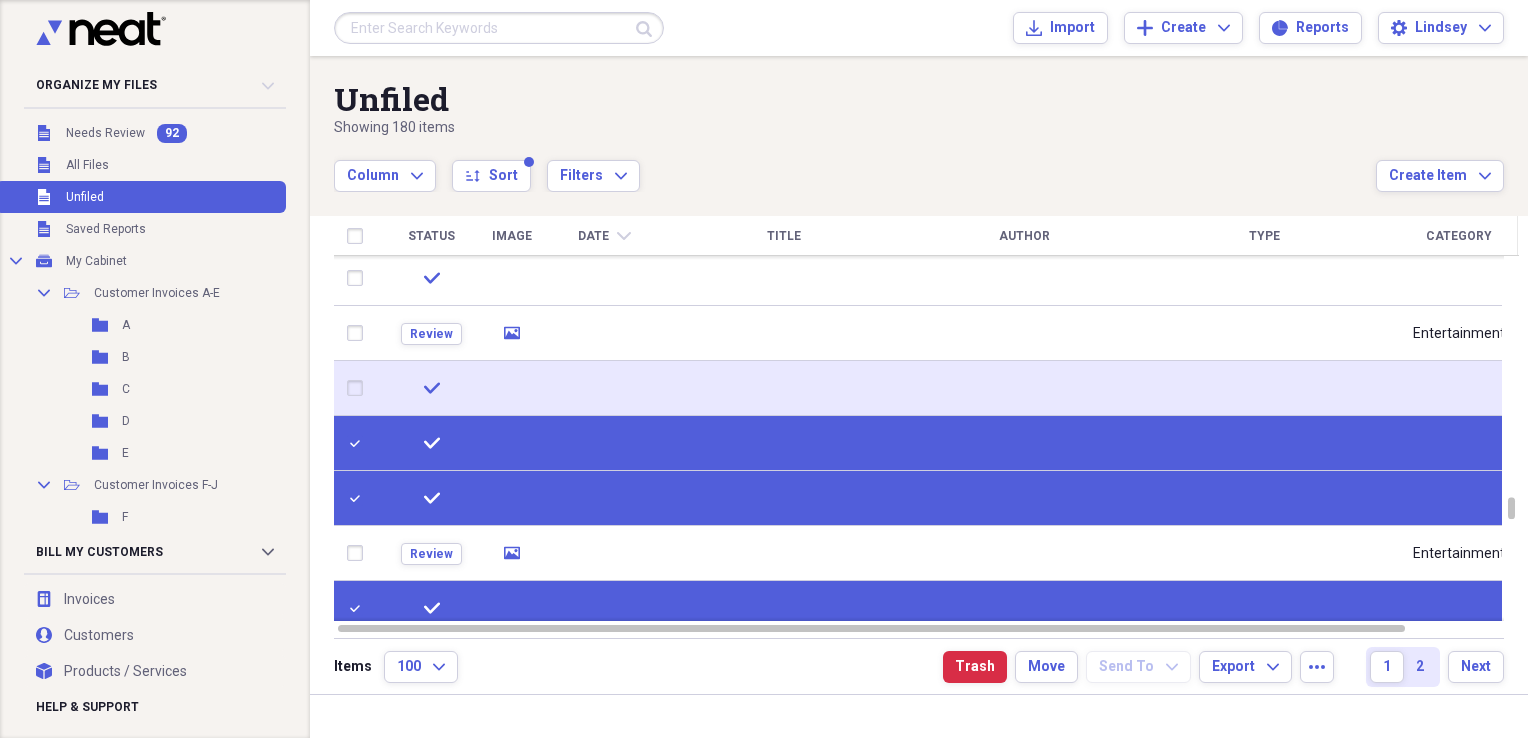 click at bounding box center (359, 388) 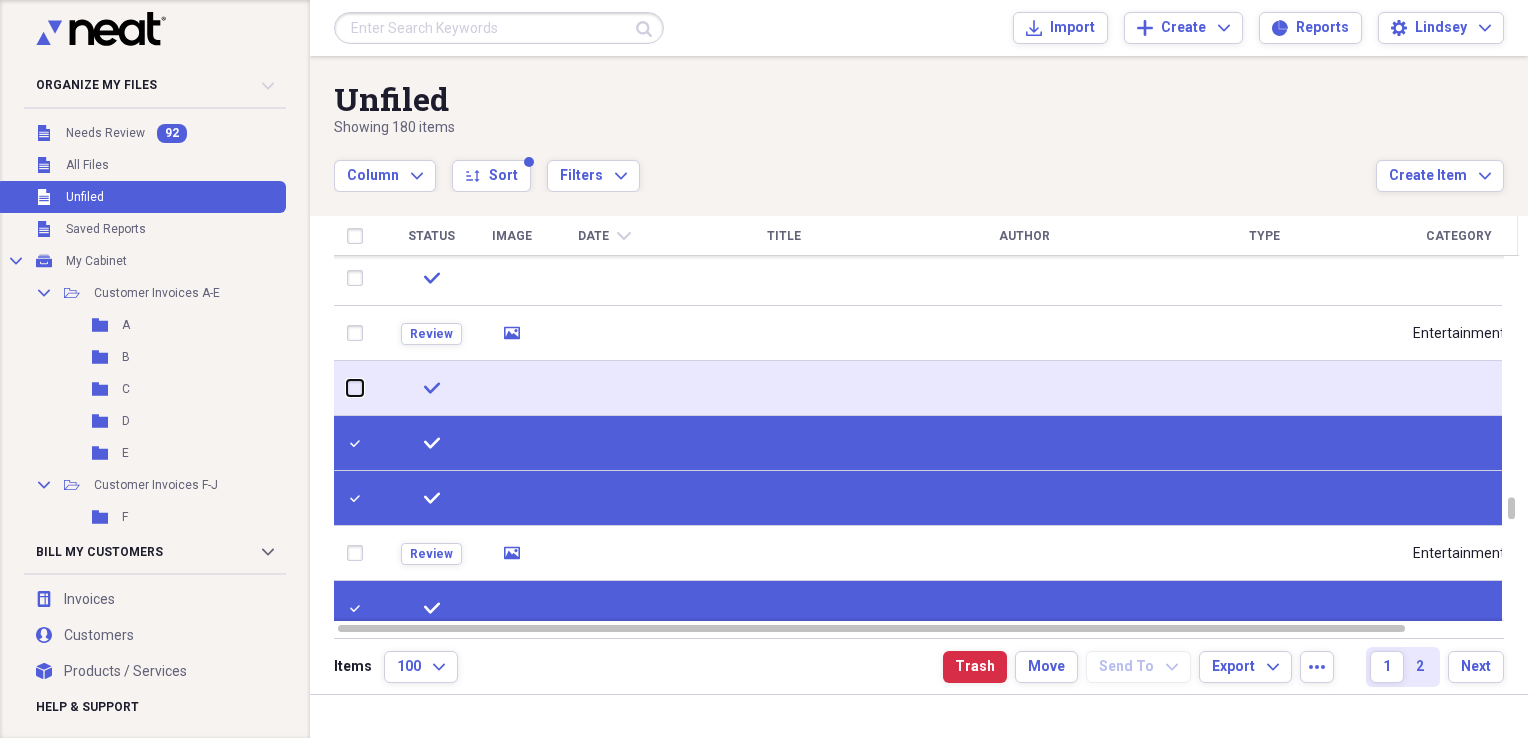 click at bounding box center (347, 388) 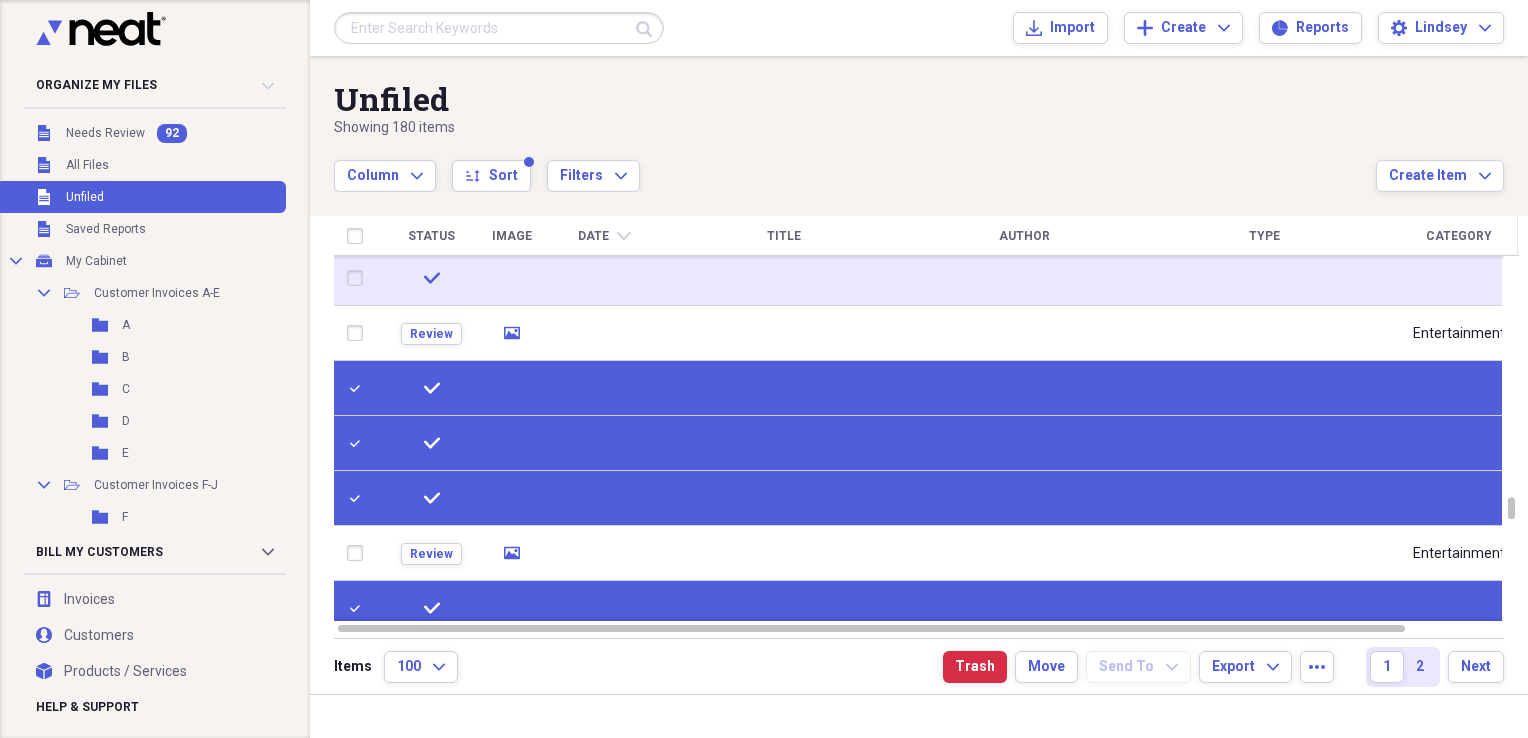 click at bounding box center [359, 278] 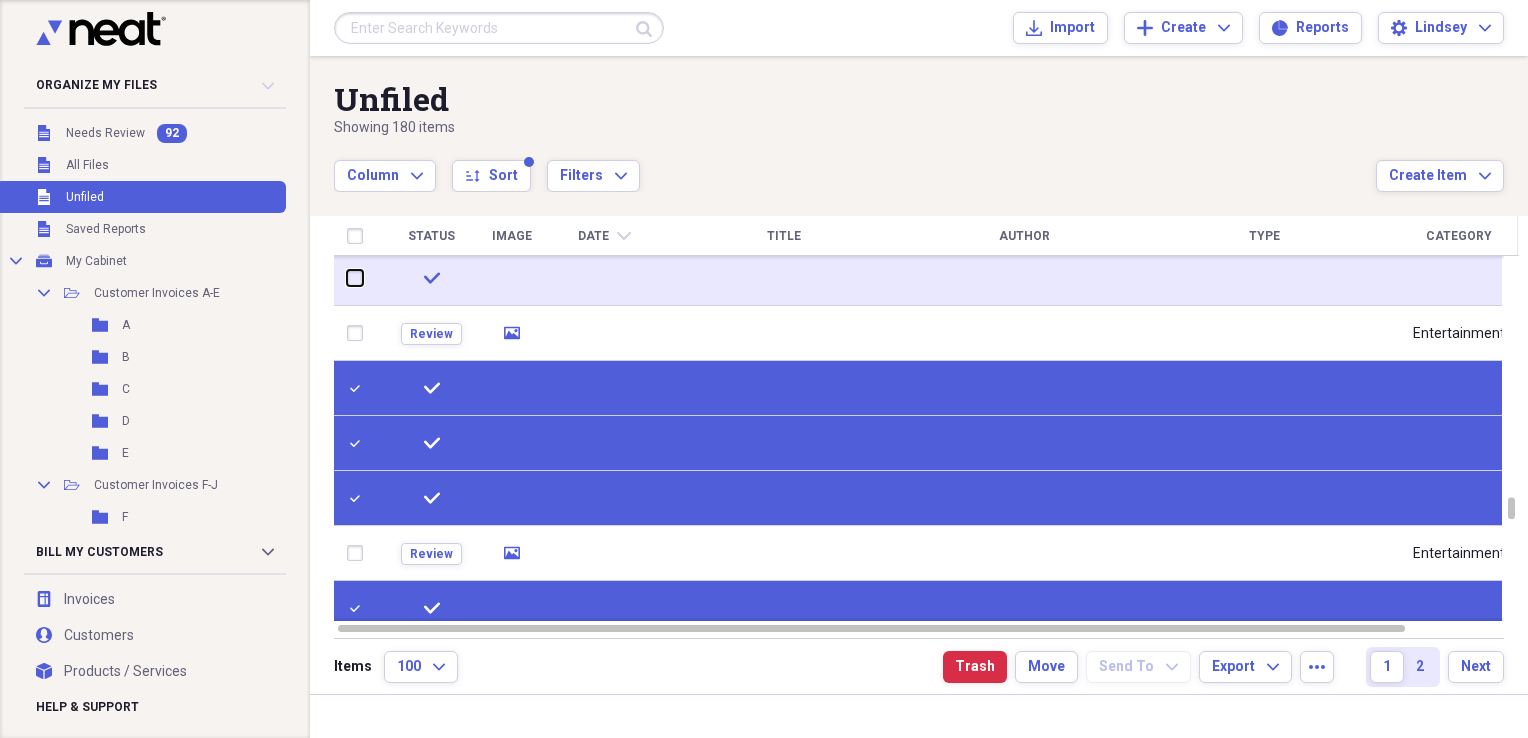 click at bounding box center (347, 278) 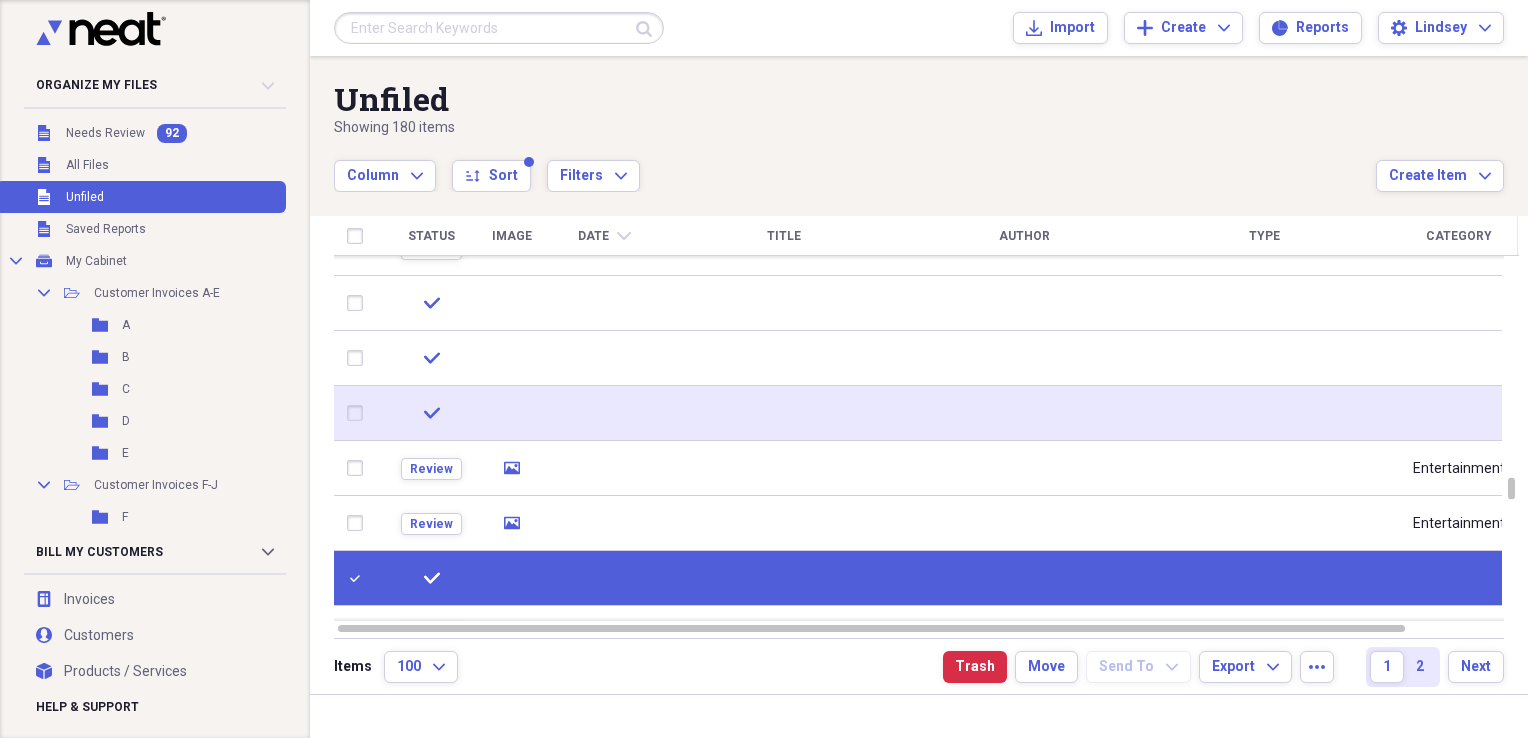 click at bounding box center (359, 413) 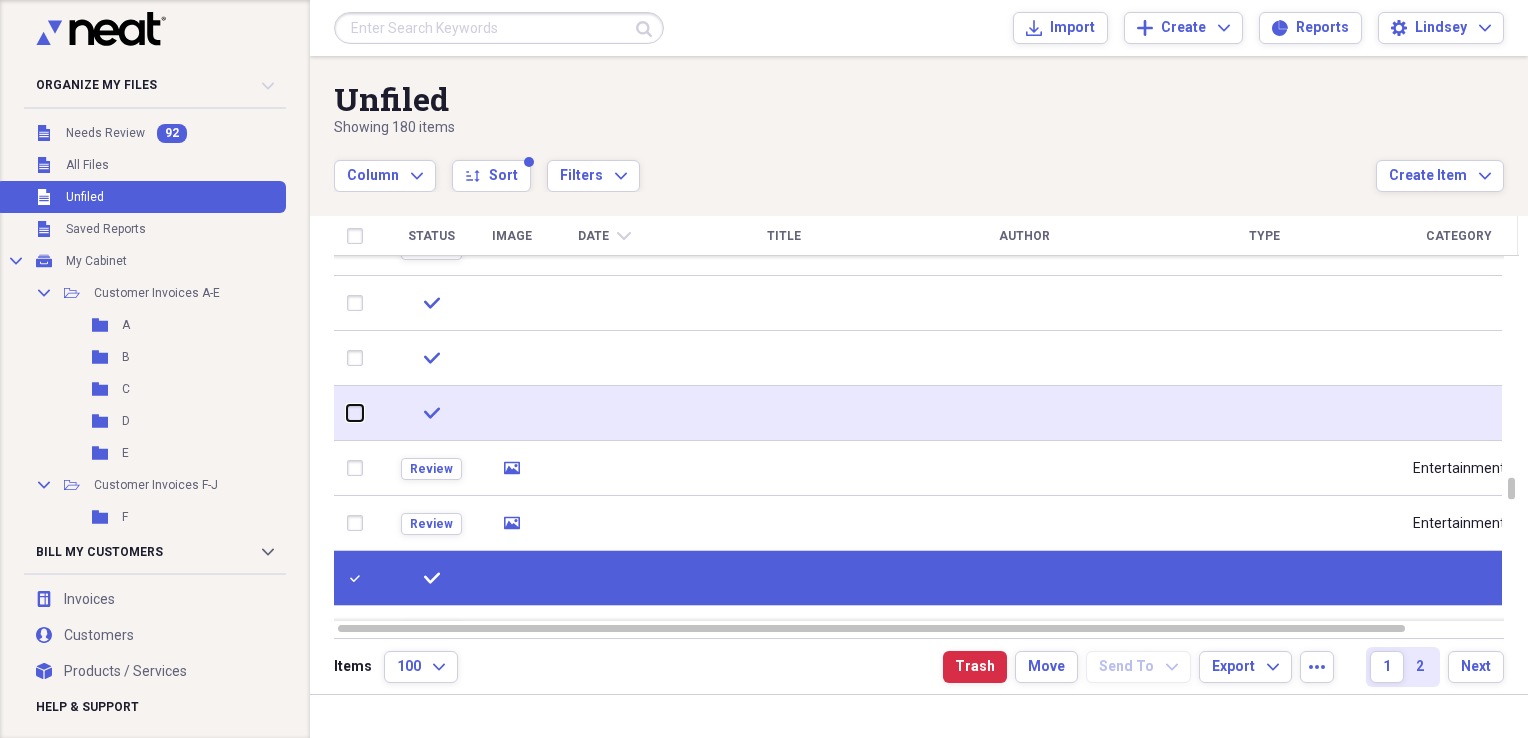 click at bounding box center [347, 413] 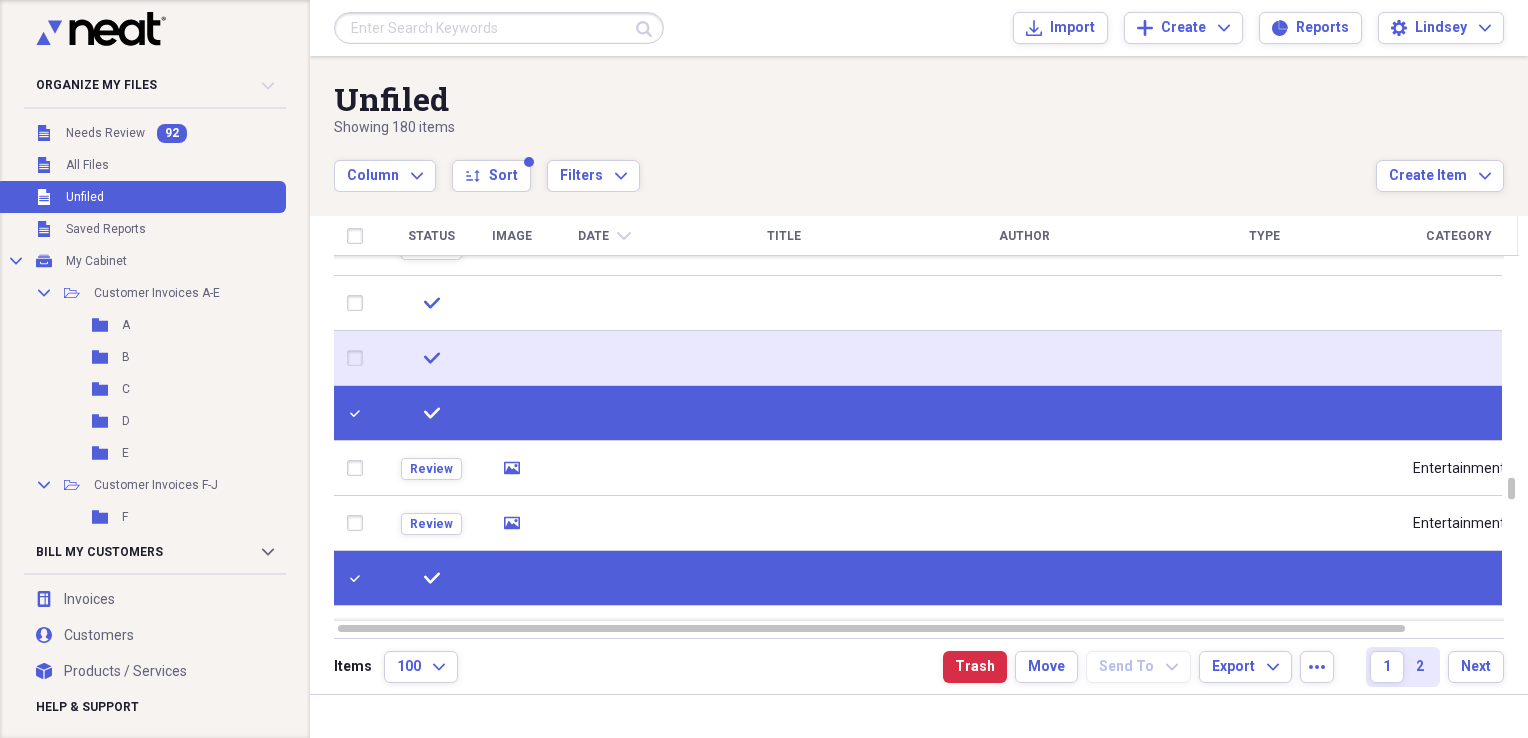 click at bounding box center (359, 358) 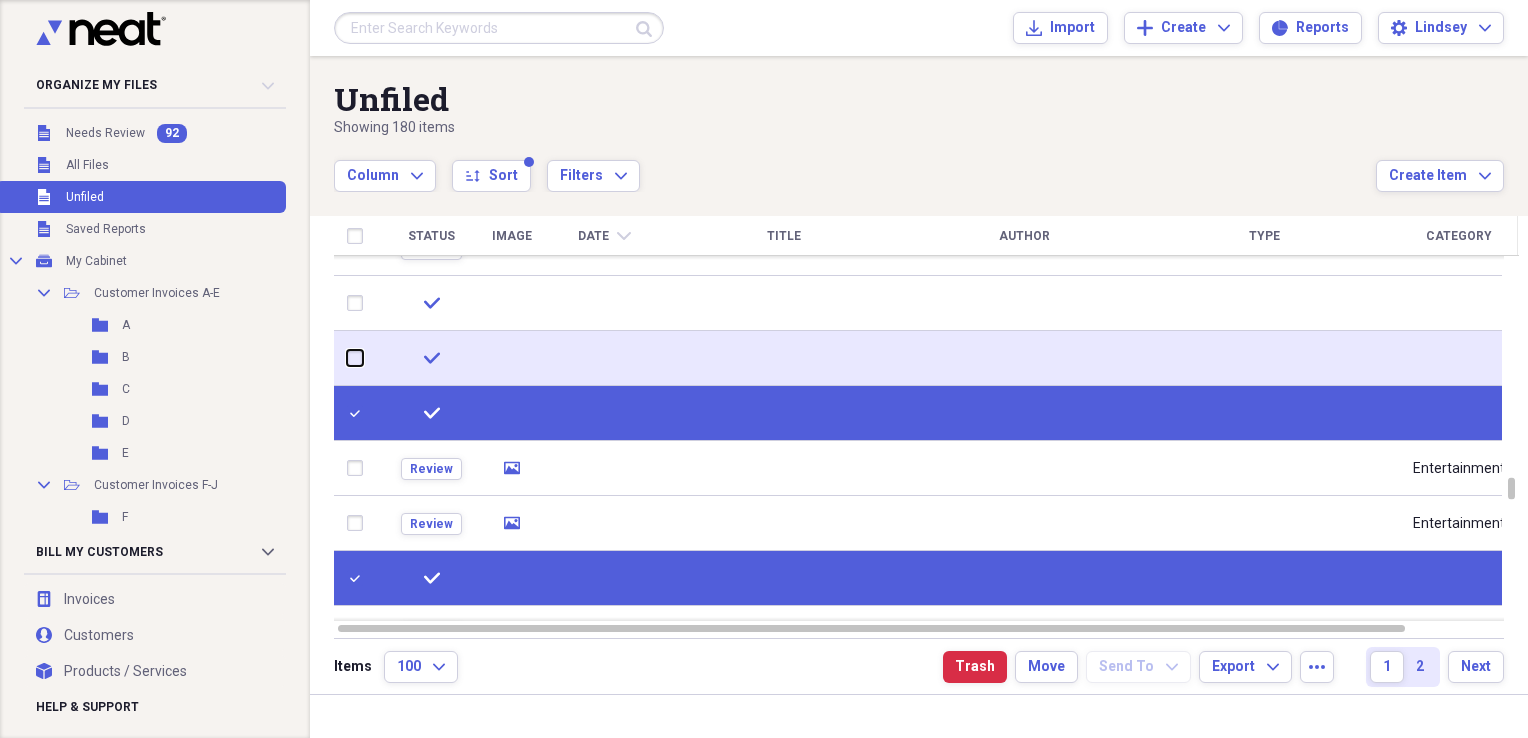 click at bounding box center (347, 358) 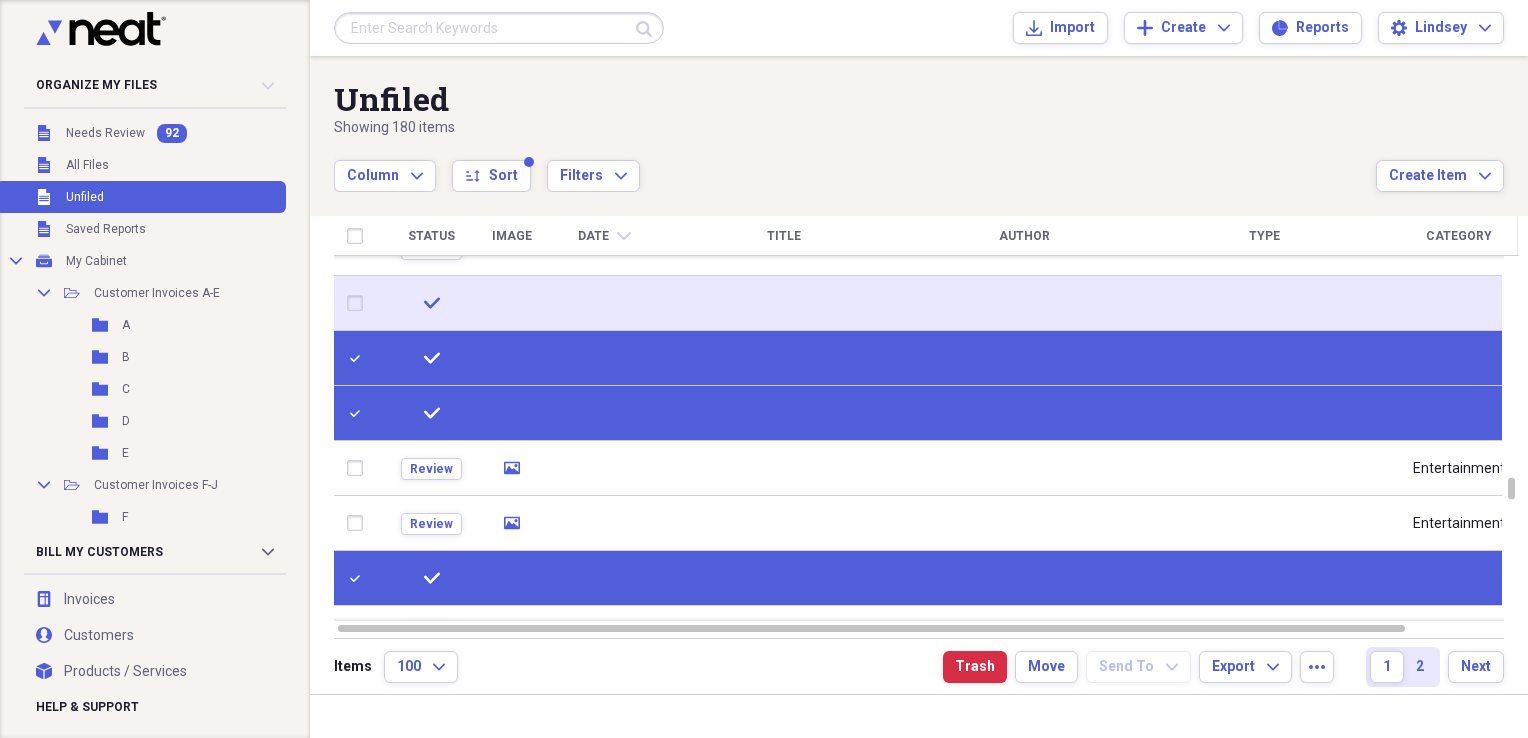 click at bounding box center (359, 303) 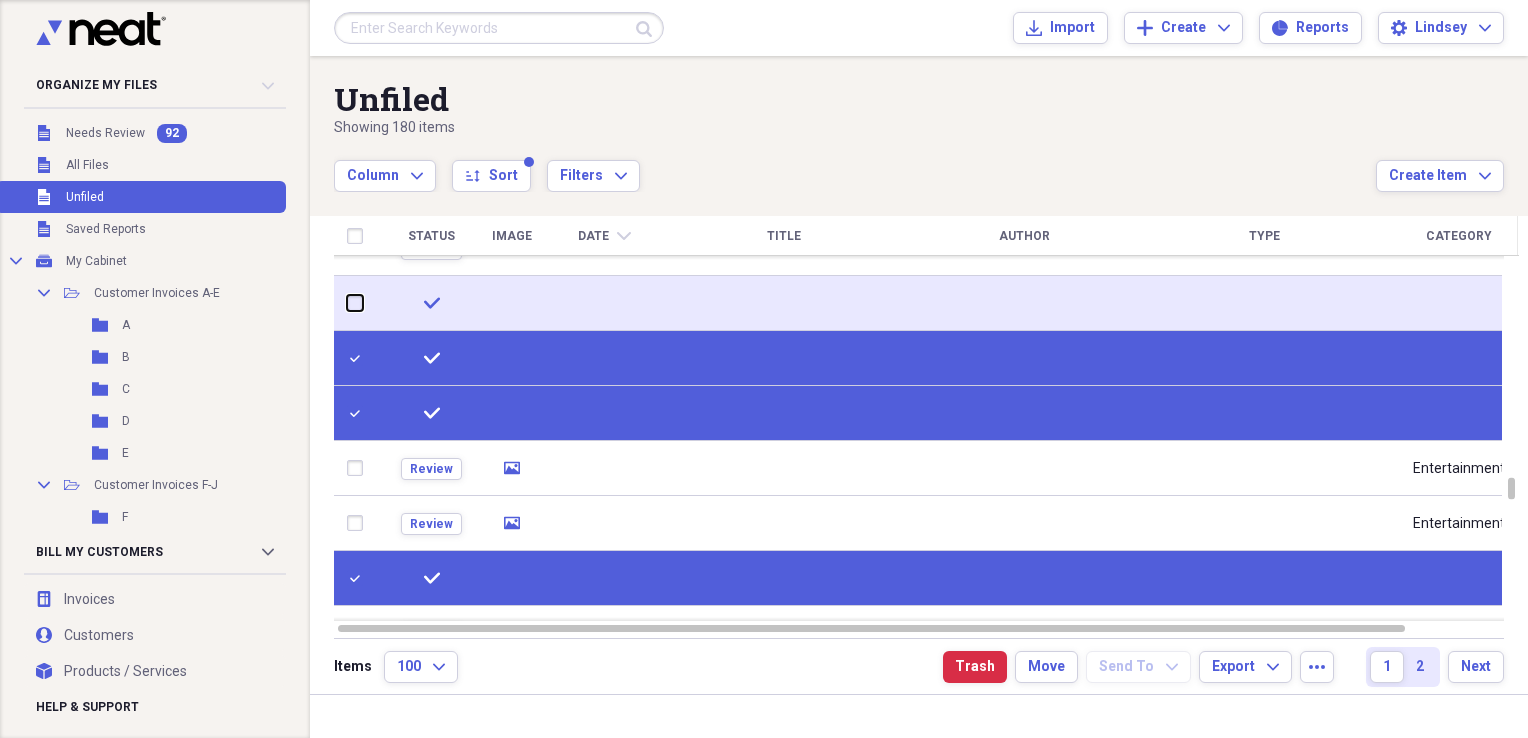 click at bounding box center [347, 303] 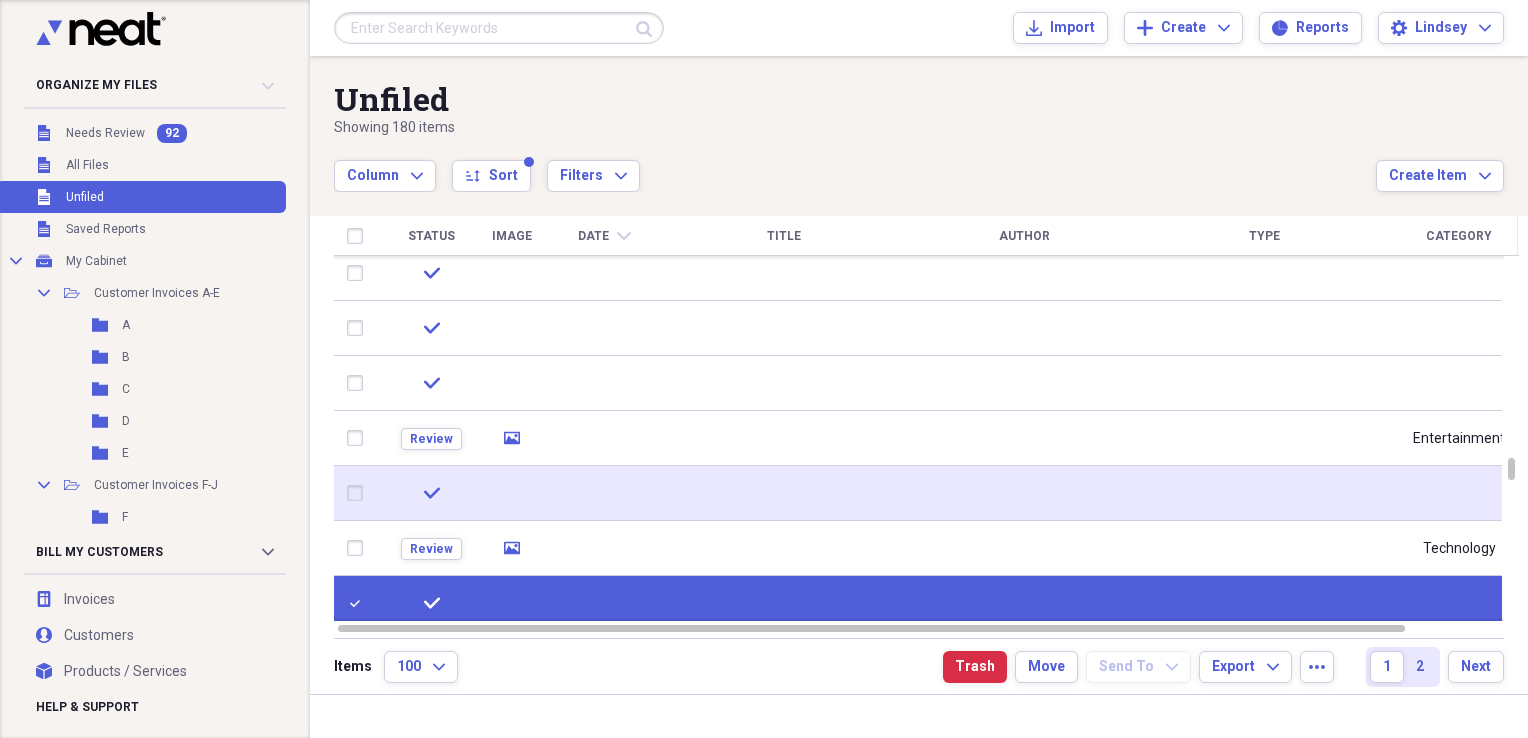 drag, startPoint x: 371, startPoint y: 496, endPoint x: 378, endPoint y: 466, distance: 30.805843 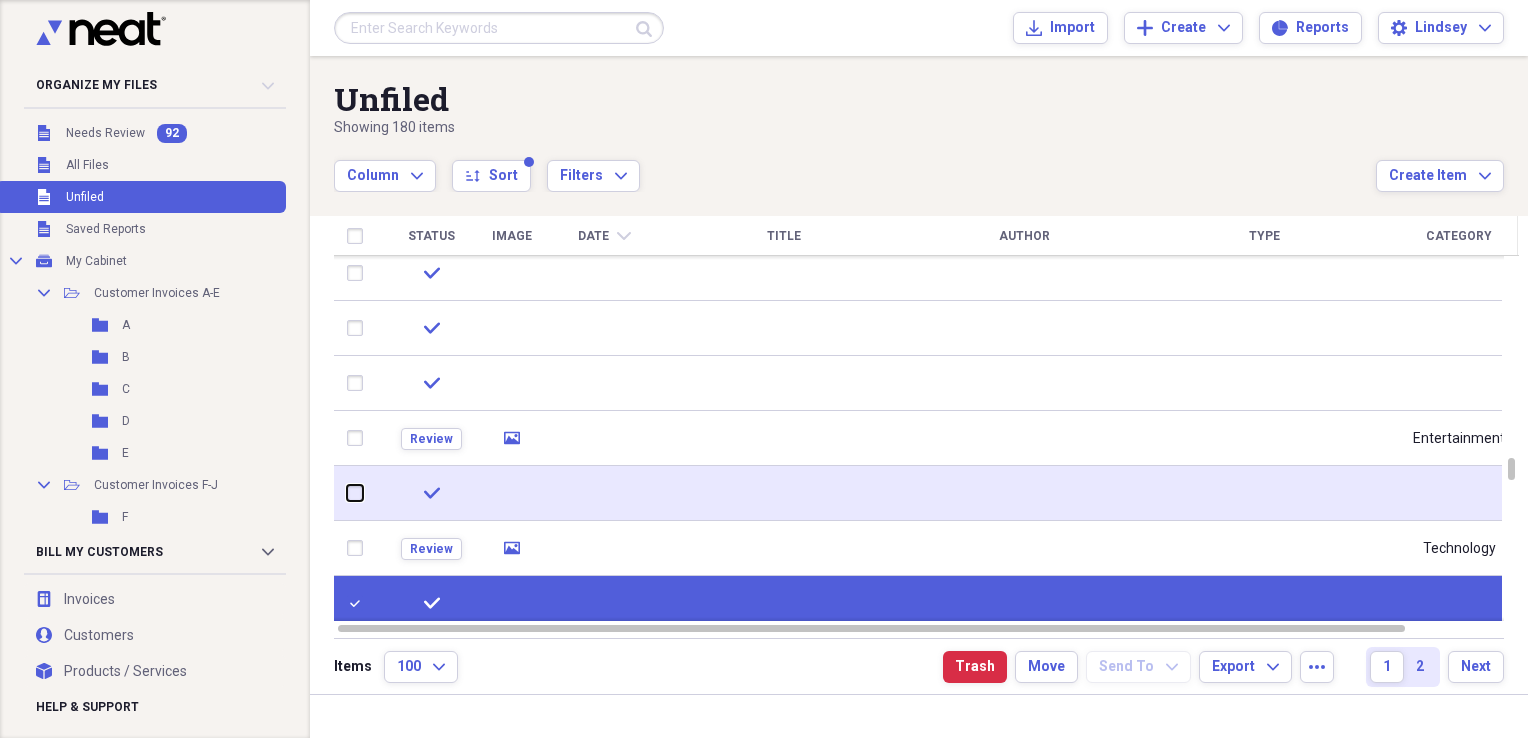 click at bounding box center [347, 493] 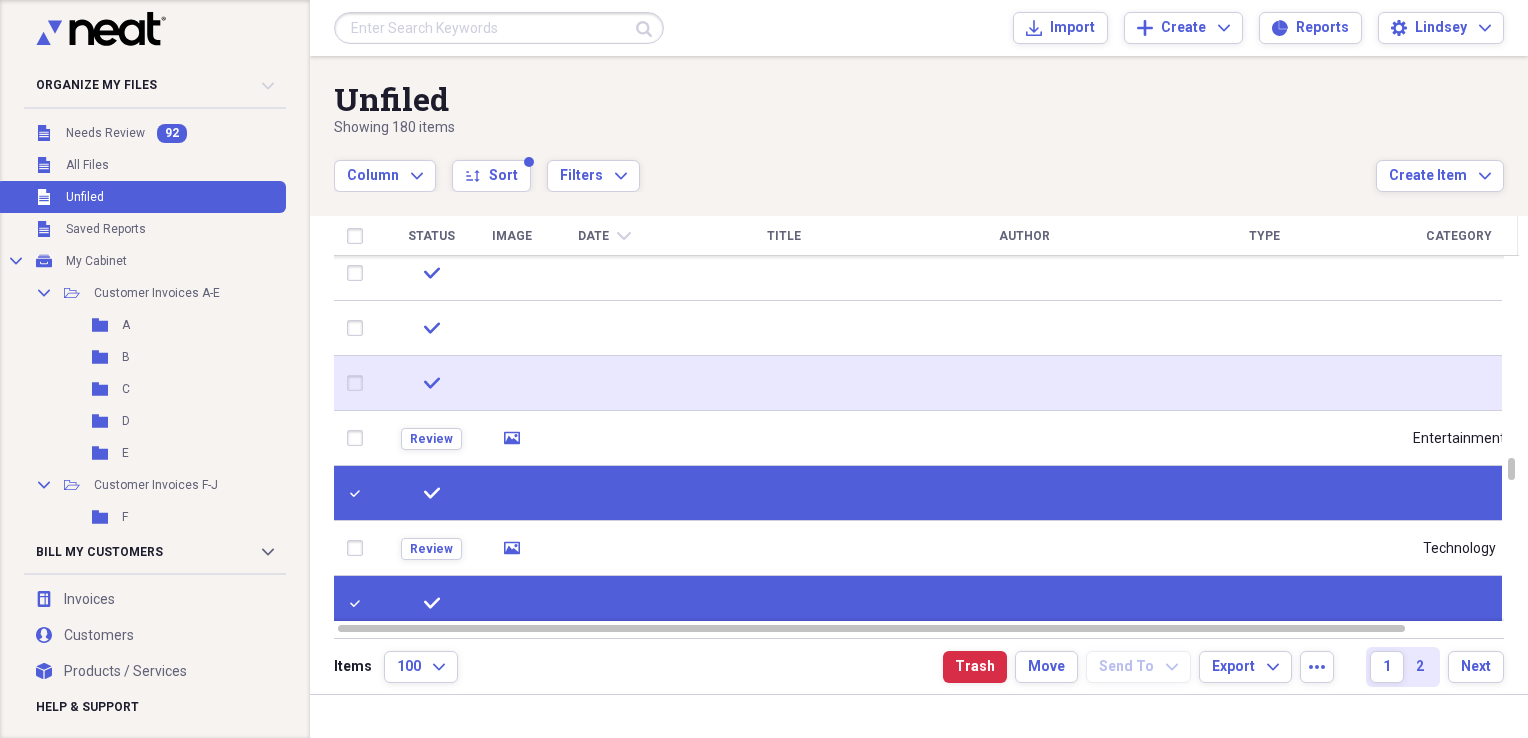 click at bounding box center [359, 383] 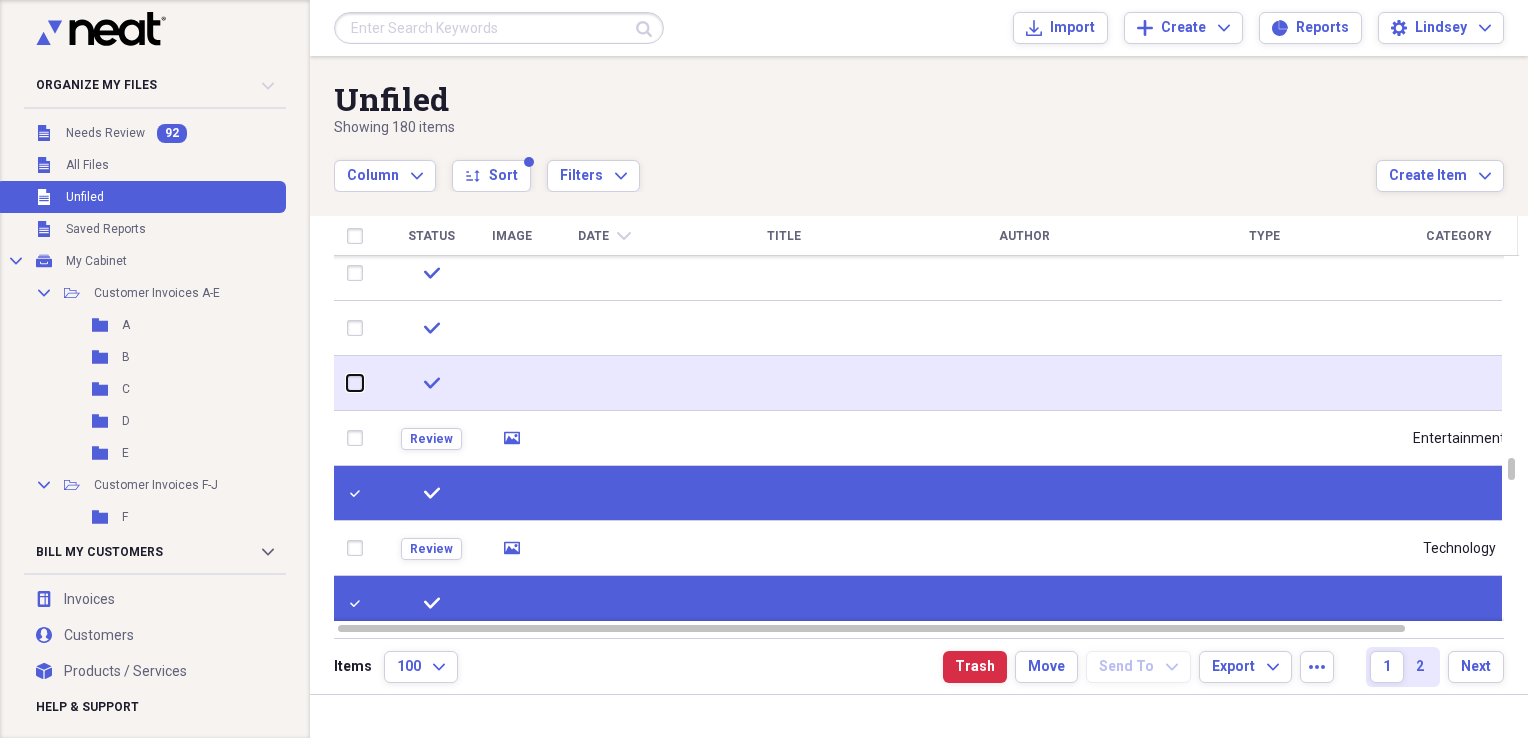 click at bounding box center (347, 383) 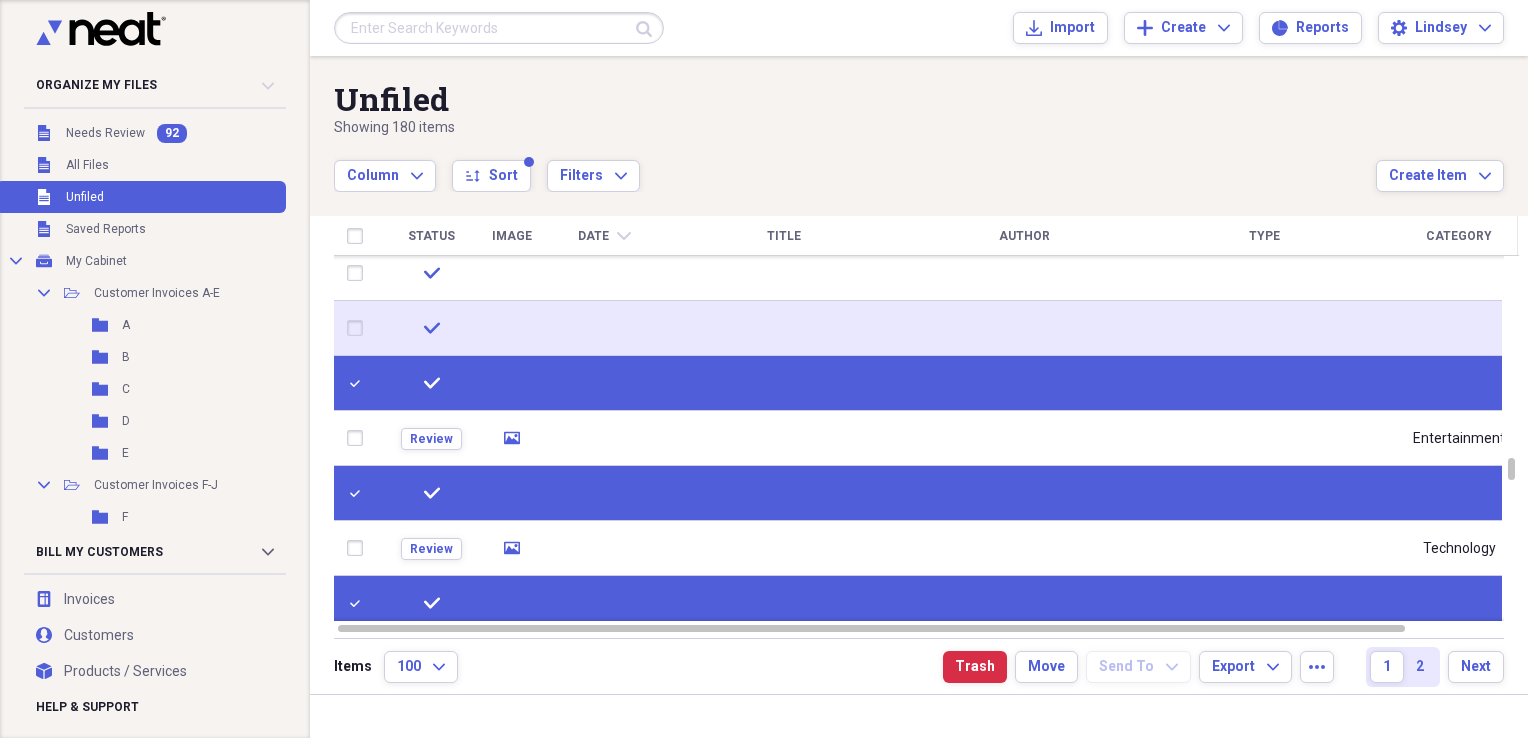 click at bounding box center [359, 328] 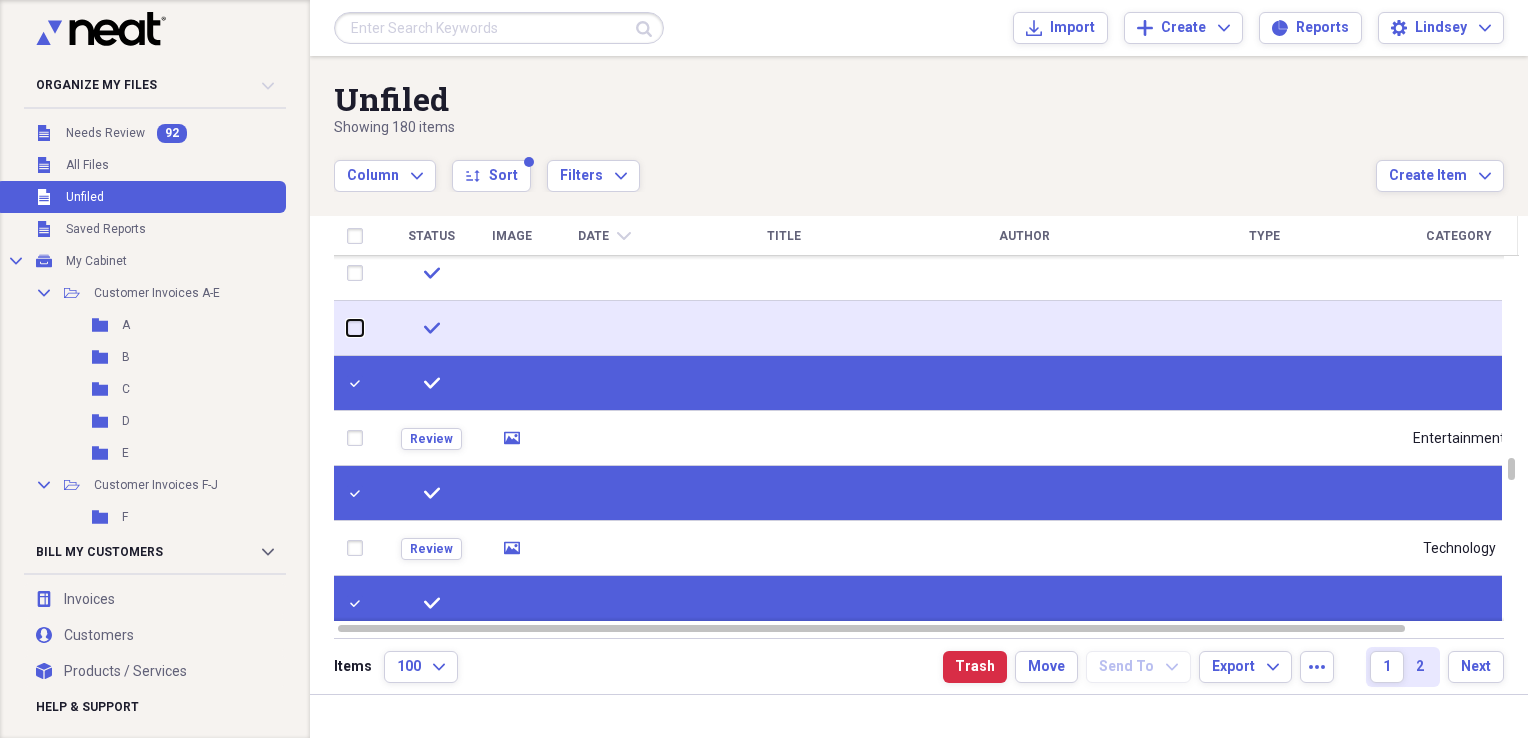 click at bounding box center [347, 328] 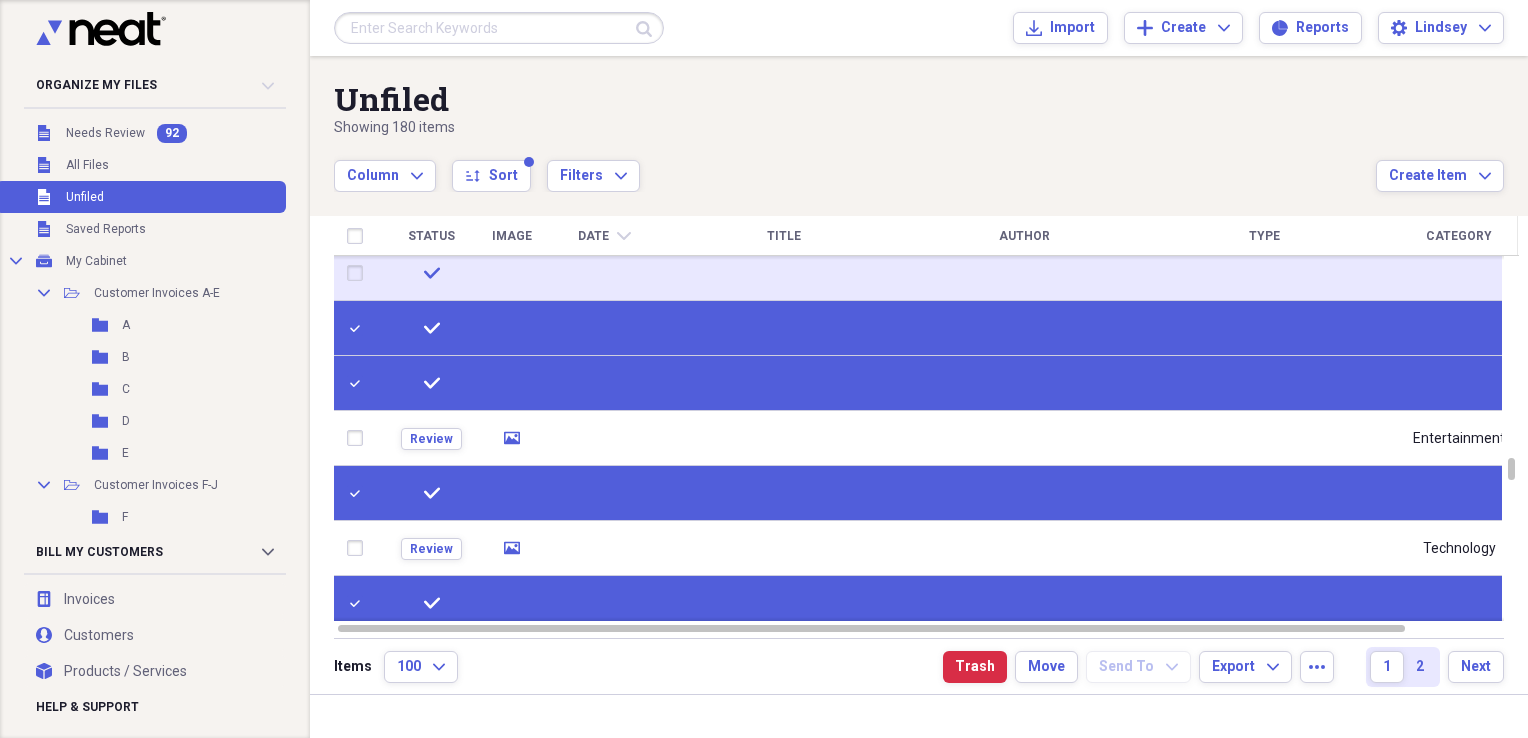 click at bounding box center (359, 273) 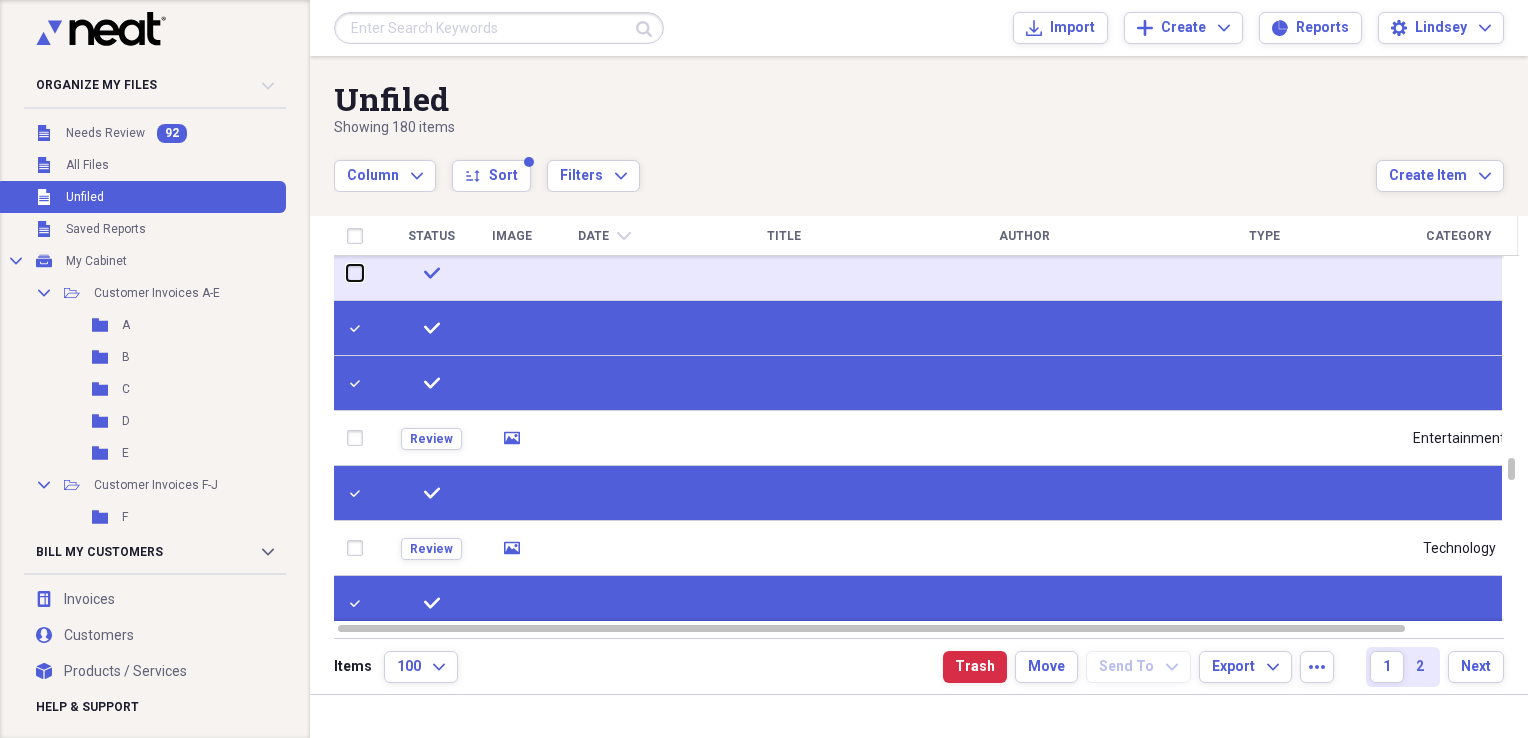 click at bounding box center (347, 273) 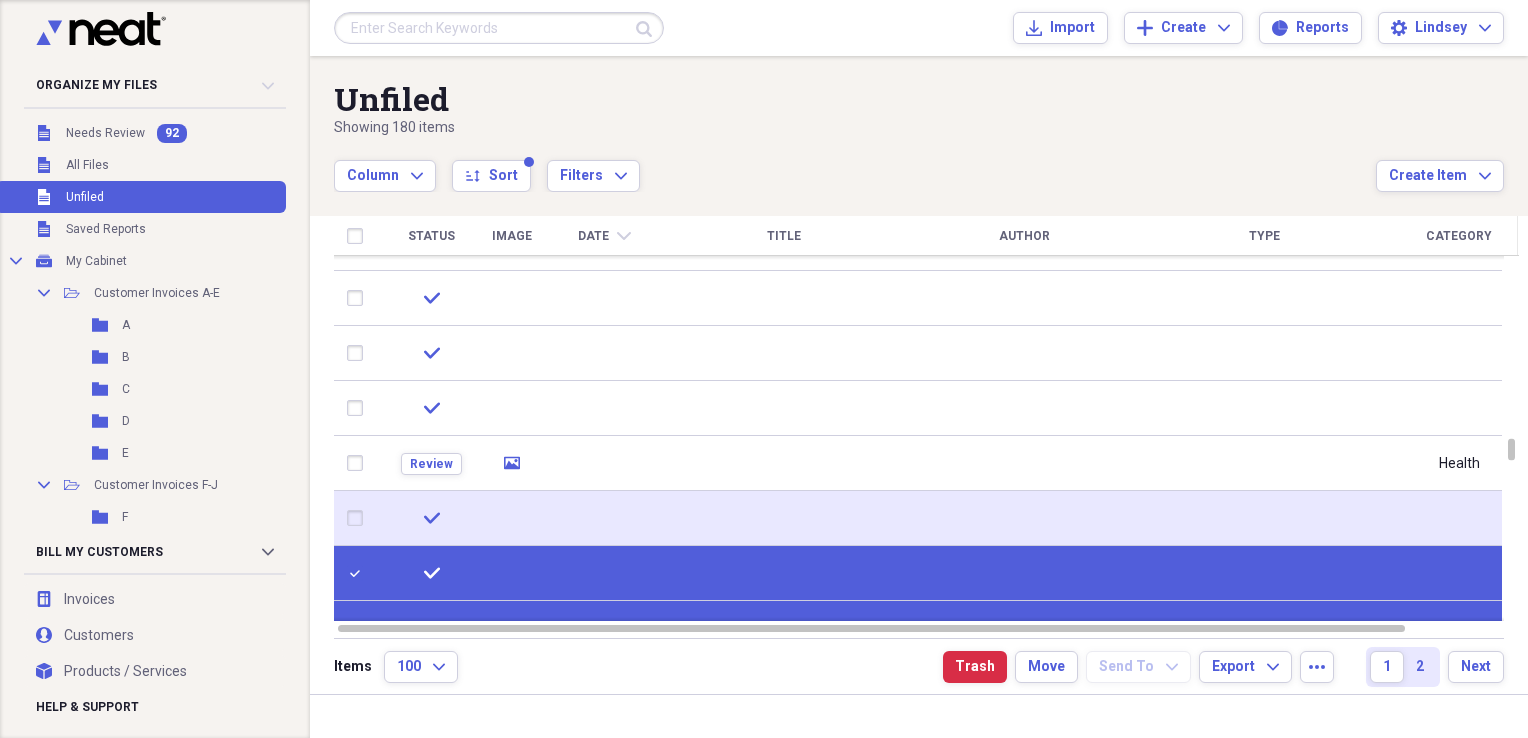 drag, startPoint x: 356, startPoint y: 514, endPoint x: 364, endPoint y: 496, distance: 19.697716 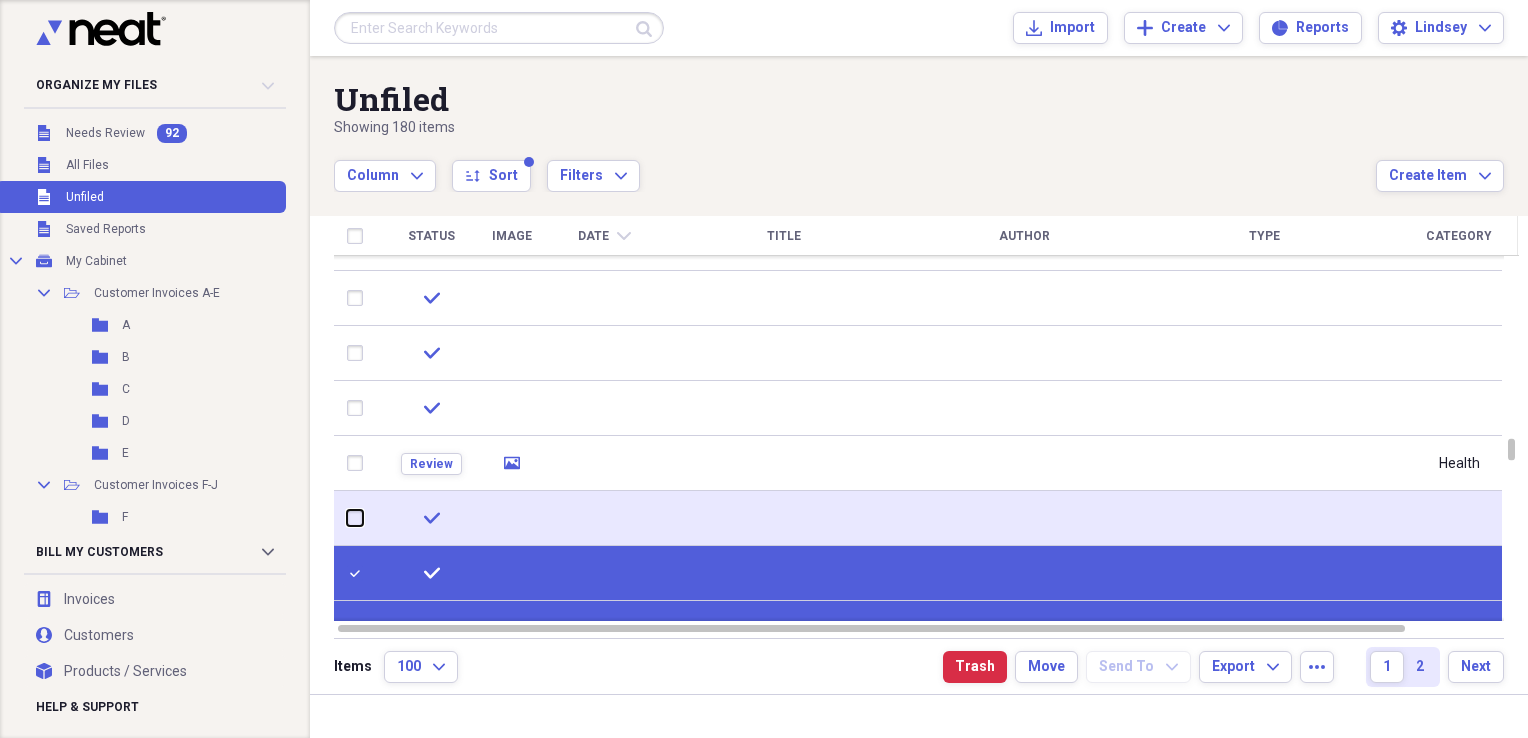 click at bounding box center [347, 518] 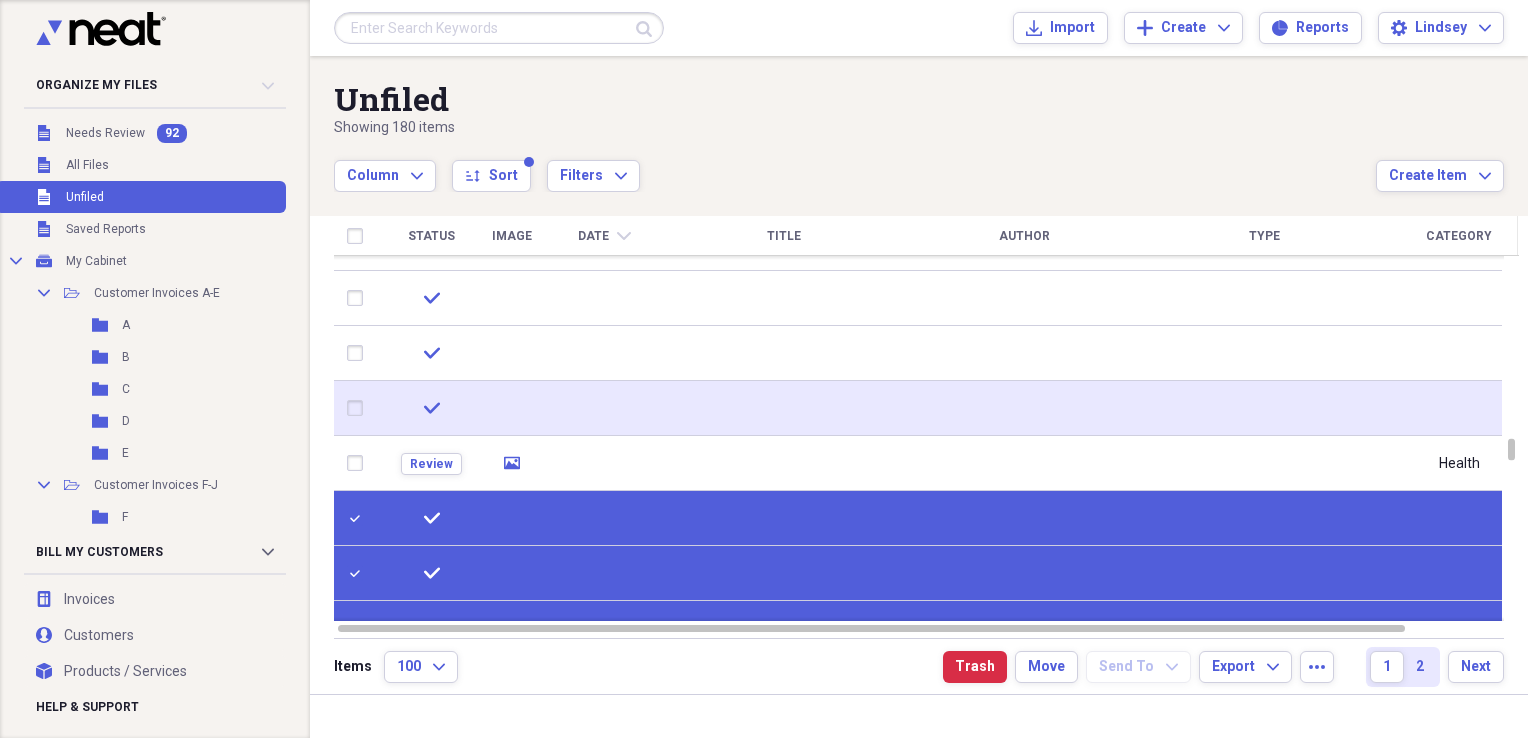 click at bounding box center (359, 408) 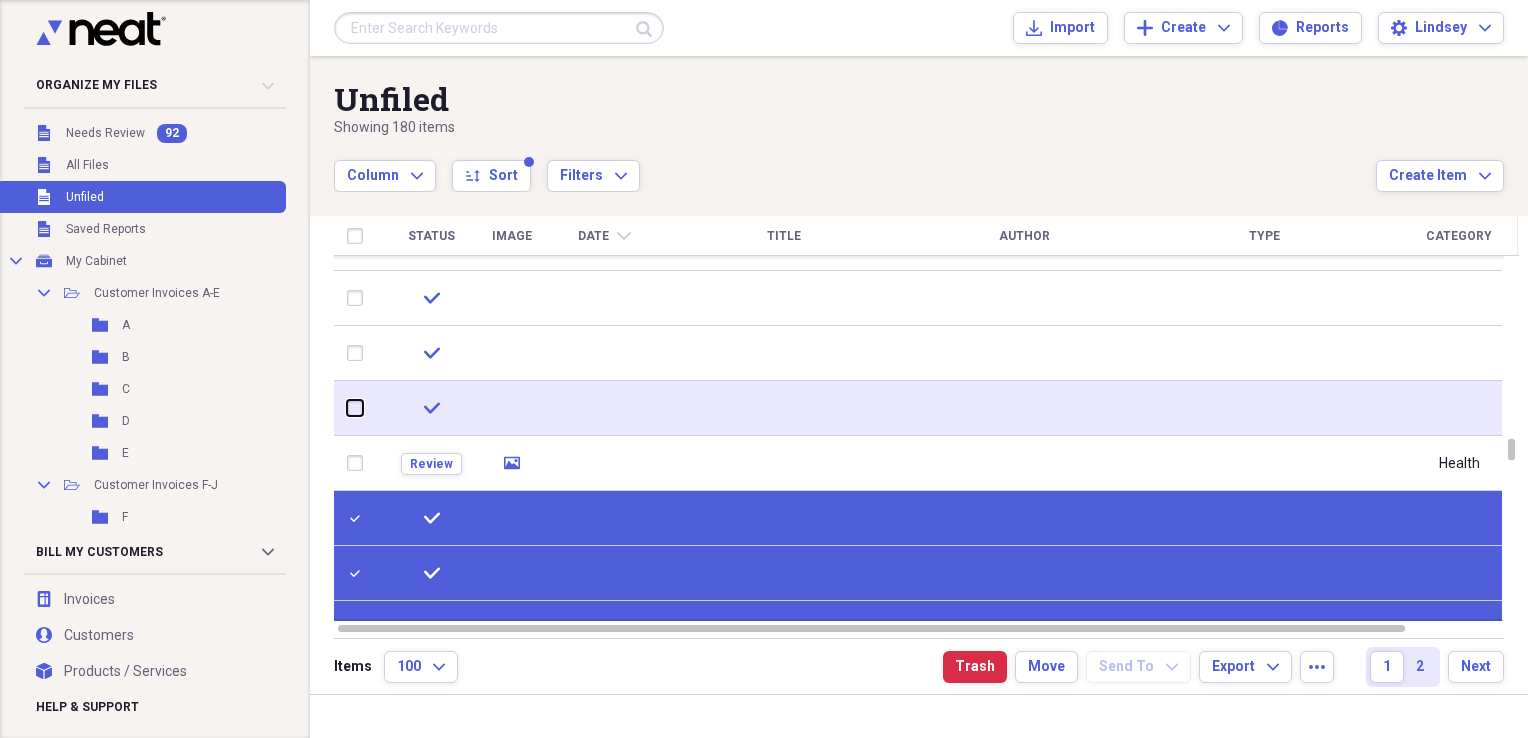 click at bounding box center (347, 408) 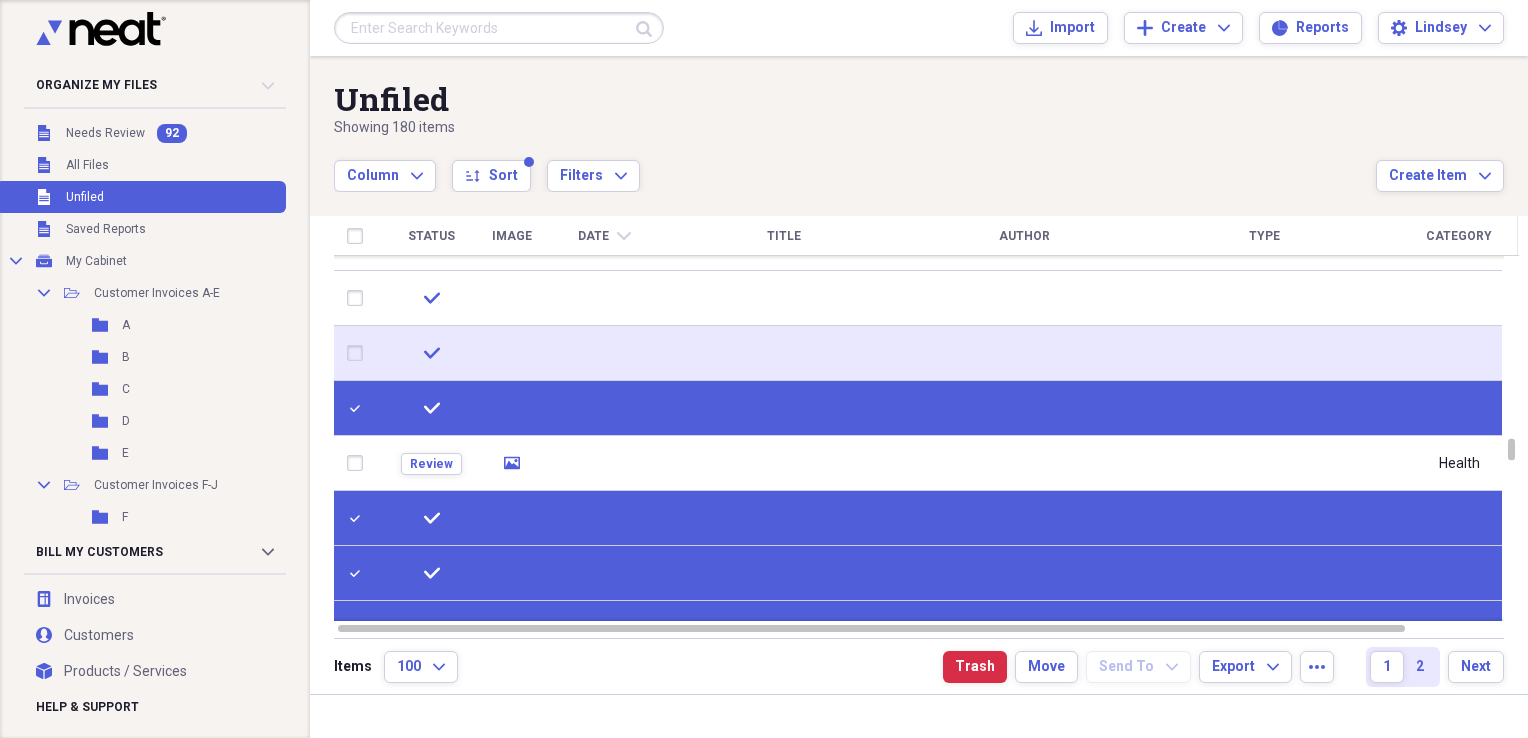 click at bounding box center (359, 353) 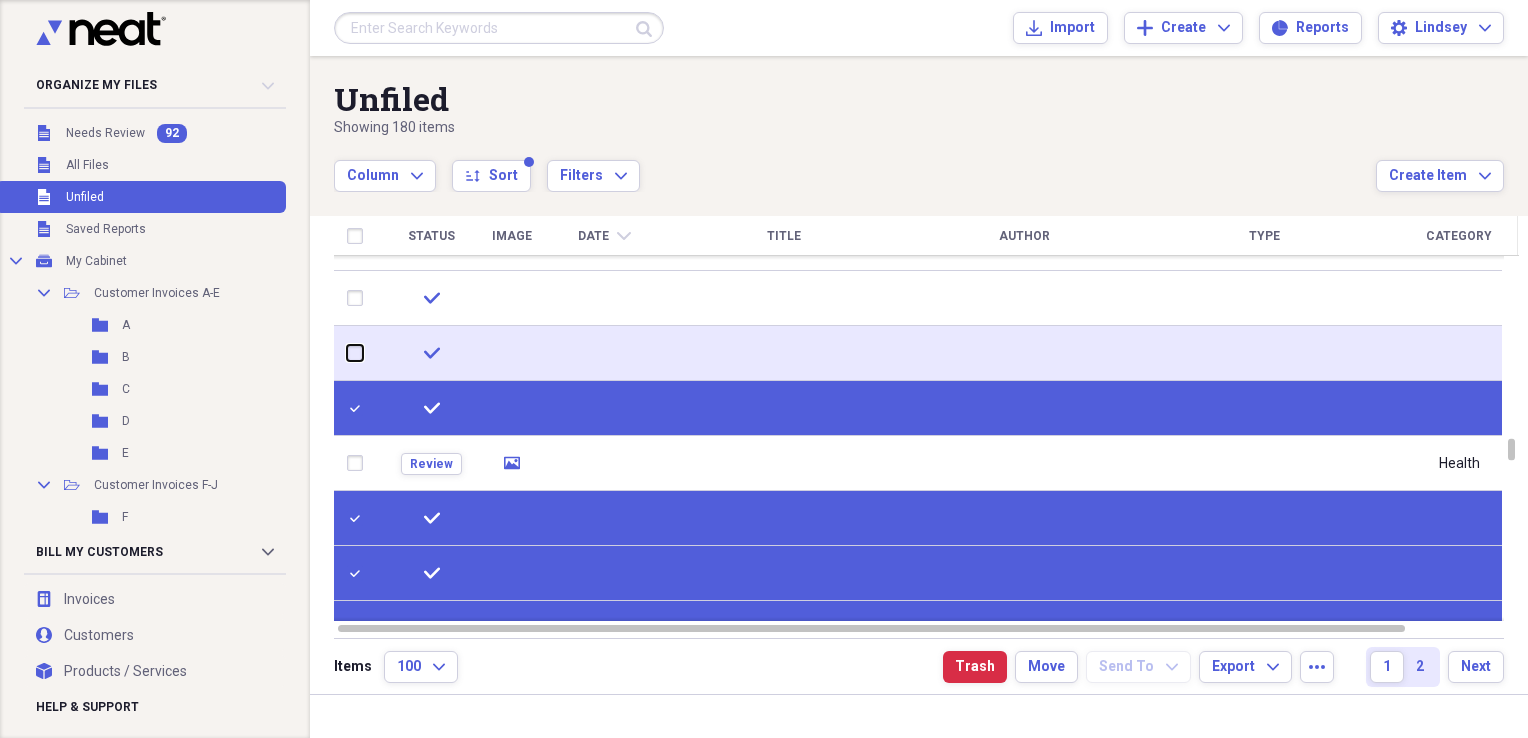 click at bounding box center (347, 353) 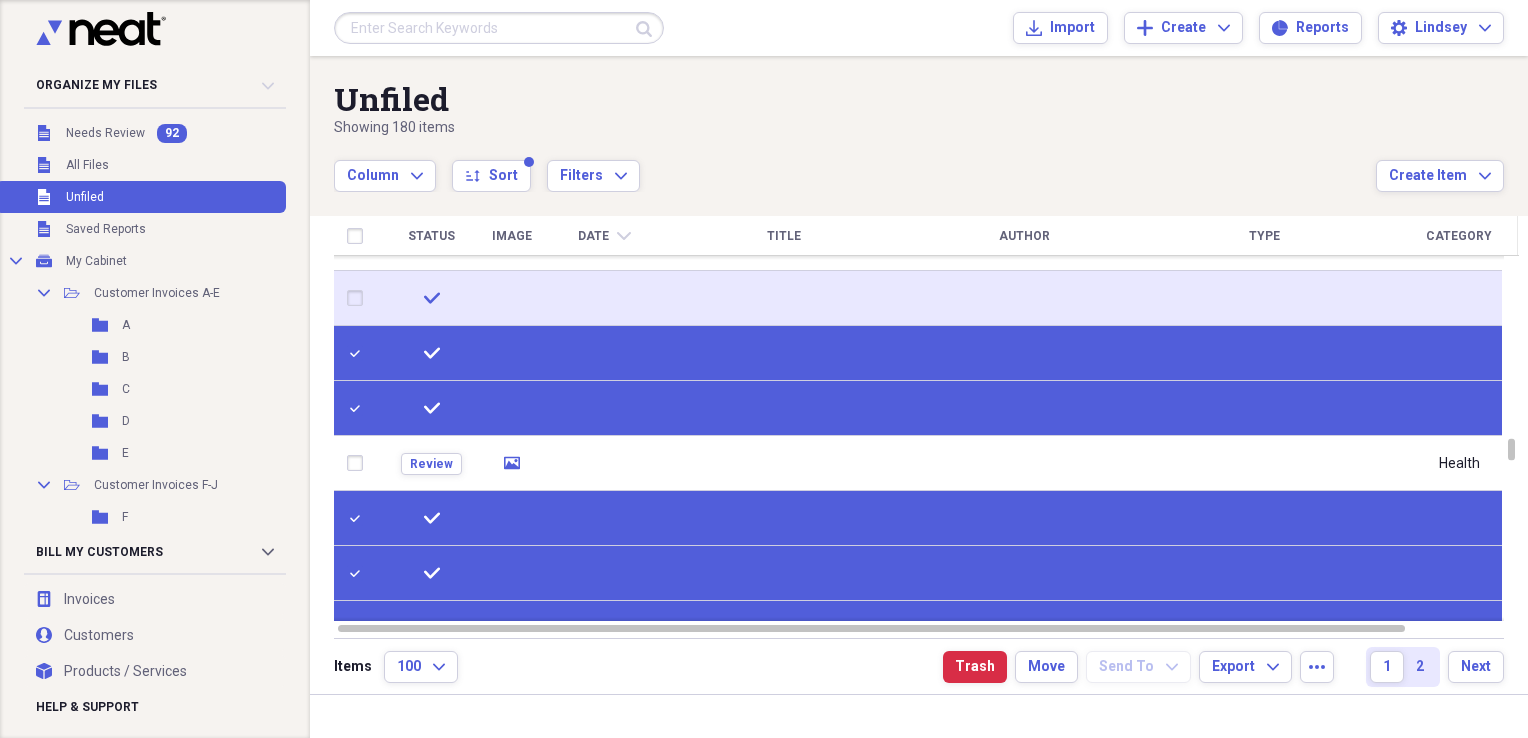 click at bounding box center (359, 298) 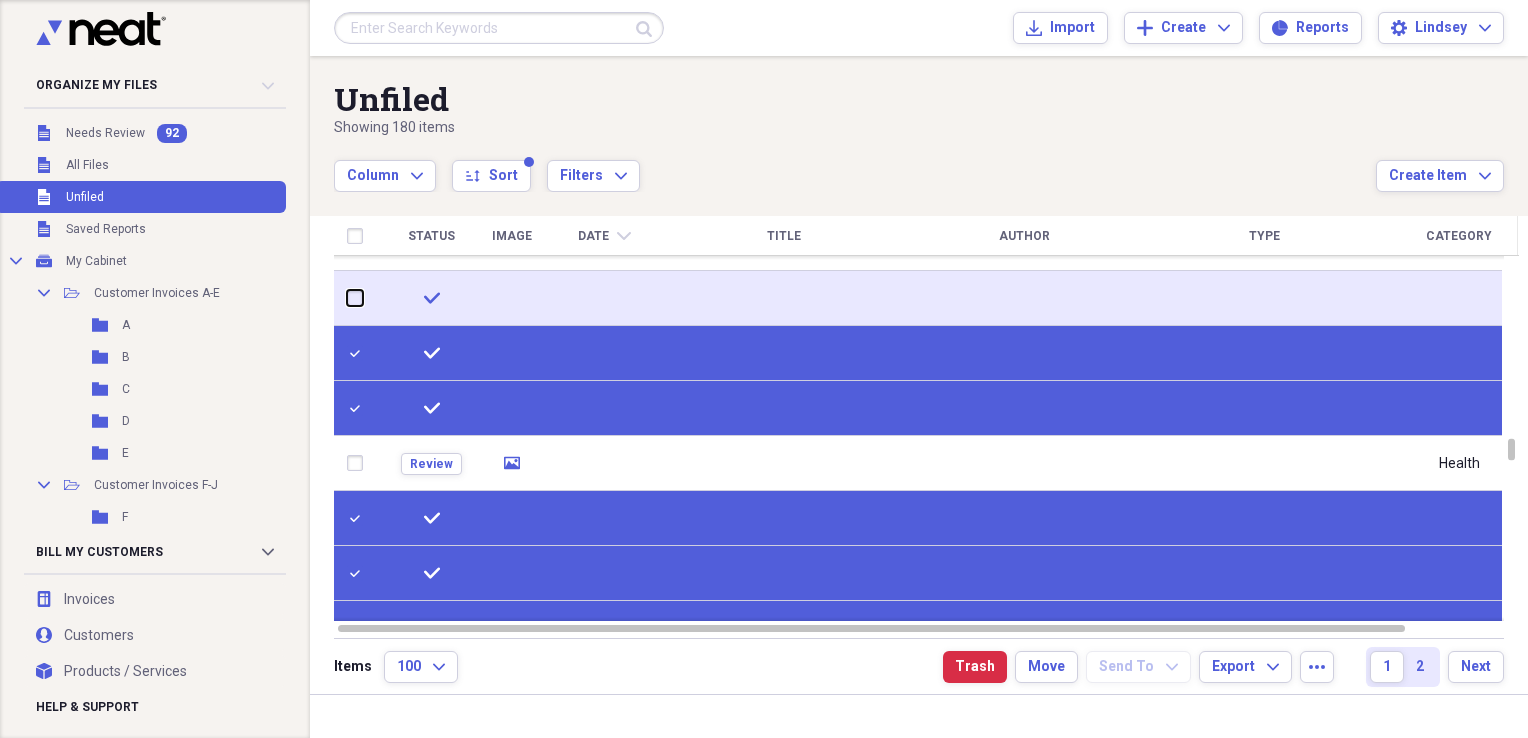 click at bounding box center [347, 298] 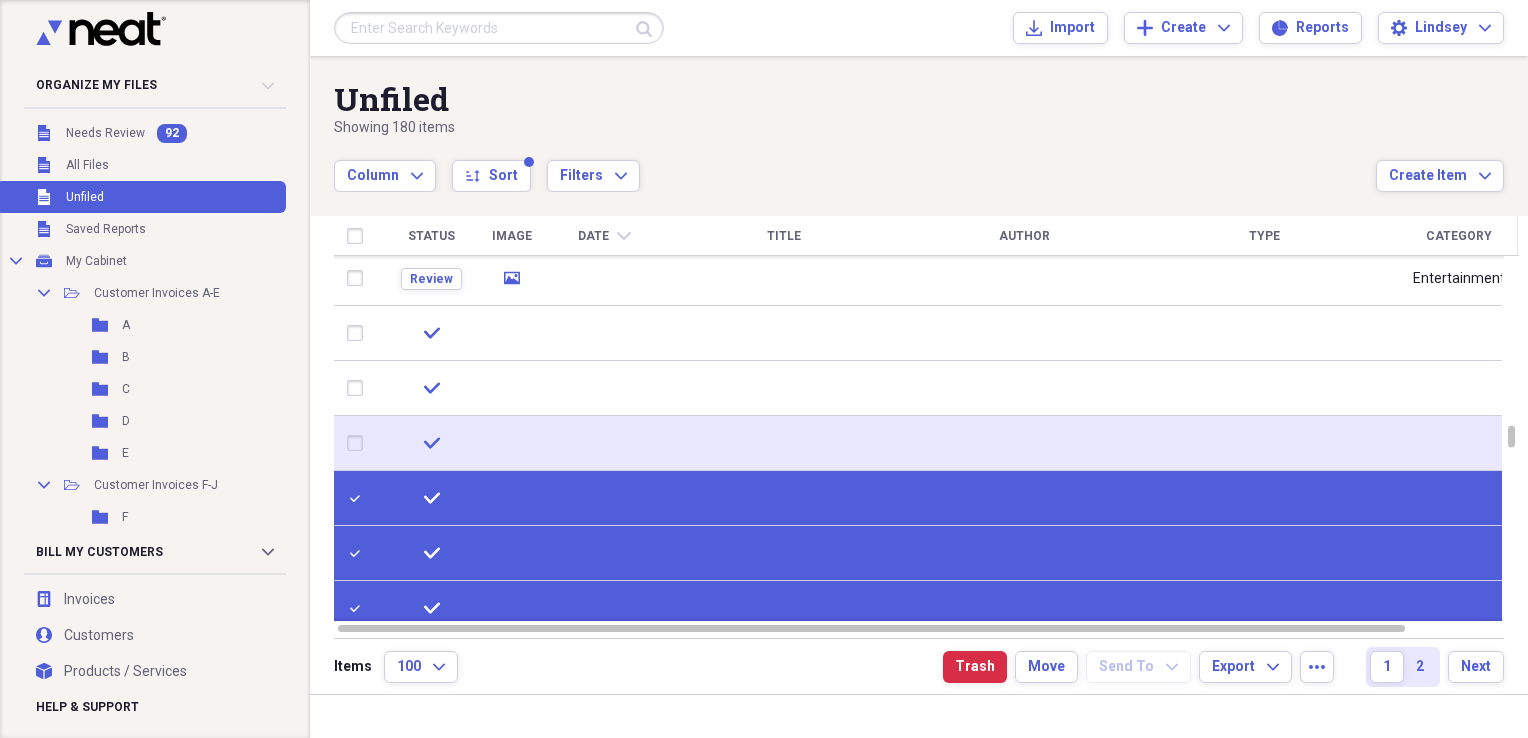 click at bounding box center [359, 443] 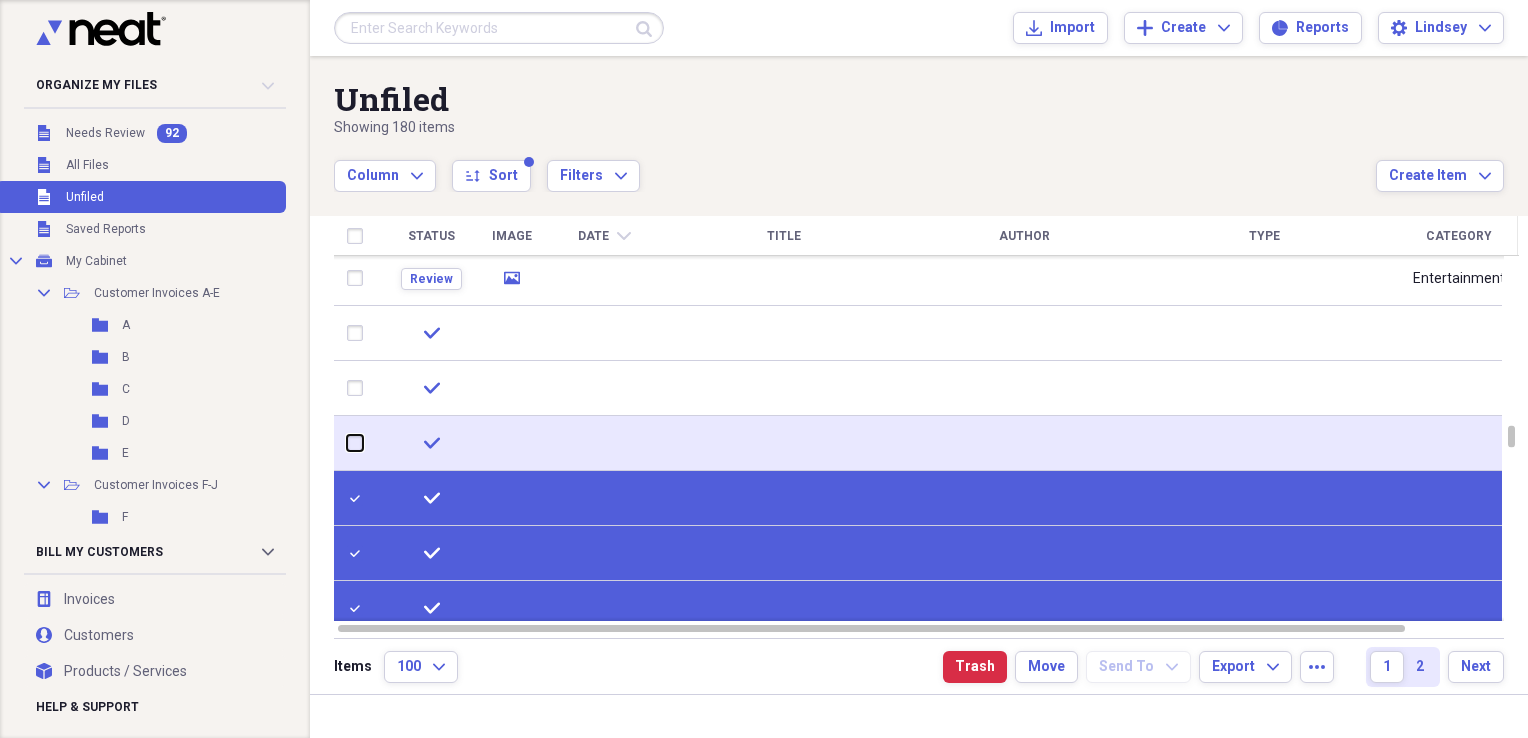 click at bounding box center (347, 443) 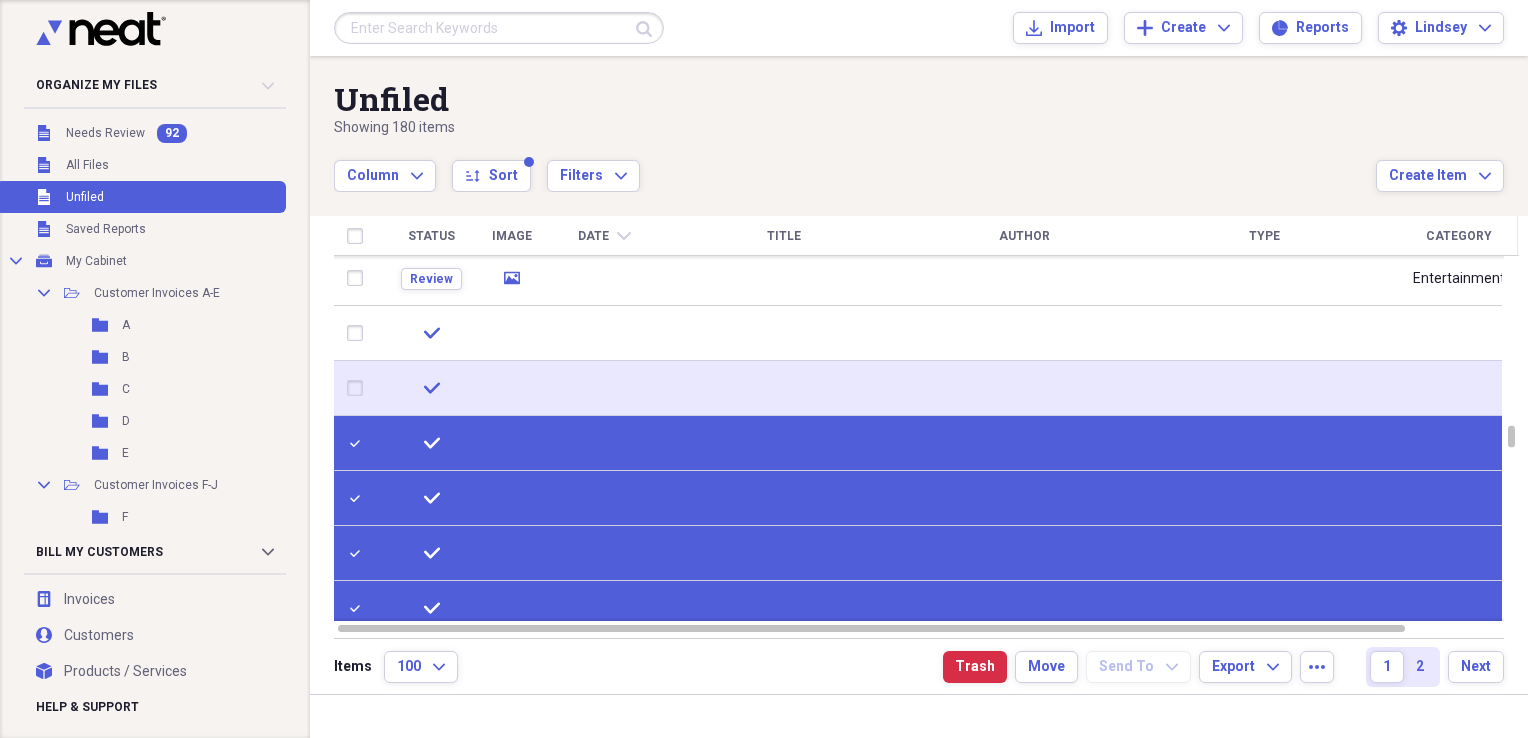 click at bounding box center (359, 388) 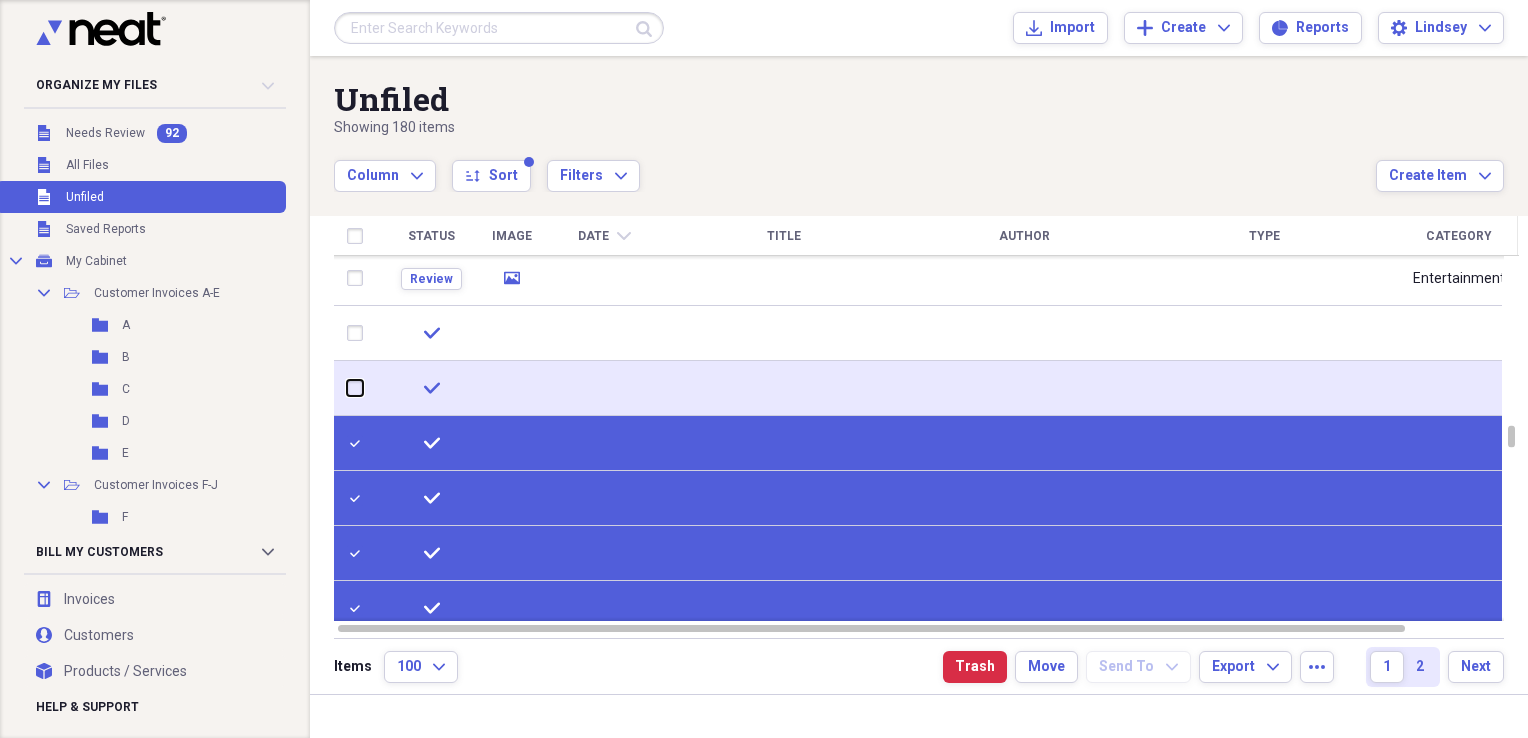 click at bounding box center (347, 388) 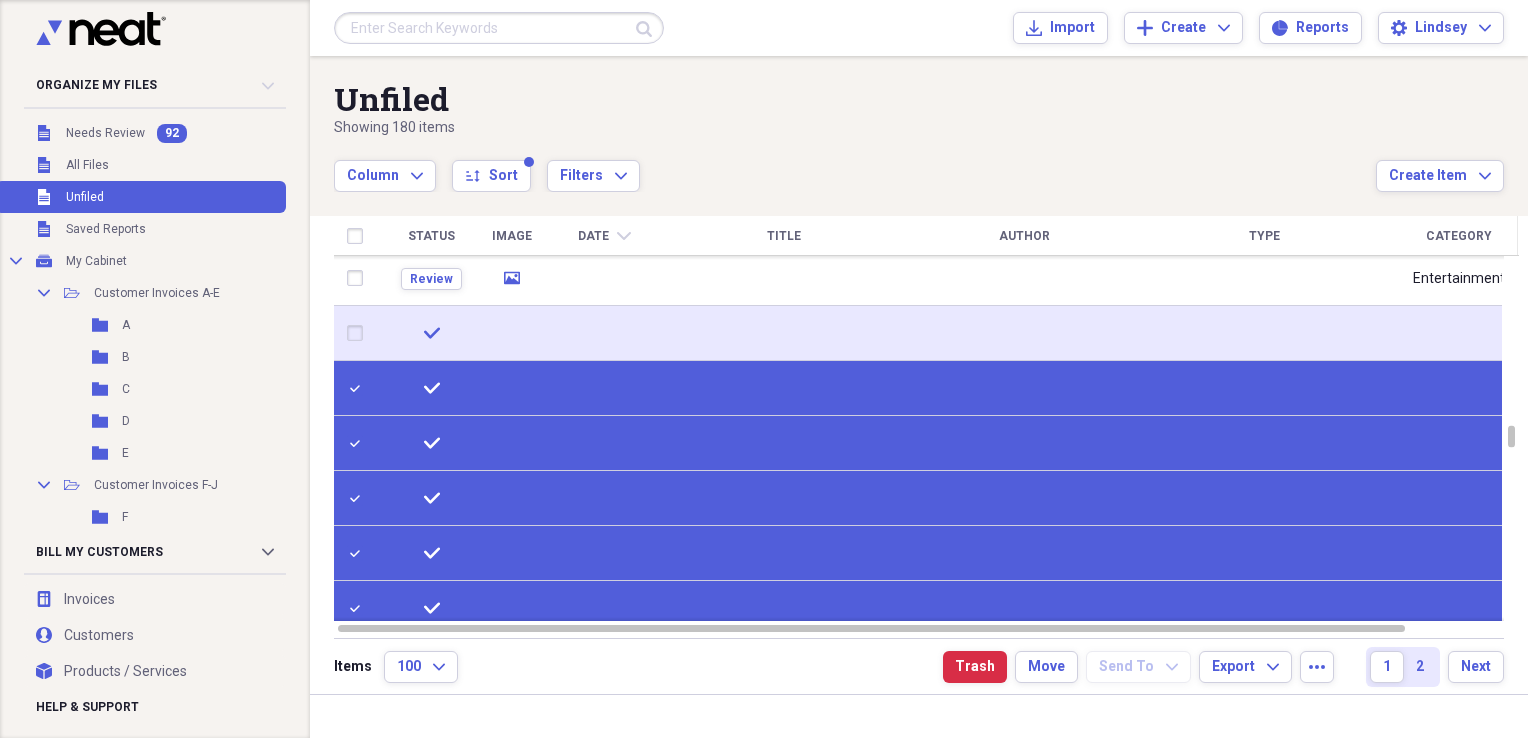 click at bounding box center (359, 333) 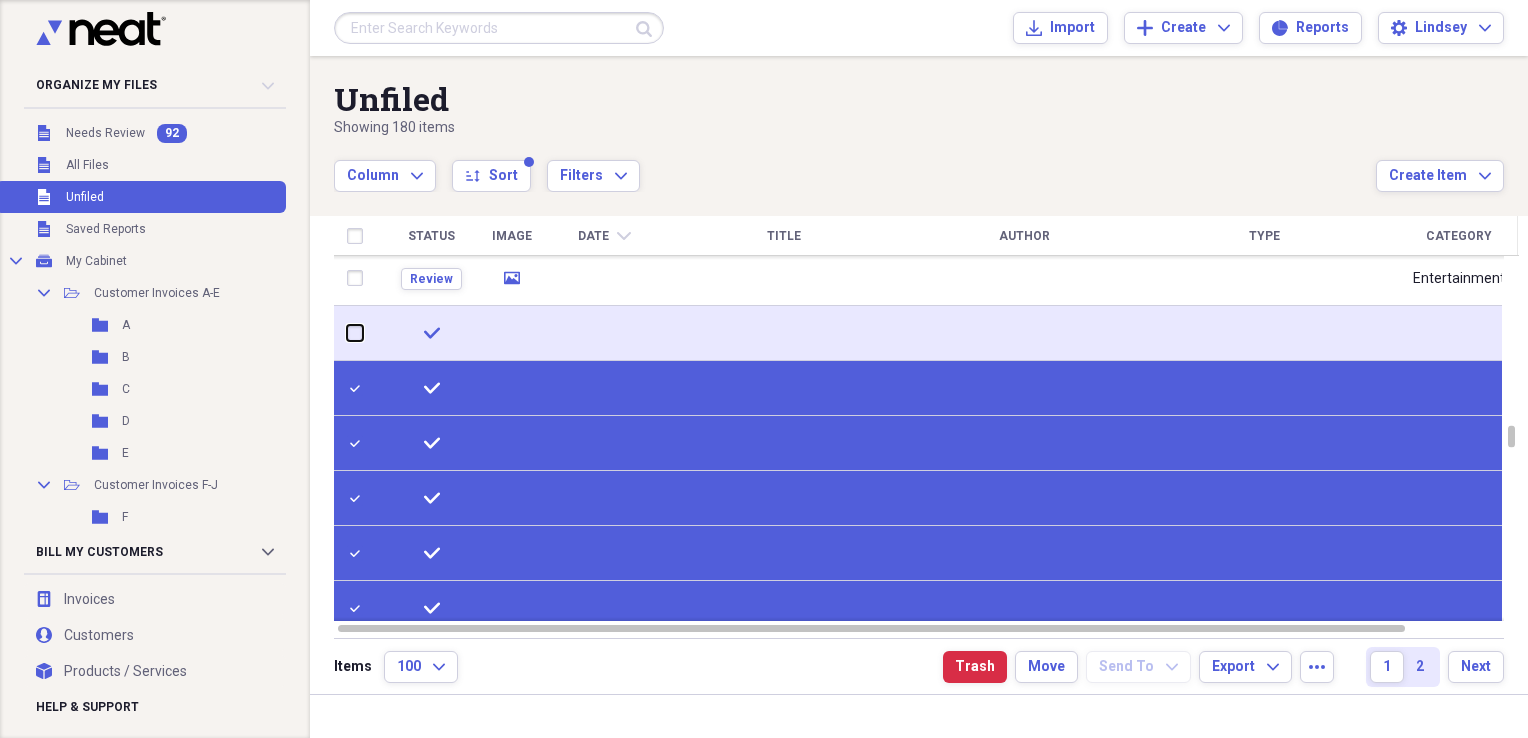 click at bounding box center (347, 333) 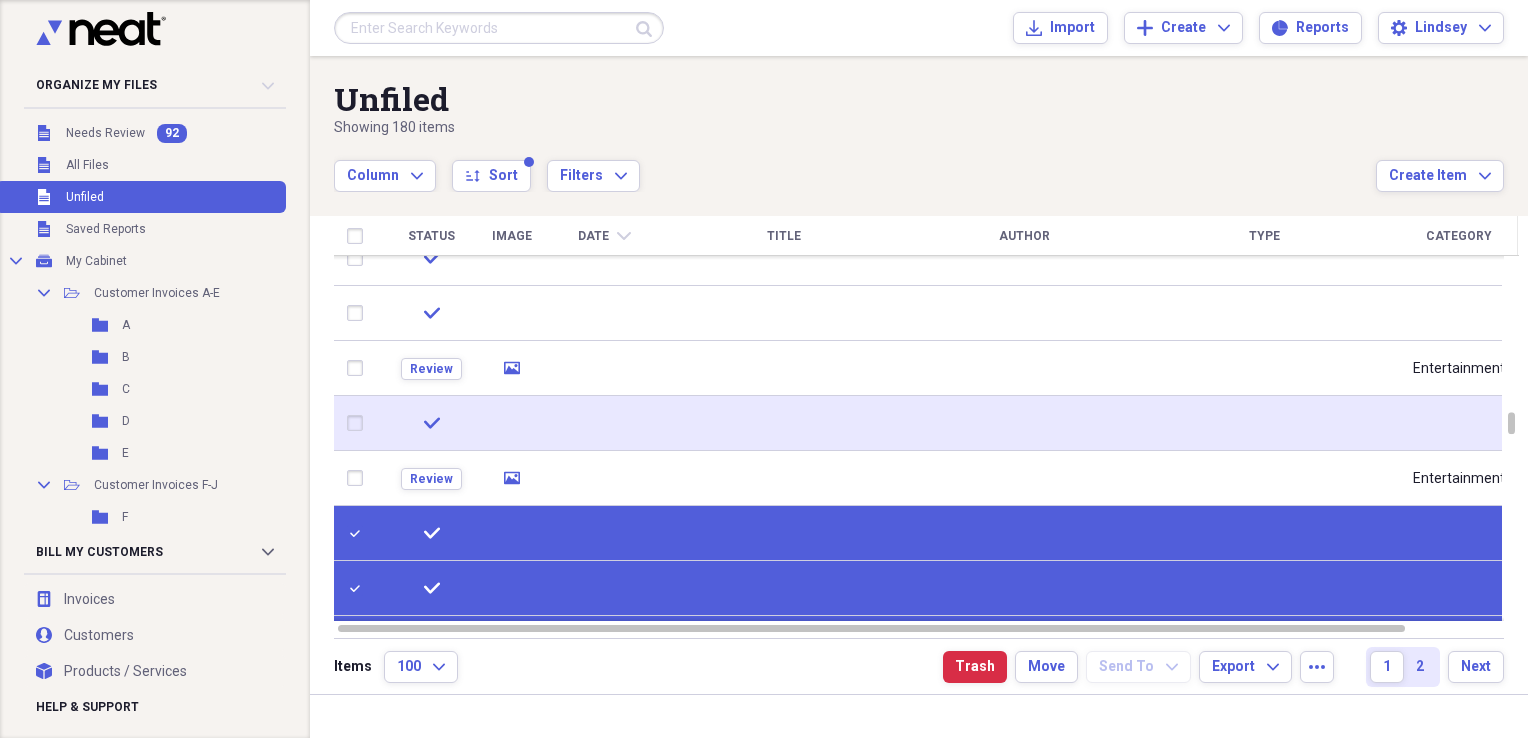click at bounding box center [359, 423] 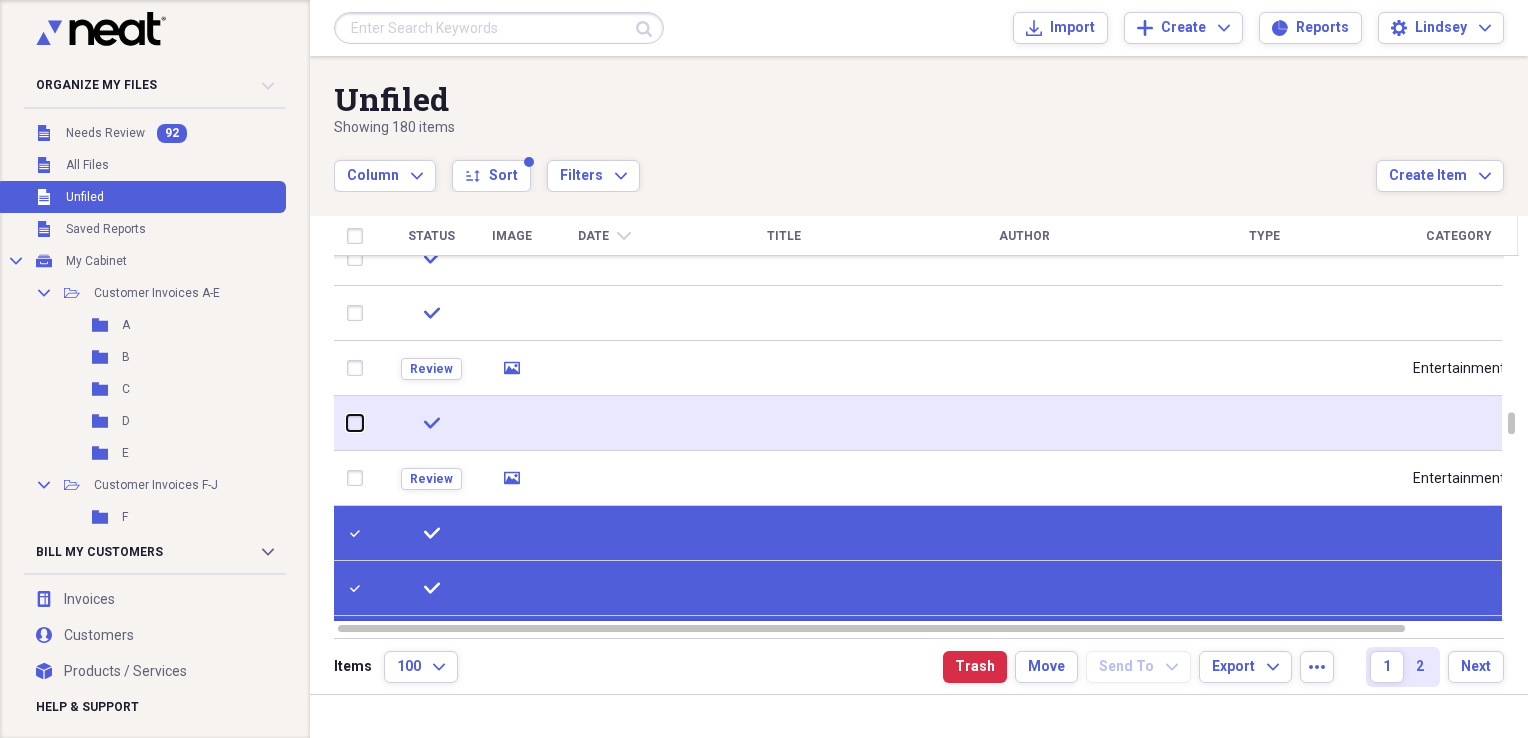 click at bounding box center (347, 423) 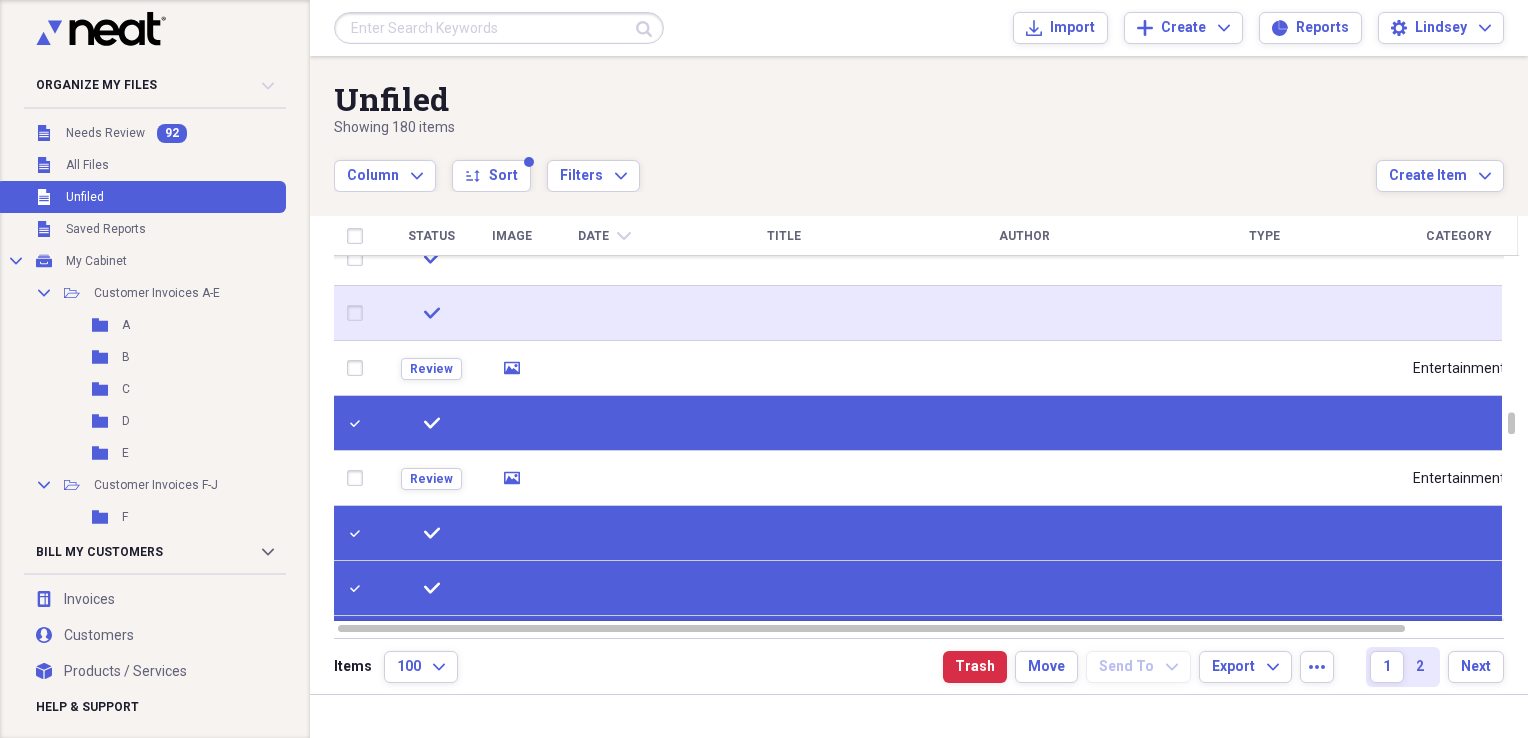 click at bounding box center (359, 313) 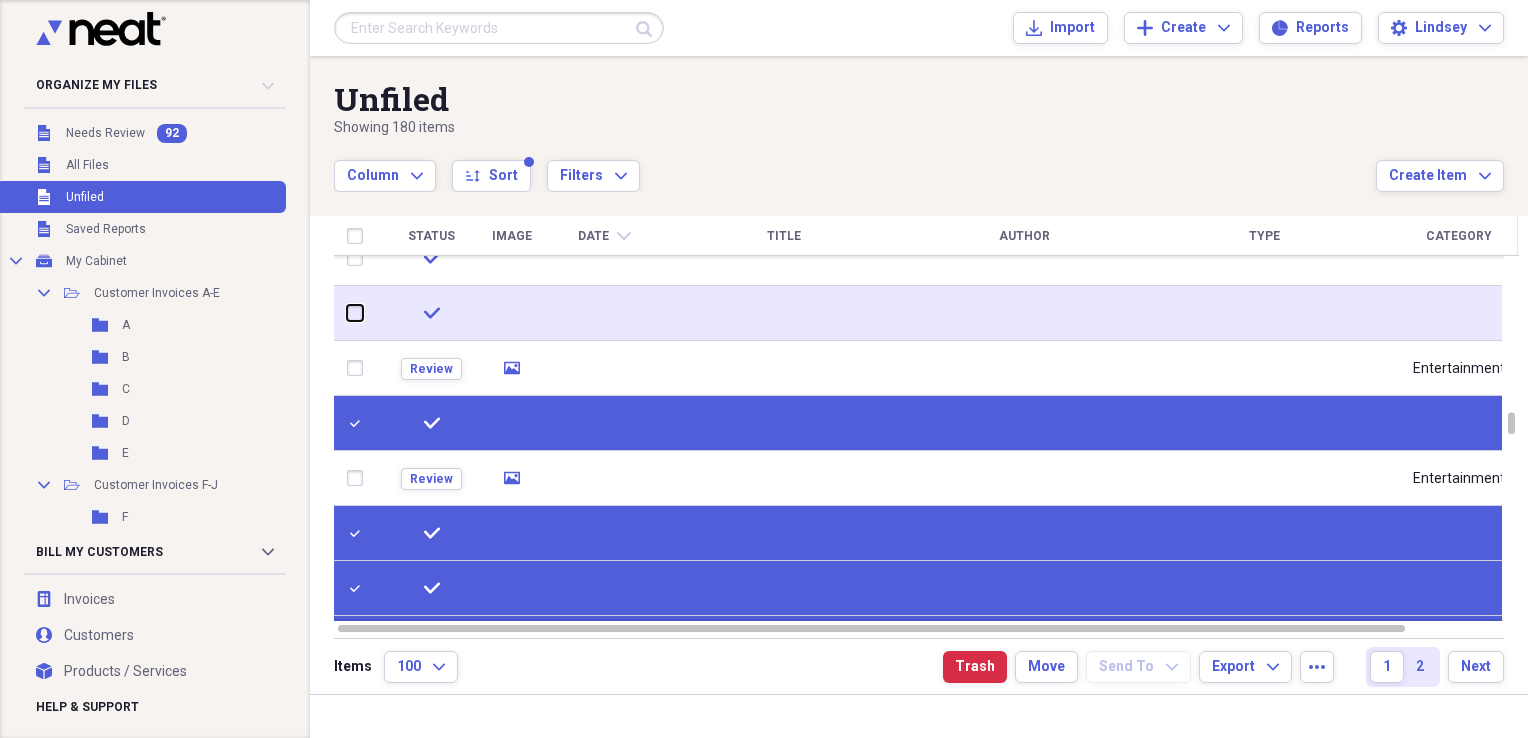 click at bounding box center (347, 313) 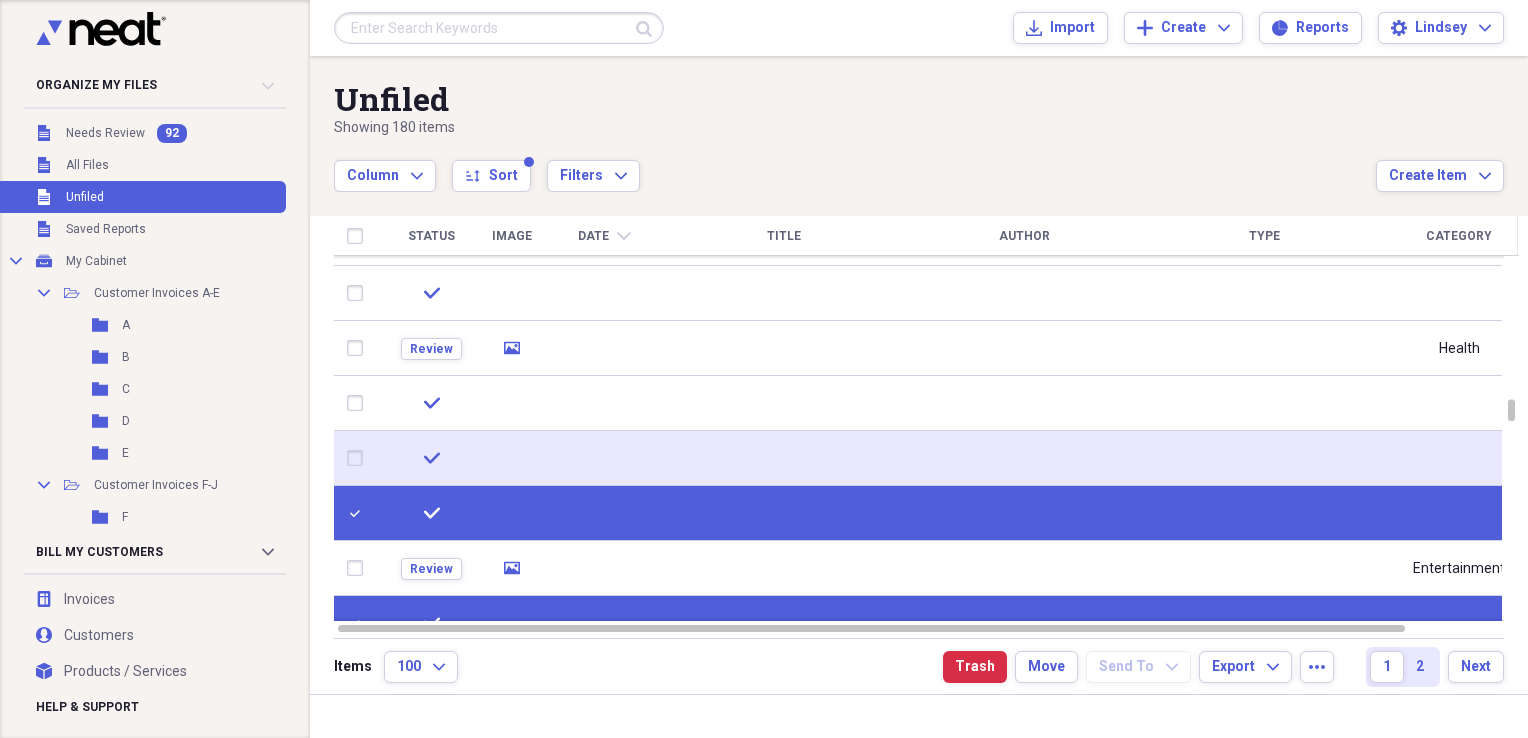 click at bounding box center (359, 458) 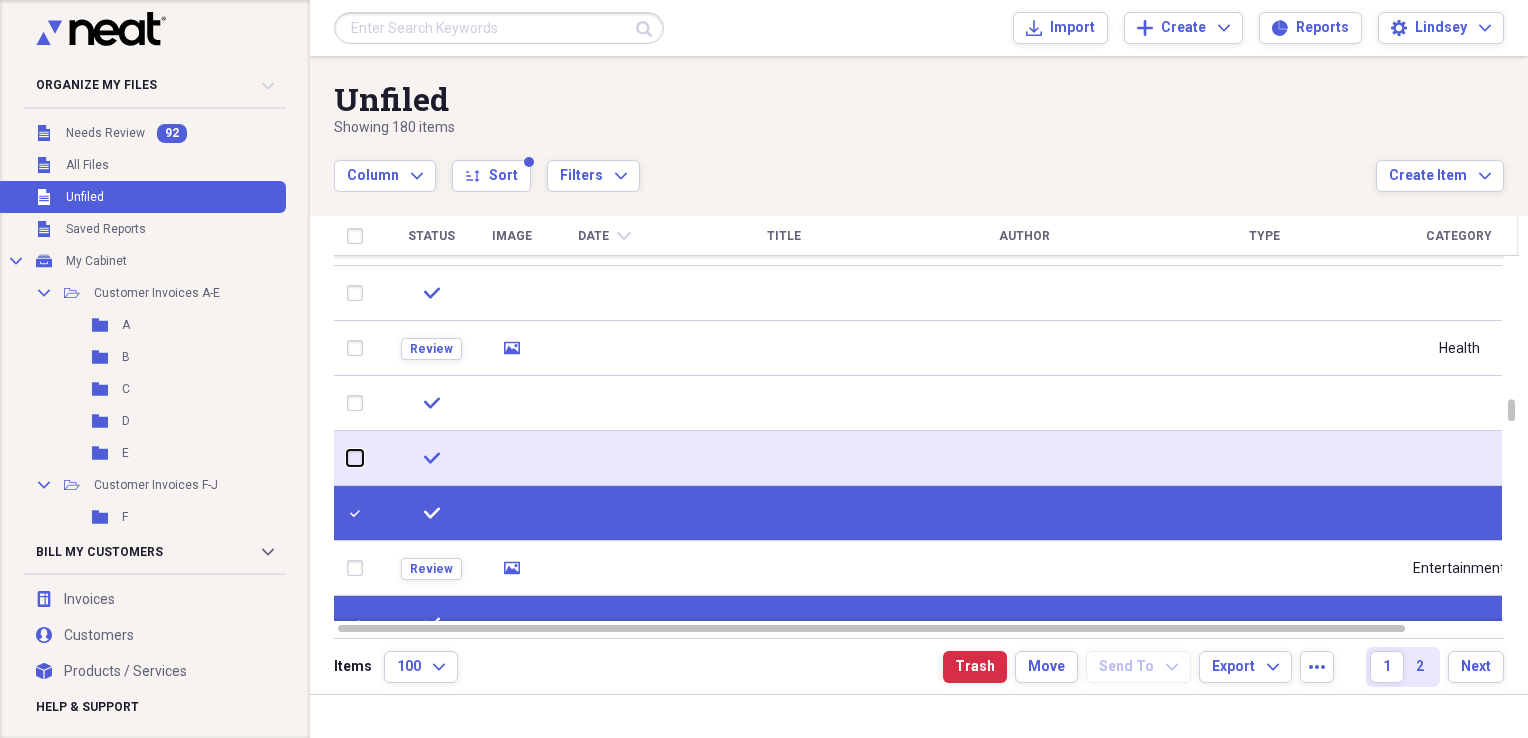 click at bounding box center [347, 458] 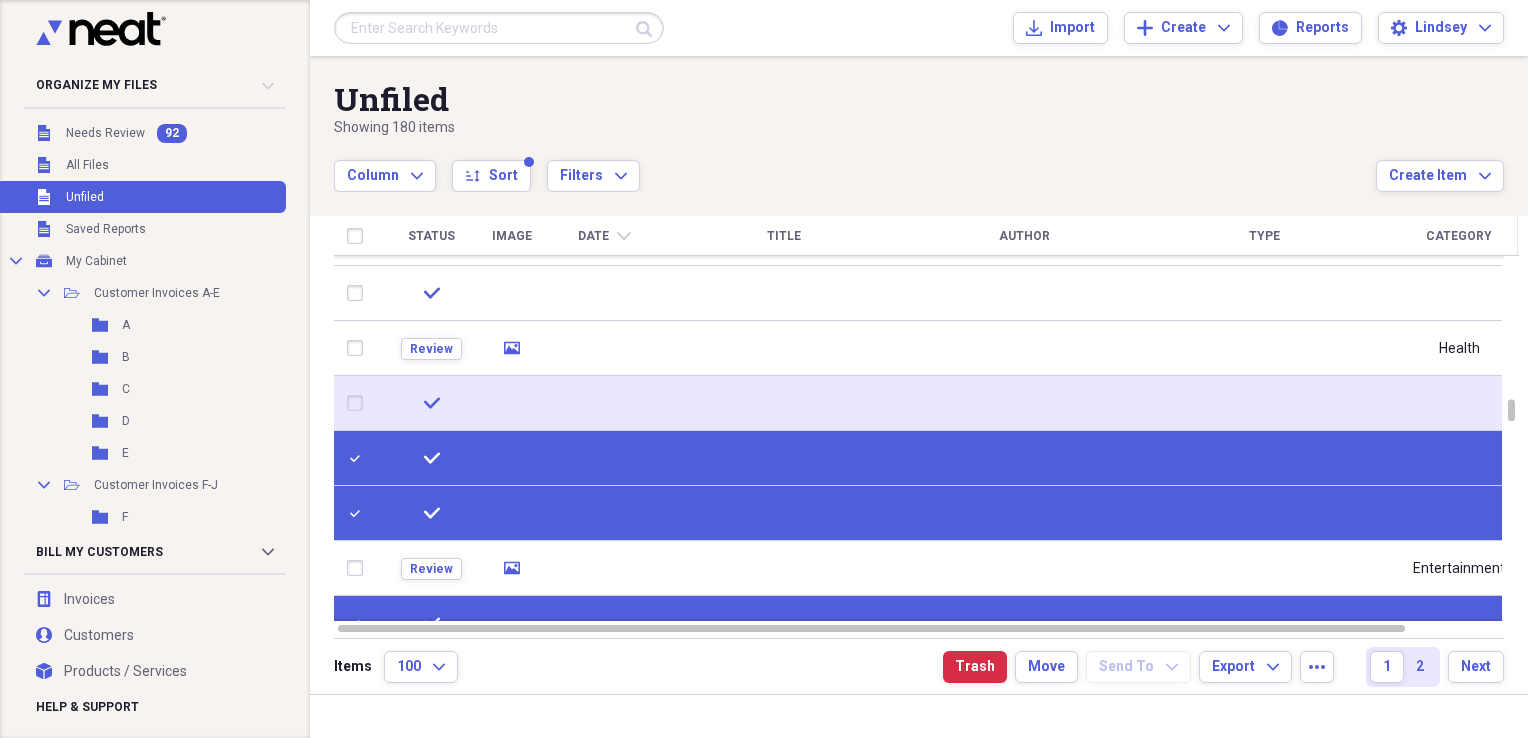 click at bounding box center [359, 403] 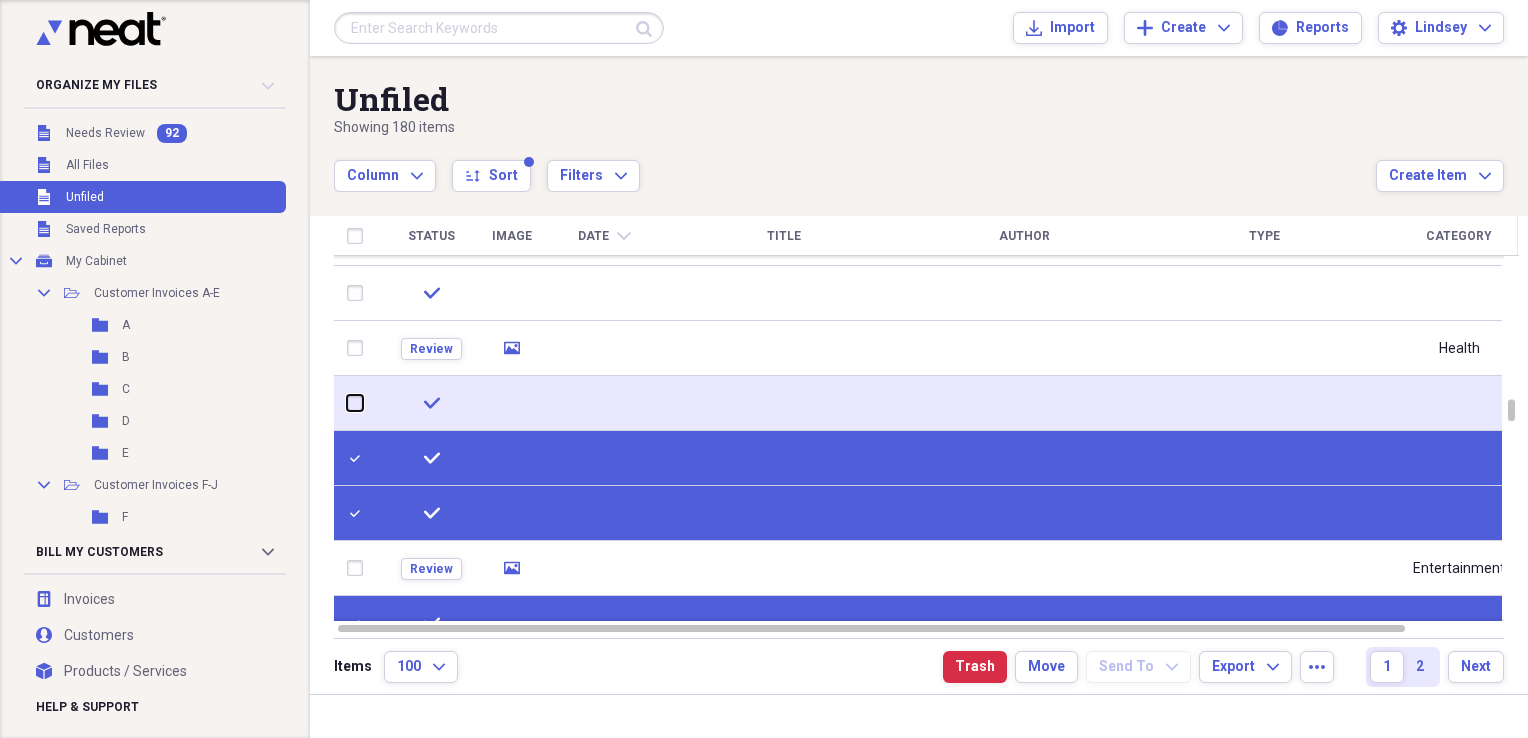 click at bounding box center (347, 403) 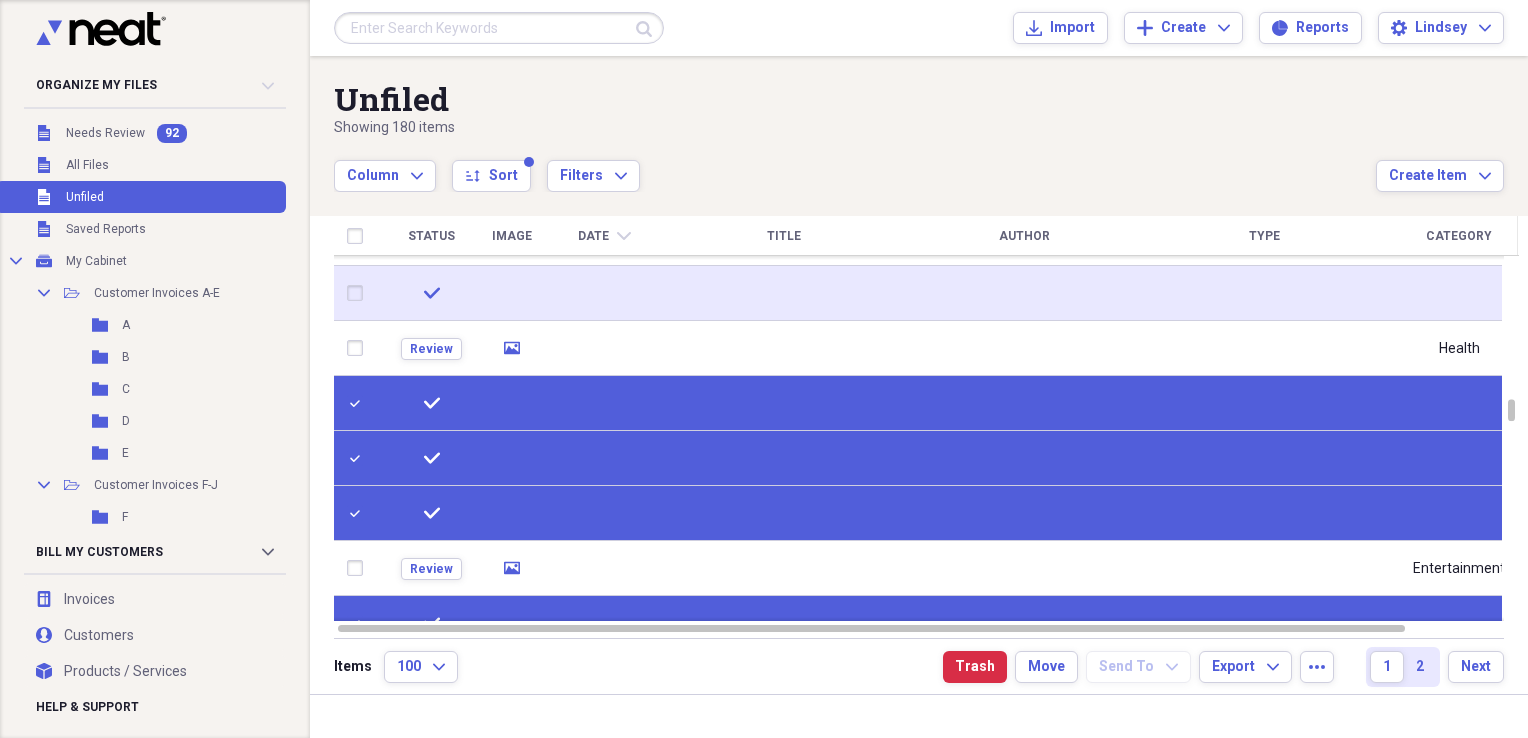 click at bounding box center (359, 293) 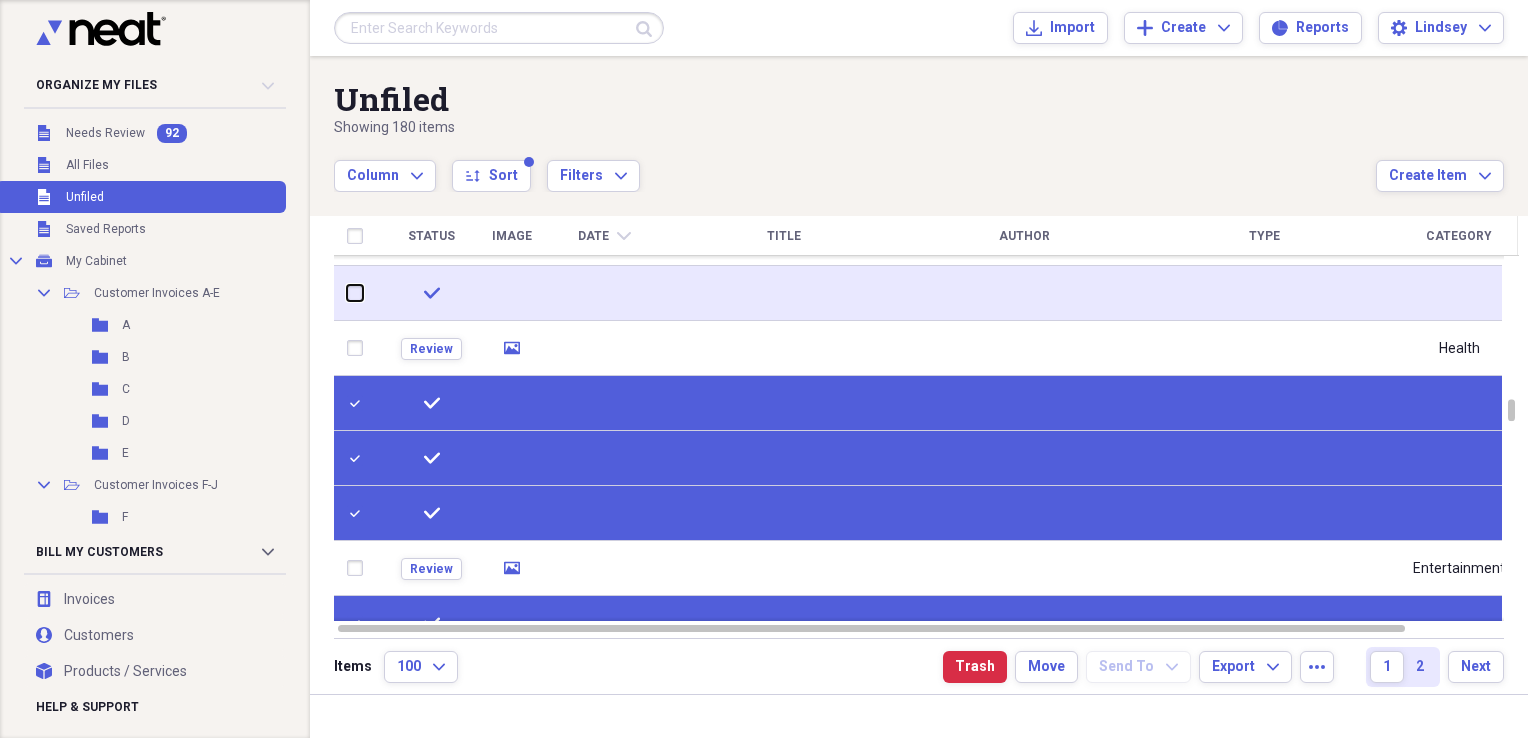 click at bounding box center (347, 293) 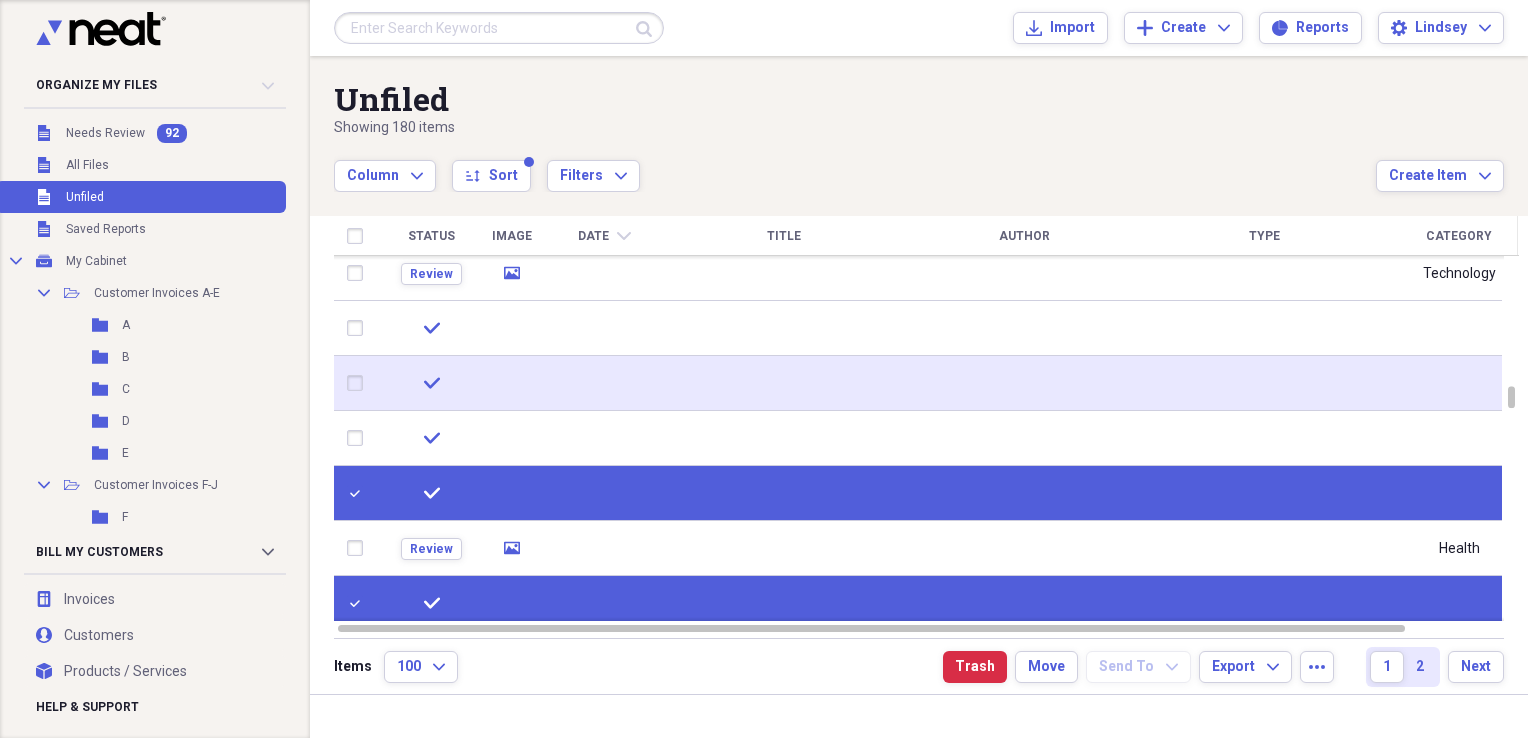 click at bounding box center (359, 383) 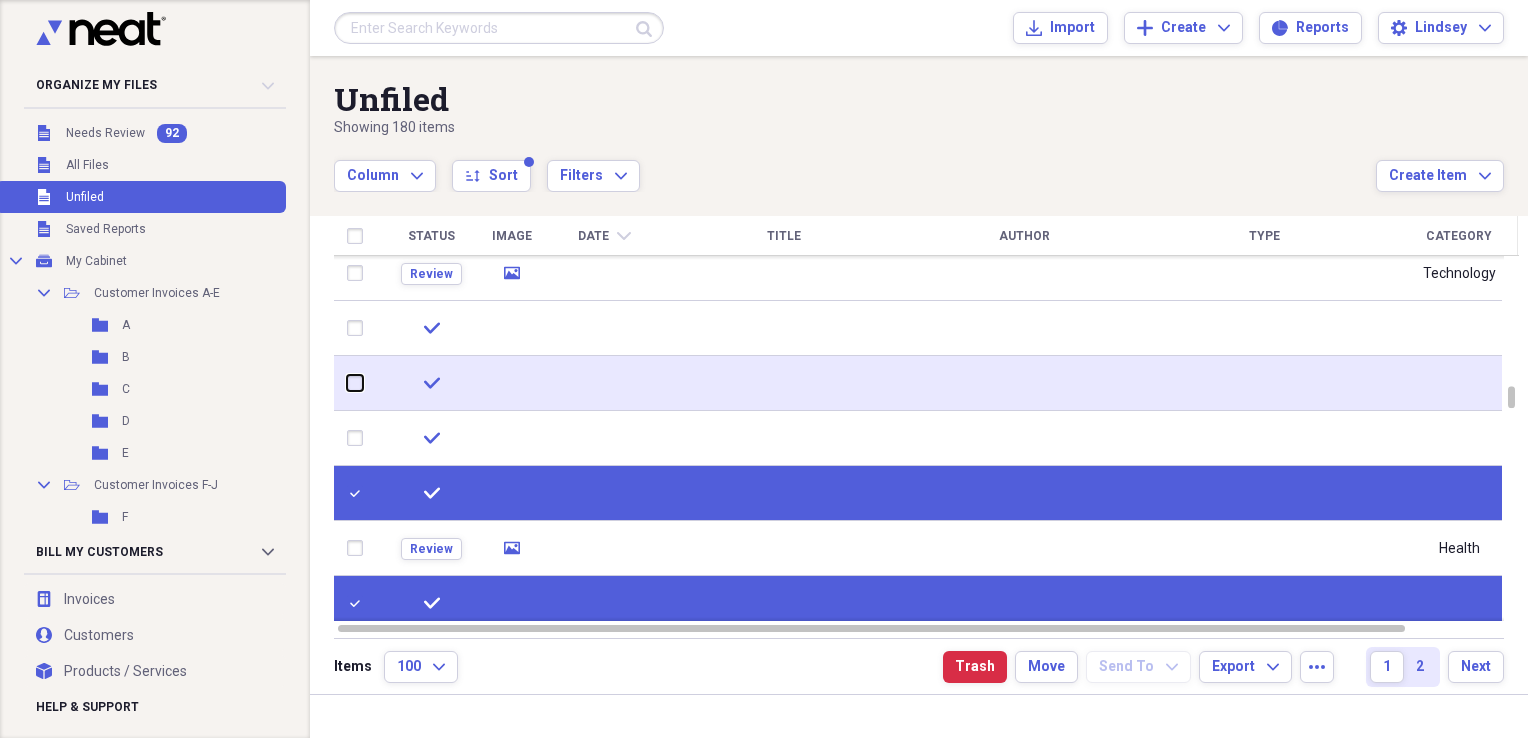 click at bounding box center [347, 383] 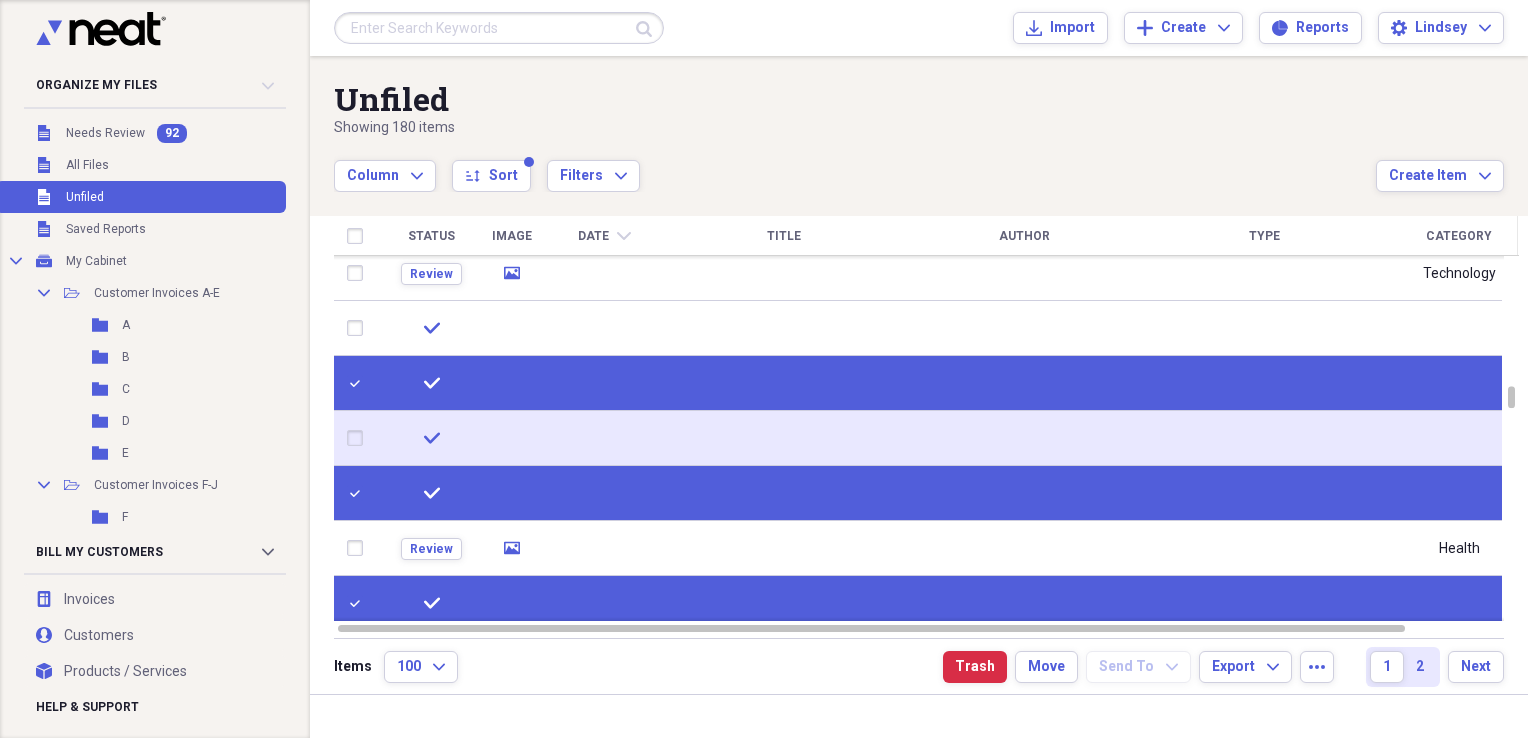 click at bounding box center (359, 438) 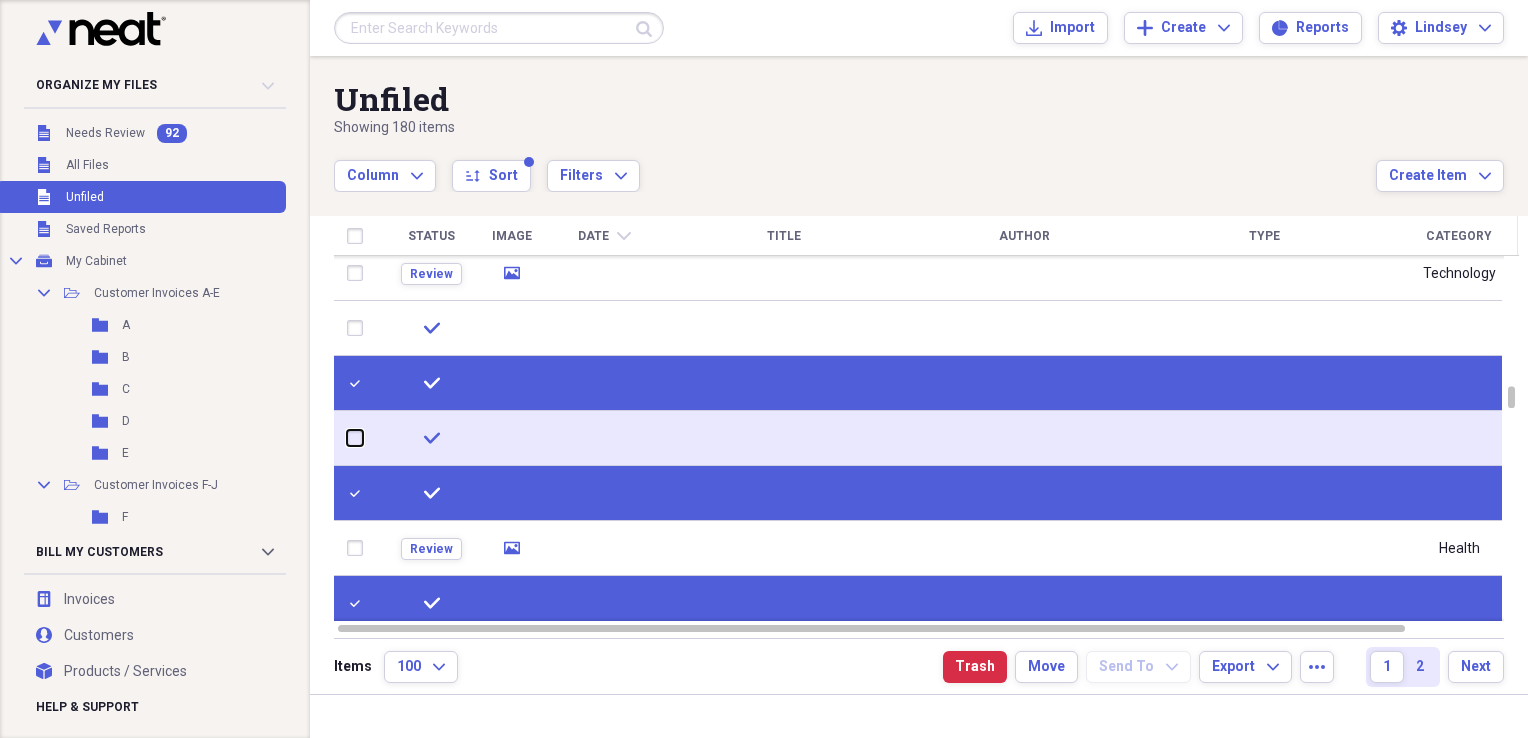 click at bounding box center (347, 438) 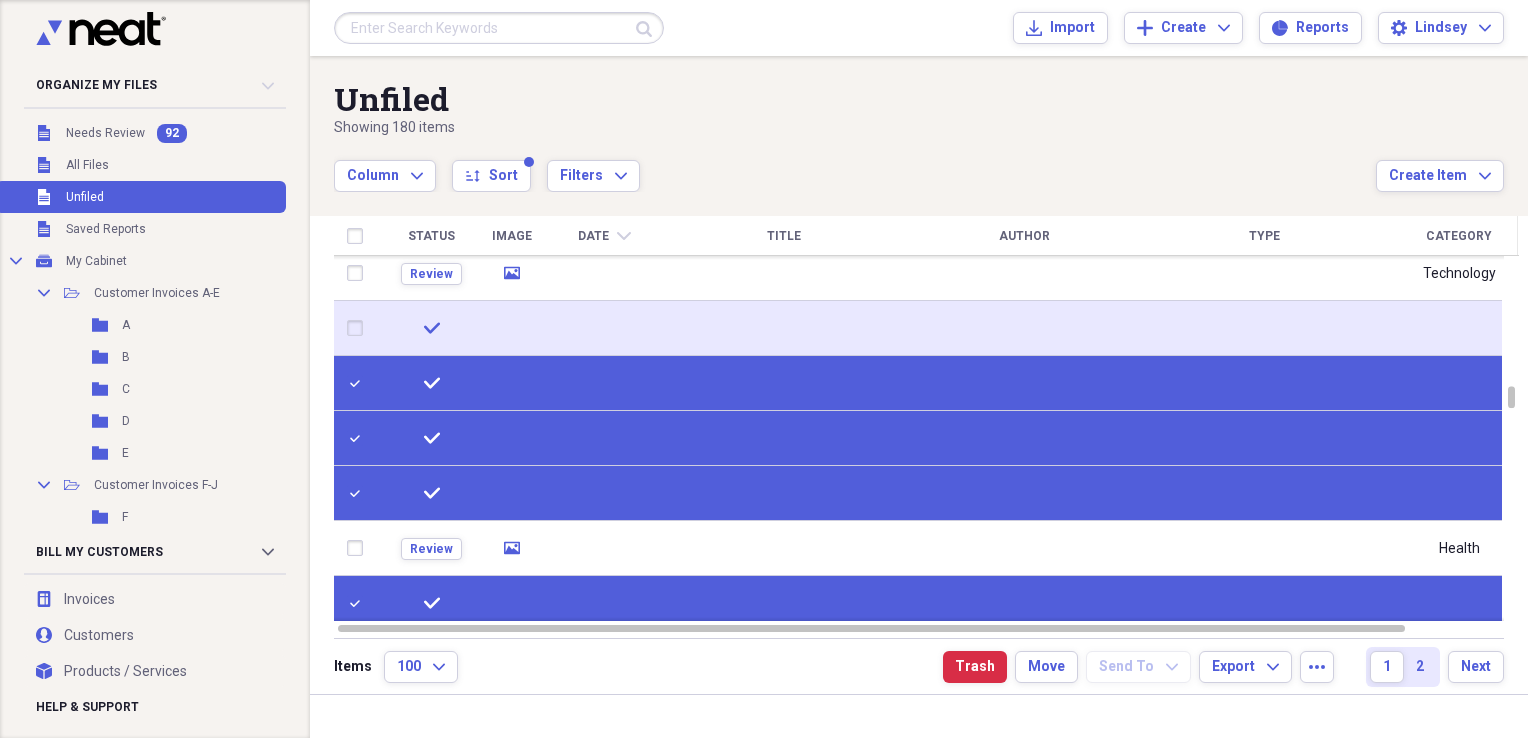 click at bounding box center (359, 328) 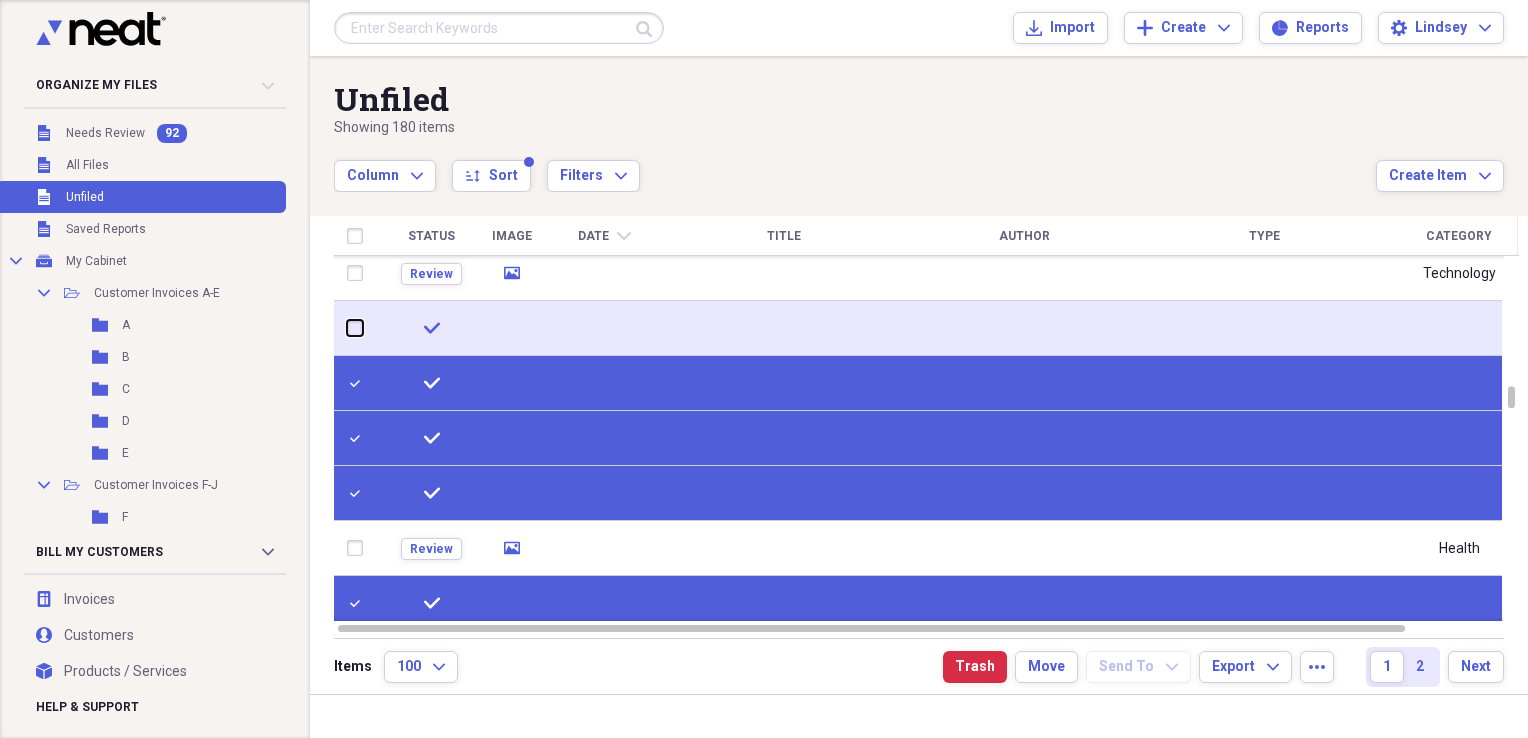 click at bounding box center [347, 328] 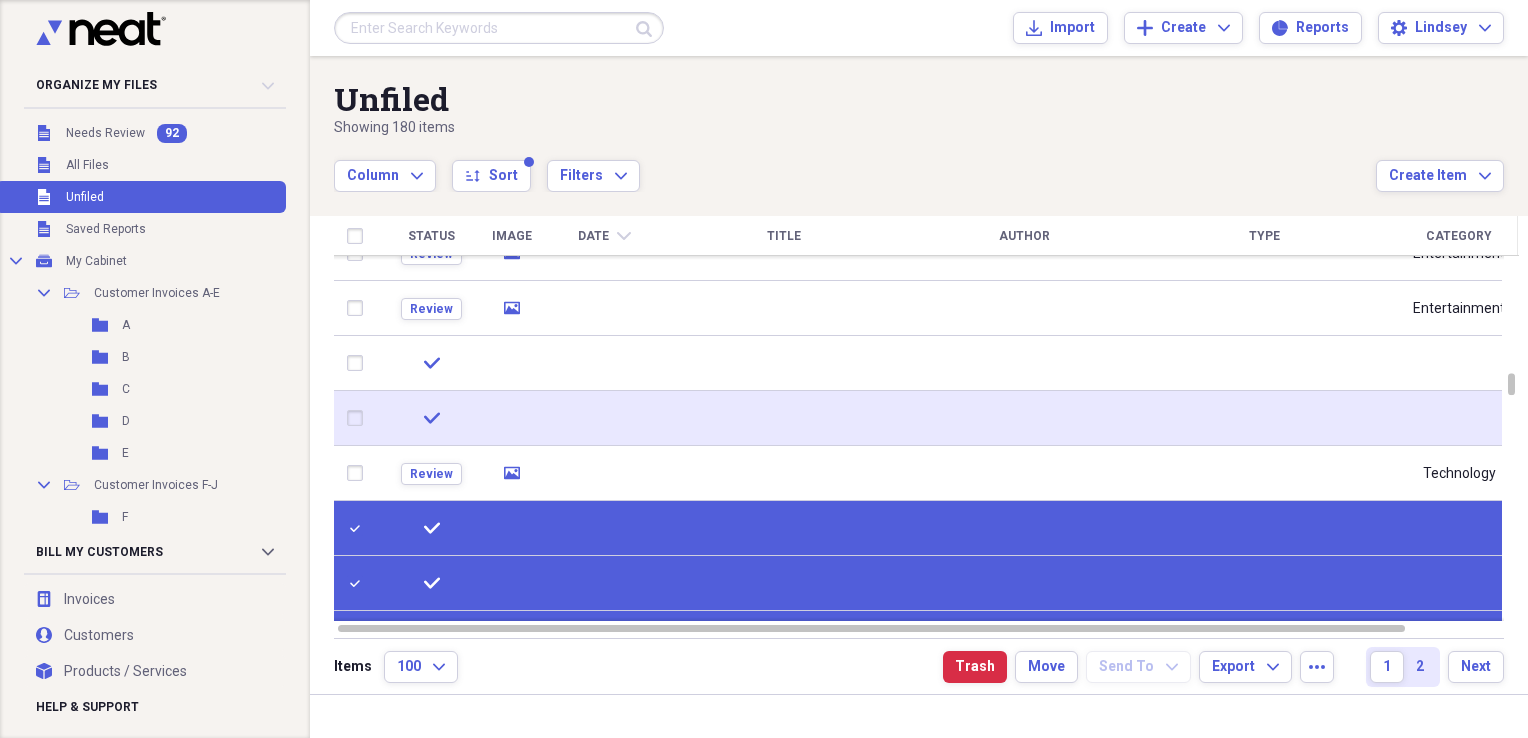 click at bounding box center [359, 418] 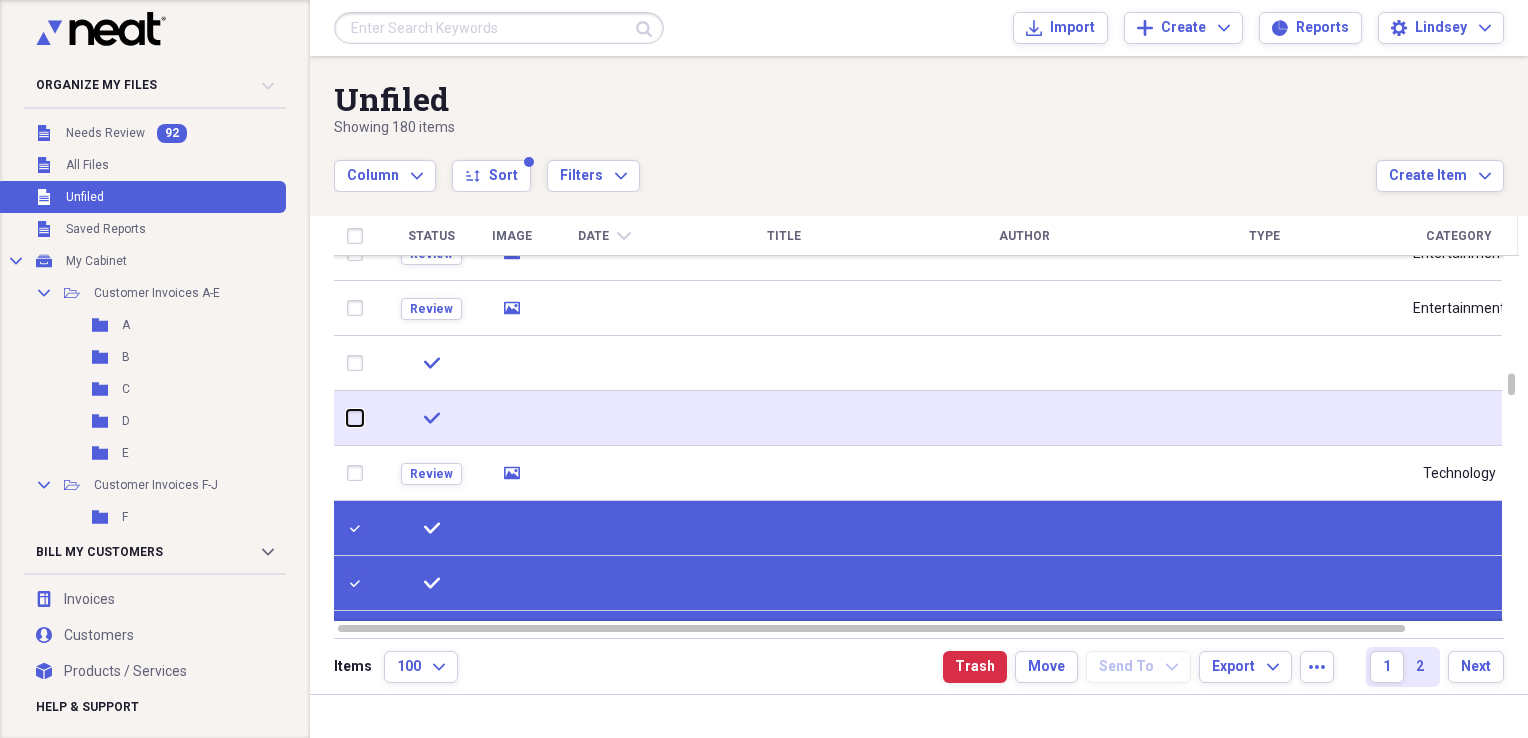 click at bounding box center [347, 418] 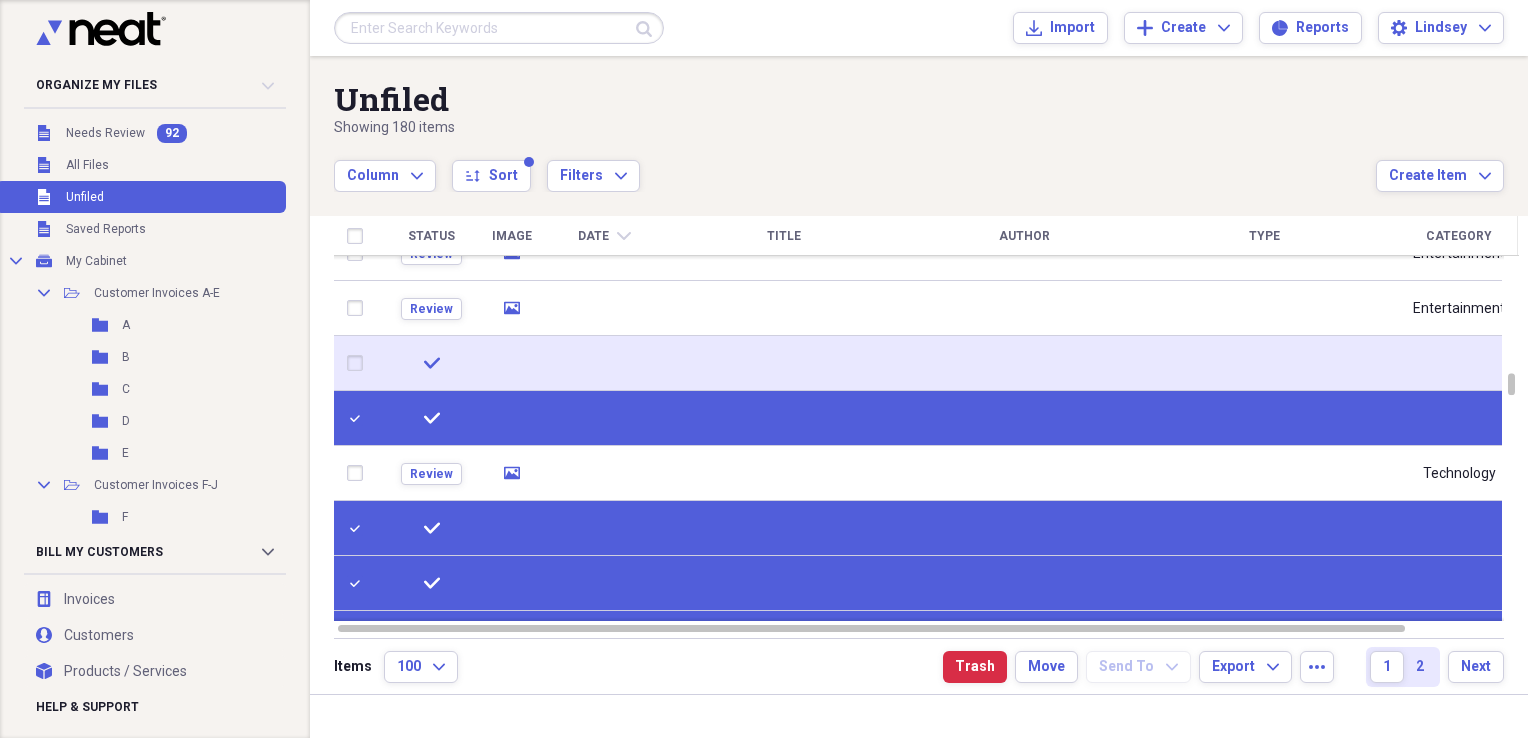 click at bounding box center (359, 363) 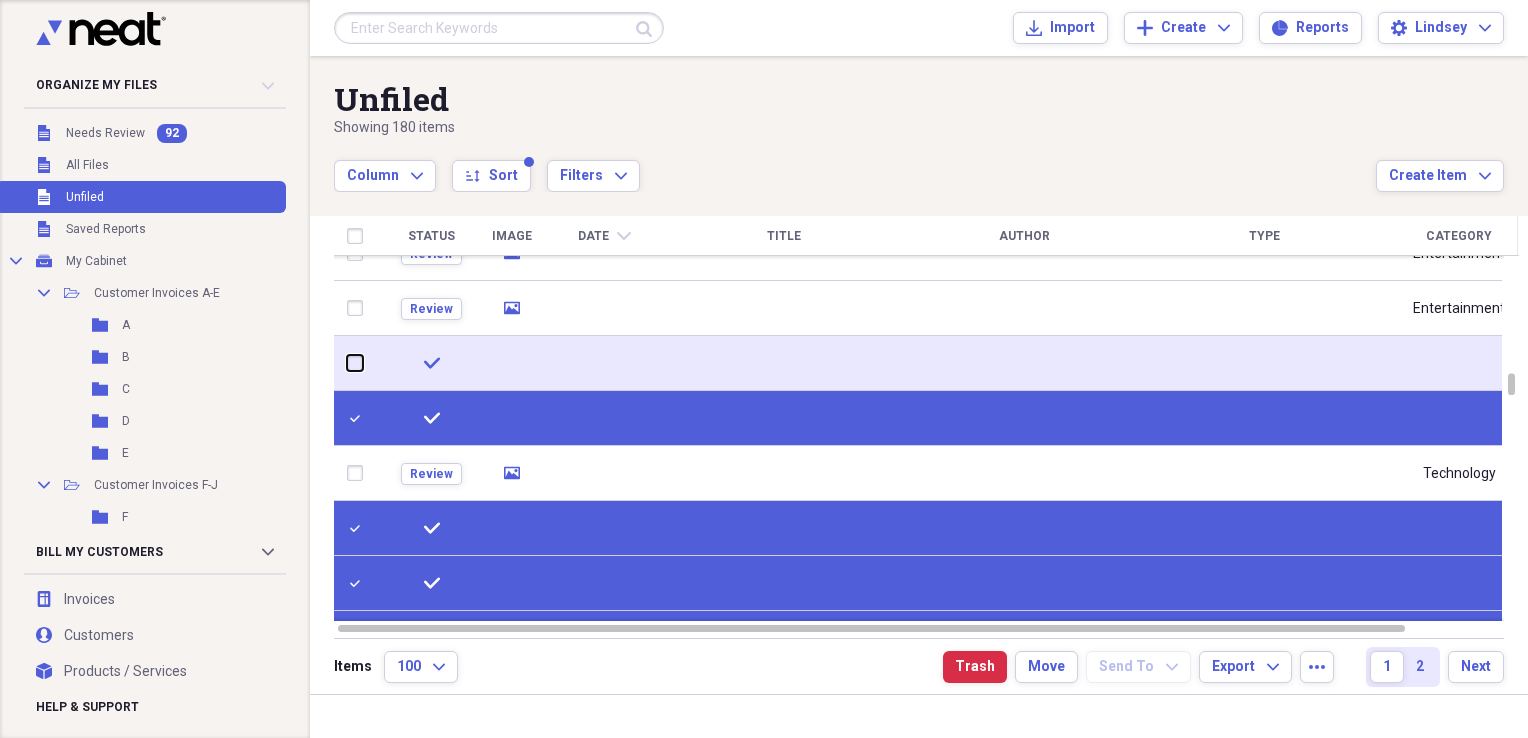 click at bounding box center [347, 363] 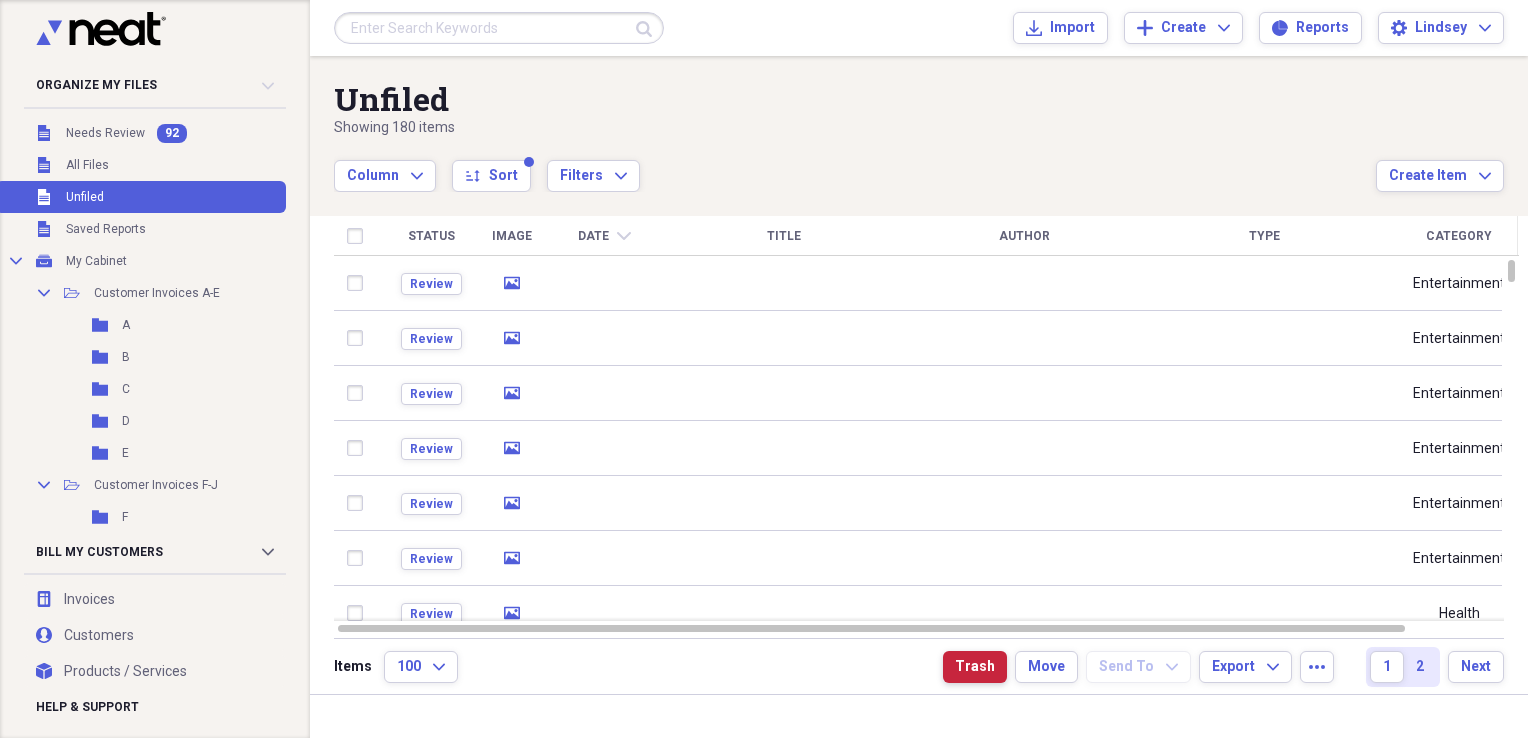 click on "Trash" at bounding box center (975, 667) 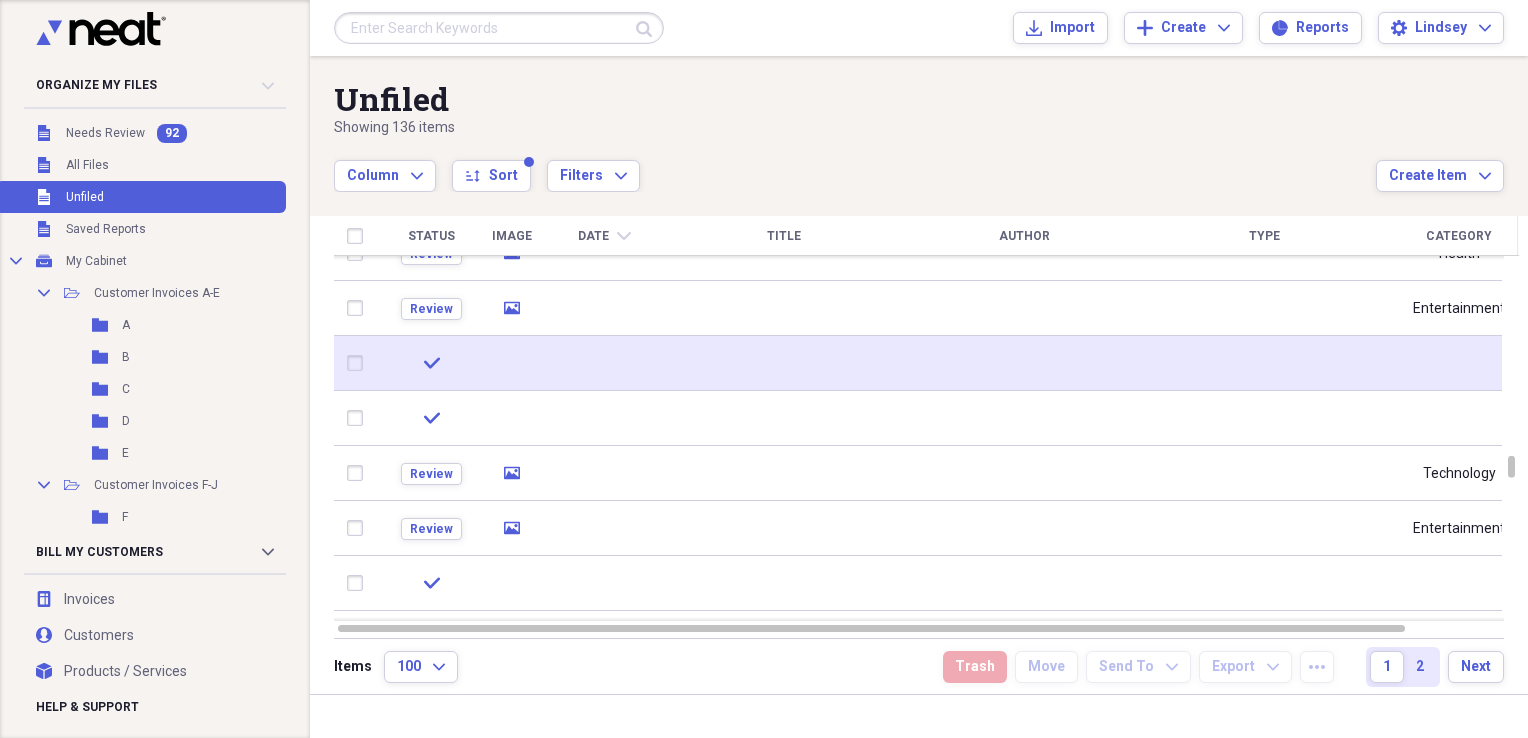click at bounding box center (359, 363) 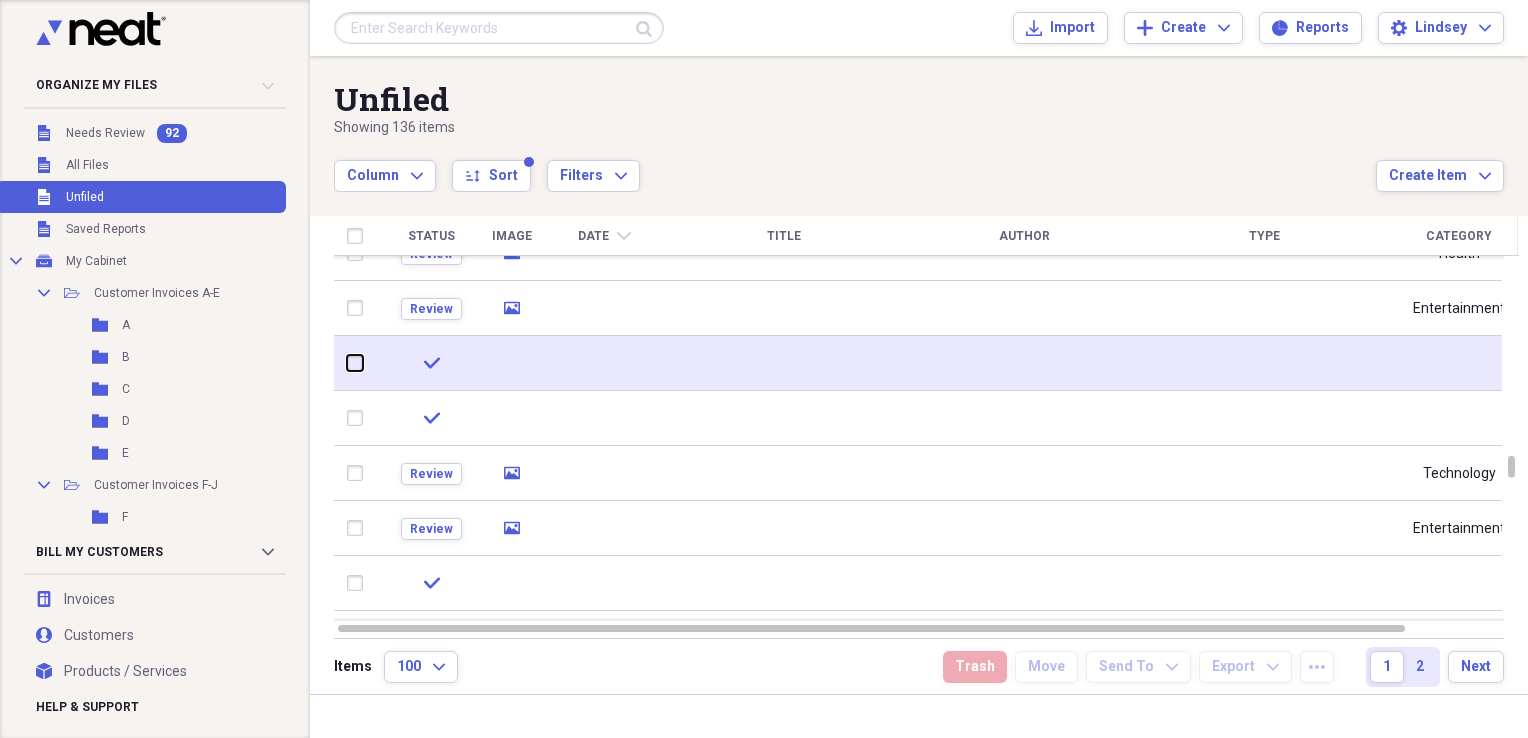 click at bounding box center [347, 363] 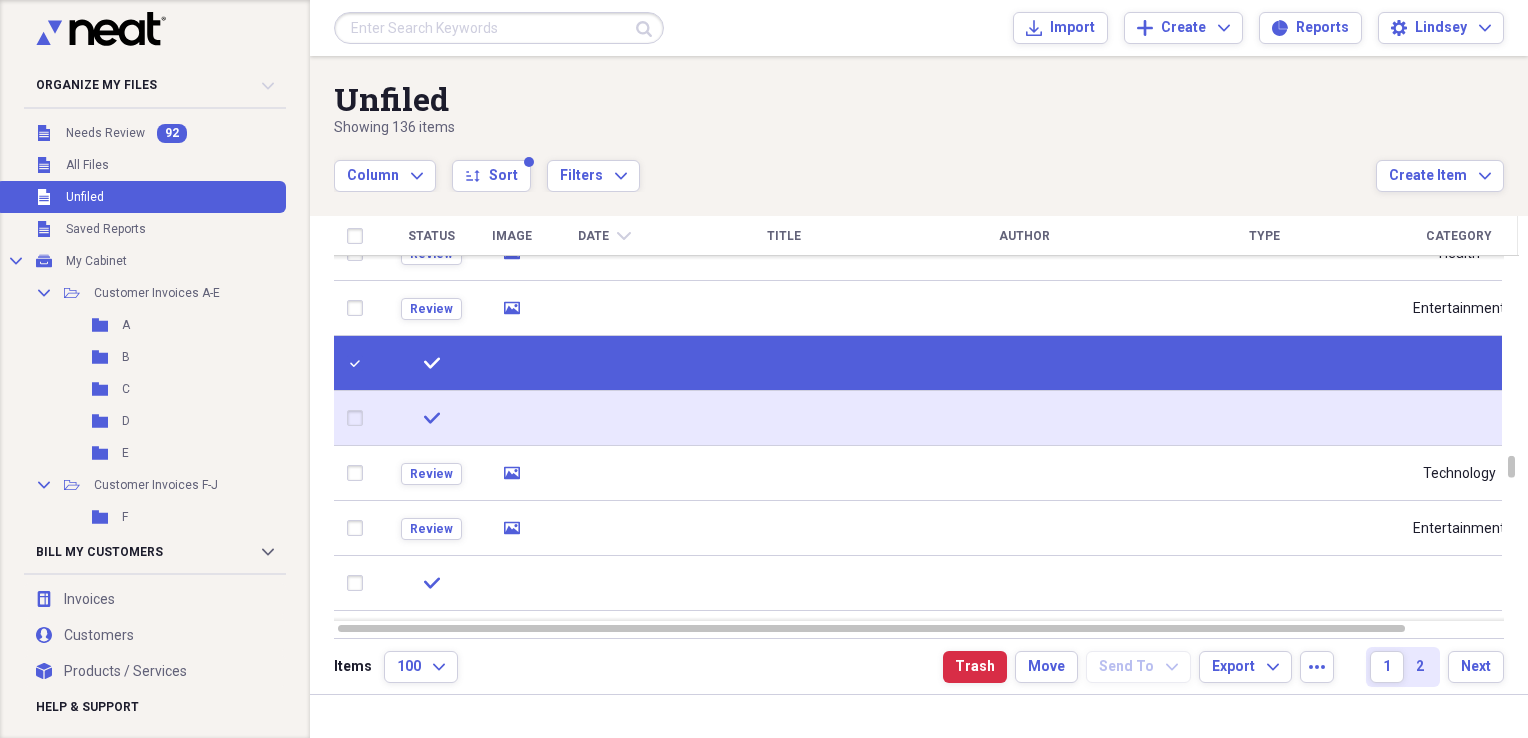 click at bounding box center (359, 418) 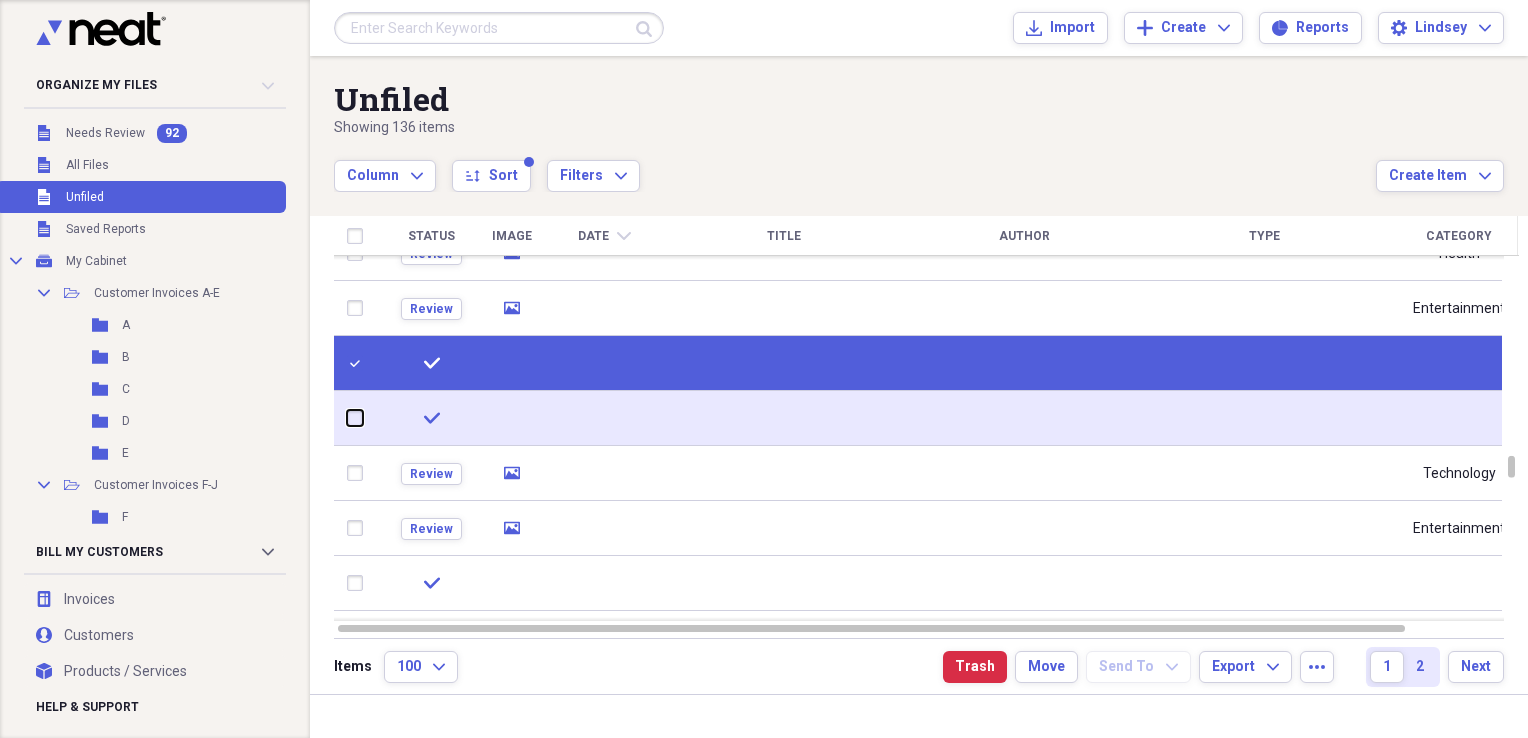 click at bounding box center (347, 418) 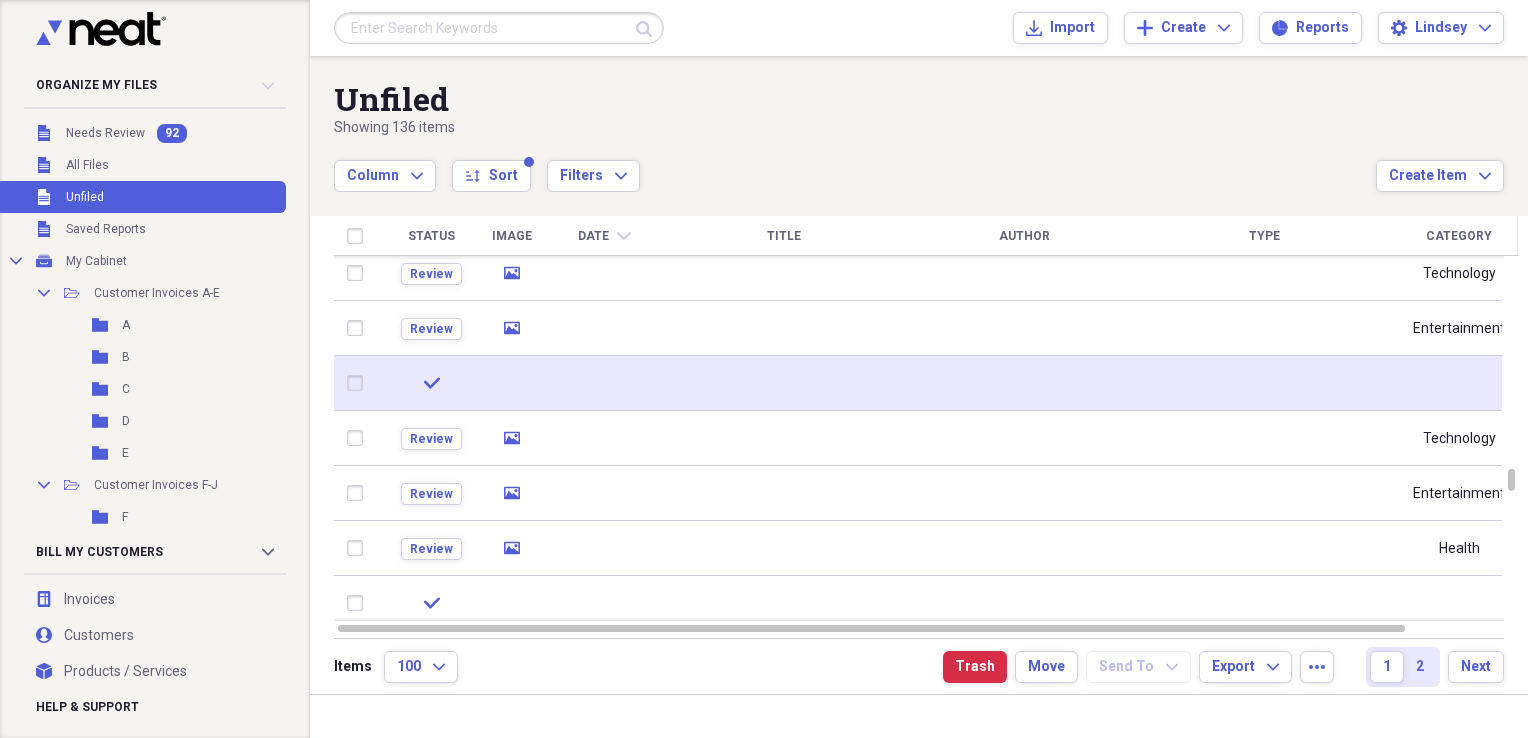 click at bounding box center [359, 383] 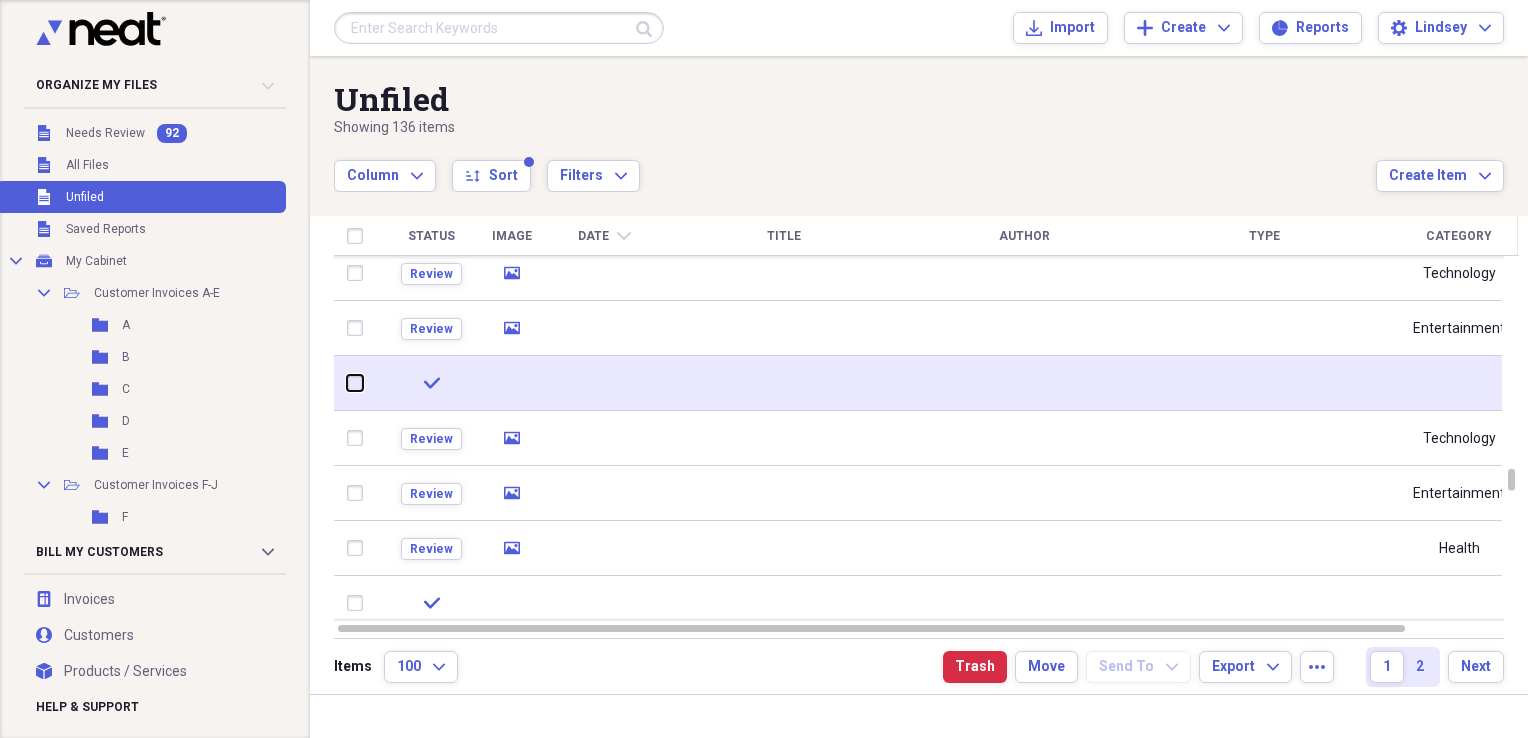 click at bounding box center [347, 383] 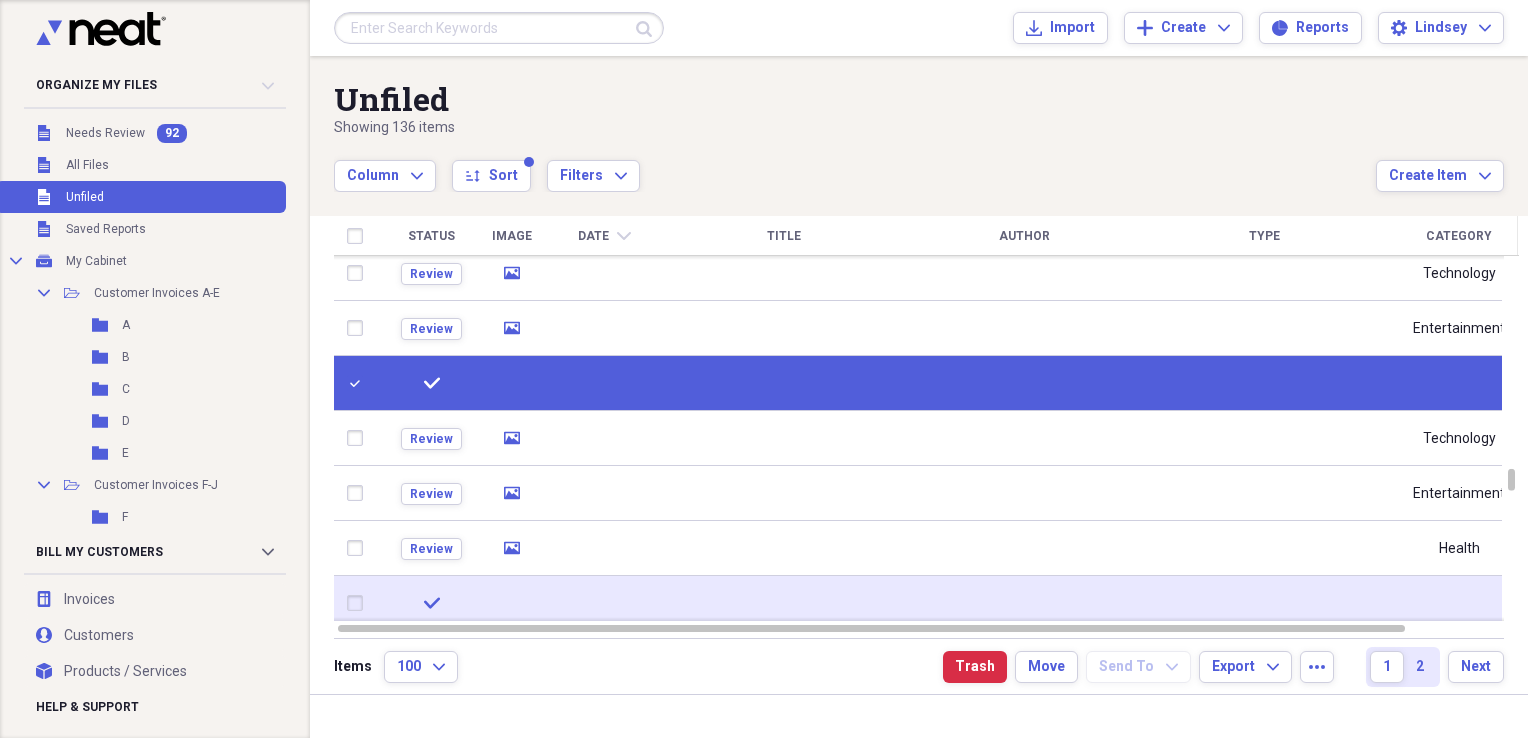 click at bounding box center [359, 603] 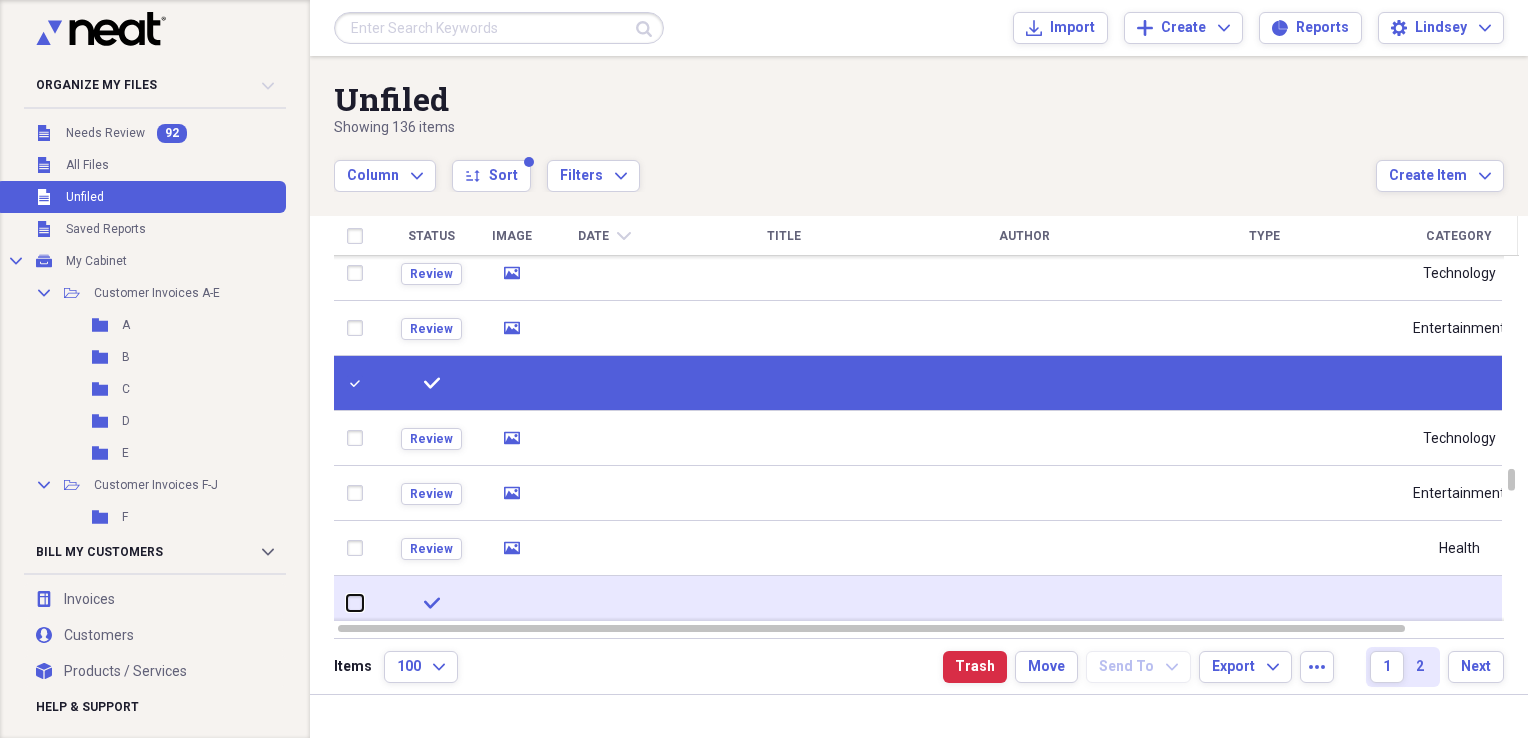 click at bounding box center (347, 603) 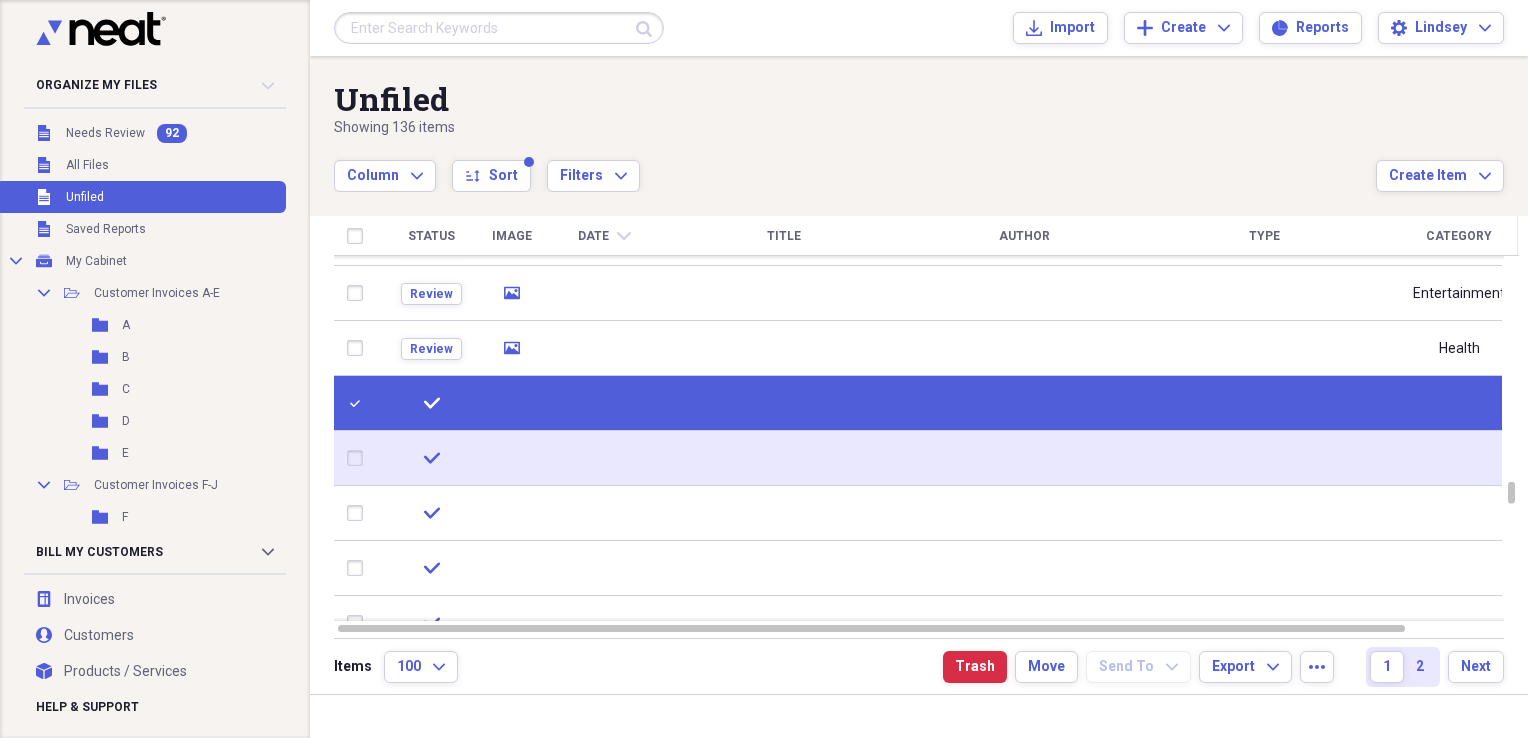 click at bounding box center [359, 458] 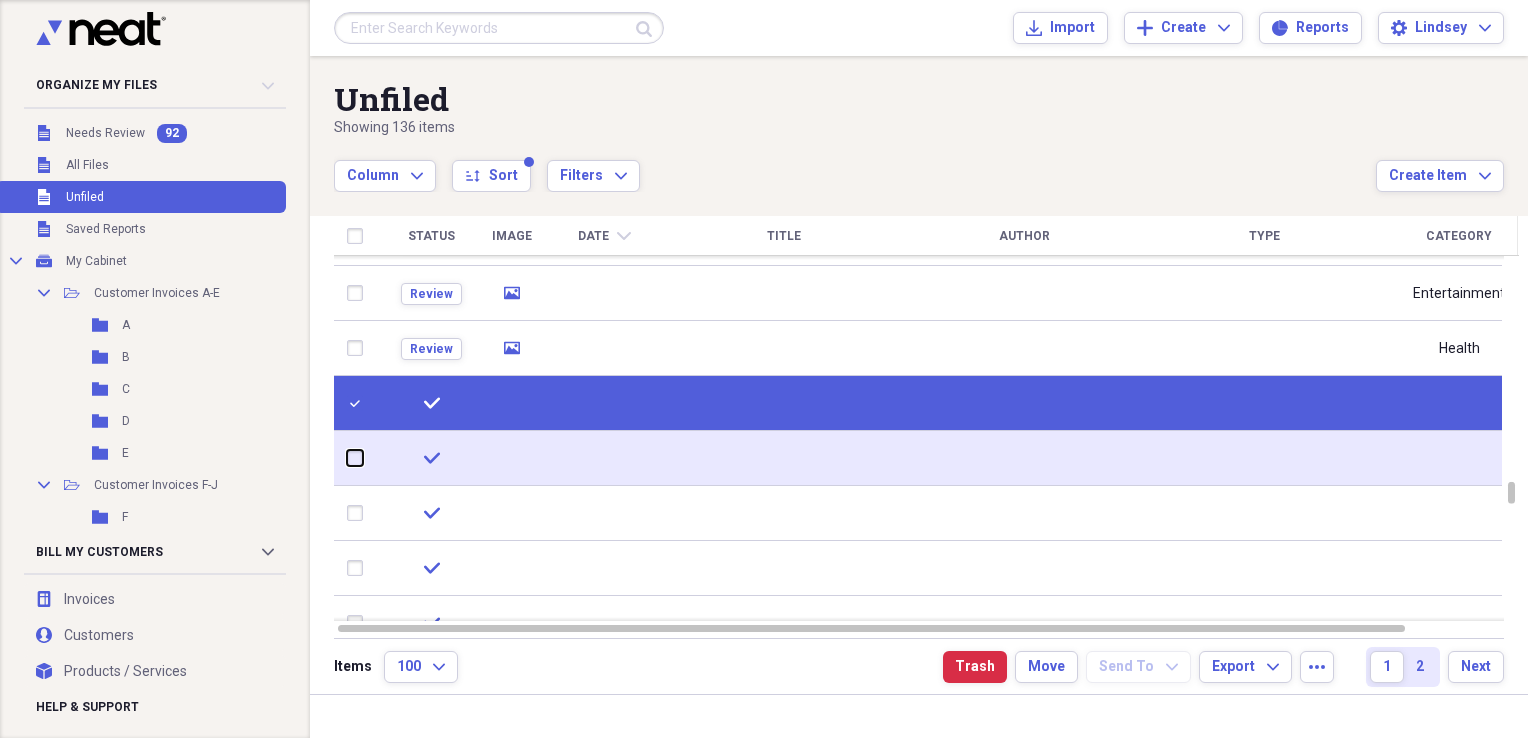click at bounding box center [347, 458] 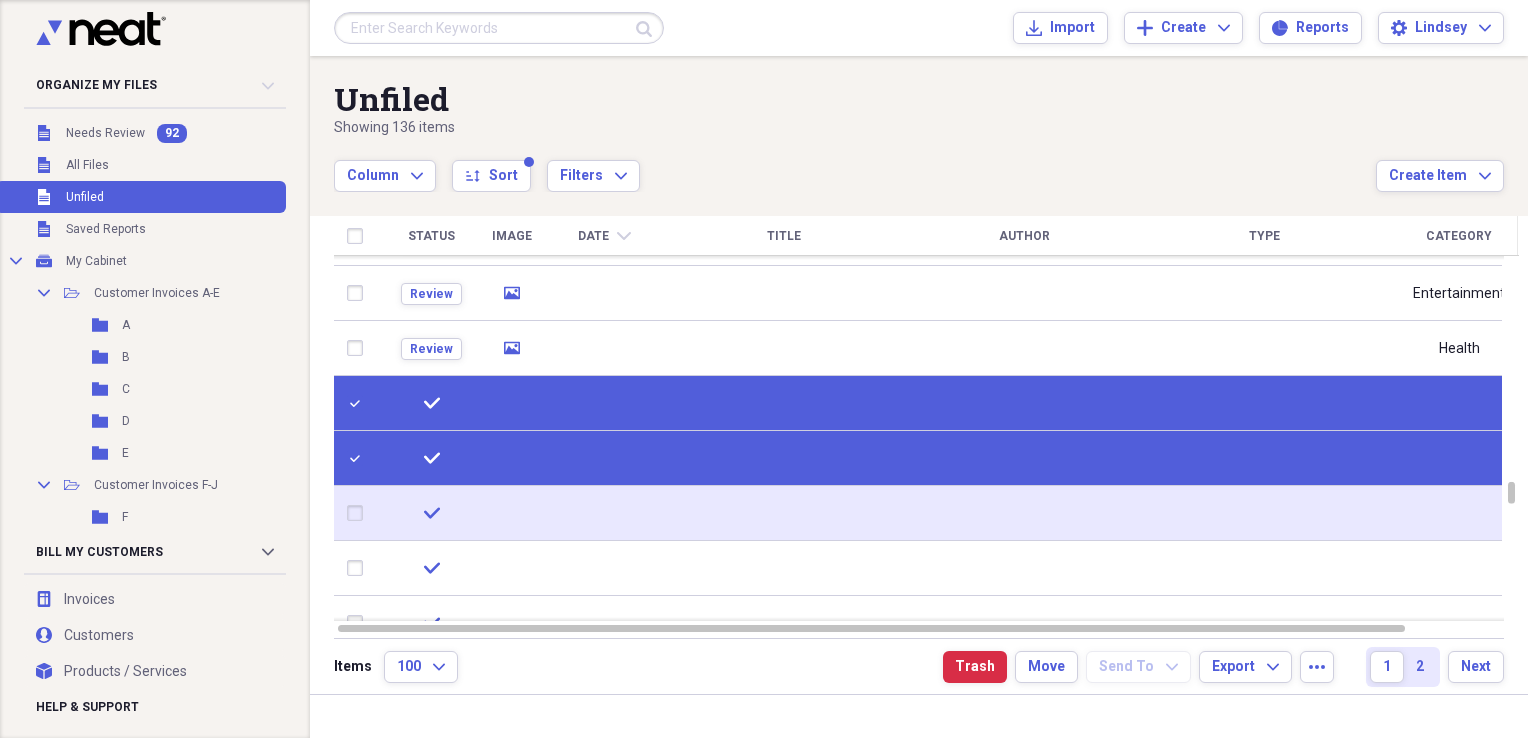 click at bounding box center (359, 513) 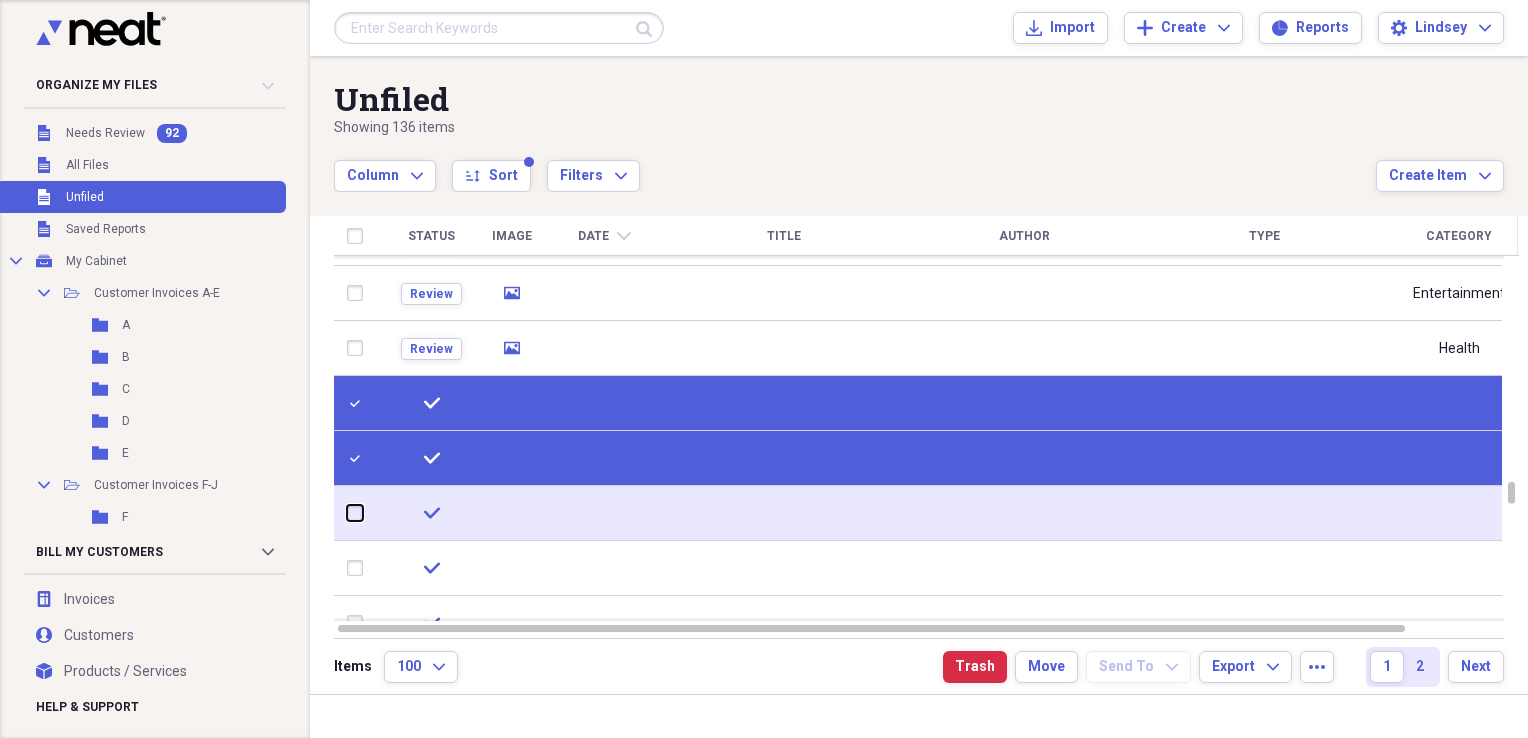 click at bounding box center [347, 513] 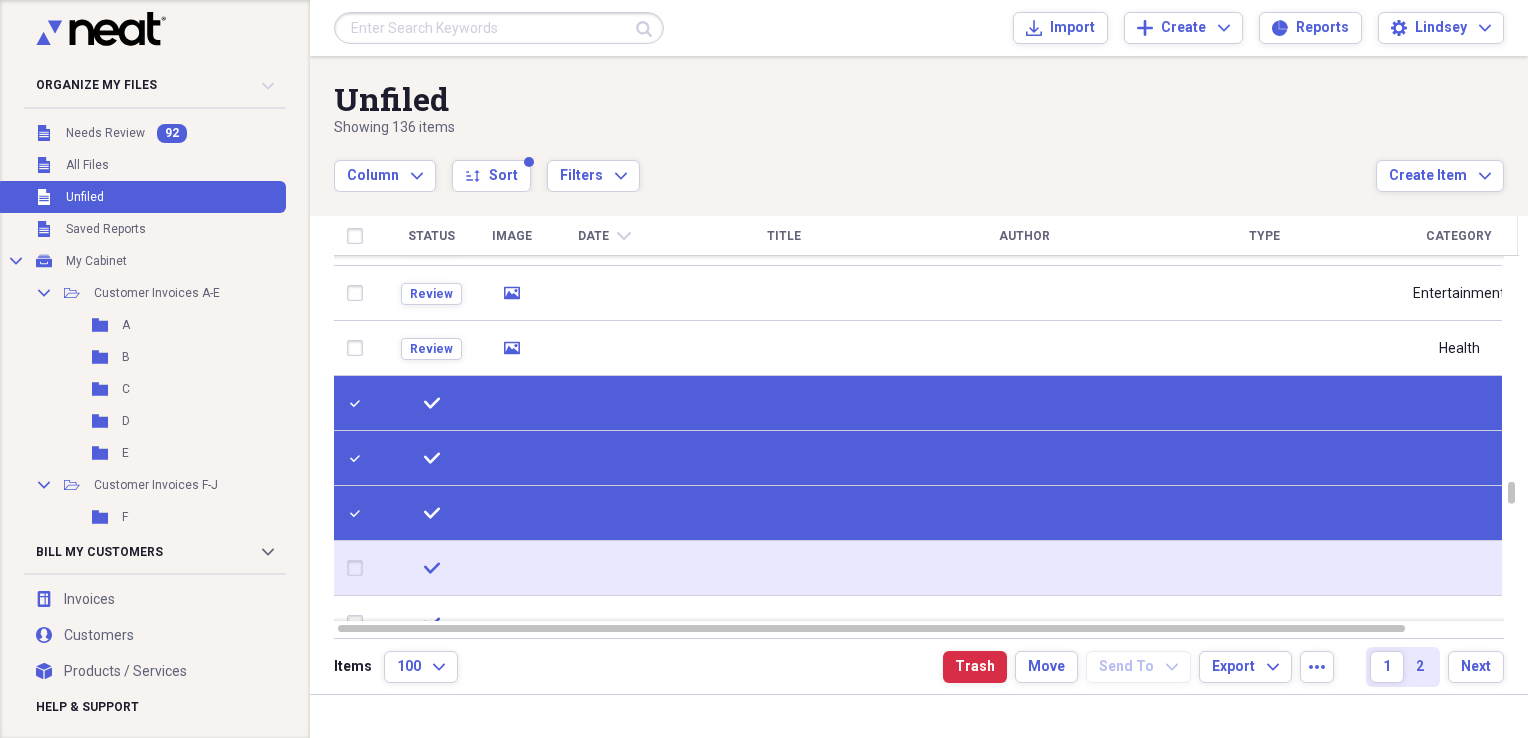 click at bounding box center (359, 568) 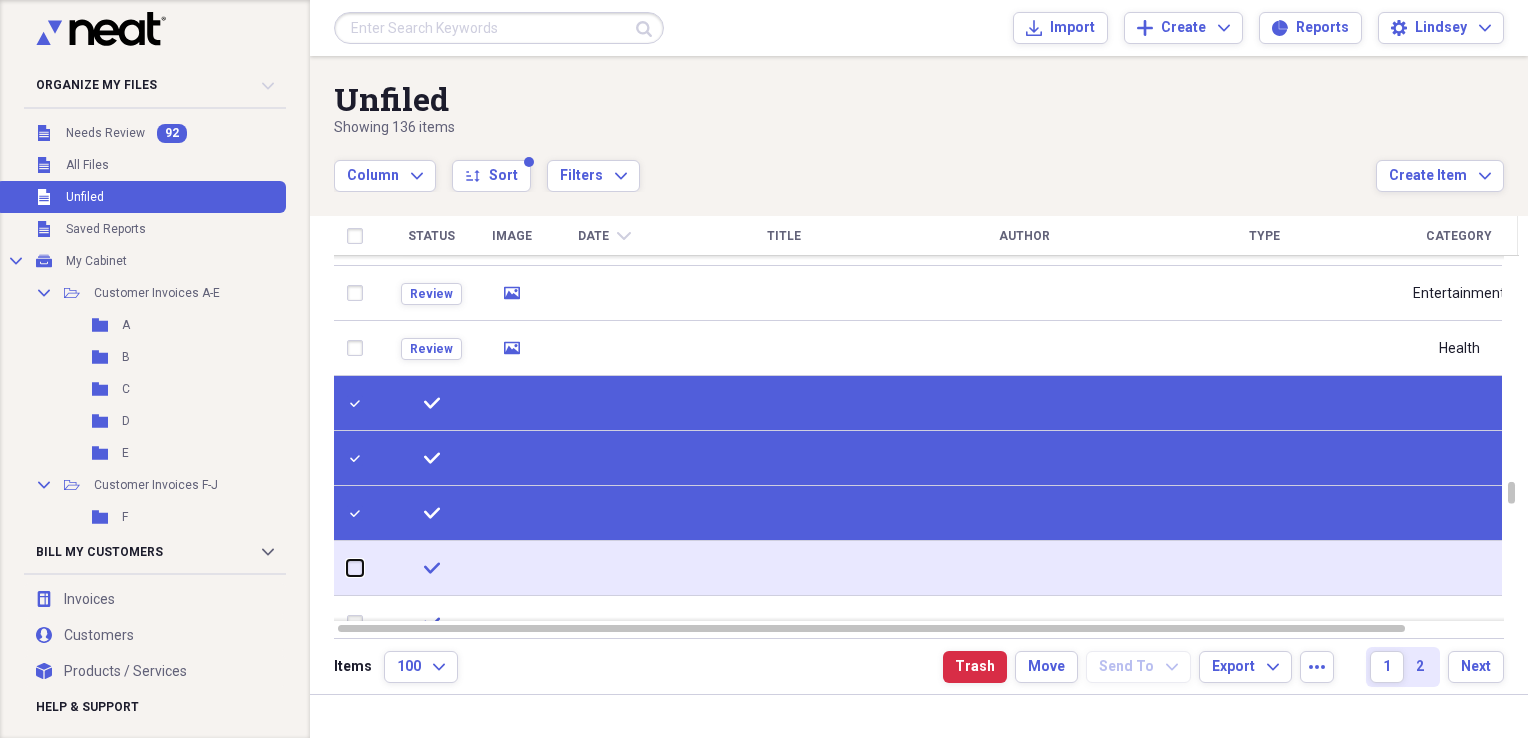 click at bounding box center (347, 568) 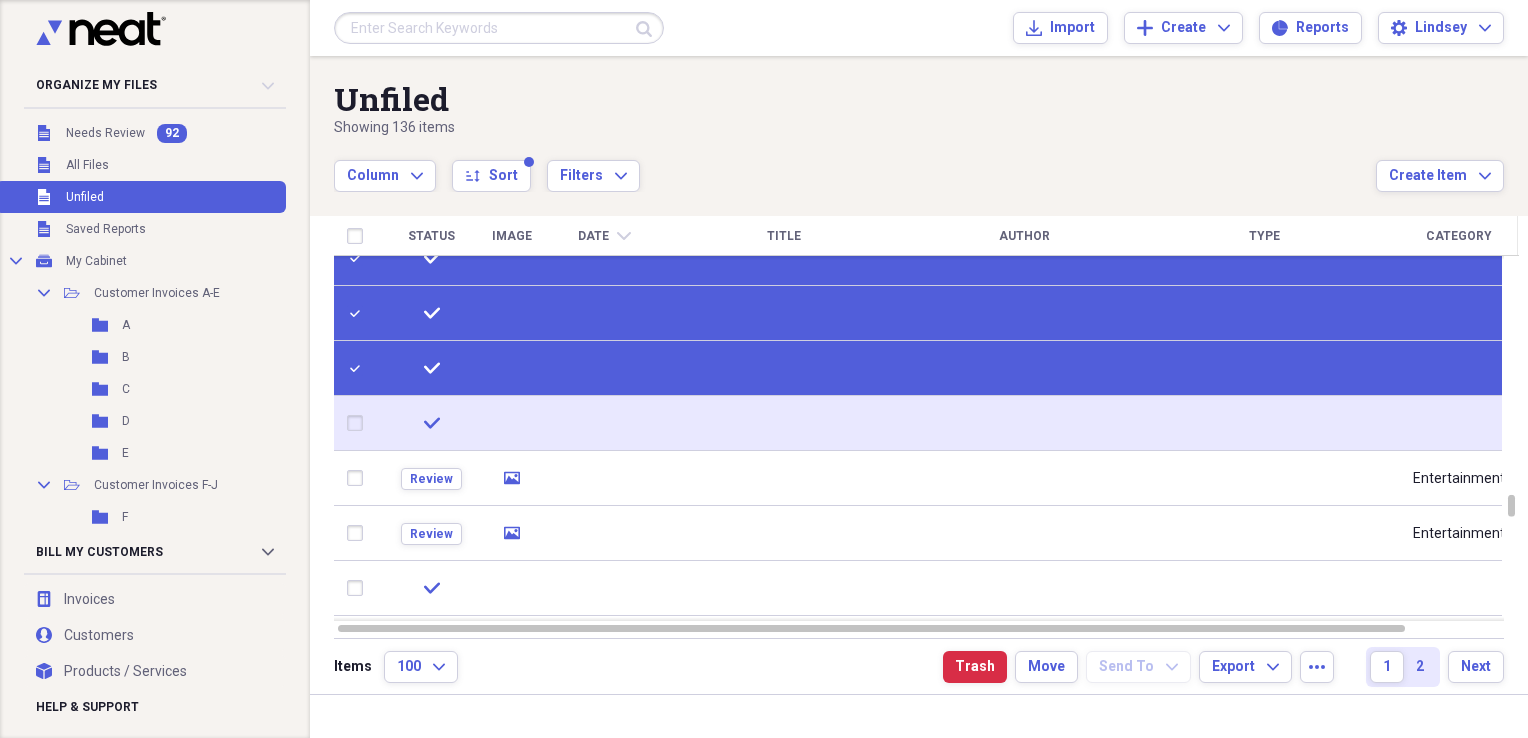 click at bounding box center (359, 423) 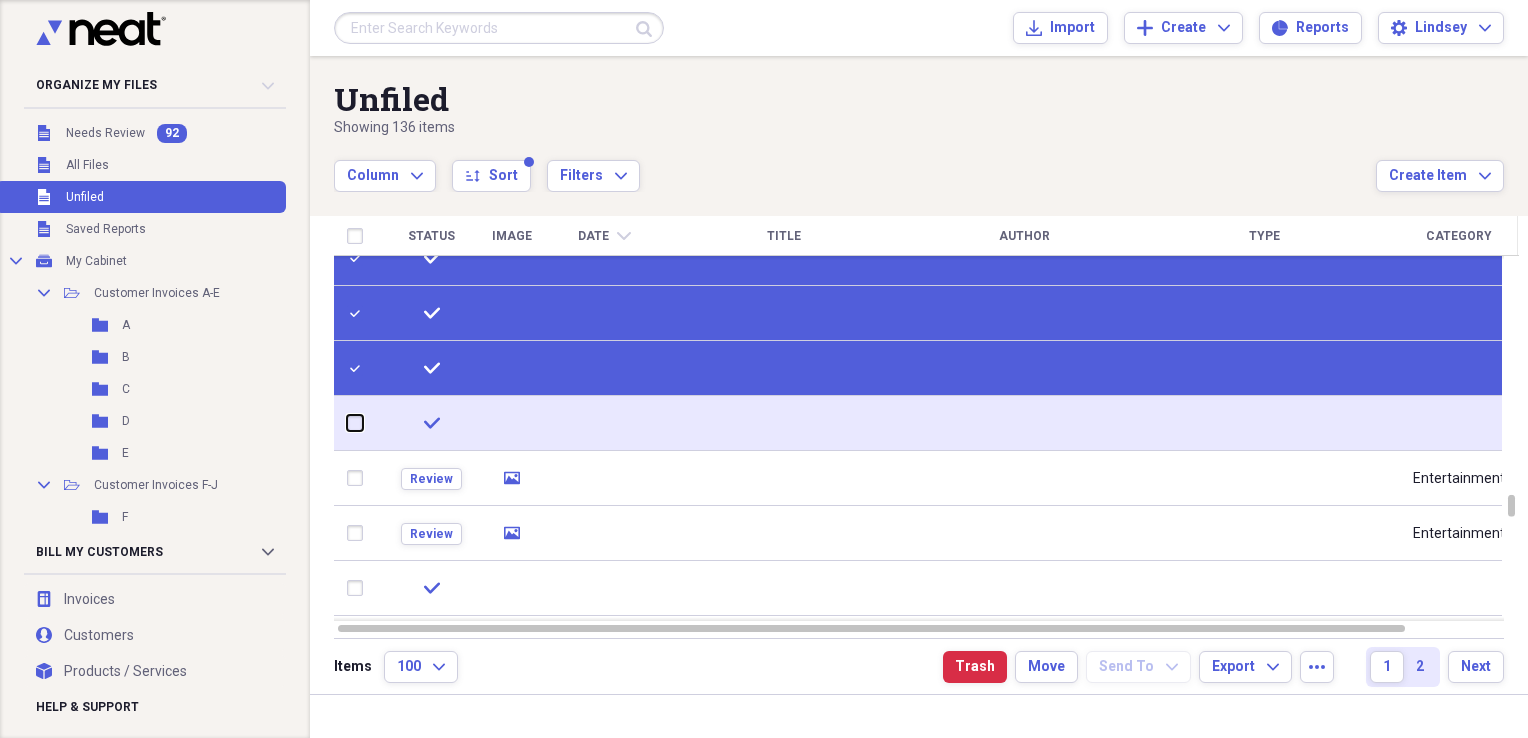 click at bounding box center [347, 423] 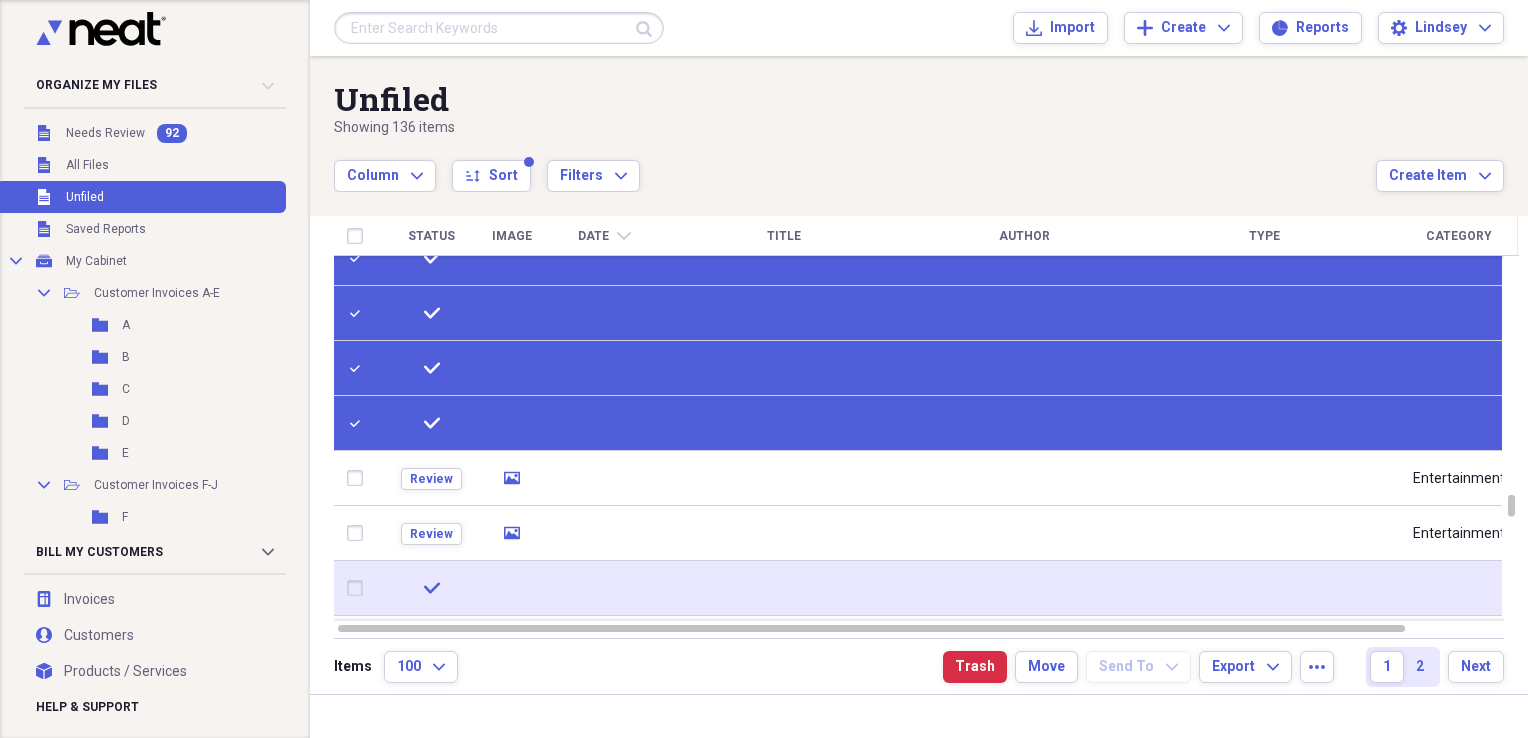 click at bounding box center [359, 588] 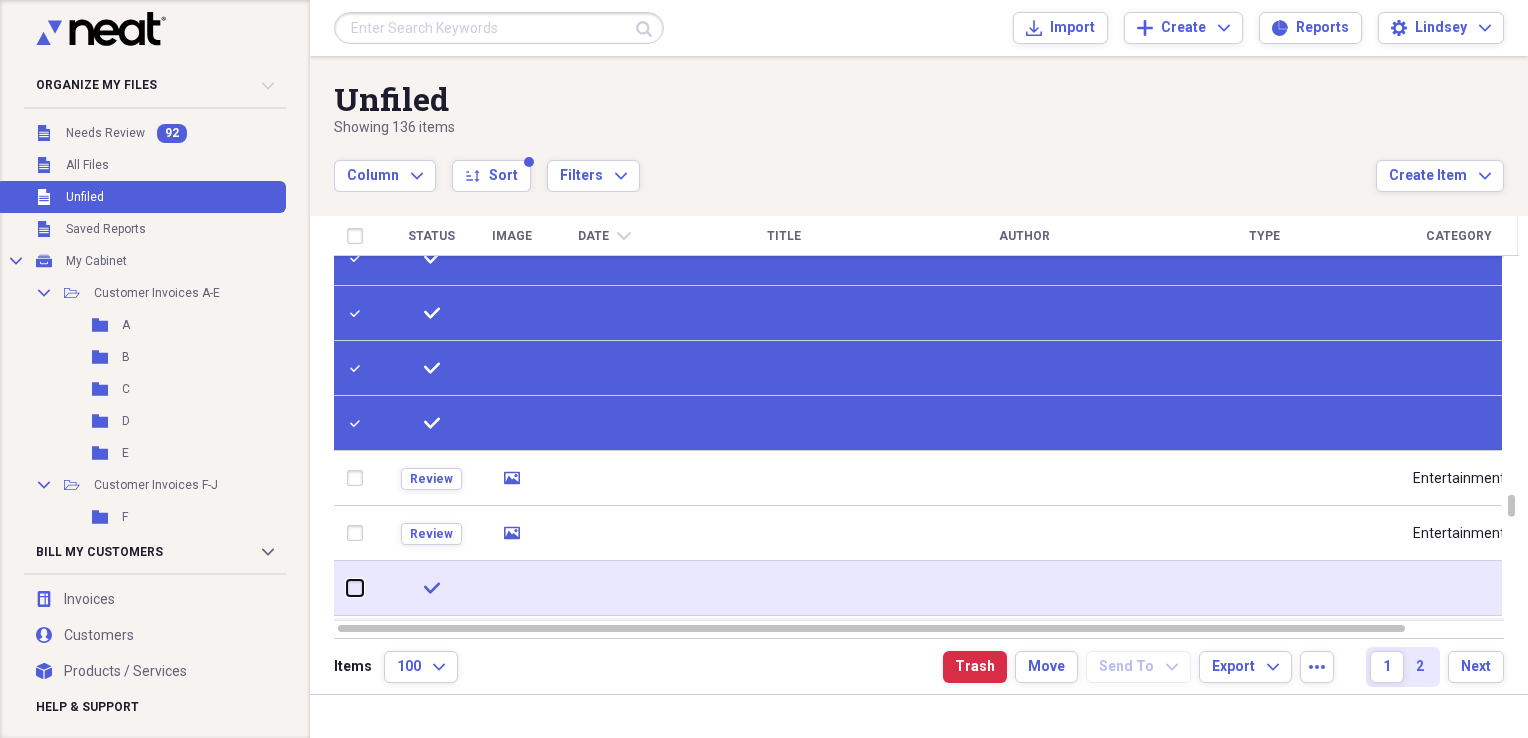 click at bounding box center [347, 588] 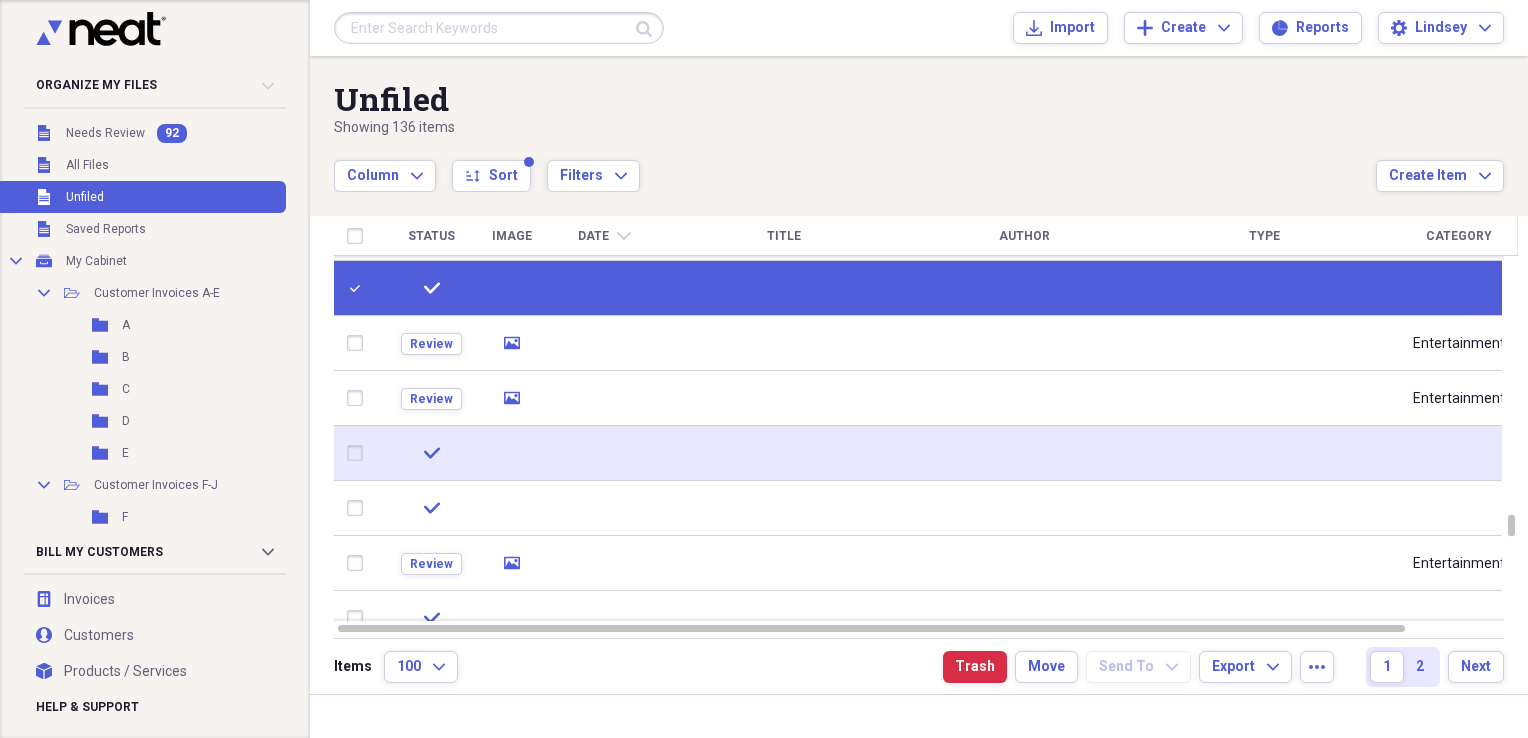 click at bounding box center [359, 453] 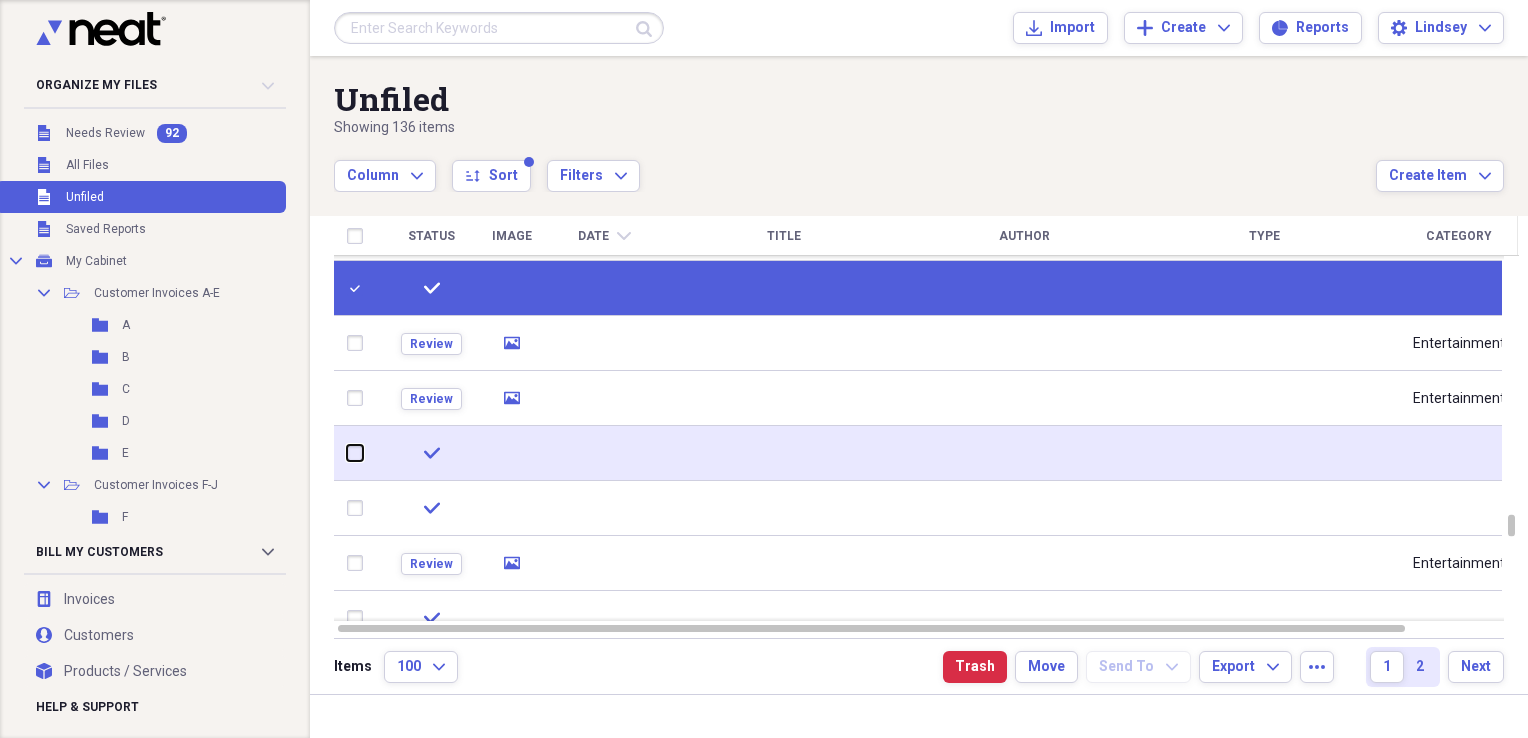 click at bounding box center [347, 453] 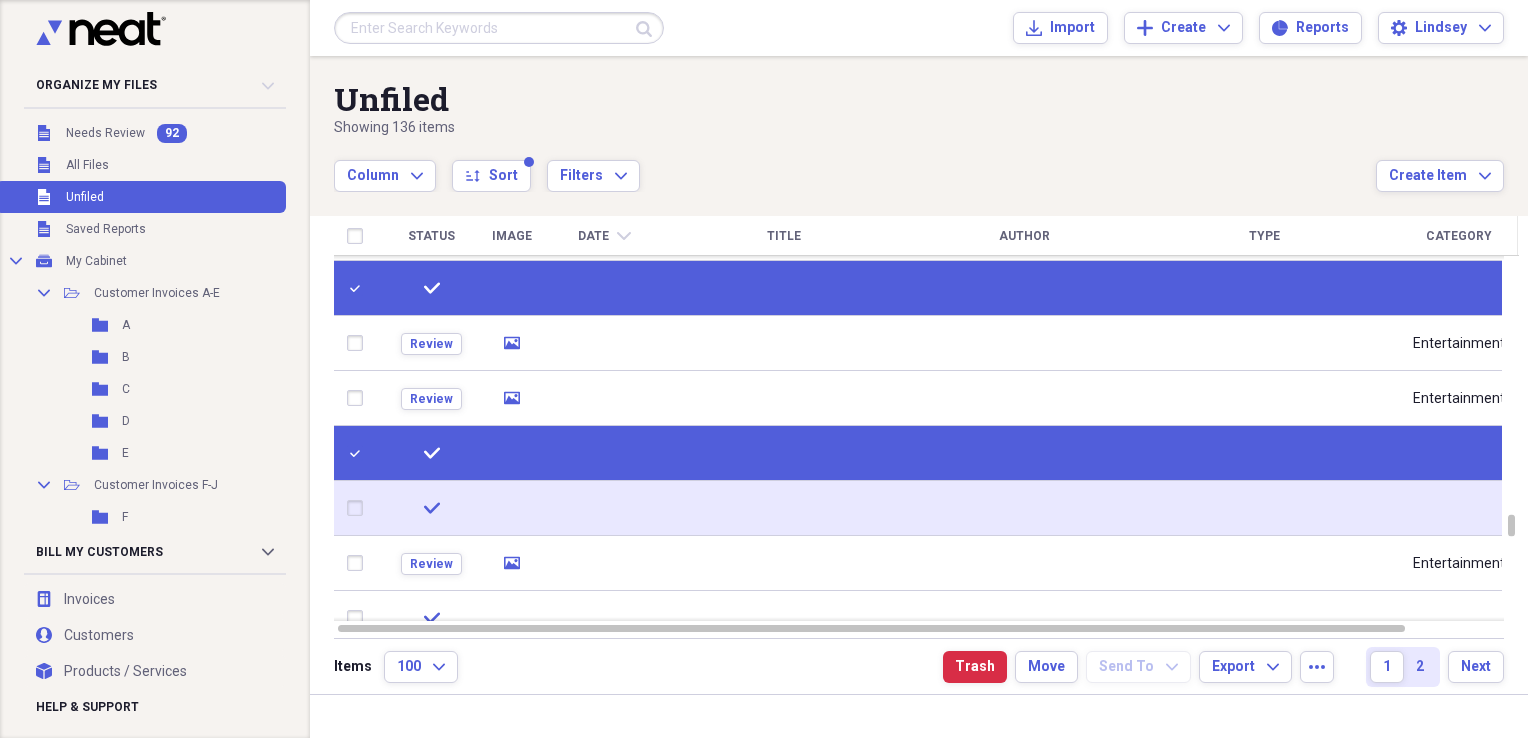 click at bounding box center (359, 508) 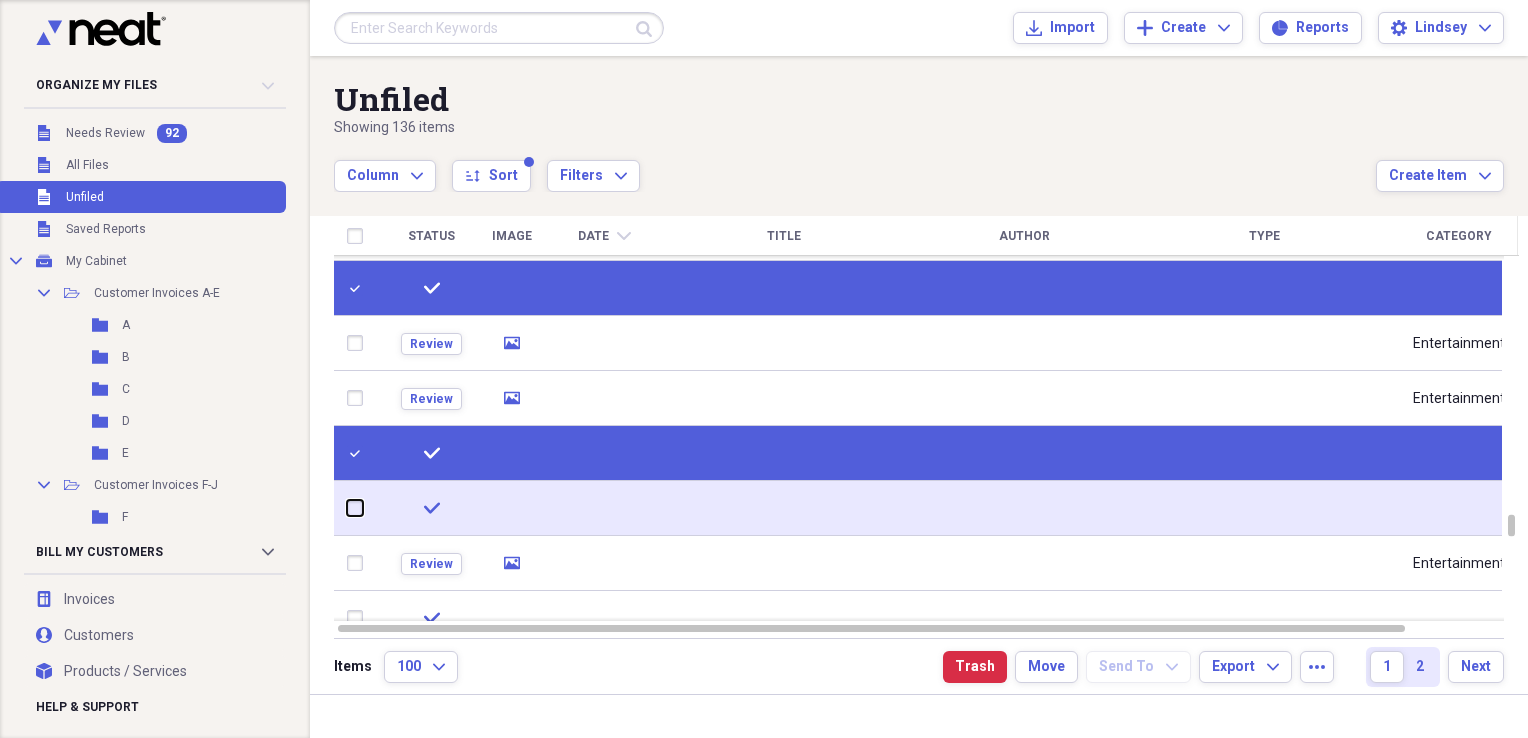 click at bounding box center (347, 508) 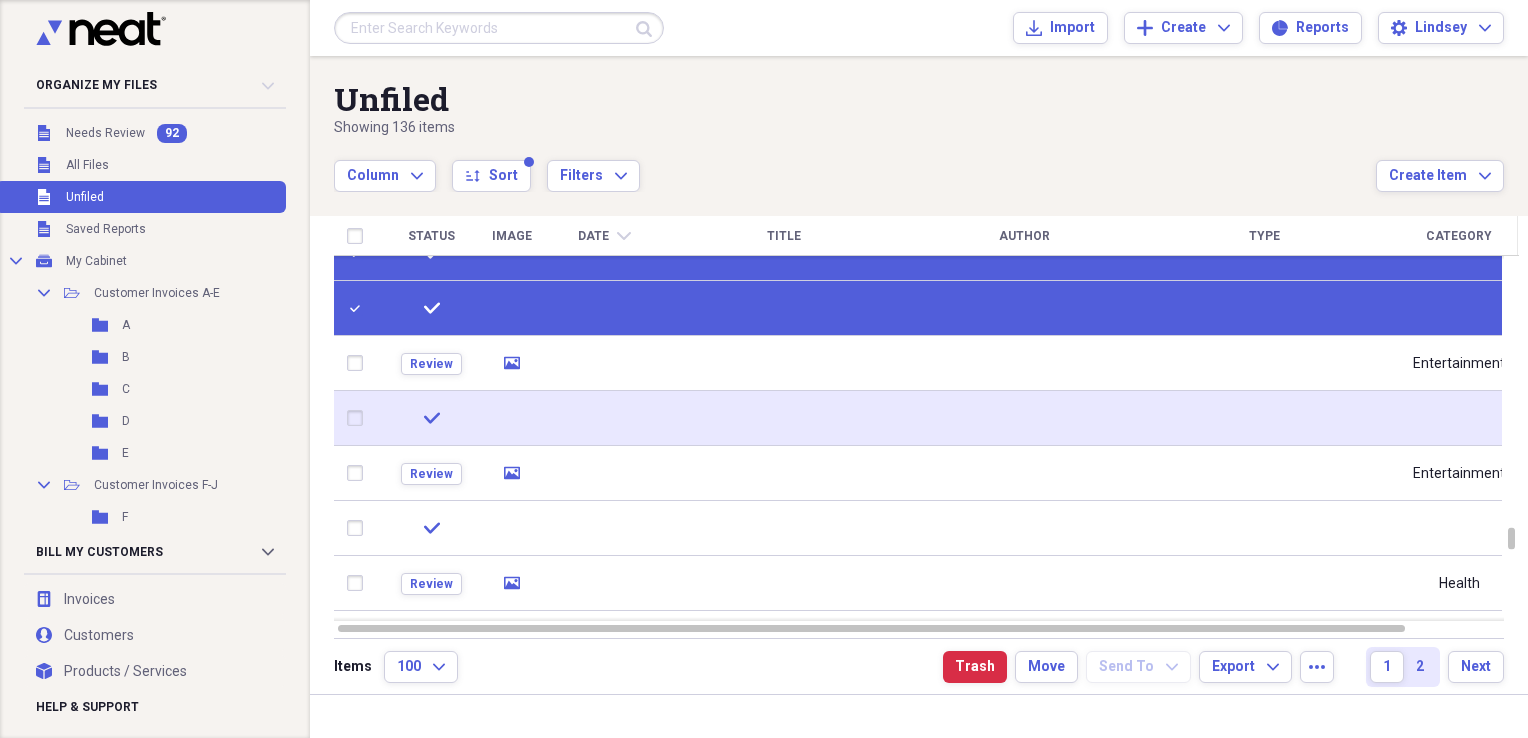 click at bounding box center [359, 418] 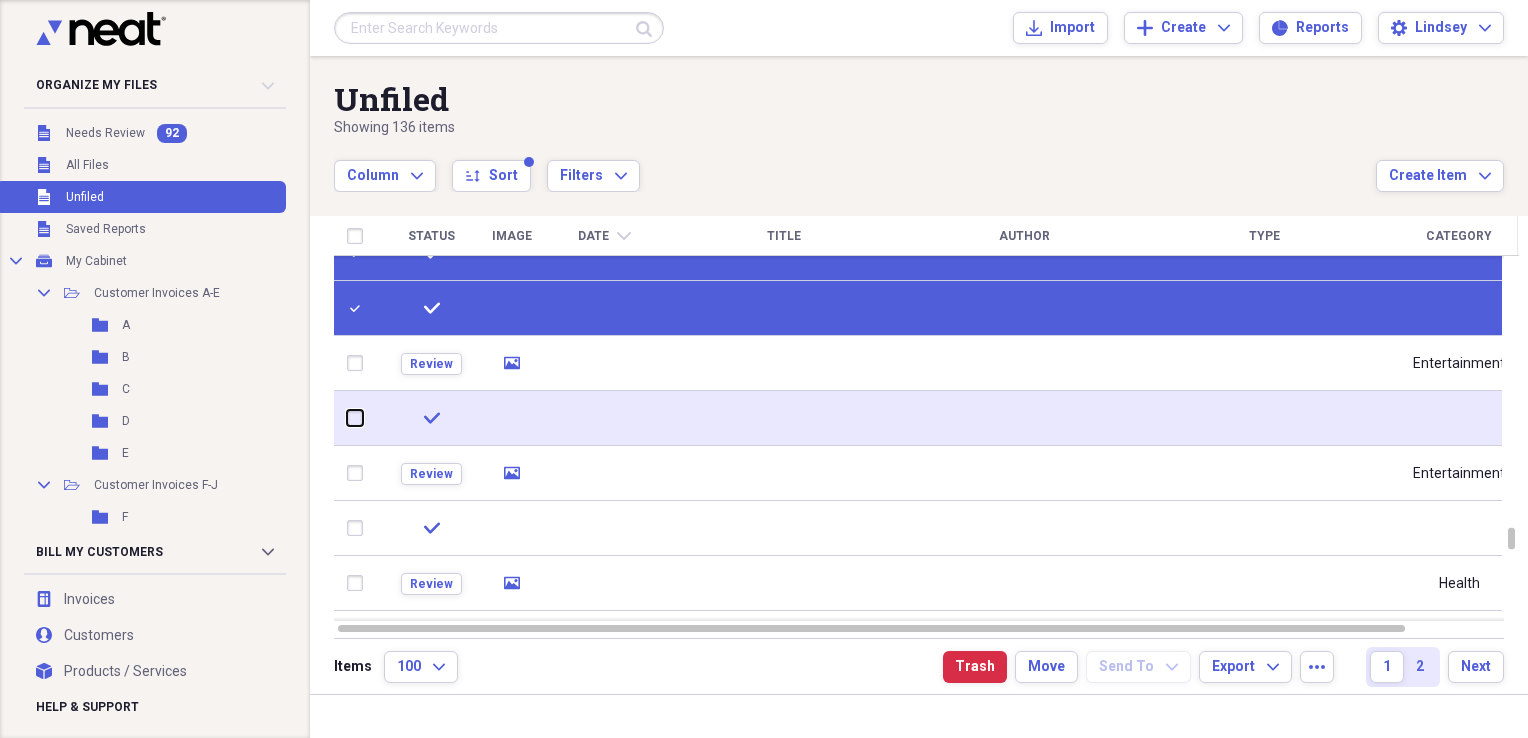 click at bounding box center [347, 418] 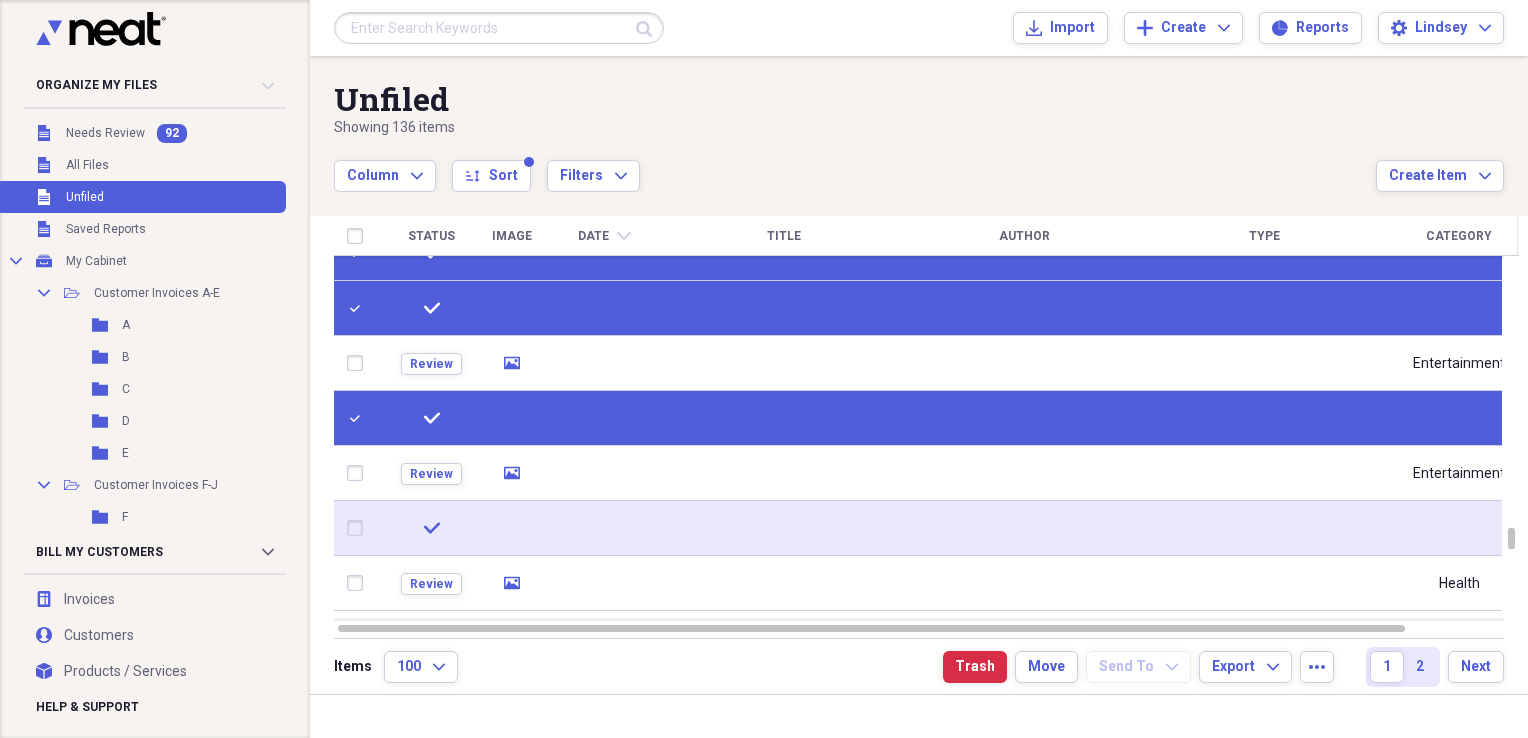 click at bounding box center [359, 528] 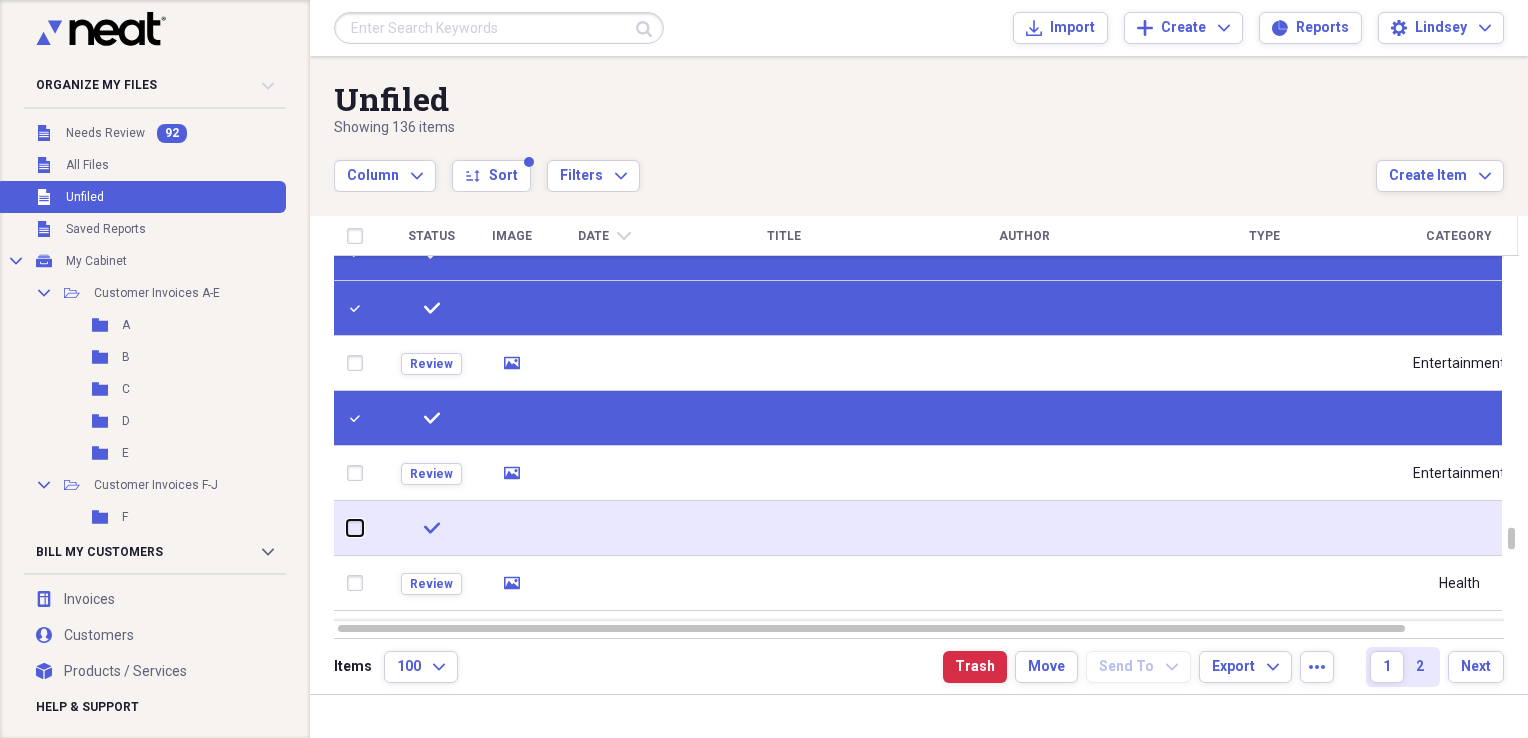 click at bounding box center (347, 528) 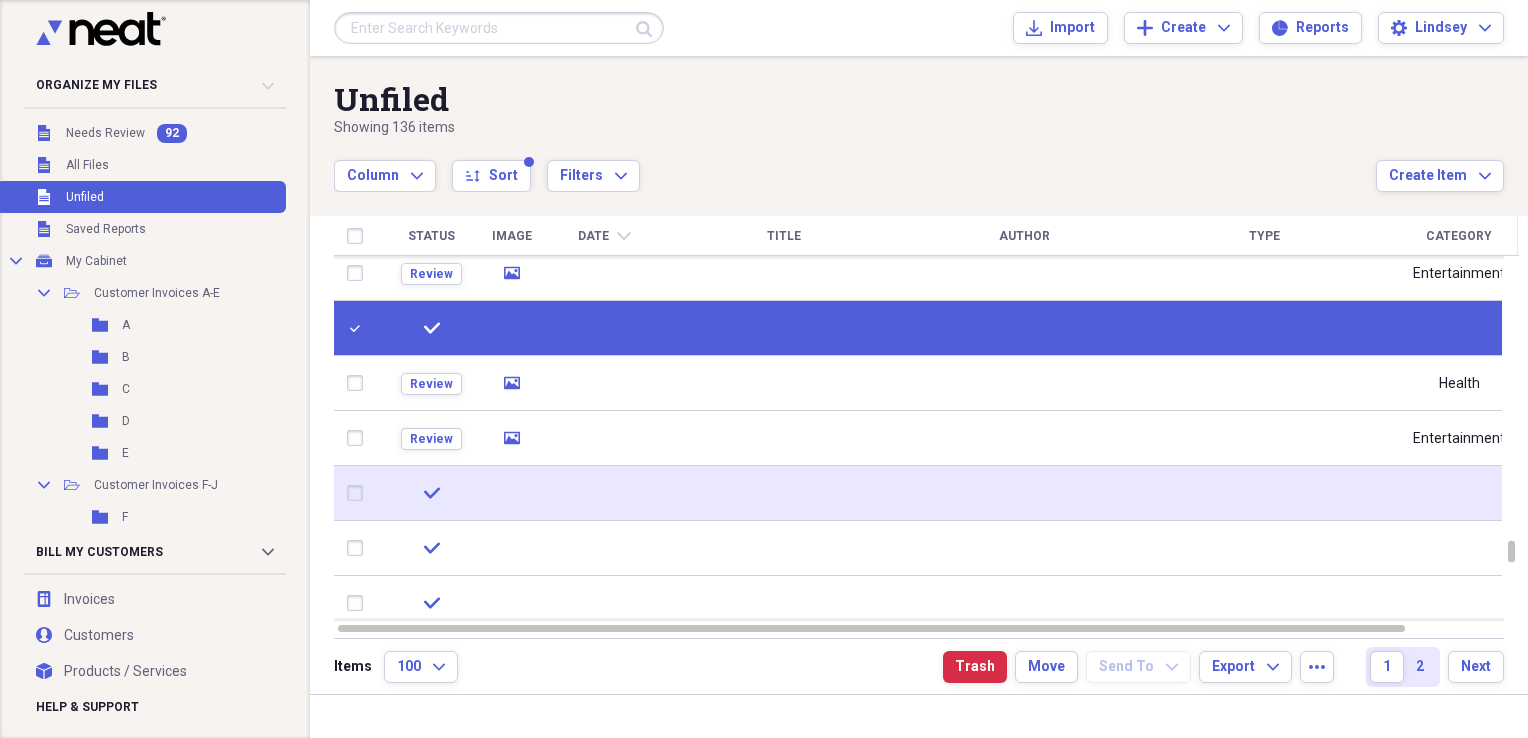 click at bounding box center (359, 493) 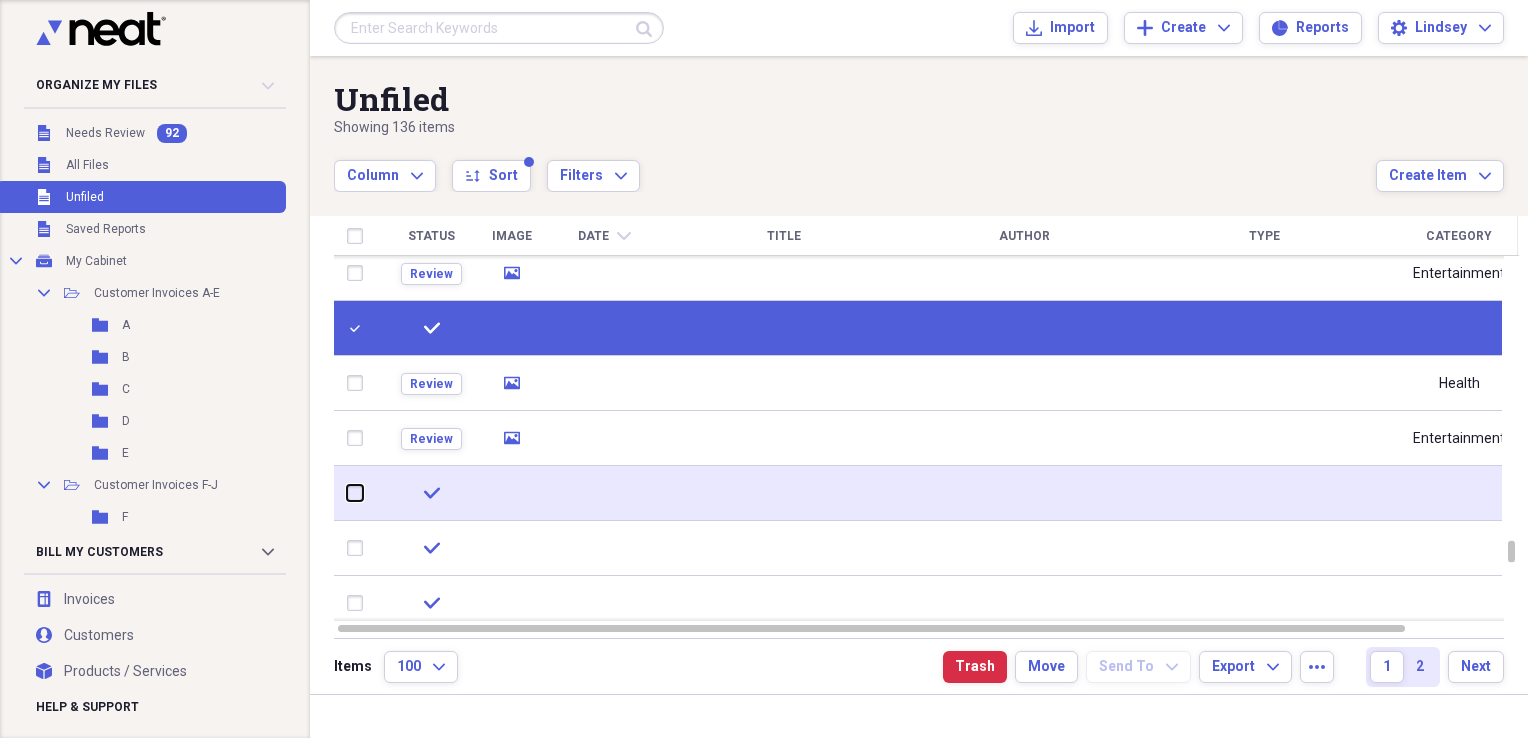click at bounding box center (347, 493) 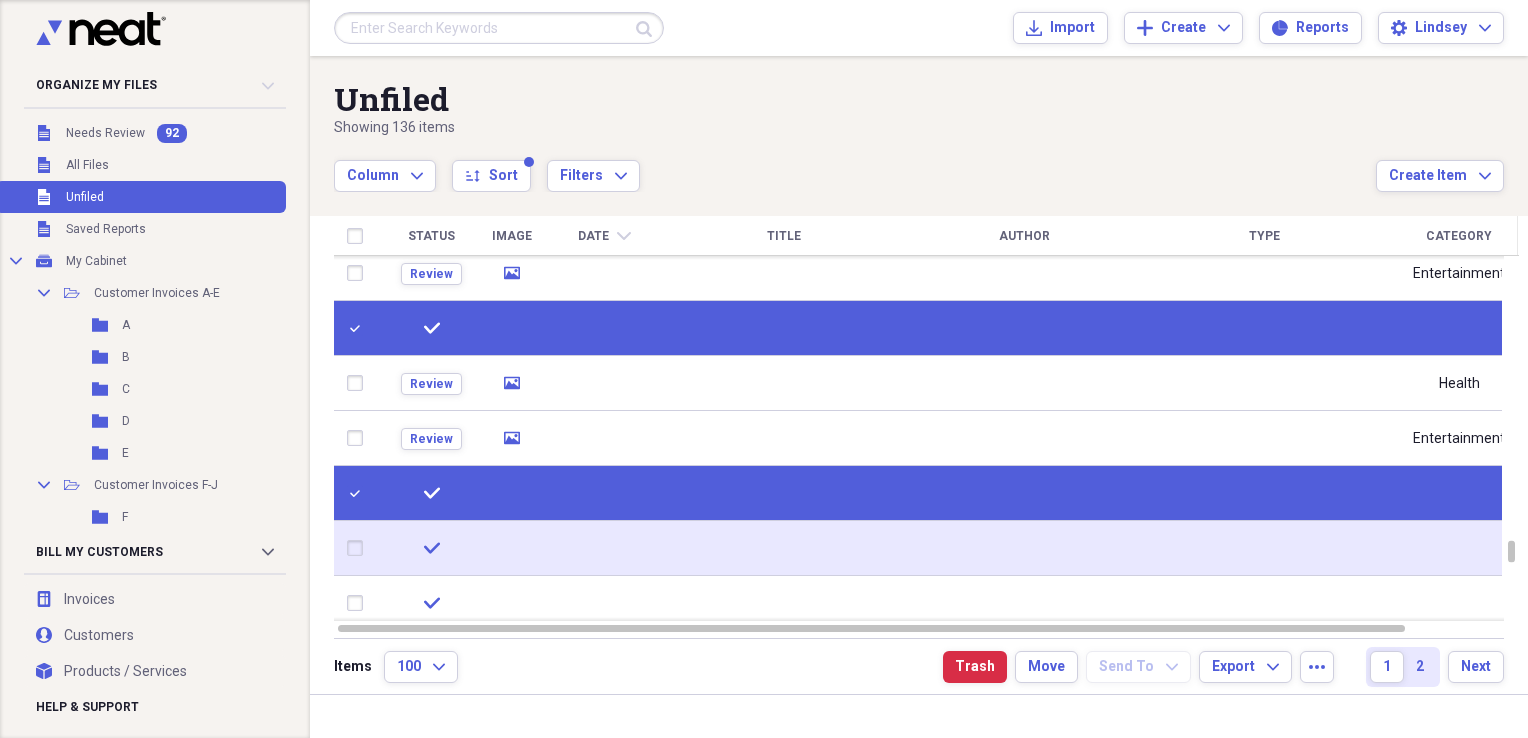 click at bounding box center (359, 548) 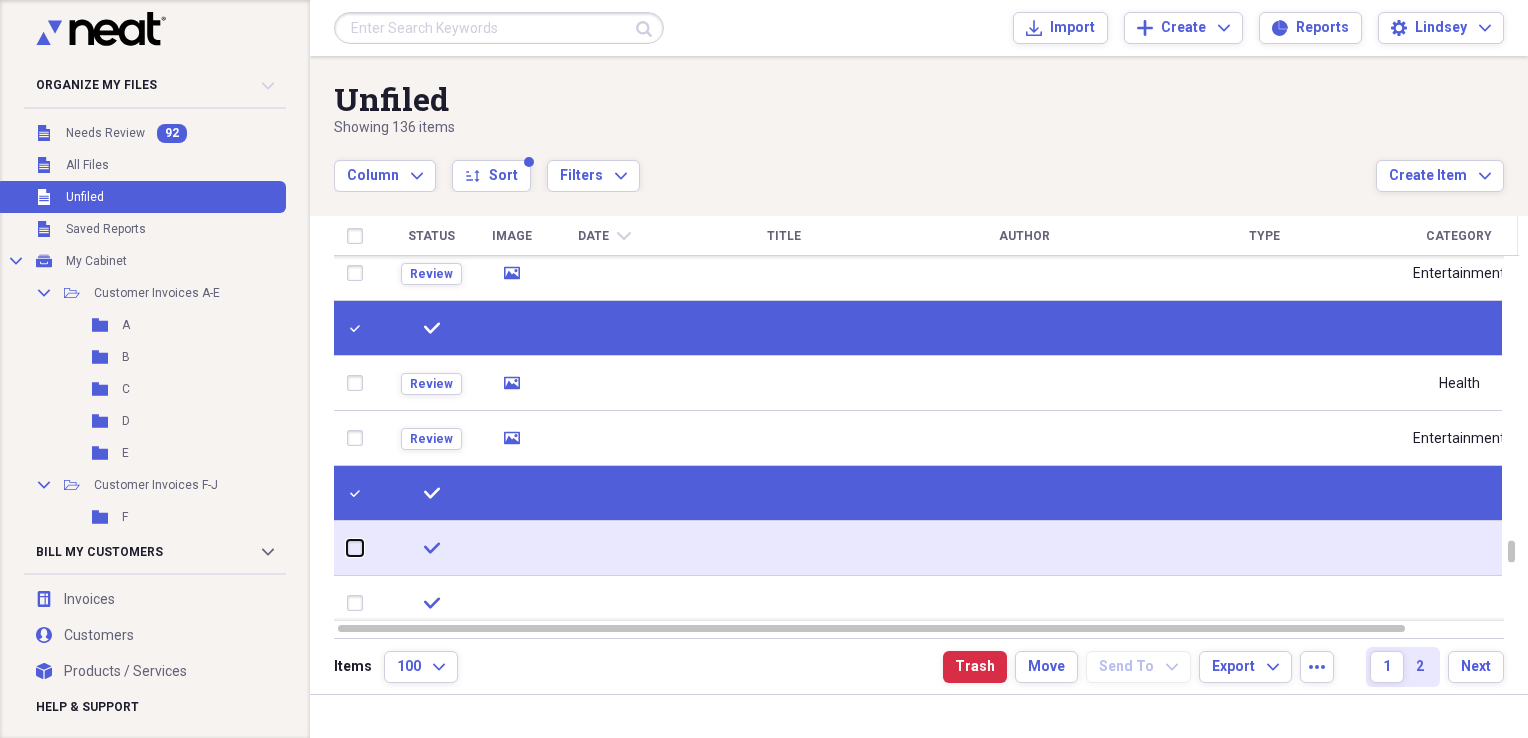 click at bounding box center (347, 548) 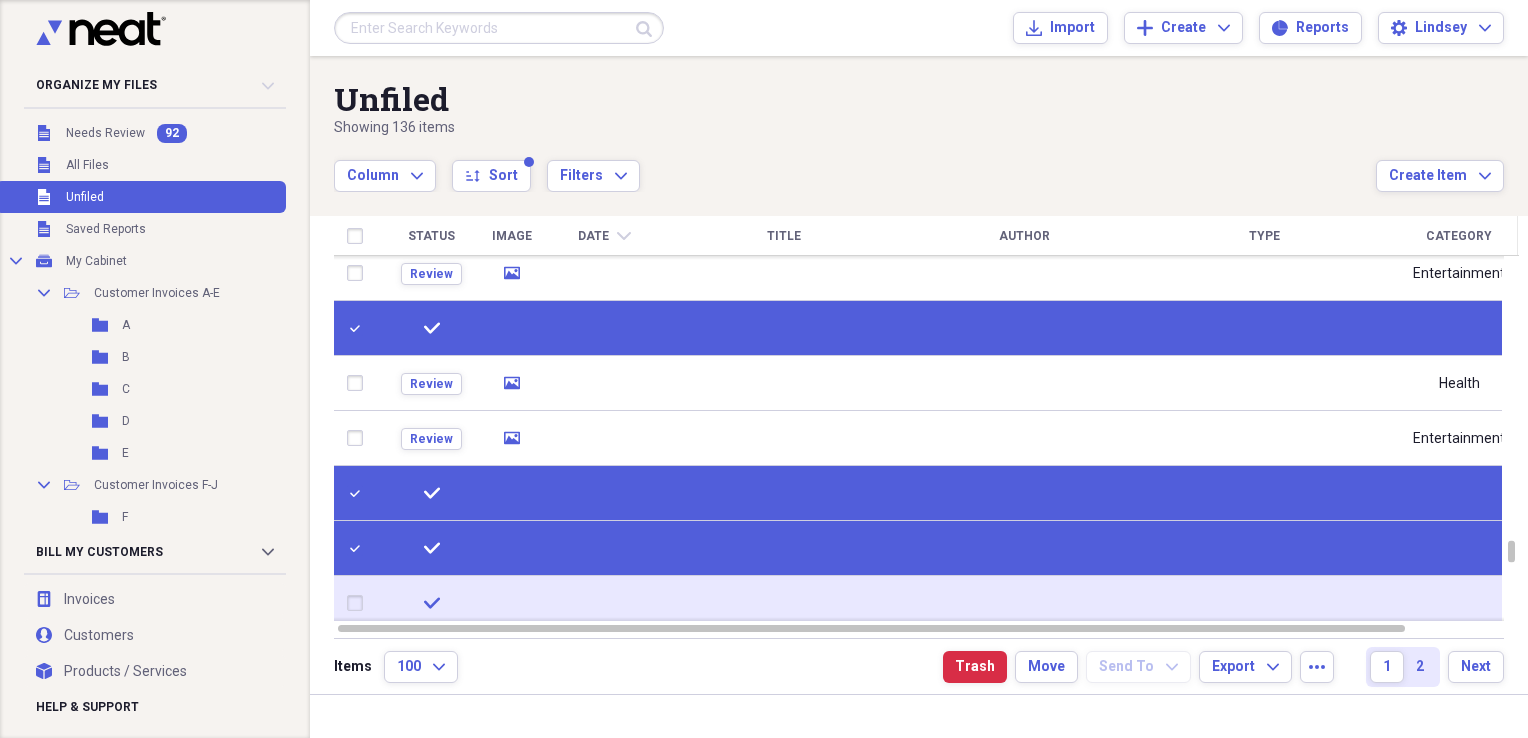 click at bounding box center [359, 603] 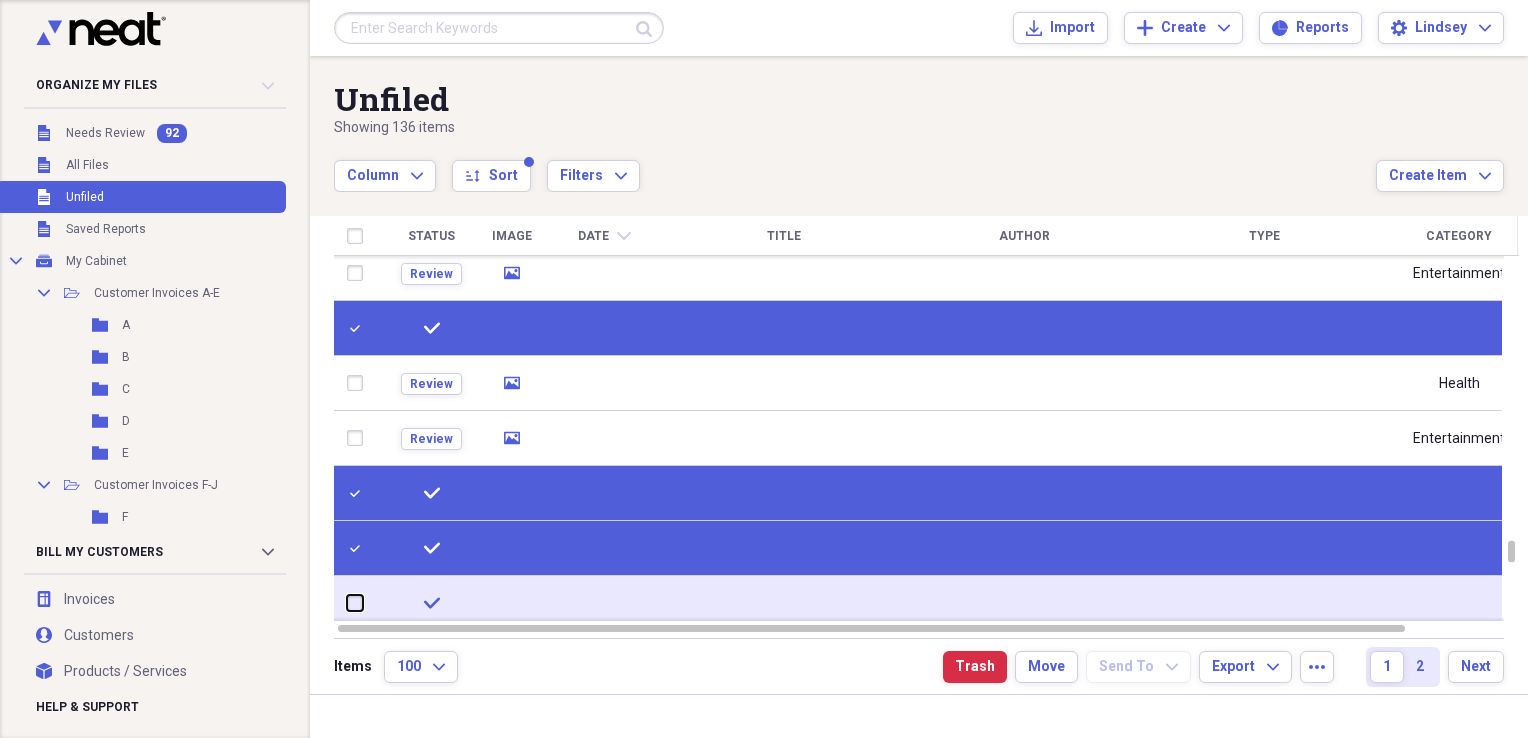 click at bounding box center (347, 603) 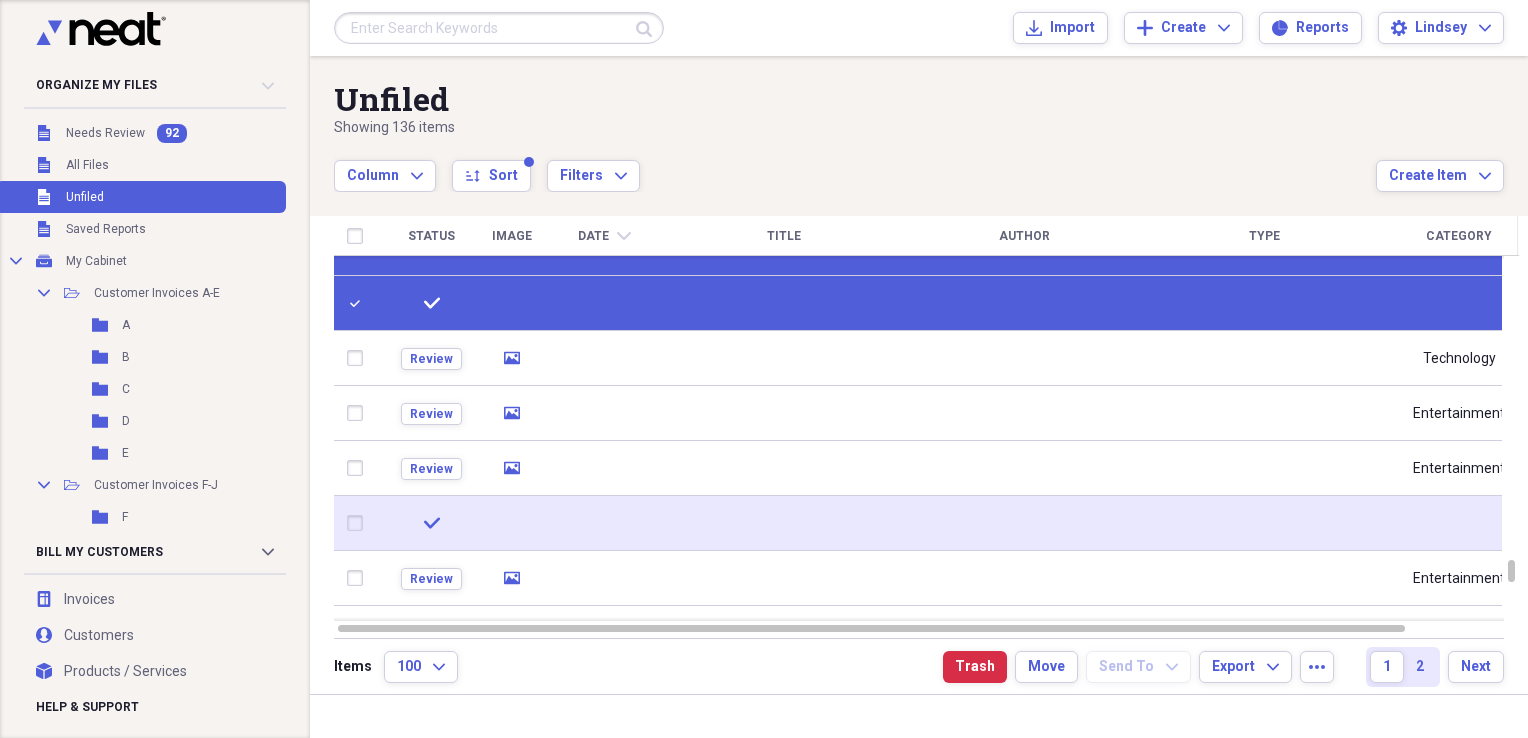 click at bounding box center [359, 523] 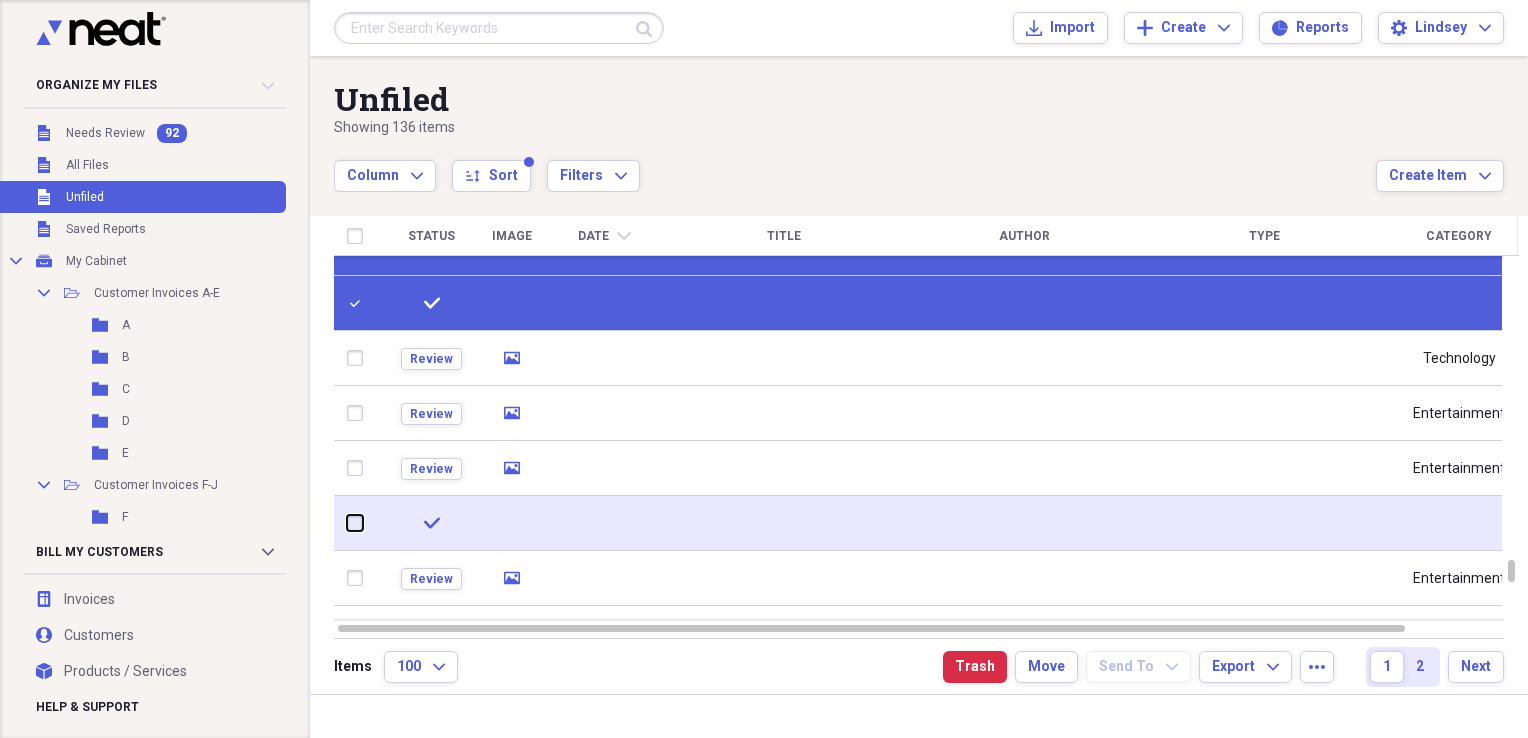 click at bounding box center (347, 523) 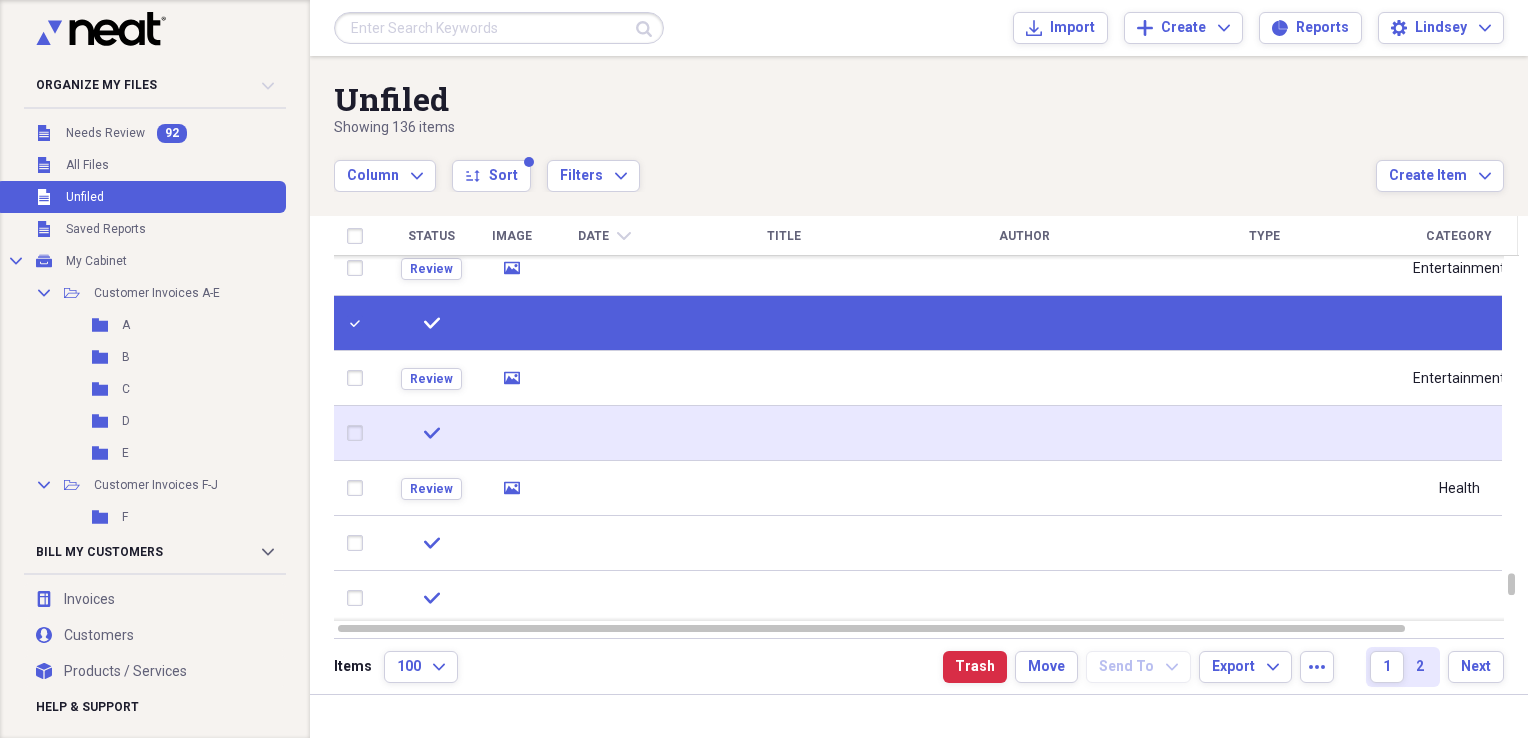 click at bounding box center [359, 433] 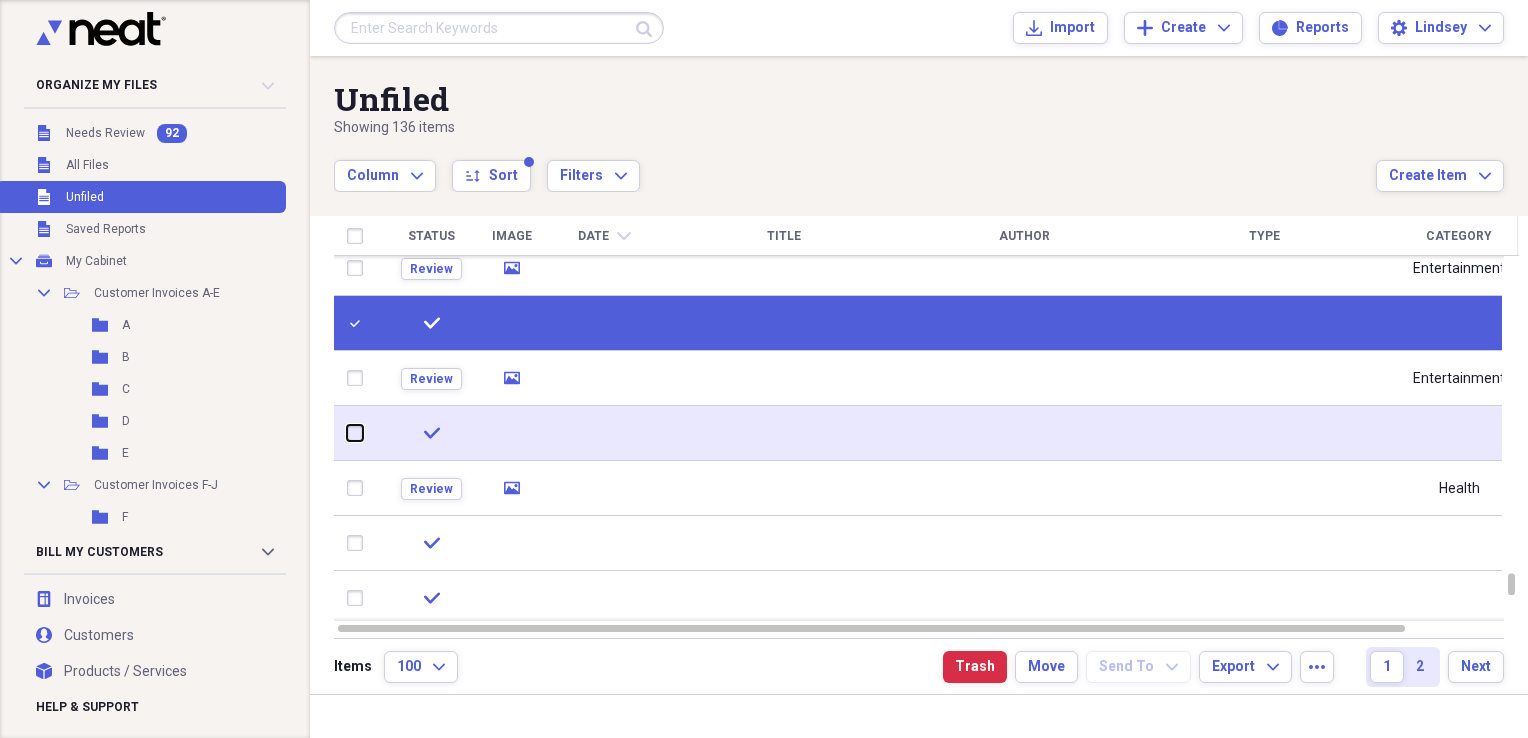 click at bounding box center [347, 433] 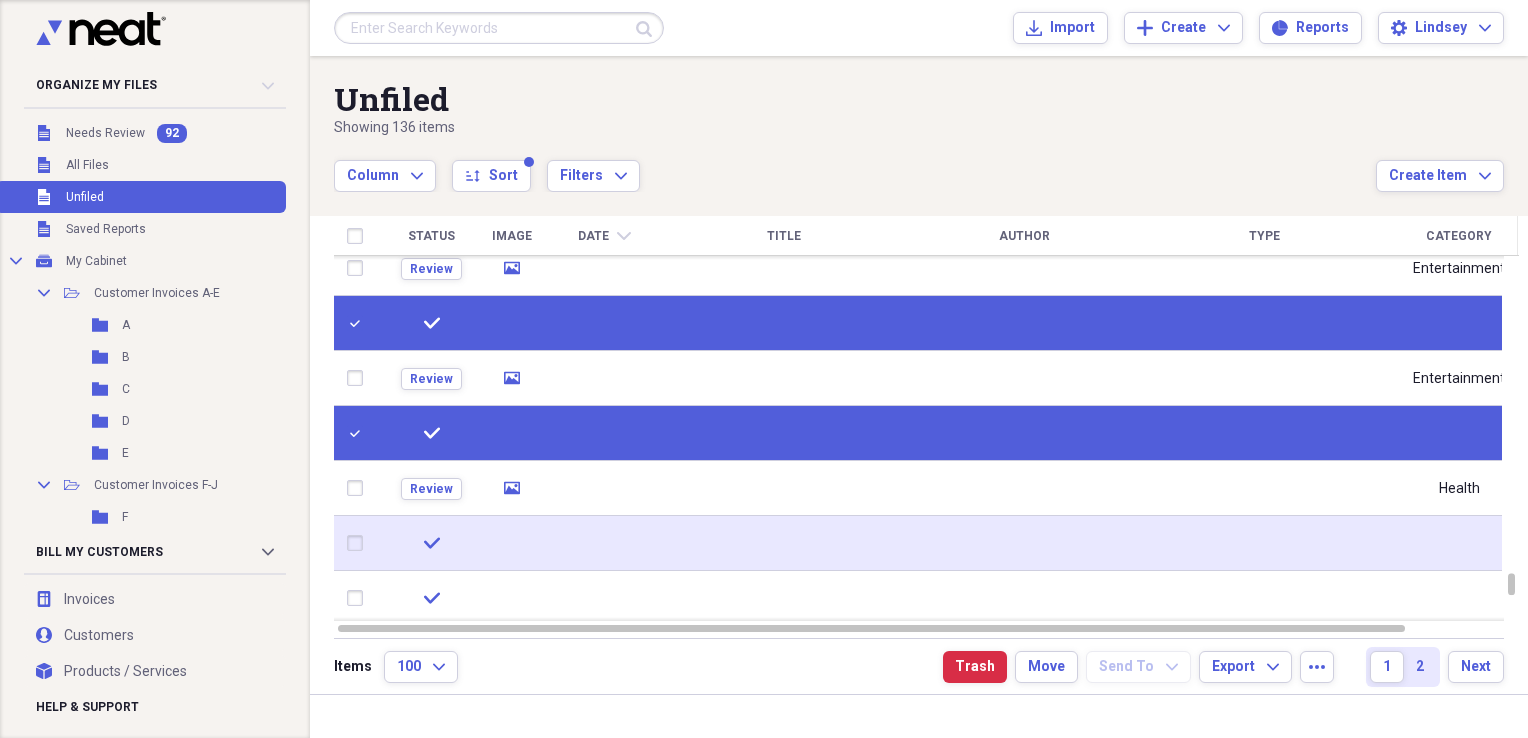 click at bounding box center [359, 543] 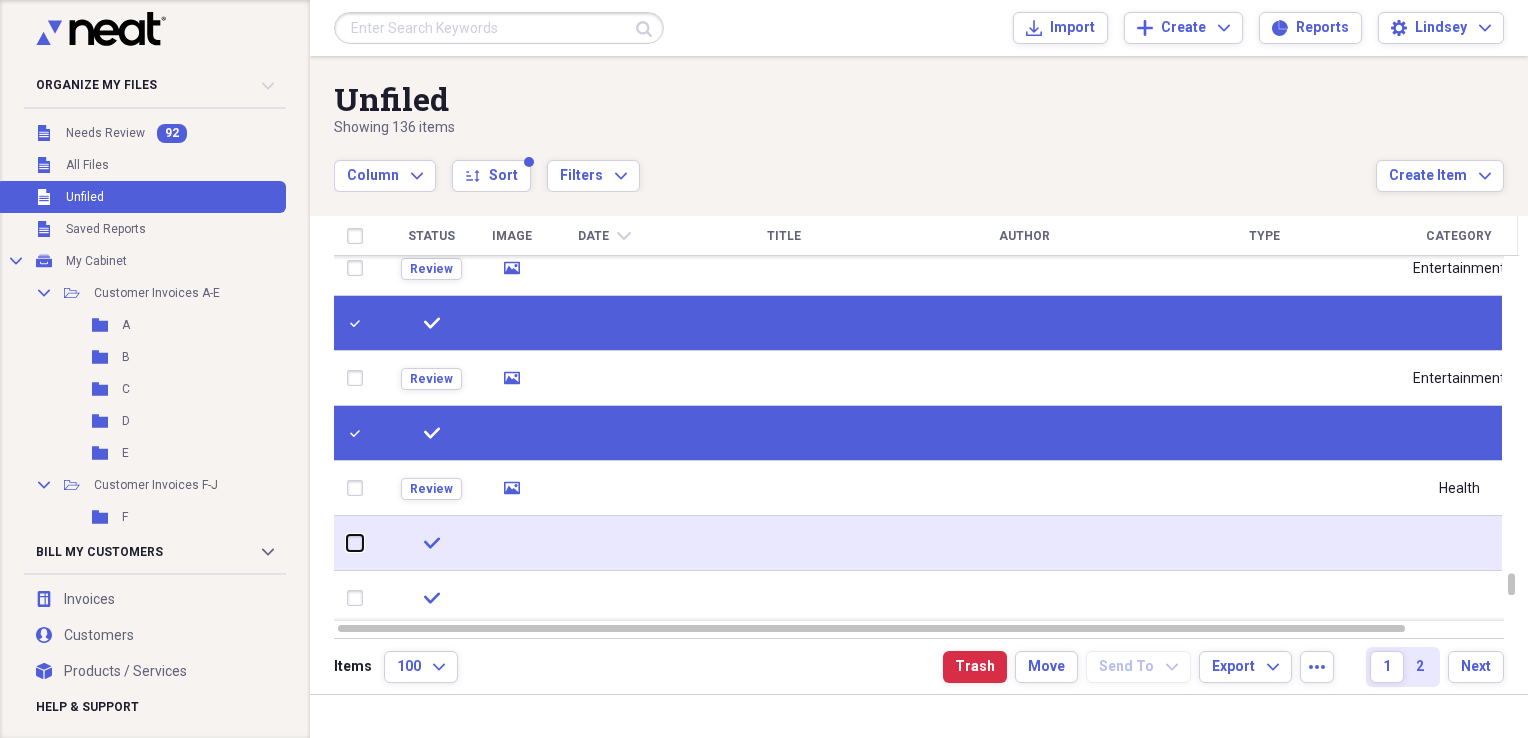 click at bounding box center (347, 543) 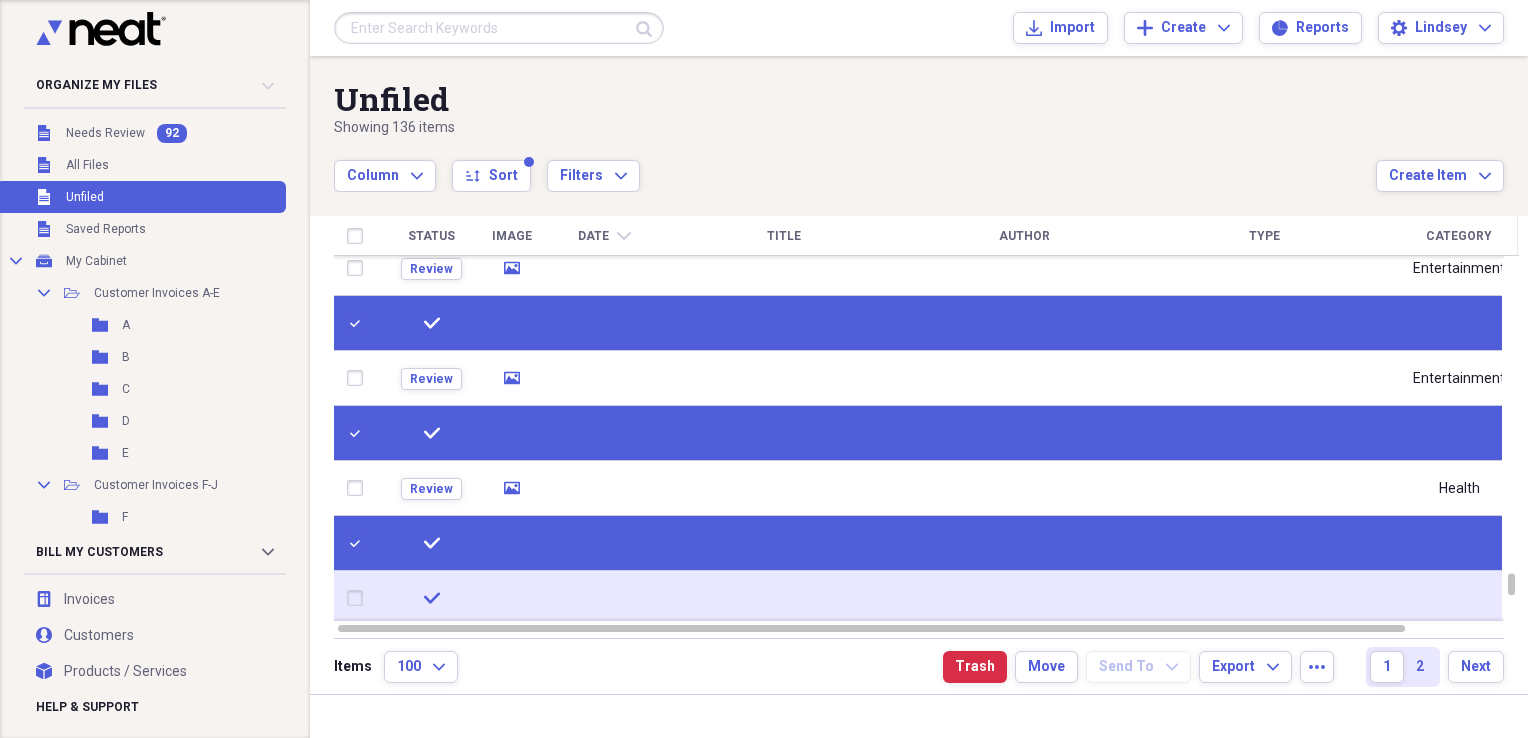 click at bounding box center [359, 598] 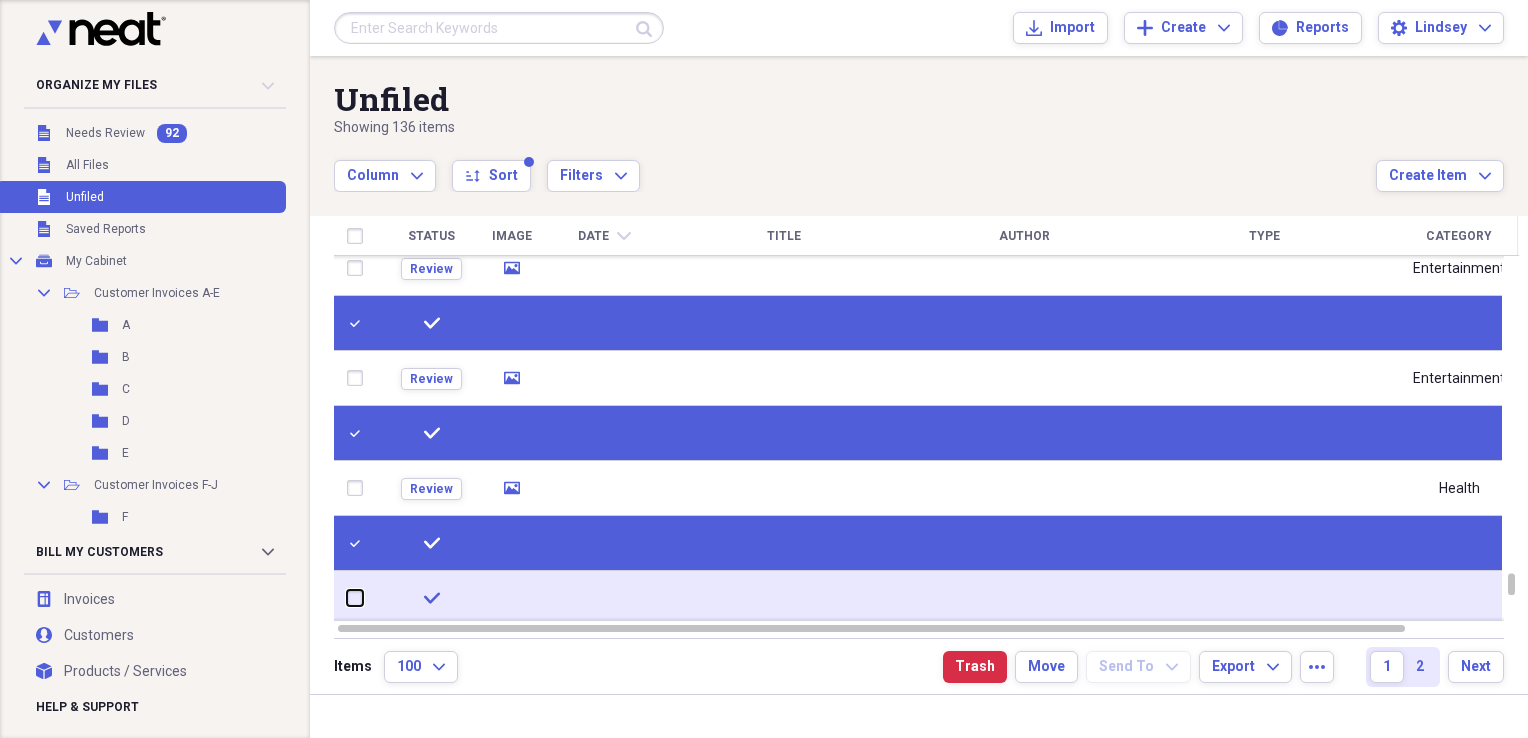 click at bounding box center (347, 598) 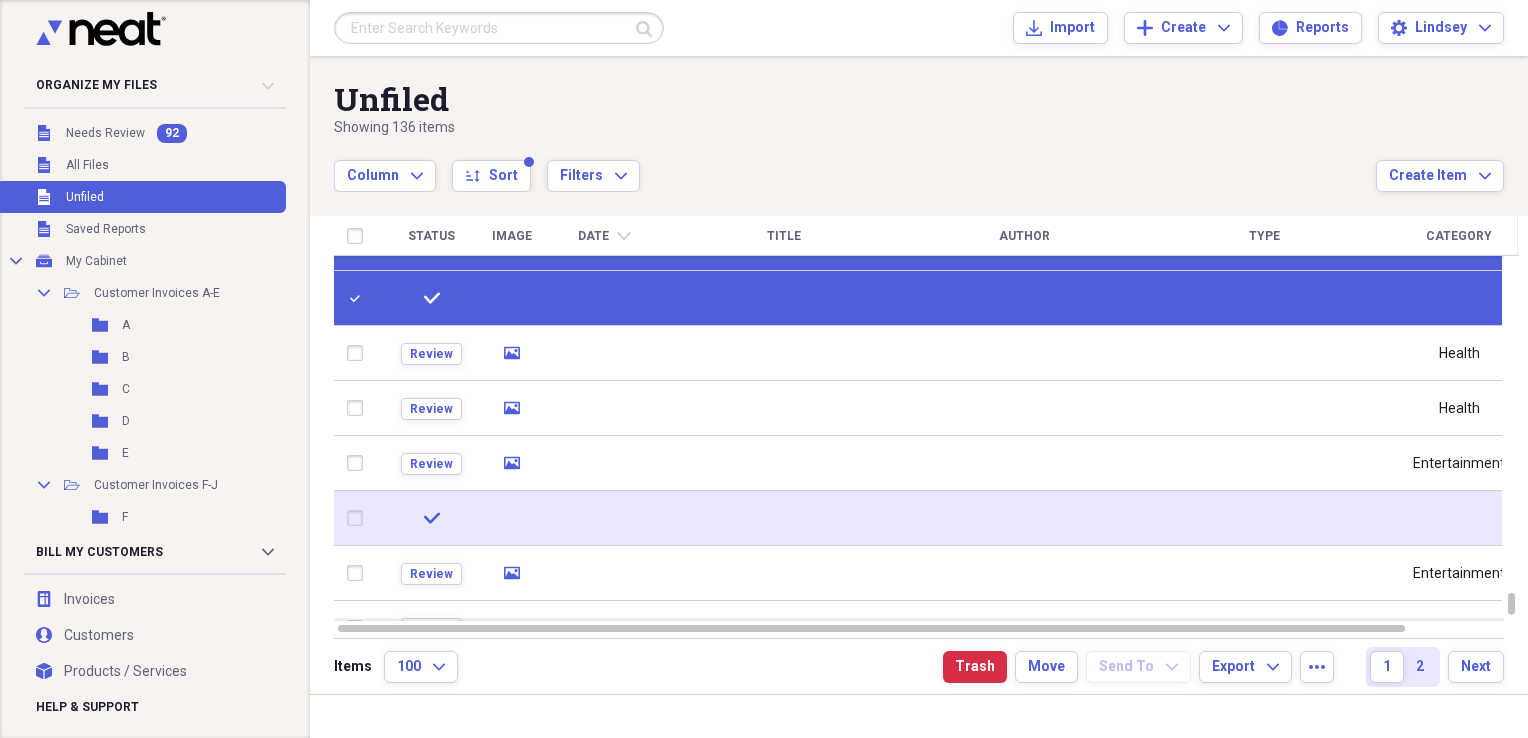 click at bounding box center (359, 518) 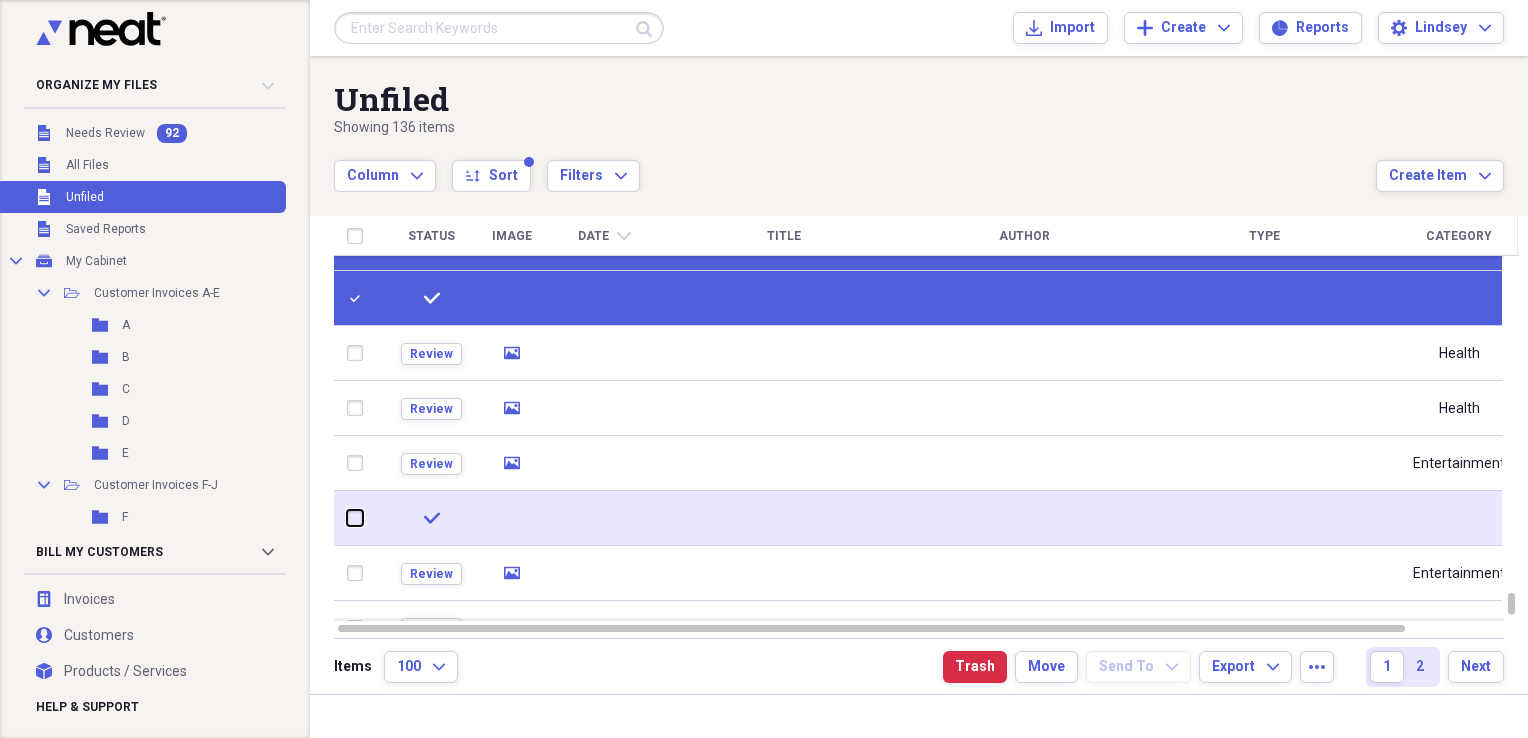 click at bounding box center (347, 518) 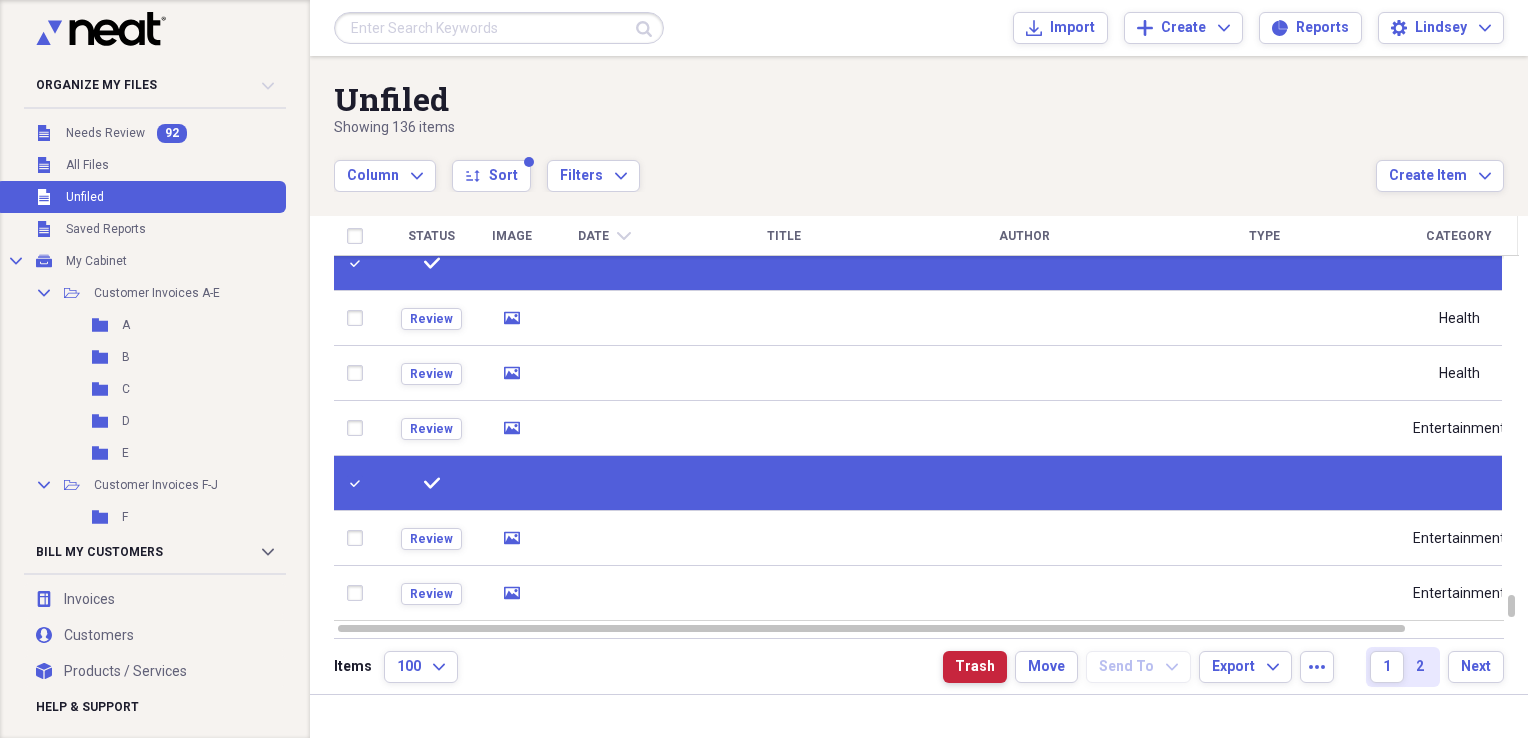 click on "Trash" at bounding box center (975, 667) 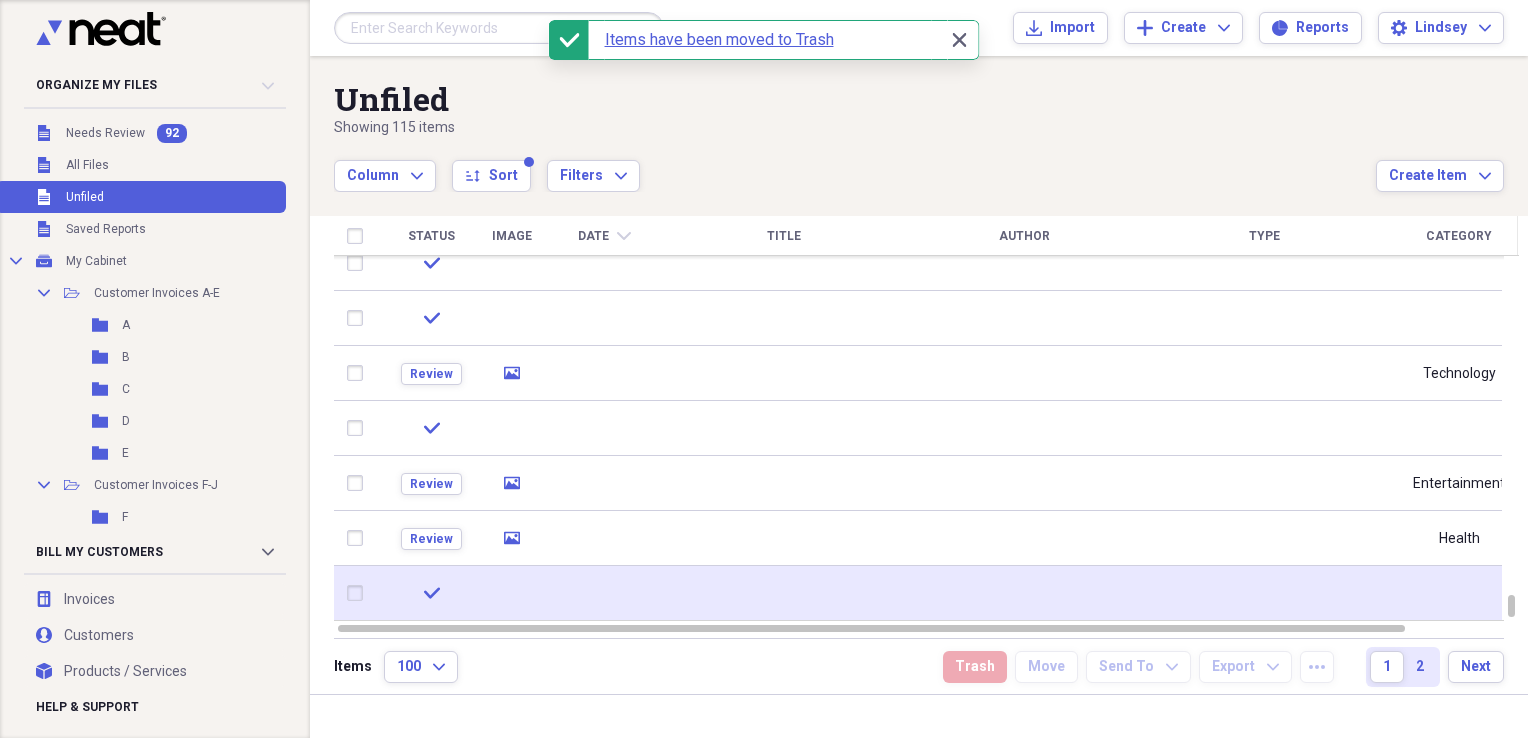 click at bounding box center (359, 593) 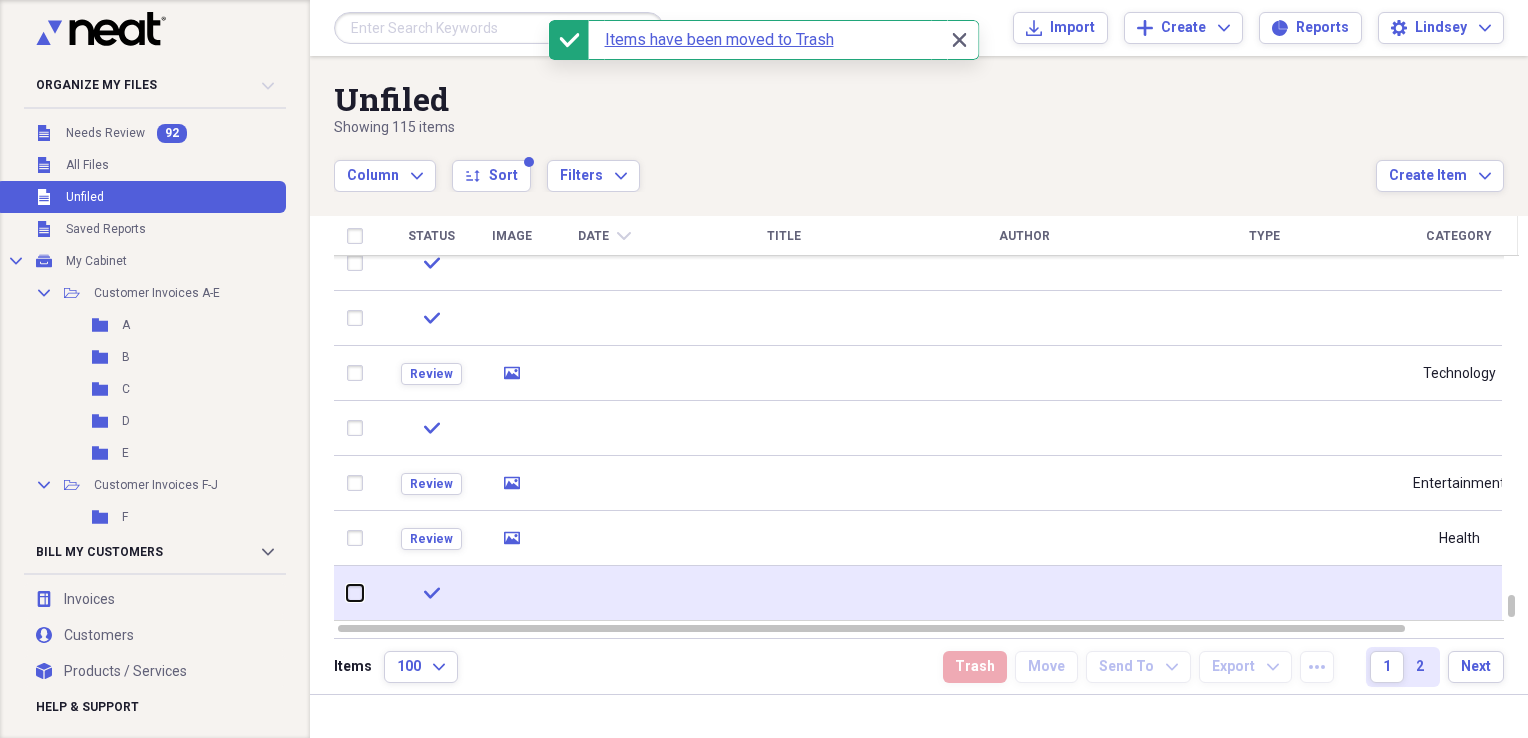 click at bounding box center (347, 593) 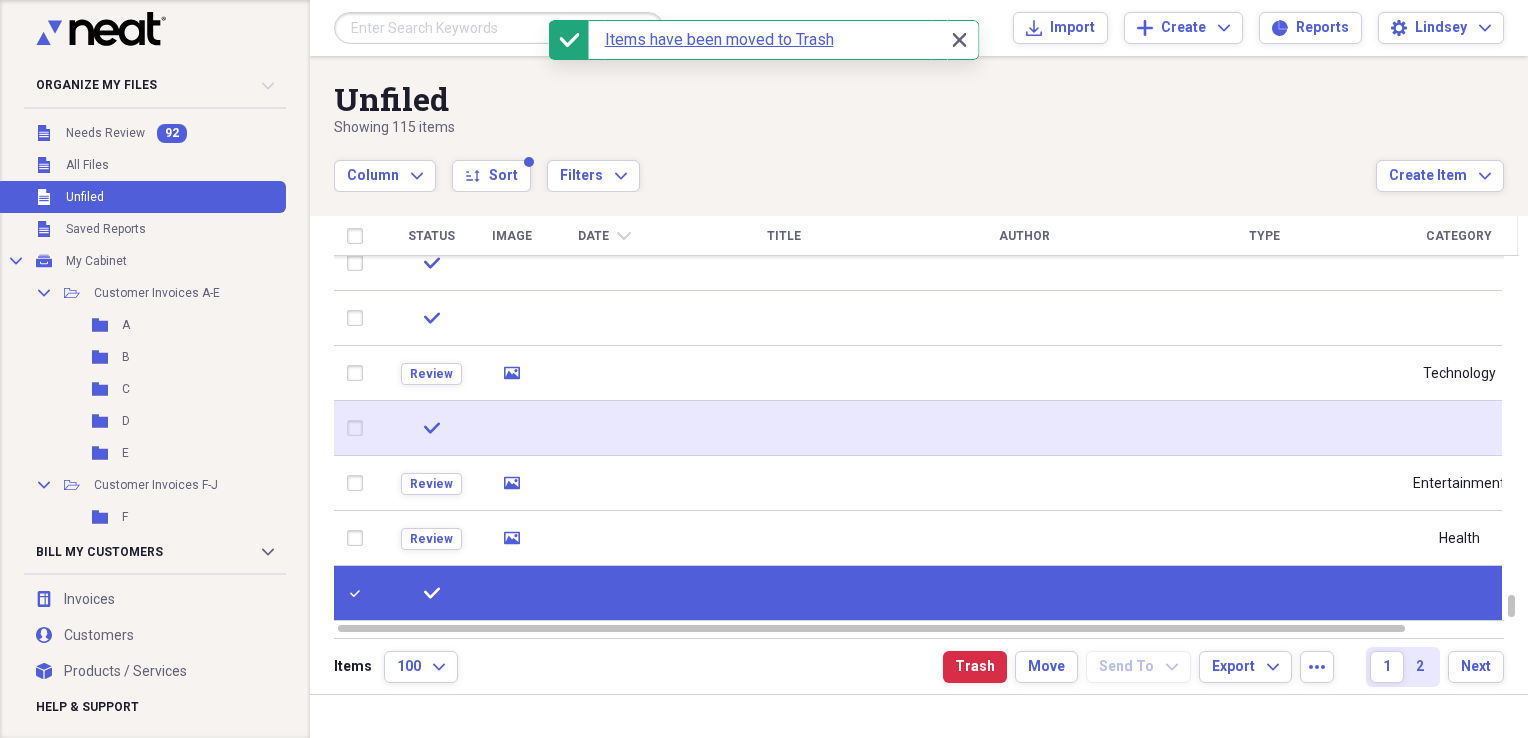 click at bounding box center (359, 428) 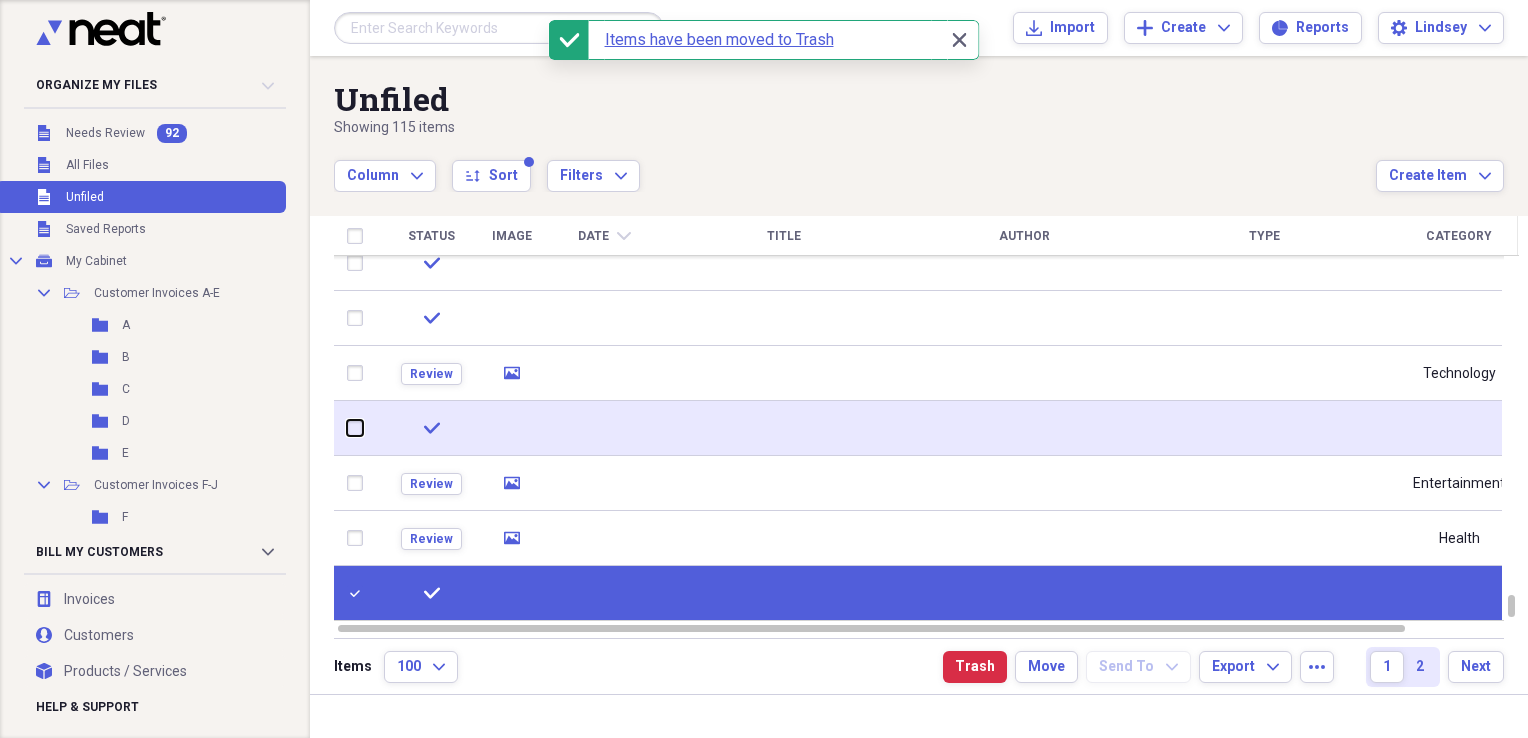 click at bounding box center [347, 428] 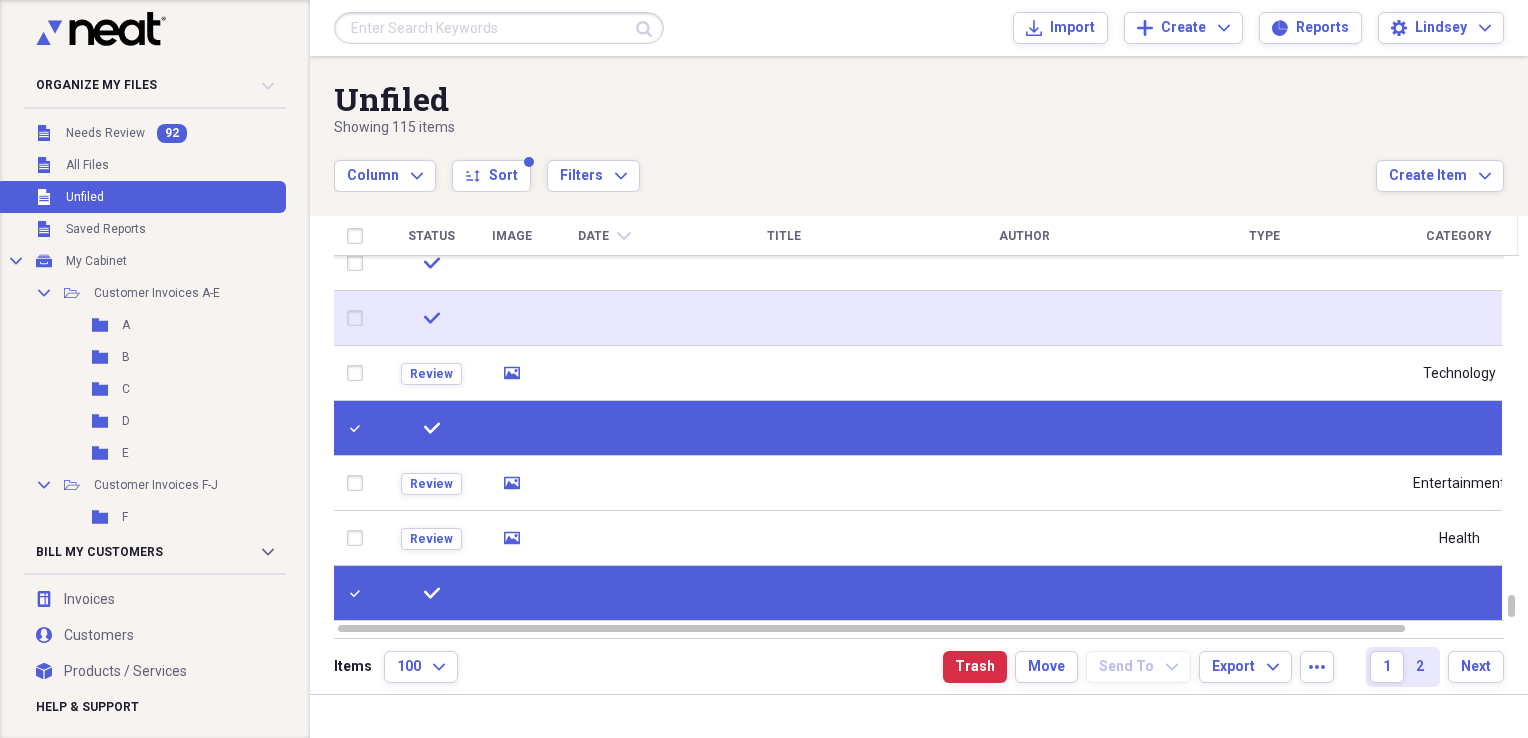 click at bounding box center [359, 318] 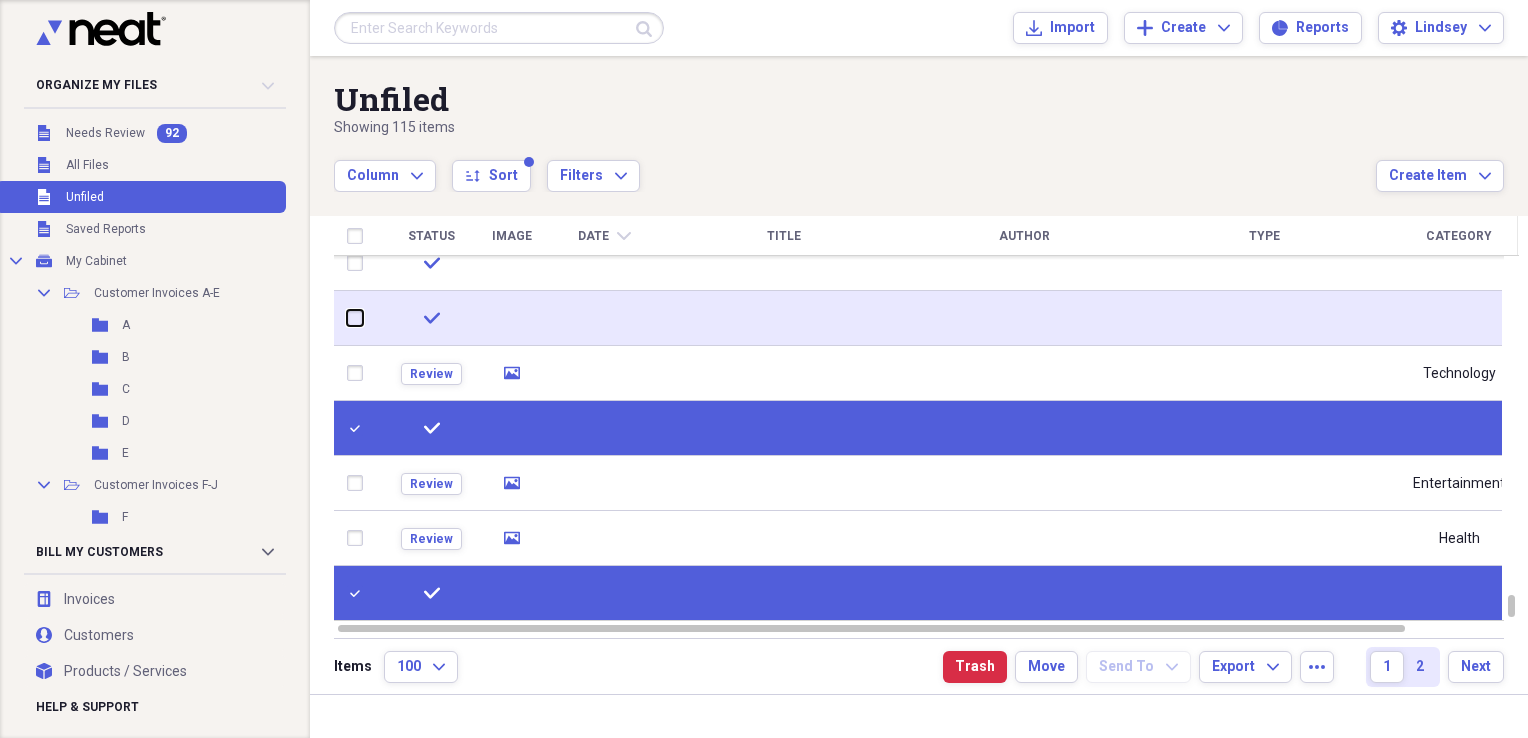 click at bounding box center (347, 318) 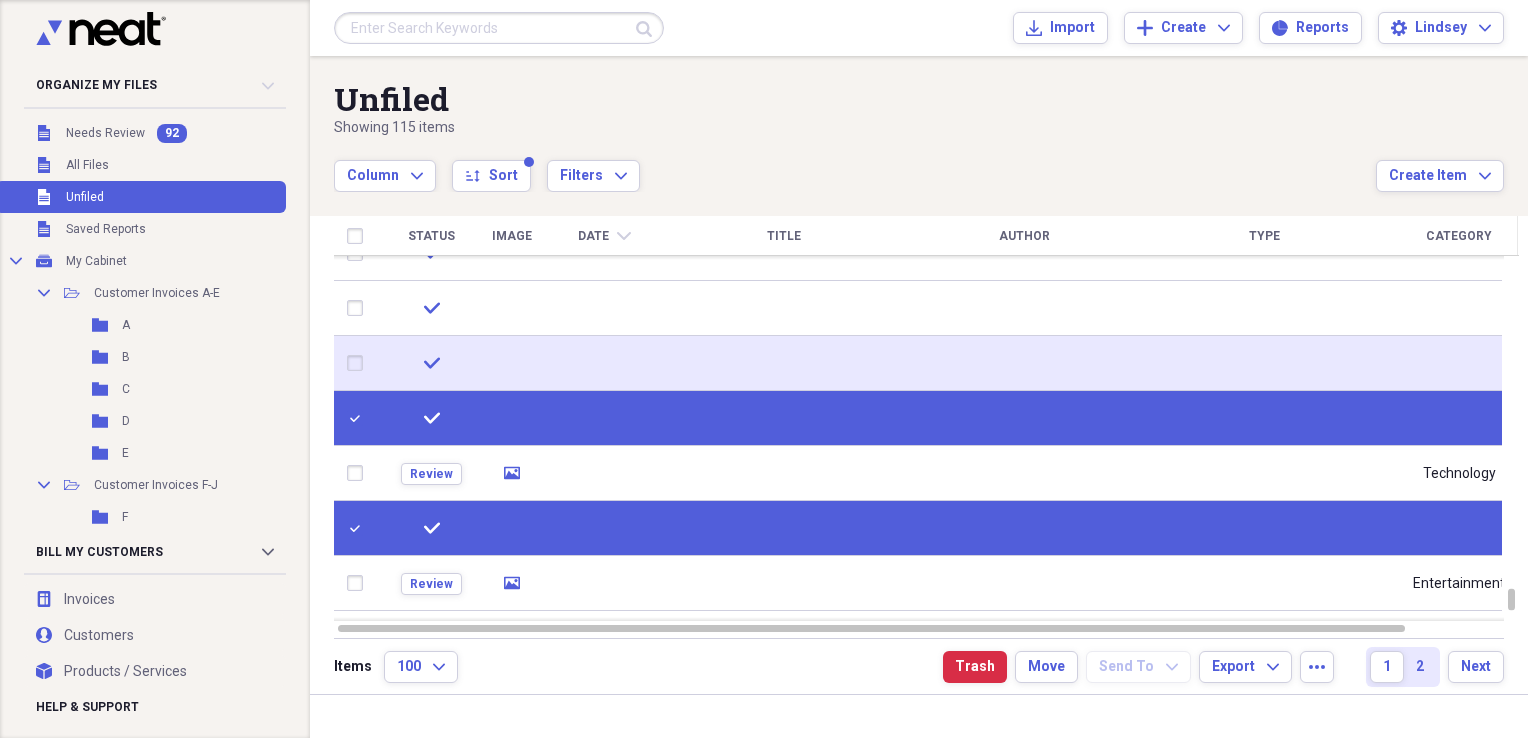 click at bounding box center (359, 363) 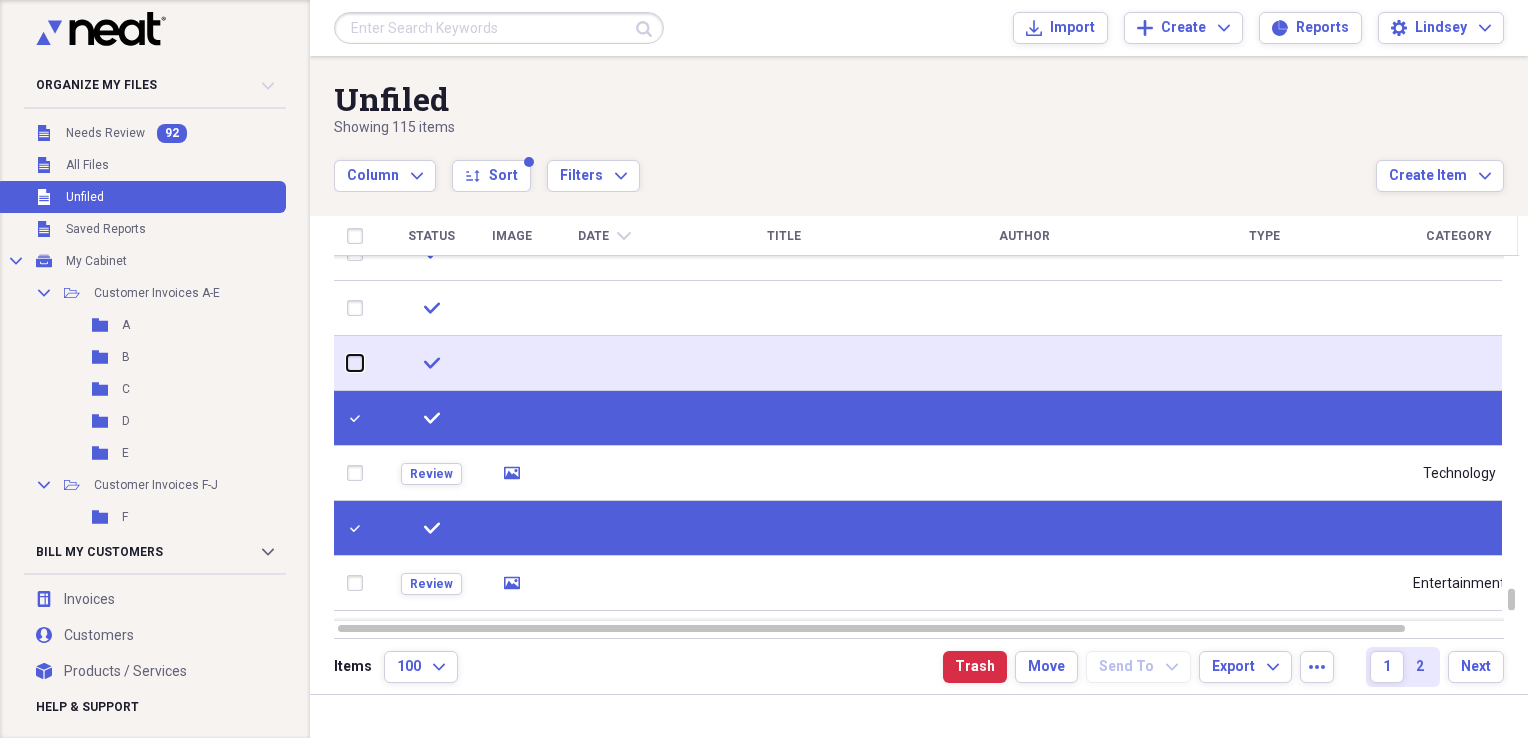 click at bounding box center [347, 363] 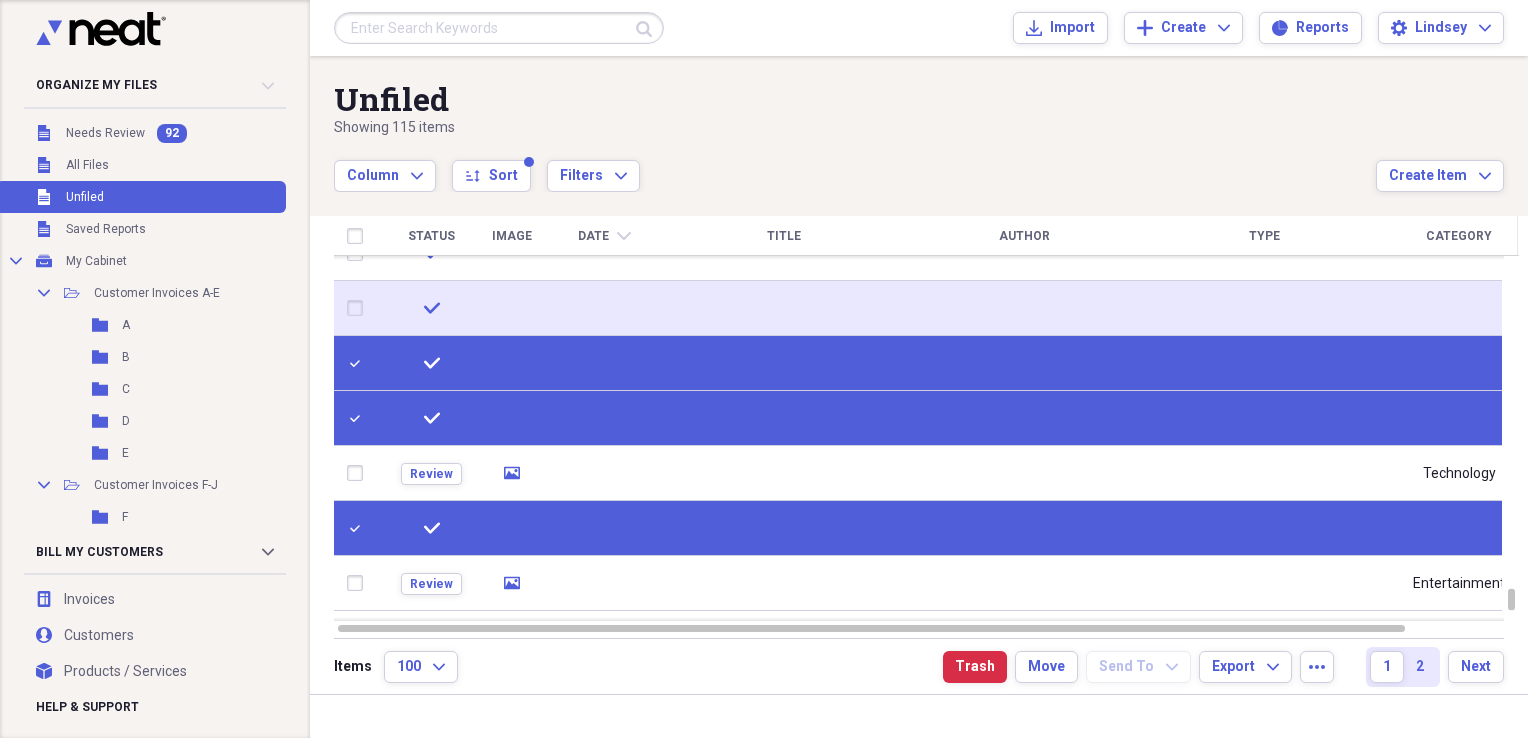 click at bounding box center (359, 308) 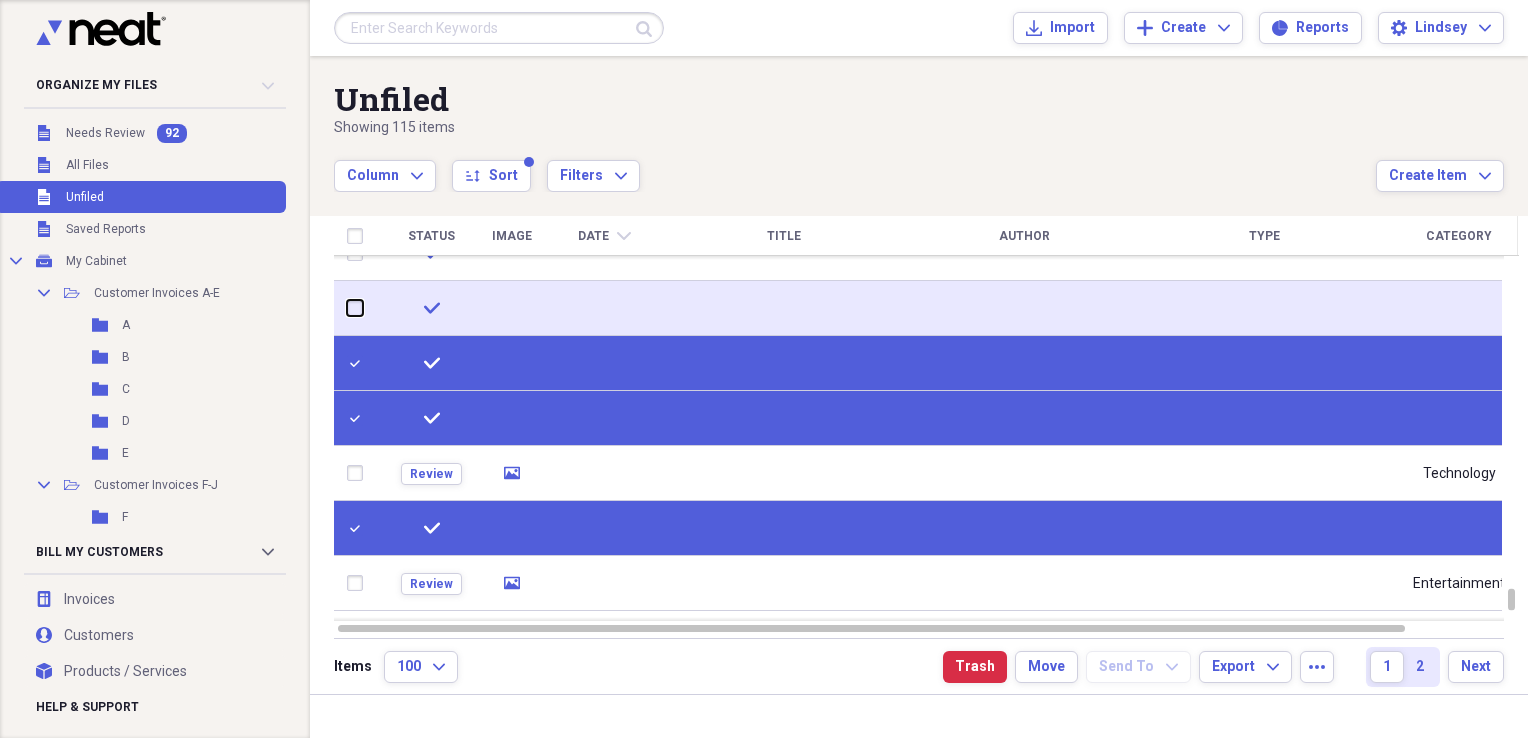 click at bounding box center (347, 308) 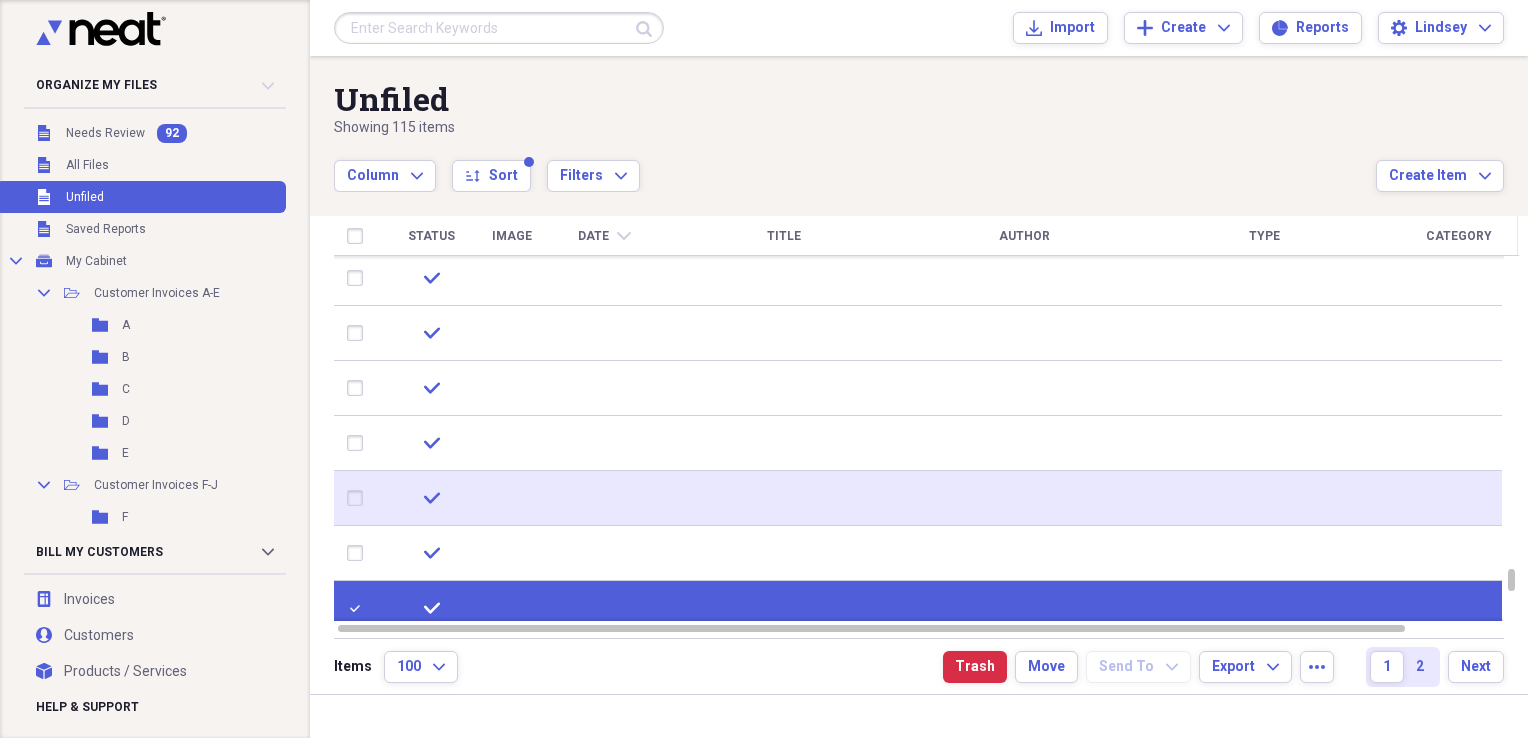 click at bounding box center [359, 498] 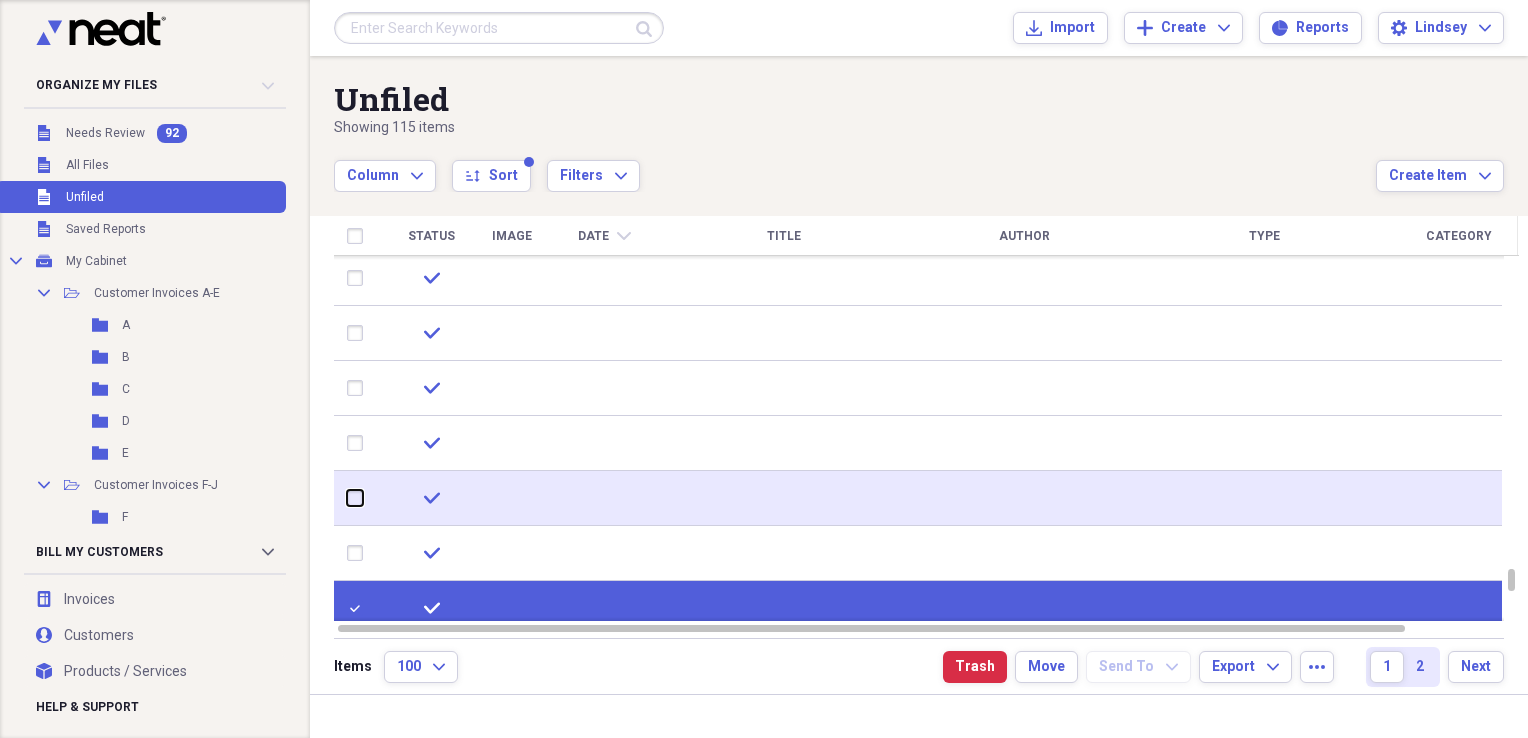 click at bounding box center (347, 498) 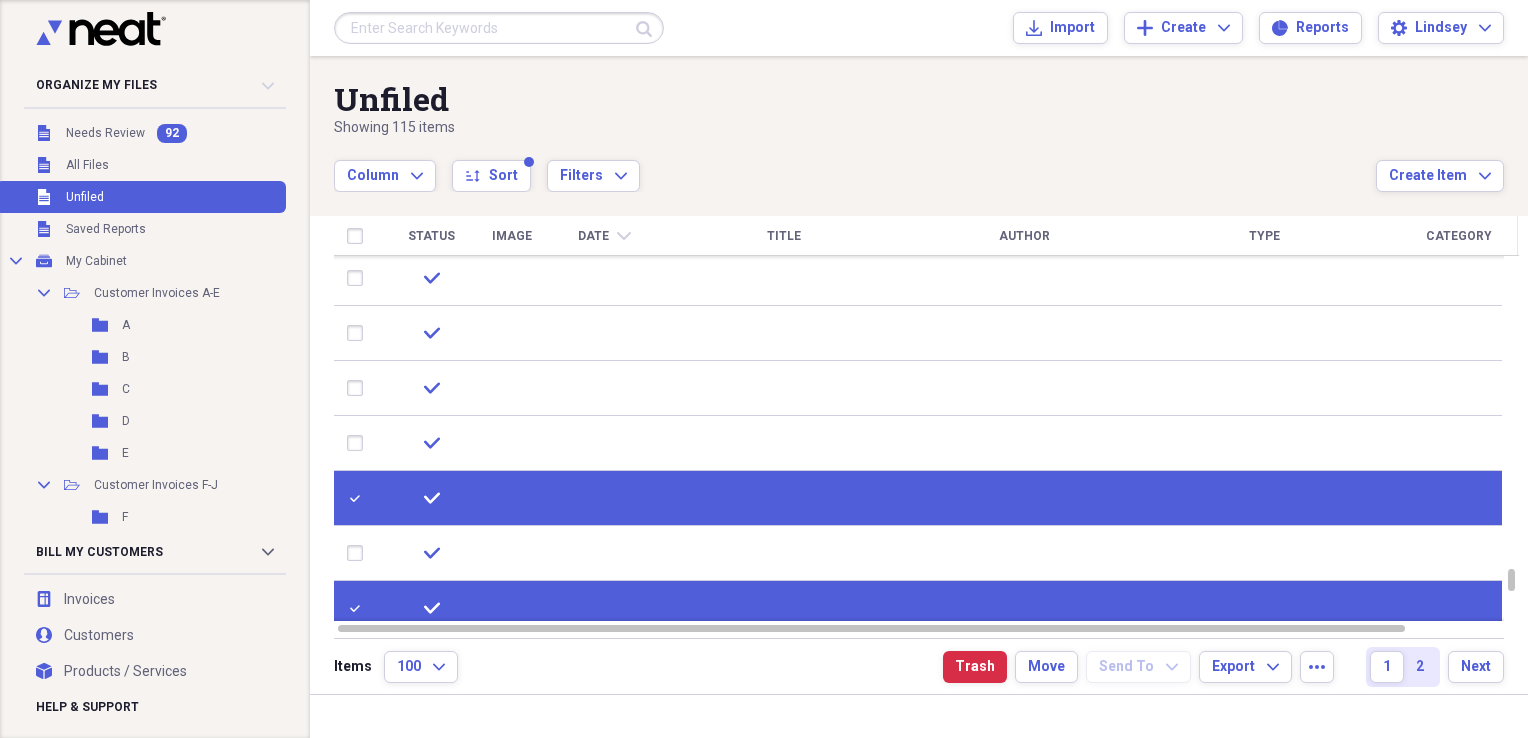 drag, startPoint x: 369, startPoint y: 546, endPoint x: 365, endPoint y: 492, distance: 54.147945 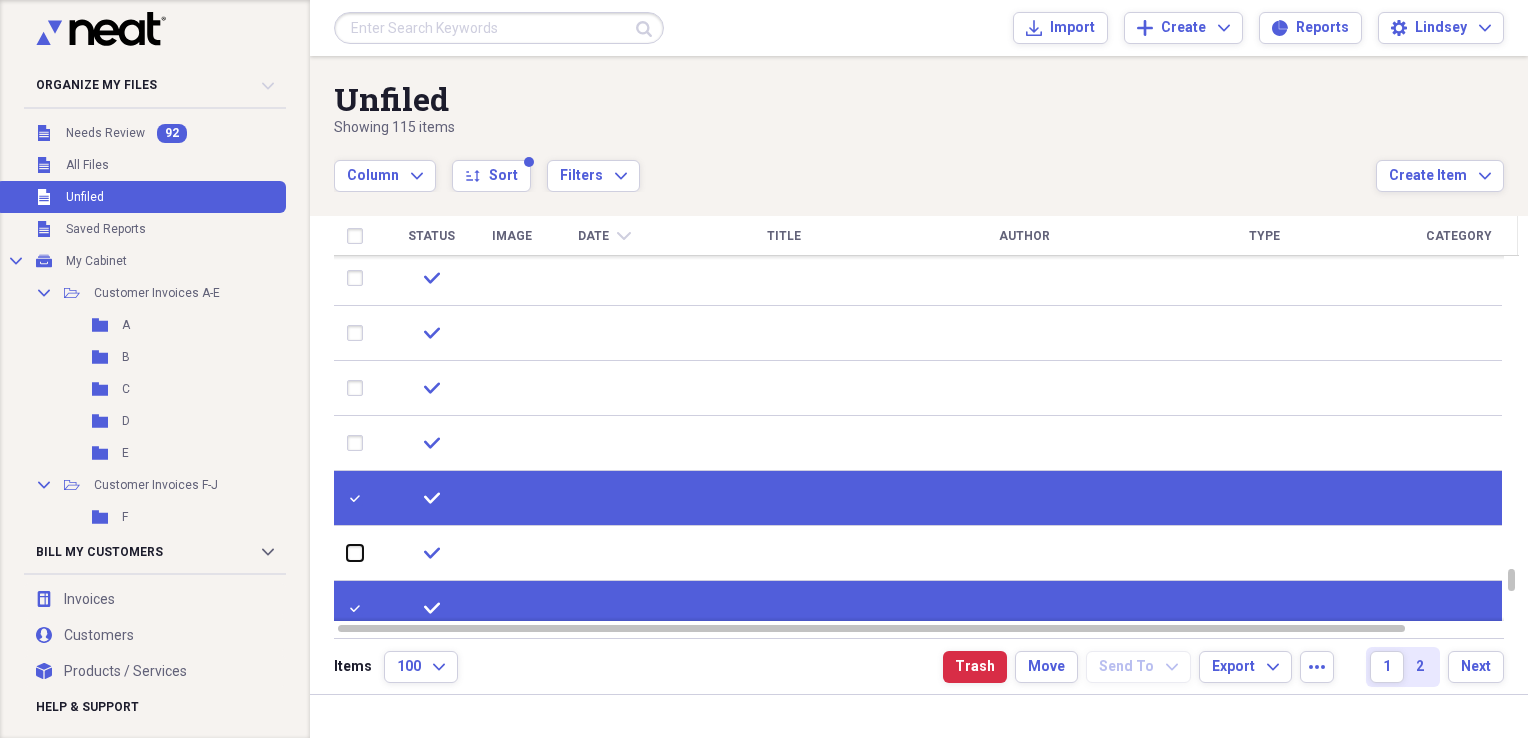 click at bounding box center [347, 553] 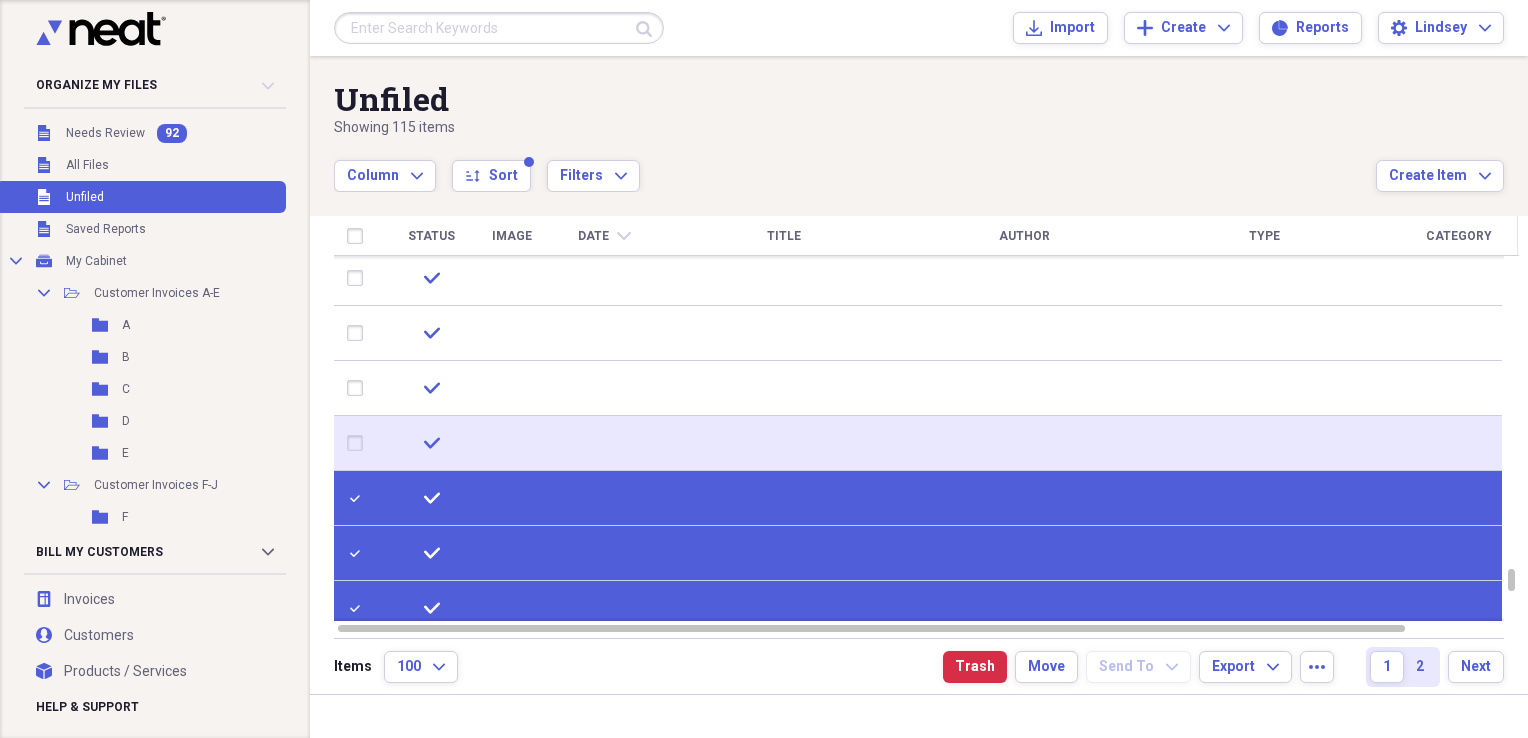 click at bounding box center [359, 443] 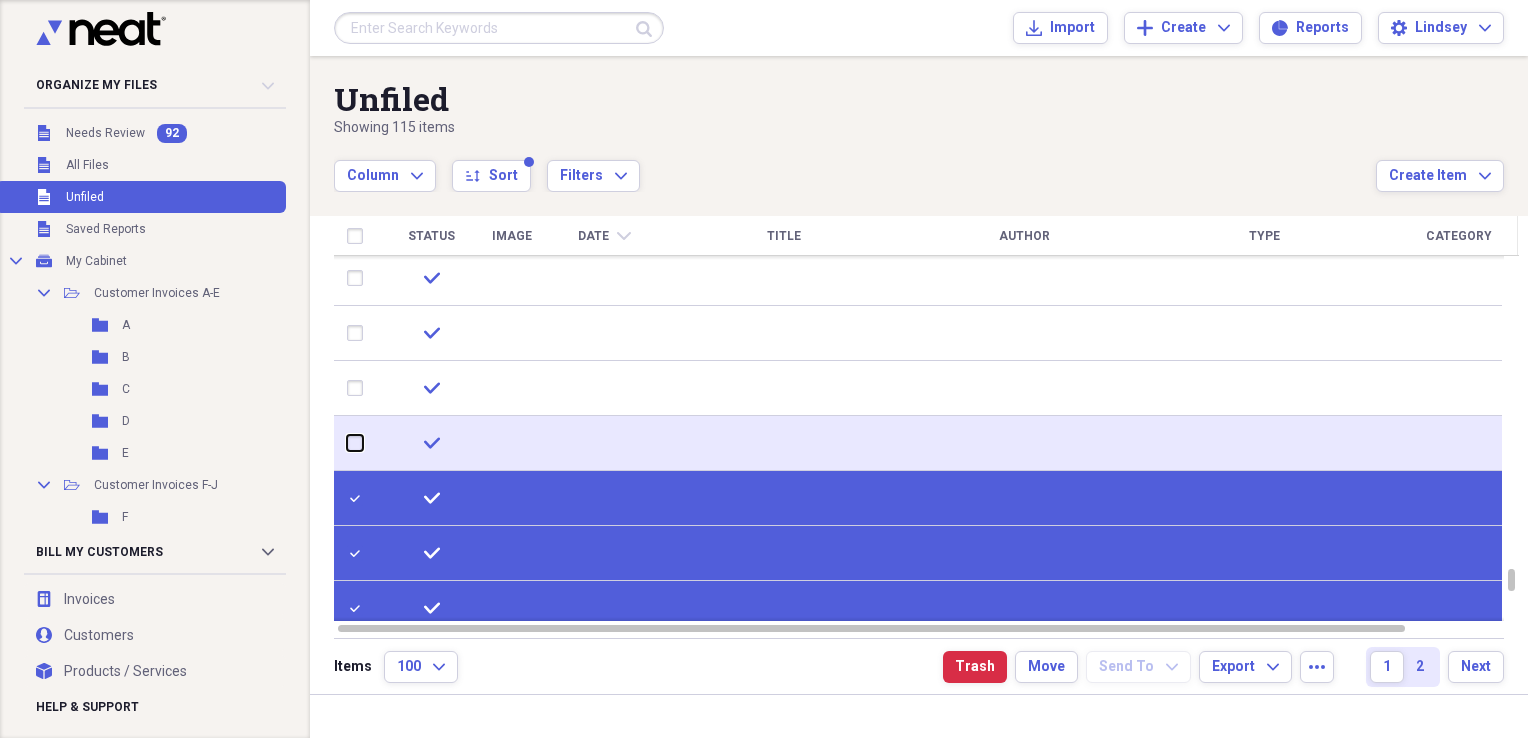 click at bounding box center (347, 443) 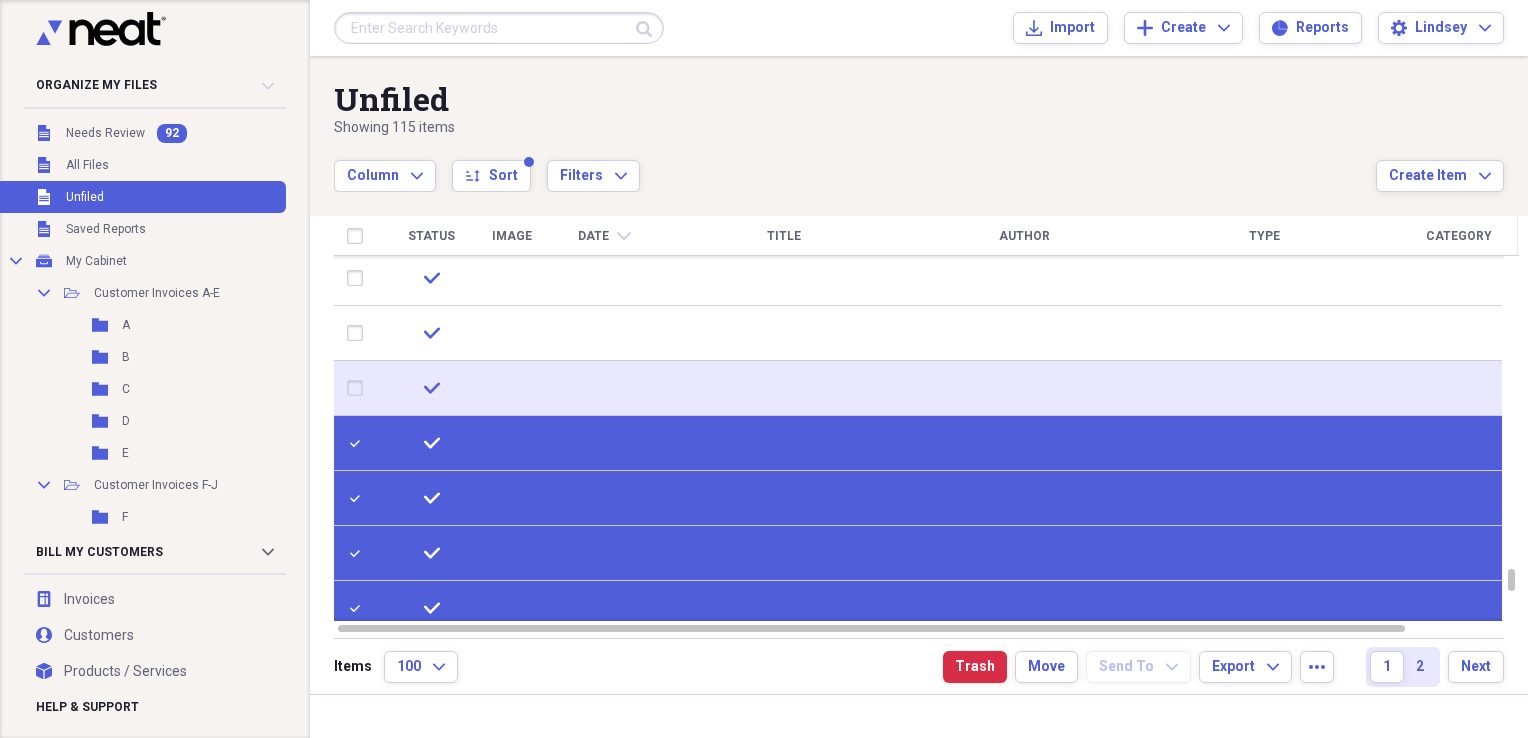 click at bounding box center [359, 388] 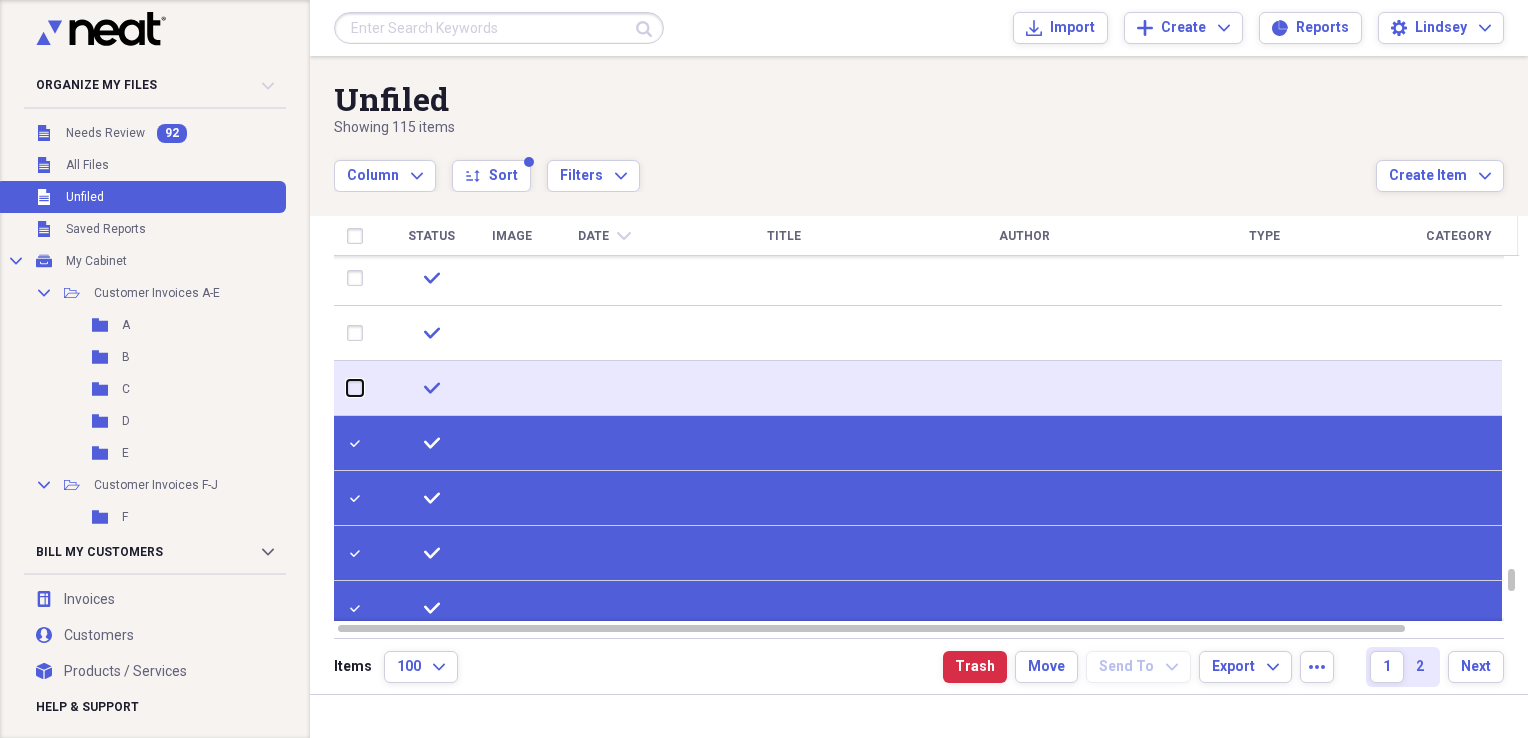click at bounding box center [347, 388] 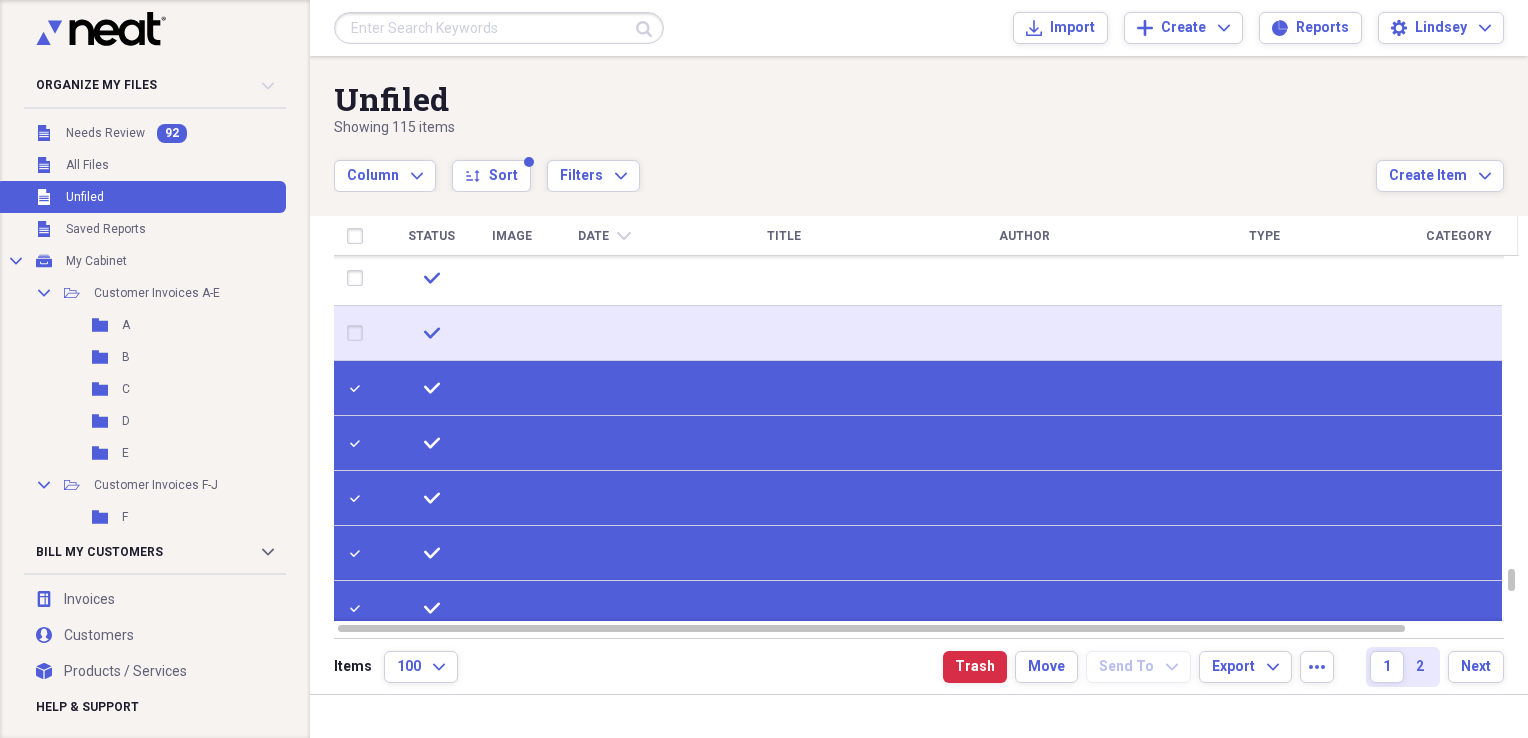 click at bounding box center [359, 333] 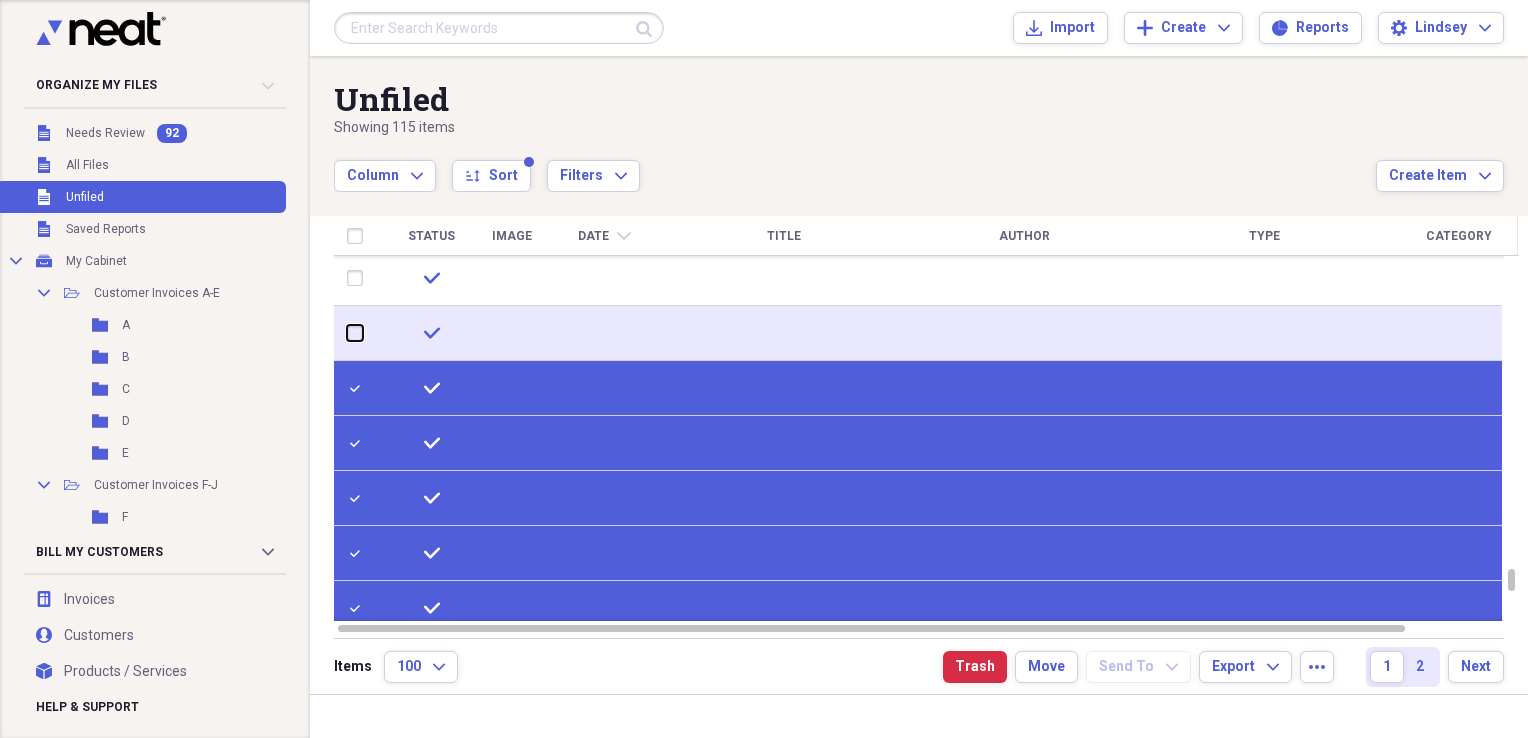click at bounding box center [347, 333] 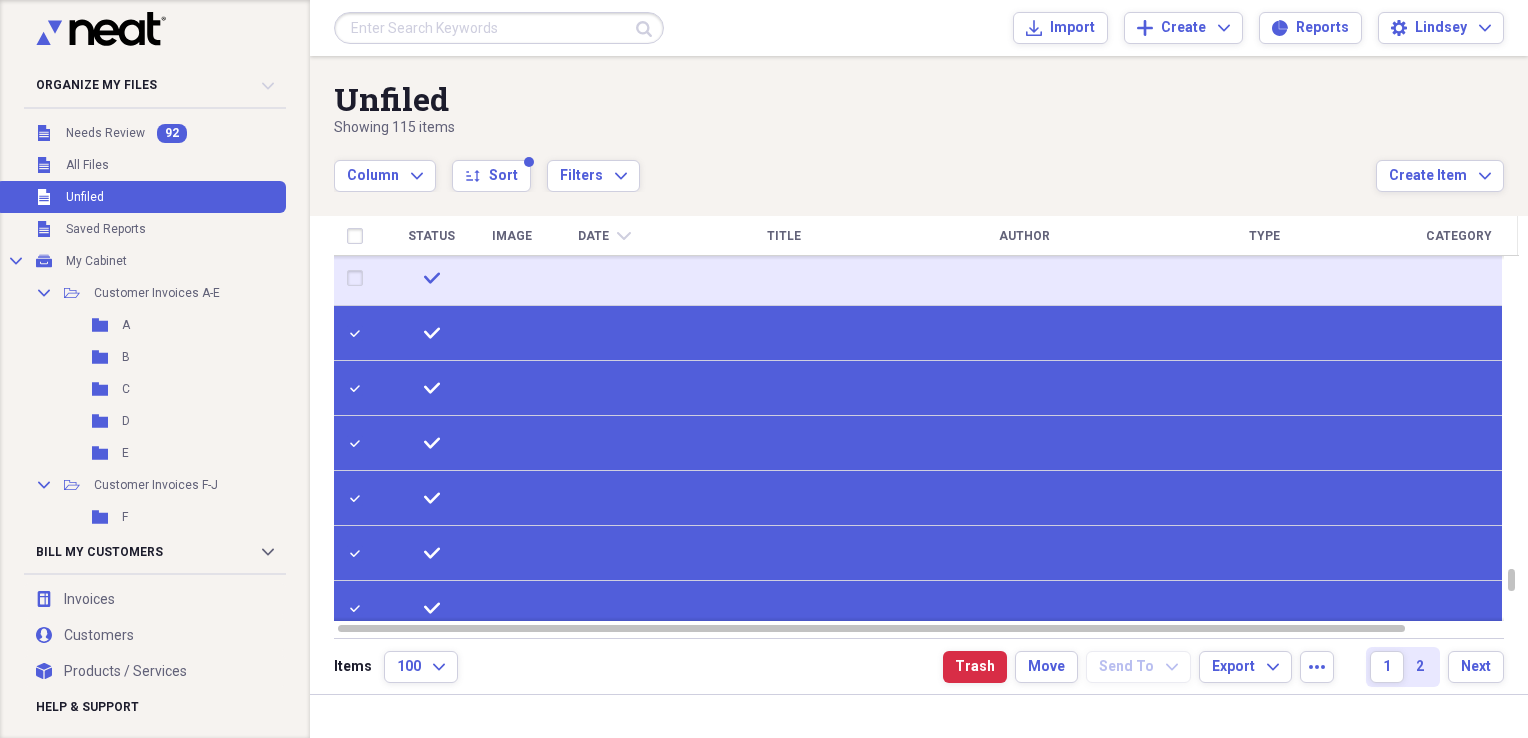 click at bounding box center (359, 278) 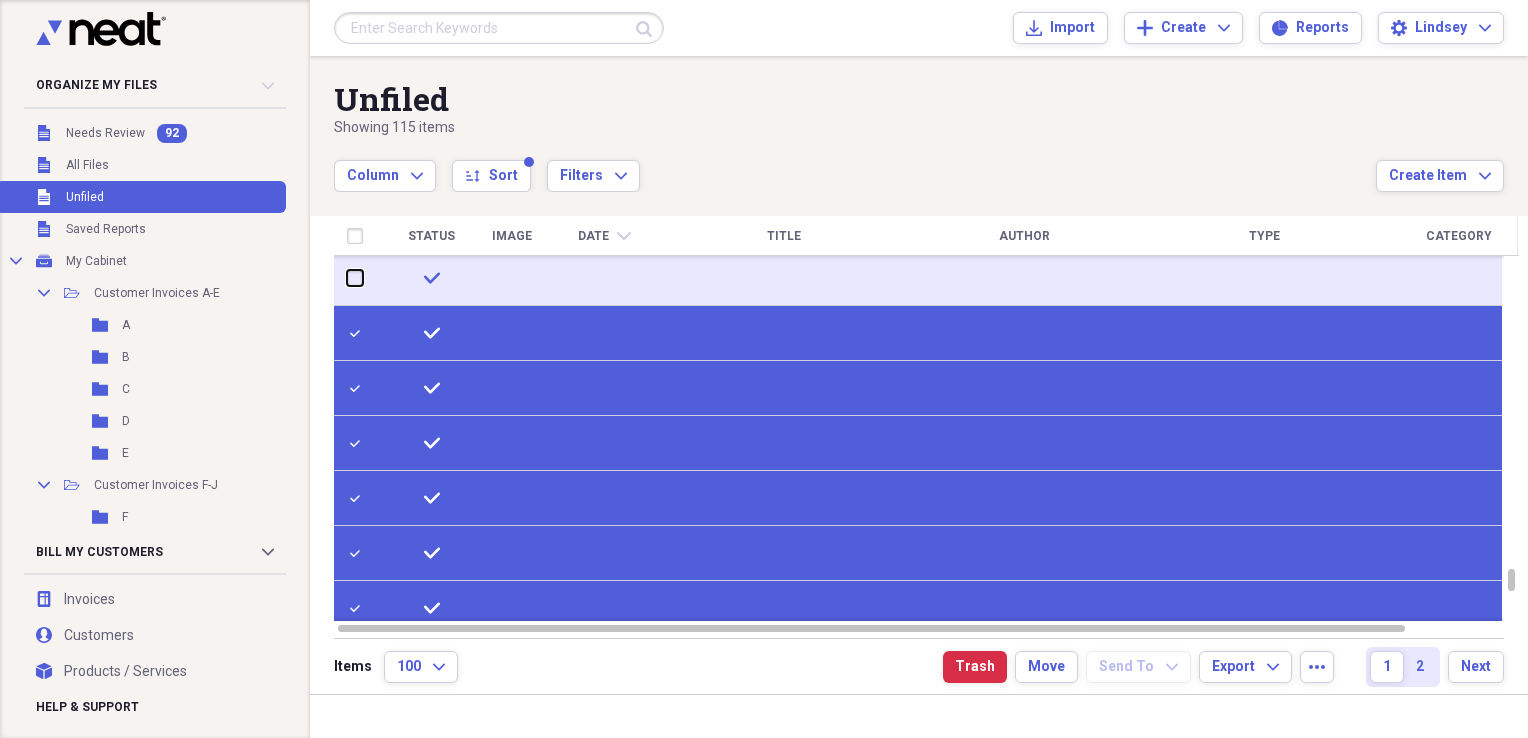 click at bounding box center (347, 278) 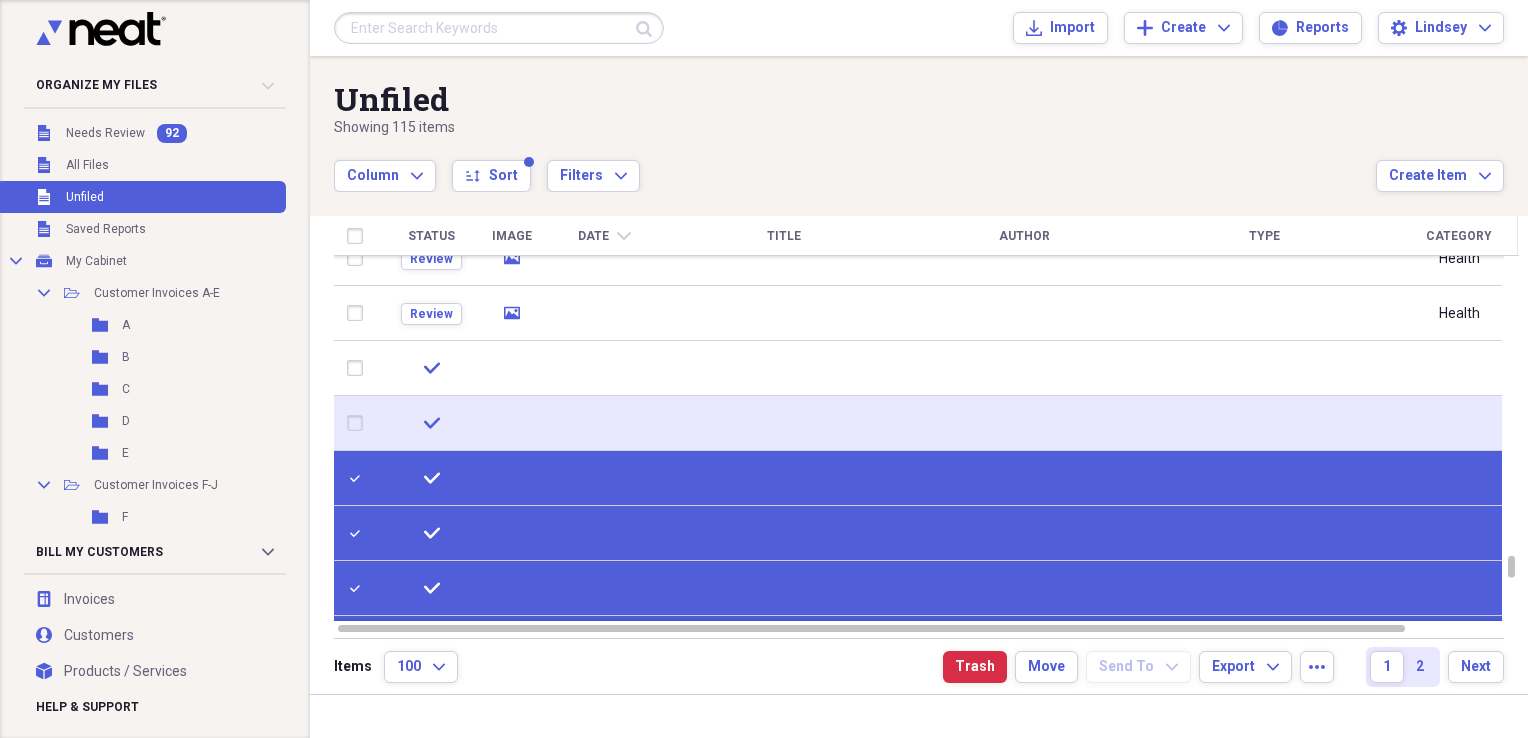 click at bounding box center [359, 423] 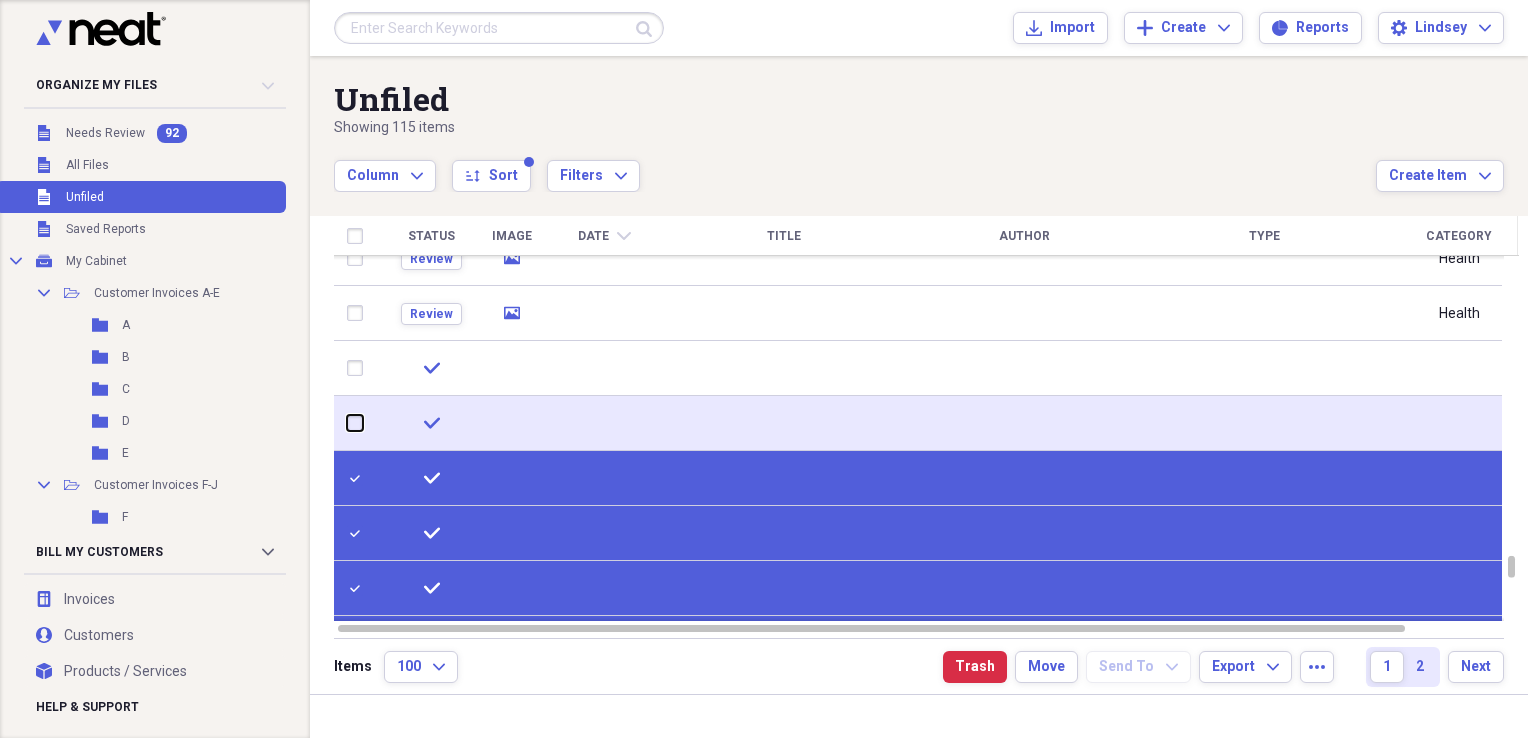 click at bounding box center (347, 423) 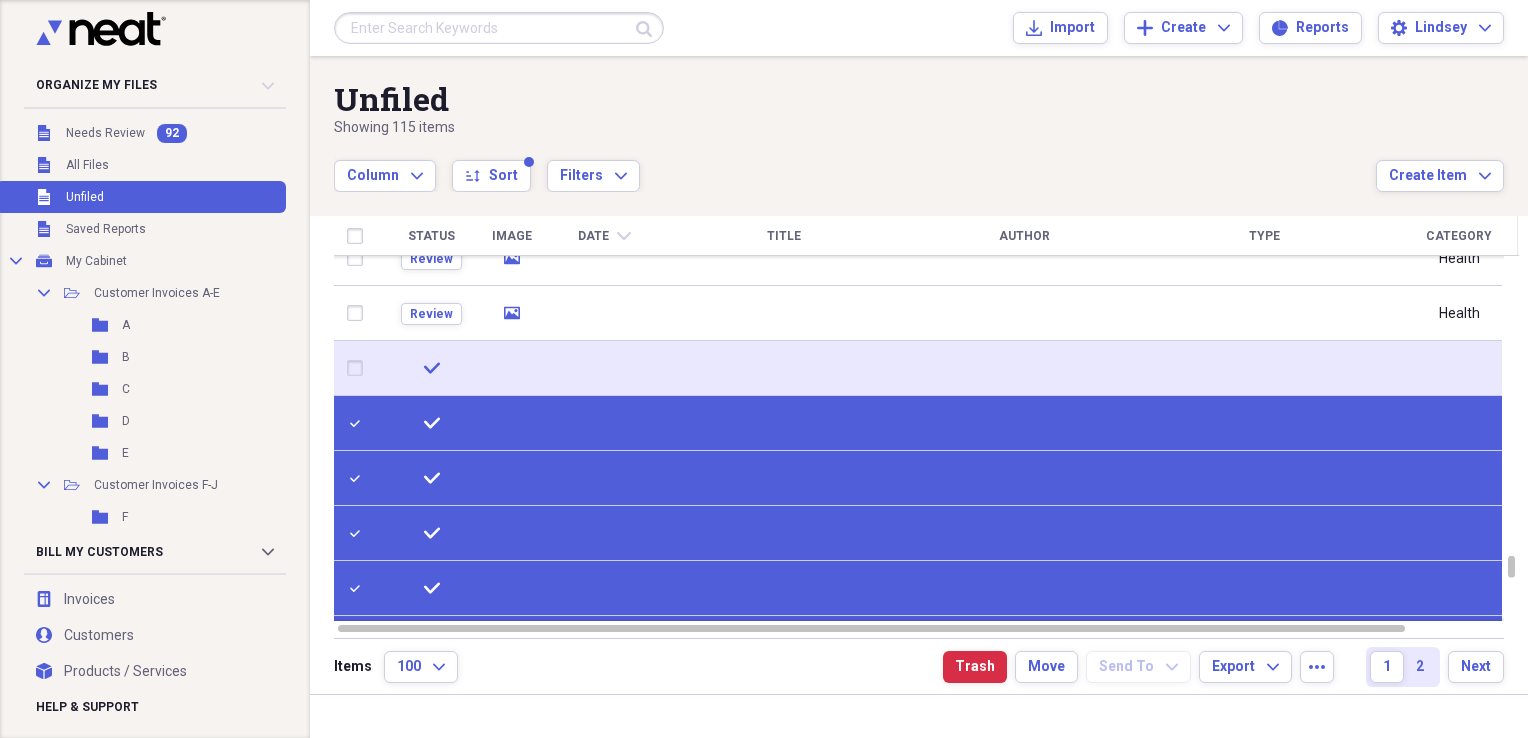click at bounding box center [359, 368] 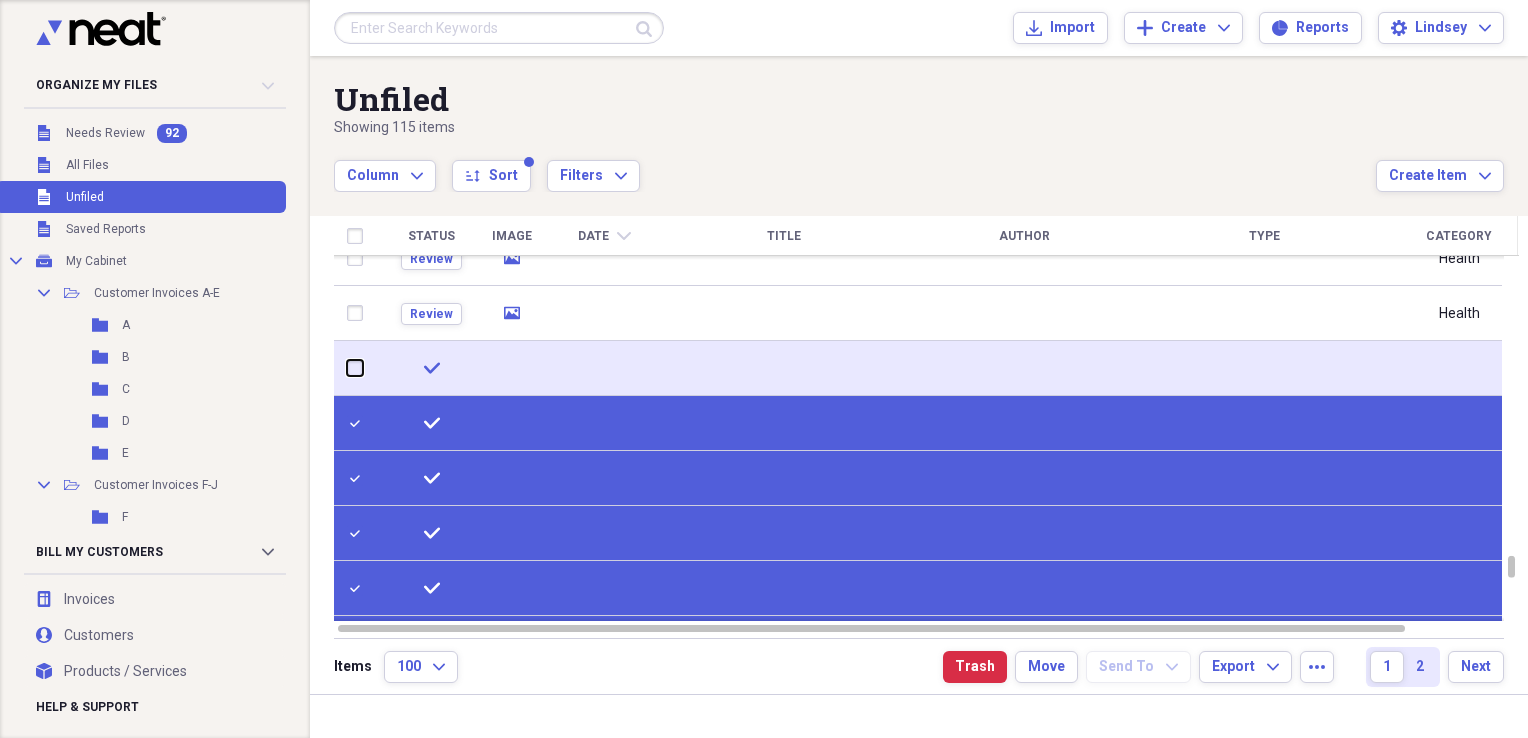 click at bounding box center (347, 368) 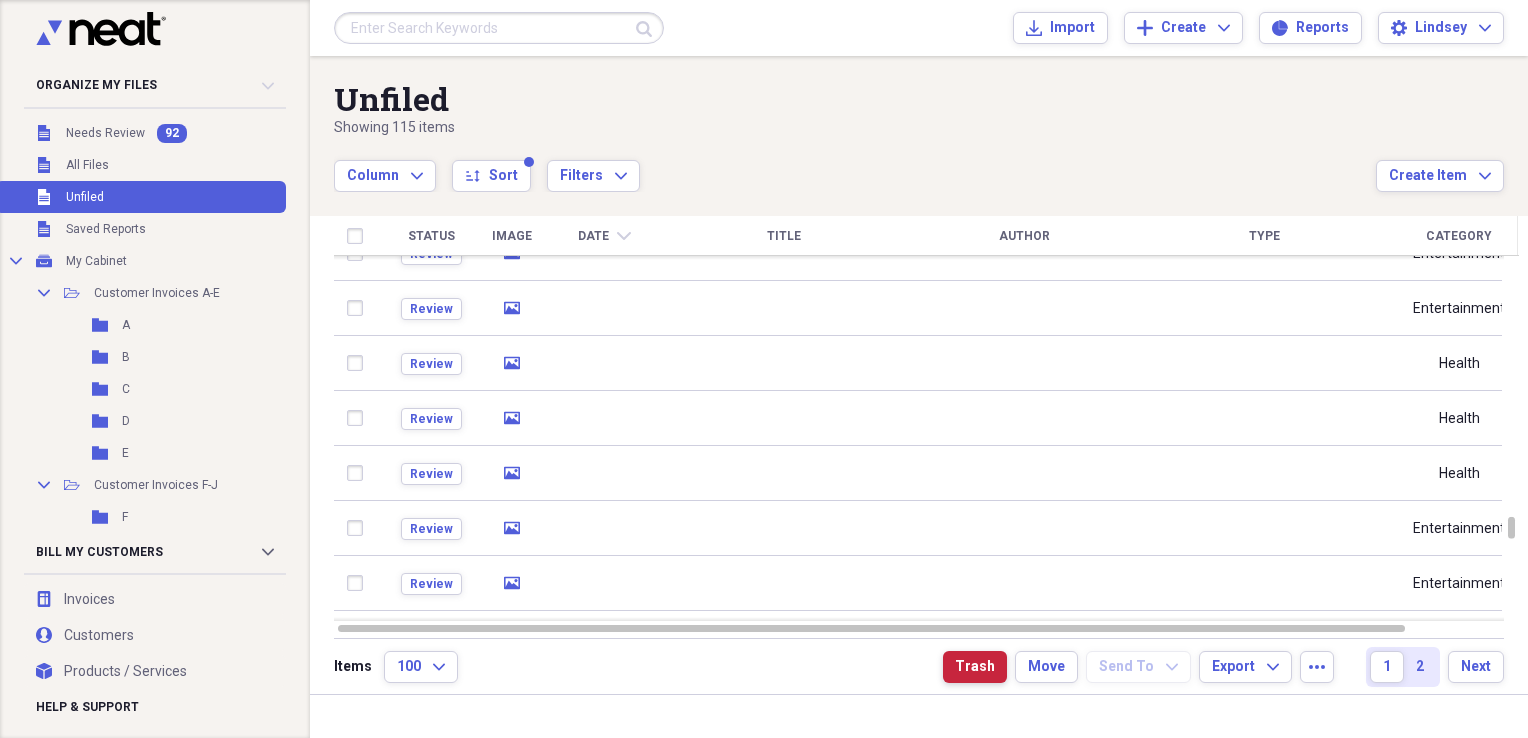 click on "Trash" at bounding box center (975, 667) 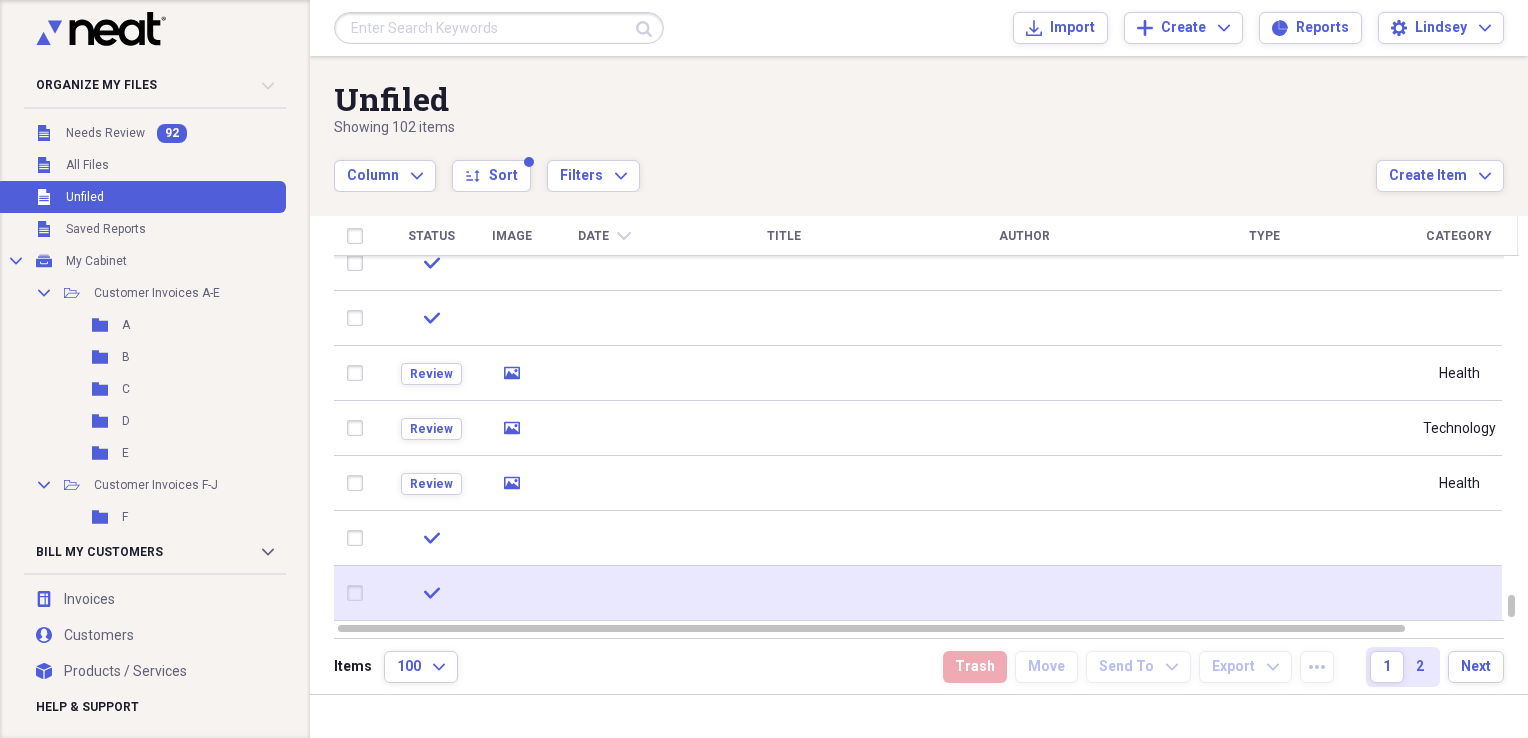 drag, startPoint x: 360, startPoint y: 590, endPoint x: 370, endPoint y: 578, distance: 15.6205 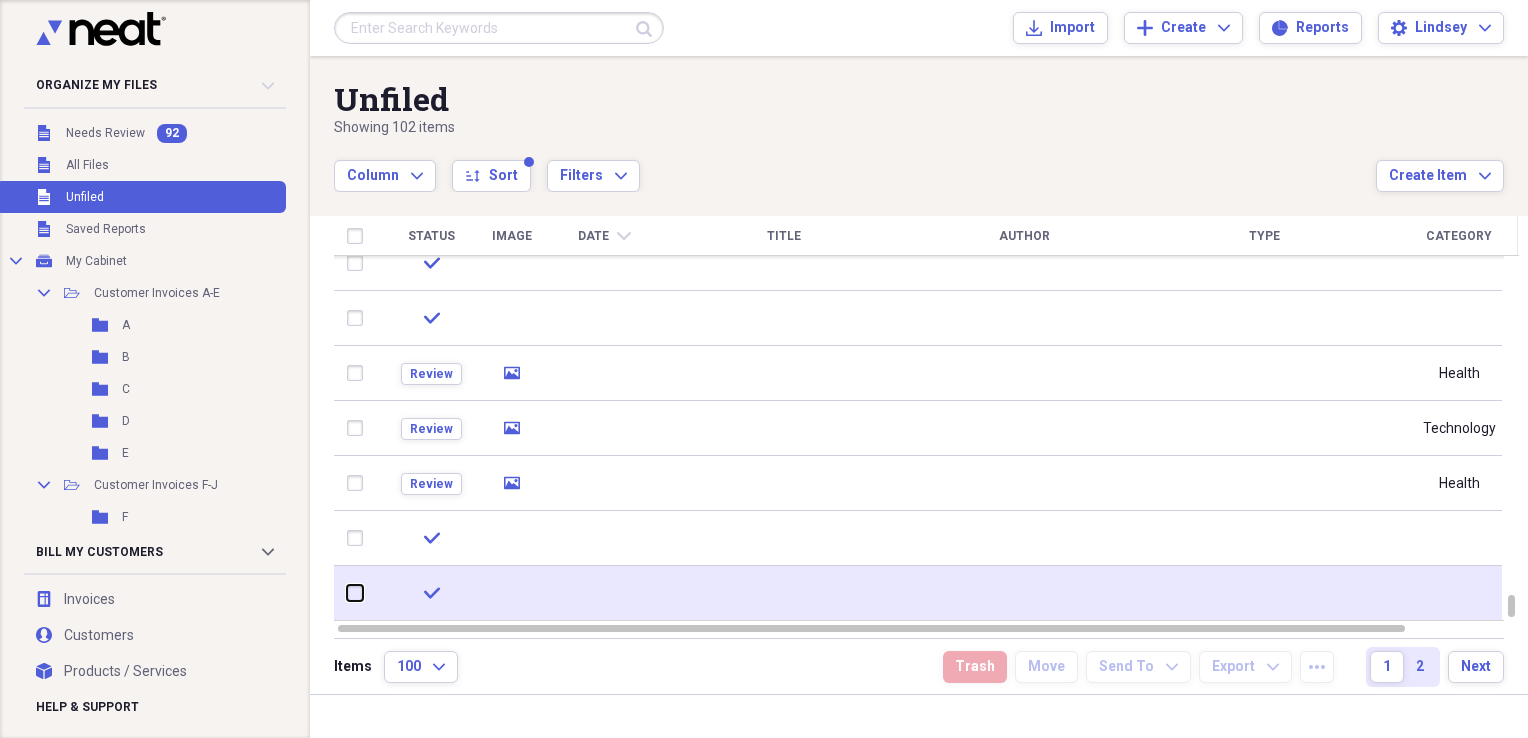 click at bounding box center [347, 593] 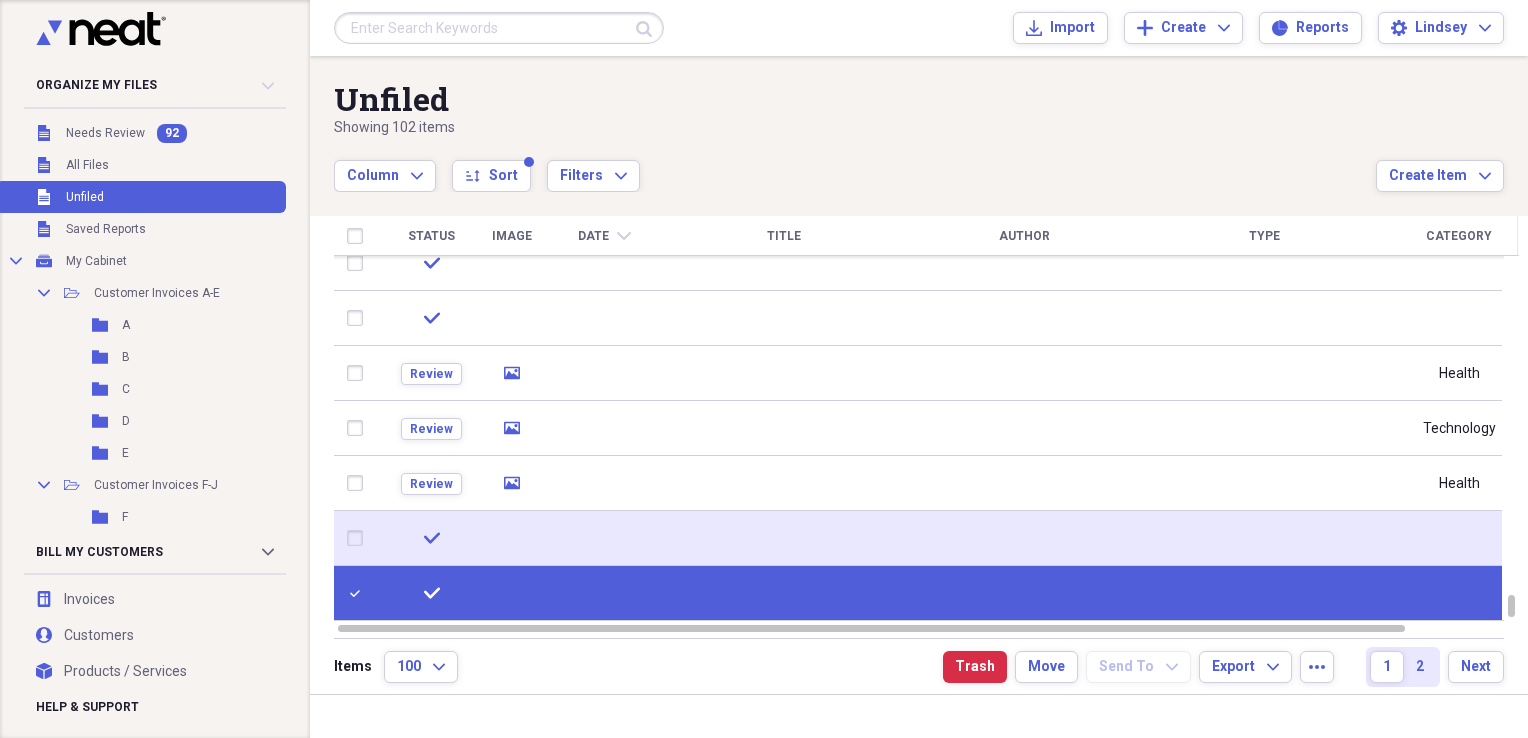 click at bounding box center (359, 538) 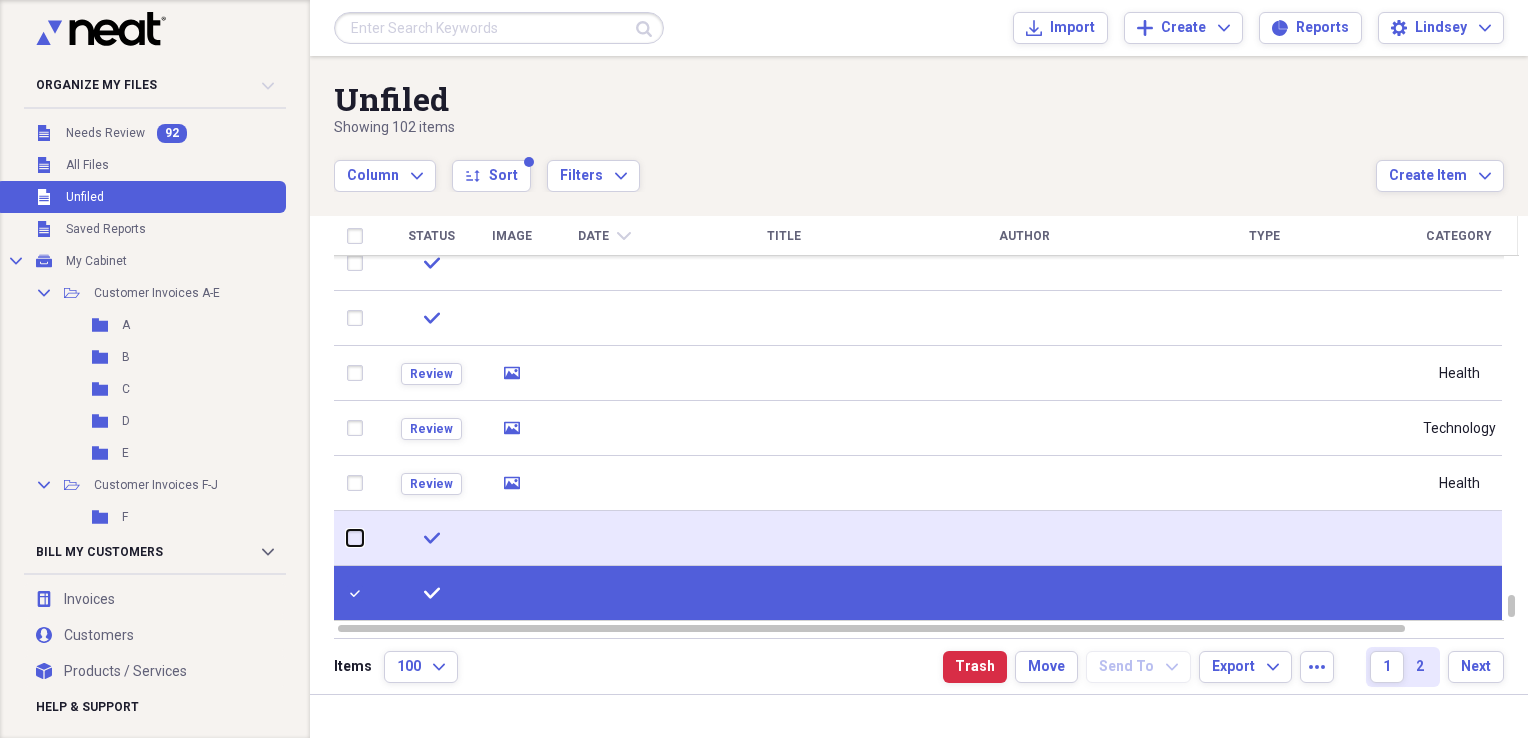 click at bounding box center (347, 538) 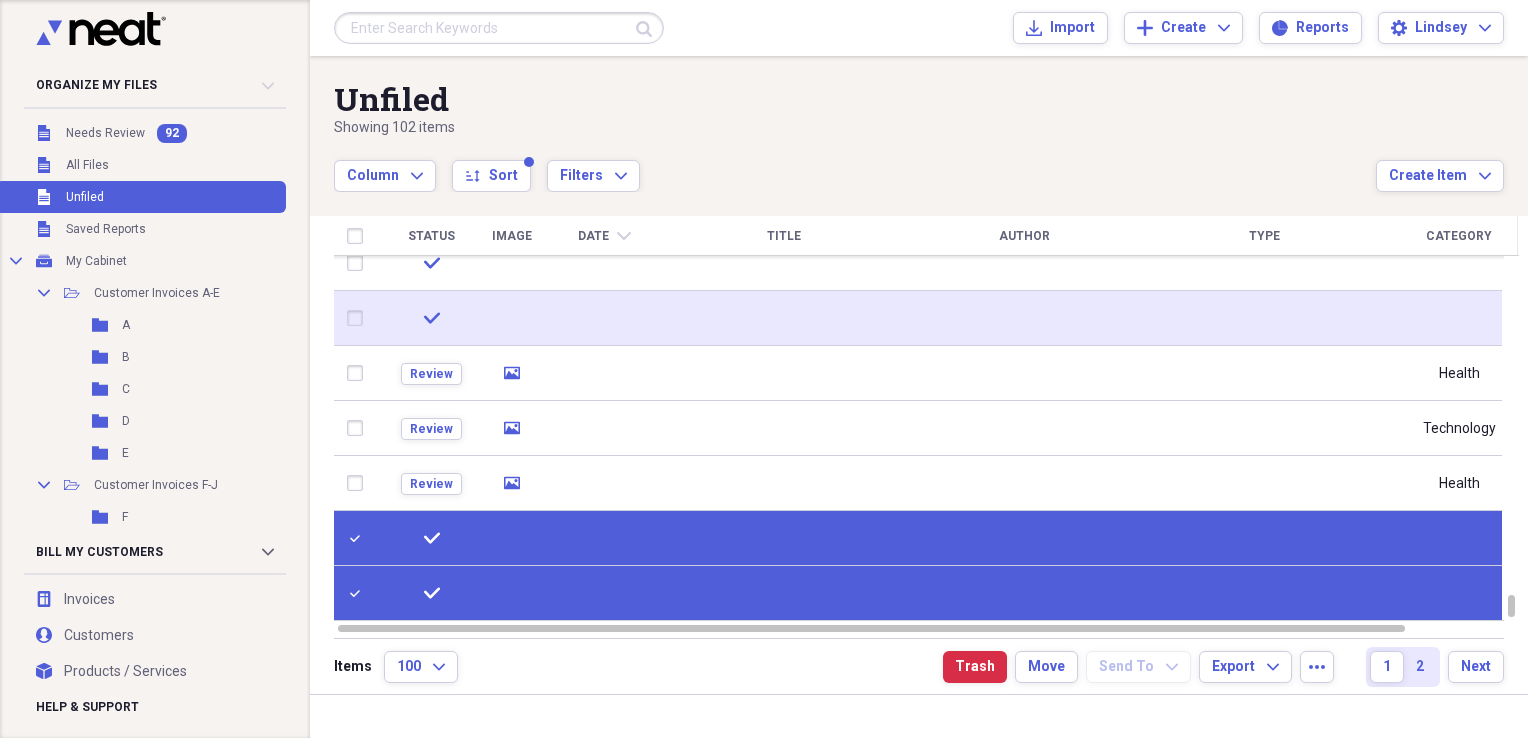 click at bounding box center (359, 318) 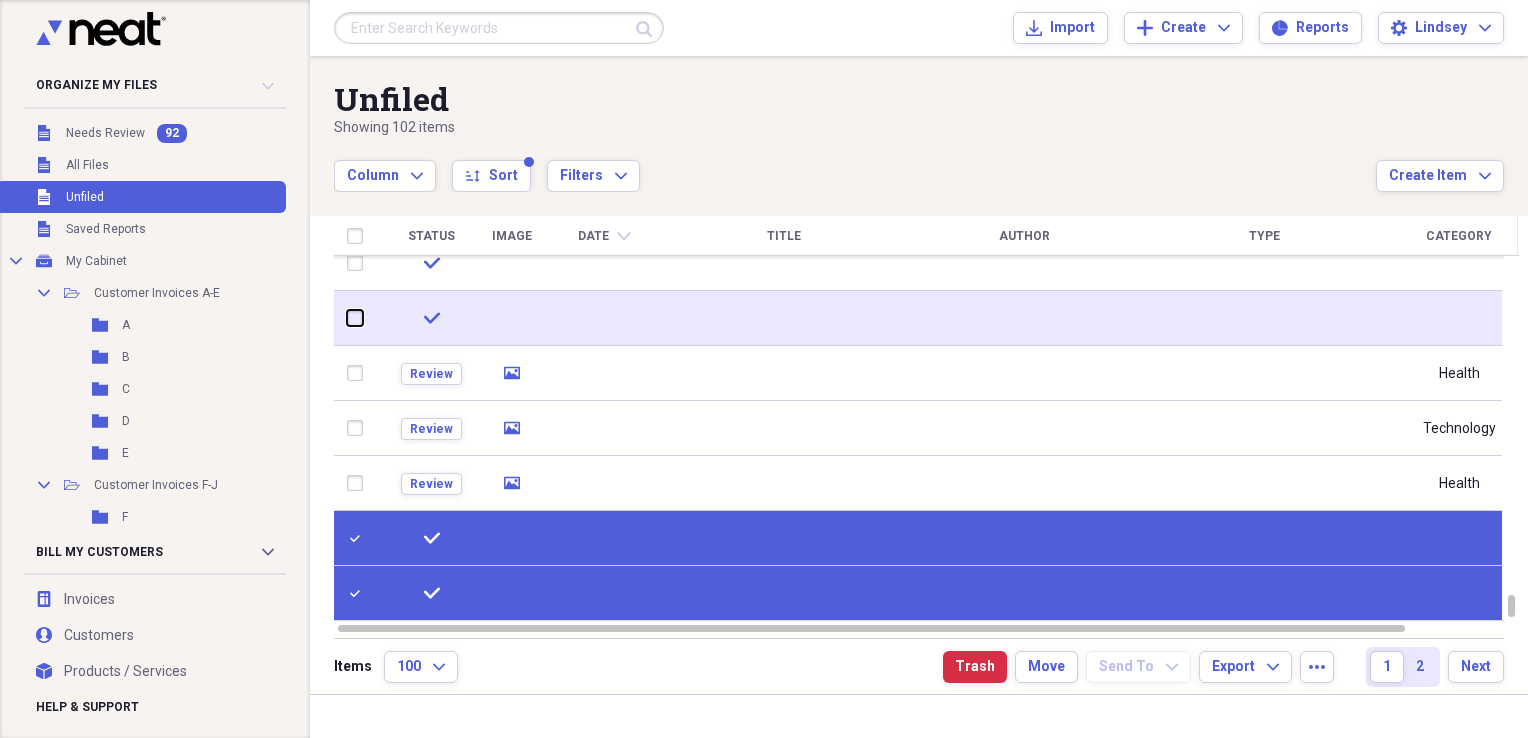 click at bounding box center [347, 318] 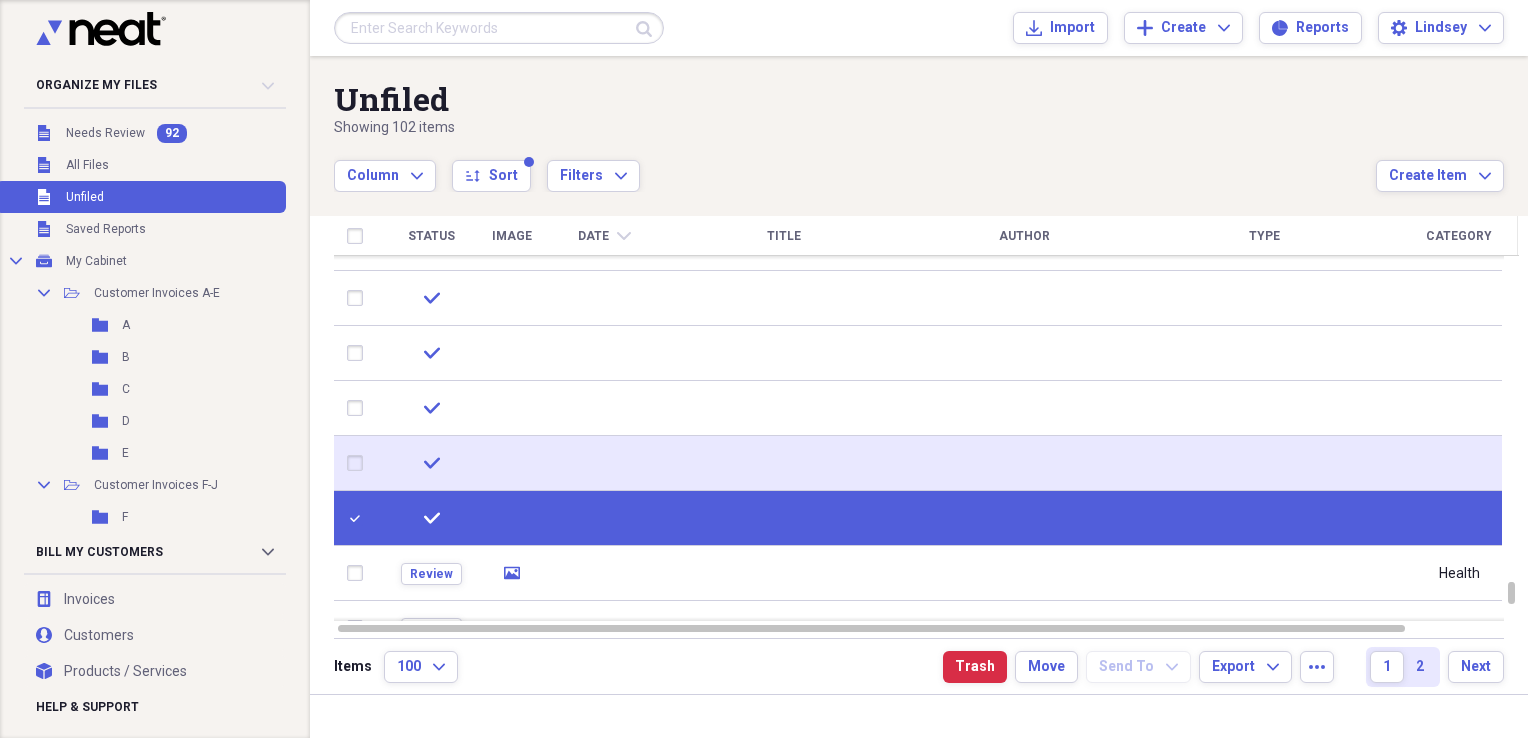 click at bounding box center [359, 463] 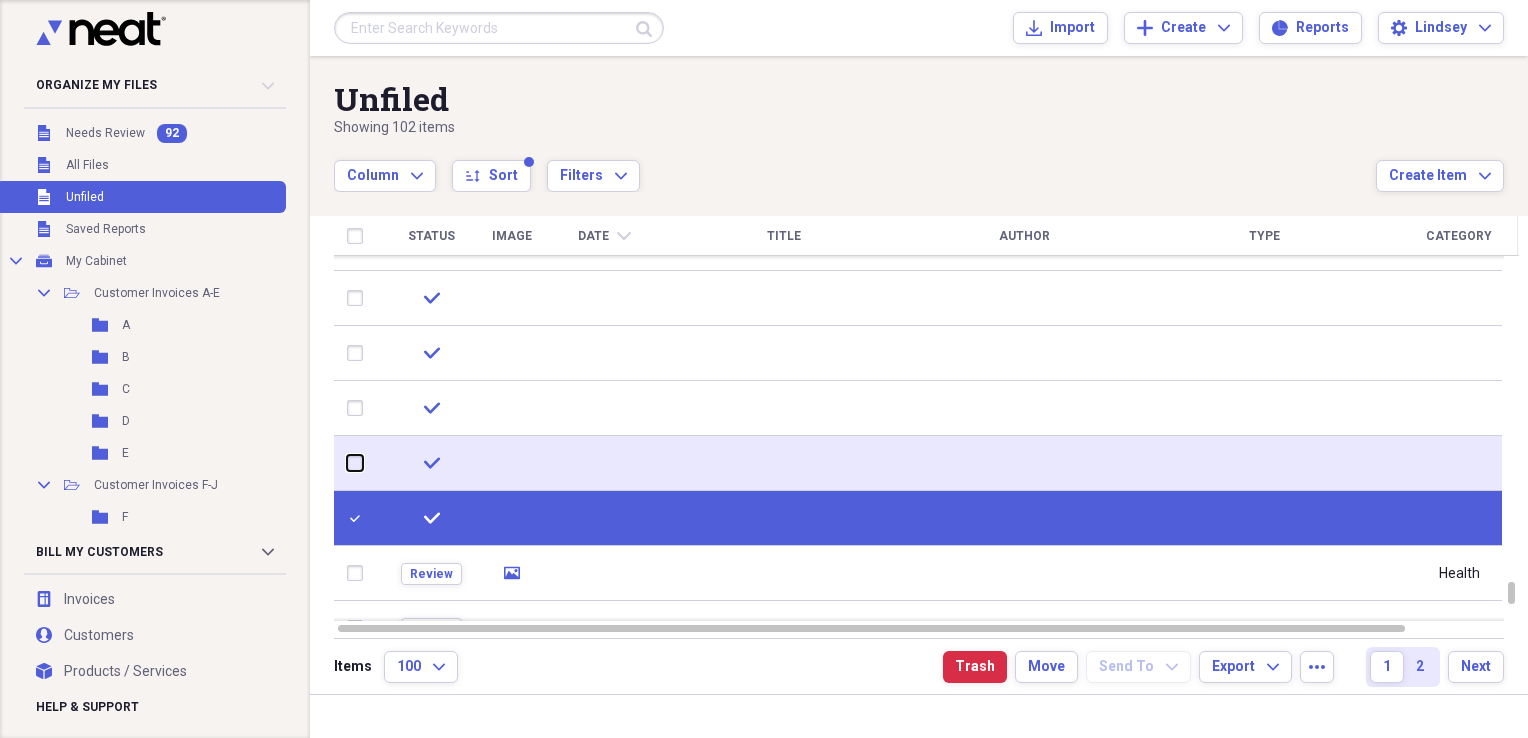 click at bounding box center (347, 463) 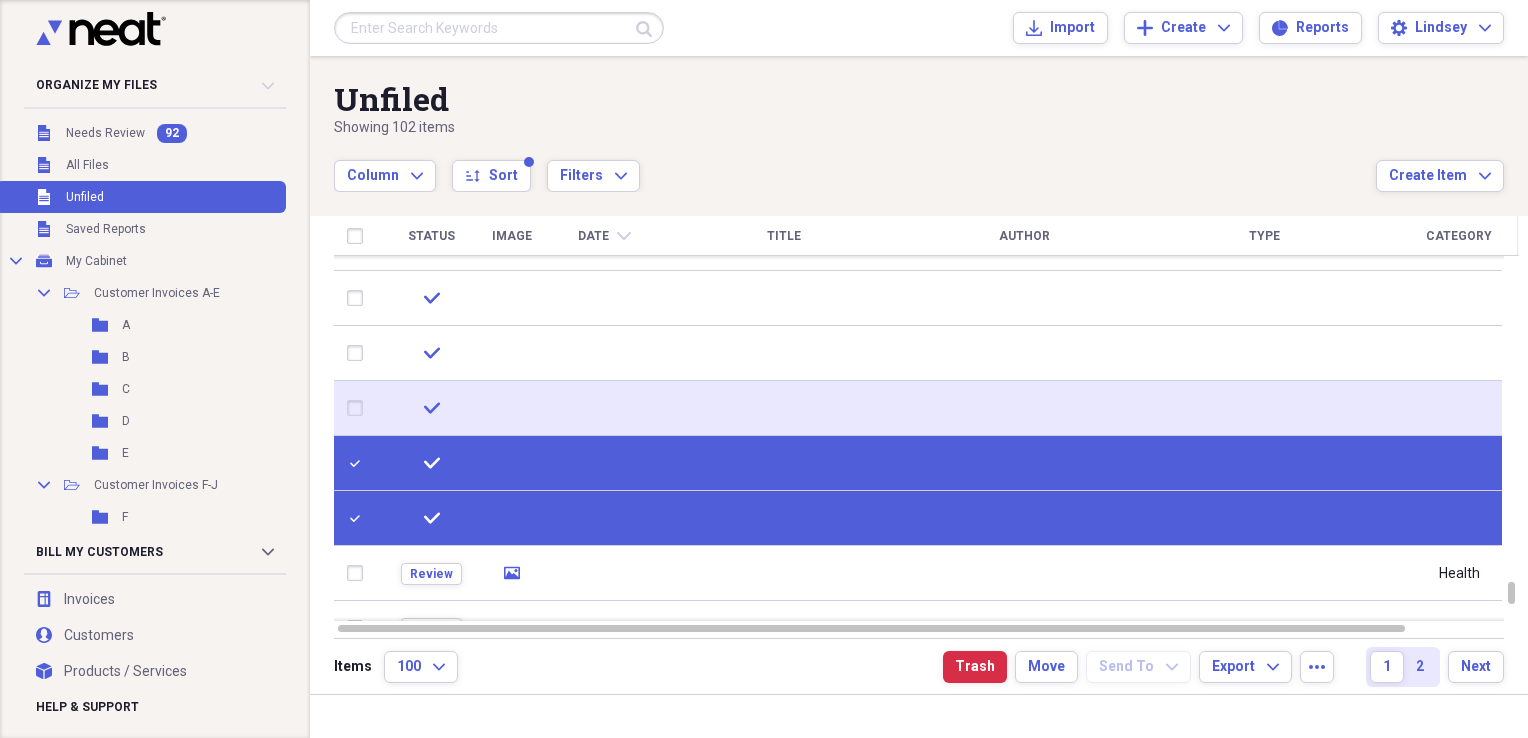 click at bounding box center [359, 408] 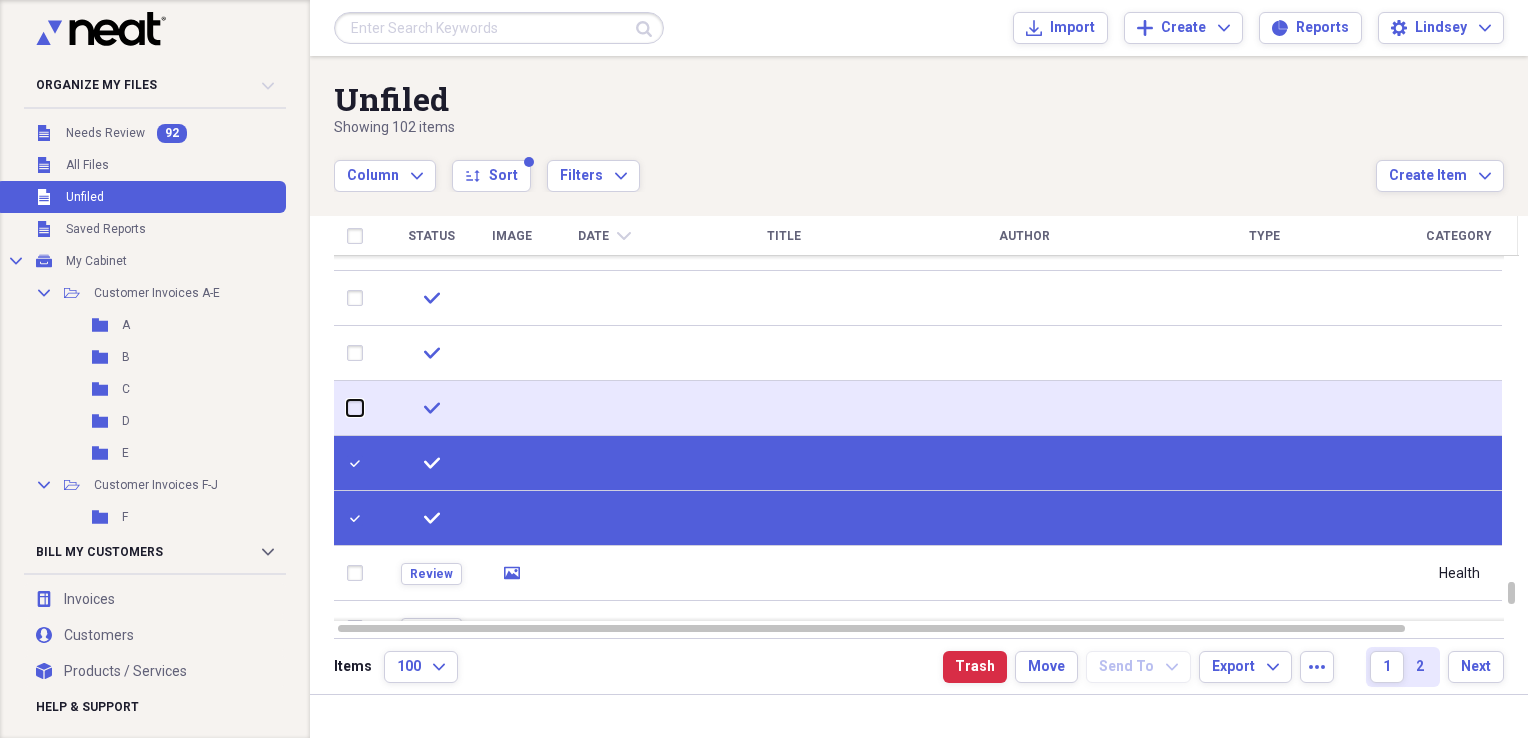 click at bounding box center (347, 408) 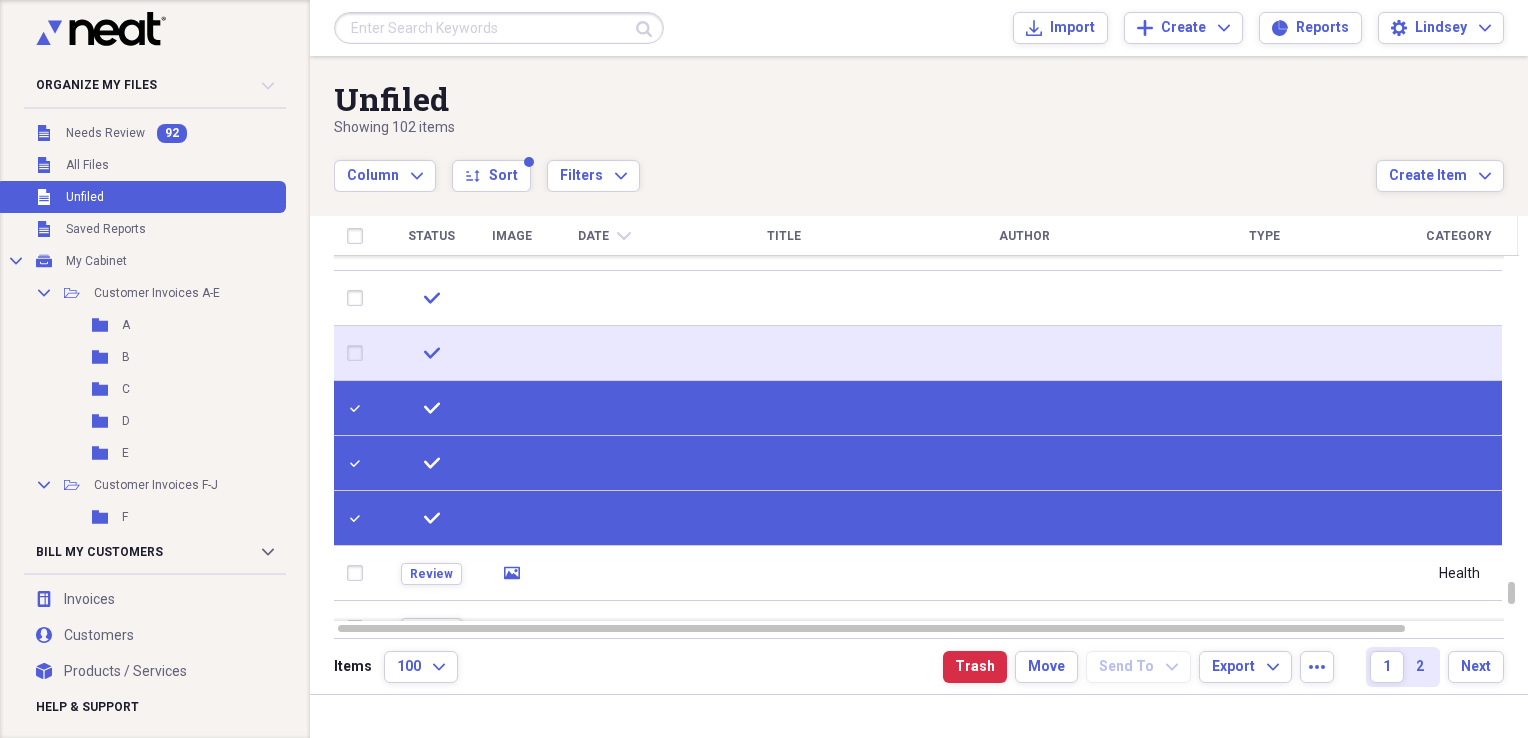 click at bounding box center [359, 353] 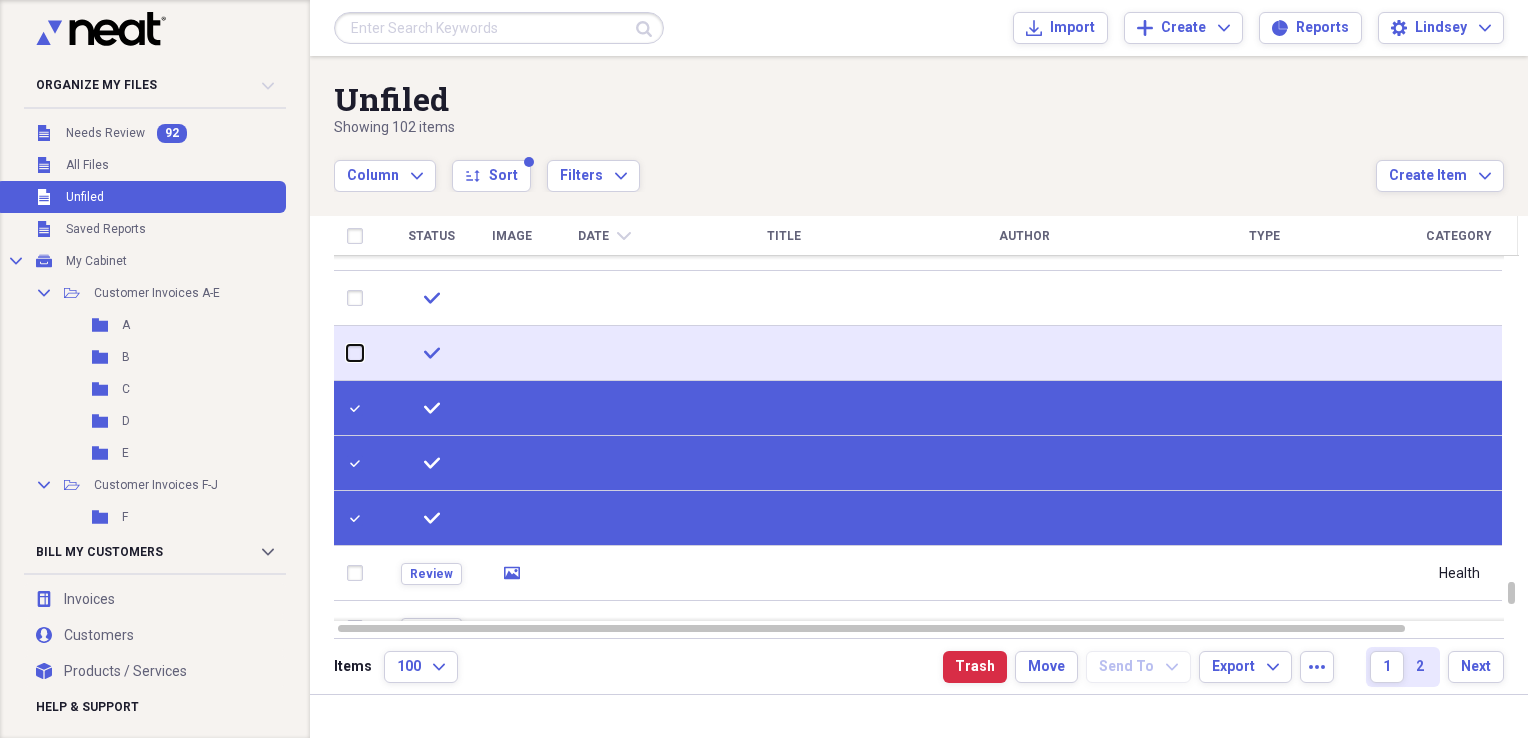 click at bounding box center (347, 353) 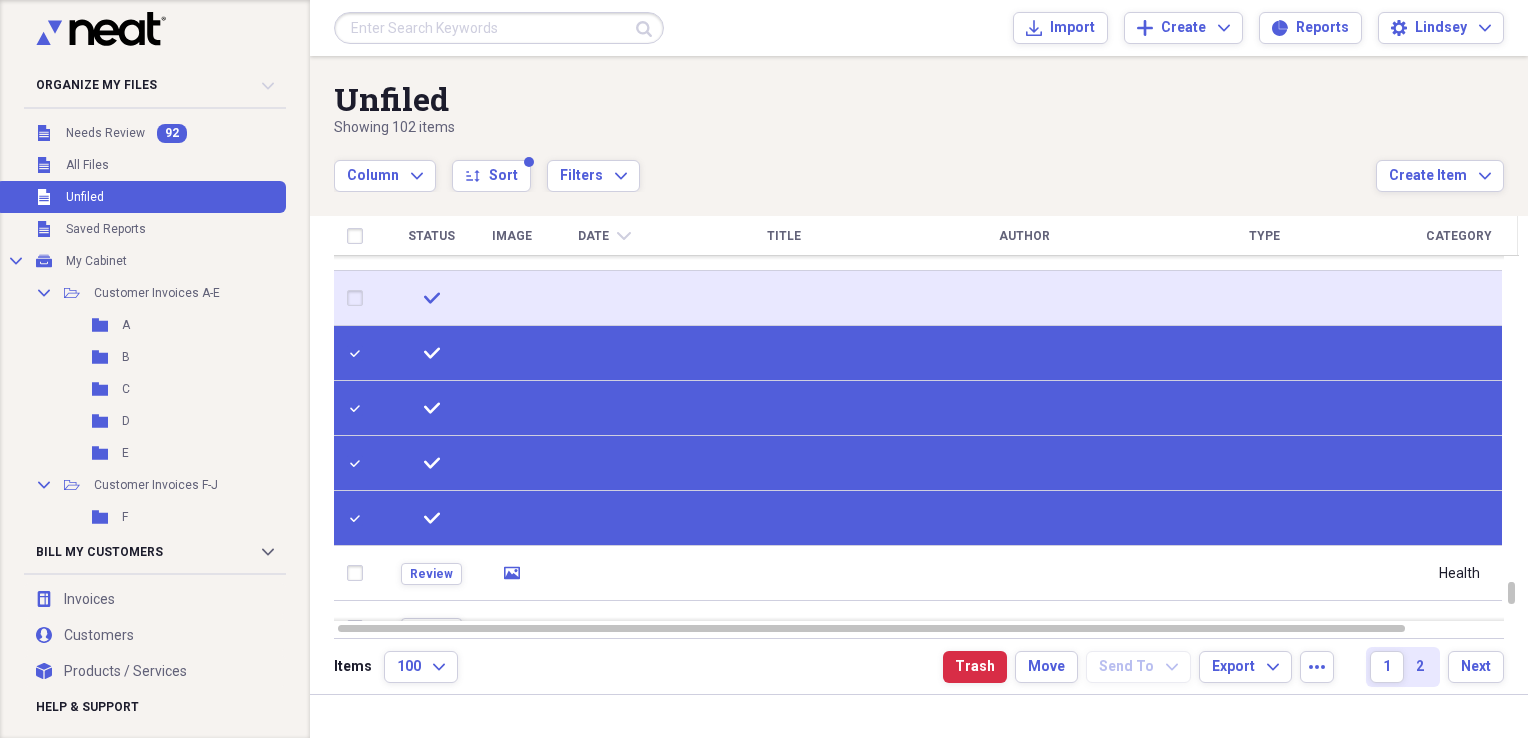 click at bounding box center (359, 298) 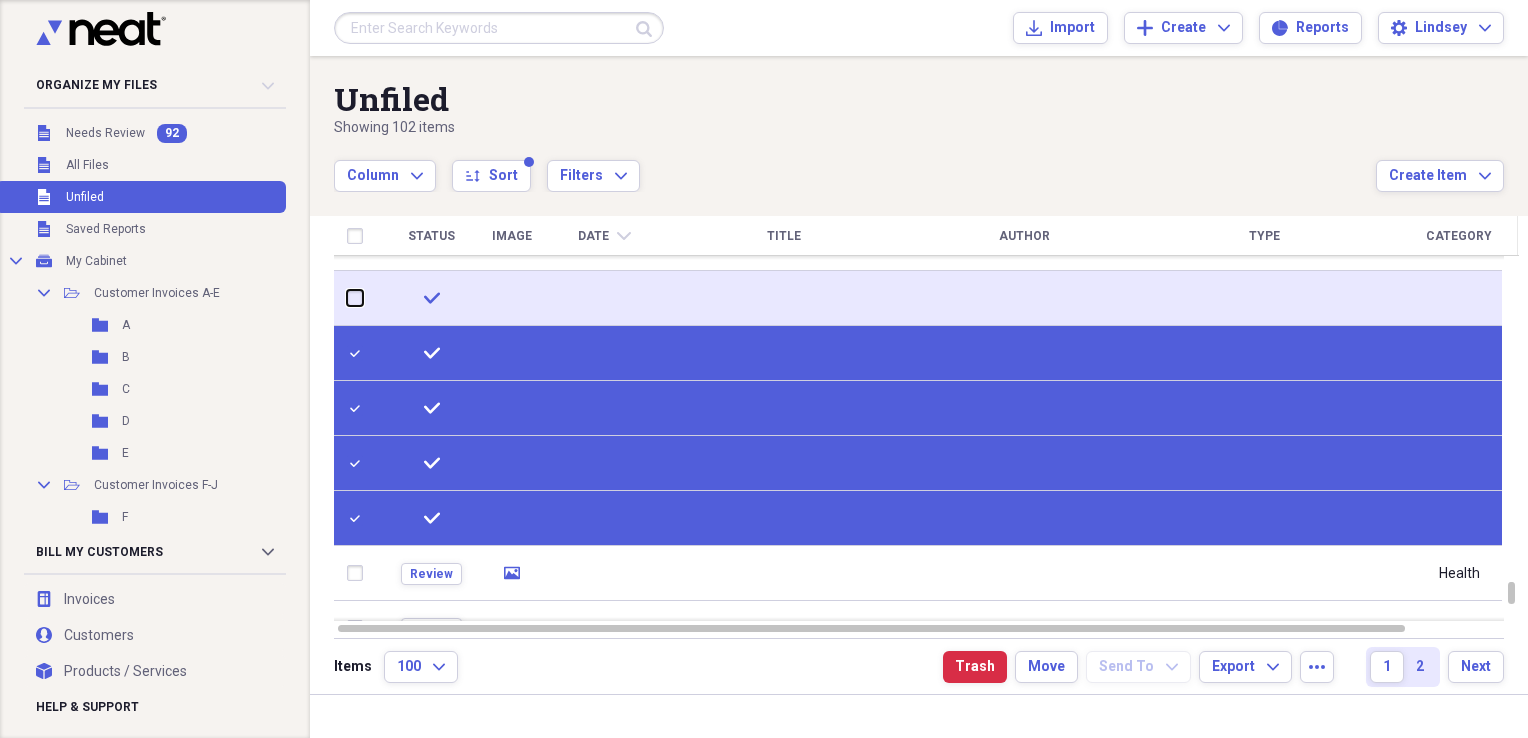 click at bounding box center [347, 298] 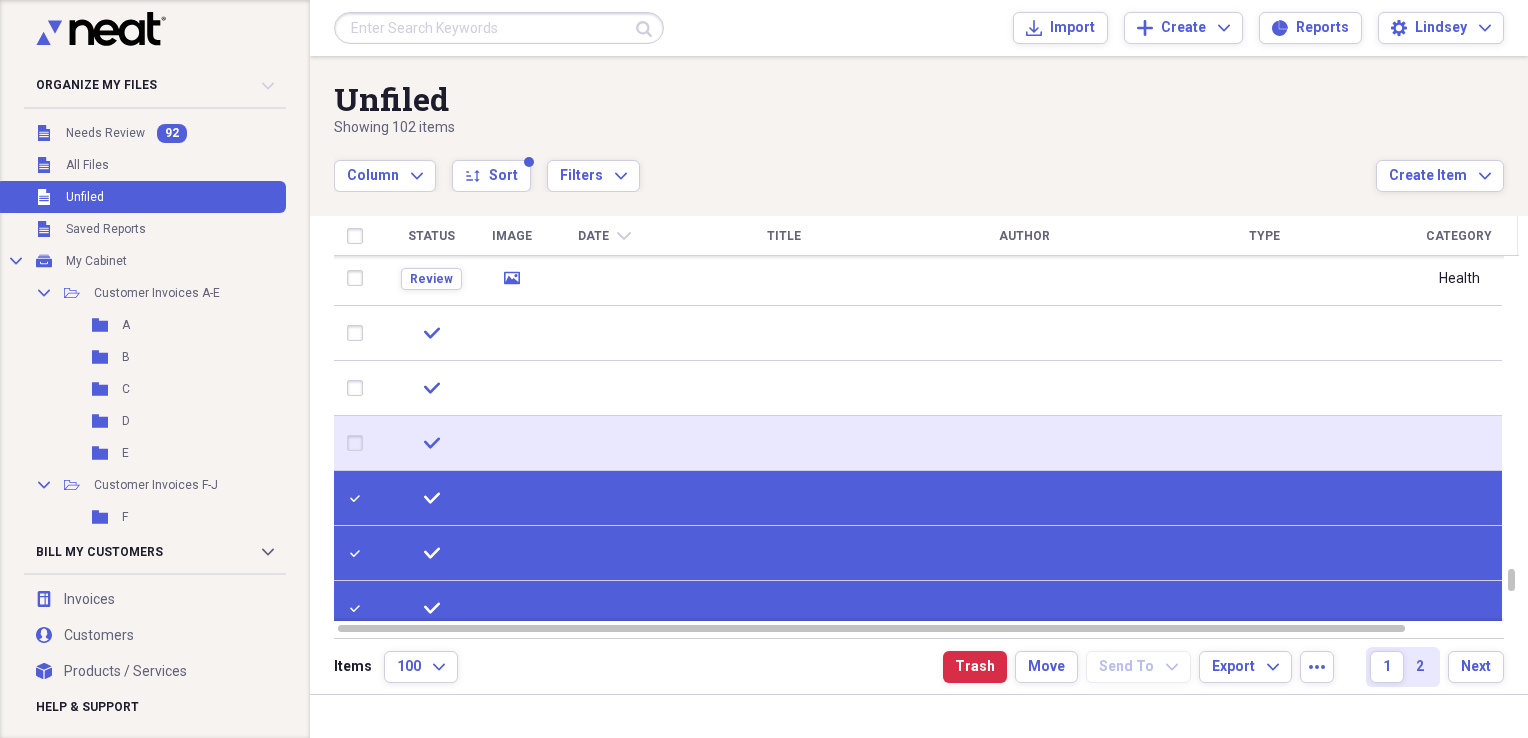 click at bounding box center [359, 443] 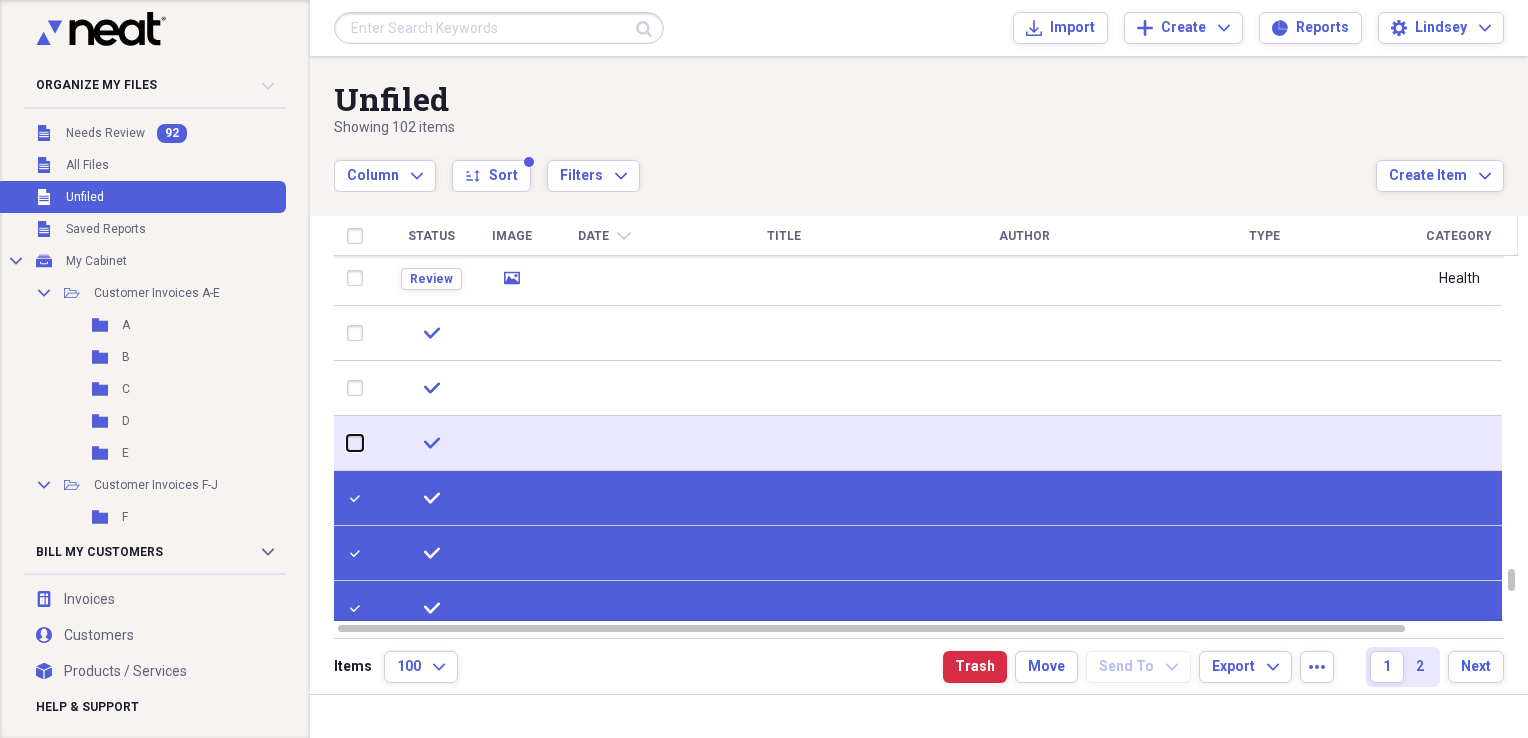 click at bounding box center [347, 443] 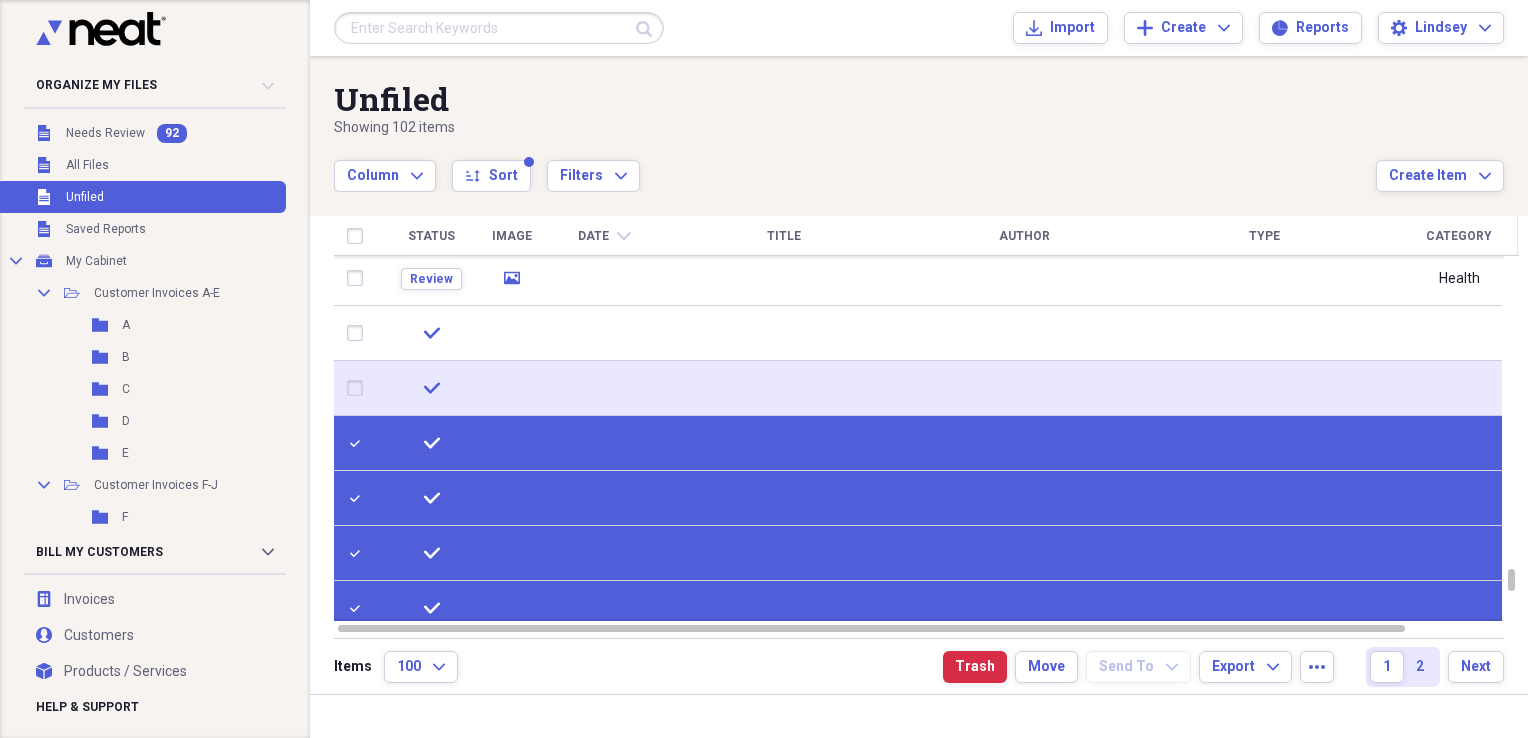 click at bounding box center (359, 388) 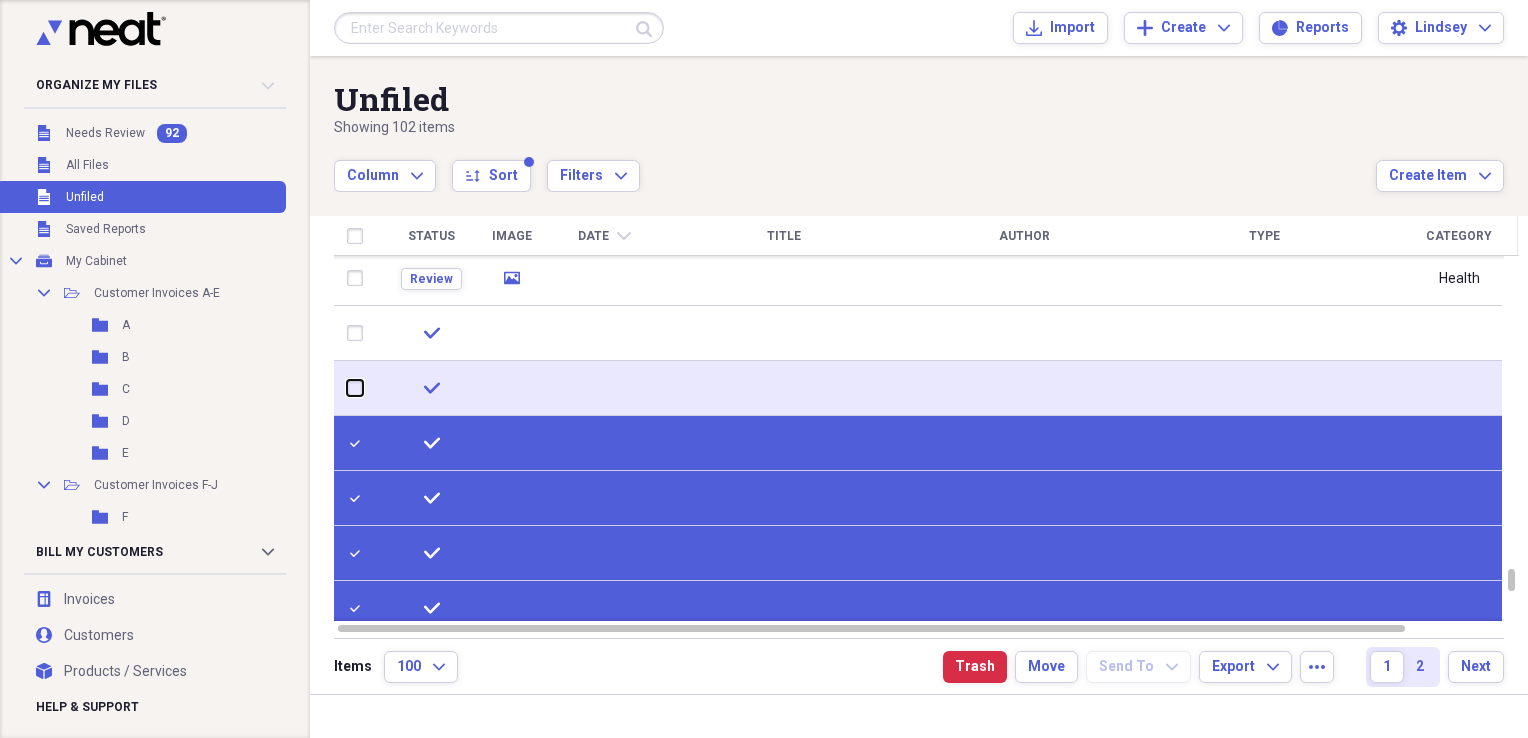click at bounding box center [347, 388] 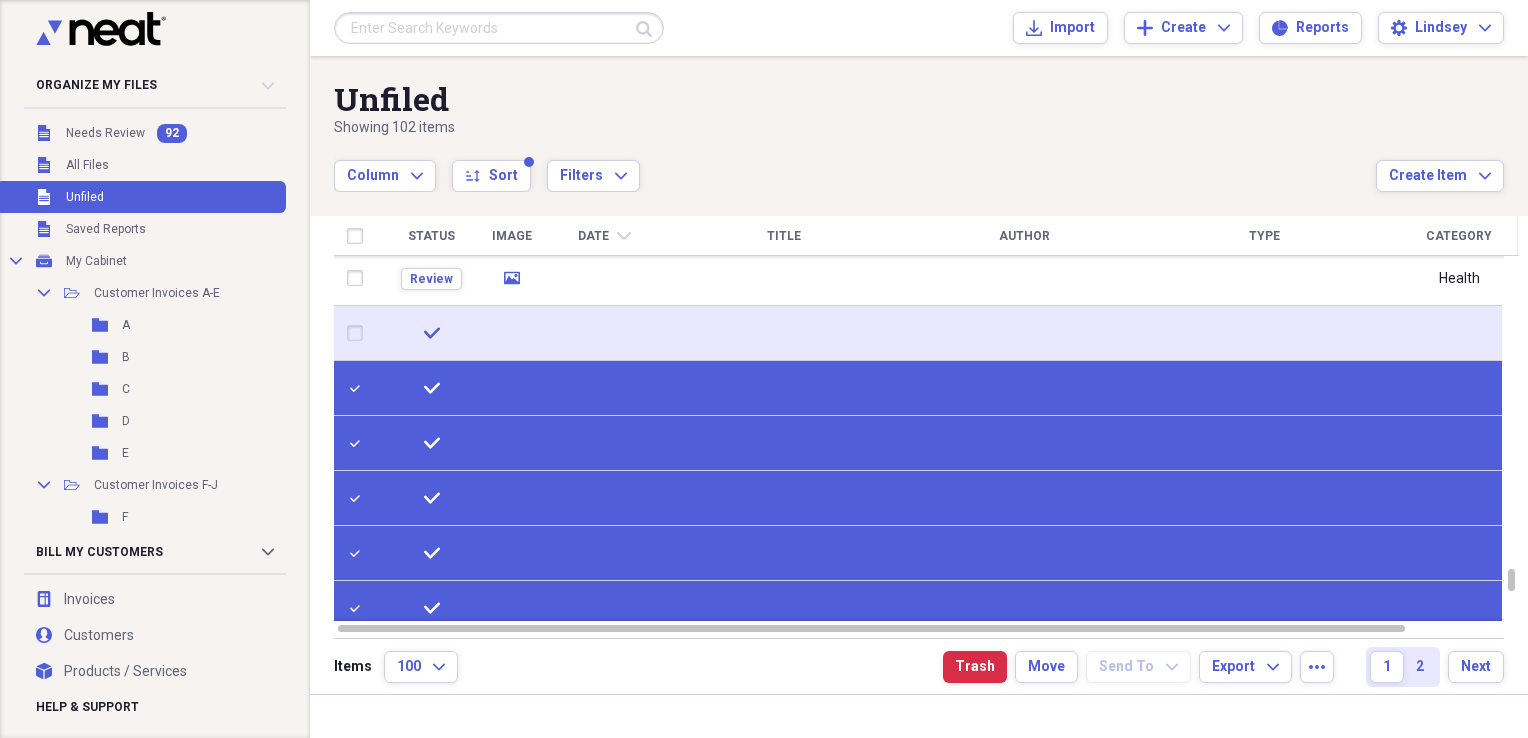 click at bounding box center [359, 333] 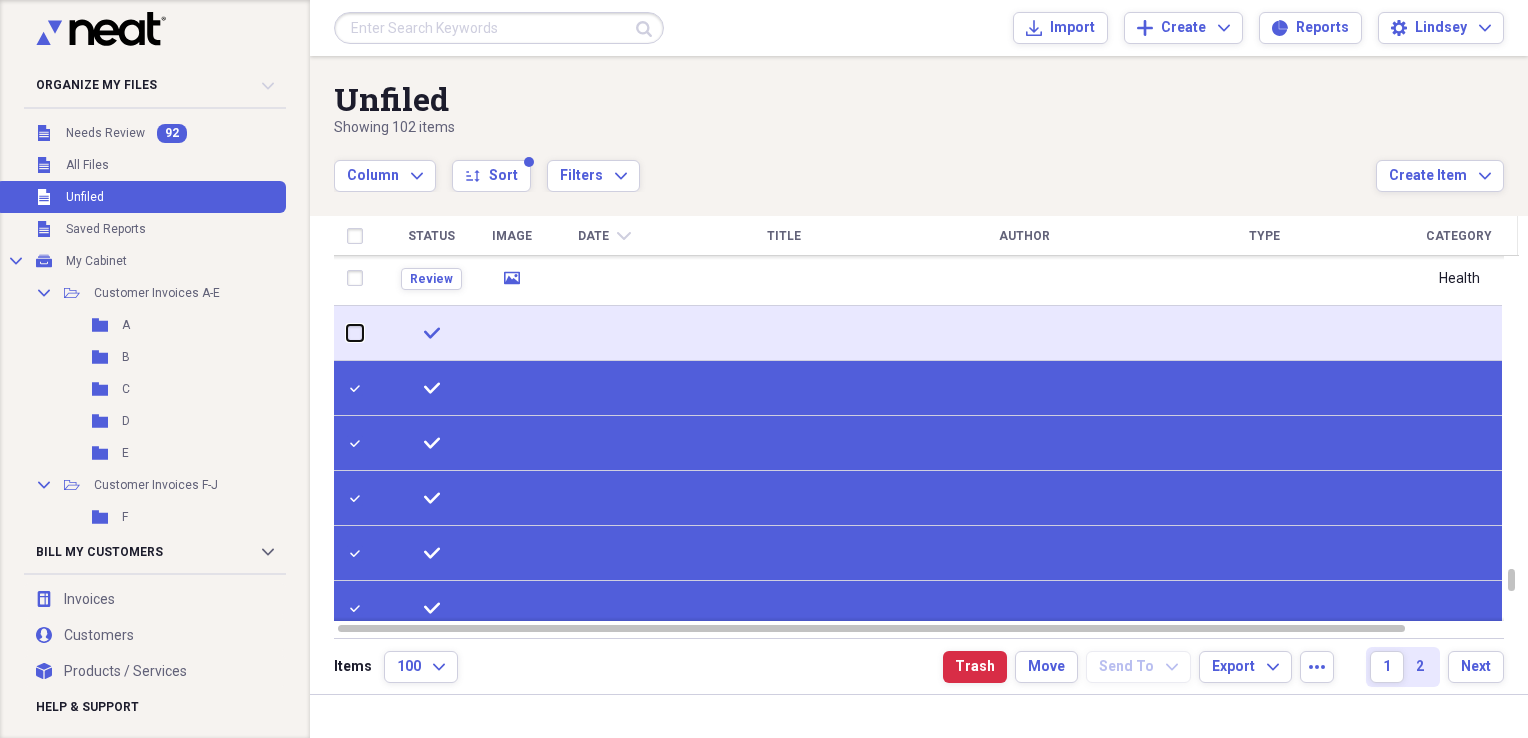 click at bounding box center [347, 333] 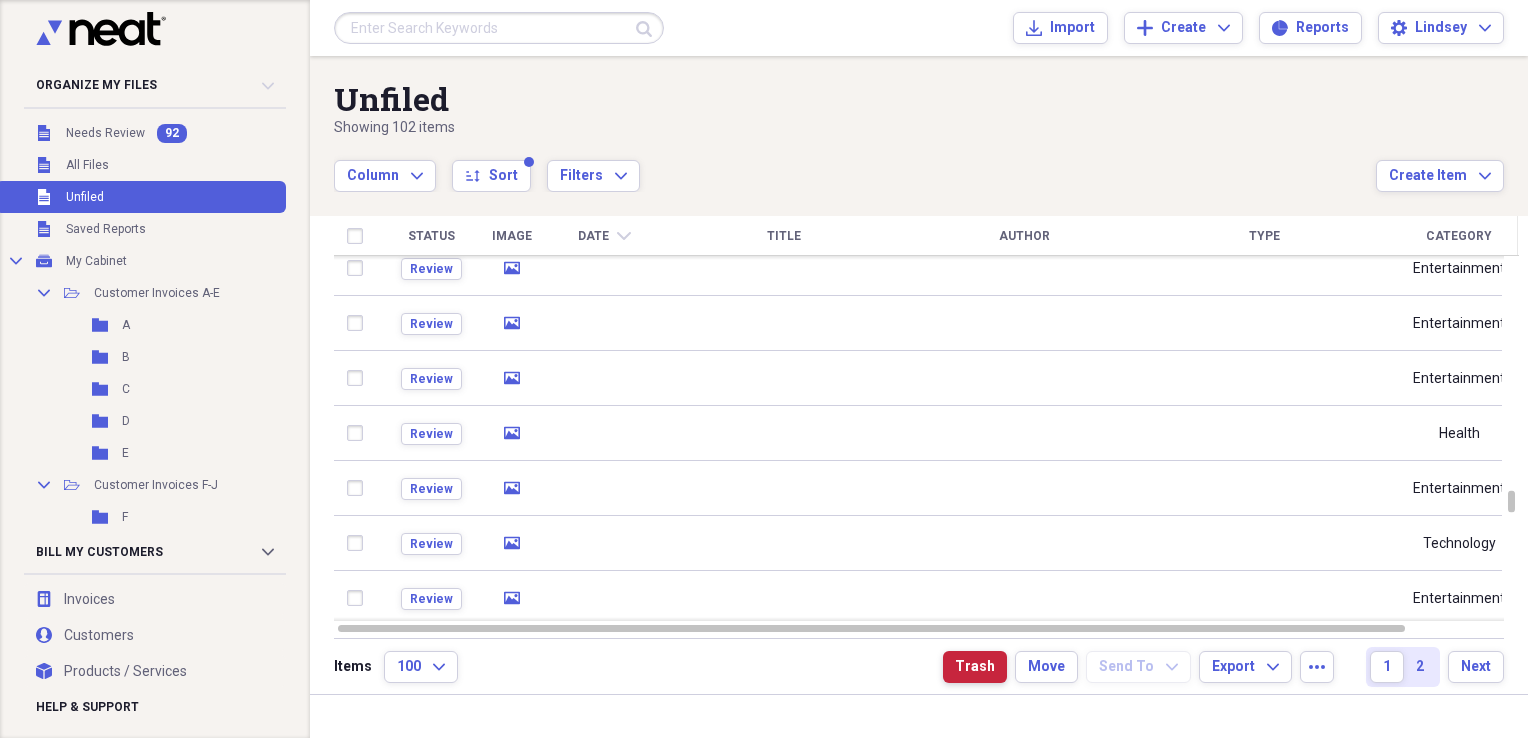 click on "Trash" at bounding box center (975, 667) 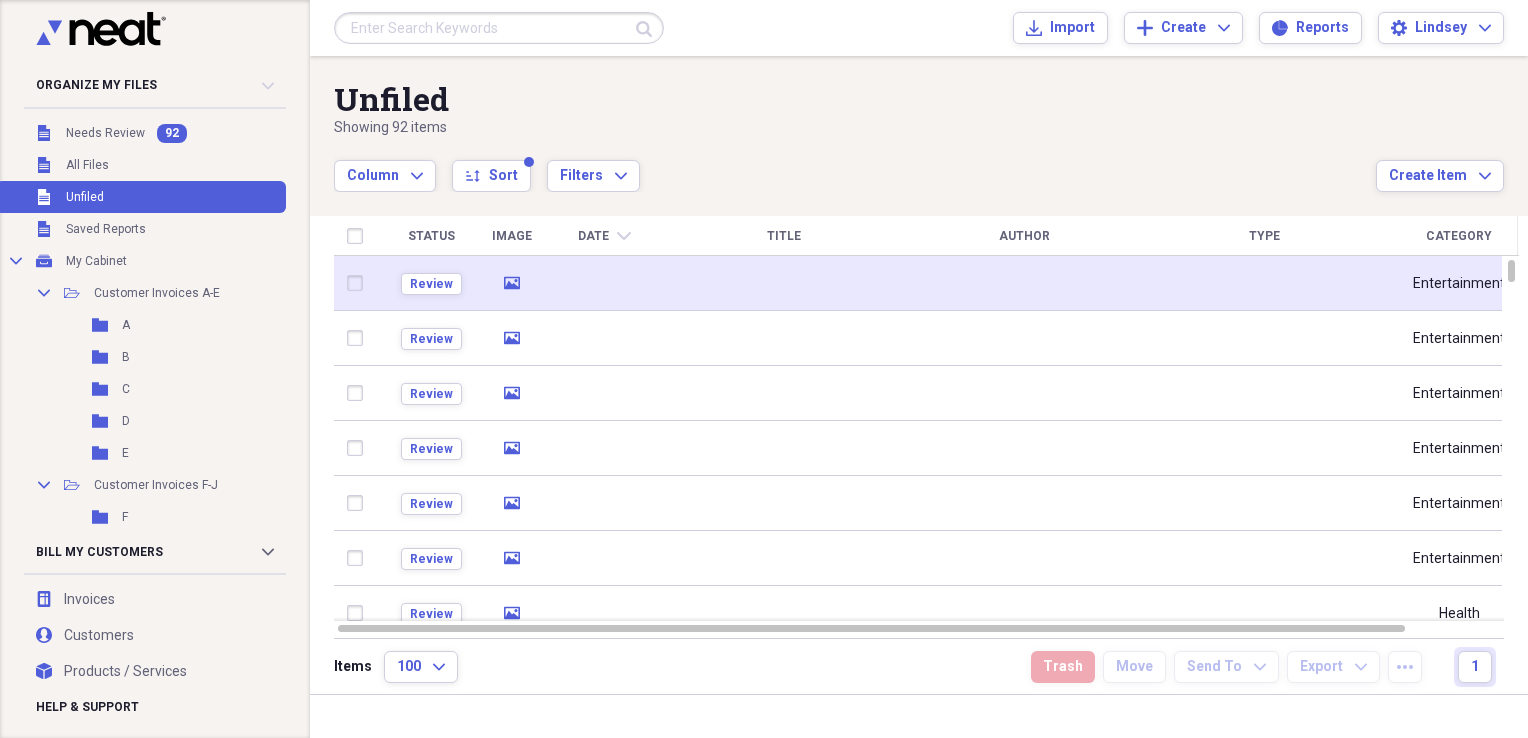 click at bounding box center [784, 283] 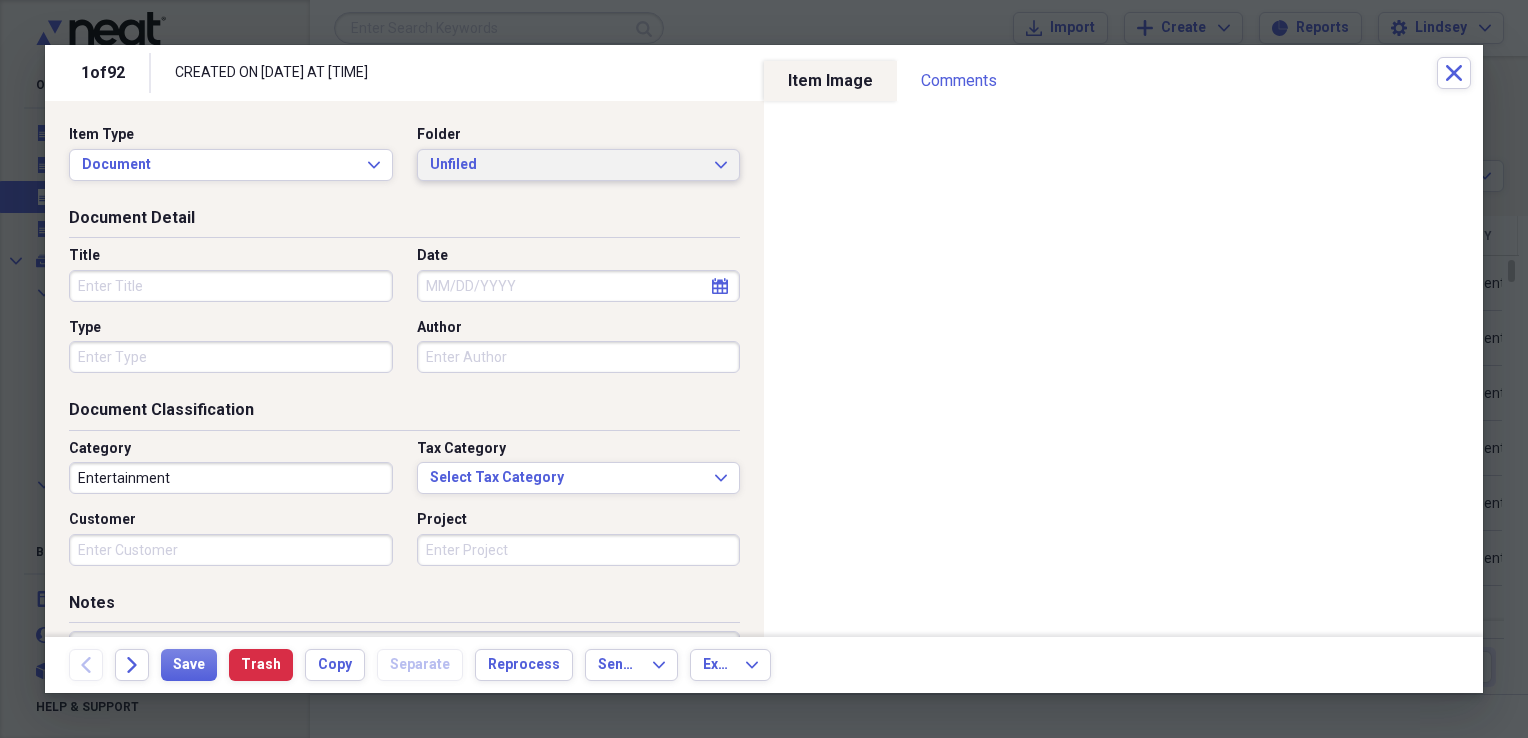 click on "Unfiled" at bounding box center (567, 165) 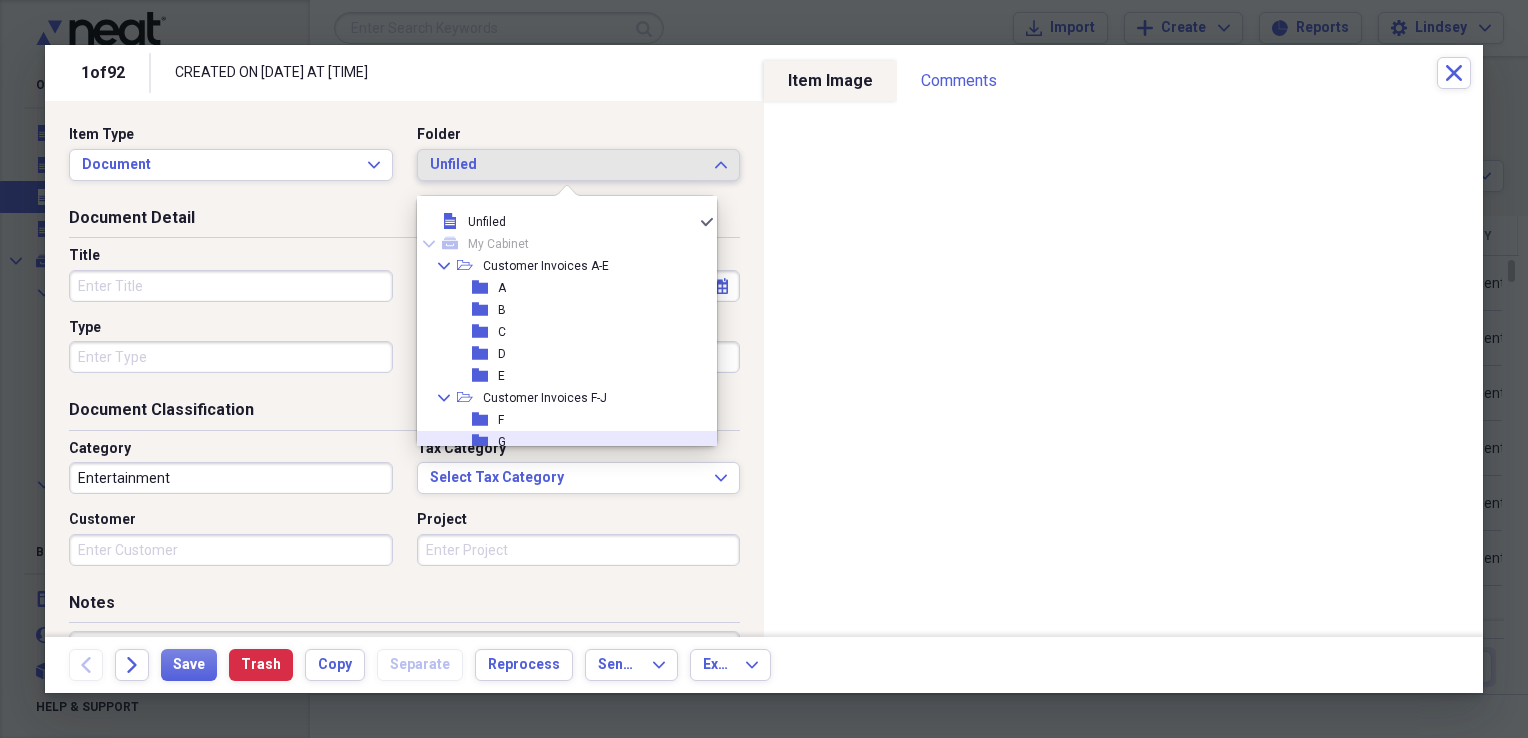 drag, startPoint x: 579, startPoint y: 434, endPoint x: 536, endPoint y: 417, distance: 46.238514 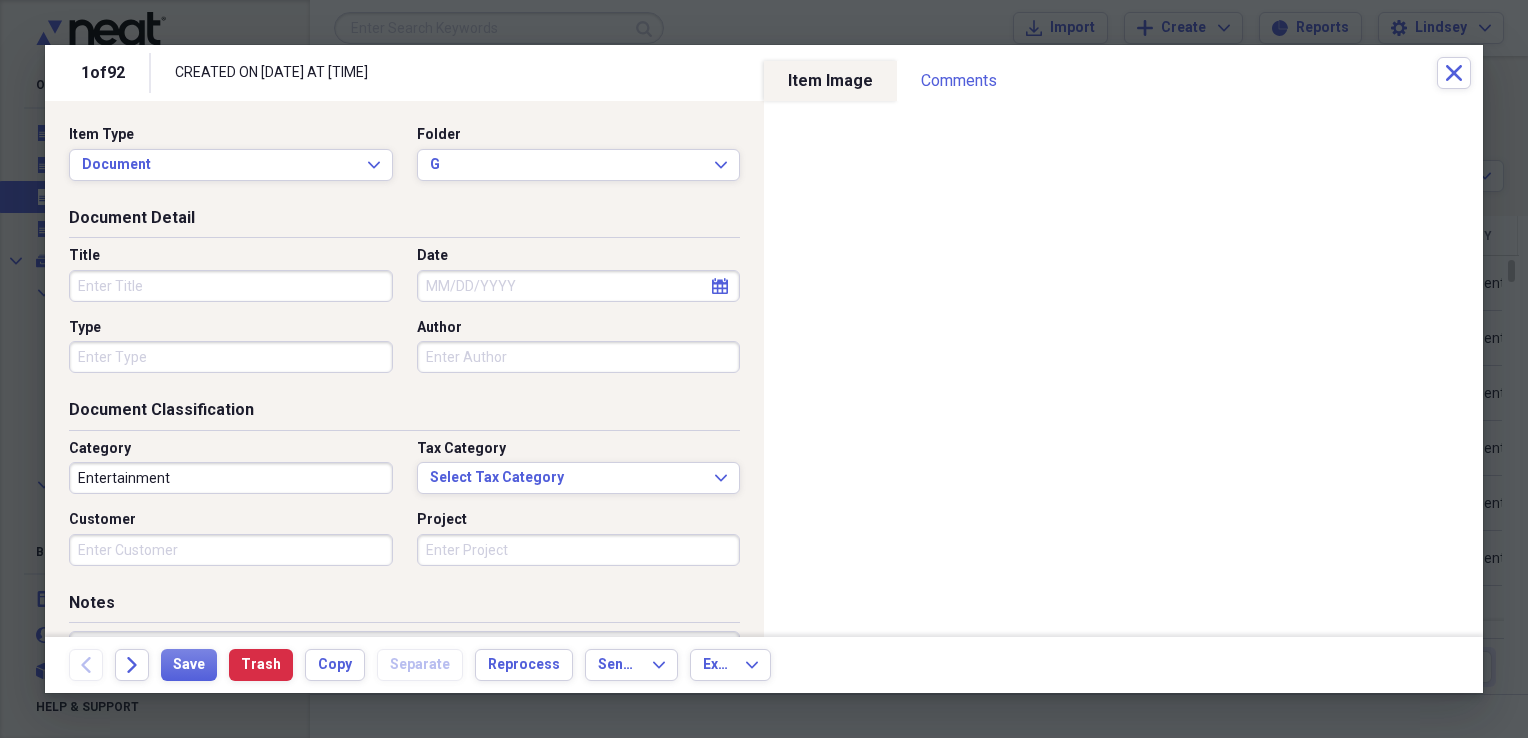 click on "Title" at bounding box center [231, 286] 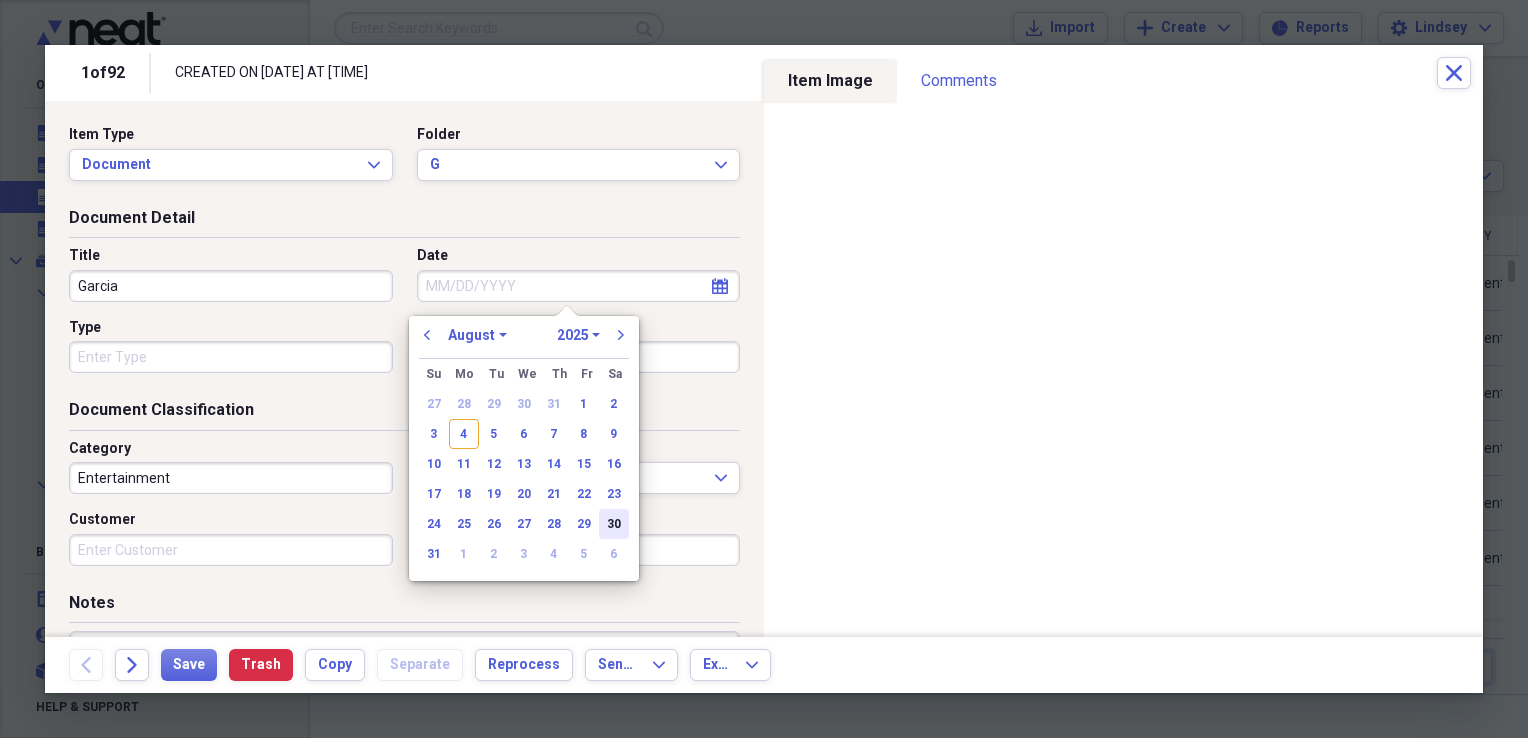 click on "30" at bounding box center [614, 524] 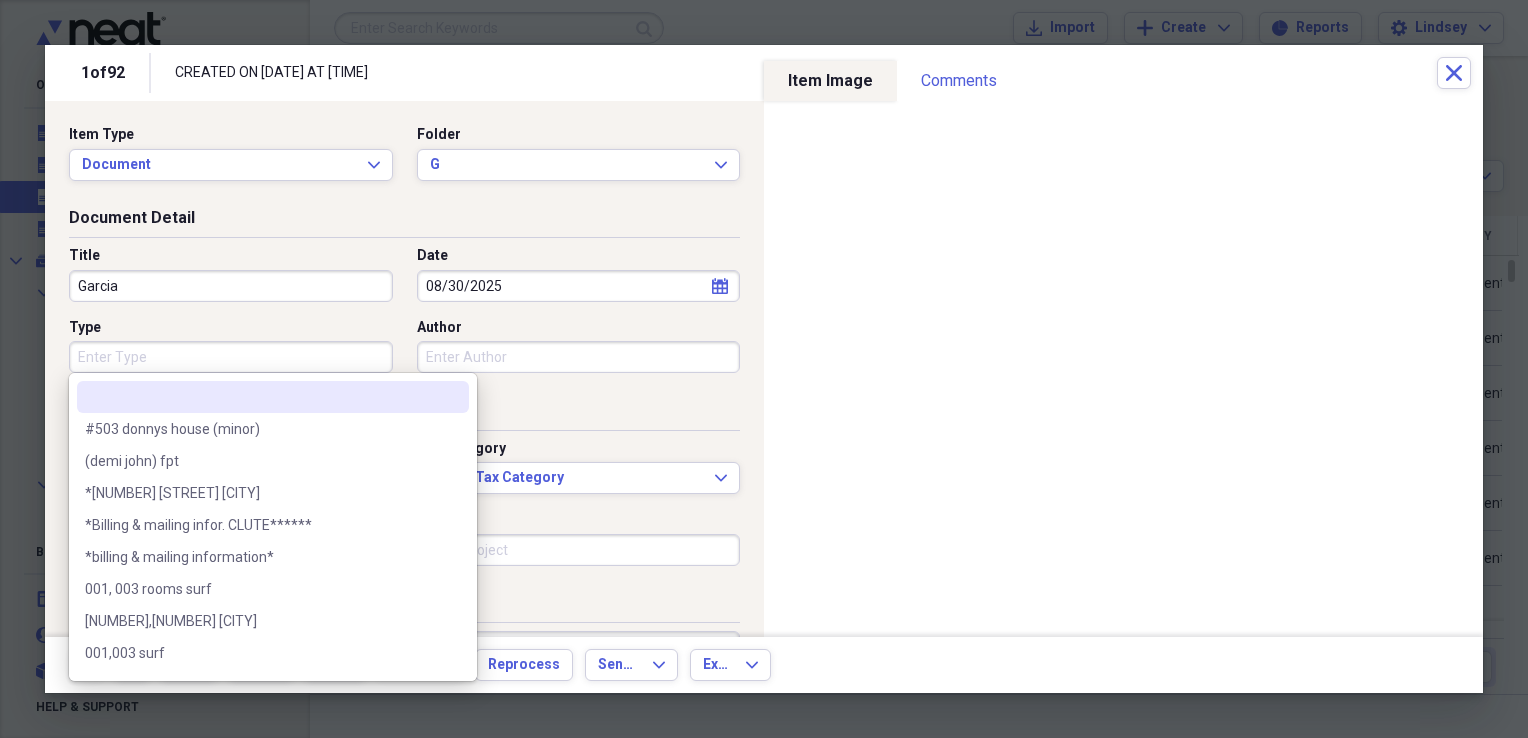 click on "calendar" 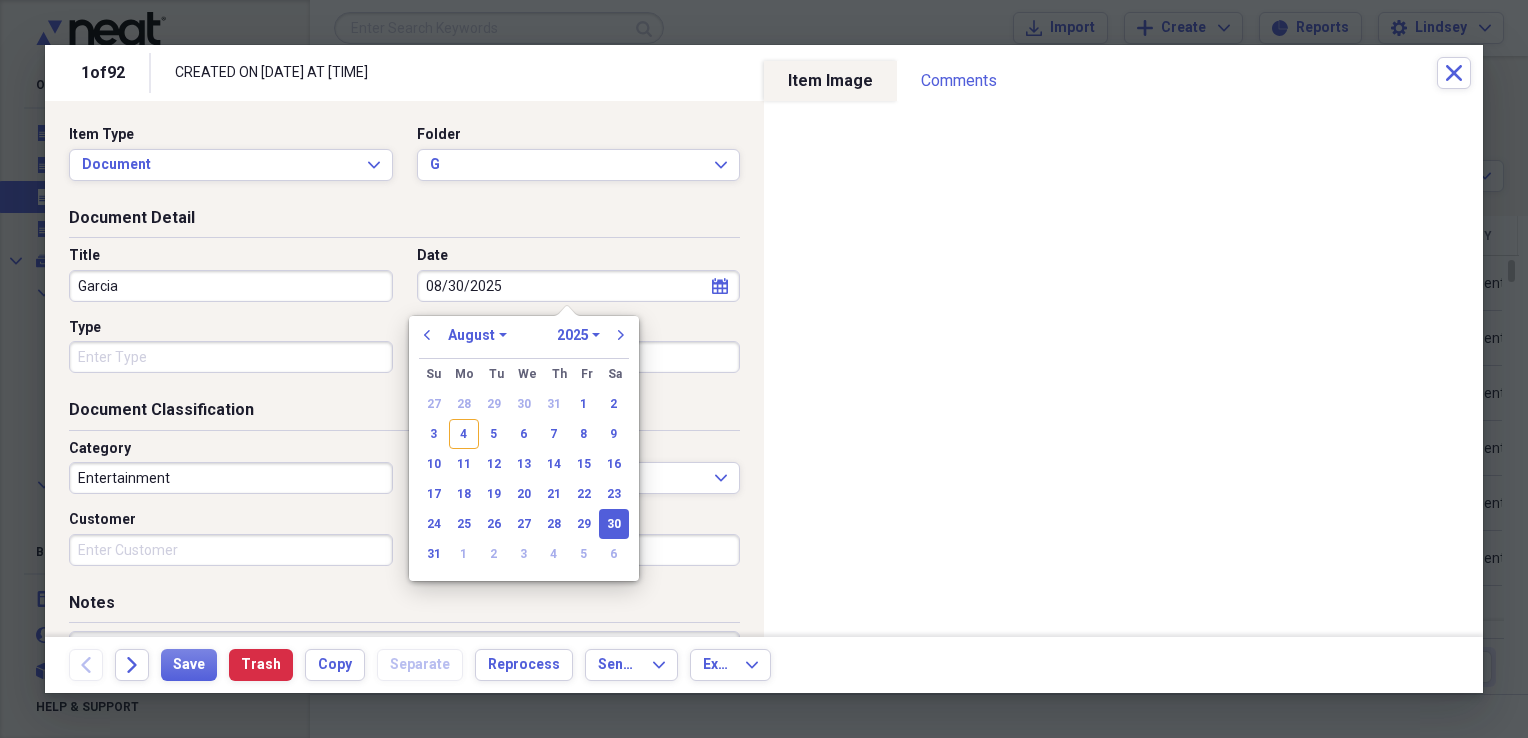 drag, startPoint x: 525, startPoint y: 406, endPoint x: 539, endPoint y: 405, distance: 14.035668 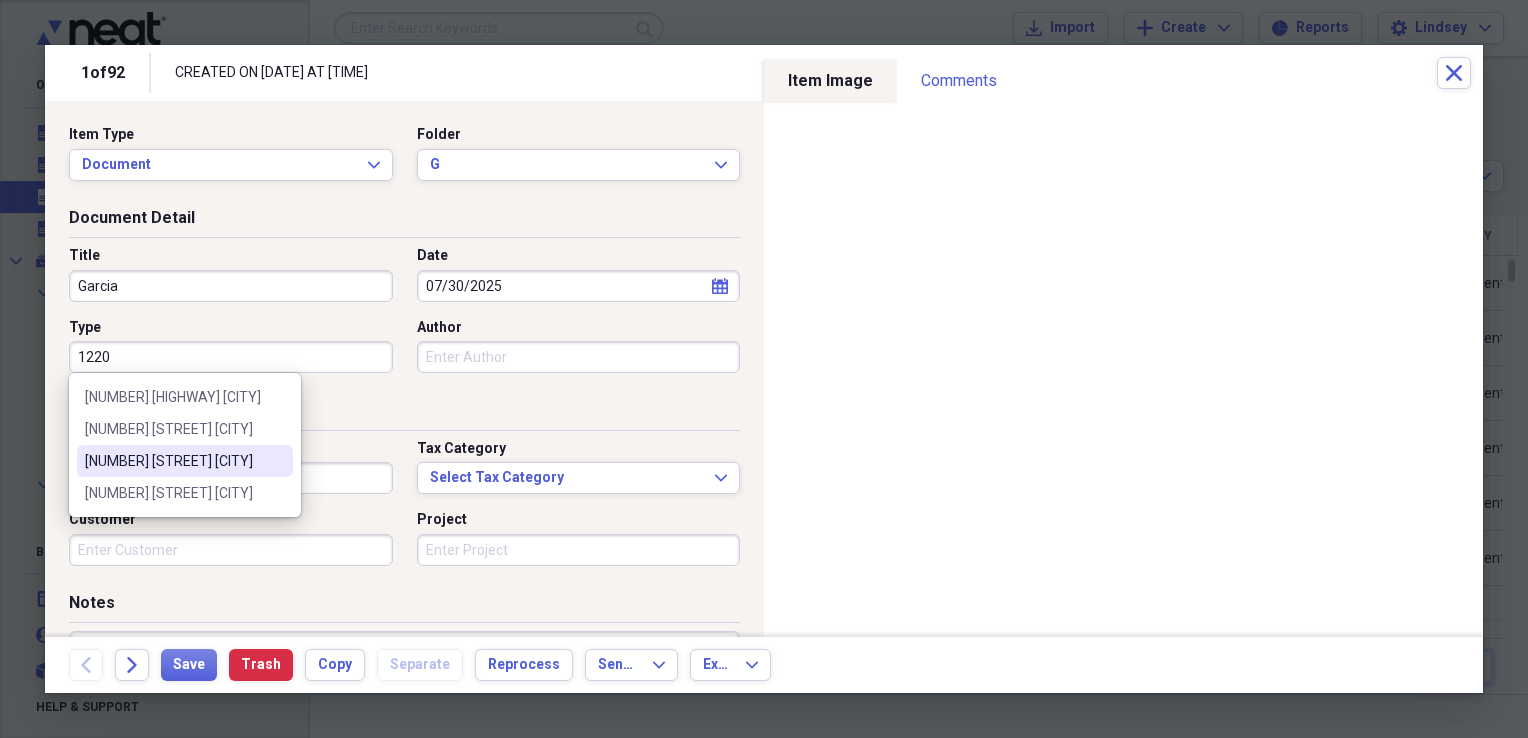 click on "[NUMBER] [STREET] [CITY]" at bounding box center (173, 461) 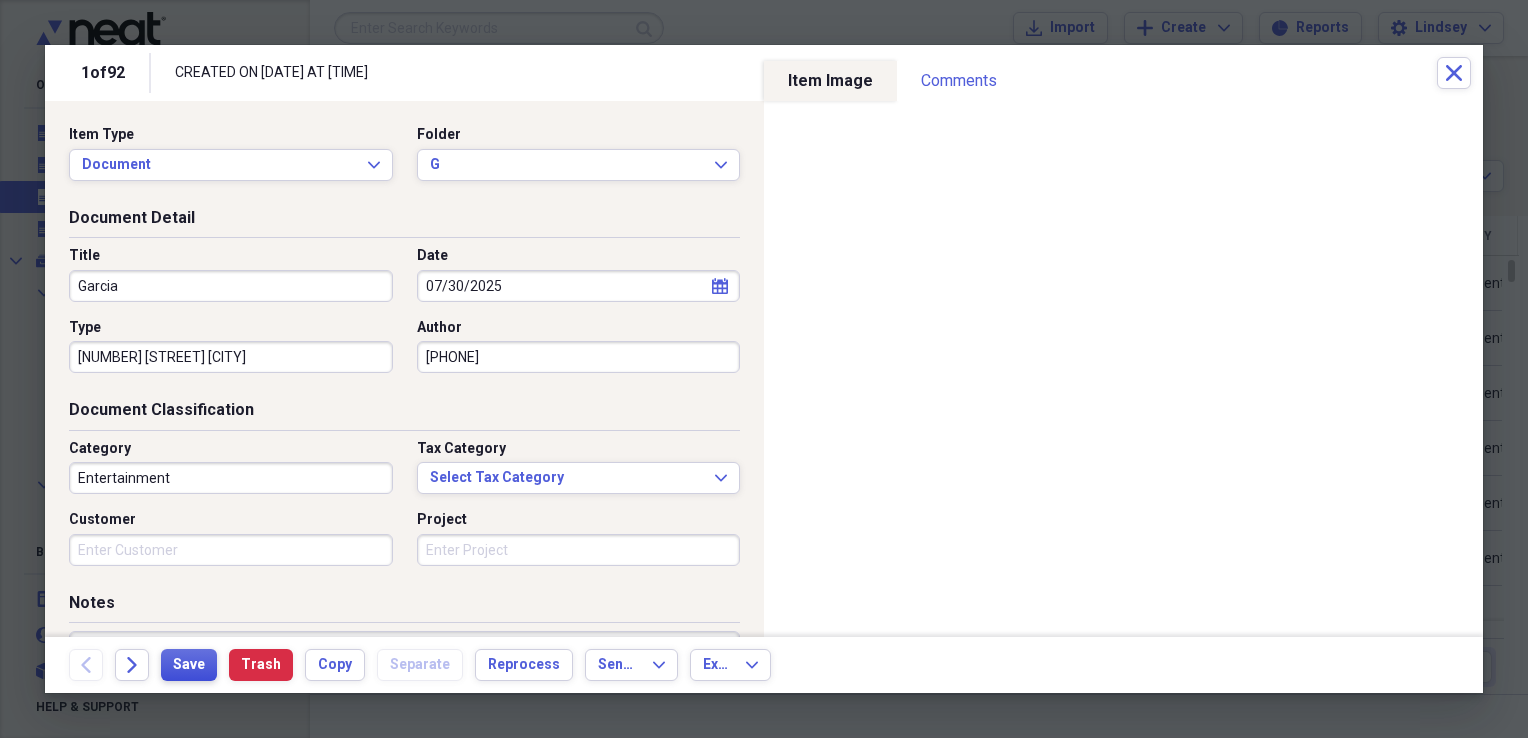 click on "Save" at bounding box center [189, 665] 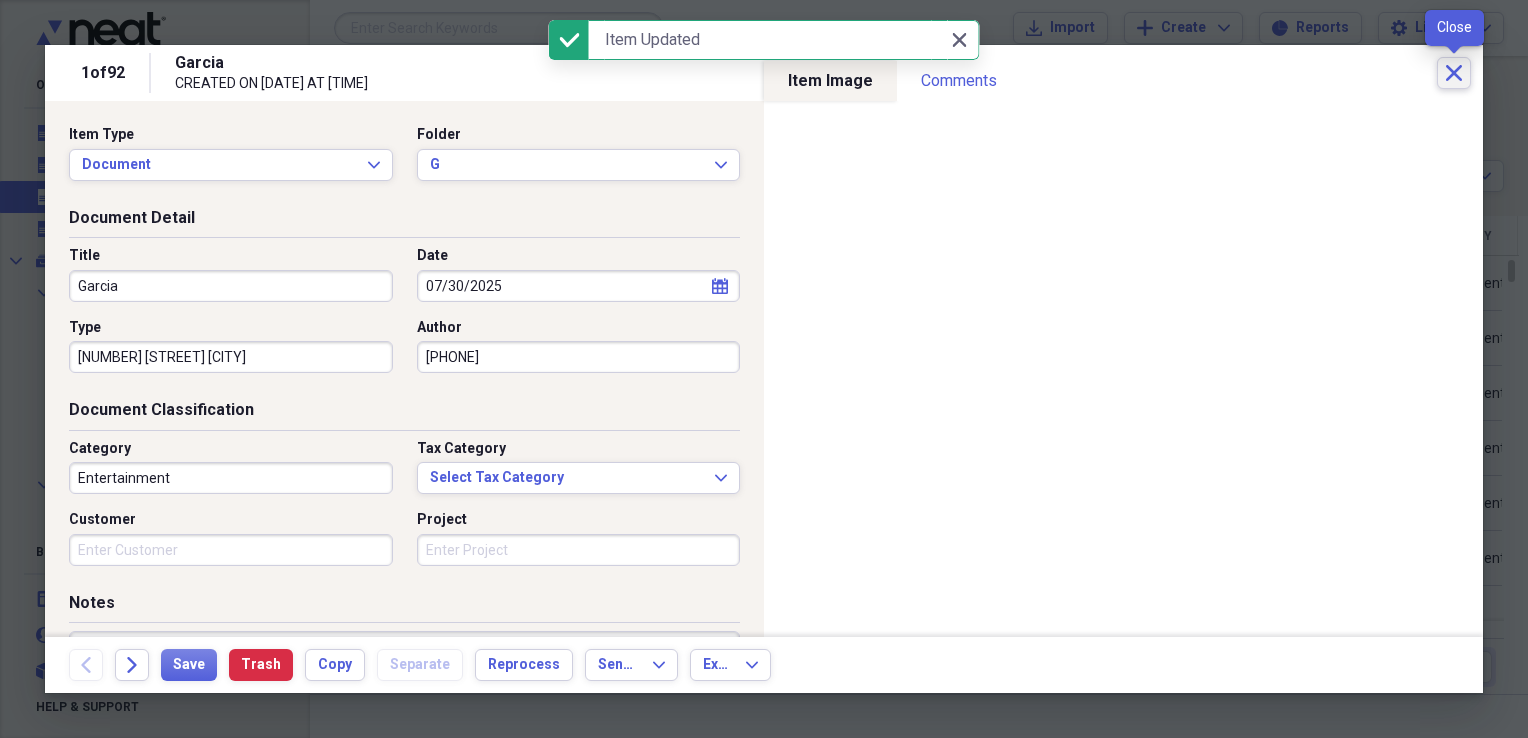 click 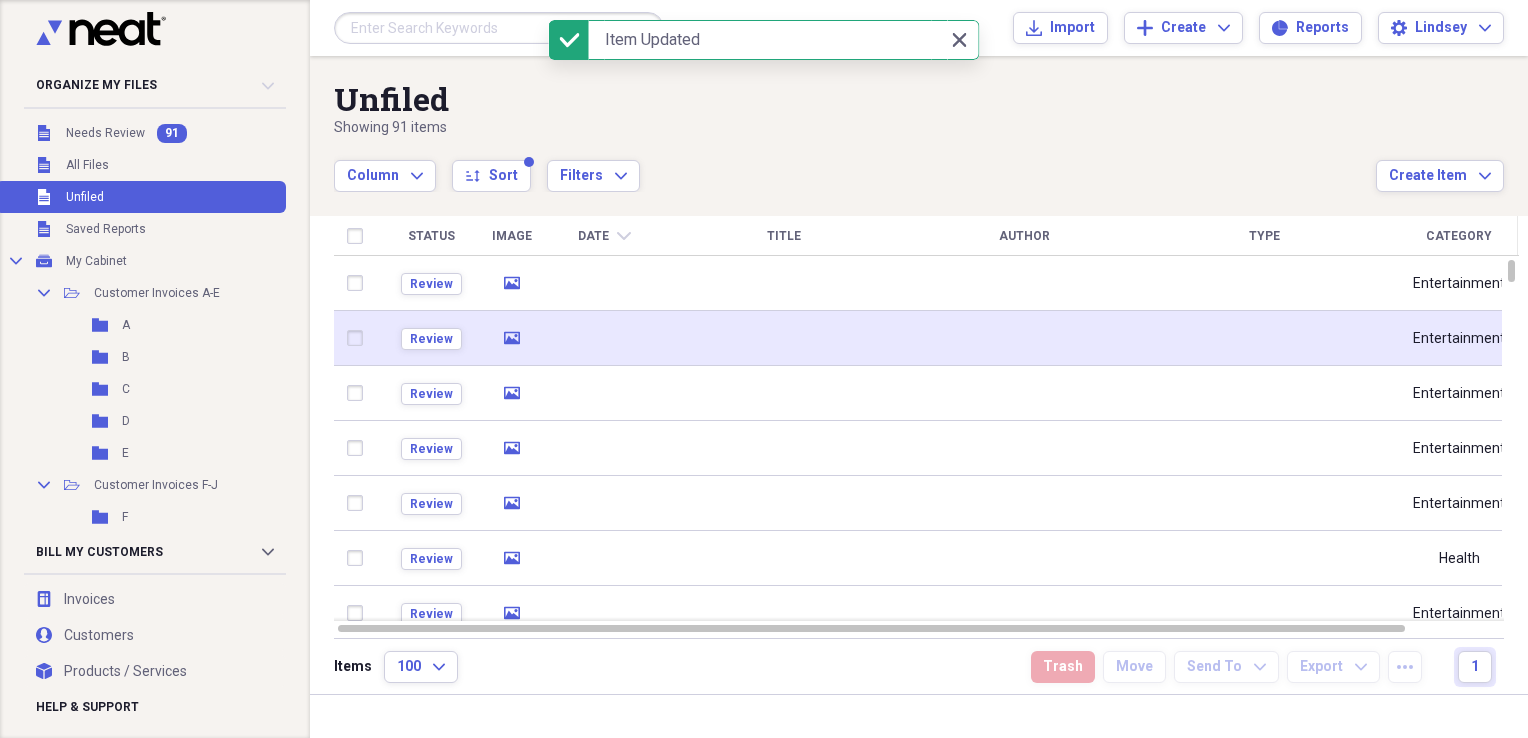 click at bounding box center (1024, 338) 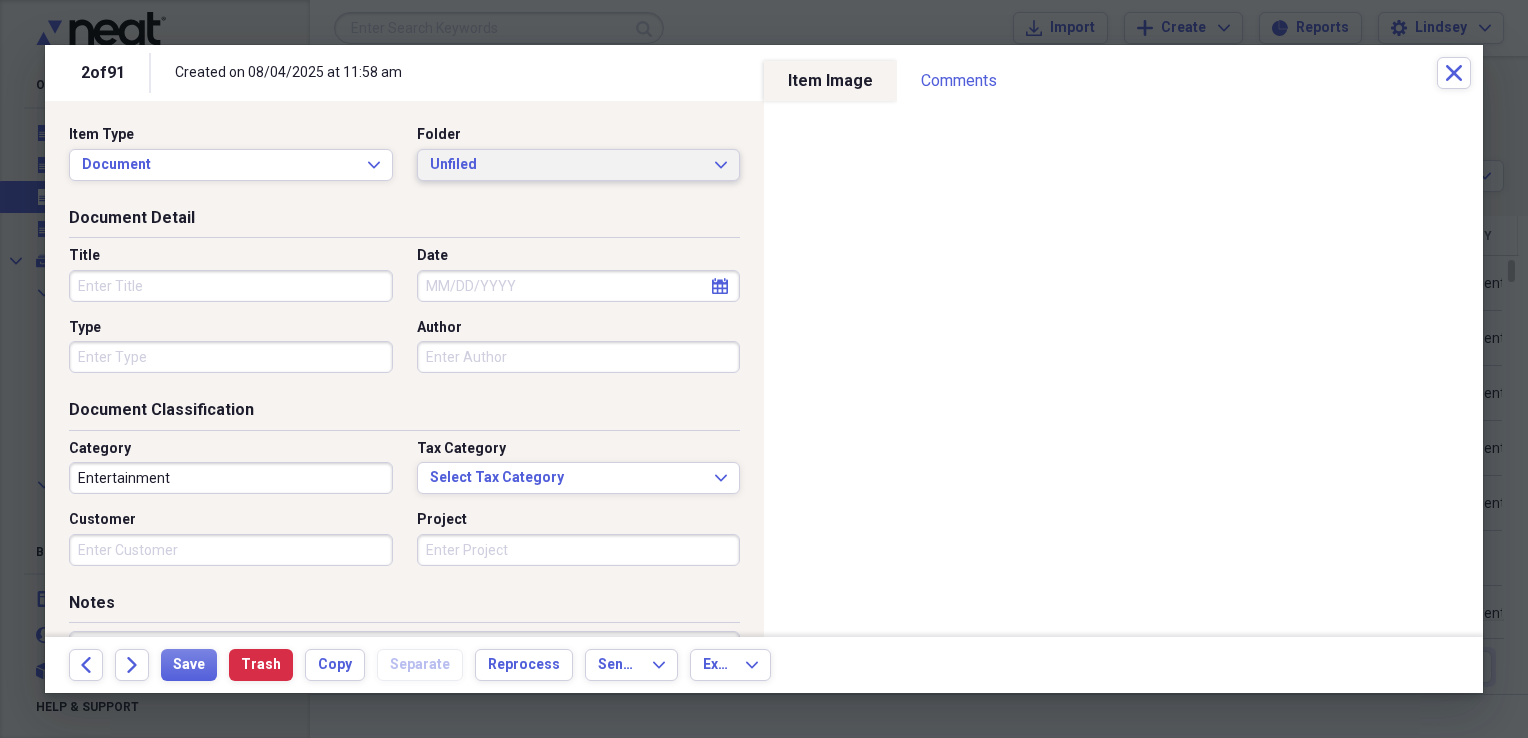 click on "Unfiled" at bounding box center [567, 165] 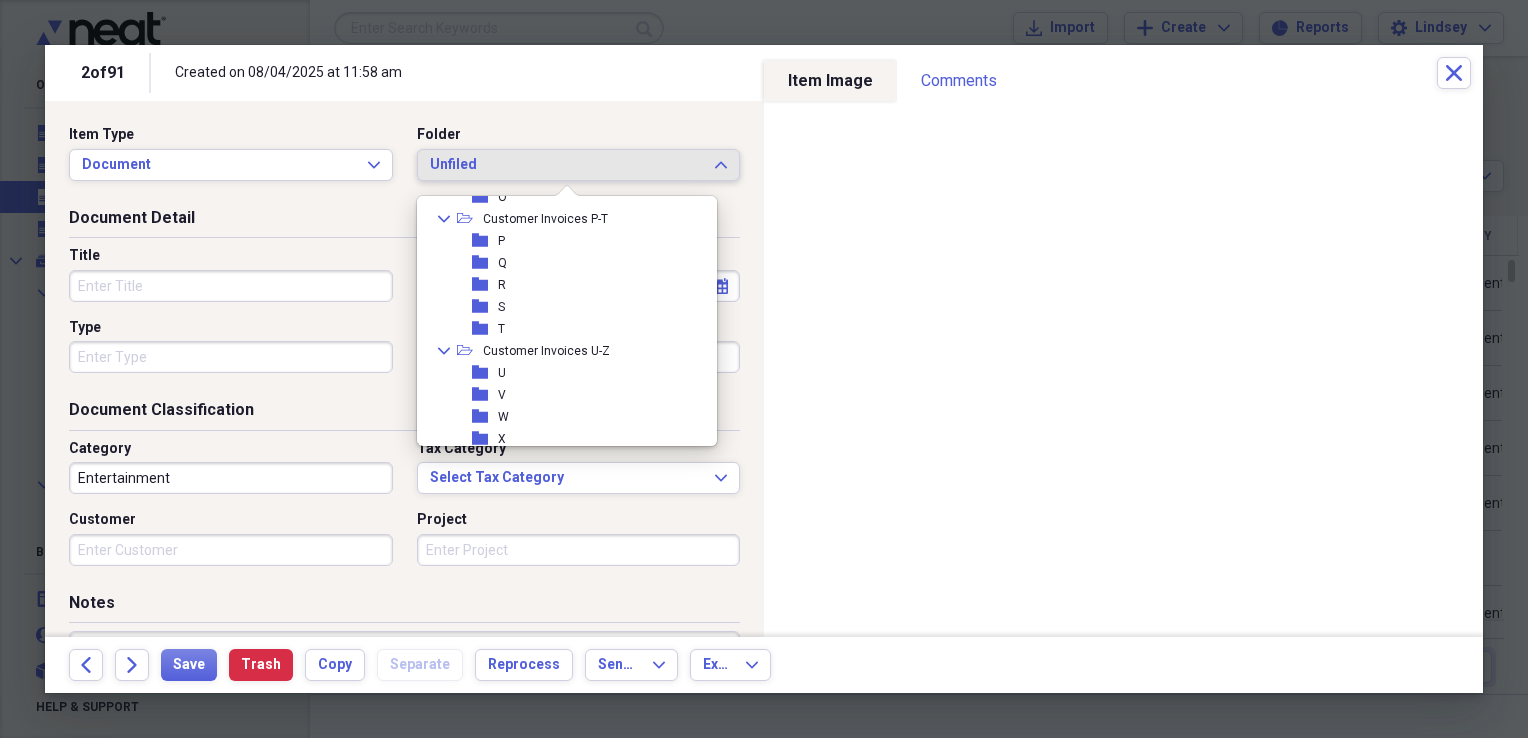 scroll, scrollTop: 500, scrollLeft: 0, axis: vertical 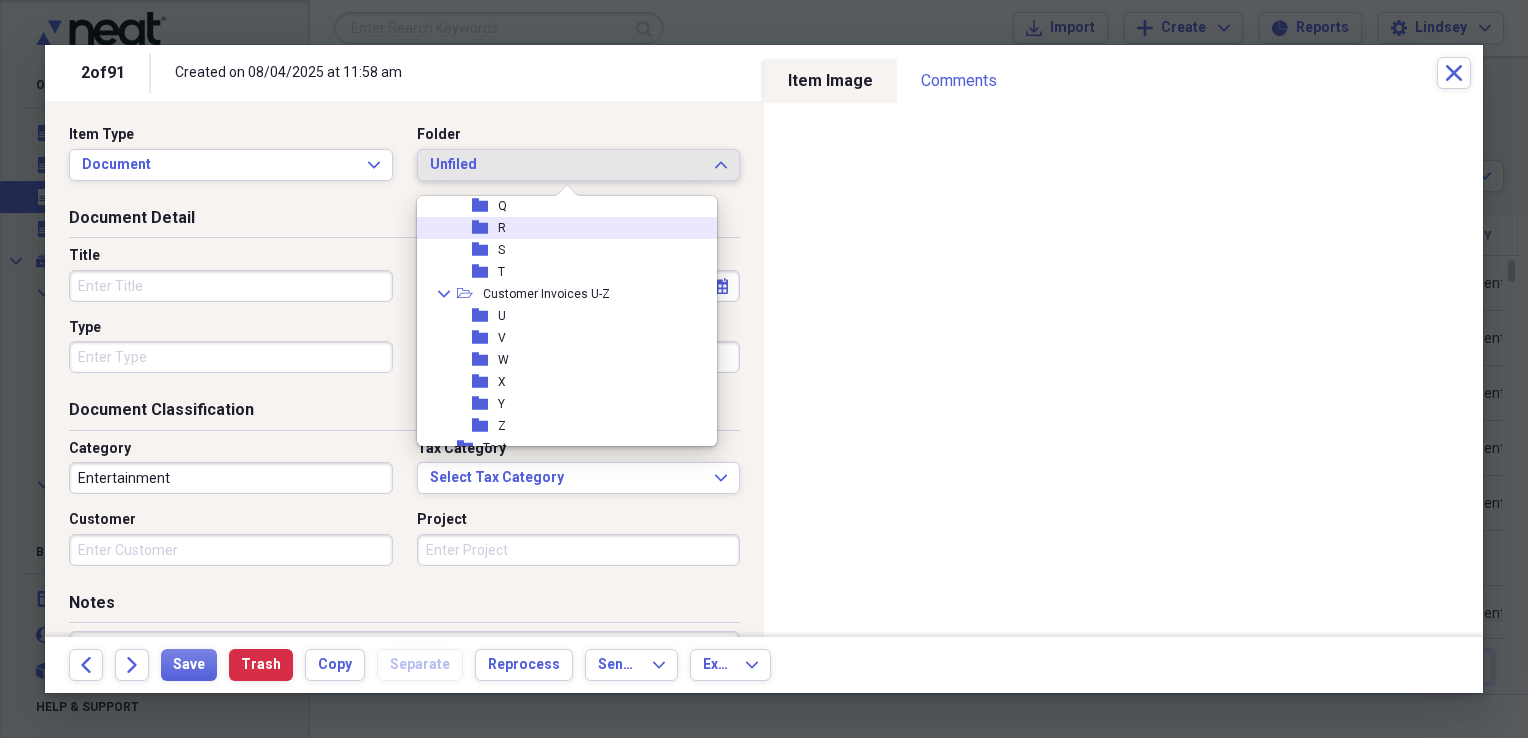 click on "folder R" at bounding box center (559, 228) 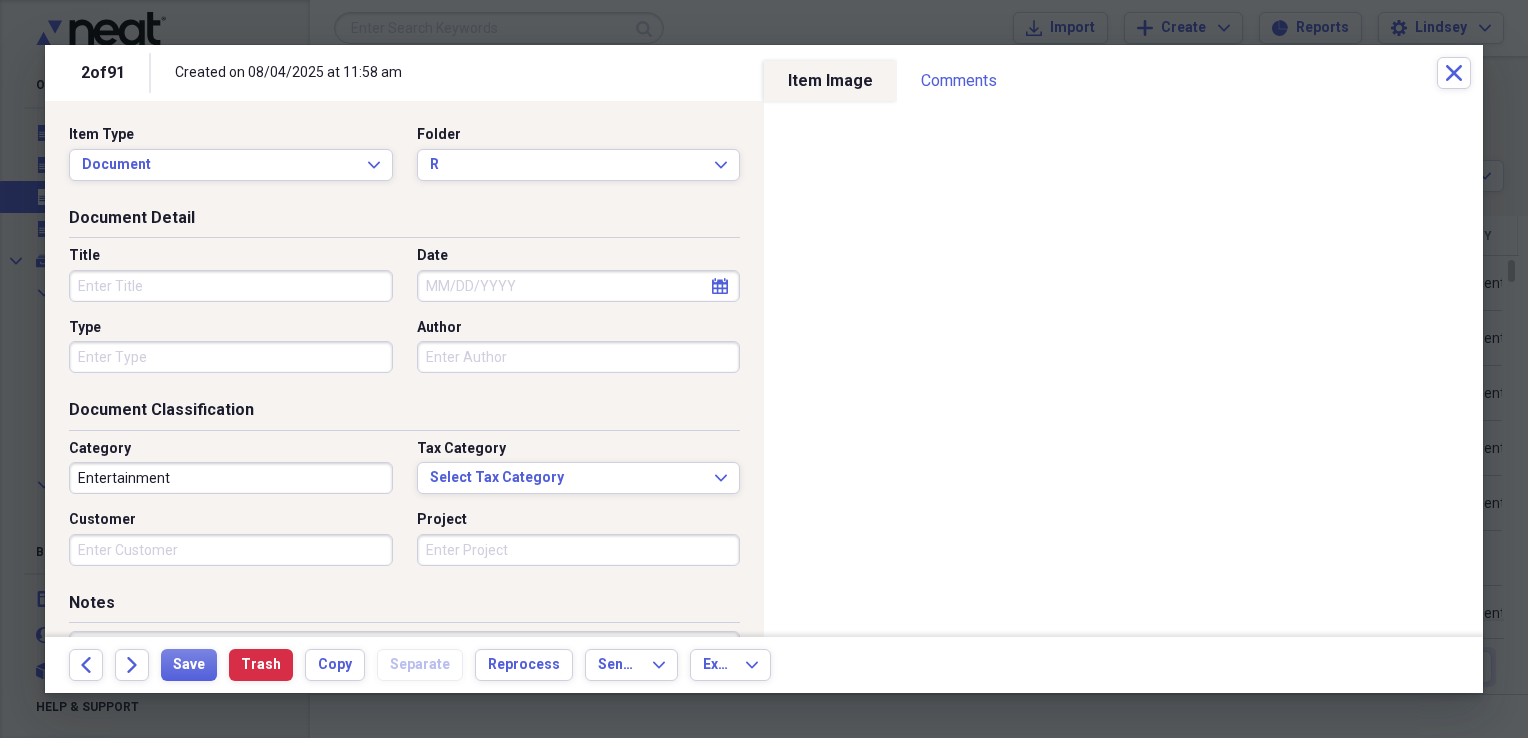 click on "Title" at bounding box center (231, 286) 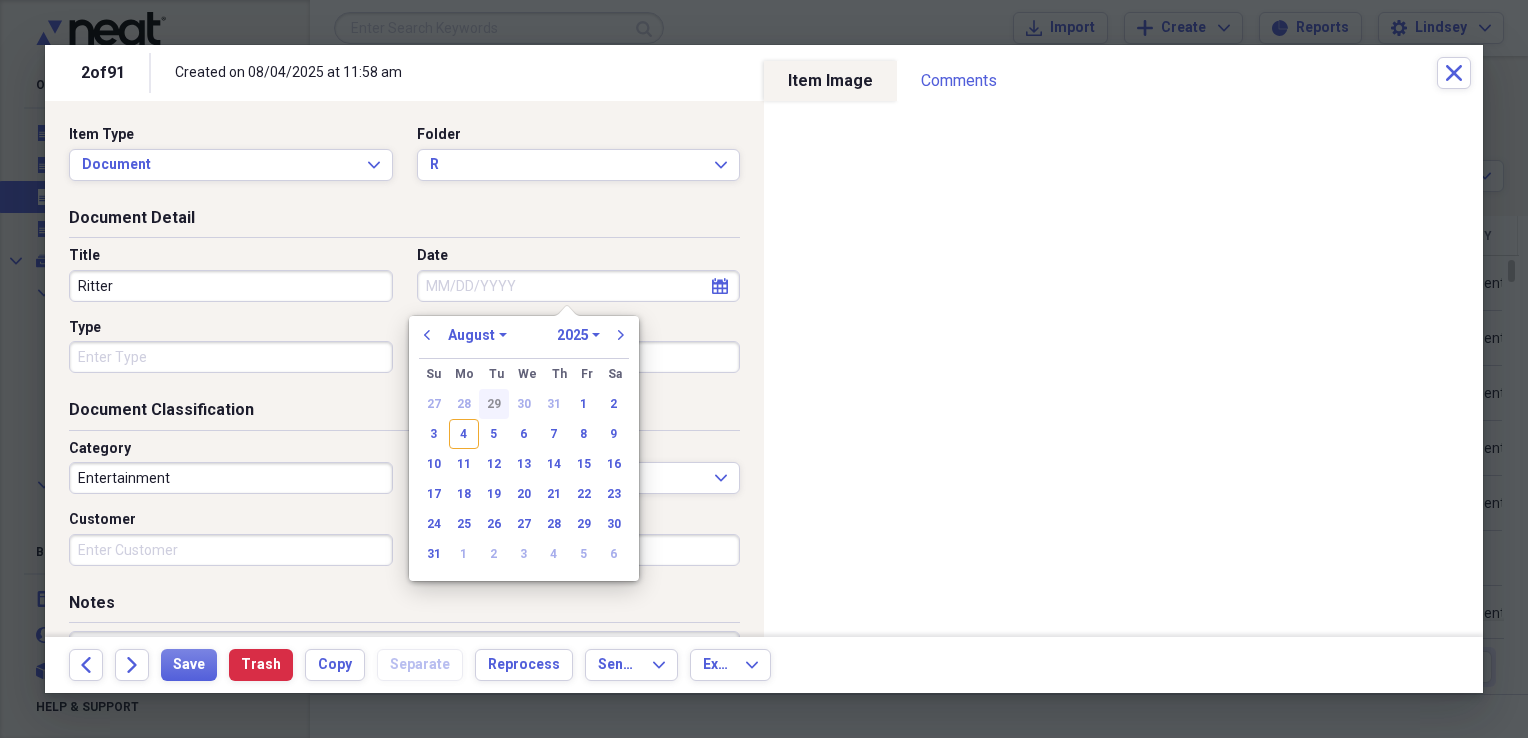 click on "29" at bounding box center (494, 404) 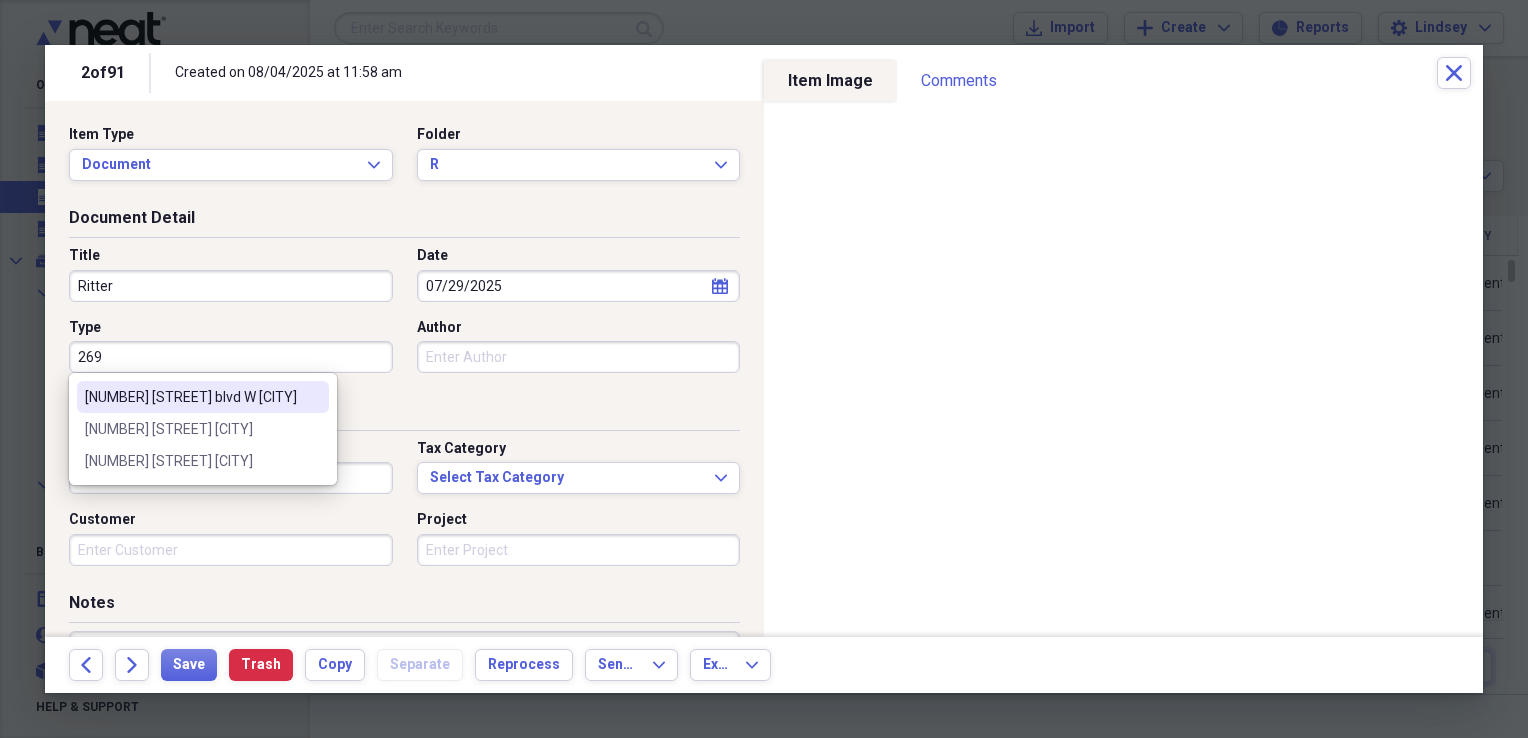 click on "[NUMBER] [STREET] [CITY]    [CITY]" at bounding box center [203, 397] 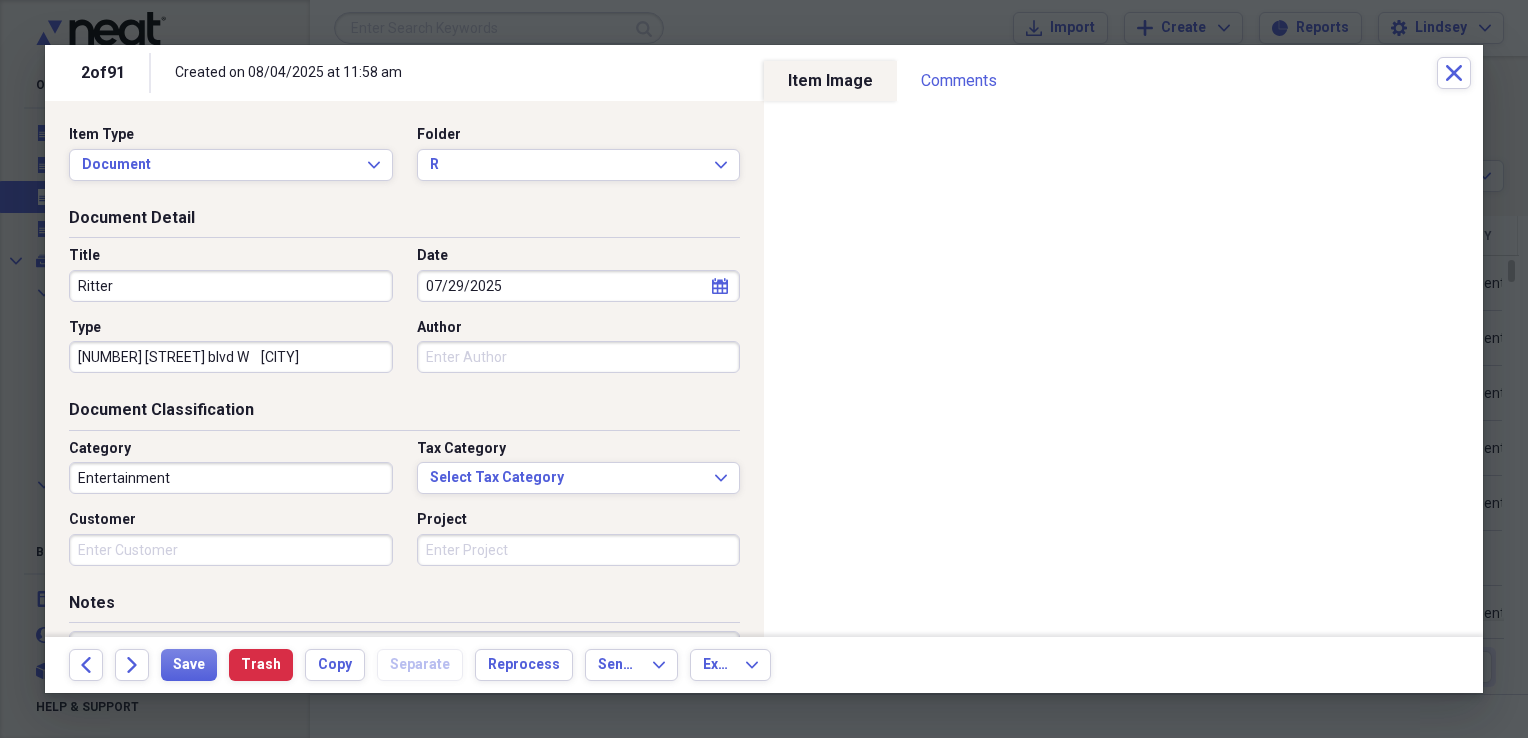 click on "Author" at bounding box center [579, 357] 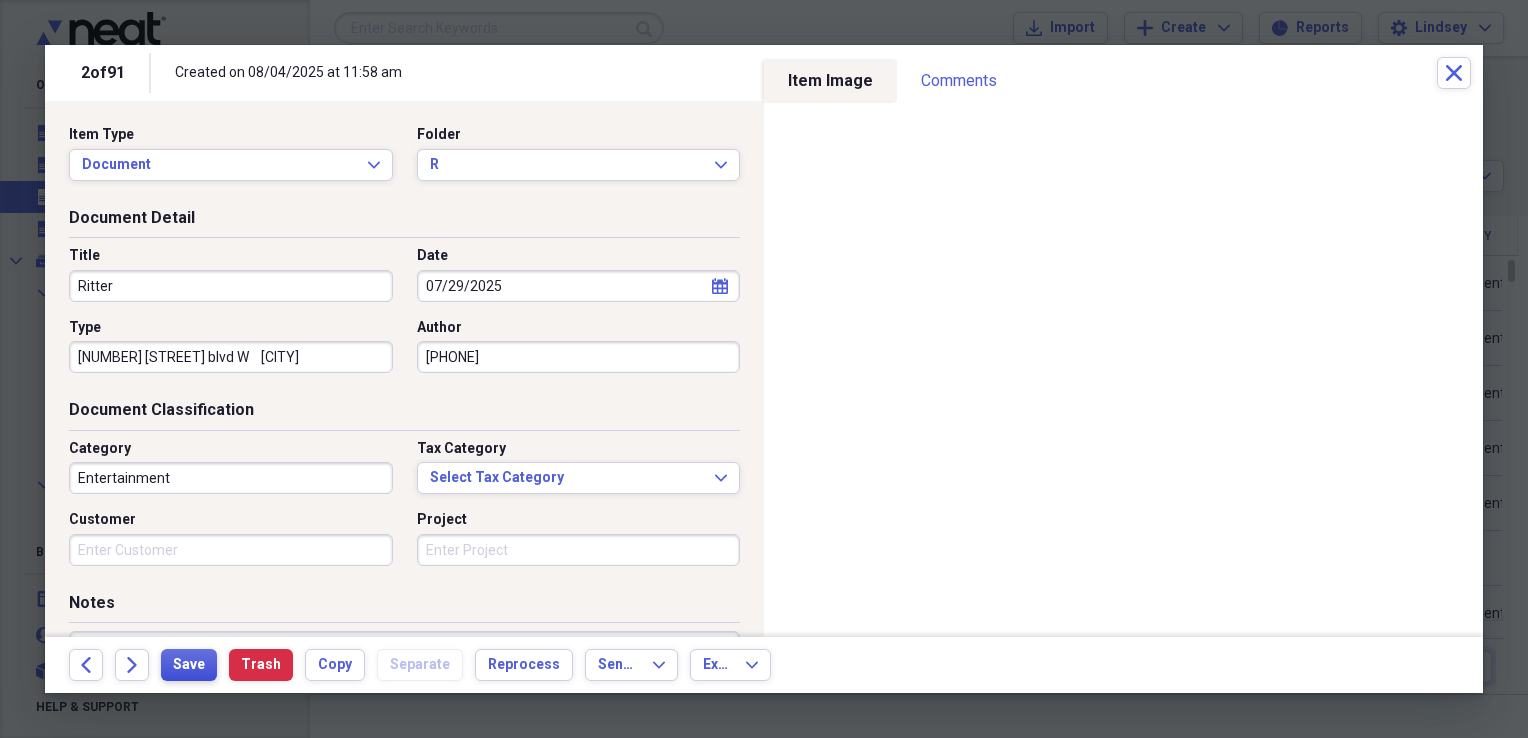 click on "Save" at bounding box center (189, 665) 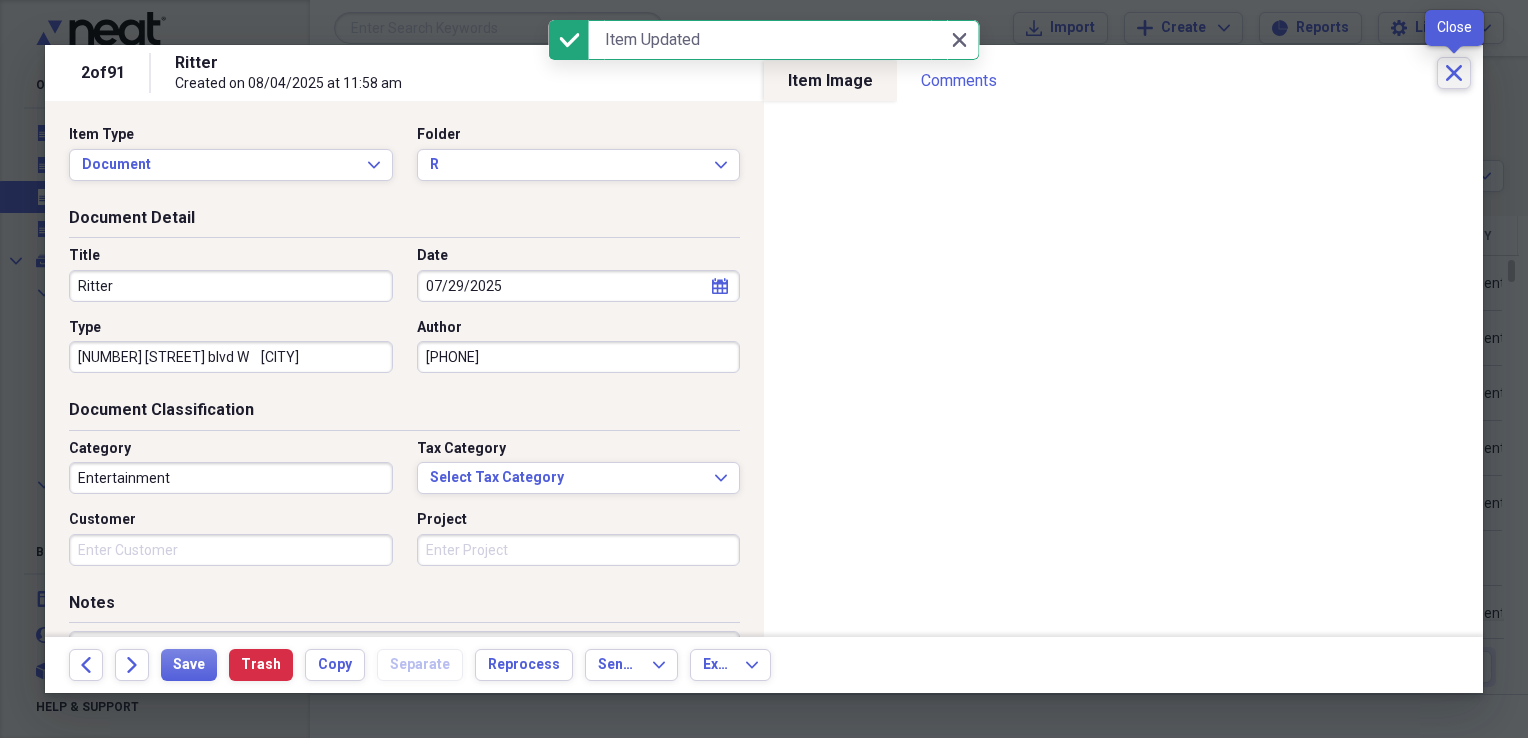 click 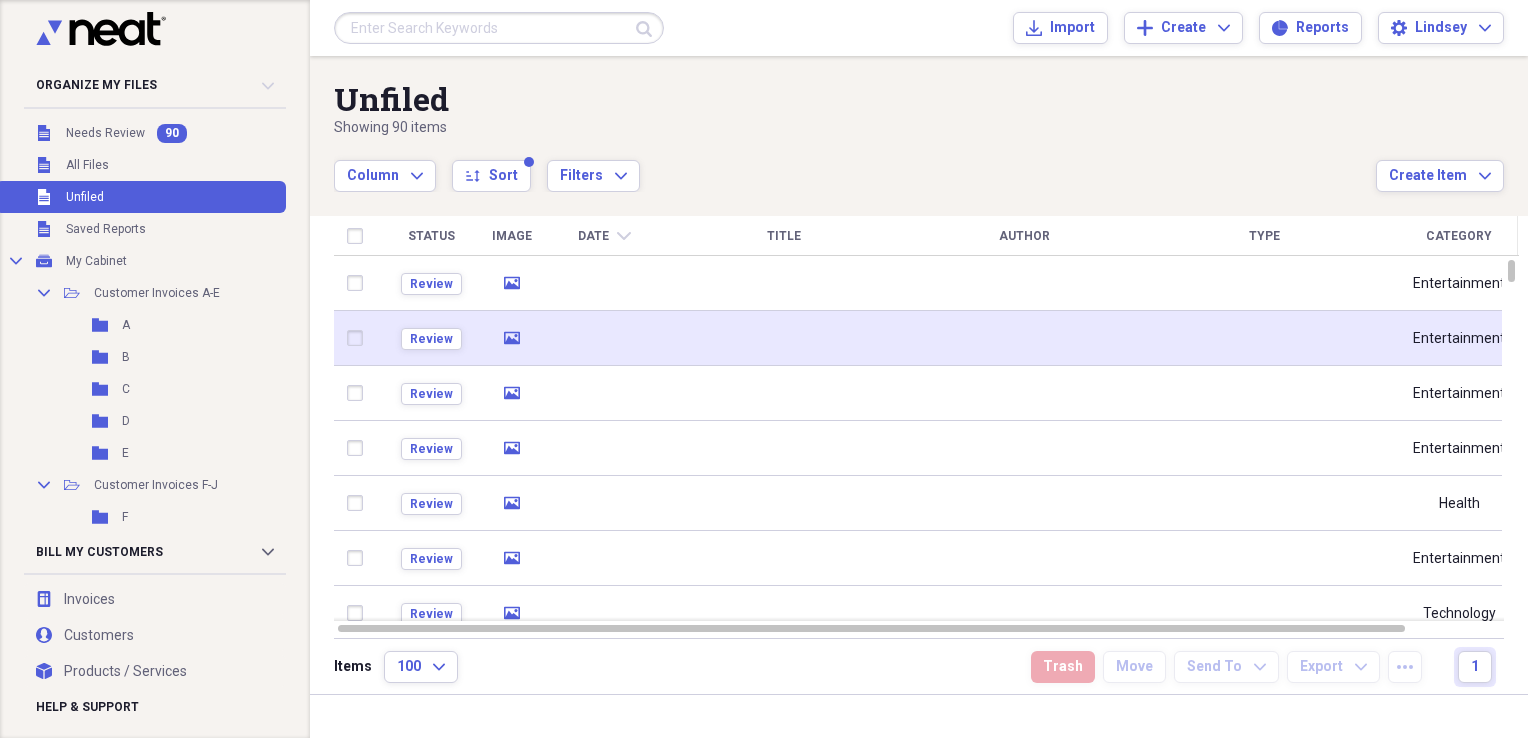 click at bounding box center [784, 338] 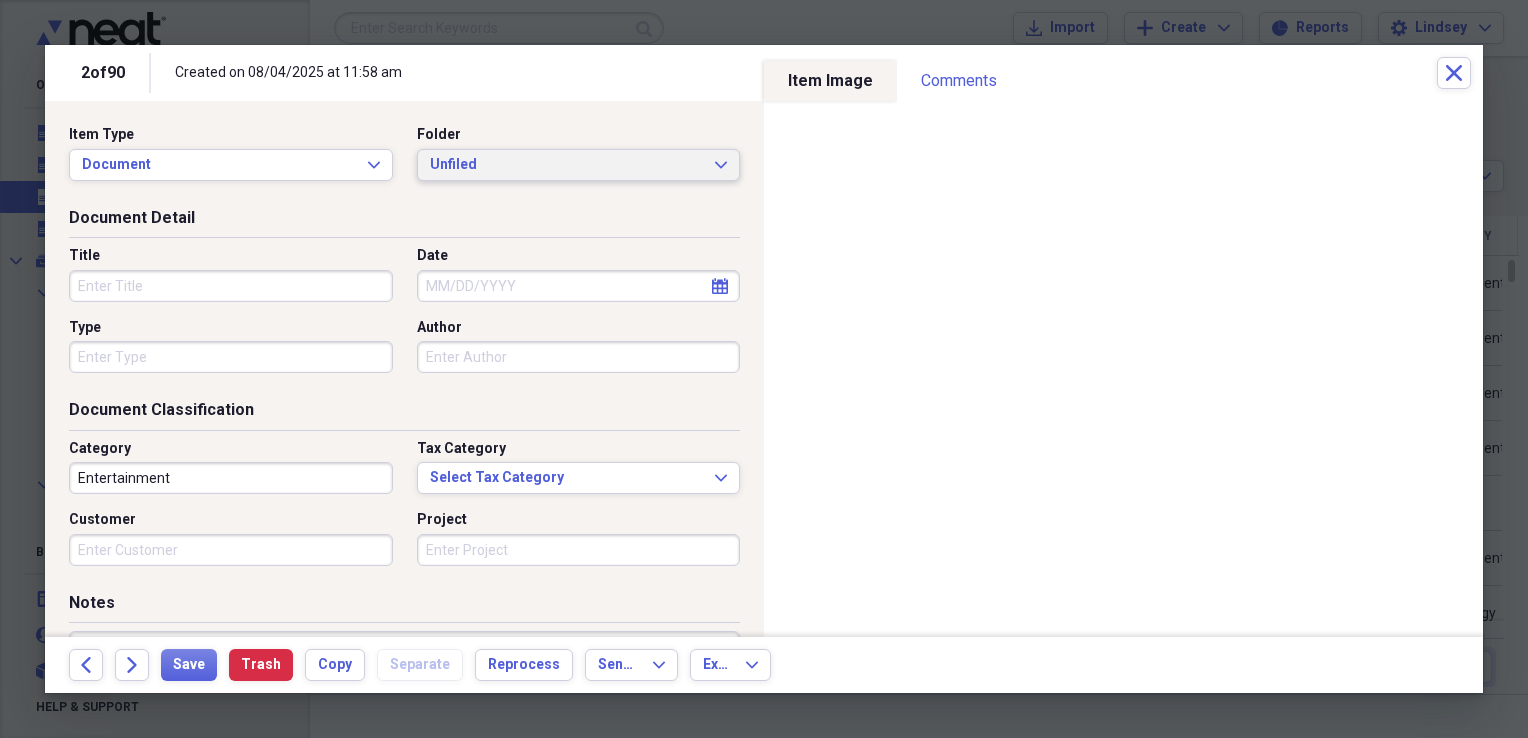 click on "Unfiled" at bounding box center [567, 165] 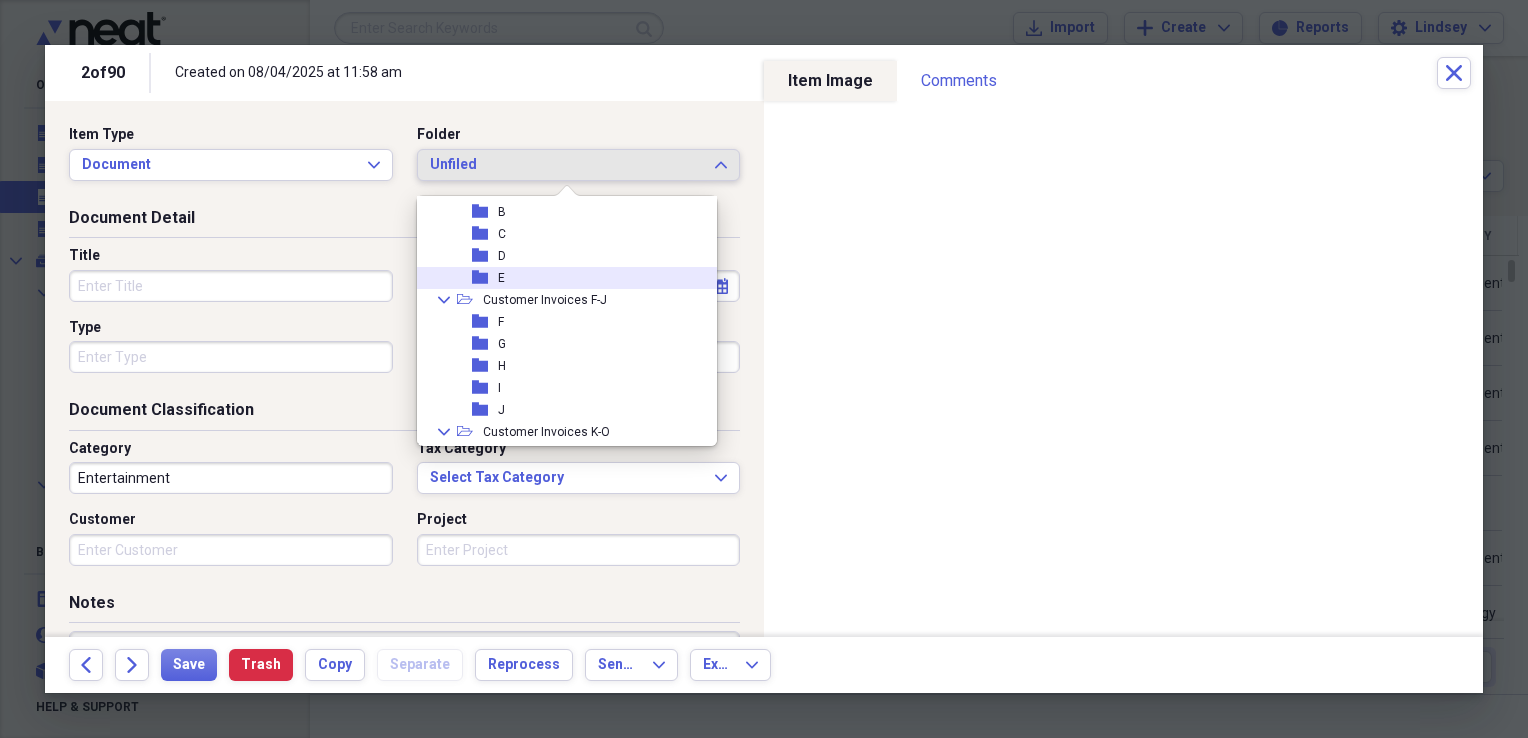 scroll, scrollTop: 100, scrollLeft: 0, axis: vertical 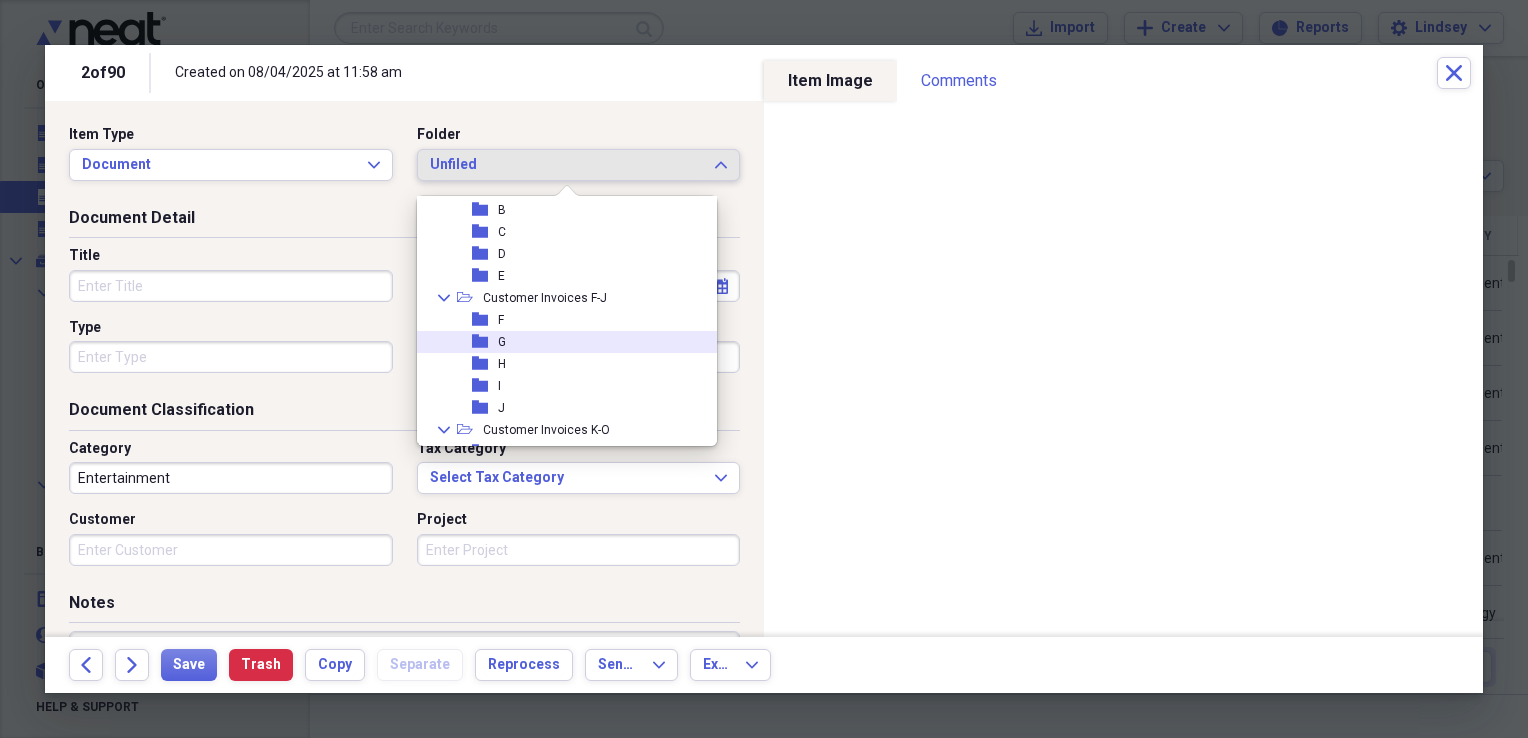 click on "folder G" at bounding box center (559, 342) 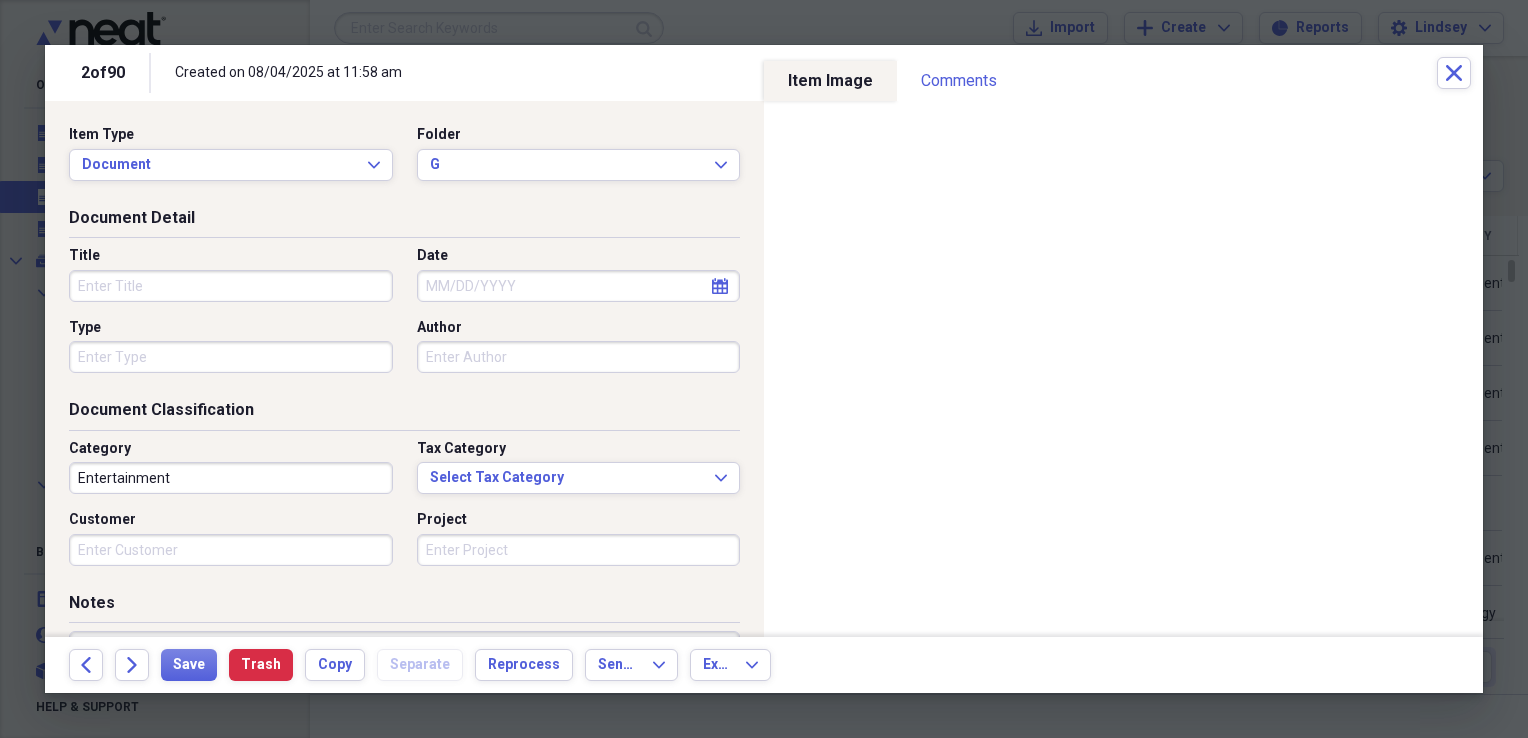 click on "Title" at bounding box center (231, 286) 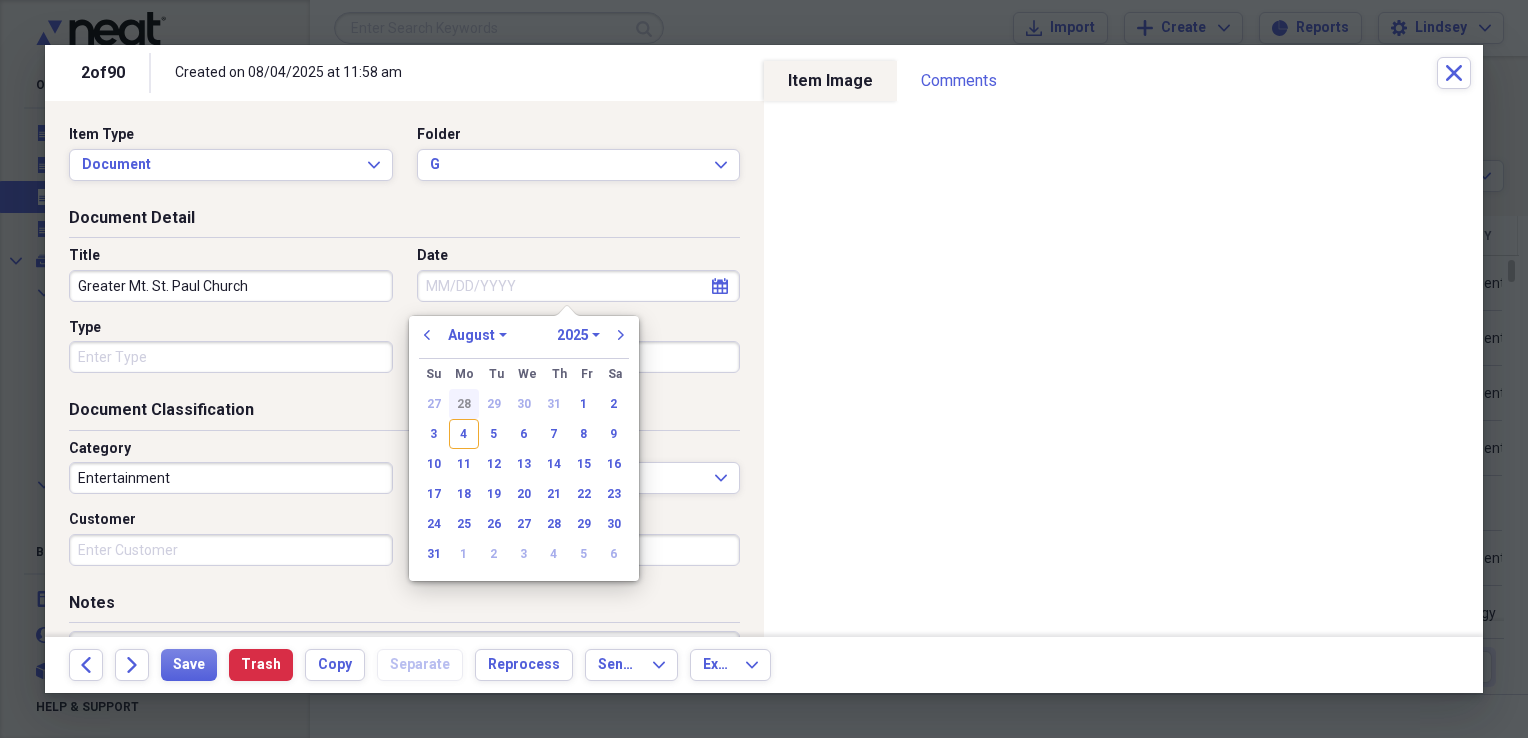 click on "28" at bounding box center (464, 404) 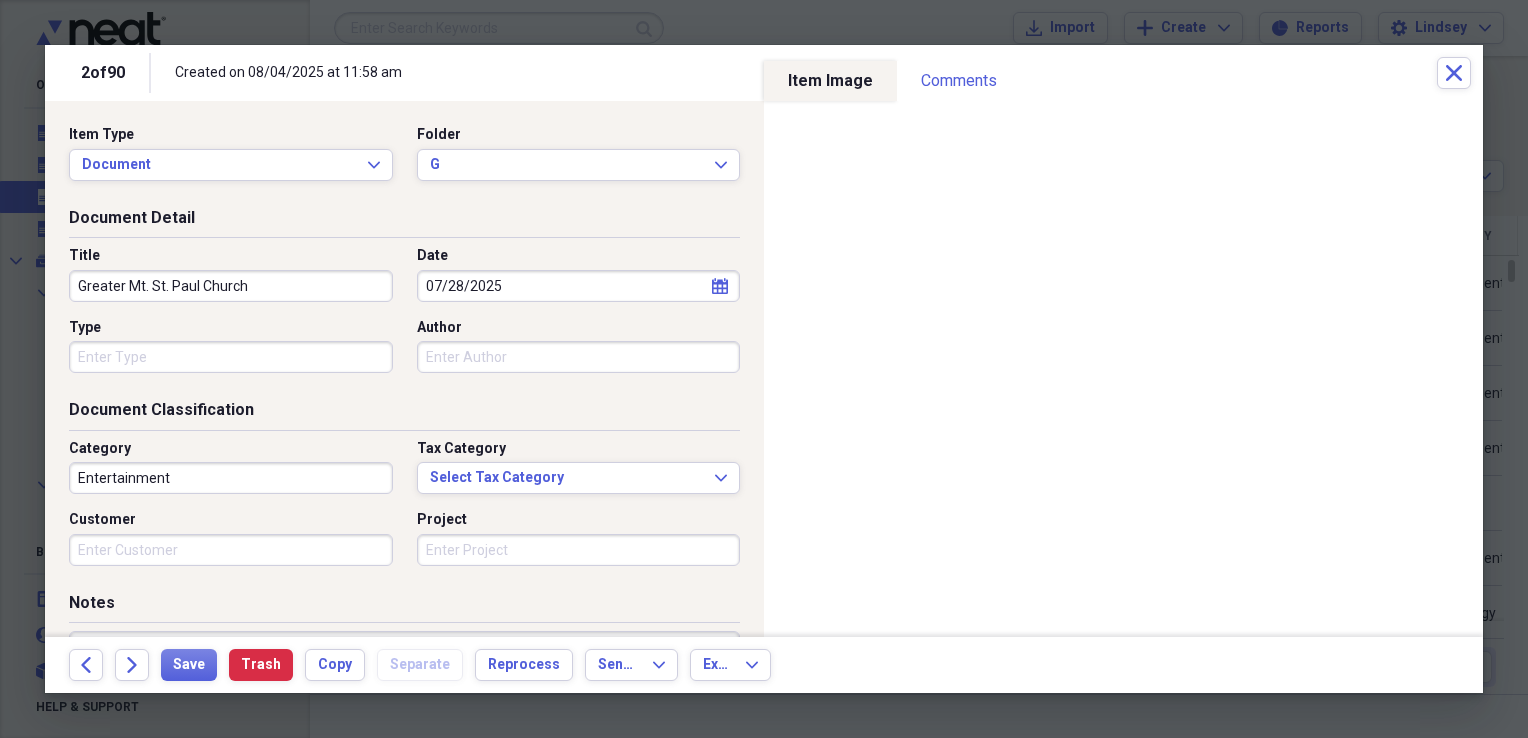 click on "Type" at bounding box center (231, 357) 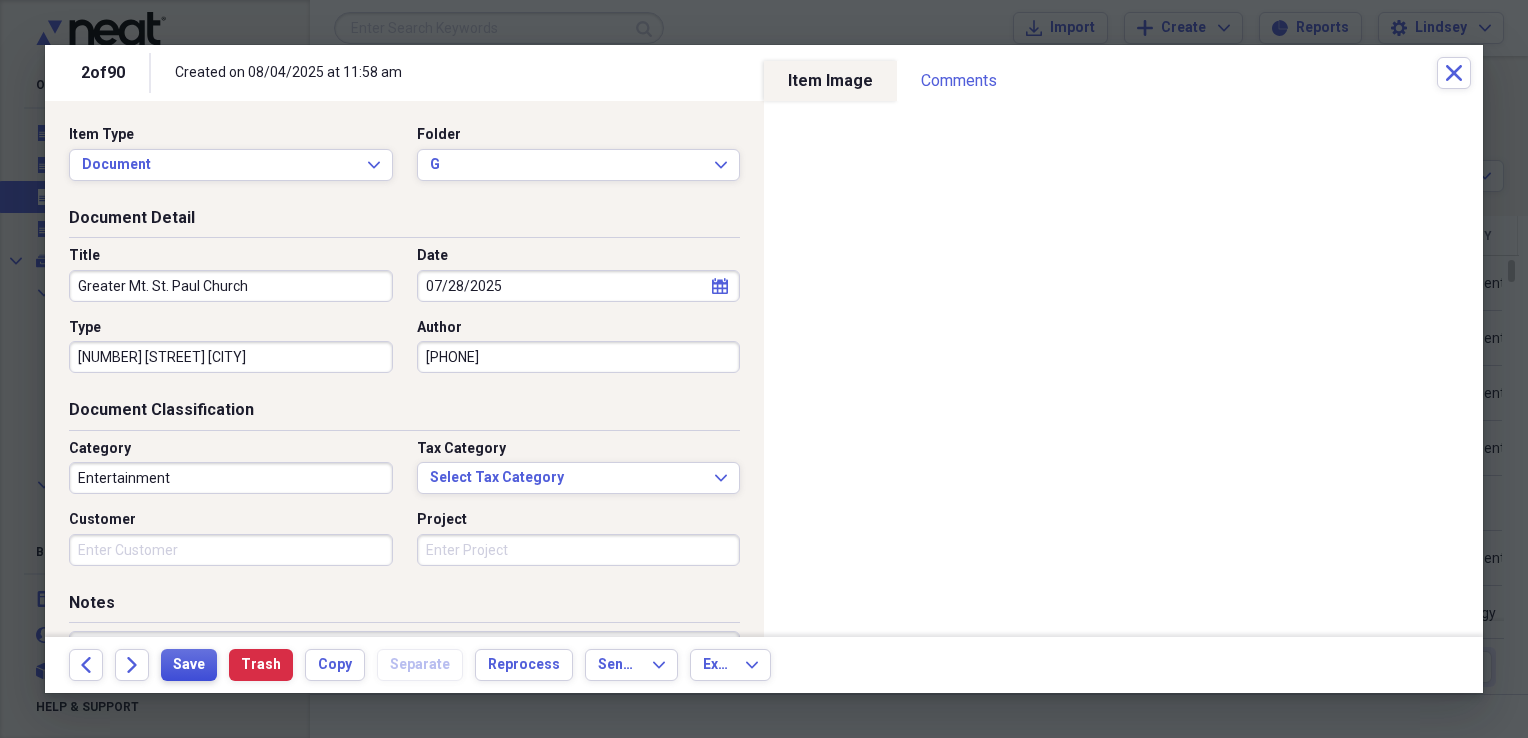 click on "Save" at bounding box center (189, 665) 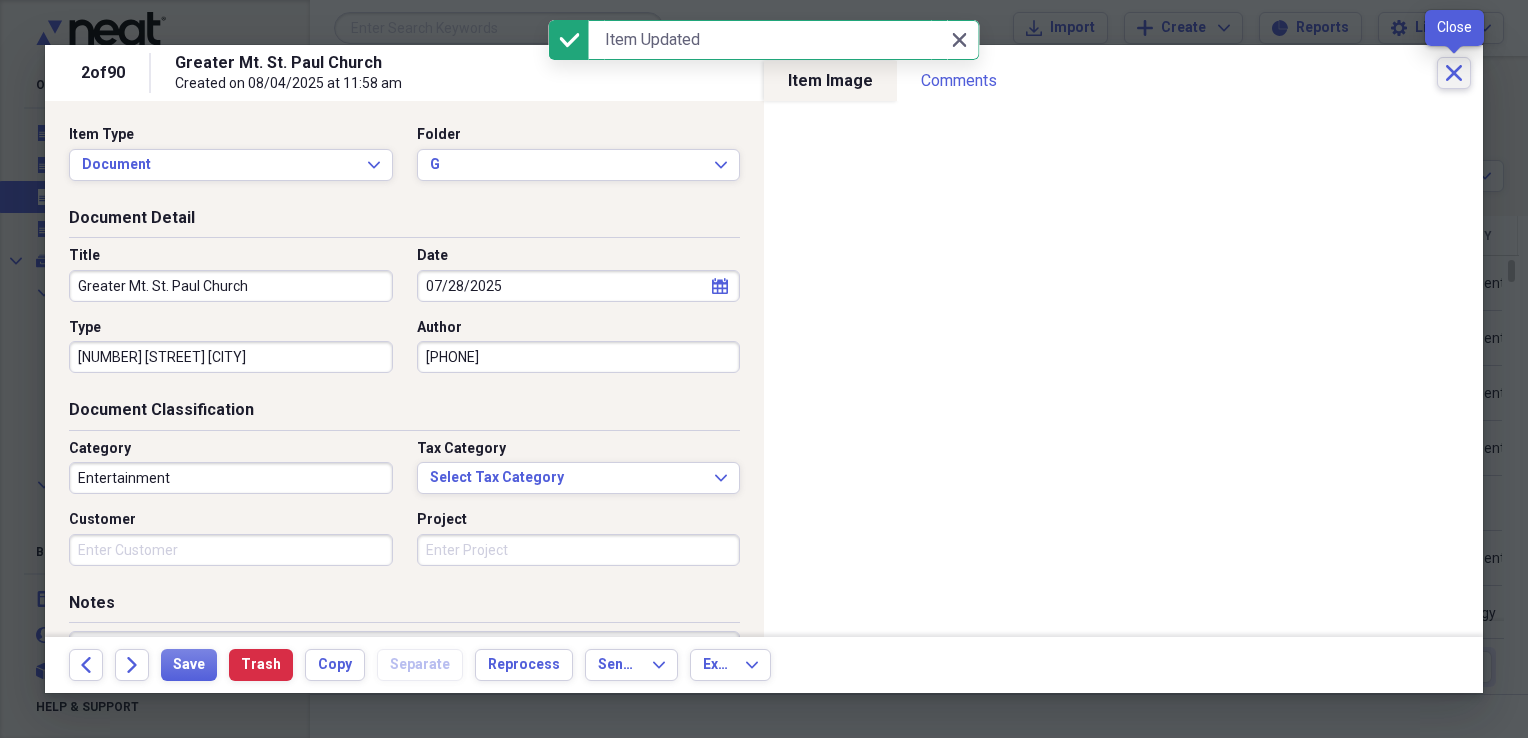 click 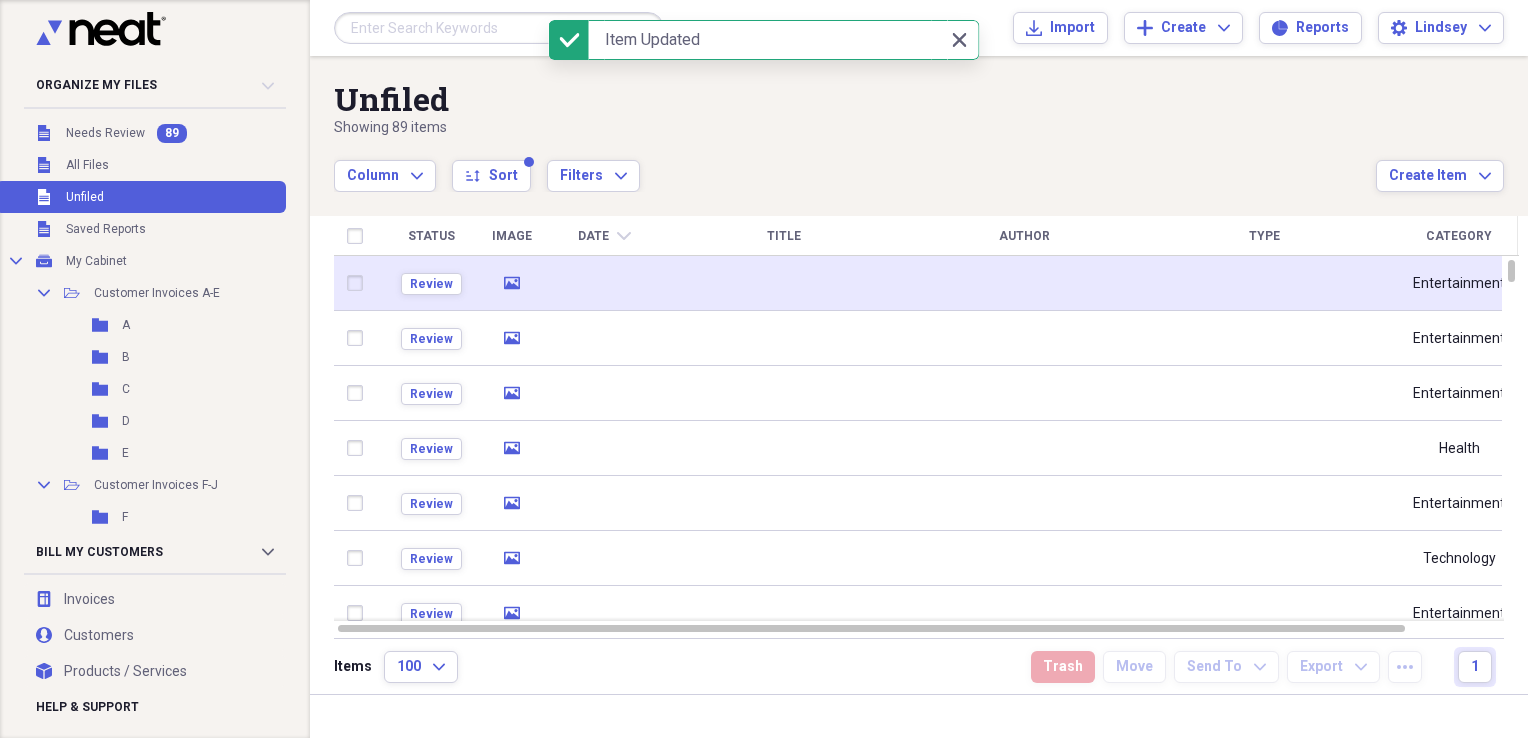 click at bounding box center (604, 283) 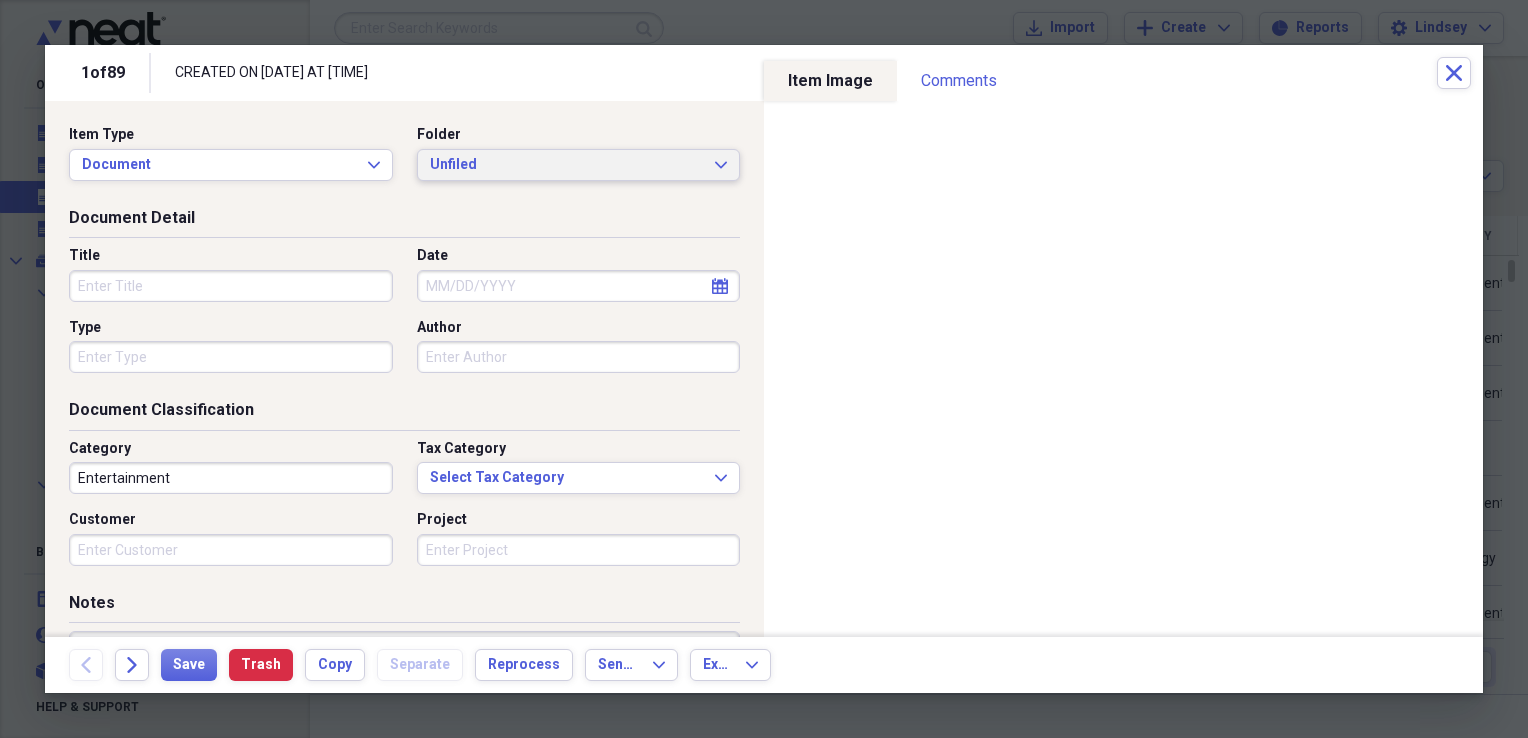 click on "Unfiled" at bounding box center [567, 165] 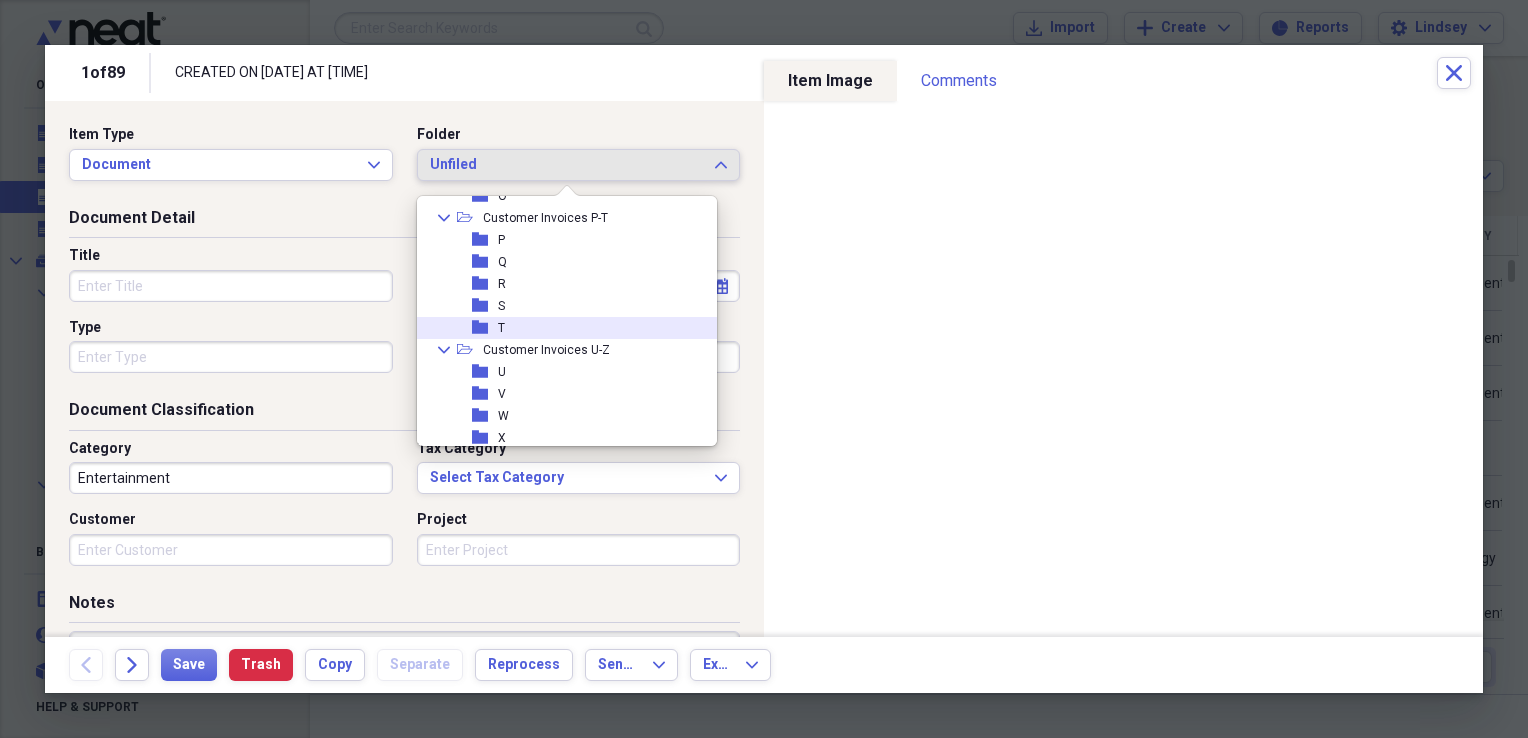 scroll, scrollTop: 500, scrollLeft: 0, axis: vertical 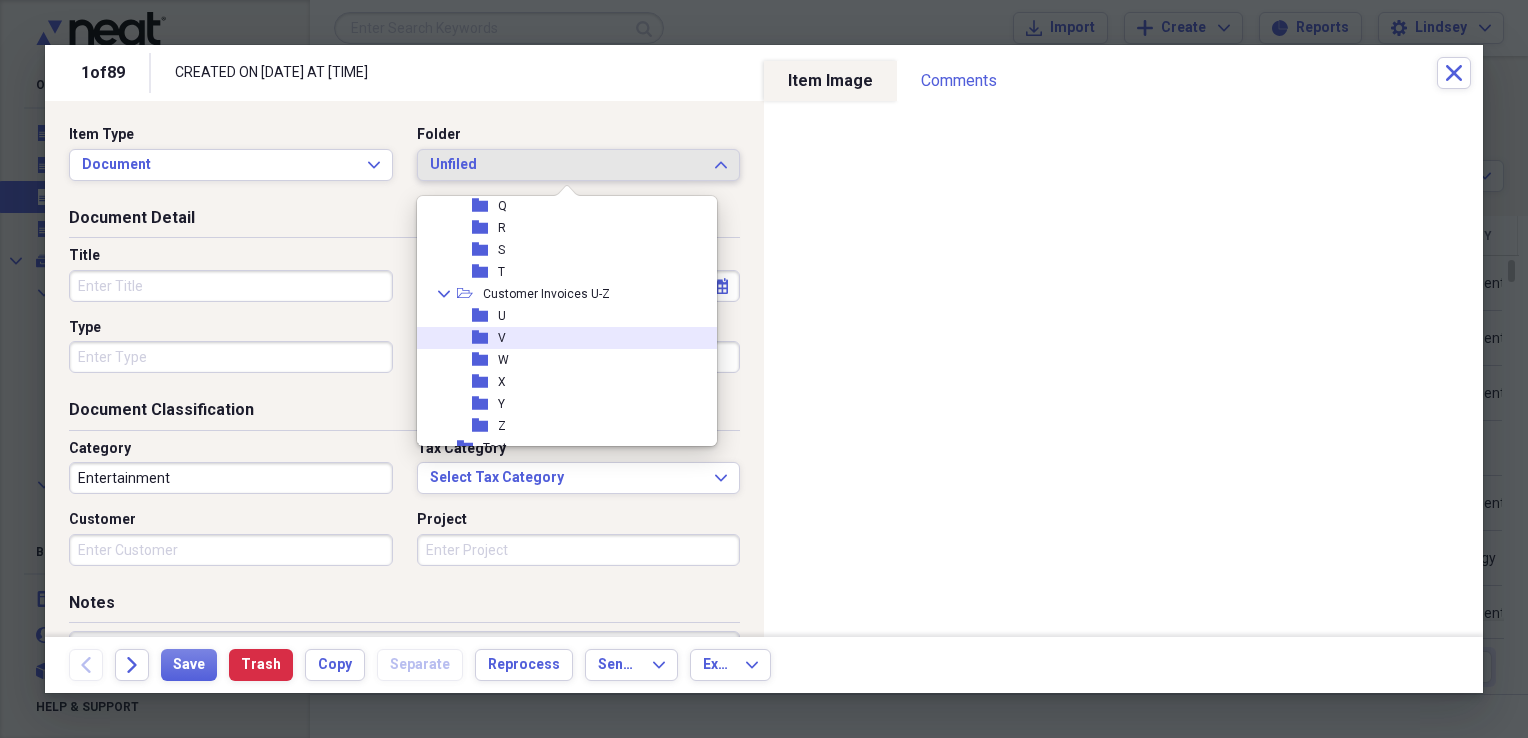click on "folder V" at bounding box center (559, 338) 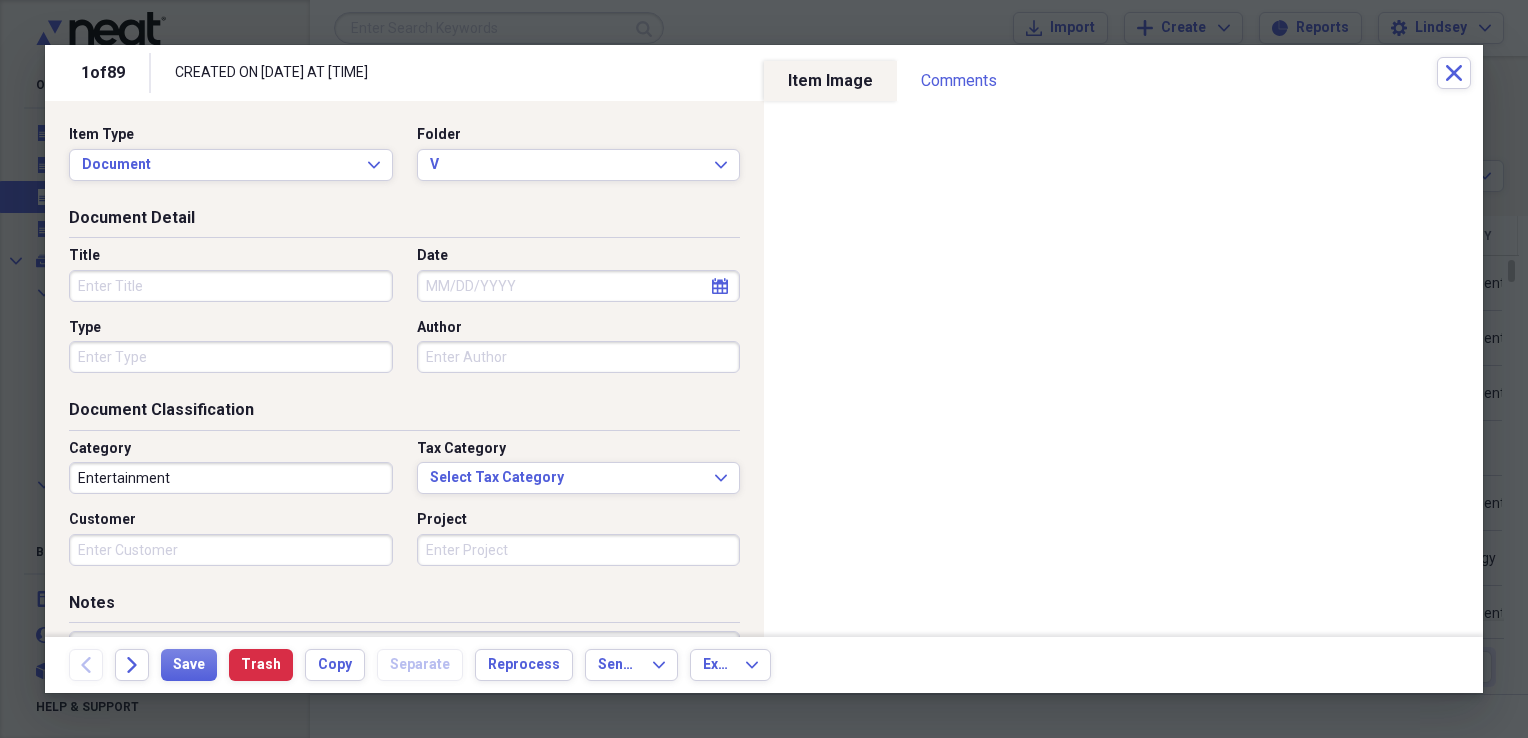 click on "Title" at bounding box center [231, 286] 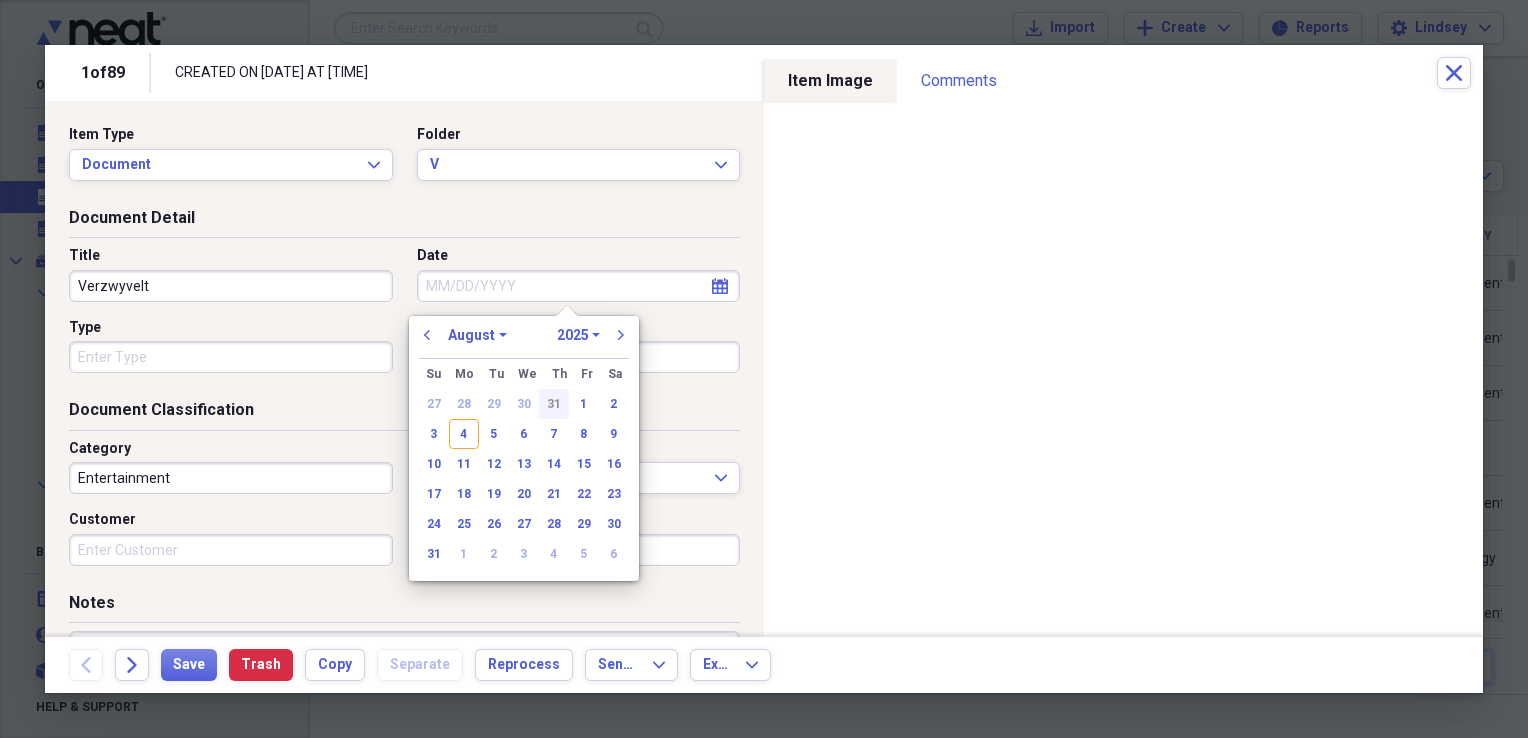 click on "31" at bounding box center (554, 404) 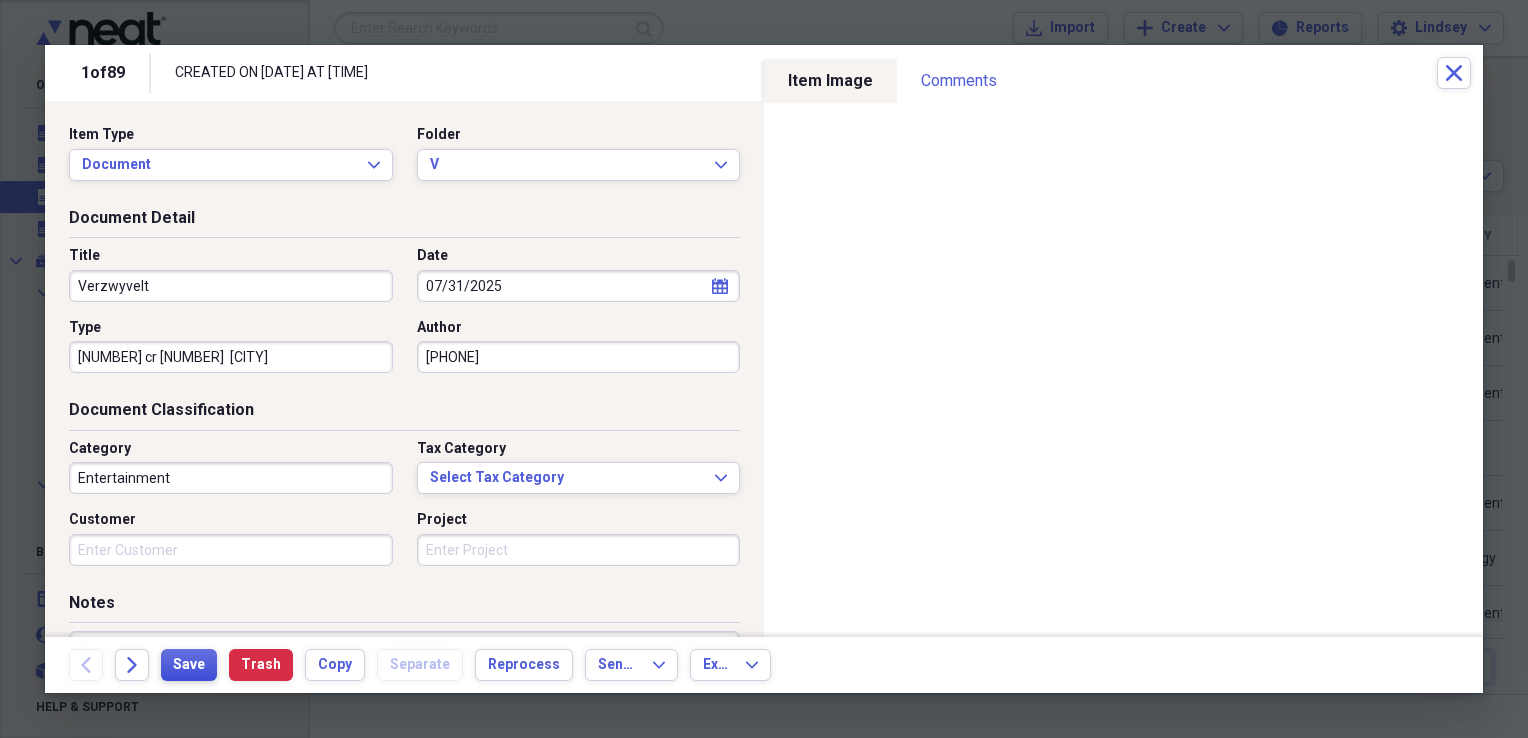 click on "Save" at bounding box center (189, 665) 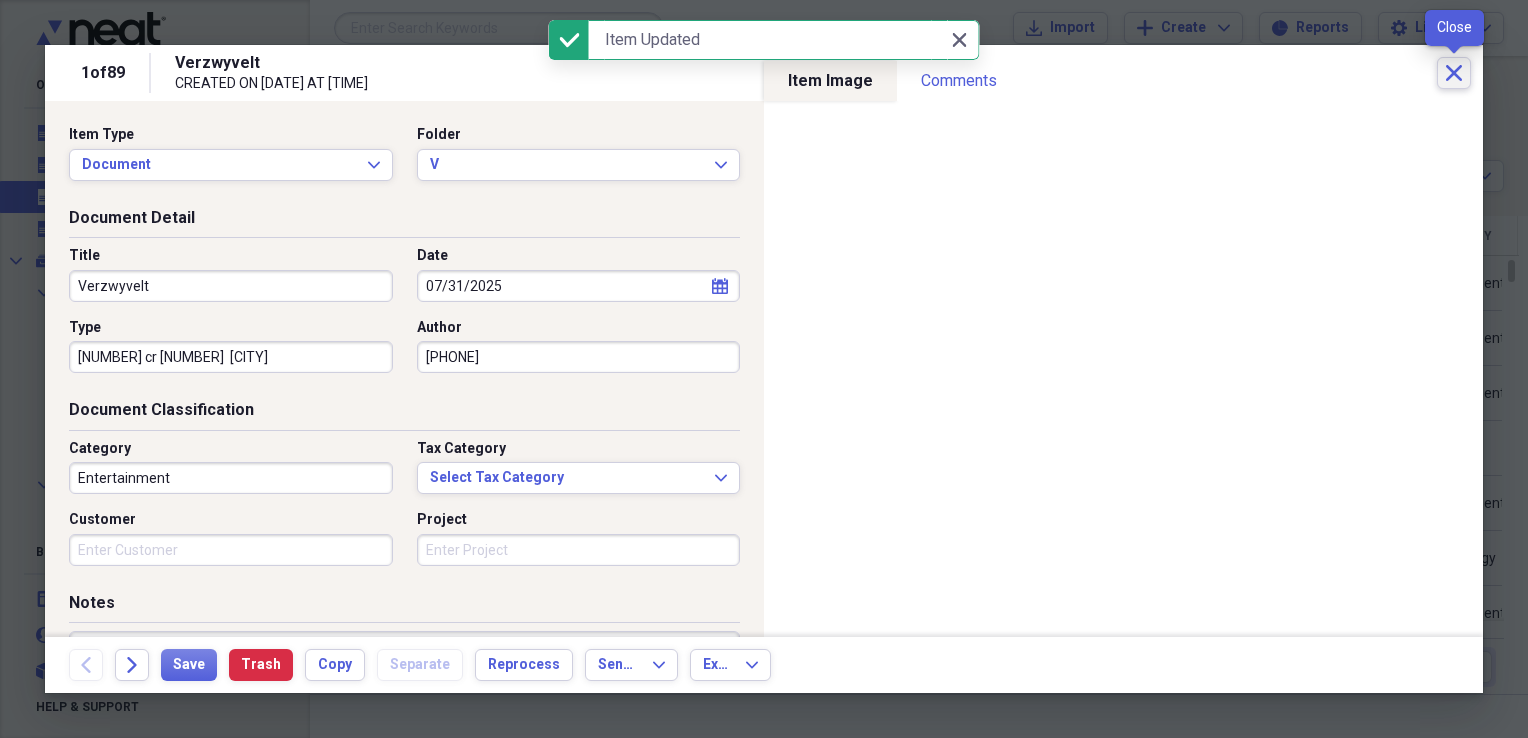 click on "Close" at bounding box center [1454, 73] 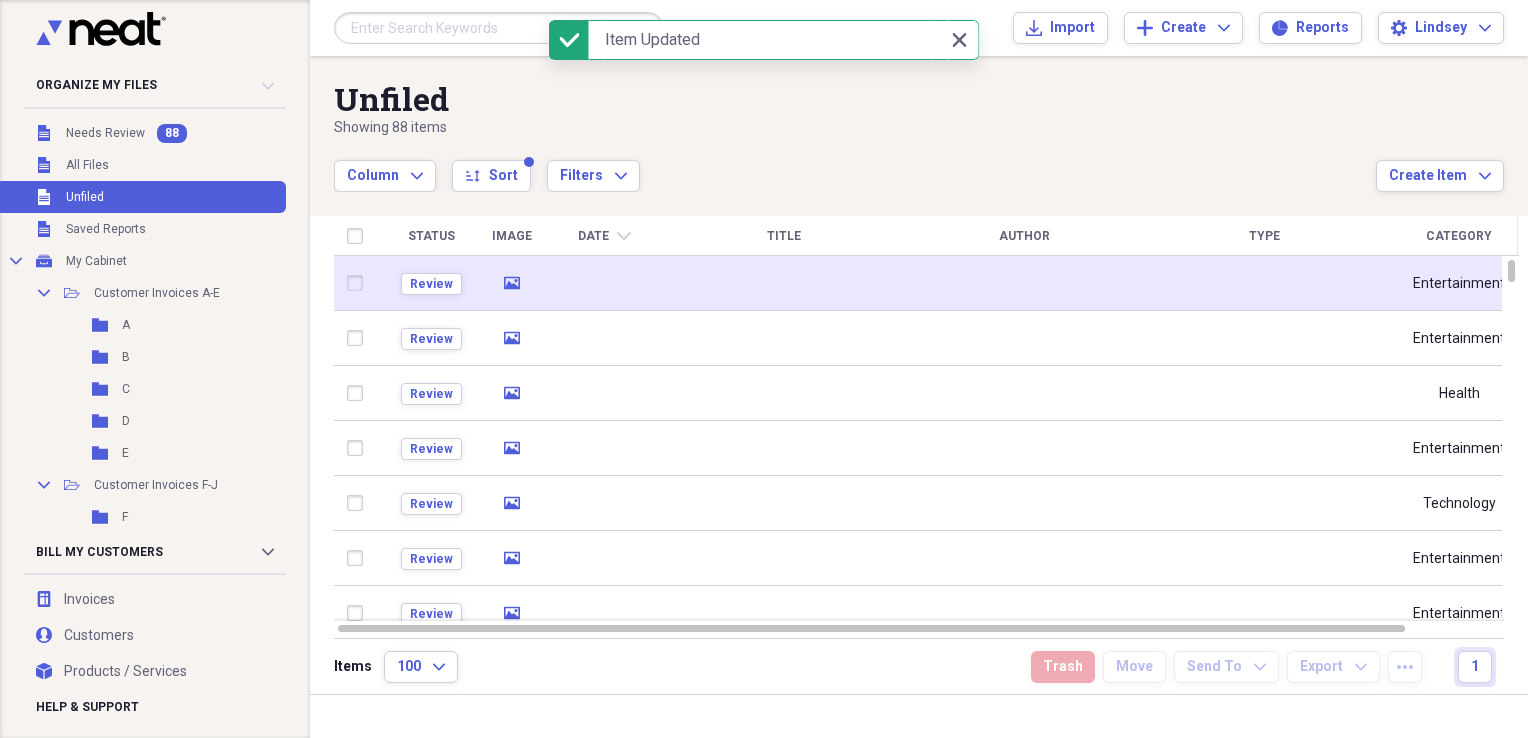 click at bounding box center (604, 283) 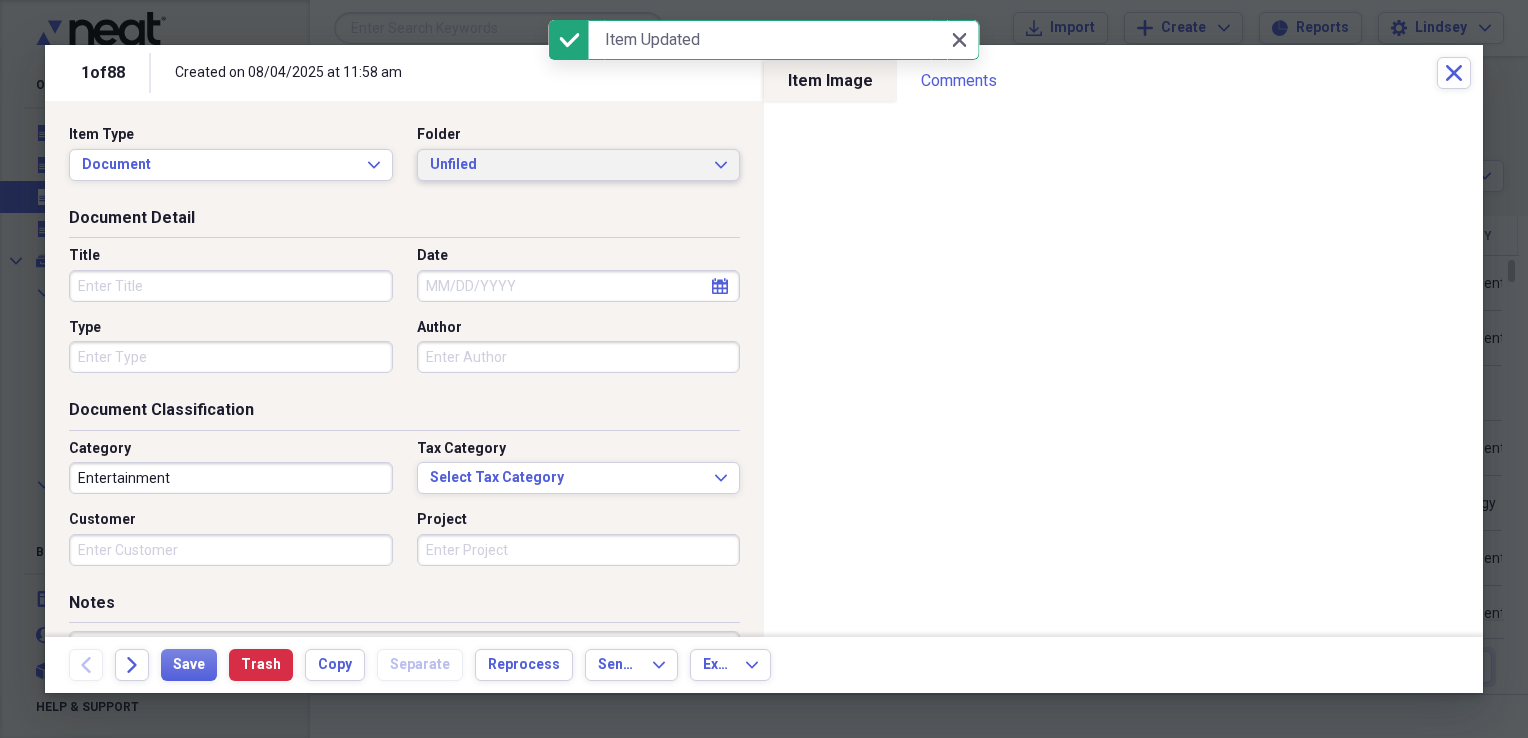 click on "Unfiled" at bounding box center (567, 165) 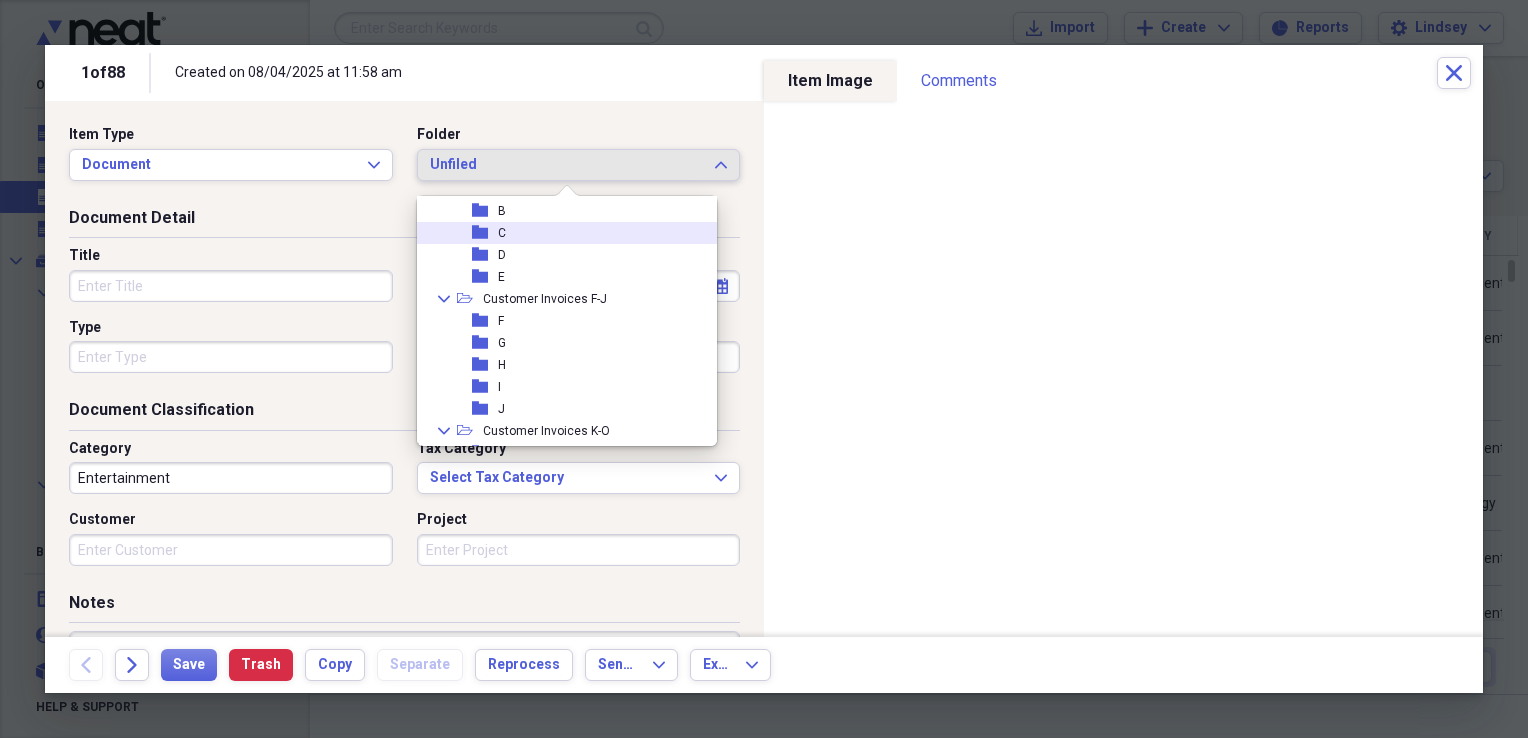 scroll, scrollTop: 100, scrollLeft: 0, axis: vertical 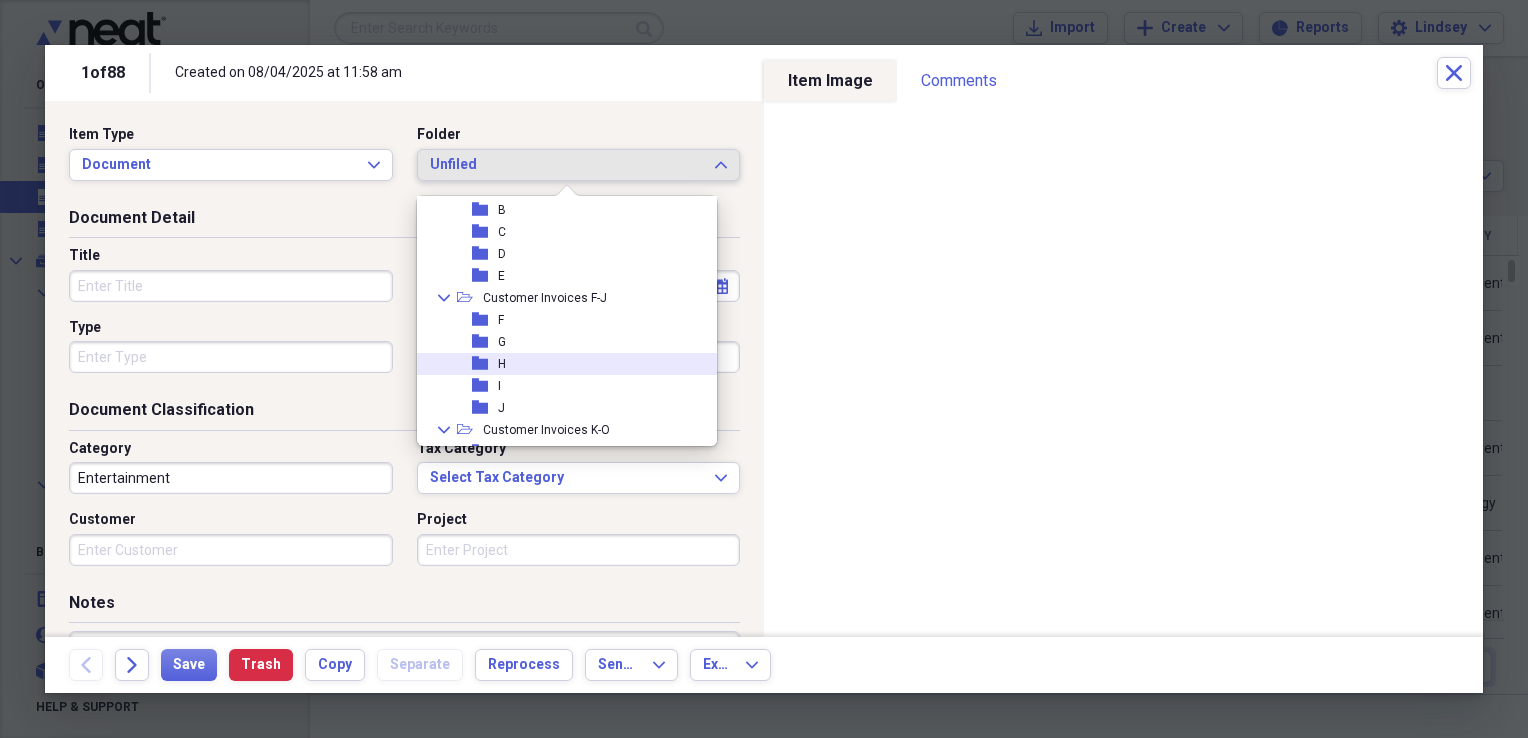click on "folder H" at bounding box center (559, 364) 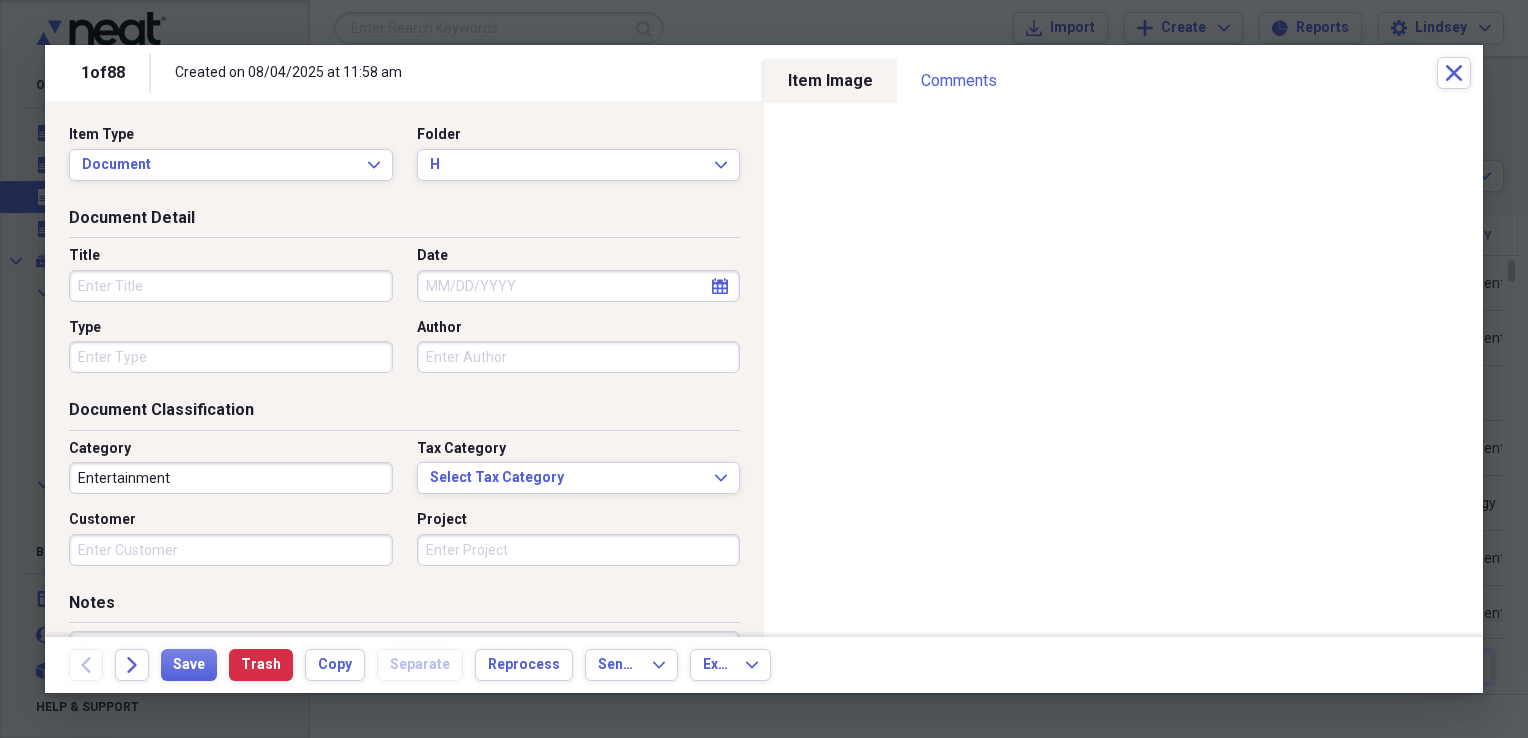click on "Title" at bounding box center (231, 286) 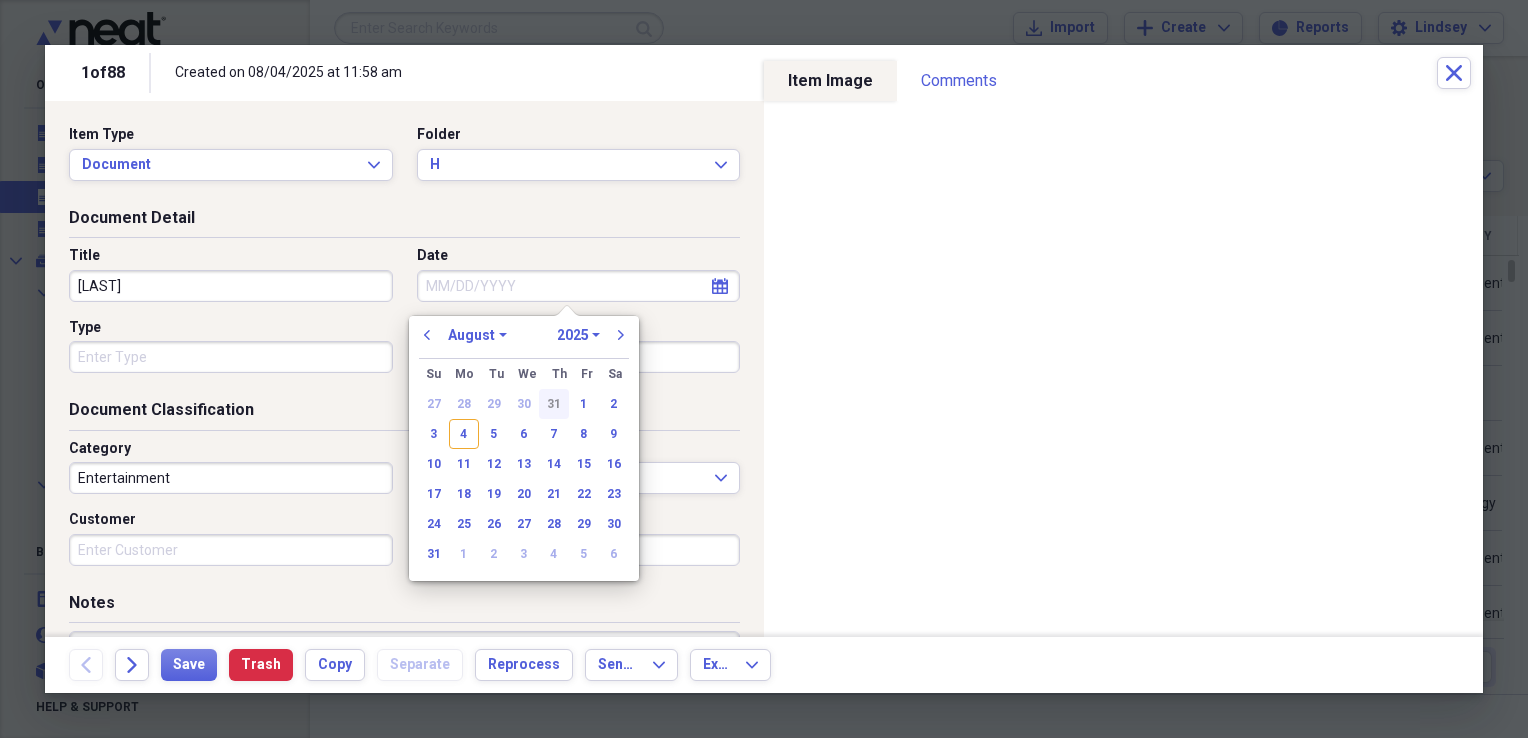 click on "31" at bounding box center (554, 404) 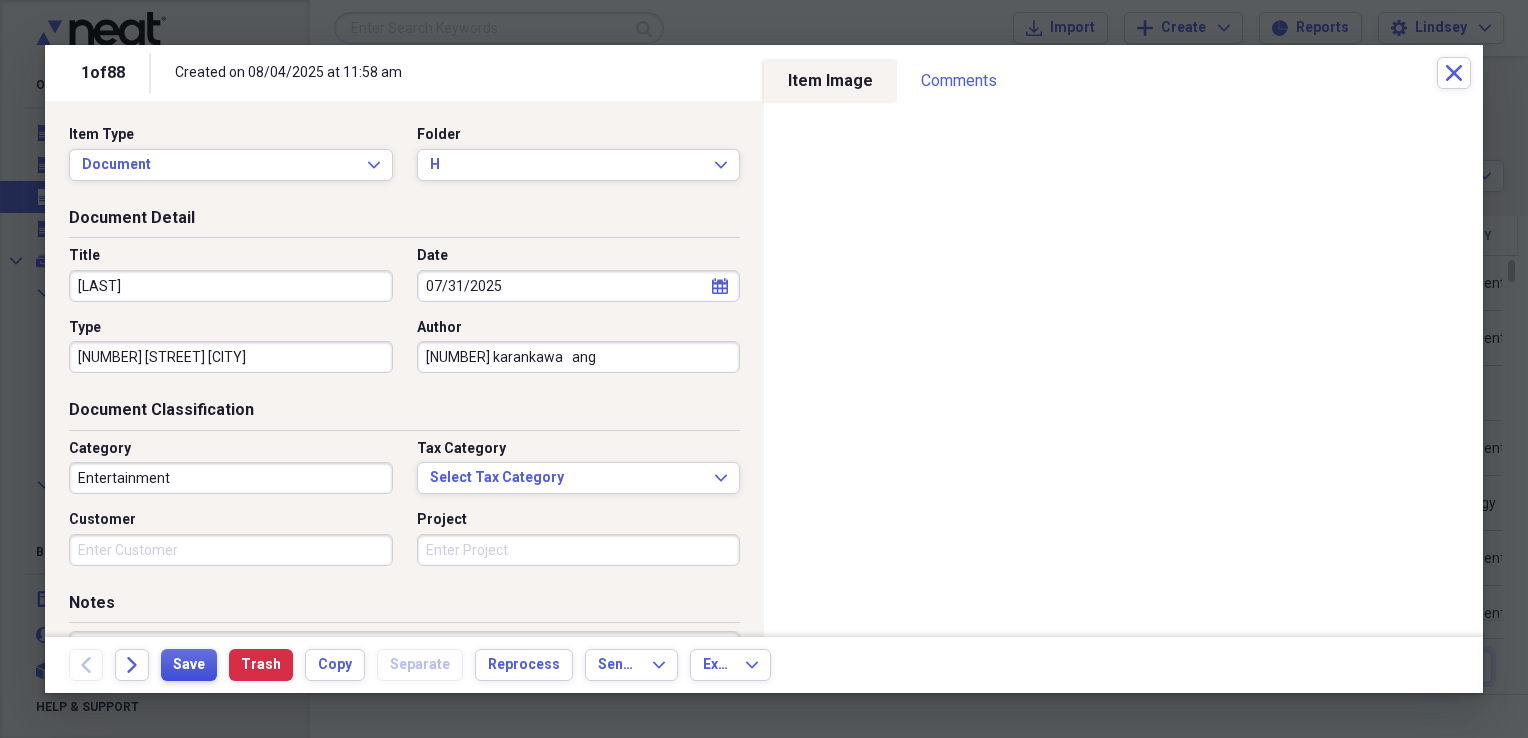 click on "Save" at bounding box center (189, 665) 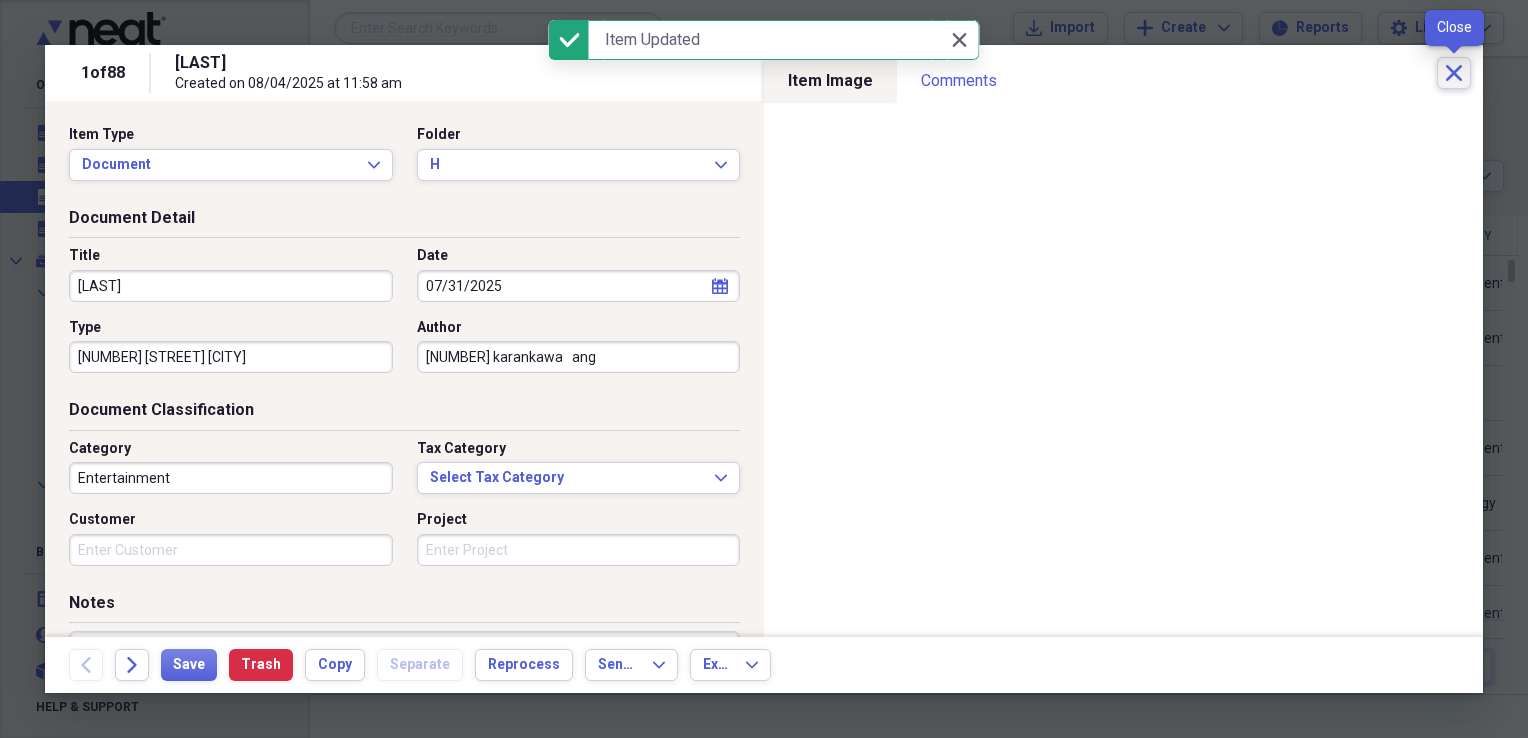 click on "Close" 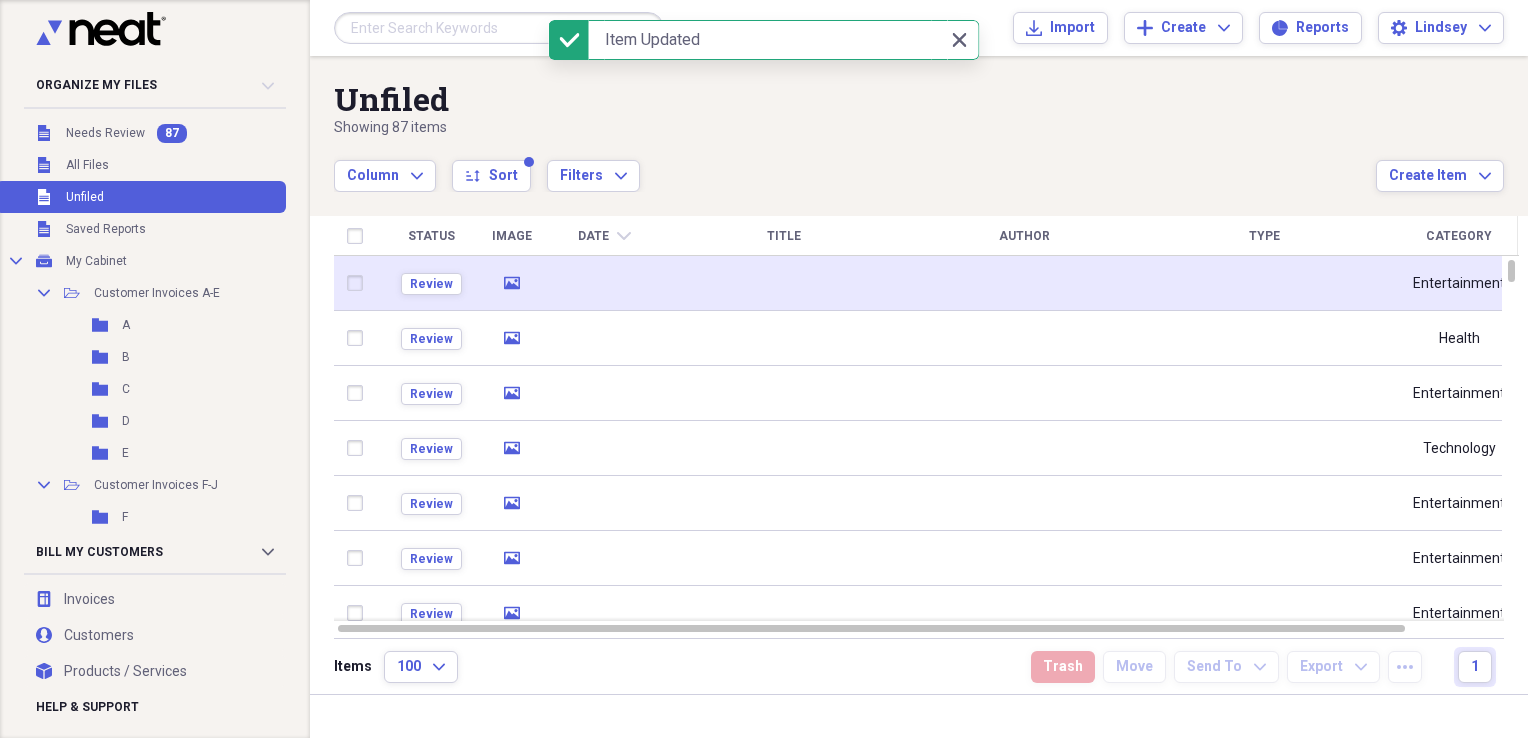 click at bounding box center (604, 283) 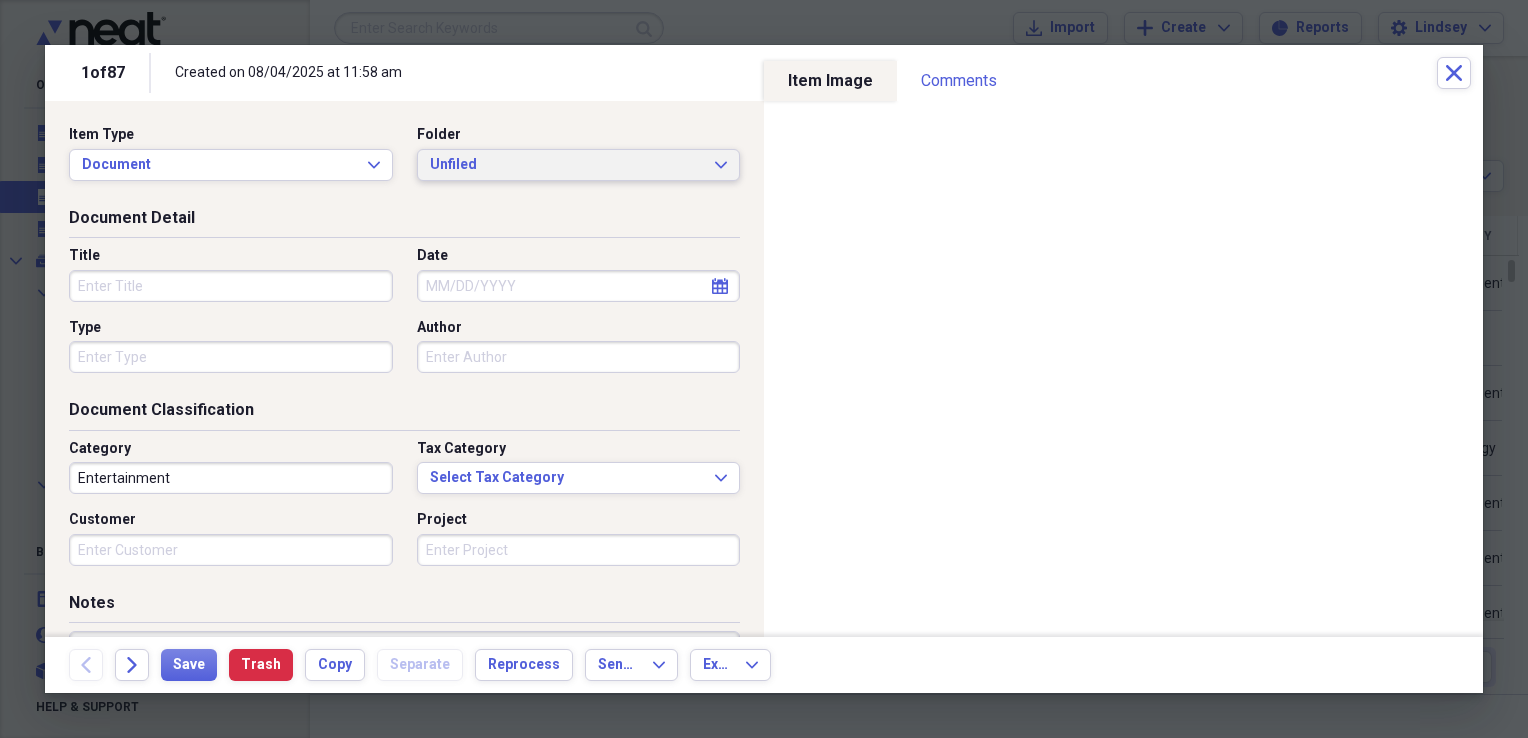 click on "Unfiled" at bounding box center [567, 165] 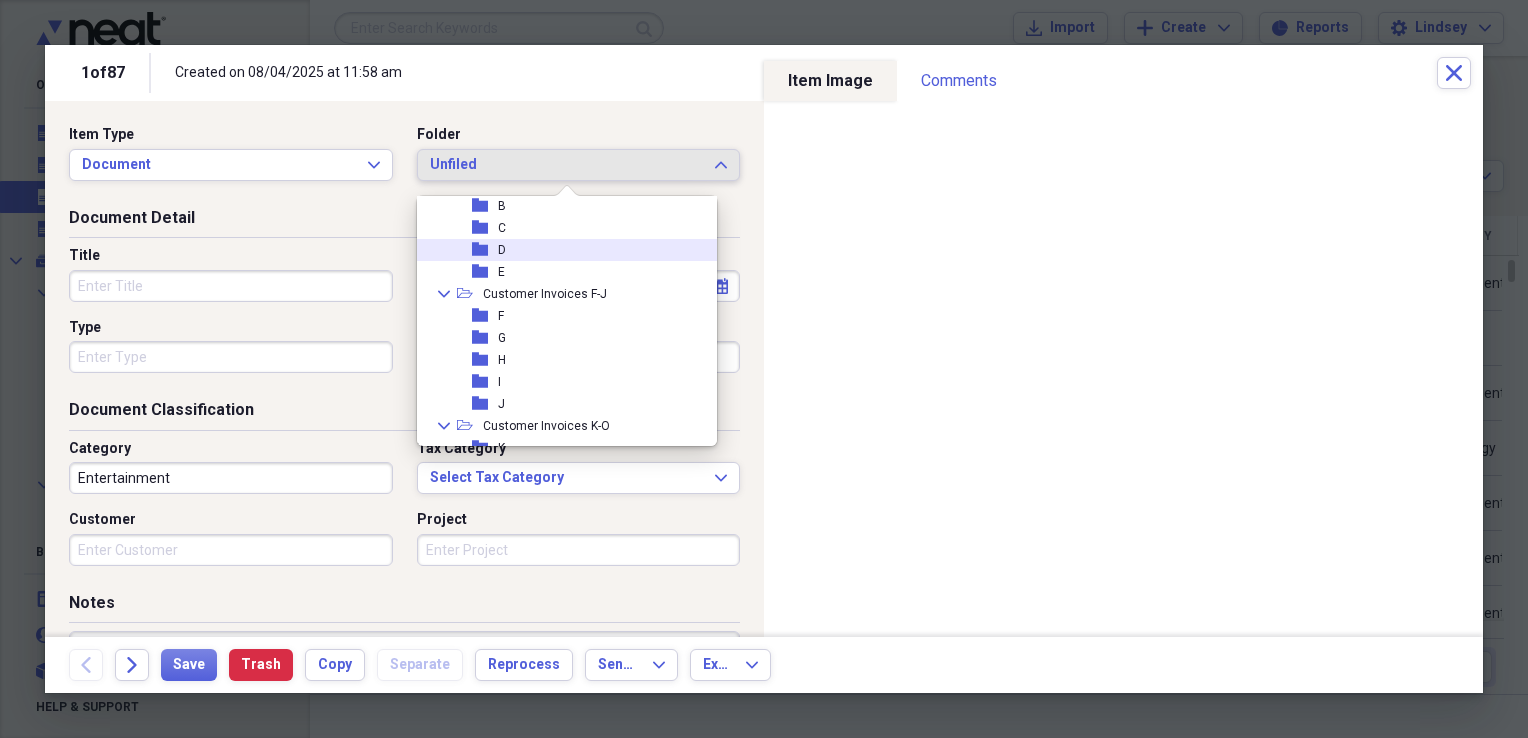 scroll, scrollTop: 200, scrollLeft: 0, axis: vertical 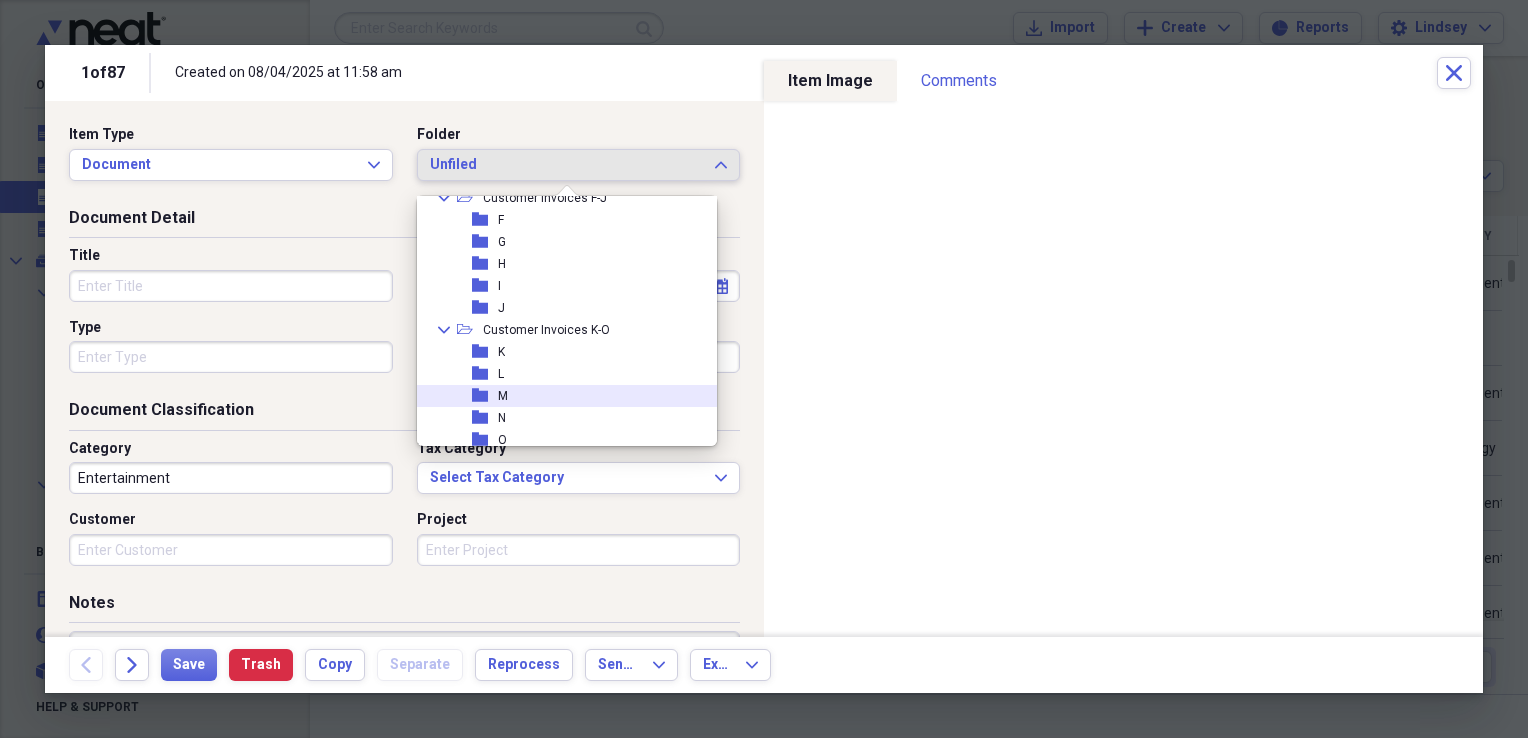 click on "folder M" at bounding box center (559, 396) 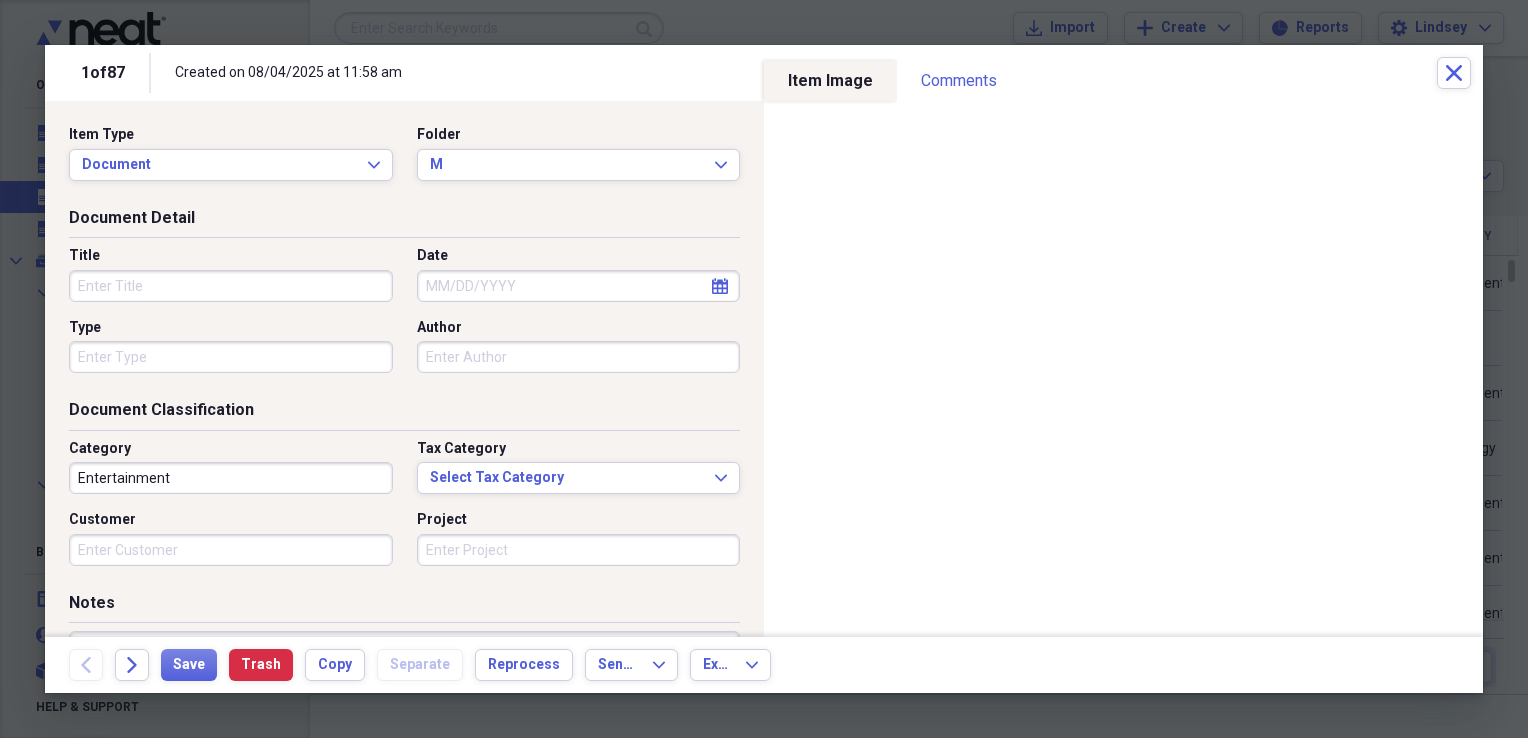 click on "Title" at bounding box center [231, 286] 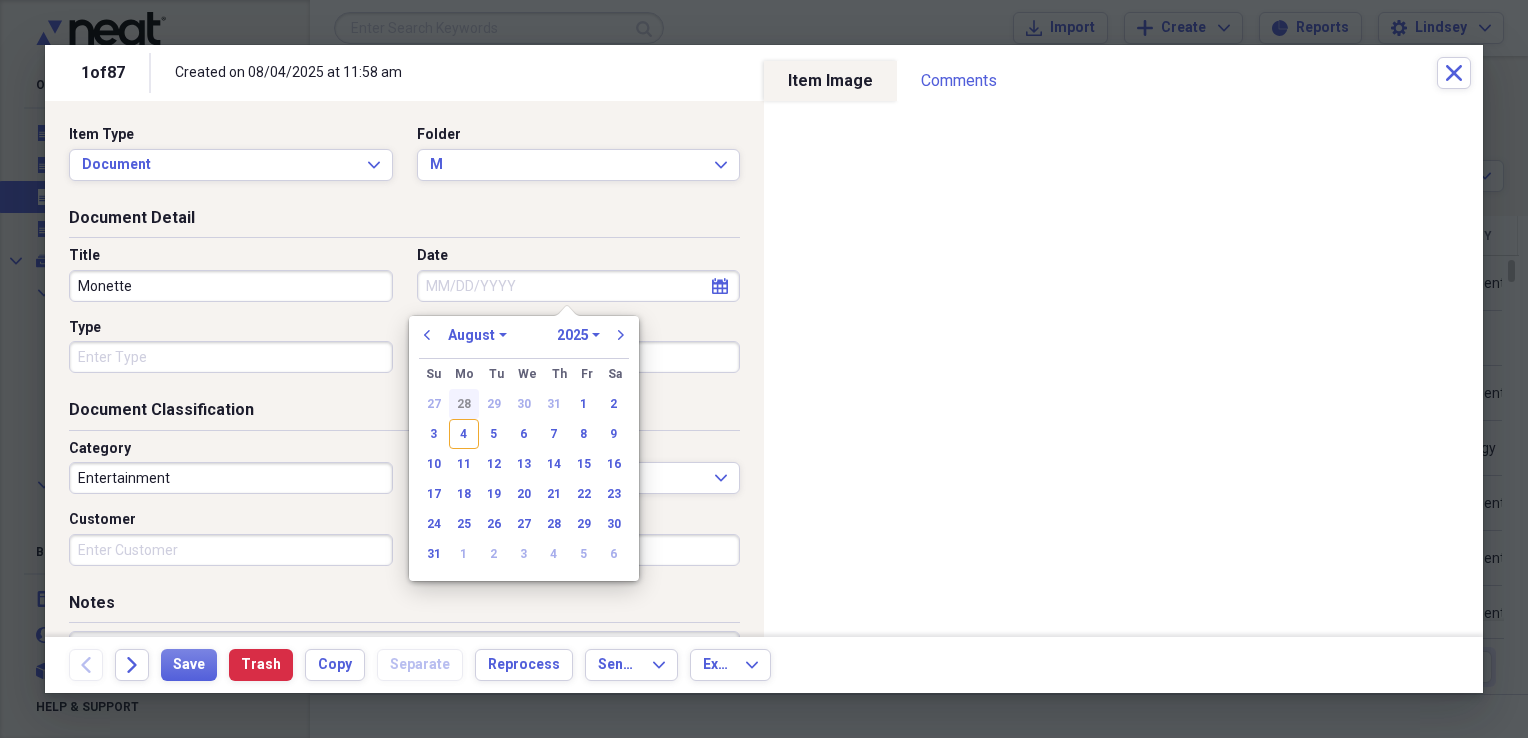 click on "28" at bounding box center (464, 404) 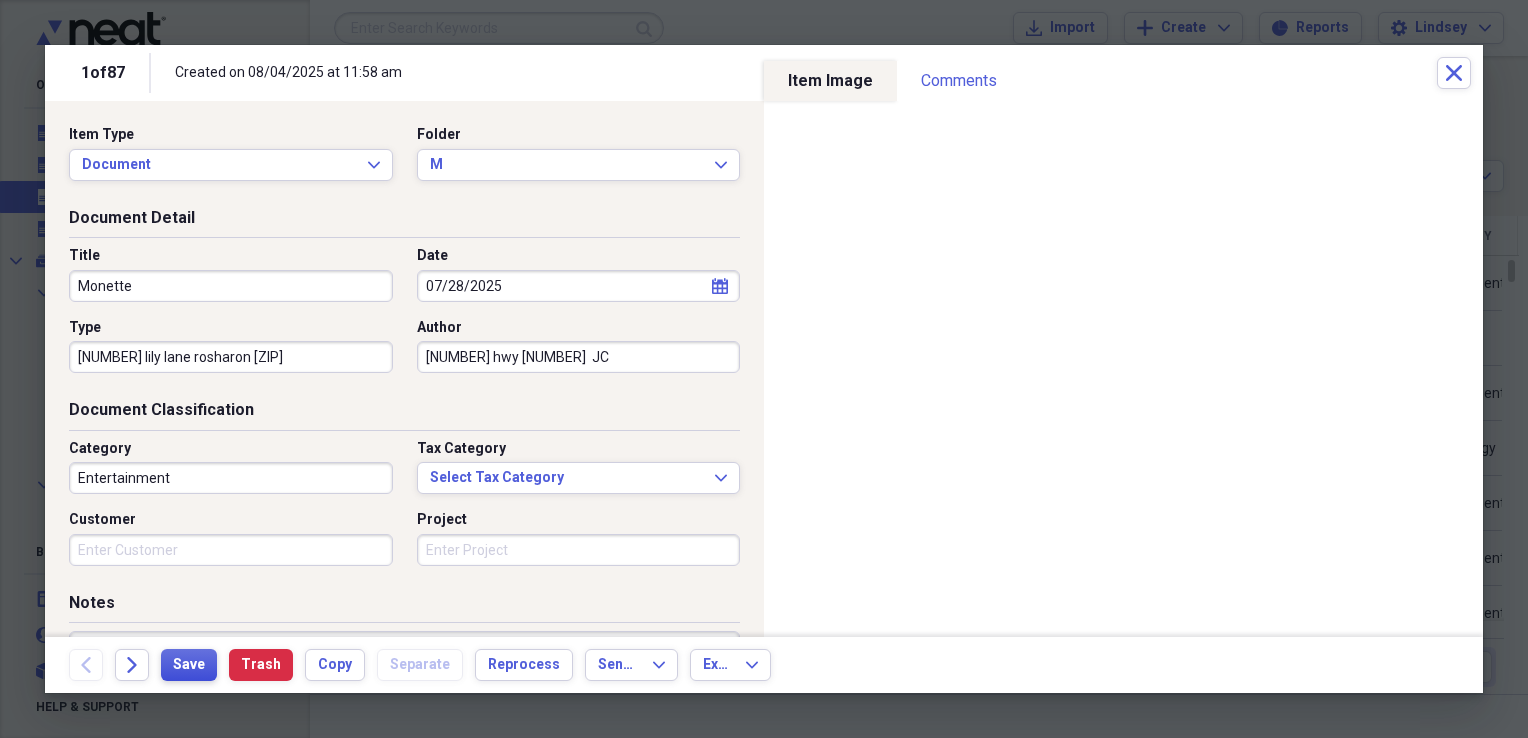 click on "Save" at bounding box center [189, 665] 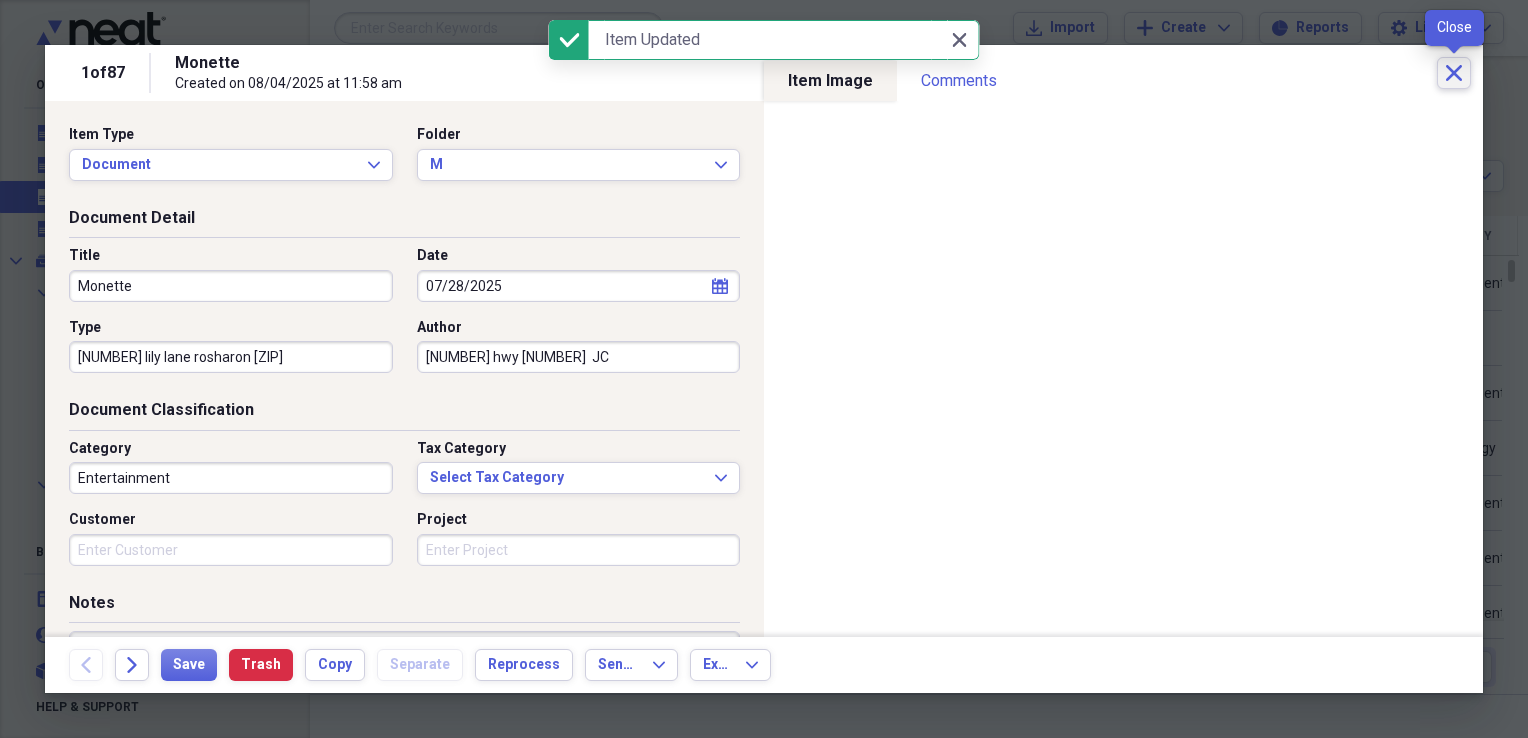 click on "Close" 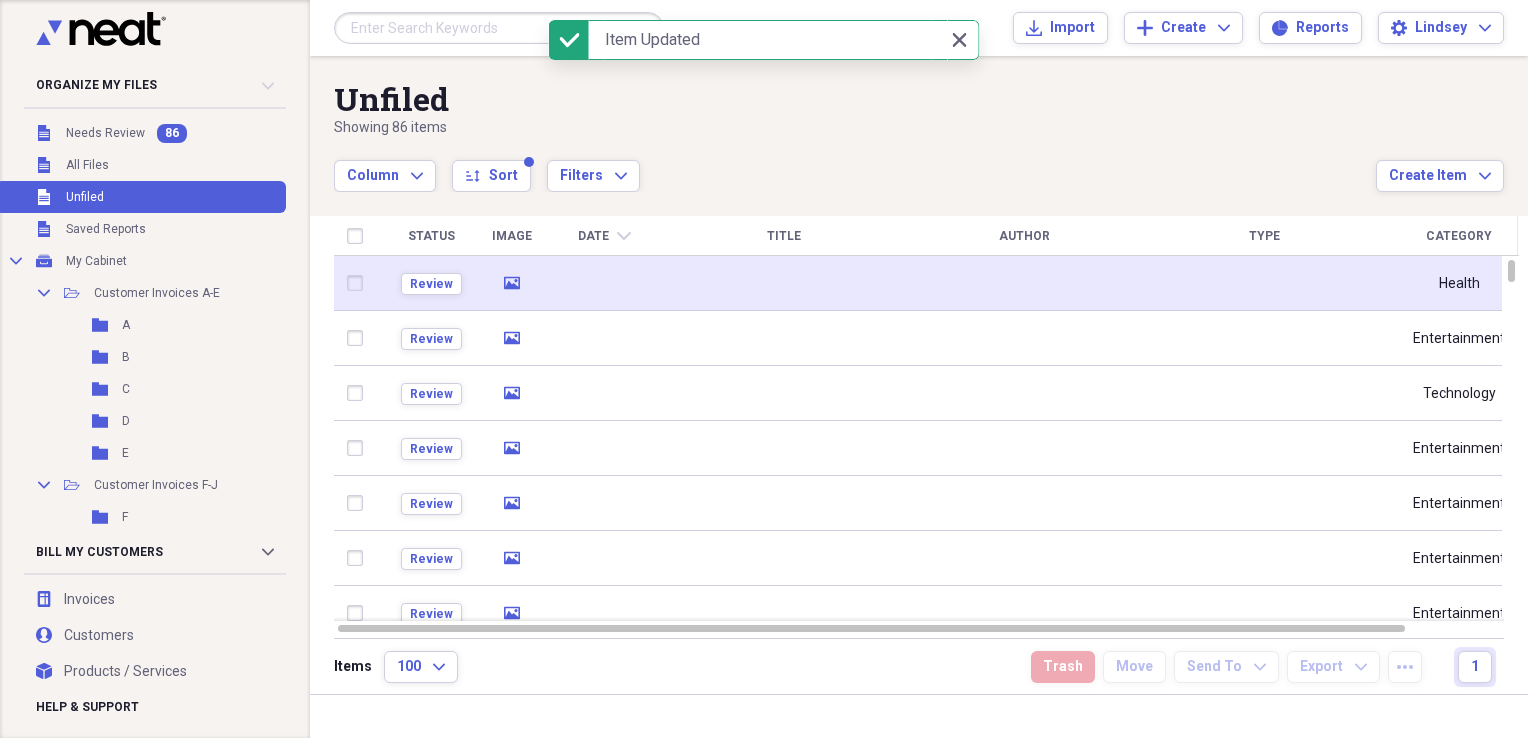 click at bounding box center [604, 283] 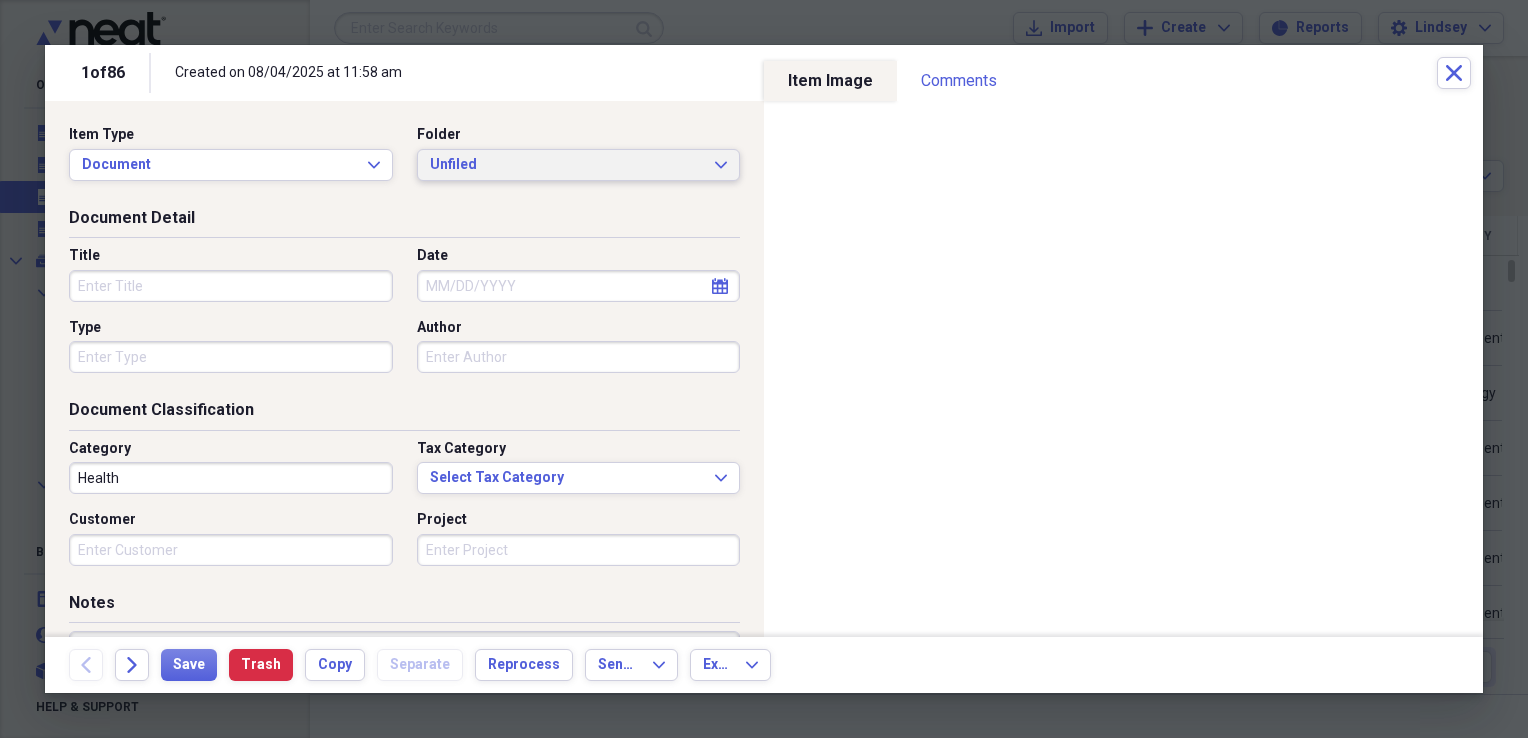 click on "Unfiled" at bounding box center [567, 165] 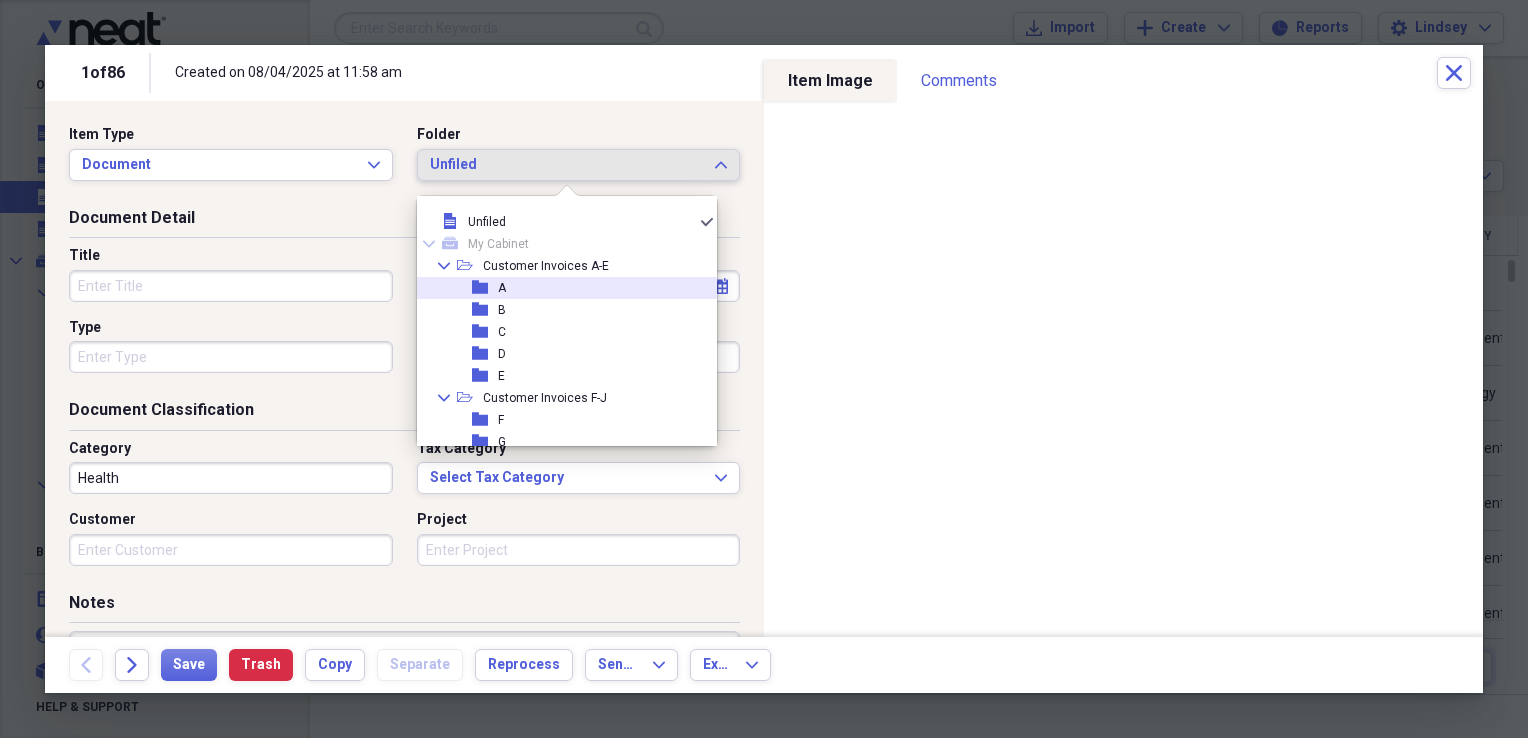 click on "folder A" at bounding box center (559, 288) 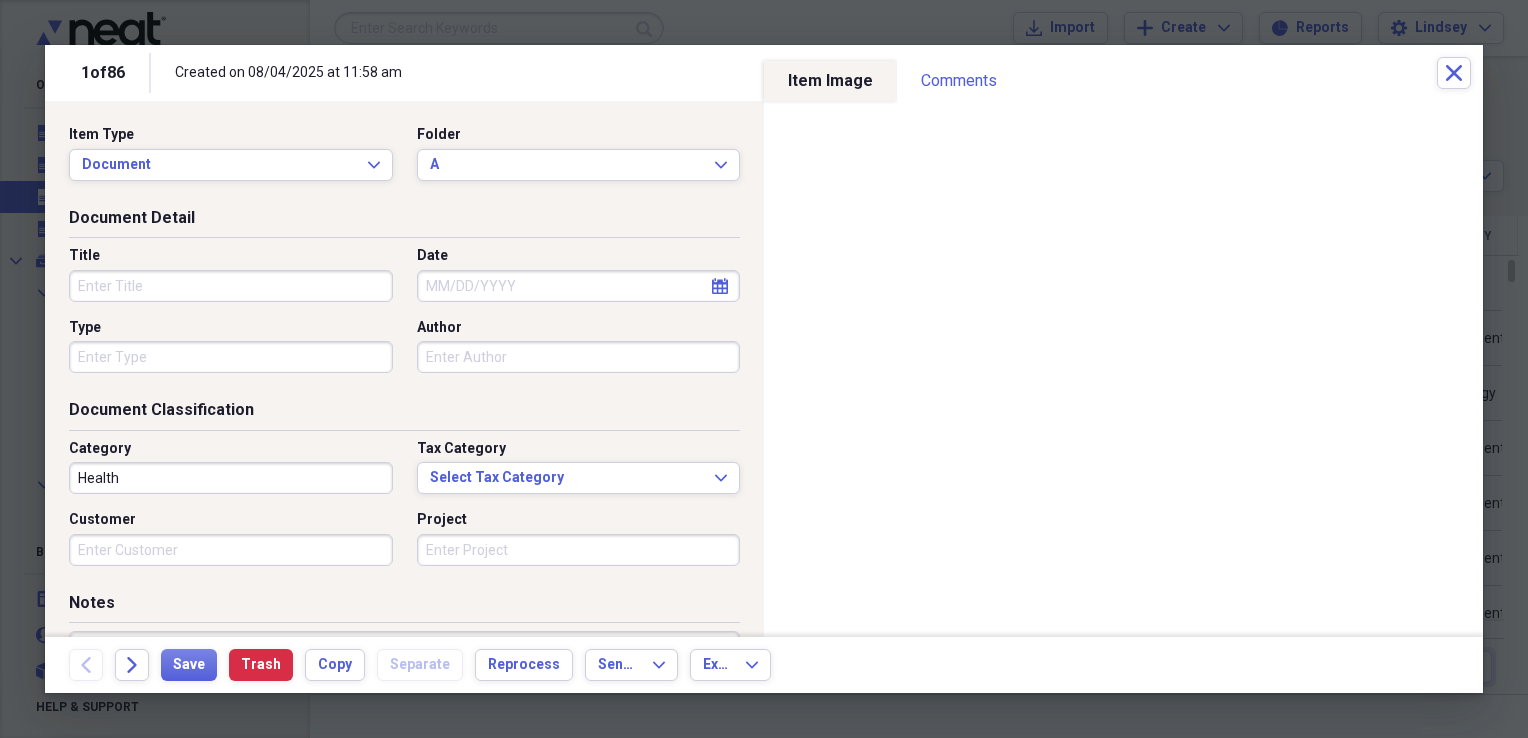click on "Title" at bounding box center [231, 286] 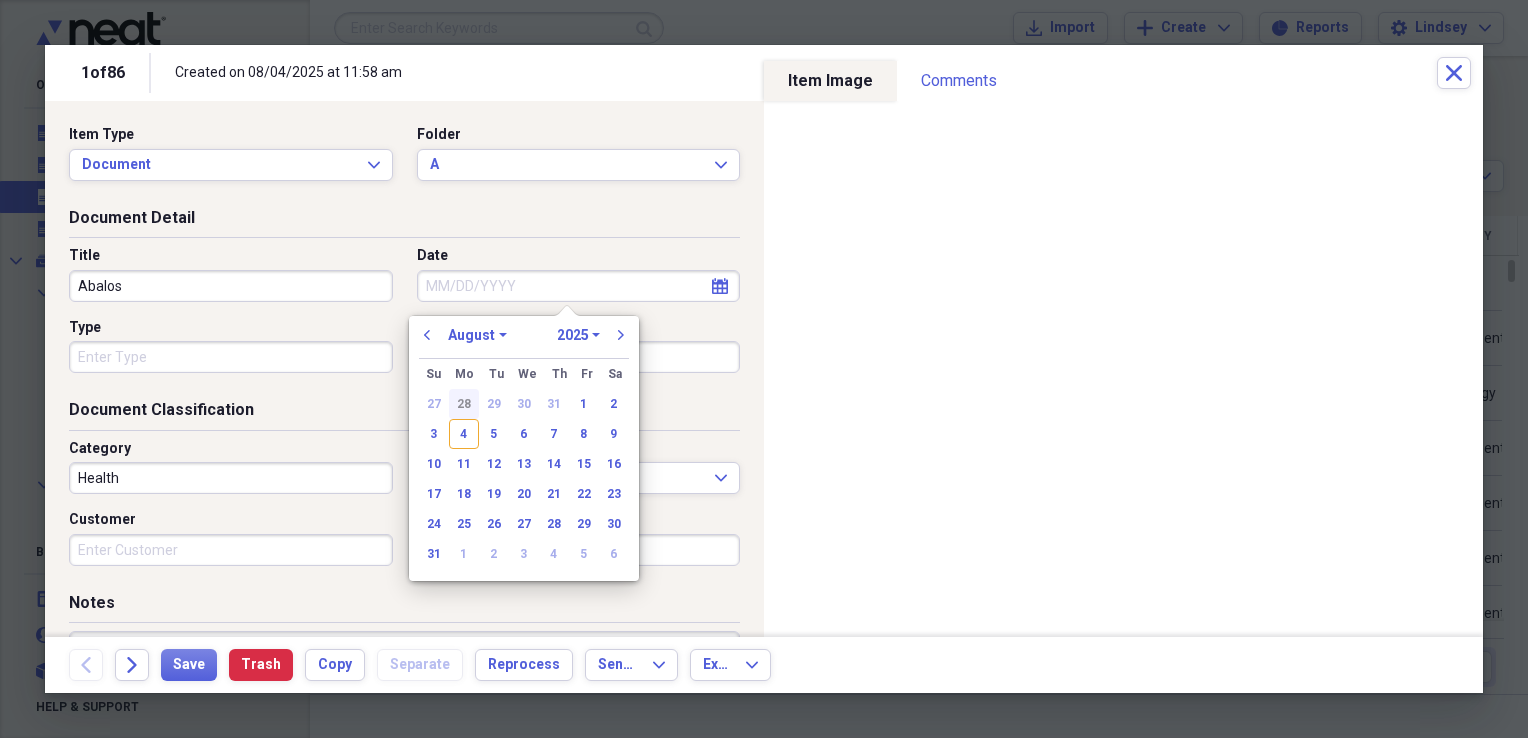 click on "28" at bounding box center (464, 404) 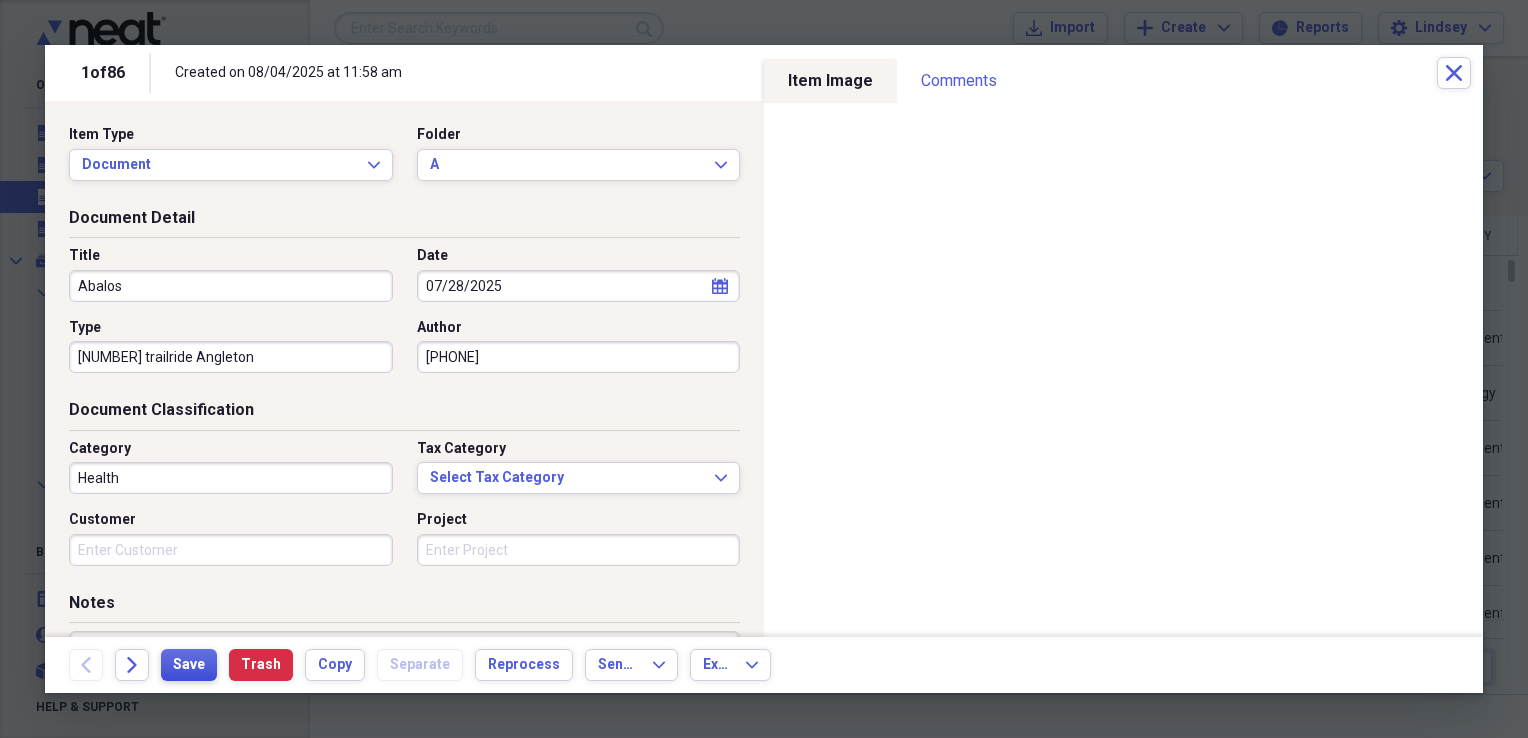 click on "Save" at bounding box center [189, 665] 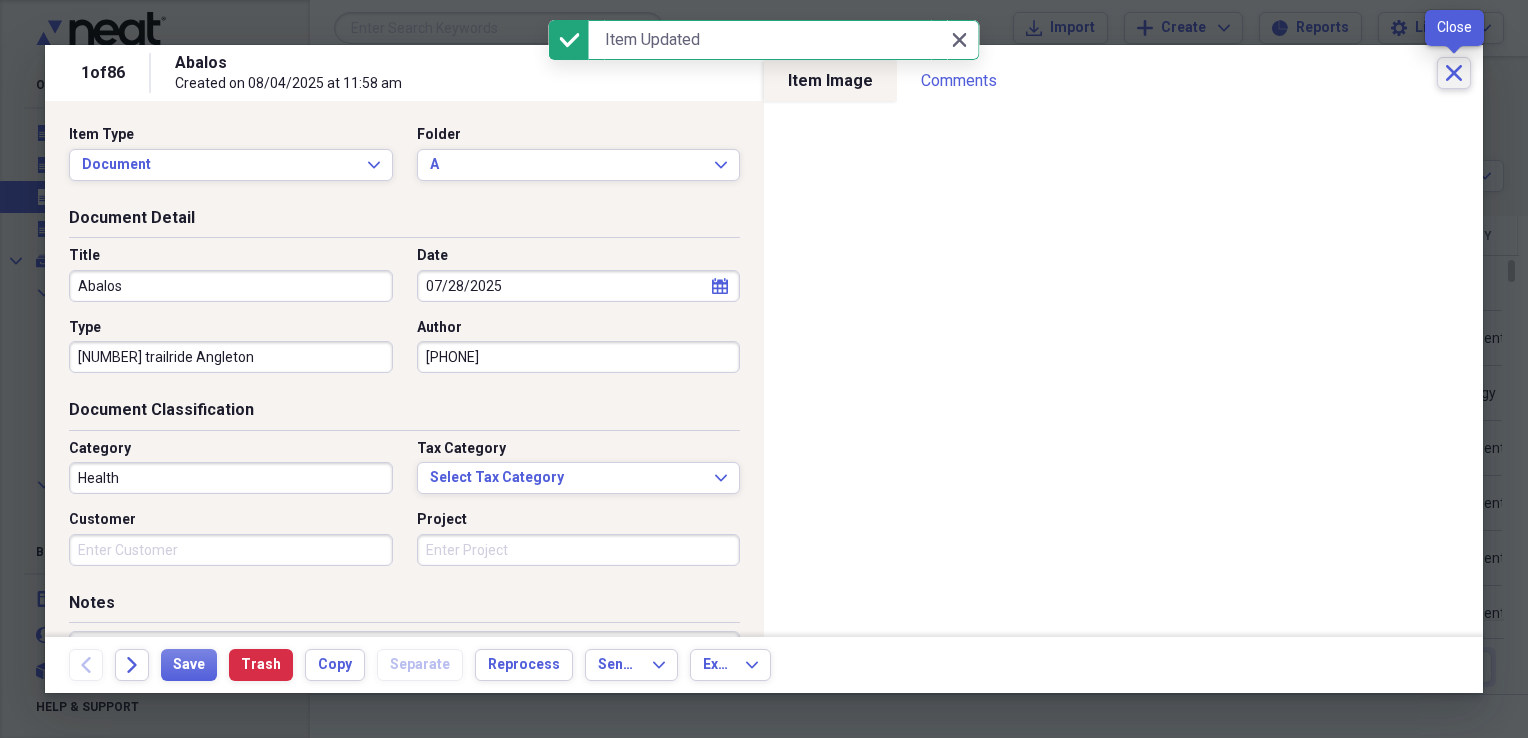 click on "Close" at bounding box center (1454, 73) 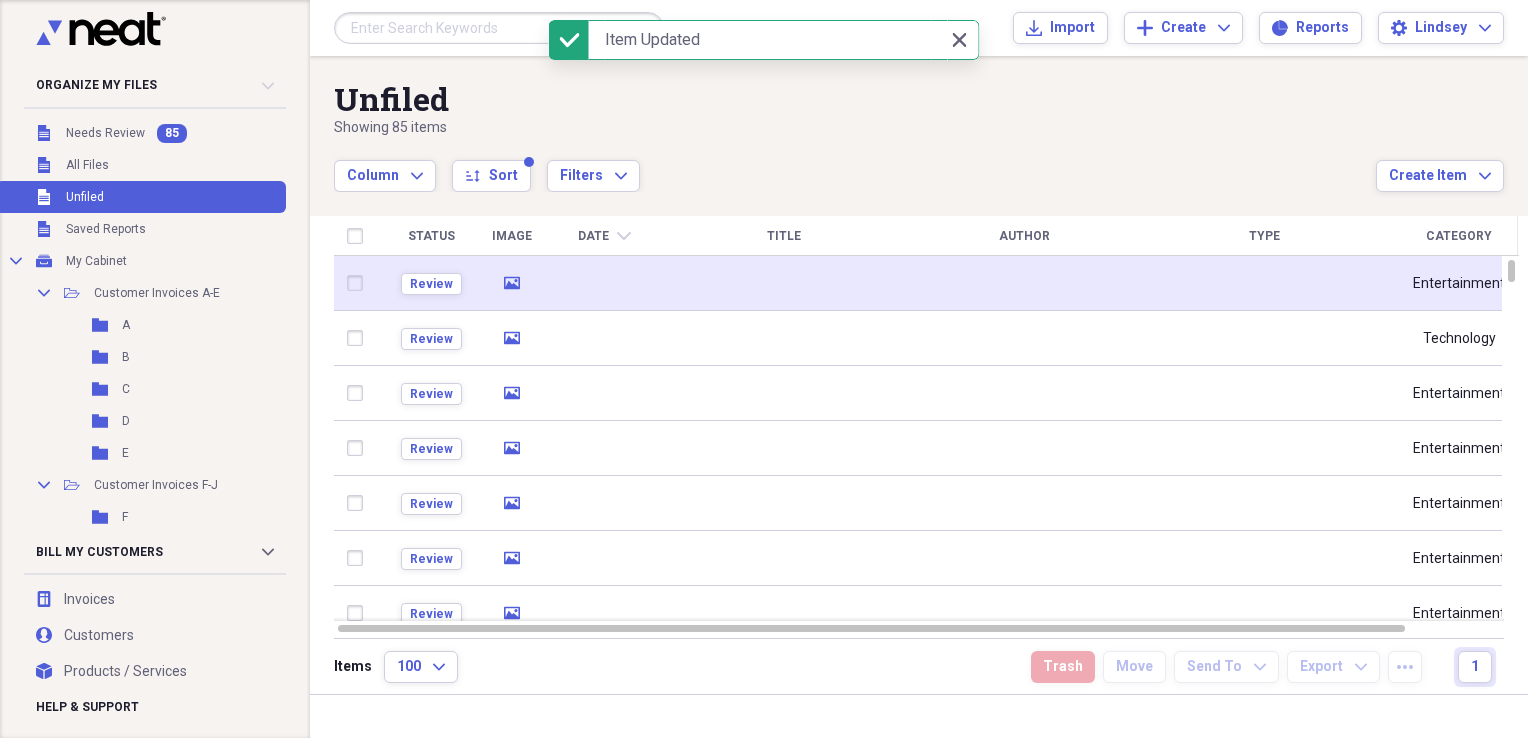 click at bounding box center [604, 283] 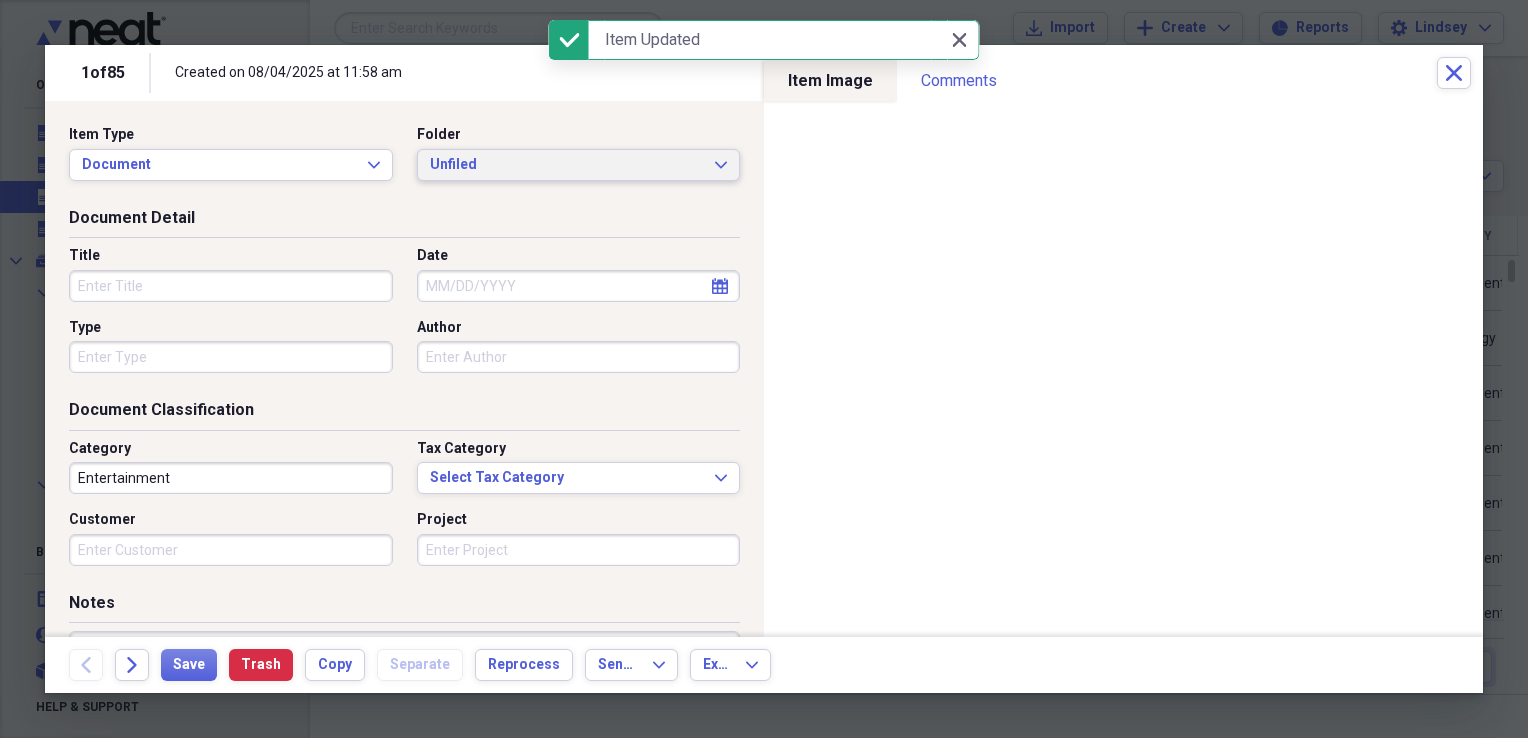 click on "Unfiled" at bounding box center (567, 165) 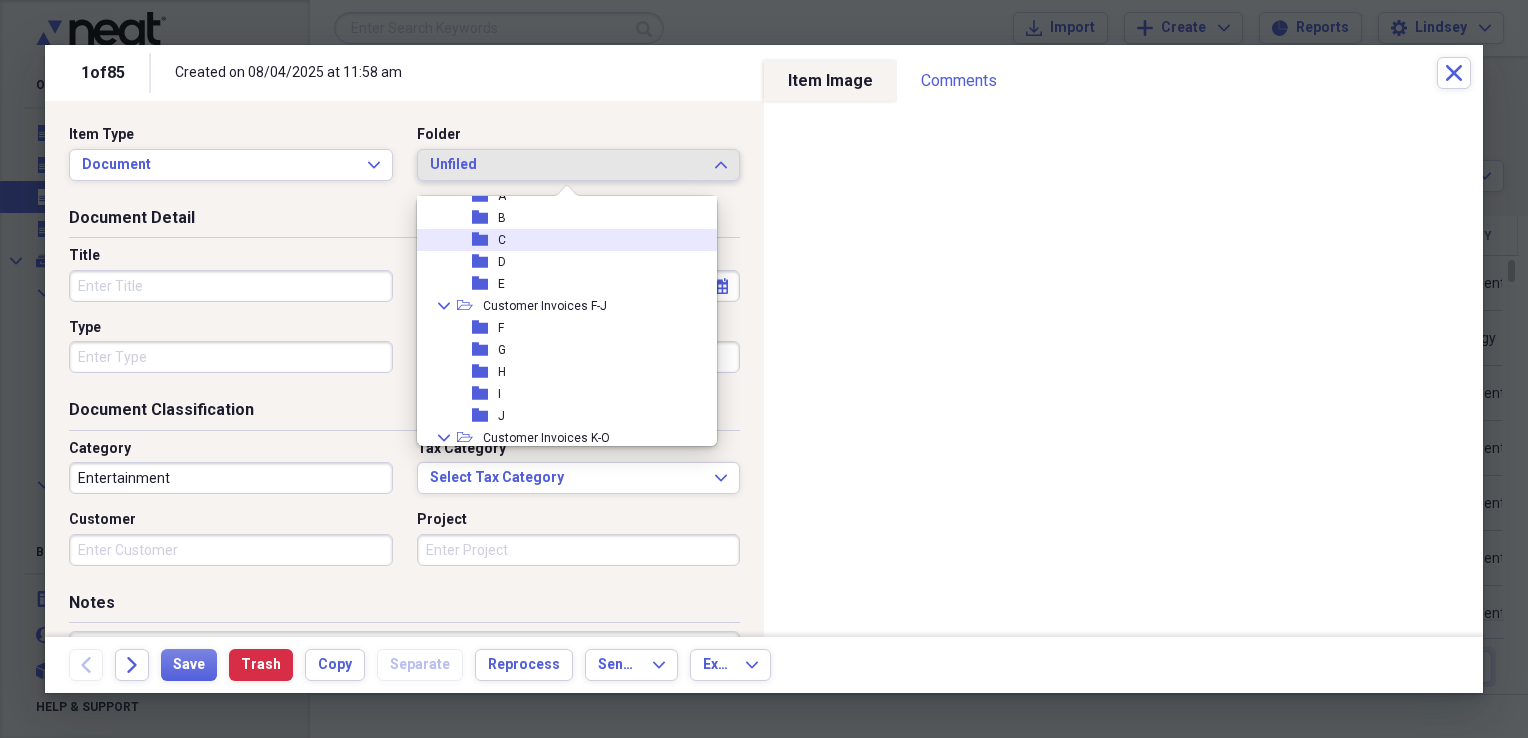 scroll, scrollTop: 100, scrollLeft: 0, axis: vertical 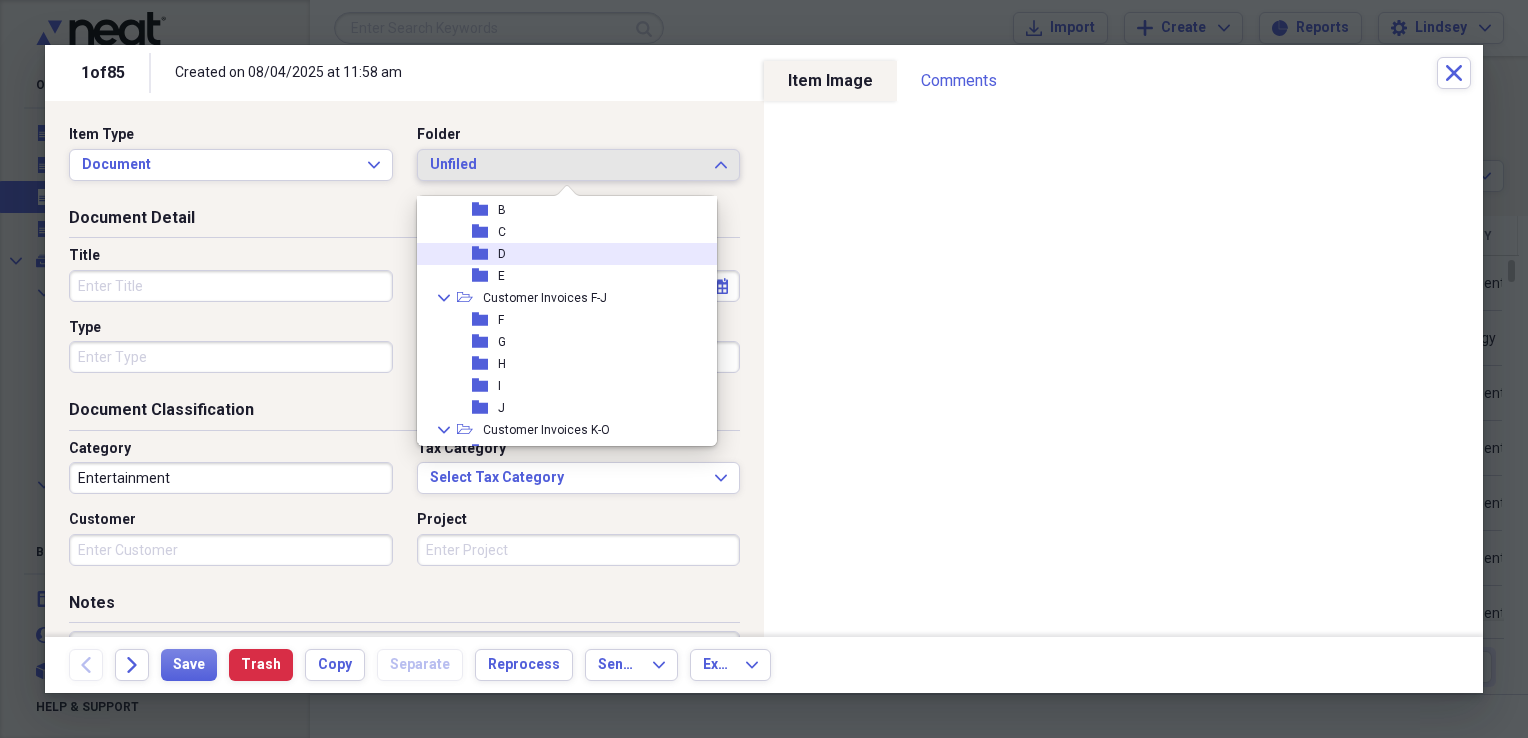 click on "folder D" at bounding box center (559, 254) 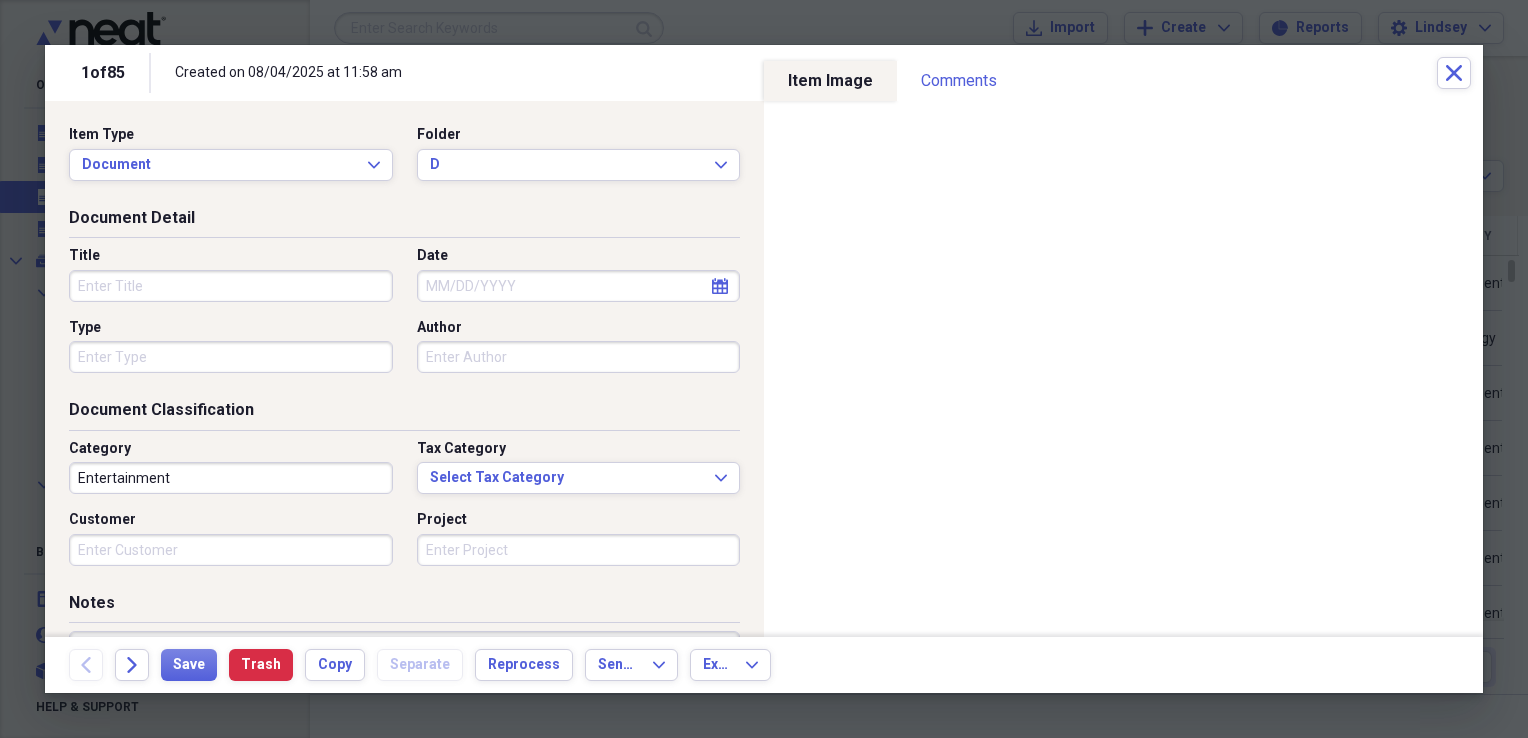 click on "Title" at bounding box center [231, 286] 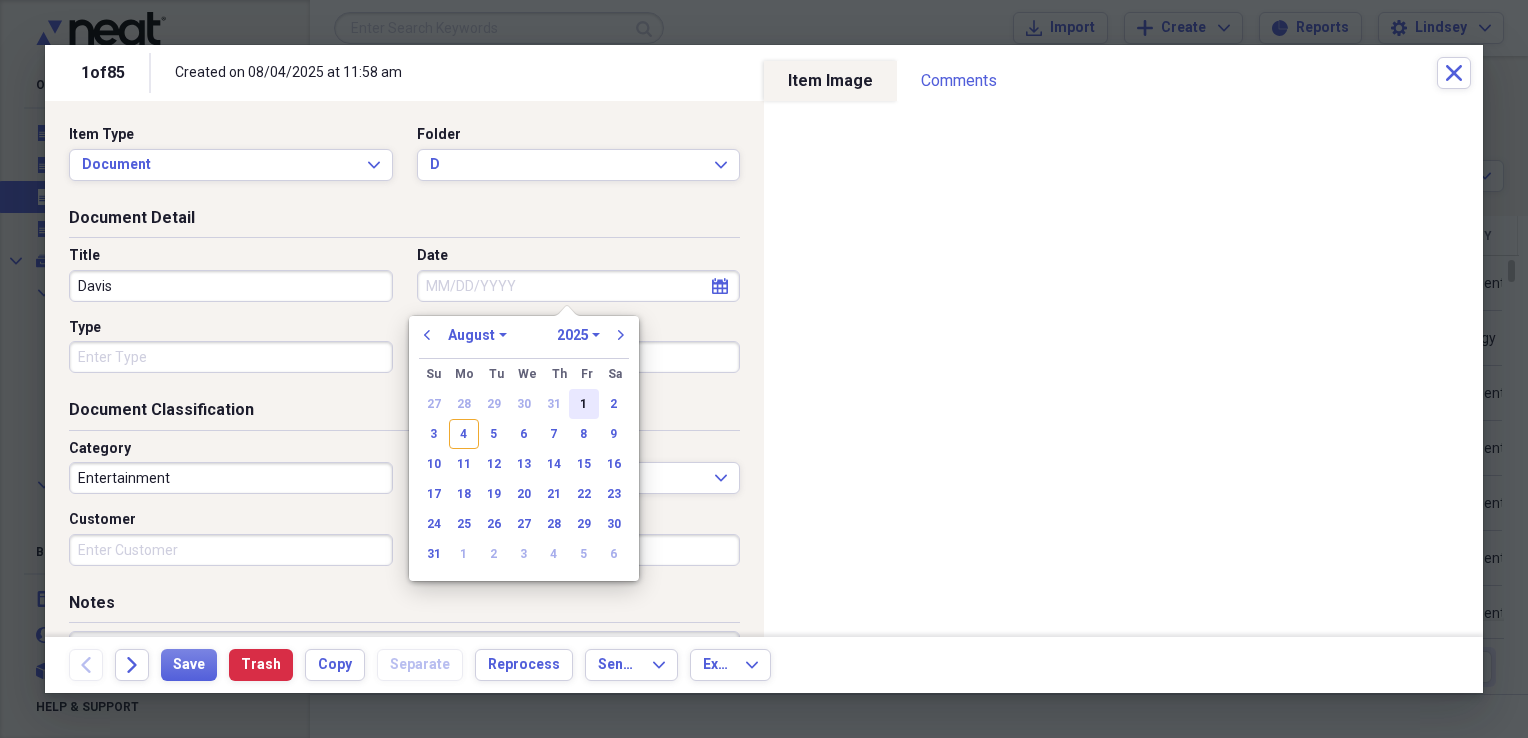 click on "1" at bounding box center (584, 404) 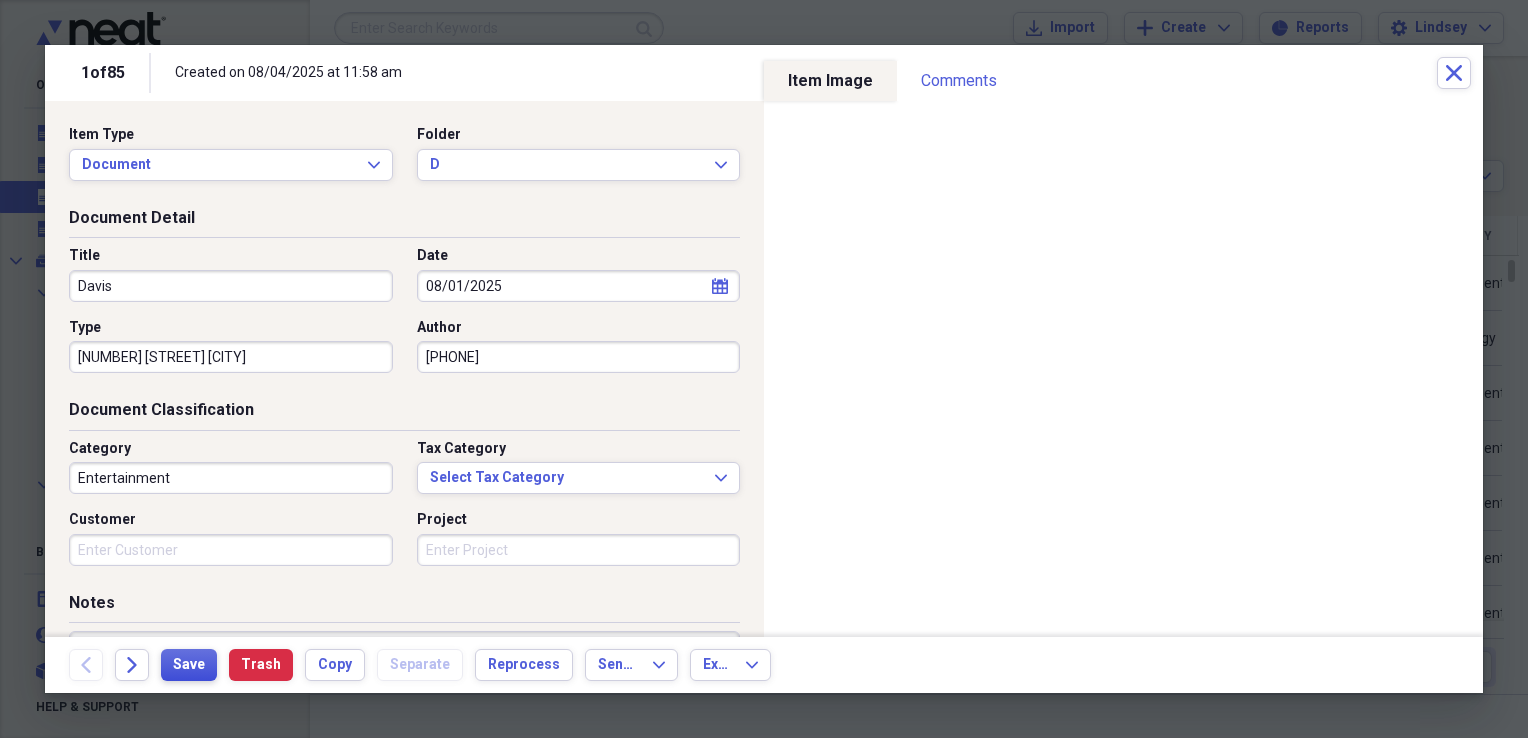 click on "Save" at bounding box center (189, 665) 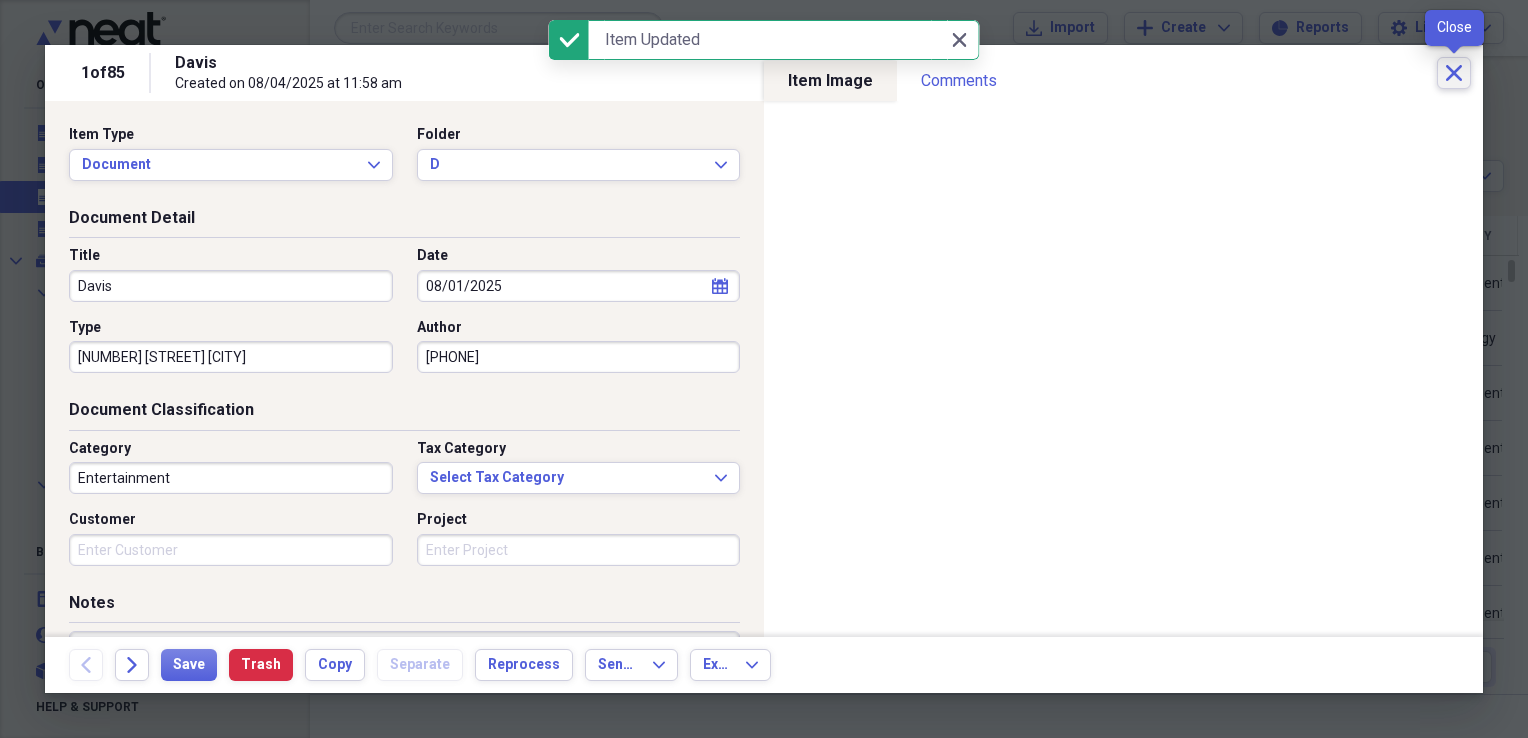click on "Close" at bounding box center [1454, 73] 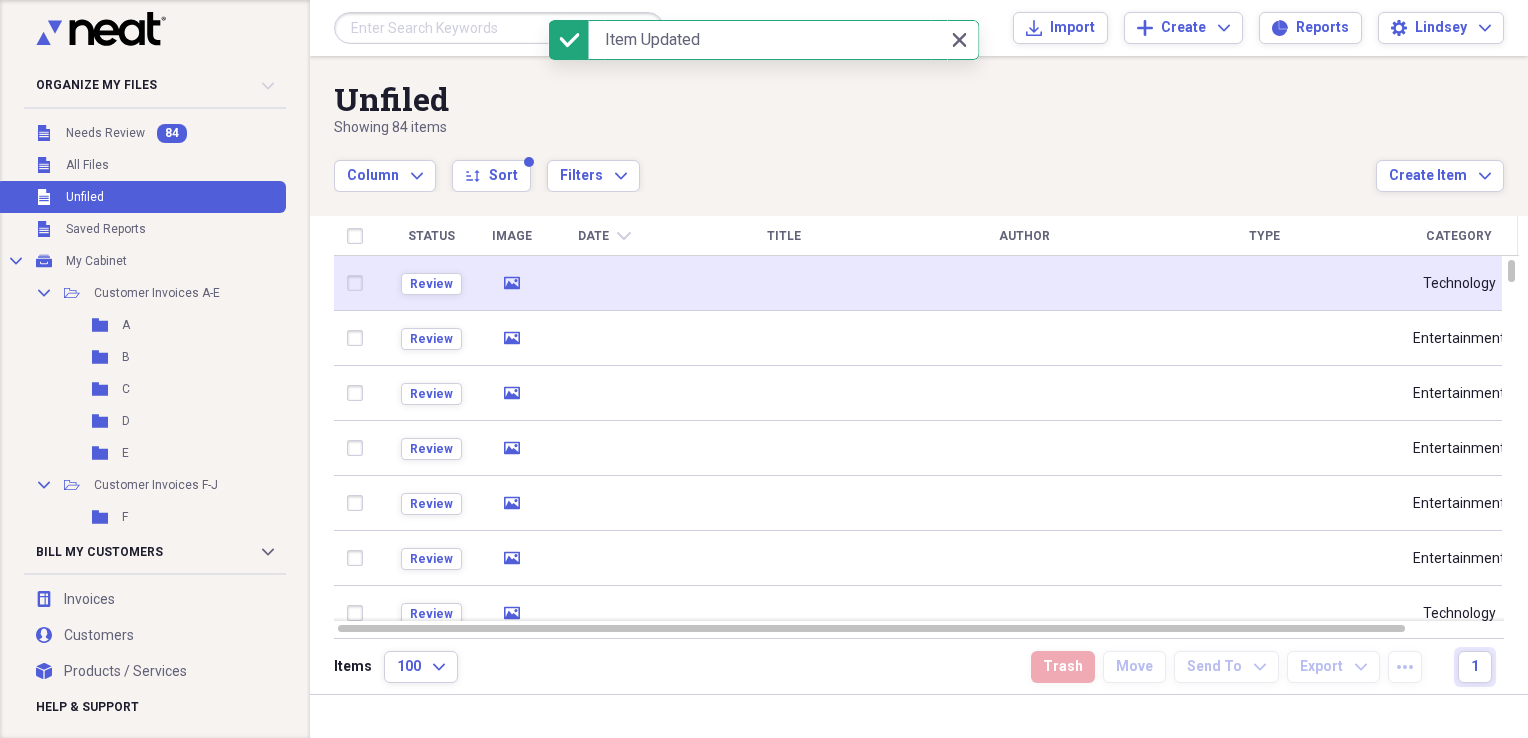 click at bounding box center [784, 283] 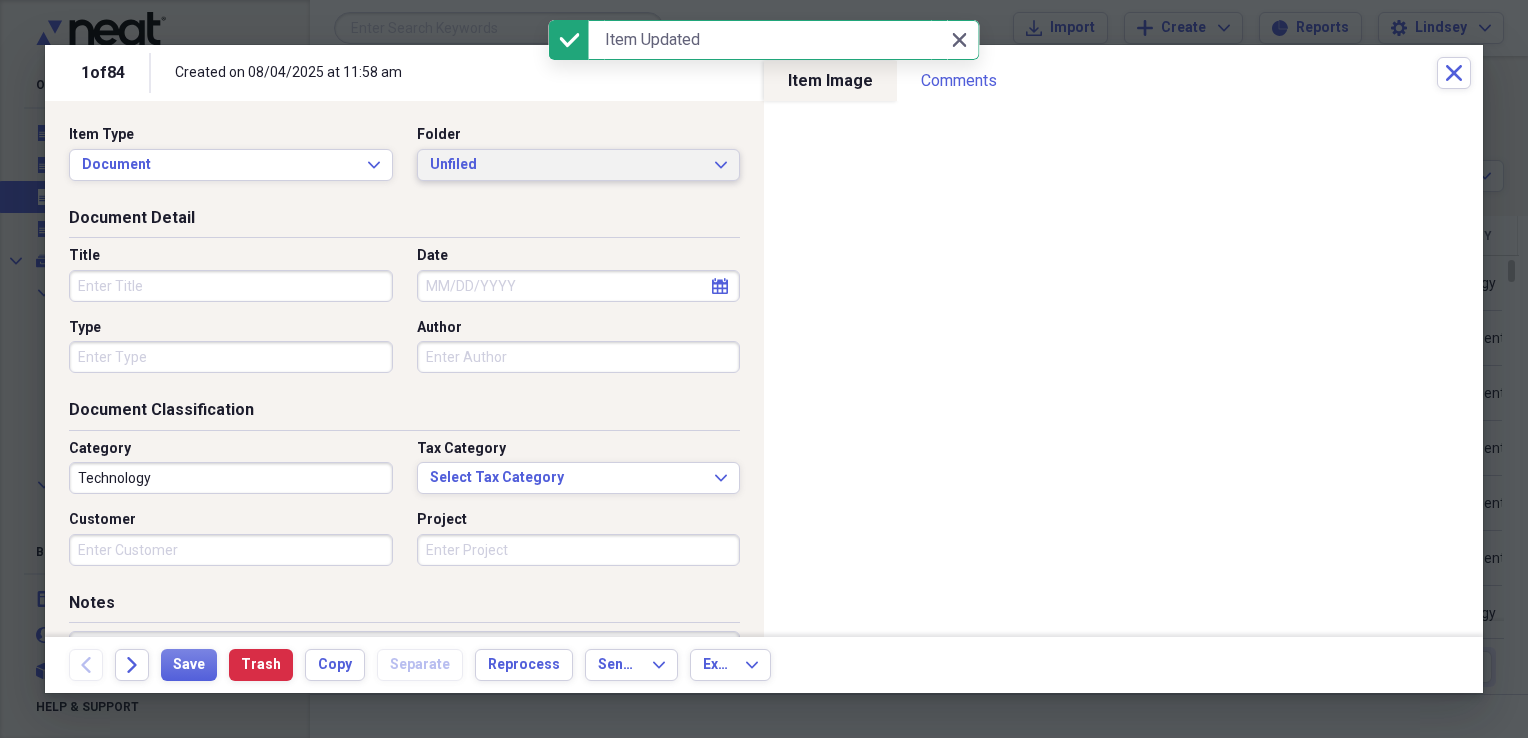 click on "Unfiled" at bounding box center (567, 165) 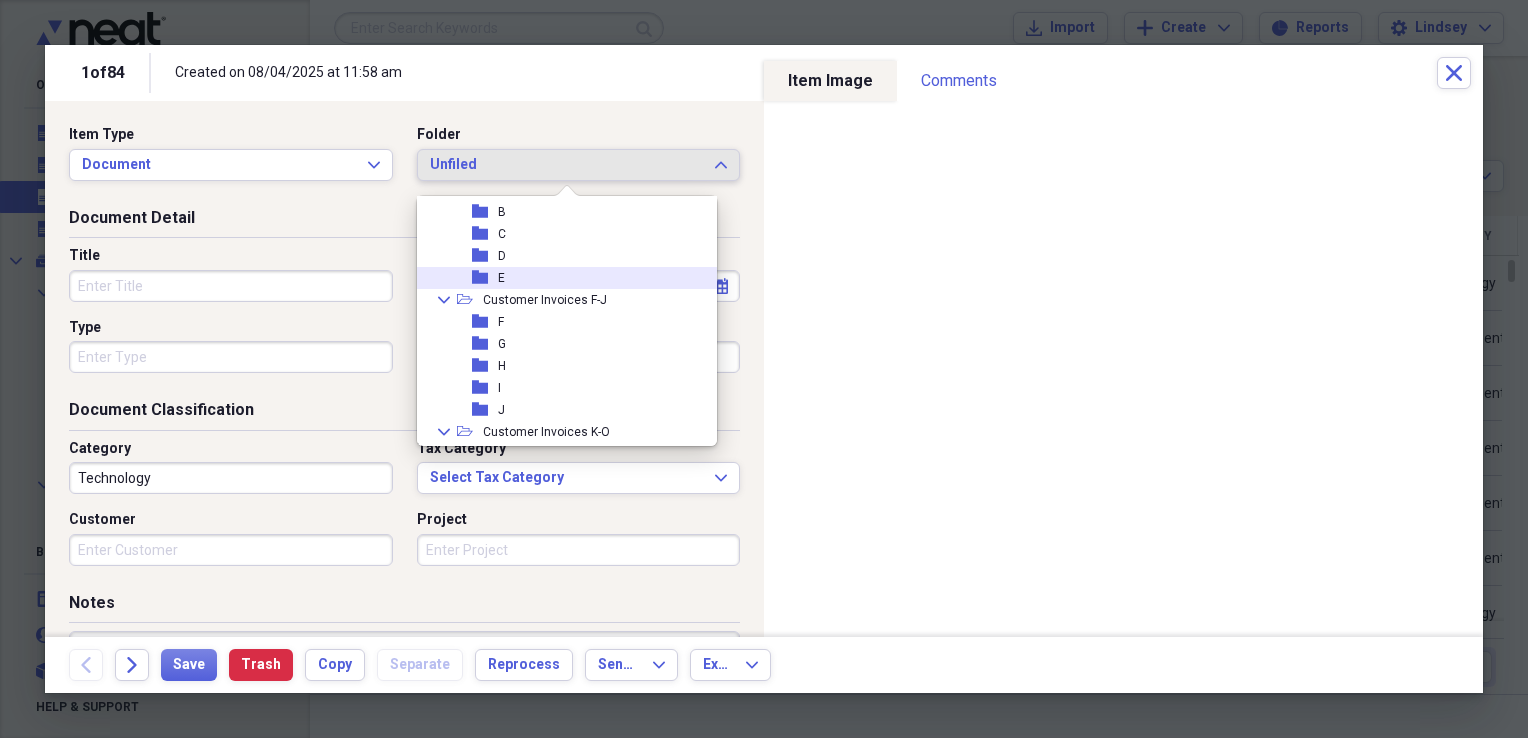 scroll, scrollTop: 100, scrollLeft: 0, axis: vertical 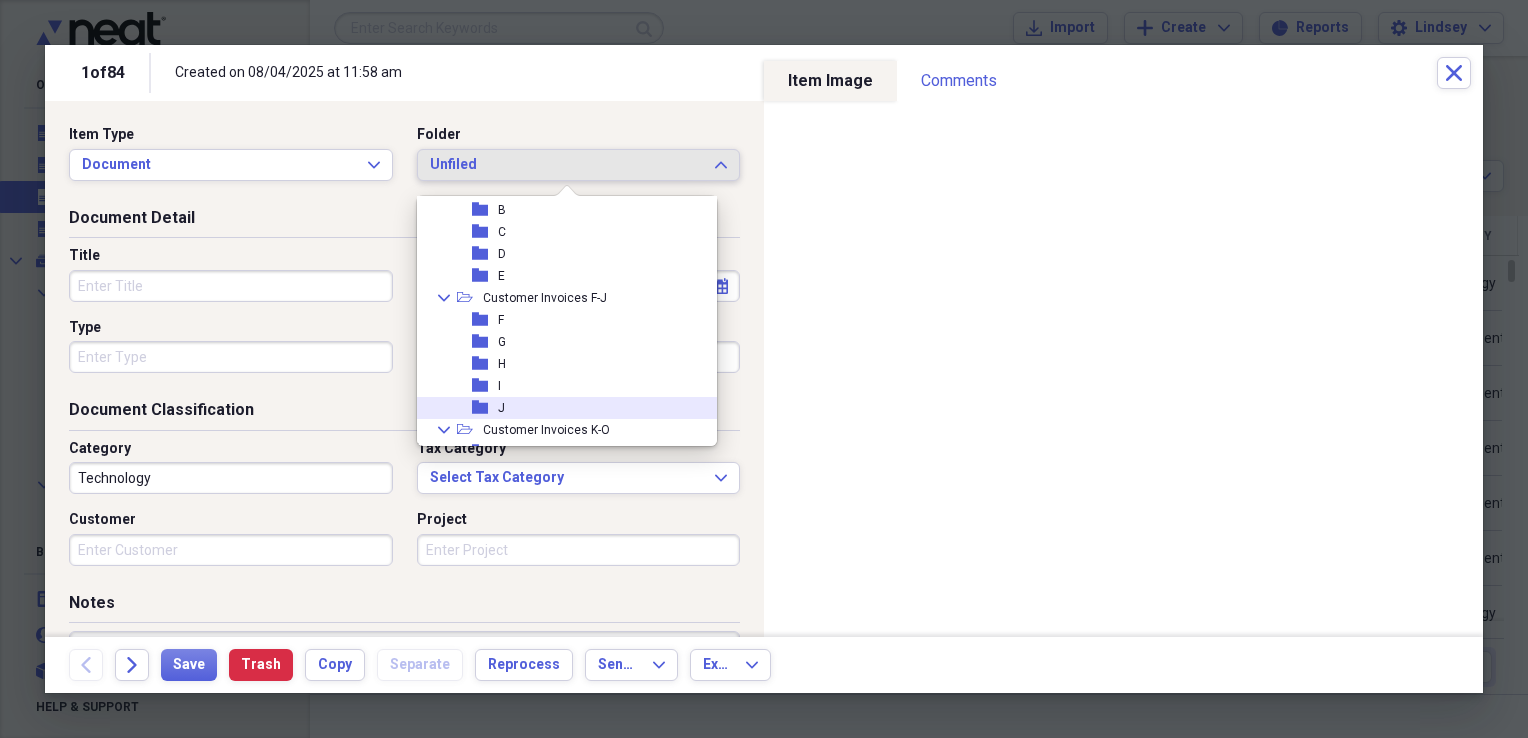 click on "folder J" at bounding box center (559, 408) 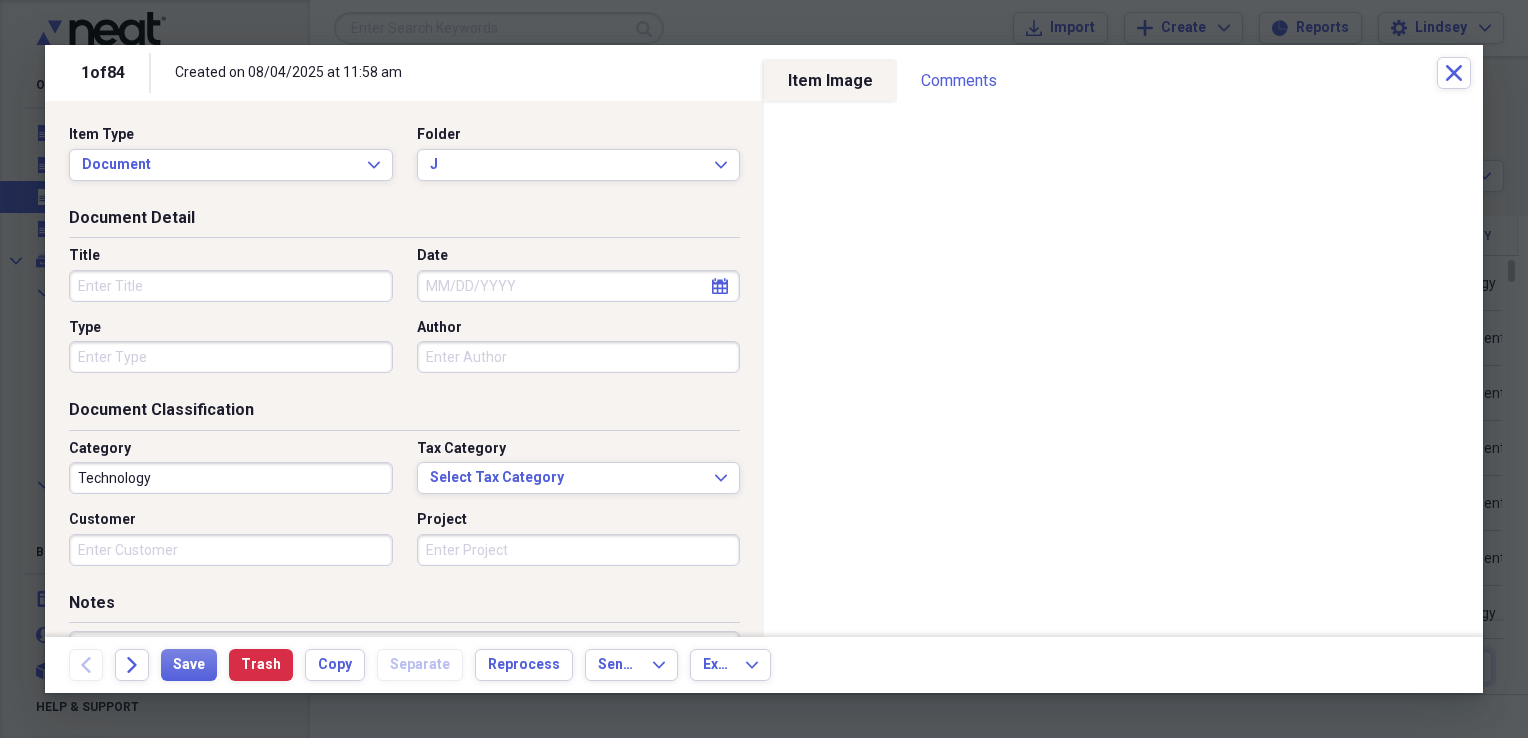 click on "Title" at bounding box center [231, 286] 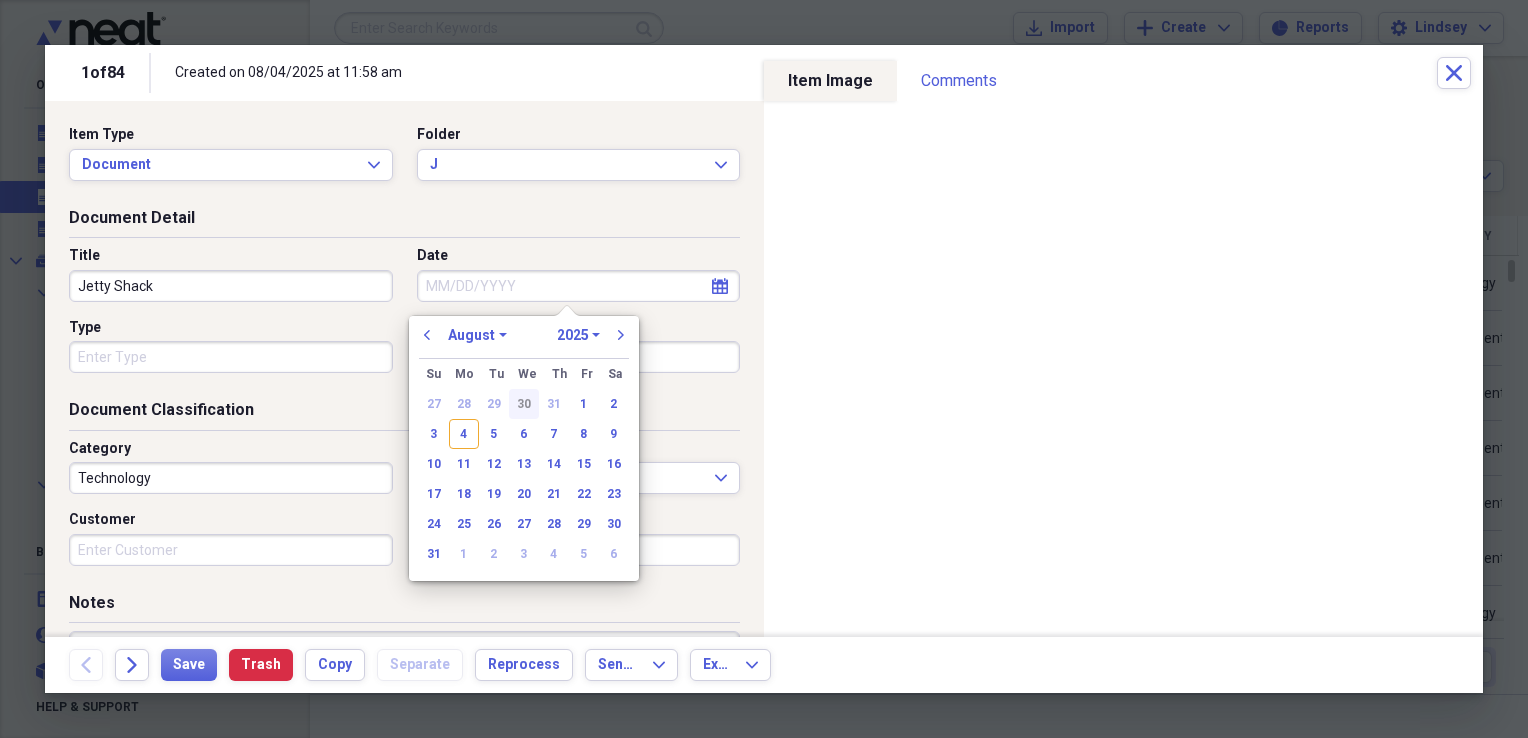 click on "30" at bounding box center [524, 404] 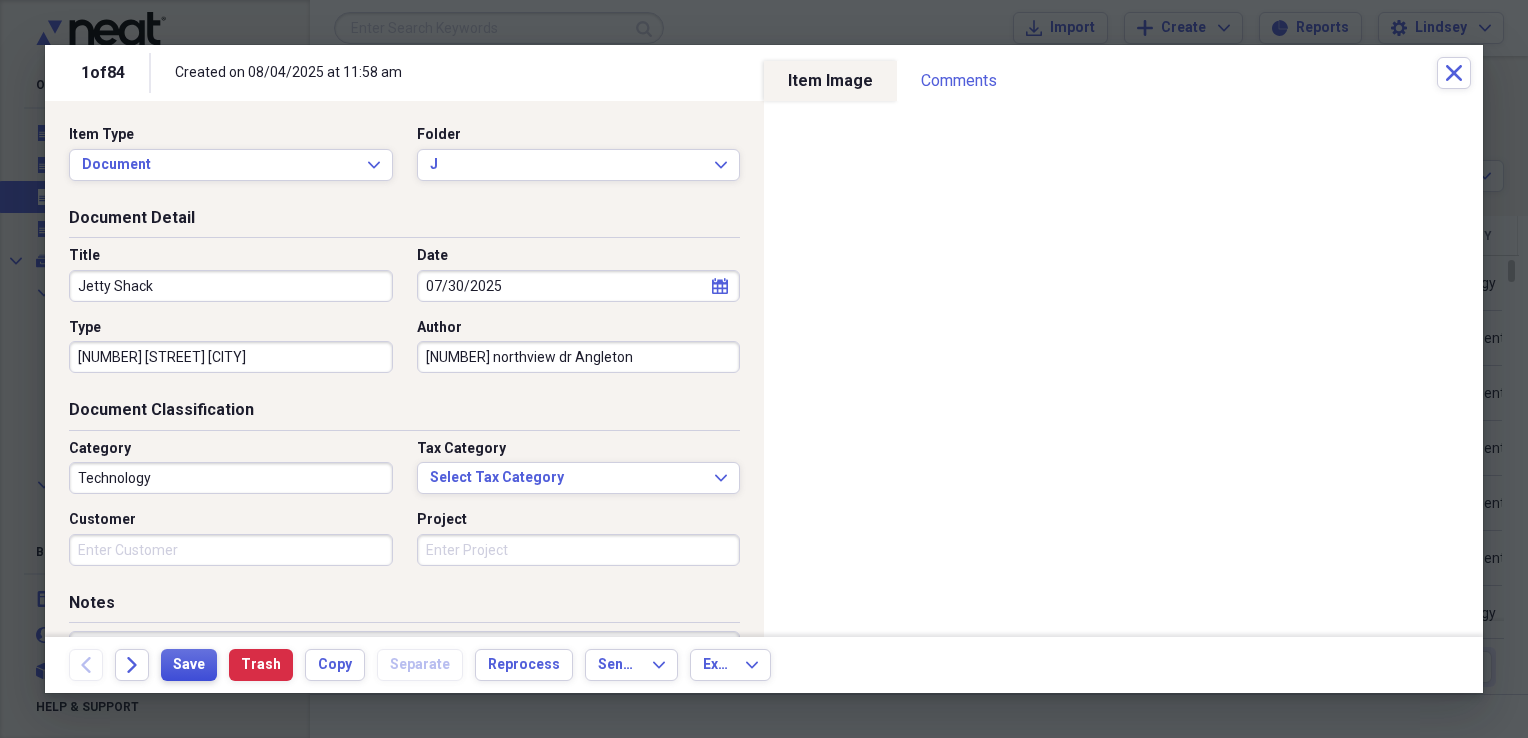 click on "Save" at bounding box center (189, 665) 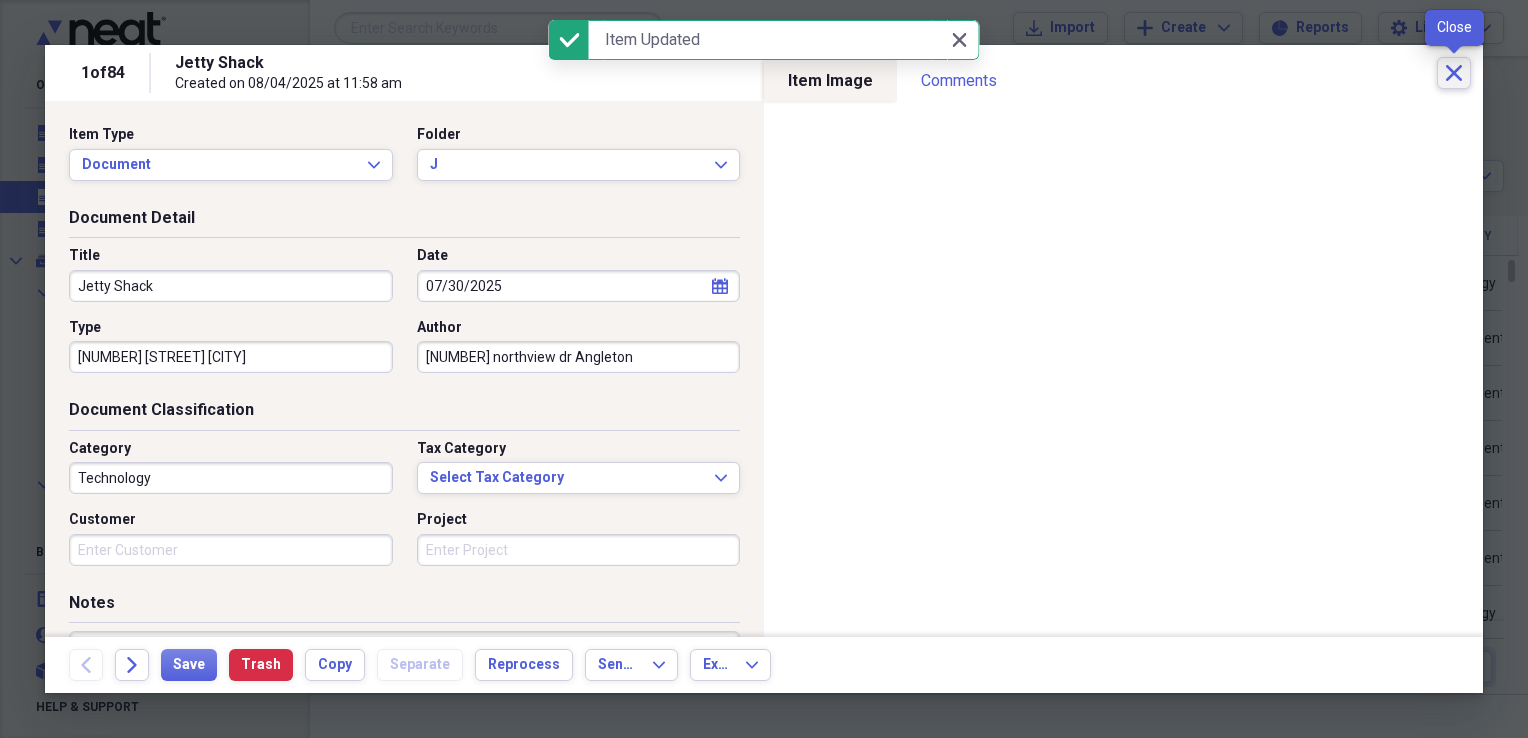 click on "Close" 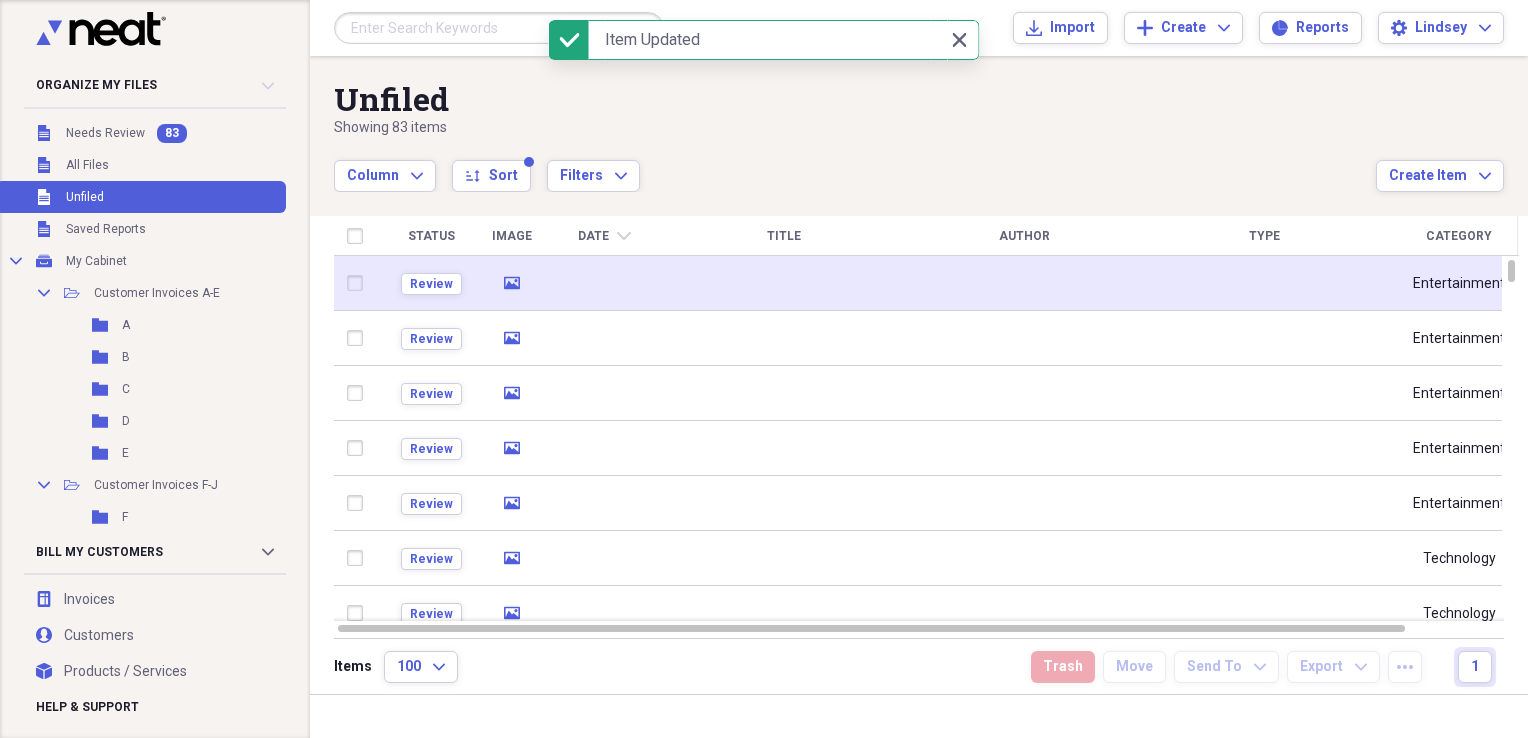 click at bounding box center [604, 283] 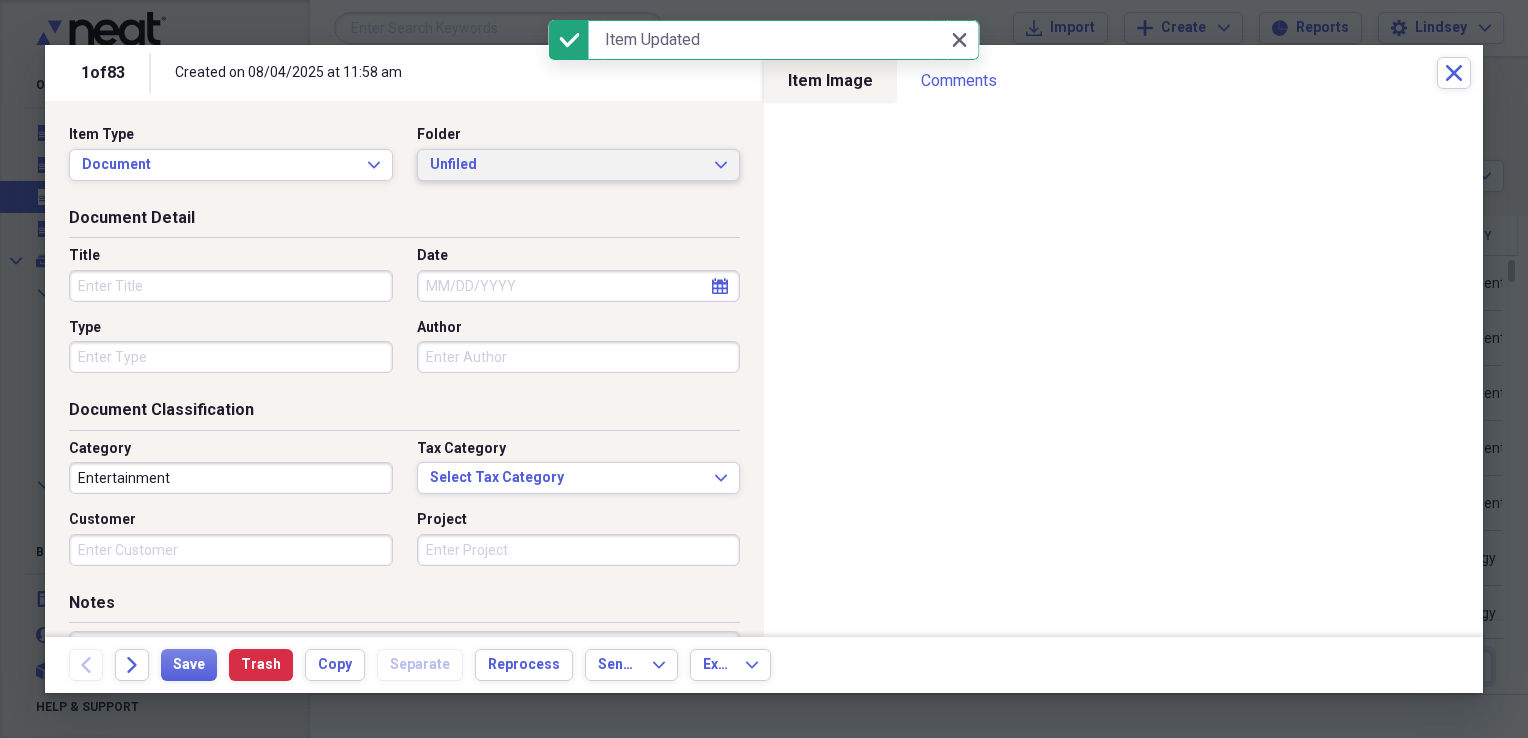 click on "Unfiled Expand" at bounding box center [579, 165] 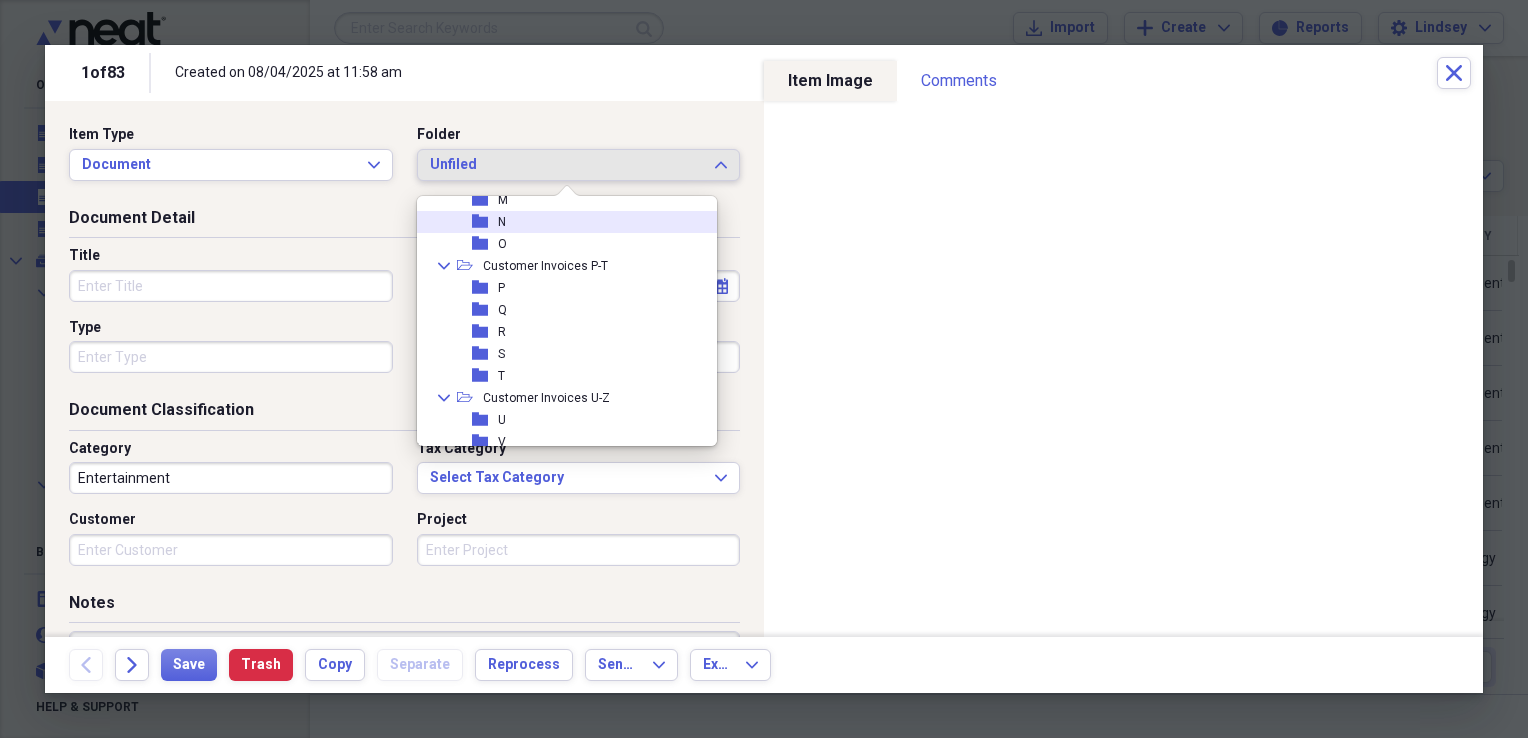 scroll, scrollTop: 400, scrollLeft: 0, axis: vertical 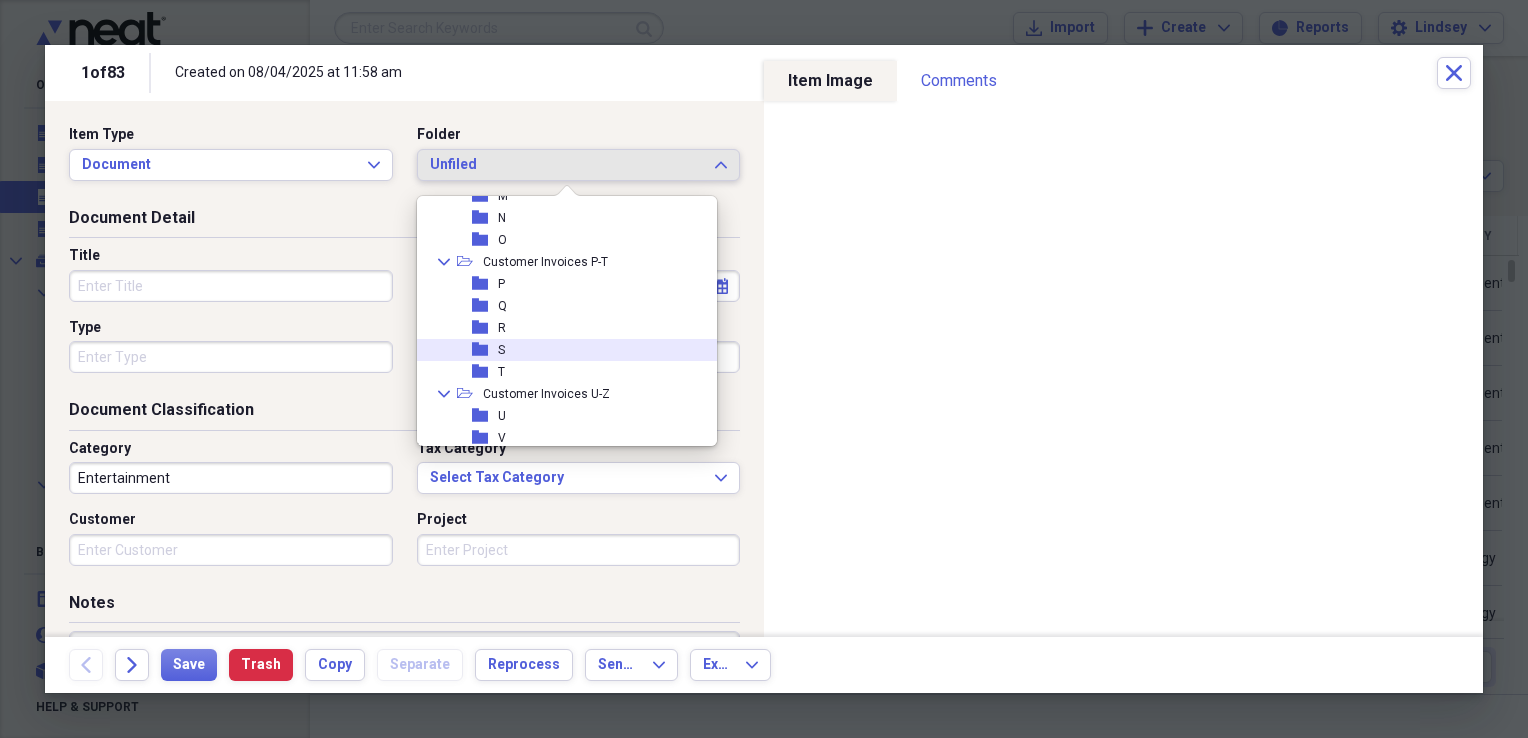 drag, startPoint x: 537, startPoint y: 354, endPoint x: 504, endPoint y: 350, distance: 33.24154 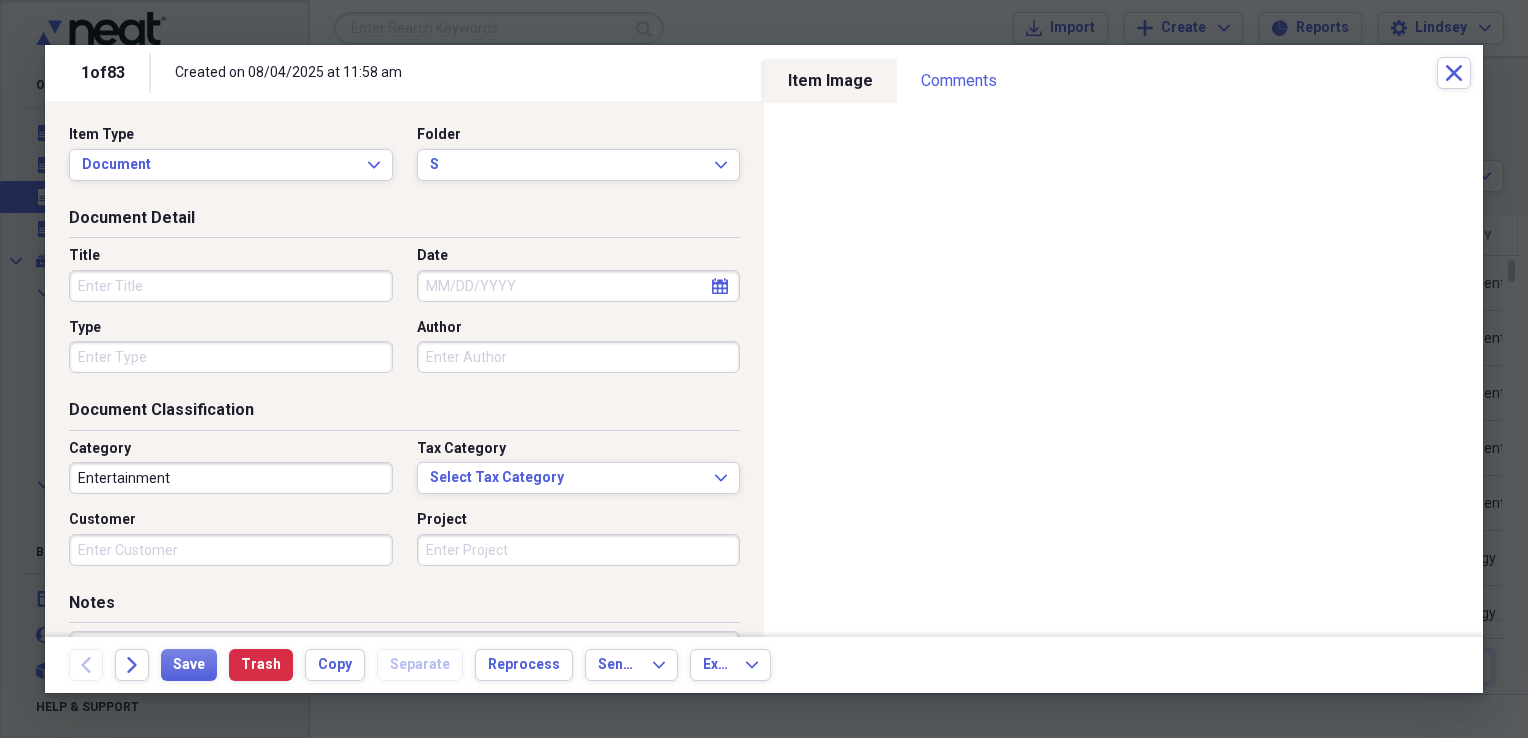 click on "Title" at bounding box center (231, 286) 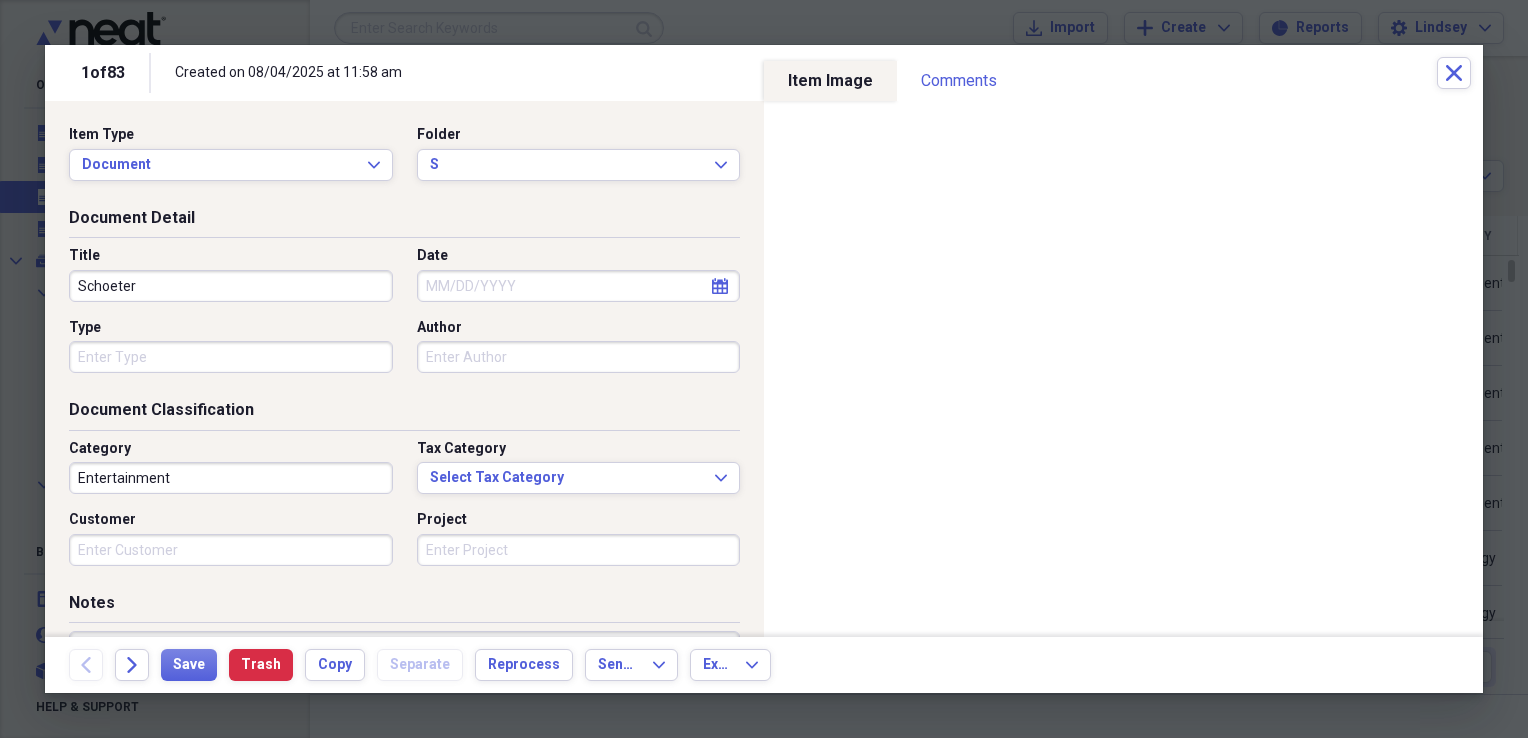 click on "Schoeter" at bounding box center [231, 286] 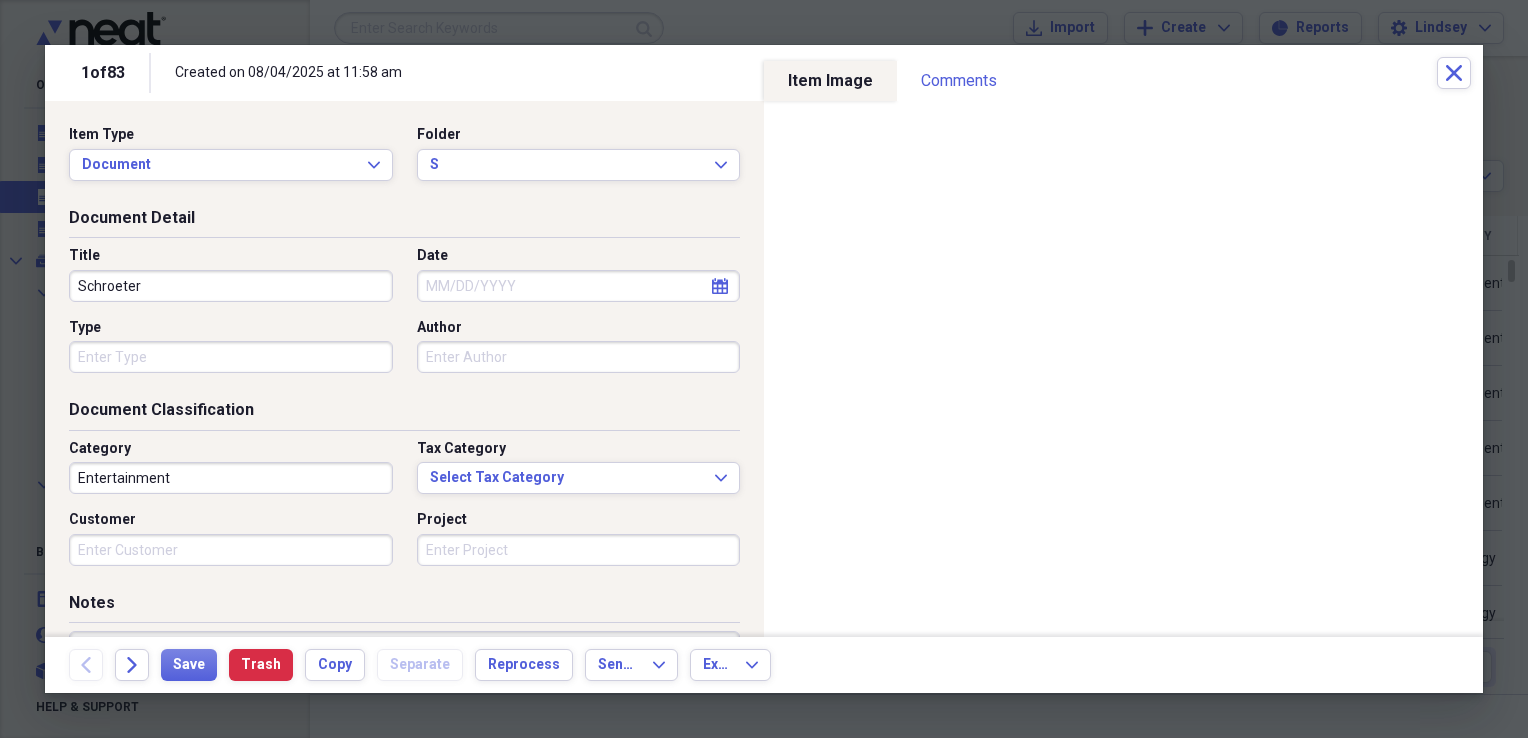 click on "Date" at bounding box center (579, 286) 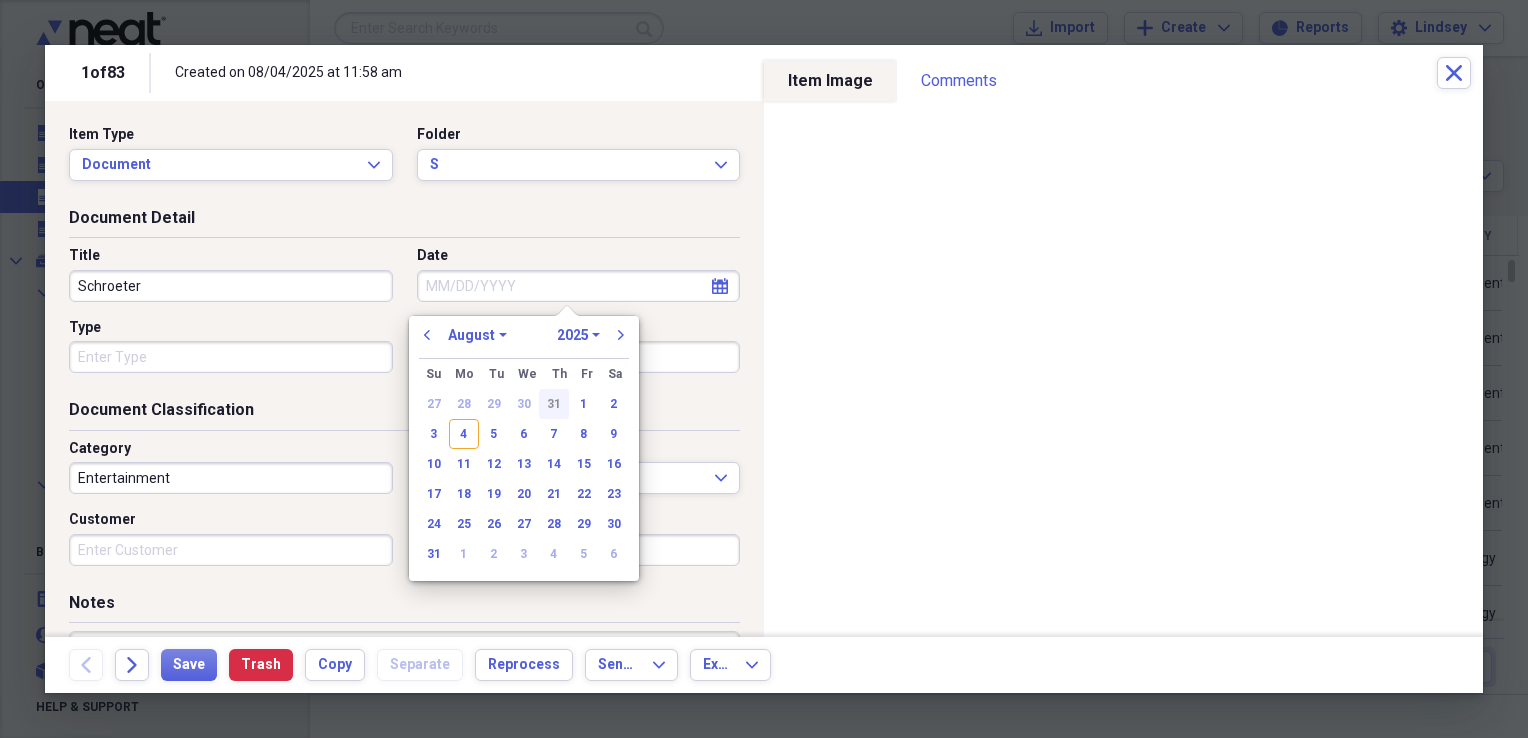click on "31" at bounding box center [554, 404] 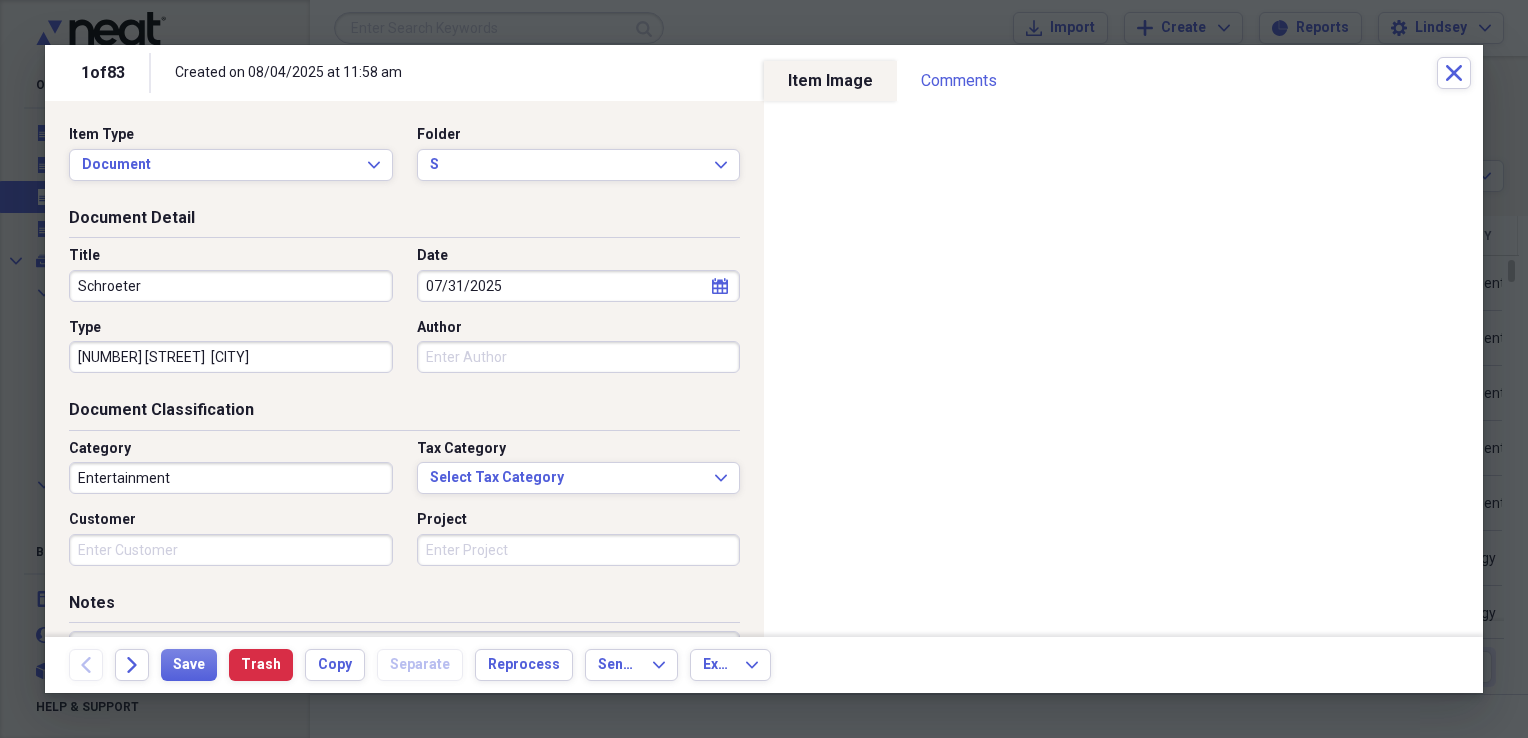 scroll, scrollTop: 0, scrollLeft: 0, axis: both 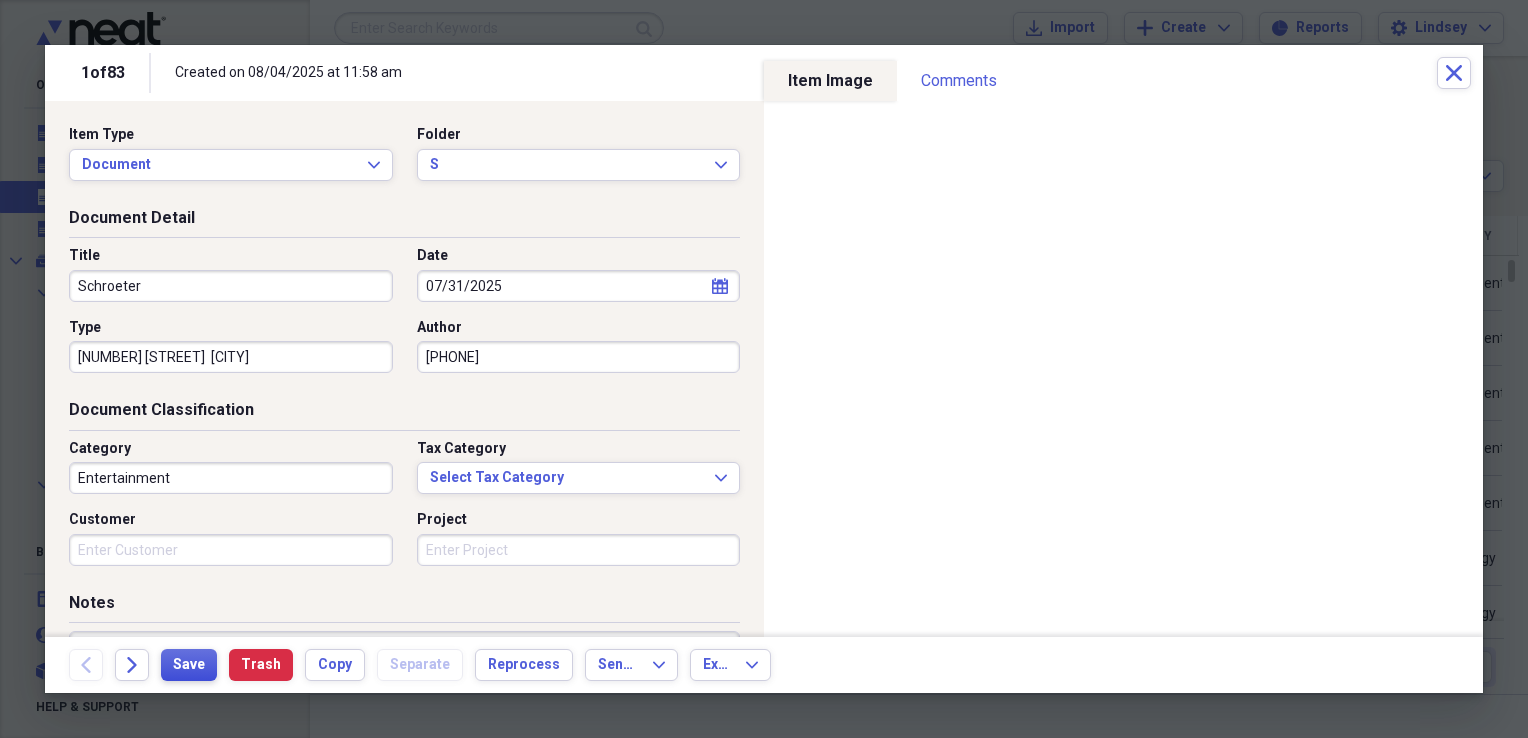 type on "[PHONE]" 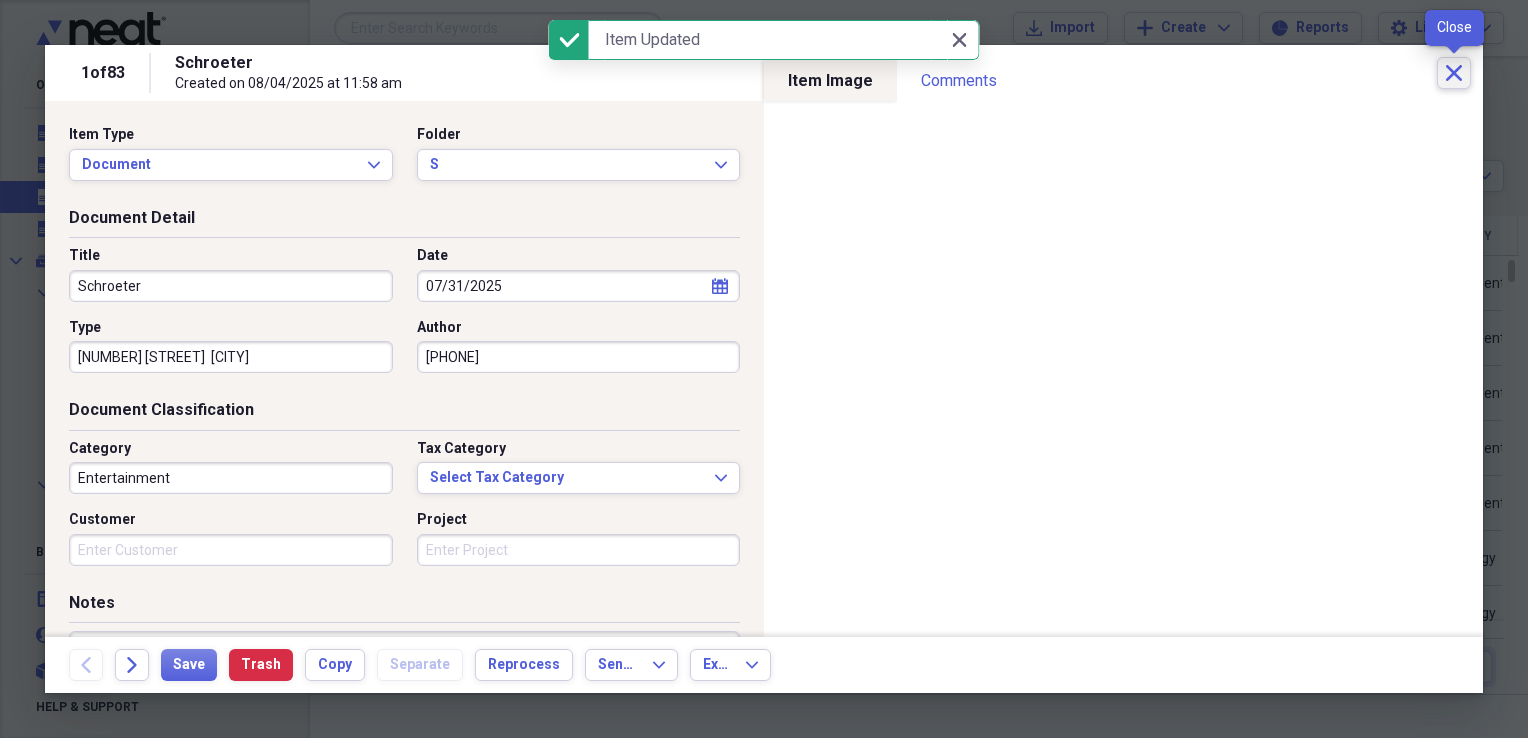 click on "Close" at bounding box center [1454, 73] 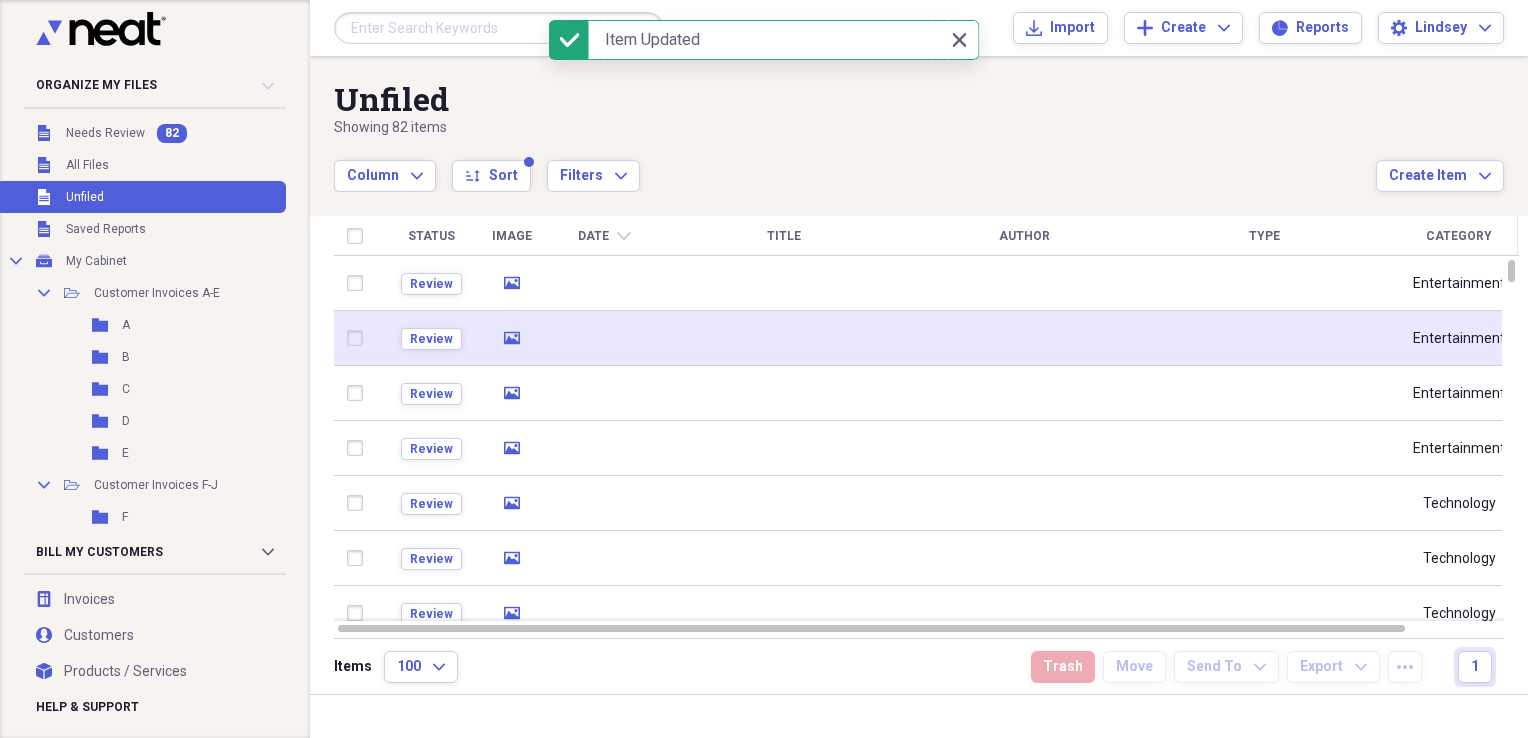 click at bounding box center (604, 338) 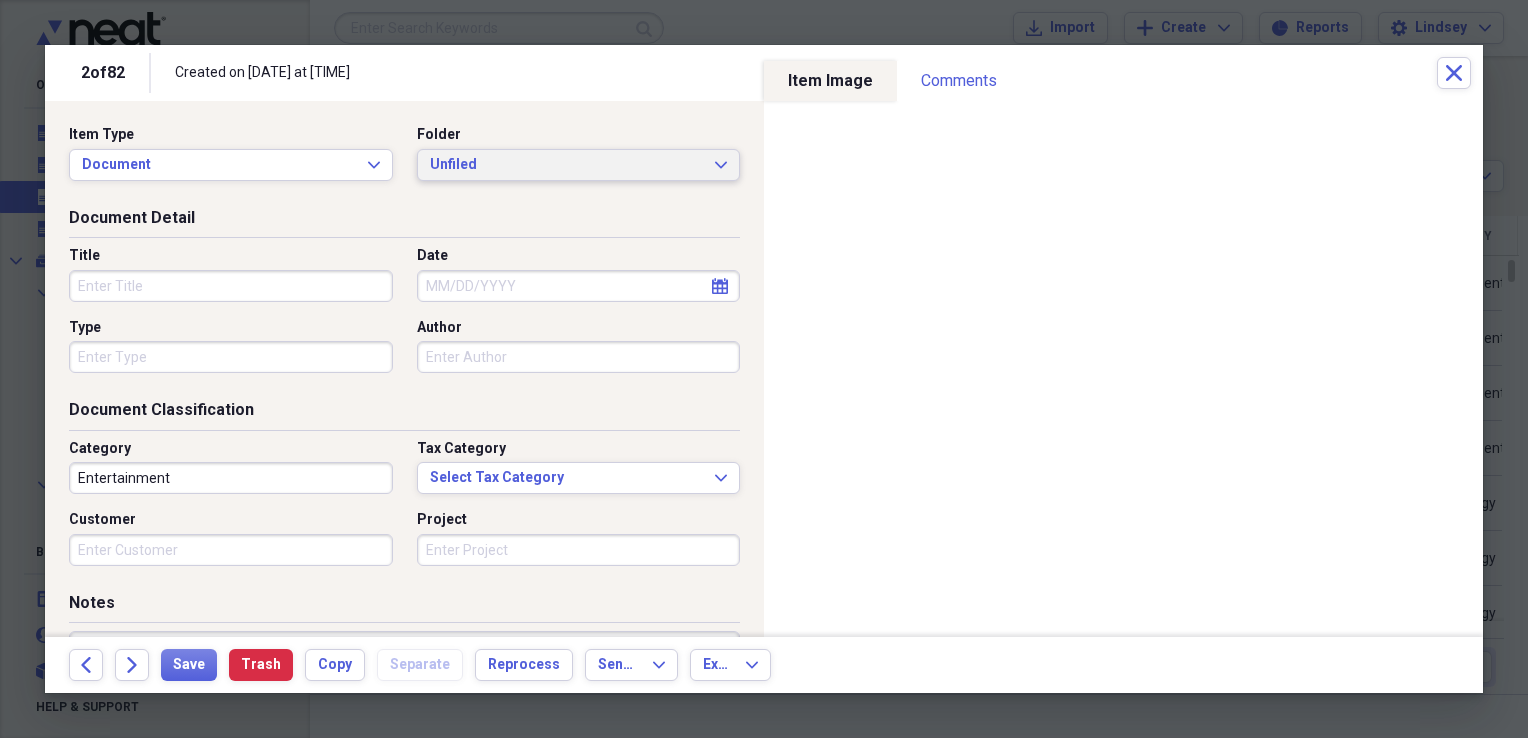 click on "Unfiled" at bounding box center (567, 165) 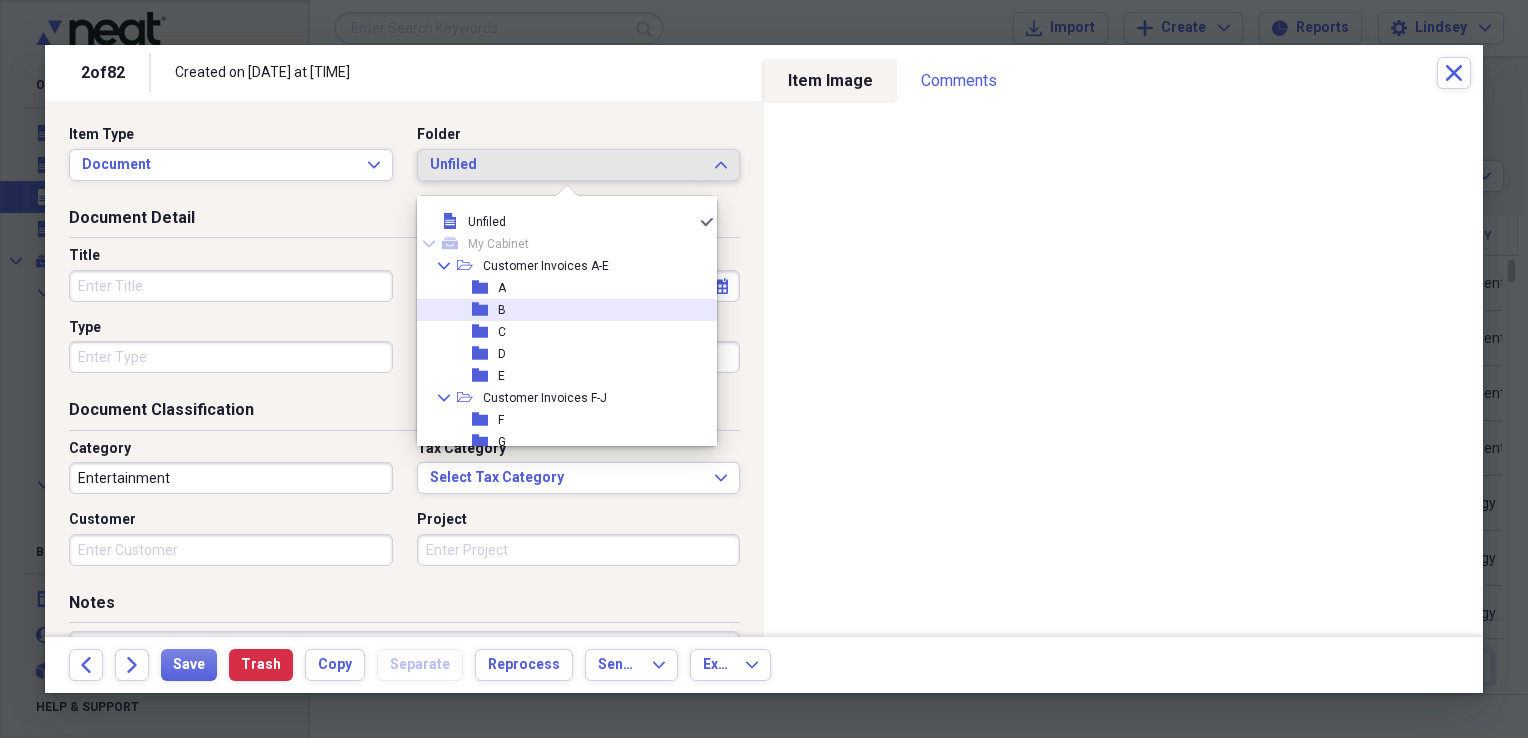click on "folder B" at bounding box center [559, 310] 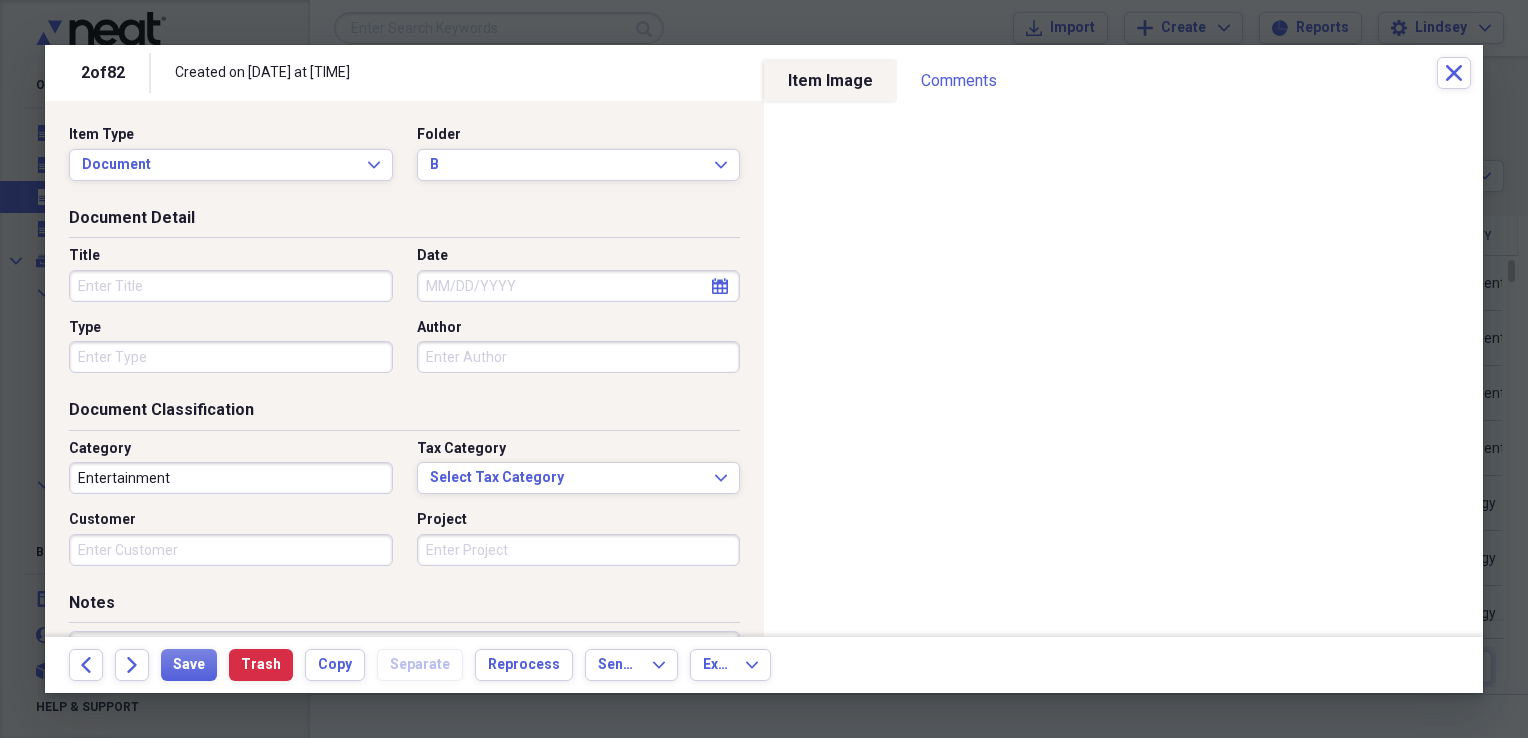click on "Title" at bounding box center (231, 286) 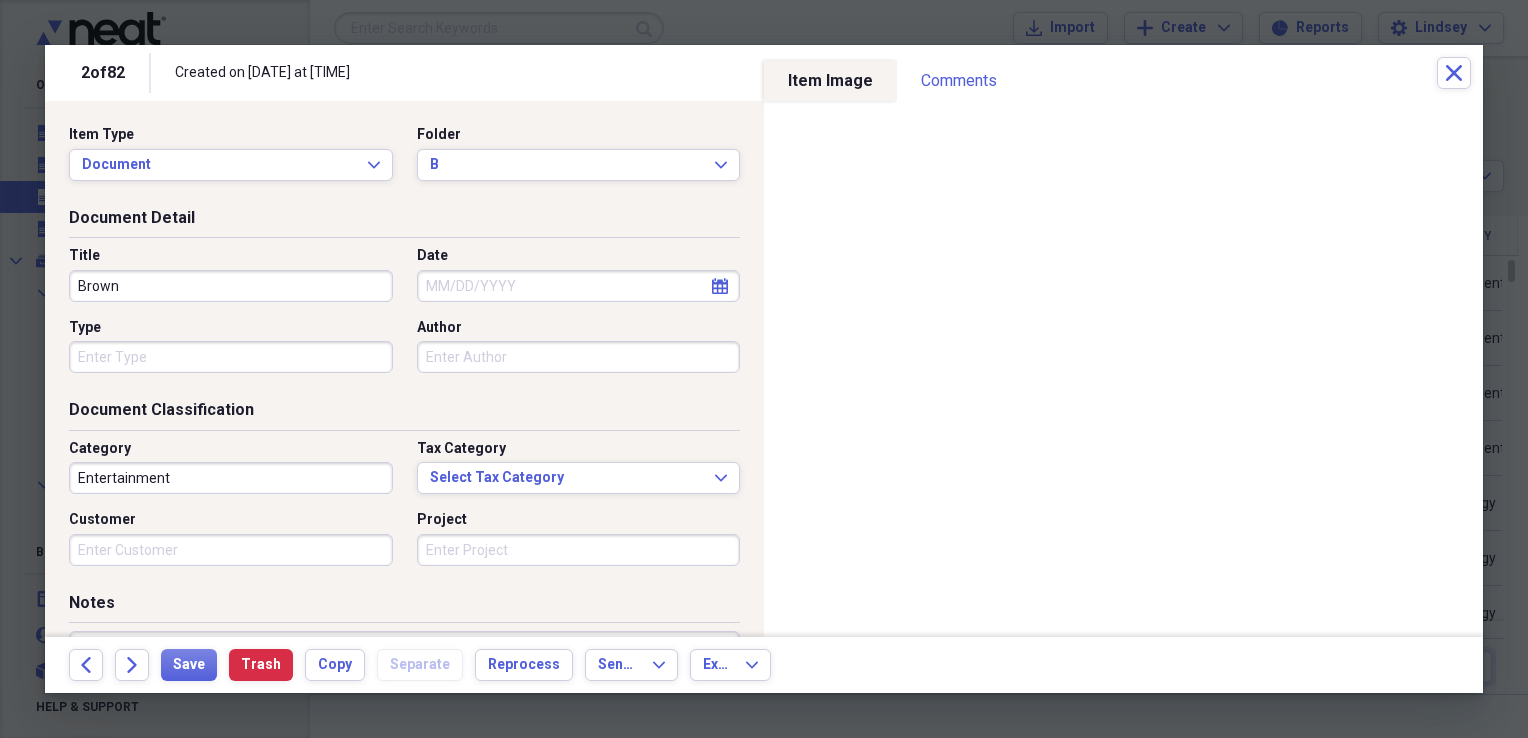 type on "Brown" 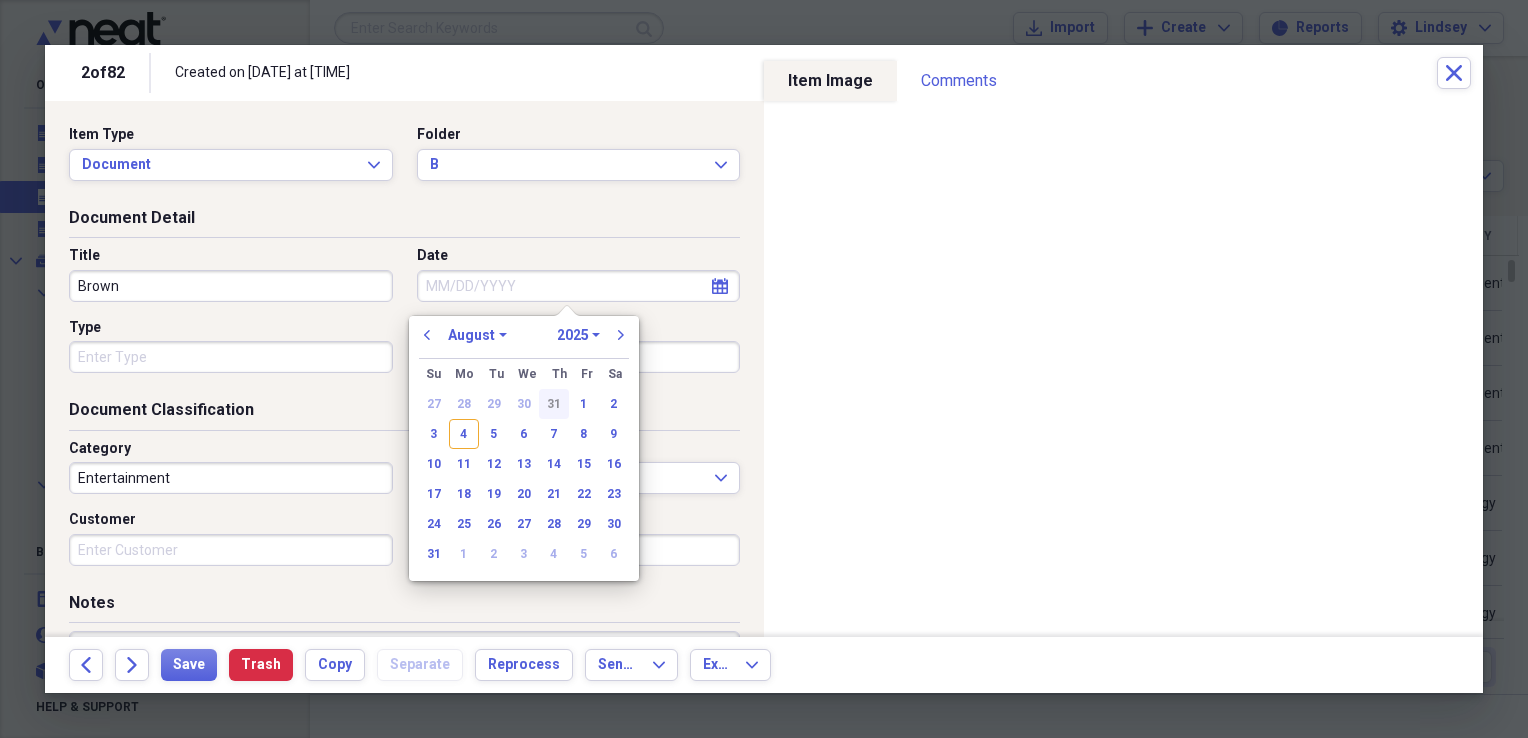 click on "31" at bounding box center (554, 404) 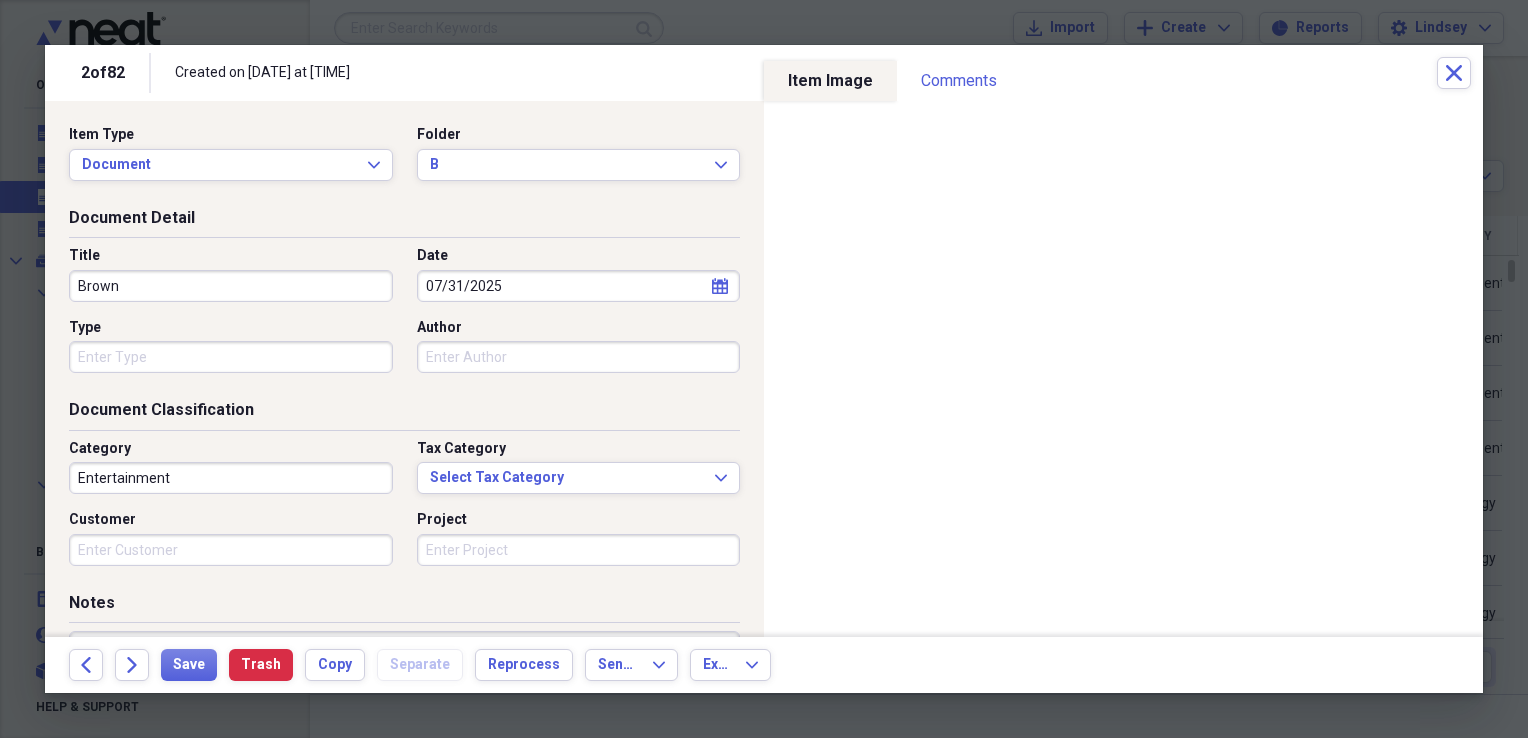 type 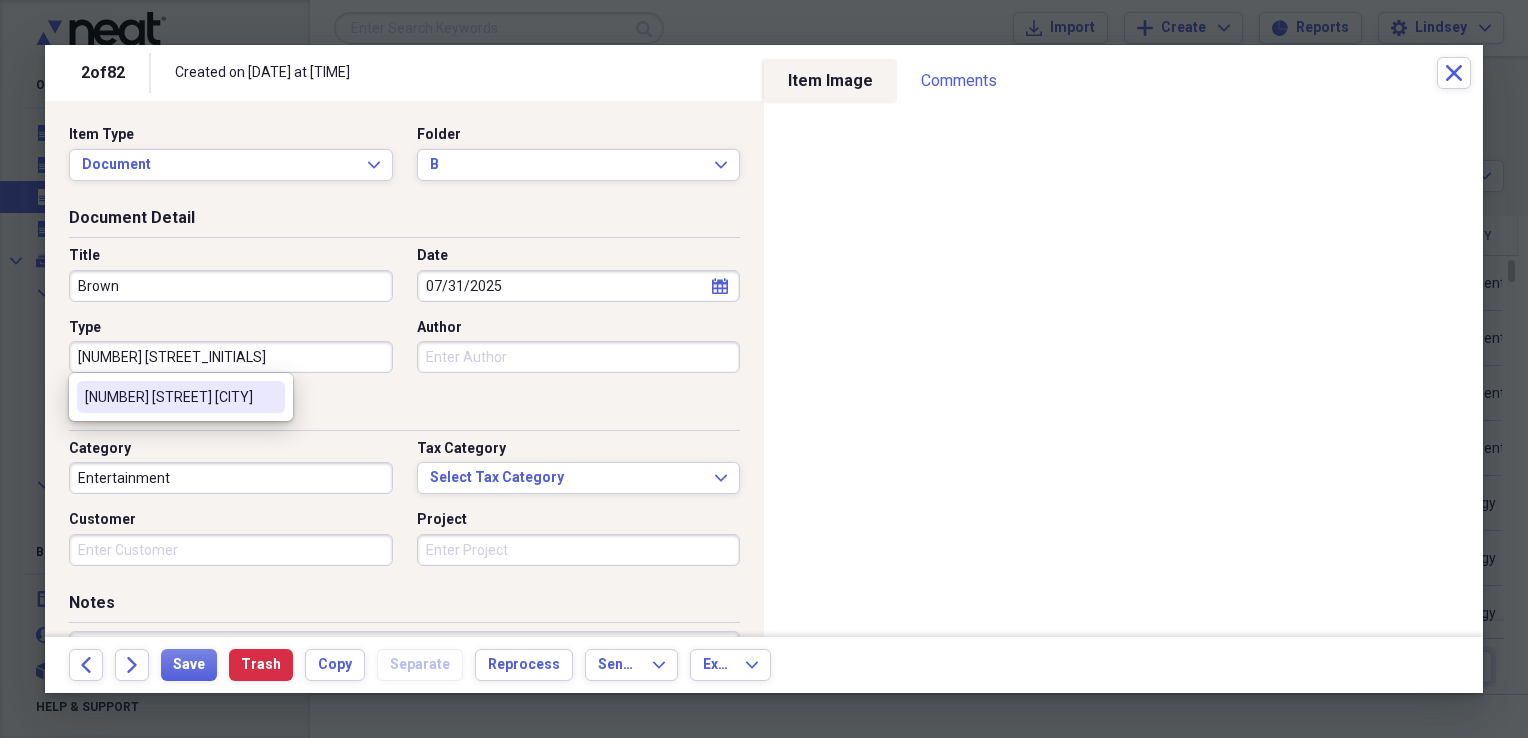 type on "[NUMBER] [STREET] [CITY]" 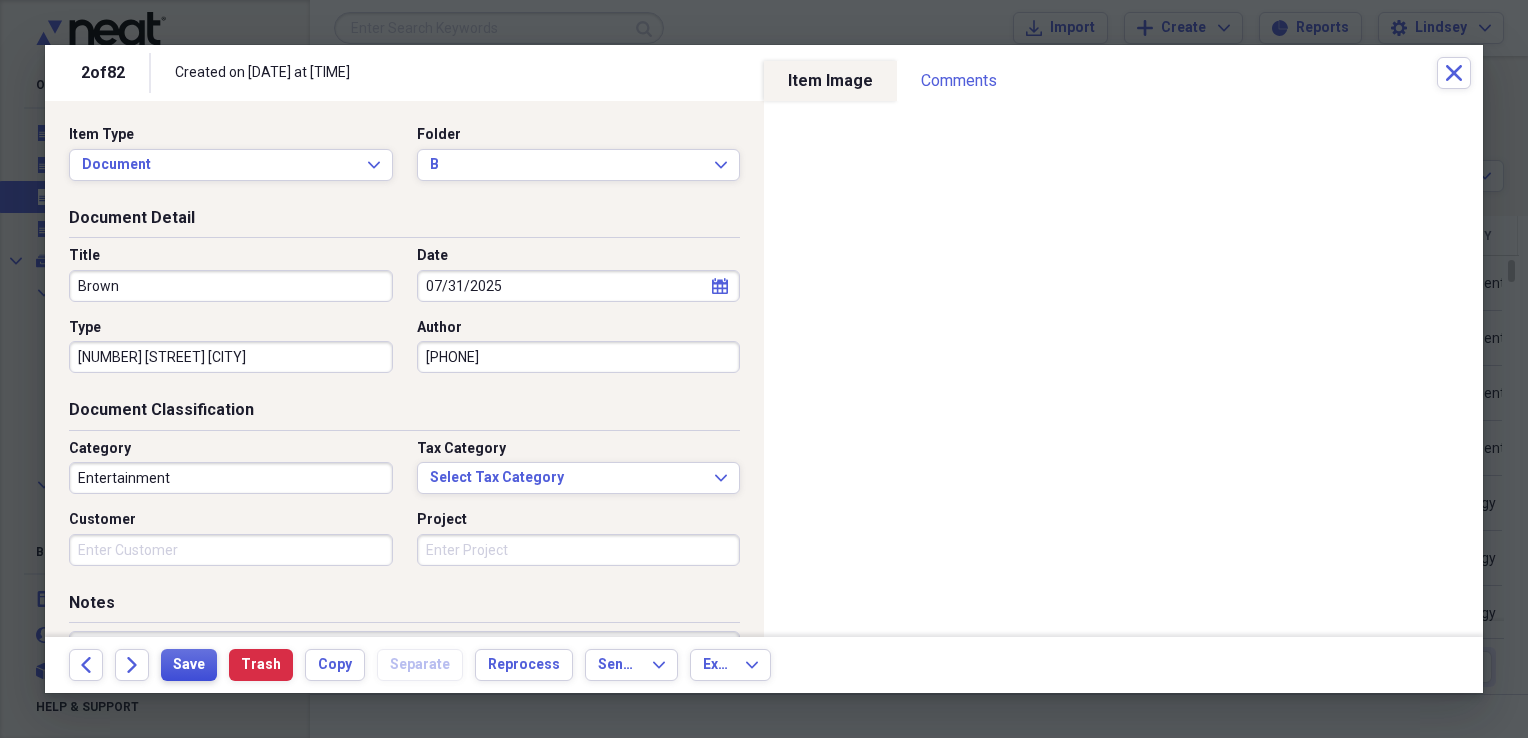 type on "[PHONE]" 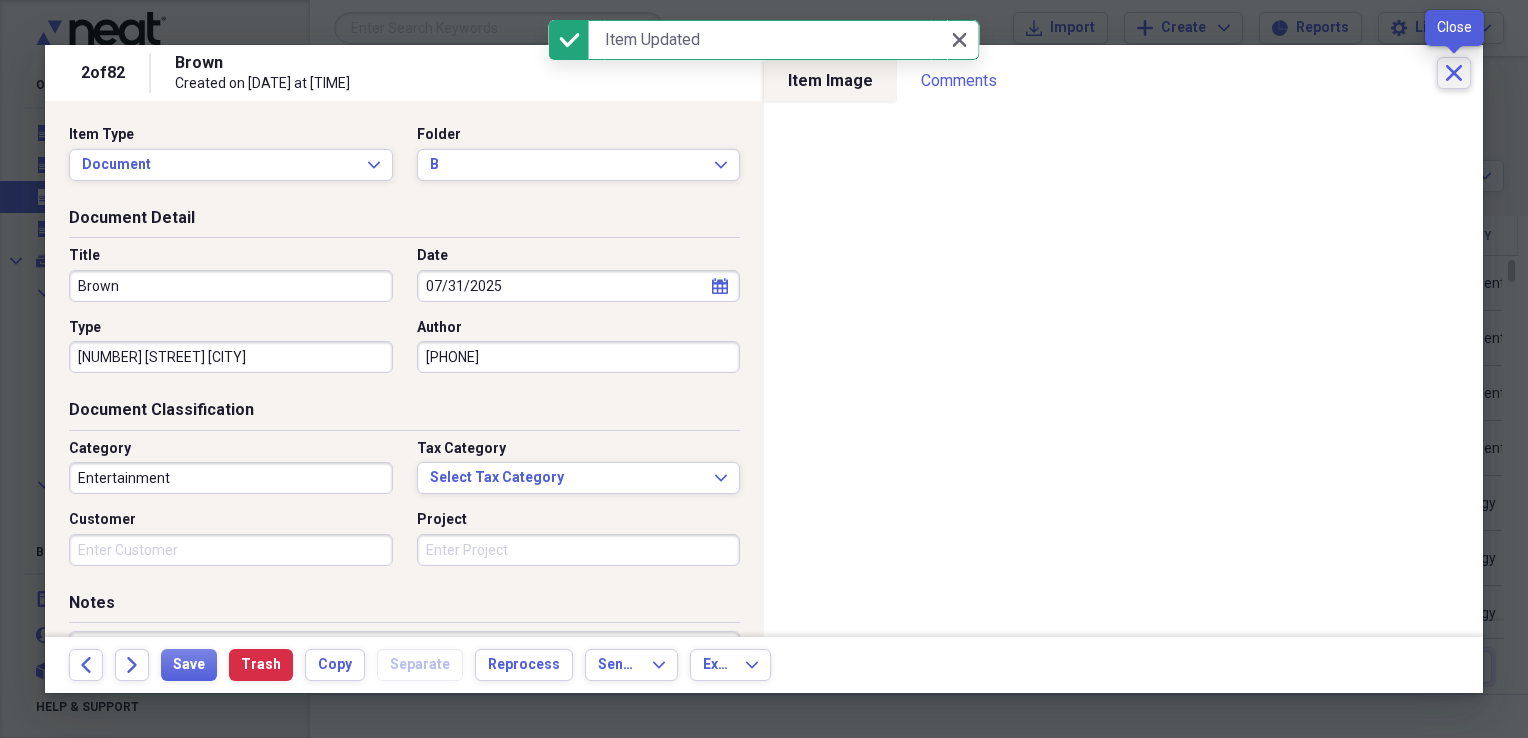 click on "Close" at bounding box center (1454, 73) 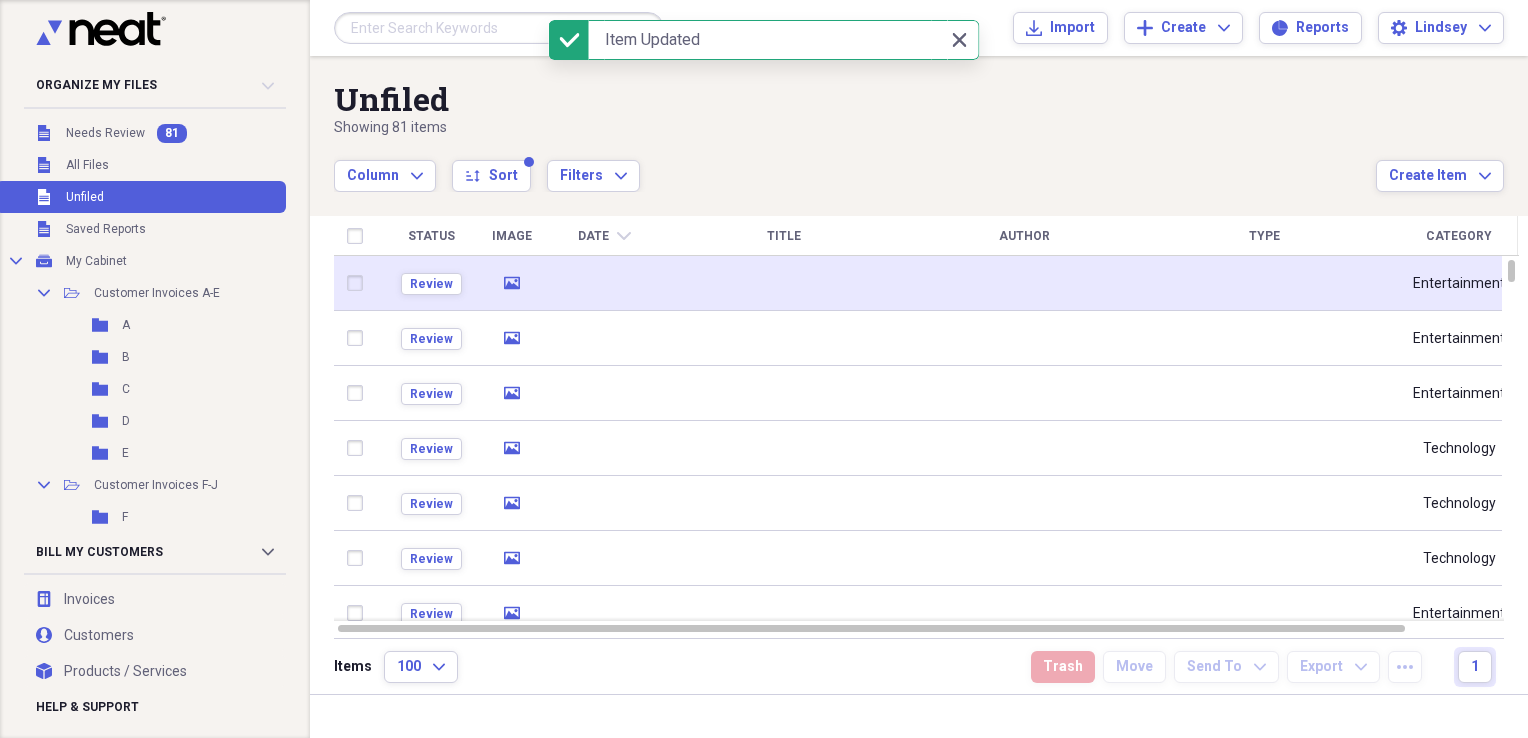 click at bounding box center (784, 283) 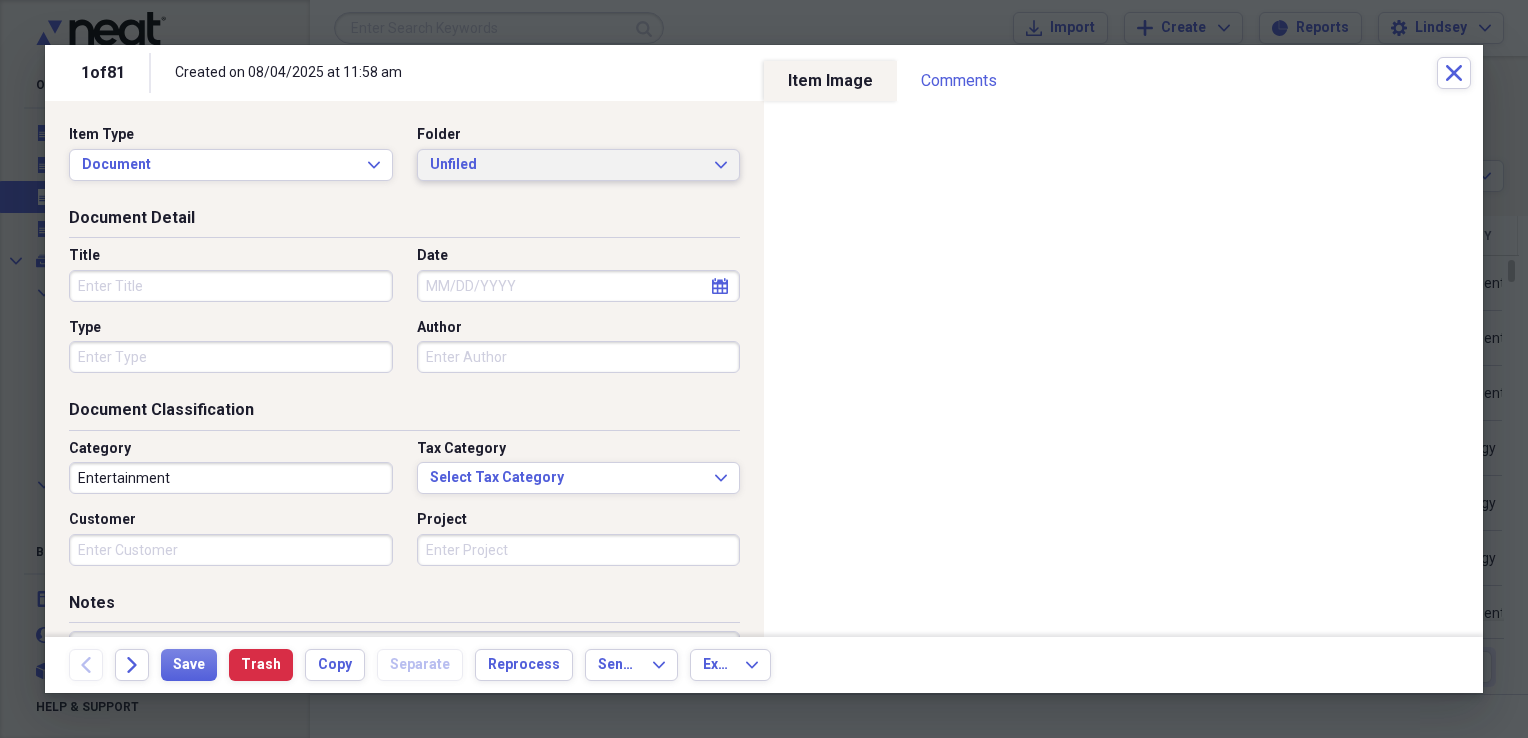 click on "Unfiled" at bounding box center [567, 165] 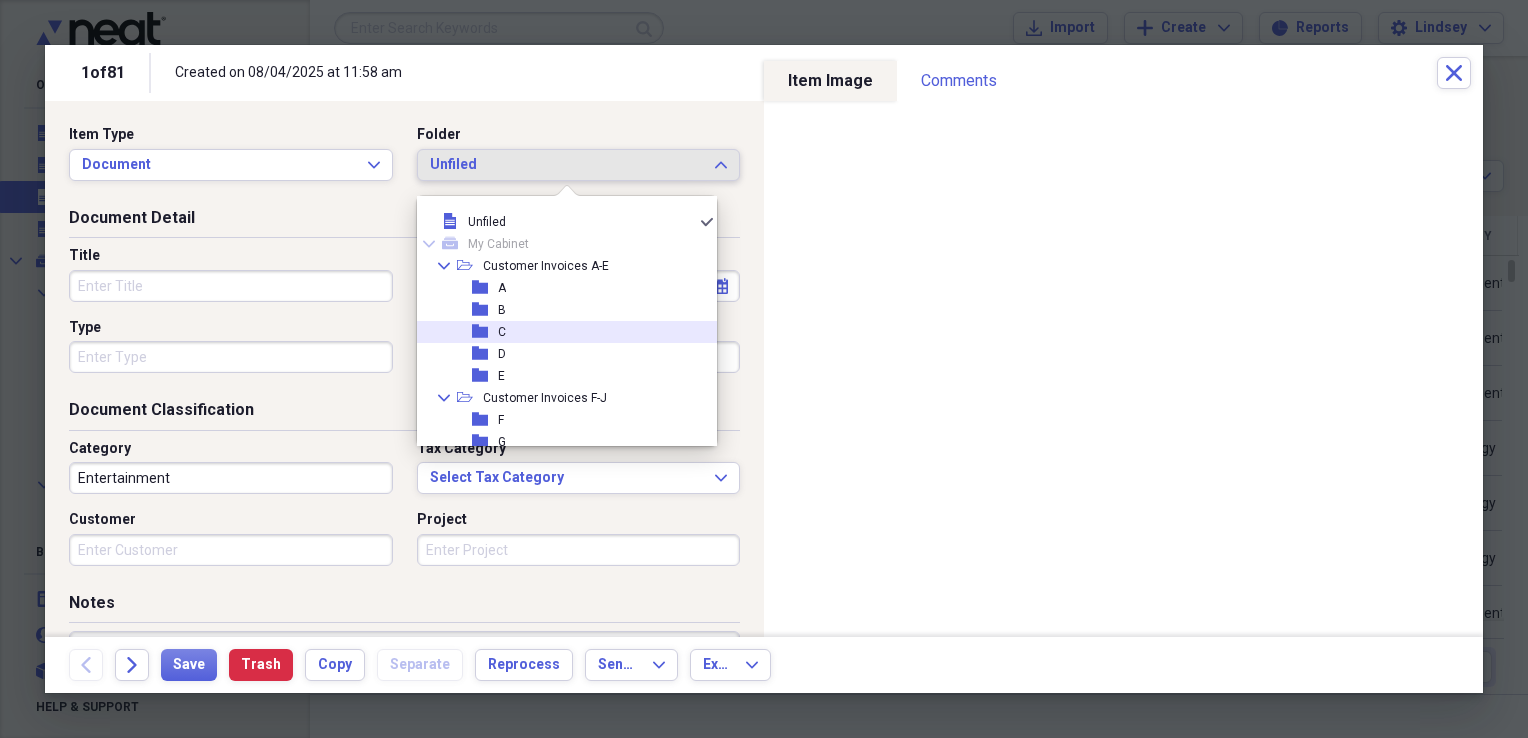 click on "folder C" at bounding box center (559, 332) 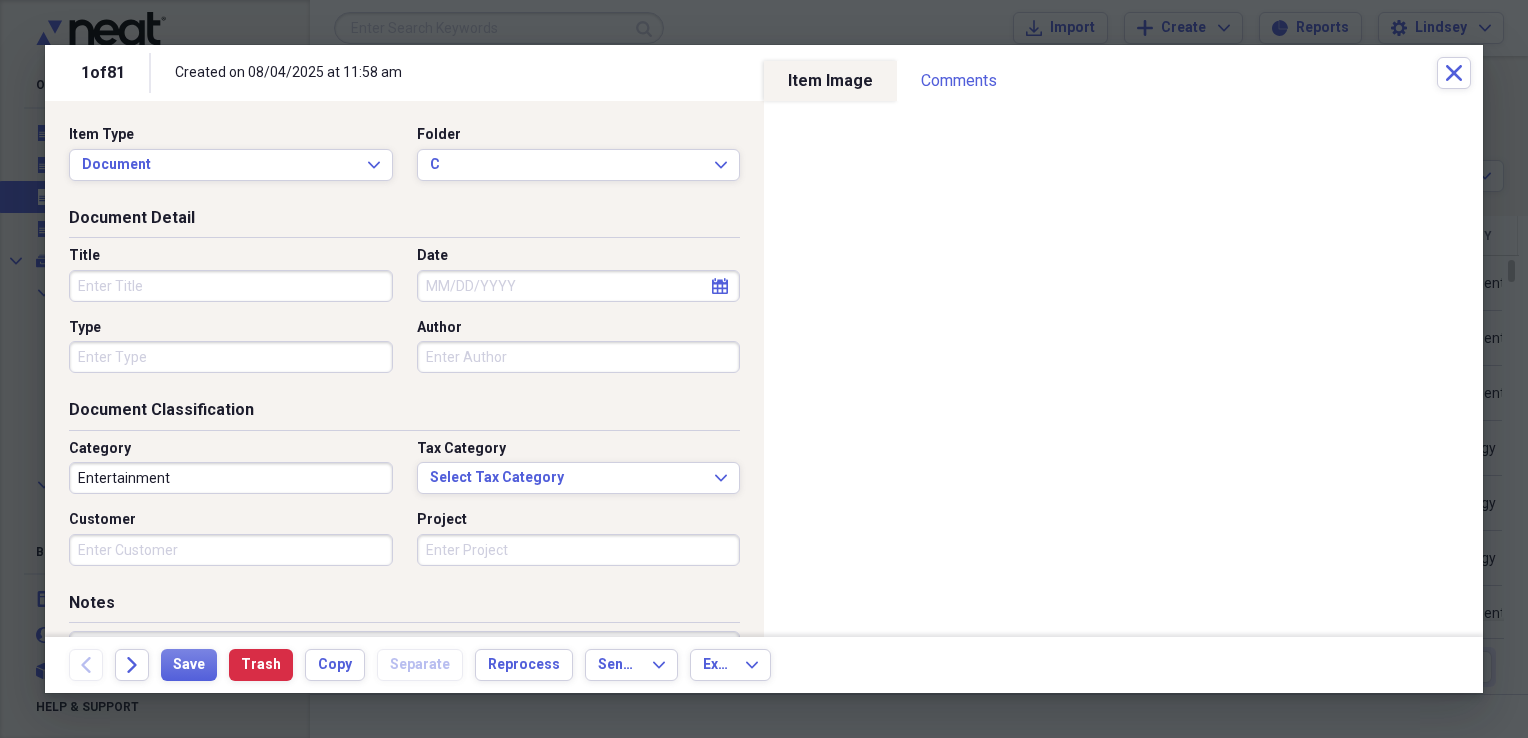 click on "Title" at bounding box center [231, 286] 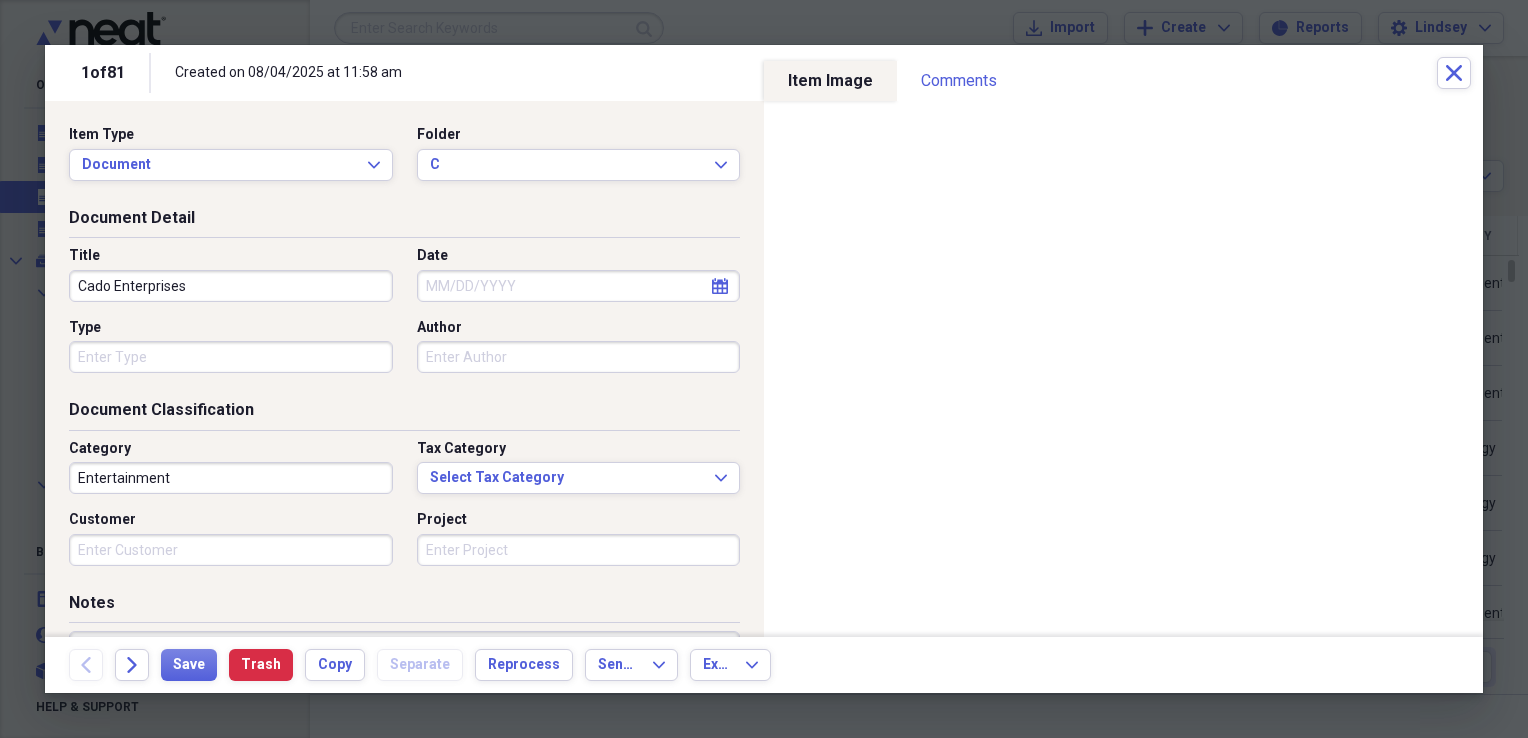 type on "Cado Enterprises" 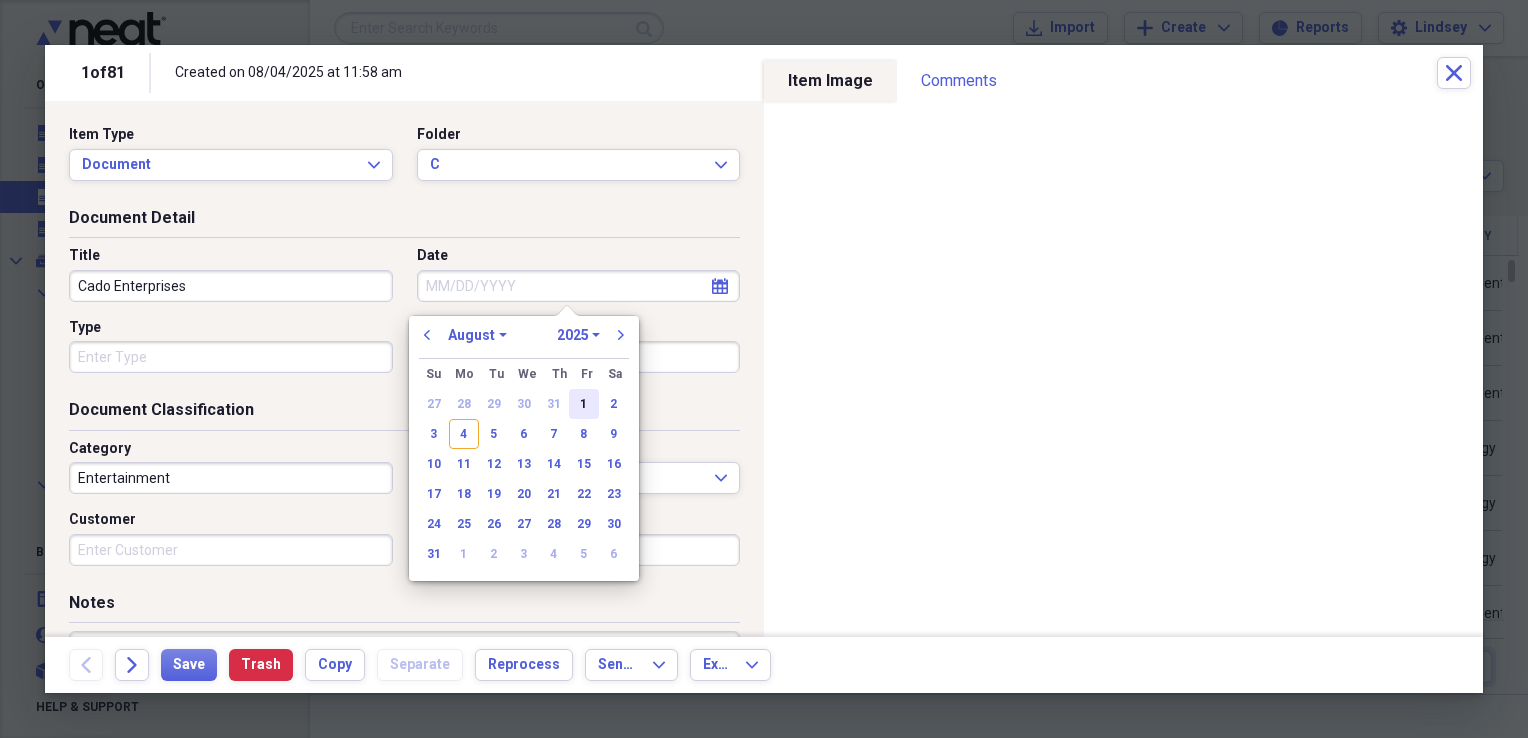 click on "1" at bounding box center (584, 404) 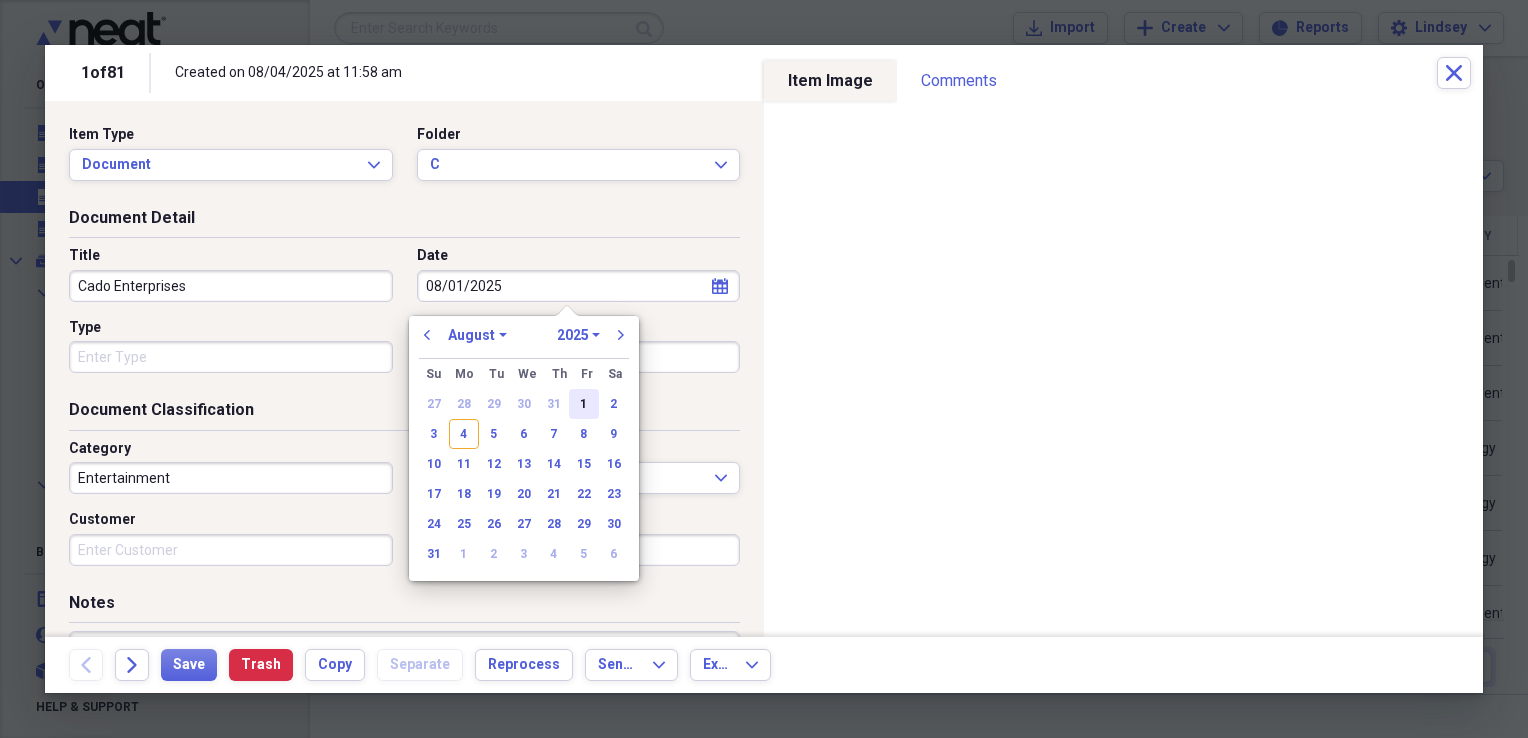 type 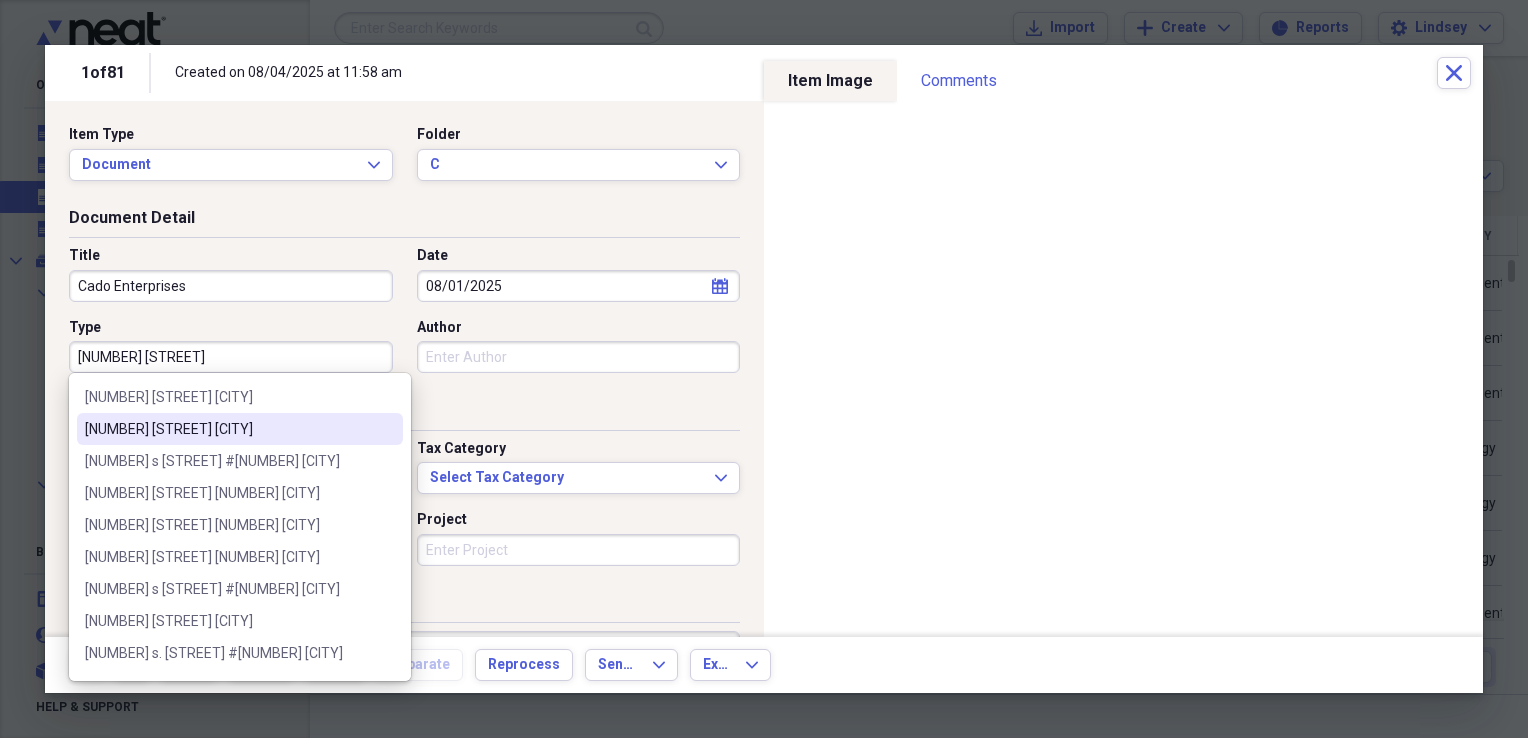 click on "[NUMBER] [STREET] [CITY]" at bounding box center [240, 429] 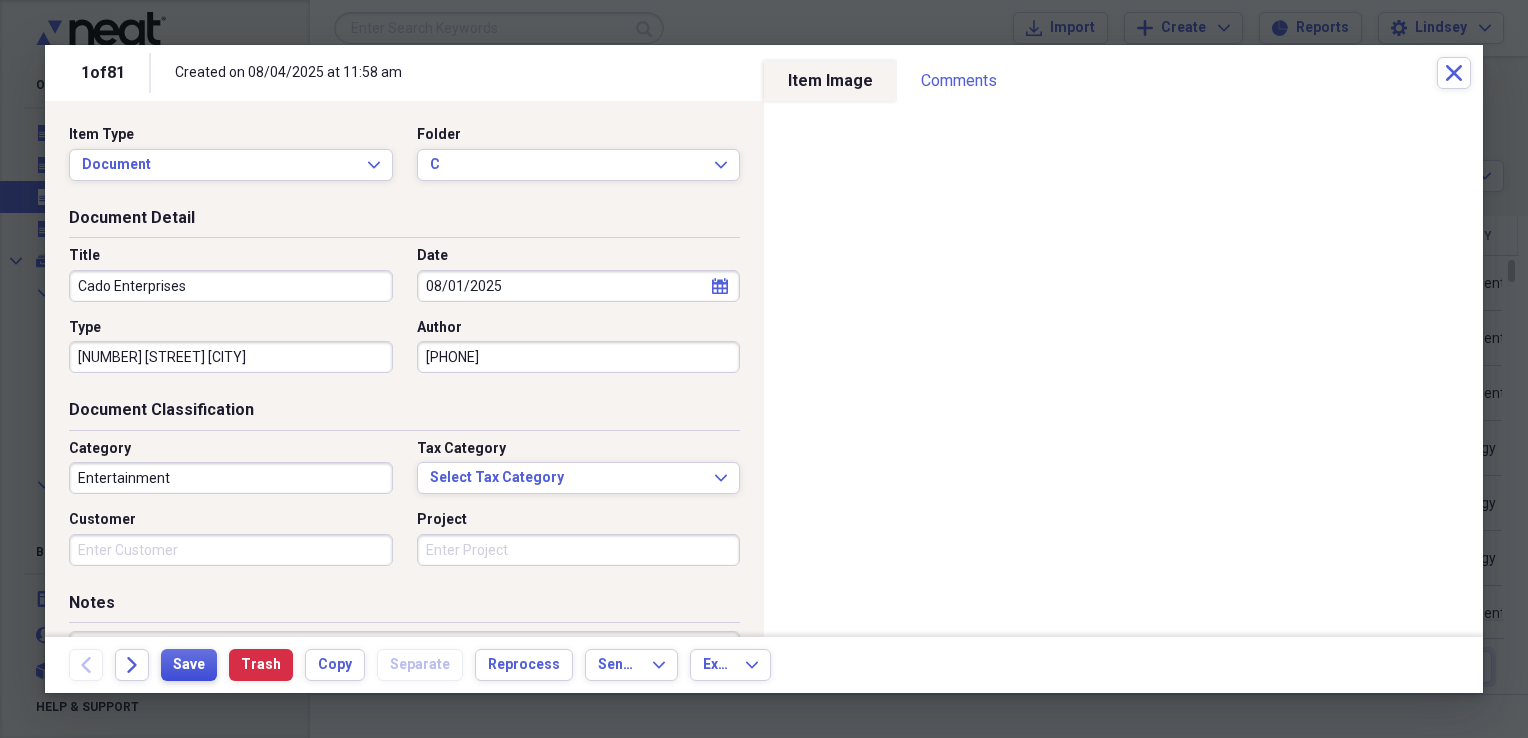 type on "[PHONE]" 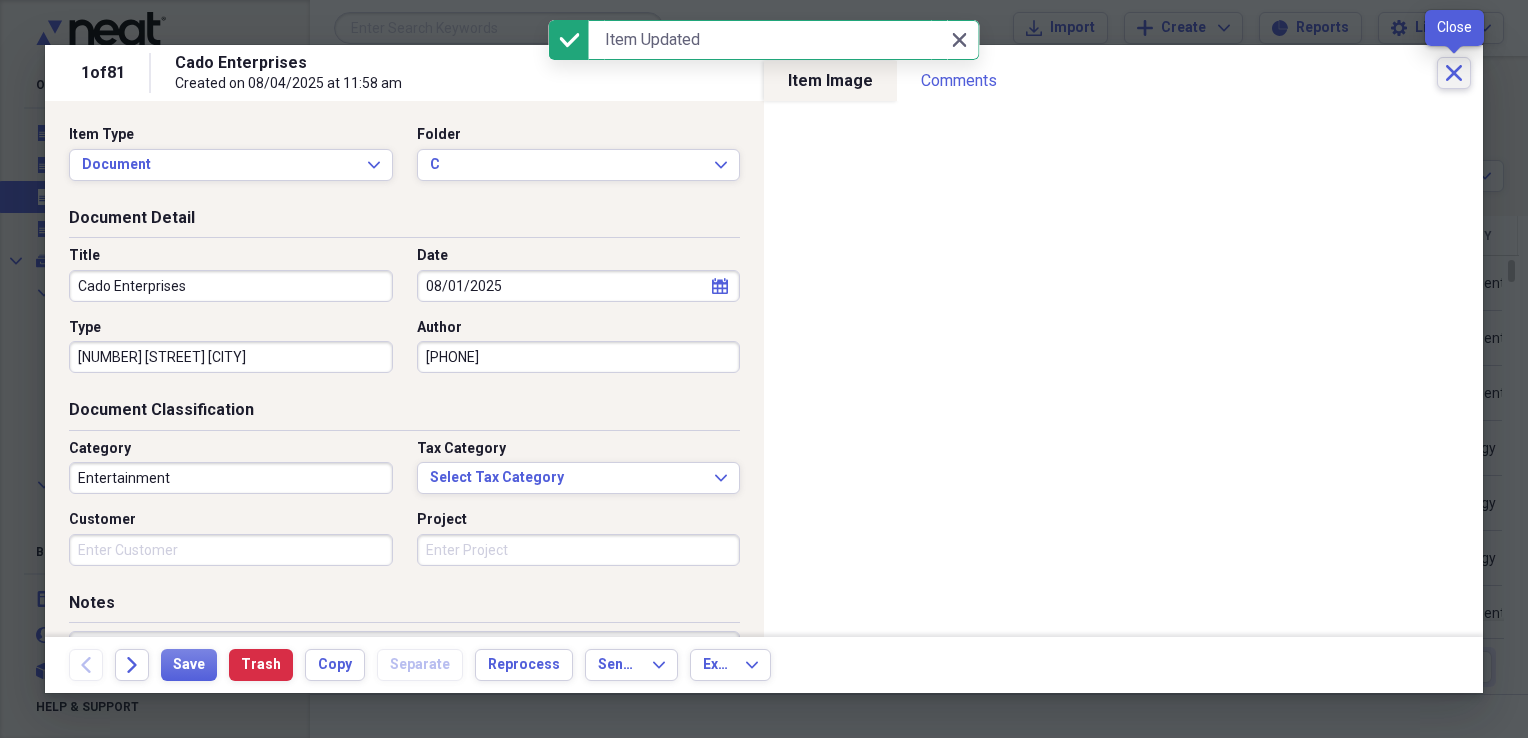 click on "Close" 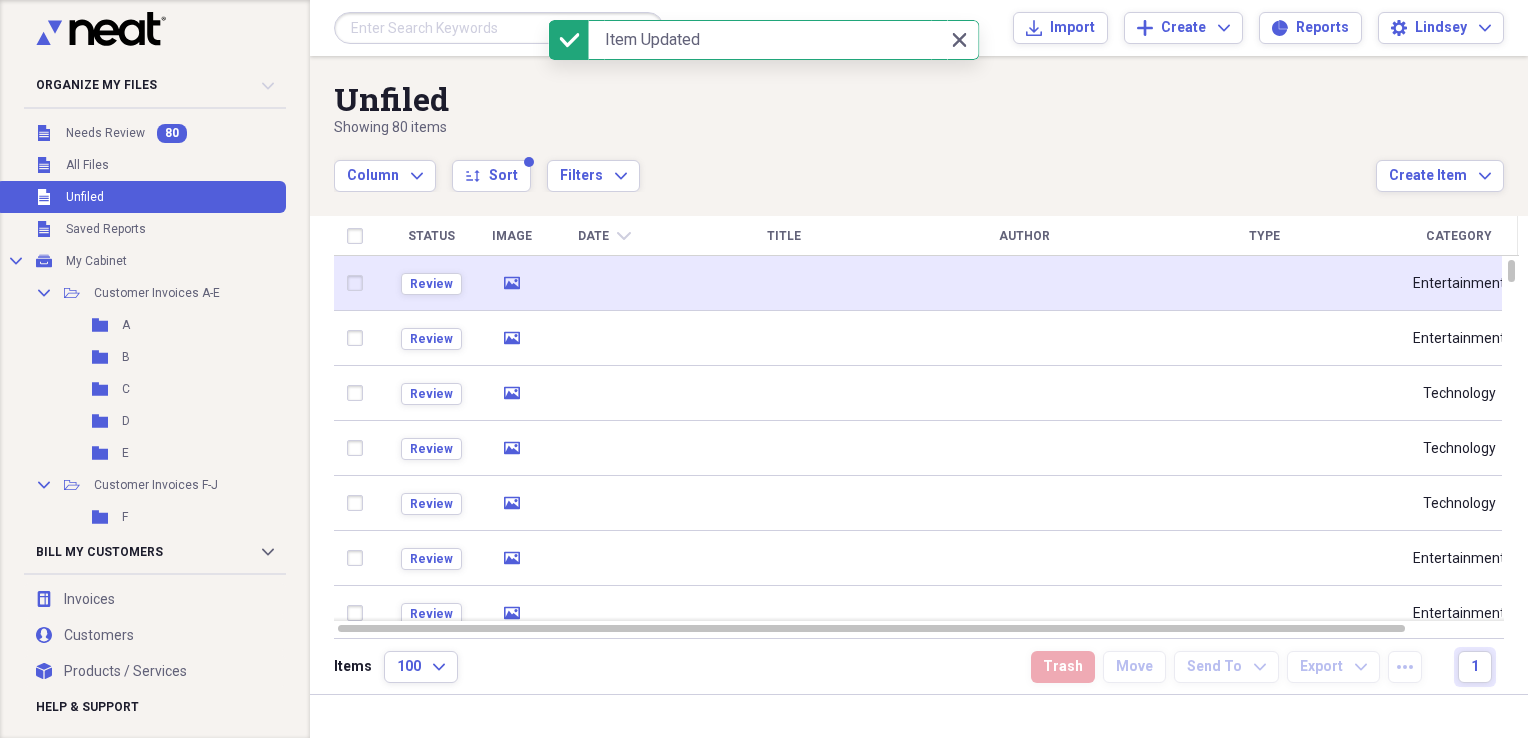 click at bounding box center [784, 283] 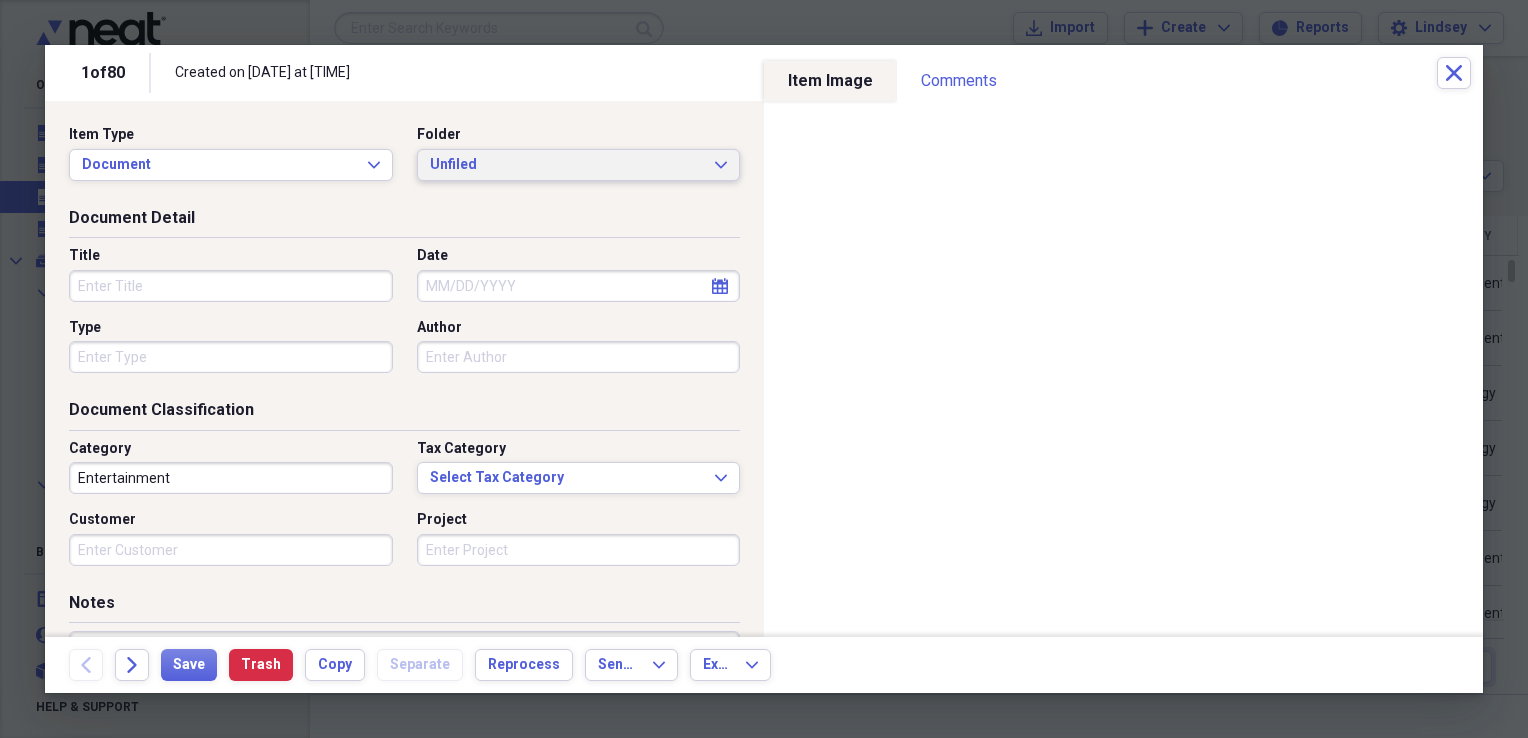 click on "Unfiled" at bounding box center [567, 165] 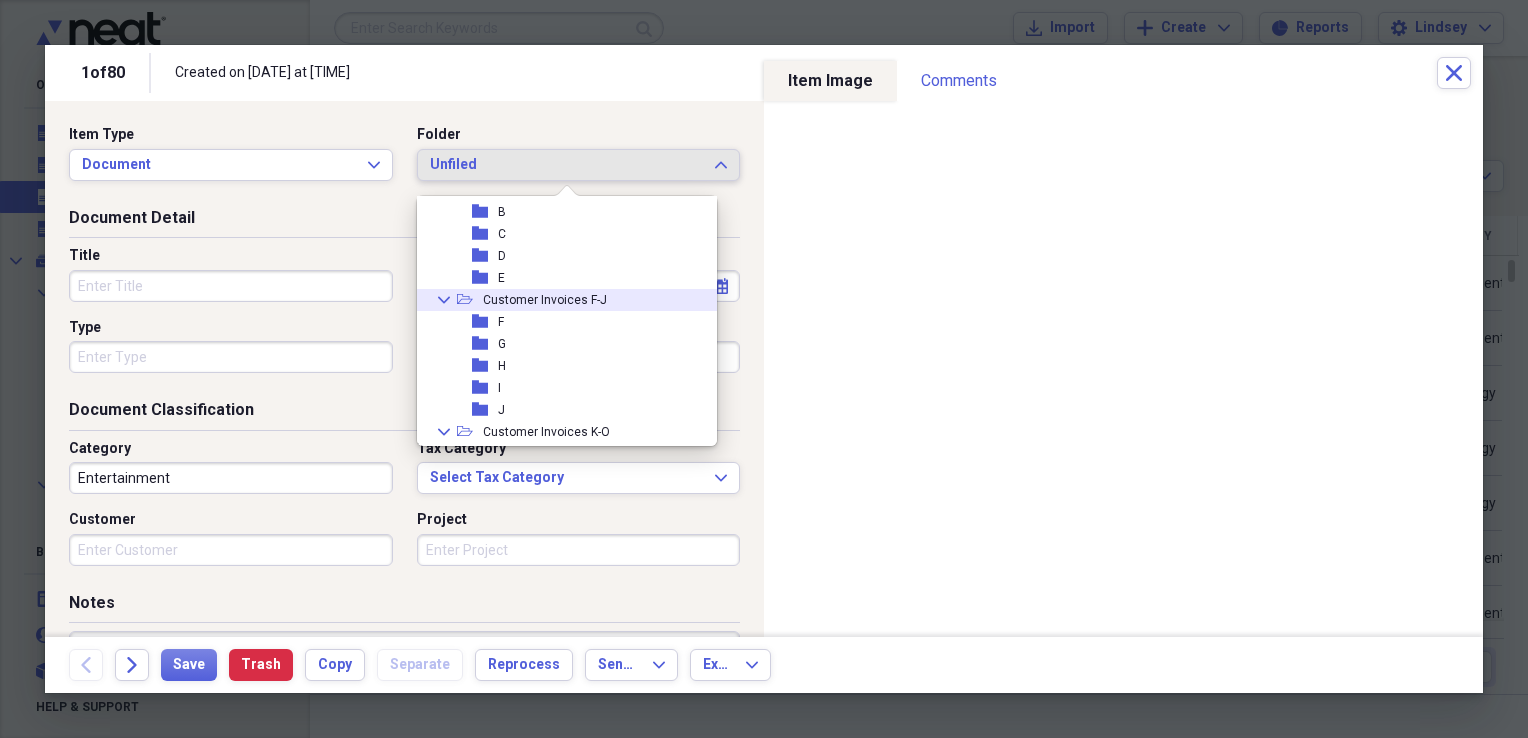 scroll, scrollTop: 100, scrollLeft: 0, axis: vertical 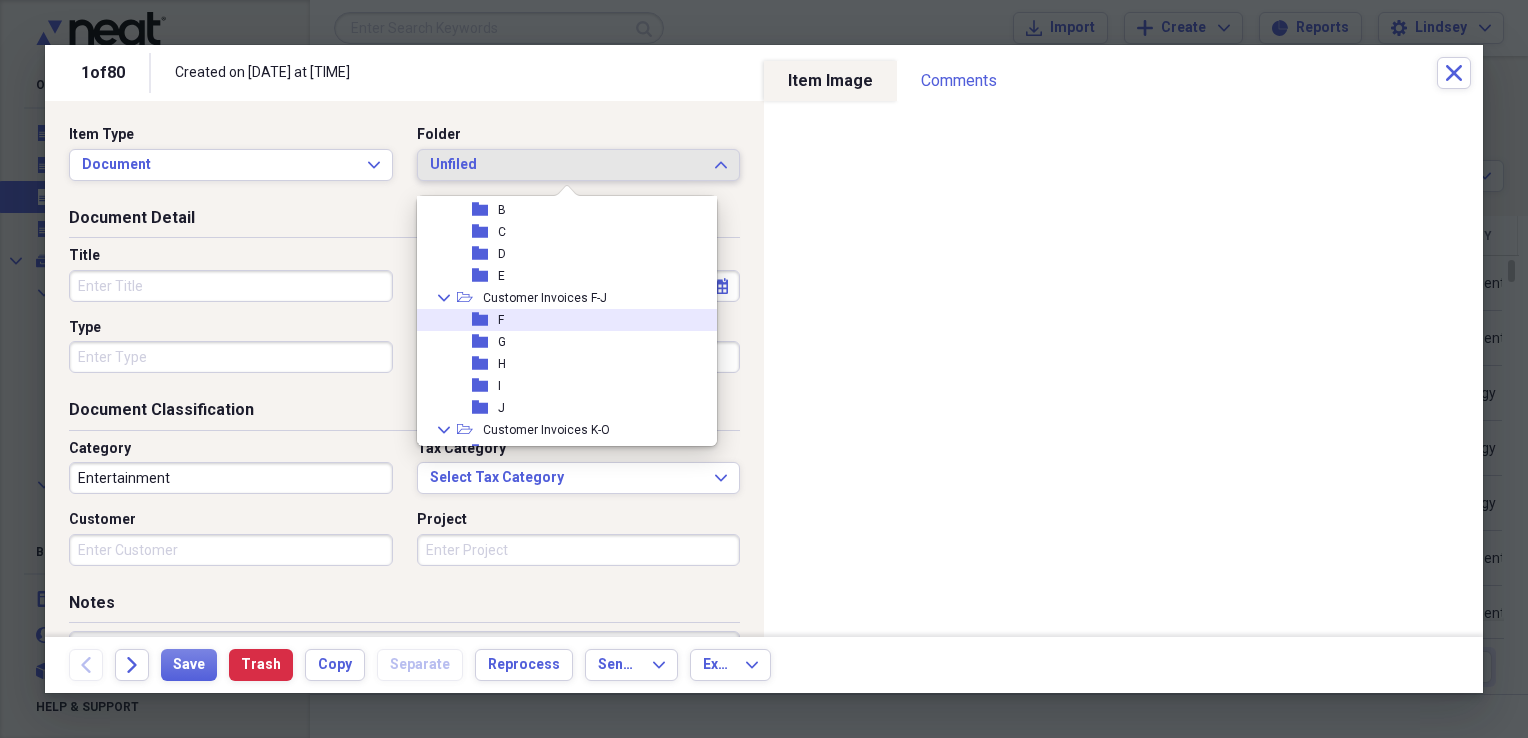 click on "folder F" at bounding box center (559, 320) 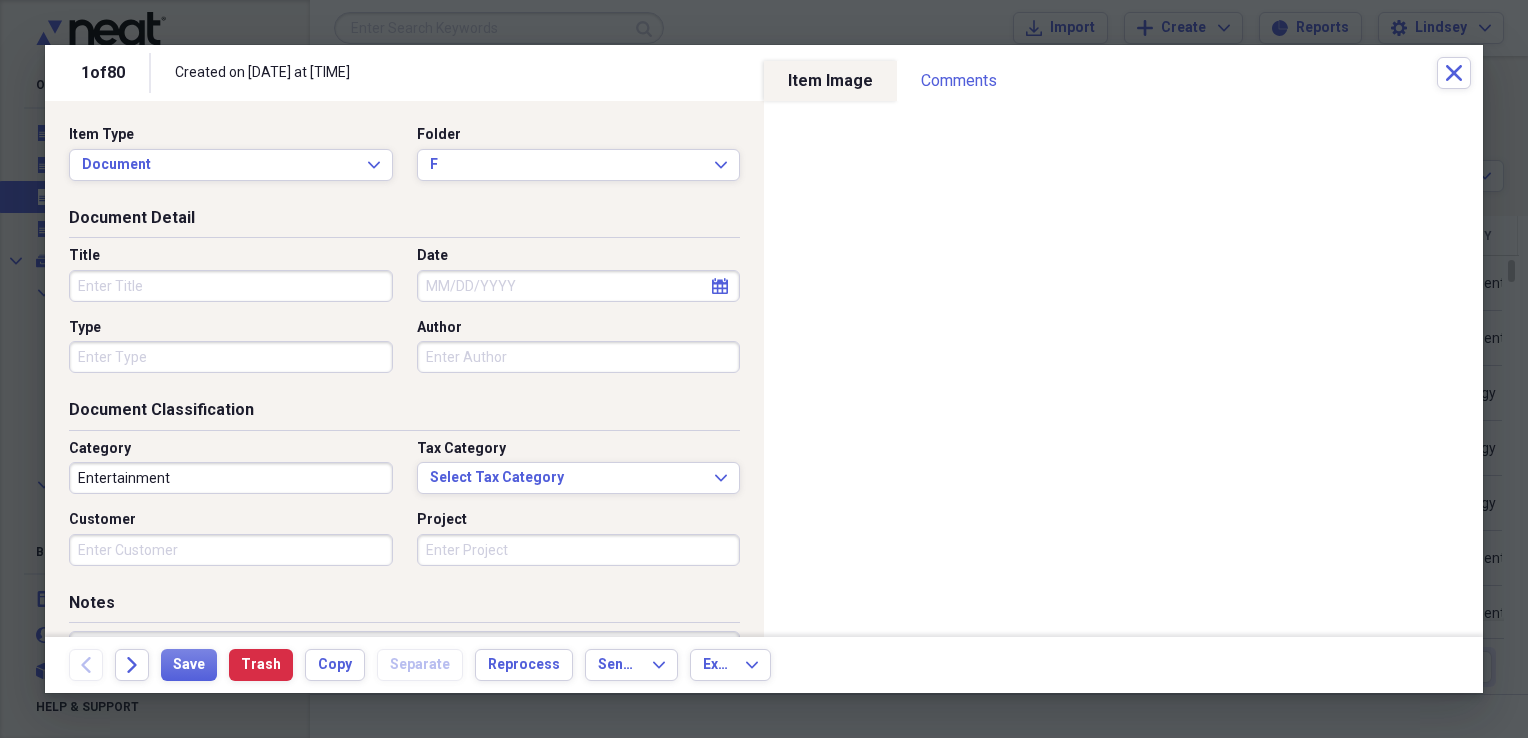 click on "Title" at bounding box center (231, 286) 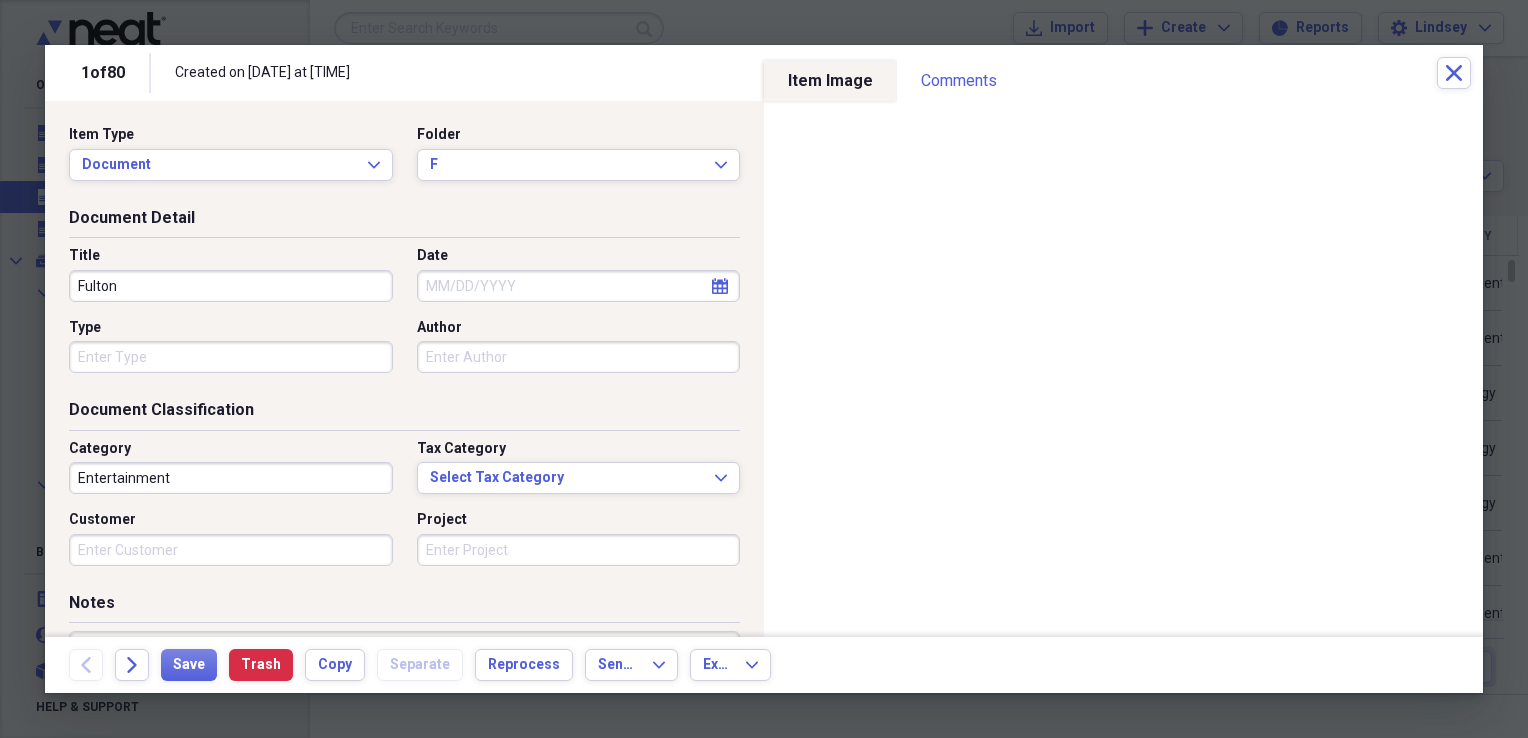 type on "Fulton" 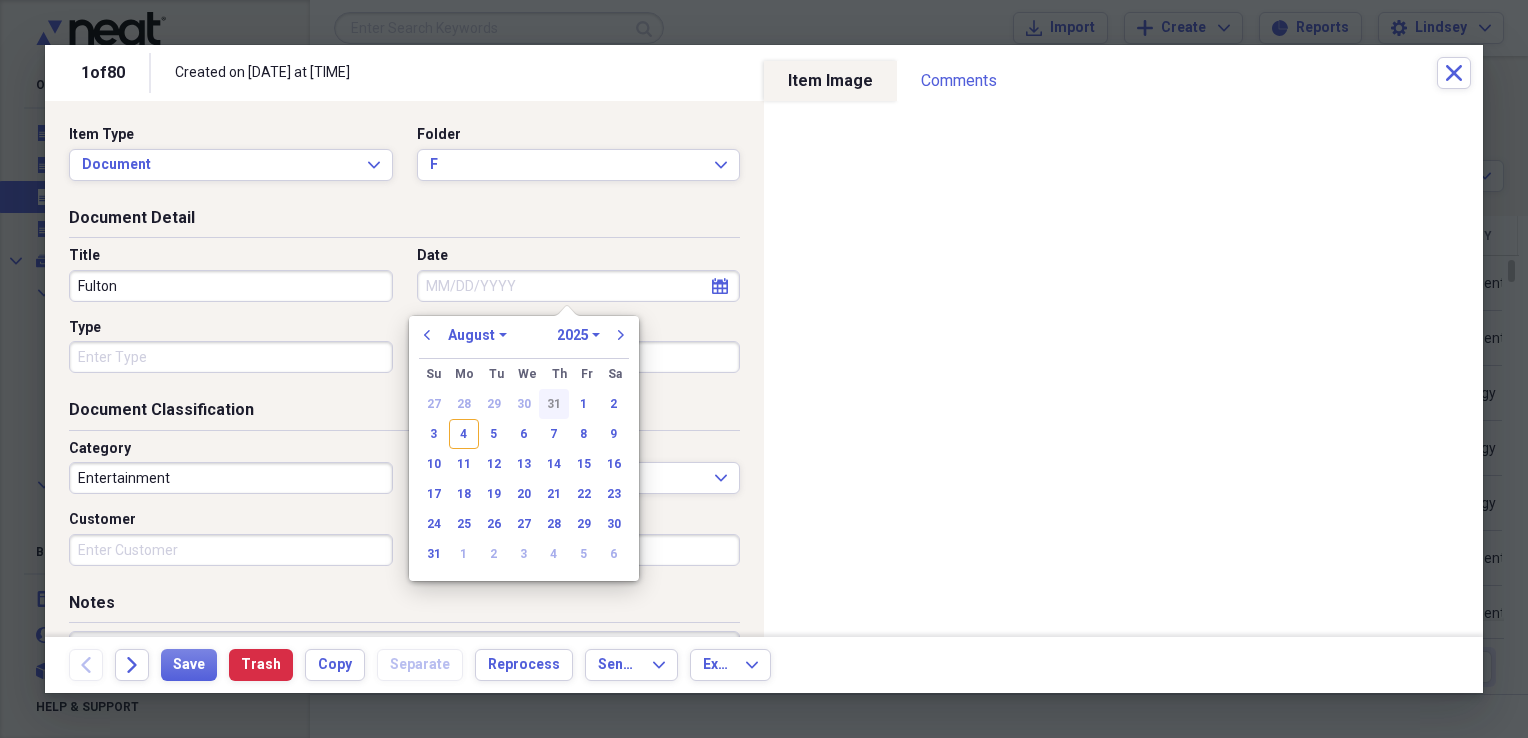 click on "31" at bounding box center [554, 404] 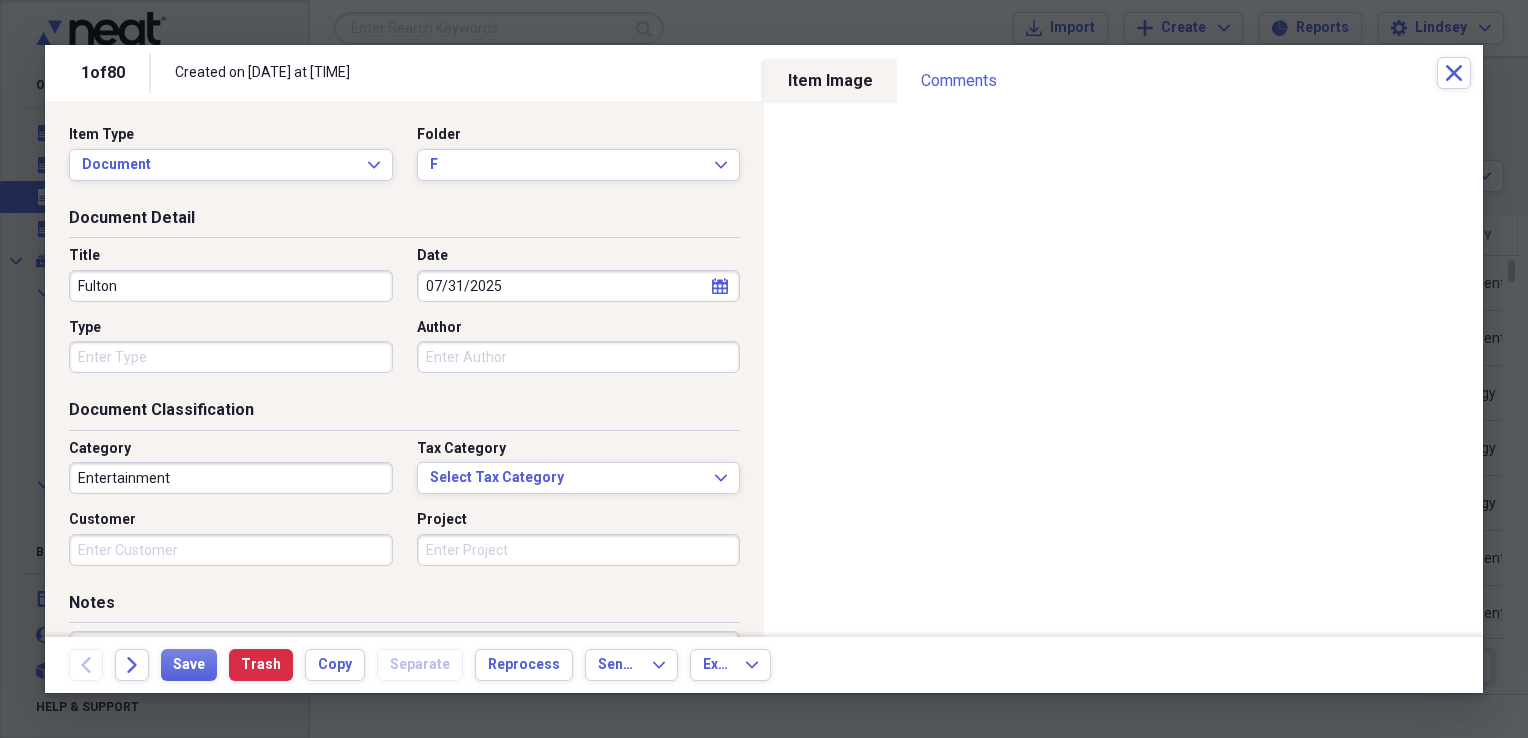 type 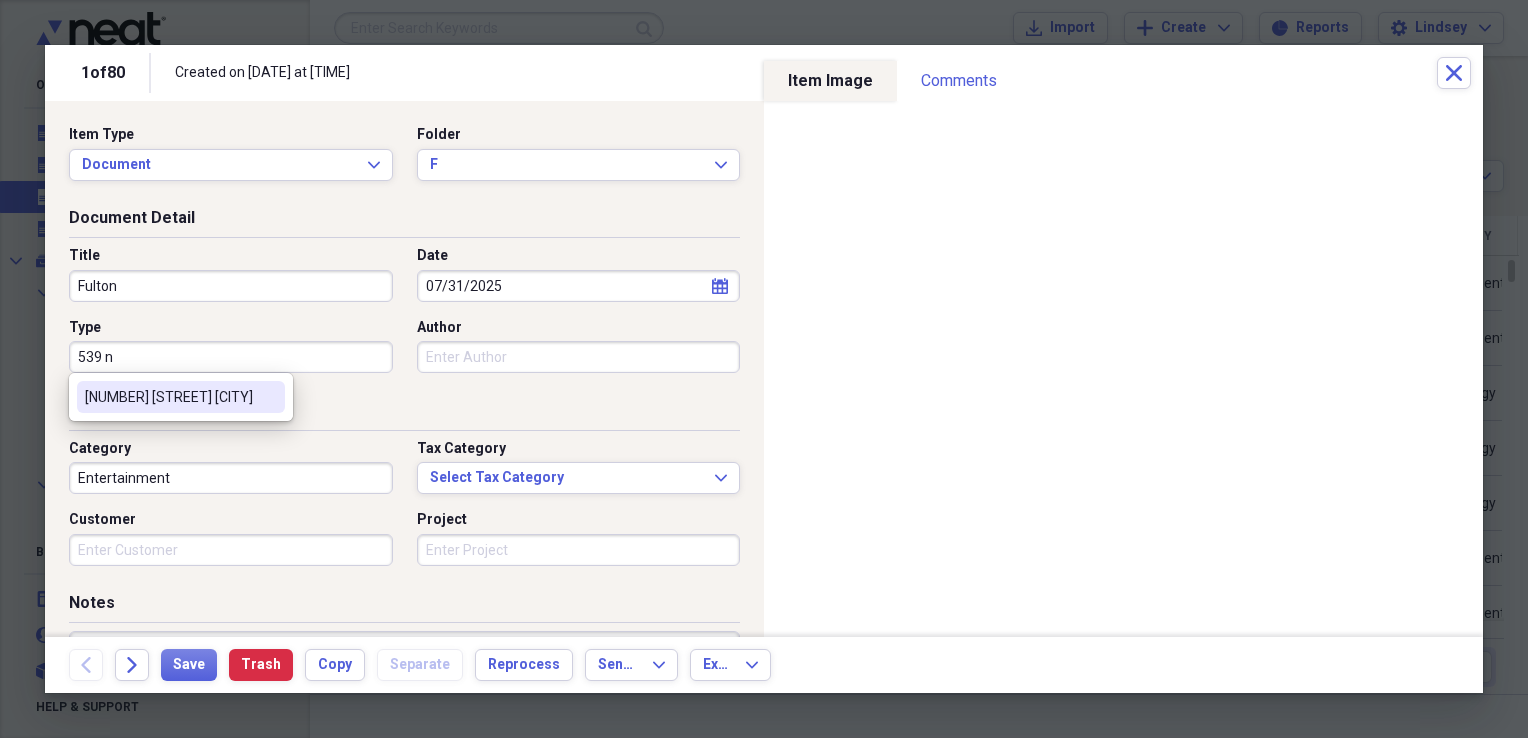 type on "[NUMBER] [STREET]  [CITY]" 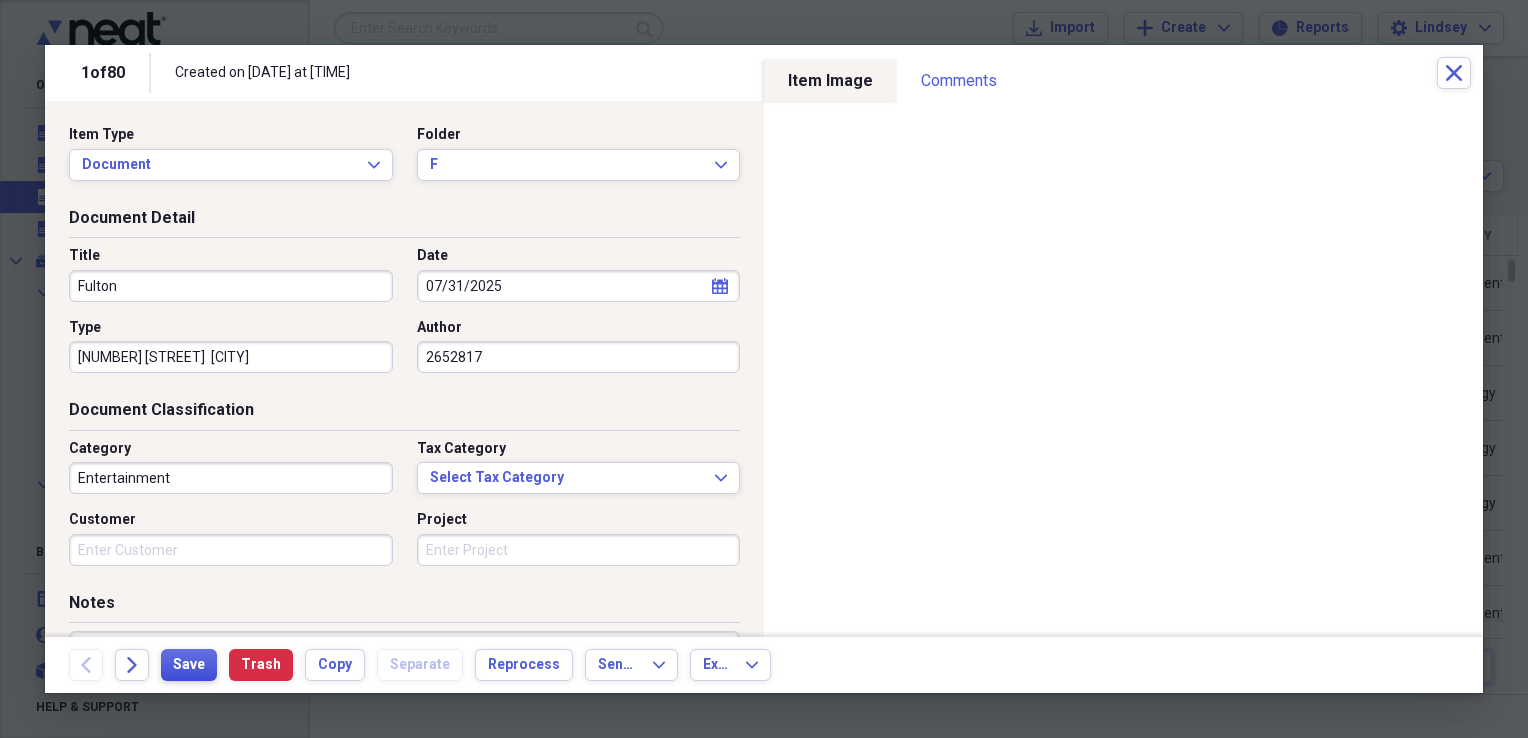 type on "2652817" 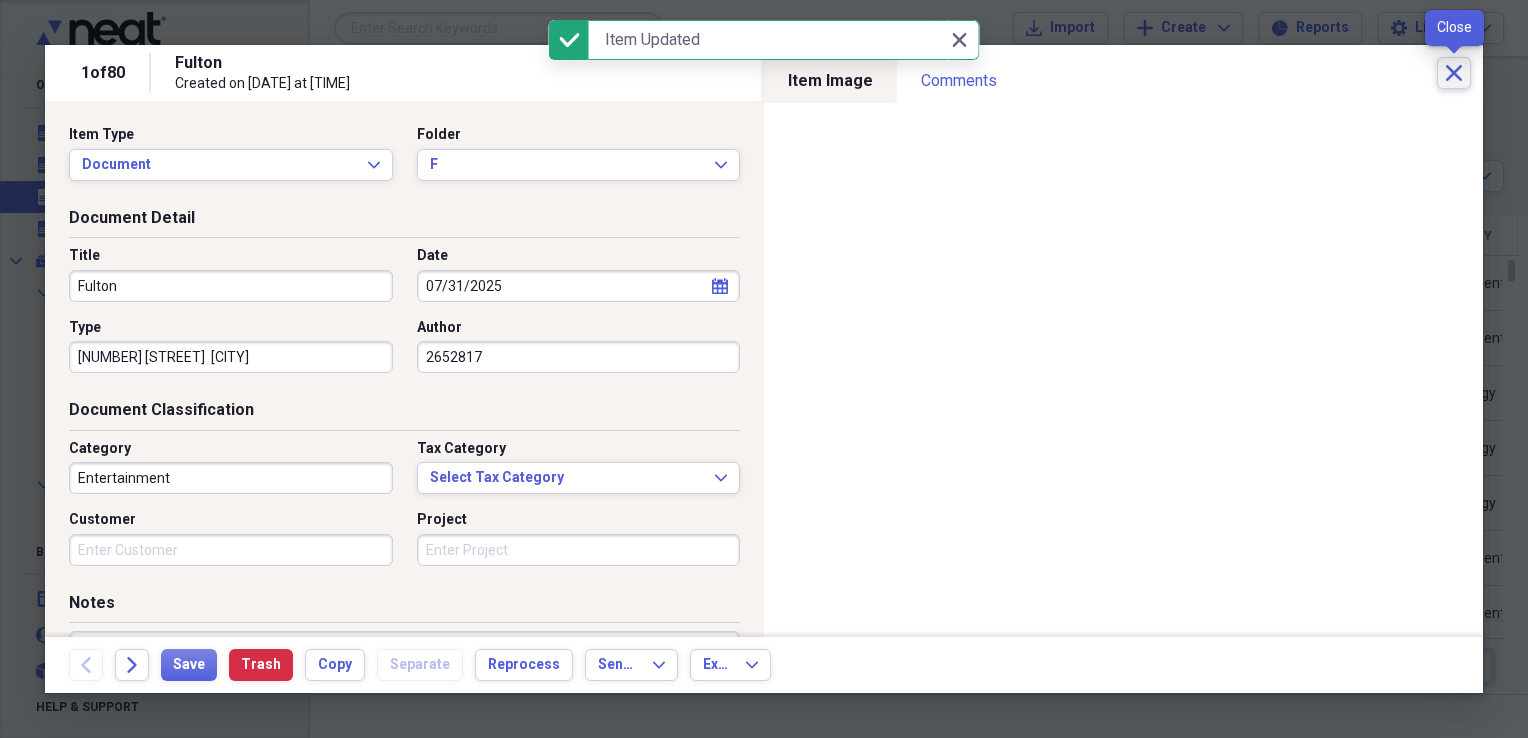 click on "Close" at bounding box center [1454, 73] 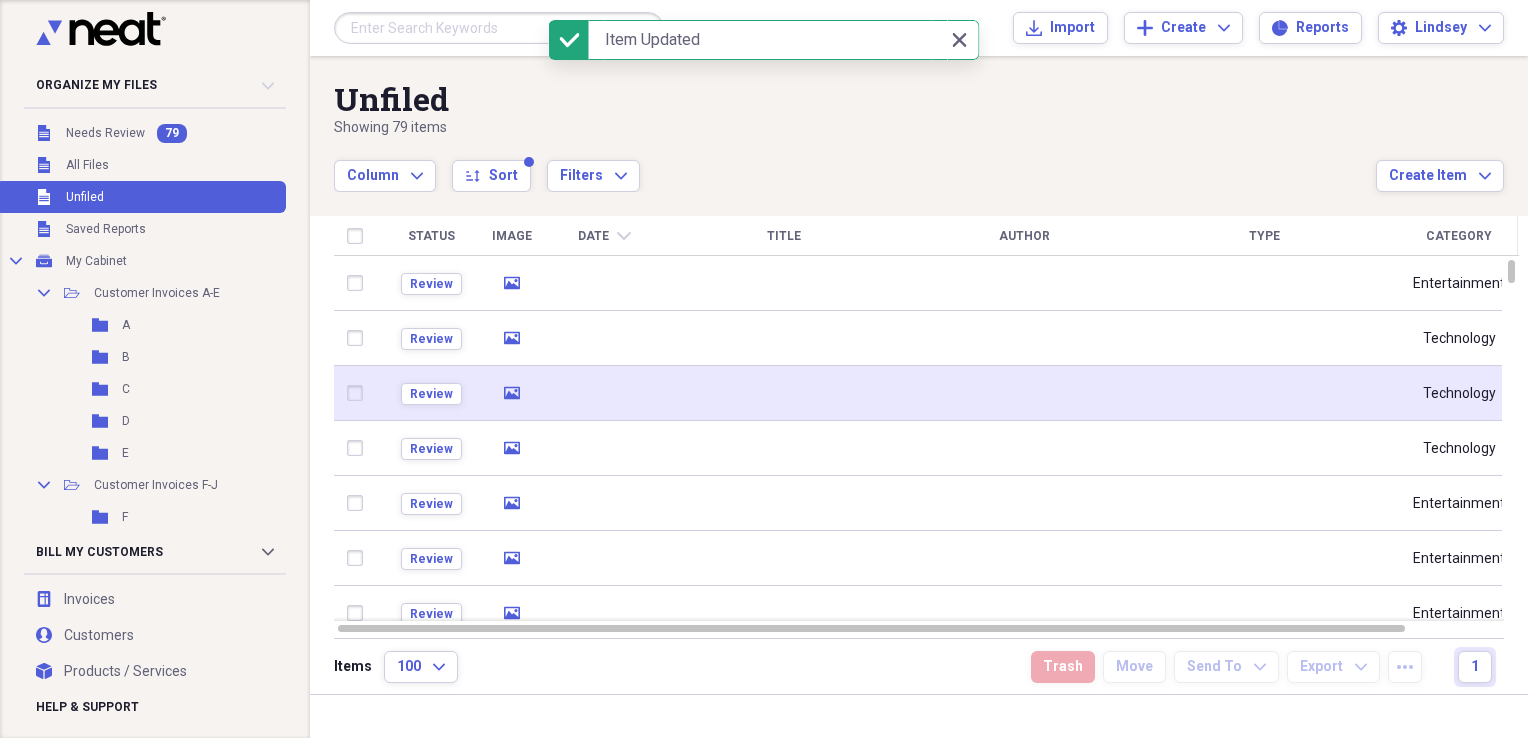 click at bounding box center [604, 393] 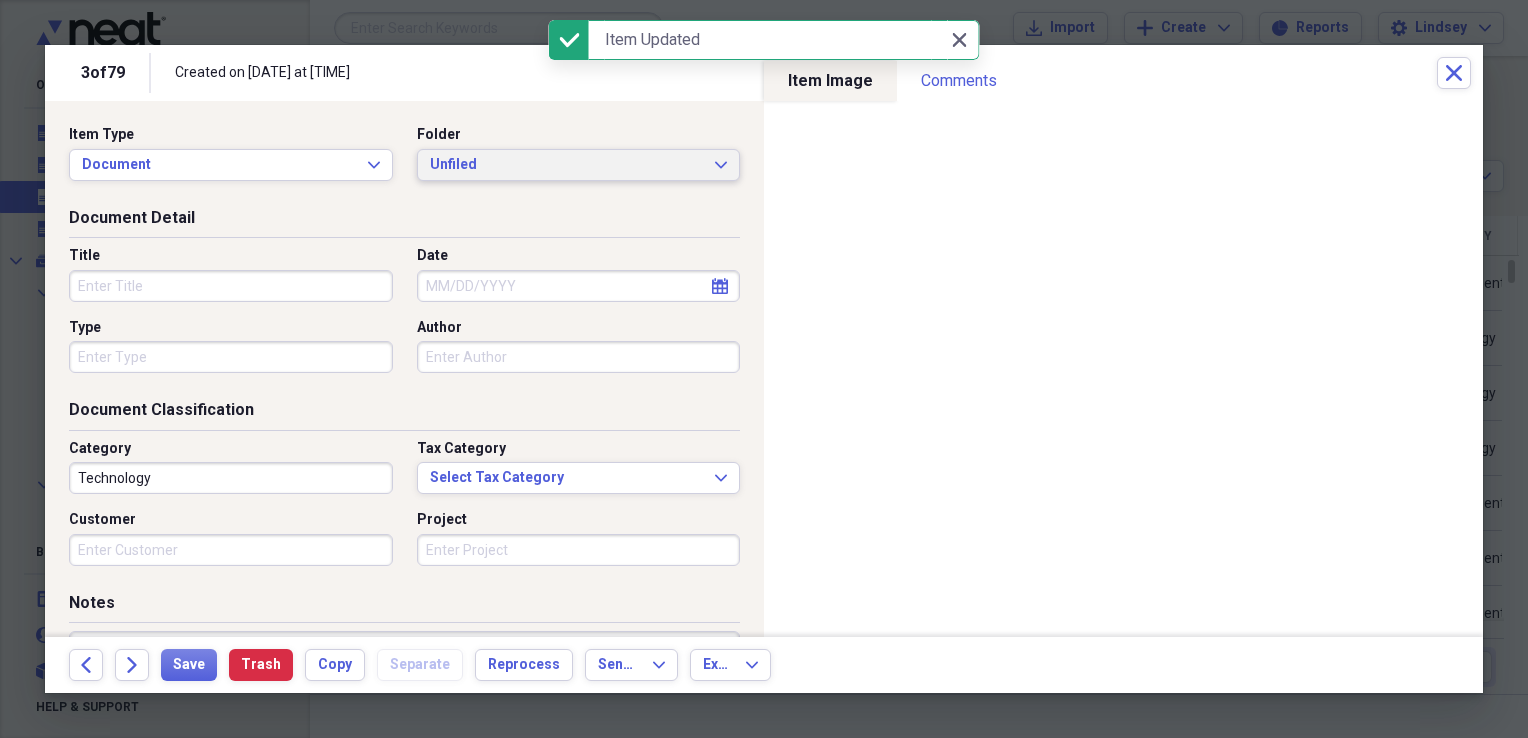 click on "Unfiled" at bounding box center [567, 165] 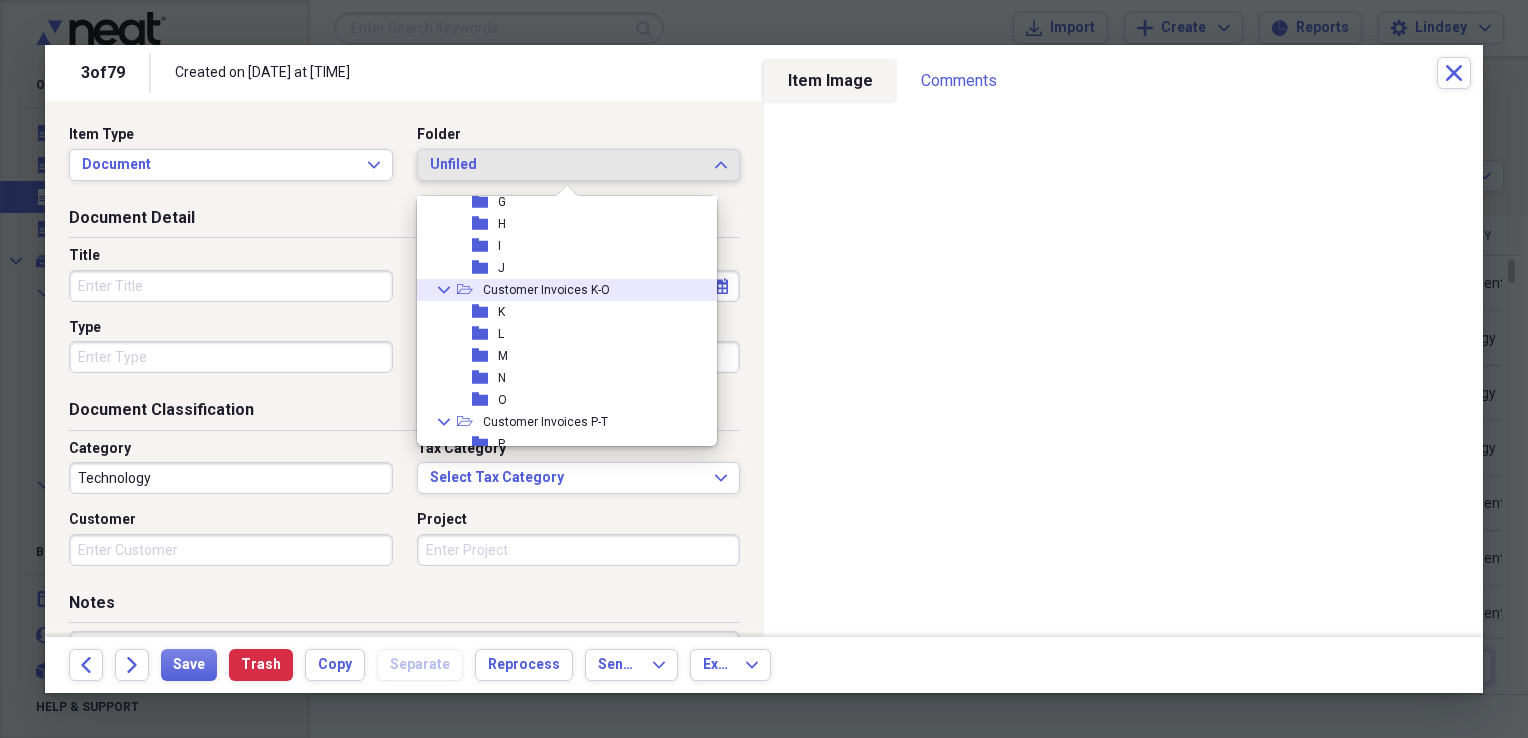 scroll, scrollTop: 300, scrollLeft: 0, axis: vertical 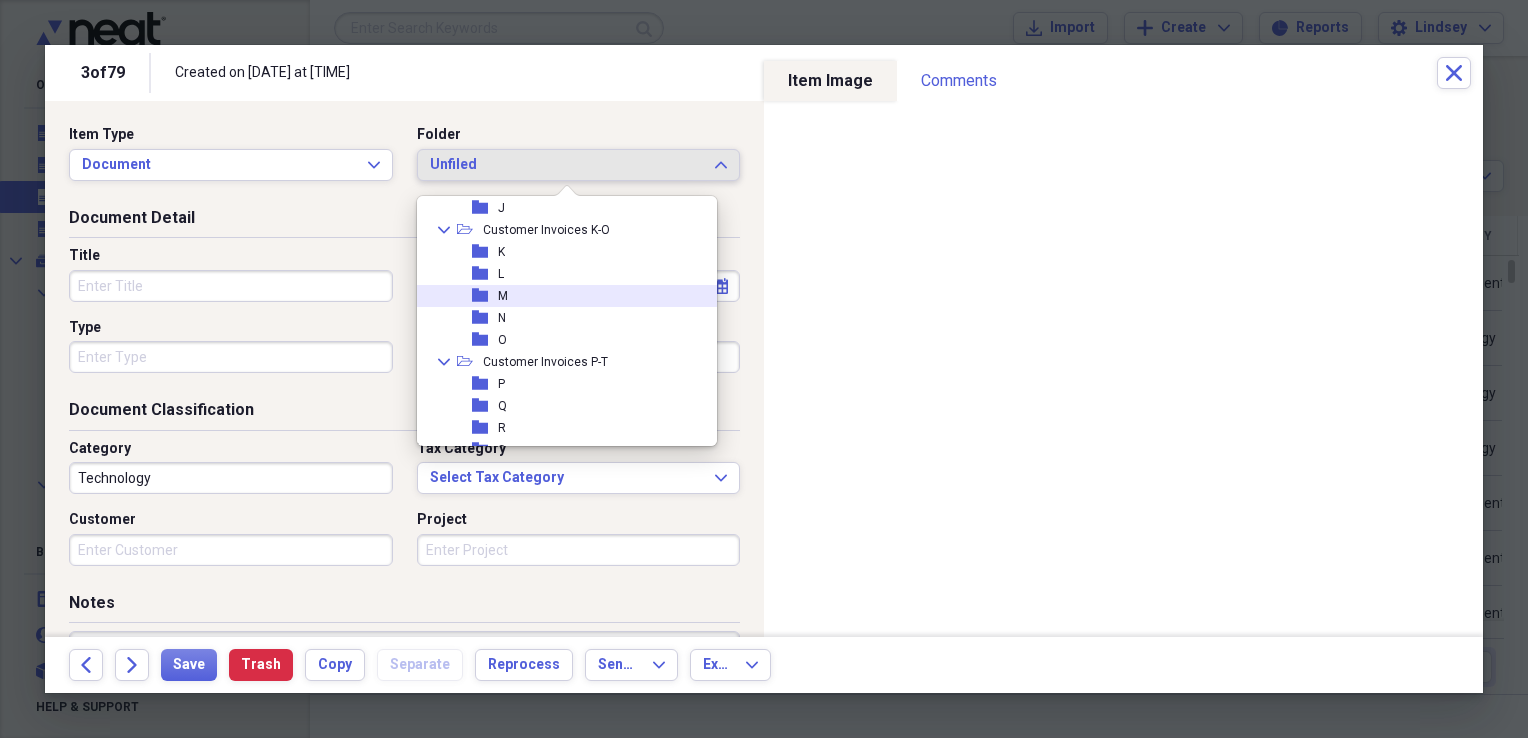 drag, startPoint x: 552, startPoint y: 301, endPoint x: 440, endPoint y: 297, distance: 112.0714 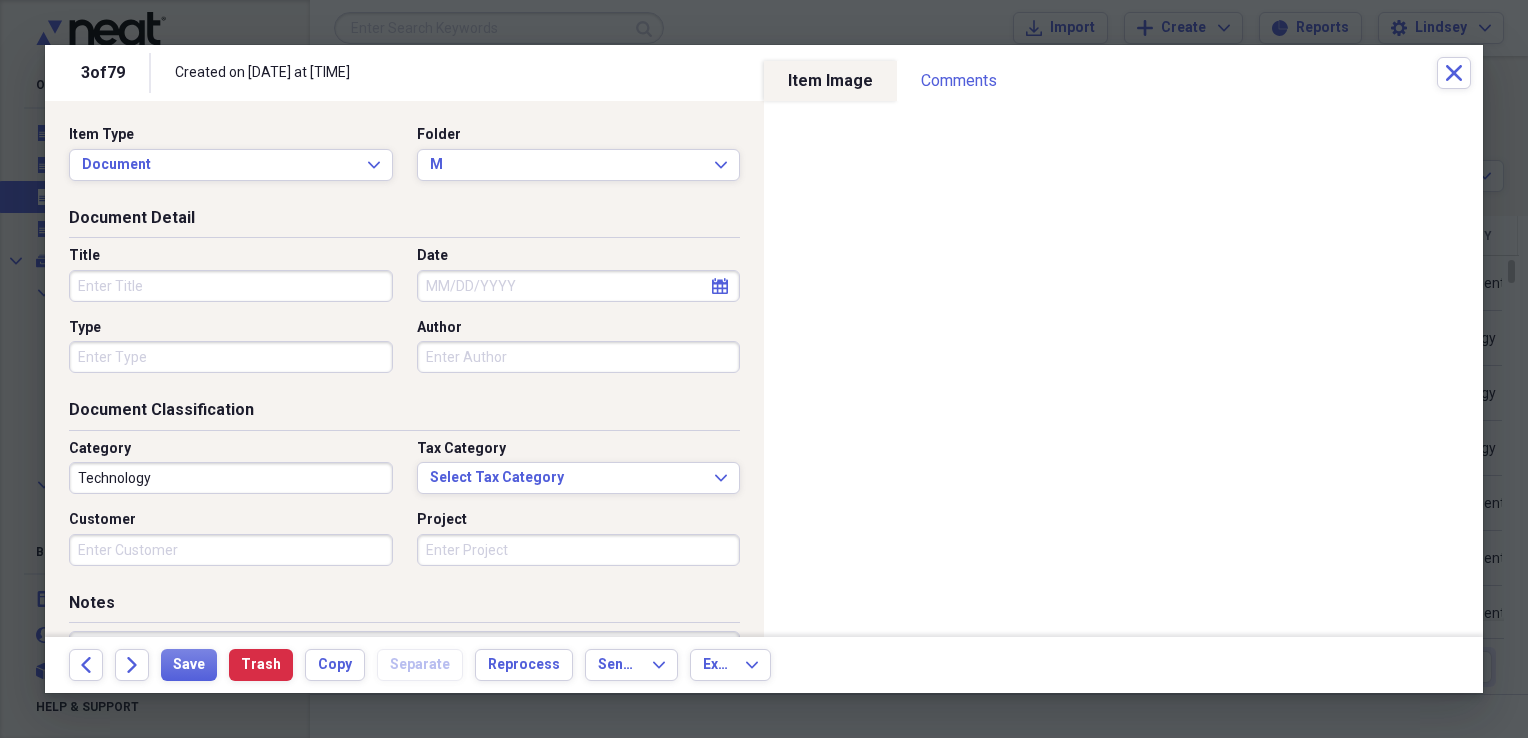 click on "Title" at bounding box center [231, 286] 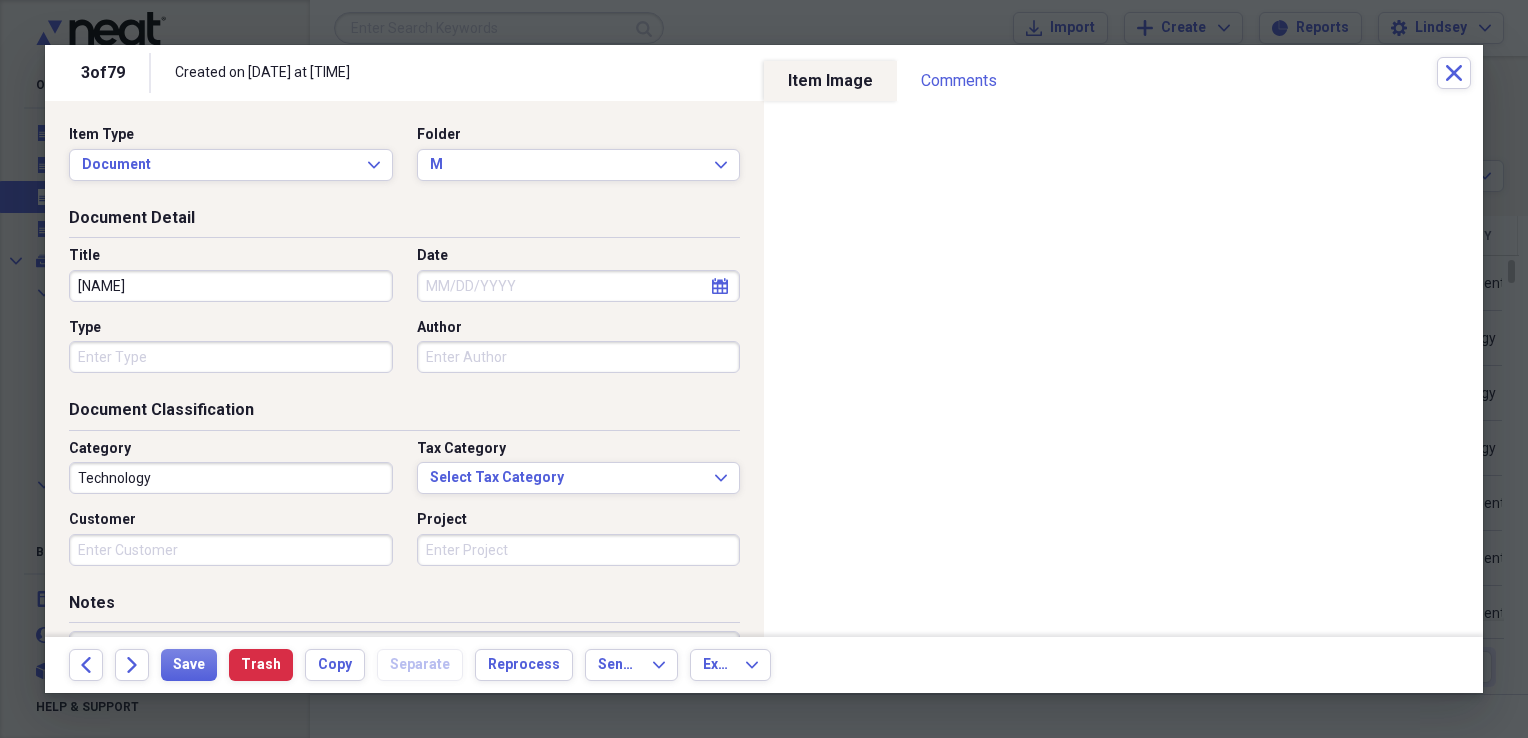 type on "[NAME]" 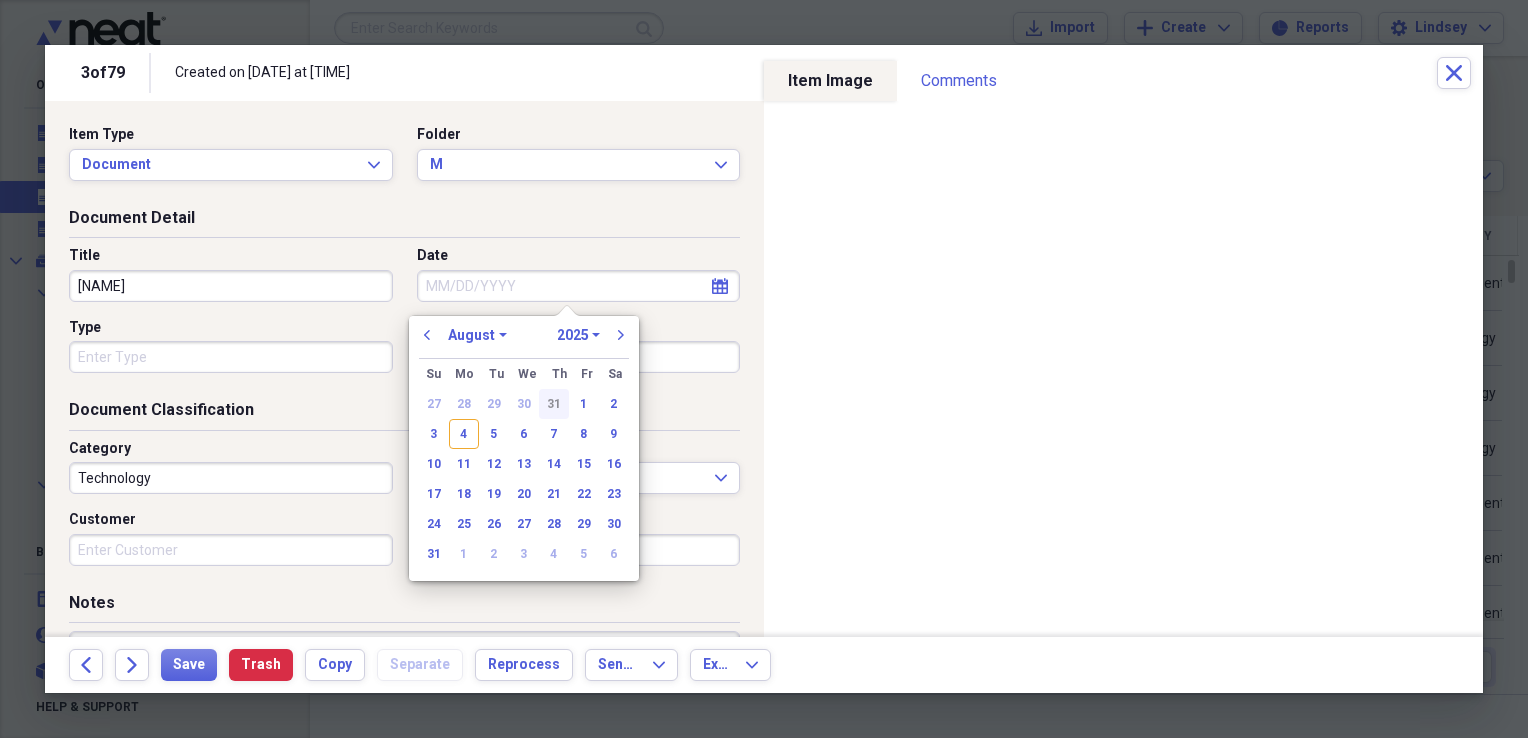 click on "31" at bounding box center [554, 404] 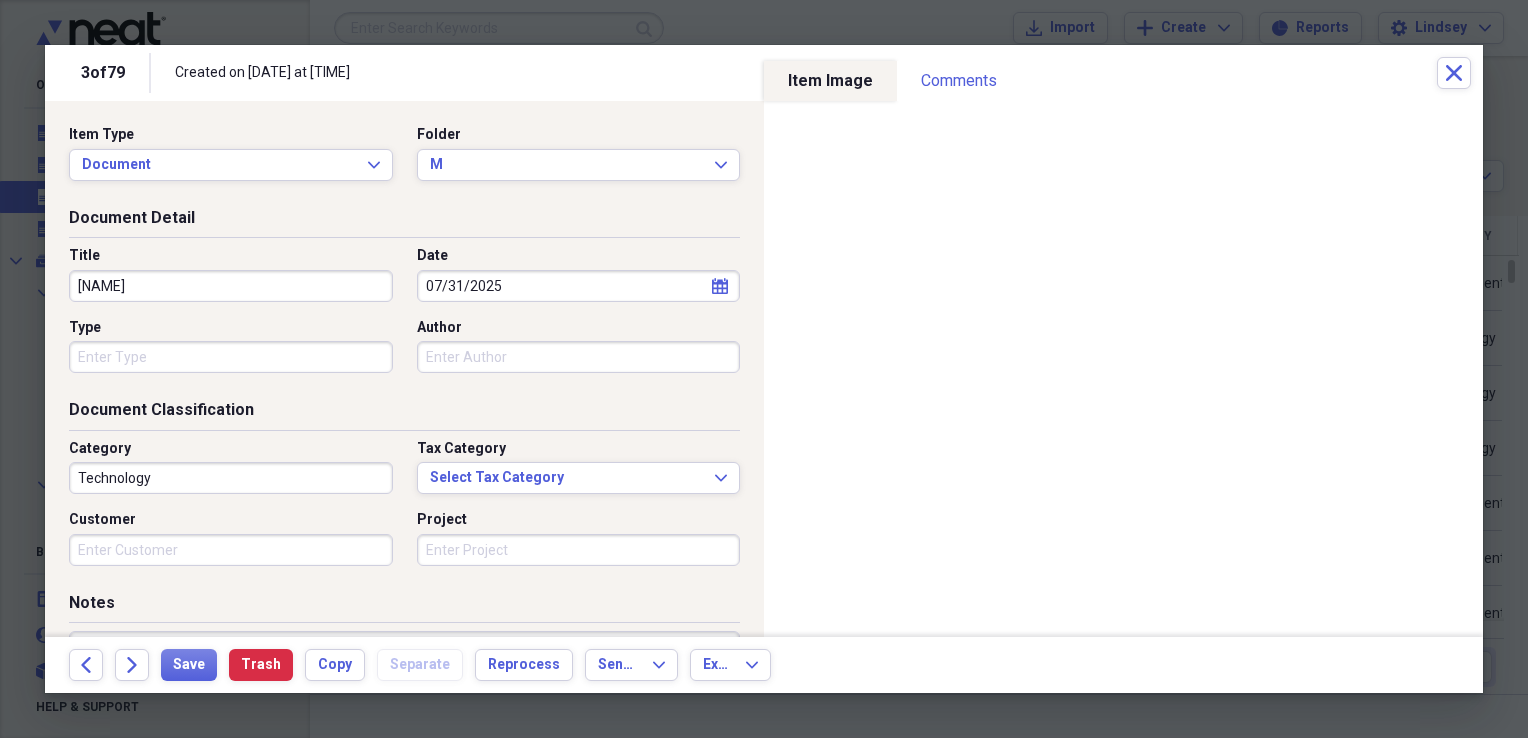 type 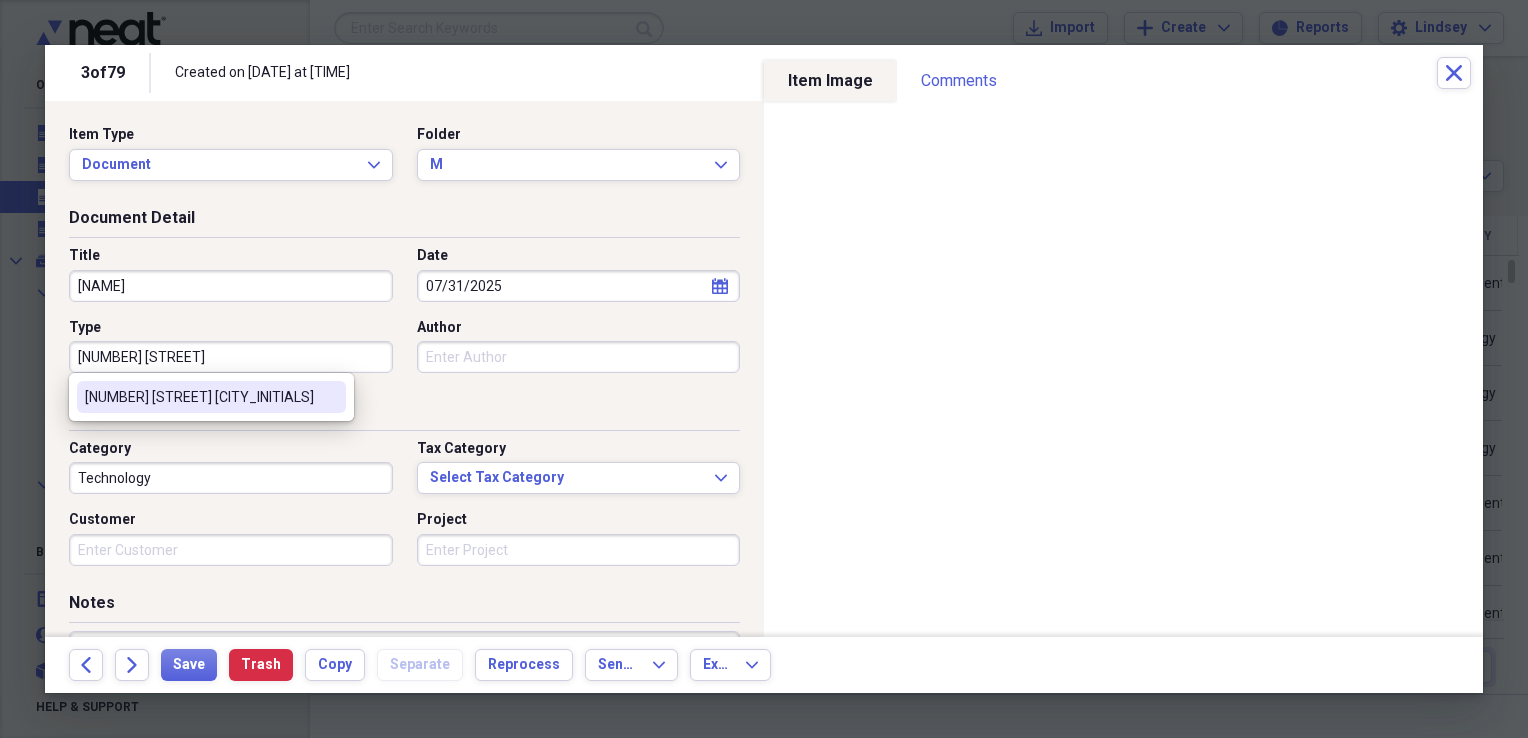 type on "[NUMBER] [STREET] [CITY_INITIALS]" 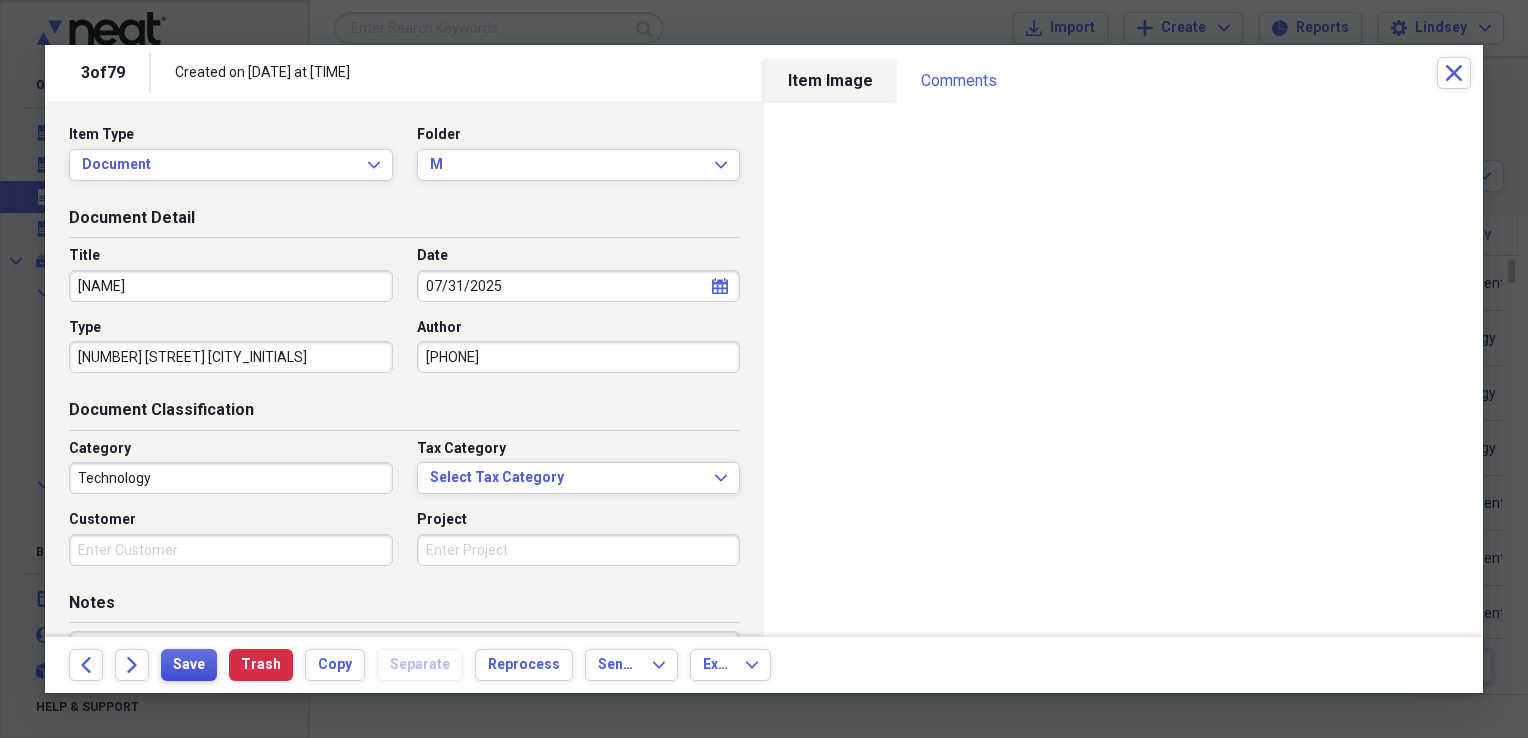 type on "[PHONE]" 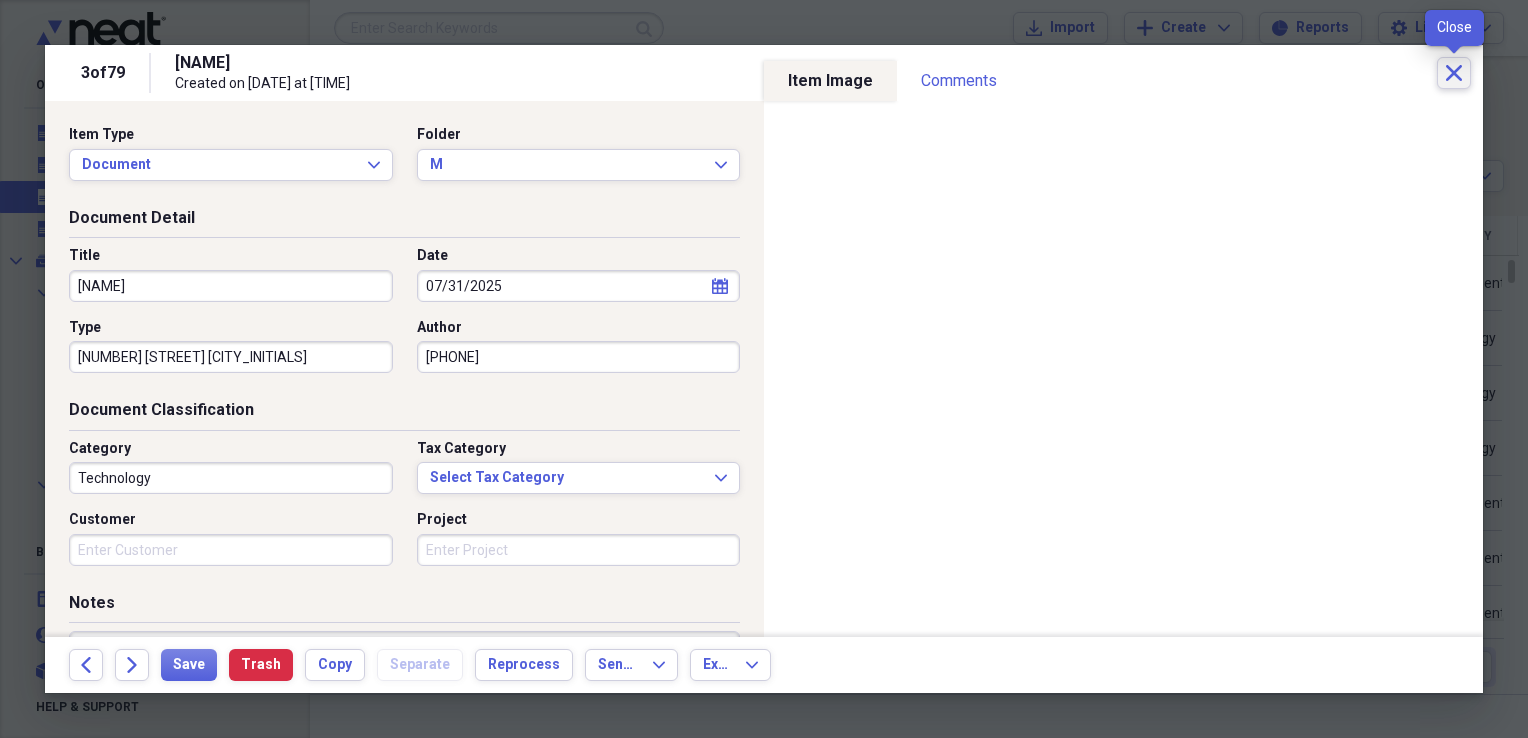 click on "Close" 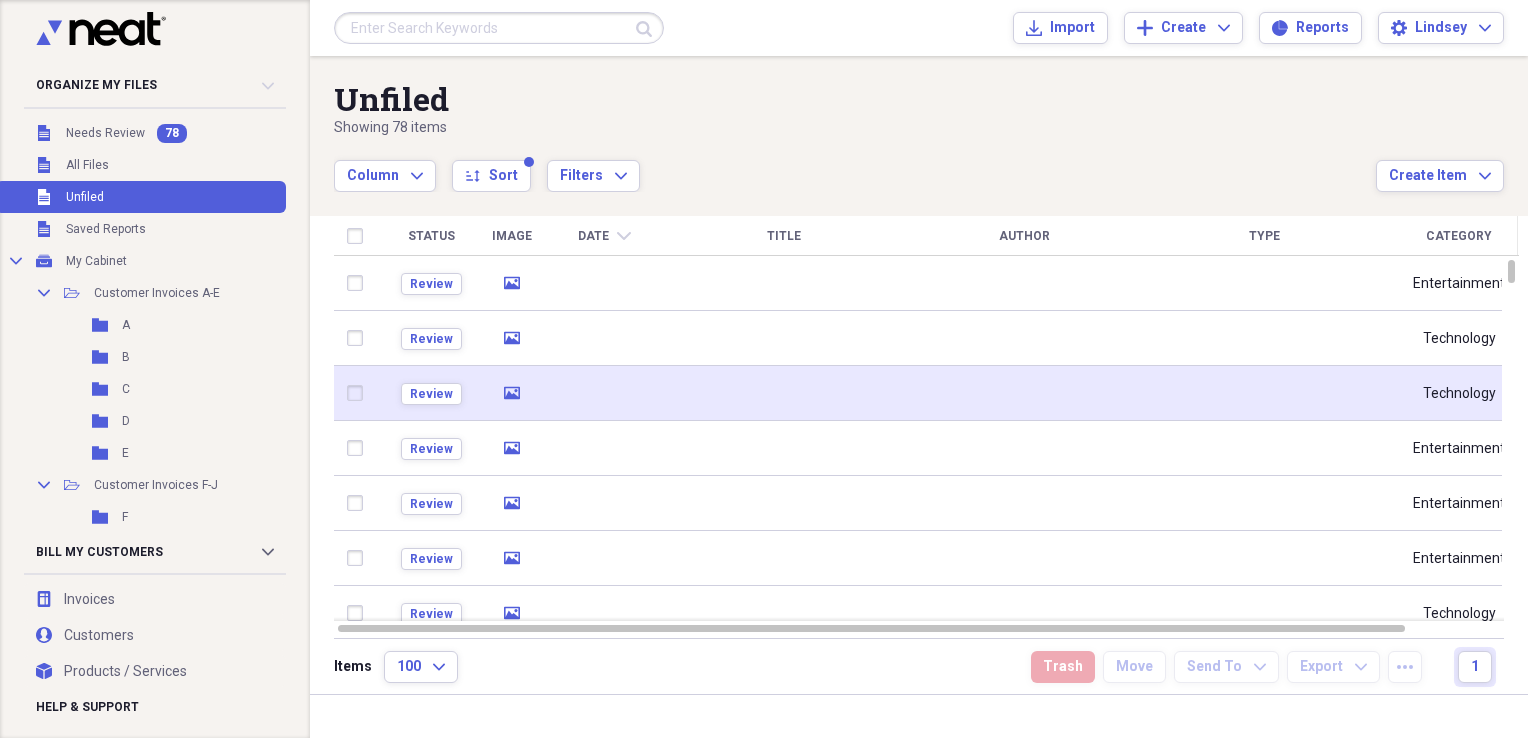 click at bounding box center [604, 393] 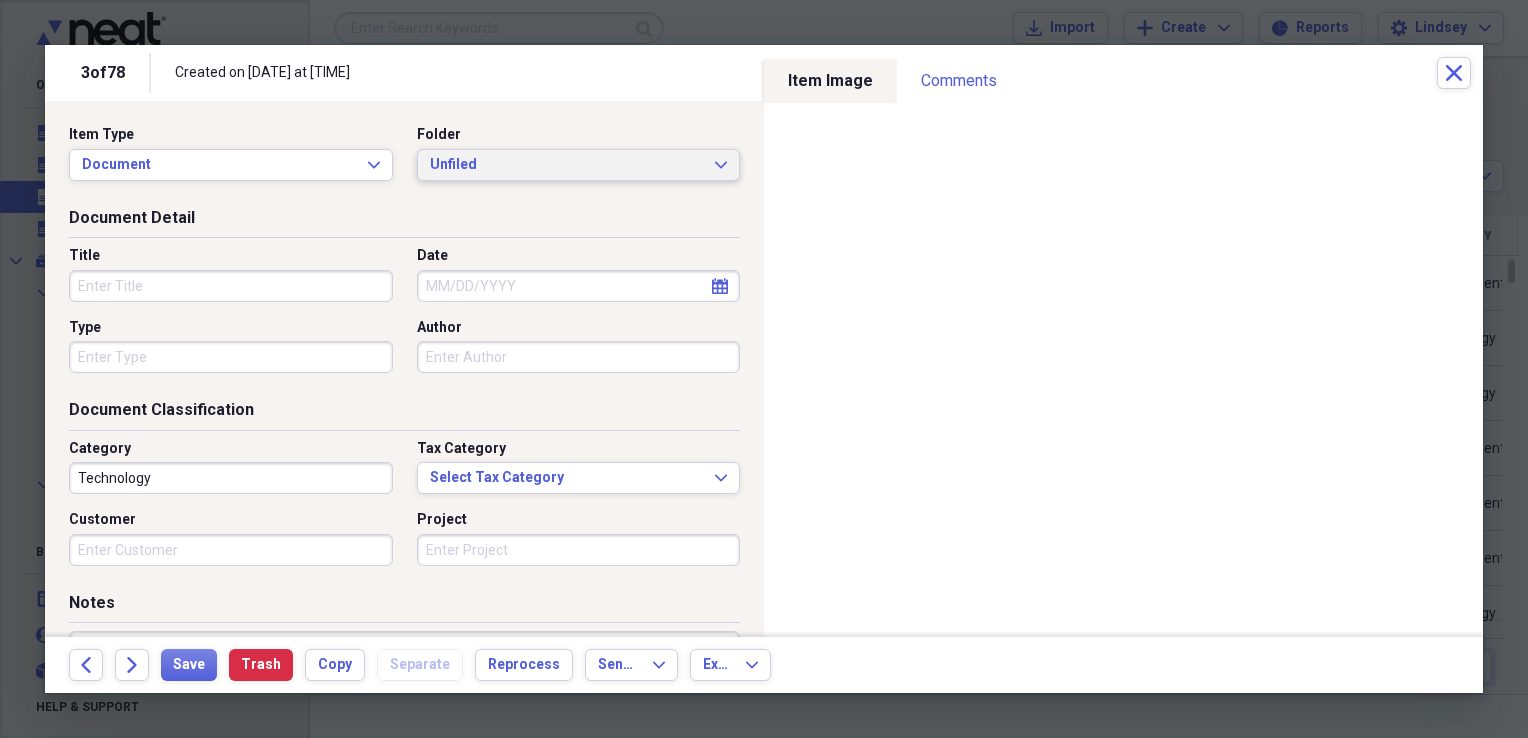 click on "Unfiled" at bounding box center [567, 165] 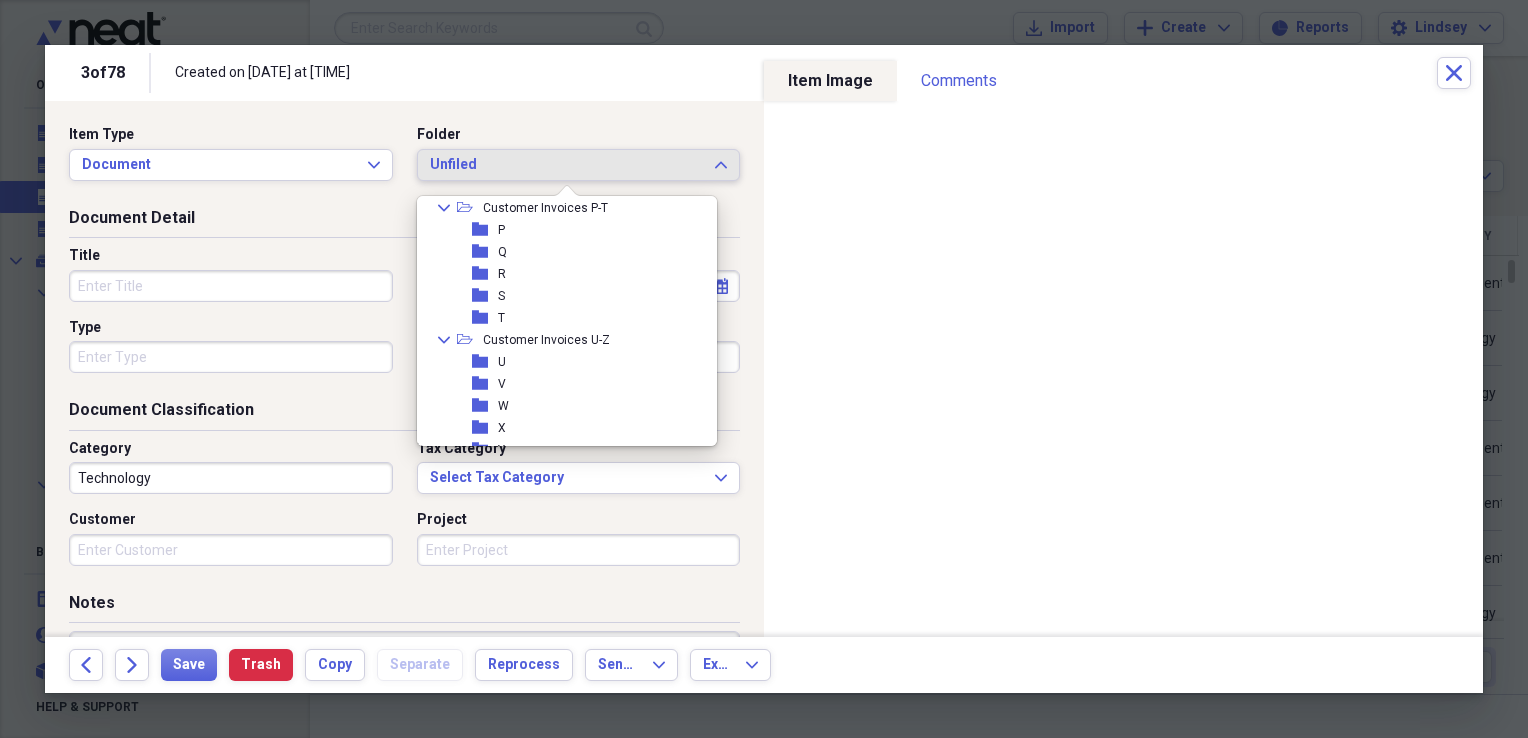 scroll, scrollTop: 500, scrollLeft: 0, axis: vertical 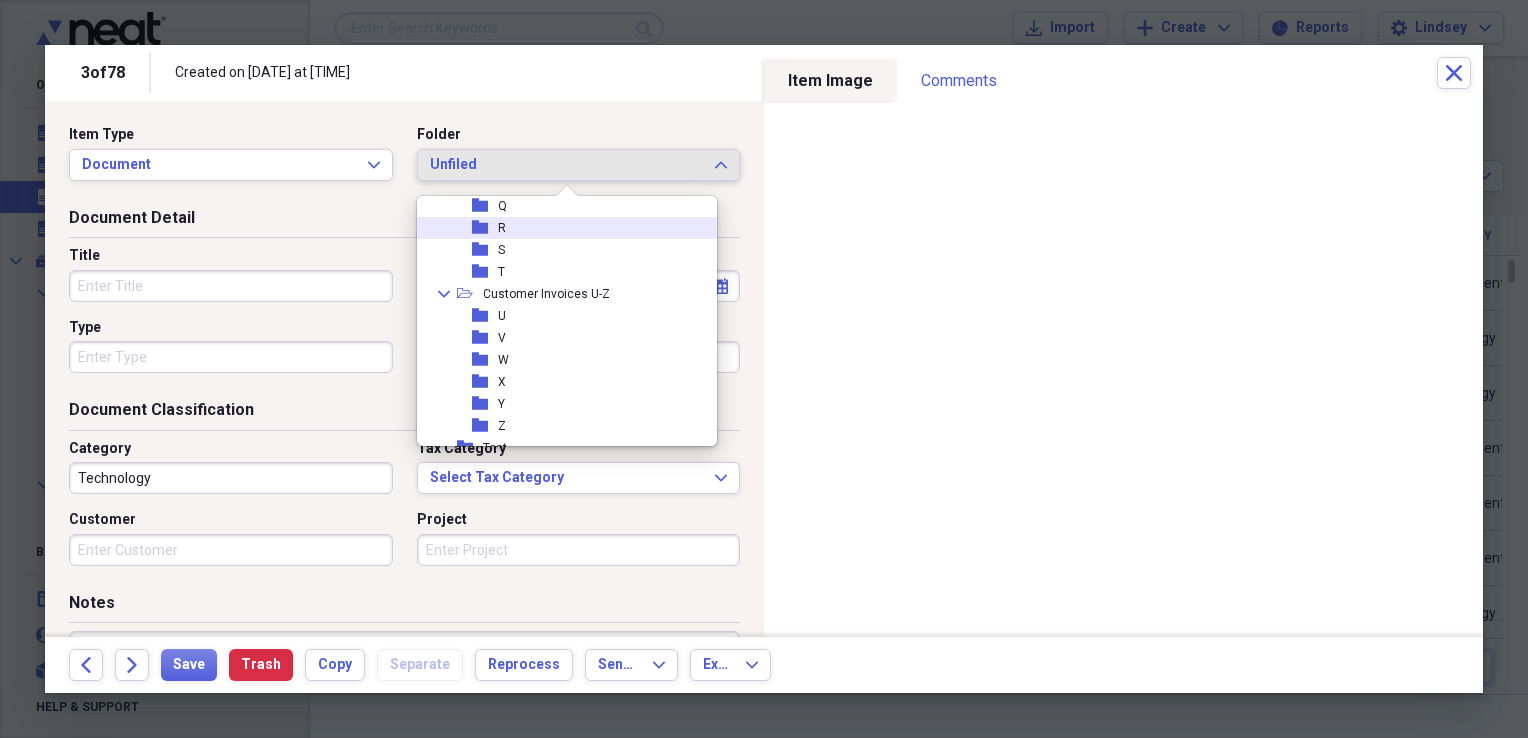 click on "folder R" at bounding box center (559, 228) 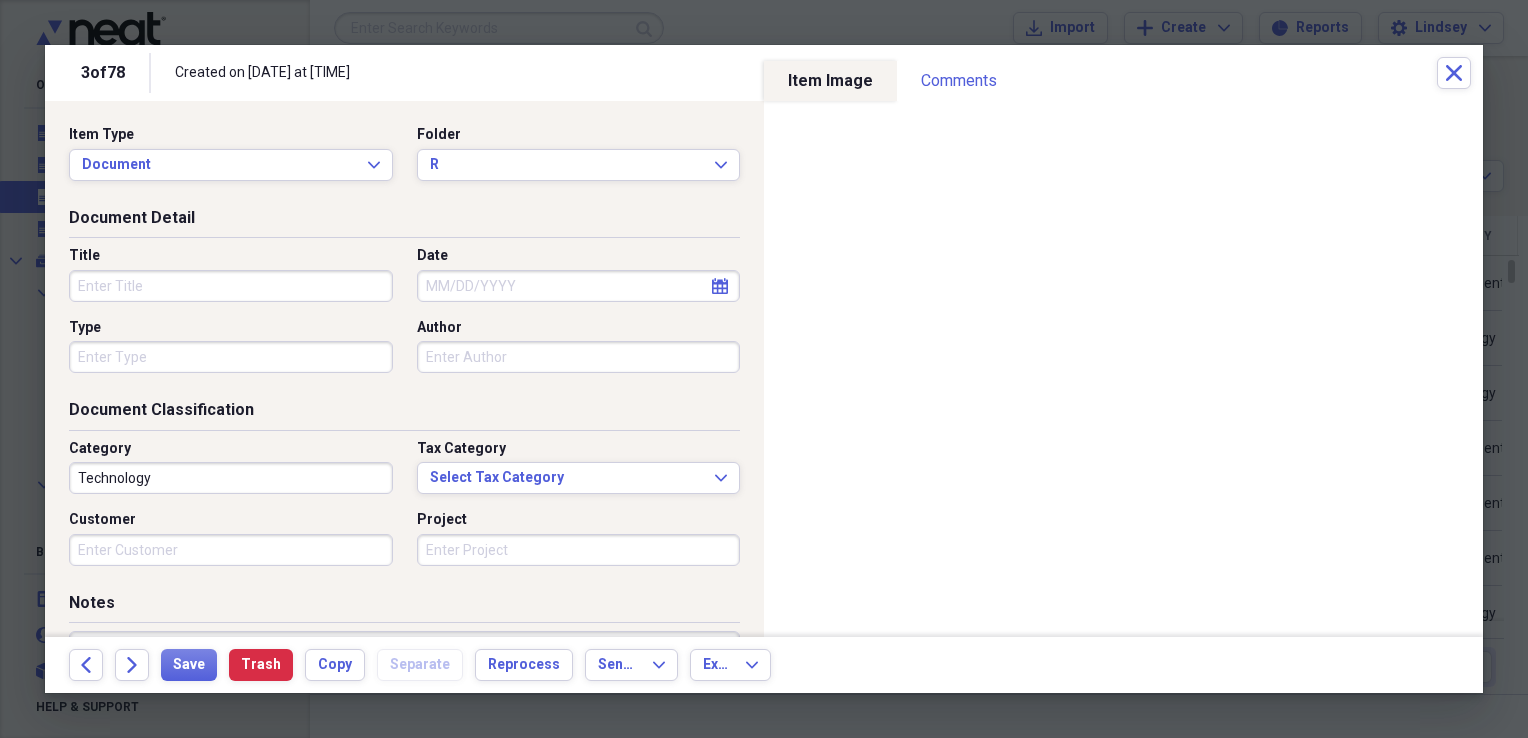 click on "Title" at bounding box center (231, 286) 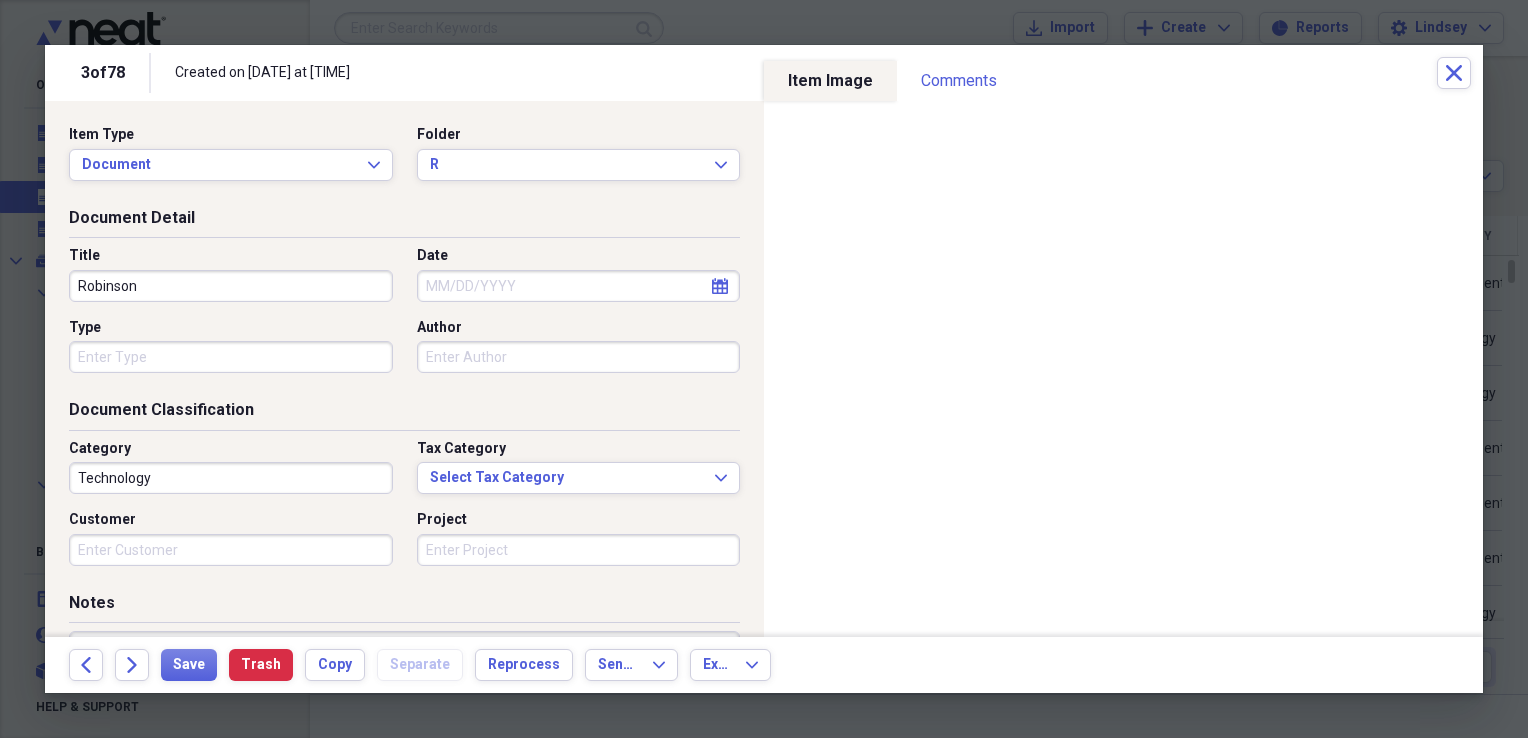 type on "Robinson" 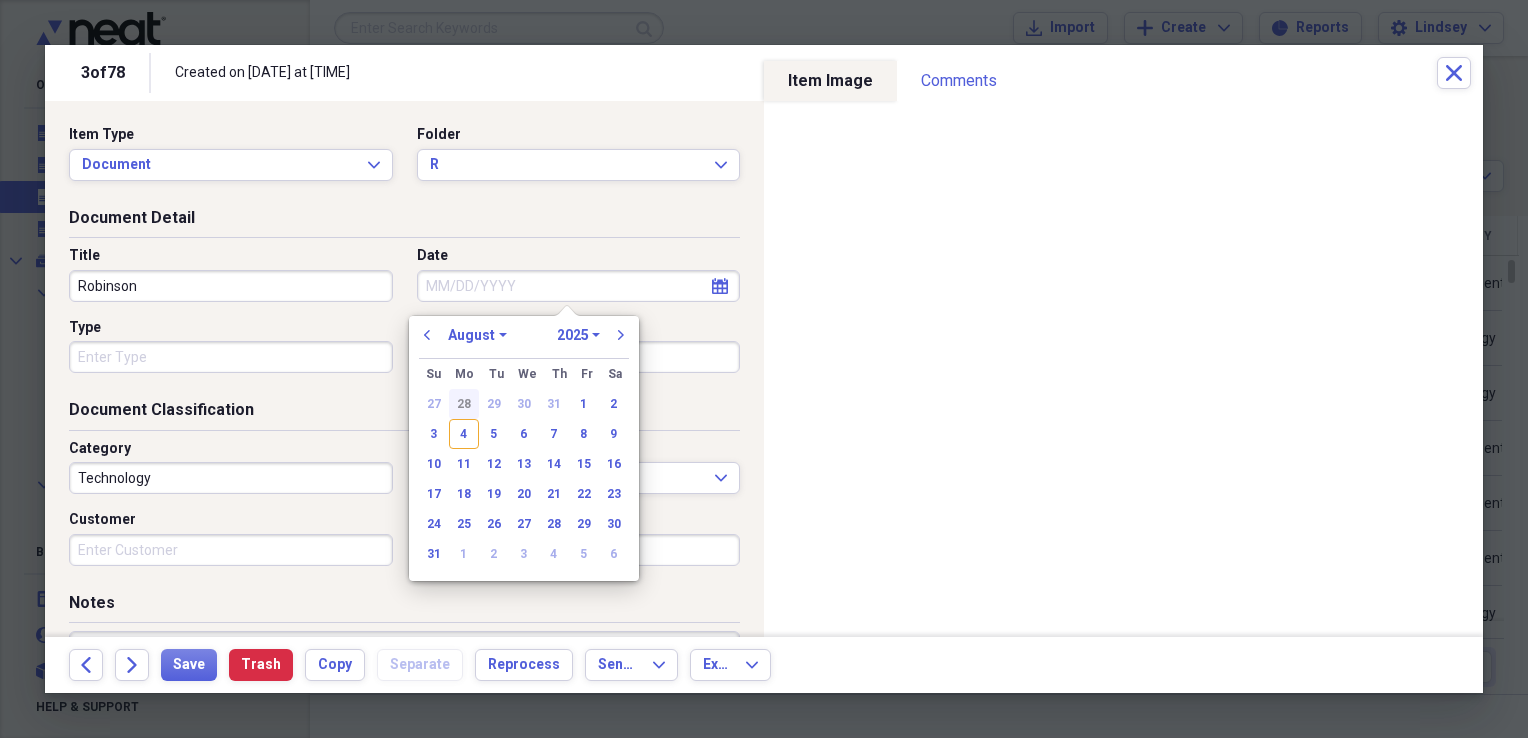 click on "28" at bounding box center (464, 404) 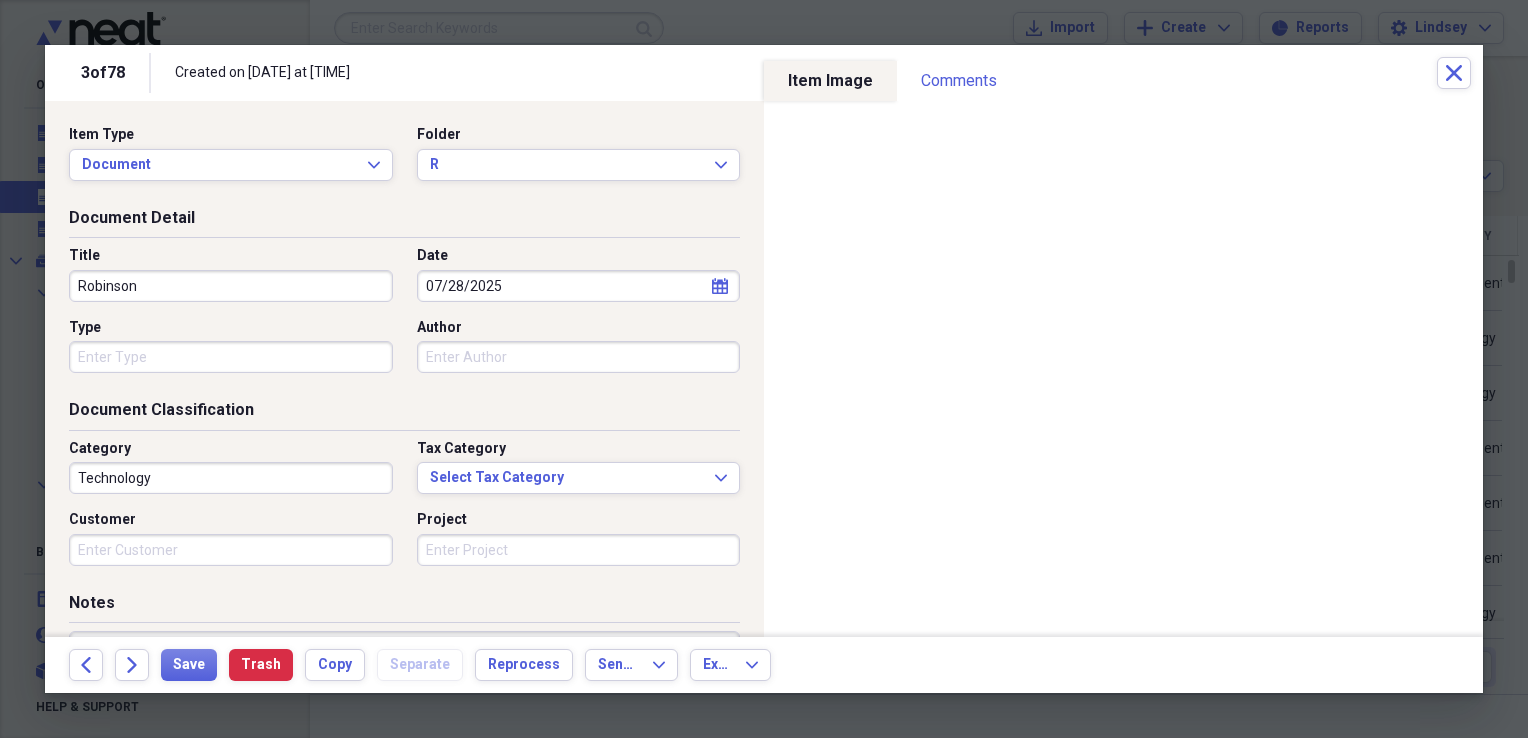 type 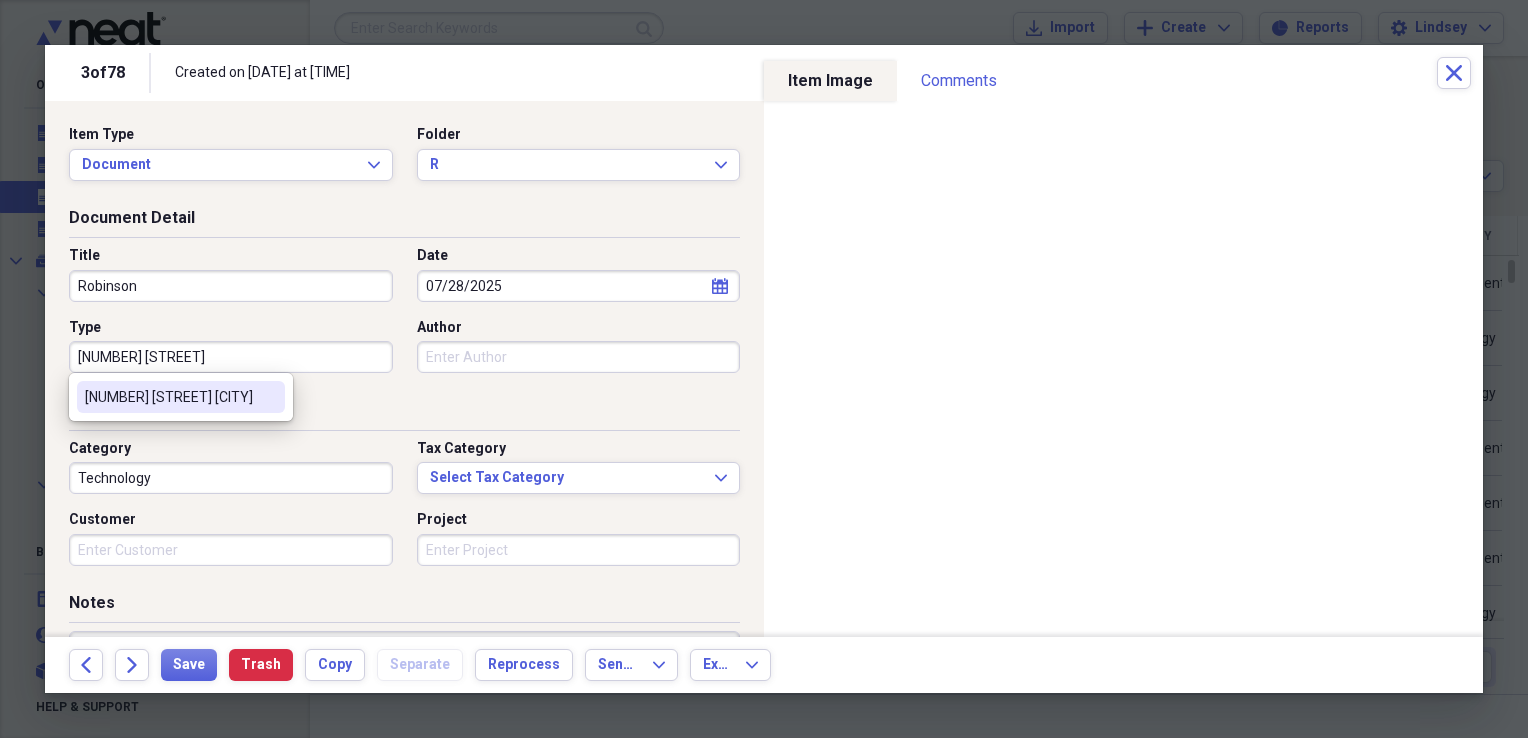 type on "[NUMBER] [STREET] [CITY]" 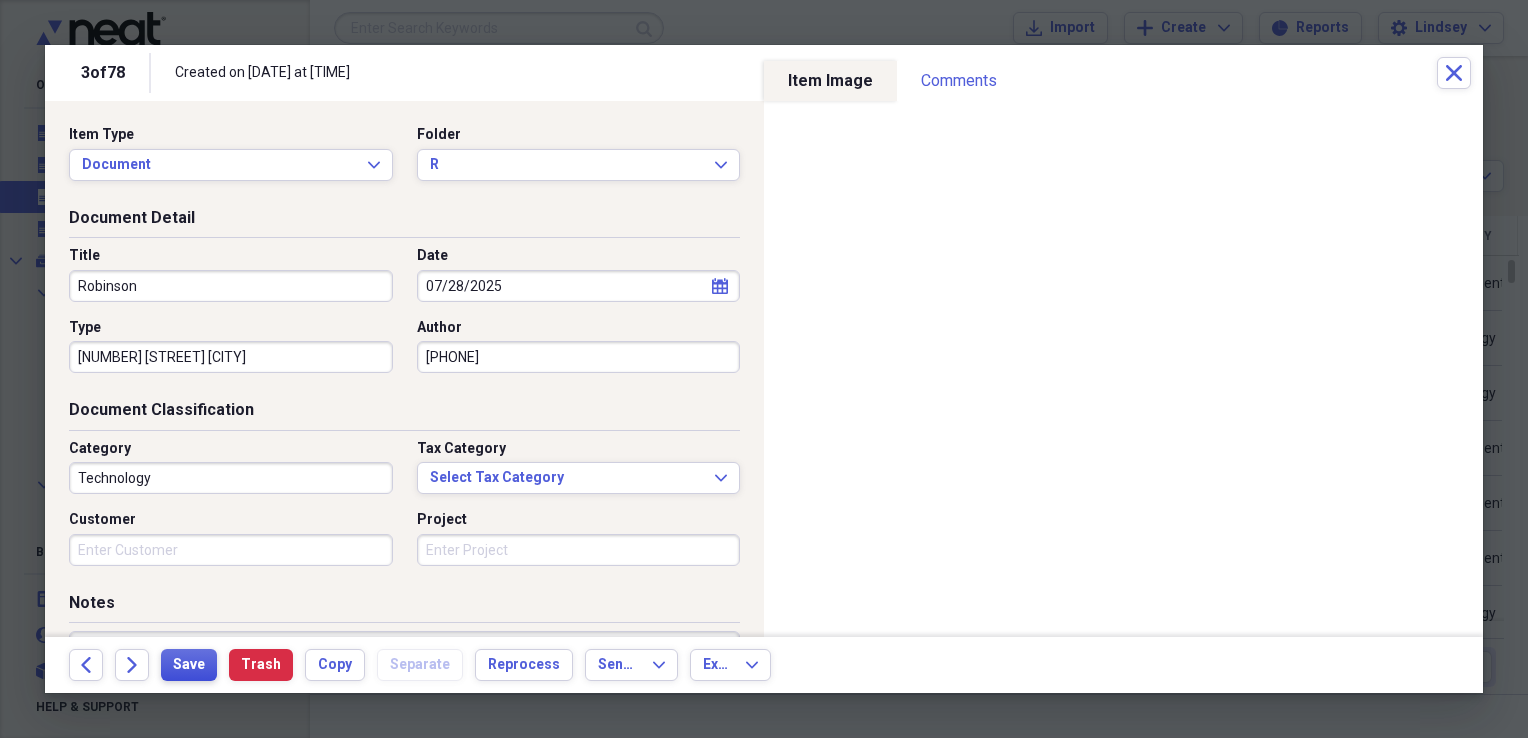 type on "[PHONE]" 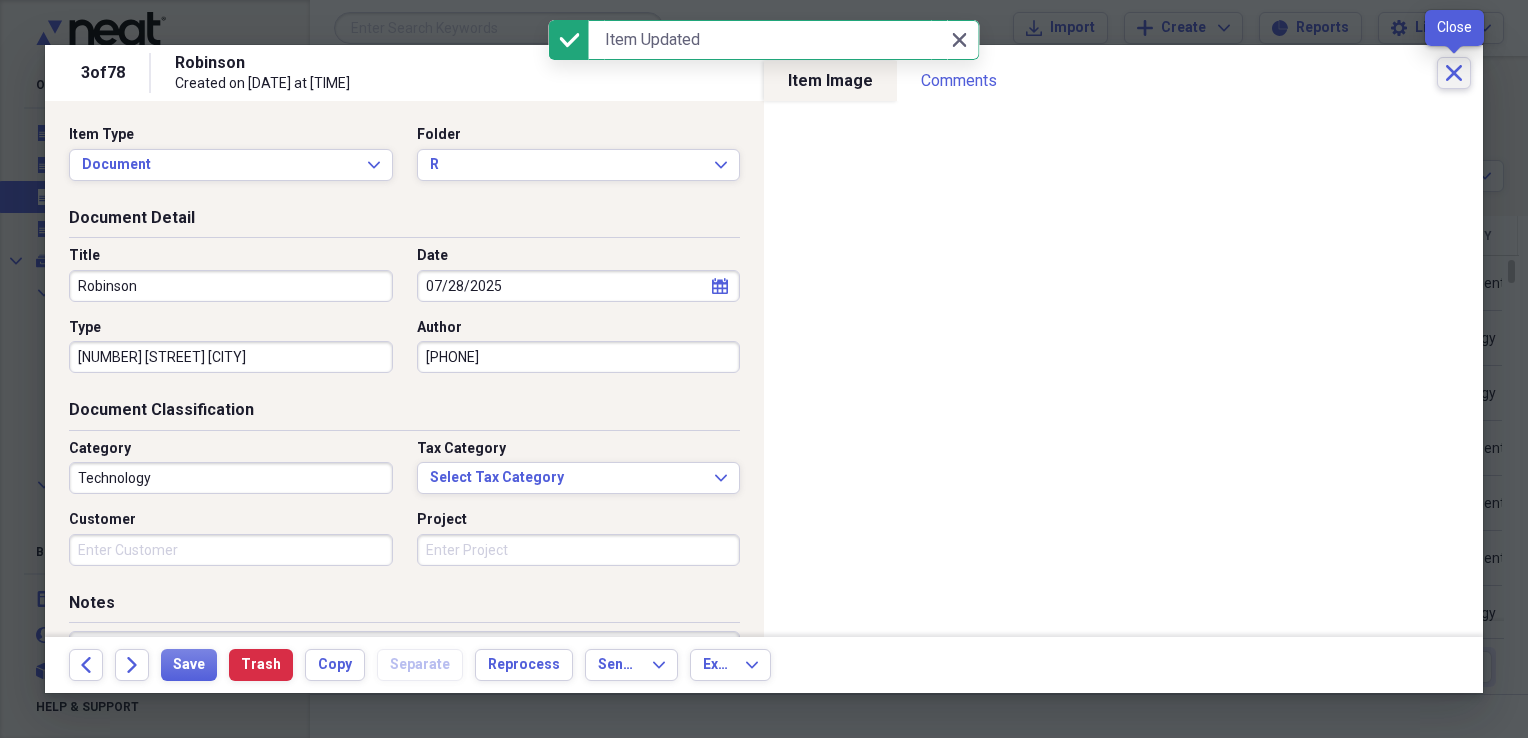 click on "Close" 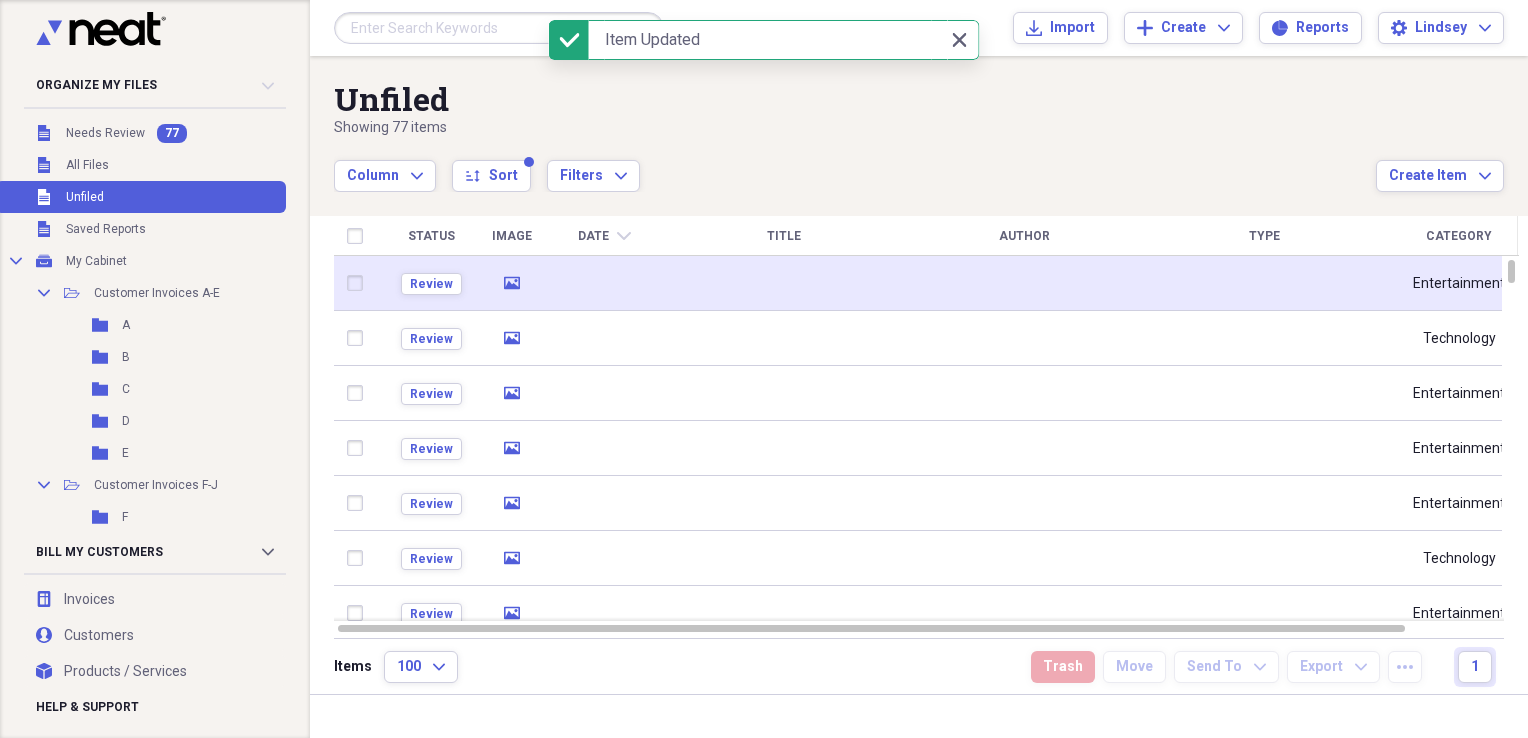 click at bounding box center (604, 283) 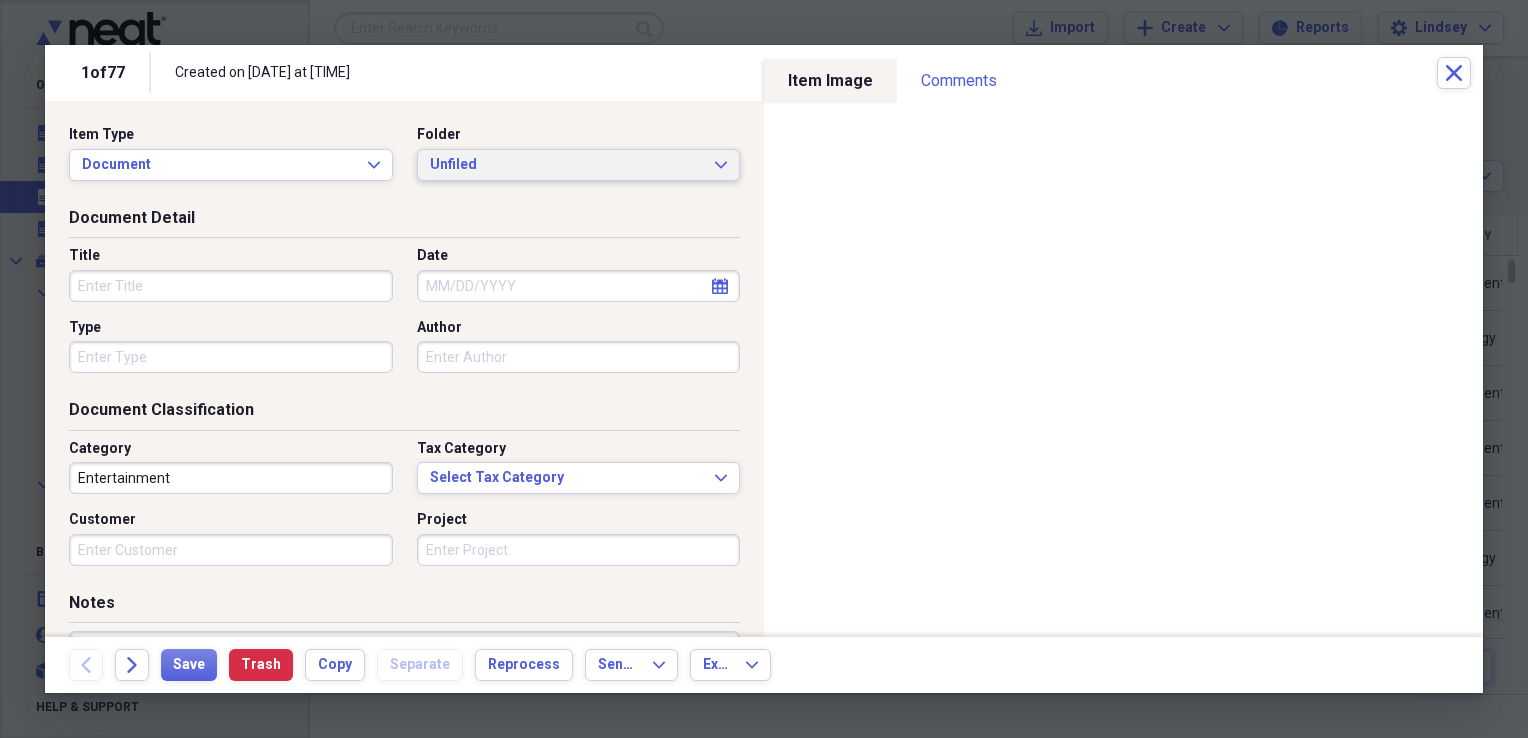 click on "Unfiled" at bounding box center [567, 165] 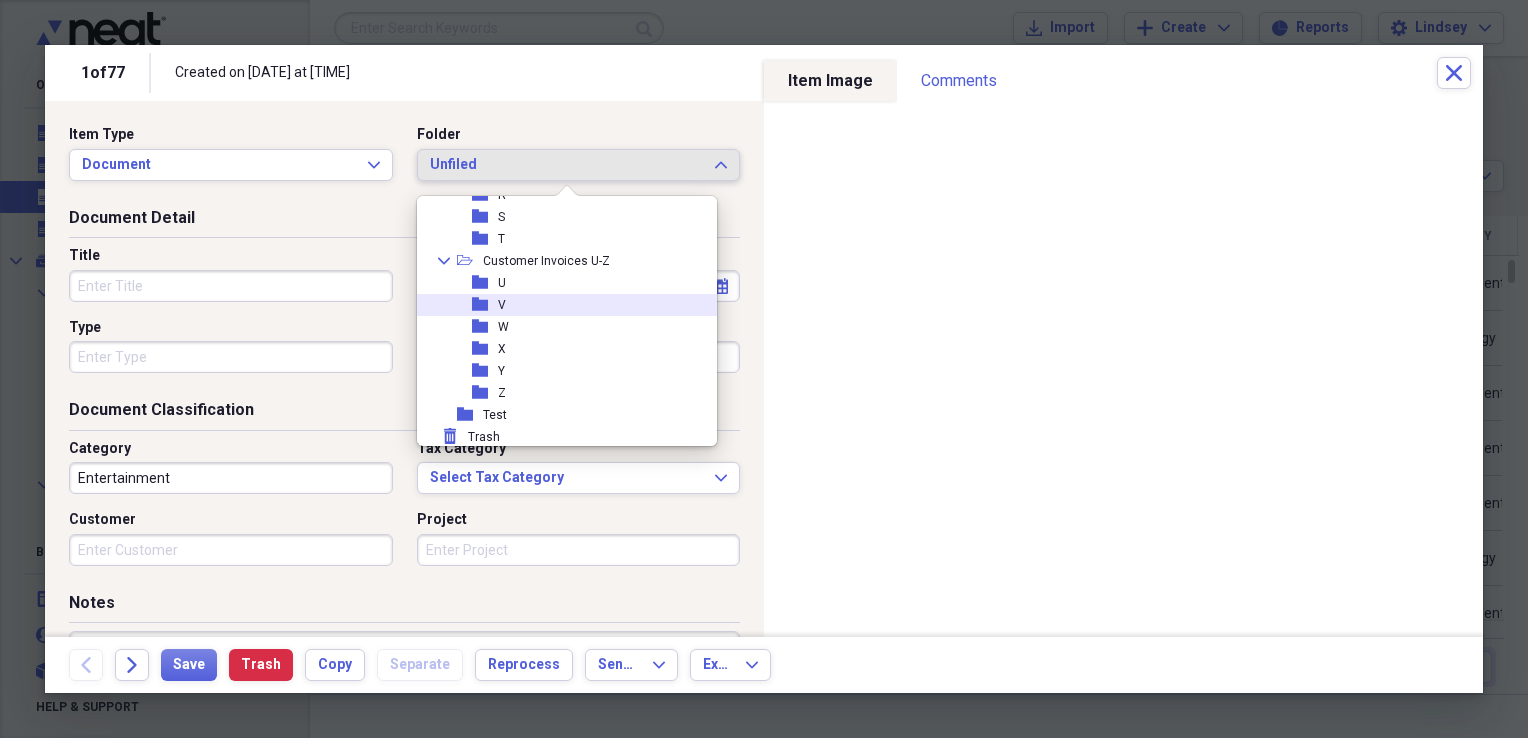 scroll, scrollTop: 534, scrollLeft: 0, axis: vertical 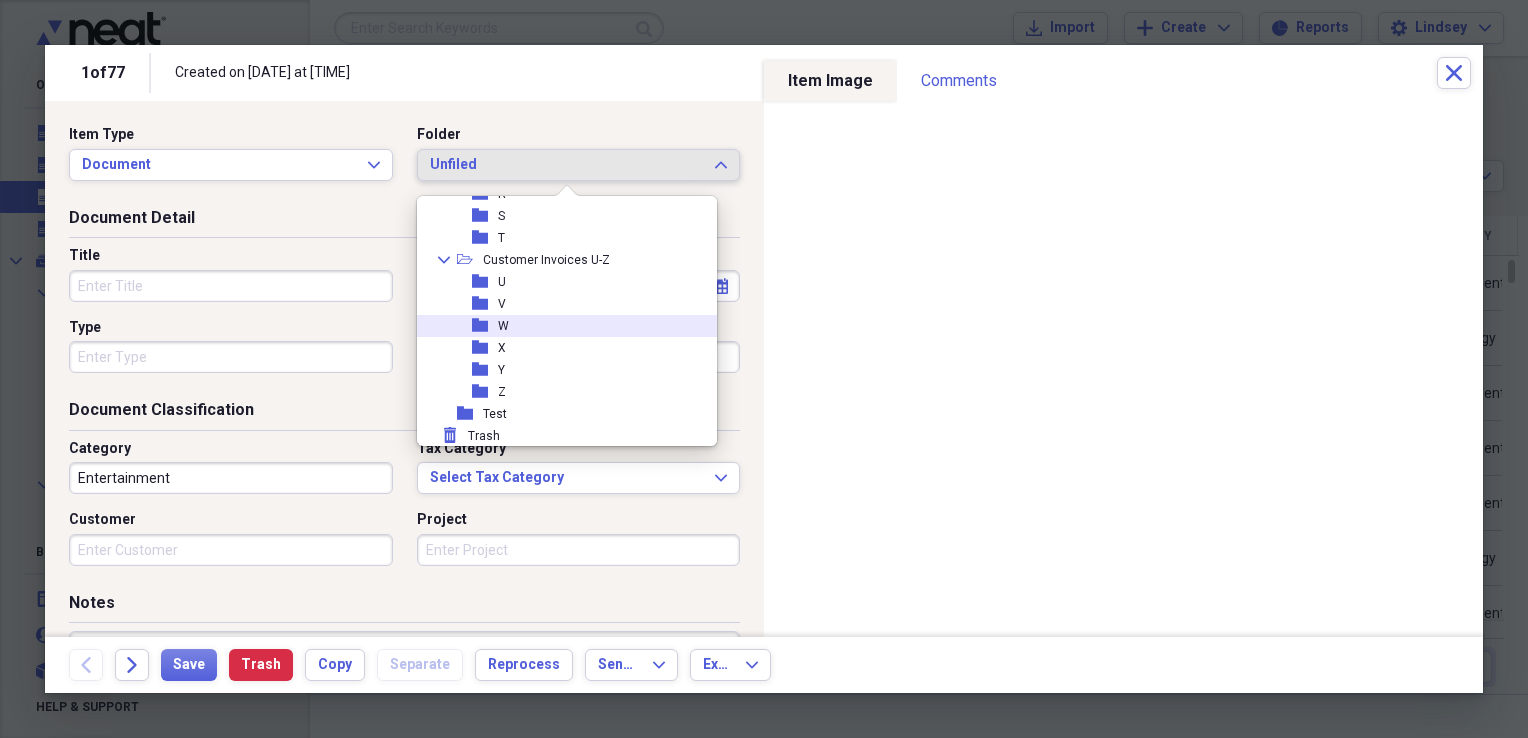 click on "folder W" at bounding box center [559, 326] 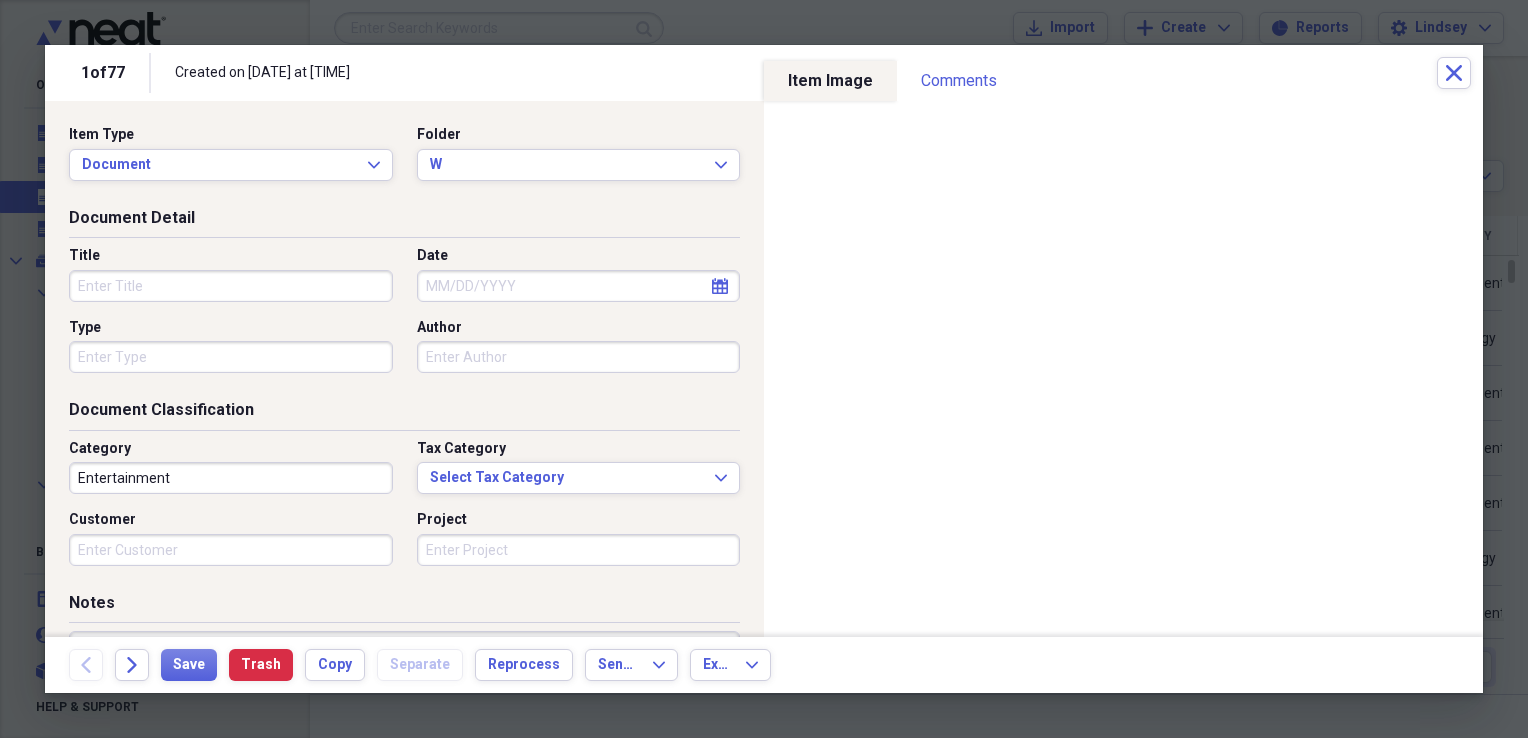 click on "Title" at bounding box center [231, 286] 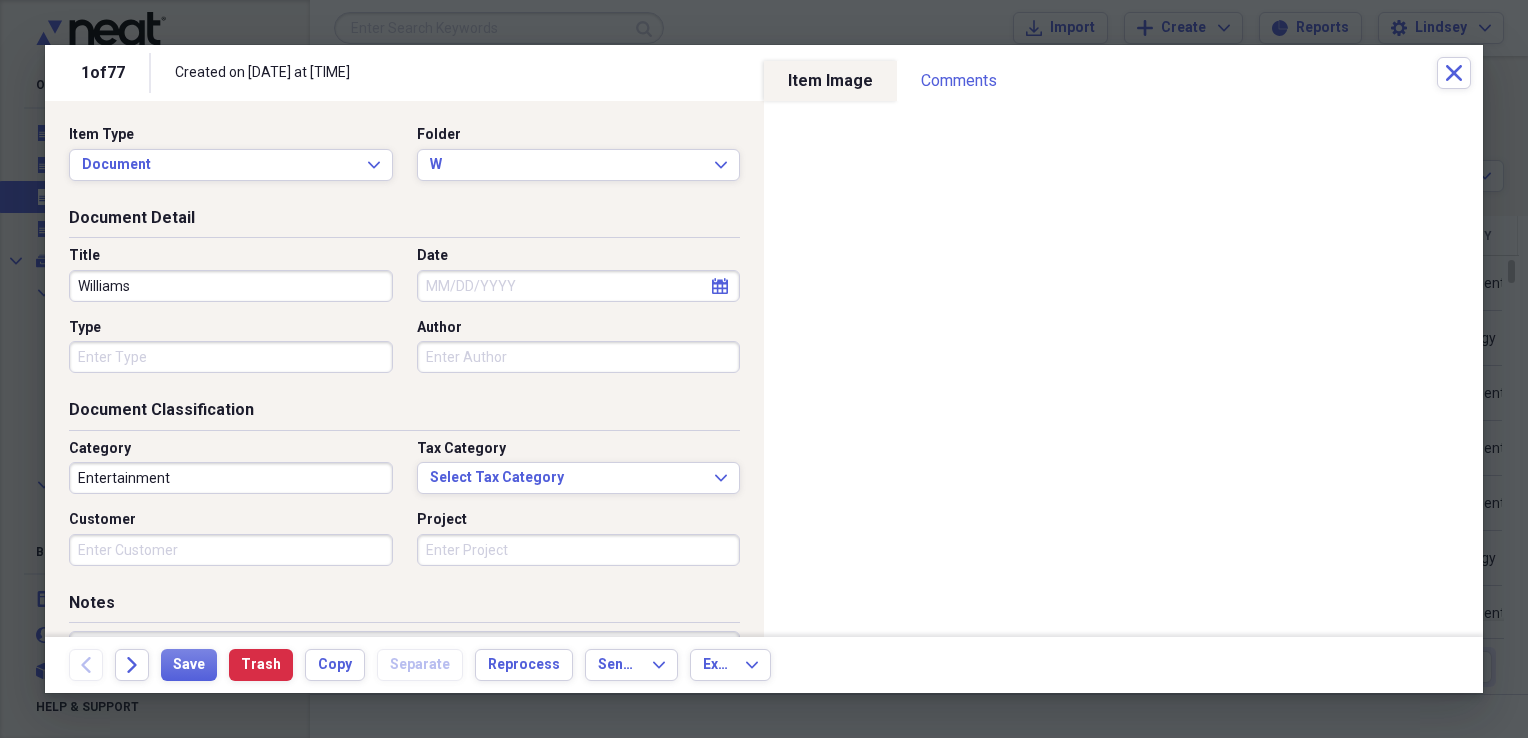 type on "Williams" 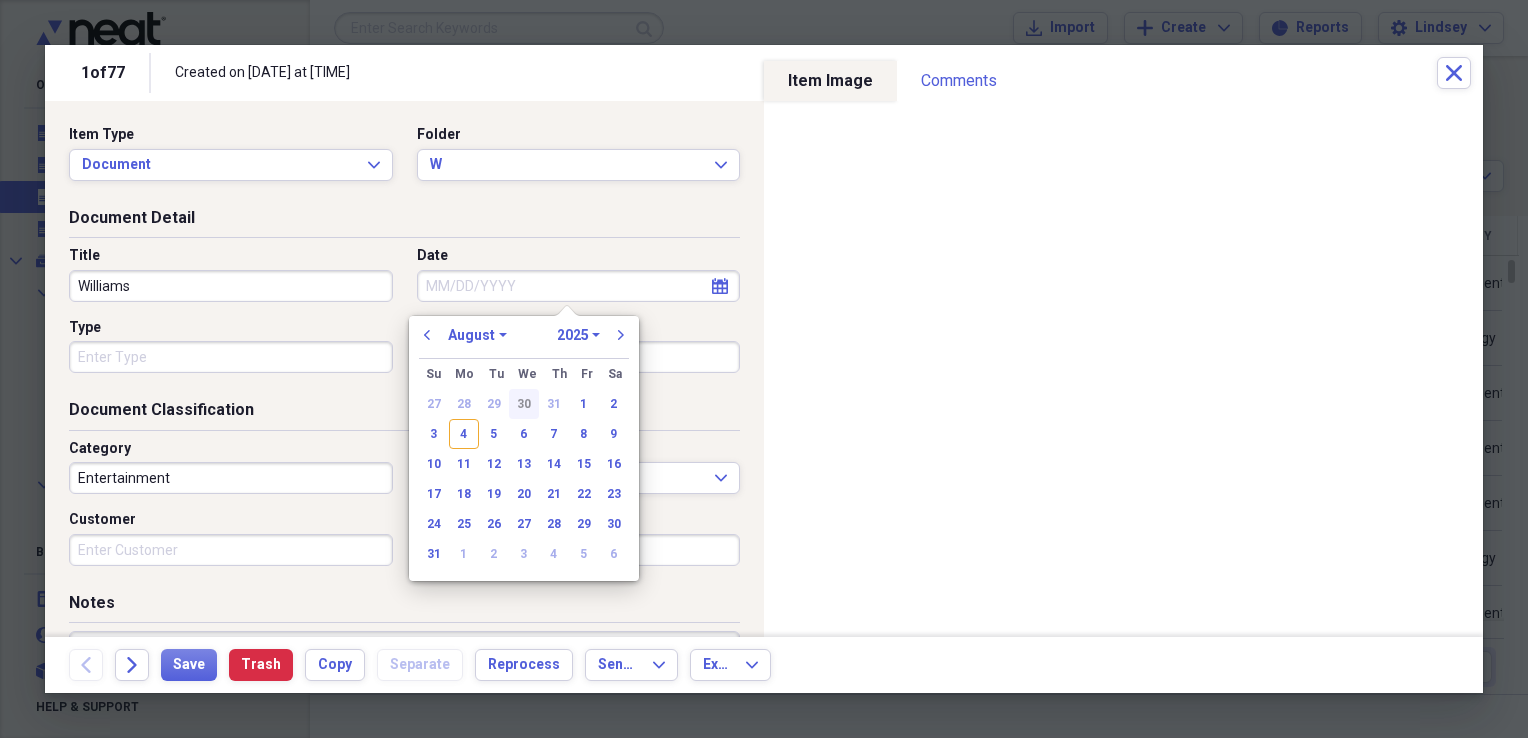 click on "30" at bounding box center (524, 404) 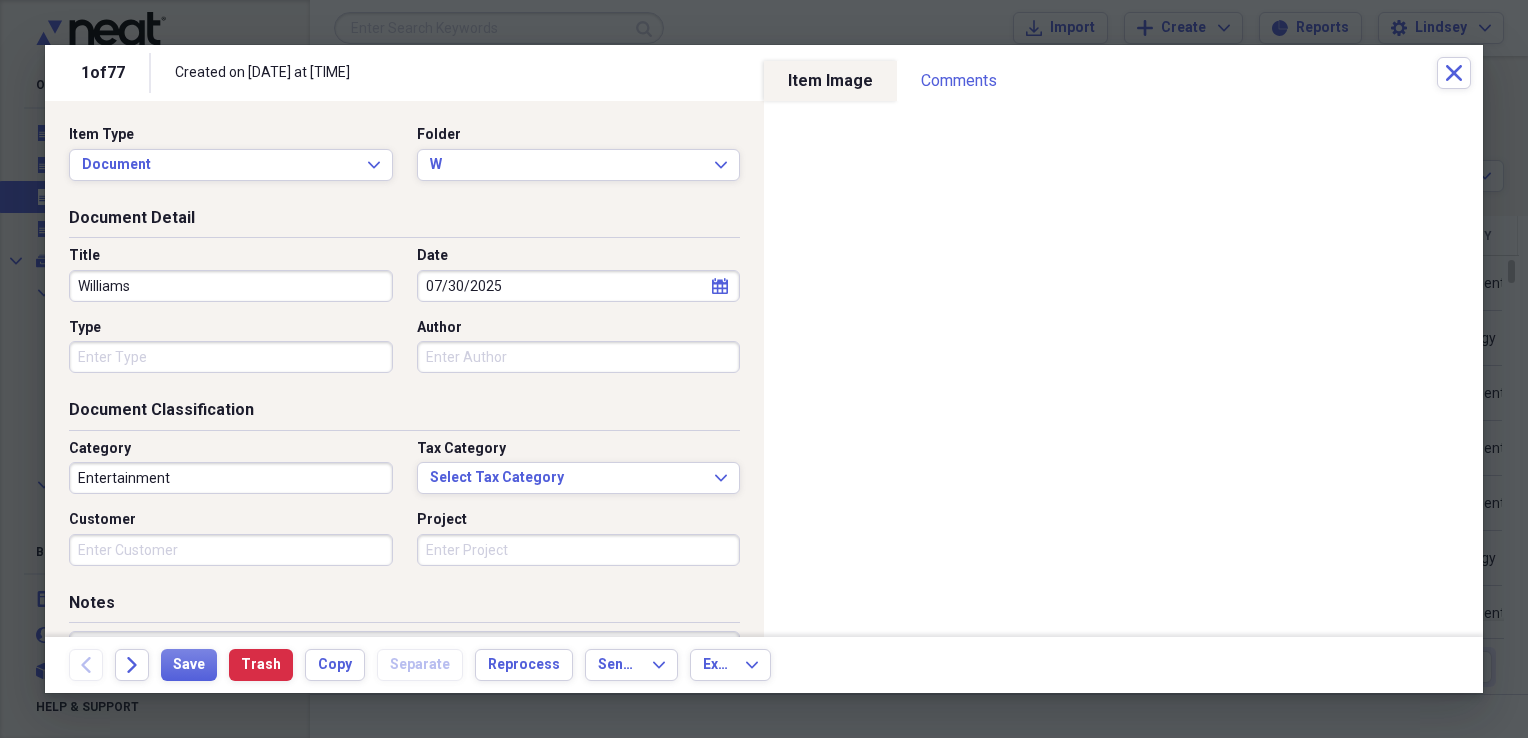 type 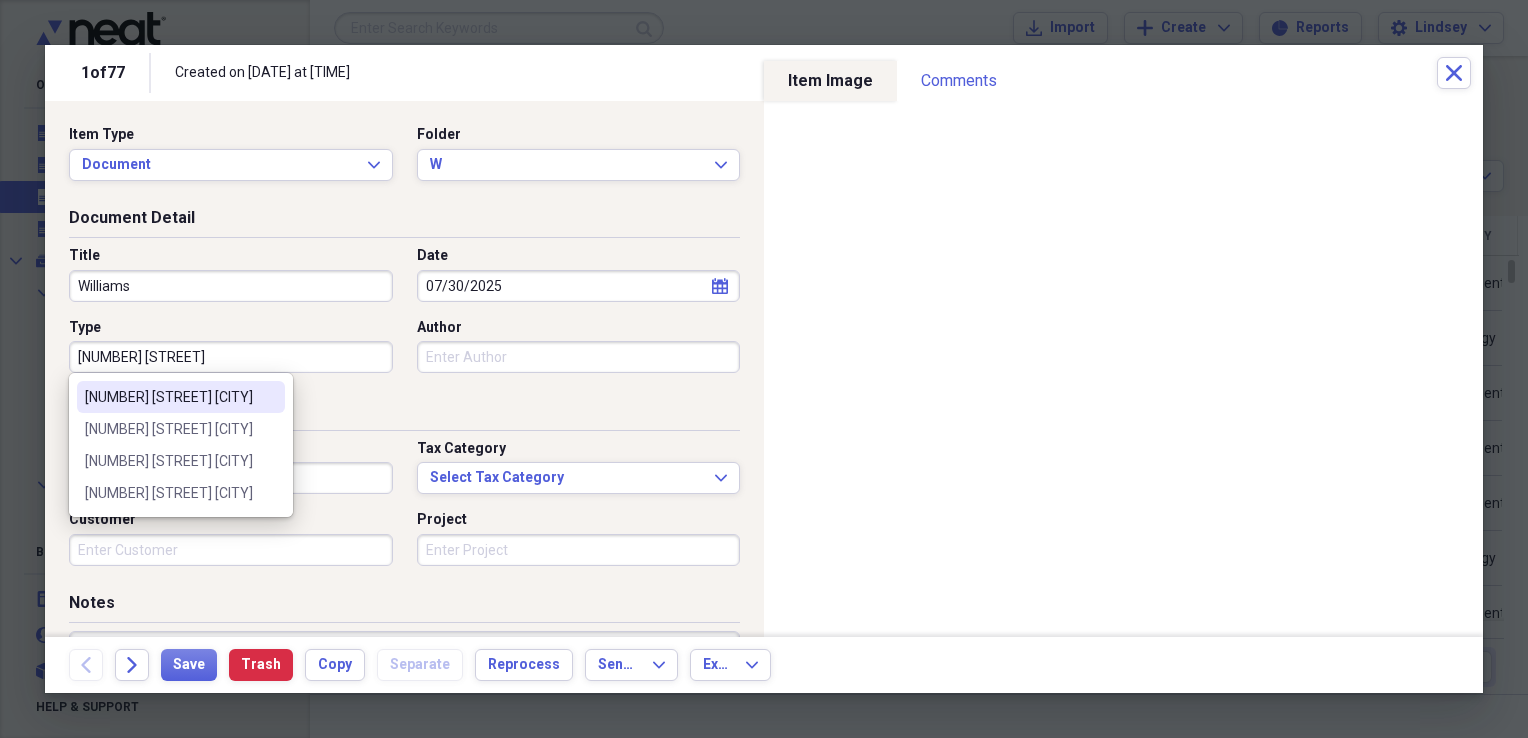 type on "[NUMBER] [STREET]  [CITY]" 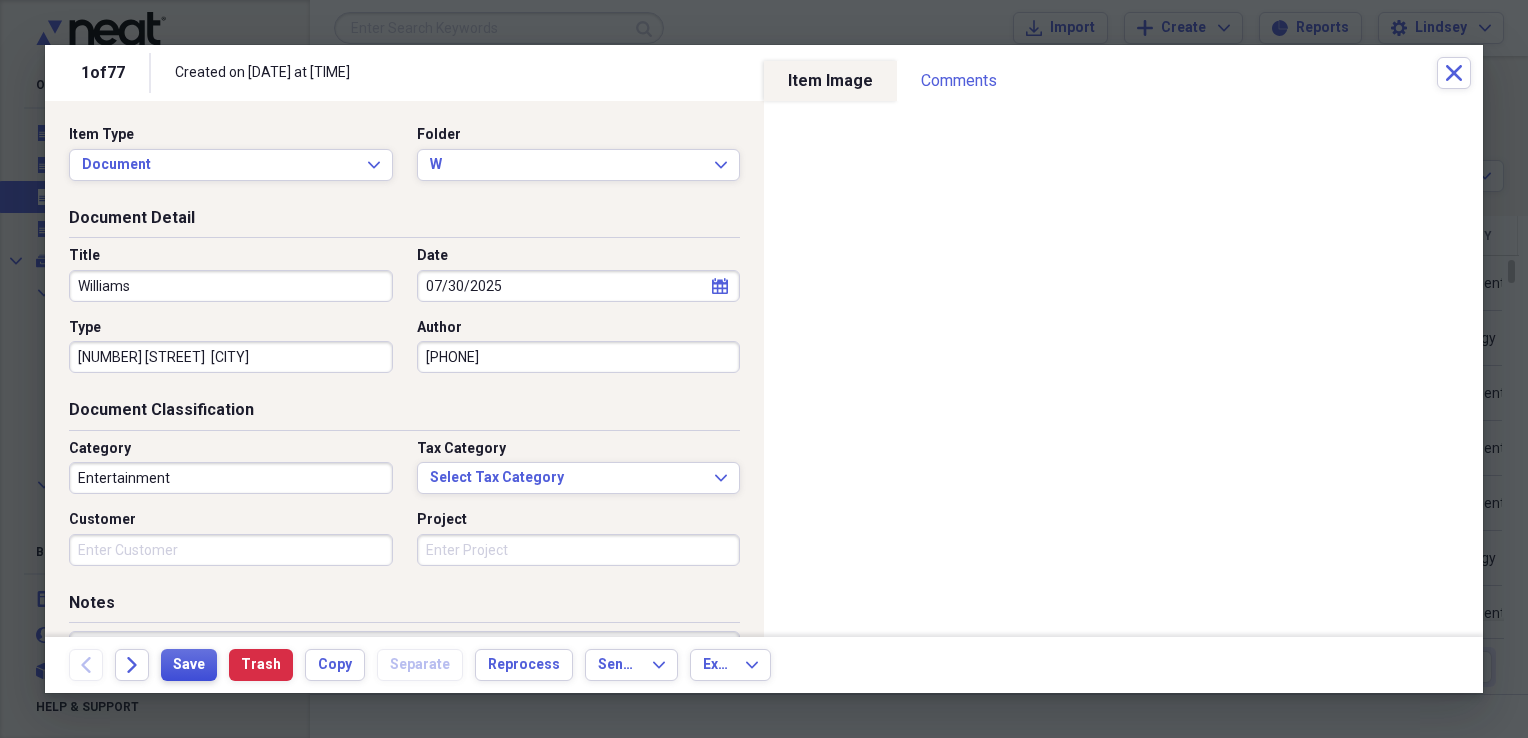 type on "[PHONE]" 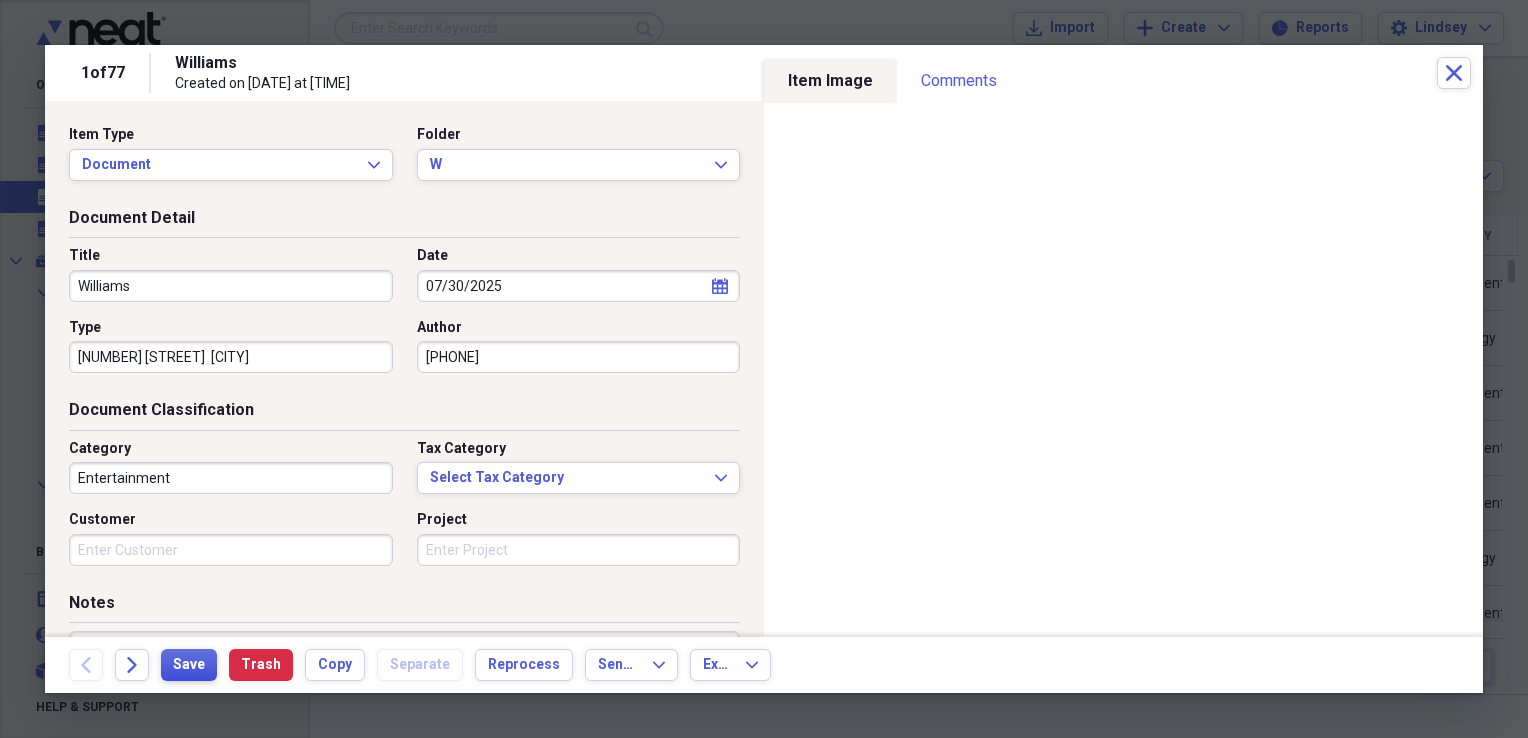 click on "Save" at bounding box center (189, 665) 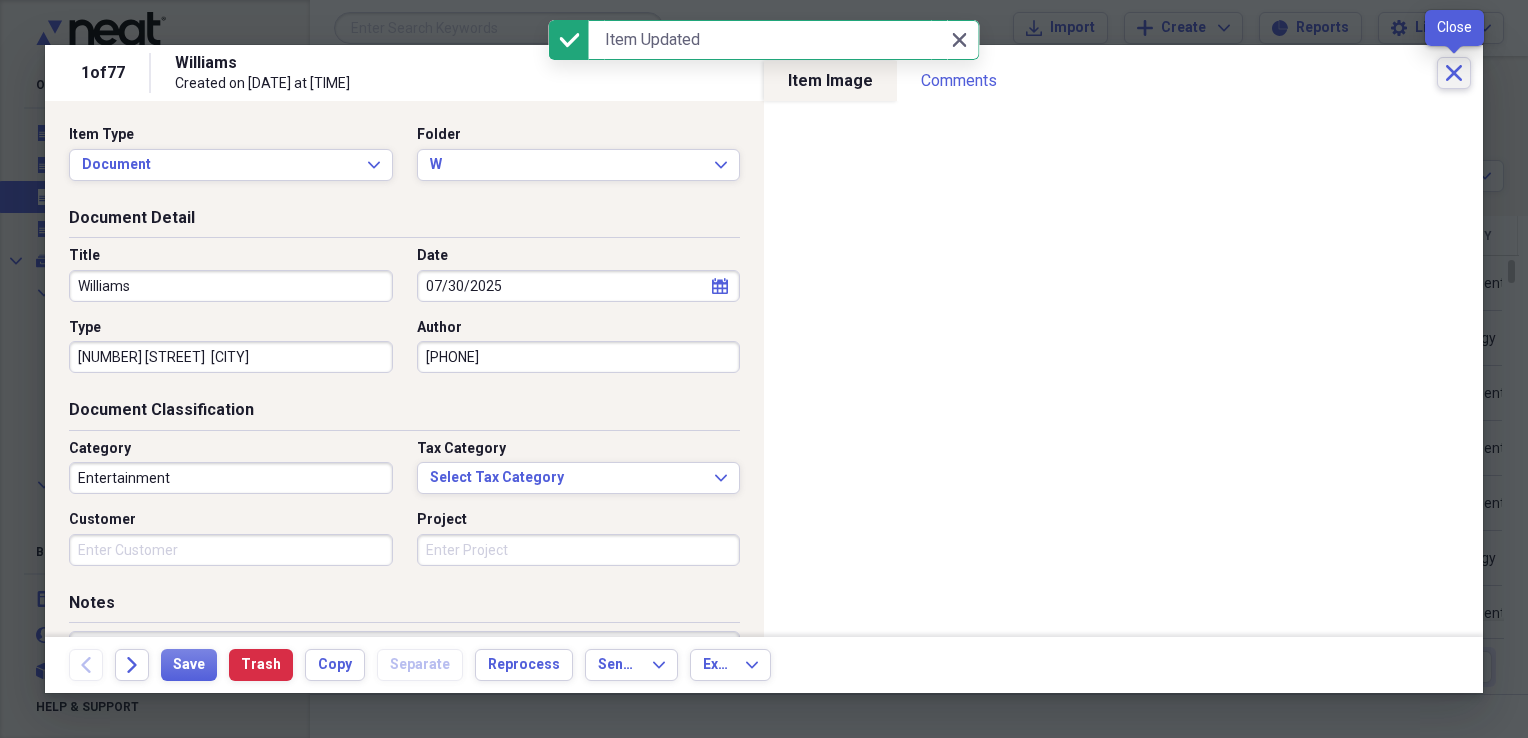 click 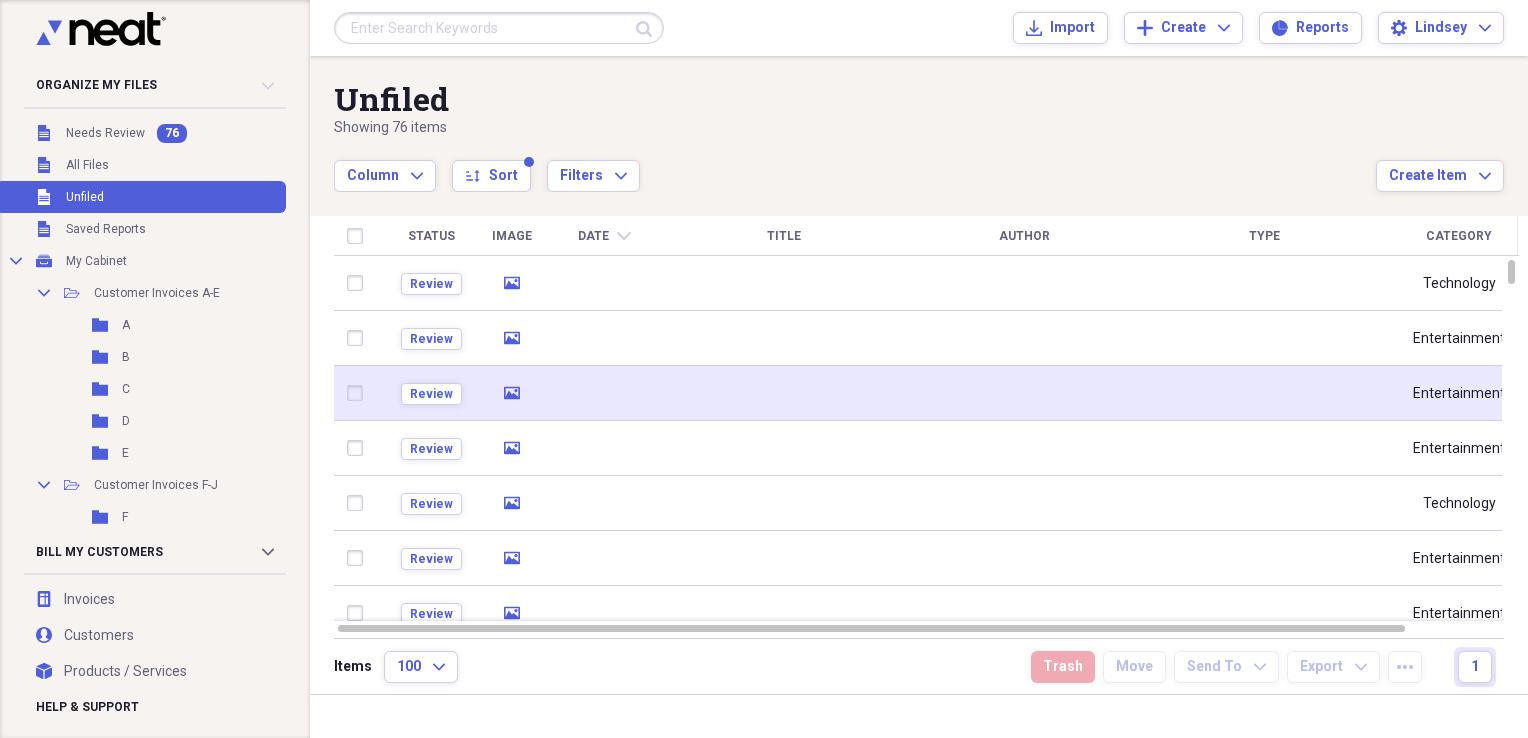 click at bounding box center (1264, 393) 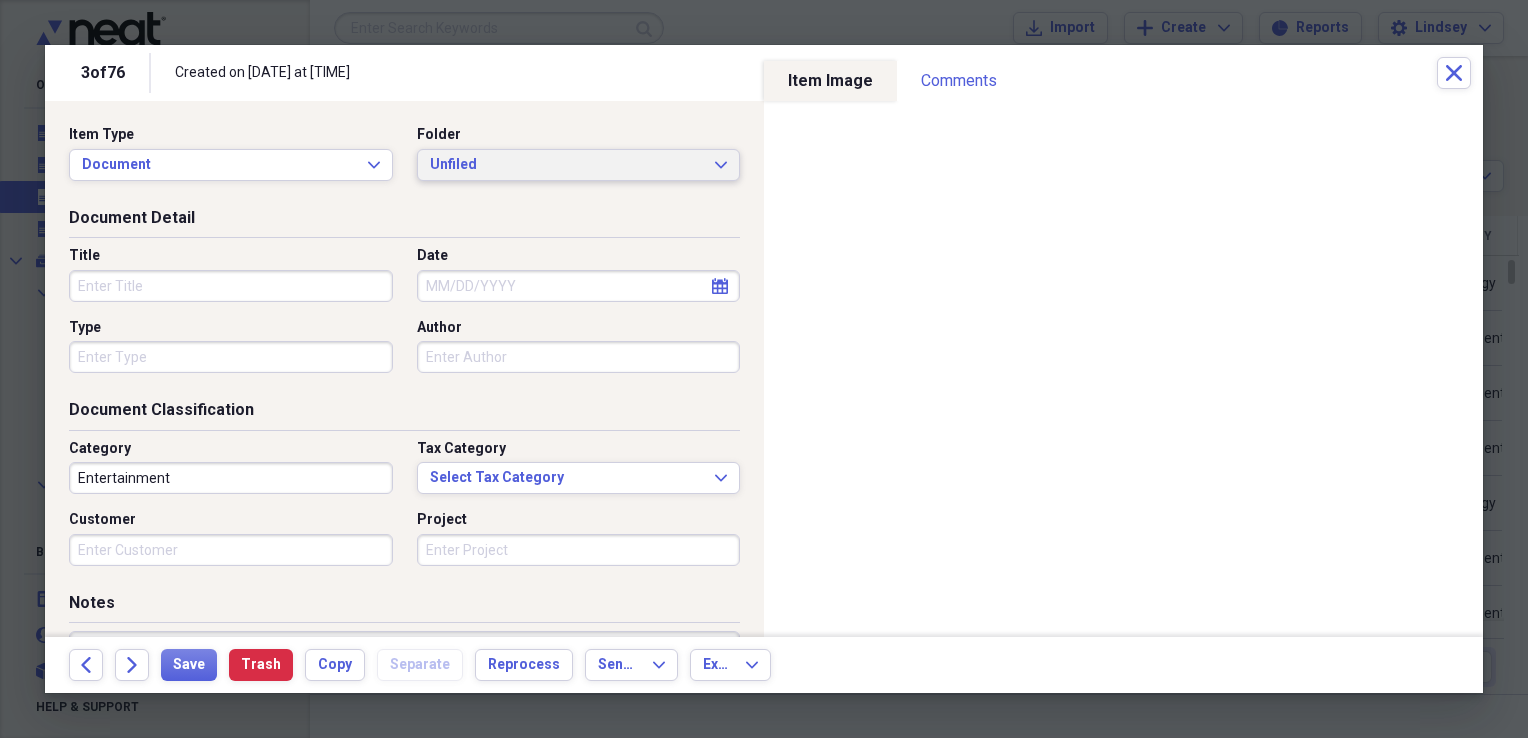 click on "Unfiled Expand" at bounding box center [579, 165] 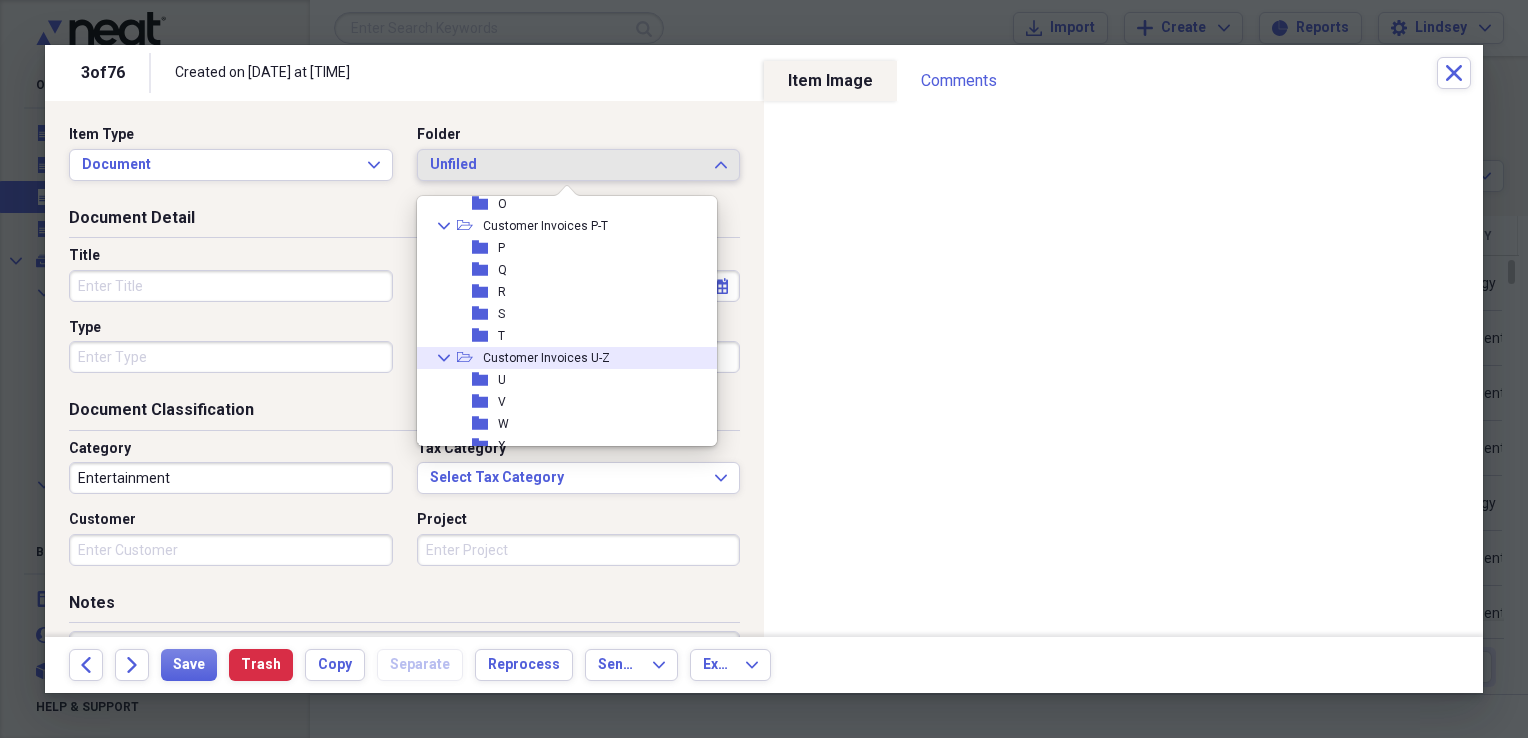scroll, scrollTop: 434, scrollLeft: 0, axis: vertical 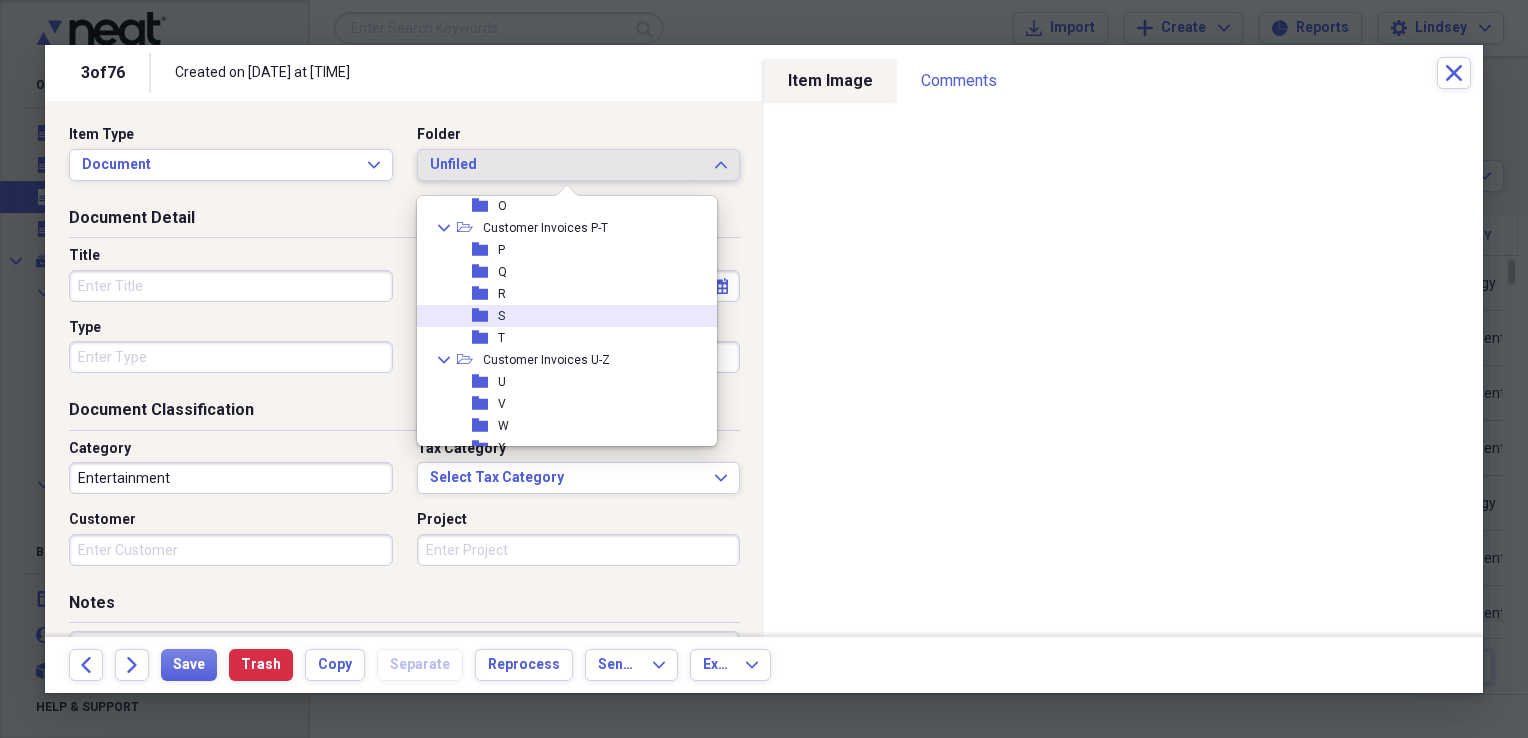 click on "folder S" at bounding box center [559, 316] 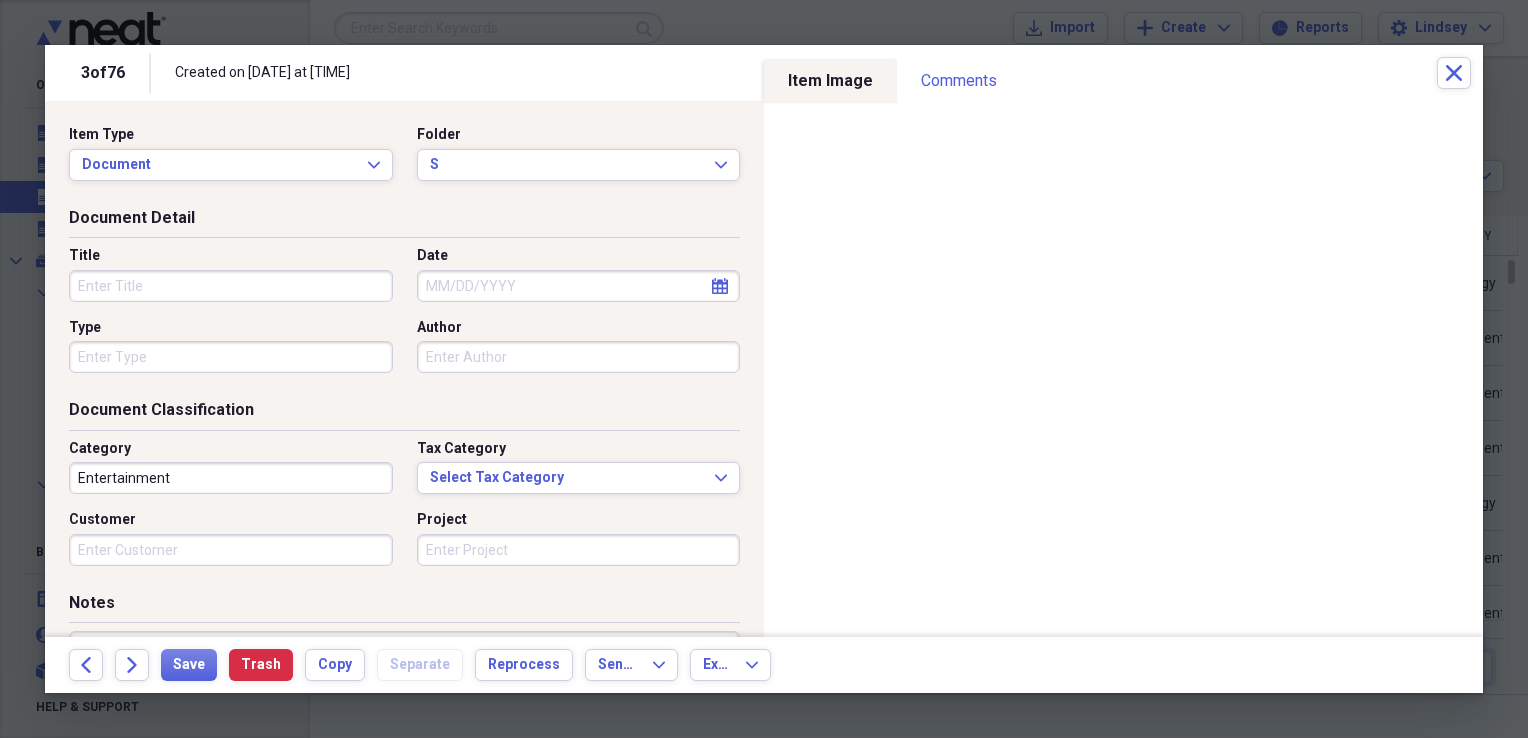 click on "Title" at bounding box center (231, 286) 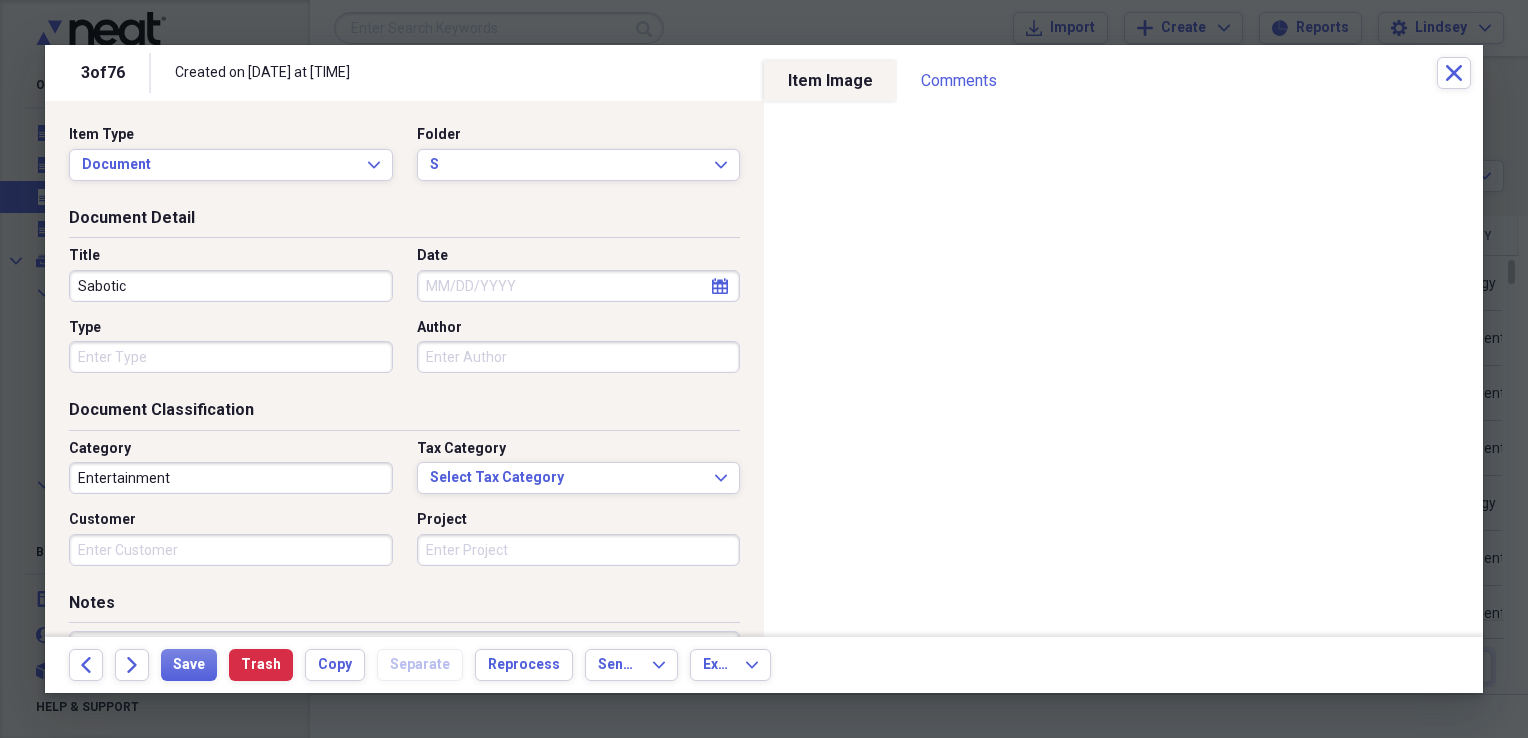 type on "Sabotic" 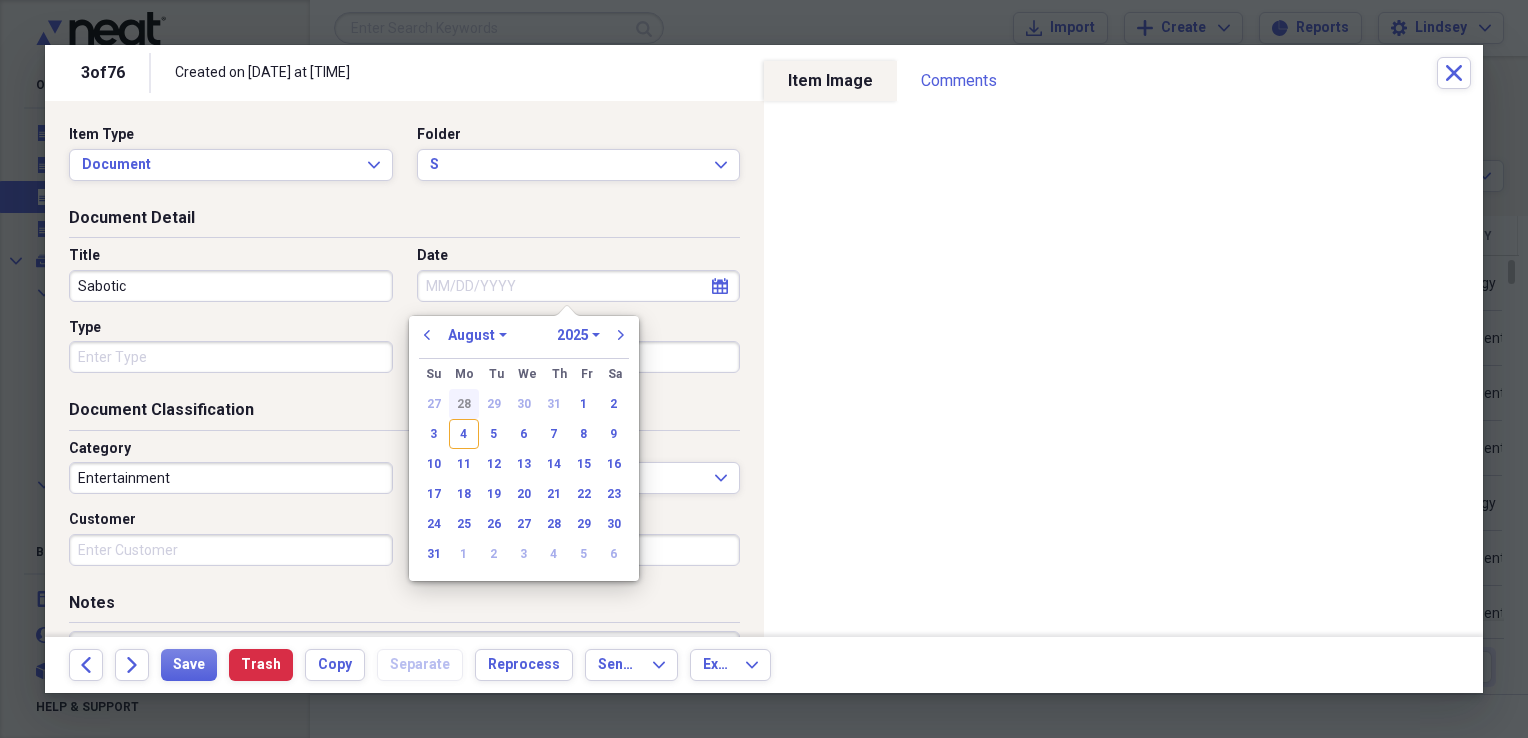 click on "28" at bounding box center [464, 404] 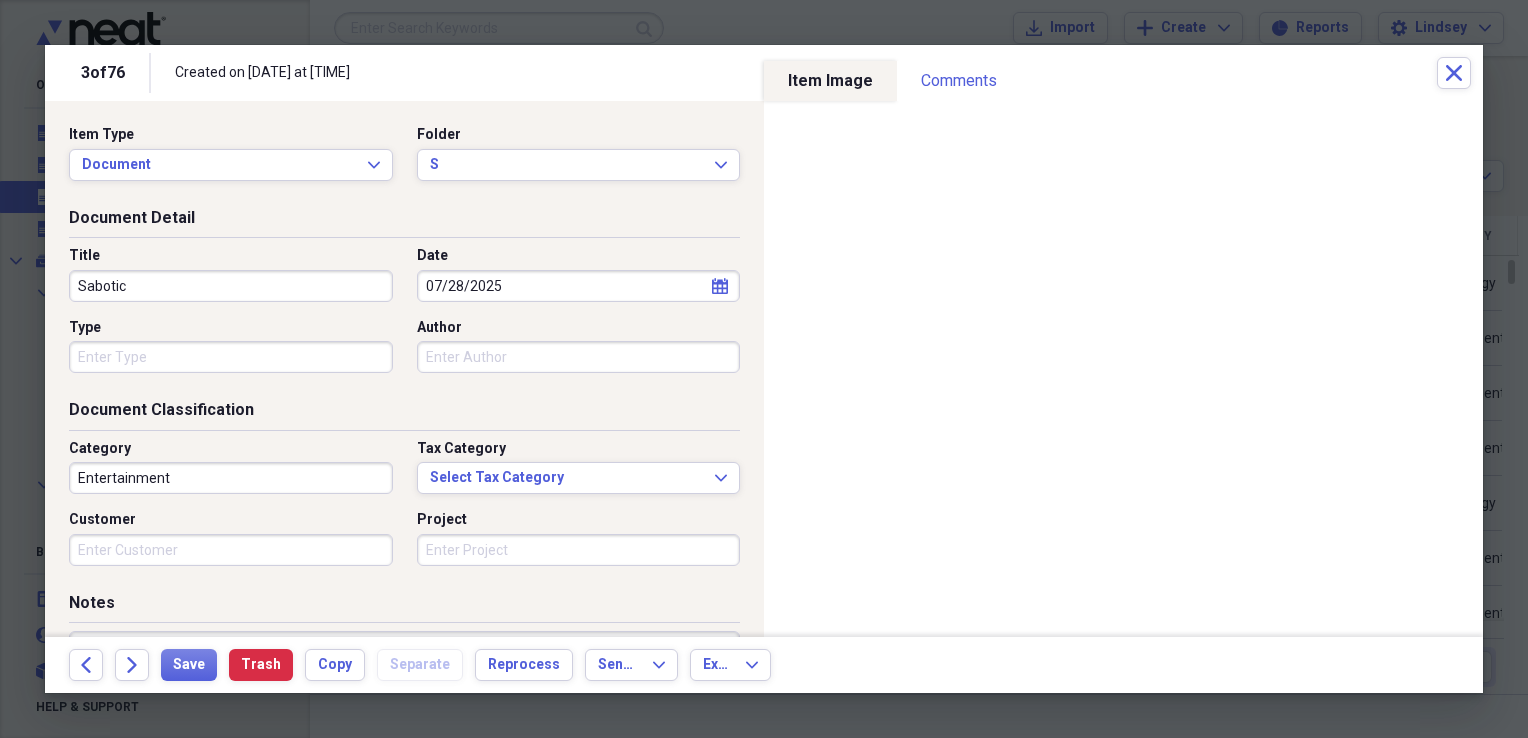 type 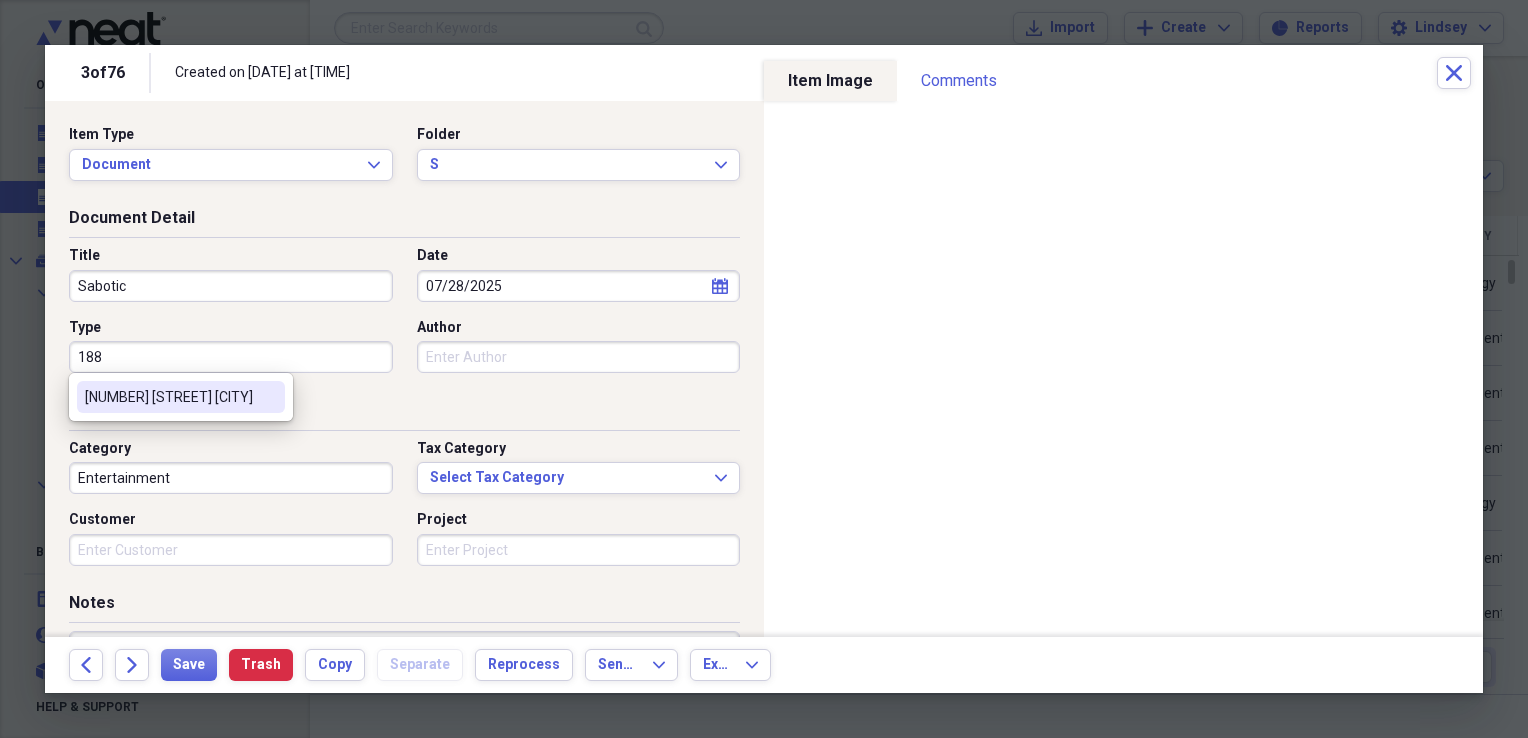 type on "[NUMBER] [STREET] [CITY]" 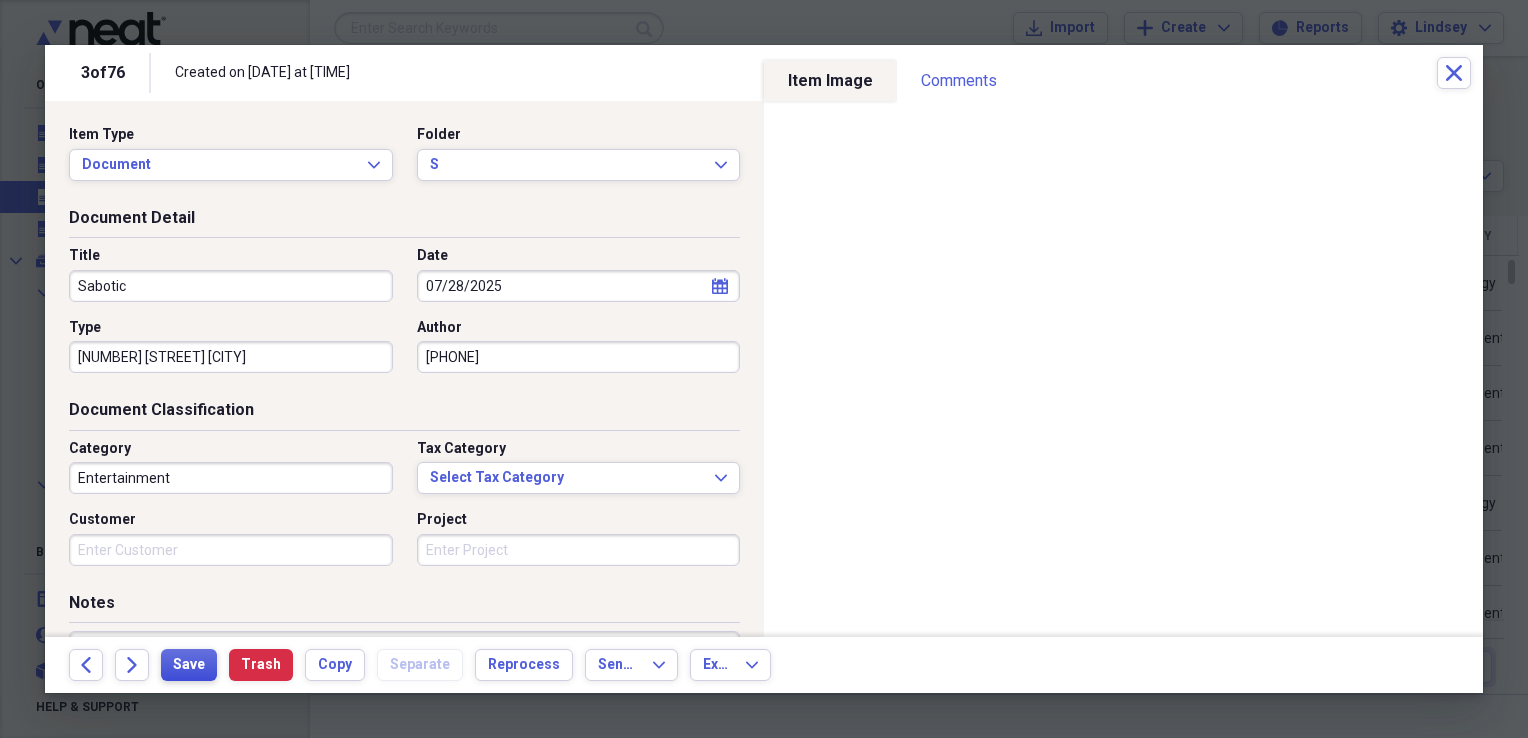 type on "[PHONE]" 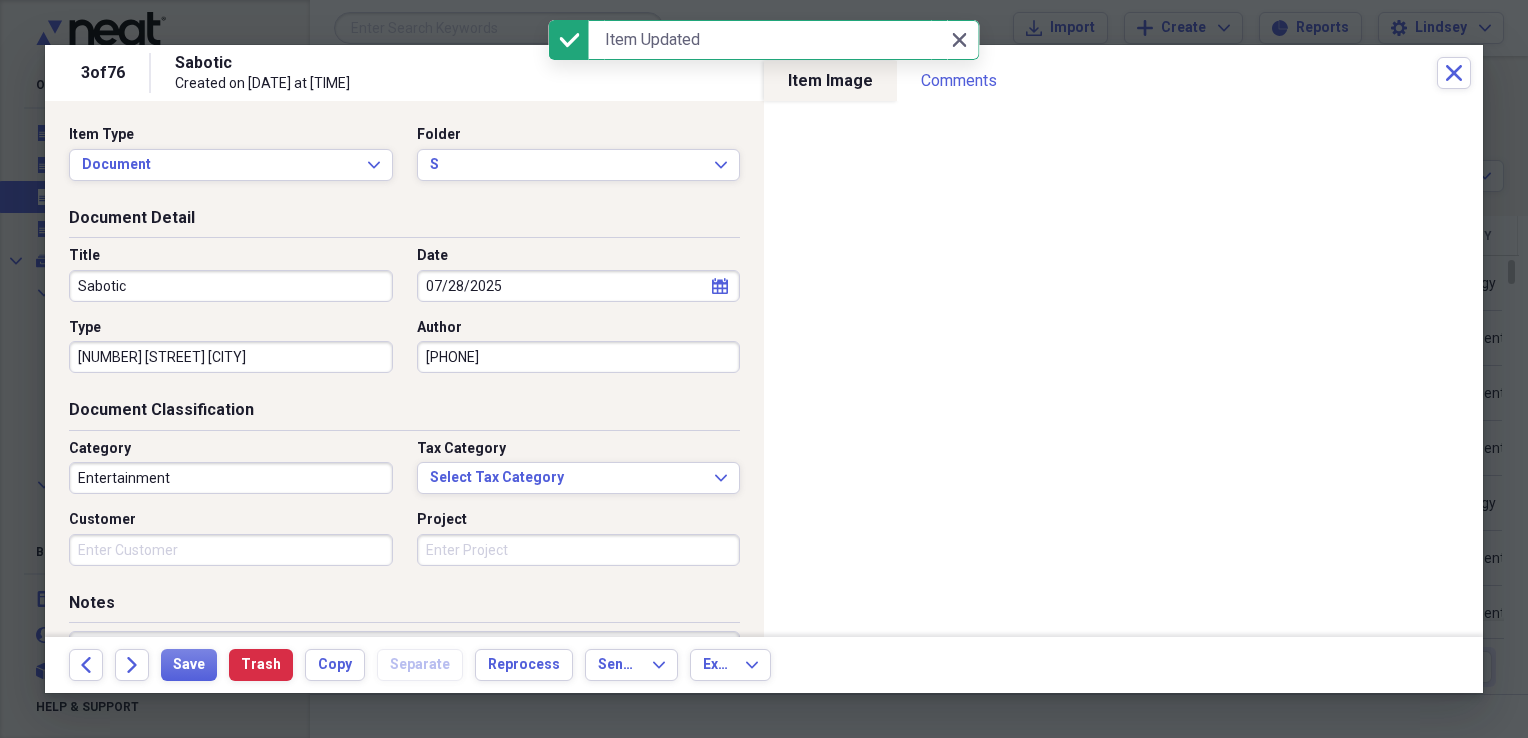 click on "Sabotic" at bounding box center (231, 286) 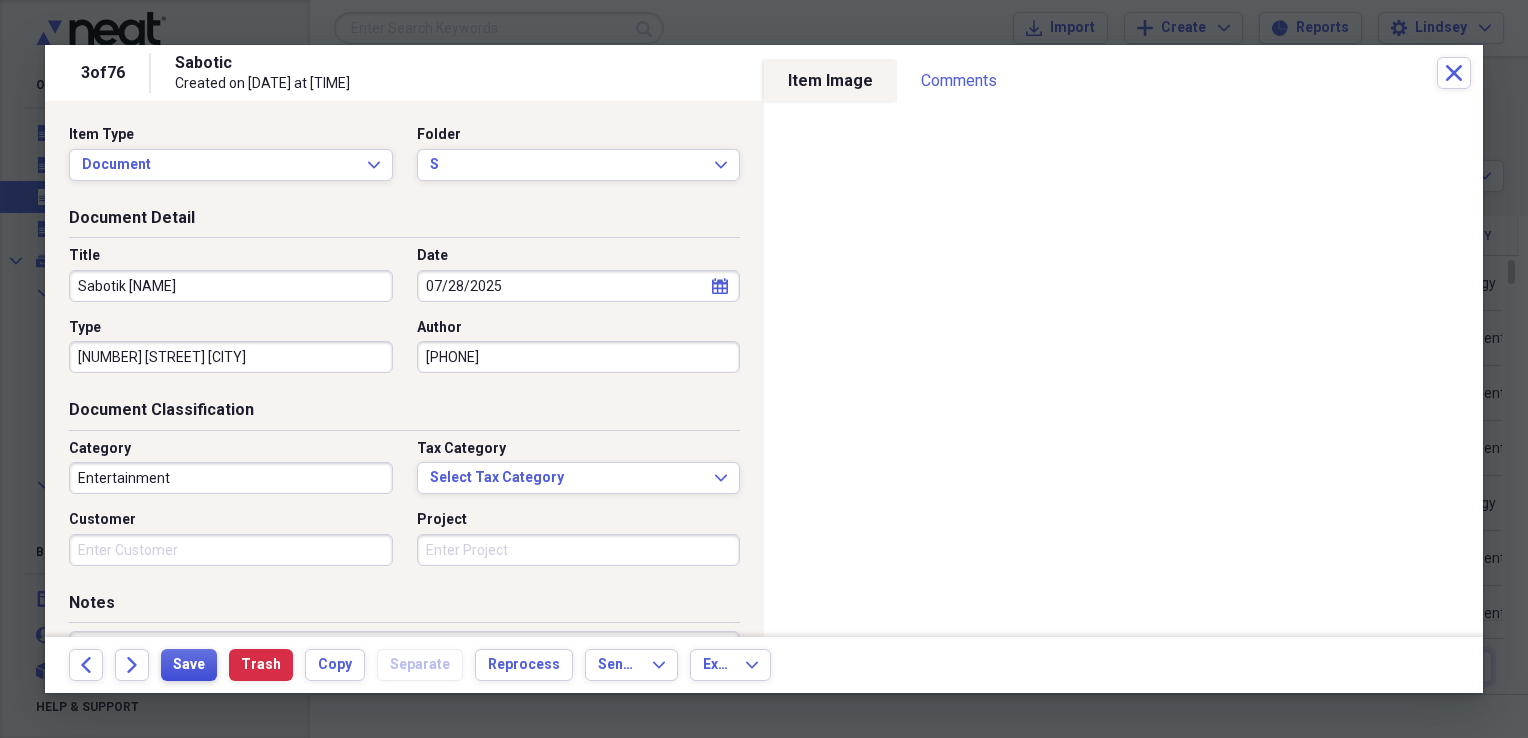 type on "Sabotik [NAME]" 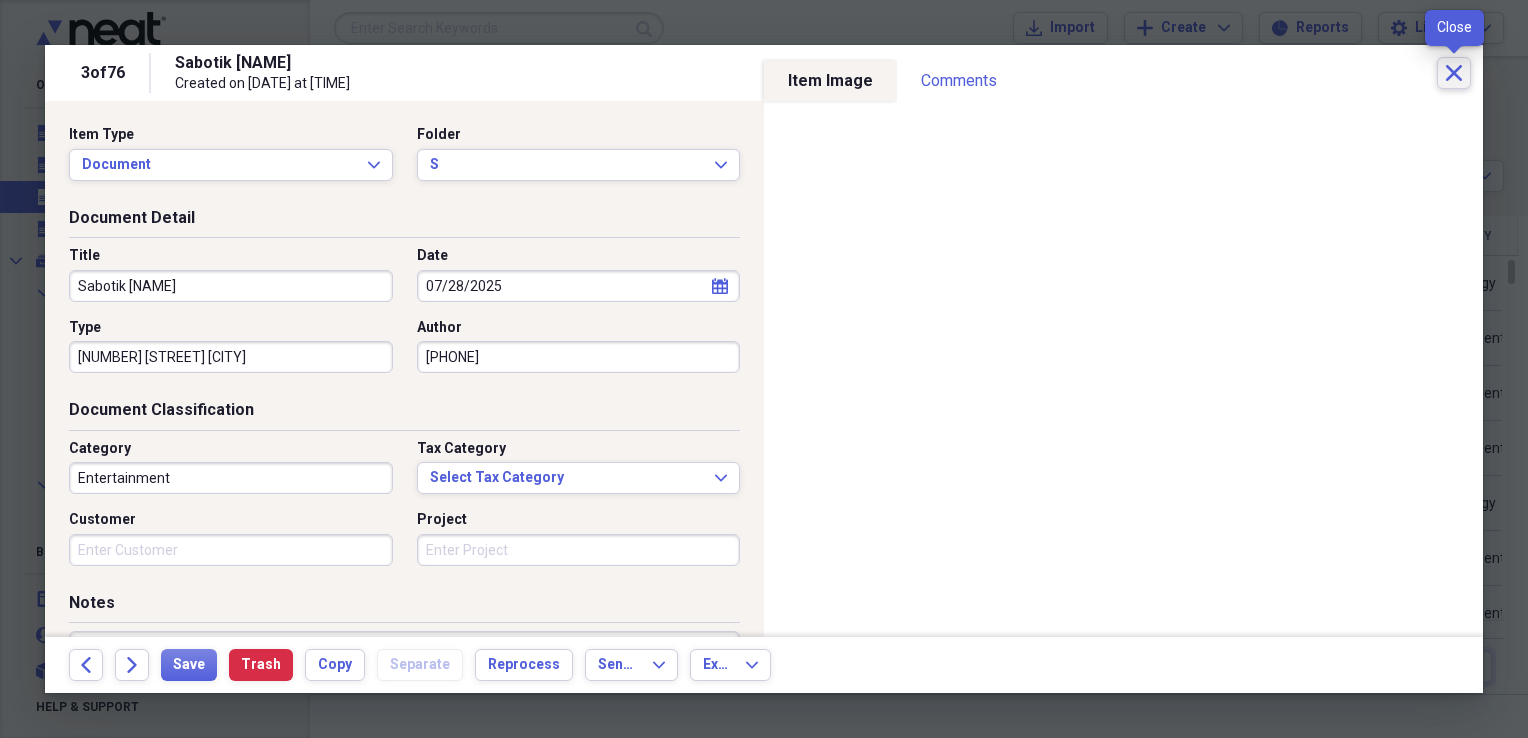 click on "Close" 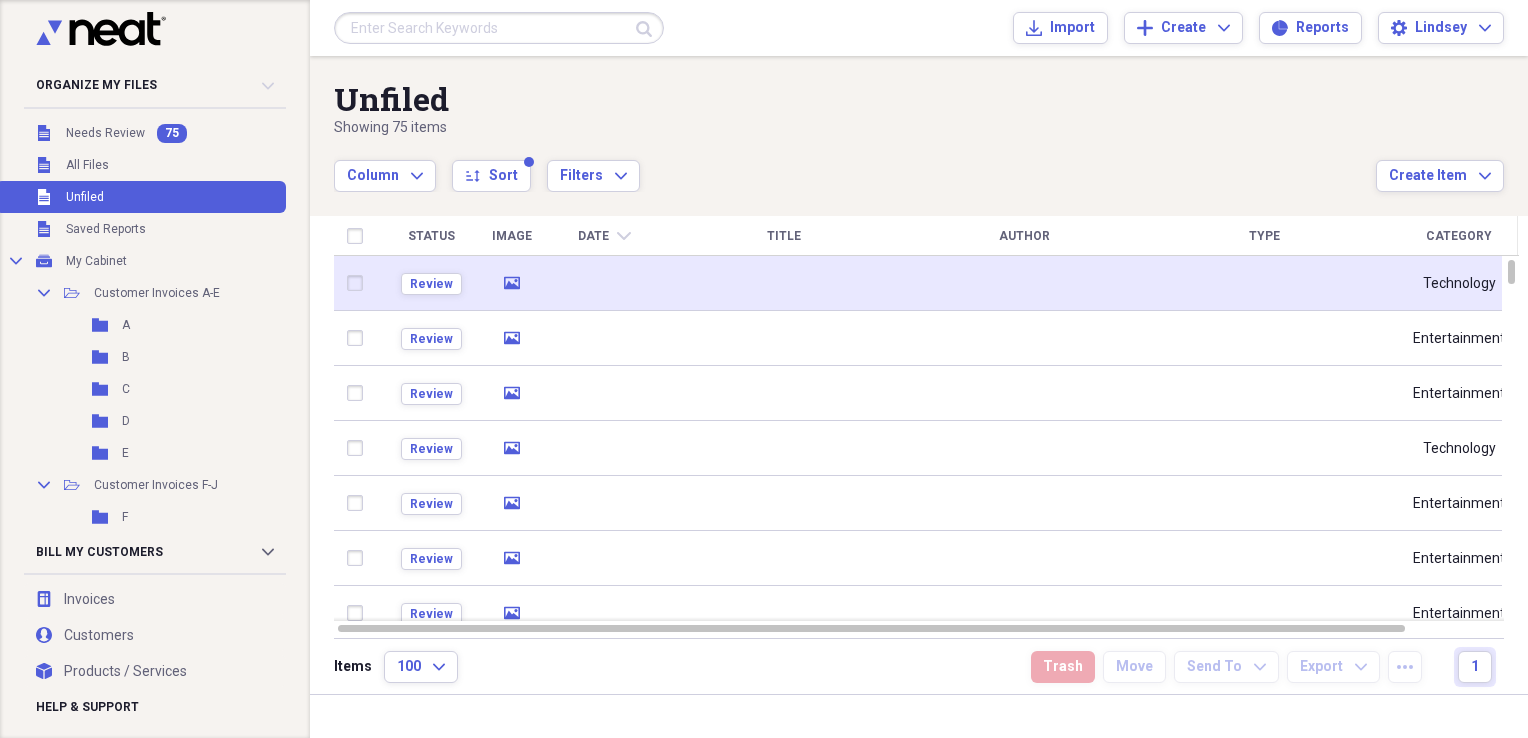 click at bounding box center (604, 283) 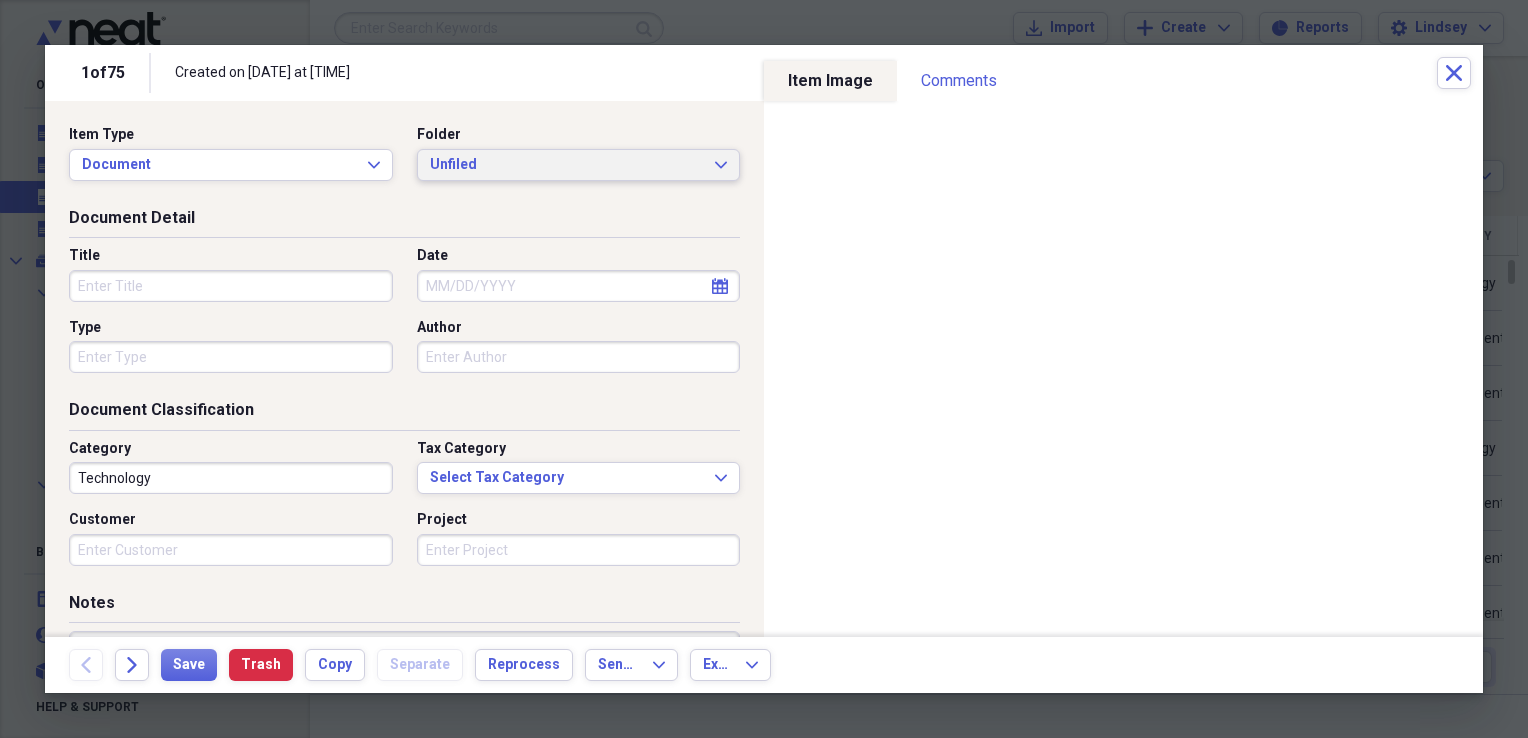 click on "Unfiled Expand" at bounding box center [579, 165] 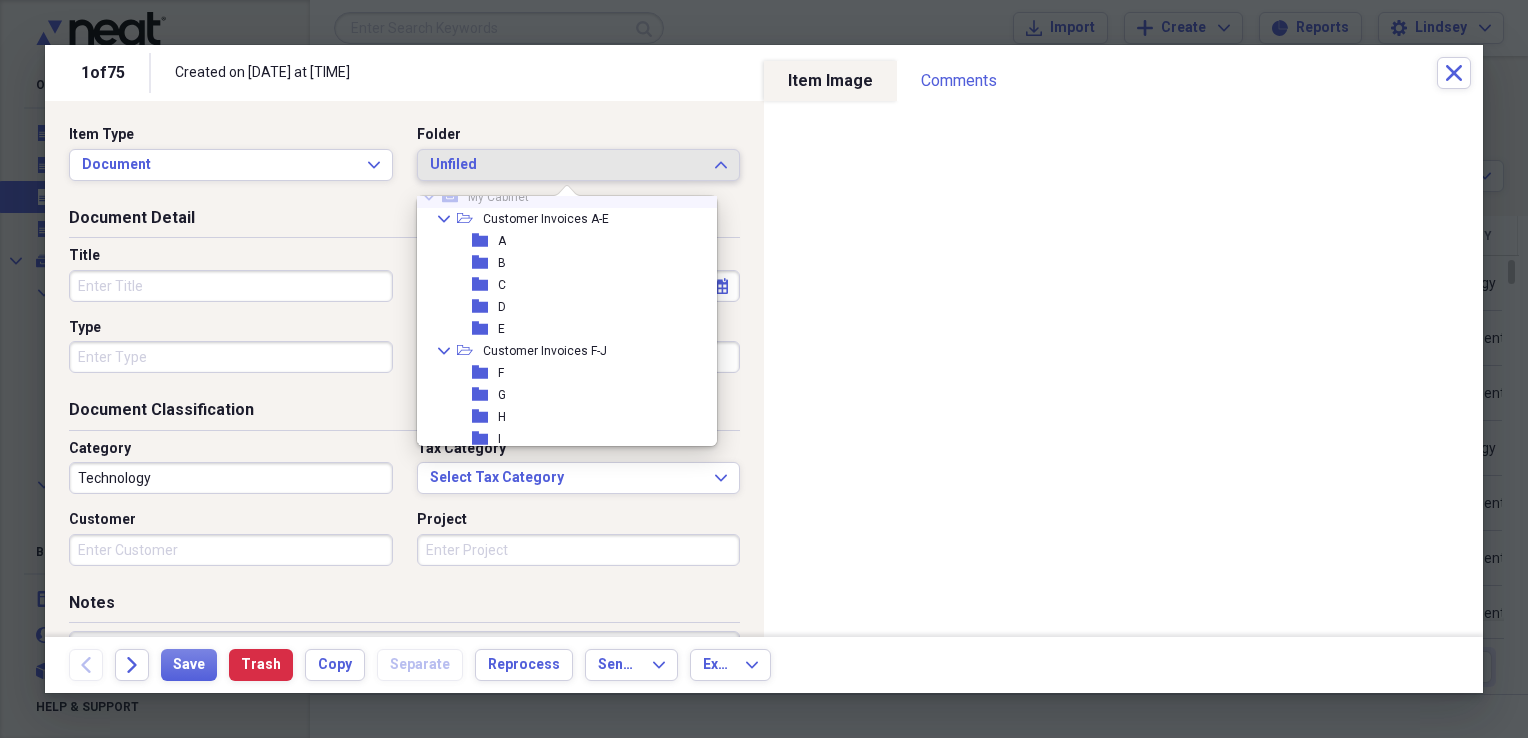 scroll, scrollTop: 200, scrollLeft: 0, axis: vertical 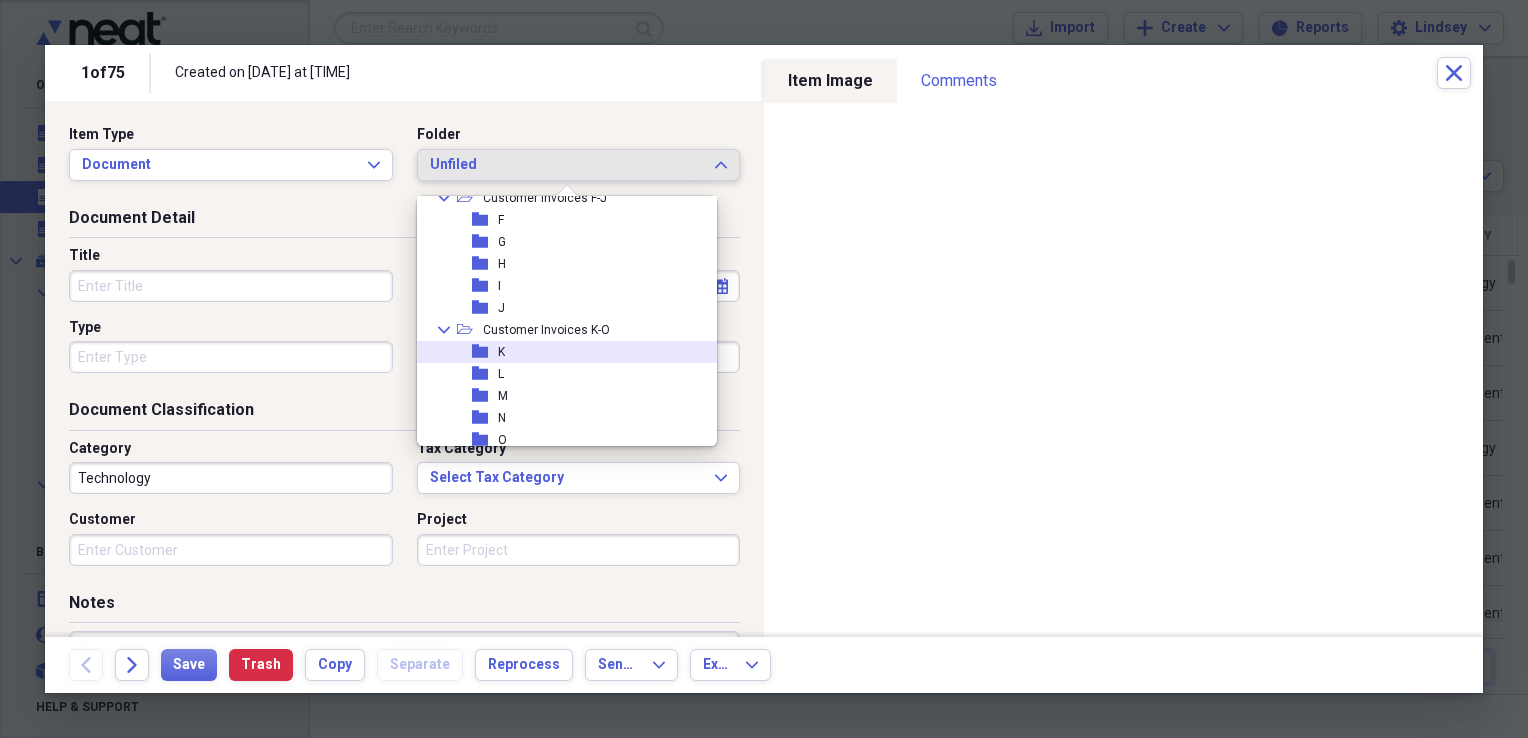 click on "folder K" at bounding box center (559, 352) 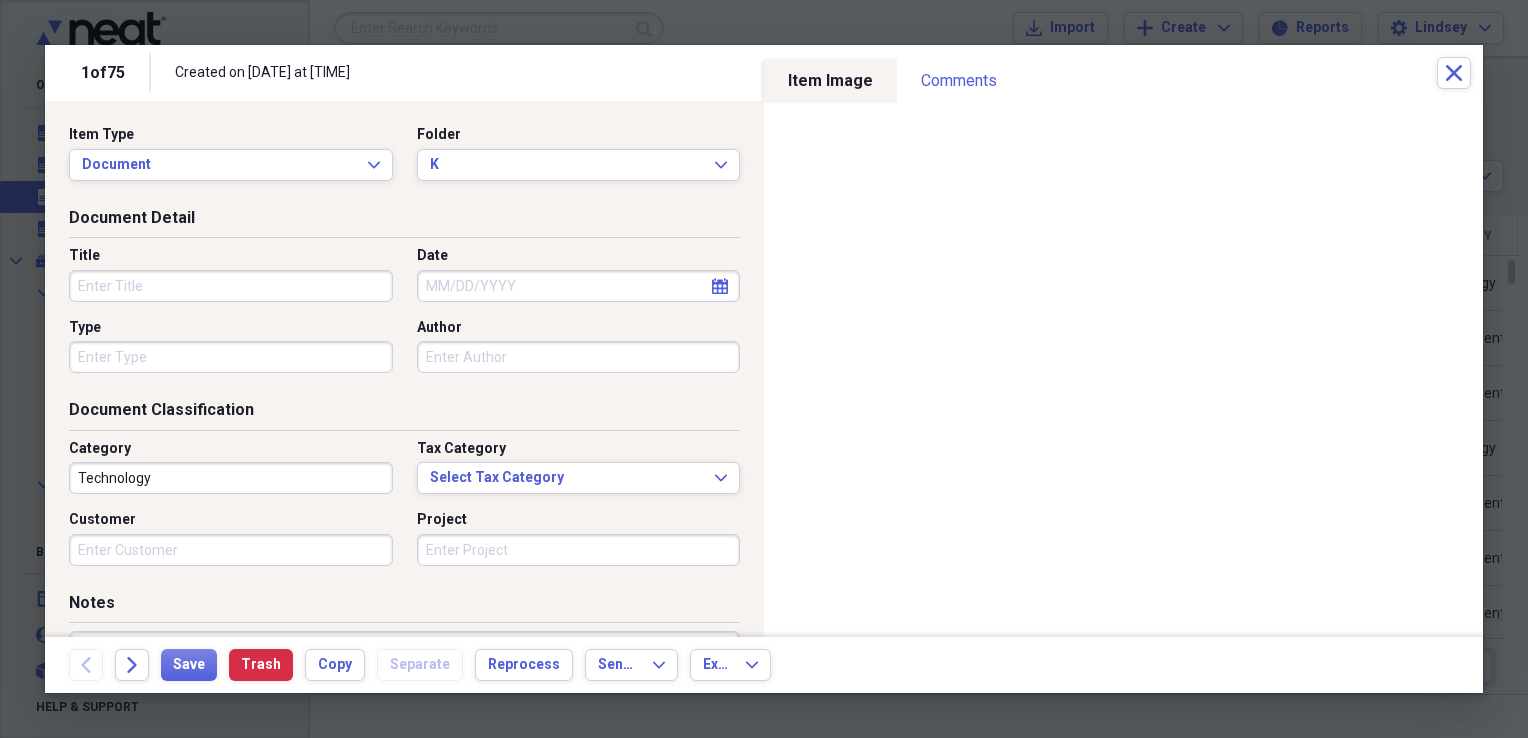 click on "Title" at bounding box center (231, 286) 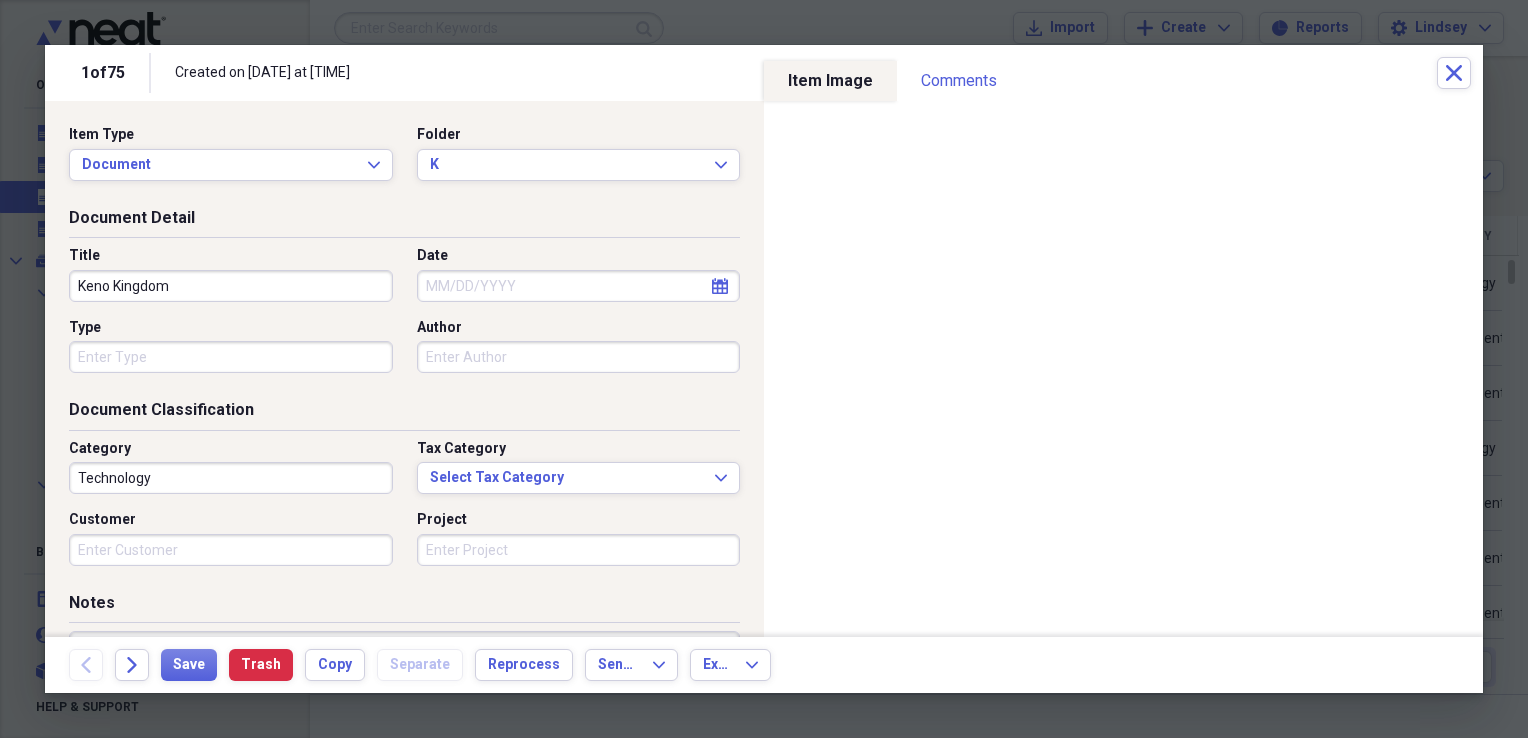 type on "Keno Kingdom" 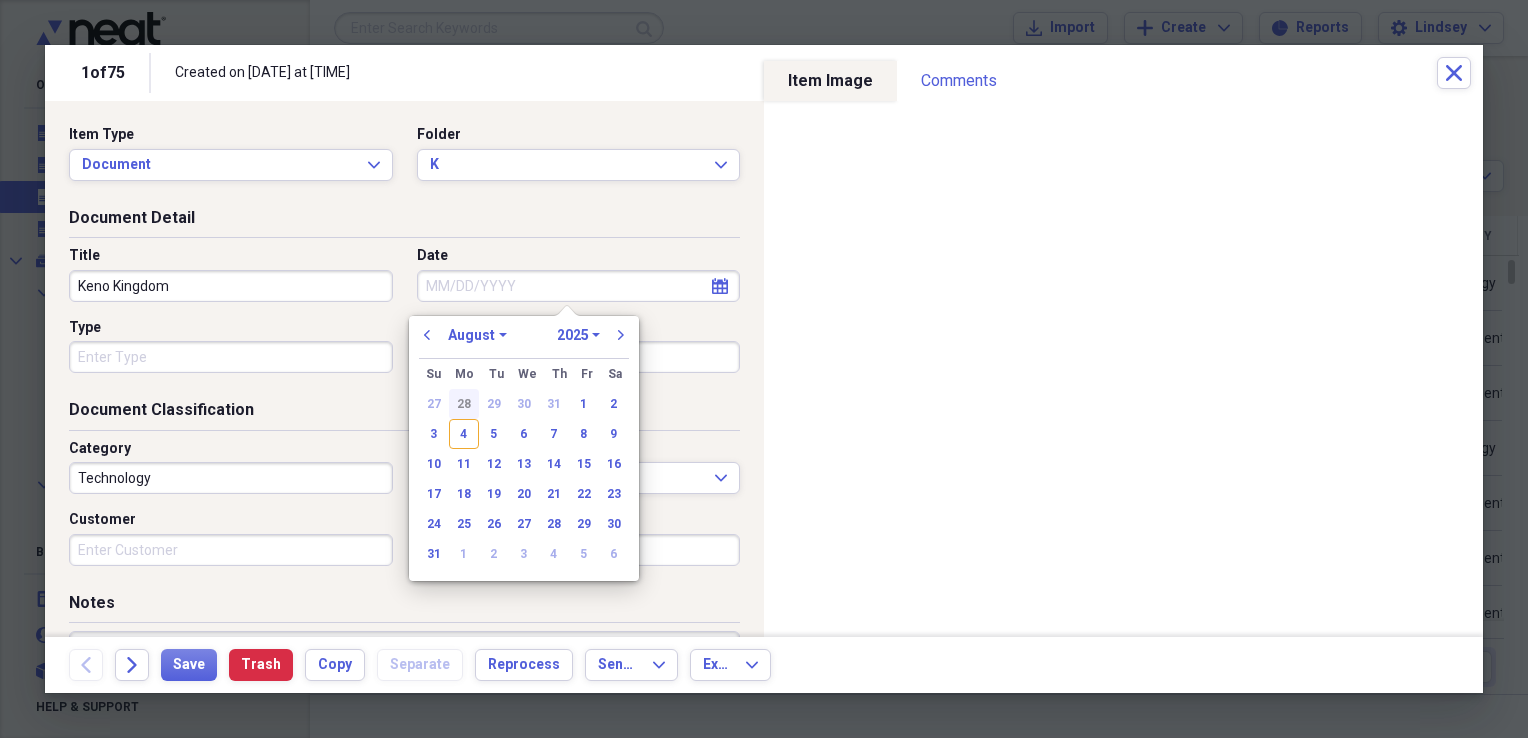 click on "28" at bounding box center [464, 404] 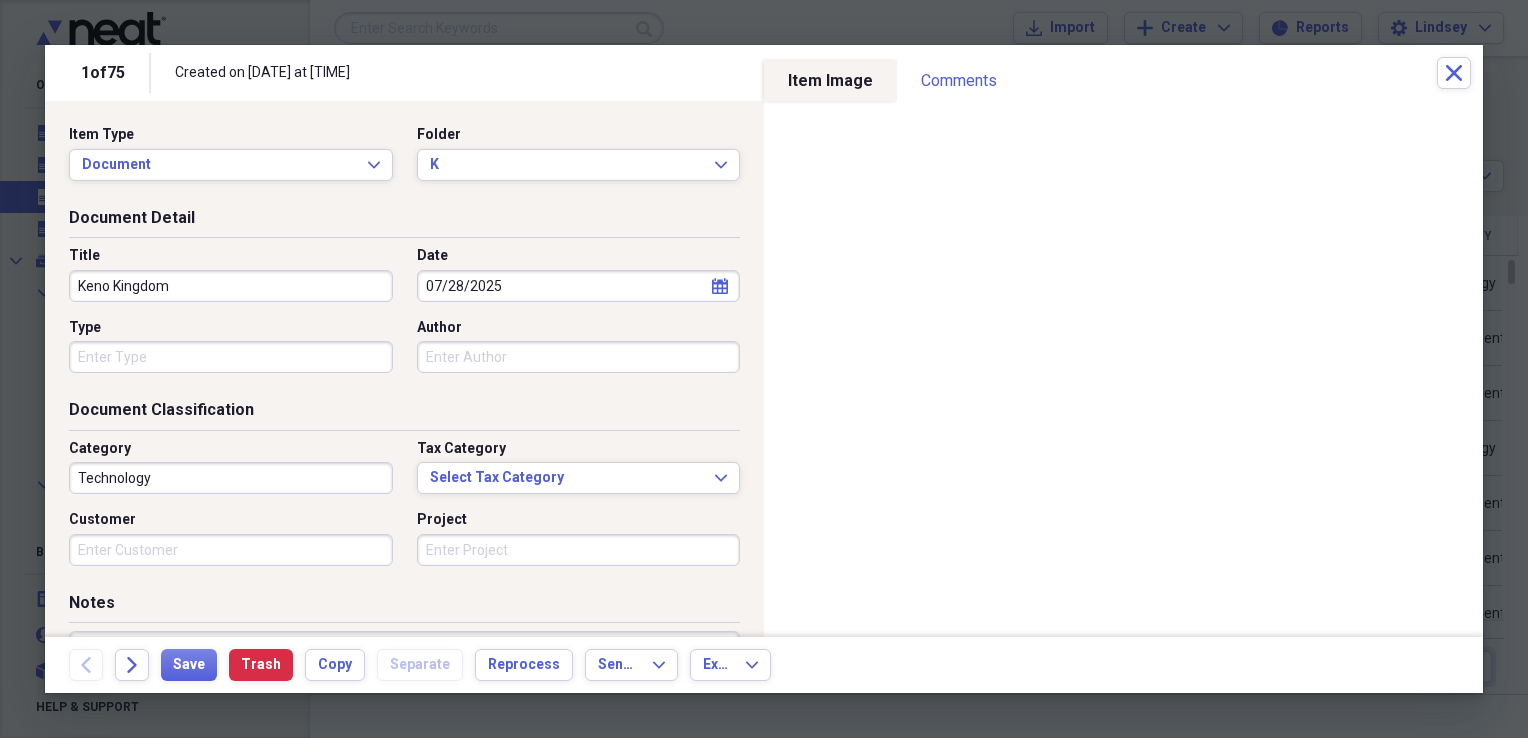 type 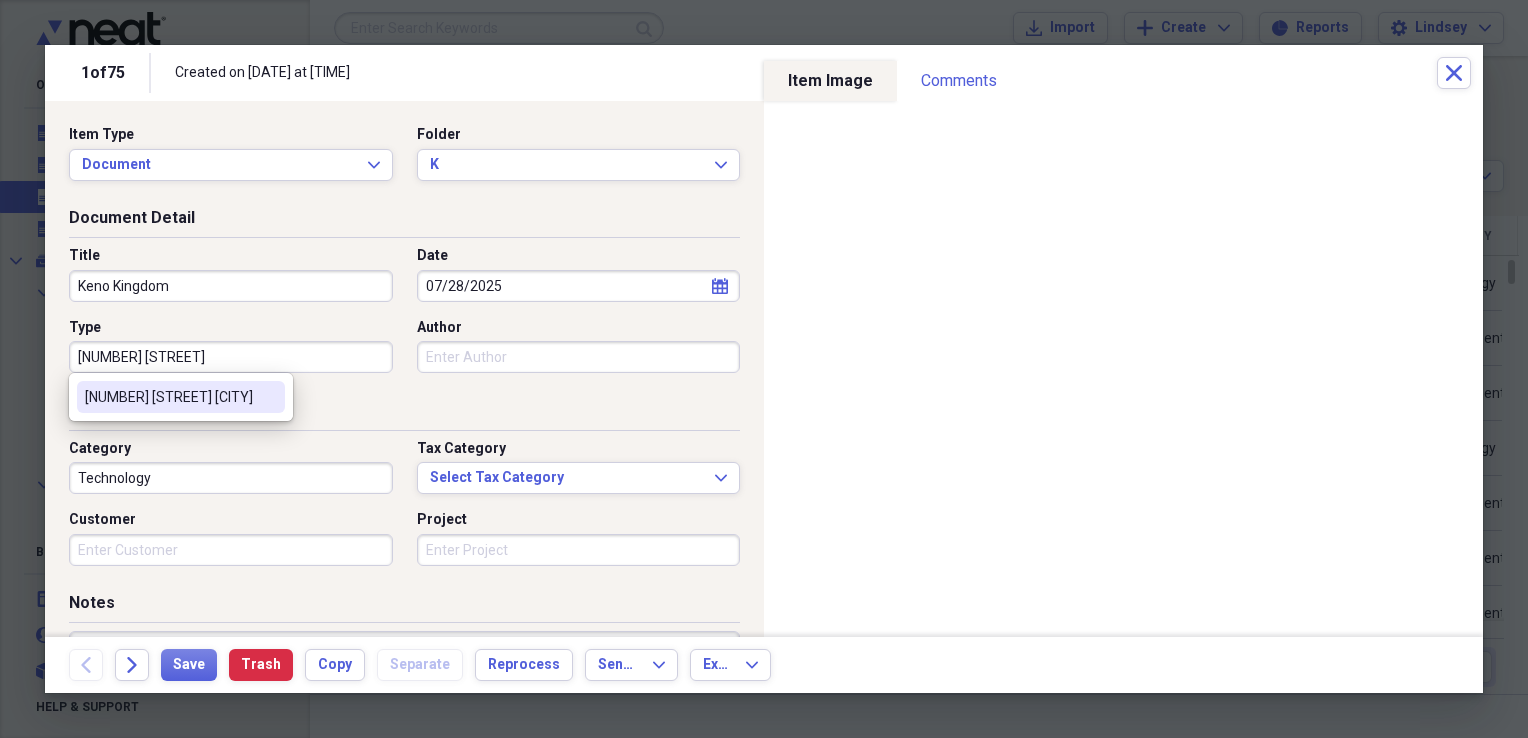 type on "[NUMBER] [STREET]   [CITY]" 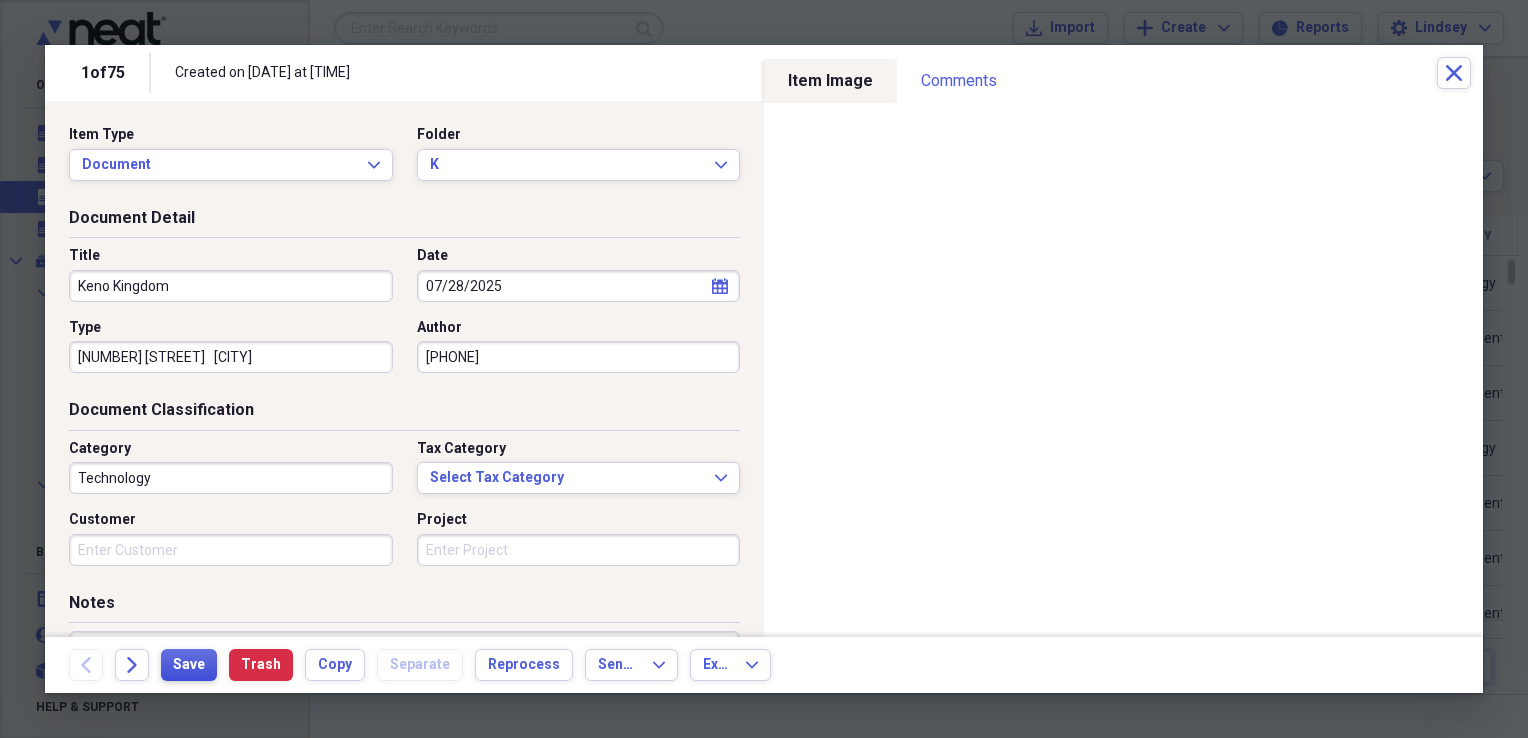type on "[PHONE]" 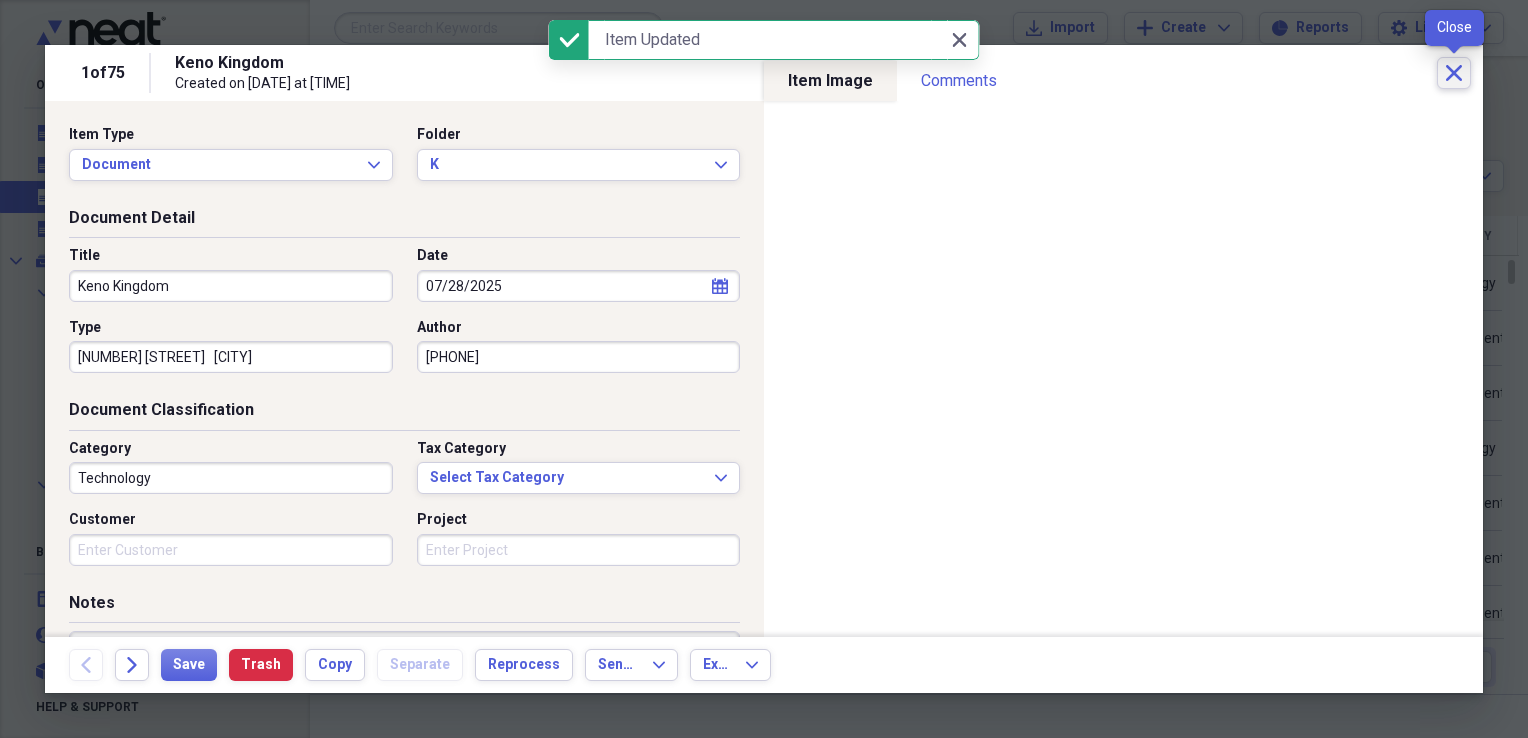 click on "Close" at bounding box center (1454, 73) 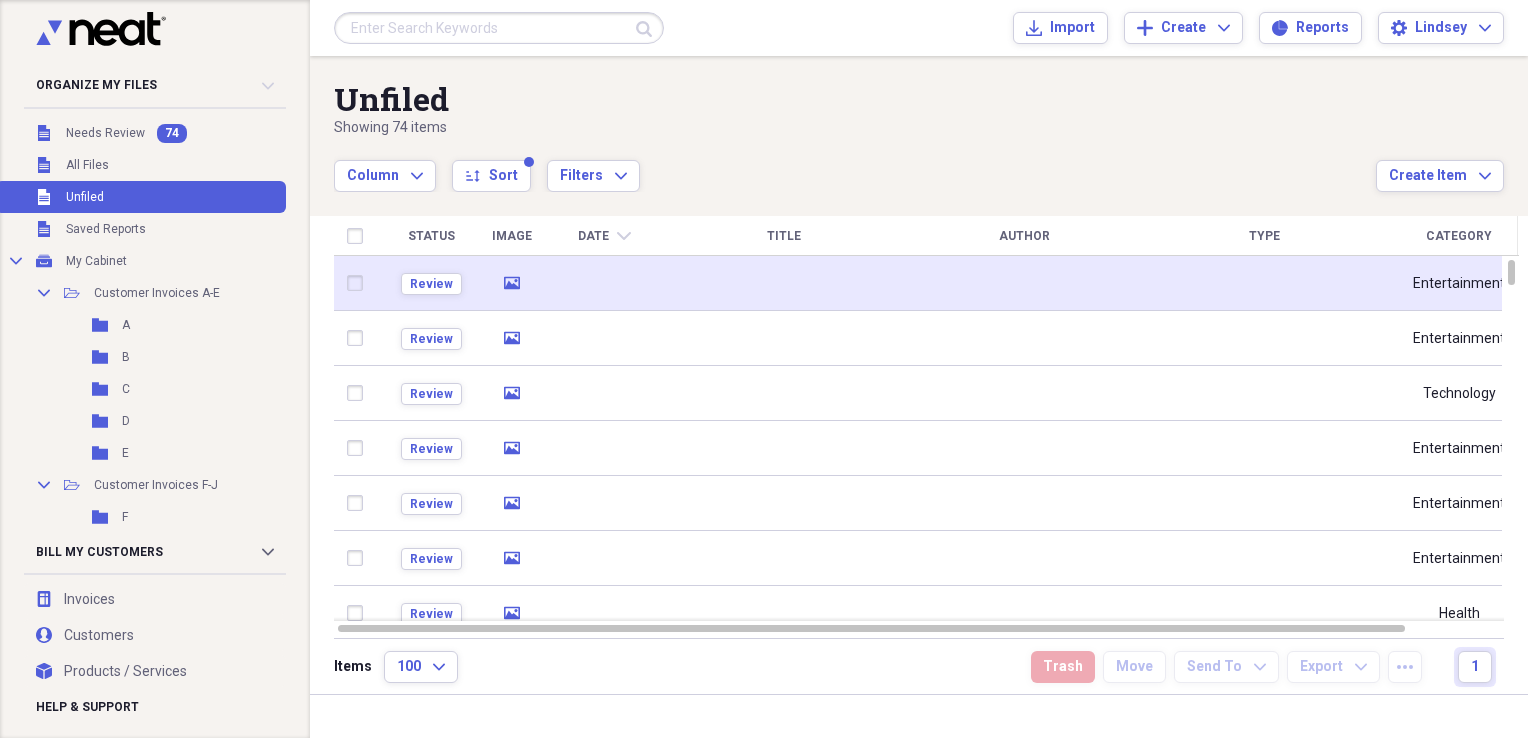 click at bounding box center (604, 283) 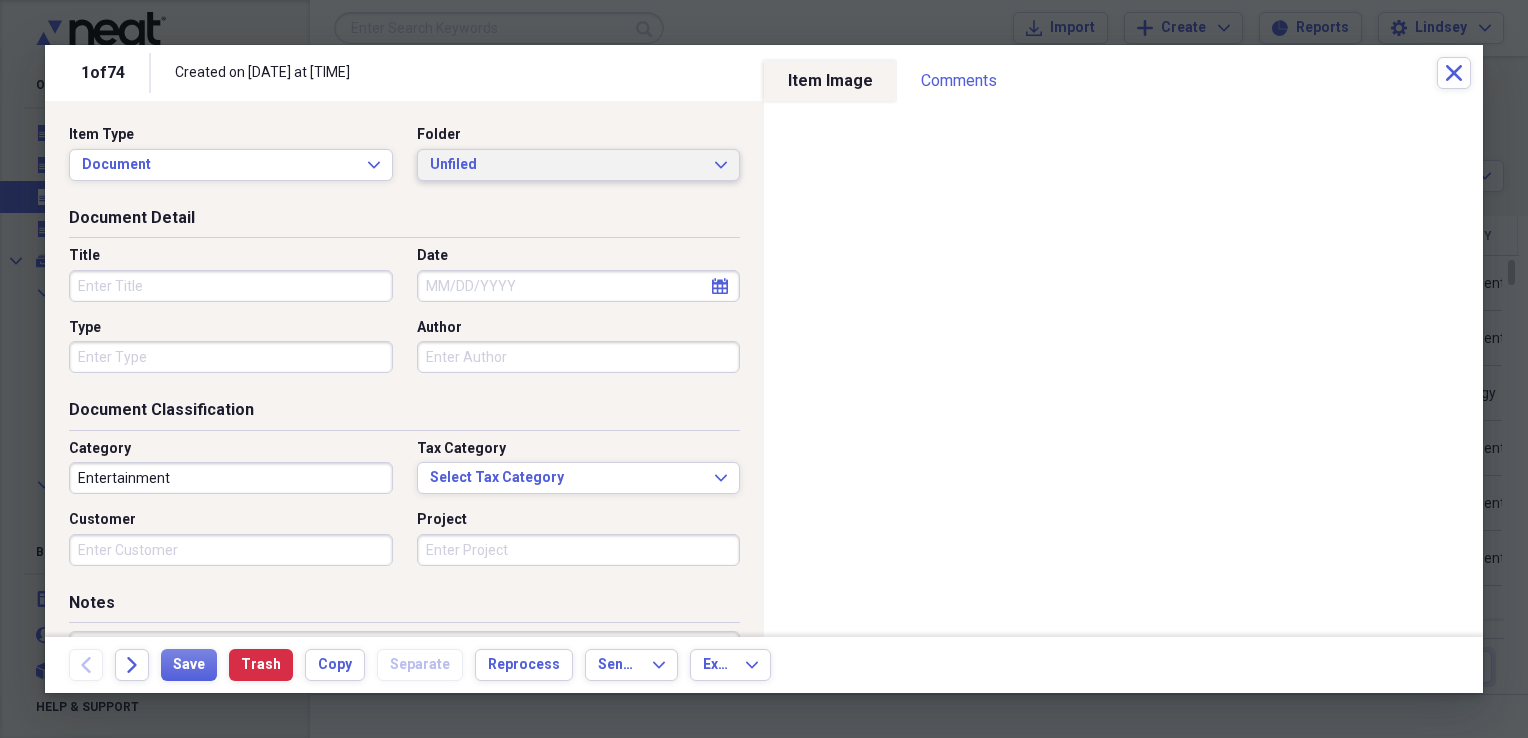click on "Unfiled" at bounding box center (567, 165) 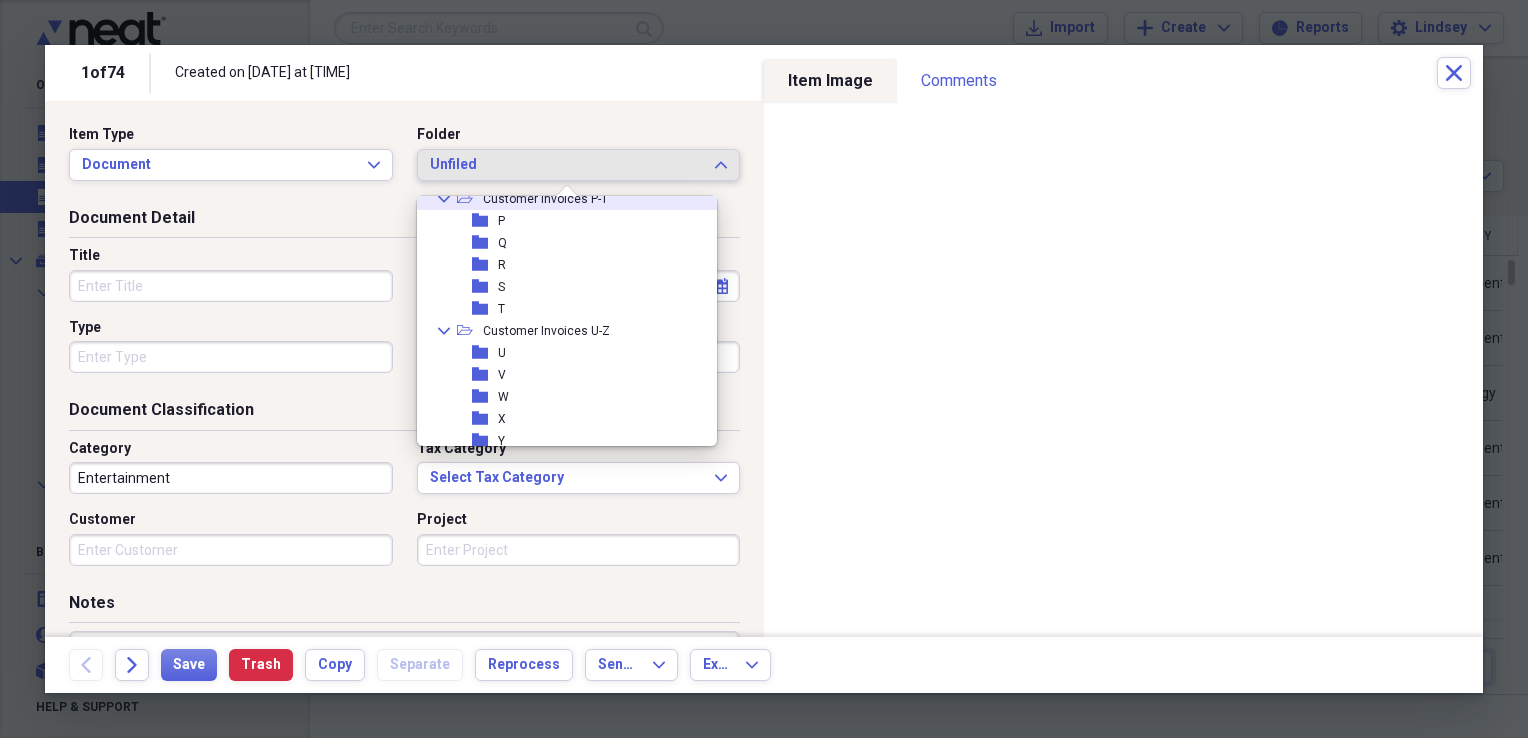 scroll, scrollTop: 500, scrollLeft: 0, axis: vertical 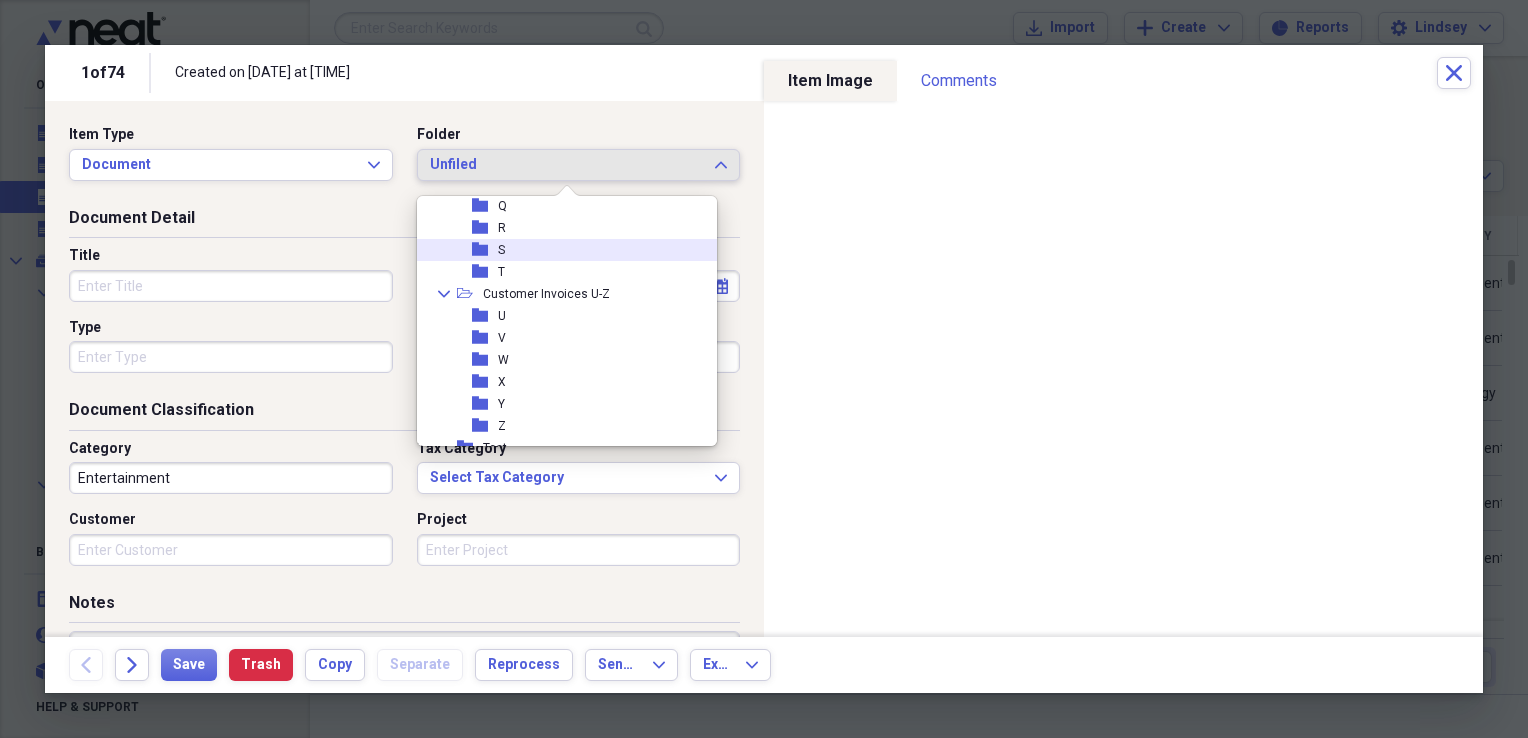 drag, startPoint x: 578, startPoint y: 254, endPoint x: 486, endPoint y: 260, distance: 92.19544 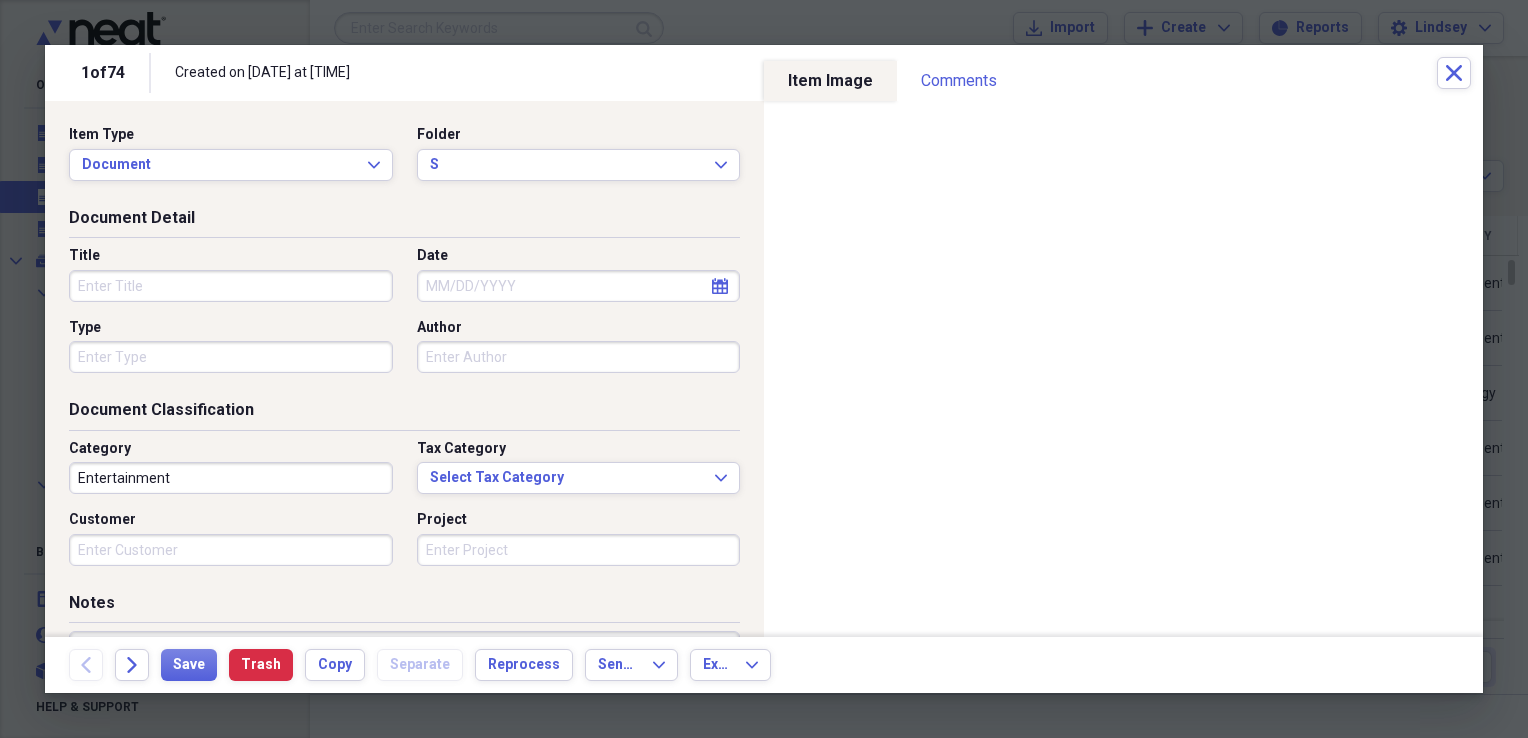 click on "Title" at bounding box center (231, 286) 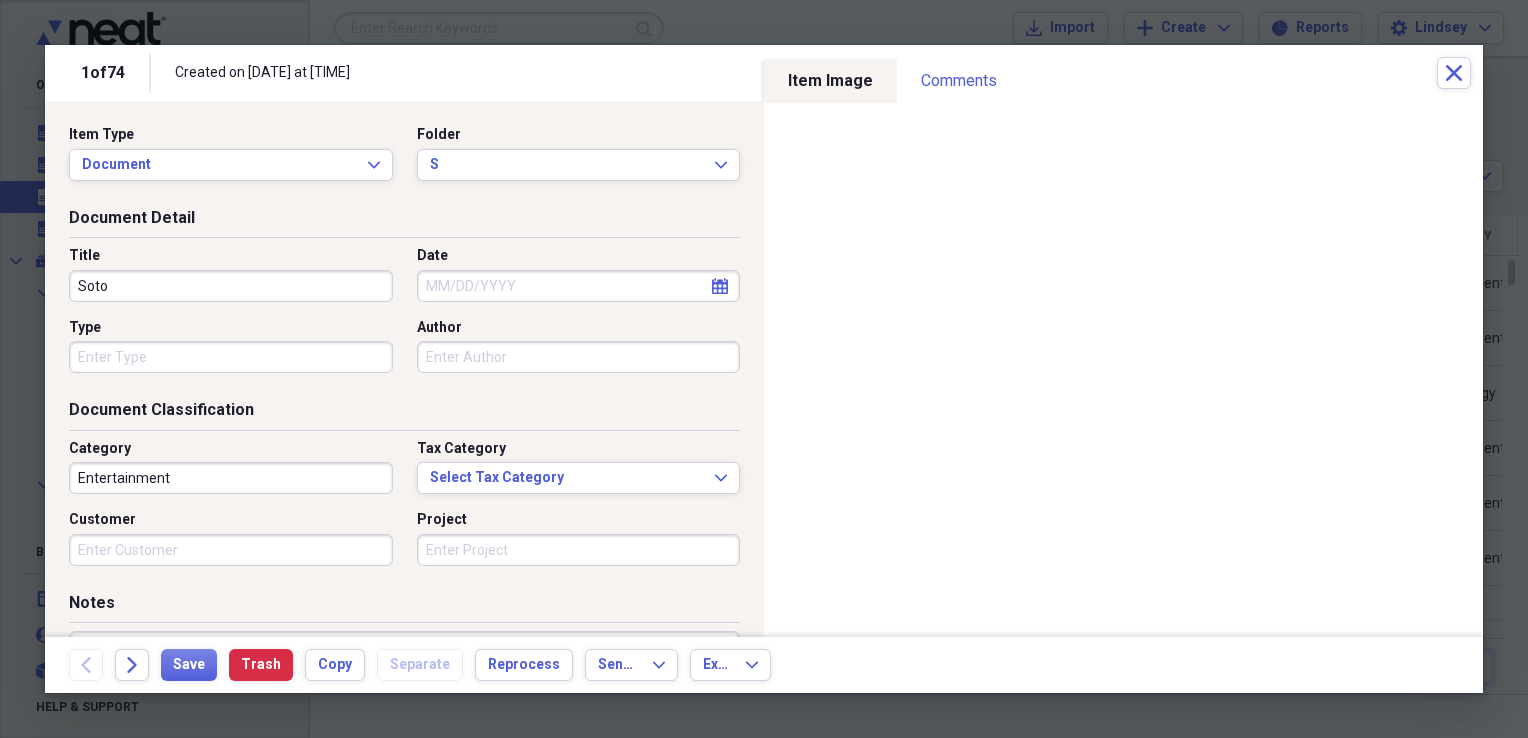 type on "Soto" 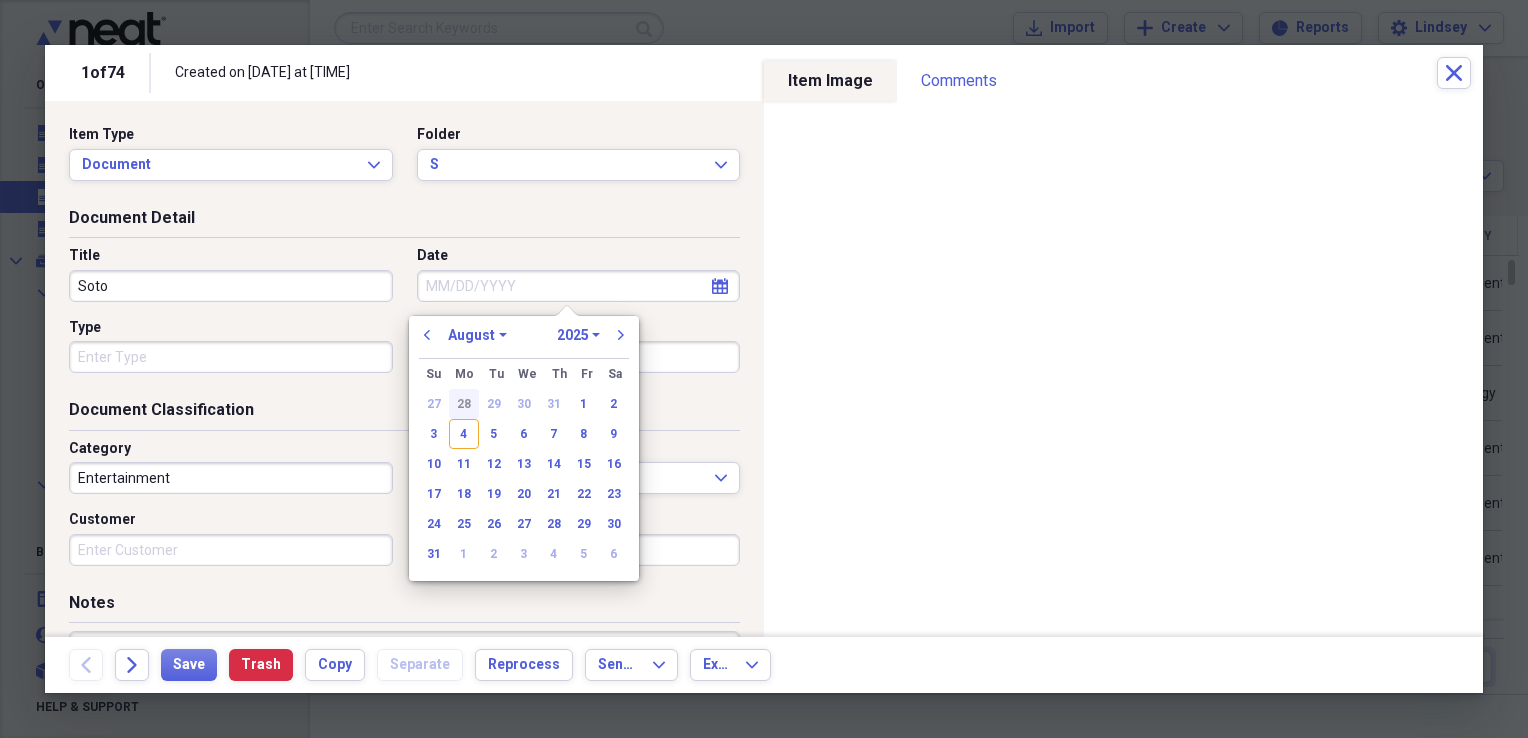 click on "28" at bounding box center (464, 404) 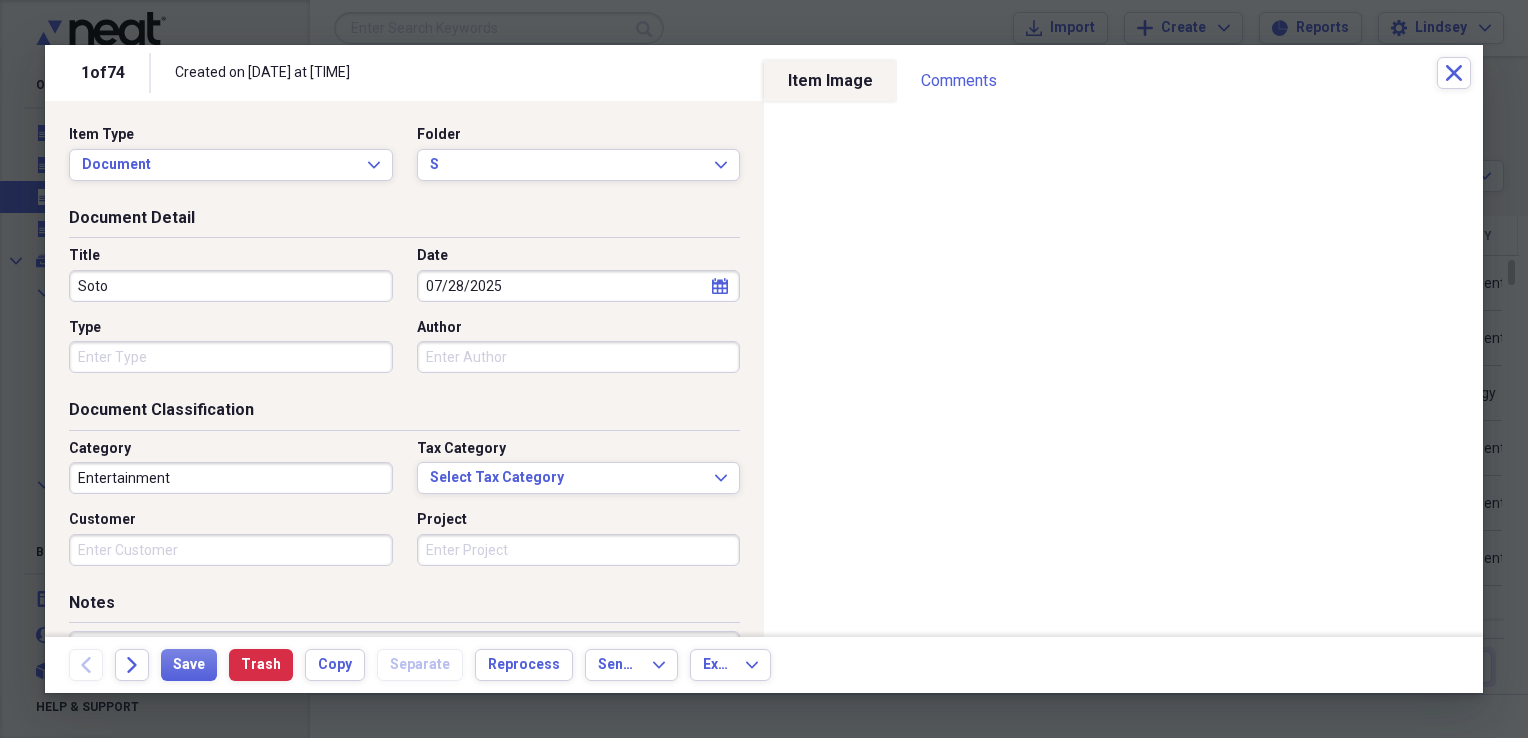 type 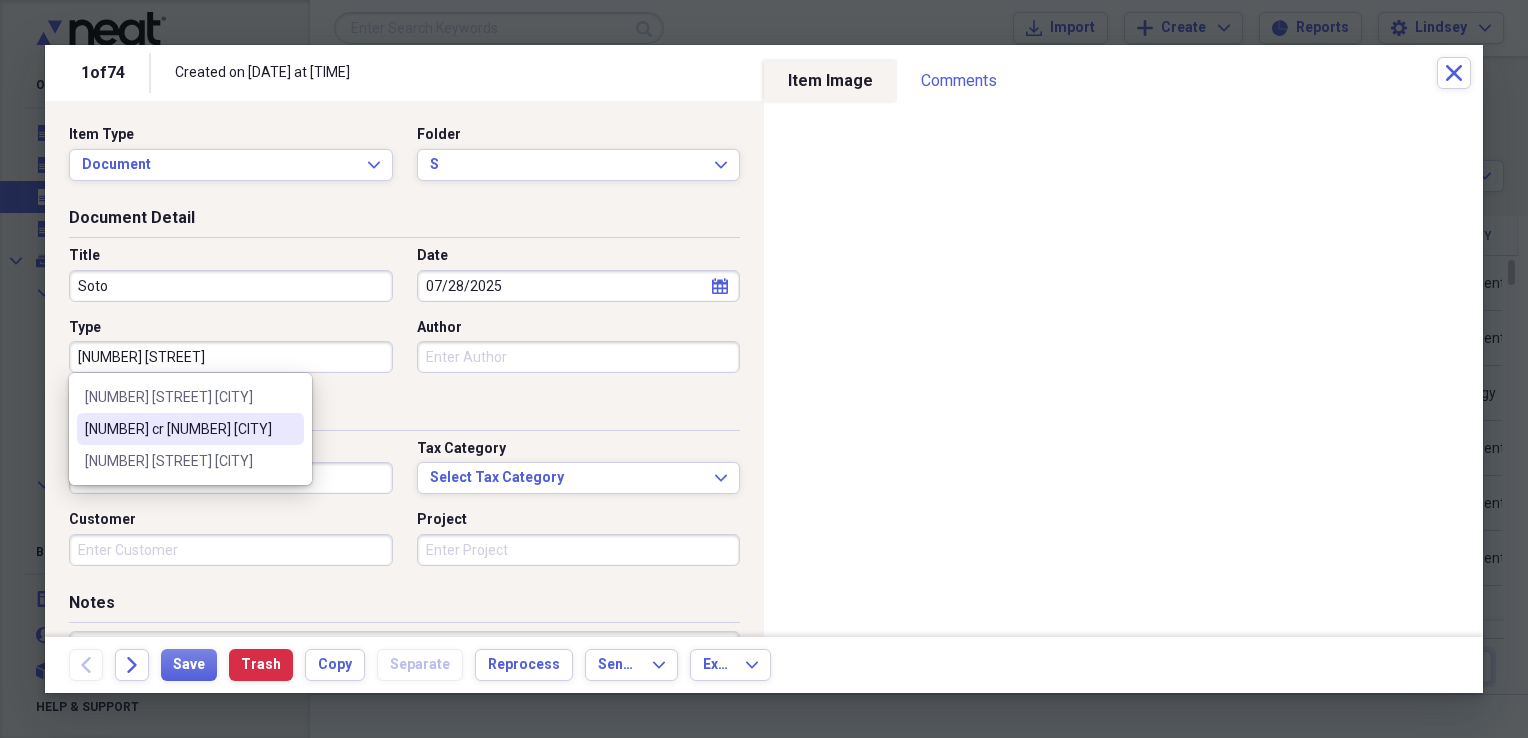 type on "[NUMBER] cr [NUMBER] [CITY]" 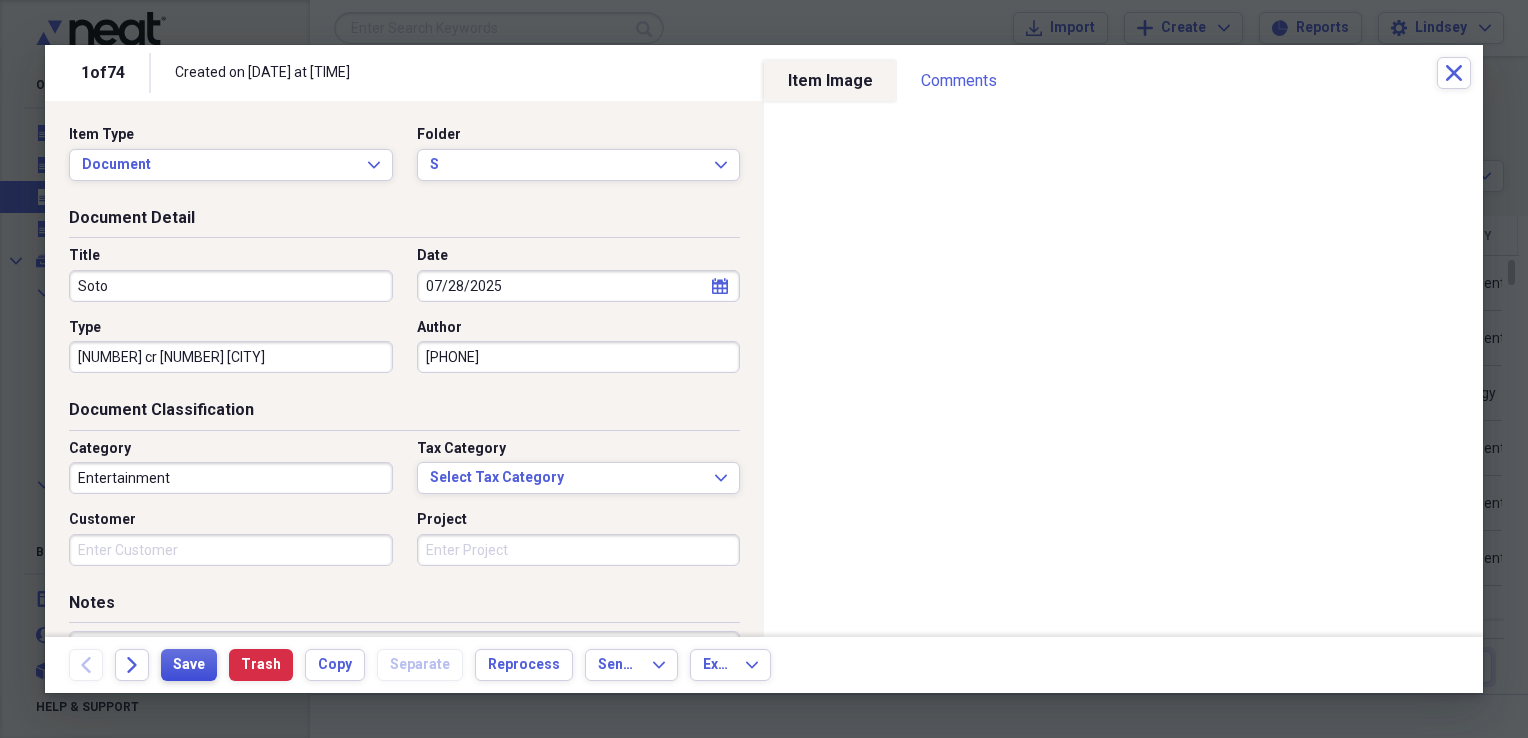 type on "[PHONE]" 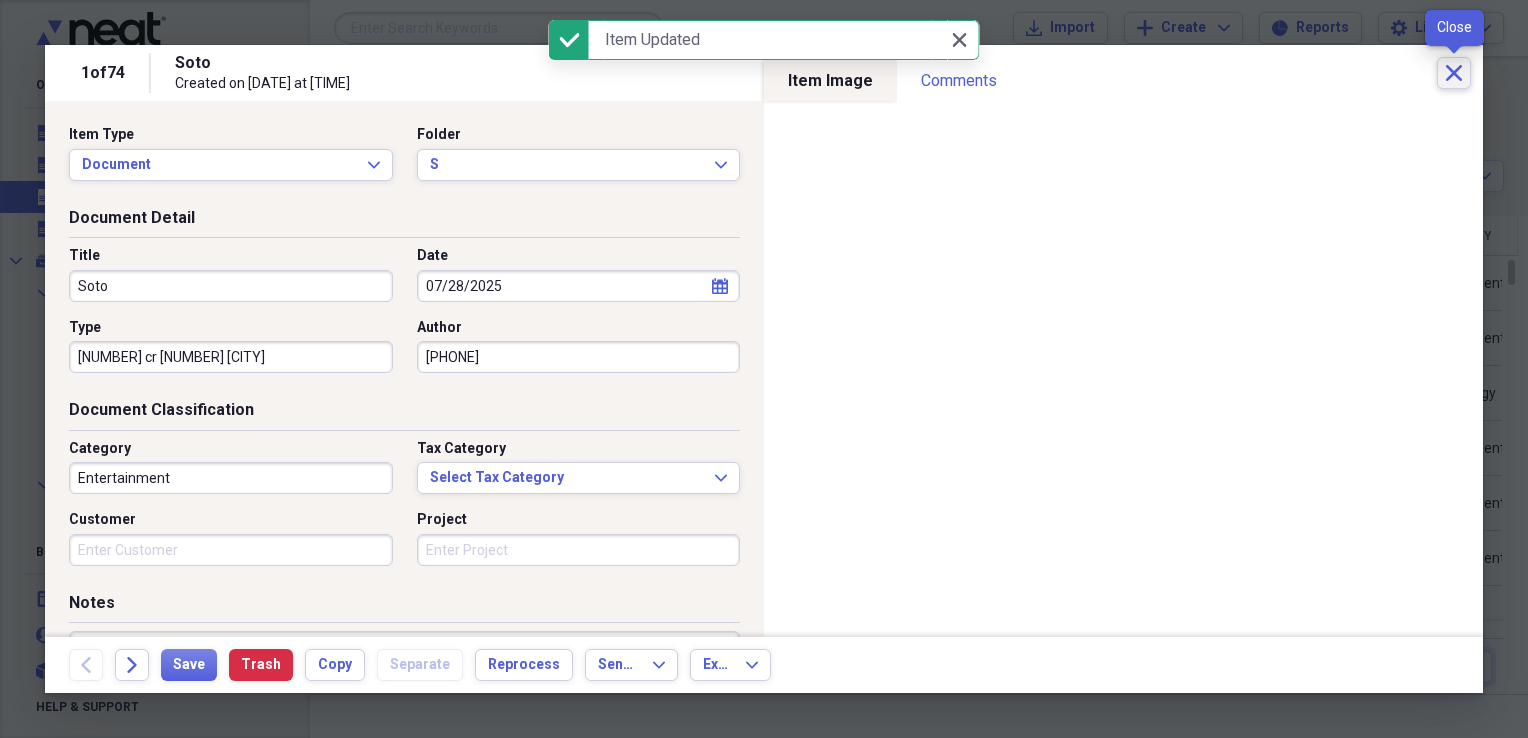 click 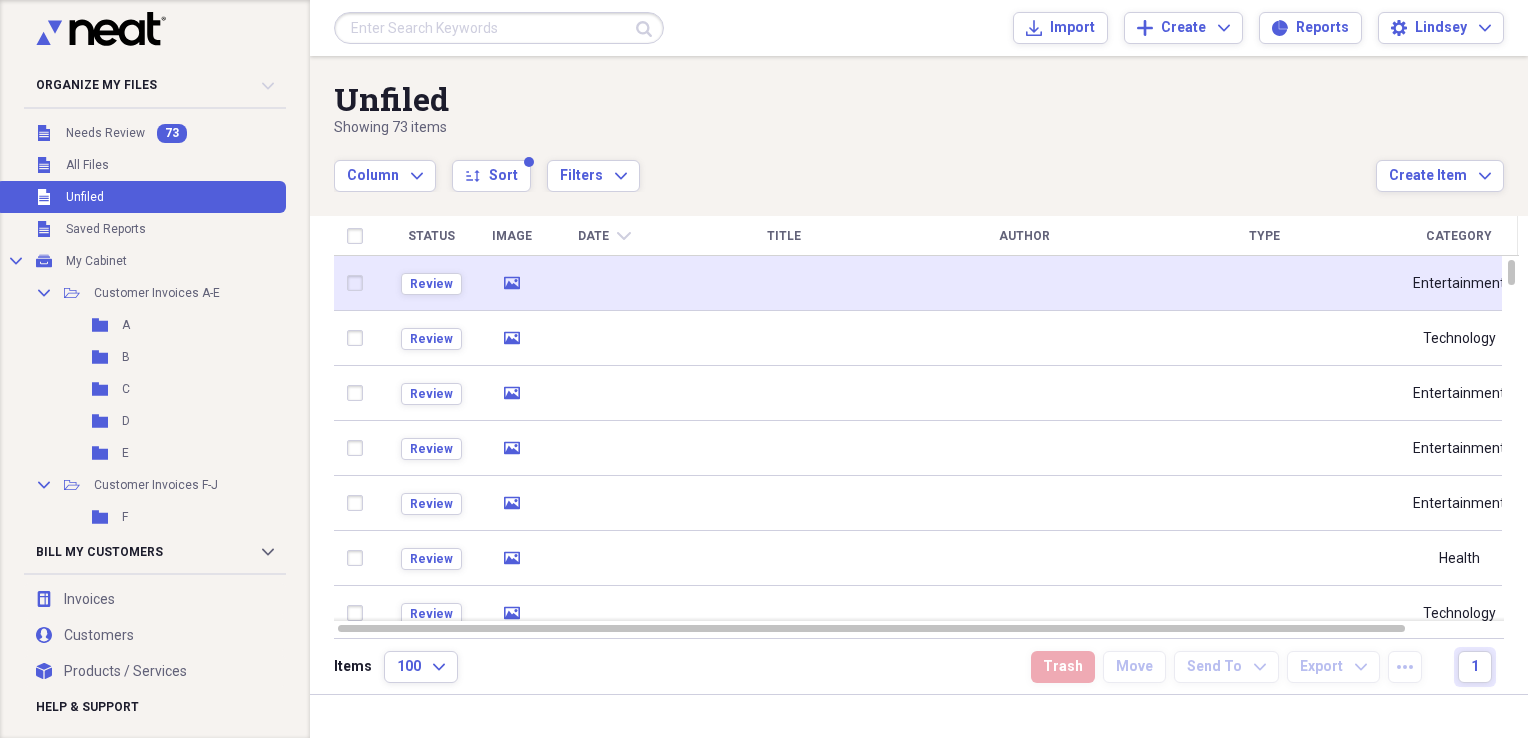 click at bounding box center [784, 283] 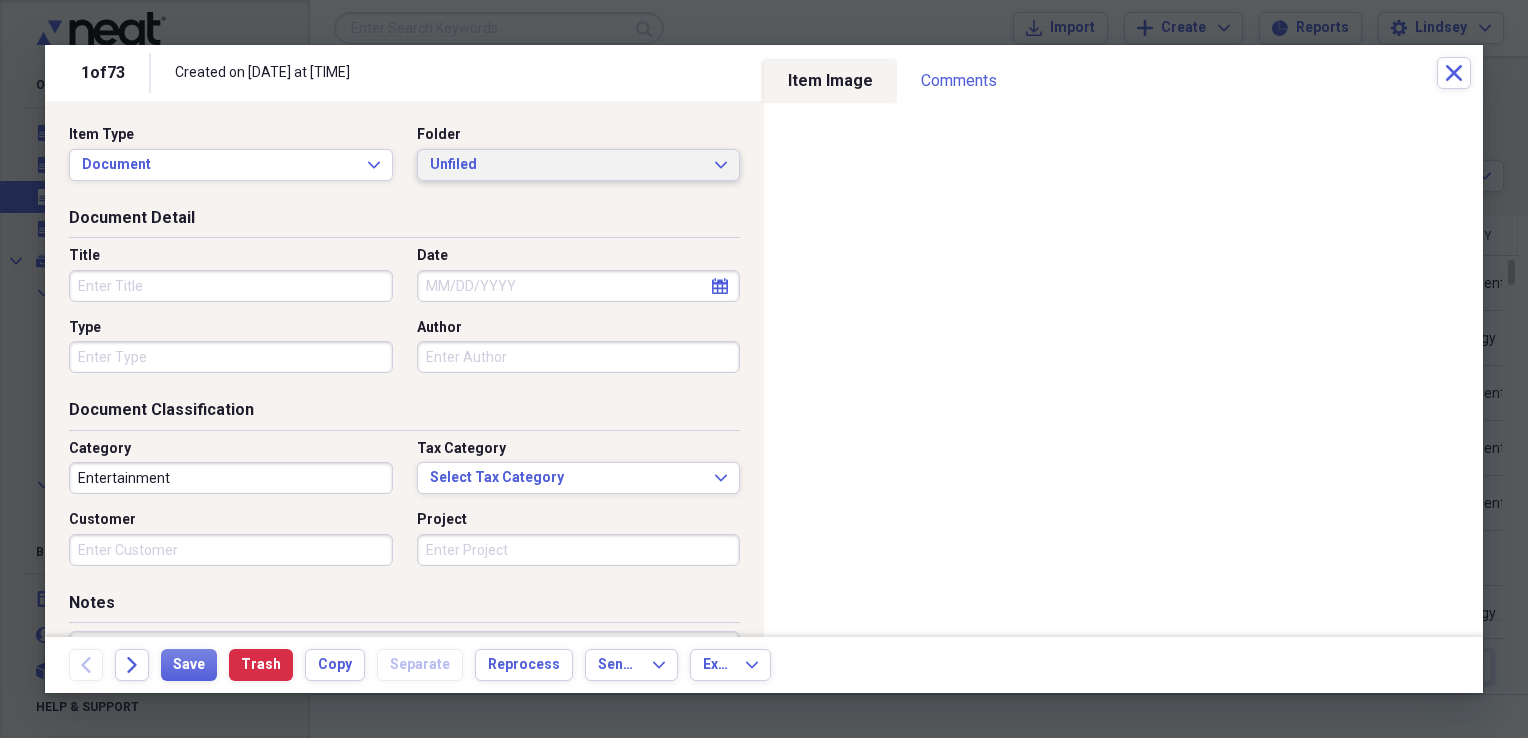 click on "Unfiled" at bounding box center [567, 165] 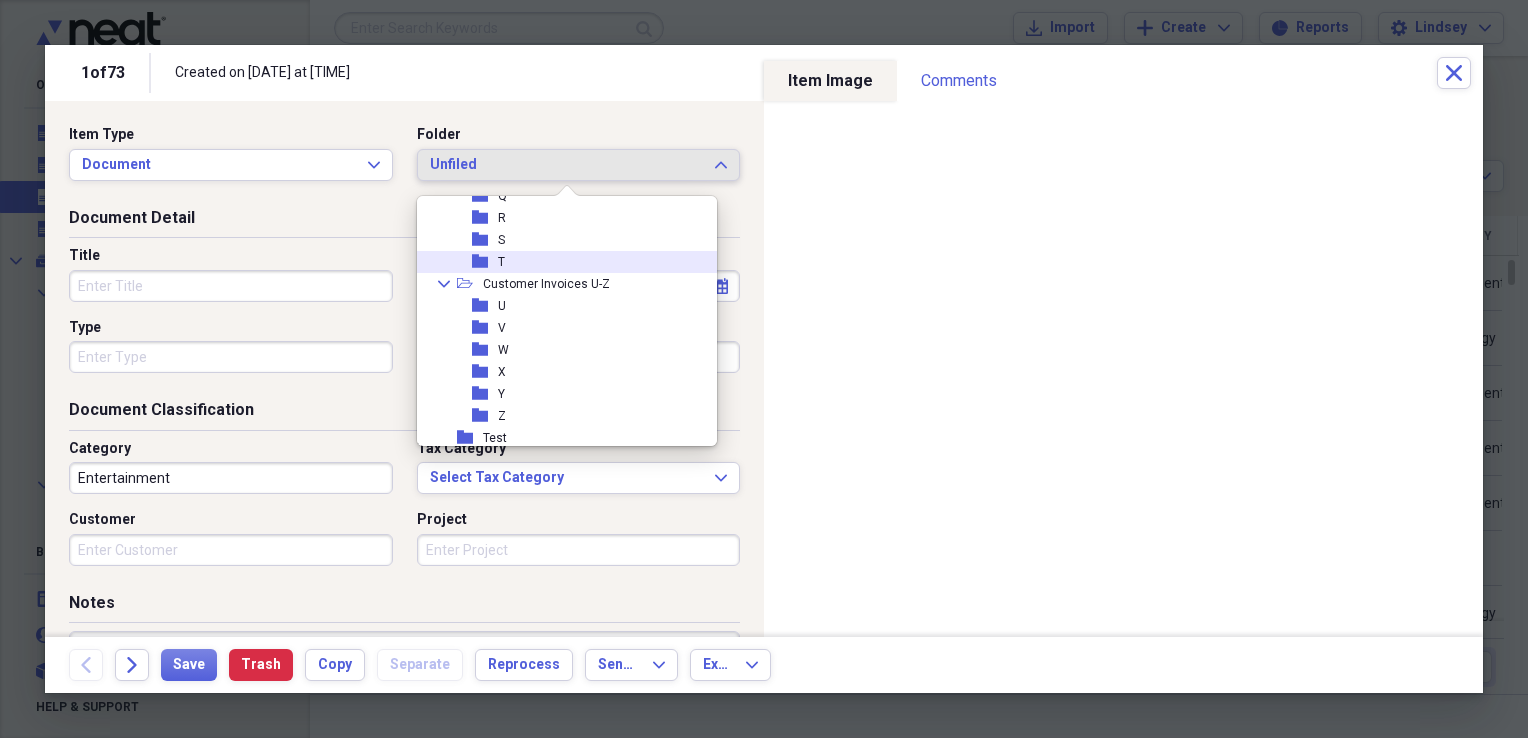 scroll, scrollTop: 534, scrollLeft: 0, axis: vertical 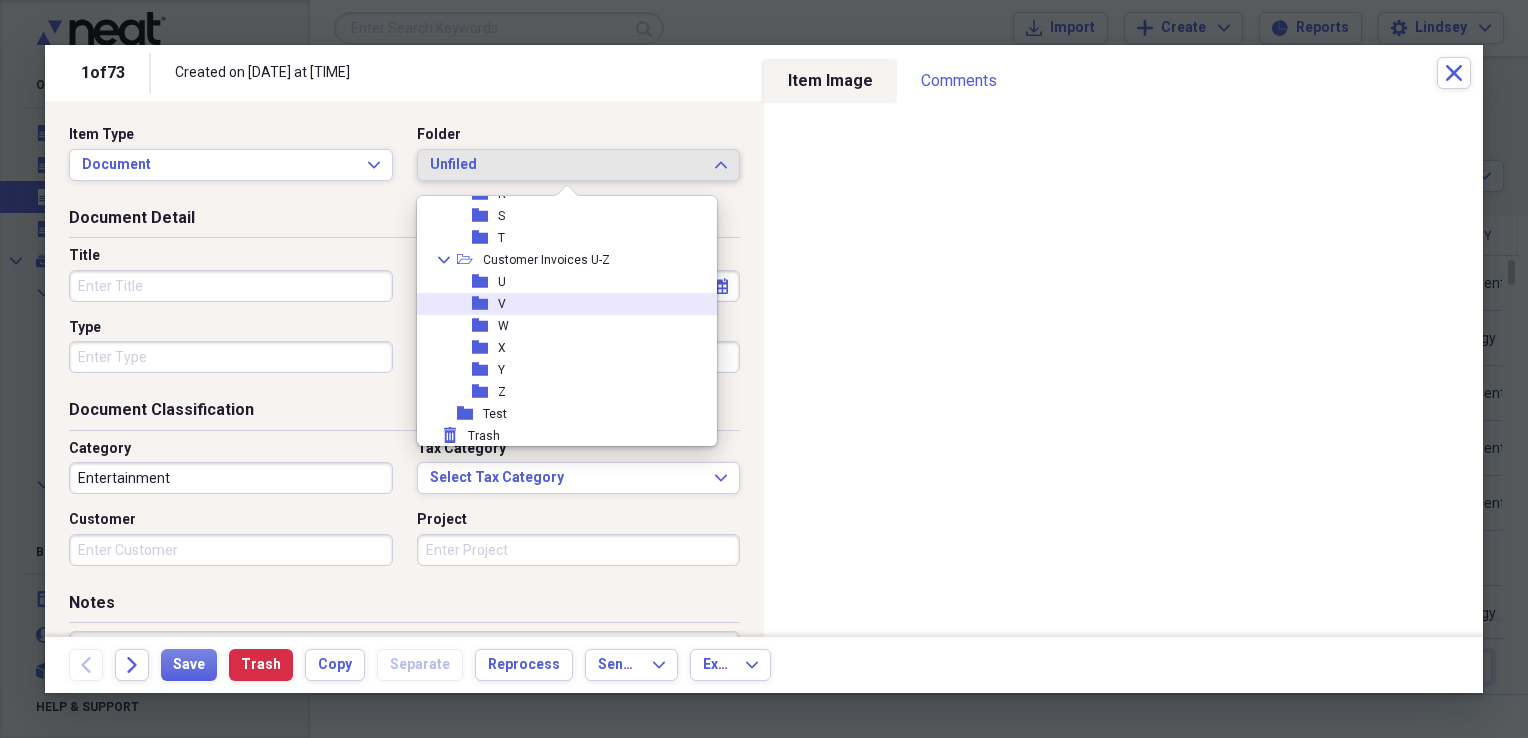 click on "folder V" at bounding box center [559, 304] 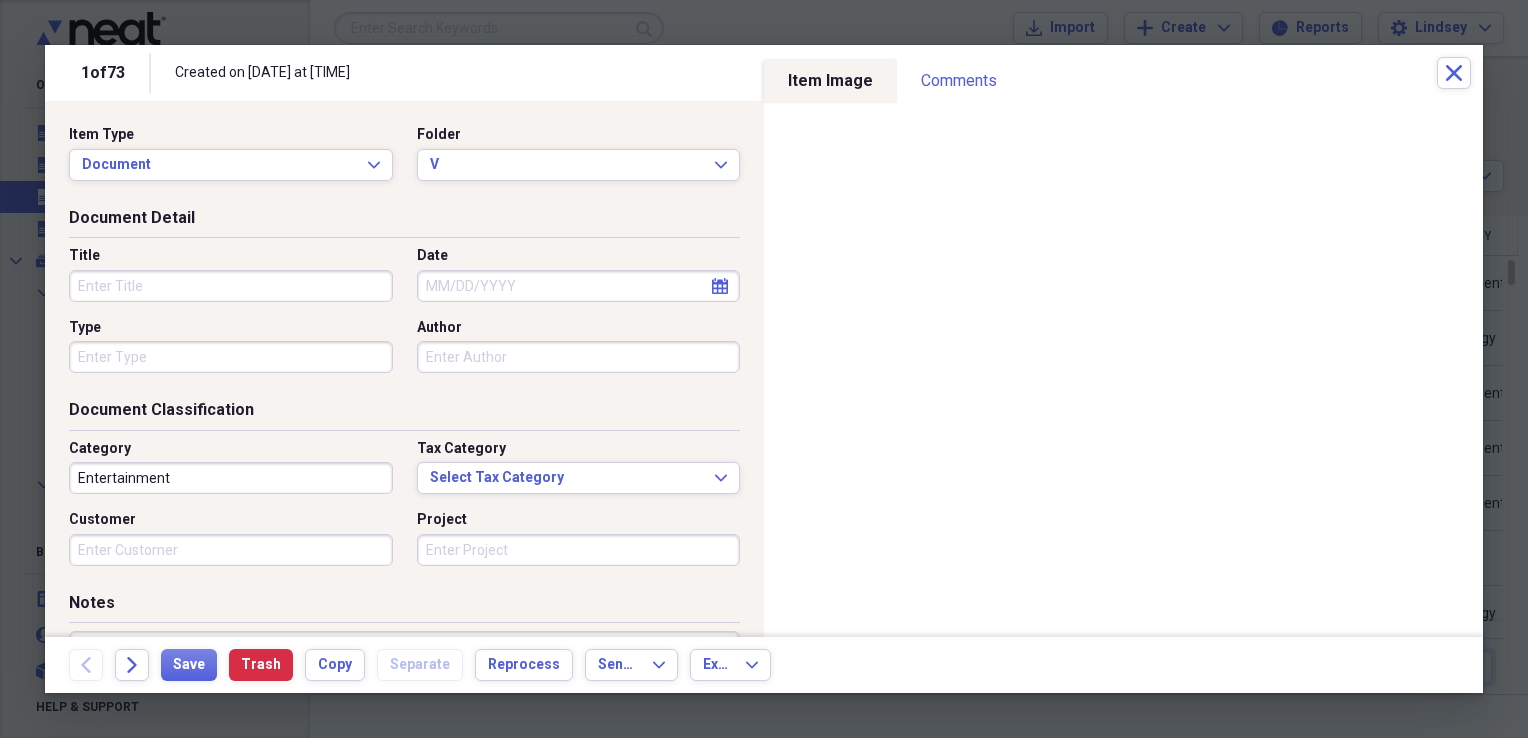click on "Title" at bounding box center [231, 286] 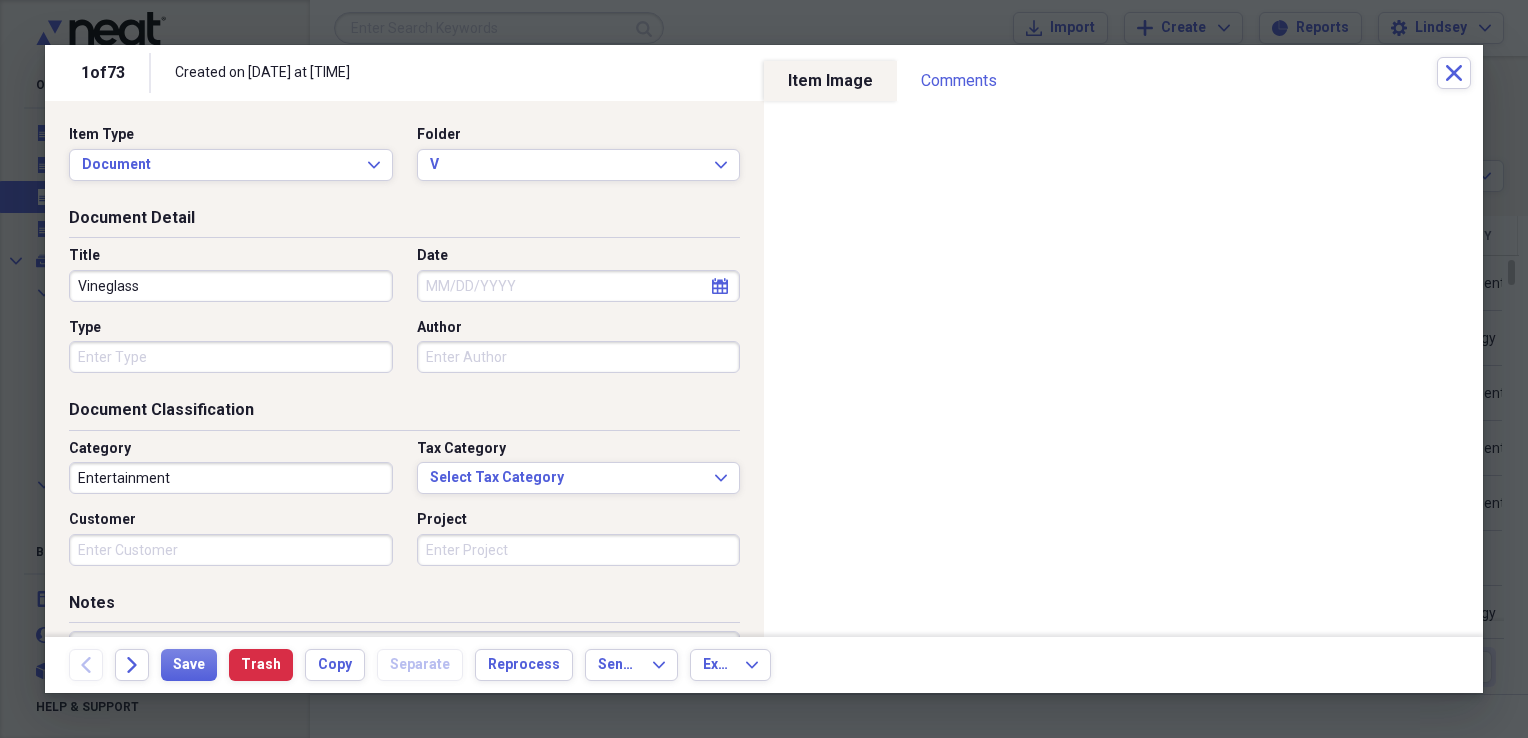 type on "Vineglass" 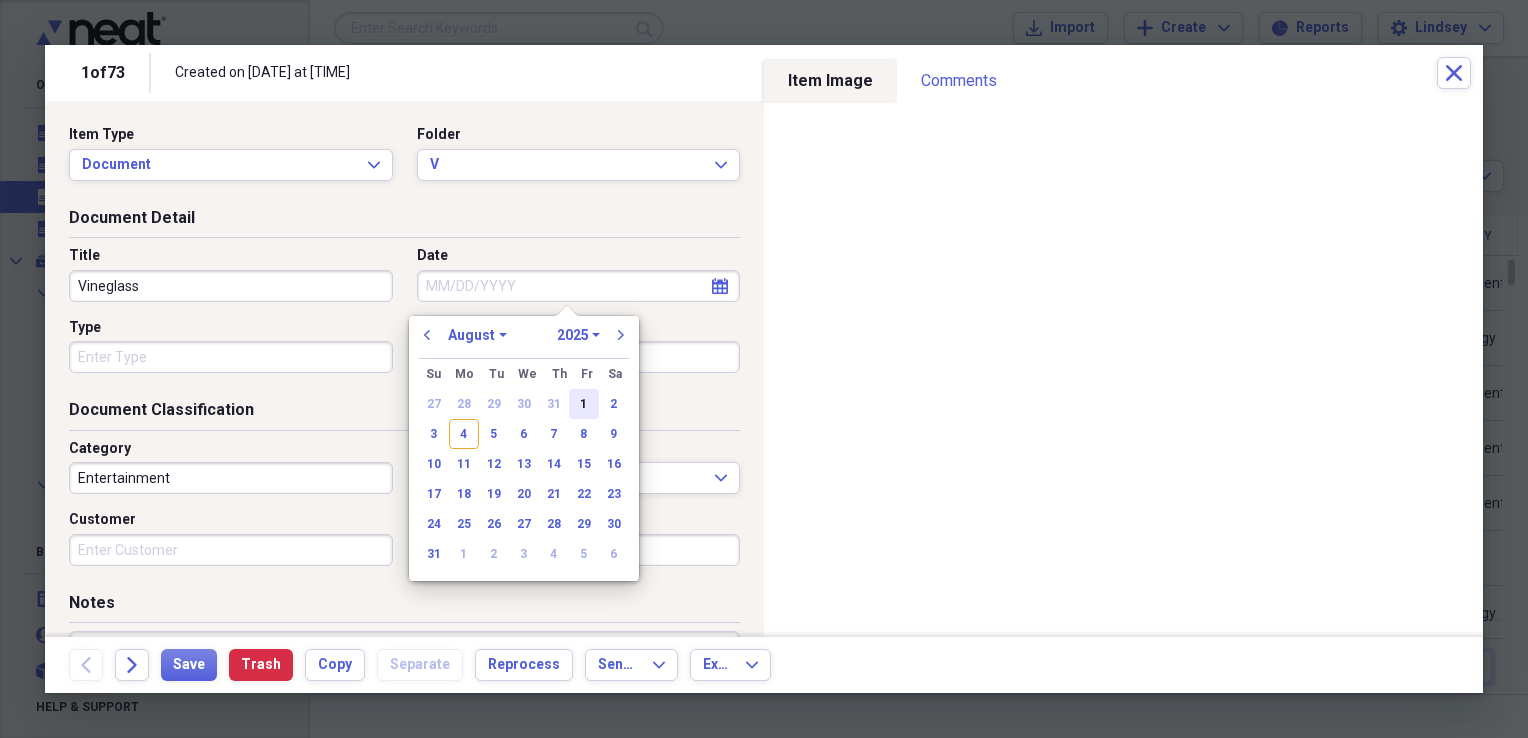 click on "1" at bounding box center (584, 404) 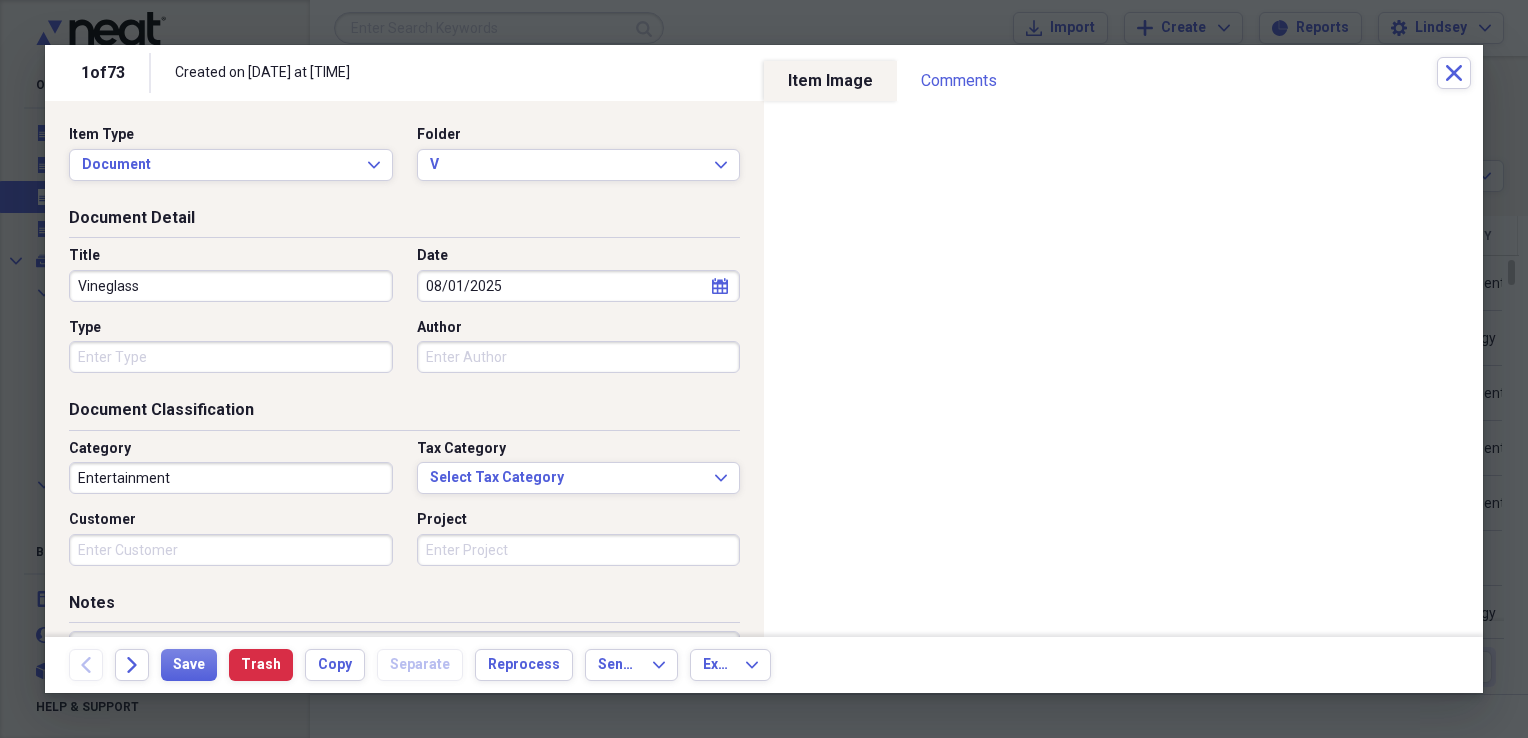 type 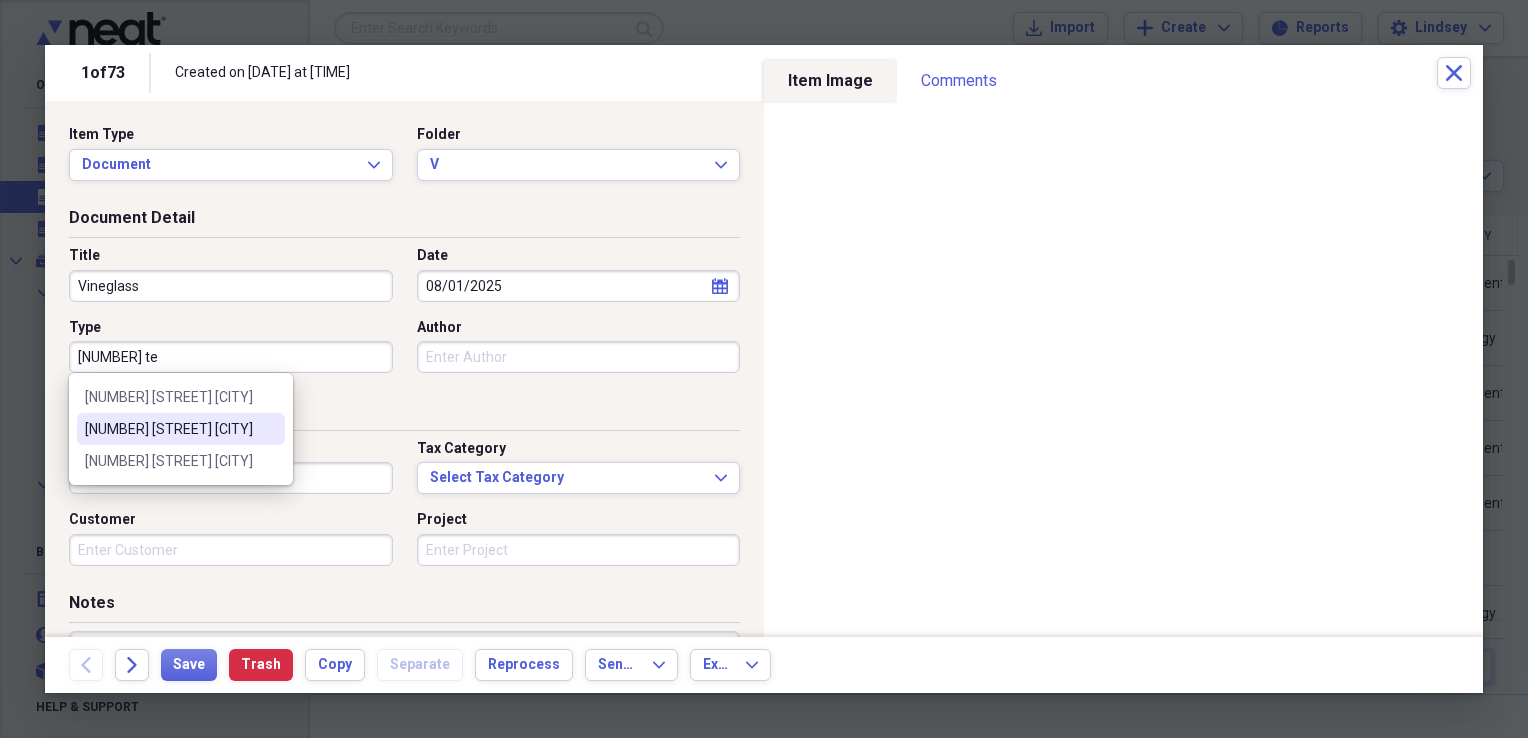type on "[NUMBER] [STREET] [CITY]" 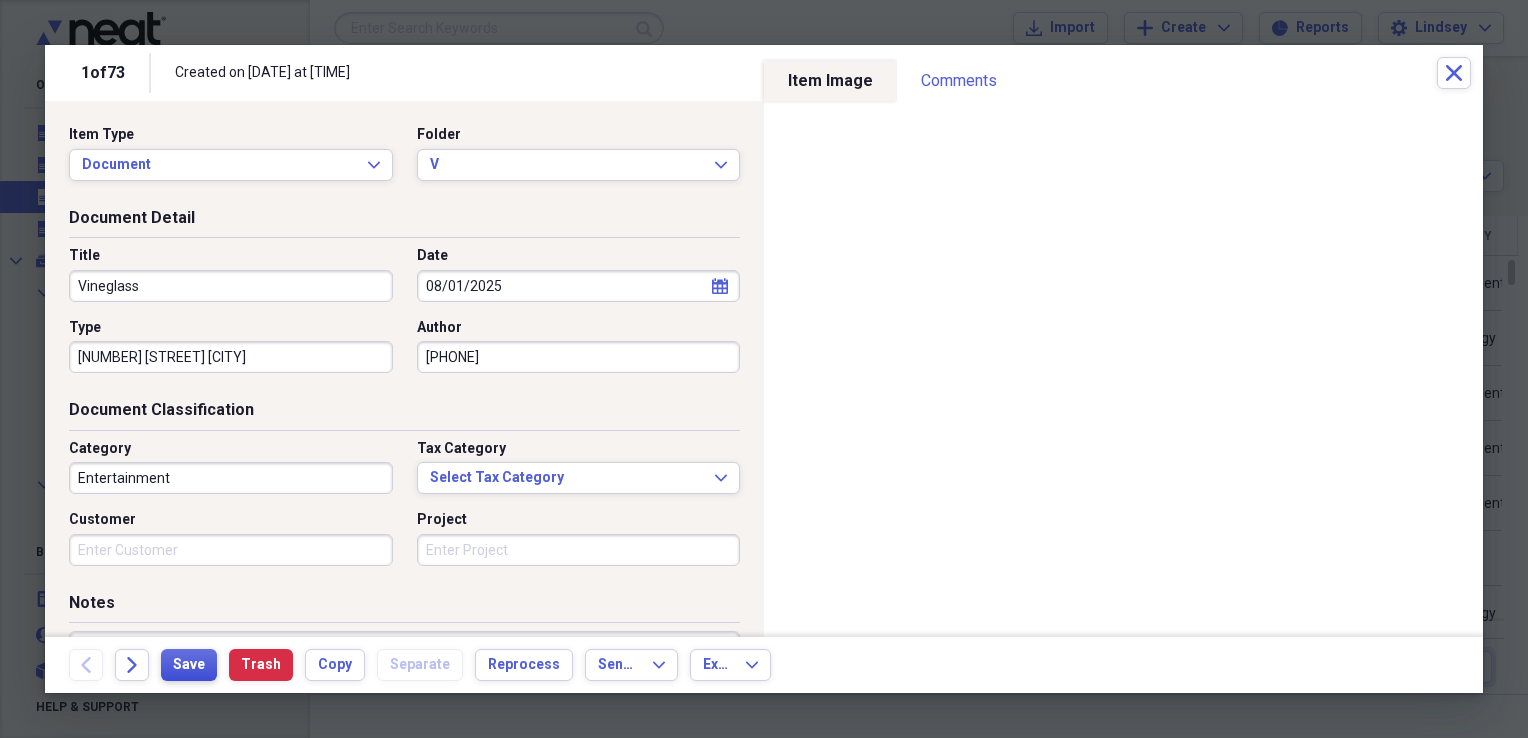 type on "[PHONE]" 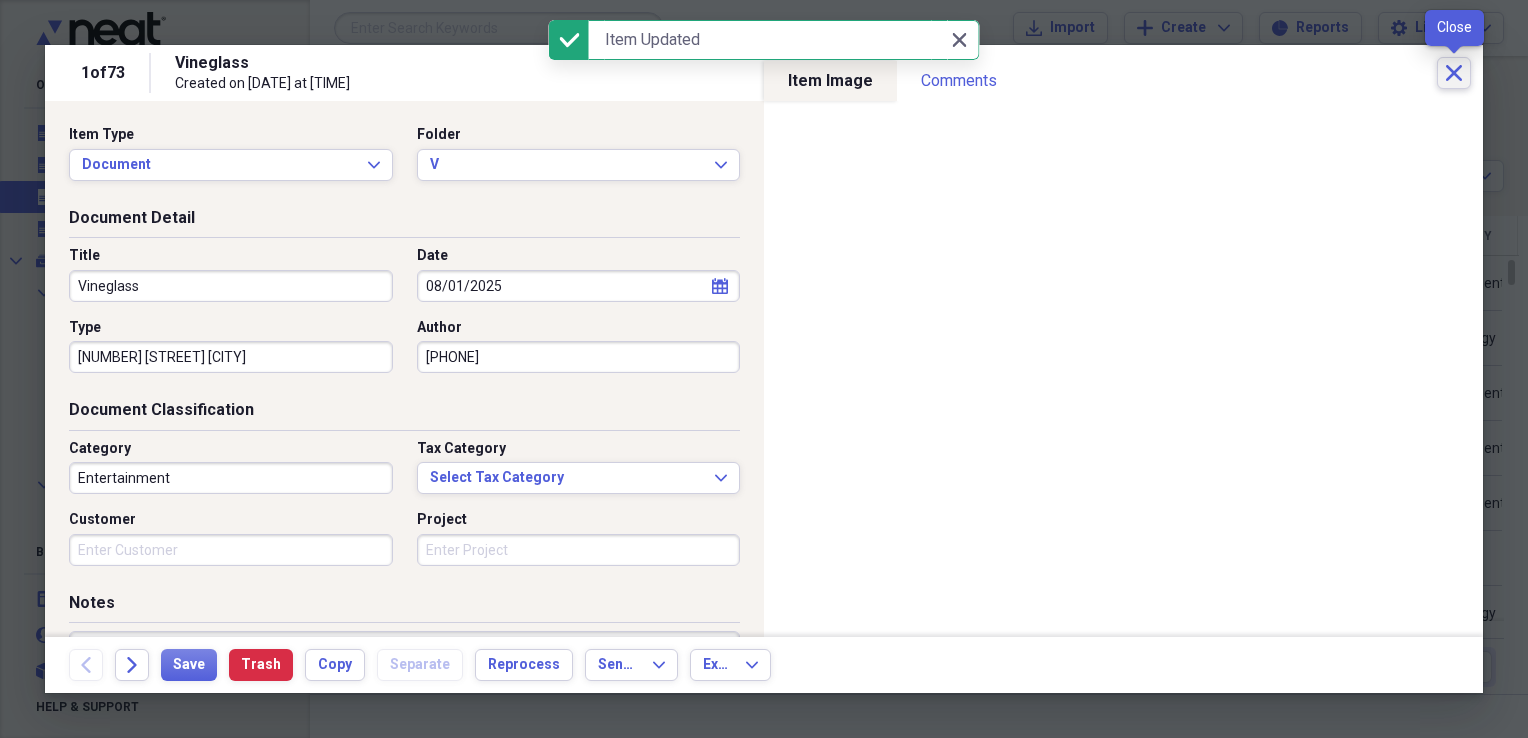 click on "Close" at bounding box center [1454, 73] 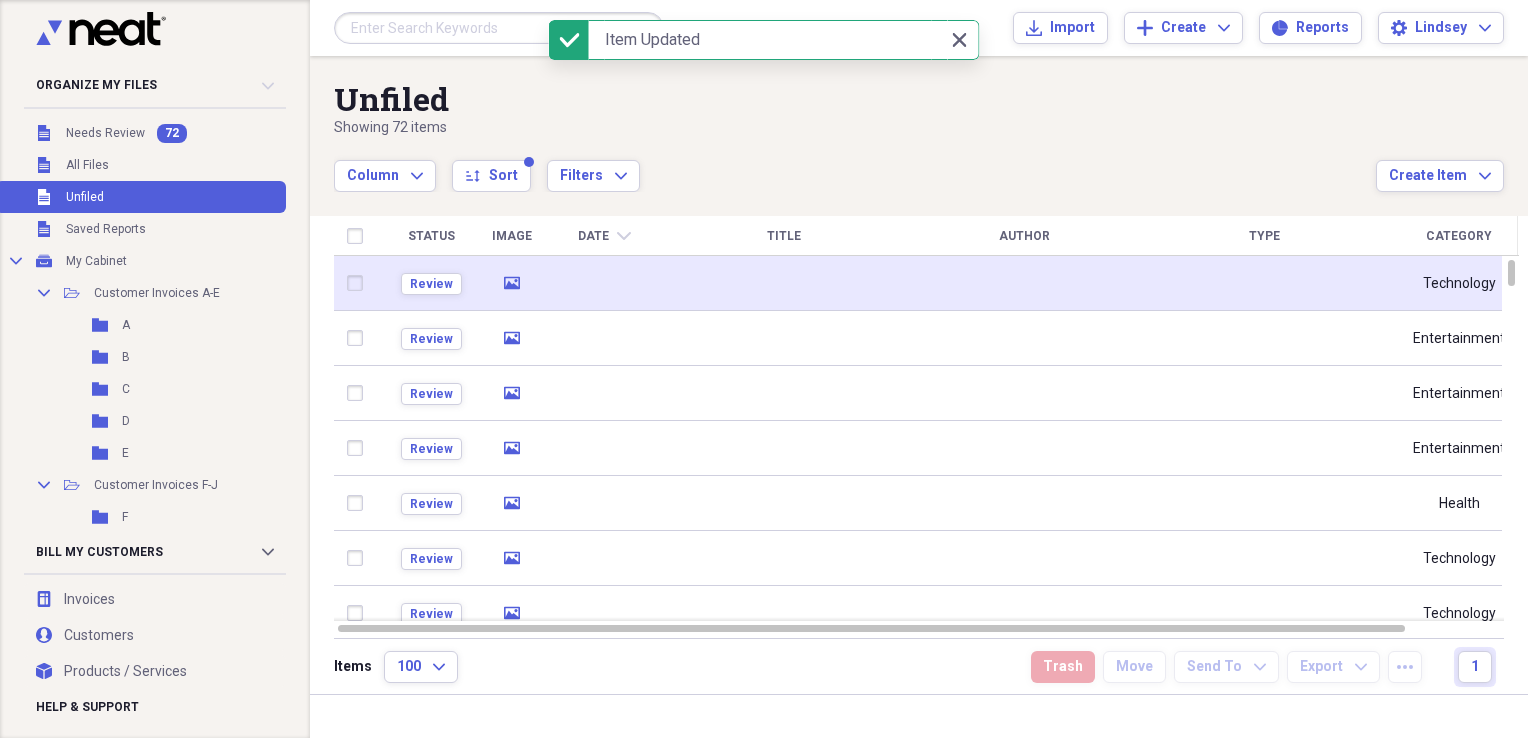 click at bounding box center [784, 283] 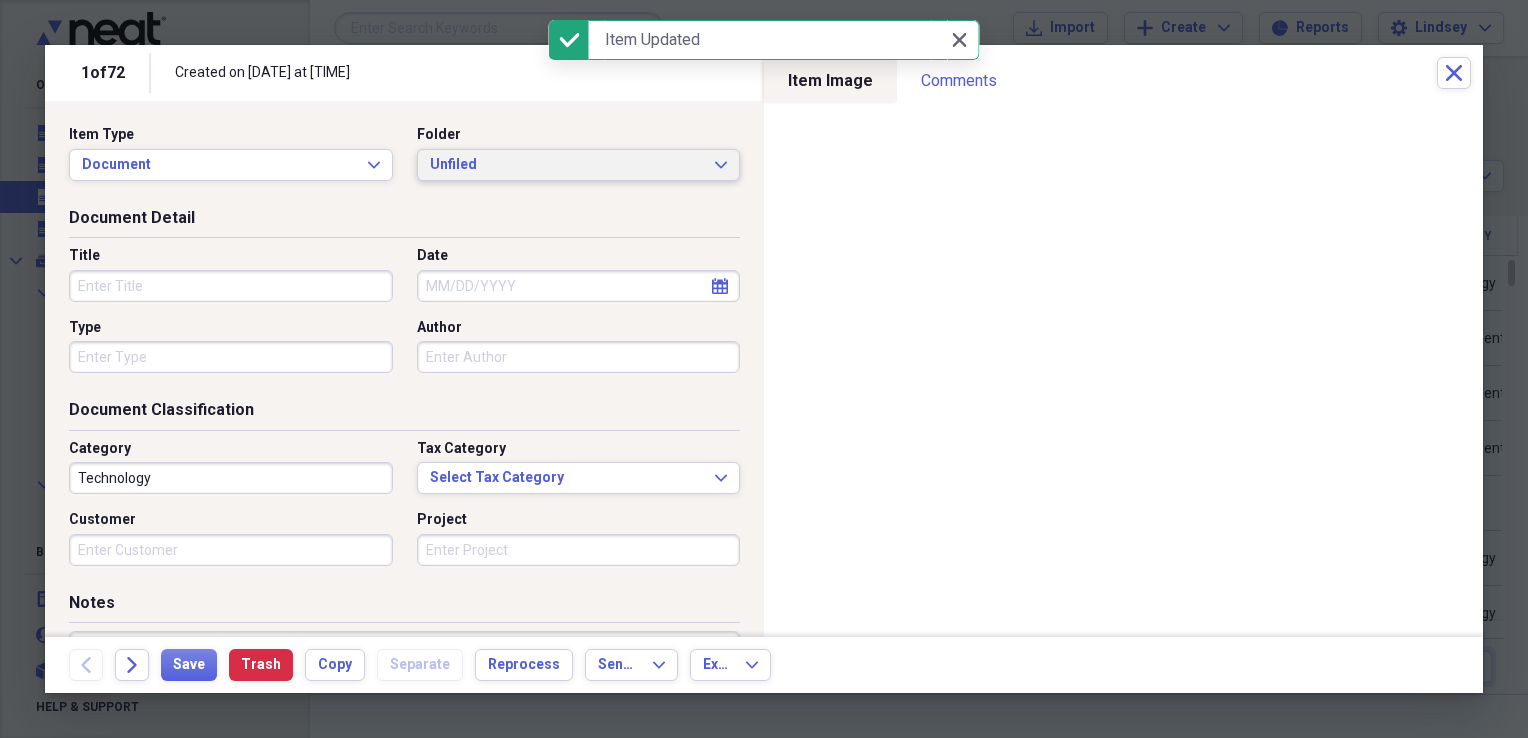 click on "Unfiled" at bounding box center (567, 165) 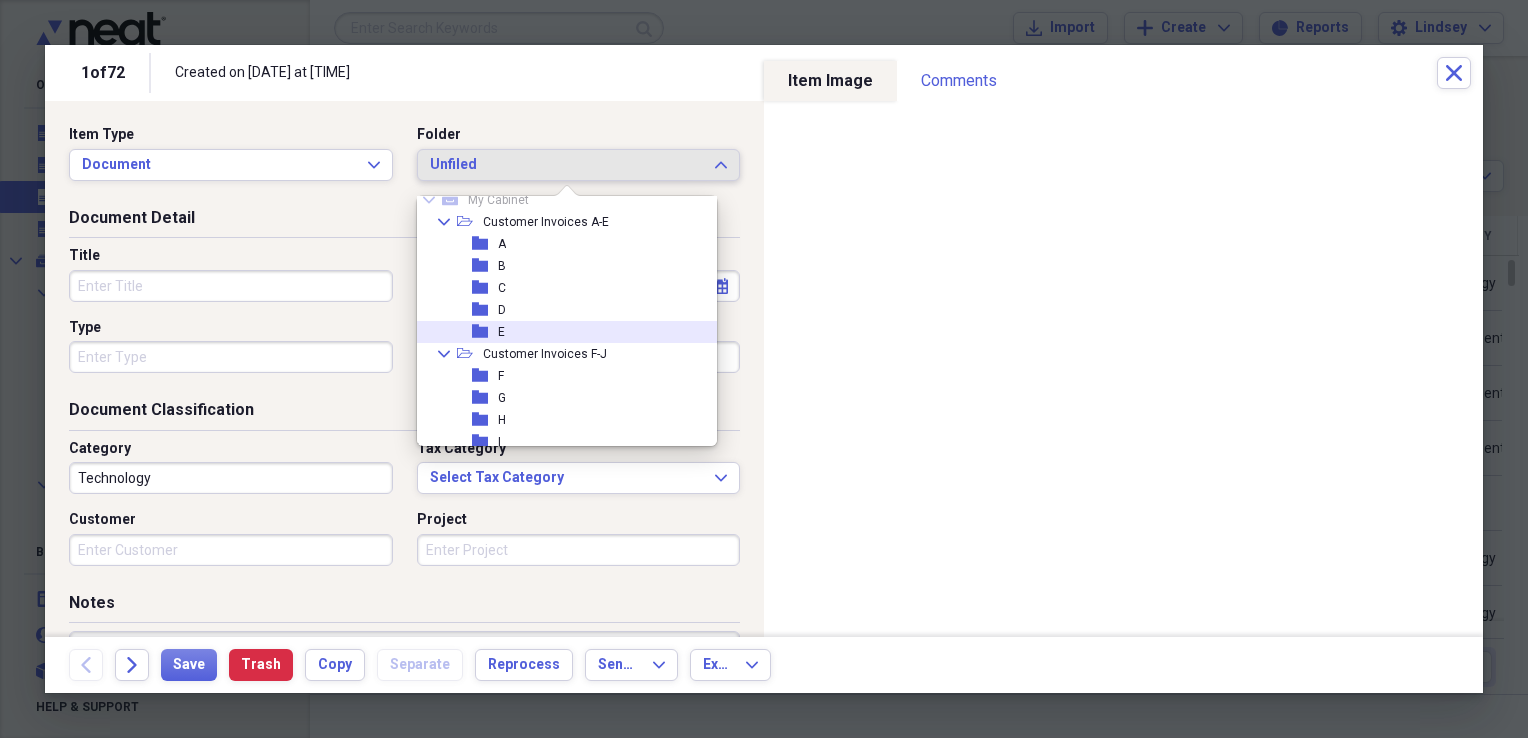 scroll, scrollTop: 200, scrollLeft: 0, axis: vertical 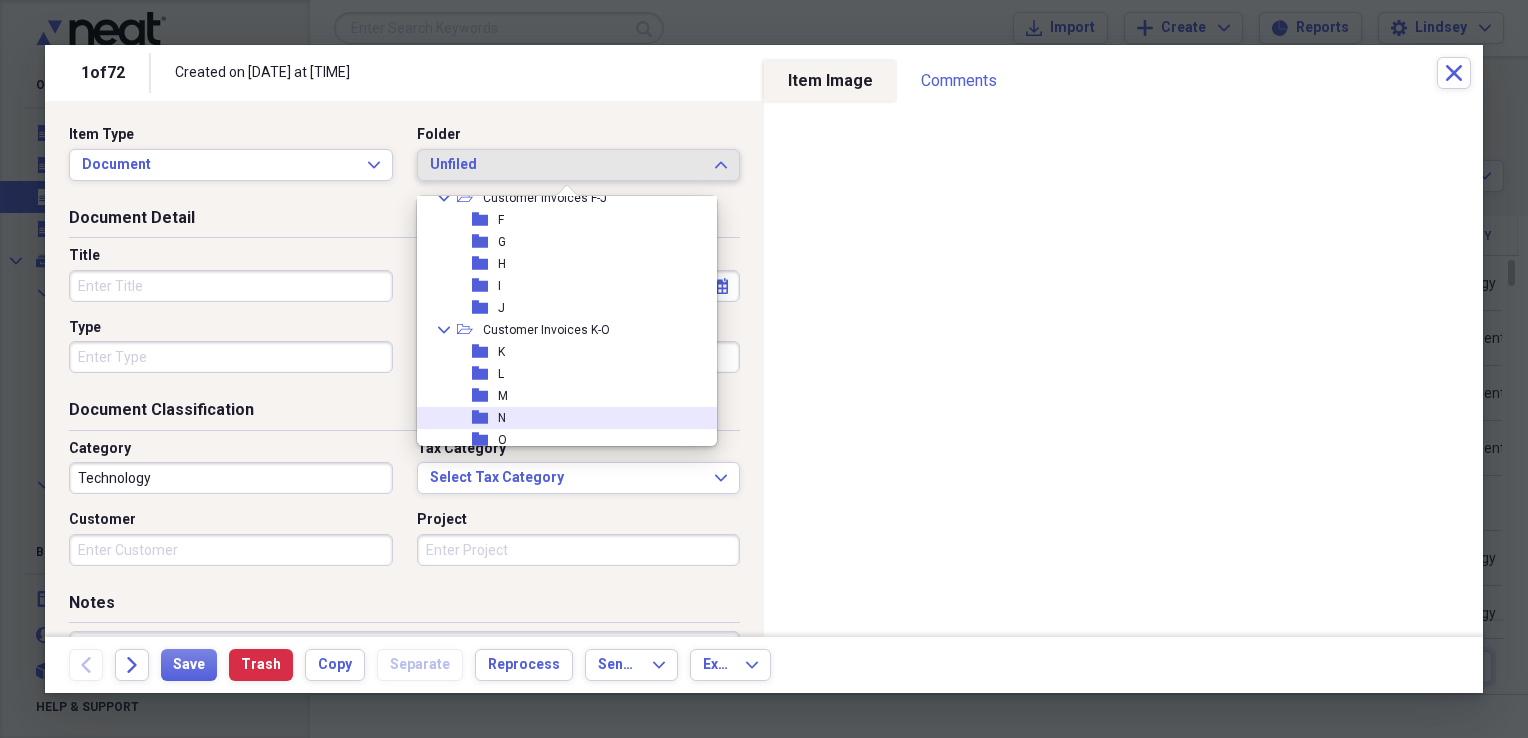 click on "folder N" at bounding box center (559, 418) 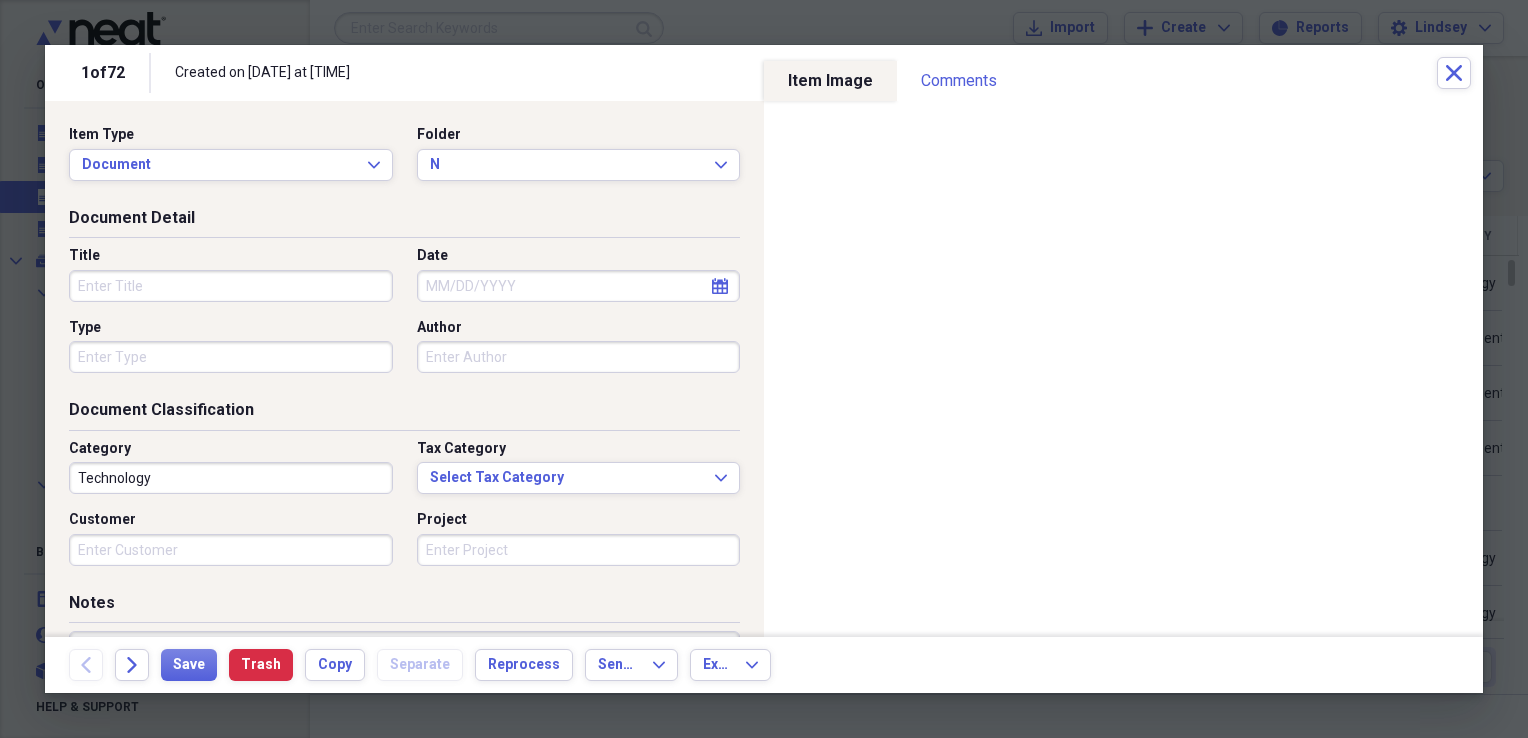 click on "Title" at bounding box center [231, 286] 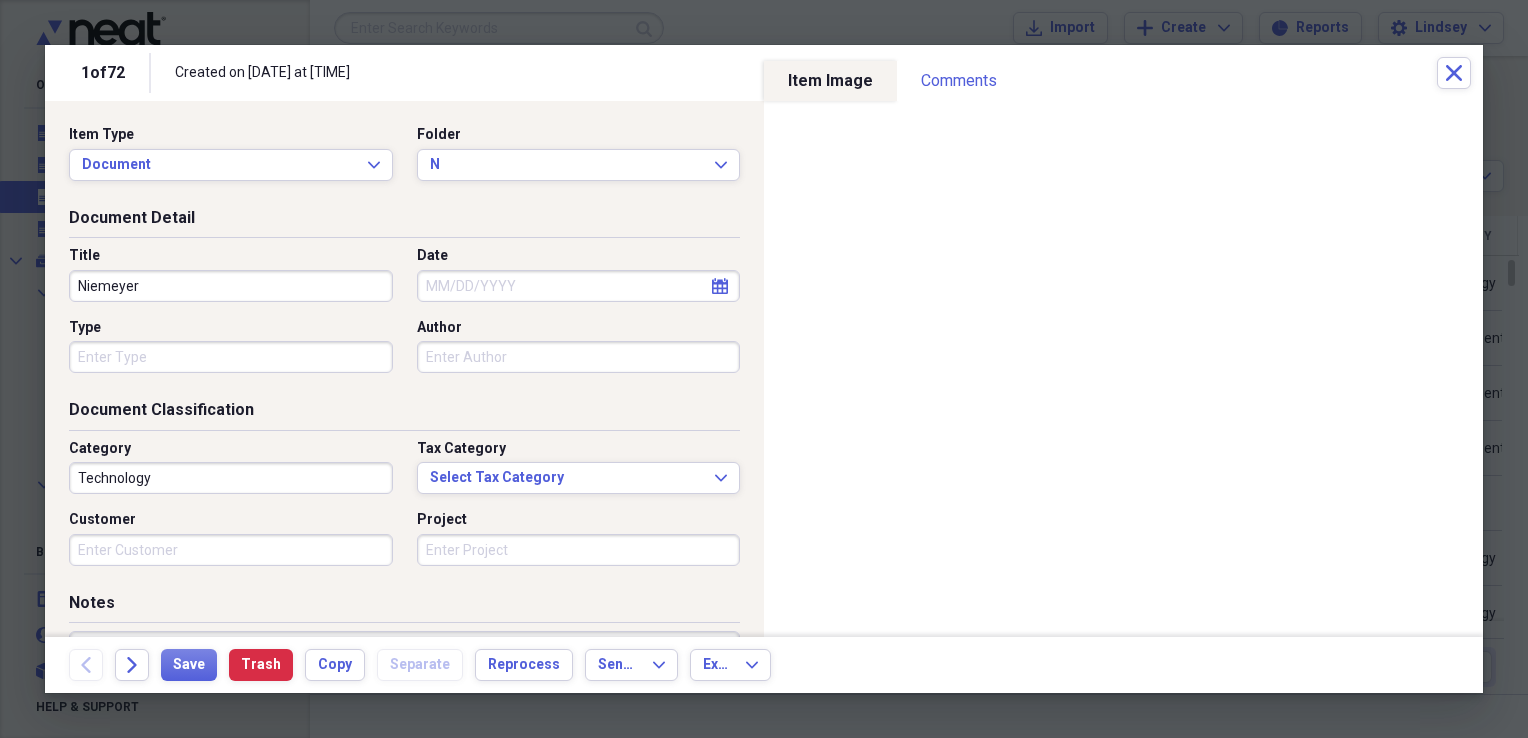 type on "Niemeyer" 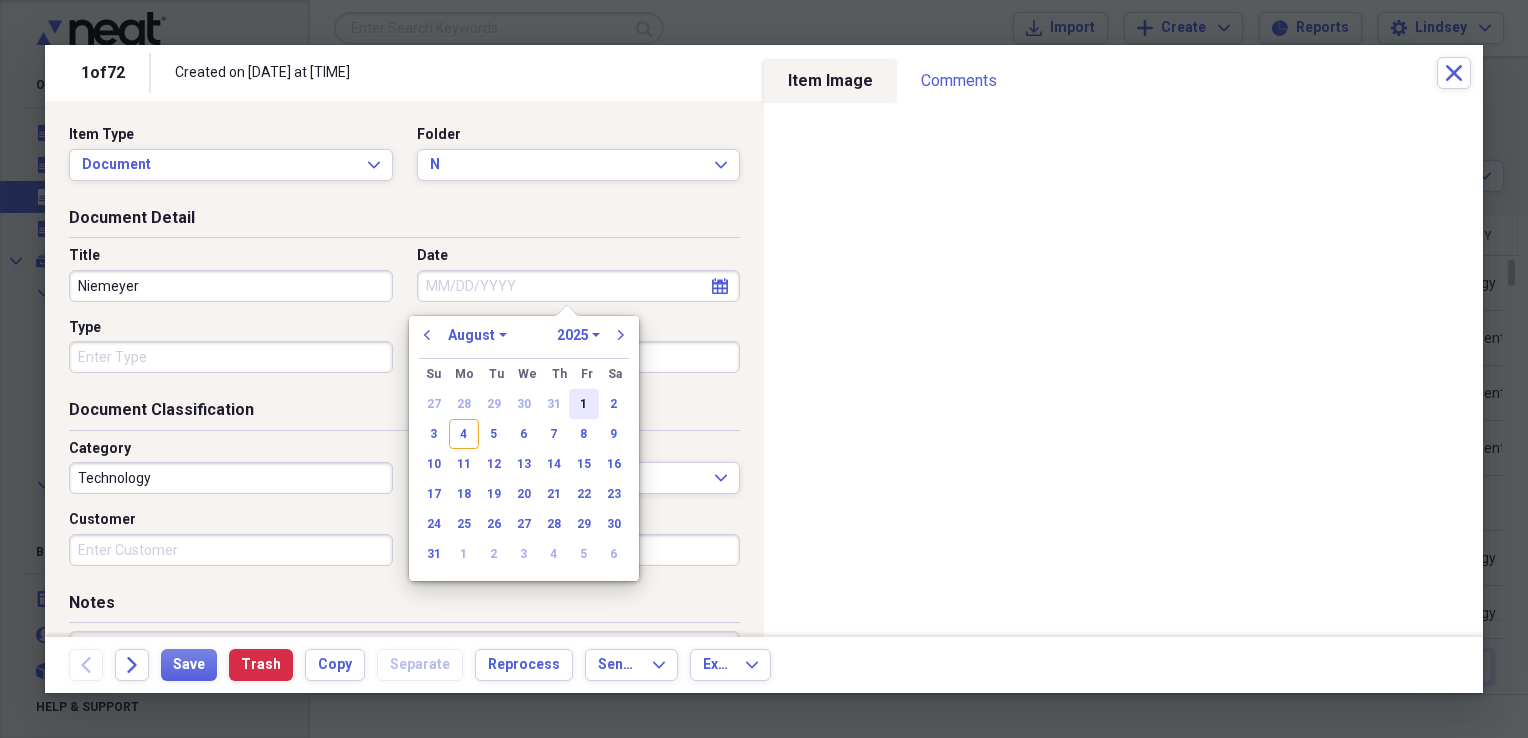 click on "1" at bounding box center (584, 404) 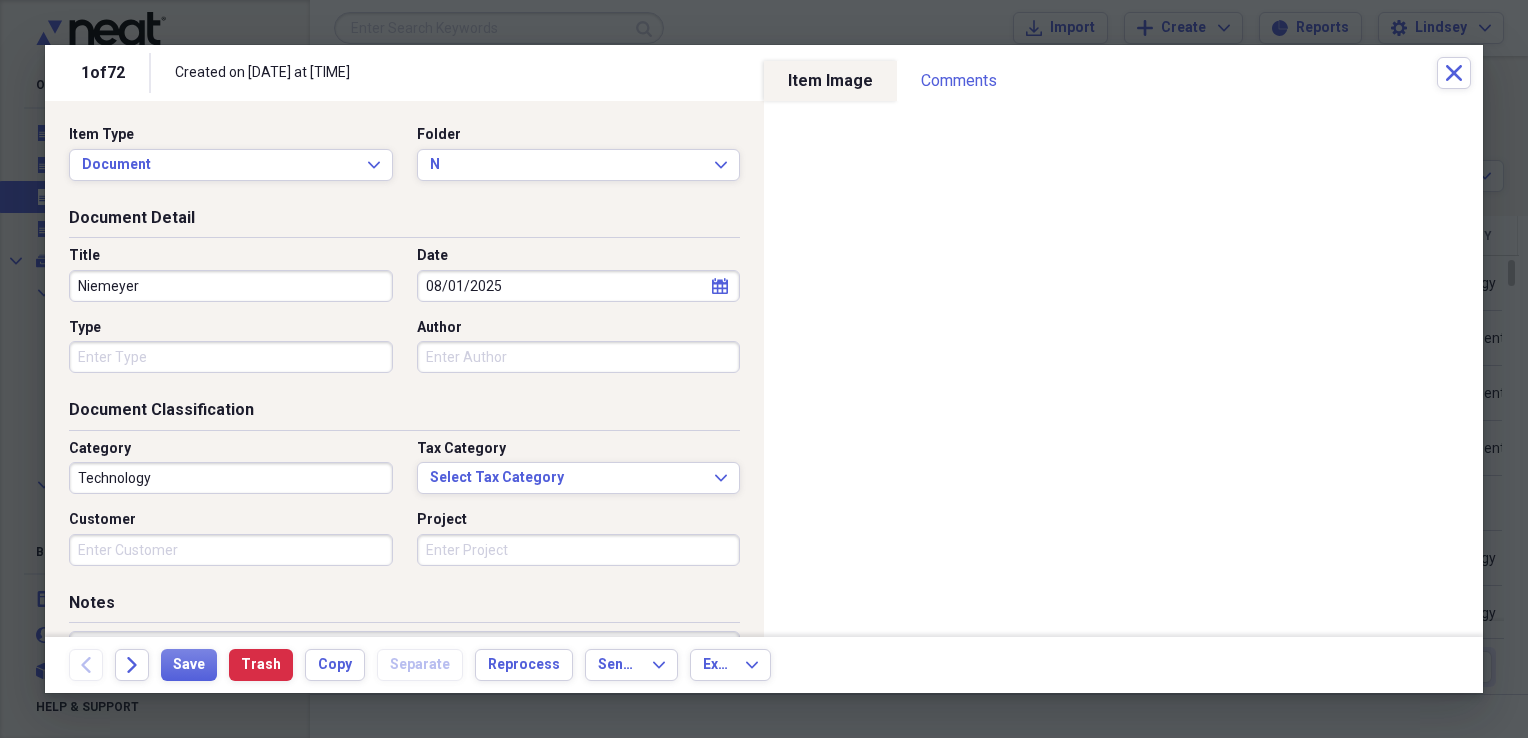 type 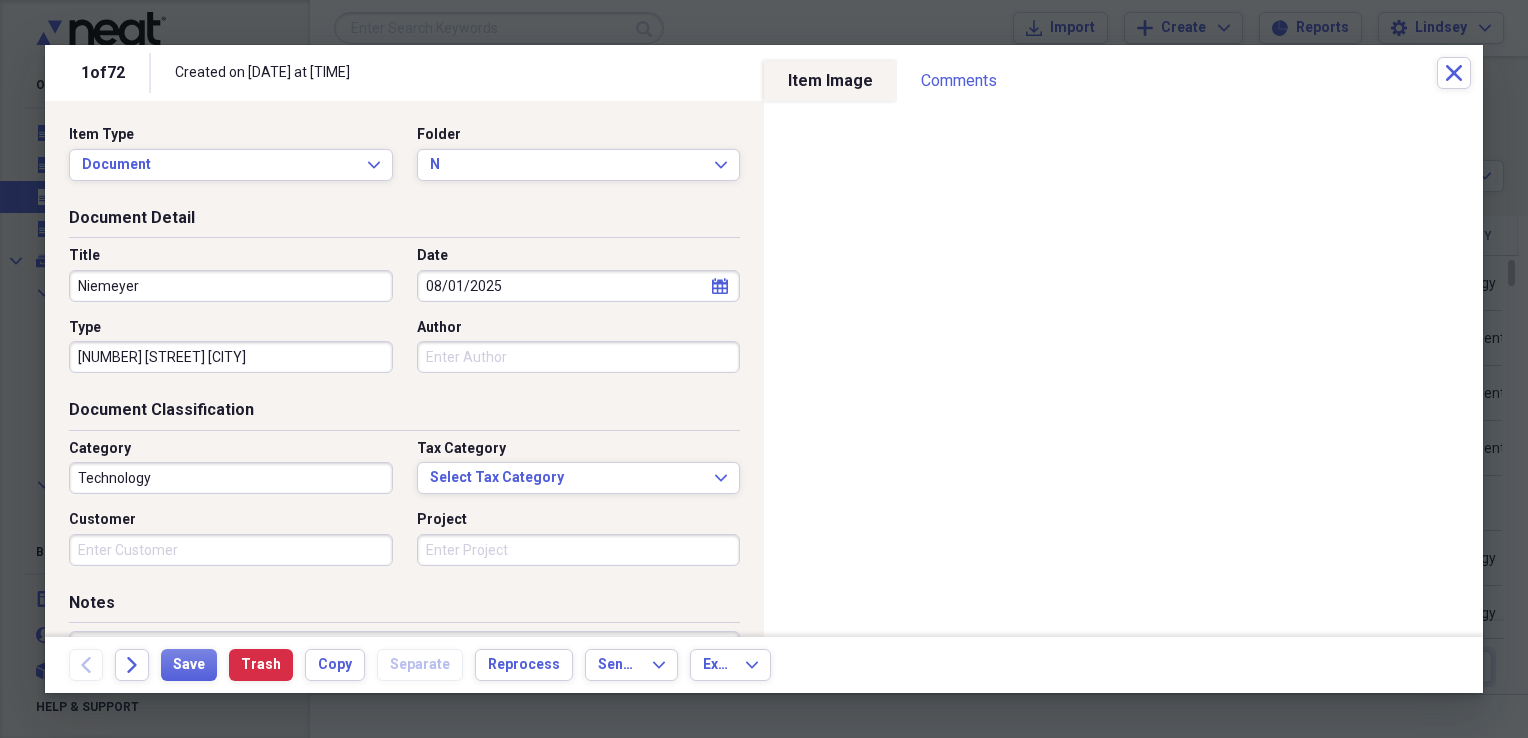 type on "[NUMBER] [STREET] [CITY]" 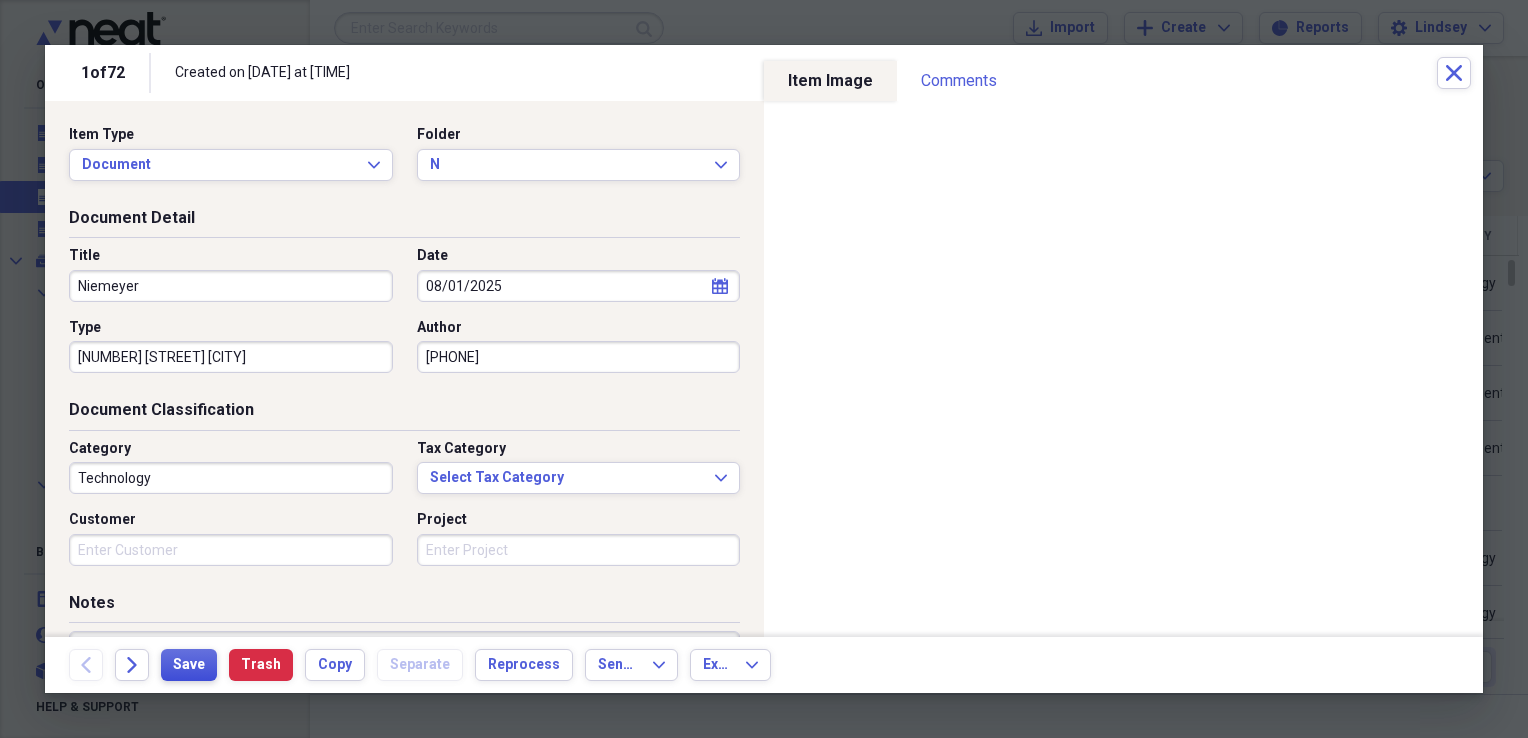 type on "[PHONE]" 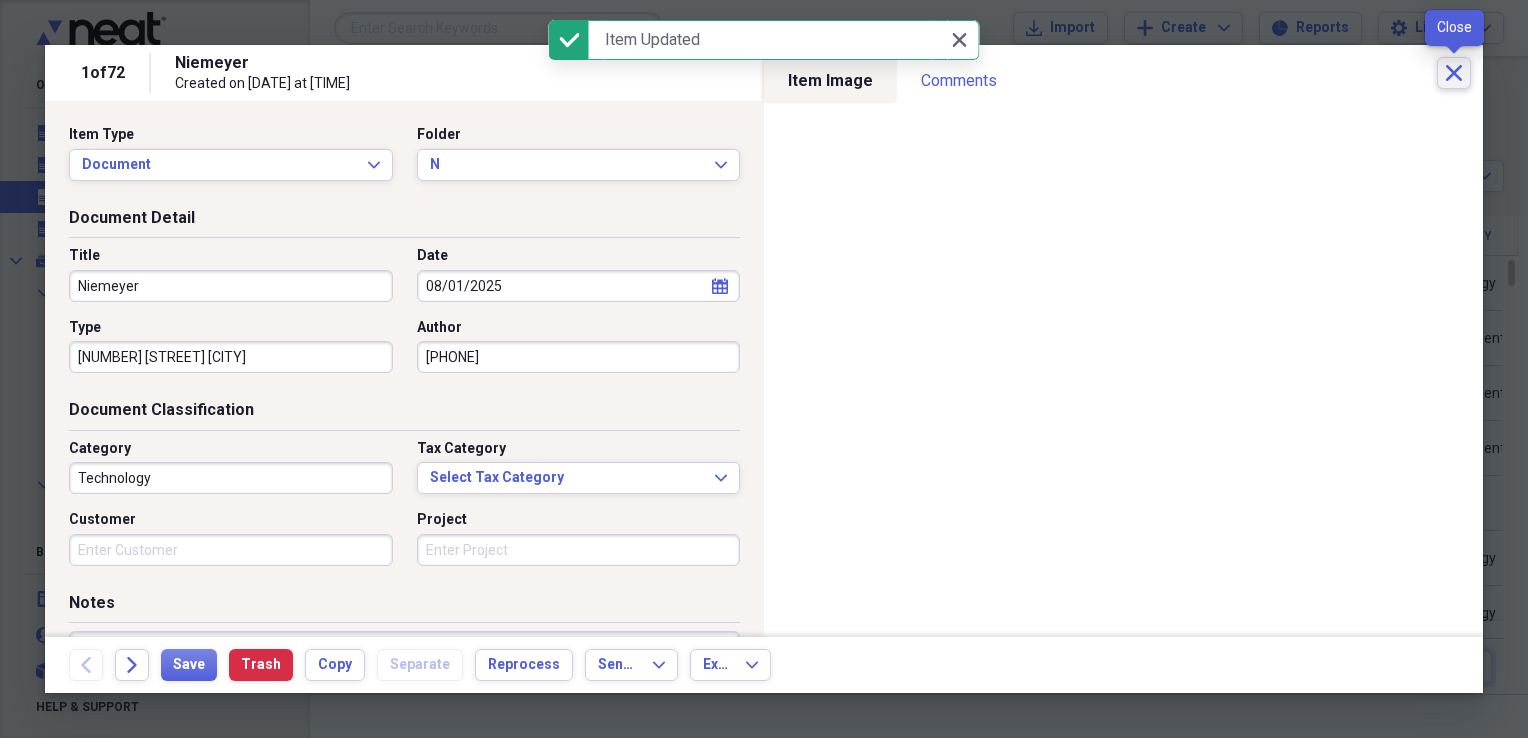 click 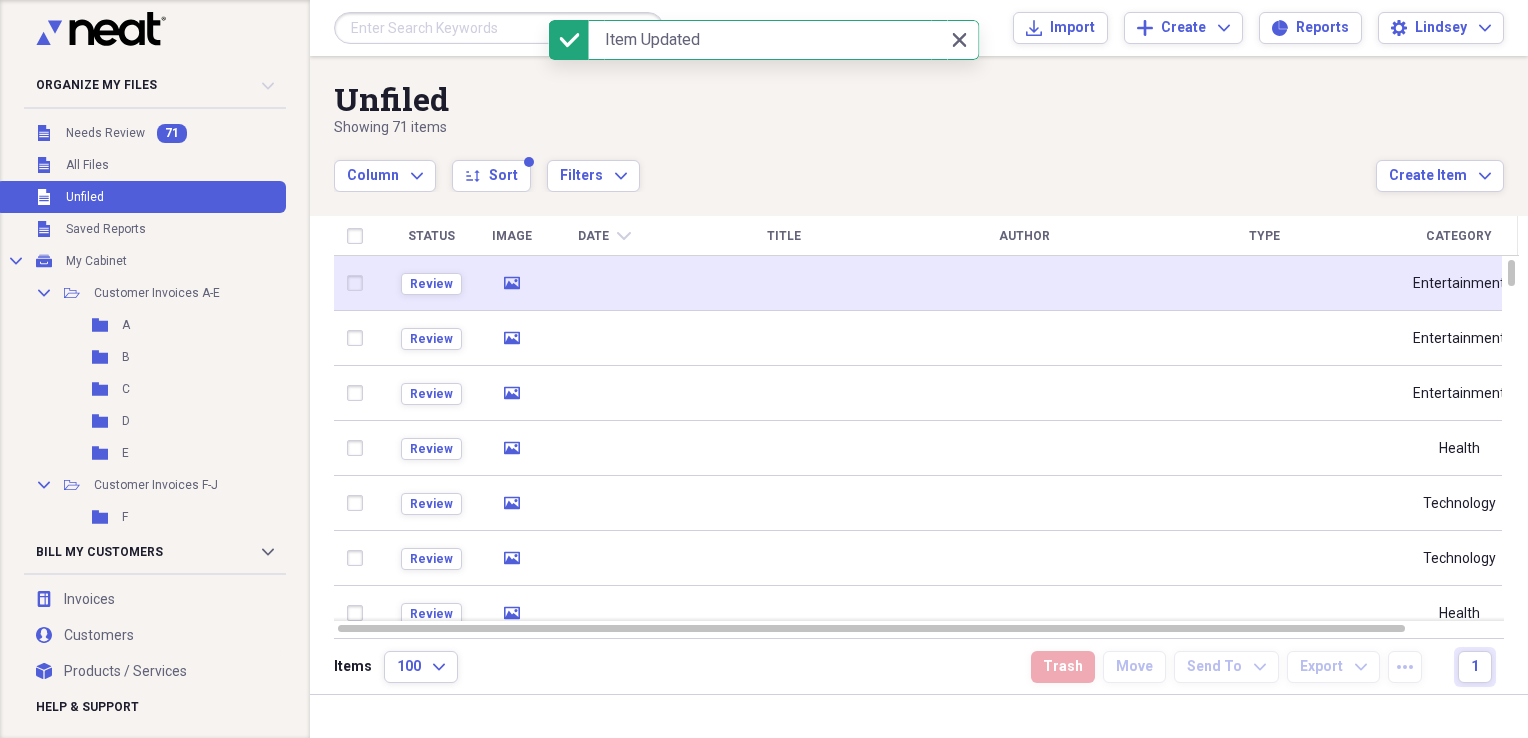 click at bounding box center (604, 283) 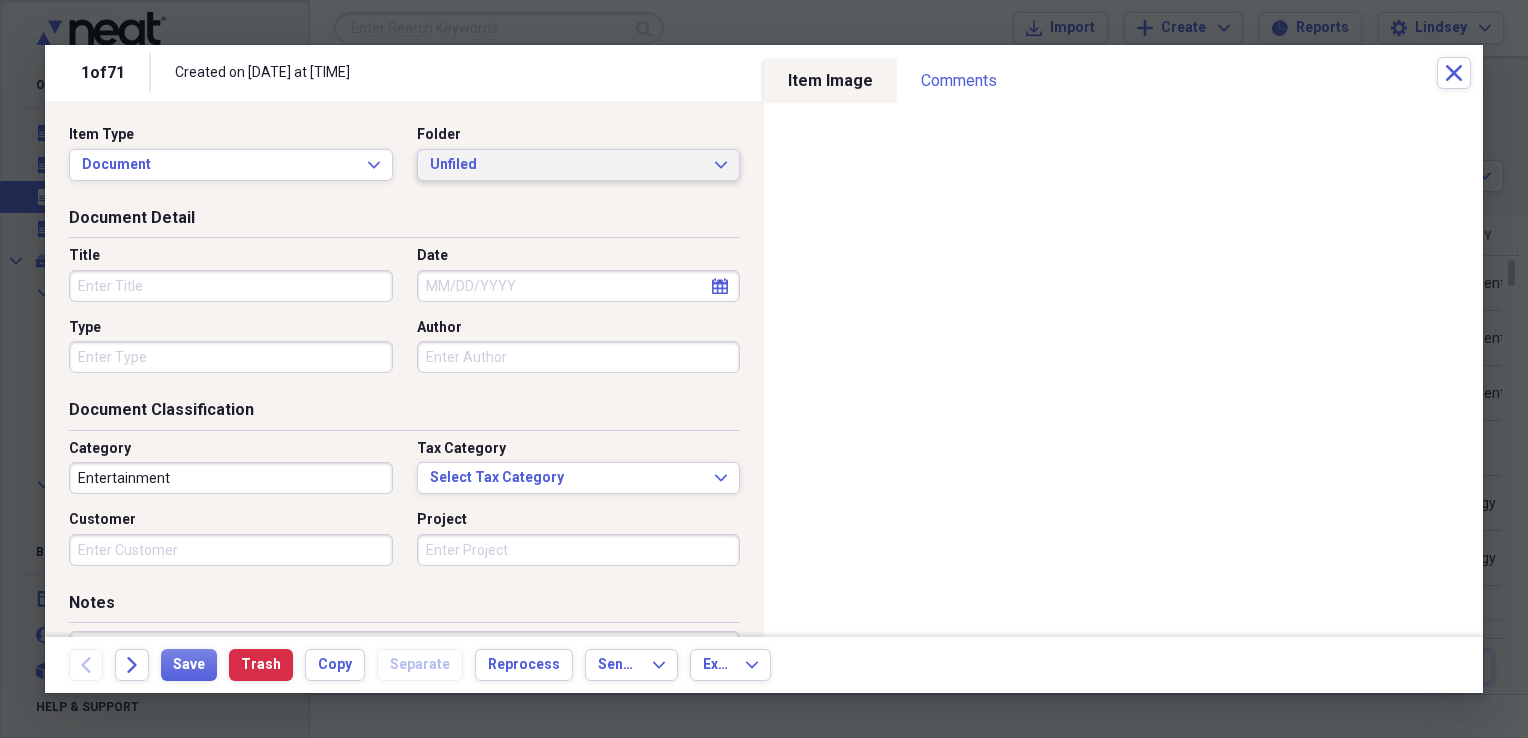 click on "Unfiled" at bounding box center (567, 165) 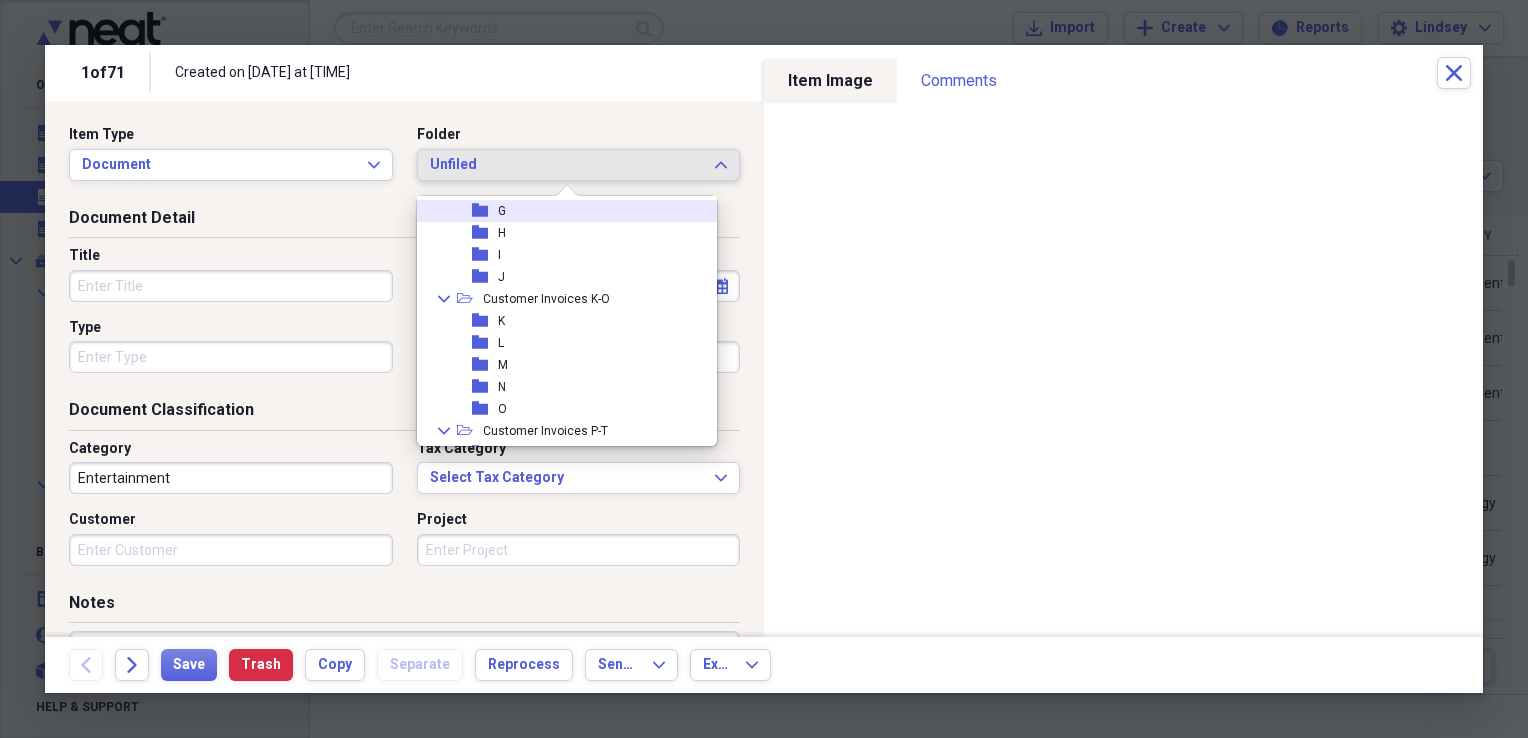 scroll, scrollTop: 300, scrollLeft: 0, axis: vertical 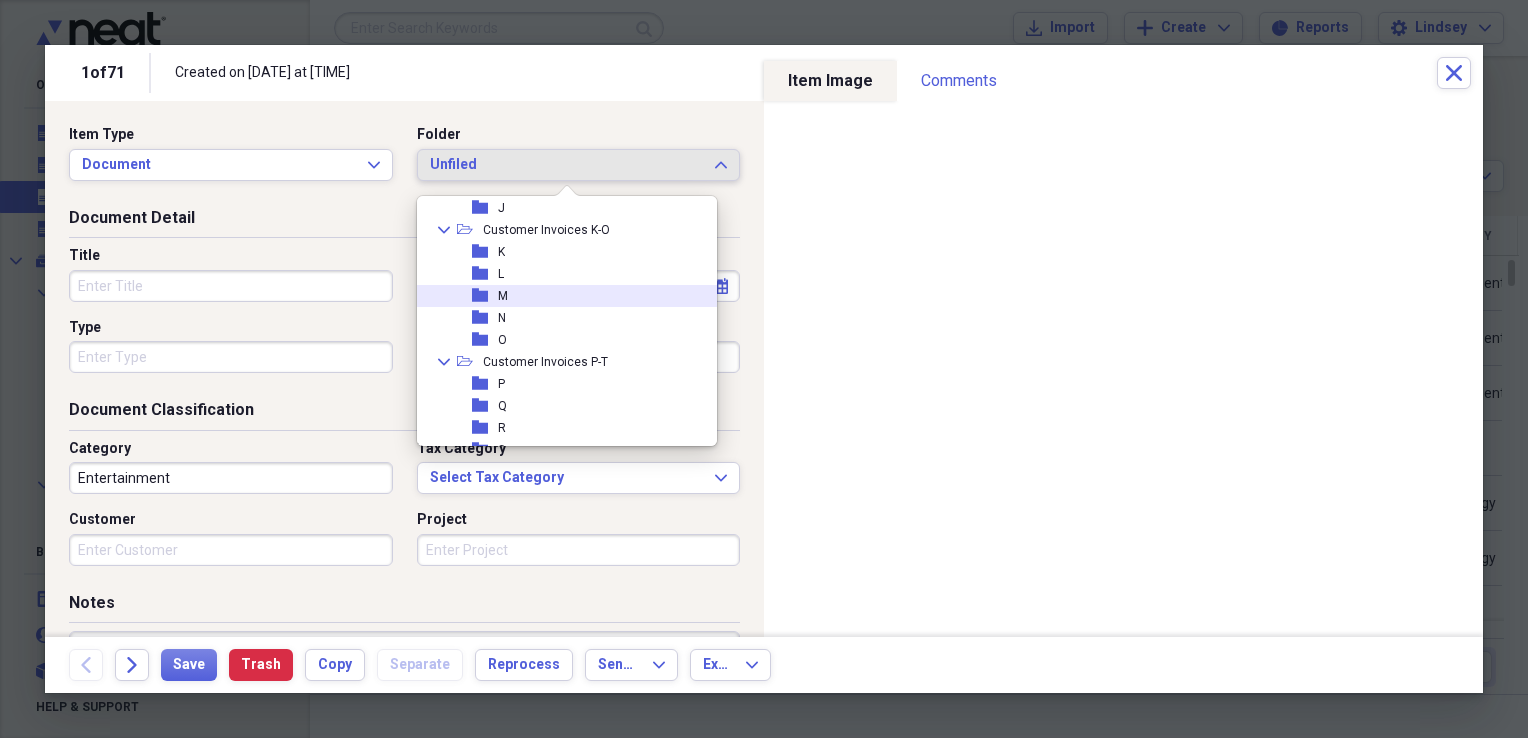 click on "folder M" at bounding box center [559, 296] 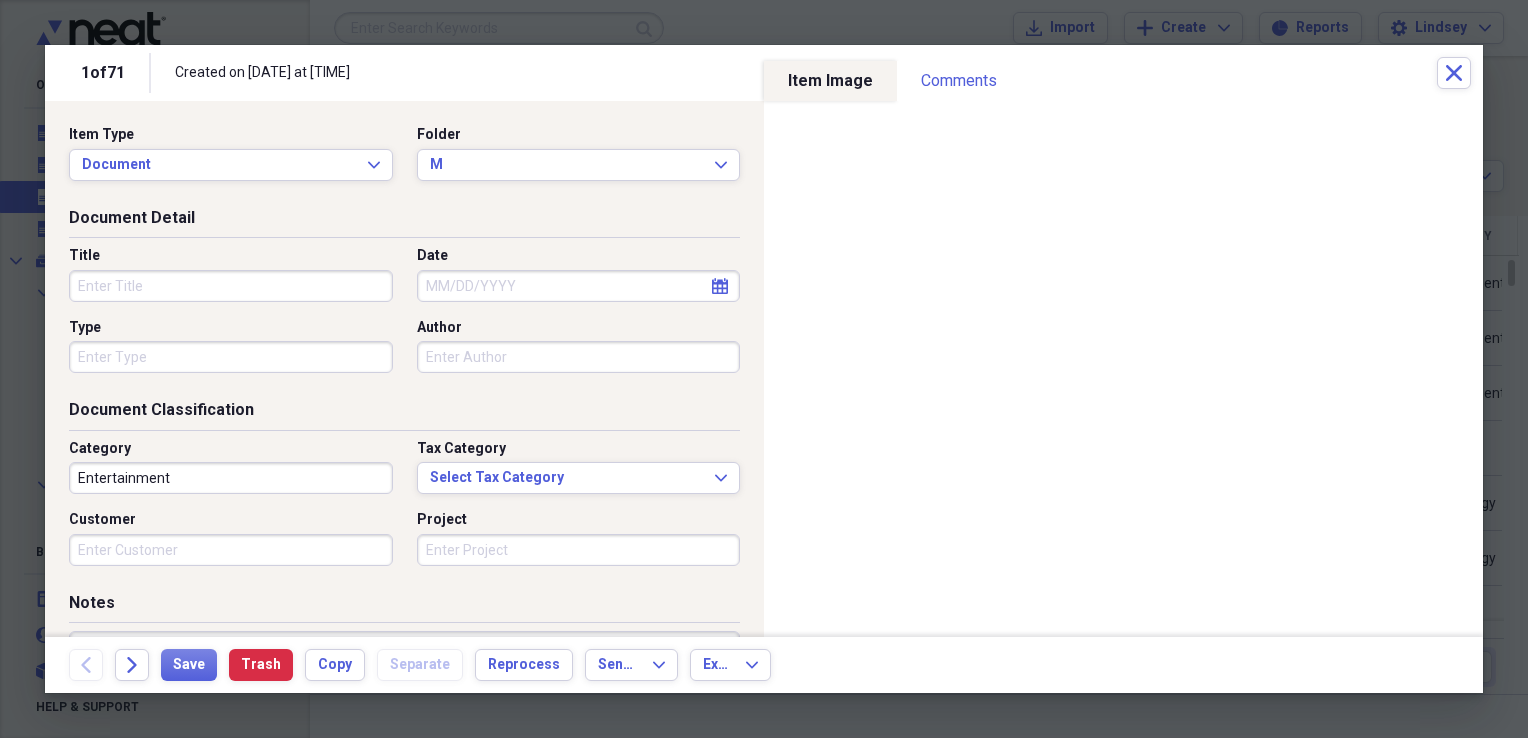 click on "Title" at bounding box center [231, 286] 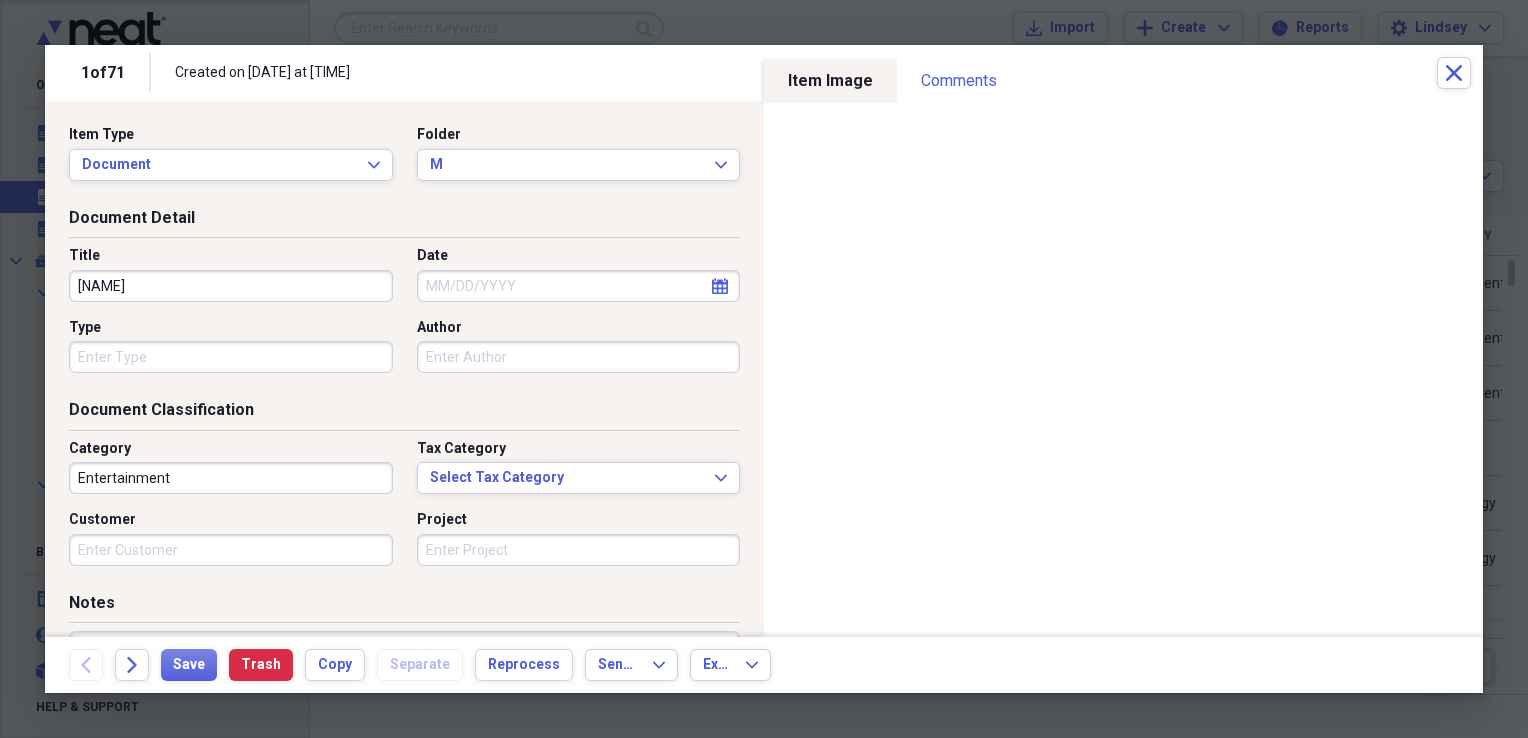 type on "[NAME]" 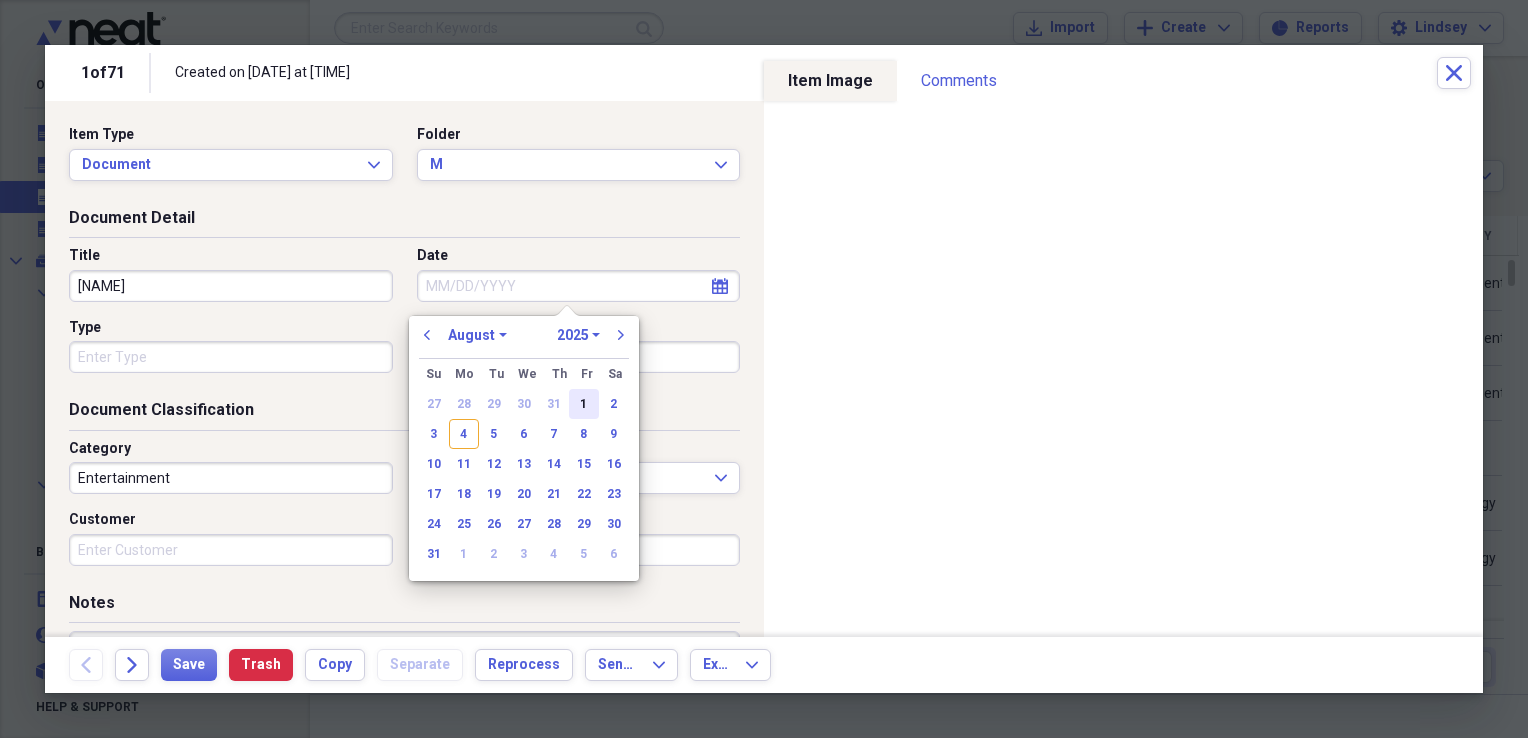 click on "1" at bounding box center (584, 404) 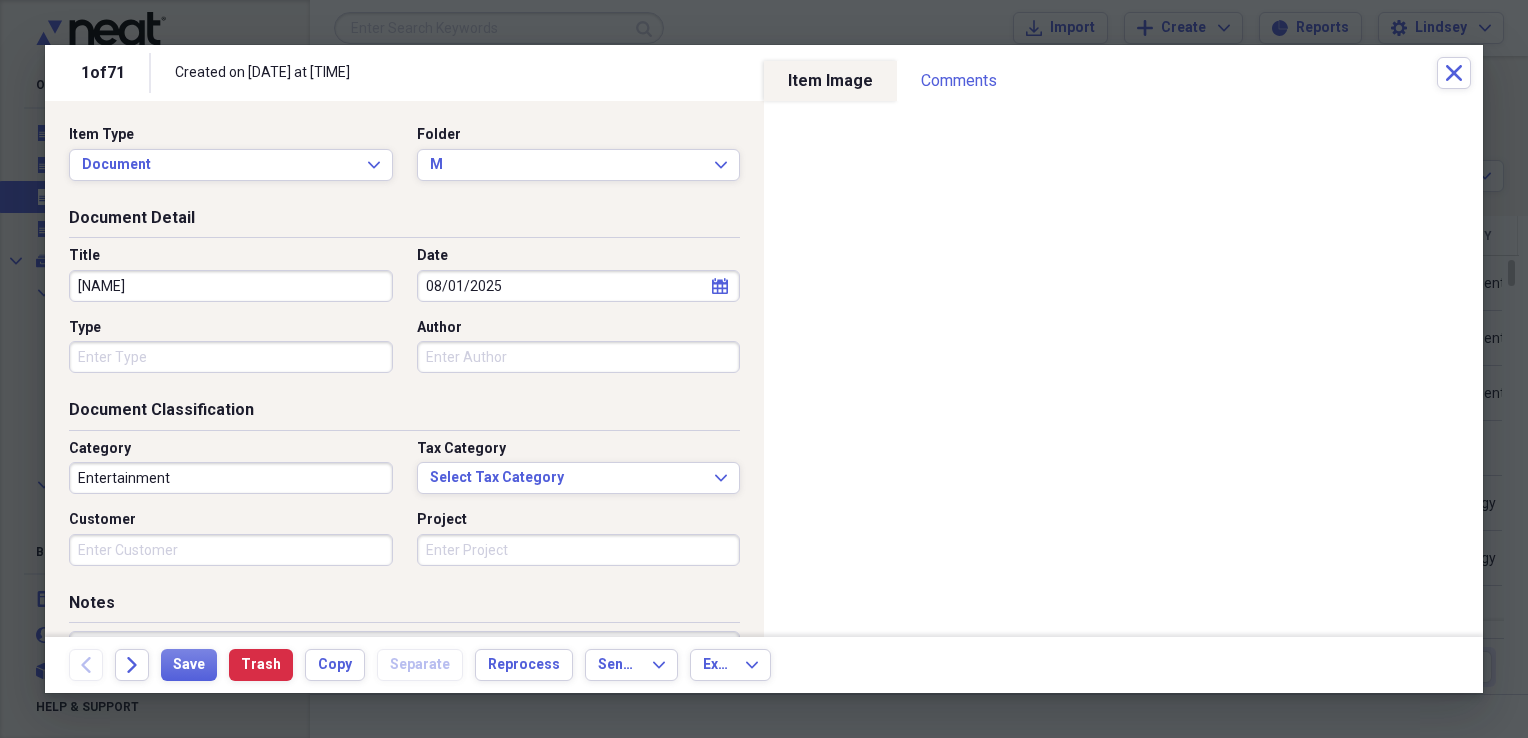 type 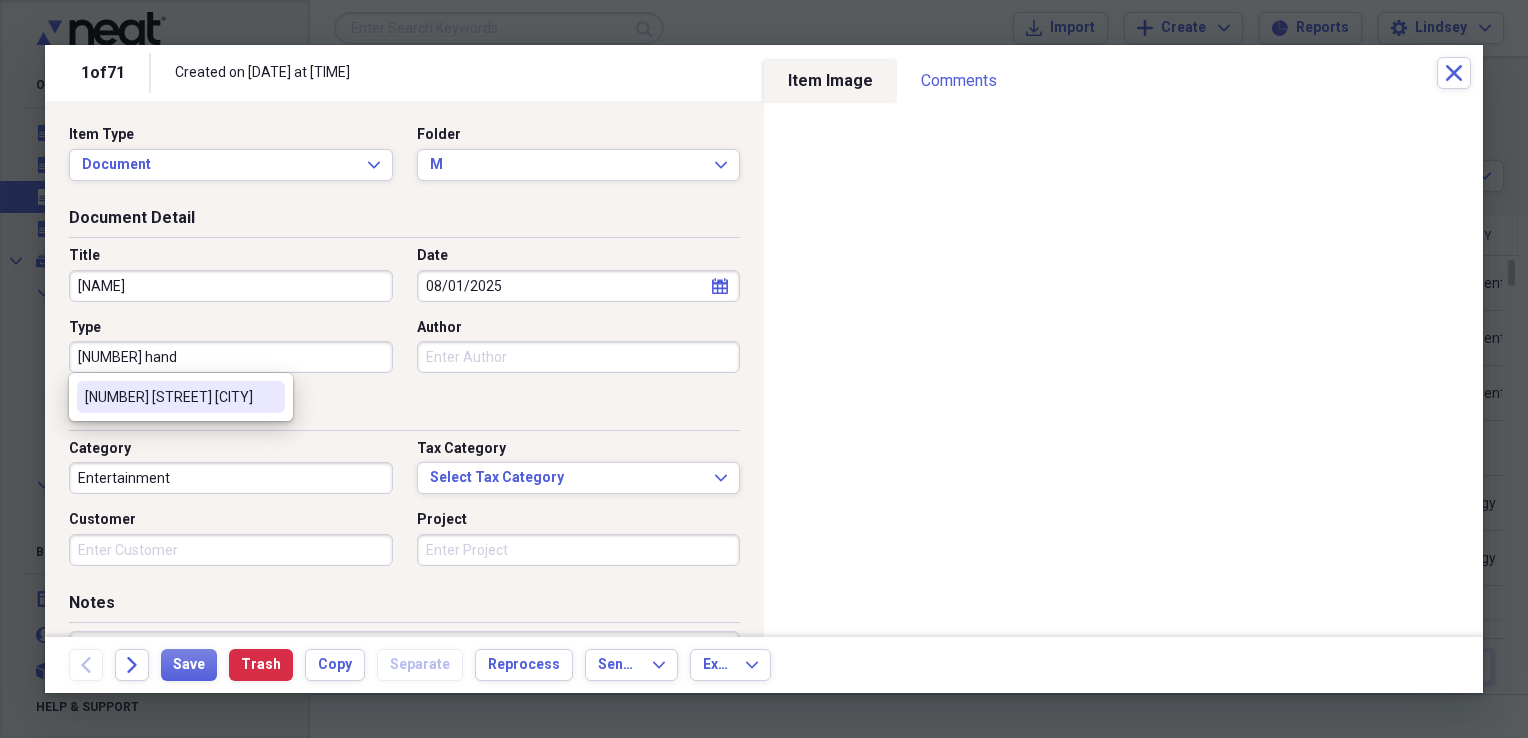 type on "[NUMBER] [STREET] [CITY]" 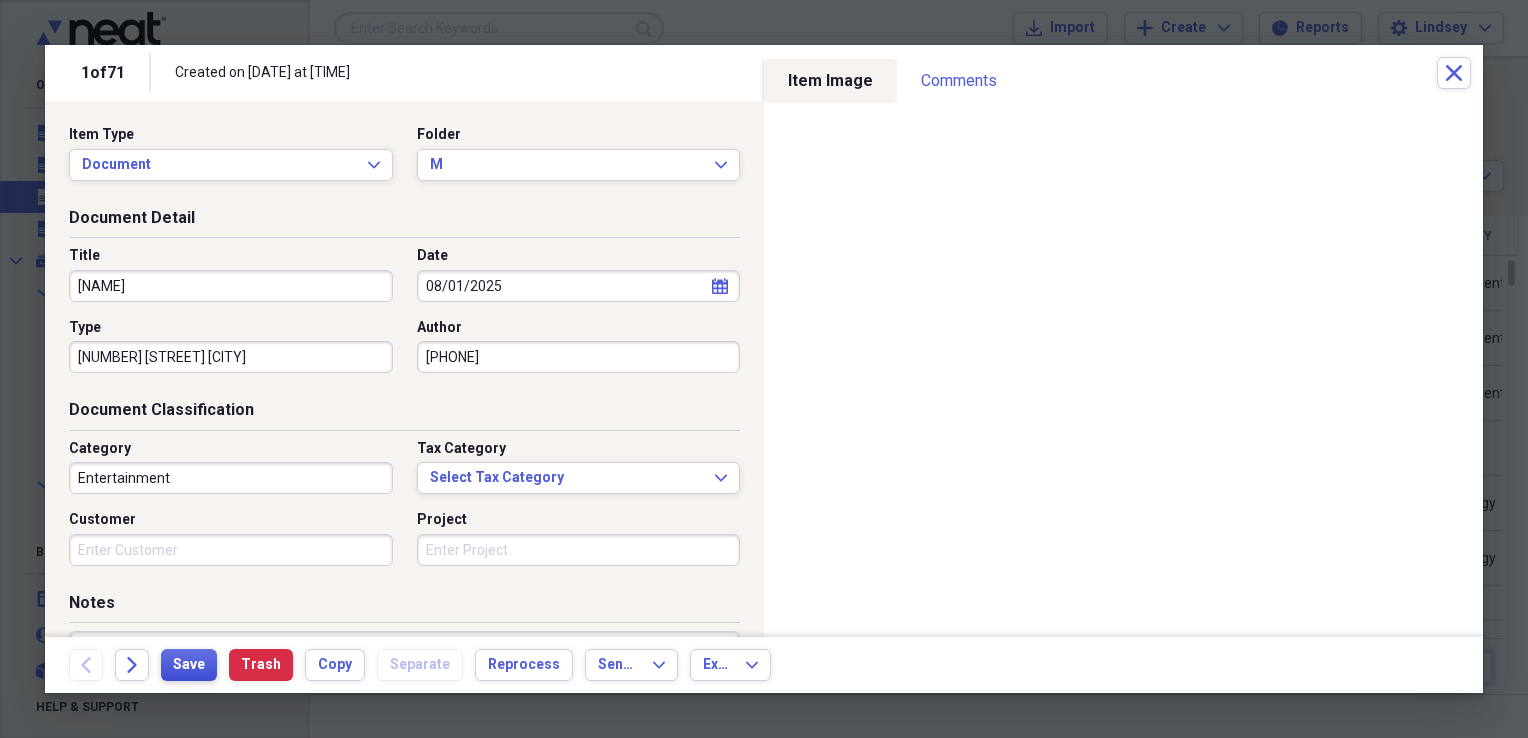 type on "[PHONE]" 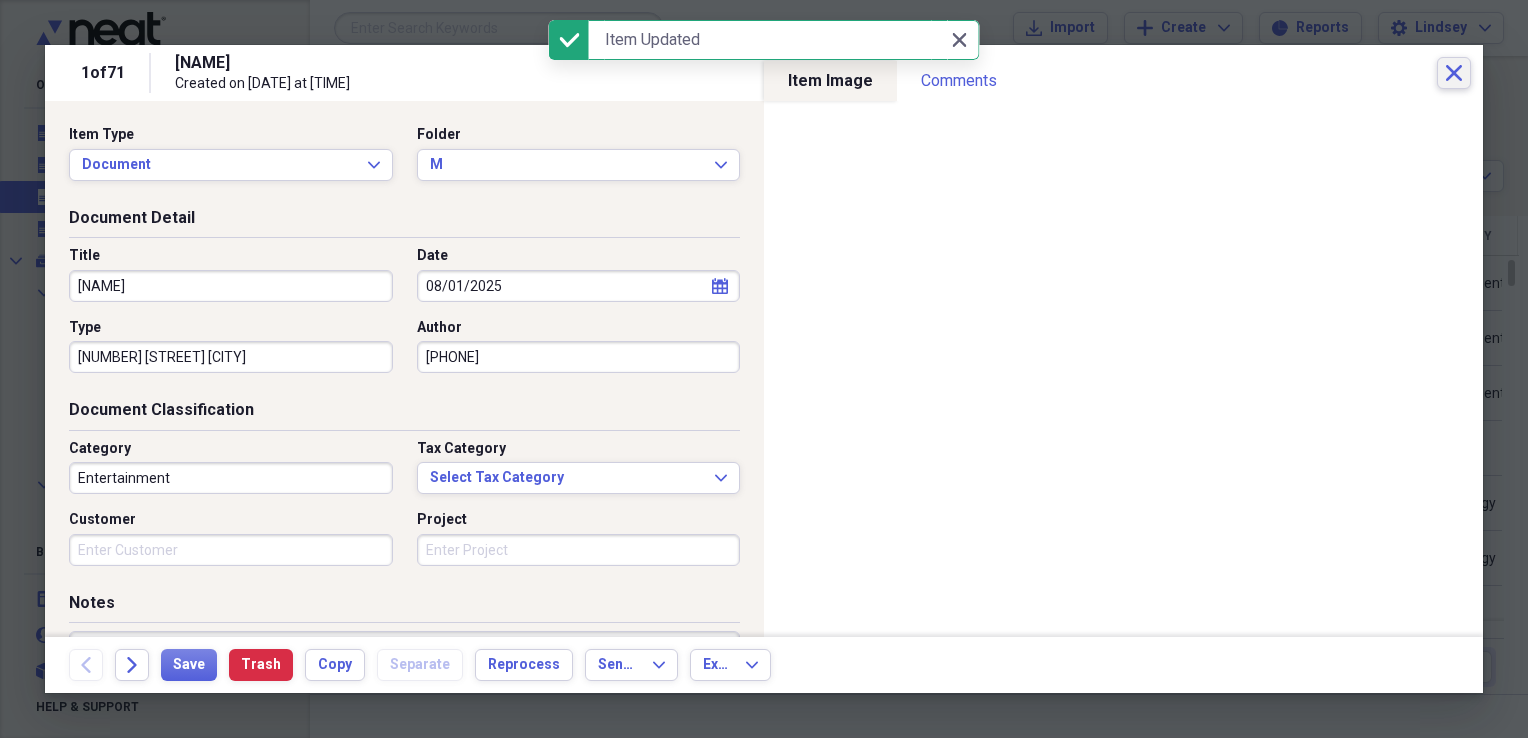 click 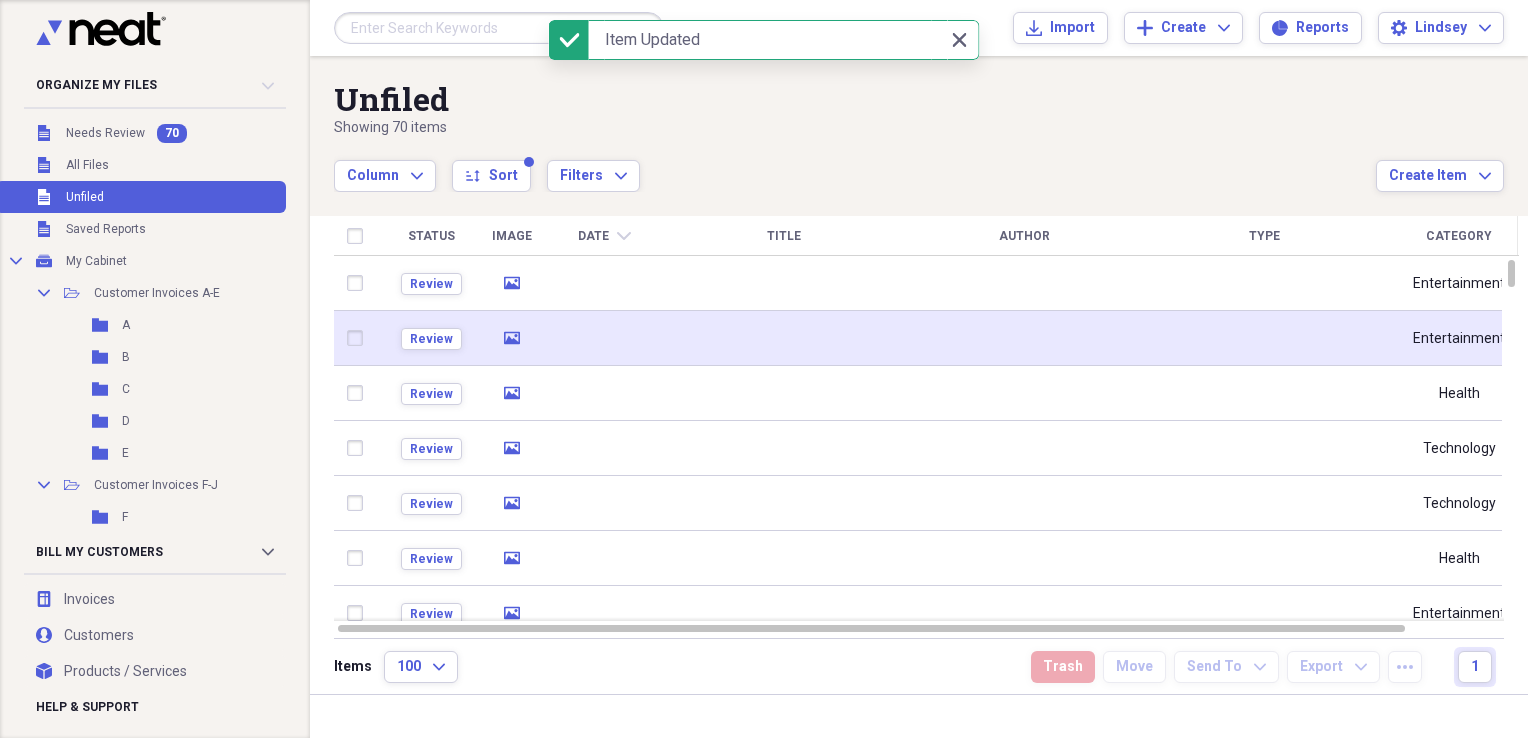 click at bounding box center [604, 338] 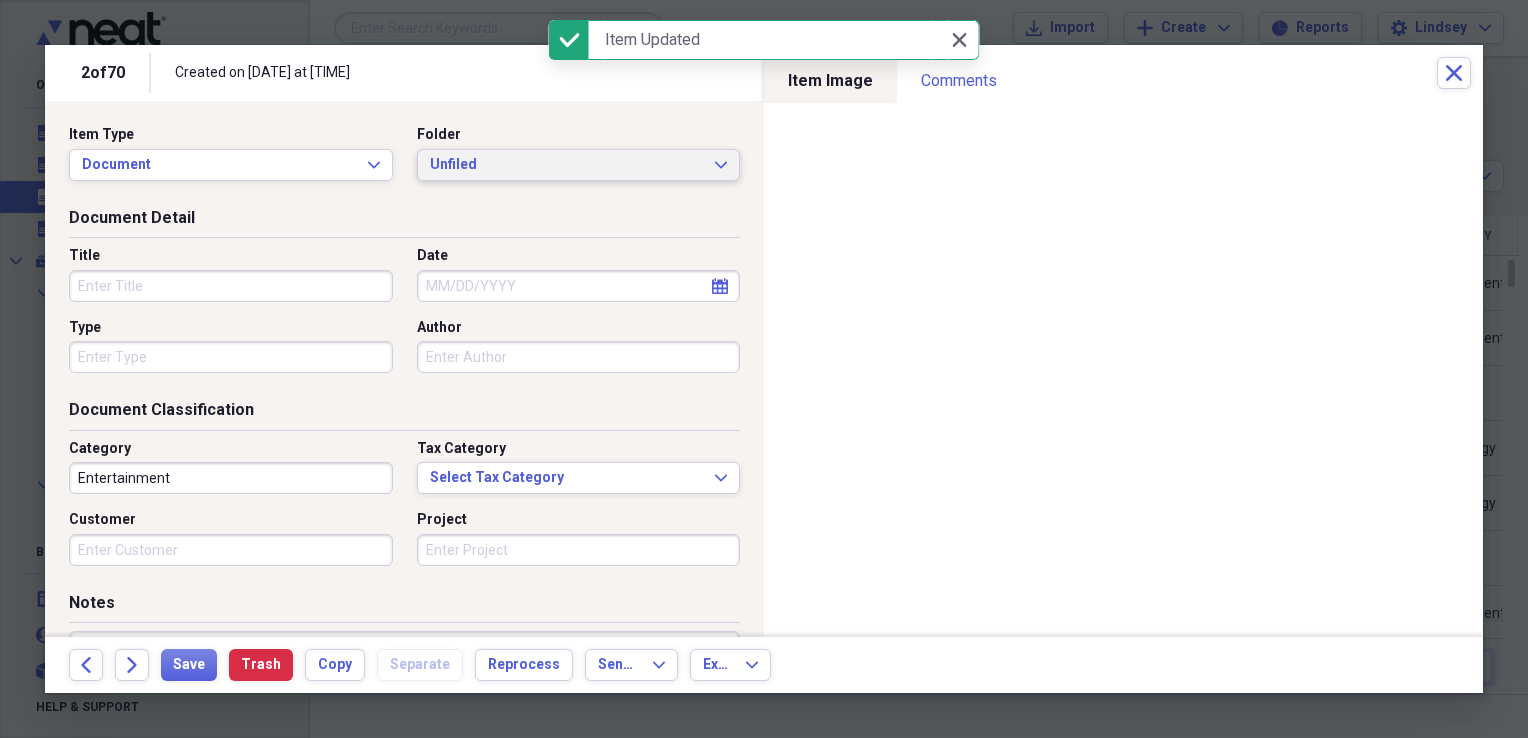 click on "Unfiled" at bounding box center [567, 165] 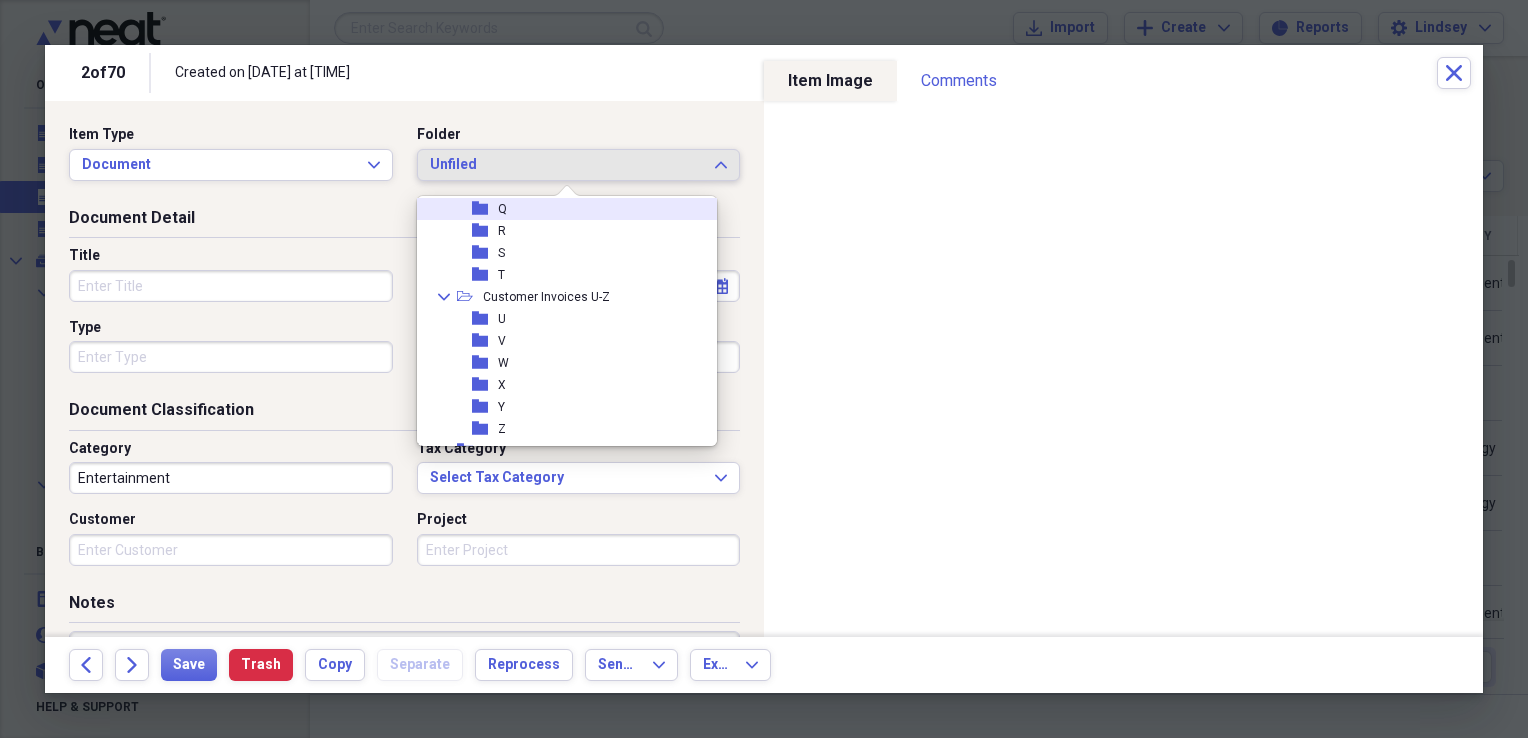scroll, scrollTop: 500, scrollLeft: 0, axis: vertical 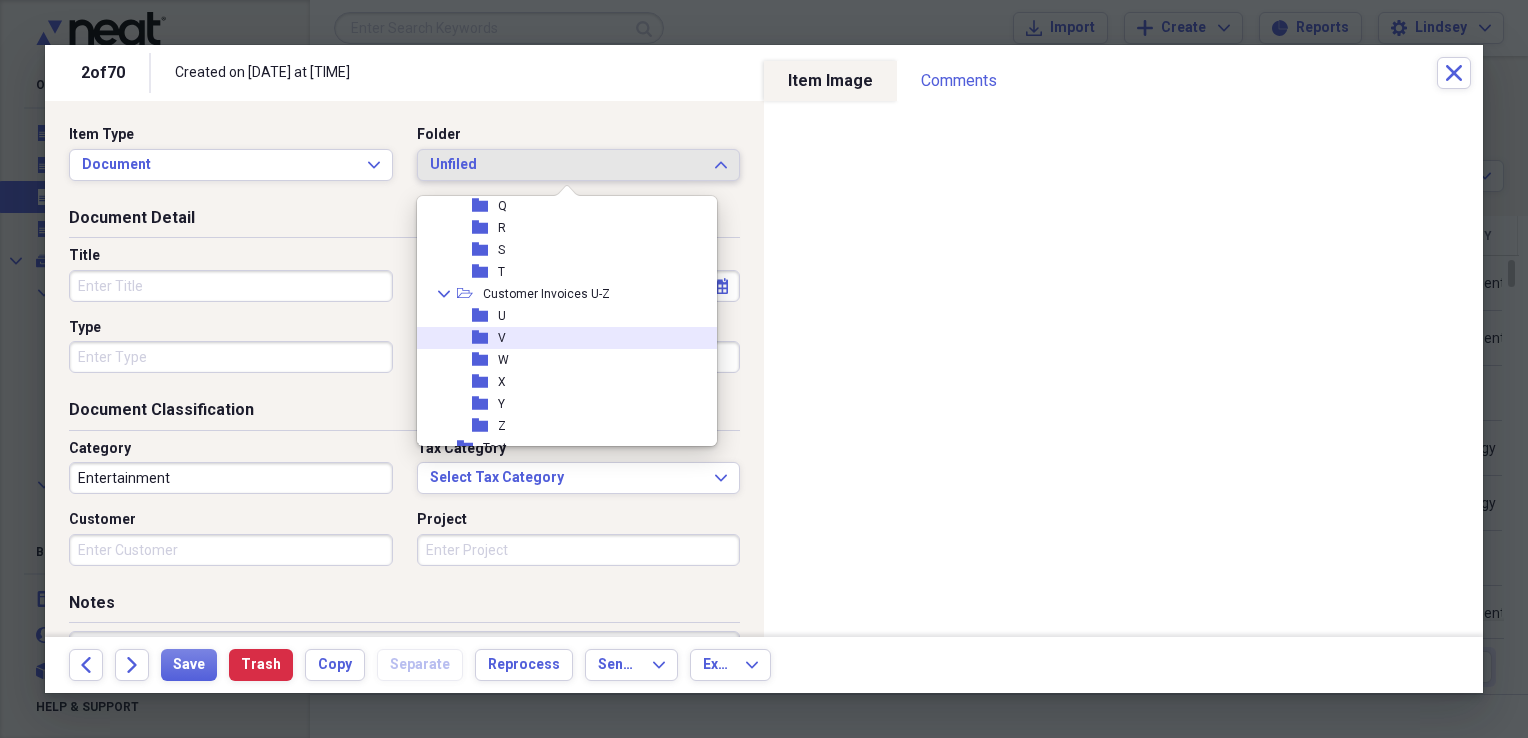 drag, startPoint x: 554, startPoint y: 336, endPoint x: 505, endPoint y: 325, distance: 50.219517 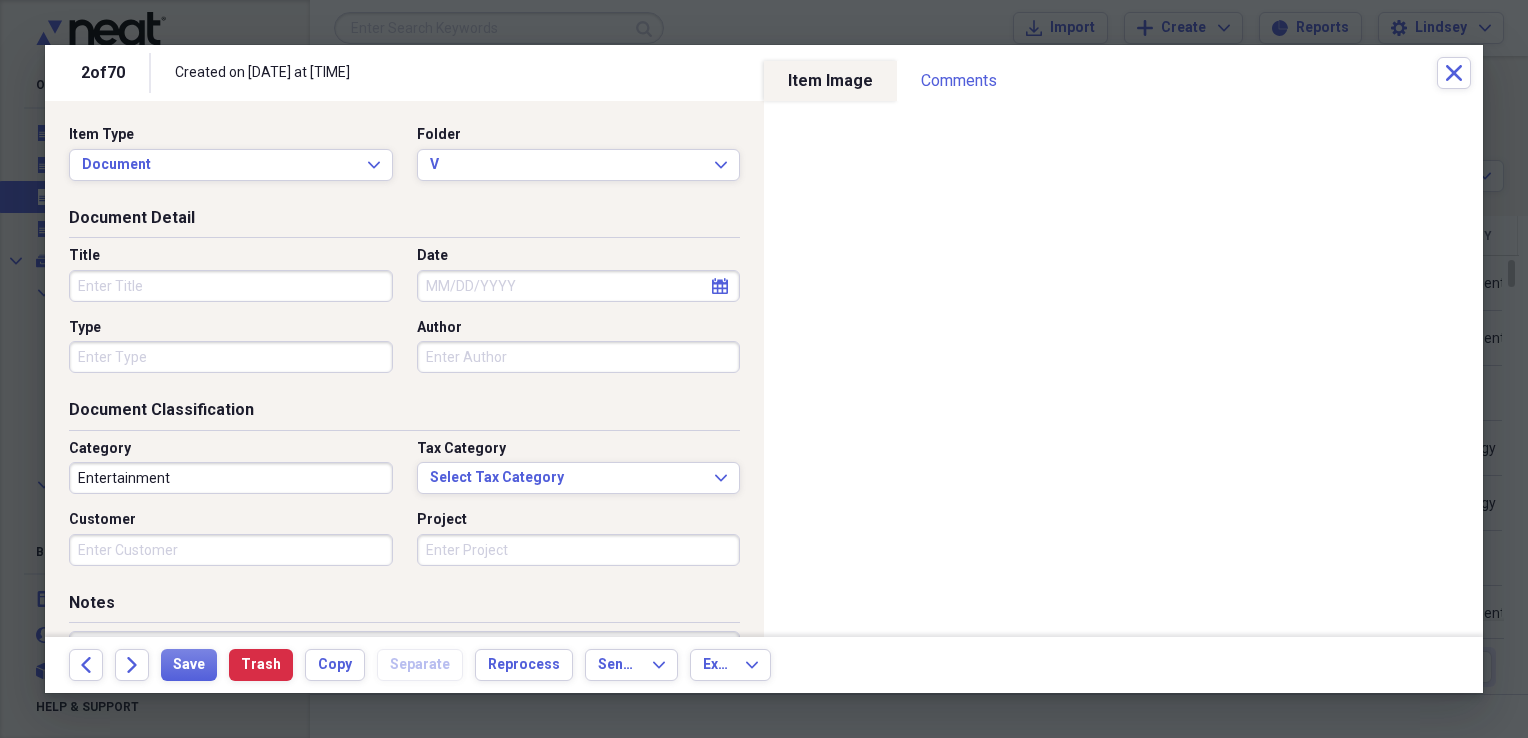 click on "Title" at bounding box center [231, 286] 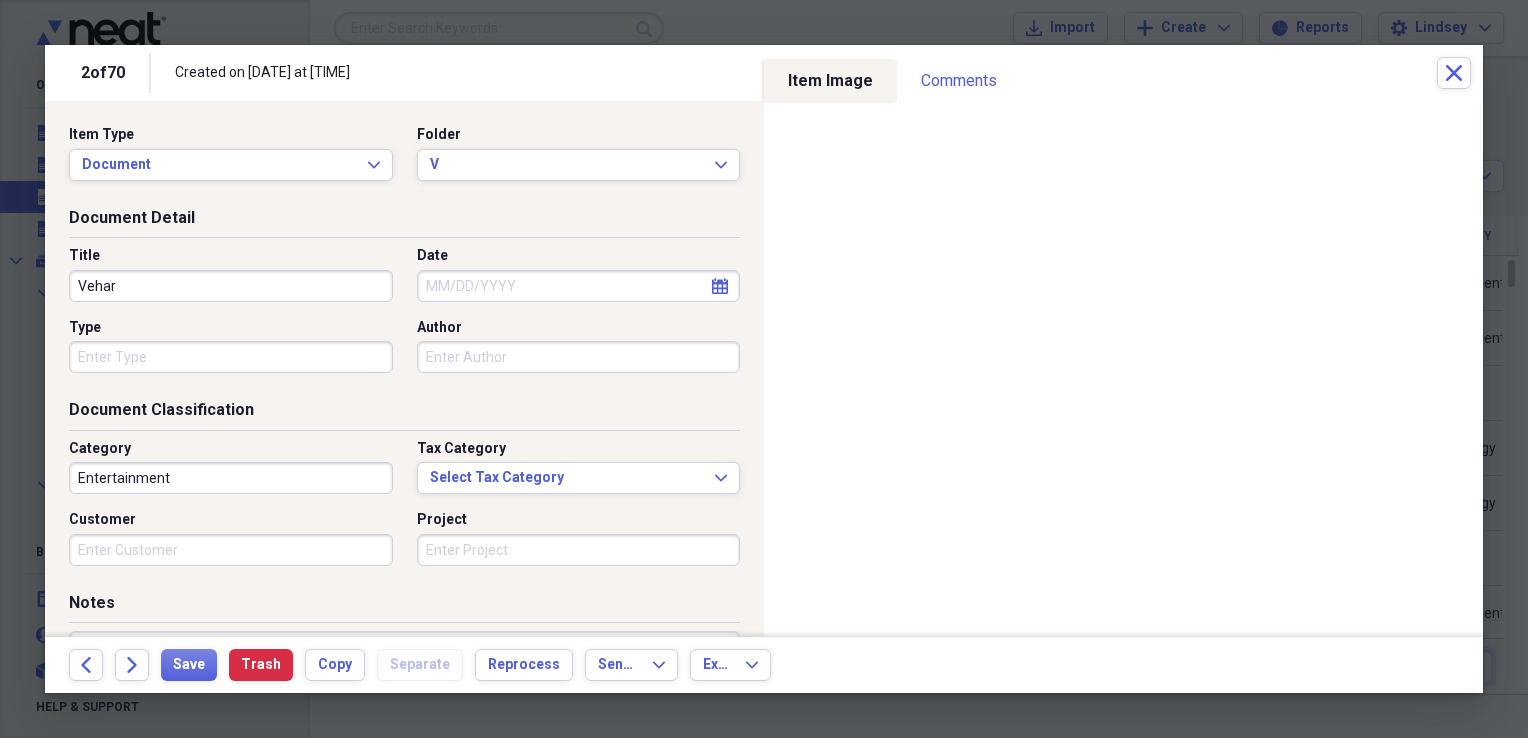 type on "Vehar" 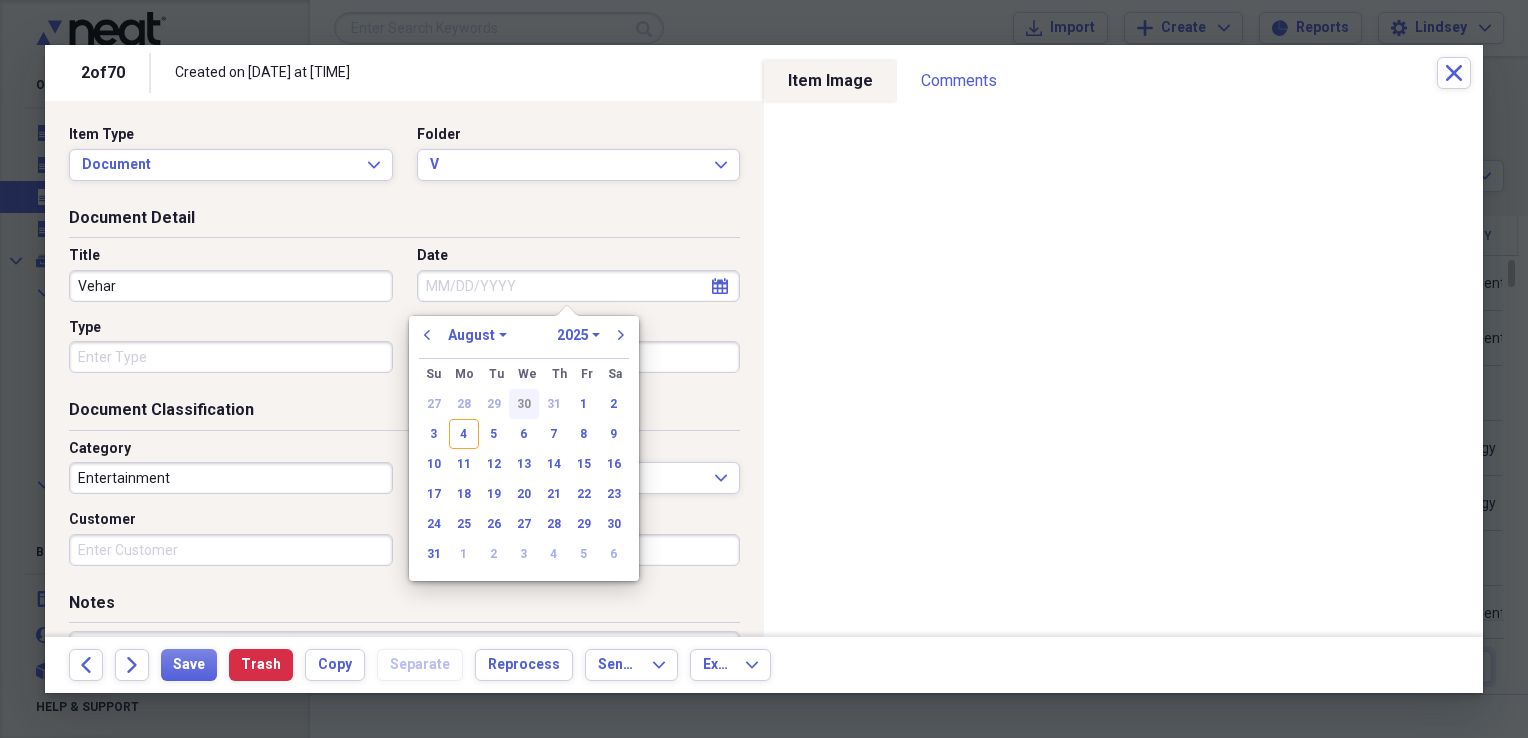 click on "30" at bounding box center [524, 404] 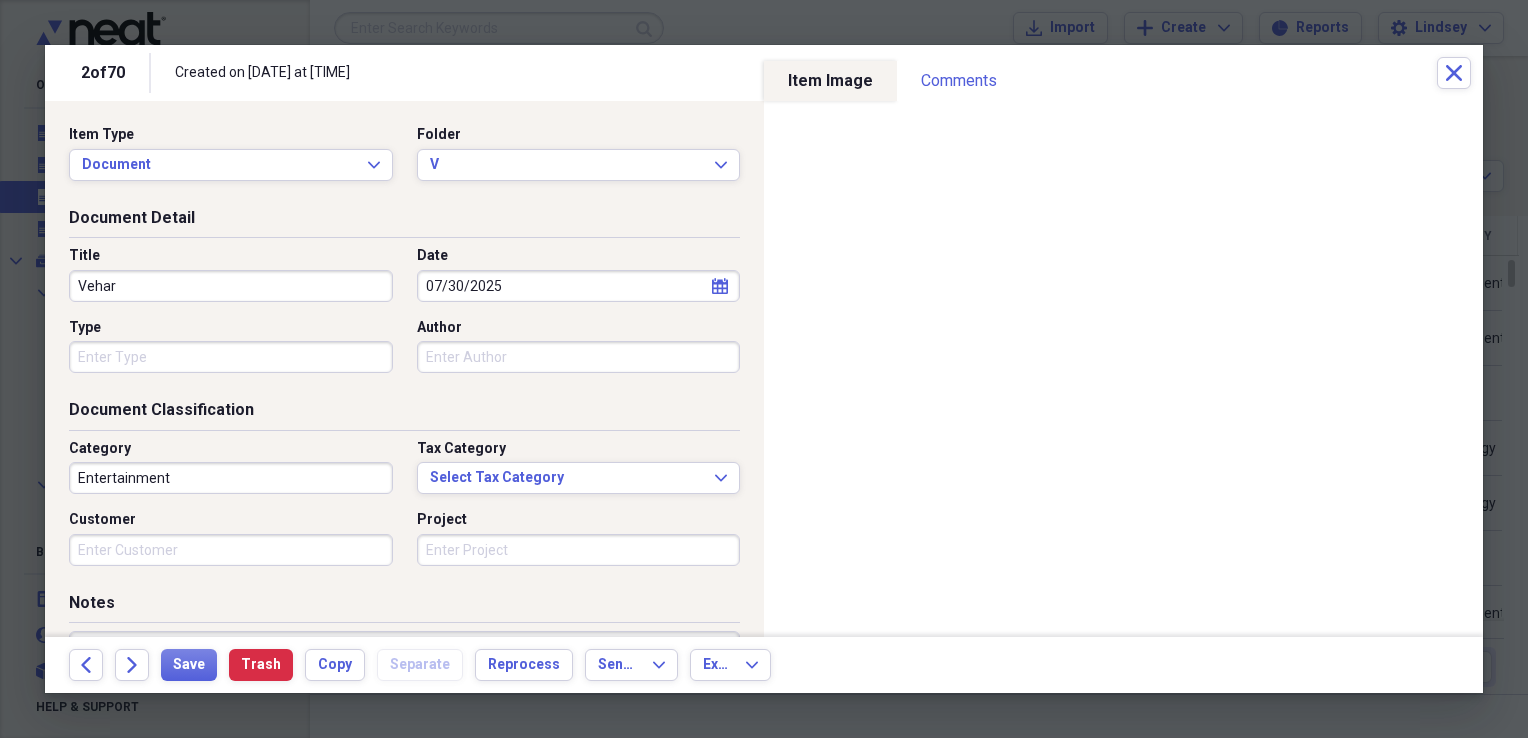 type 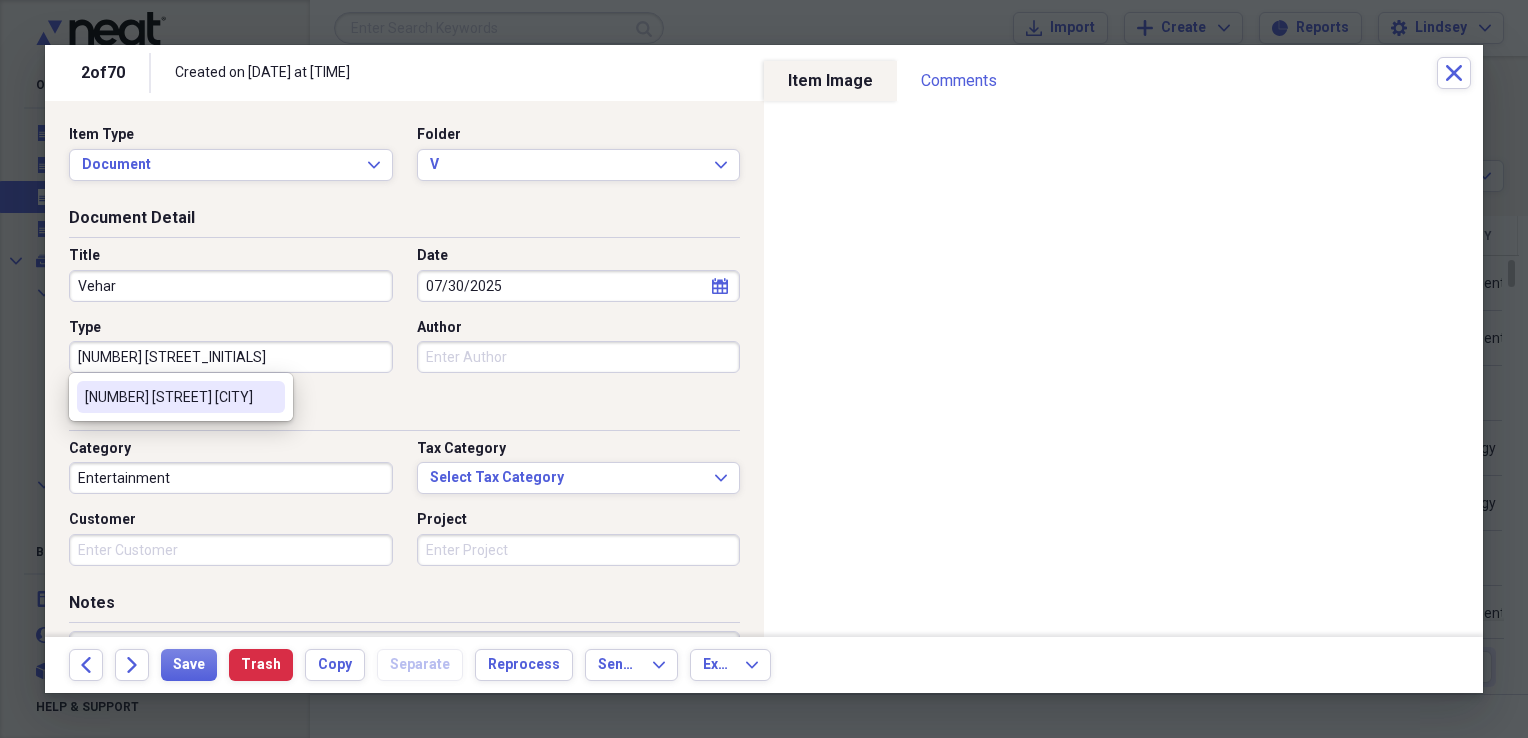 type on "[NUMBER] [STREET]  [CITY]" 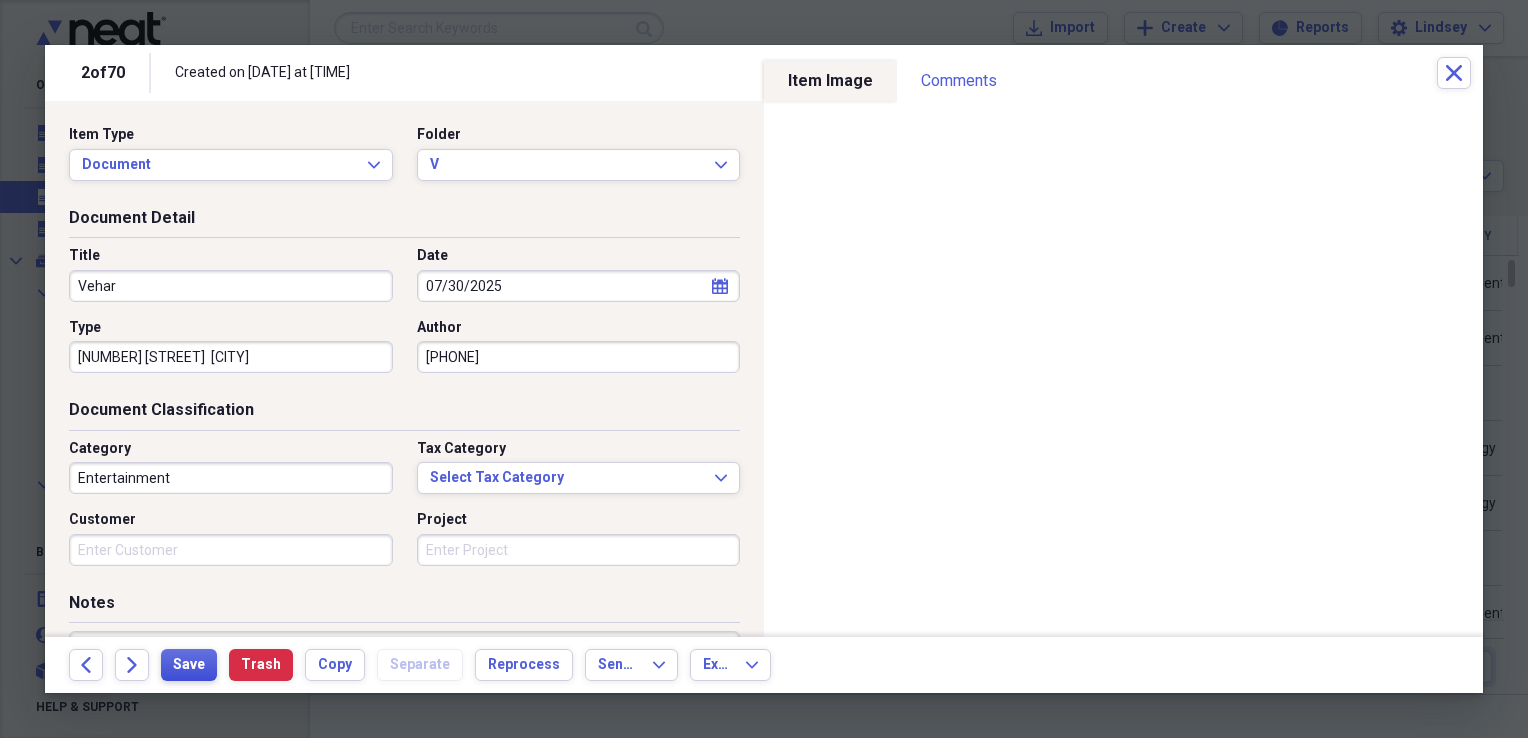 type on "[PHONE]" 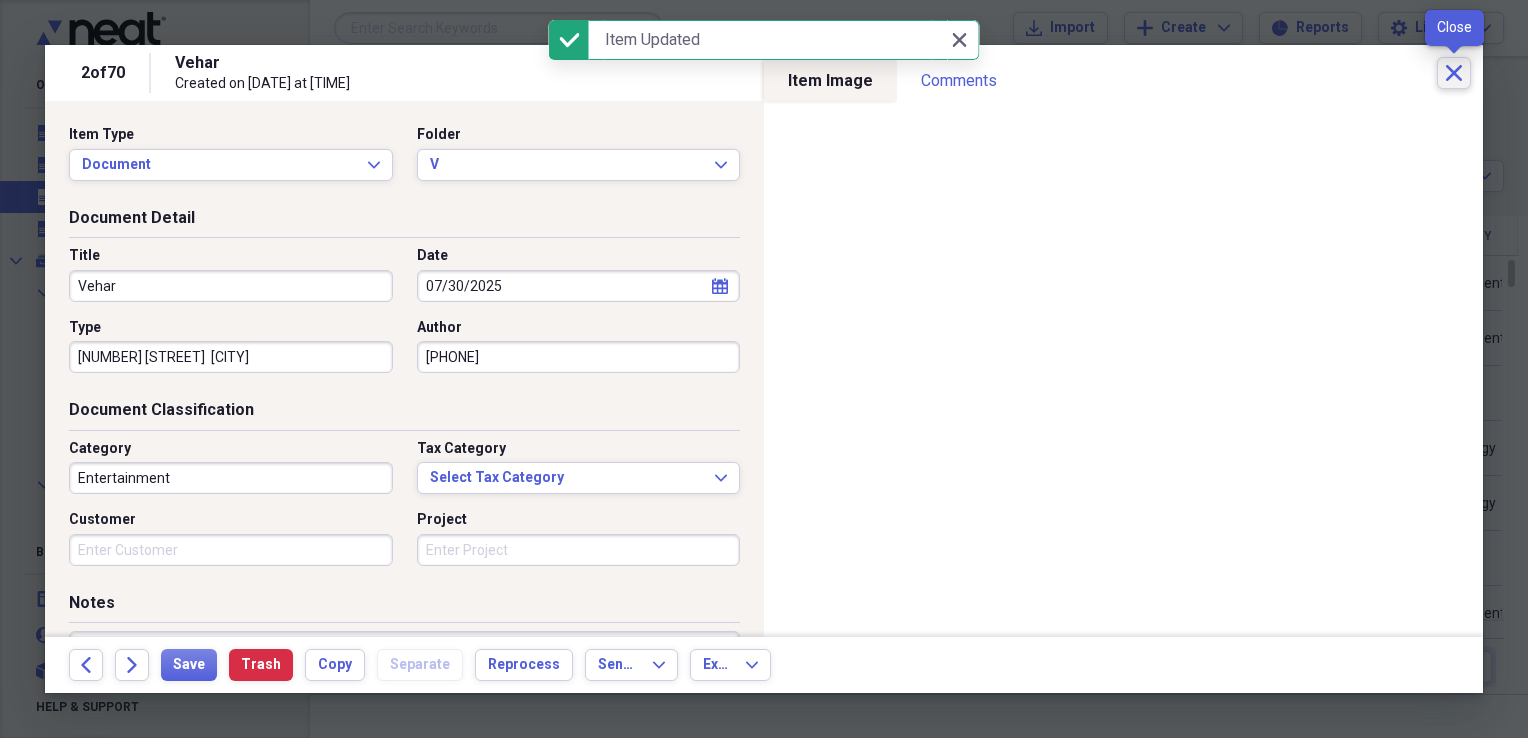 click on "Close" at bounding box center [1454, 73] 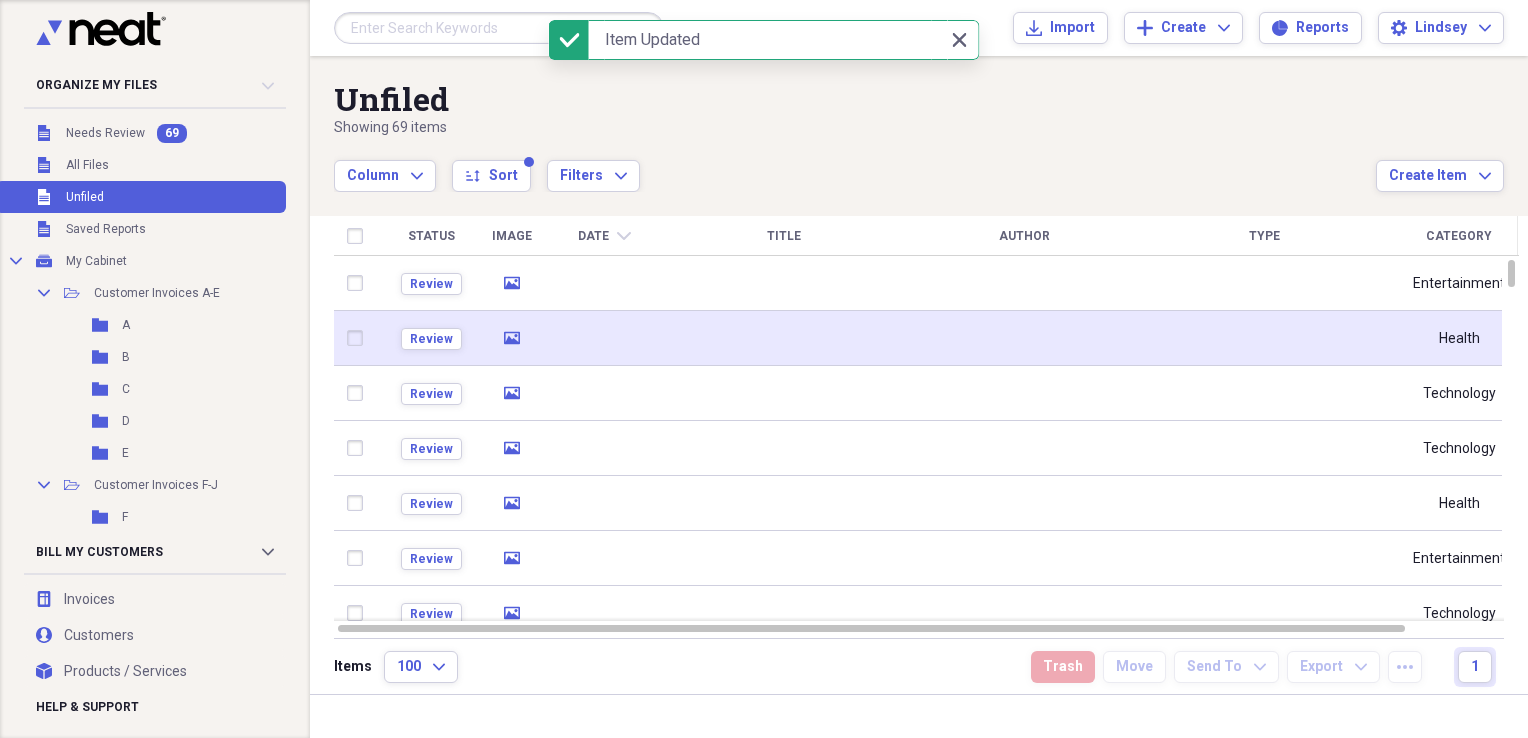 click at bounding box center [604, 338] 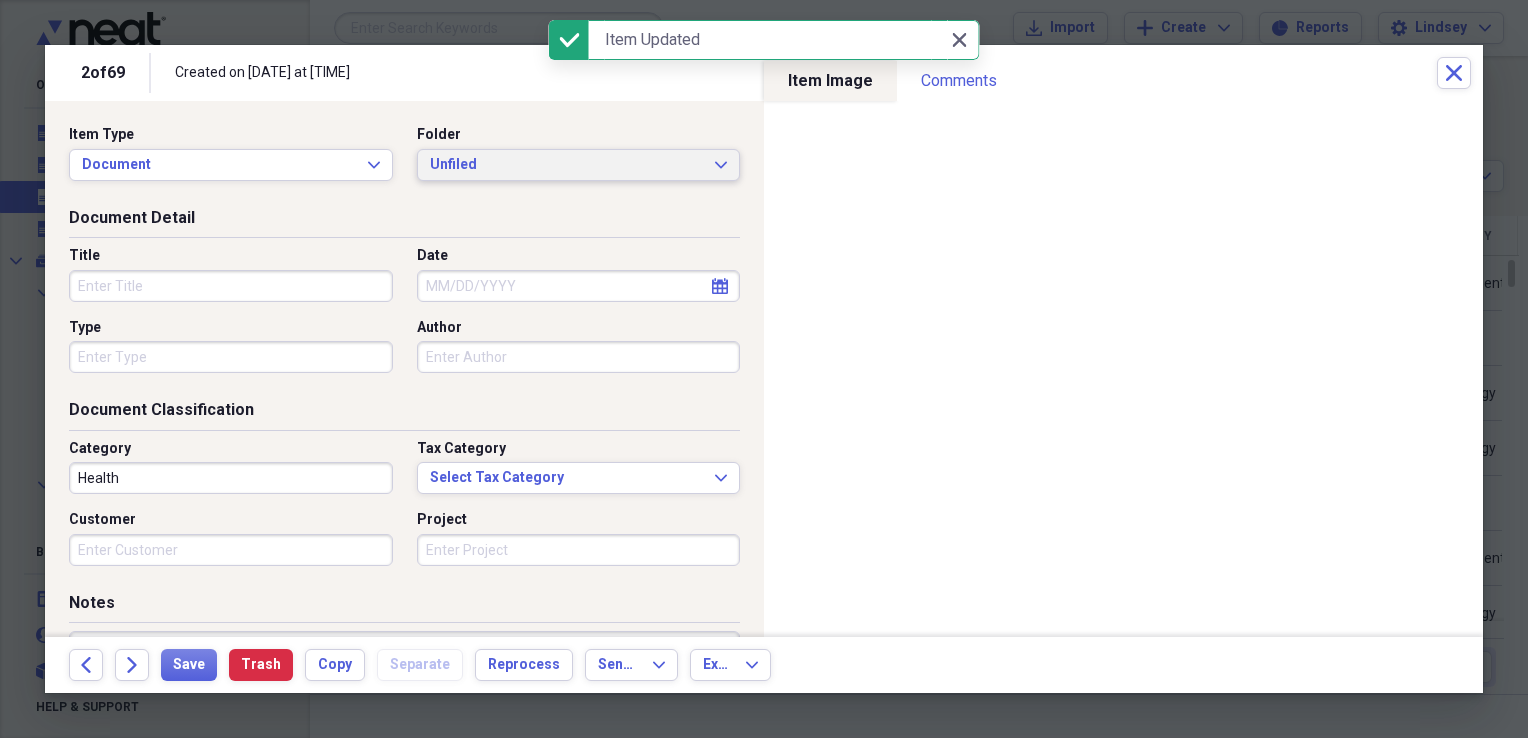 click on "Unfiled" at bounding box center [567, 165] 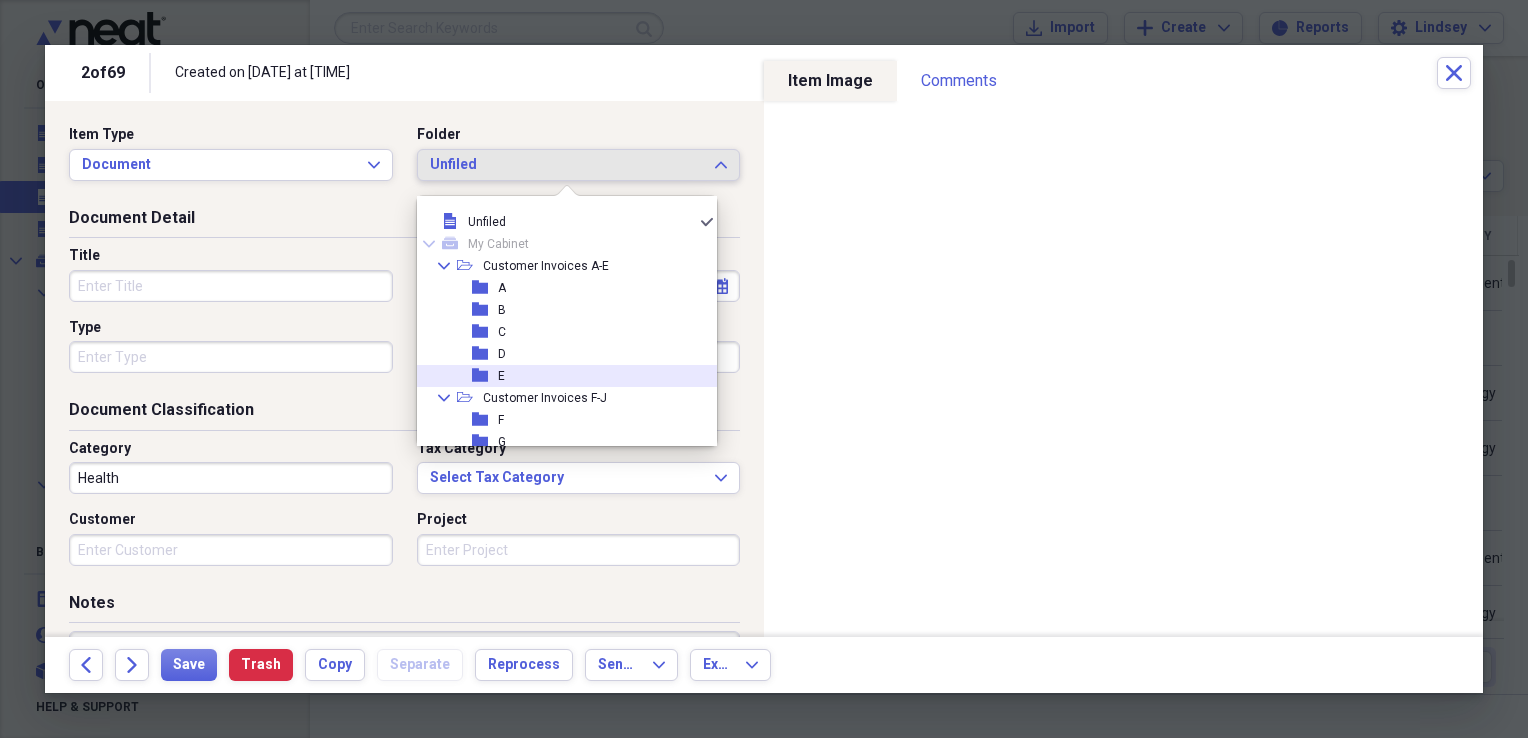 click on "folder E" at bounding box center [559, 376] 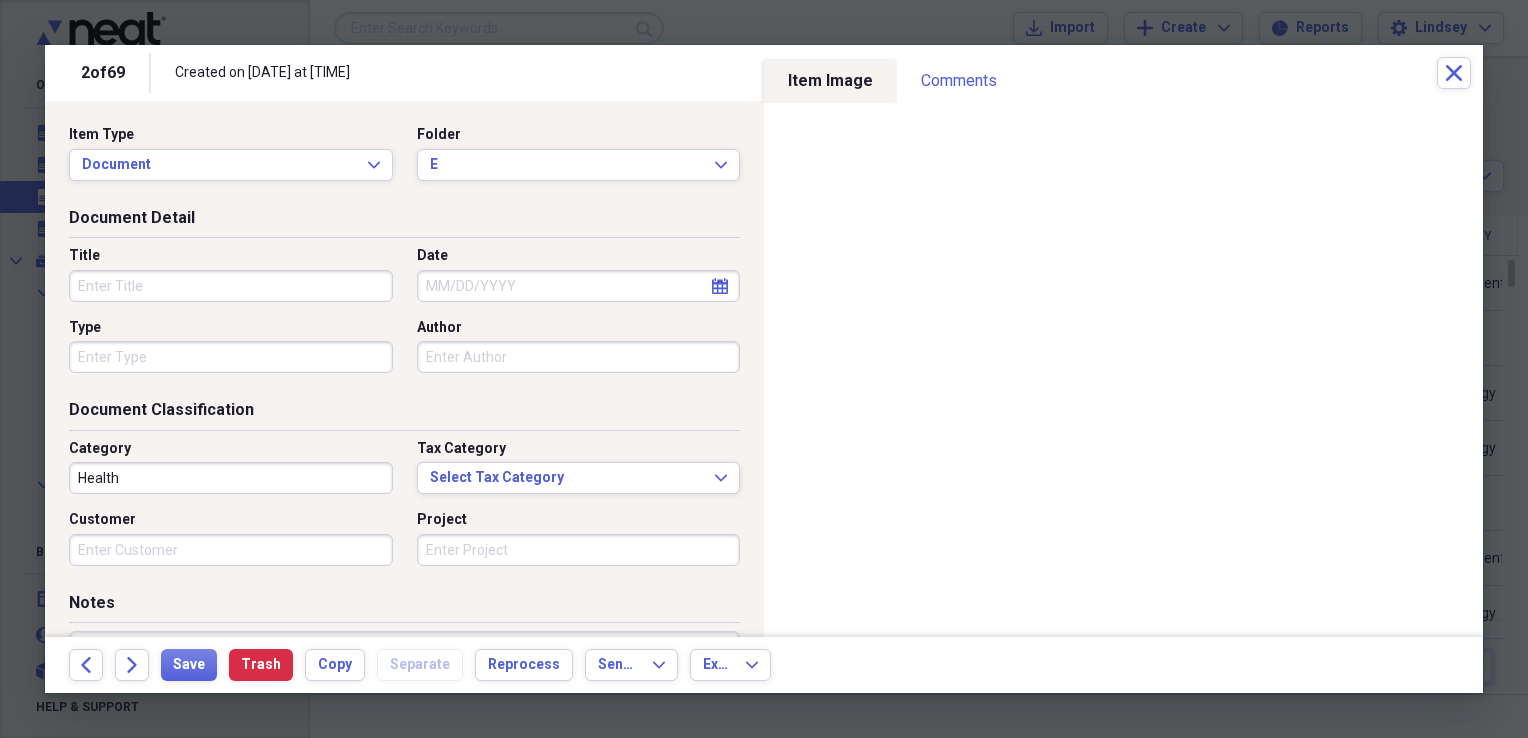 click on "Title" at bounding box center [231, 286] 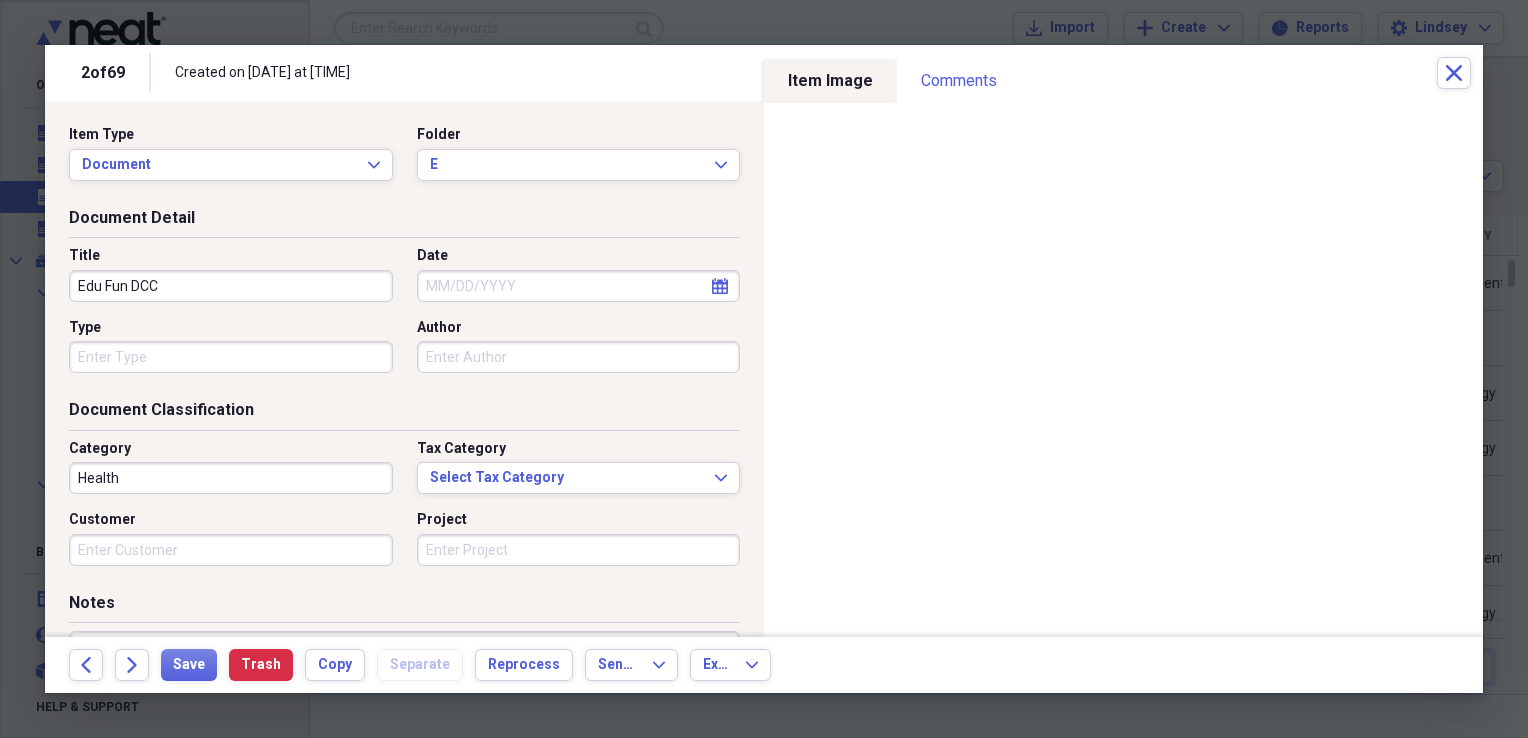 type on "Edu Fun DCC" 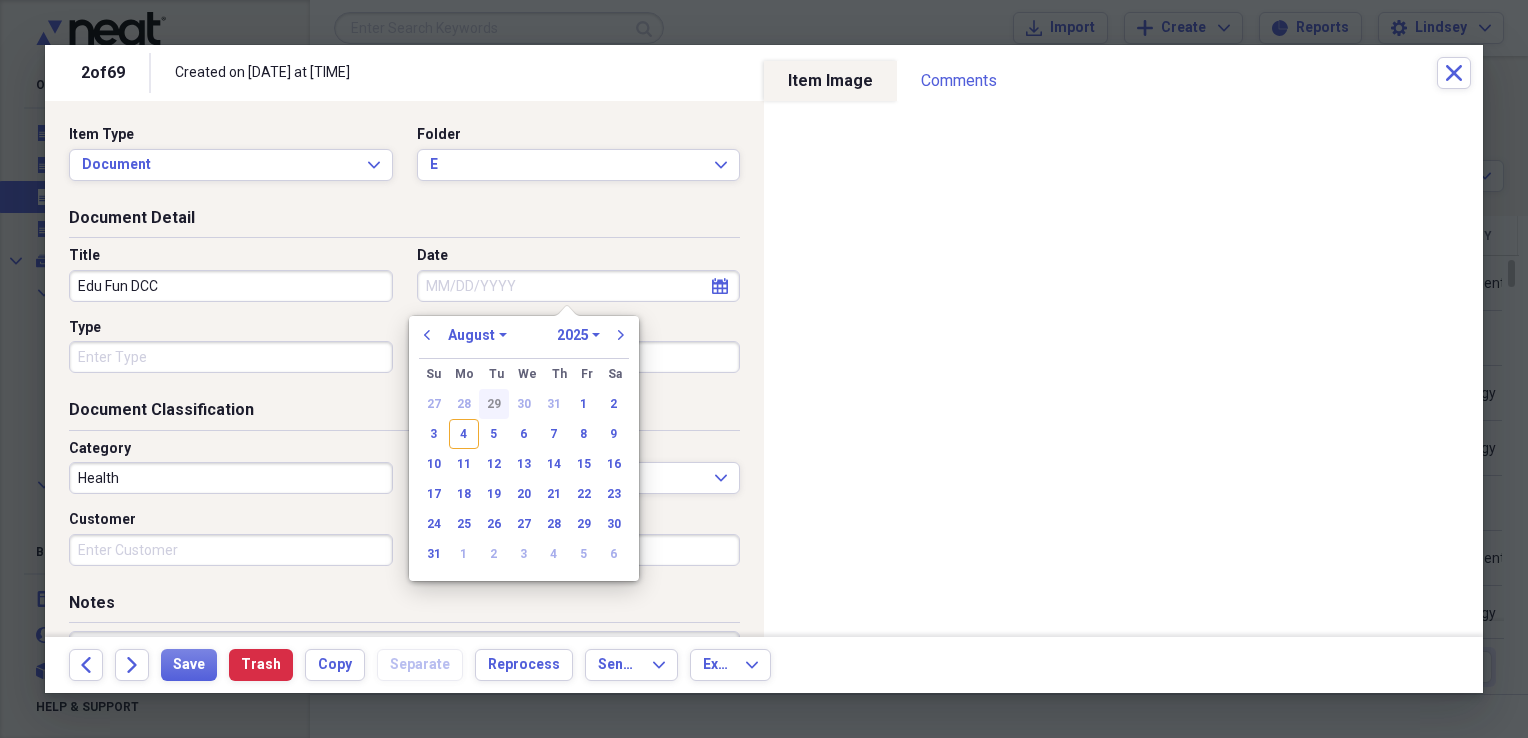 click on "29" at bounding box center [494, 404] 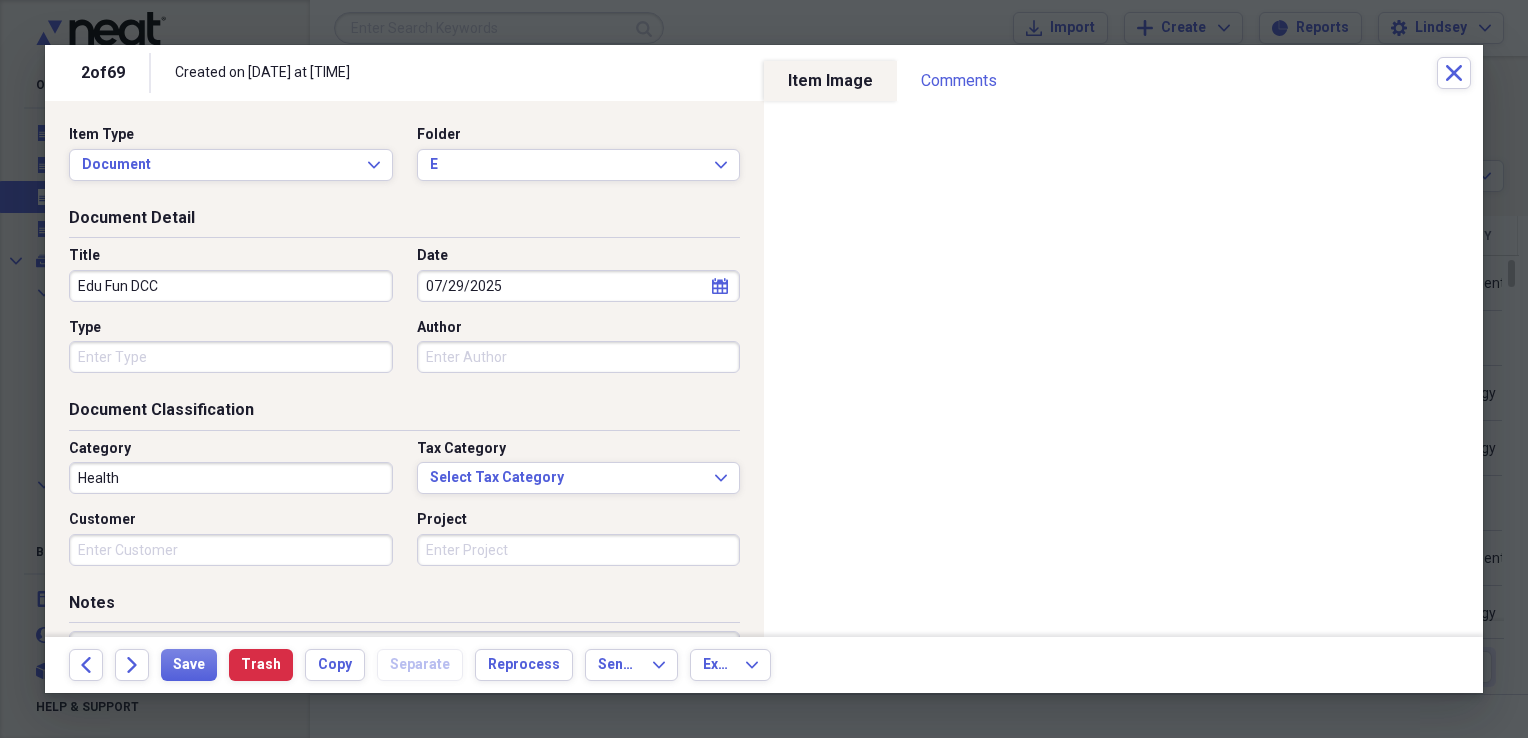 type 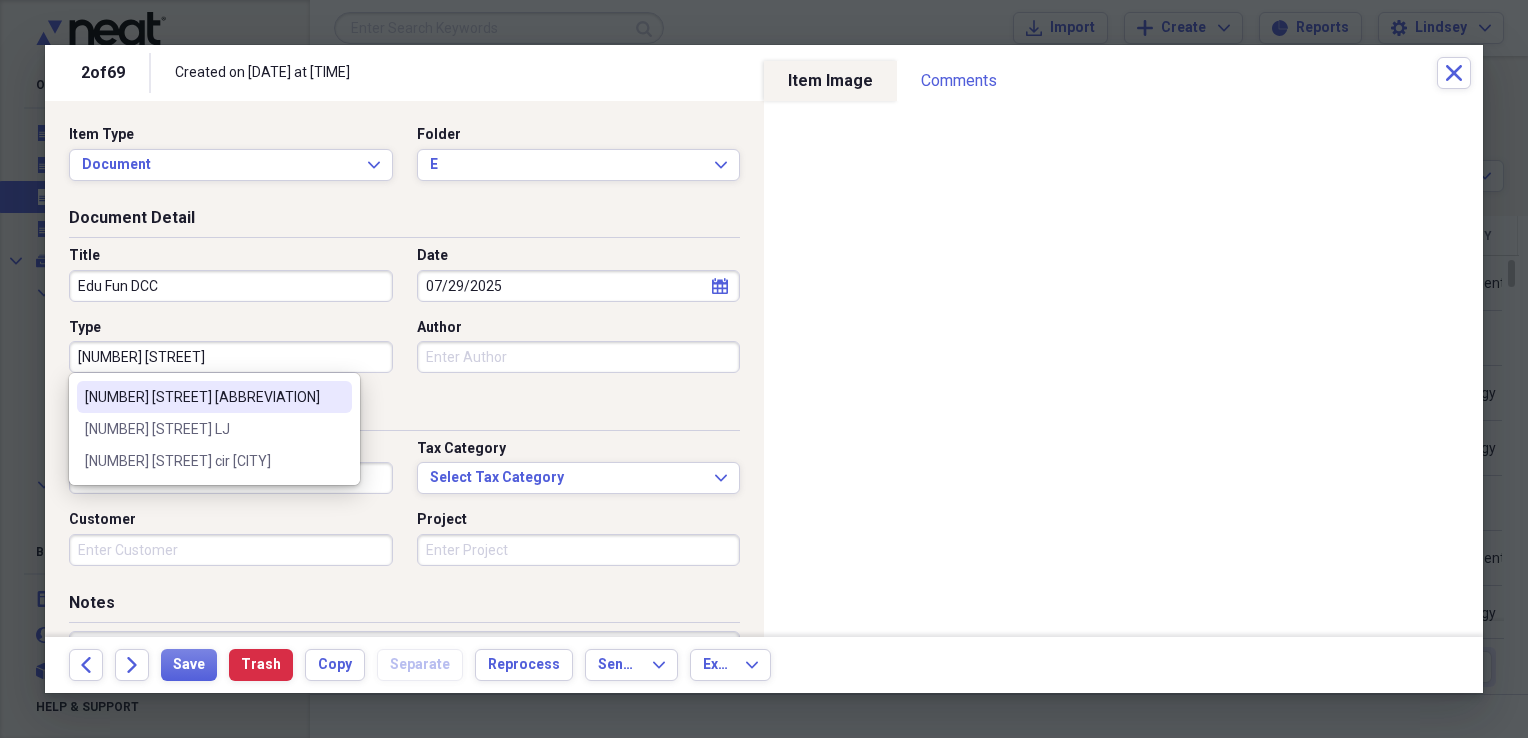 type on "[NUMBER] [STREET]  [ABBREVIATION]" 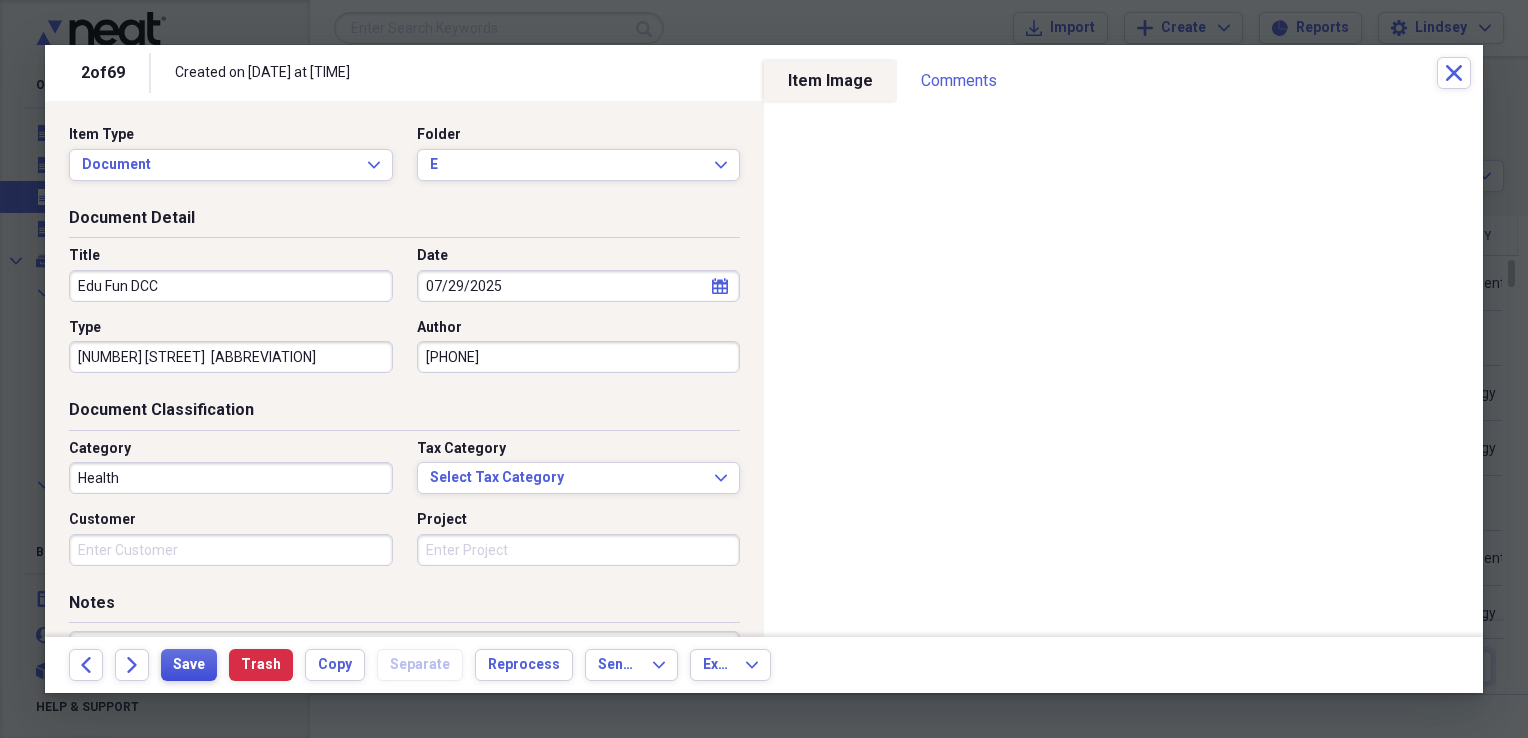type on "[PHONE]" 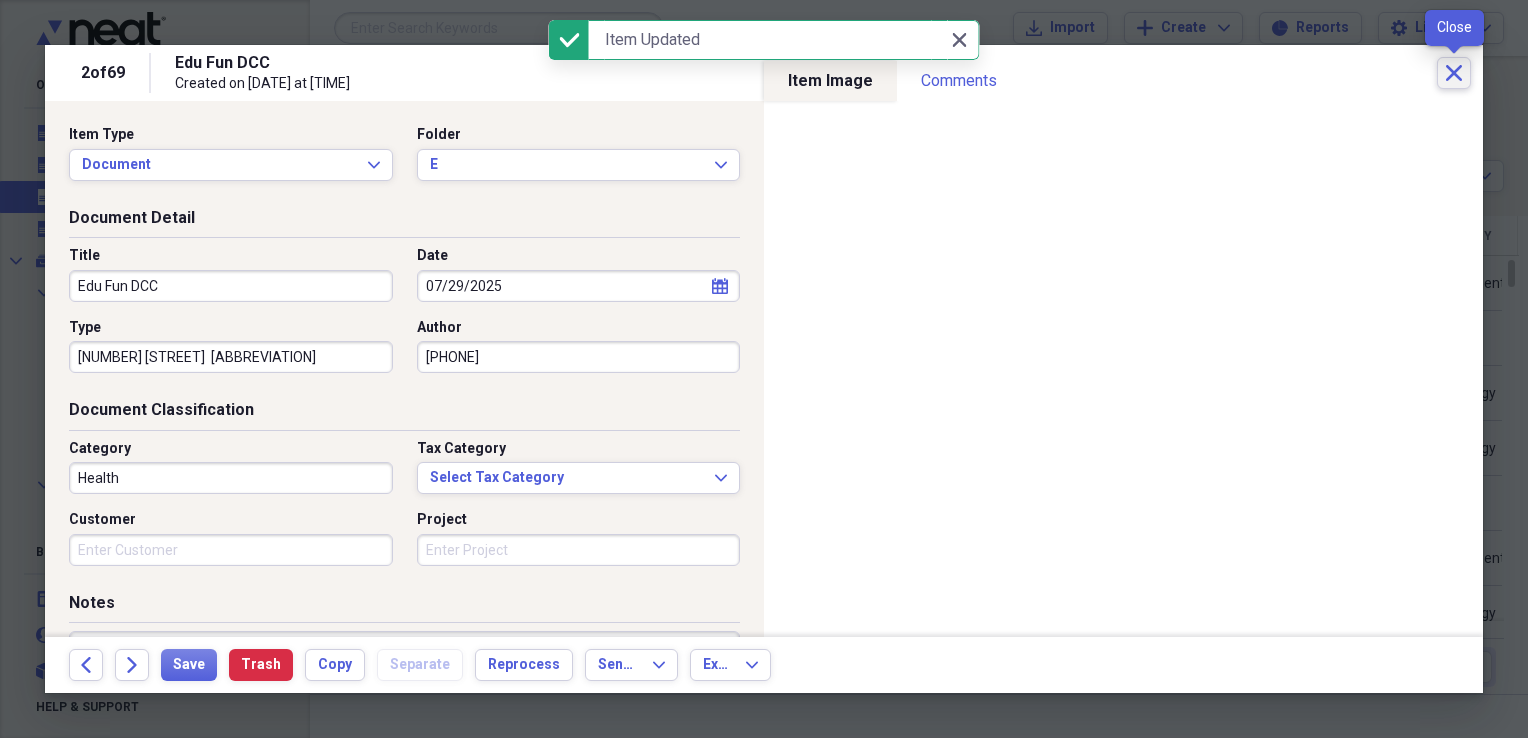 click on "Close" 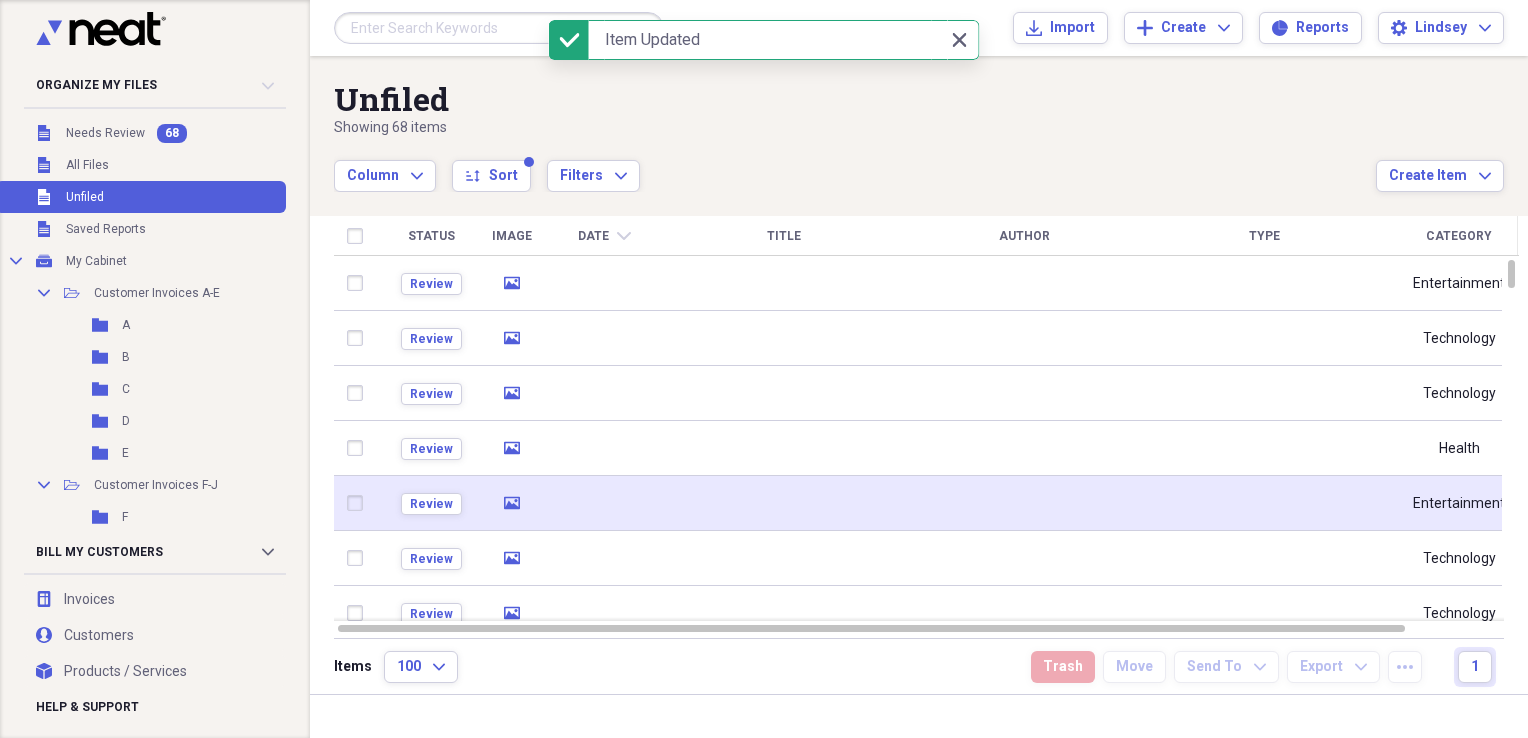 click at bounding box center (784, 503) 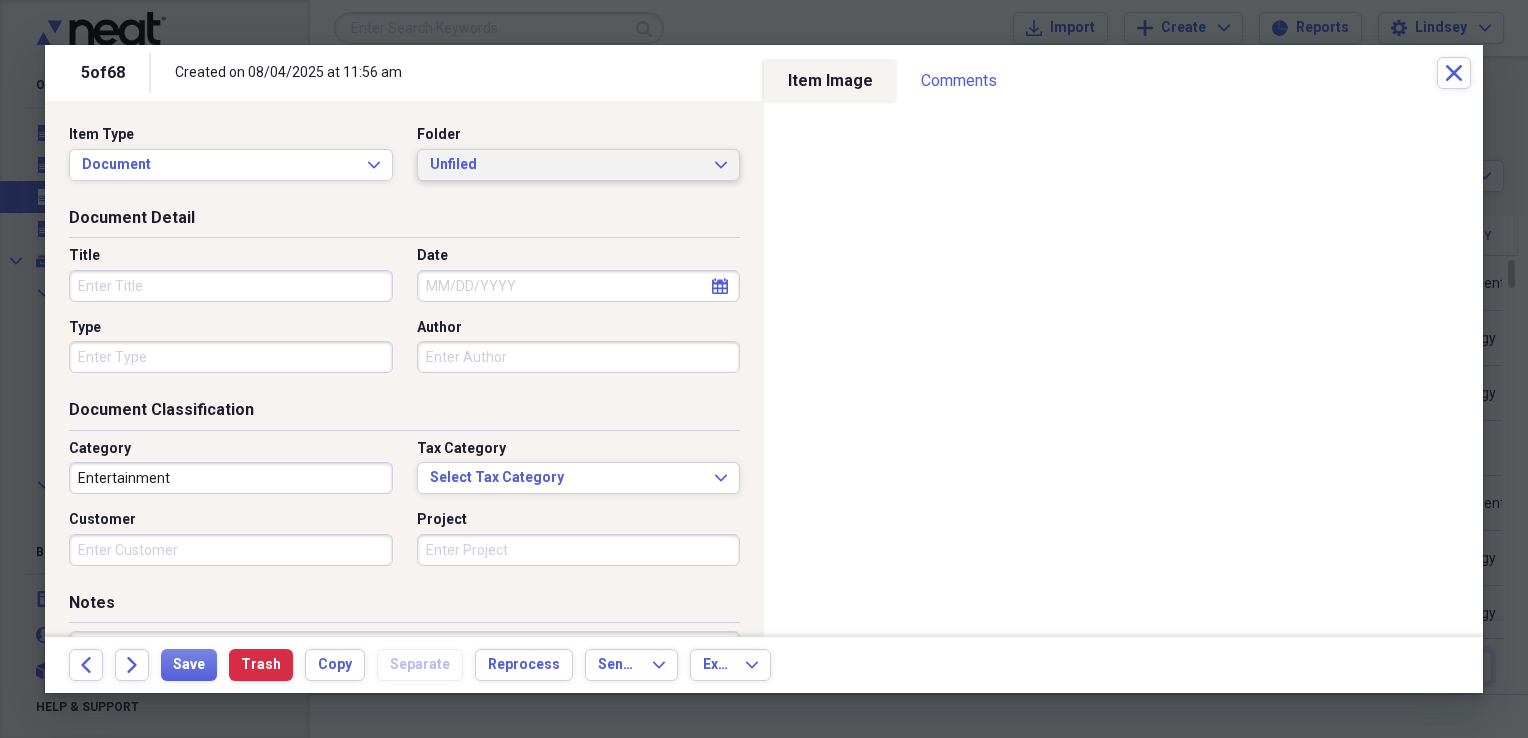 click on "Unfiled" at bounding box center (567, 165) 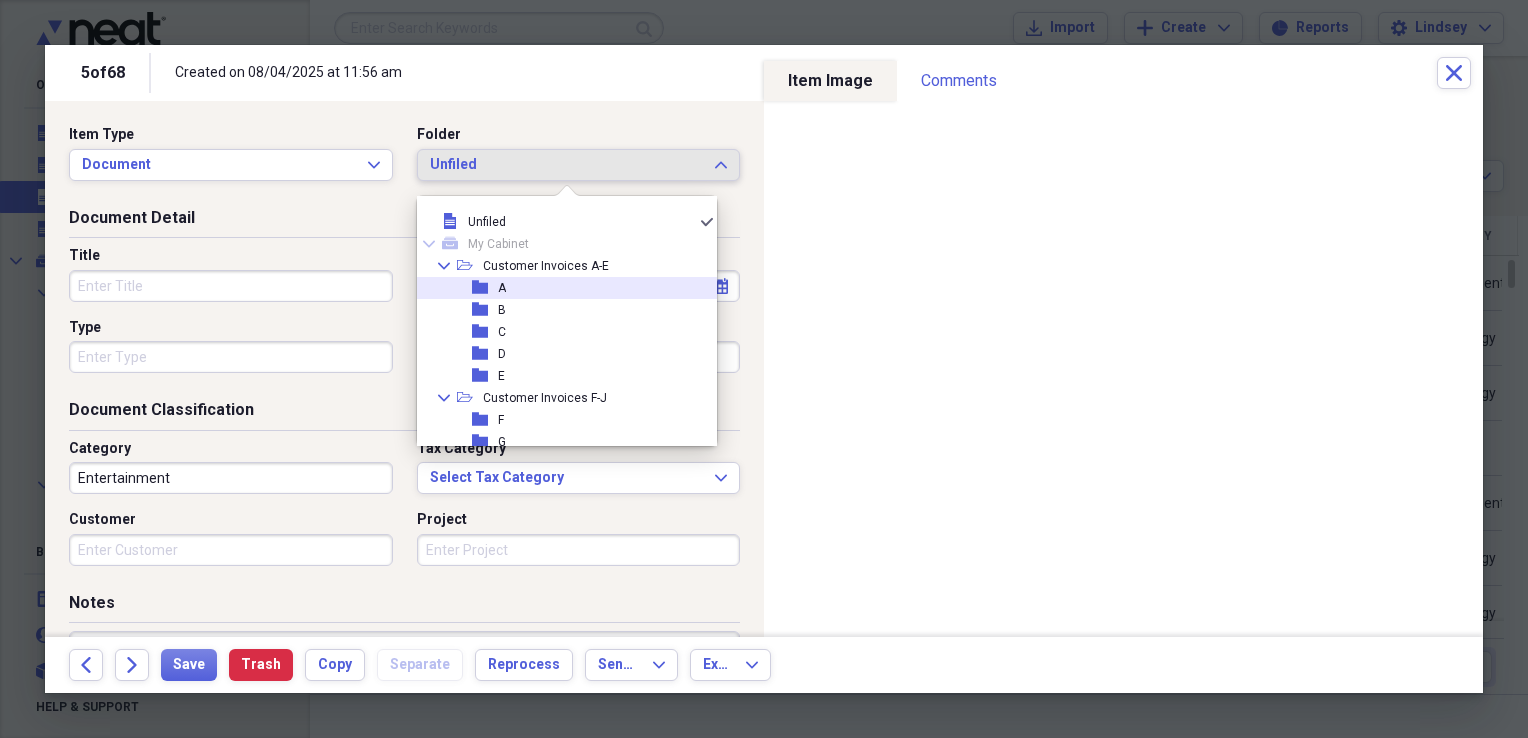 click on "folder A" at bounding box center [559, 288] 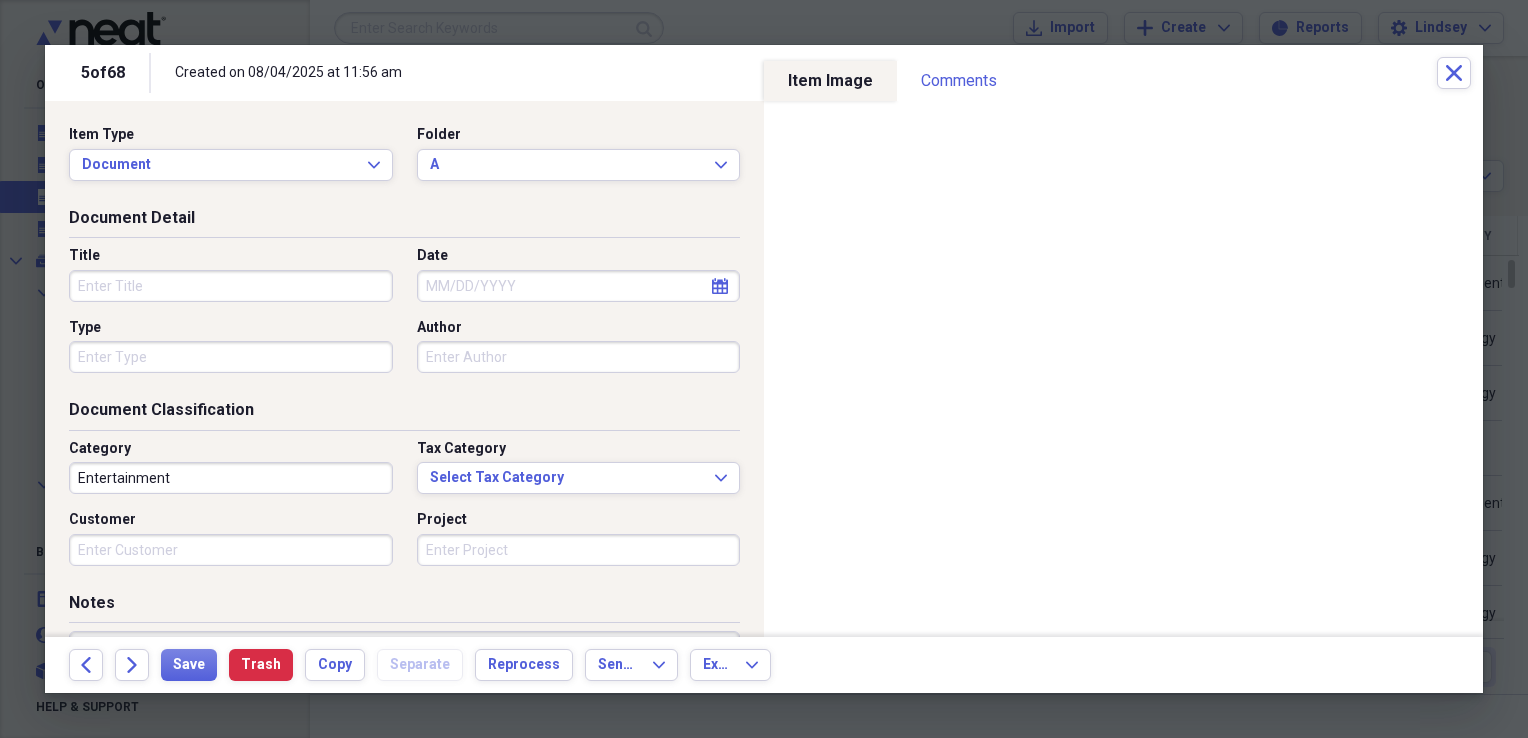 click on "Title" at bounding box center (231, 286) 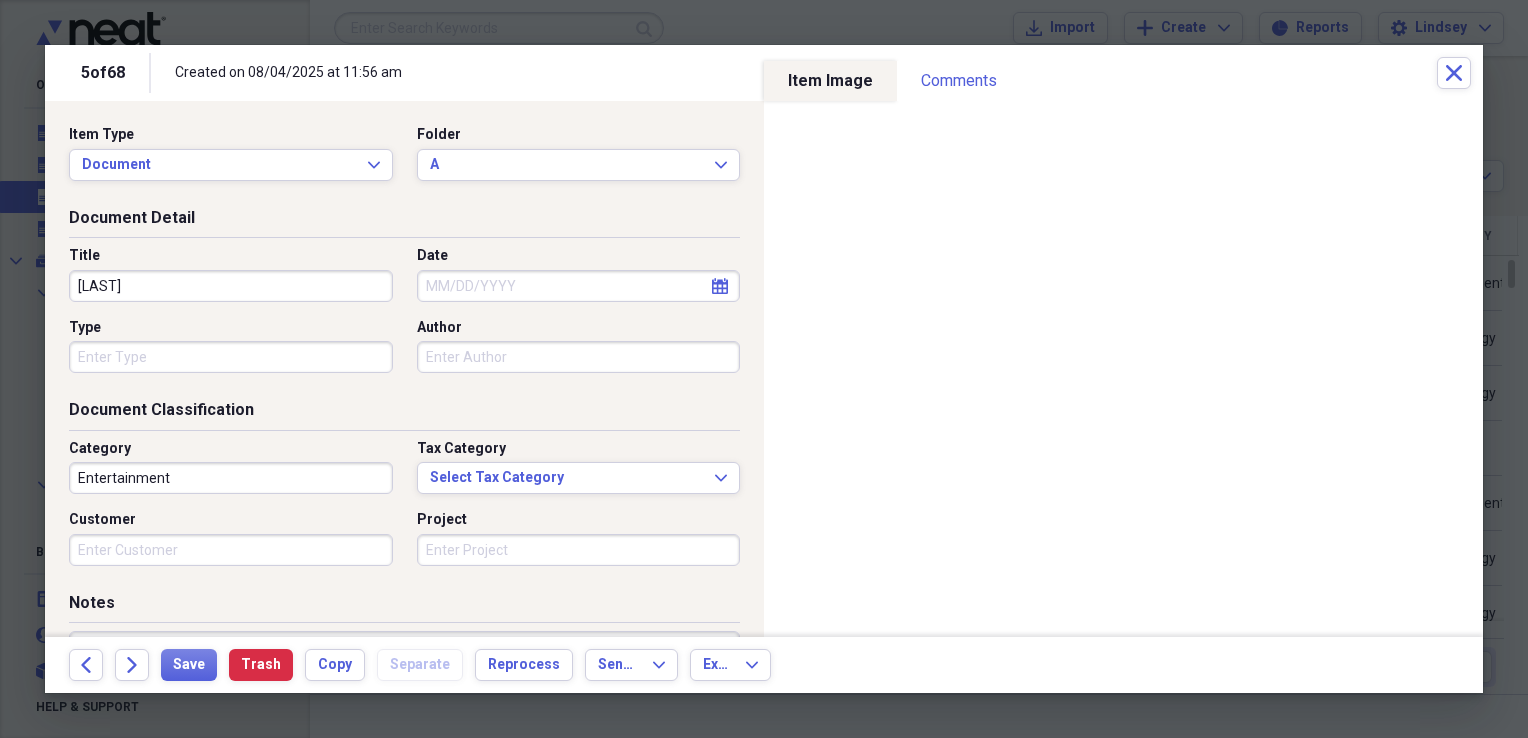type on "[LAST]" 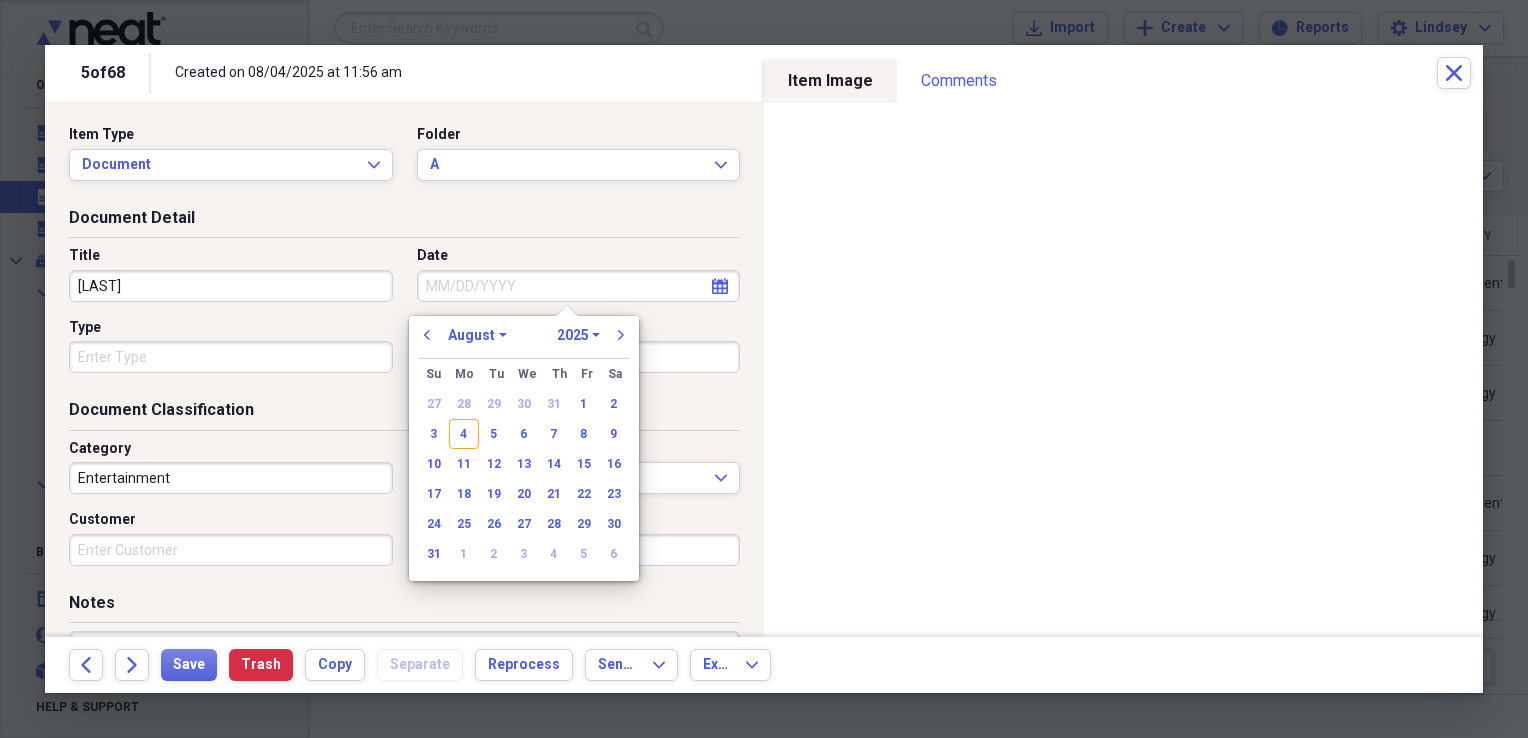 click on "28" at bounding box center [464, 404] 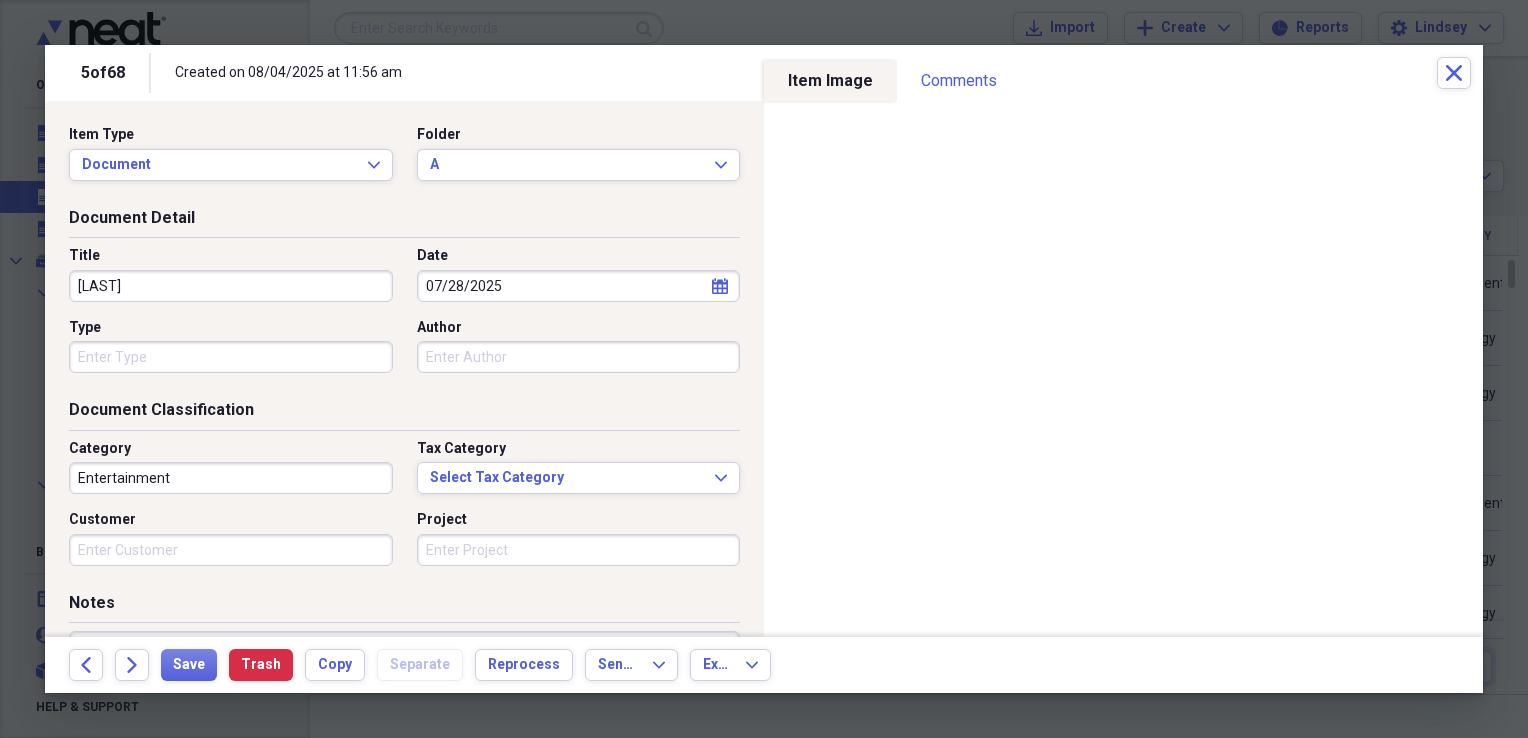 type 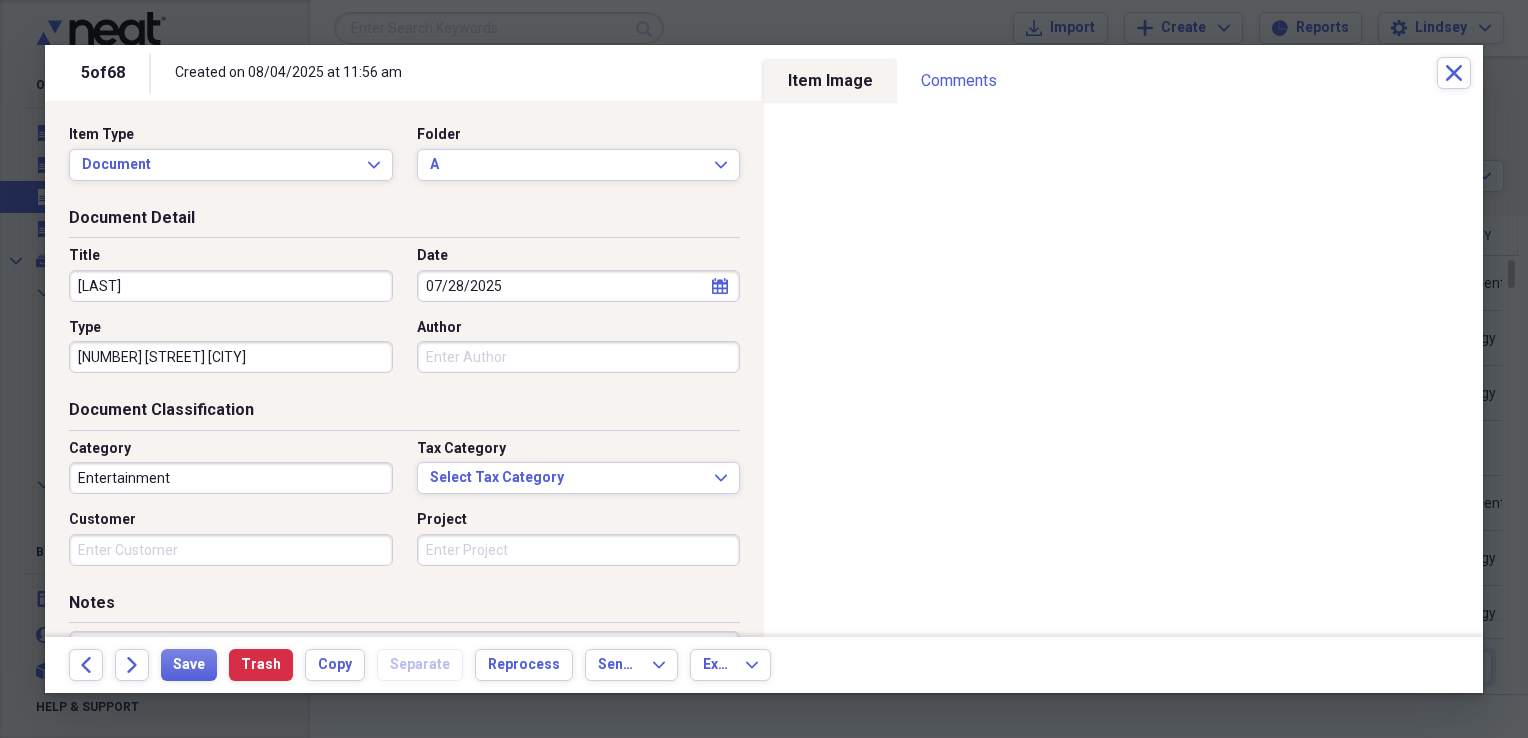 type on "[NUMBER] [STREET] [CITY]" 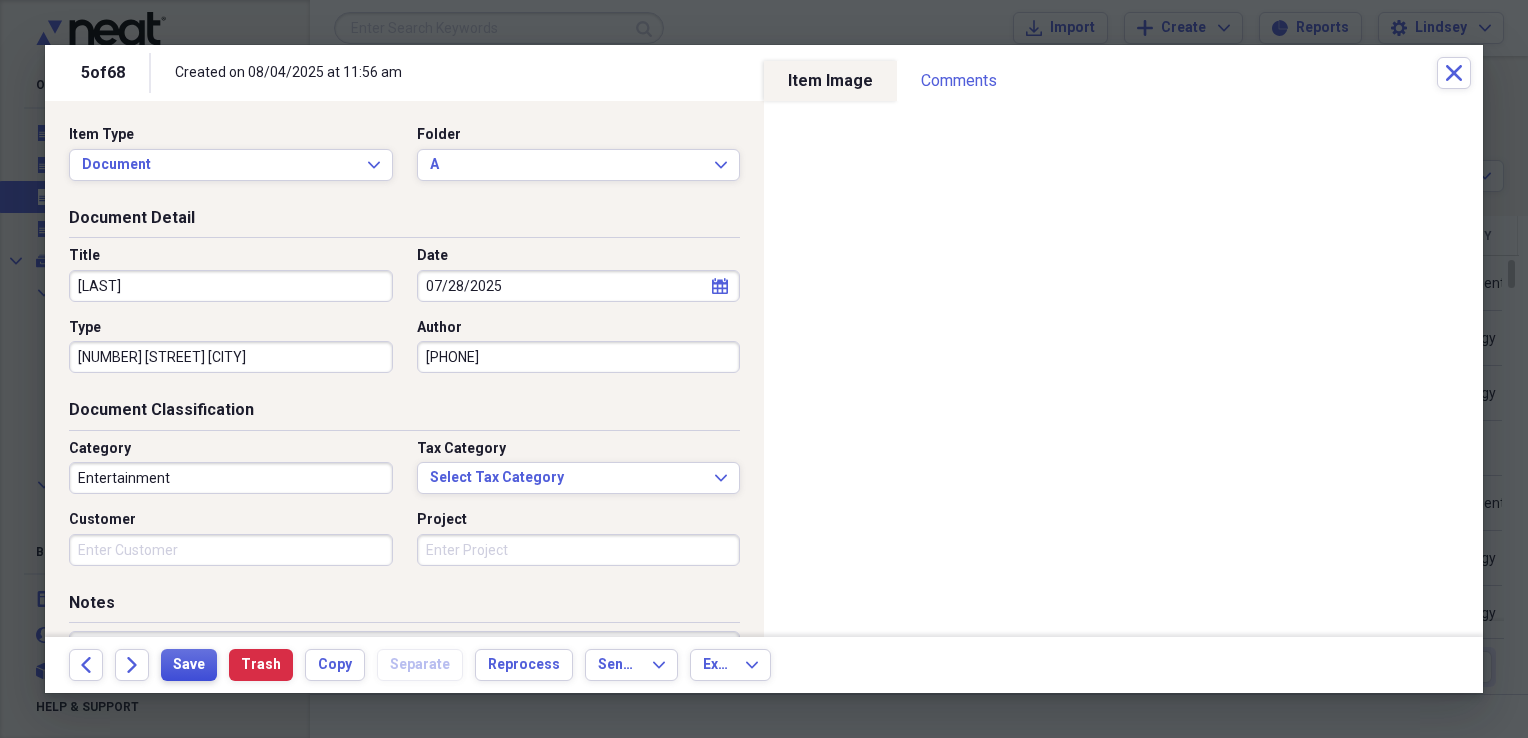 type on "[PHONE]" 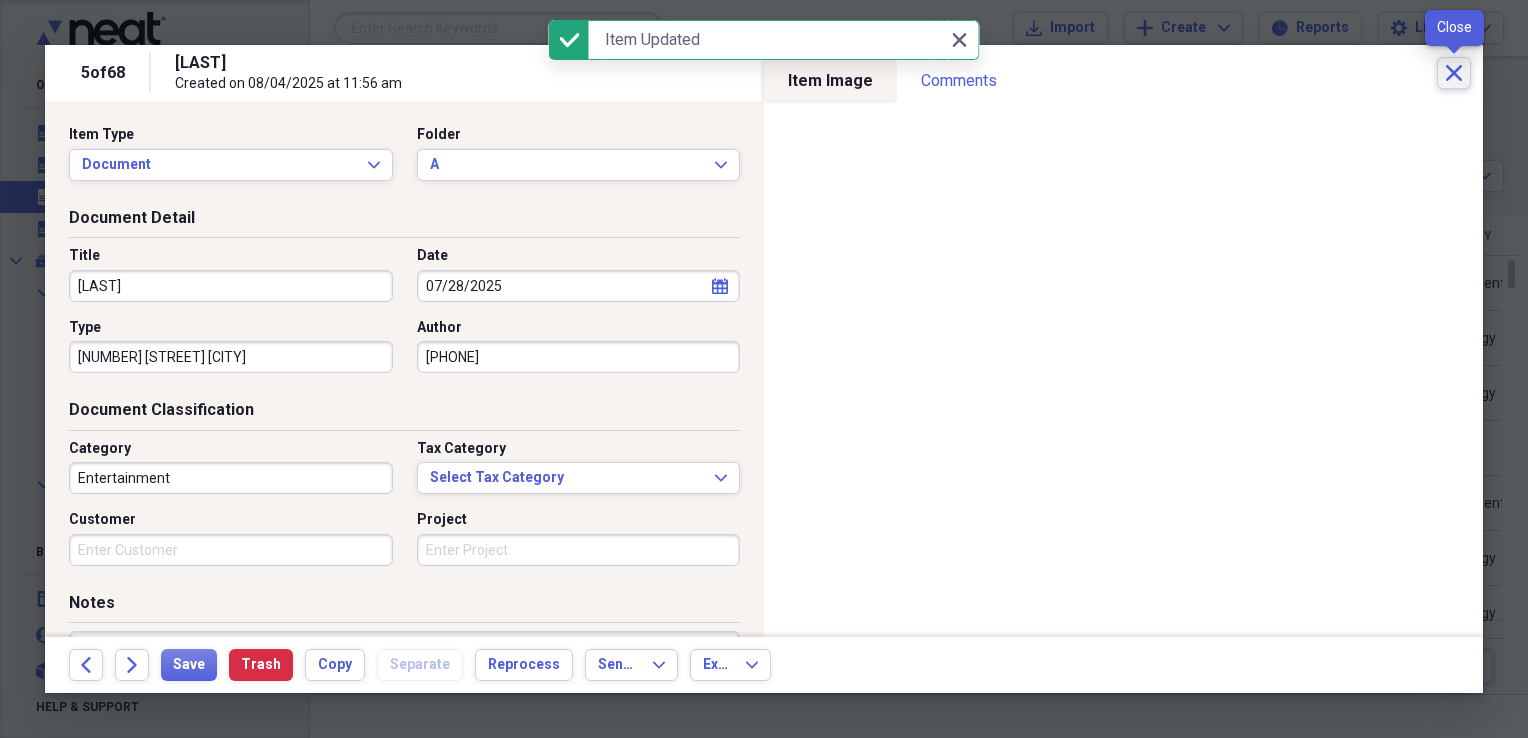click on "Close" 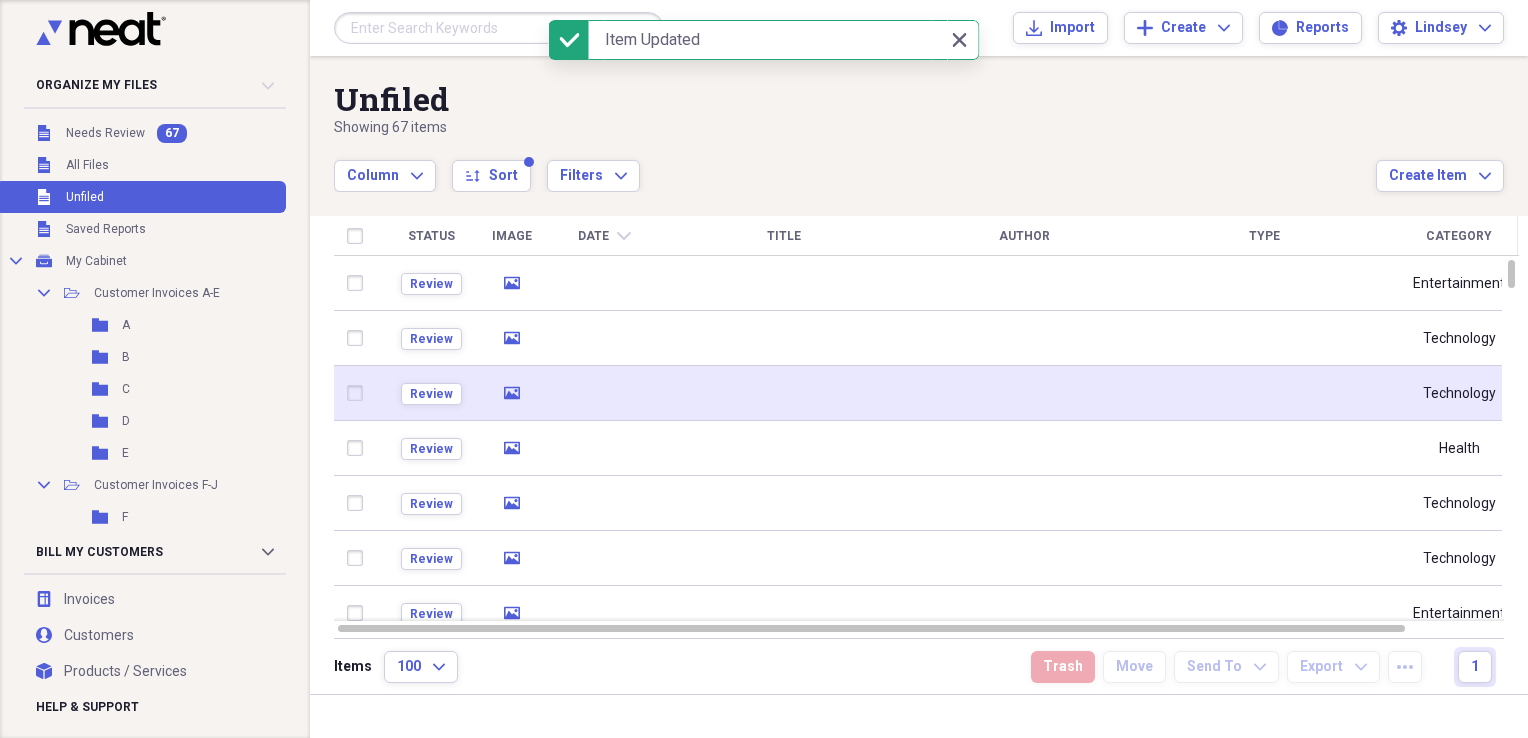 click at bounding box center [784, 393] 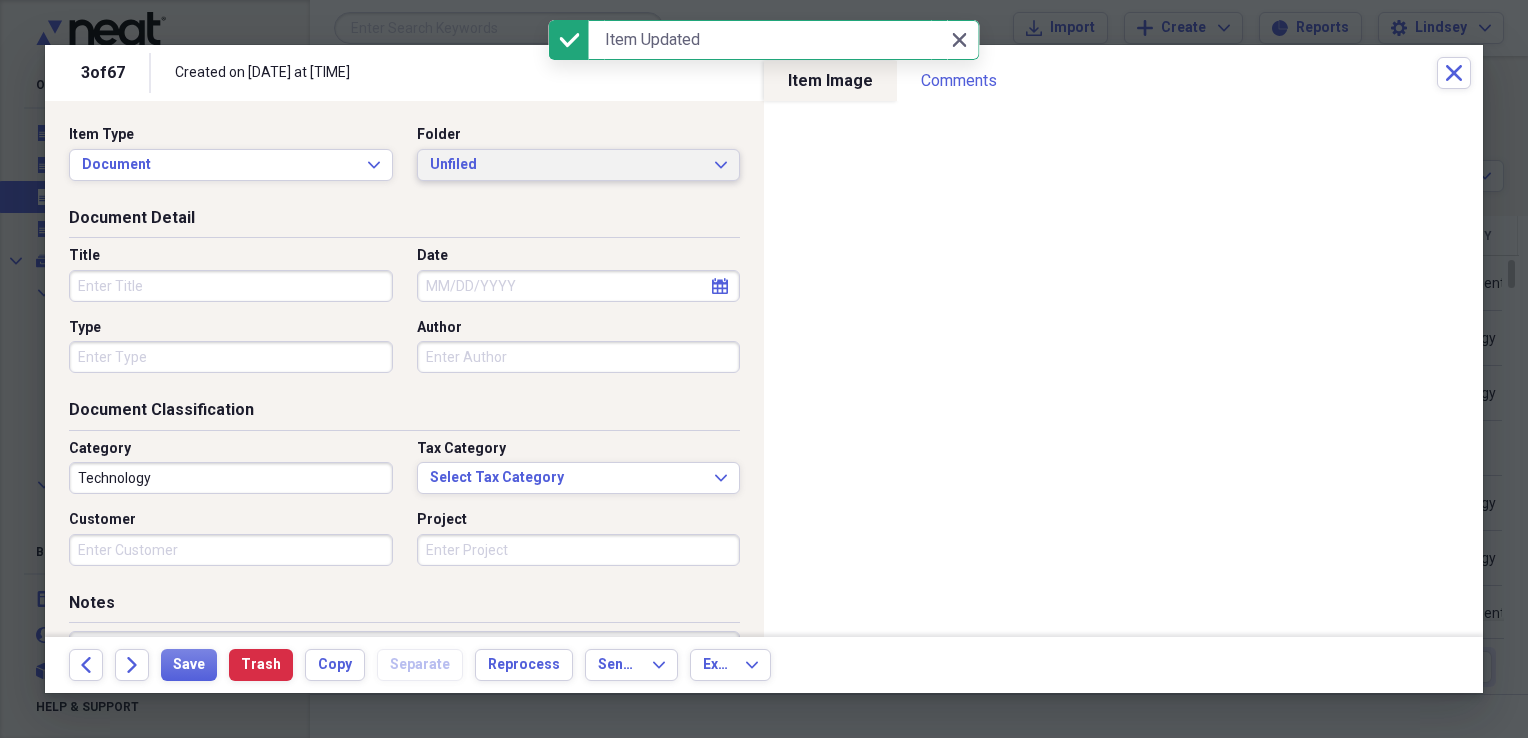 click on "Unfiled Expand" at bounding box center [579, 165] 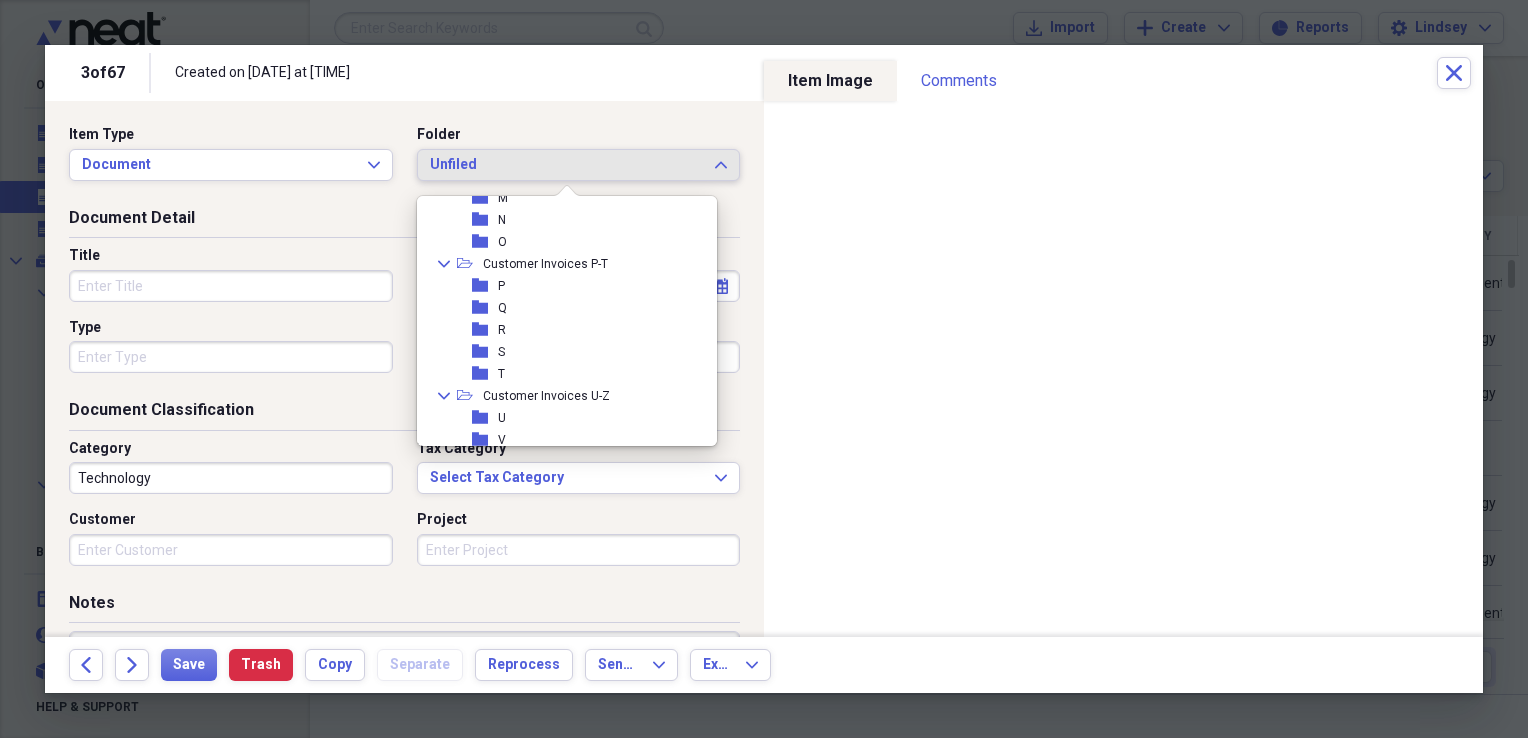 scroll, scrollTop: 400, scrollLeft: 0, axis: vertical 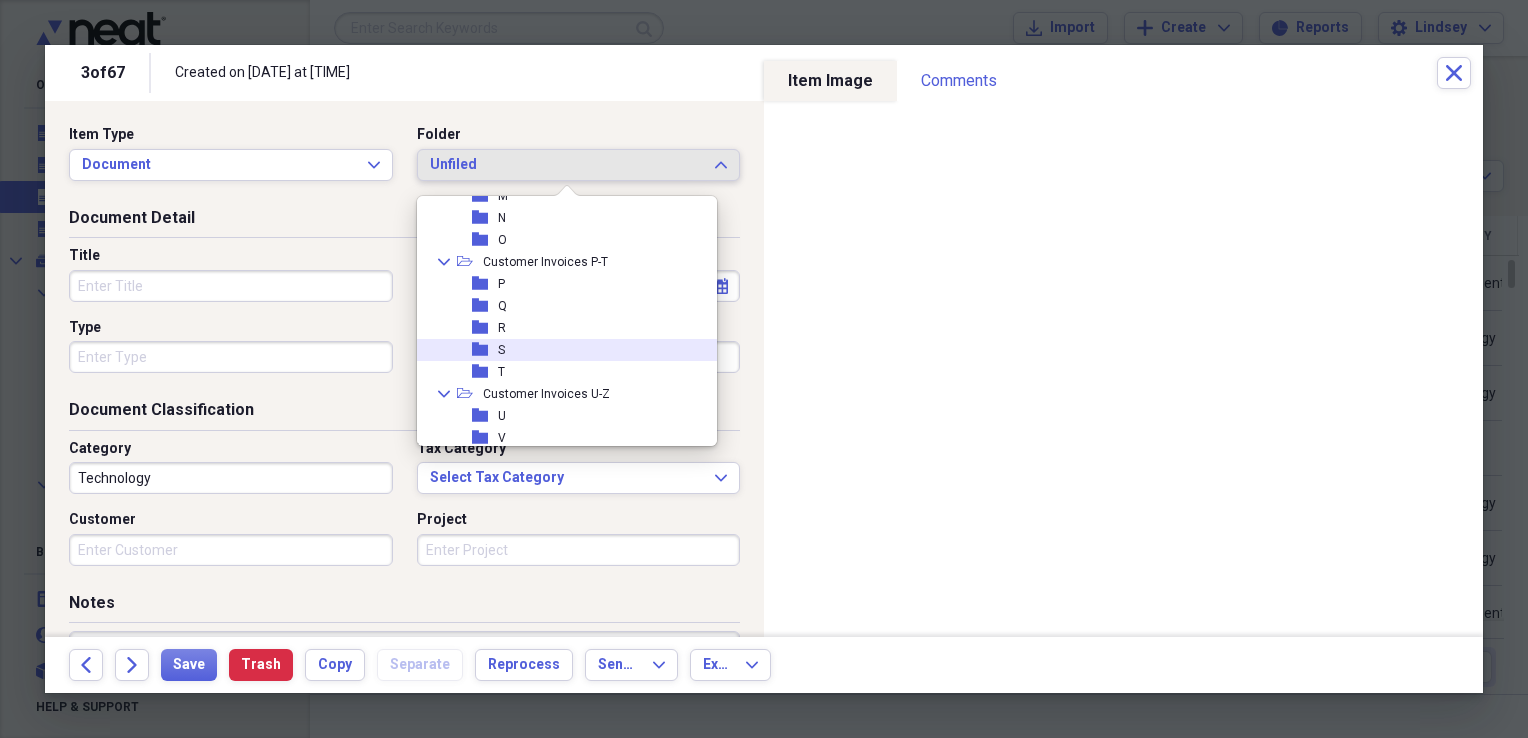 click on "folder S" at bounding box center (559, 350) 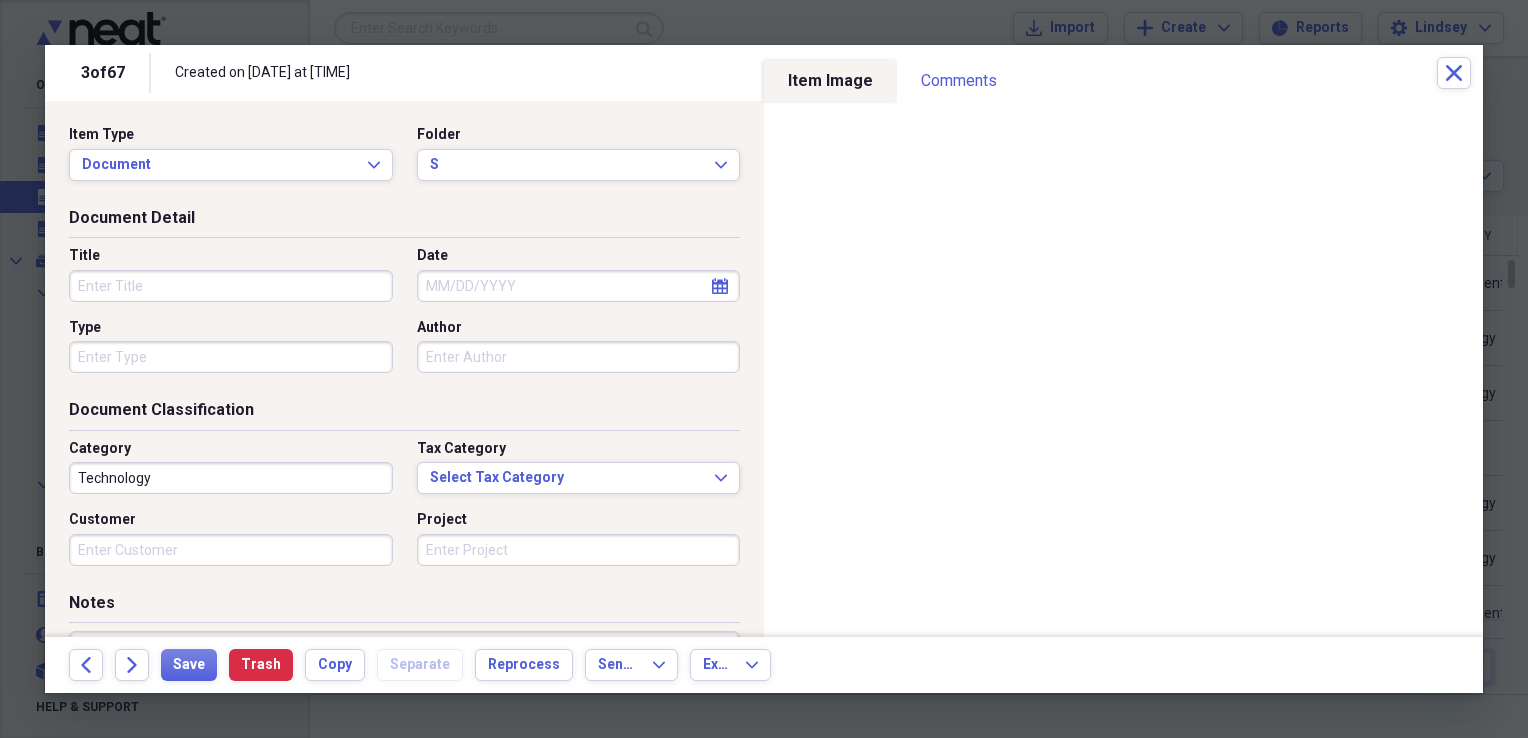 click on "Title" at bounding box center (231, 286) 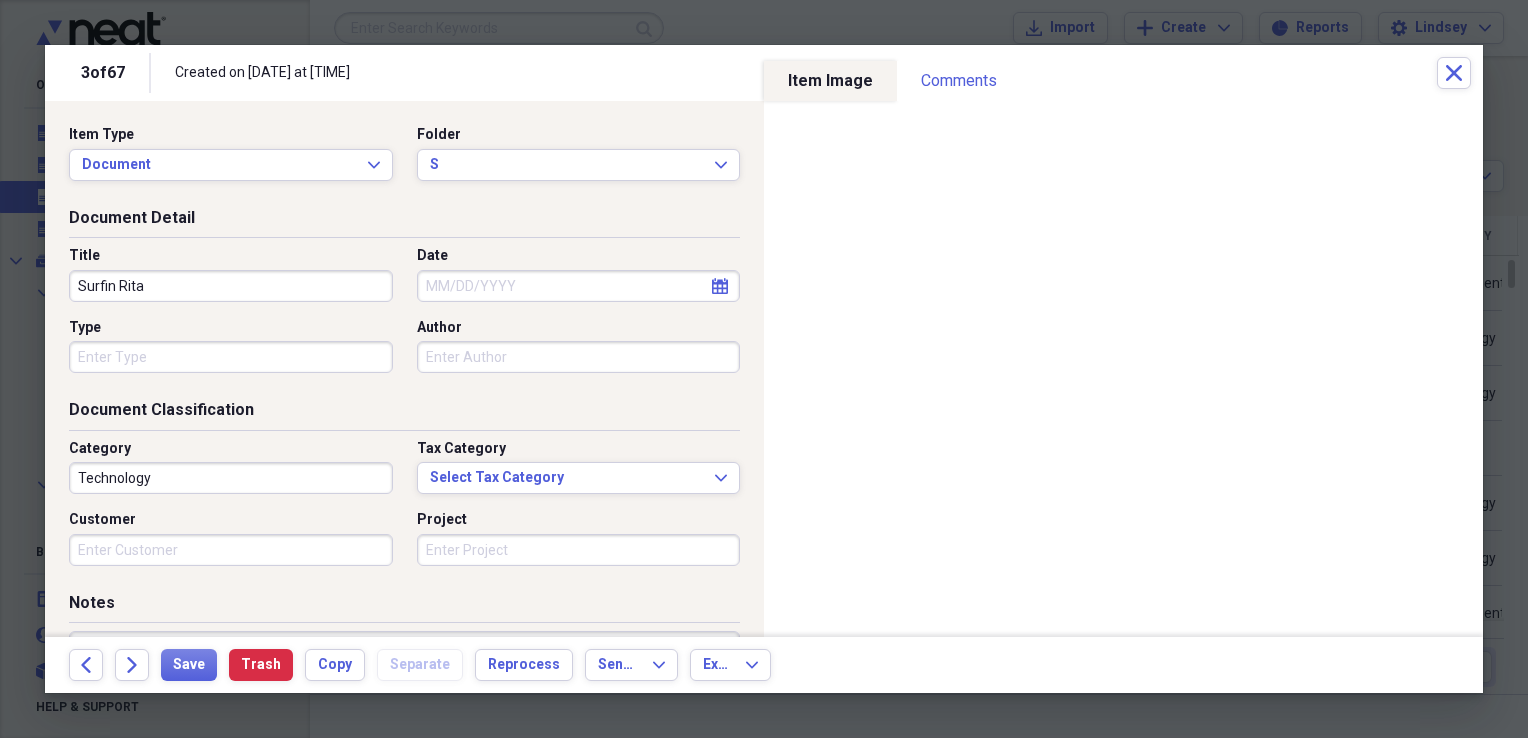 type on "Surfin Rita" 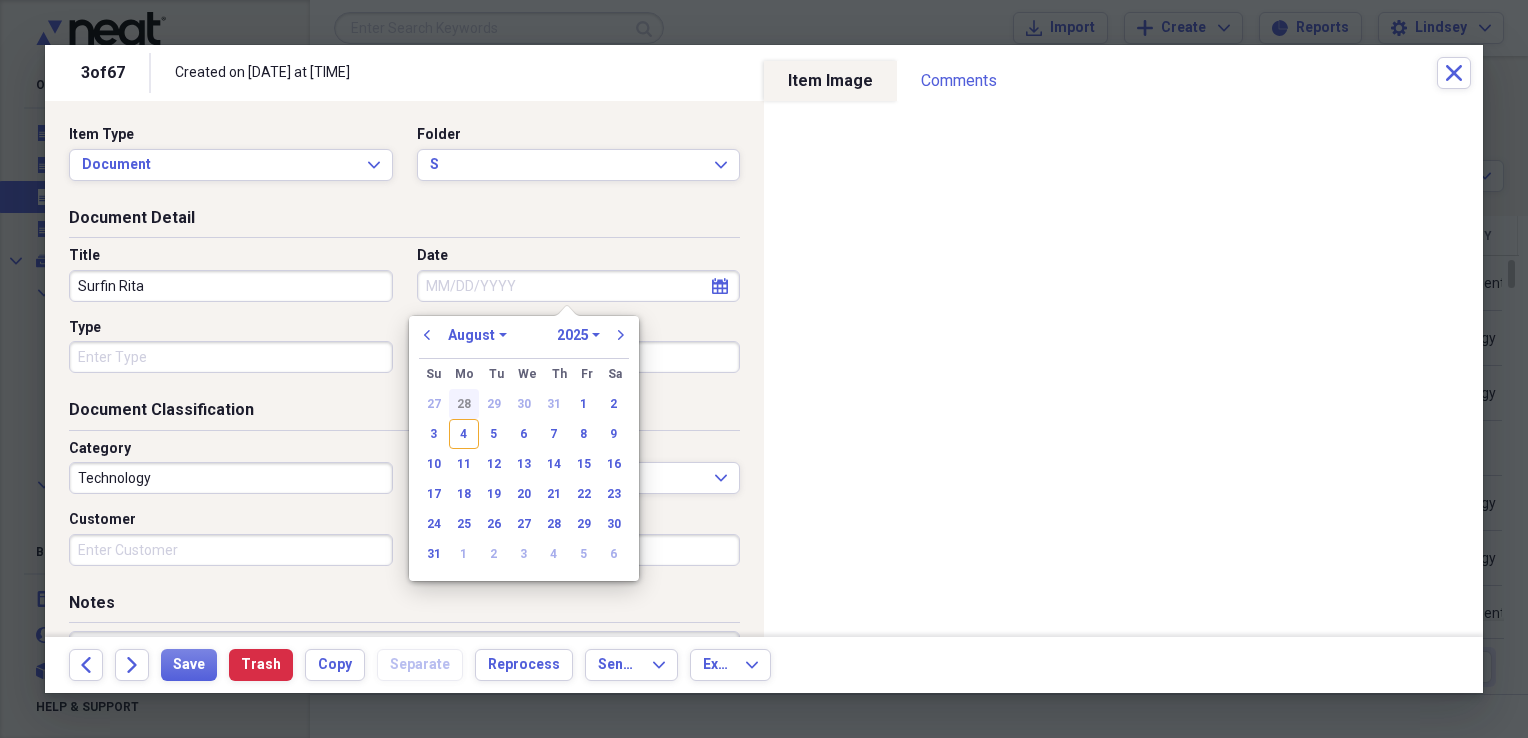 click on "28" at bounding box center (464, 404) 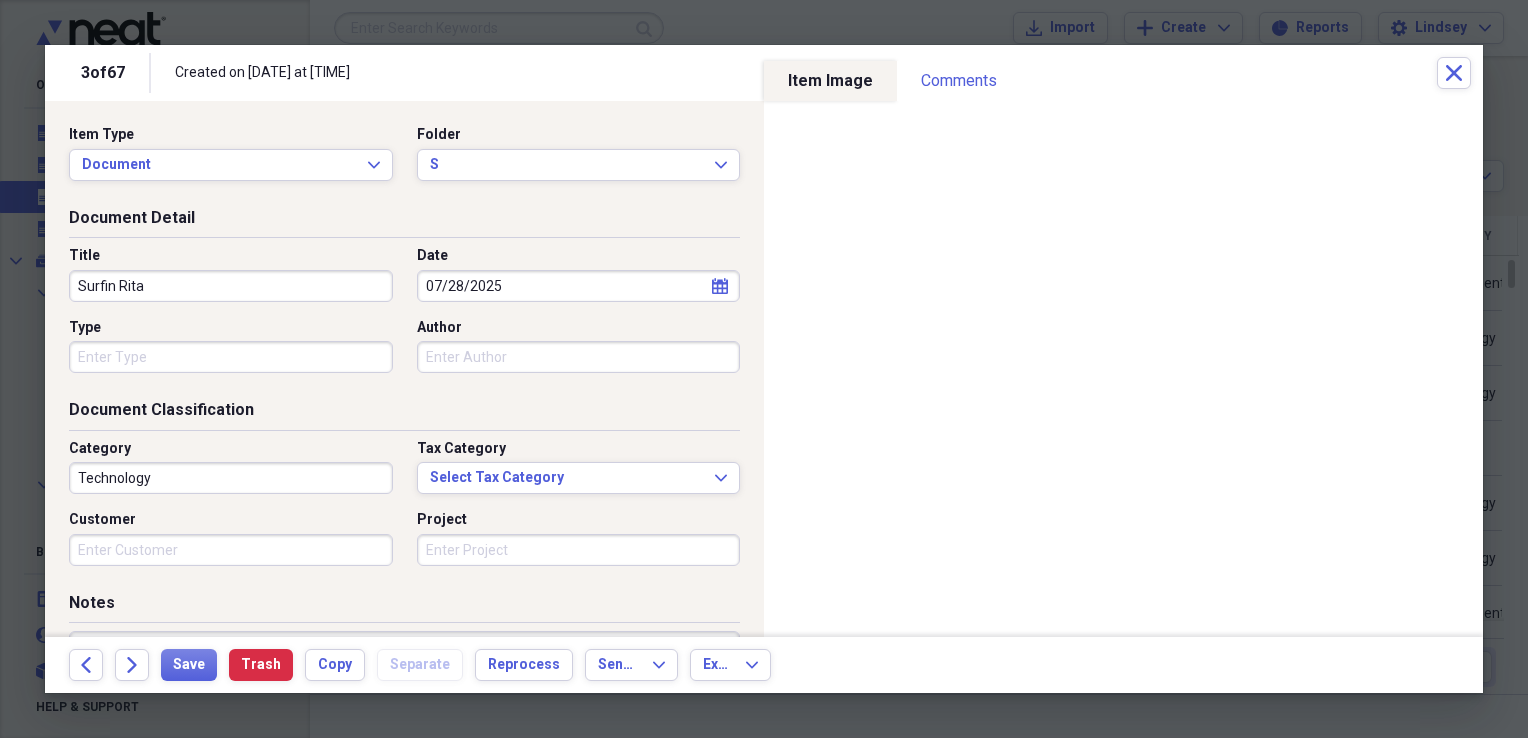 type 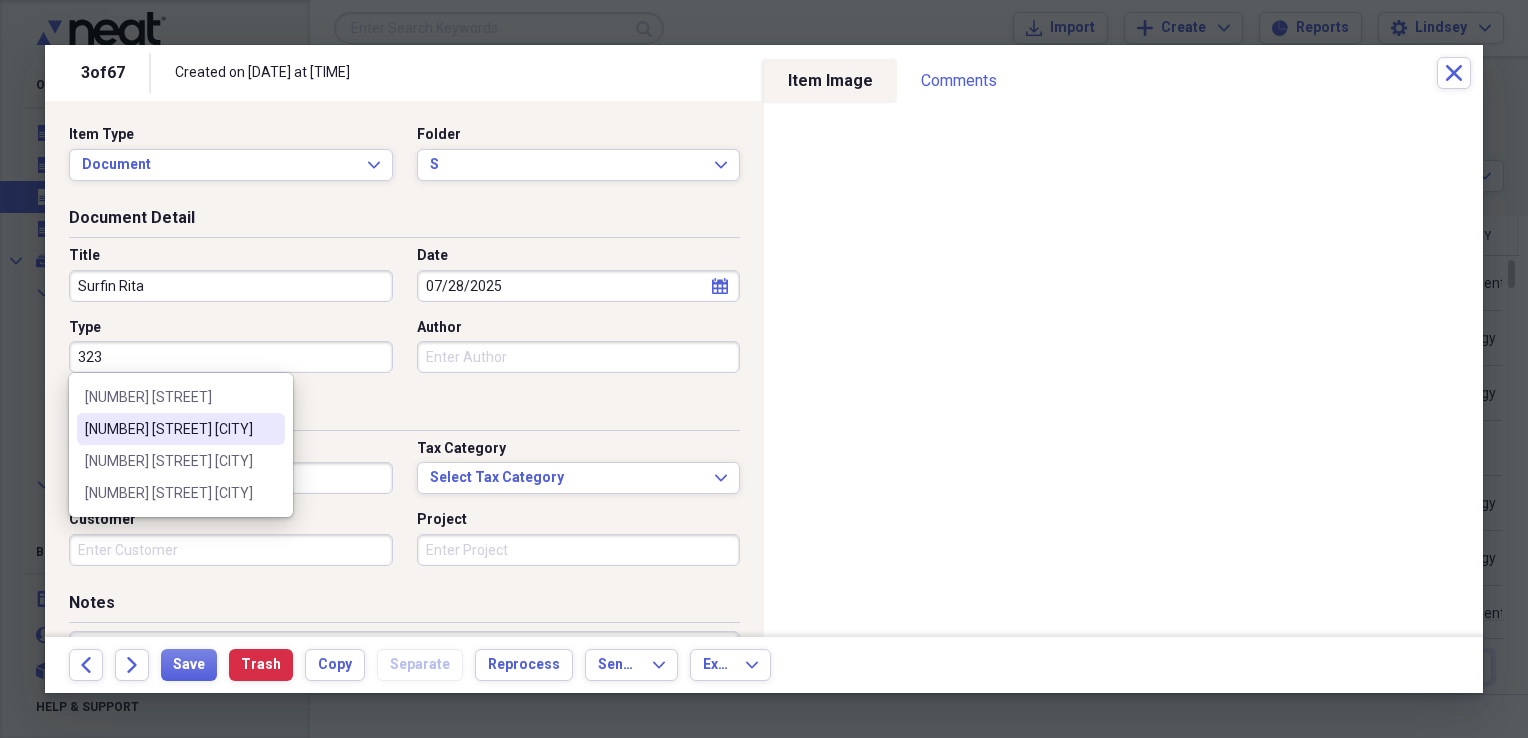 type on "[NUMBER] [STREET] [CITY]" 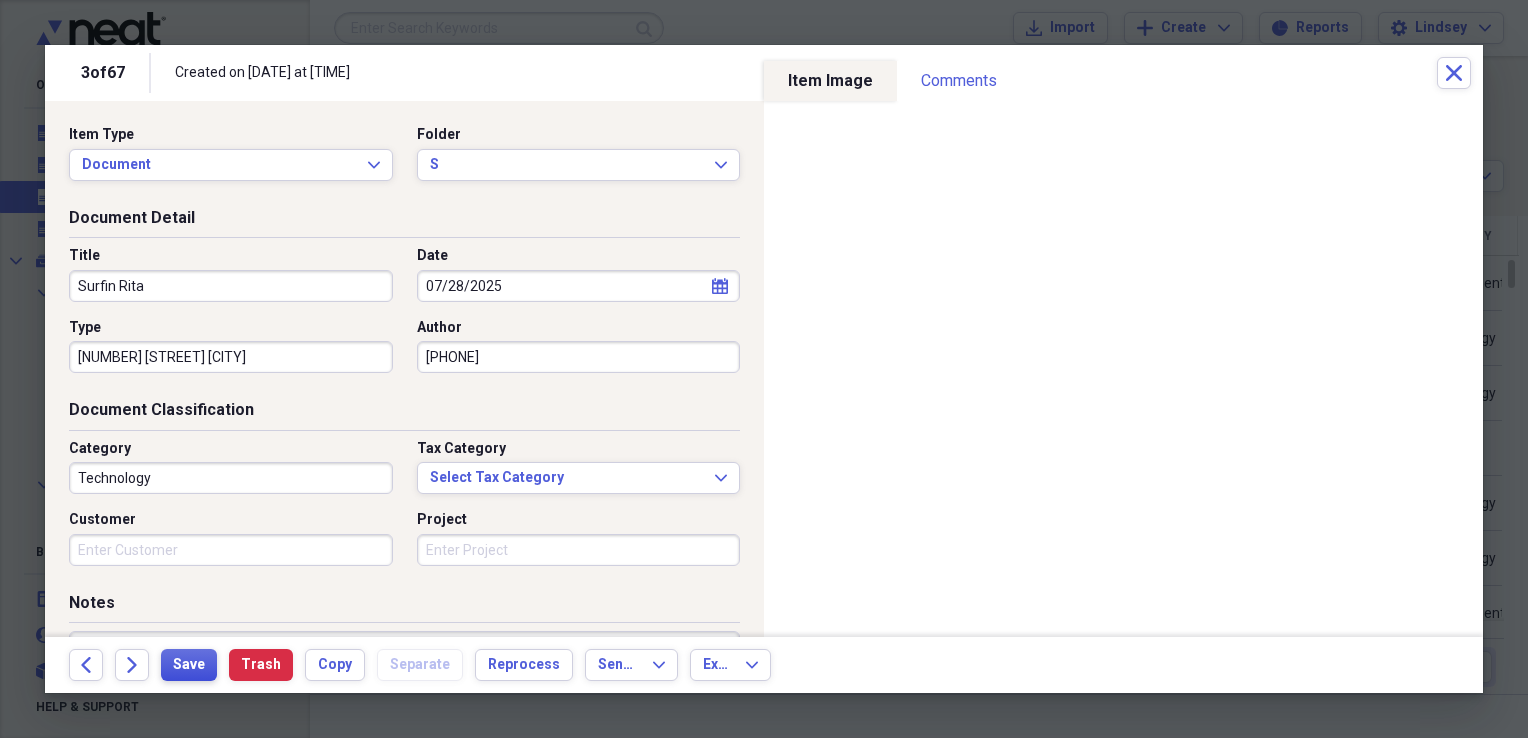 type on "[PHONE]" 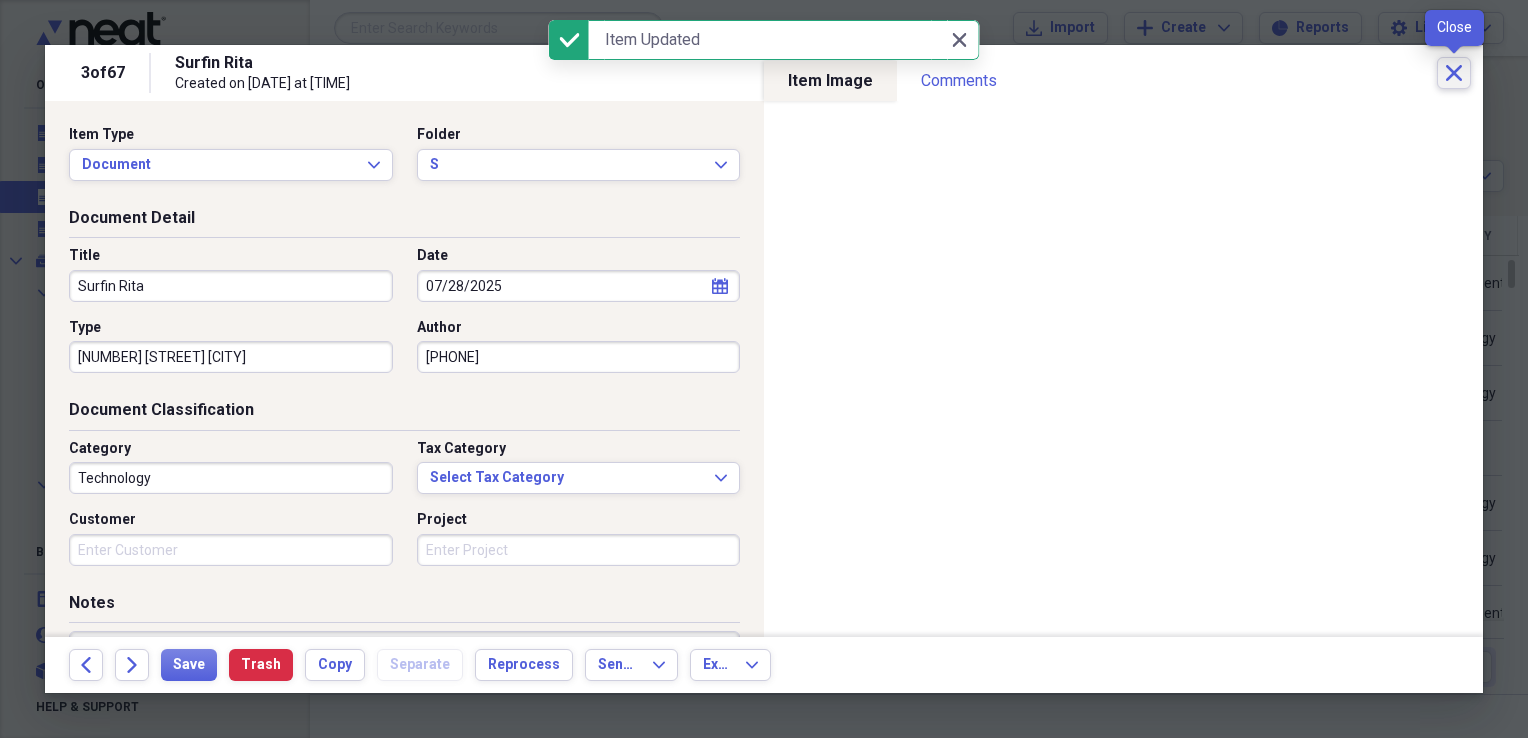 click on "Close" 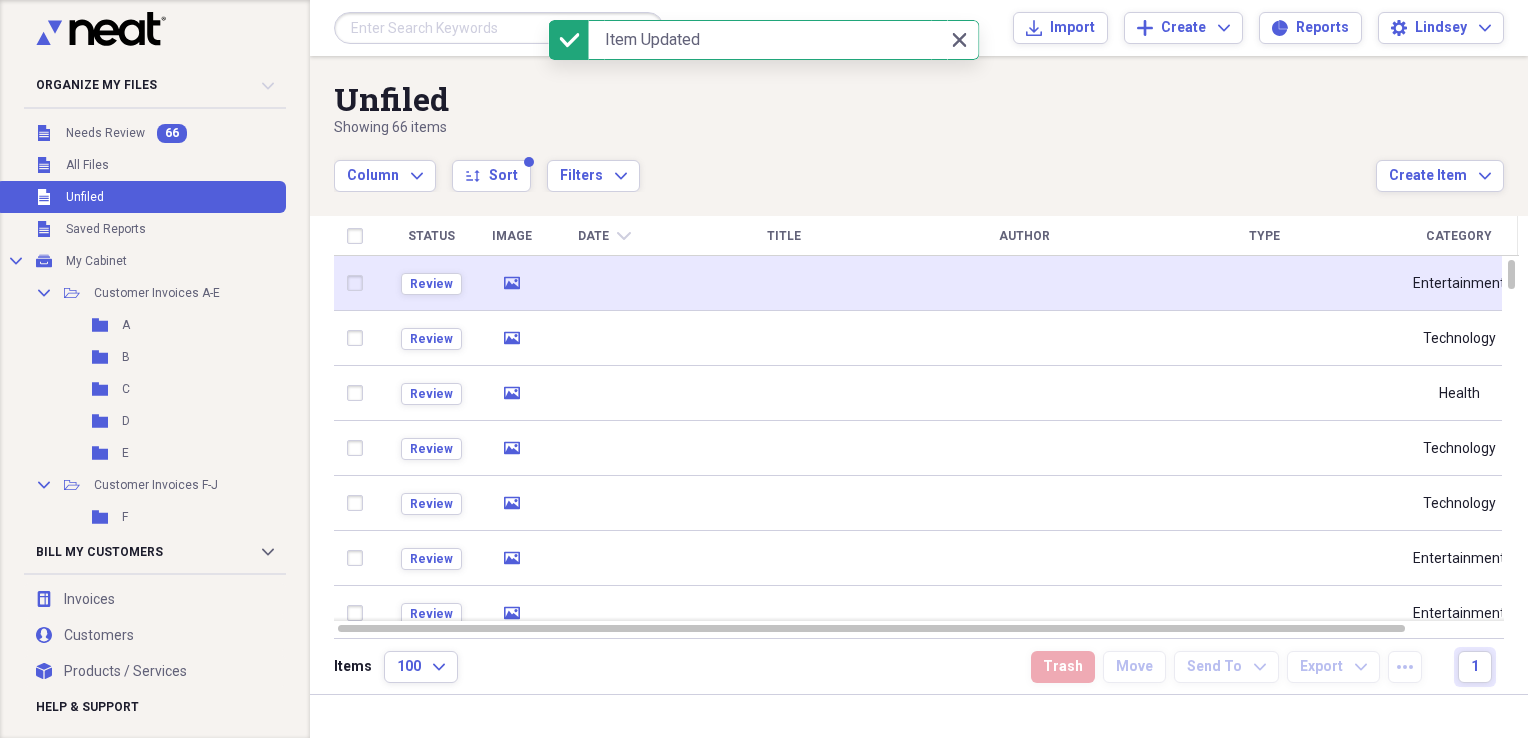 click at bounding box center (604, 283) 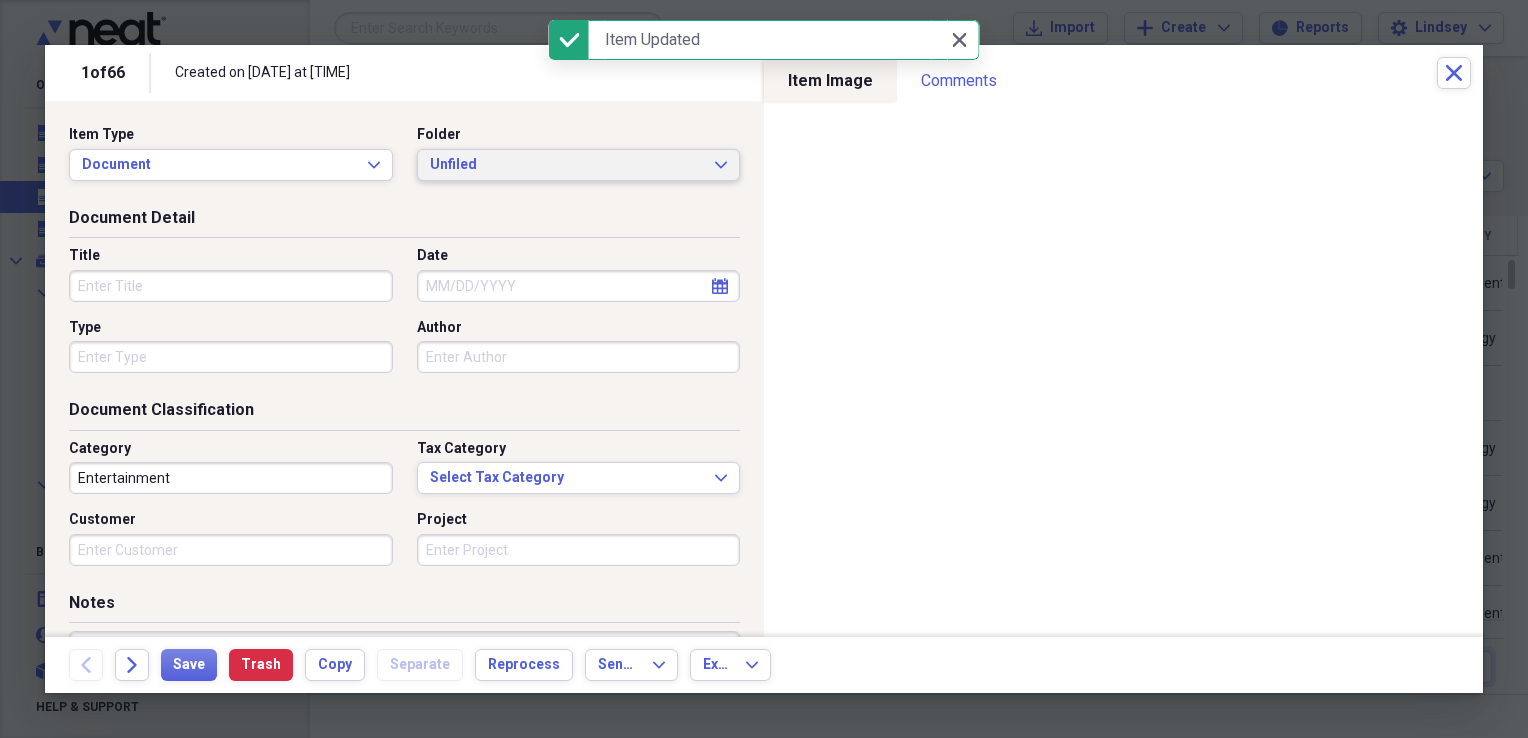 click on "Unfiled" at bounding box center [567, 165] 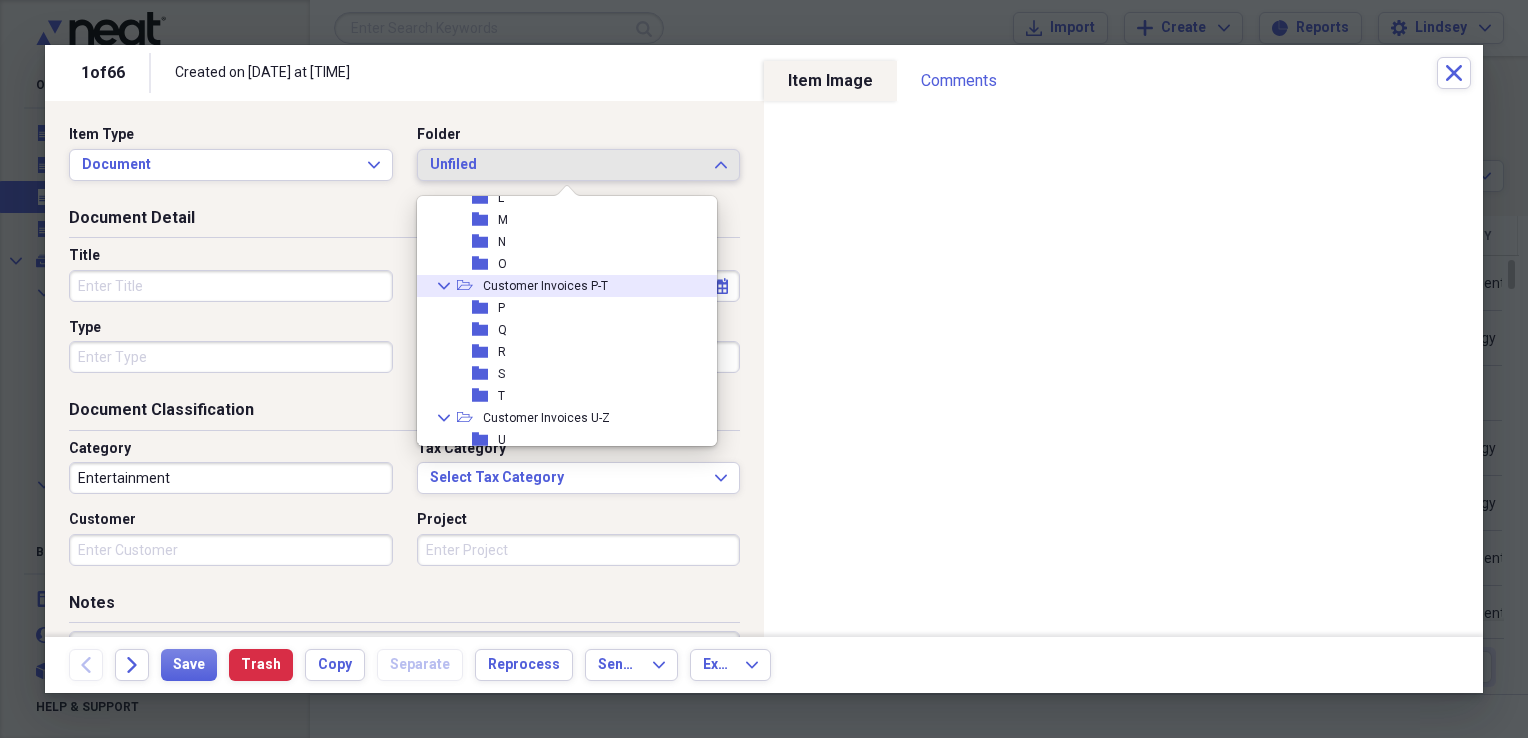 scroll, scrollTop: 400, scrollLeft: 0, axis: vertical 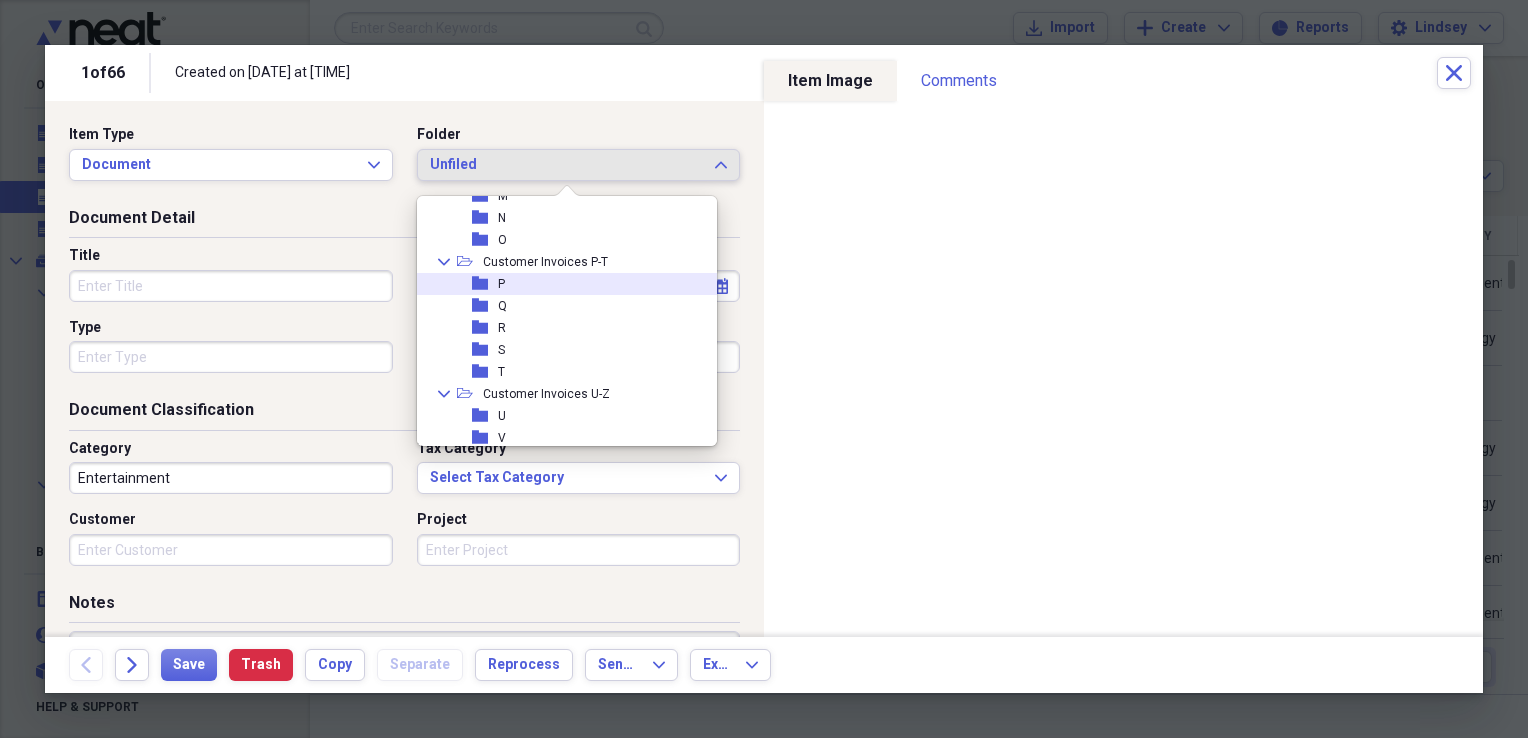 click on "folder P" at bounding box center (559, 284) 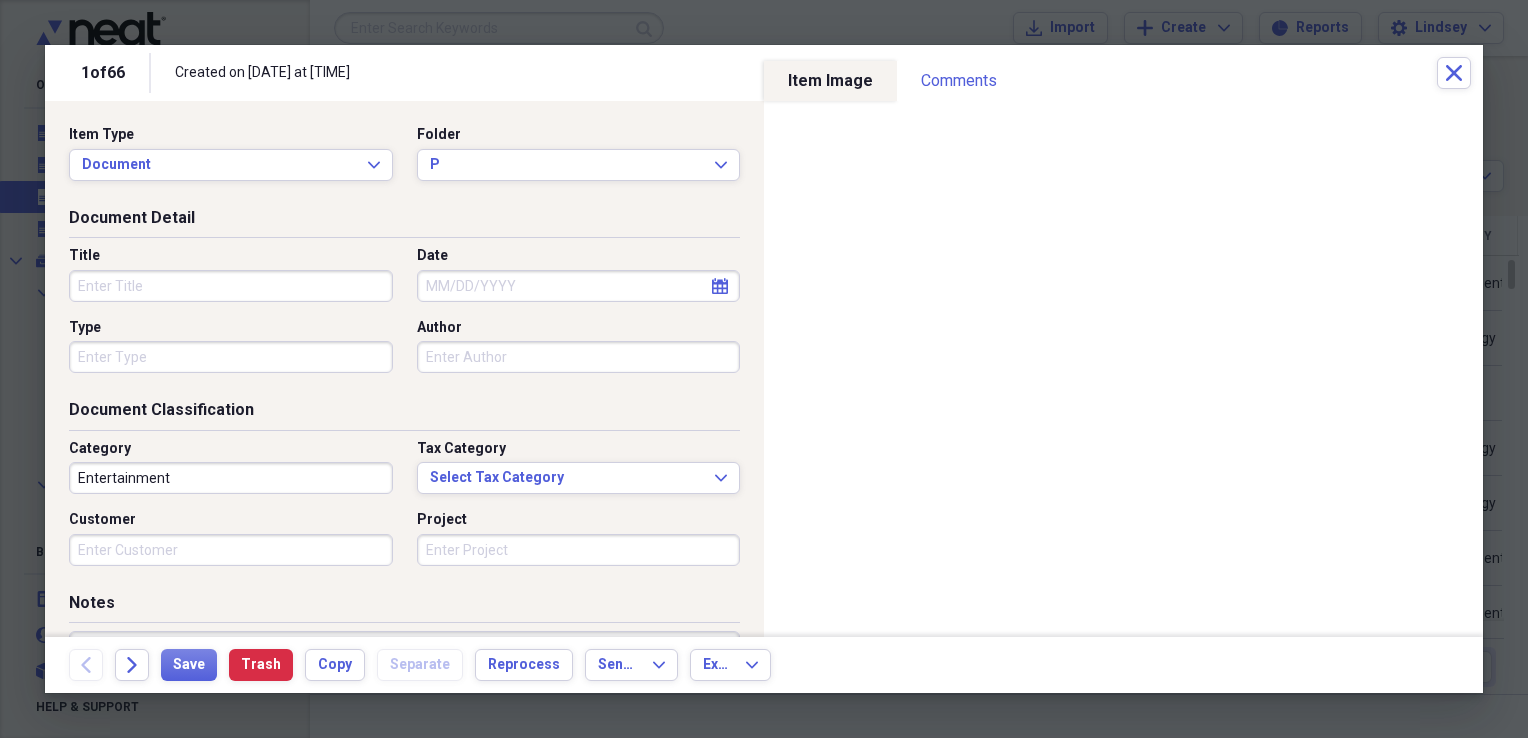 click on "Title" at bounding box center (231, 286) 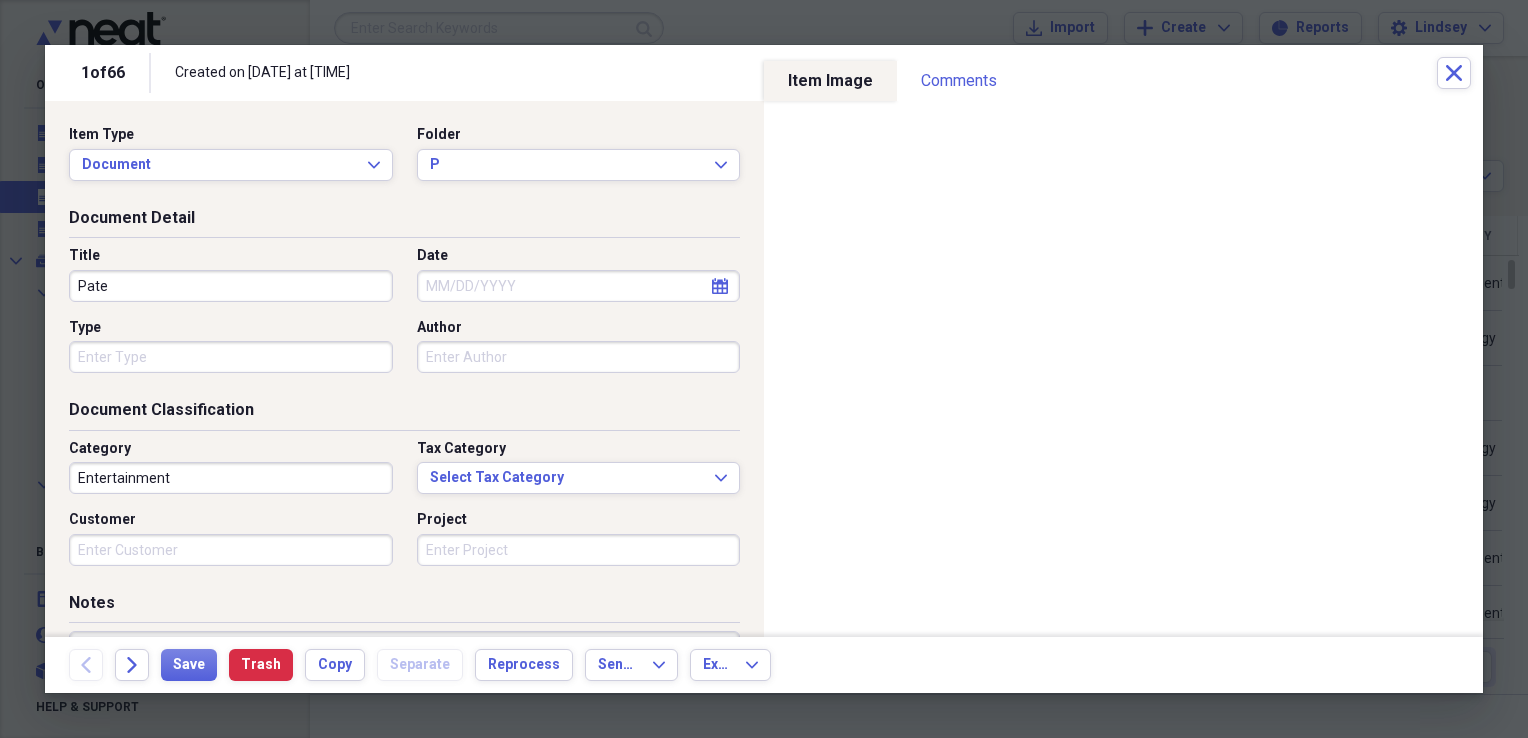 type on "Pate" 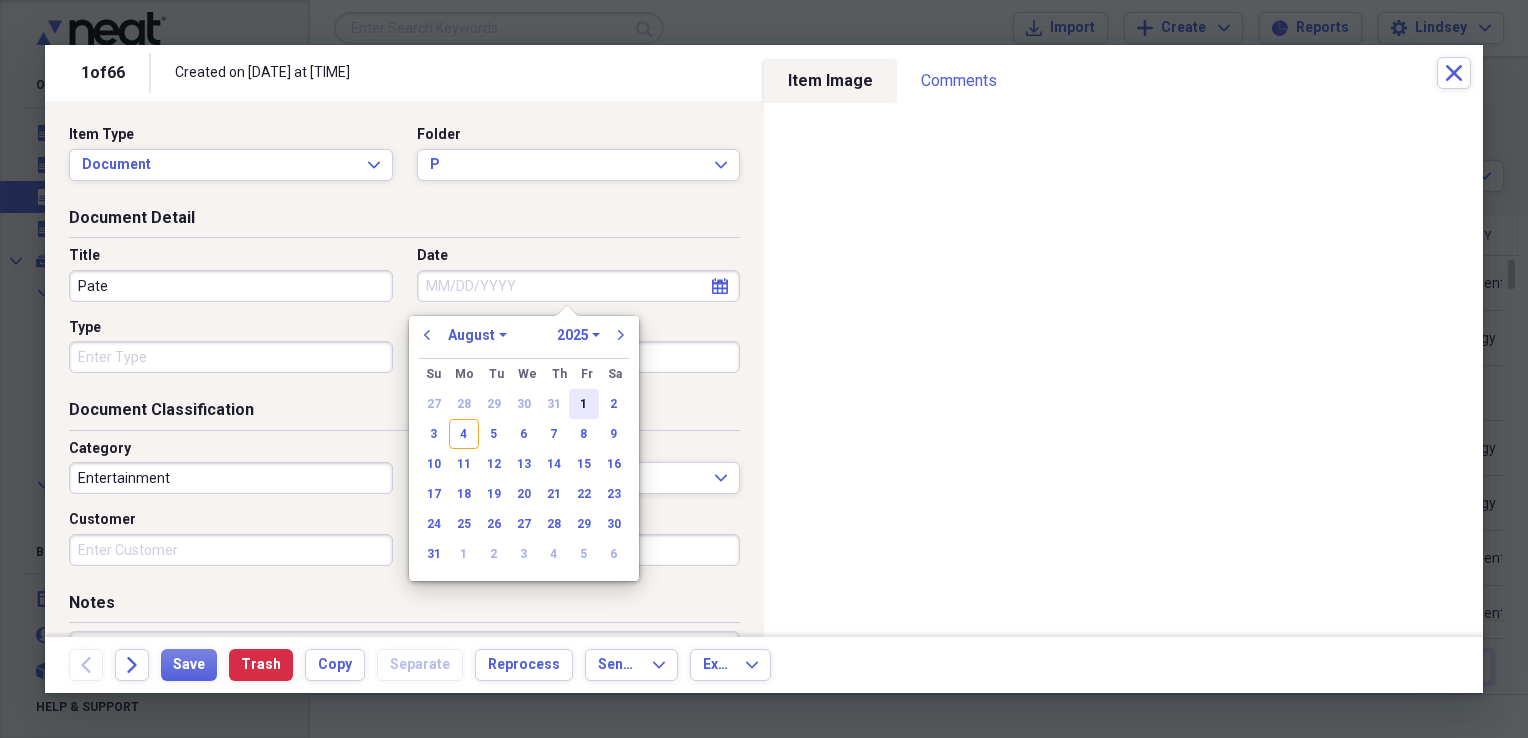 click on "1" at bounding box center (584, 404) 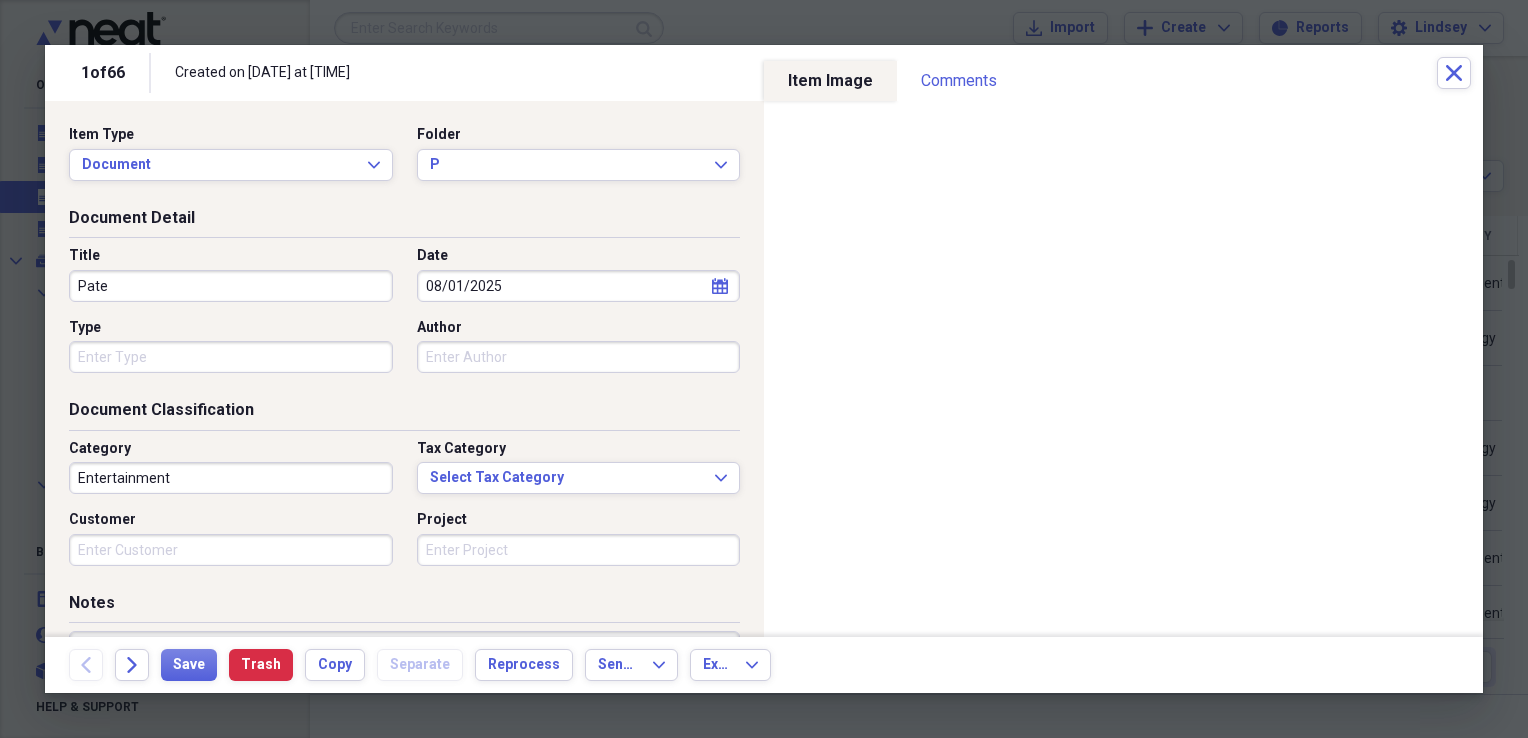 type 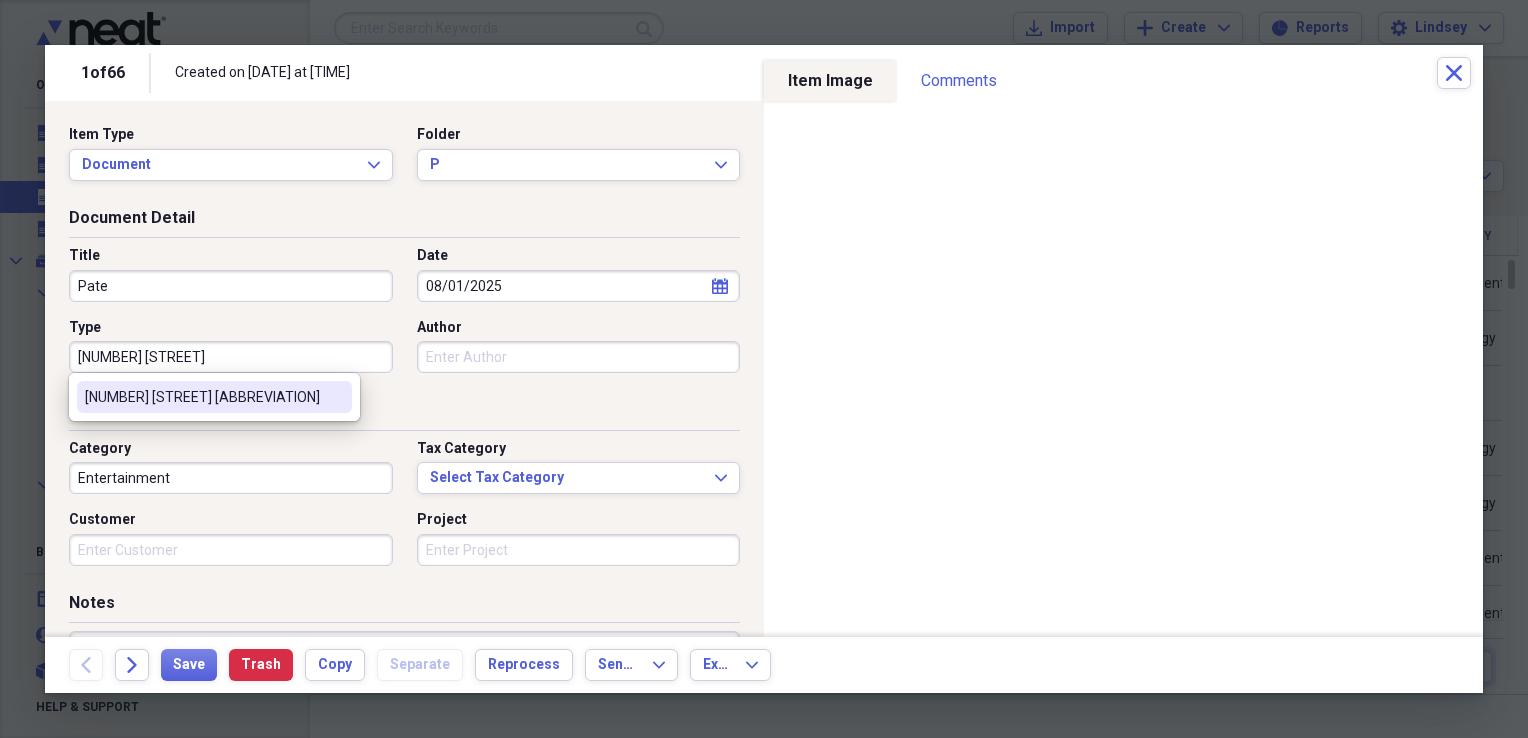 type on "[NUMBER] [STREET]  [ABBREVIATION]" 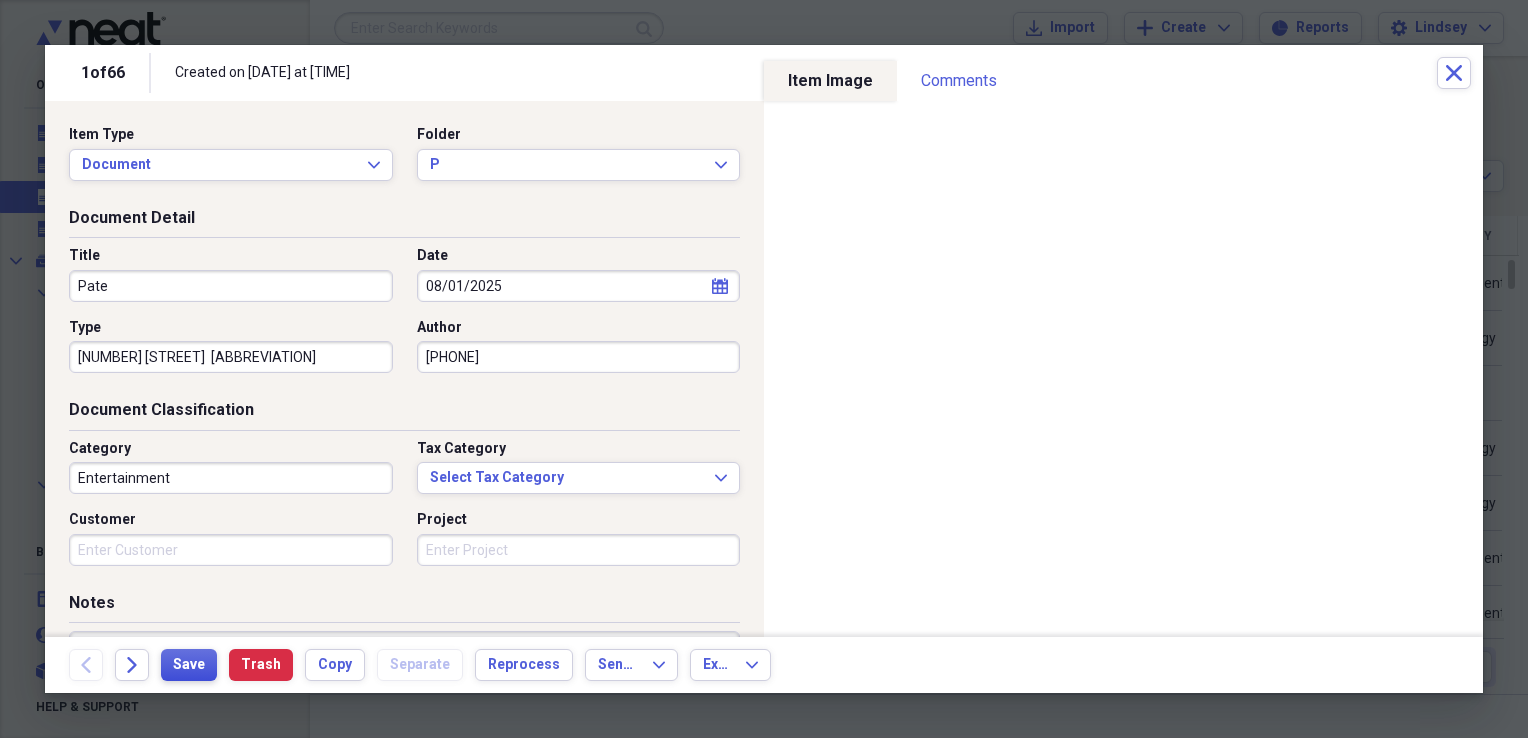 type on "[PHONE]" 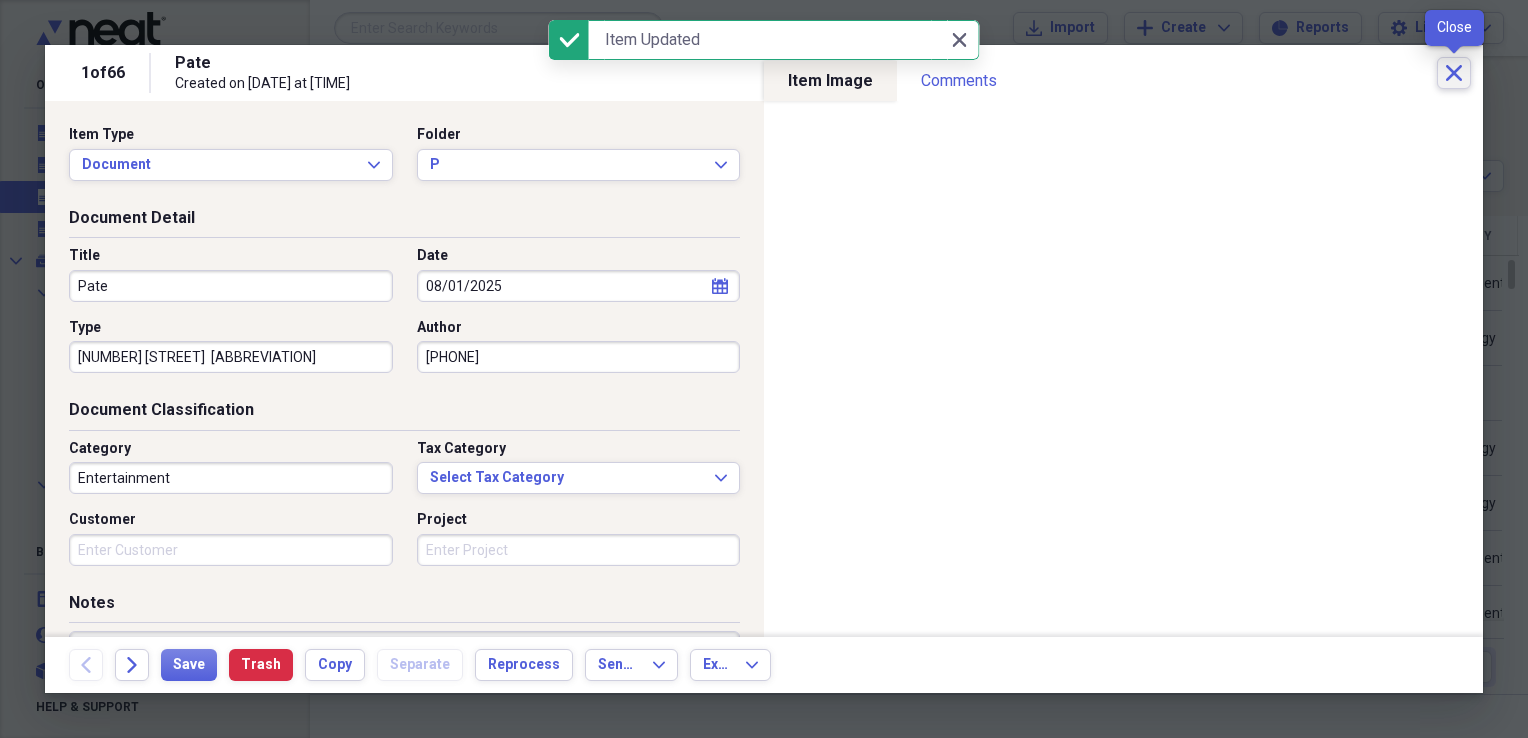 click on "Close" 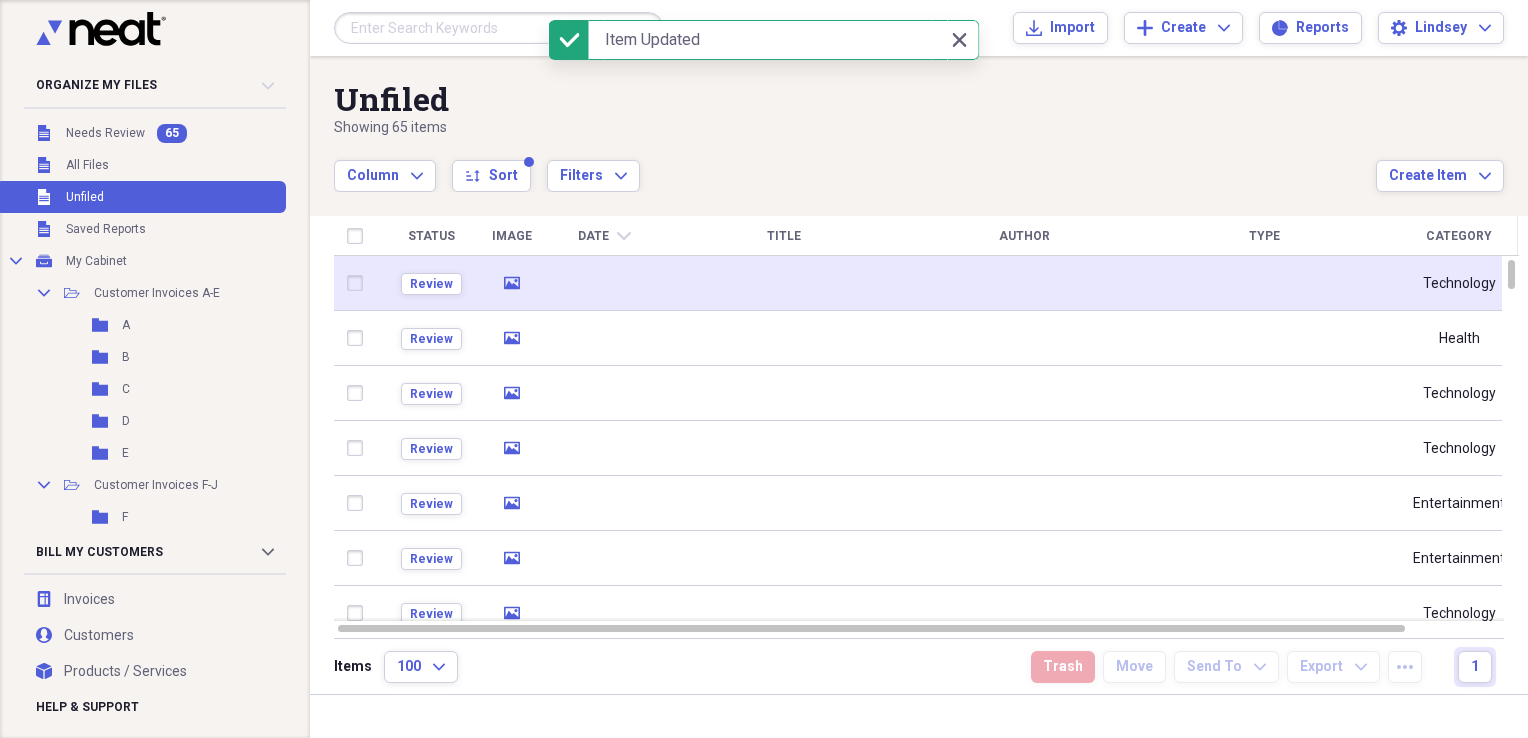 click at bounding box center [604, 283] 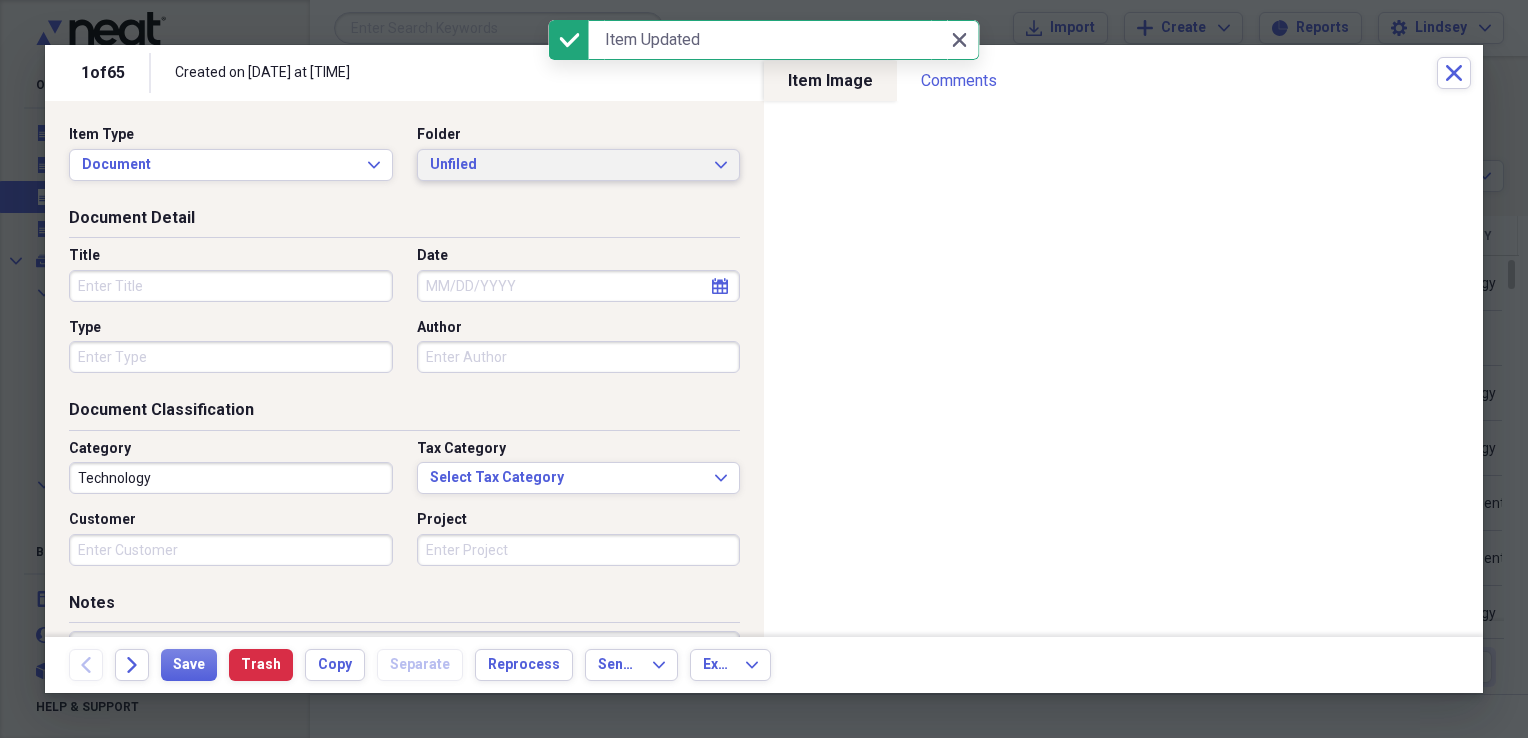 click on "Unfiled" at bounding box center (567, 165) 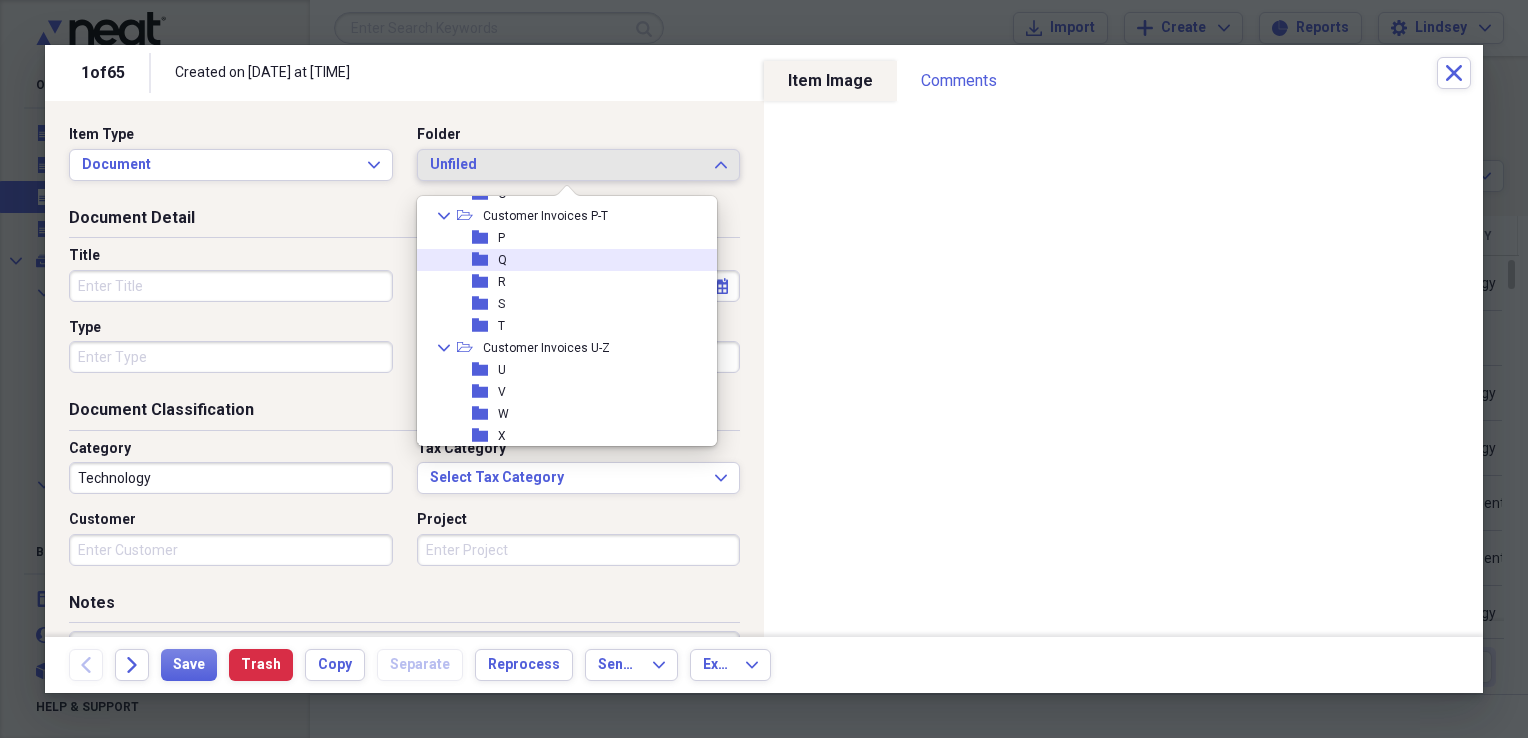 scroll, scrollTop: 500, scrollLeft: 0, axis: vertical 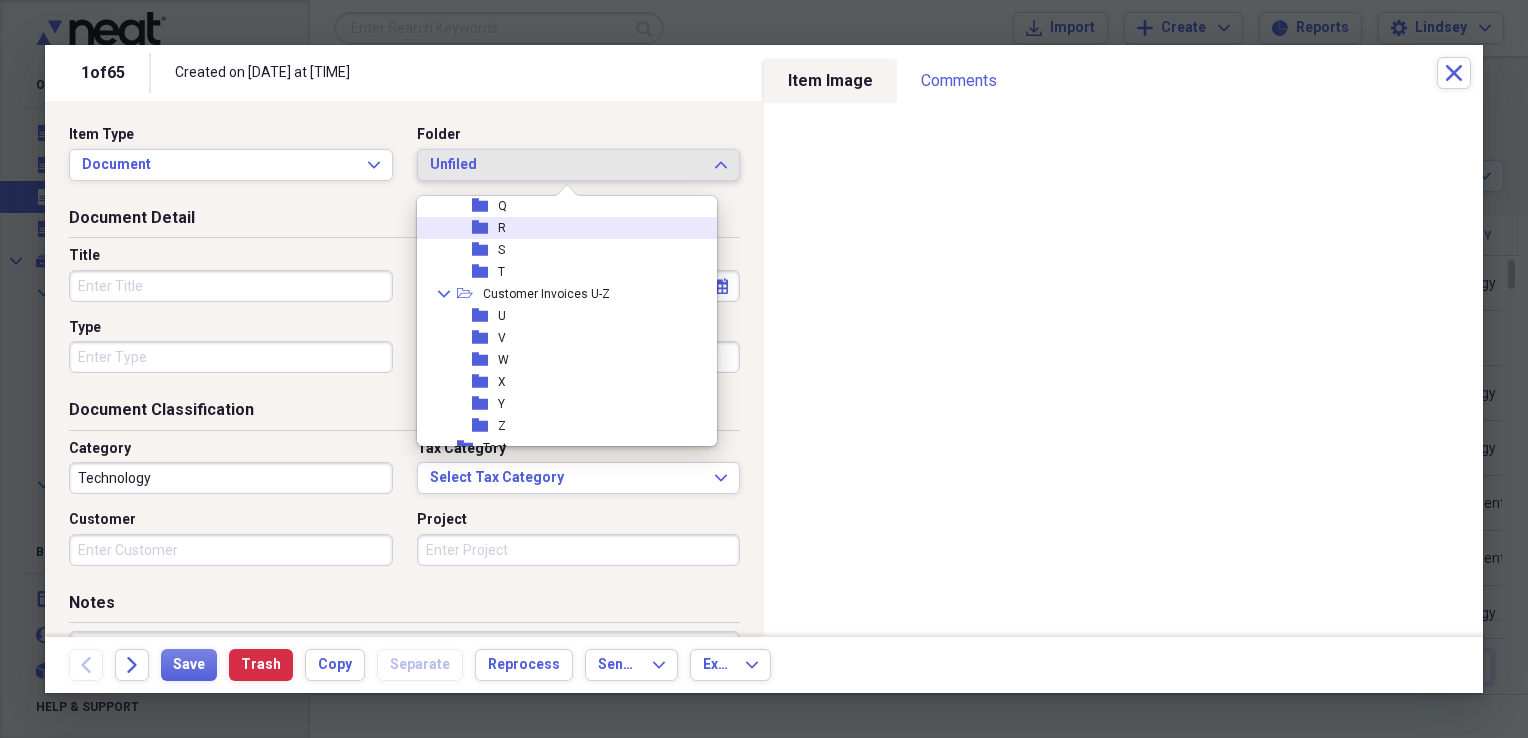 click on "folder R" at bounding box center (559, 228) 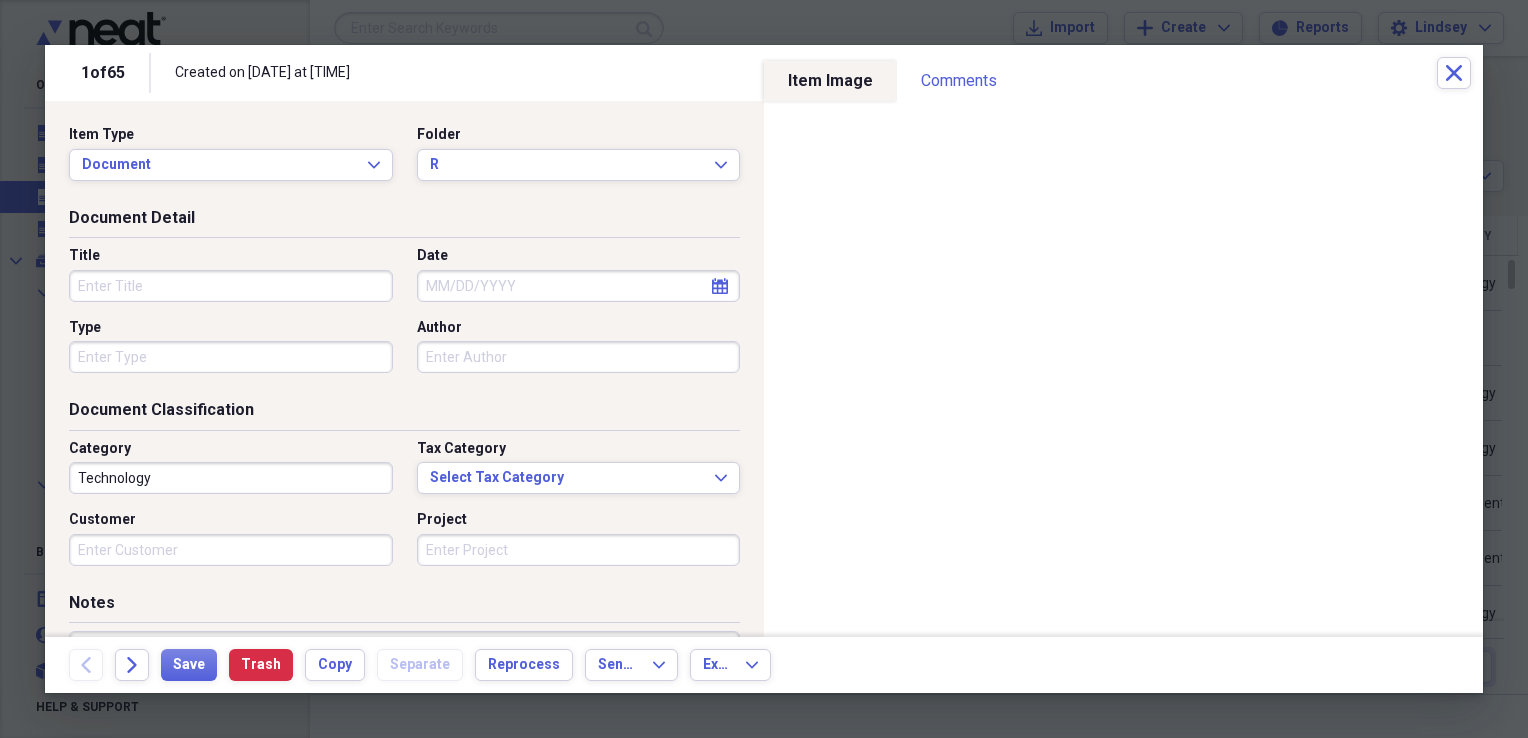 click on "Title" at bounding box center [231, 286] 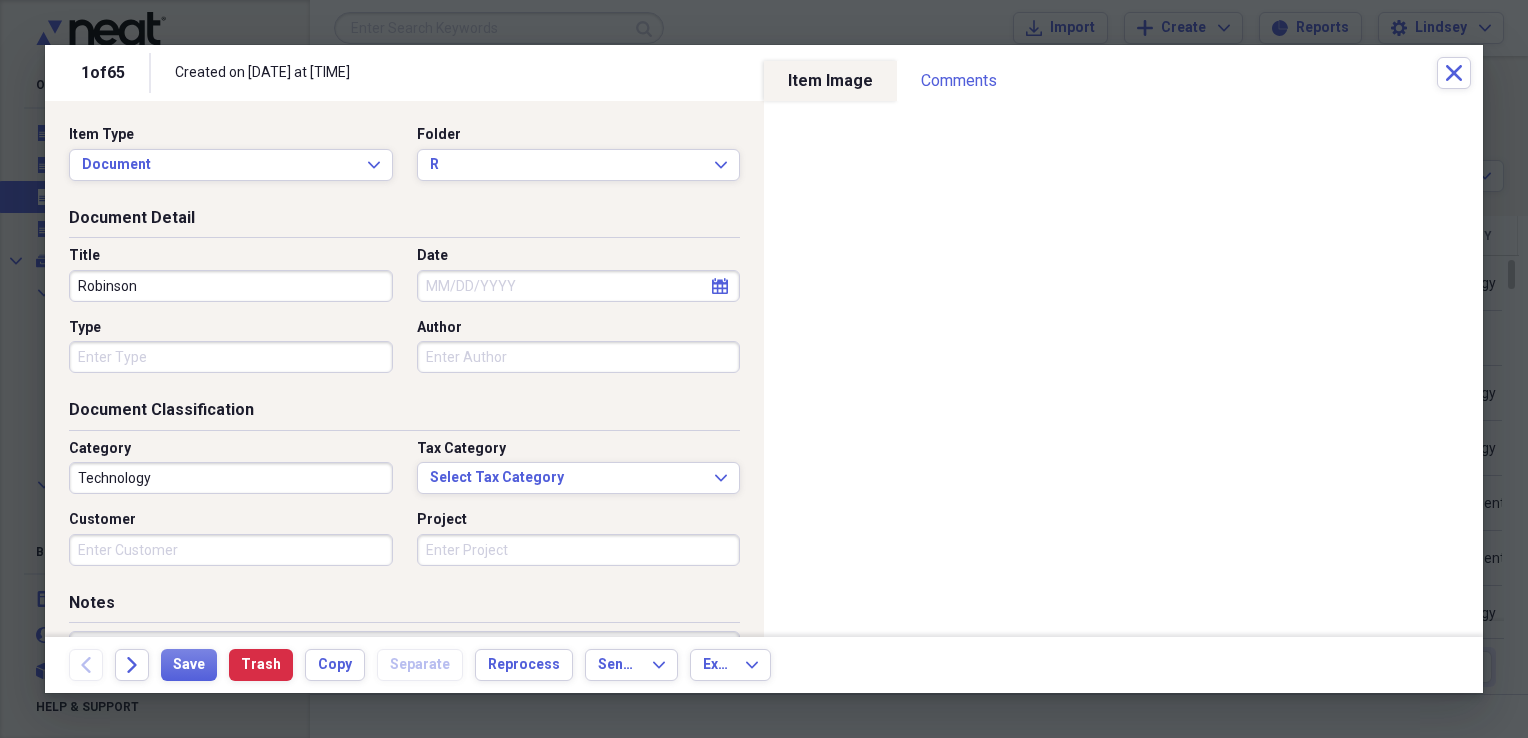 type on "Robinson" 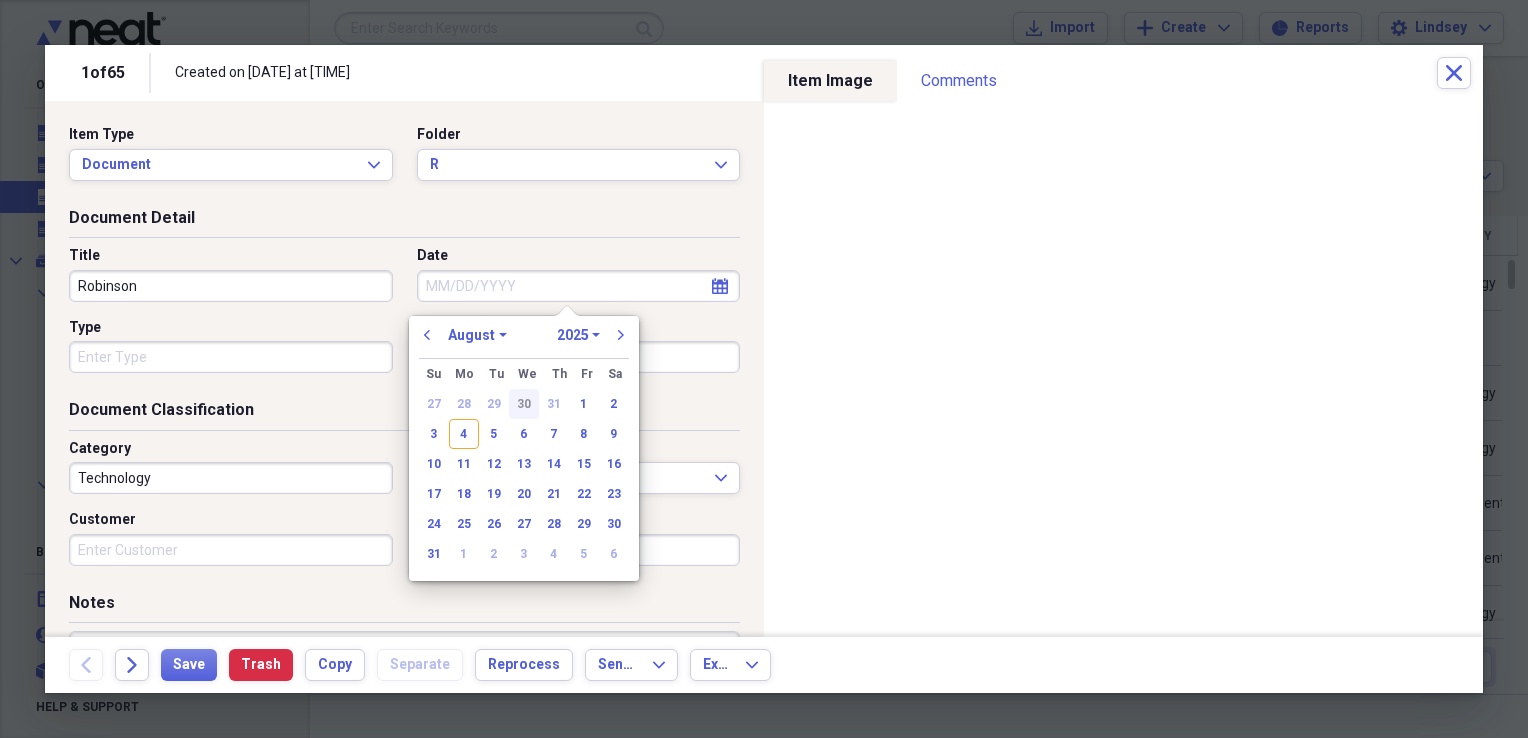 click on "30" at bounding box center [524, 404] 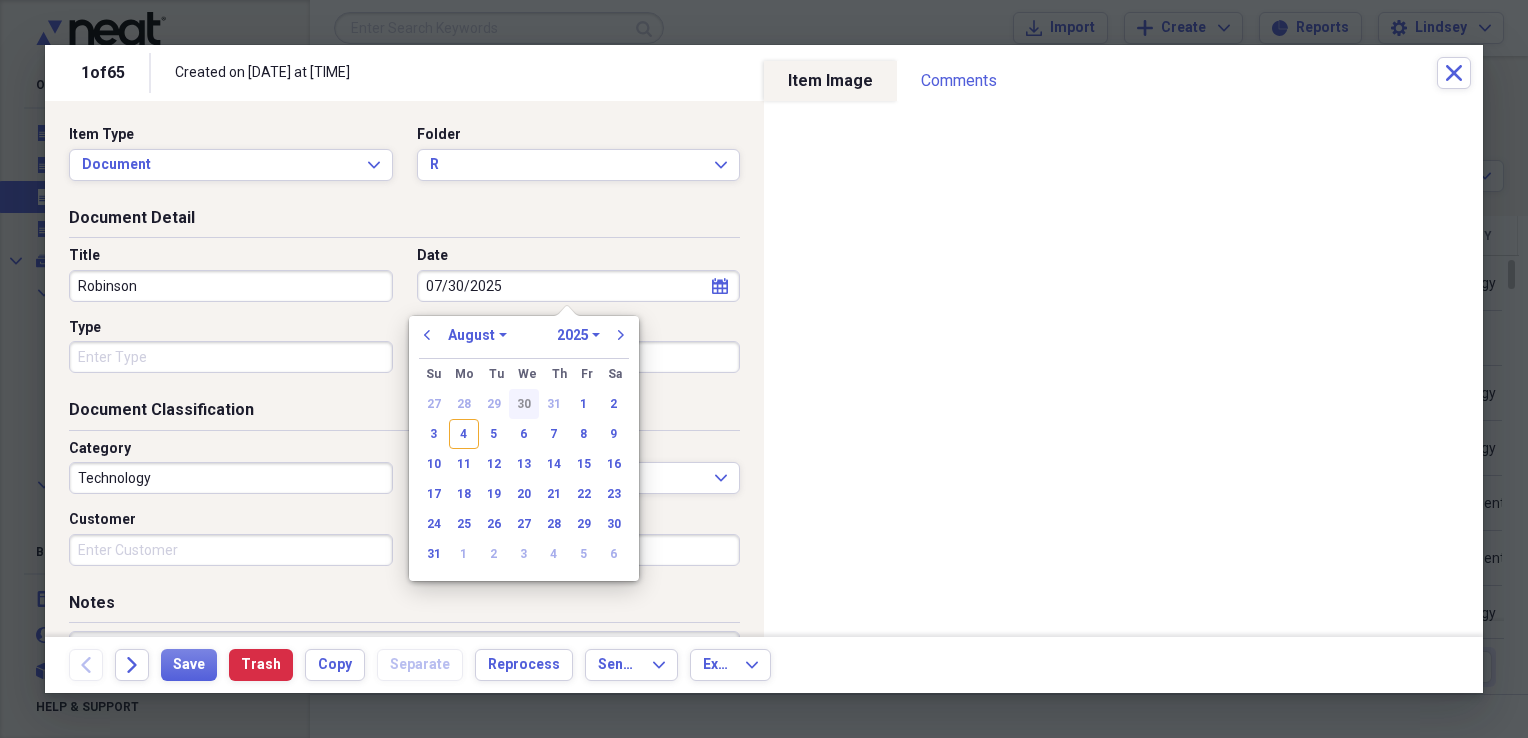 select on "6" 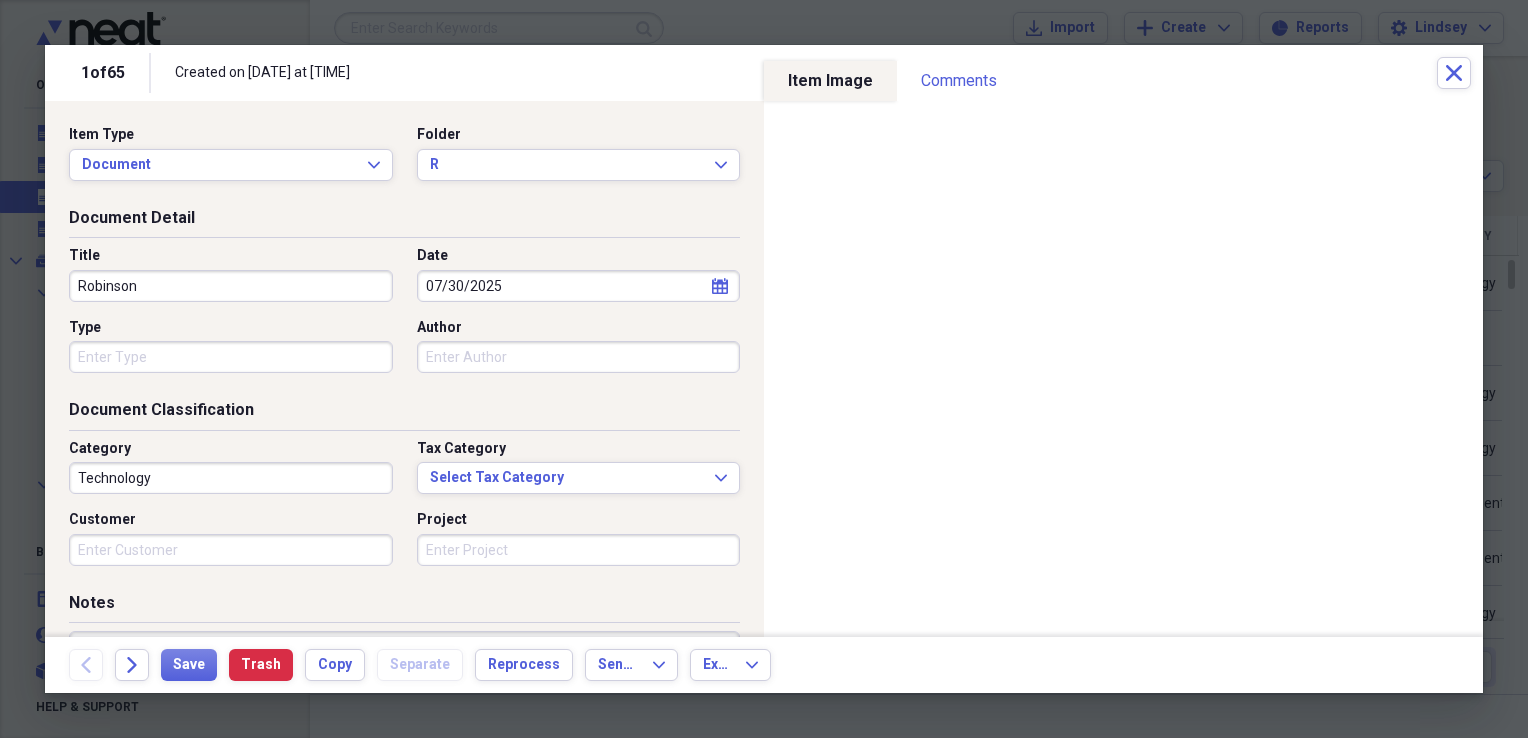 type 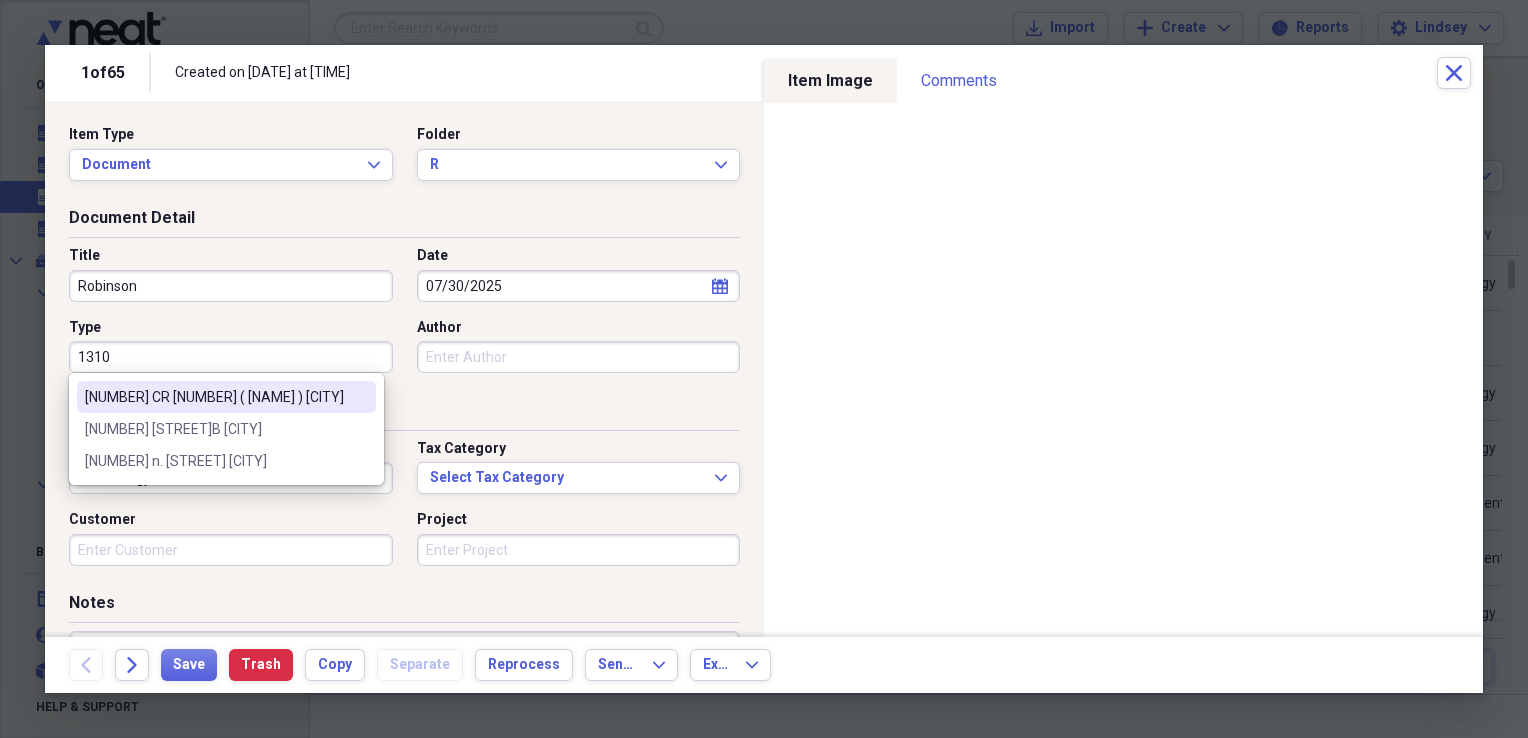 type on "[NUMBER] CR [NUMBER] ( [NAME] )  [CITY]" 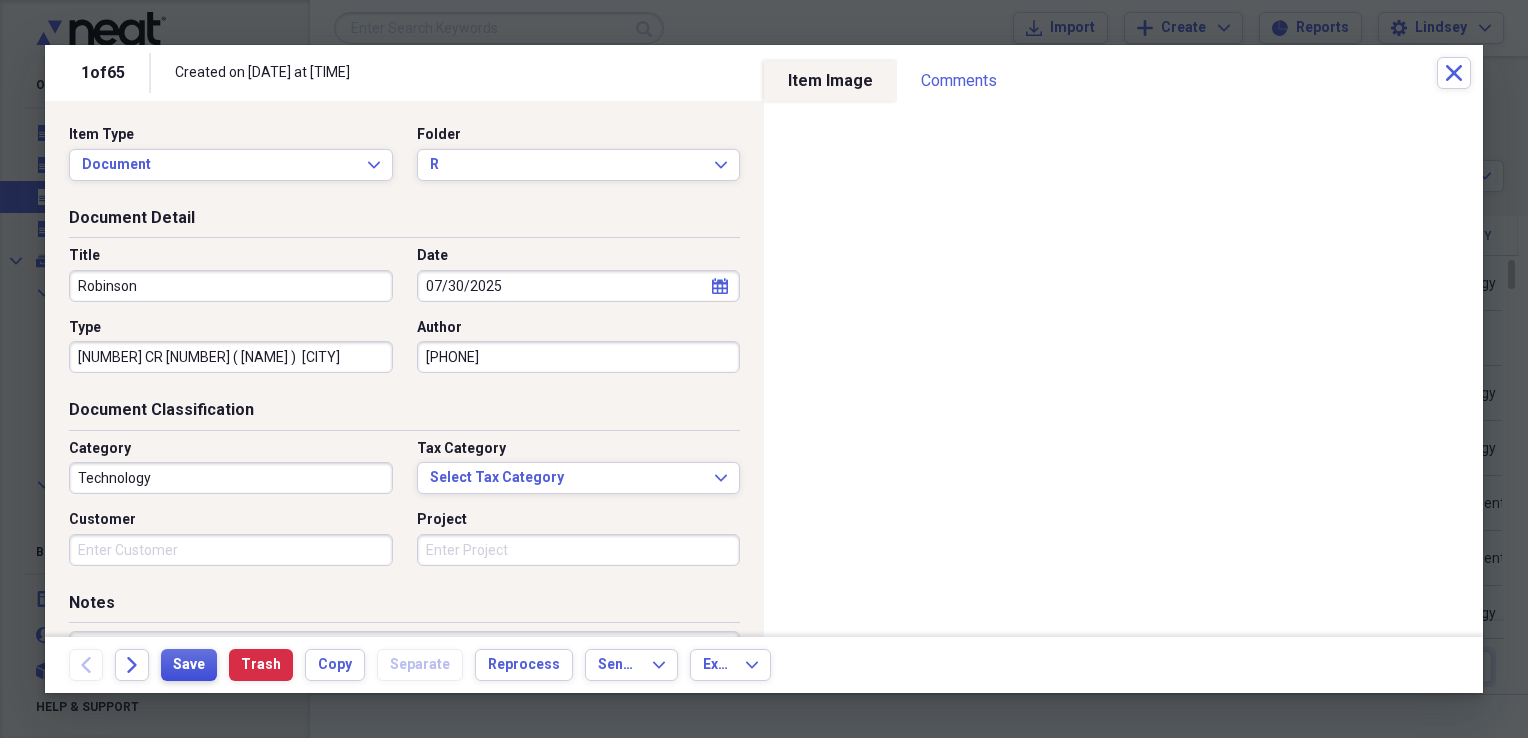 type on "[PHONE]" 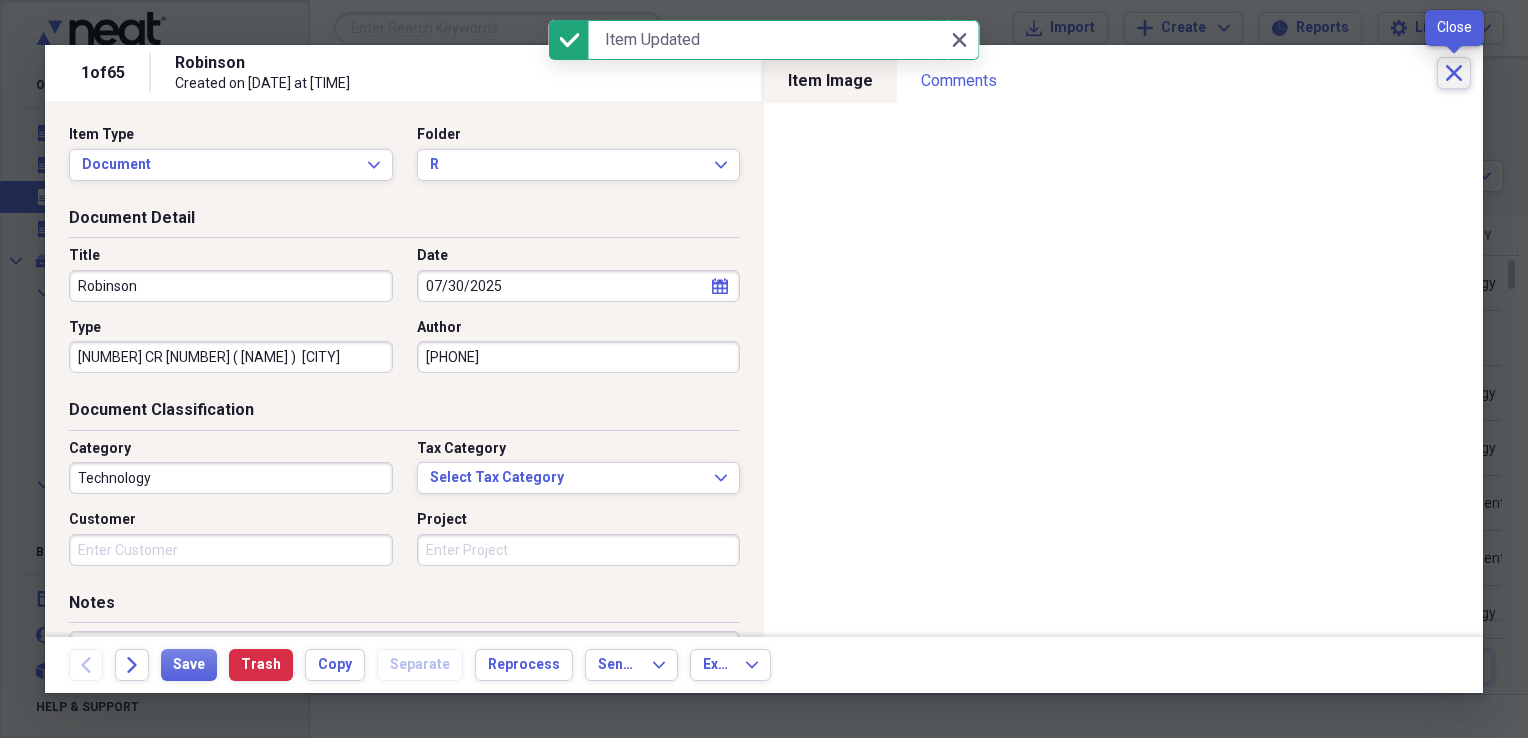 click 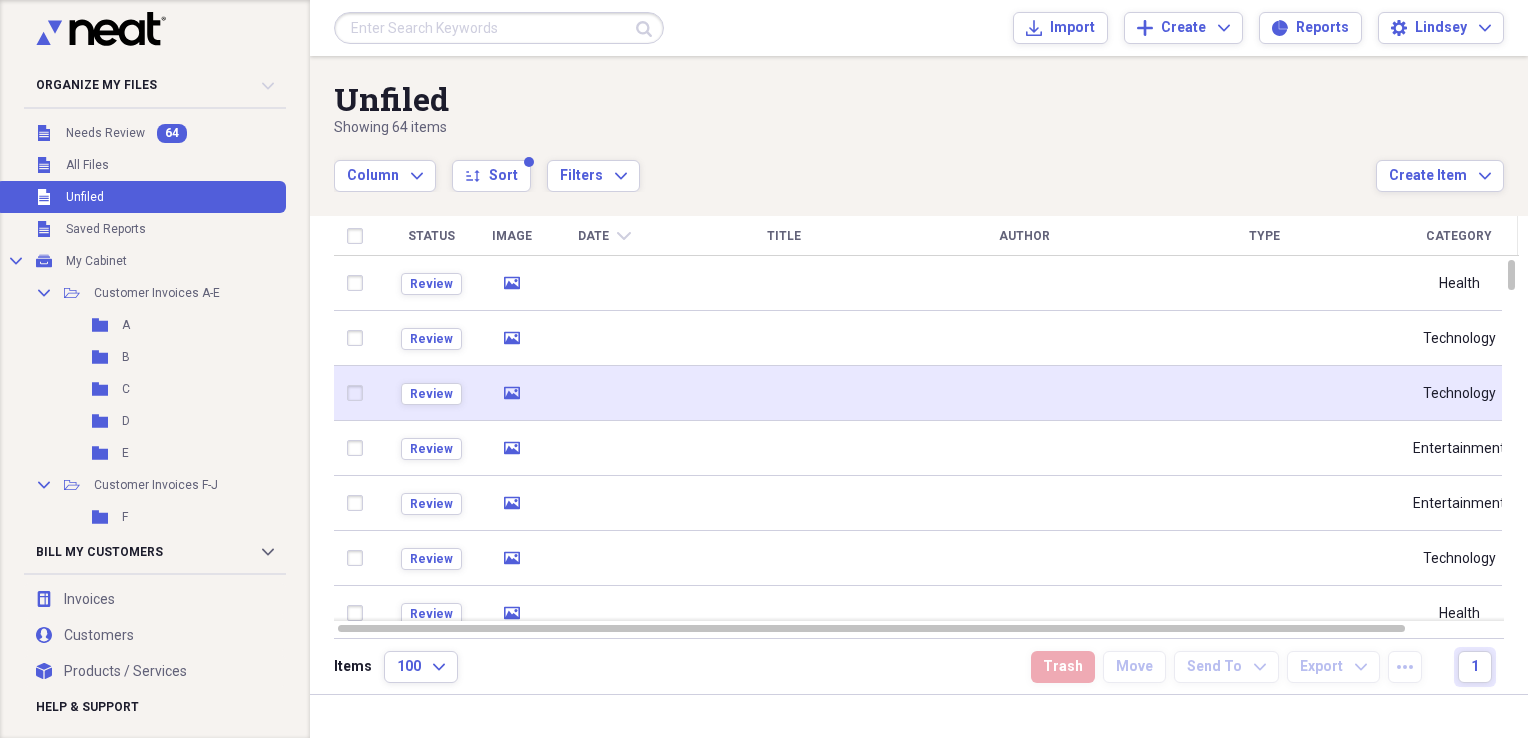 click at bounding box center [604, 393] 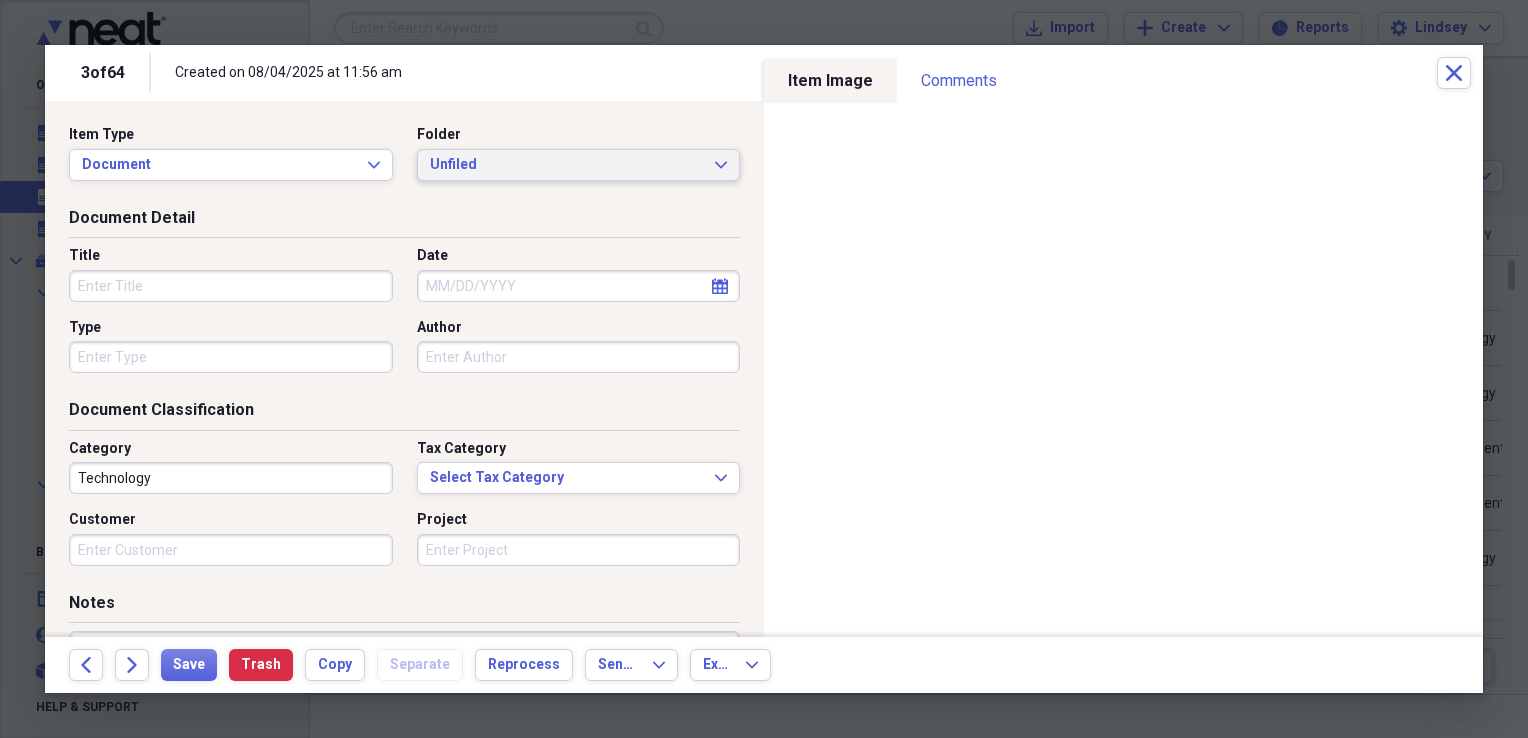 click on "Unfiled Expand" at bounding box center [579, 165] 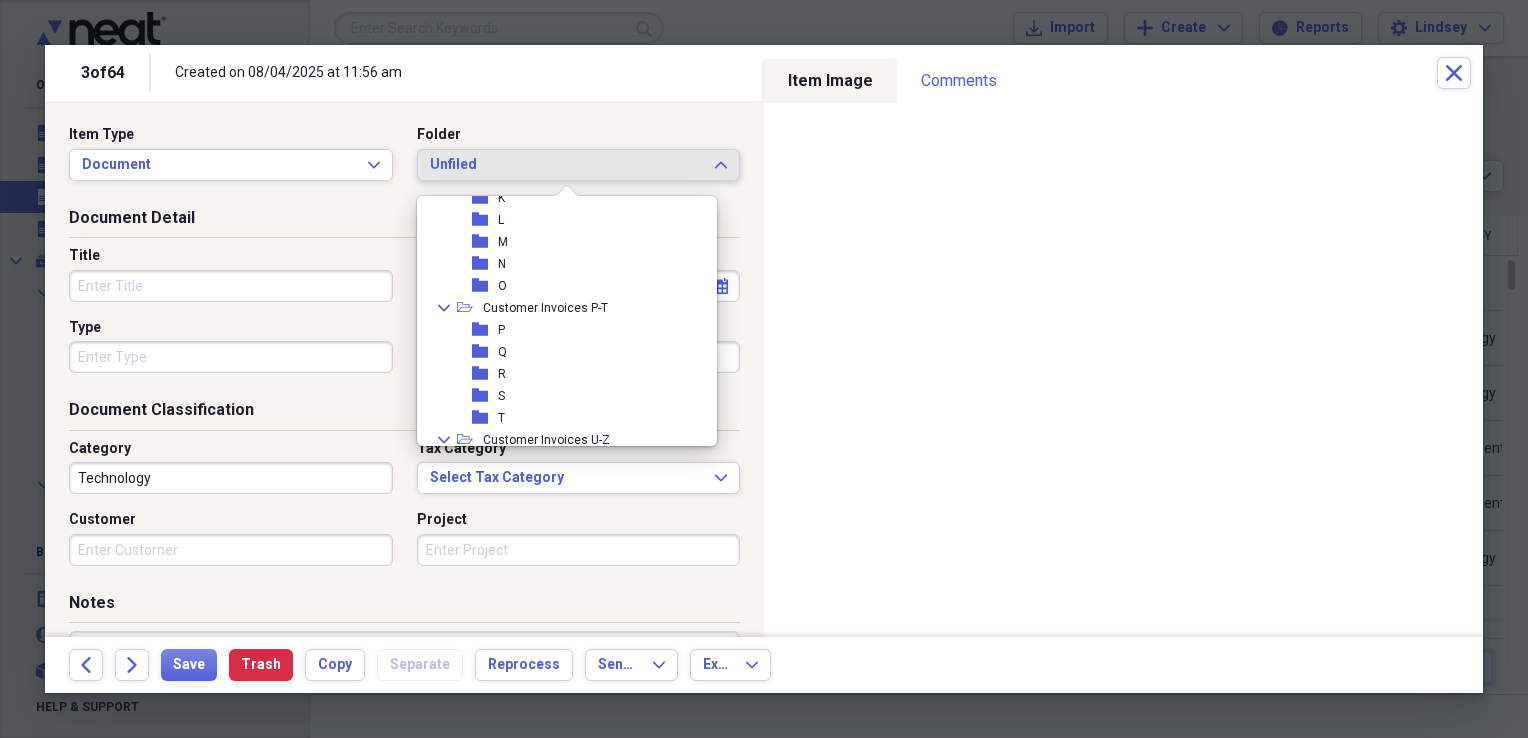 scroll, scrollTop: 300, scrollLeft: 0, axis: vertical 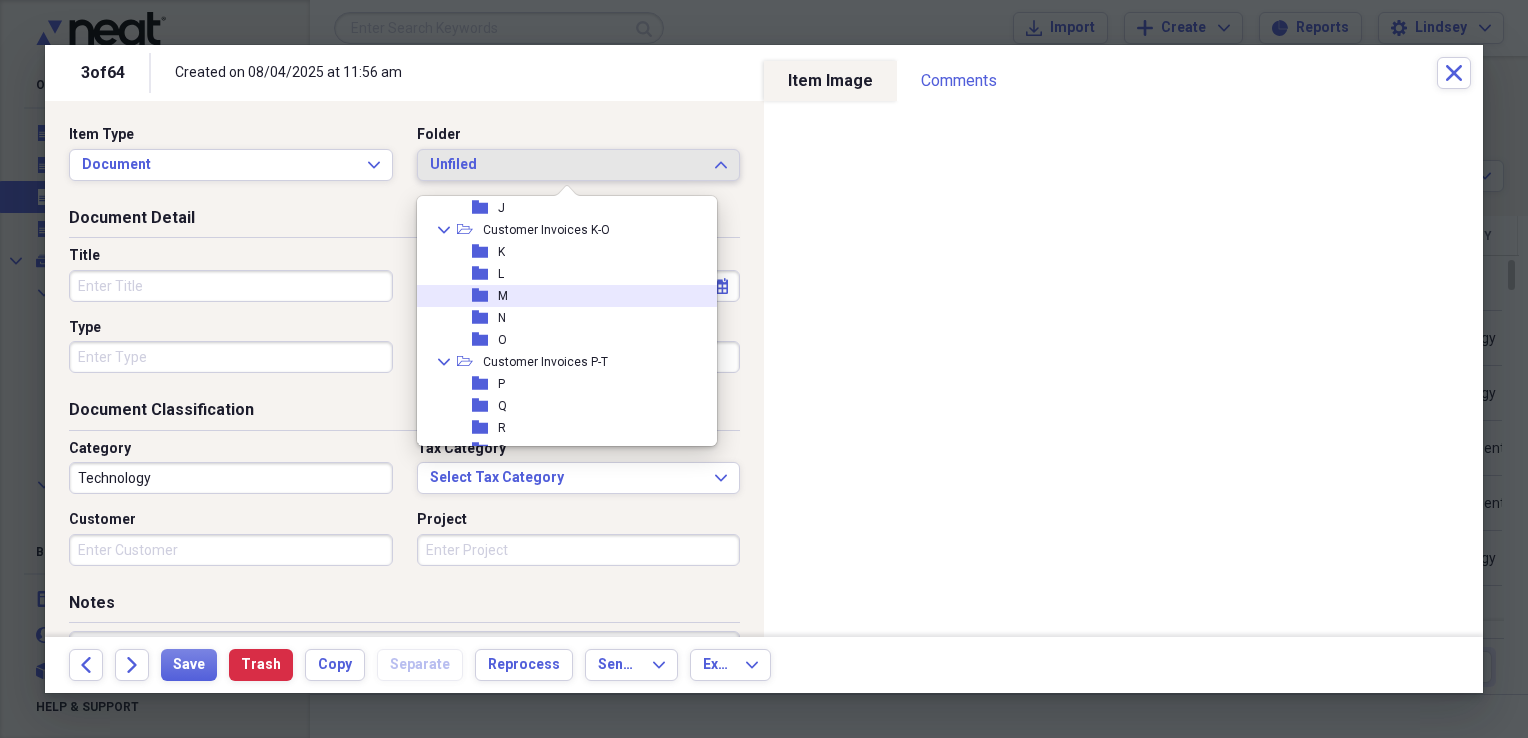click on "folder M" at bounding box center (559, 296) 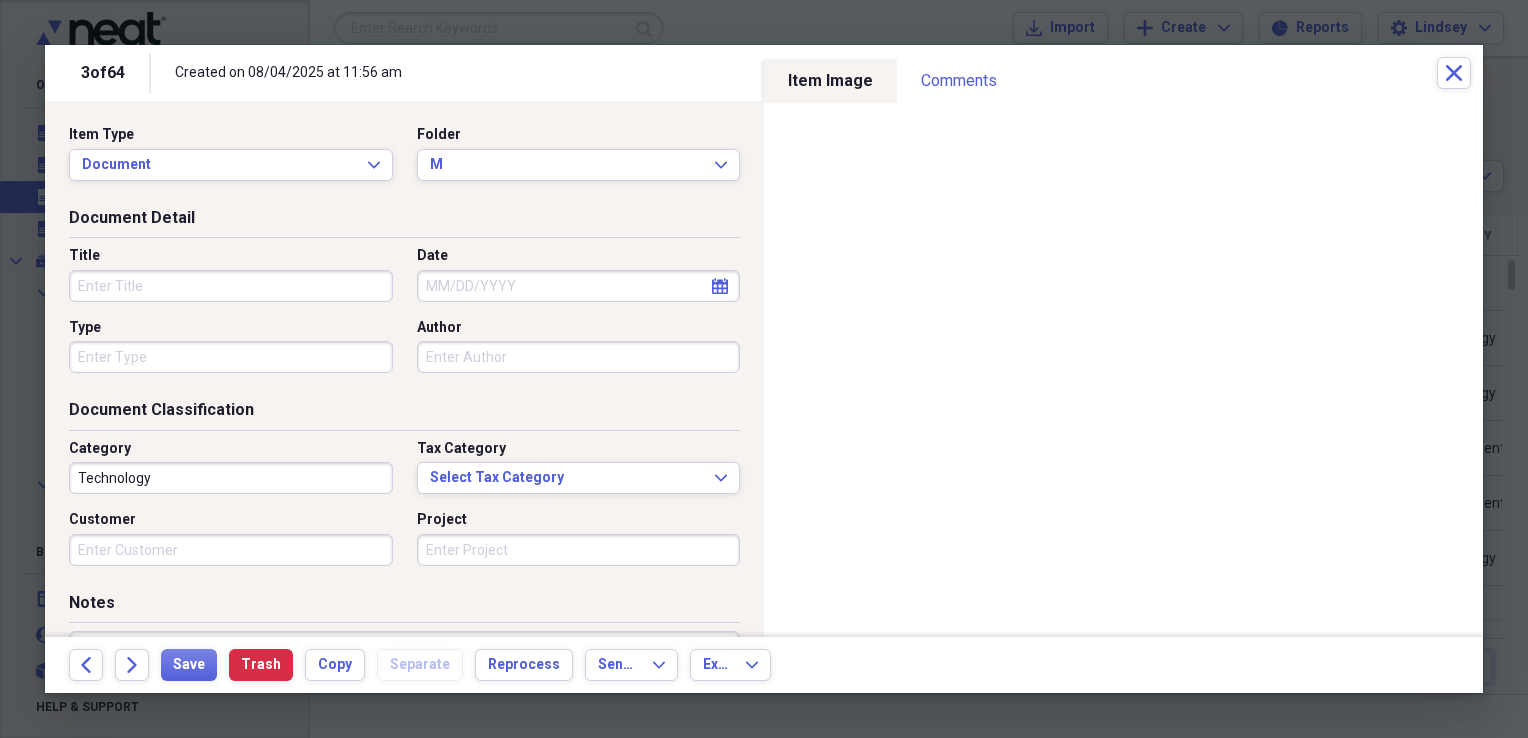 click on "Title" at bounding box center [231, 286] 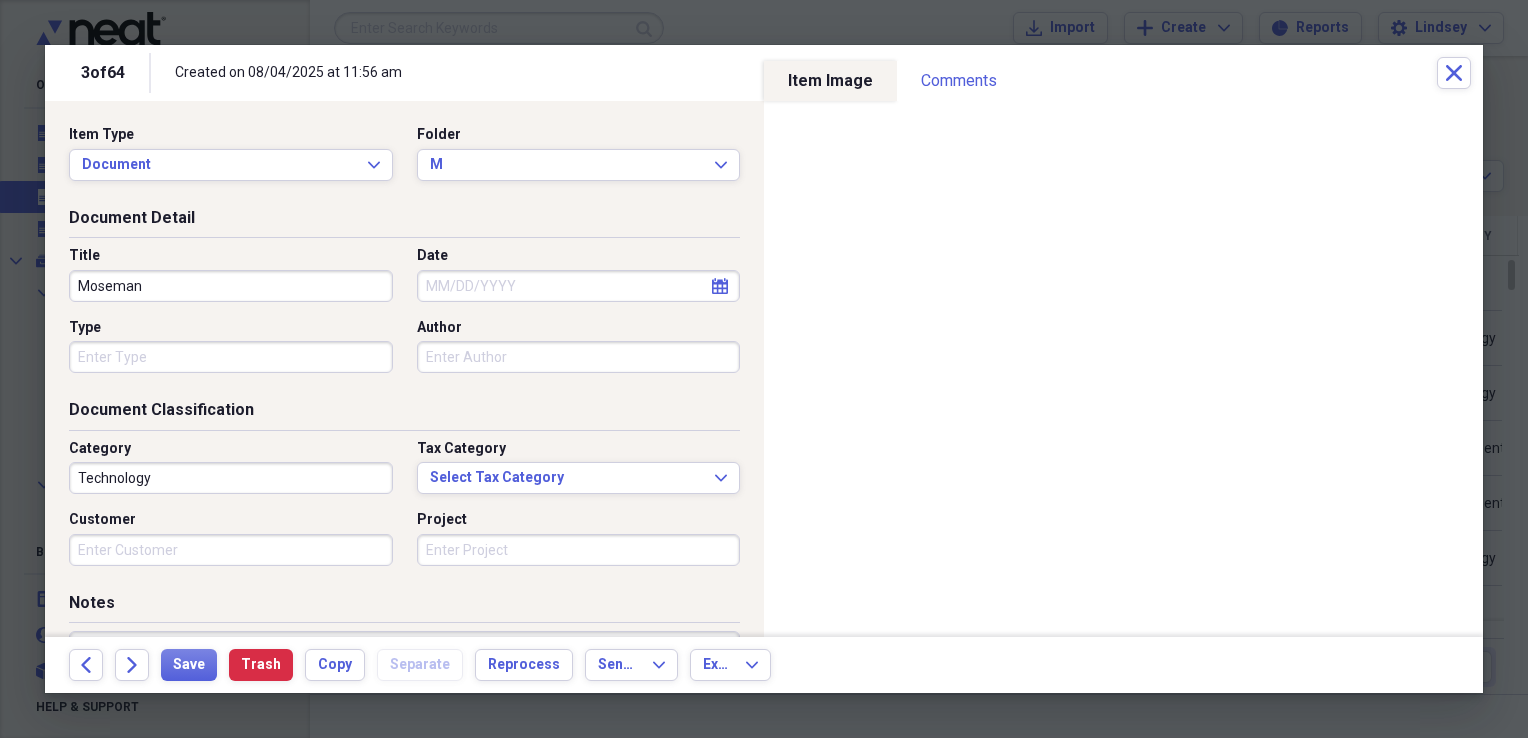 type on "Moseman" 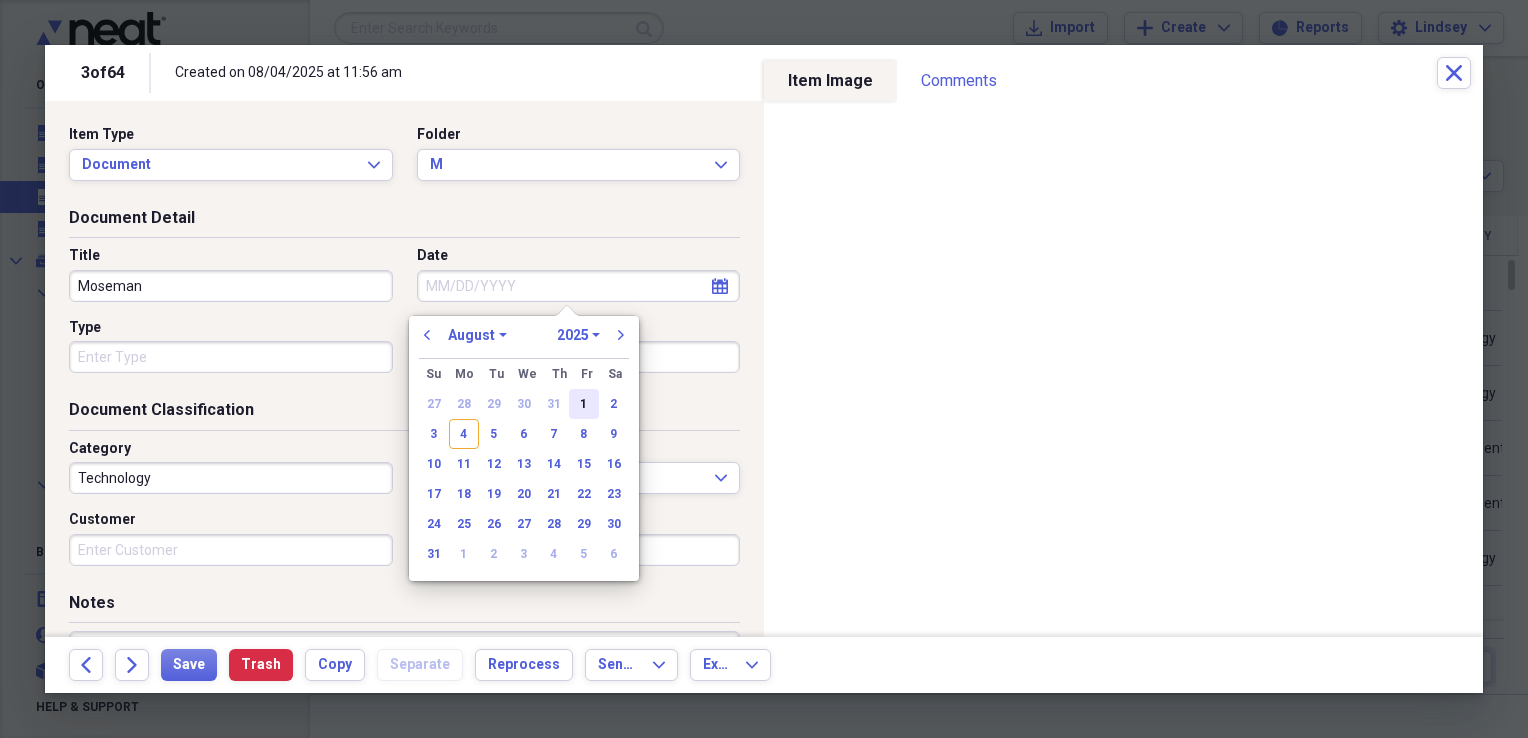 click on "1" at bounding box center (584, 404) 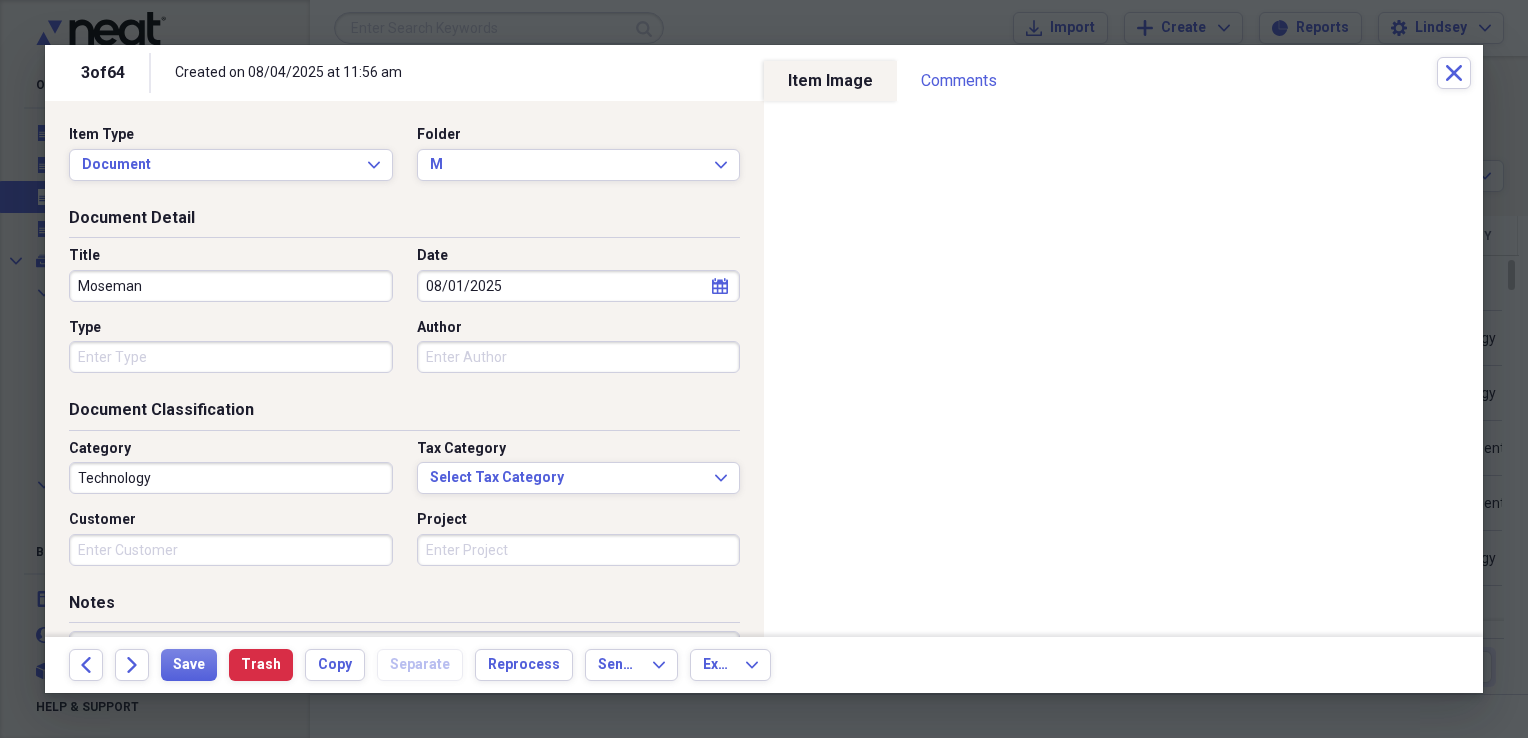 type 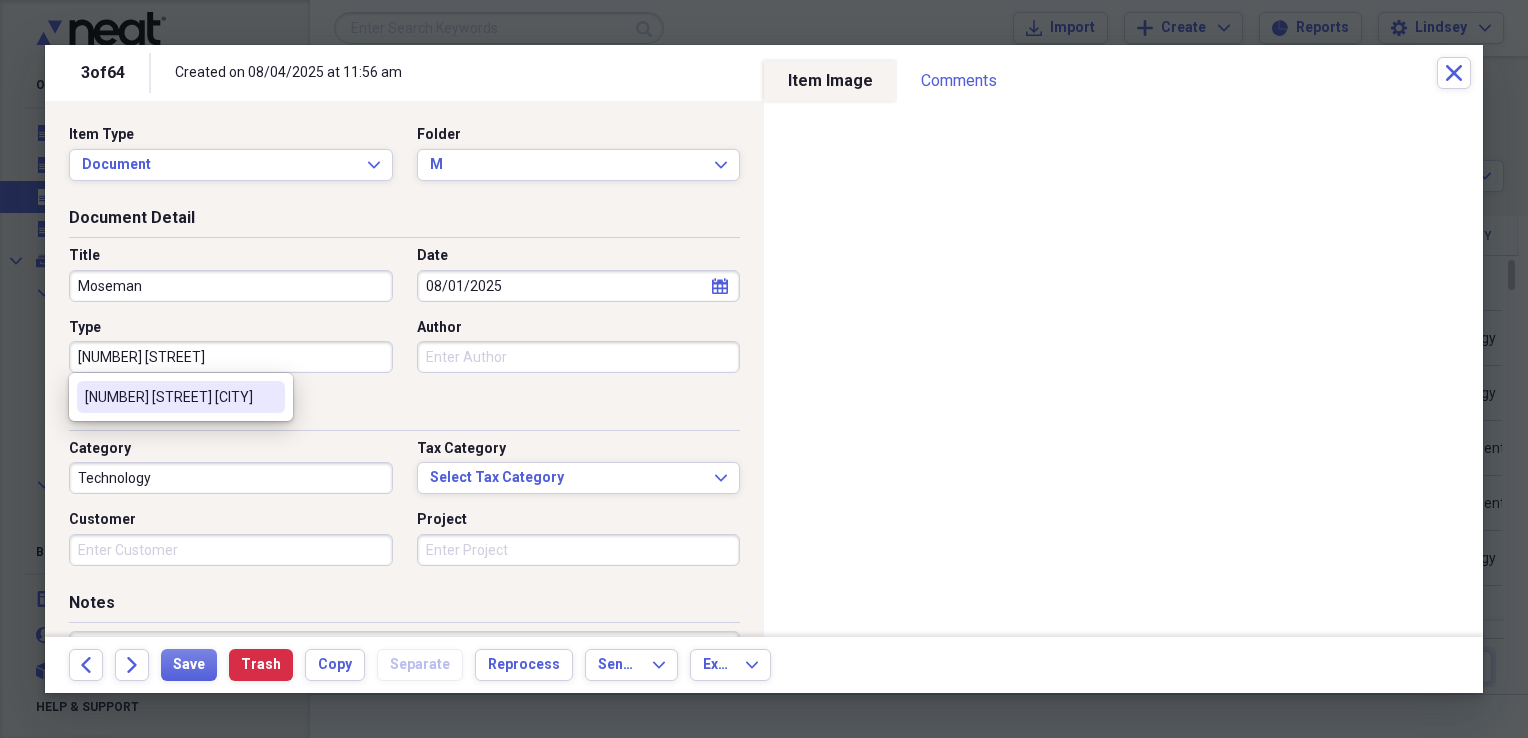 type on "[NUMBER] [STREET] [CITY]" 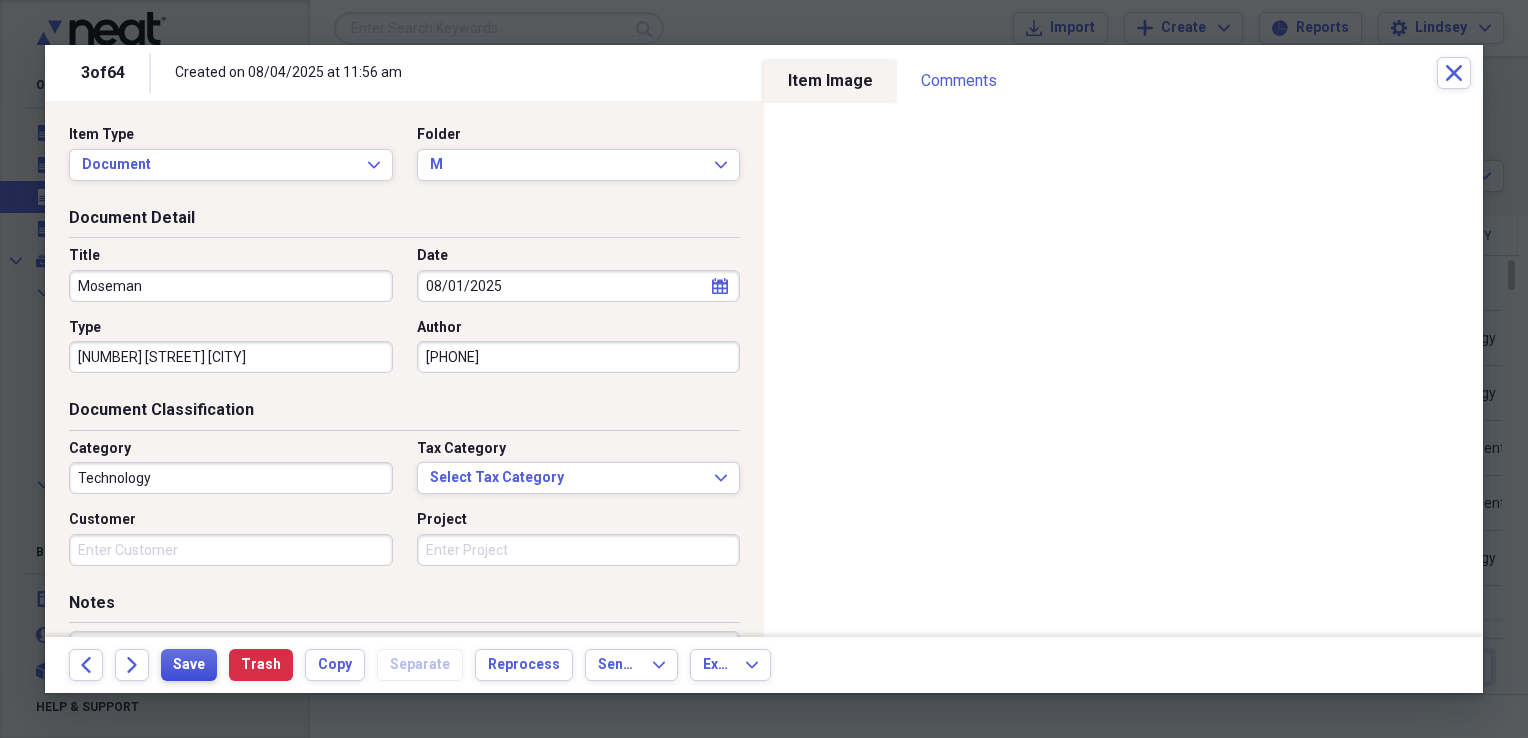 type on "[PHONE]" 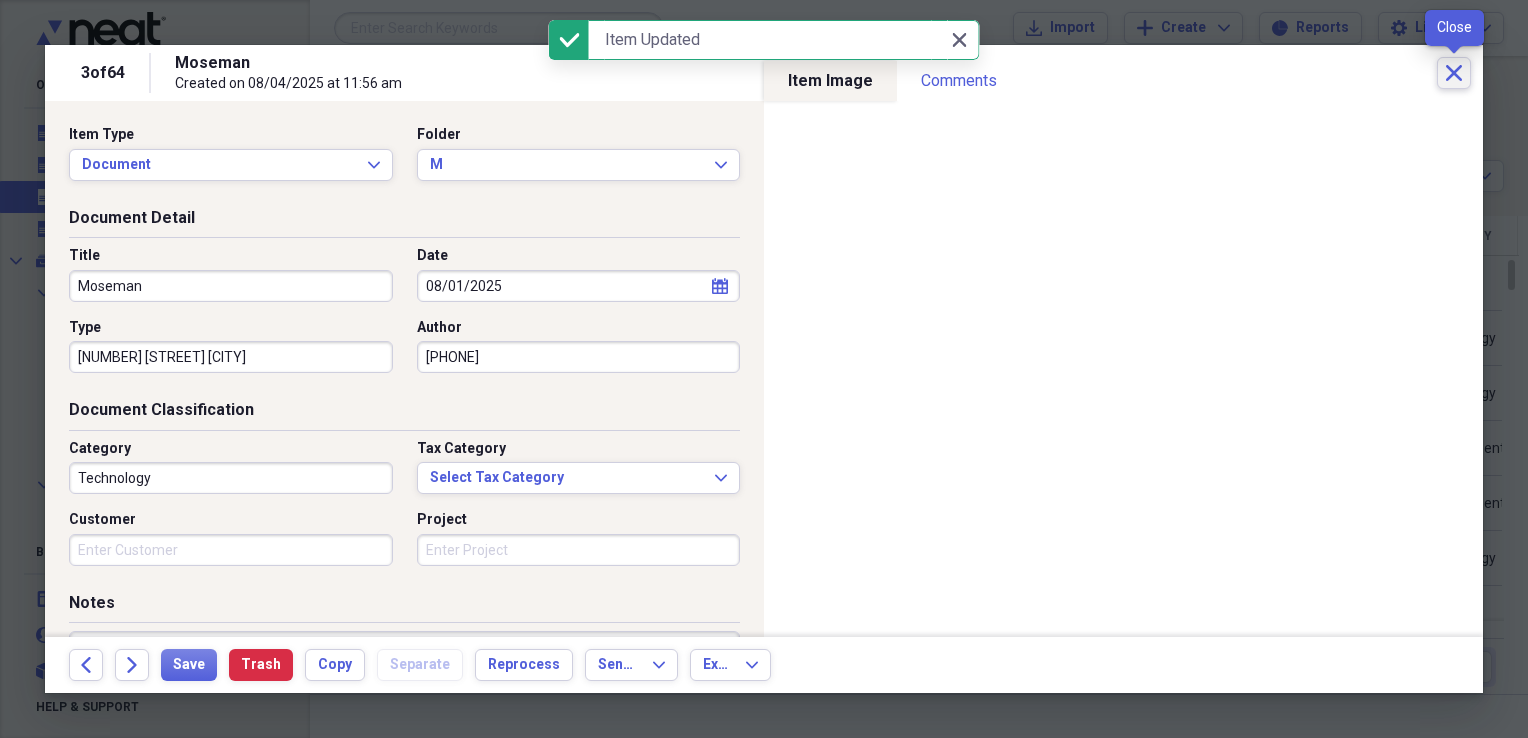 click on "Close" at bounding box center [1454, 73] 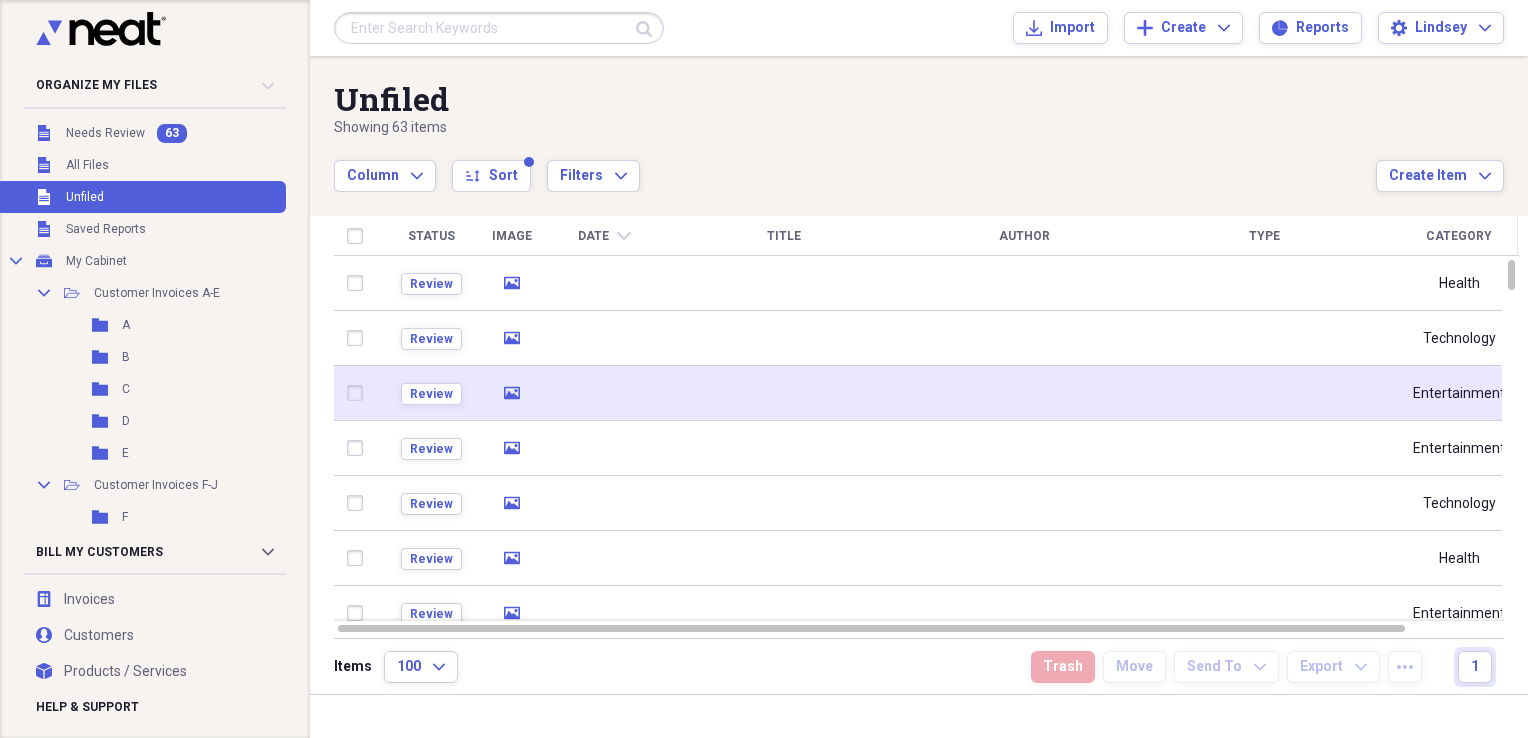 click at bounding box center (604, 393) 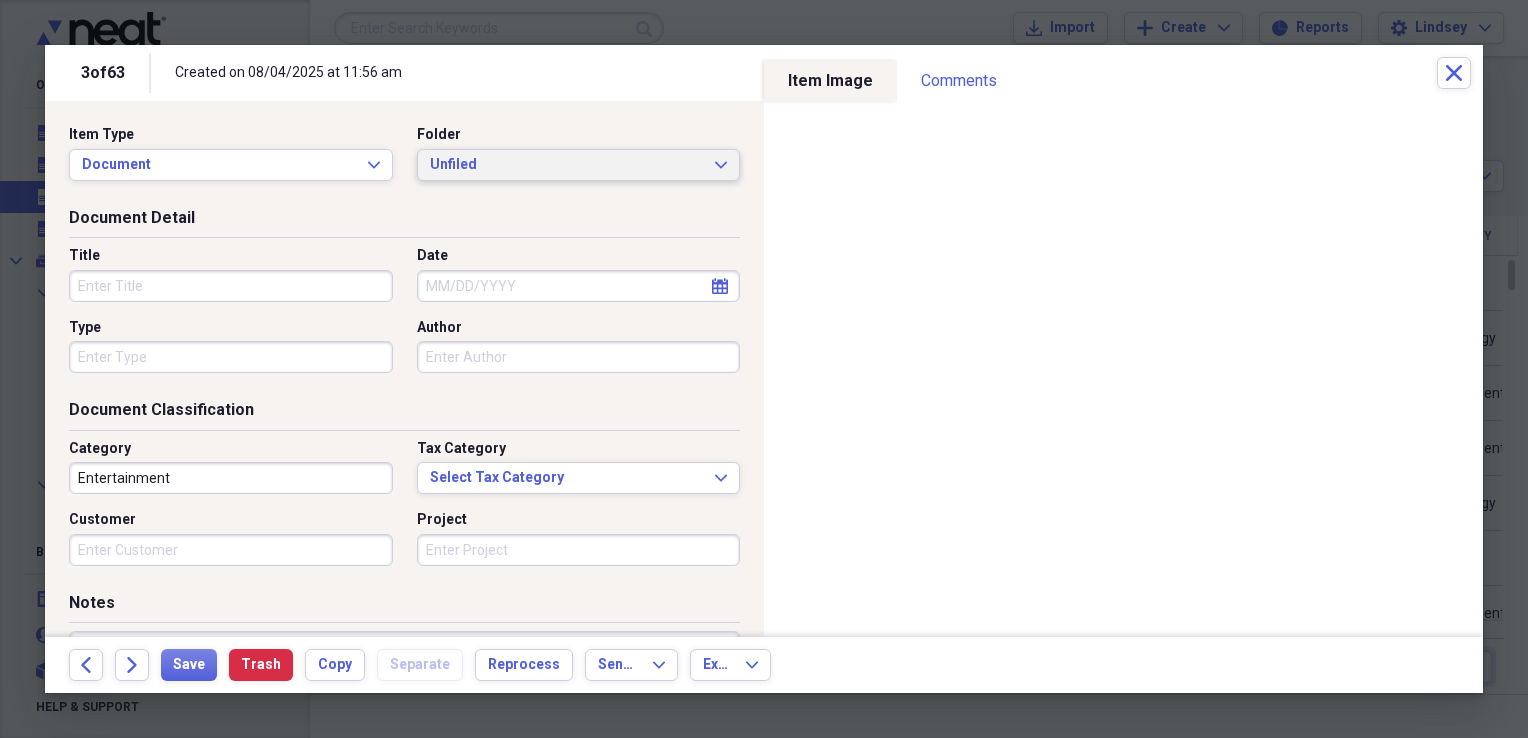 click on "Unfiled" at bounding box center (567, 165) 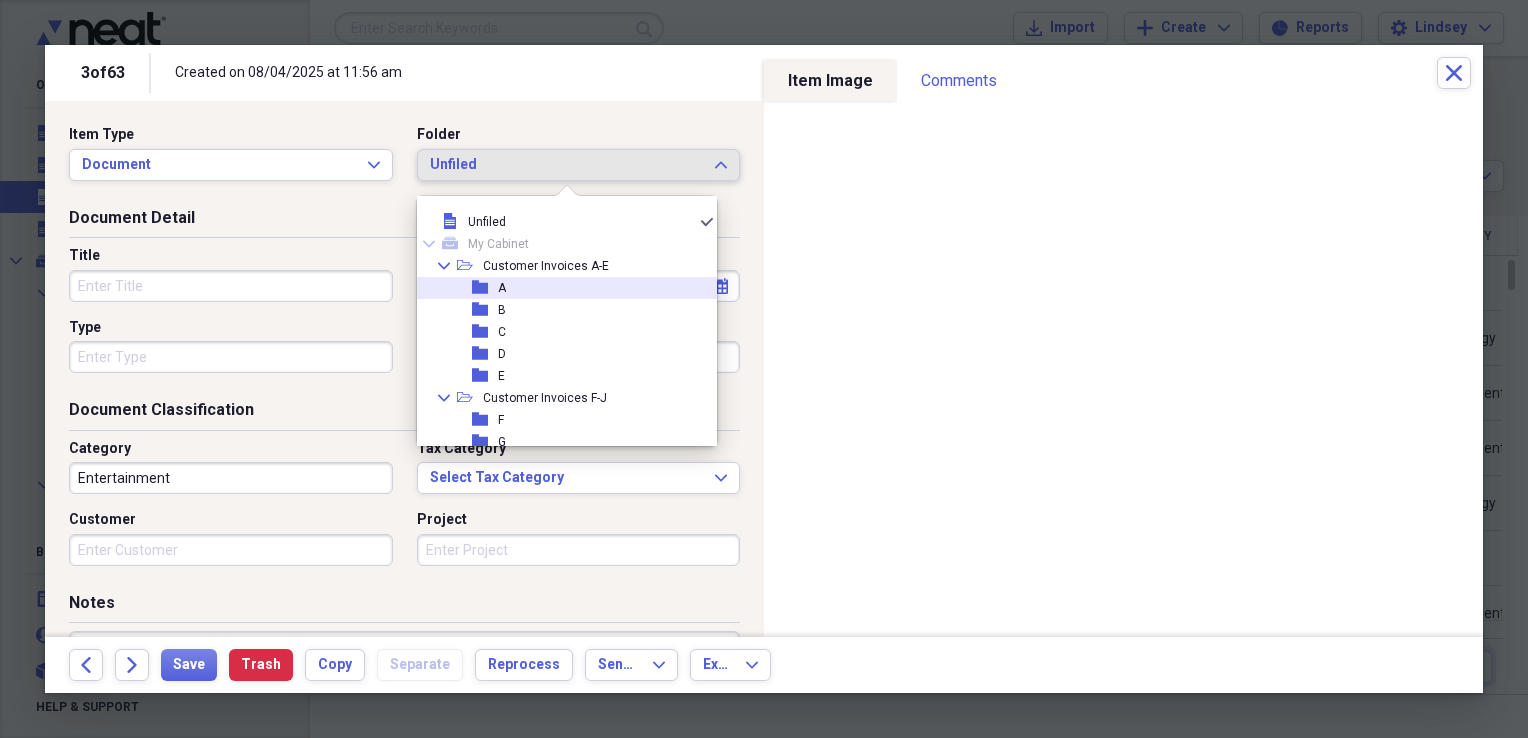 click on "folder A" at bounding box center [559, 288] 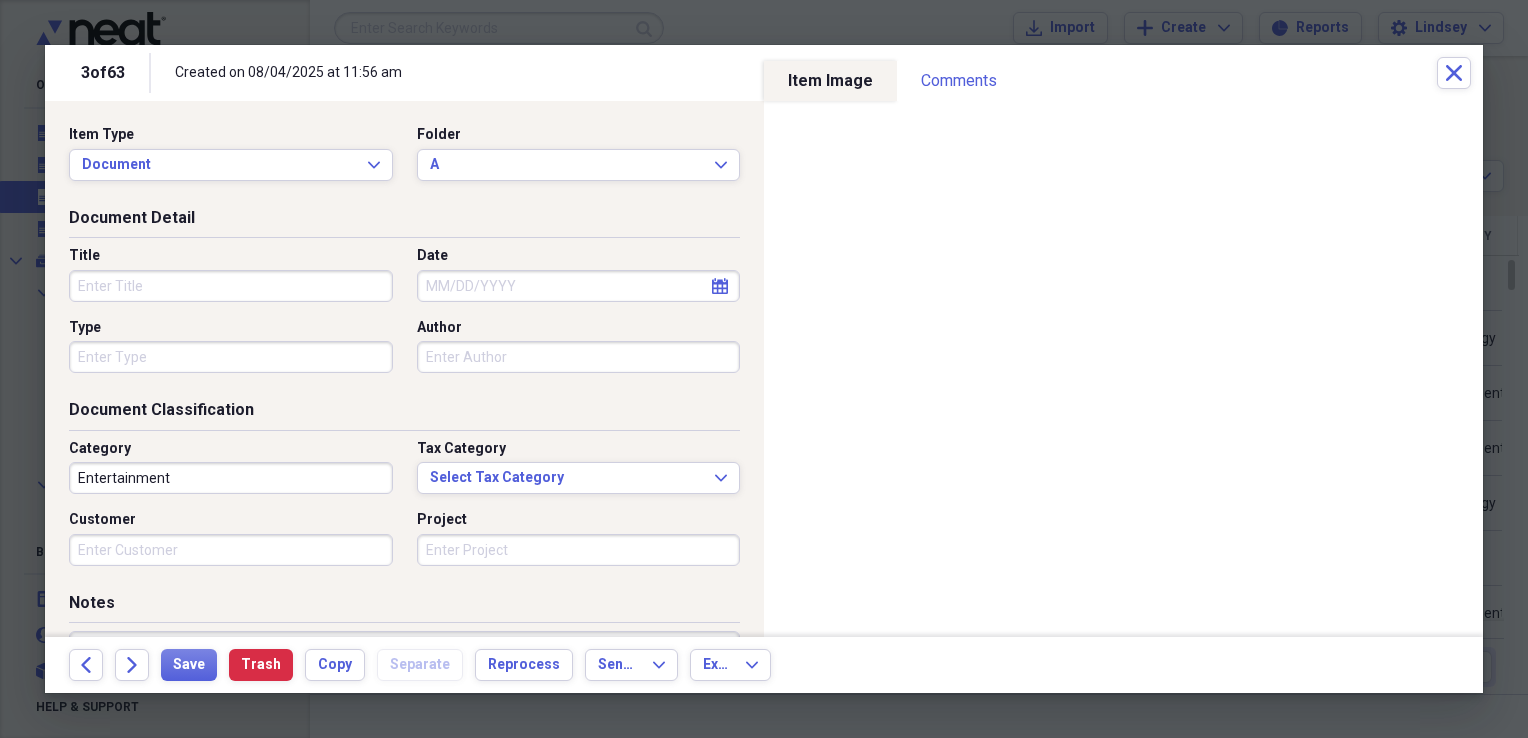click on "Title" at bounding box center (231, 286) 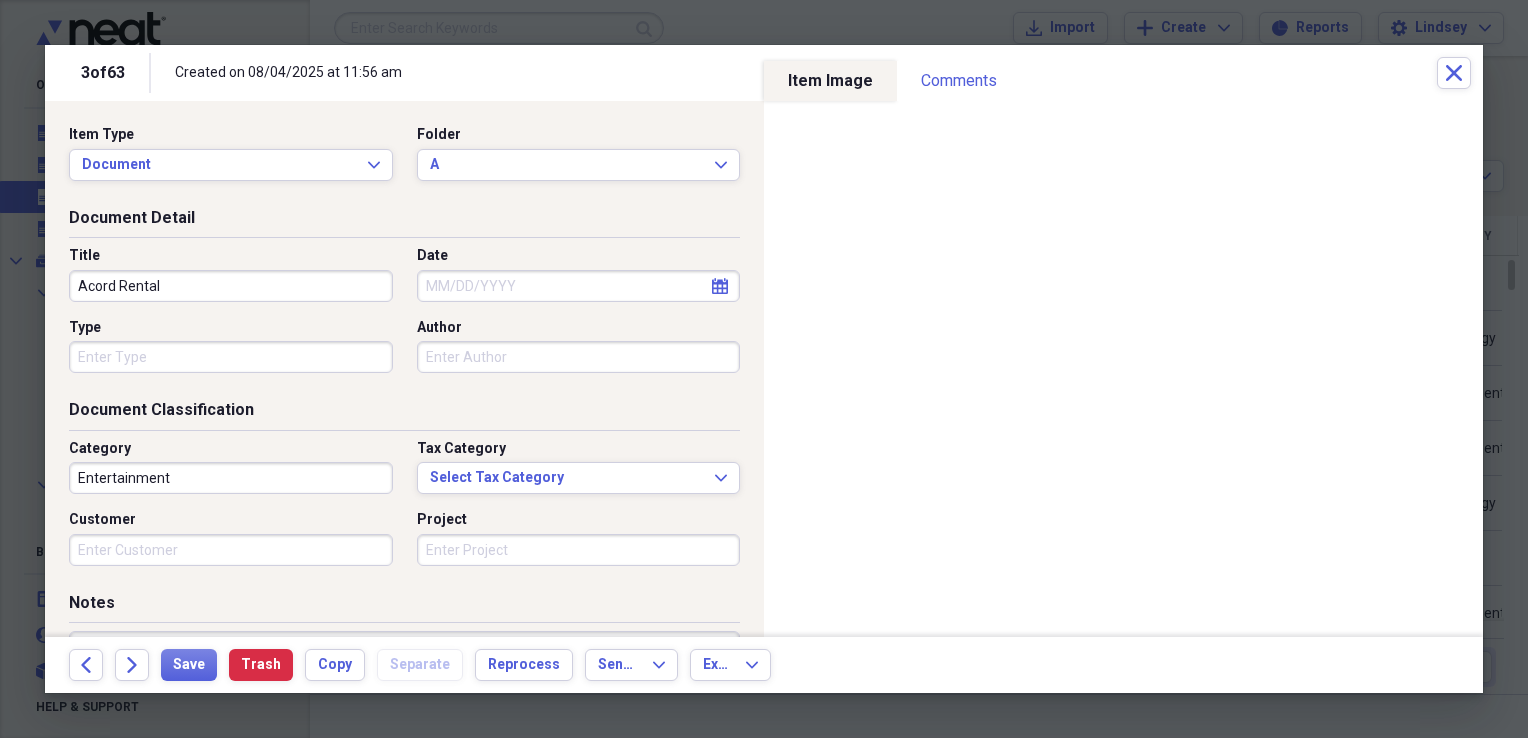 type on "Acord Rental" 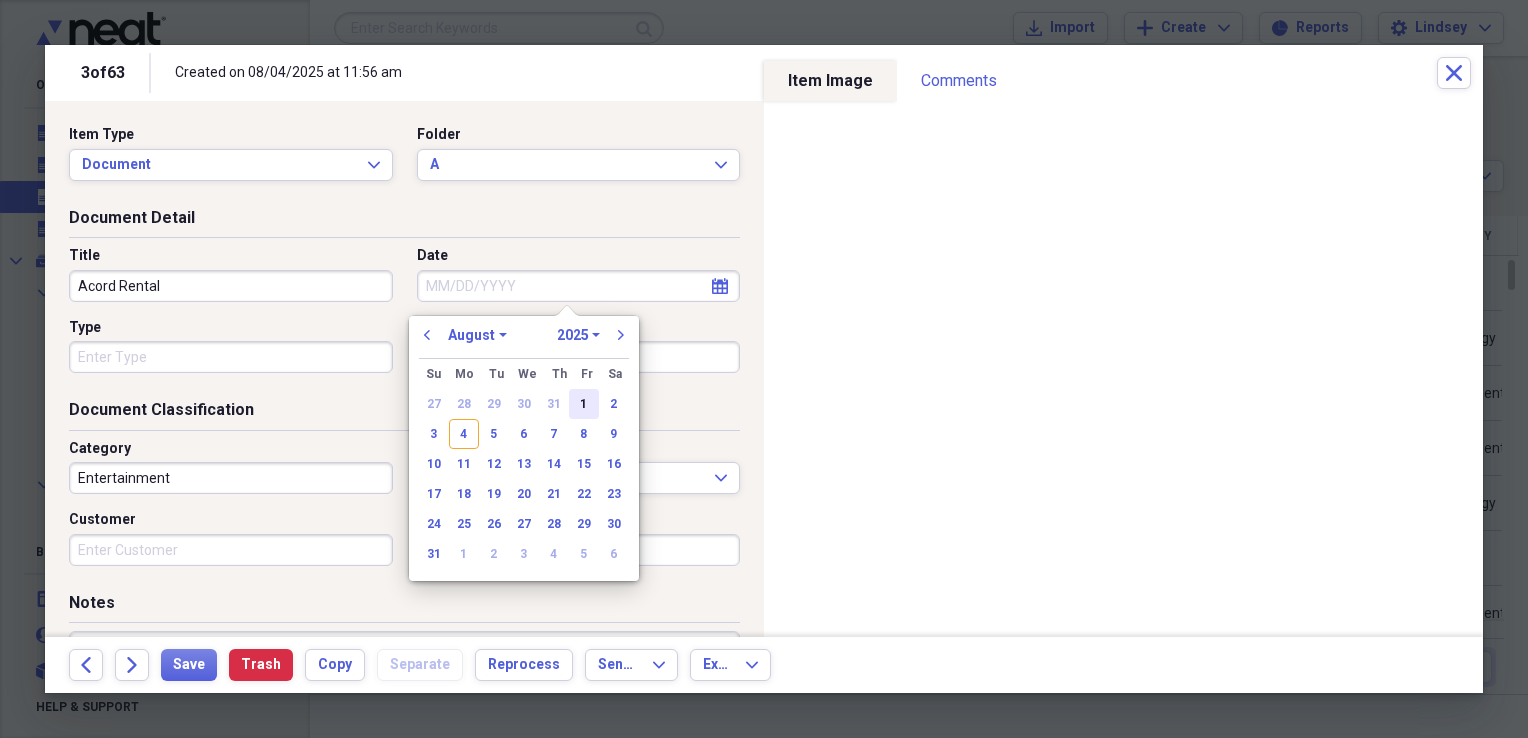 click on "1" at bounding box center (584, 404) 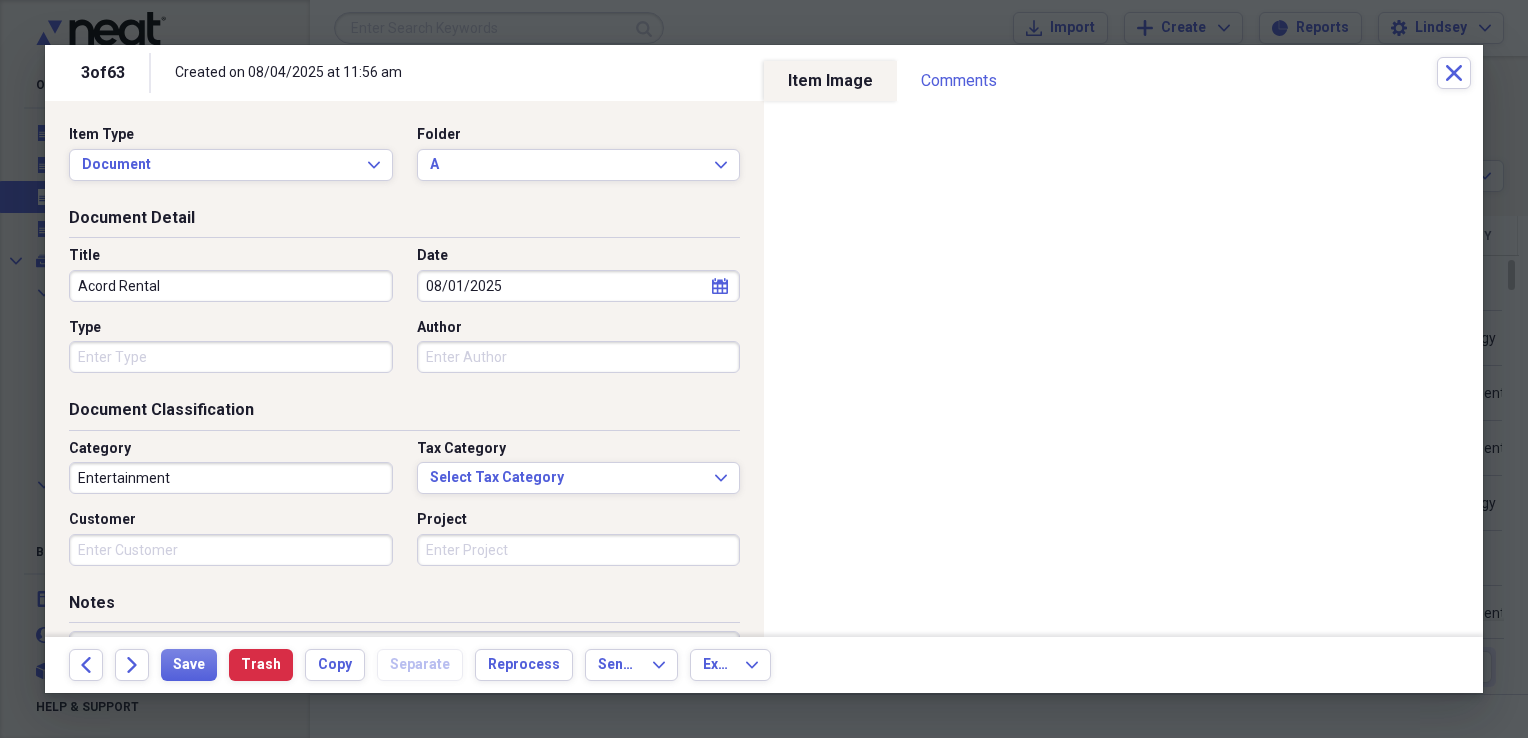 type 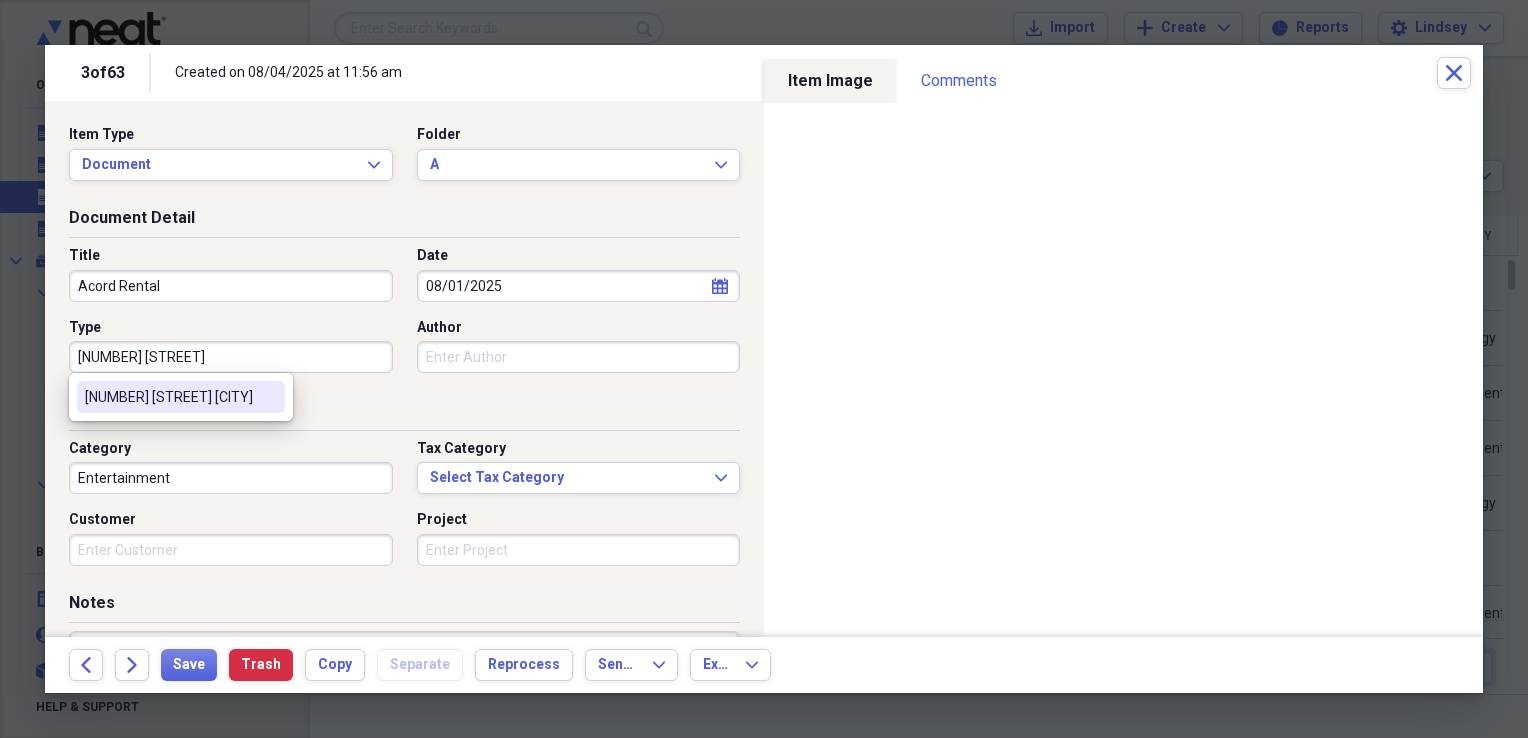 type on "[NUMBER] [STREET]   [CITY]" 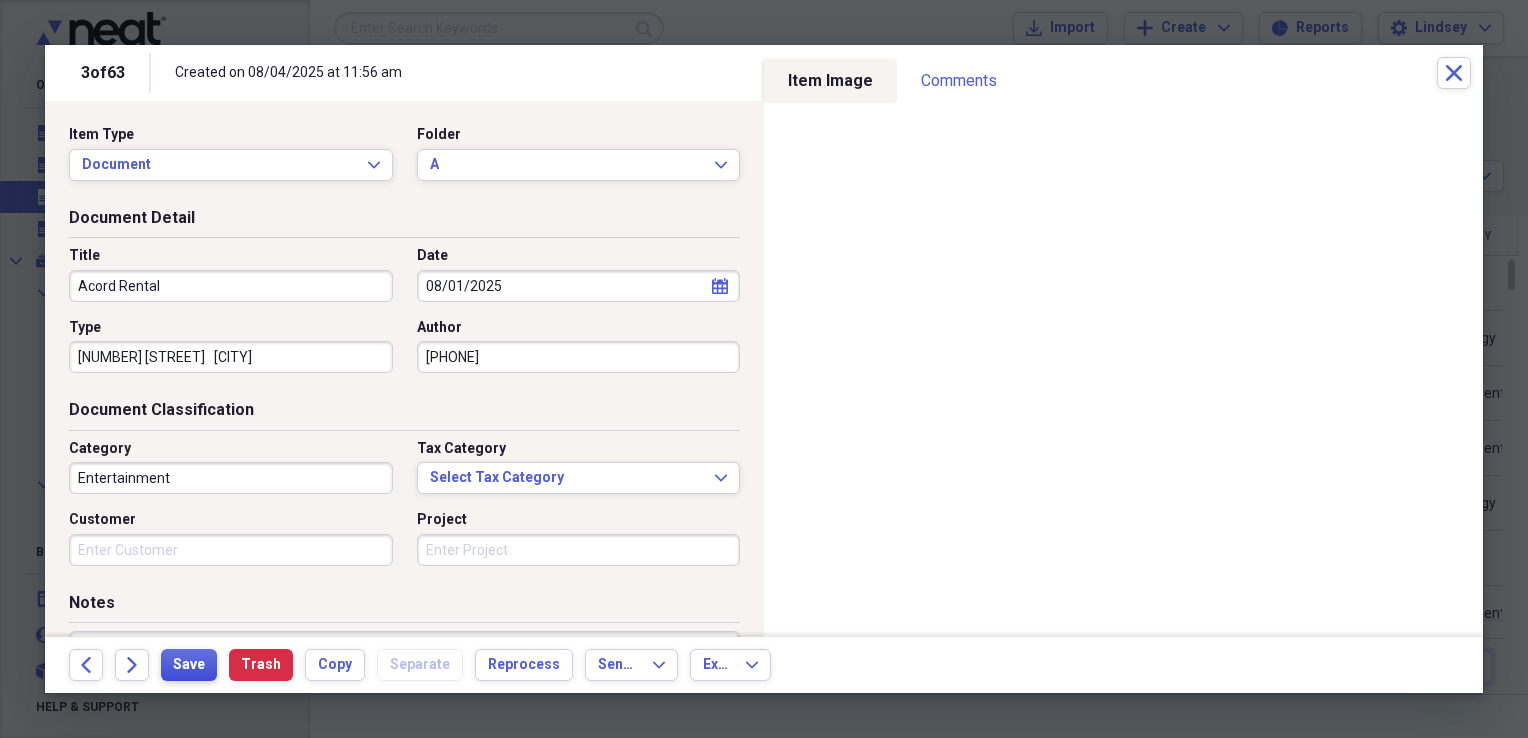 type on "[PHONE]" 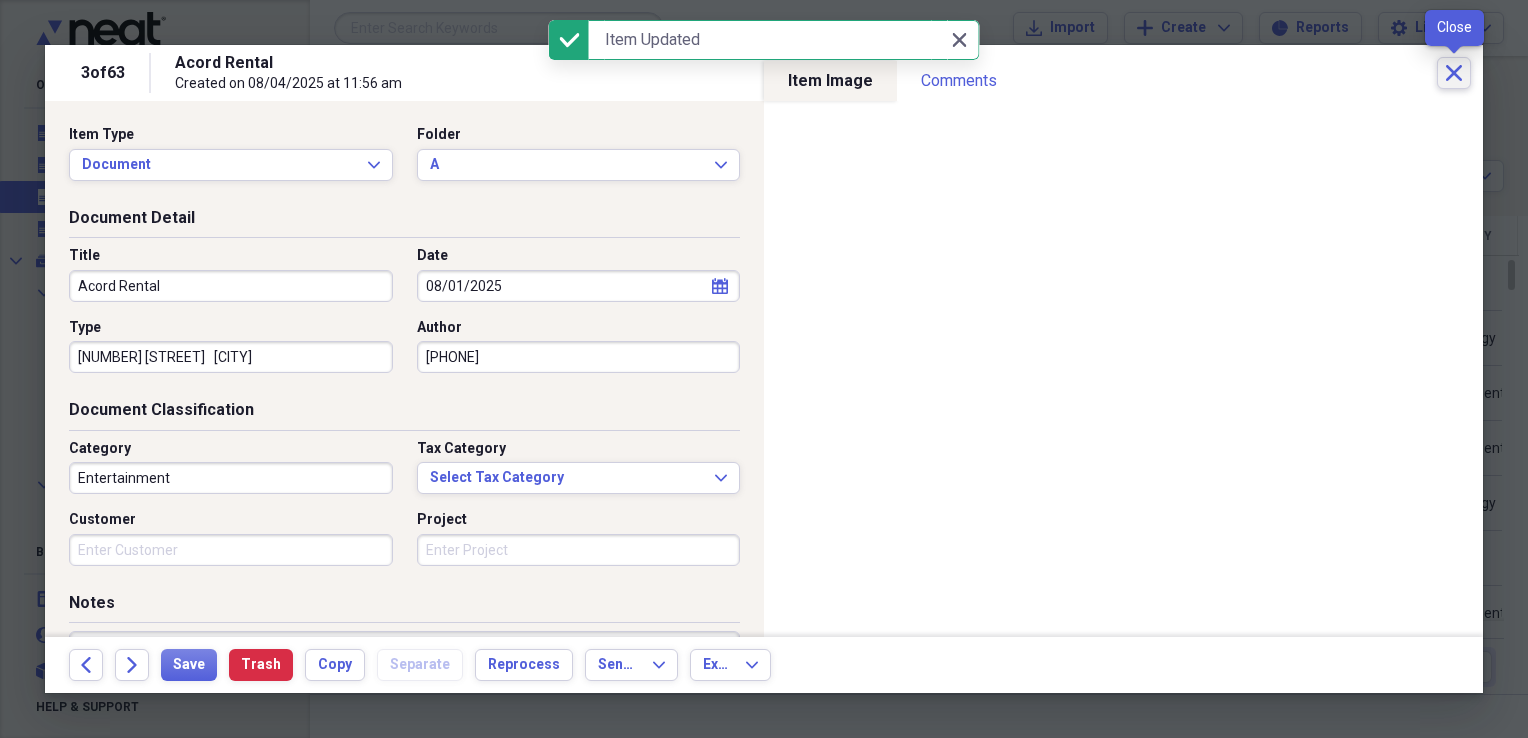 click on "Close" 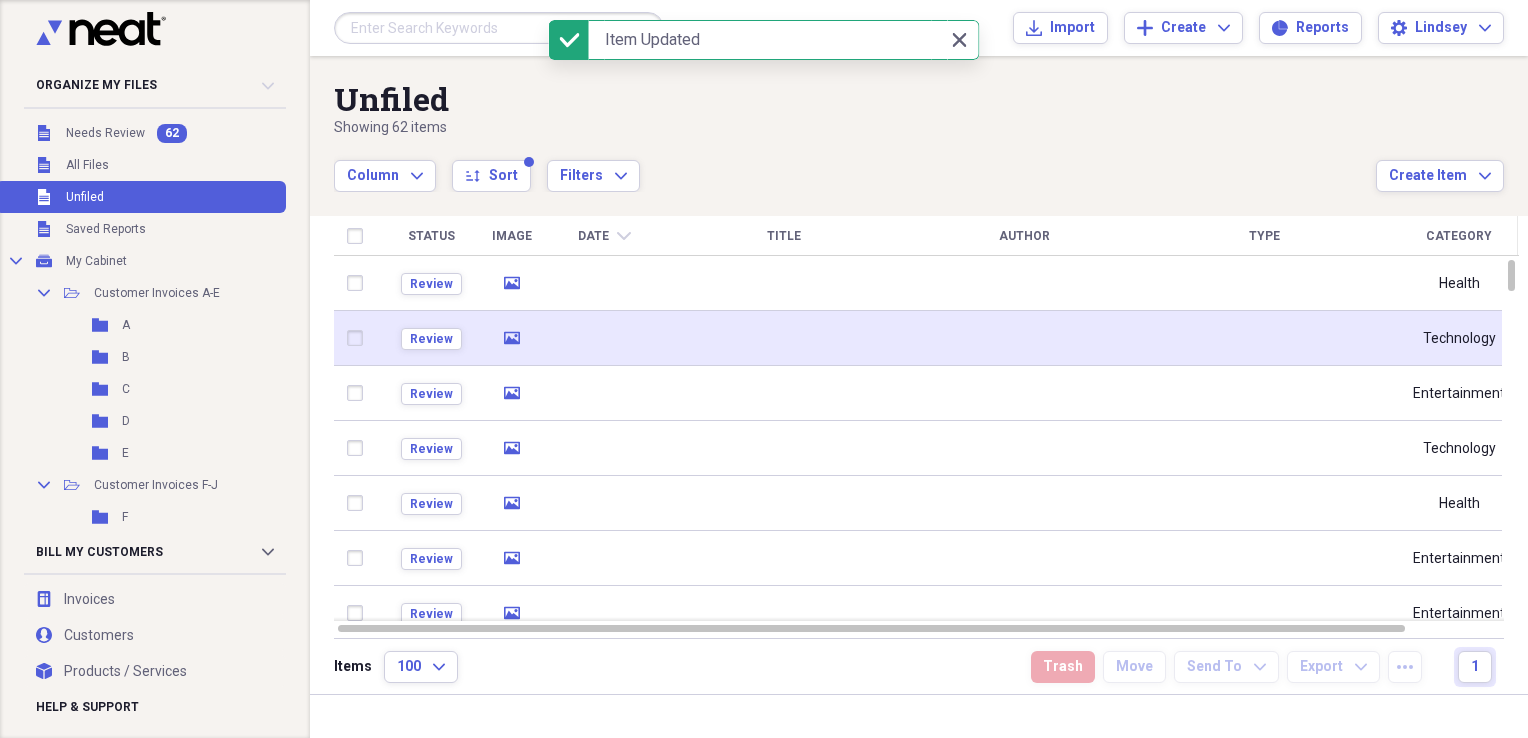 click at bounding box center (604, 338) 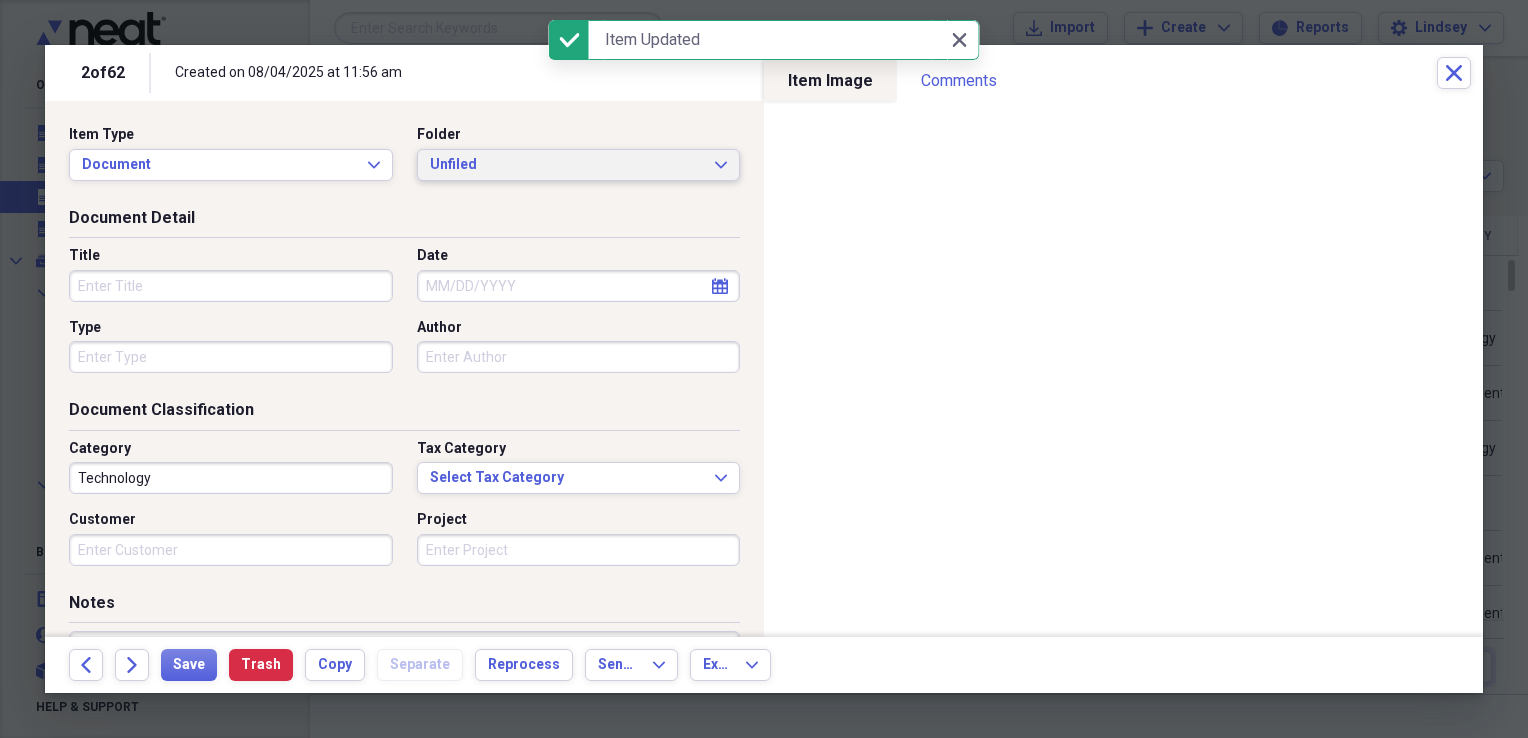 click on "Unfiled Expand" at bounding box center (579, 165) 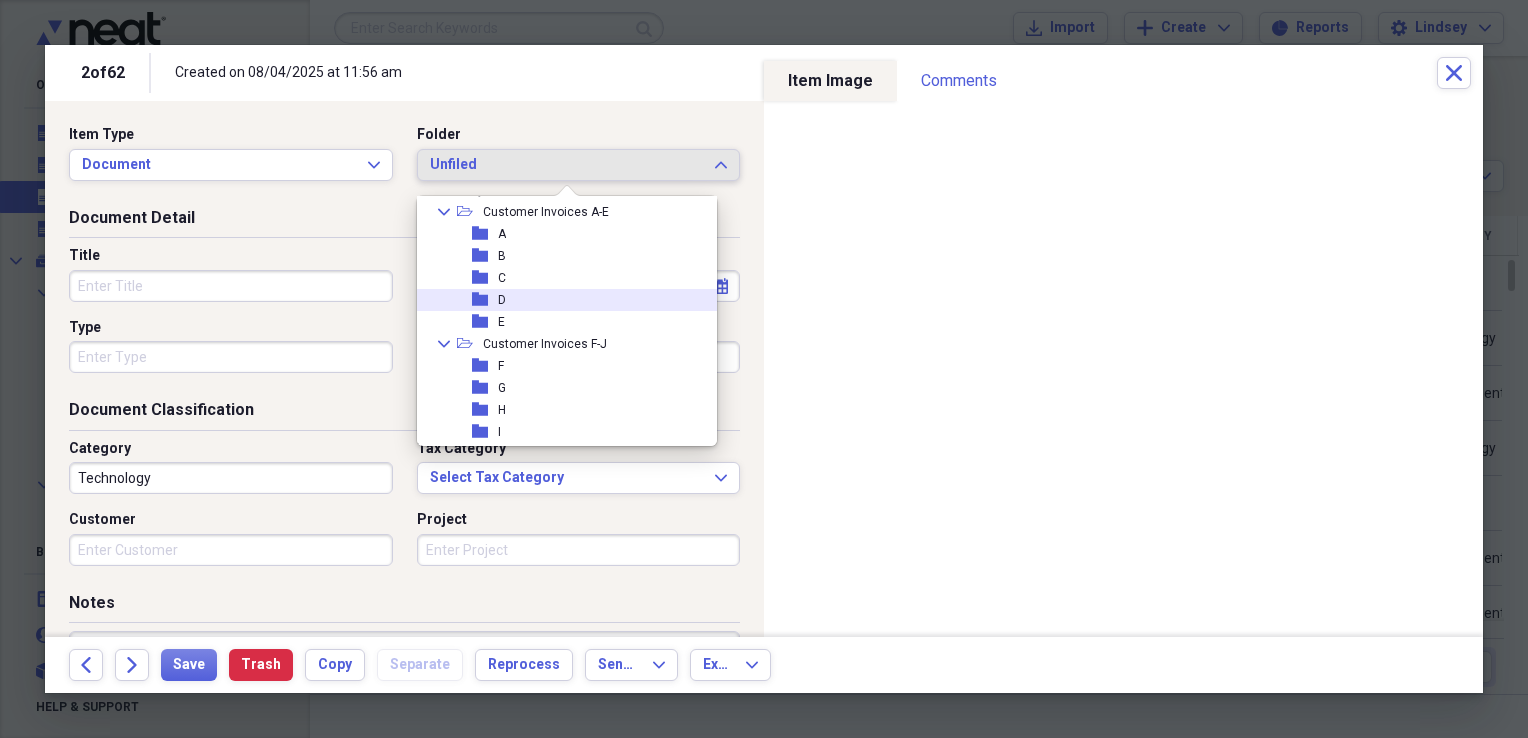 scroll, scrollTop: 100, scrollLeft: 0, axis: vertical 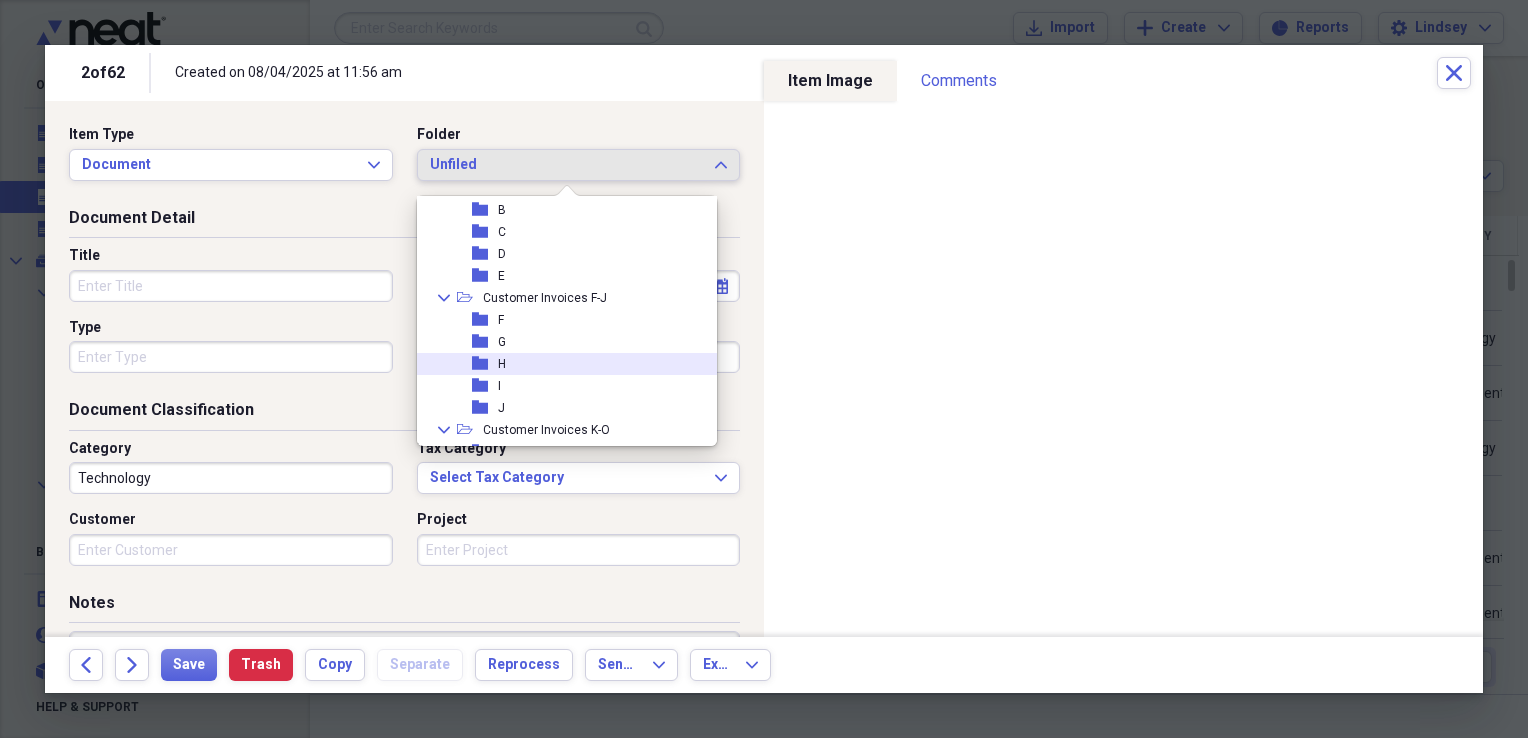 click on "folder H" at bounding box center (559, 364) 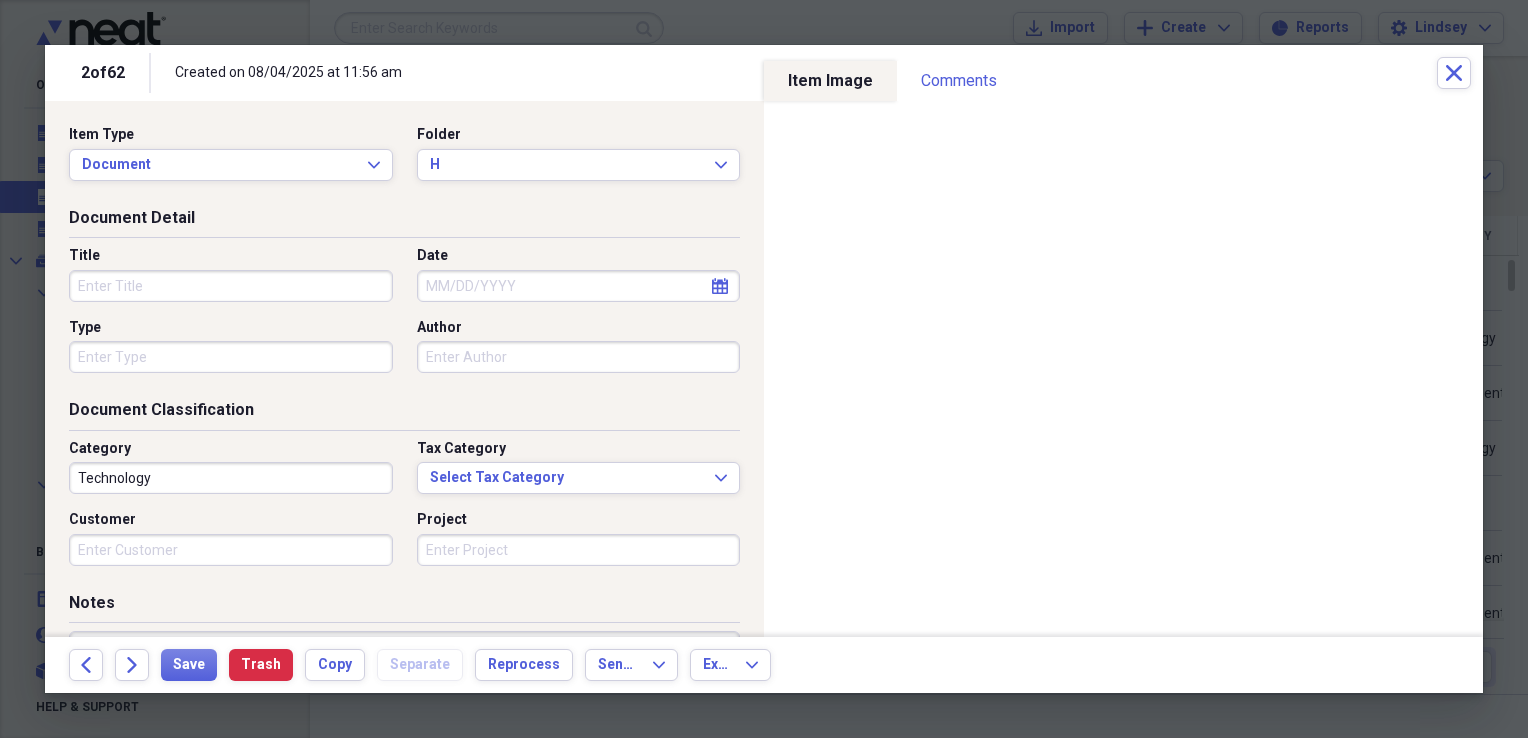 click on "Title" at bounding box center (231, 286) 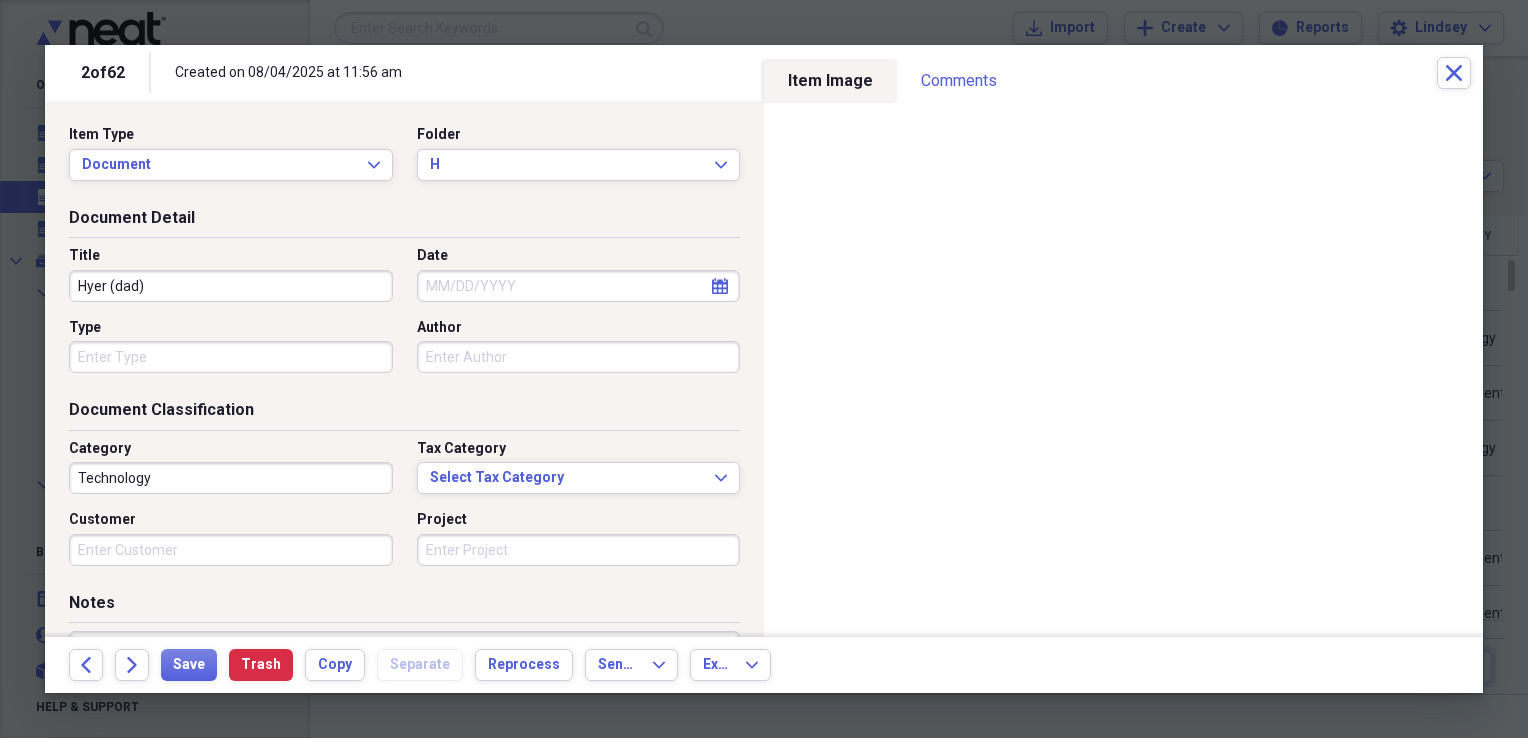 type on "Hyer (dad)" 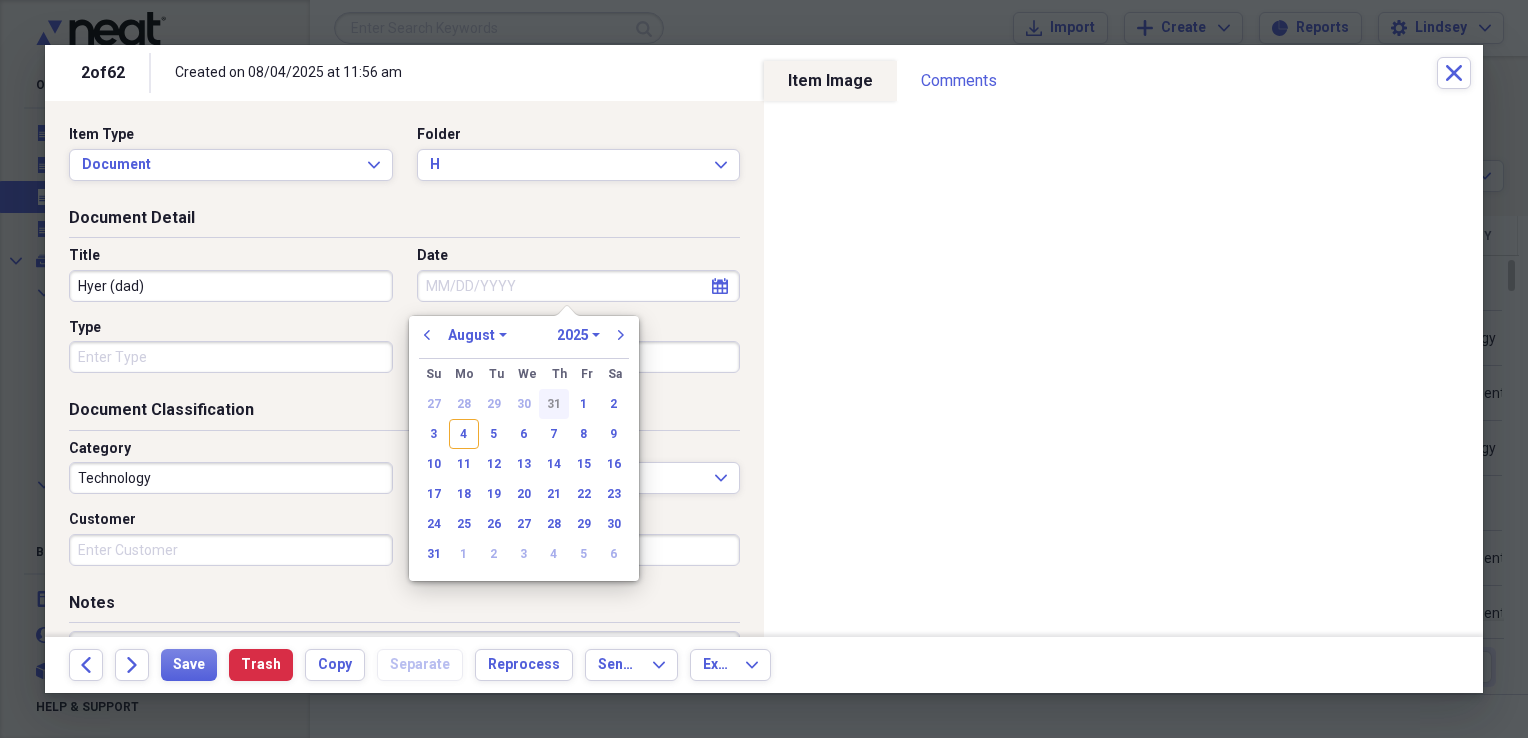 click on "31" at bounding box center [554, 404] 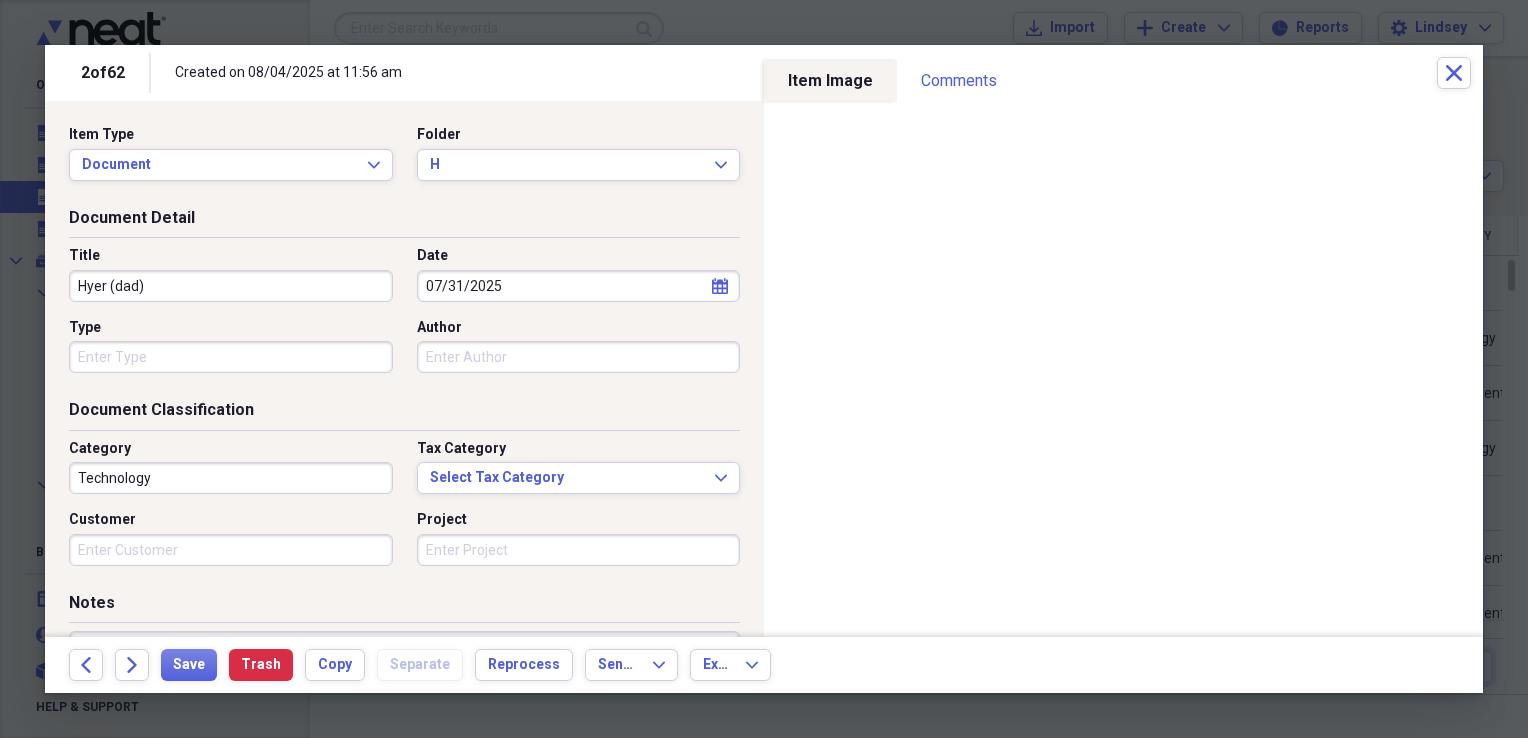 type 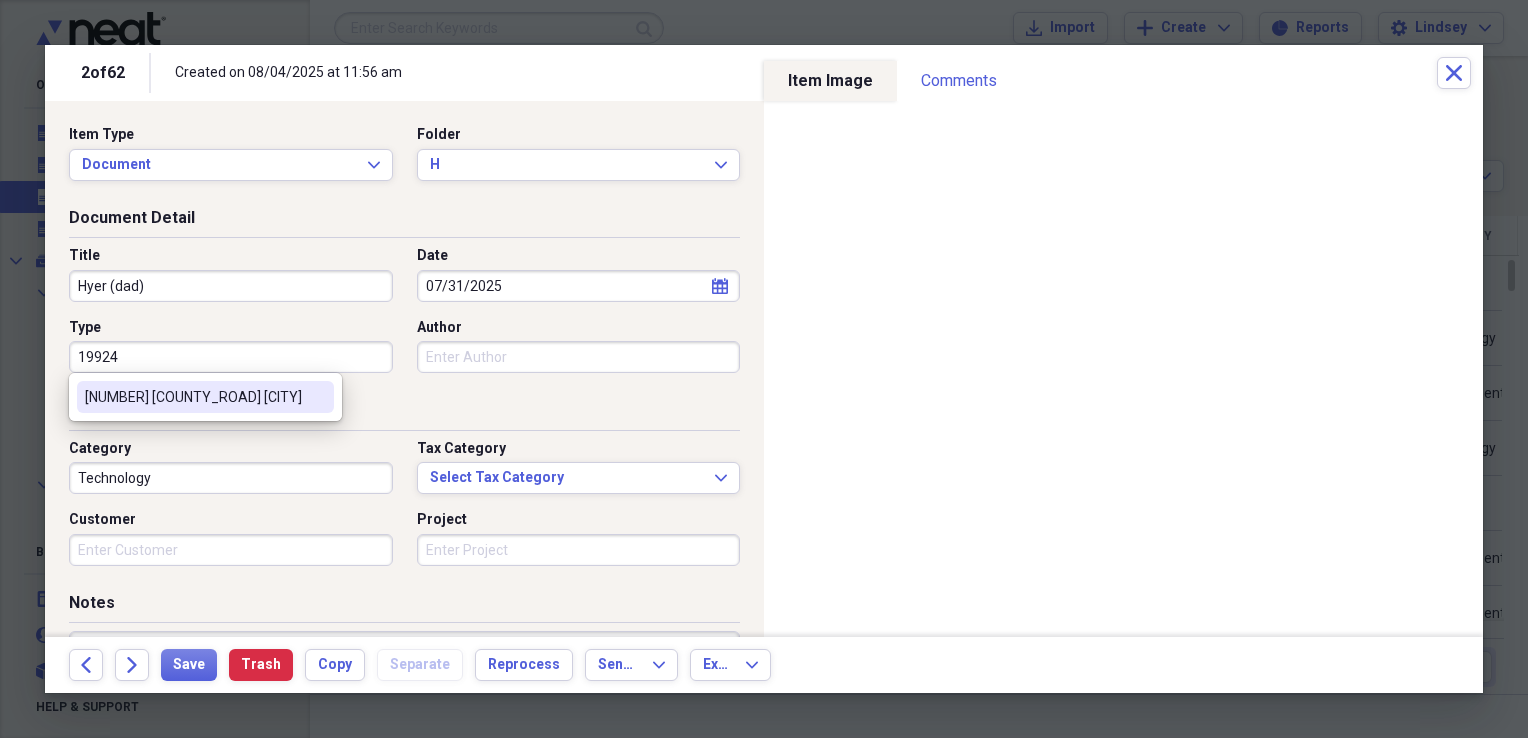 type on "[NUMBER] [COUNTY_ROAD] [CITY]" 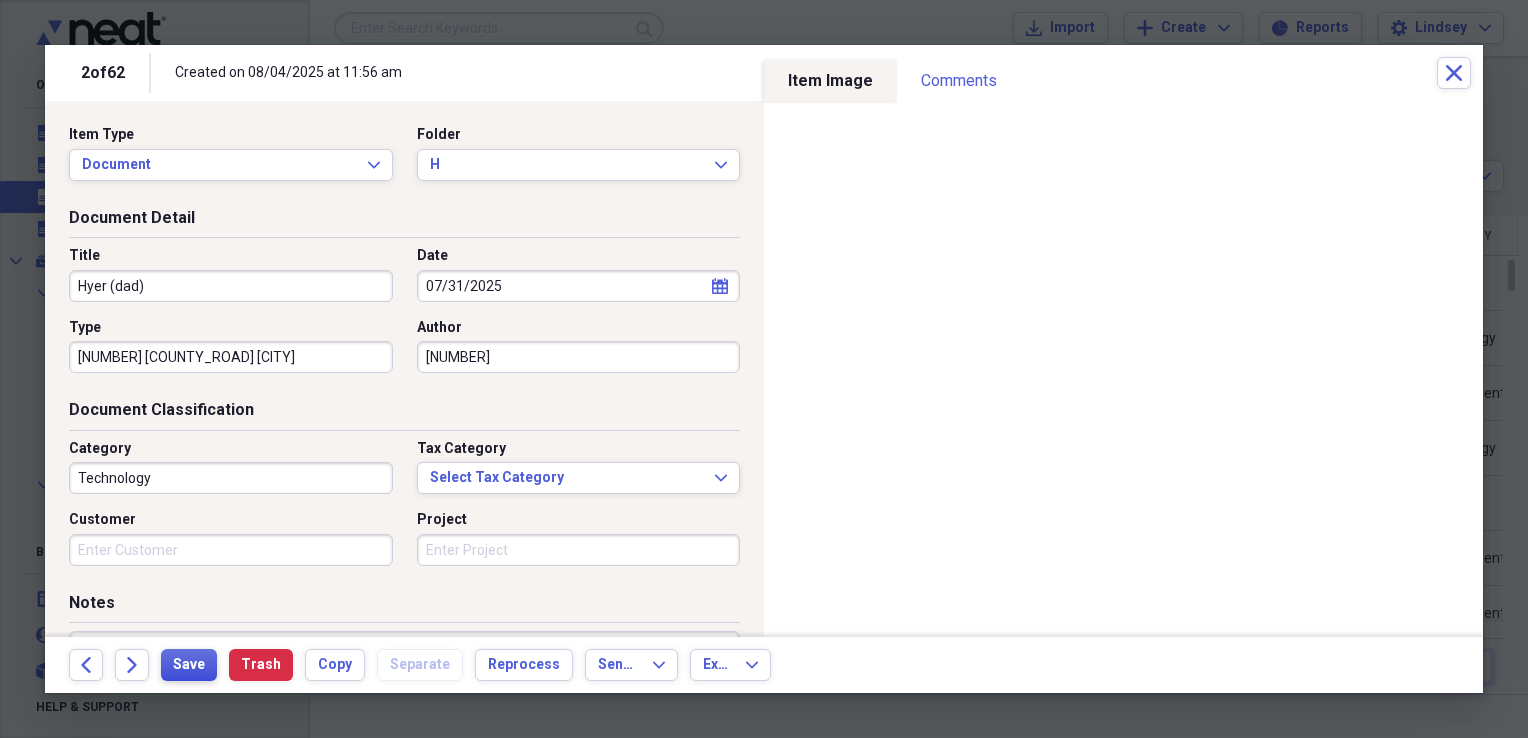 type on "[NUMBER]" 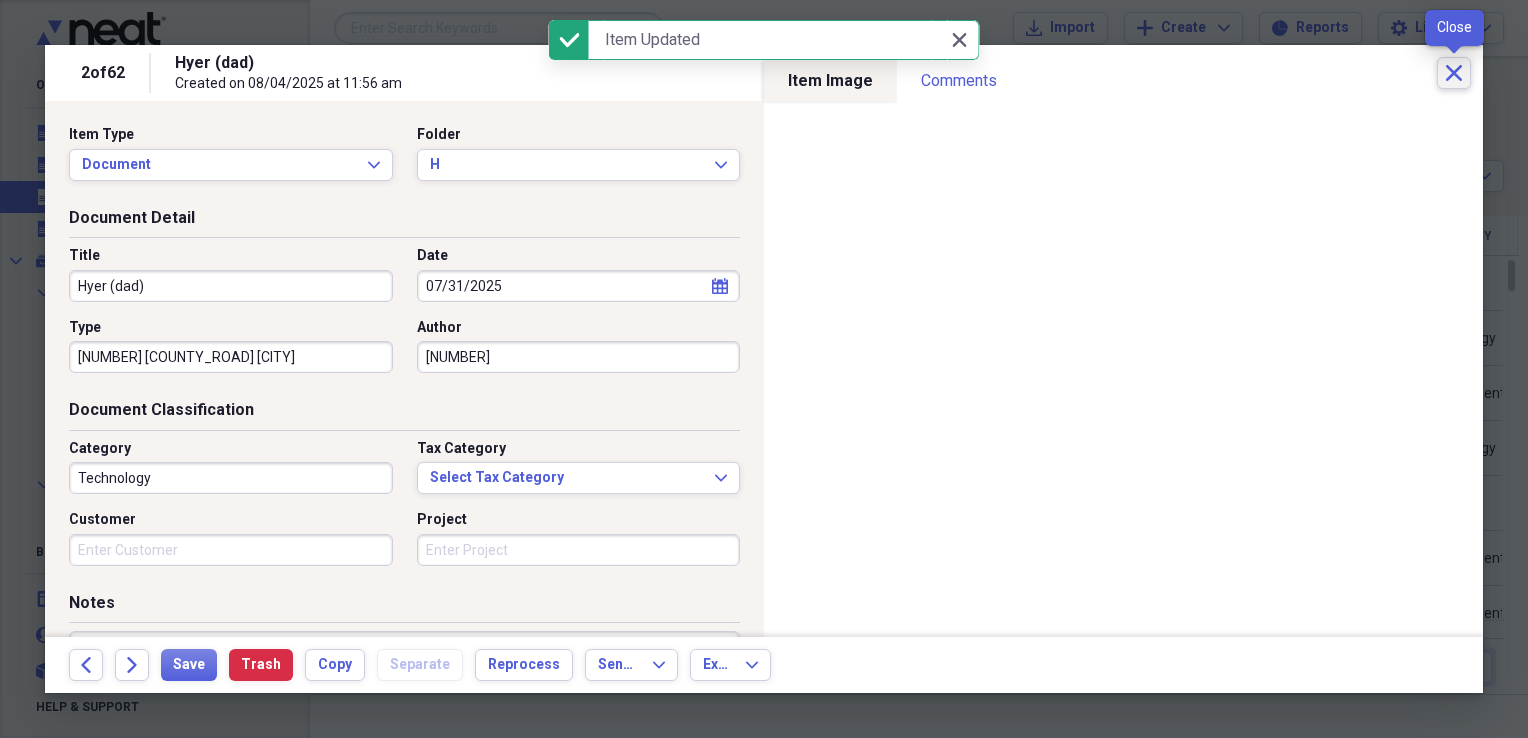 click on "Close" 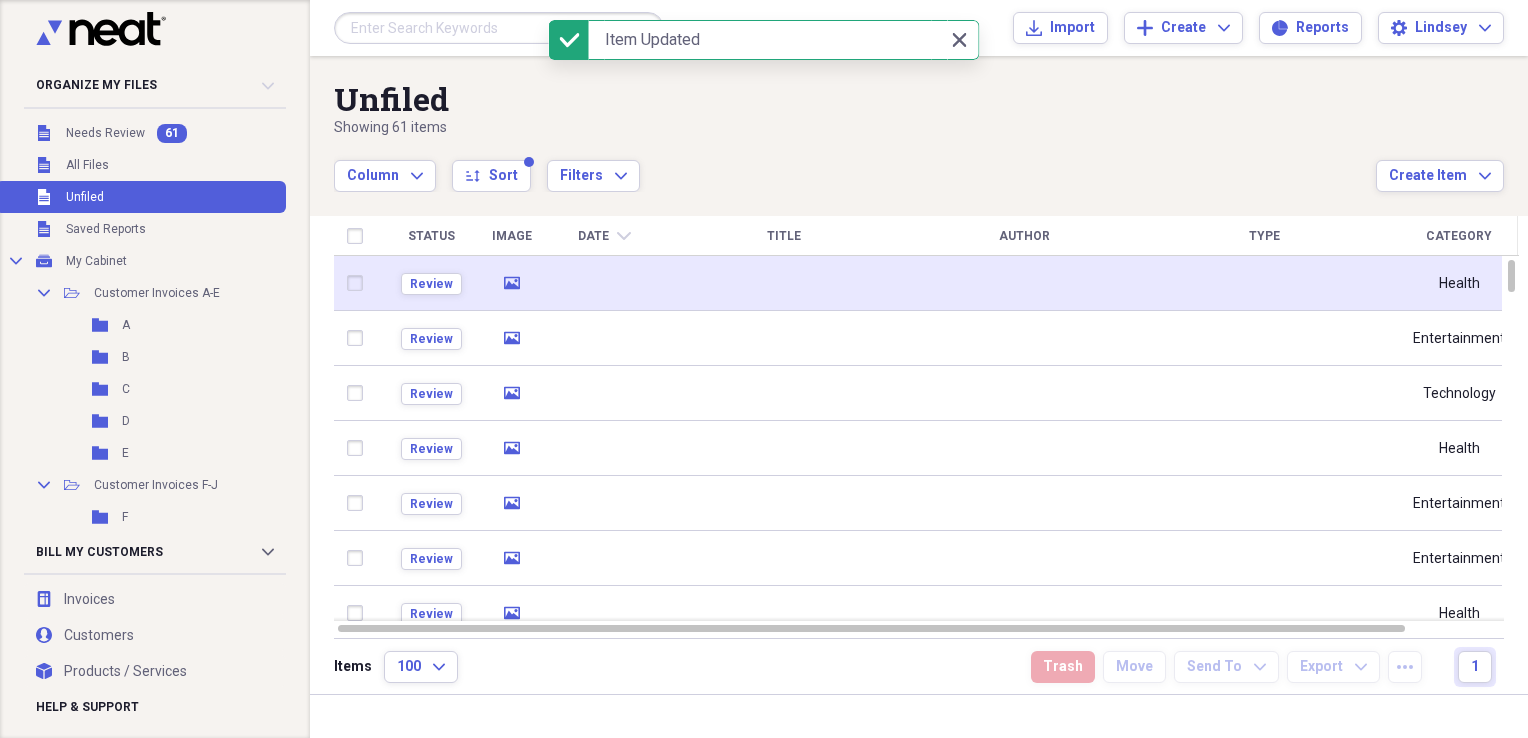 click at bounding box center (604, 283) 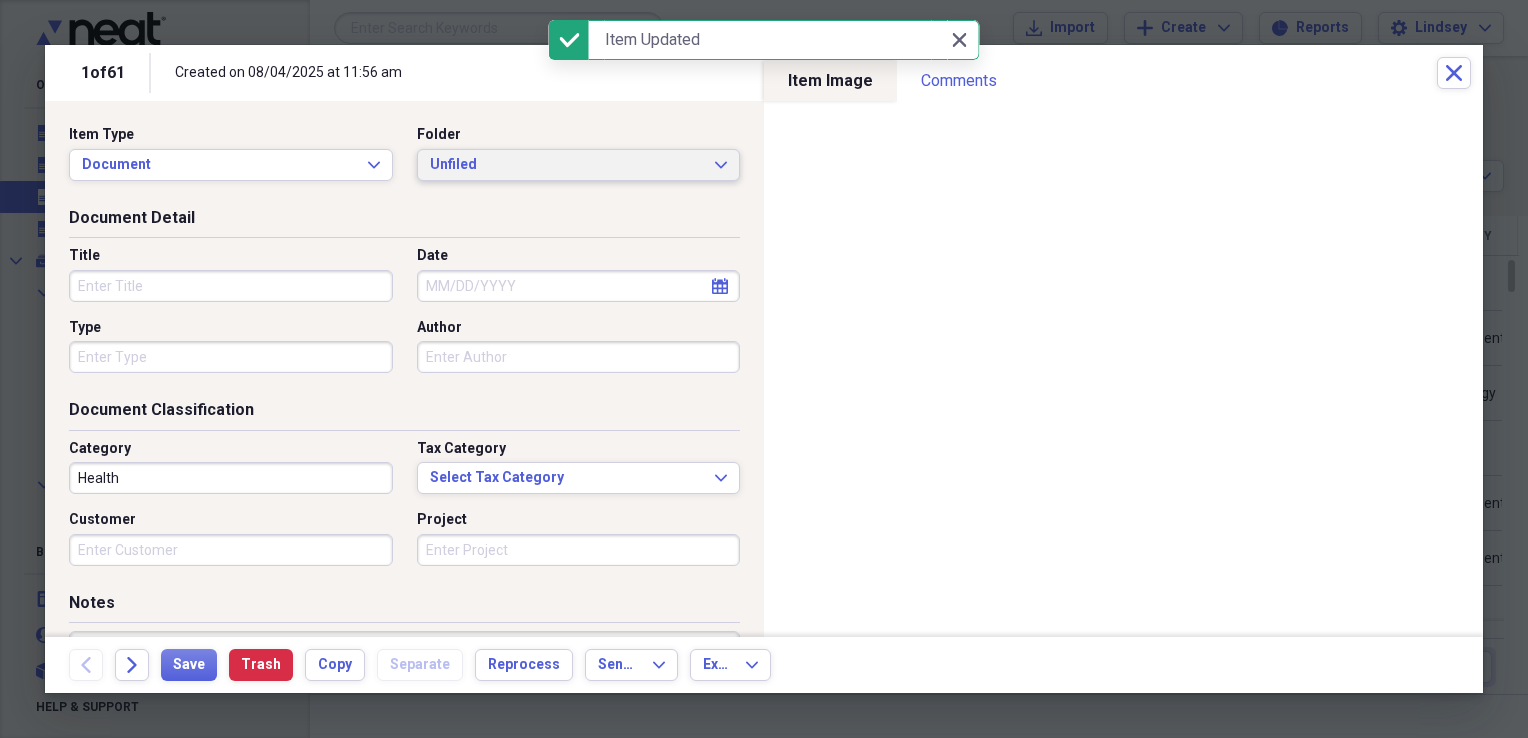 click on "Unfiled Expand" at bounding box center [579, 165] 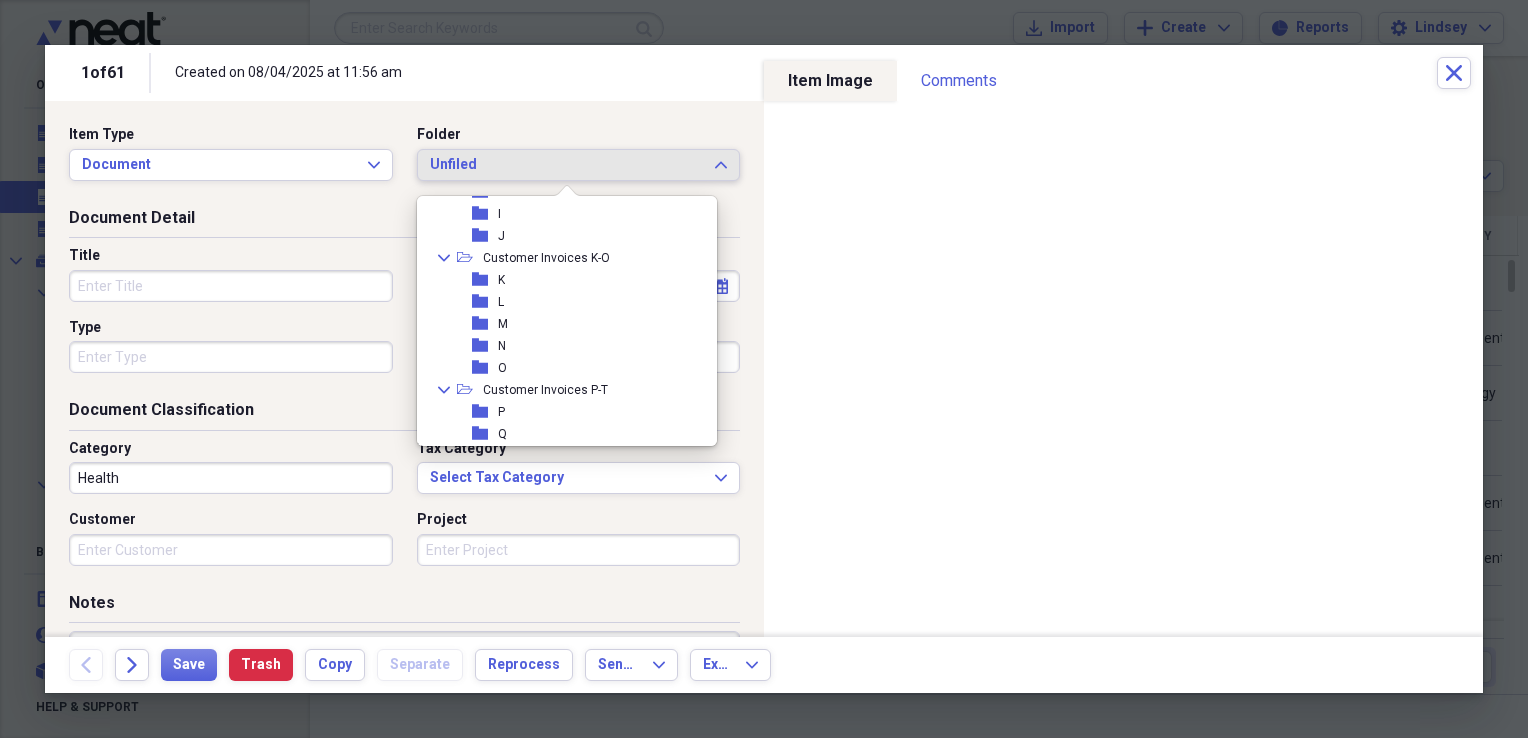 scroll, scrollTop: 300, scrollLeft: 0, axis: vertical 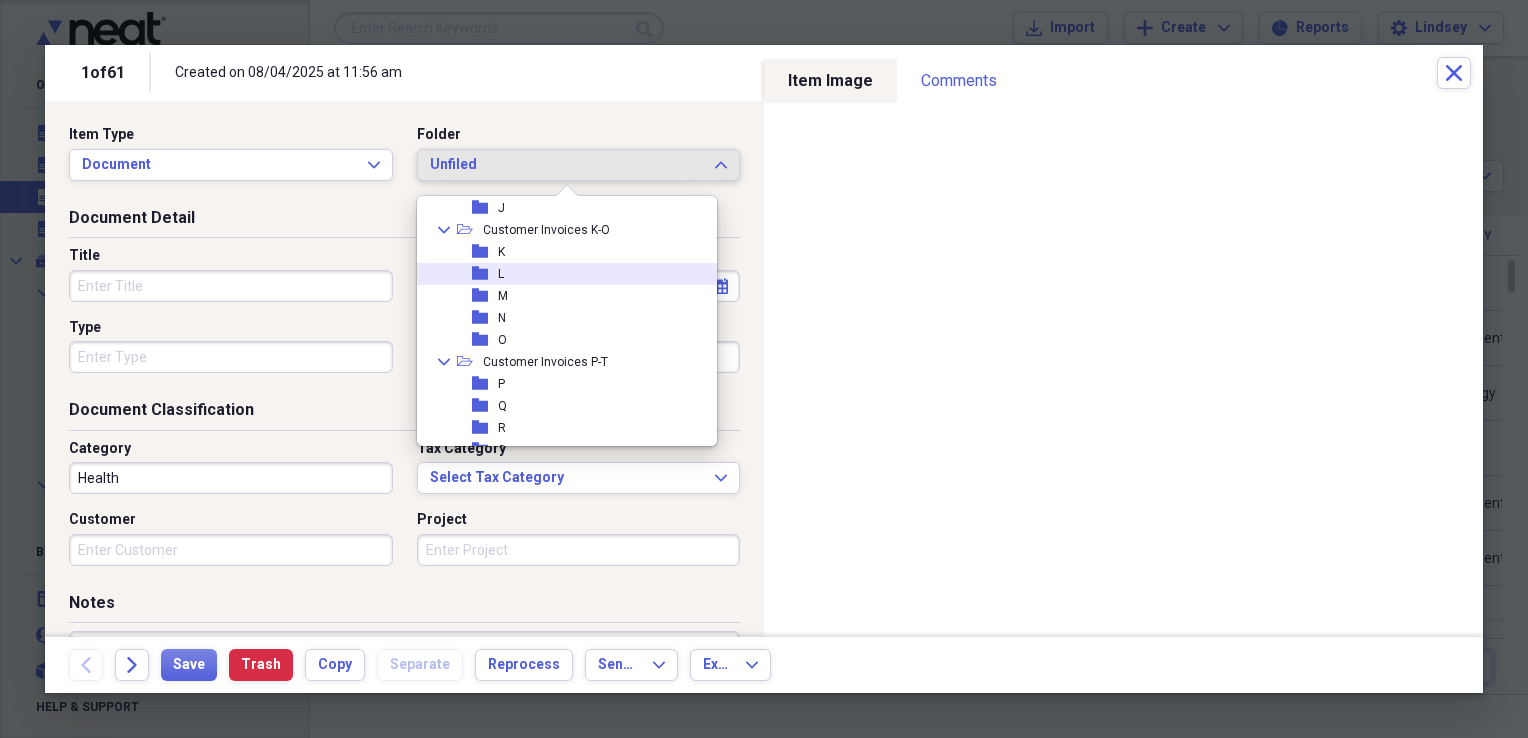 click on "folder L" at bounding box center [559, 274] 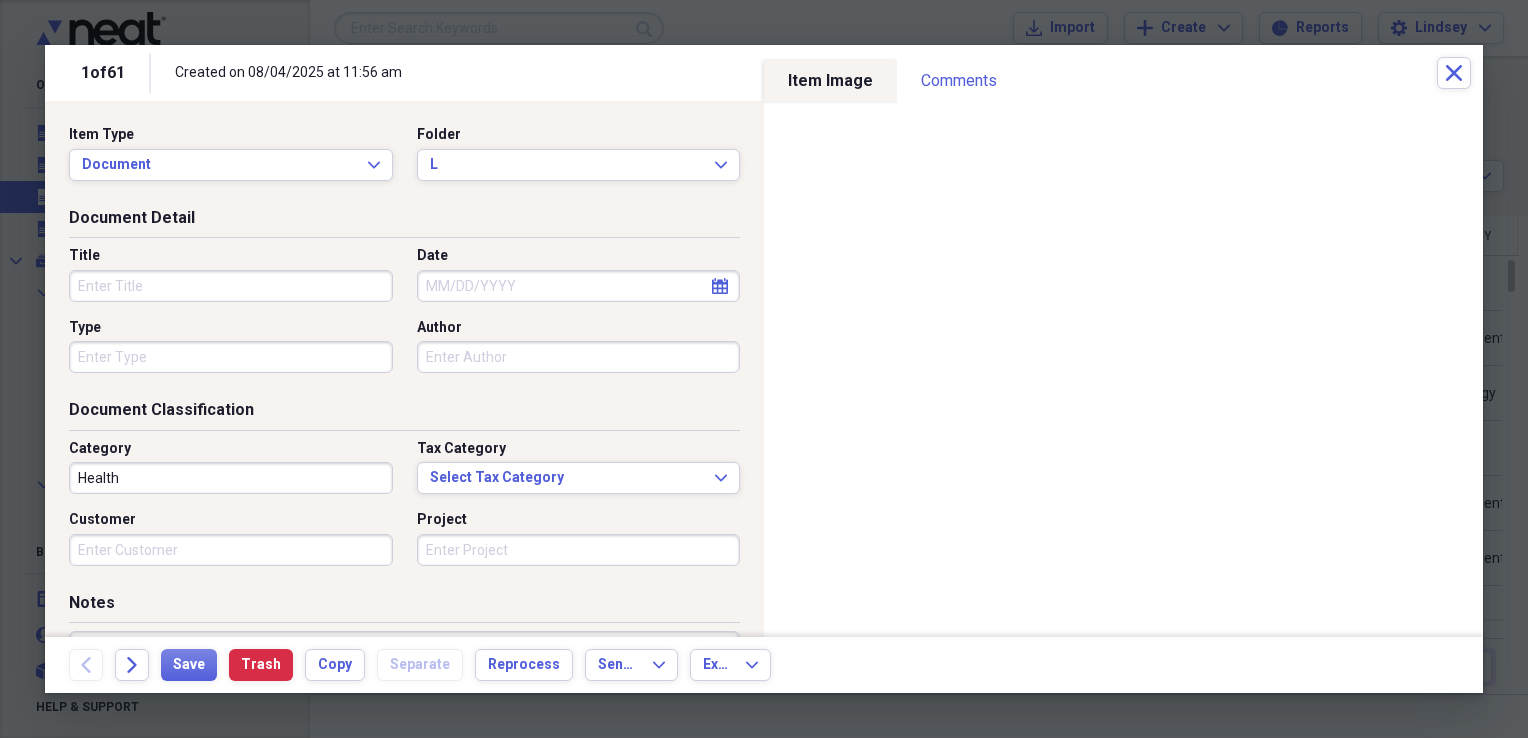 click on "Title" at bounding box center [231, 286] 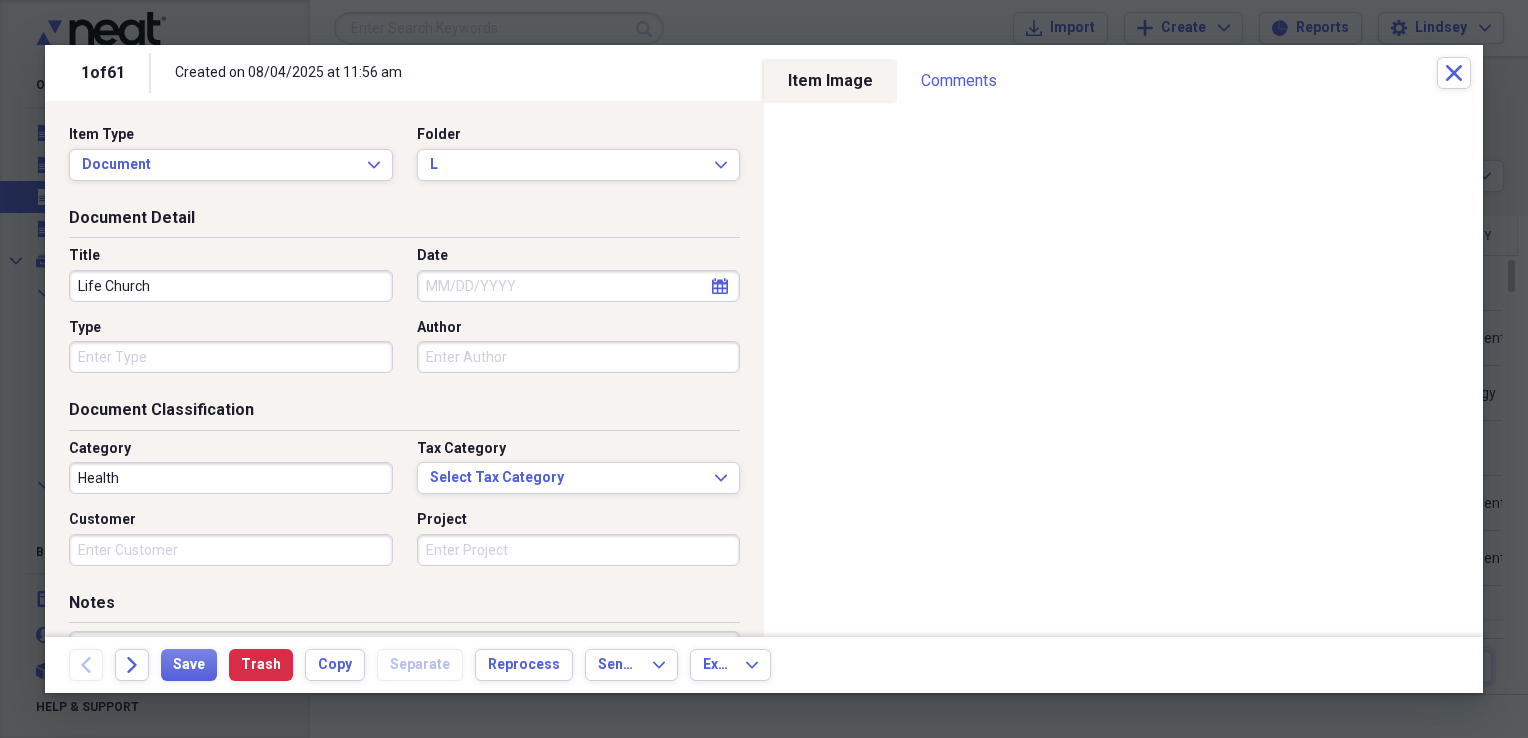 type on "Life Church" 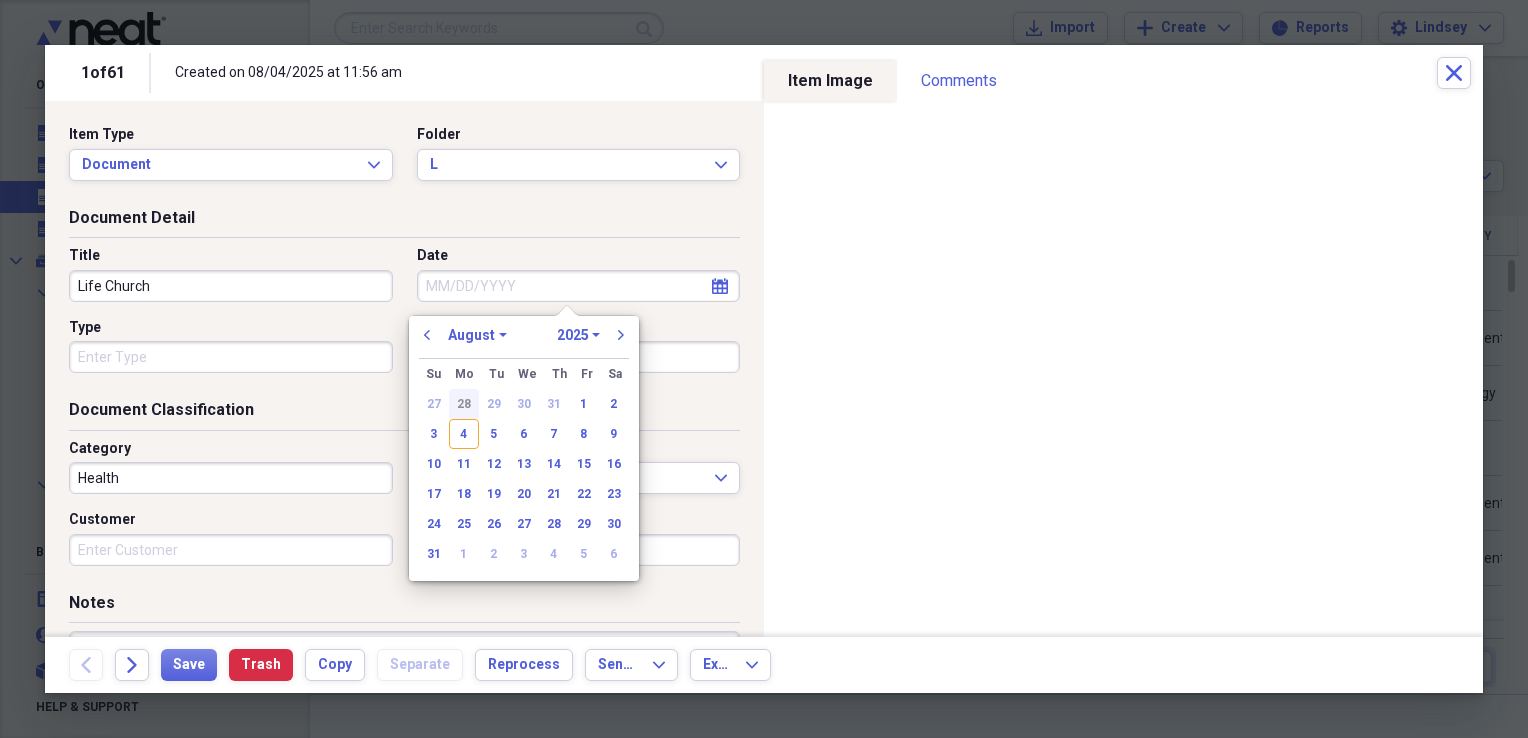 click on "28" at bounding box center [464, 404] 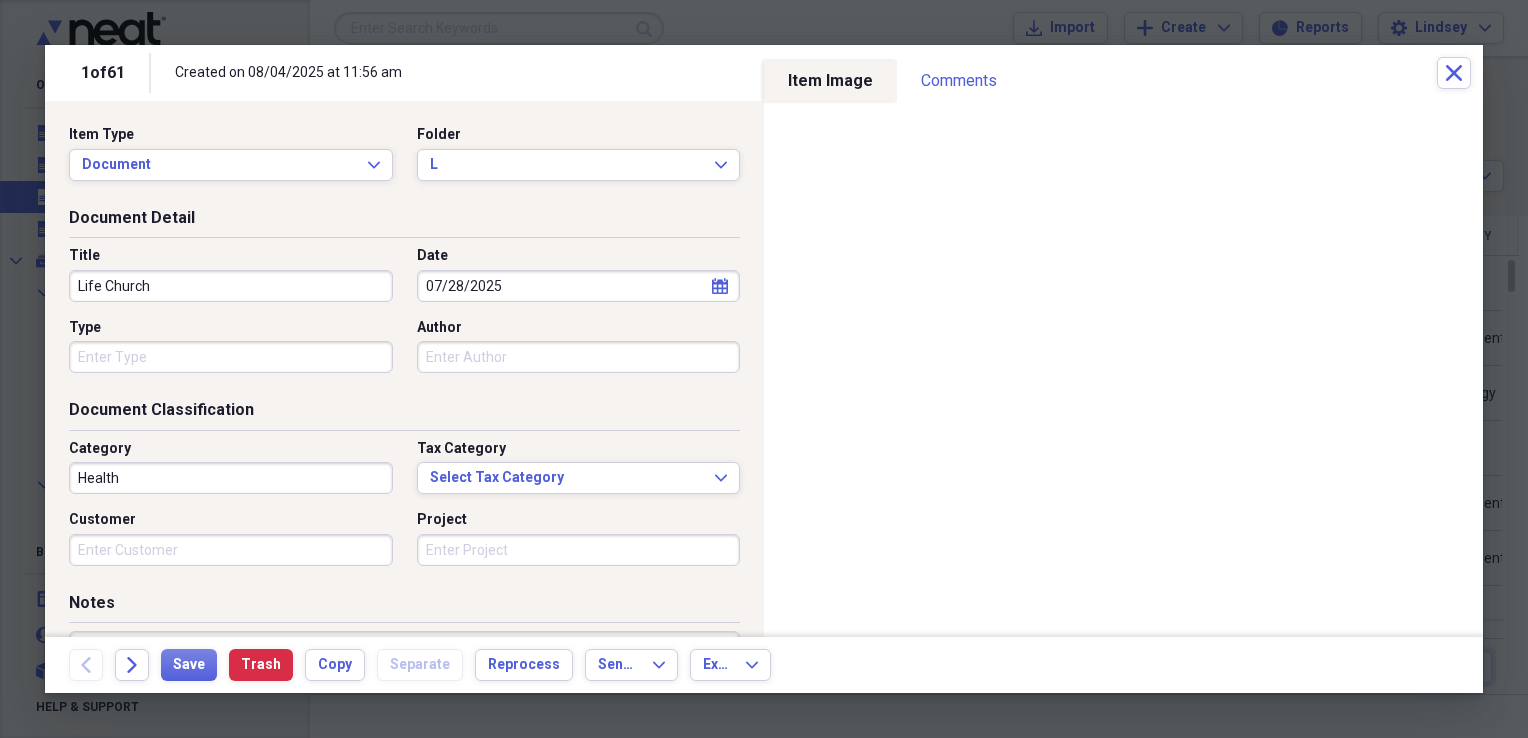 type 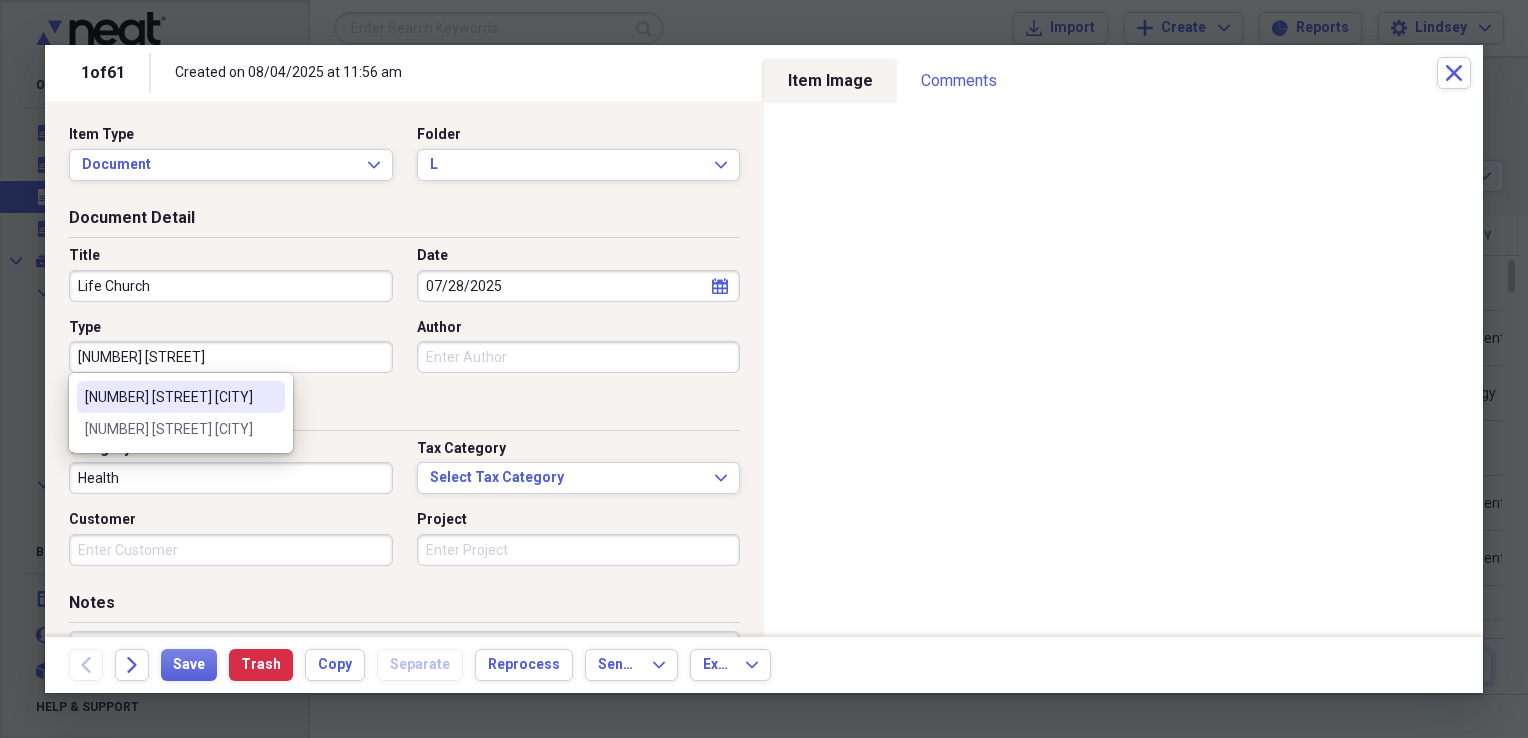 type on "[NUMBER] [STREET] [CITY]" 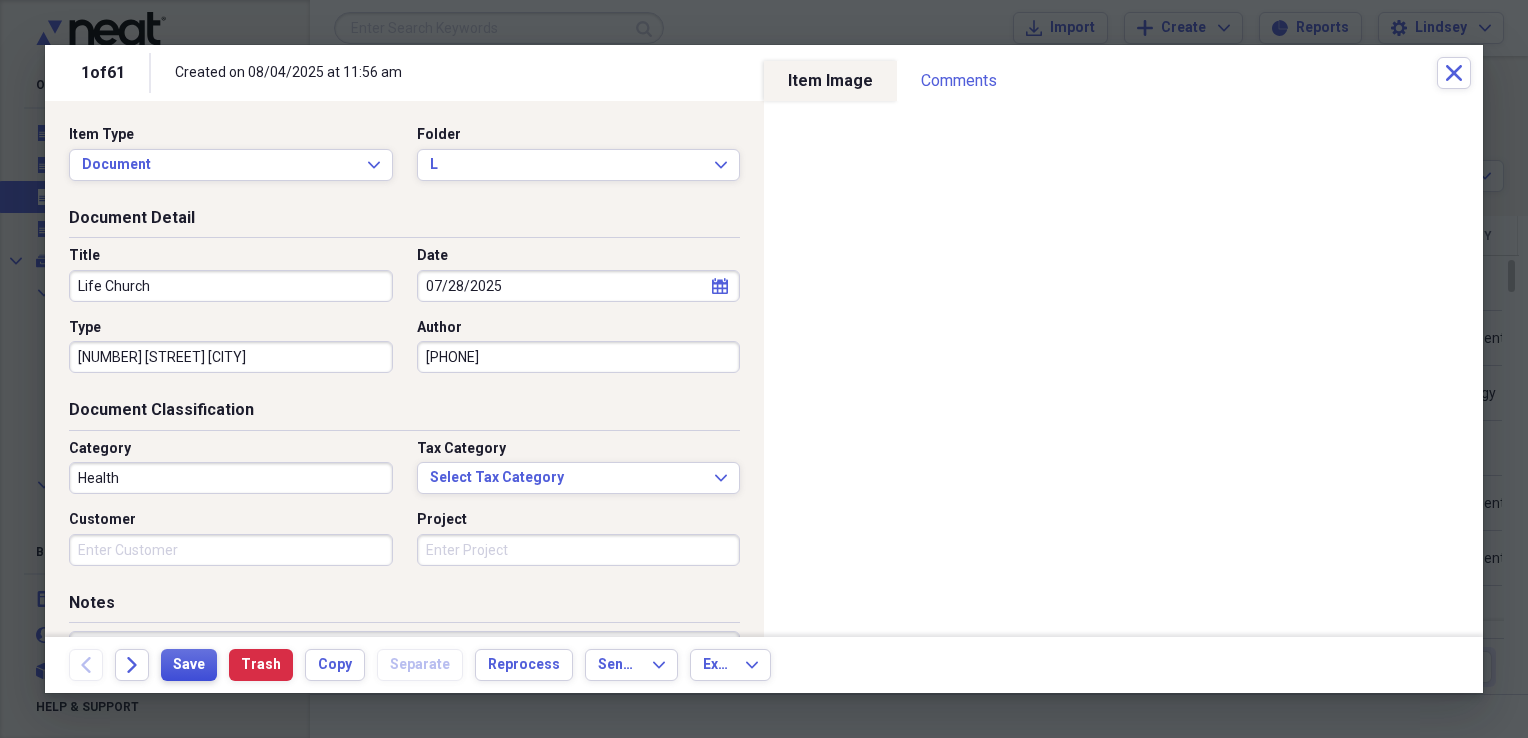 type on "[PHONE]" 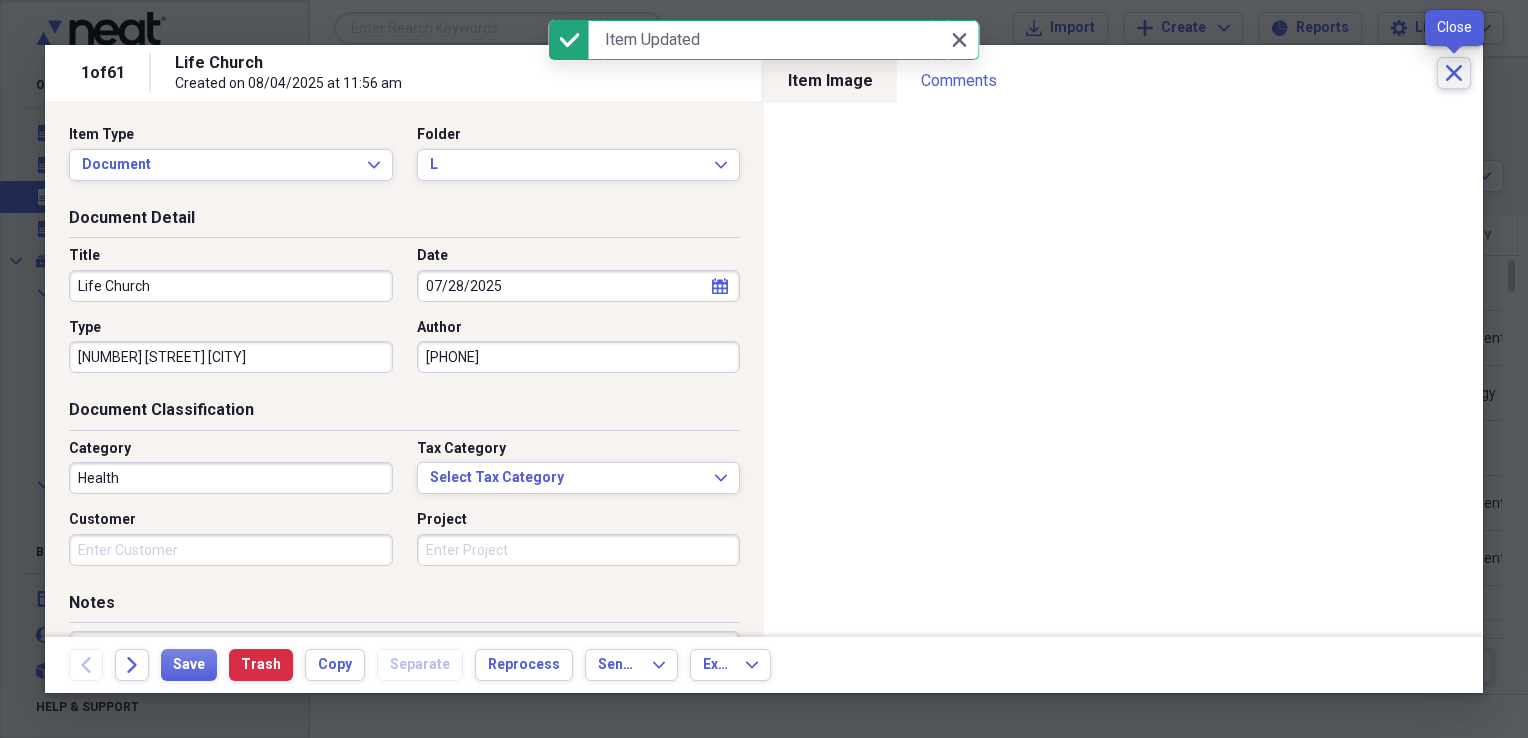 click on "Close" at bounding box center [1454, 73] 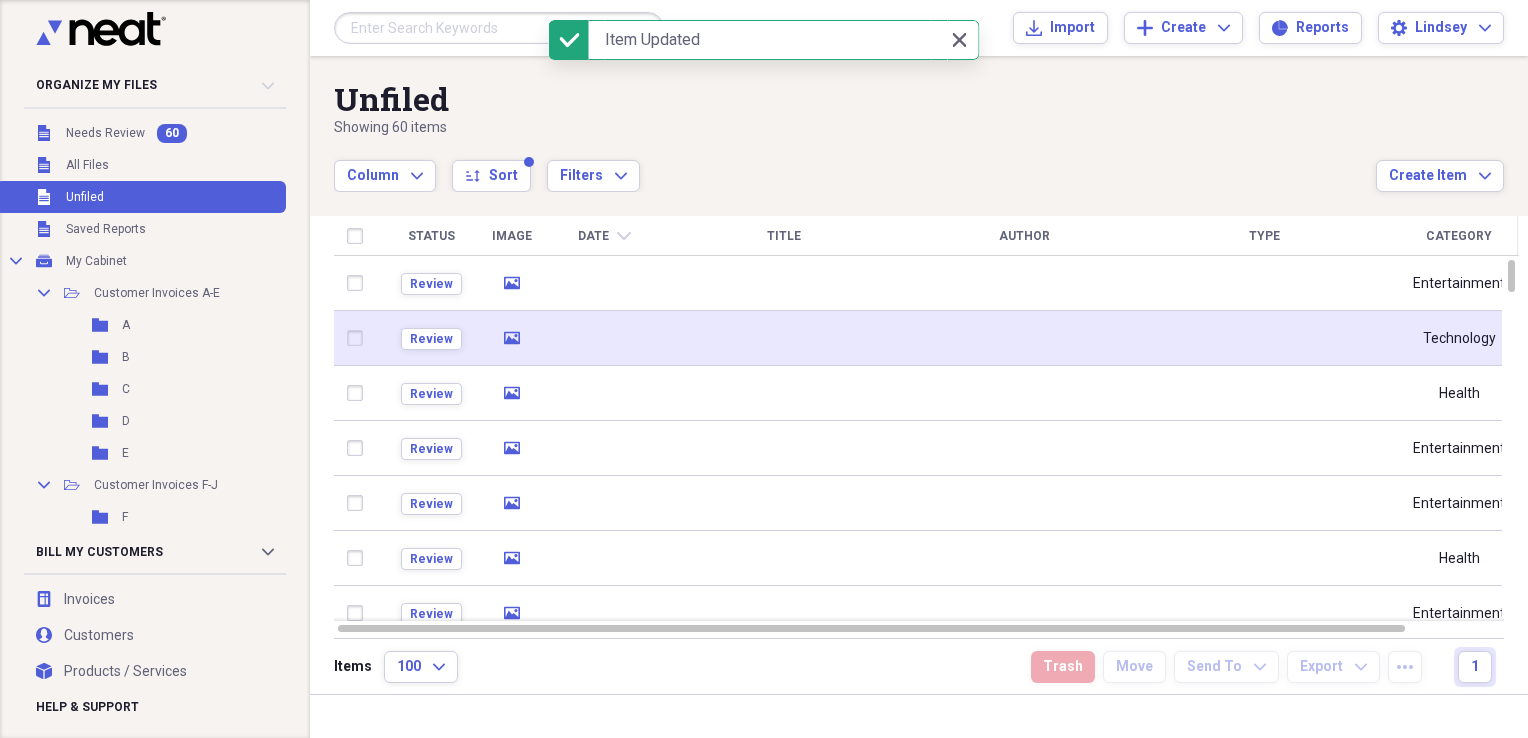 click at bounding box center (604, 338) 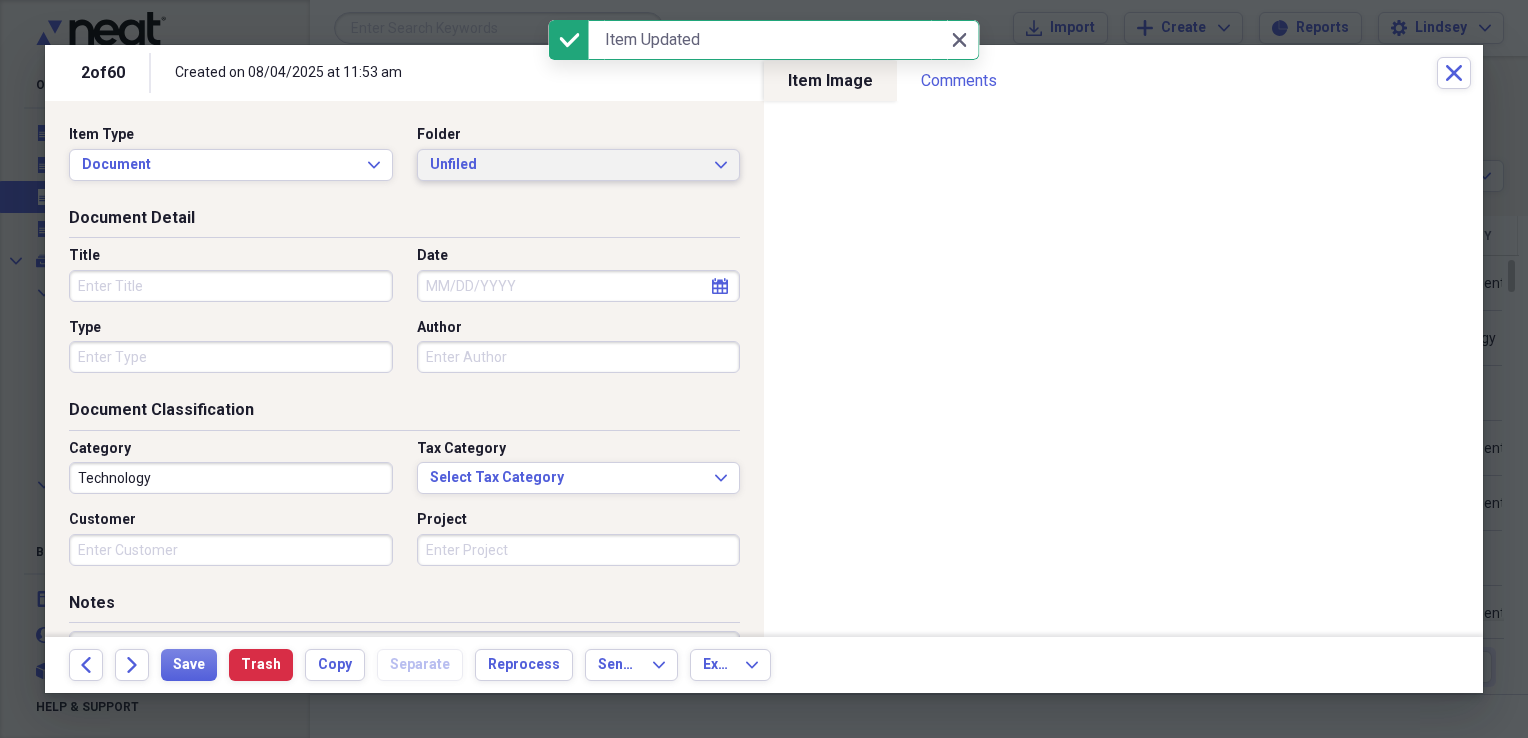 click on "Unfiled" at bounding box center (567, 165) 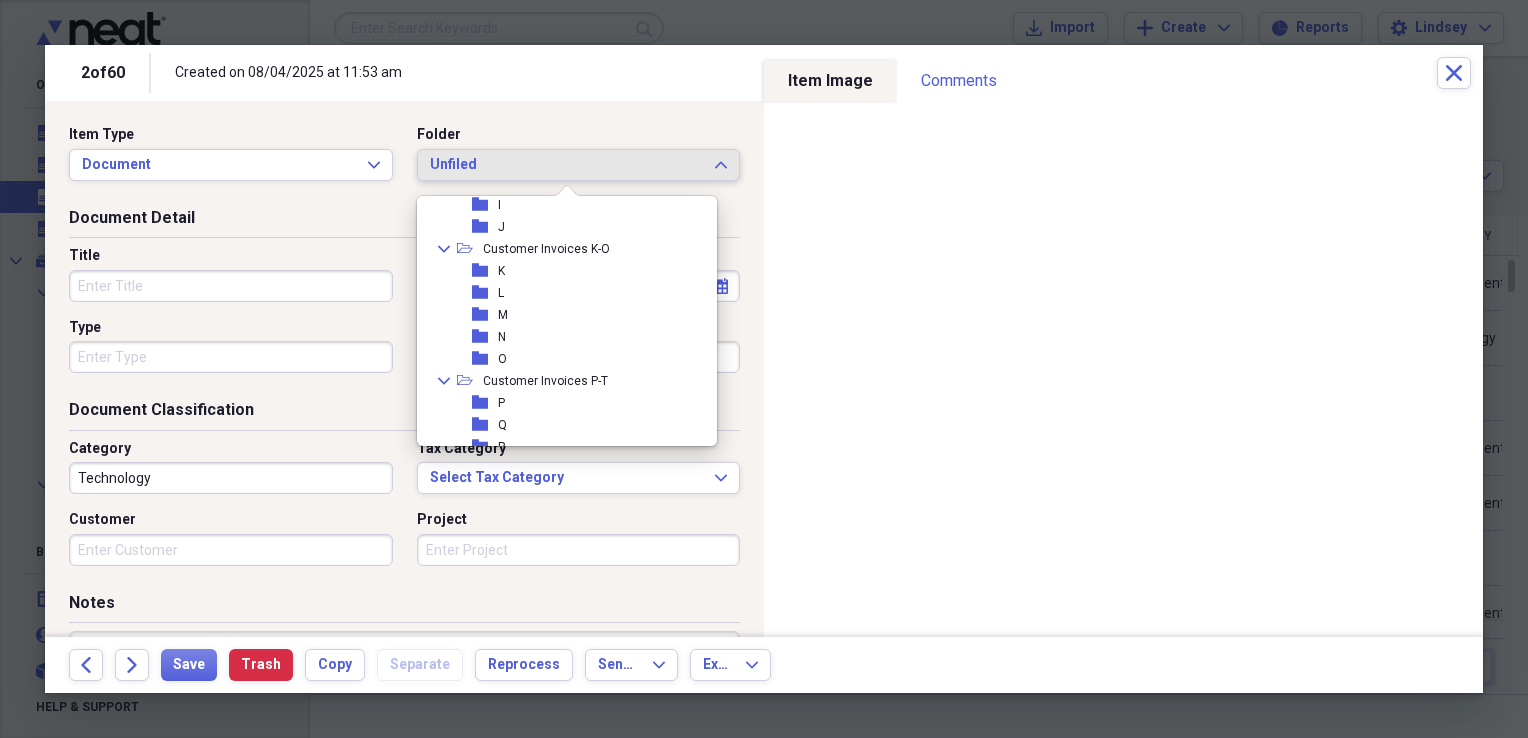 scroll, scrollTop: 300, scrollLeft: 0, axis: vertical 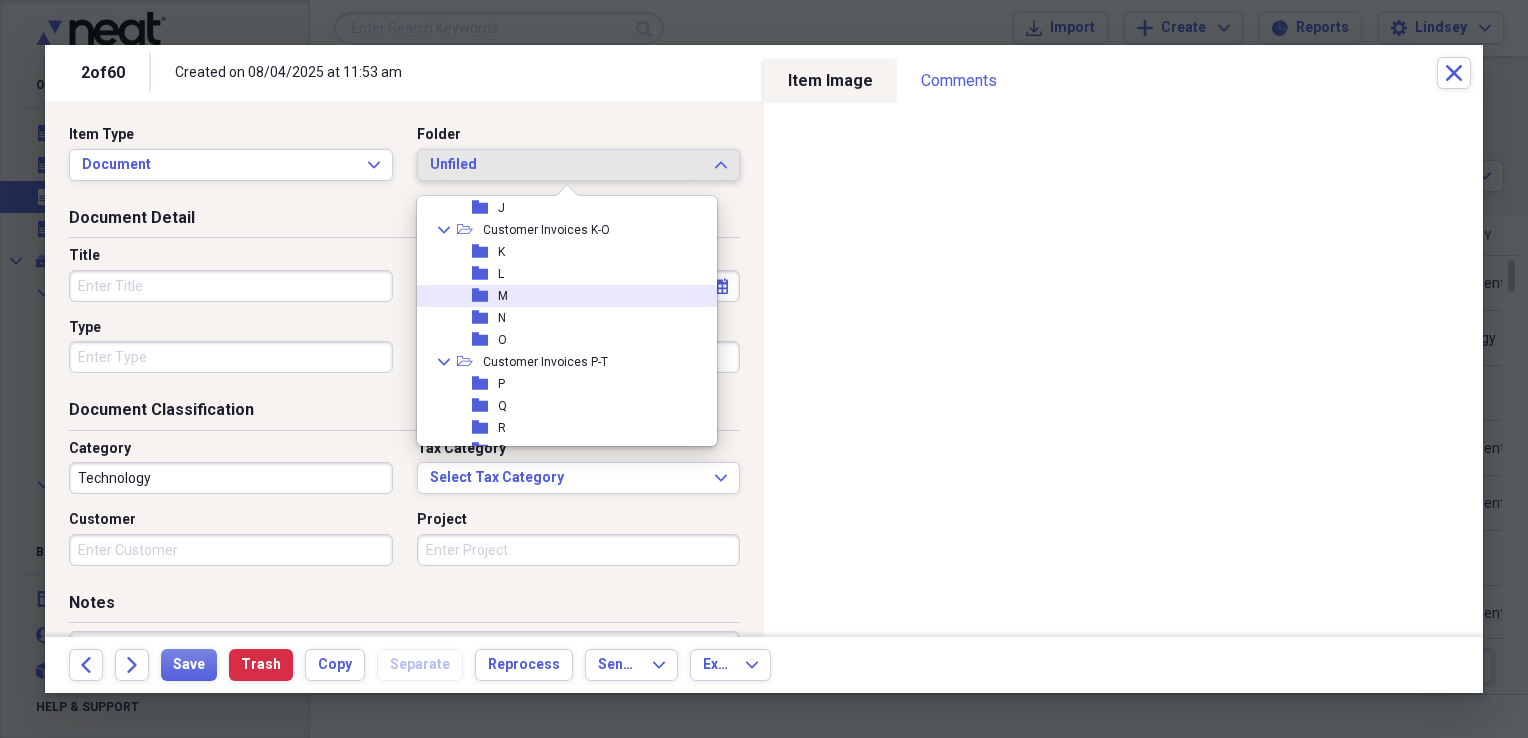 click on "folder M" at bounding box center (559, 296) 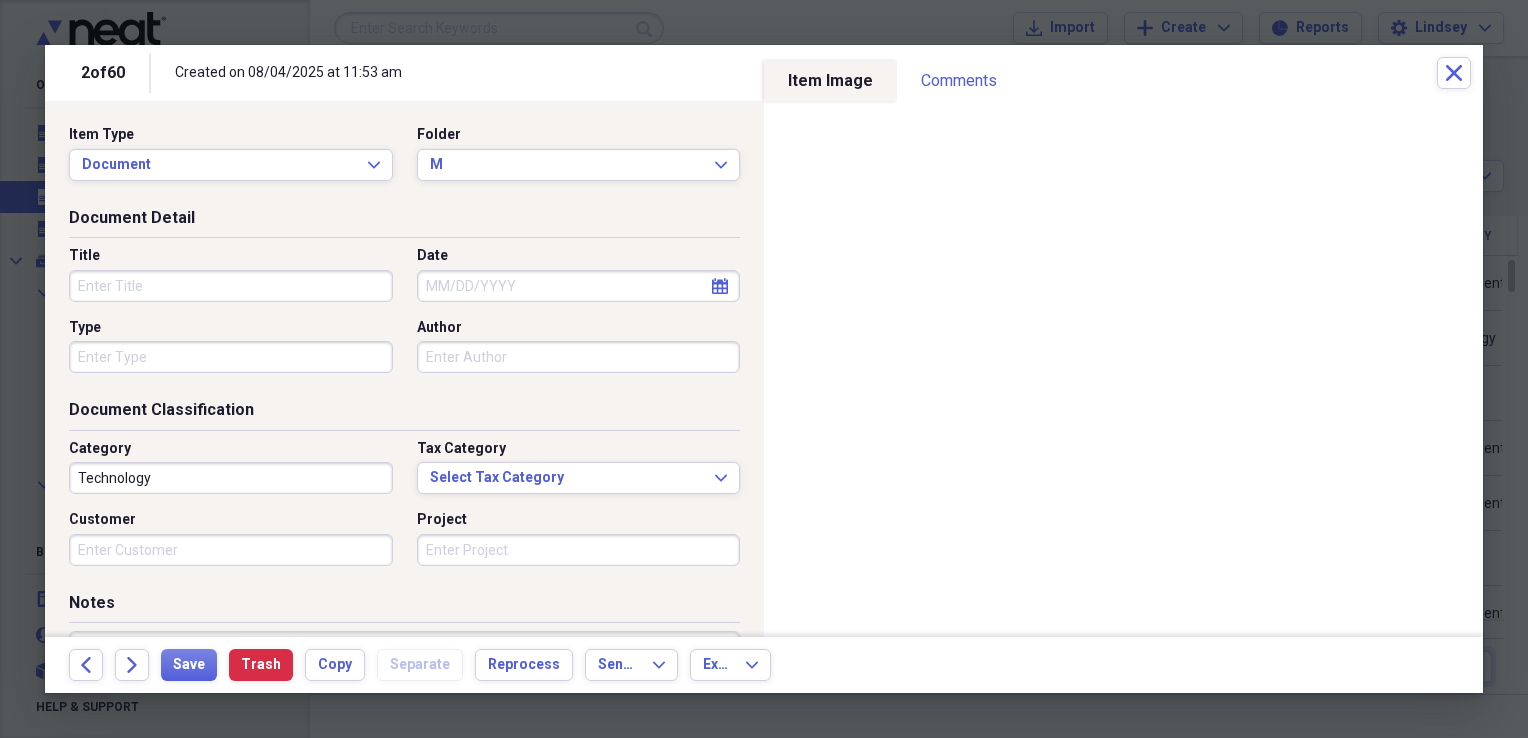 drag, startPoint x: 322, startPoint y: 275, endPoint x: 312, endPoint y: 283, distance: 12.806249 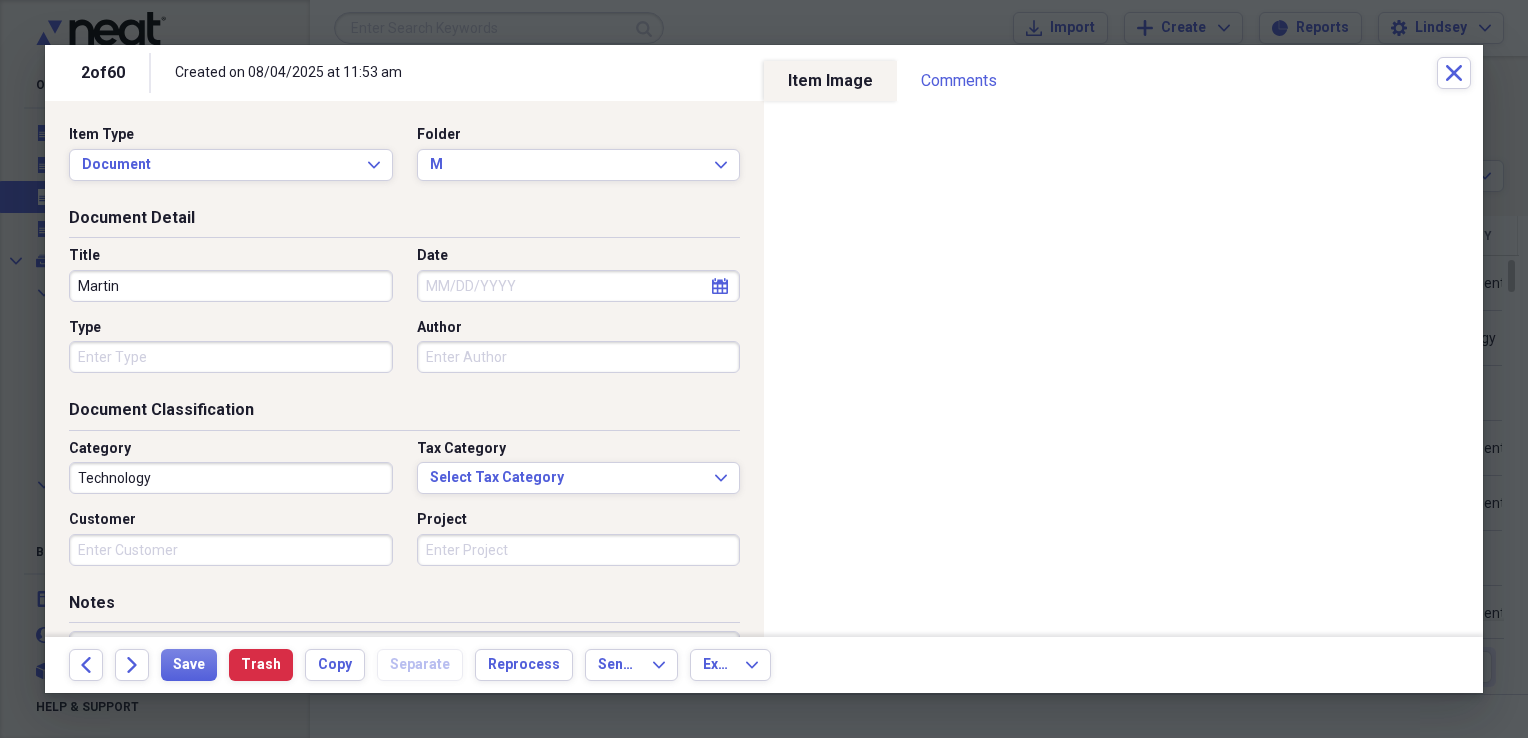 type on "Martin" 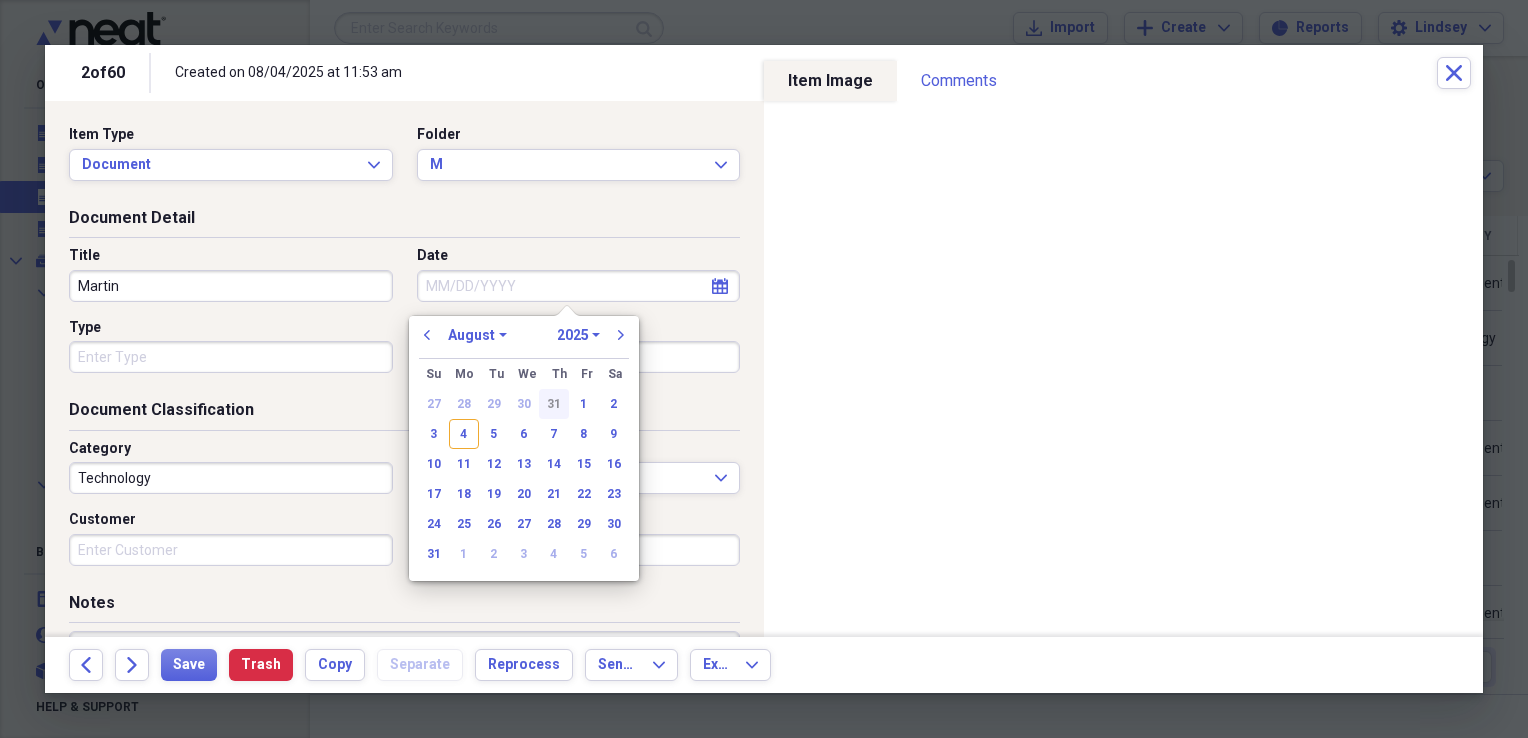 click on "31" at bounding box center [554, 404] 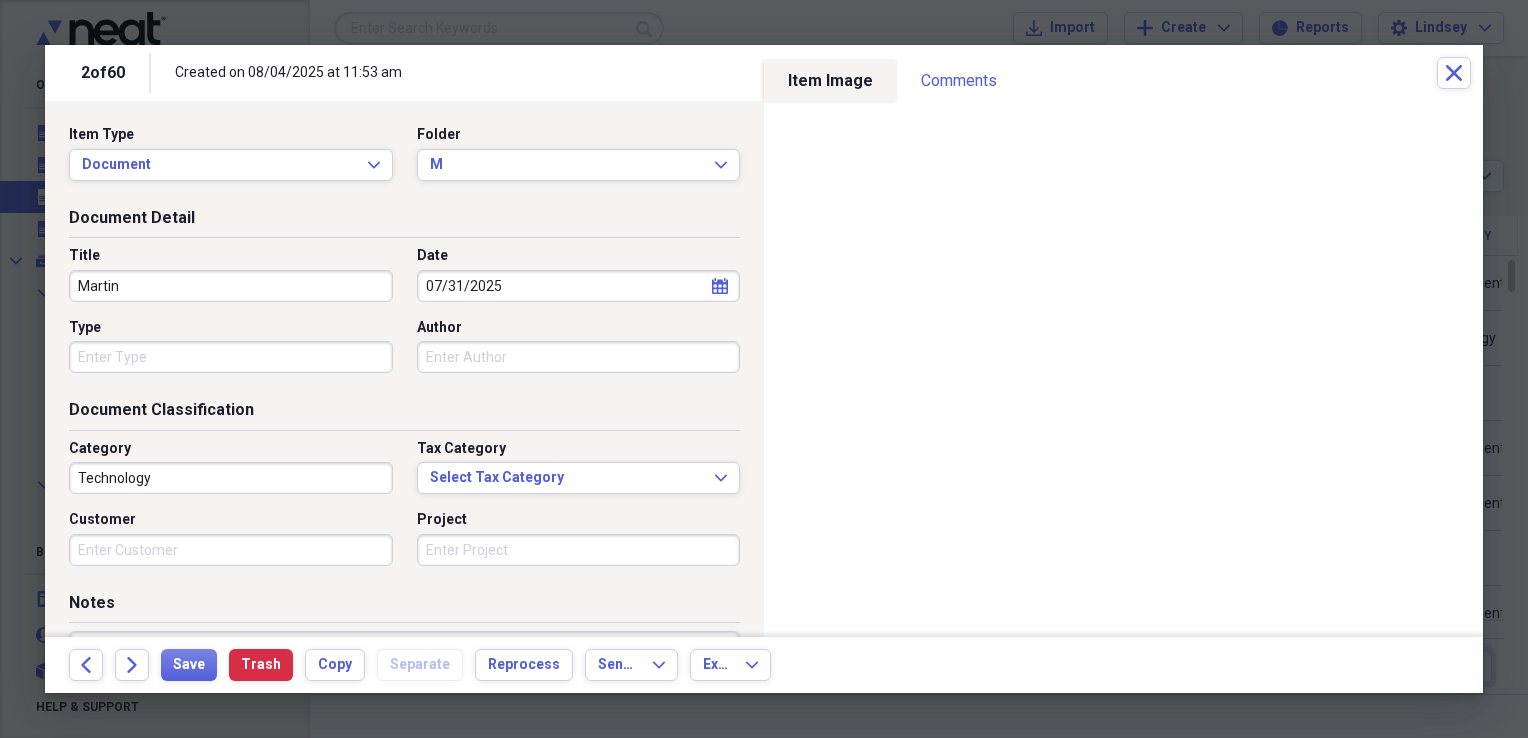 type 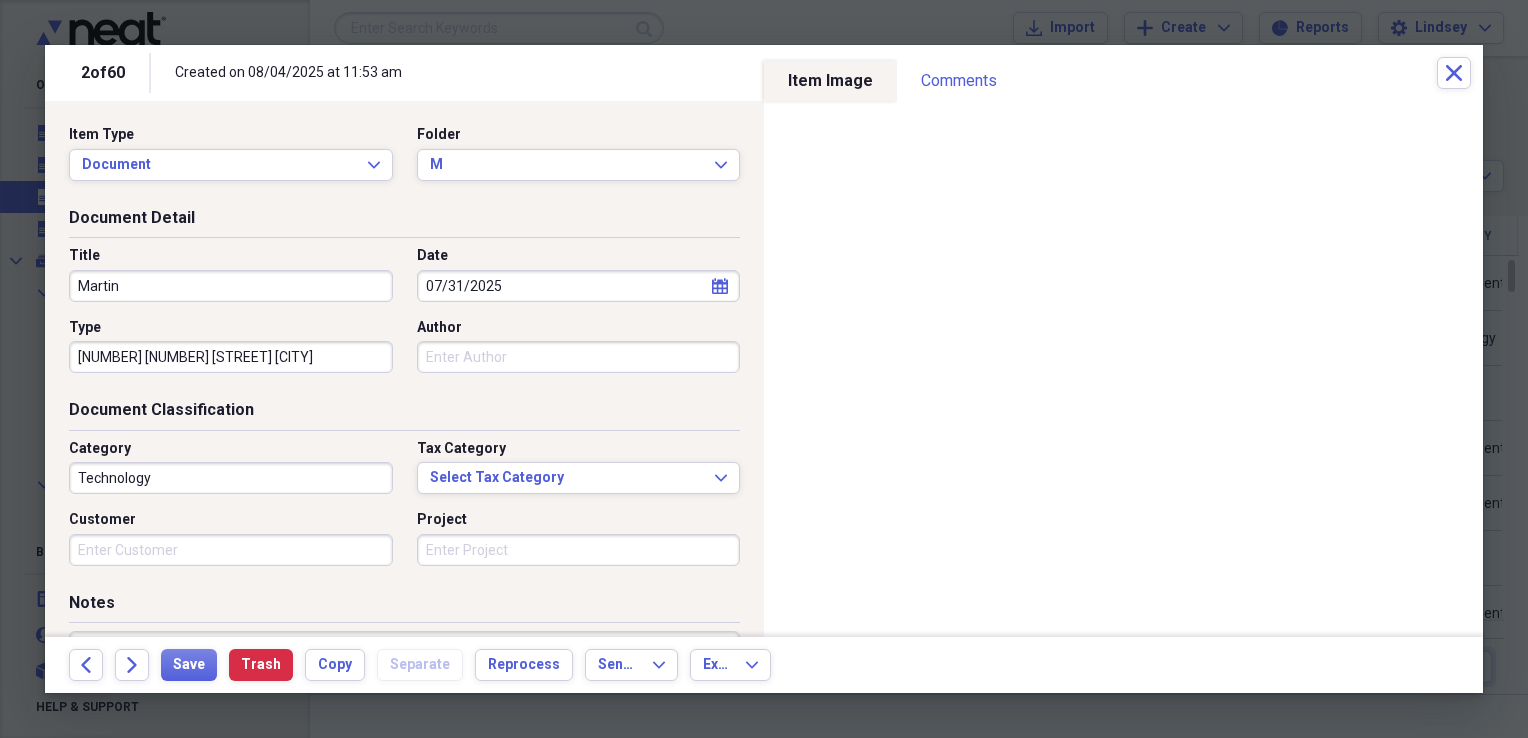type on "[NUMBER] [NUMBER] [STREET] [CITY]" 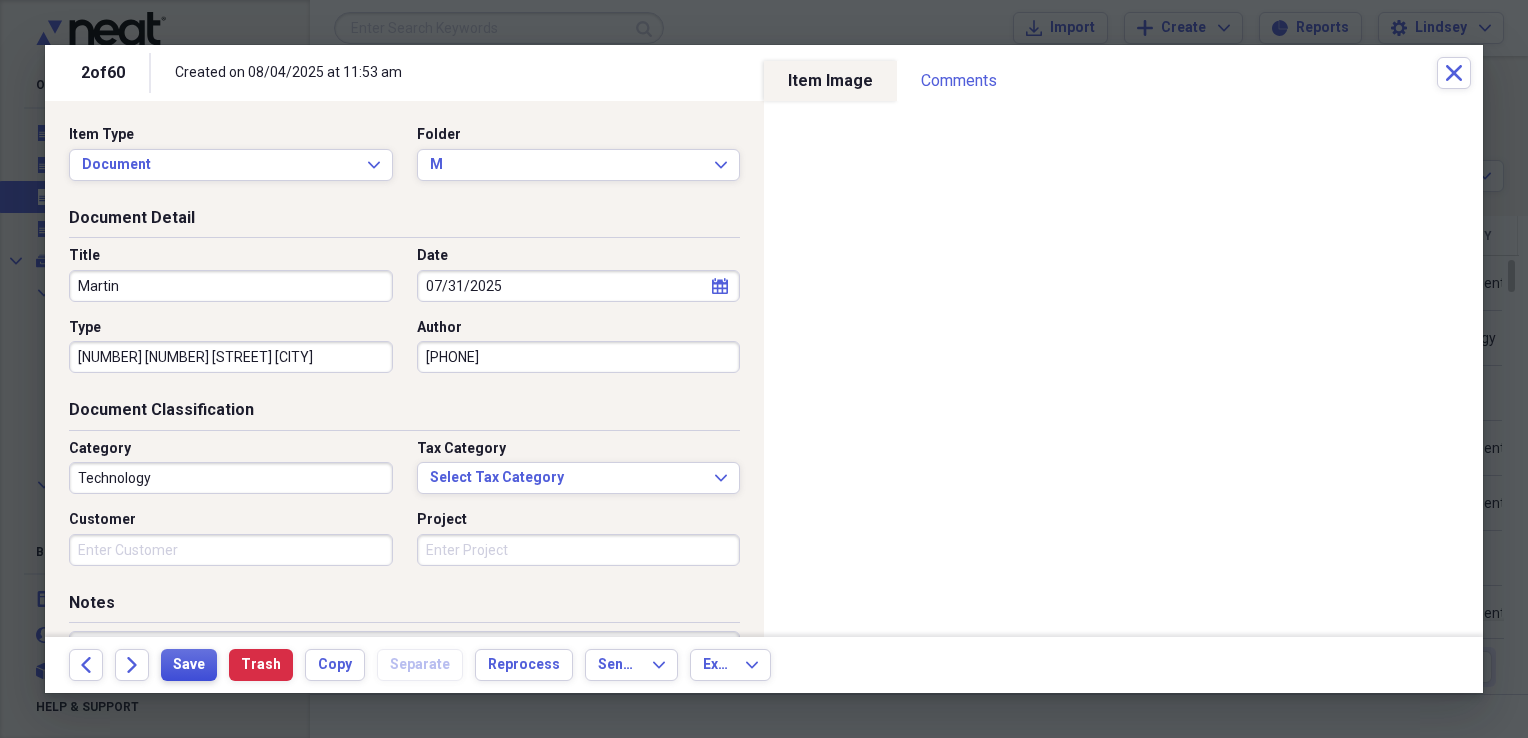 type on "[PHONE]" 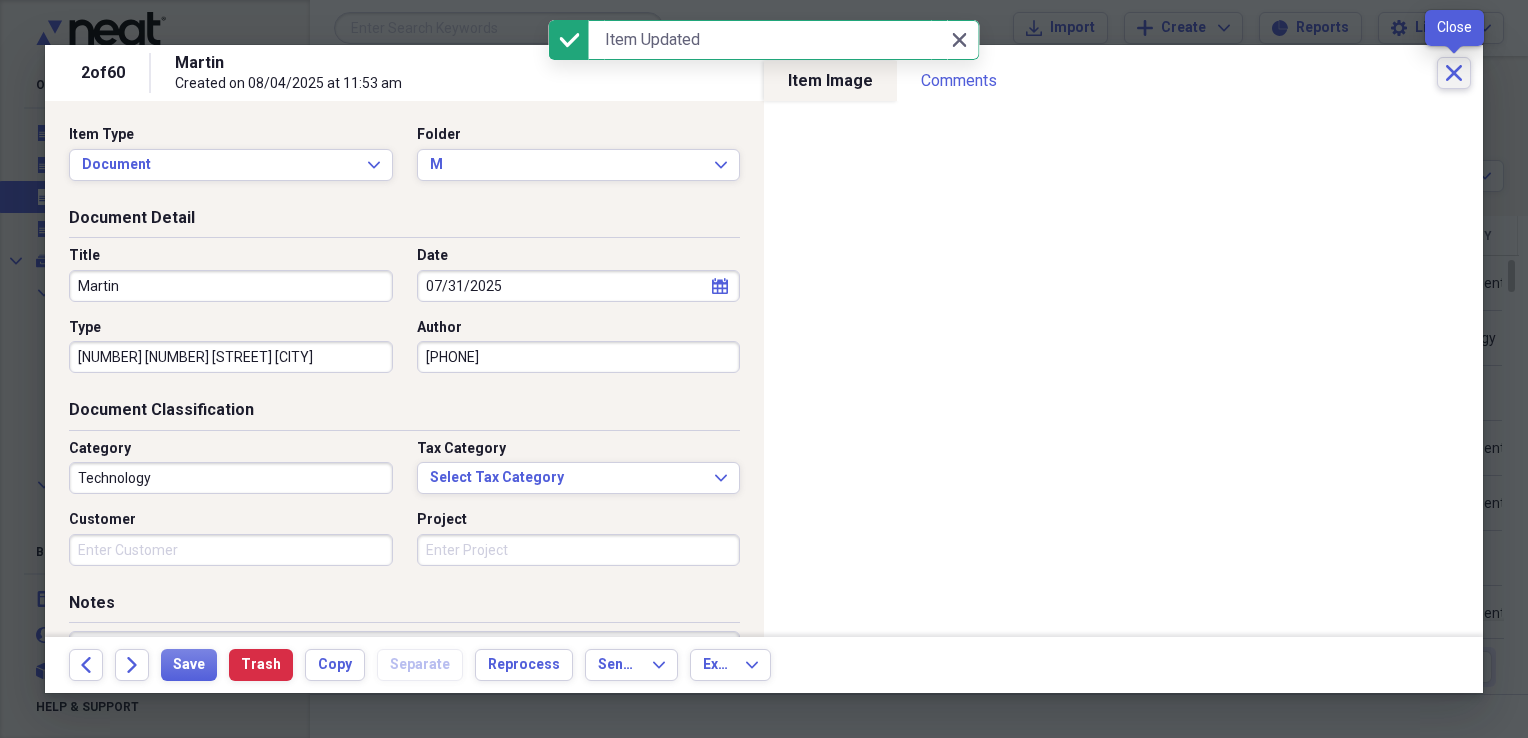 click 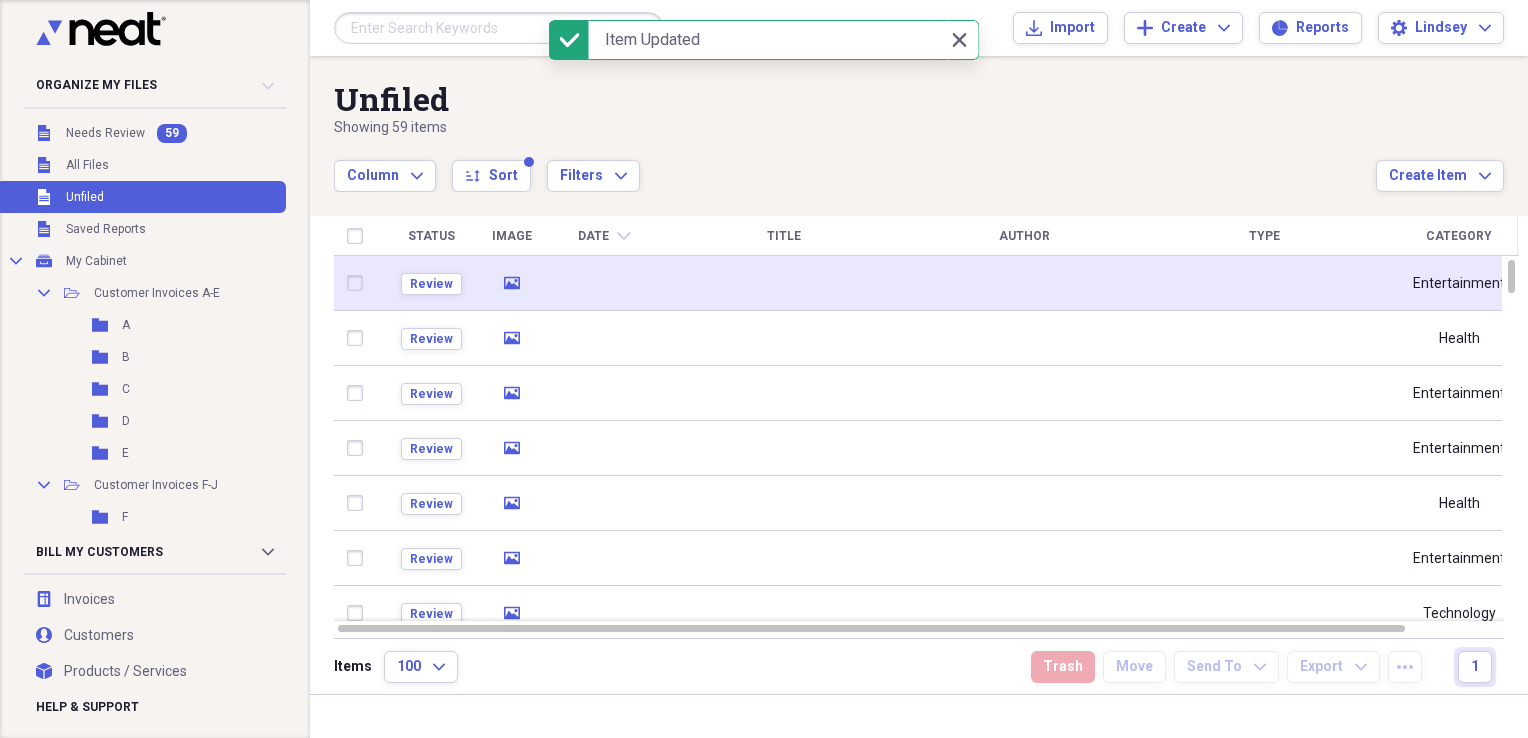 click at bounding box center (784, 283) 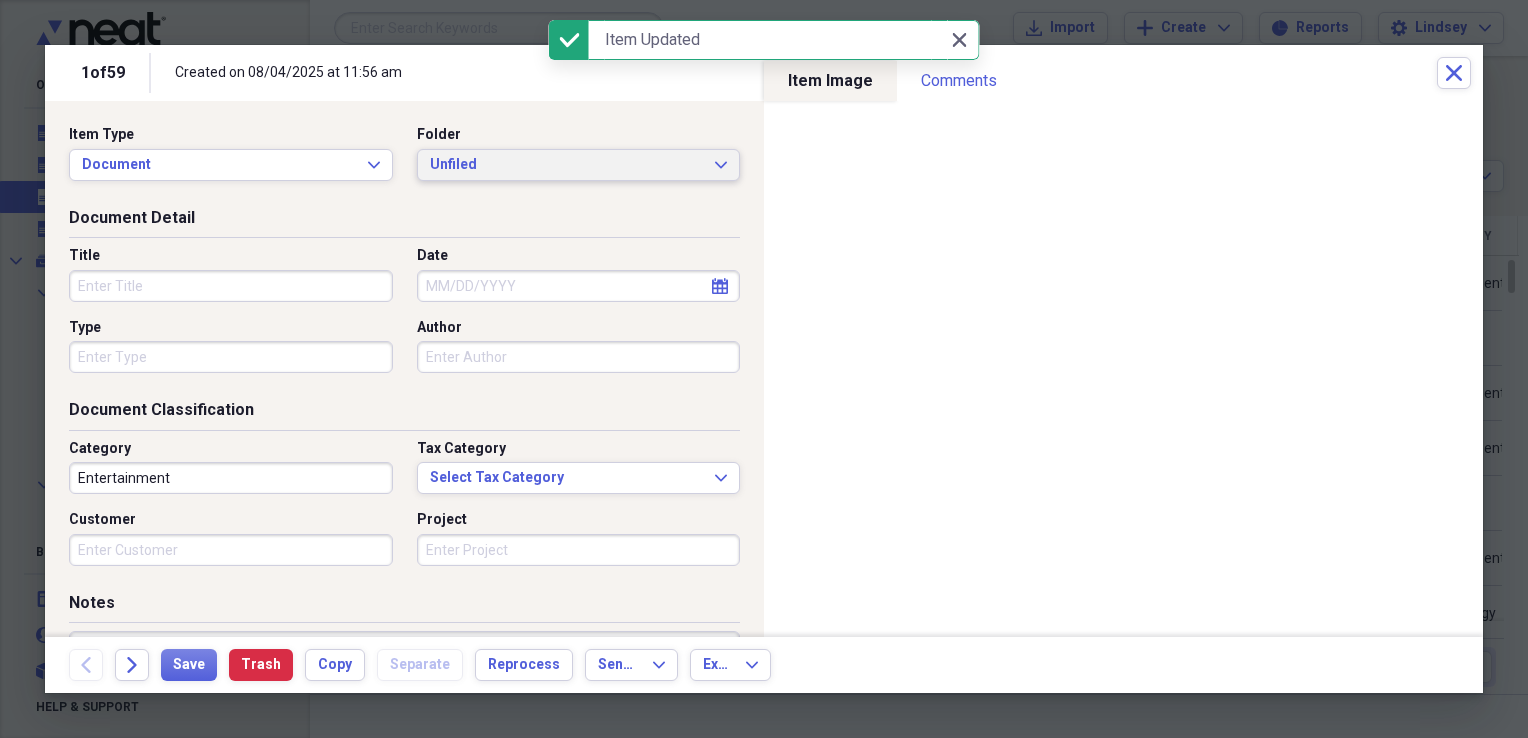 click on "Unfiled" at bounding box center (567, 165) 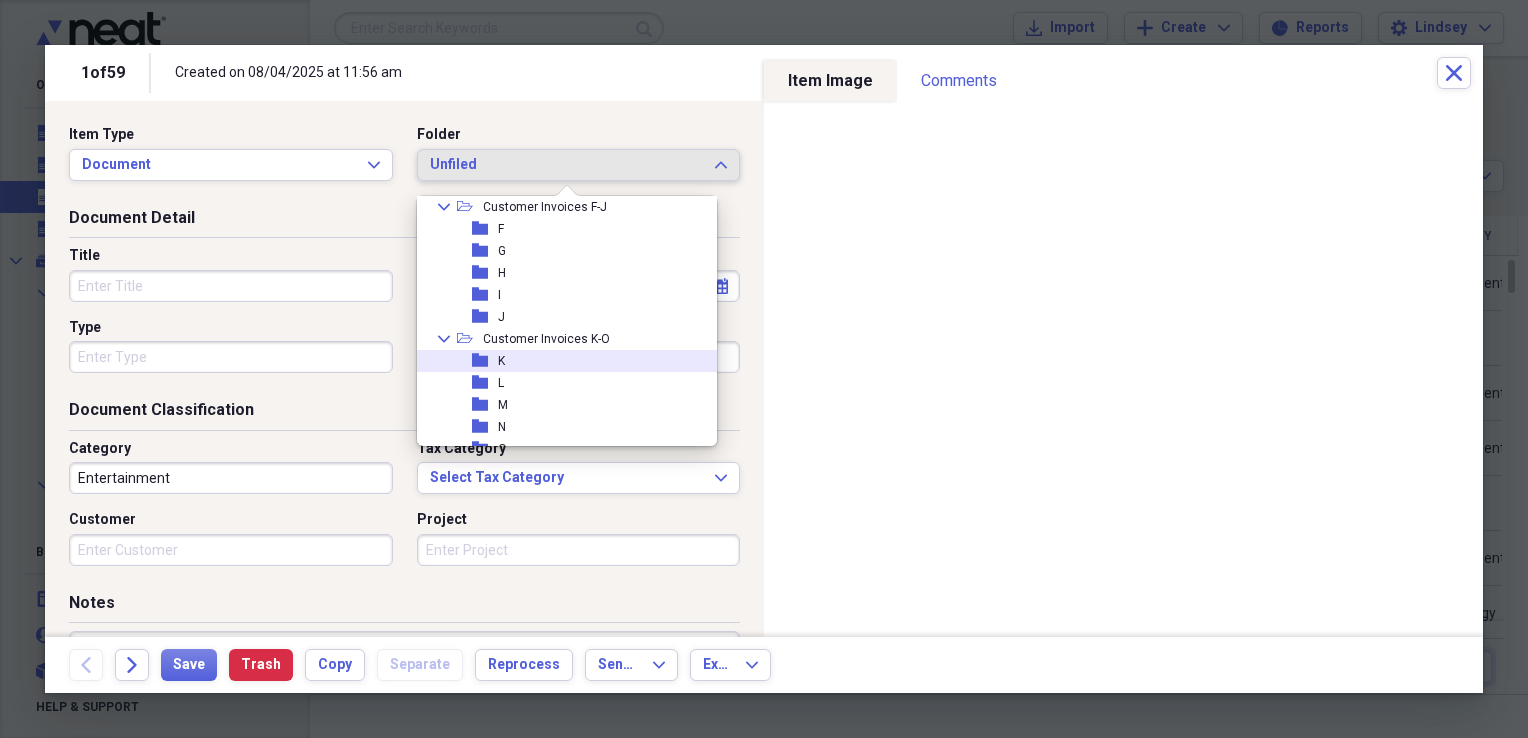 scroll, scrollTop: 200, scrollLeft: 0, axis: vertical 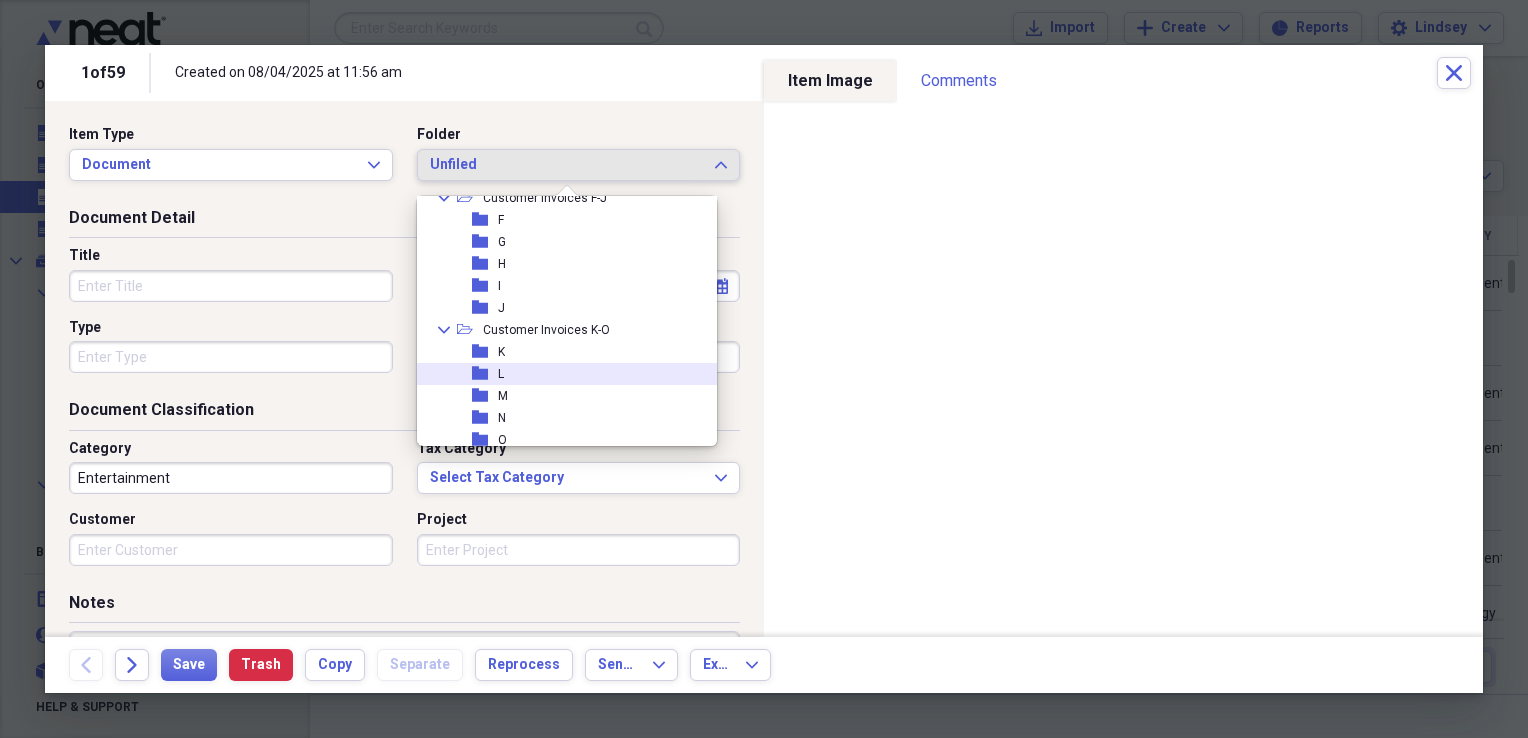 click on "folder L" at bounding box center [559, 374] 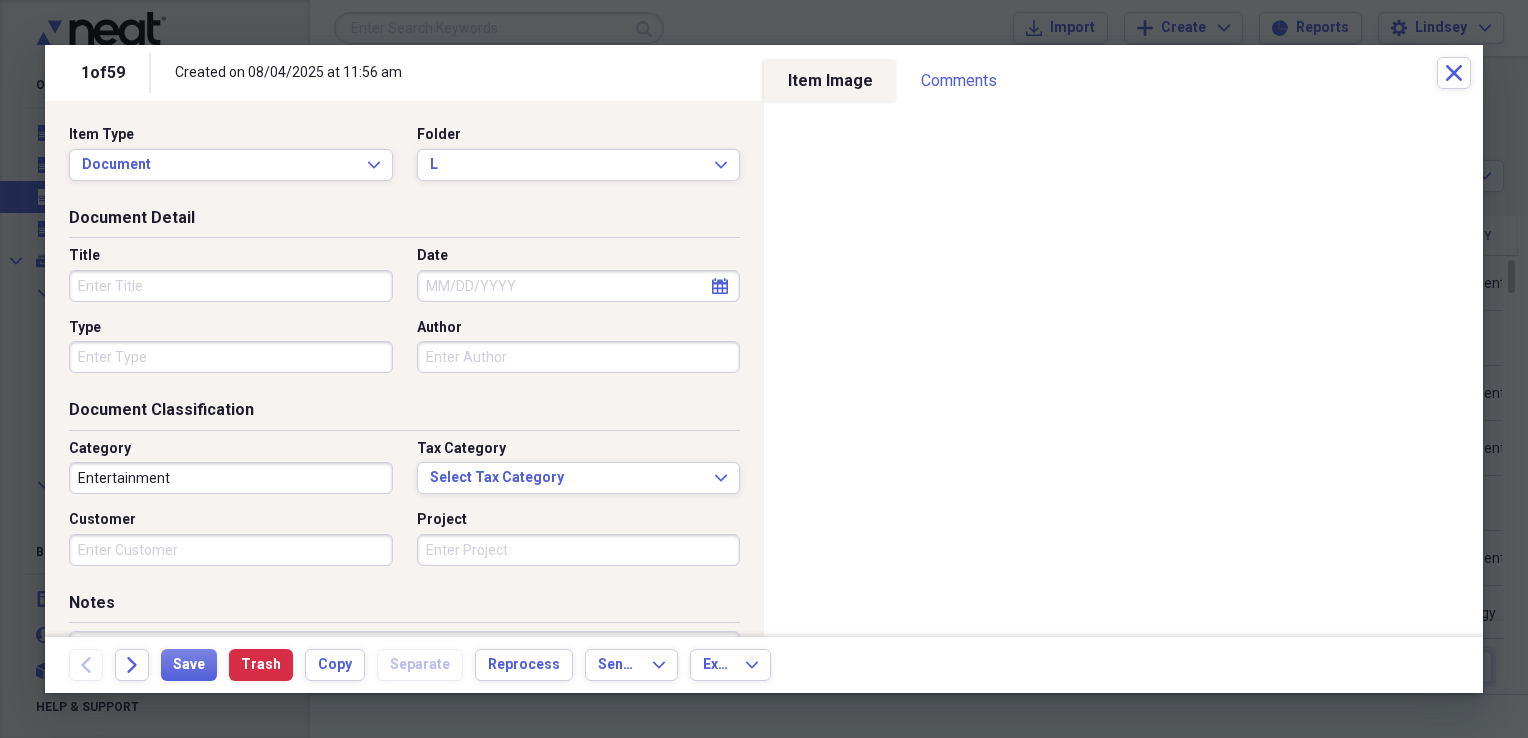 click on "Title" at bounding box center (231, 286) 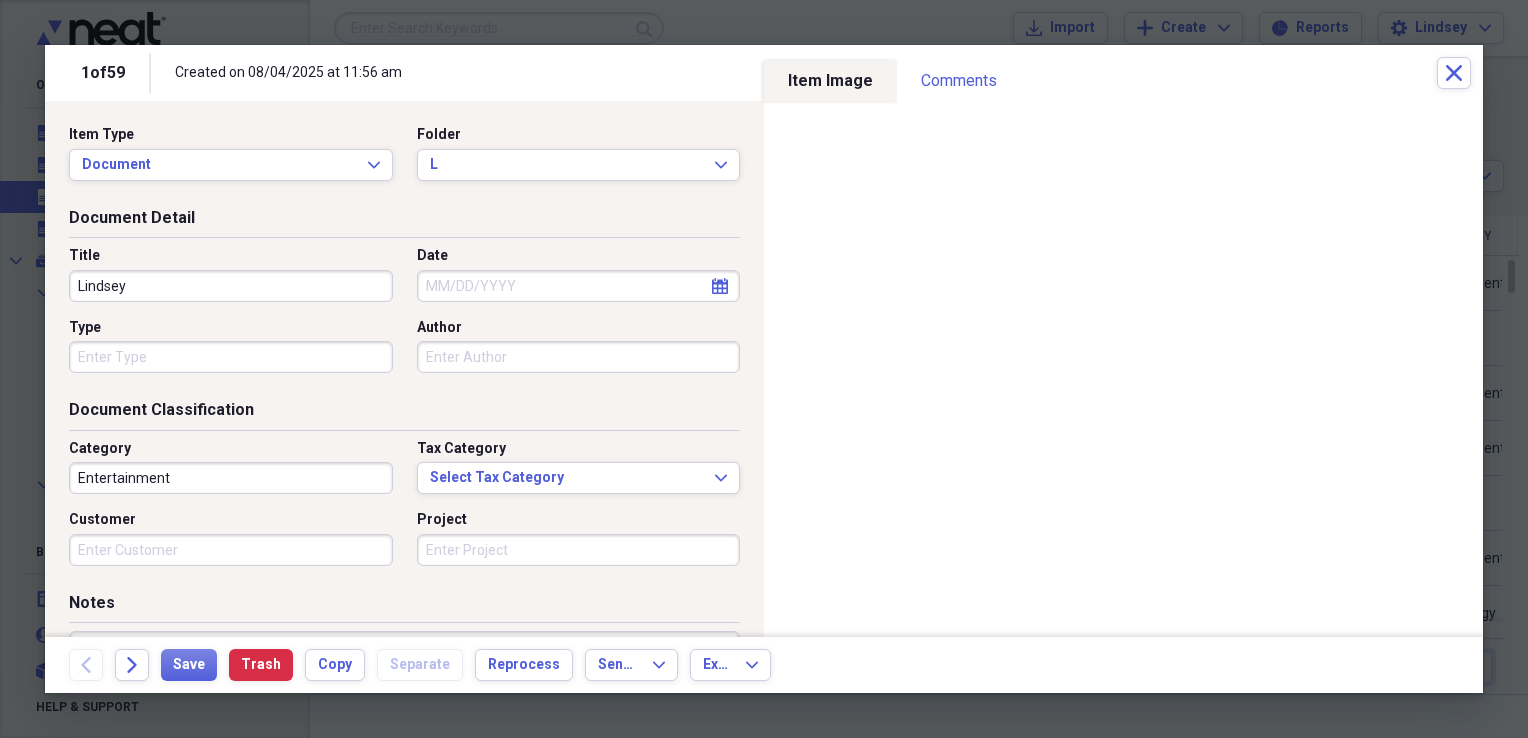 type on "Lindsey" 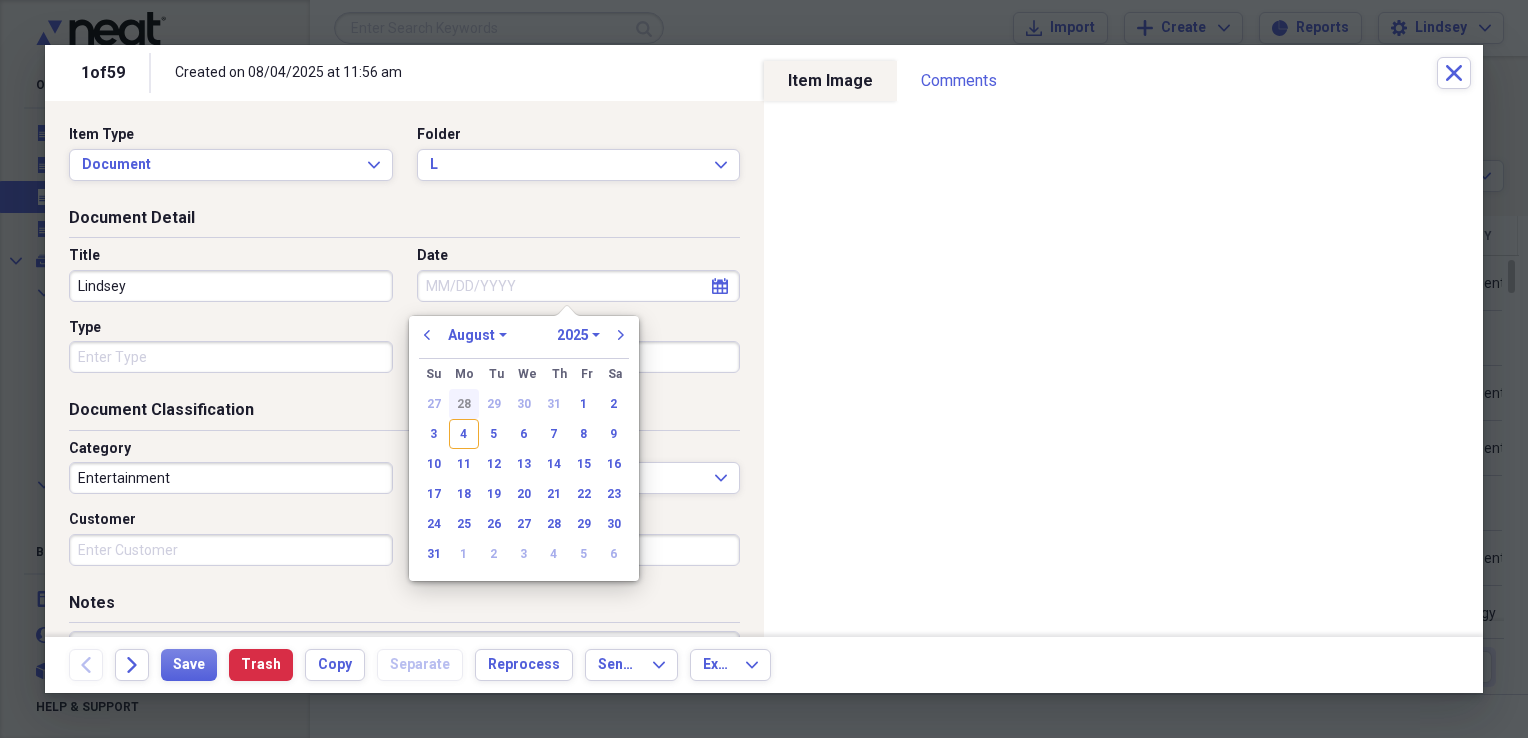 click on "28" at bounding box center [464, 404] 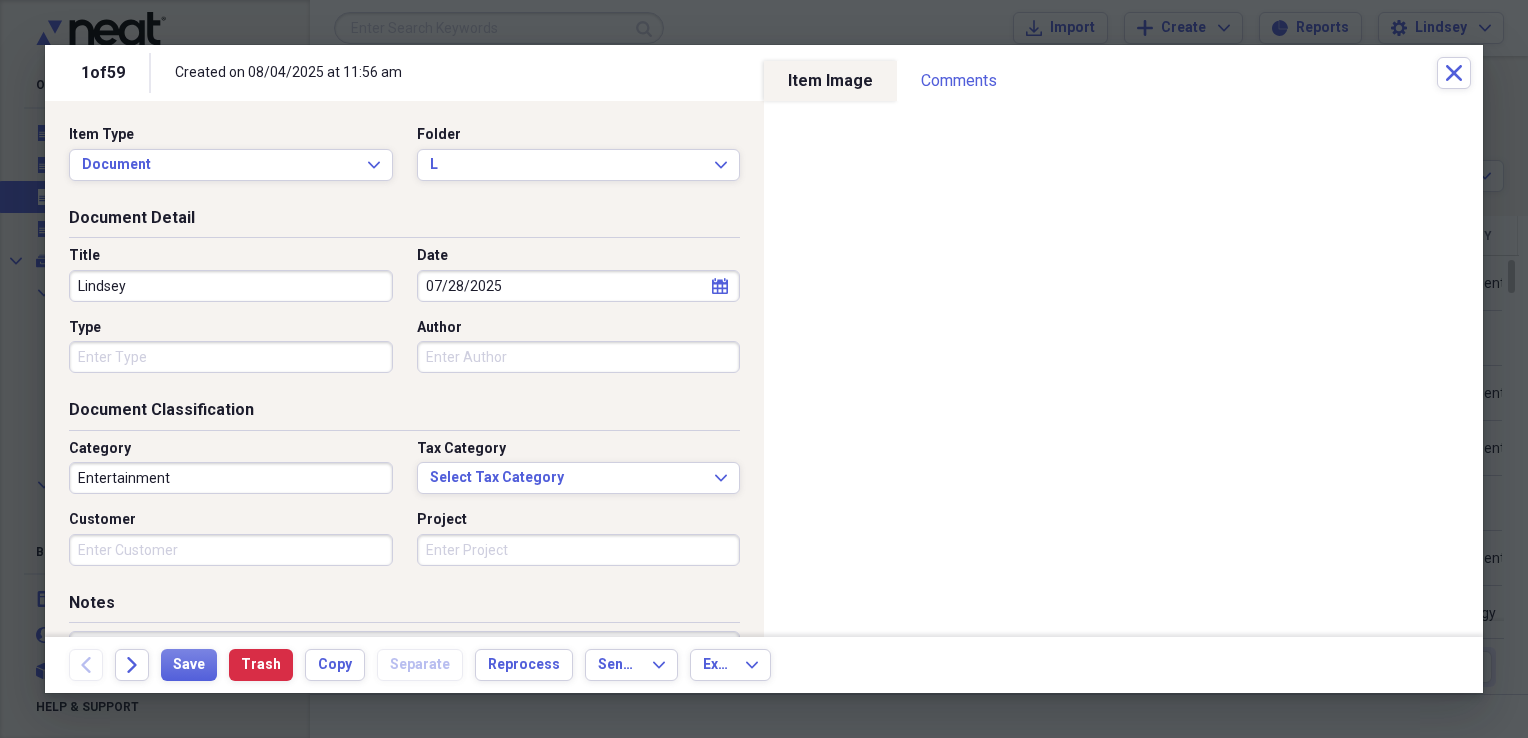 type 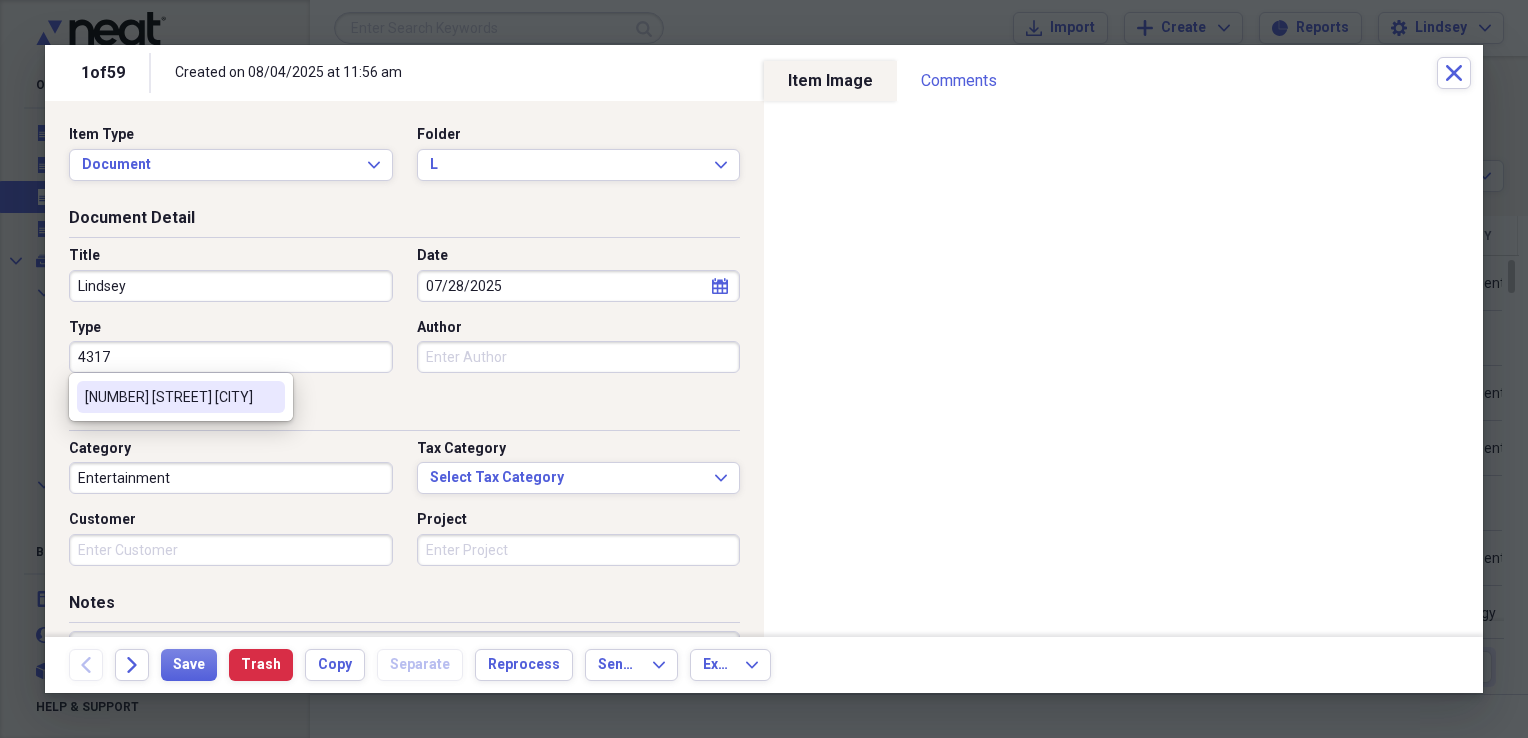 type on "[NUMBER] [STREET] [CITY]" 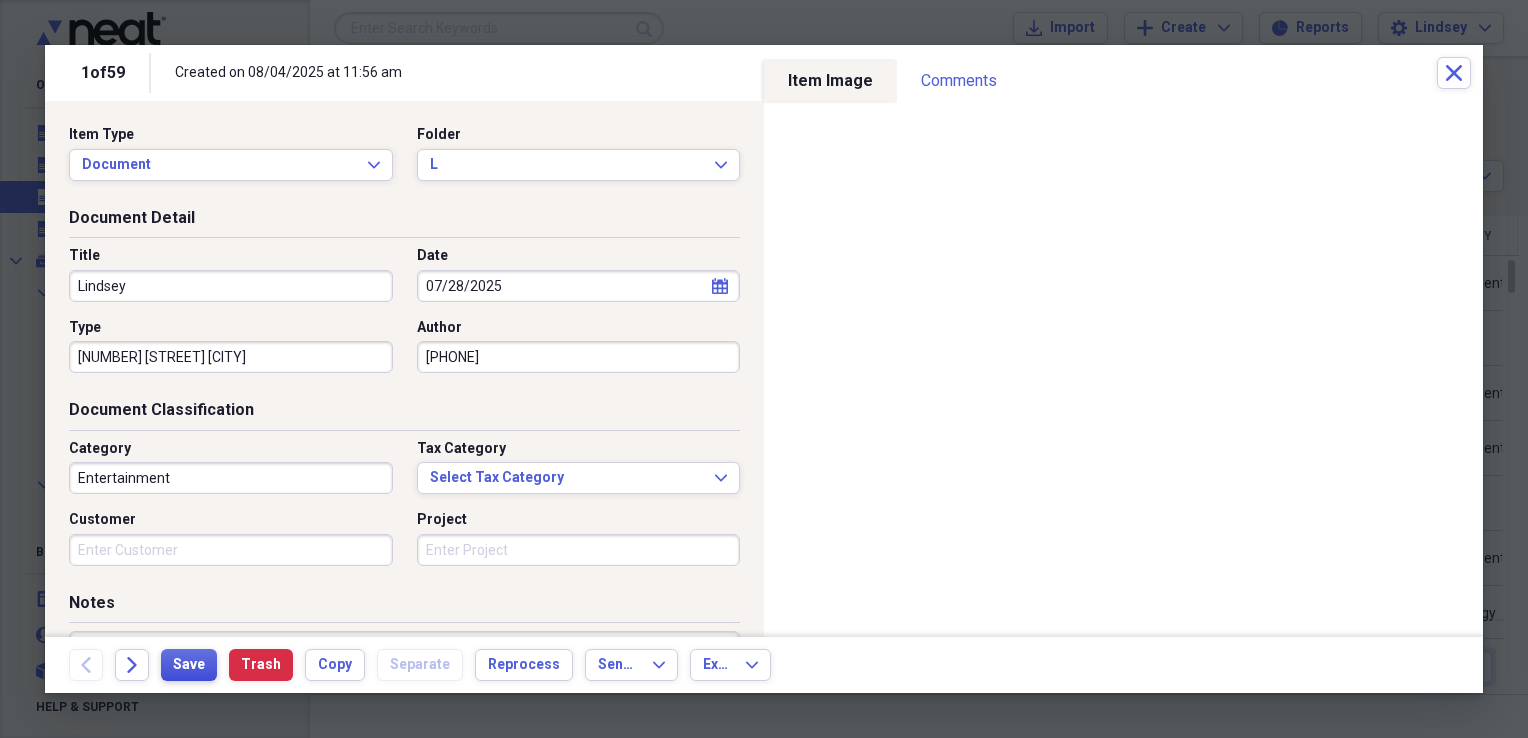 type on "[PHONE]" 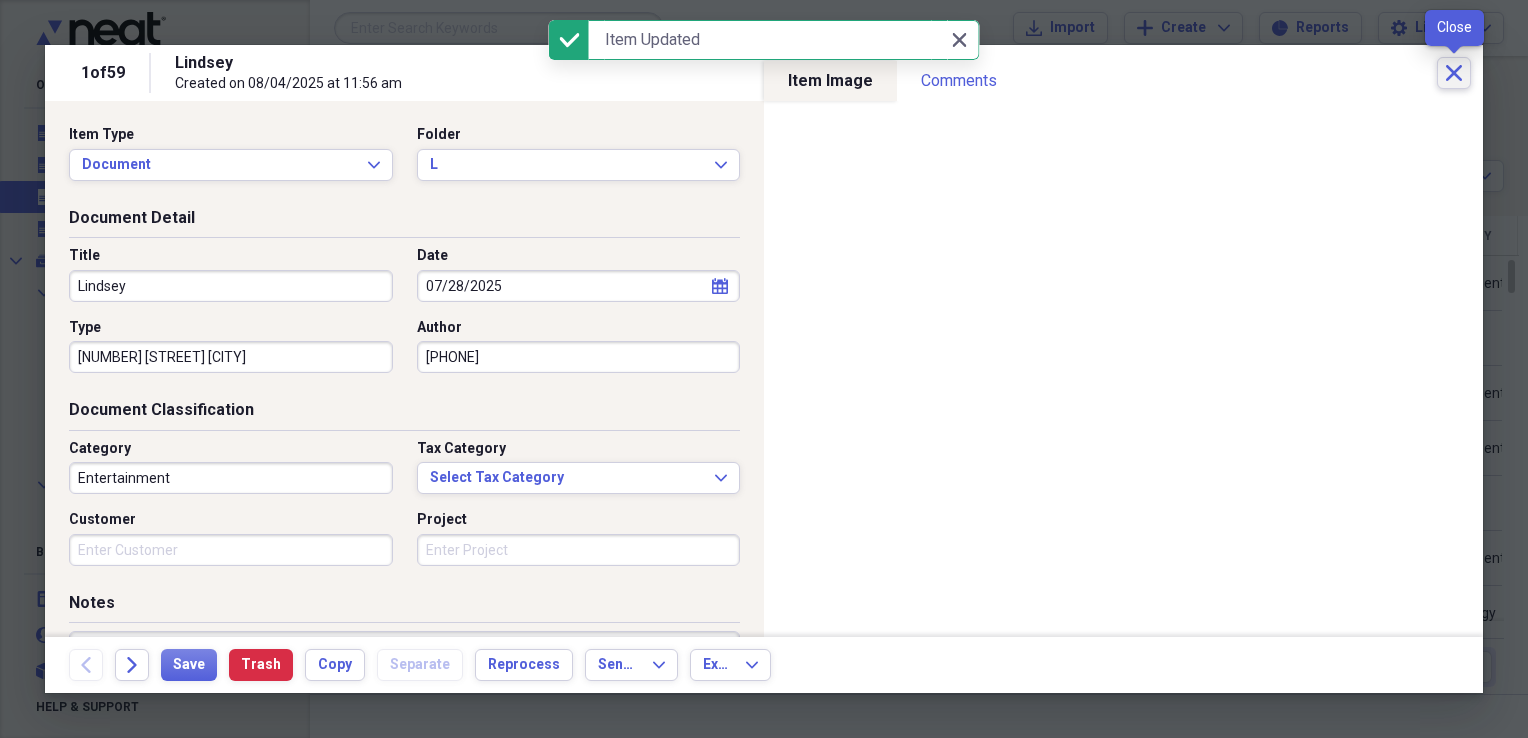 click 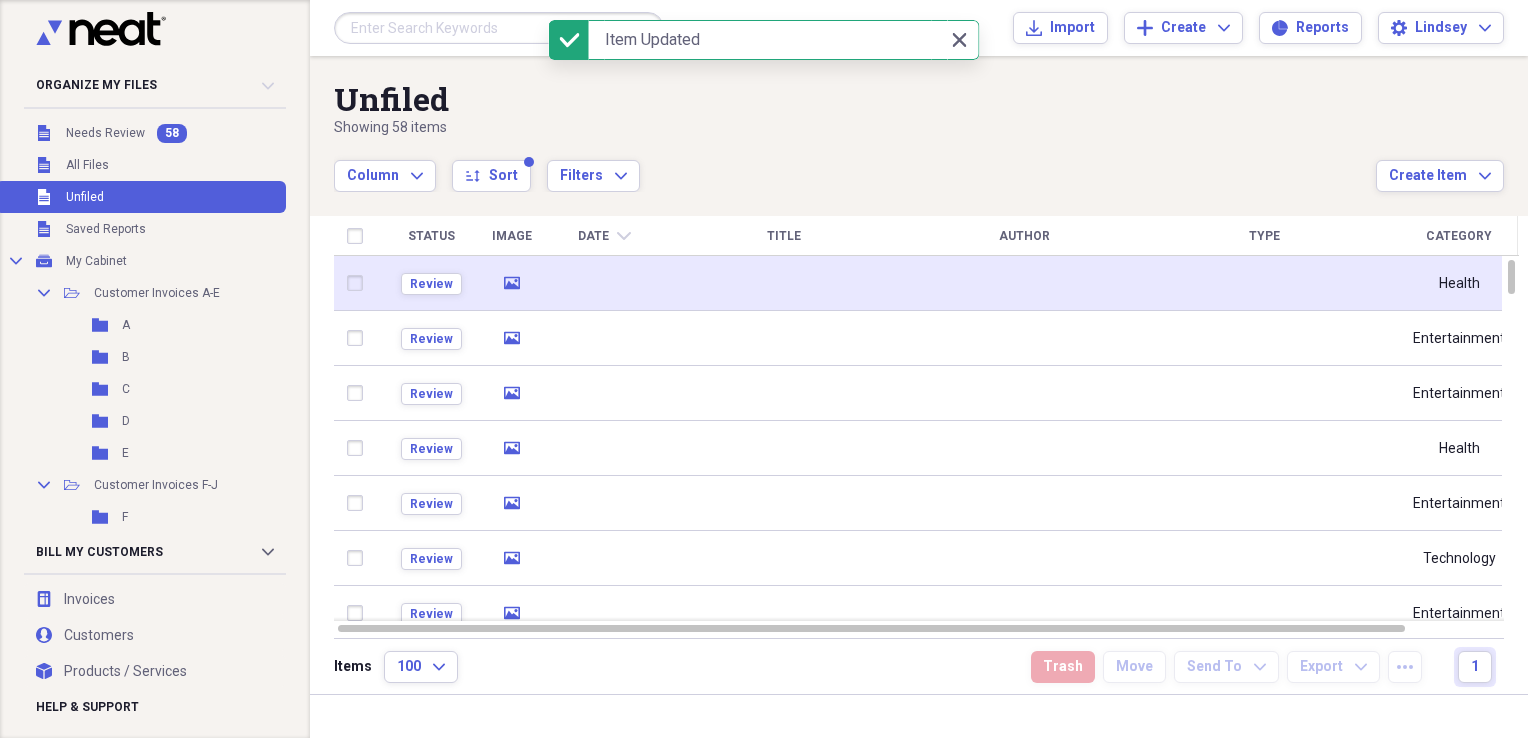 click at bounding box center [604, 283] 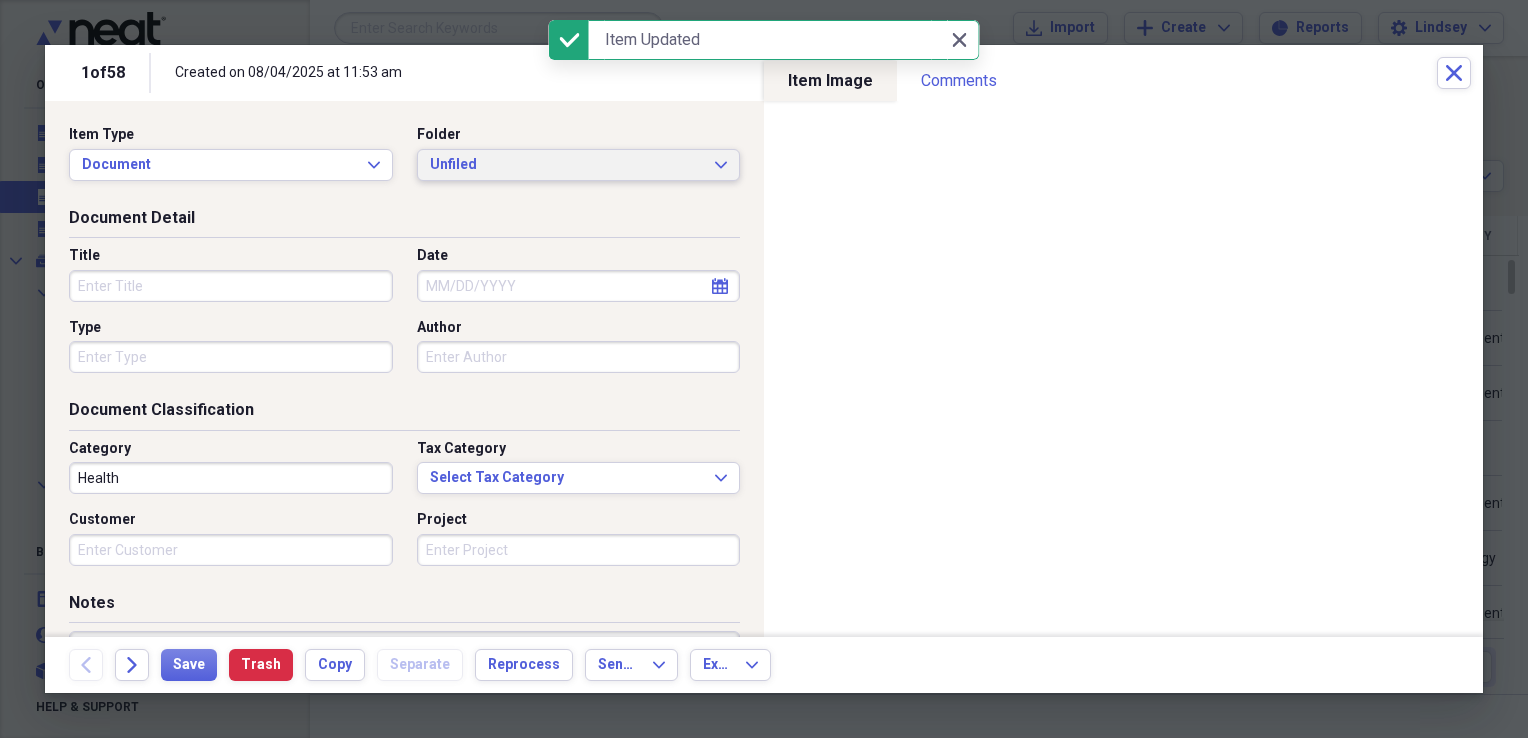 click on "Unfiled" at bounding box center [567, 165] 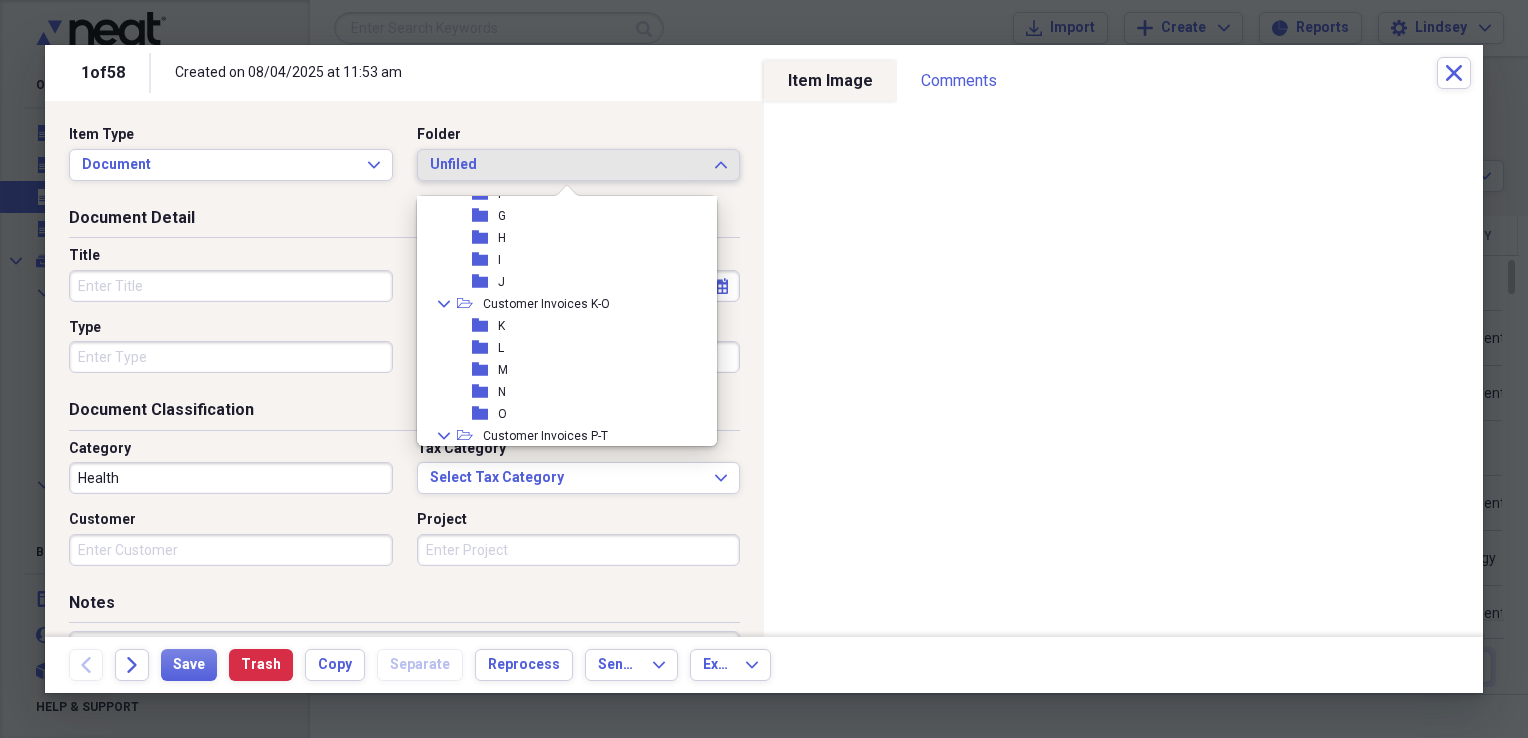 scroll, scrollTop: 300, scrollLeft: 0, axis: vertical 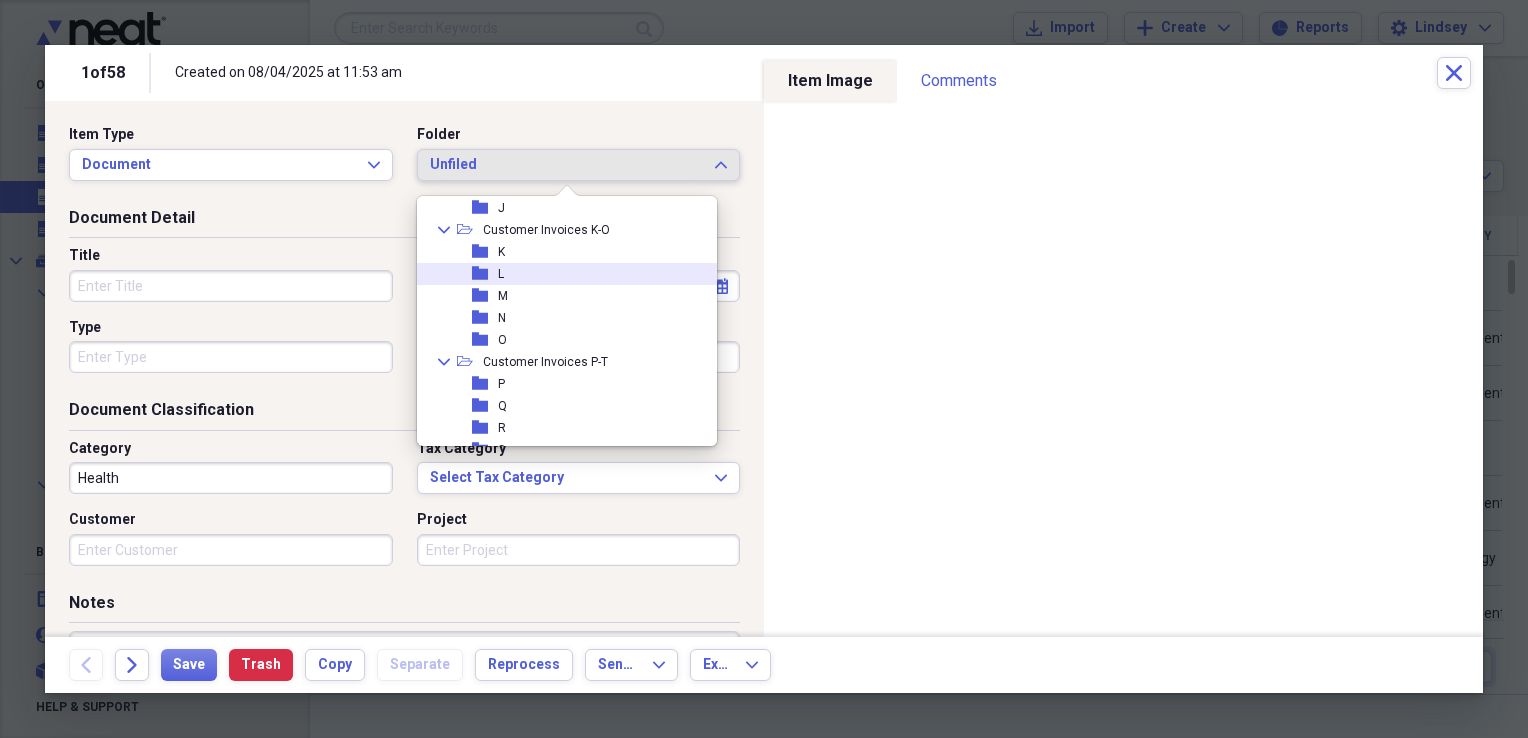 click on "folder L" at bounding box center (559, 274) 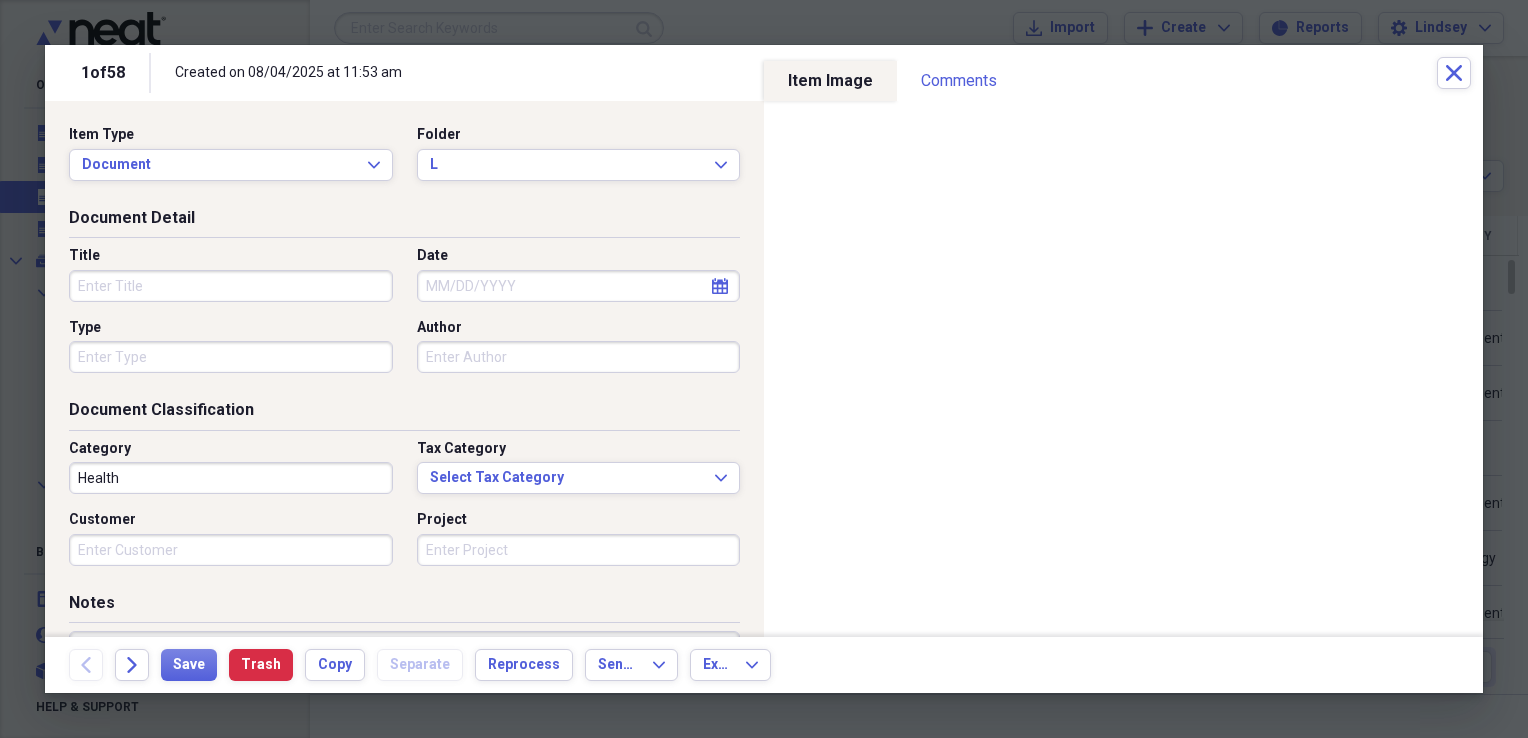 click on "Title" at bounding box center (231, 286) 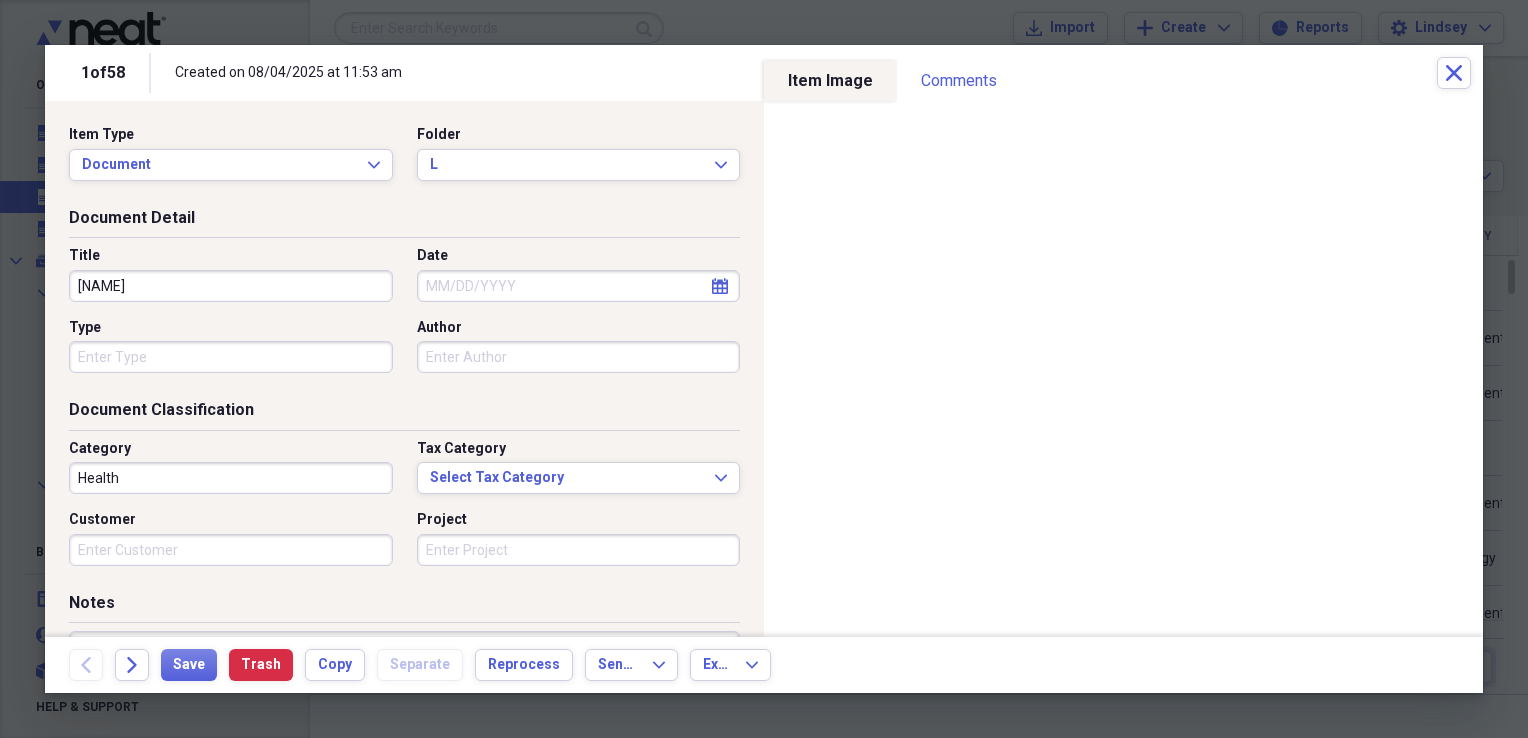 type on "[NAME]" 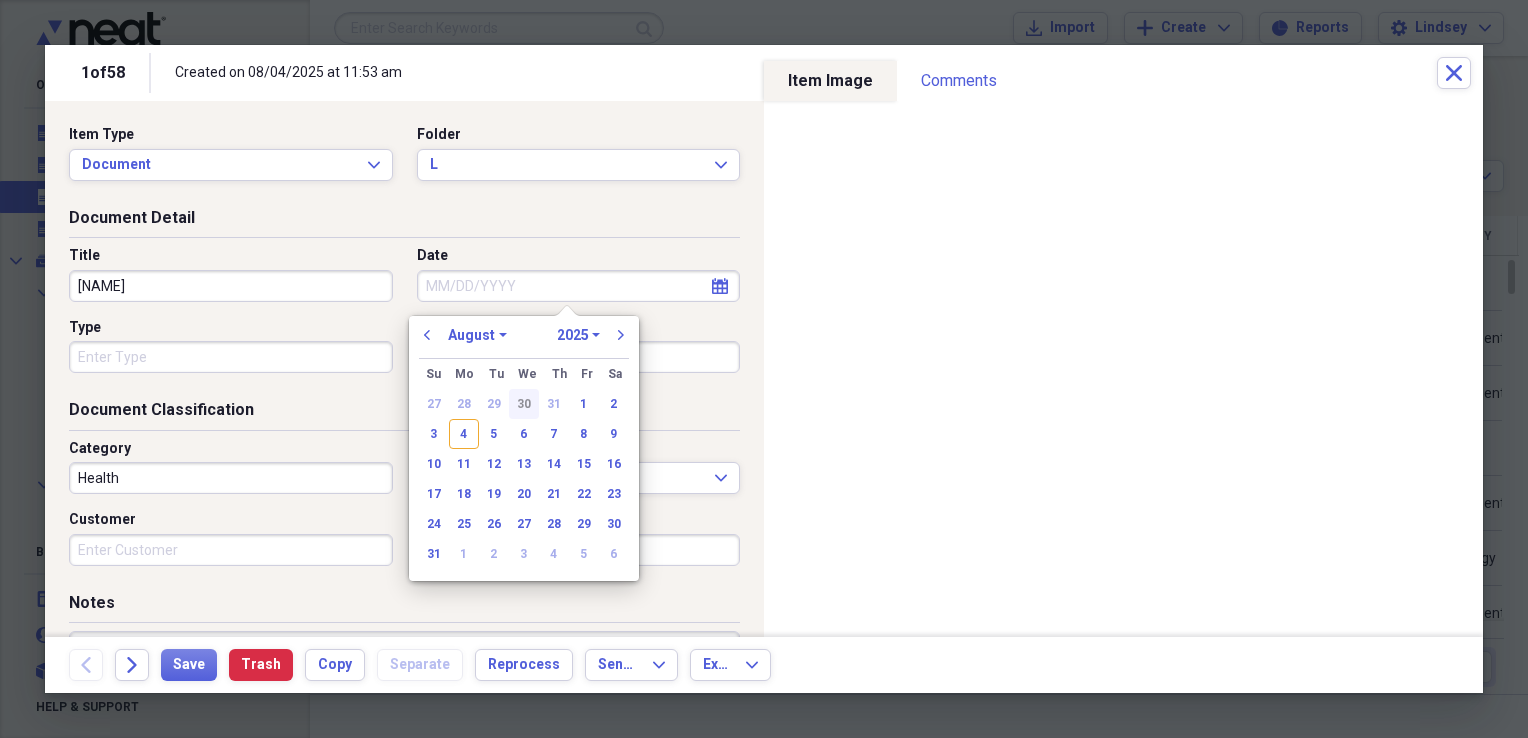 click on "30" at bounding box center (524, 404) 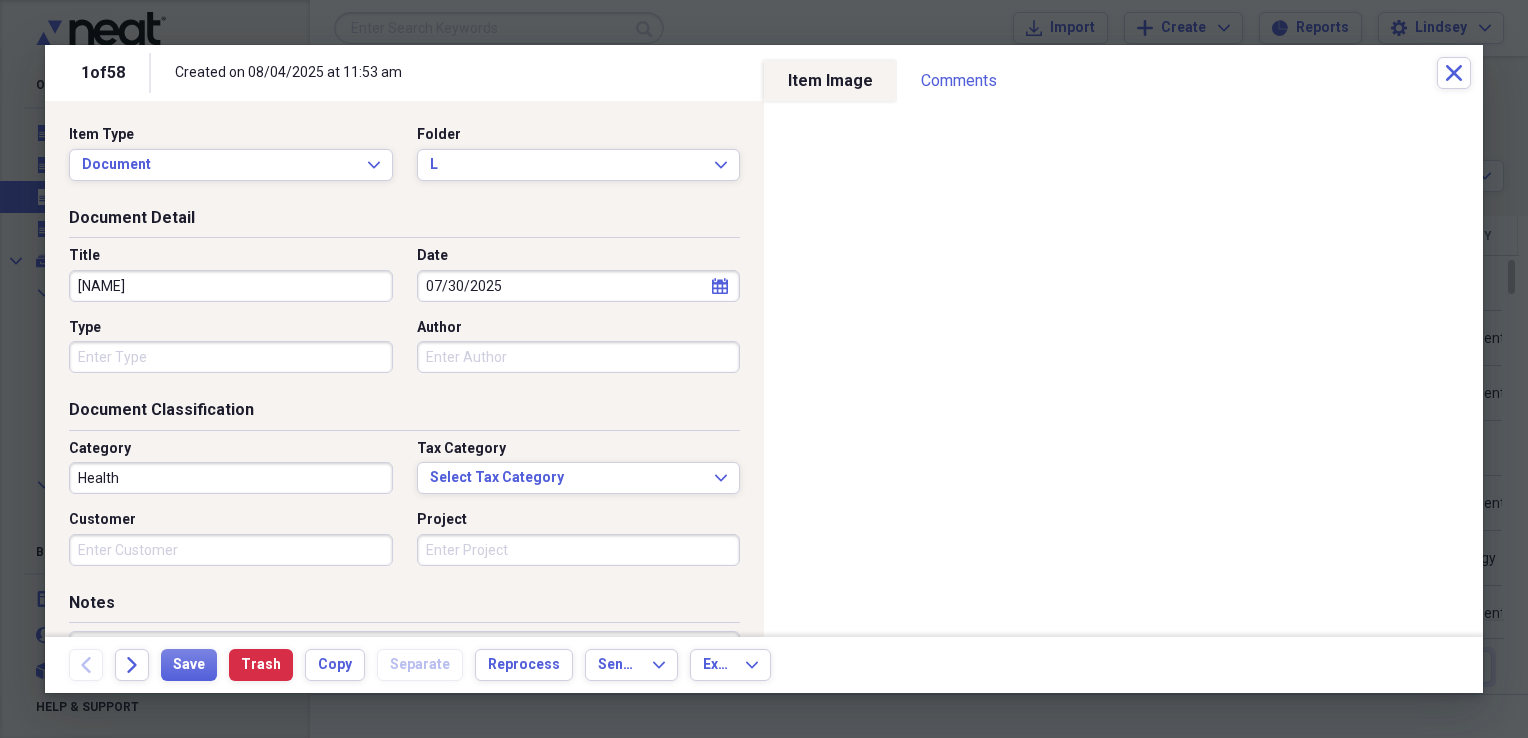 type 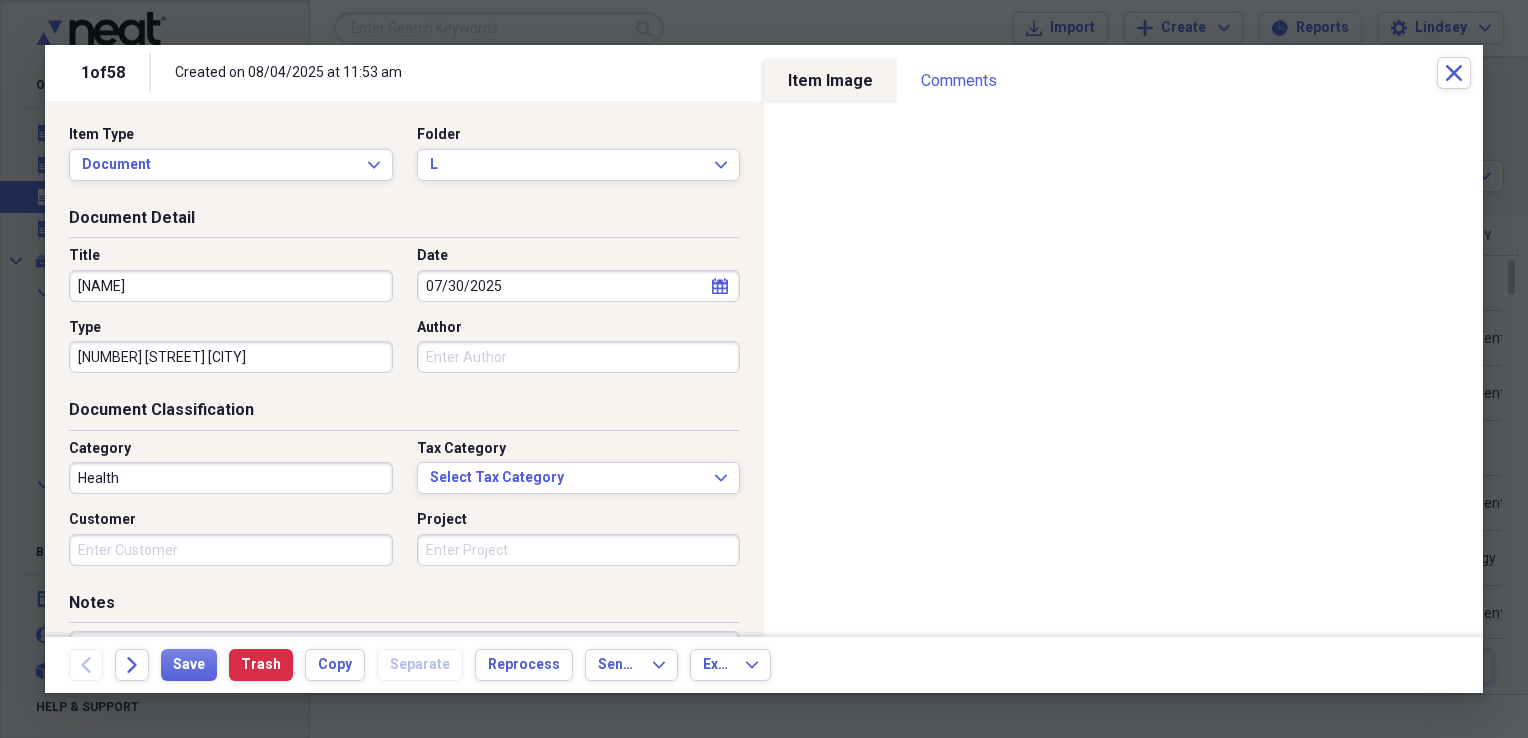 type on "[NUMBER] [STREET] [CITY]" 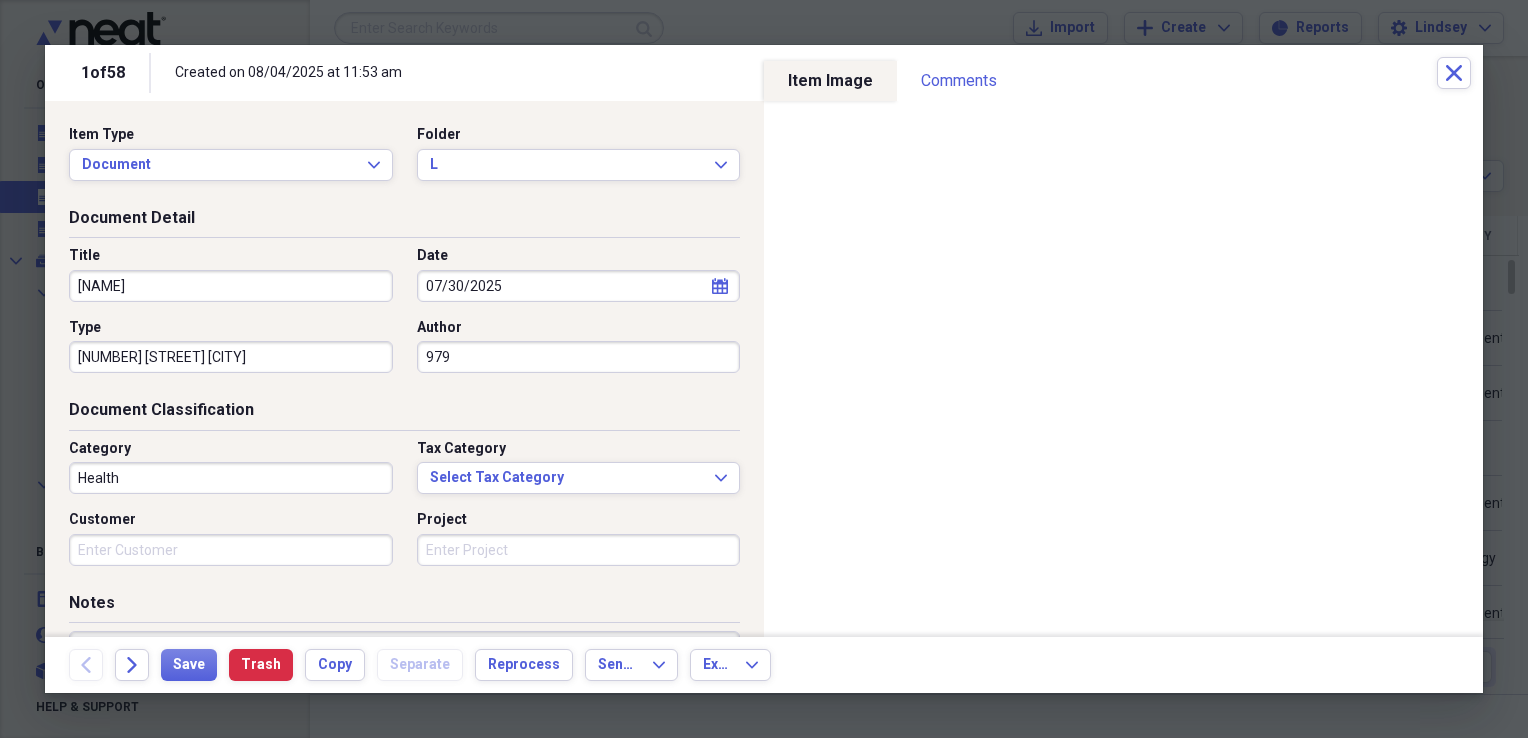 click on "979" at bounding box center (579, 357) 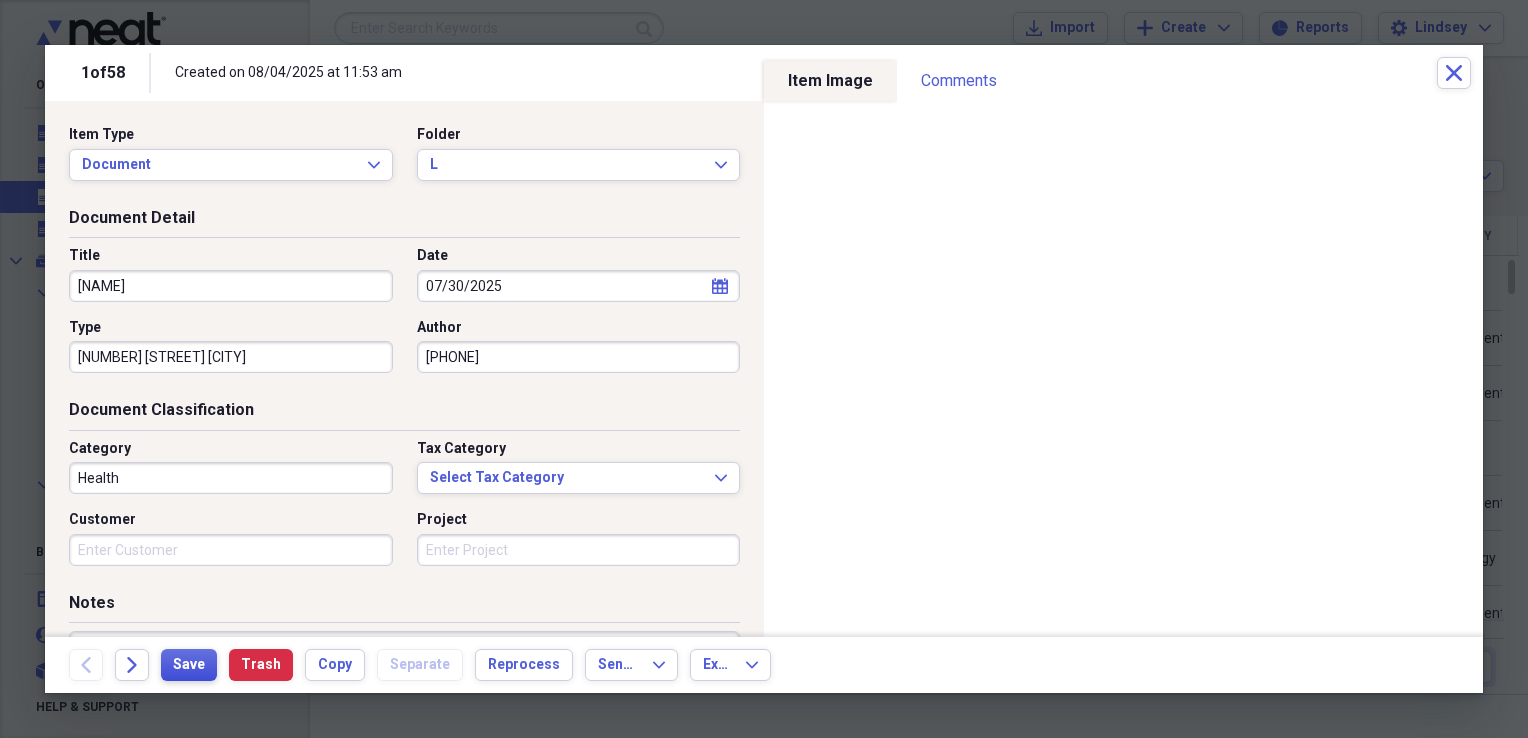 type on "[PHONE]" 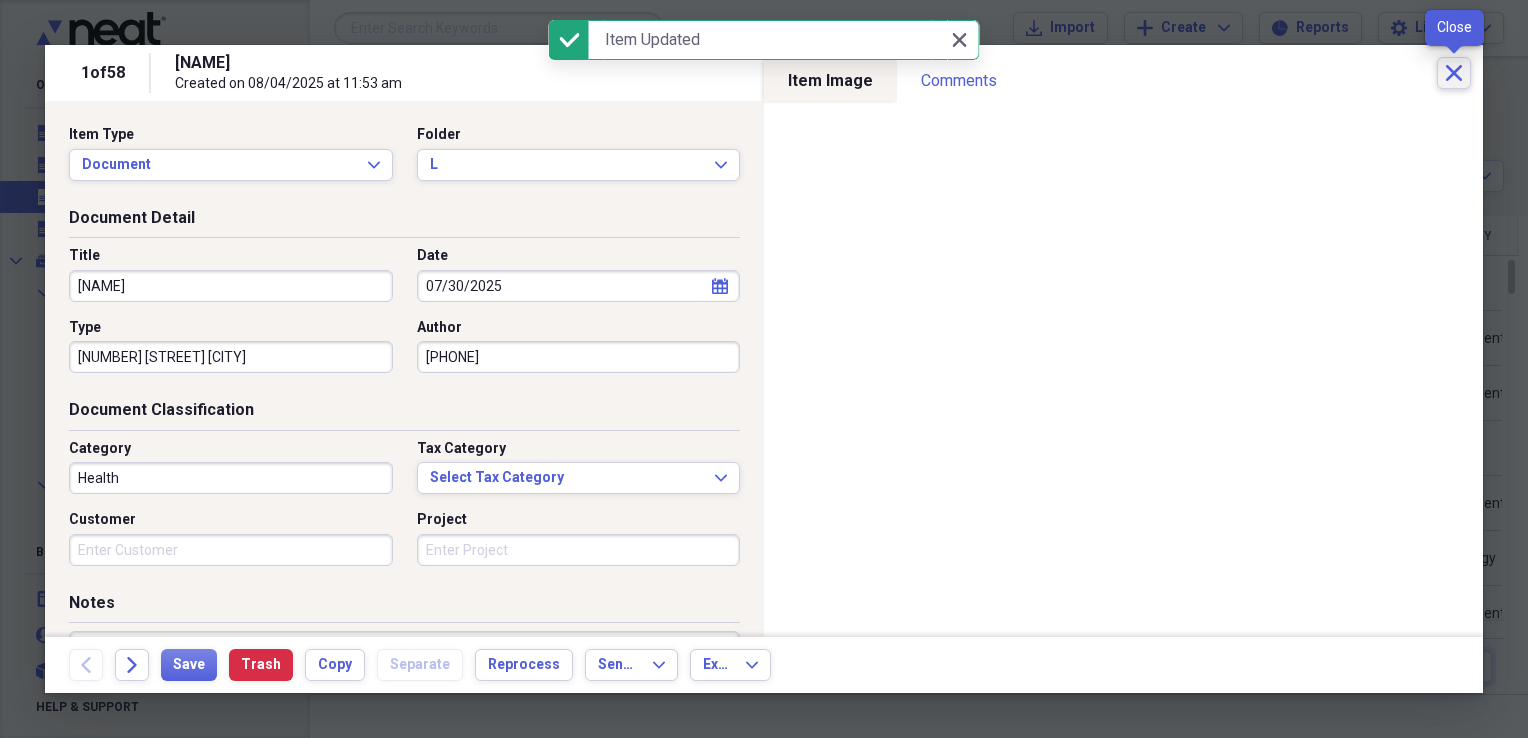 click on "Close" 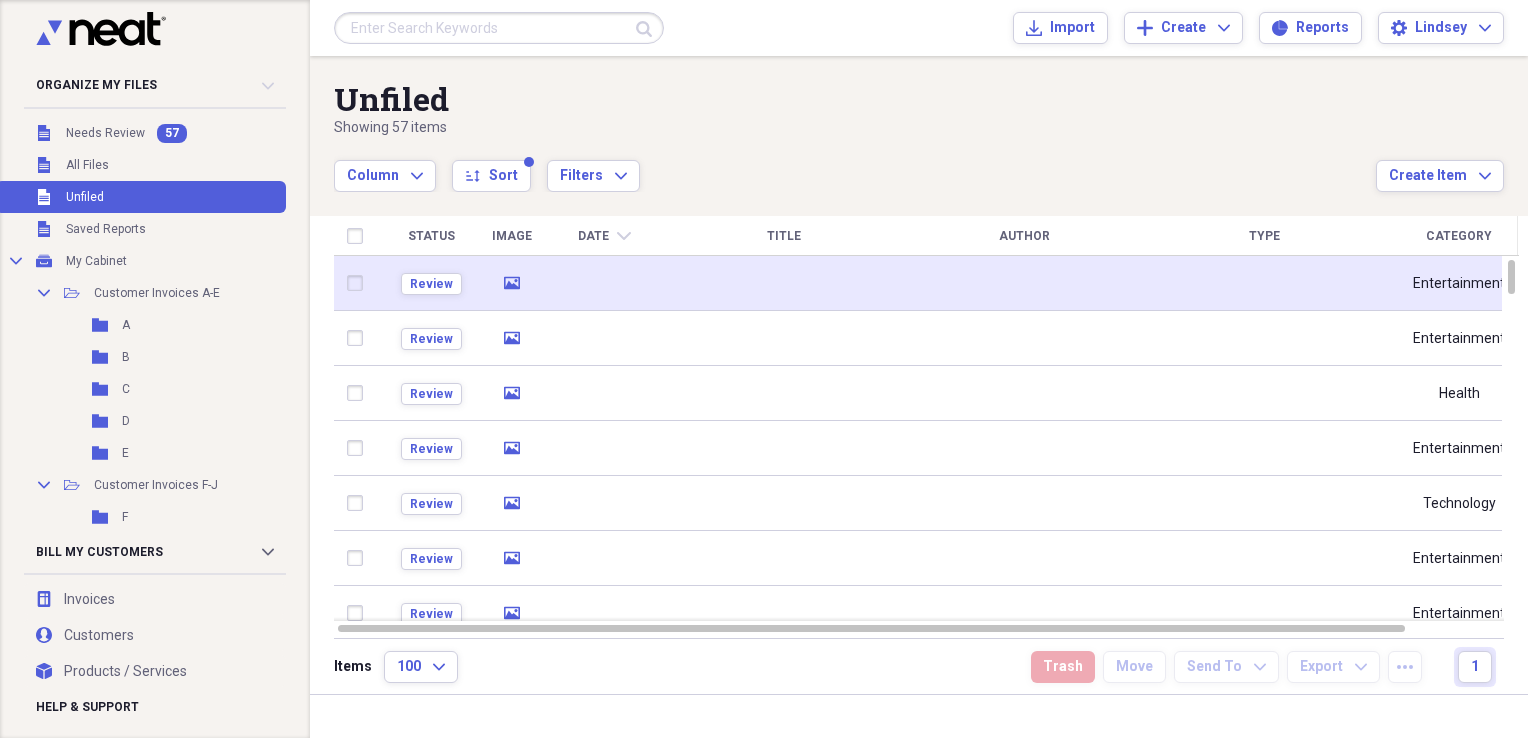 click at bounding box center (784, 283) 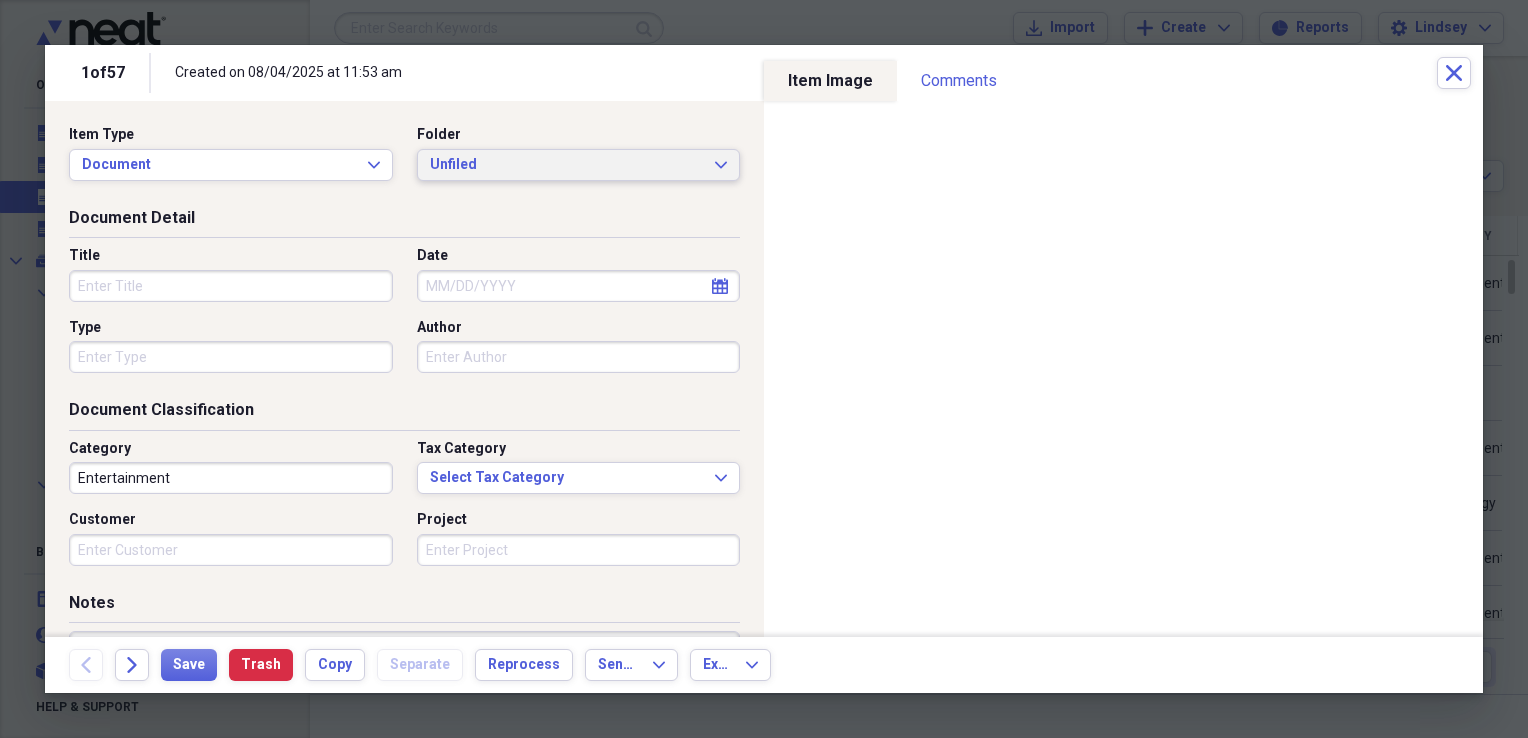 click on "Unfiled" at bounding box center (567, 165) 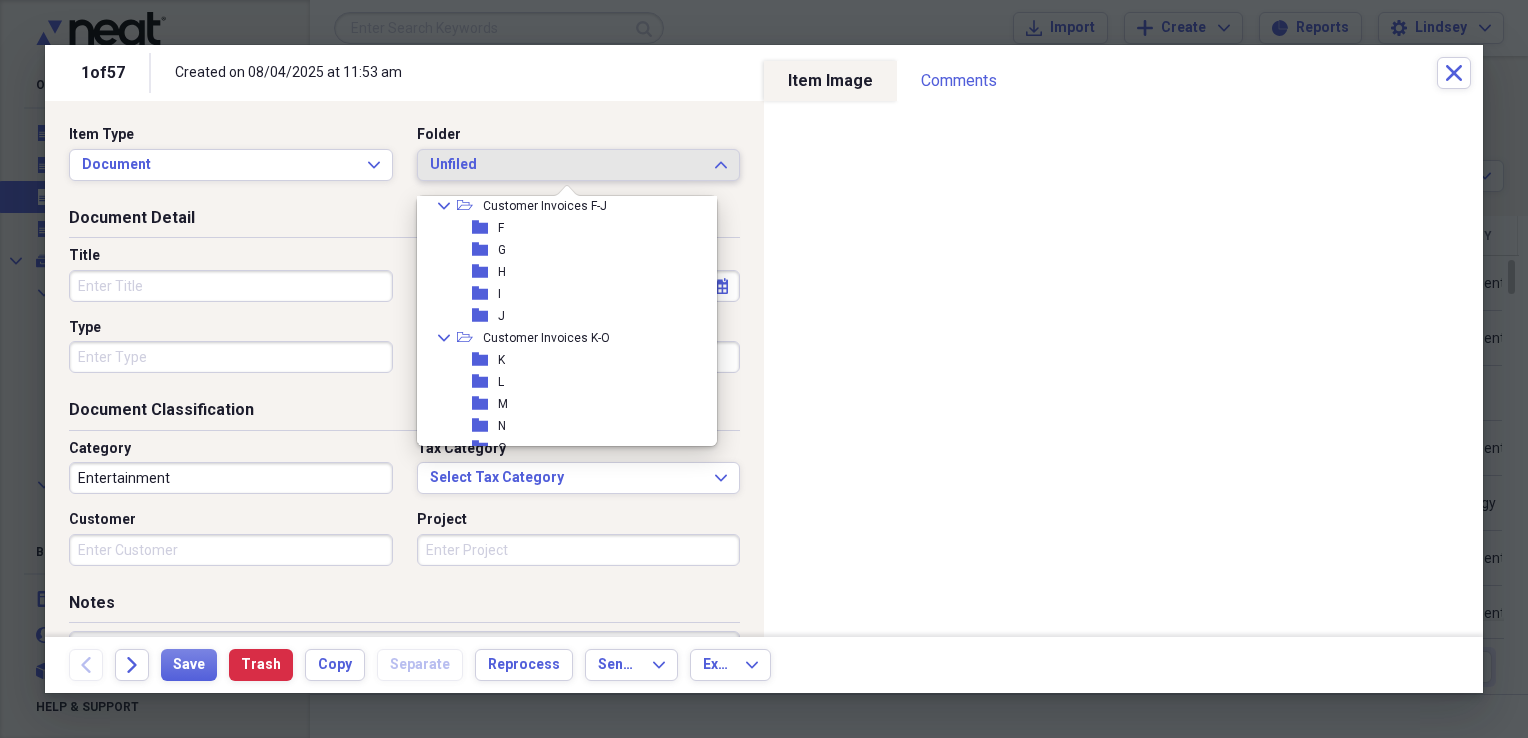 scroll, scrollTop: 200, scrollLeft: 0, axis: vertical 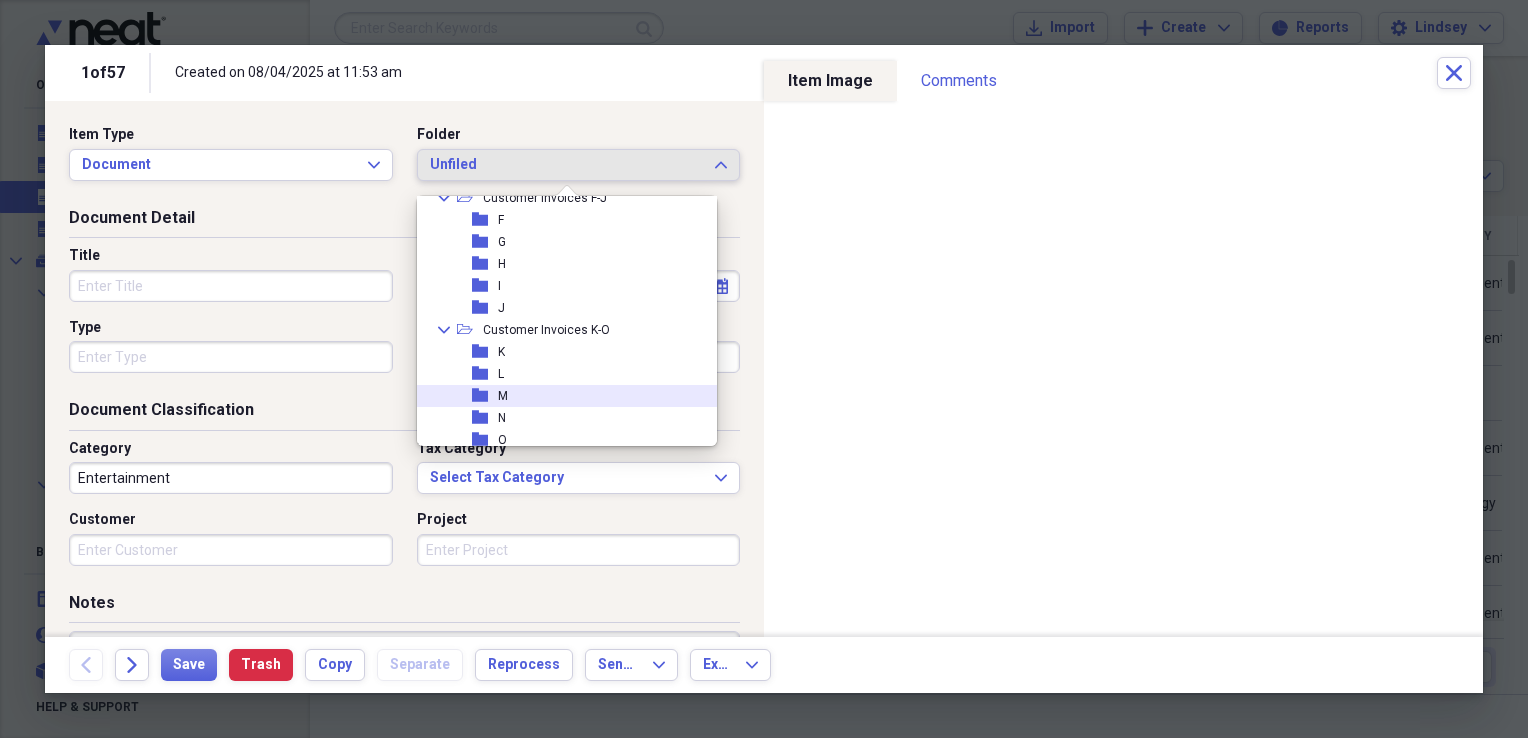 drag, startPoint x: 557, startPoint y: 398, endPoint x: 544, endPoint y: 393, distance: 13.928389 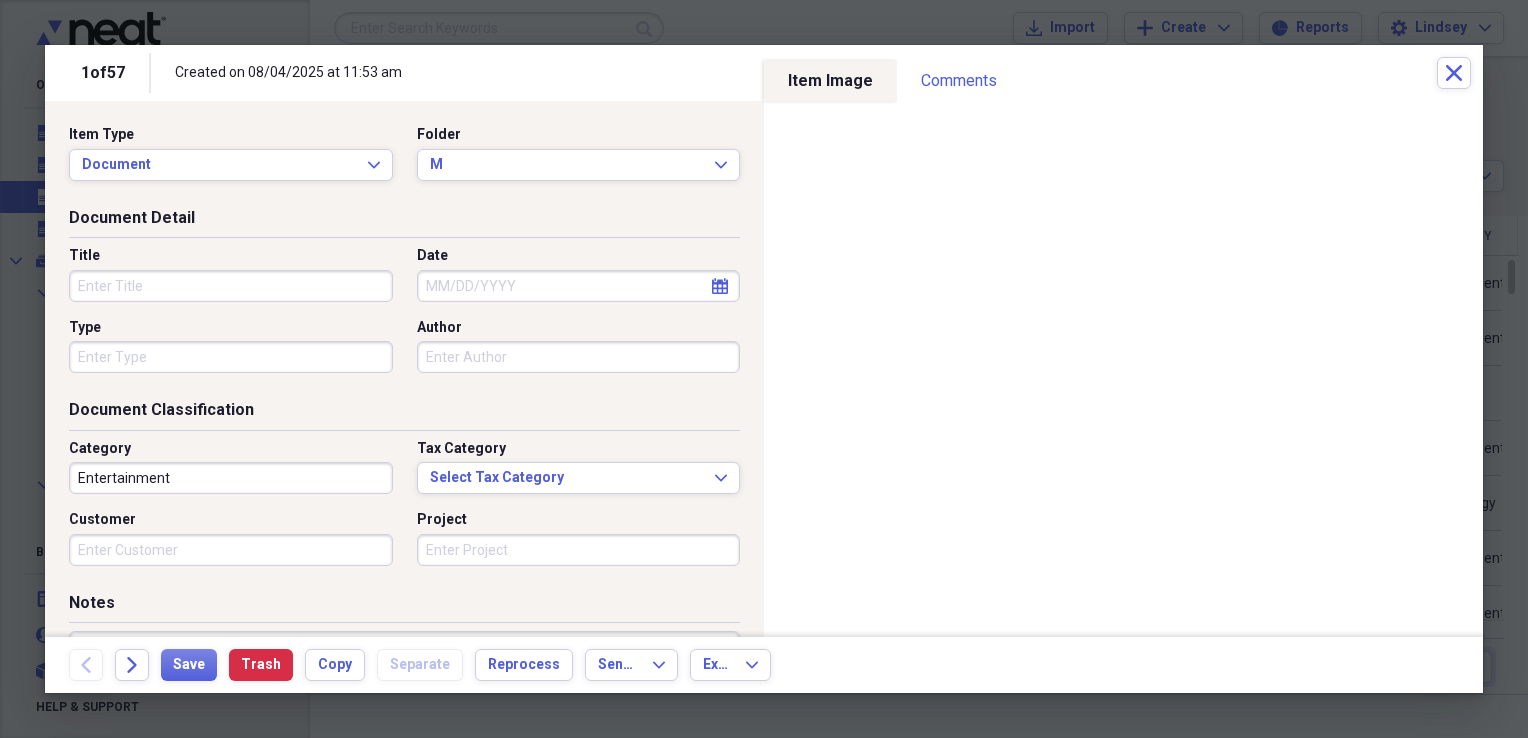 click on "Title" at bounding box center [231, 286] 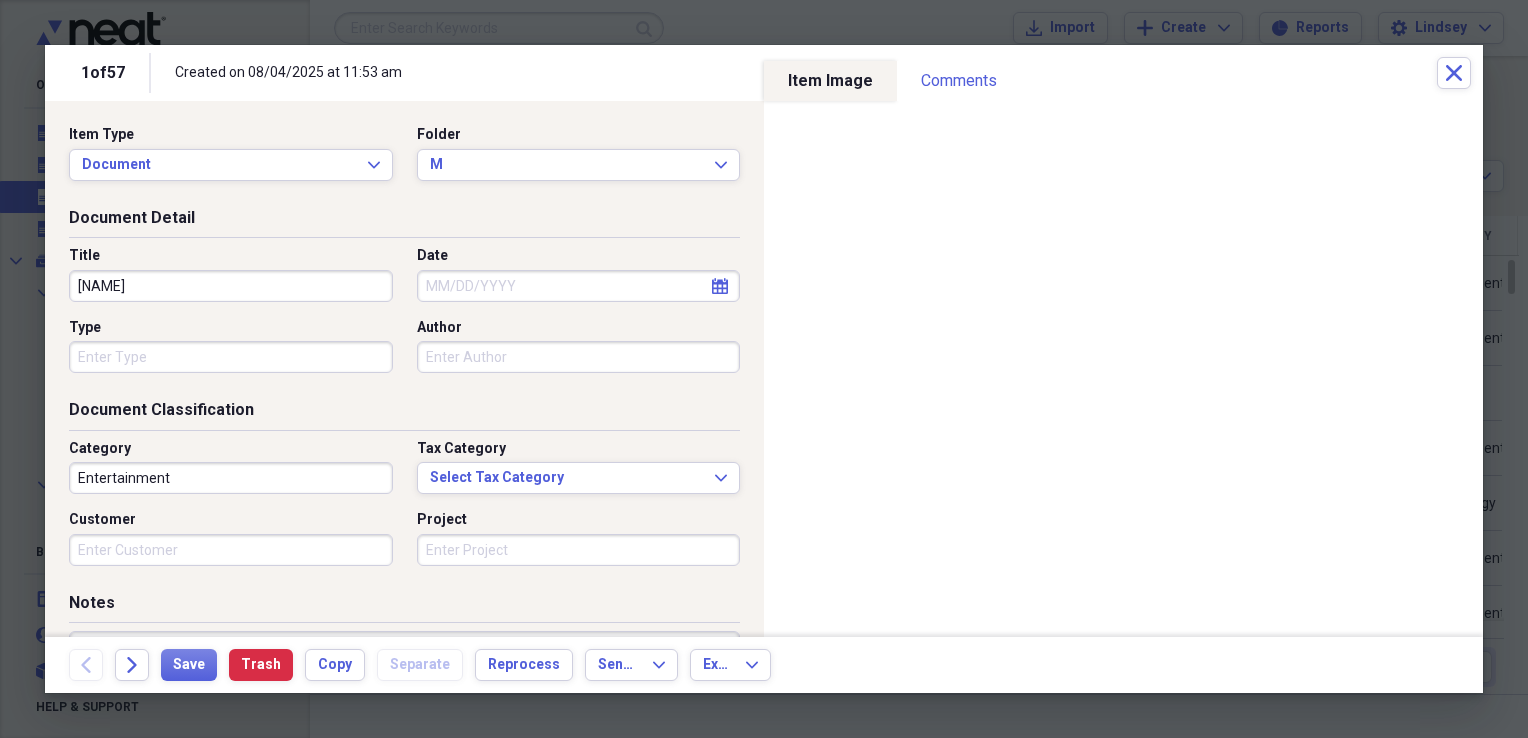 type on "[NAME]" 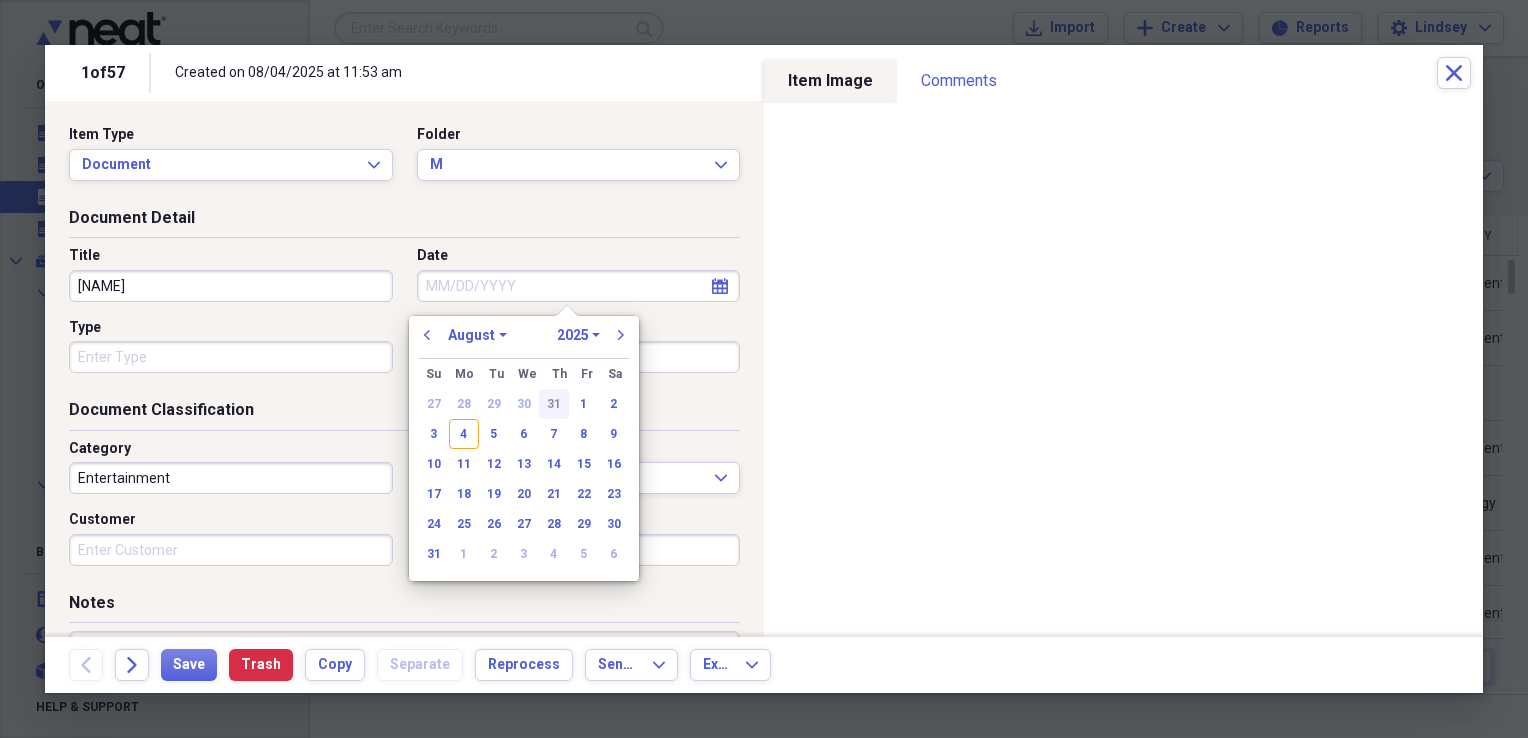 click on "31" at bounding box center (554, 404) 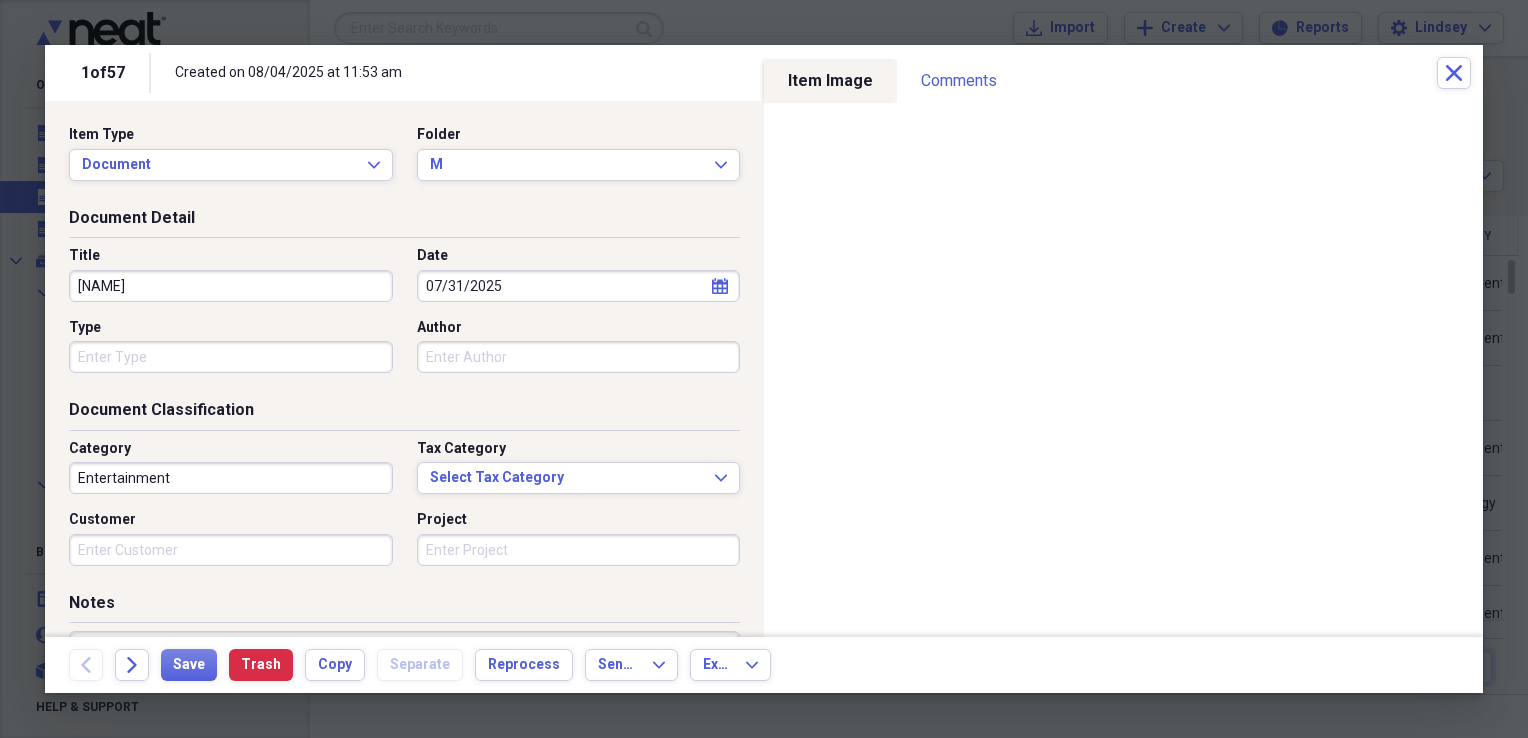 type 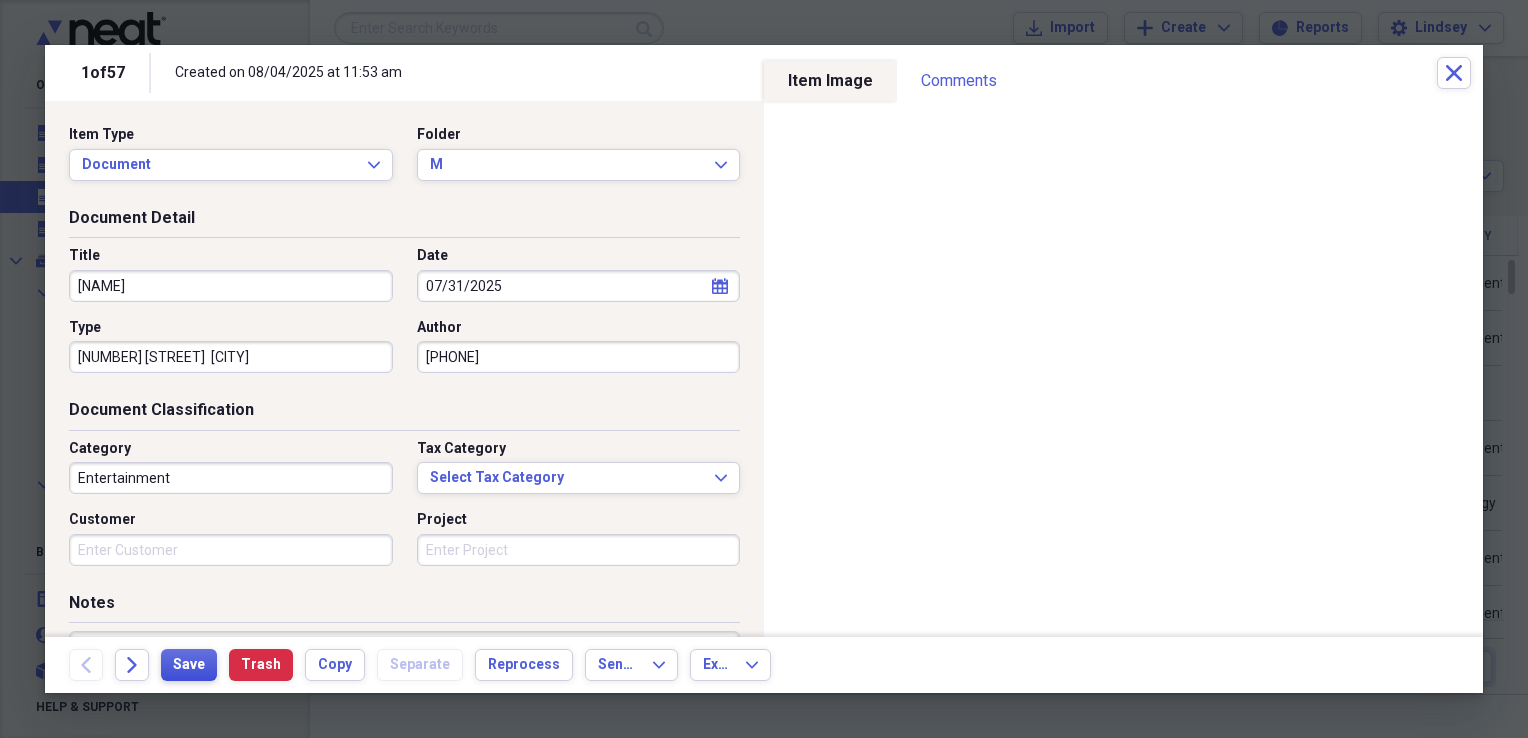 click on "Save" at bounding box center [189, 665] 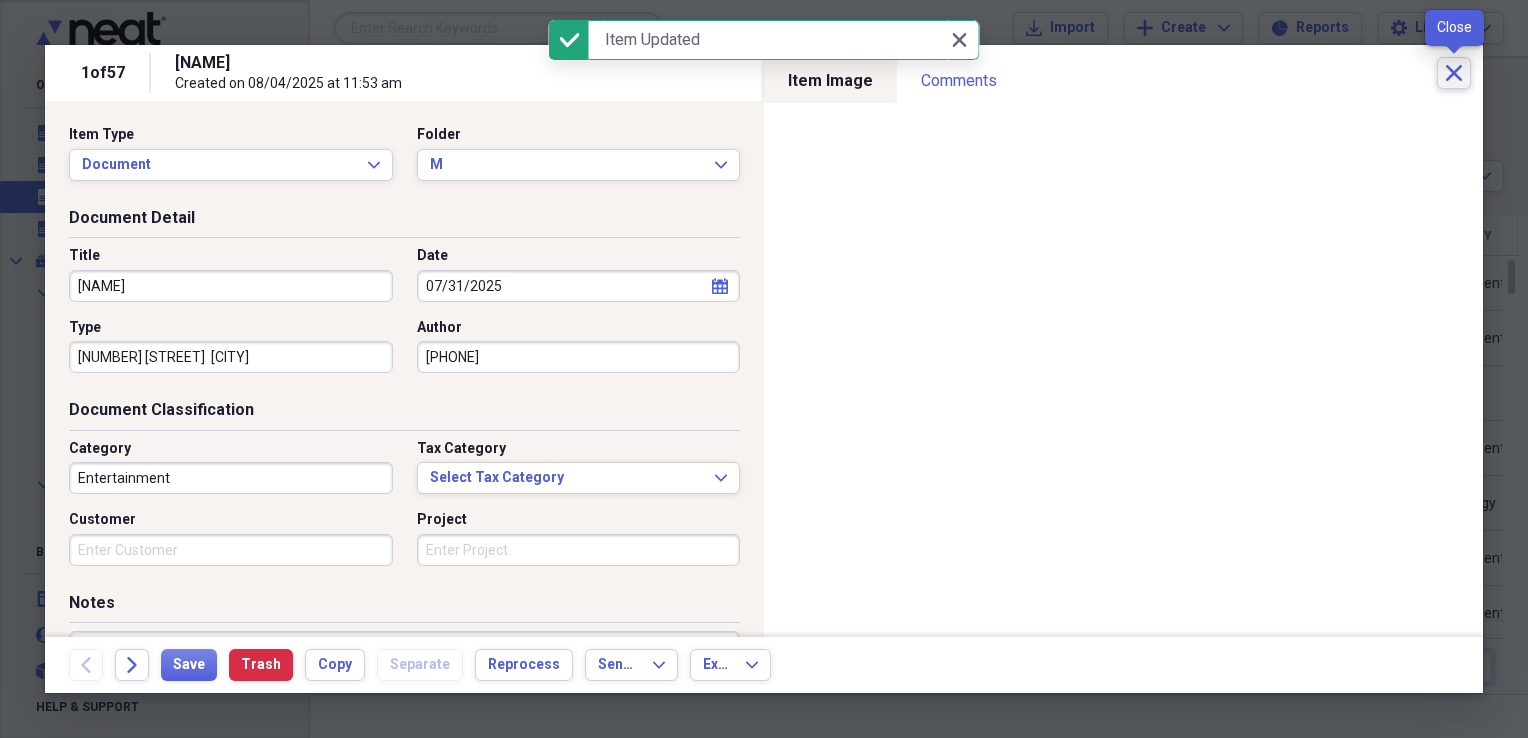 click on "Close" 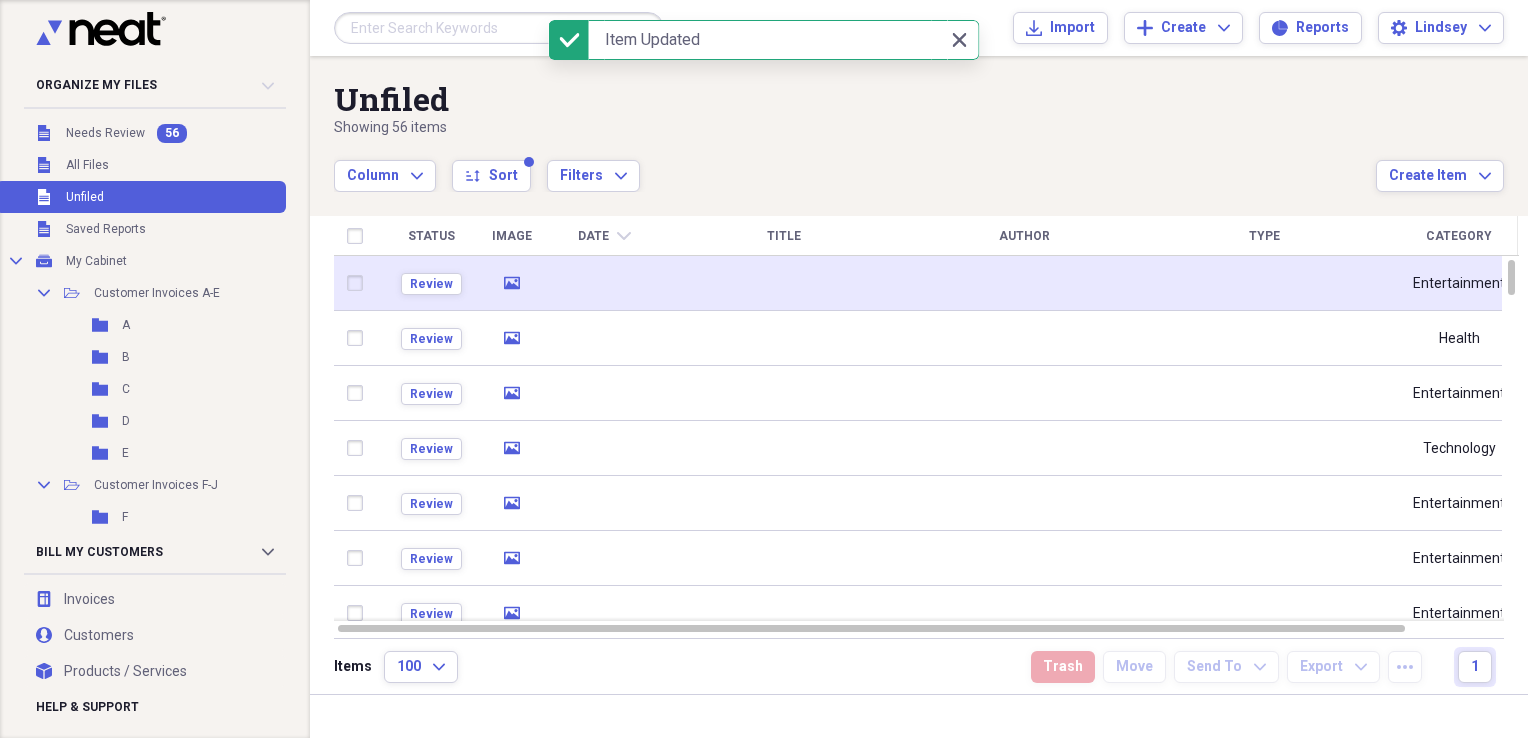 click at bounding box center (784, 283) 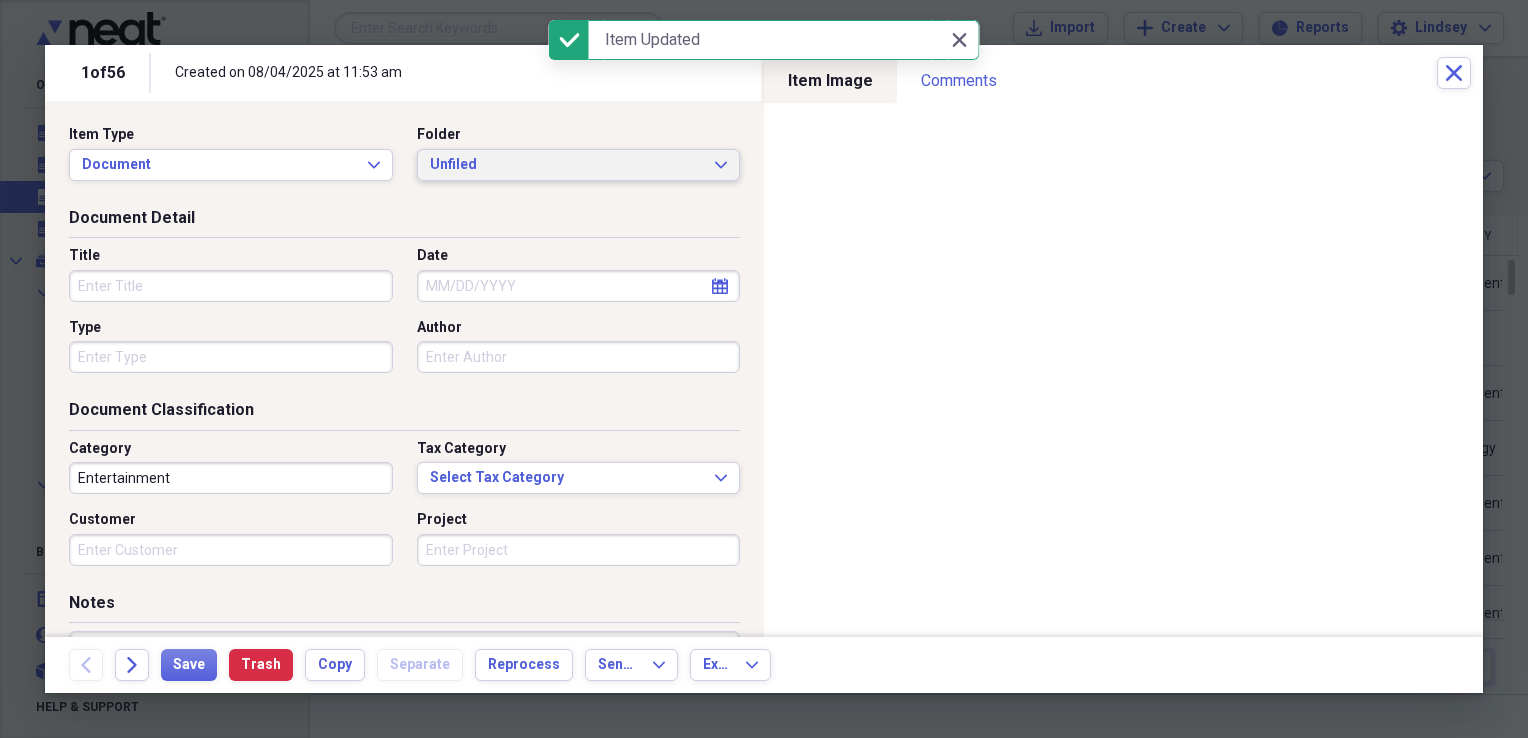 click on "Unfiled" at bounding box center (567, 165) 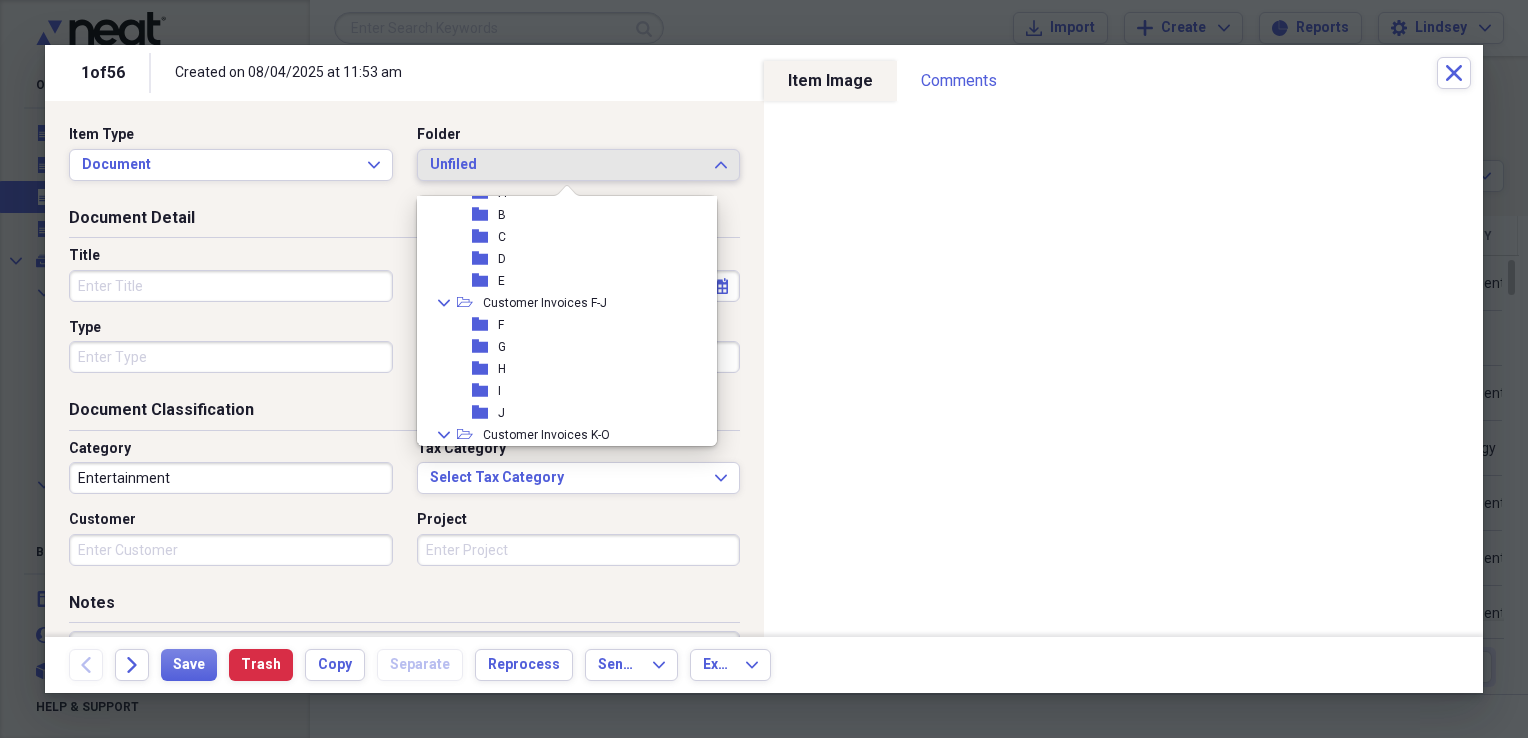 scroll, scrollTop: 100, scrollLeft: 0, axis: vertical 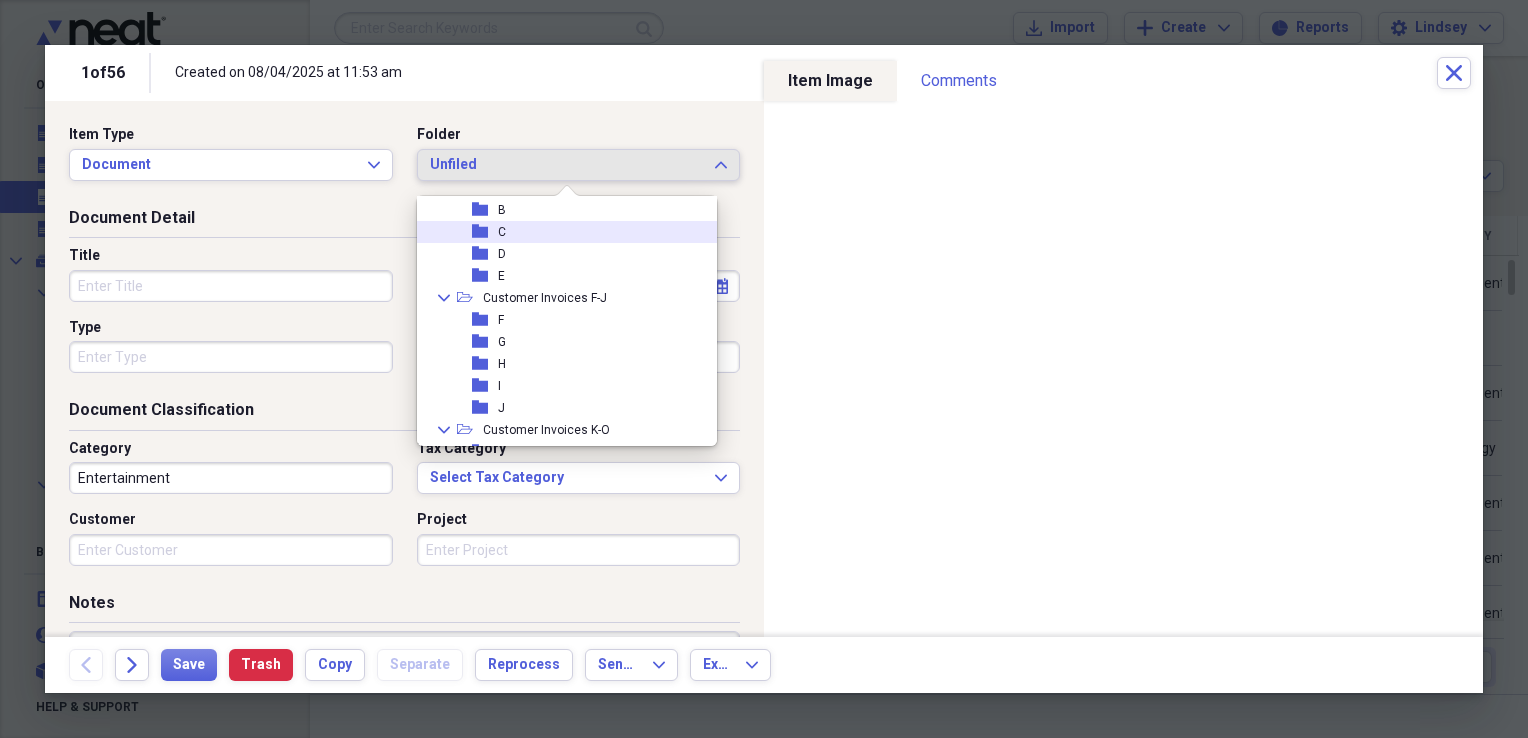 click on "folder C" at bounding box center (559, 232) 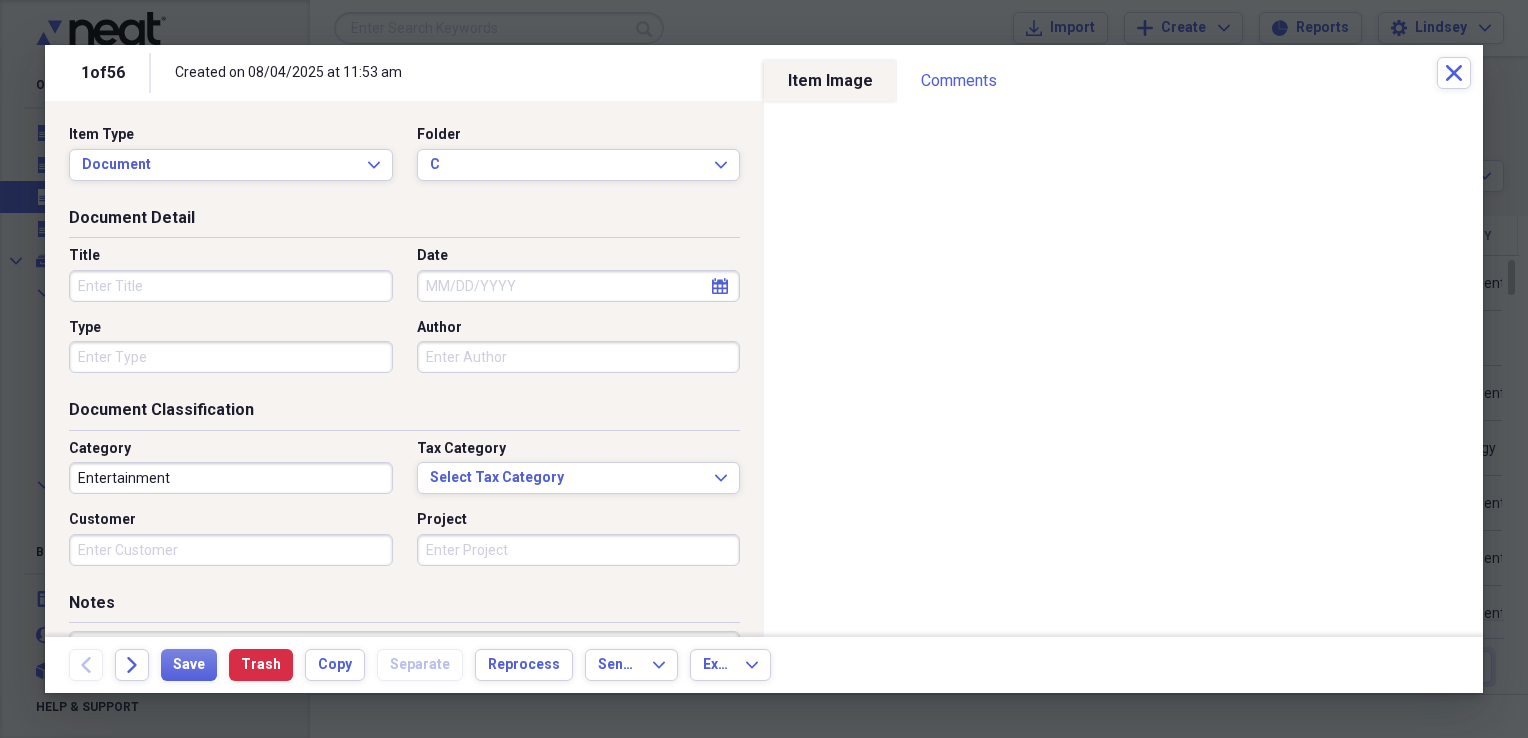 click on "Title" at bounding box center (231, 286) 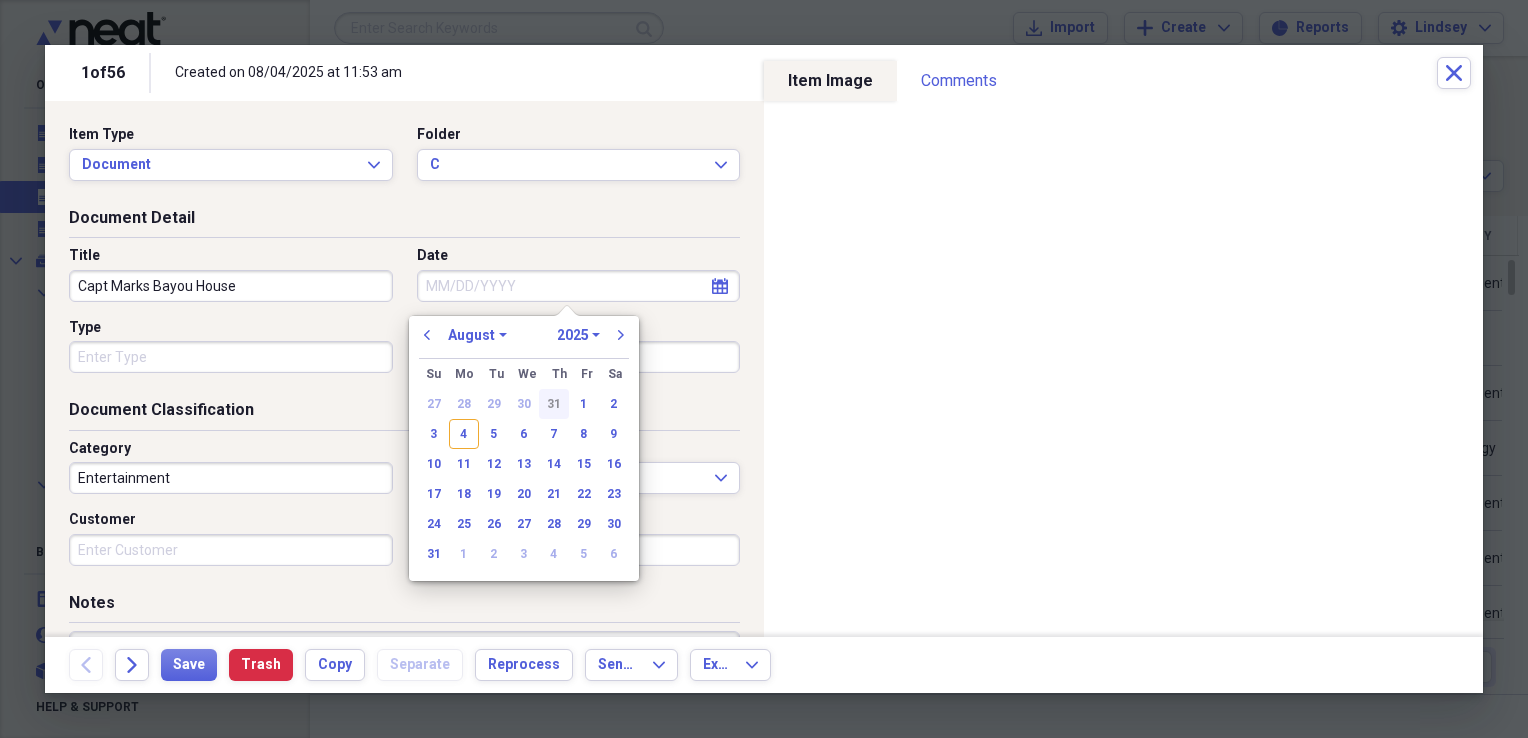 click on "31" at bounding box center (554, 404) 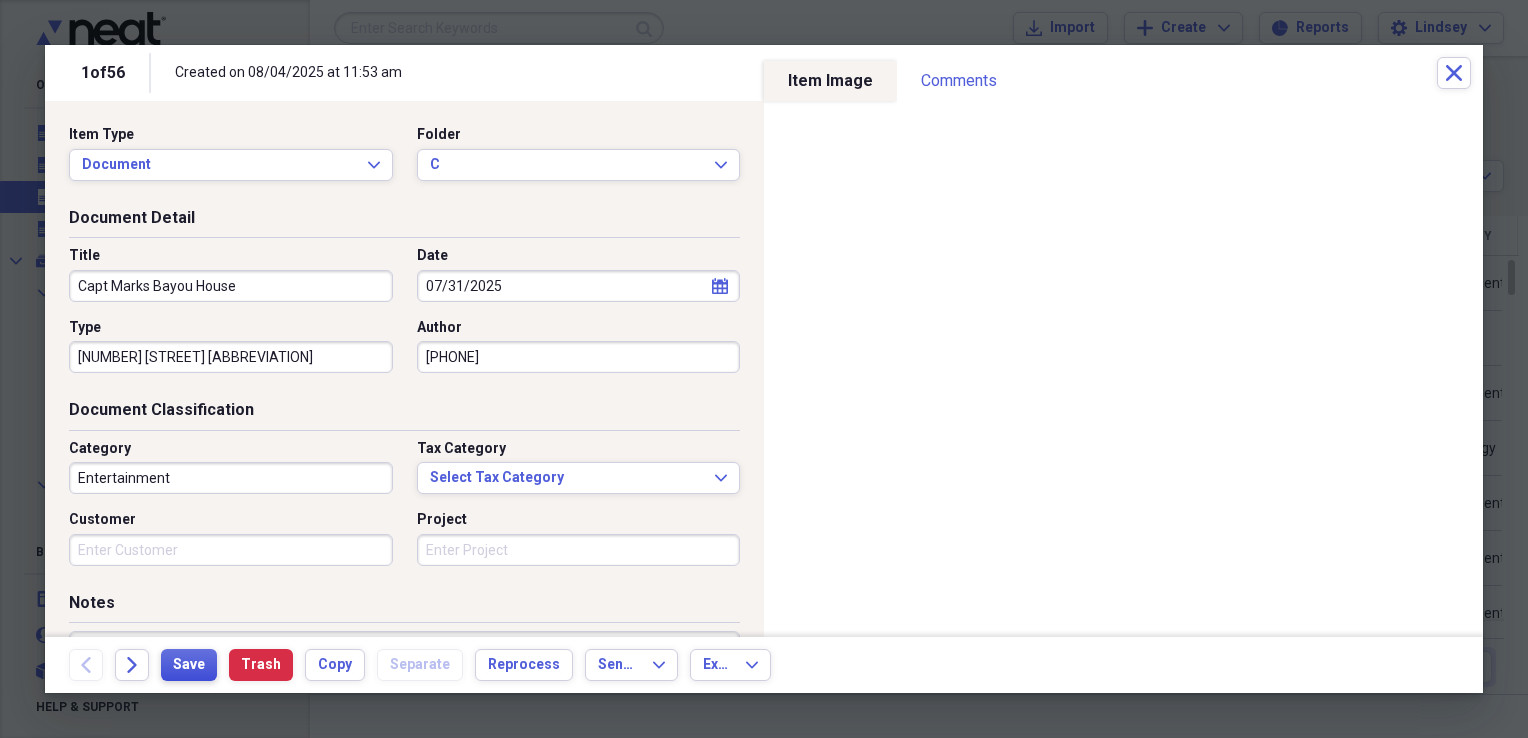 click on "Save" at bounding box center (189, 665) 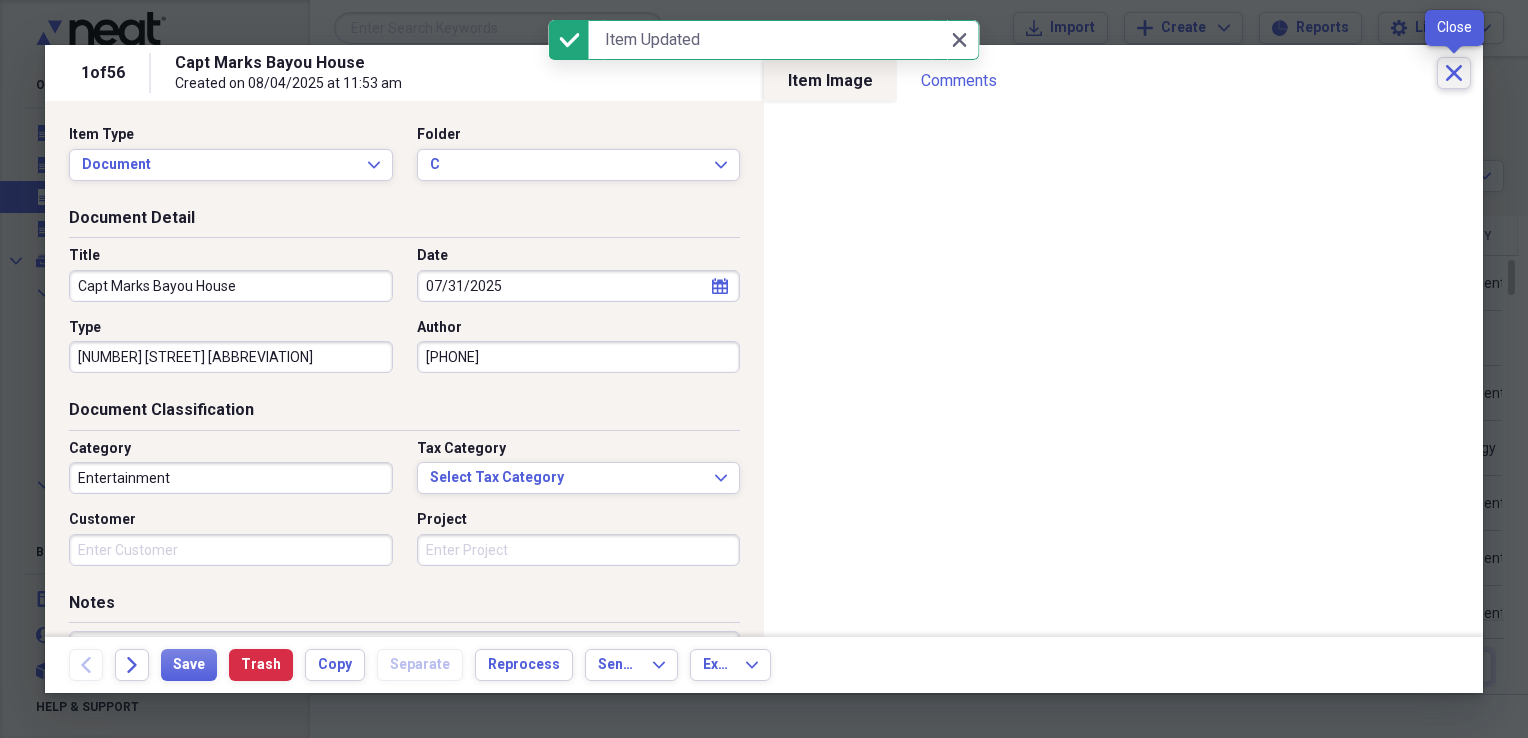 click on "Close" at bounding box center (1454, 73) 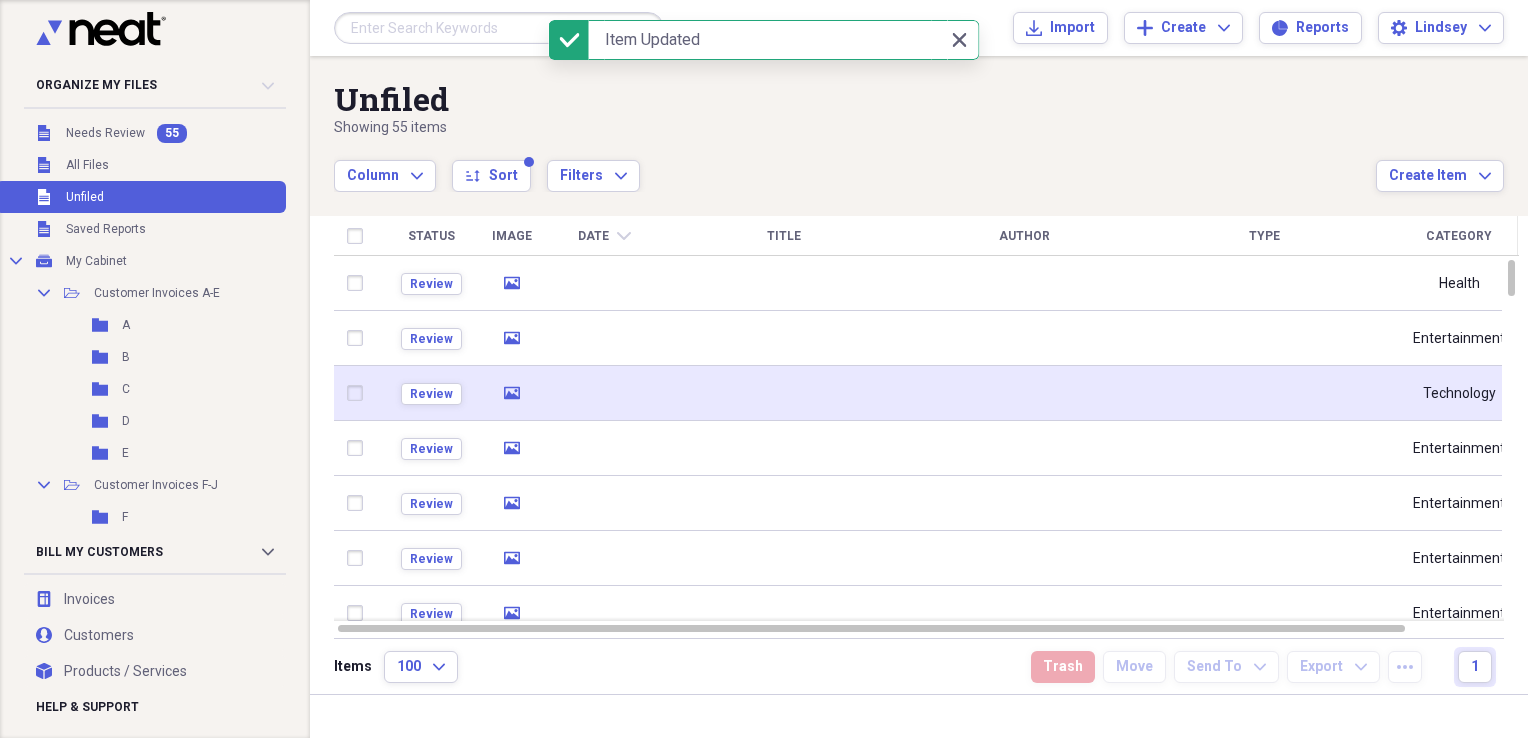 click at bounding box center [604, 393] 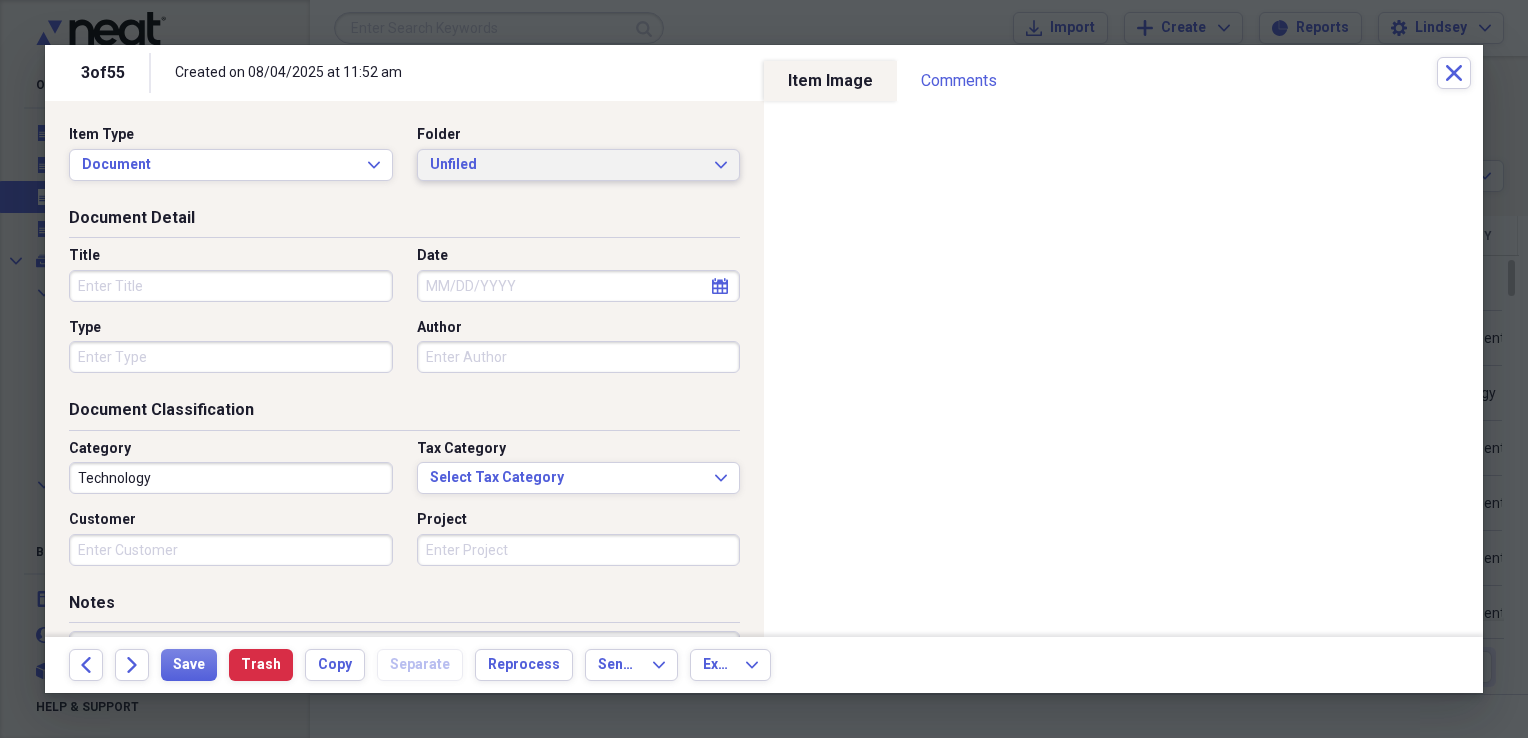 click on "Unfiled" at bounding box center [567, 165] 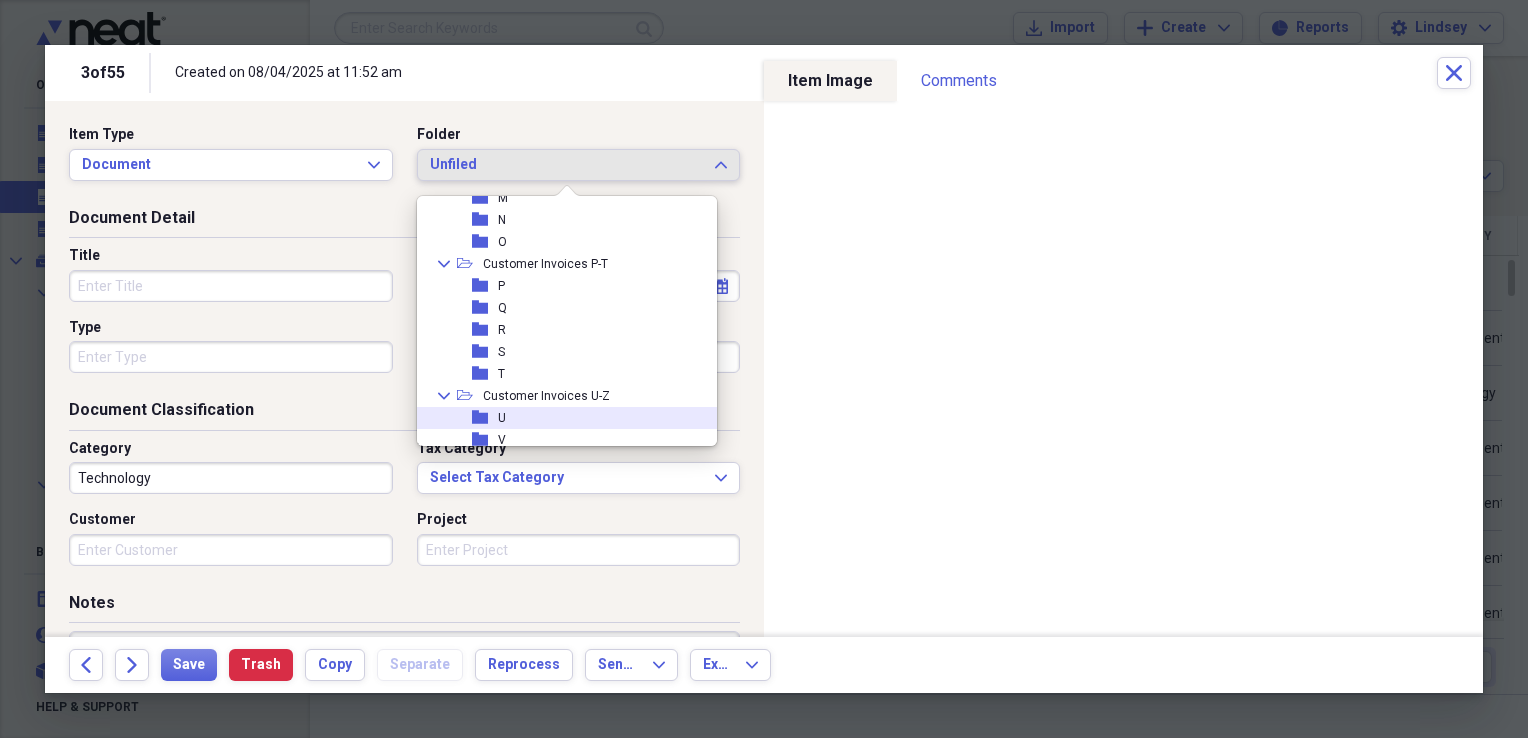 scroll, scrollTop: 400, scrollLeft: 0, axis: vertical 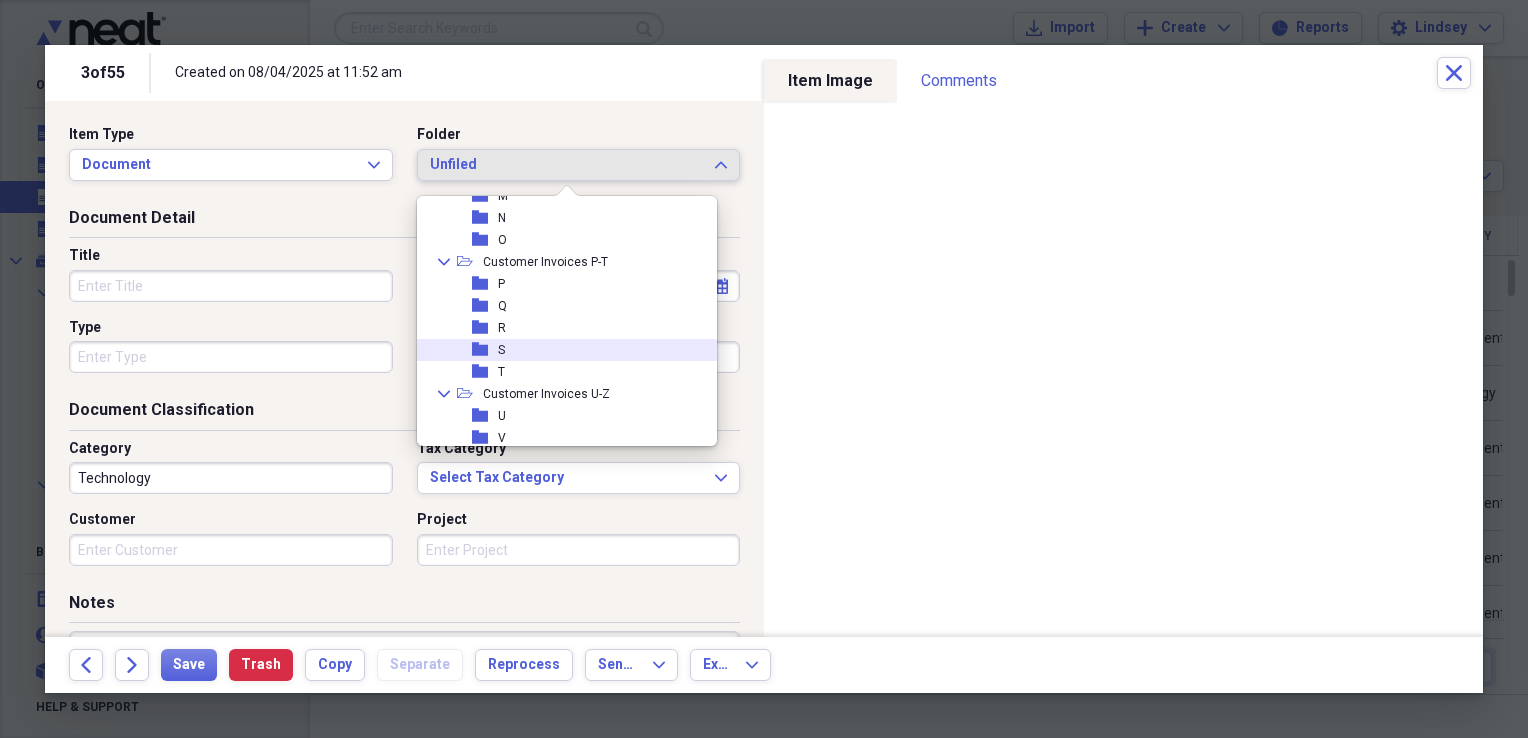 click on "folder S" at bounding box center [559, 350] 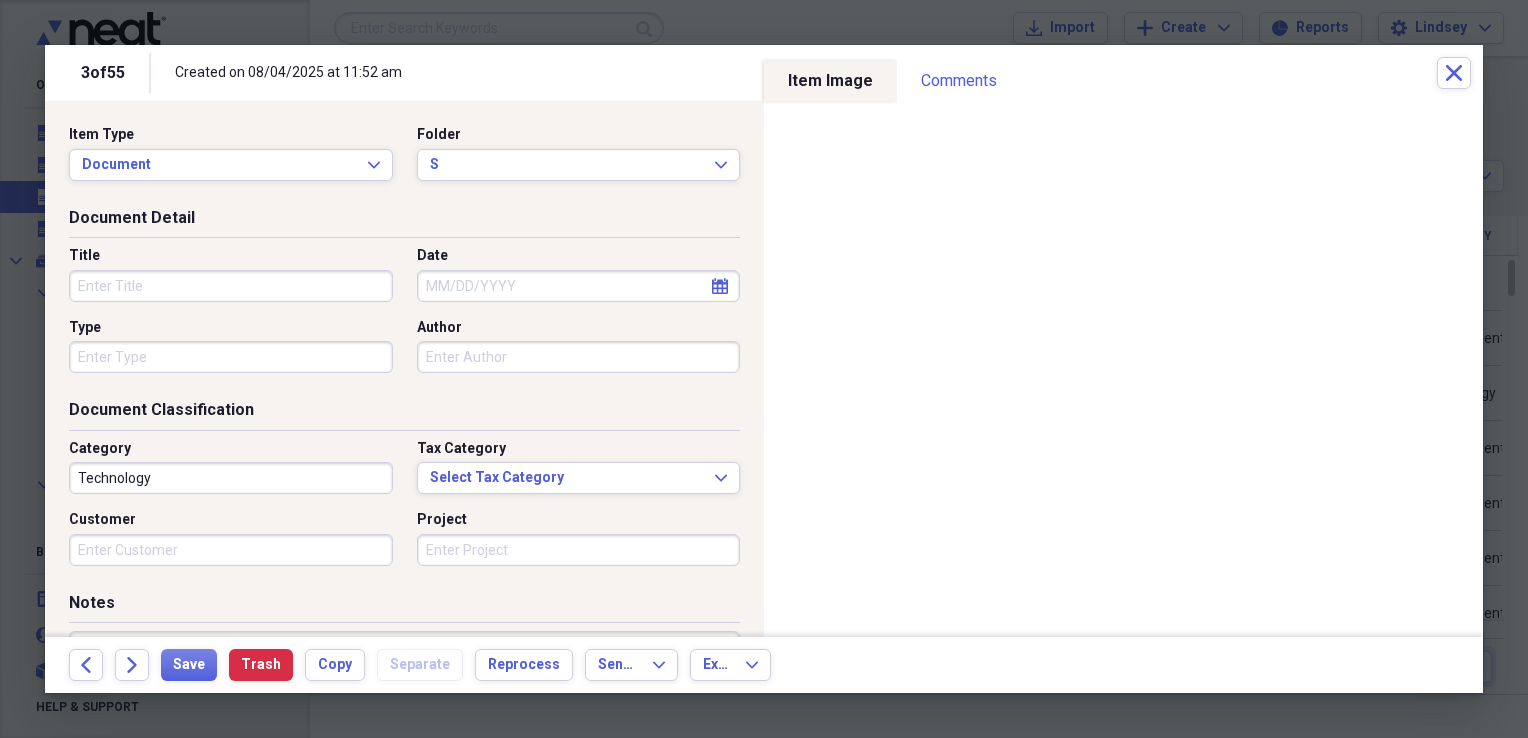 click on "Title" at bounding box center [231, 286] 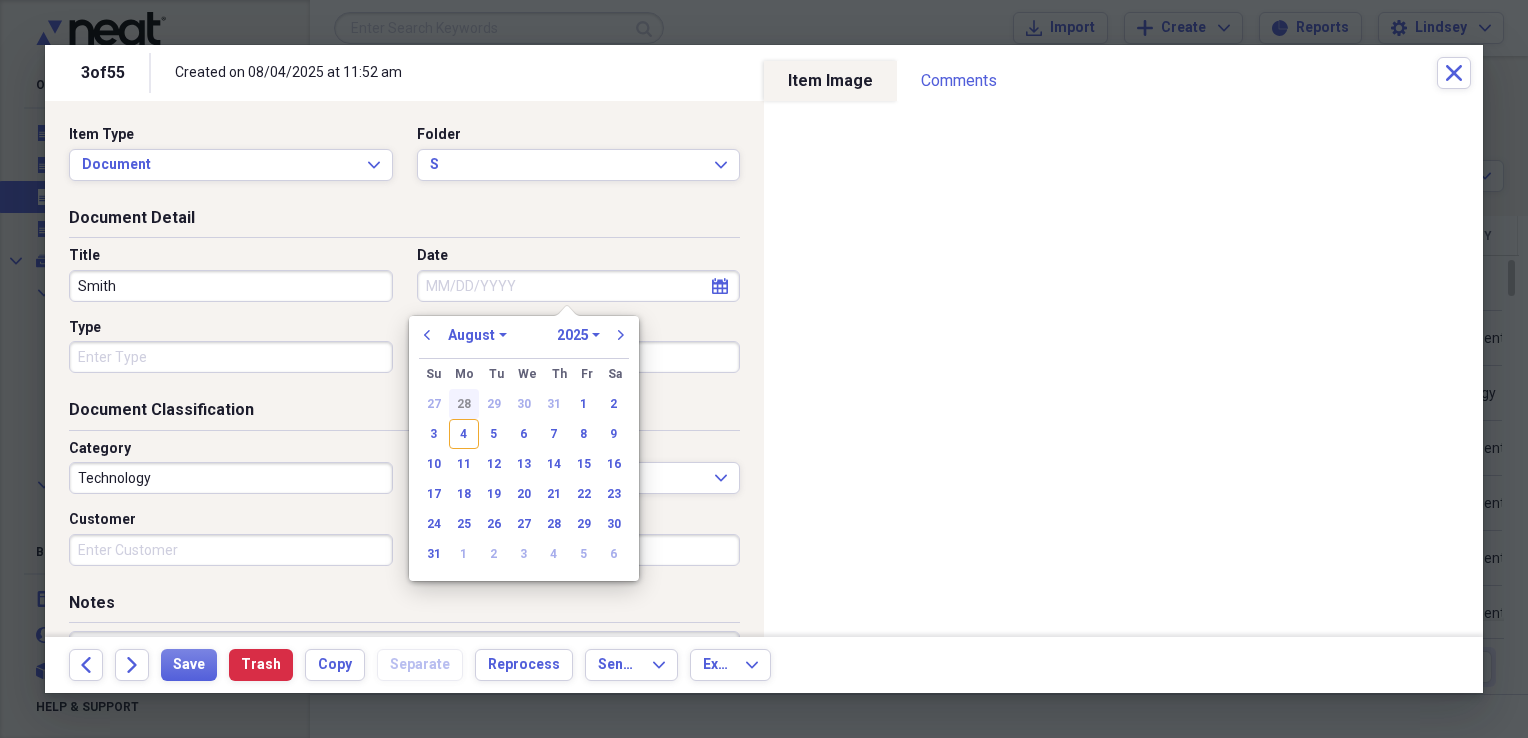 click on "28" at bounding box center (464, 404) 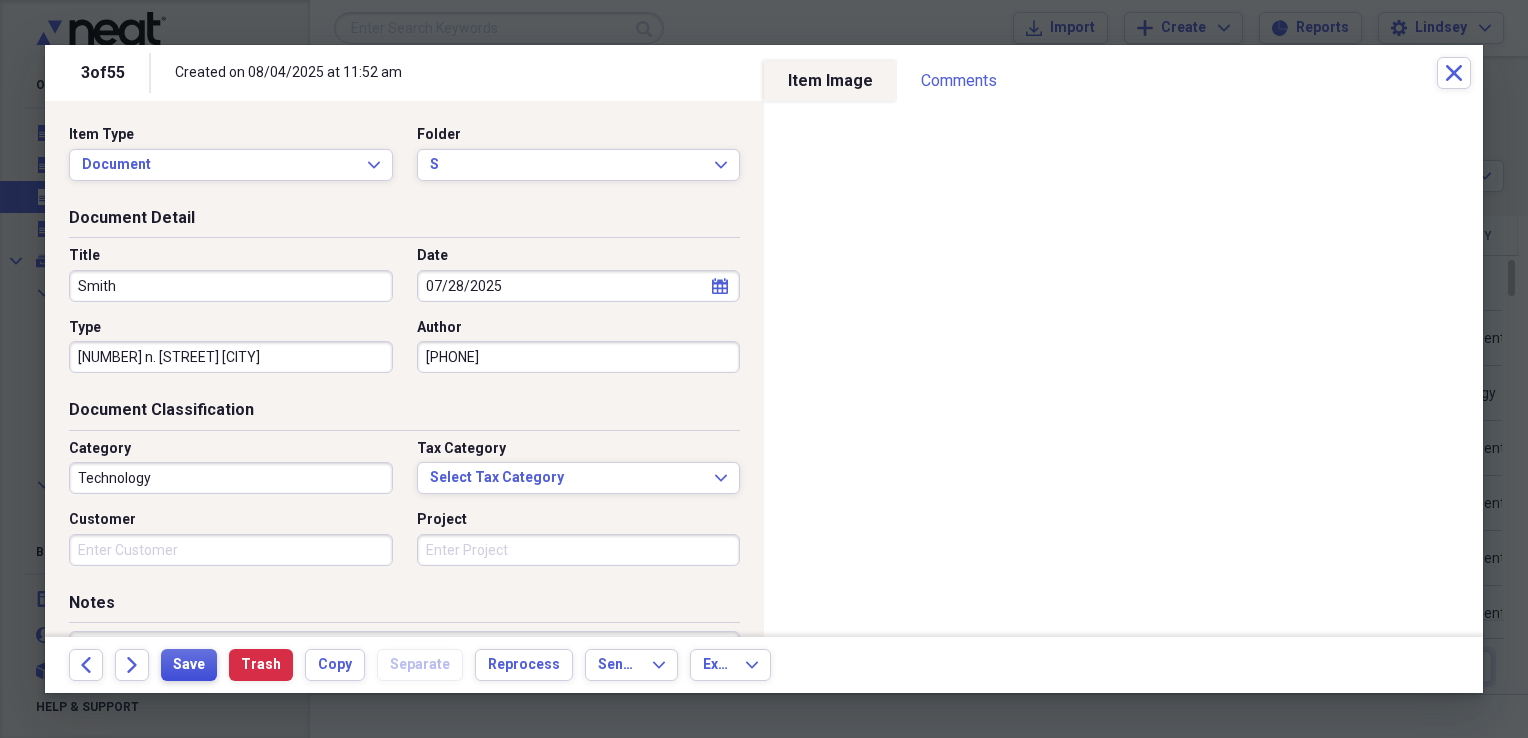 click on "Save" at bounding box center [189, 665] 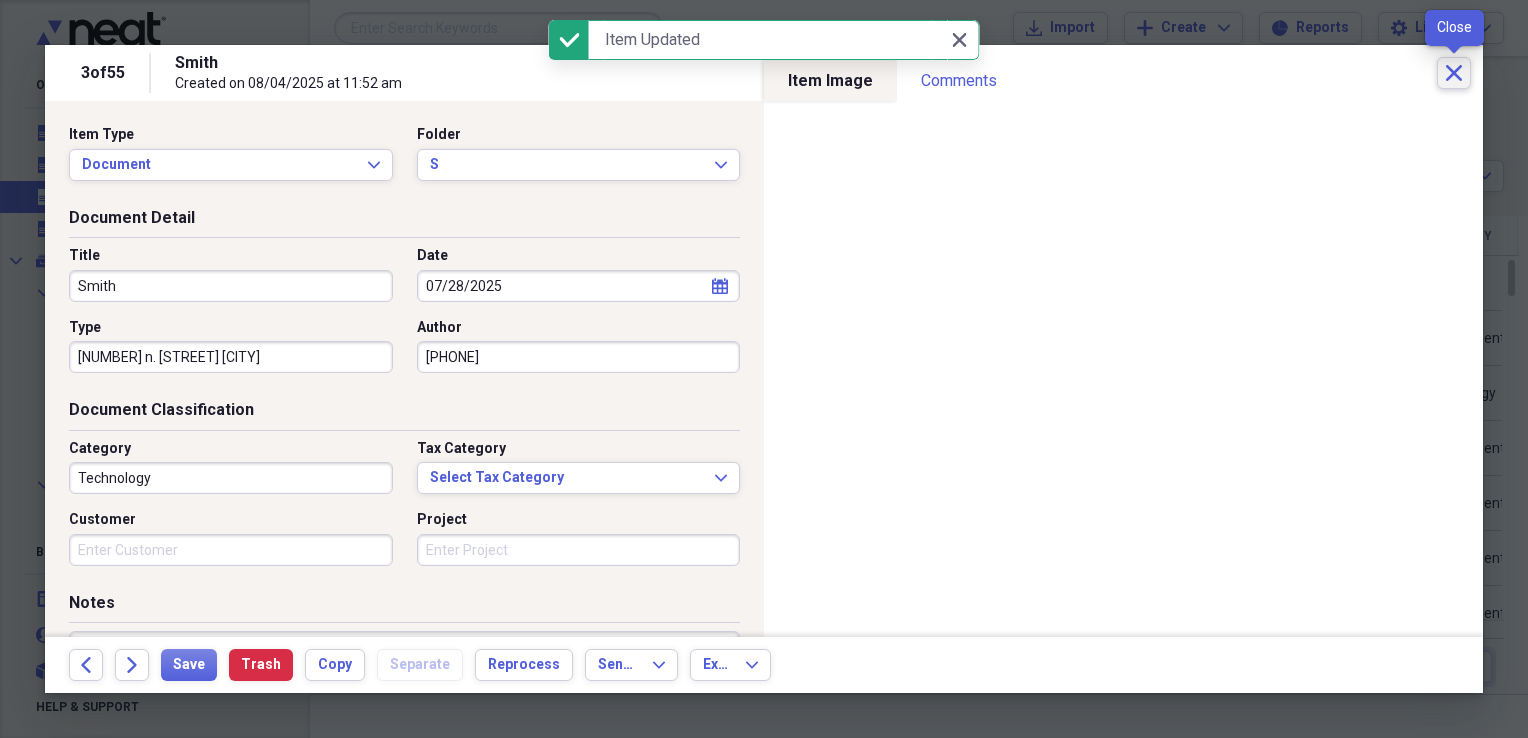 click on "Close" 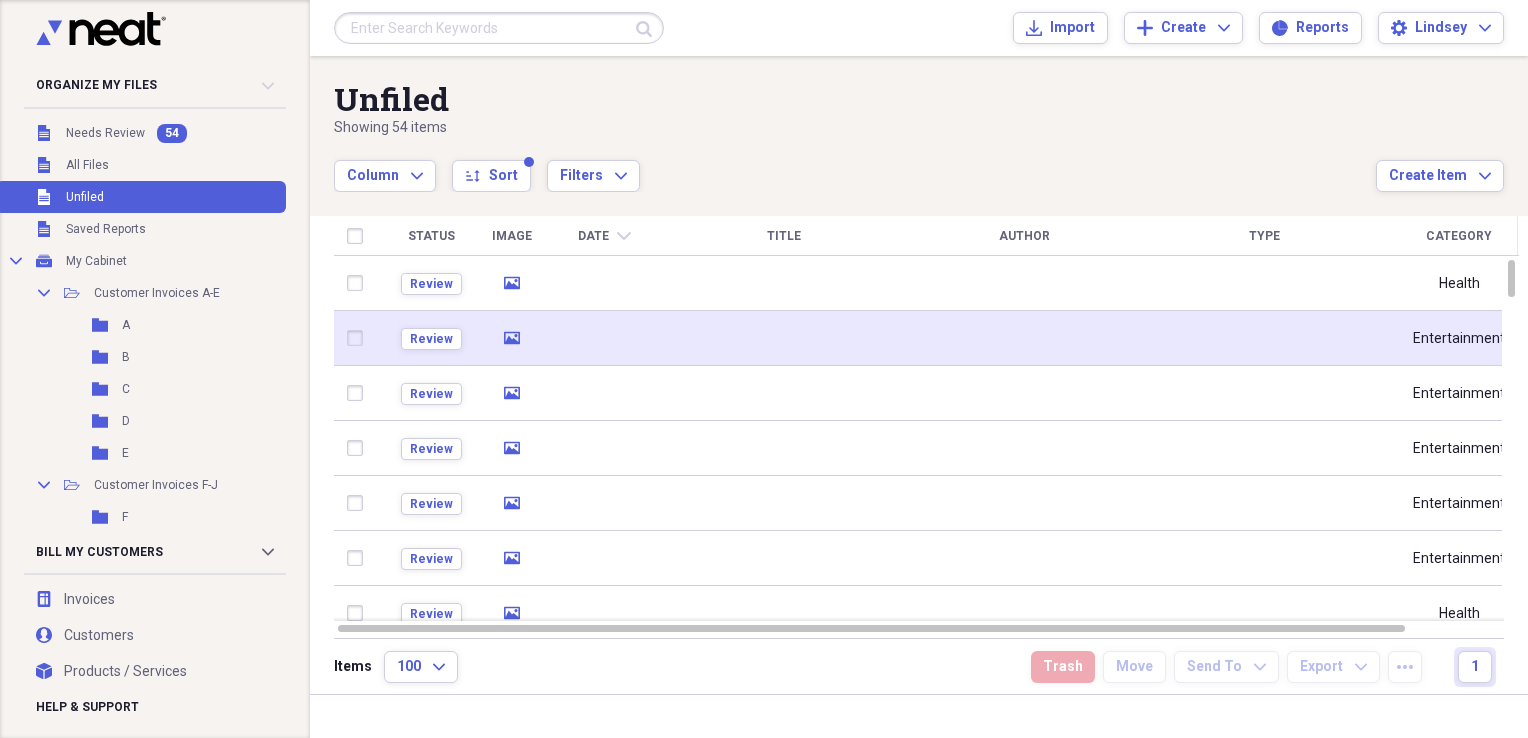 click at bounding box center [784, 338] 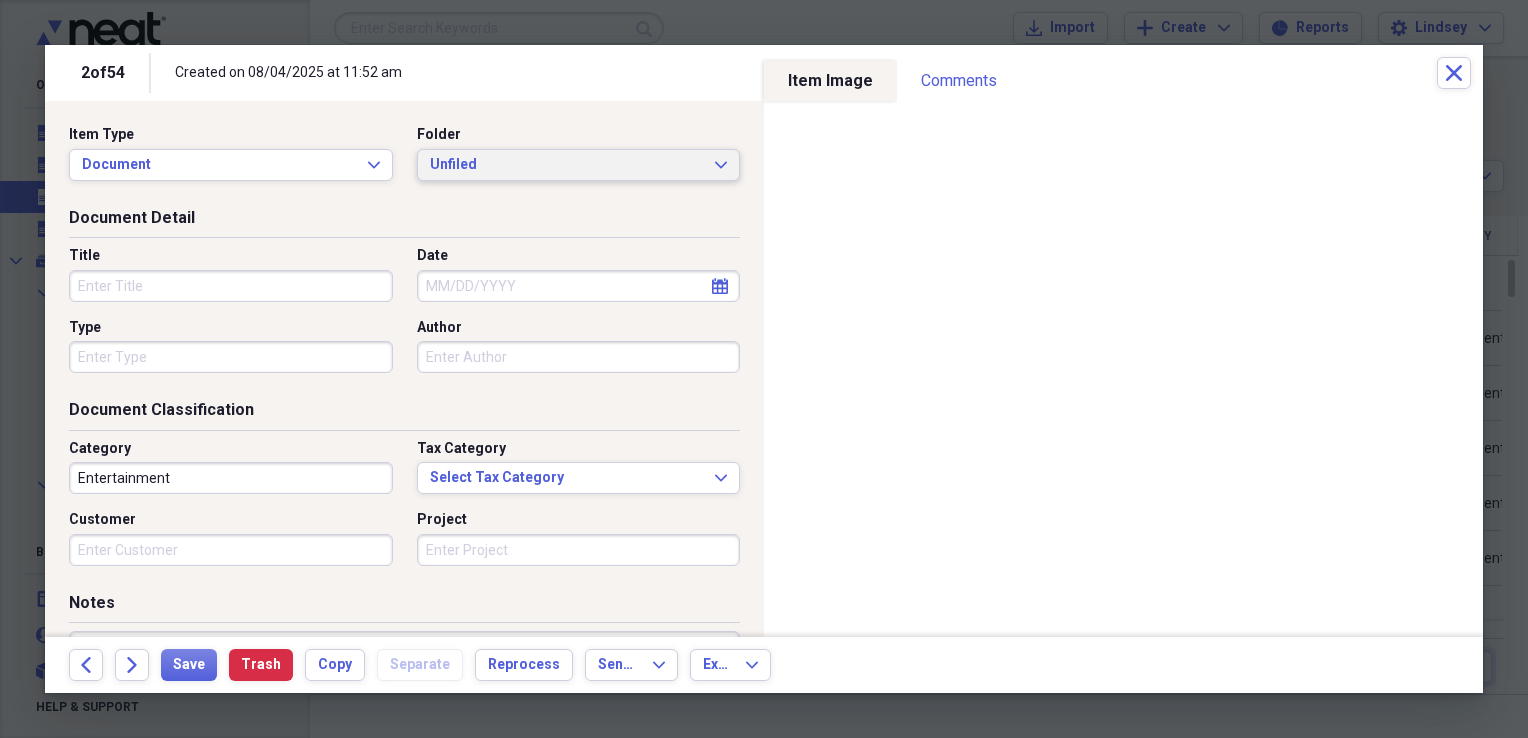 click on "Unfiled" at bounding box center (567, 165) 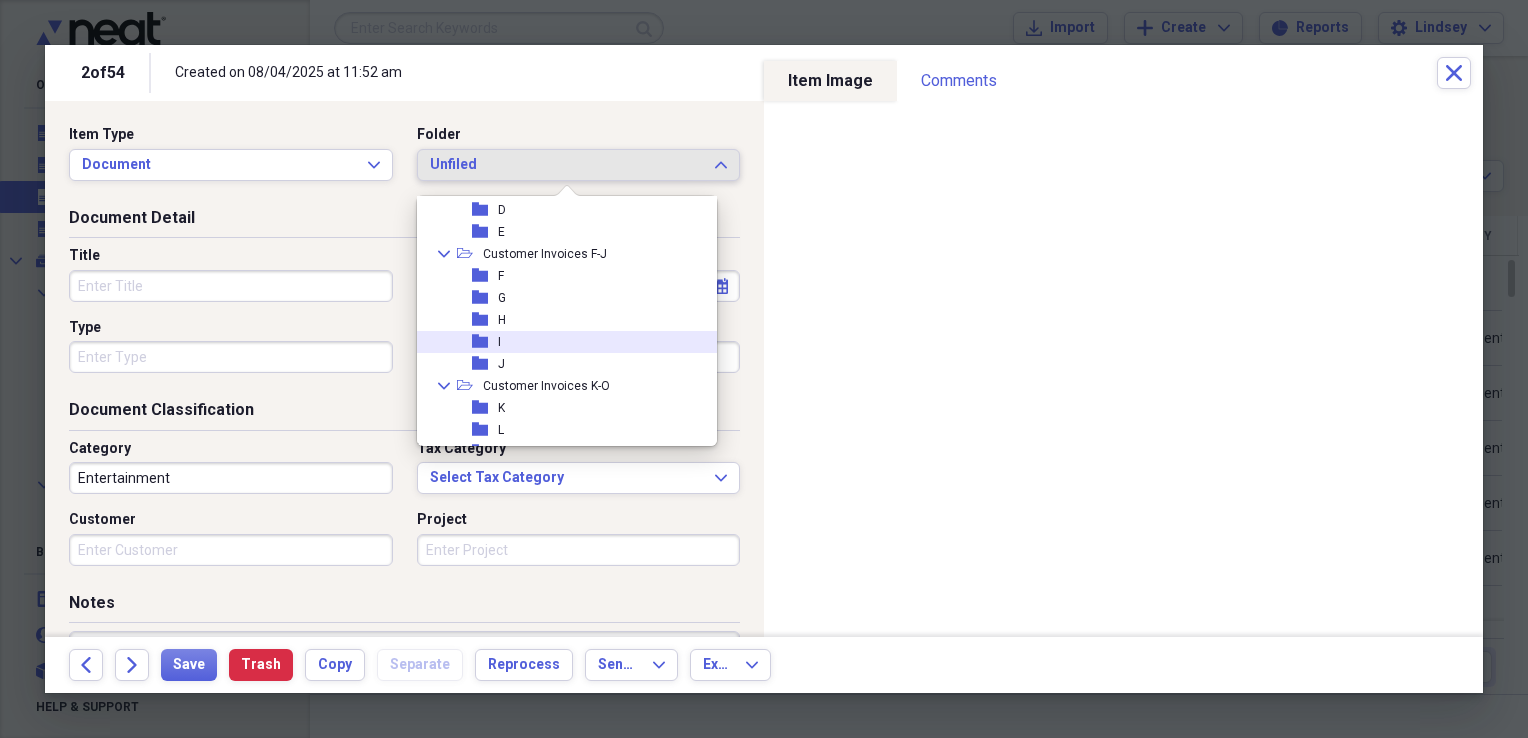 scroll, scrollTop: 200, scrollLeft: 0, axis: vertical 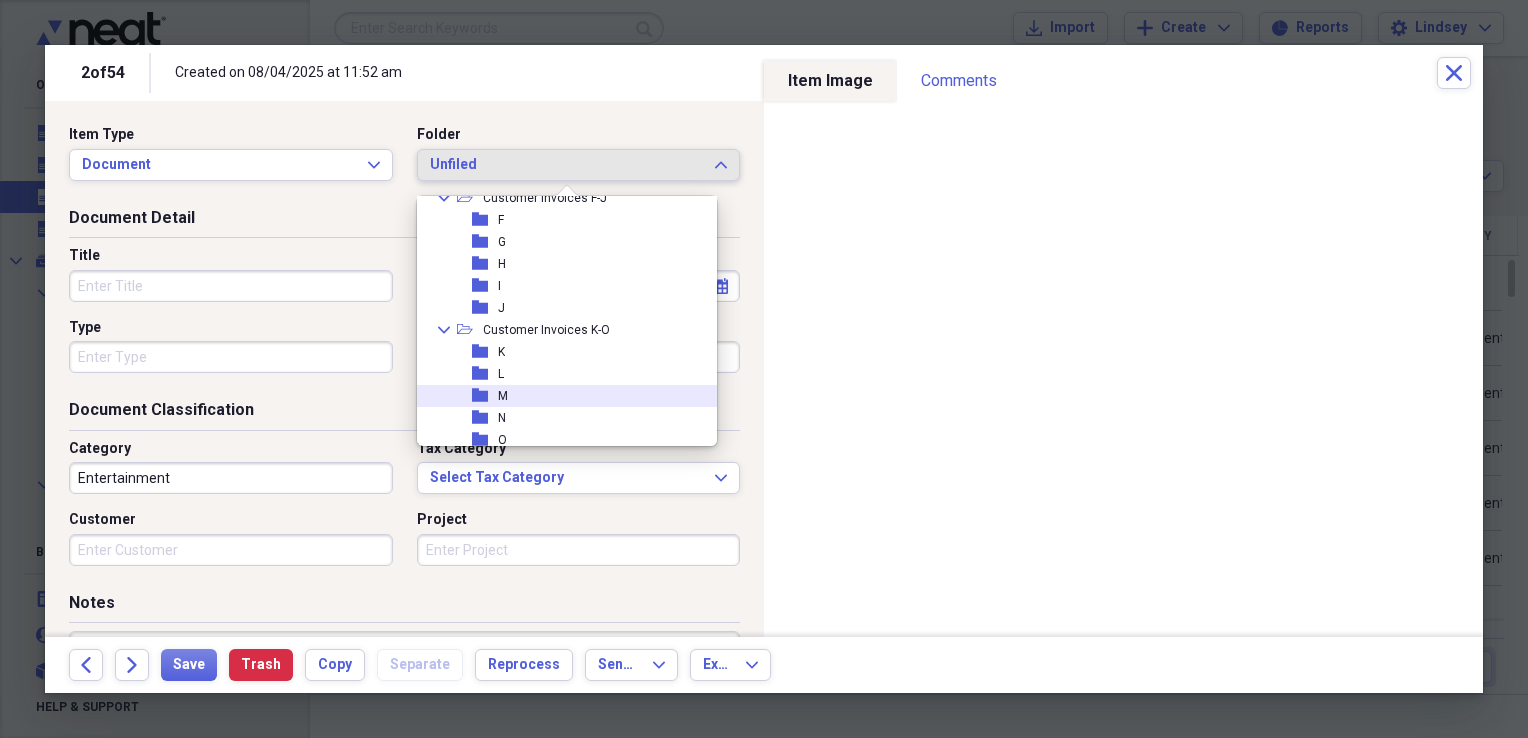 click on "folder M" at bounding box center (559, 396) 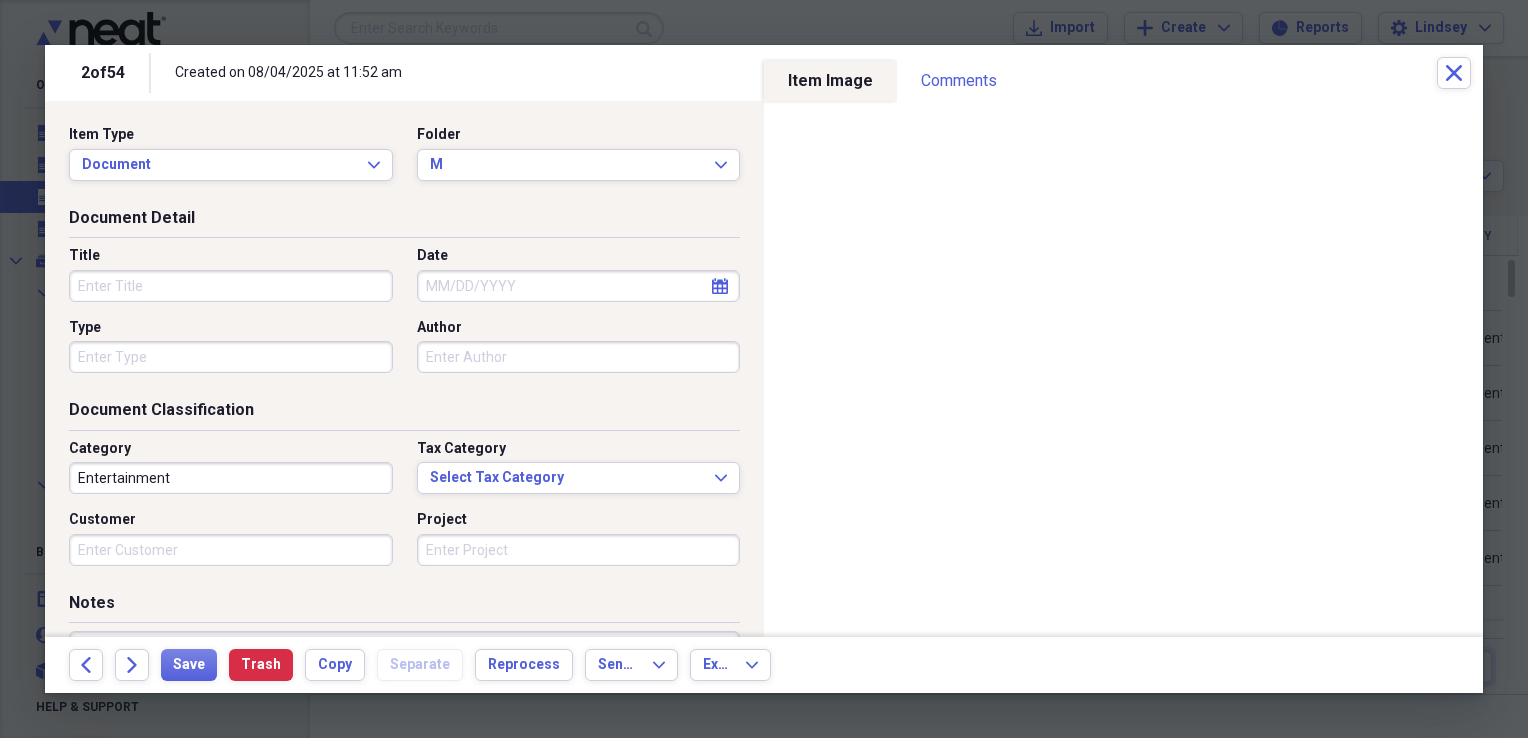 click on "Title" at bounding box center [231, 286] 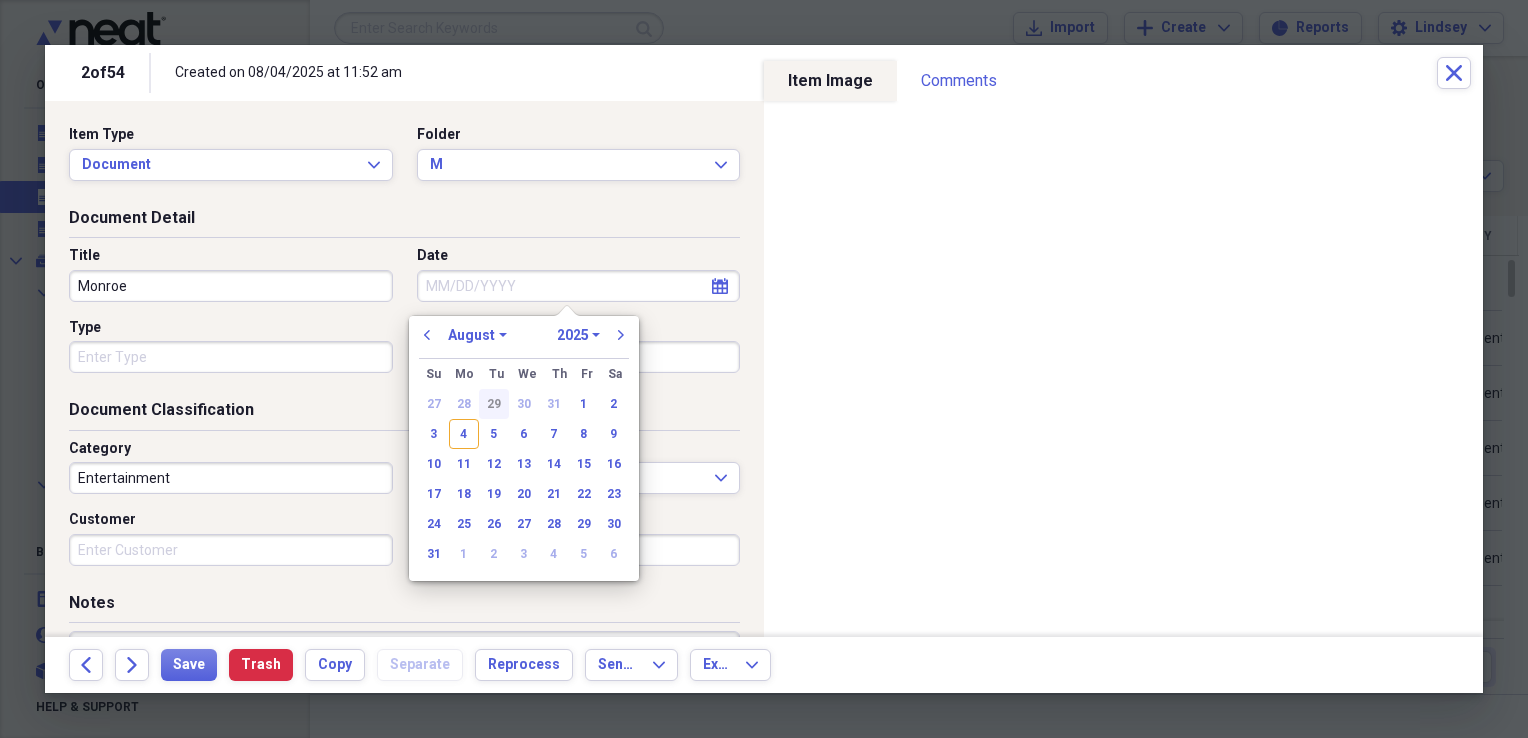 click on "29" at bounding box center [494, 404] 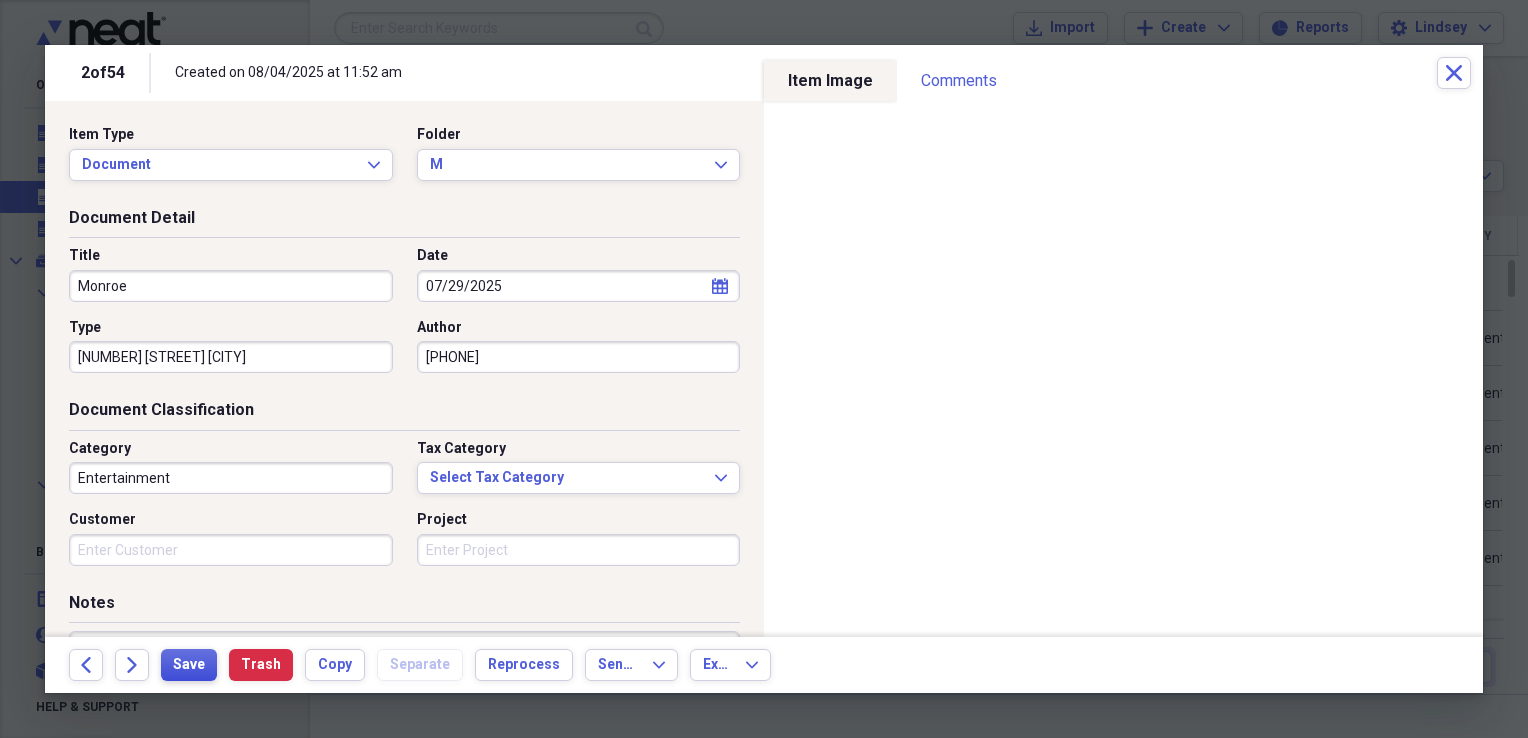 click on "Save" at bounding box center [189, 665] 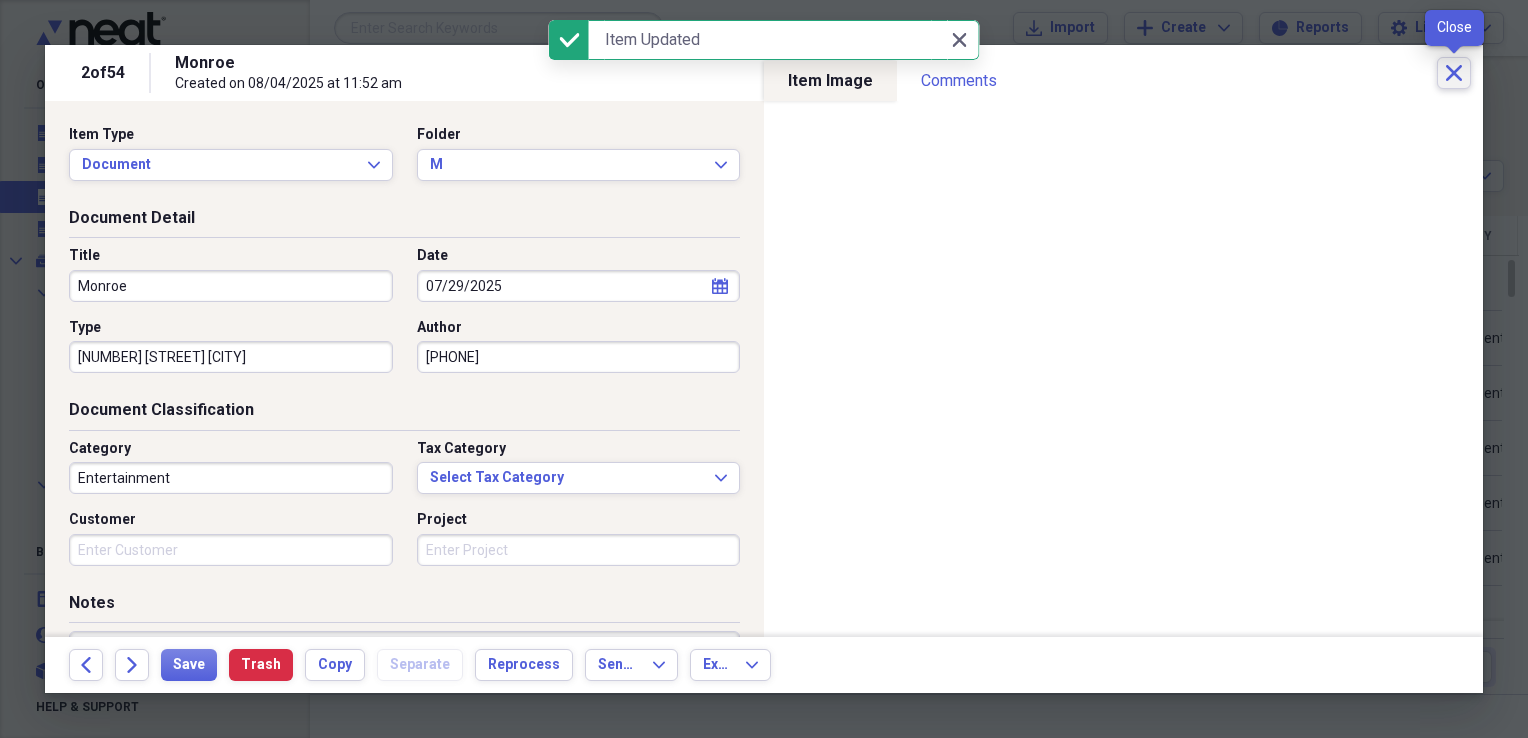 click on "Close" 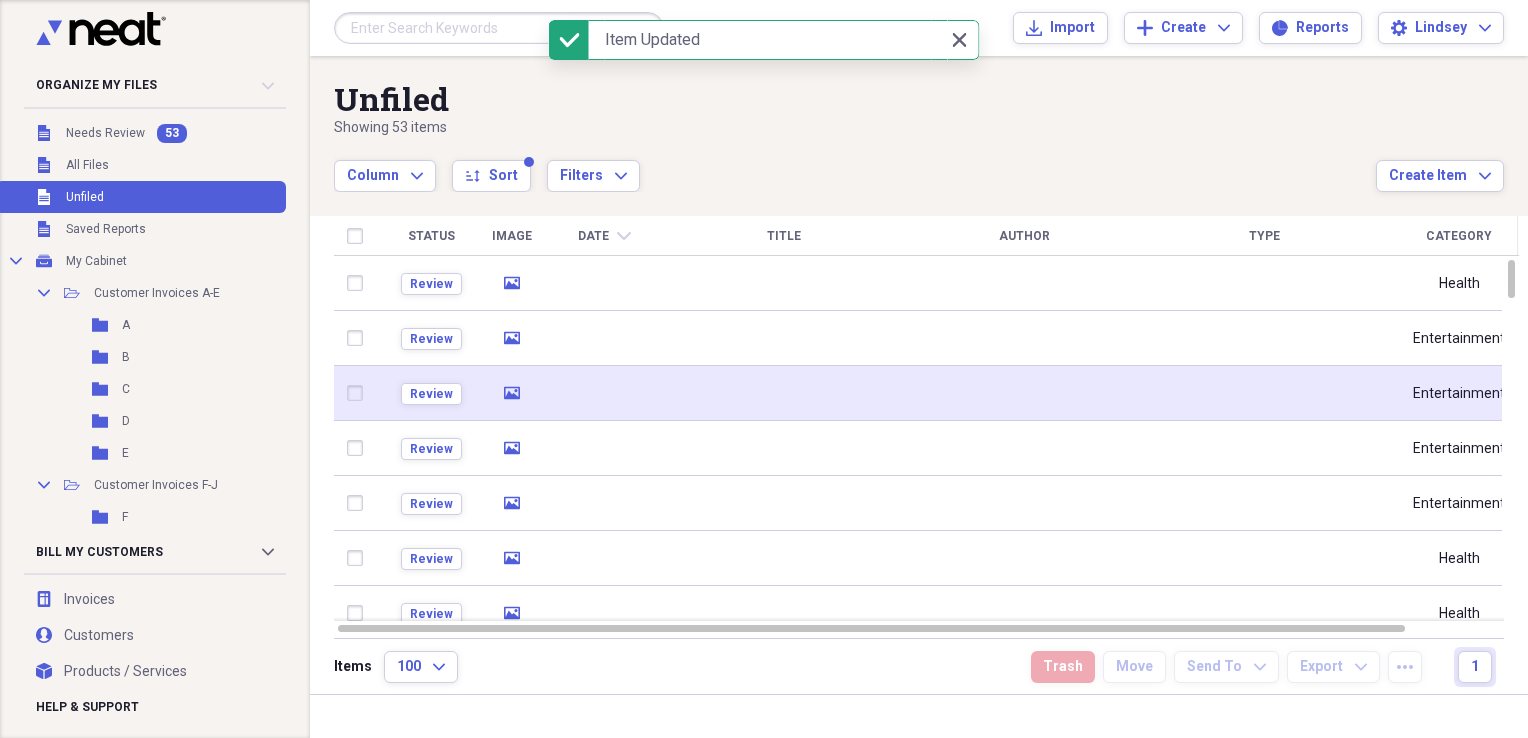 click at bounding box center (784, 393) 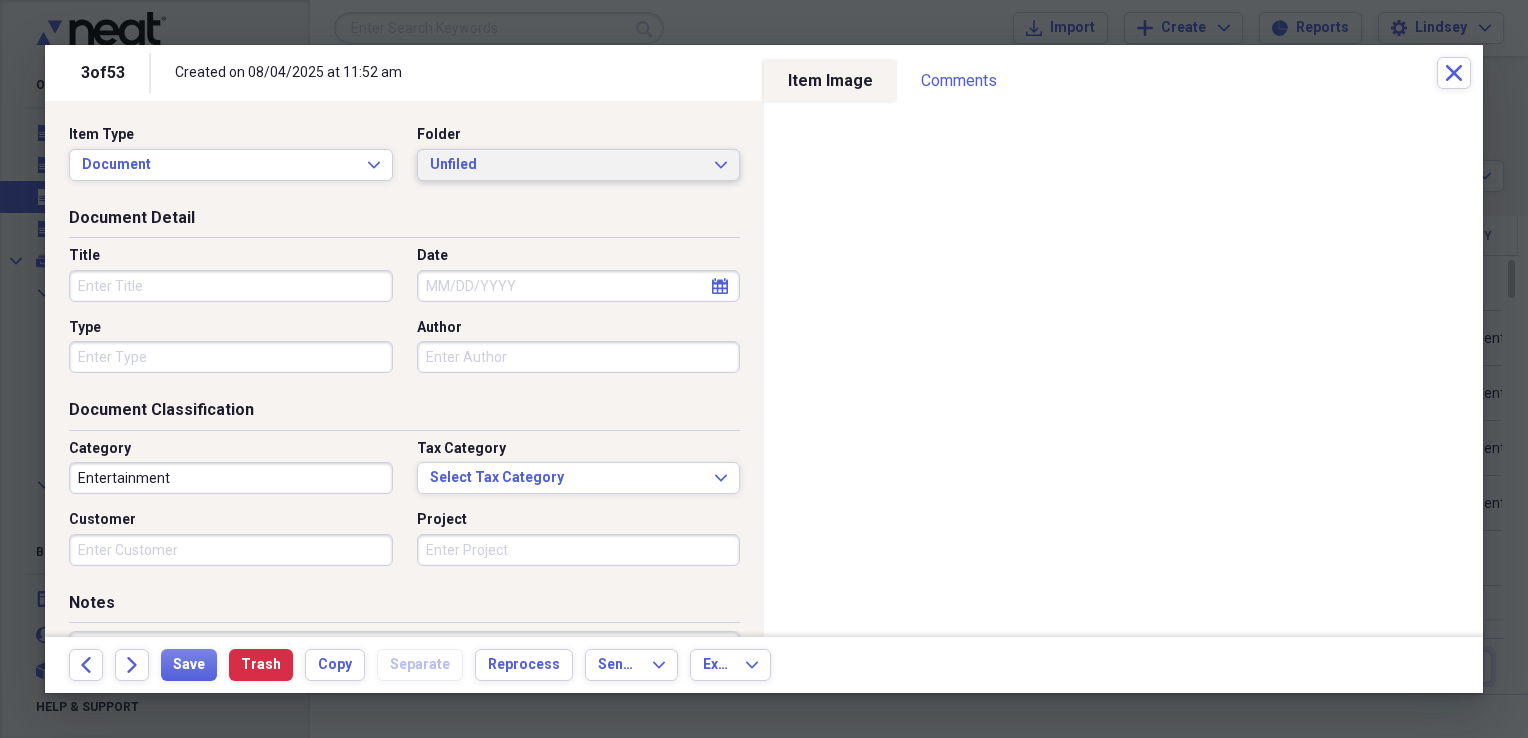 click on "Unfiled" at bounding box center (567, 165) 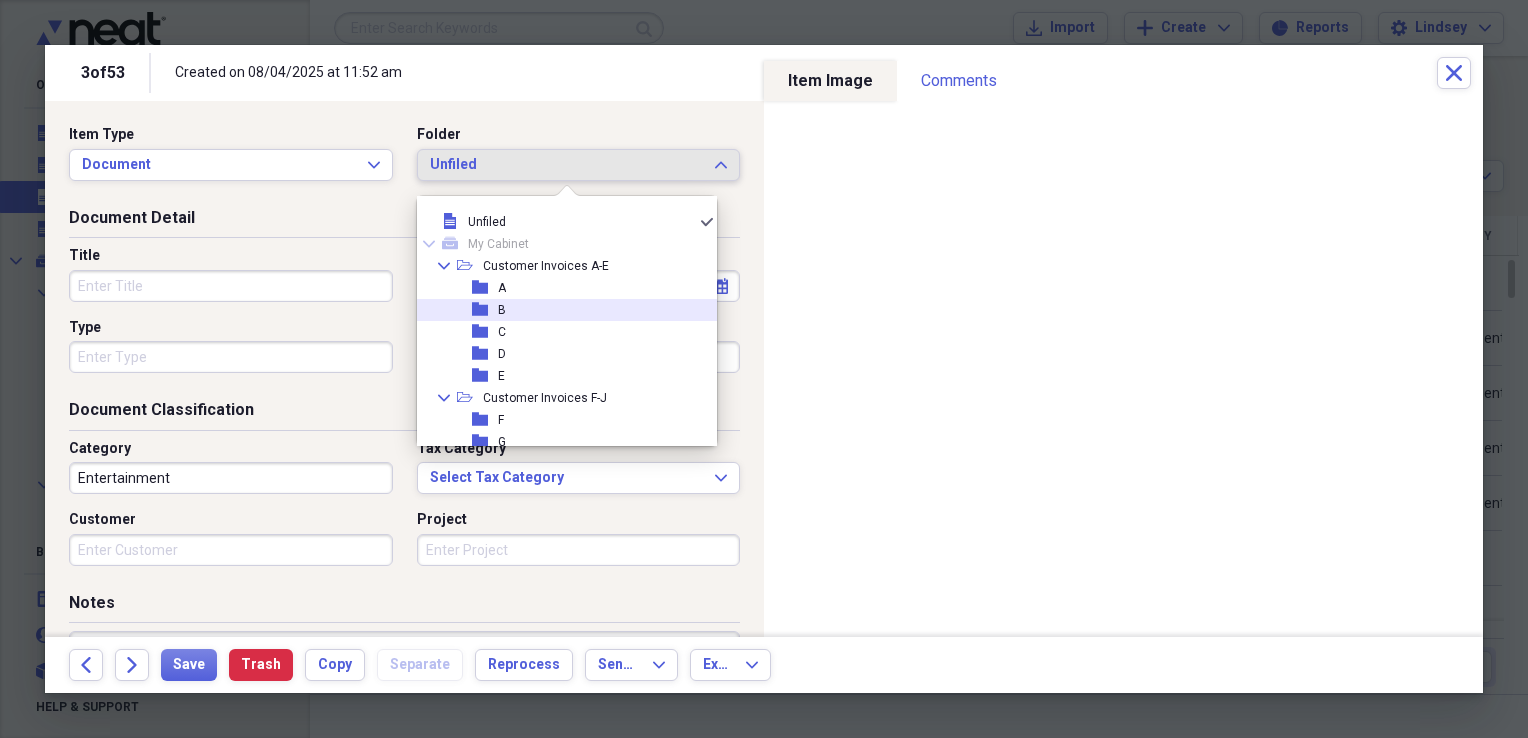 click on "folder B" at bounding box center [559, 310] 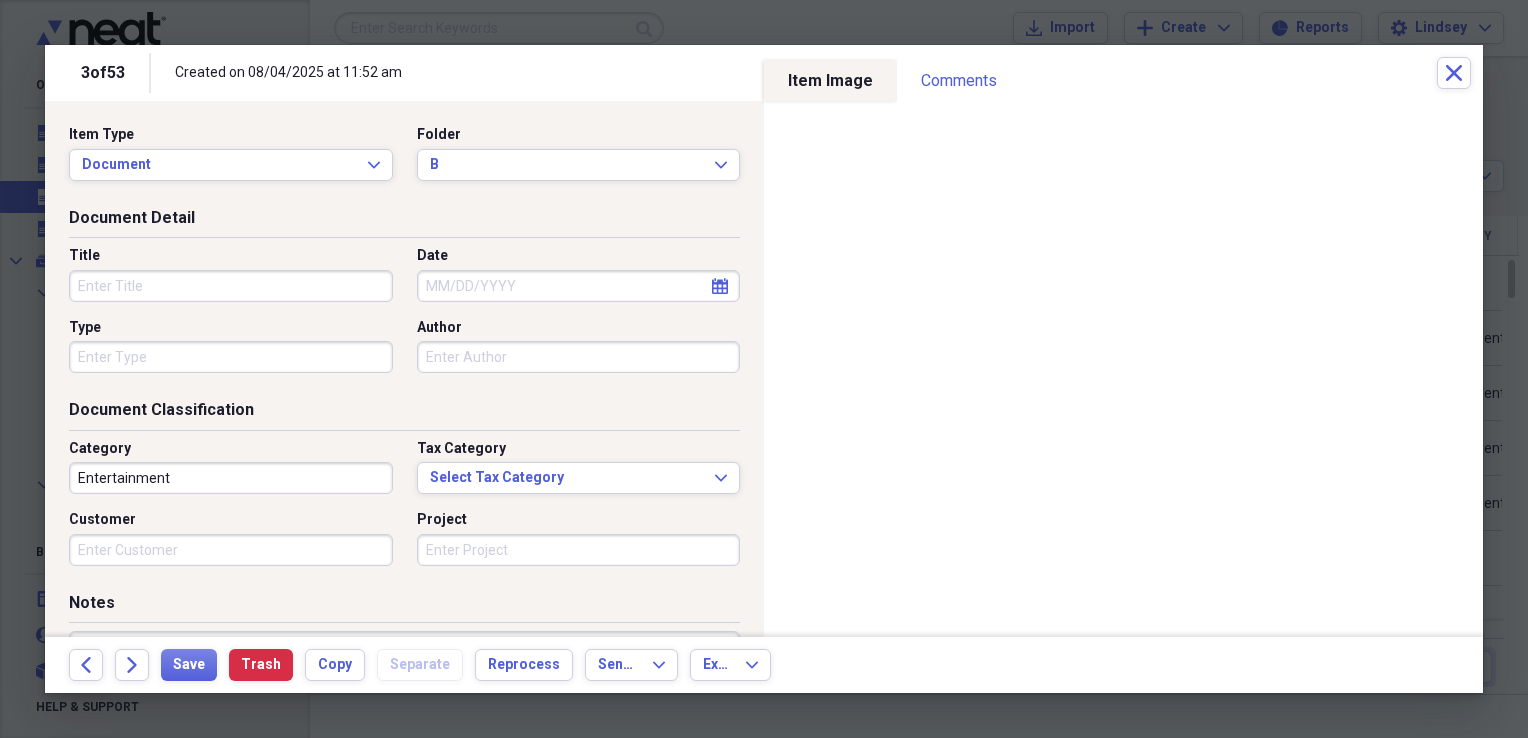 click on "Title" at bounding box center [231, 286] 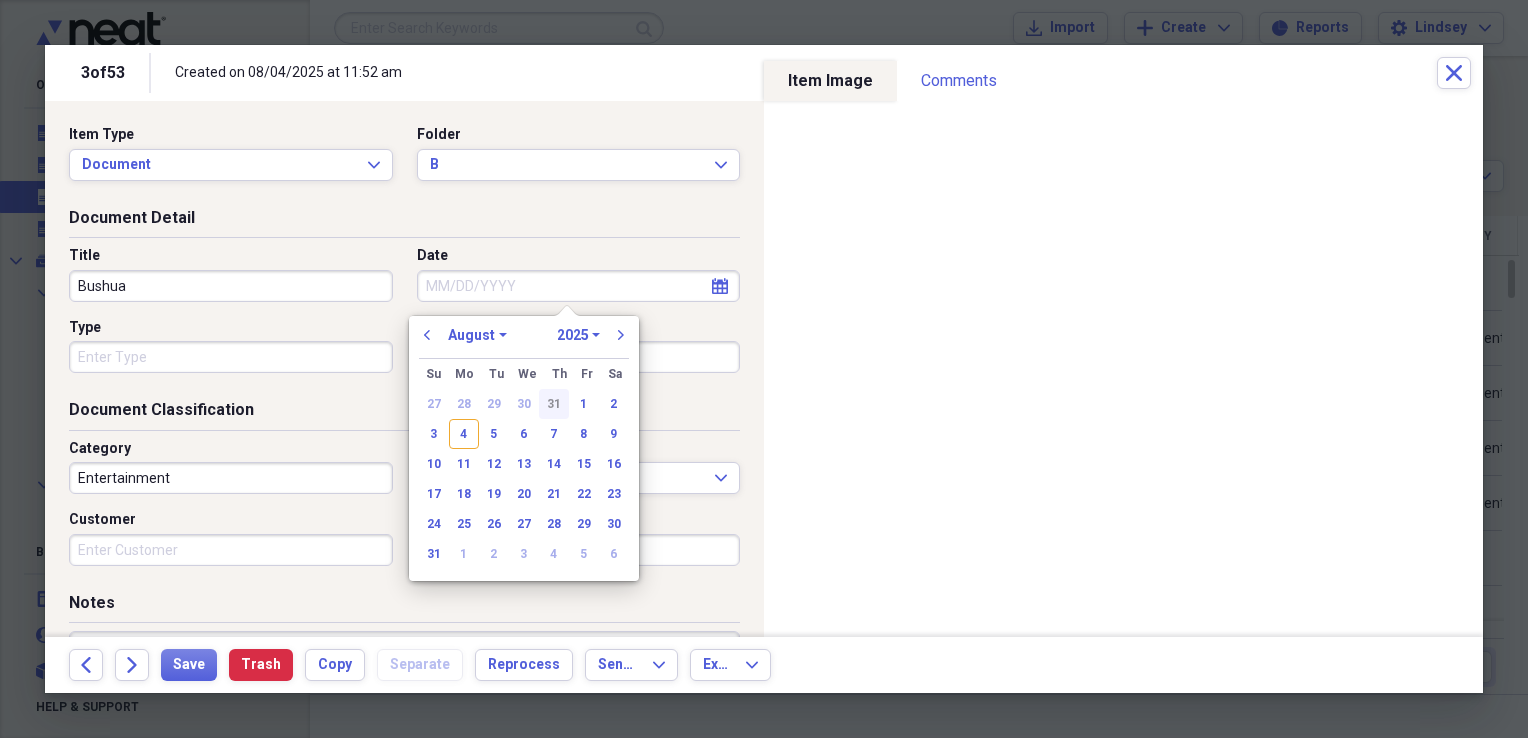 click on "31" at bounding box center (554, 404) 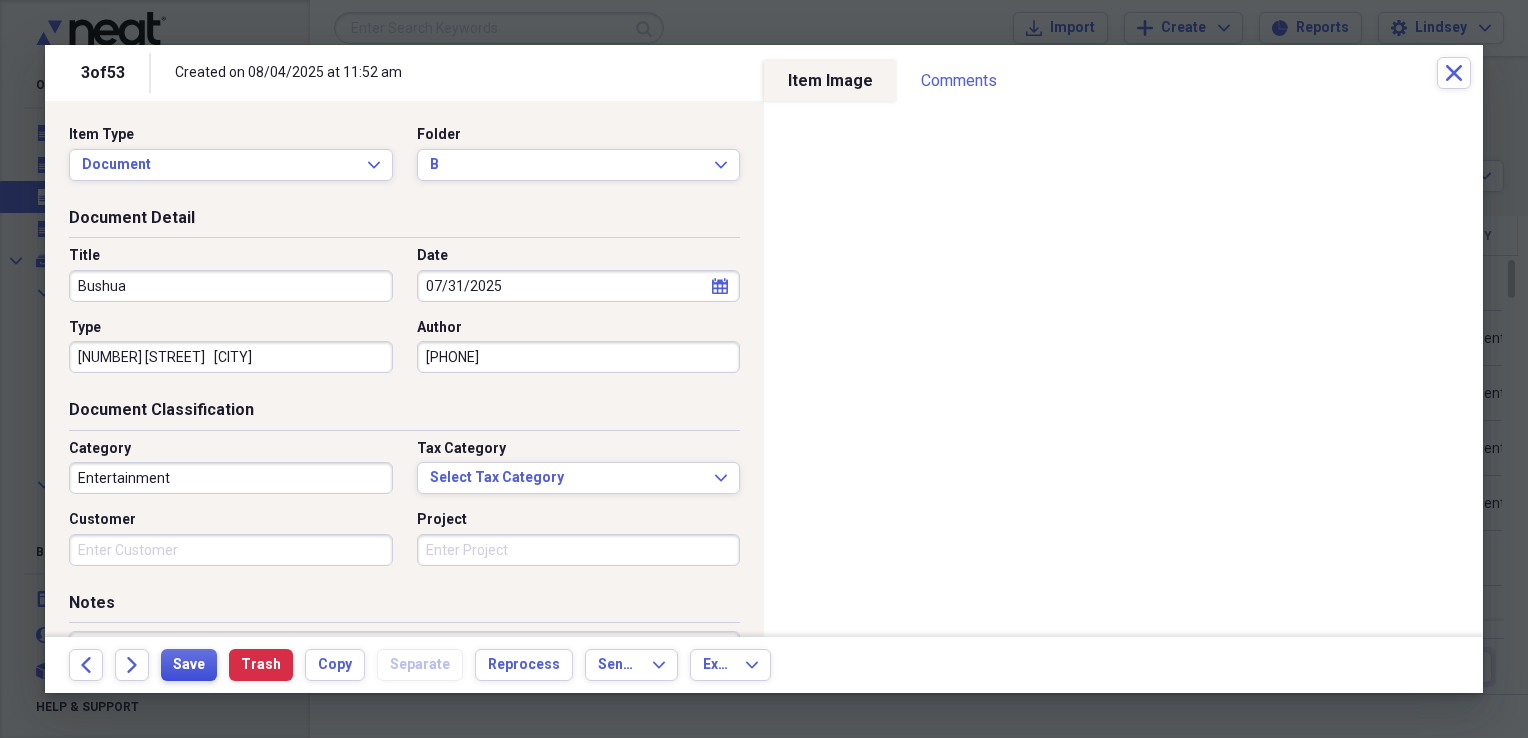 click on "Save" at bounding box center (189, 665) 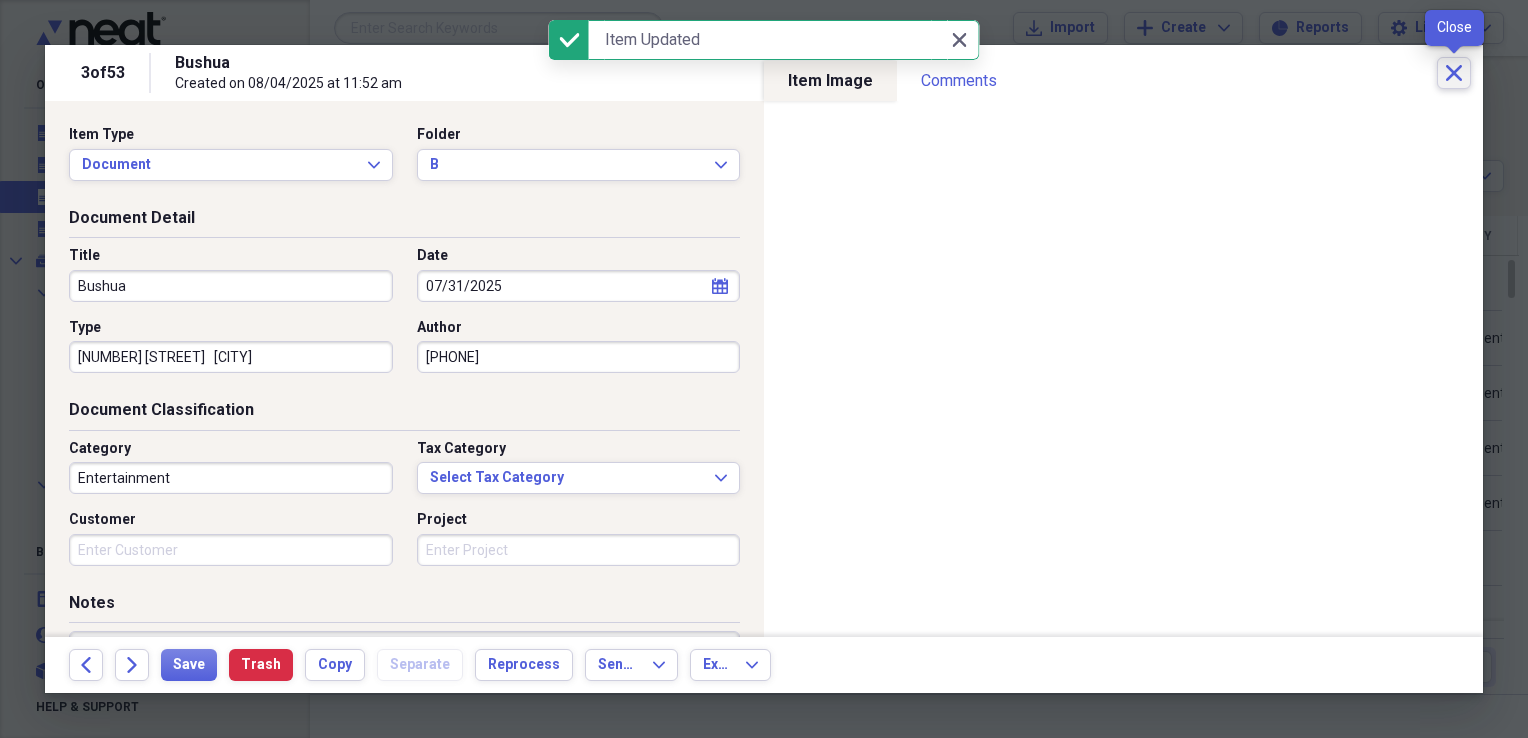 click on "Close" 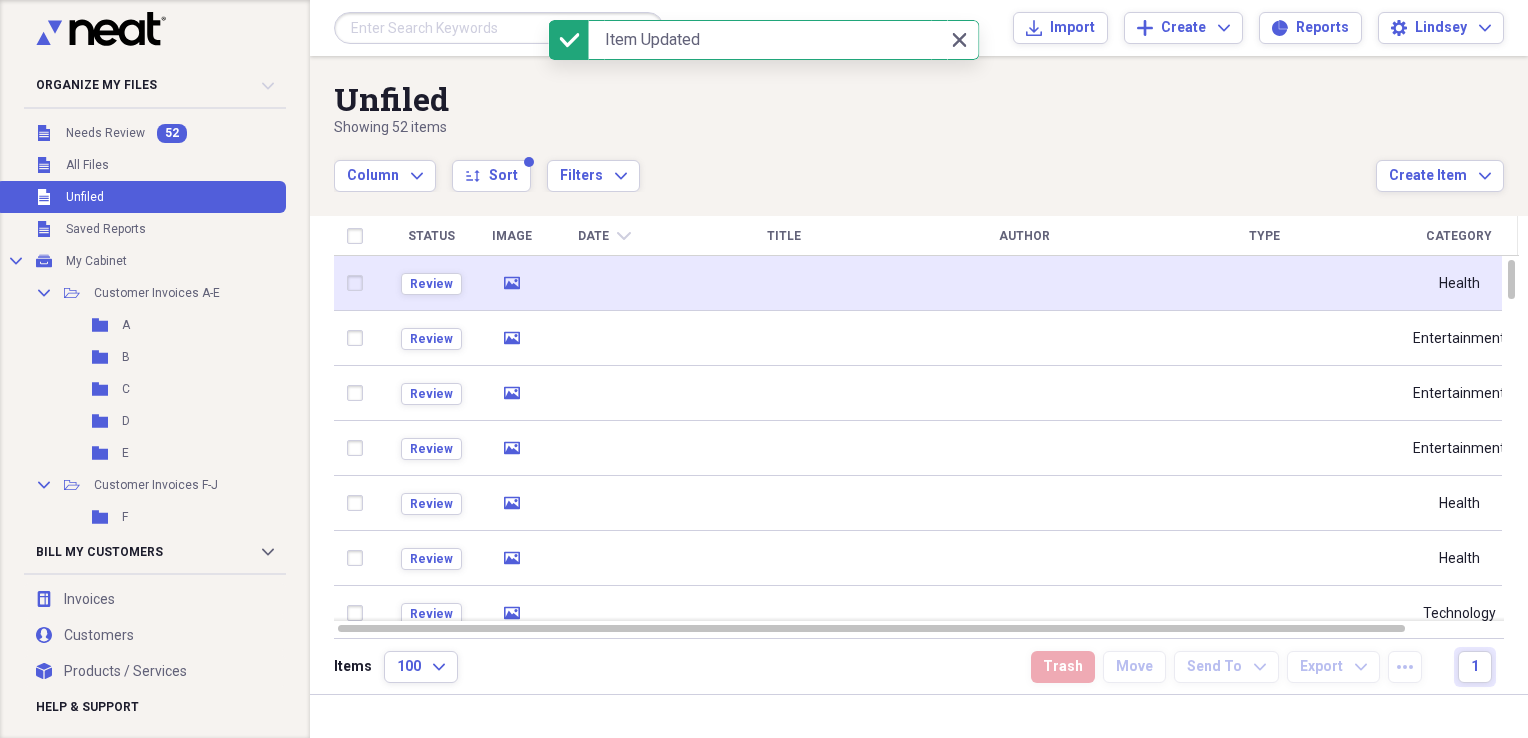 click at bounding box center (604, 283) 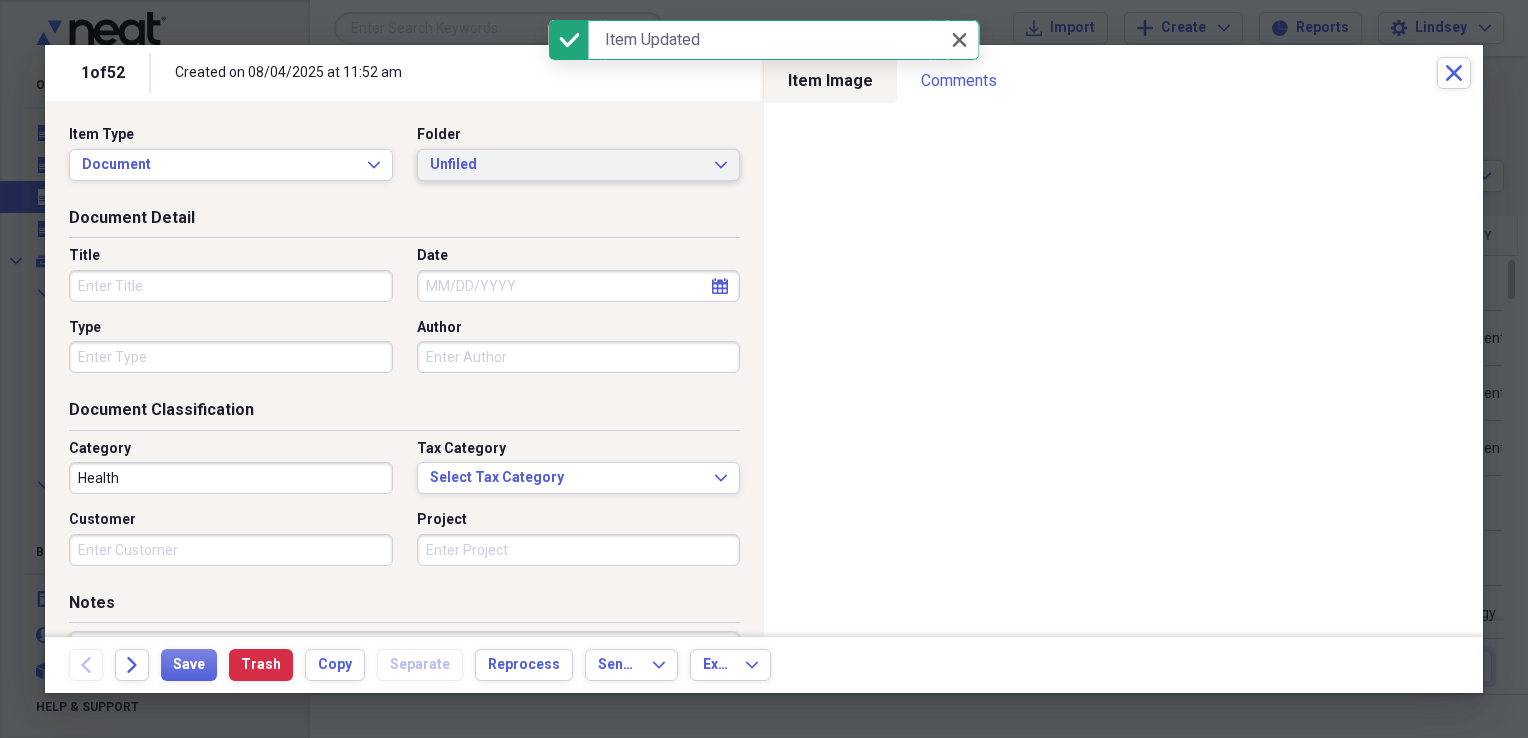 click on "Unfiled Expand" at bounding box center [579, 165] 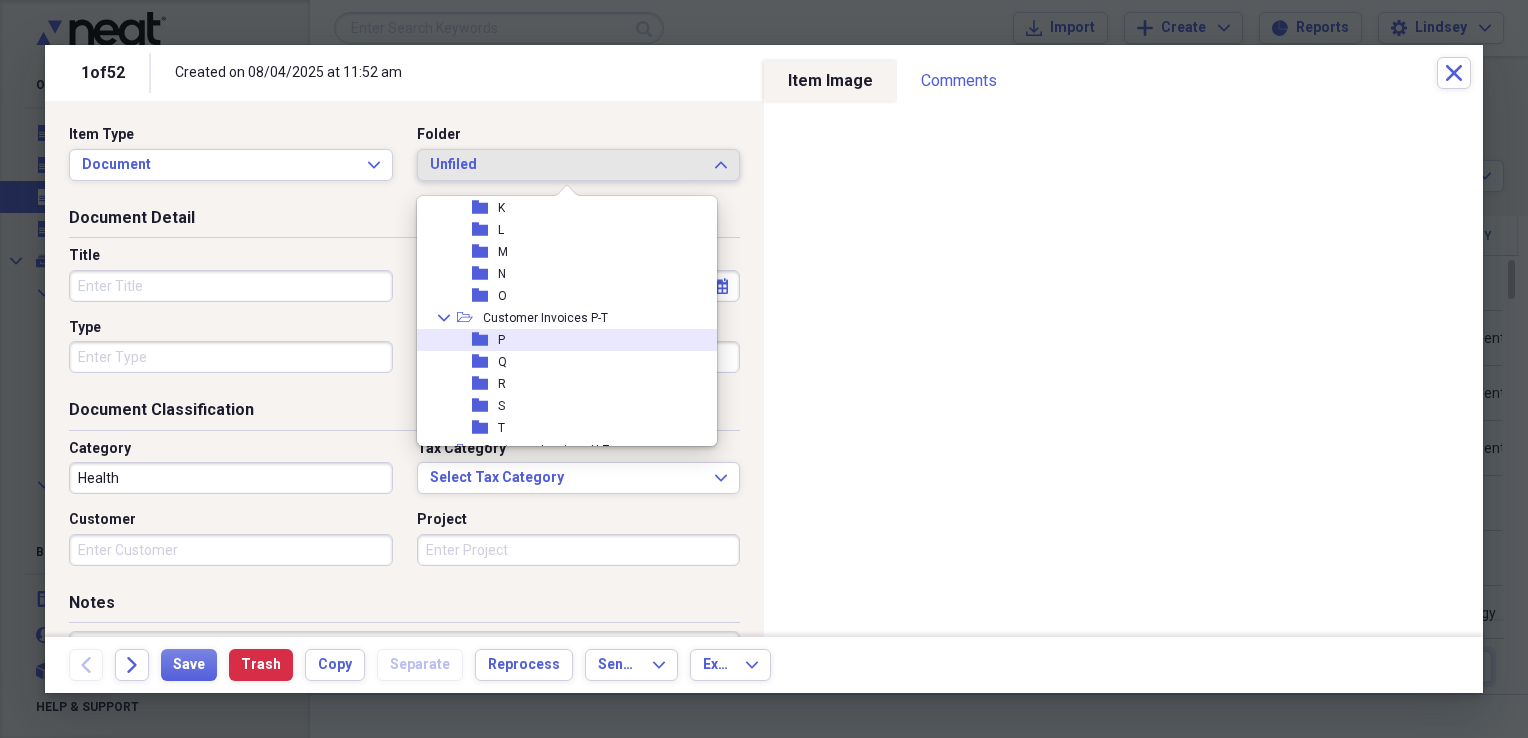 scroll, scrollTop: 400, scrollLeft: 0, axis: vertical 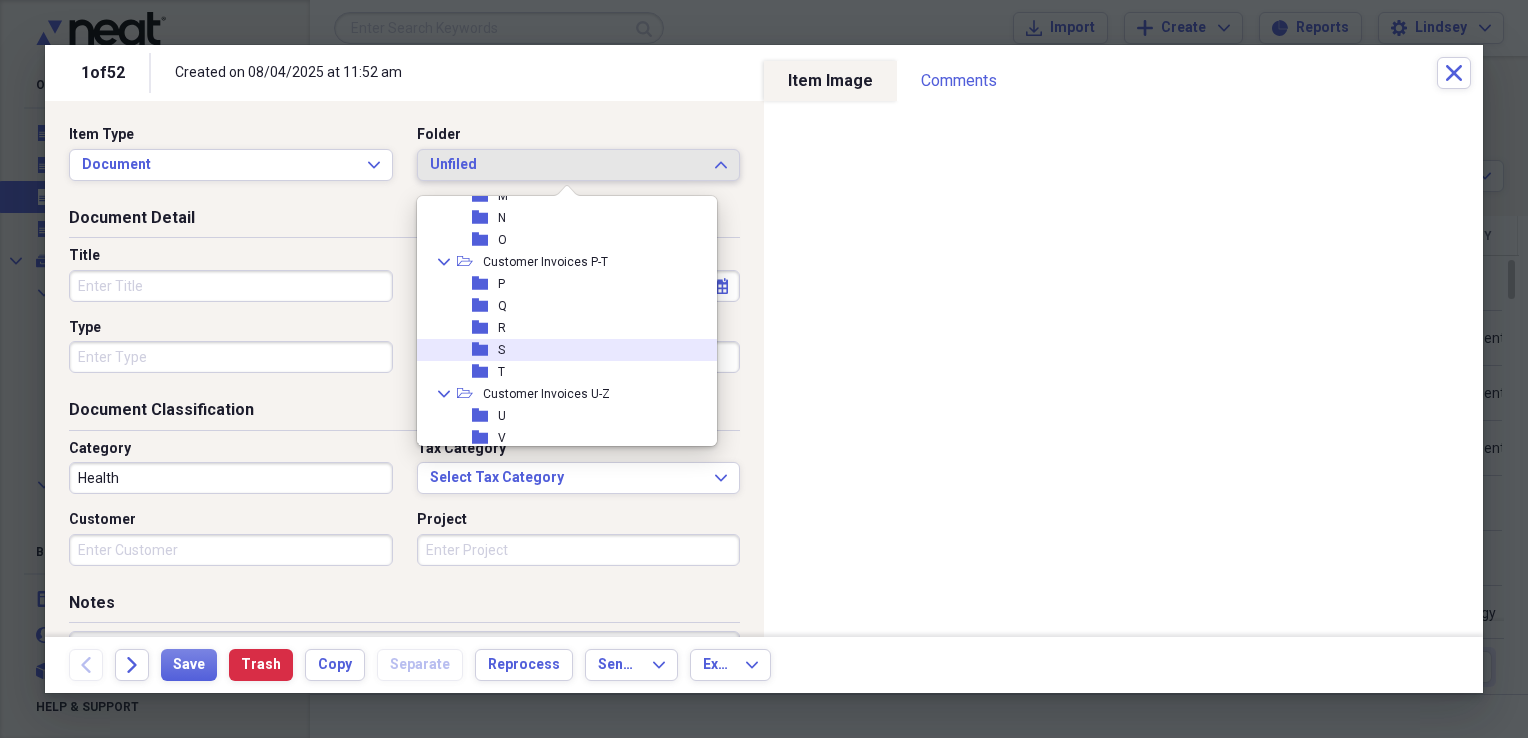 click on "folder S" at bounding box center (559, 350) 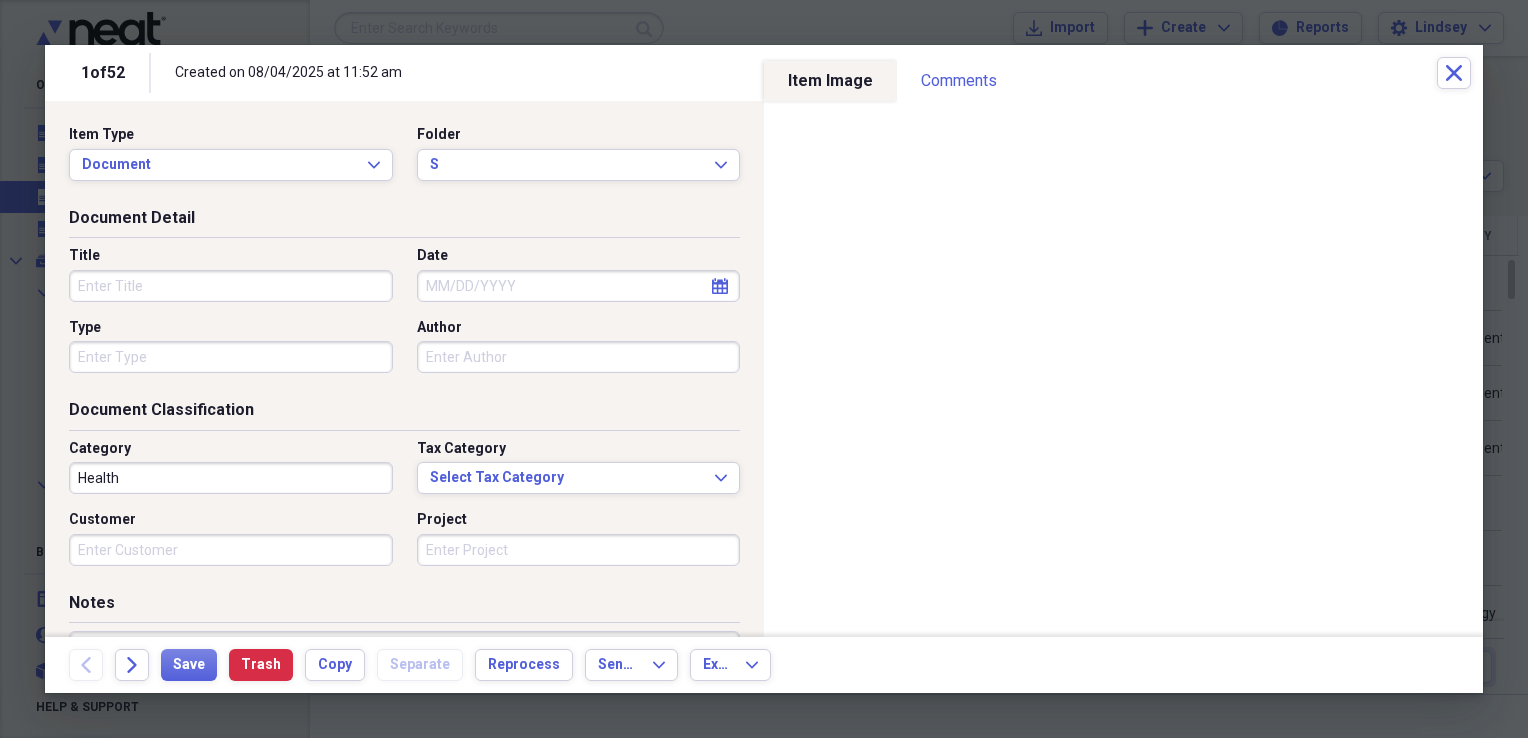 click on "Title" at bounding box center [231, 286] 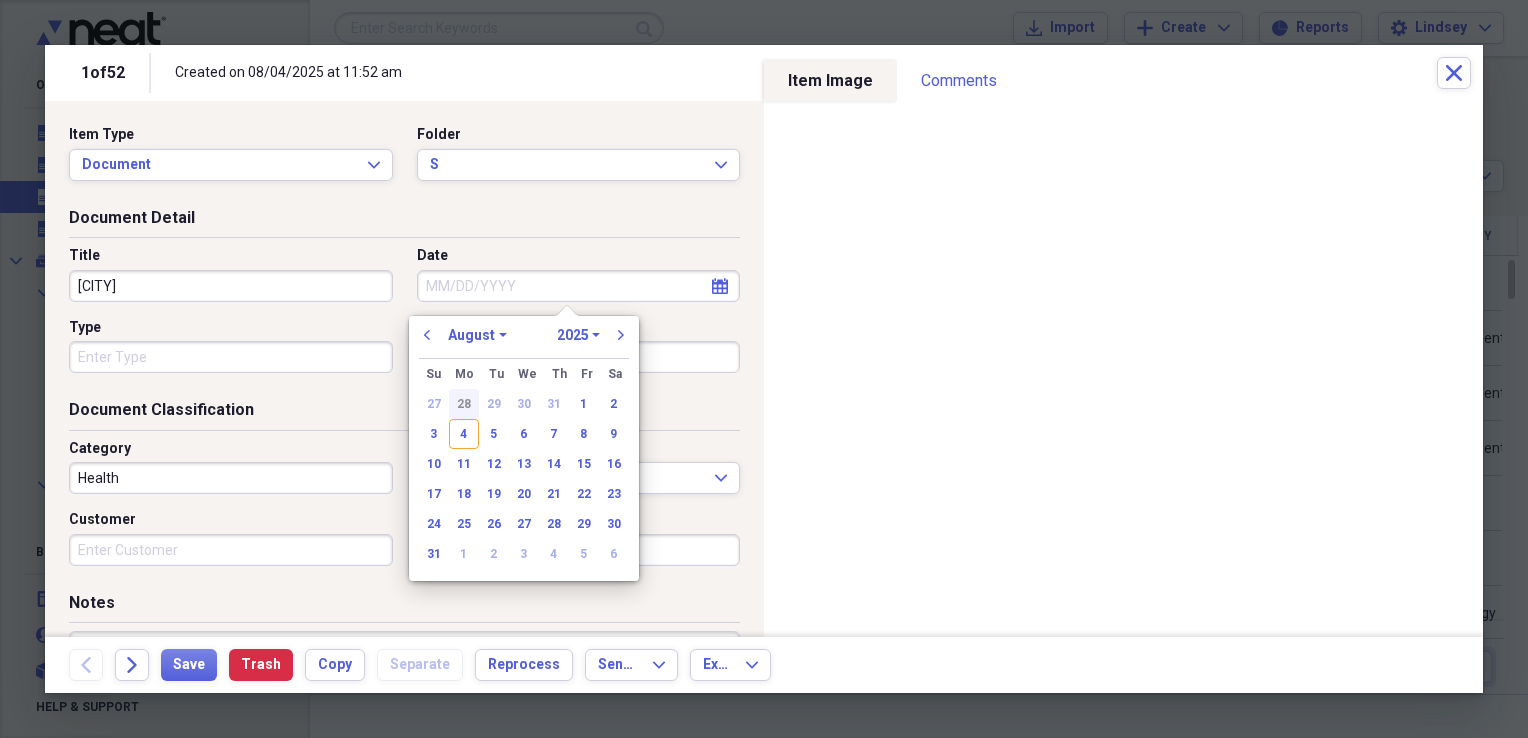 click on "28" at bounding box center [464, 404] 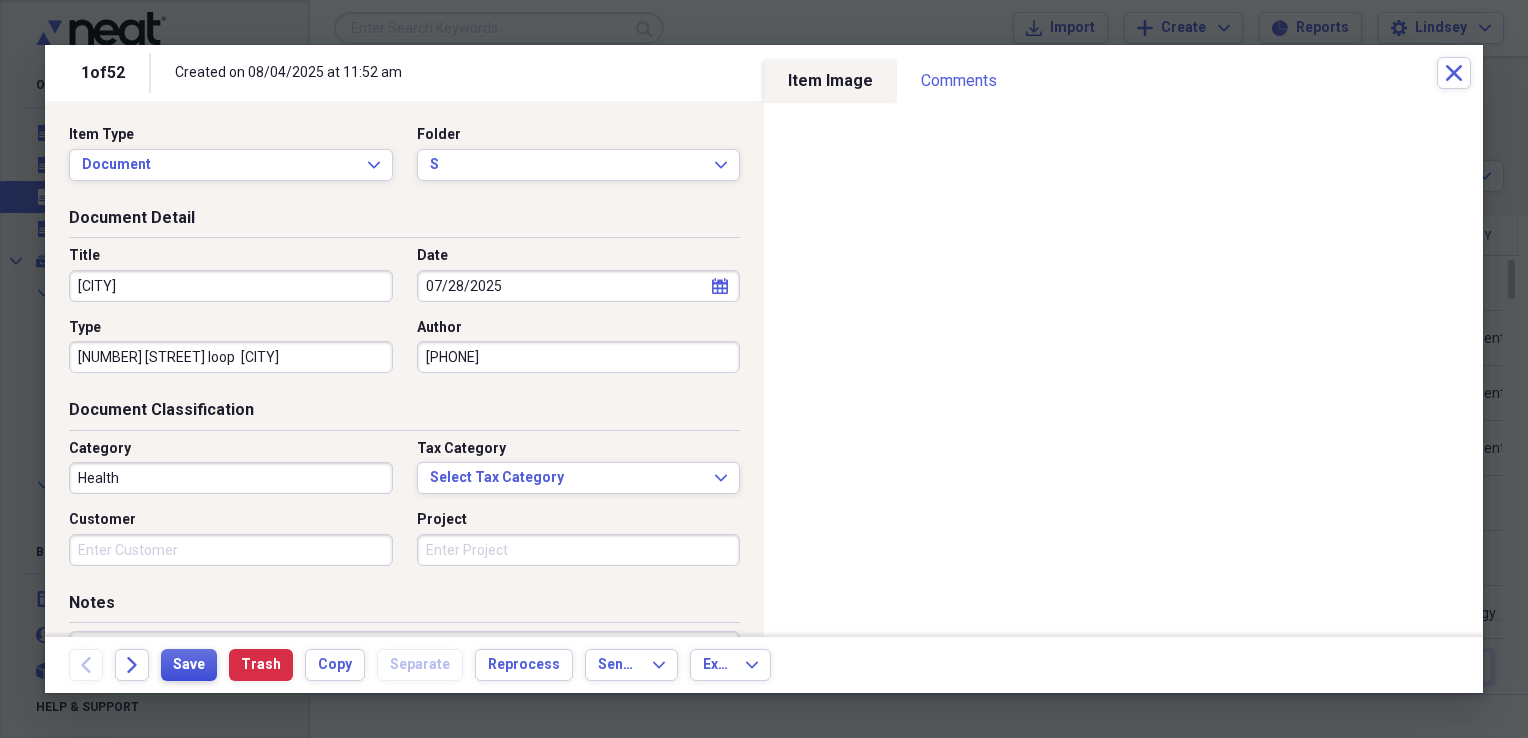 click on "Save" at bounding box center (189, 665) 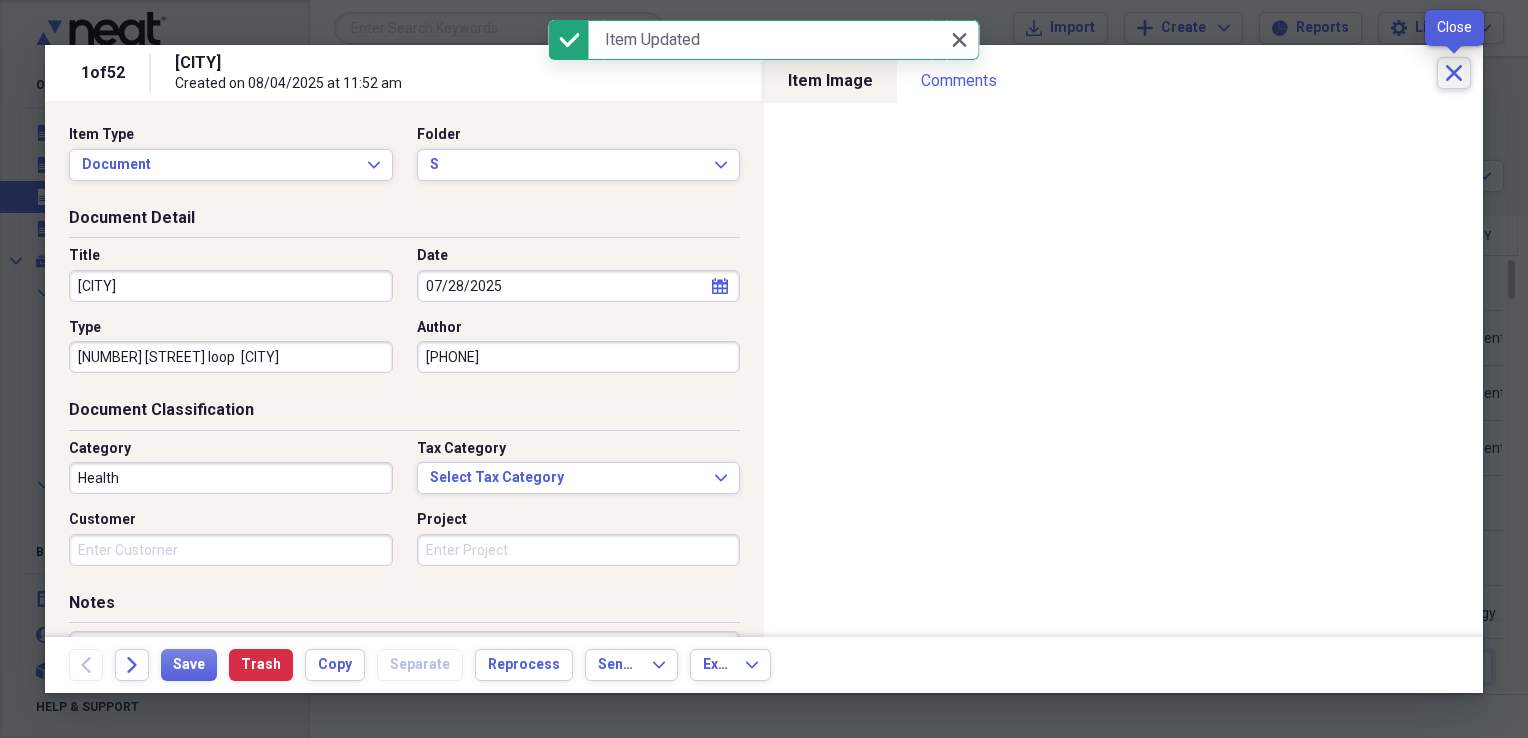 click on "Close" at bounding box center (1454, 73) 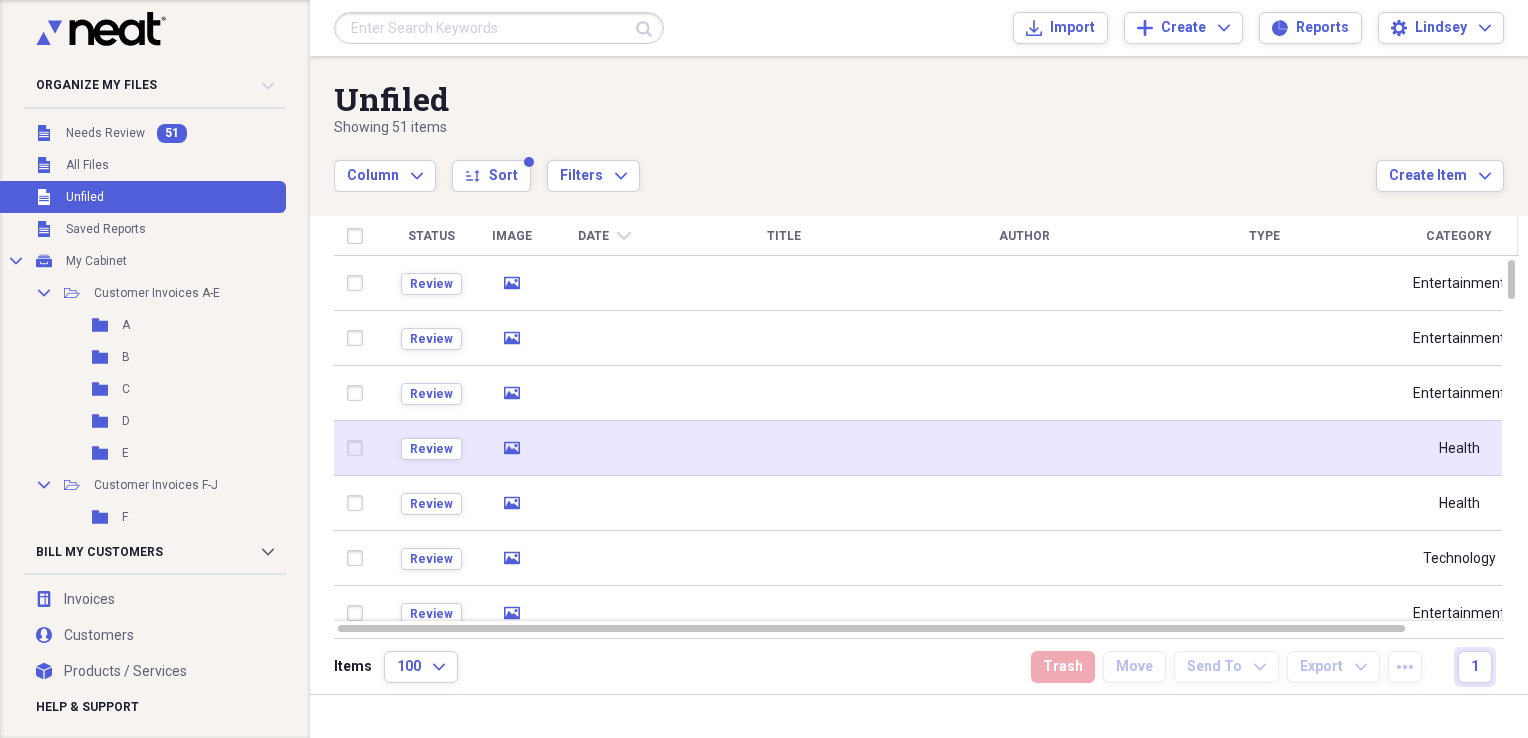 click at bounding box center (604, 448) 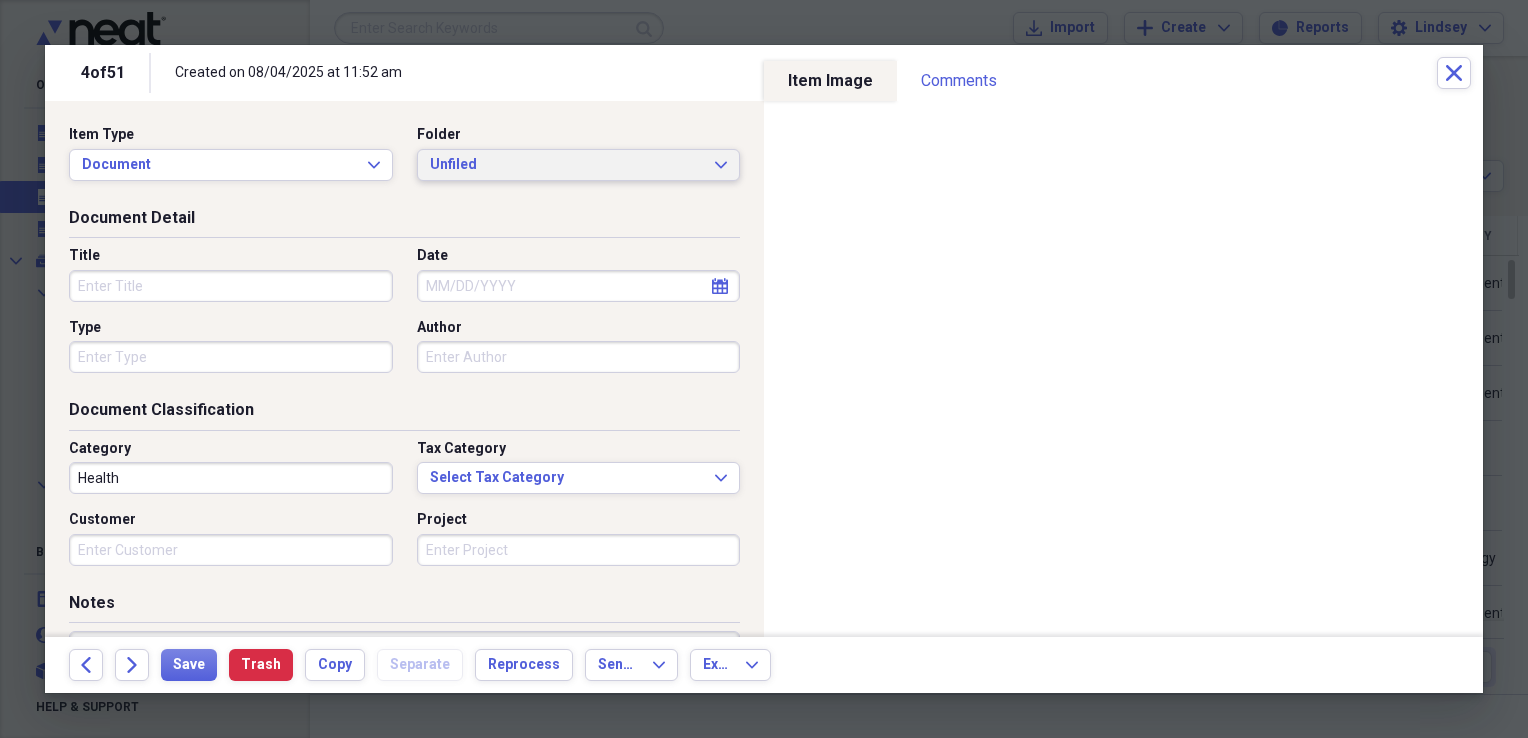 click on "Unfiled" at bounding box center (567, 165) 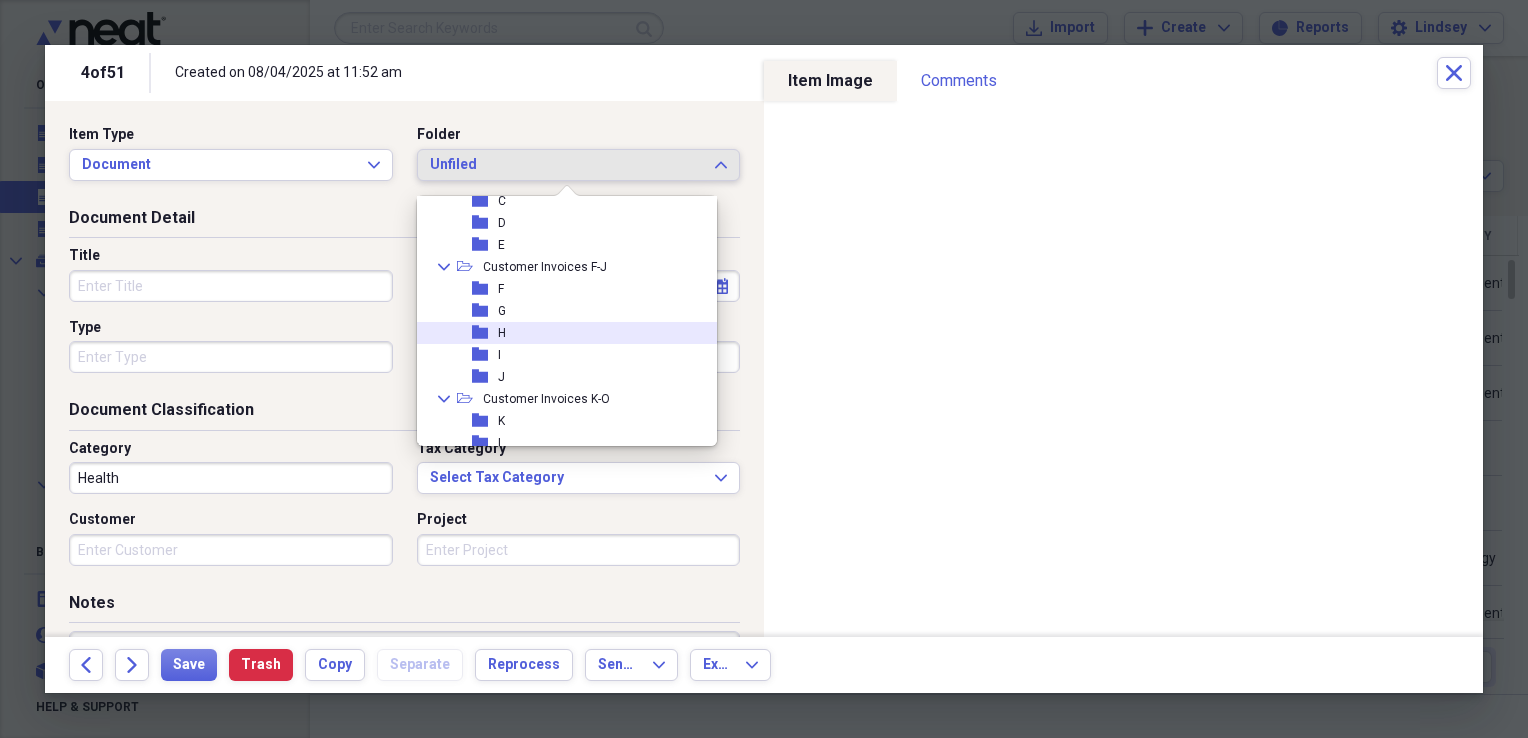 scroll, scrollTop: 100, scrollLeft: 0, axis: vertical 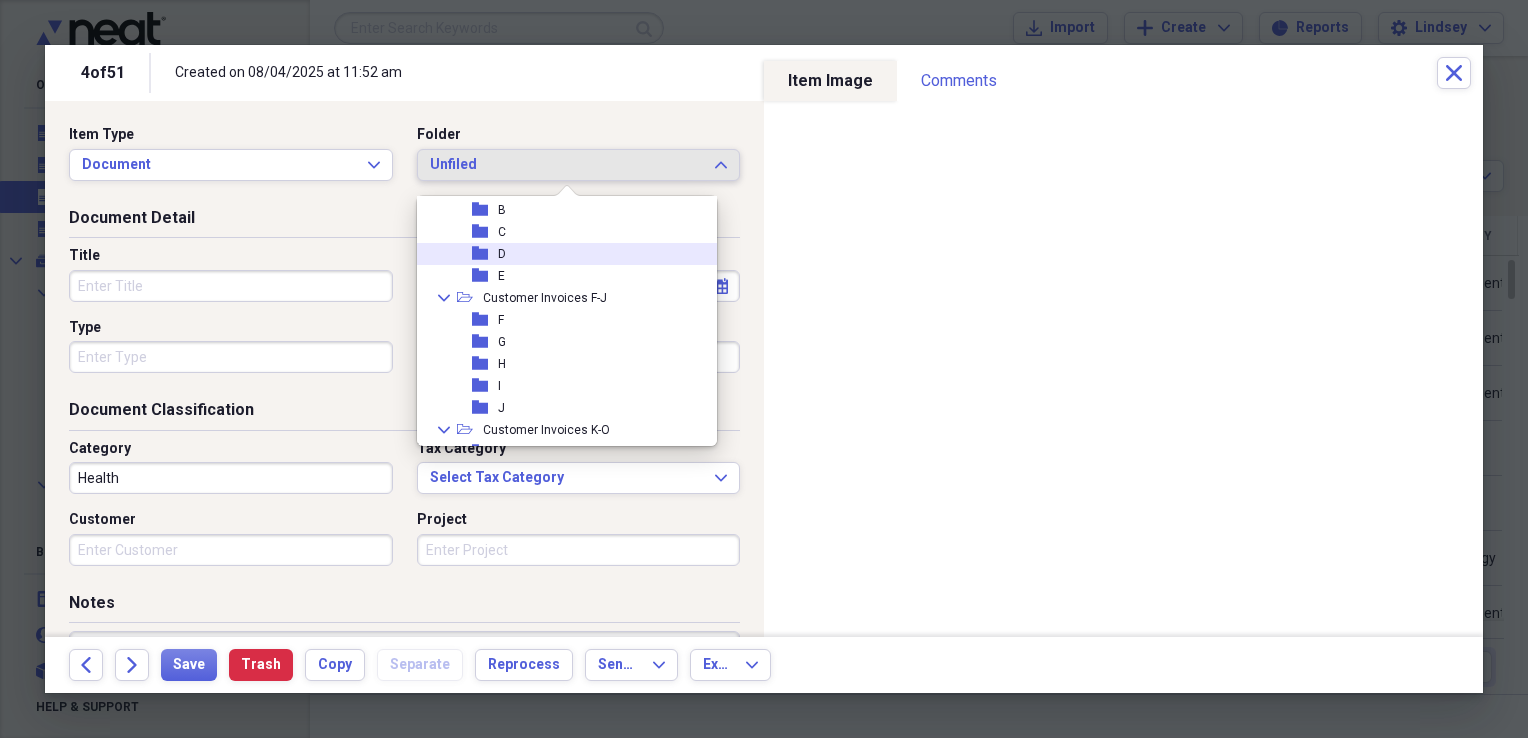 click on "folder D" at bounding box center [559, 254] 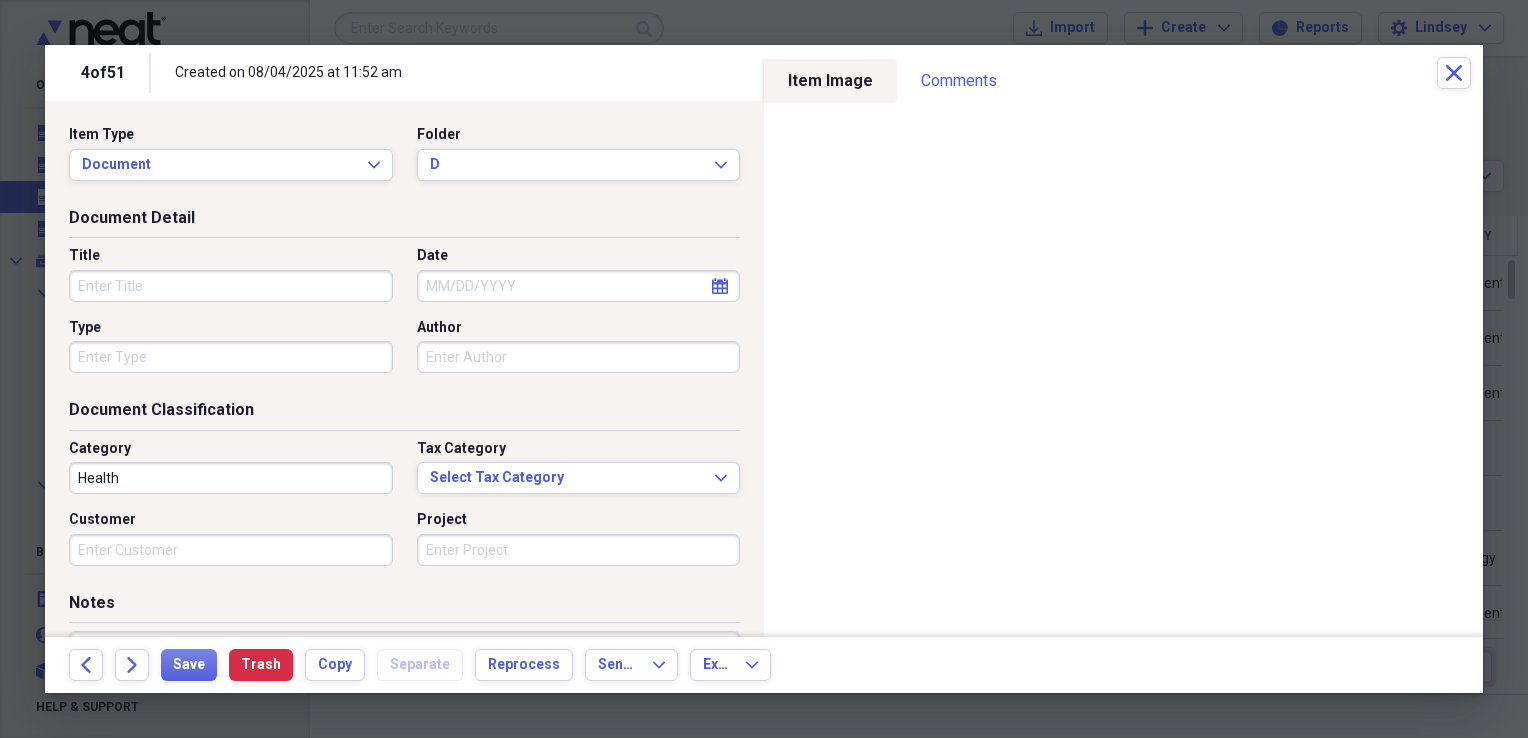 click on "Title" at bounding box center [231, 286] 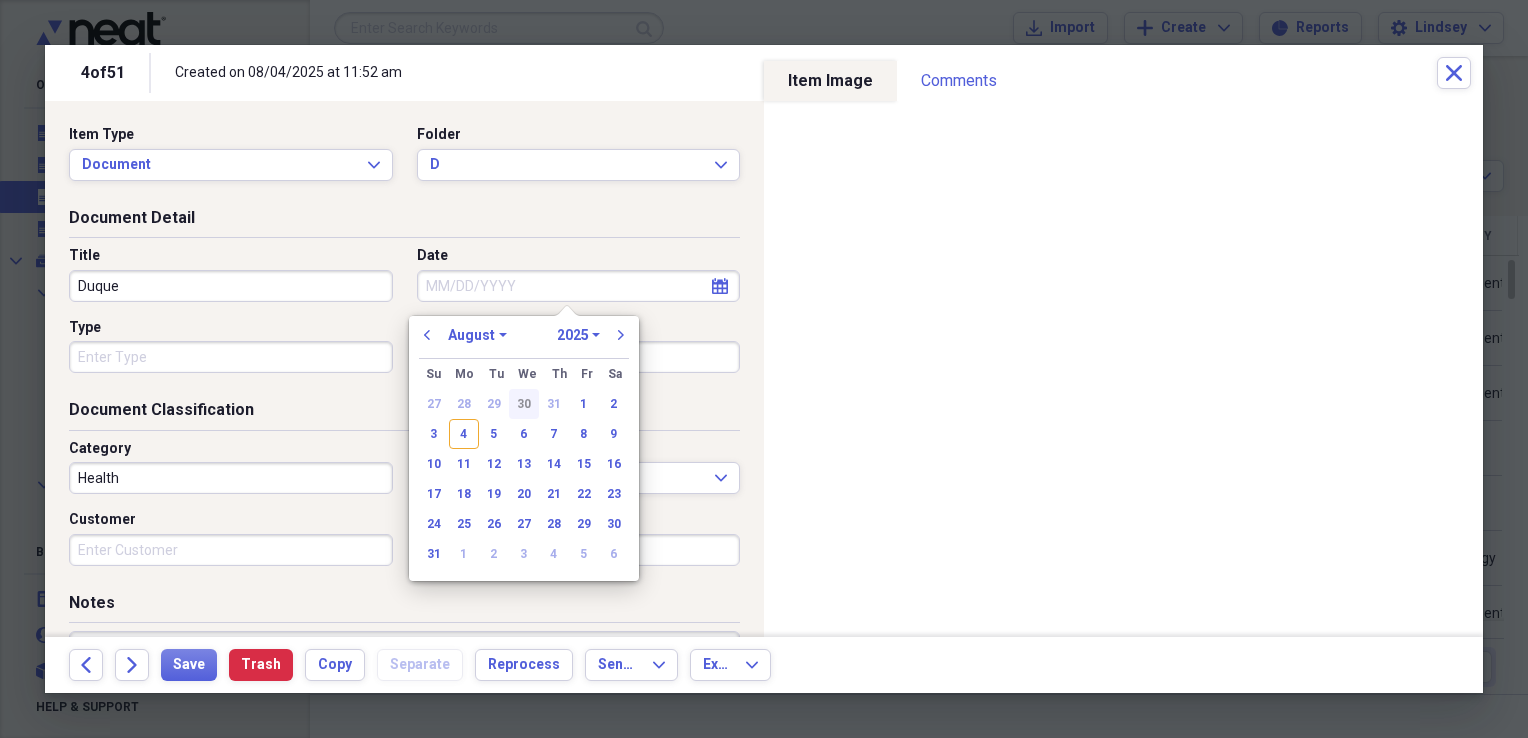 click on "30" at bounding box center (524, 404) 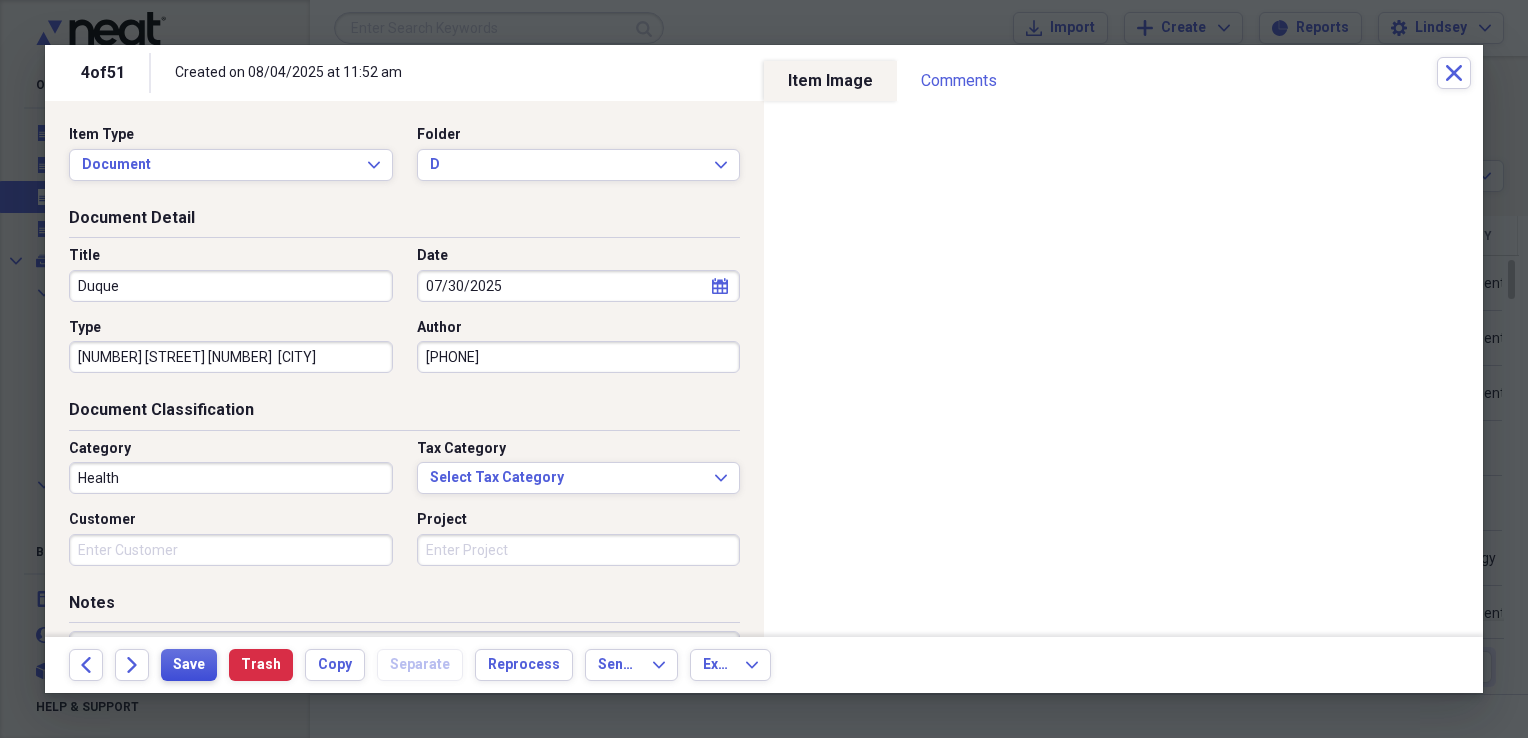 click on "Save" at bounding box center (189, 665) 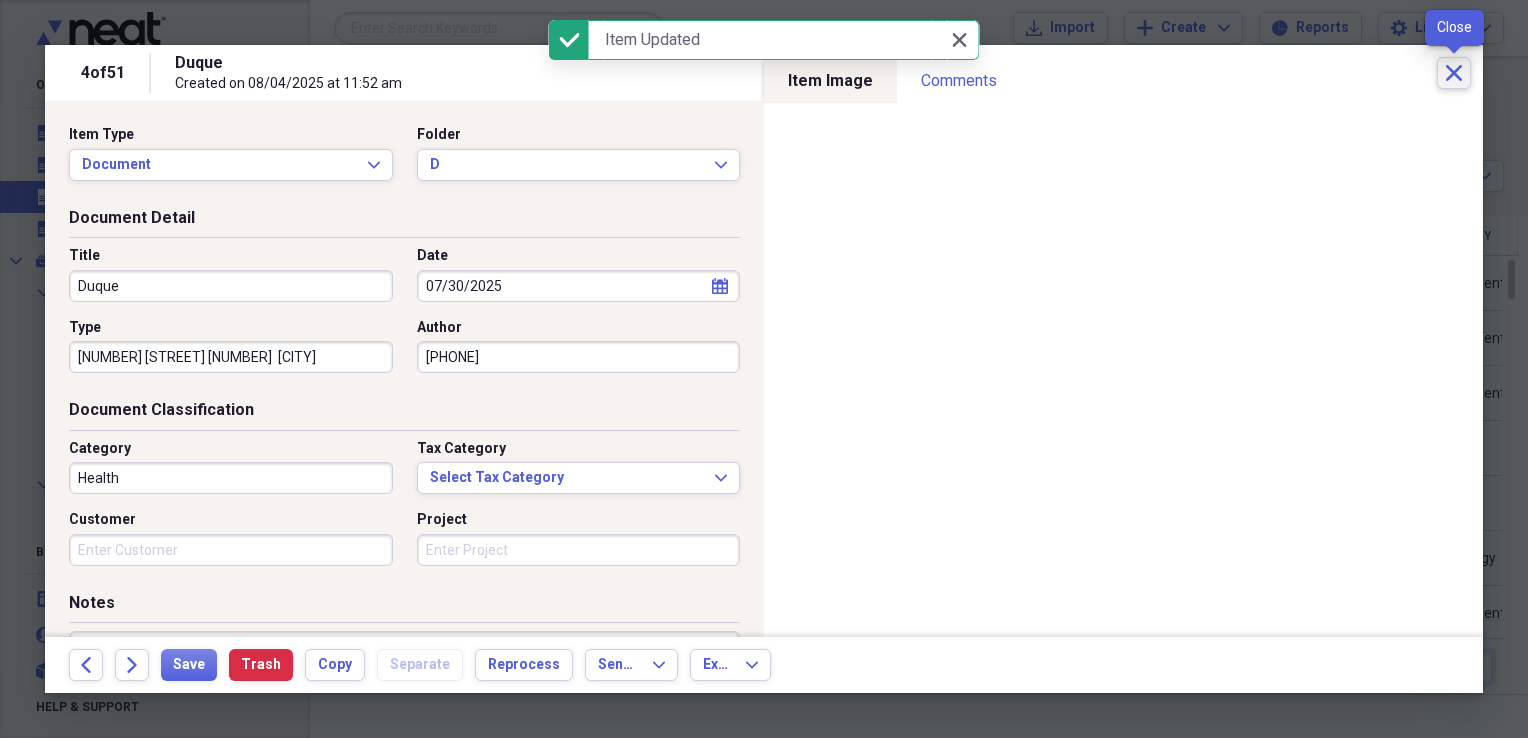 click on "Close" 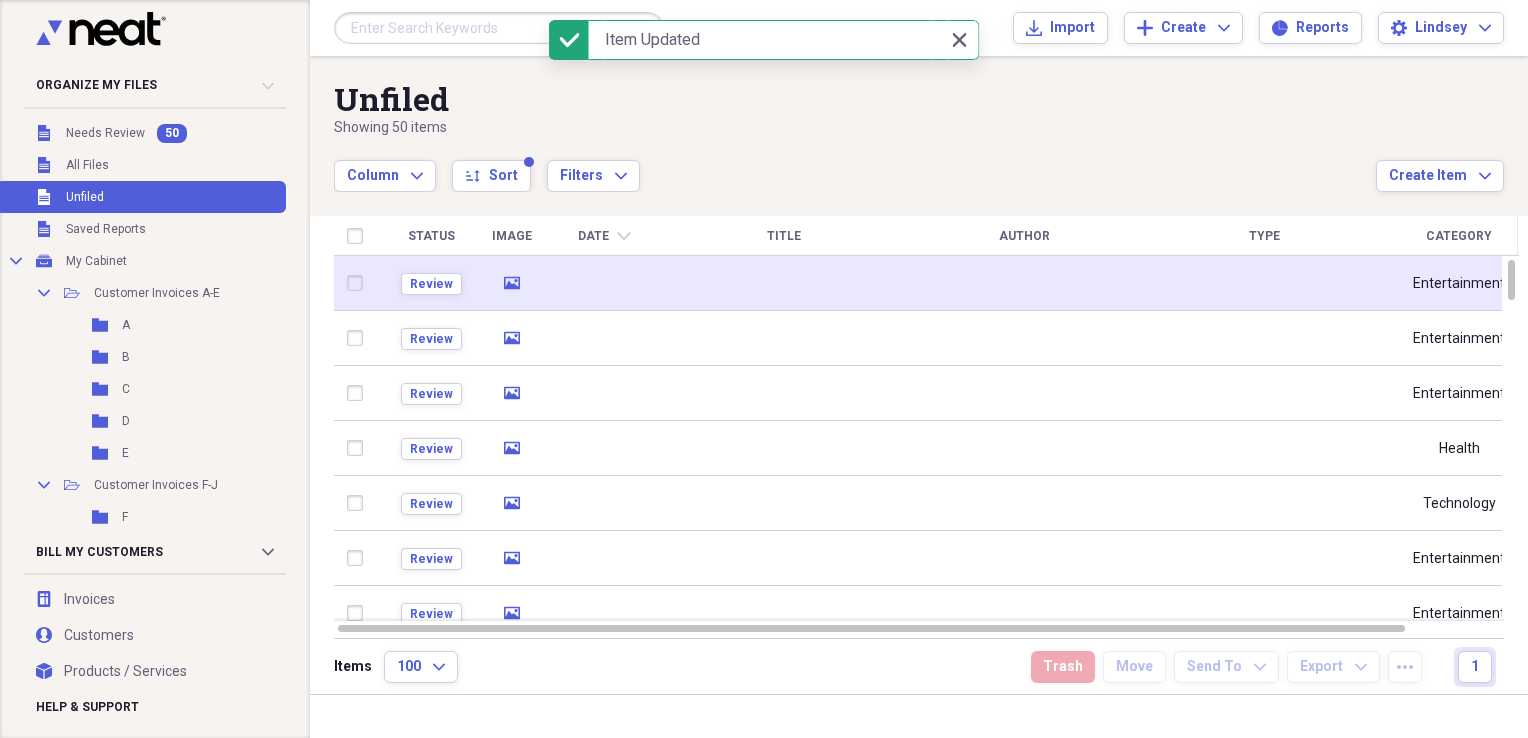 click at bounding box center [784, 283] 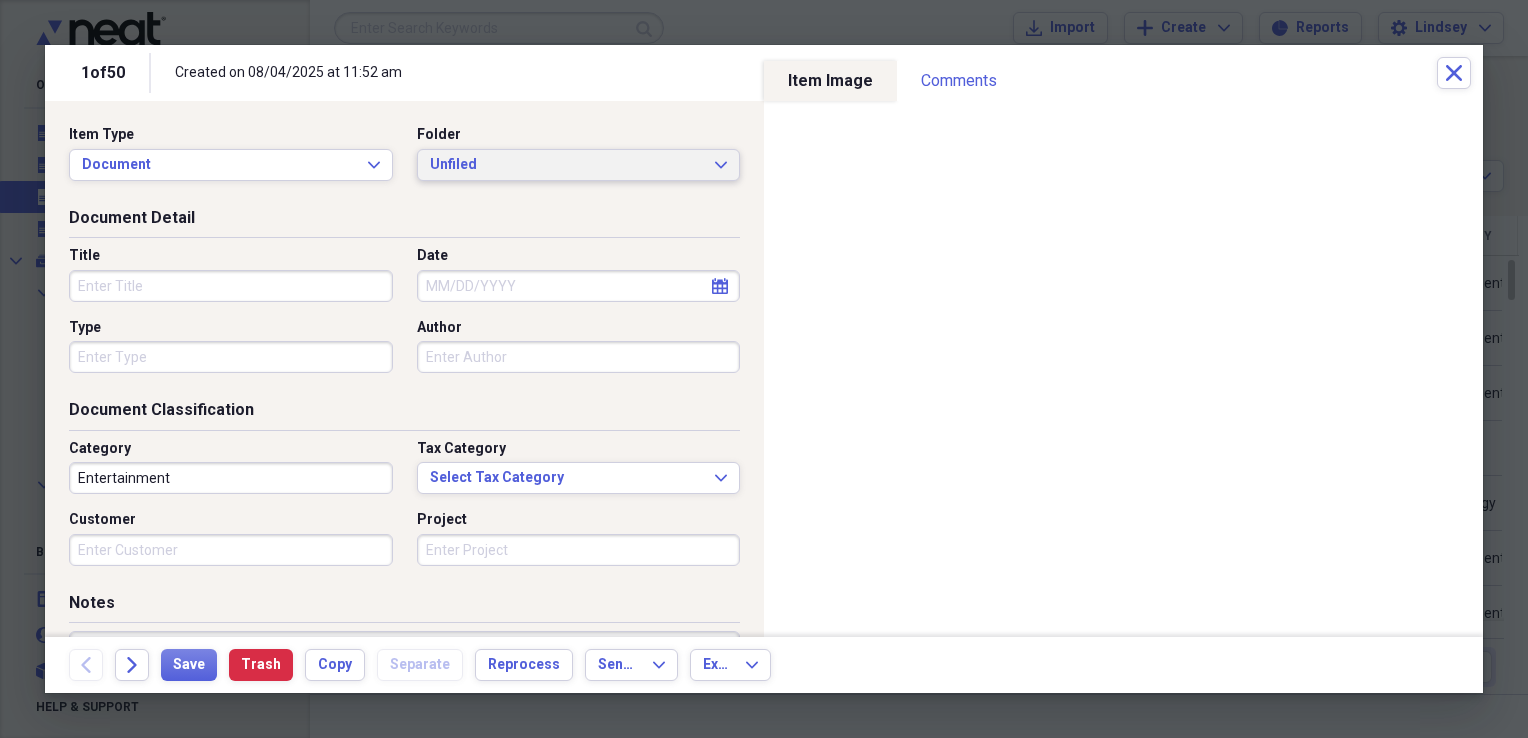 click on "Unfiled" at bounding box center [567, 165] 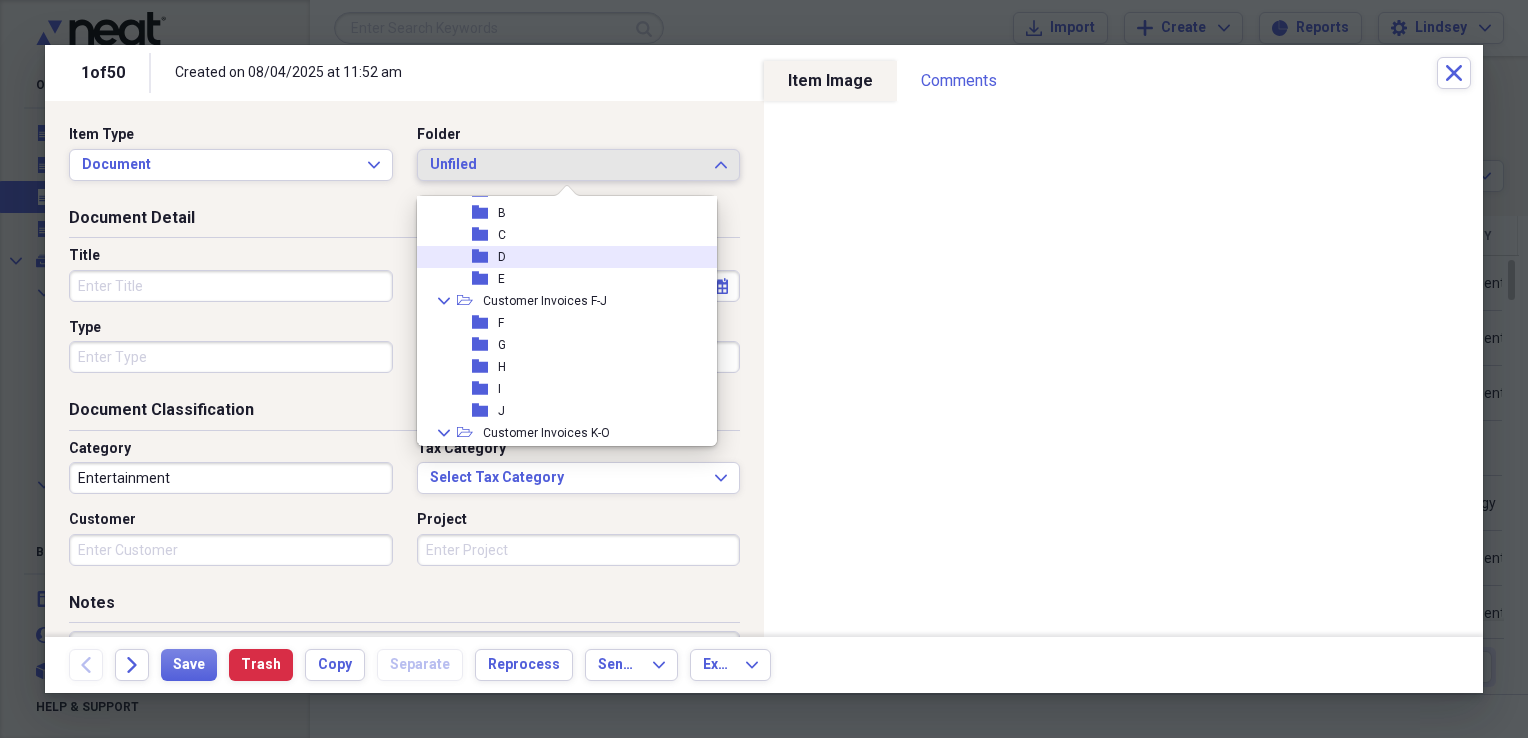 scroll, scrollTop: 100, scrollLeft: 0, axis: vertical 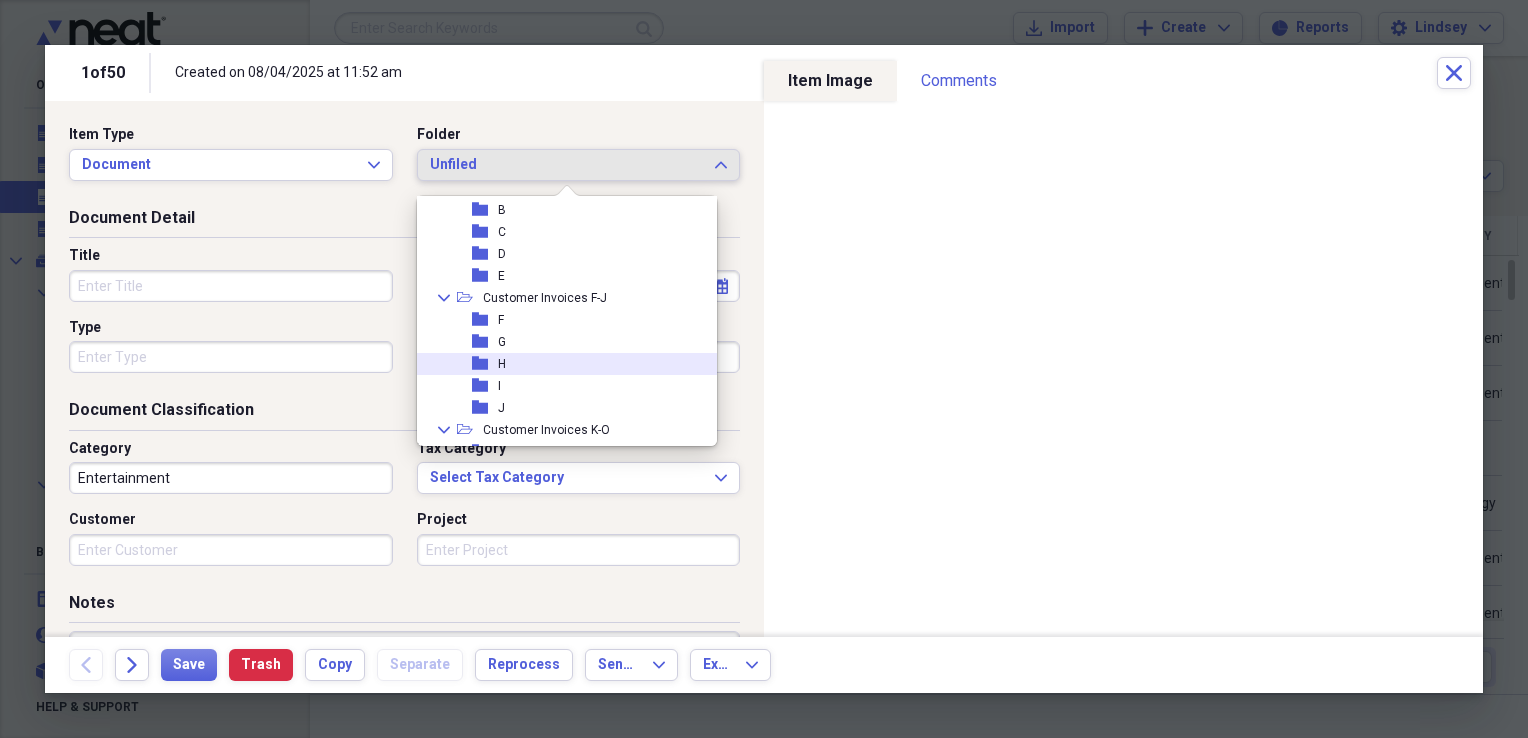 click on "folder H" at bounding box center [559, 364] 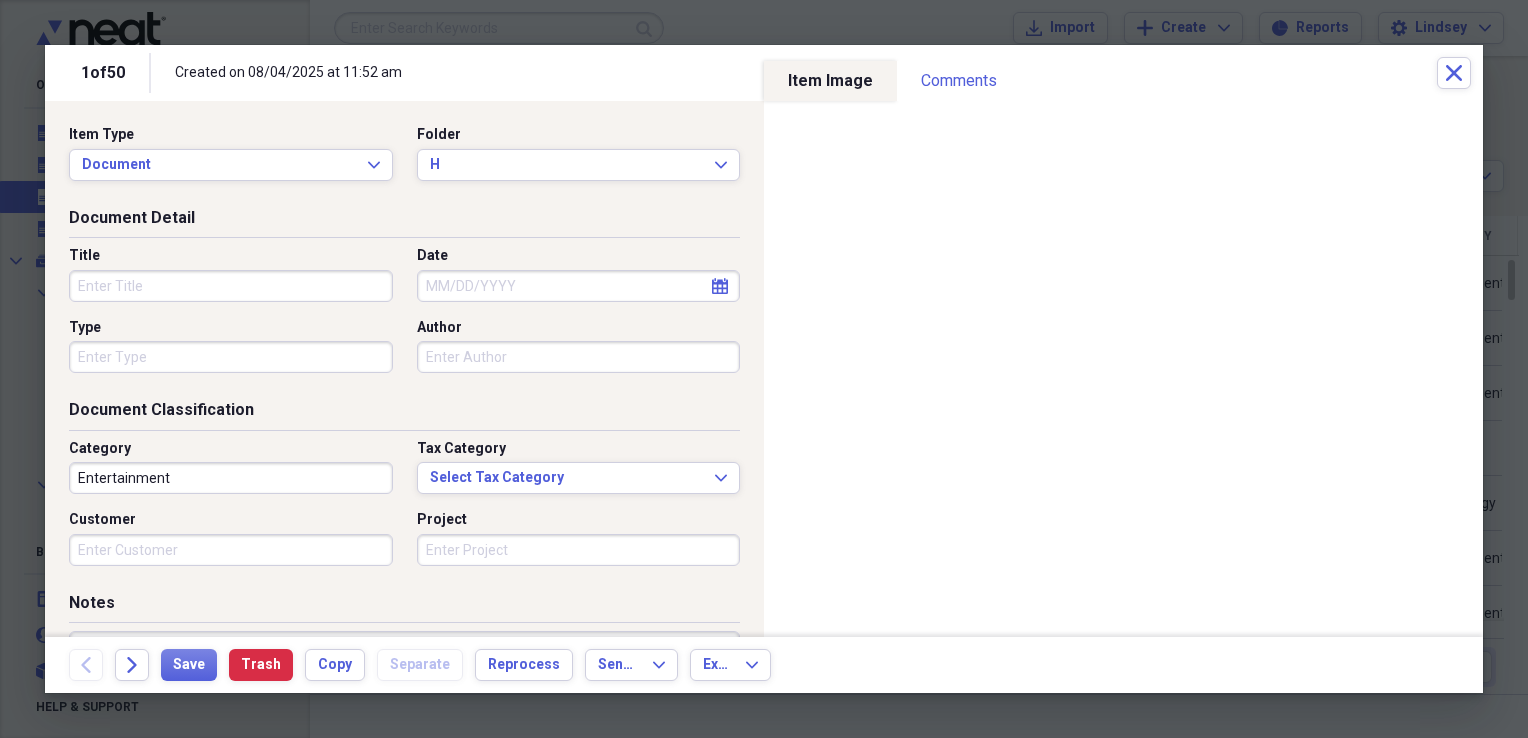 click on "Title" at bounding box center [231, 286] 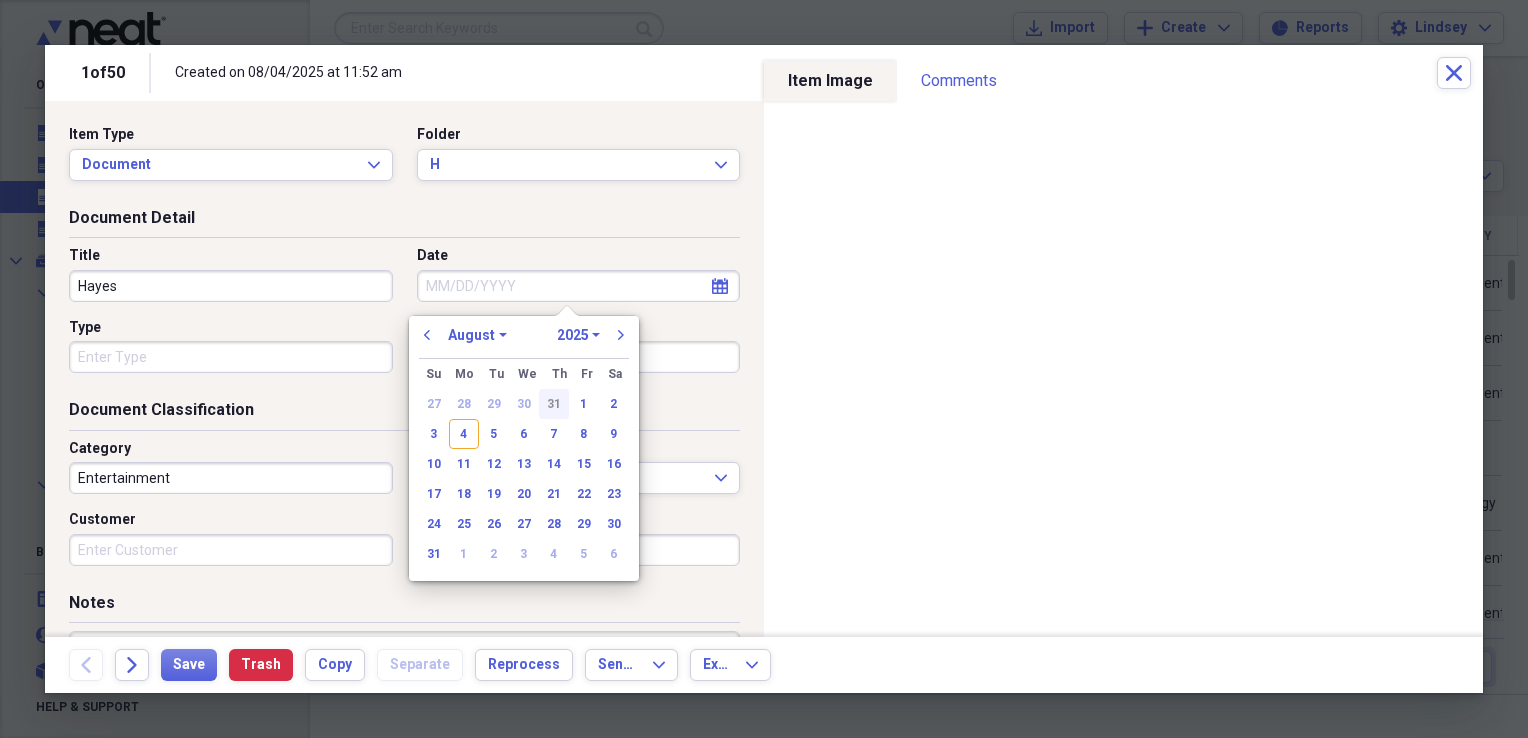 click on "31" at bounding box center (554, 404) 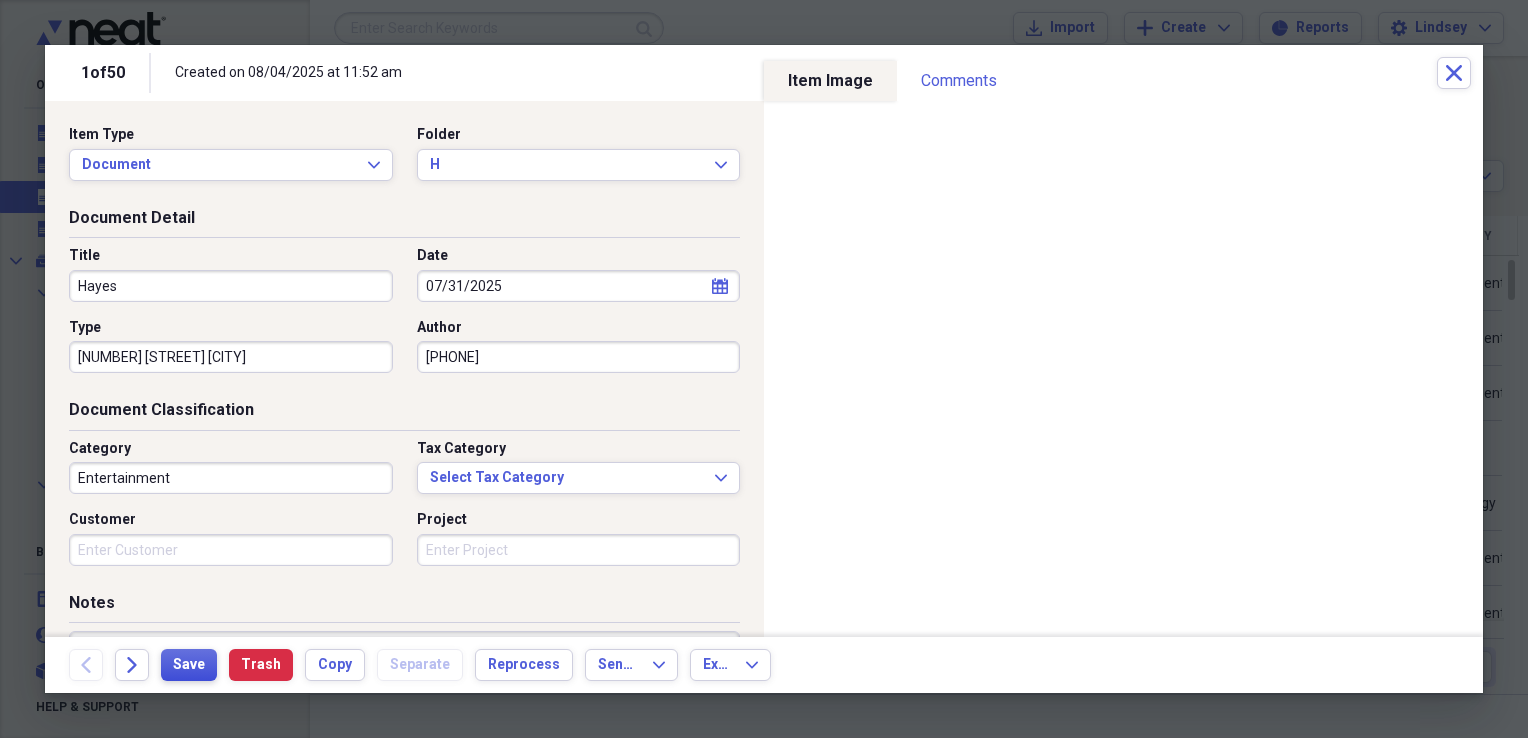 click on "Save" at bounding box center (189, 665) 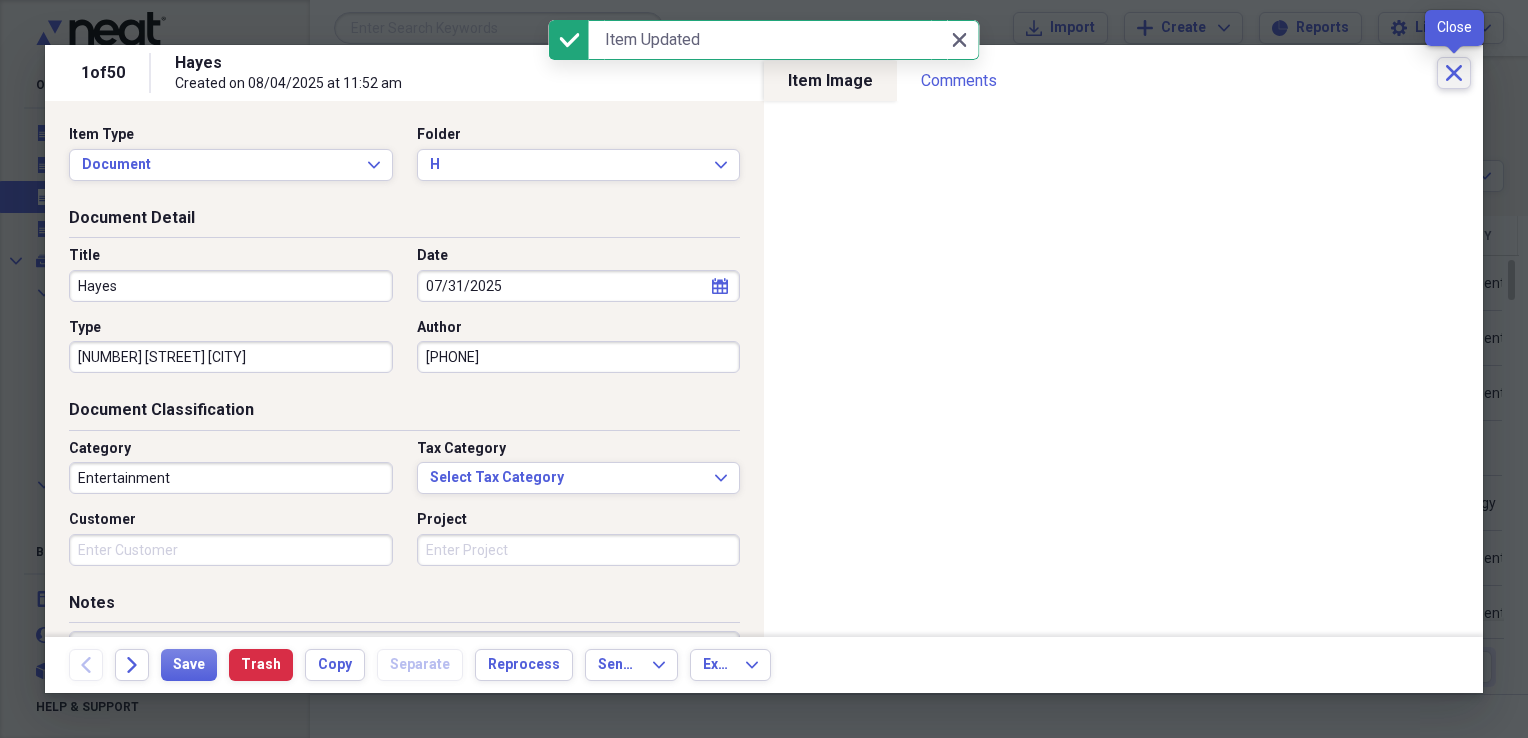 click on "Close" at bounding box center [1454, 73] 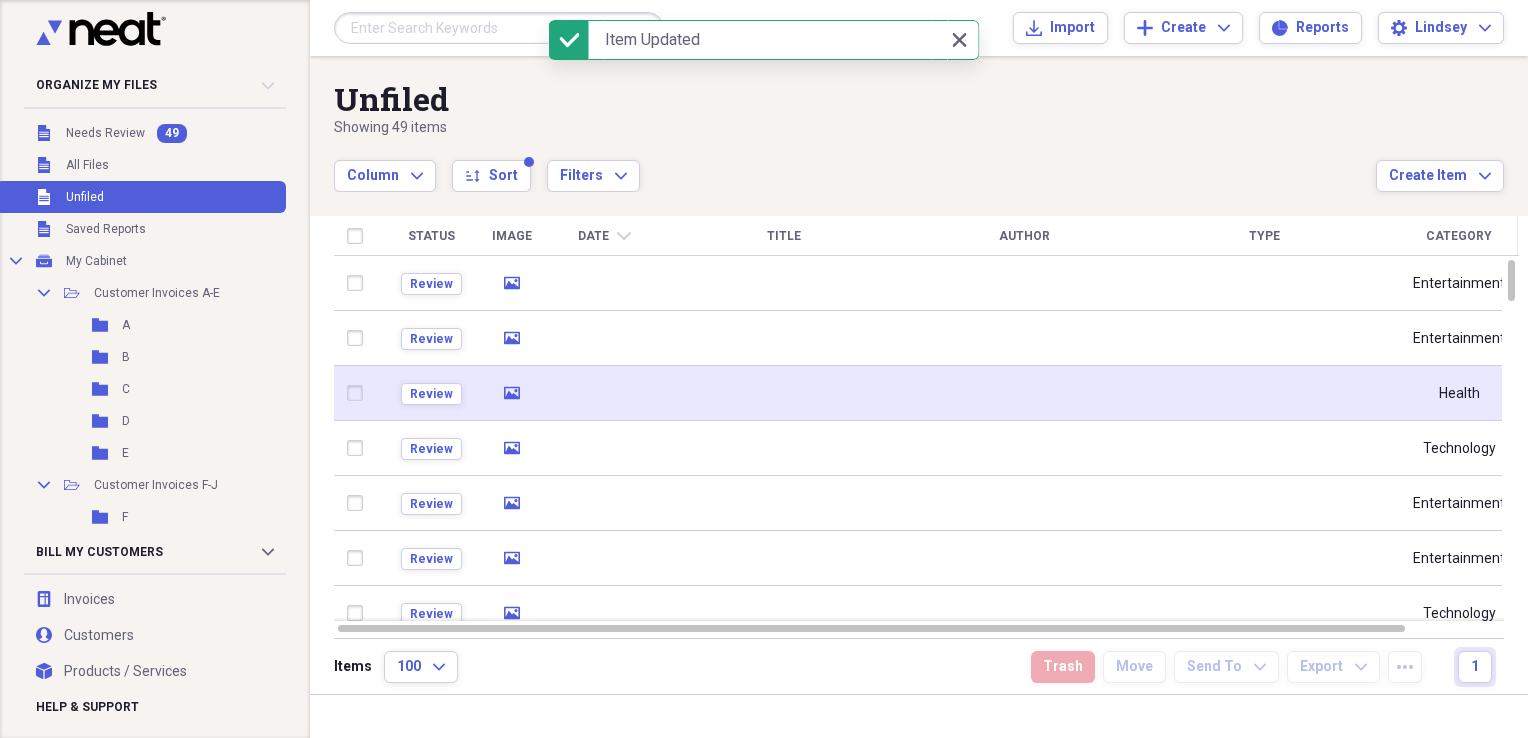 click at bounding box center [604, 393] 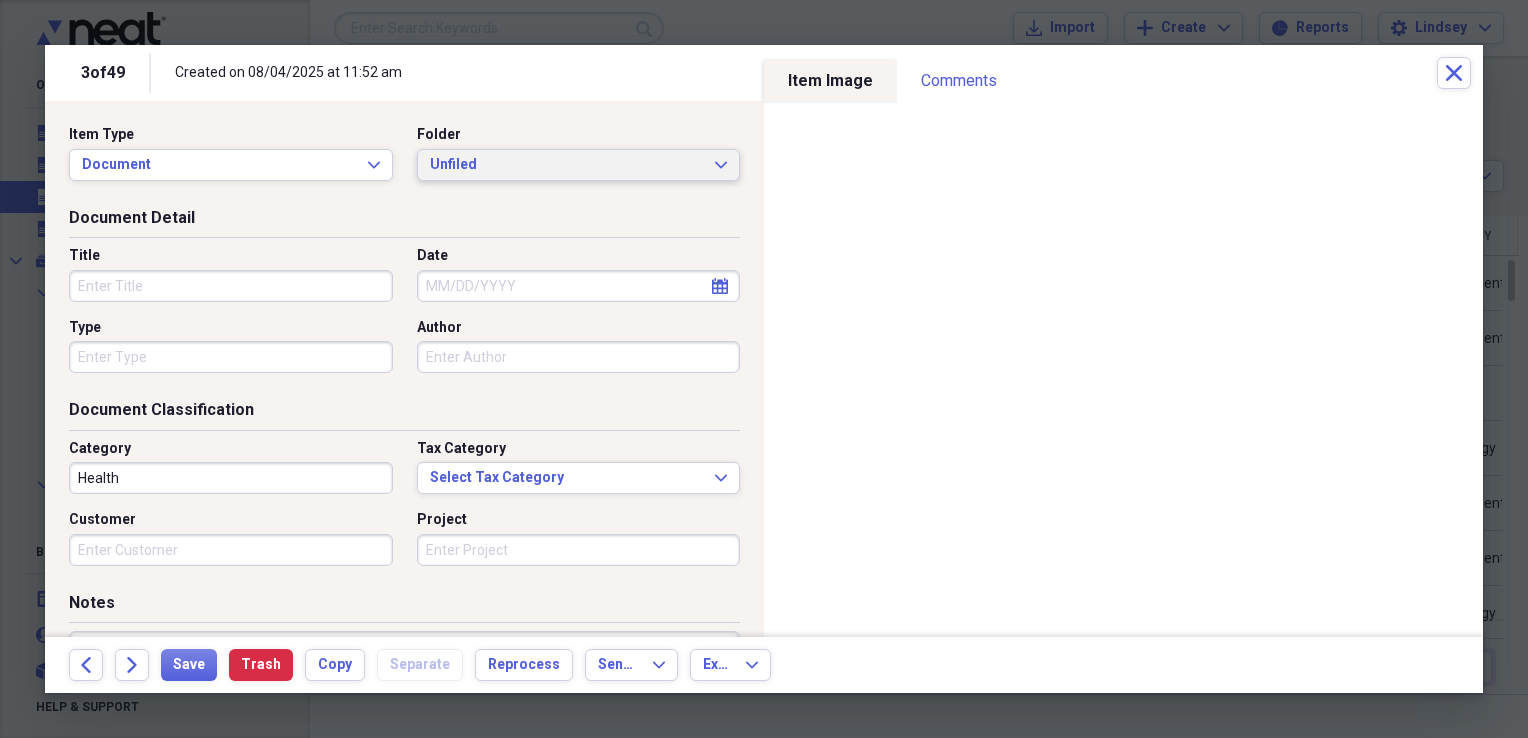 click on "Unfiled Expand" at bounding box center (579, 165) 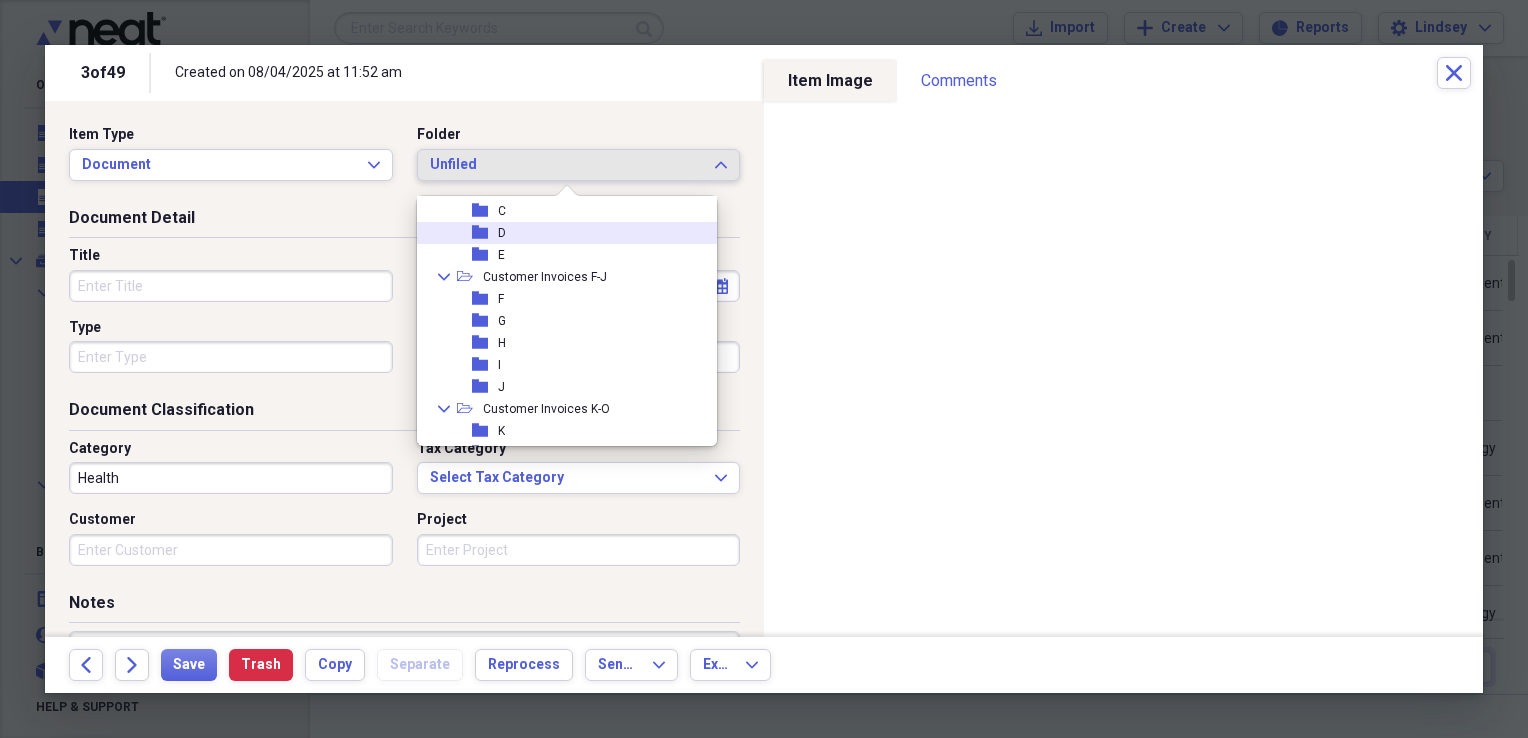 scroll, scrollTop: 200, scrollLeft: 0, axis: vertical 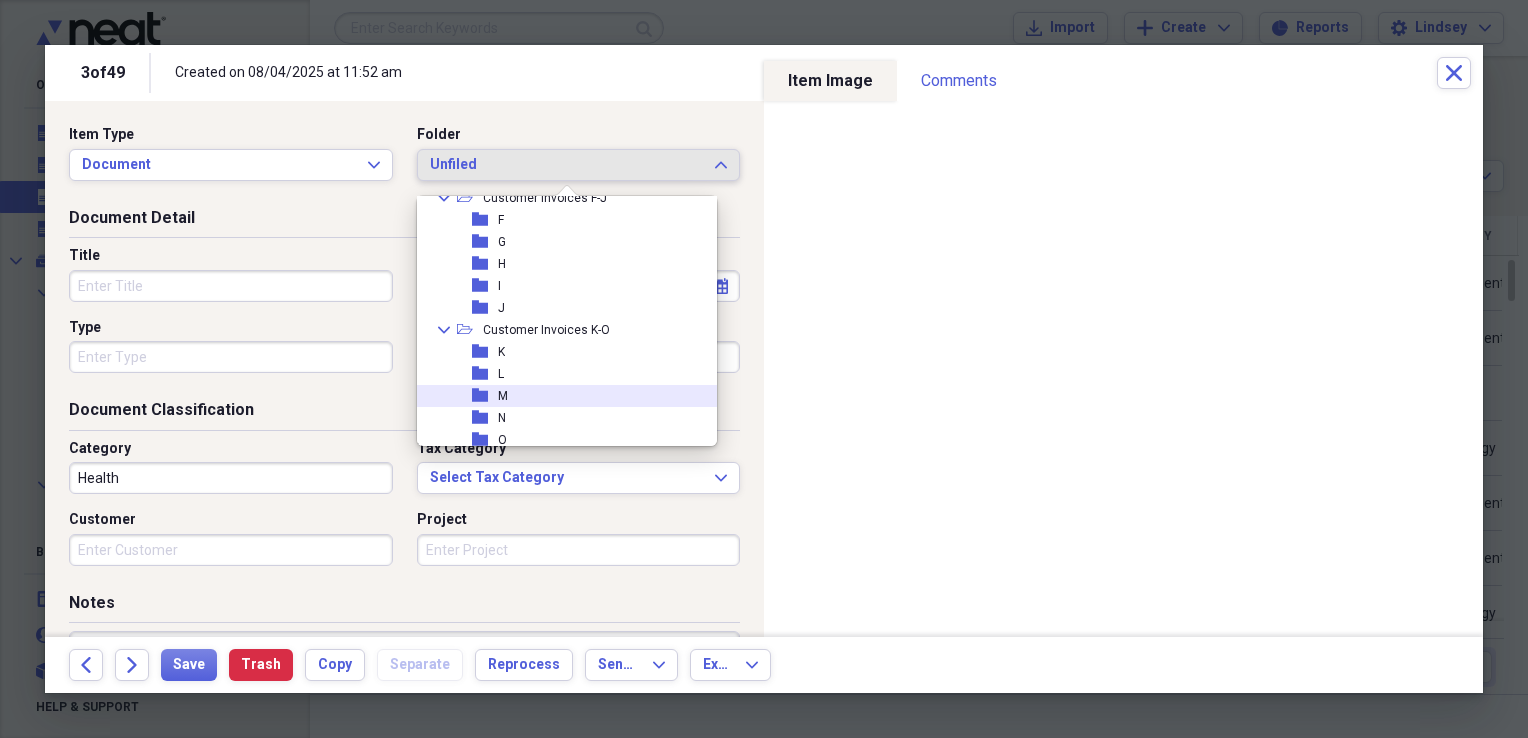 drag, startPoint x: 527, startPoint y: 393, endPoint x: 470, endPoint y: 368, distance: 62.241467 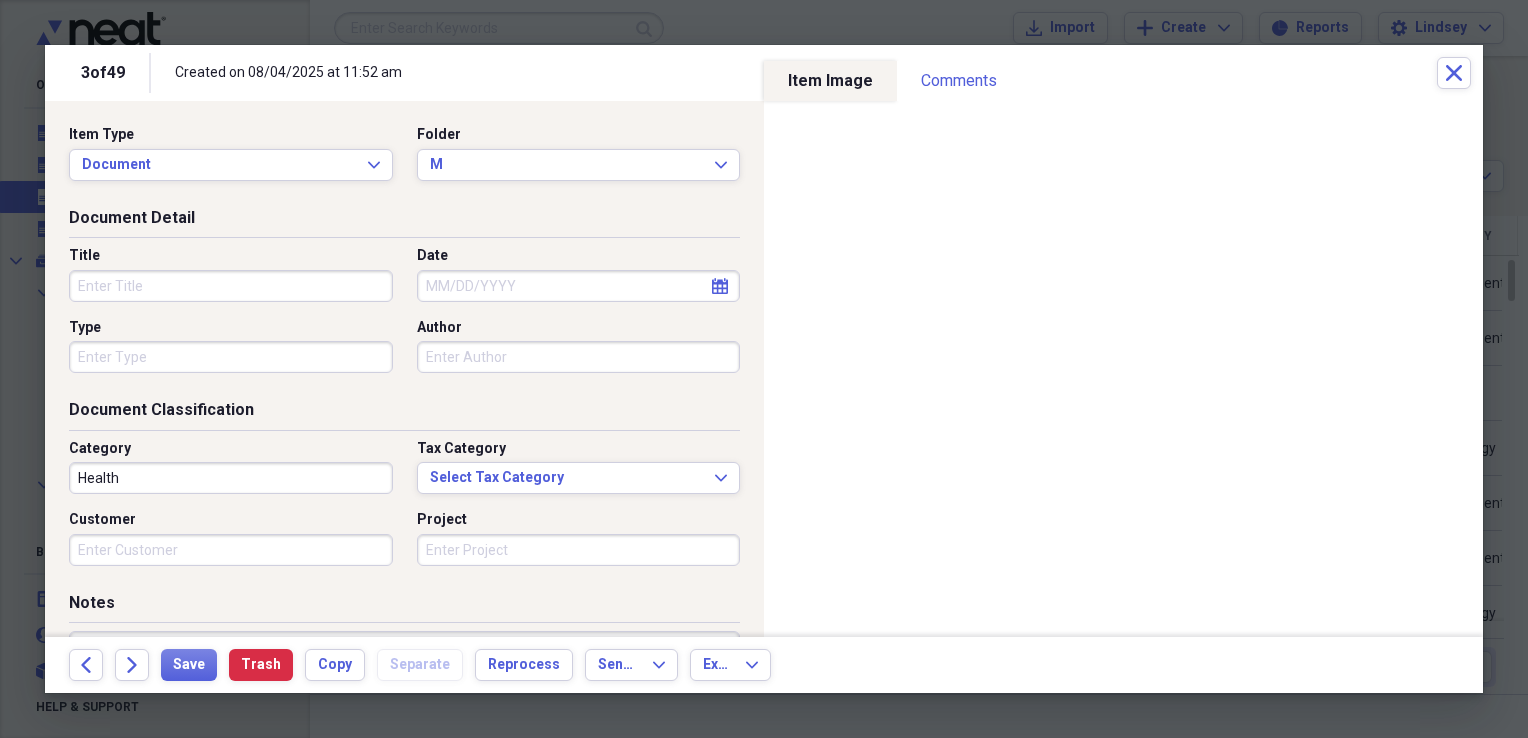 click on "Title" at bounding box center (231, 286) 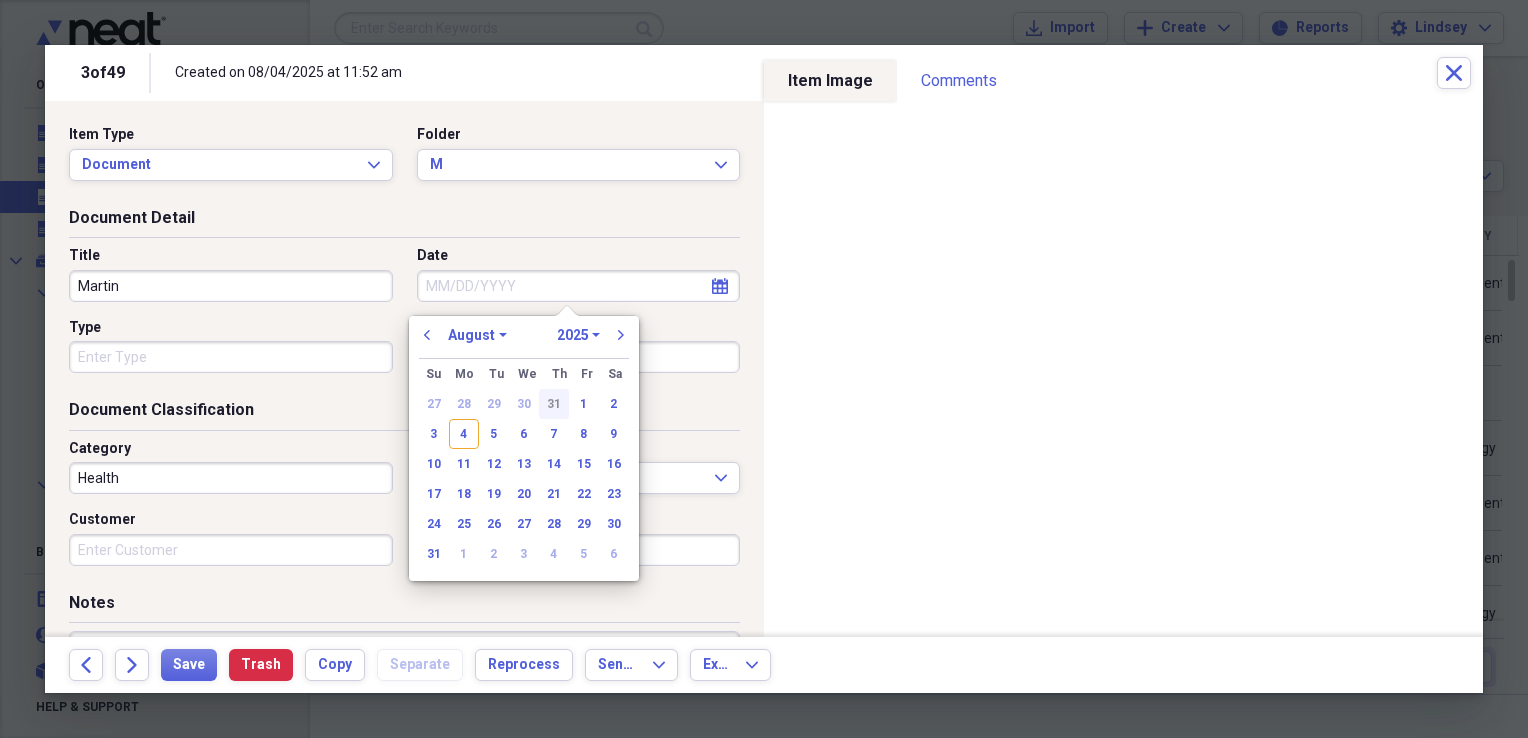 click on "31" at bounding box center (554, 404) 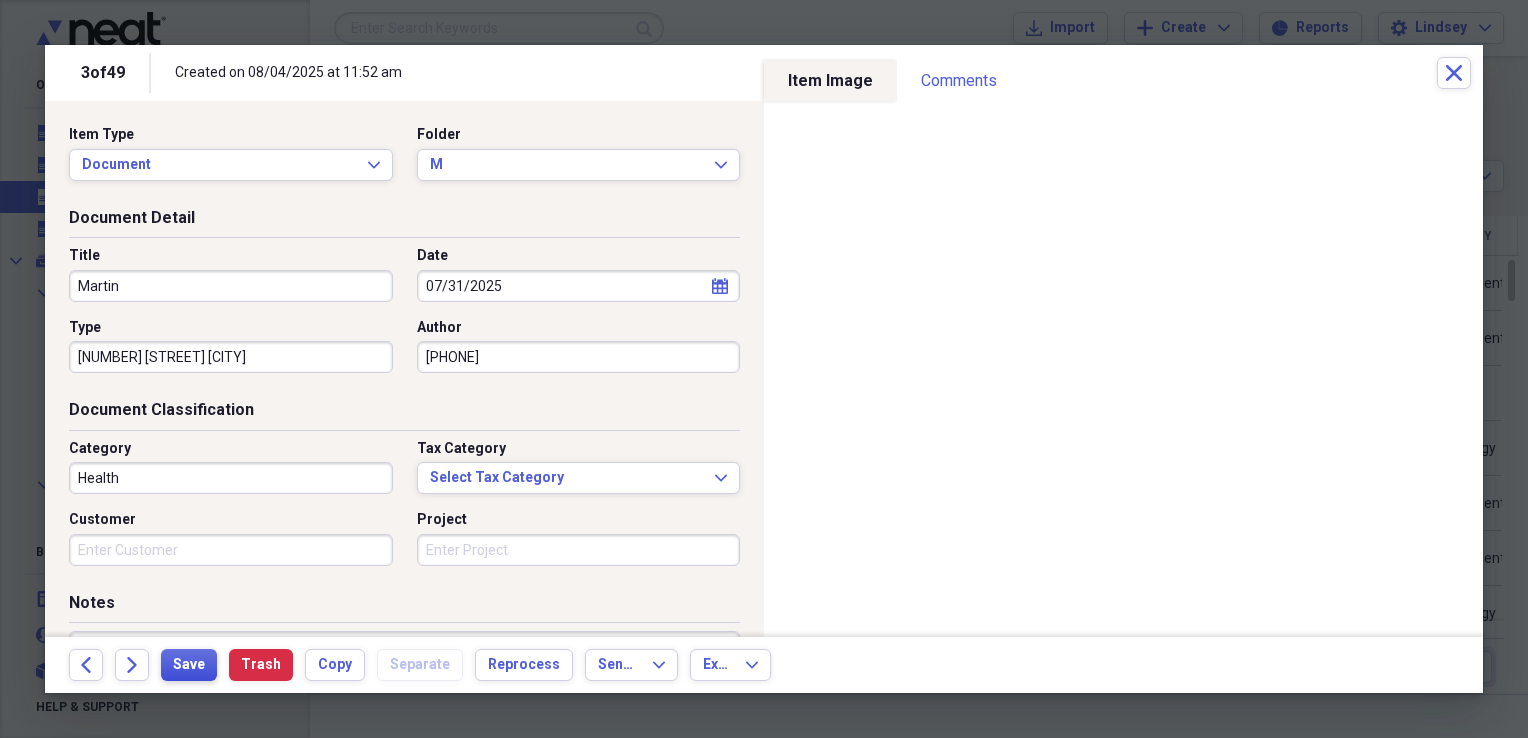 click on "Save" at bounding box center [189, 665] 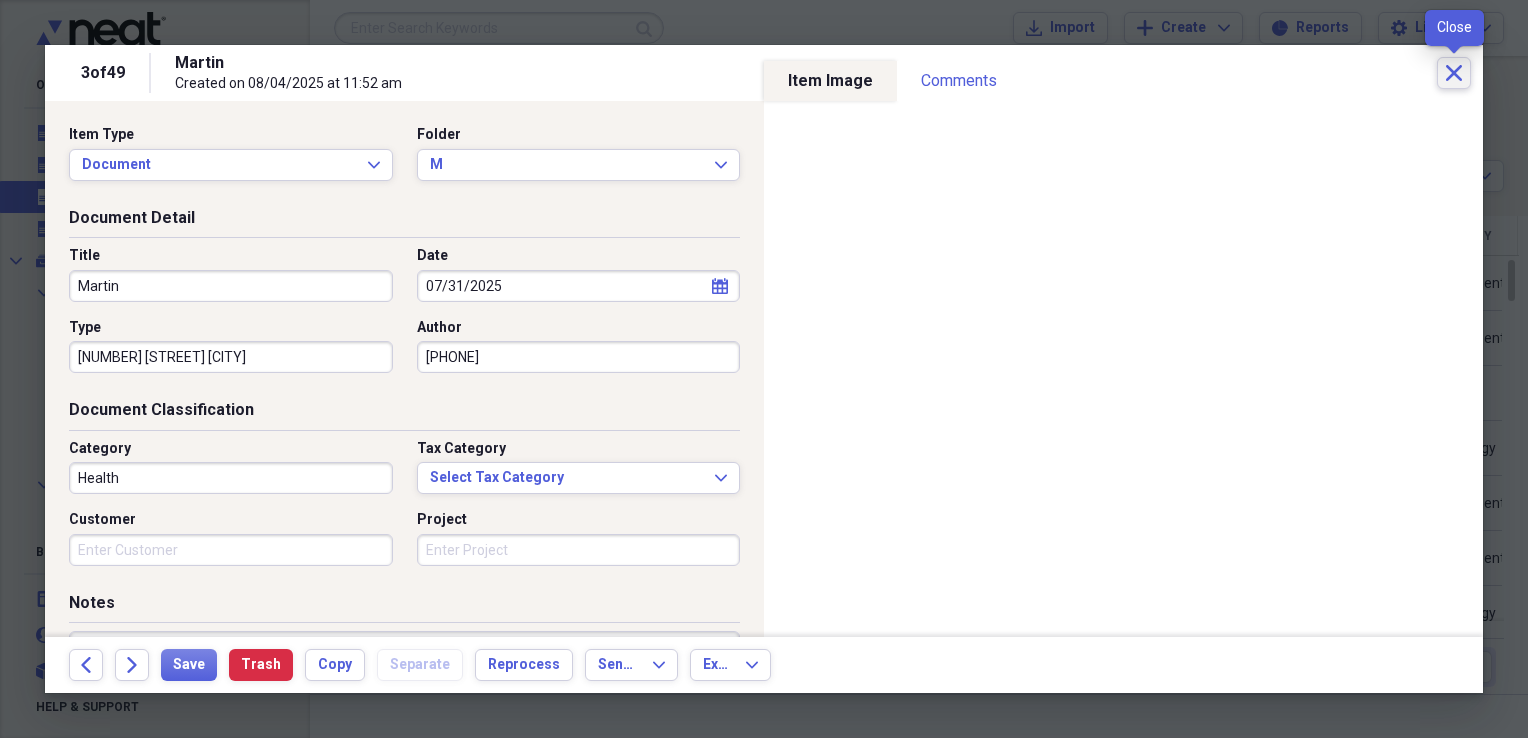 click on "Close" 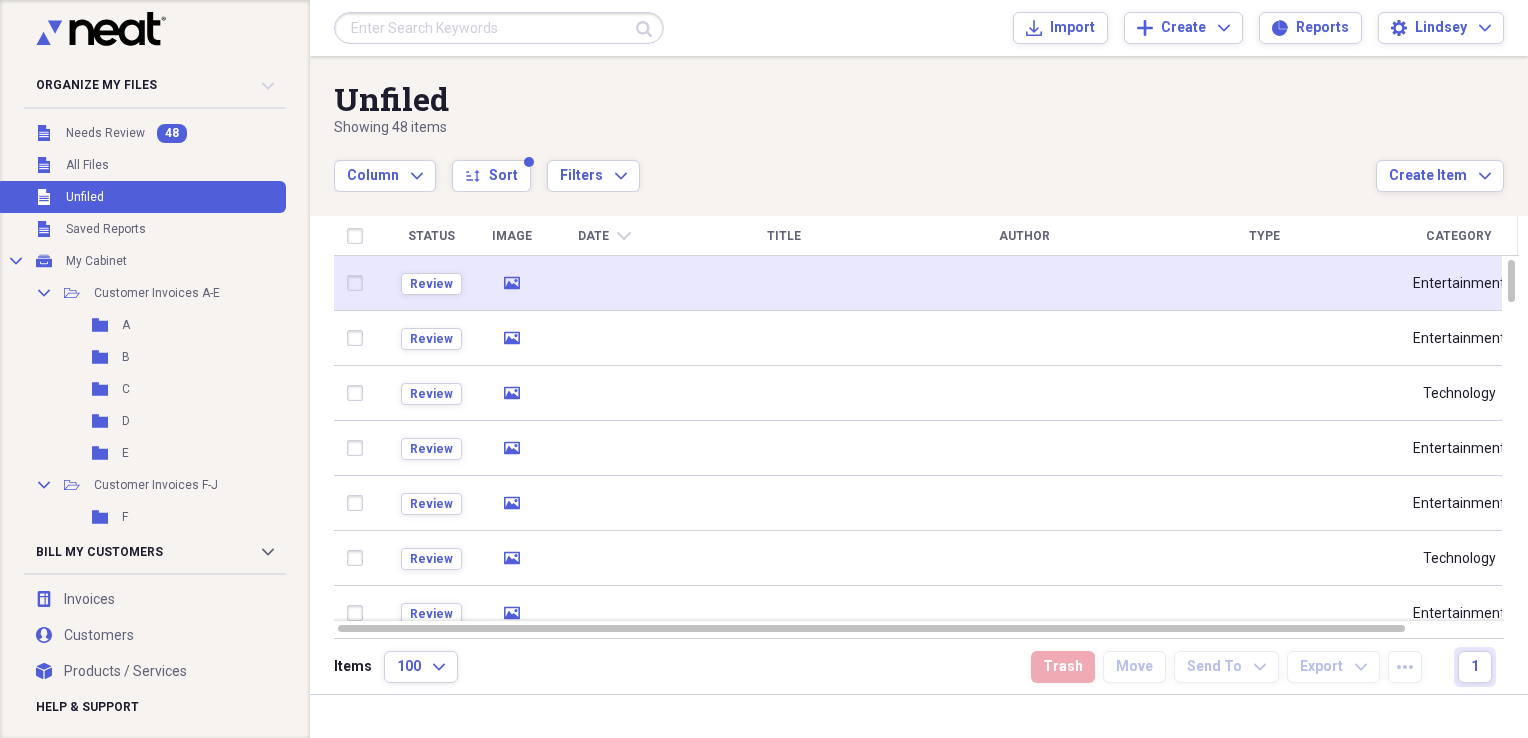 click at bounding box center (604, 283) 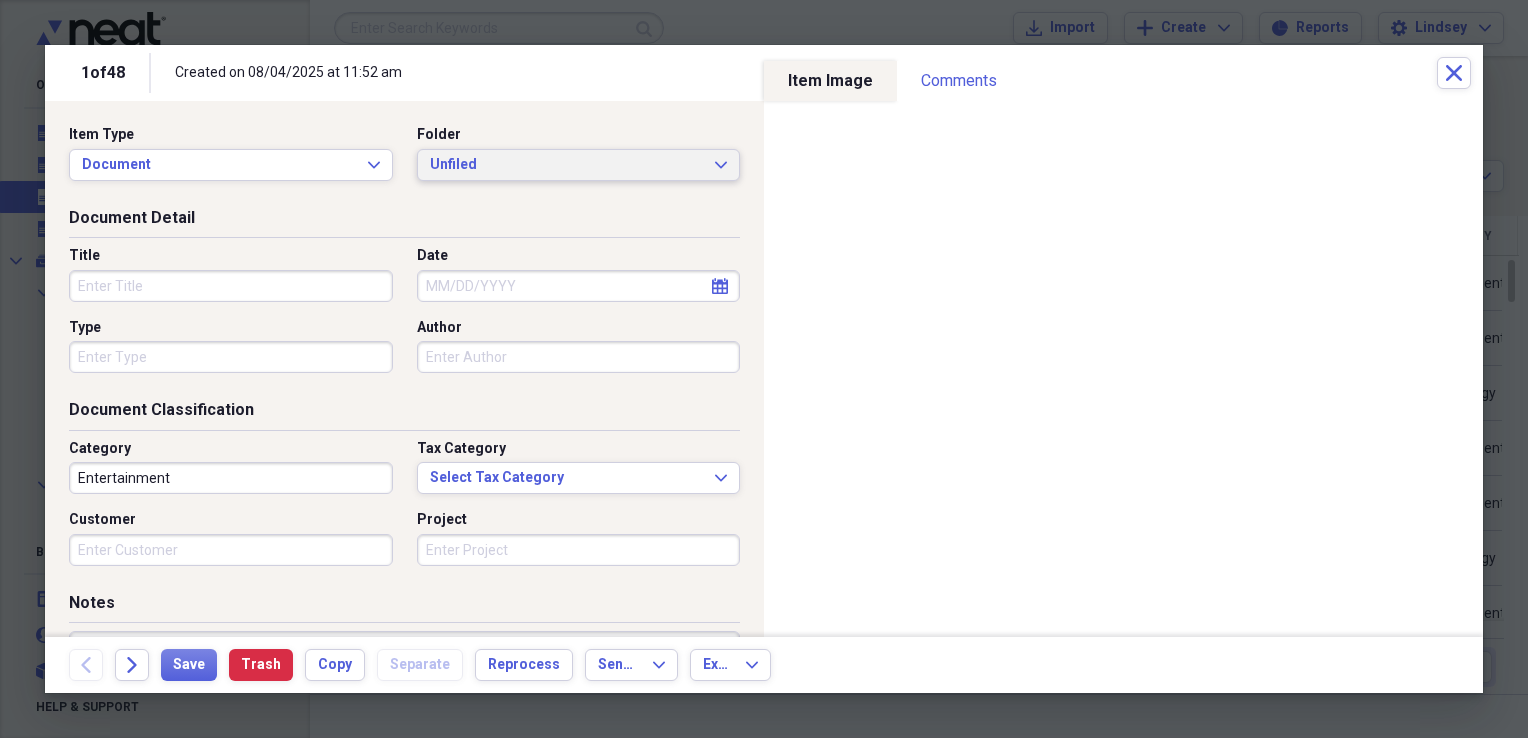 click on "Unfiled" at bounding box center (567, 165) 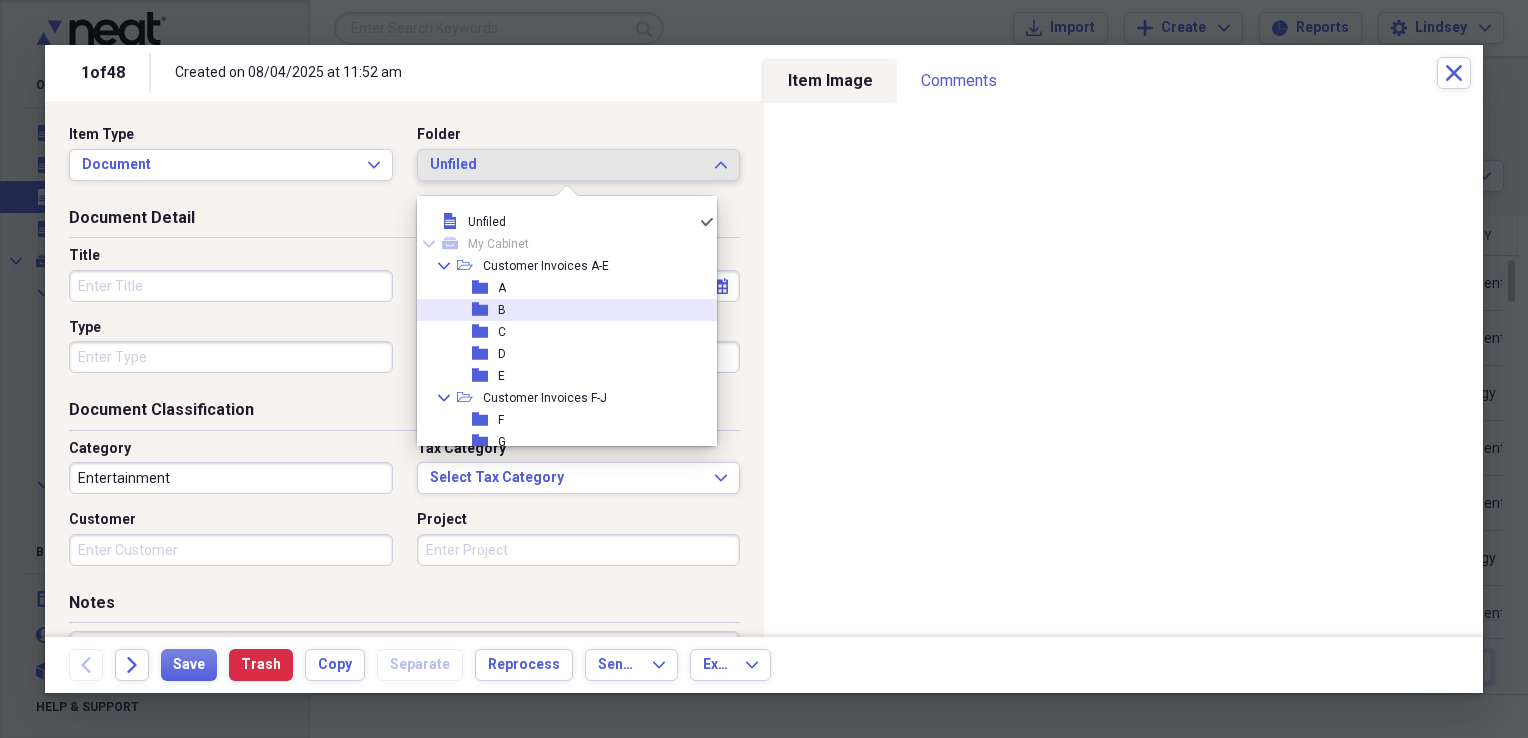 click on "folder B" at bounding box center [559, 310] 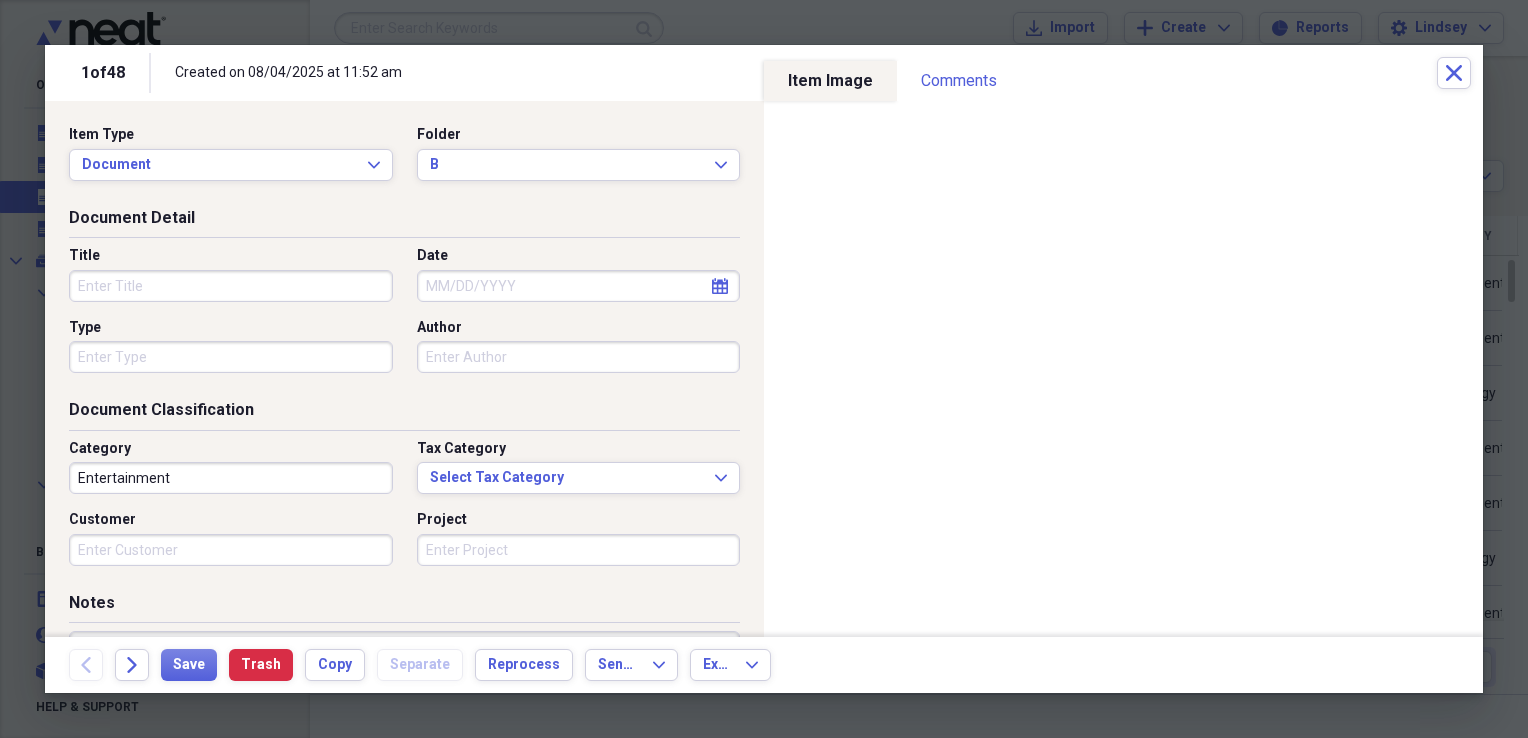 click on "Title" at bounding box center (231, 286) 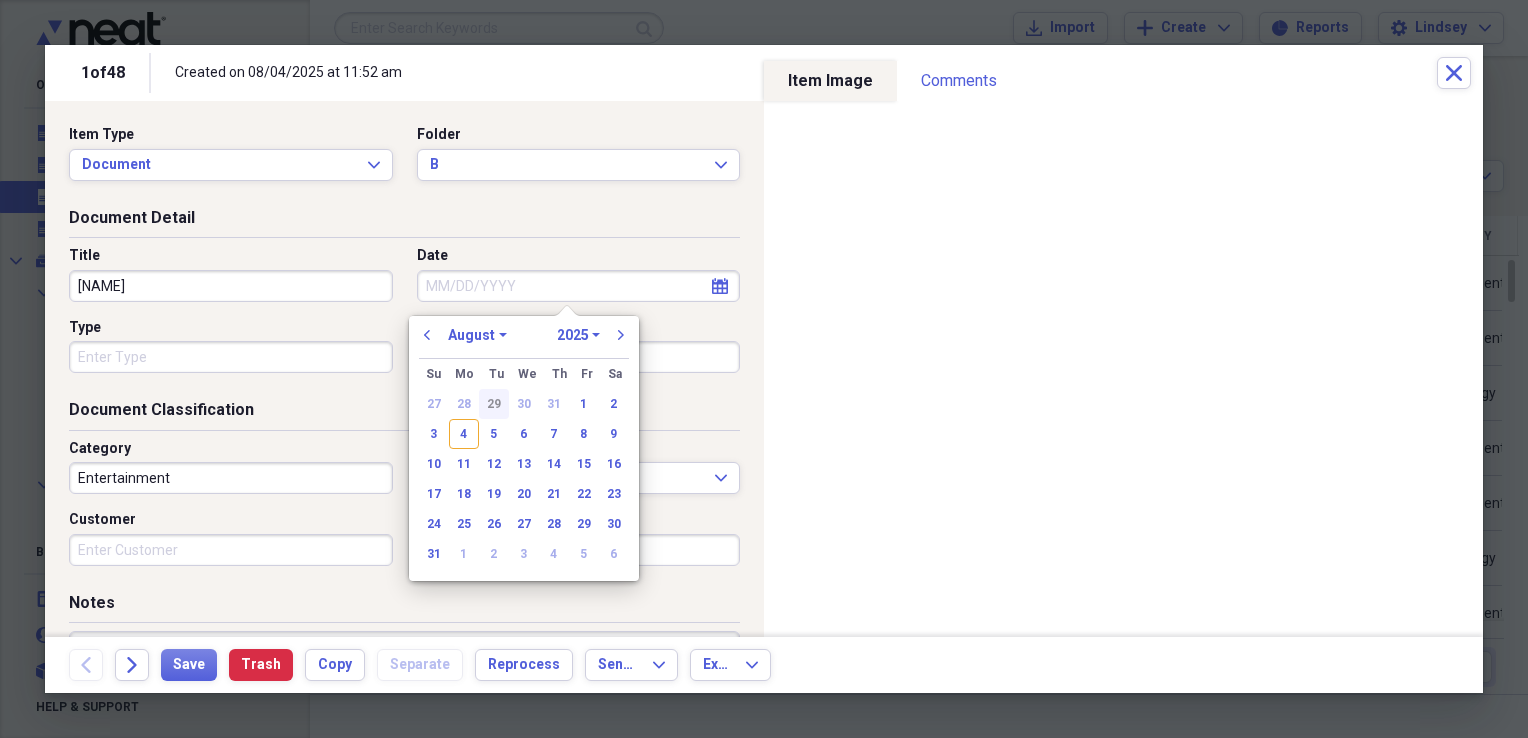 click on "29" at bounding box center [494, 404] 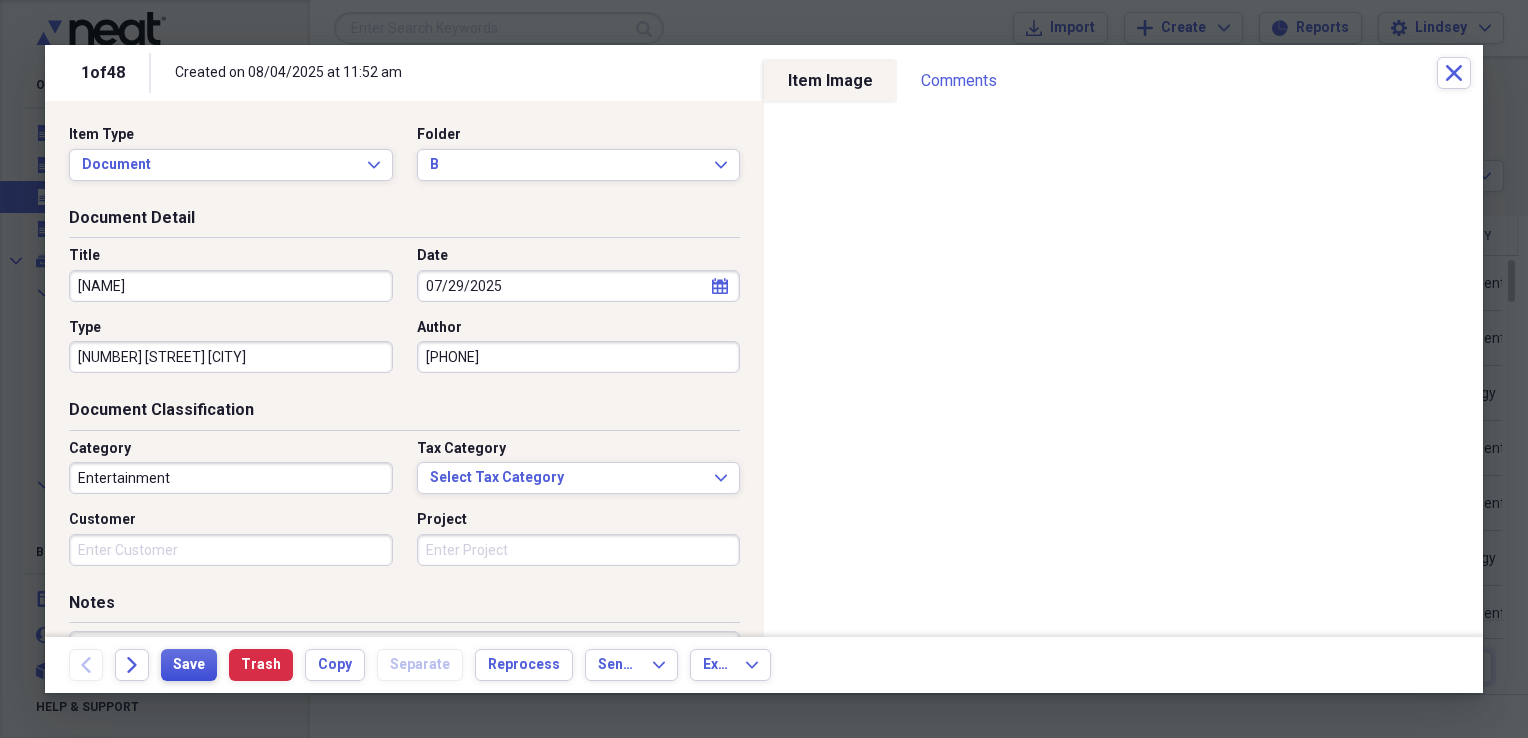 click on "Save" at bounding box center (189, 665) 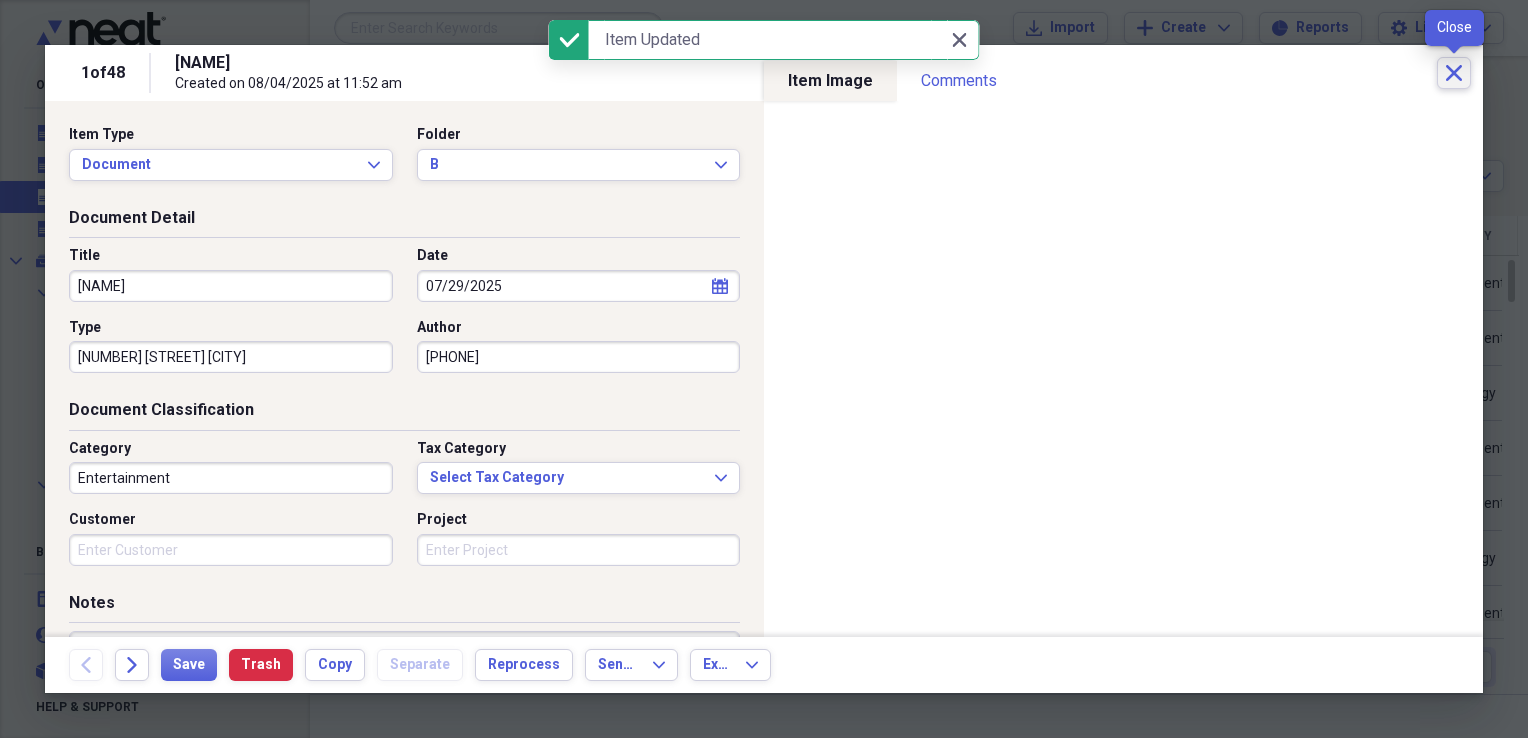 click on "Close" 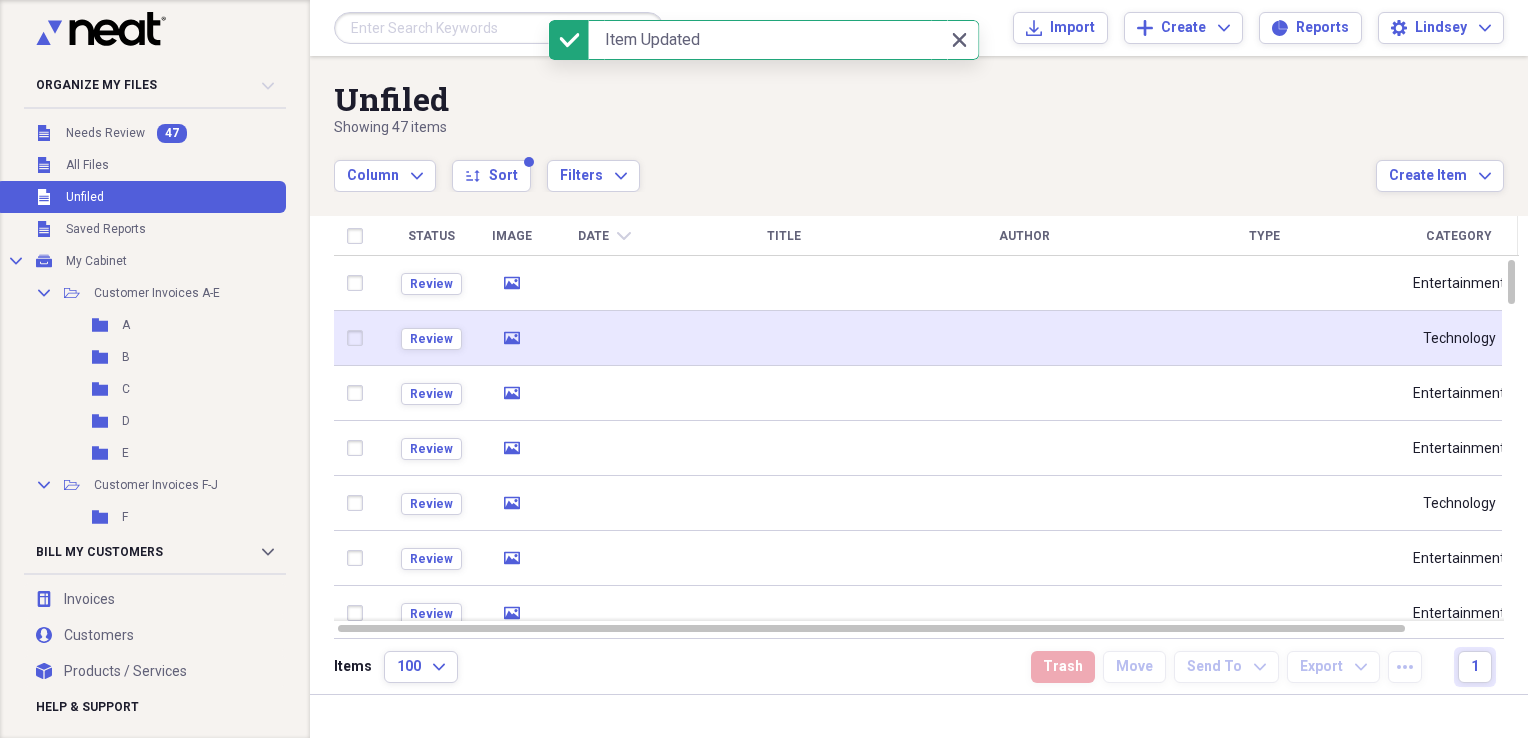 click at bounding box center [784, 338] 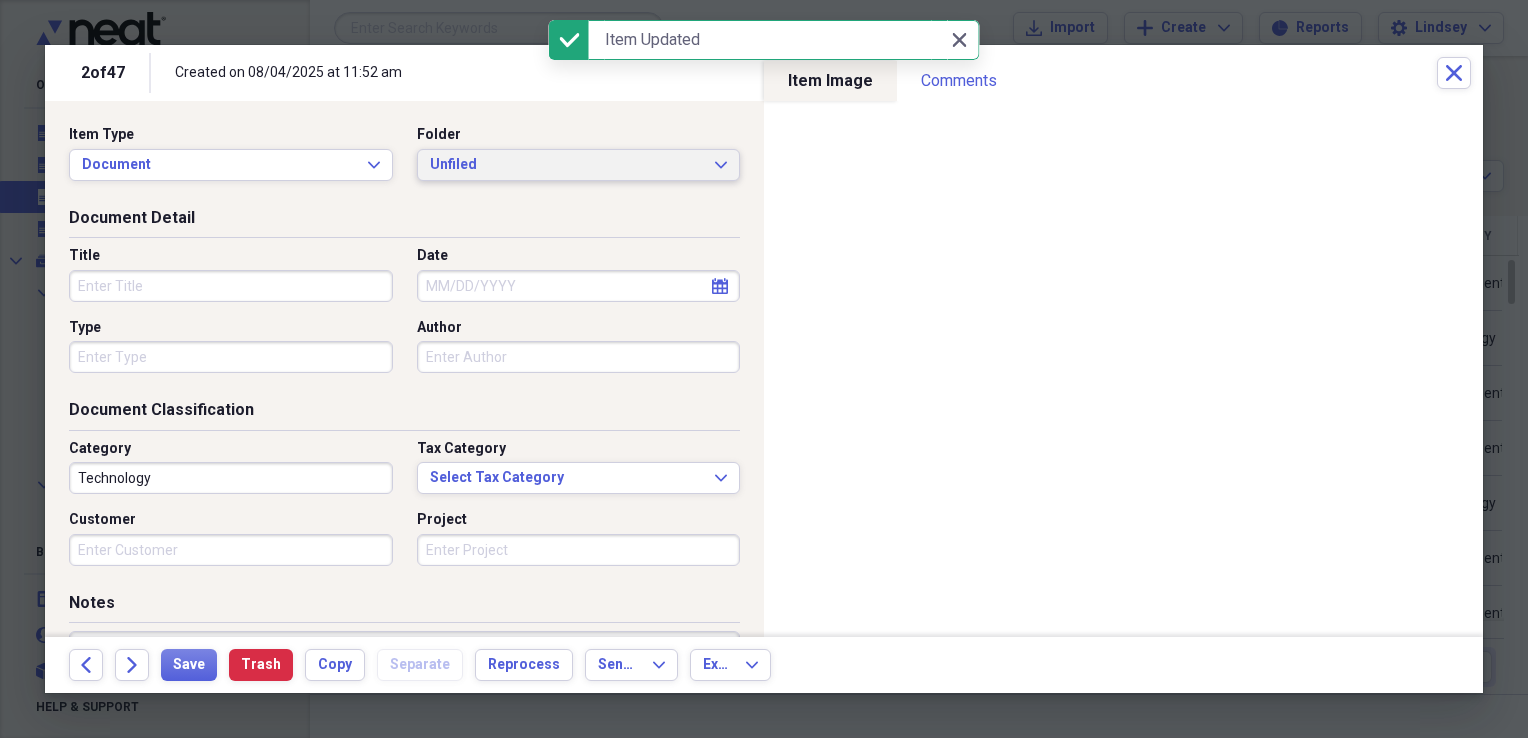 click on "Unfiled" at bounding box center [567, 165] 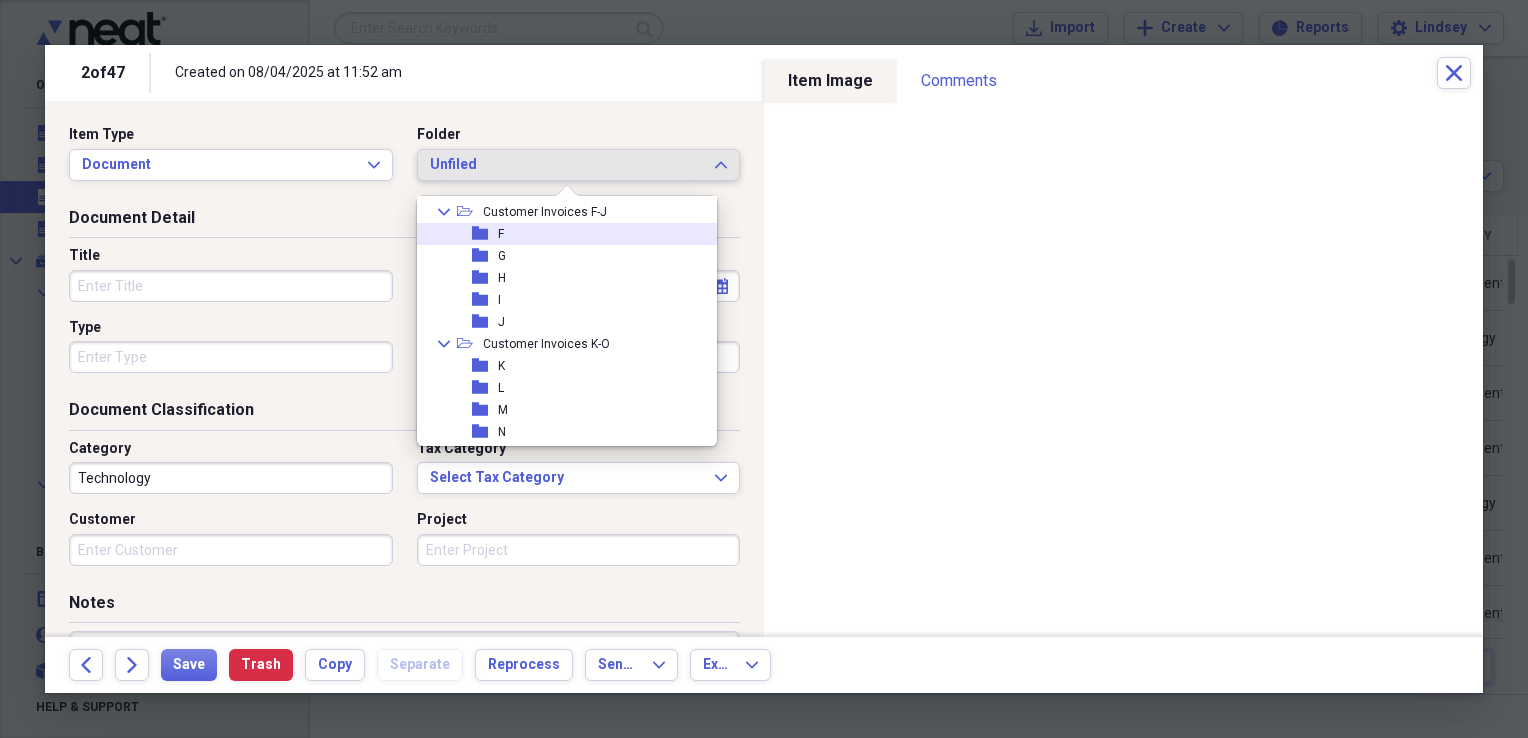 scroll, scrollTop: 300, scrollLeft: 0, axis: vertical 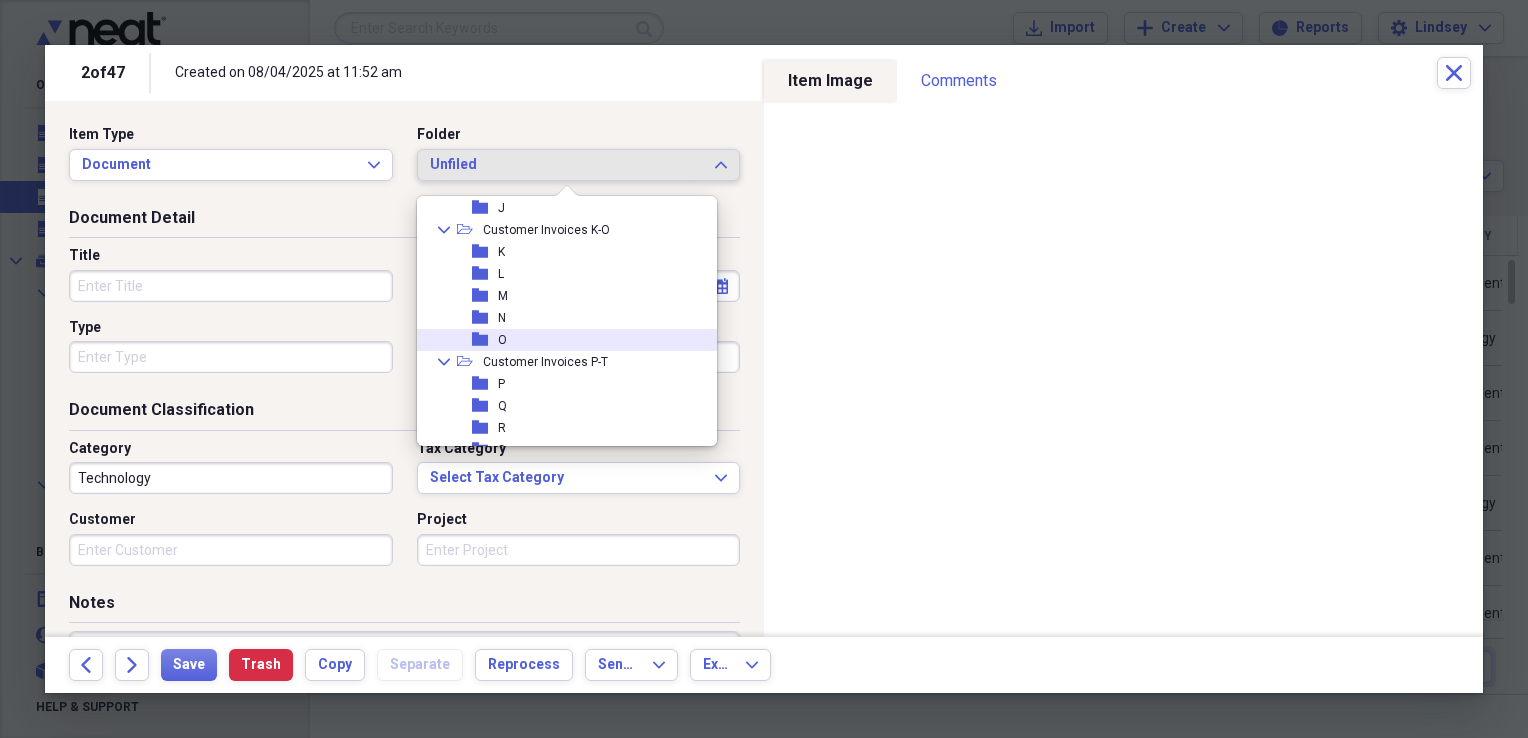 click on "folder O" at bounding box center [559, 340] 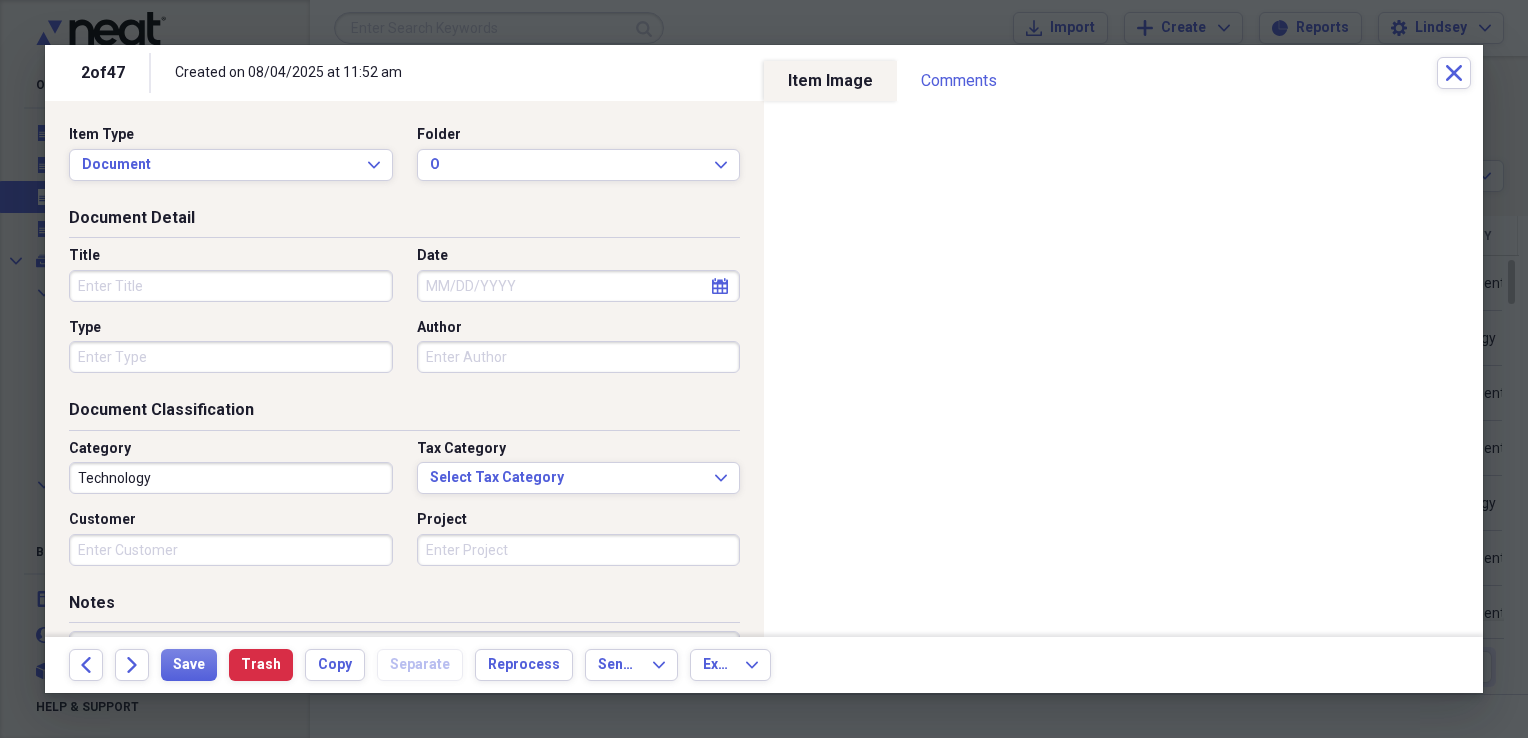 click on "Title" at bounding box center [231, 286] 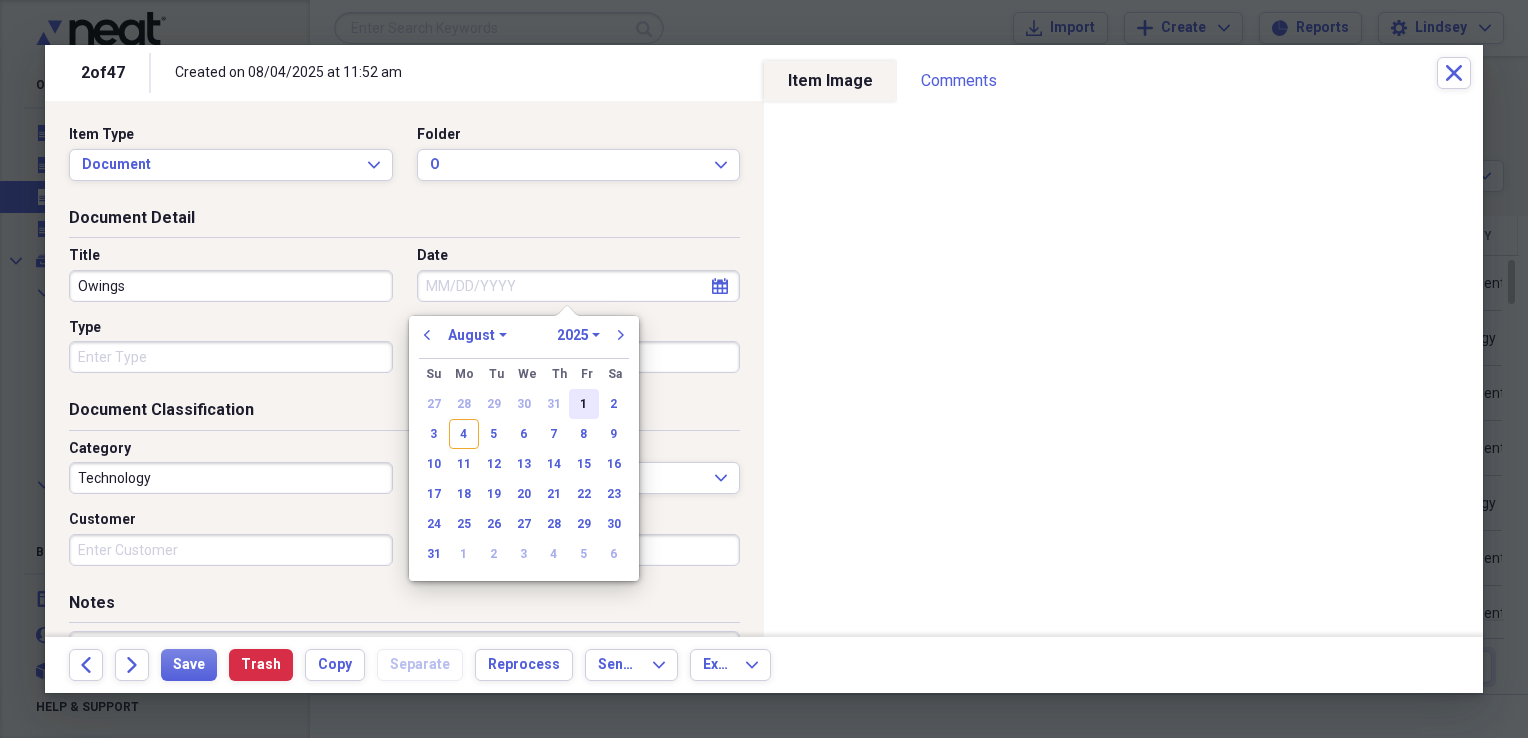 click on "1" at bounding box center [584, 404] 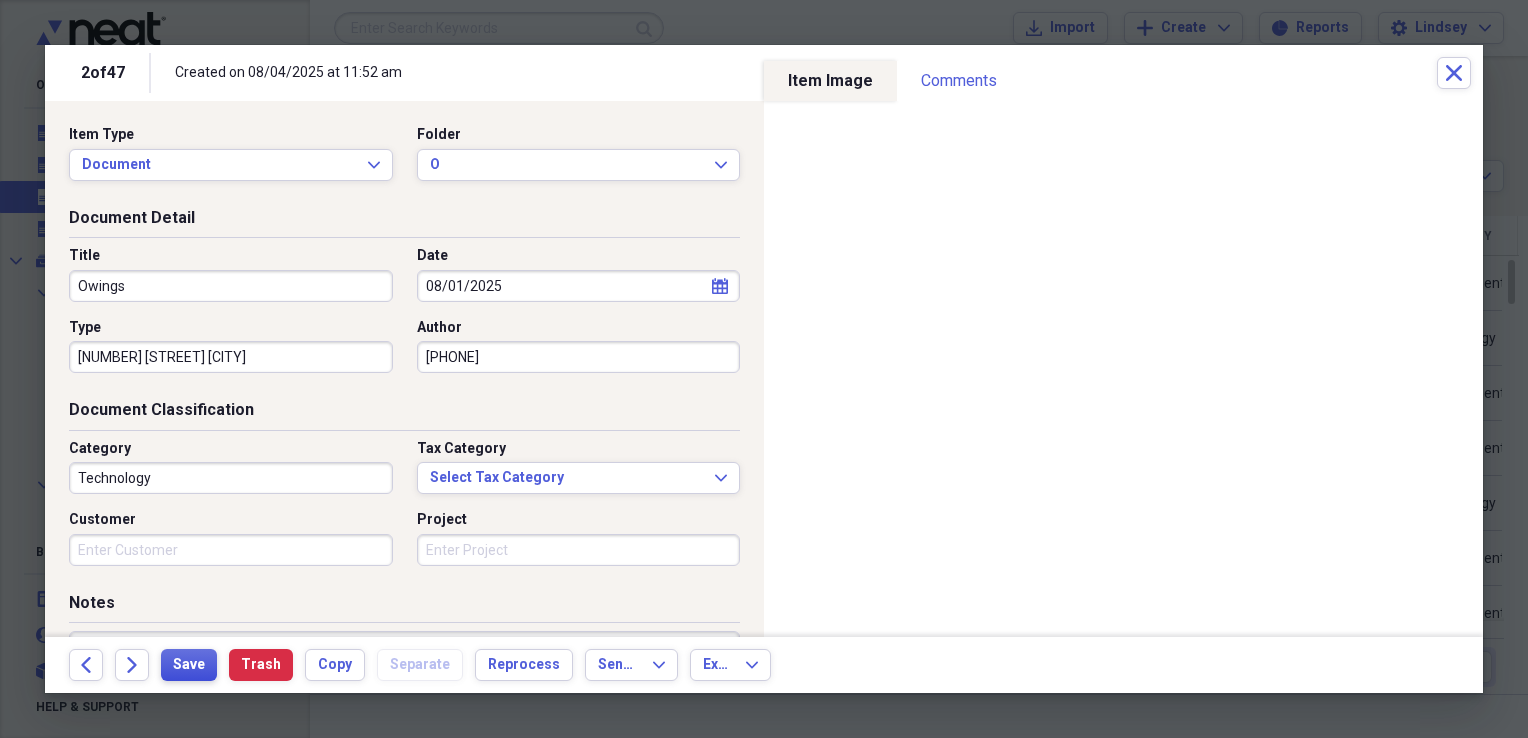 click on "Save" at bounding box center (189, 665) 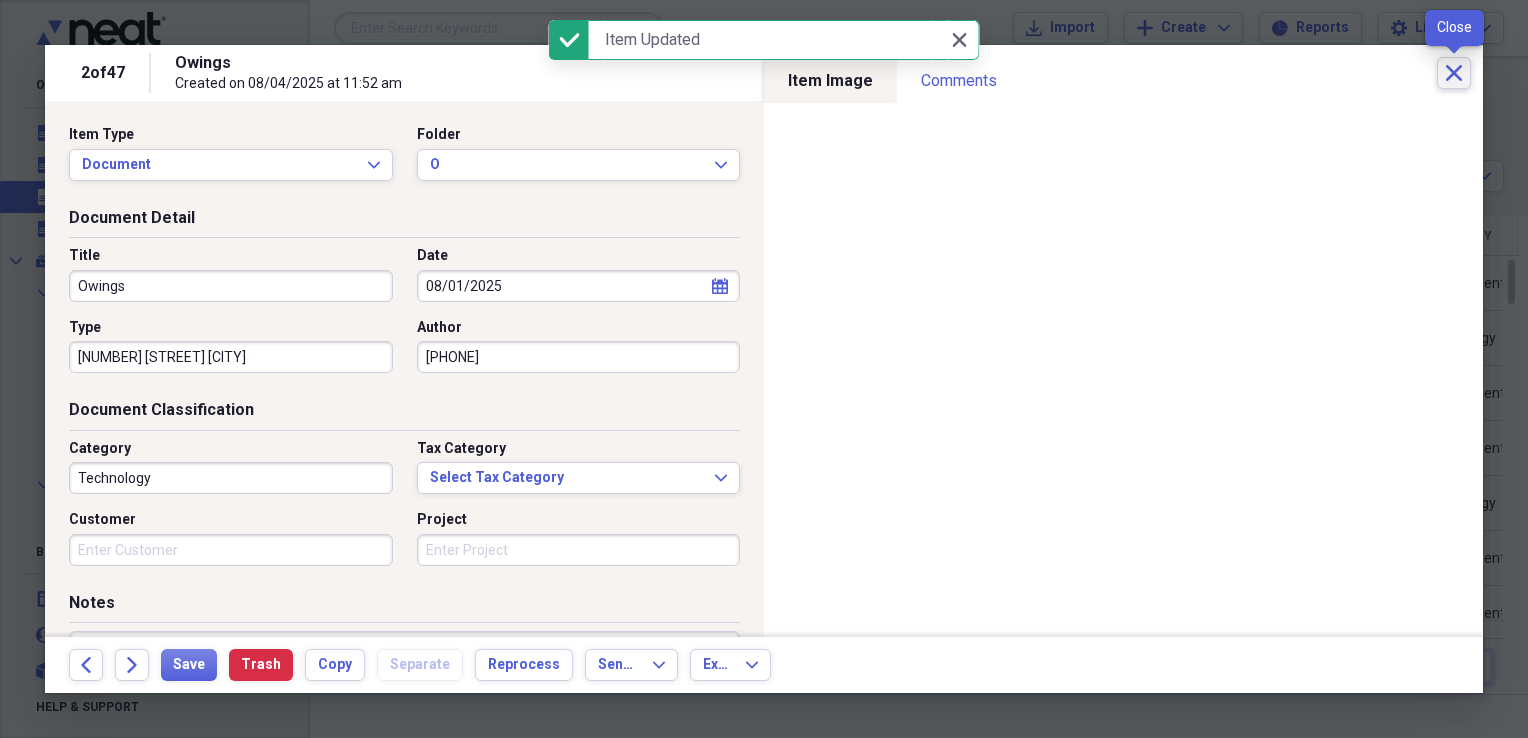click on "Close" 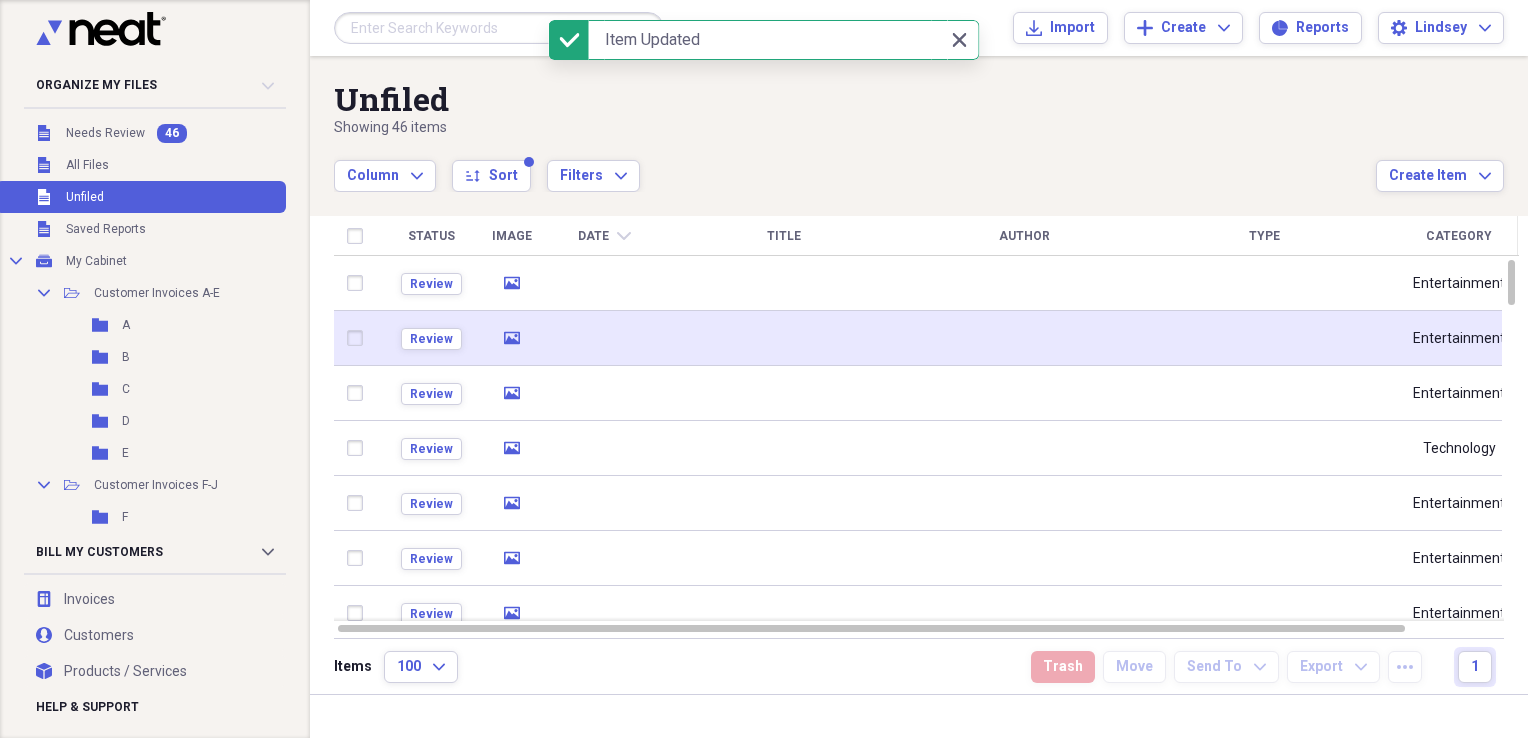 click at bounding box center (784, 338) 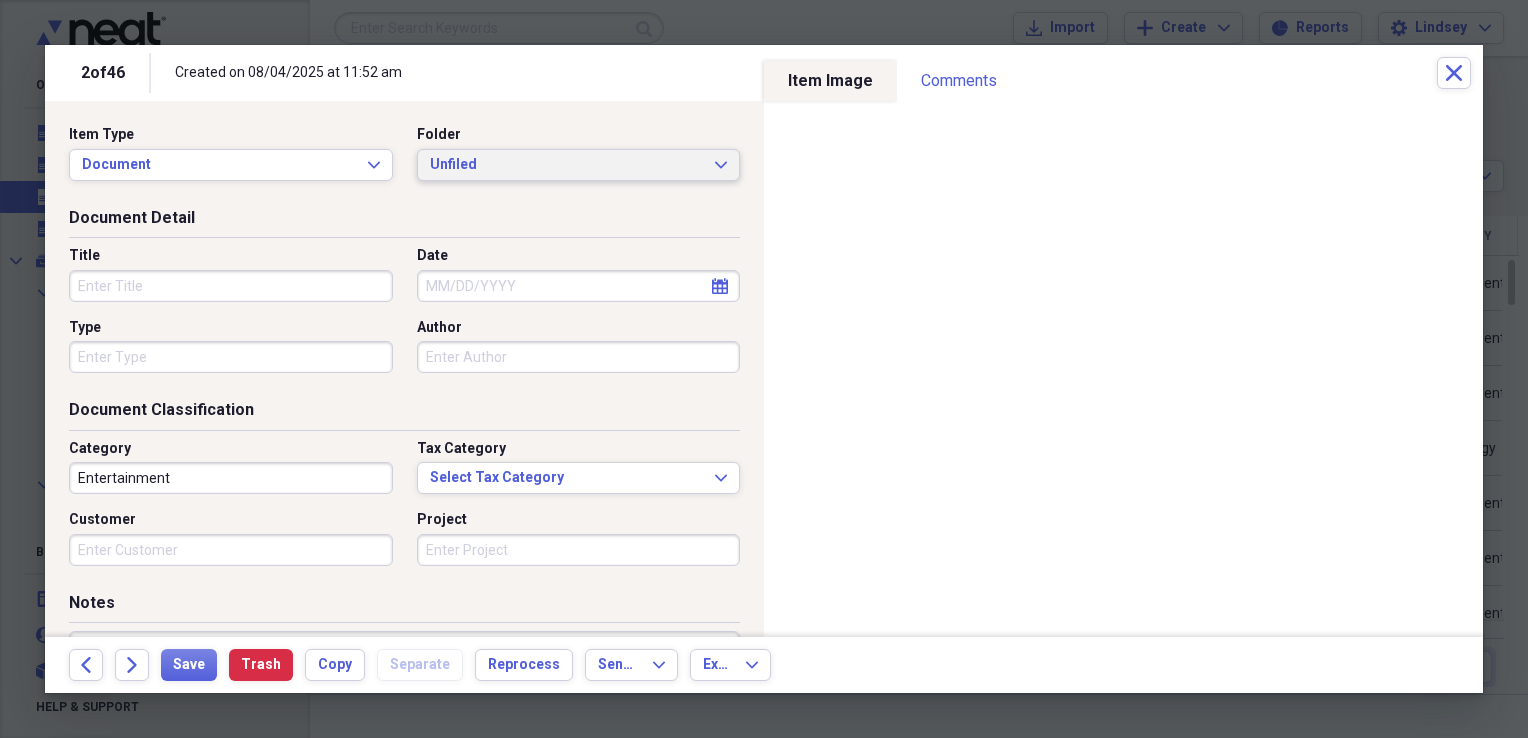 click on "Unfiled" at bounding box center [567, 165] 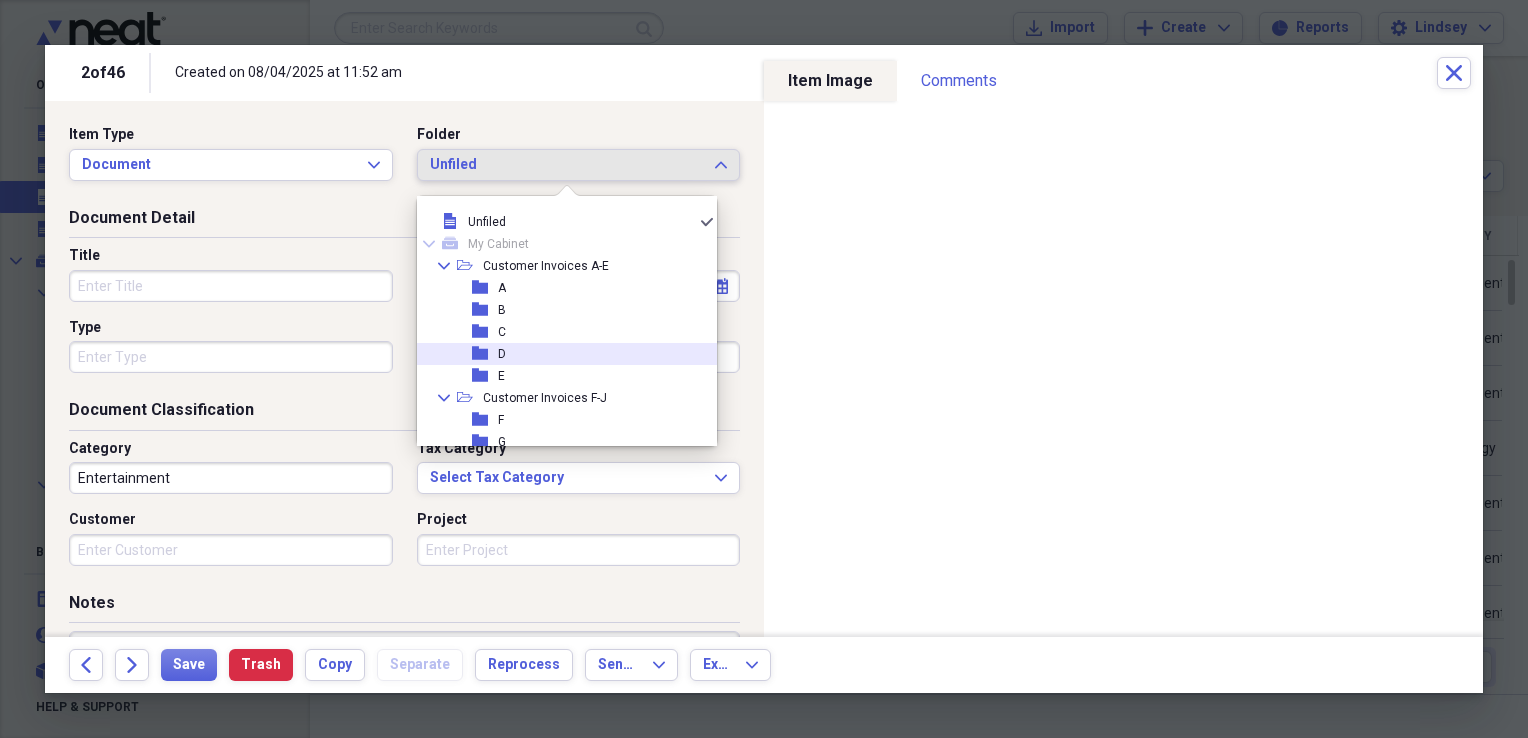 click on "folder D" at bounding box center [559, 354] 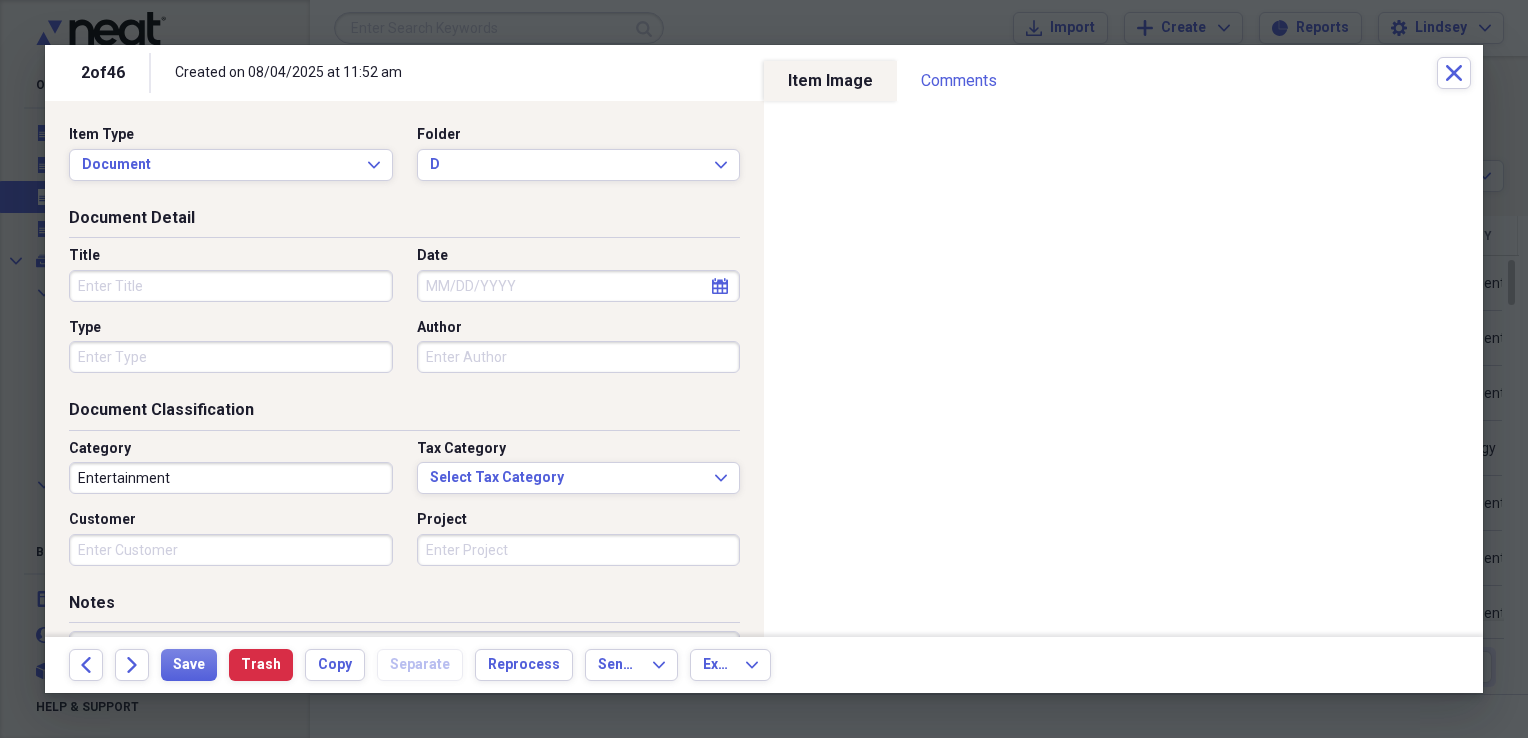 click on "Title" at bounding box center [231, 286] 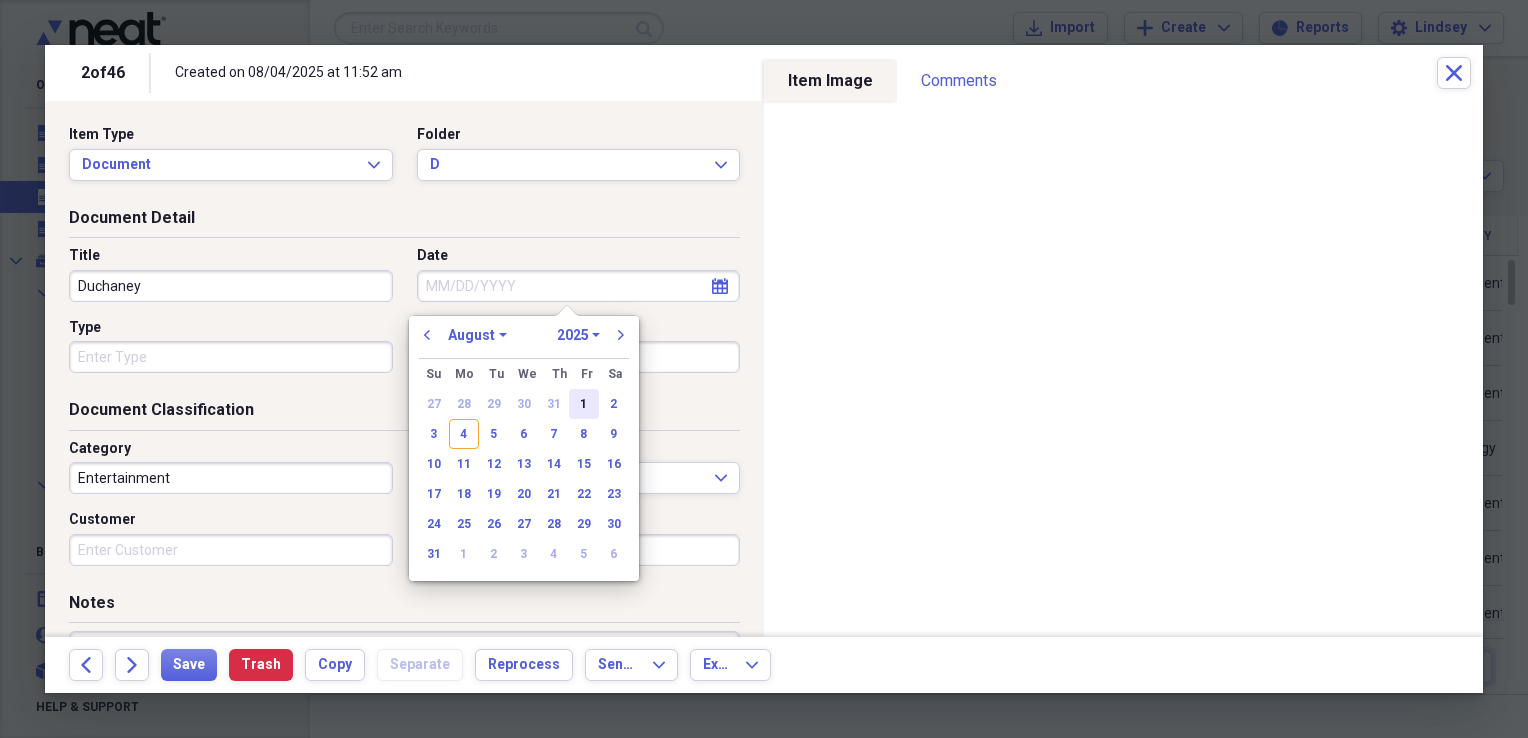 click on "1" at bounding box center (584, 404) 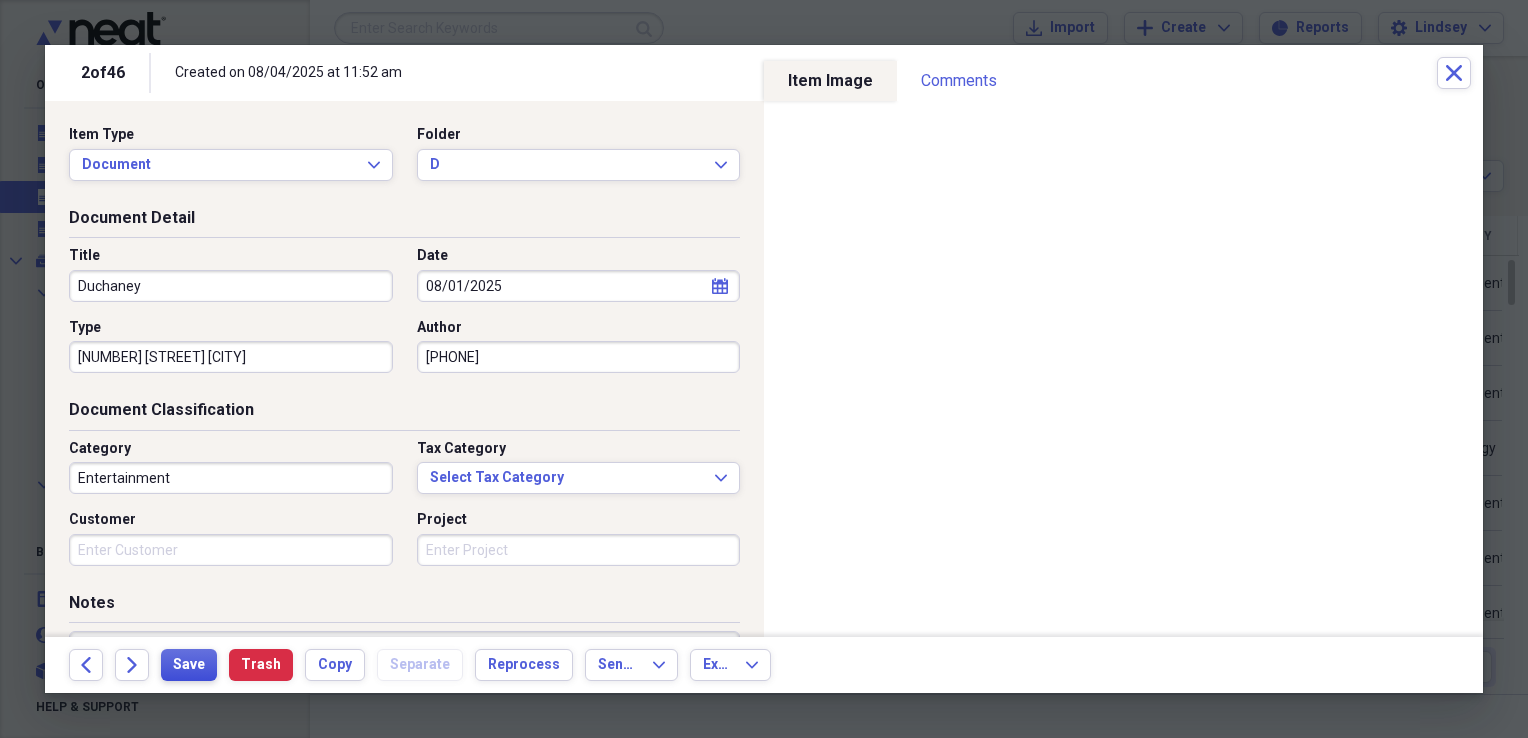 click on "Save" at bounding box center (189, 665) 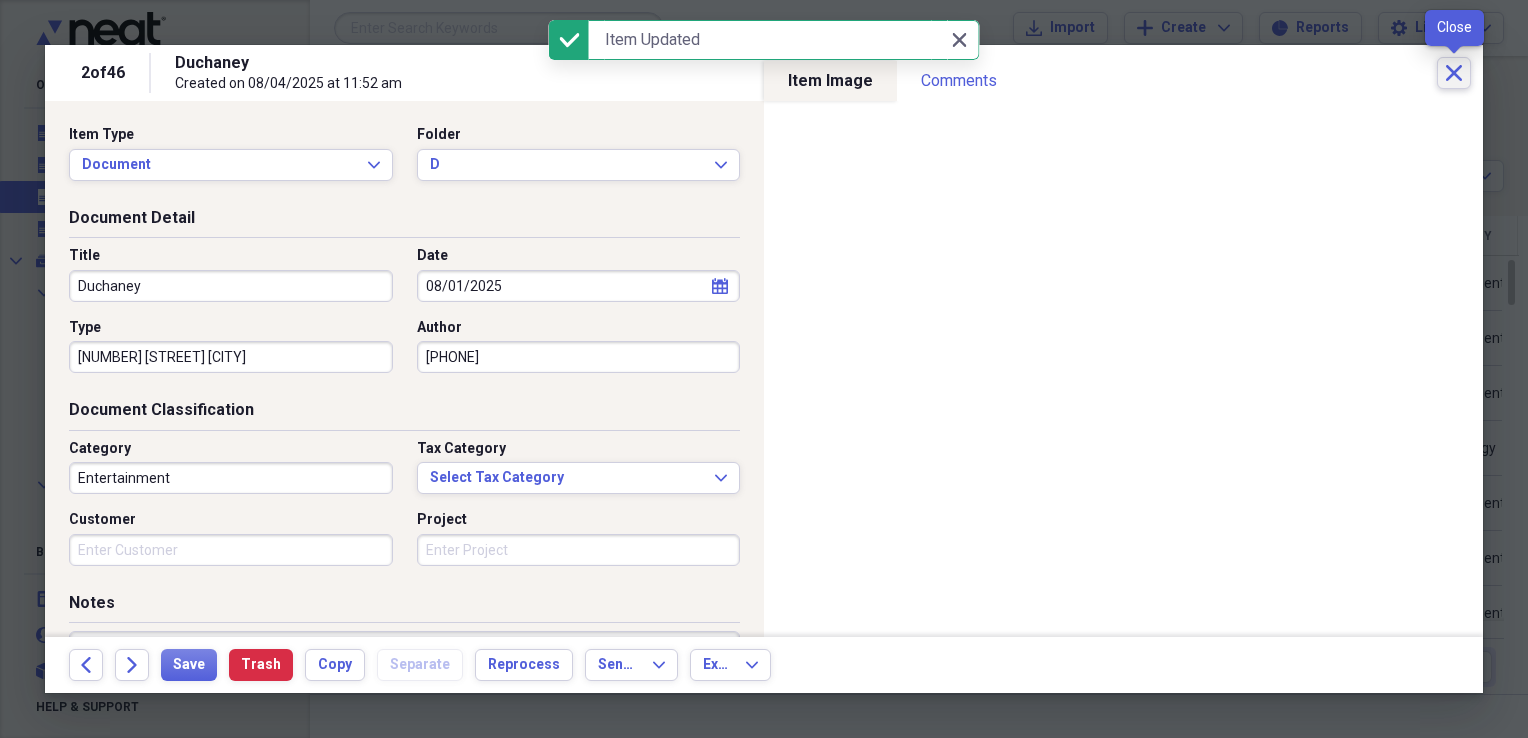 click 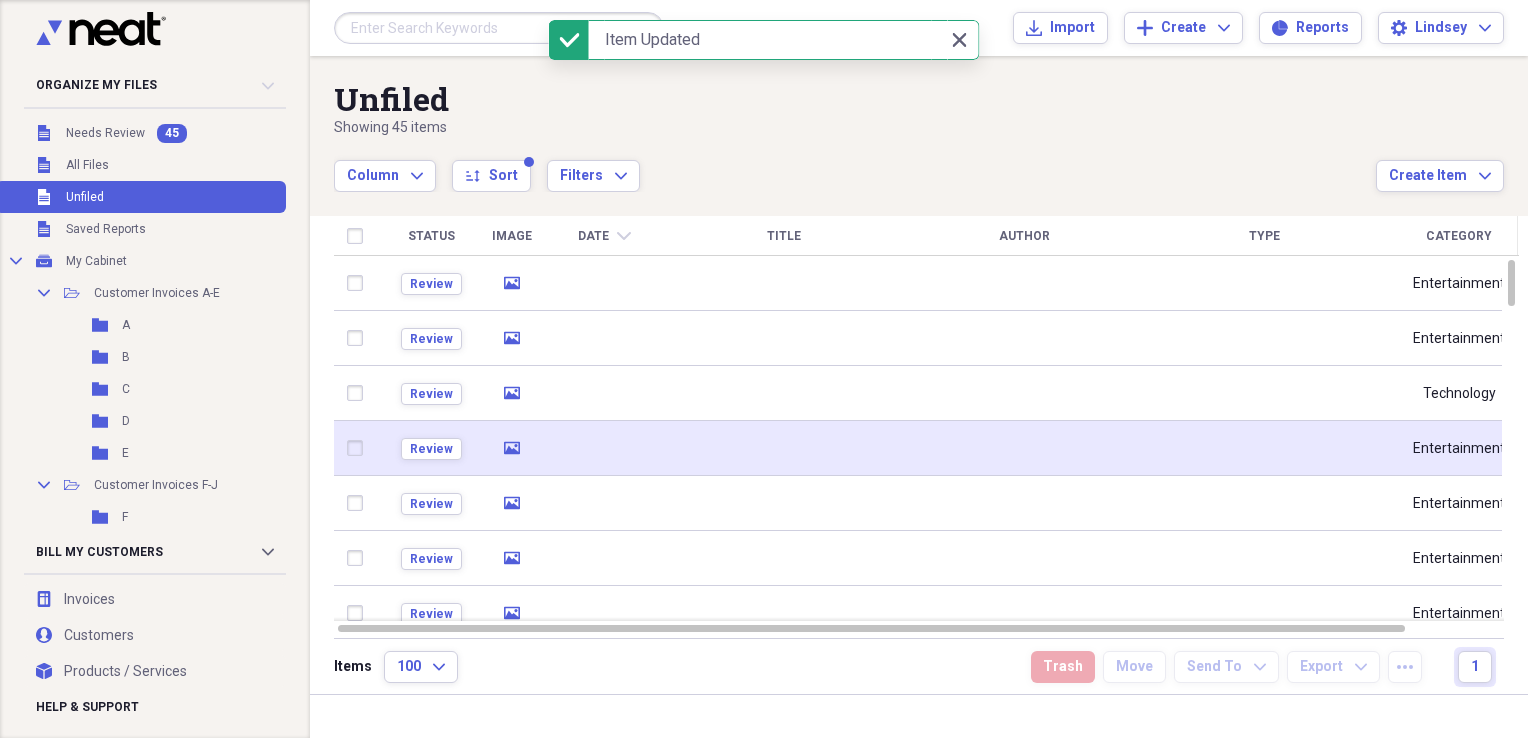 click at bounding box center (784, 448) 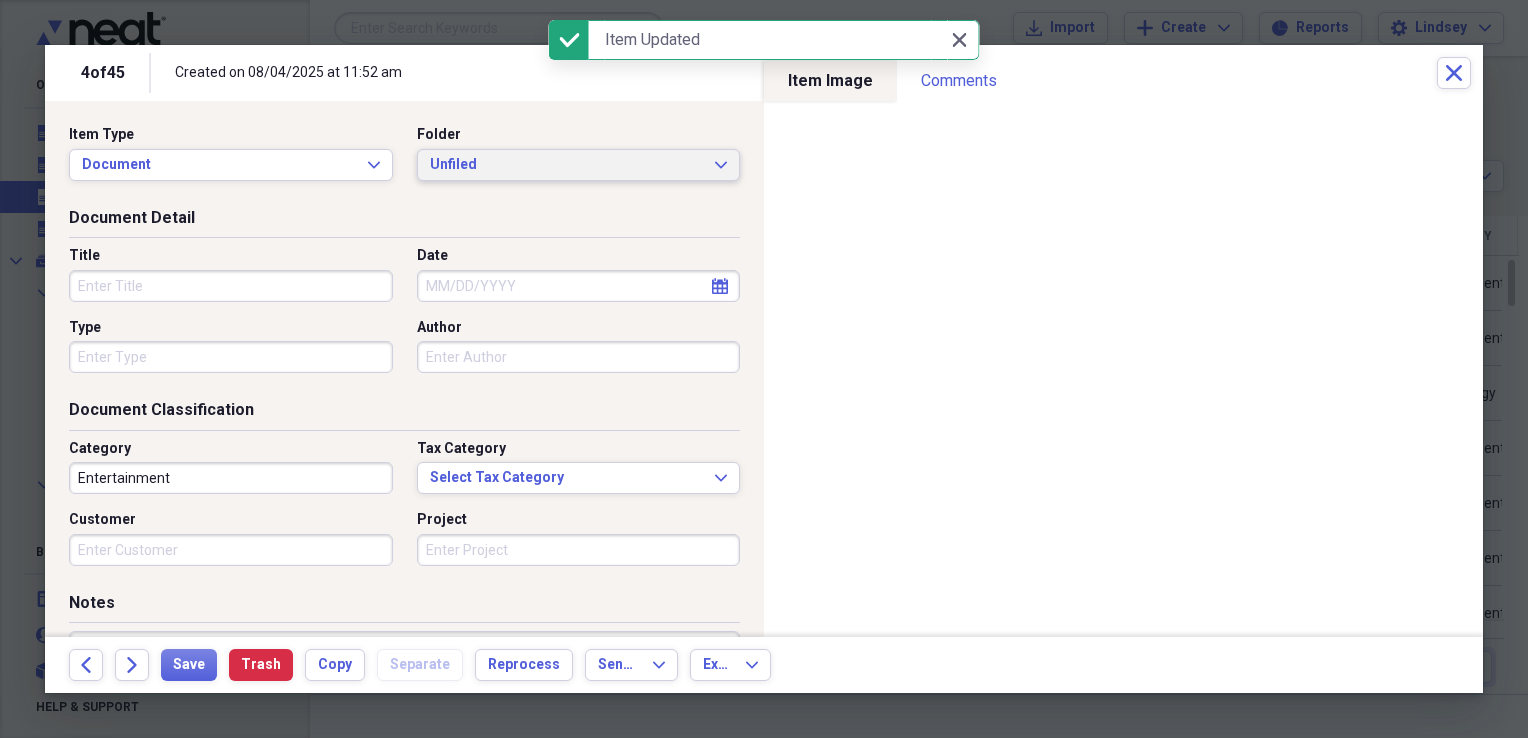 click on "Unfiled Expand" at bounding box center [579, 165] 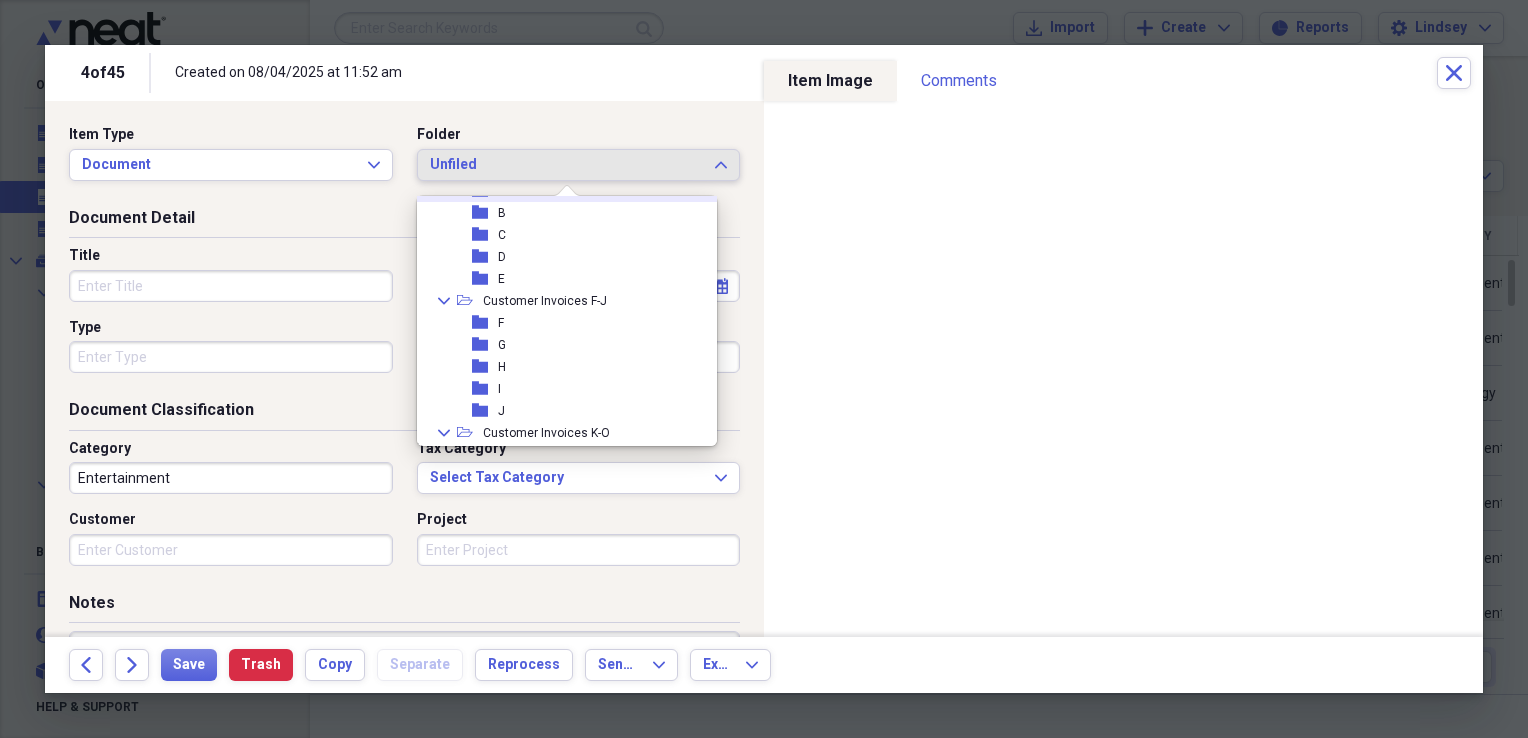 scroll, scrollTop: 100, scrollLeft: 0, axis: vertical 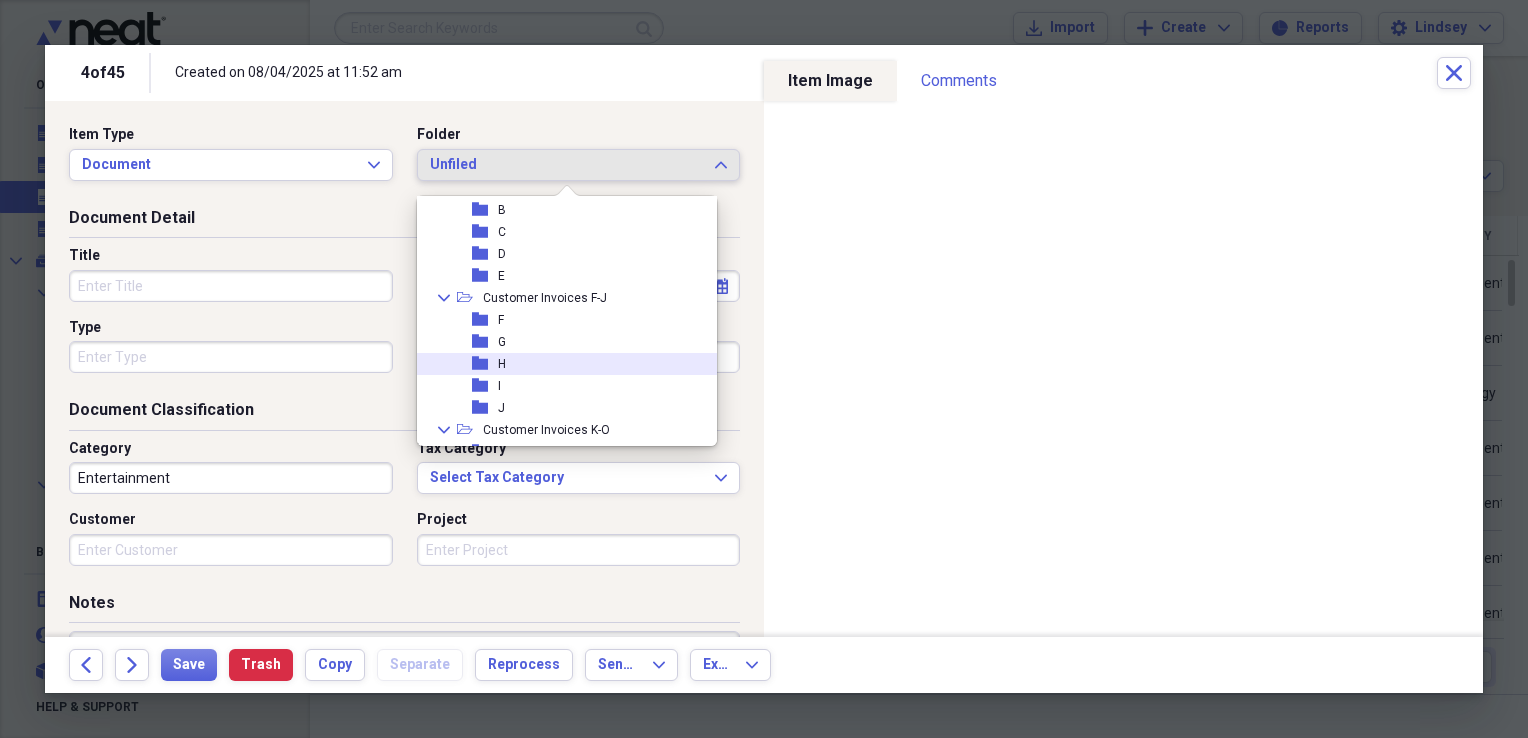 click on "folder H" at bounding box center [559, 364] 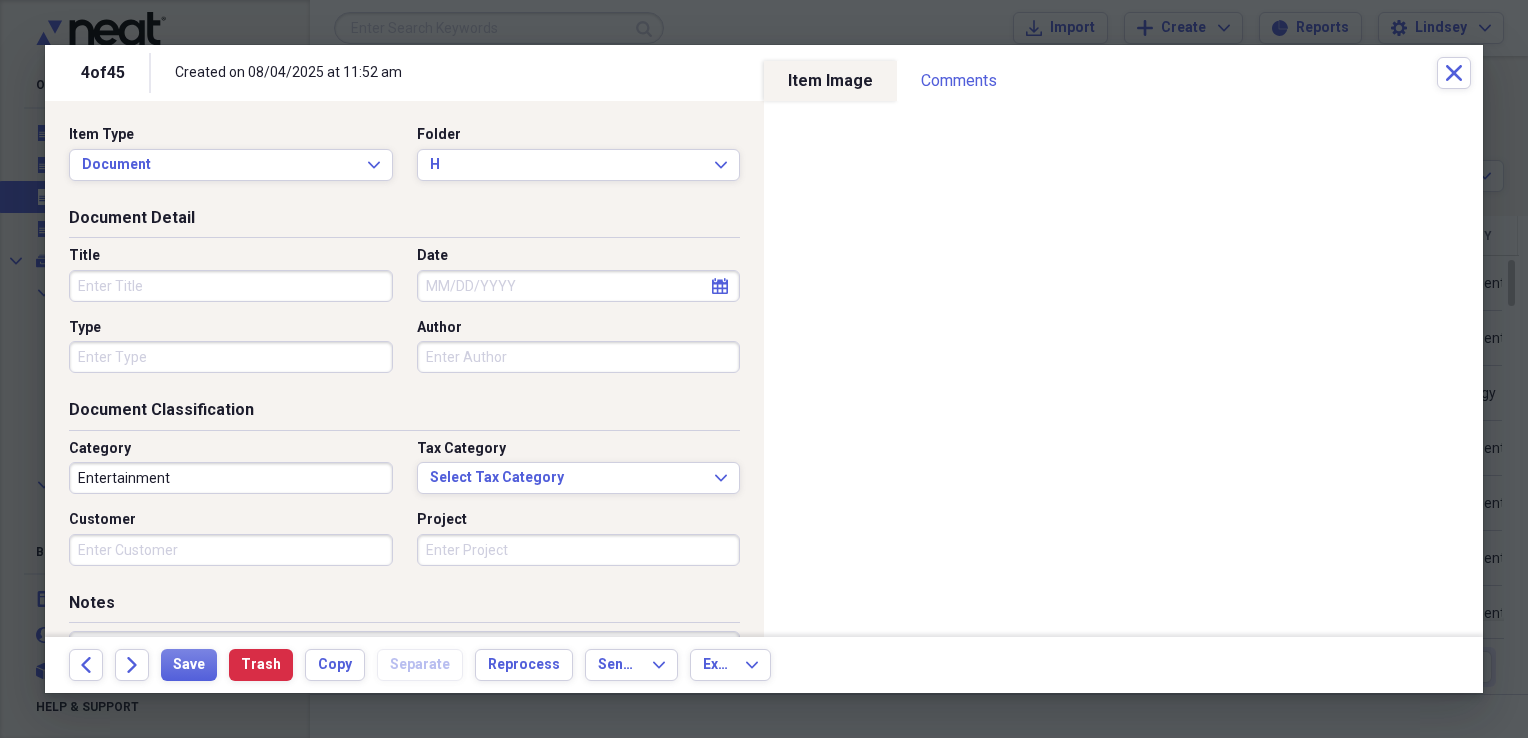 click on "Title" at bounding box center (231, 286) 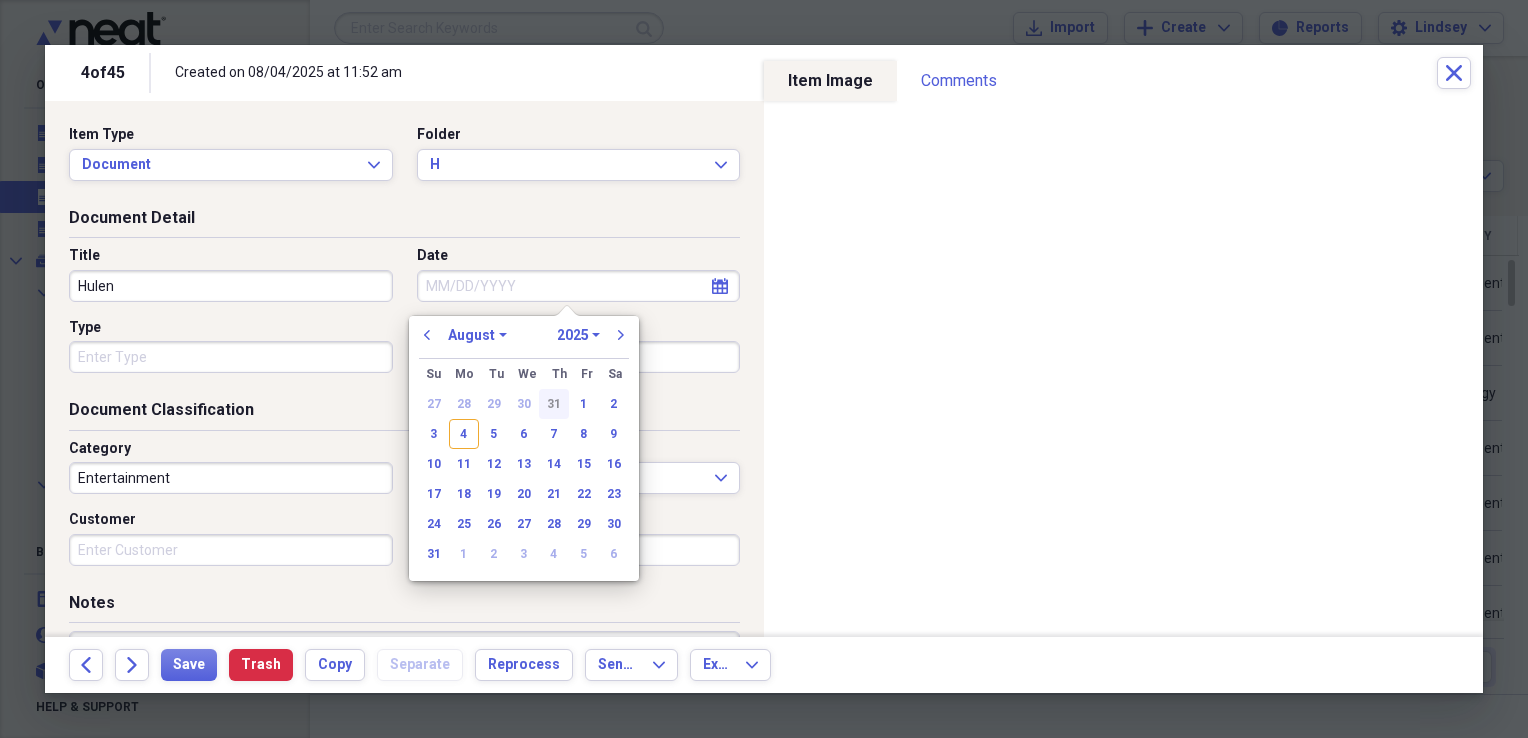 click on "31" at bounding box center (554, 404) 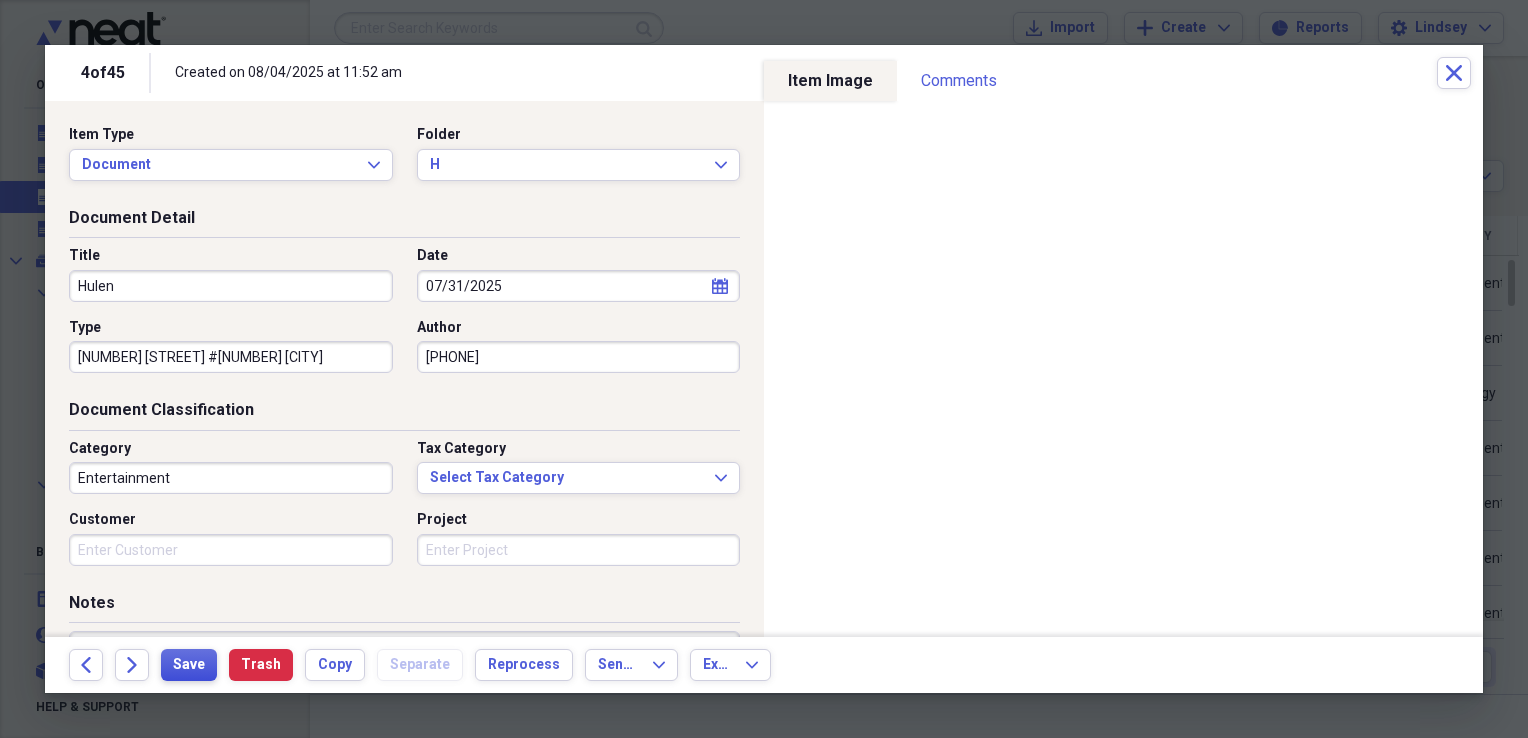 click on "Save" at bounding box center (189, 665) 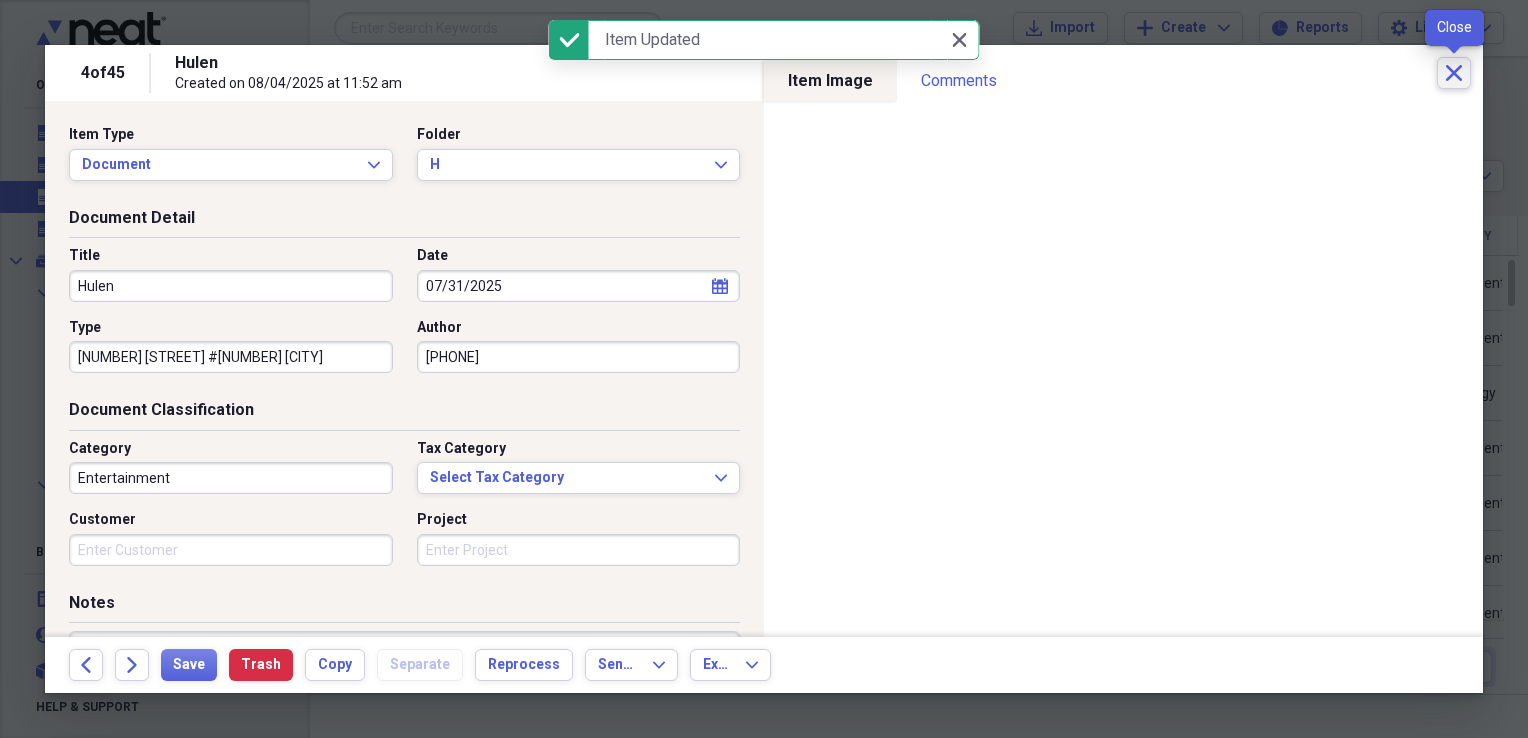 click 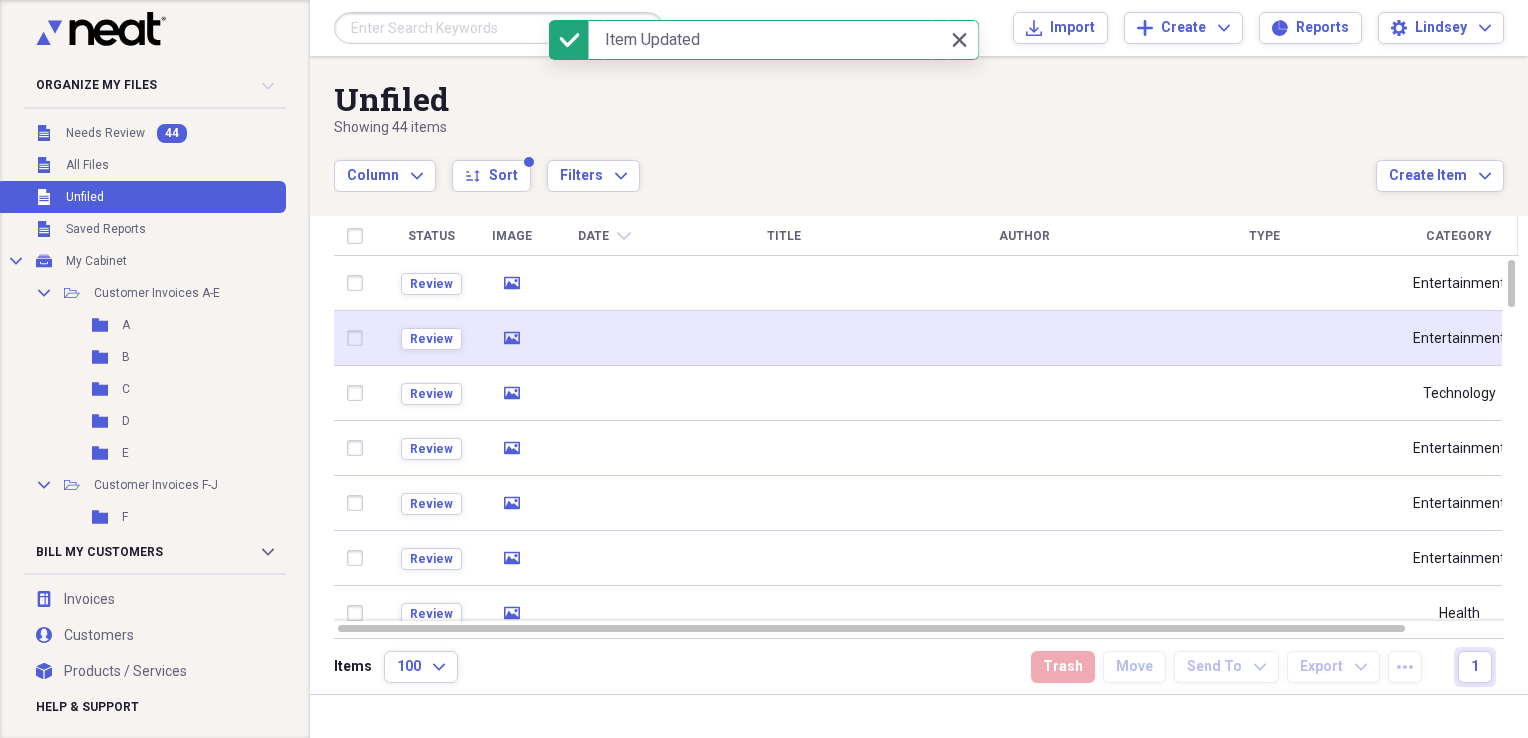 click at bounding box center [784, 338] 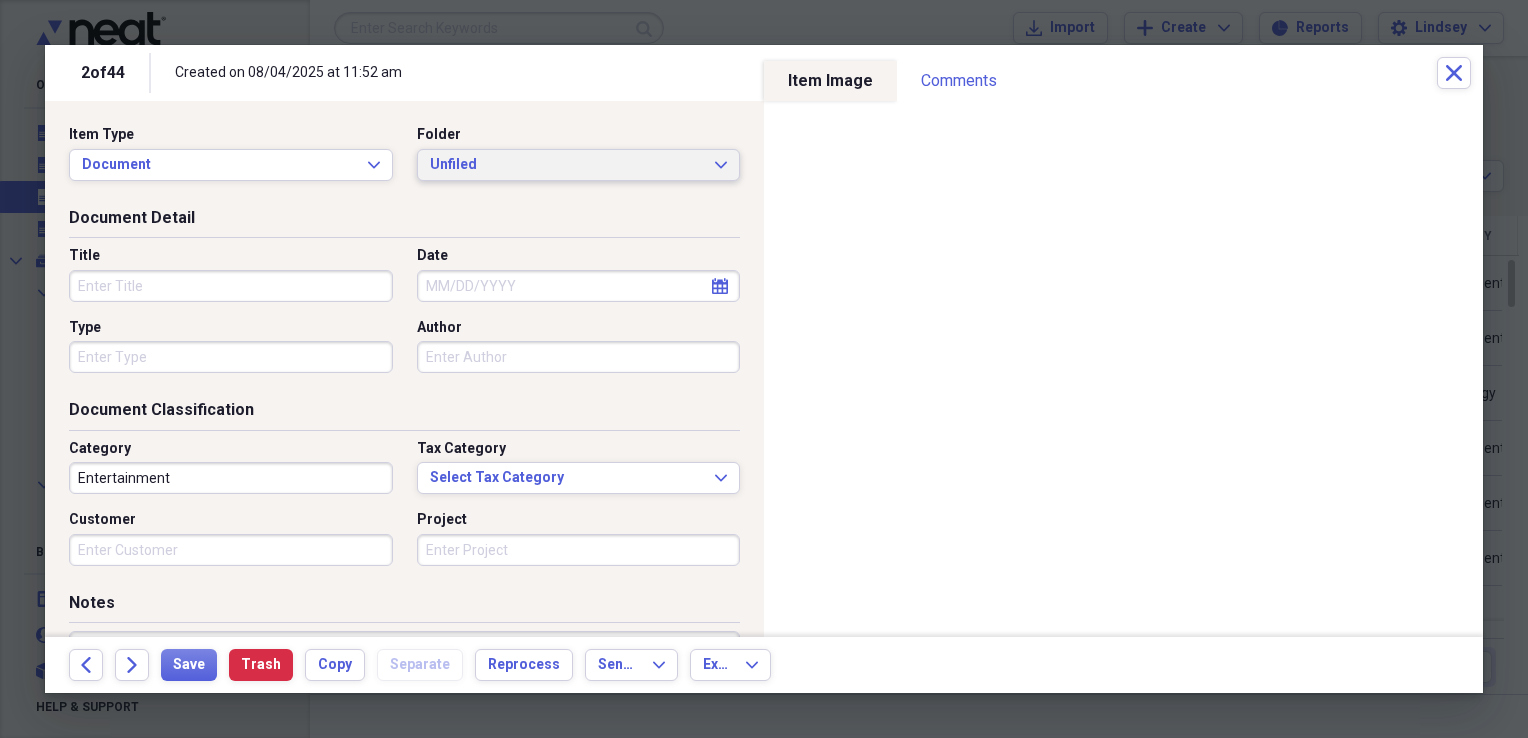 click on "Unfiled" at bounding box center [567, 165] 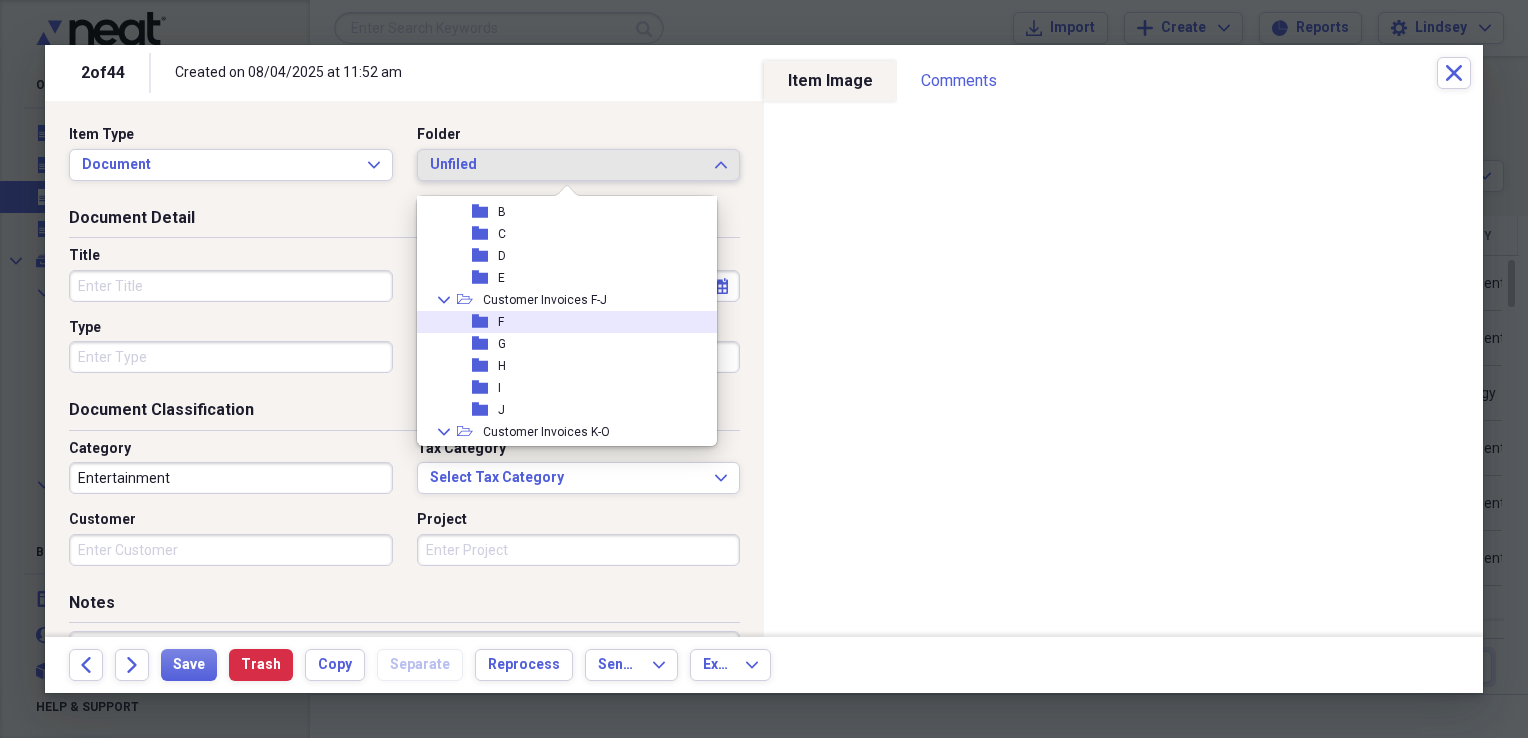 scroll, scrollTop: 100, scrollLeft: 0, axis: vertical 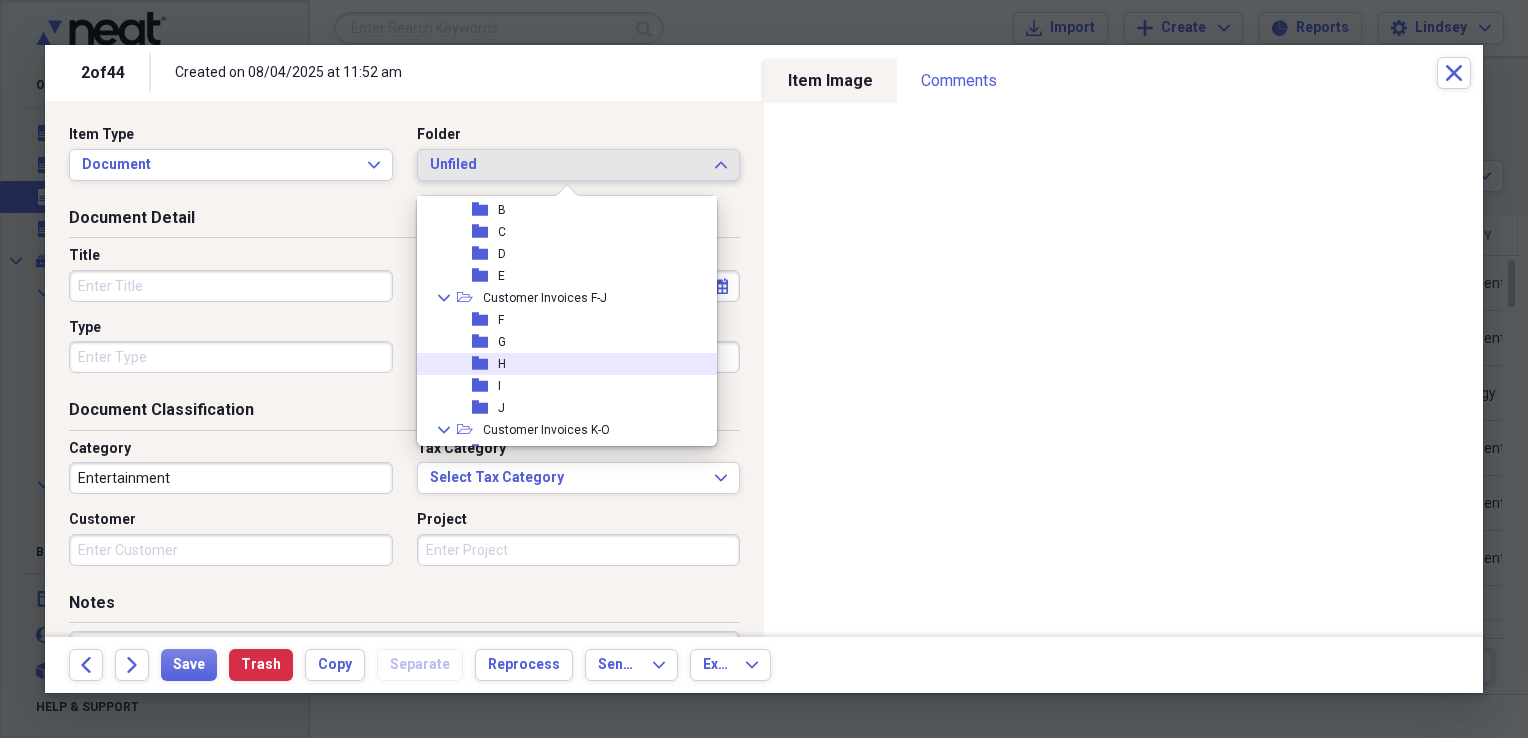 drag, startPoint x: 540, startPoint y: 363, endPoint x: 445, endPoint y: 334, distance: 99.32774 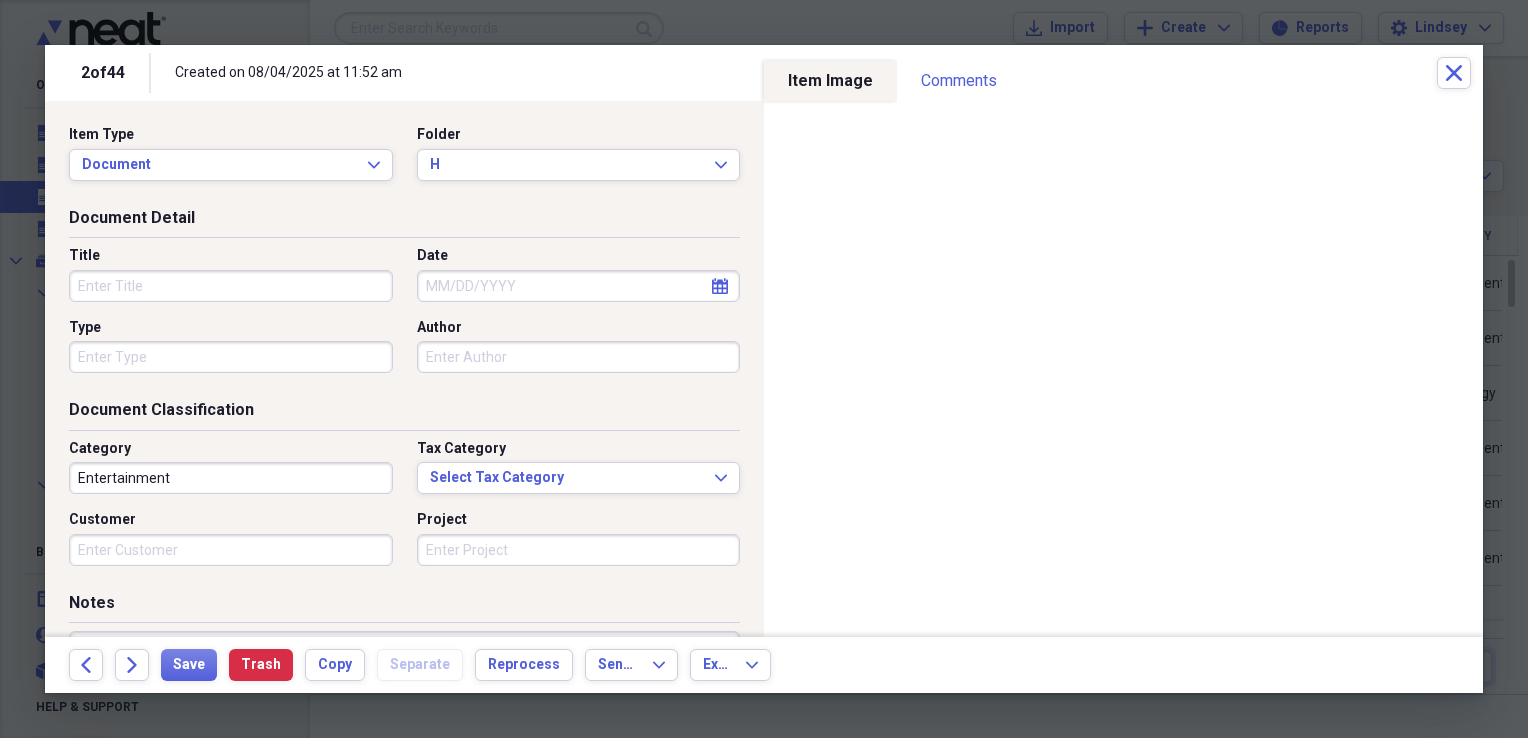 click on "Title" at bounding box center (231, 286) 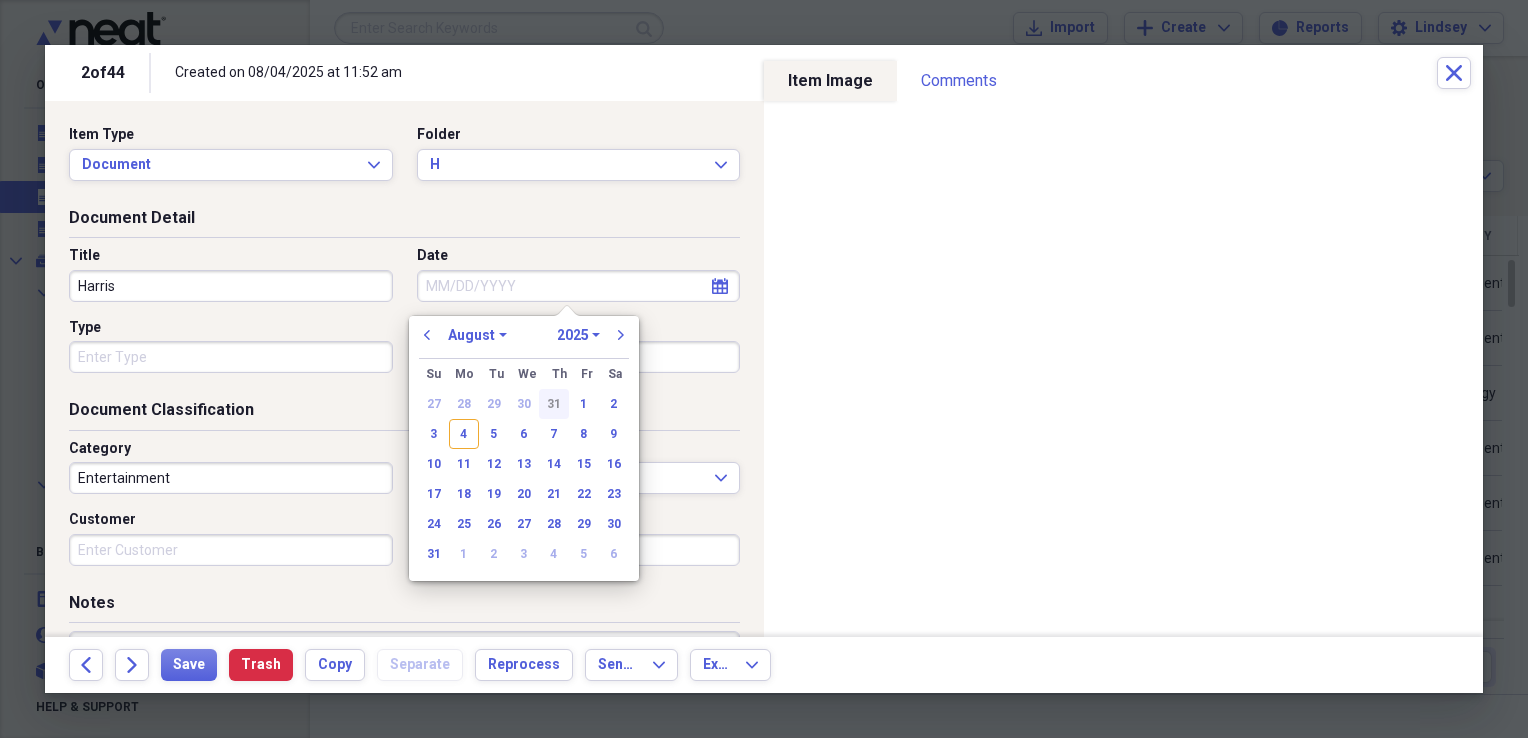 click on "31" at bounding box center (554, 404) 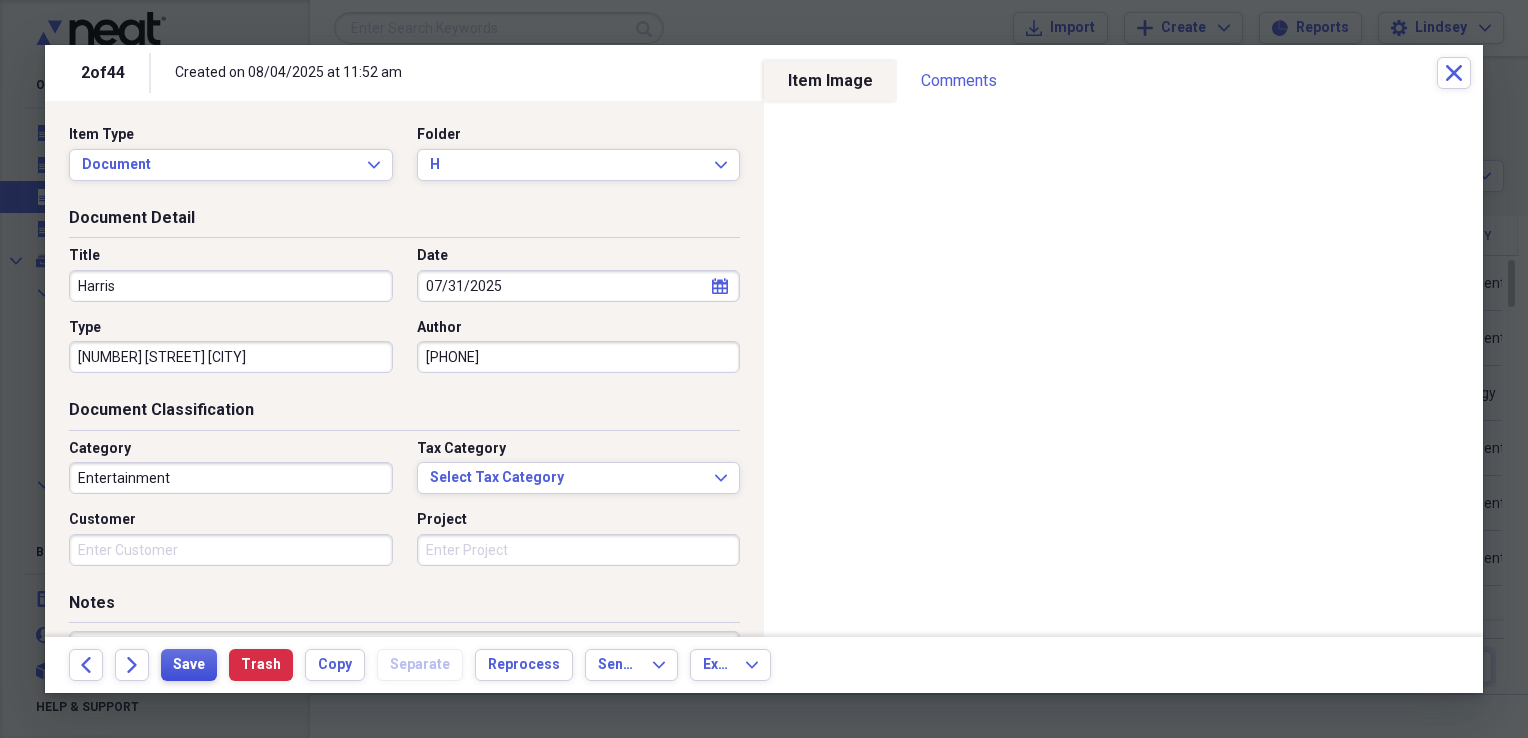 click on "Save" at bounding box center [189, 665] 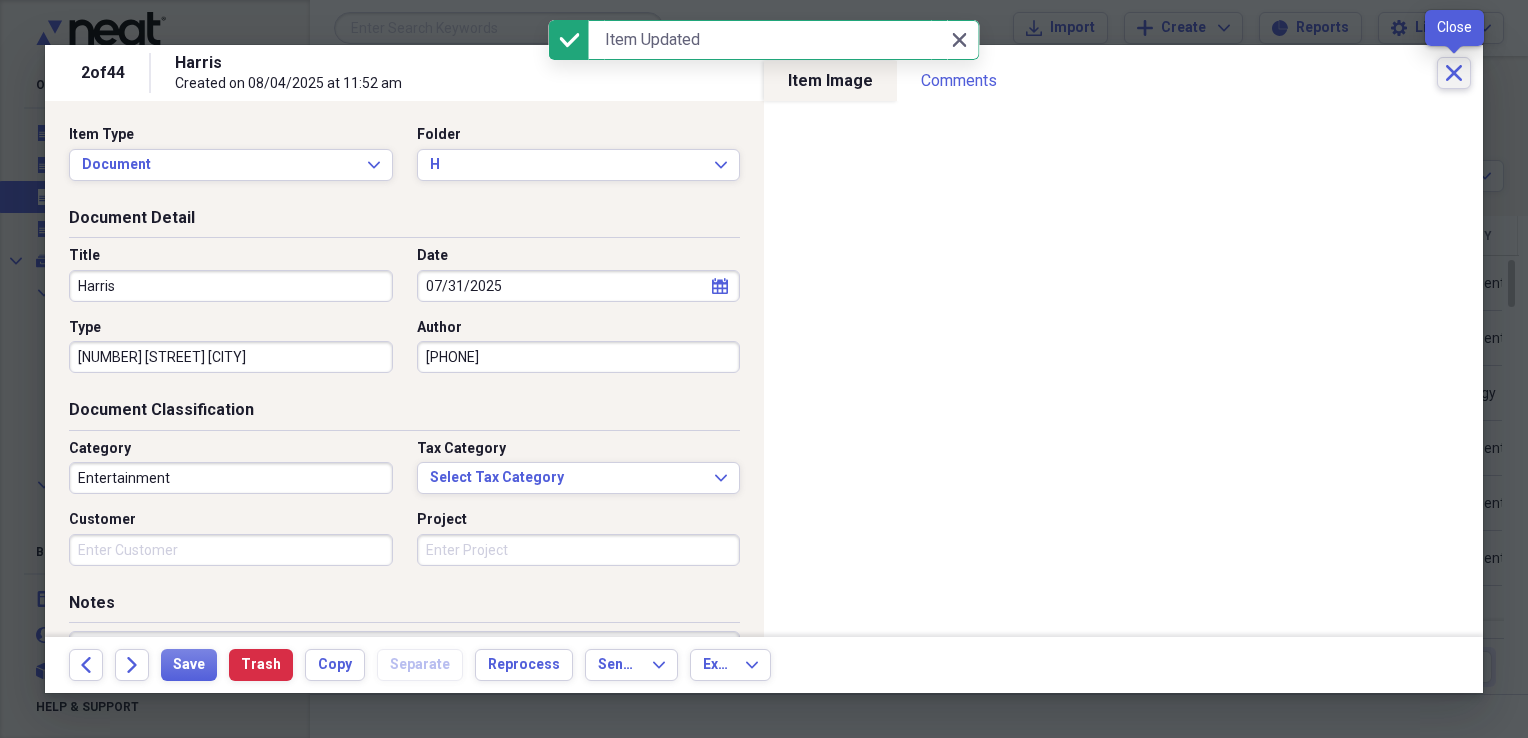 click on "Close" at bounding box center (1454, 73) 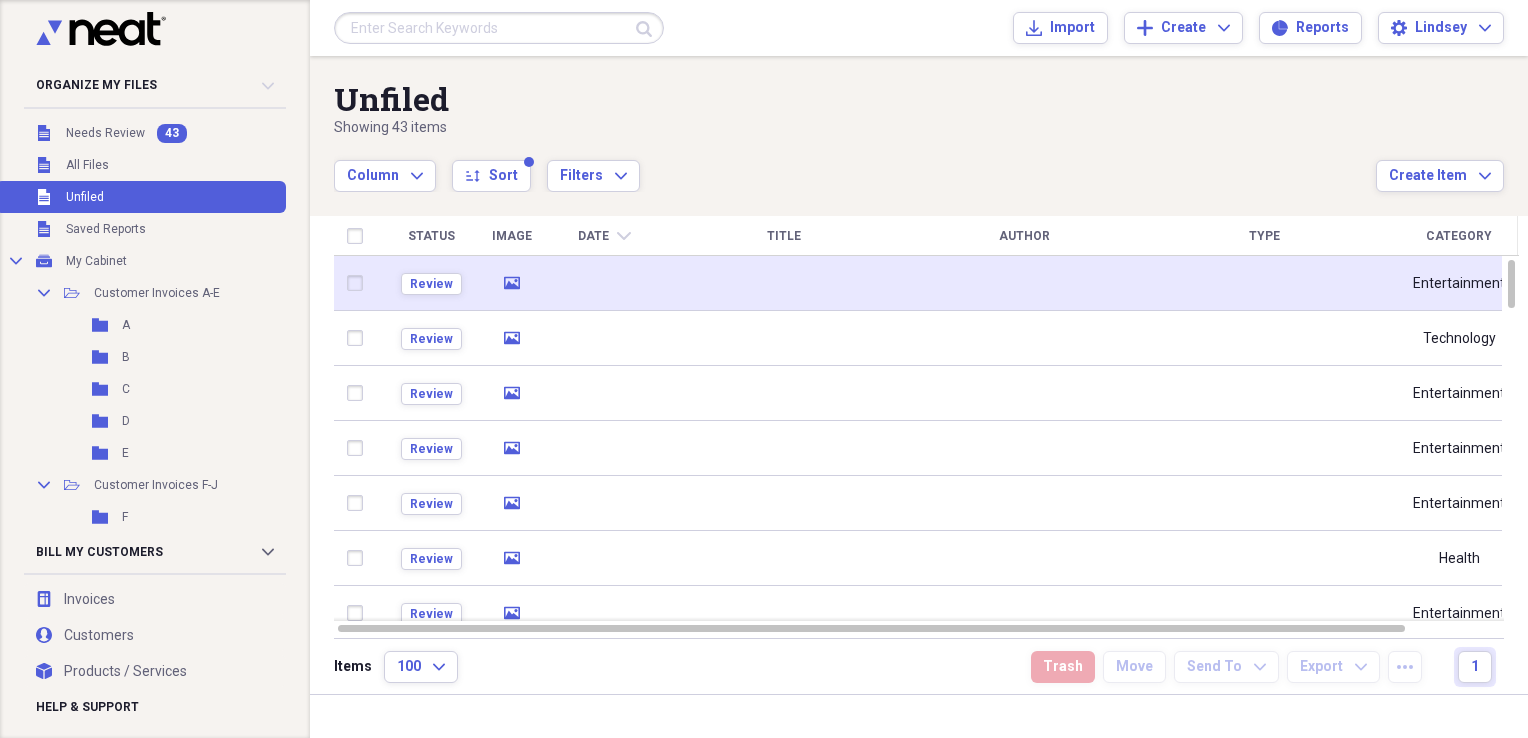 click at bounding box center [784, 283] 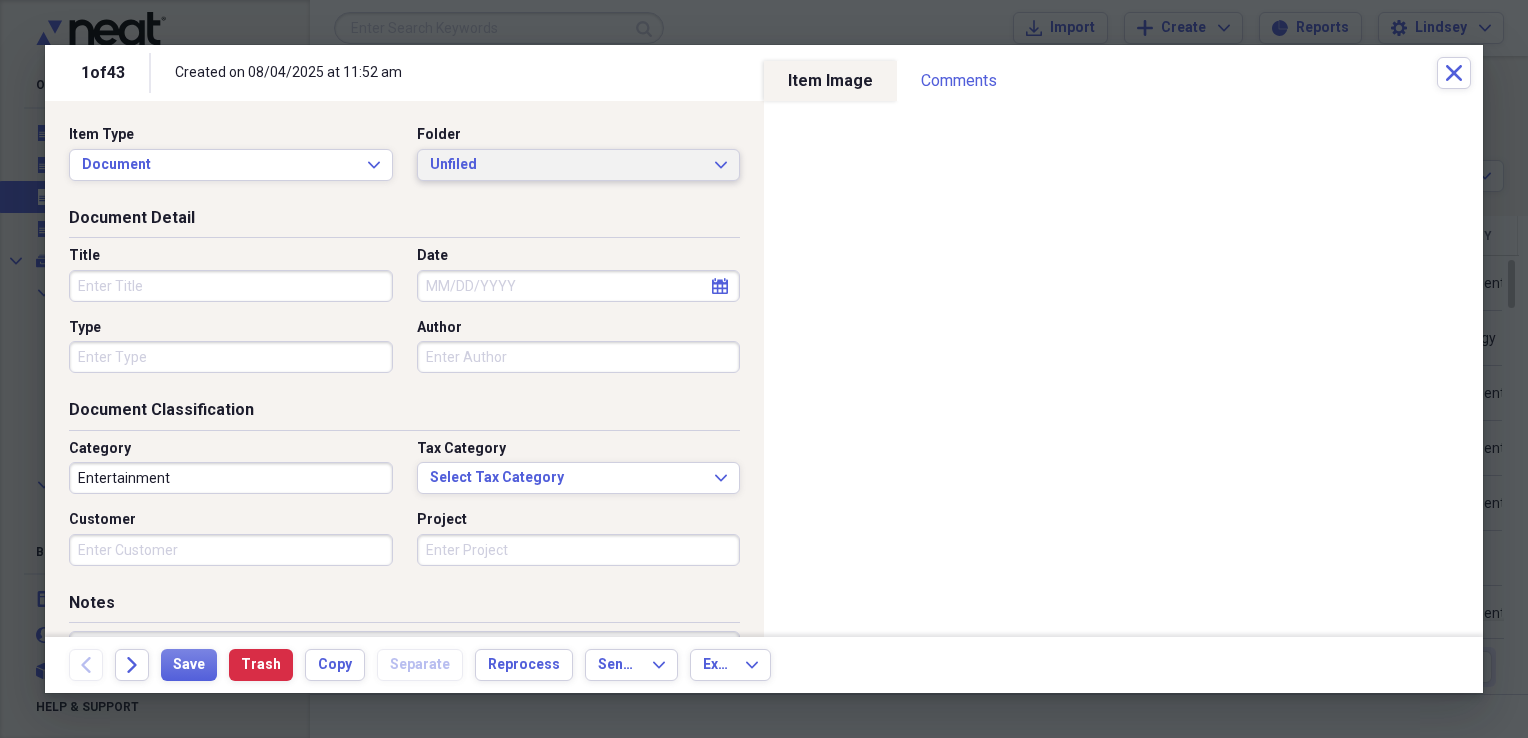 click on "Unfiled" at bounding box center [567, 165] 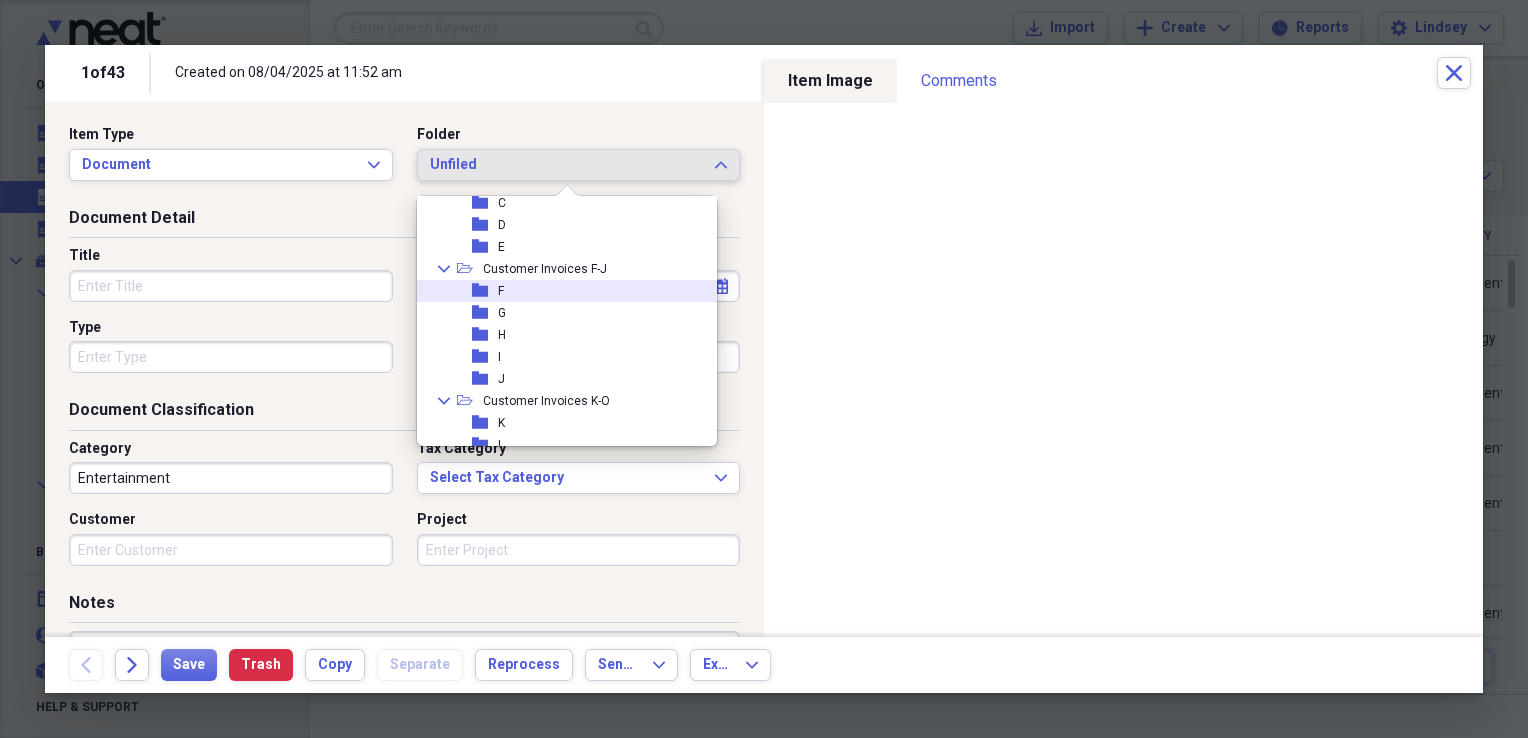 scroll, scrollTop: 200, scrollLeft: 0, axis: vertical 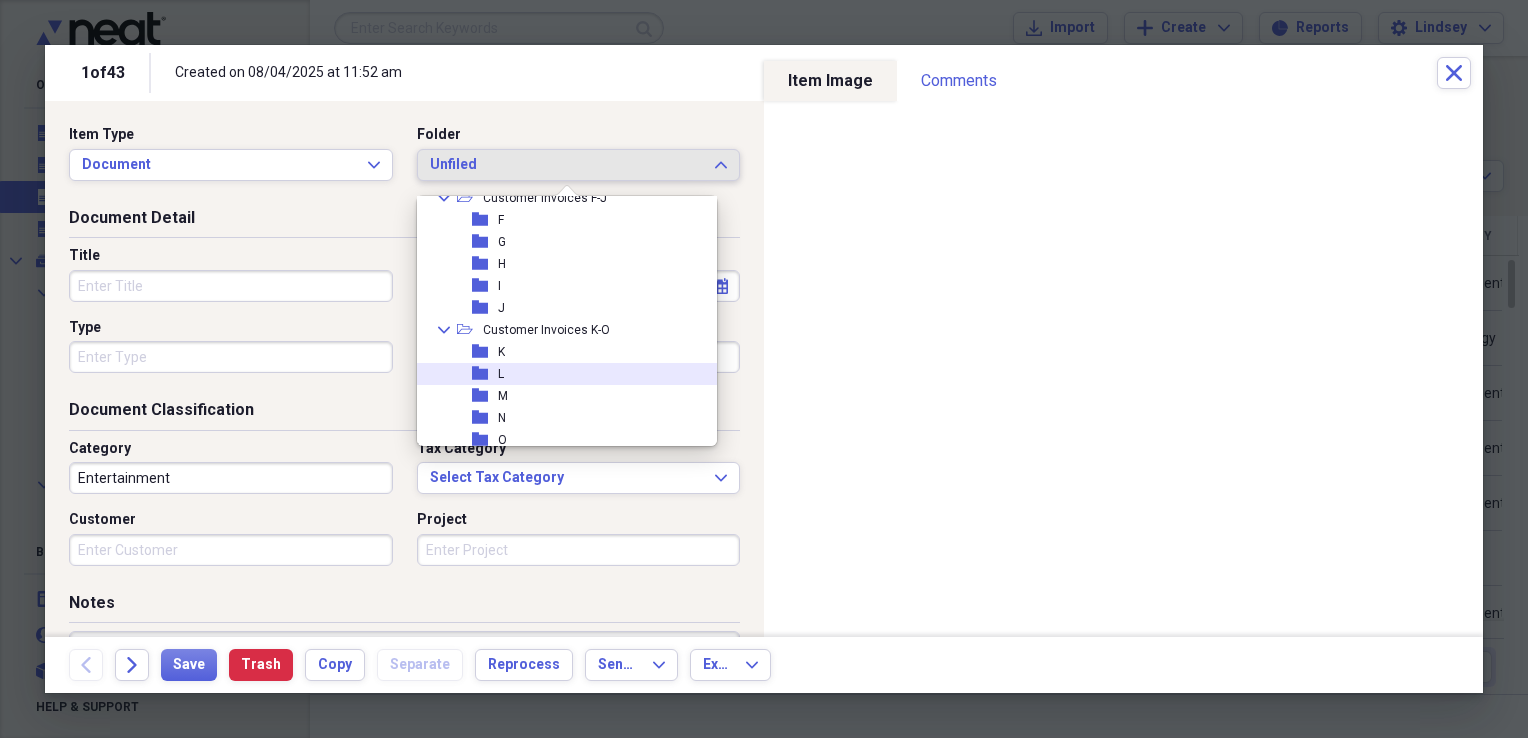 click on "folder L" at bounding box center [559, 374] 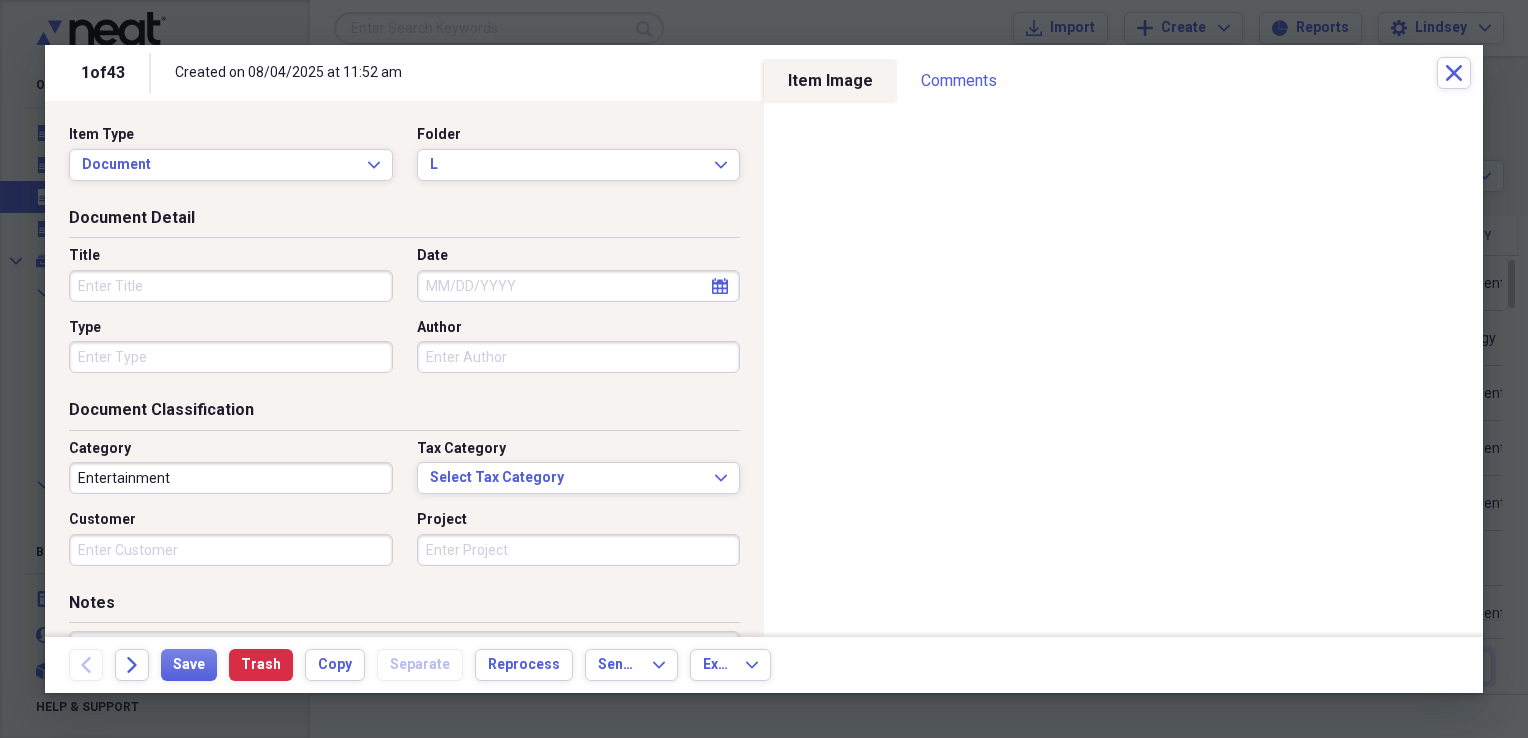 click on "Title" at bounding box center [231, 286] 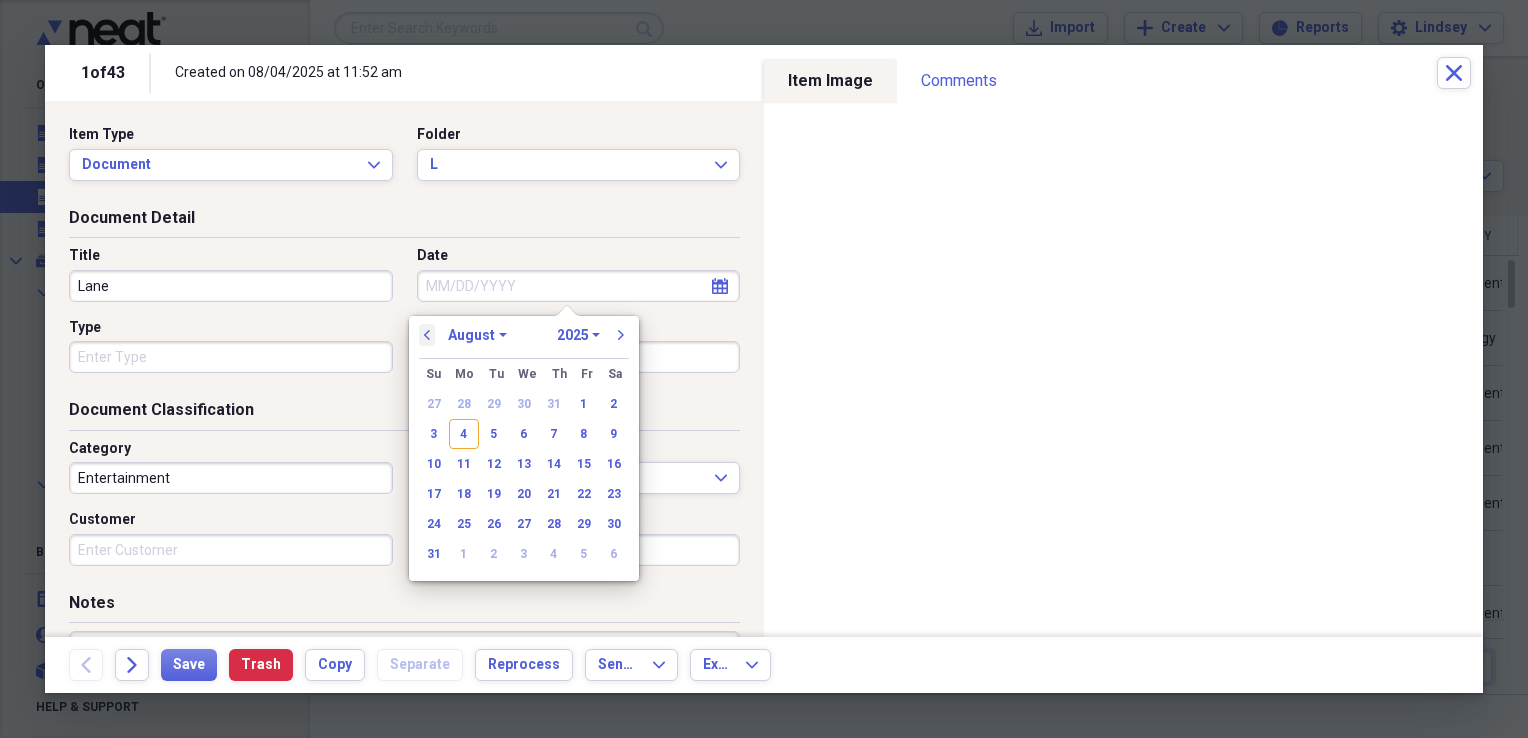 click on "previous" at bounding box center [427, 335] 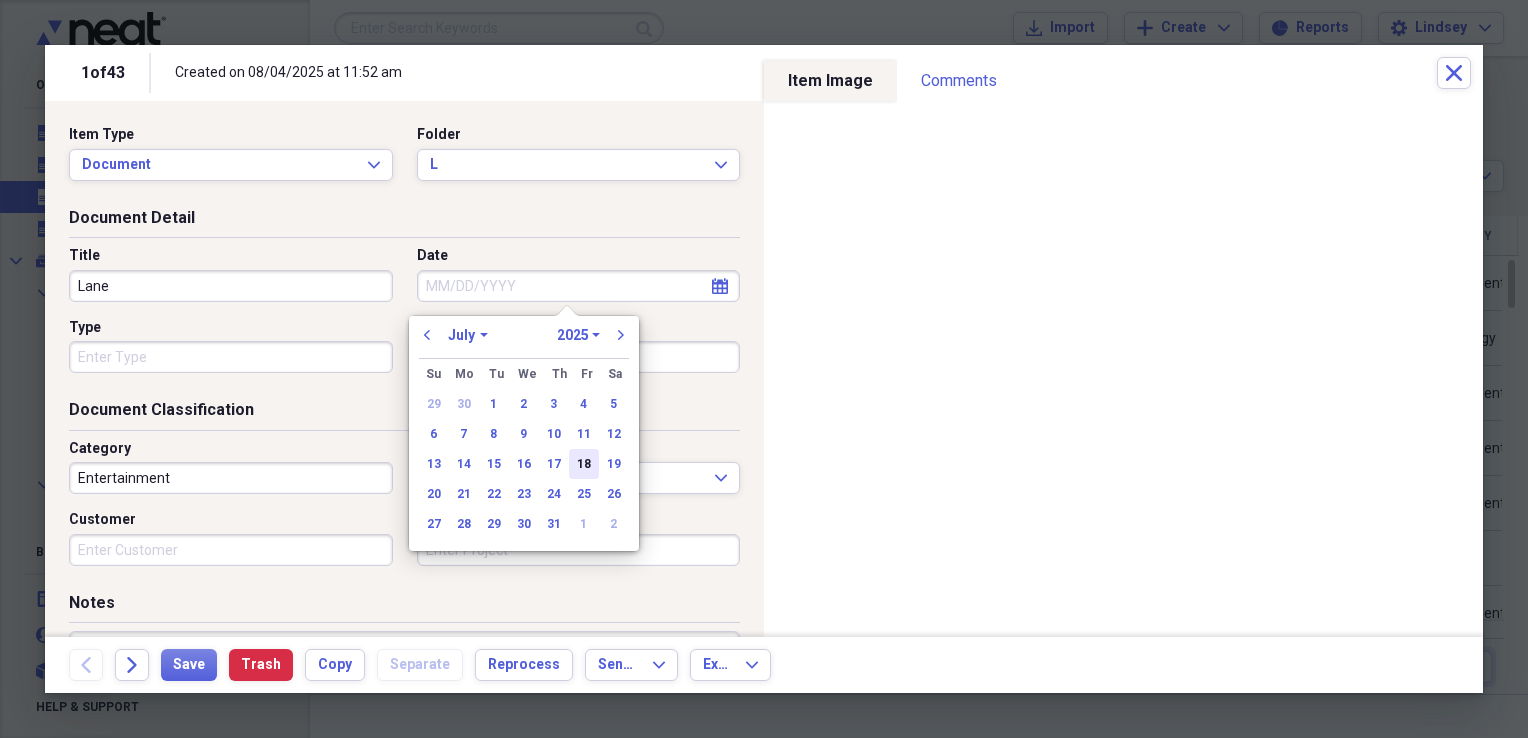 click on "18" at bounding box center [584, 464] 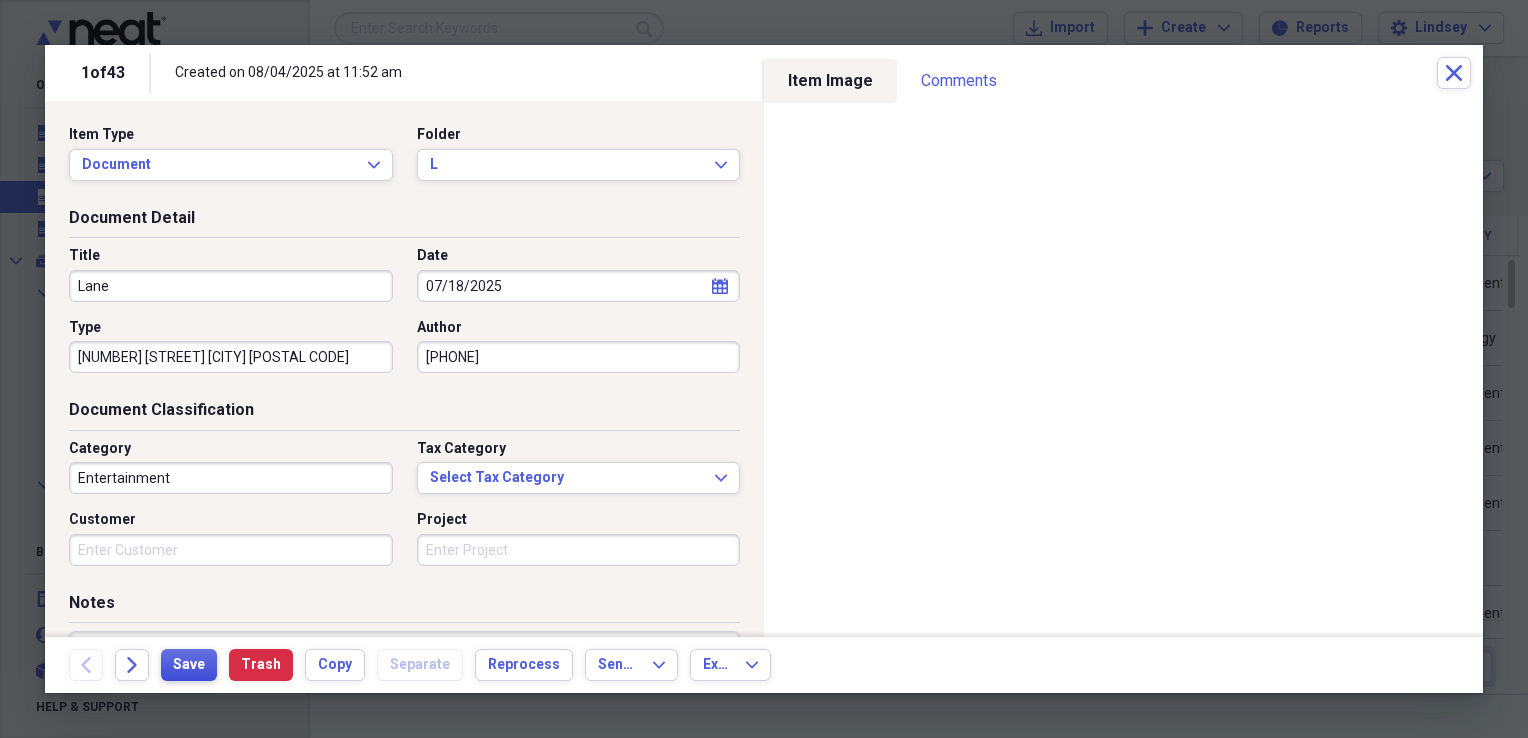 click on "Save" at bounding box center (189, 665) 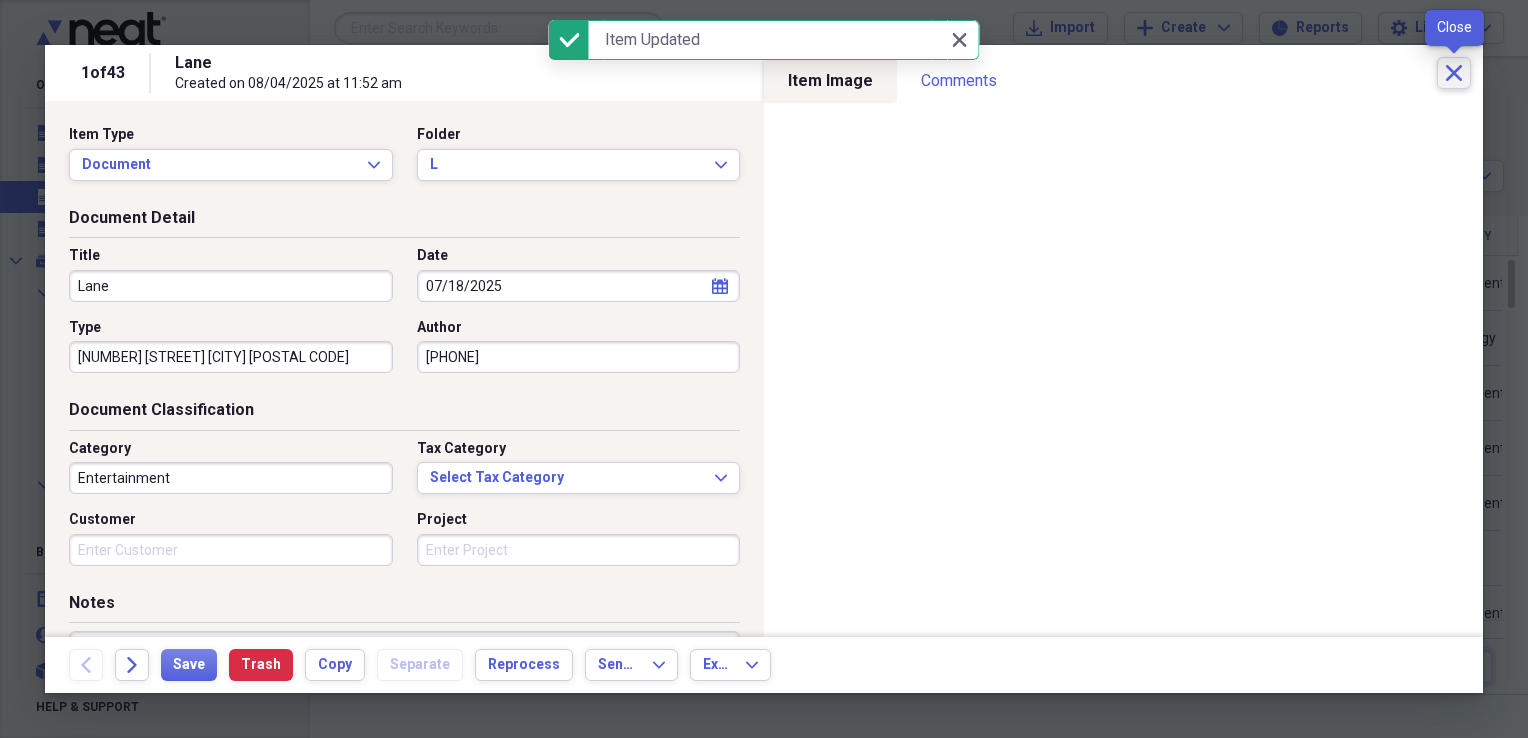 click on "Close" at bounding box center (1454, 73) 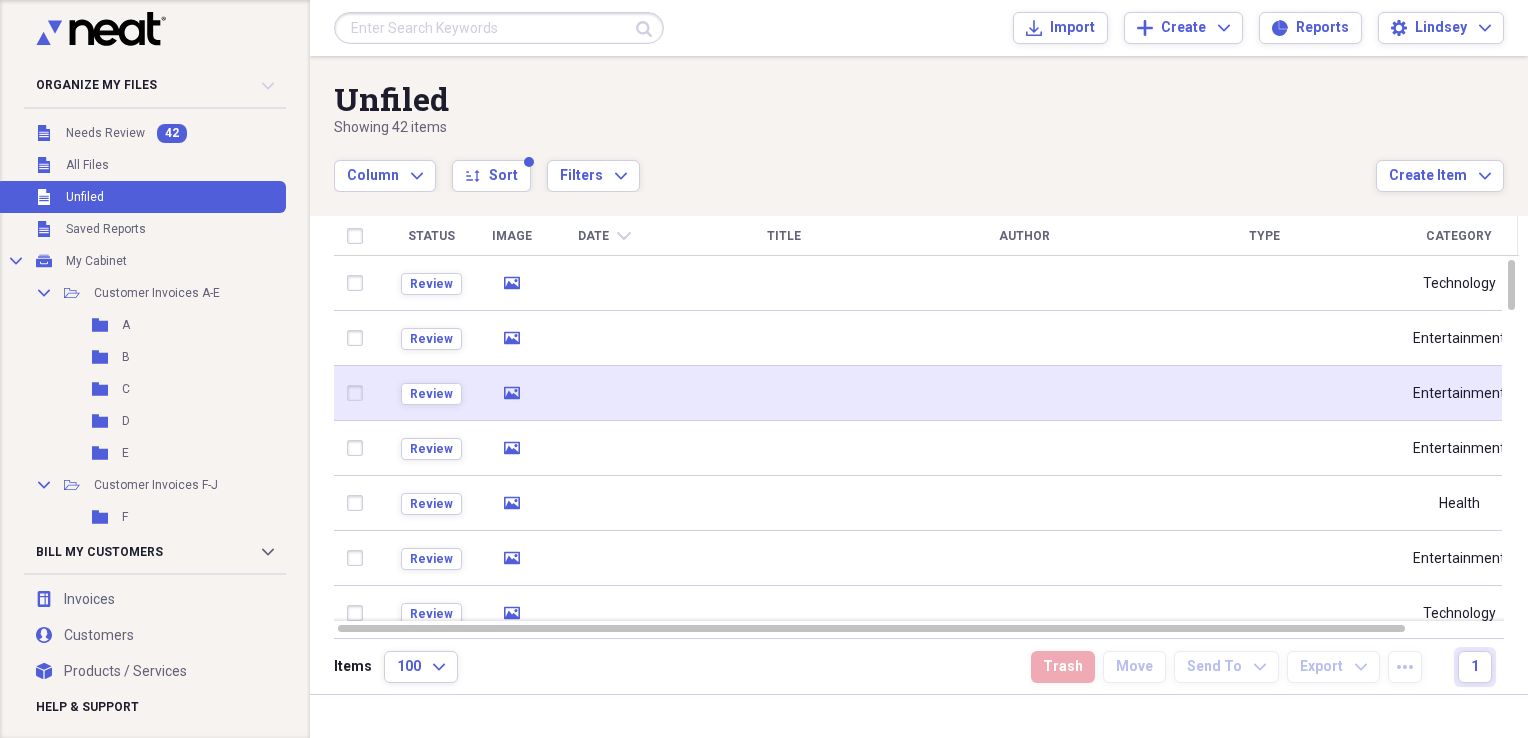 click at bounding box center (784, 393) 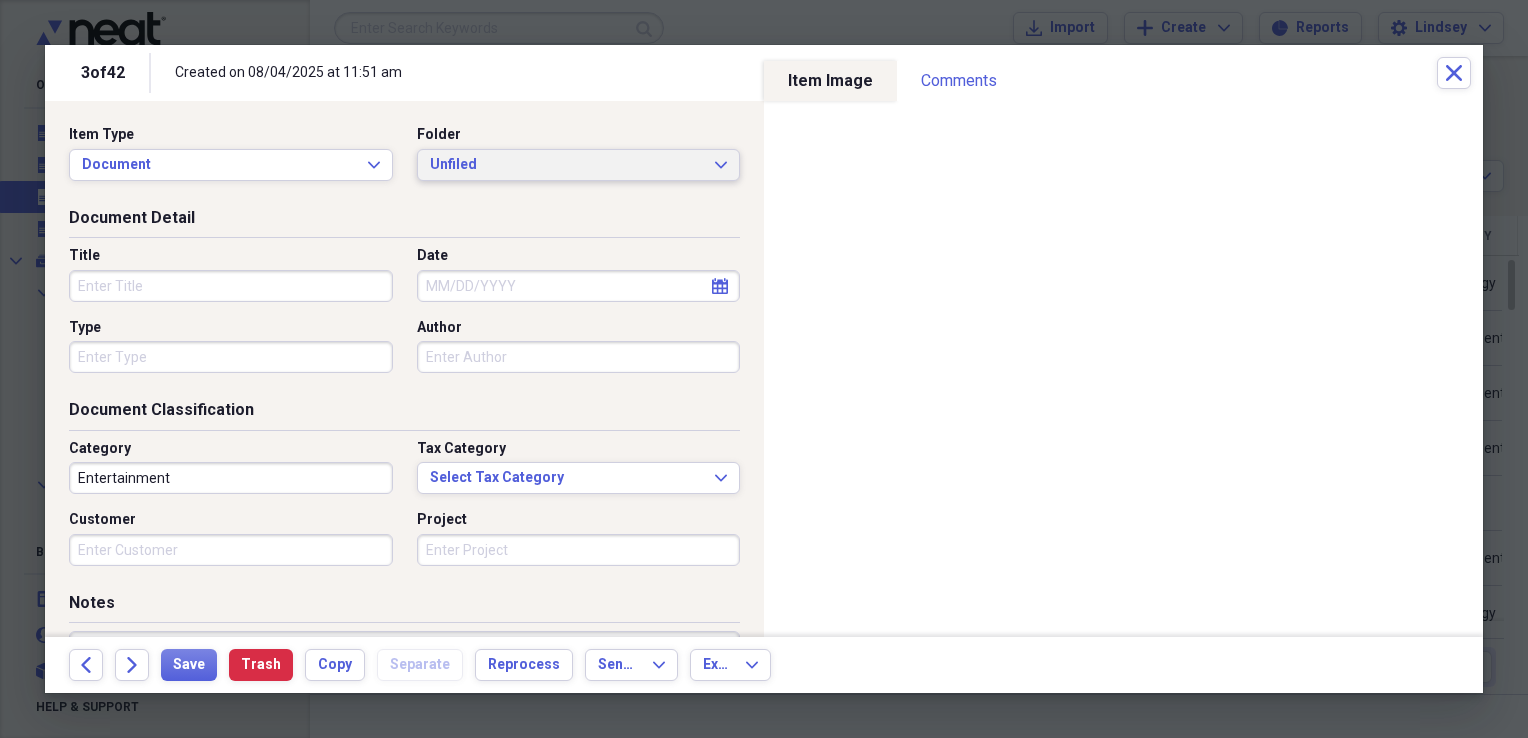 click on "Unfiled Expand" at bounding box center (579, 165) 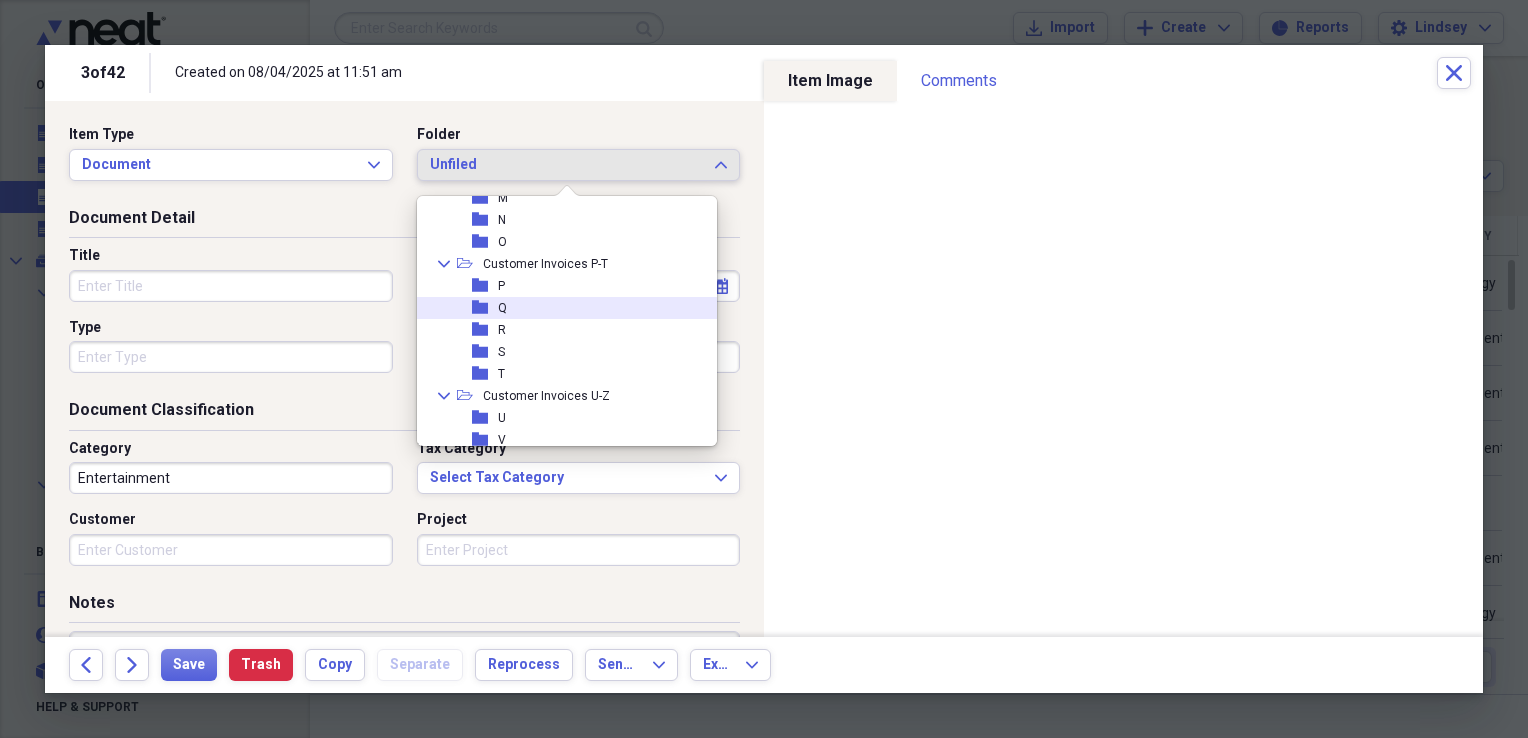scroll, scrollTop: 400, scrollLeft: 0, axis: vertical 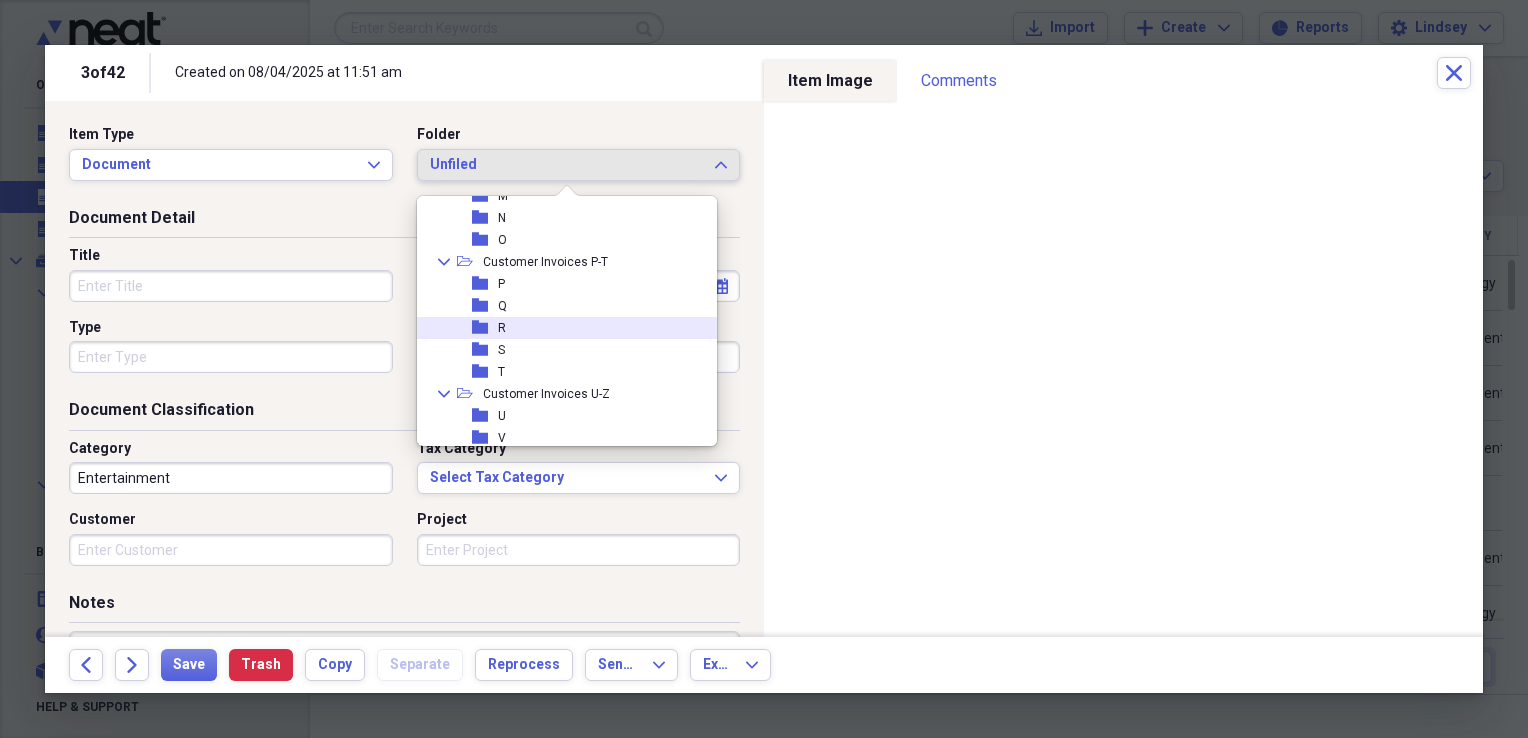 click on "folder R" at bounding box center (559, 328) 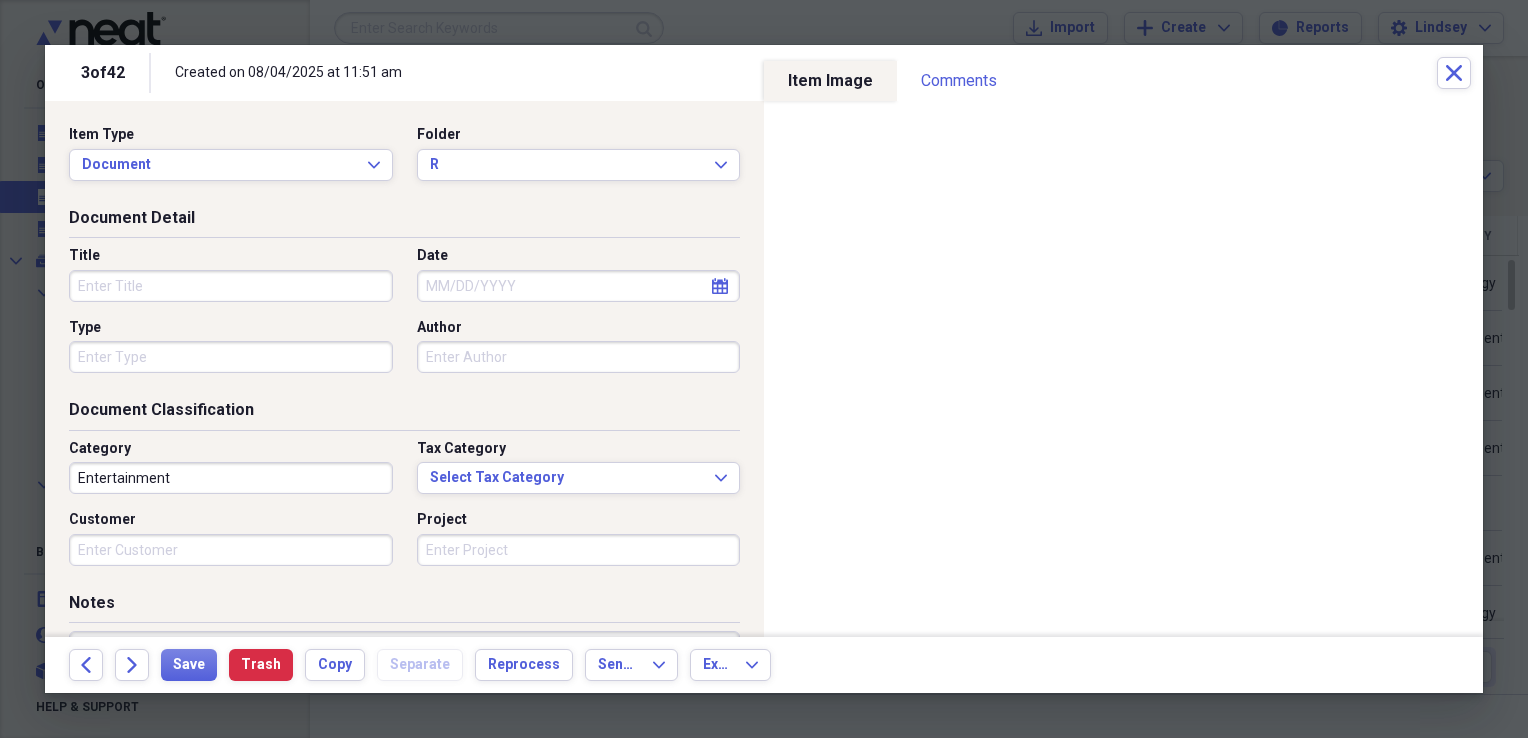 click on "Title" at bounding box center (231, 286) 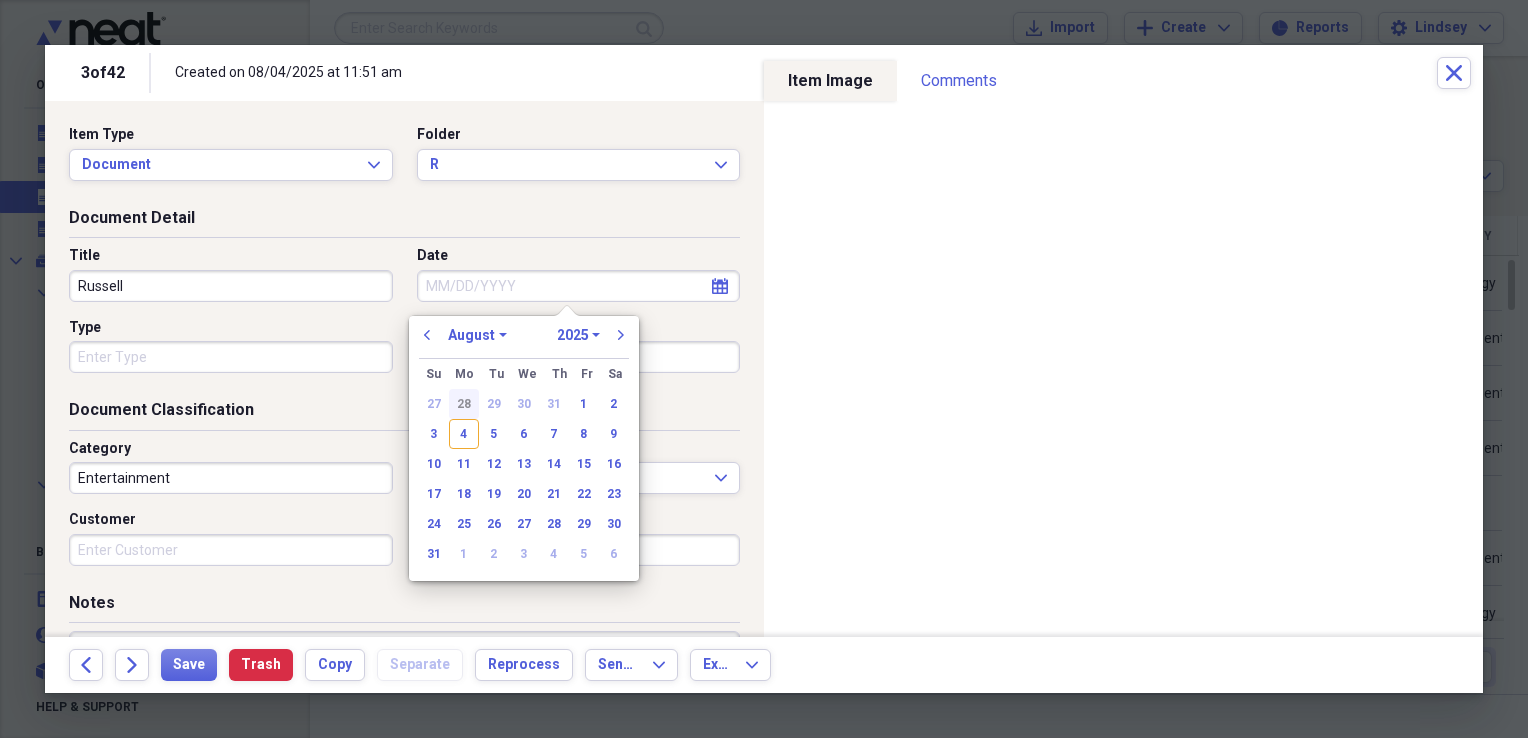 click on "28" at bounding box center [464, 404] 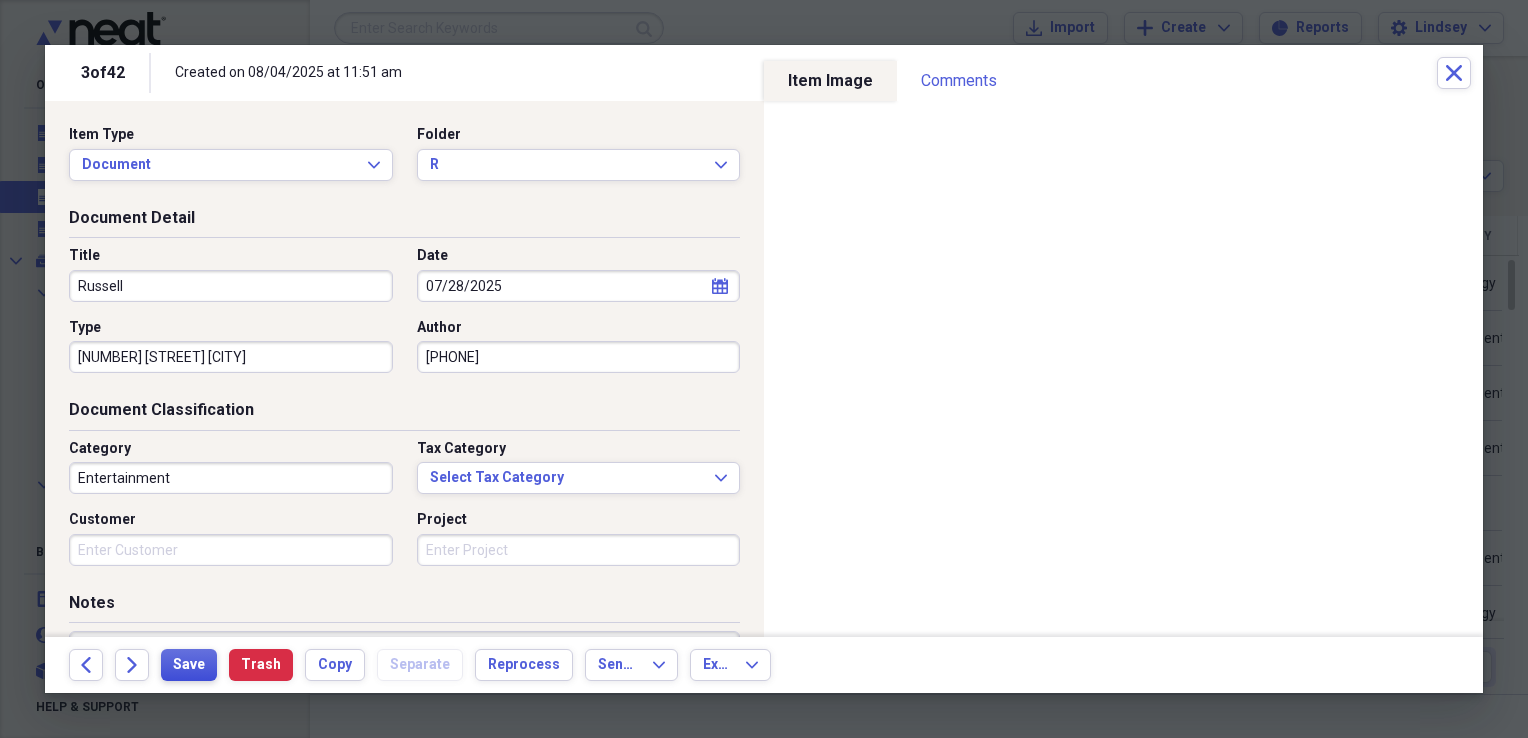 click on "Save" at bounding box center (189, 665) 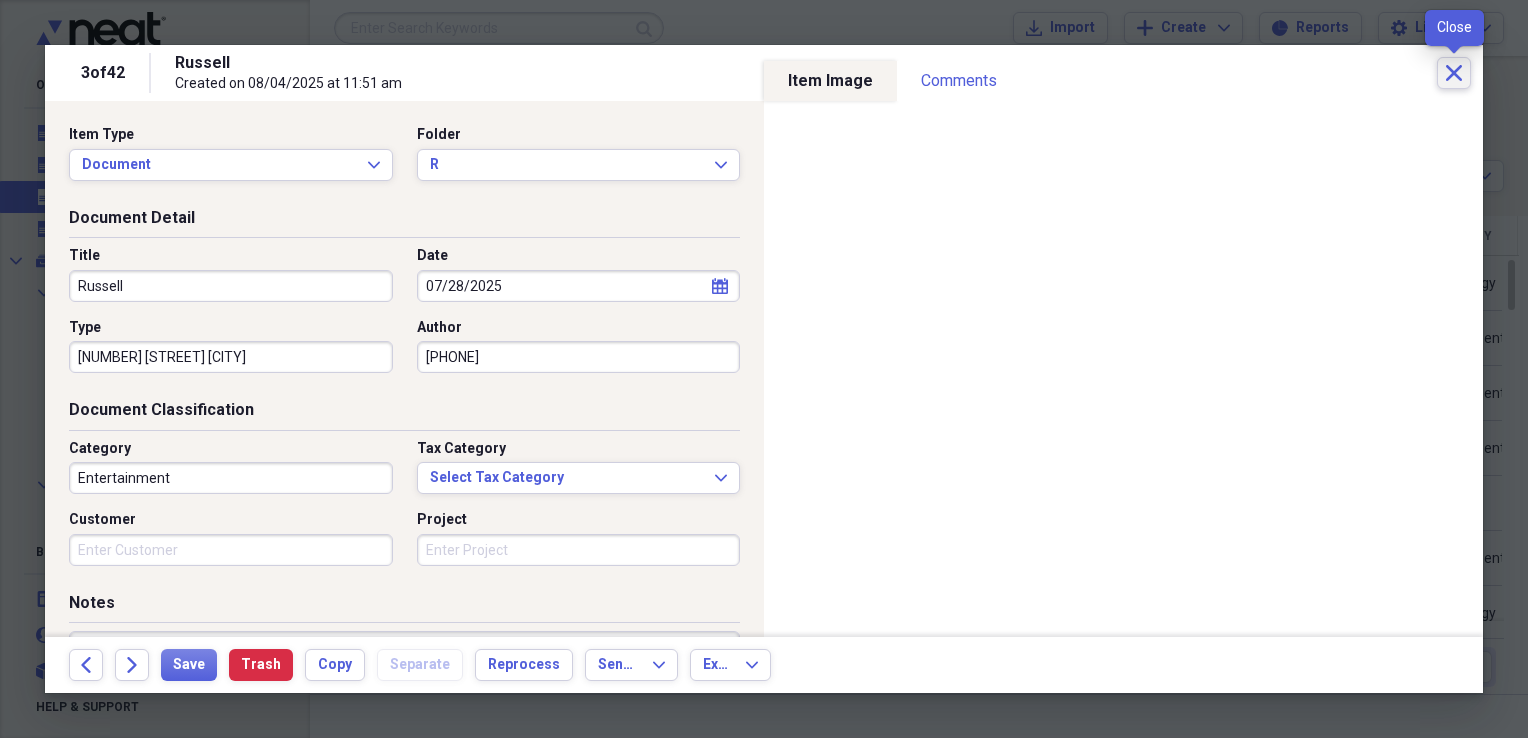 click on "Close" at bounding box center (1454, 73) 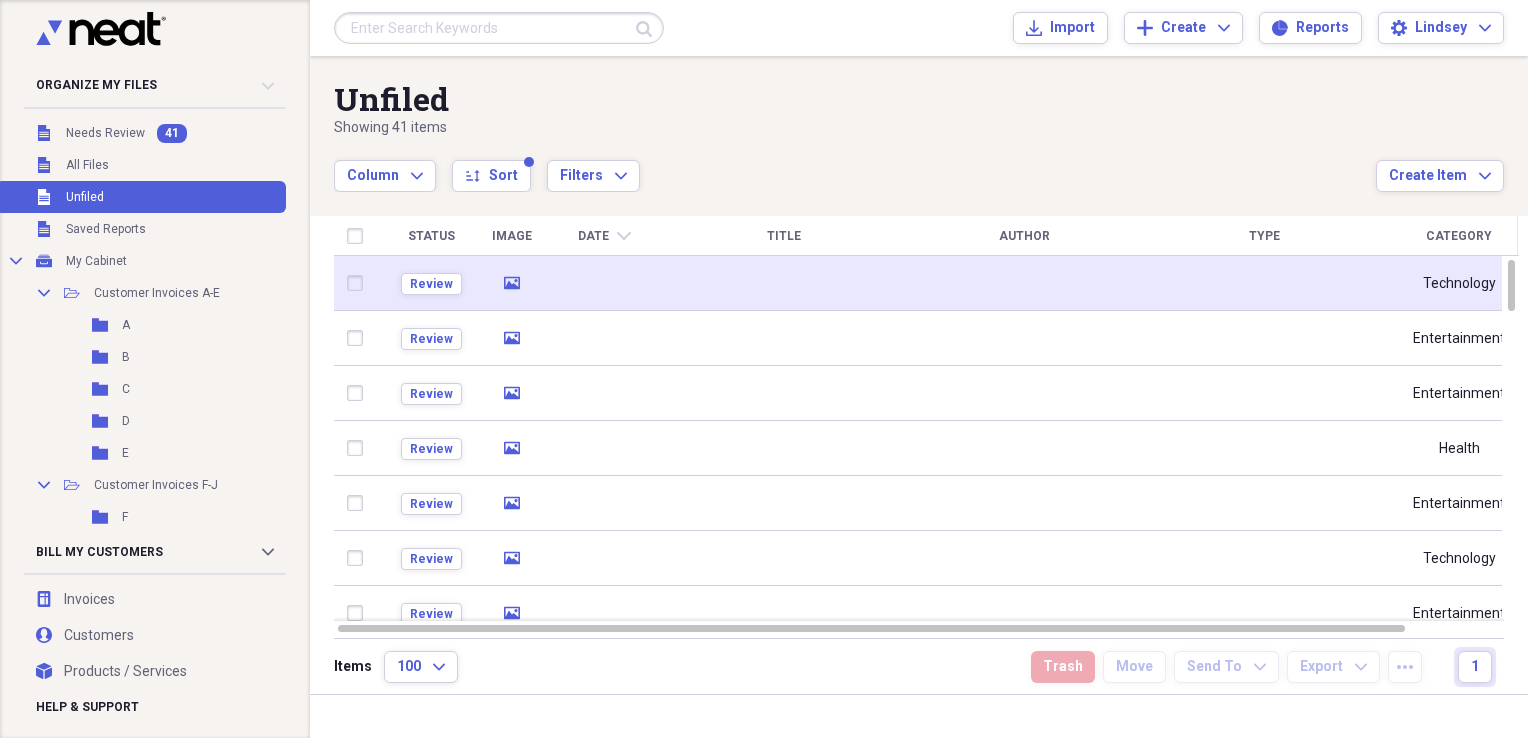 click at bounding box center [604, 283] 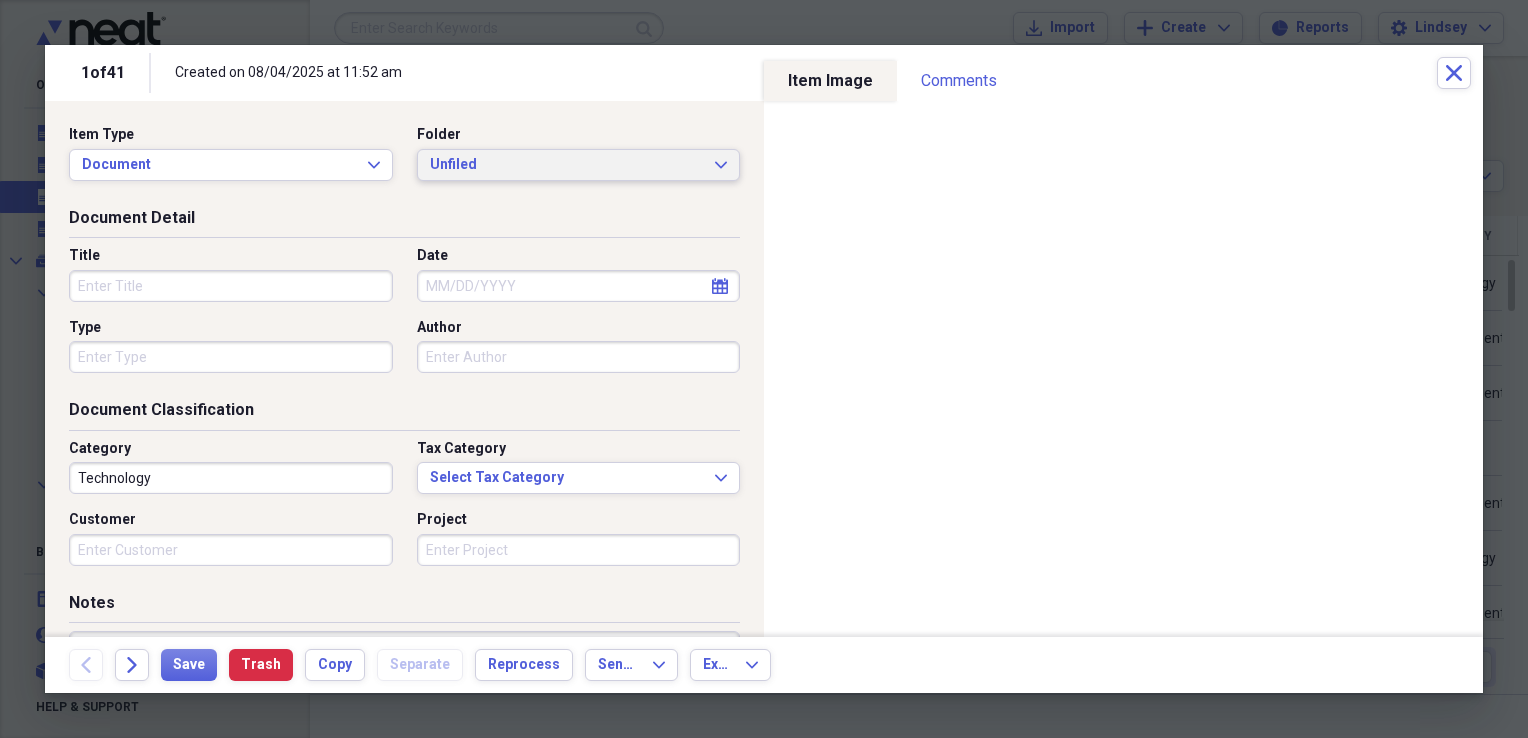 click on "Unfiled" at bounding box center (567, 165) 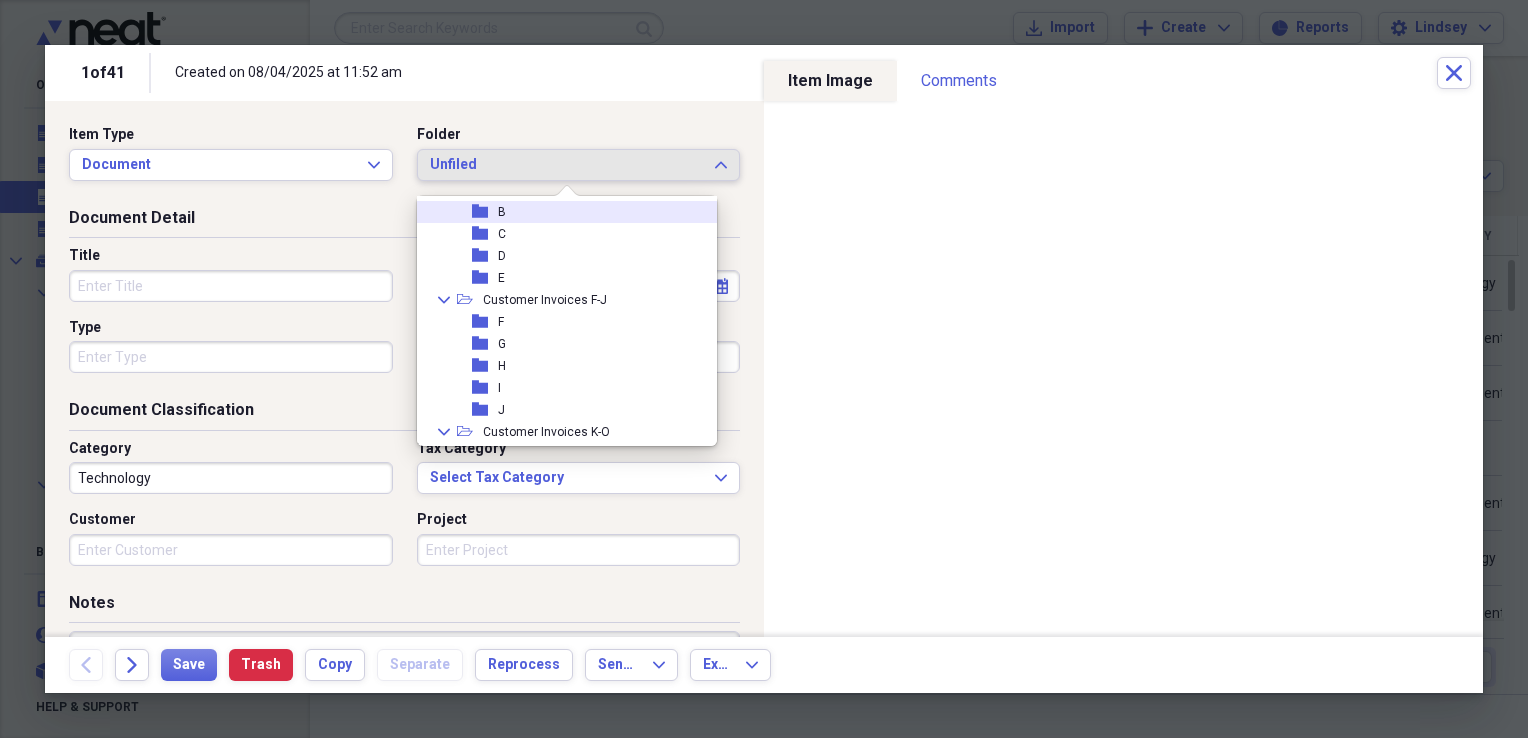 scroll, scrollTop: 100, scrollLeft: 0, axis: vertical 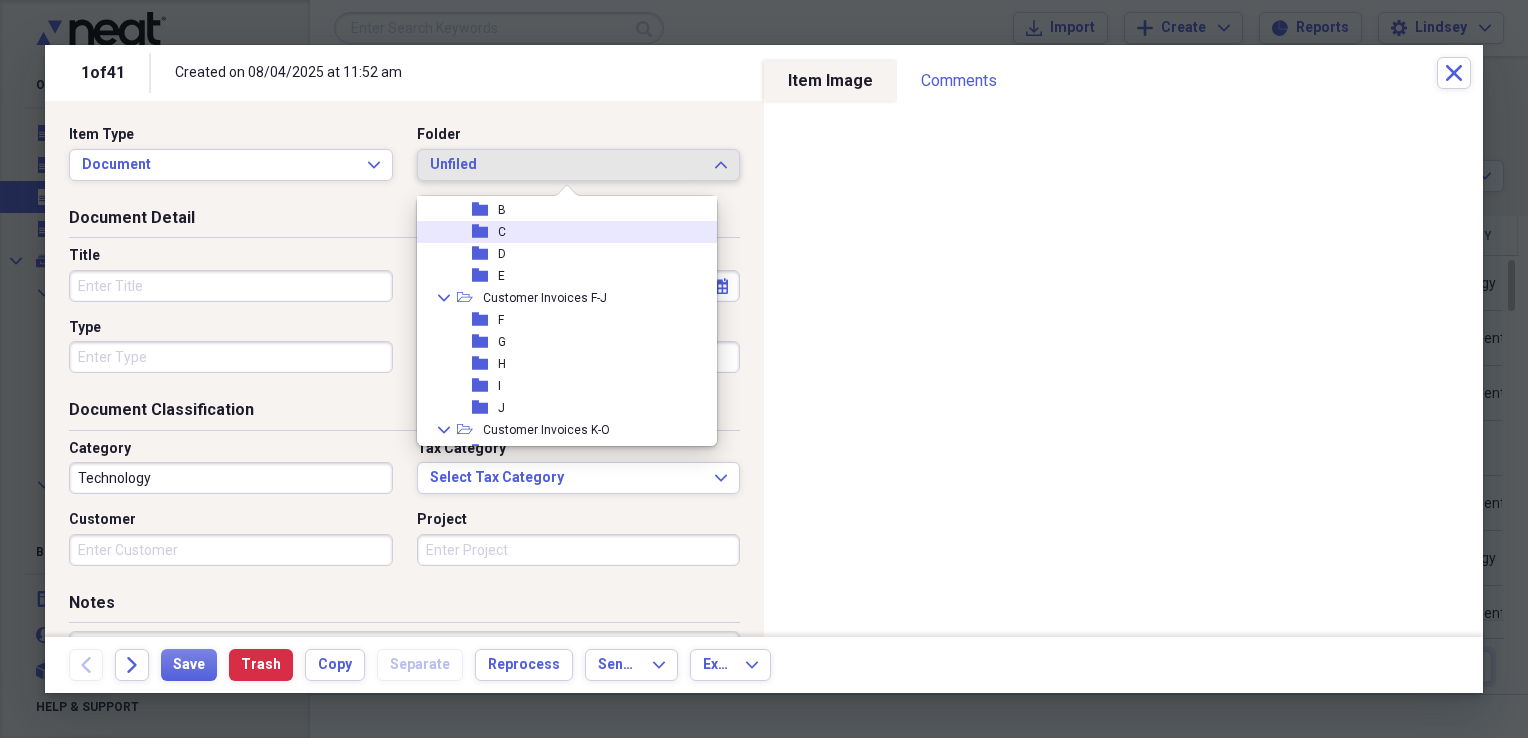 click on "folder C" at bounding box center [559, 232] 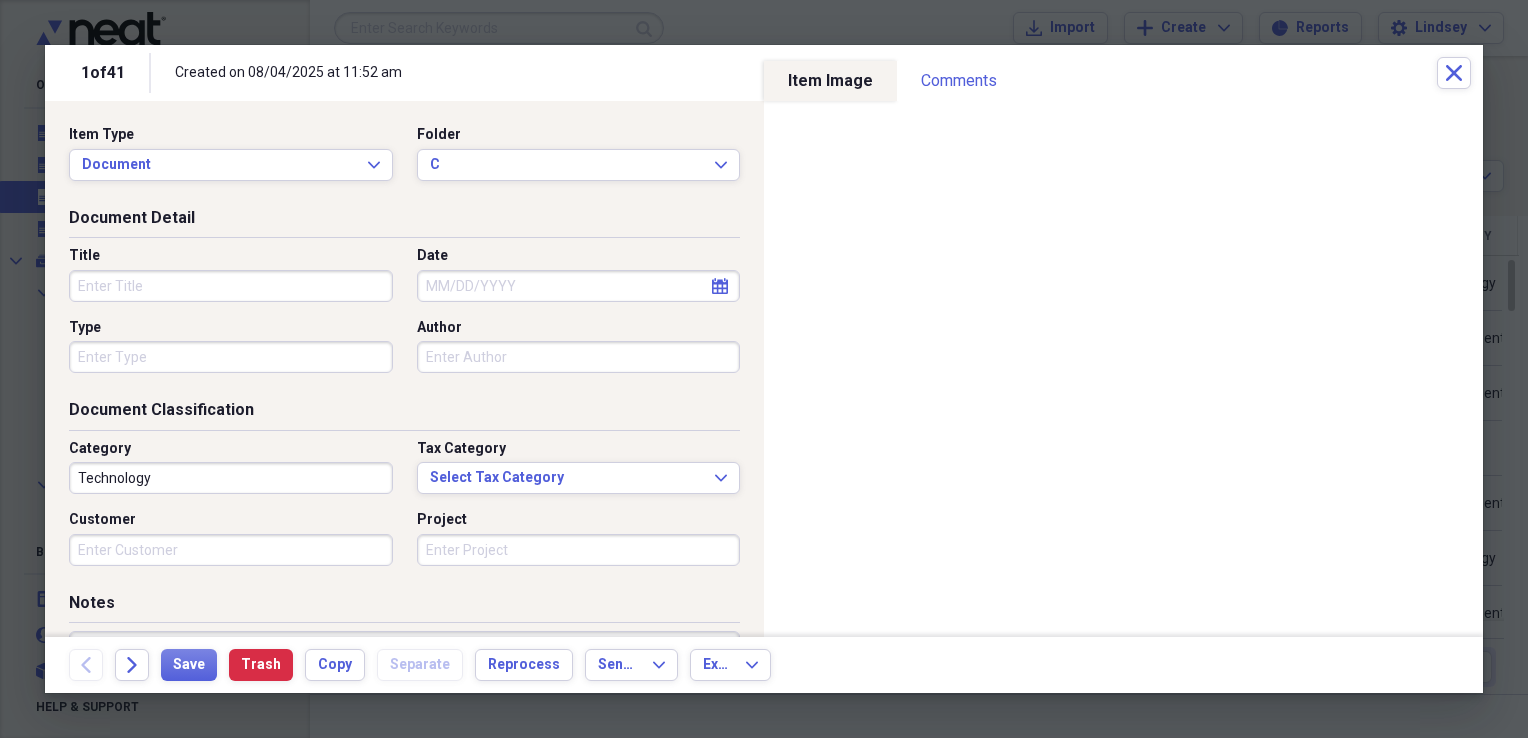 click on "Title" at bounding box center (231, 286) 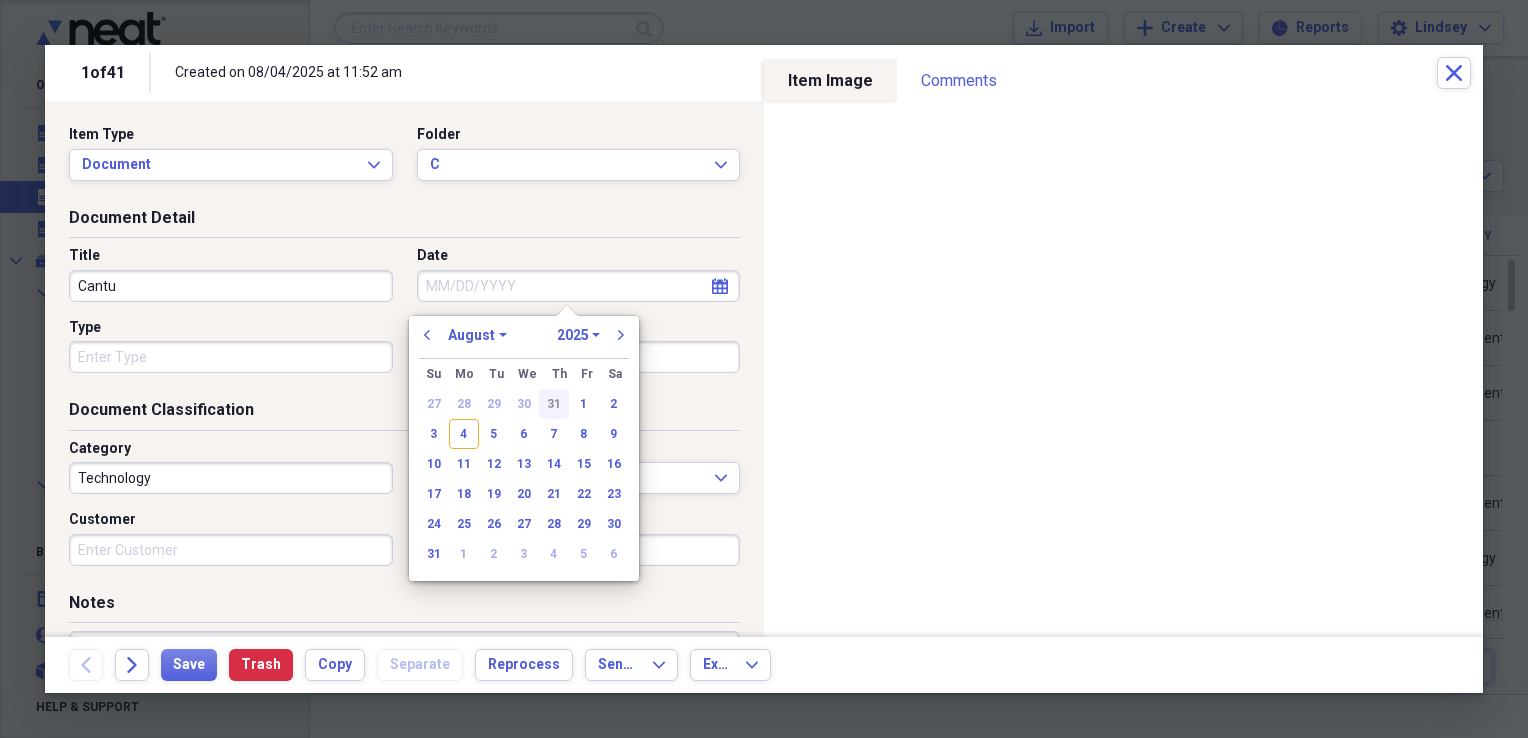 click on "31" at bounding box center [554, 404] 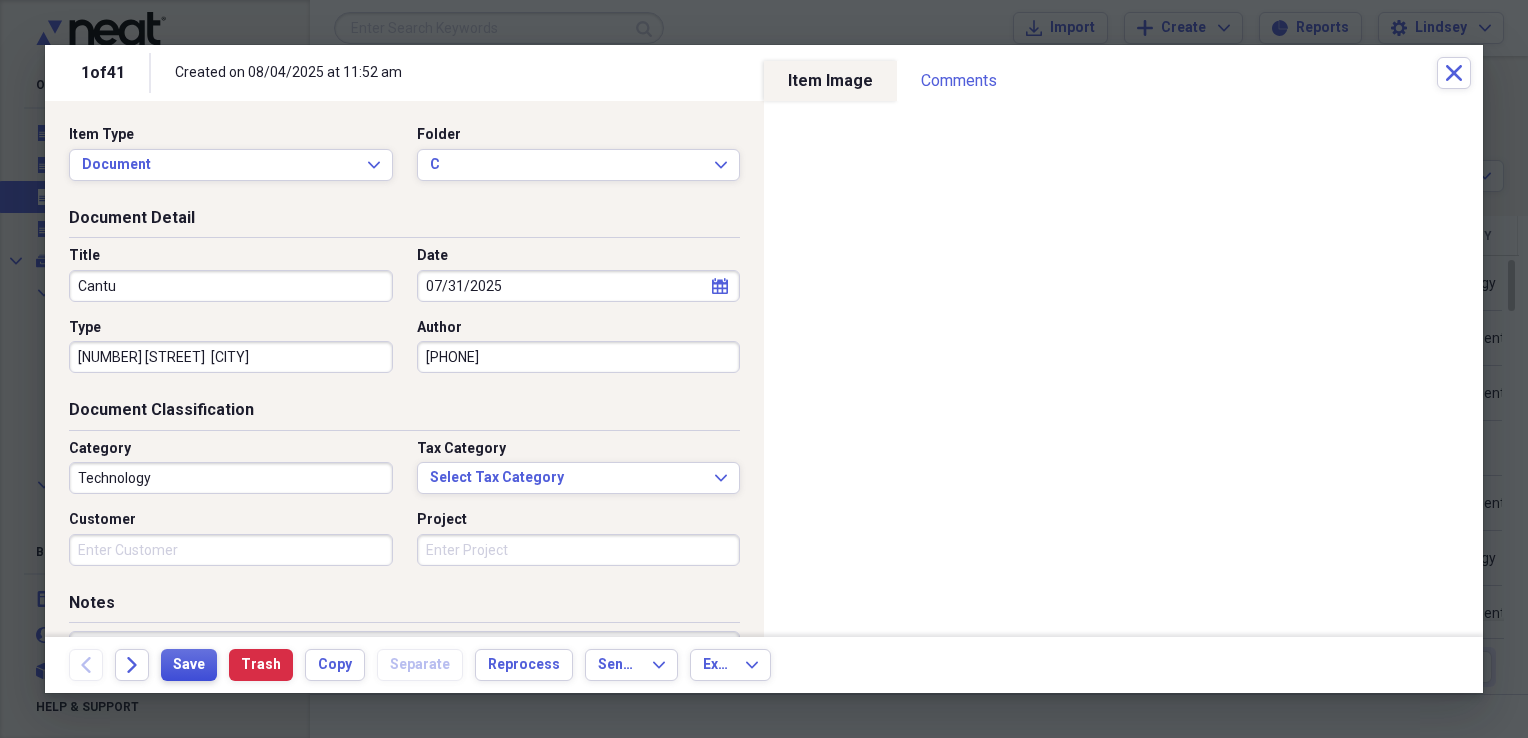 click on "Save" at bounding box center (189, 665) 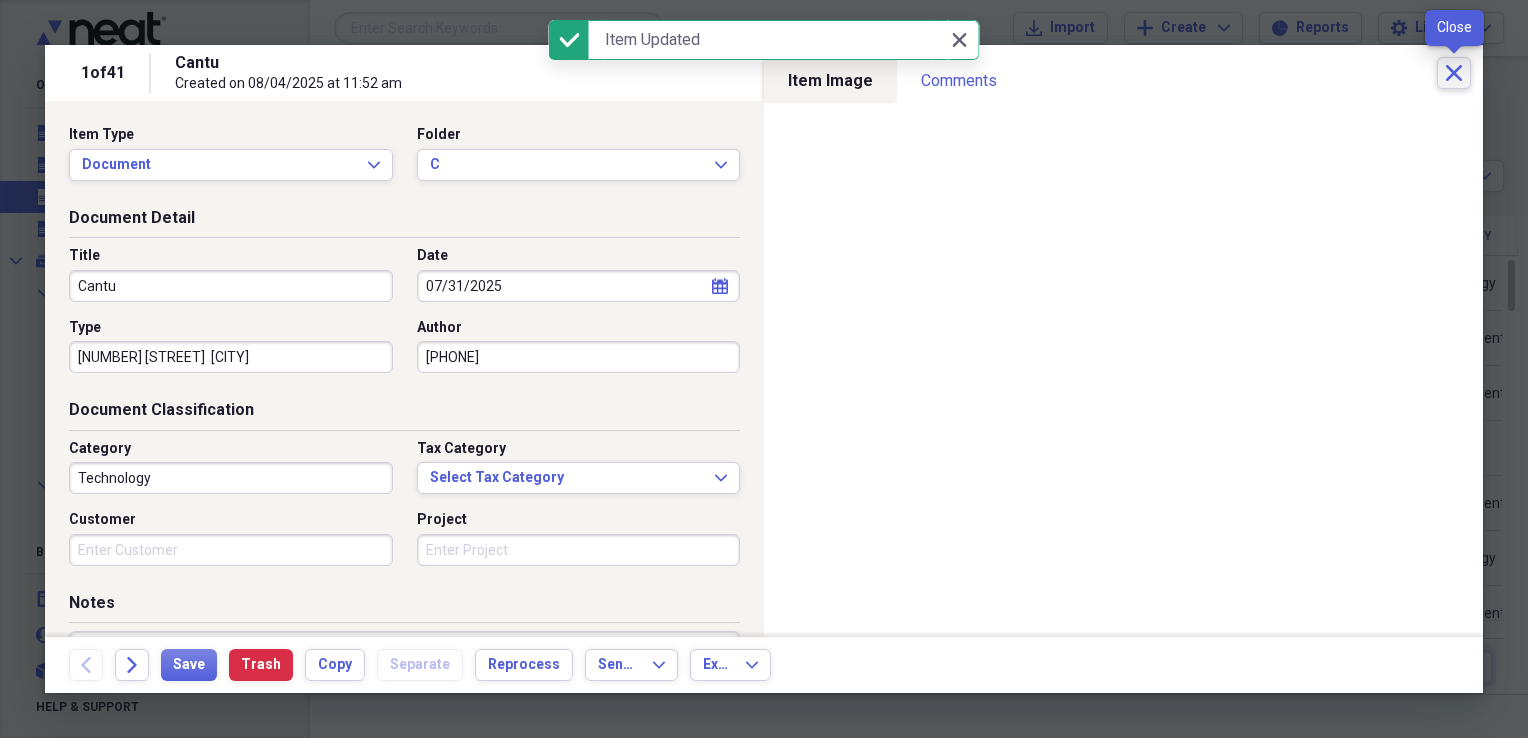 click on "Close" 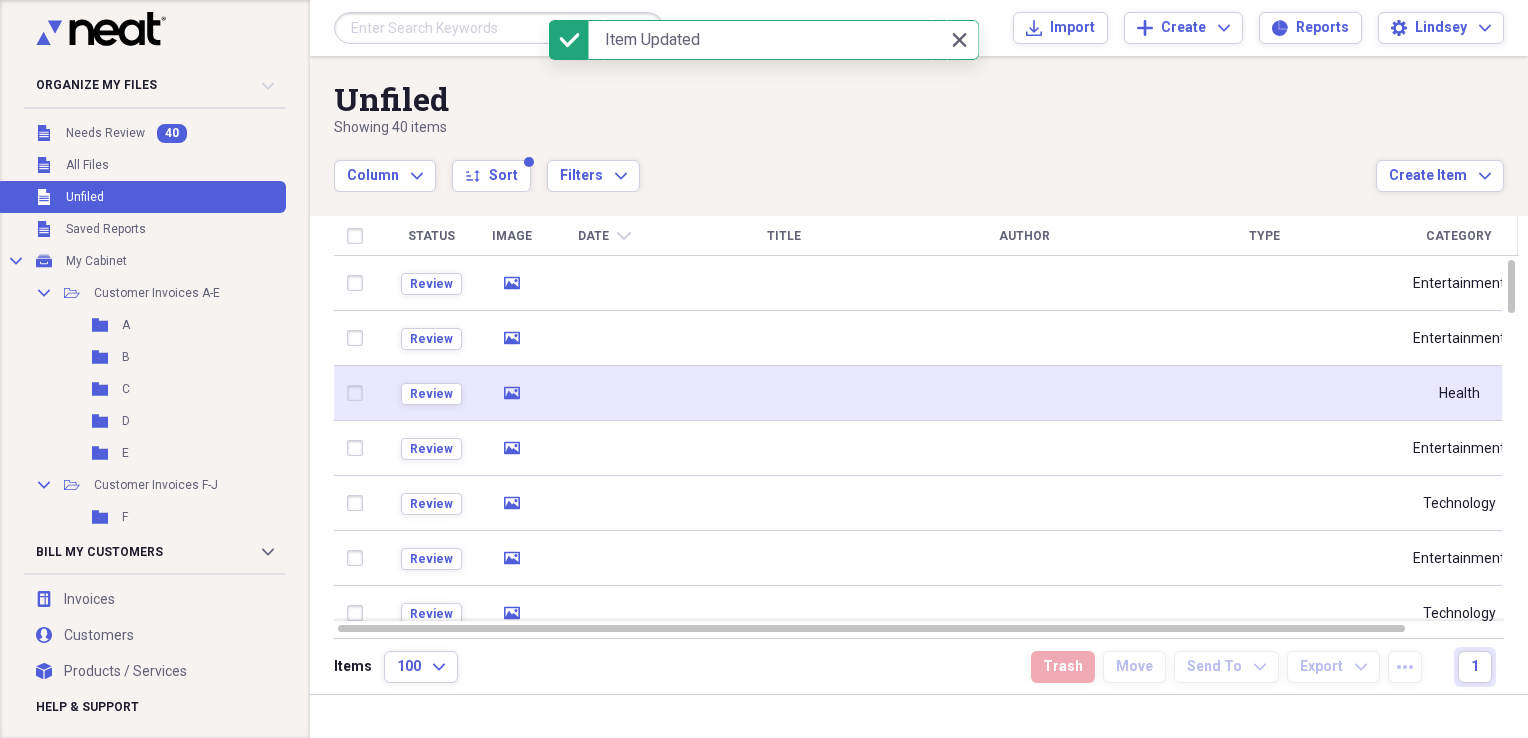 click at bounding box center [784, 393] 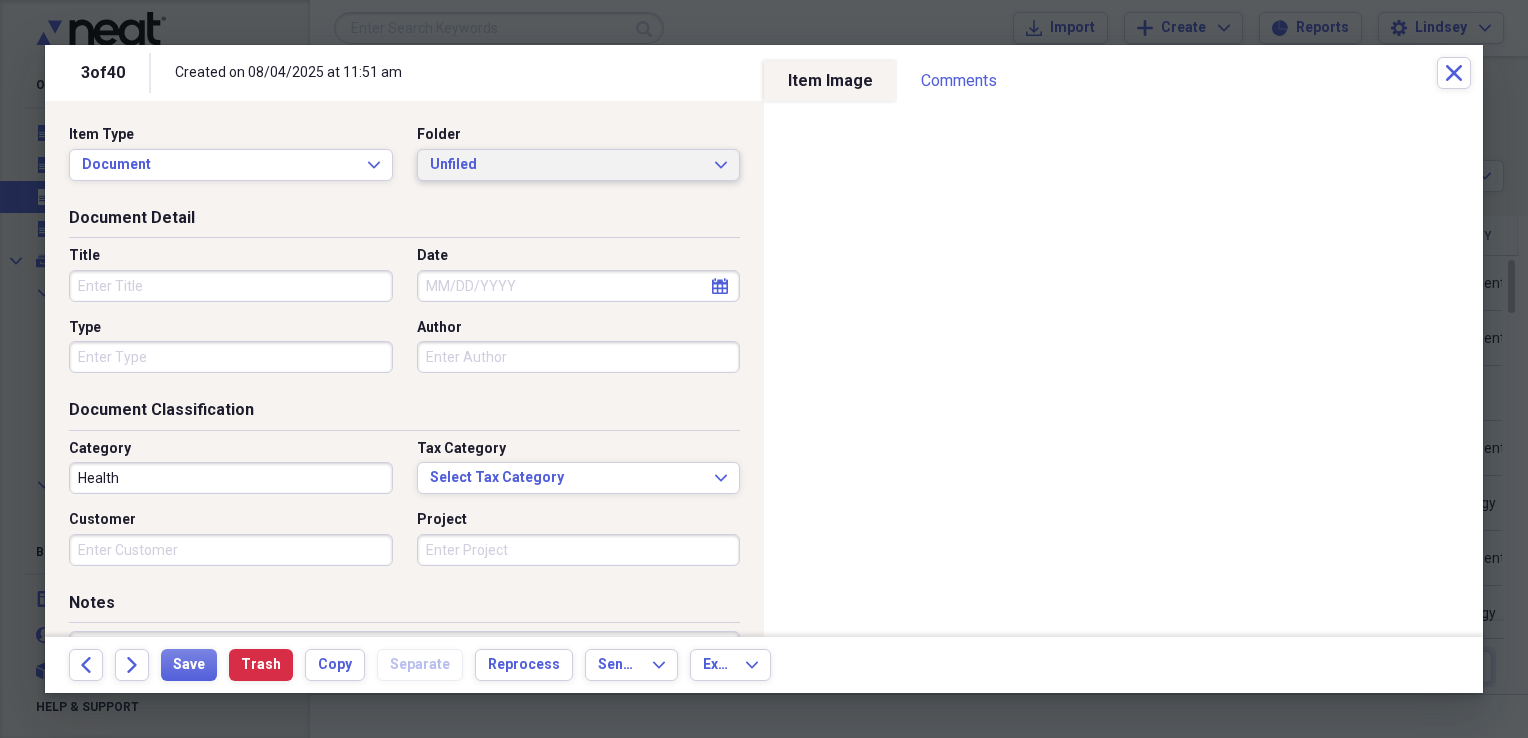 click on "Unfiled" at bounding box center [567, 165] 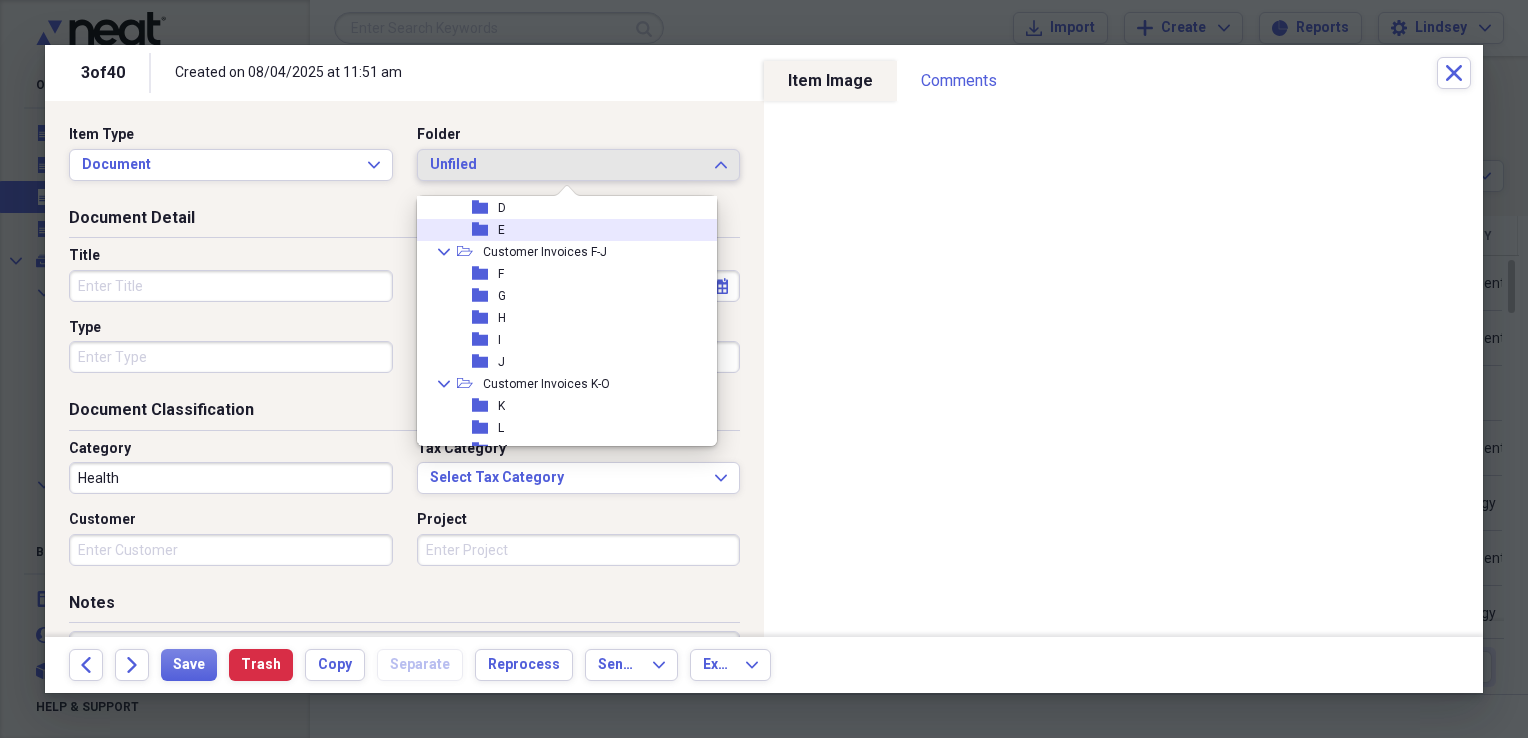 scroll, scrollTop: 200, scrollLeft: 0, axis: vertical 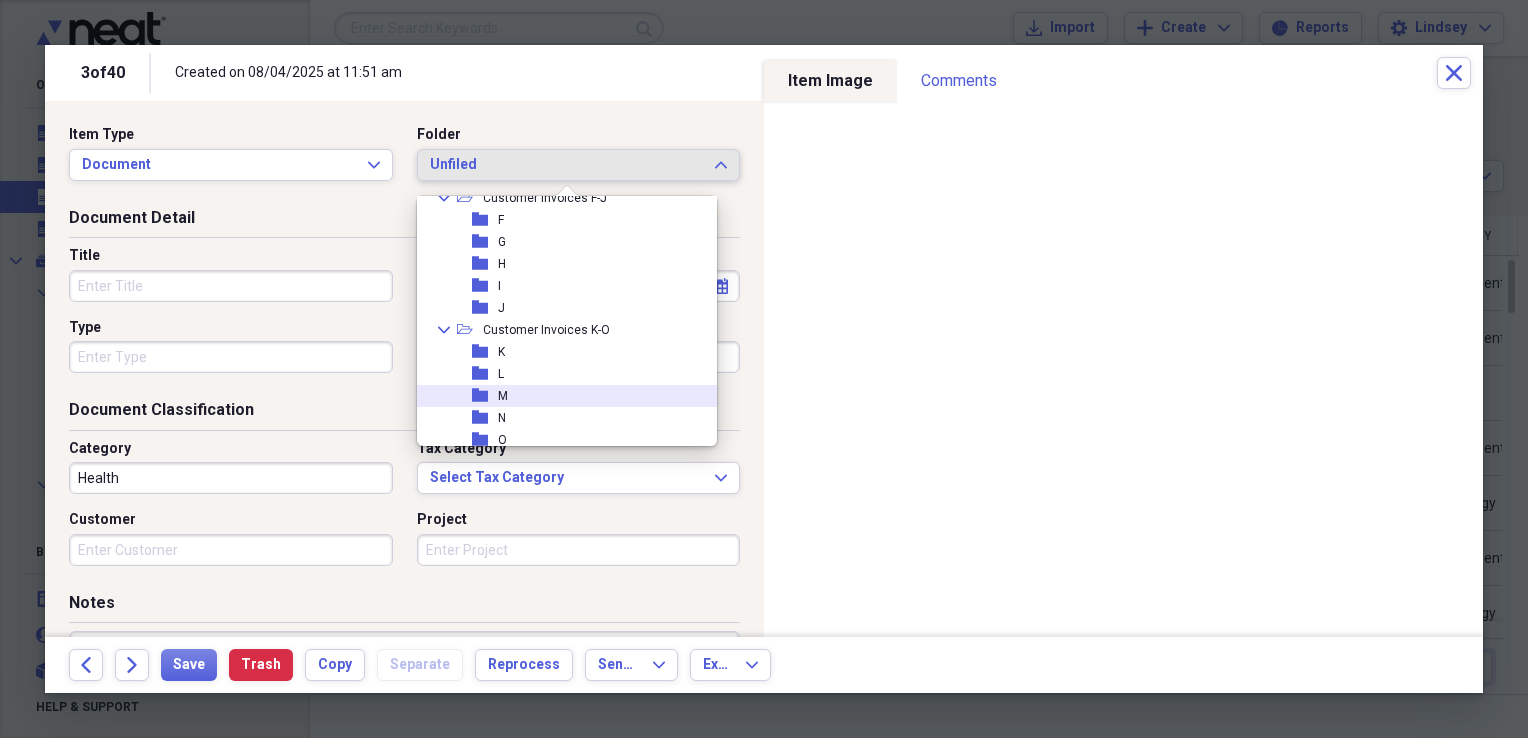 drag, startPoint x: 547, startPoint y: 396, endPoint x: 510, endPoint y: 381, distance: 39.92493 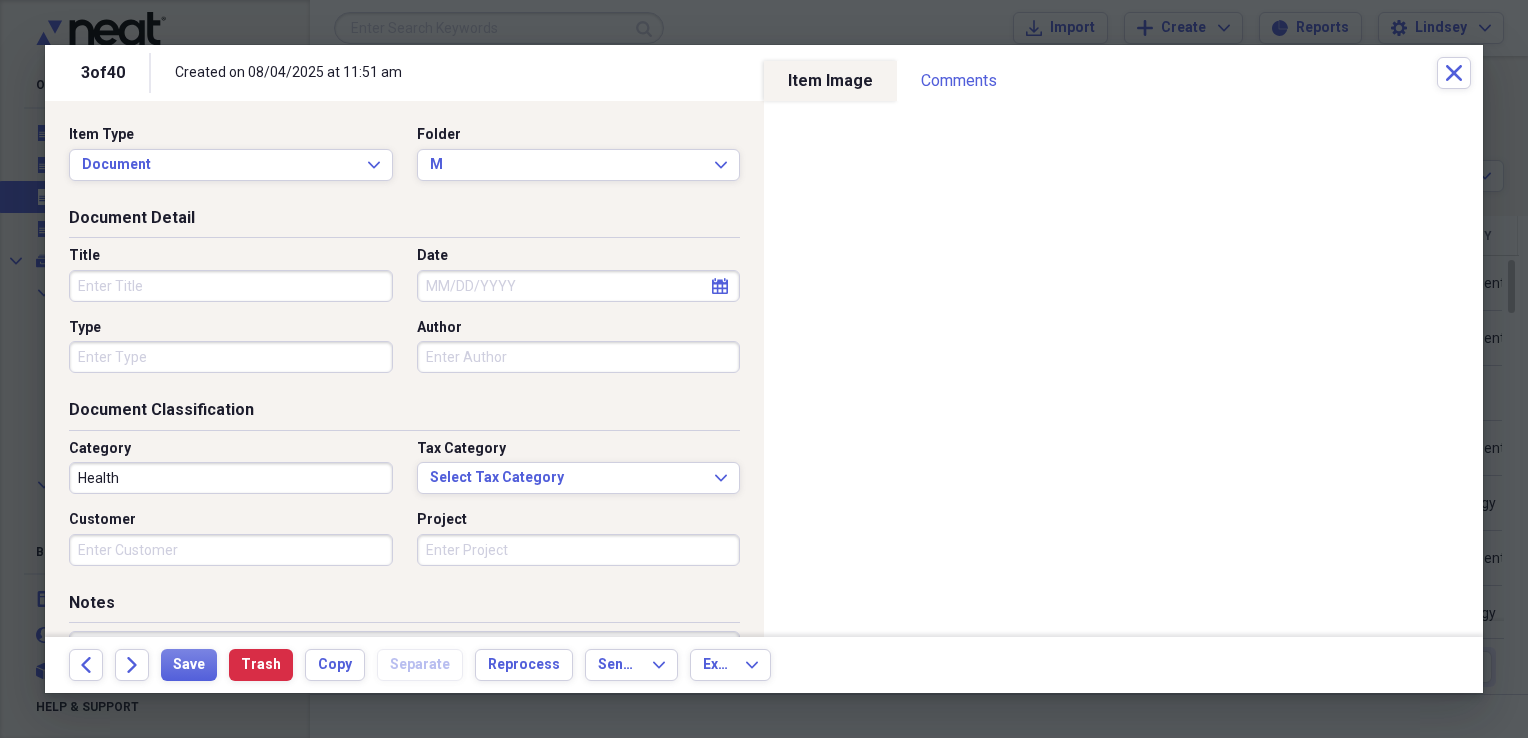 click on "Title" at bounding box center (231, 286) 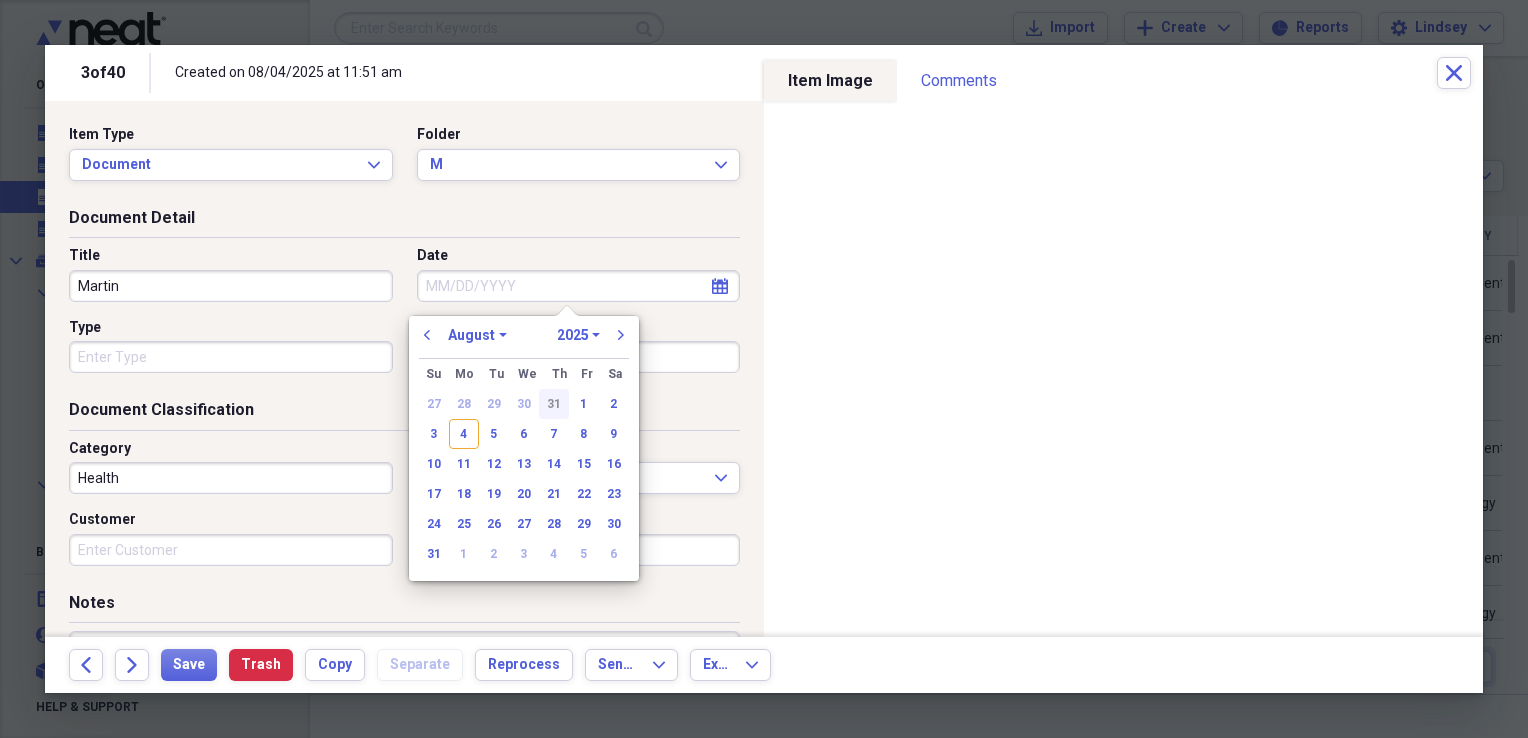 click on "31" at bounding box center [554, 404] 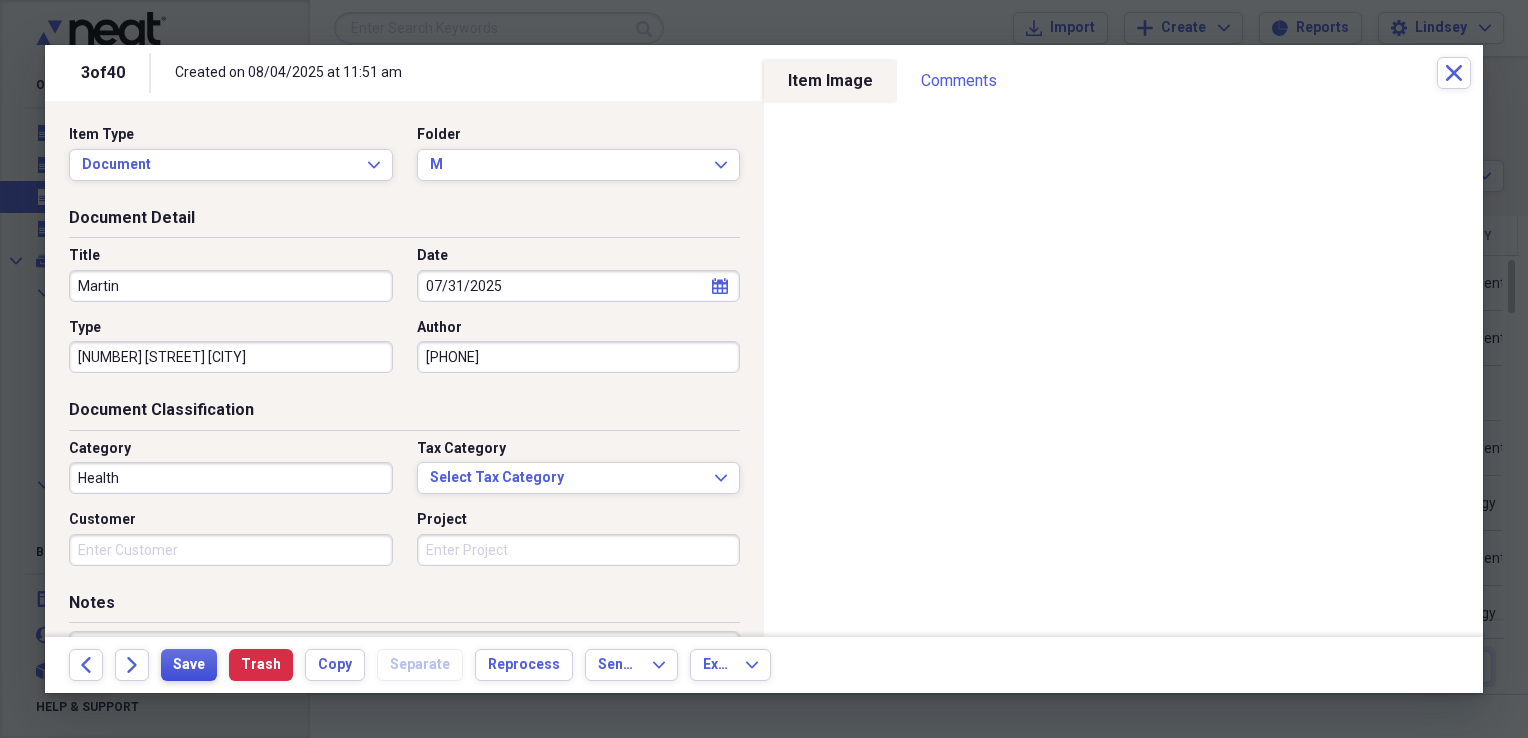 click on "Save" at bounding box center (189, 665) 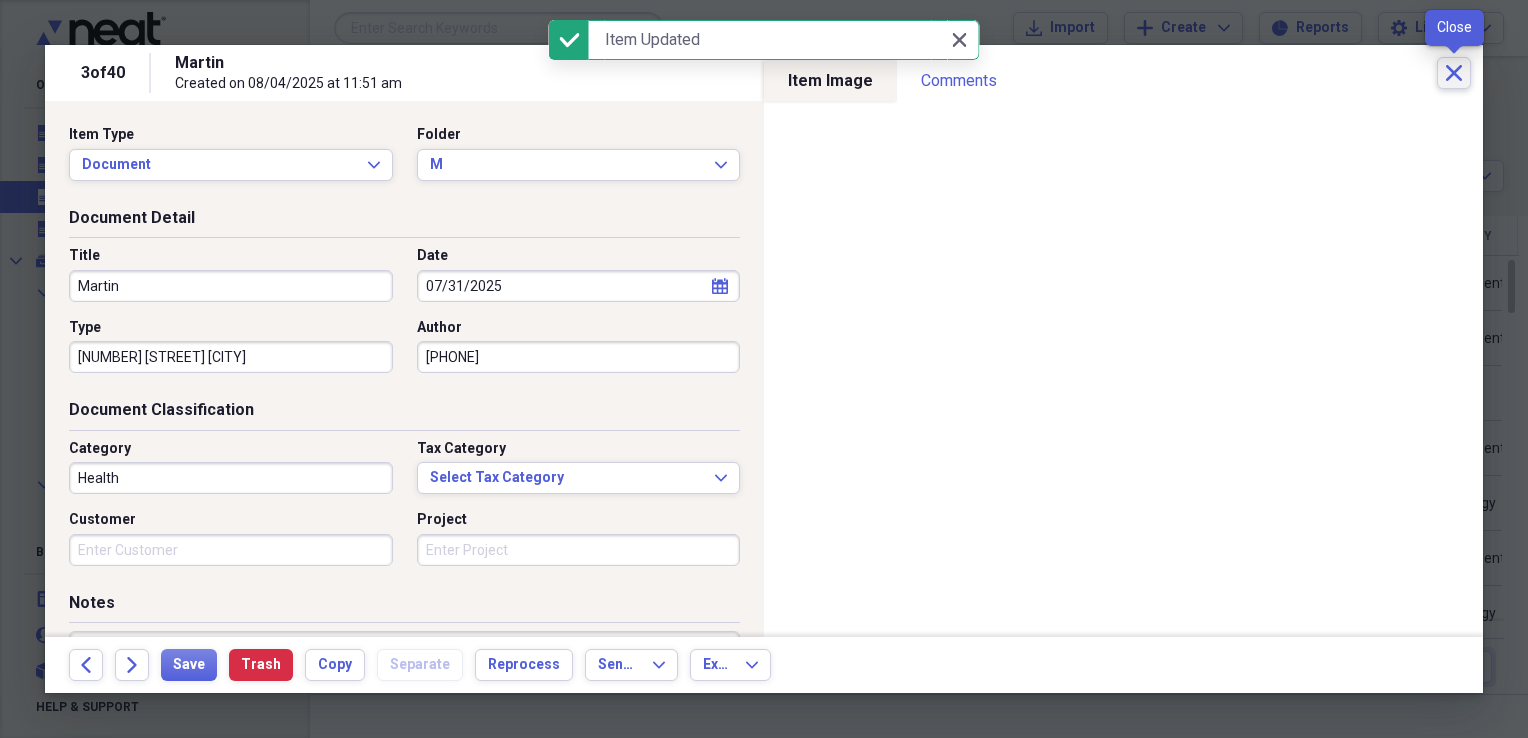 click on "Close" at bounding box center [1454, 73] 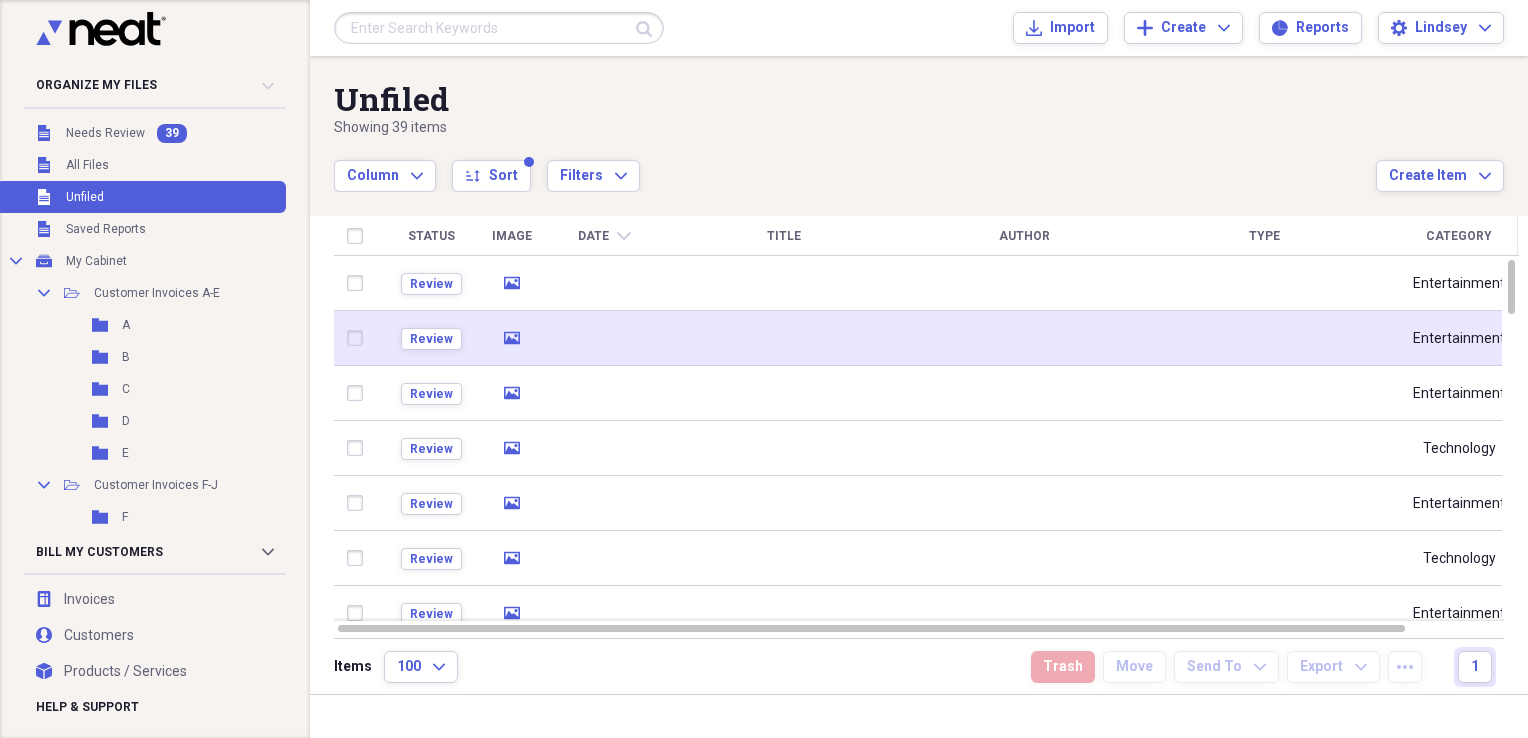 click at bounding box center [784, 338] 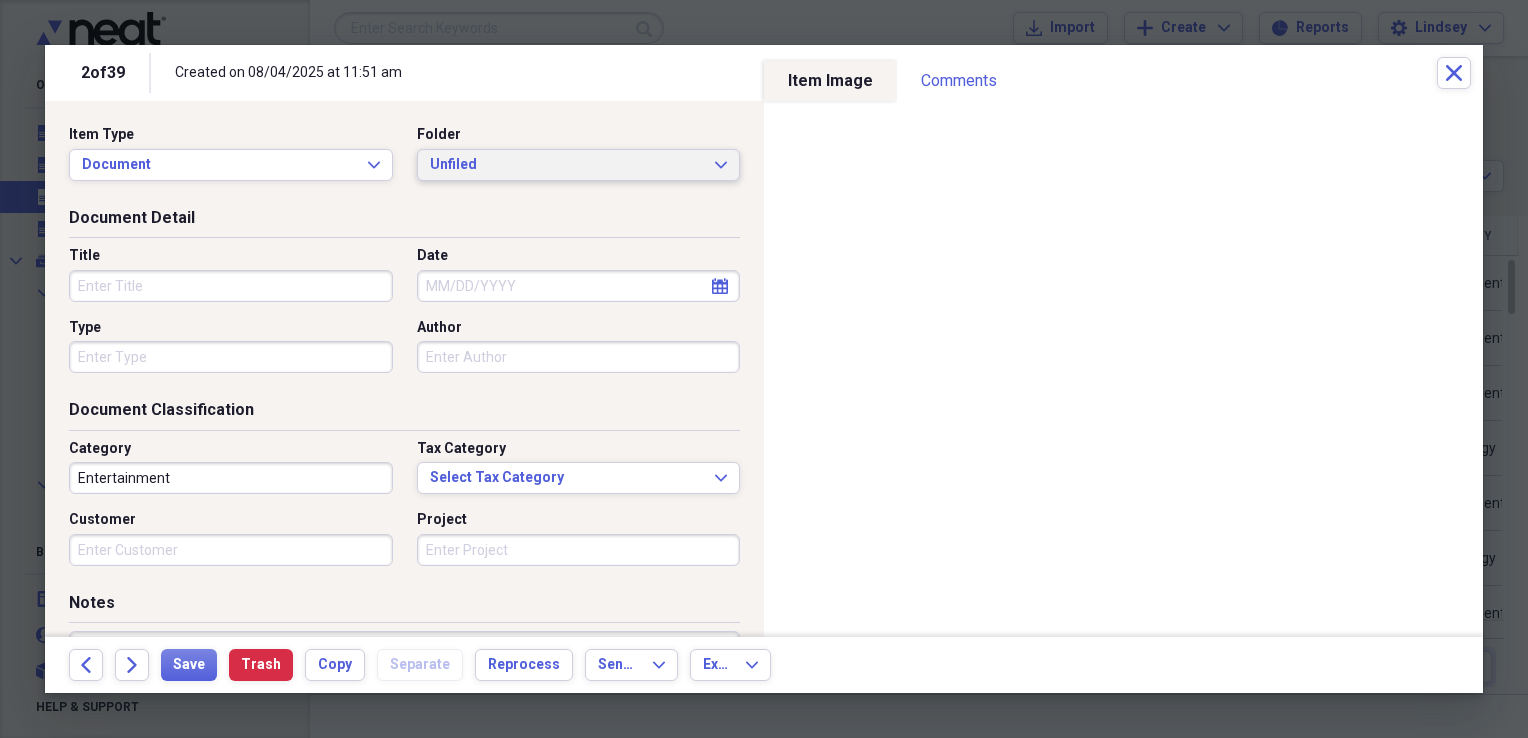 click on "Unfiled" at bounding box center (567, 165) 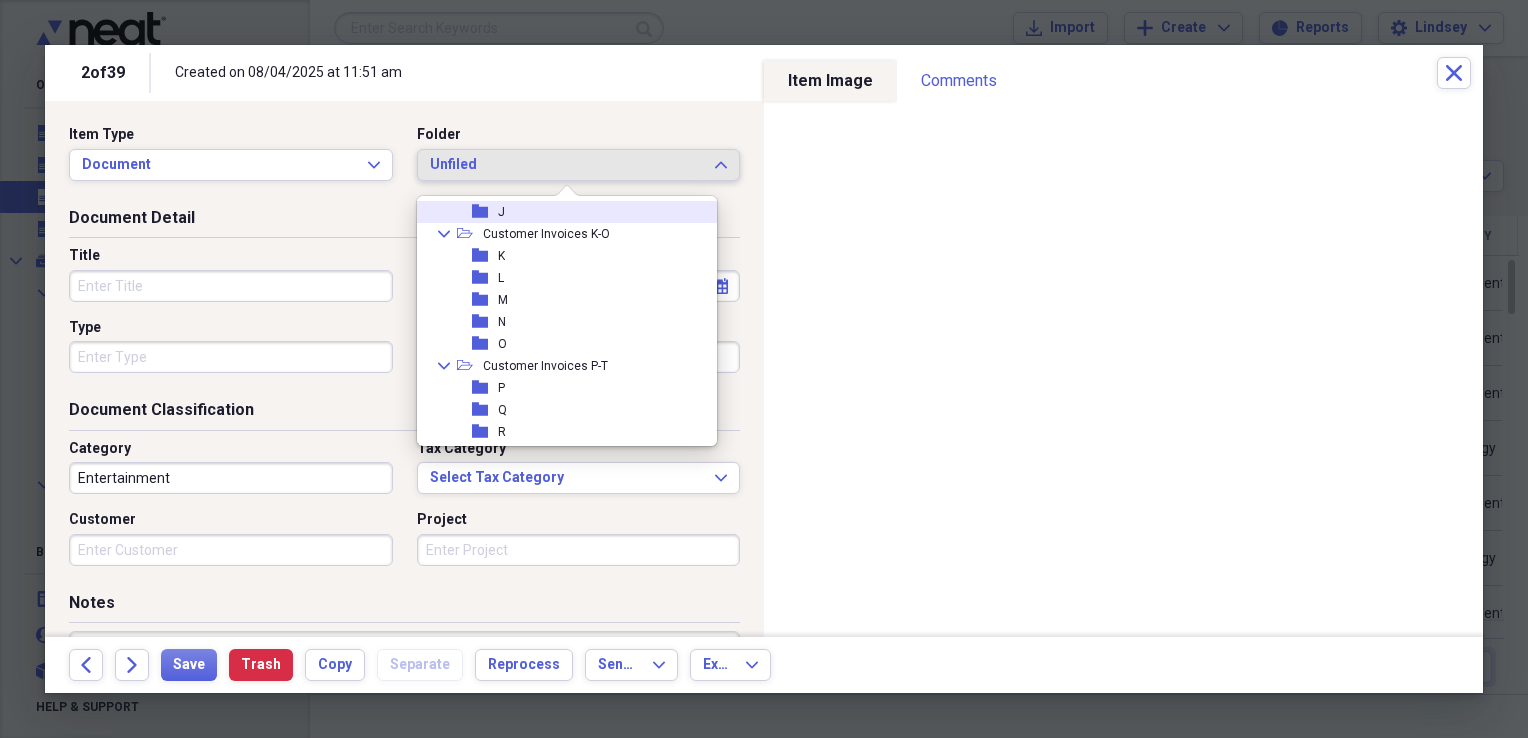 scroll, scrollTop: 300, scrollLeft: 0, axis: vertical 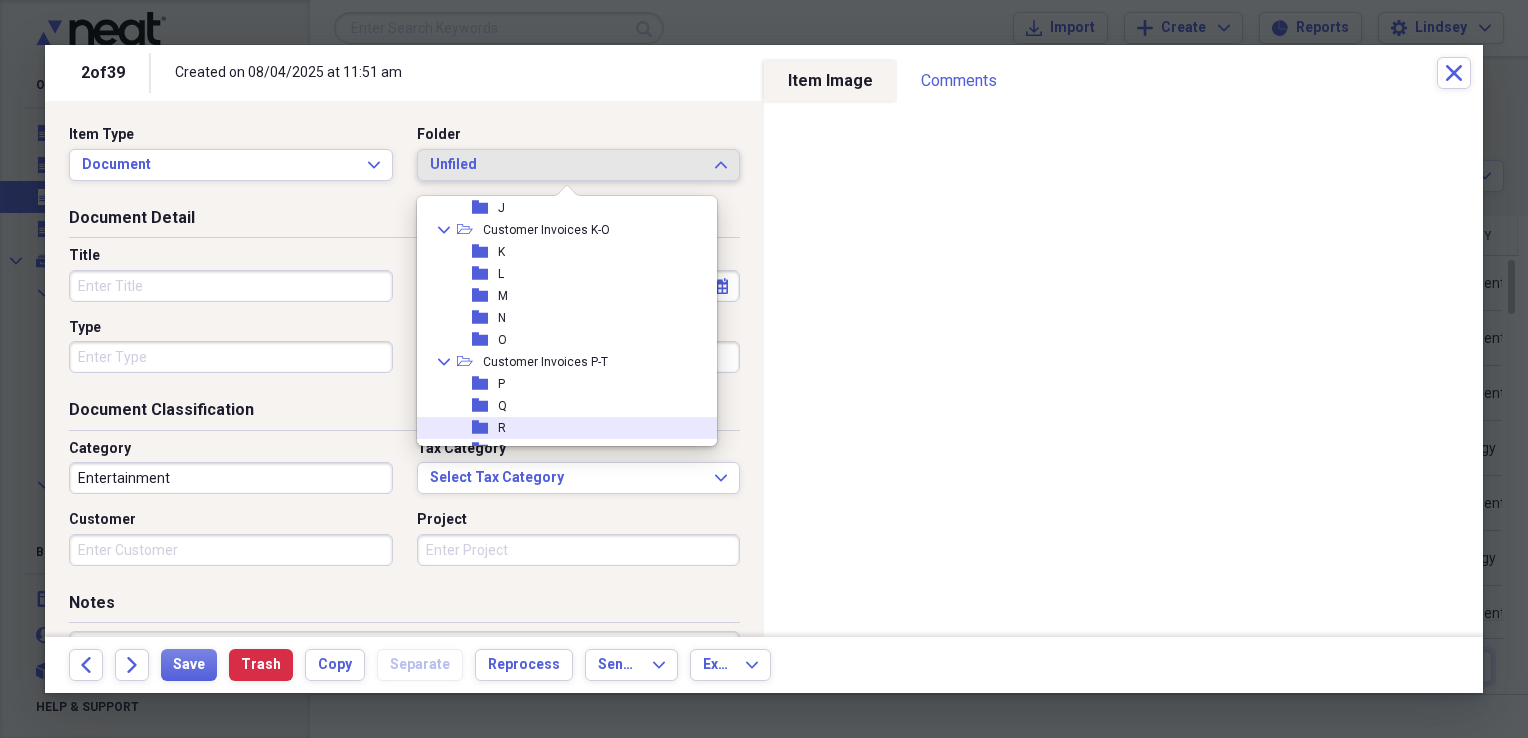 click on "folder R" at bounding box center (559, 428) 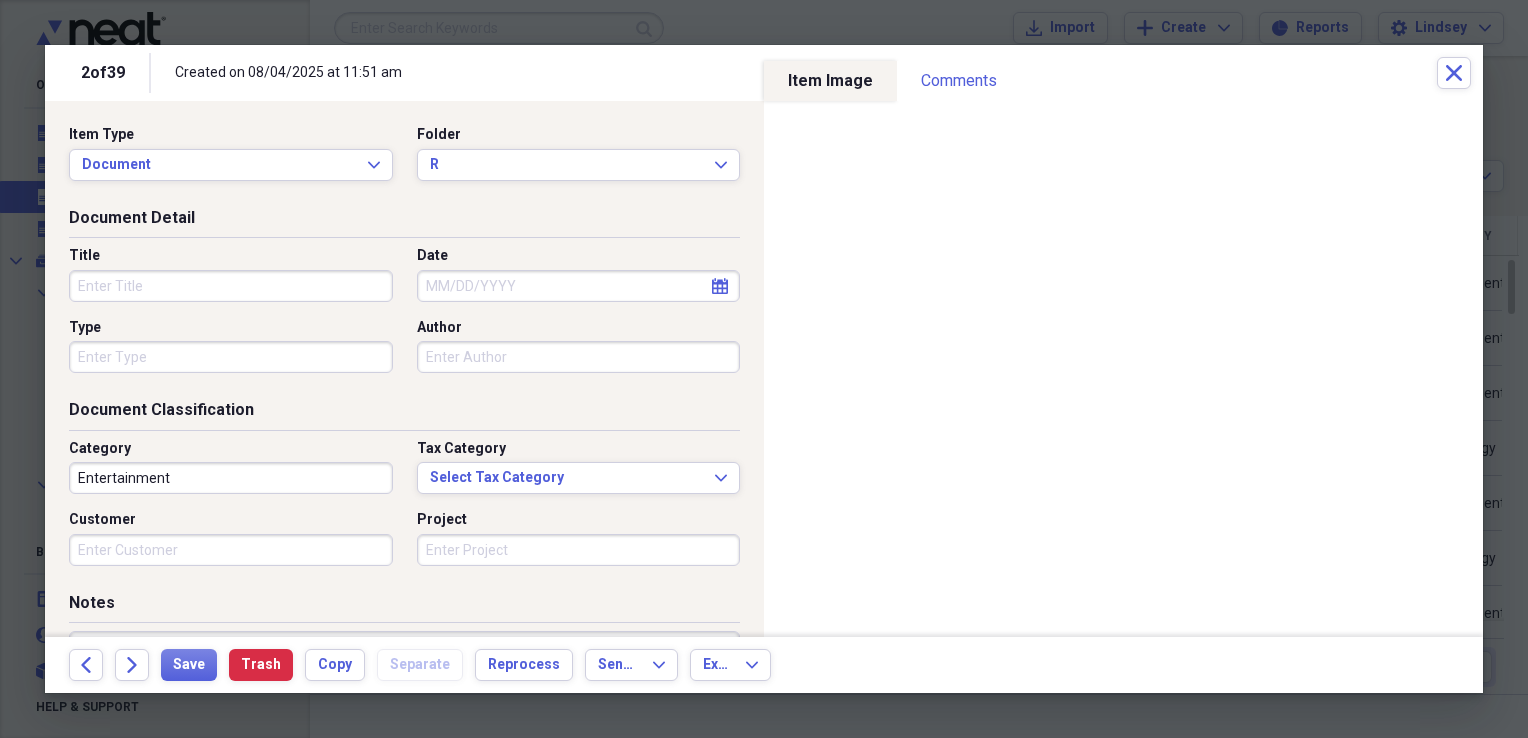 click on "Title" at bounding box center (231, 286) 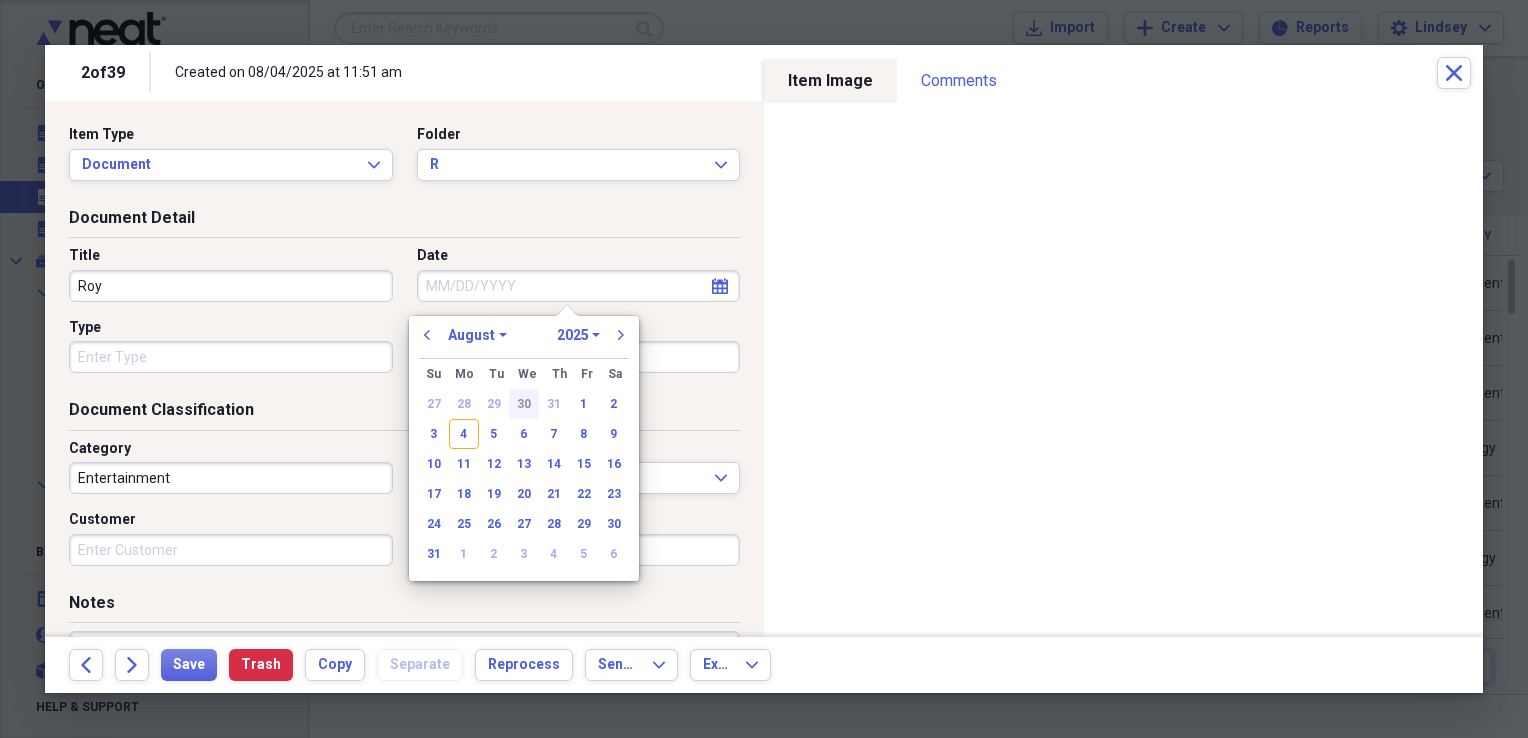 click on "30" at bounding box center (524, 404) 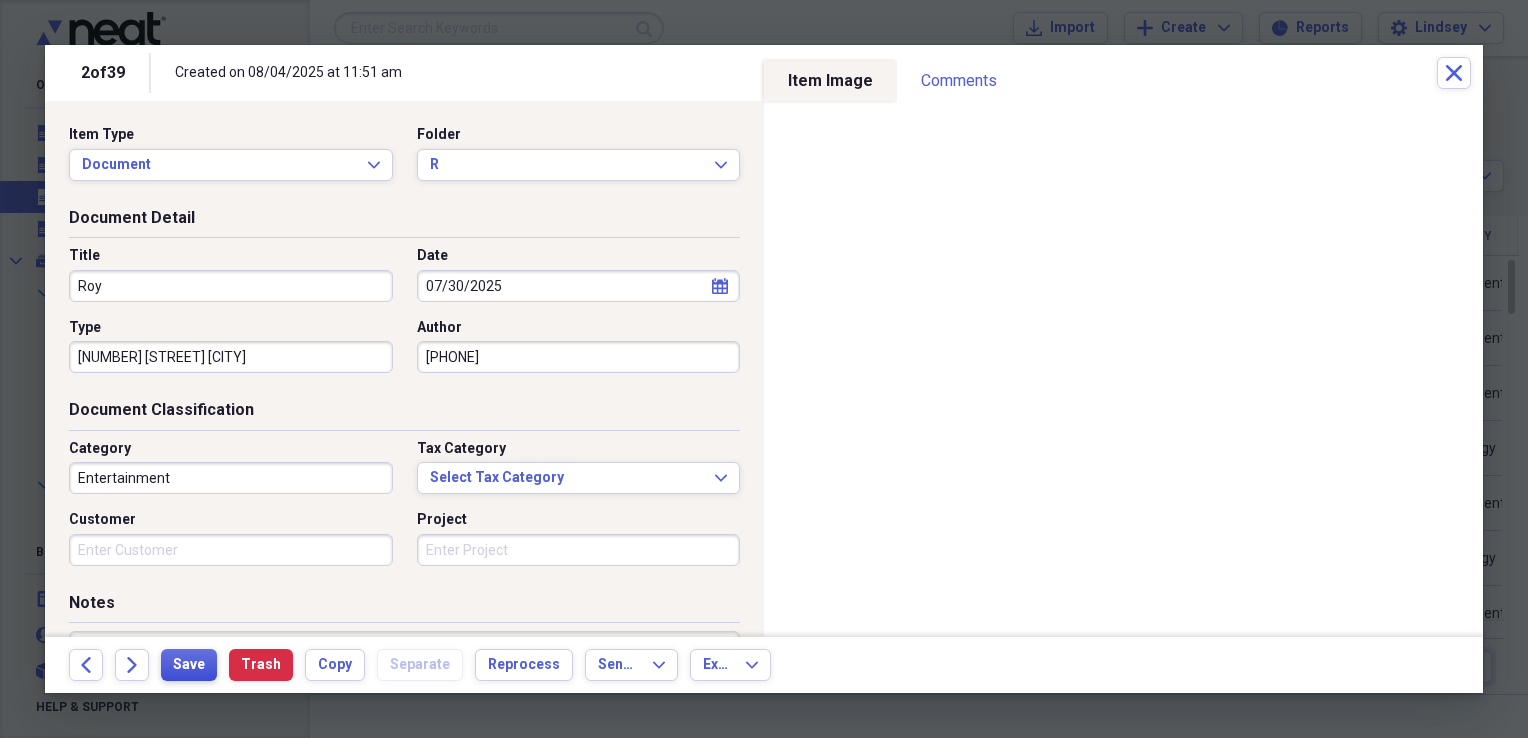 click on "Save" at bounding box center [189, 665] 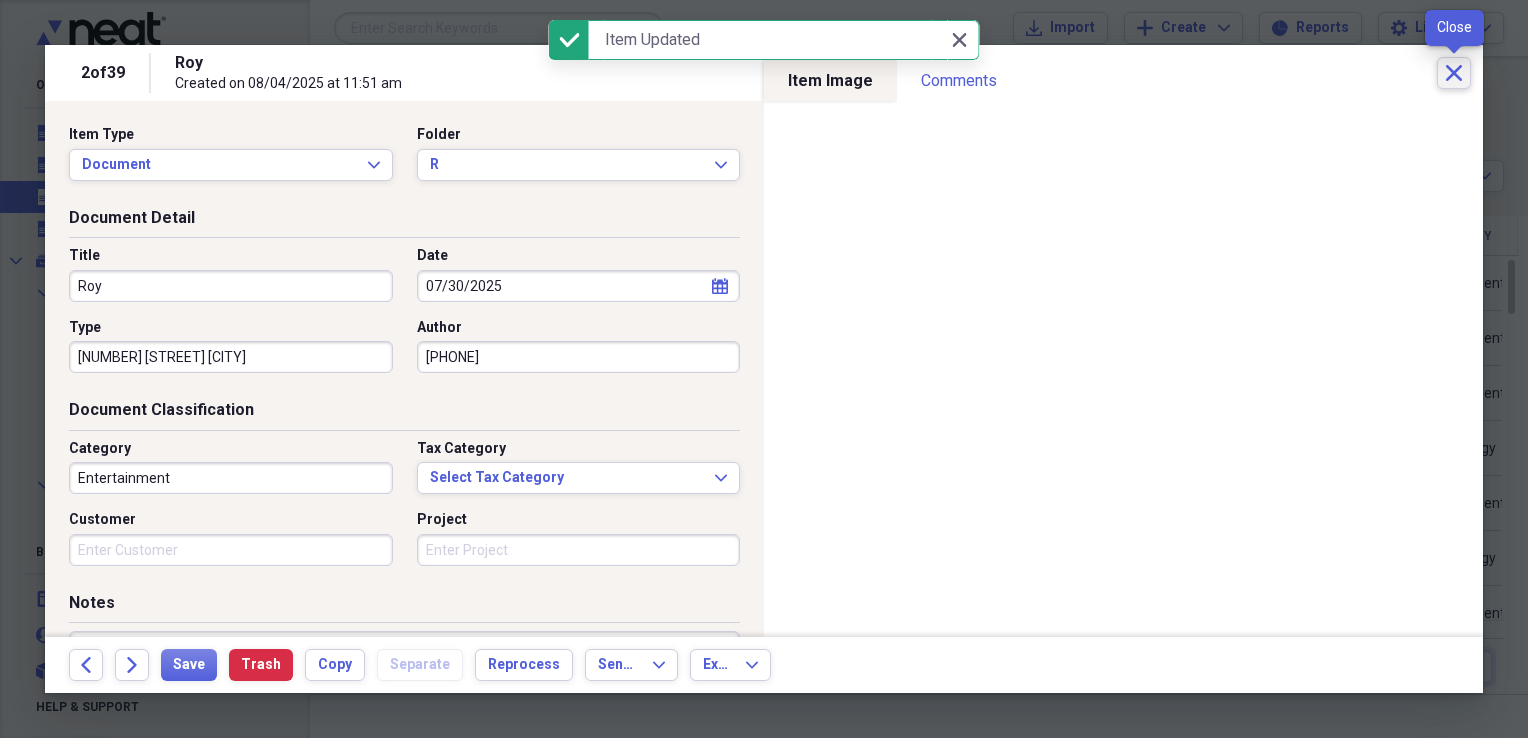 click 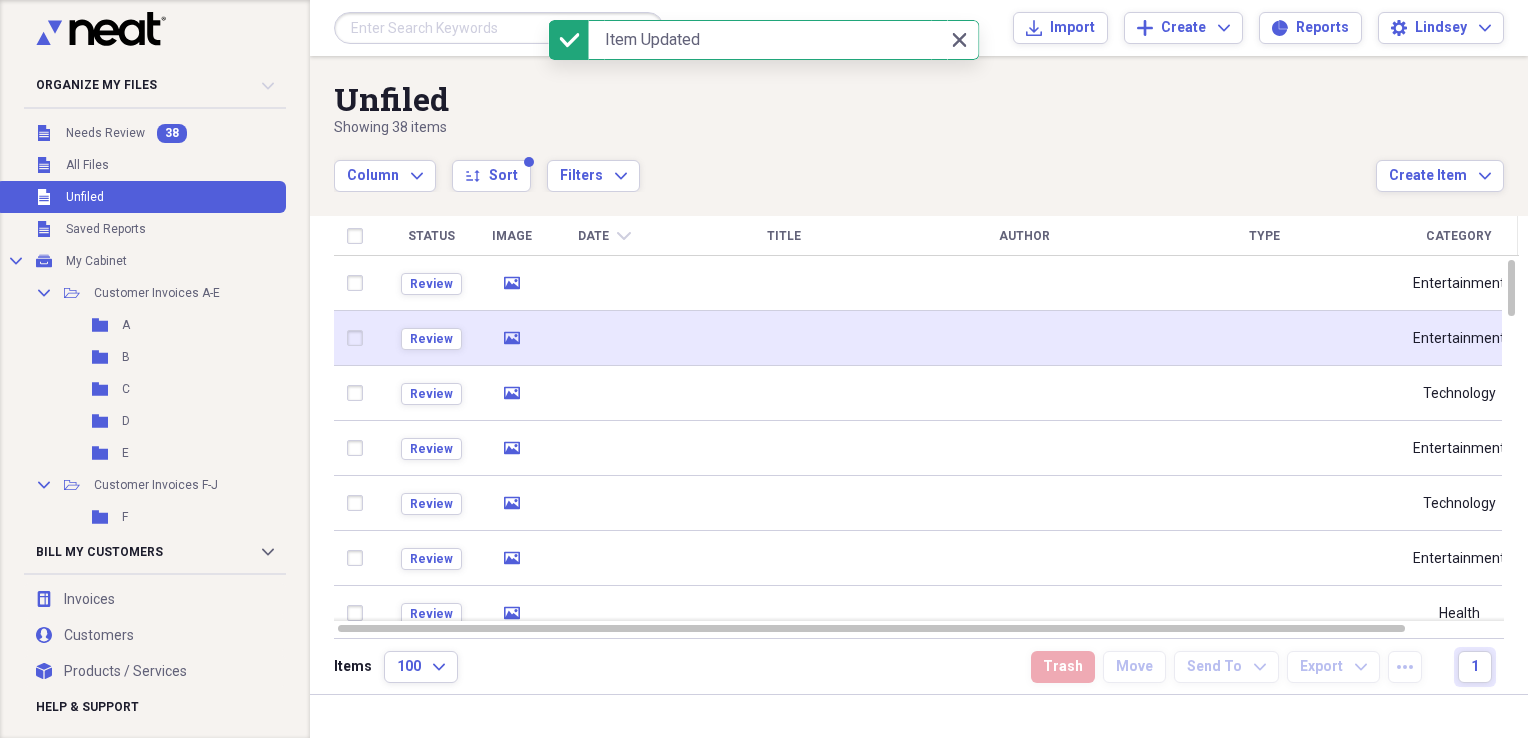 click at bounding box center (784, 338) 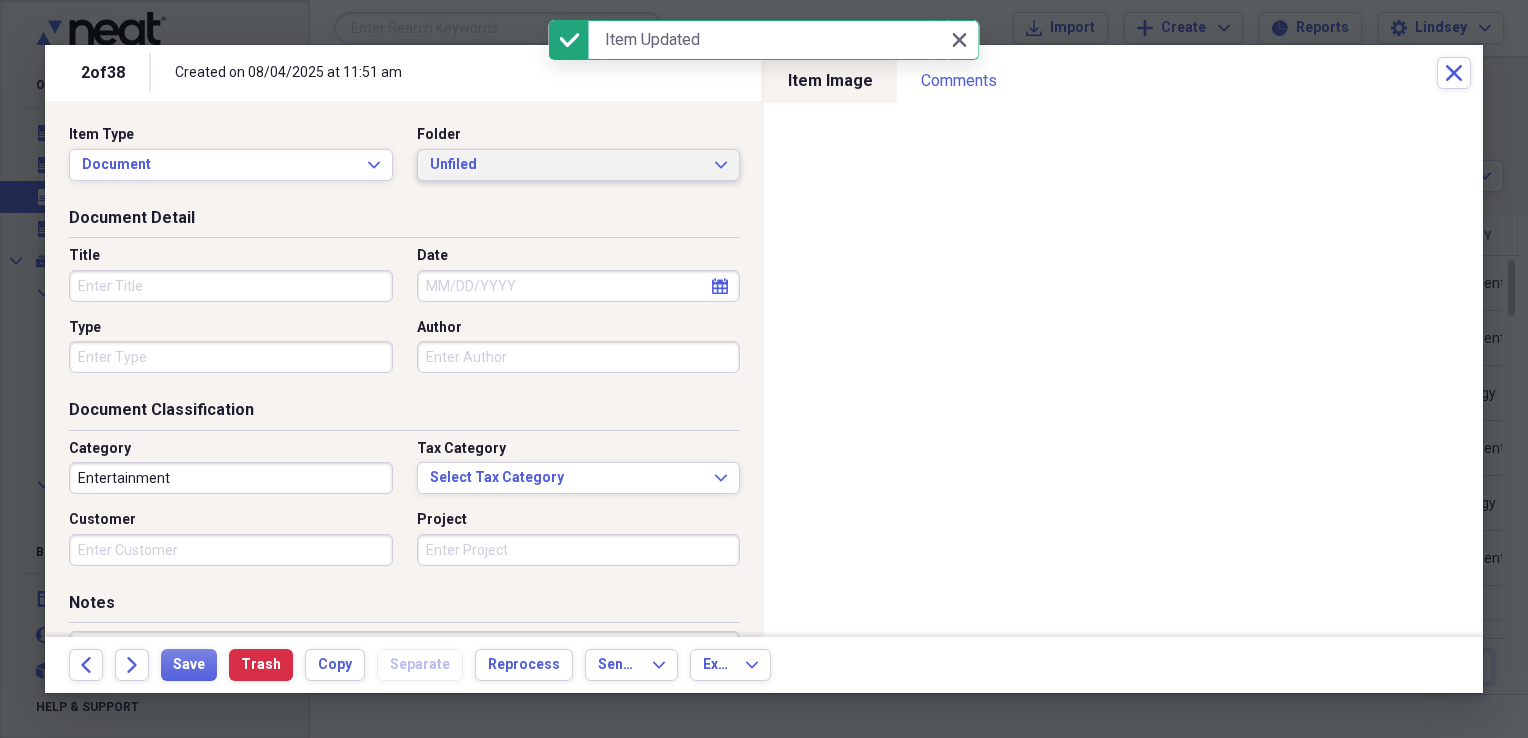 click on "Unfiled" at bounding box center [567, 165] 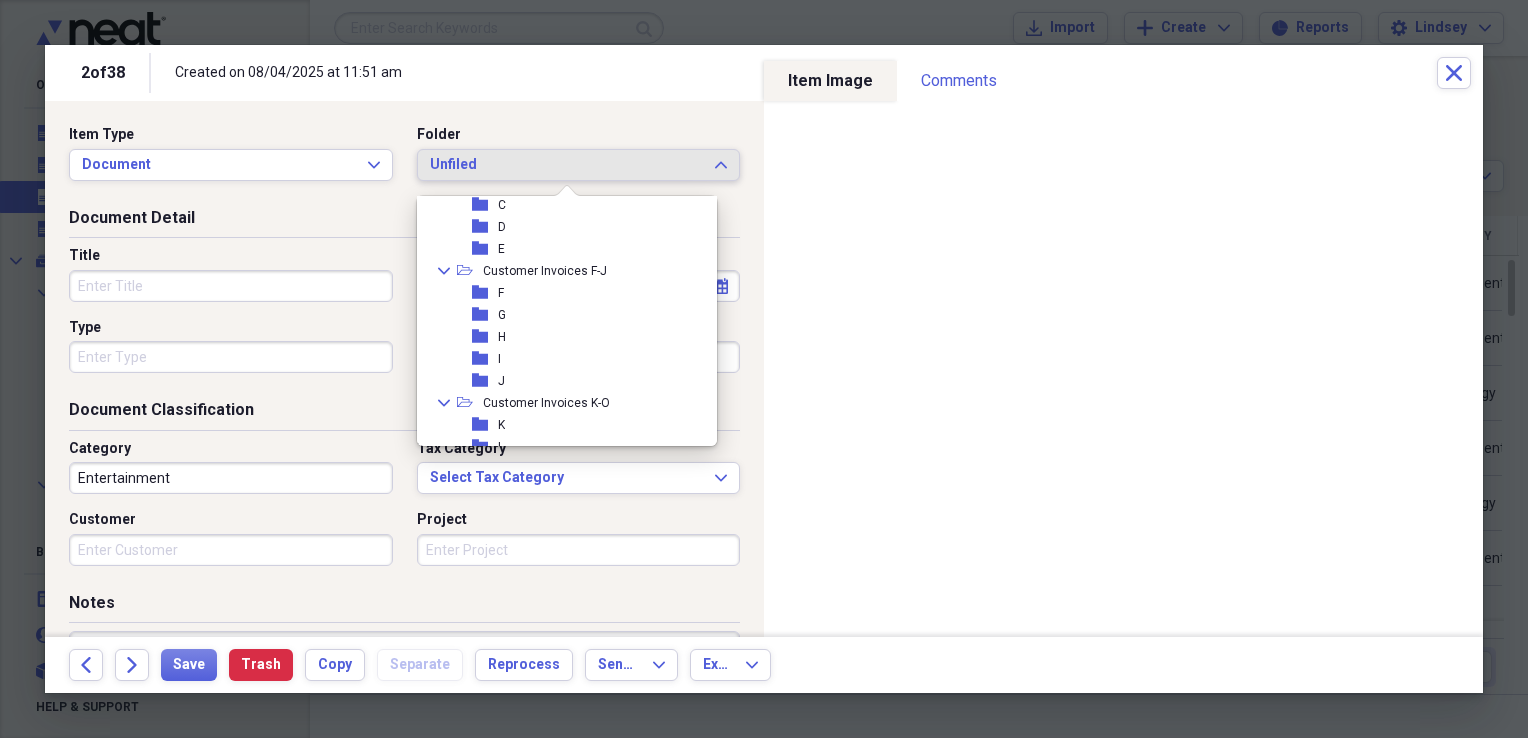 scroll, scrollTop: 200, scrollLeft: 0, axis: vertical 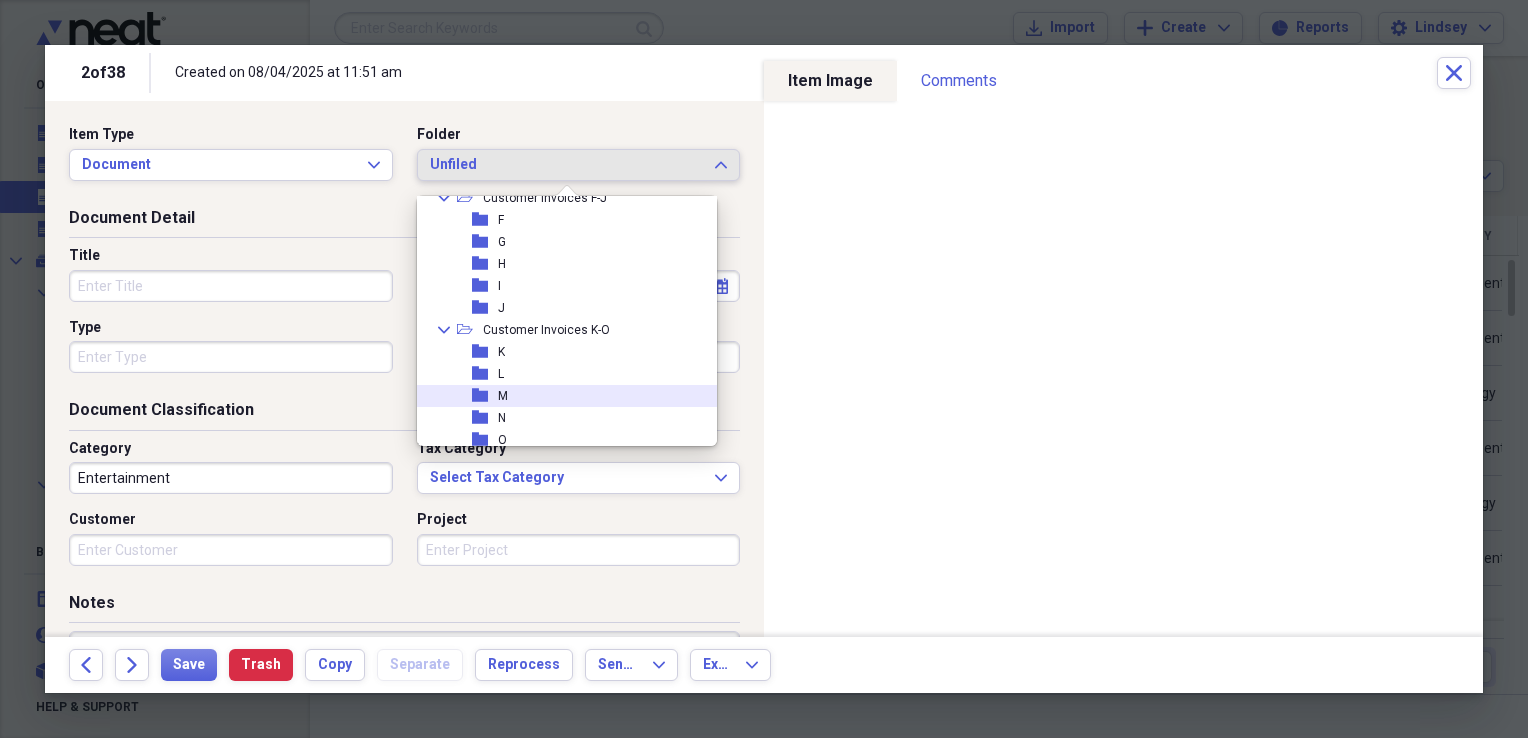 drag, startPoint x: 530, startPoint y: 398, endPoint x: 449, endPoint y: 377, distance: 83.677956 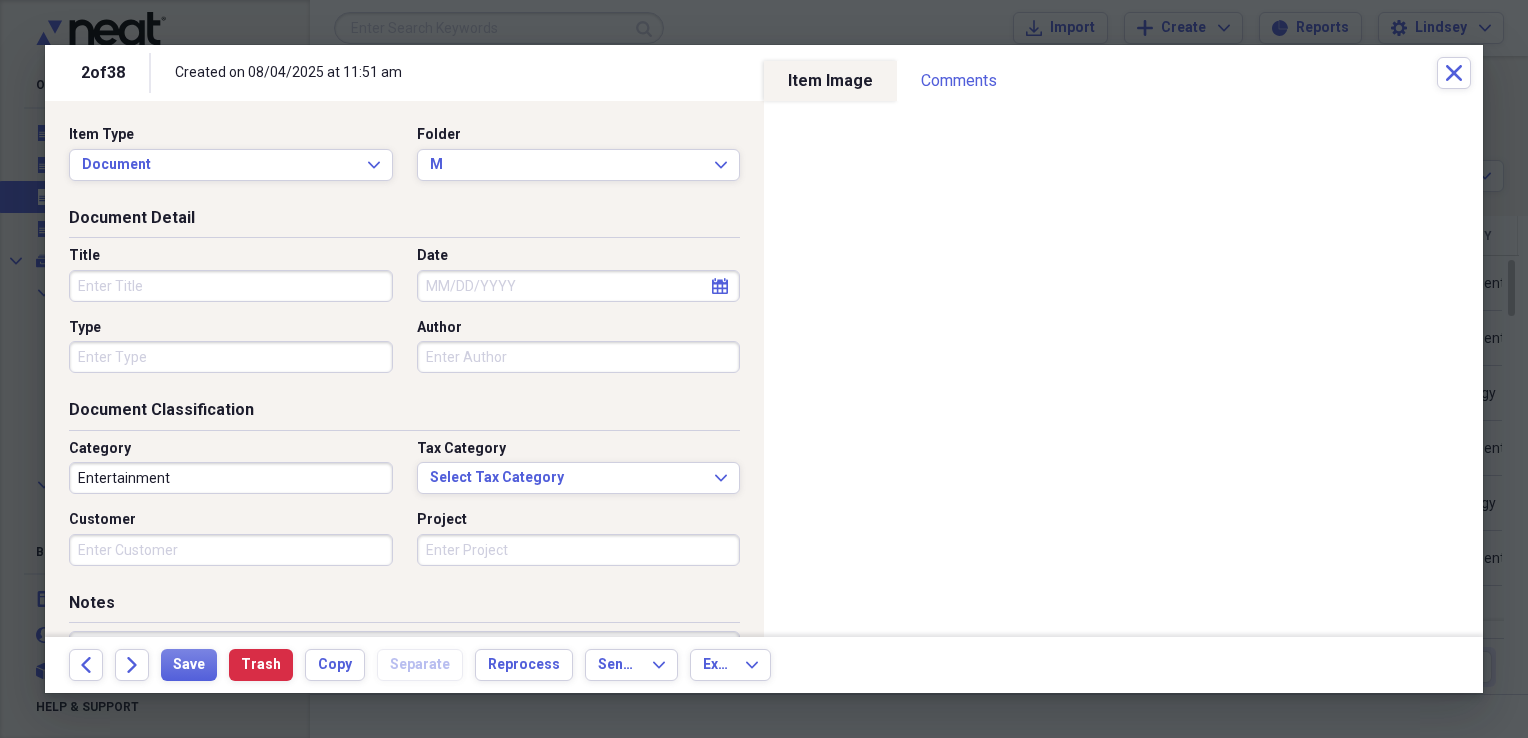 click on "Title" at bounding box center (231, 286) 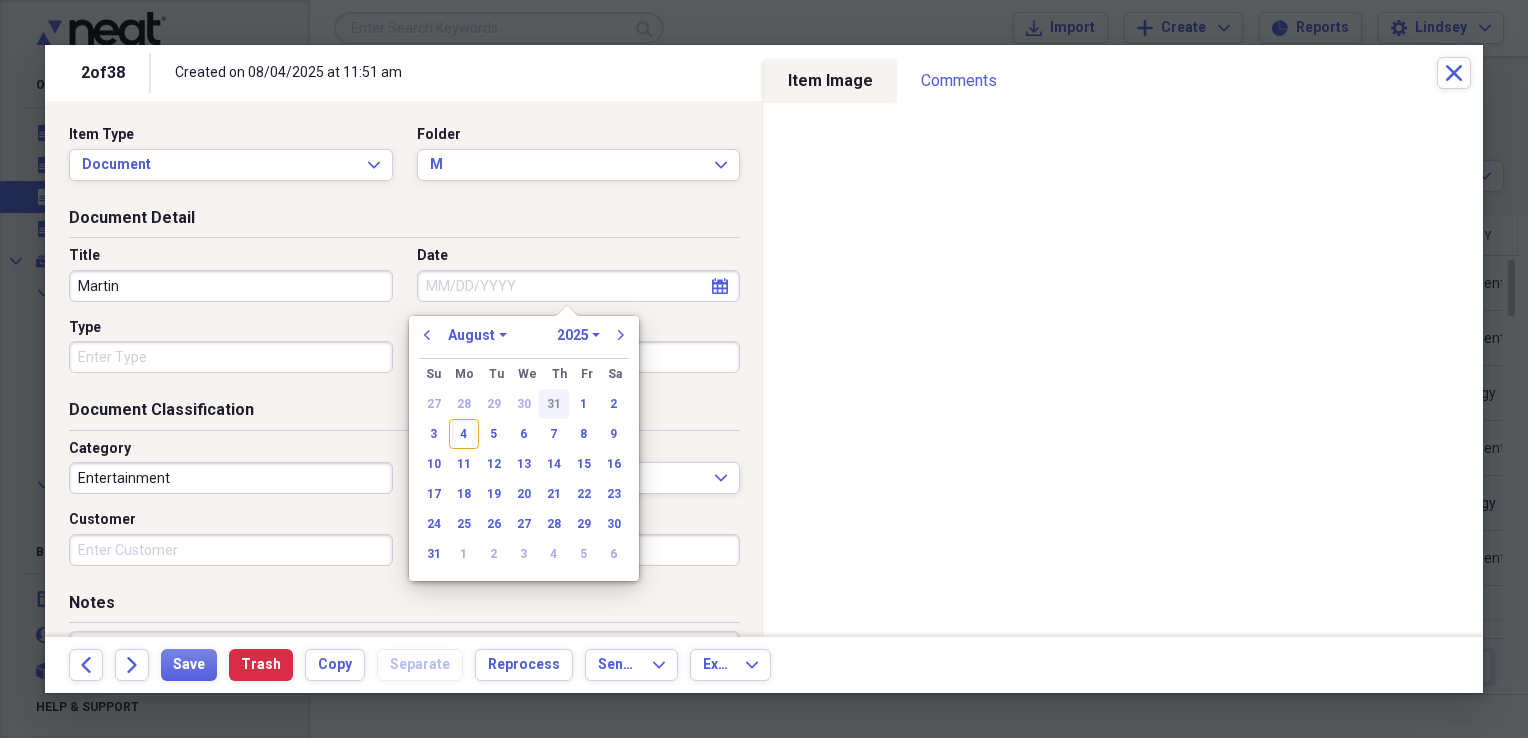 click on "31" at bounding box center [554, 404] 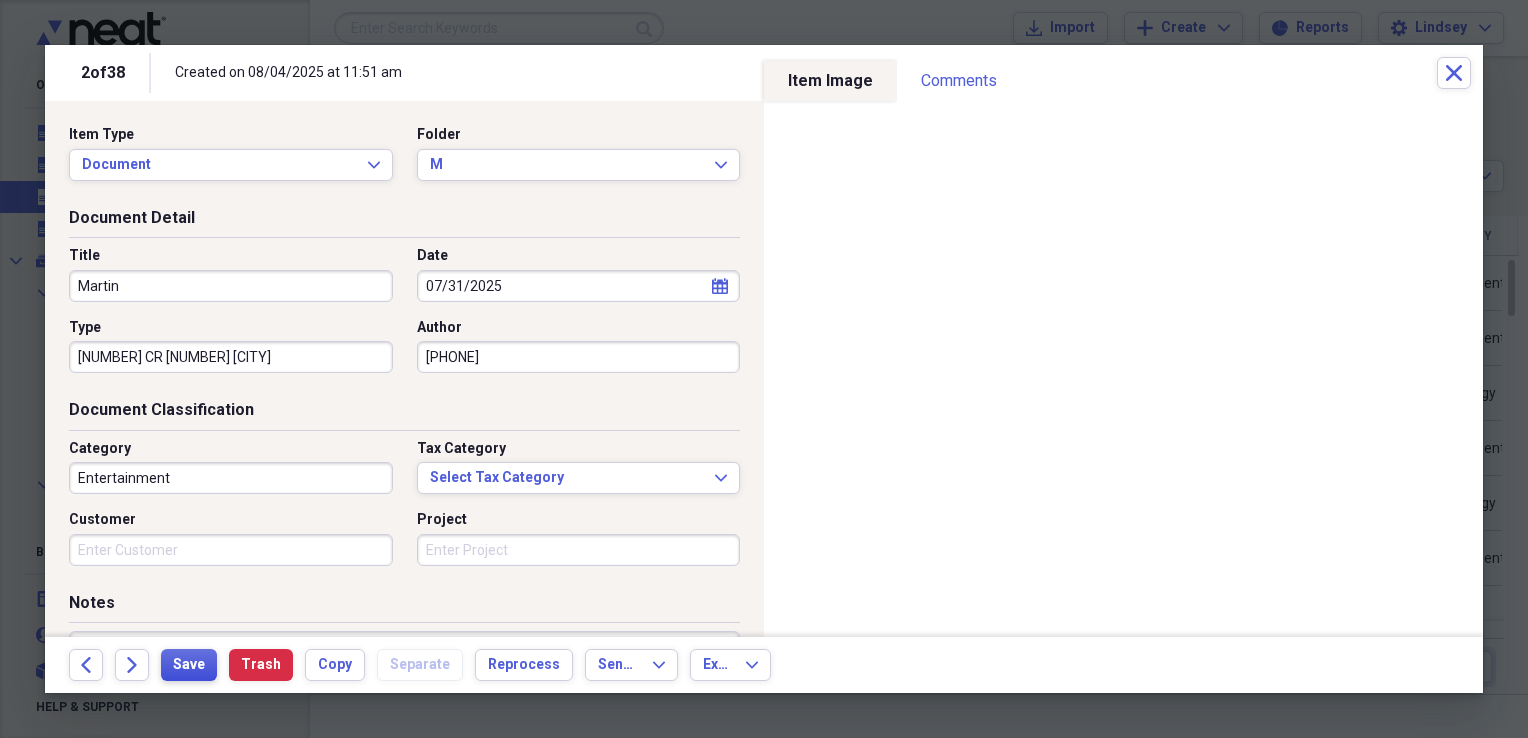 click on "Save" at bounding box center [189, 665] 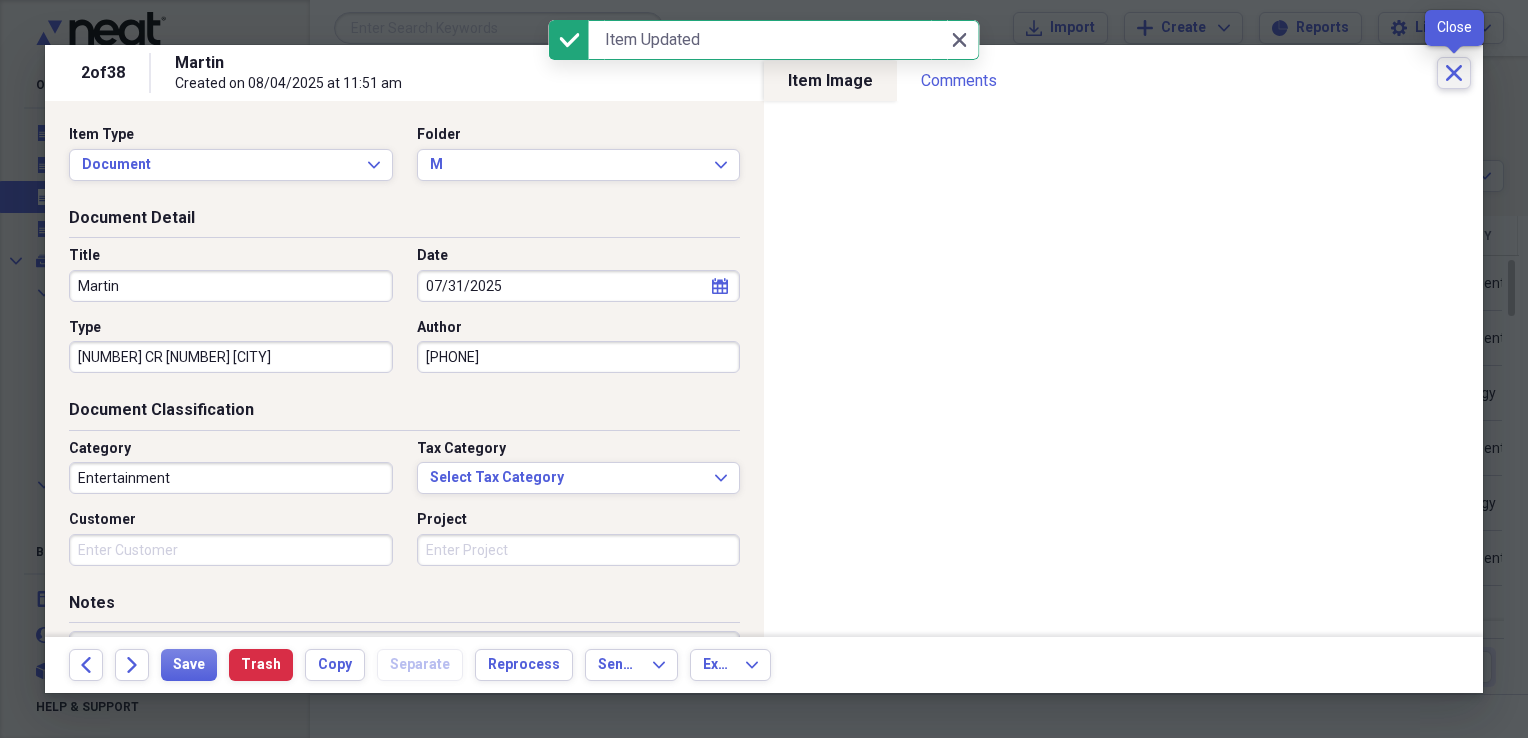 click on "Close" 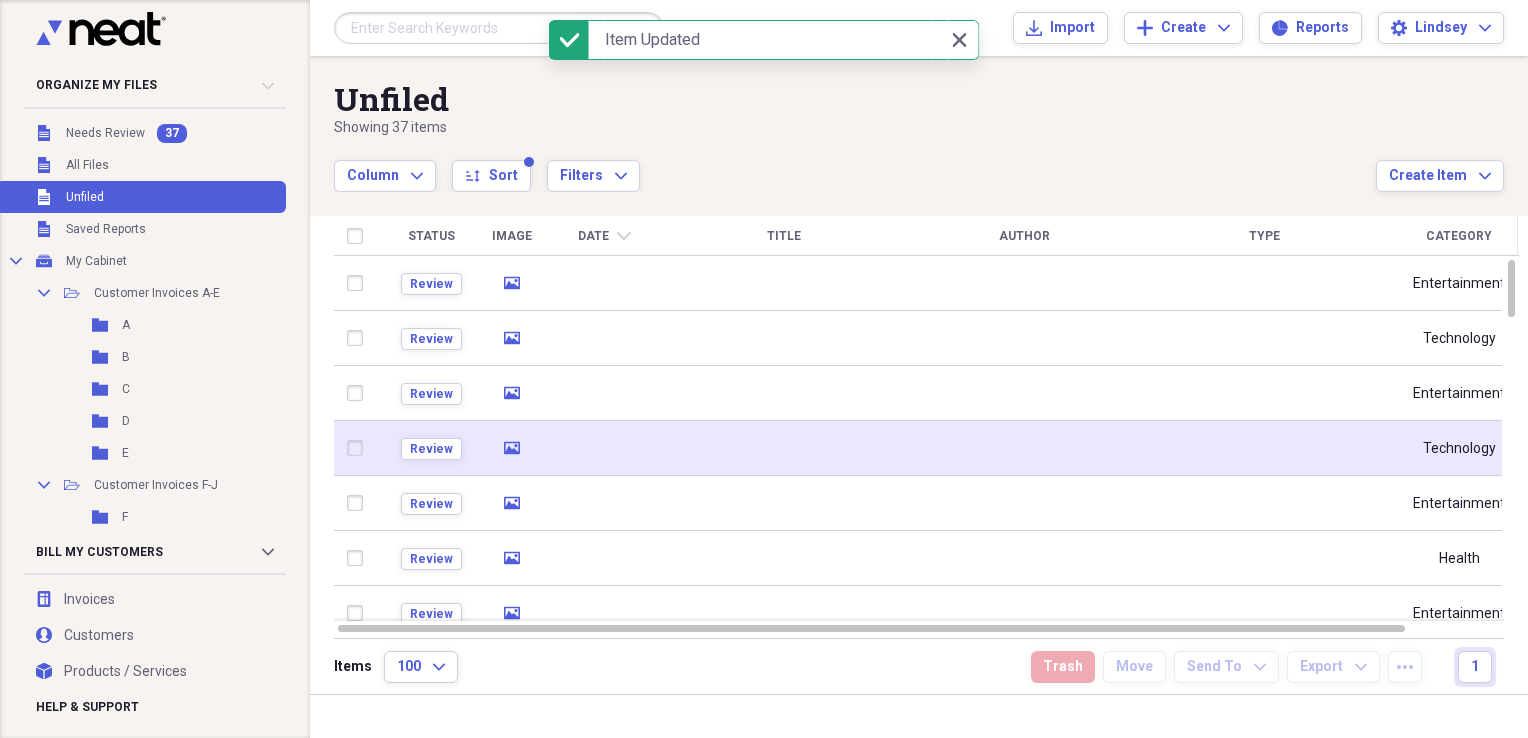 click at bounding box center [784, 448] 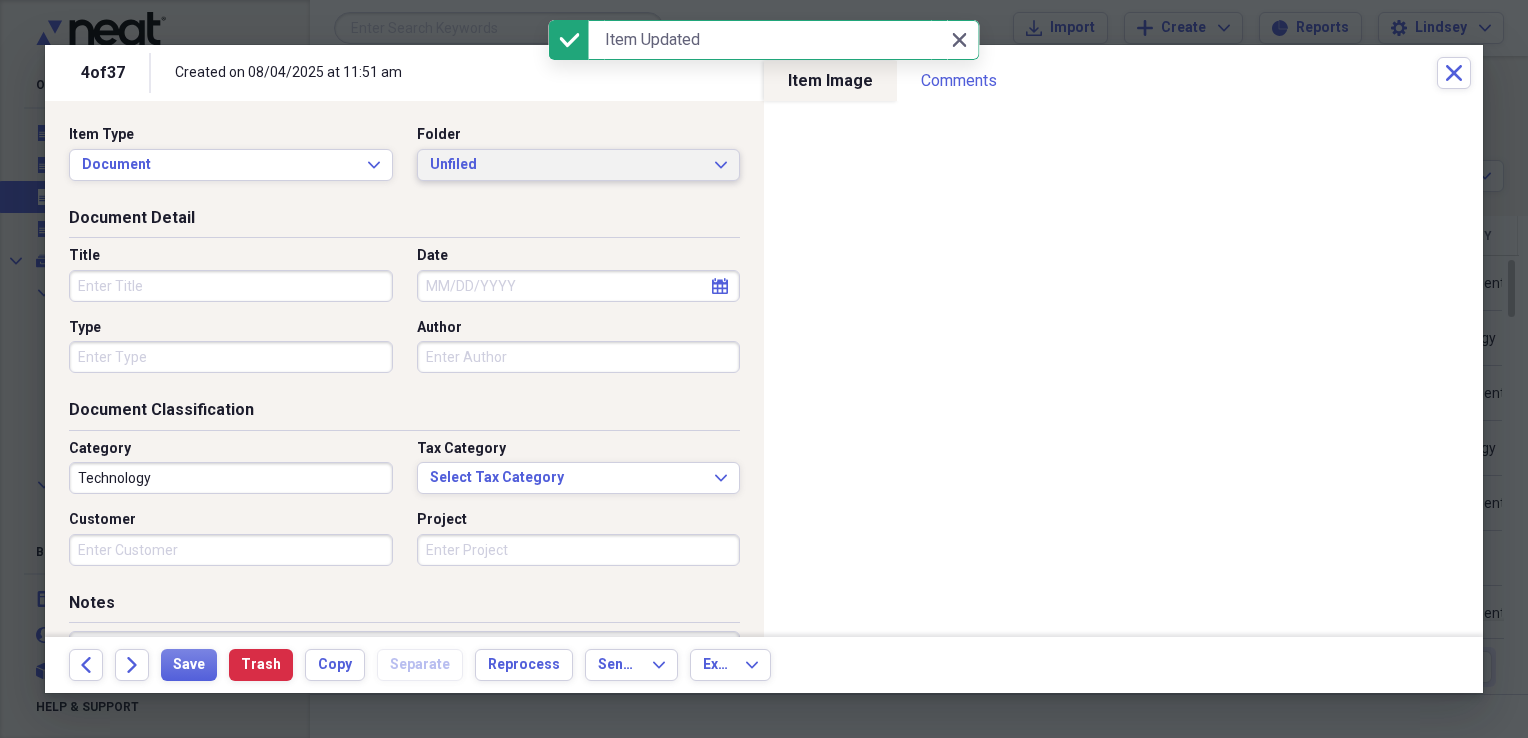 click on "Unfiled" at bounding box center (567, 165) 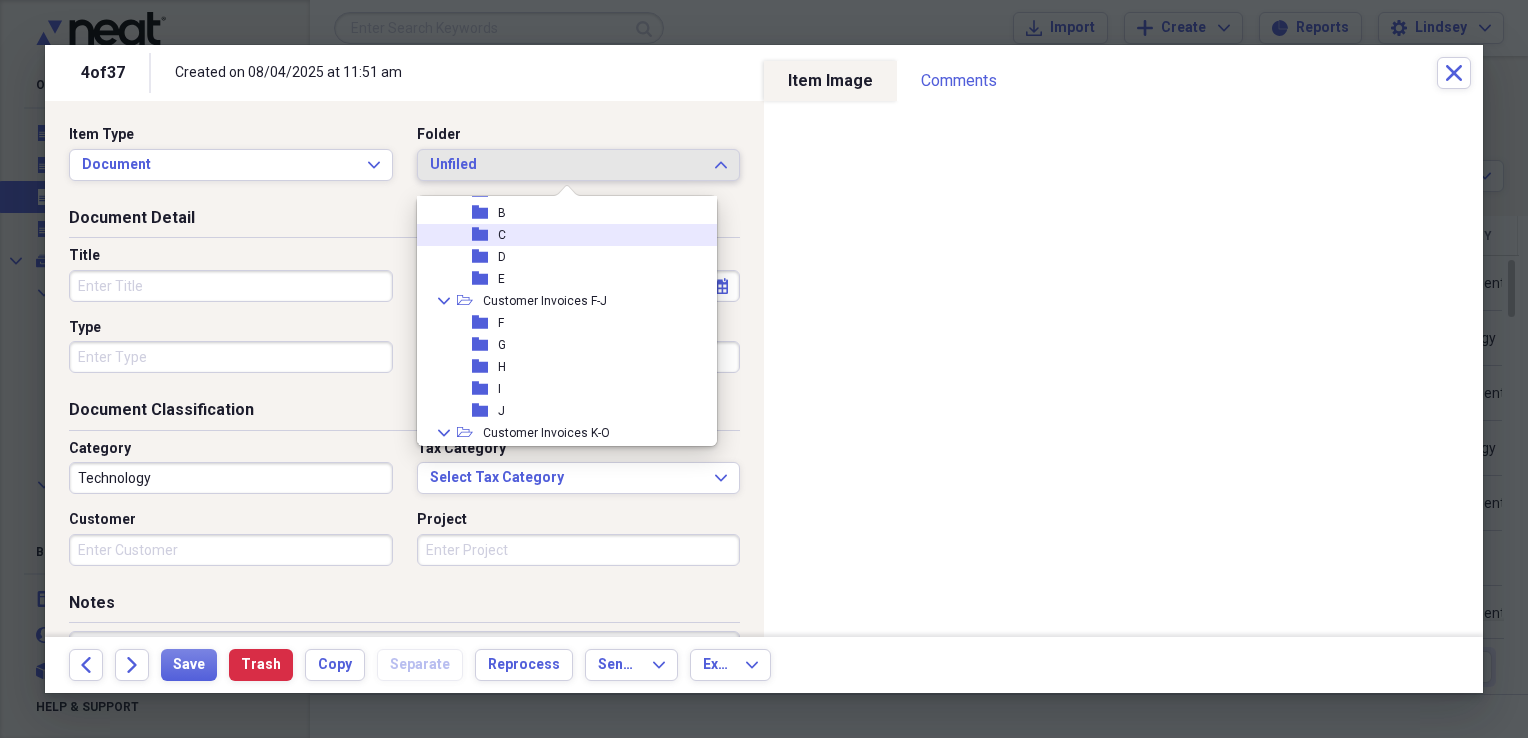 scroll, scrollTop: 100, scrollLeft: 0, axis: vertical 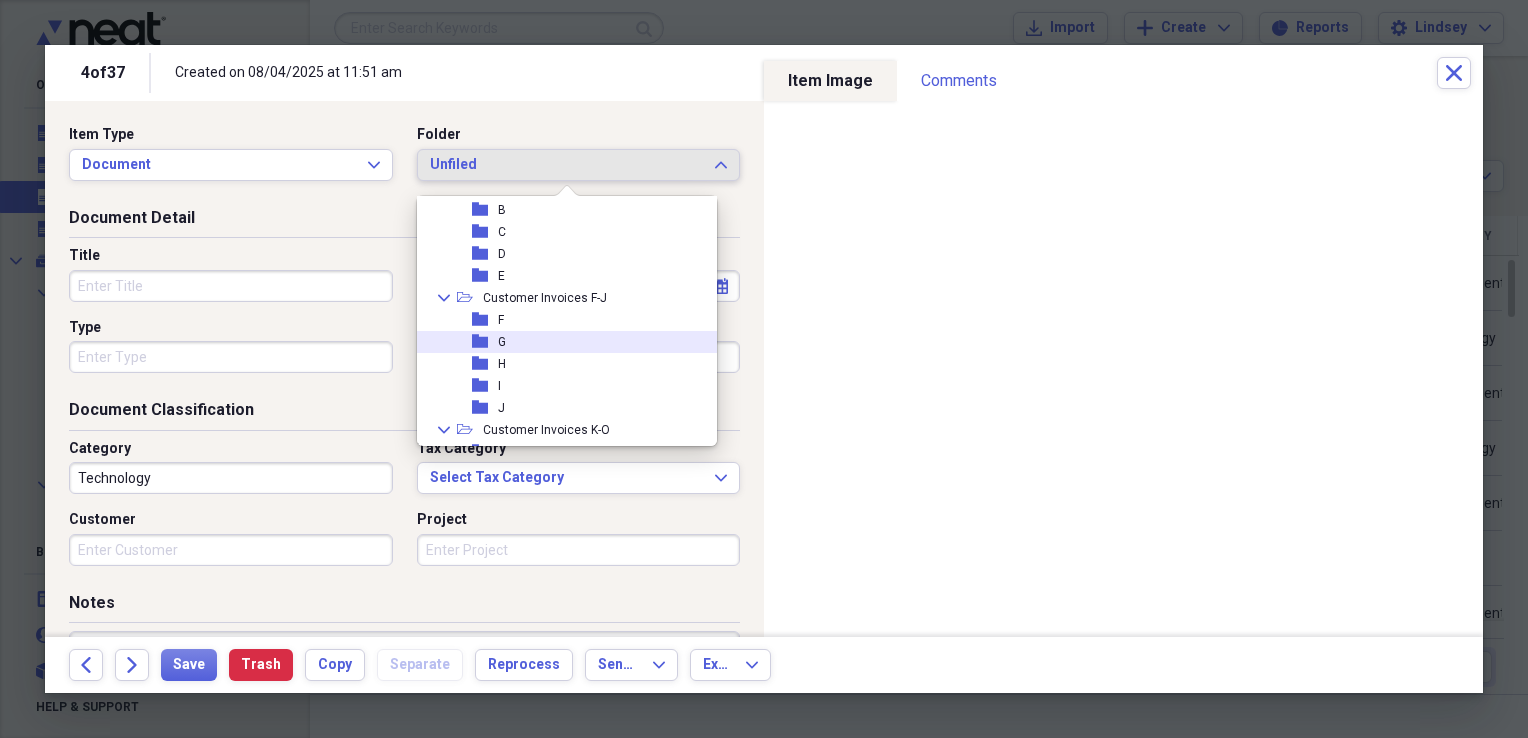 click on "folder G" at bounding box center (559, 342) 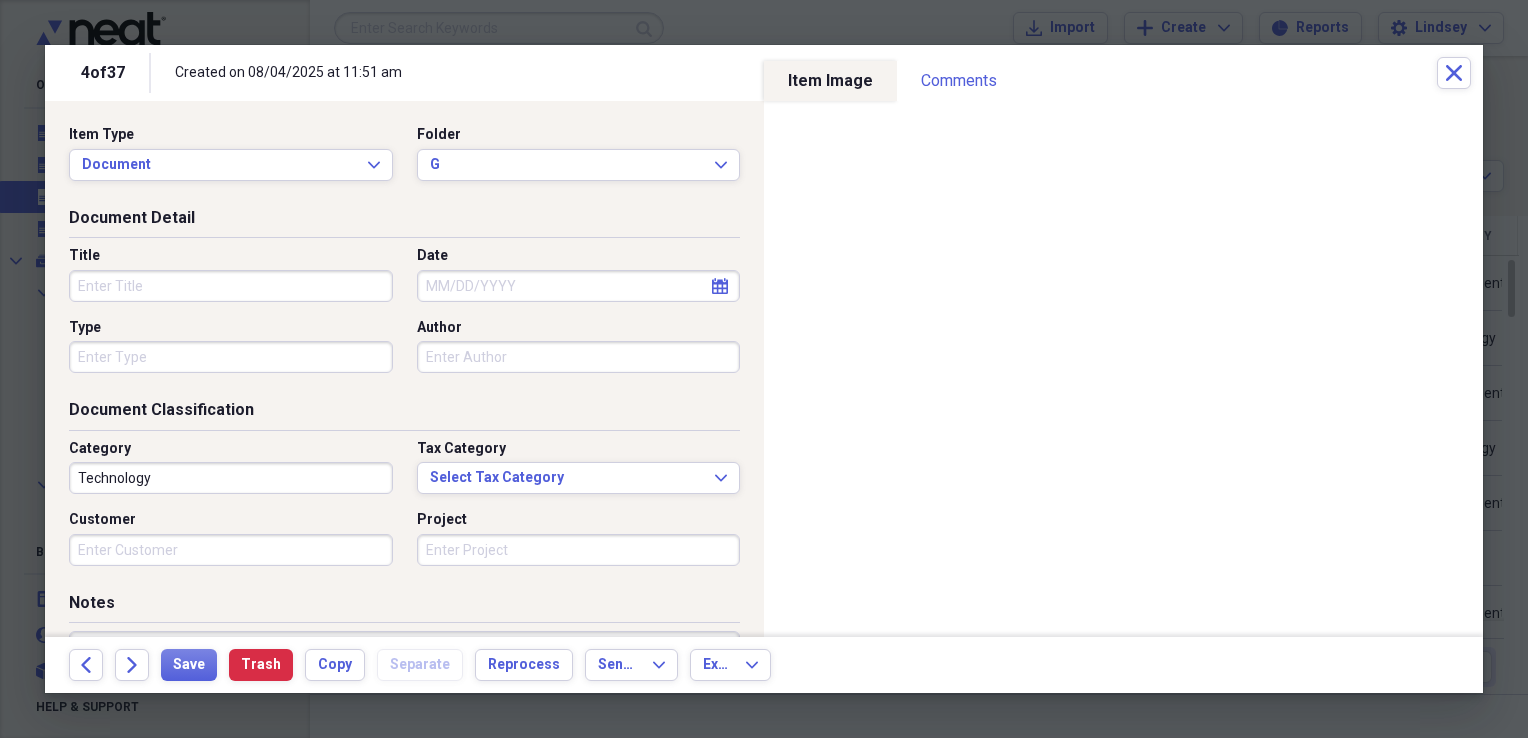 click on "Title" at bounding box center [231, 286] 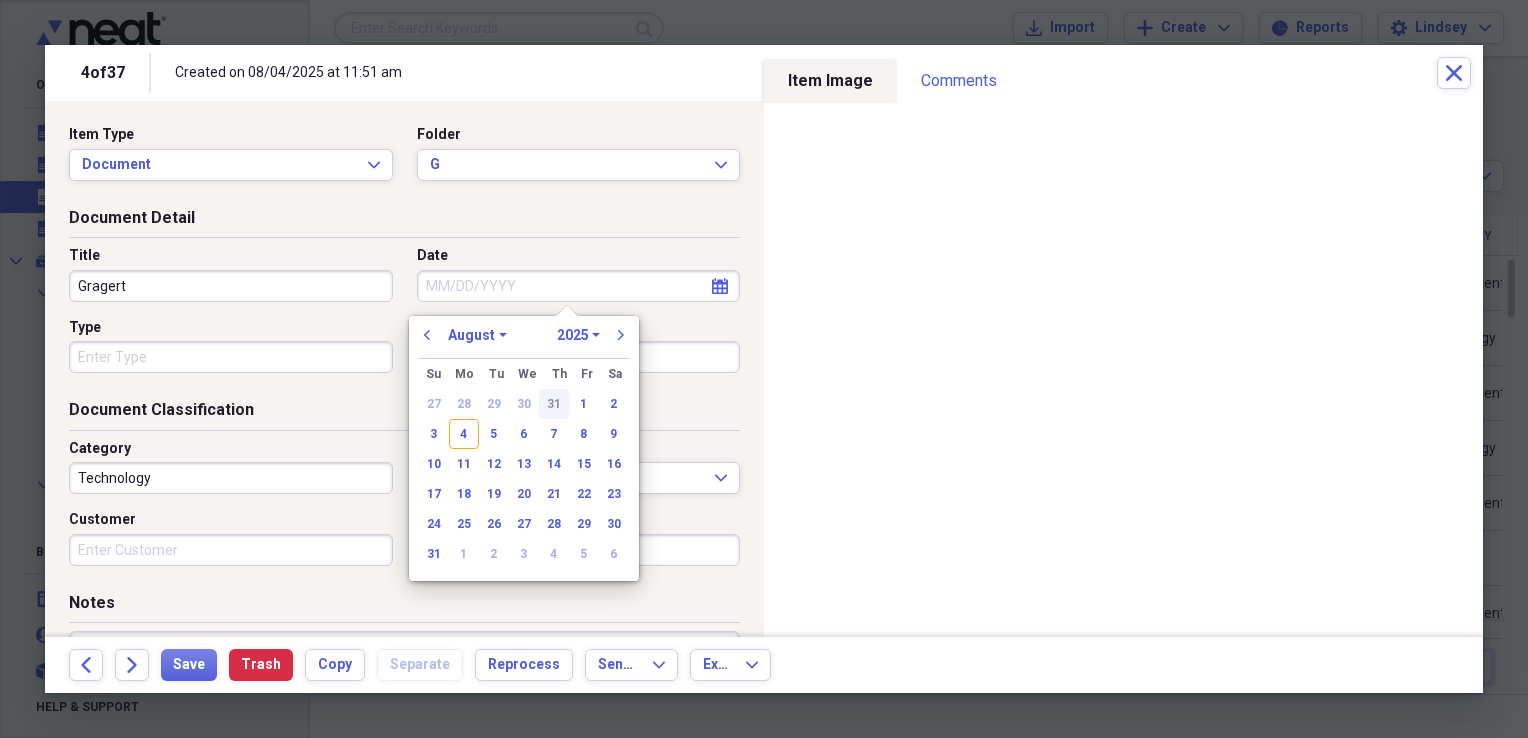 click on "31" at bounding box center [554, 404] 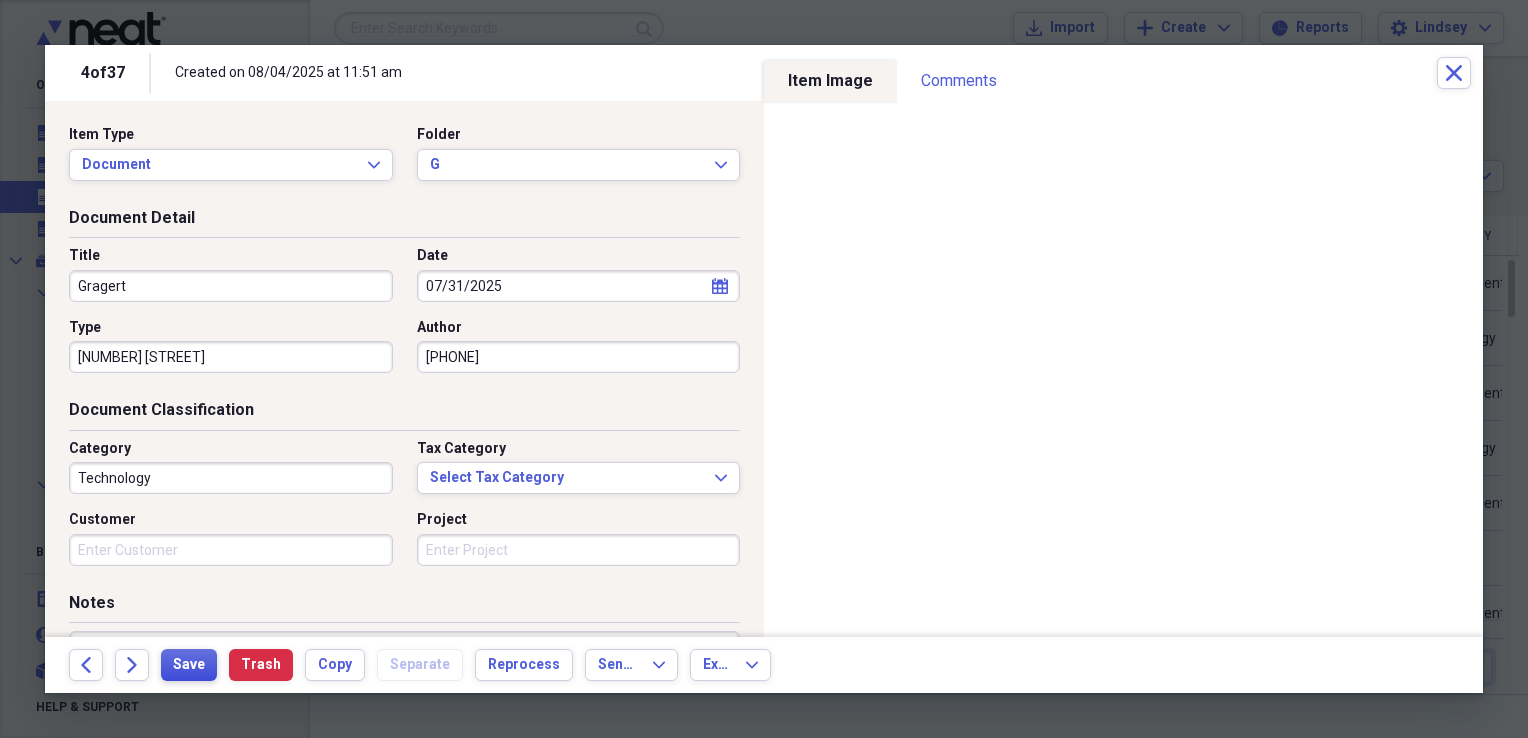 click on "Save" at bounding box center (189, 665) 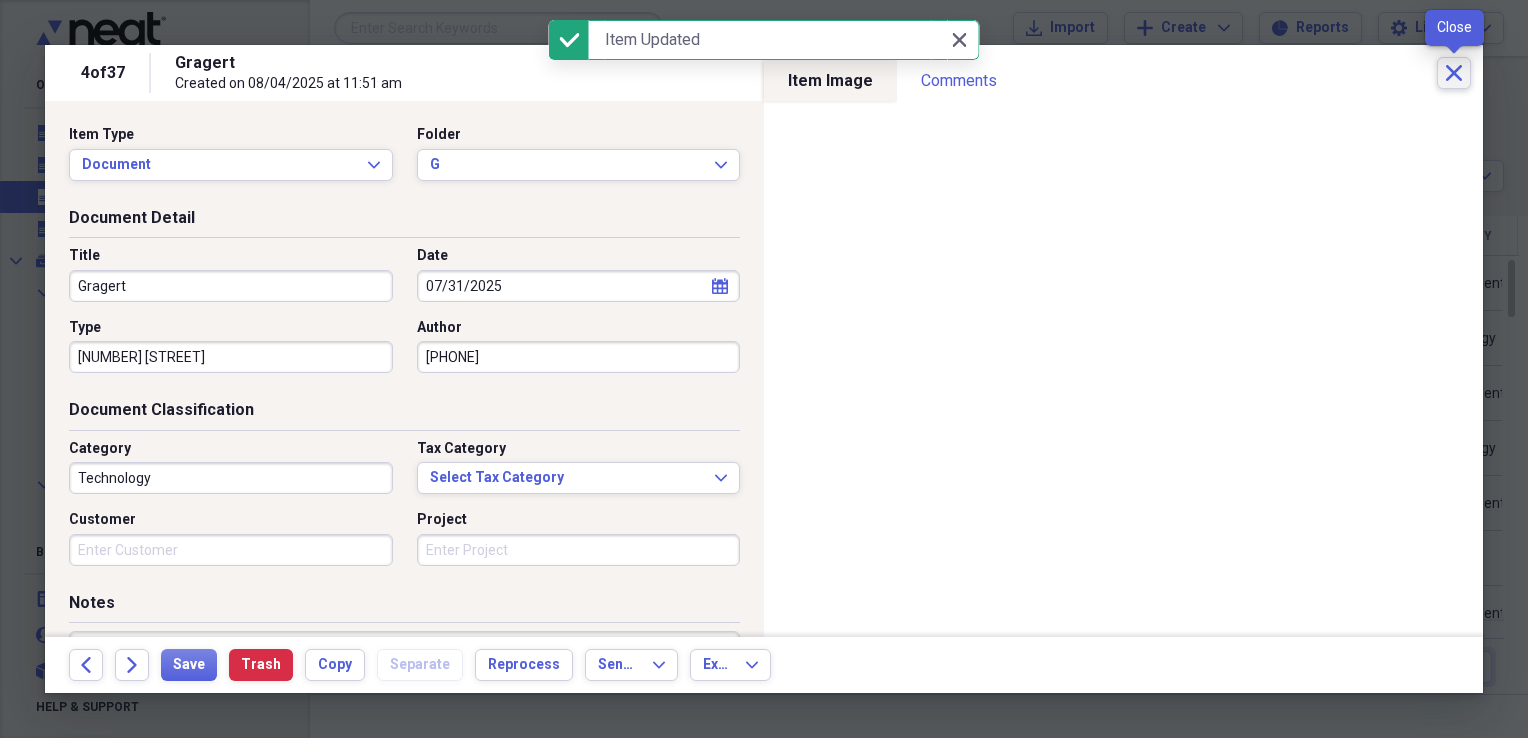 click on "Close" at bounding box center (1454, 73) 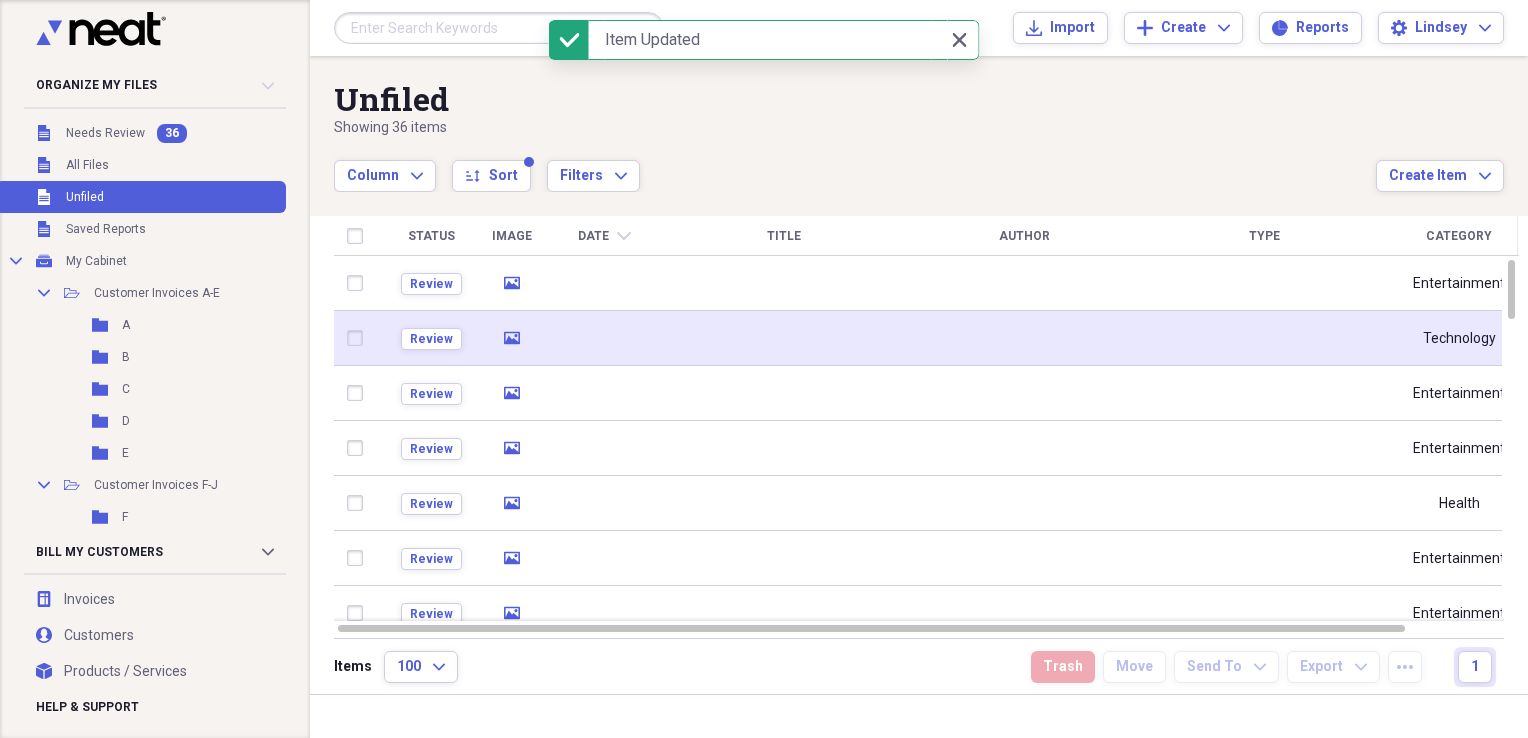 click at bounding box center [604, 338] 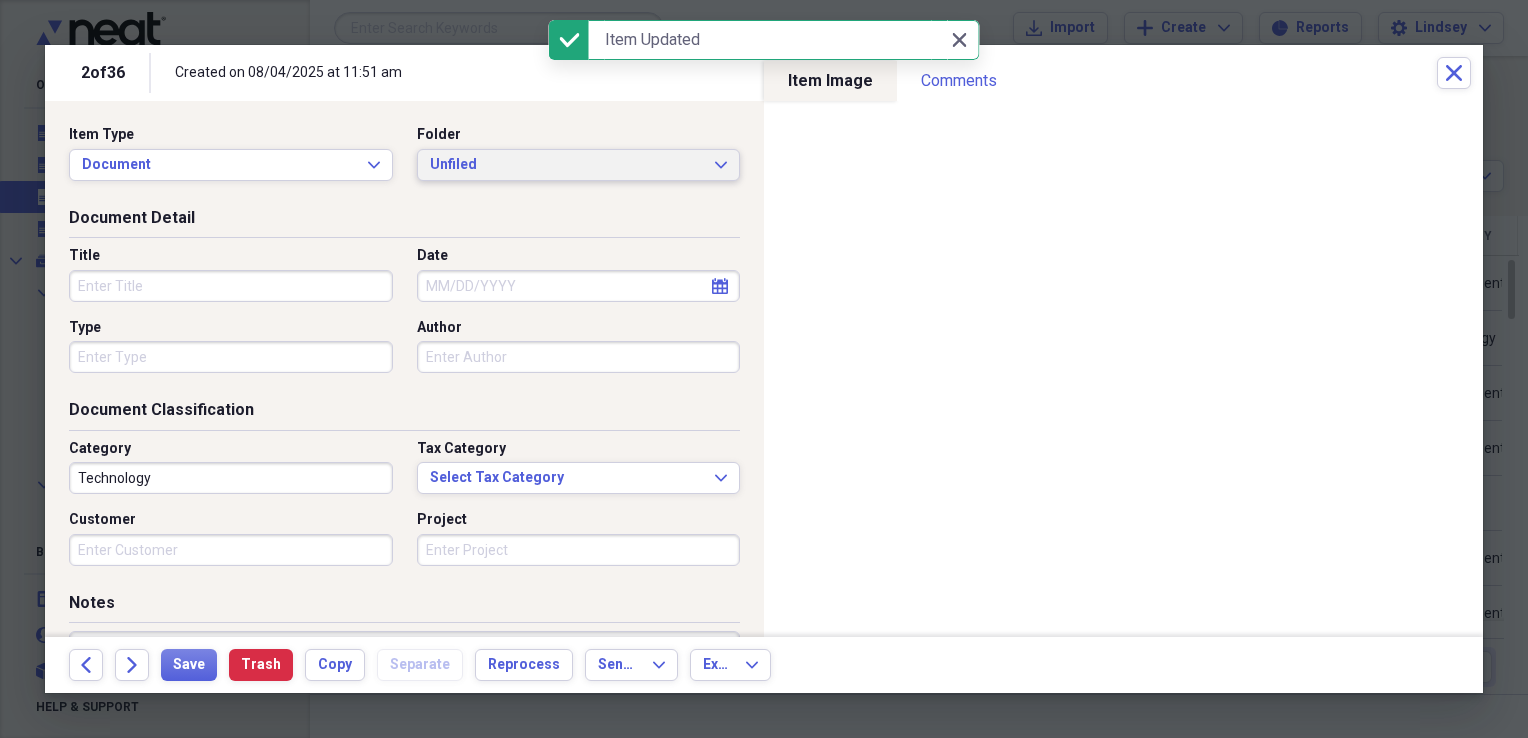 click on "Unfiled" at bounding box center (567, 165) 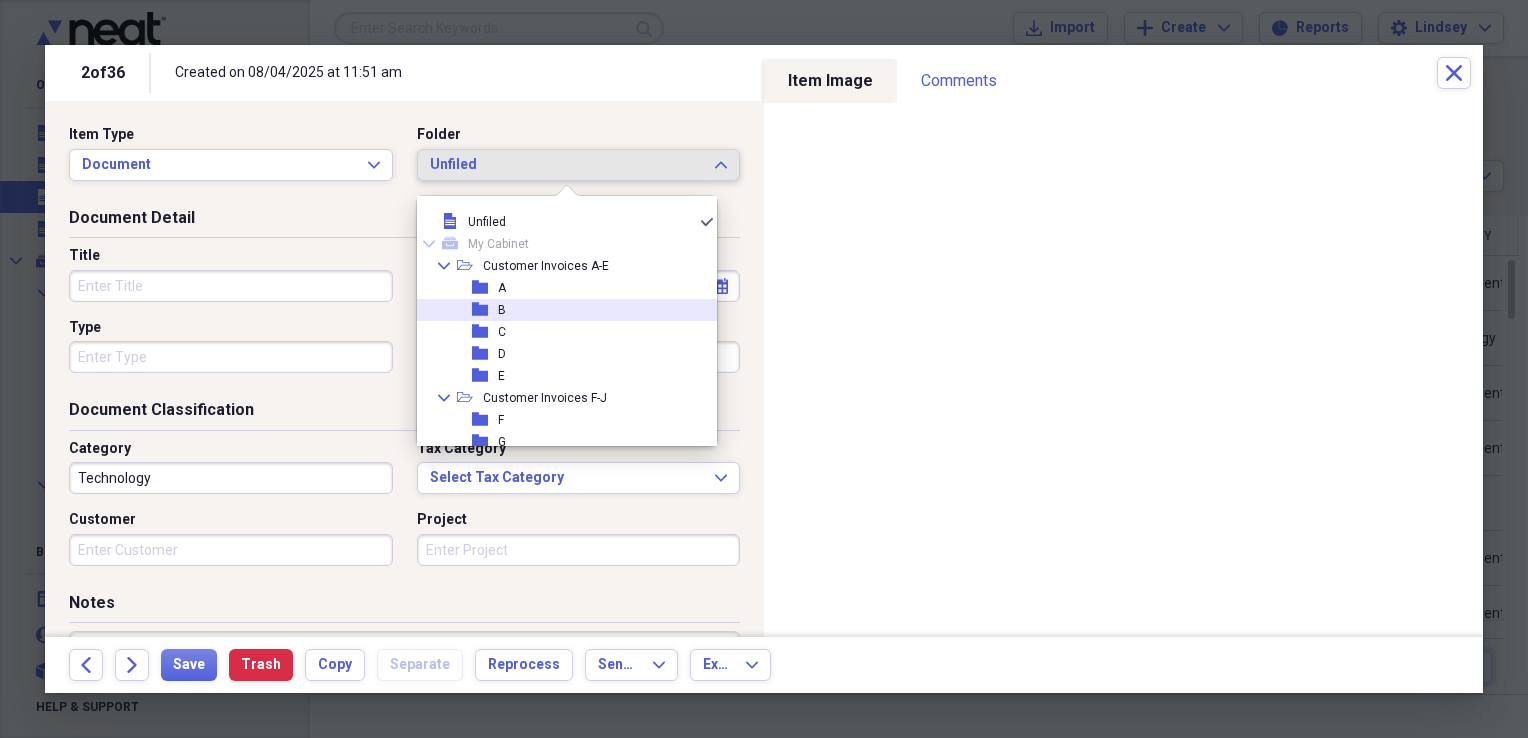 click on "folder B" at bounding box center (559, 310) 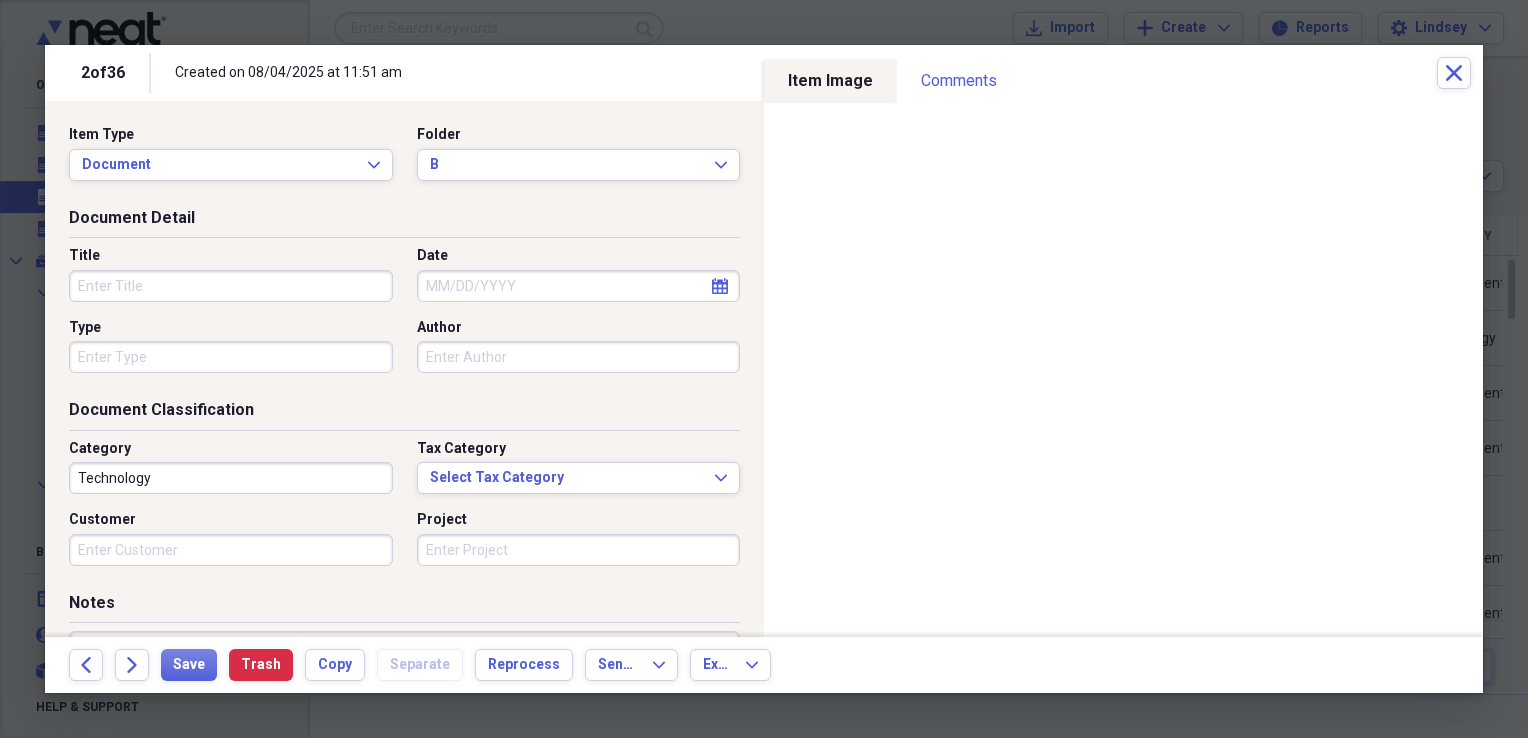 click on "Title" at bounding box center (231, 286) 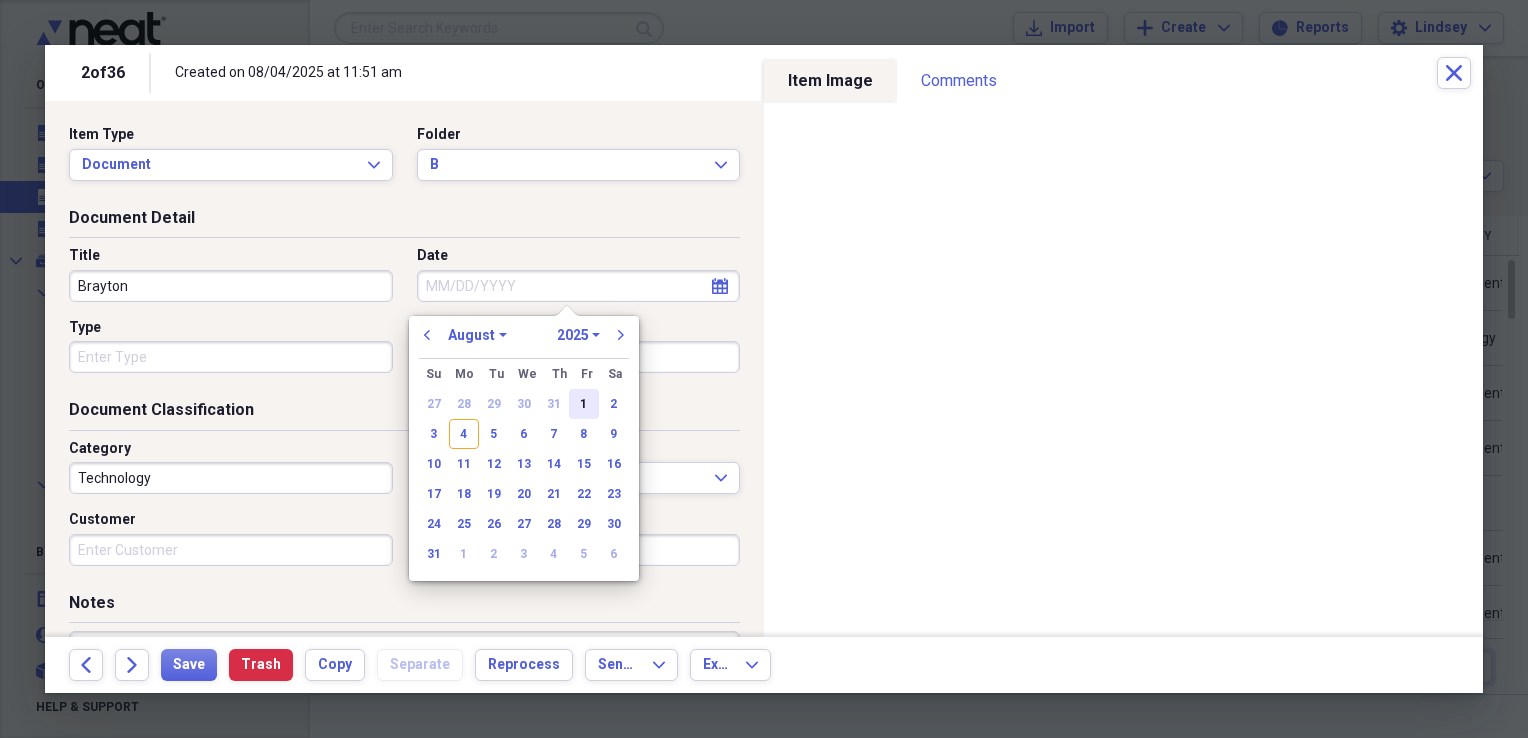 click on "1" at bounding box center (584, 404) 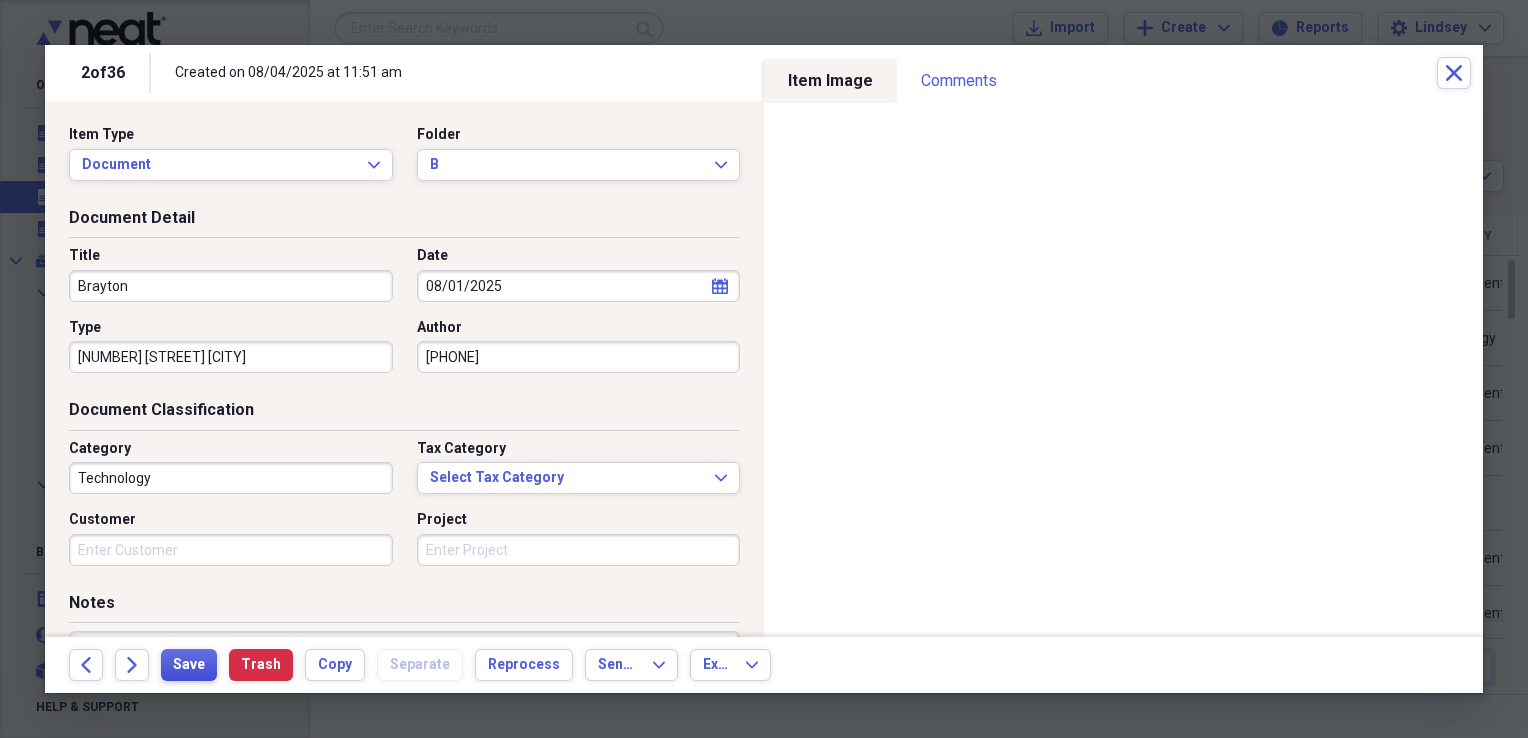 click on "Save" at bounding box center (189, 665) 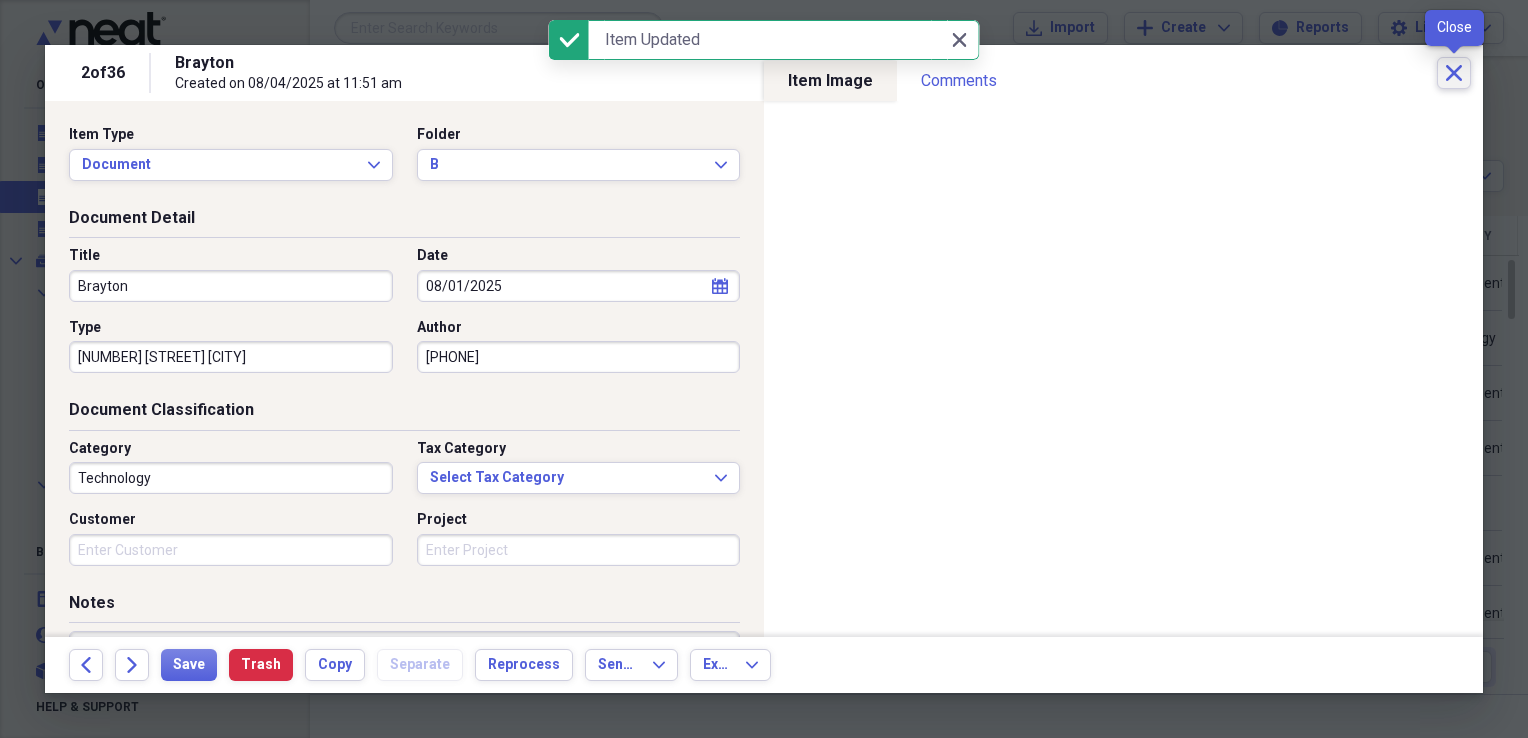 click on "Close" 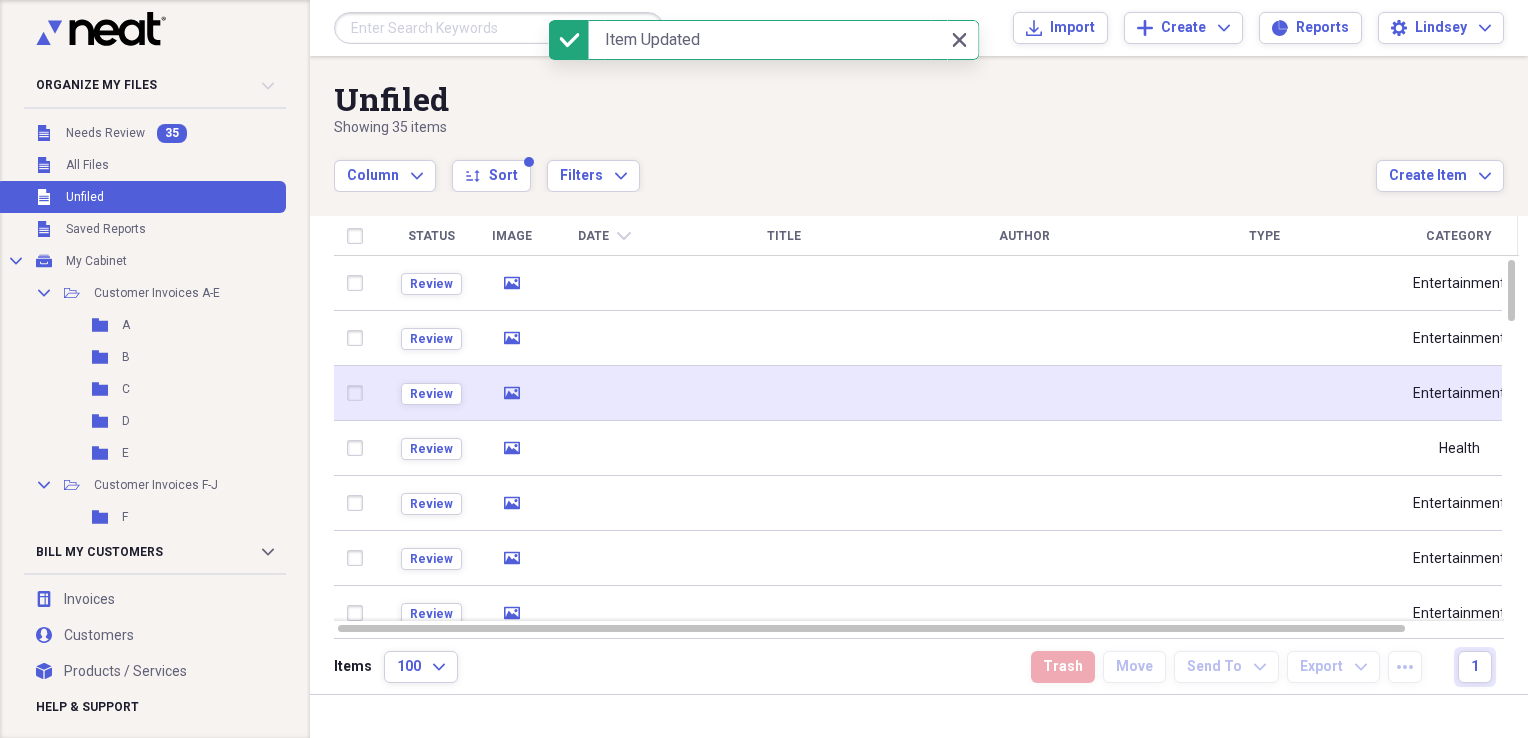 click at bounding box center [784, 393] 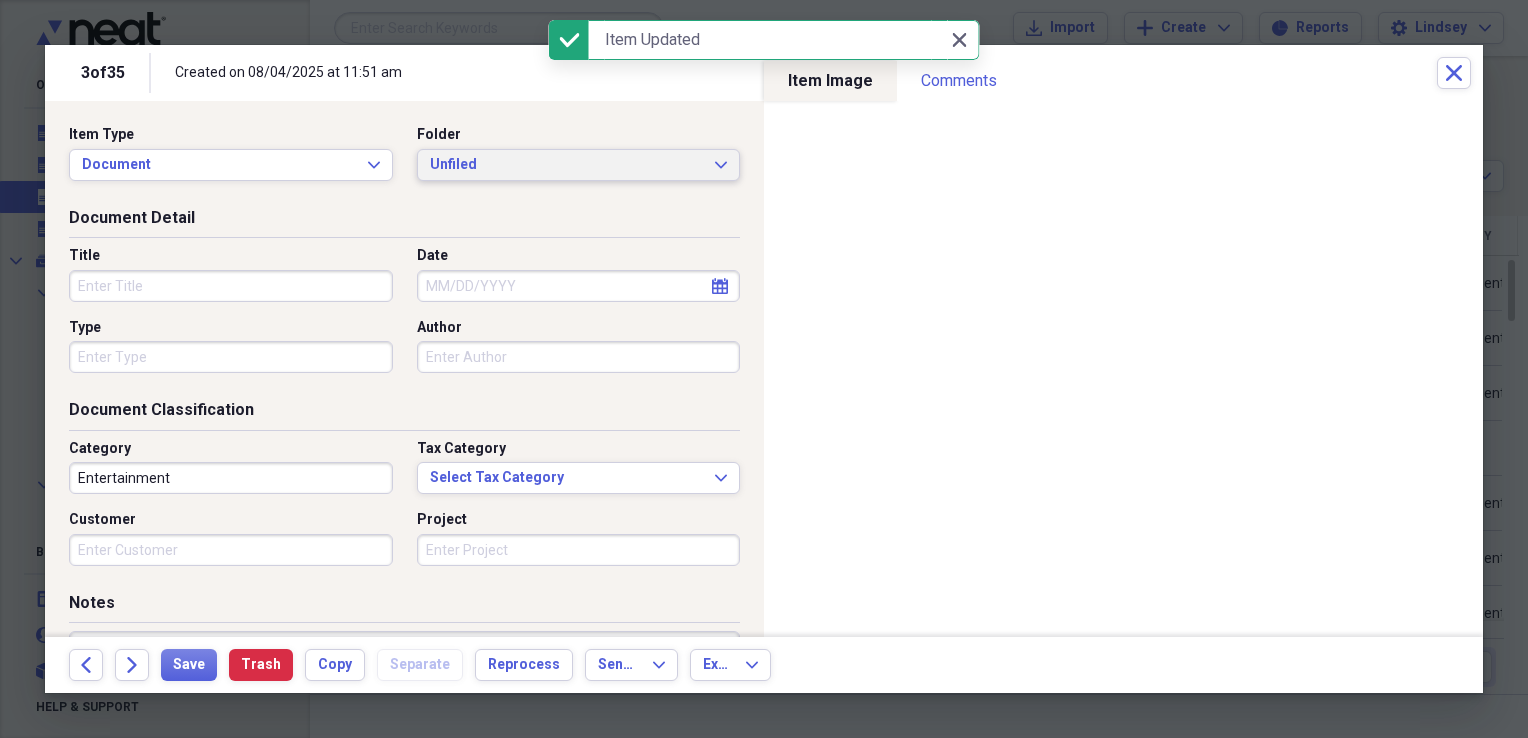 click on "Unfiled" at bounding box center [567, 165] 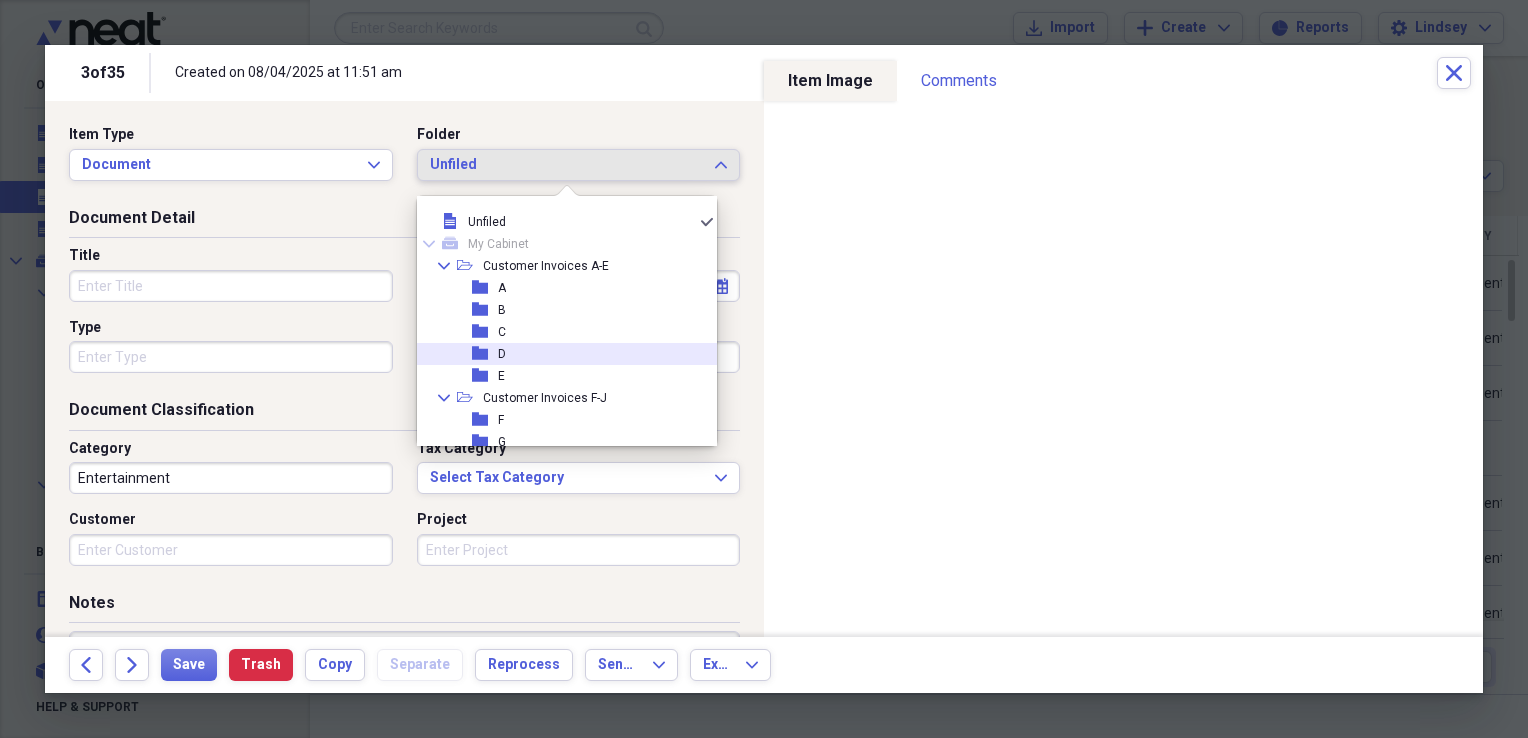 drag, startPoint x: 553, startPoint y: 360, endPoint x: 496, endPoint y: 334, distance: 62.649822 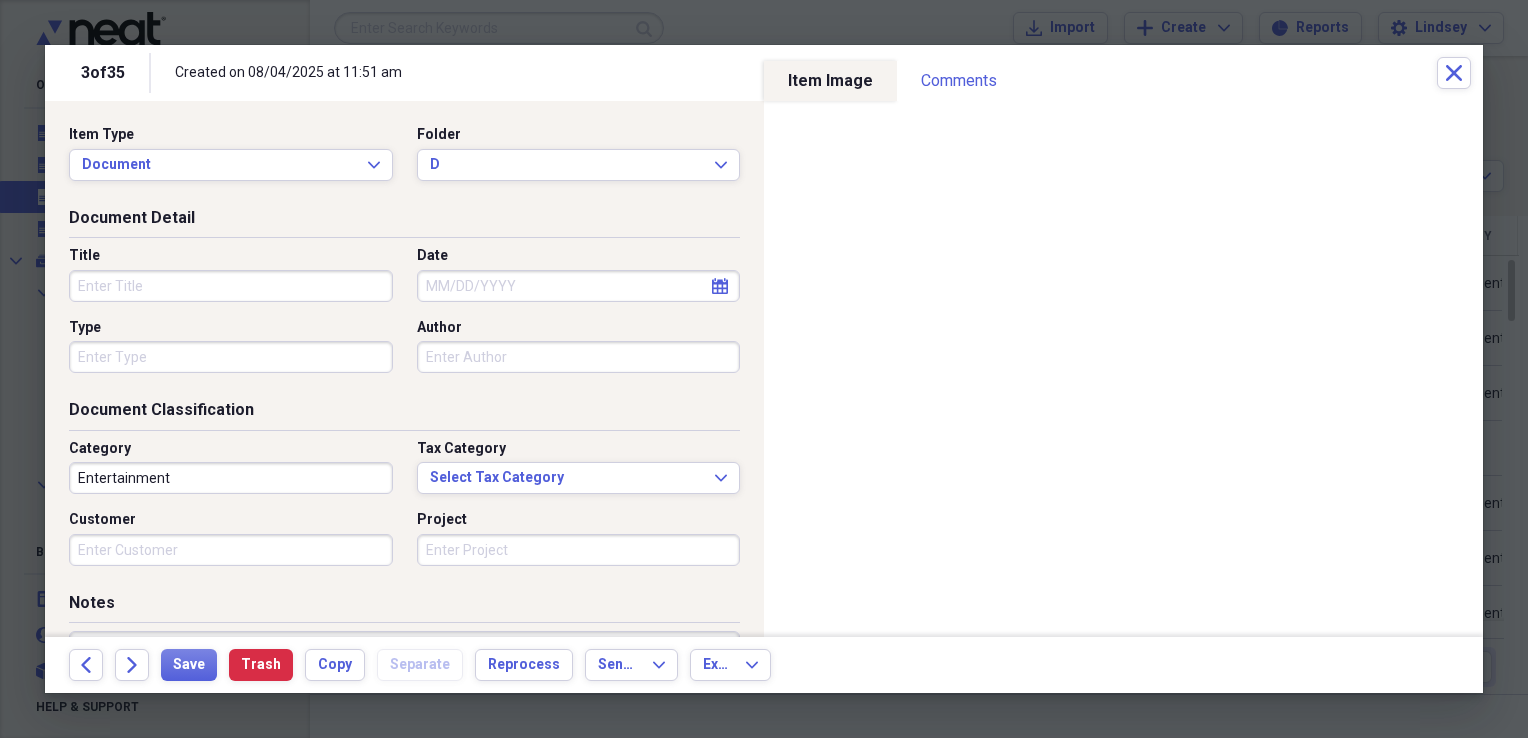 click on "Title" at bounding box center (231, 286) 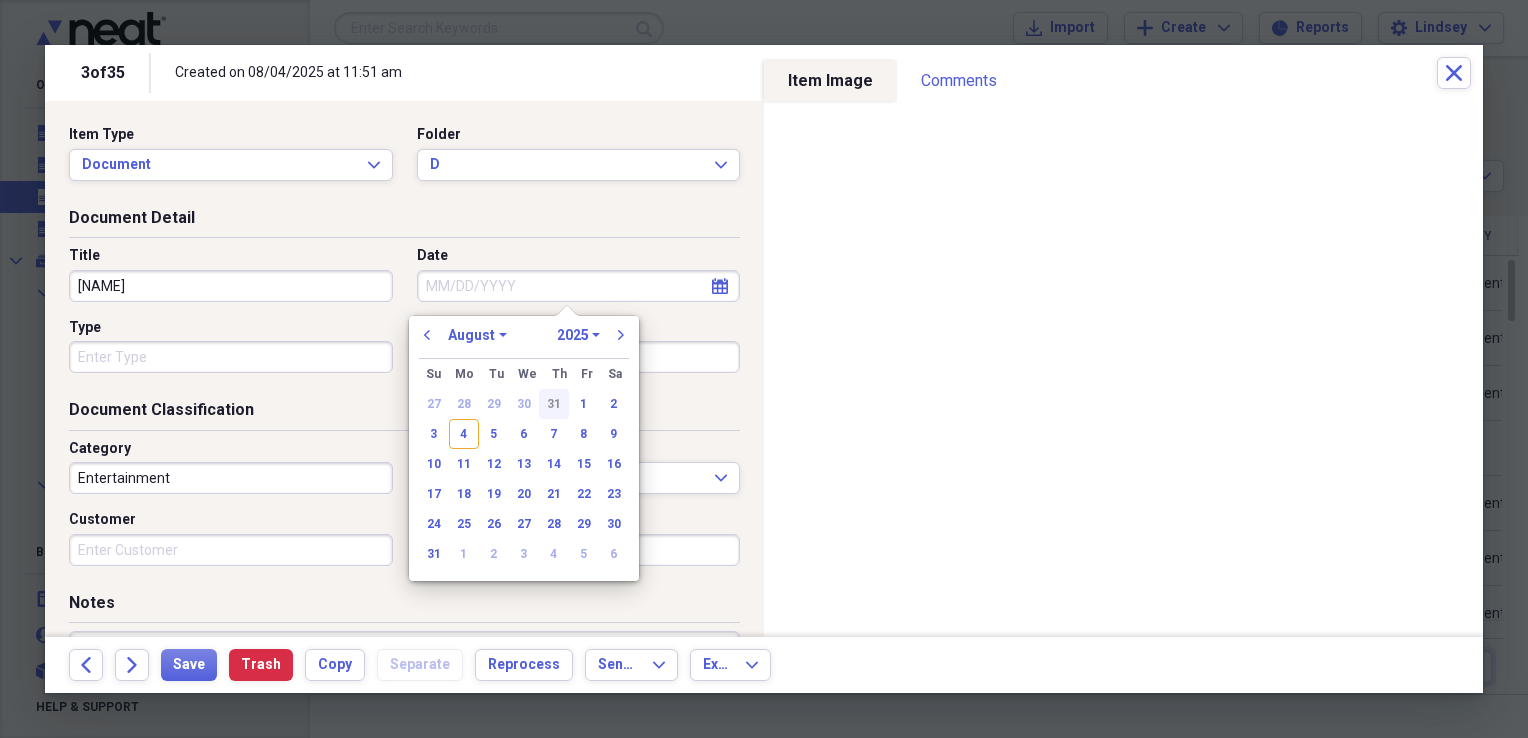 click on "31" at bounding box center [554, 404] 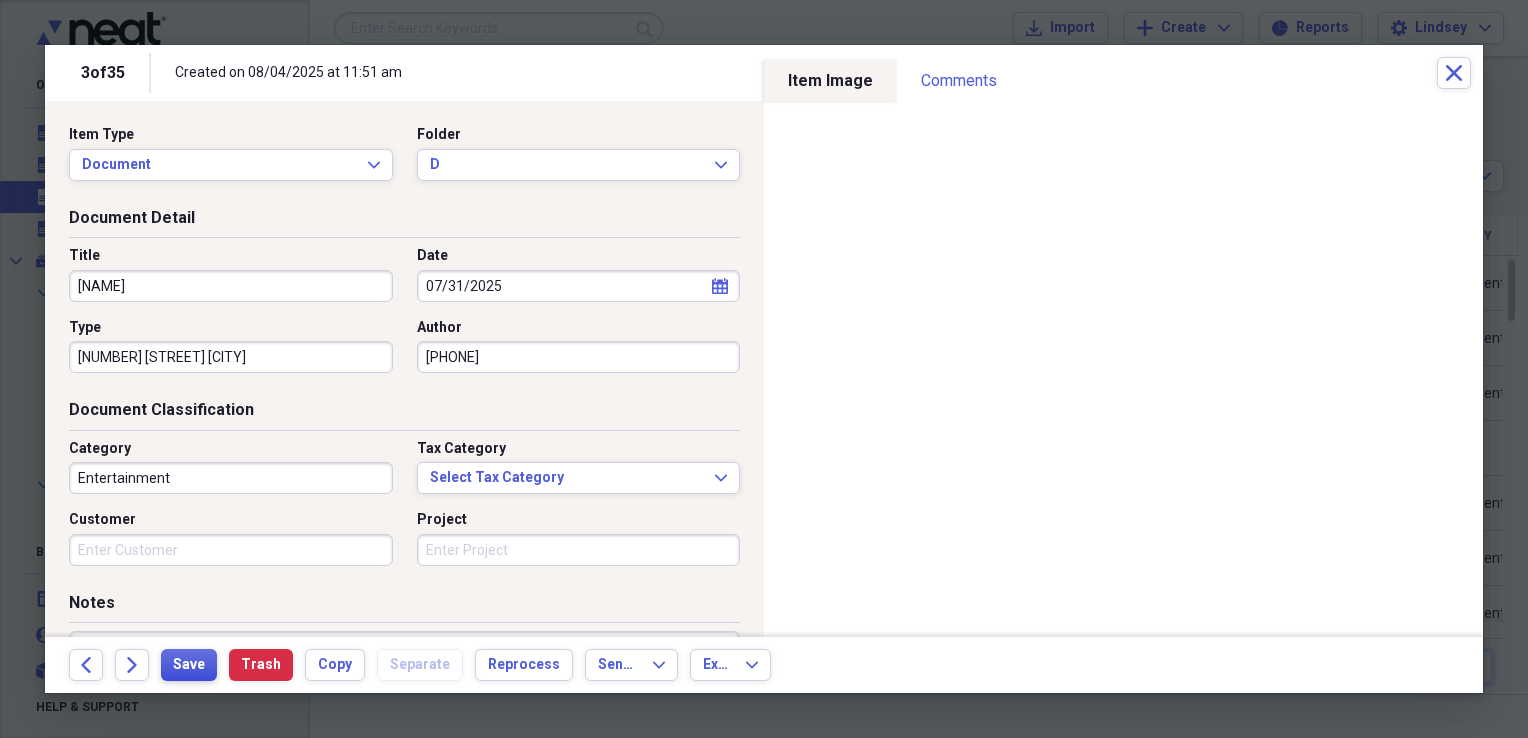 click on "Save" at bounding box center (189, 665) 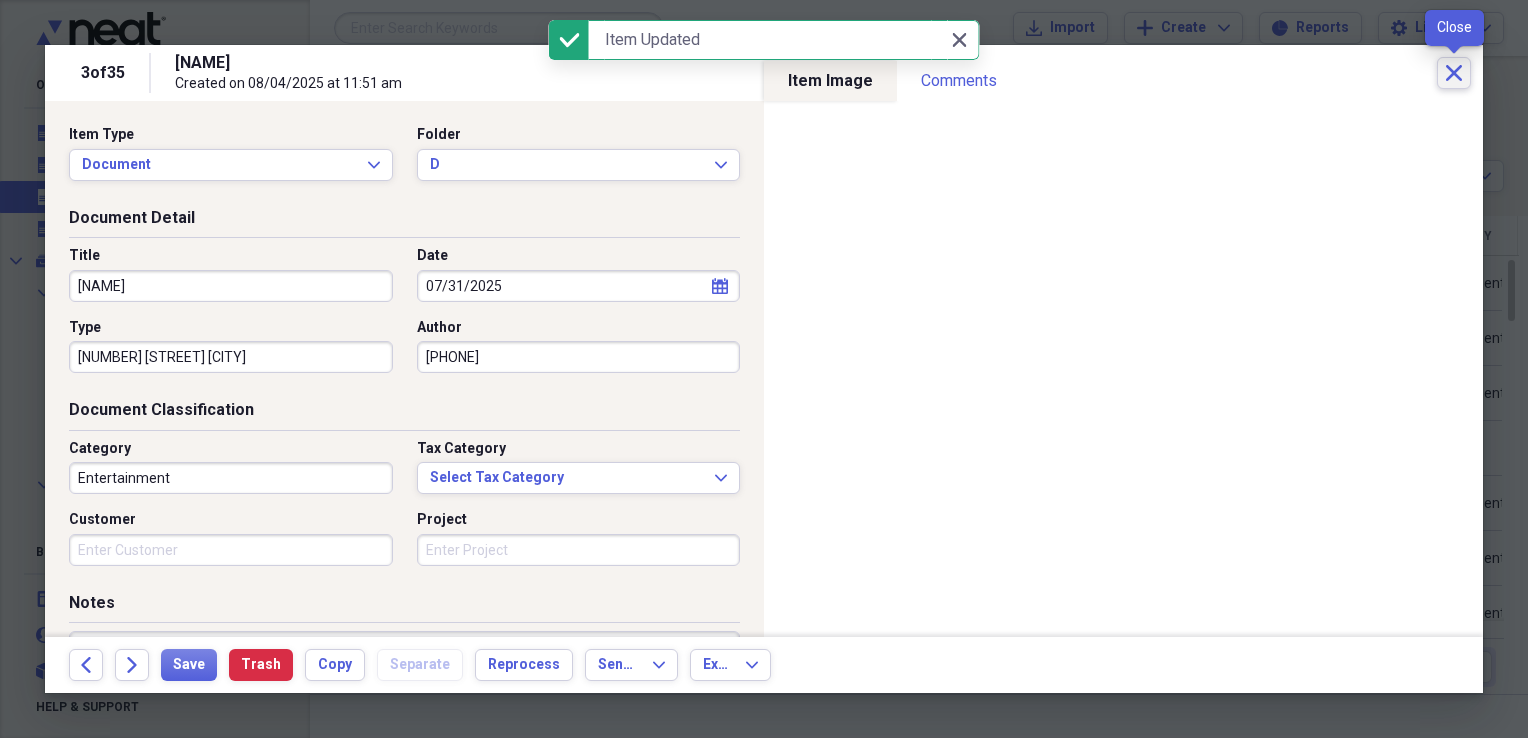 click on "Close" 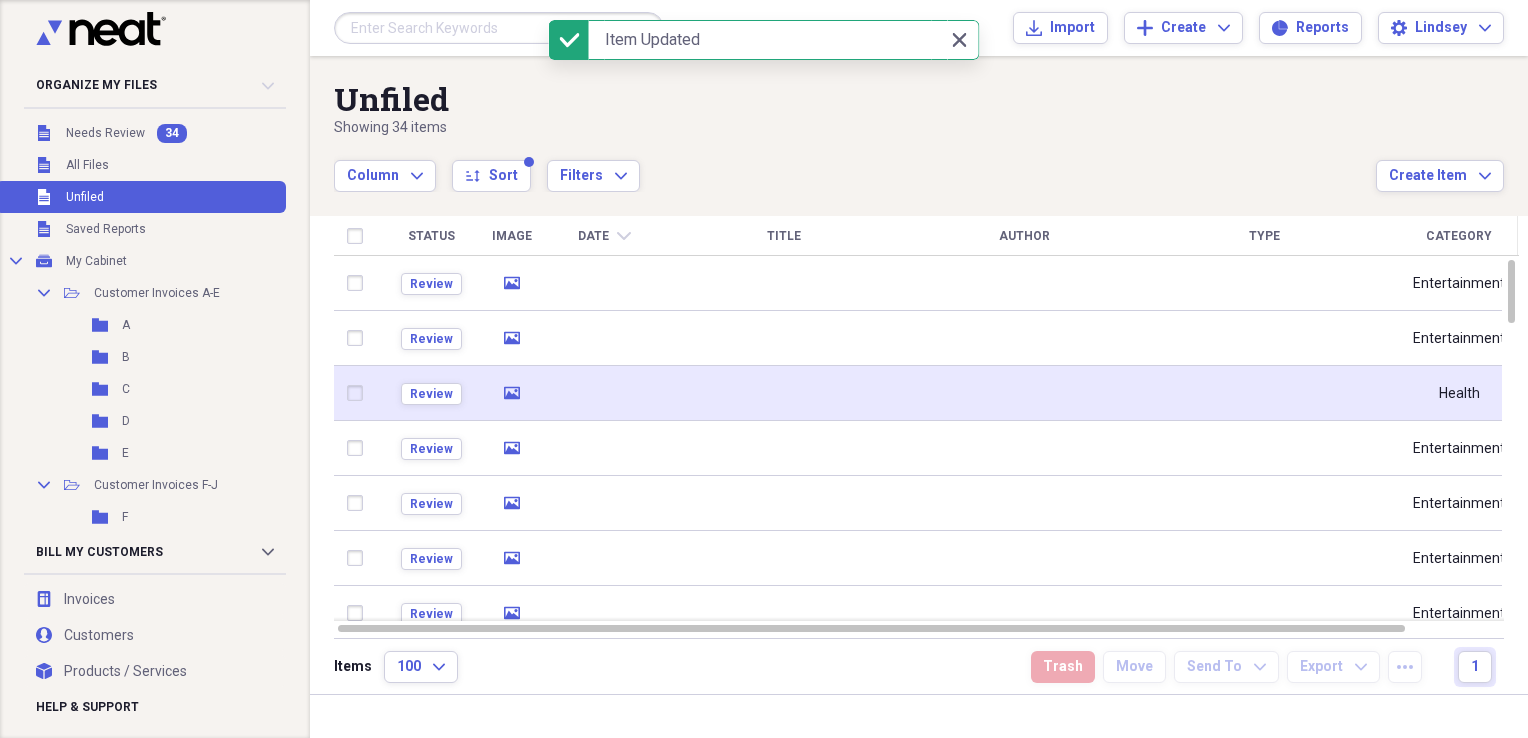 click at bounding box center [604, 393] 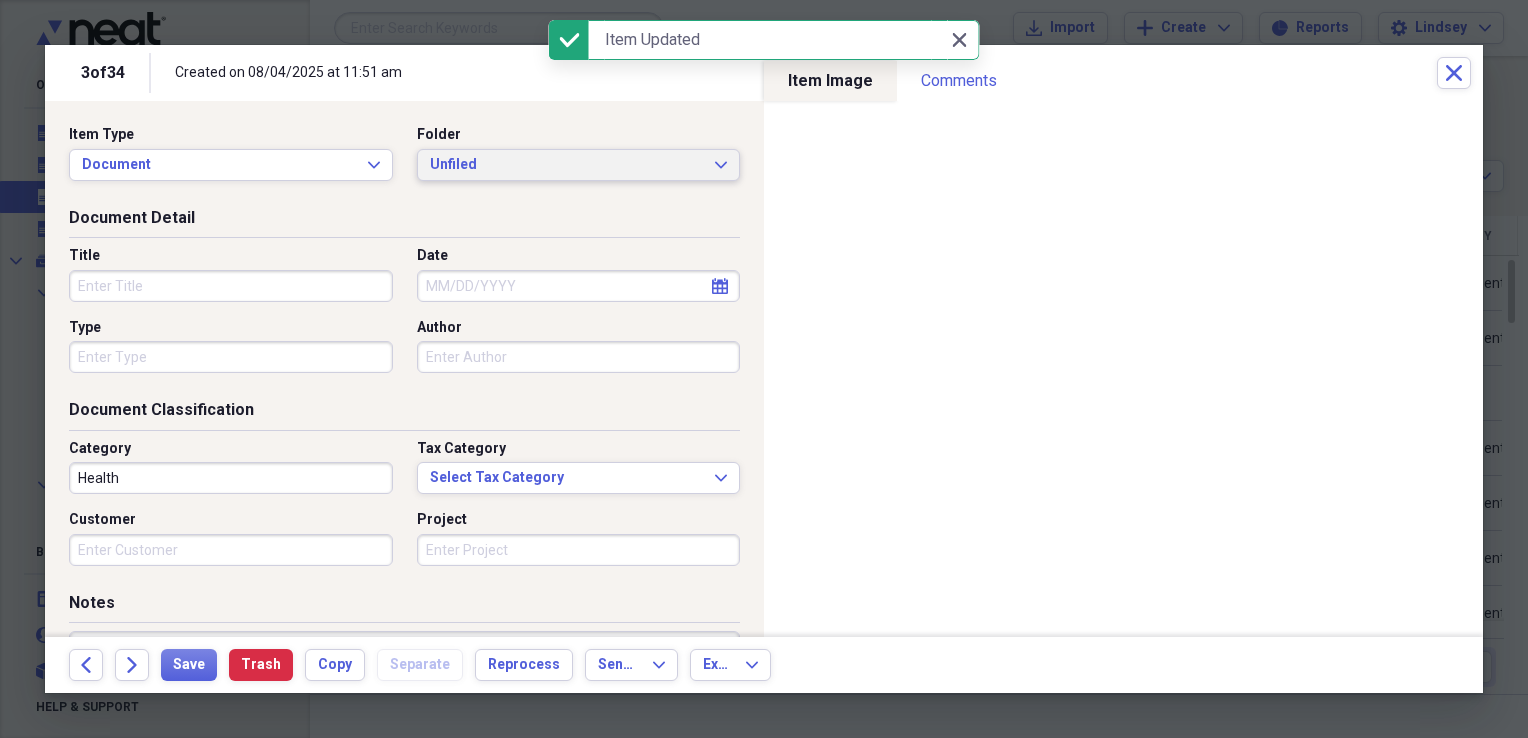 click on "Unfiled" at bounding box center [567, 165] 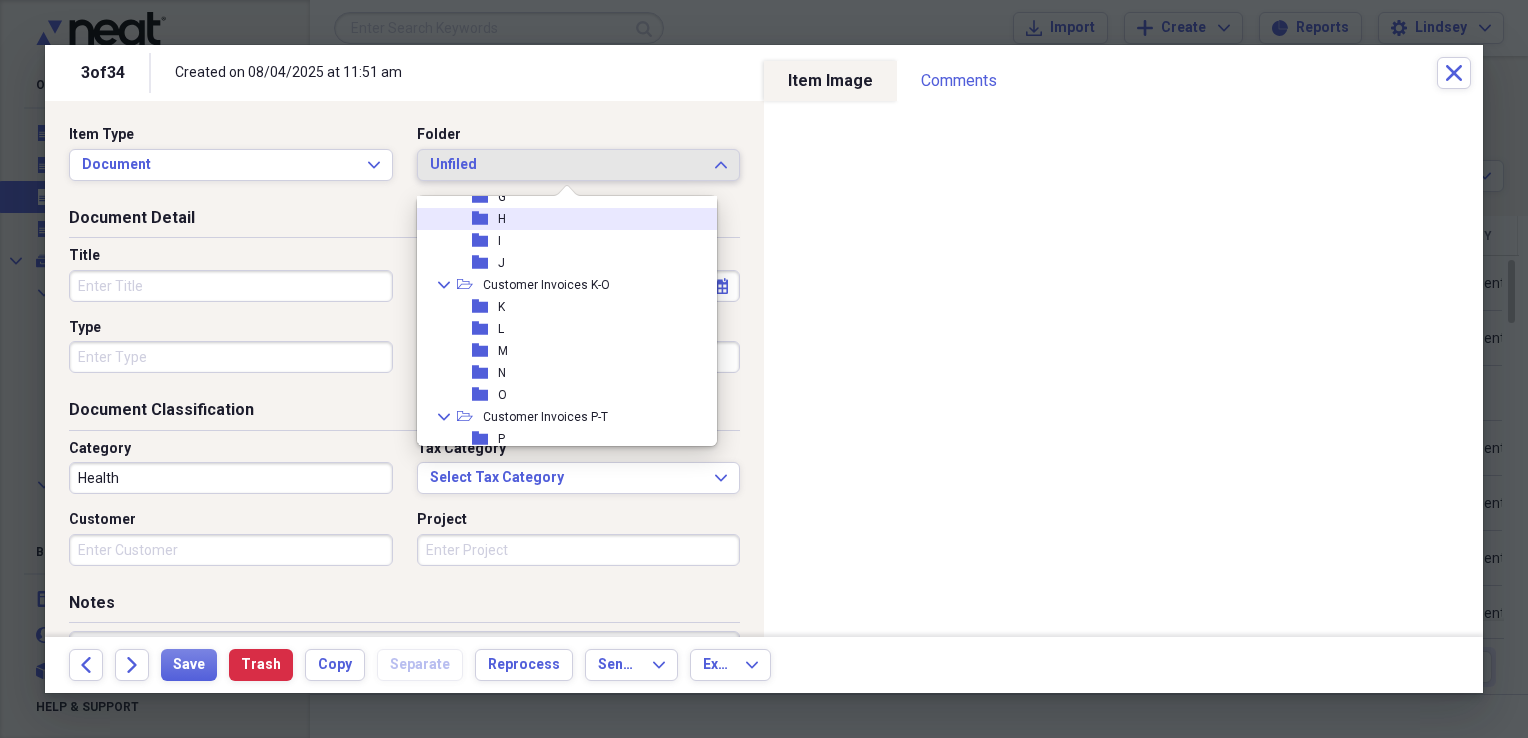 scroll, scrollTop: 300, scrollLeft: 0, axis: vertical 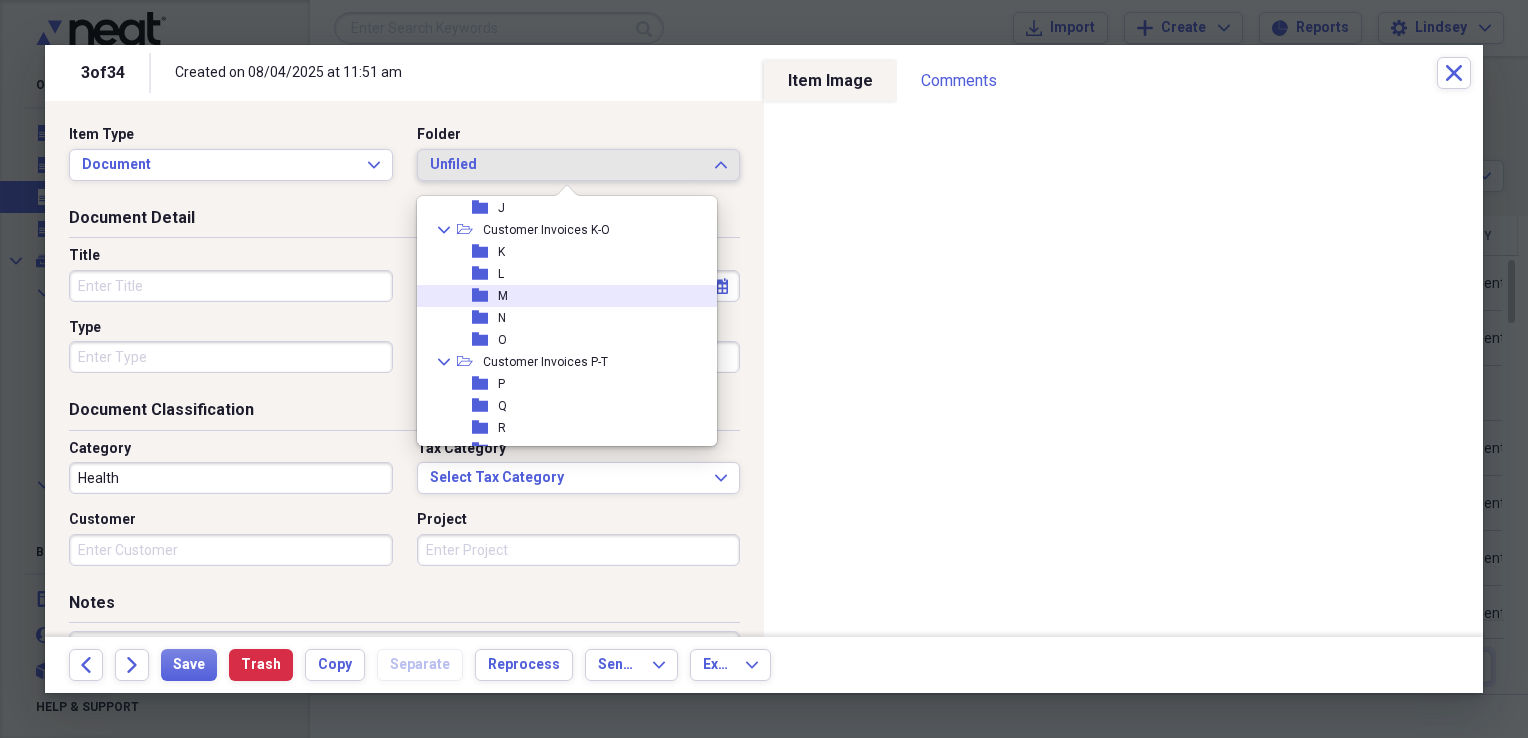 click on "folder M" at bounding box center [559, 296] 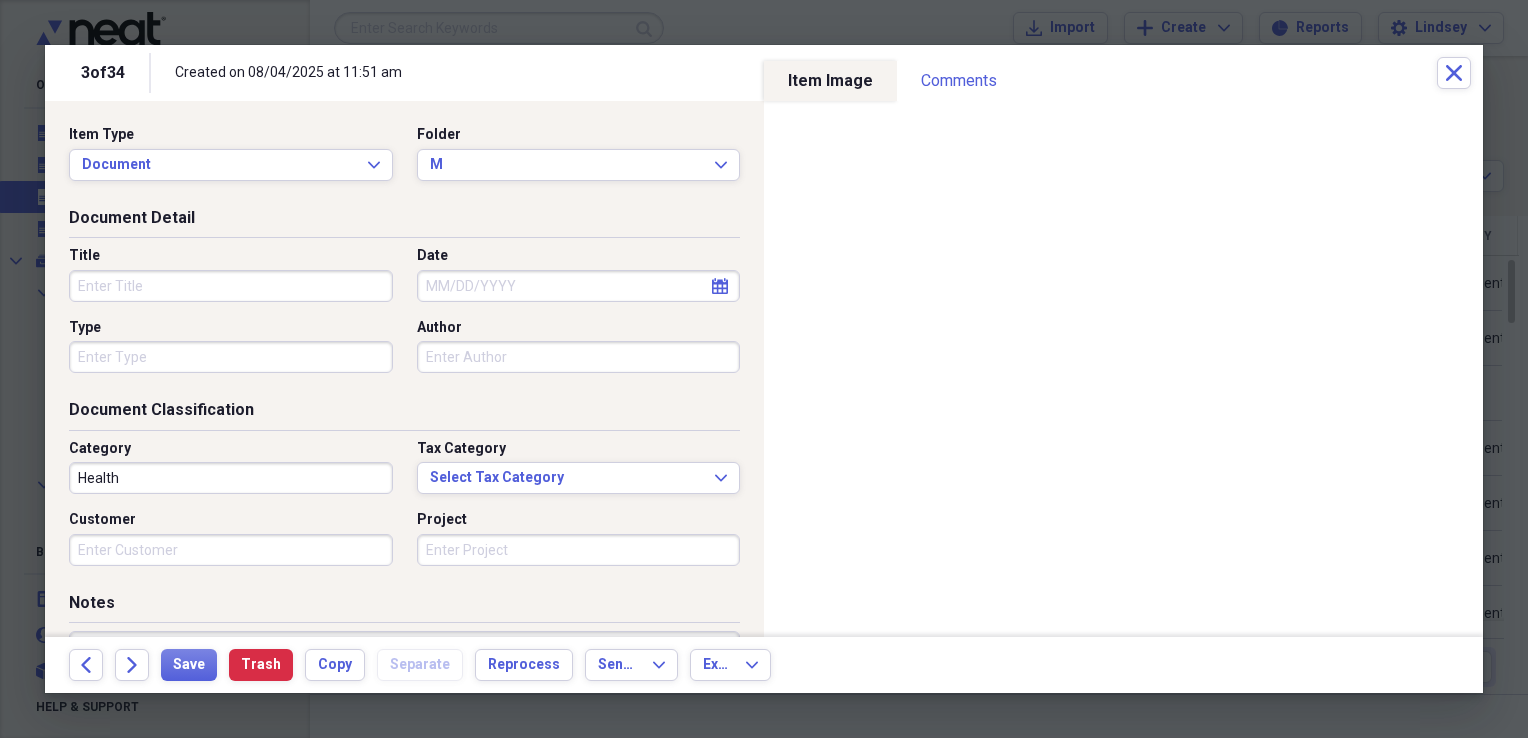 click on "Title" at bounding box center (231, 286) 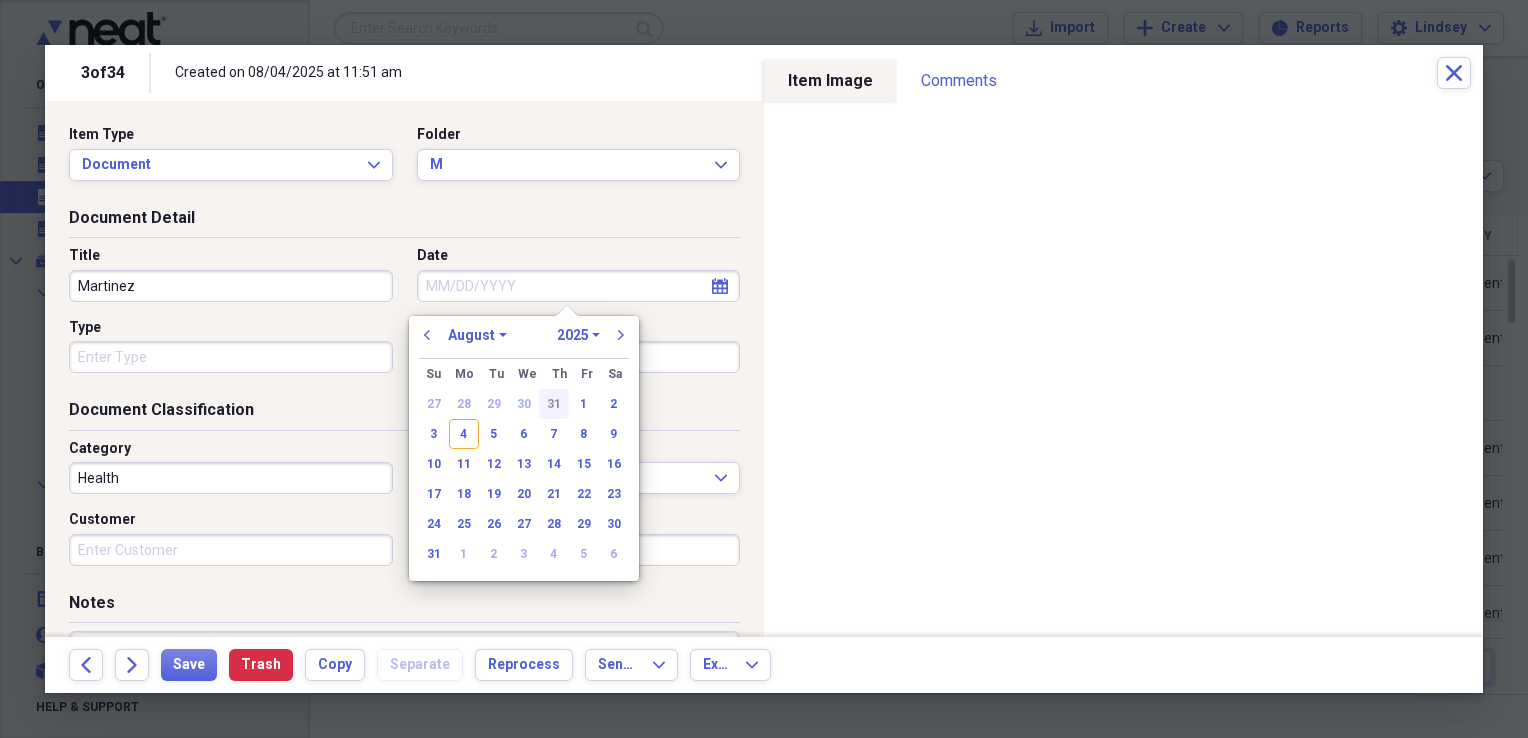 click on "31" at bounding box center (554, 404) 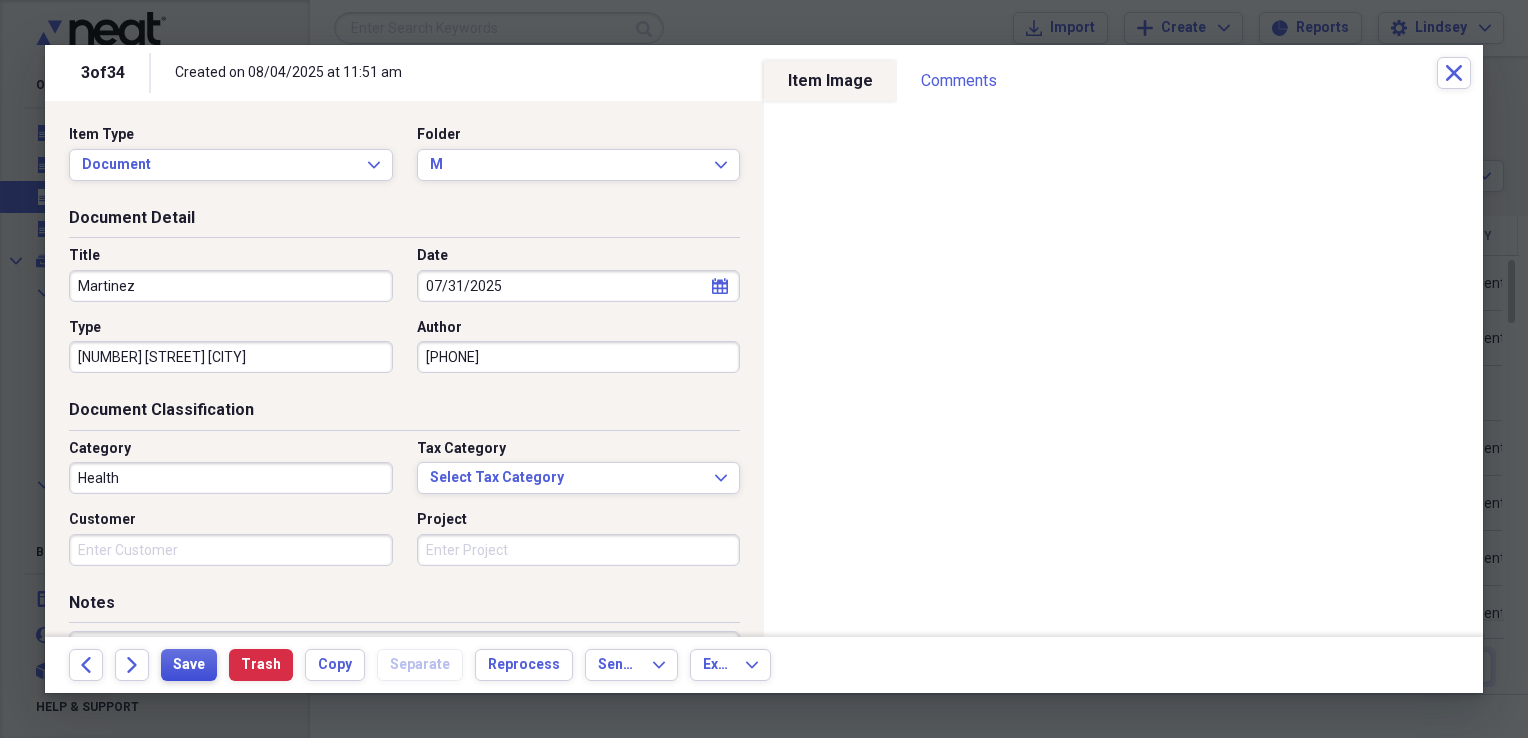 click on "Save" at bounding box center [189, 665] 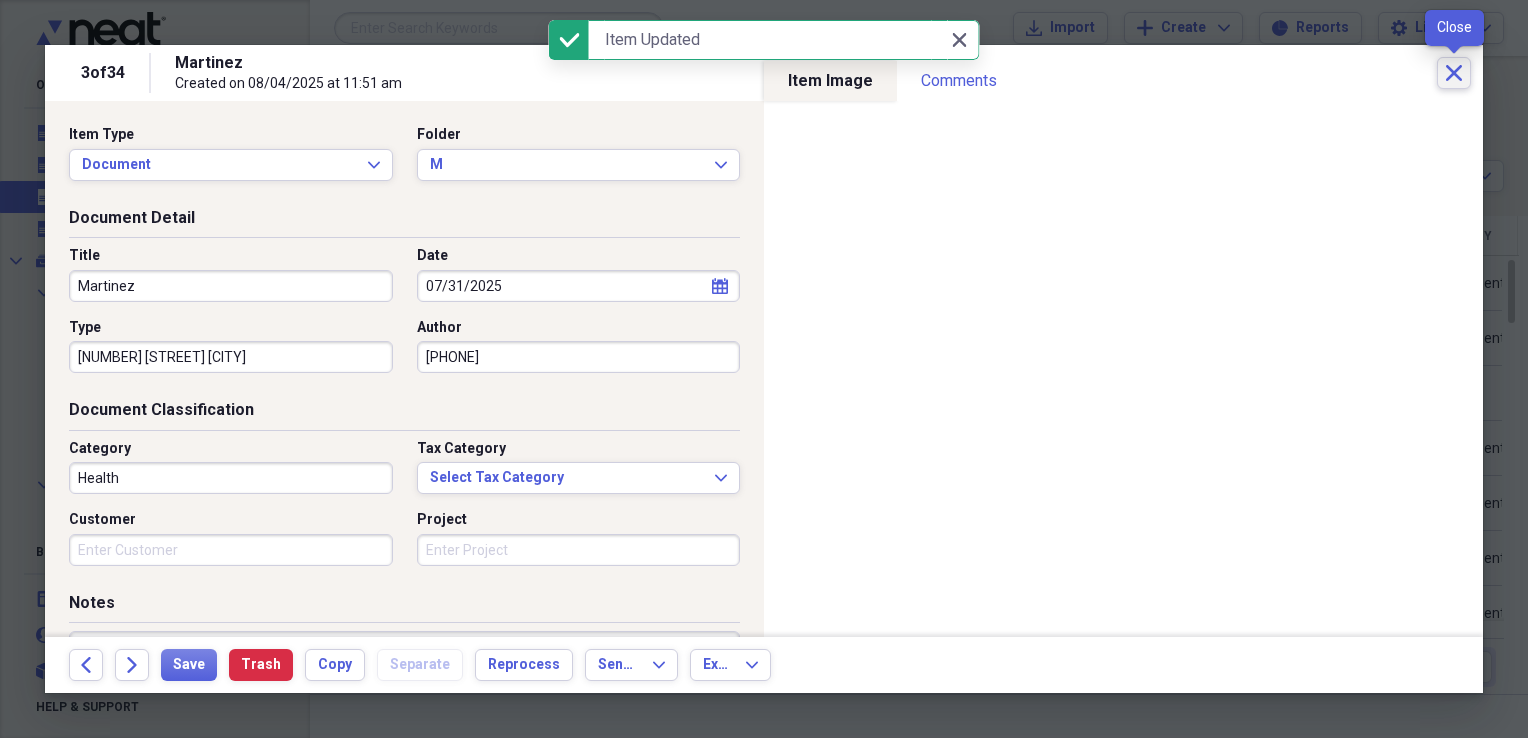 click on "Close" at bounding box center [1454, 73] 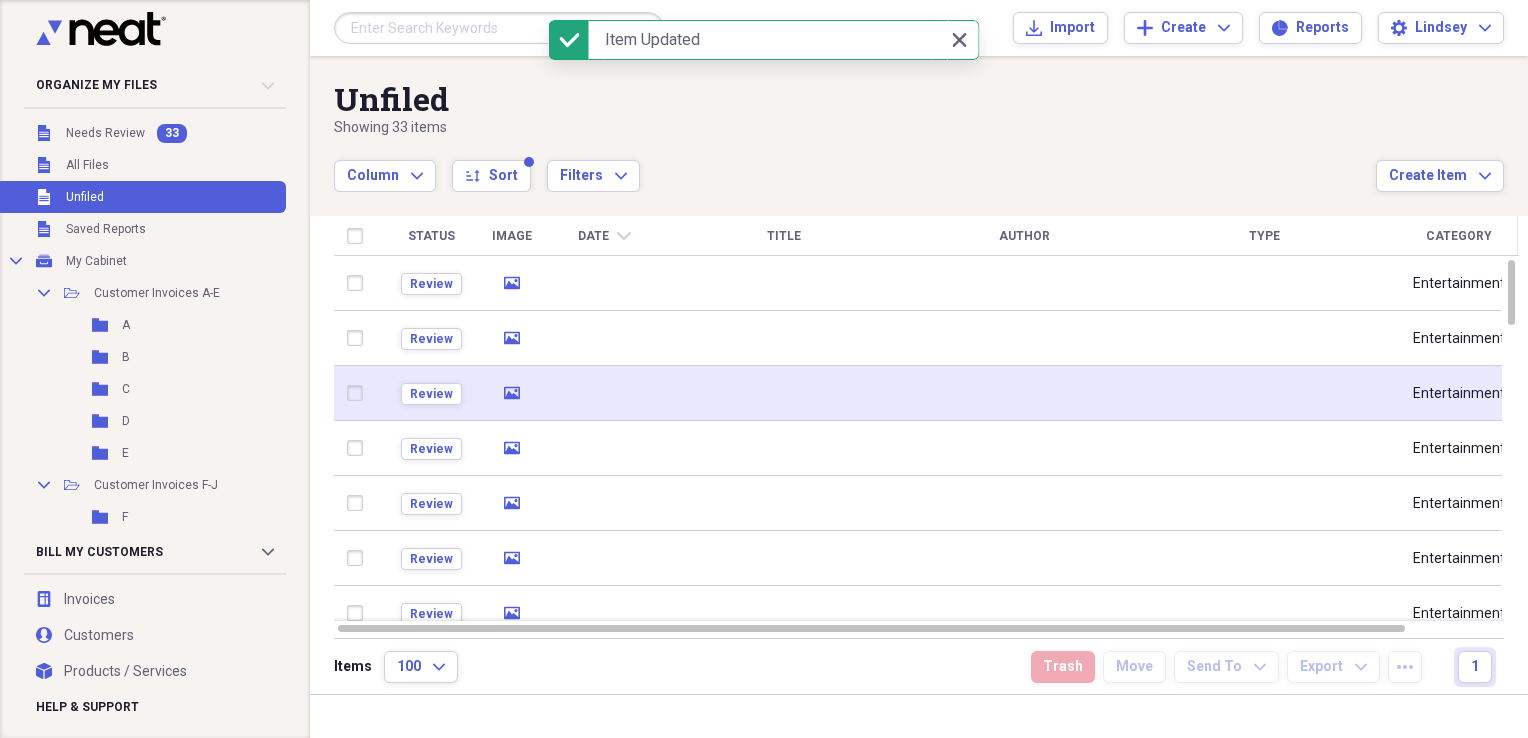 click at bounding box center [784, 393] 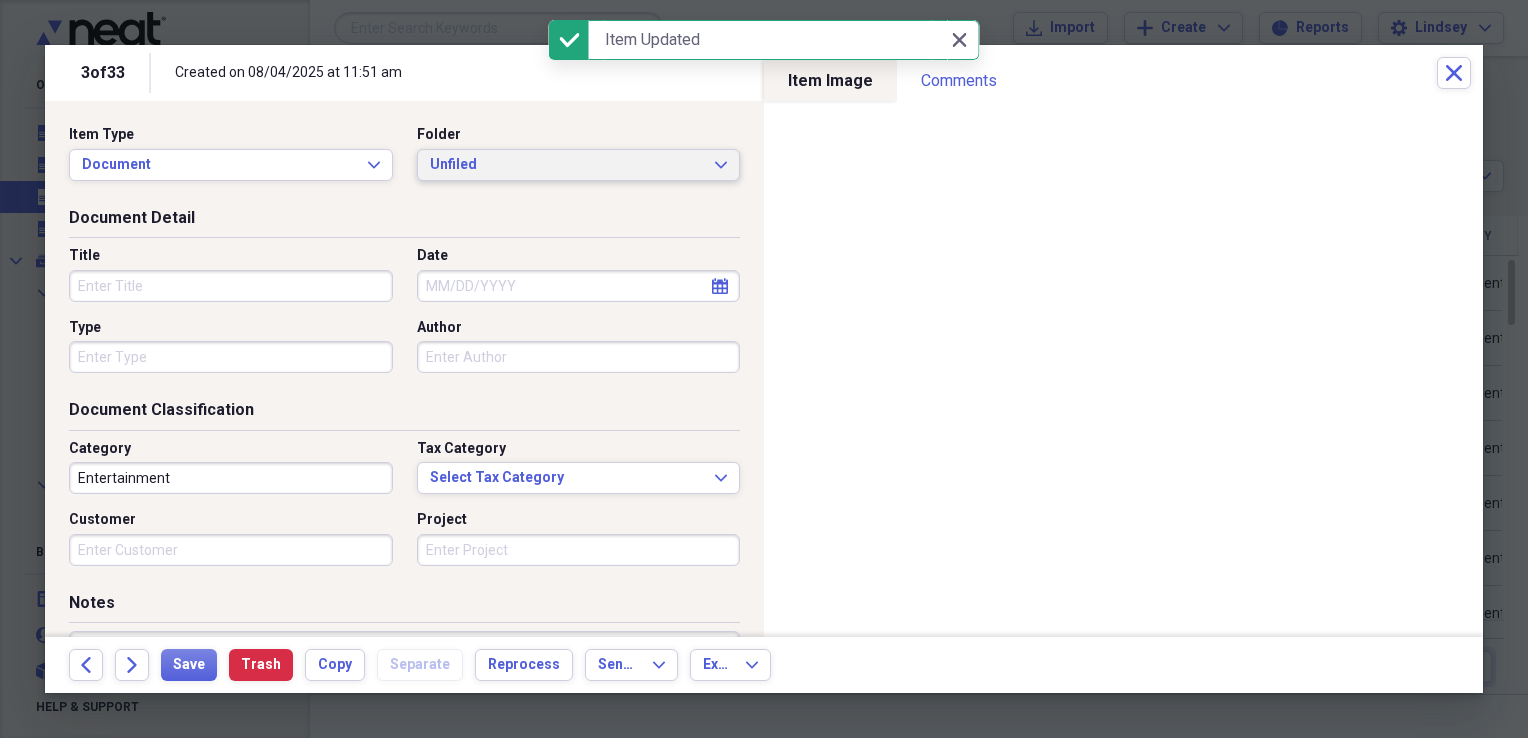 click on "Unfiled" at bounding box center [567, 165] 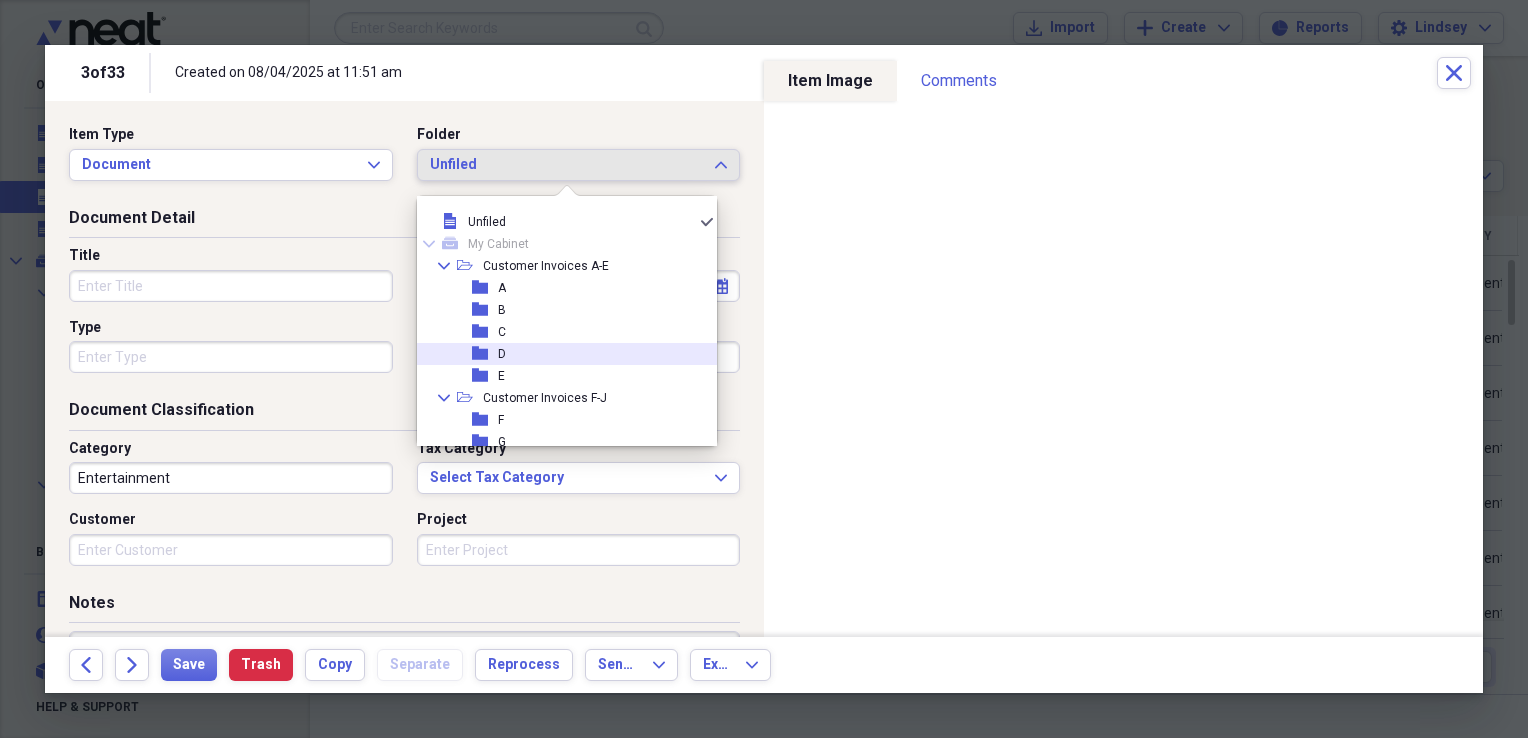 click on "folder D" at bounding box center [559, 354] 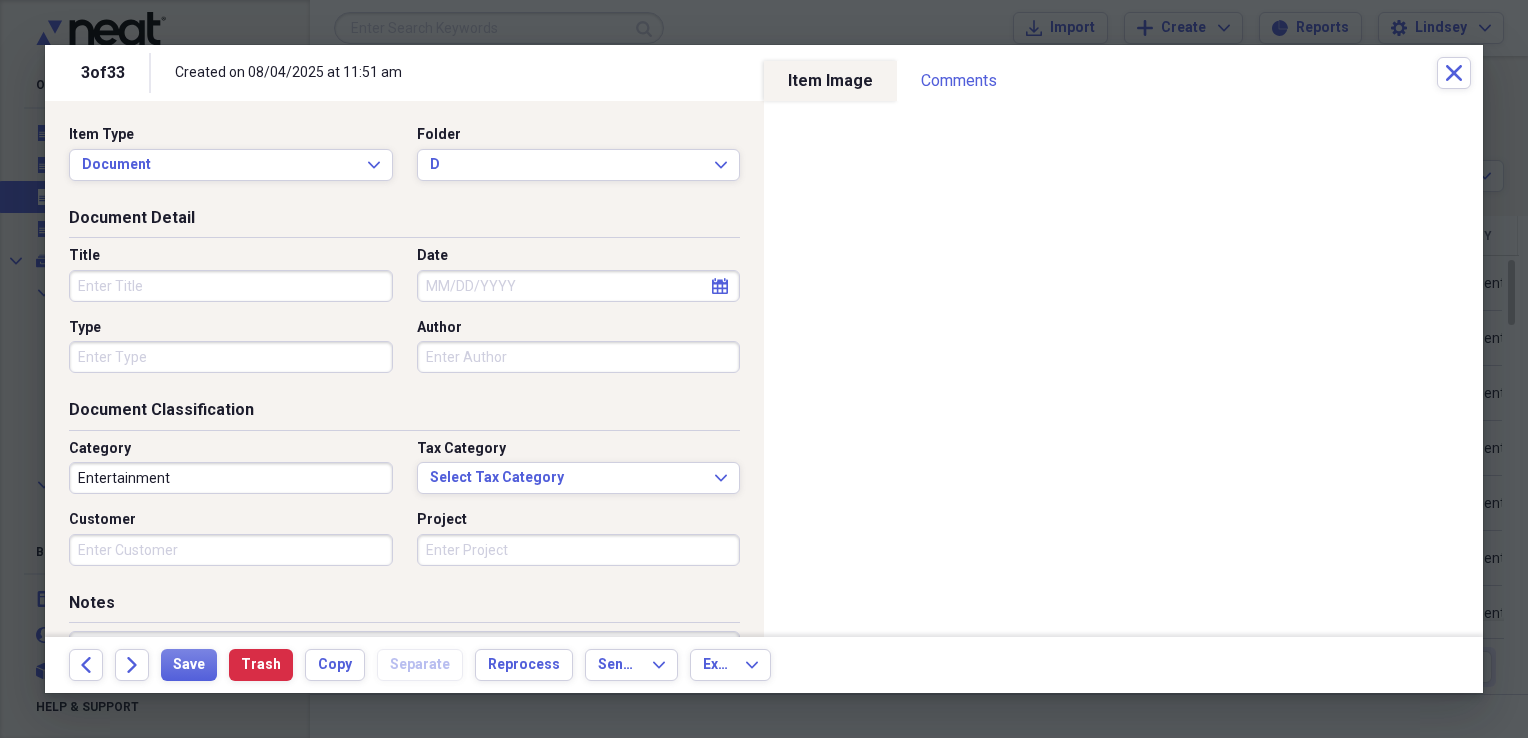 click on "Title" at bounding box center (231, 286) 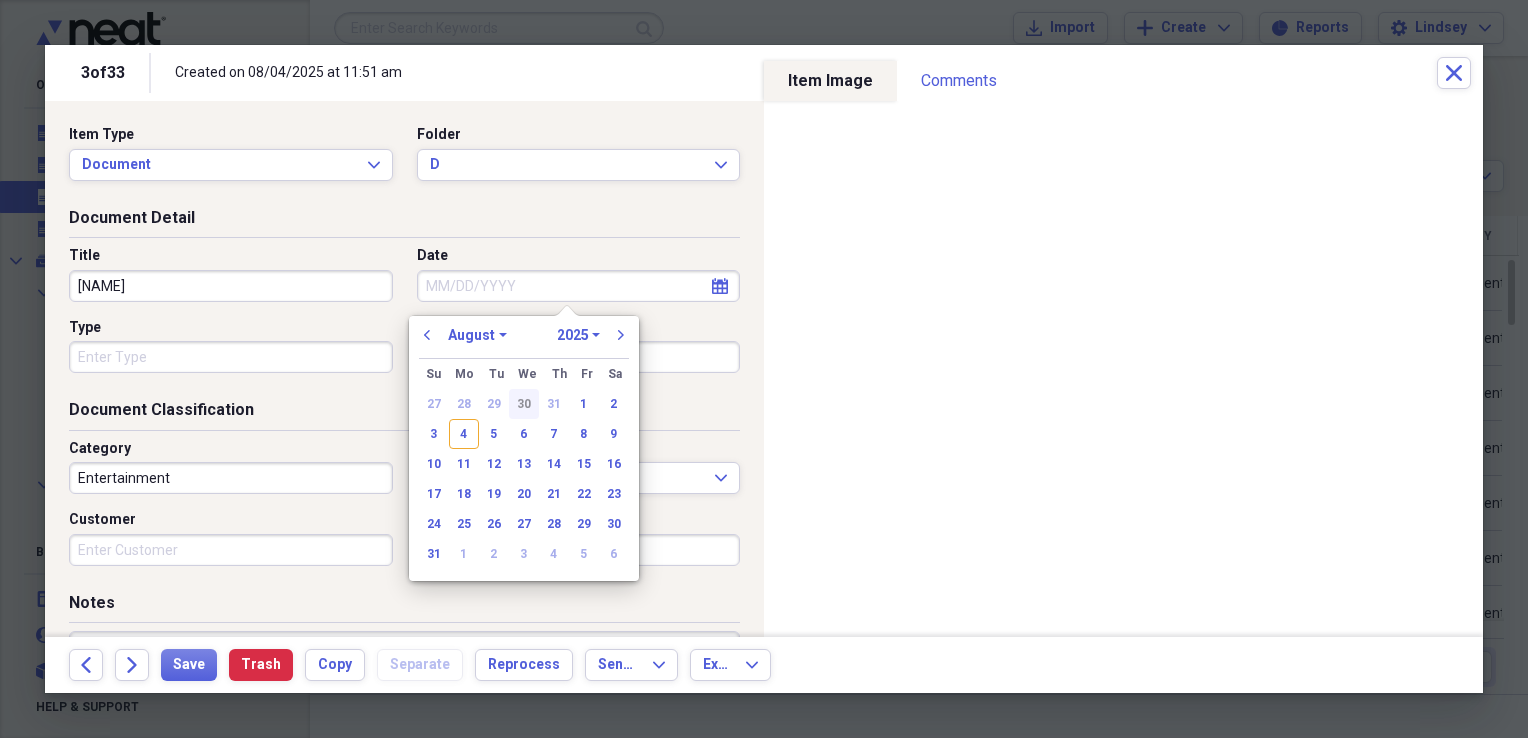 click on "30" at bounding box center (524, 404) 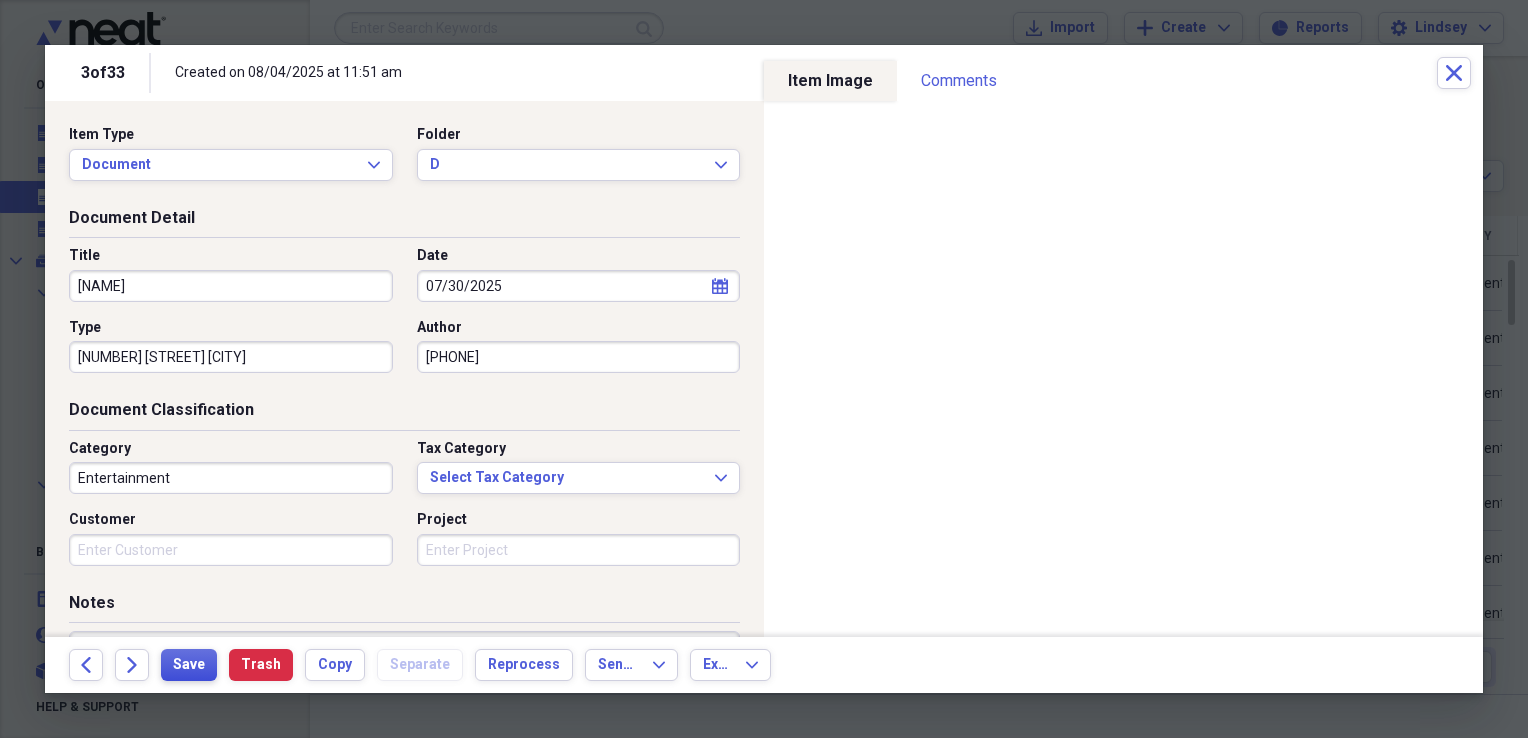 click on "Save" at bounding box center [189, 665] 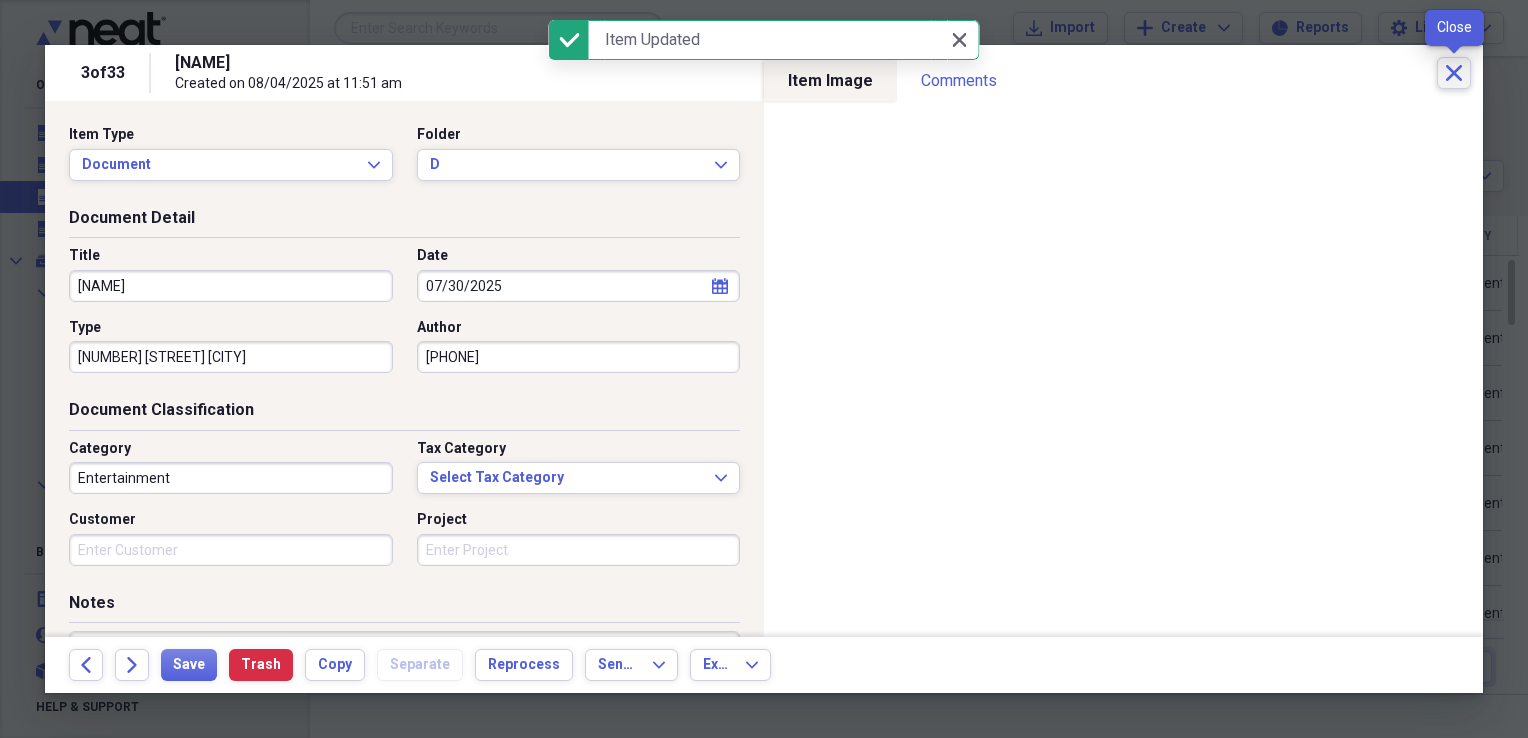 click on "Close" 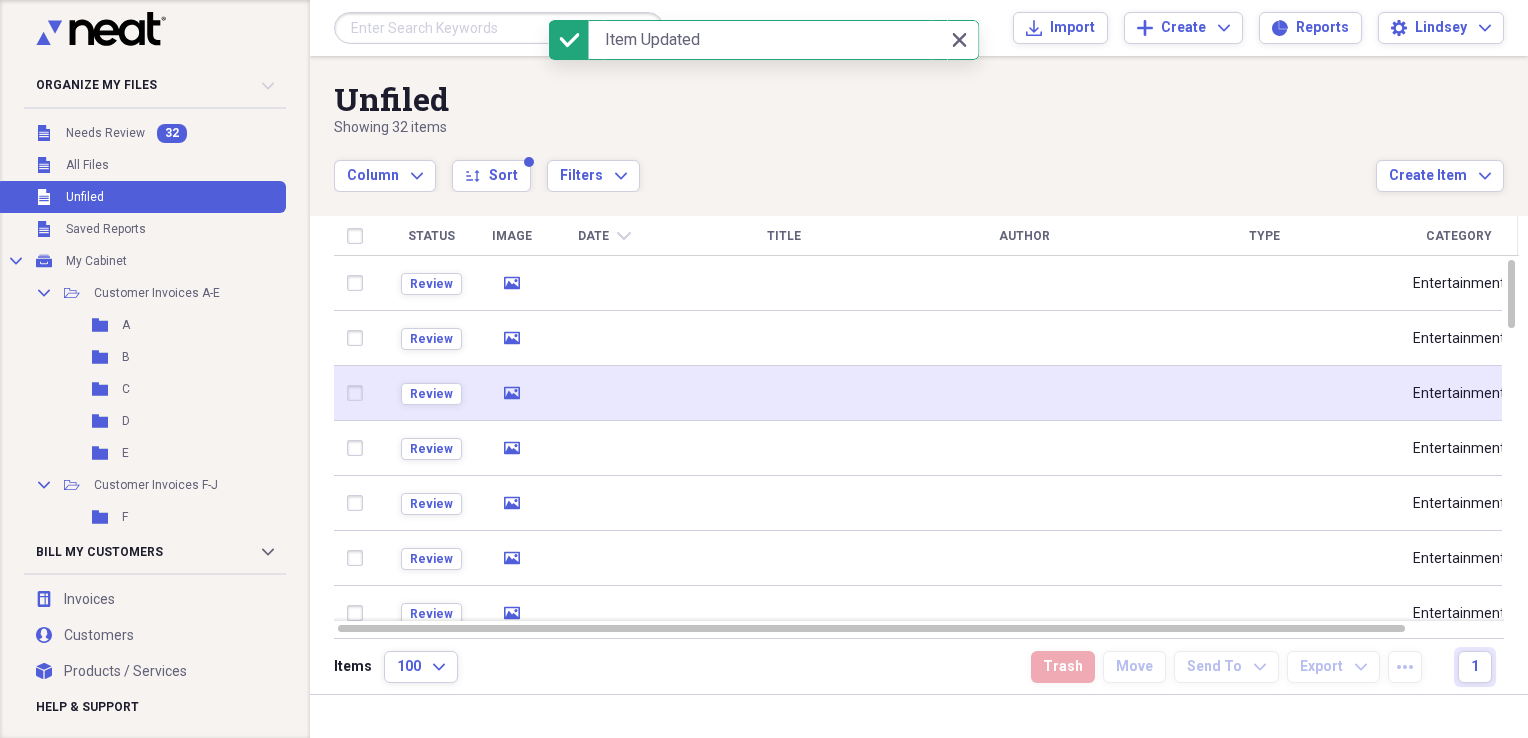 click at bounding box center (784, 393) 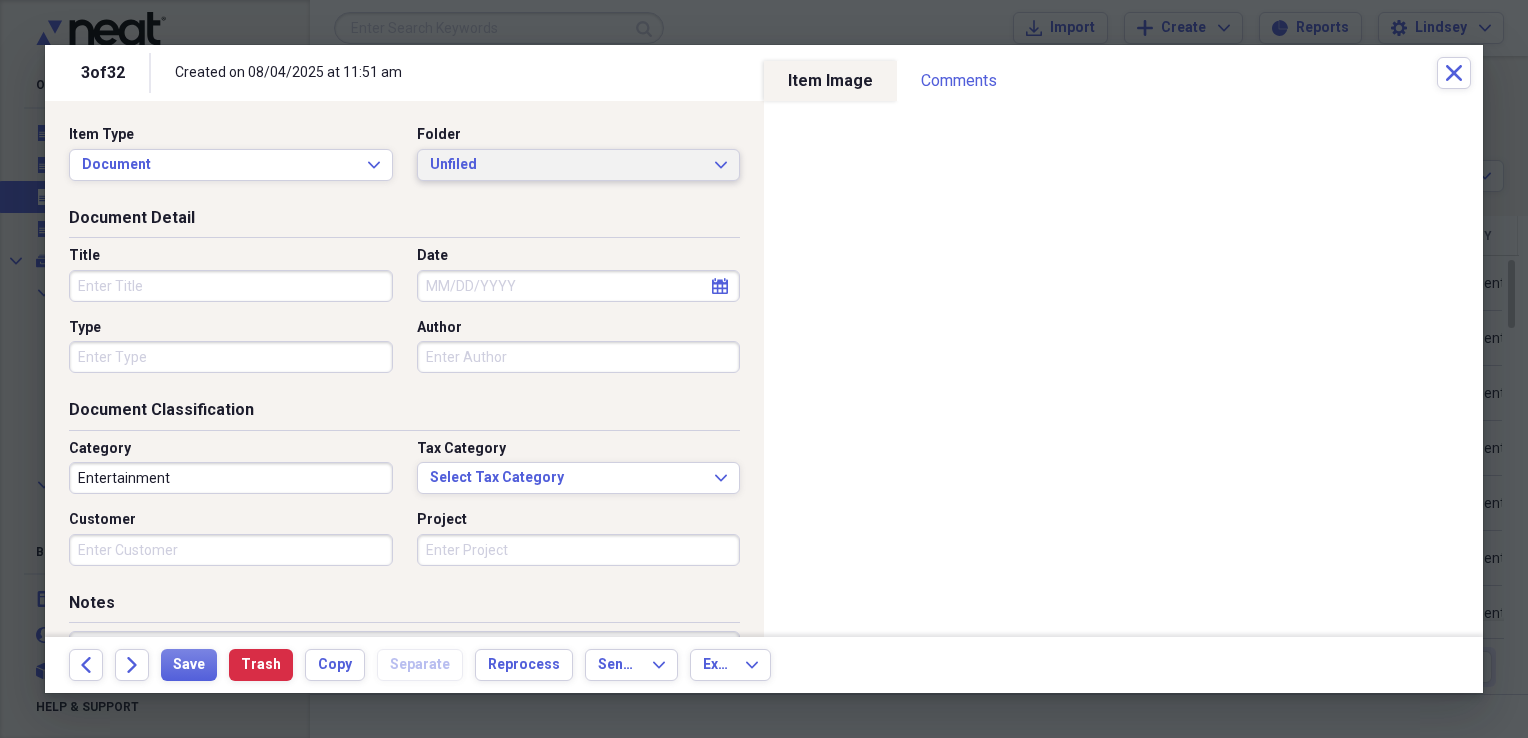 click on "Unfiled" at bounding box center (567, 165) 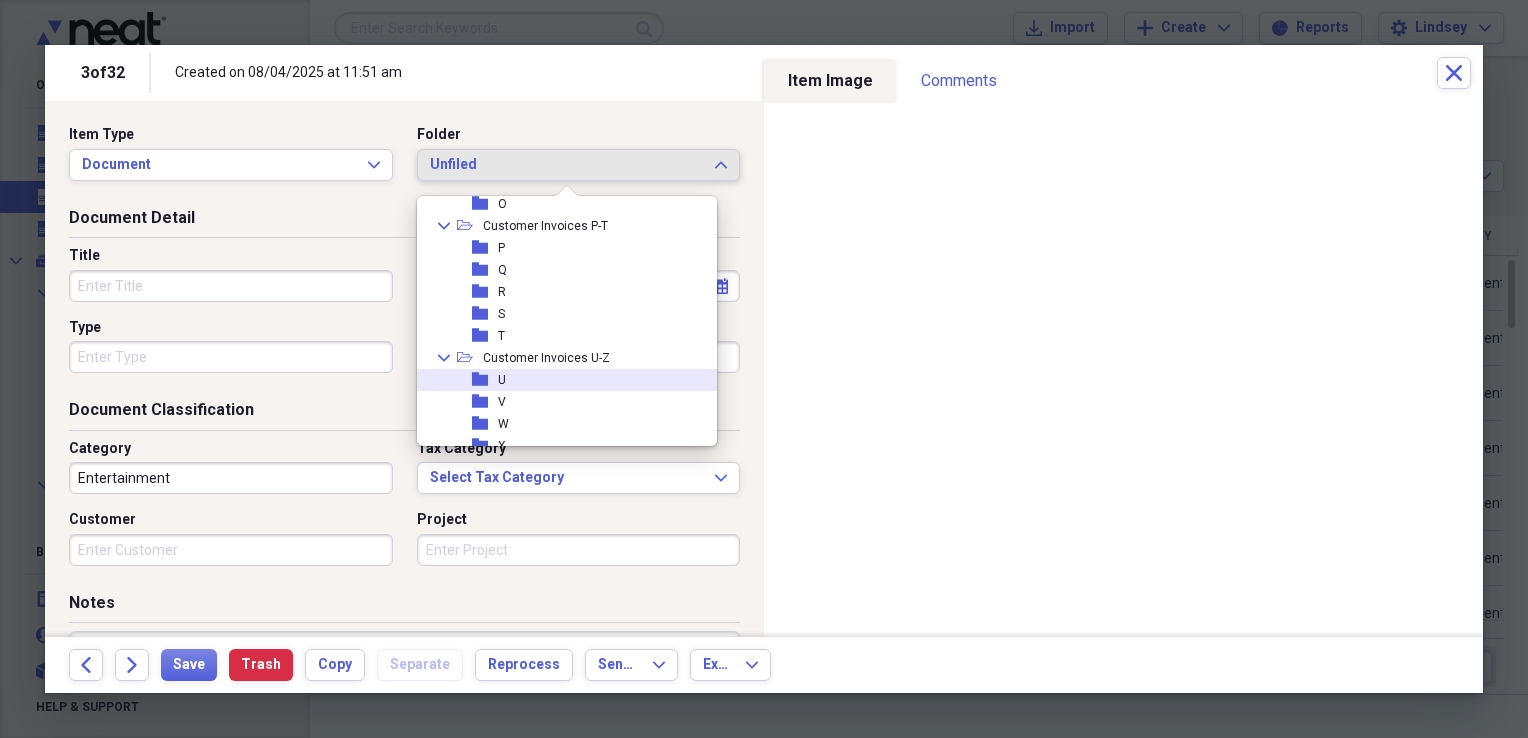 scroll, scrollTop: 434, scrollLeft: 0, axis: vertical 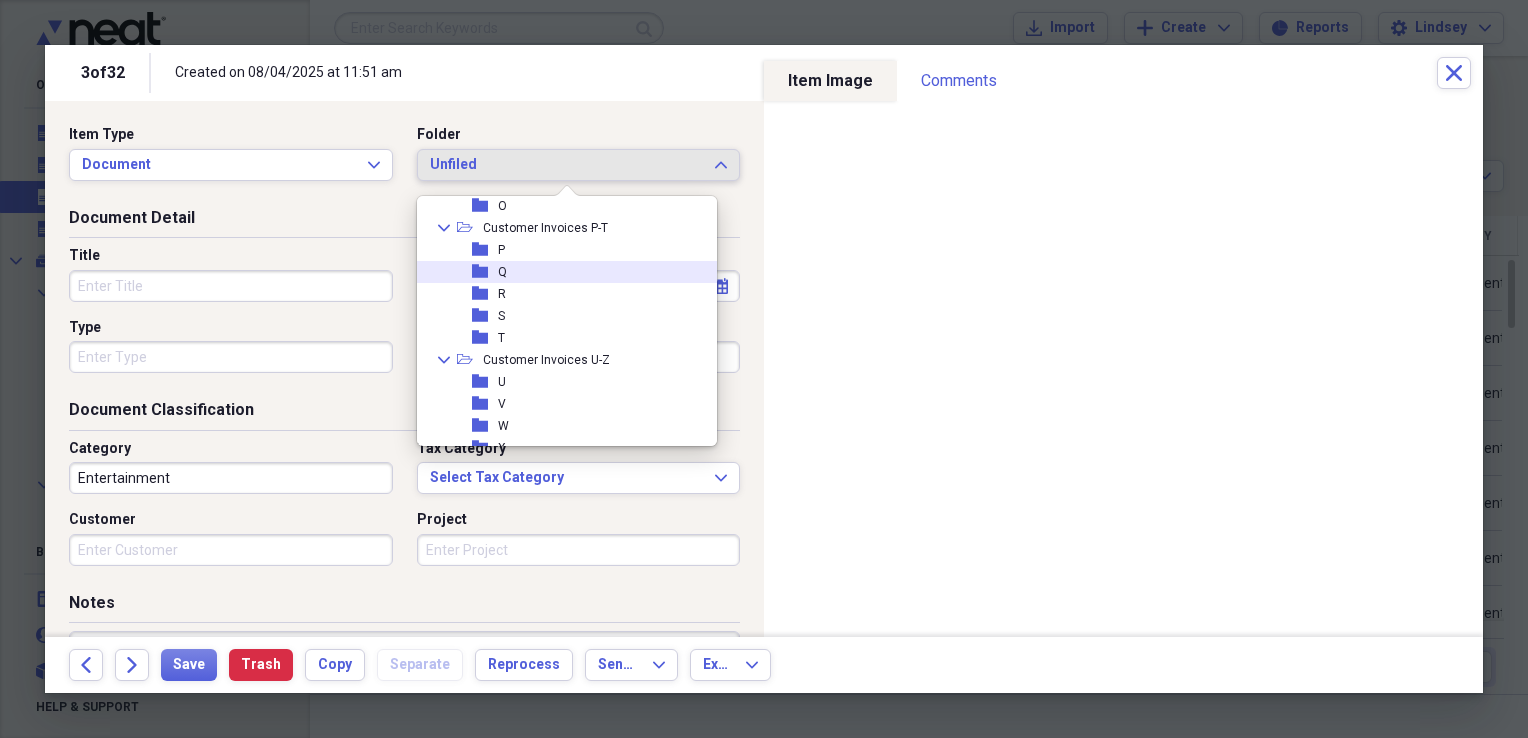 click on "folder Q" at bounding box center (559, 272) 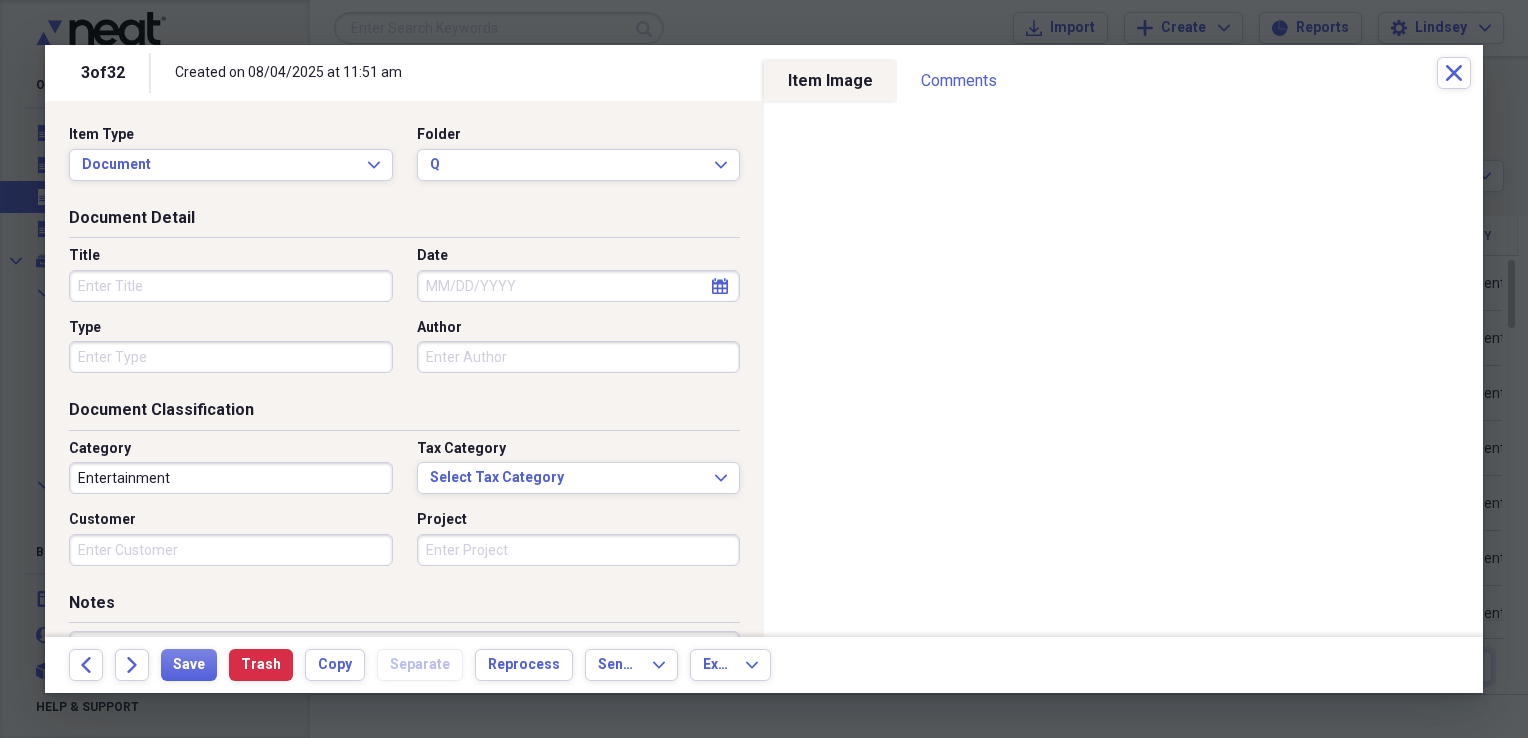 click on "Title" at bounding box center [231, 286] 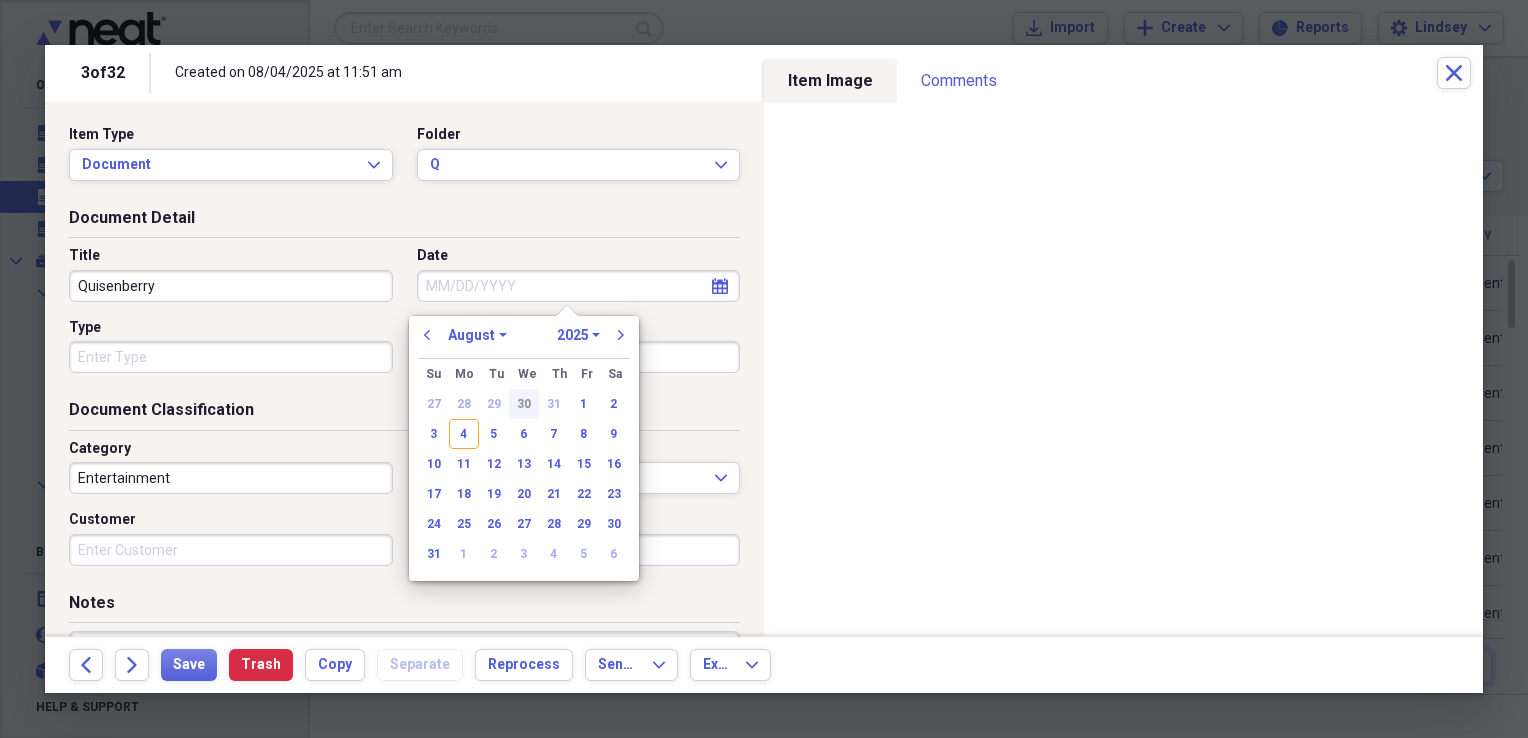 click on "30" at bounding box center [524, 404] 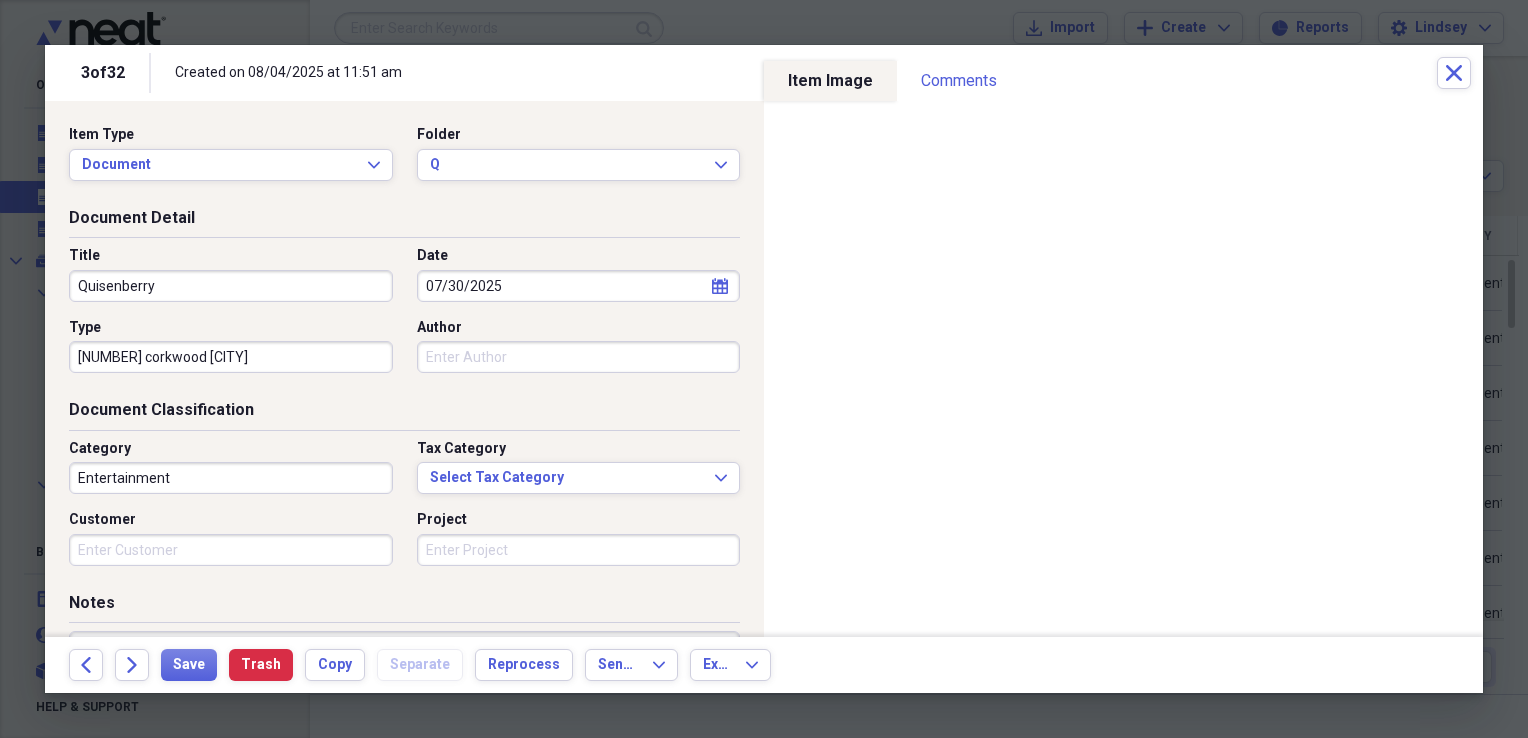 scroll, scrollTop: 0, scrollLeft: 0, axis: both 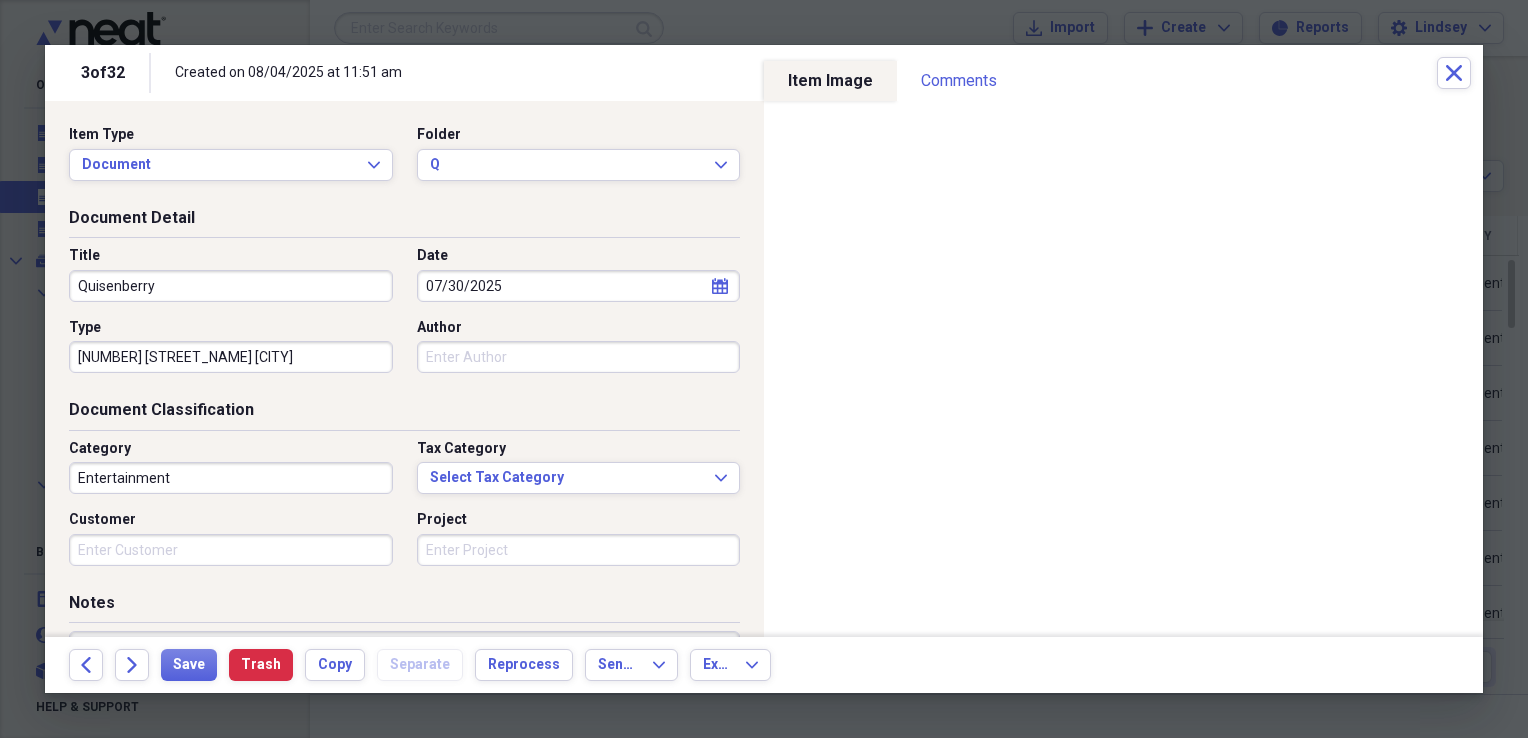type on "[NUMBER] [STREET_NAME] [CITY]" 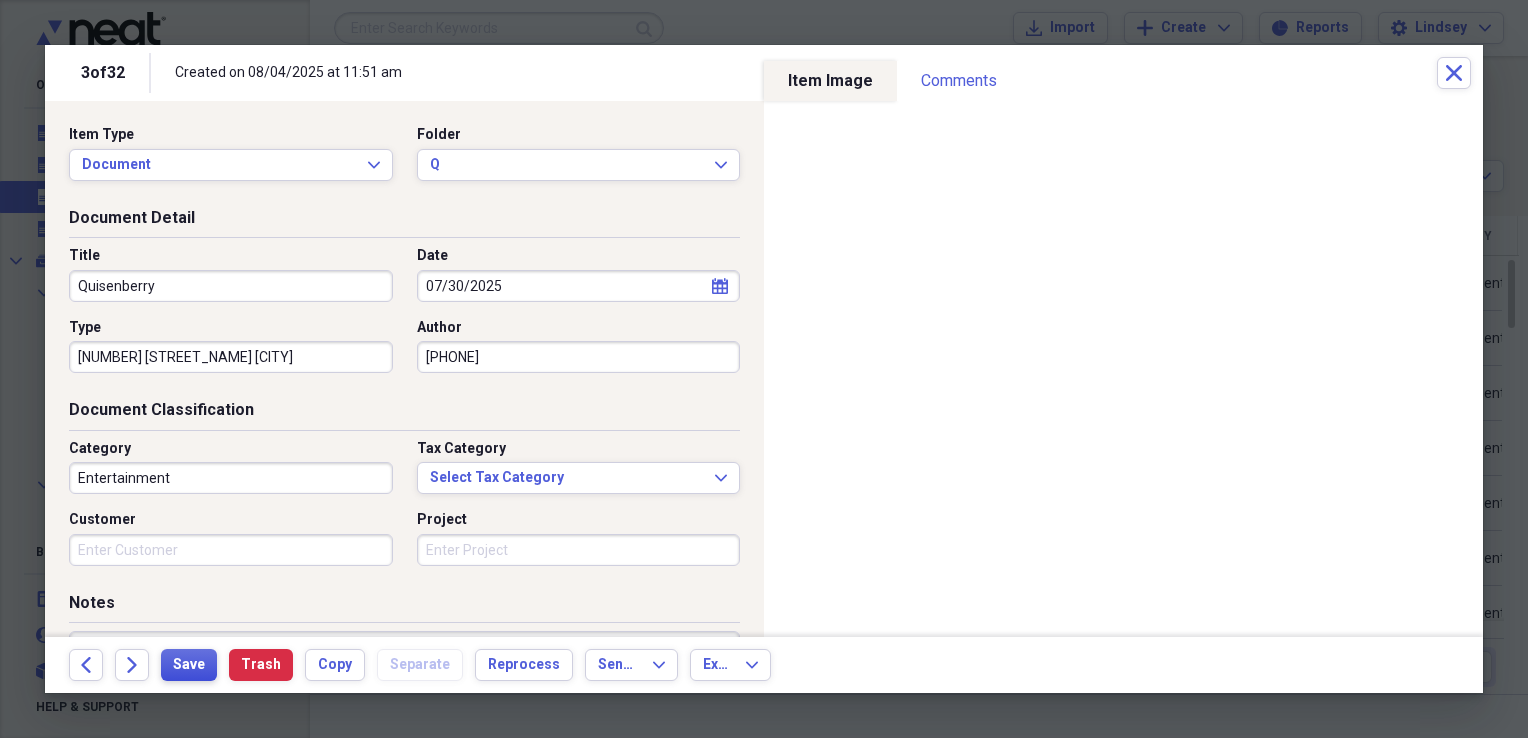 type on "9794173976" 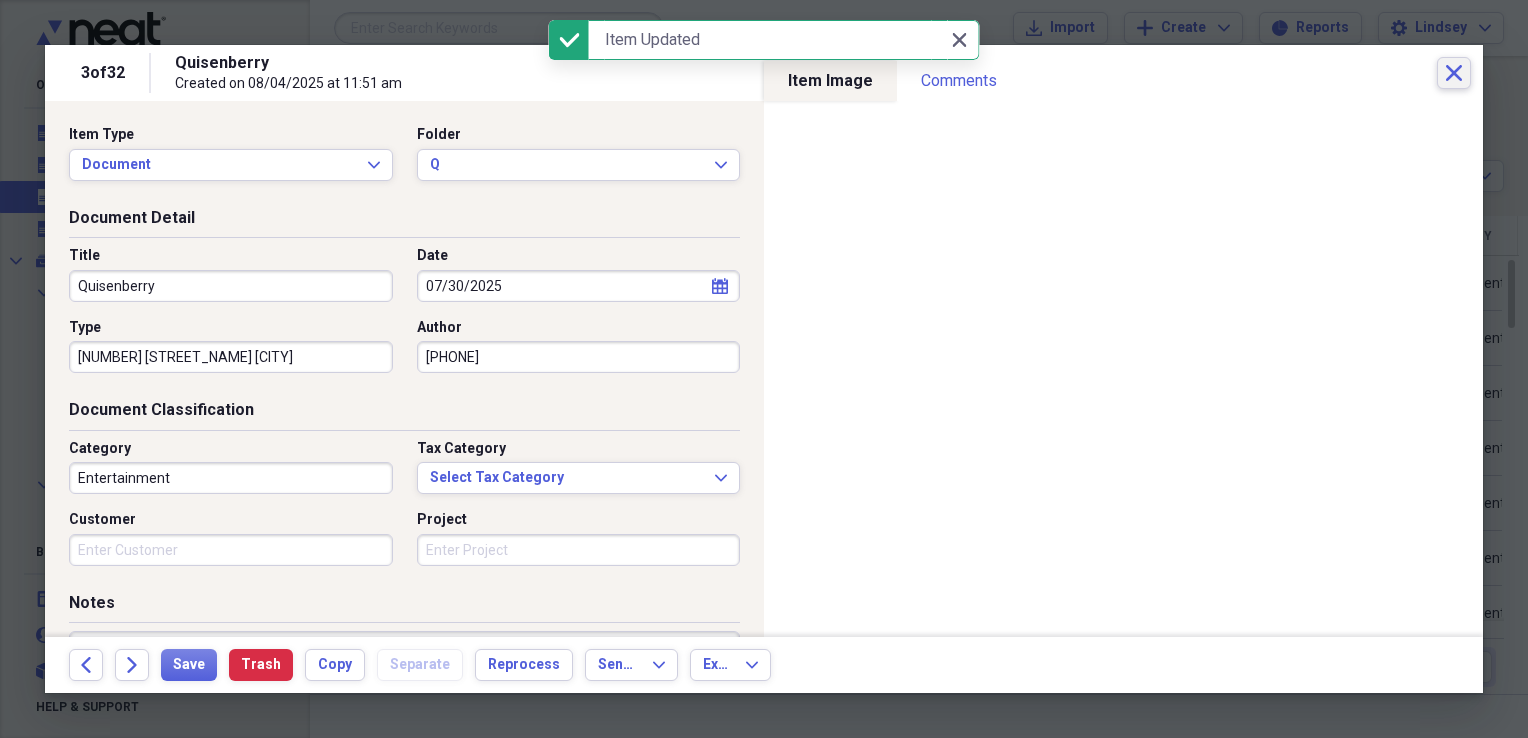 click on "Close" at bounding box center (1454, 73) 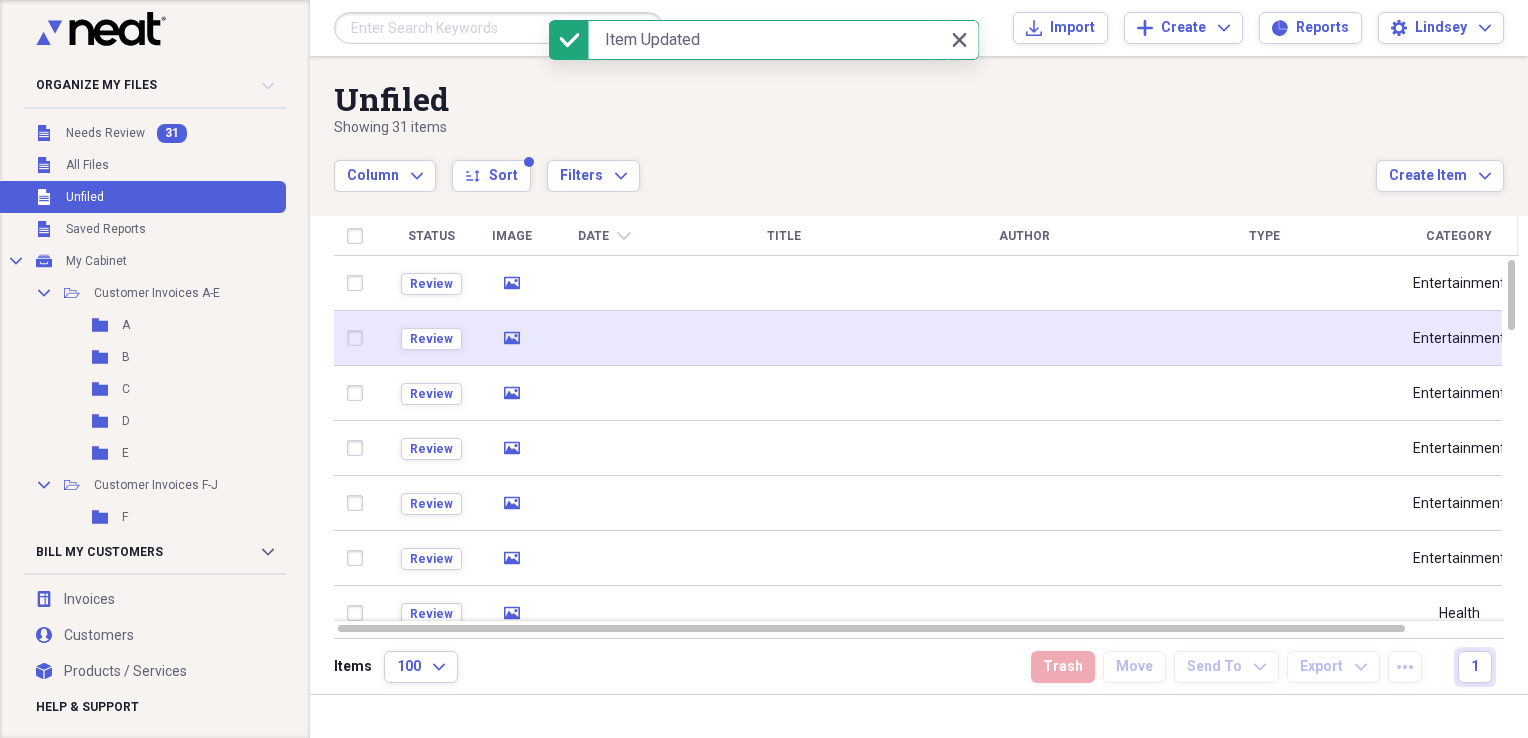 click at bounding box center (784, 338) 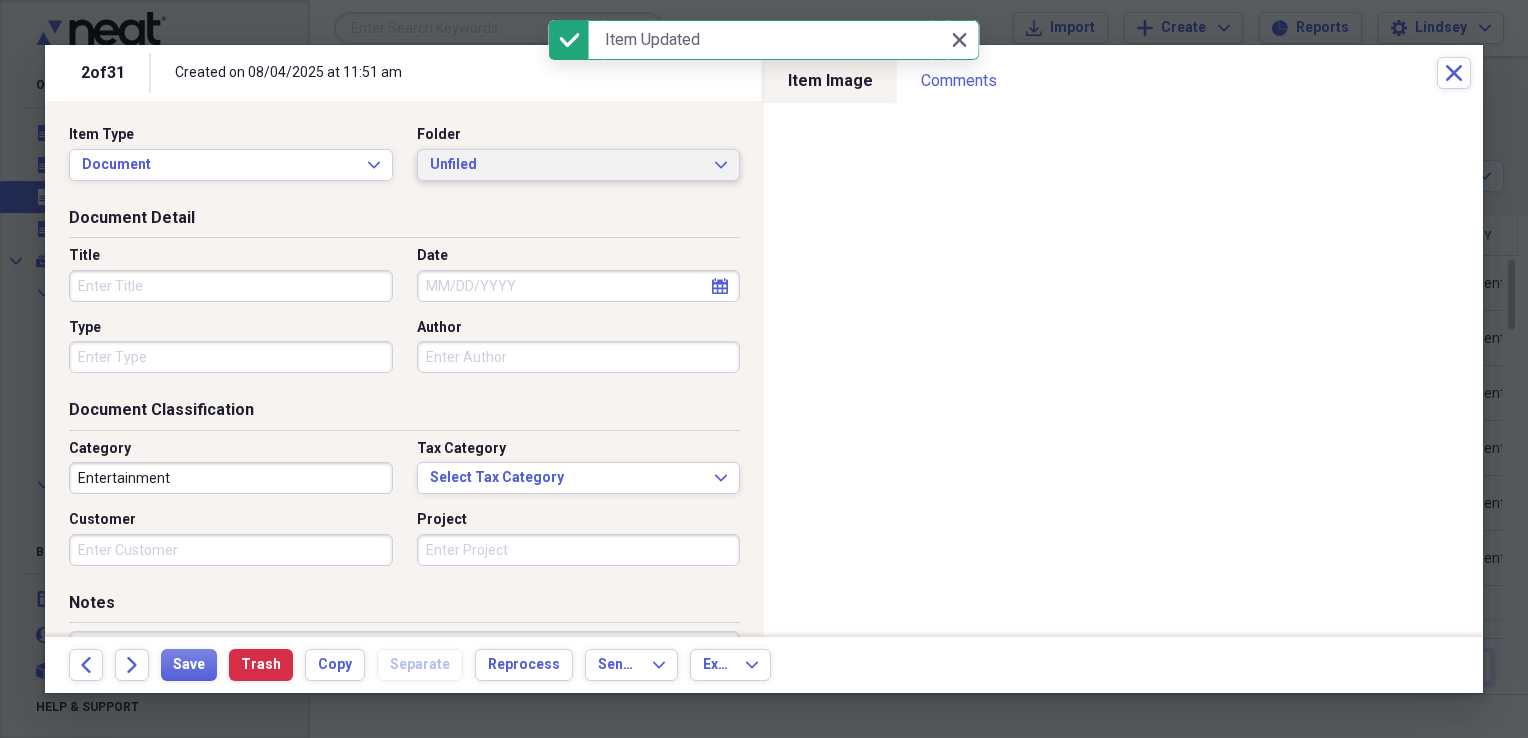click on "Unfiled Expand" at bounding box center (579, 165) 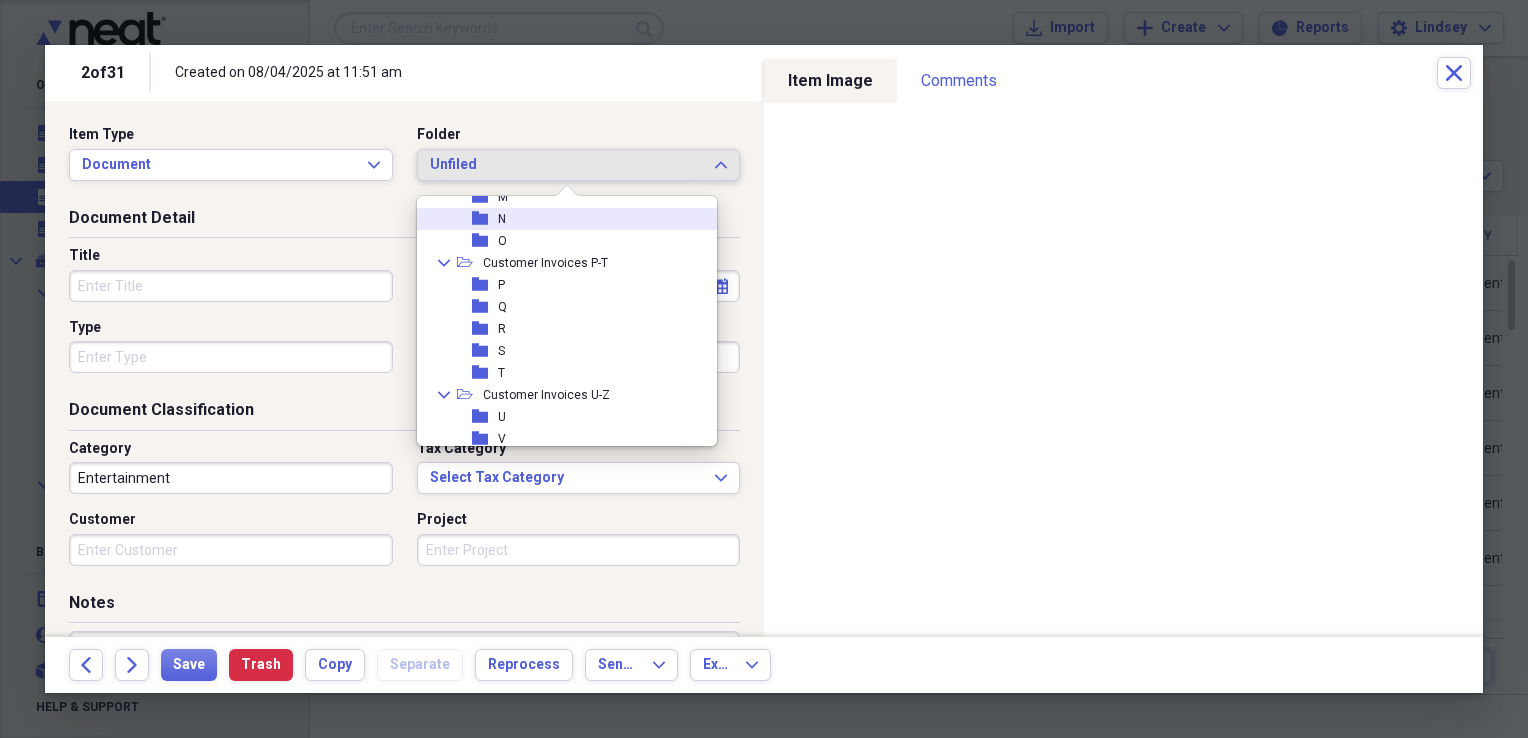 scroll, scrollTop: 400, scrollLeft: 0, axis: vertical 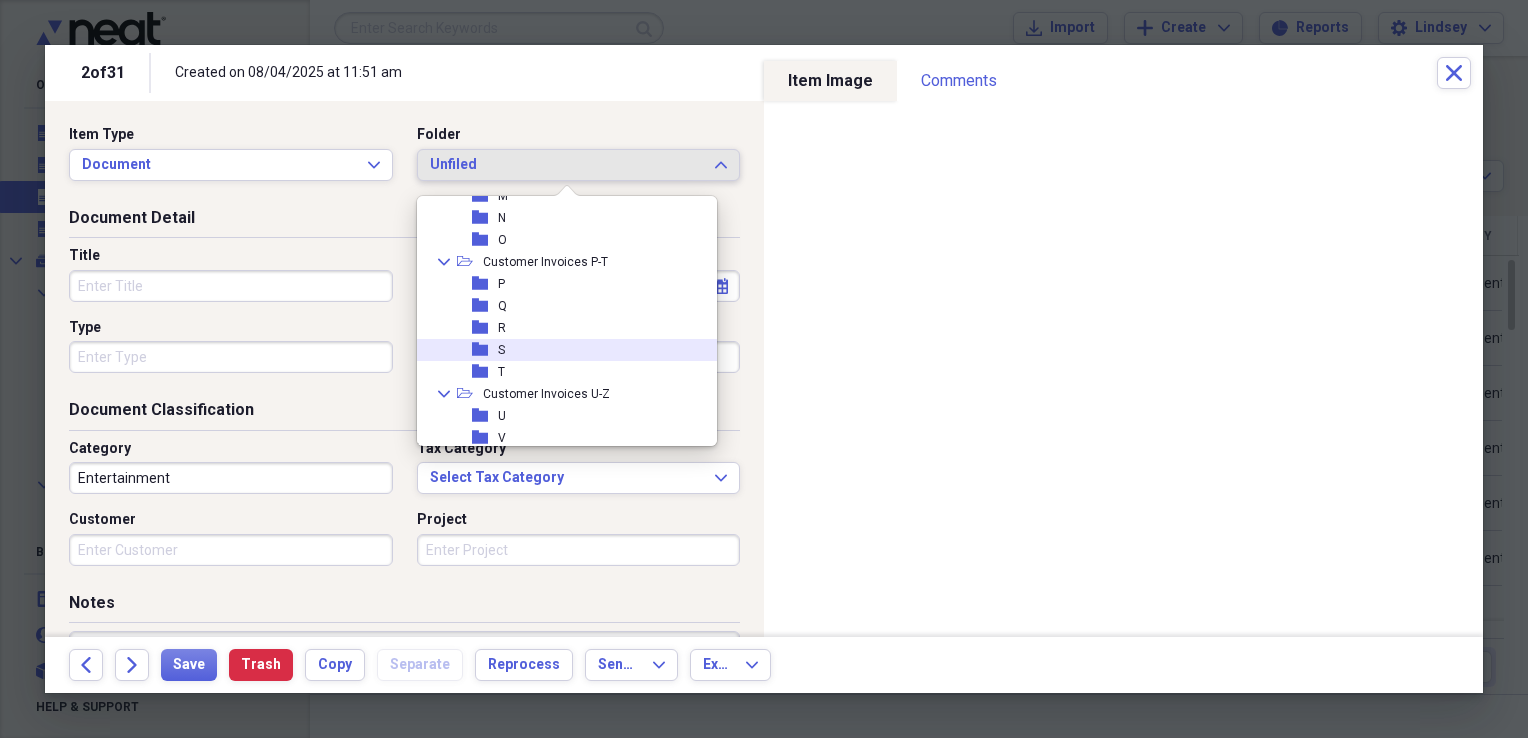 drag, startPoint x: 568, startPoint y: 342, endPoint x: 511, endPoint y: 336, distance: 57.31492 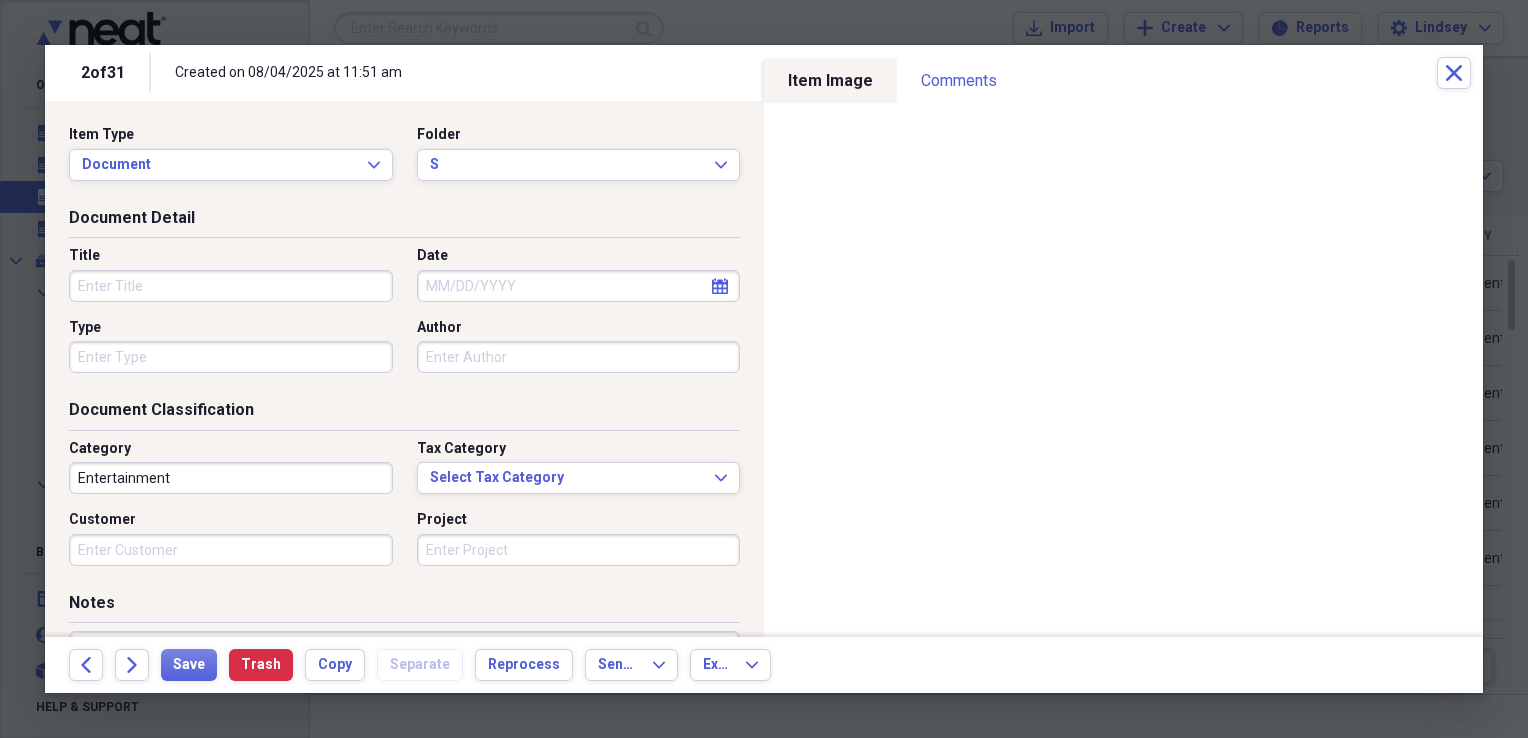 click on "Title" at bounding box center [231, 286] 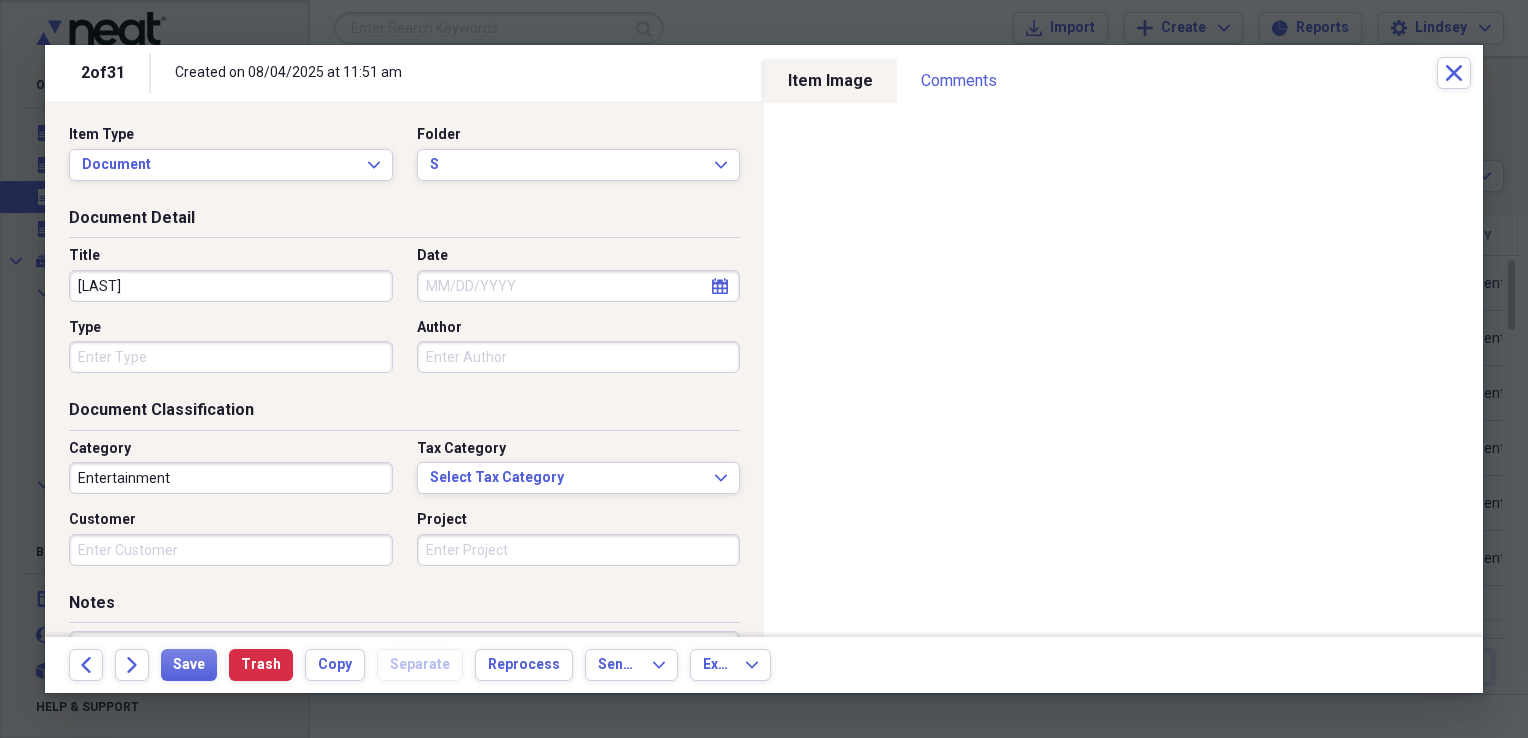 type on "Stahlecker" 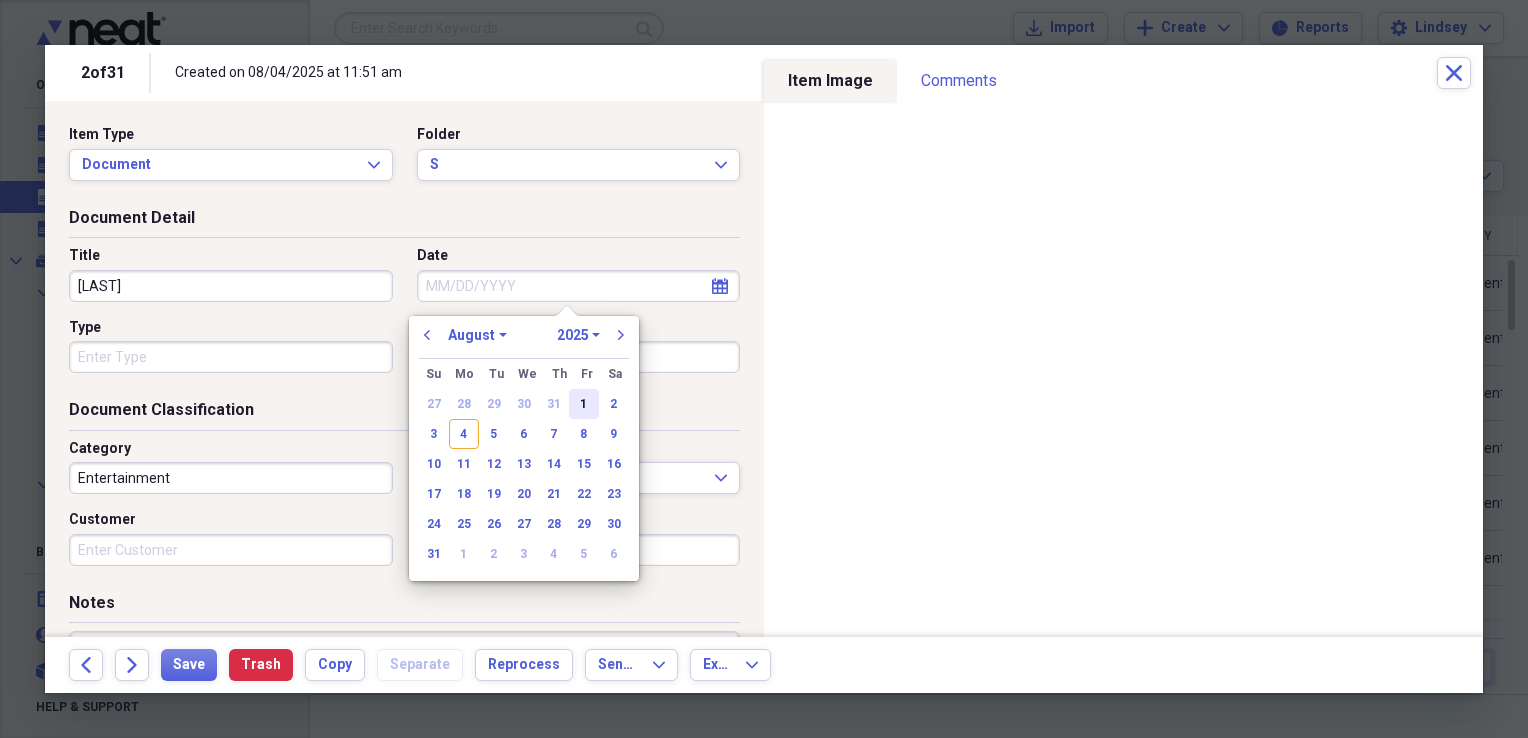 click on "1" at bounding box center (584, 404) 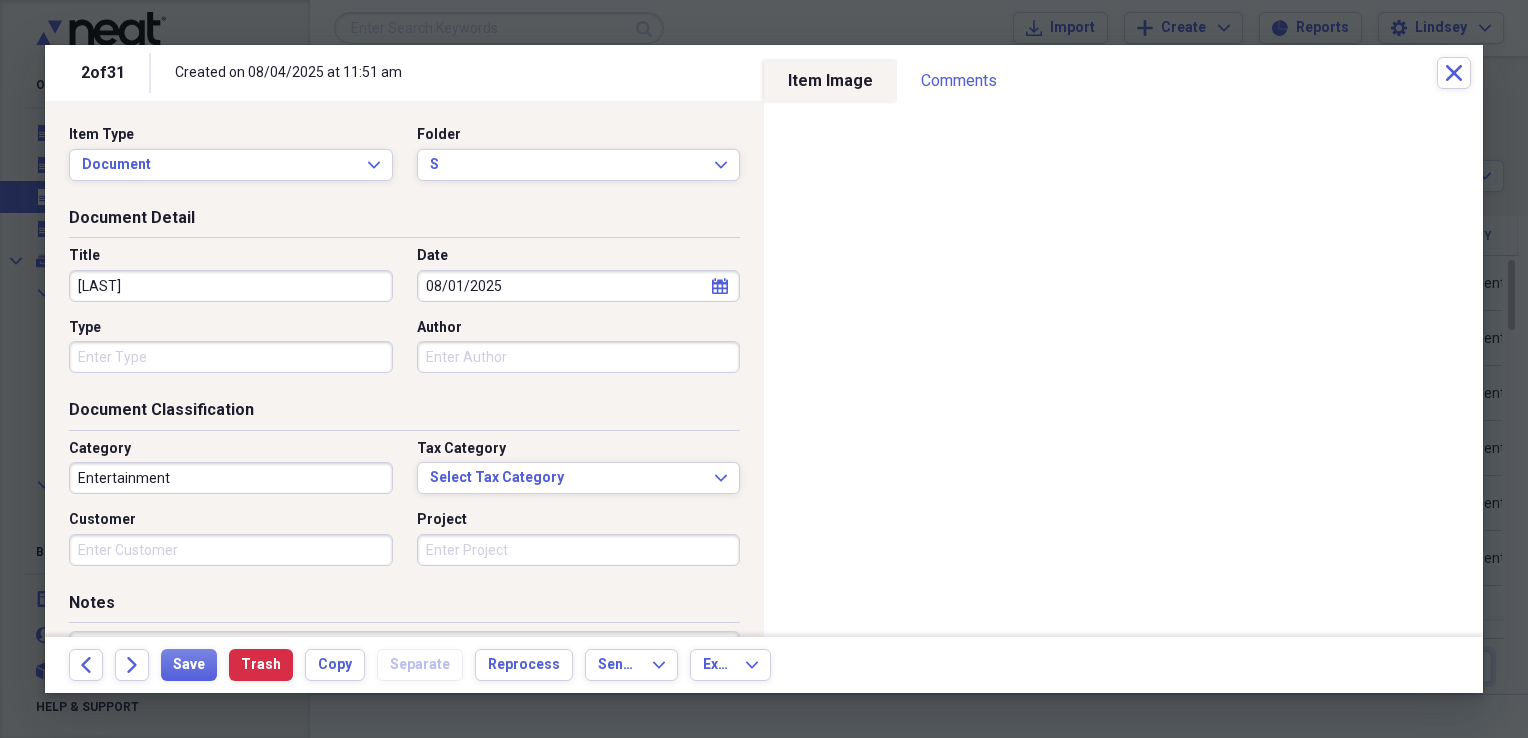 type 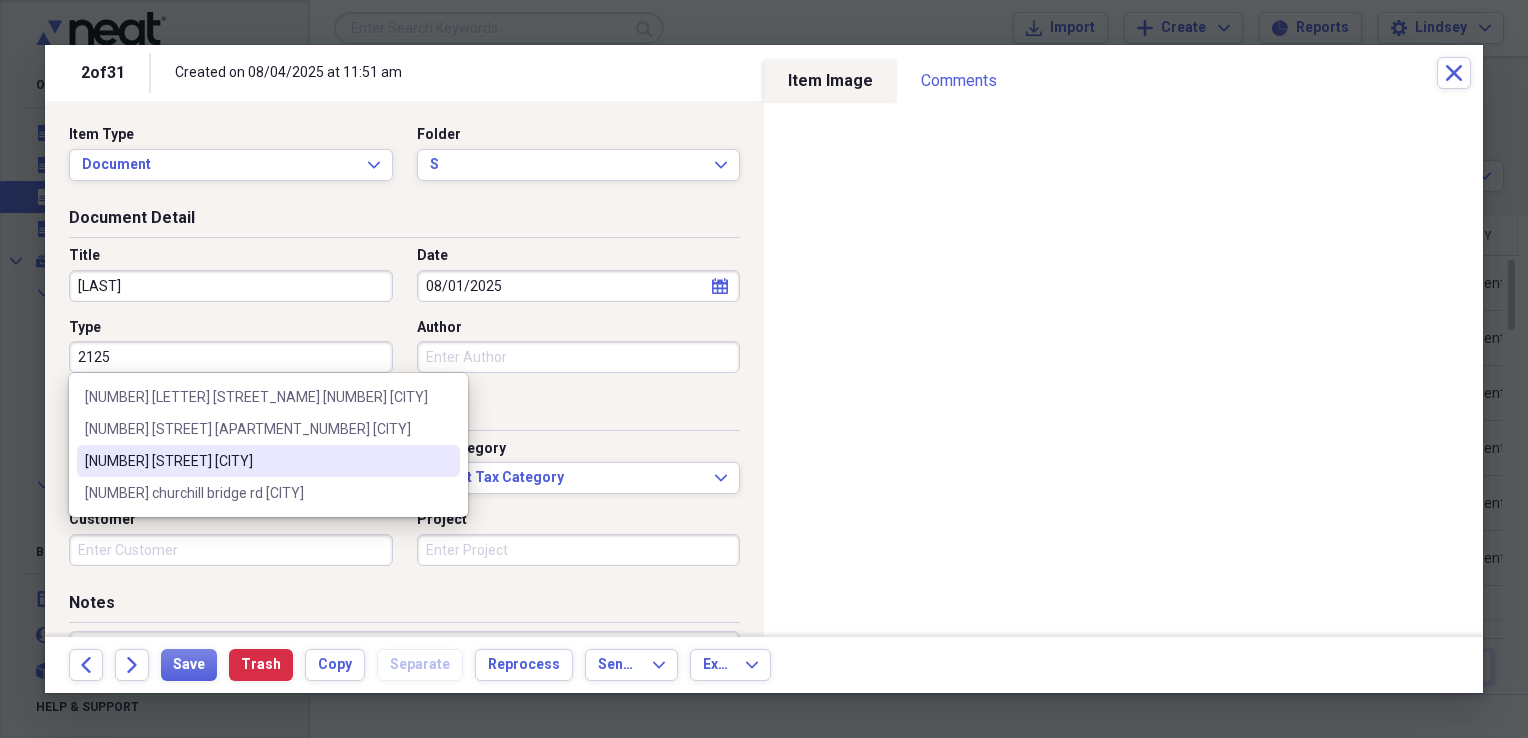 type on "[NUMBER] [STREET] #[NUMBER]  [CITY]" 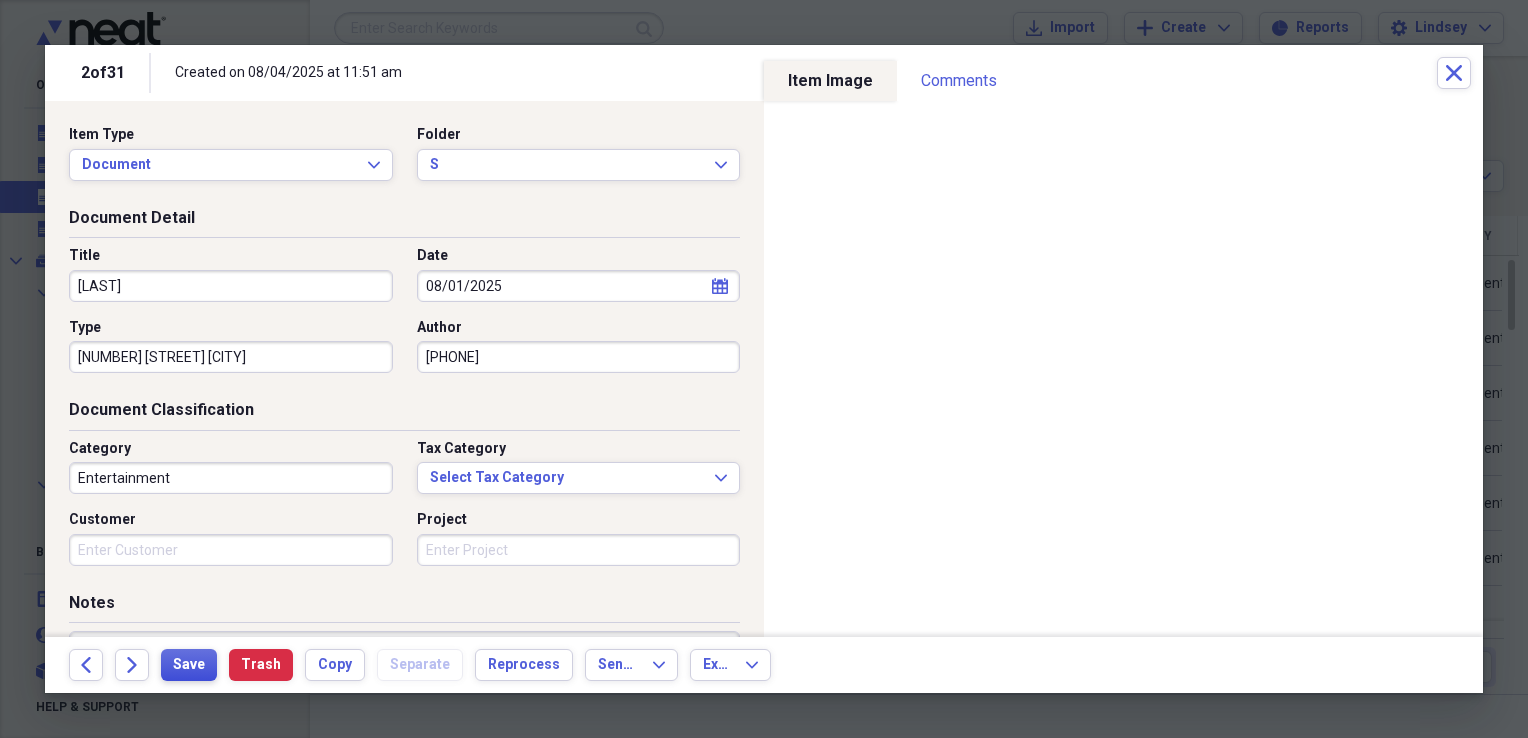 type on "9797998550" 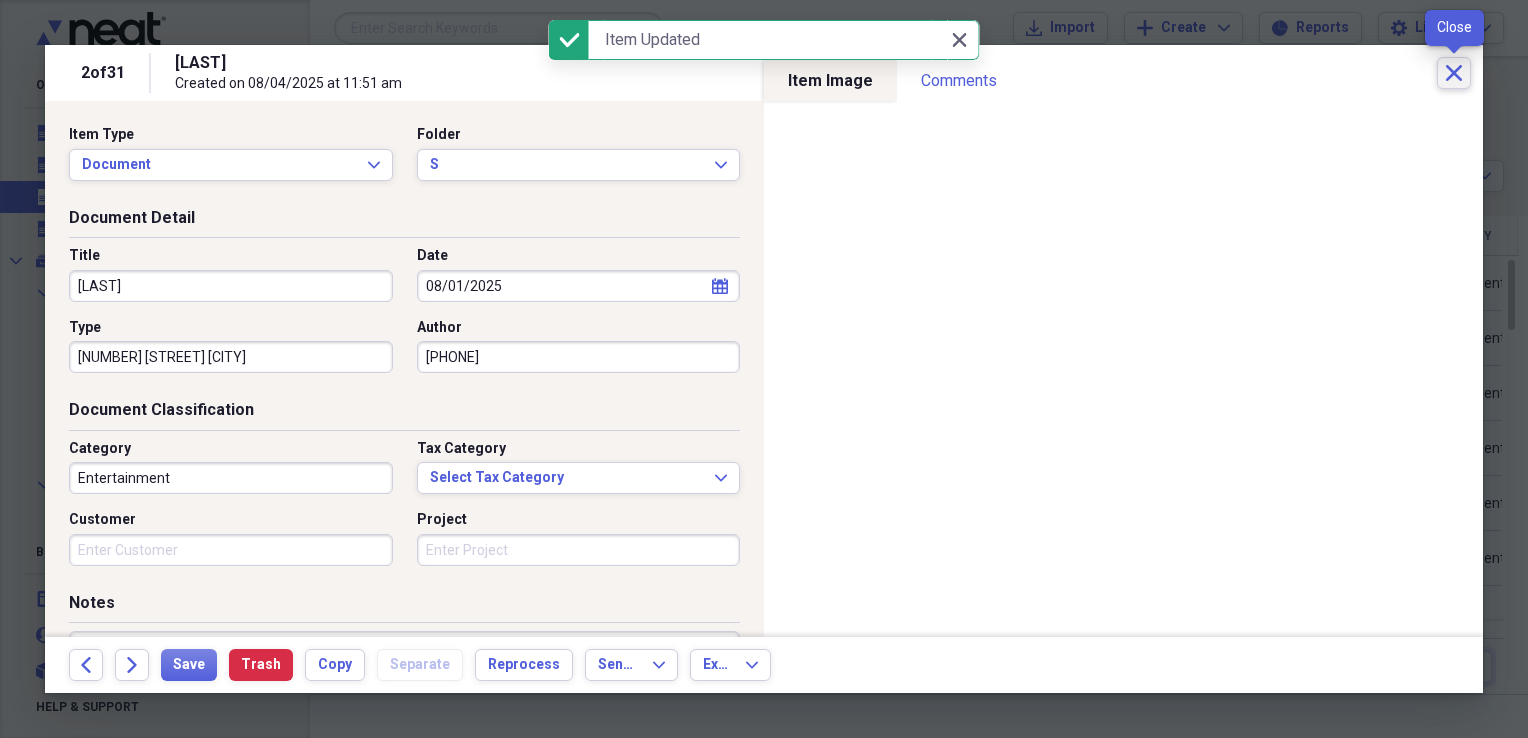 click 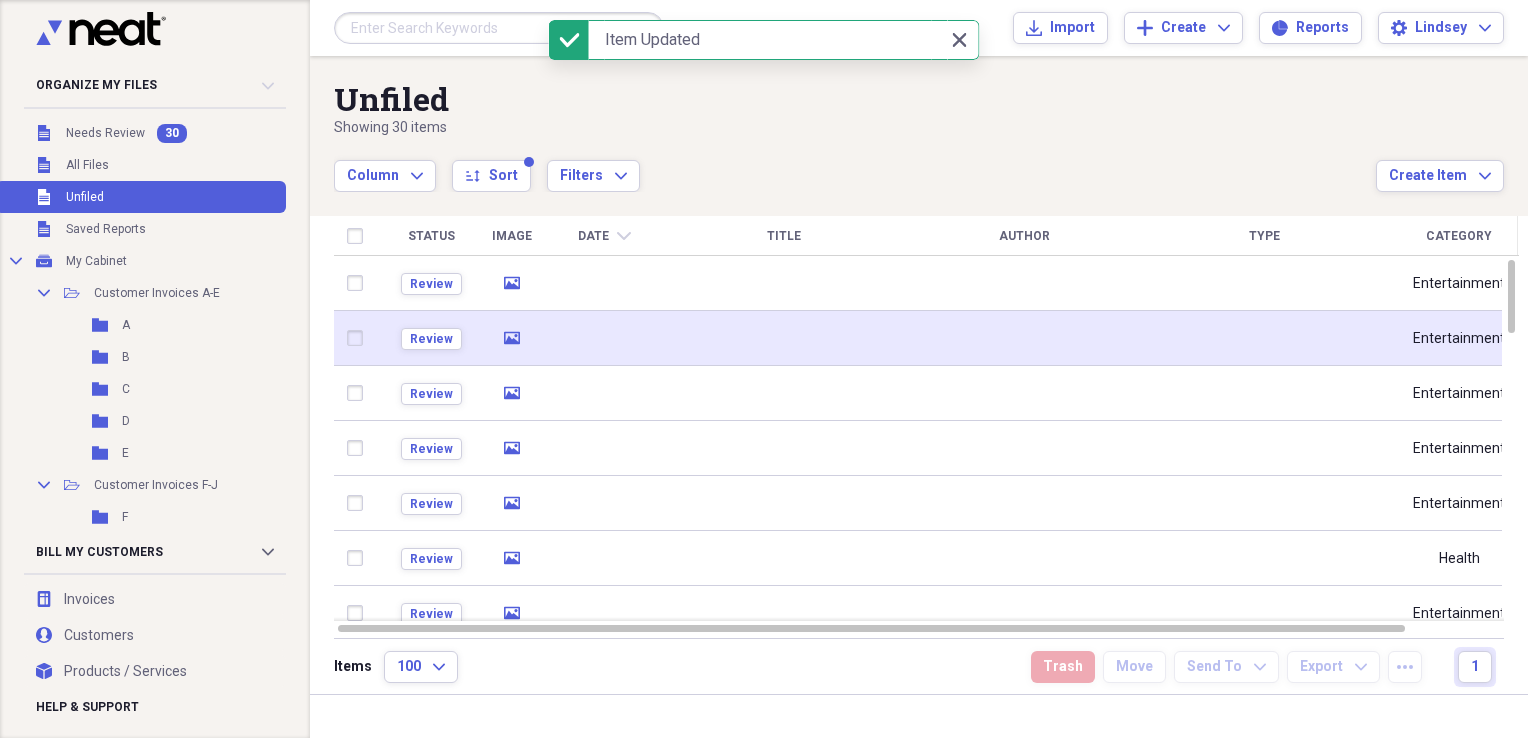 click at bounding box center [604, 338] 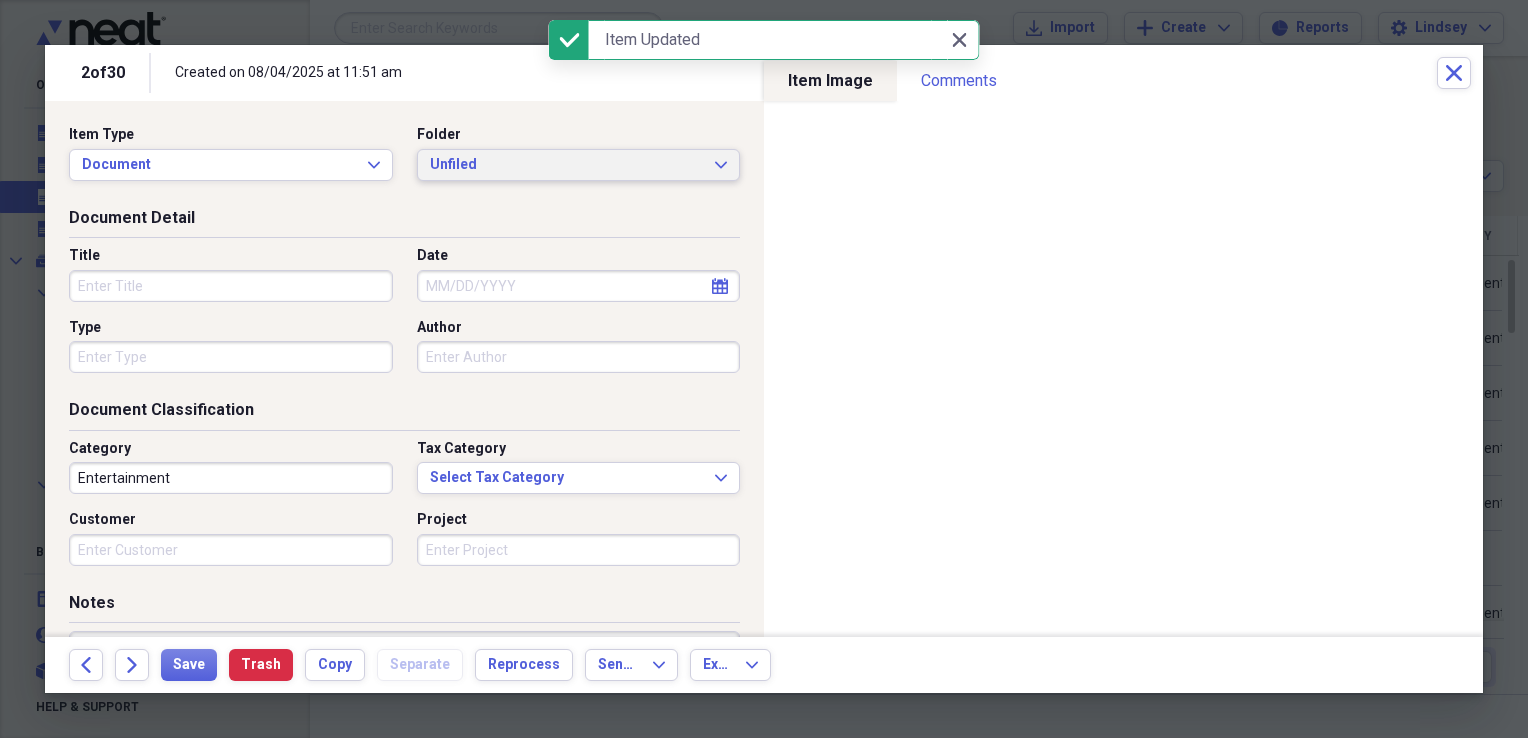 click on "Unfiled" at bounding box center (567, 165) 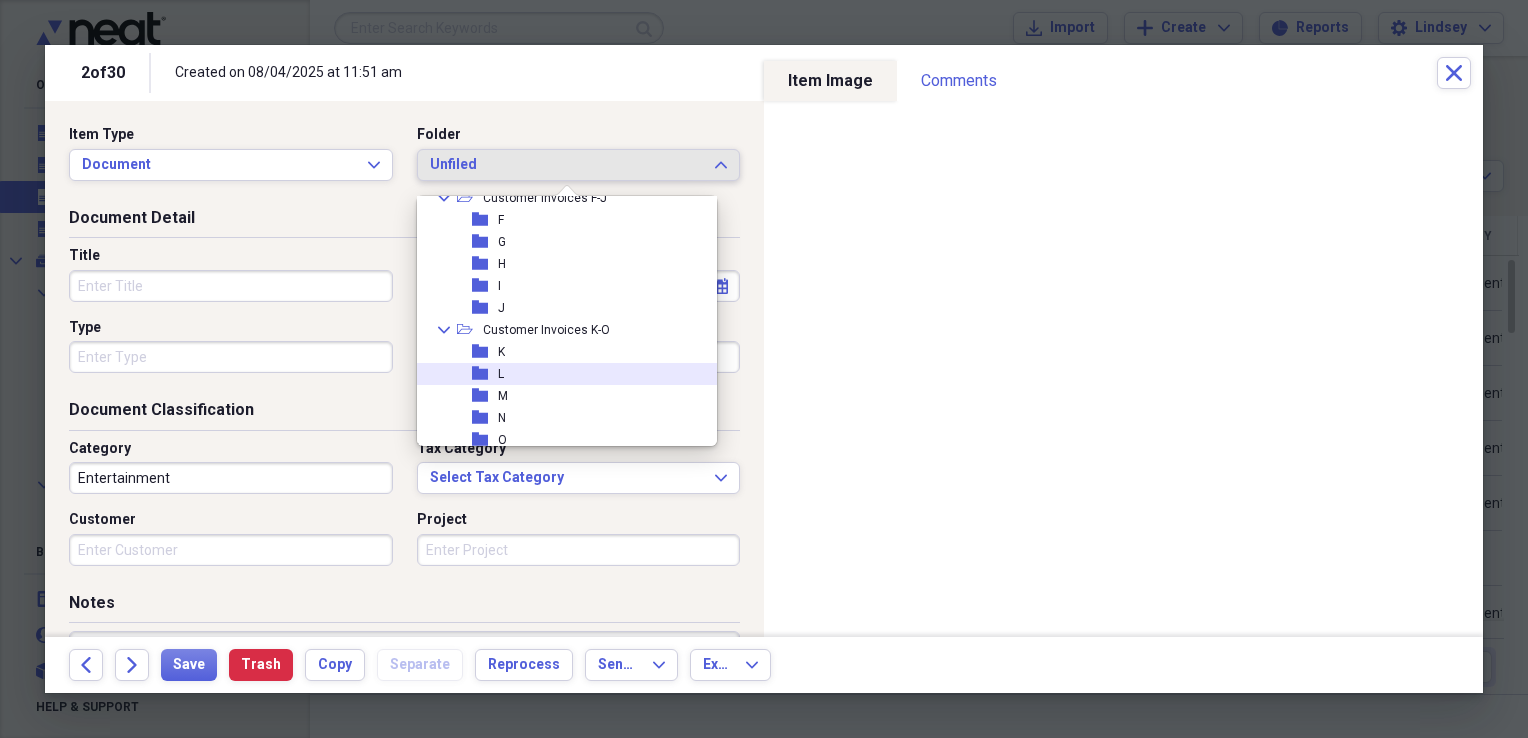 scroll, scrollTop: 252, scrollLeft: 0, axis: vertical 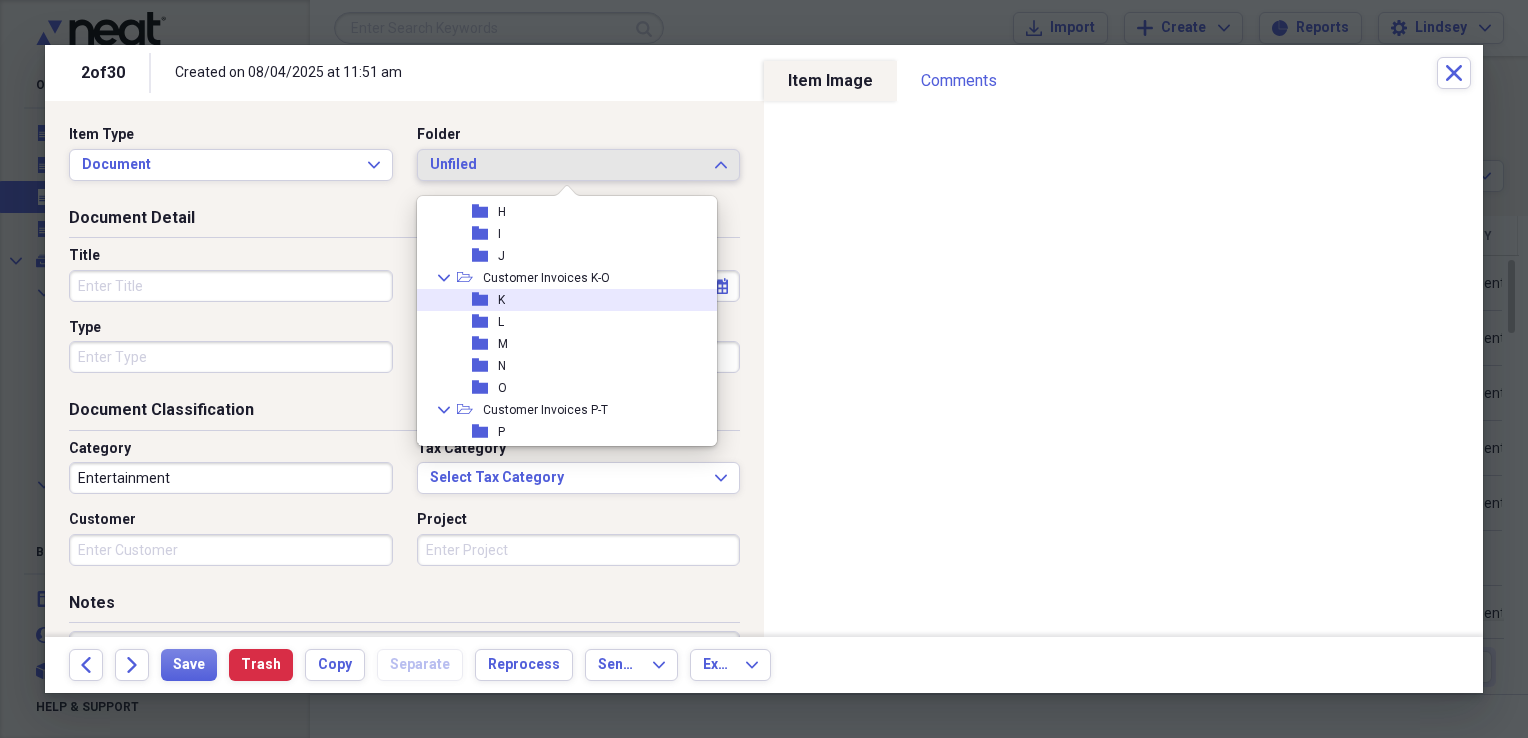 click on "folder K" at bounding box center (559, 300) 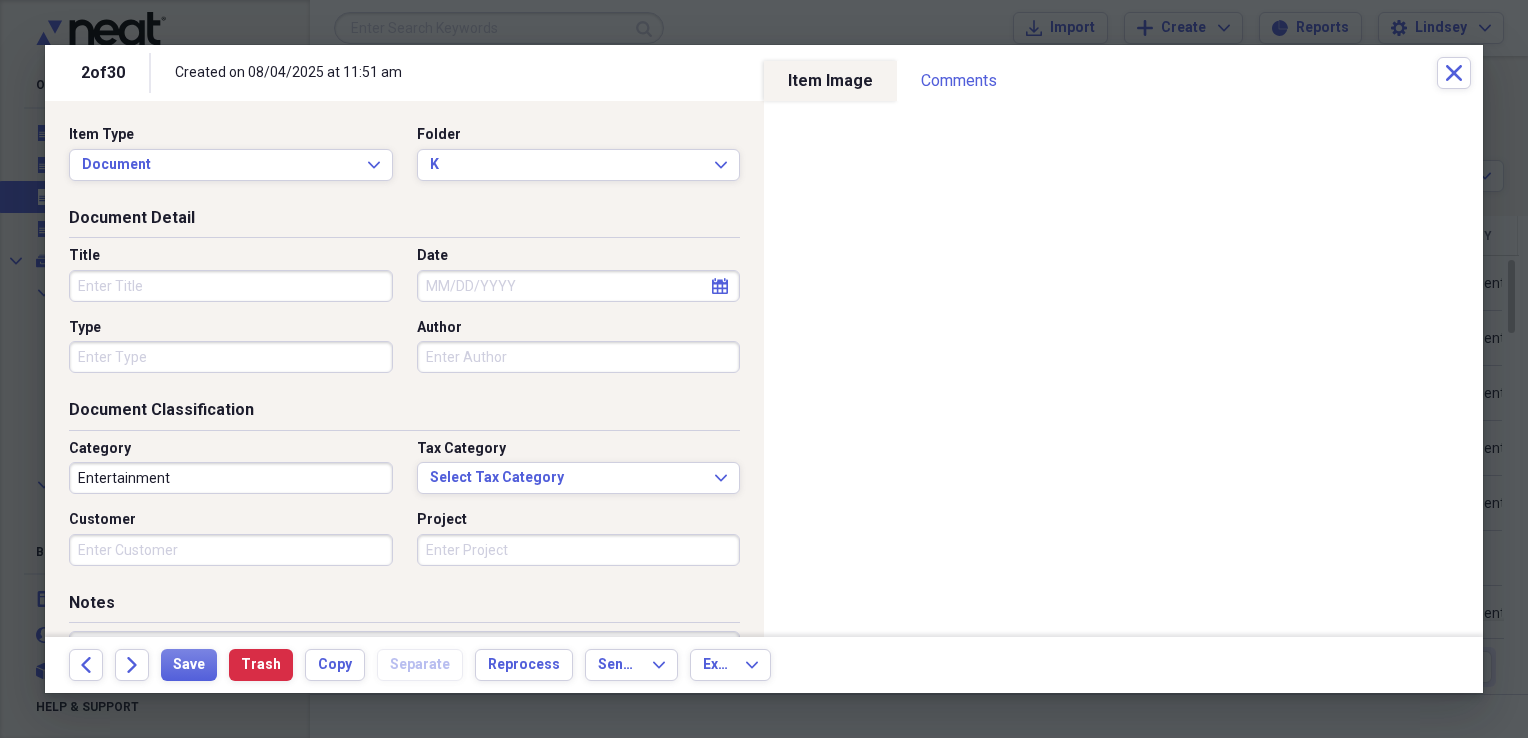 click on "Title" at bounding box center [231, 286] 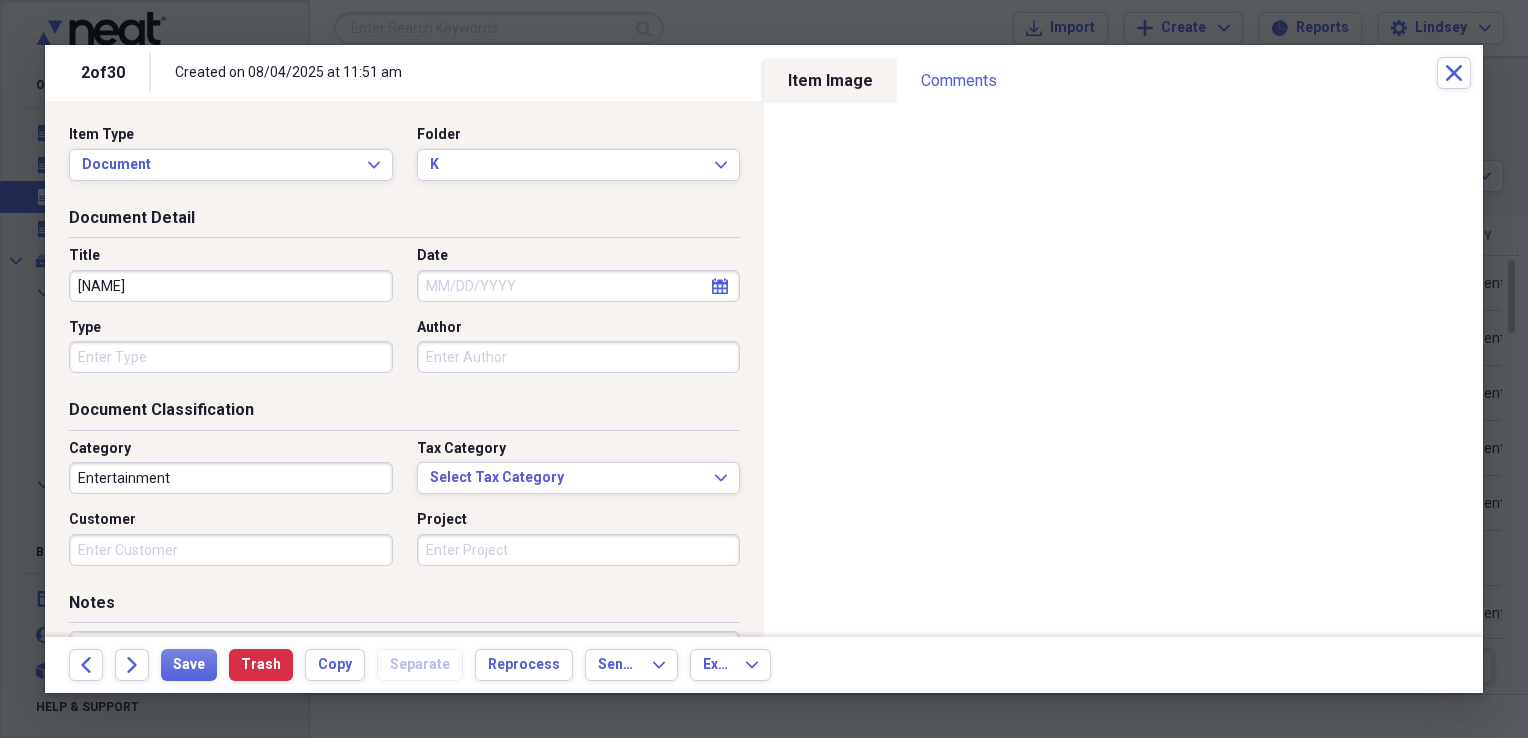 type on "Kingrea" 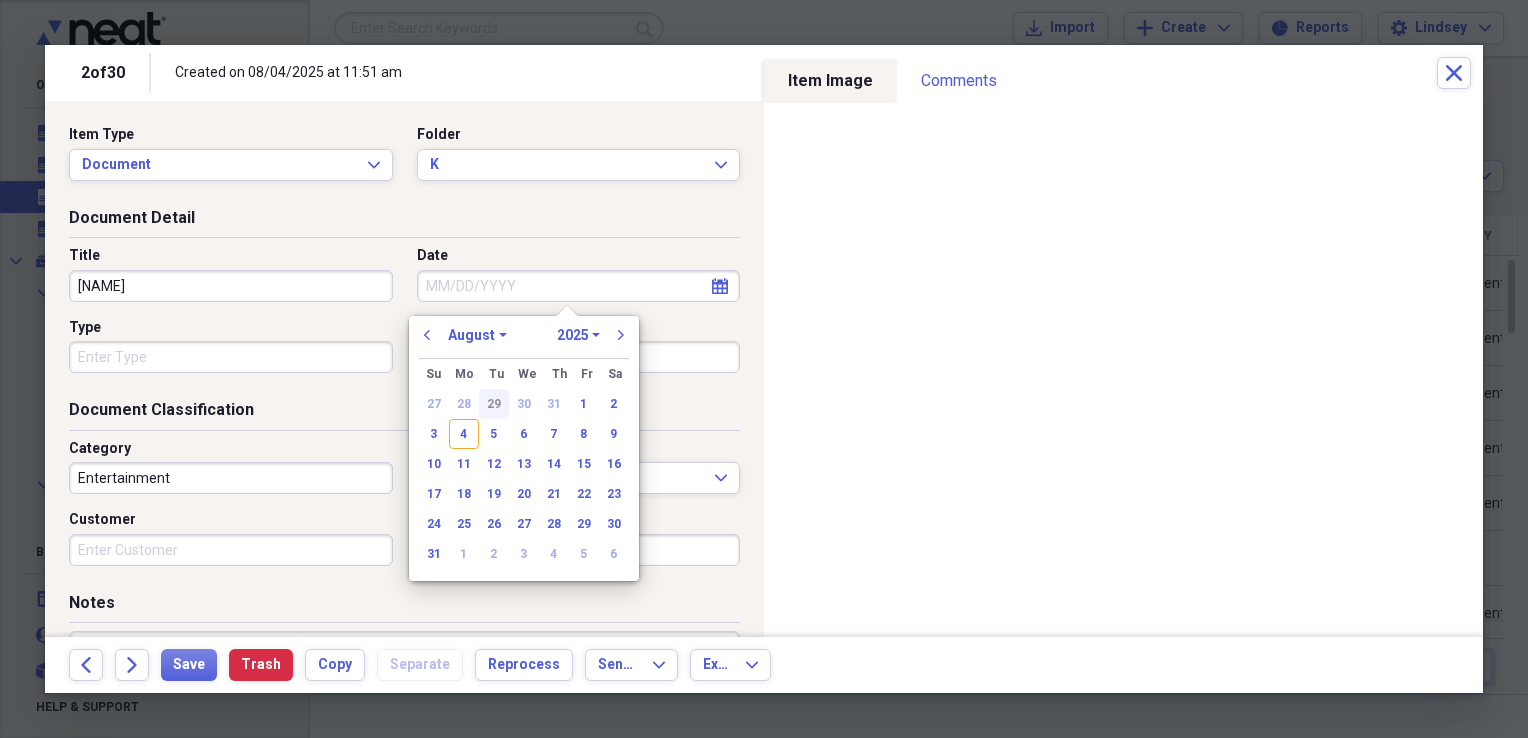 click on "29" at bounding box center [494, 404] 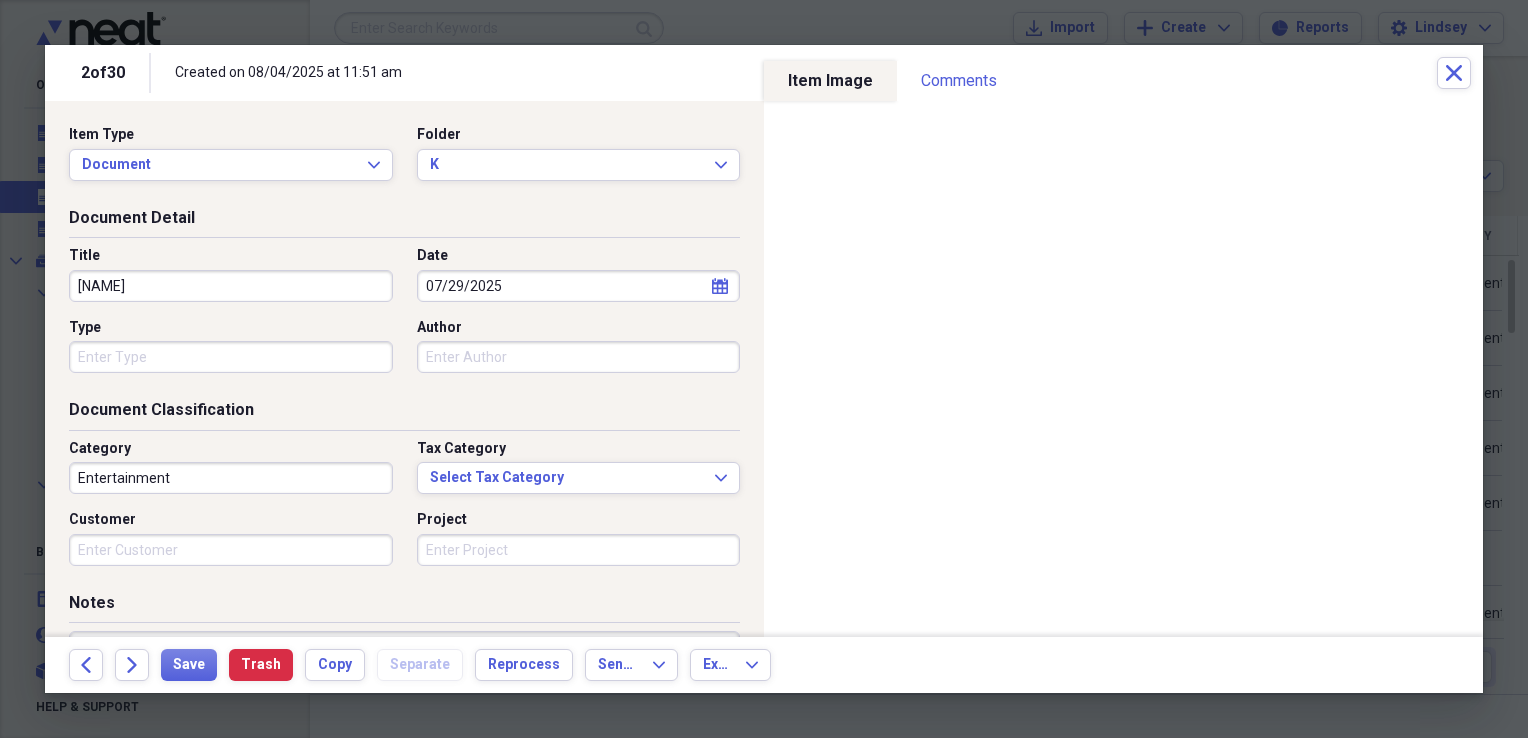 type 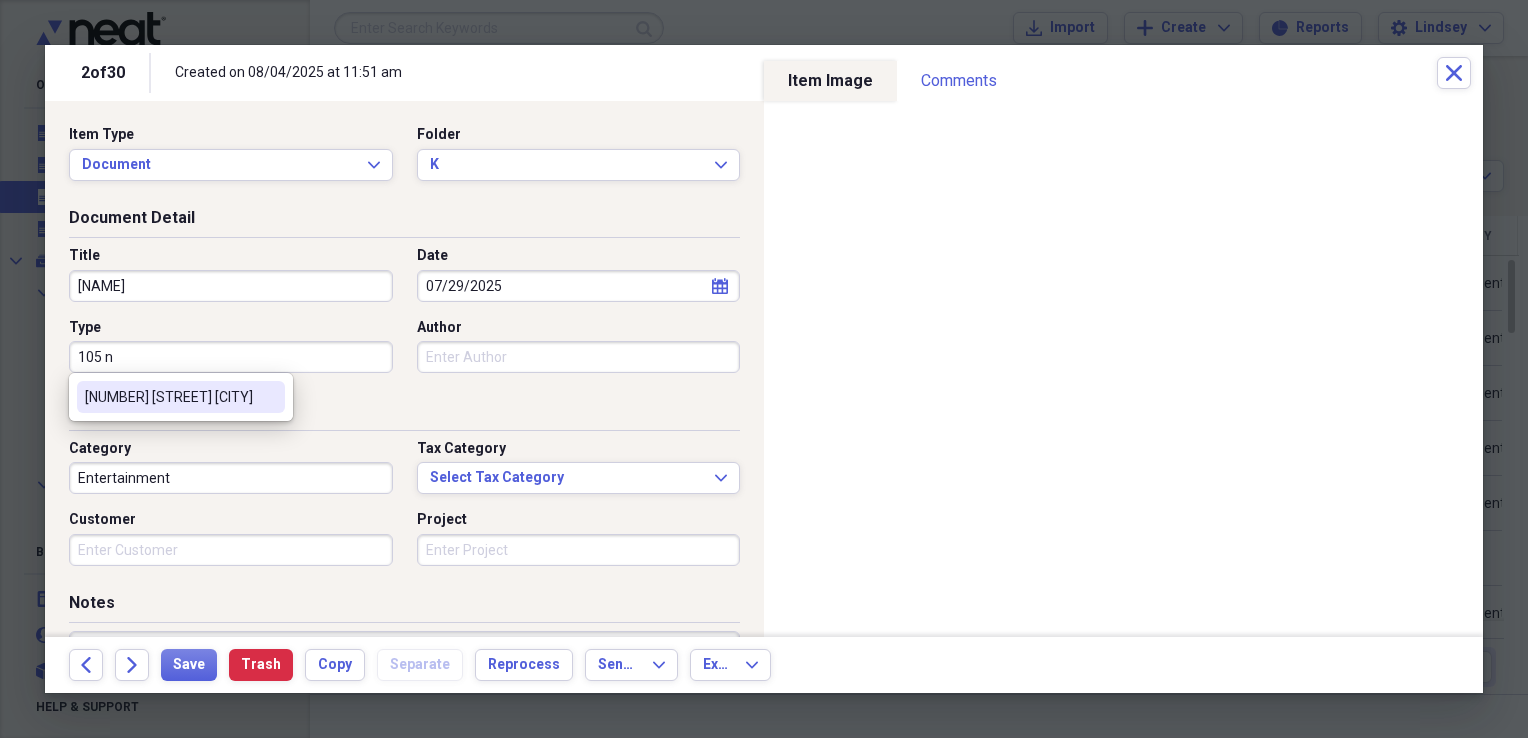 type on "[NUMBER] [STREET] [CITY]" 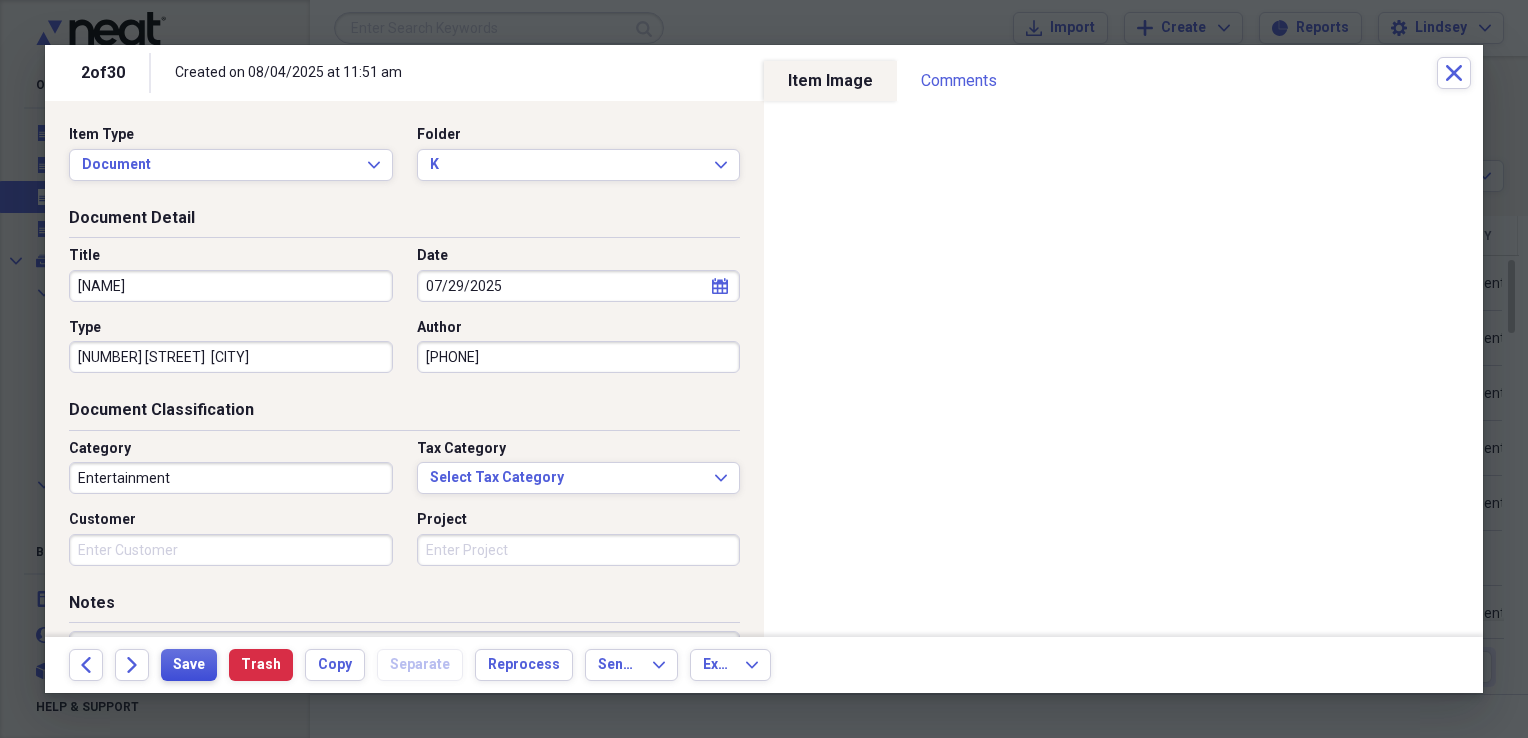 type on "9797098474" 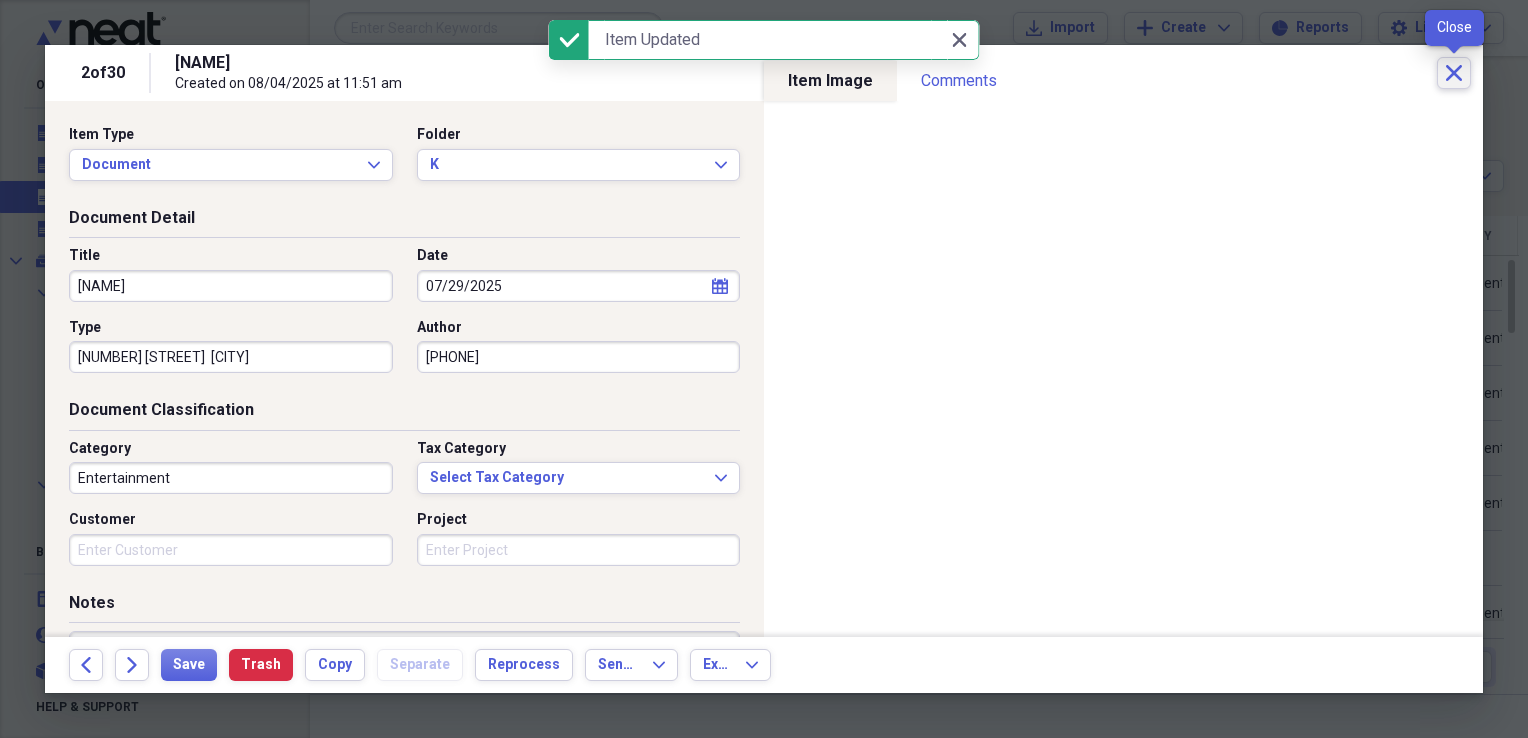 click on "Close" 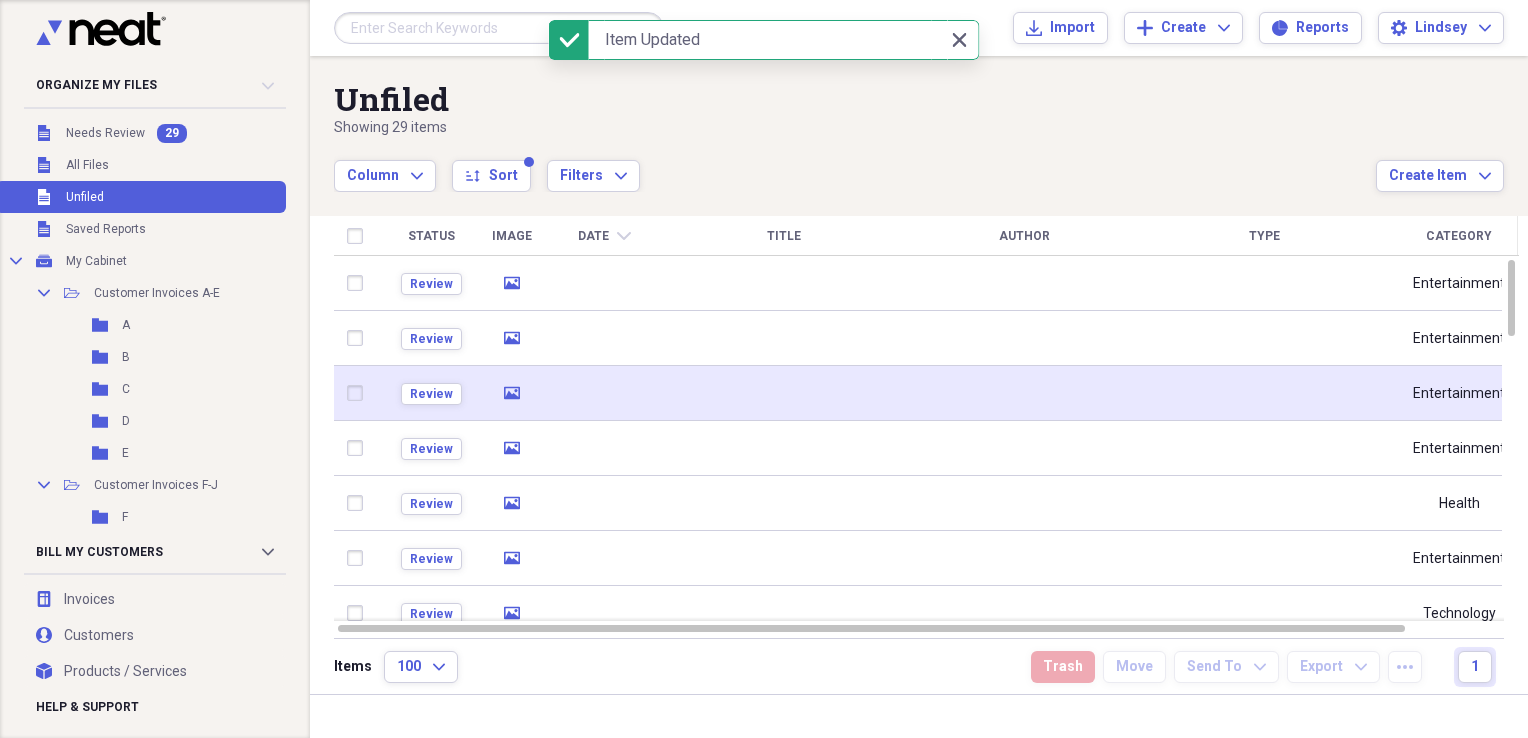 click at bounding box center [784, 393] 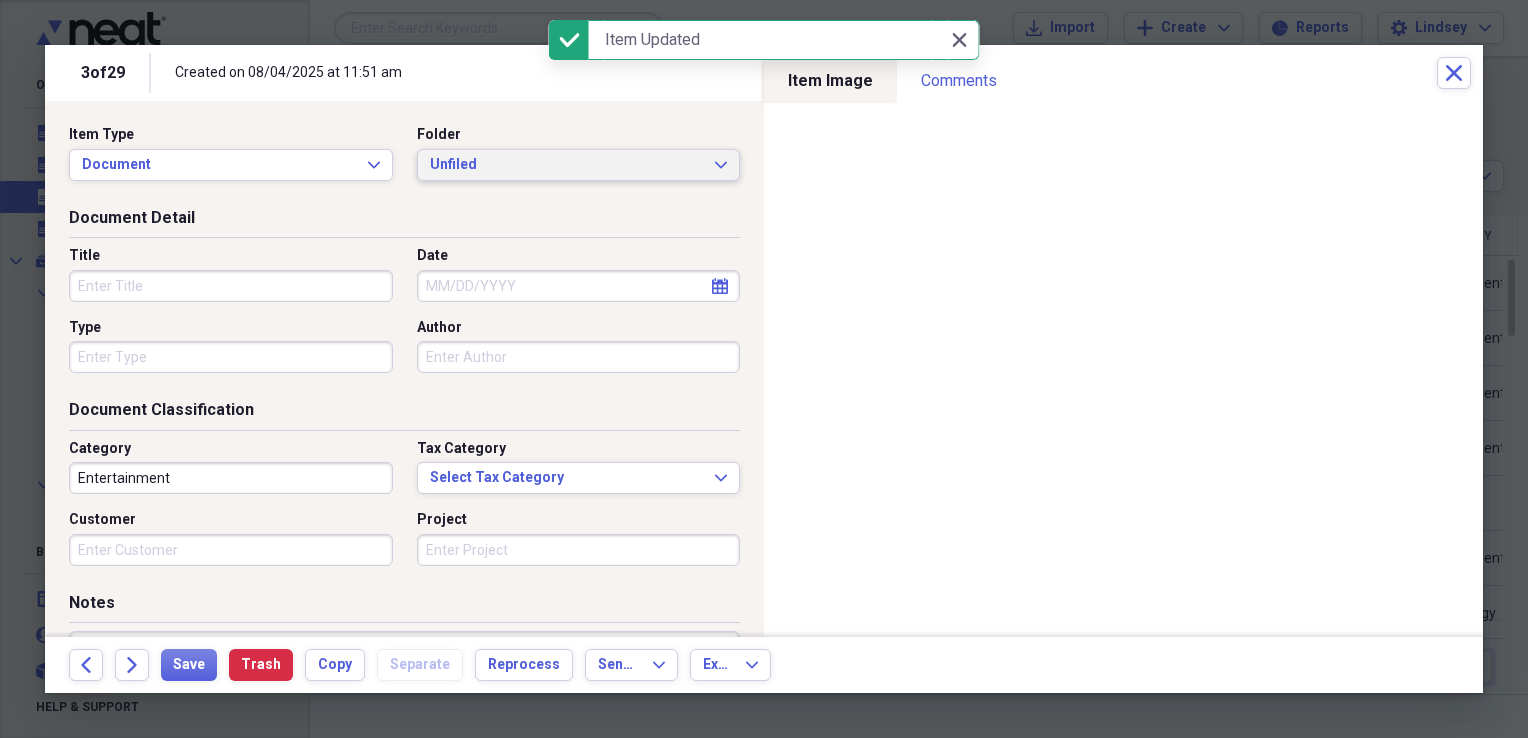 click on "Unfiled Expand" at bounding box center [579, 165] 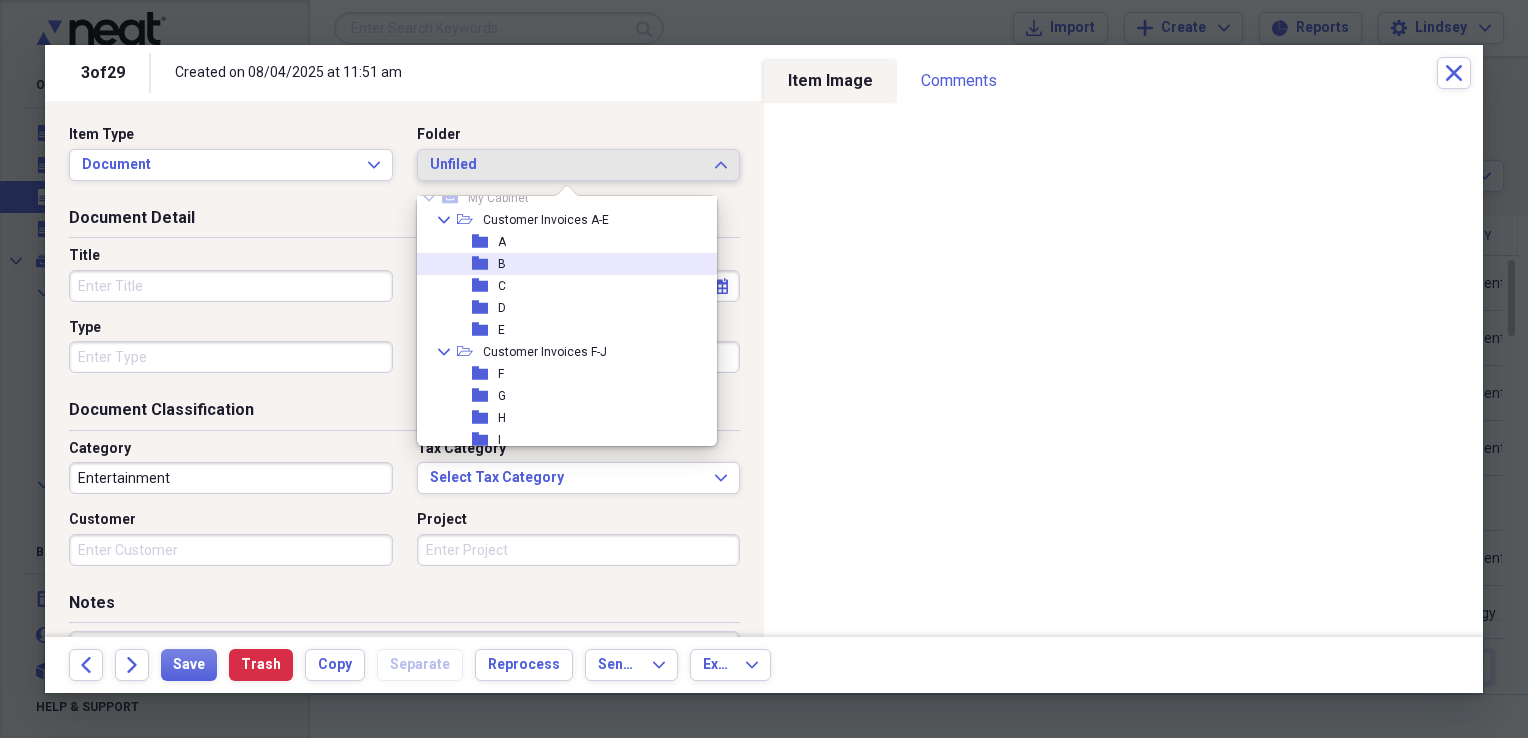 scroll, scrollTop: 100, scrollLeft: 0, axis: vertical 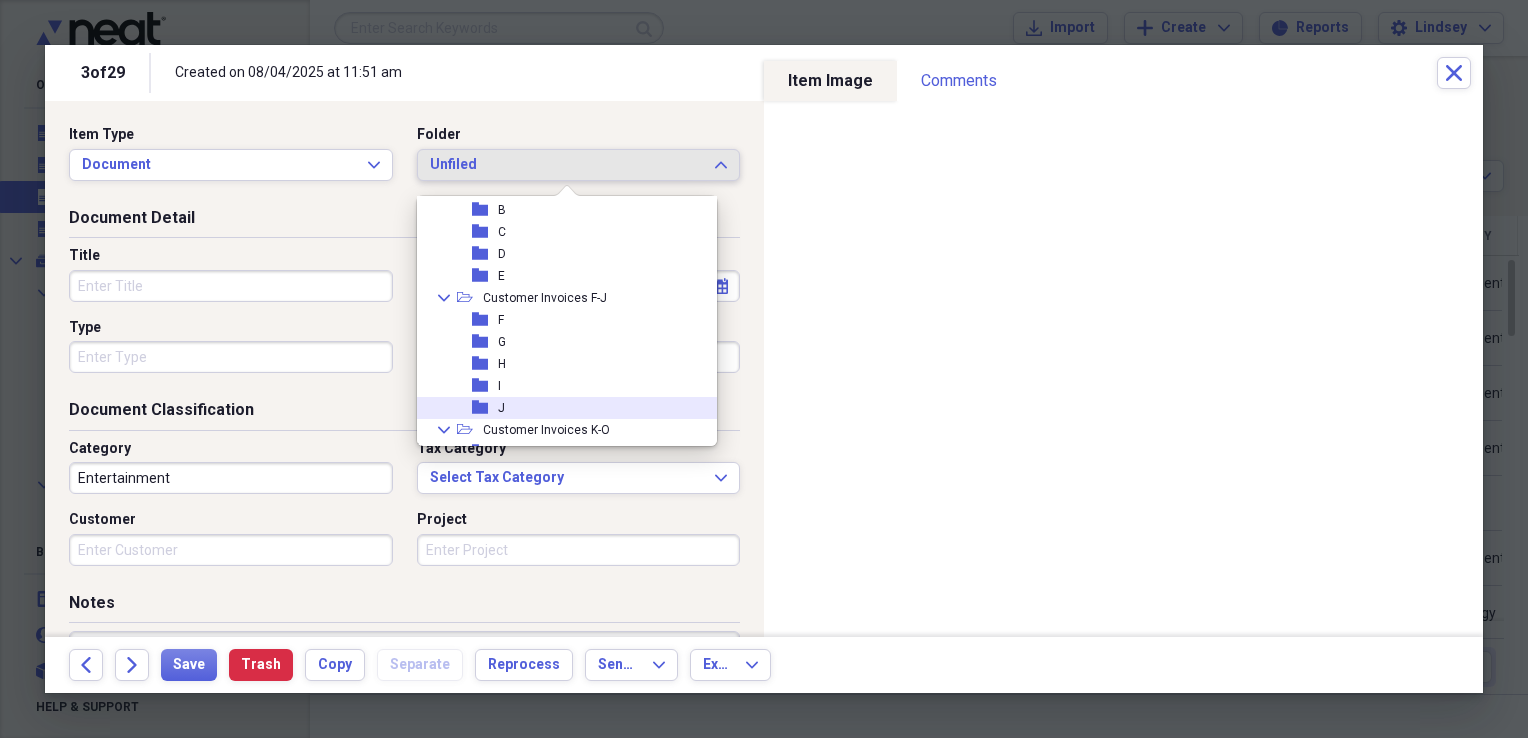 drag, startPoint x: 546, startPoint y: 410, endPoint x: 432, endPoint y: 378, distance: 118.40608 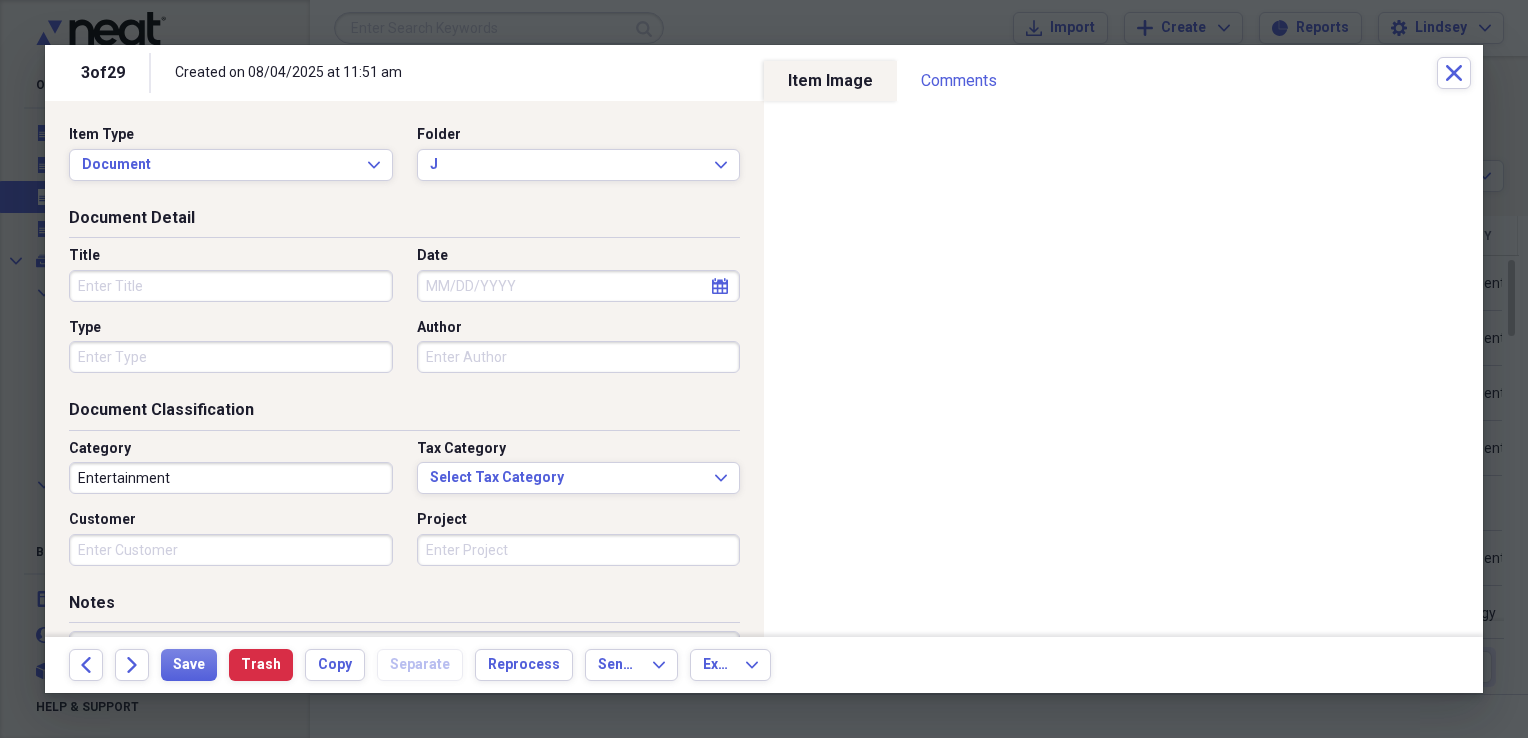 click on "Title" at bounding box center [231, 286] 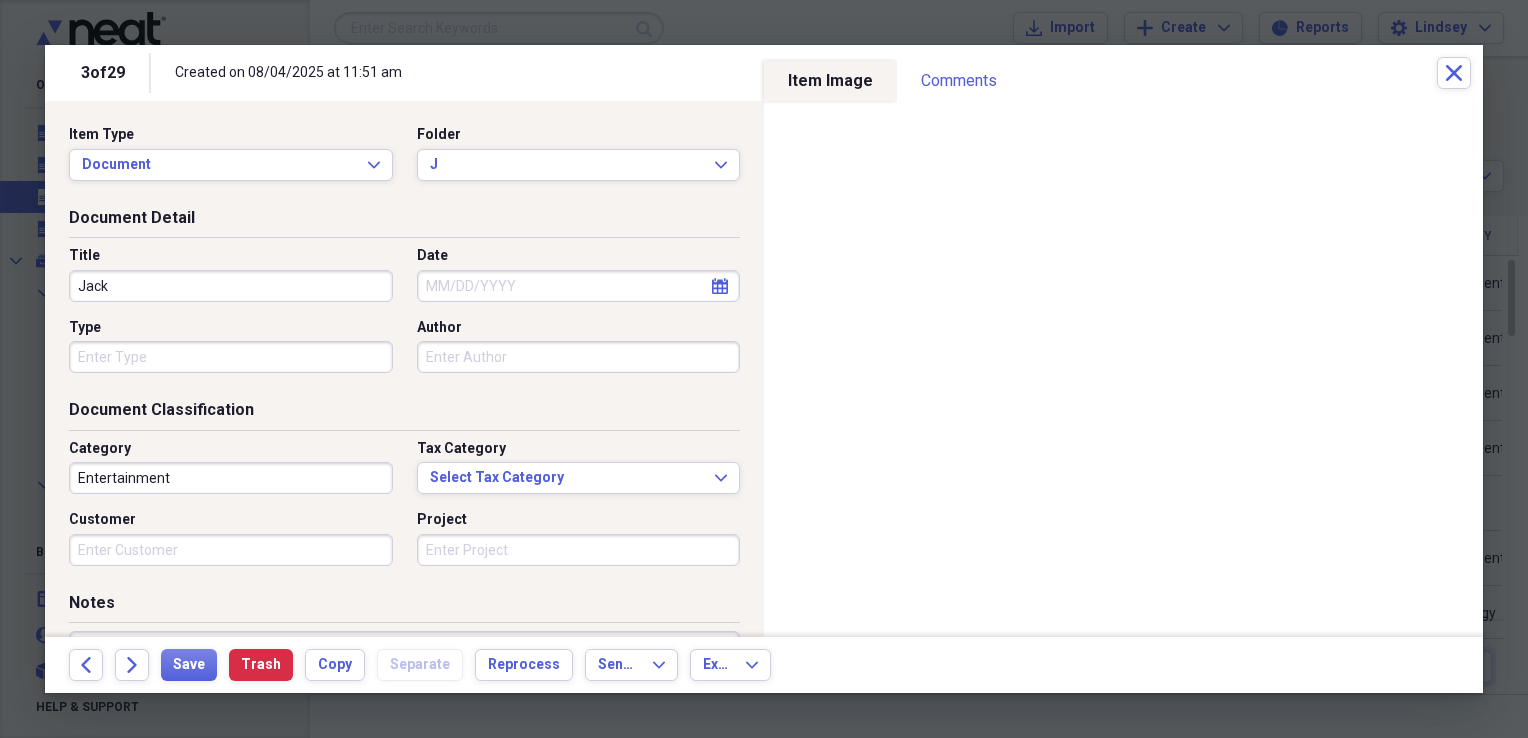 type on "Jack" 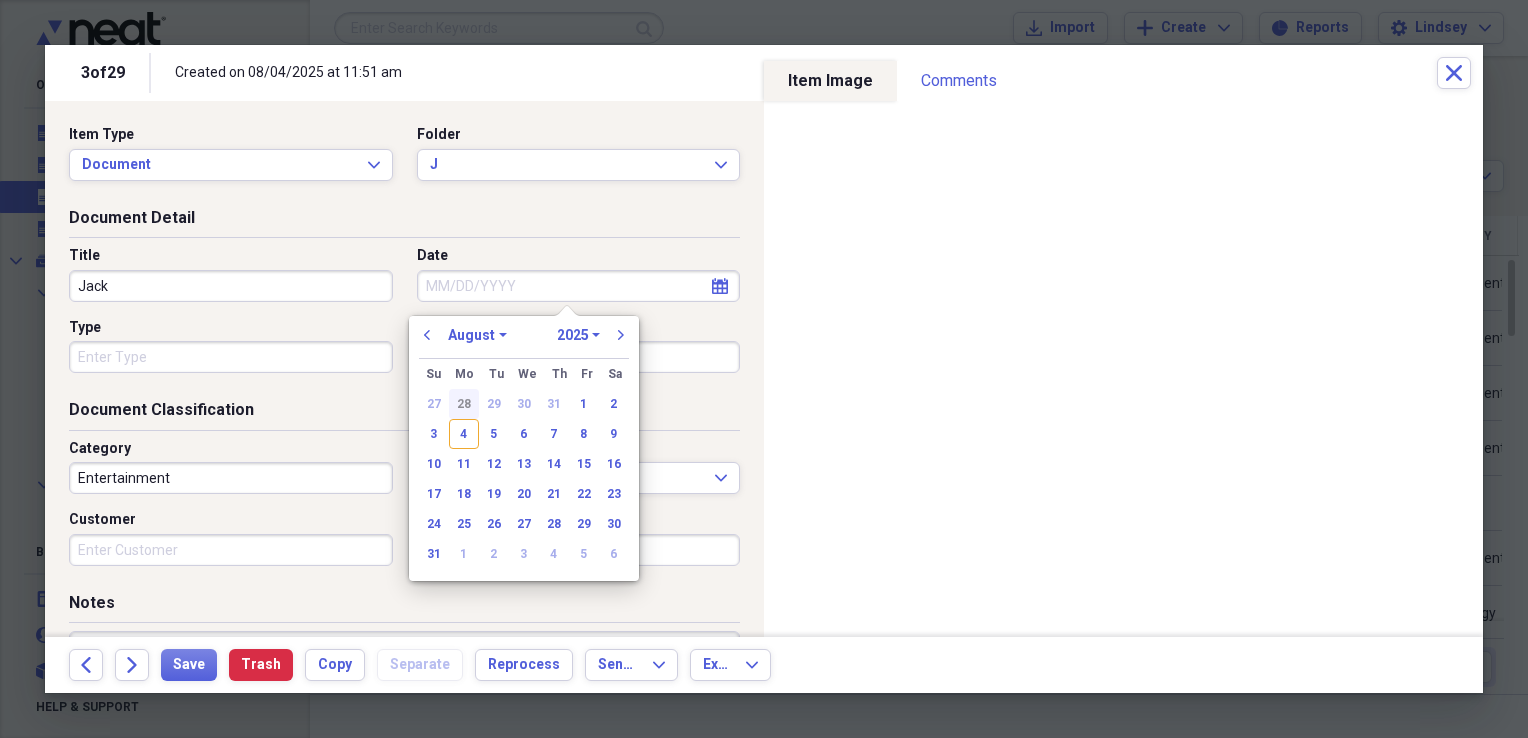 click on "28" at bounding box center (464, 404) 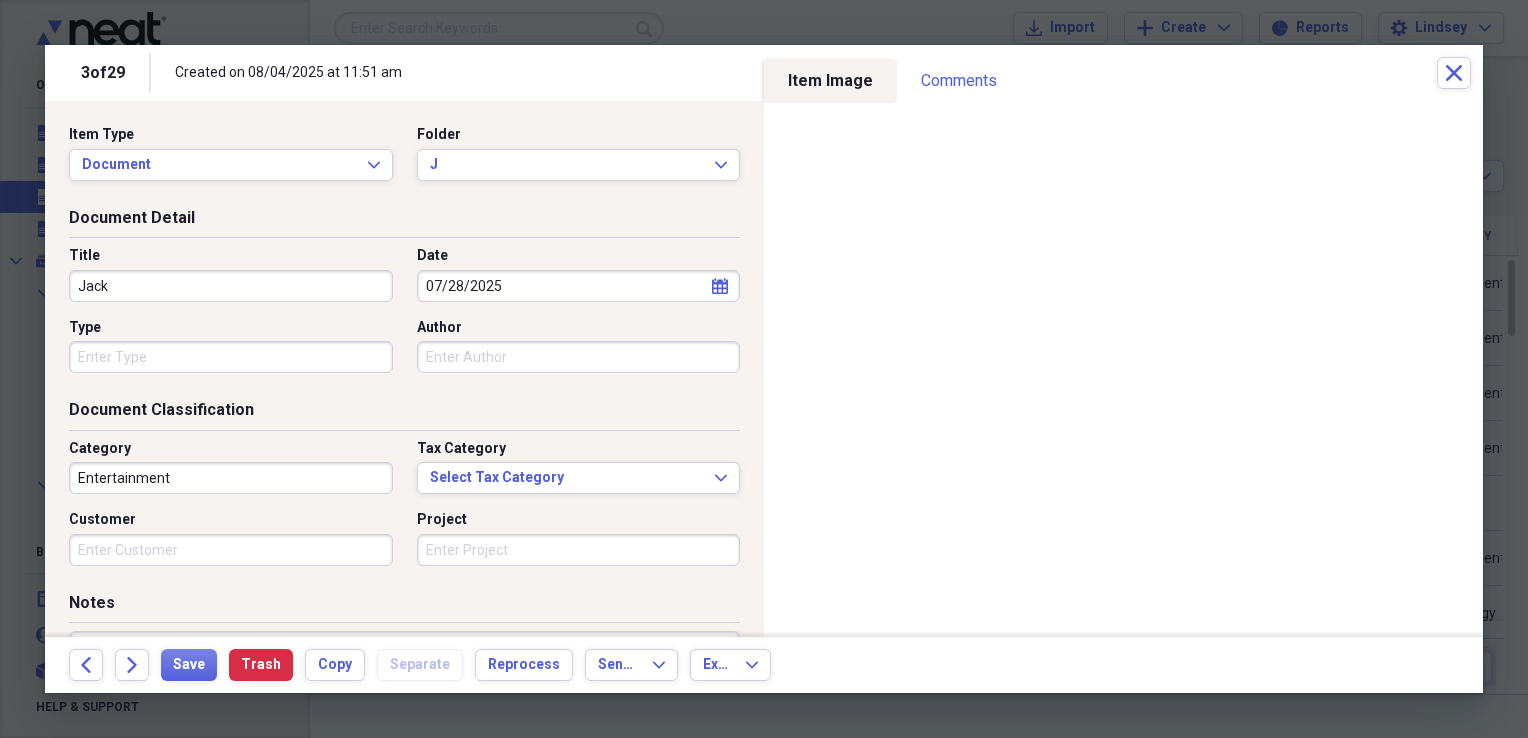 type 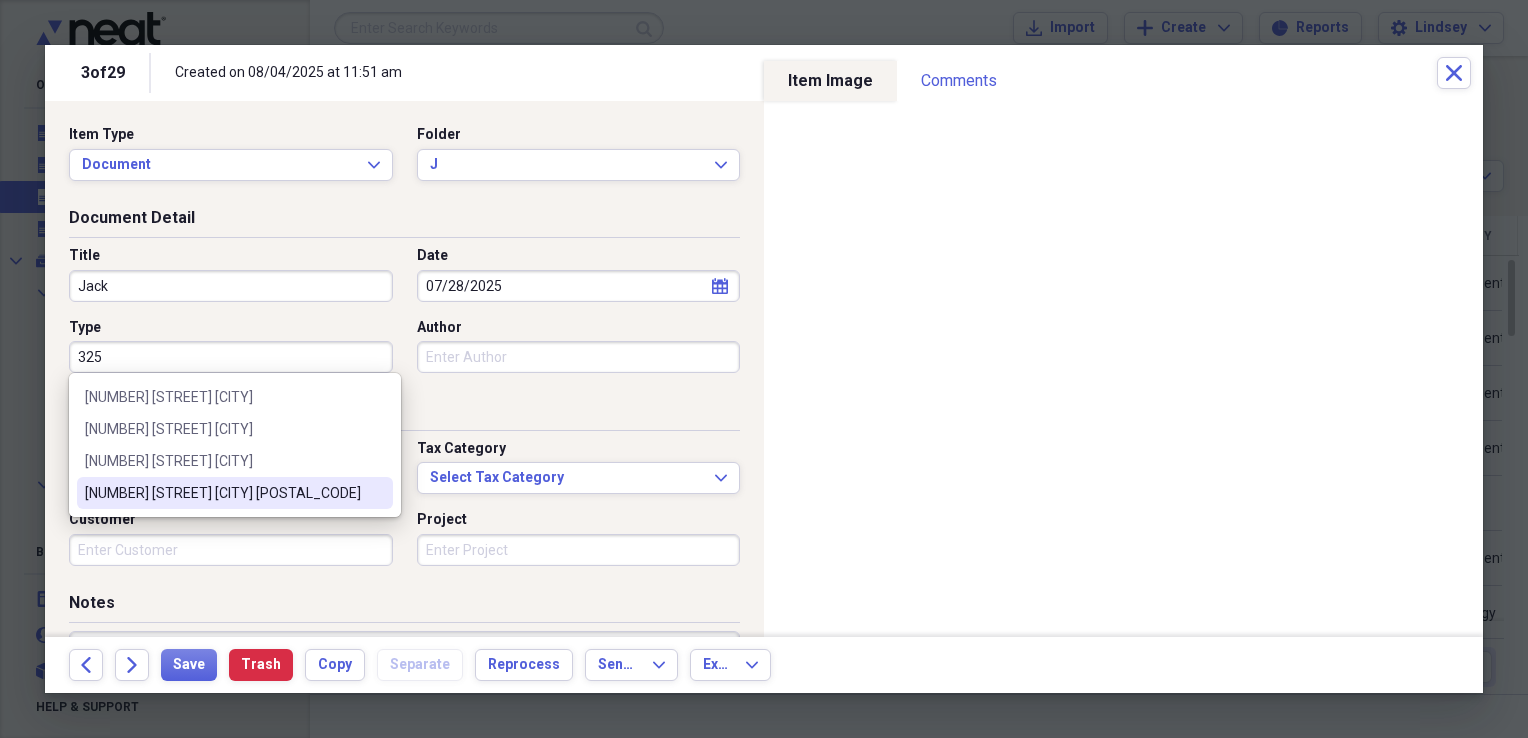 type on "[NUMBER] [STREET] [CITY] [ZIP]" 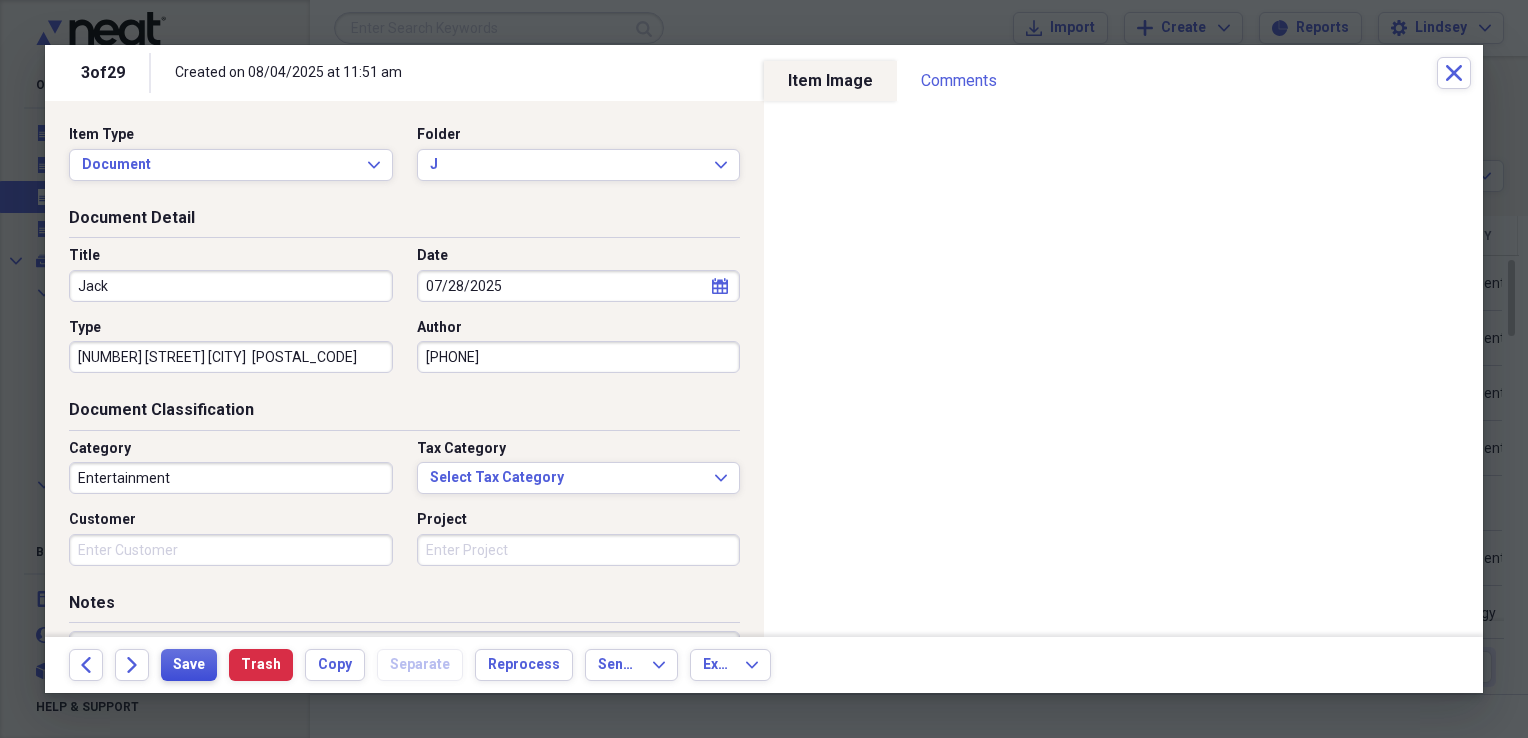 type on "9792855470" 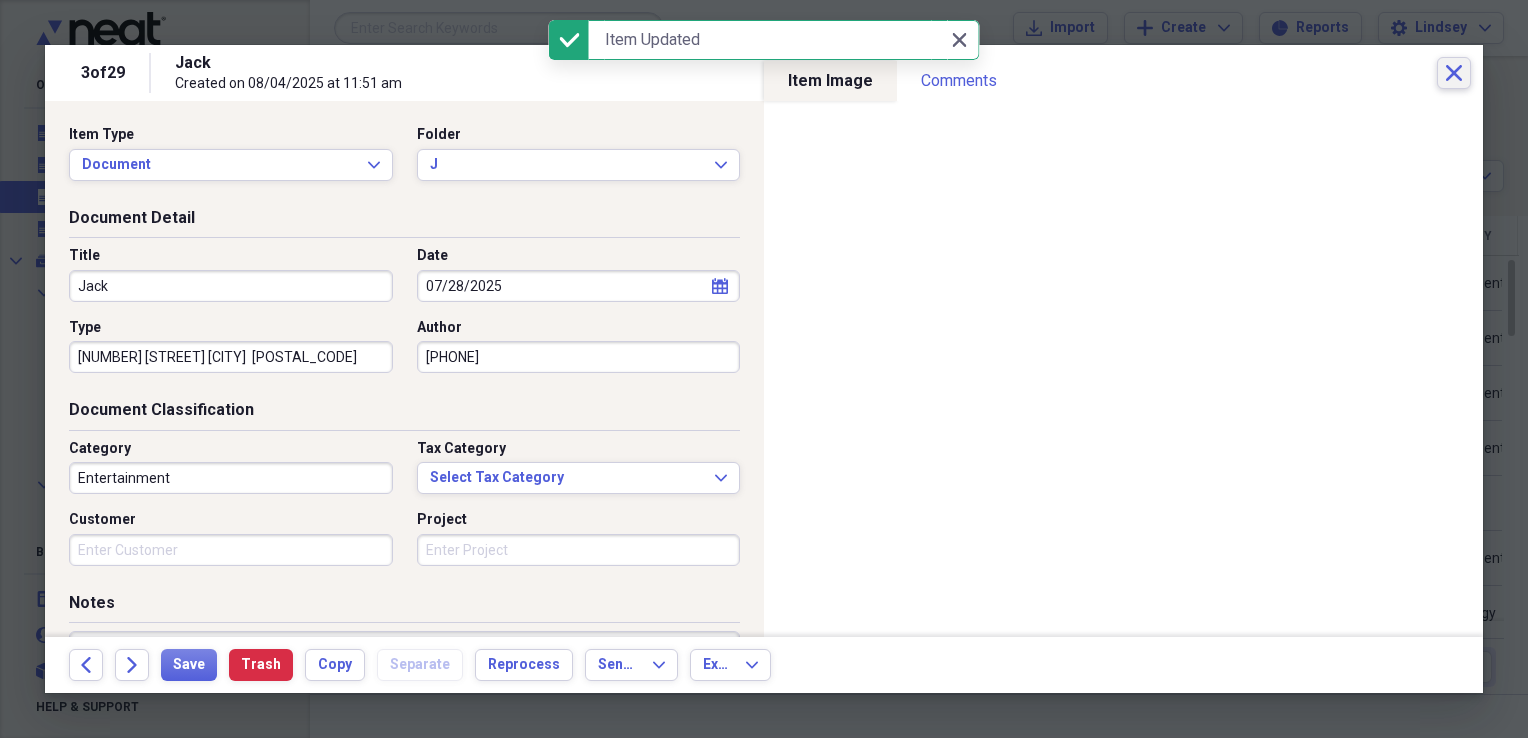 click 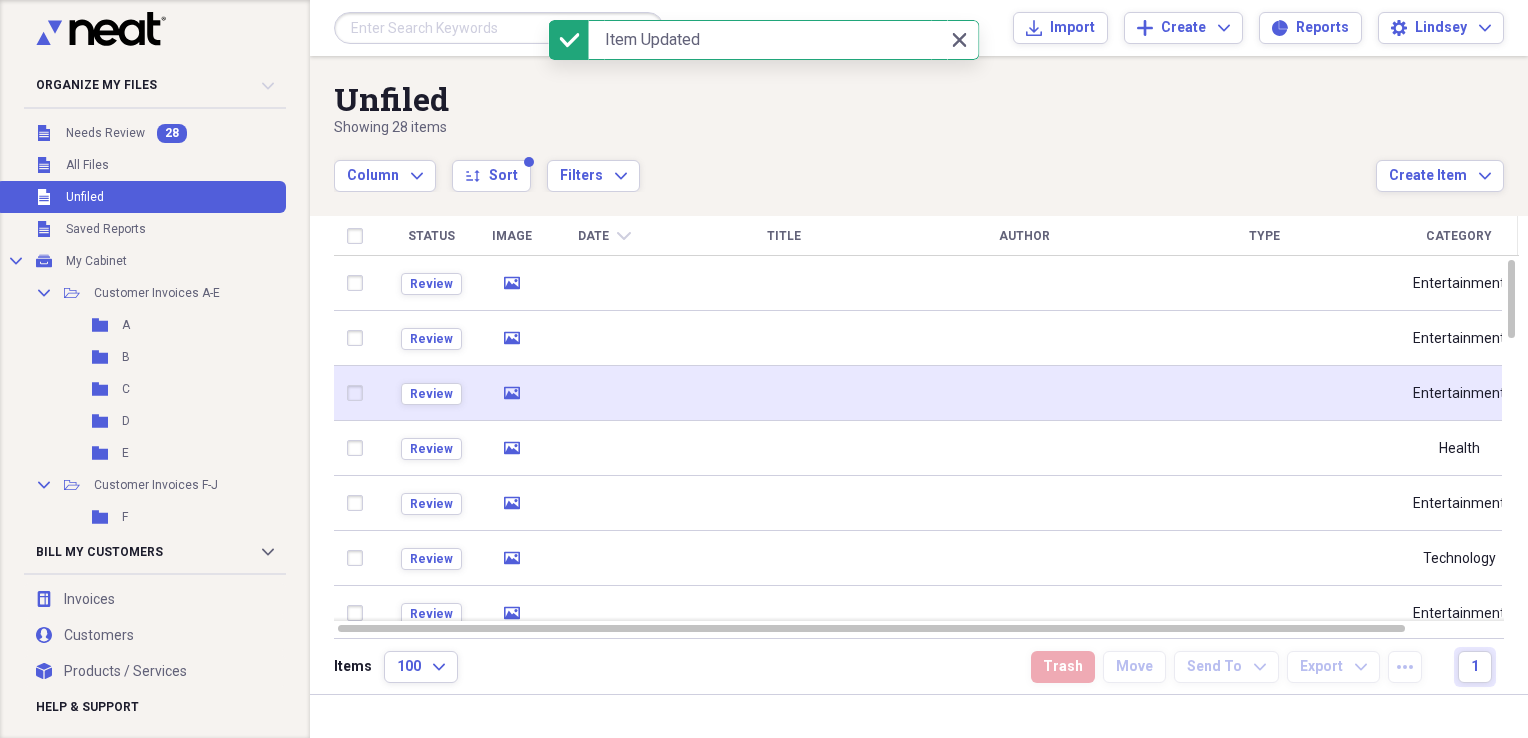 click at bounding box center [604, 393] 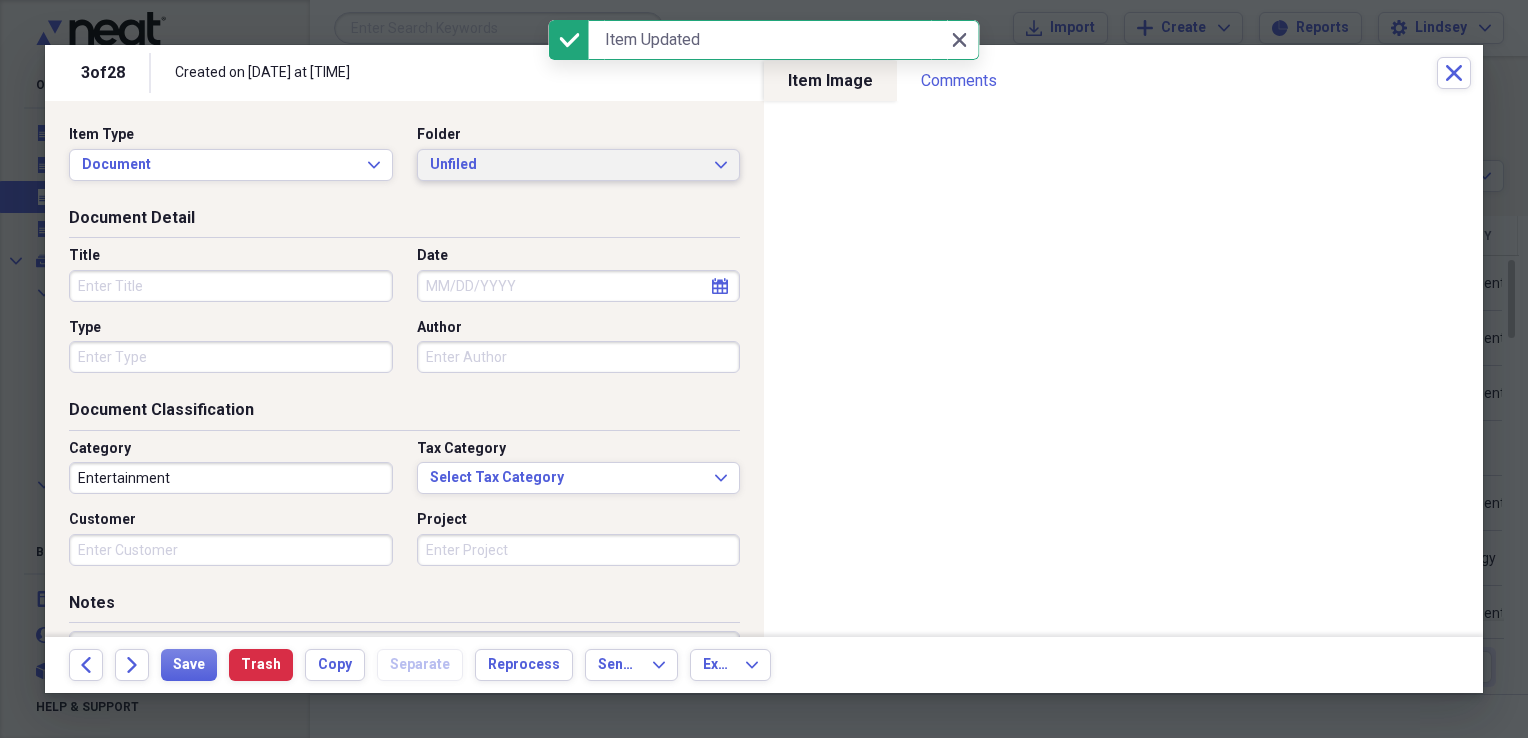 click on "Unfiled" at bounding box center [567, 165] 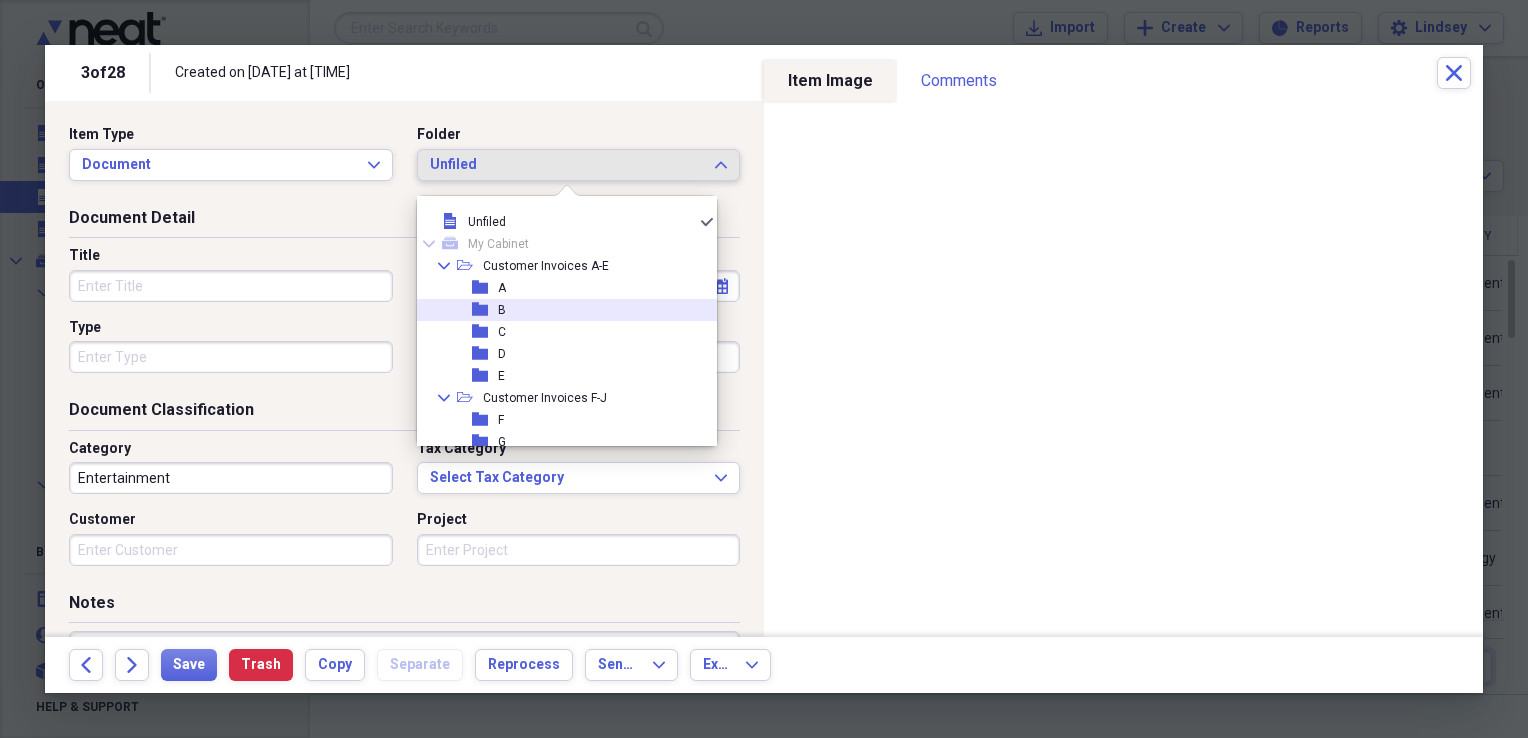 click on "folder B" at bounding box center (559, 310) 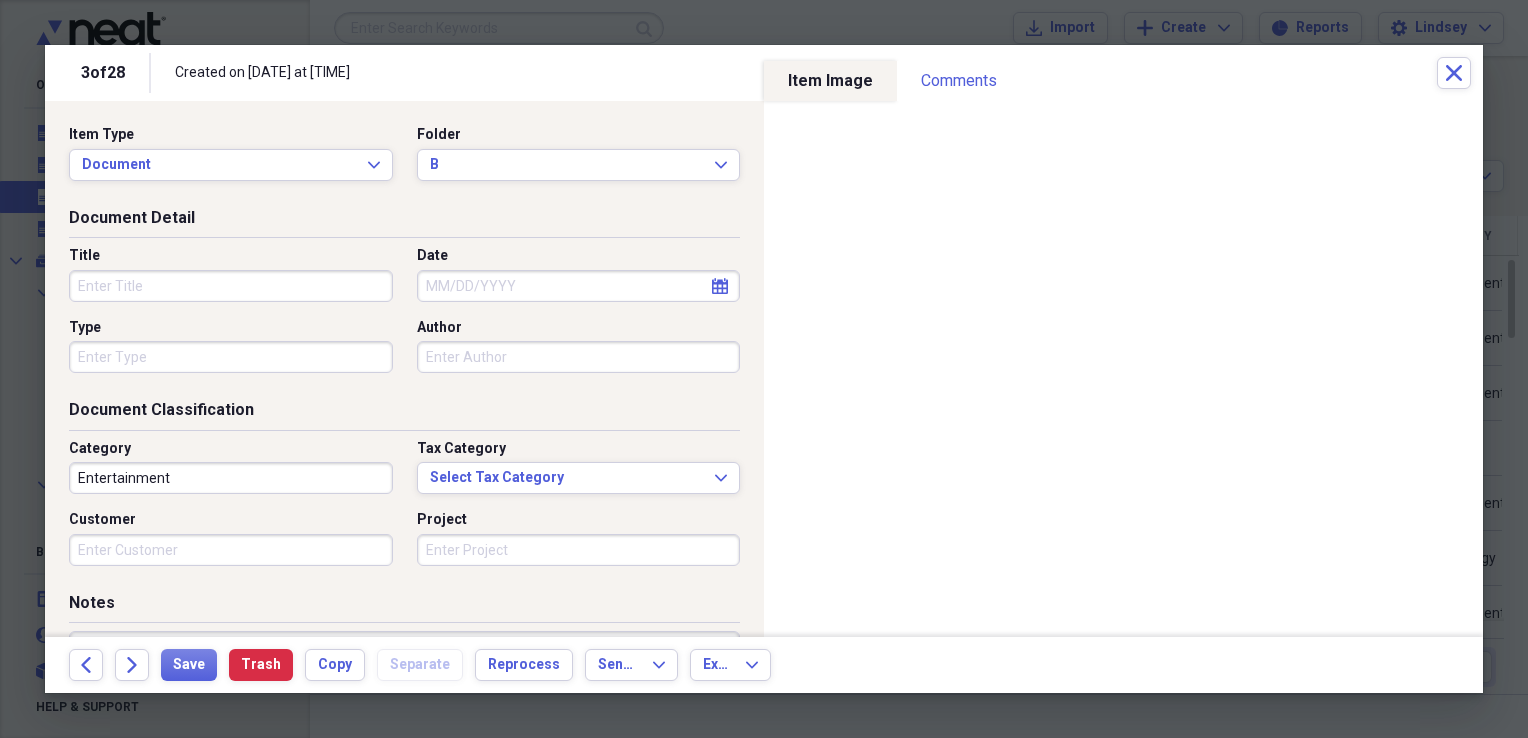 click on "Title" at bounding box center (231, 286) 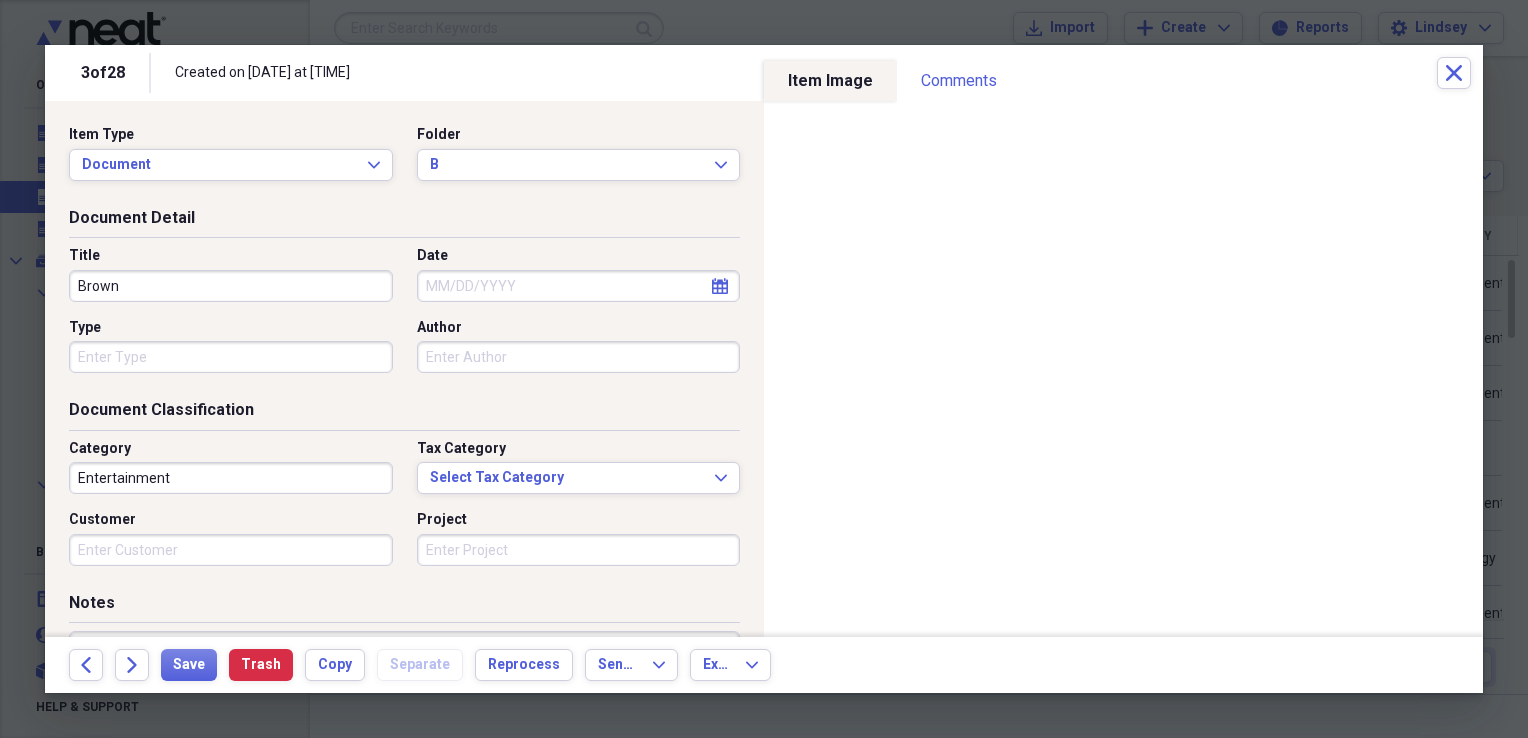 type on "Brown" 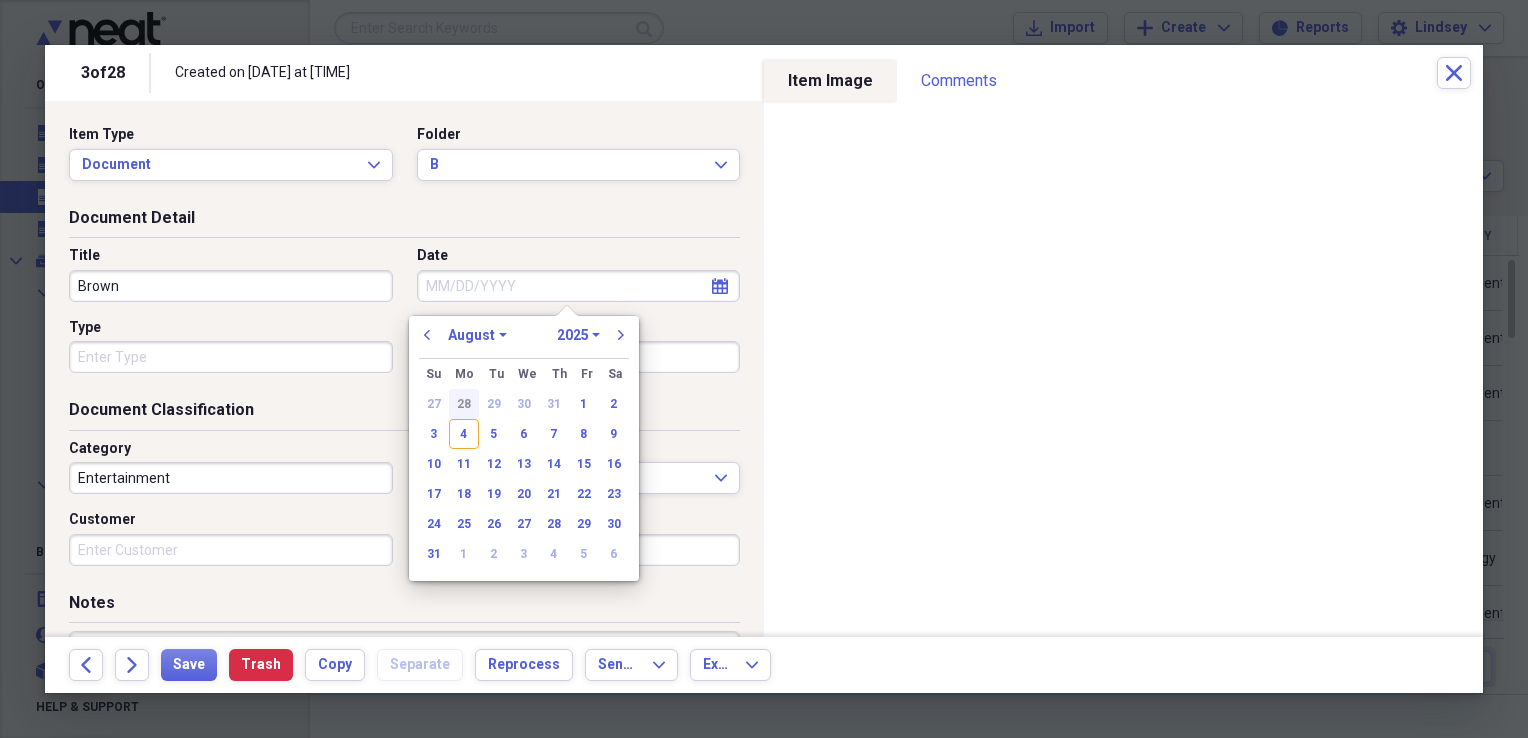 click on "28" at bounding box center (464, 404) 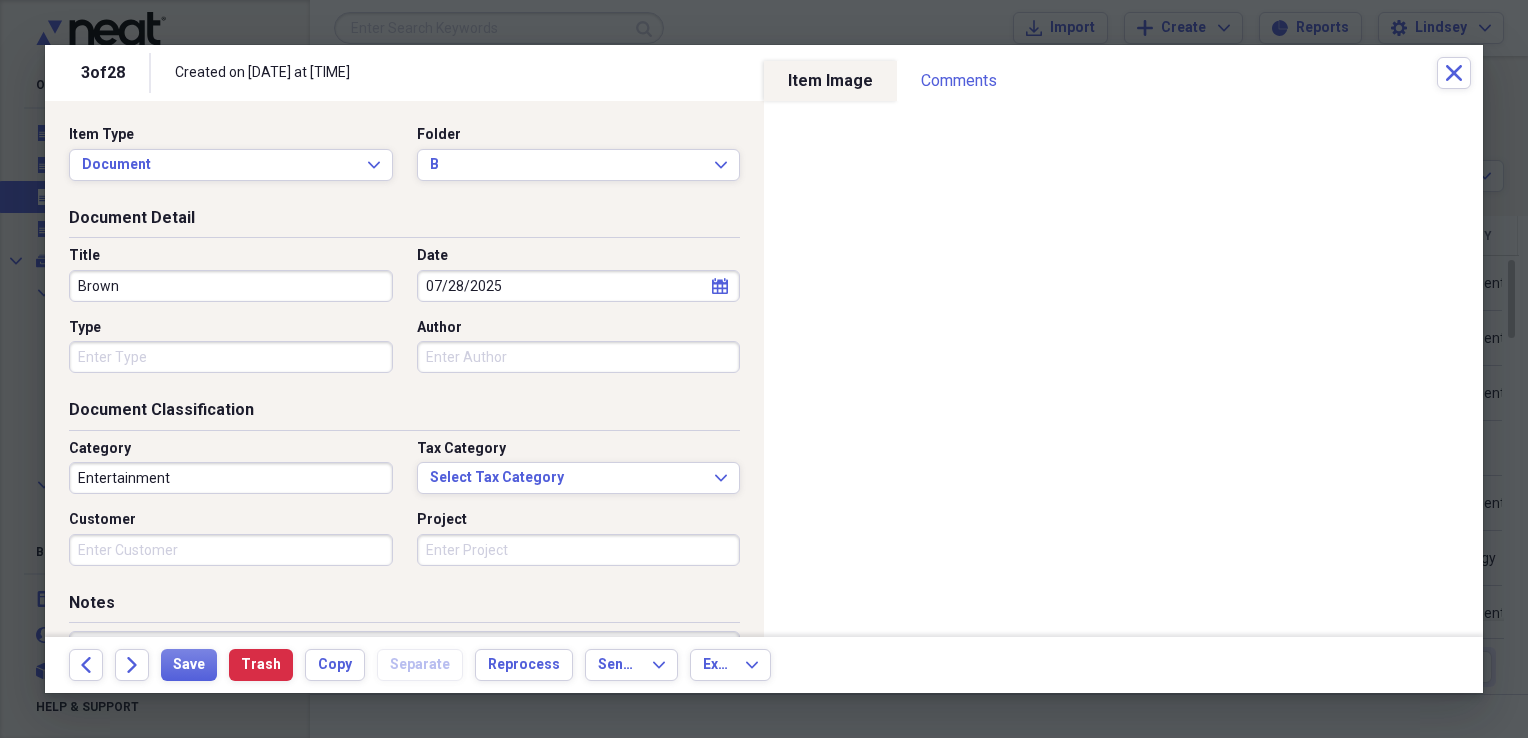 type 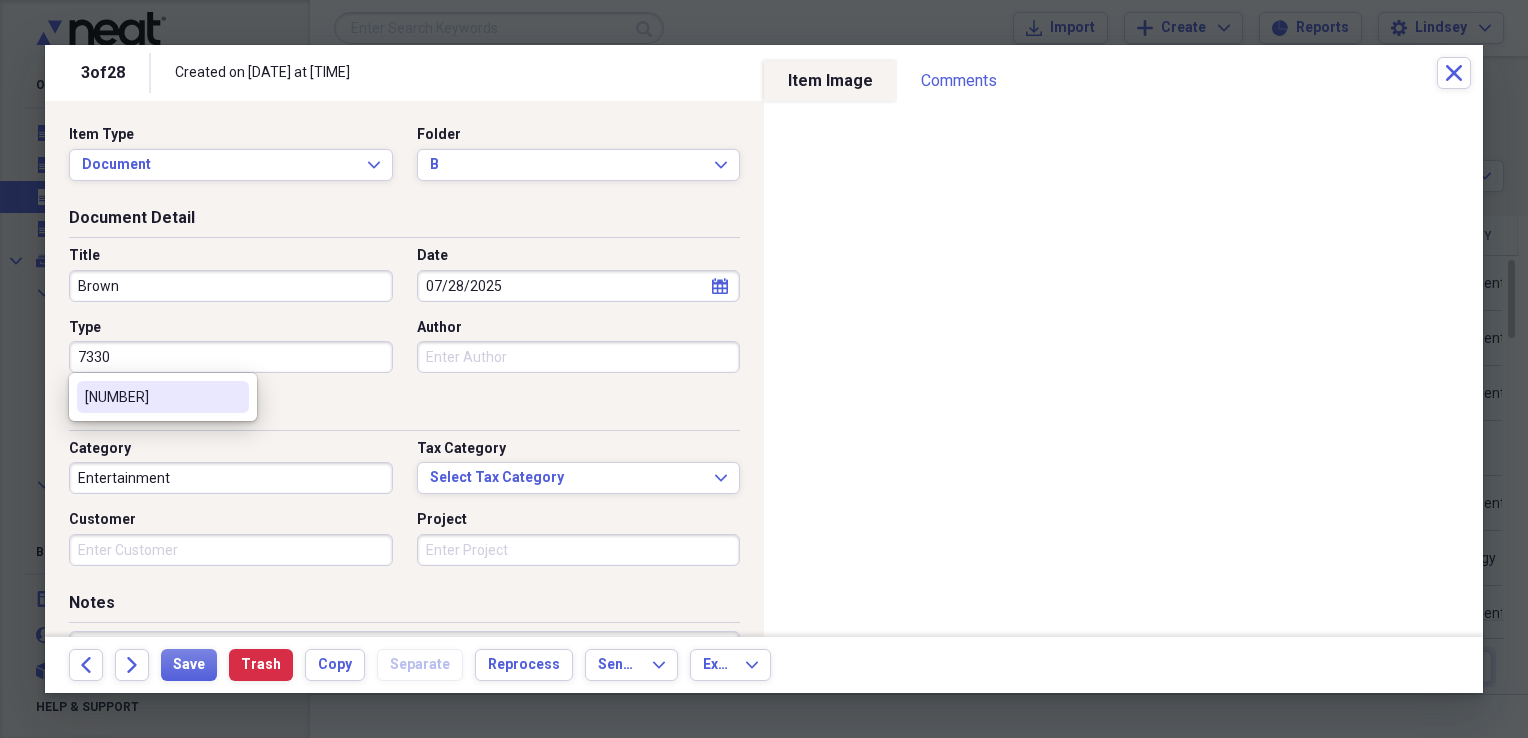 type on "[NUMBER] [STREET] dr   [CITY]" 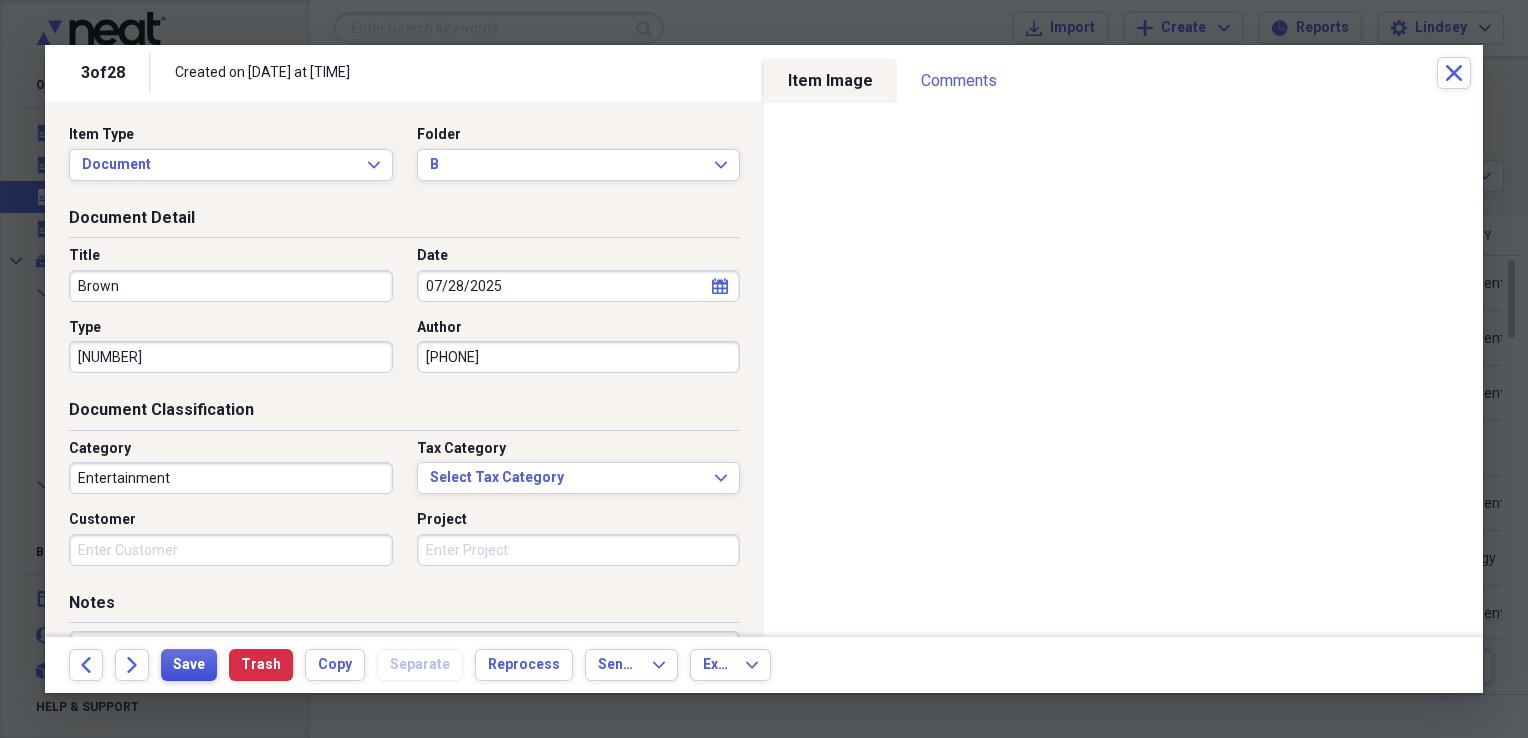 type on "9792998681" 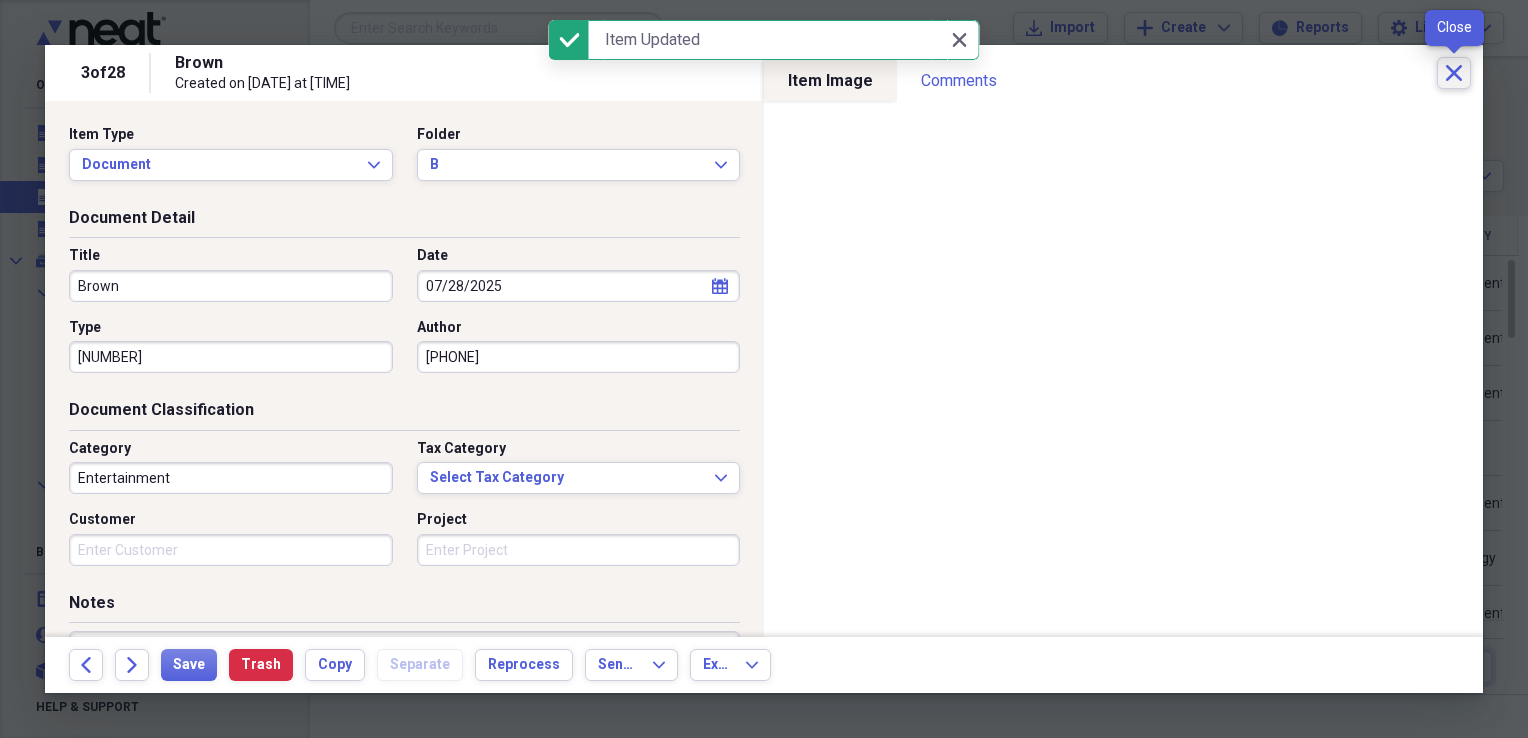 click on "Close" at bounding box center (1454, 73) 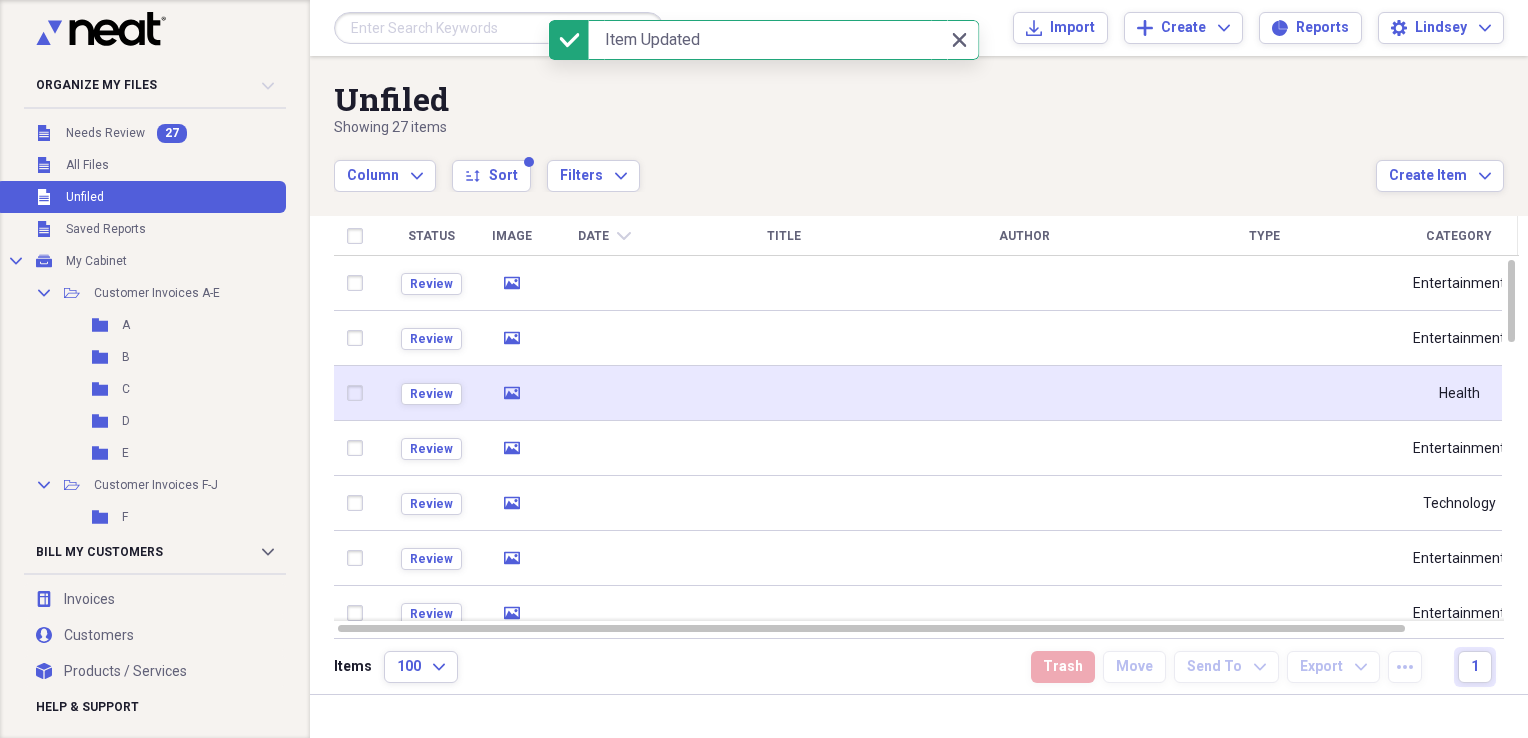 click at bounding box center (784, 393) 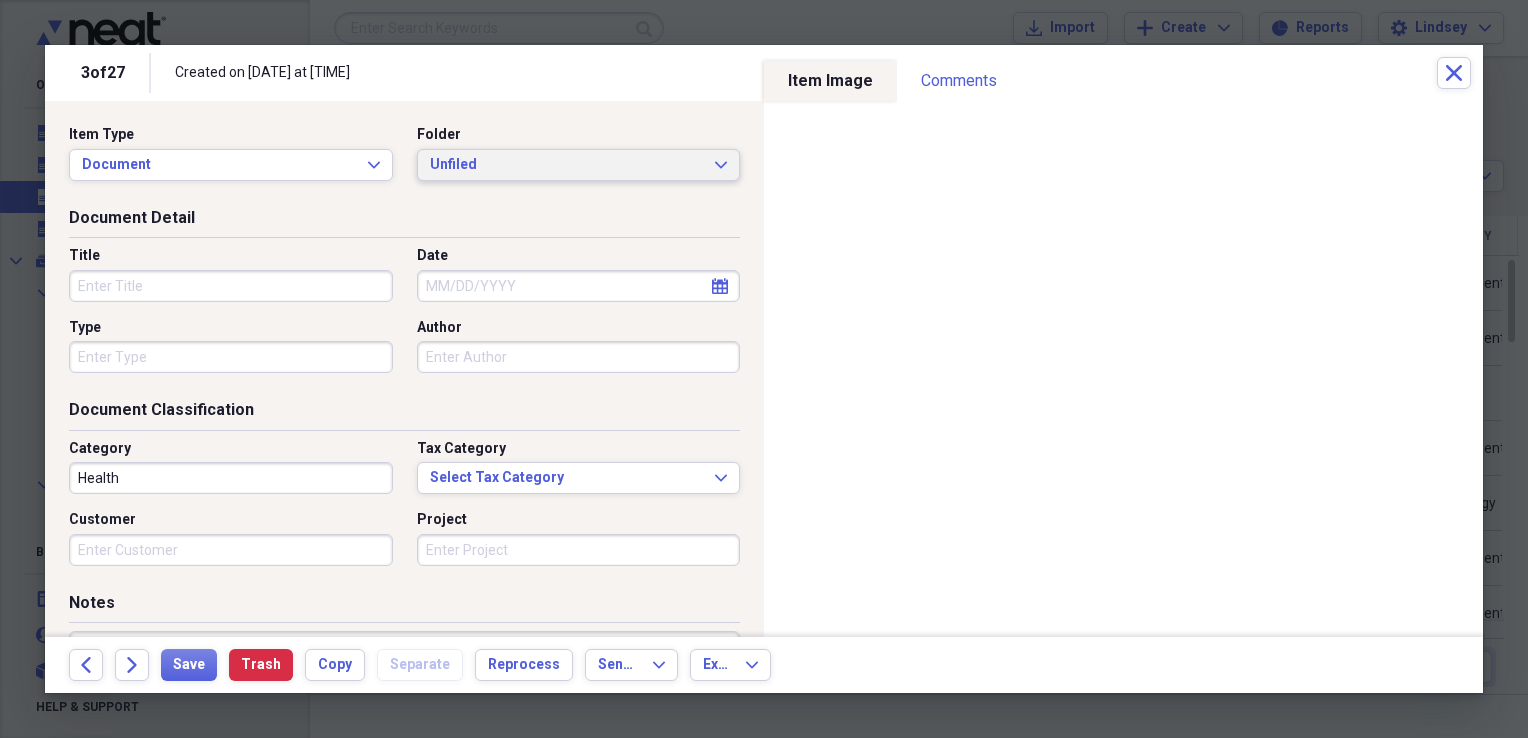 click on "Unfiled" at bounding box center (567, 165) 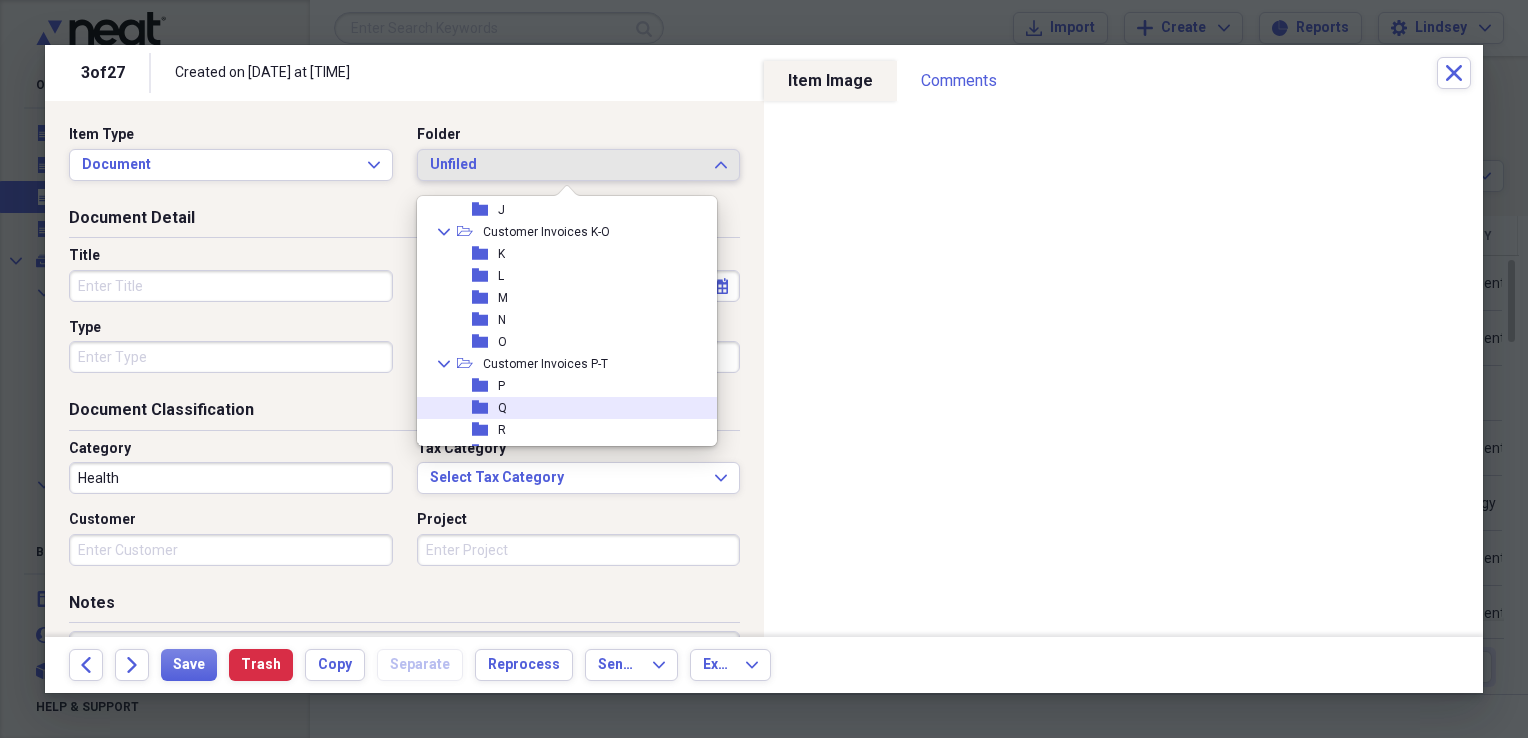 scroll, scrollTop: 300, scrollLeft: 0, axis: vertical 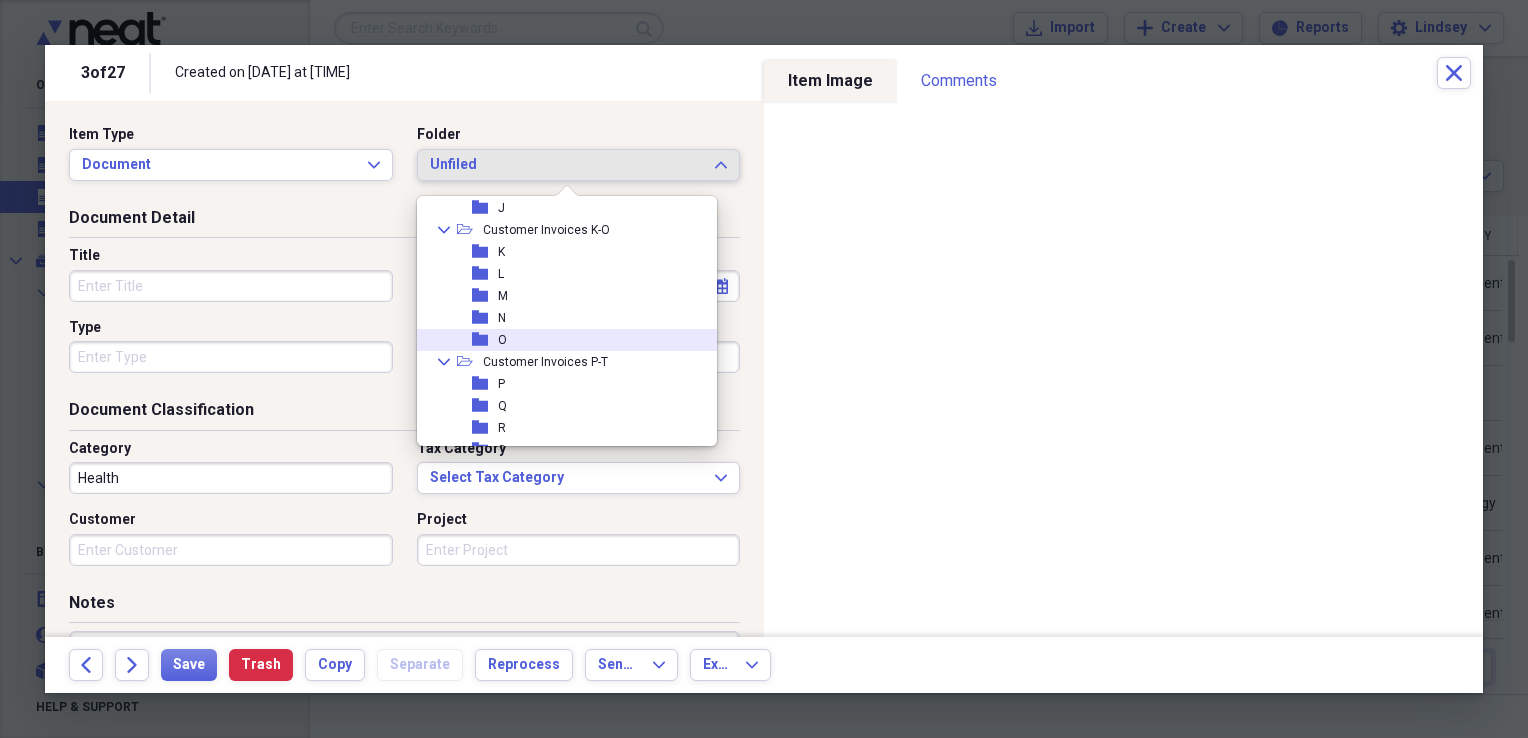 click on "folder O" at bounding box center (559, 340) 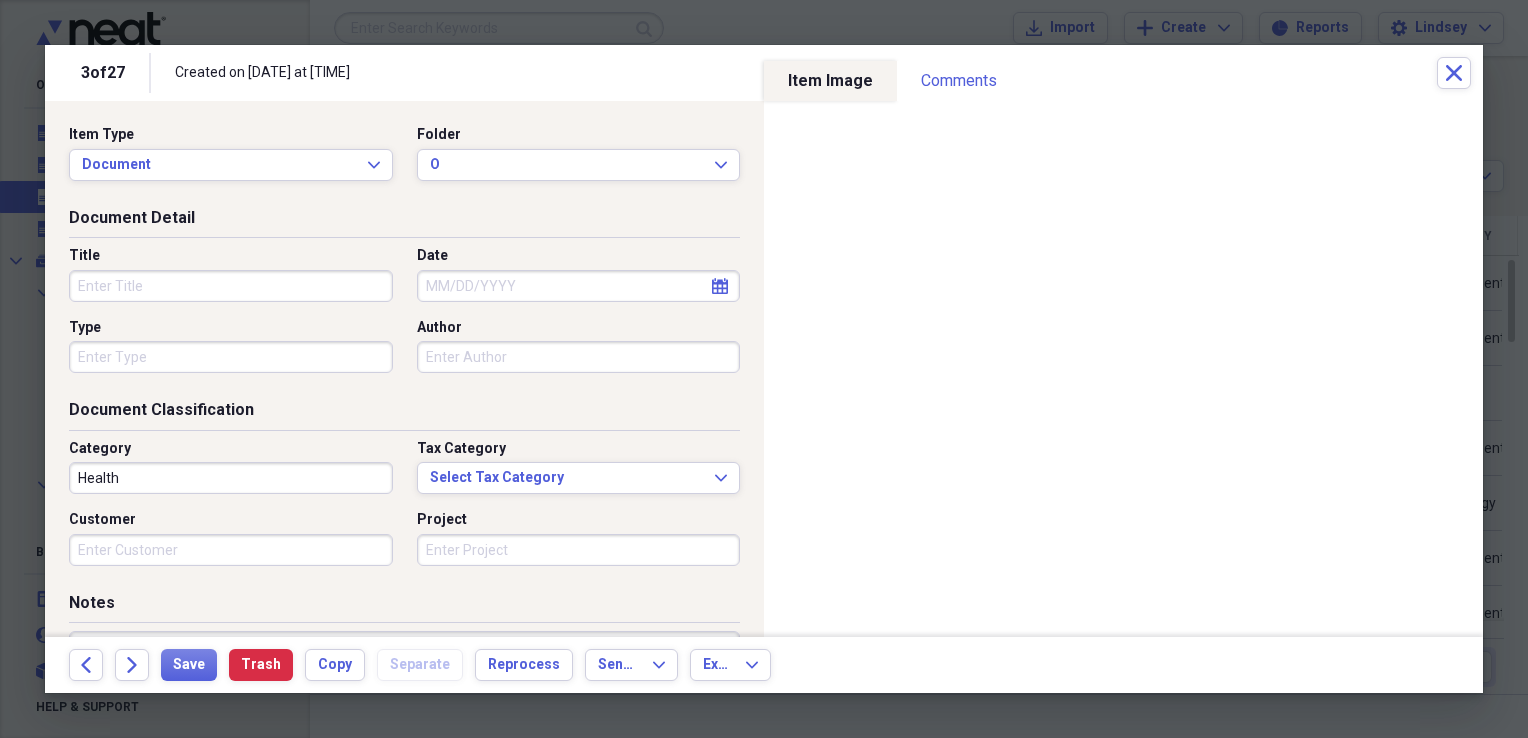 click on "Title" at bounding box center [231, 286] 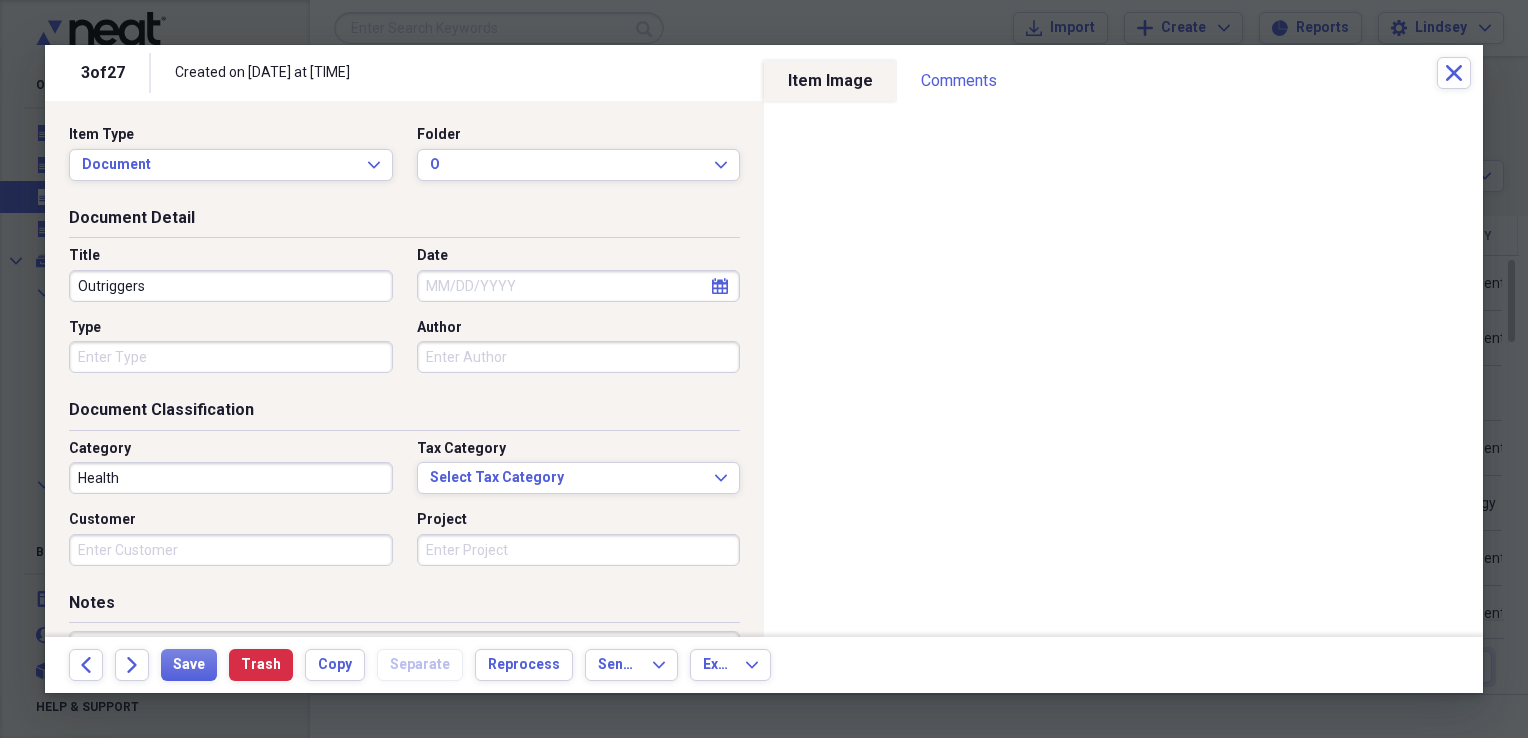 type on "Outriggers" 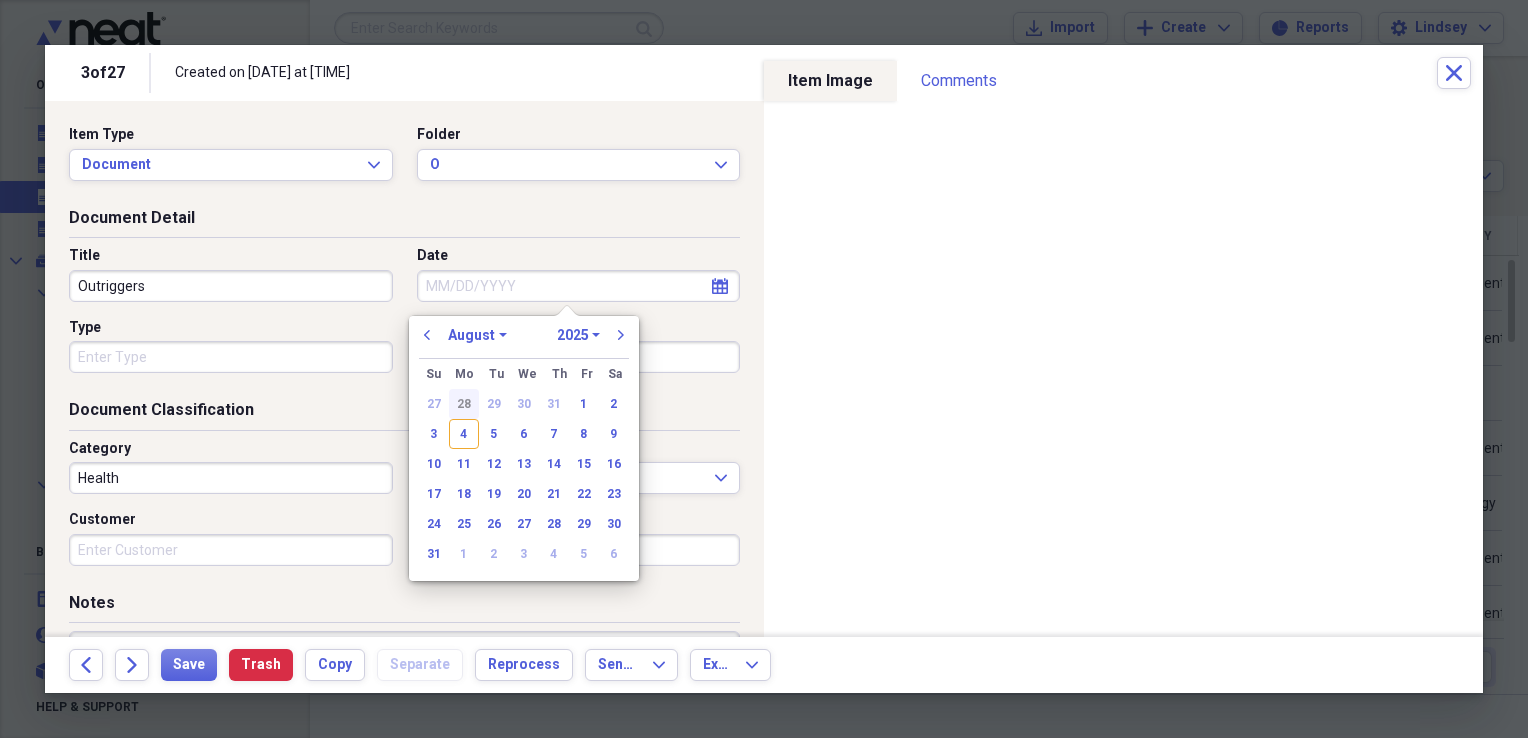click on "28" at bounding box center [464, 404] 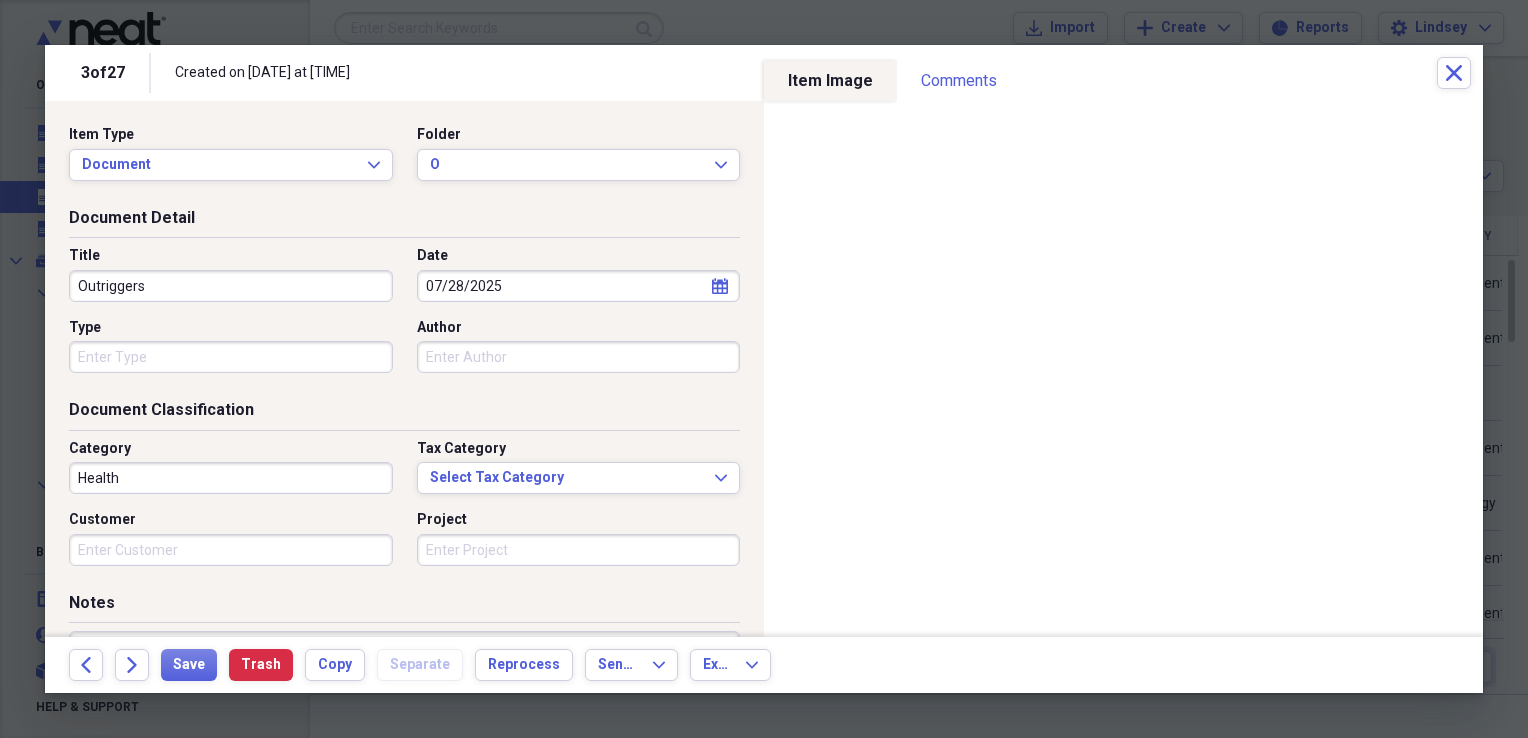 type 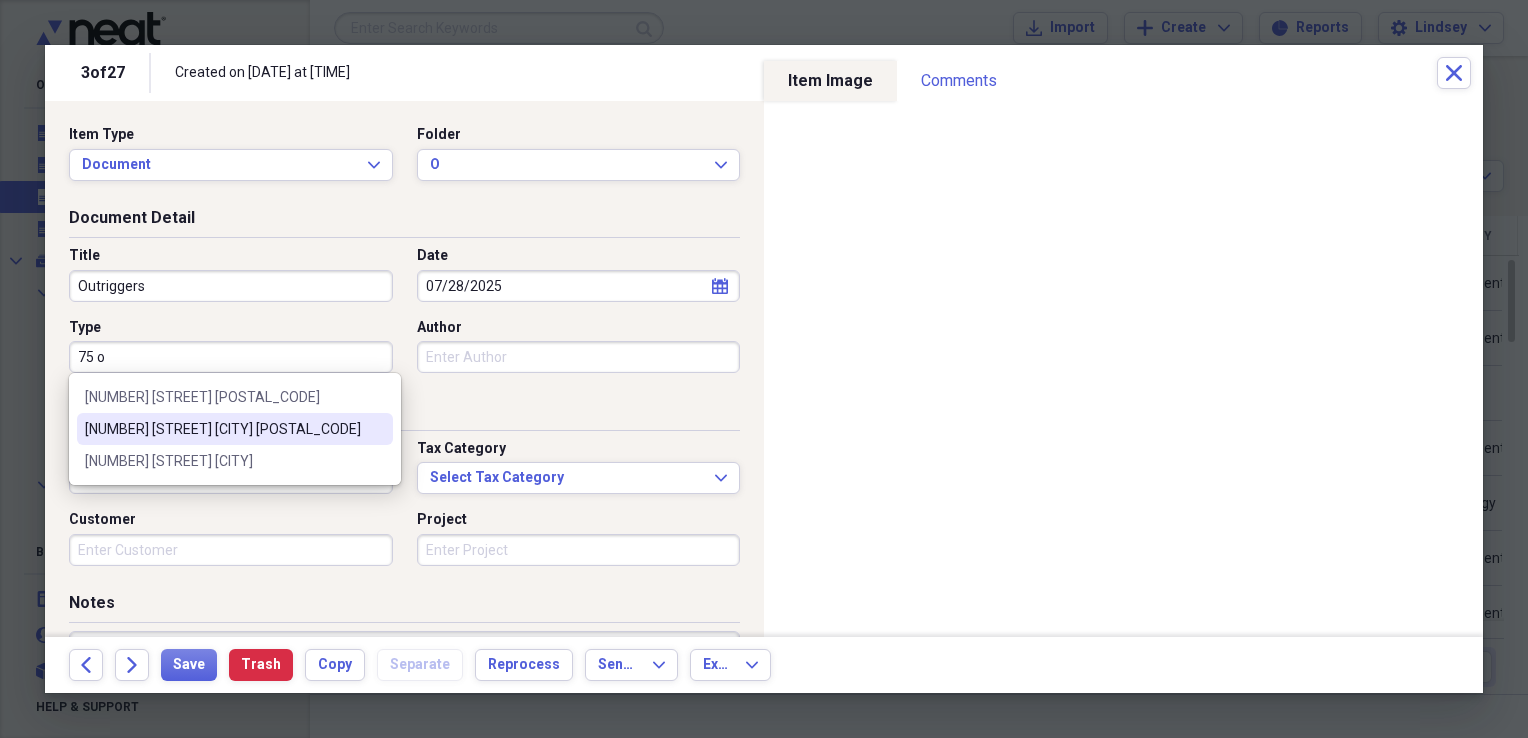 type on "[NUMBER] [STREET]  [CITY] [POSTAL_CODE]" 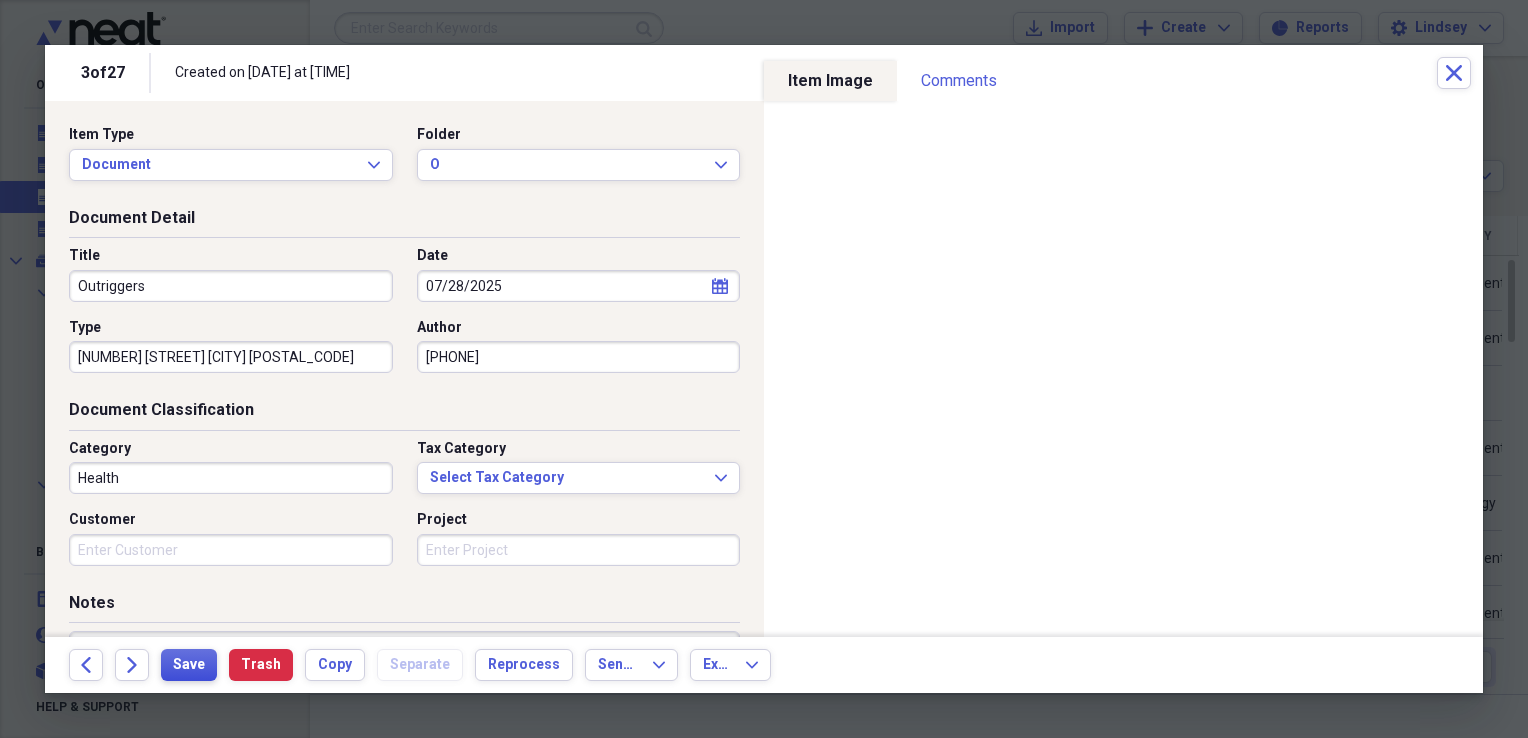 type on "9796653025" 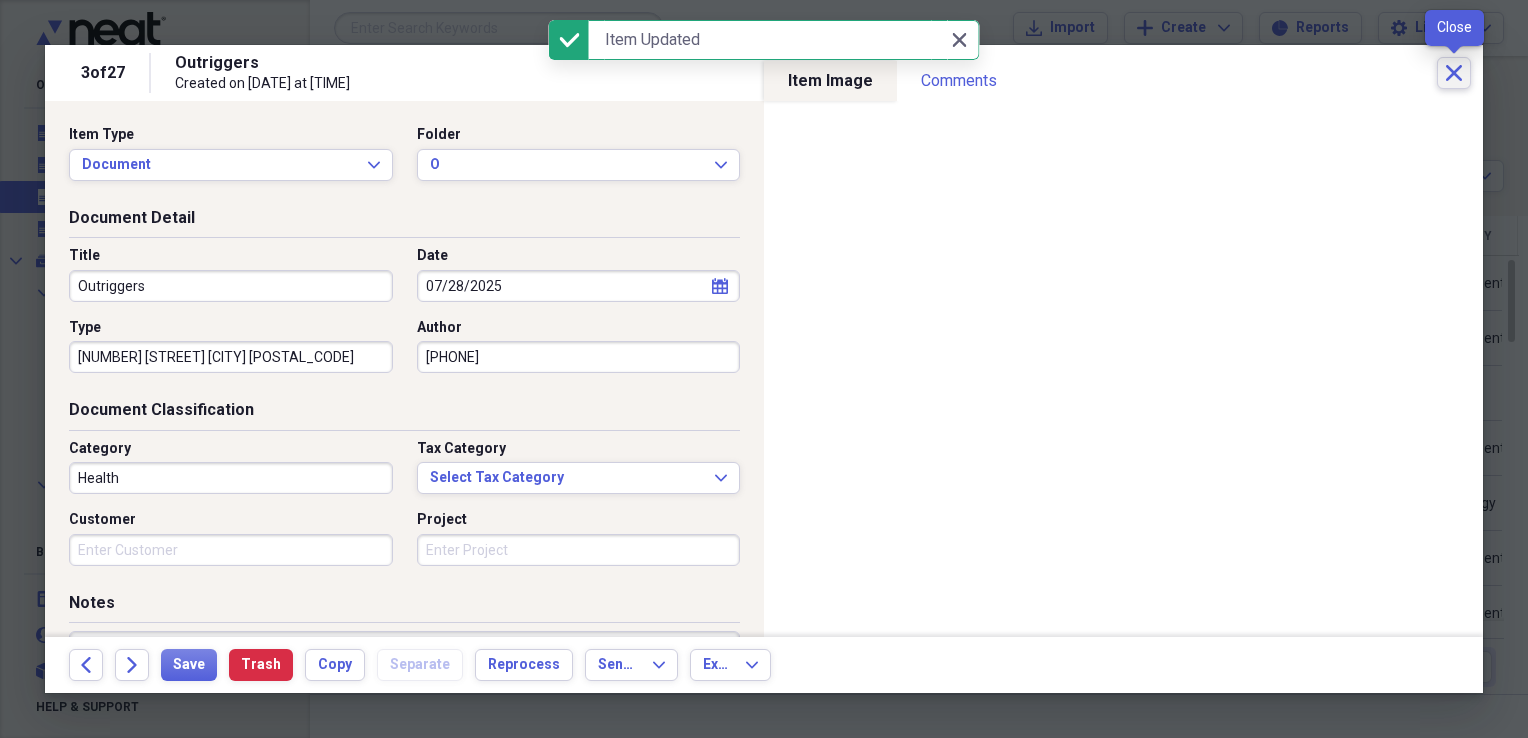 click on "Close" 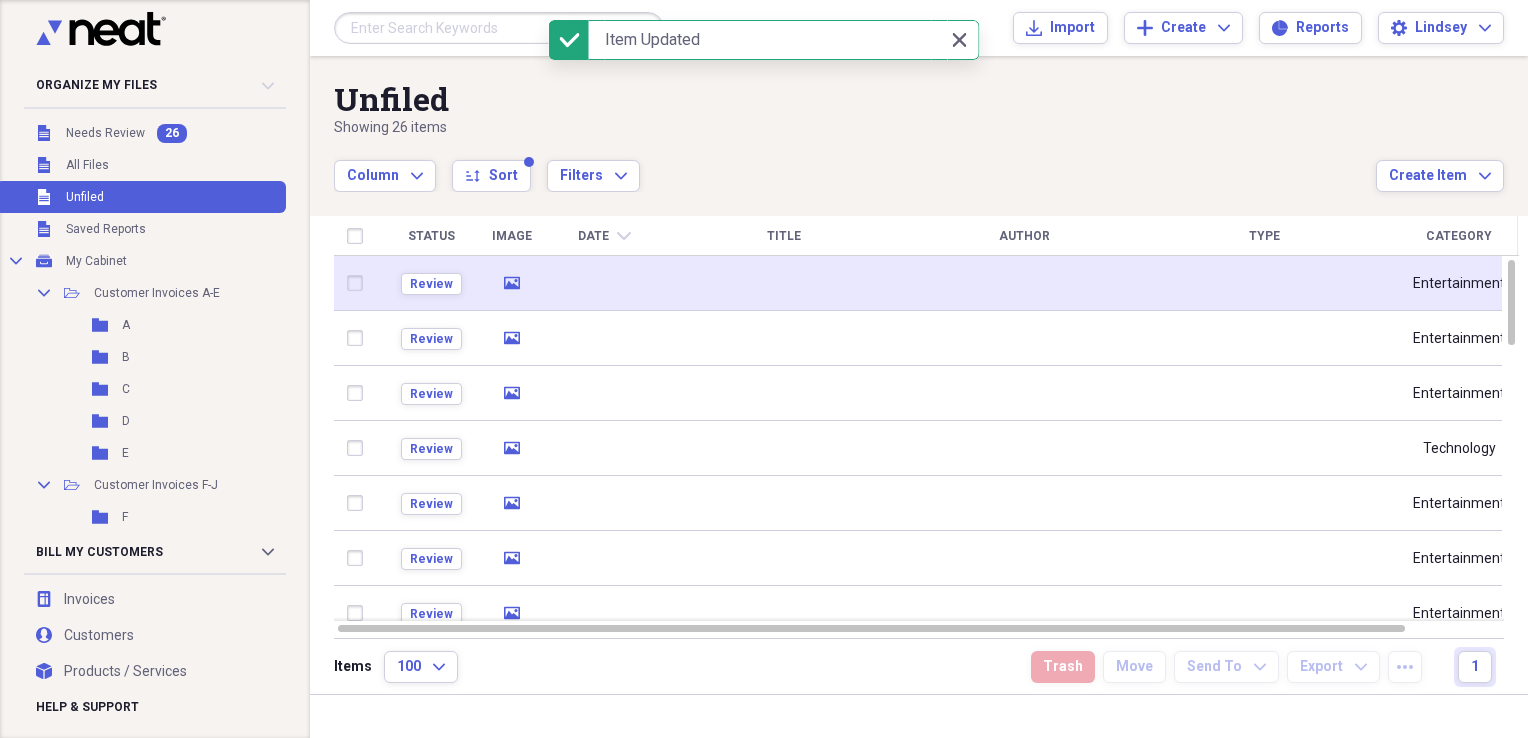 click at bounding box center [784, 283] 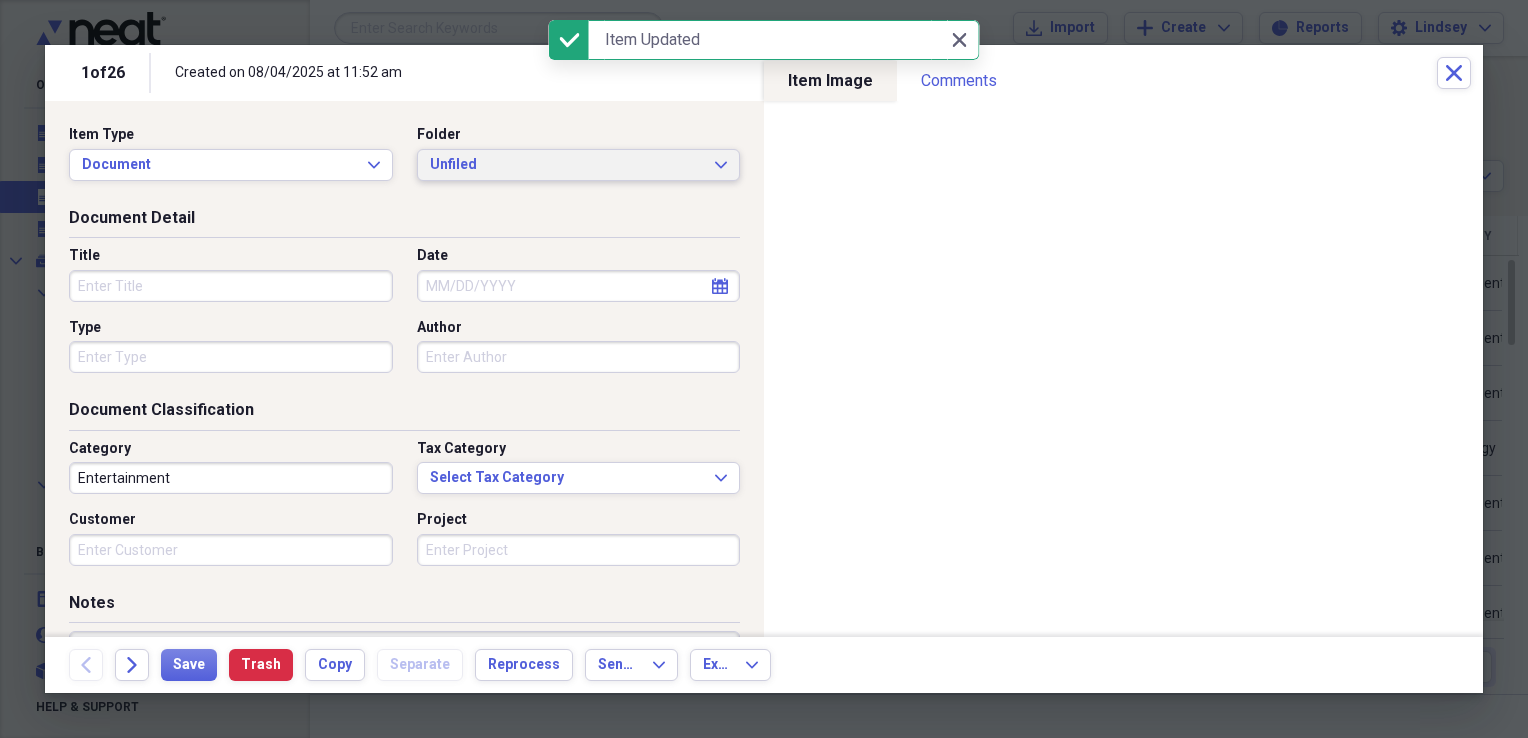 click on "Unfiled" at bounding box center [567, 165] 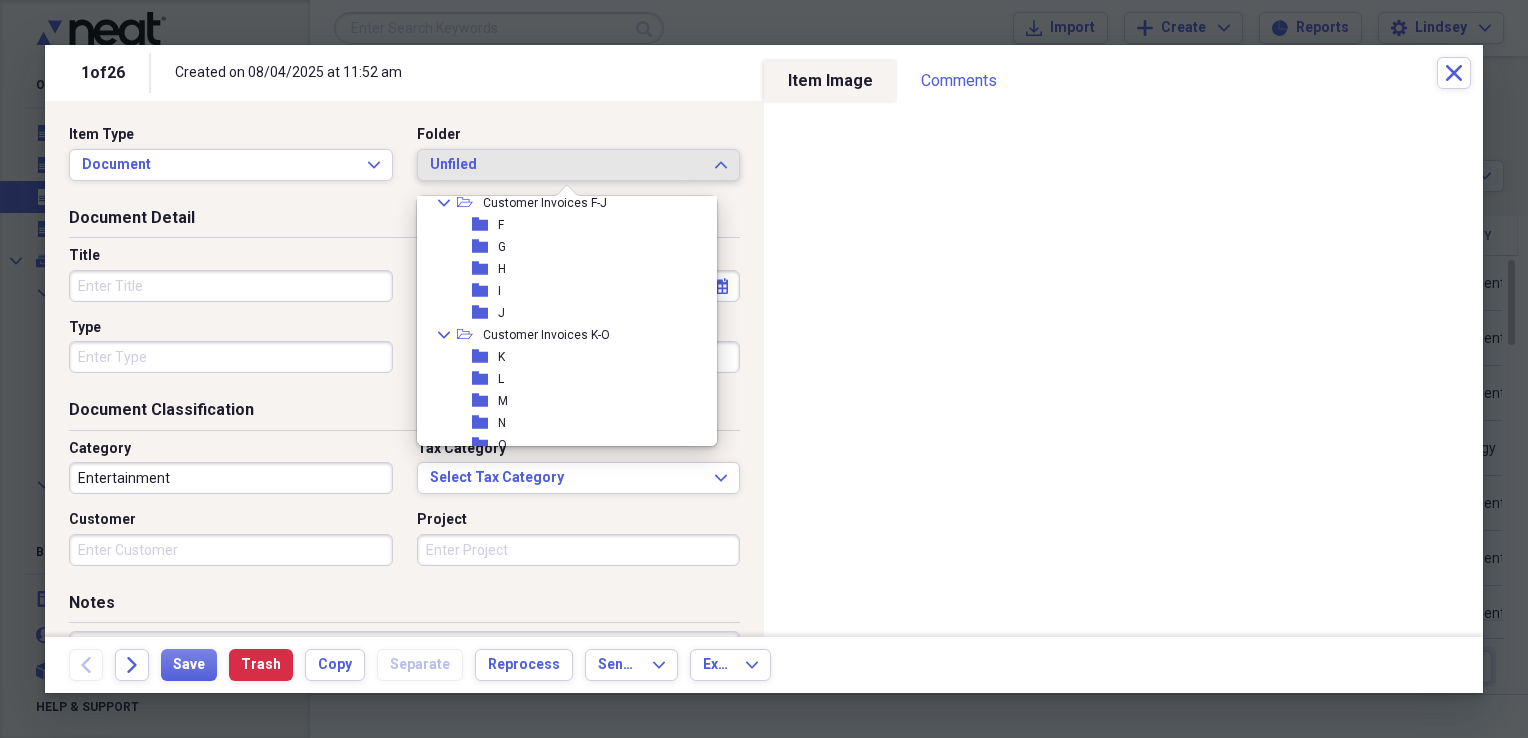 scroll, scrollTop: 200, scrollLeft: 0, axis: vertical 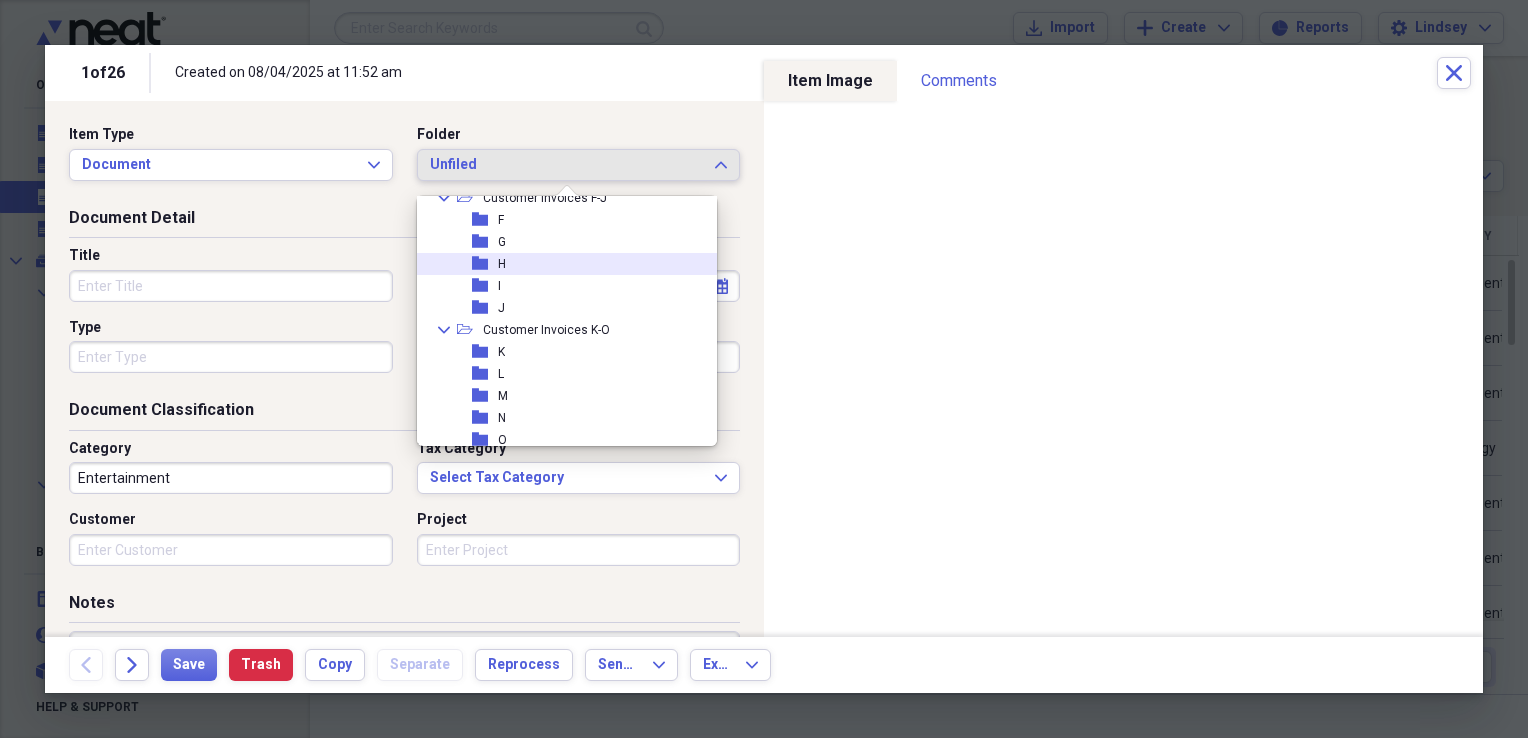 click on "folder H" at bounding box center [559, 264] 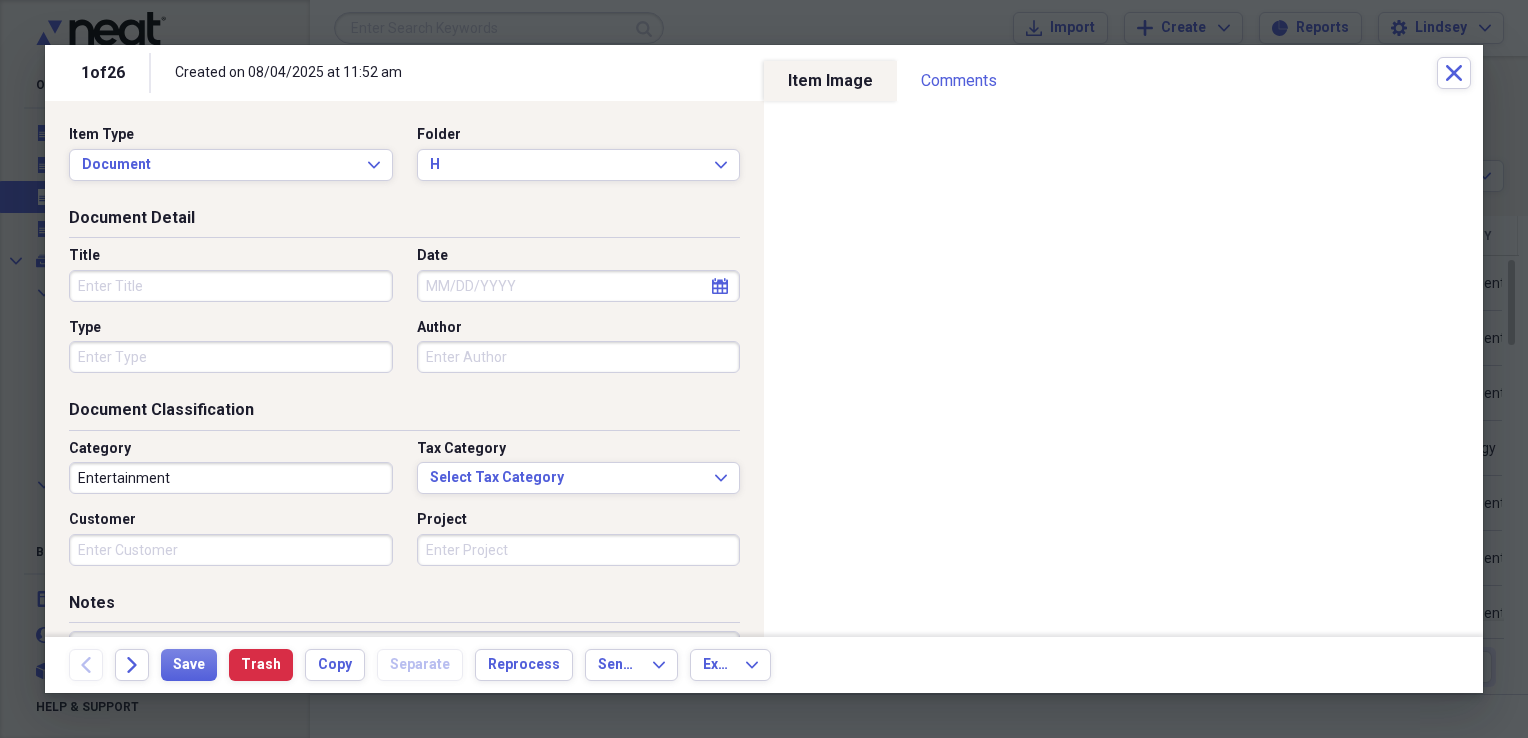 click on "Title" at bounding box center [231, 286] 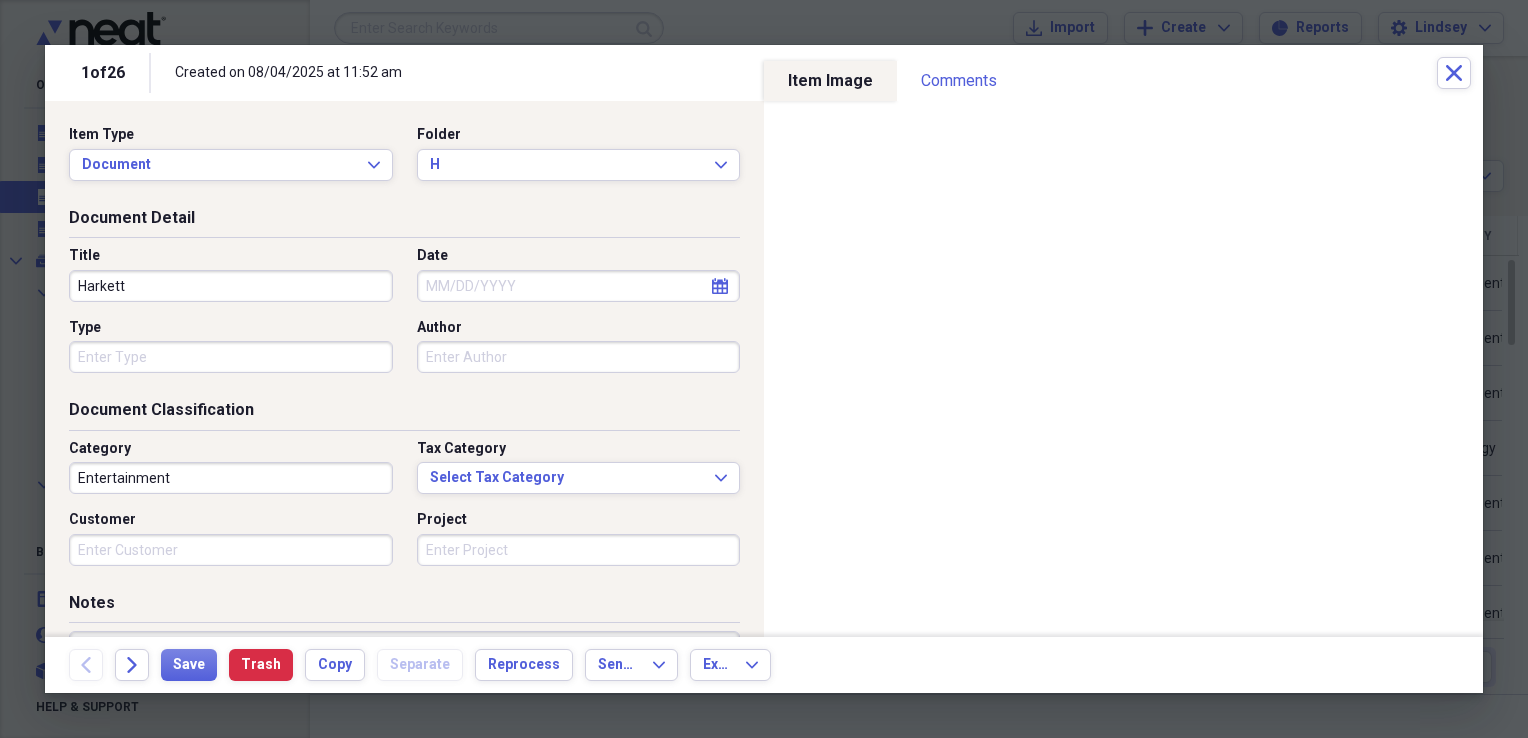 type on "Harkett" 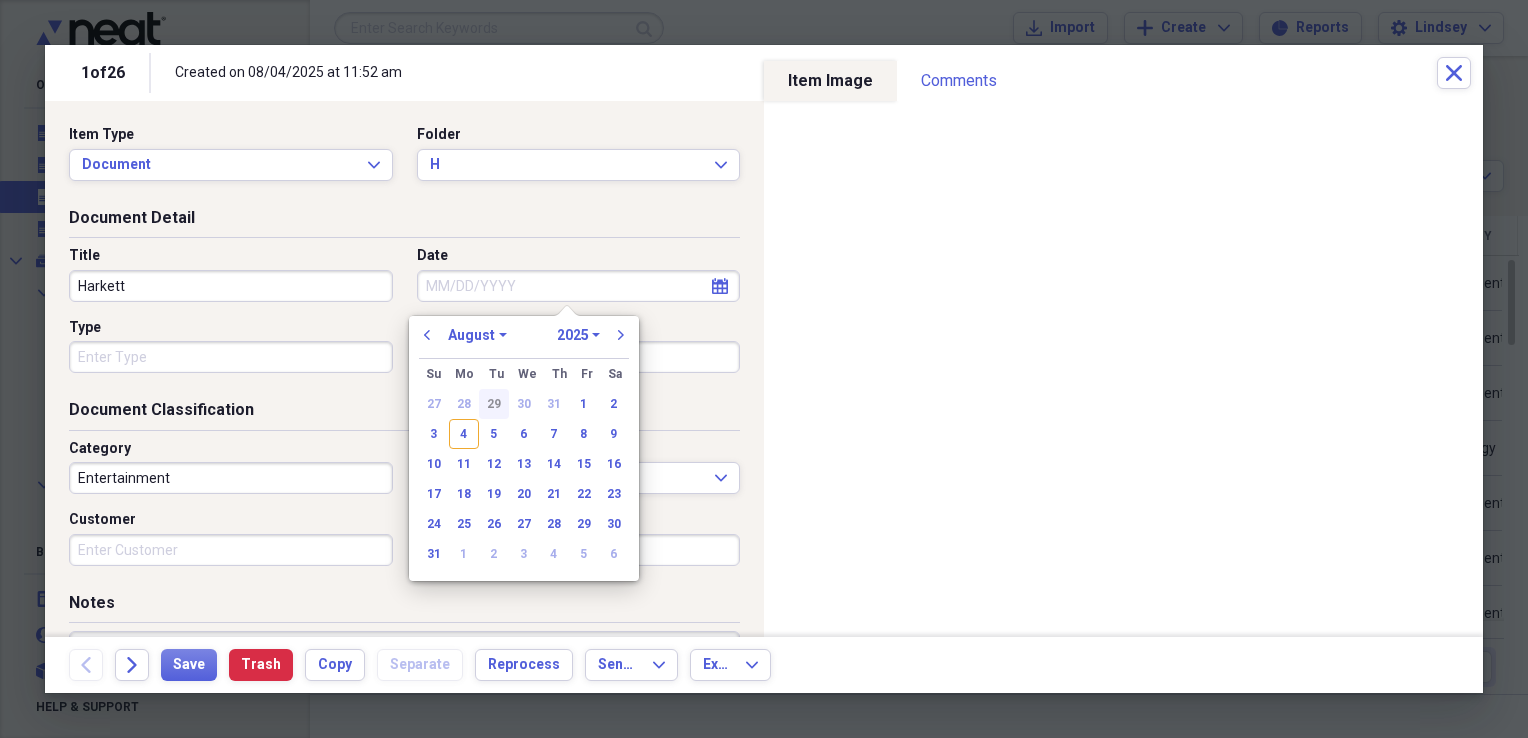 click on "29" at bounding box center [494, 404] 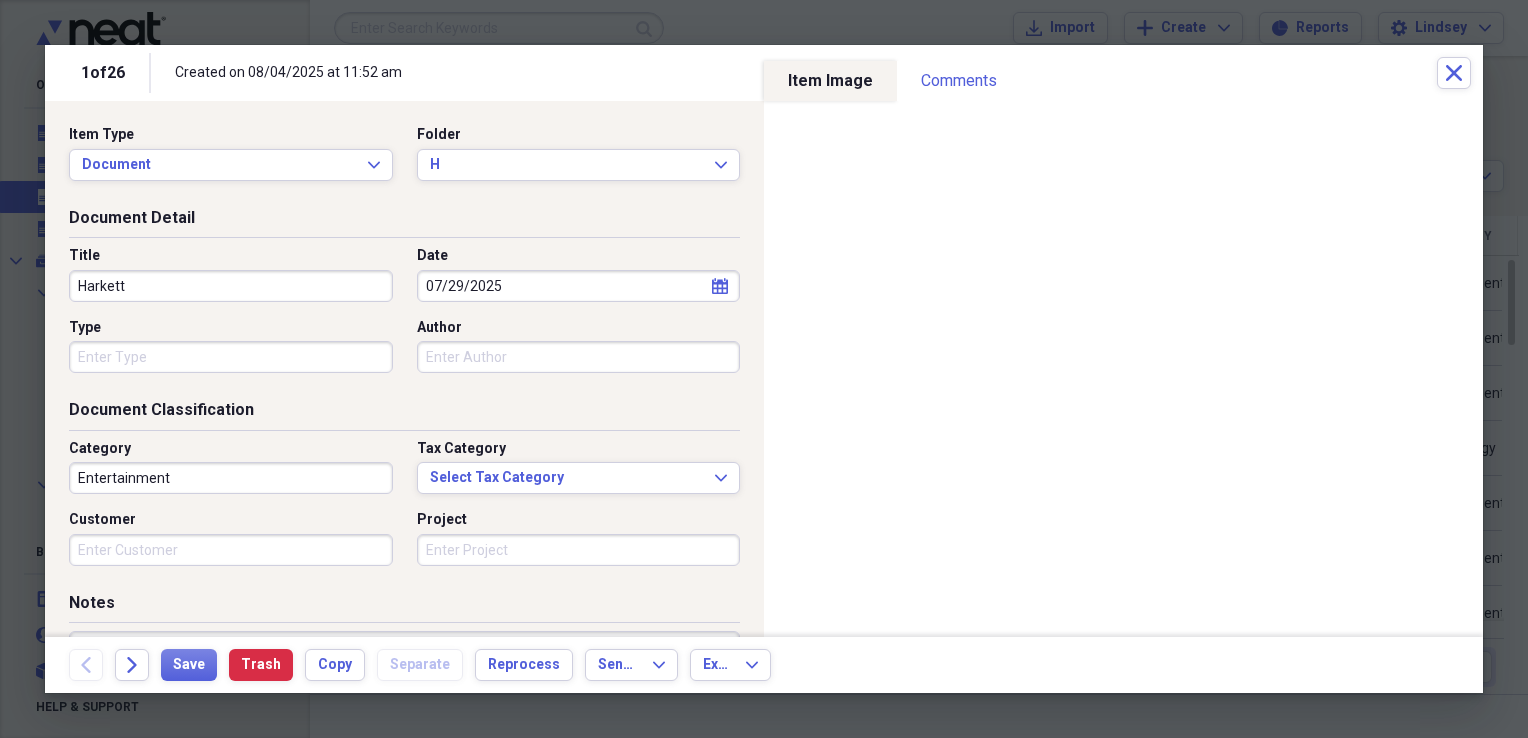type 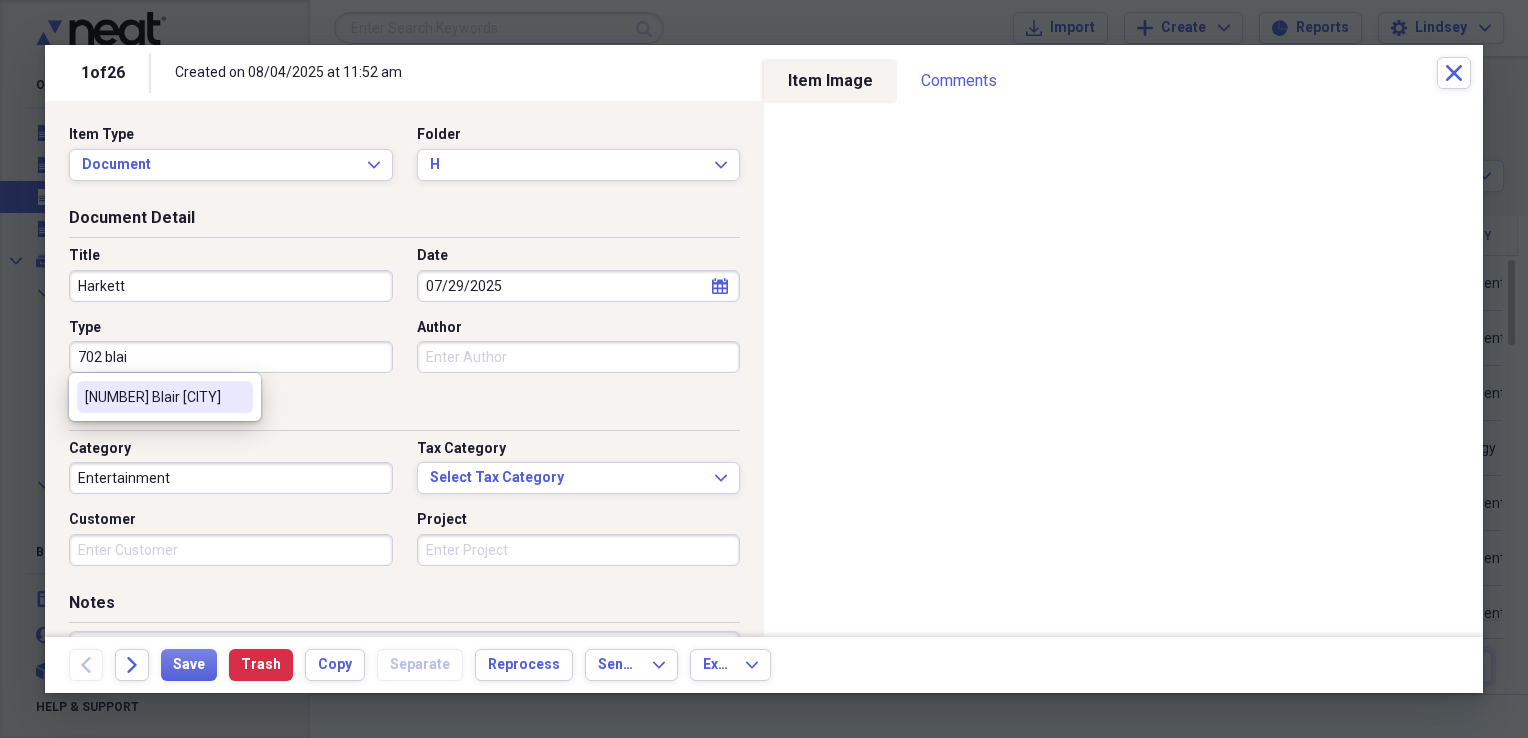 type on "[NUMBER] [STREET] [CITY]" 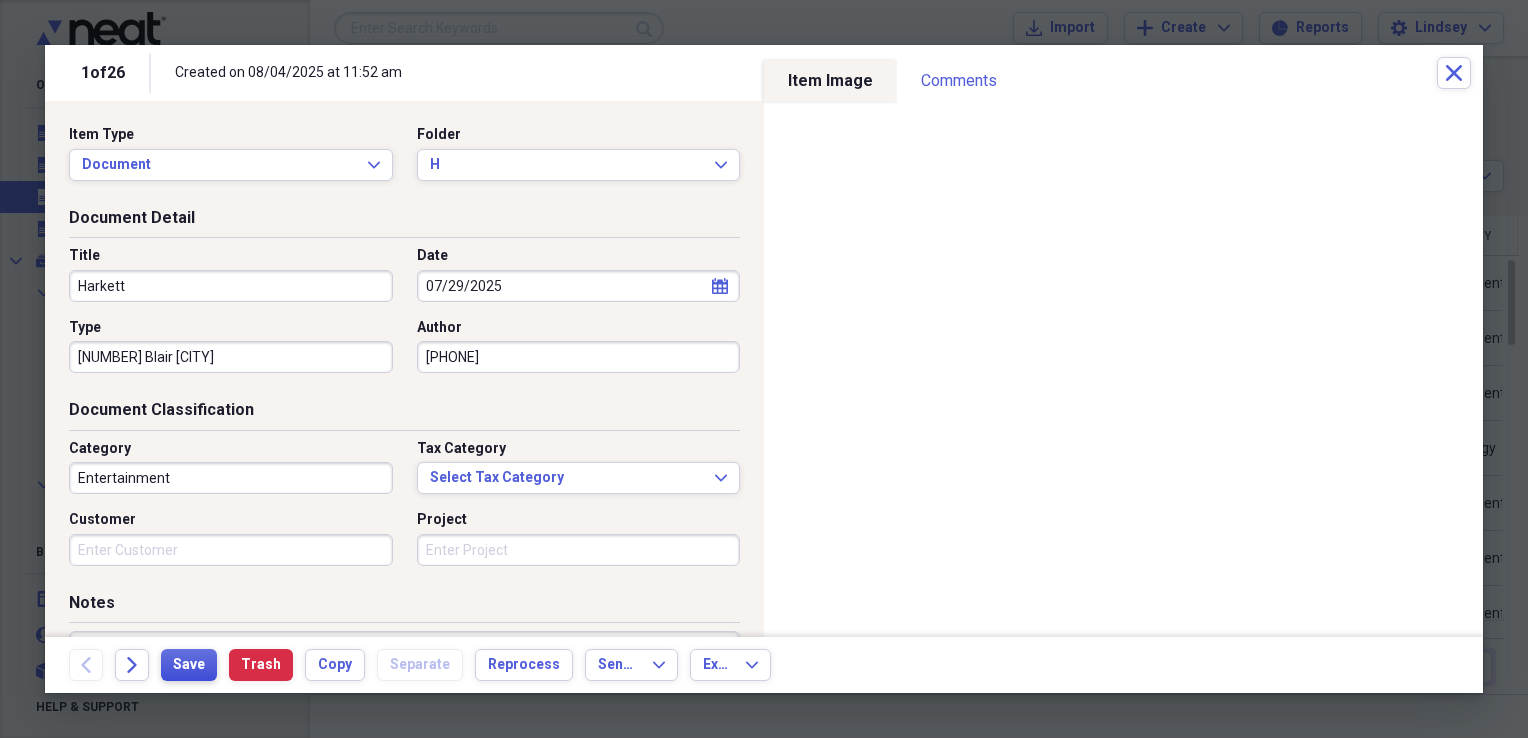type on "4693581164" 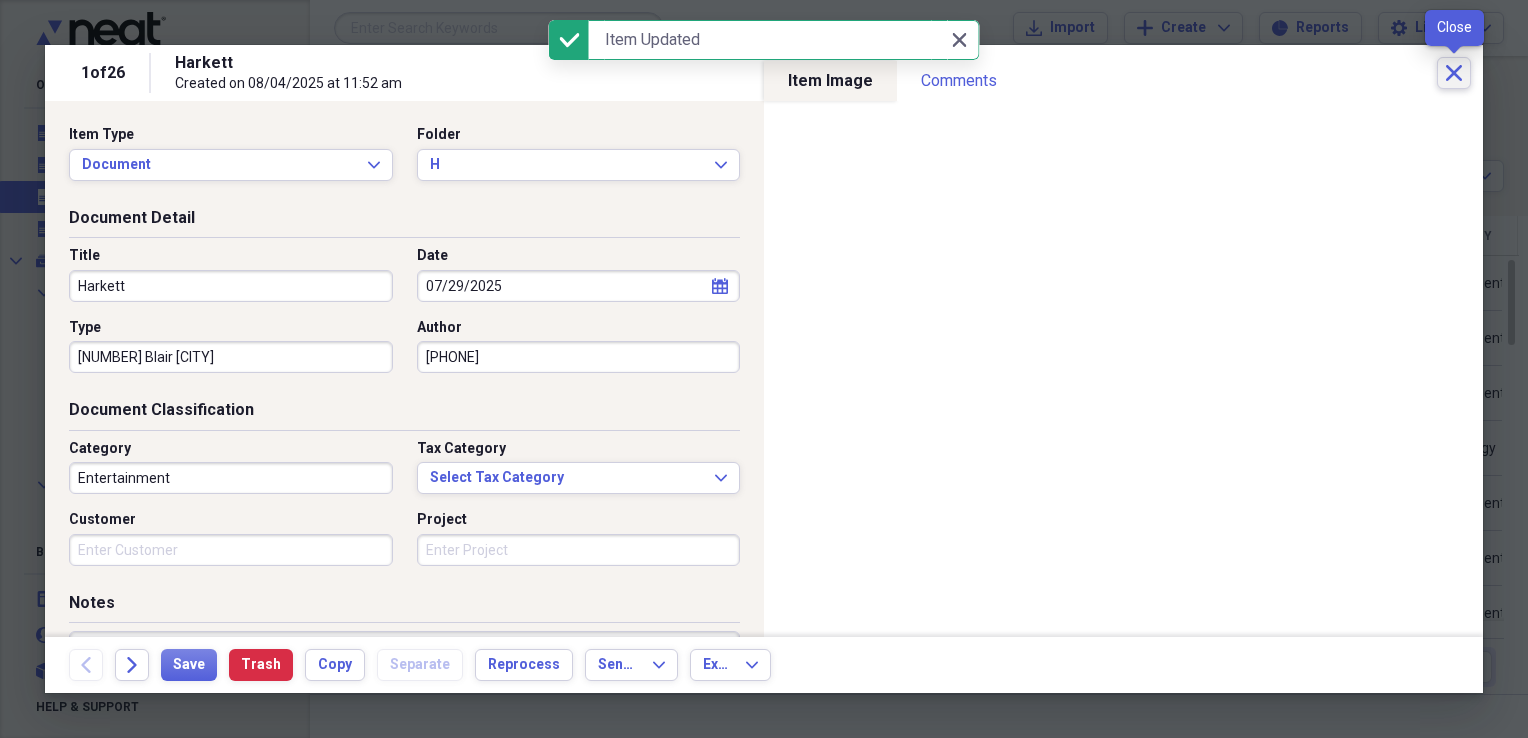 click on "Close" 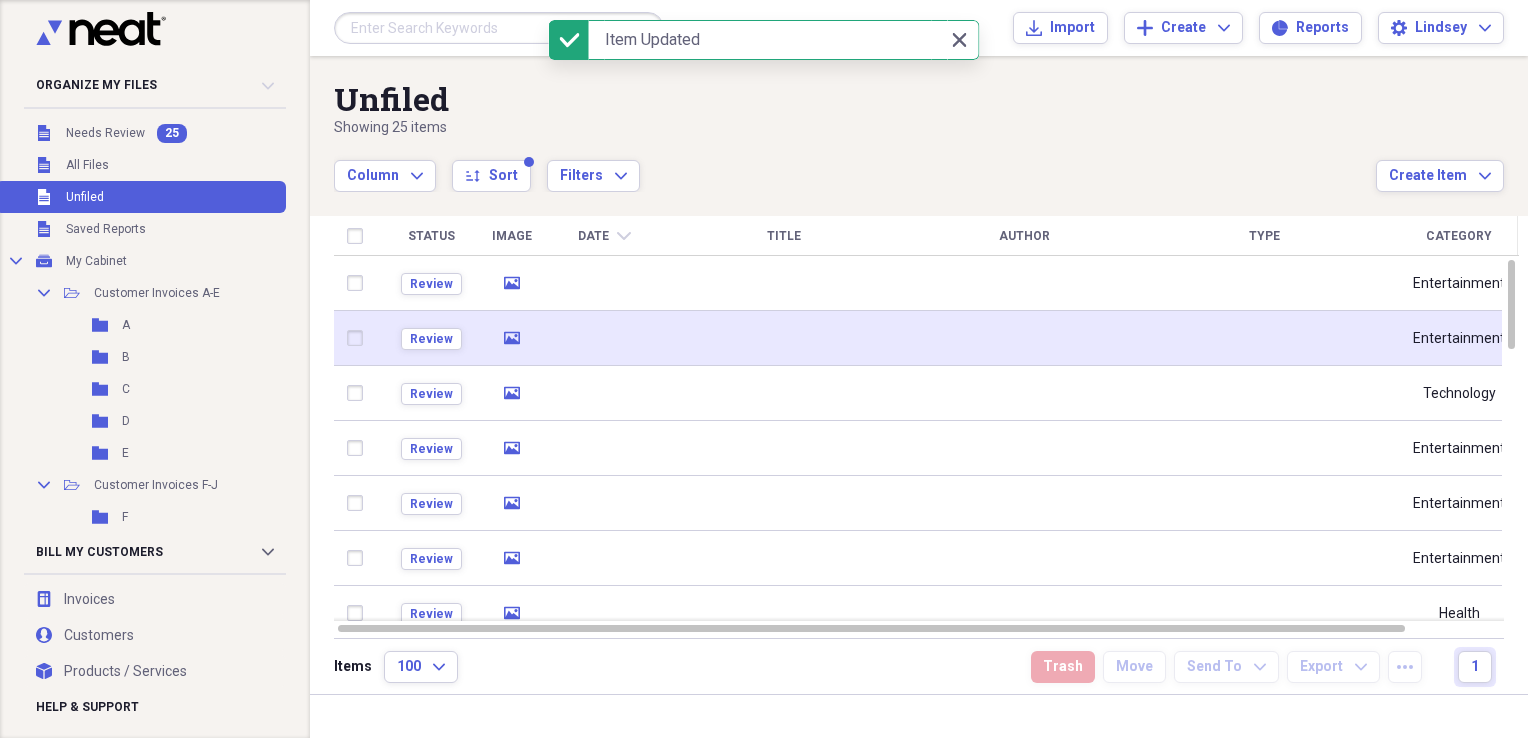 click at bounding box center (784, 338) 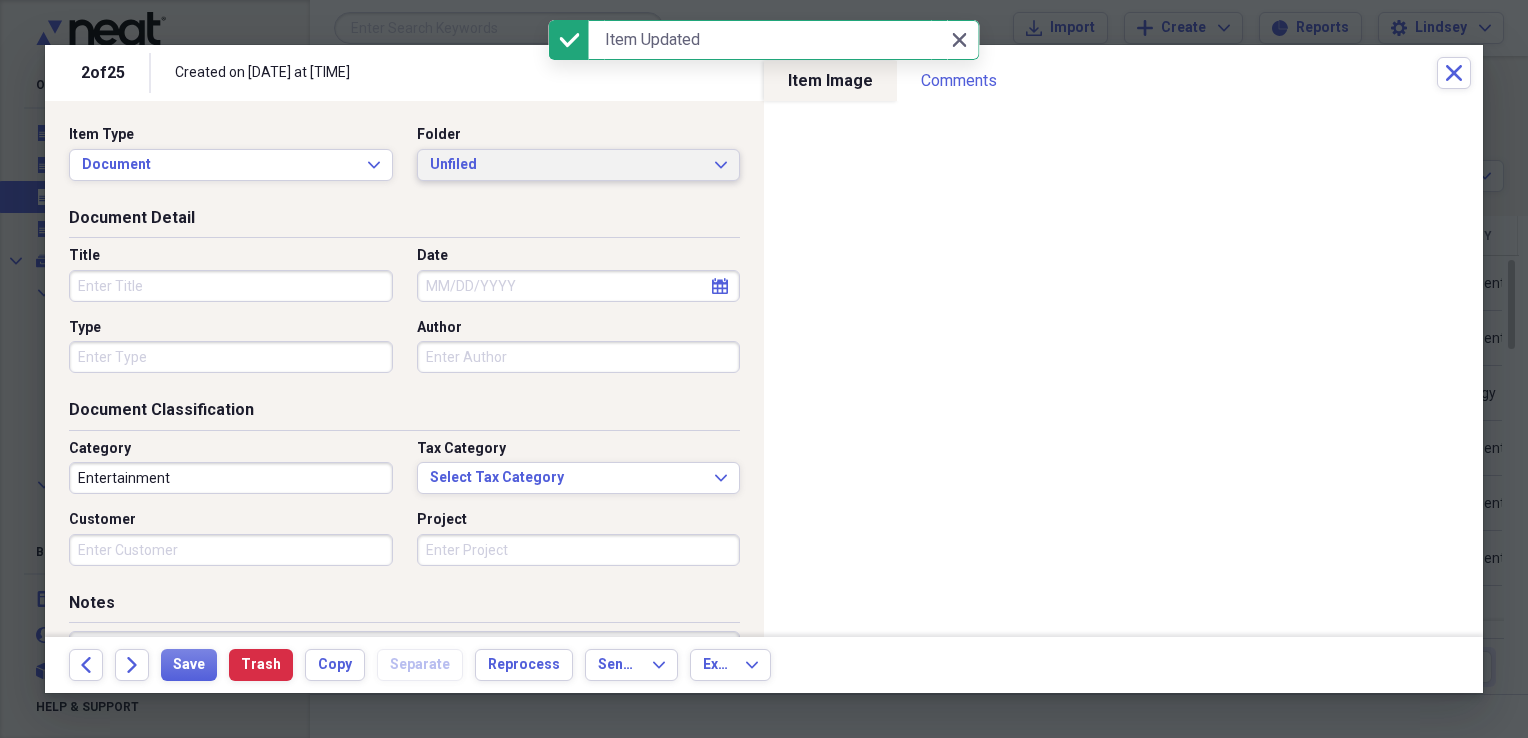 click on "Unfiled" at bounding box center (567, 165) 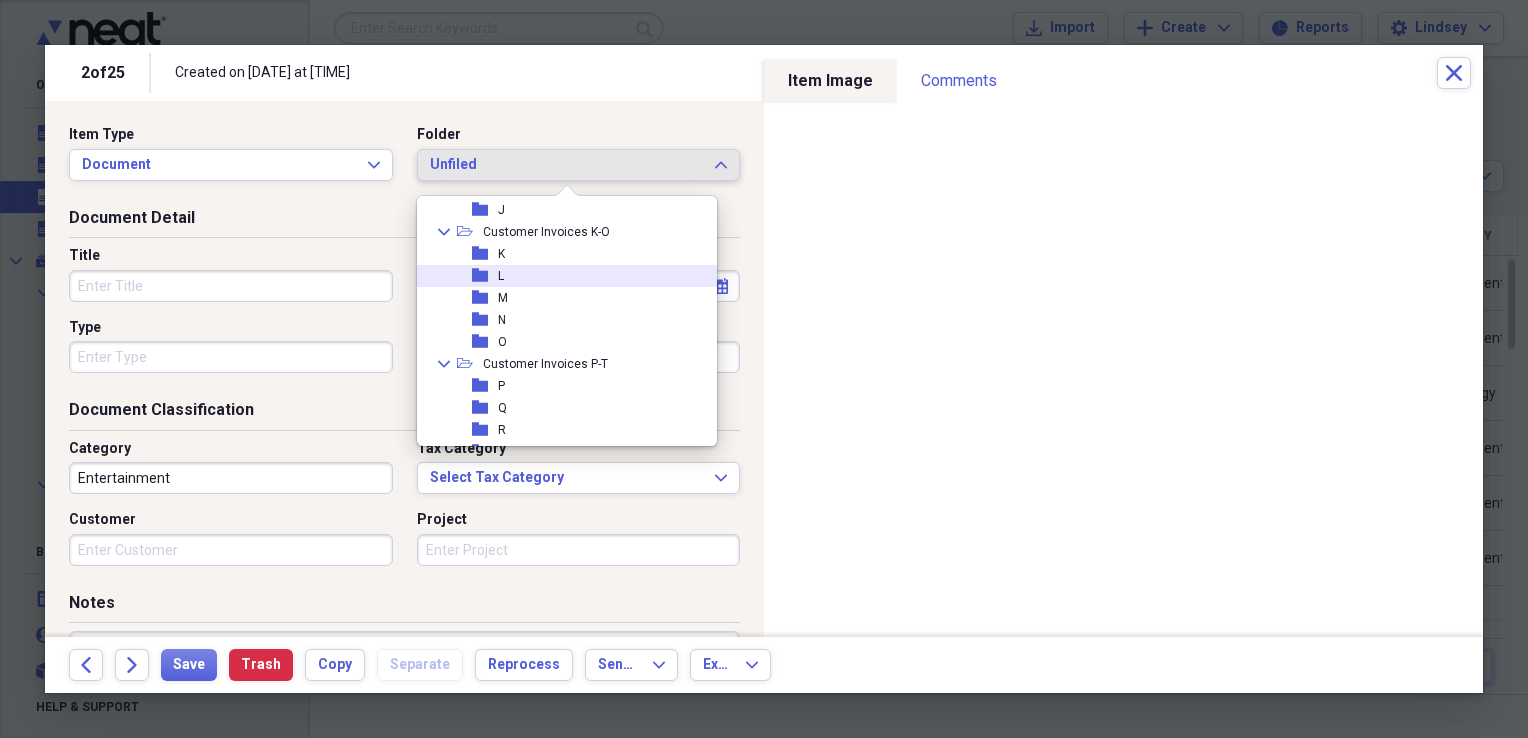 scroll, scrollTop: 300, scrollLeft: 0, axis: vertical 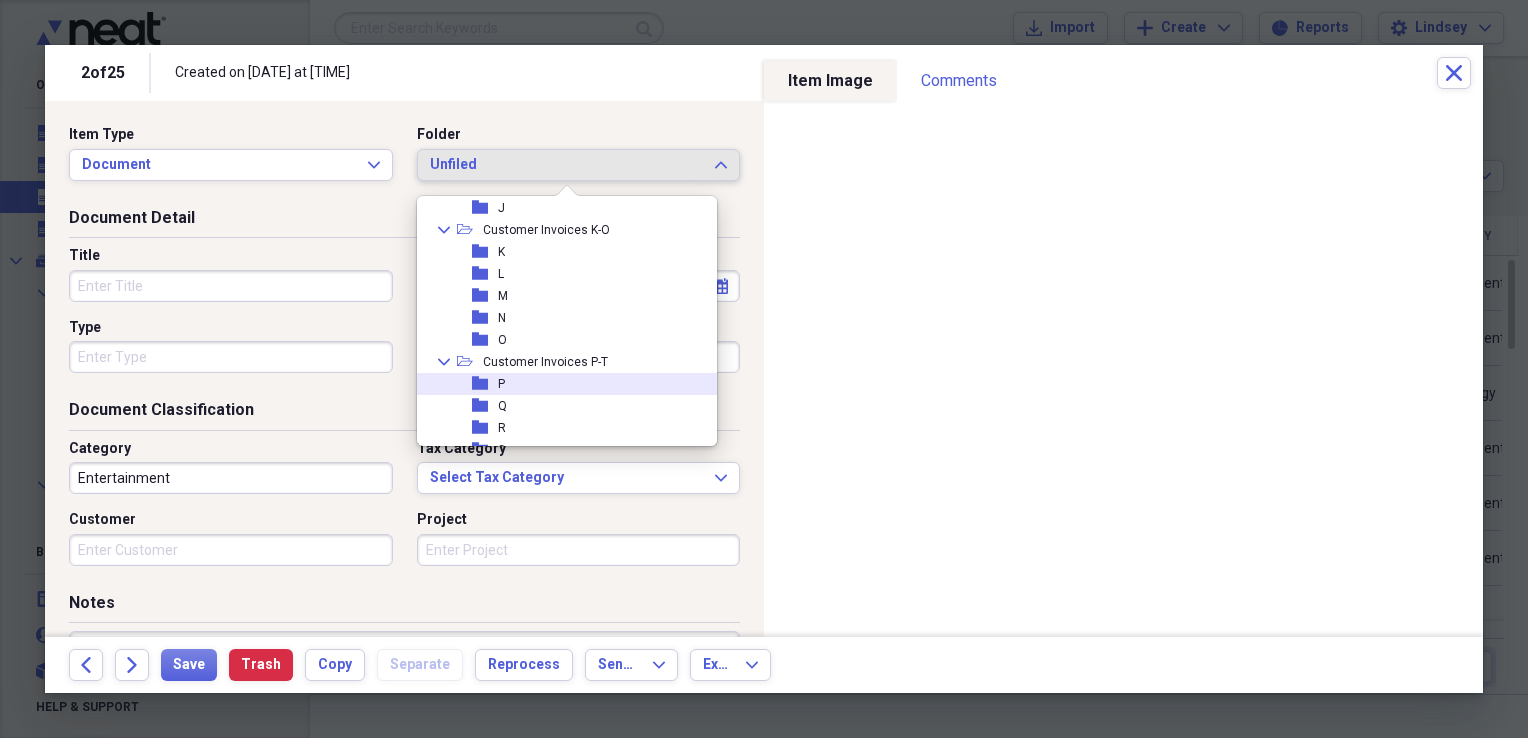 drag, startPoint x: 552, startPoint y: 378, endPoint x: 484, endPoint y: 376, distance: 68.0294 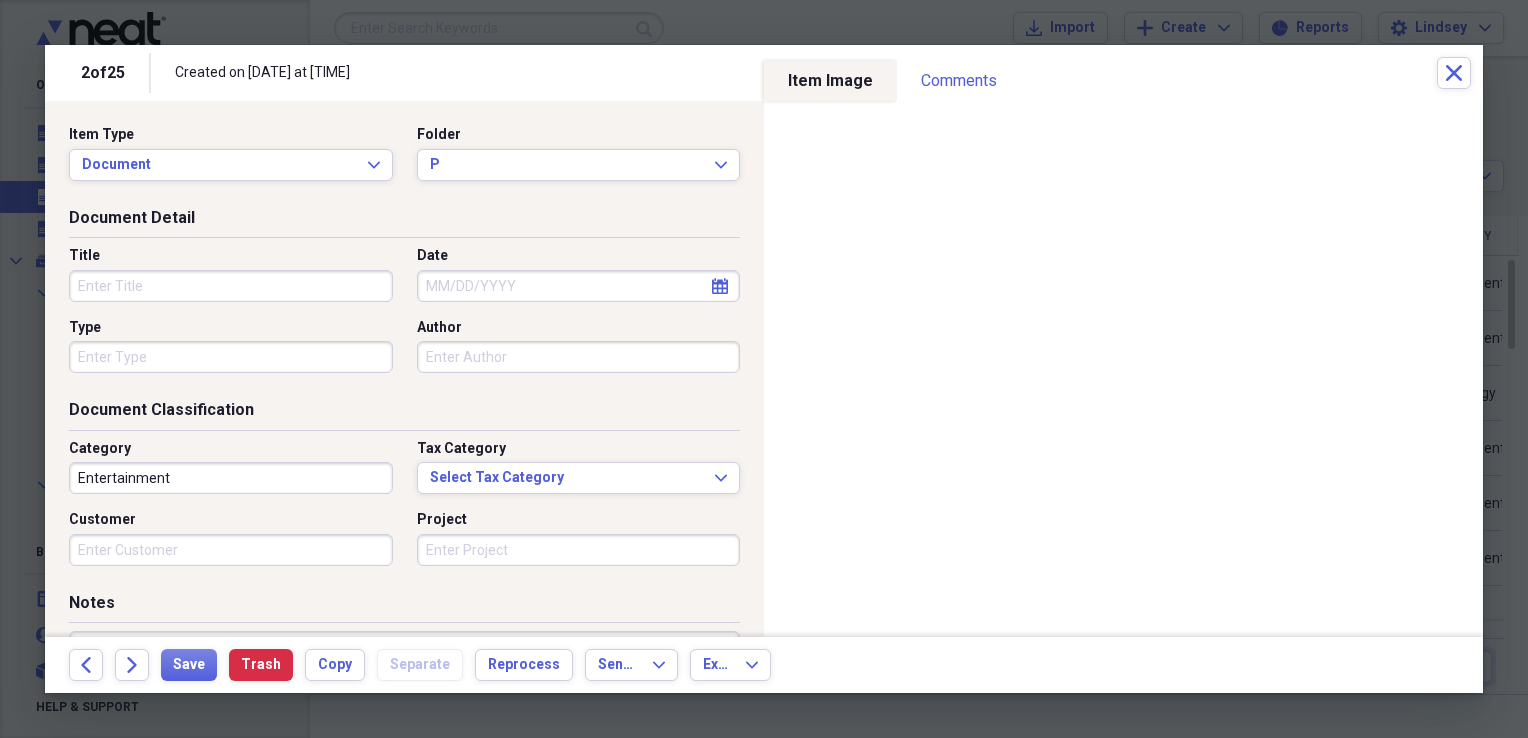 click on "Title" at bounding box center [231, 286] 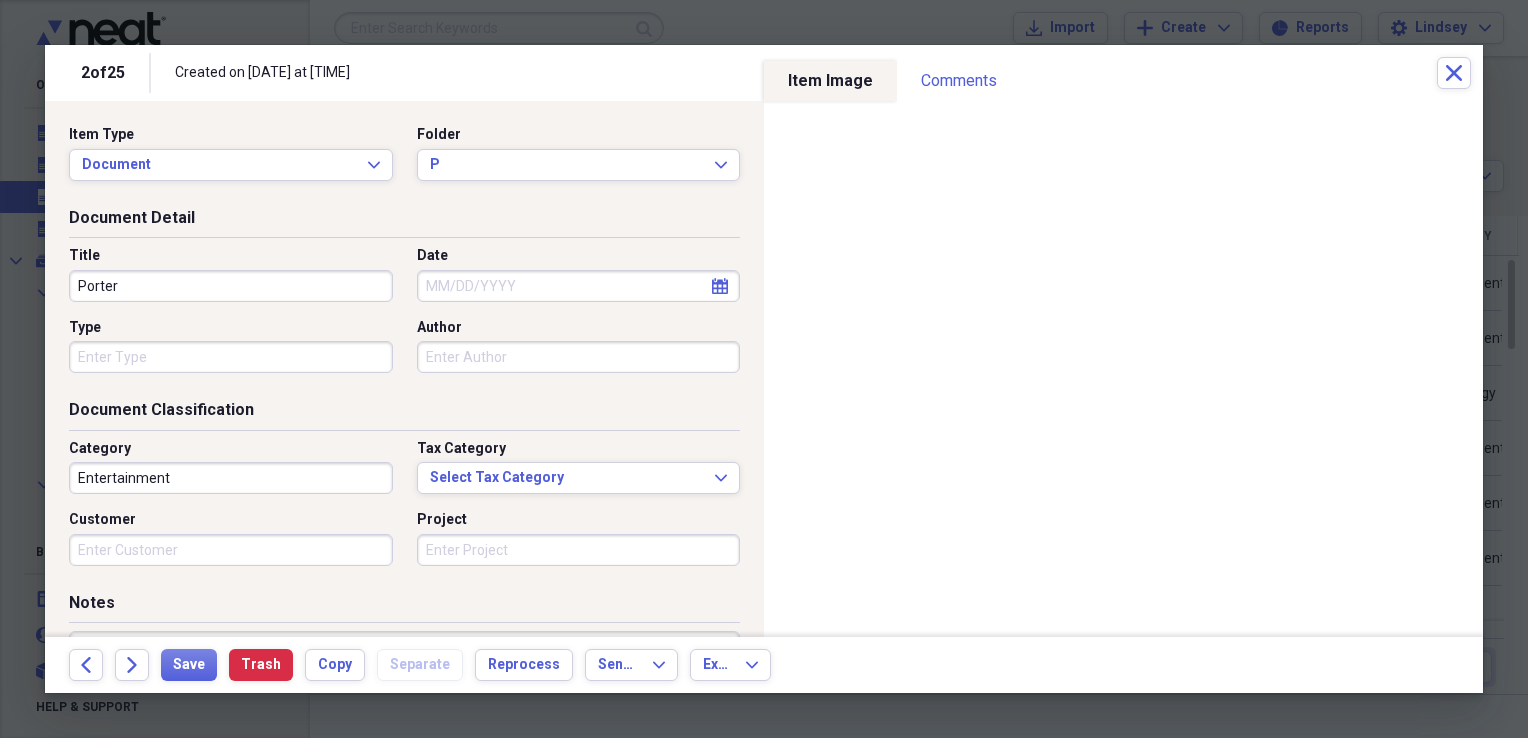 type on "Porter" 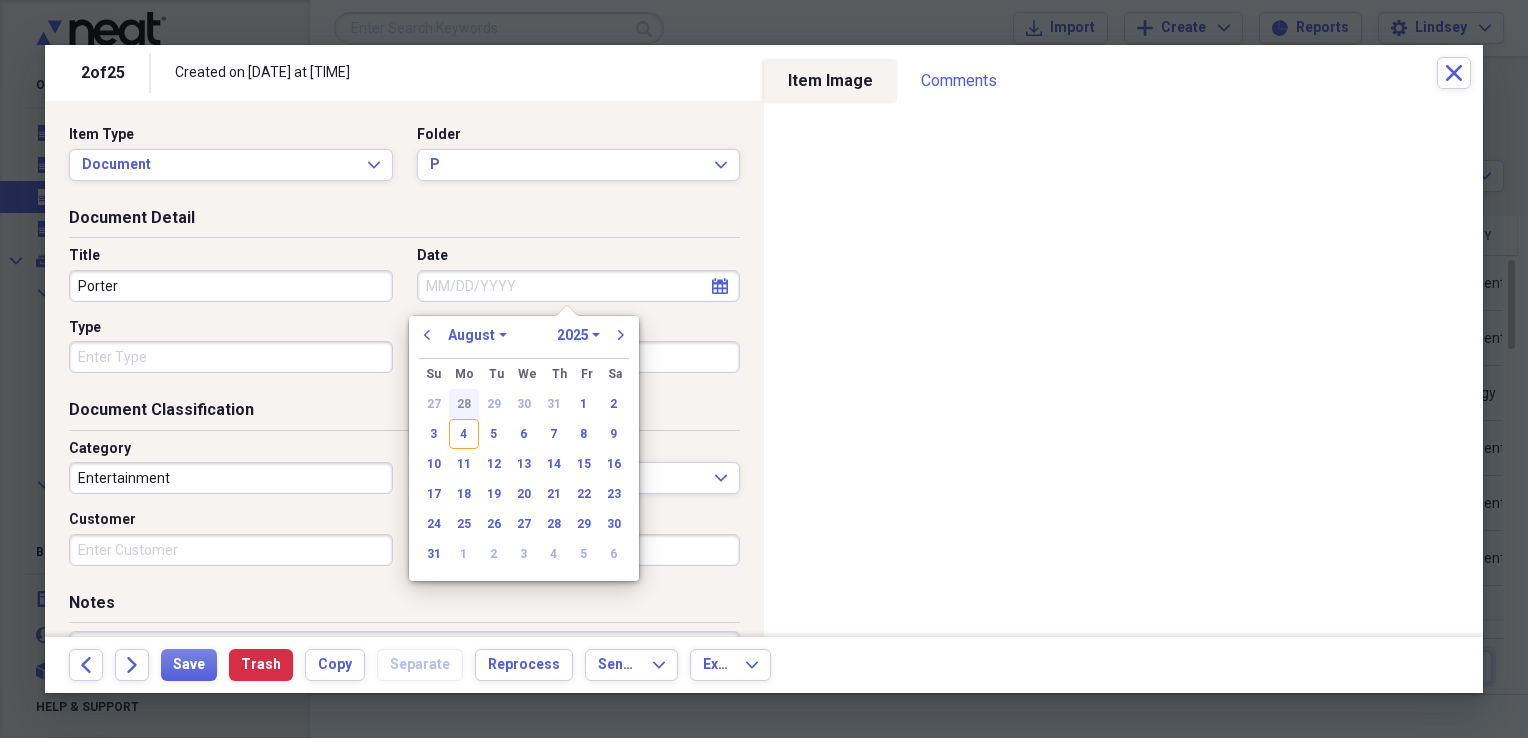 click on "28" at bounding box center [464, 404] 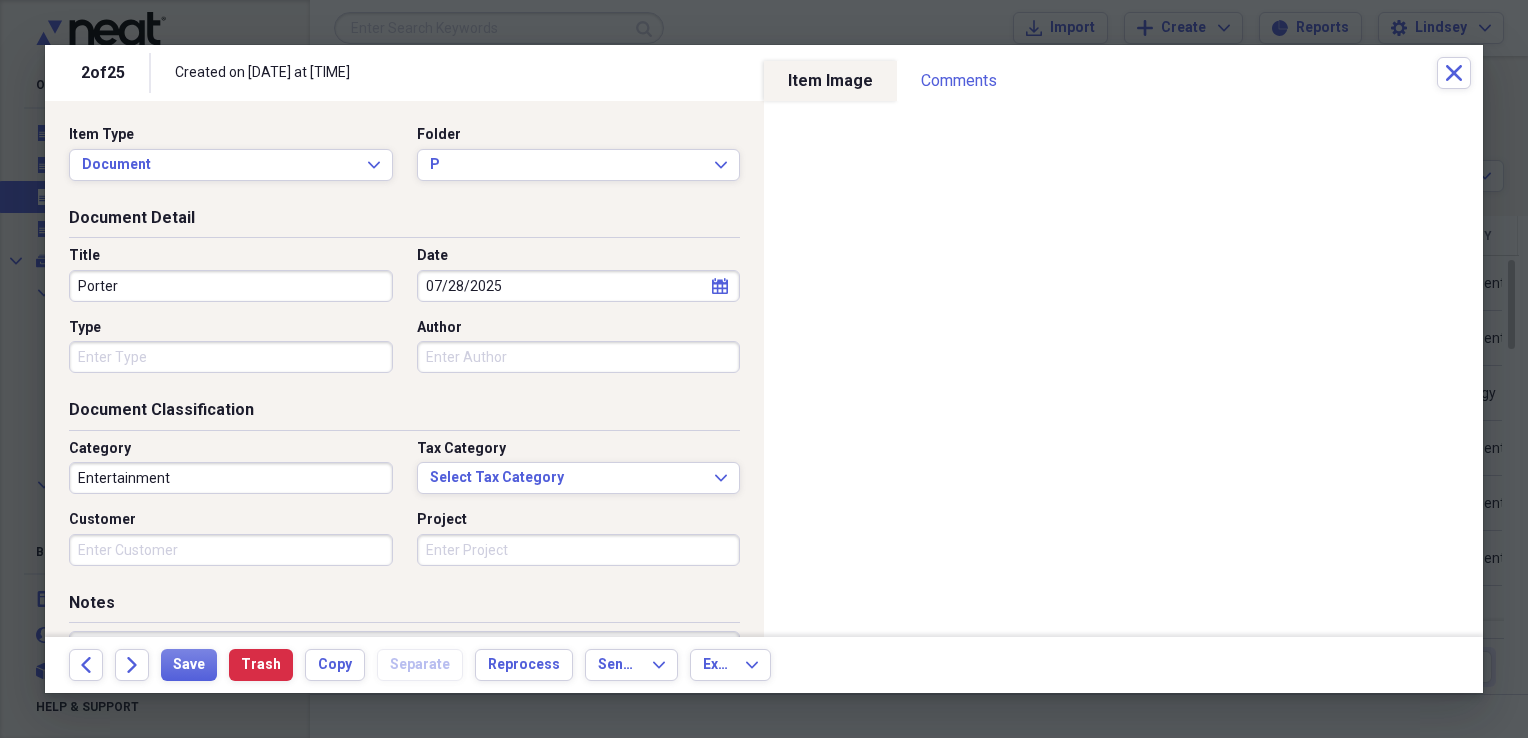 type 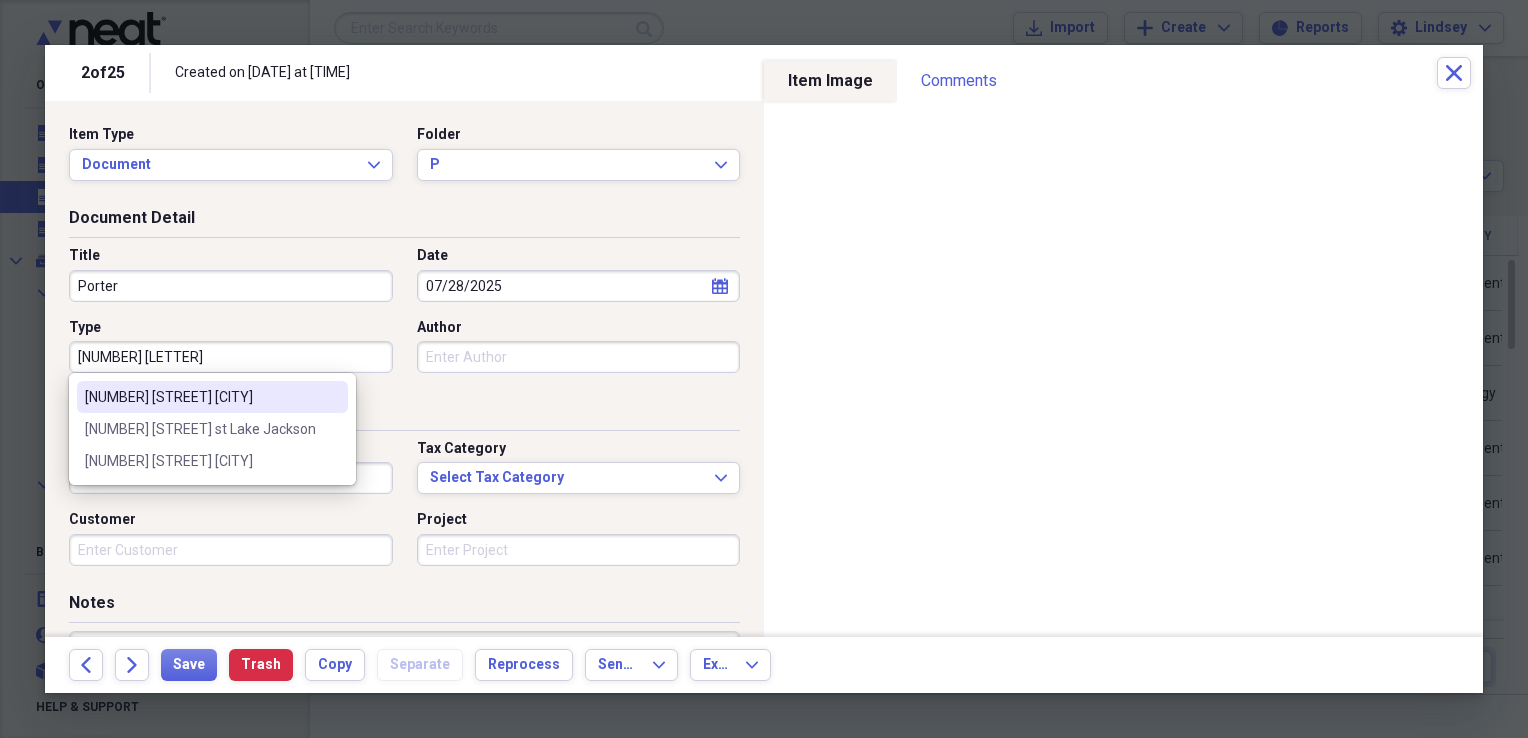 type on "[NUMBER] [STREET] [CITY]" 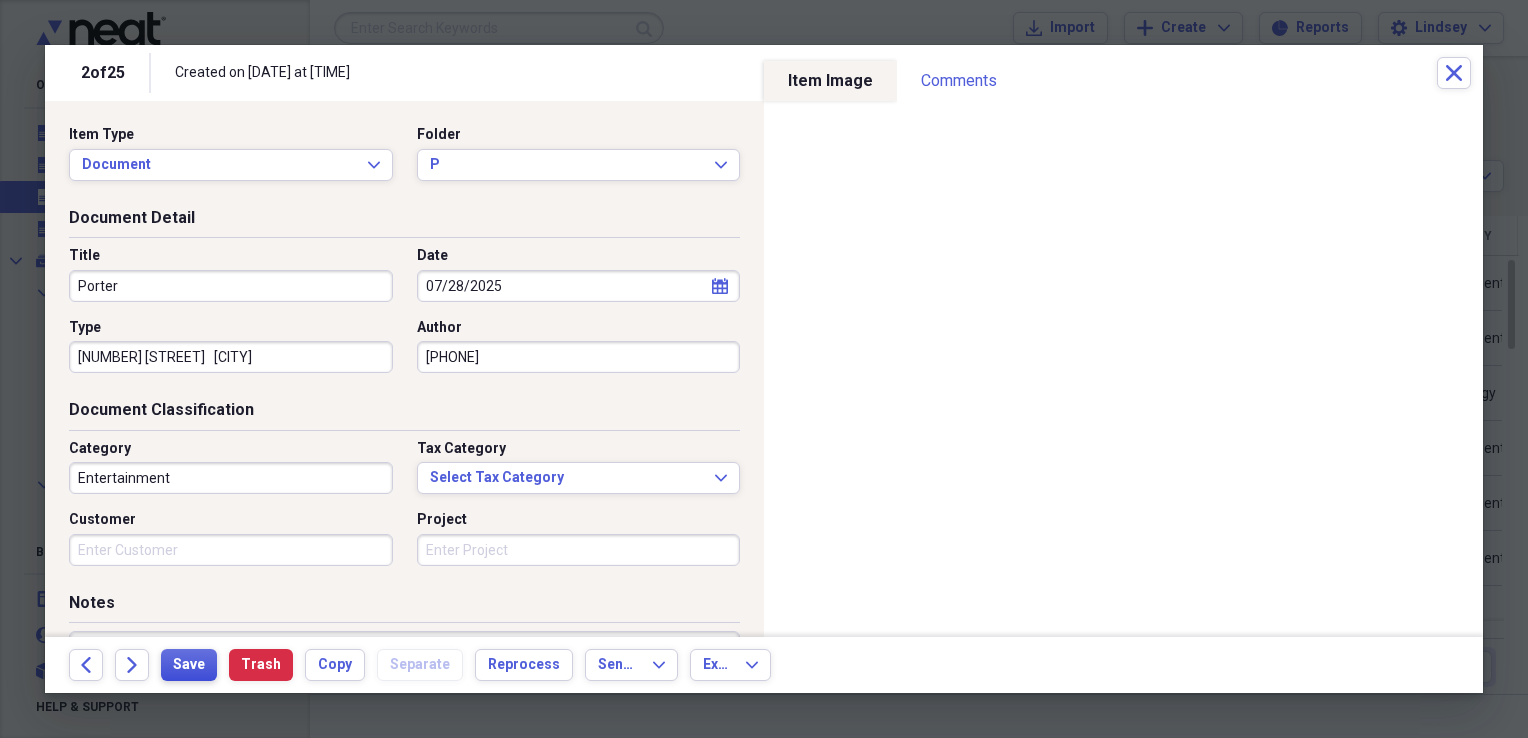 type on "9792481453" 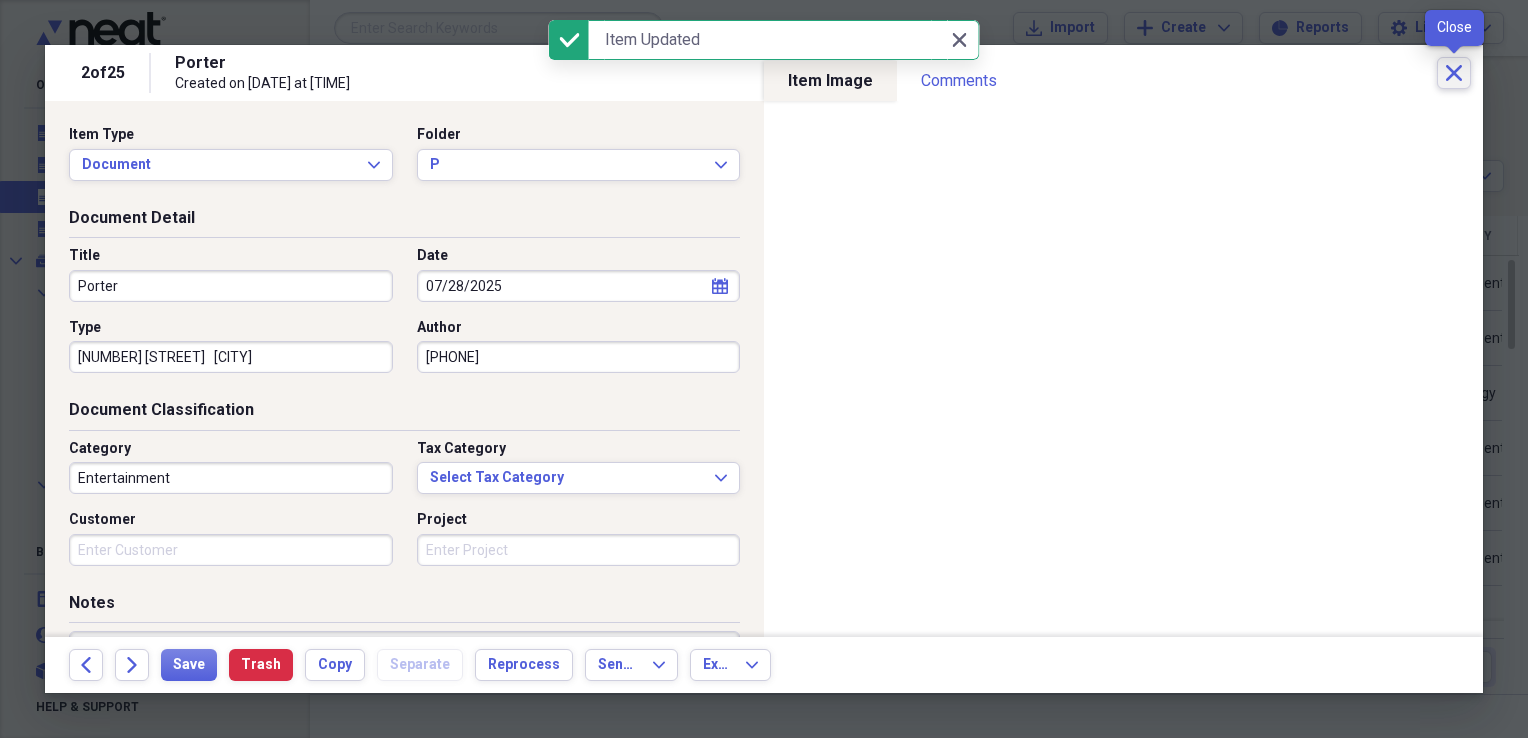 click 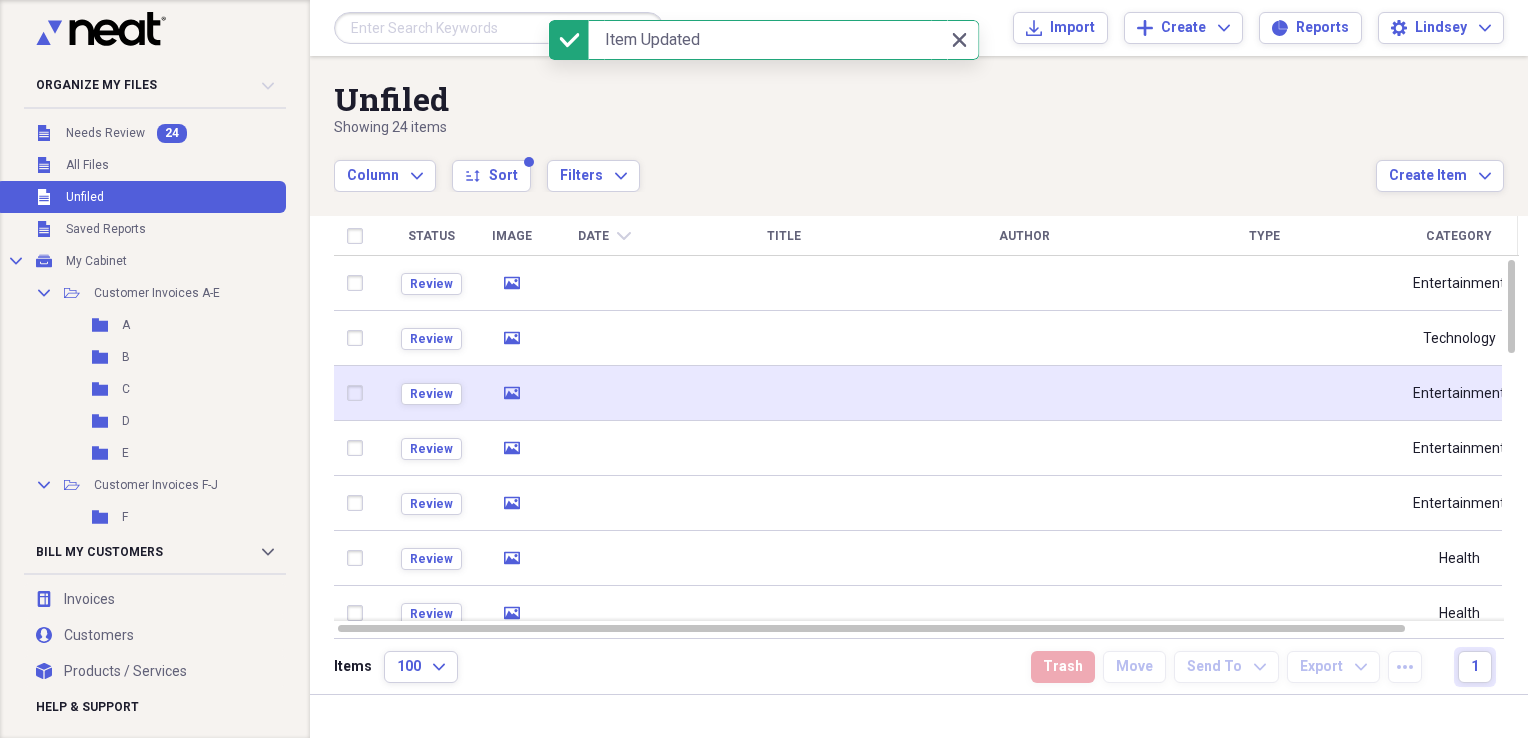 click at bounding box center (604, 393) 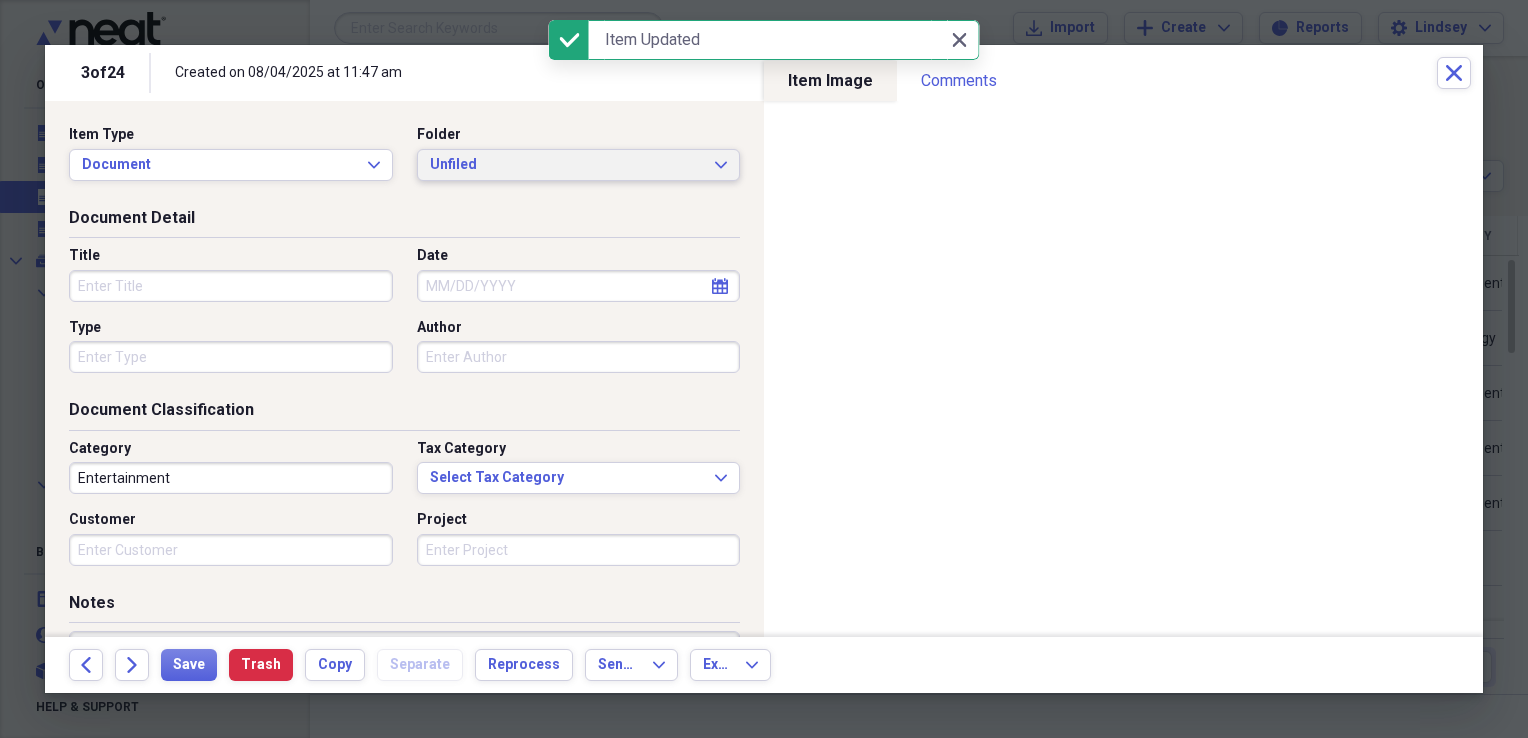 click on "Unfiled" at bounding box center [567, 165] 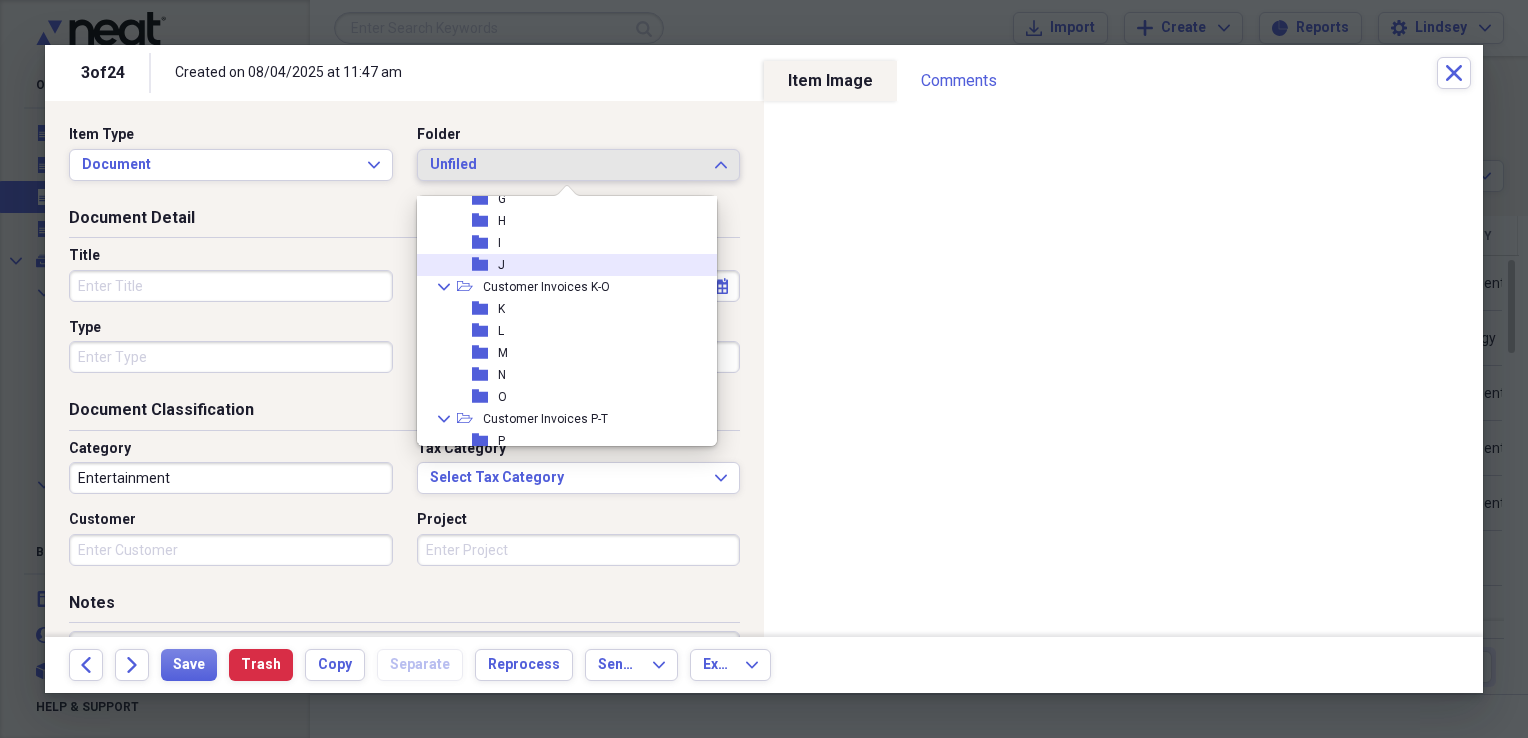 scroll, scrollTop: 300, scrollLeft: 0, axis: vertical 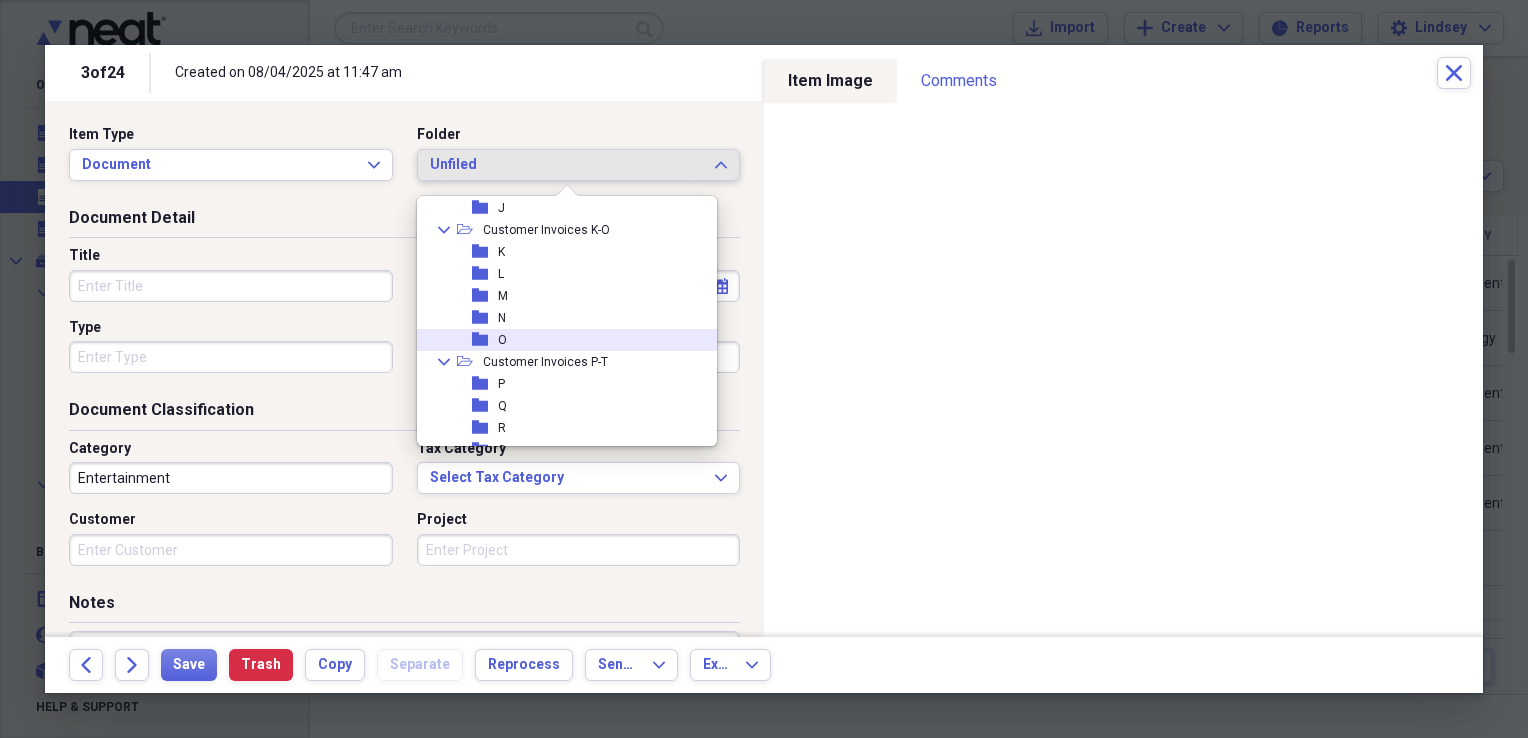 click on "folder O" at bounding box center (559, 340) 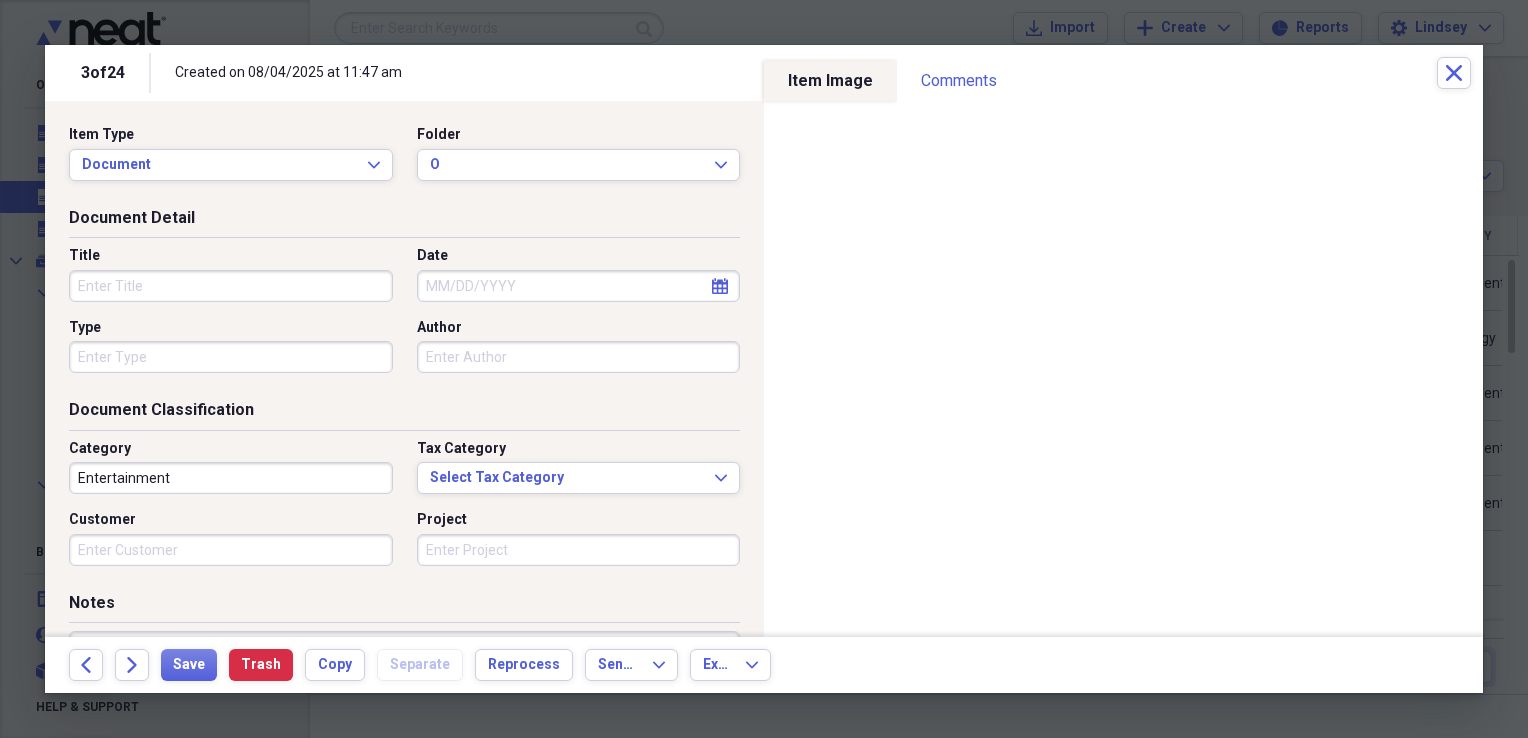 click on "Title" at bounding box center [231, 286] 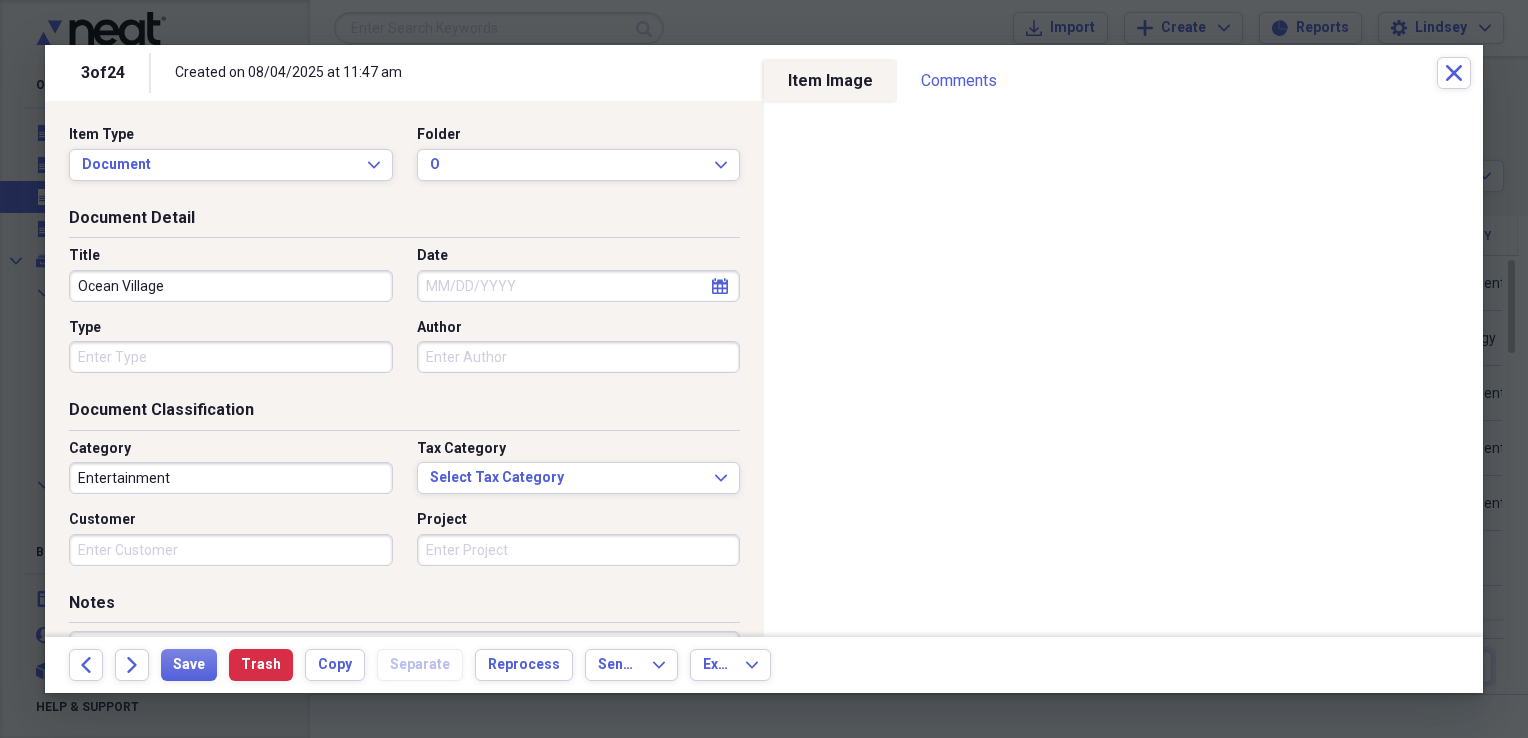 type on "Ocean Village" 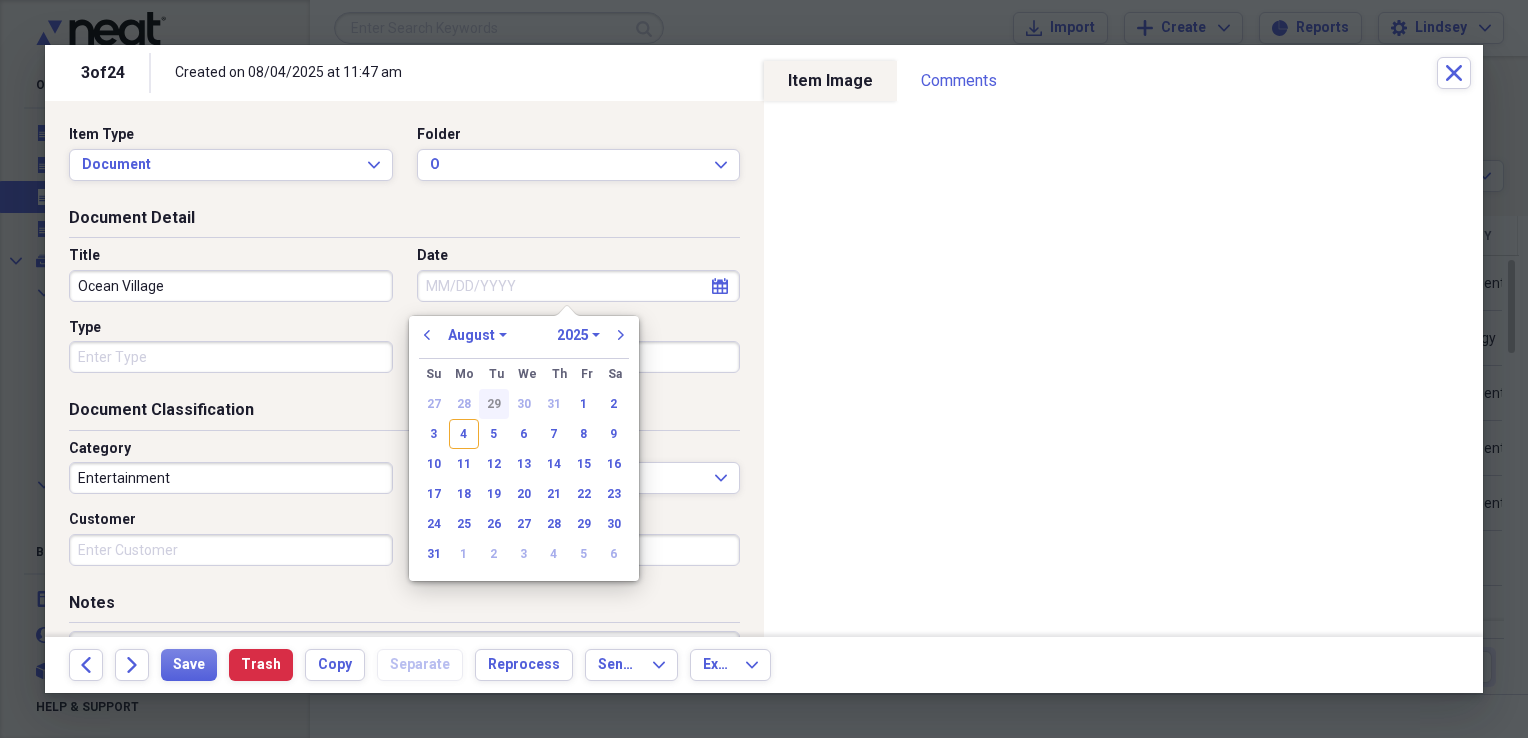 click on "29" at bounding box center [494, 404] 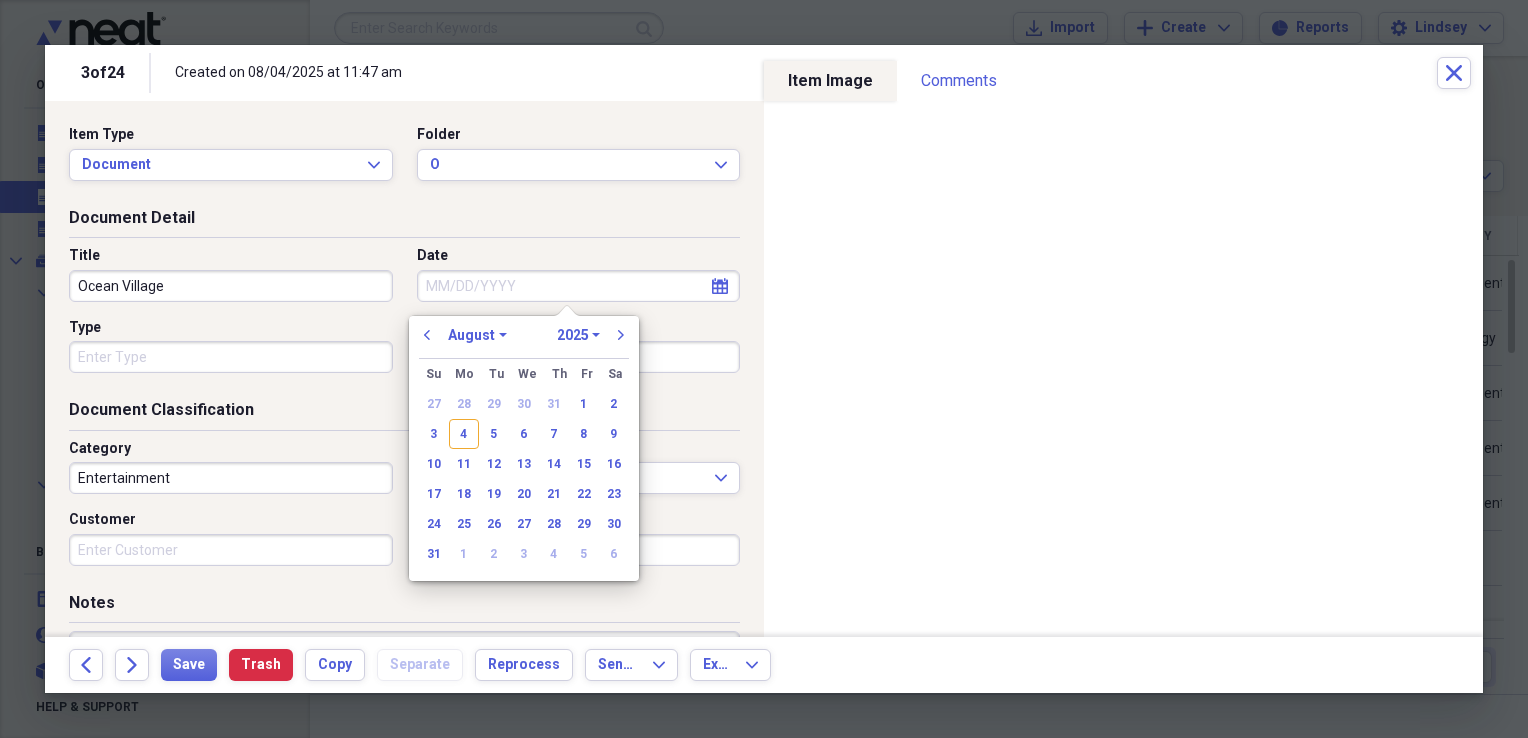 type on "07/29/2025" 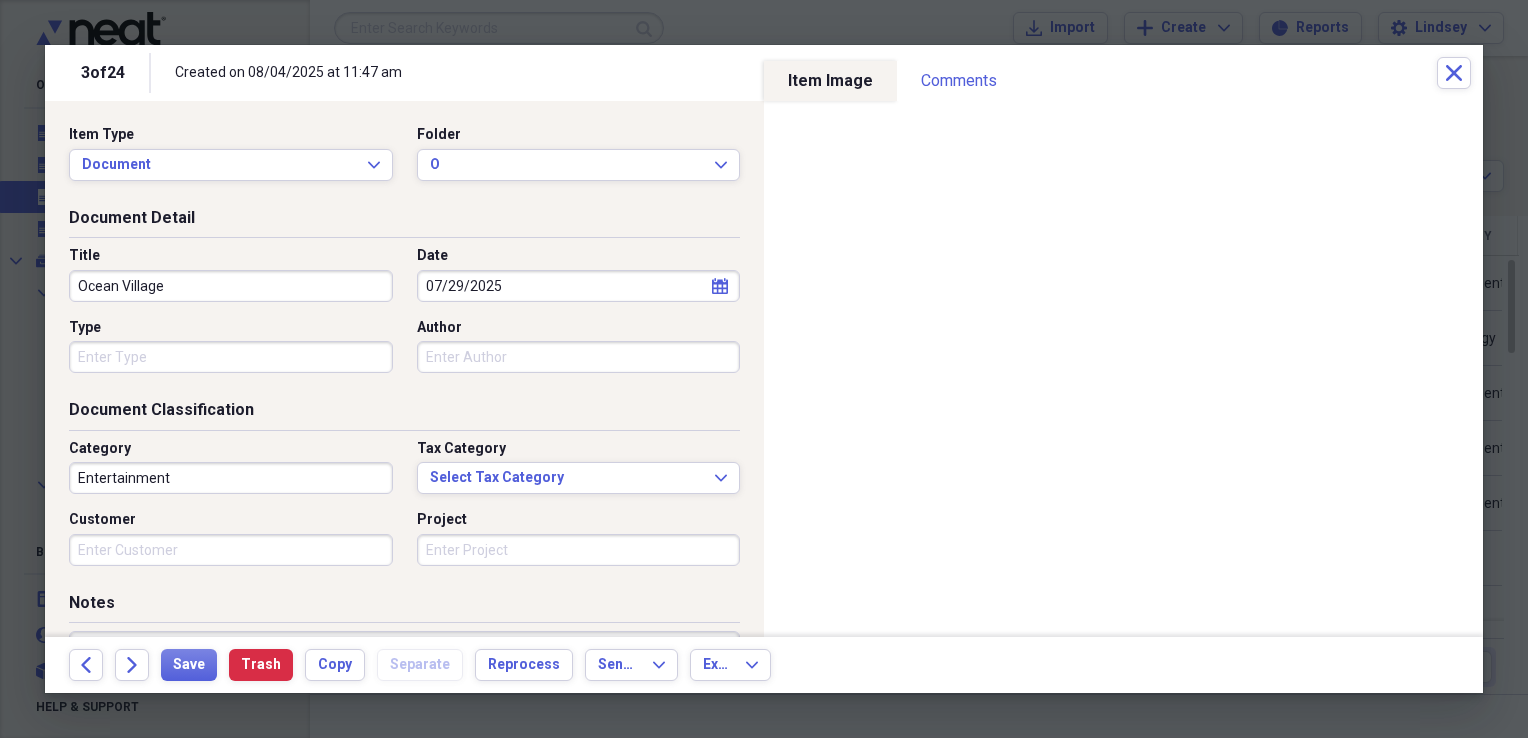 type 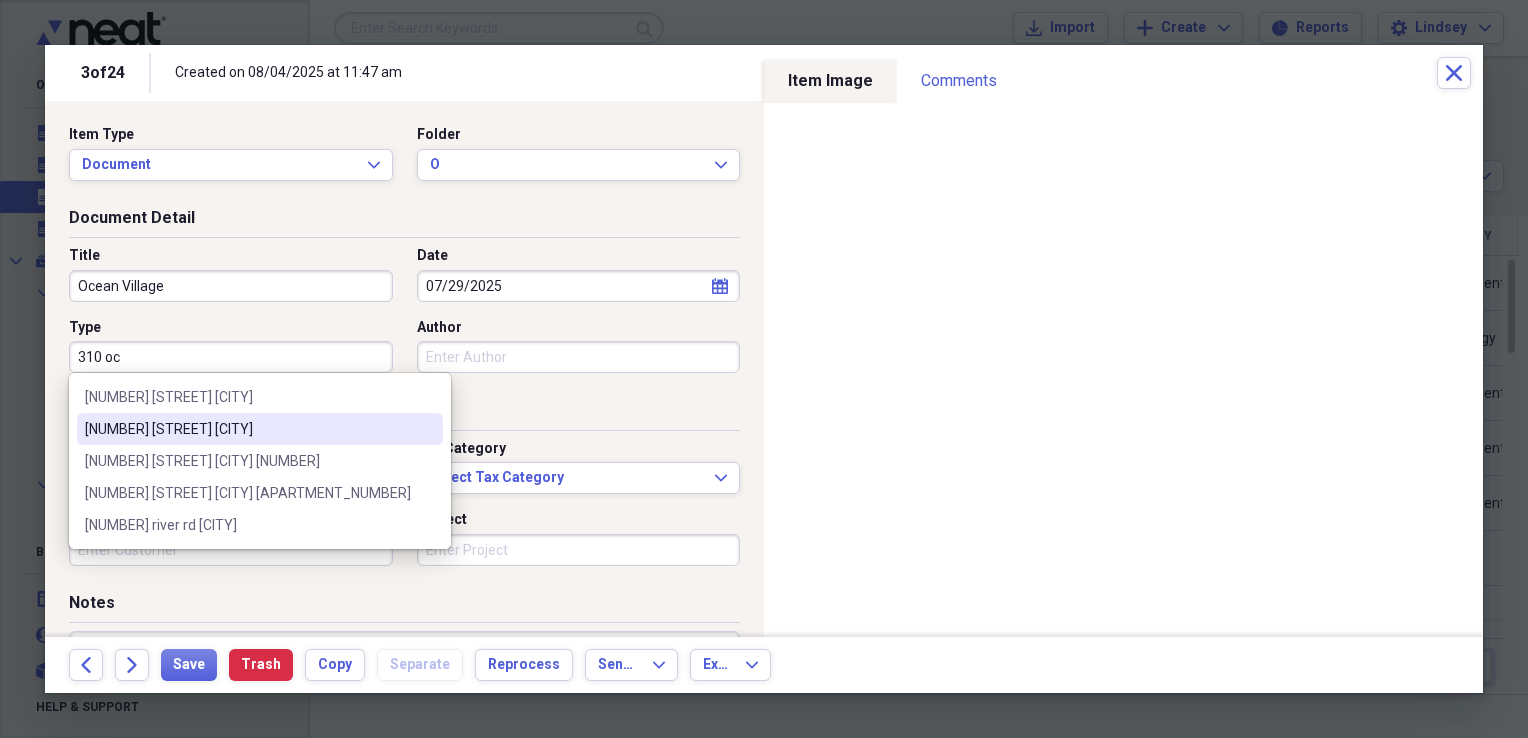 type on "[NUMBER] [STREET] [CITY]" 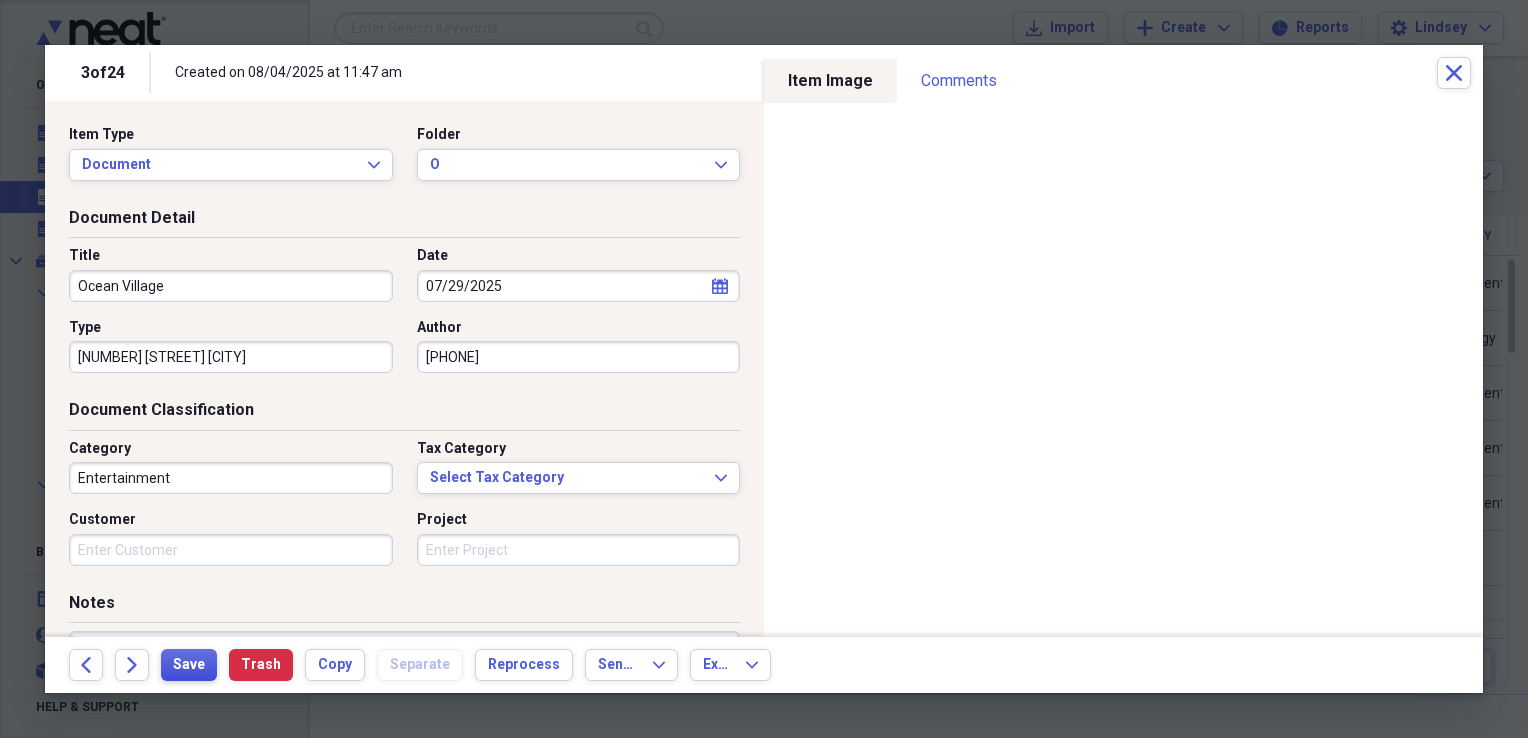 type on "2813447778" 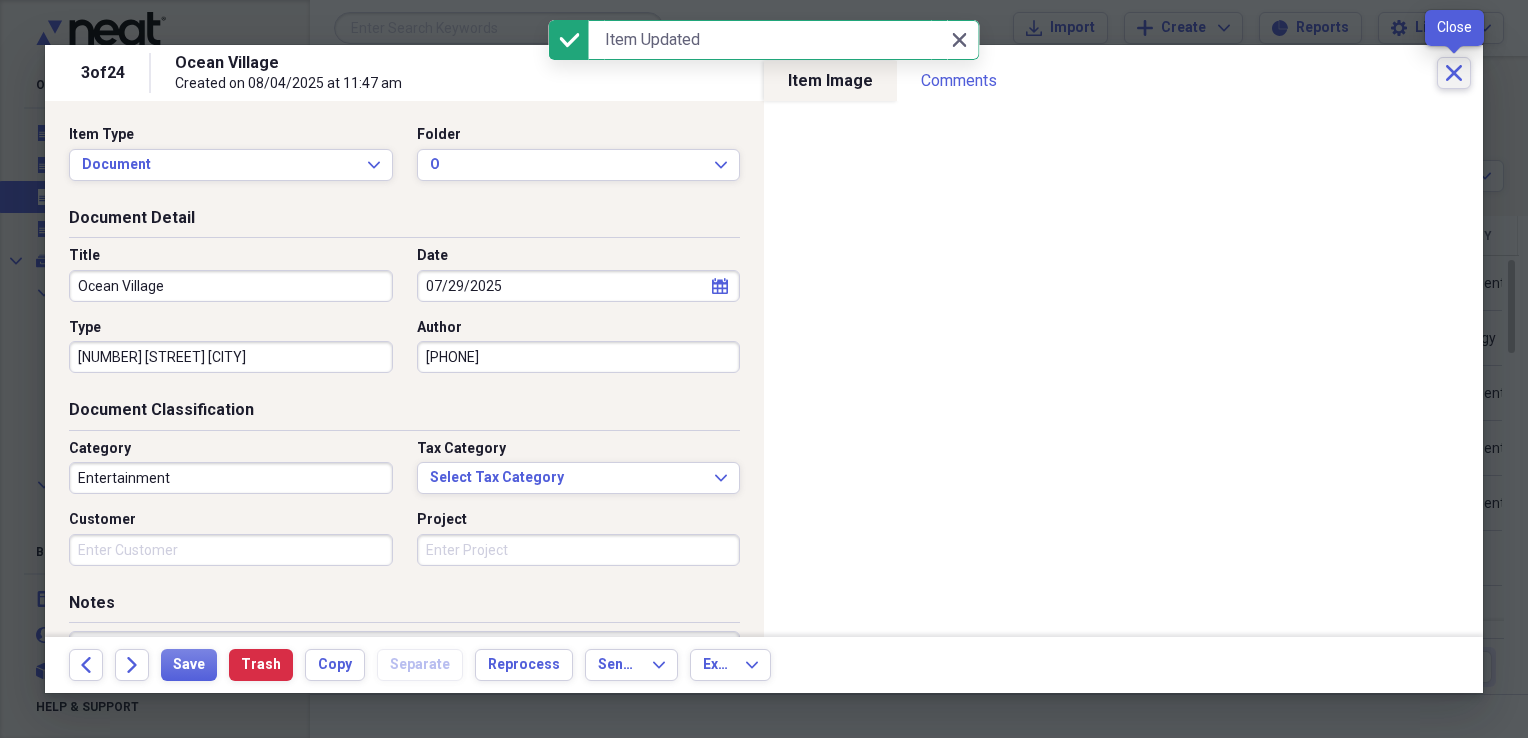 click on "Close" 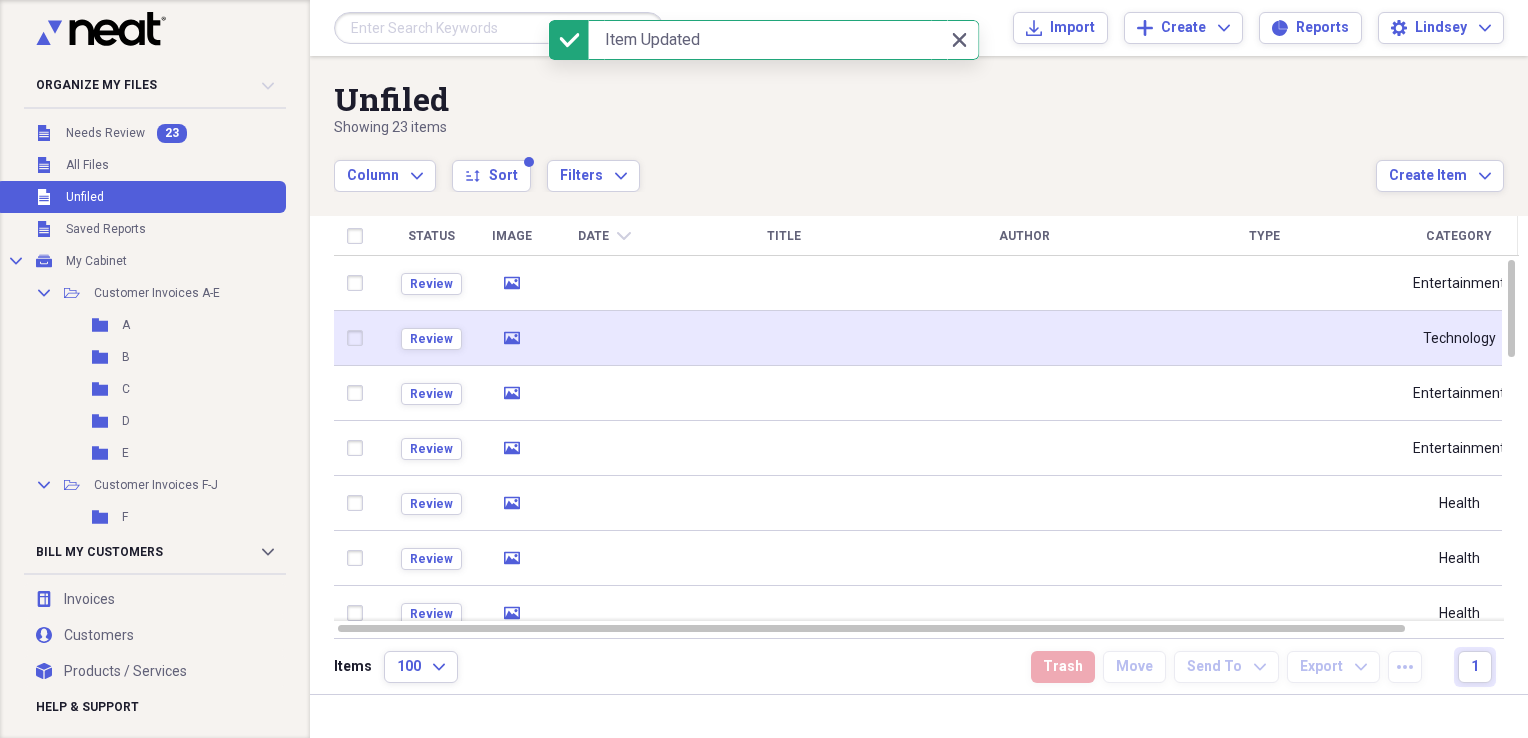click at bounding box center [784, 338] 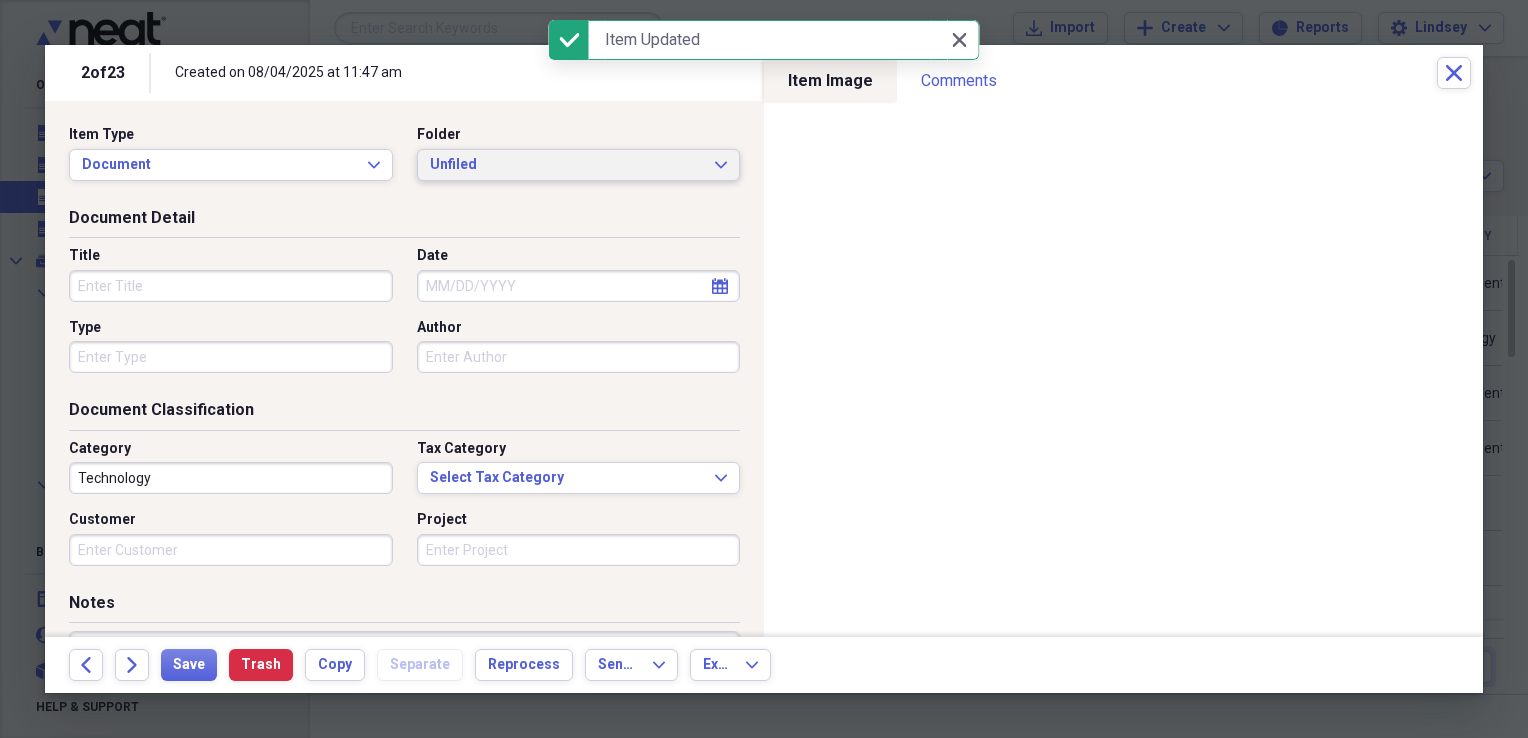 click on "Unfiled" at bounding box center [567, 165] 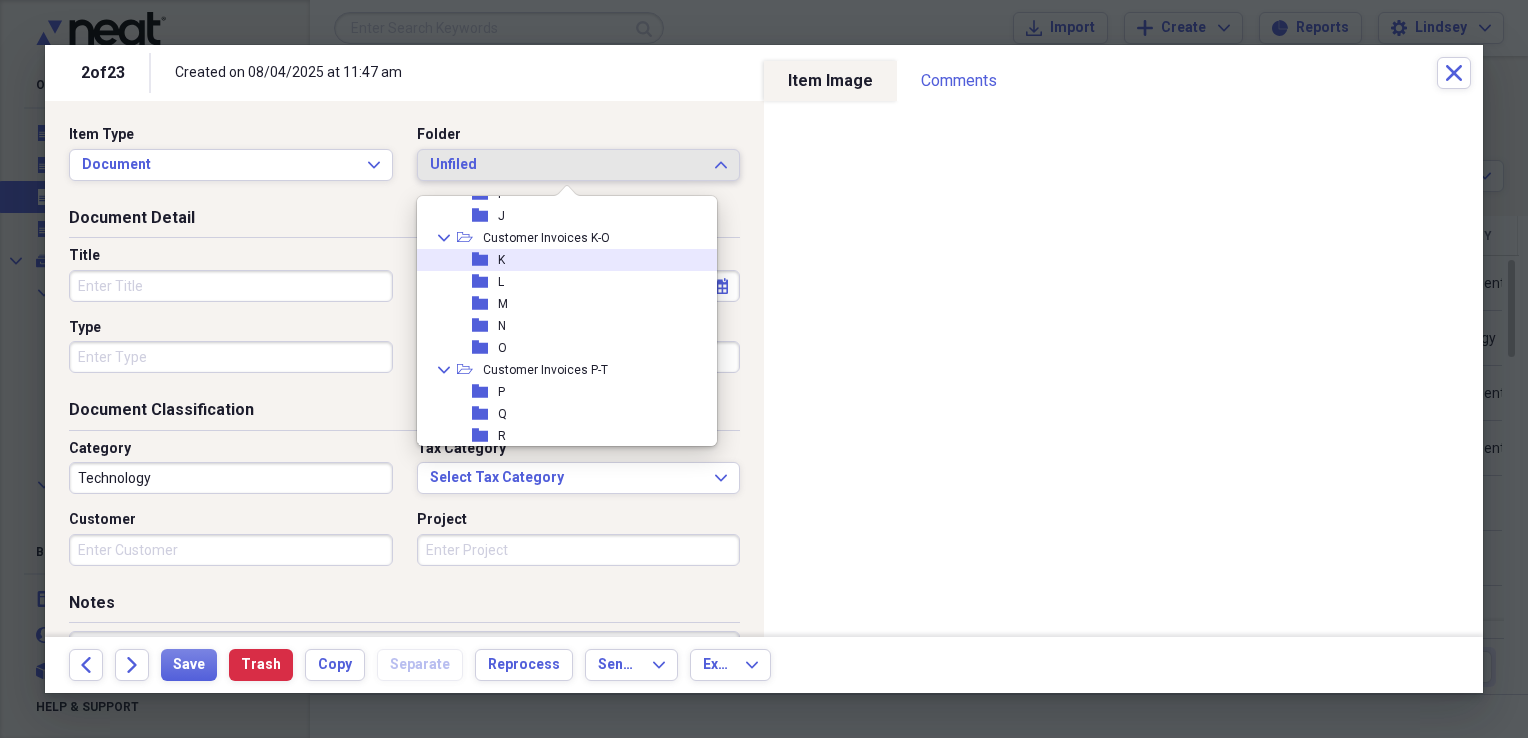 scroll, scrollTop: 300, scrollLeft: 0, axis: vertical 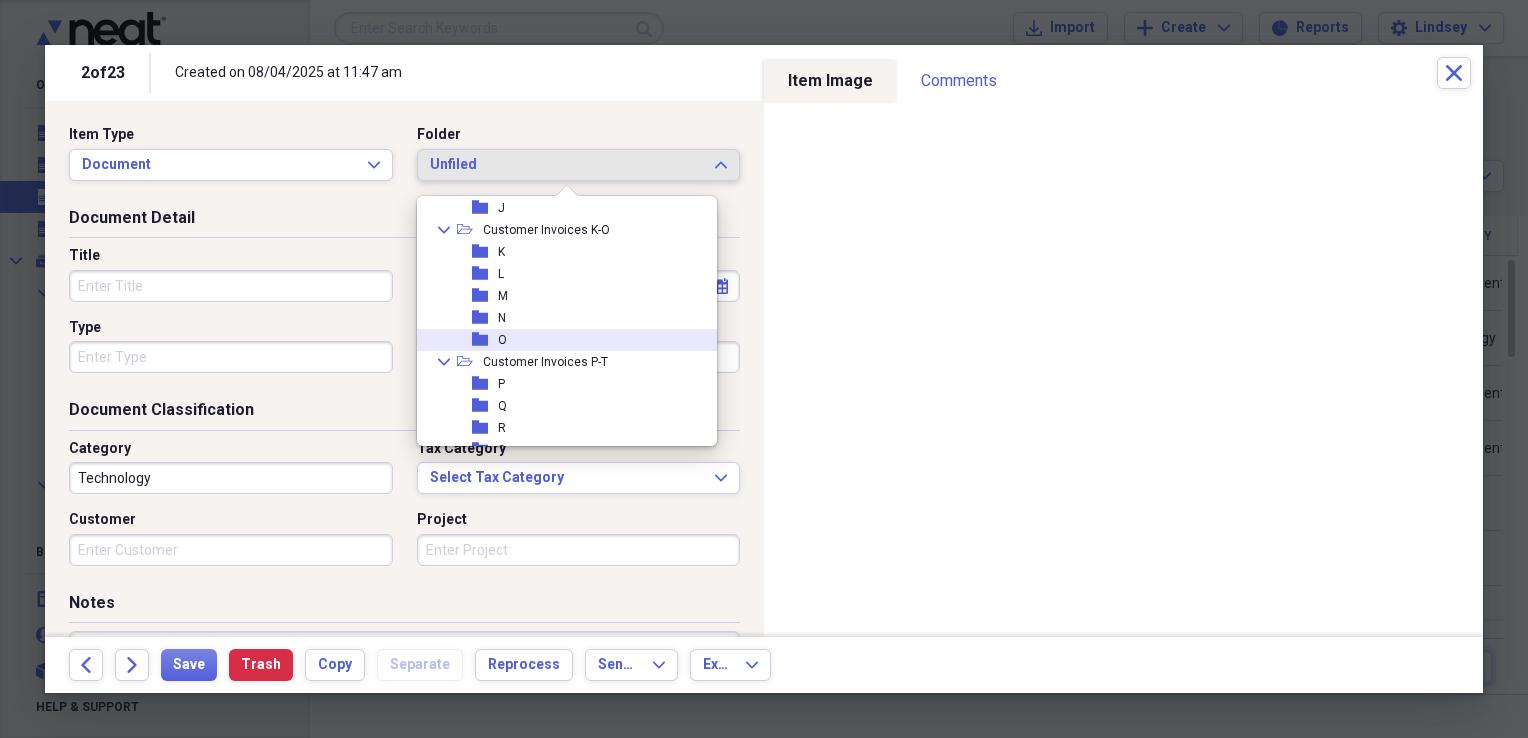 click on "folder O" at bounding box center (559, 340) 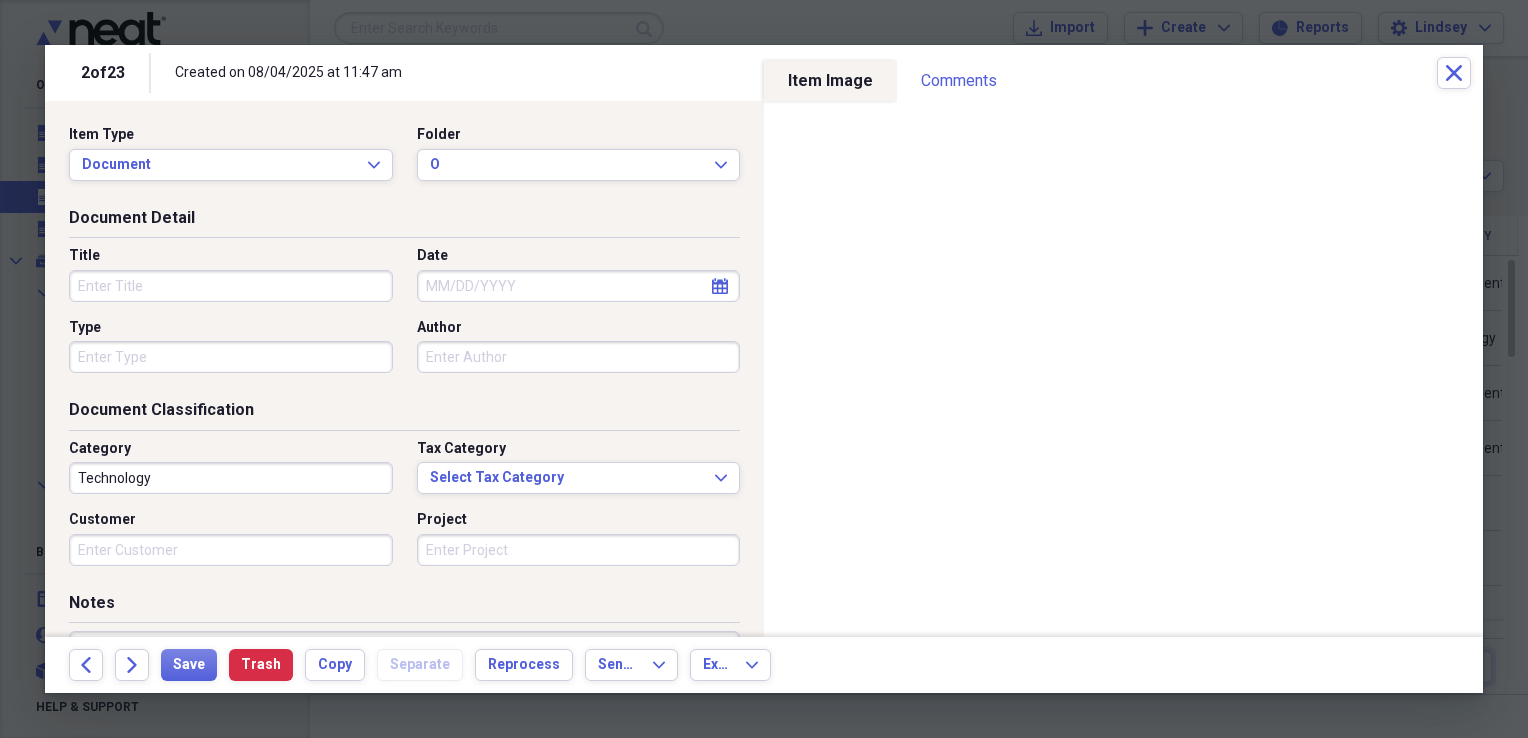 click on "Title" at bounding box center (231, 286) 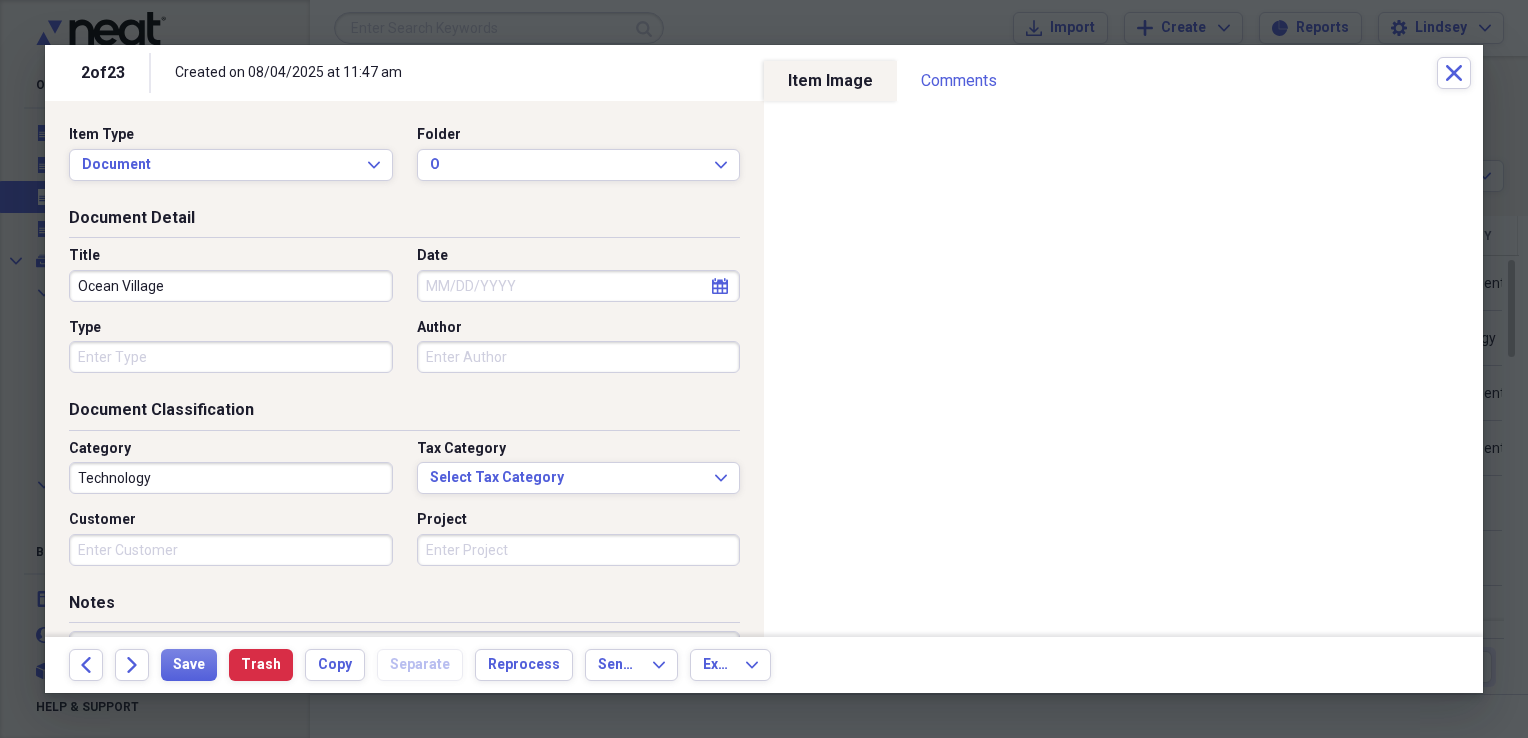 type on "Ocean Village" 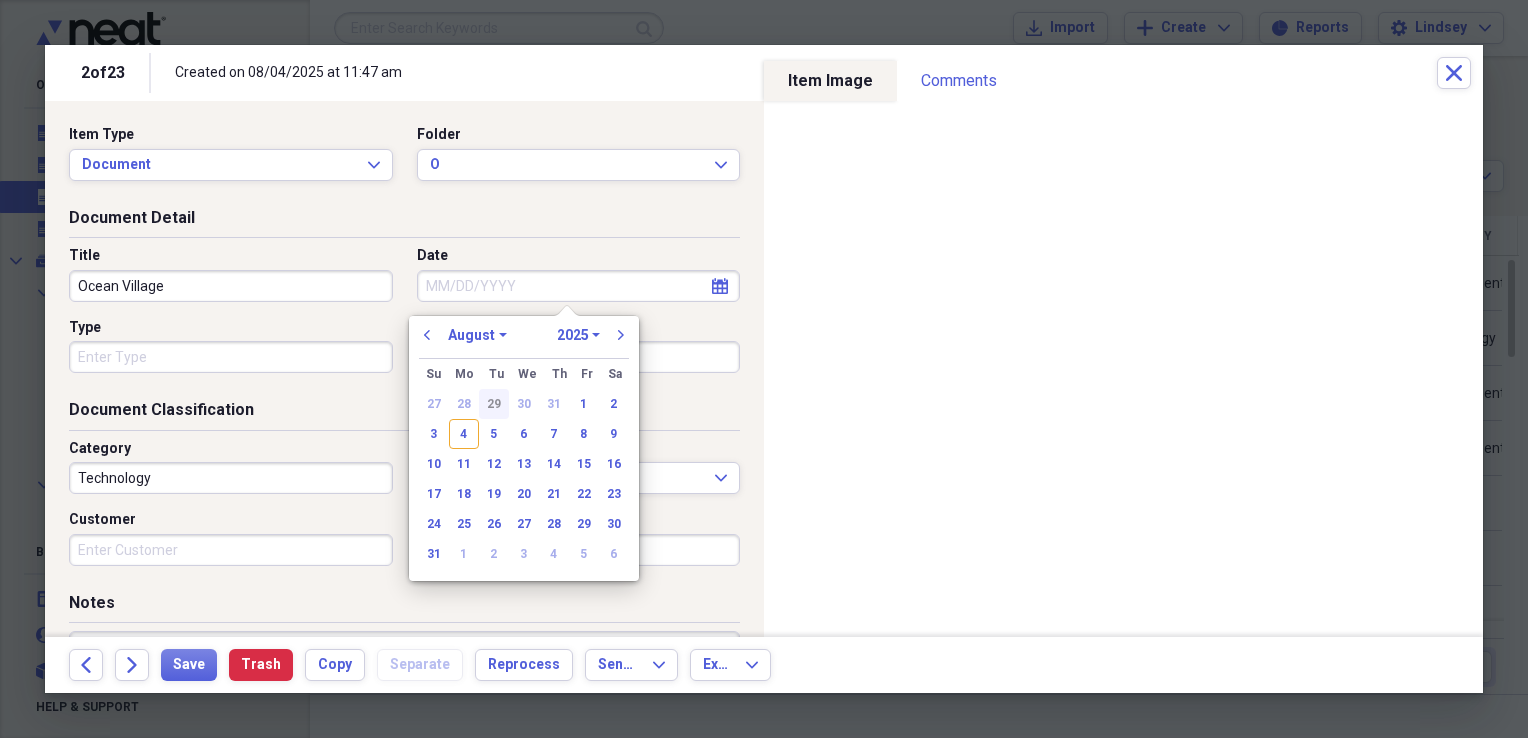 click on "29" at bounding box center (494, 404) 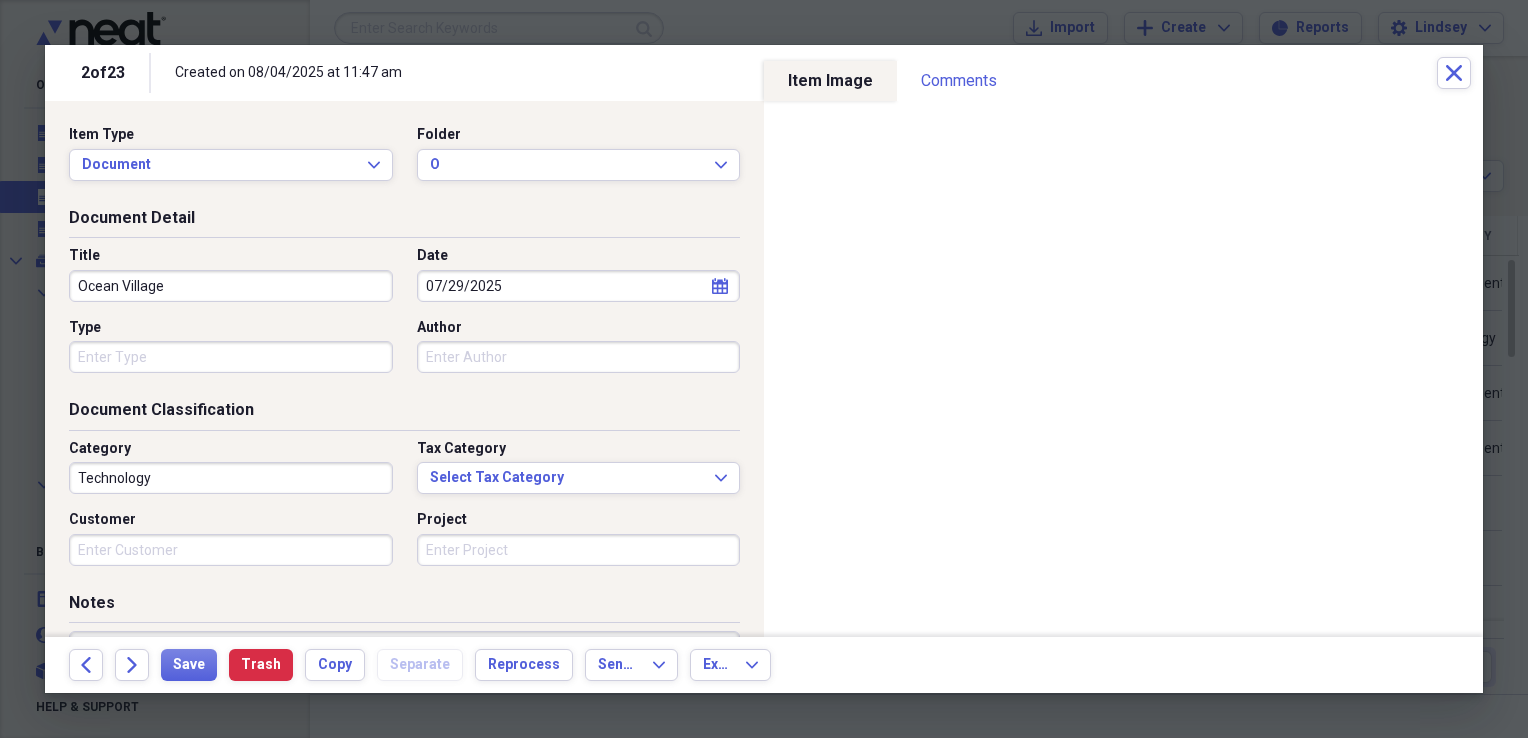 type 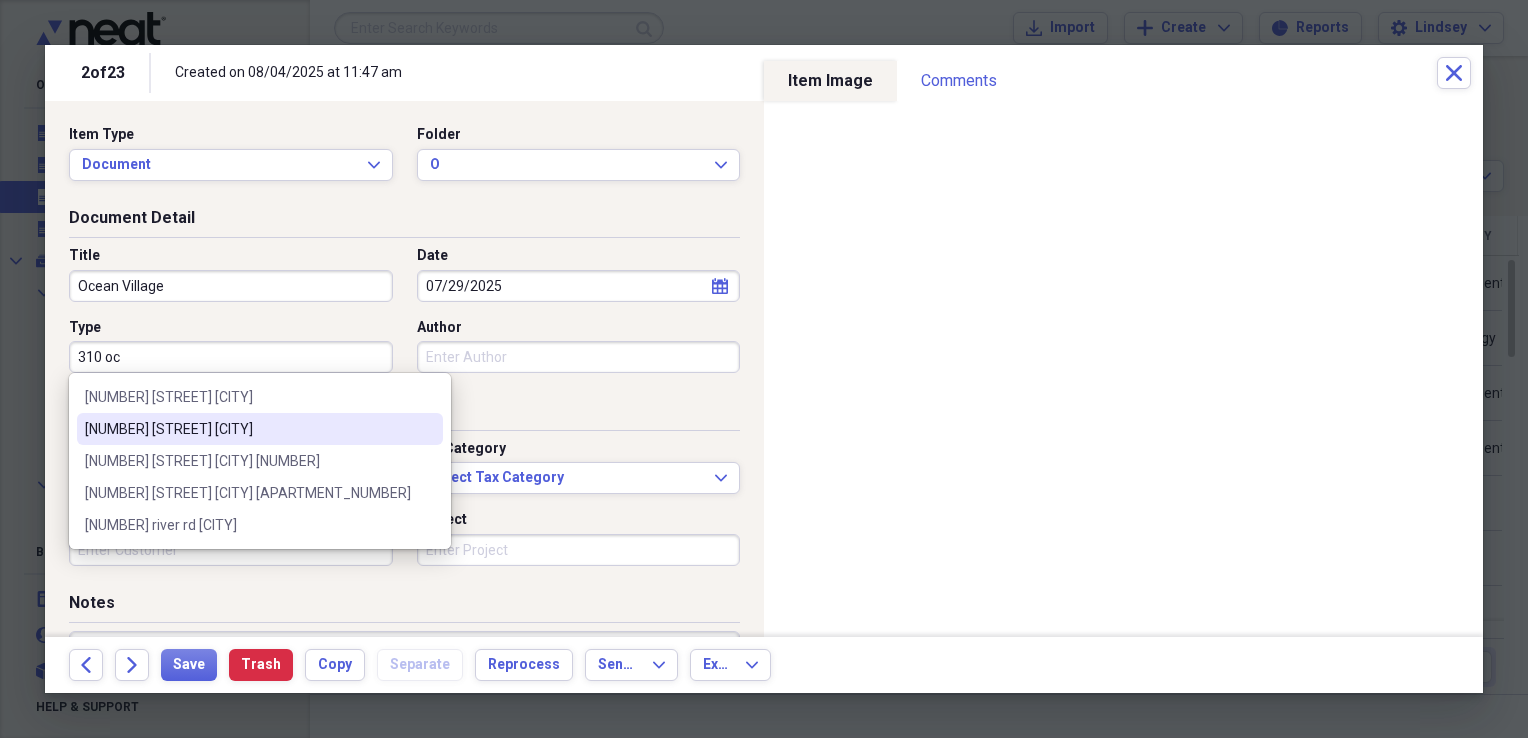 type on "[NUMBER] [STREET] [CITY]" 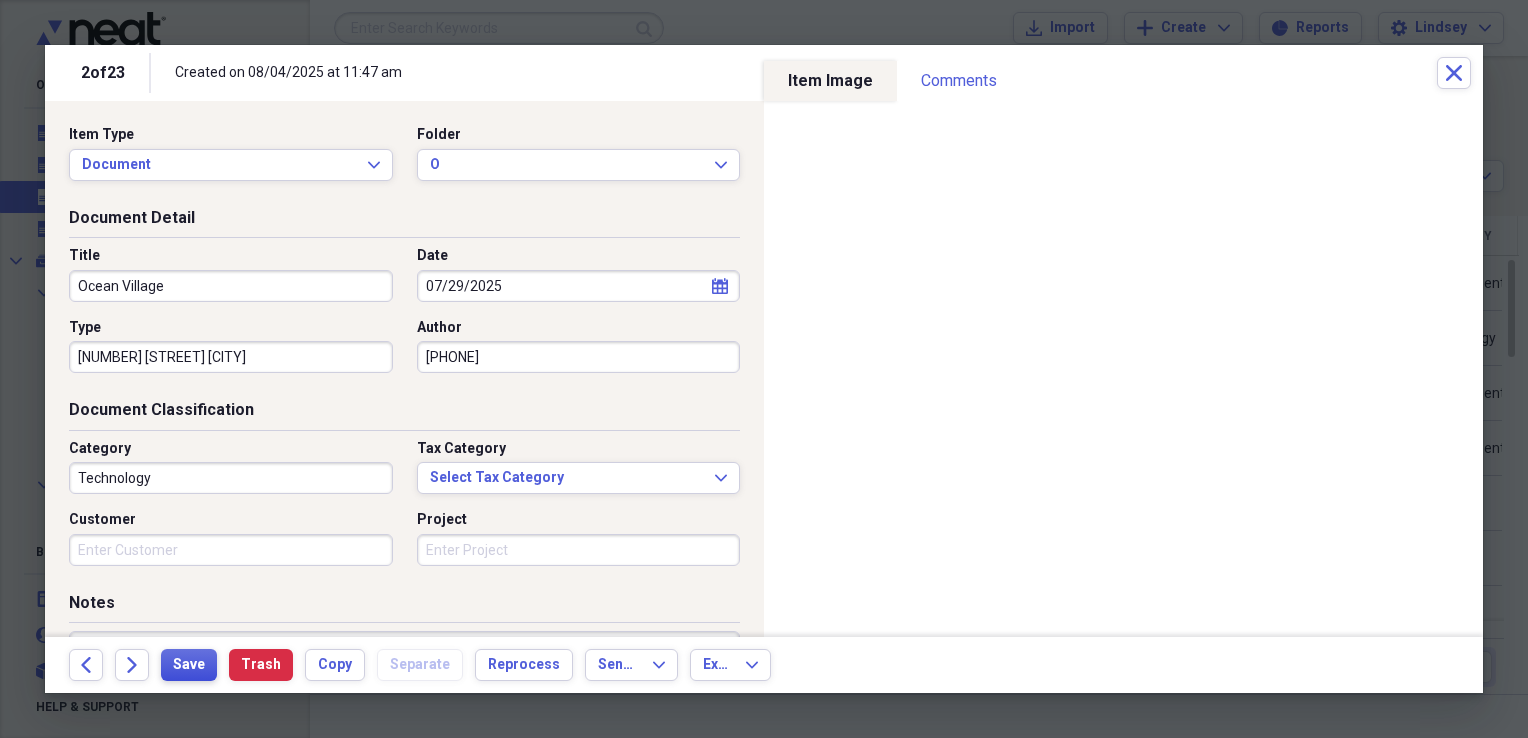 type on "2813447778" 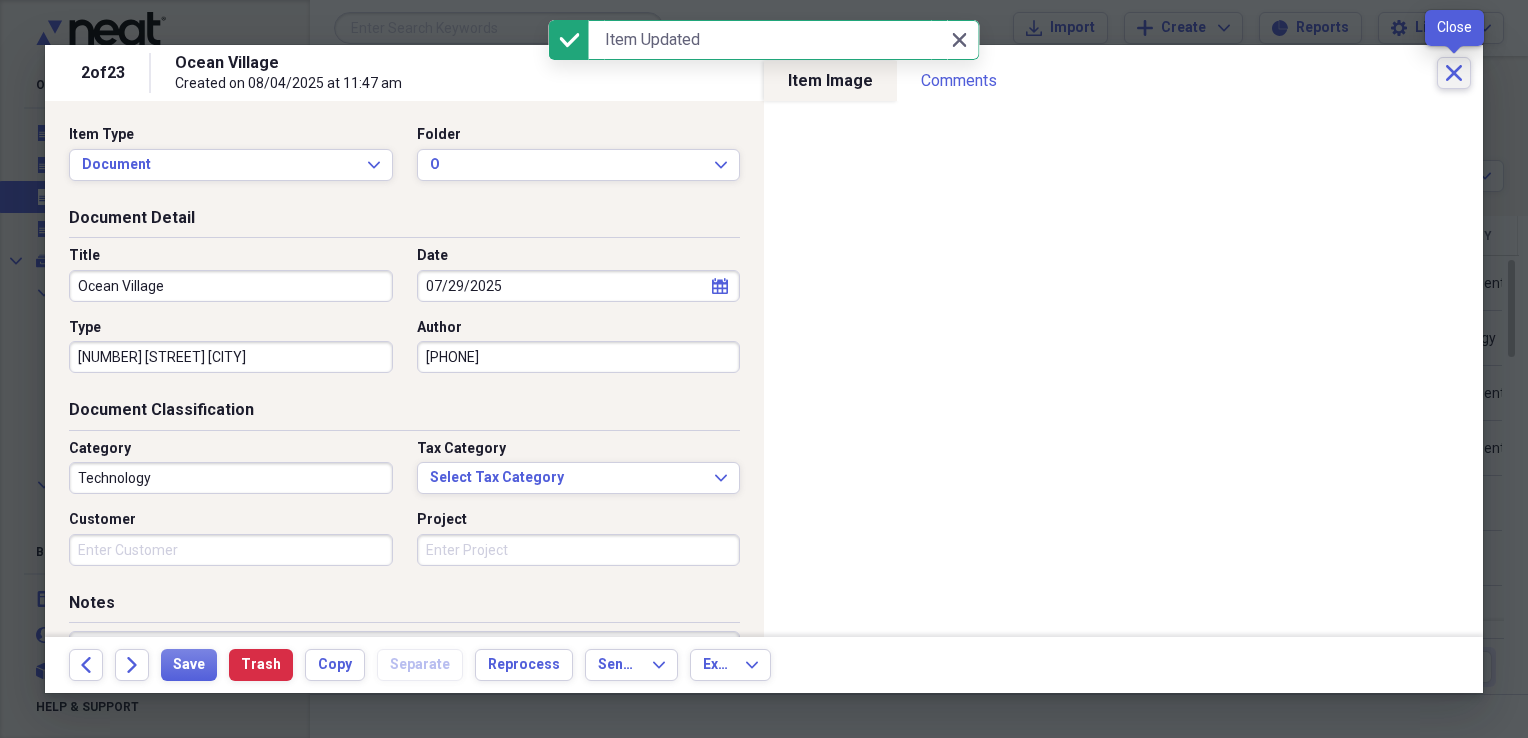 click on "Close" 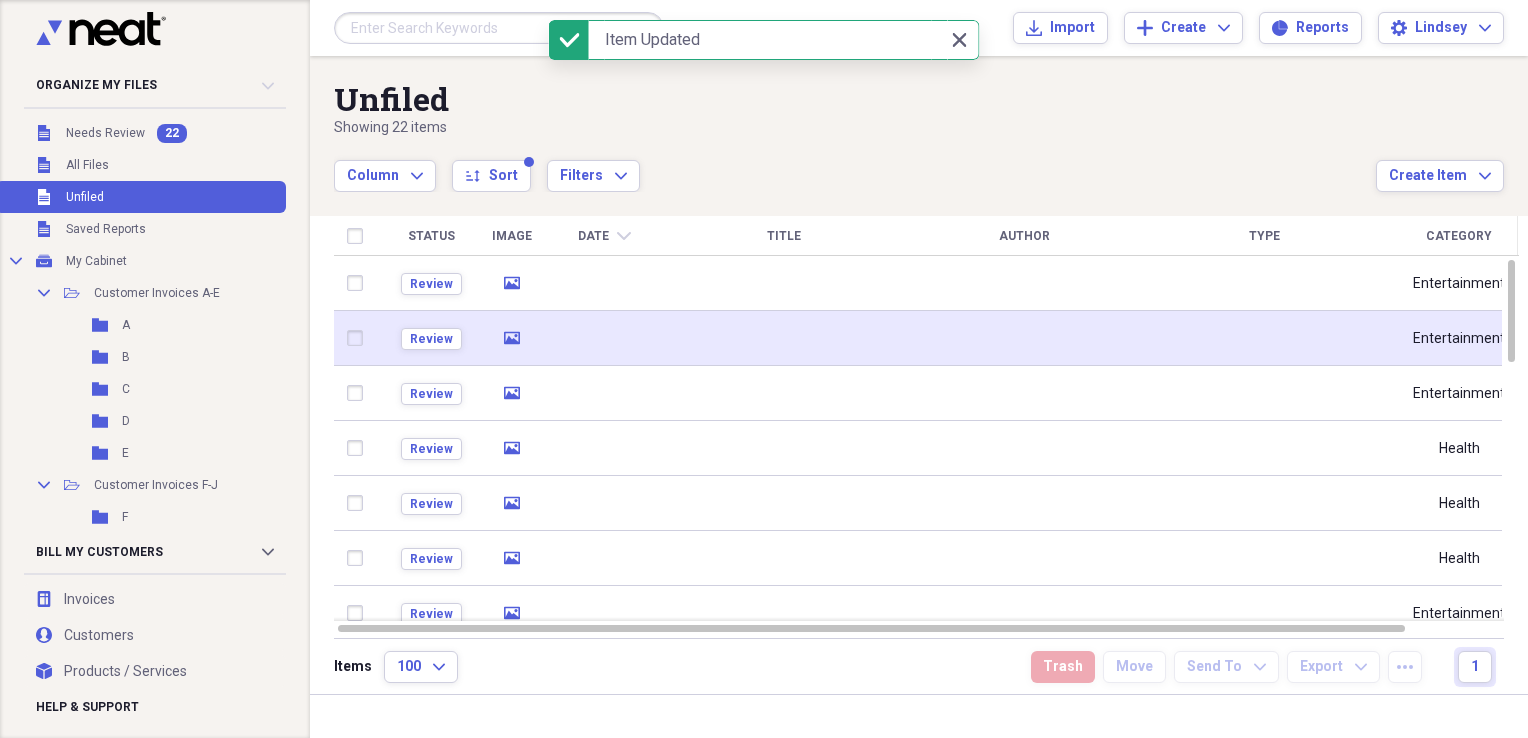 click at bounding box center (784, 338) 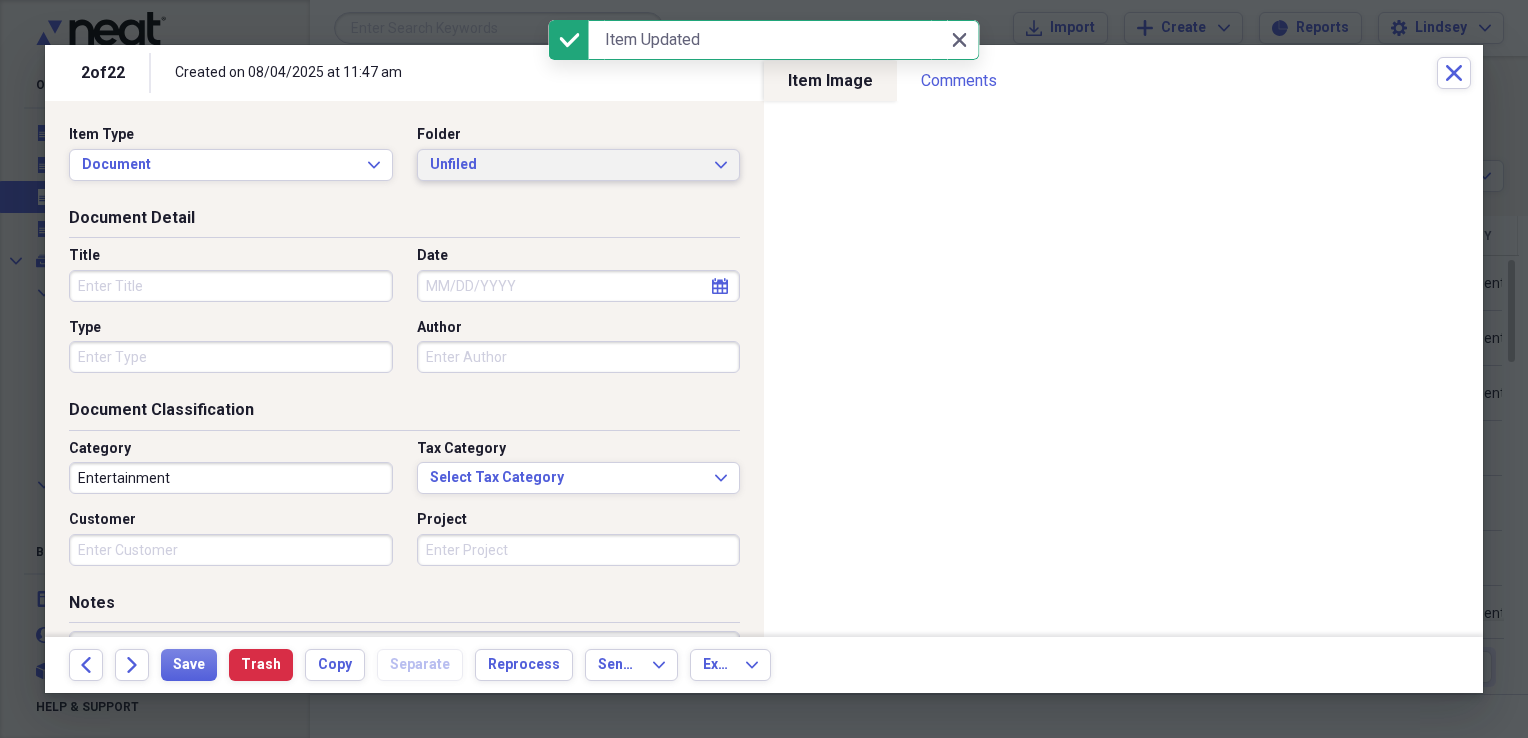 click on "Unfiled" at bounding box center (567, 165) 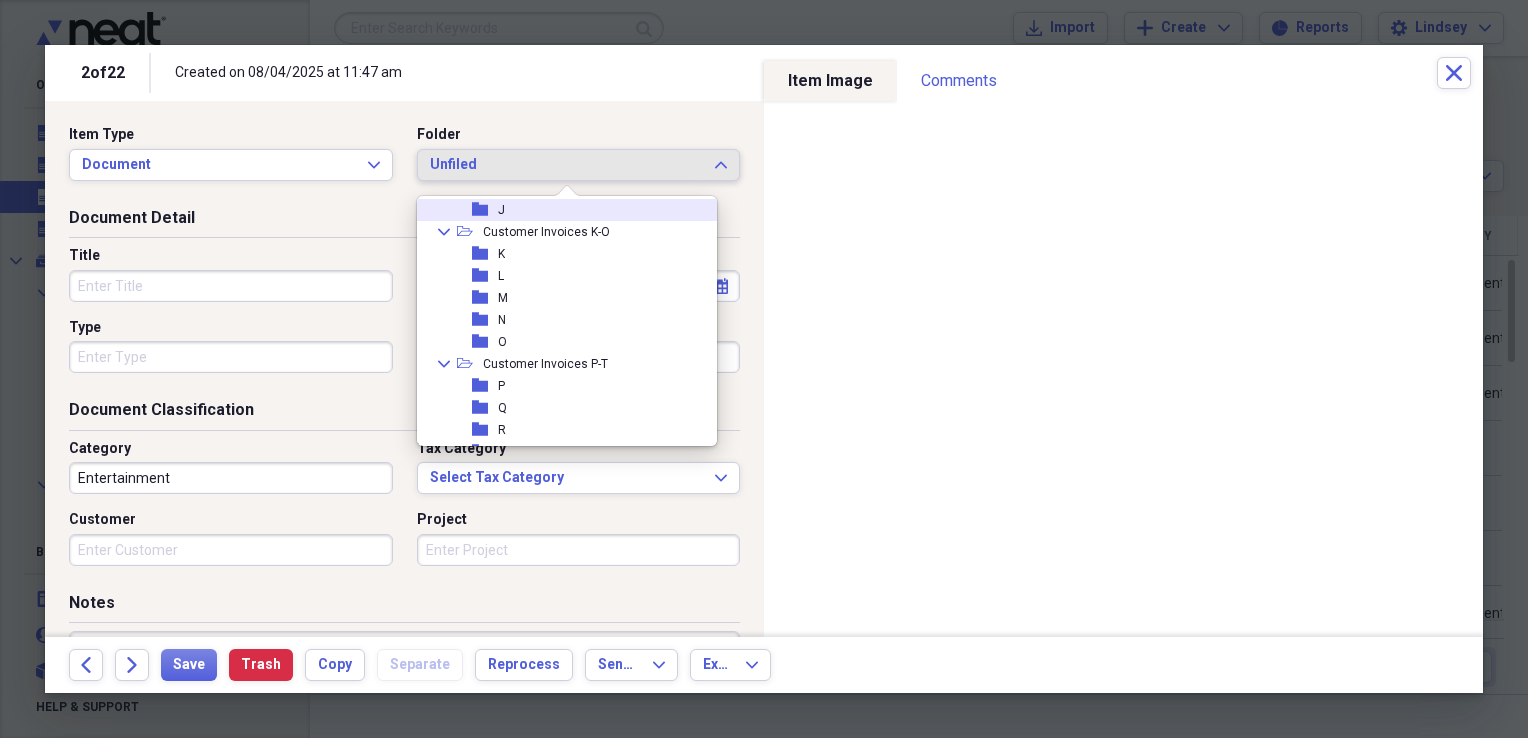 scroll, scrollTop: 300, scrollLeft: 0, axis: vertical 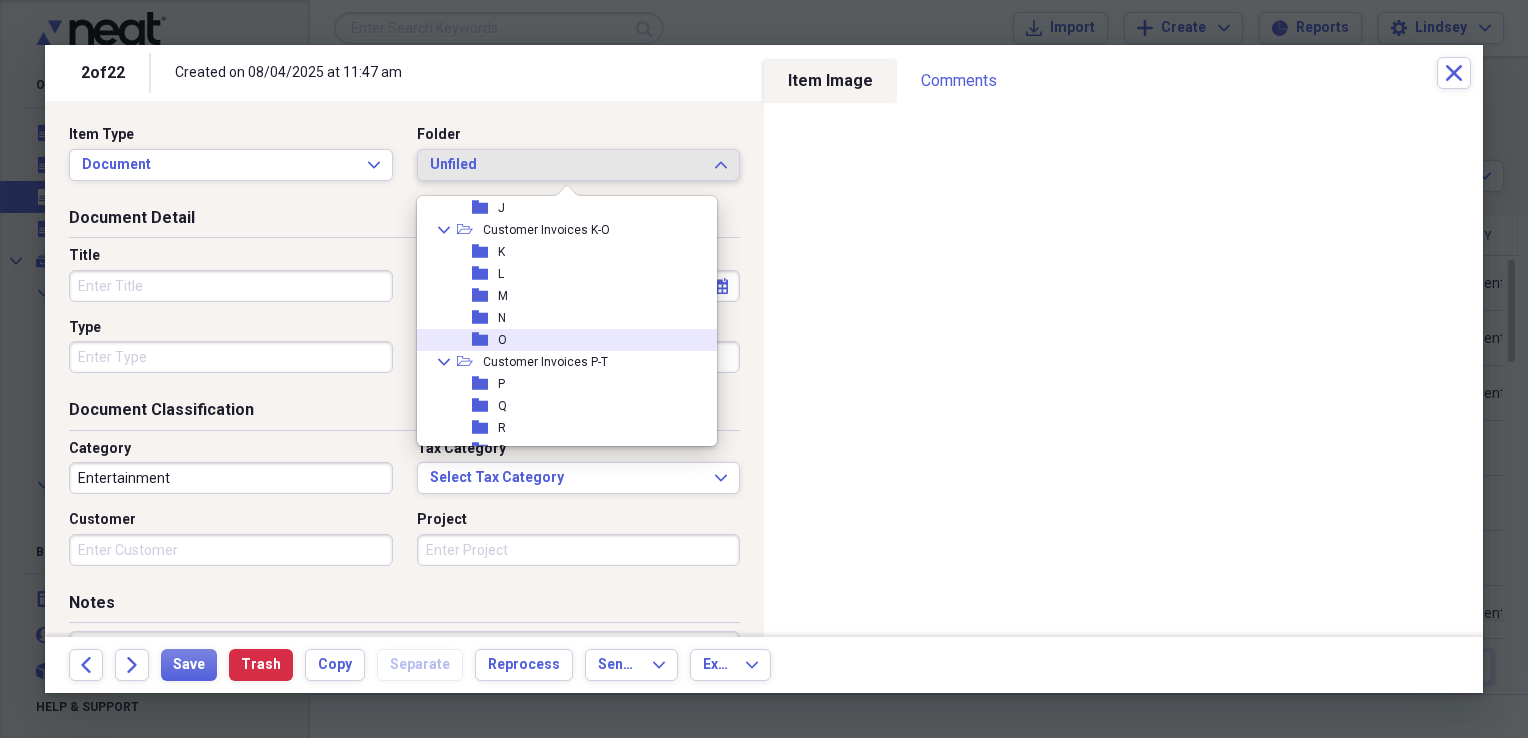 drag, startPoint x: 589, startPoint y: 333, endPoint x: 572, endPoint y: 334, distance: 17.029387 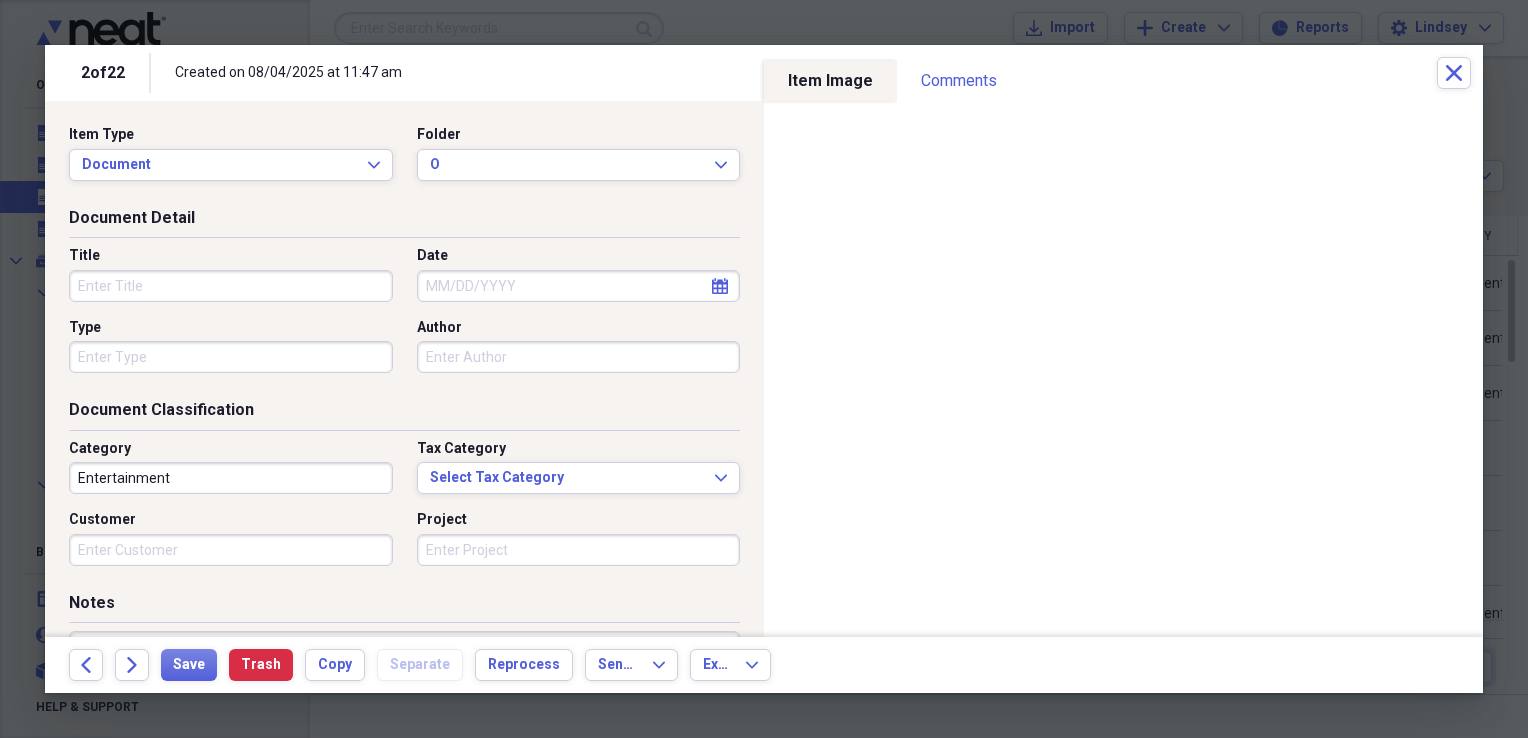 click on "Title" at bounding box center [231, 286] 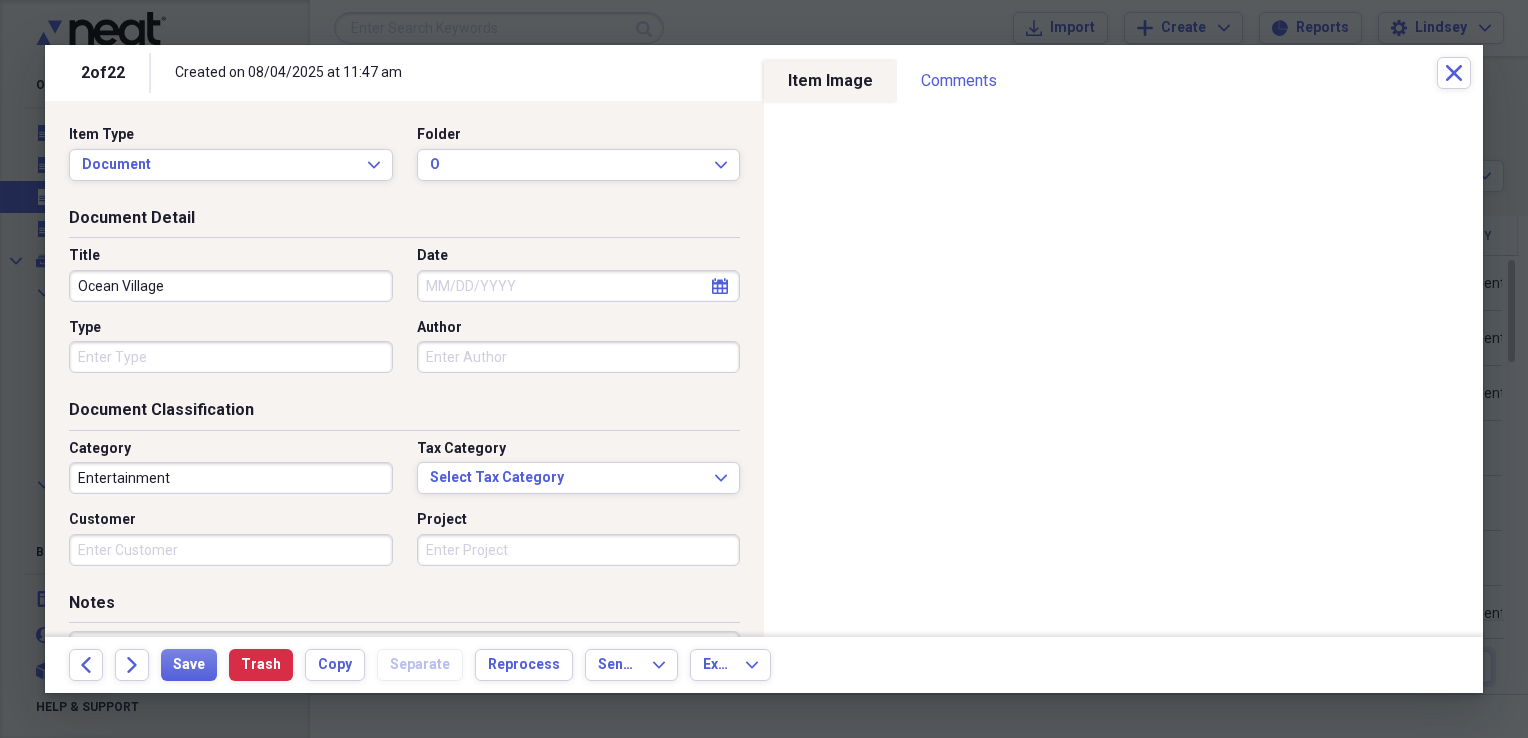 type on "Ocean Village" 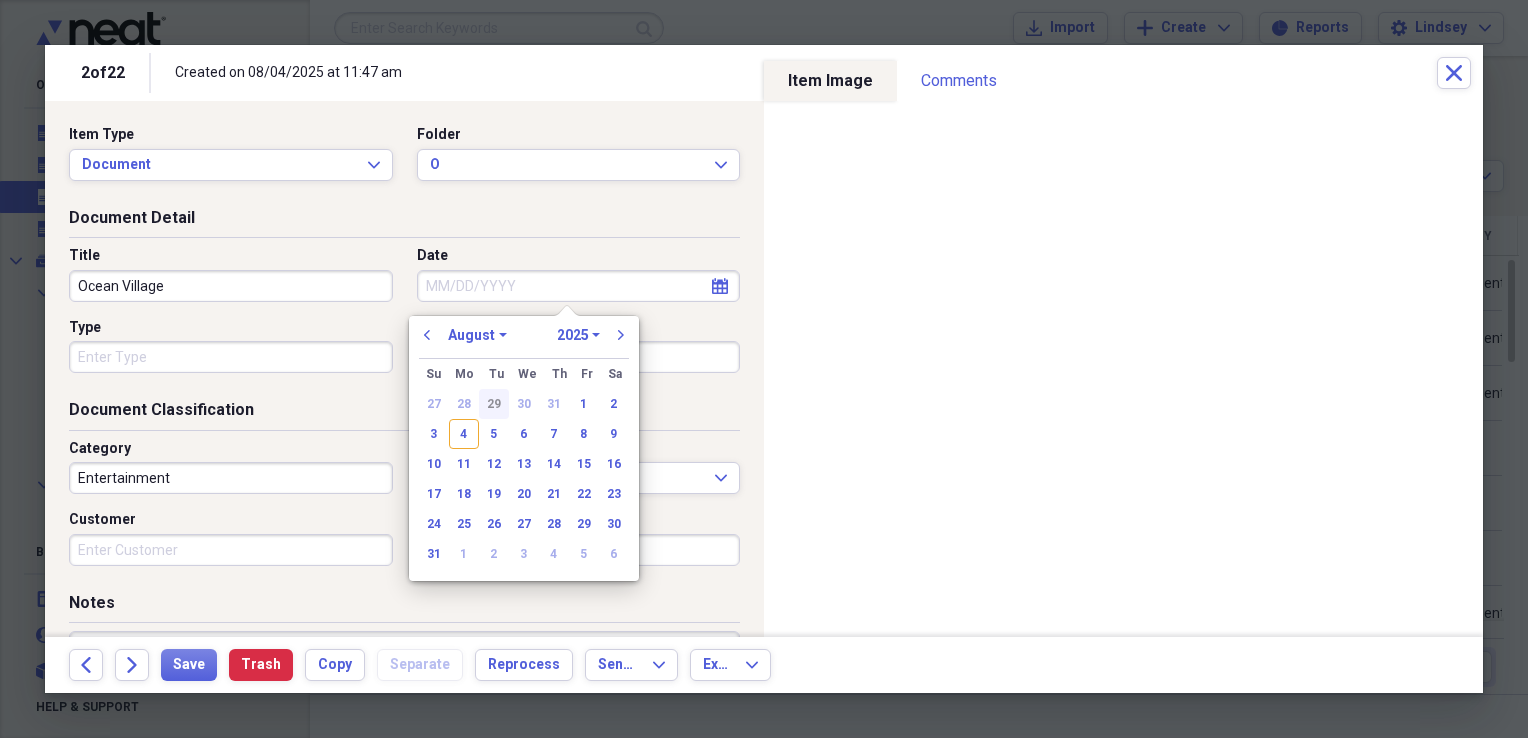 click on "29" at bounding box center [494, 404] 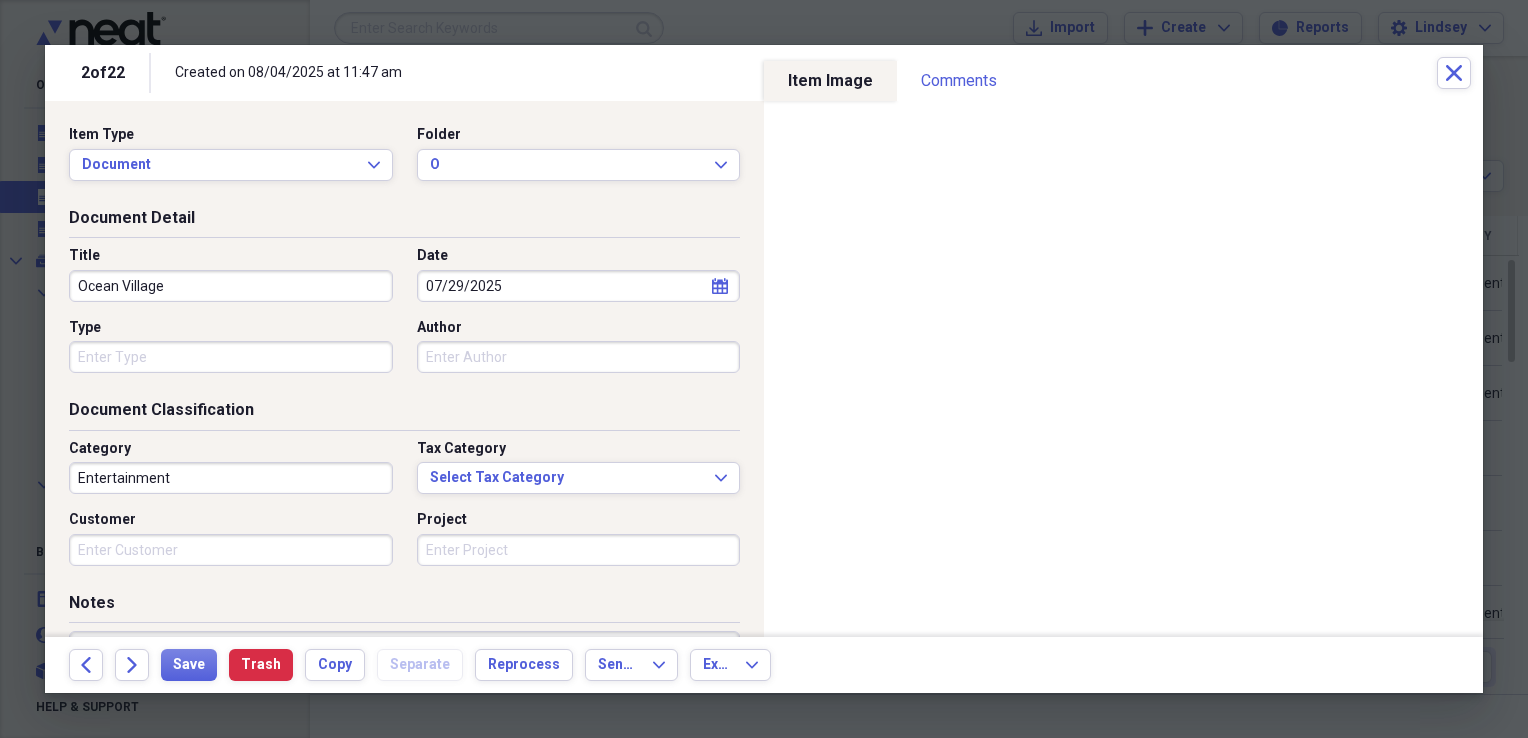 type 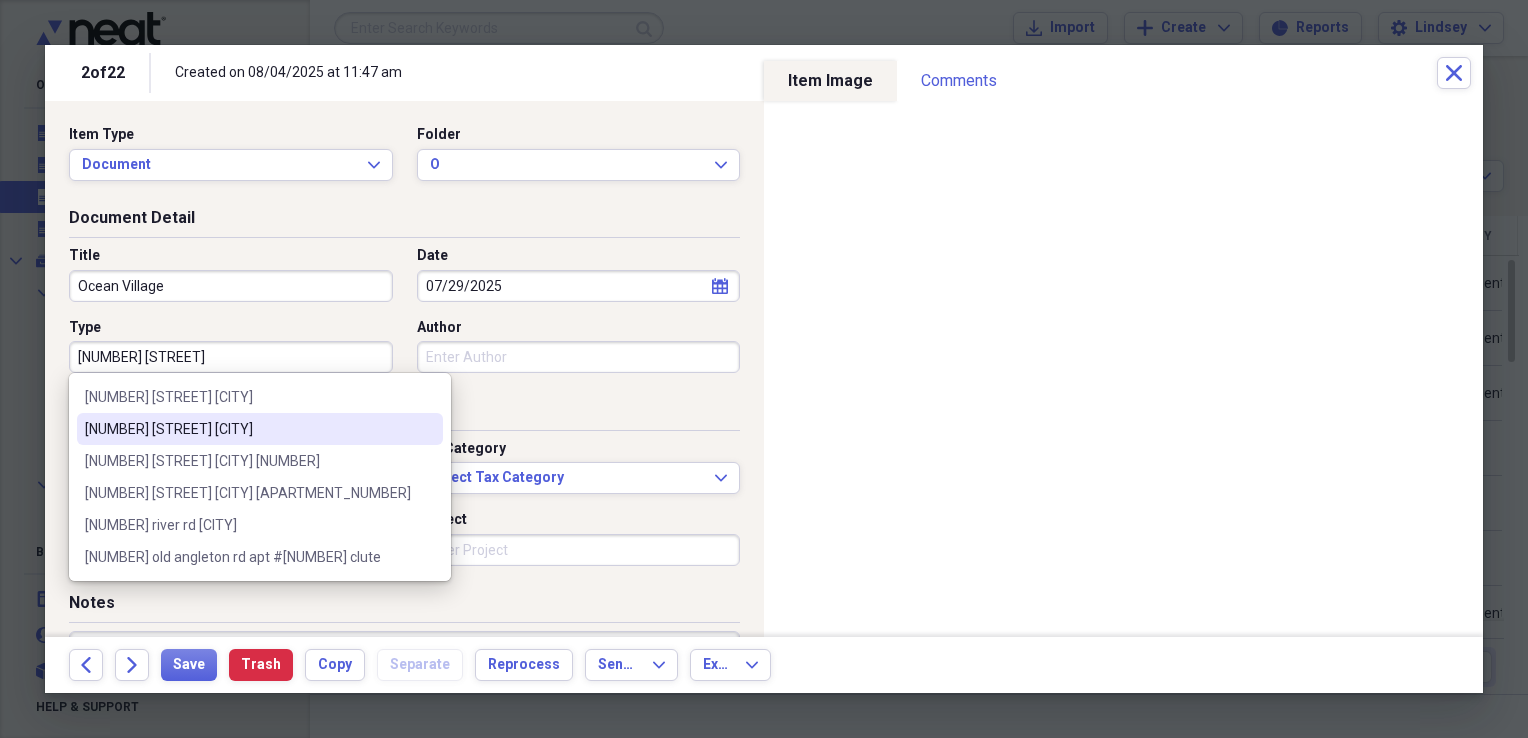 type on "[NUMBER] [STREET] [CITY]" 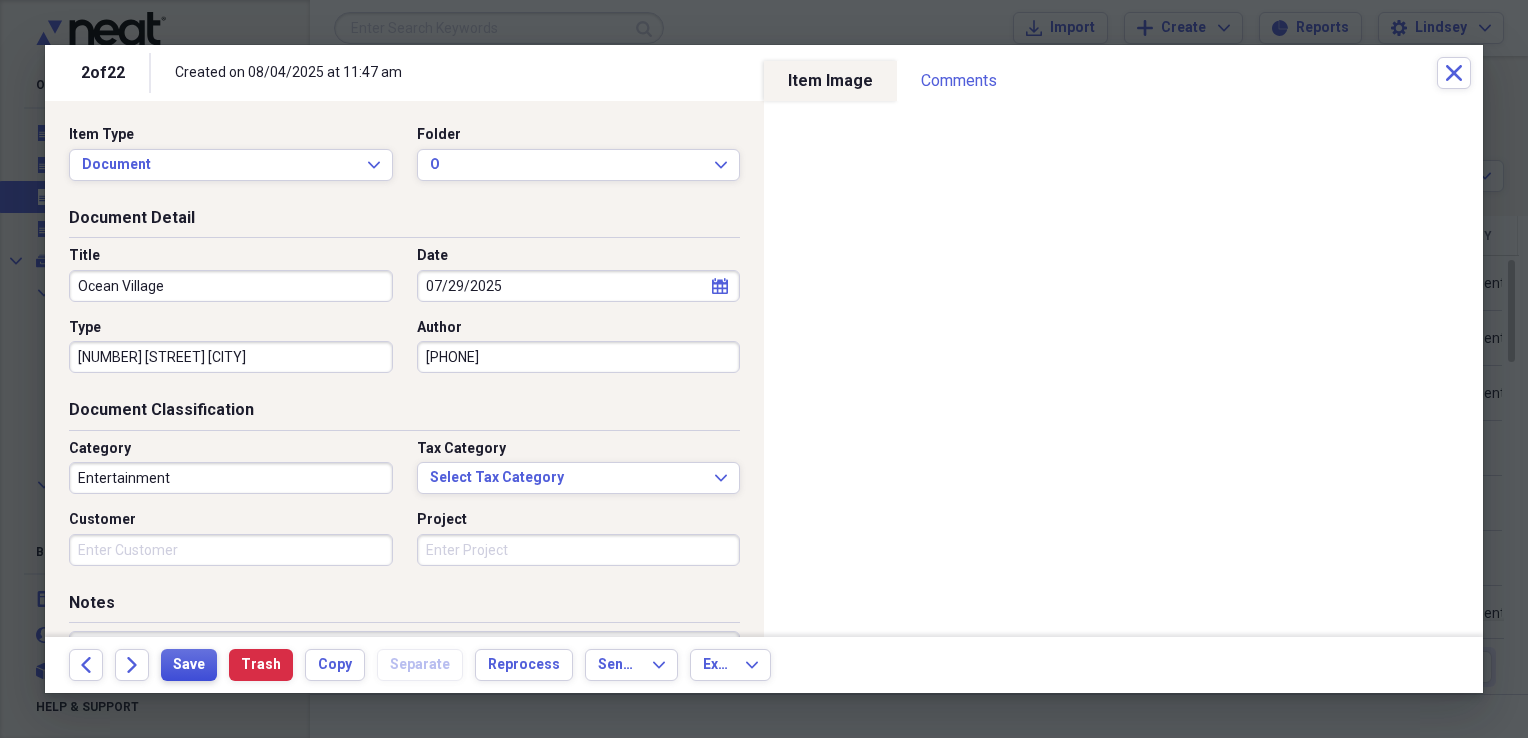 type on "2813447778" 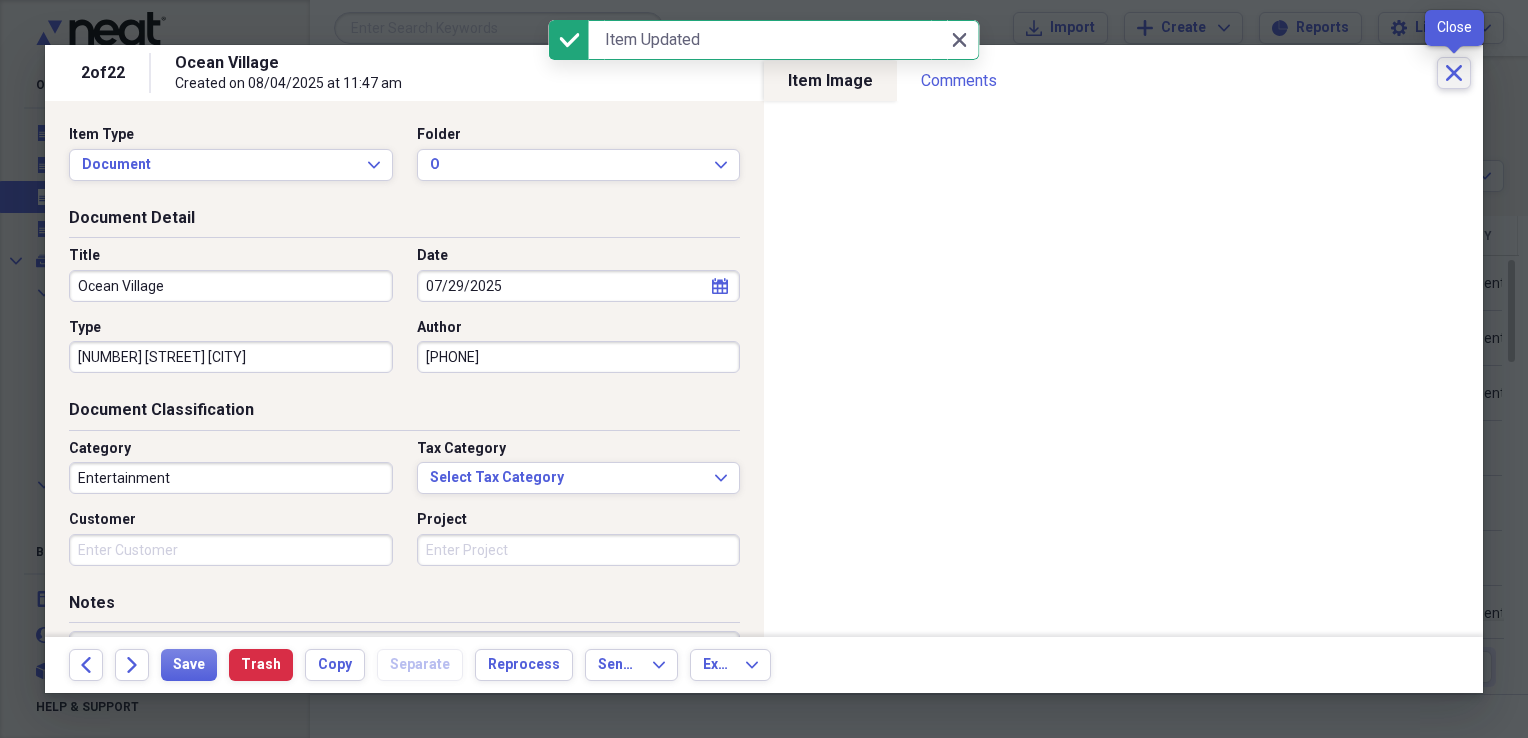 click on "Close" 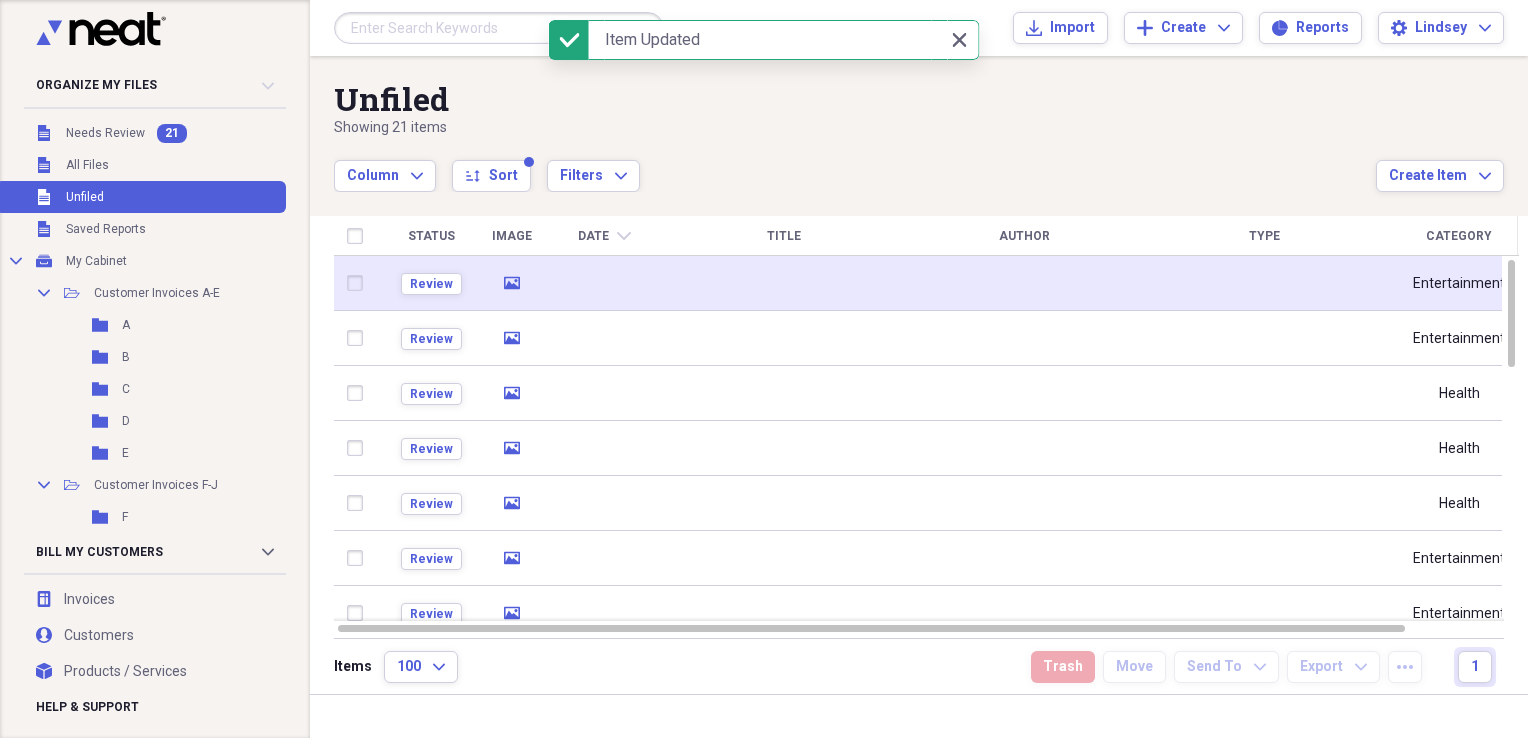 click at bounding box center [604, 283] 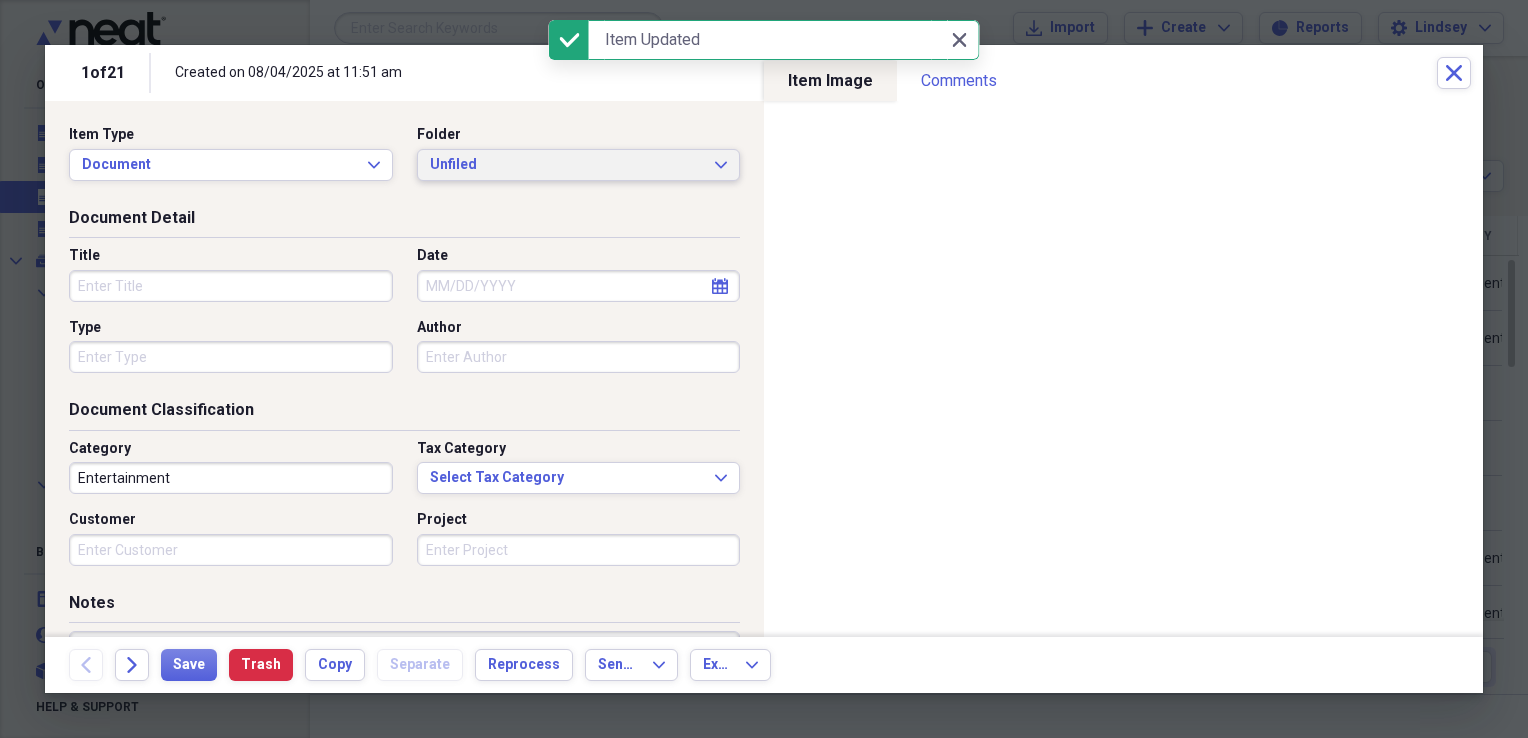 click on "Unfiled Expand" at bounding box center (579, 165) 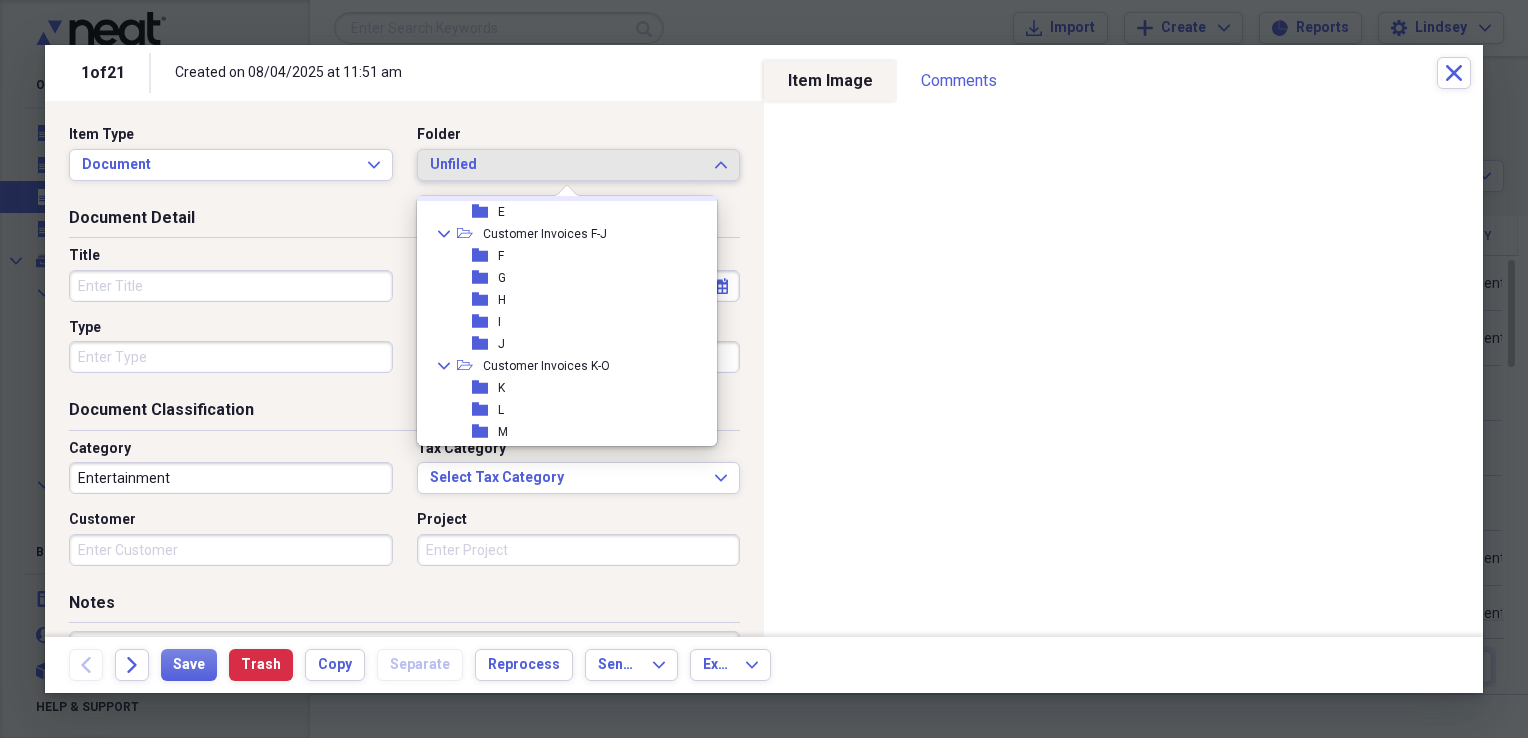 scroll, scrollTop: 200, scrollLeft: 0, axis: vertical 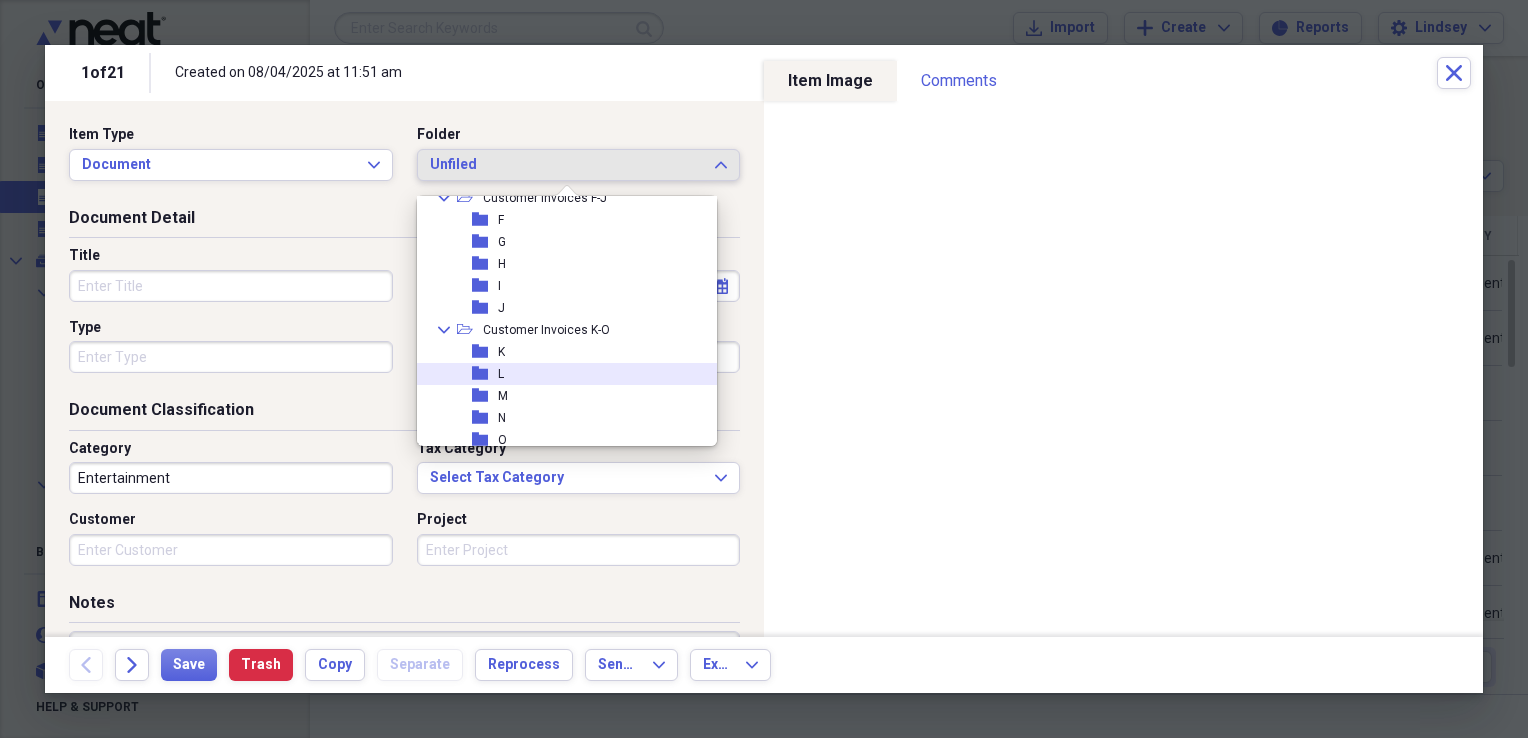 drag, startPoint x: 527, startPoint y: 366, endPoint x: 453, endPoint y: 350, distance: 75.70998 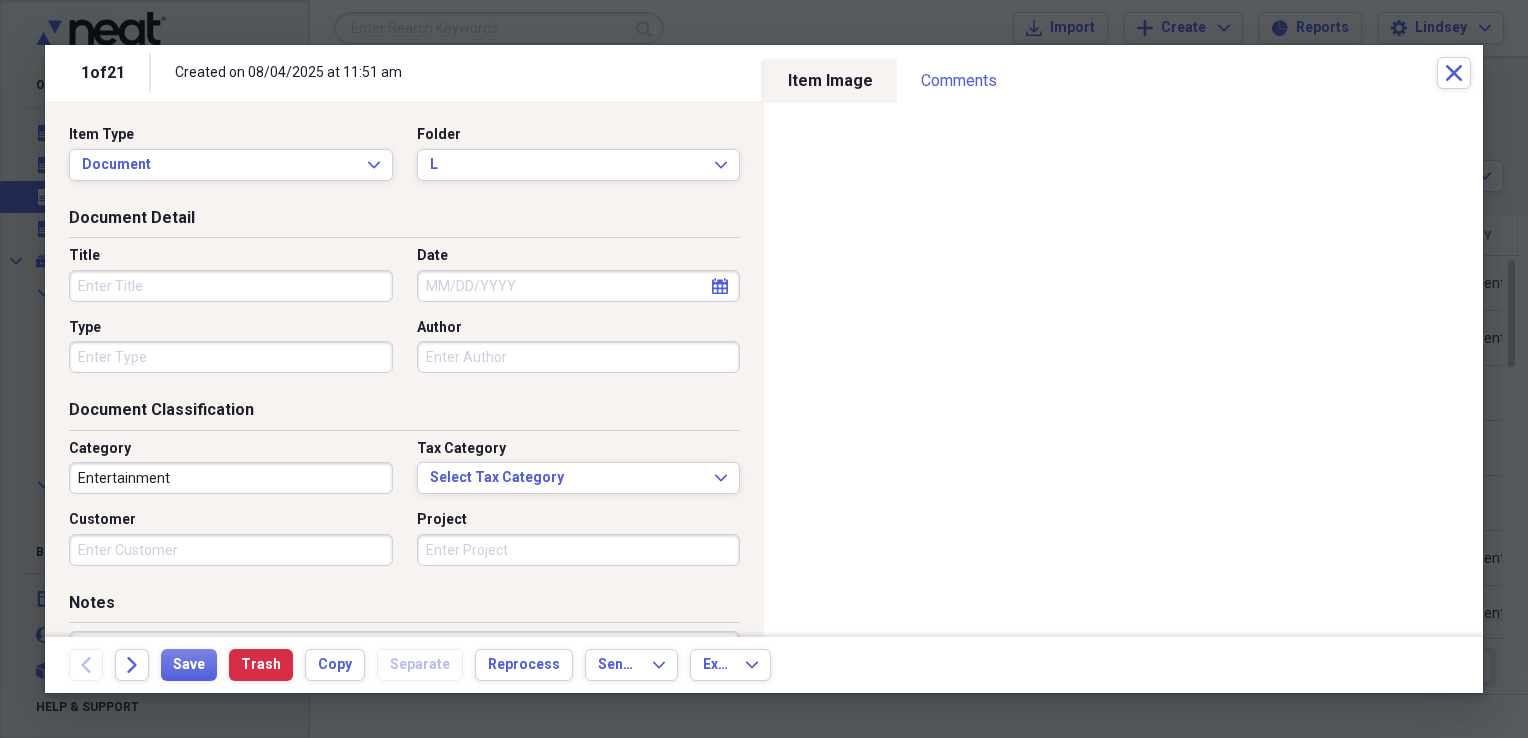 click on "Title" at bounding box center (231, 286) 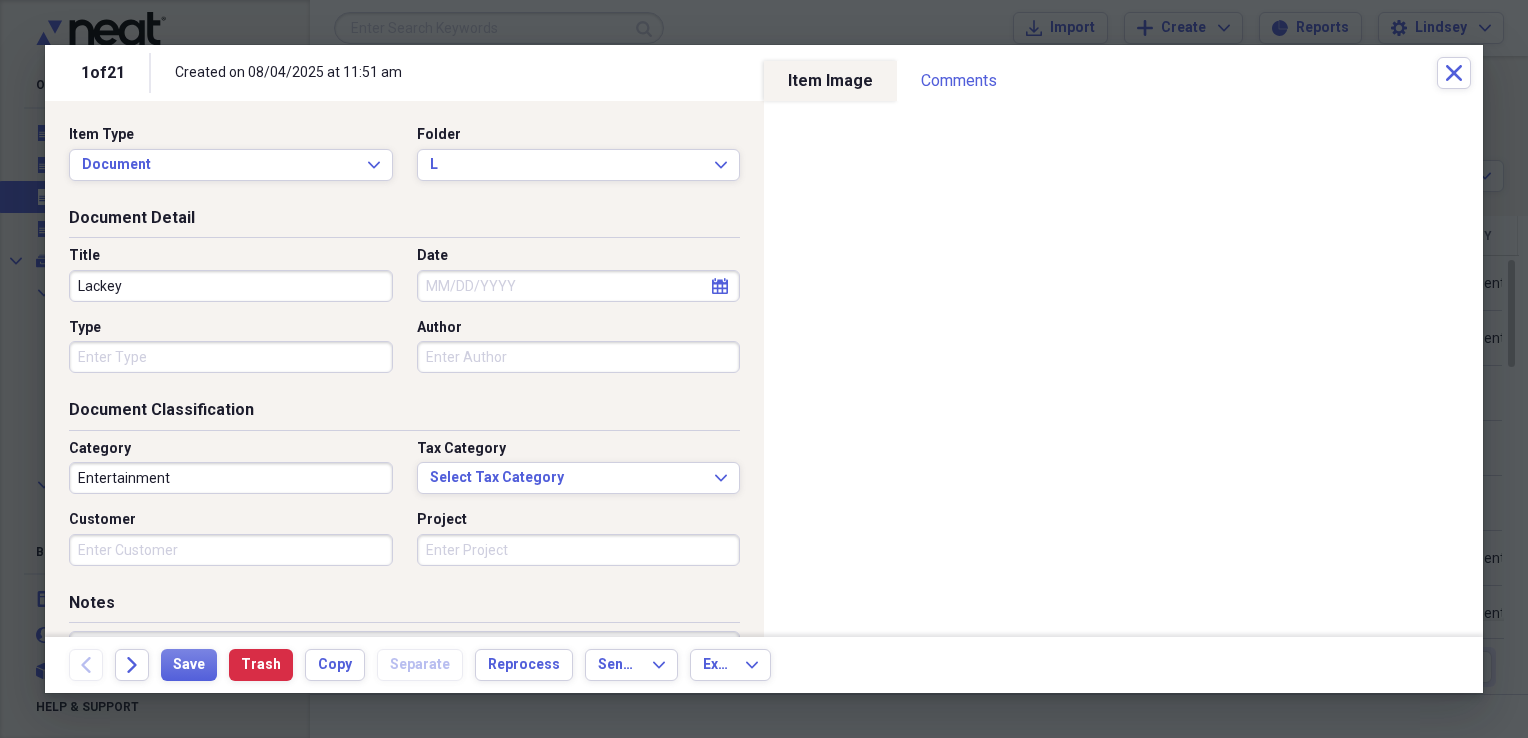 type on "Lackey" 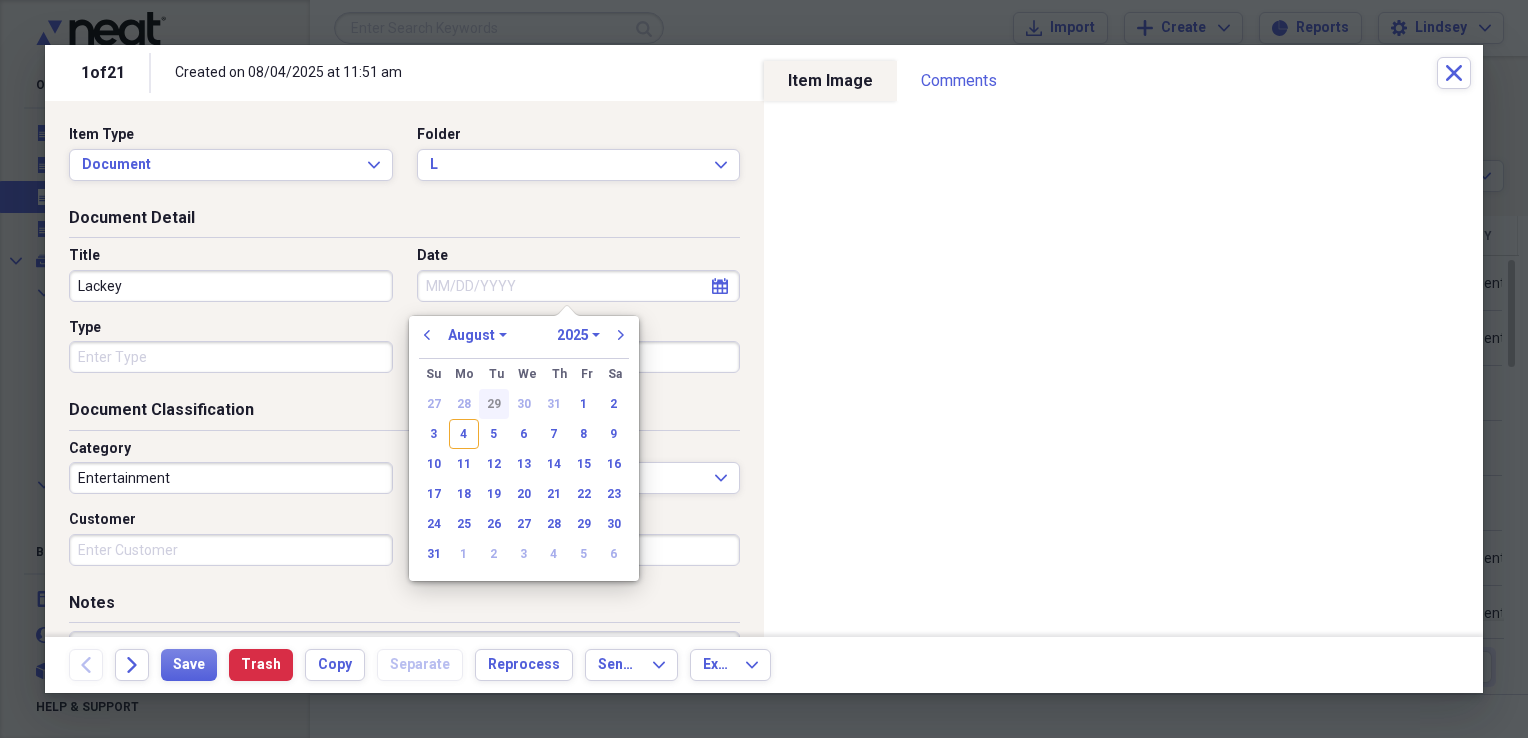 click on "29" at bounding box center (494, 404) 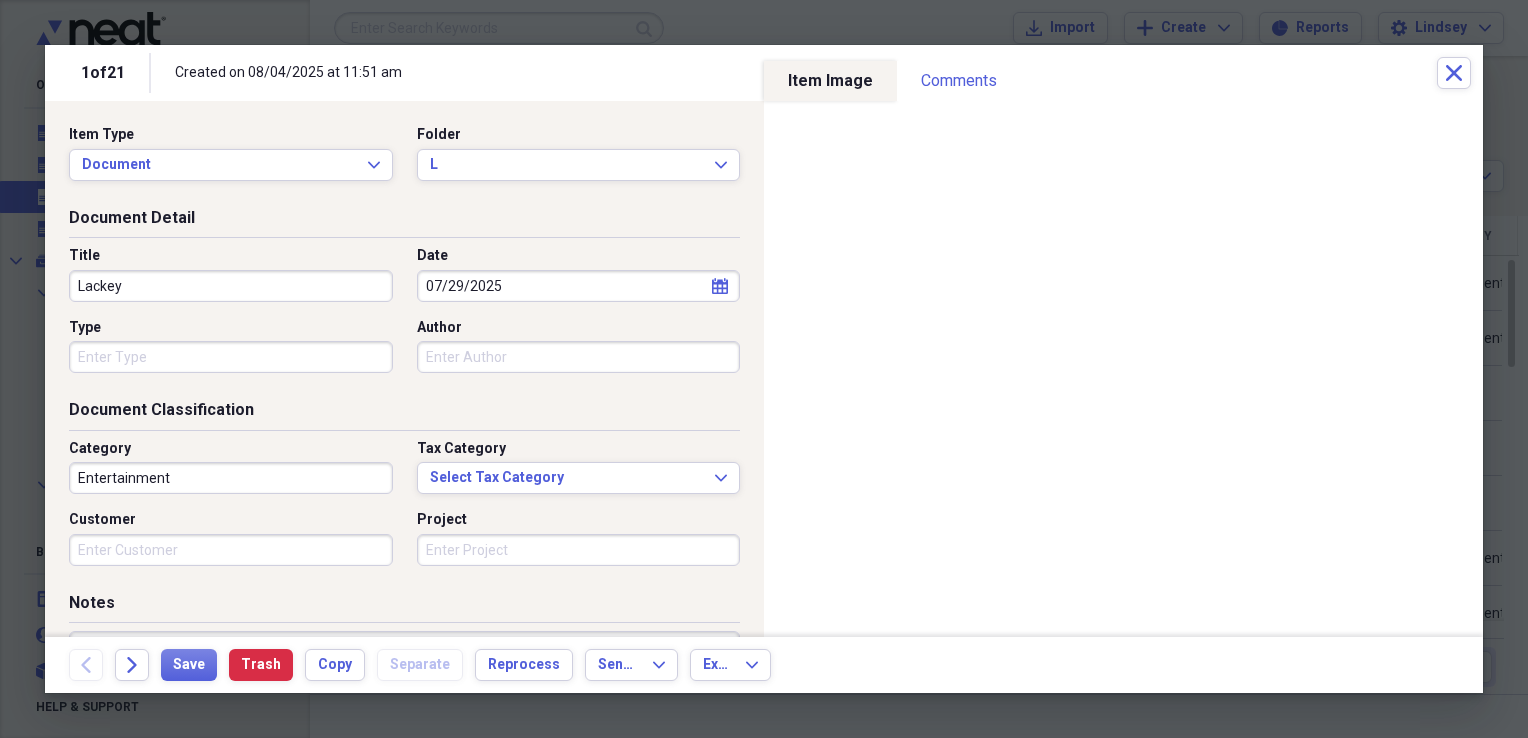 type 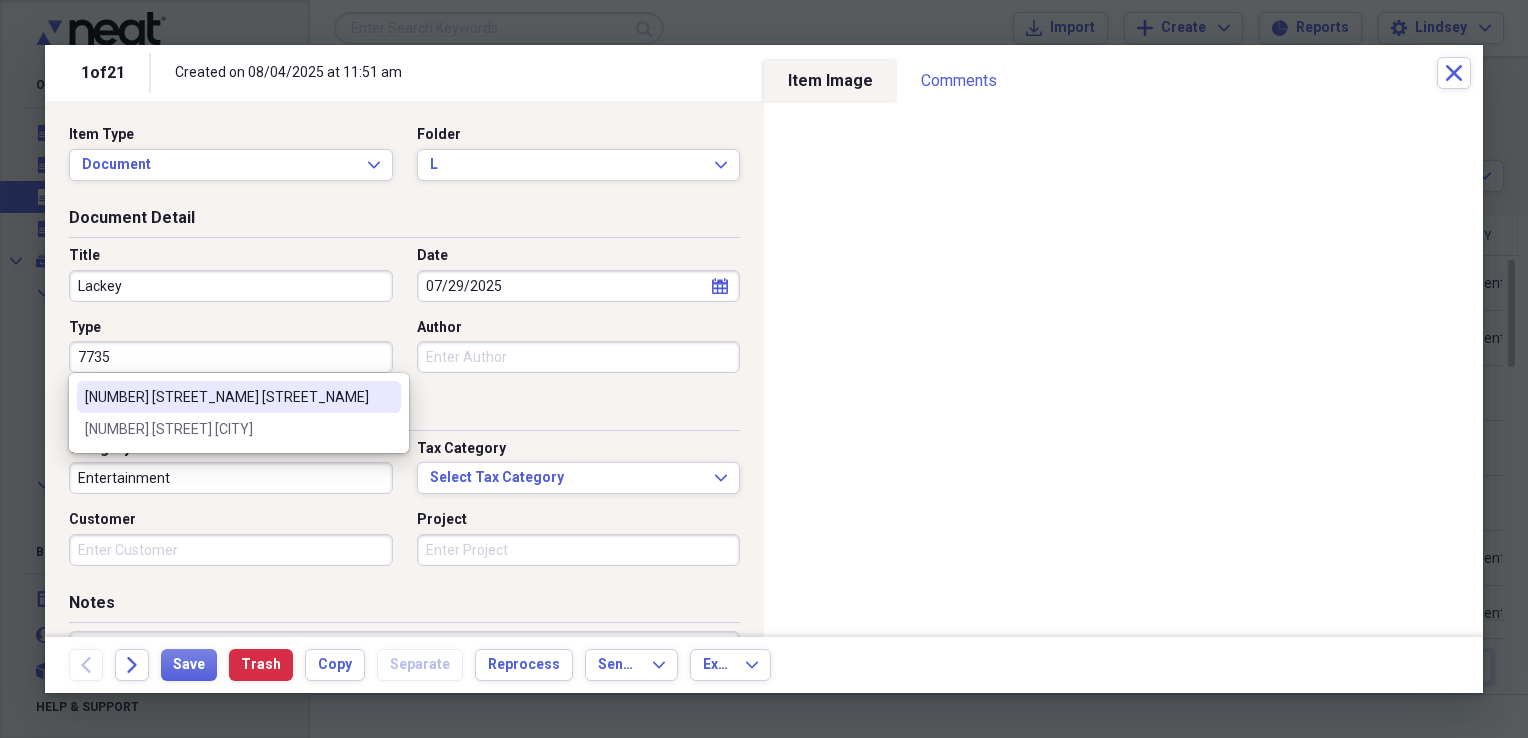 type on "[NUMBER] [STREET] [CITY]" 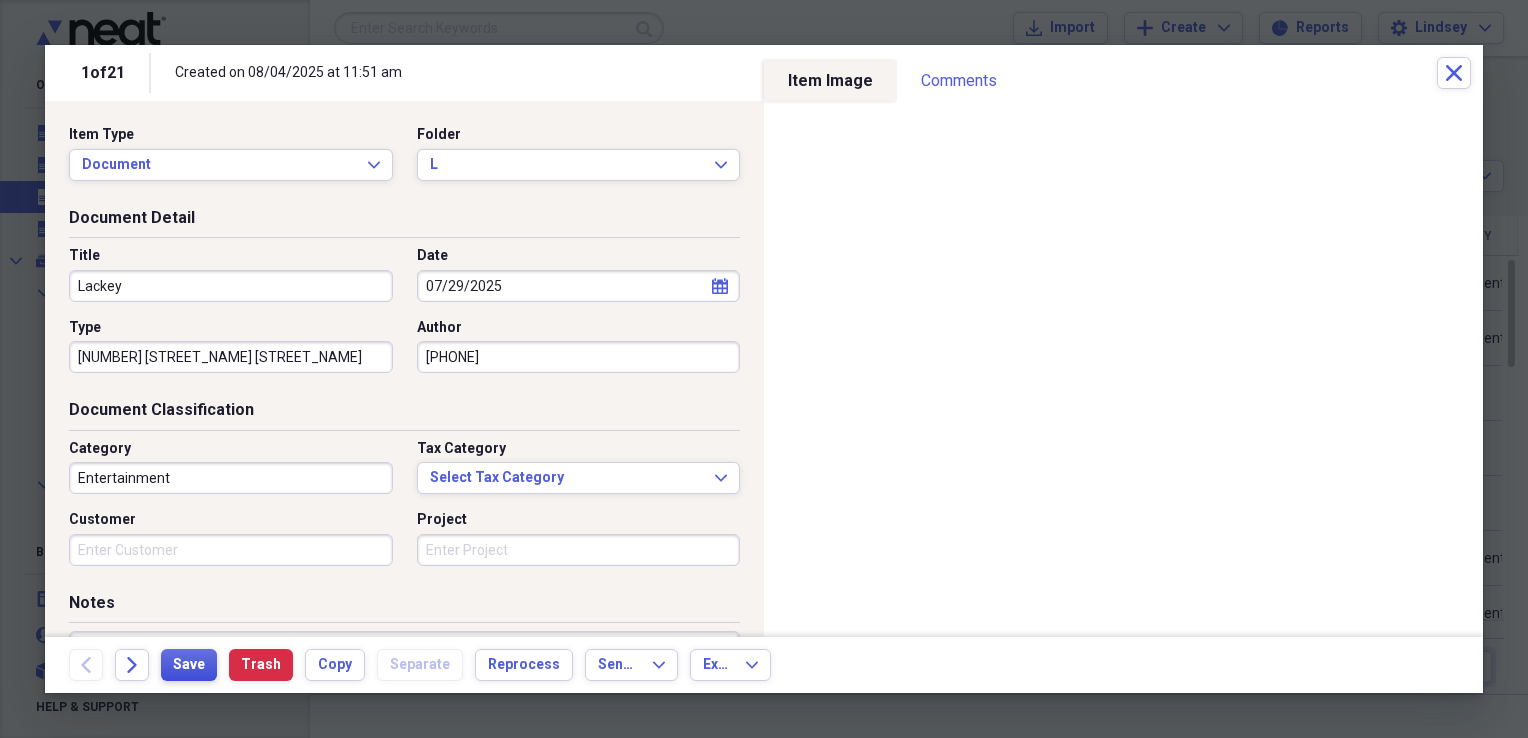 type on "9794173096" 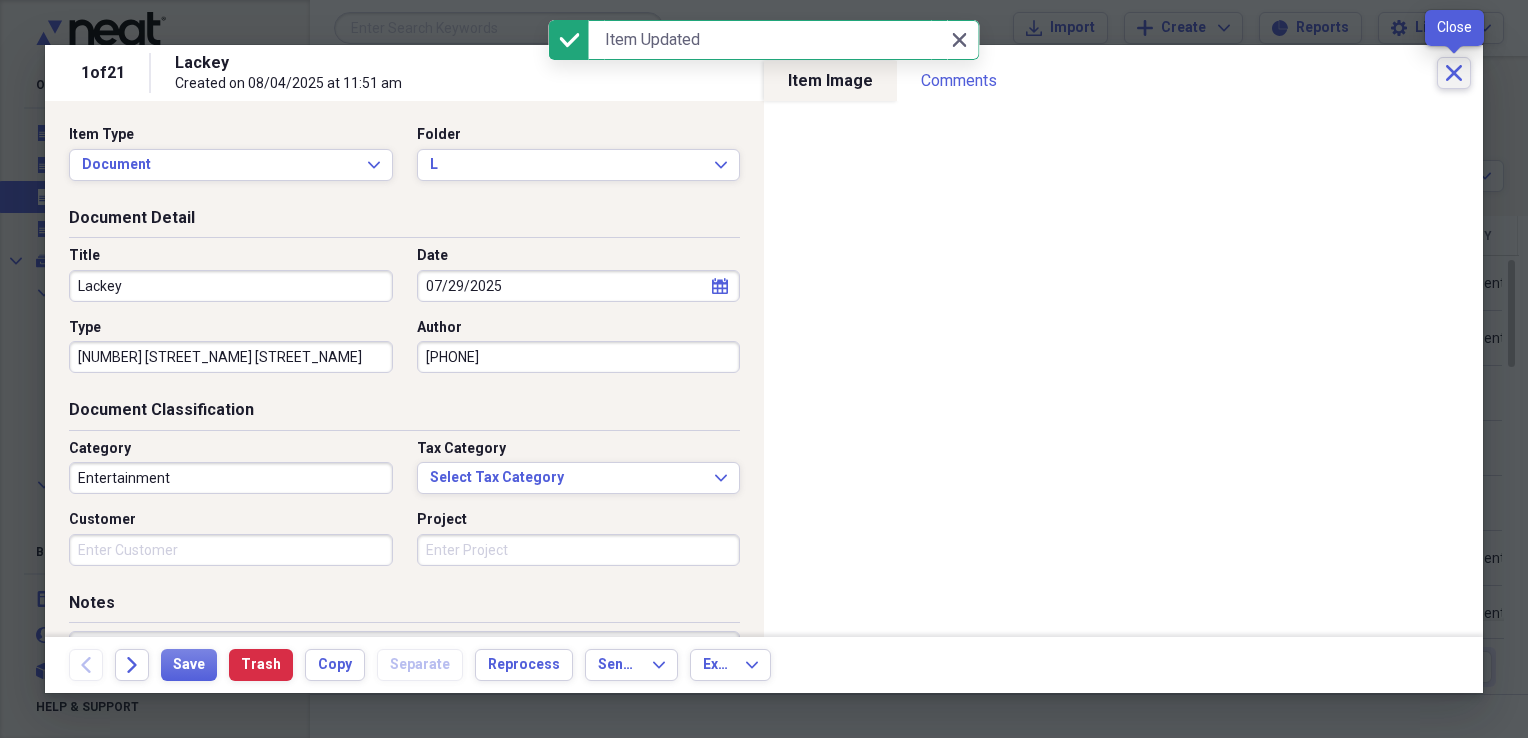 click on "Close" at bounding box center (1454, 73) 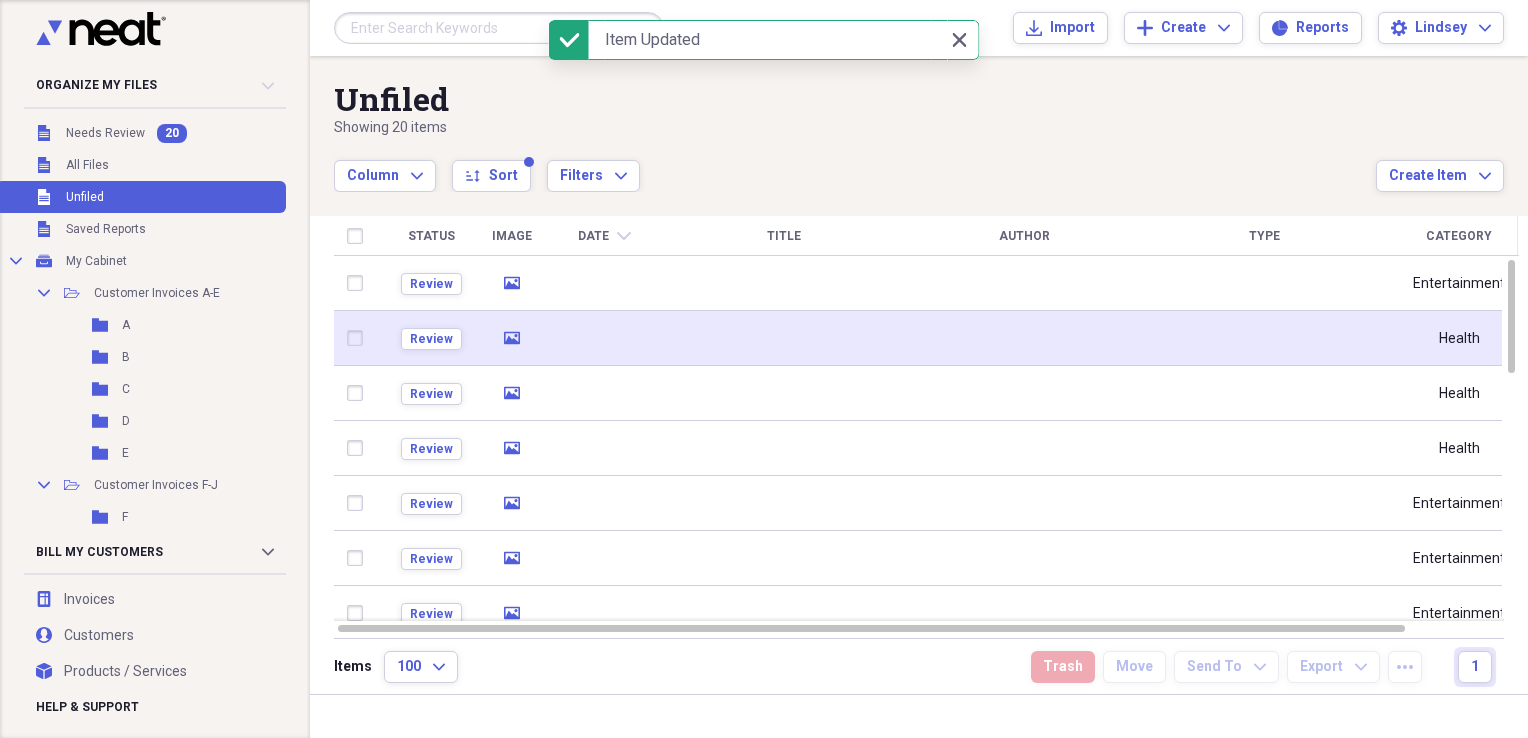 click at bounding box center (604, 338) 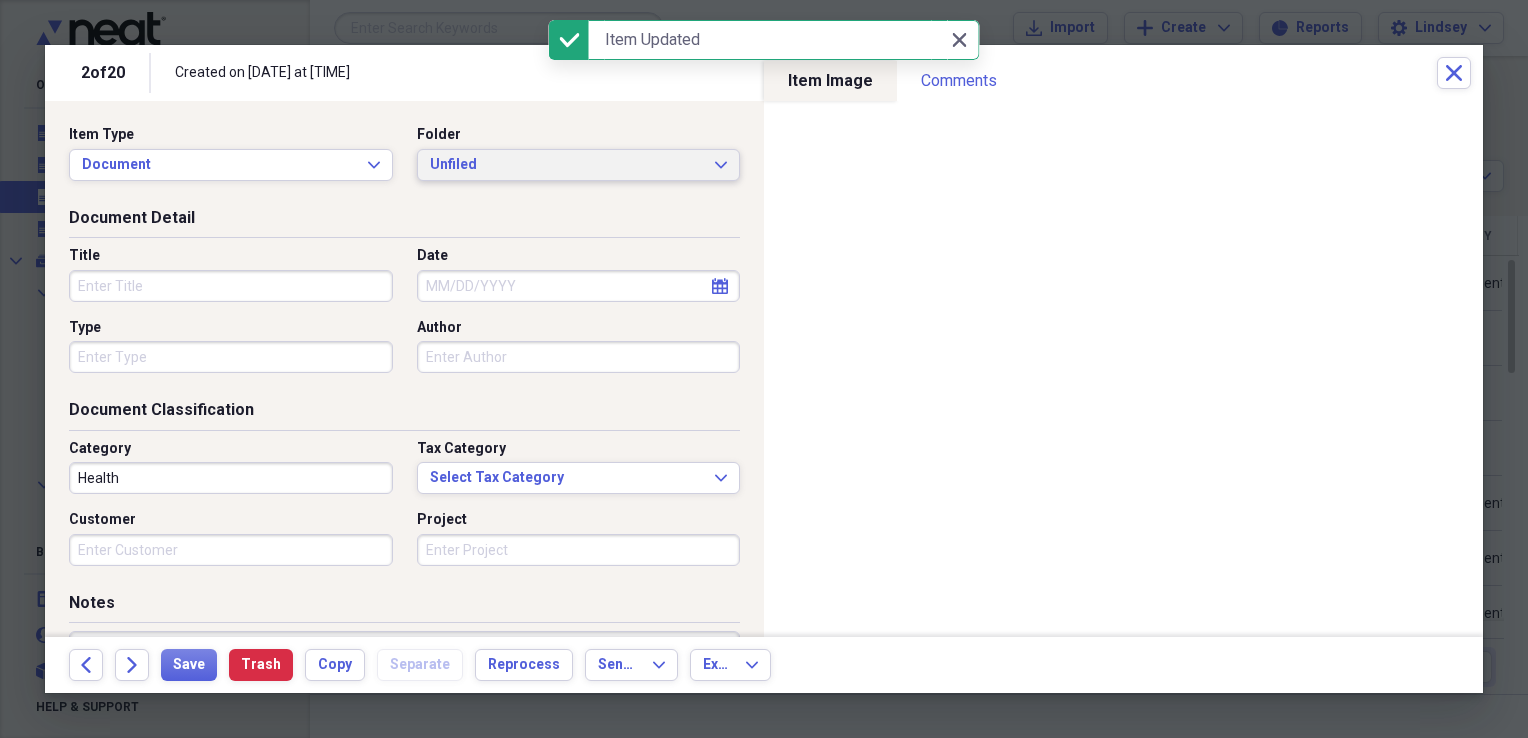 click on "Unfiled" at bounding box center (567, 165) 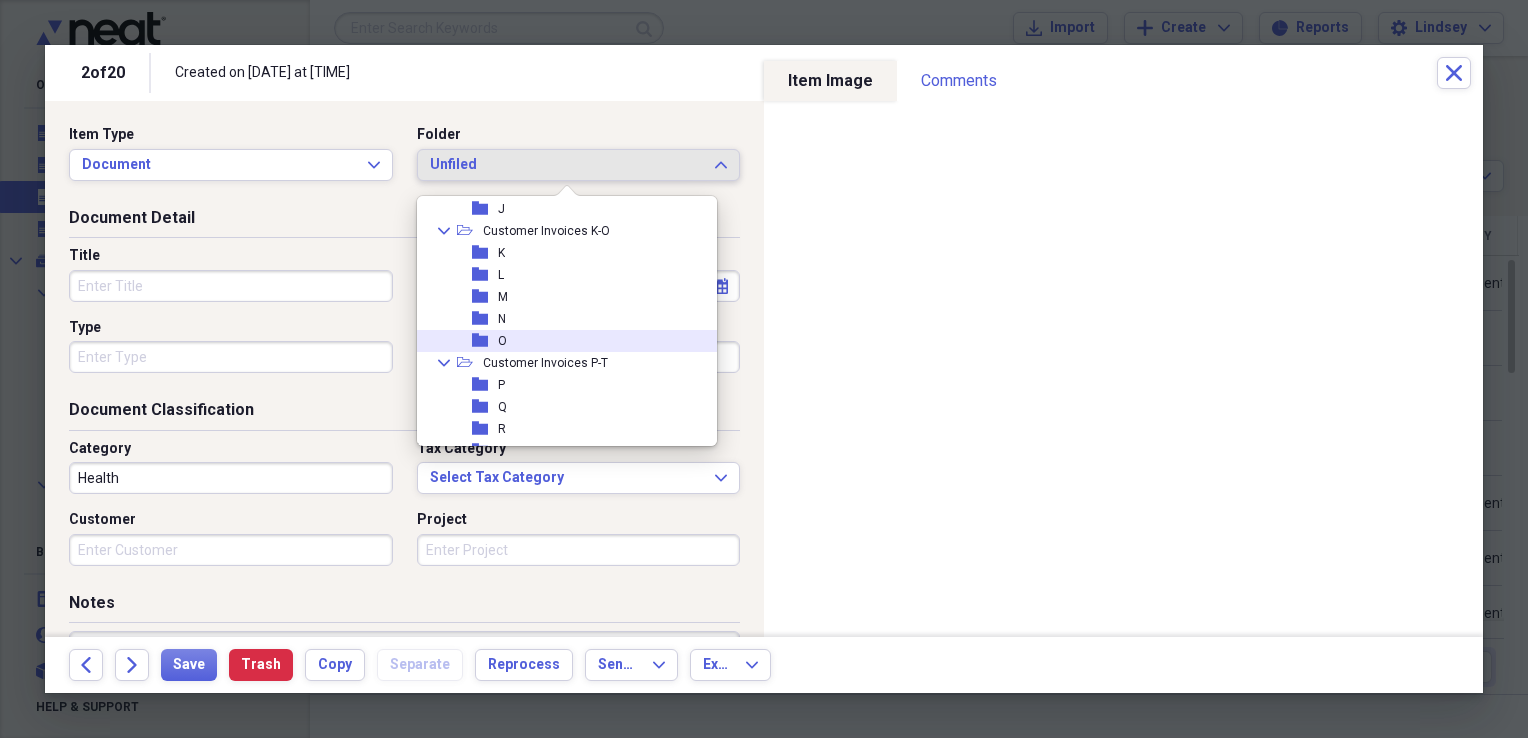scroll, scrollTop: 300, scrollLeft: 0, axis: vertical 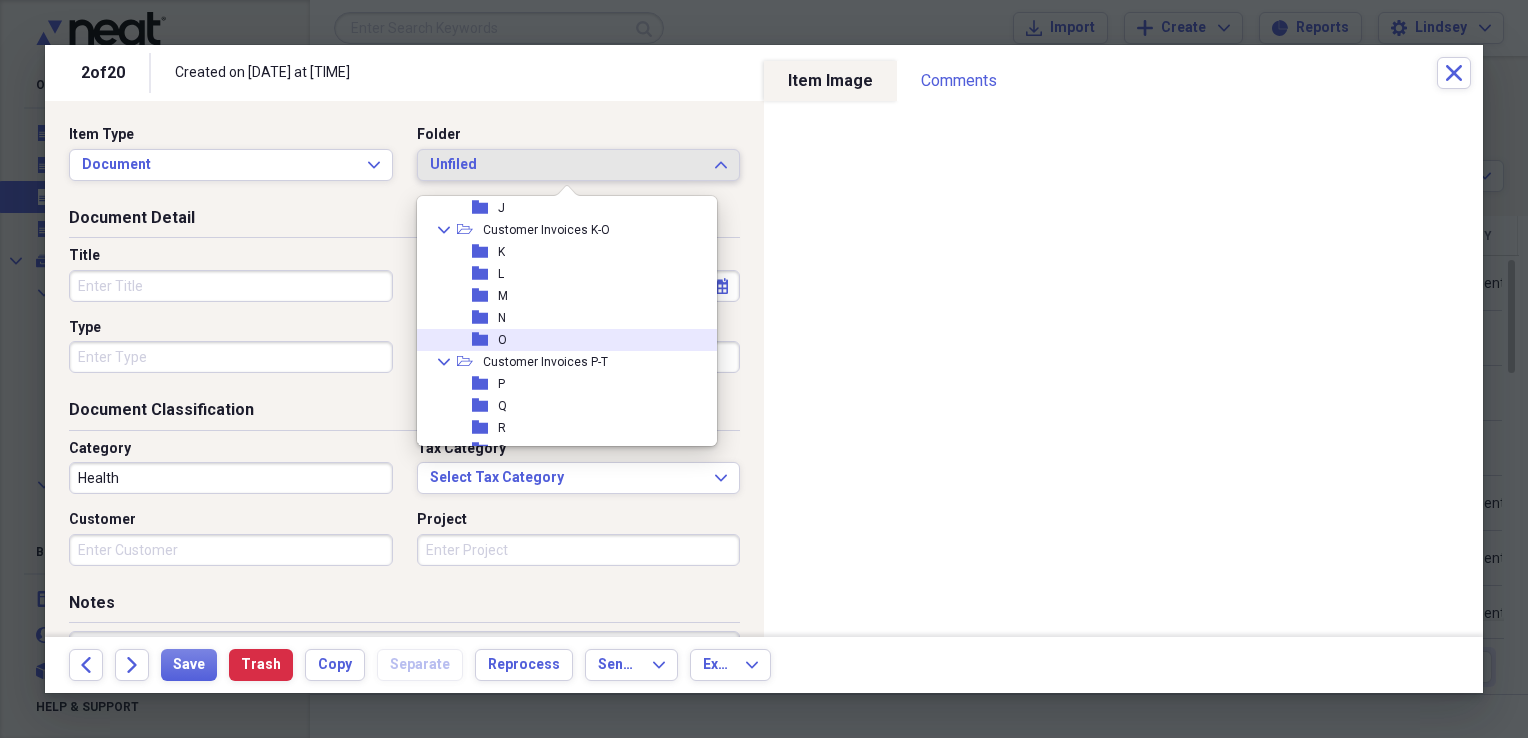 click on "folder O" at bounding box center [559, 340] 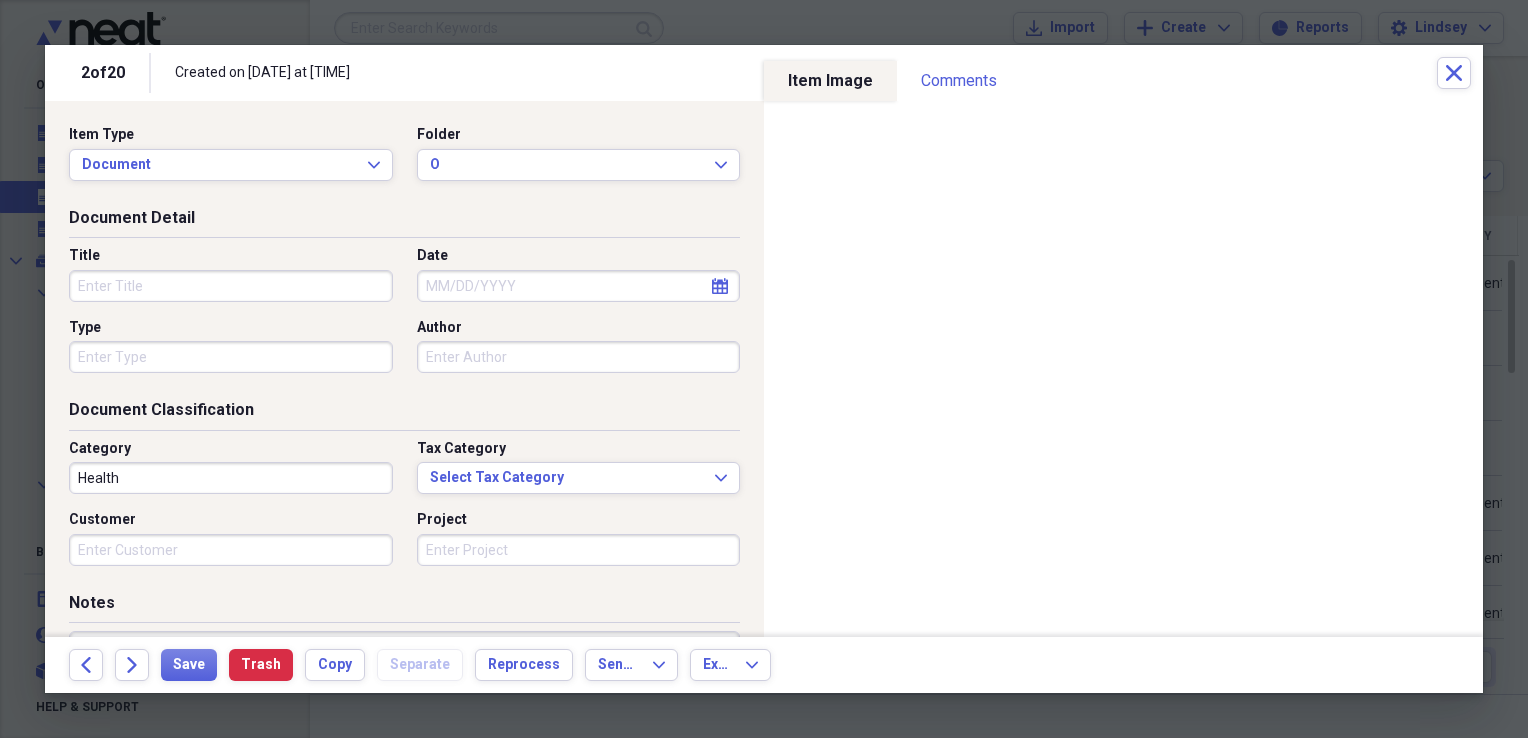 click on "Title" at bounding box center (231, 286) 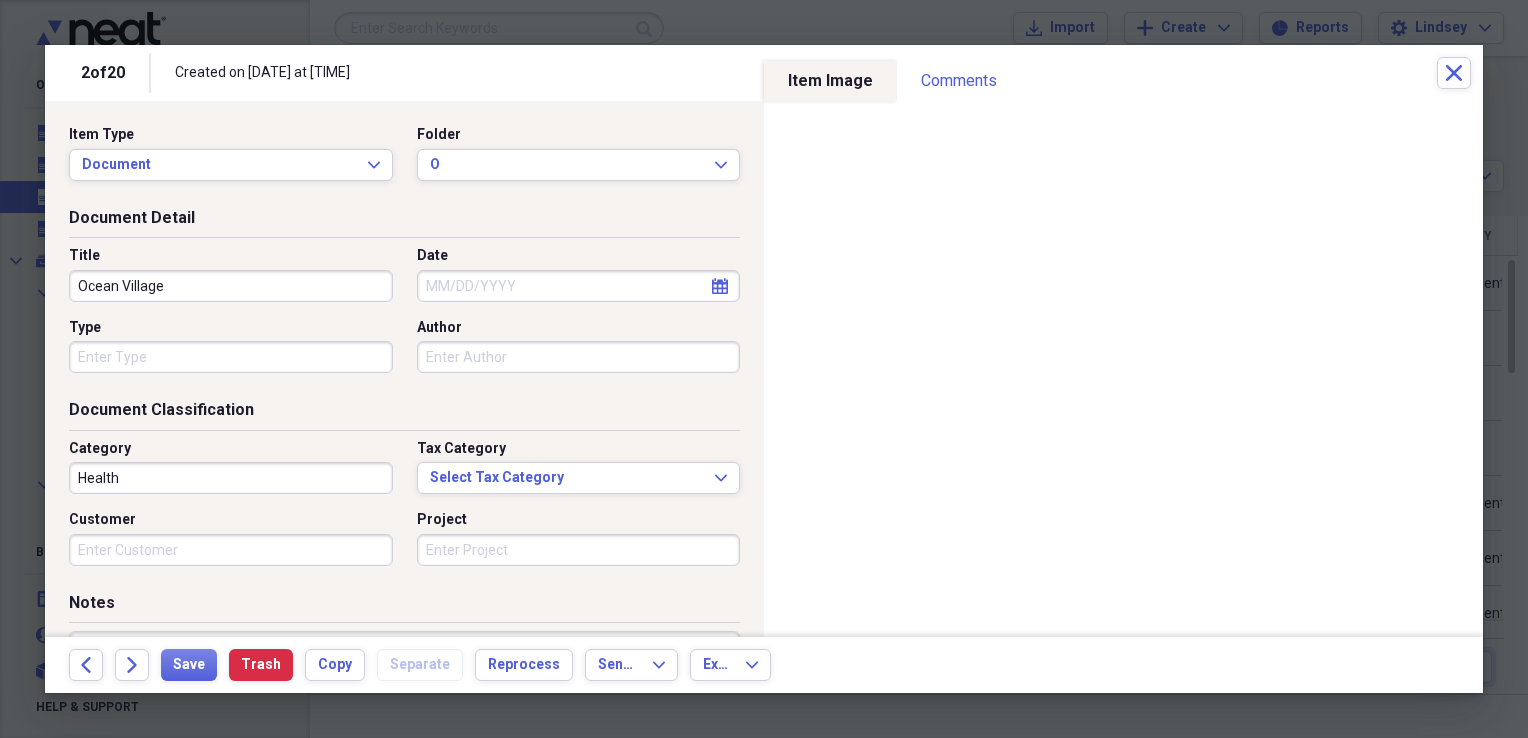 type on "Ocean Village" 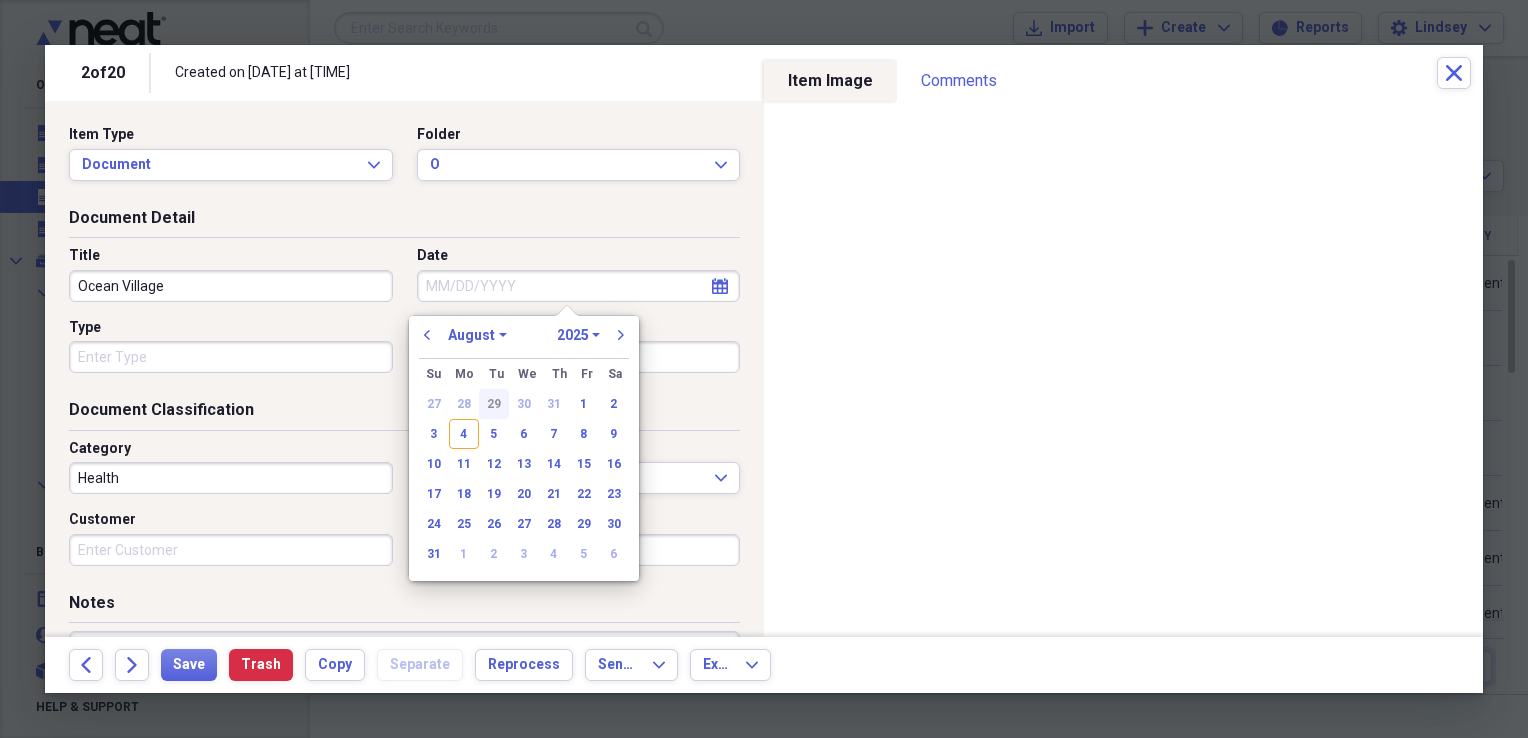 click on "29" at bounding box center (494, 404) 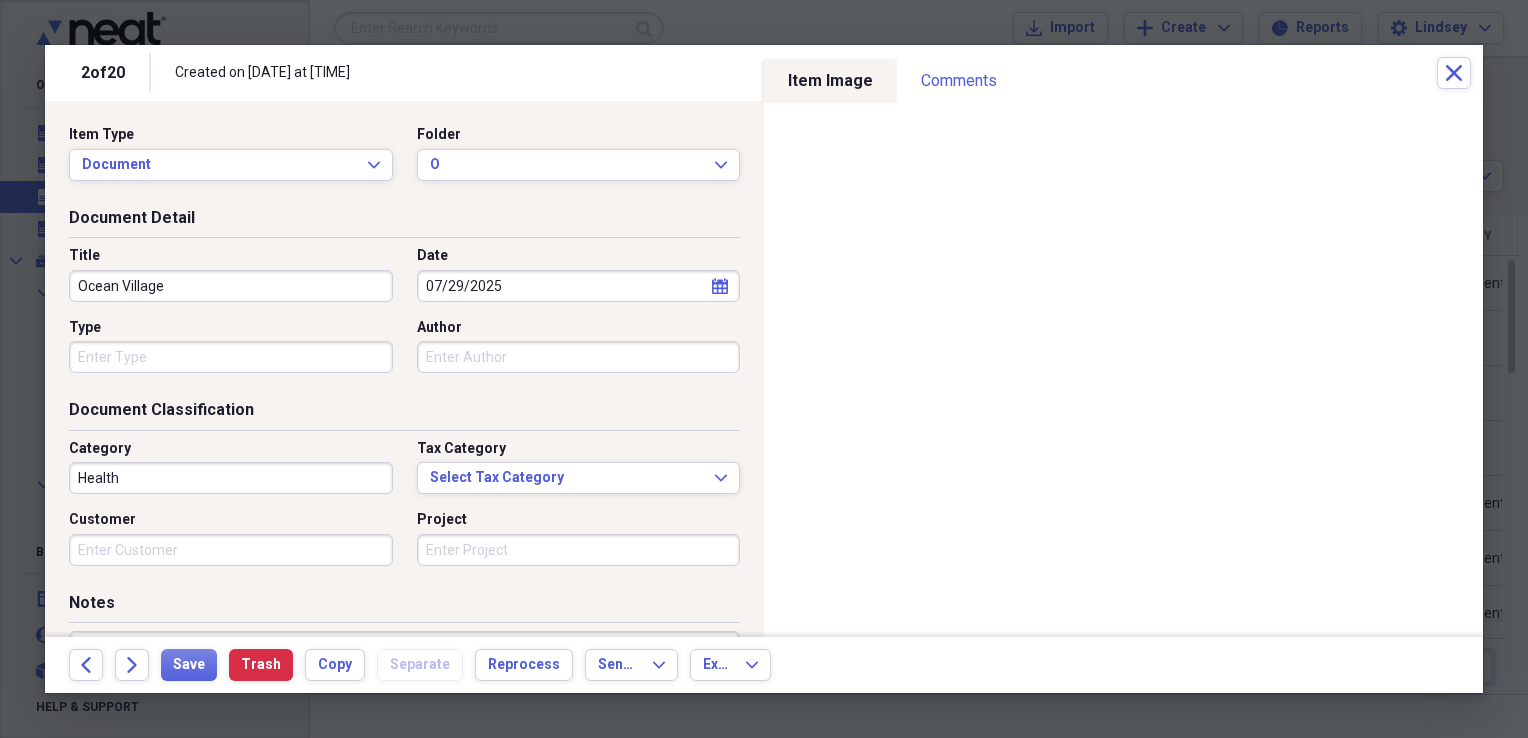 type 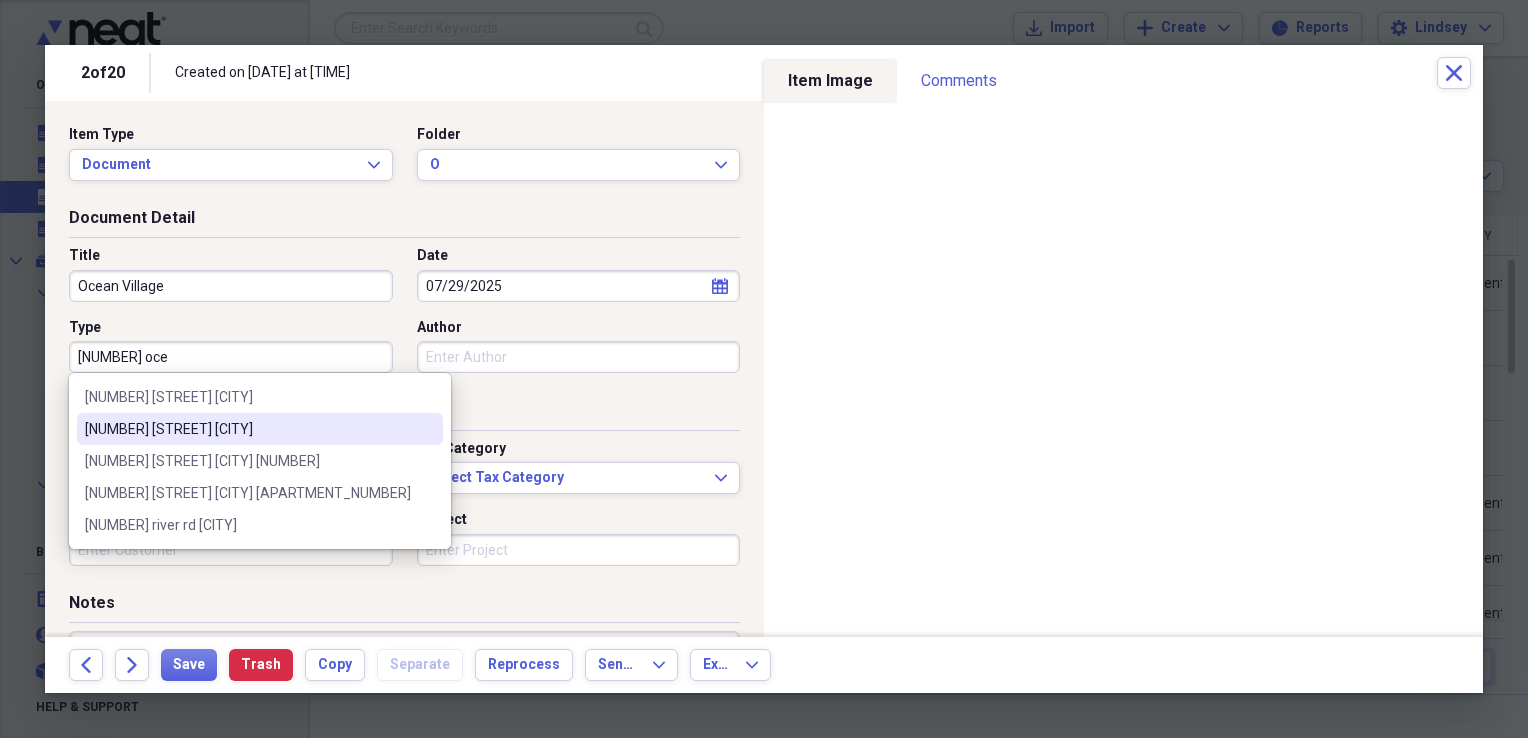 type on "[NUMBER] [STREET] [CITY]" 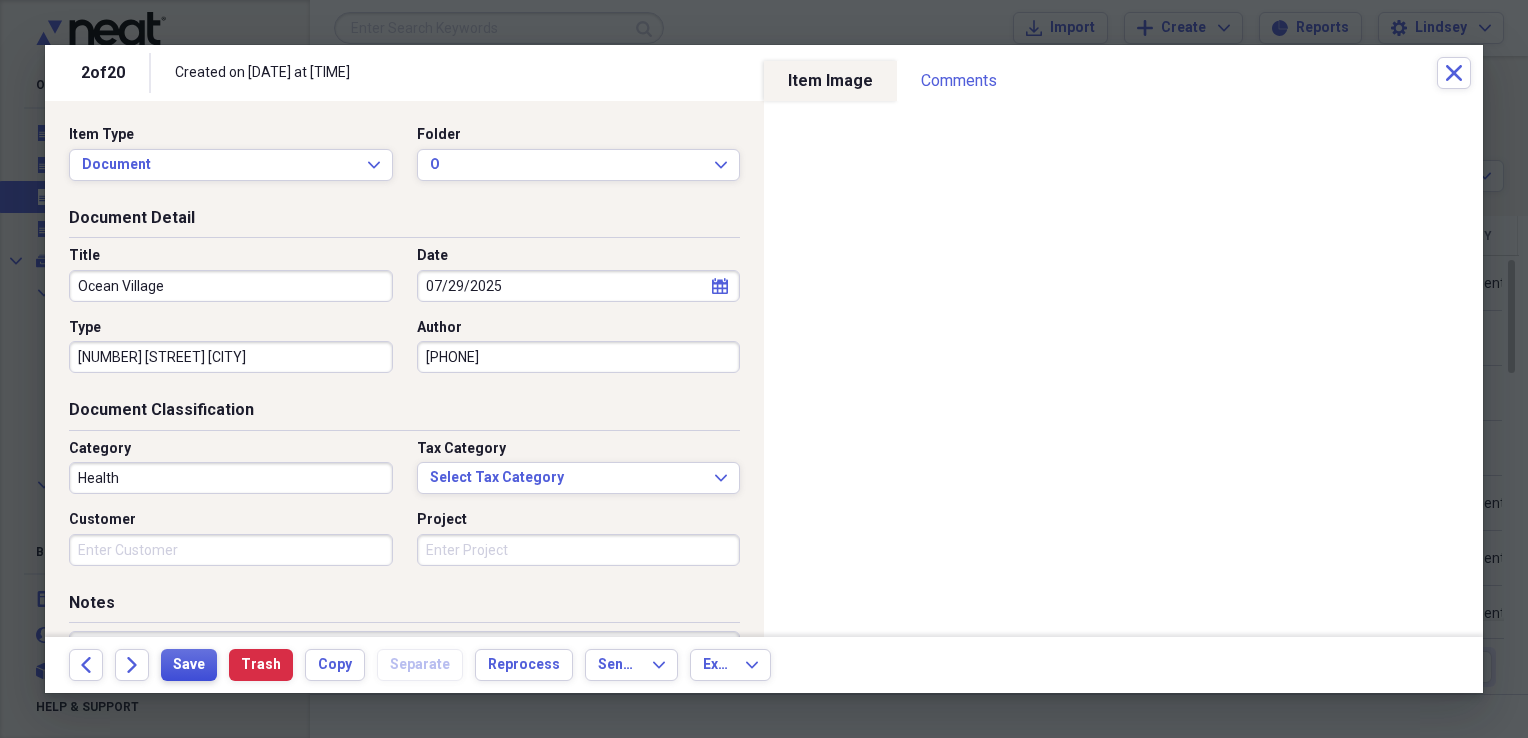 type on "2813447778" 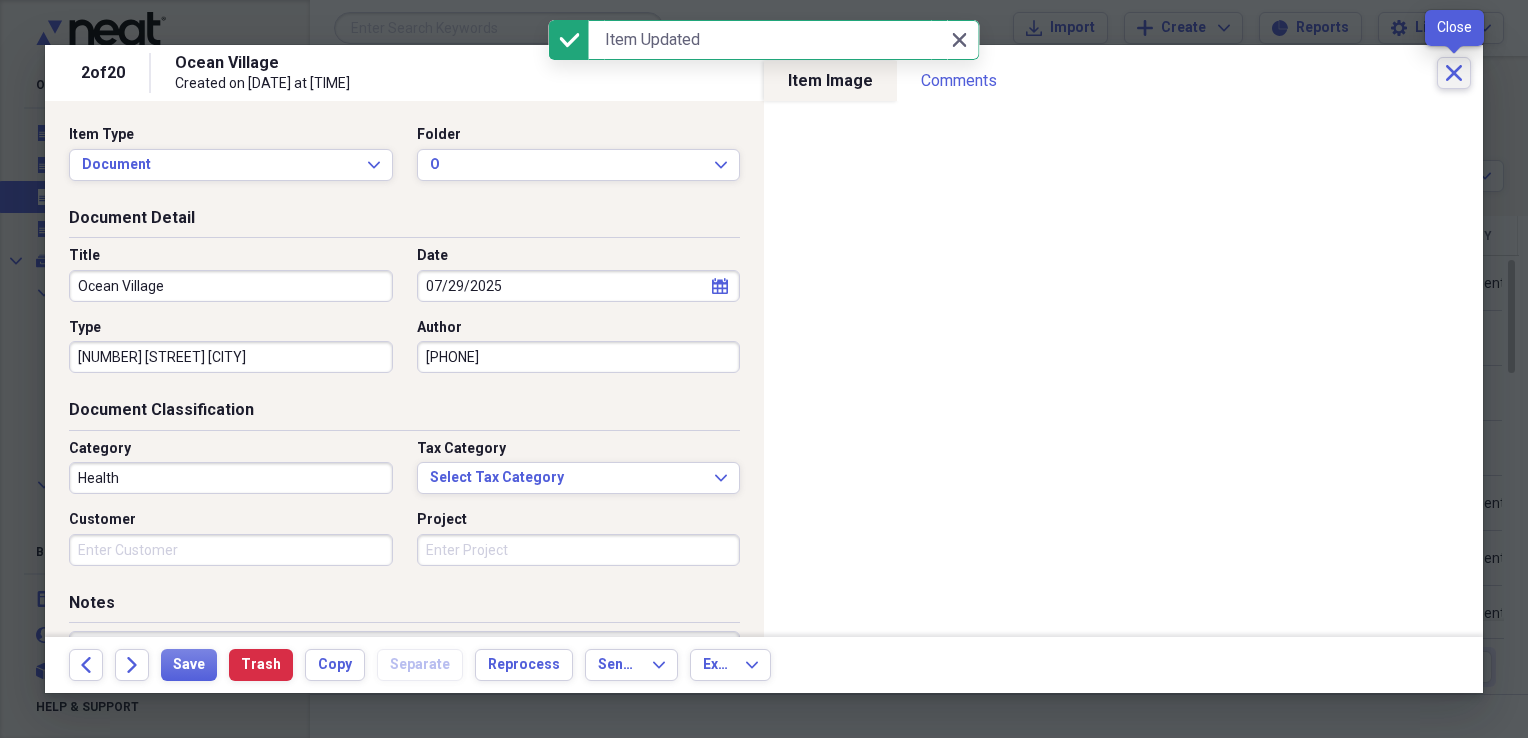 click 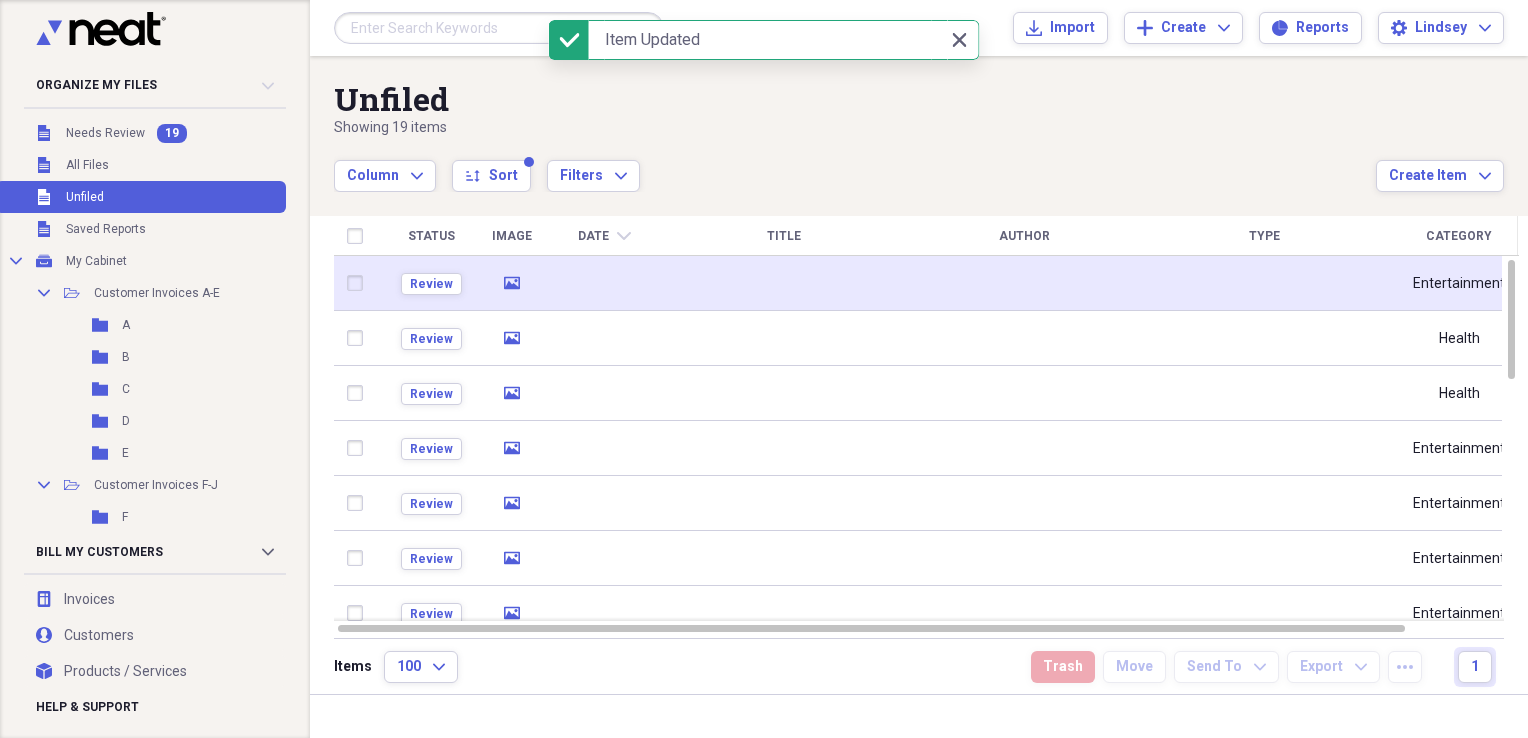 click at bounding box center [784, 283] 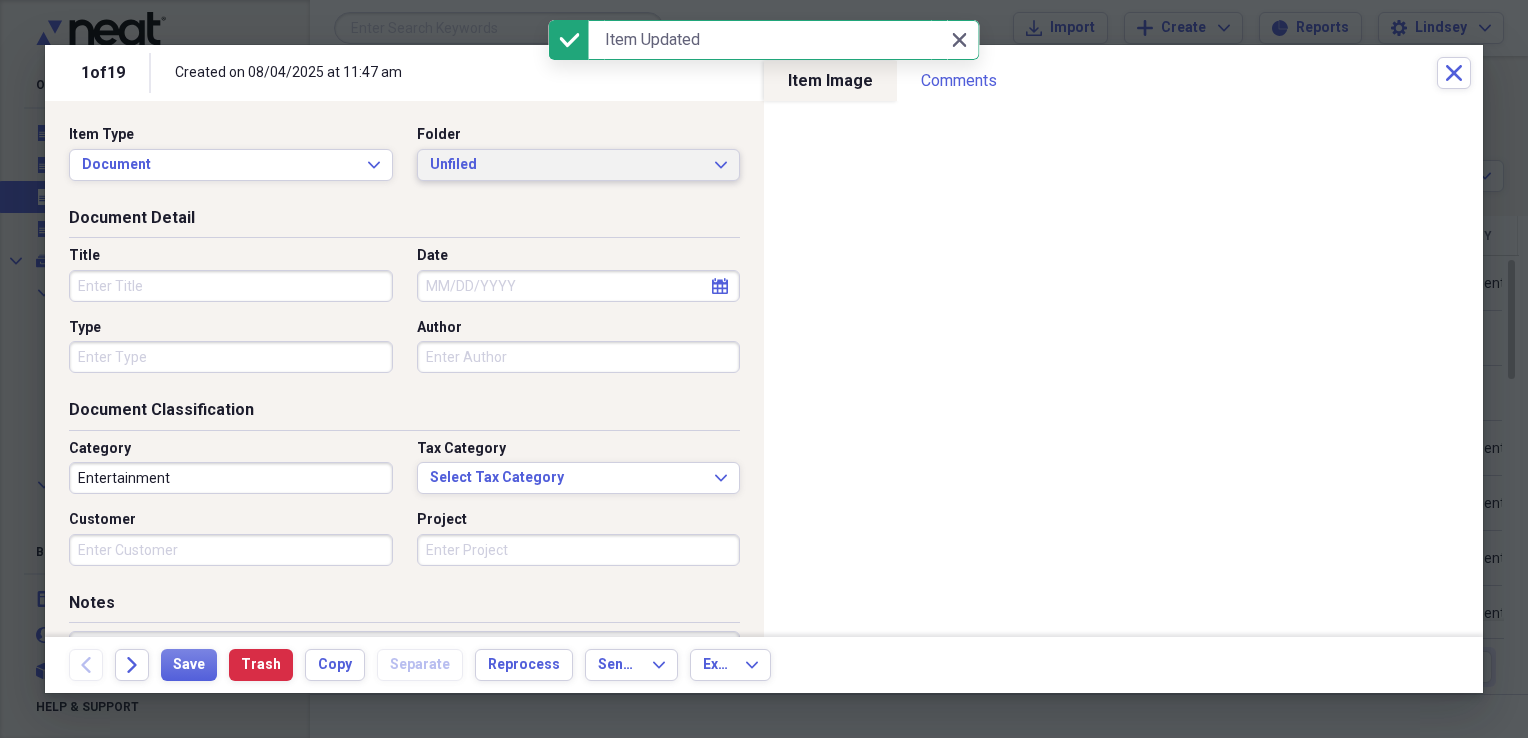click on "Unfiled Expand" at bounding box center [579, 165] 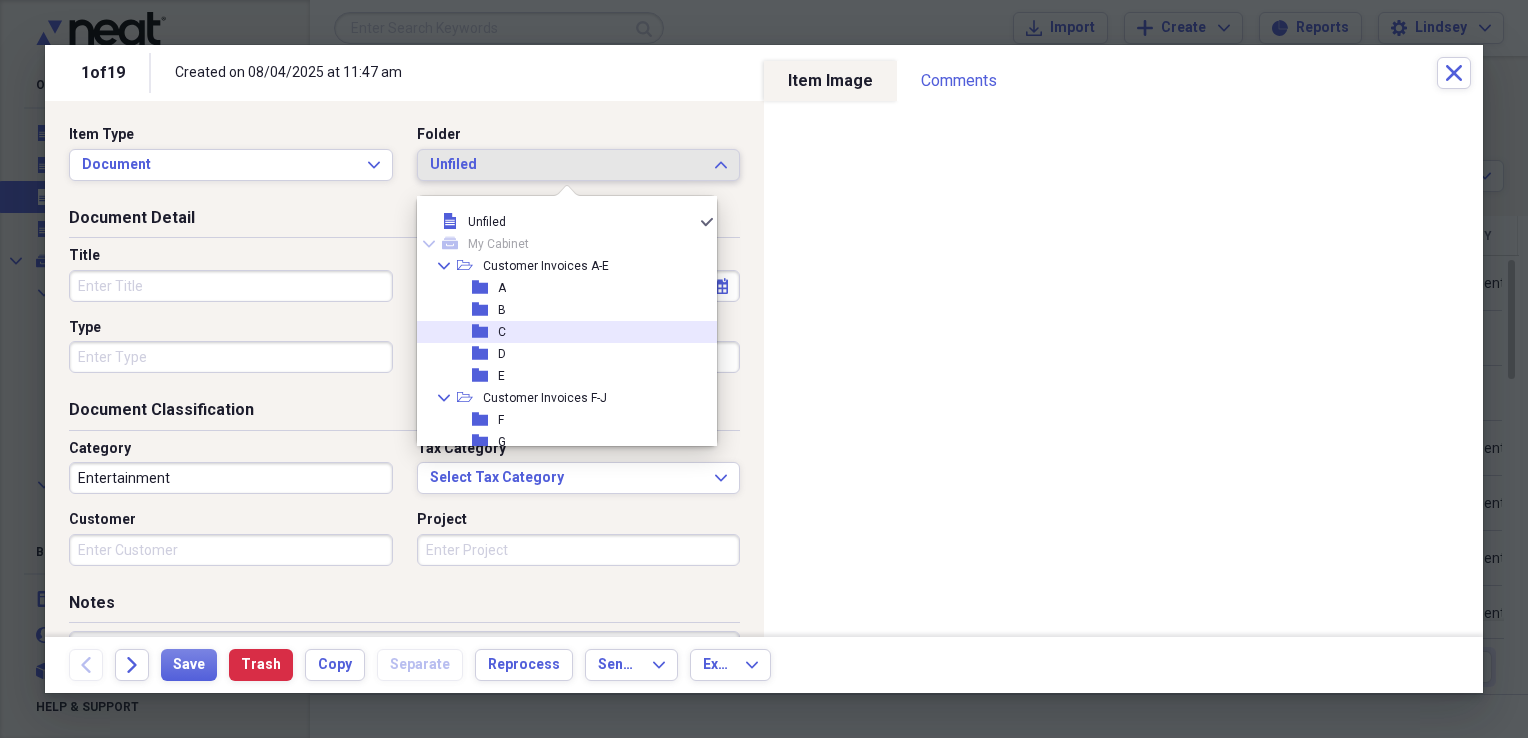 click on "folder C" at bounding box center [559, 332] 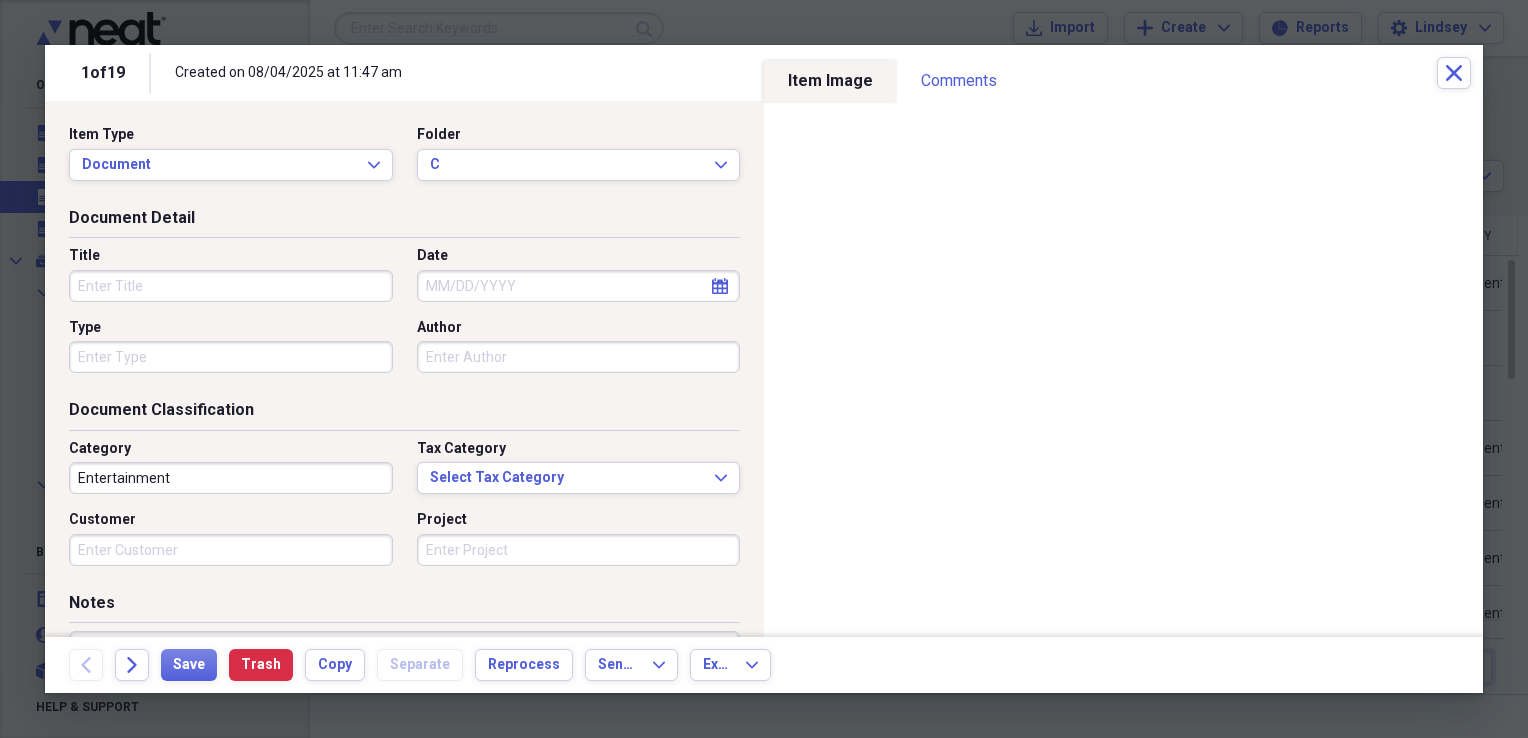 click on "Title" at bounding box center (231, 286) 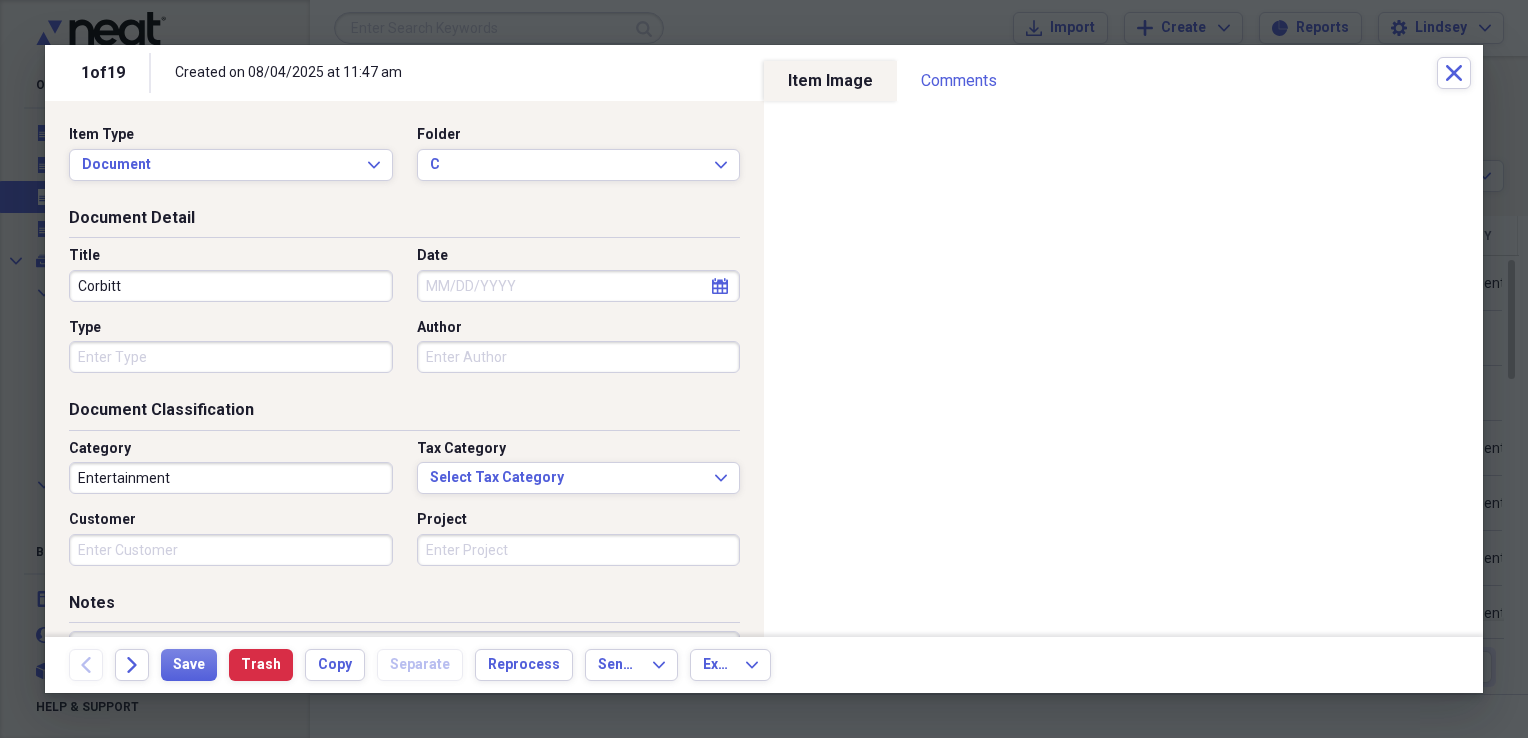 type on "Corbitt" 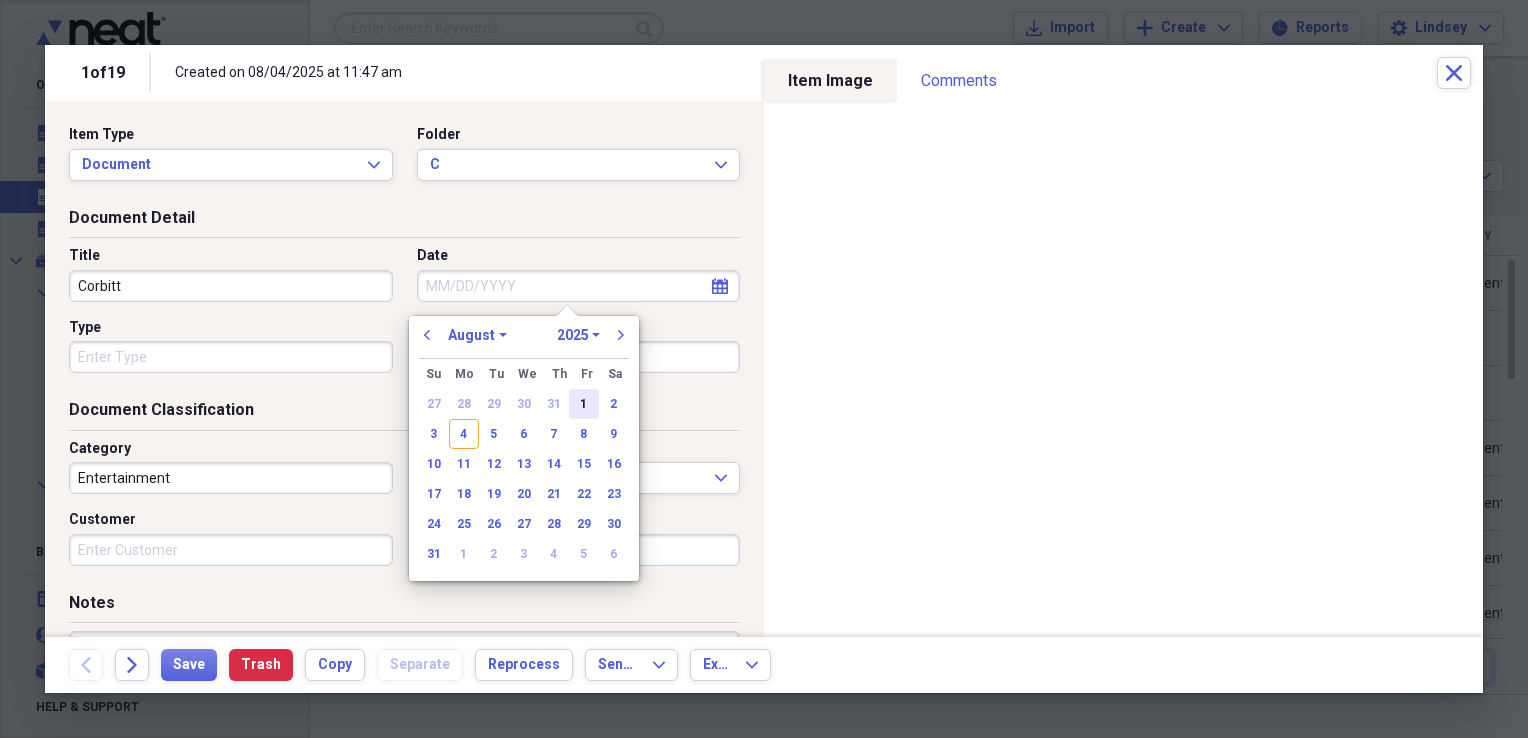 click on "1" at bounding box center [584, 404] 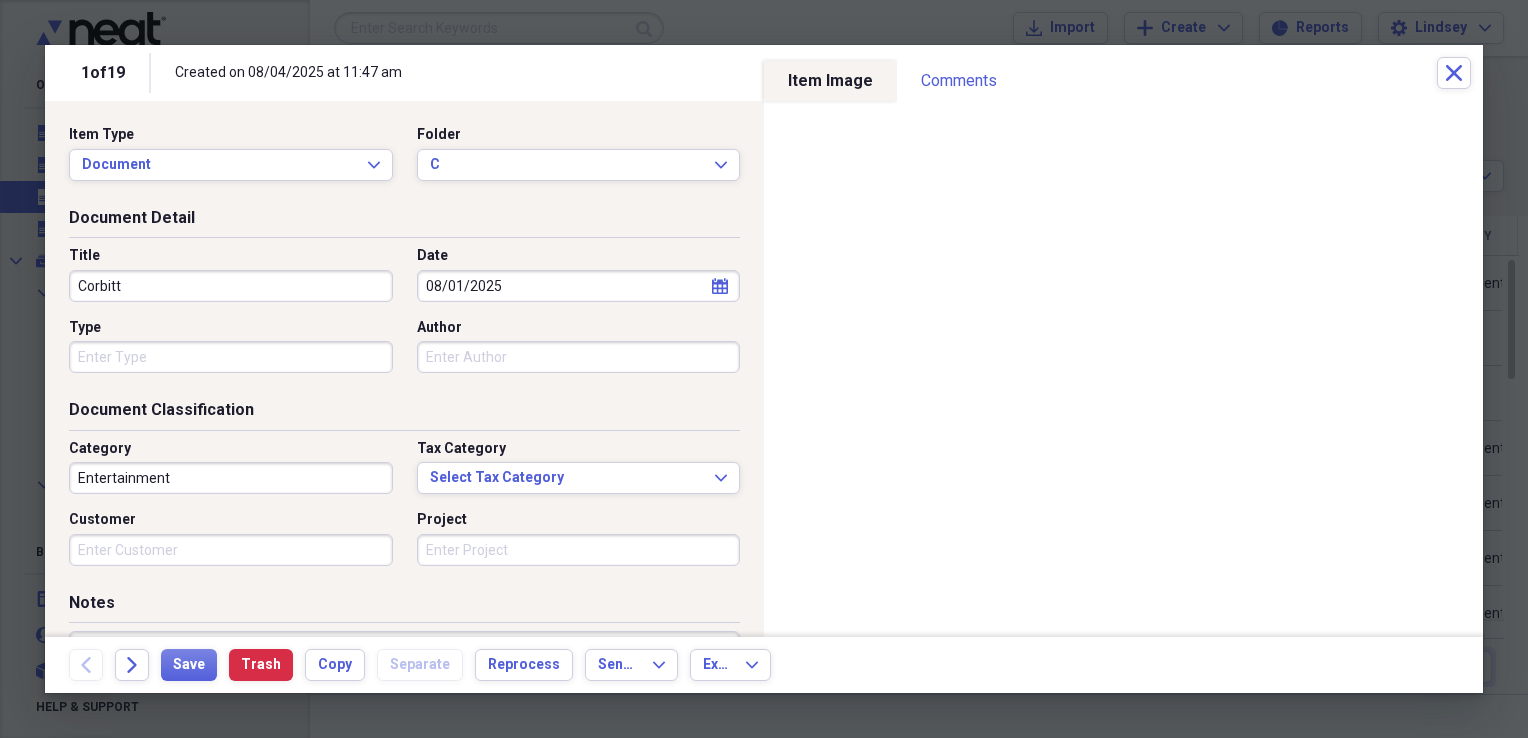 type 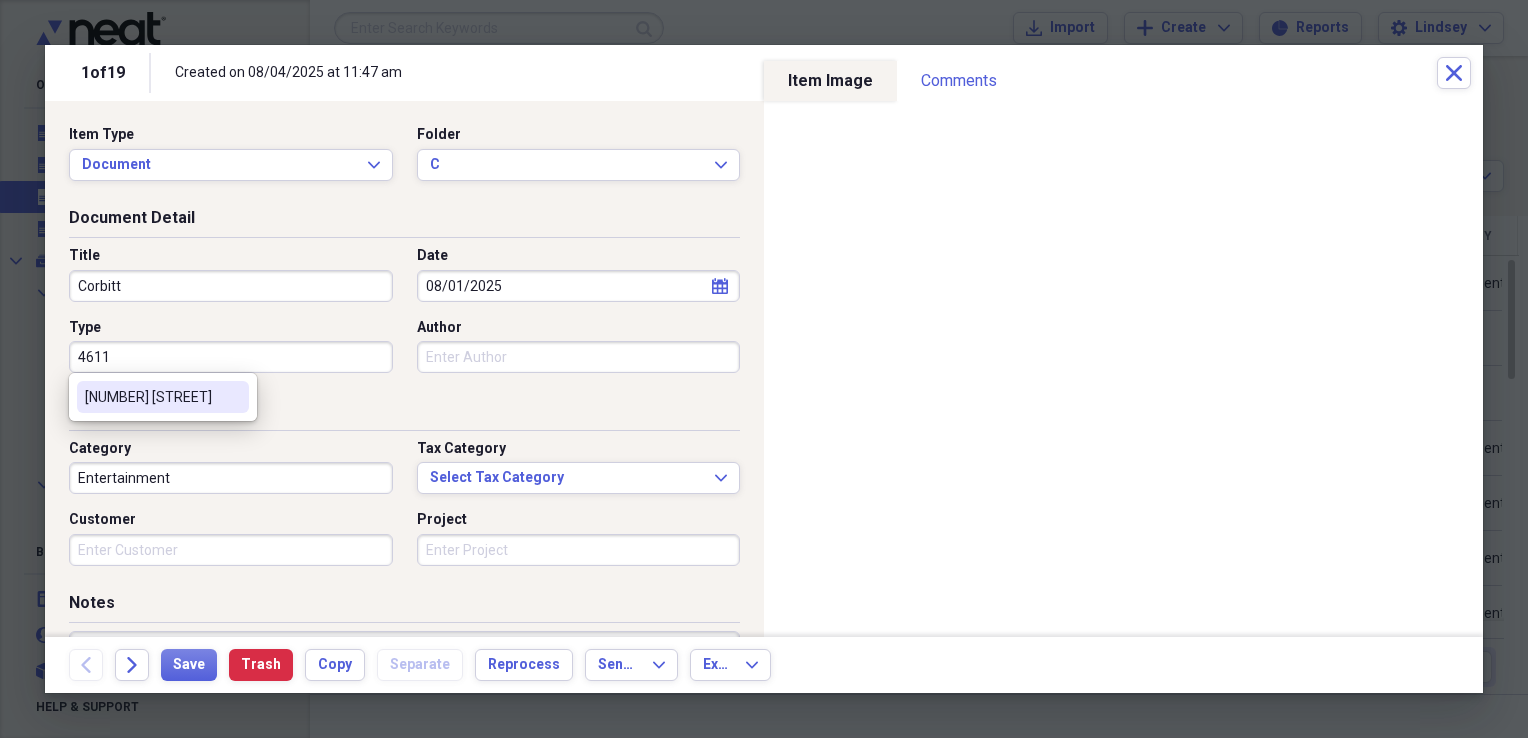 type on "[NUMBER] cr [NUMBER]b [CITY]" 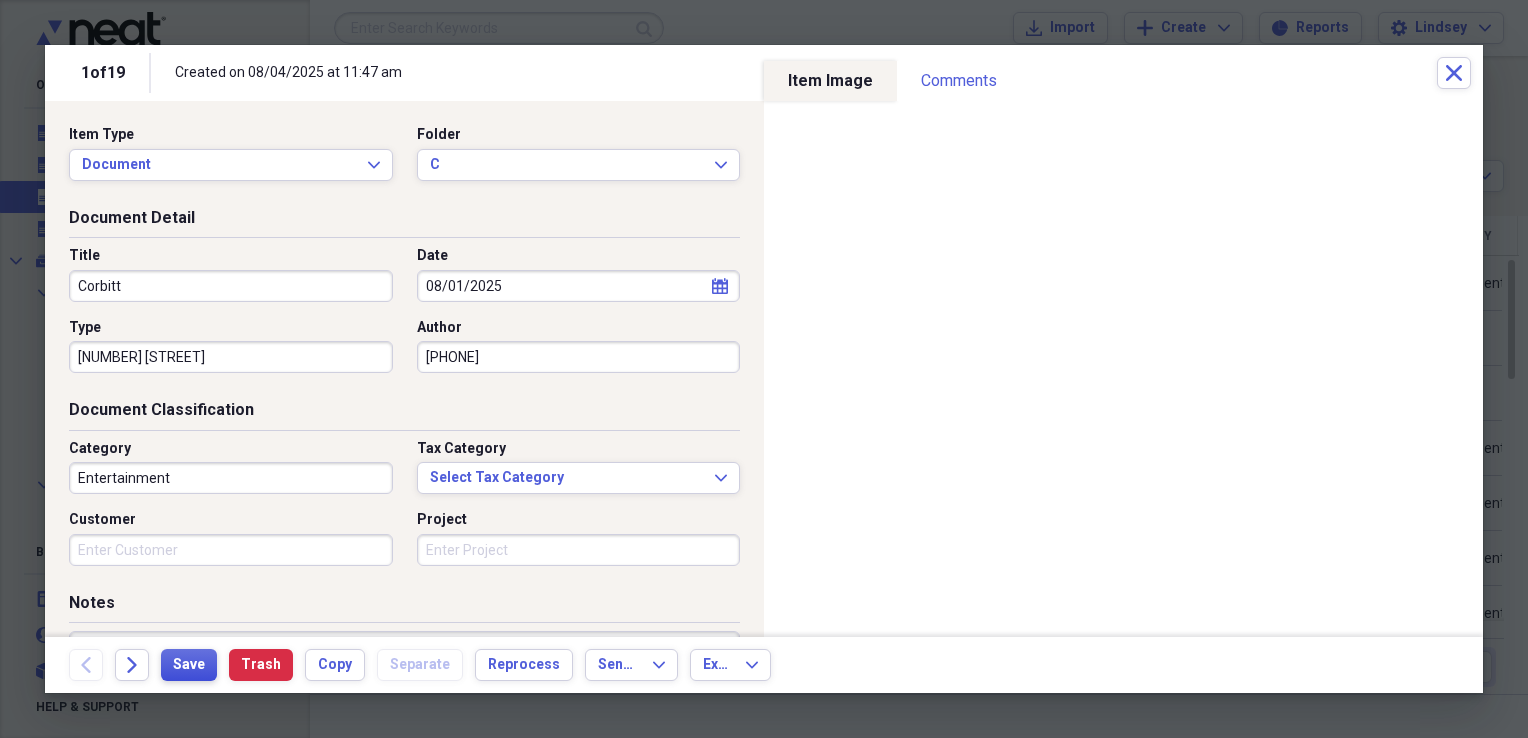 type on "2816852817" 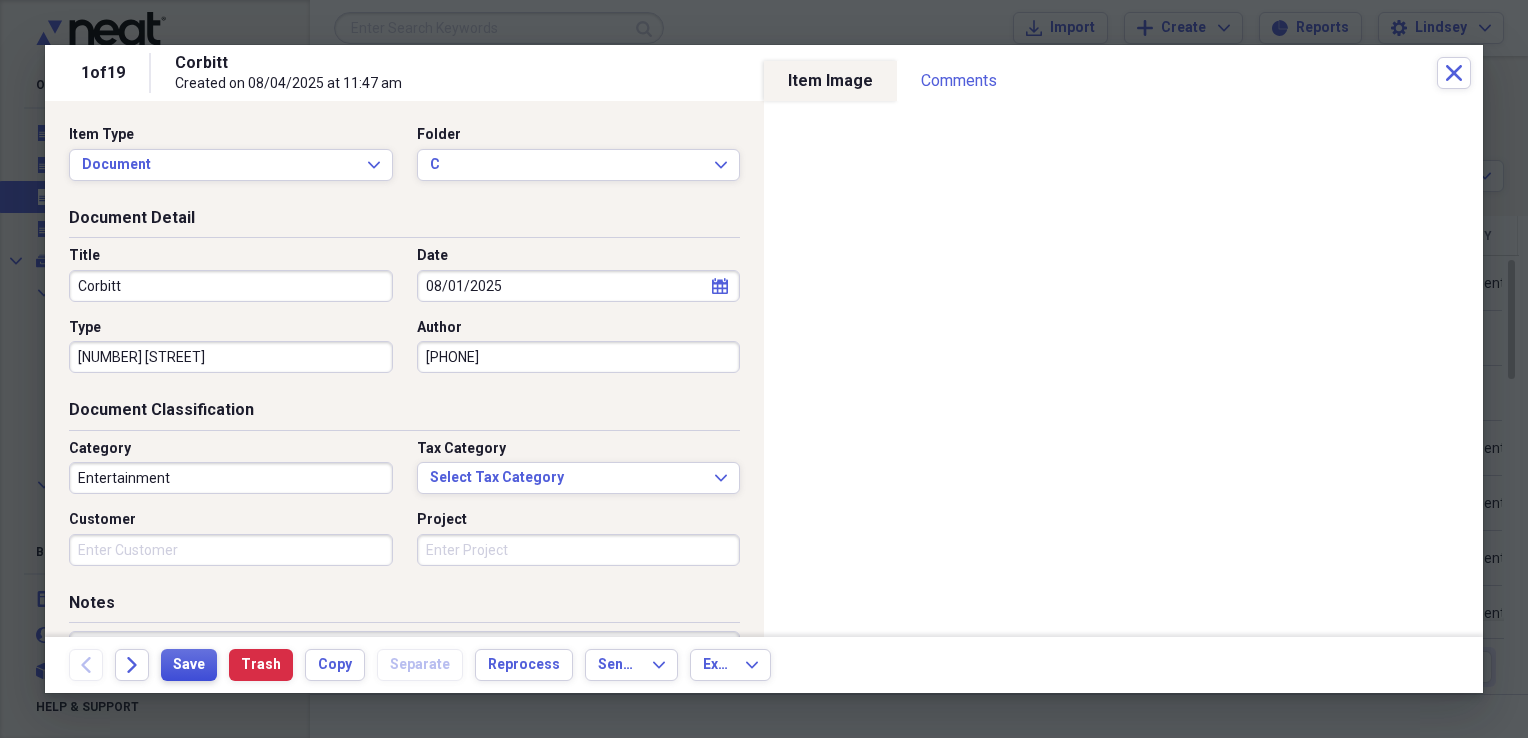 click on "Save" at bounding box center [189, 665] 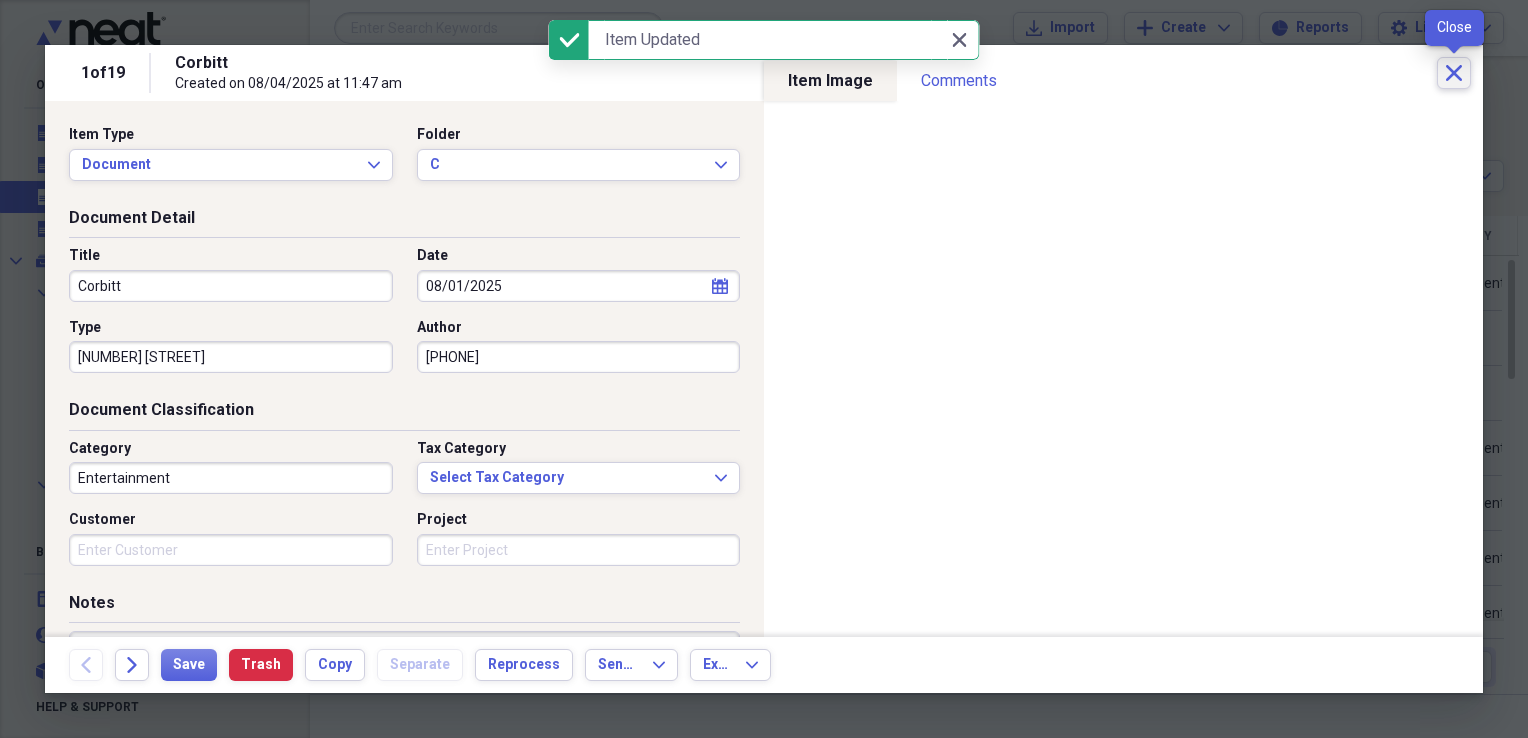 click on "Close" 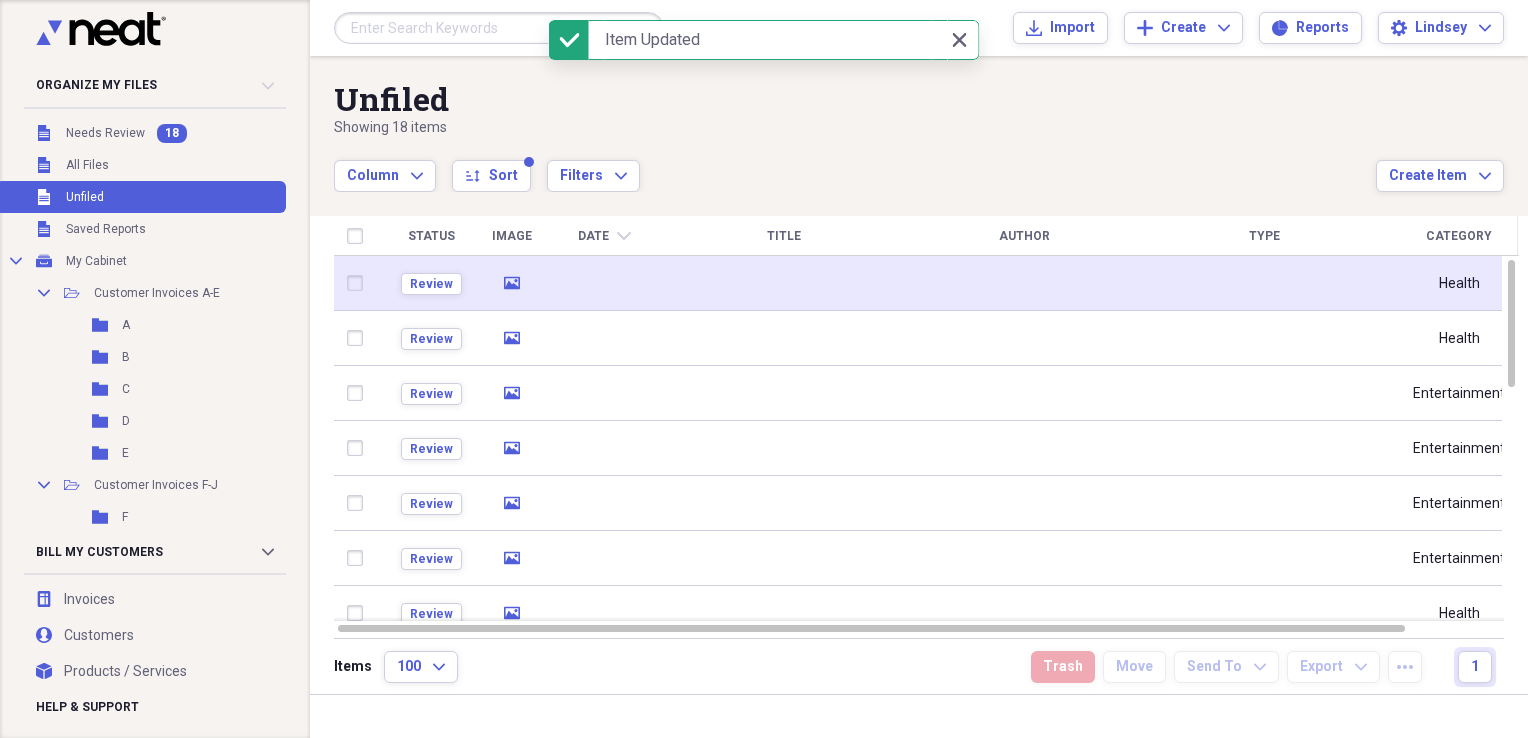 click at bounding box center [784, 283] 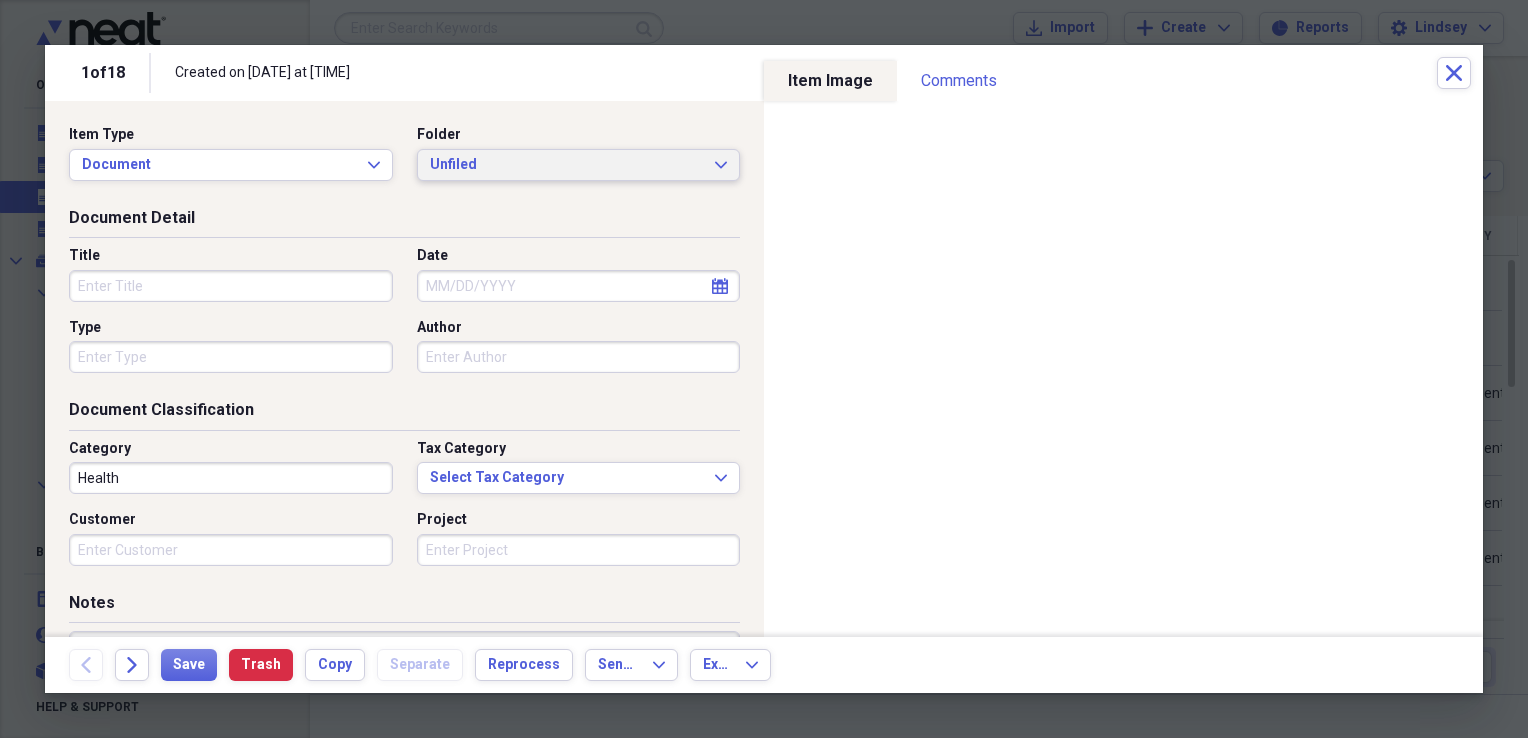click on "Unfiled" at bounding box center (567, 165) 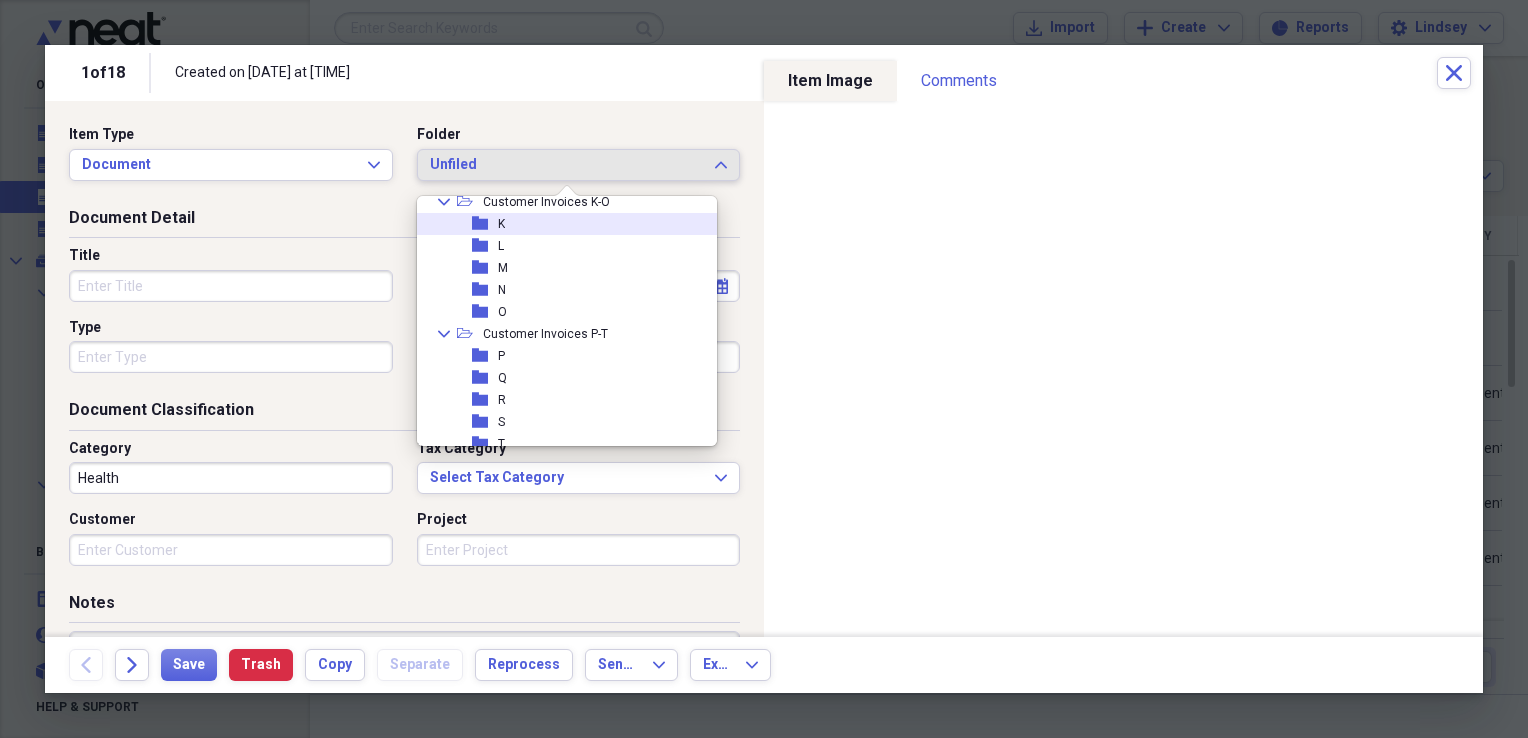 scroll, scrollTop: 400, scrollLeft: 0, axis: vertical 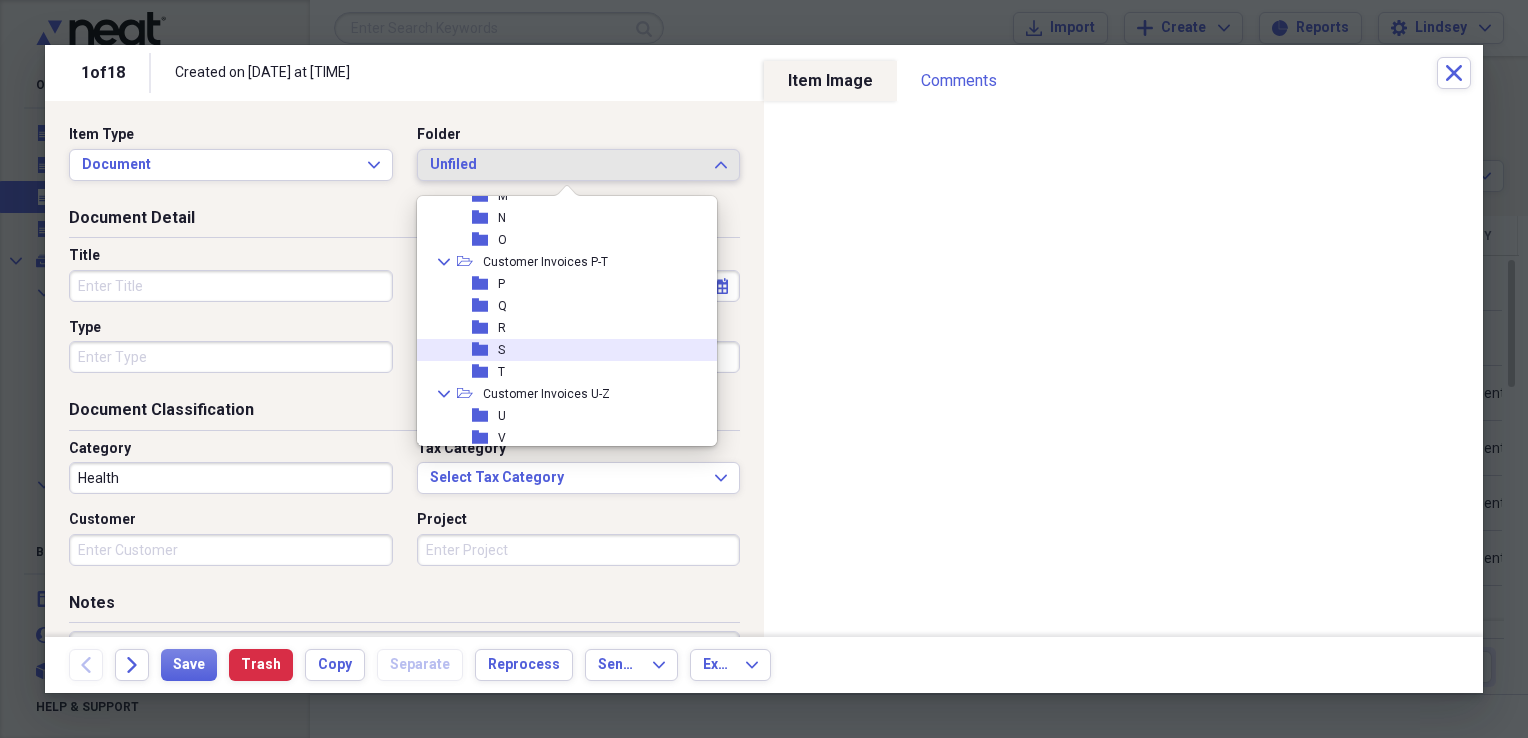 click on "folder S" at bounding box center (559, 350) 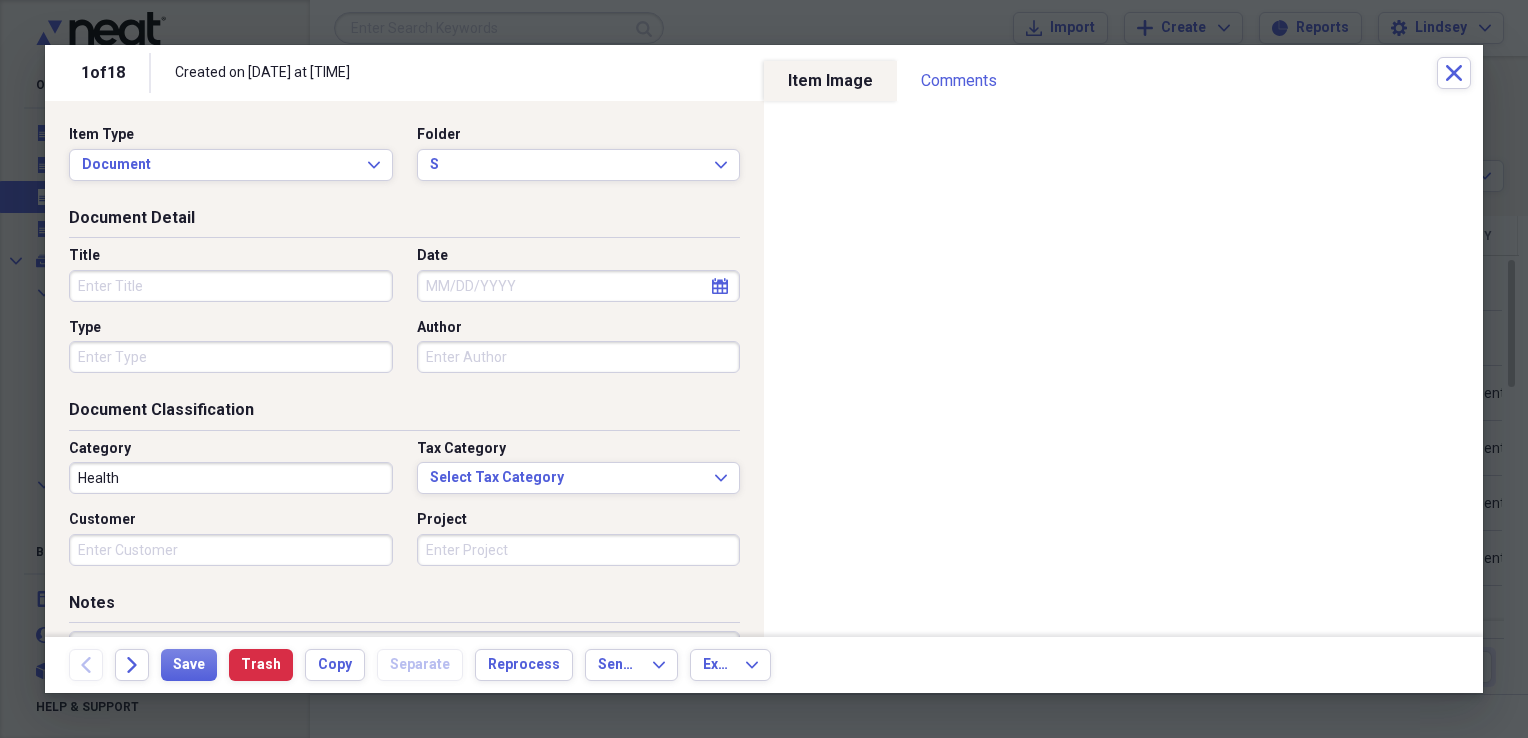 click on "Title" at bounding box center (231, 286) 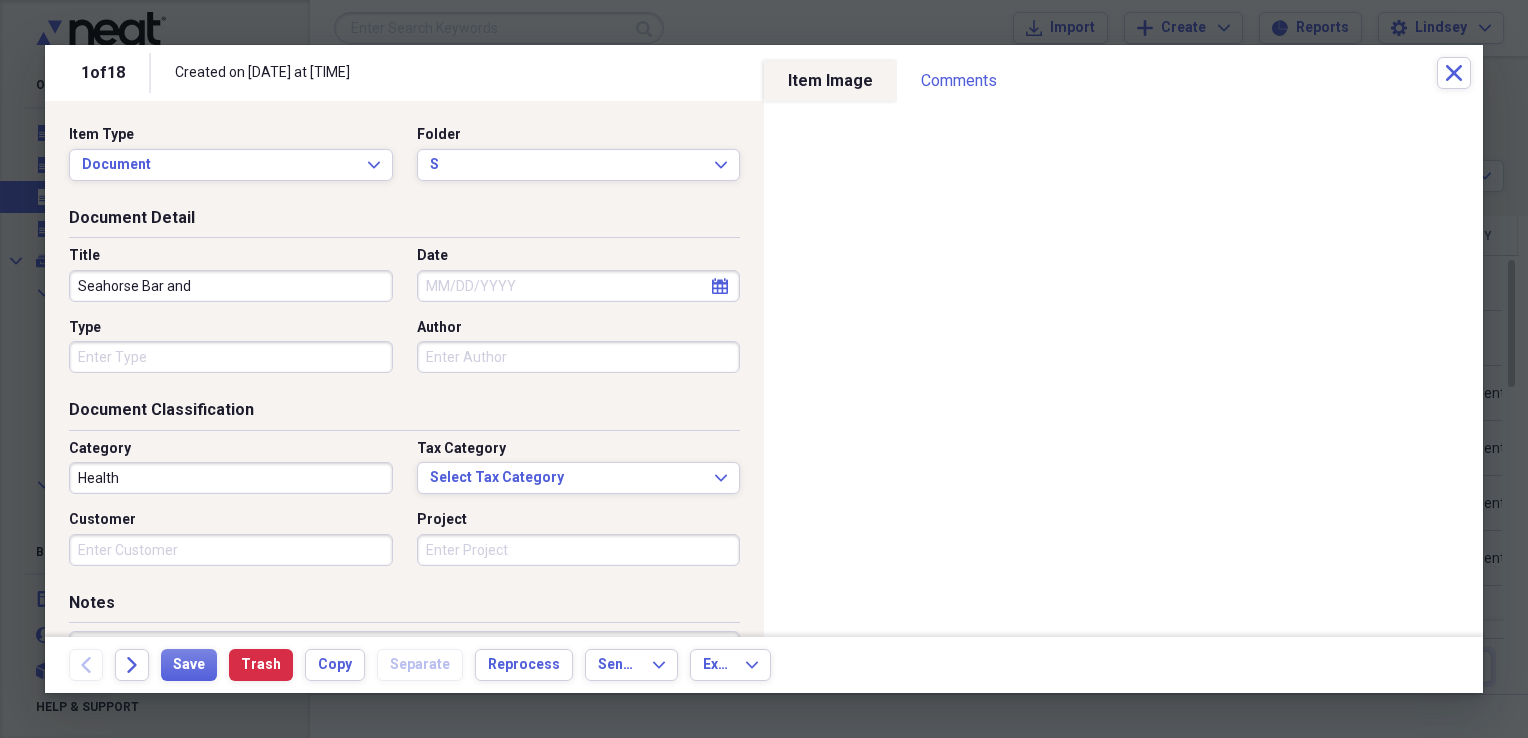 click on "Seahorse Bar and" at bounding box center [231, 286] 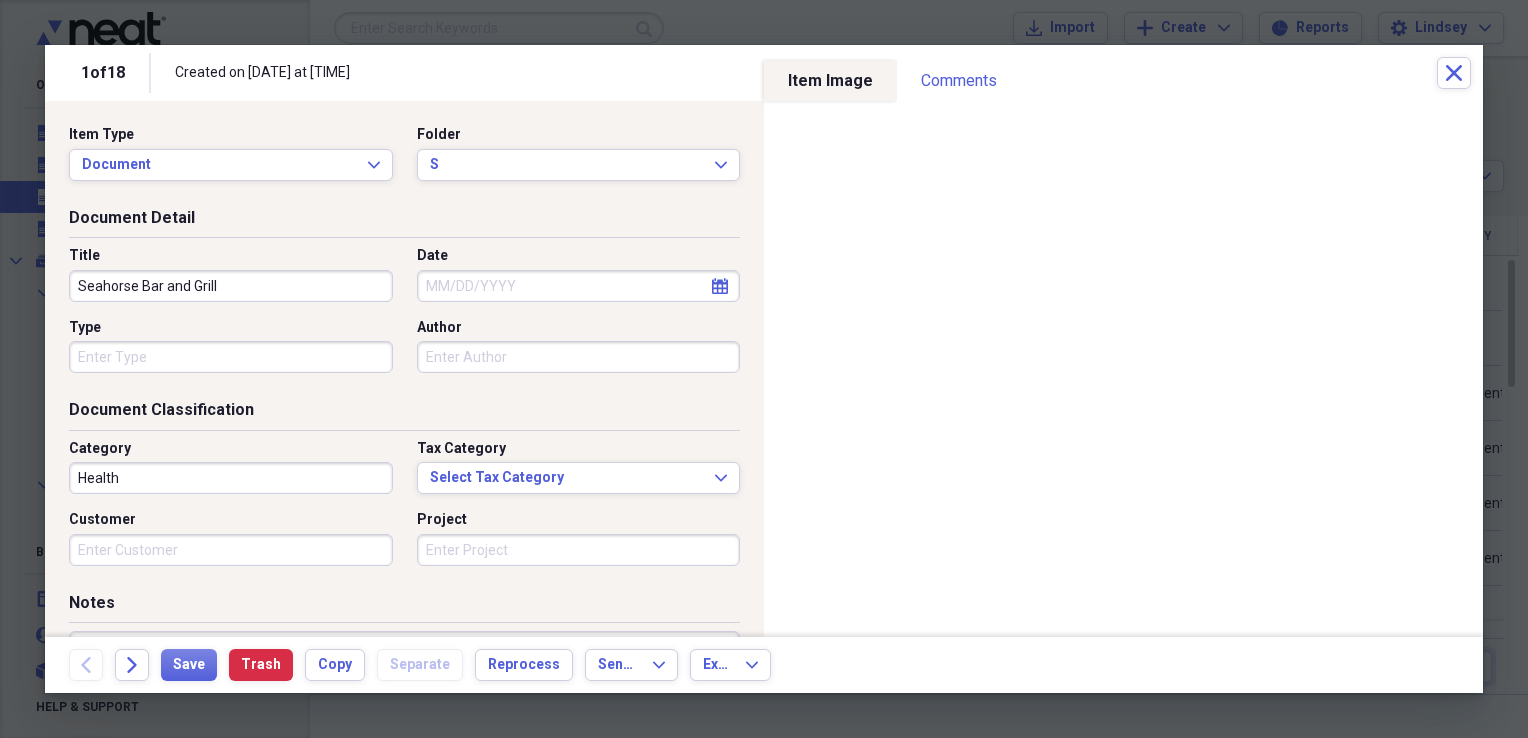 type on "Seahorse Bar and Grill" 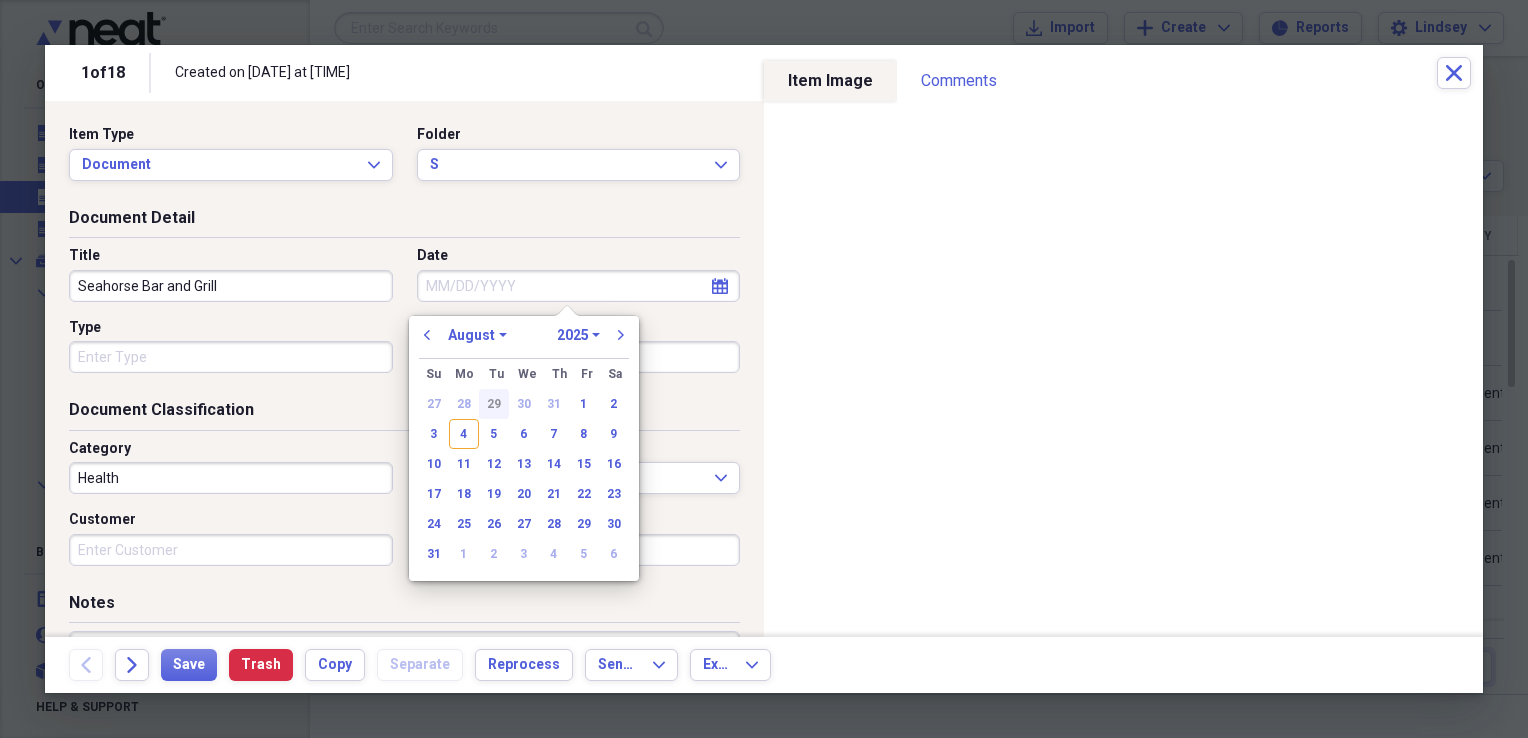 click on "29" at bounding box center [494, 404] 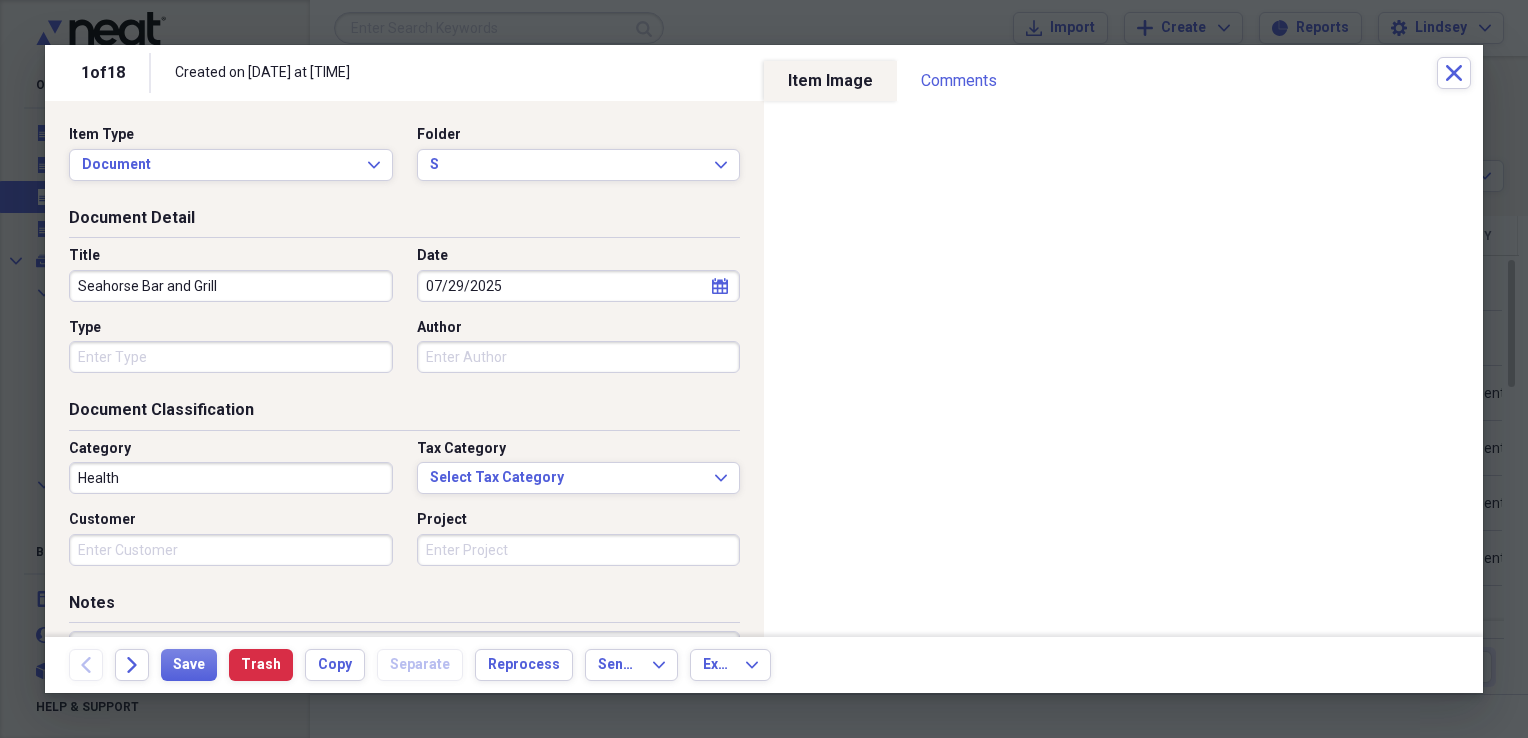 type 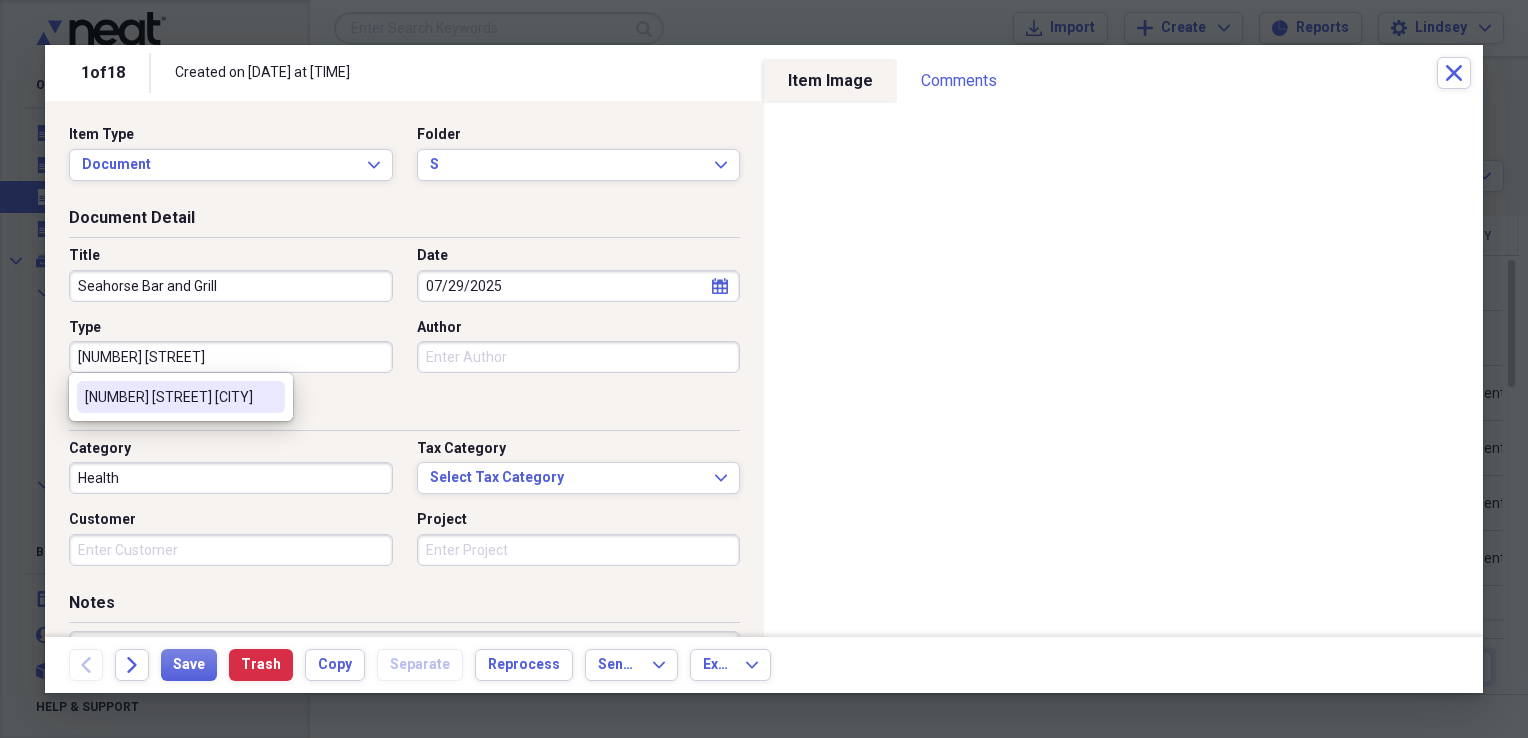 type on "[NUMBER] [STREET] [CITY]" 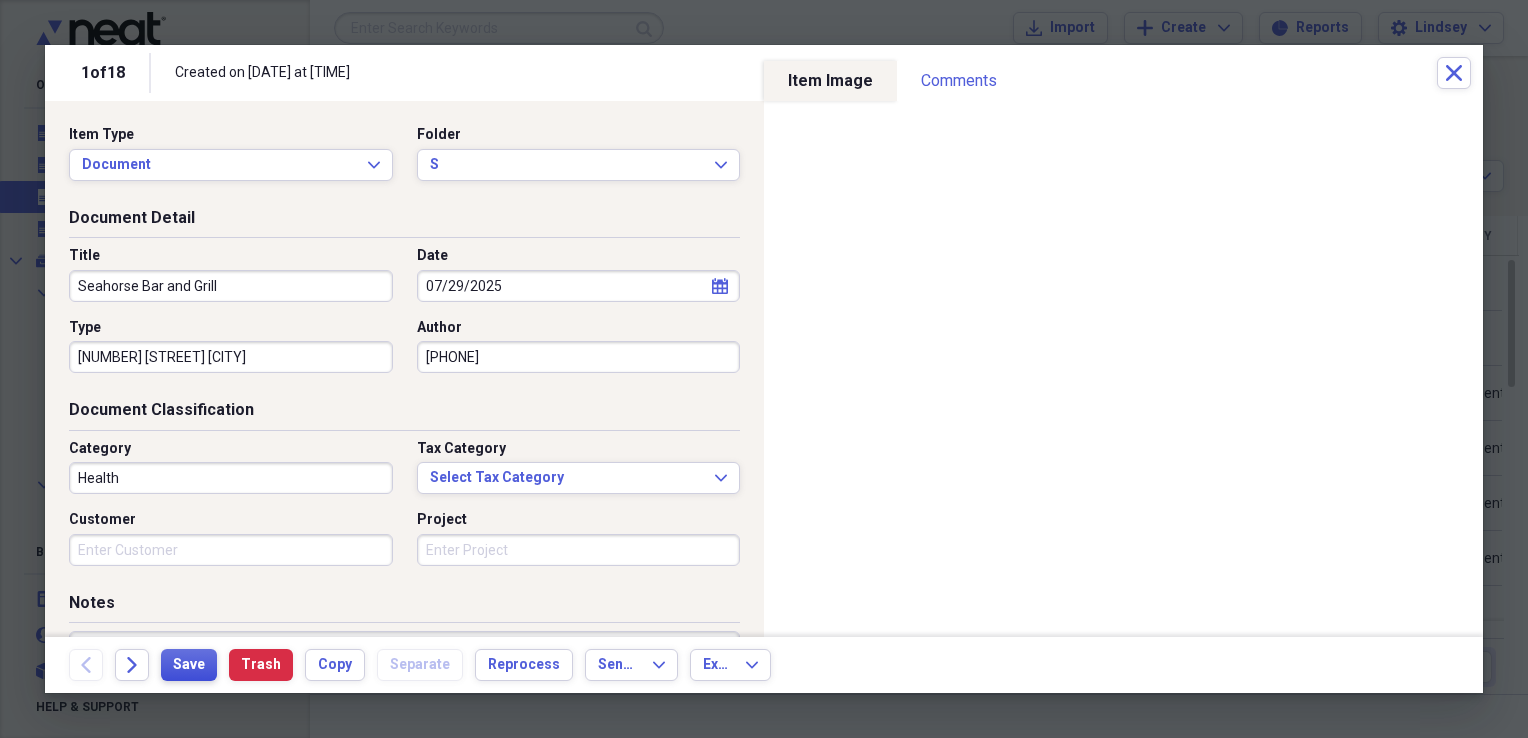 type on "2813447778" 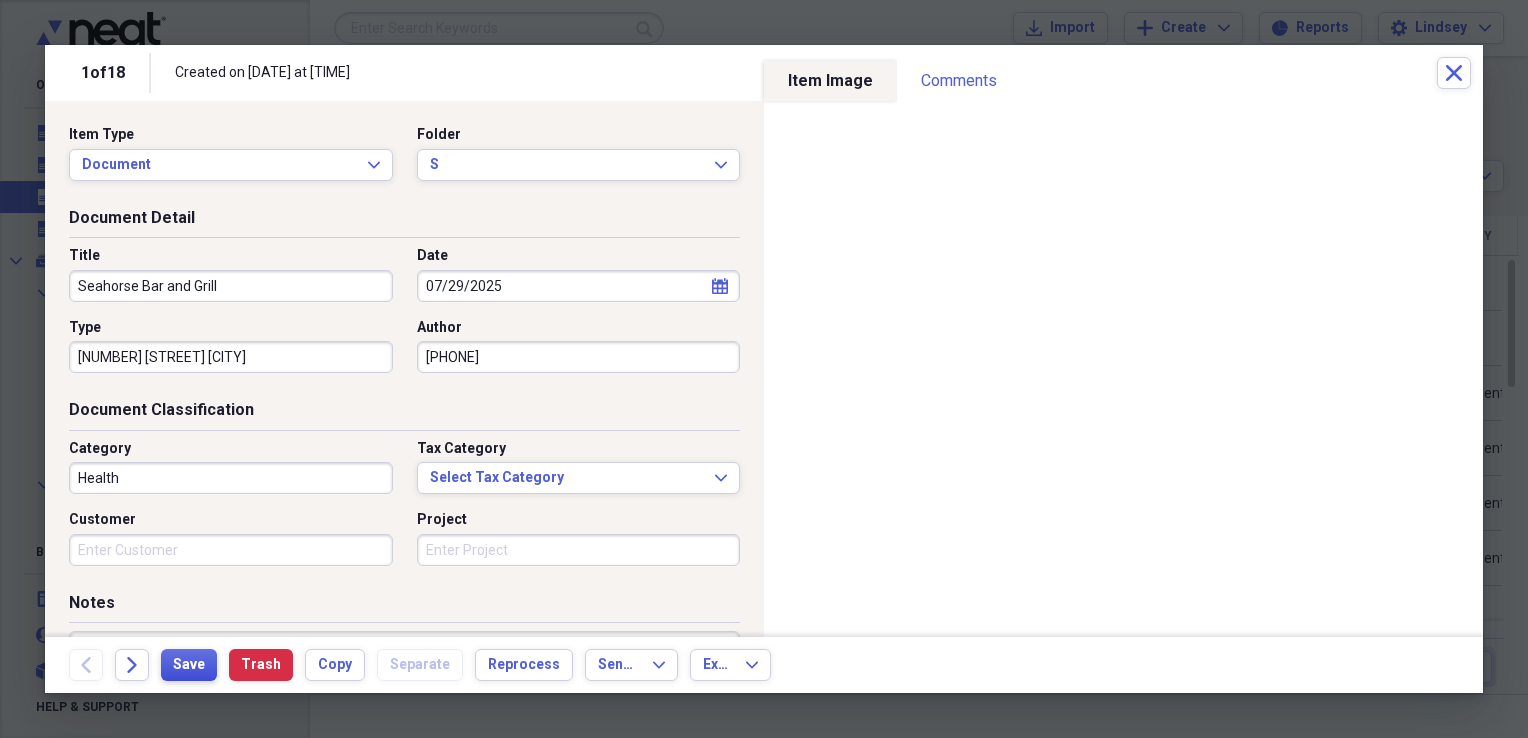 click on "Save" at bounding box center (189, 665) 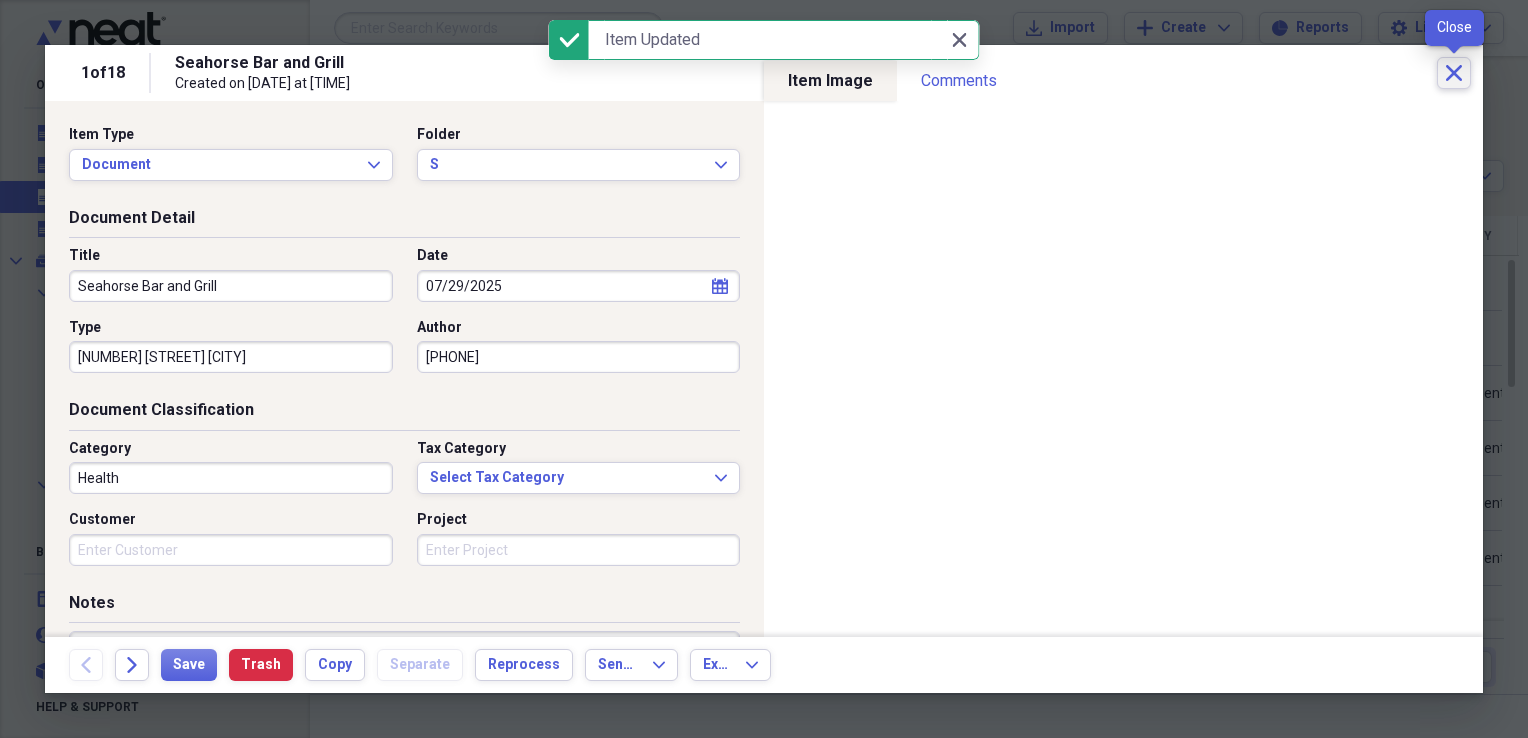 click 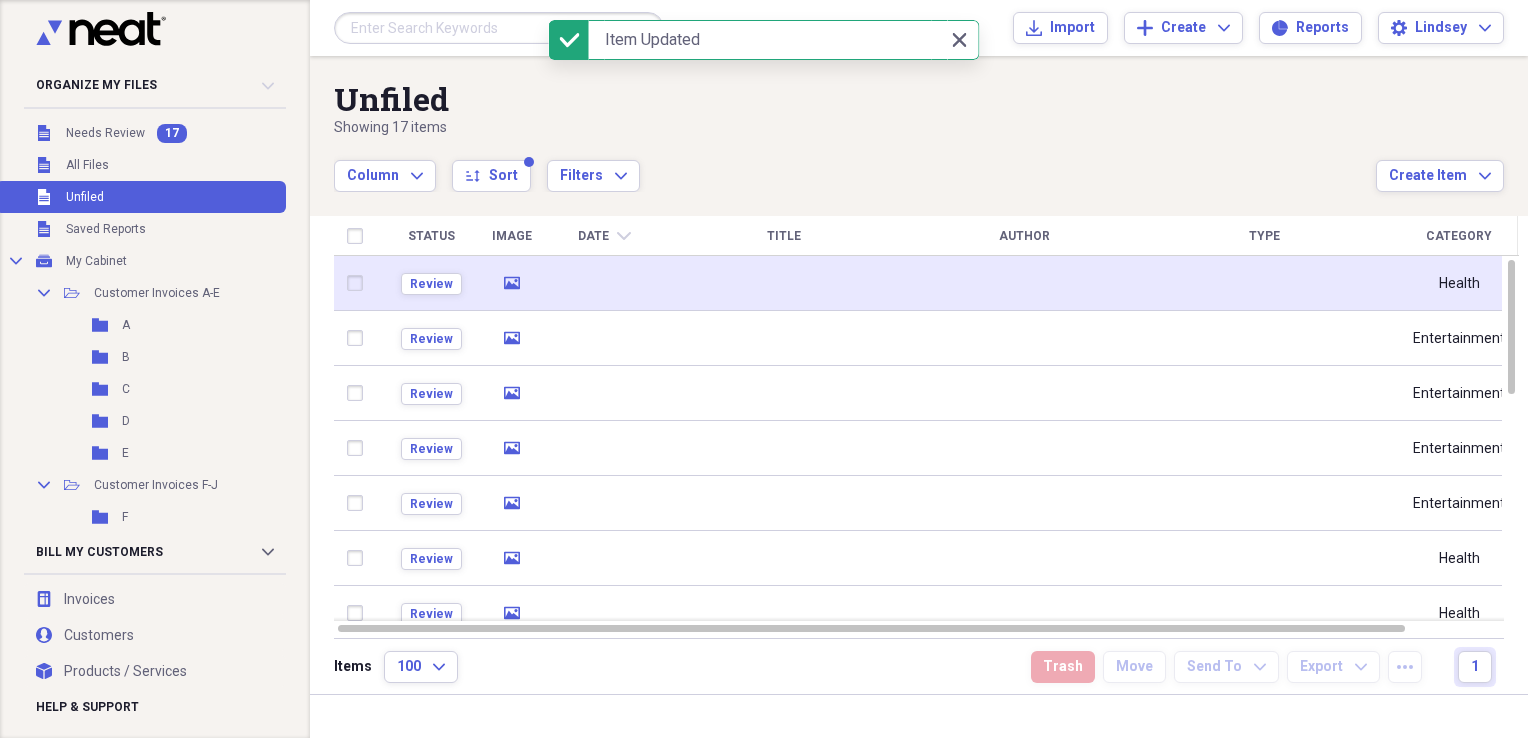click at bounding box center [784, 283] 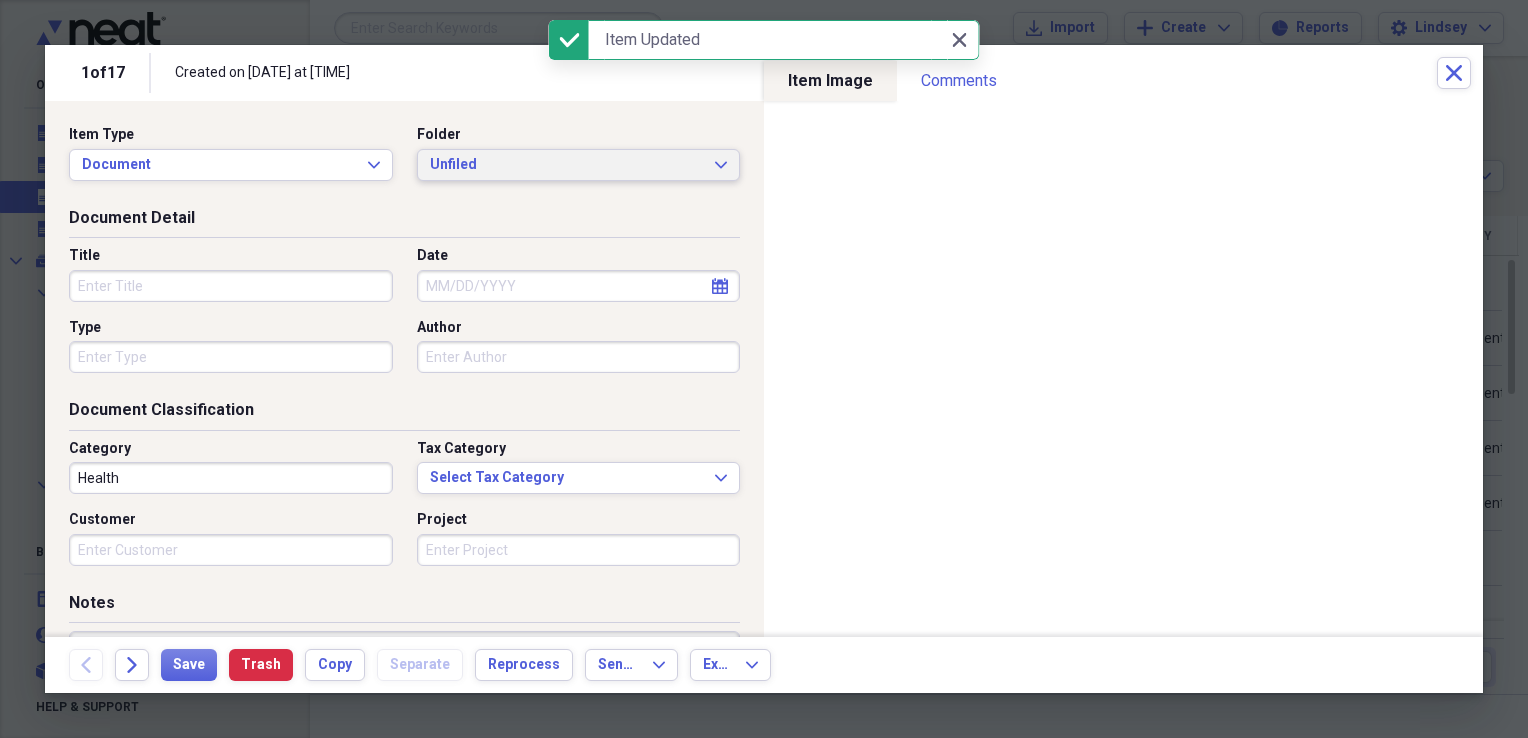 click on "Unfiled" at bounding box center [567, 165] 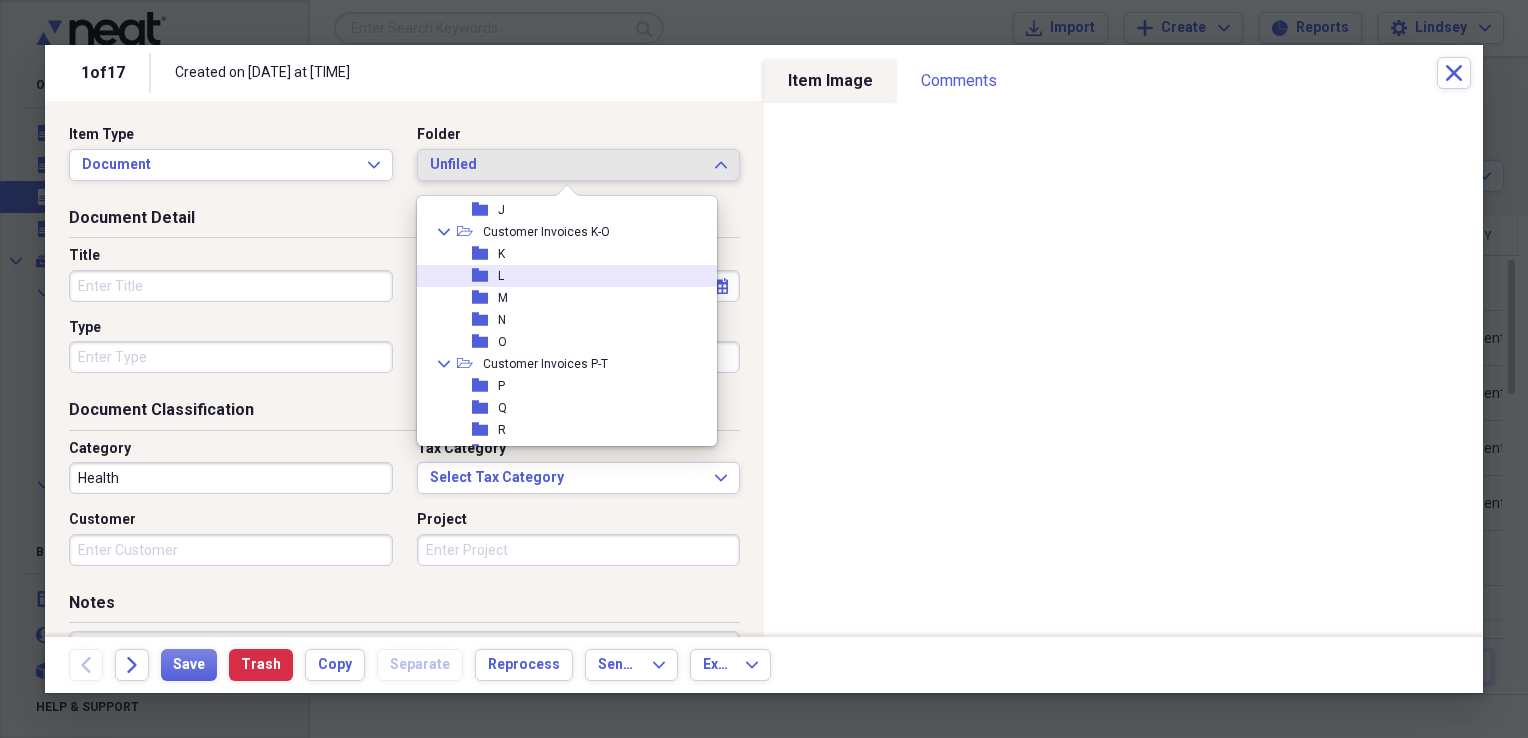 scroll, scrollTop: 300, scrollLeft: 0, axis: vertical 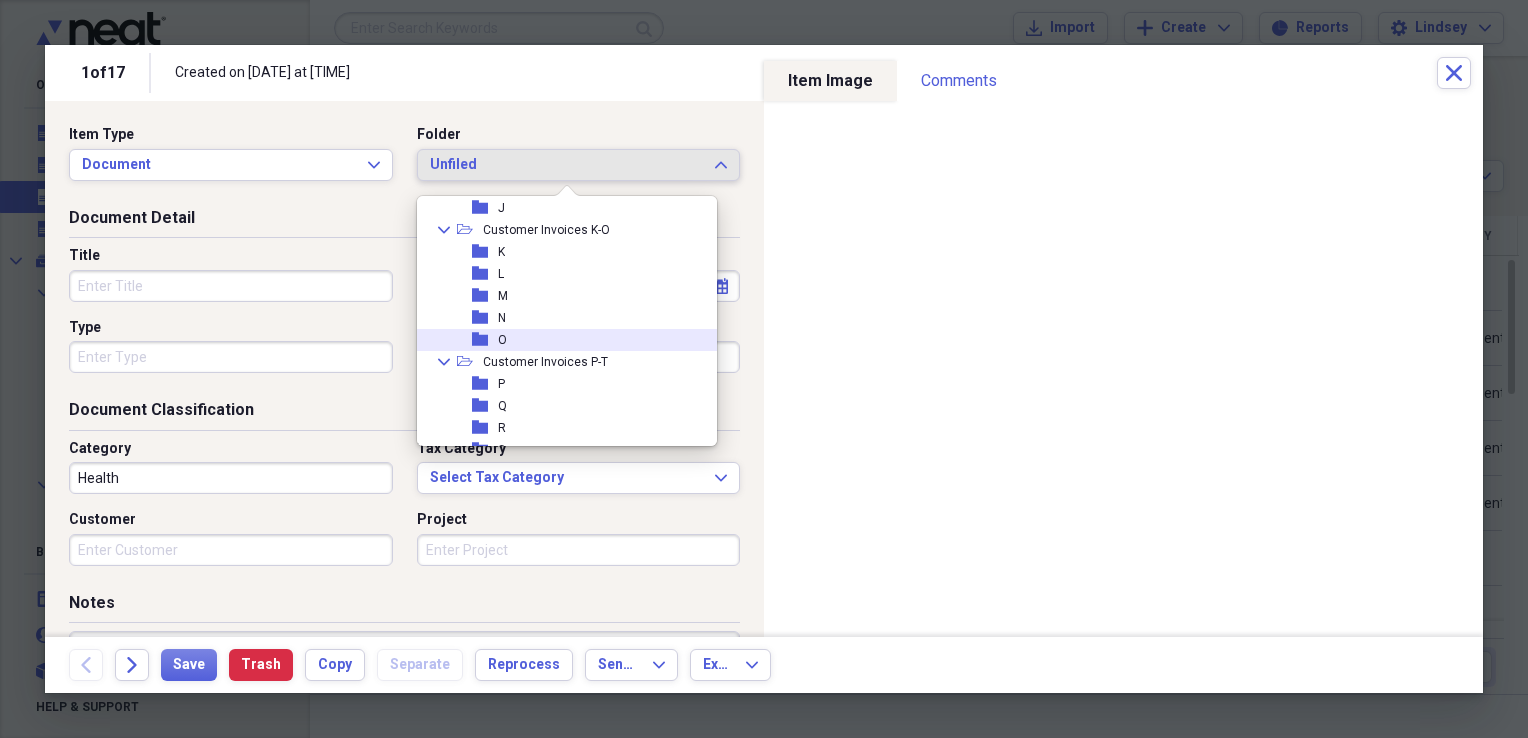 drag, startPoint x: 570, startPoint y: 339, endPoint x: 552, endPoint y: 338, distance: 18.027756 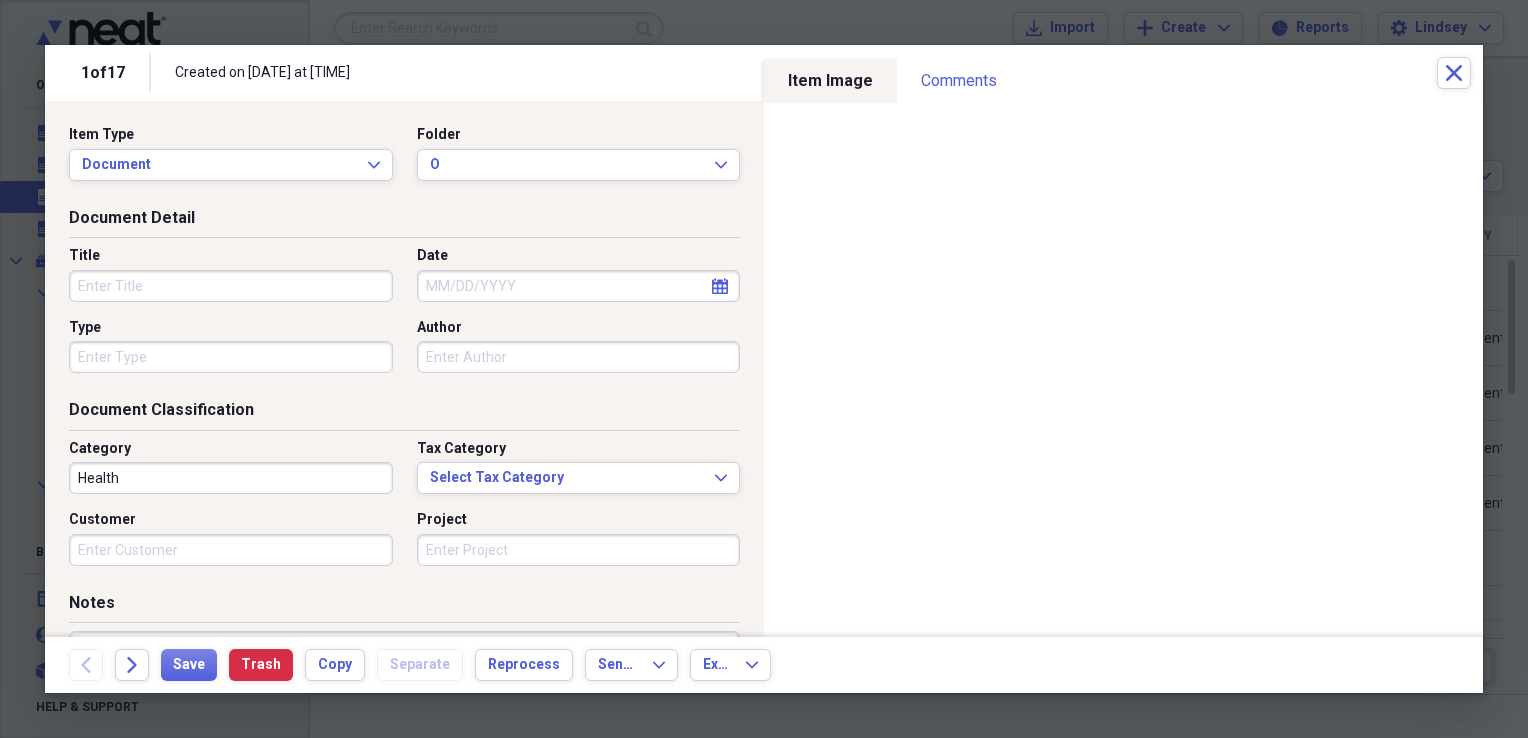 click on "Title" at bounding box center [231, 286] 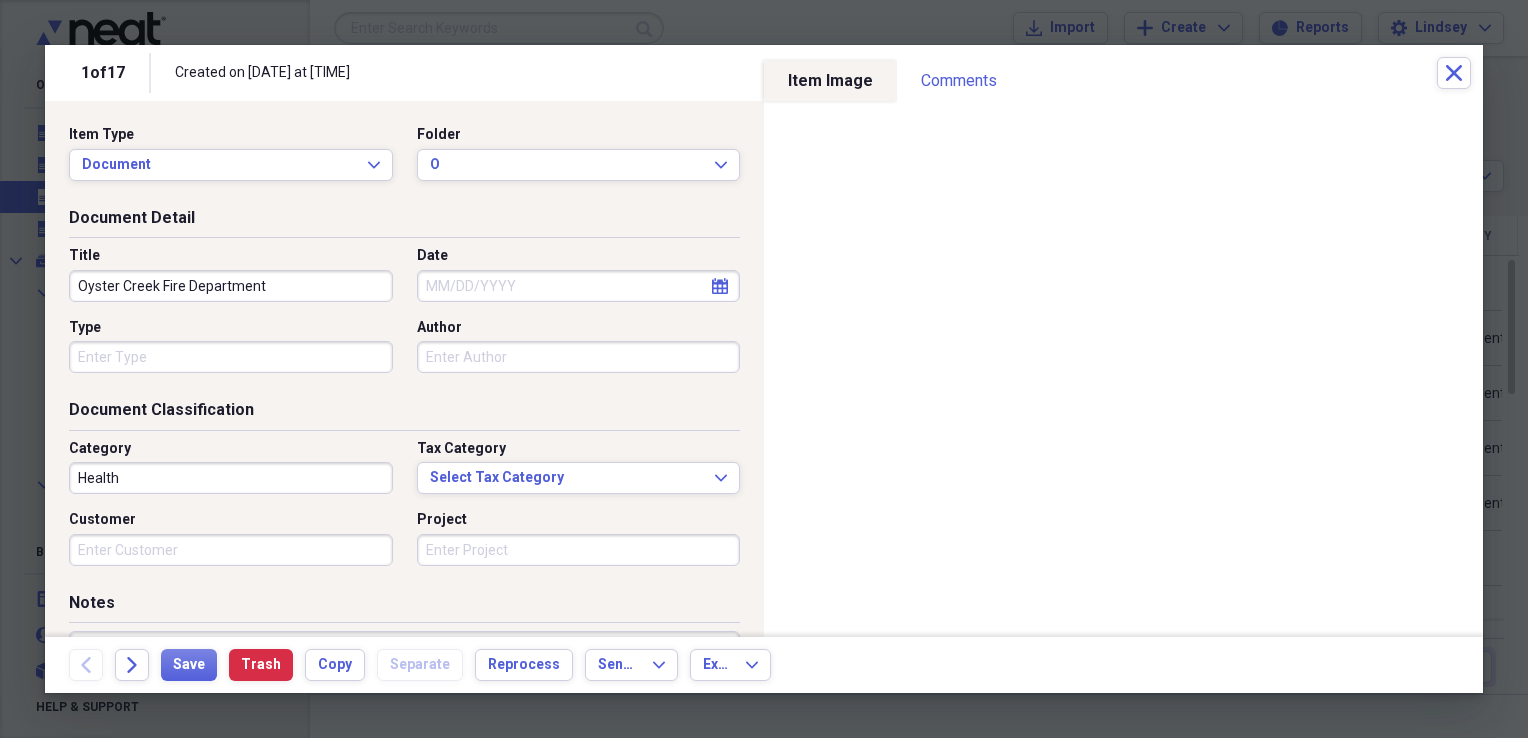 type on "Oyster Creek Fire Department" 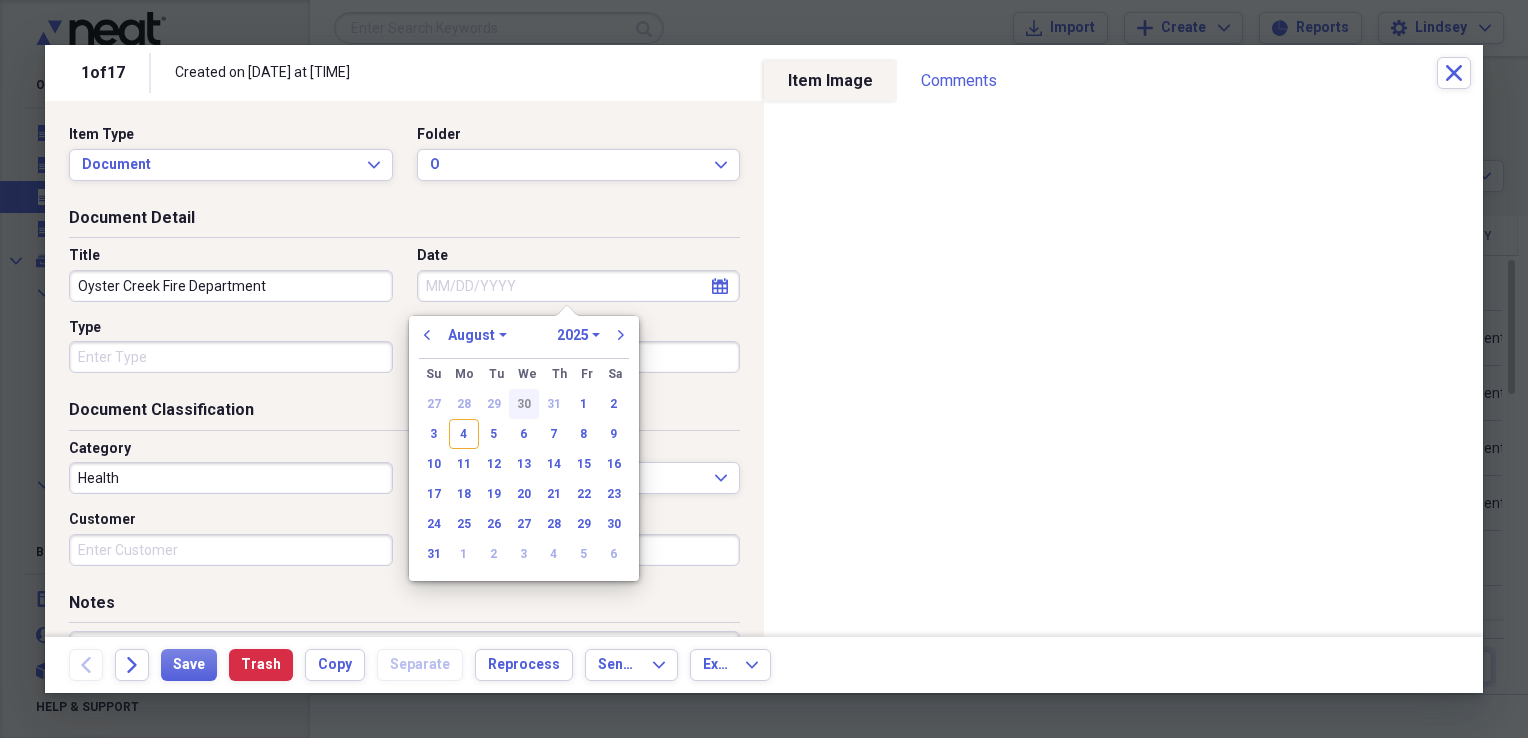 click on "30" at bounding box center (524, 404) 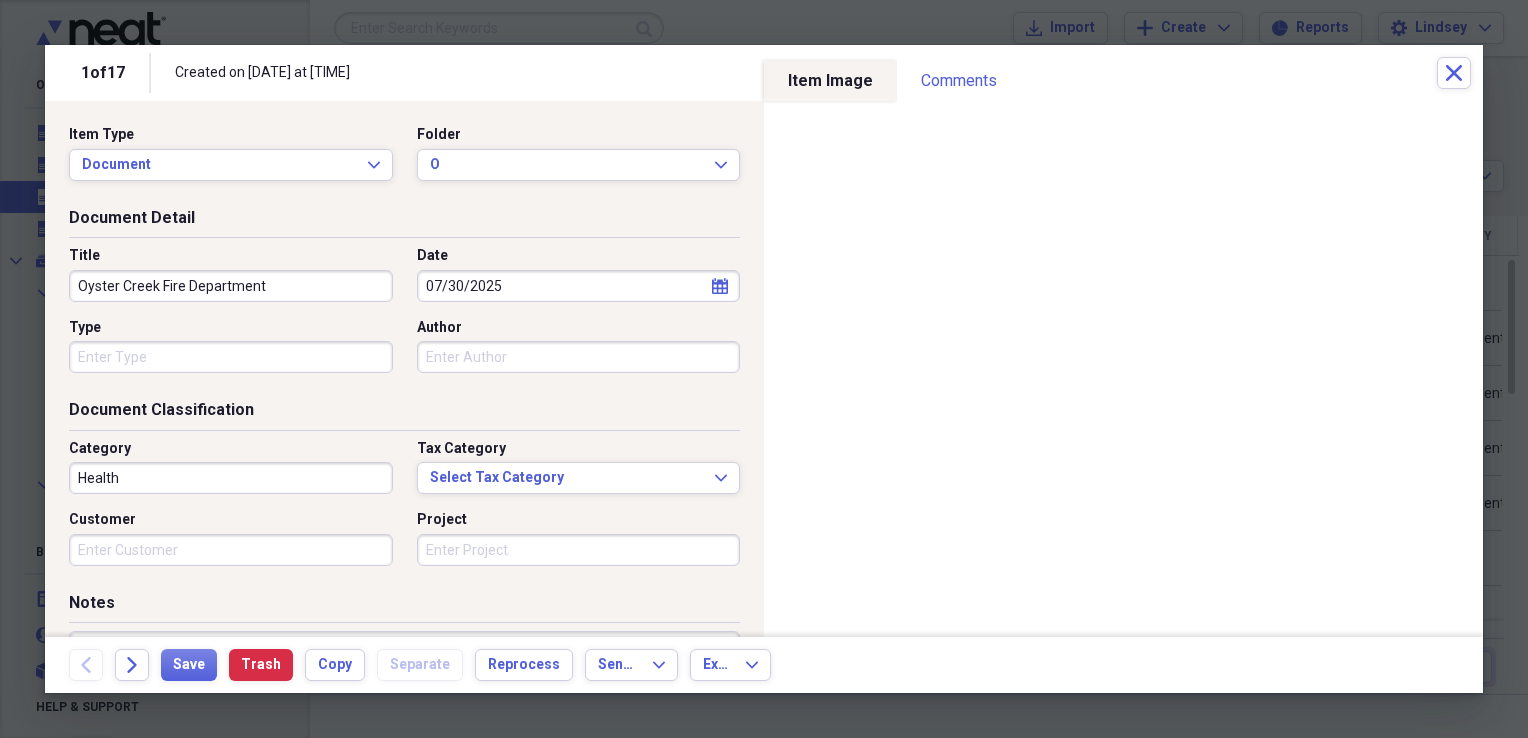 type 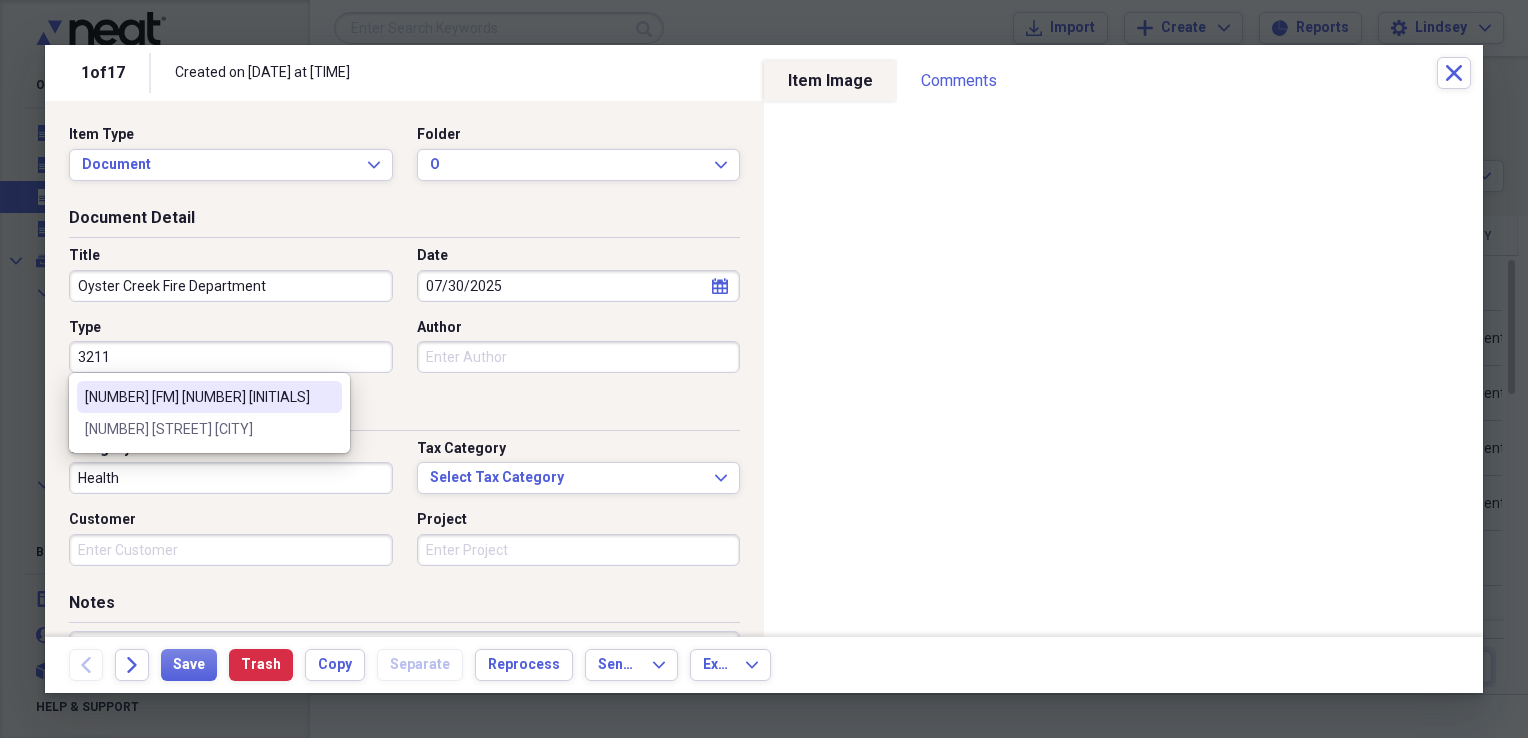 type on "[NUMBER] [STREET]  [CITY]" 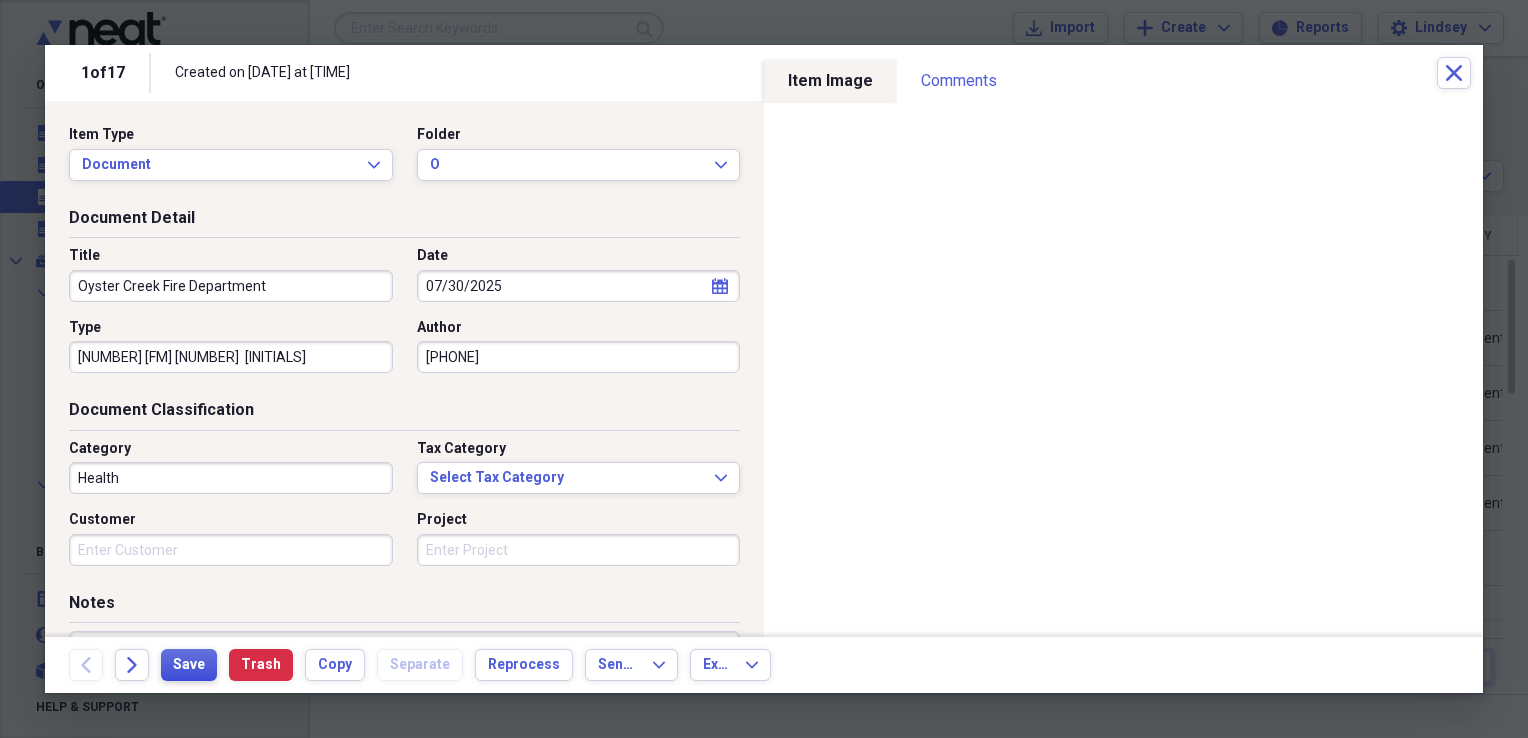 type on "9792857925" 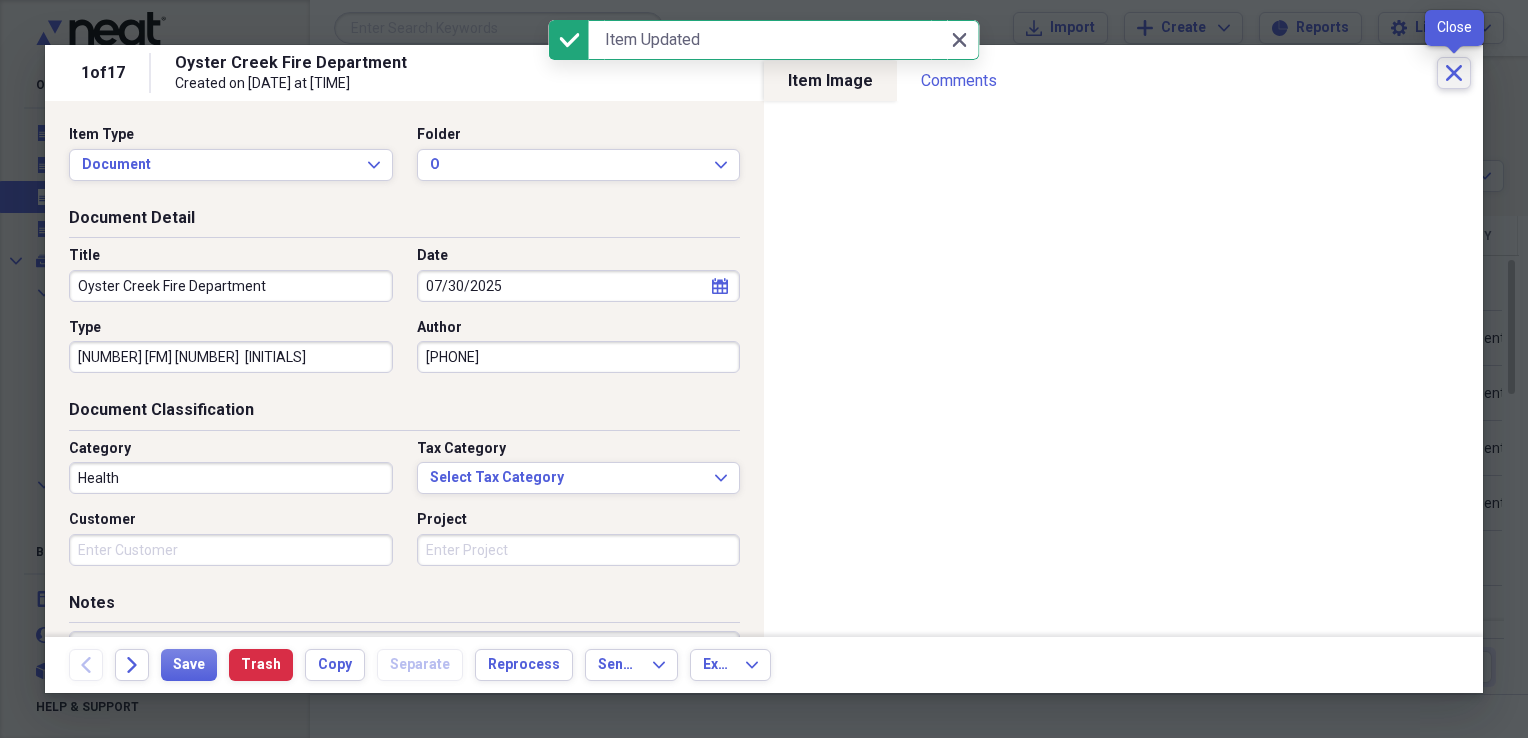 click 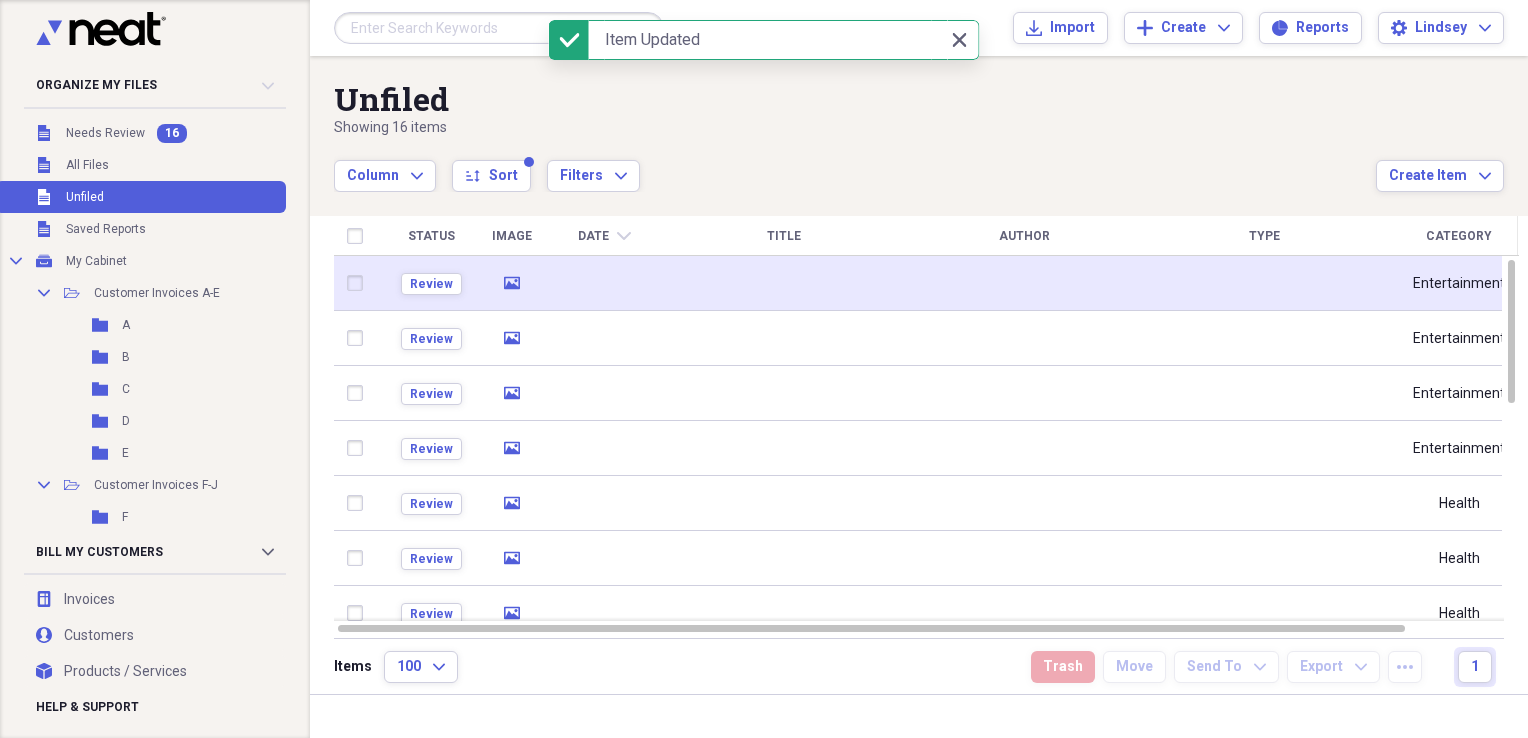 click at bounding box center (784, 283) 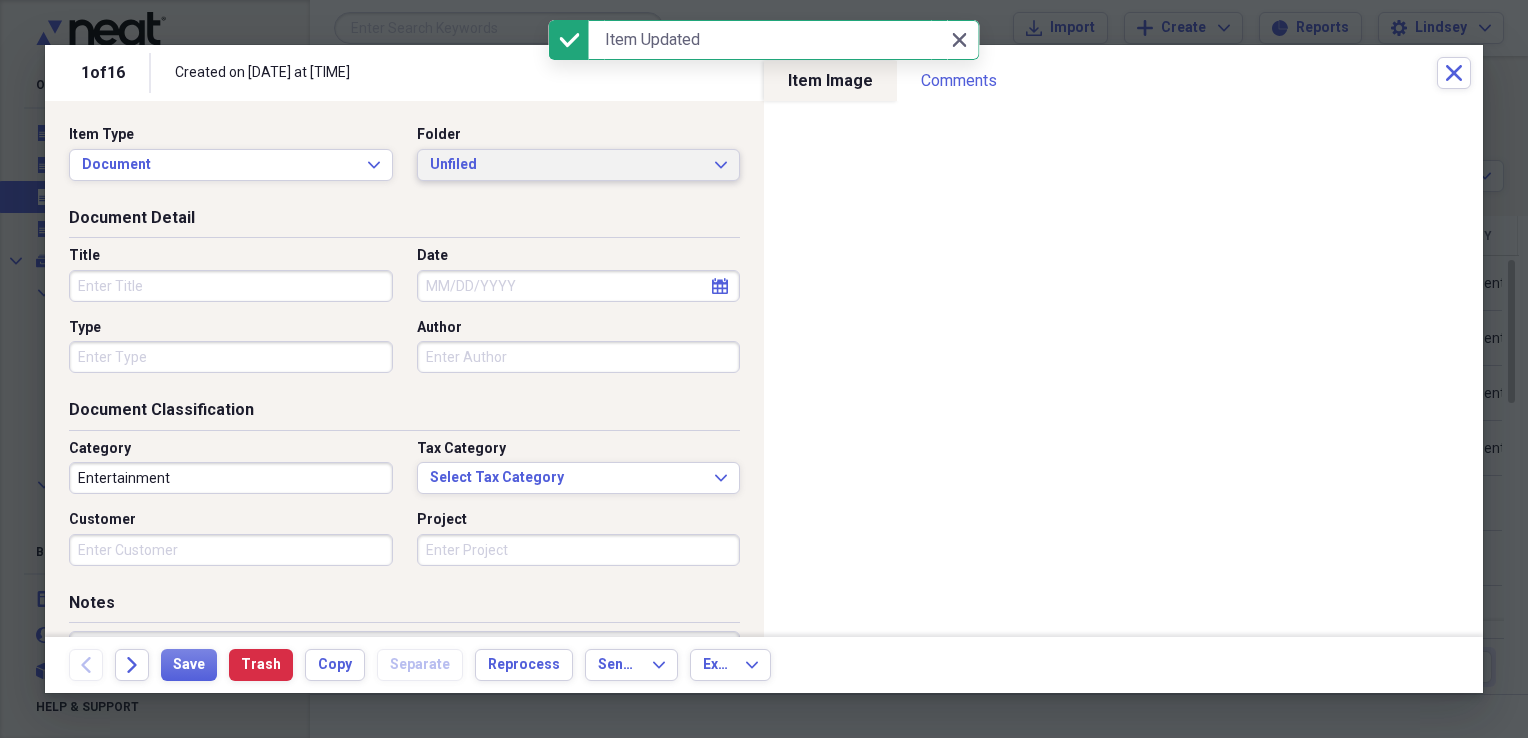 click on "Unfiled" at bounding box center (567, 165) 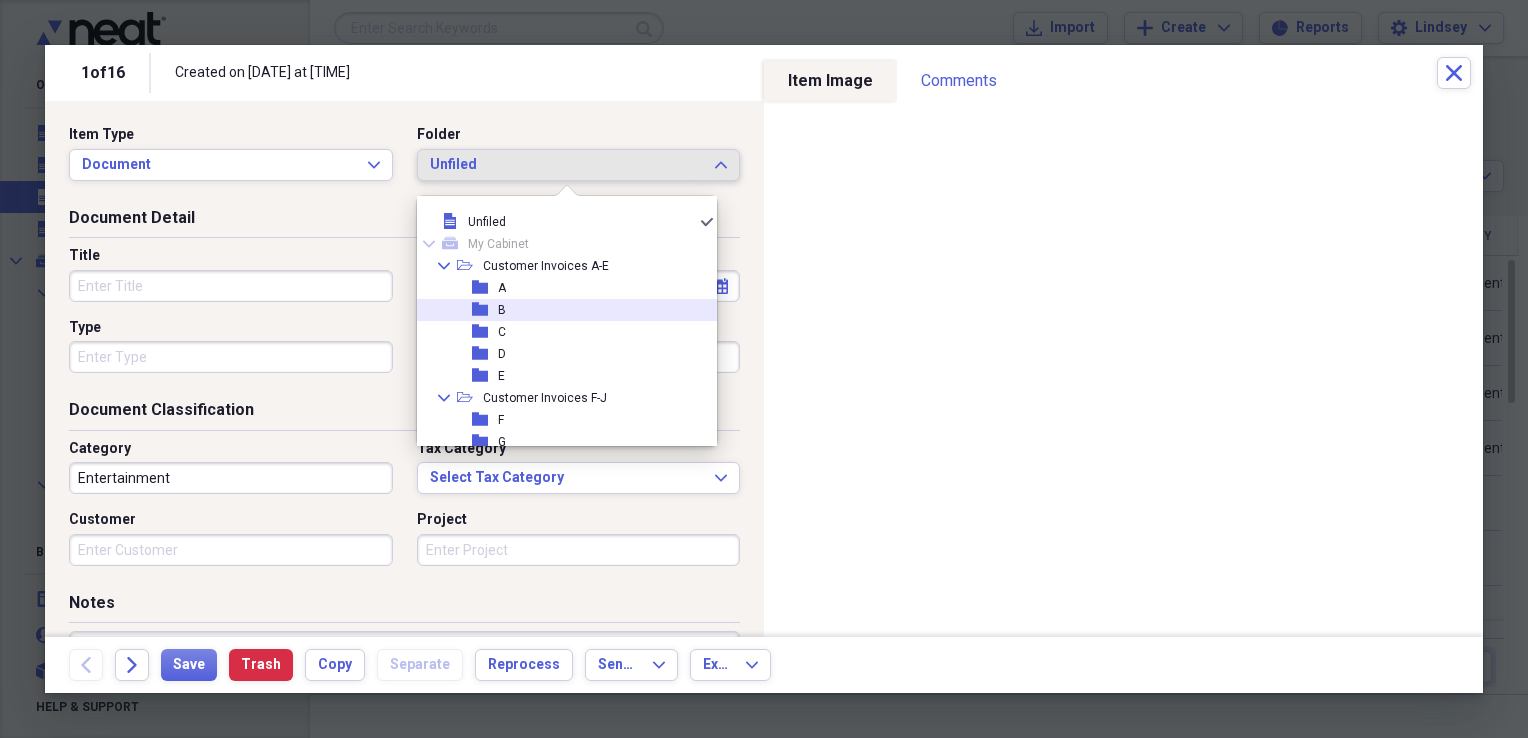 click on "folder B" at bounding box center [559, 310] 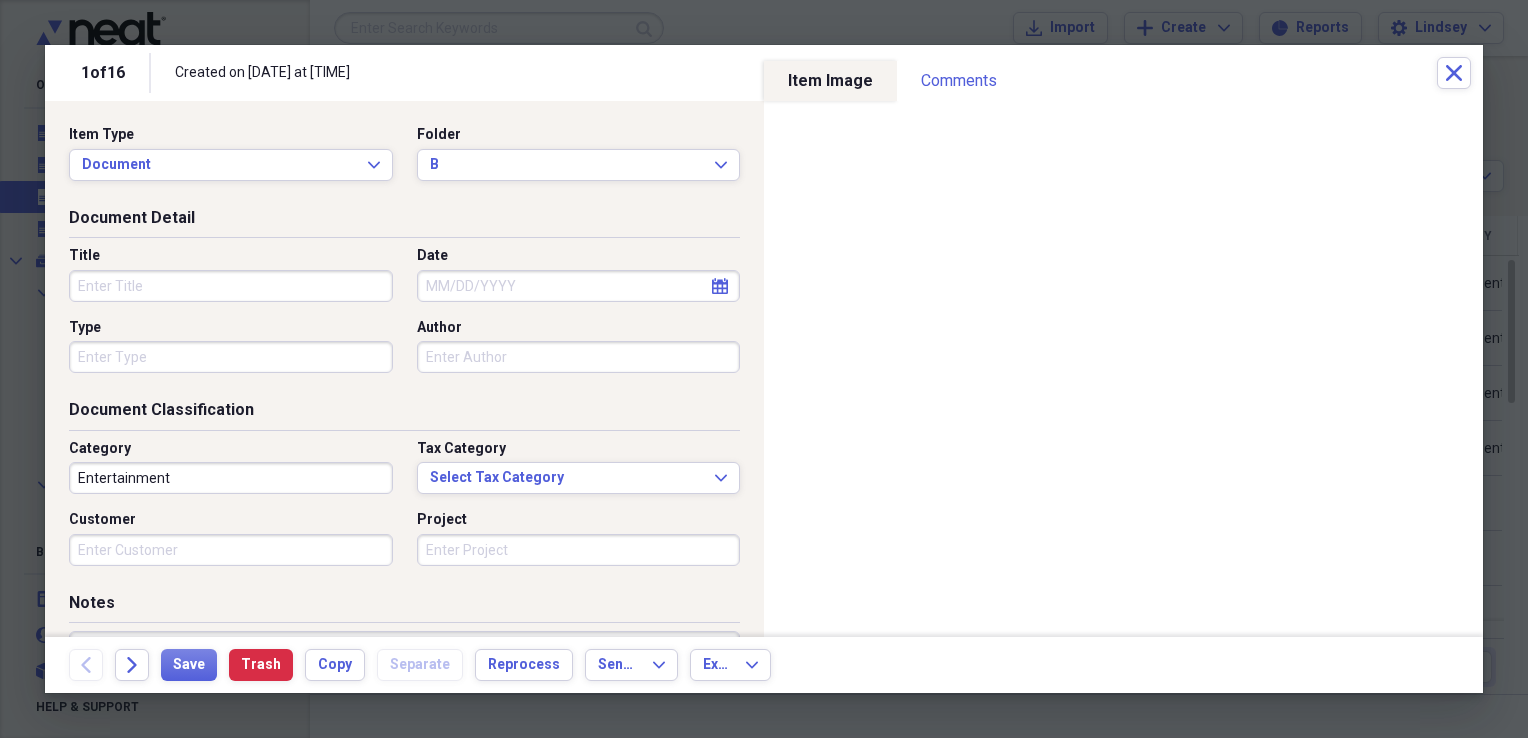 click on "Title" at bounding box center [231, 286] 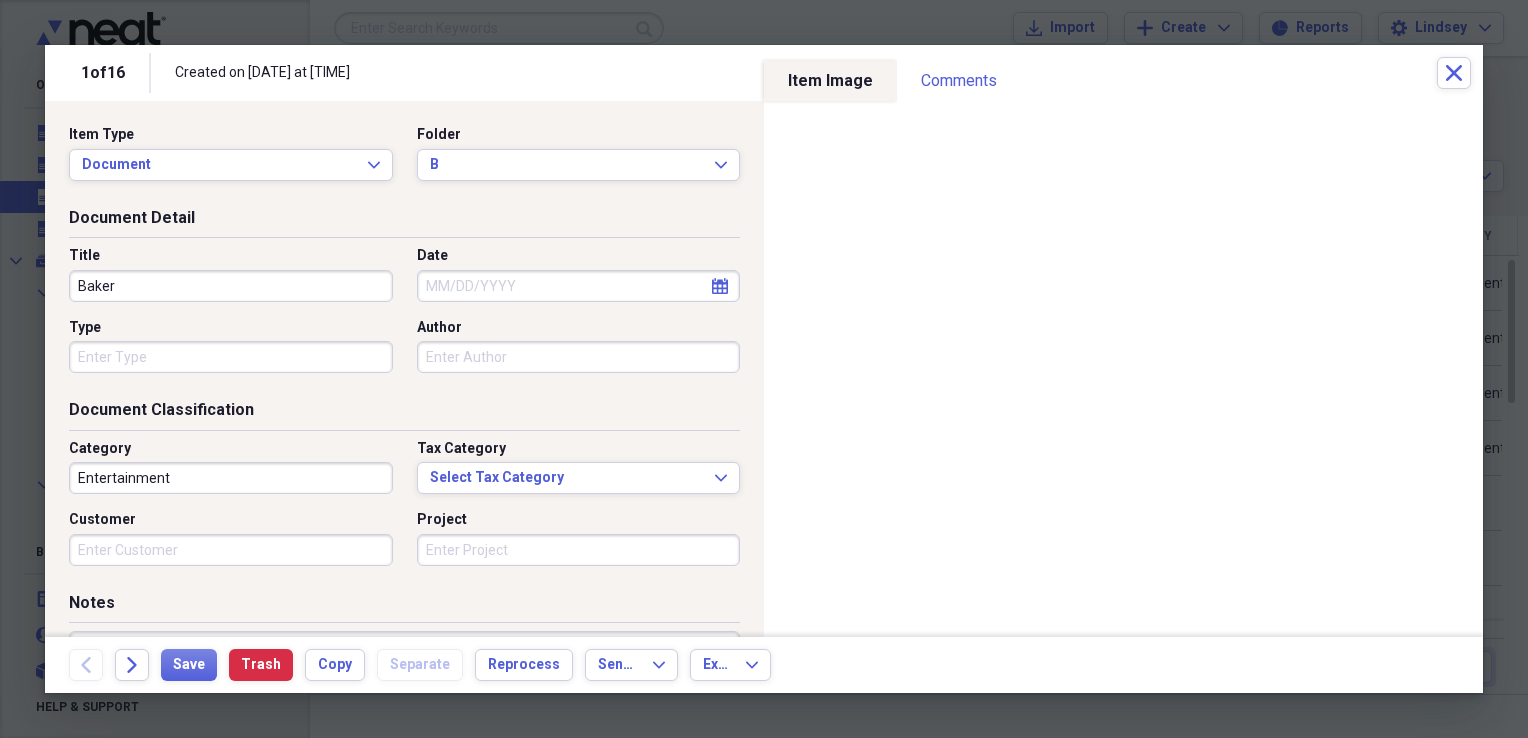 type on "Baker" 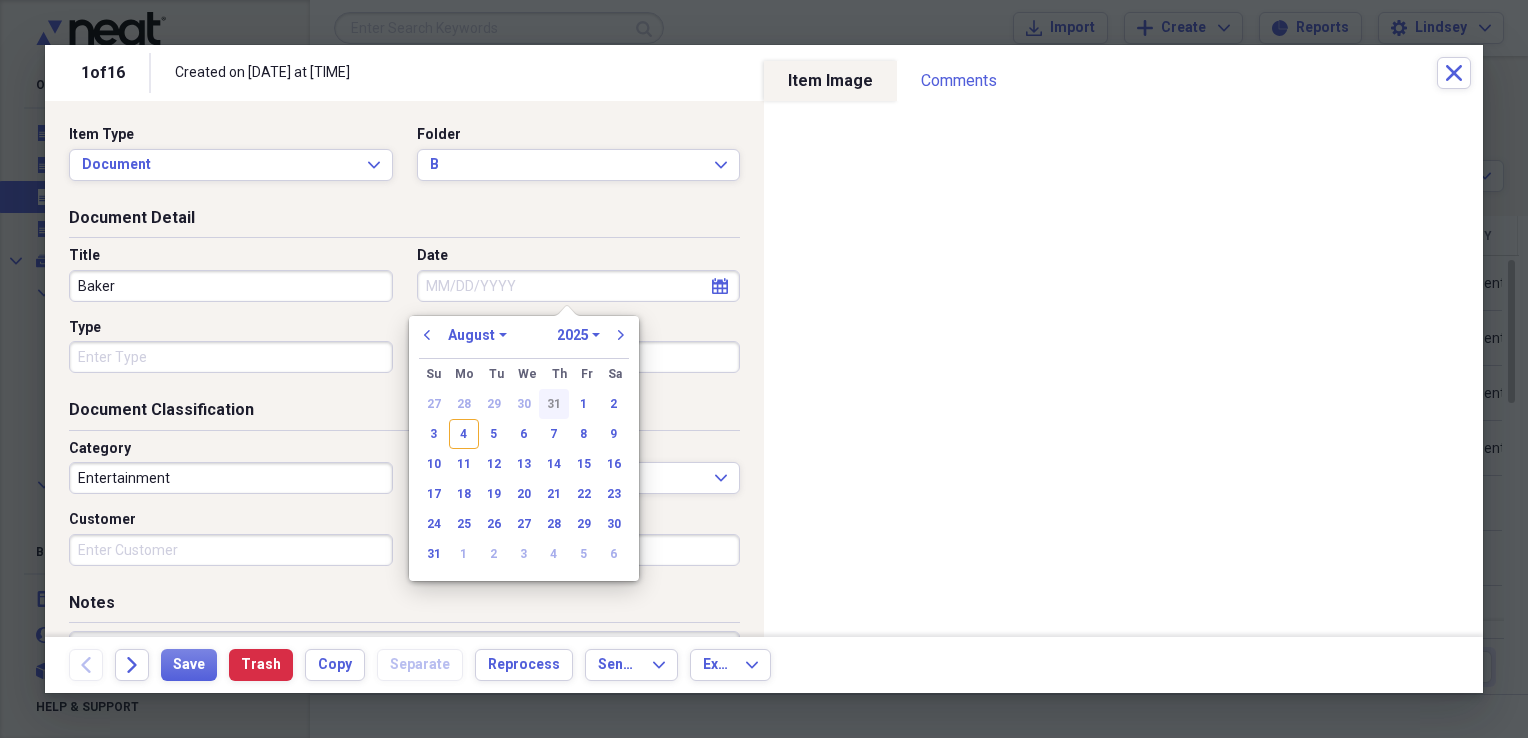 click on "31" at bounding box center (554, 404) 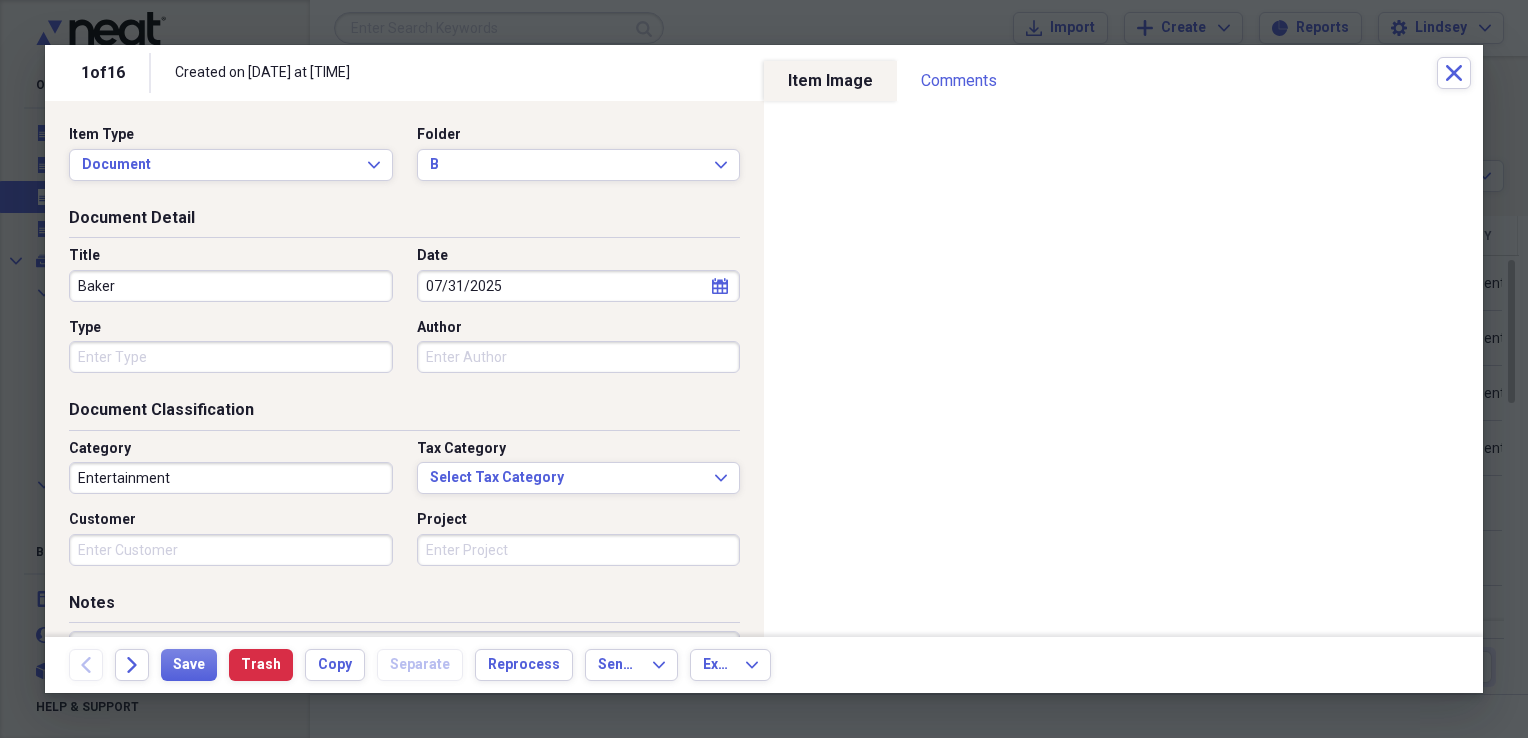 type 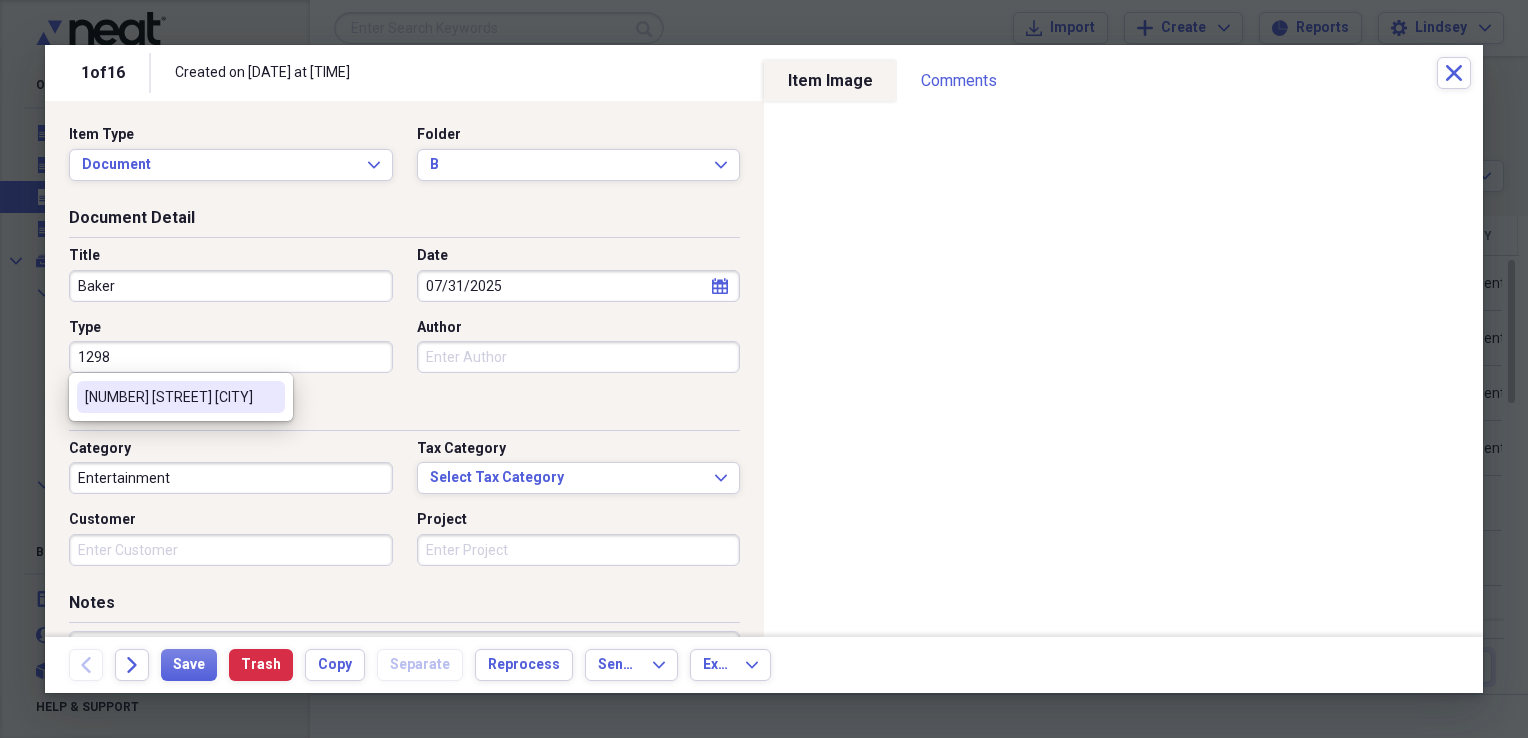 type on "[NUMBER] [STREET]  [CITY]" 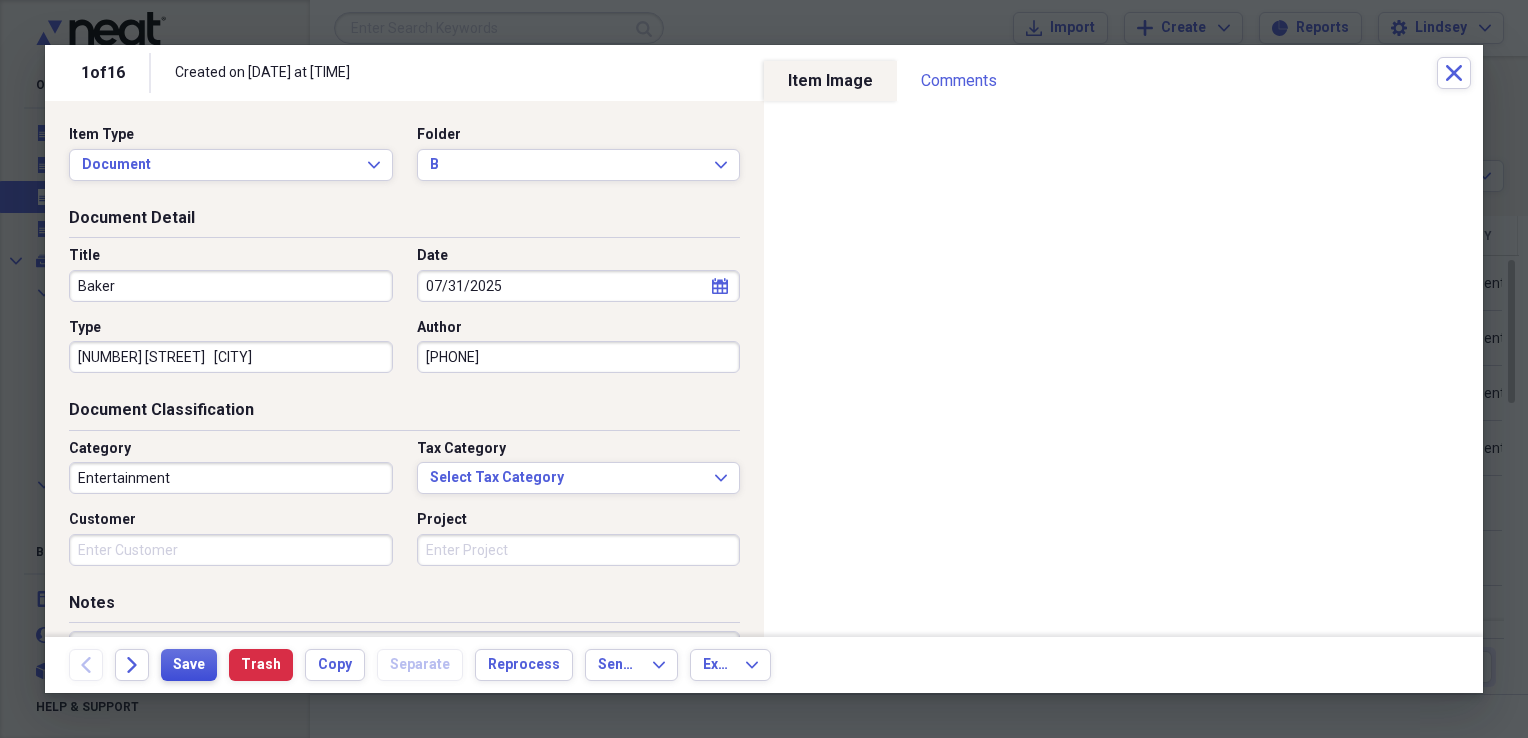 type on "8322178618" 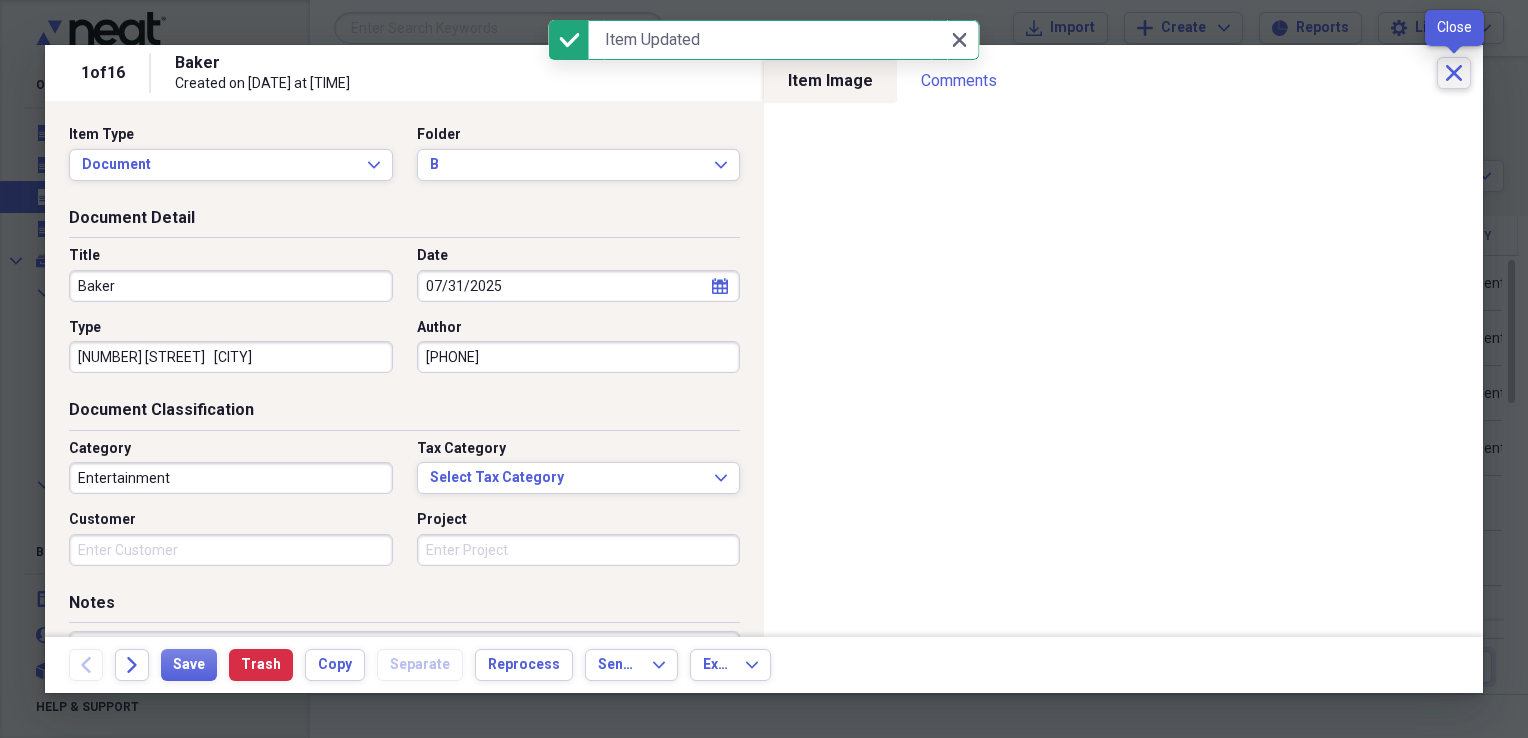 click on "Close" 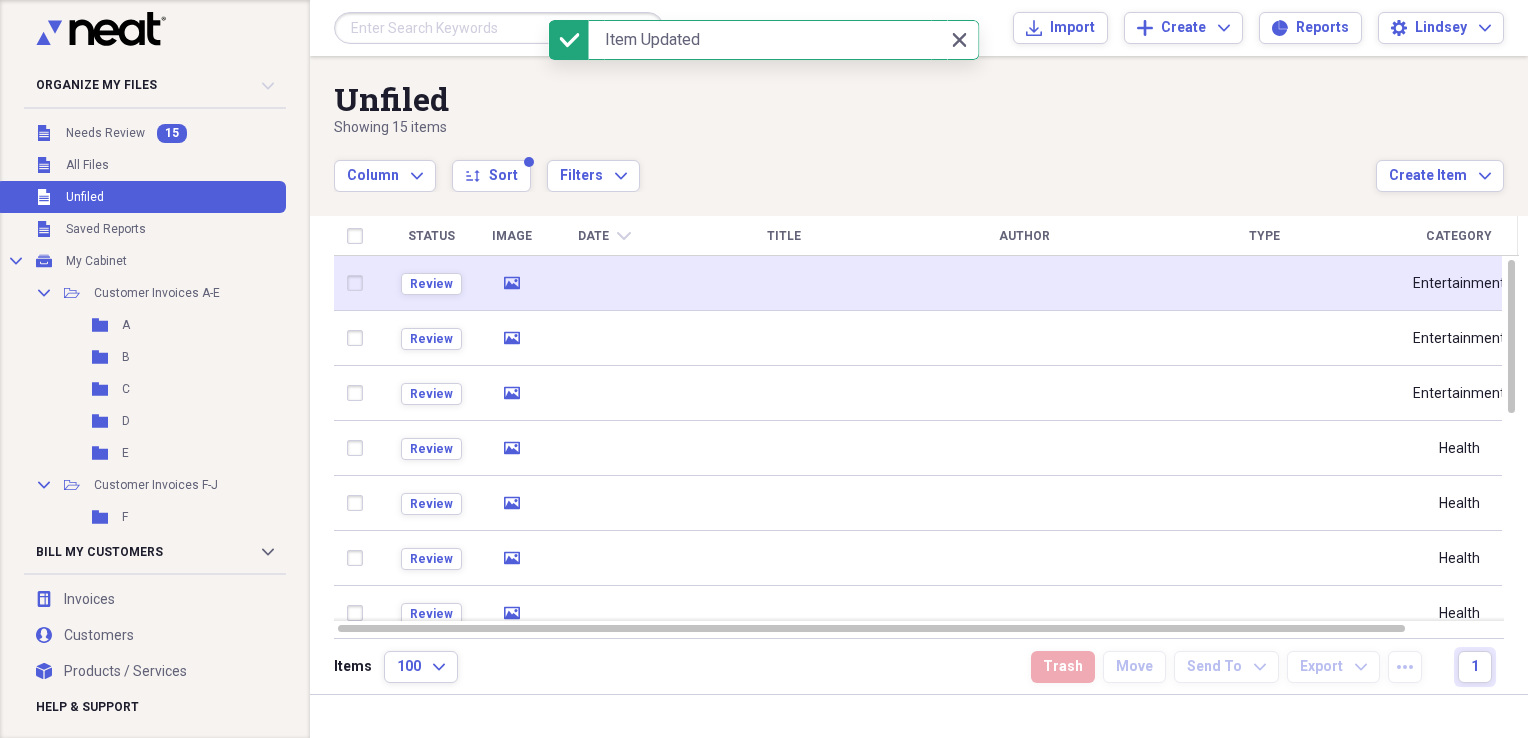 click at bounding box center (784, 283) 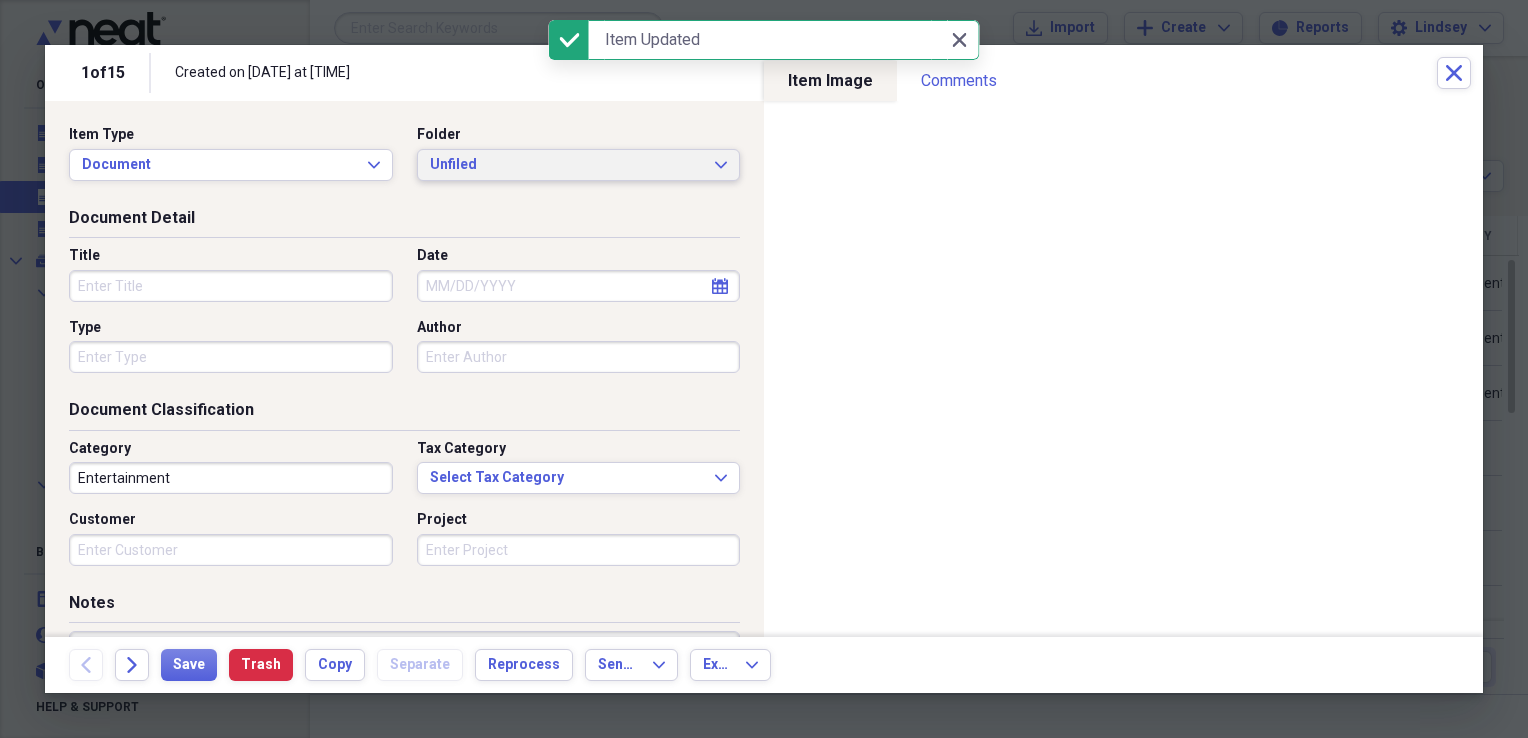 click on "Unfiled Expand" at bounding box center (579, 165) 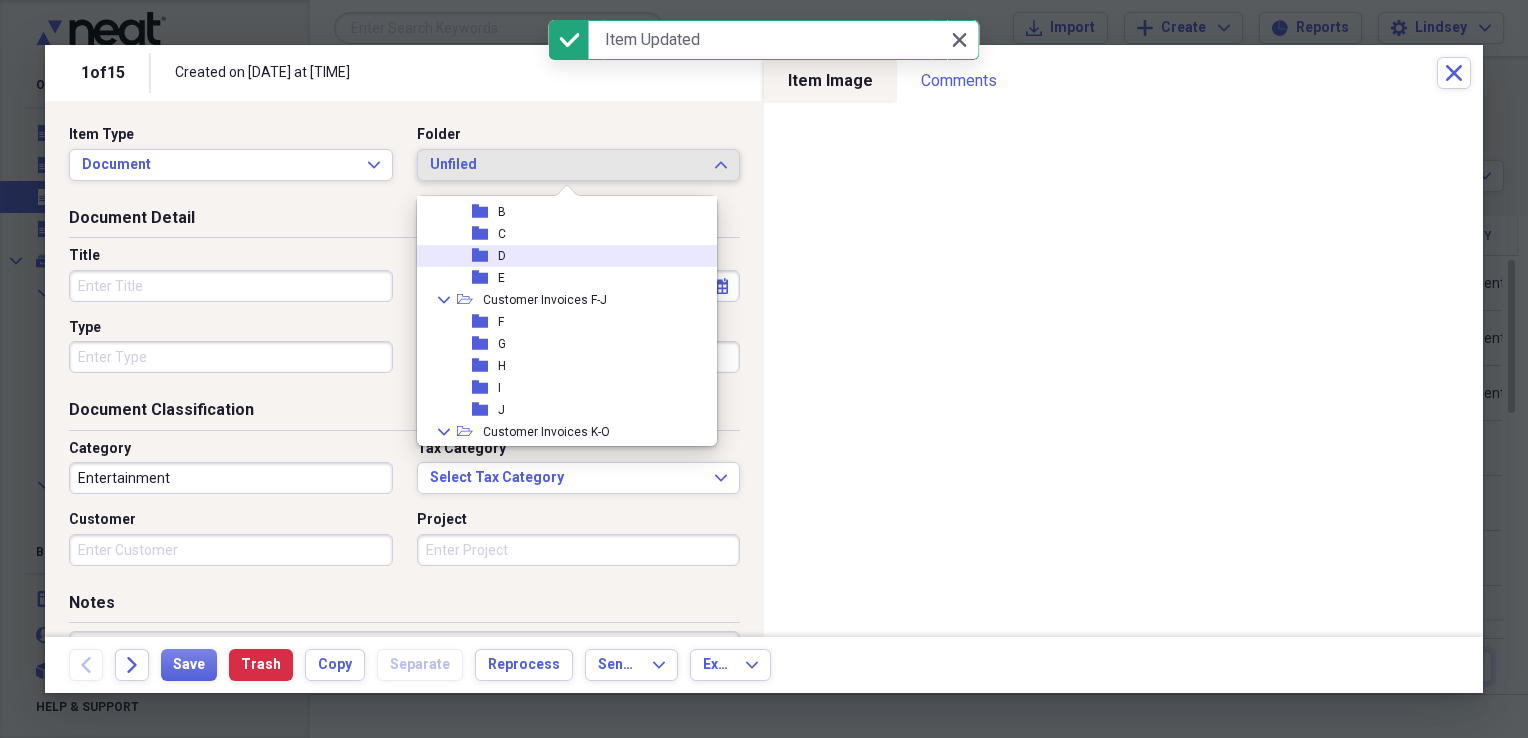 scroll, scrollTop: 100, scrollLeft: 0, axis: vertical 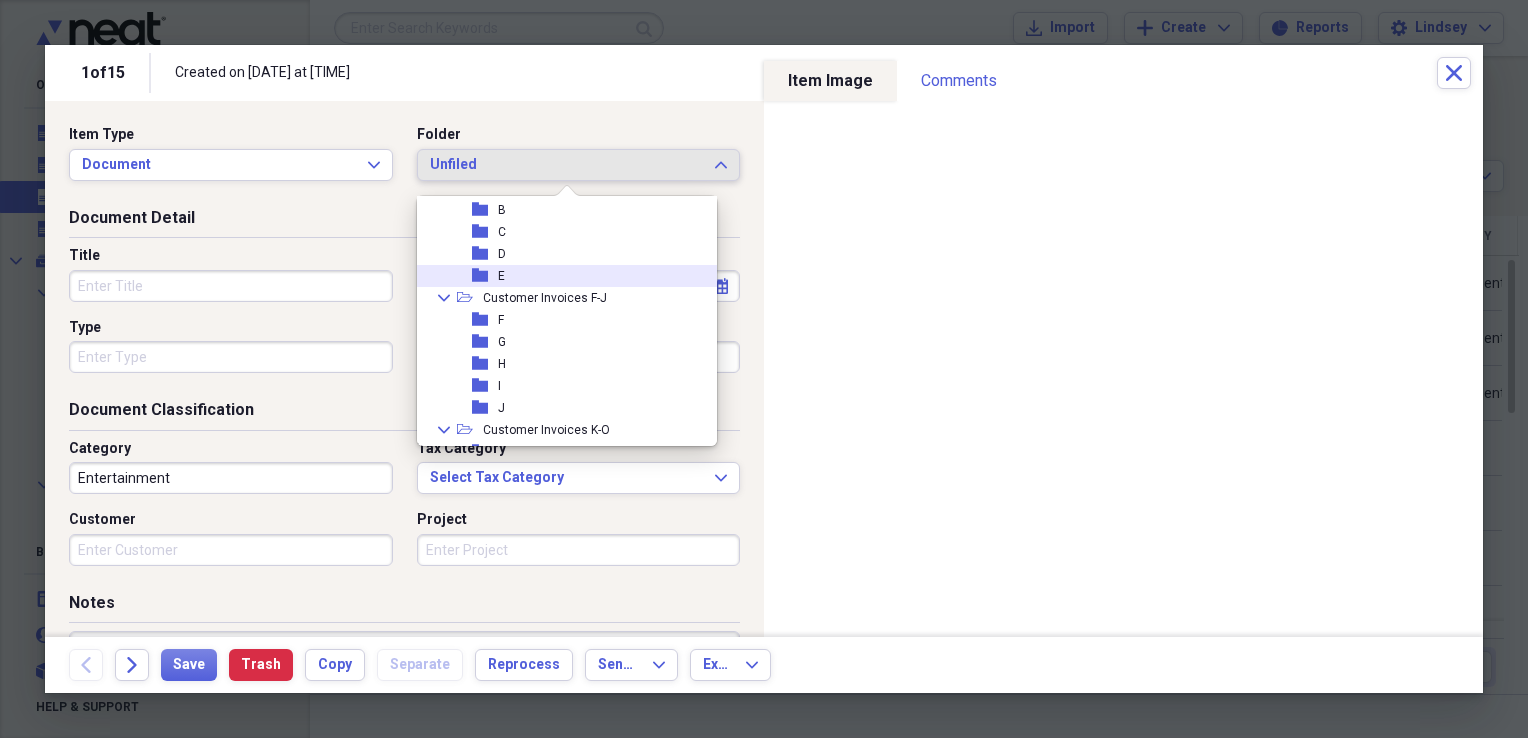 click on "folder E" at bounding box center [559, 276] 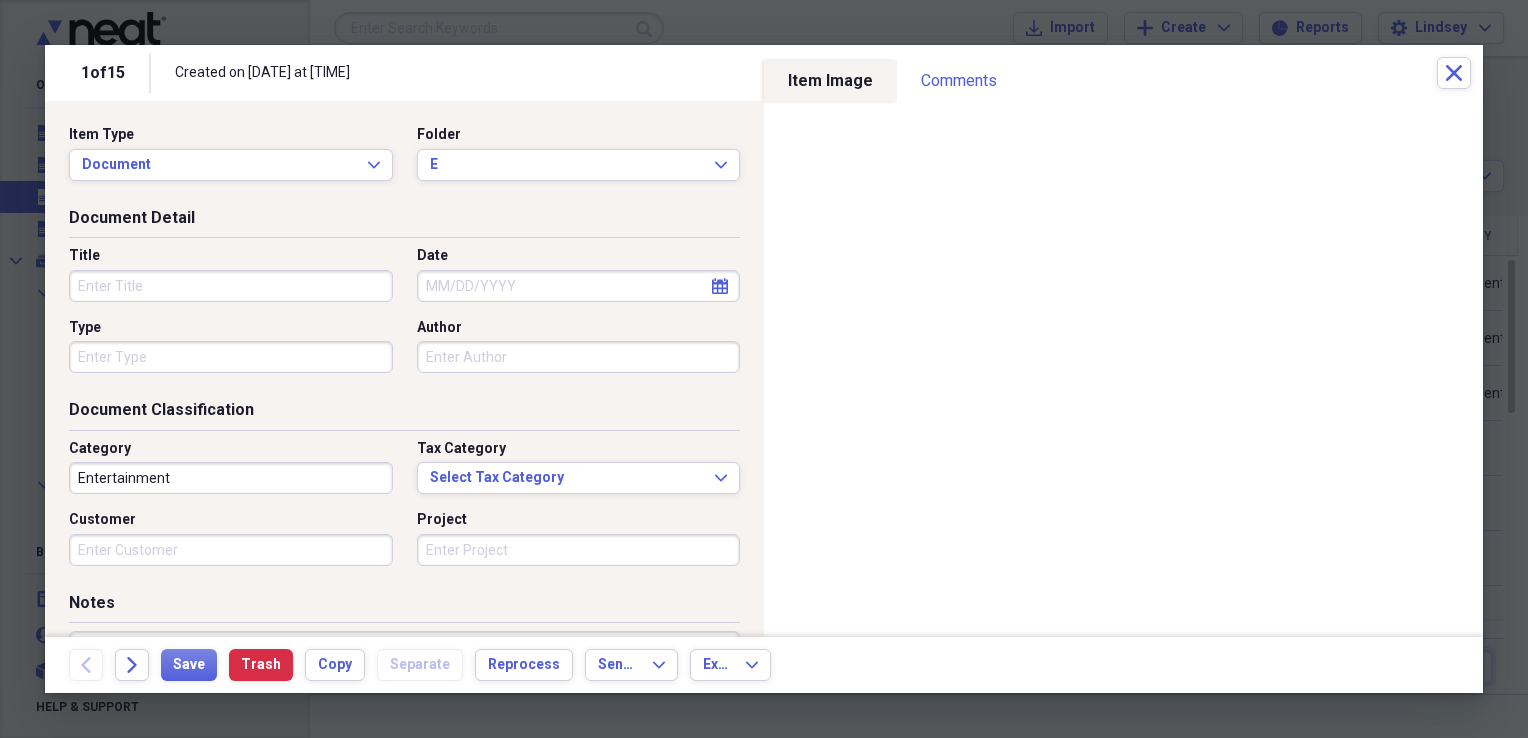 click on "Title" at bounding box center [231, 286] 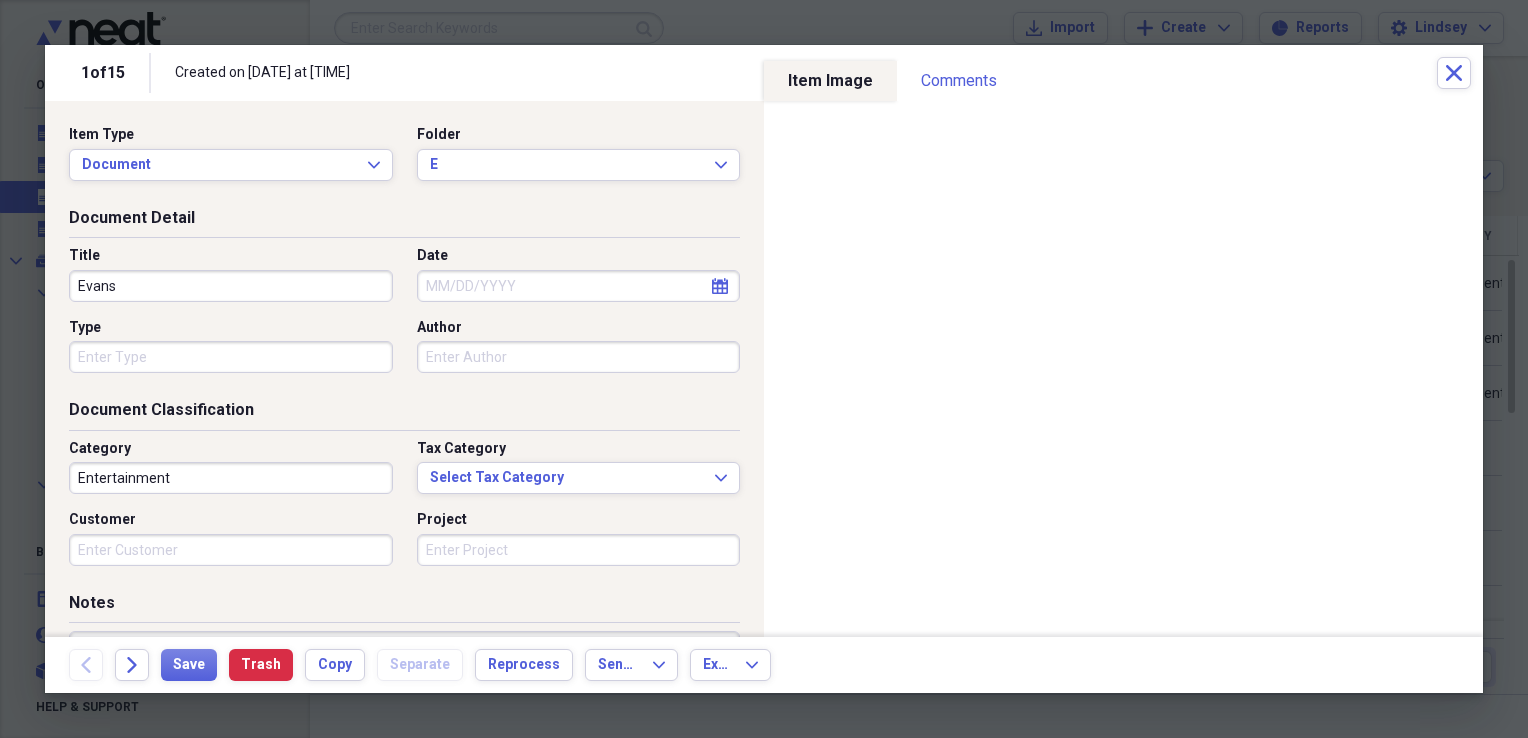 type on "Evans" 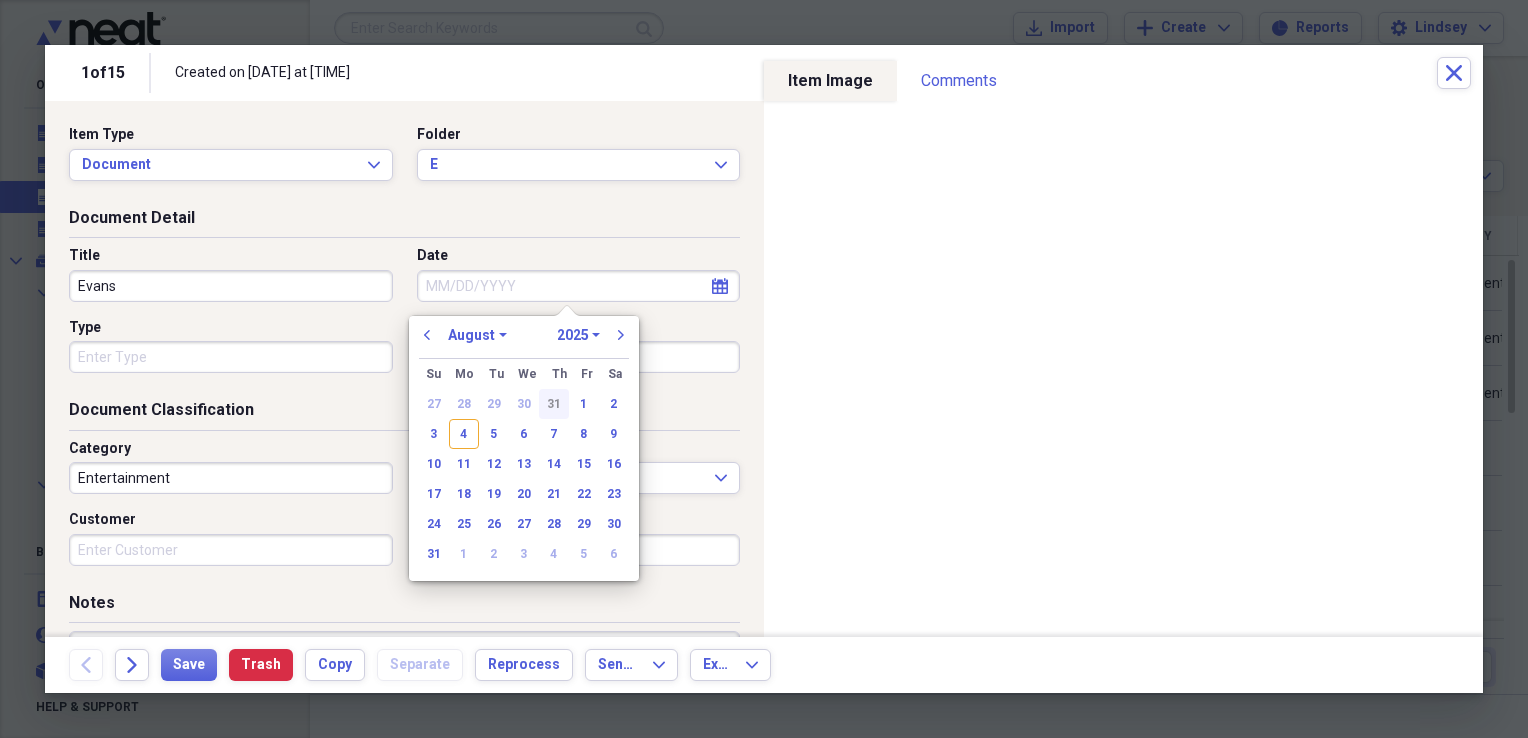 click on "31" at bounding box center [554, 404] 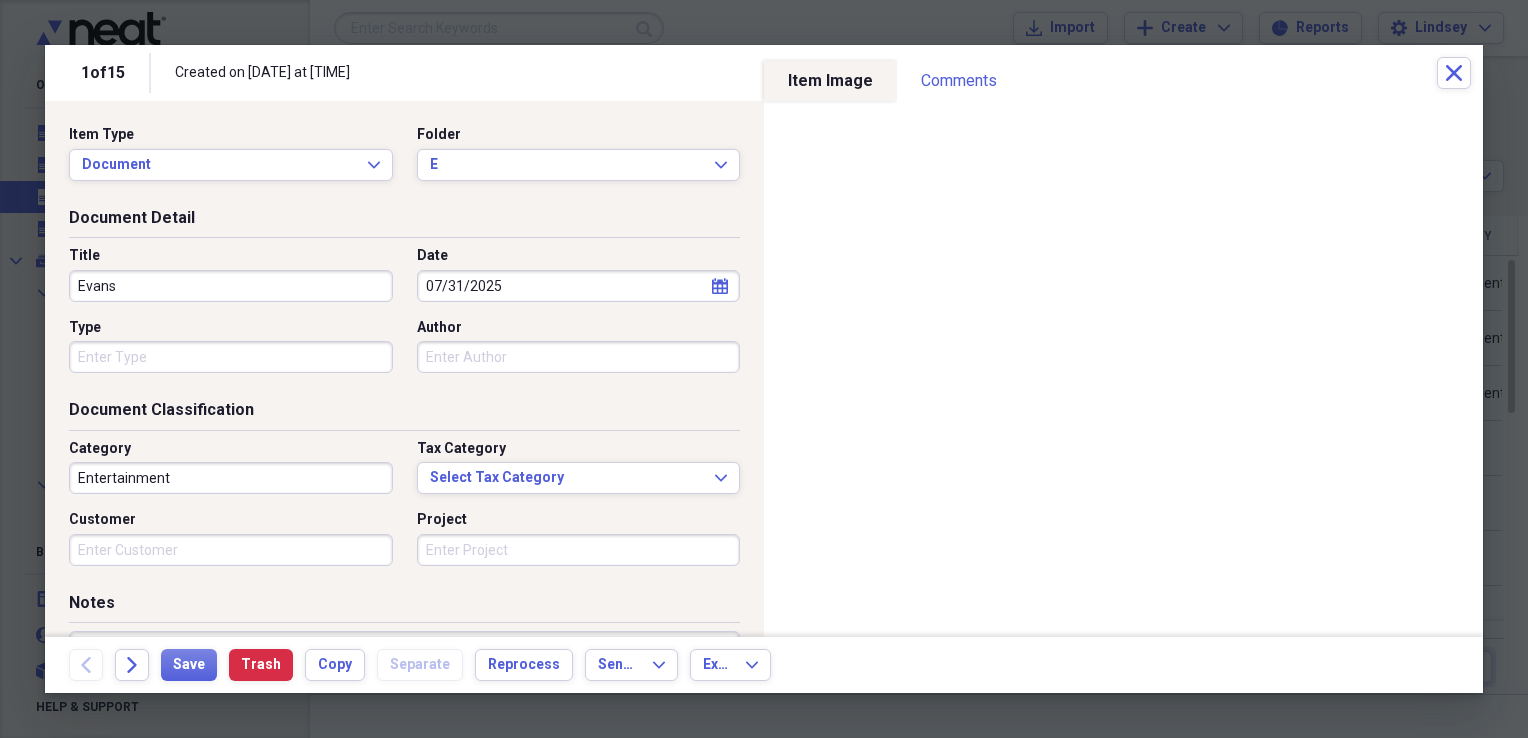 type 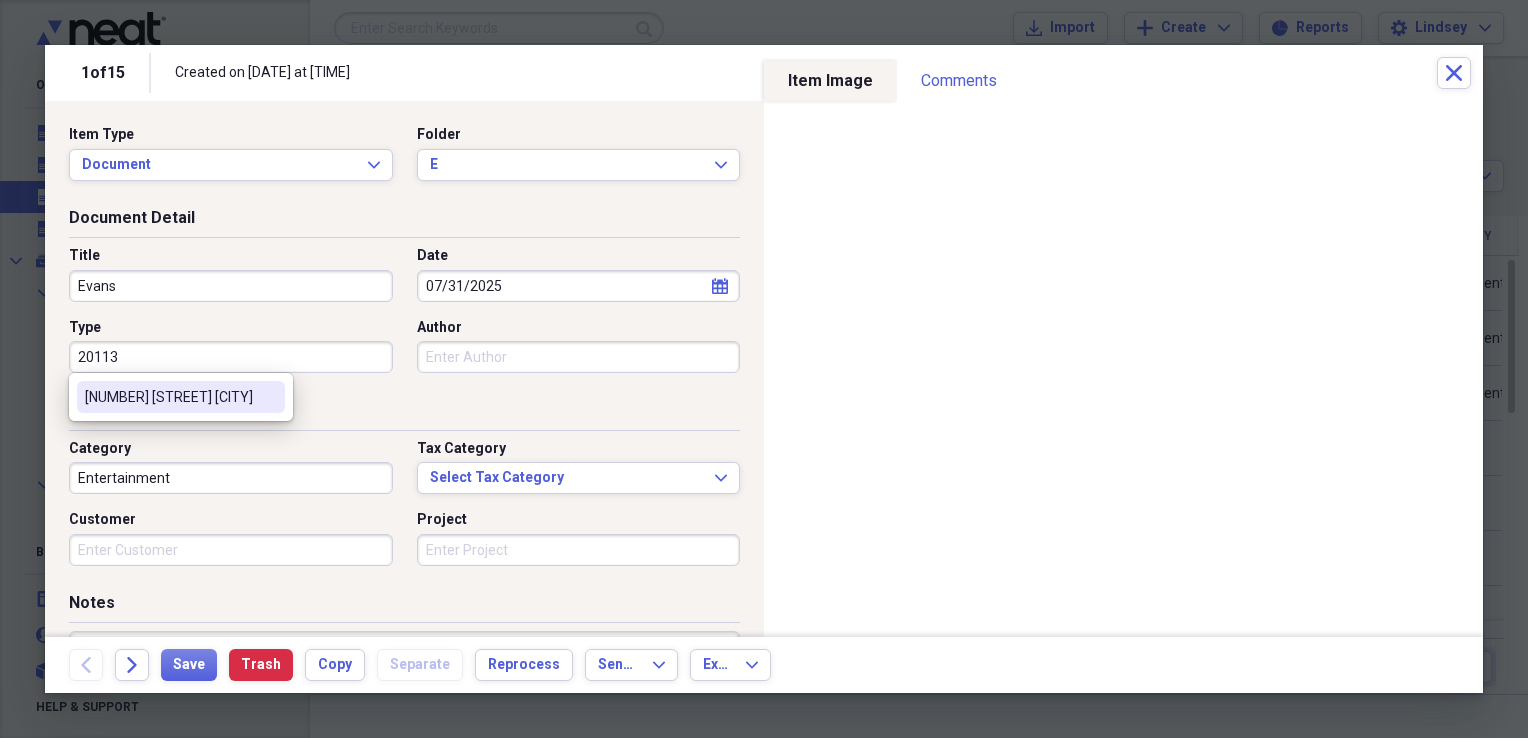 type on "[NUMBER] [HIGHWAY] [CITY]" 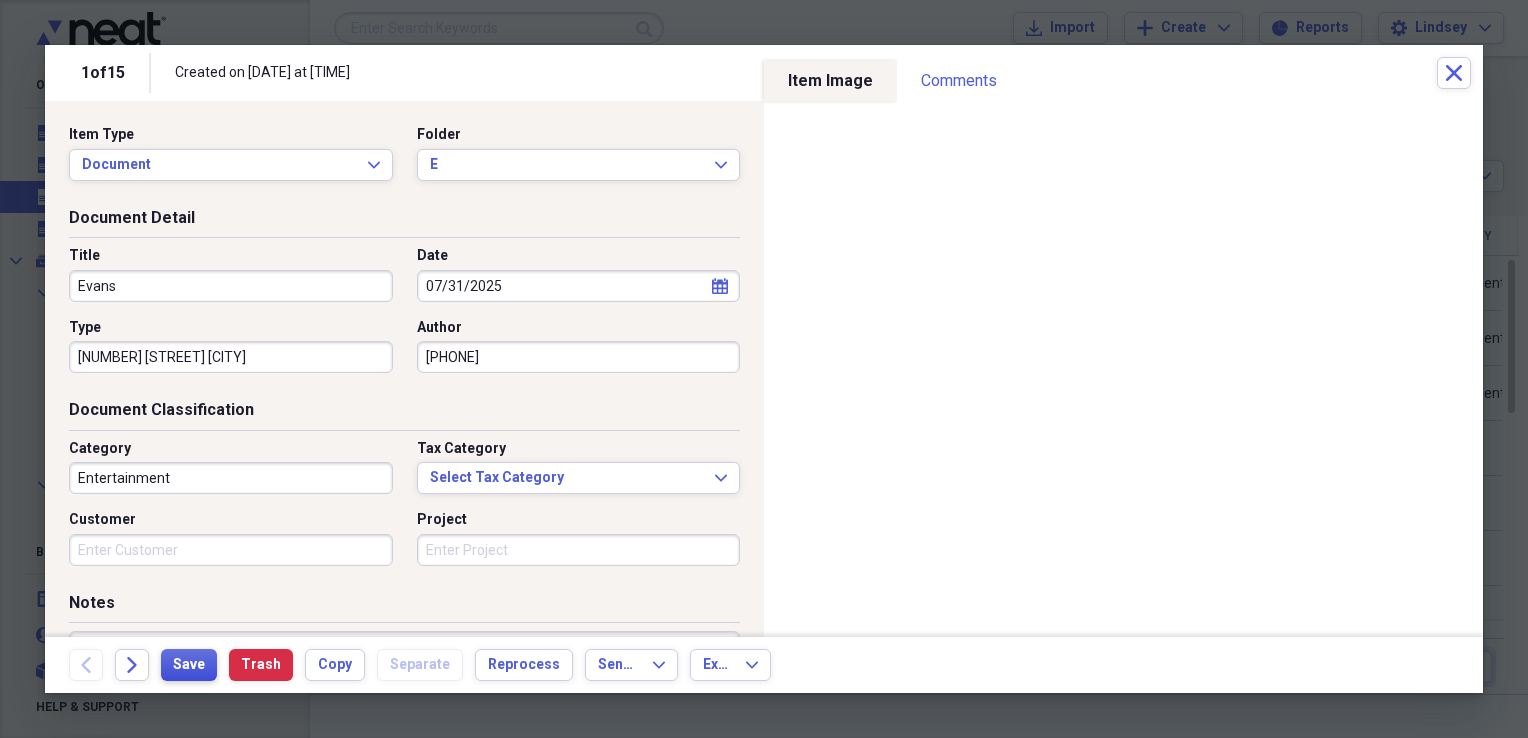 type on "9792924910" 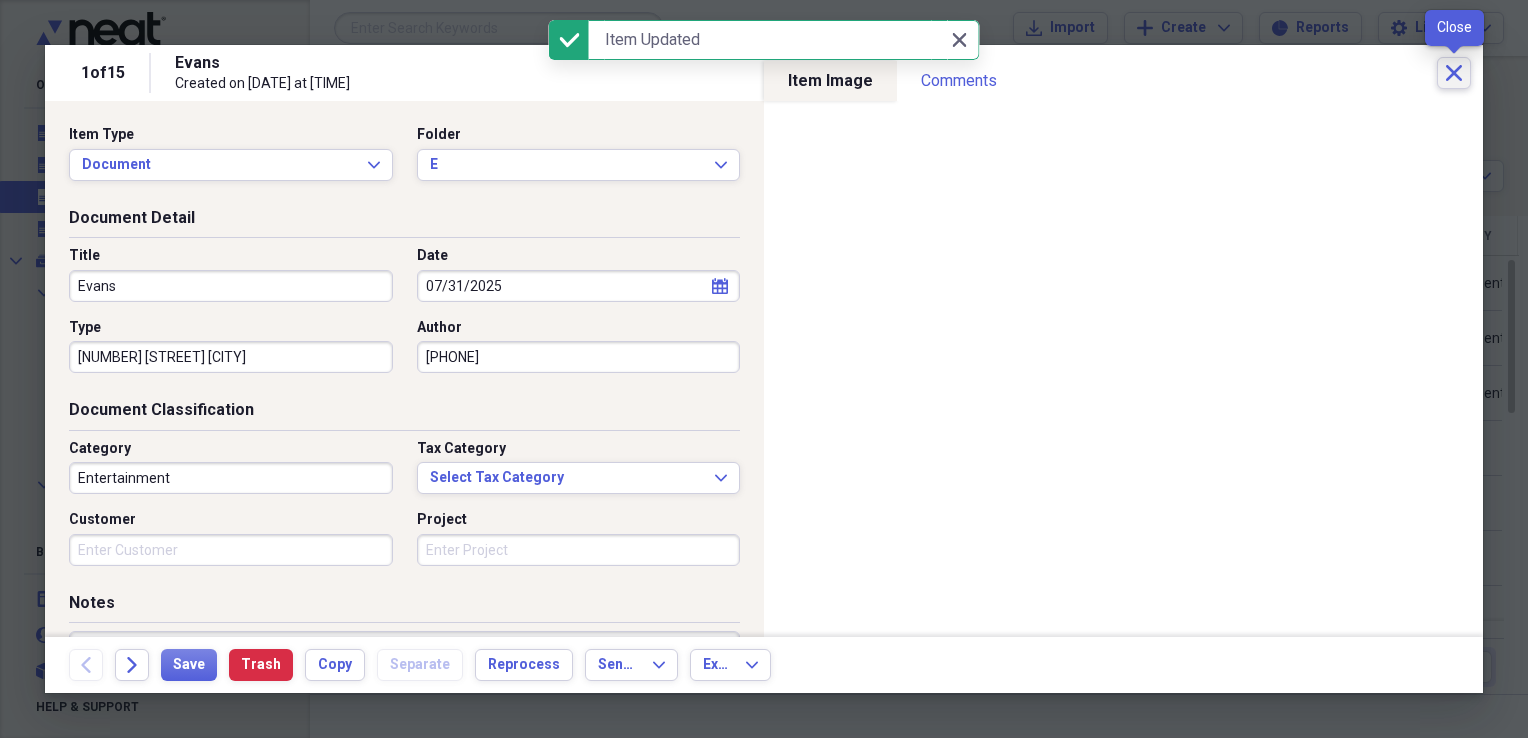 click on "Close" at bounding box center [1454, 73] 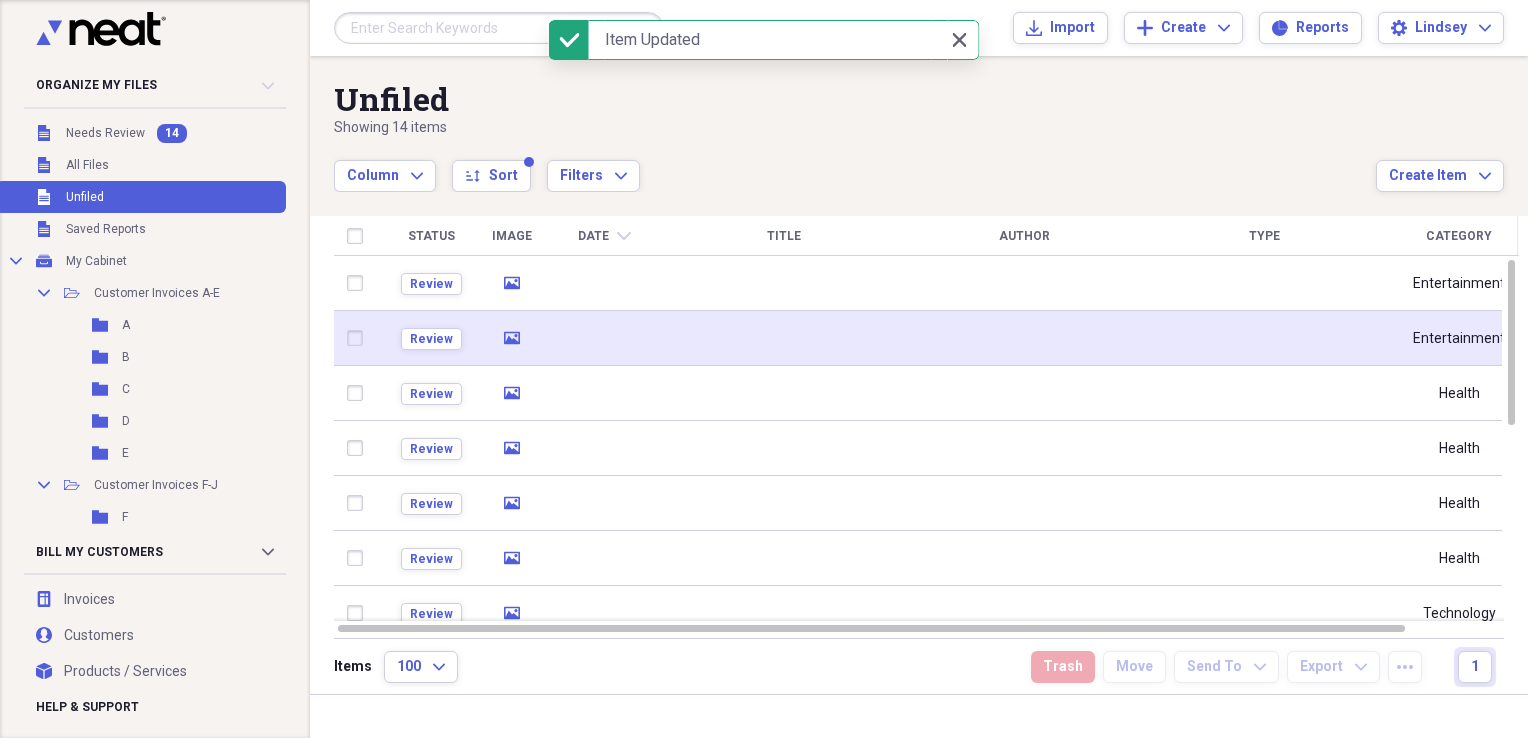 click at bounding box center (784, 338) 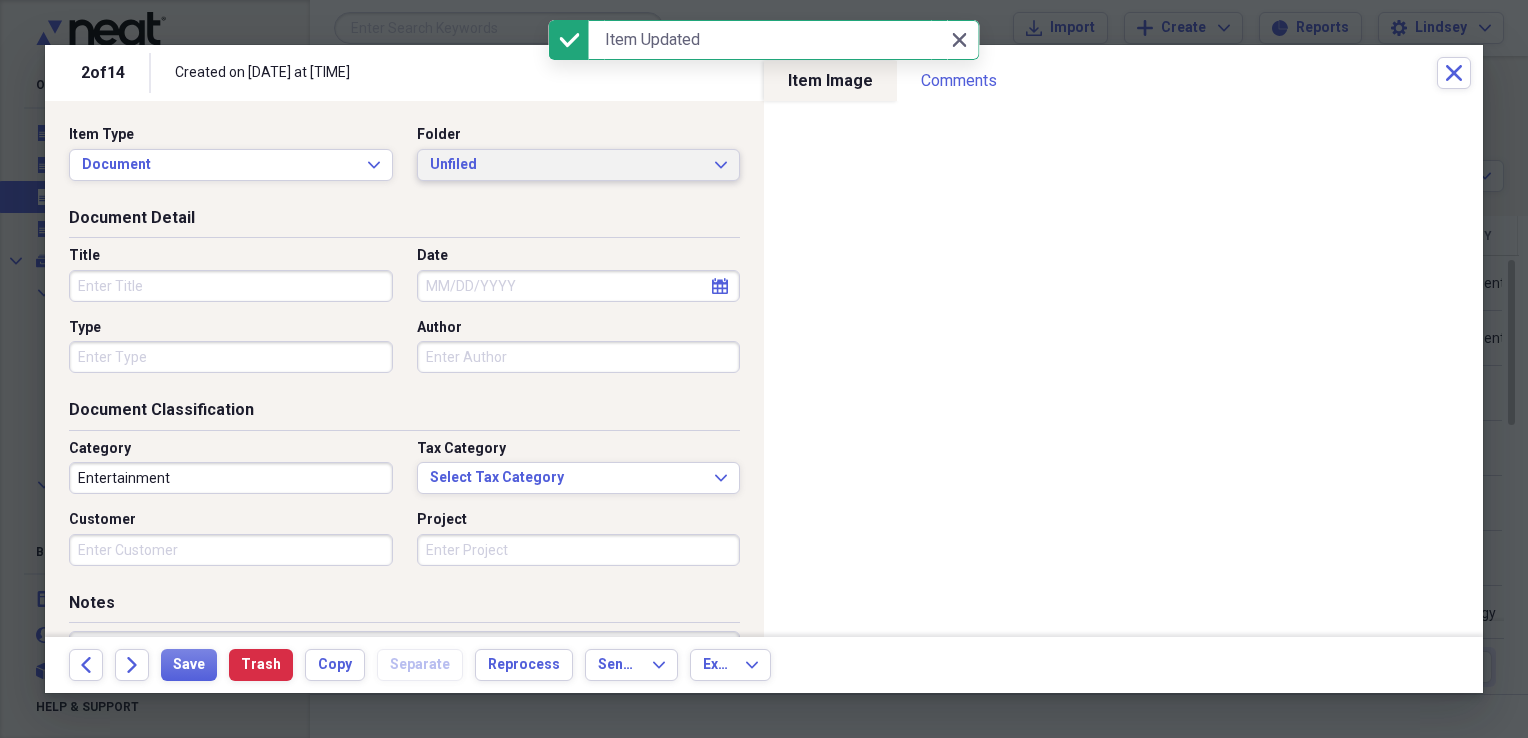click on "Unfiled Expand" at bounding box center (579, 165) 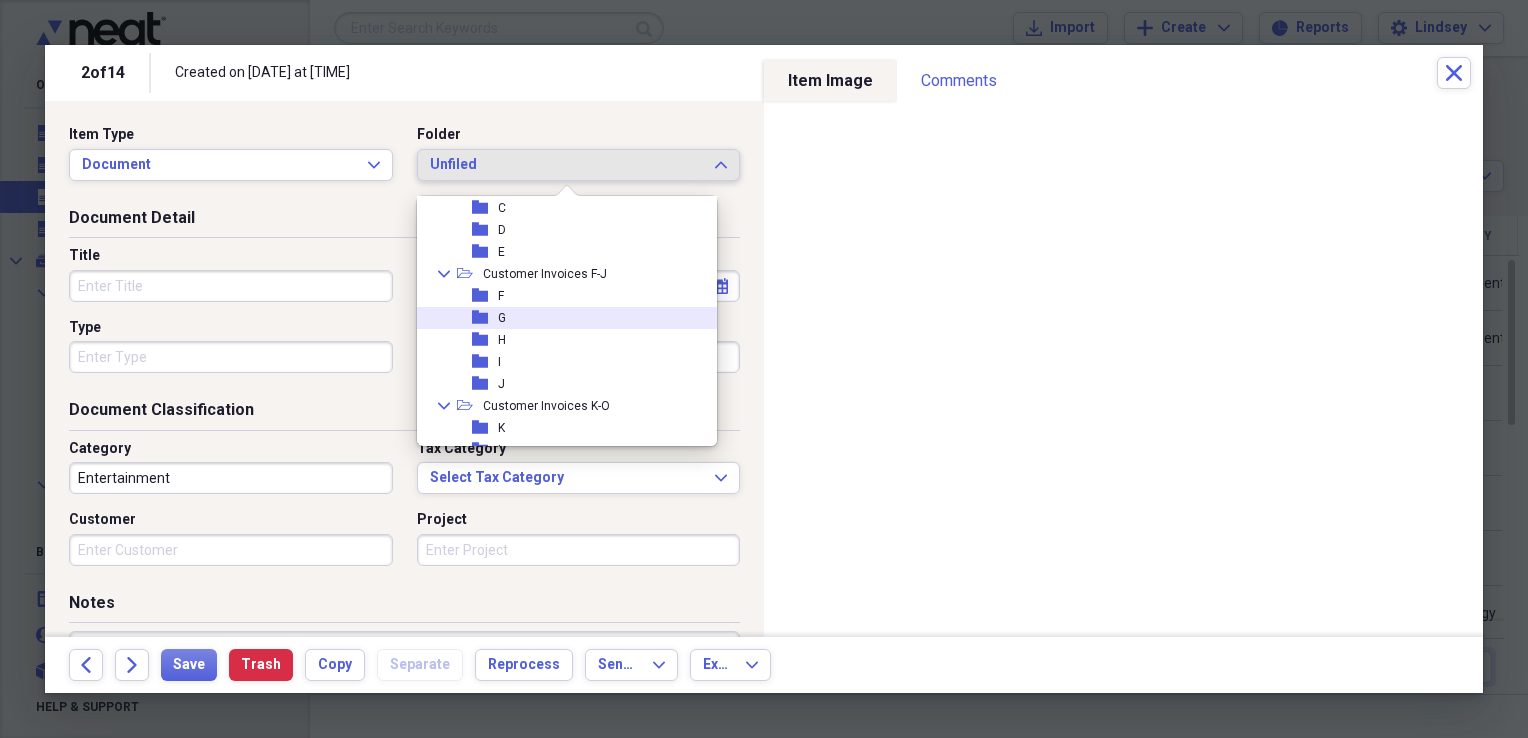scroll, scrollTop: 200, scrollLeft: 0, axis: vertical 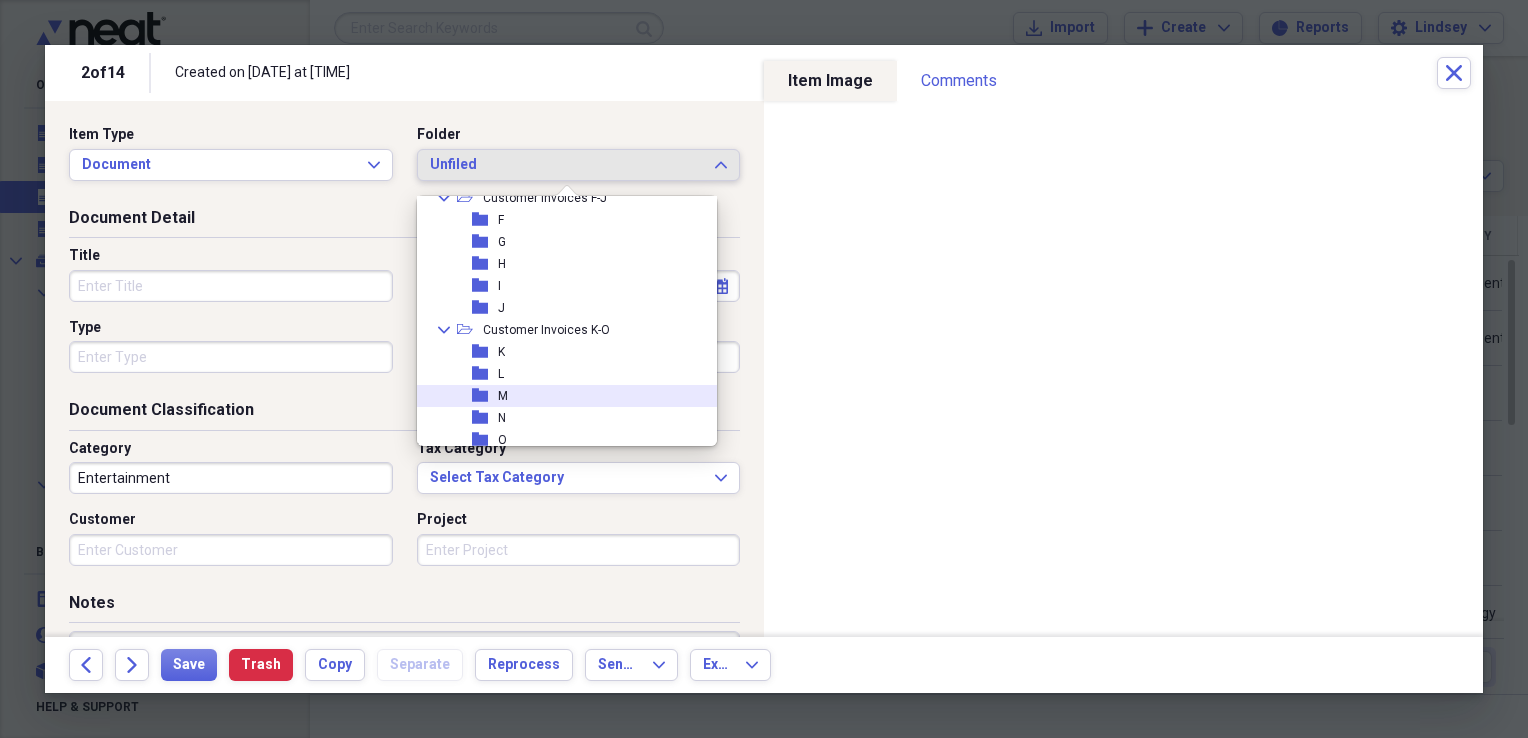 drag, startPoint x: 516, startPoint y: 388, endPoint x: 479, endPoint y: 384, distance: 37.215588 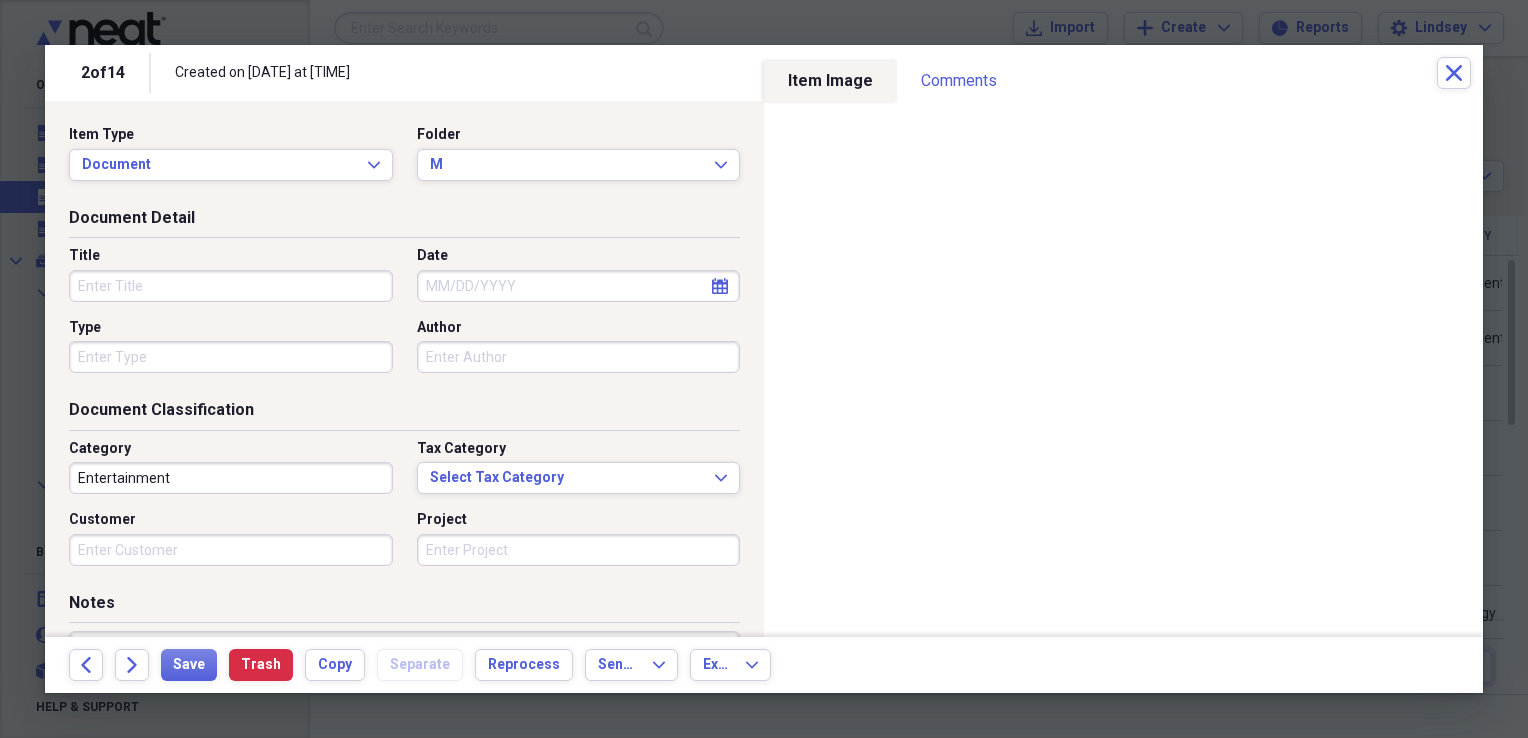 click on "Title" at bounding box center (231, 286) 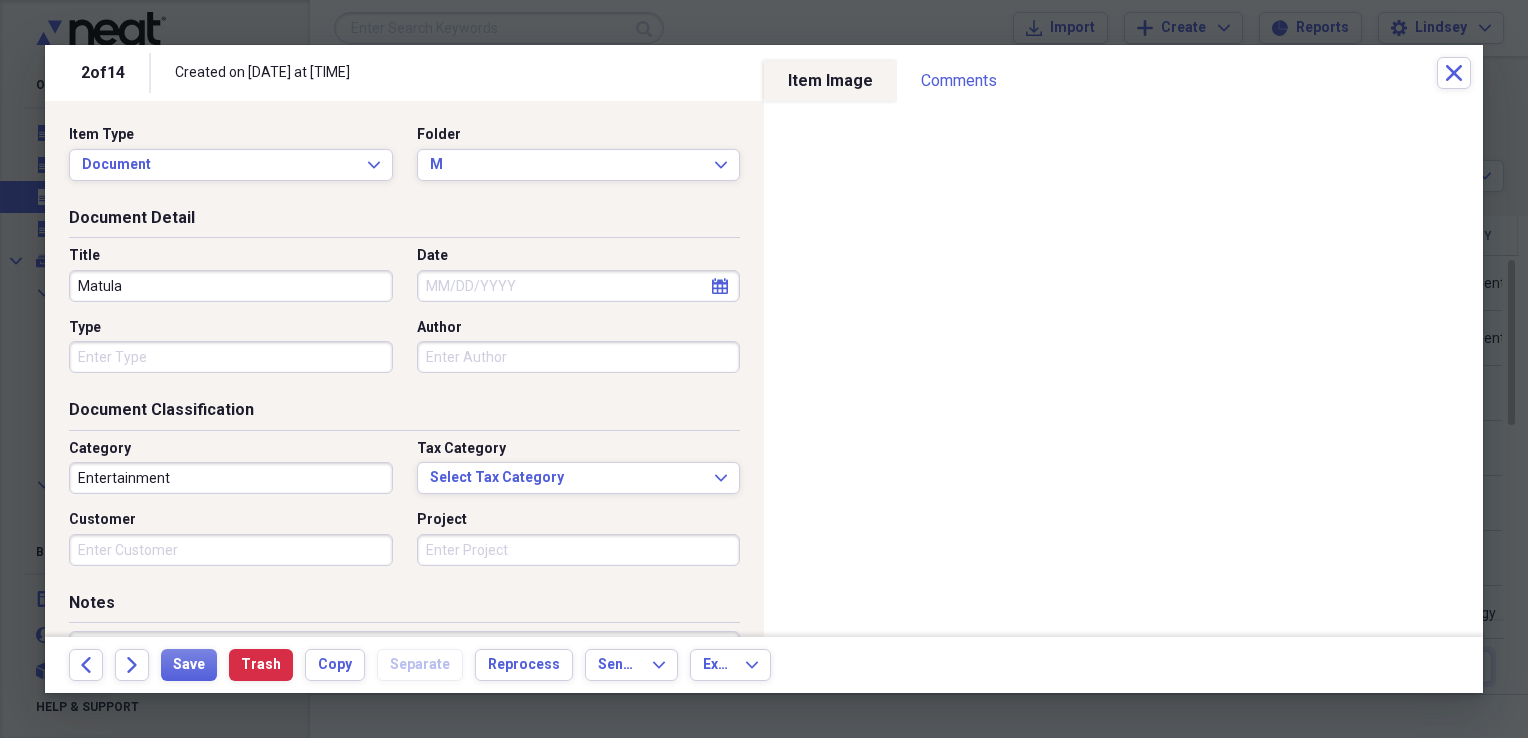type on "Matula" 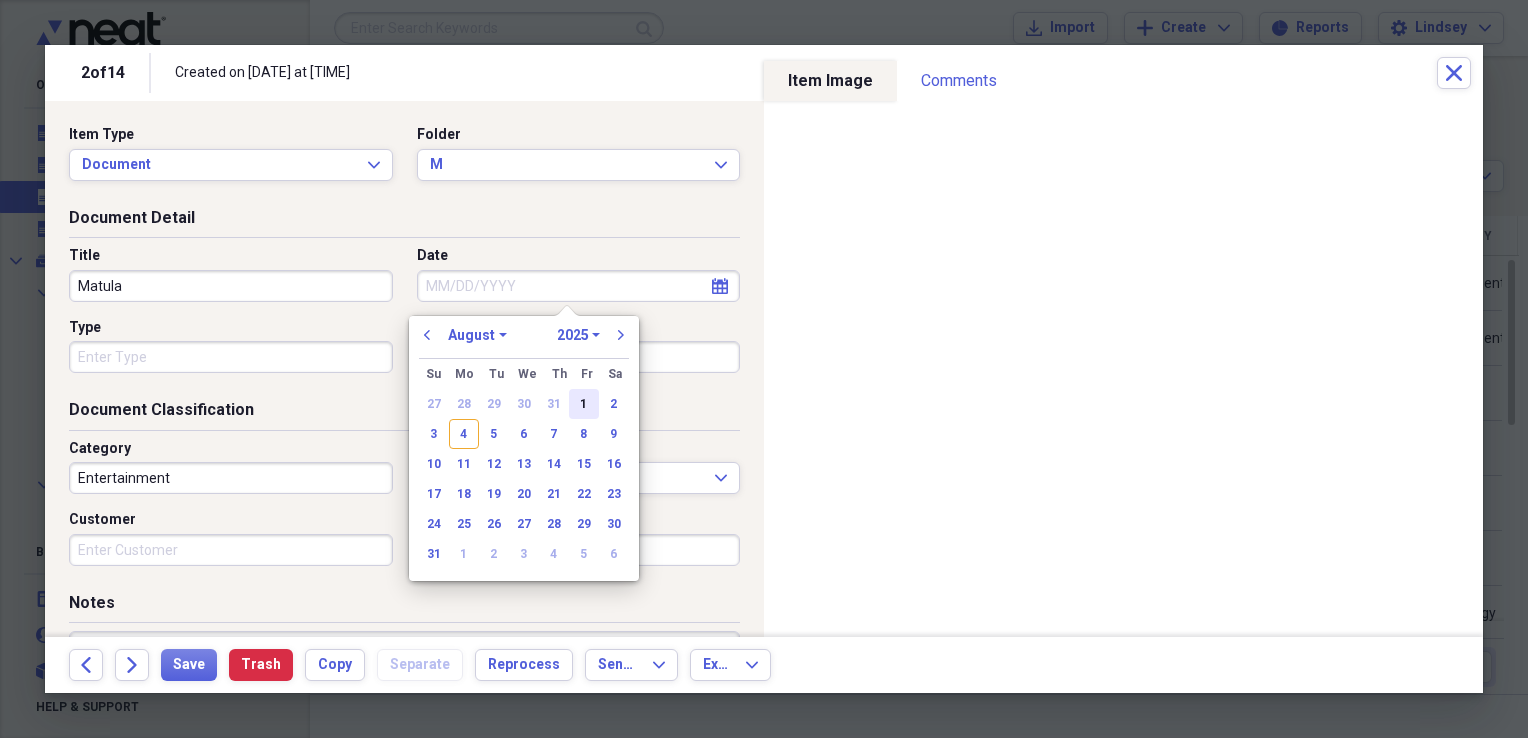 click on "1" at bounding box center (584, 404) 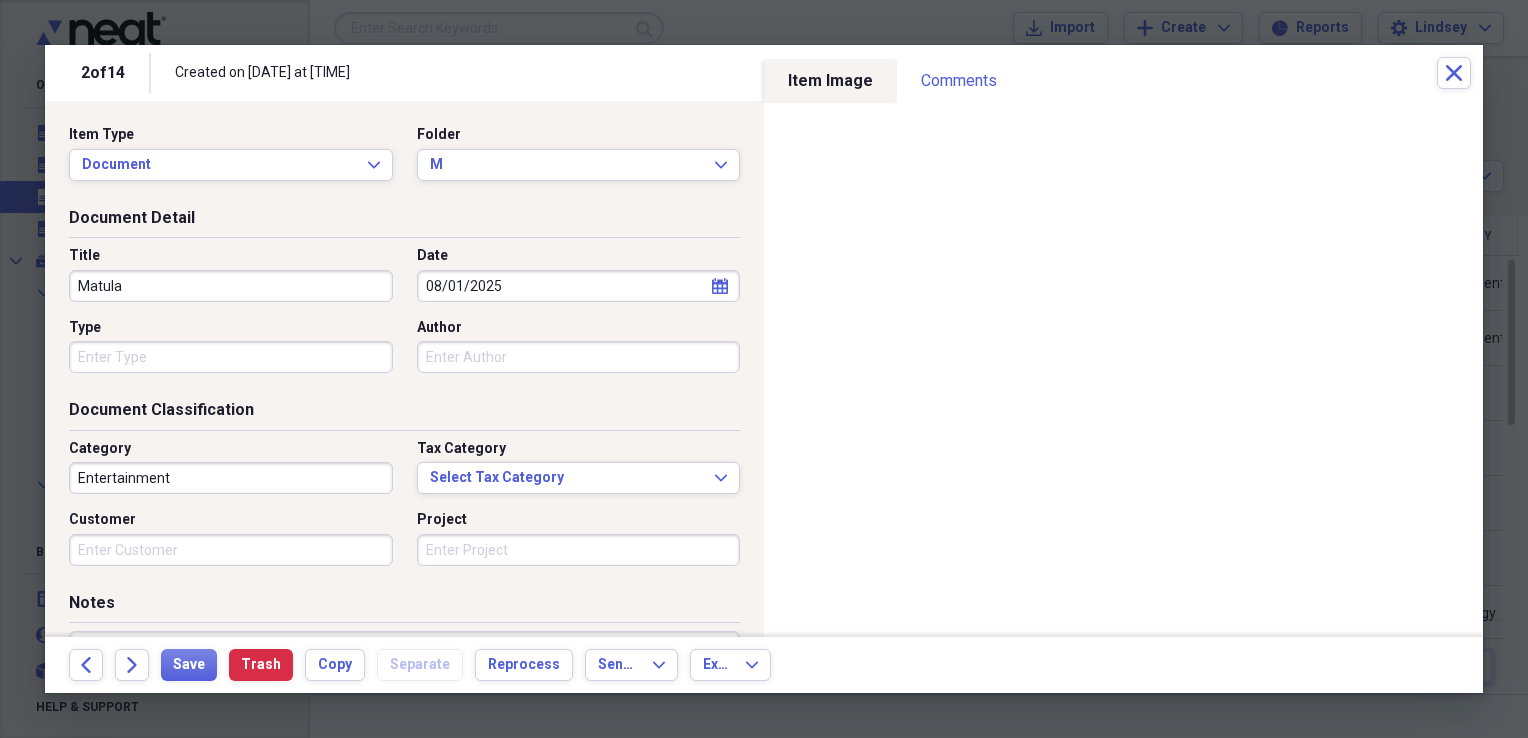 type 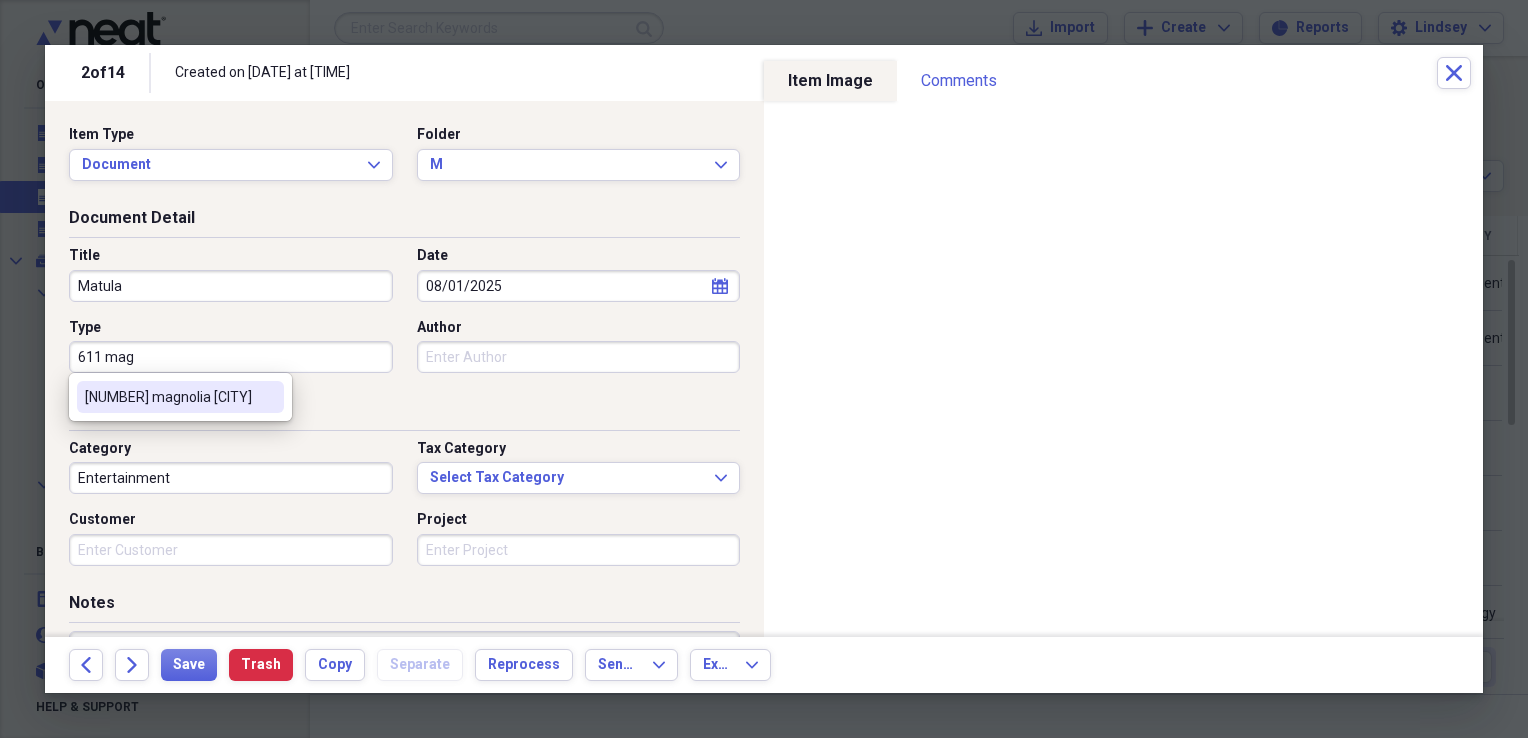 type on "[NUMBER] [STREET]   [CITY]" 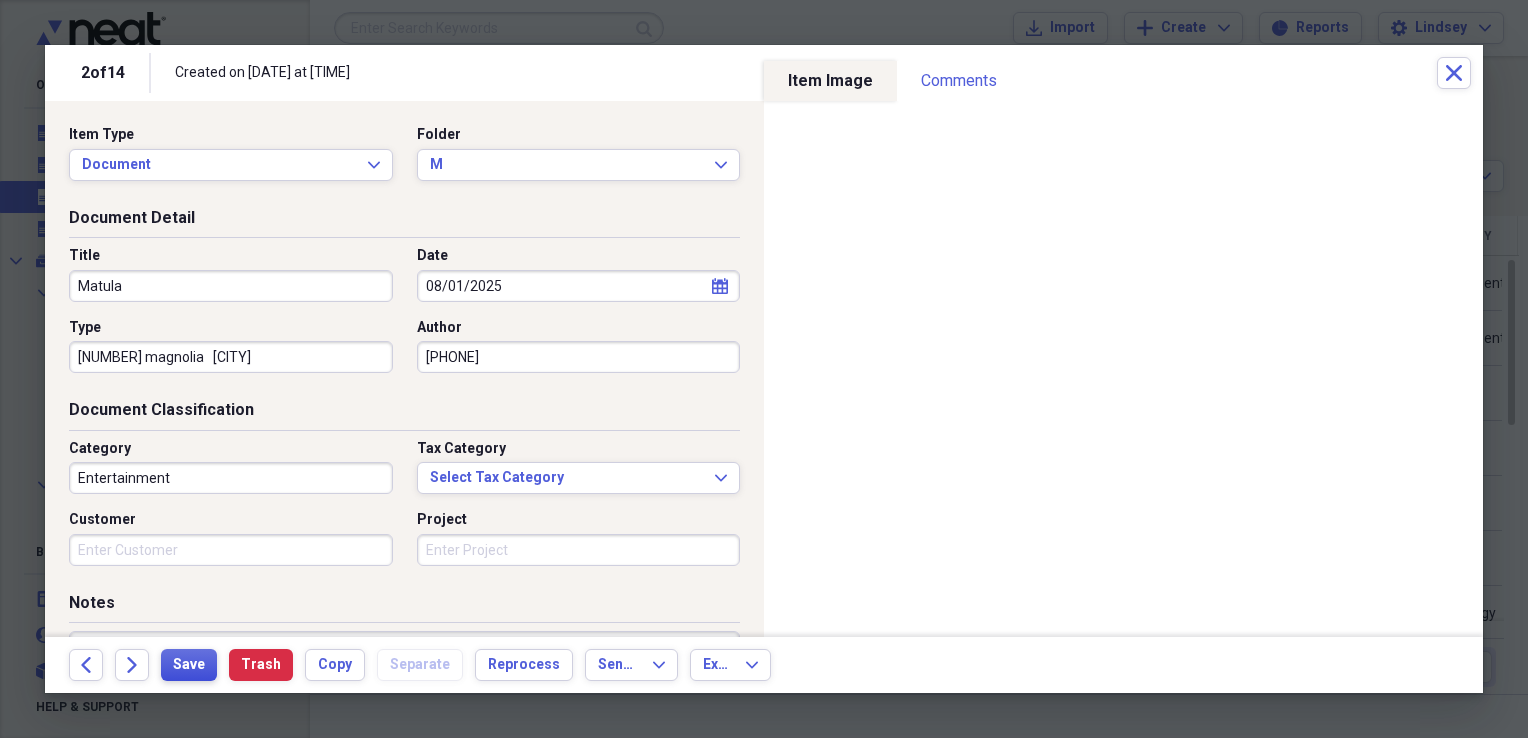 type on "9792365877" 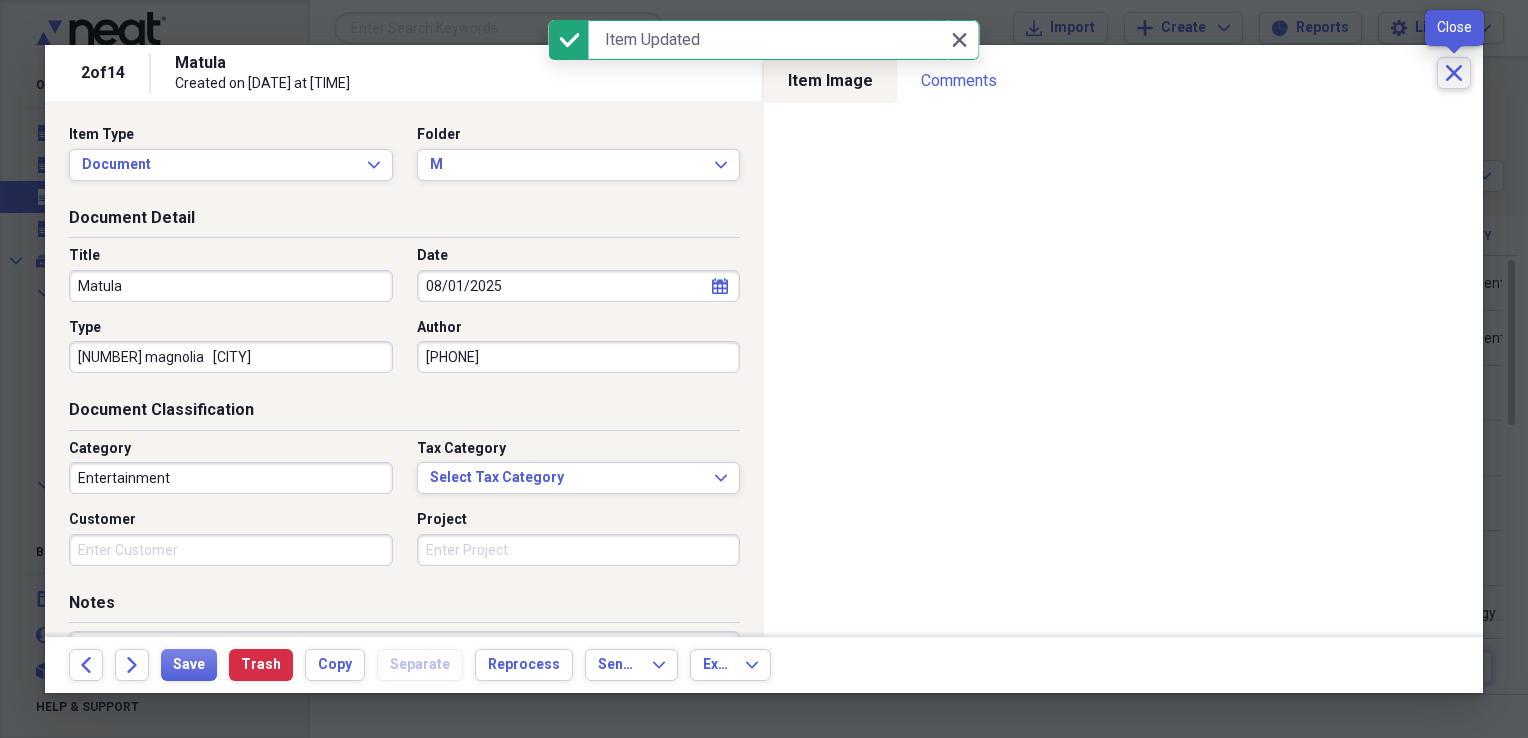 click on "Close" 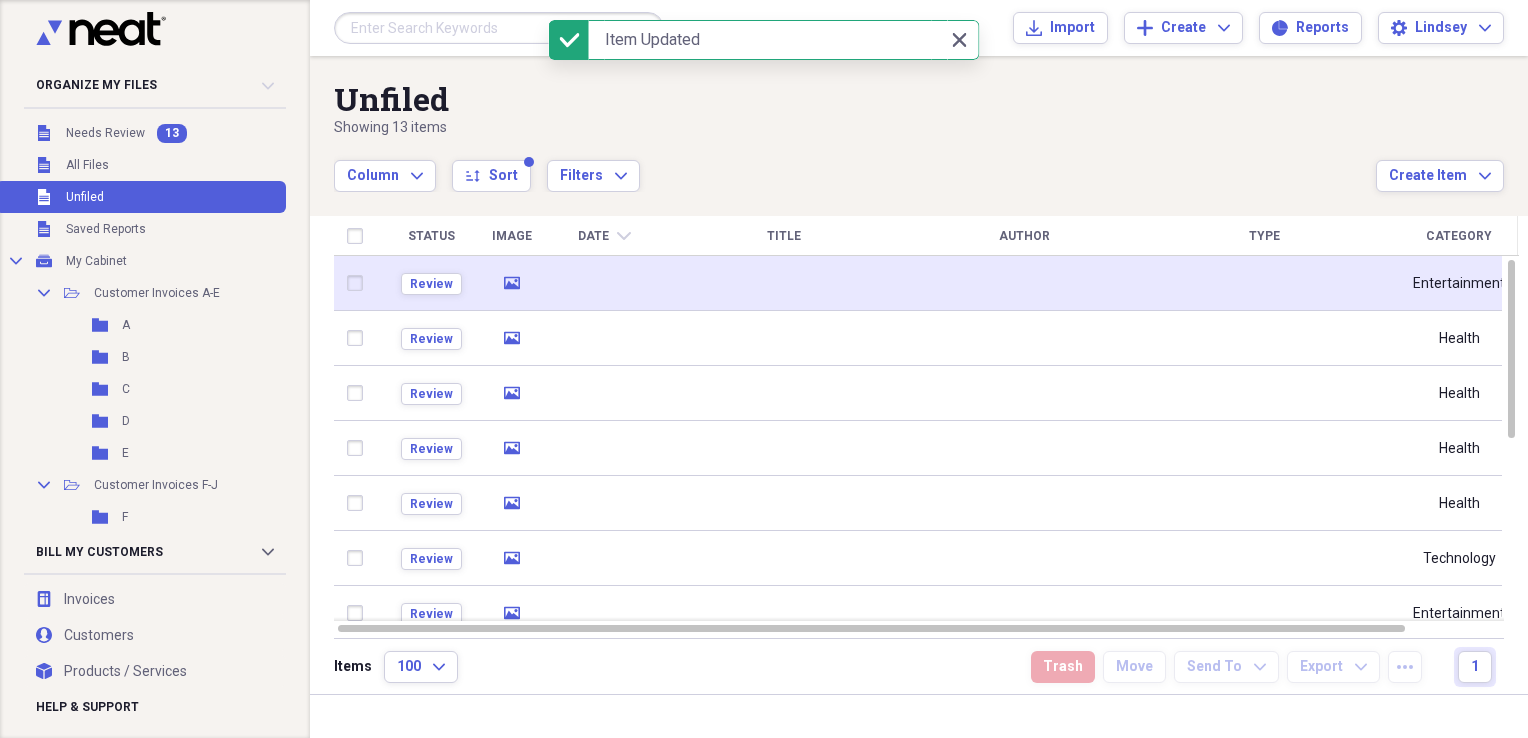 click at bounding box center (784, 283) 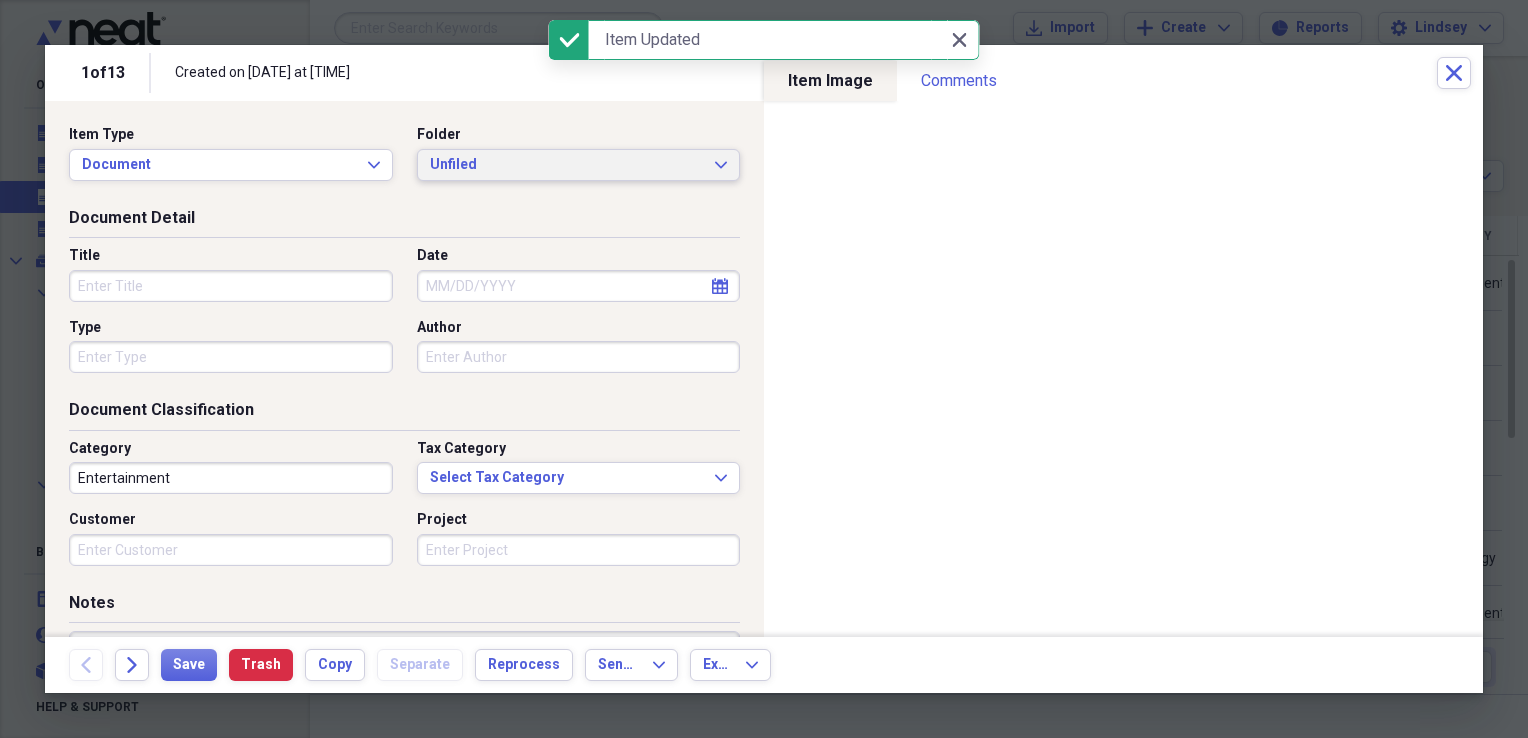 click on "Unfiled" at bounding box center (567, 165) 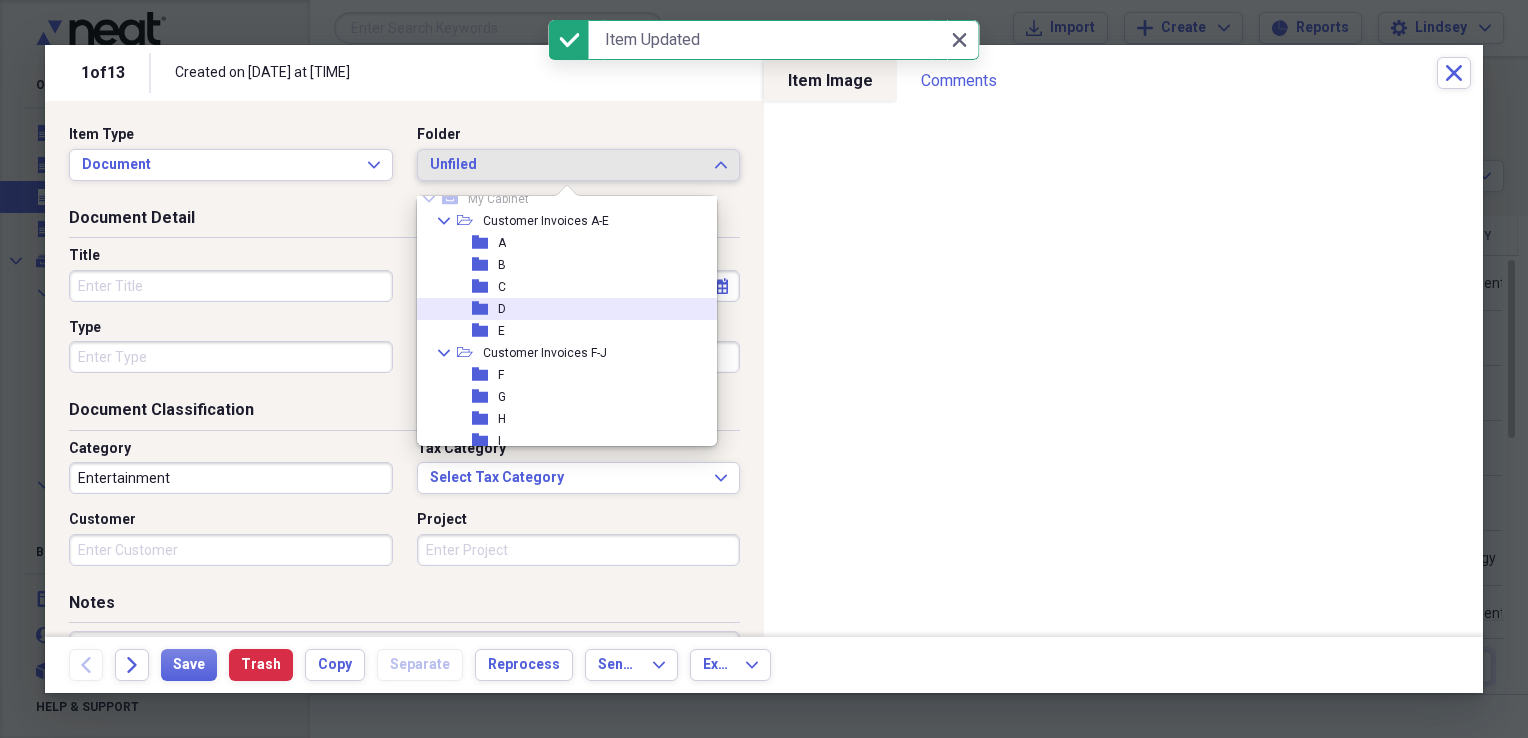 scroll, scrollTop: 100, scrollLeft: 0, axis: vertical 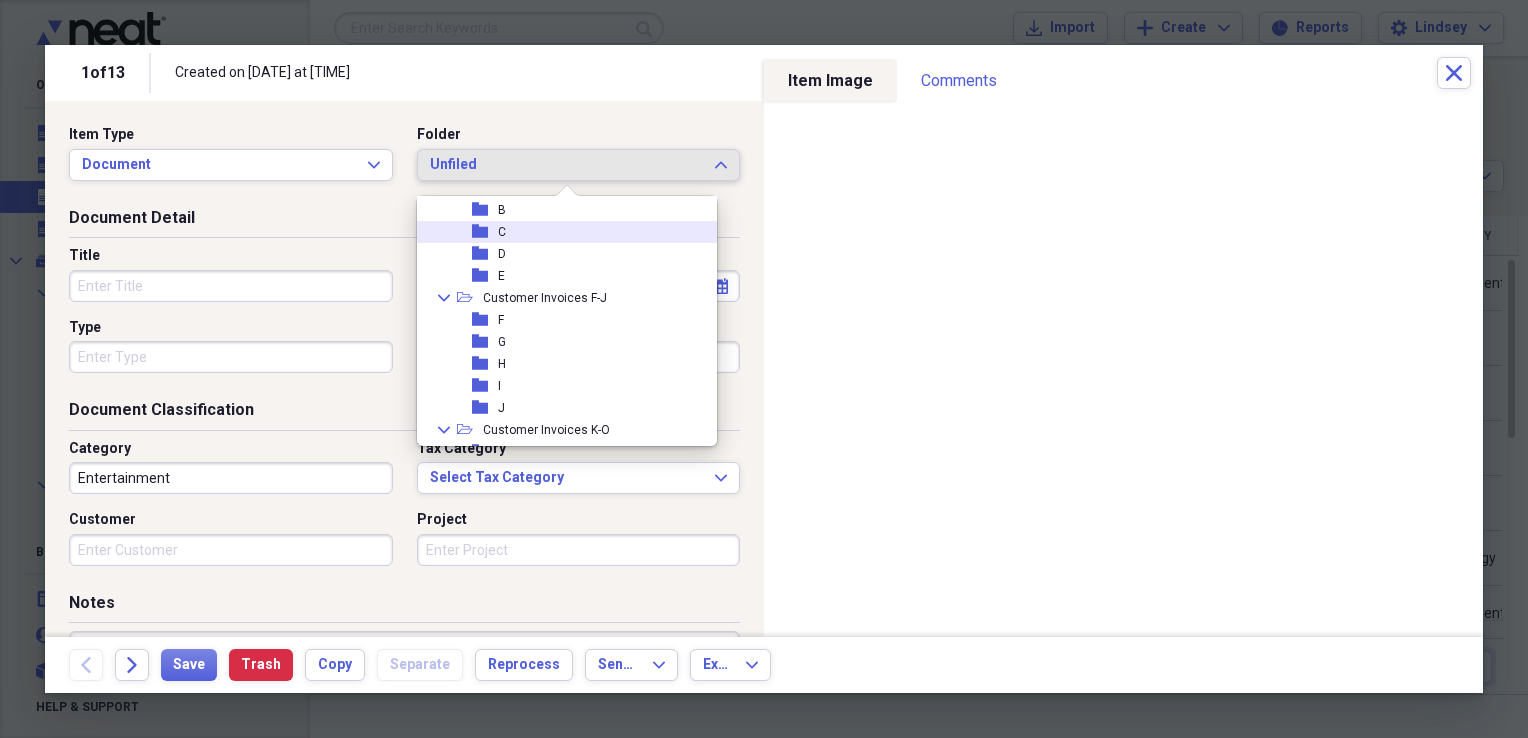 click on "folder C" at bounding box center [559, 232] 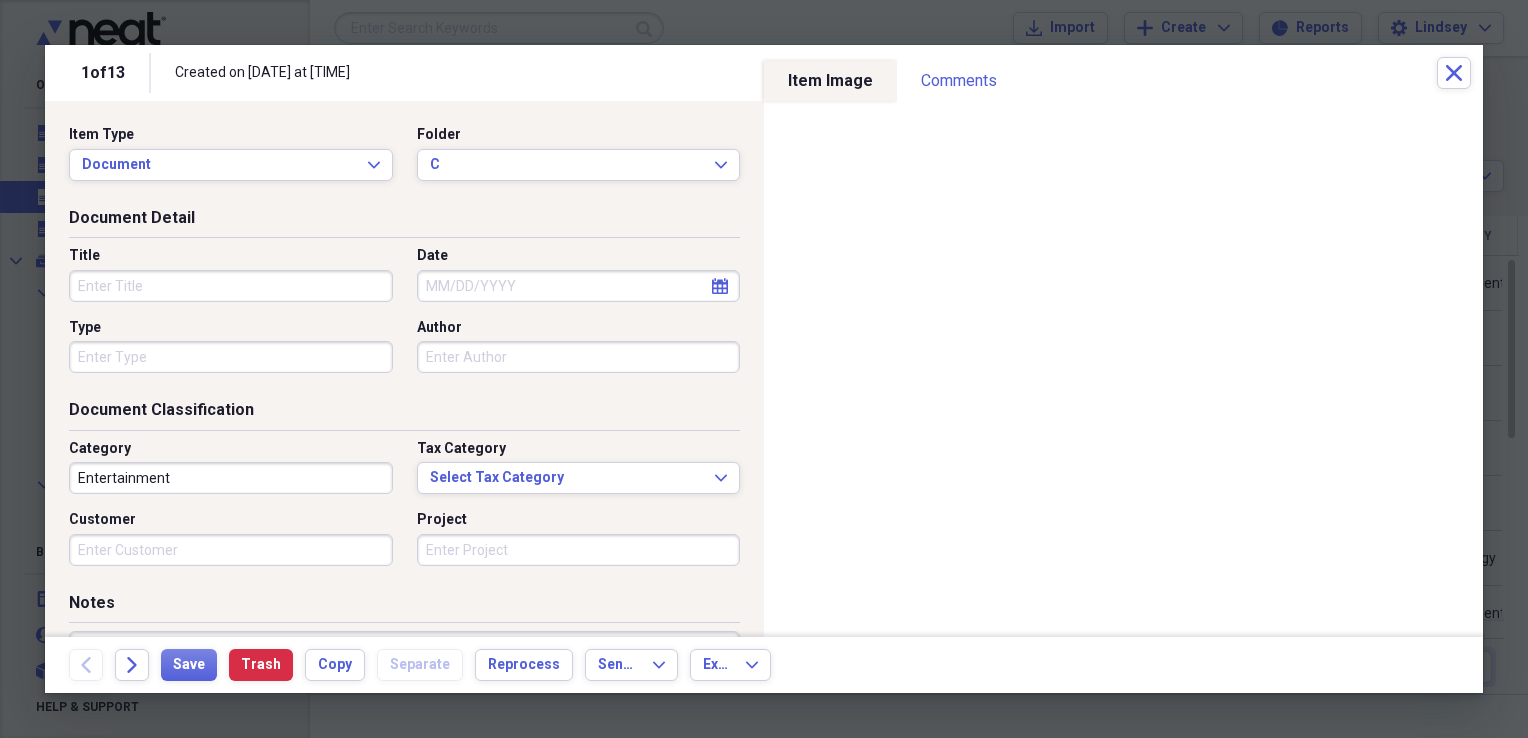 click on "Title" at bounding box center [231, 286] 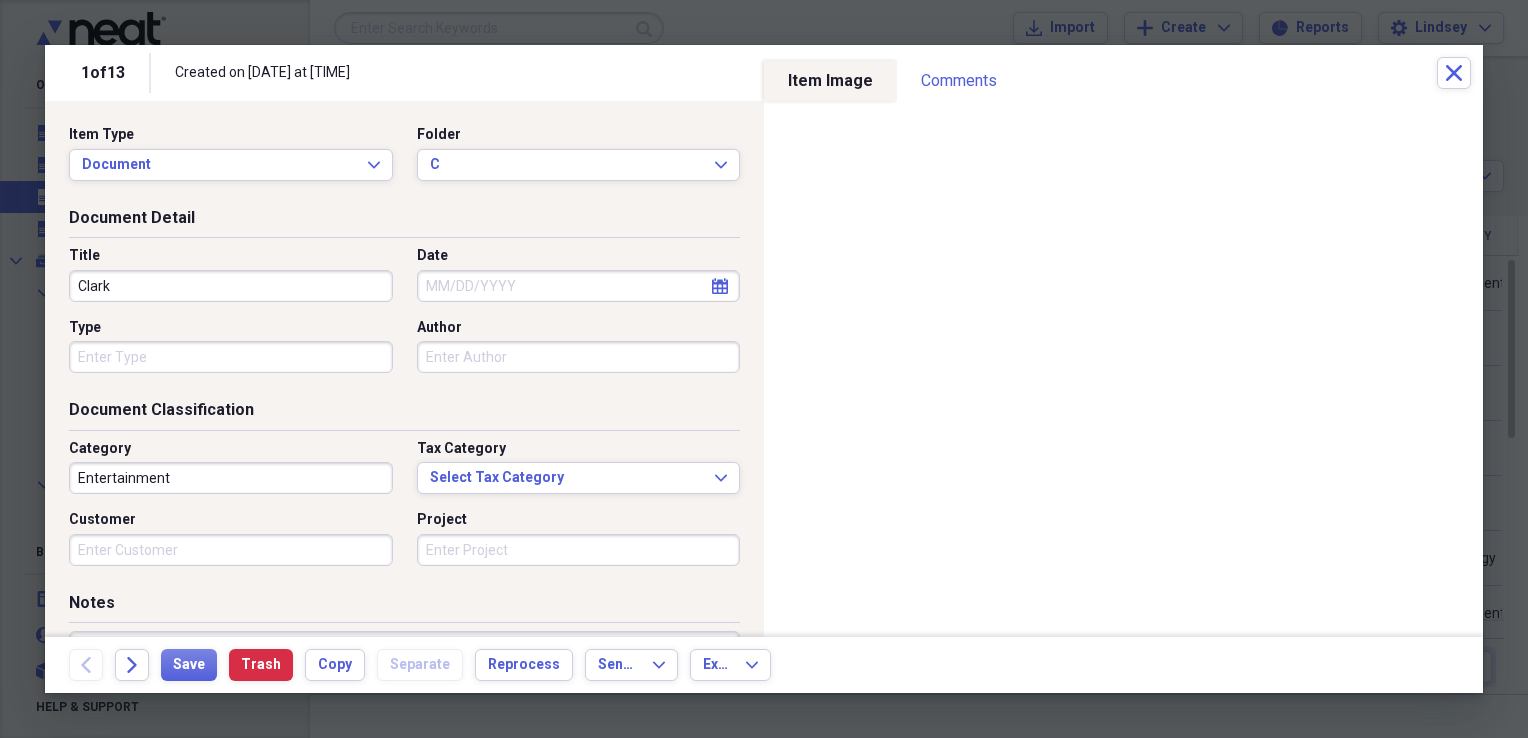 type on "Clark" 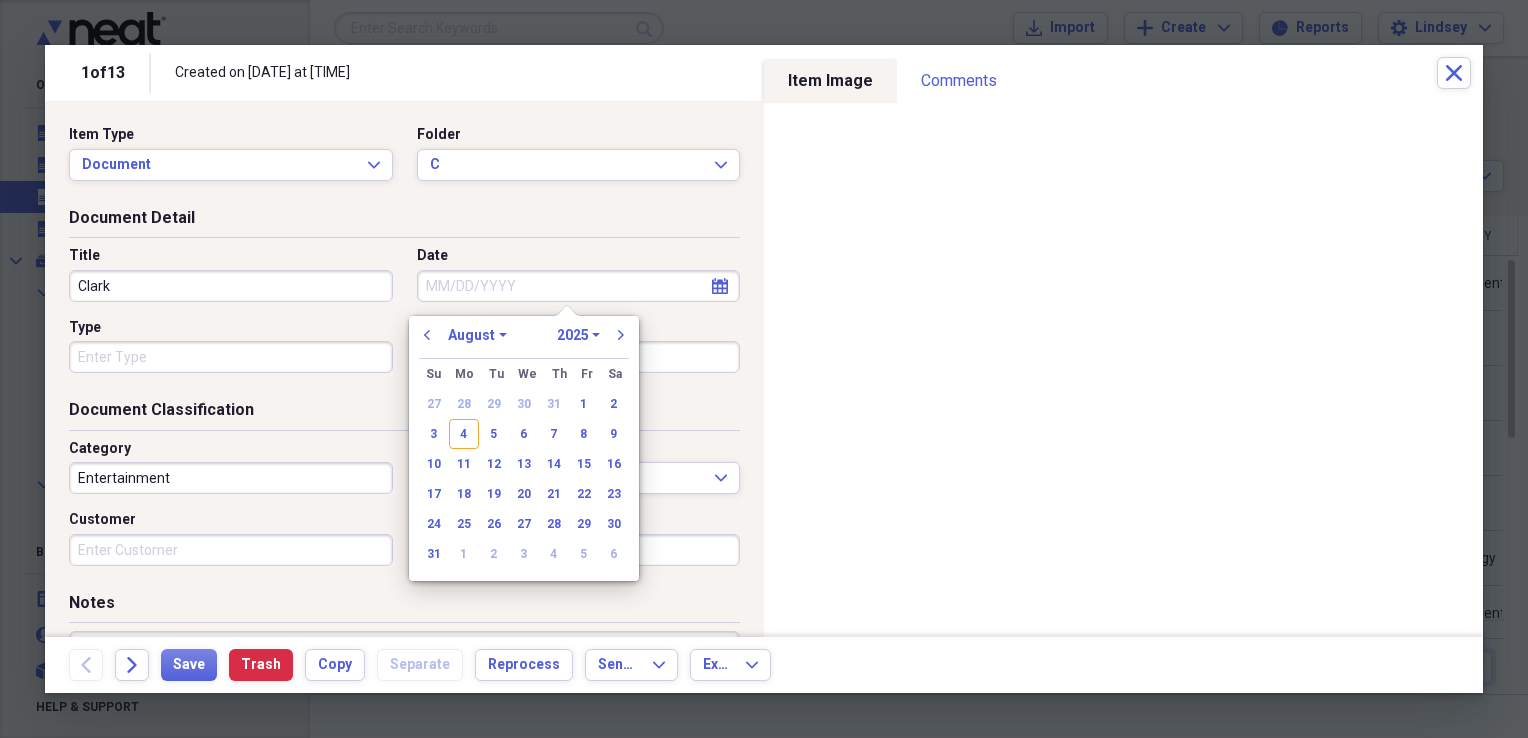 click on "1" at bounding box center (584, 404) 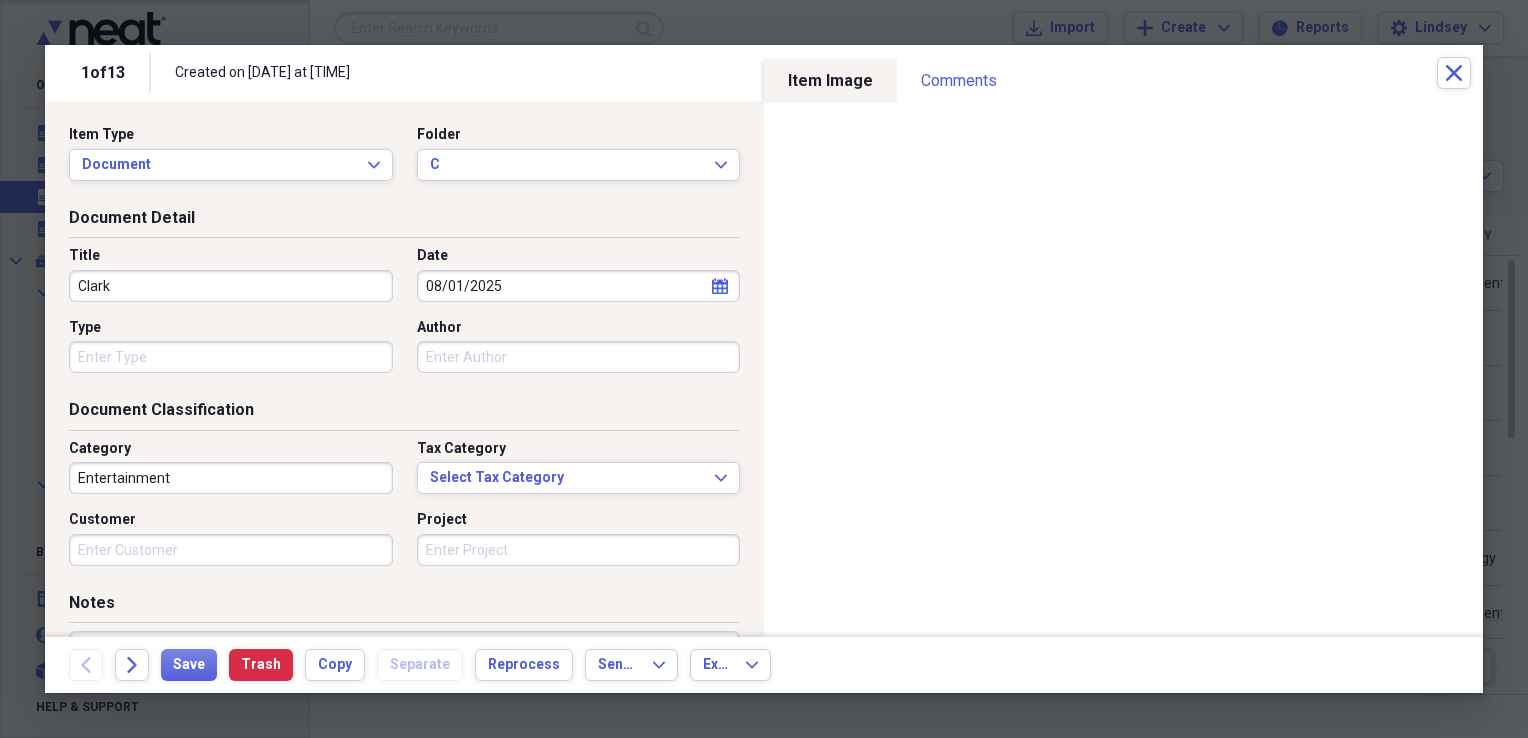 type 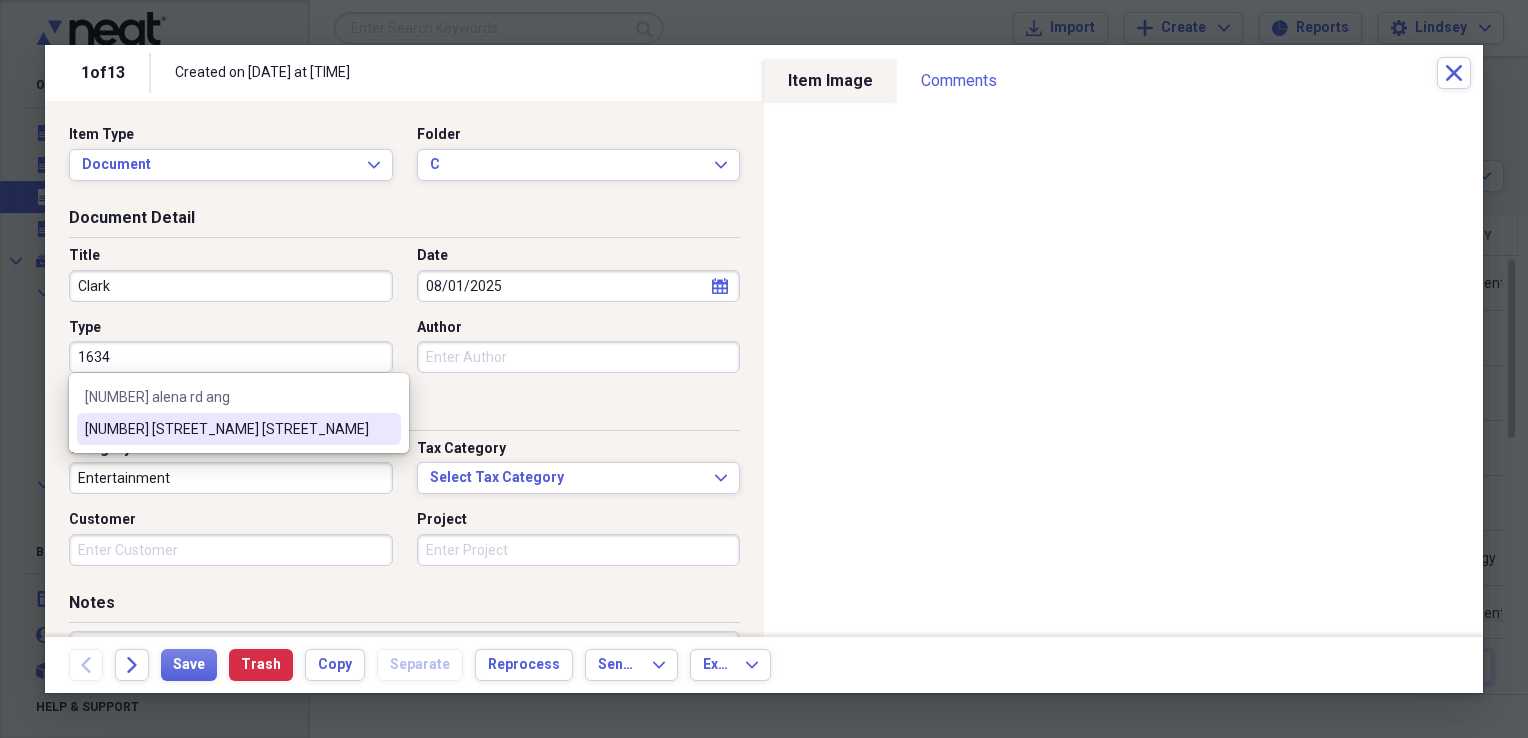 type on "[NUMBER] [STREET] [CITY]" 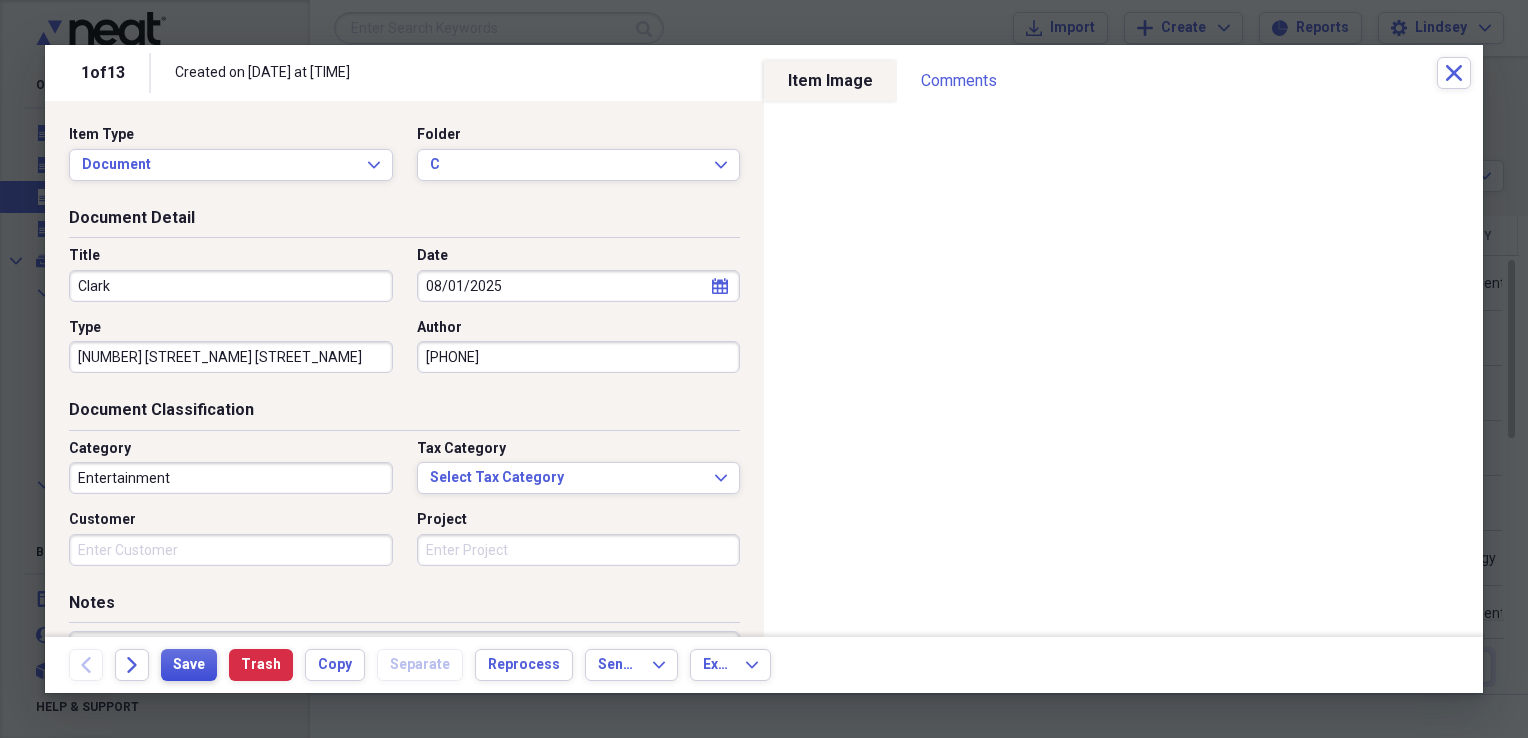 type on "2088669681" 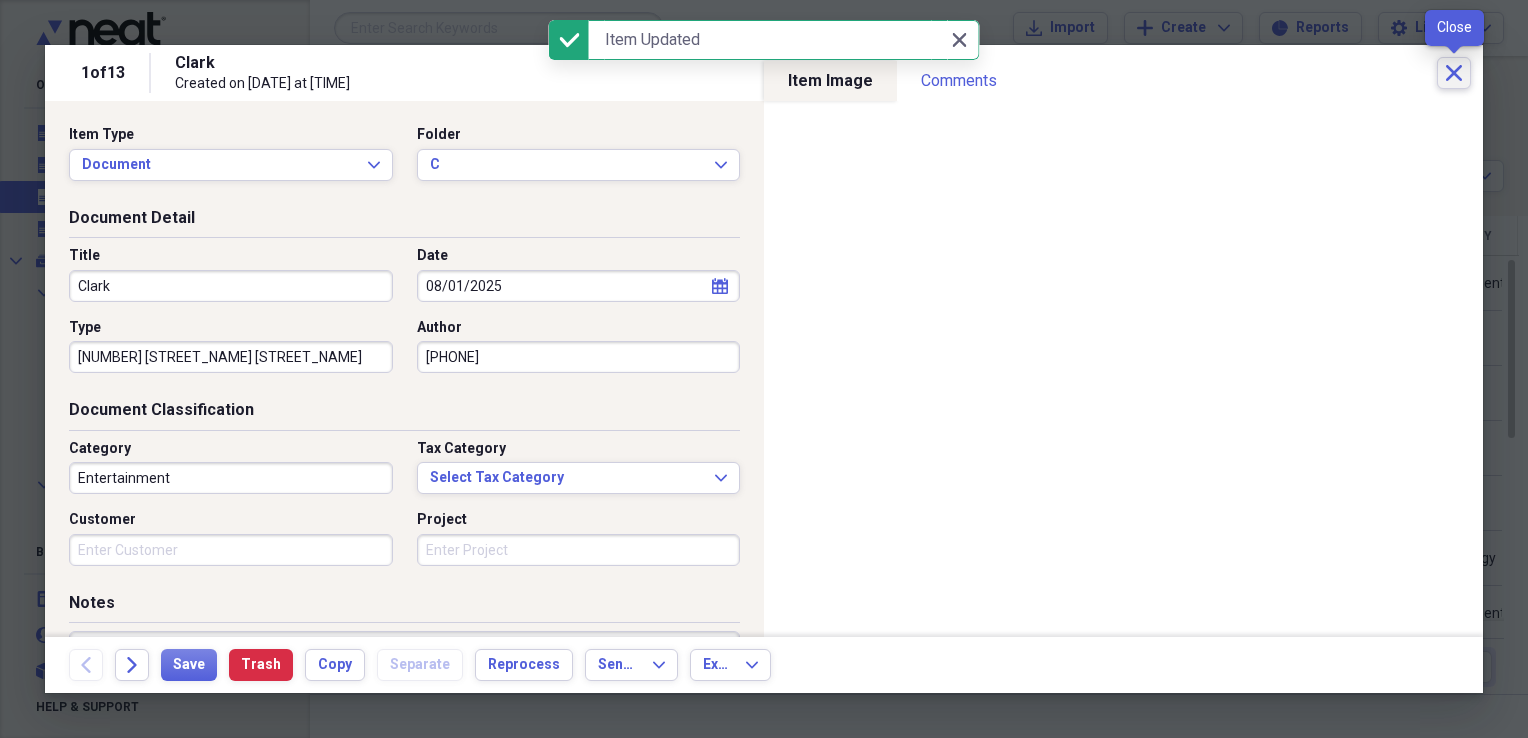 click on "Close" 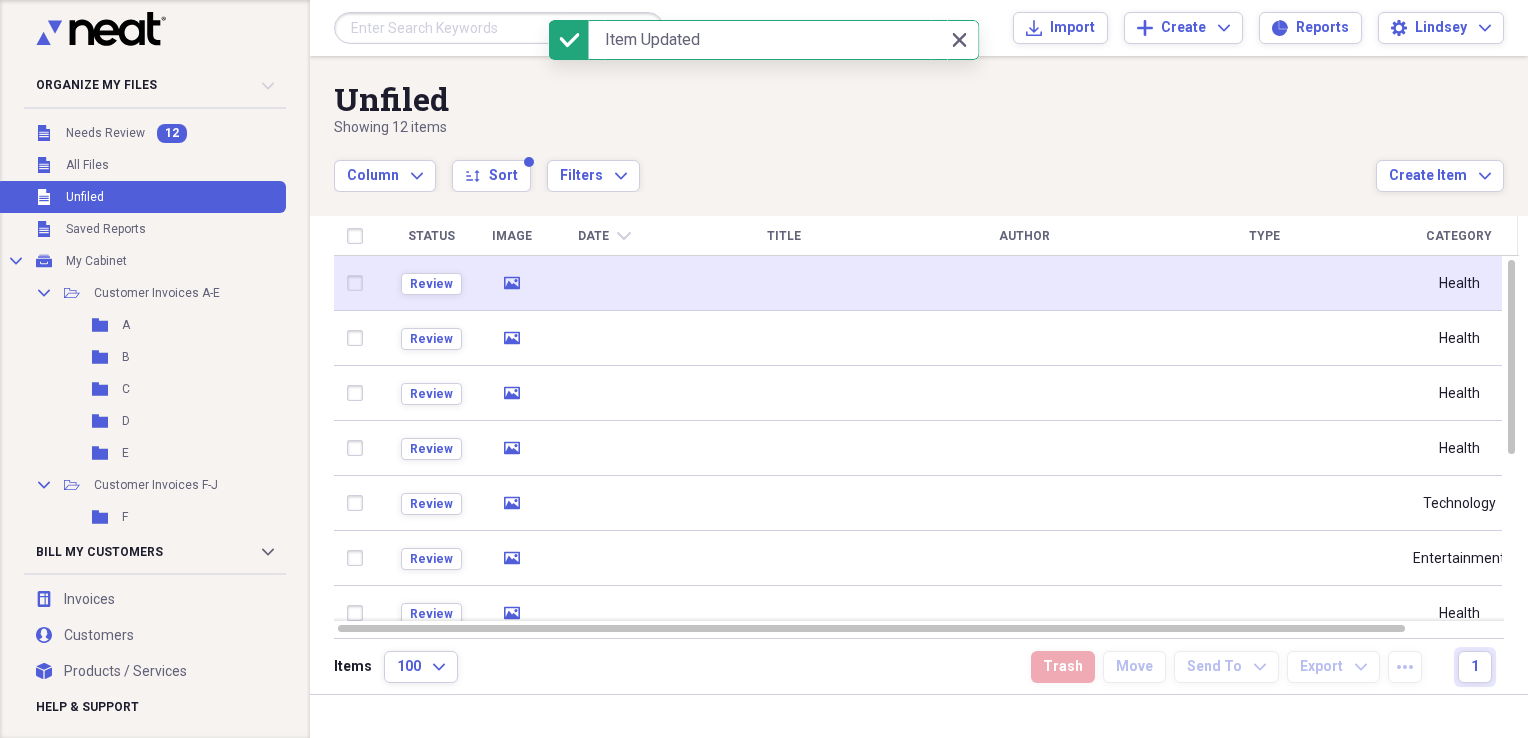 click at bounding box center (784, 283) 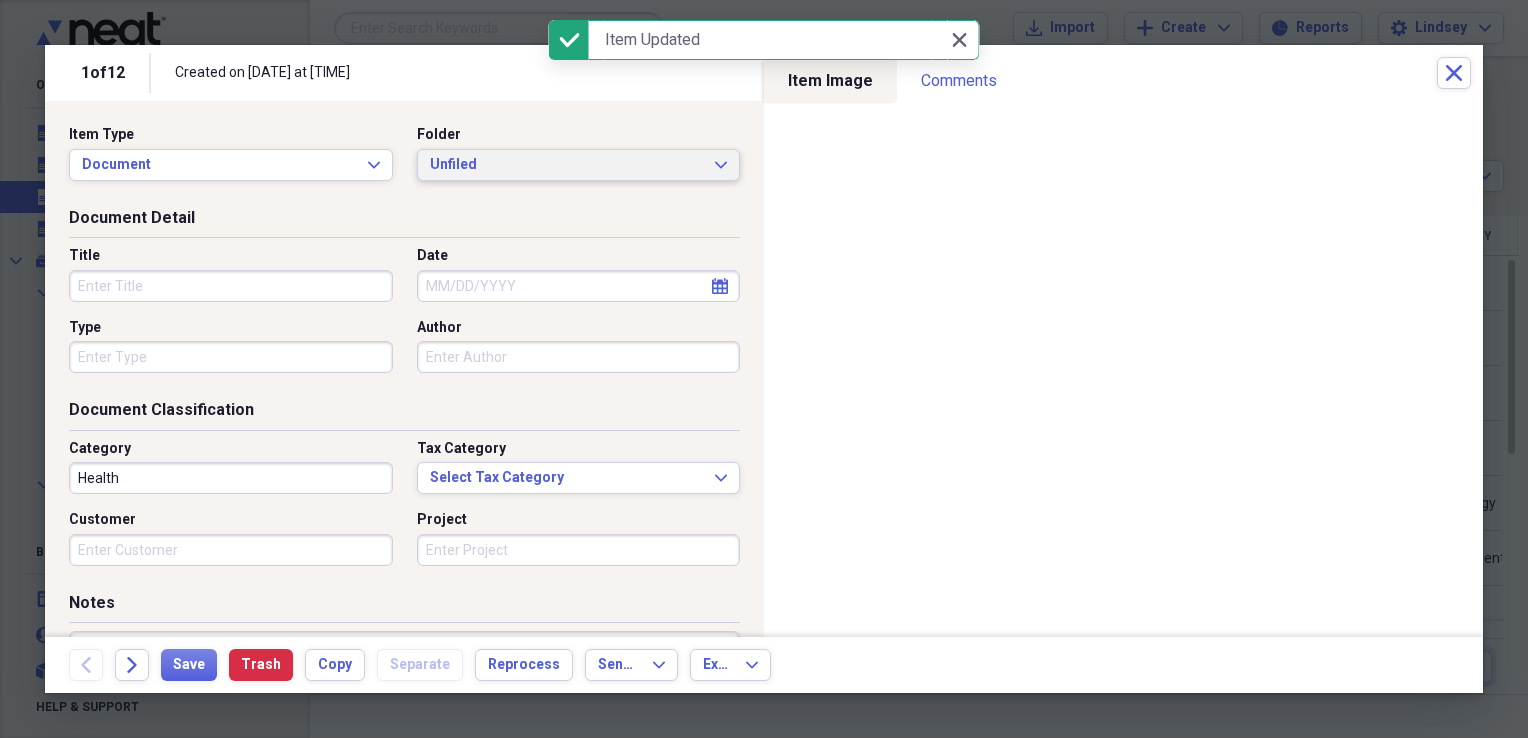 click on "Unfiled" at bounding box center [567, 165] 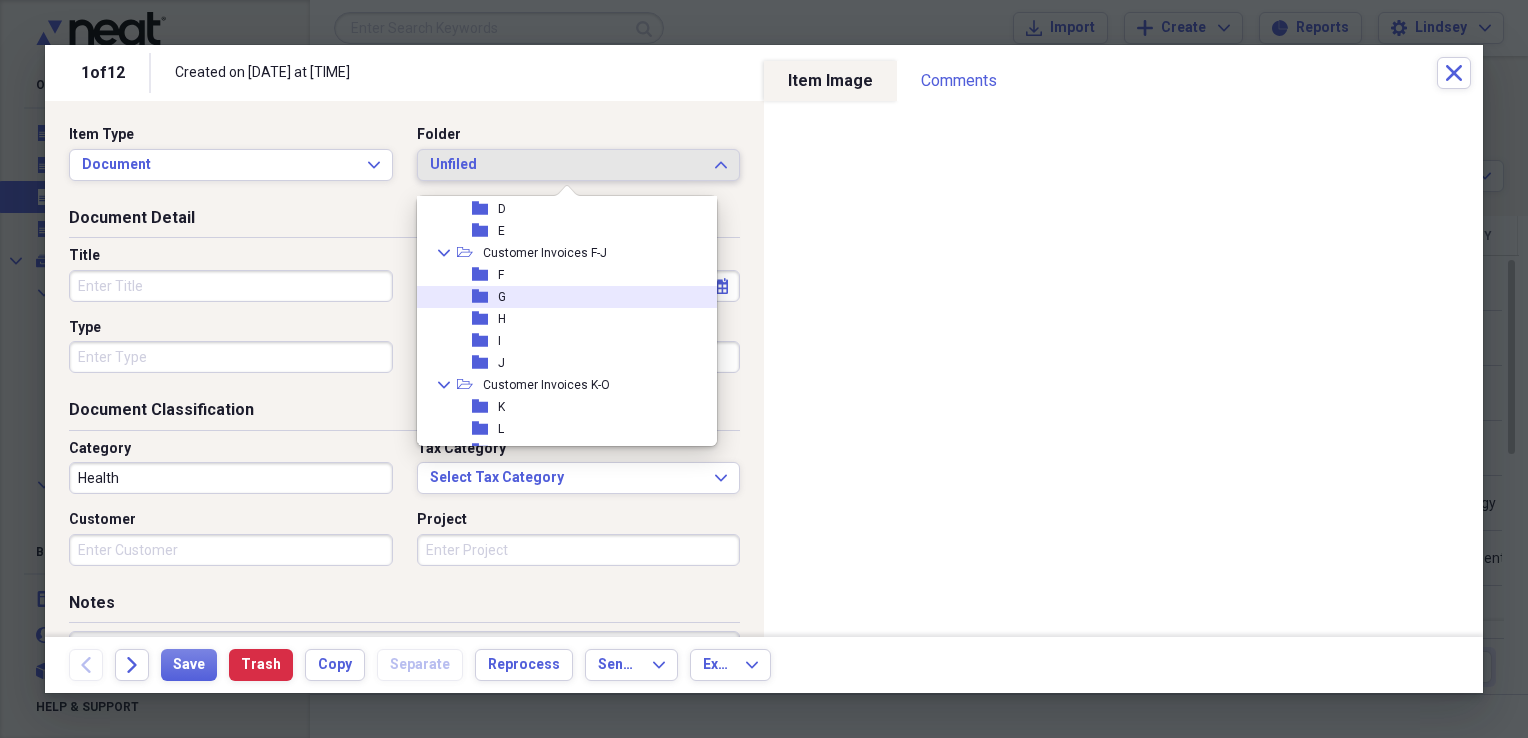 scroll, scrollTop: 200, scrollLeft: 0, axis: vertical 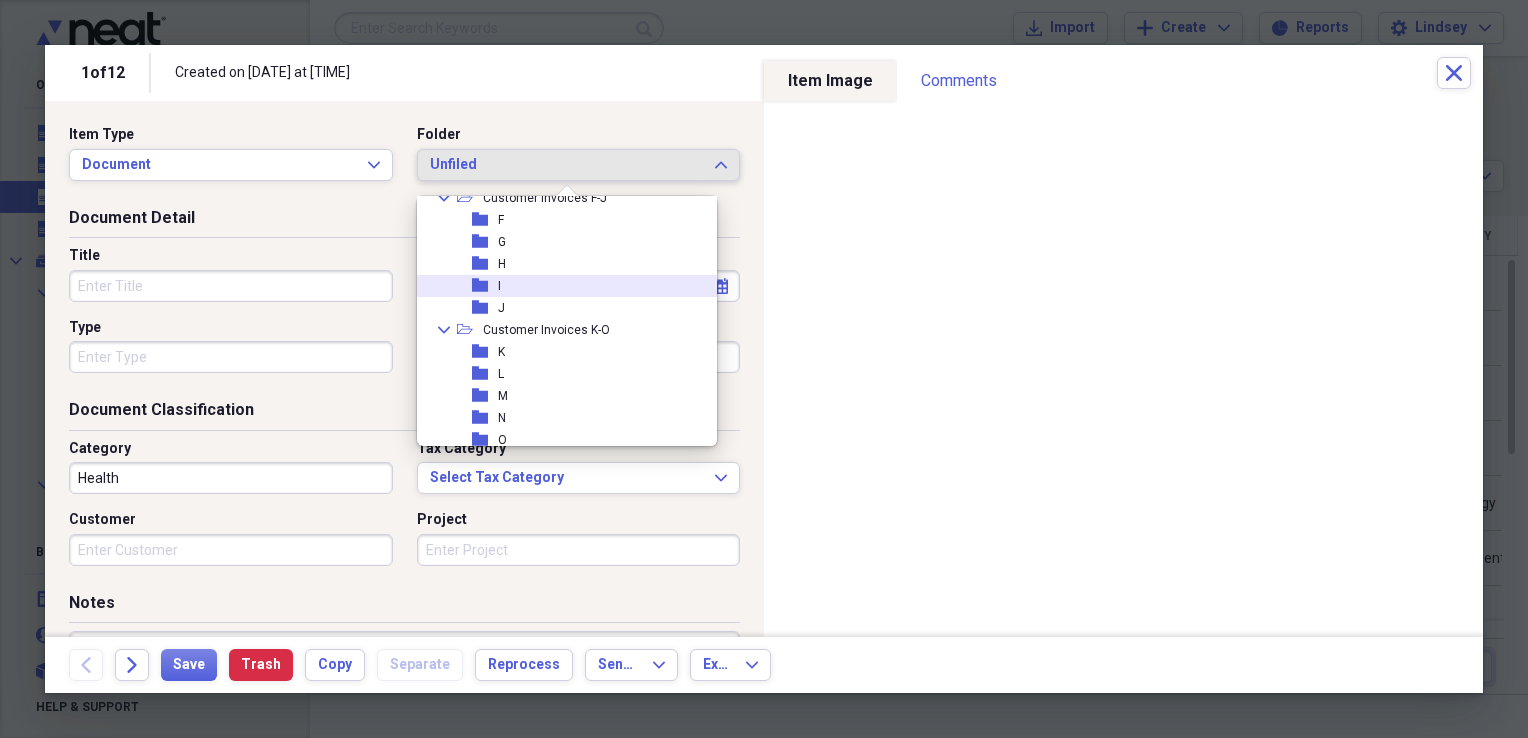 drag, startPoint x: 552, startPoint y: 289, endPoint x: 538, endPoint y: 288, distance: 14.035668 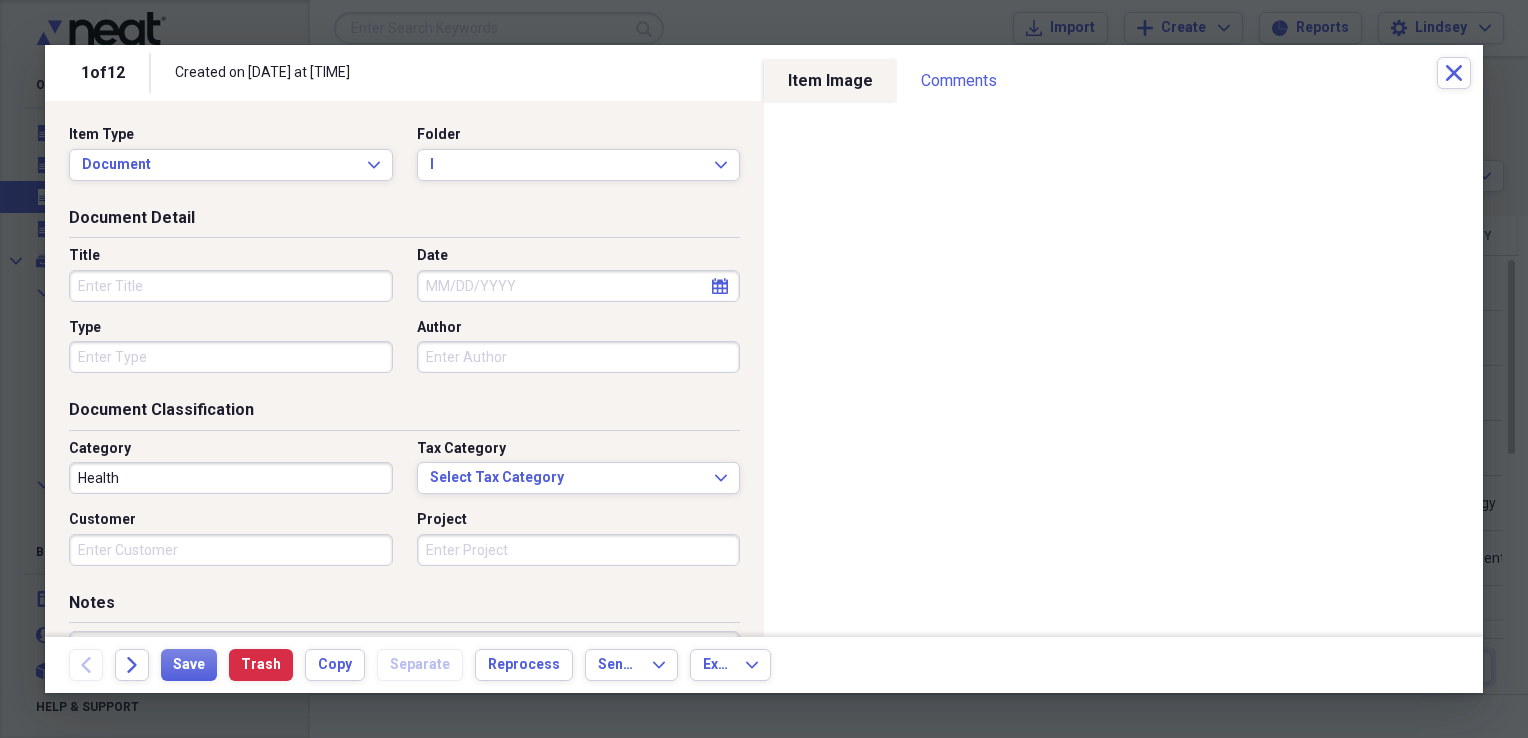 click on "Title" at bounding box center [231, 286] 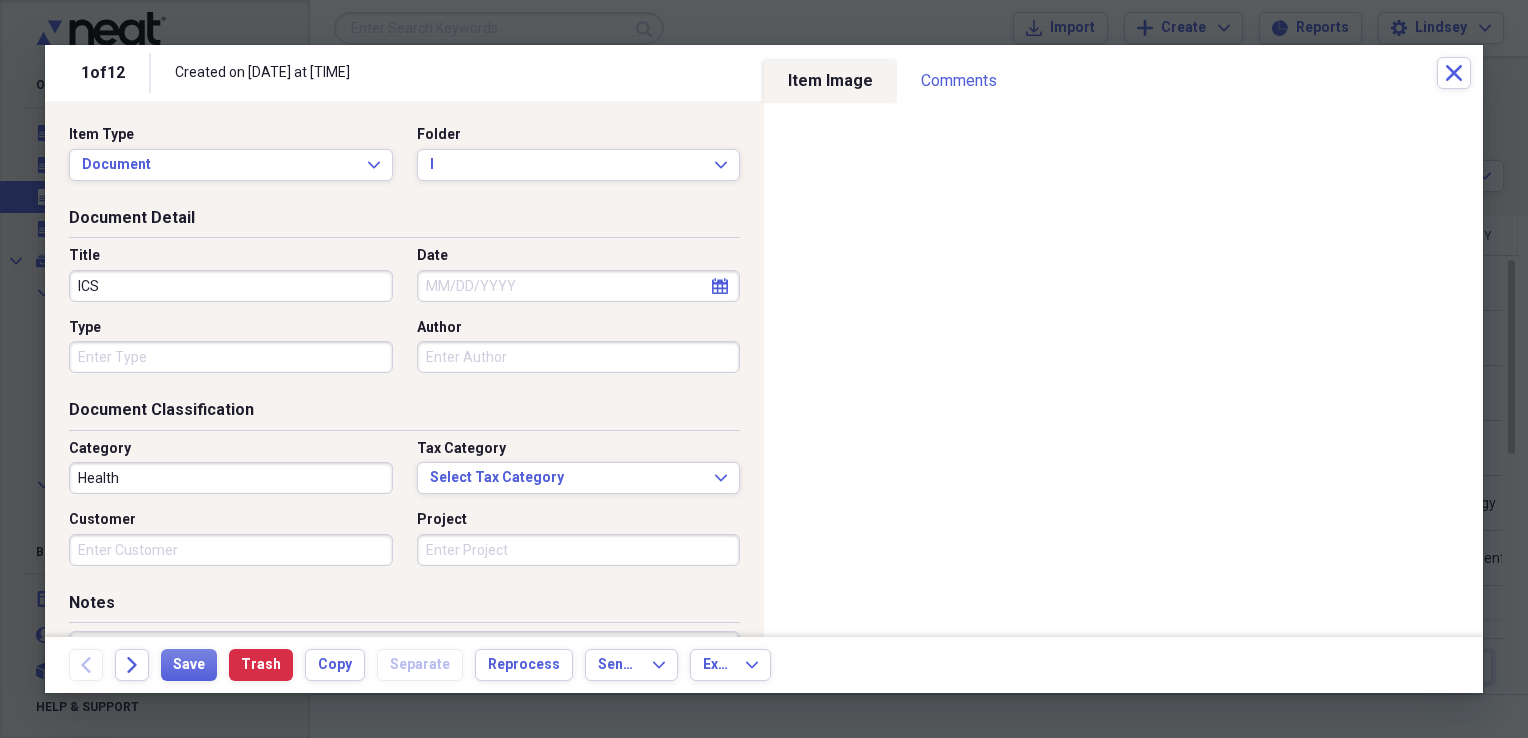 type on "ICS" 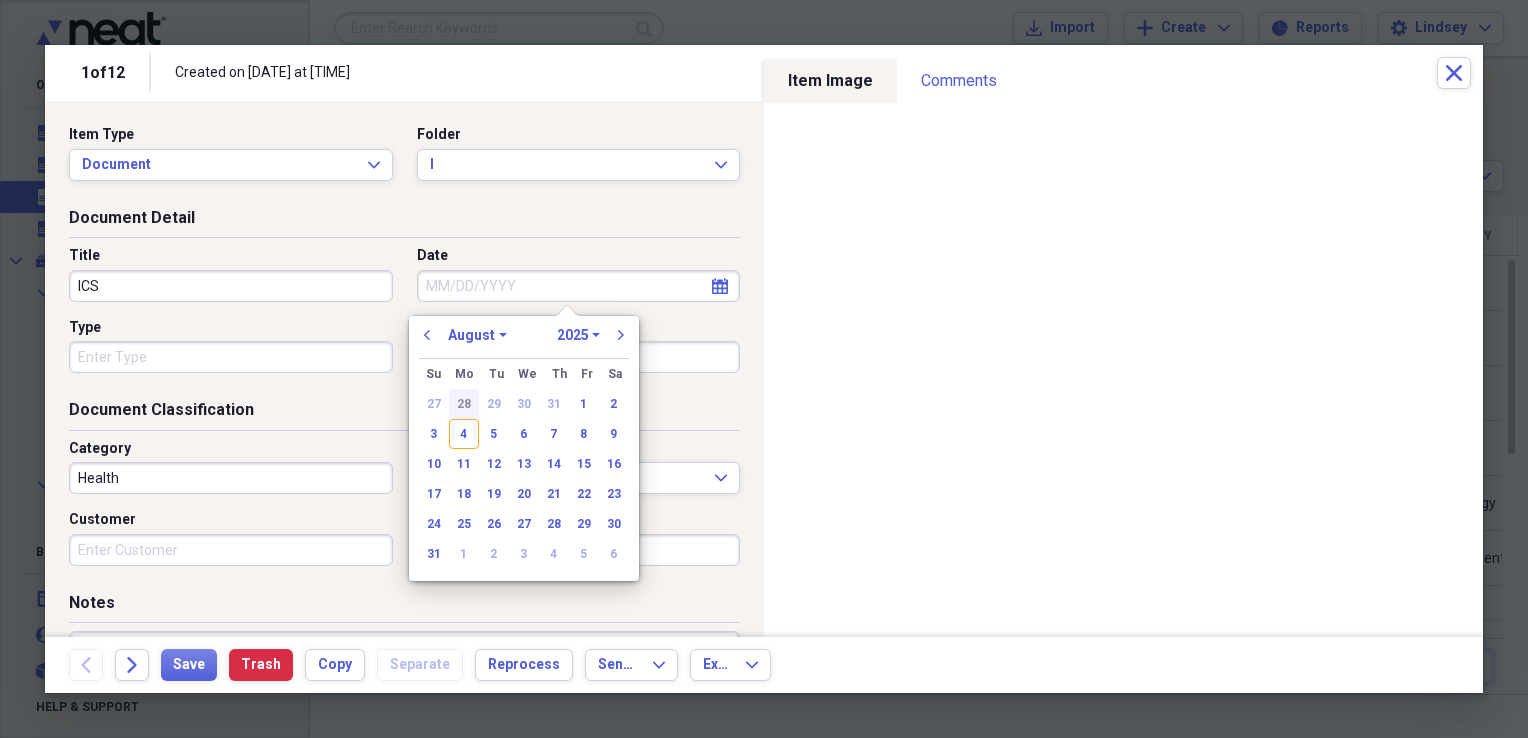 click on "28" at bounding box center (464, 404) 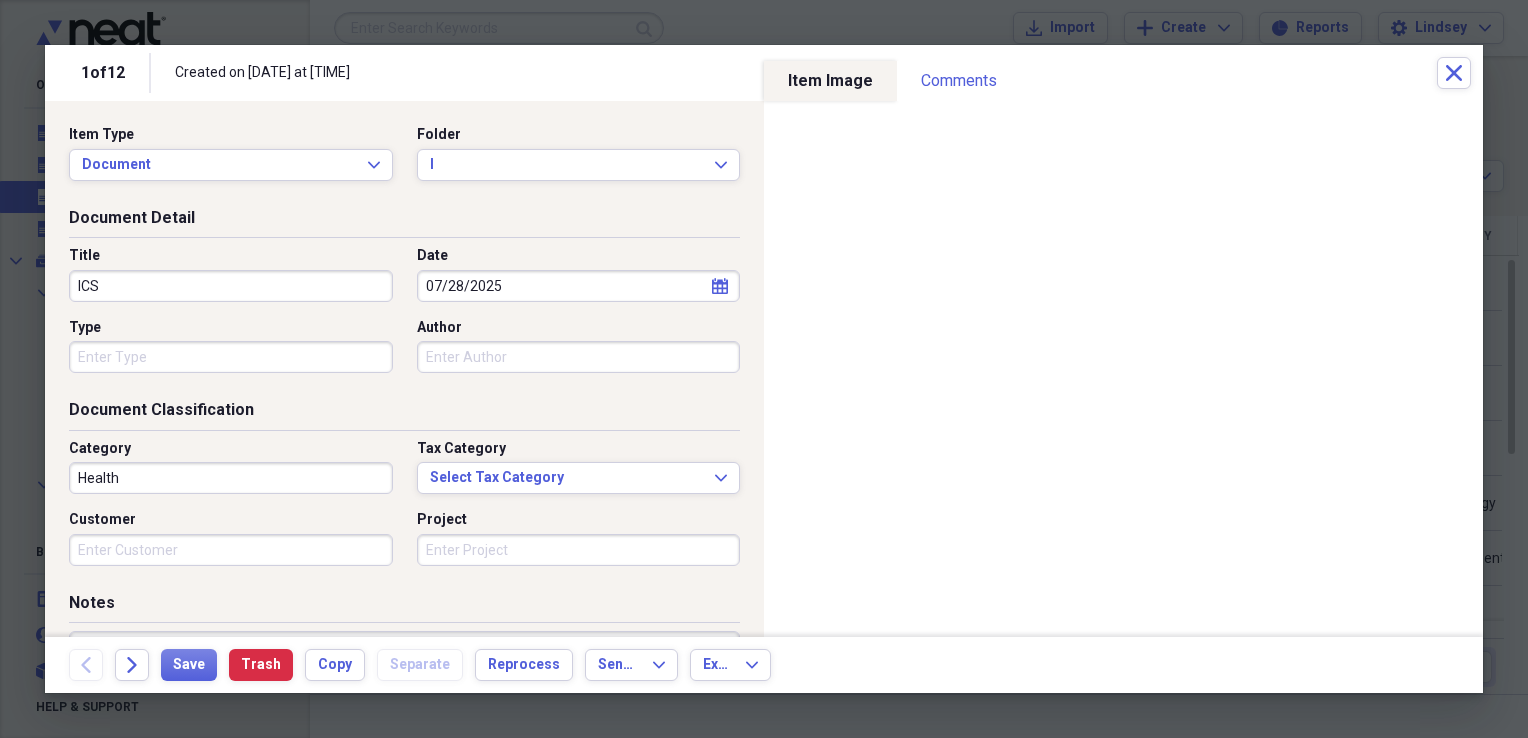 type 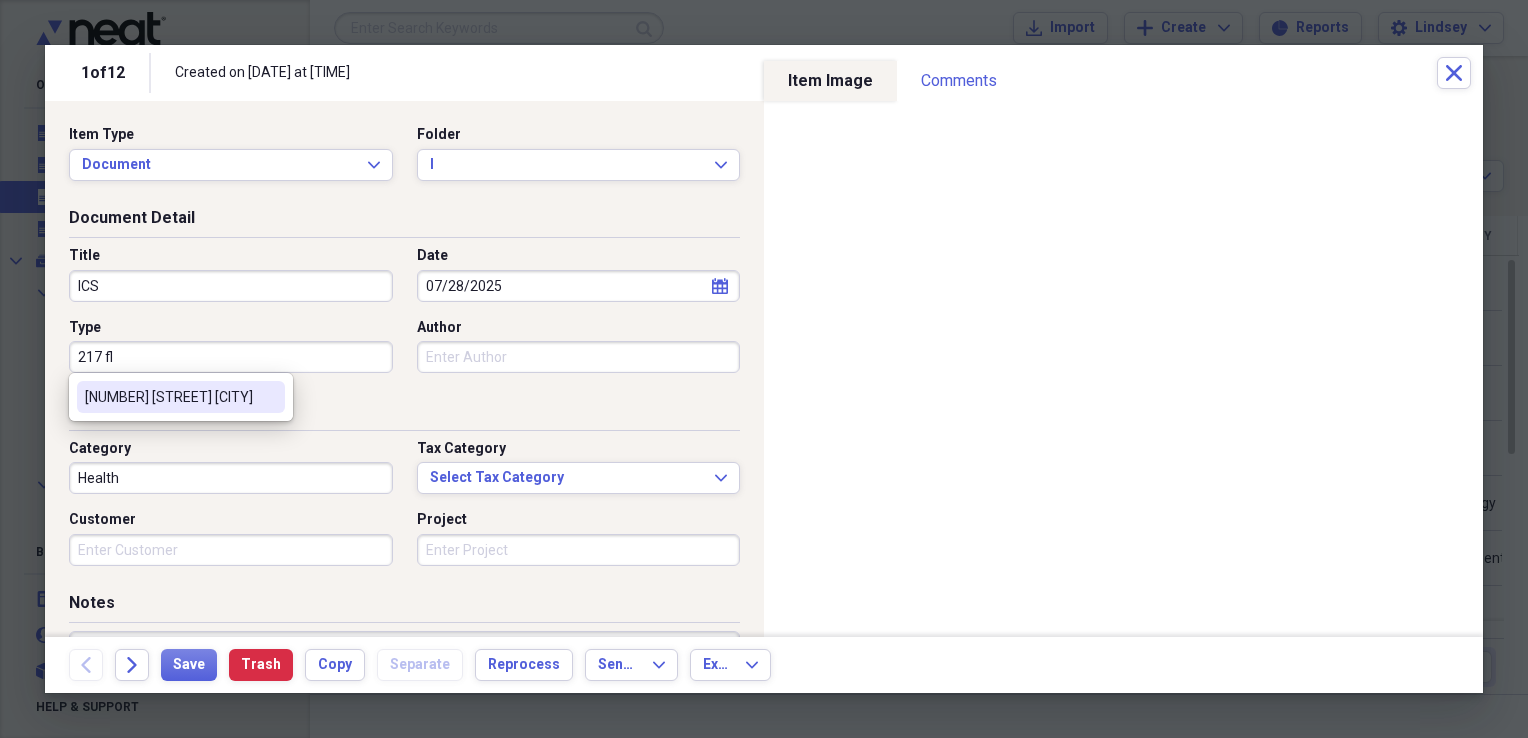 type on "[NUMBER] [STREET] dr  [CITY]" 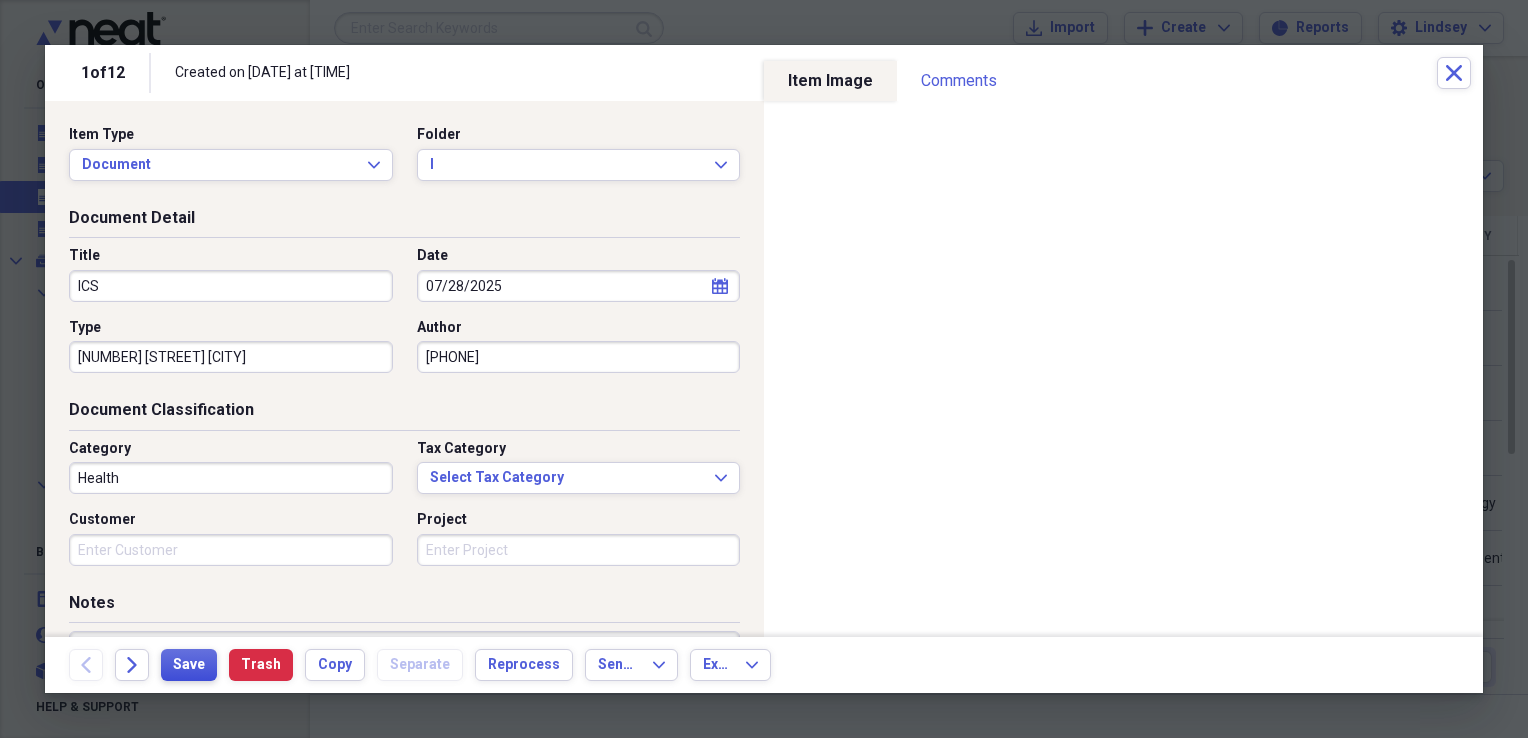 type on "9795837469" 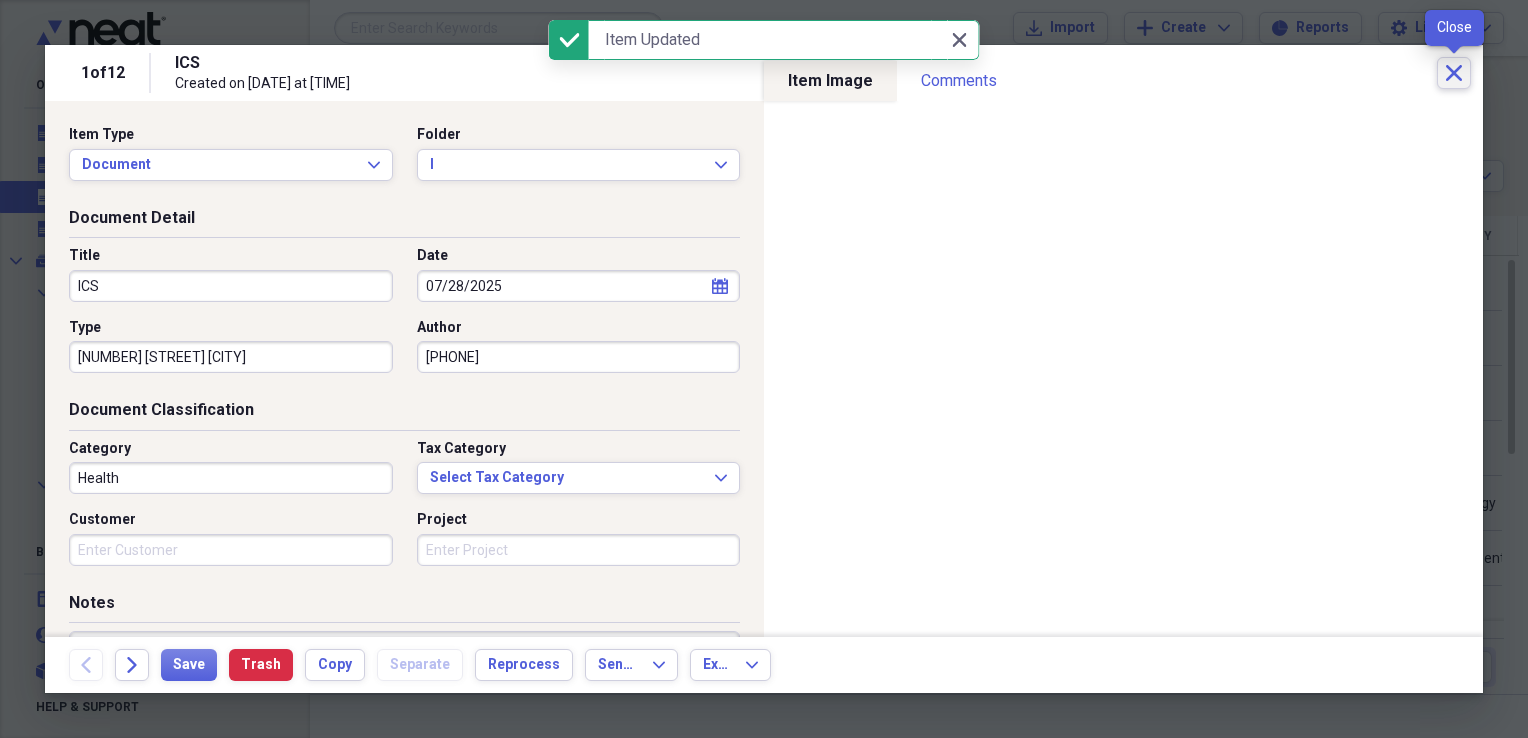 click on "Close" 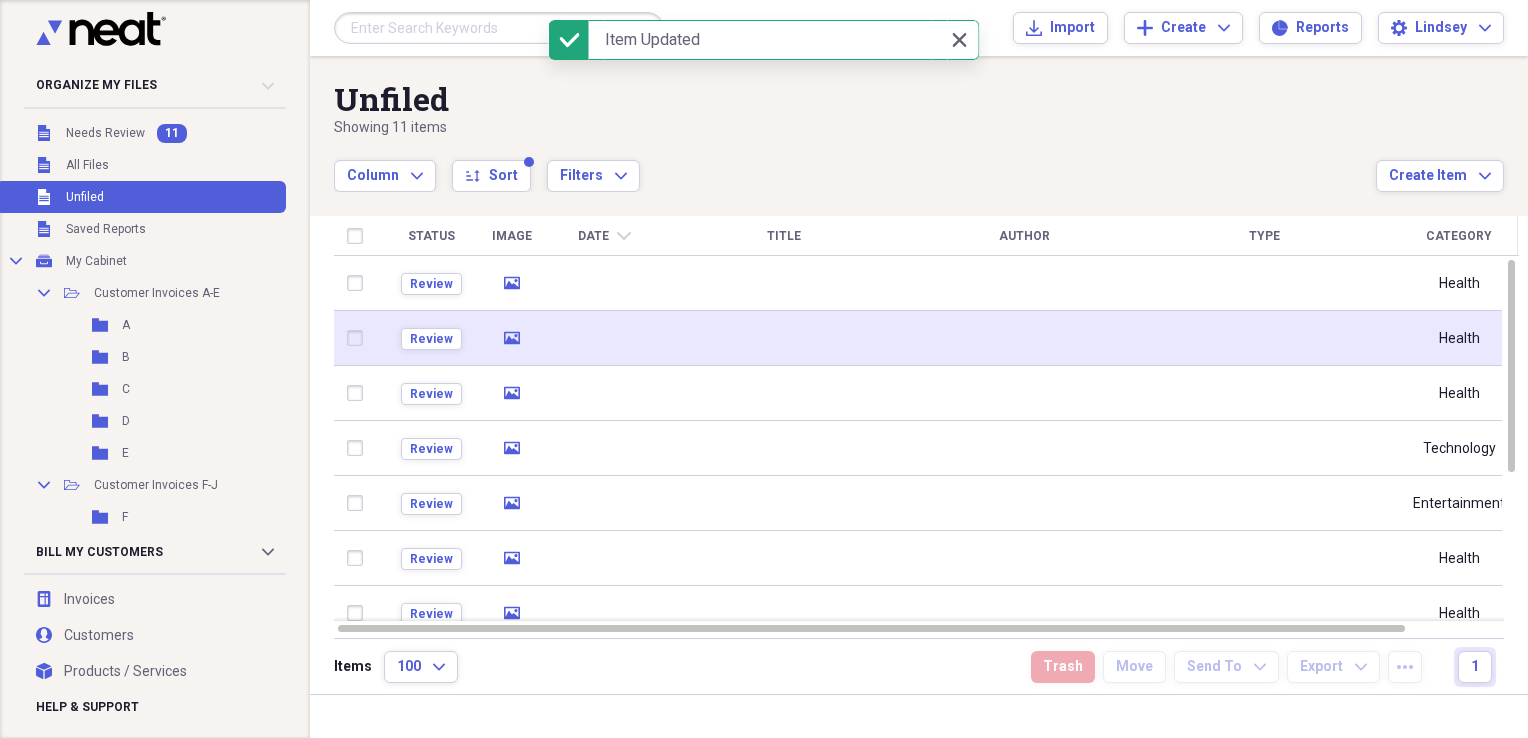 click at bounding box center (784, 338) 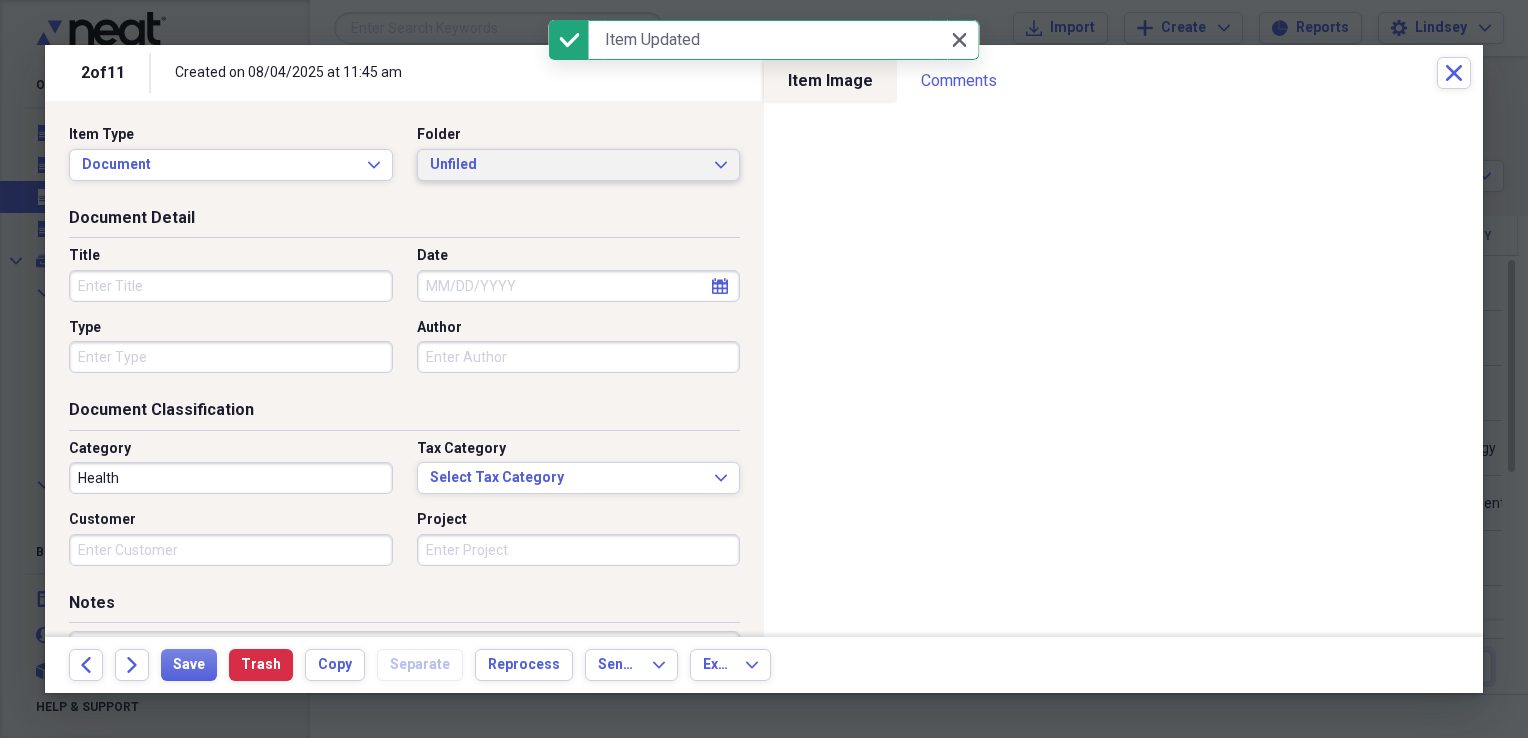 click on "Unfiled" at bounding box center [567, 165] 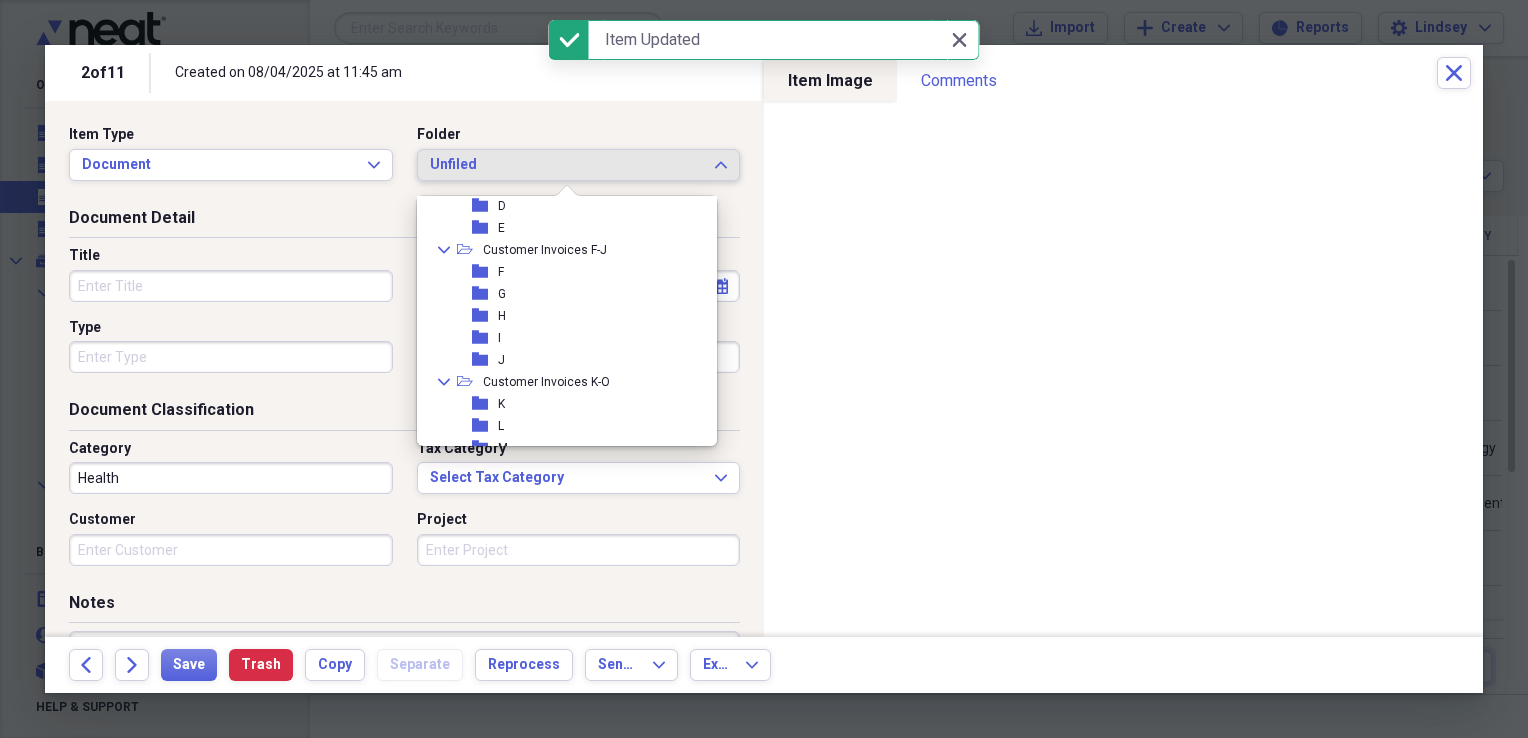 scroll, scrollTop: 200, scrollLeft: 0, axis: vertical 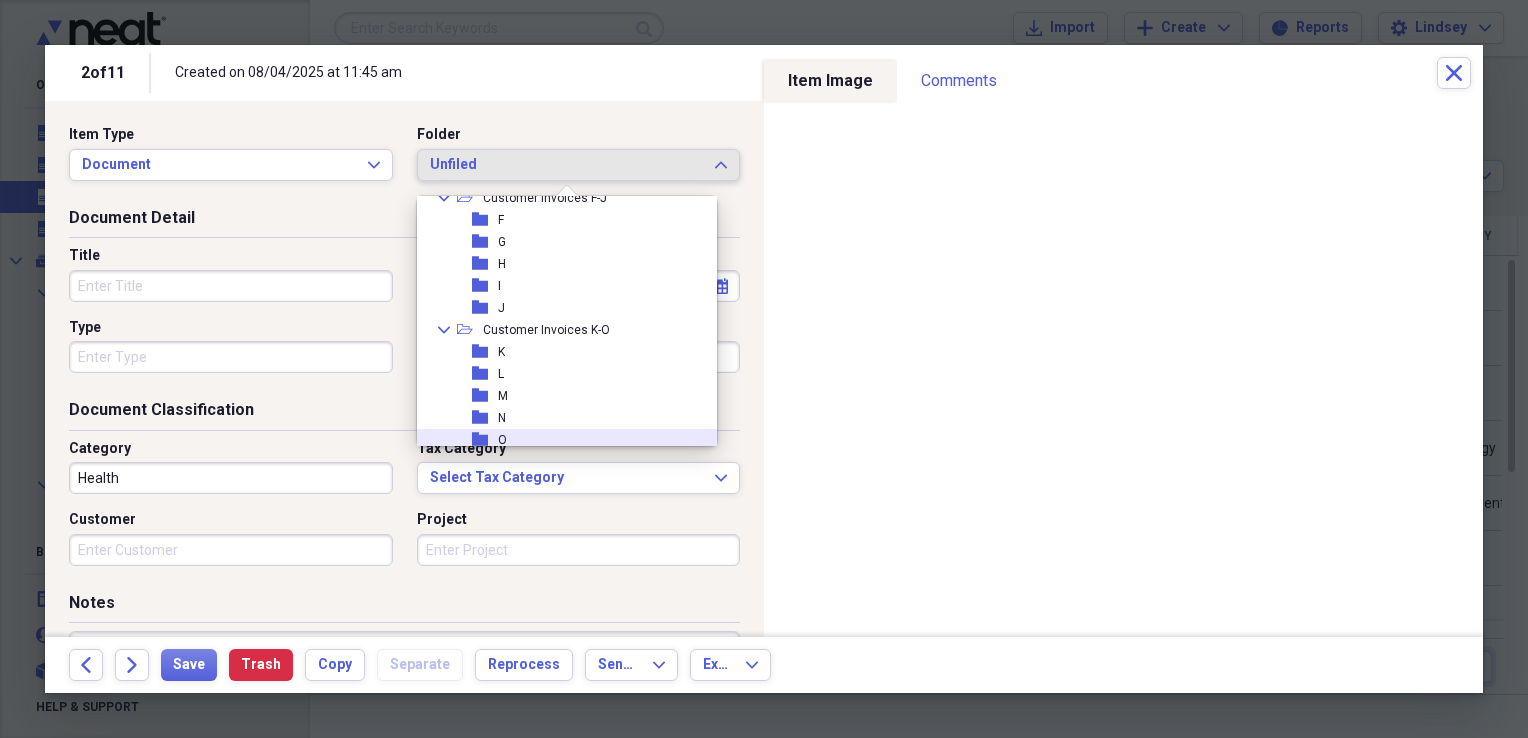 drag, startPoint x: 532, startPoint y: 436, endPoint x: 475, endPoint y: 404, distance: 65.36819 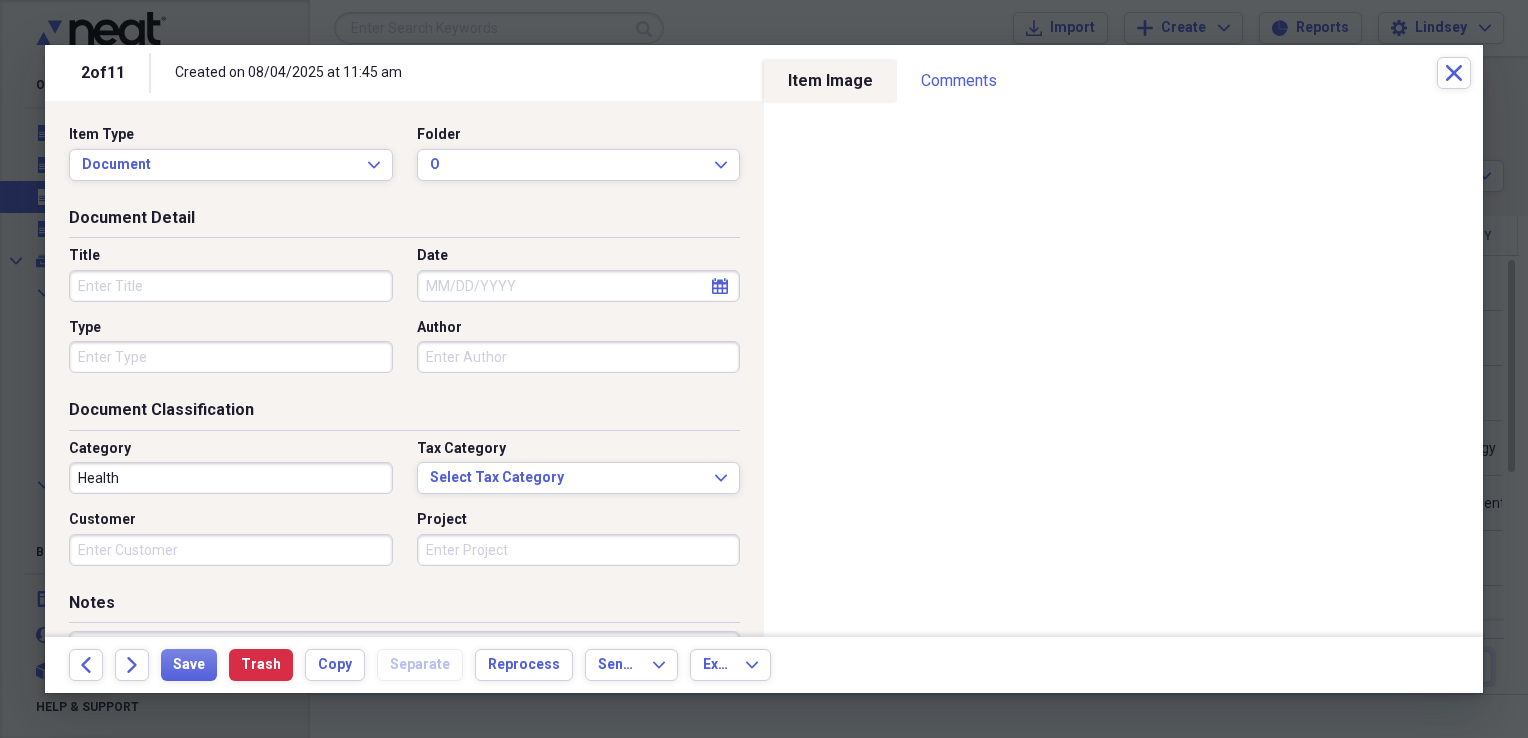 click on "Title" at bounding box center (231, 286) 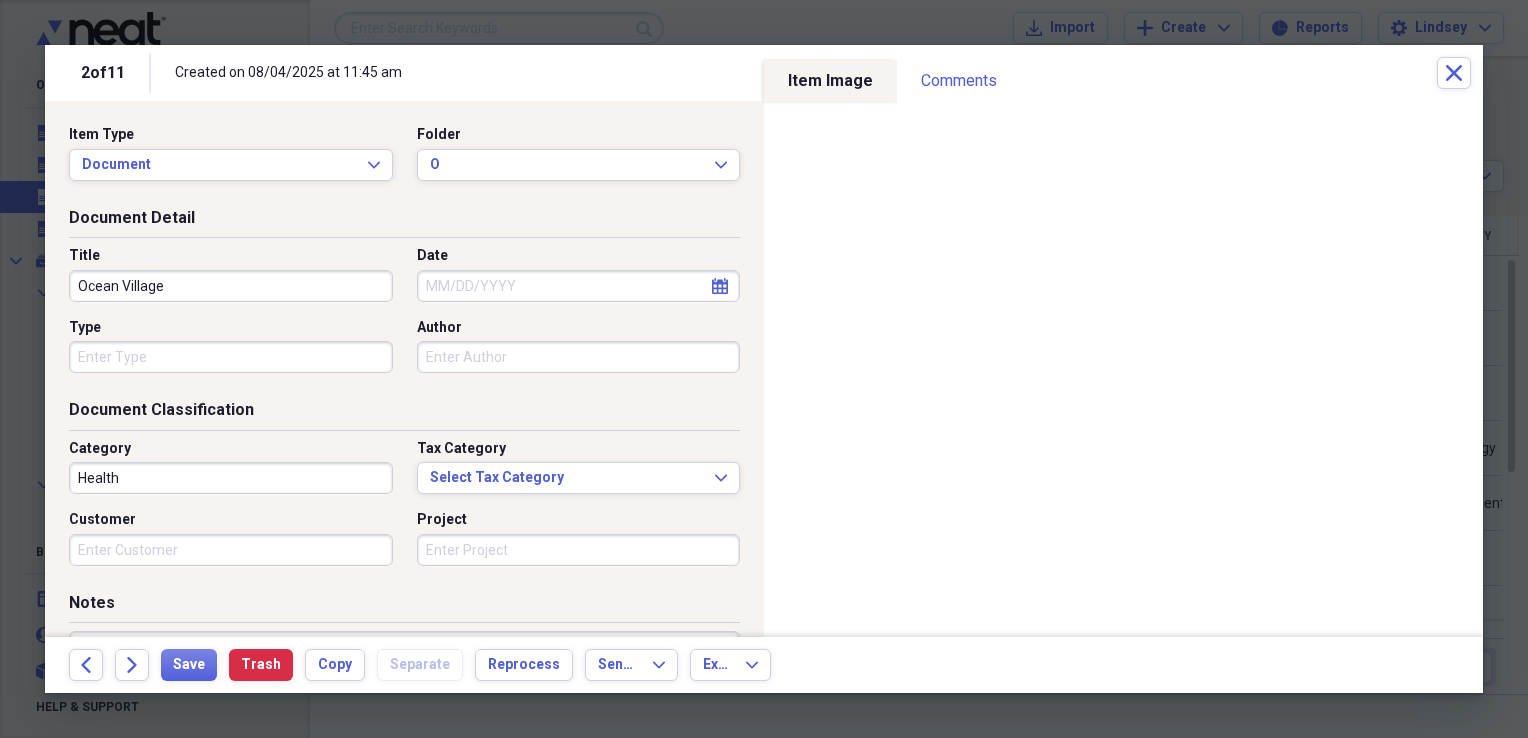 type on "Ocean Village" 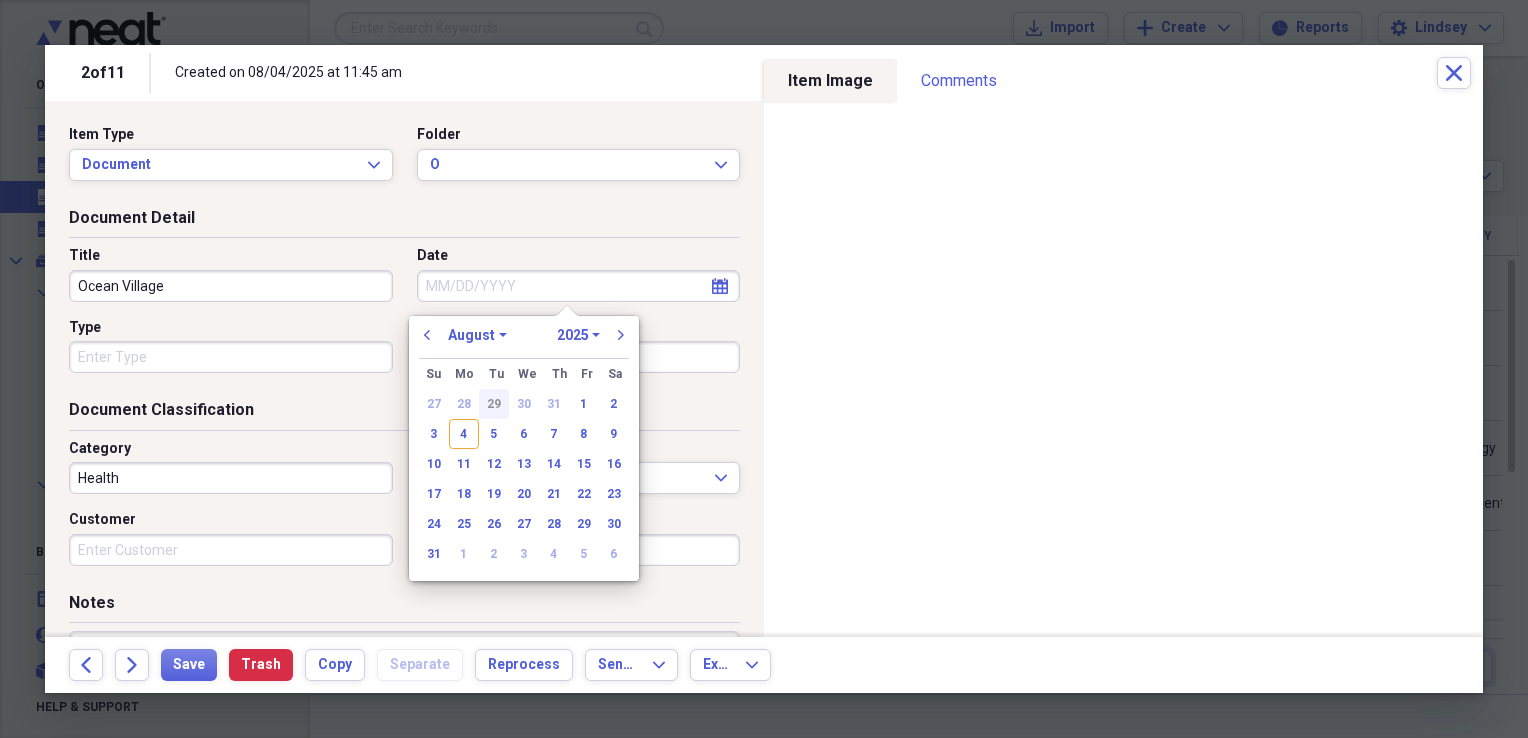 click on "29" at bounding box center [494, 404] 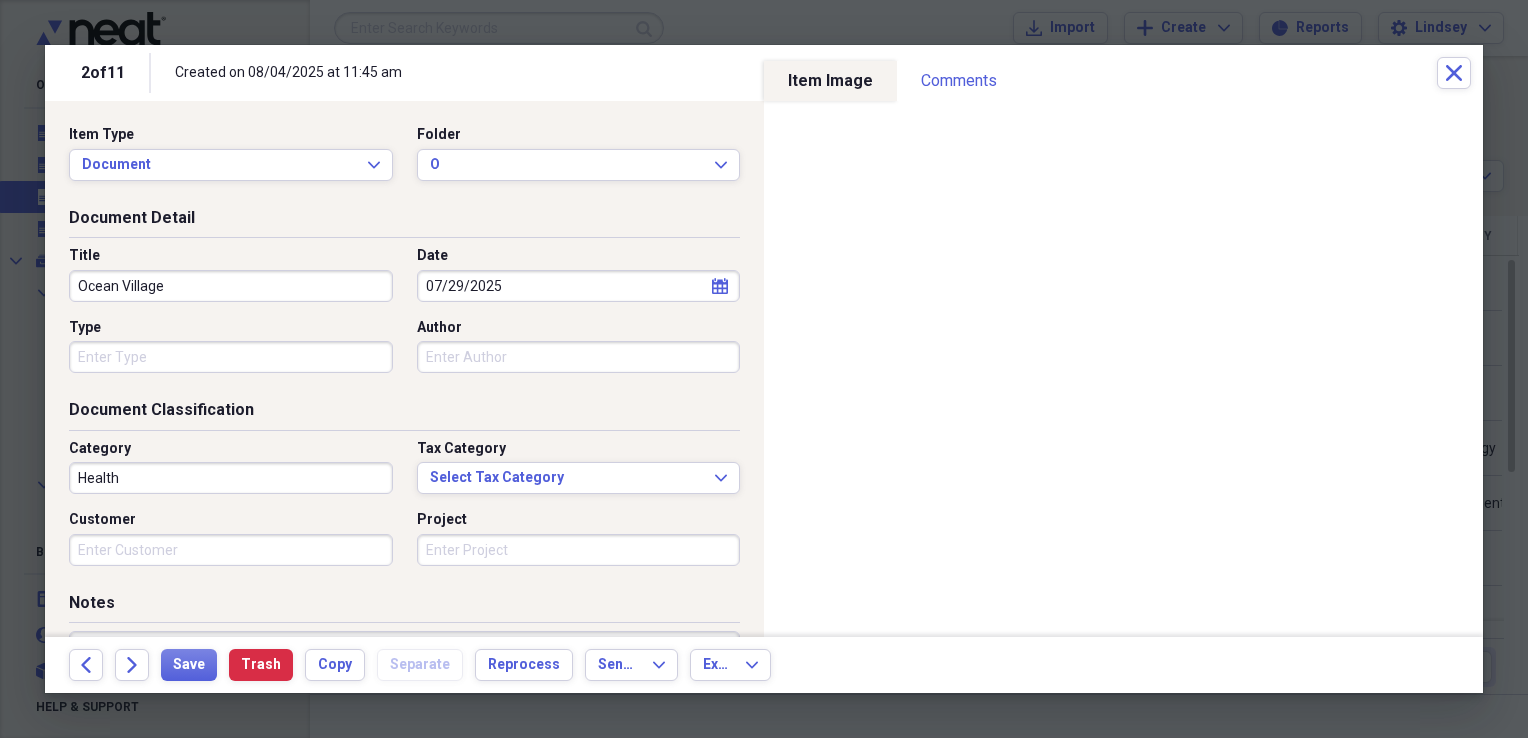 type 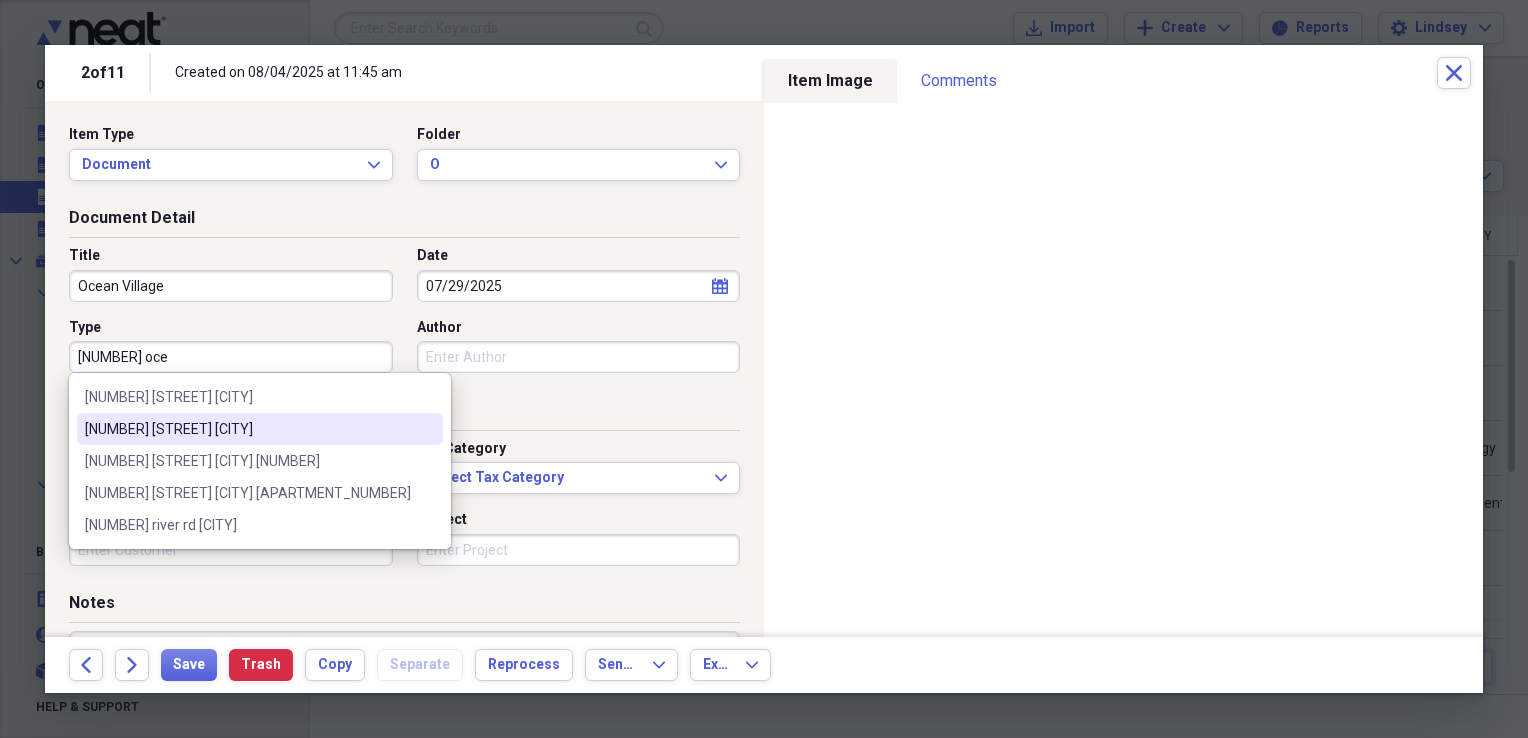type on "[NUMBER] [STREET] [CITY]" 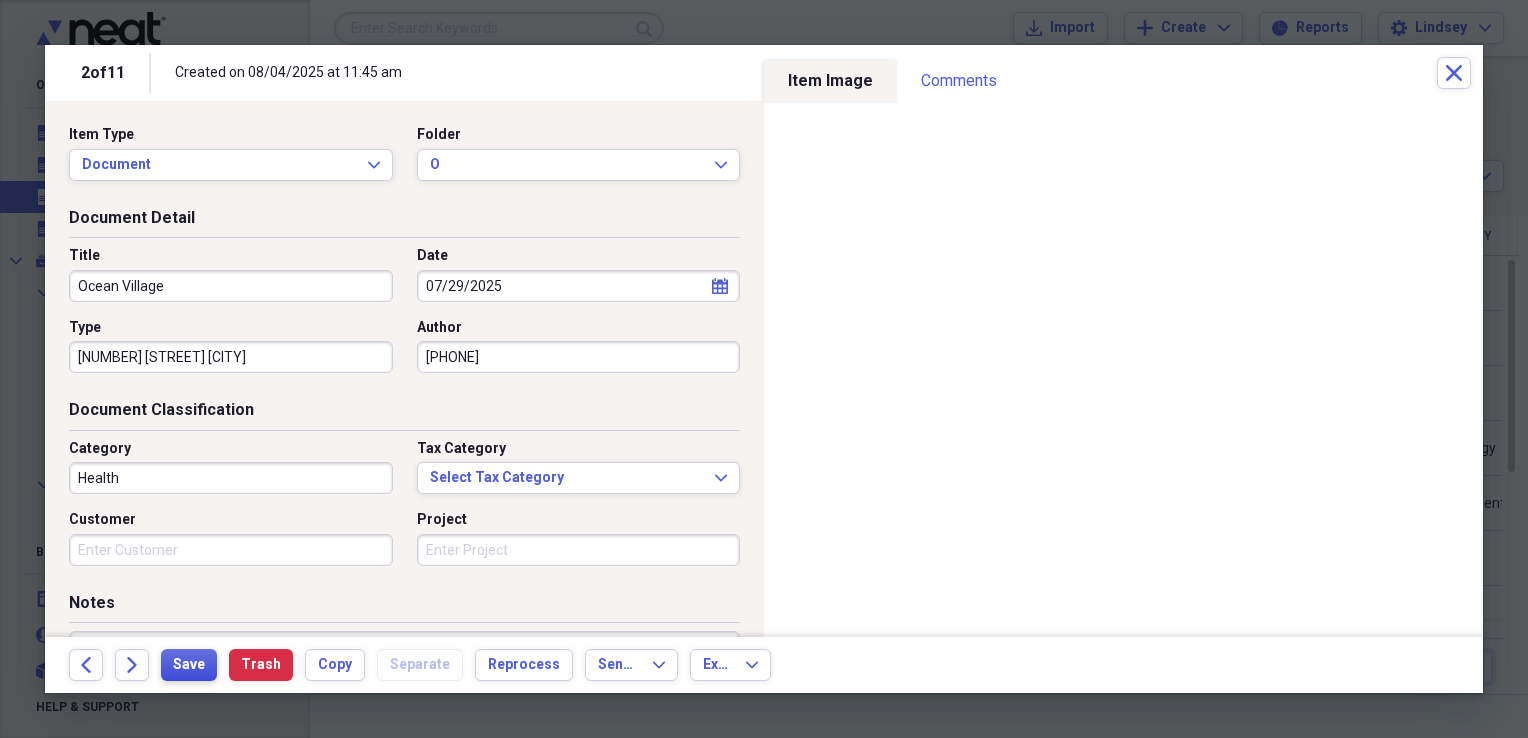 type on "2813447778" 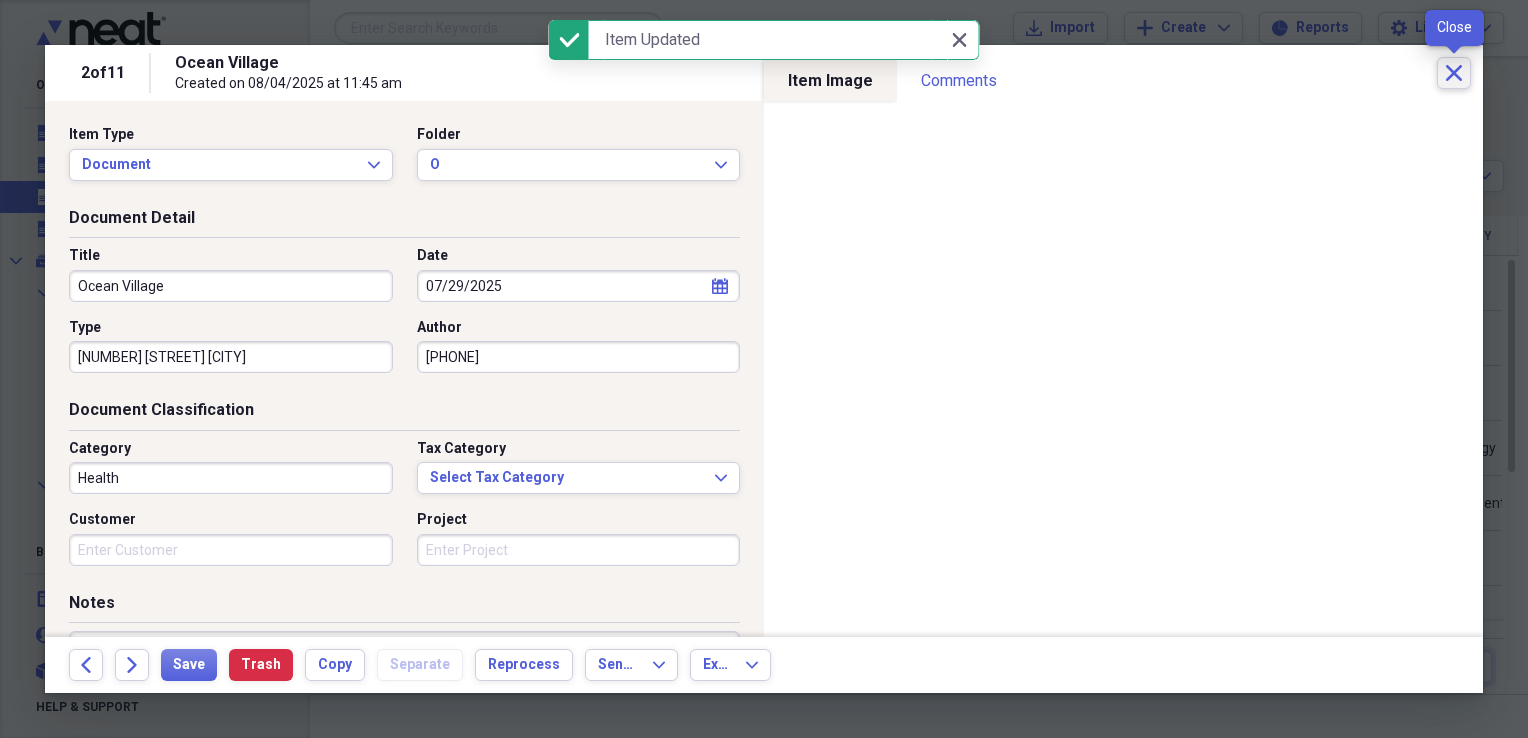 click 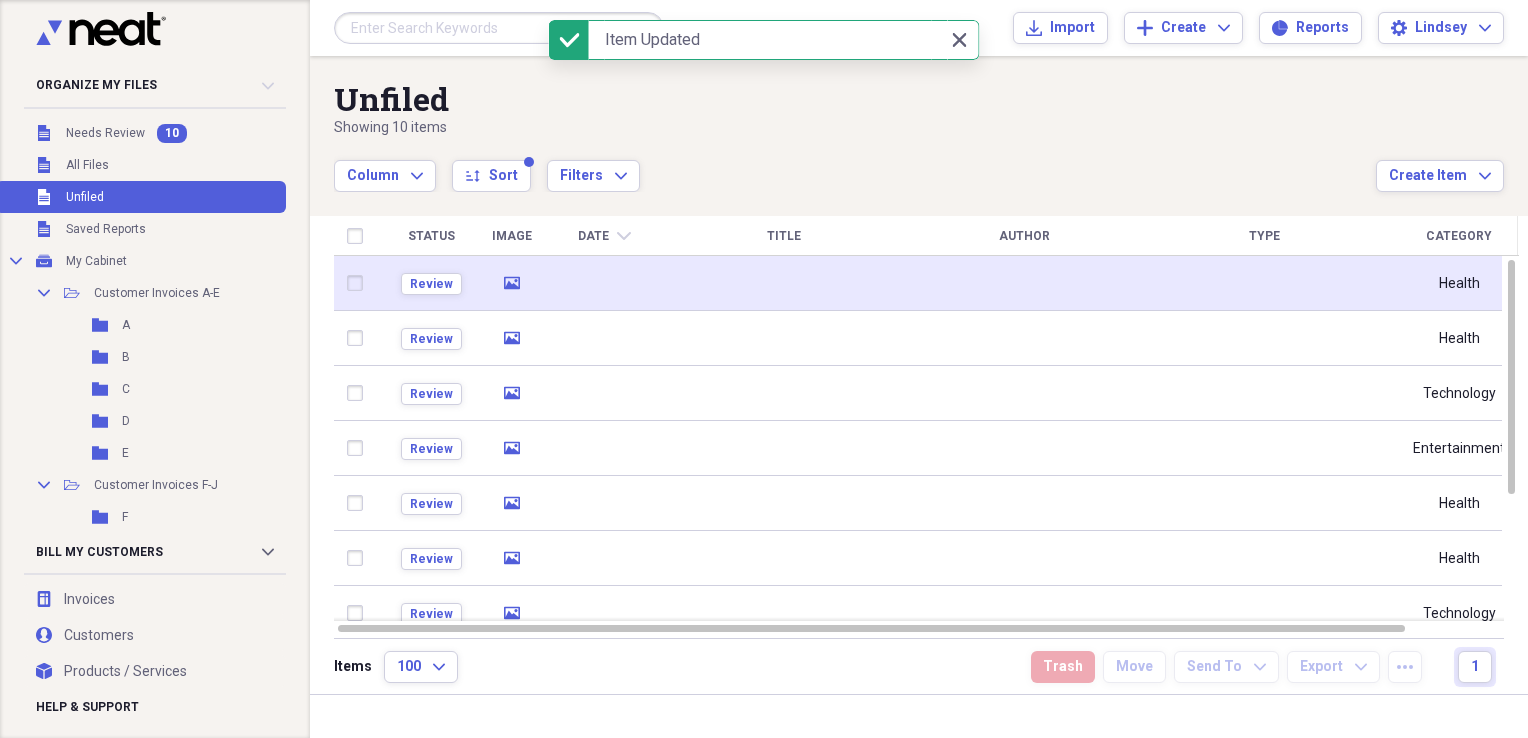 click at bounding box center (784, 283) 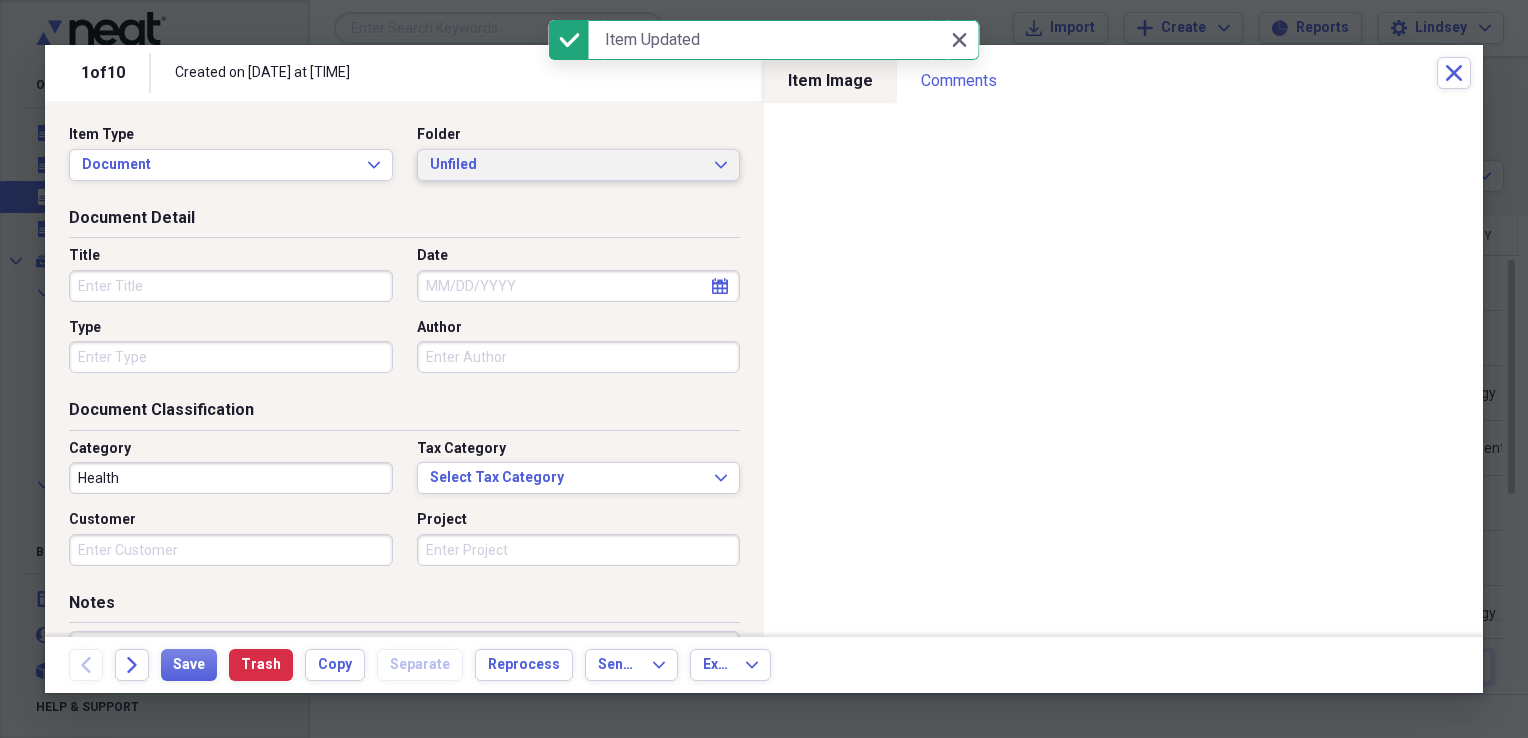click on "Unfiled" at bounding box center [567, 165] 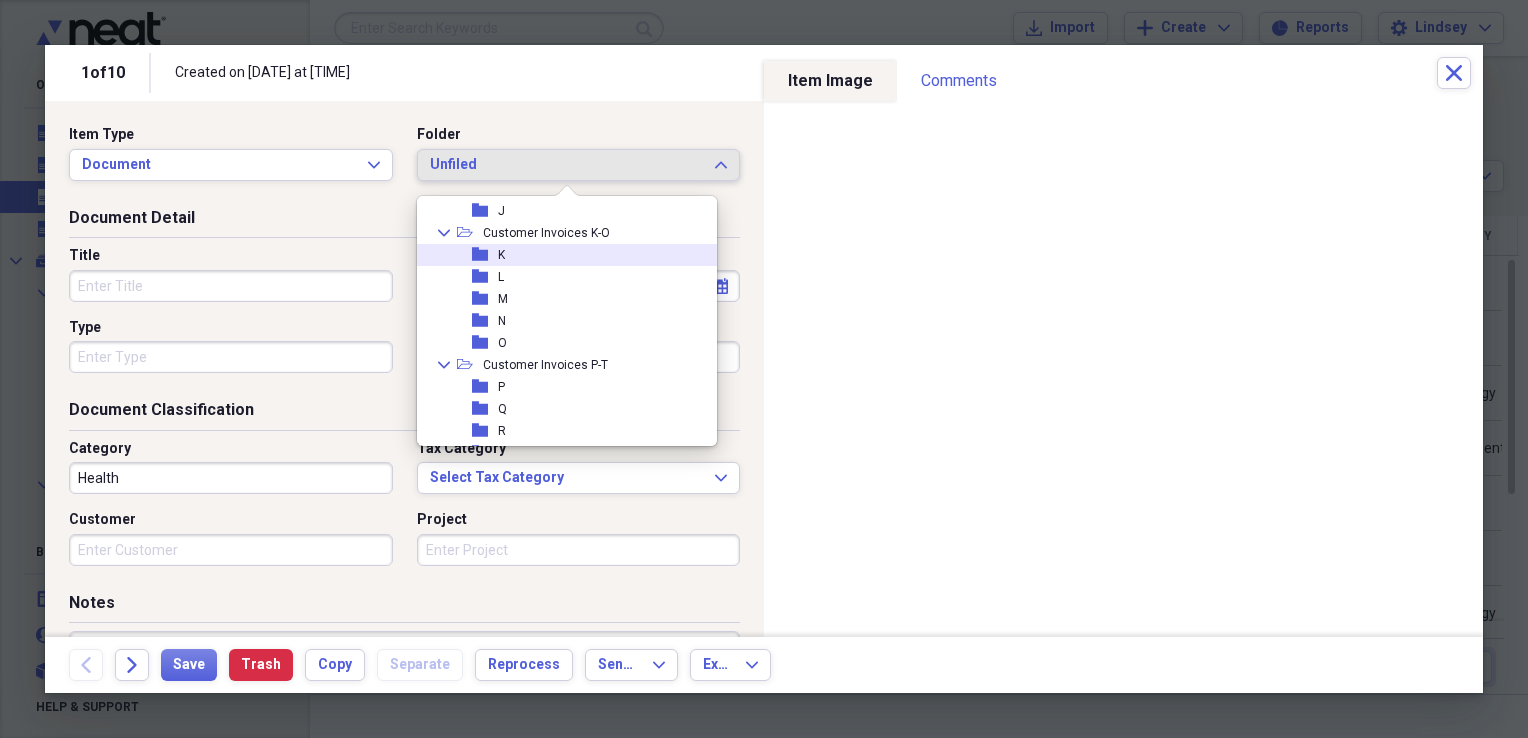 scroll, scrollTop: 300, scrollLeft: 0, axis: vertical 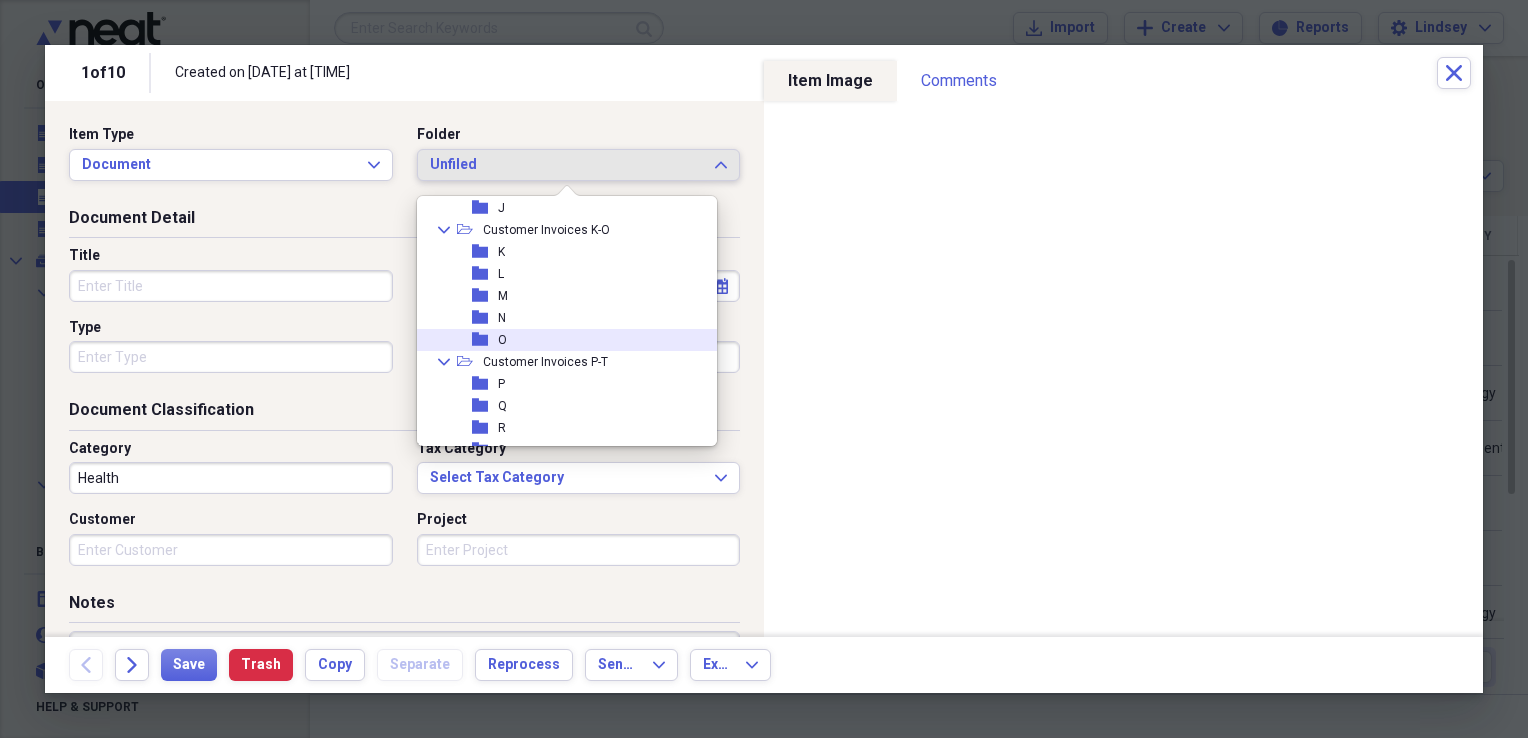 click on "folder O" at bounding box center (559, 340) 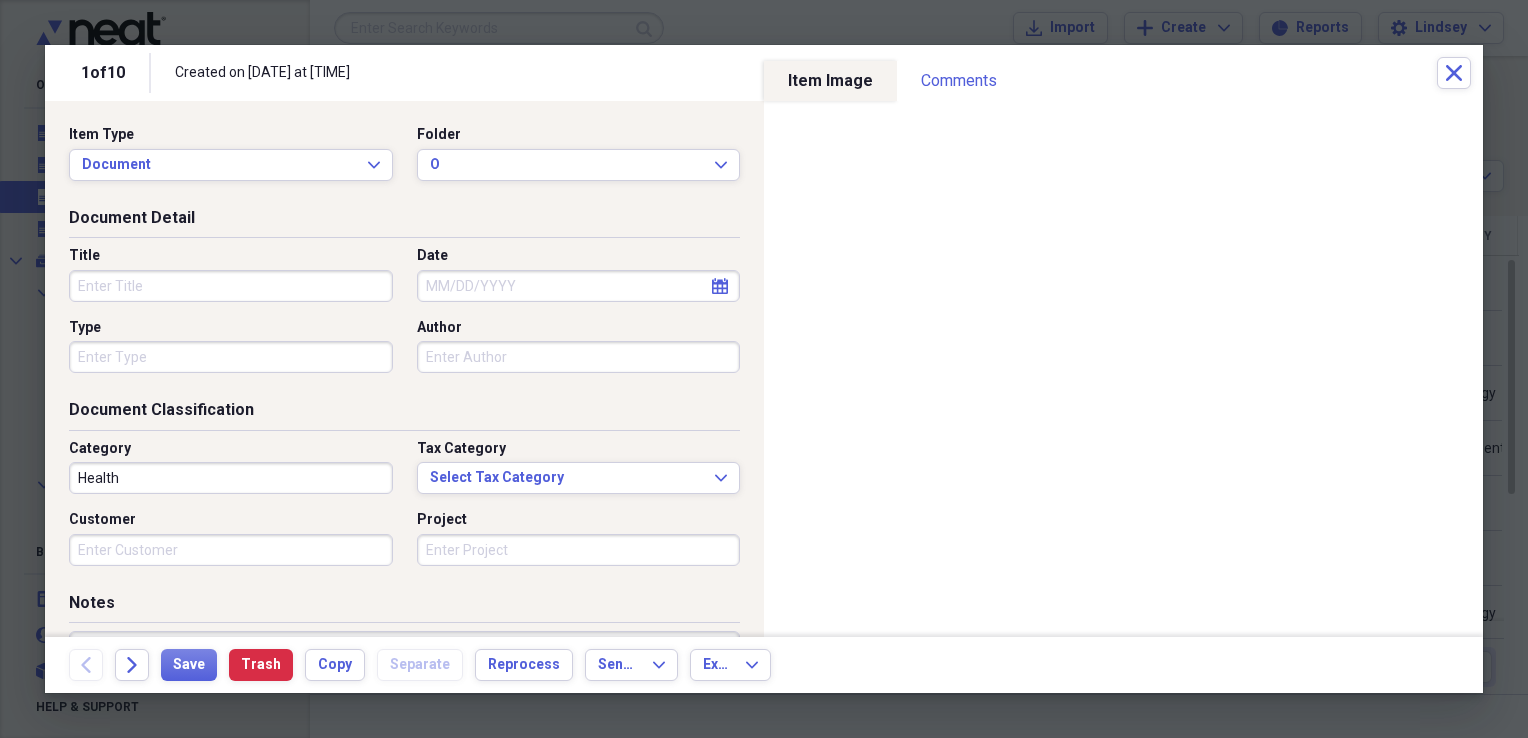 click on "Title" at bounding box center (231, 286) 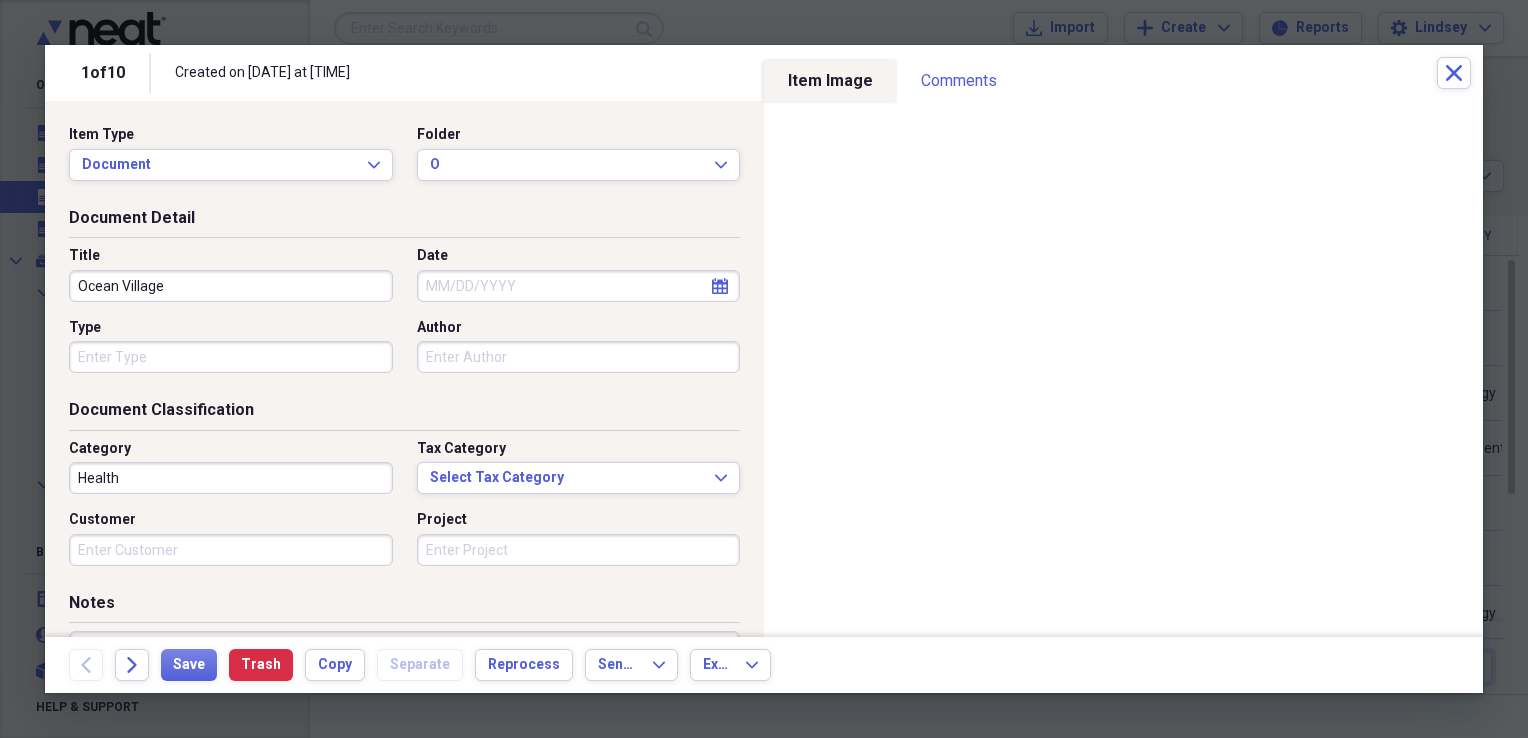 type on "Ocean Village" 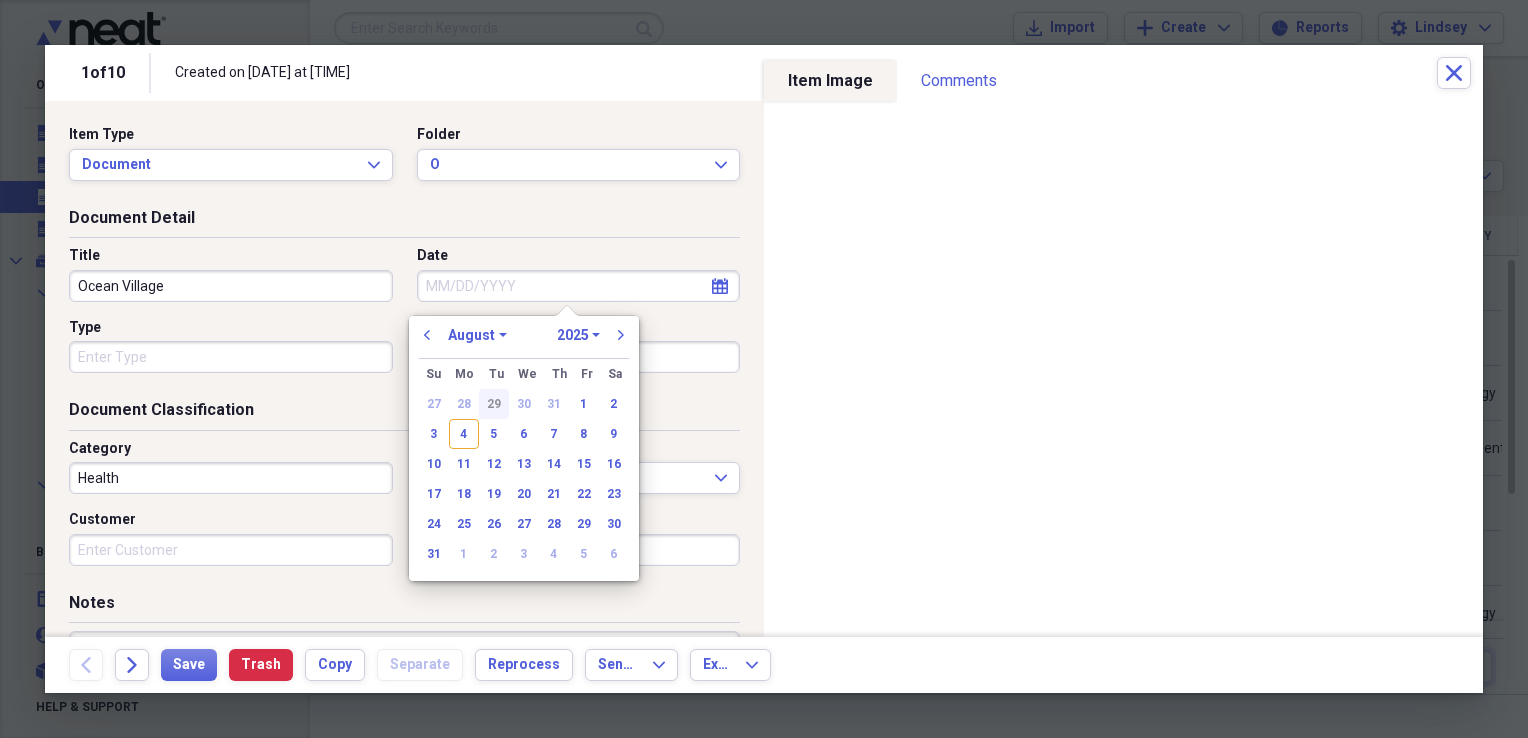click on "29" at bounding box center (494, 404) 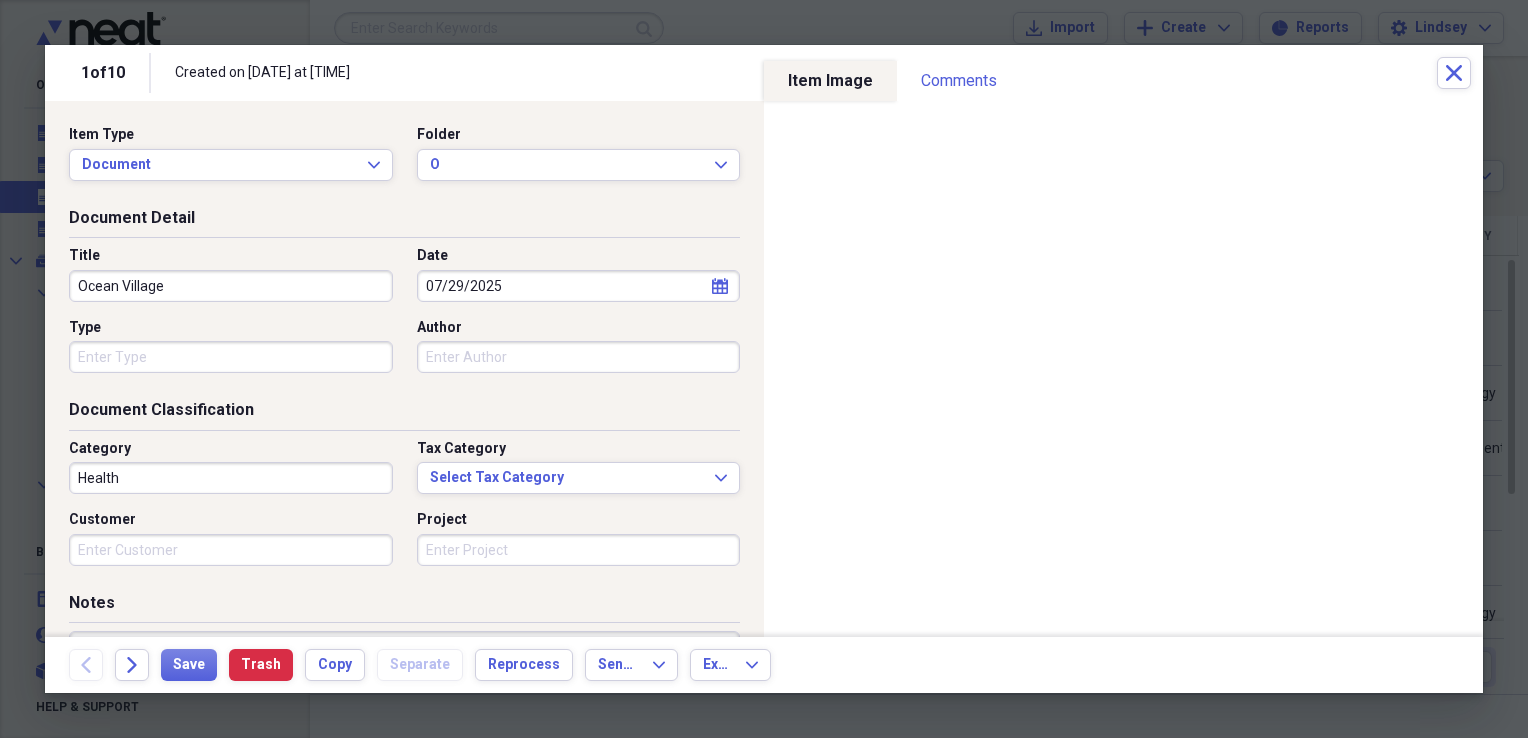 type 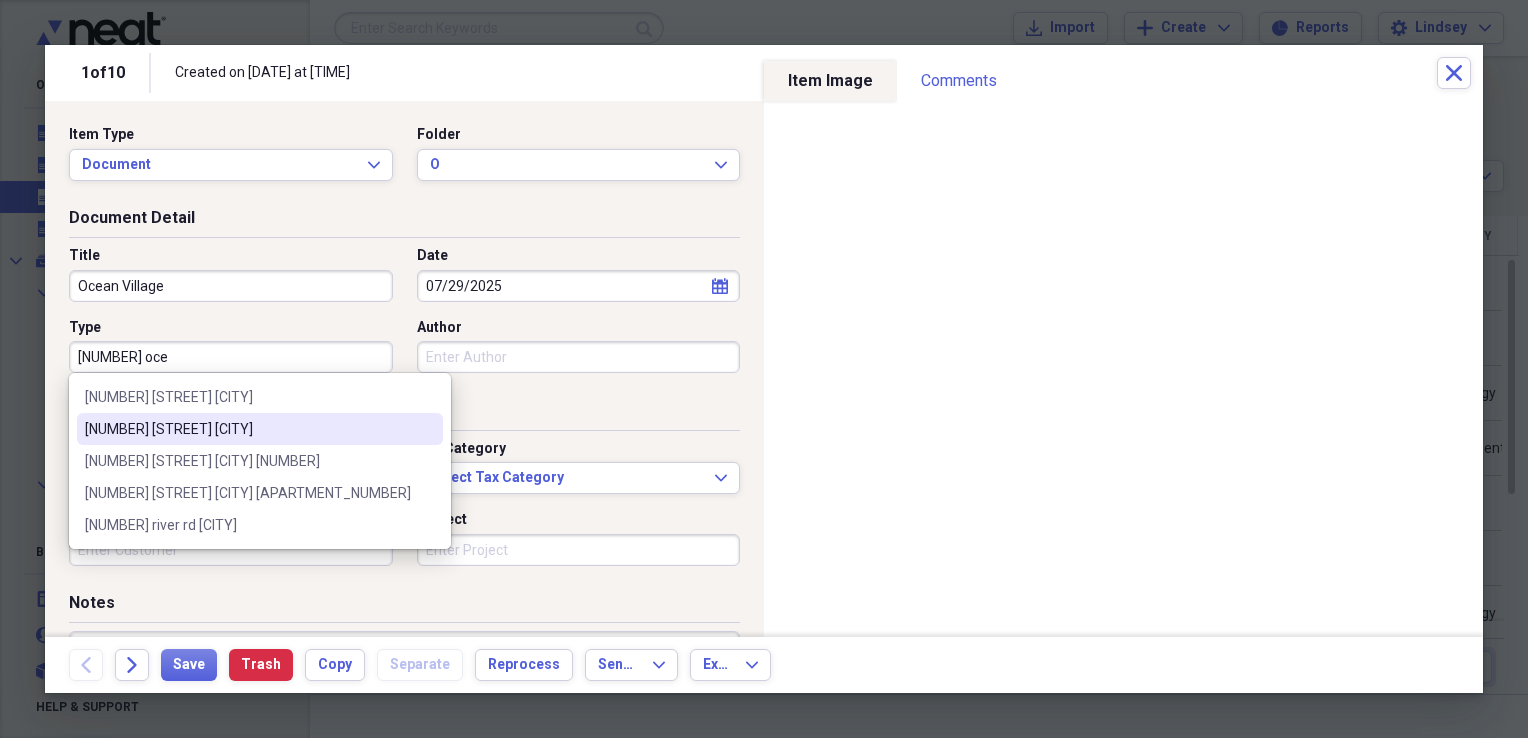 type on "[NUMBER] [STREET] [CITY]" 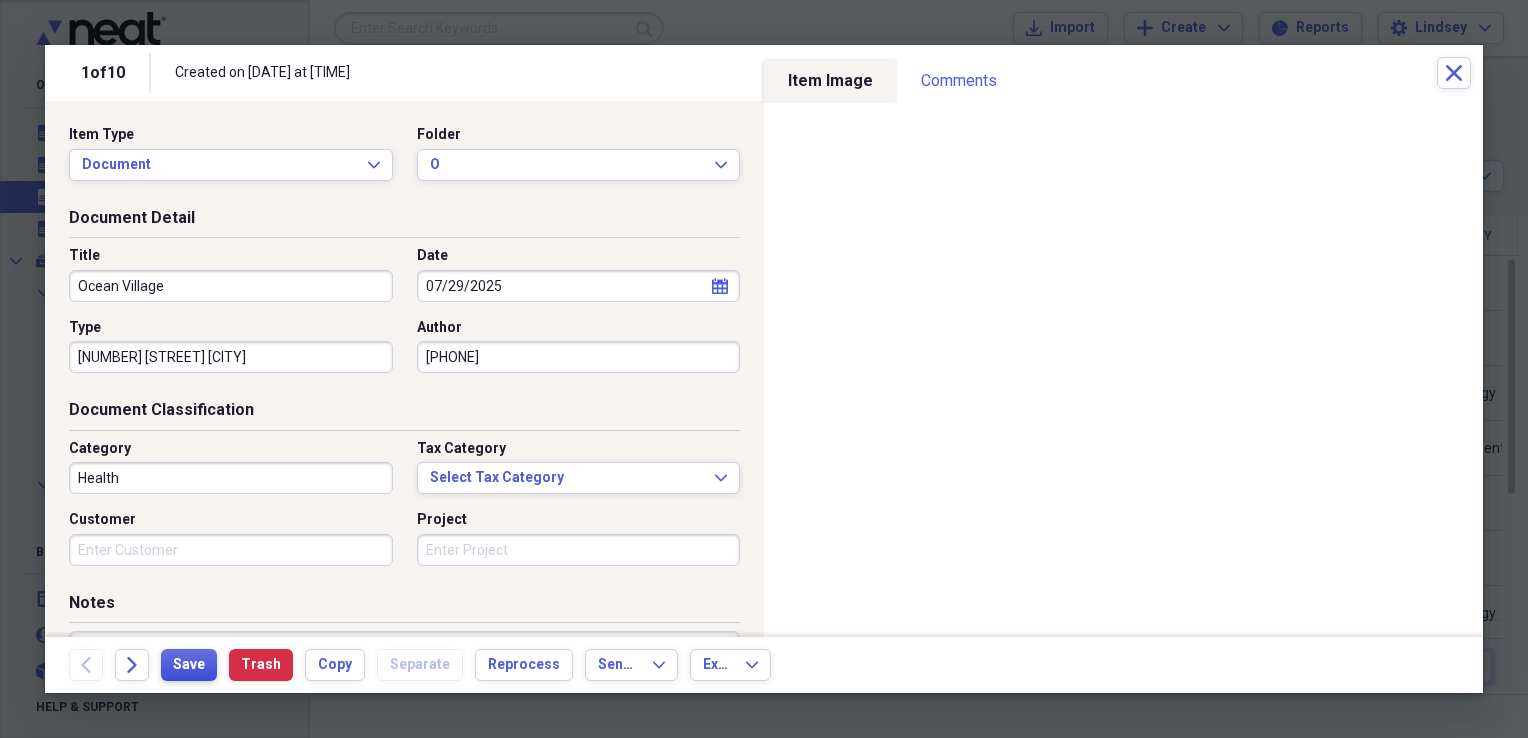type on "2813447778" 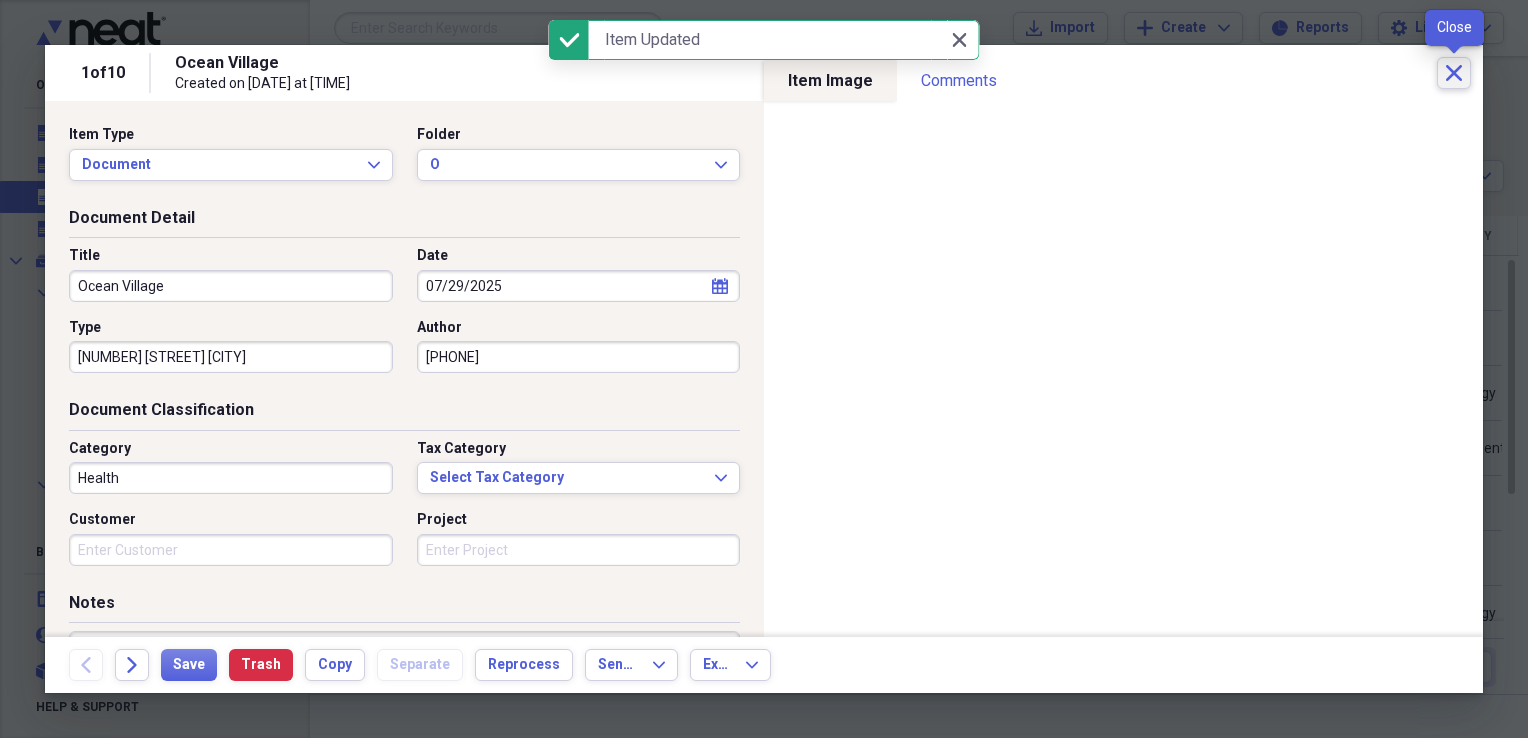 click 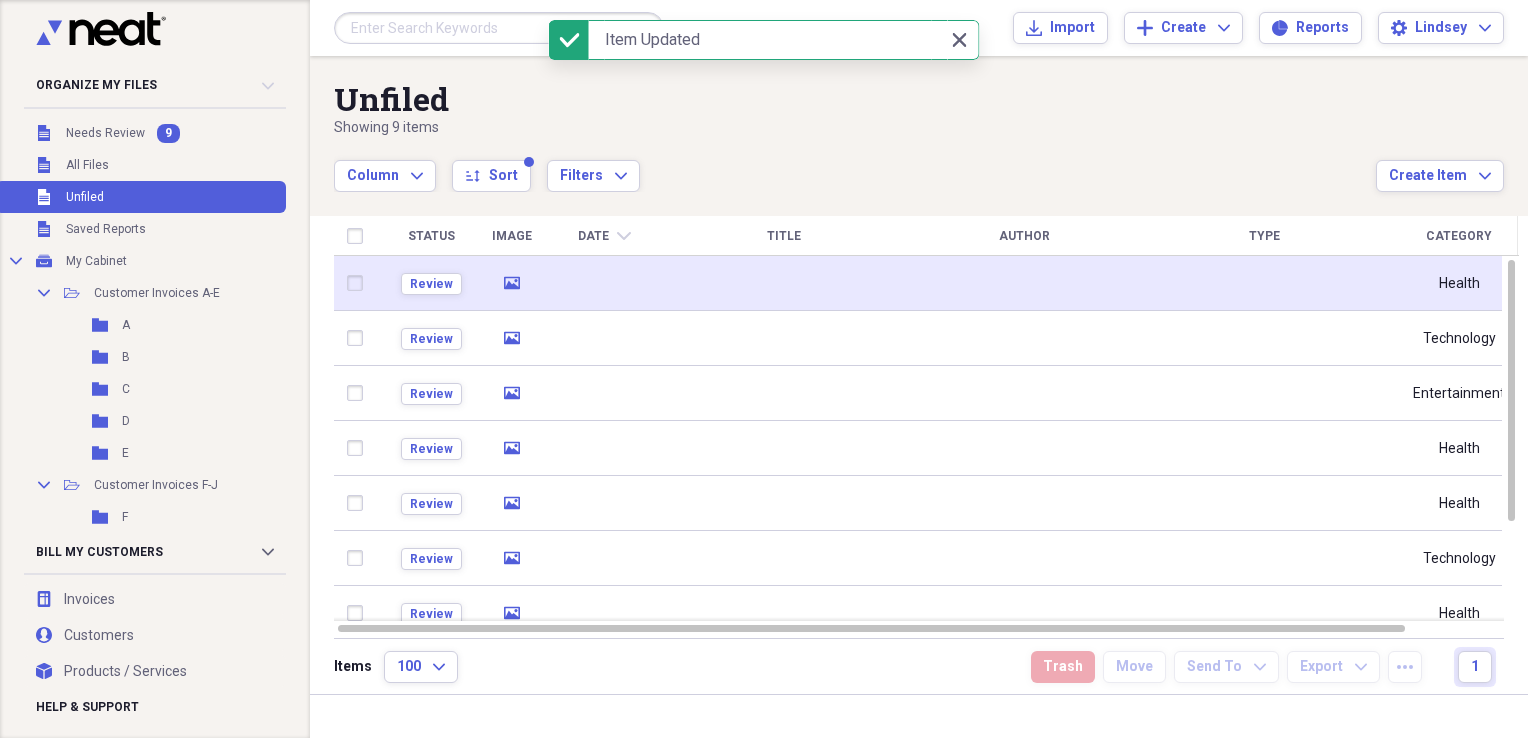 click at bounding box center [604, 283] 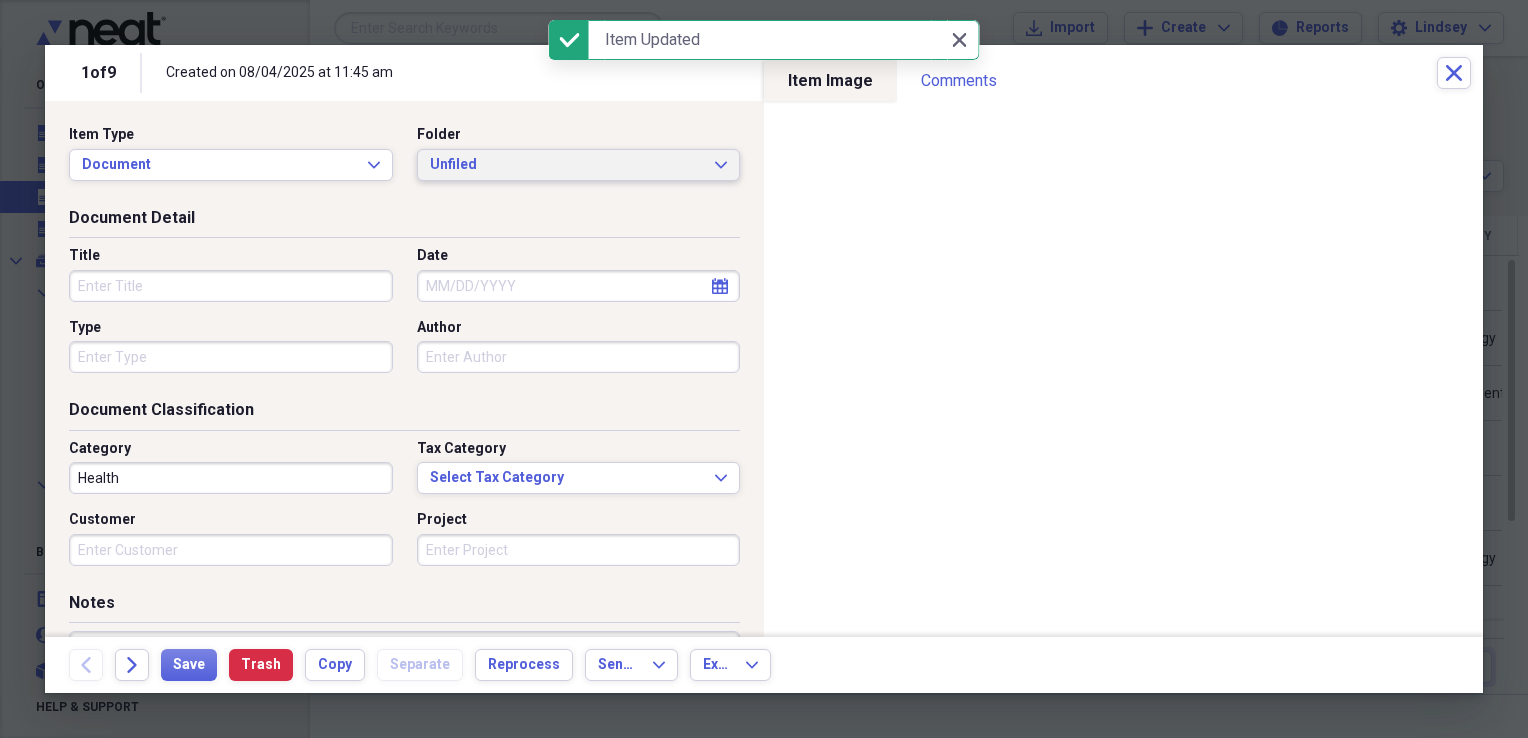 click on "Unfiled" at bounding box center (567, 165) 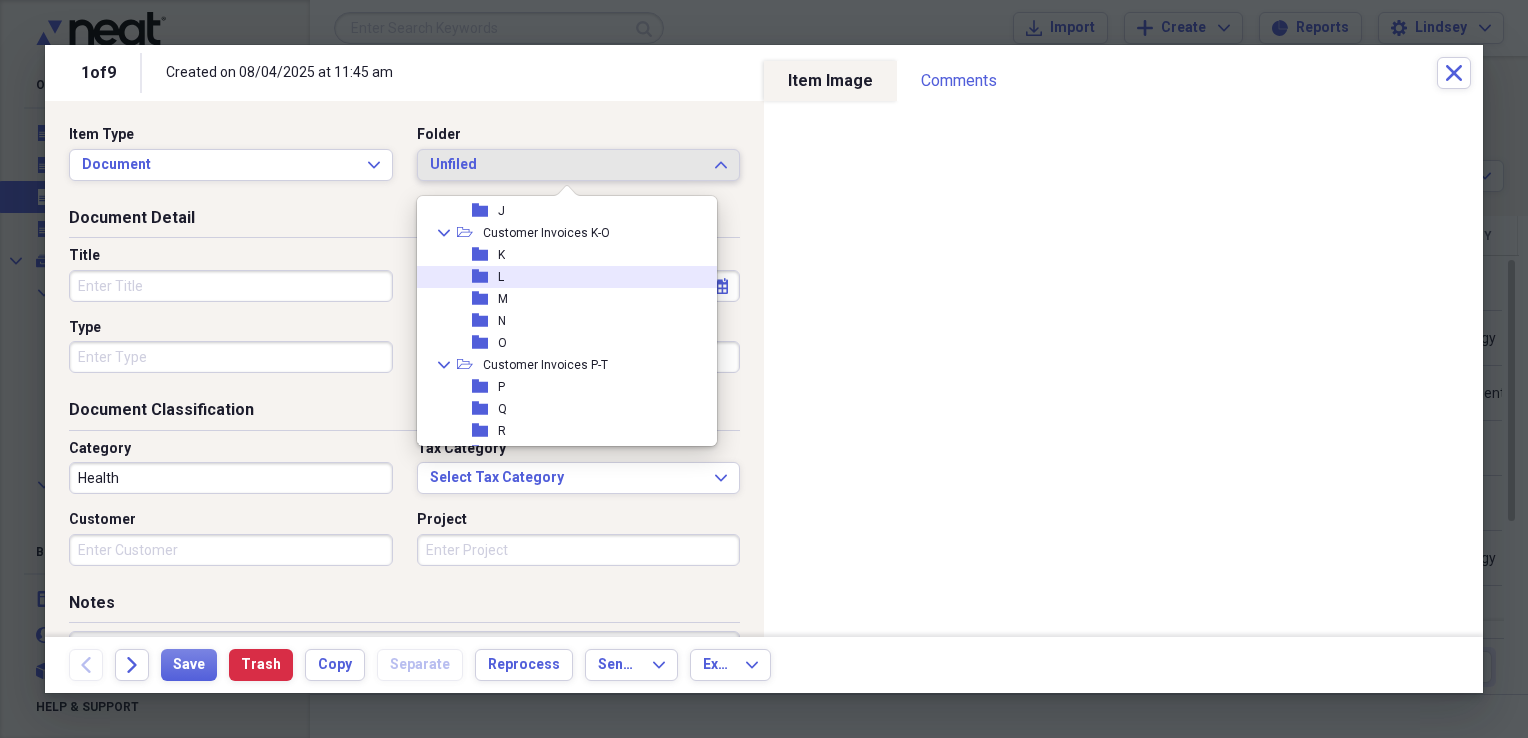 scroll, scrollTop: 300, scrollLeft: 0, axis: vertical 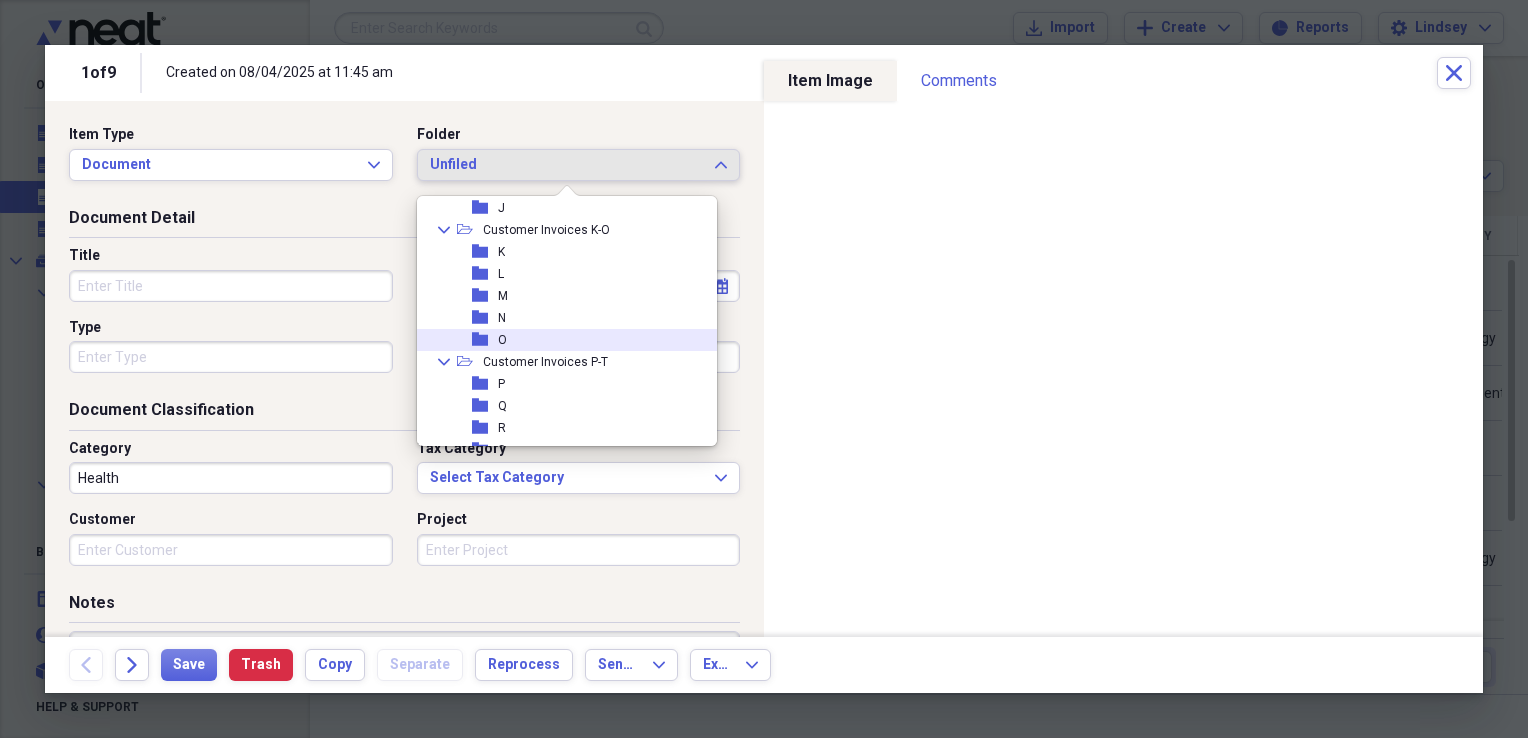 click on "folder O" at bounding box center (559, 340) 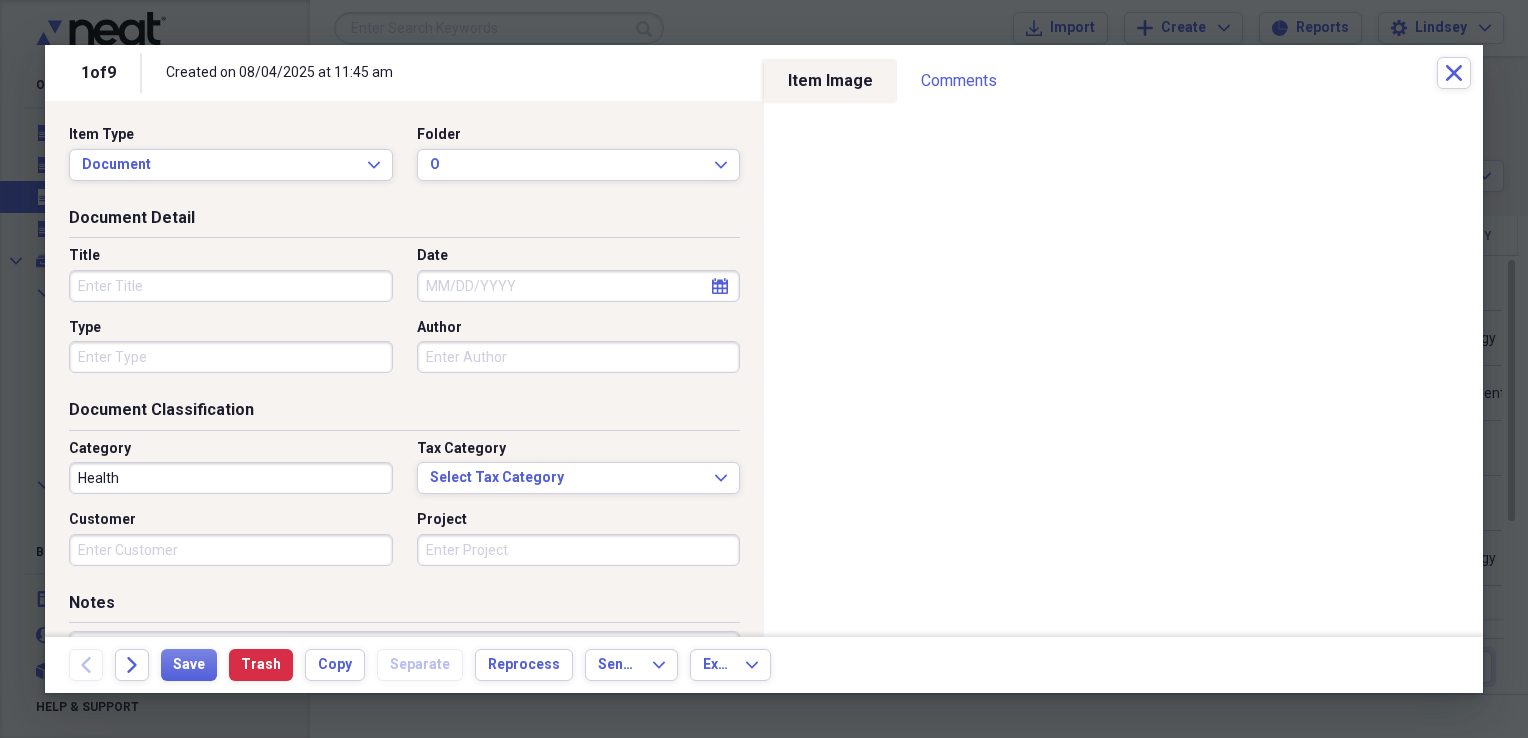 click on "Title" at bounding box center (231, 286) 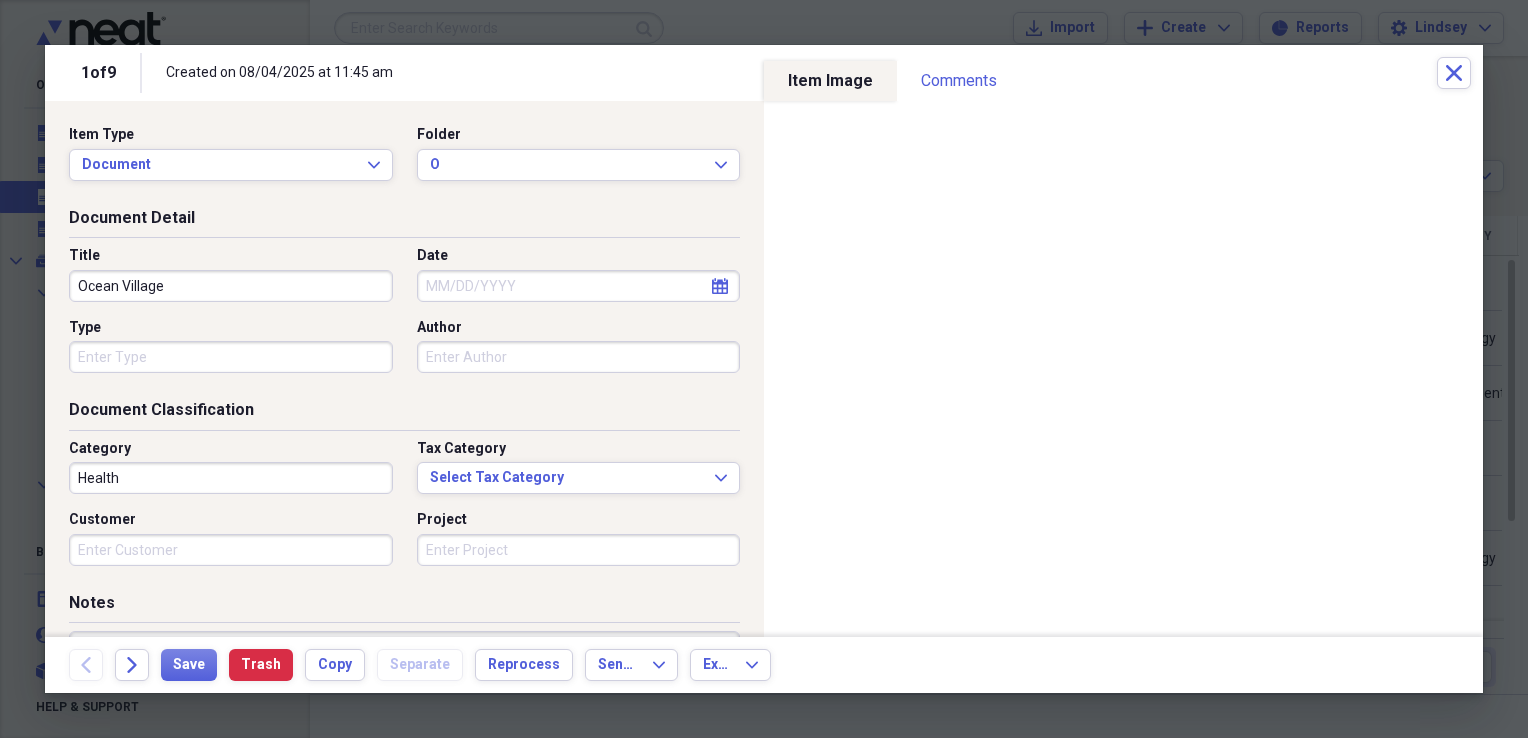 type on "Ocean Village" 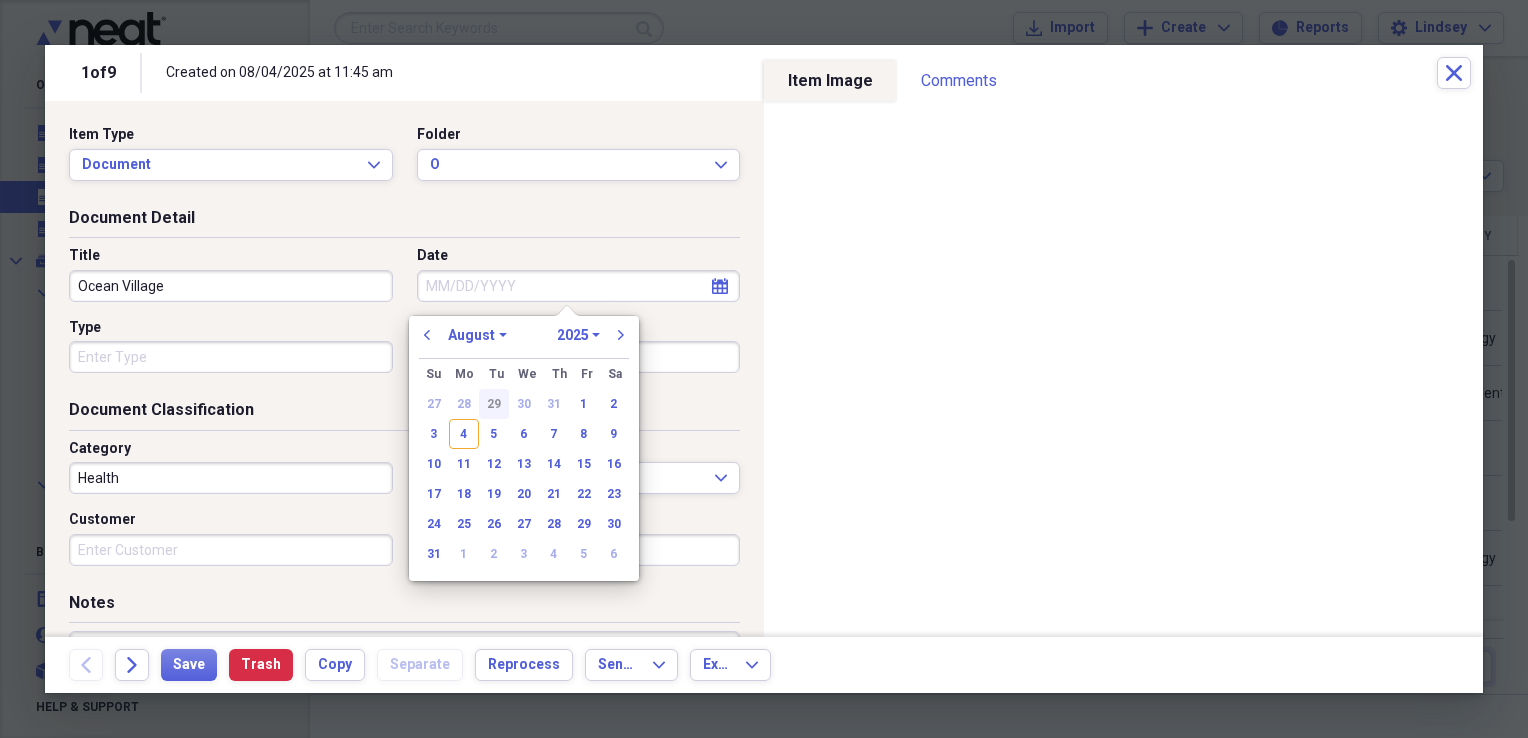 click on "29" at bounding box center (494, 404) 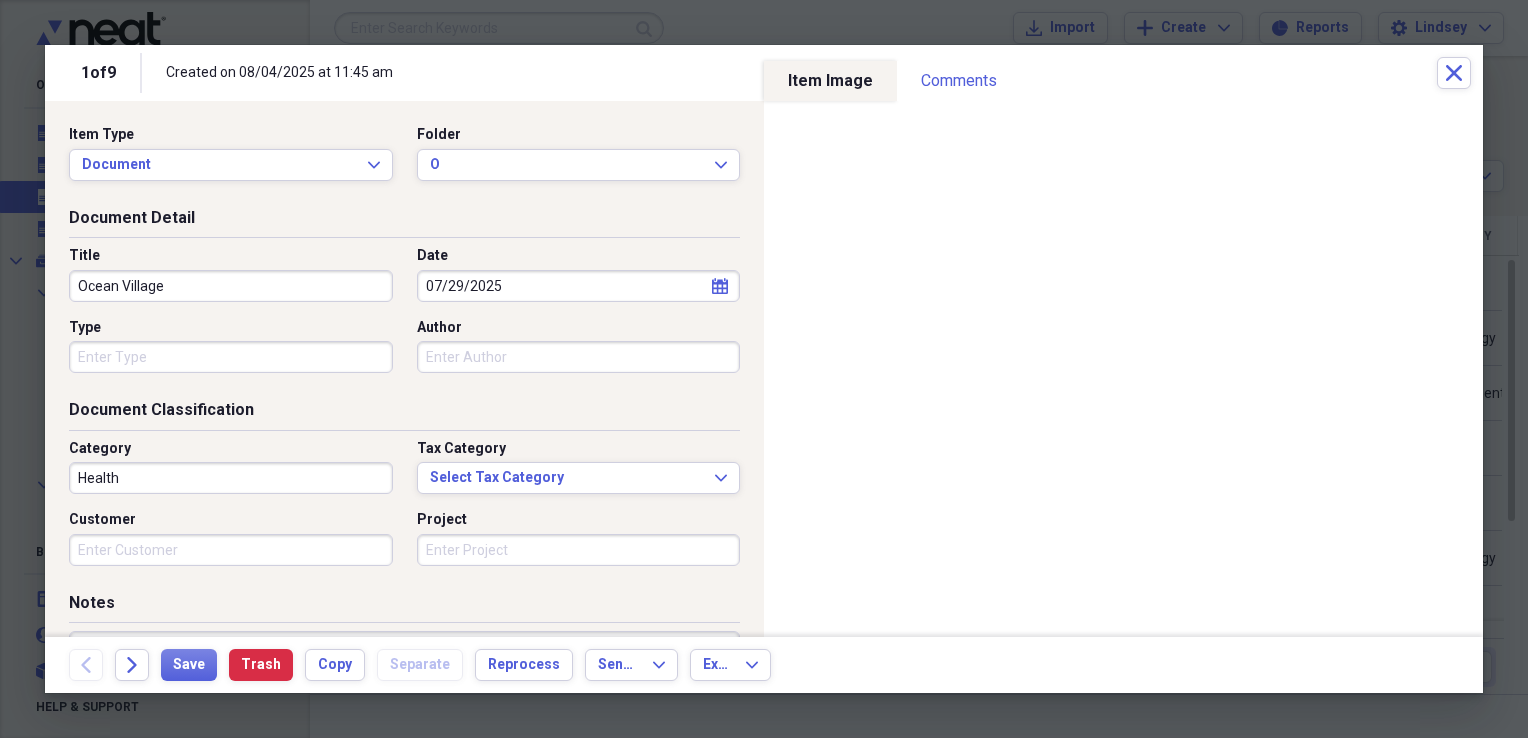 type 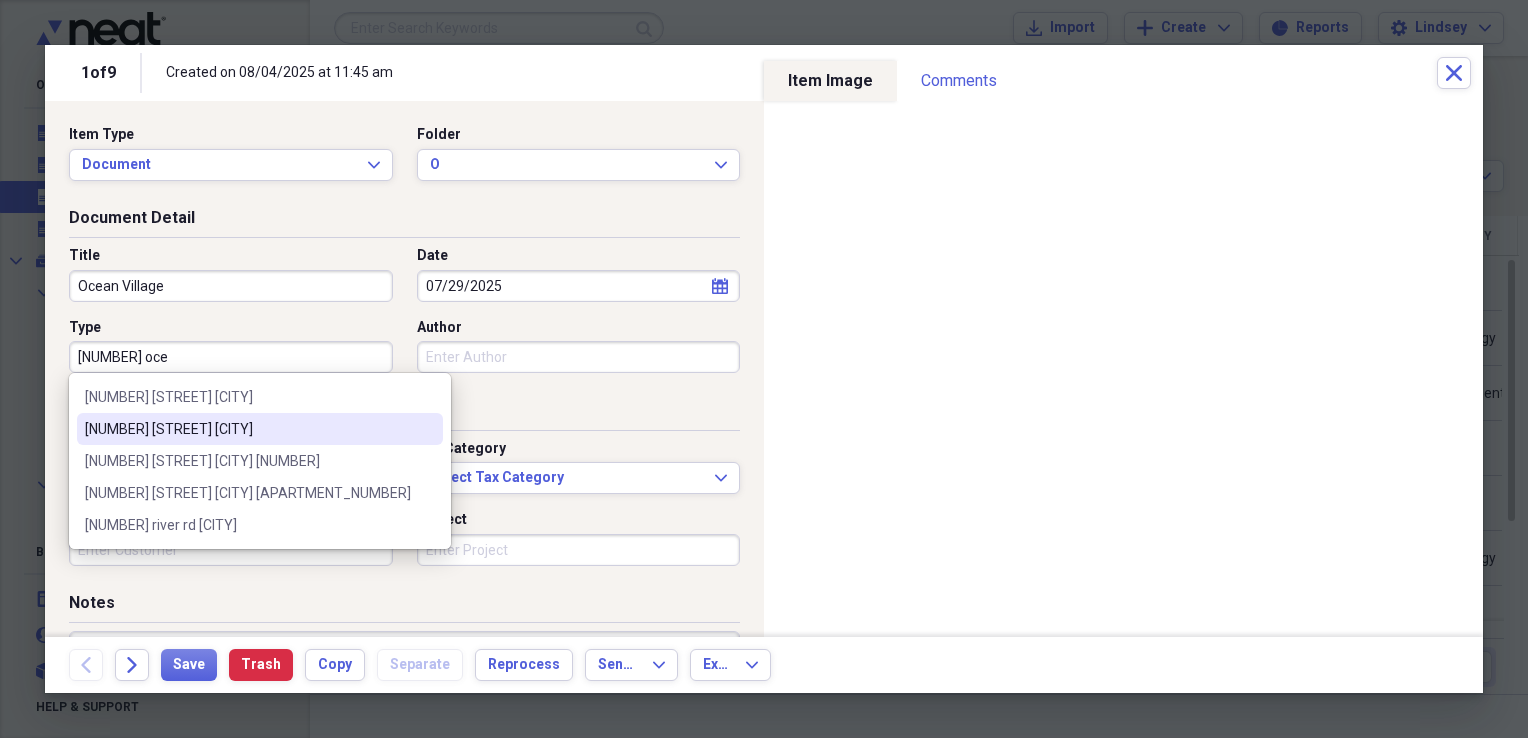 type on "[NUMBER] [STREET] [CITY]" 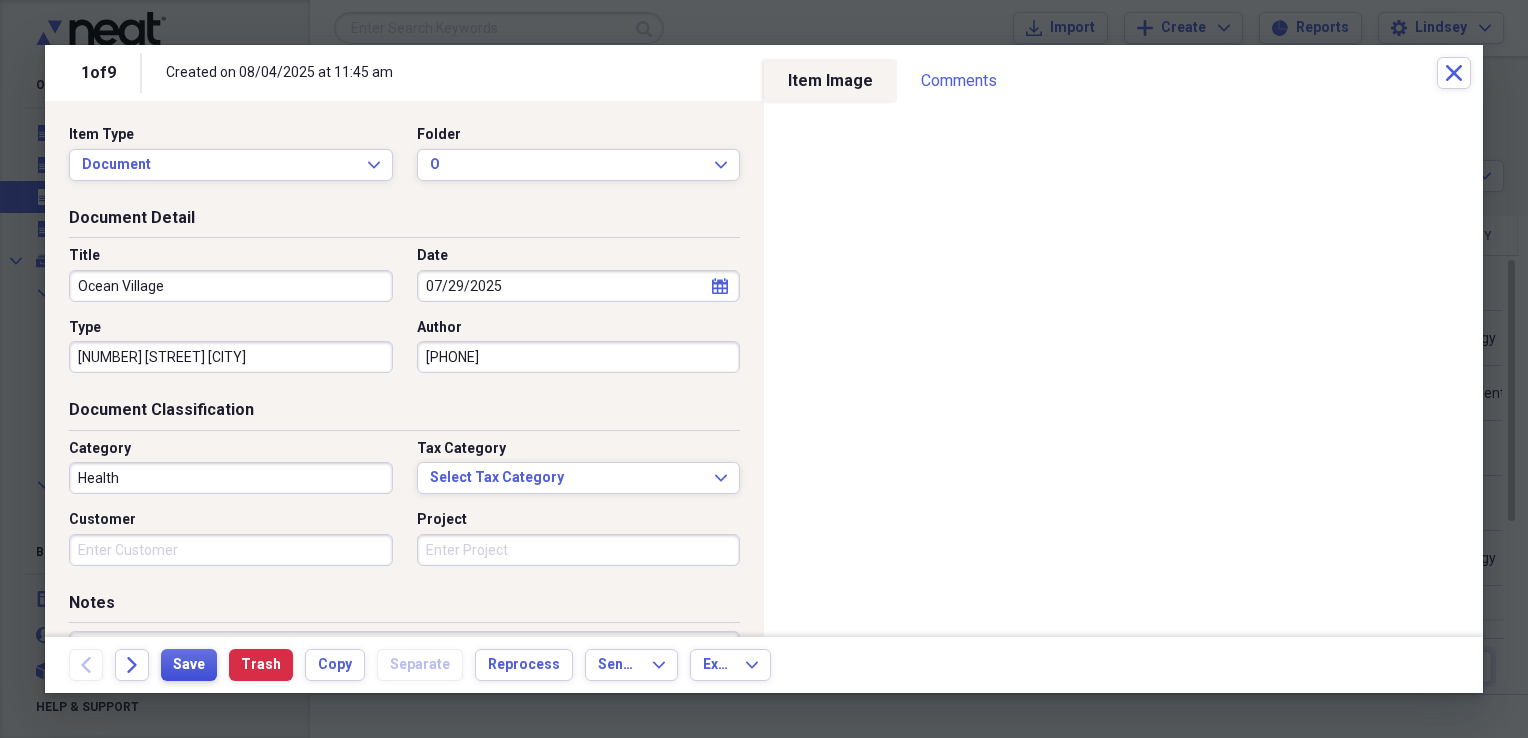type on "2813447778" 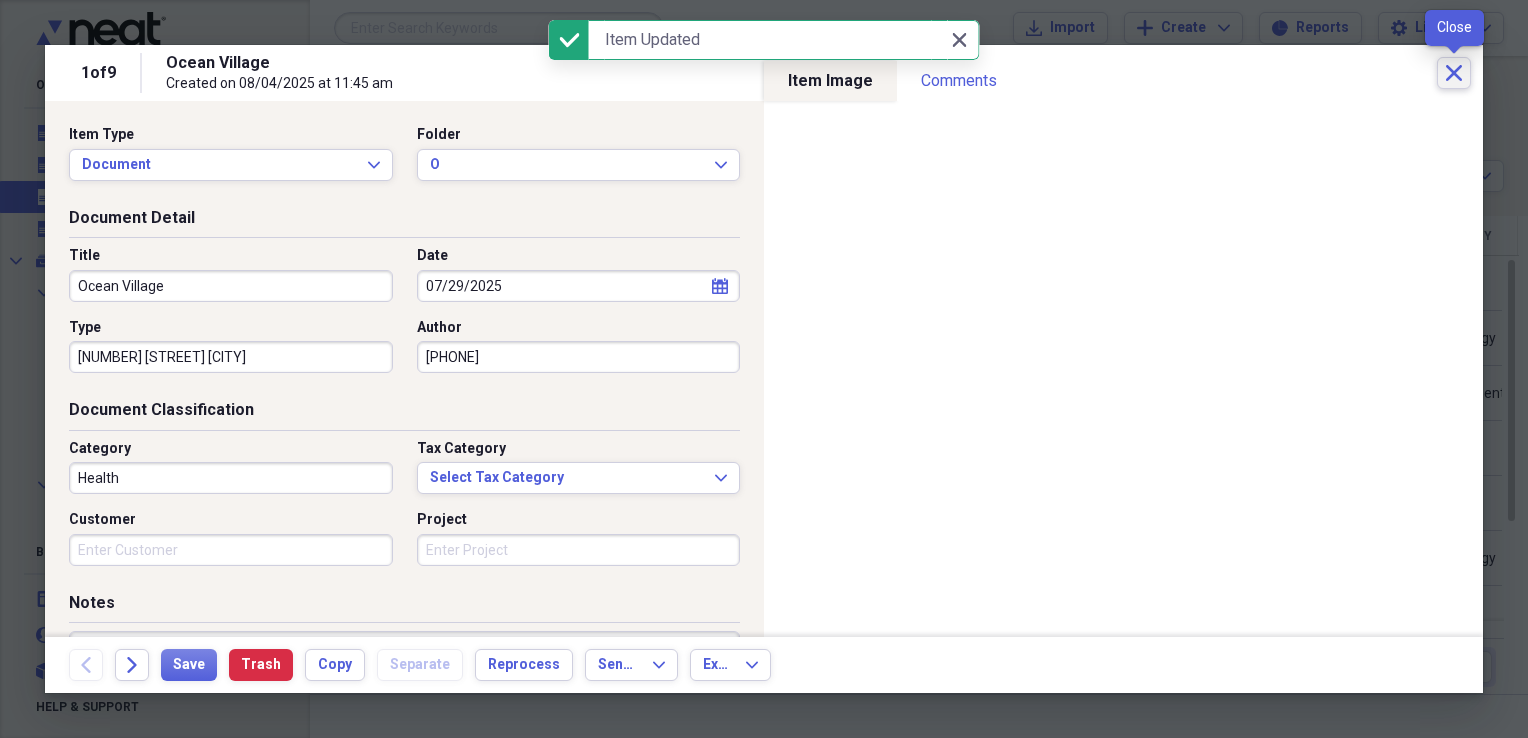 click on "Close" 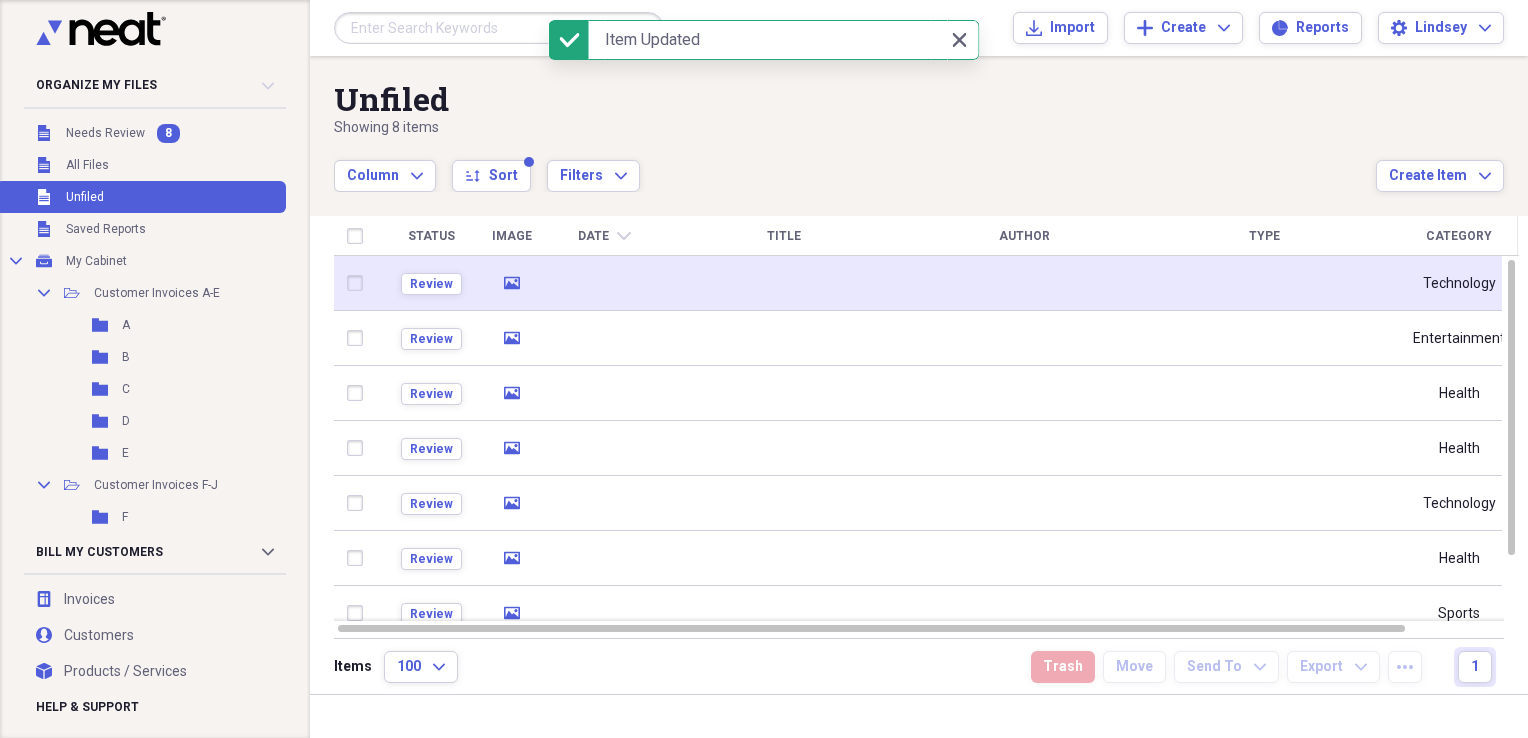 click at bounding box center [784, 283] 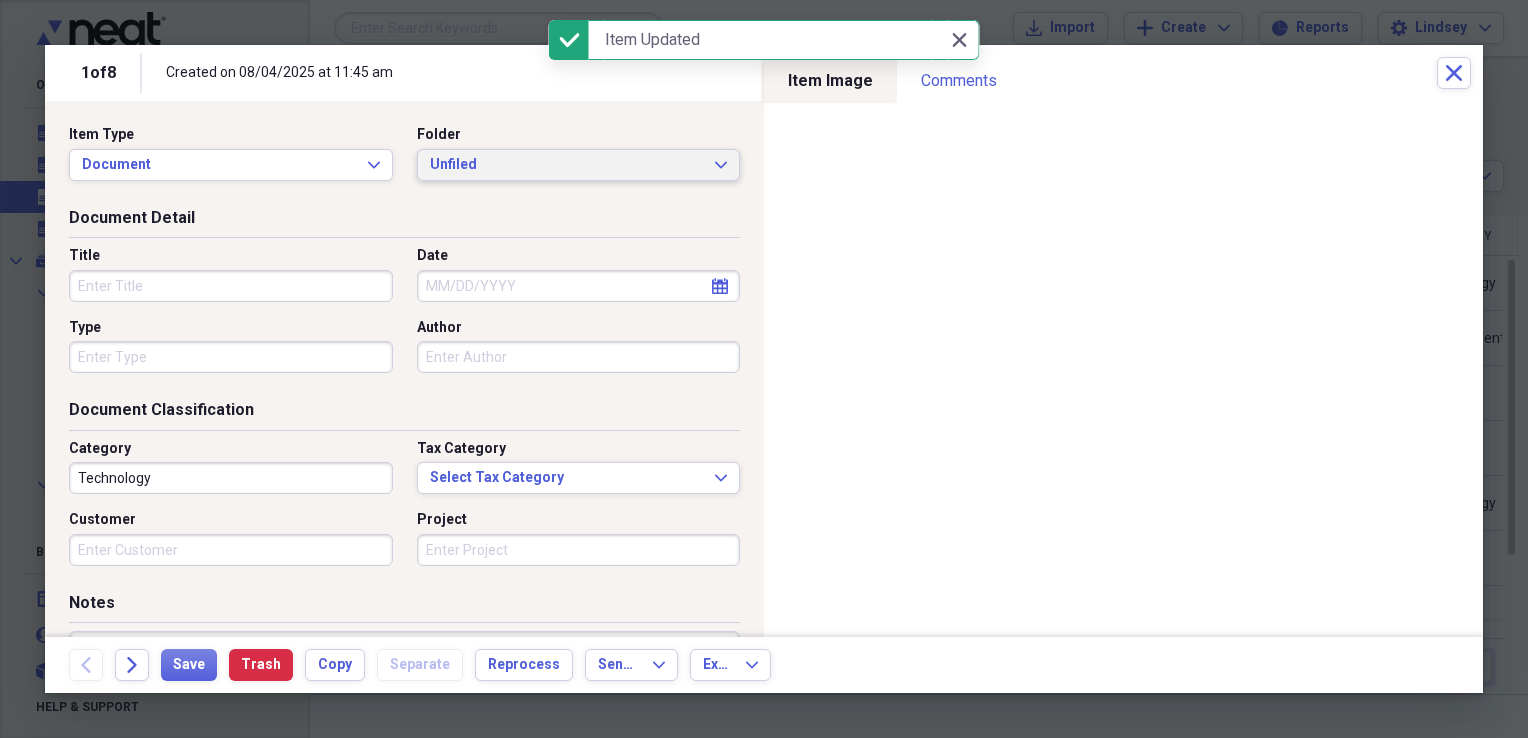 click on "Unfiled" at bounding box center [567, 165] 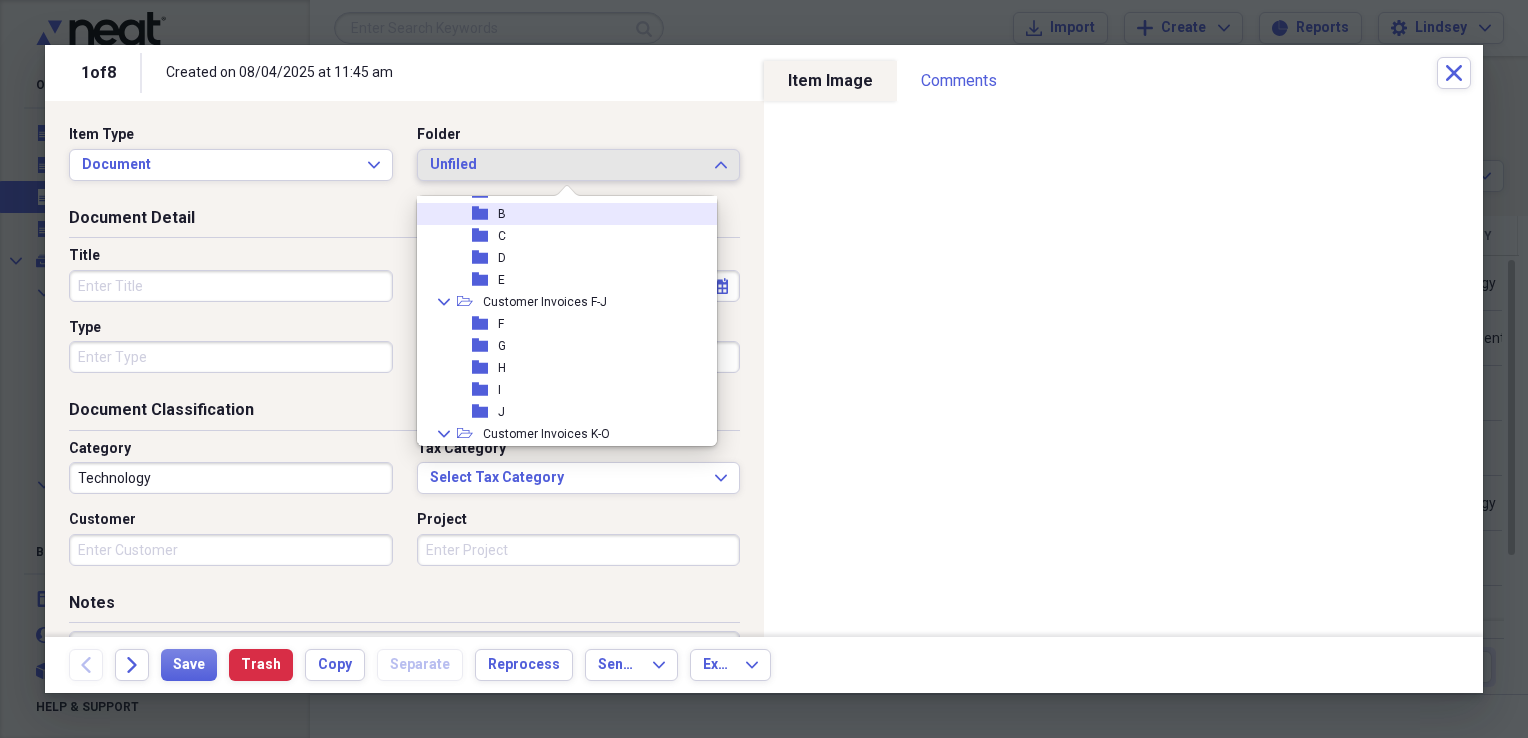 scroll, scrollTop: 100, scrollLeft: 0, axis: vertical 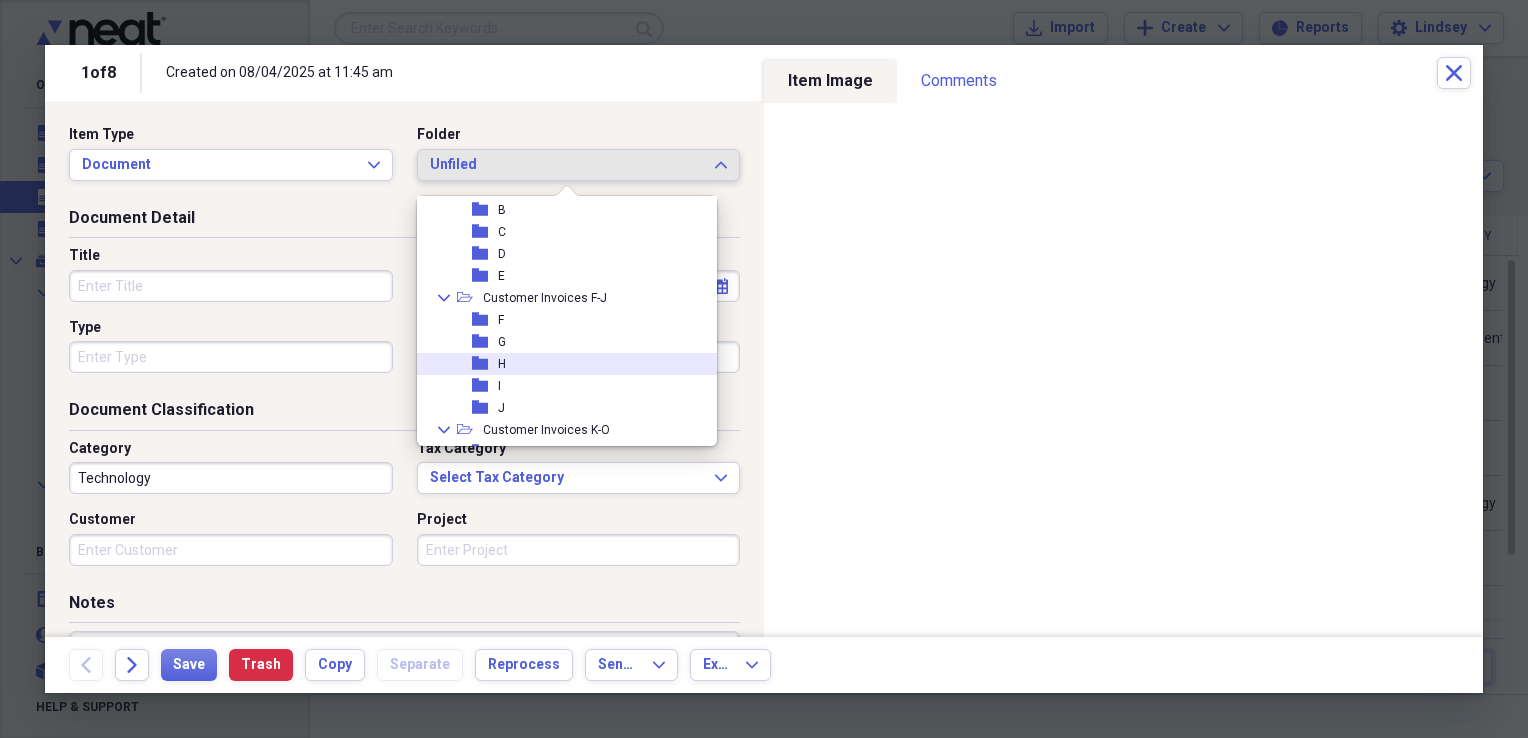 drag, startPoint x: 548, startPoint y: 362, endPoint x: 454, endPoint y: 338, distance: 97.015465 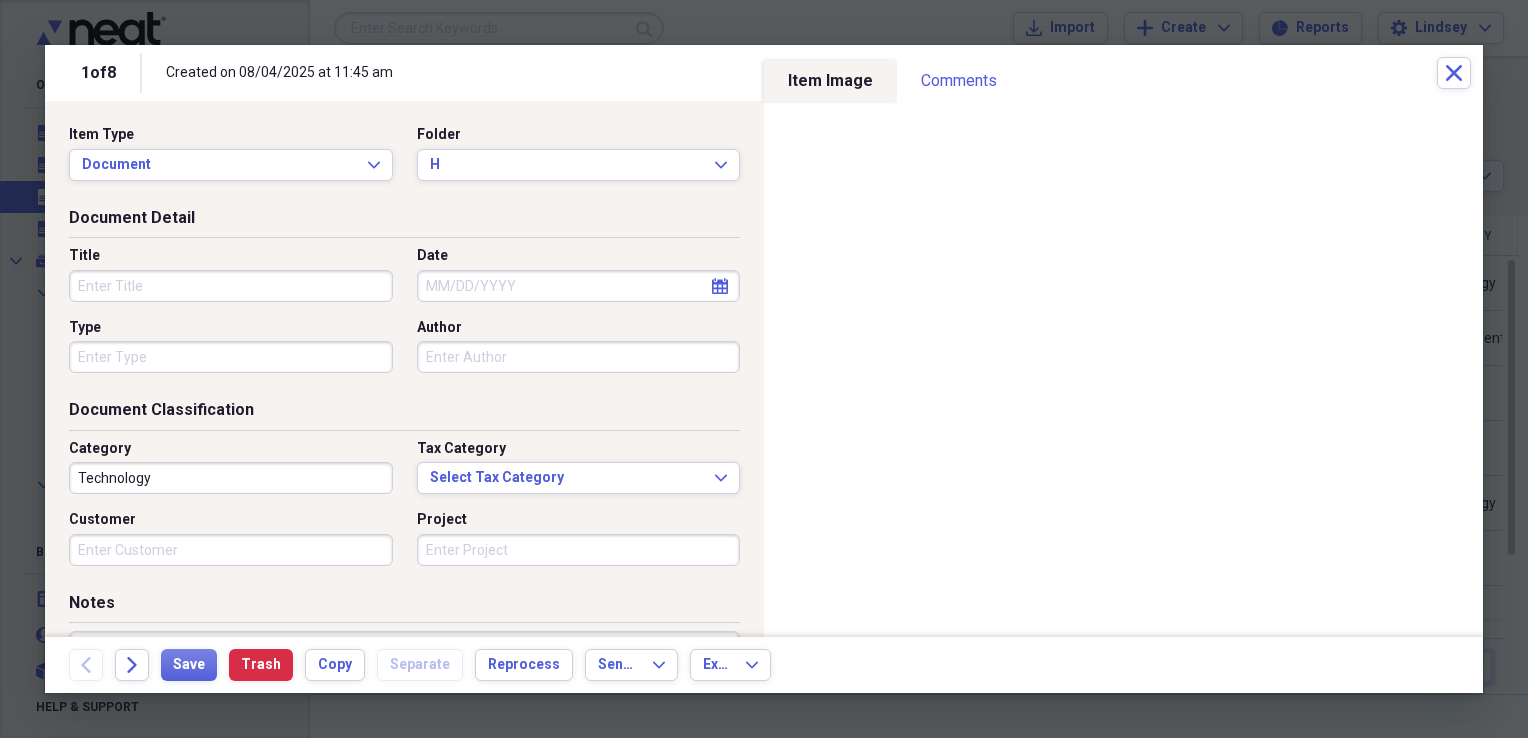 click on "Title" at bounding box center (231, 286) 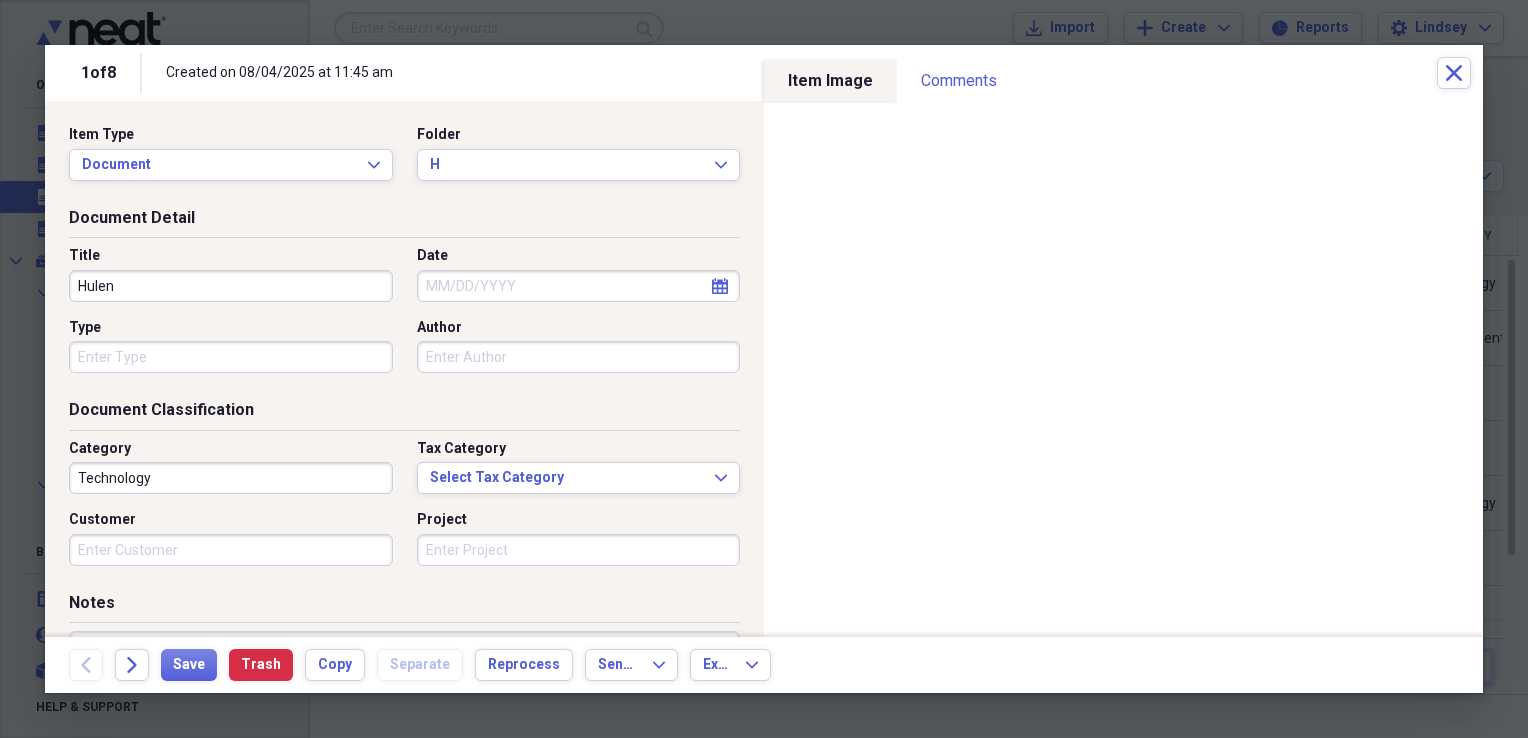 type on "Hulen" 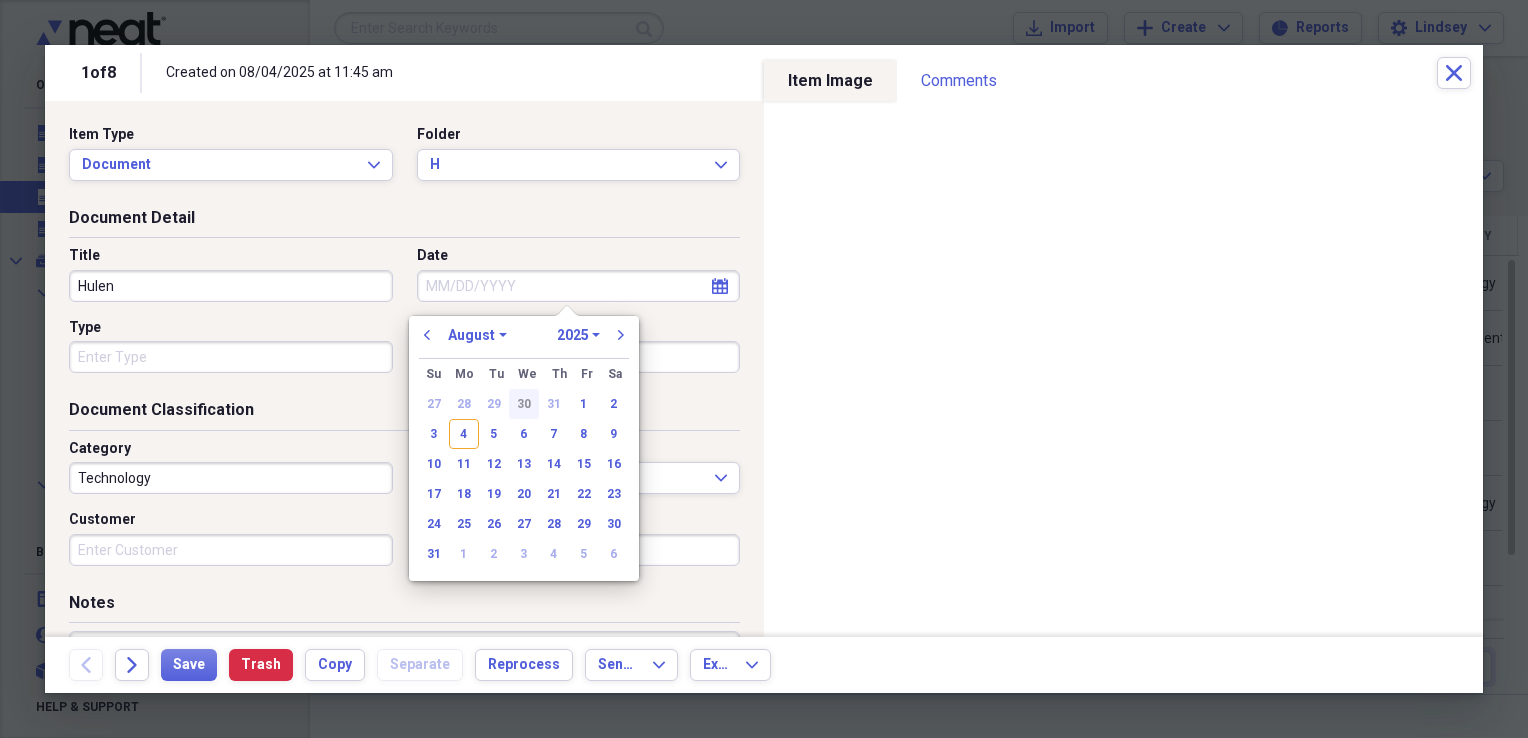 click on "30" at bounding box center [524, 404] 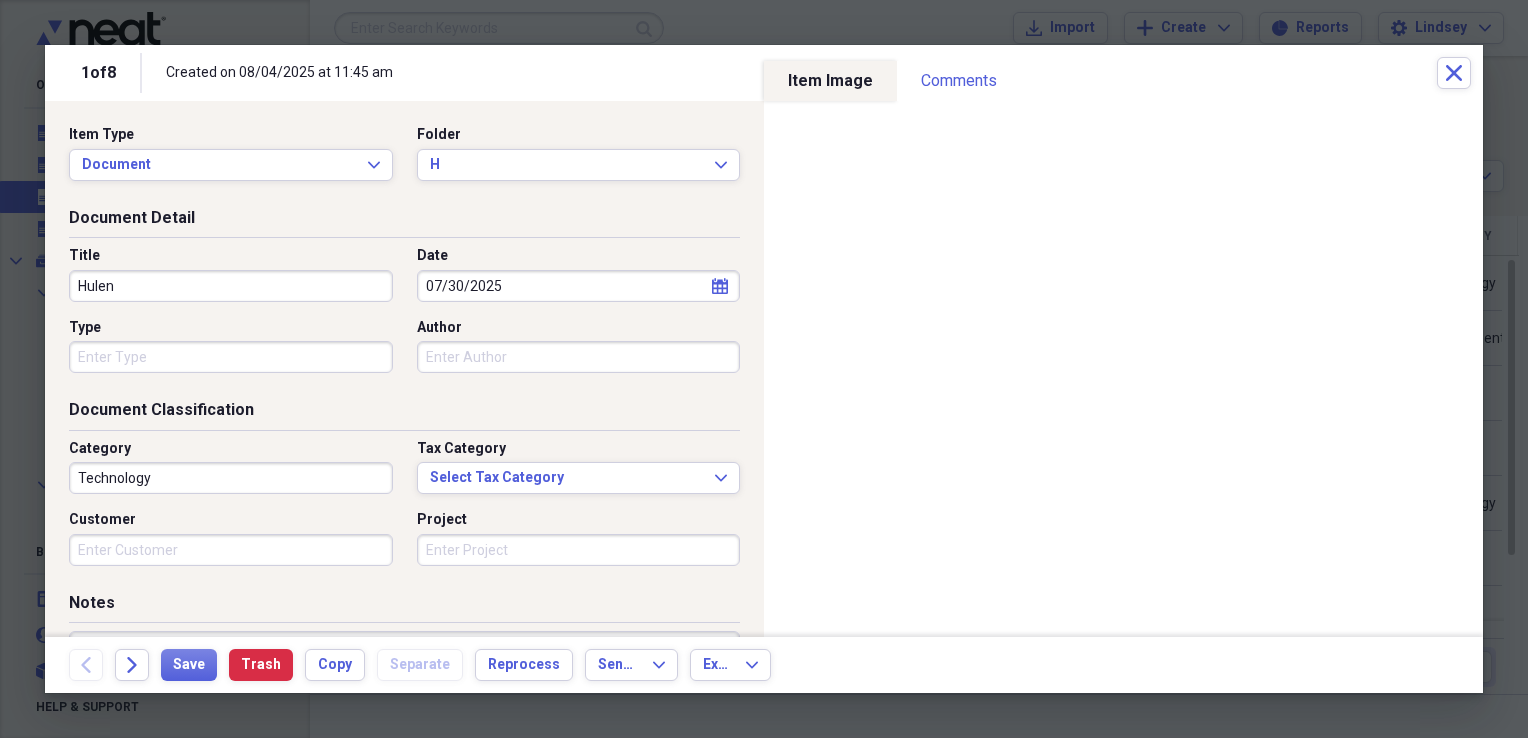 type 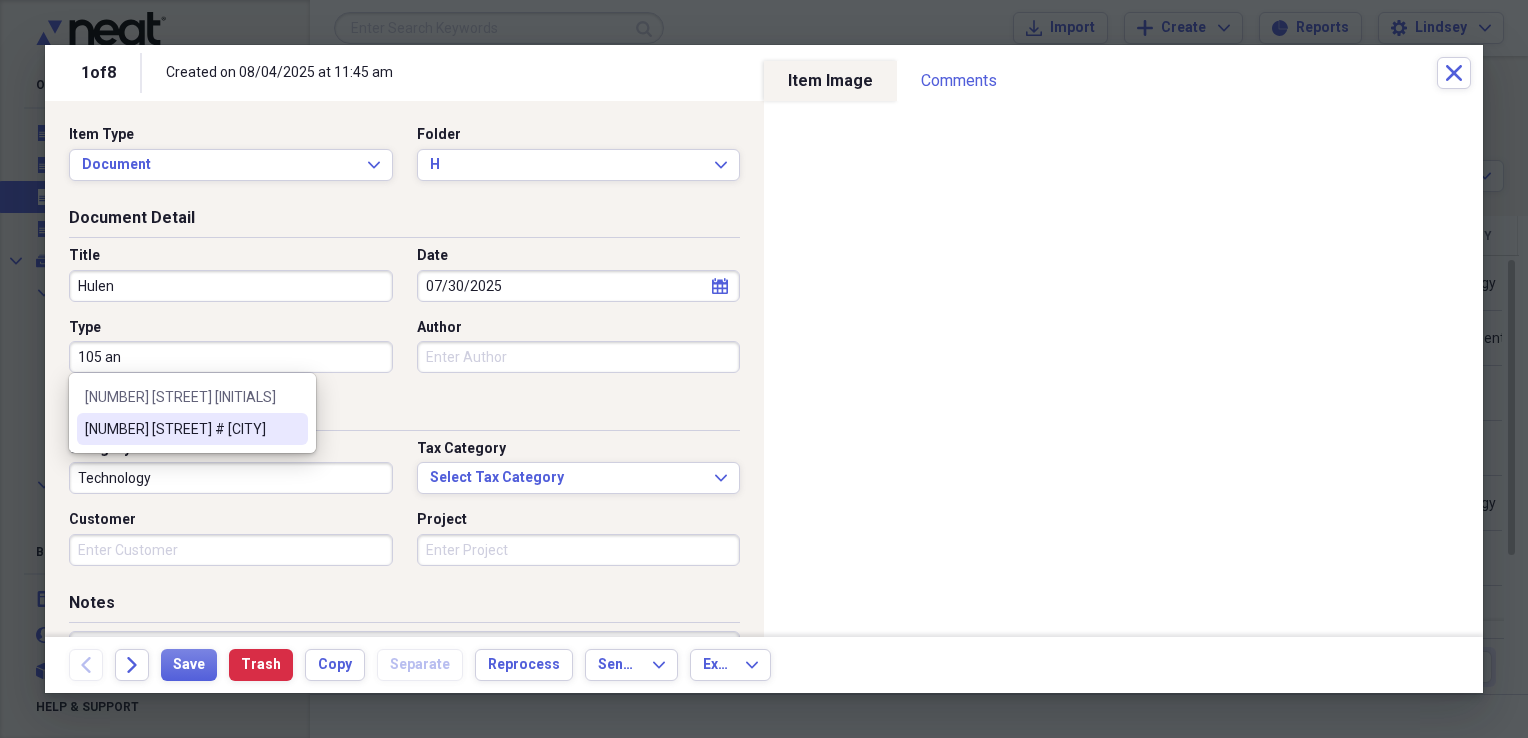 type on "[NUMBER] [STREET] #[NUMBER] [CITY]" 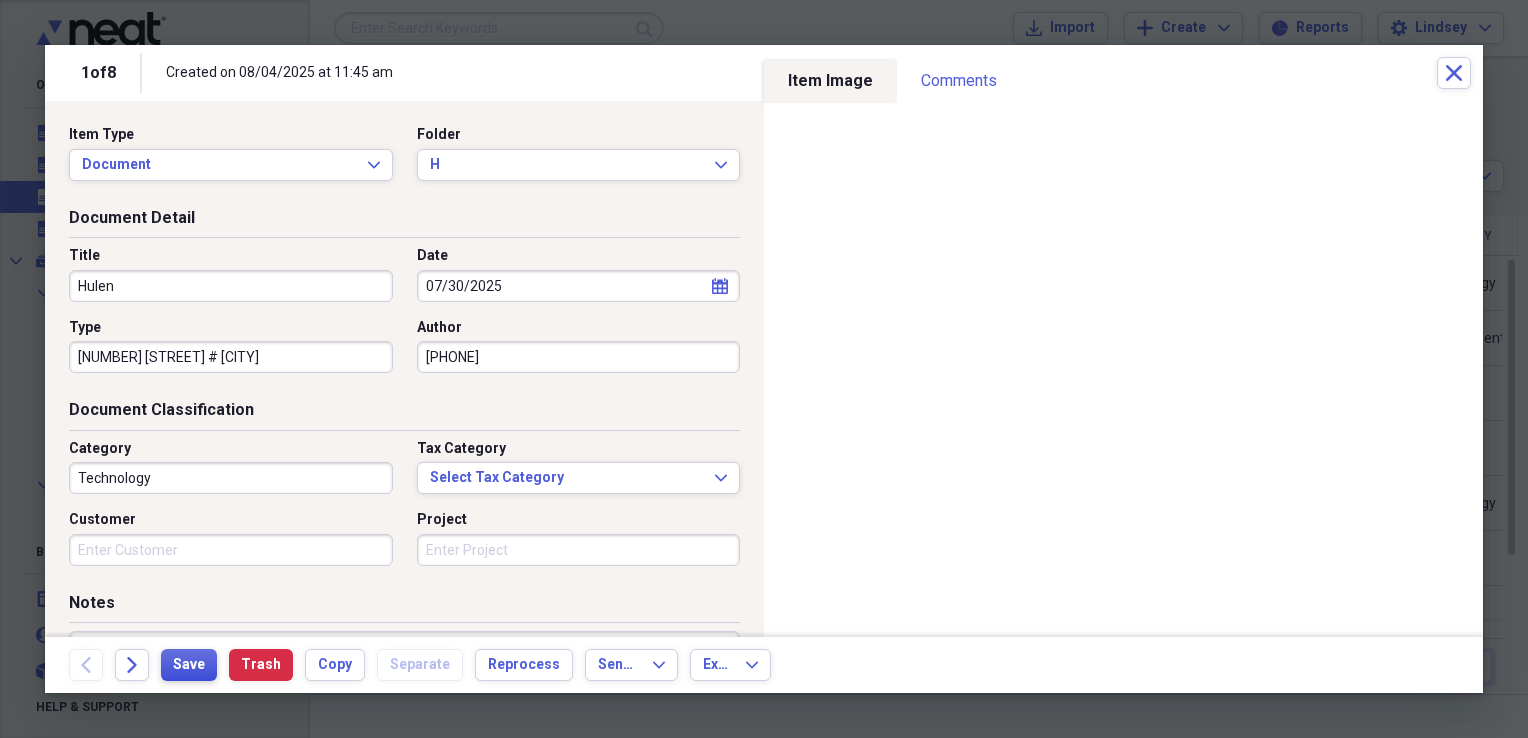 type on "[PHONE]" 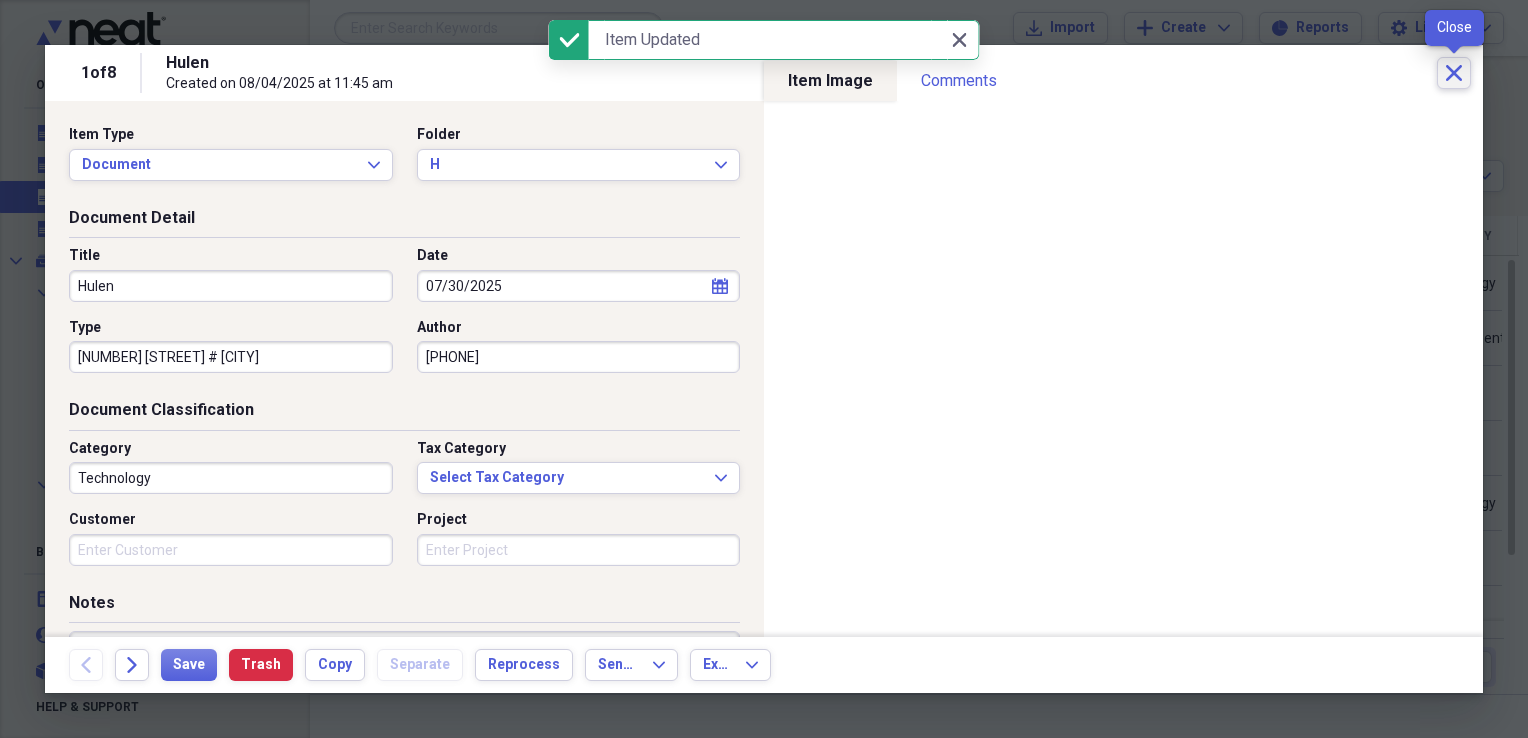 click on "Close" at bounding box center [1454, 73] 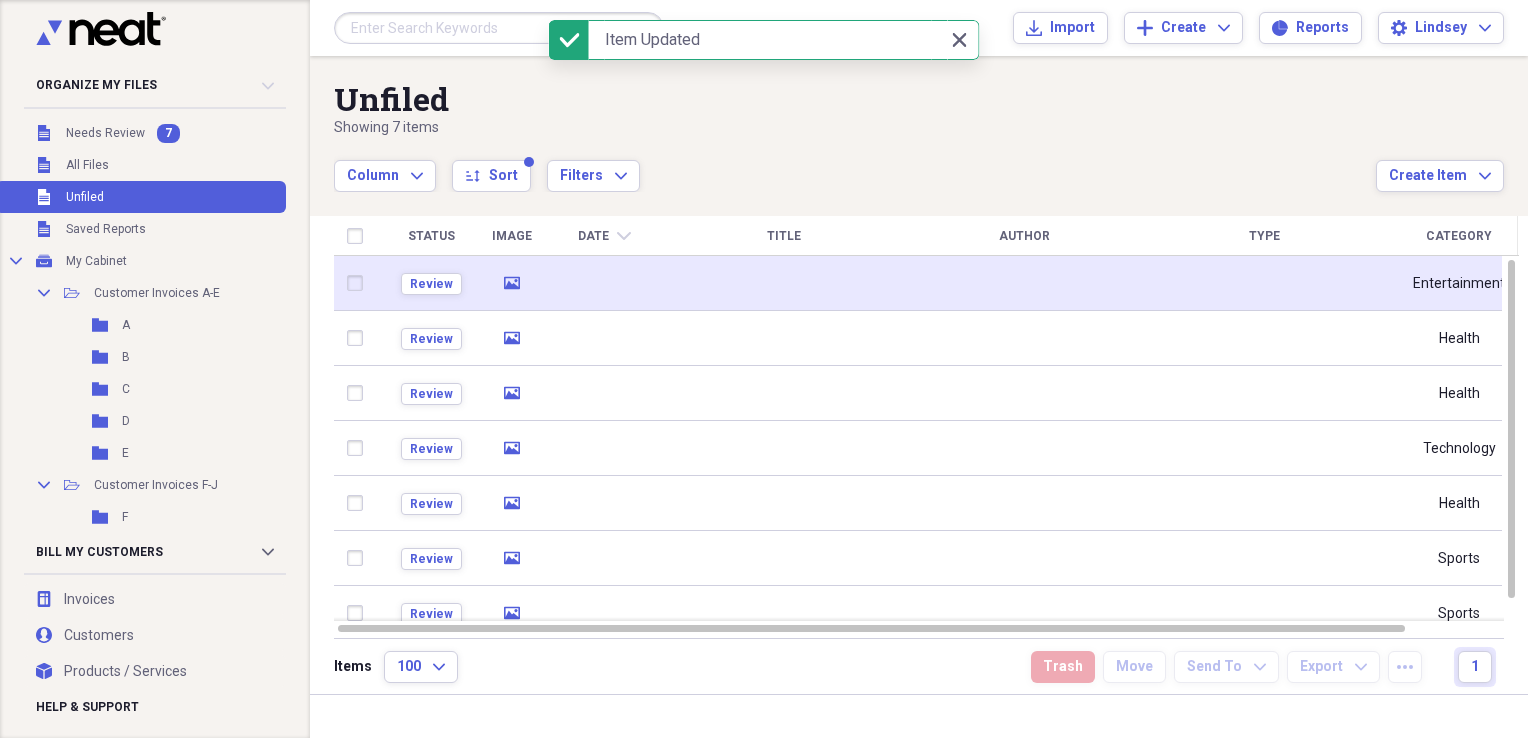 click at bounding box center (784, 283) 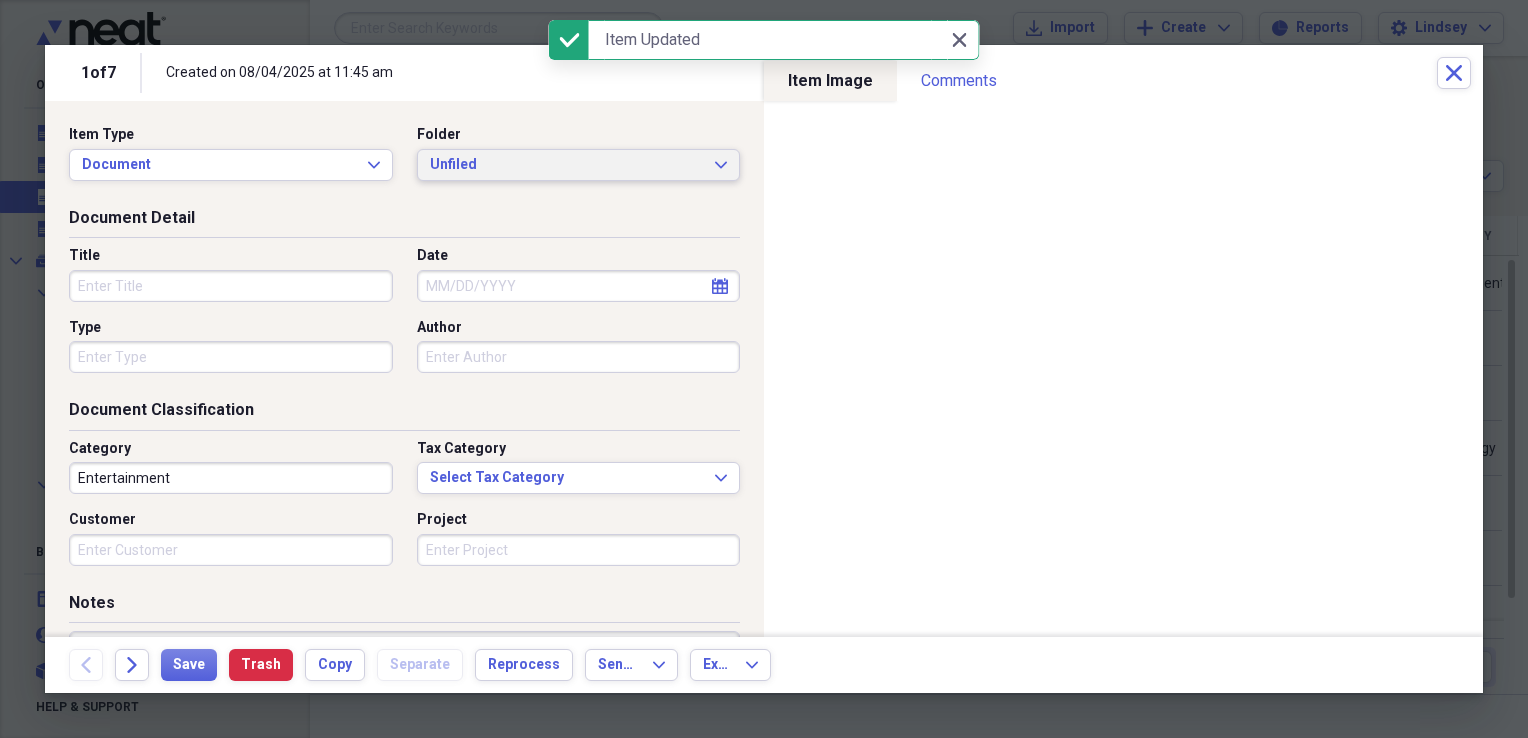 click on "Unfiled" at bounding box center (567, 165) 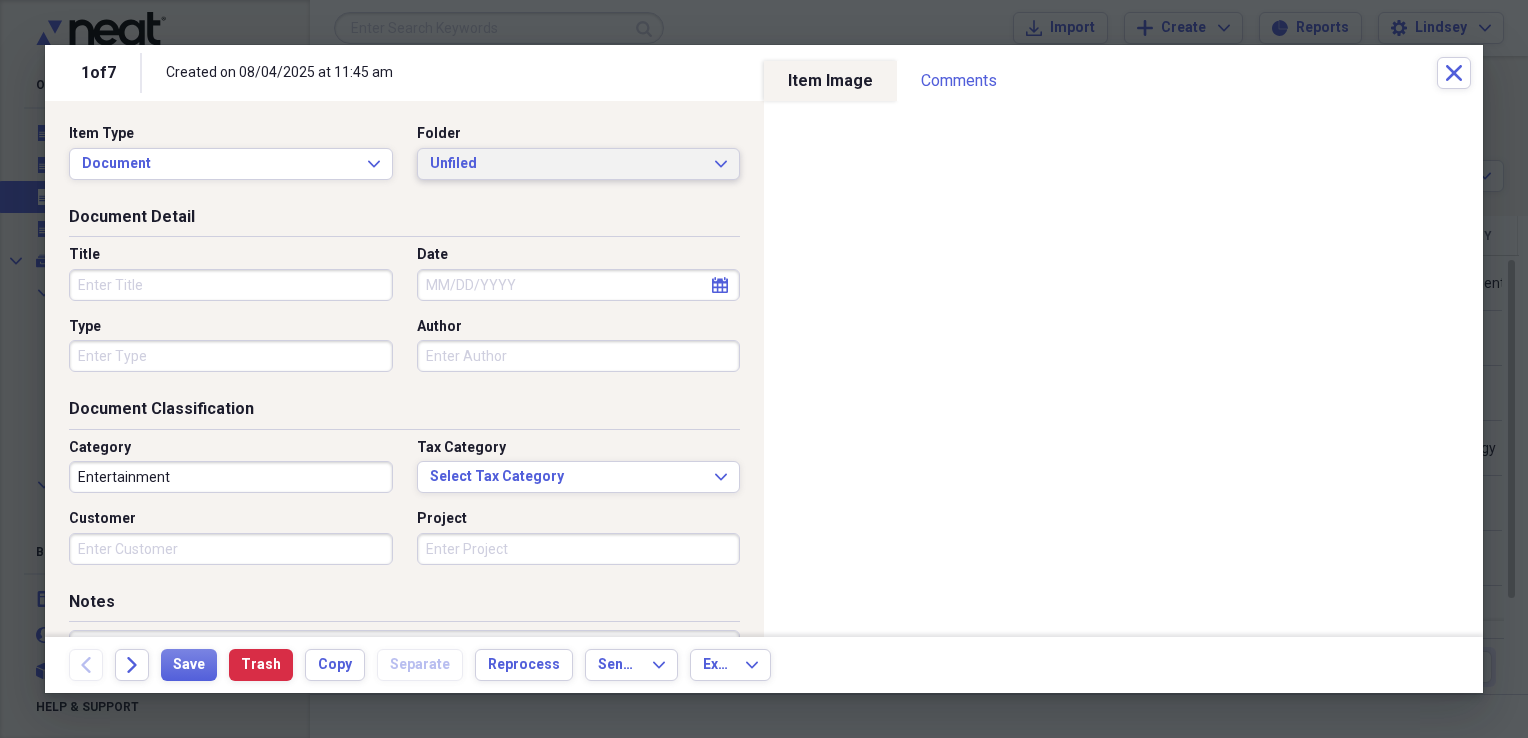 scroll, scrollTop: 0, scrollLeft: 0, axis: both 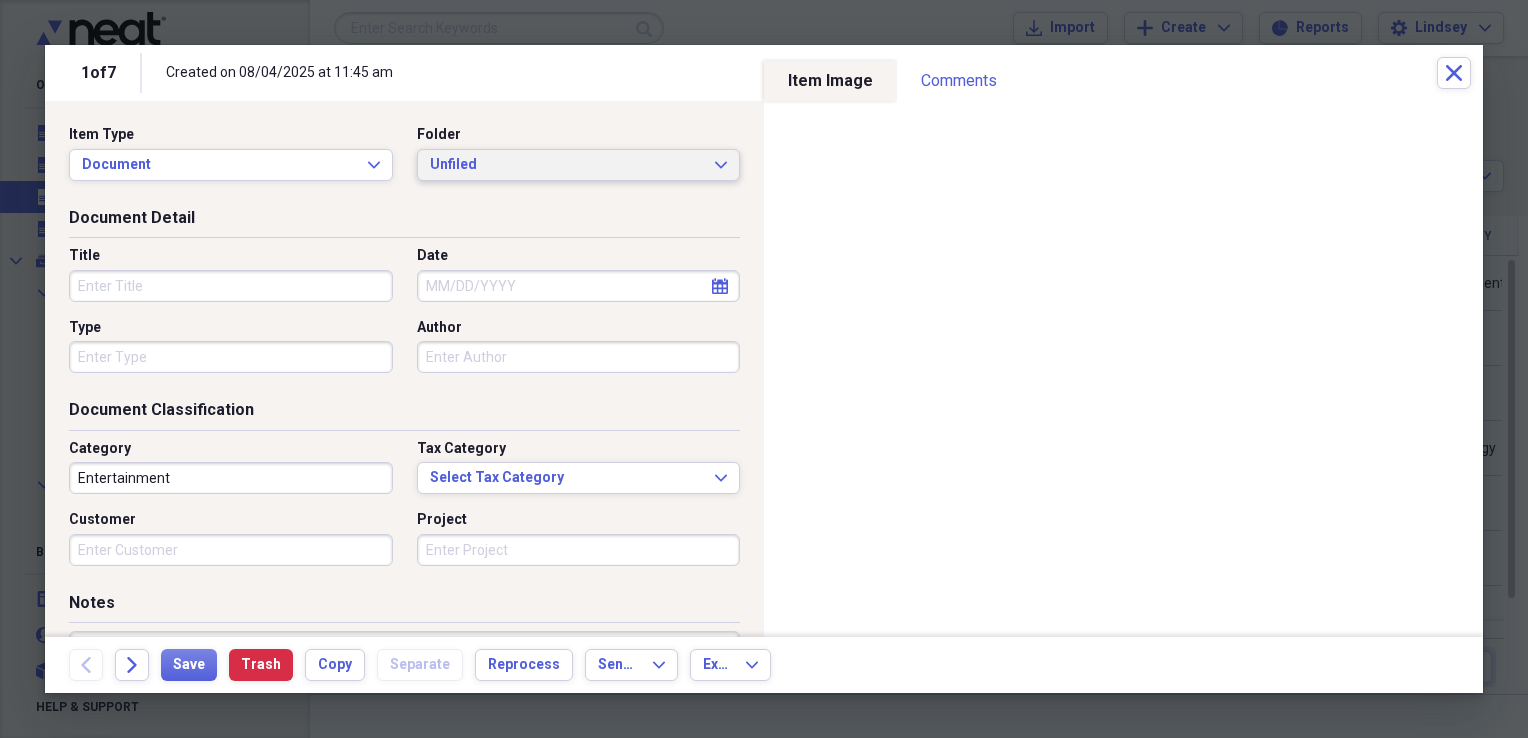 click on "Unfiled" at bounding box center (567, 165) 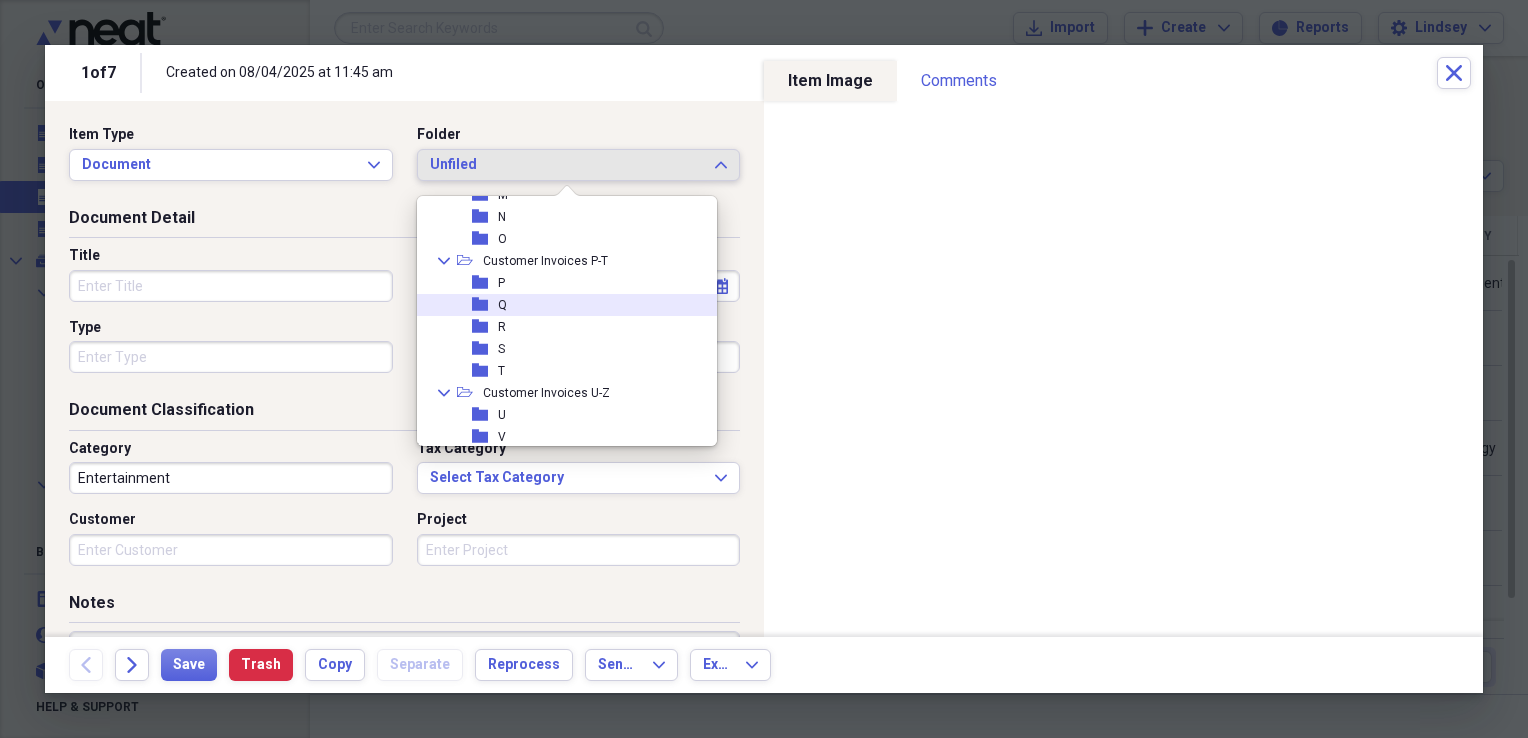 scroll, scrollTop: 400, scrollLeft: 0, axis: vertical 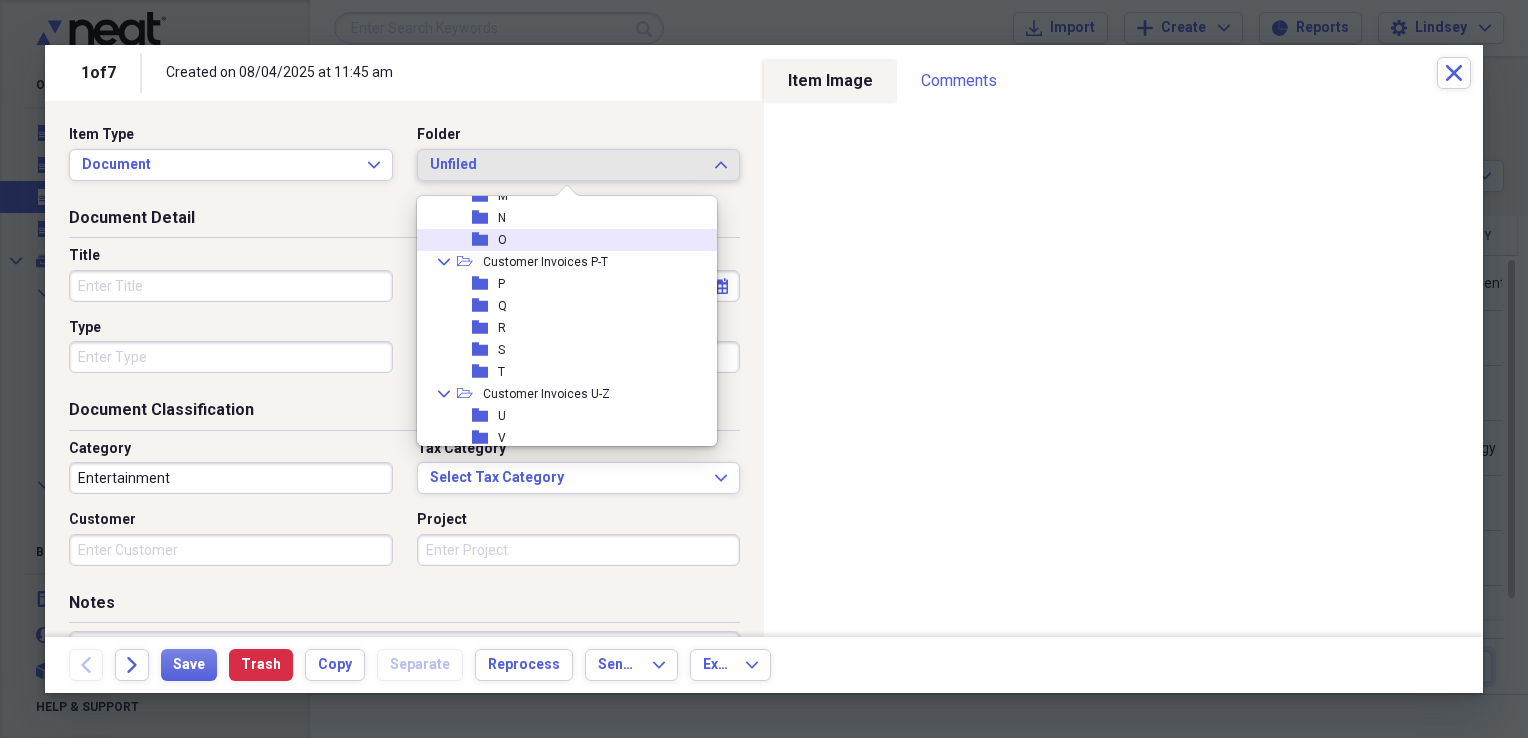 click on "folder O" at bounding box center (559, 240) 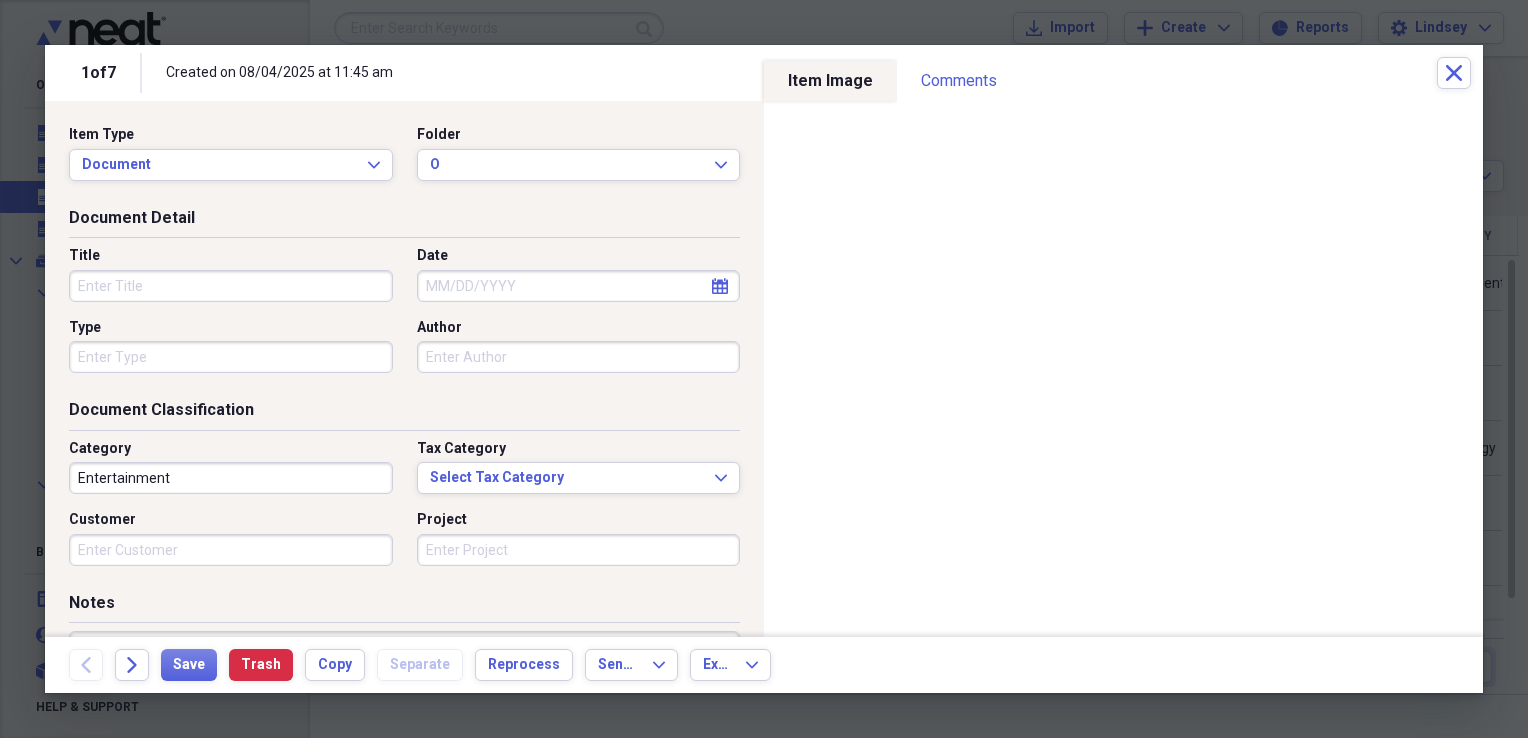 click on "Title" at bounding box center [231, 286] 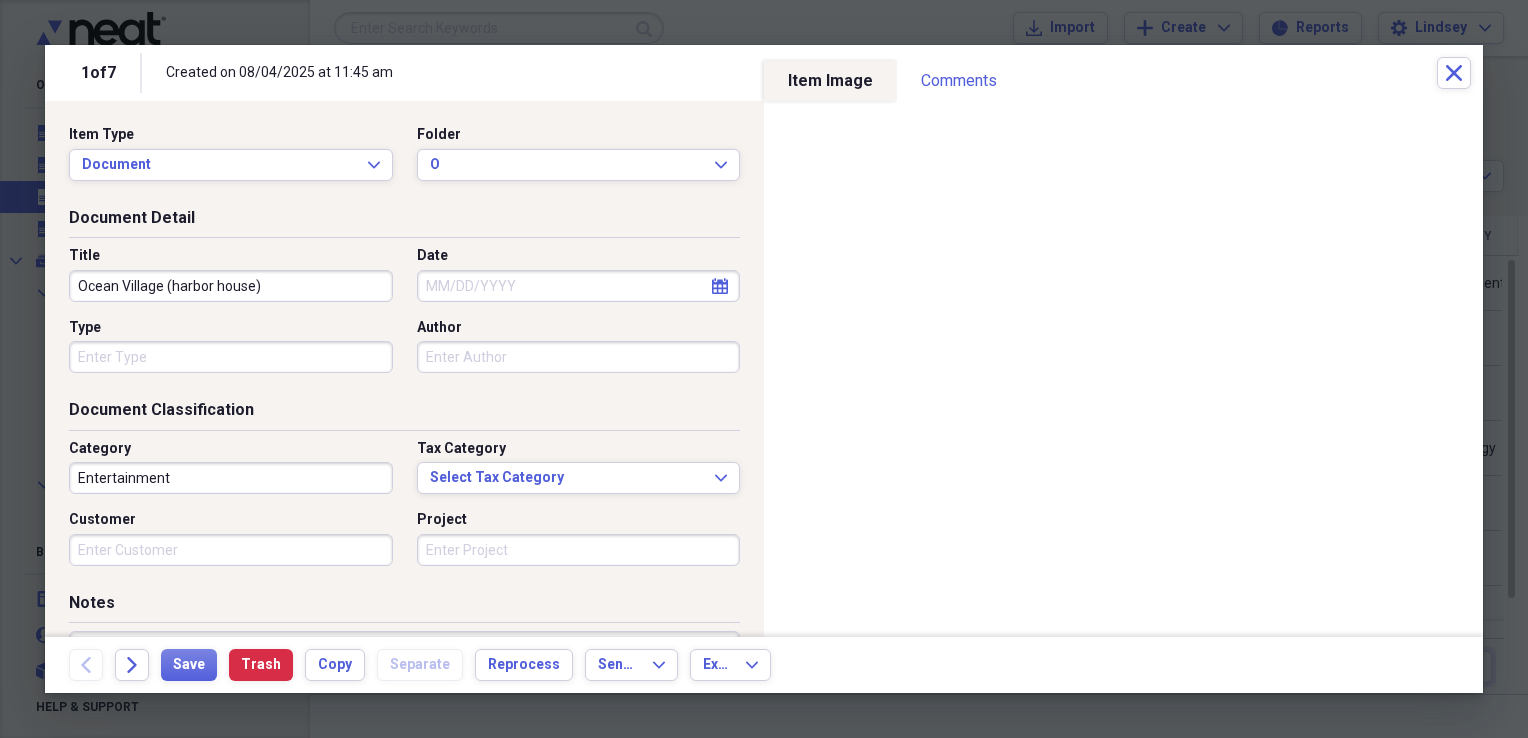 type on "Ocean Village (harbor house)" 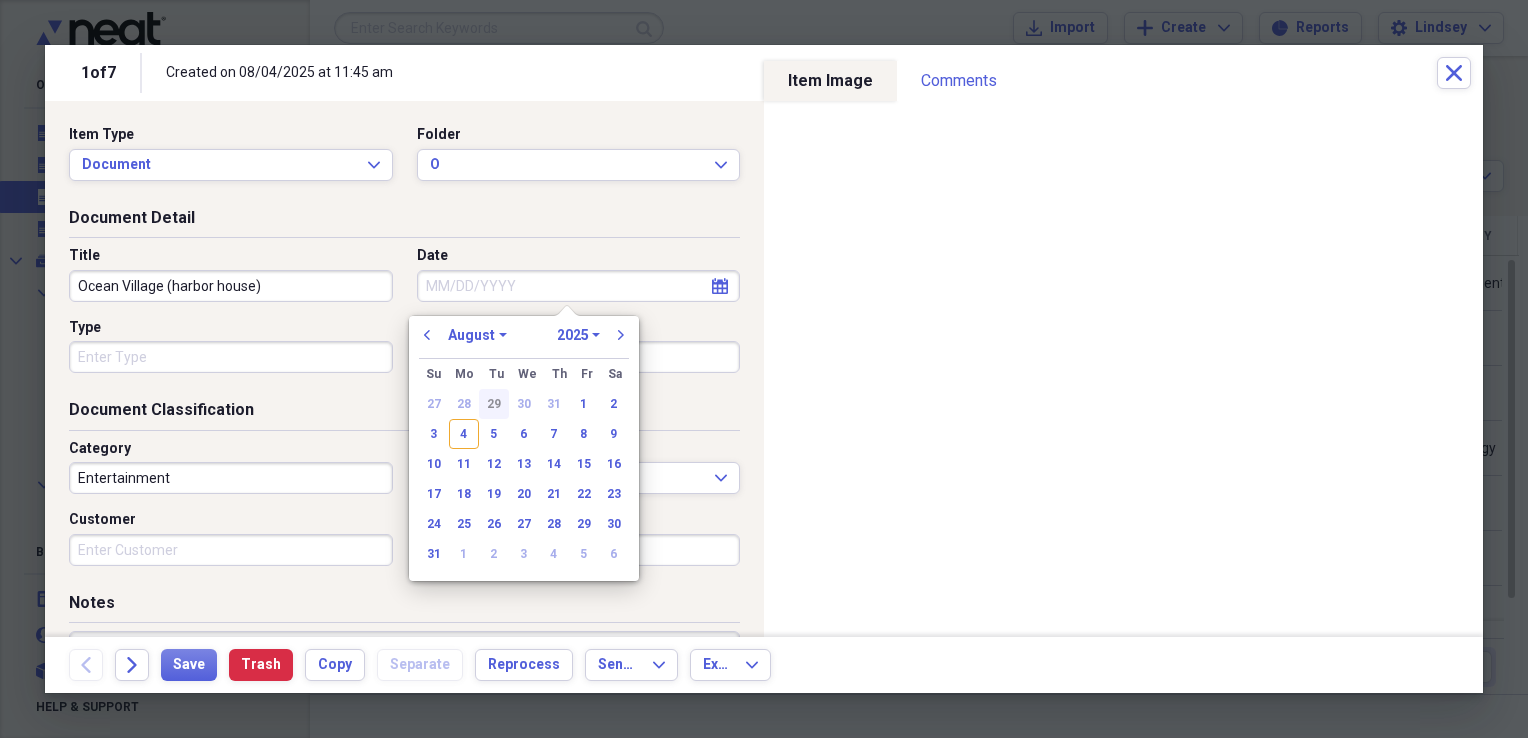 click on "29" at bounding box center (494, 404) 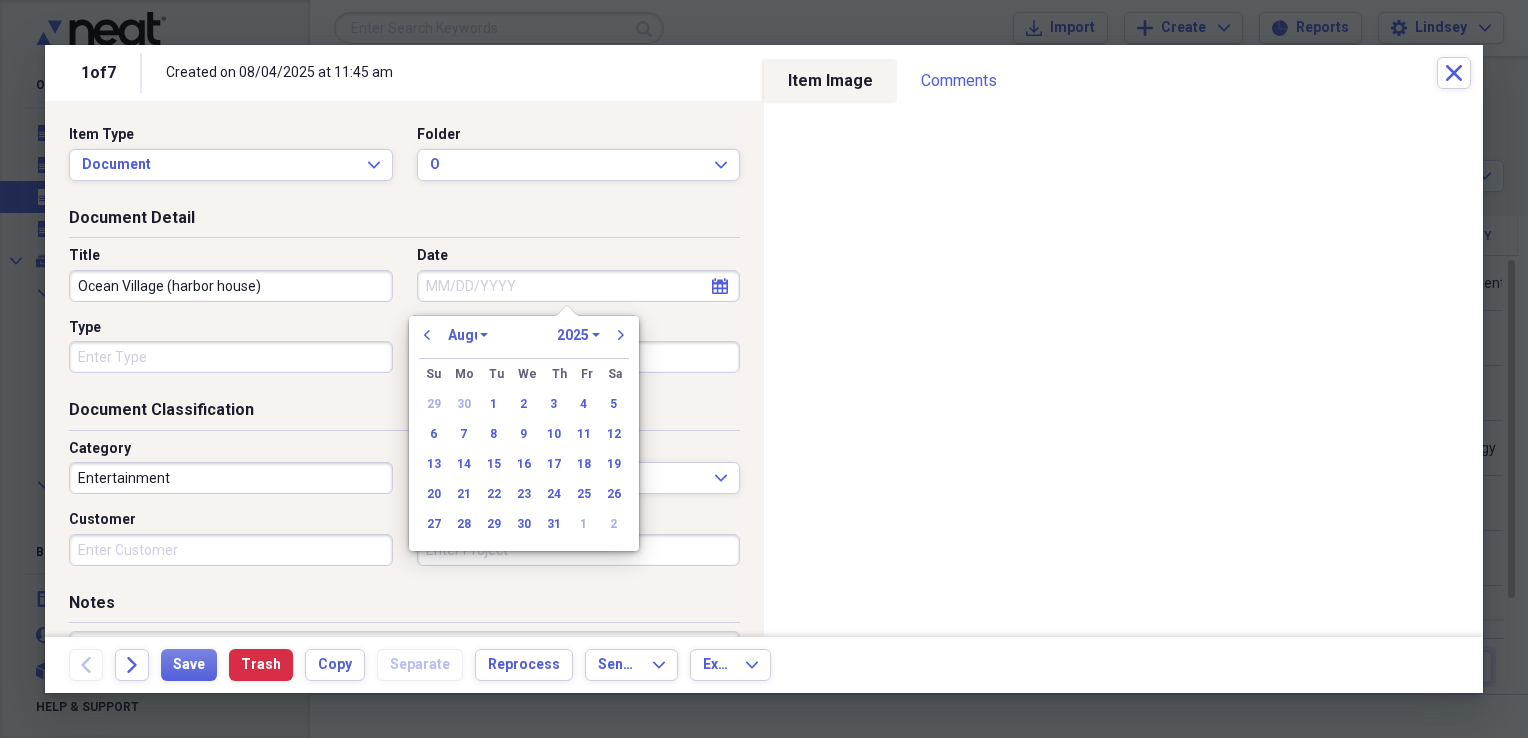 type on "07/29/2025" 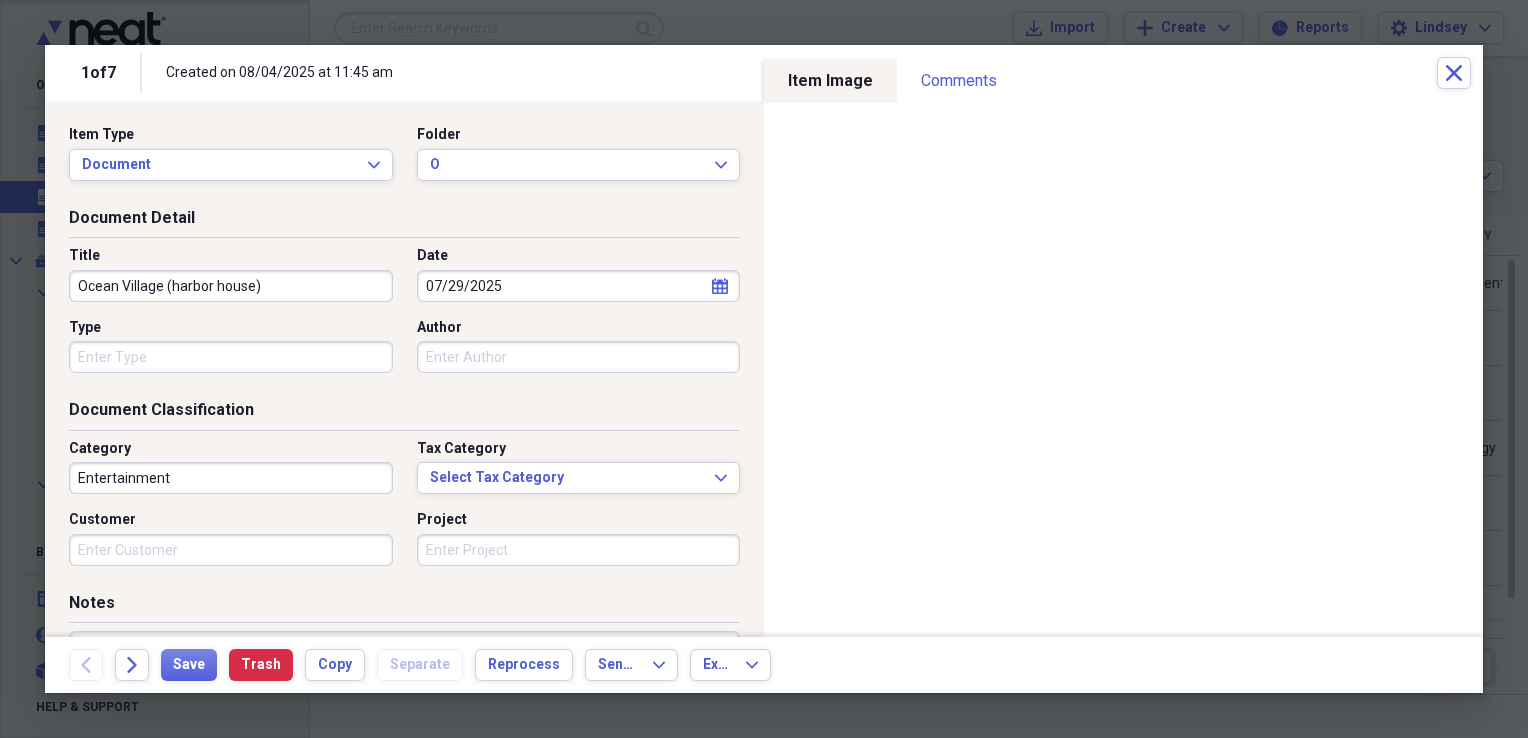 type 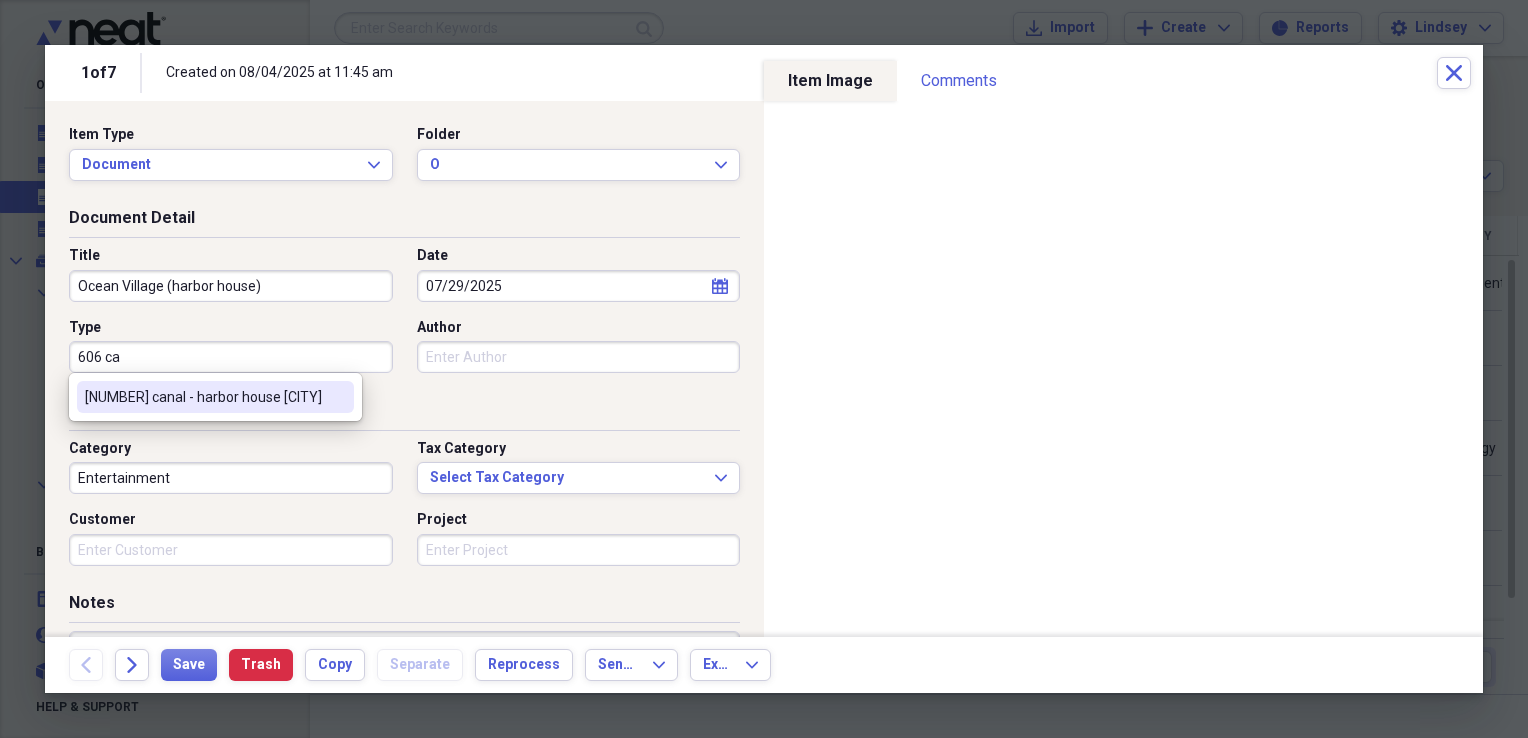 type on "[NUMBER] [STREET] - [BUSINESS_NAME]  [CITY]" 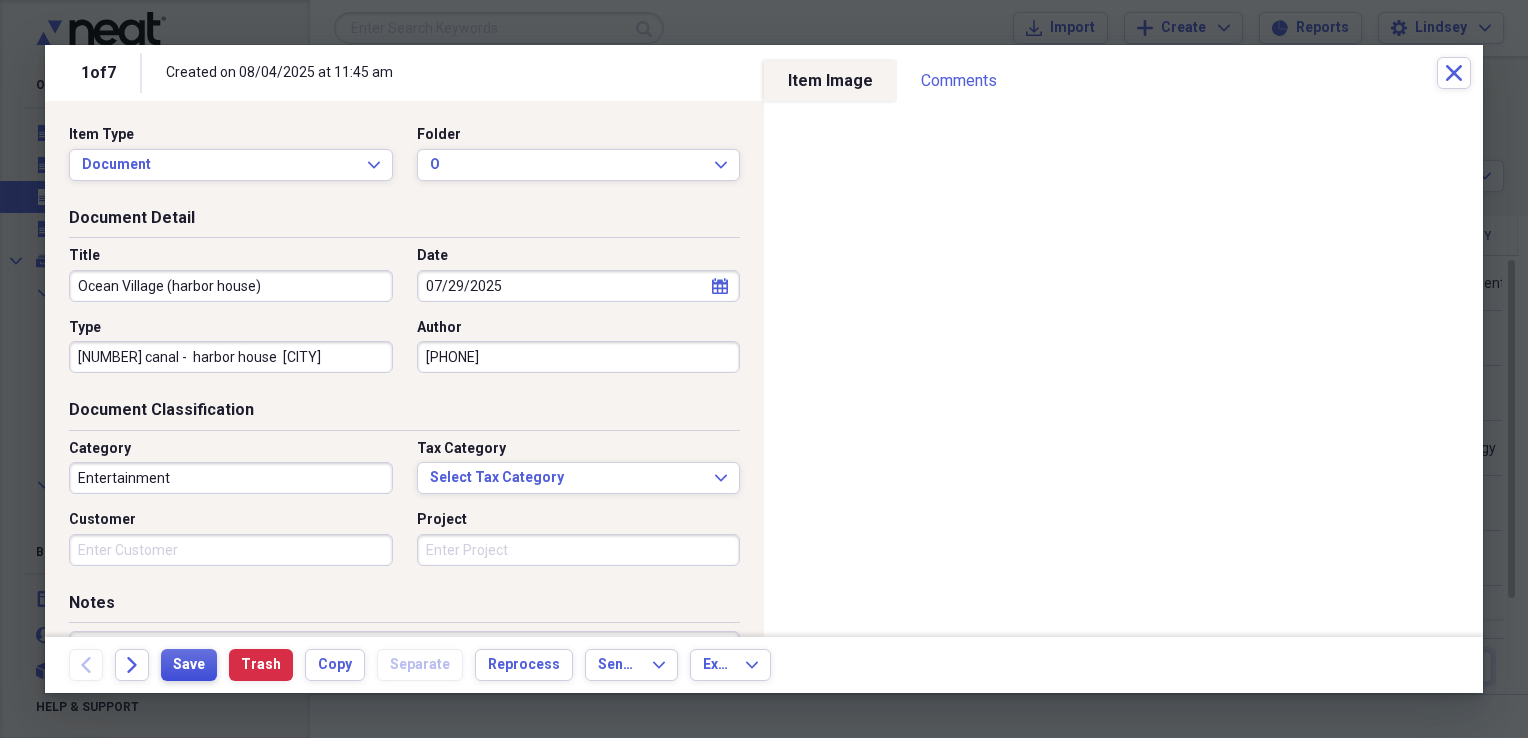 type on "2813447778" 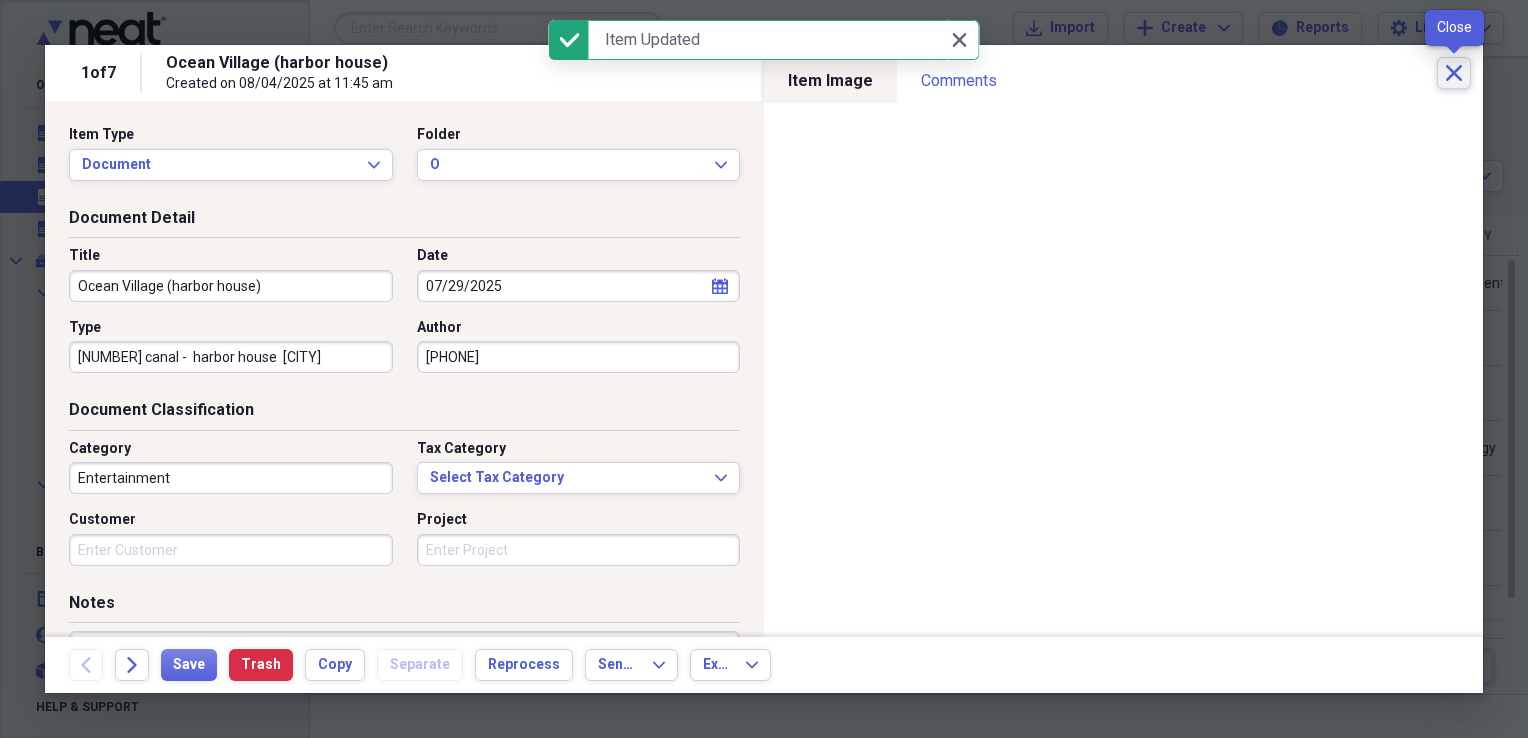click 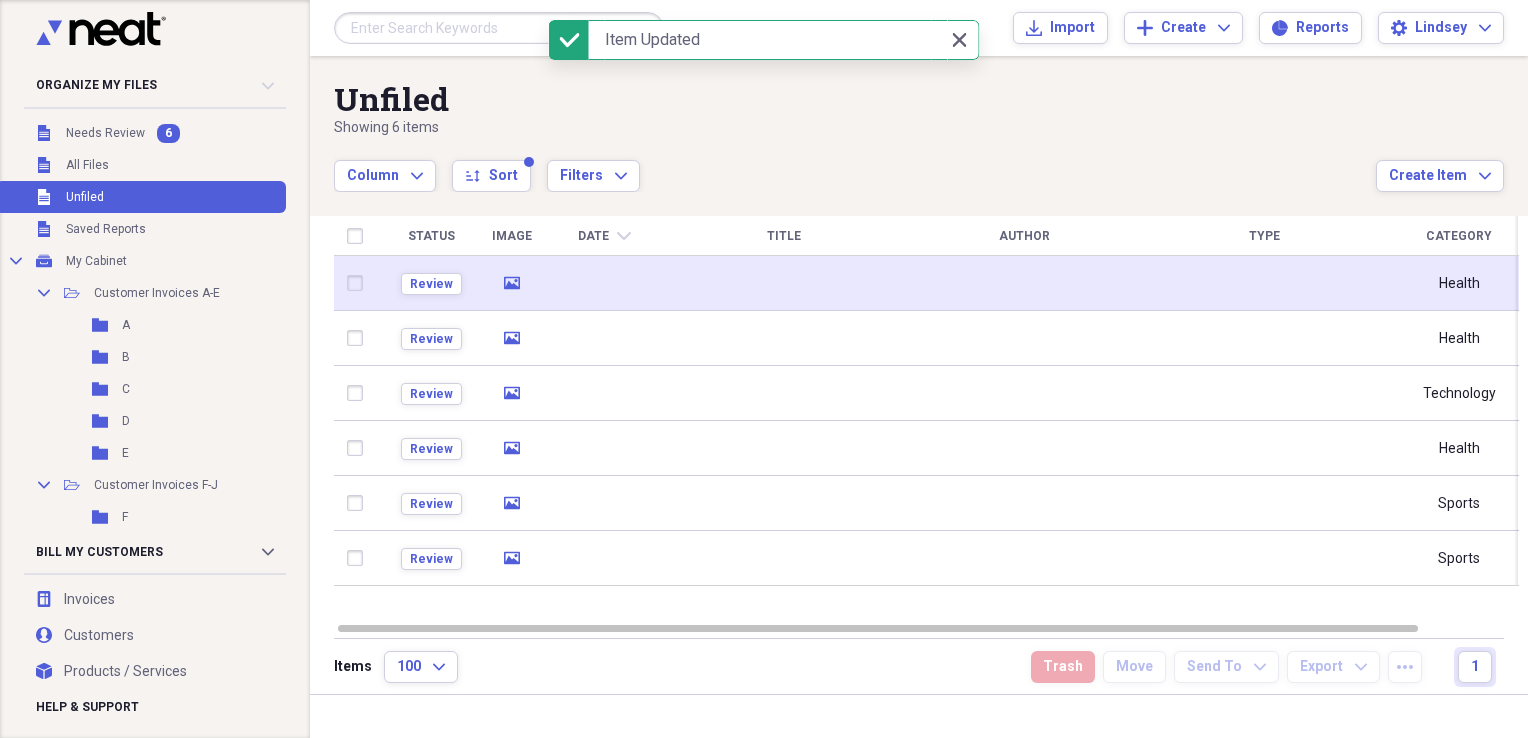 click at bounding box center [784, 283] 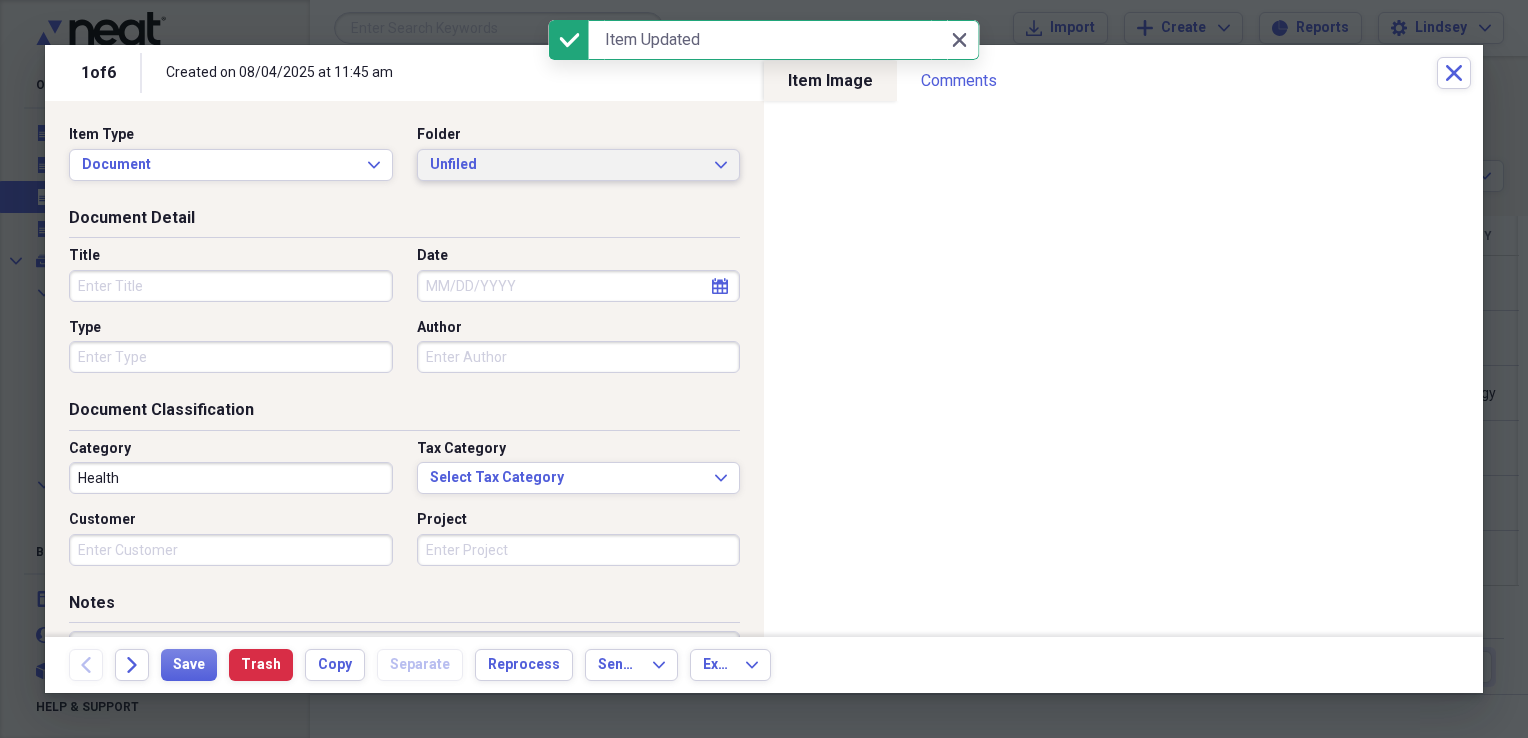 click on "Unfiled" at bounding box center (567, 165) 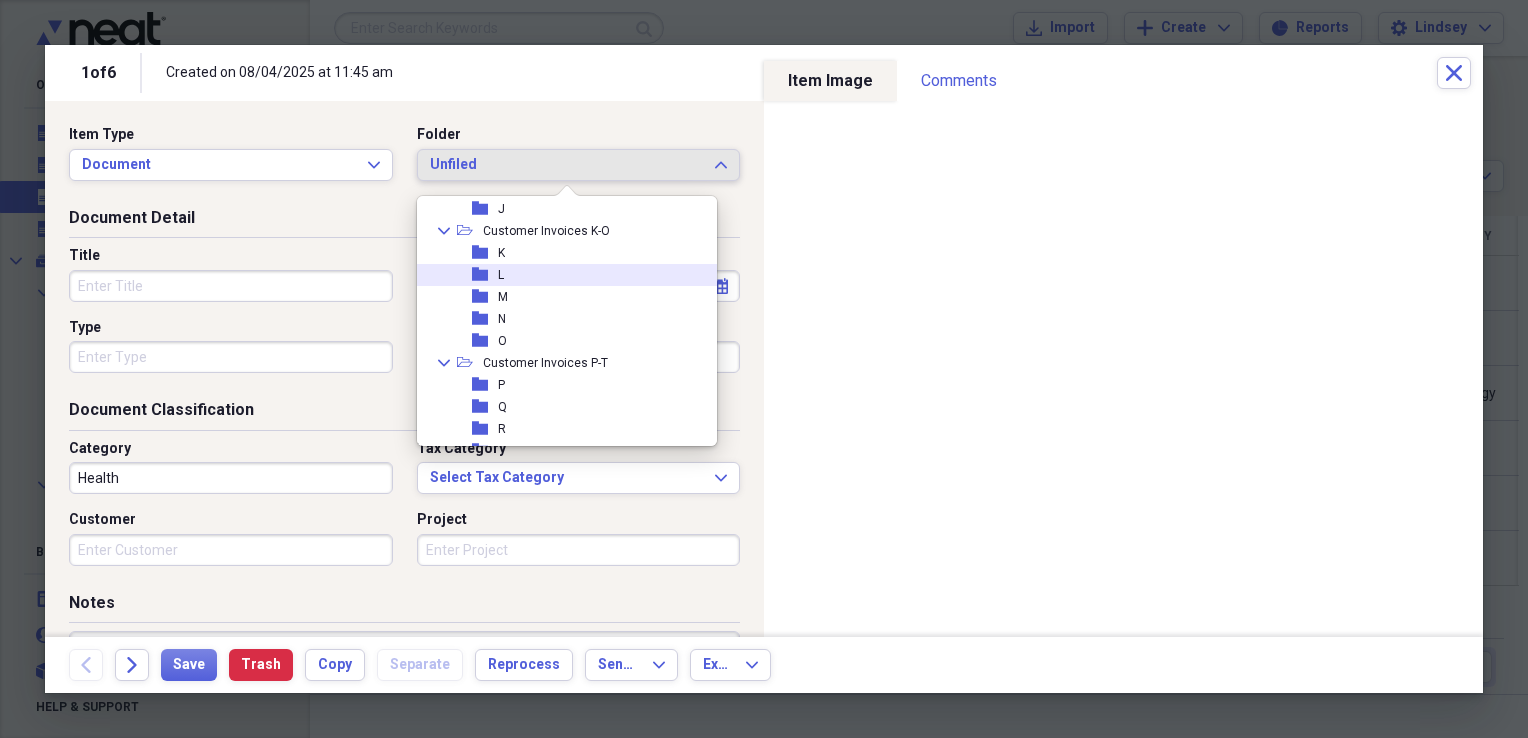 scroll, scrollTop: 300, scrollLeft: 0, axis: vertical 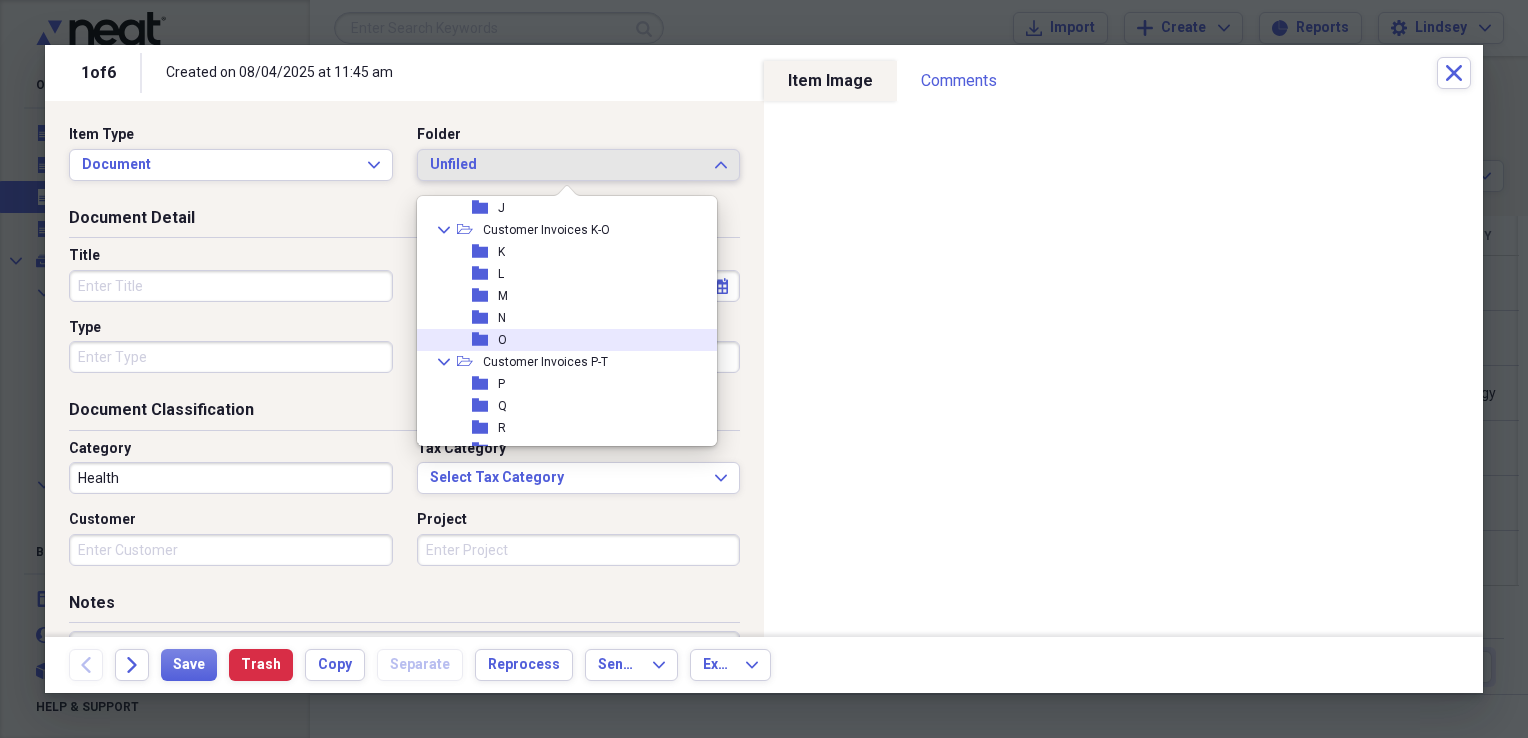 click on "folder O" at bounding box center (559, 340) 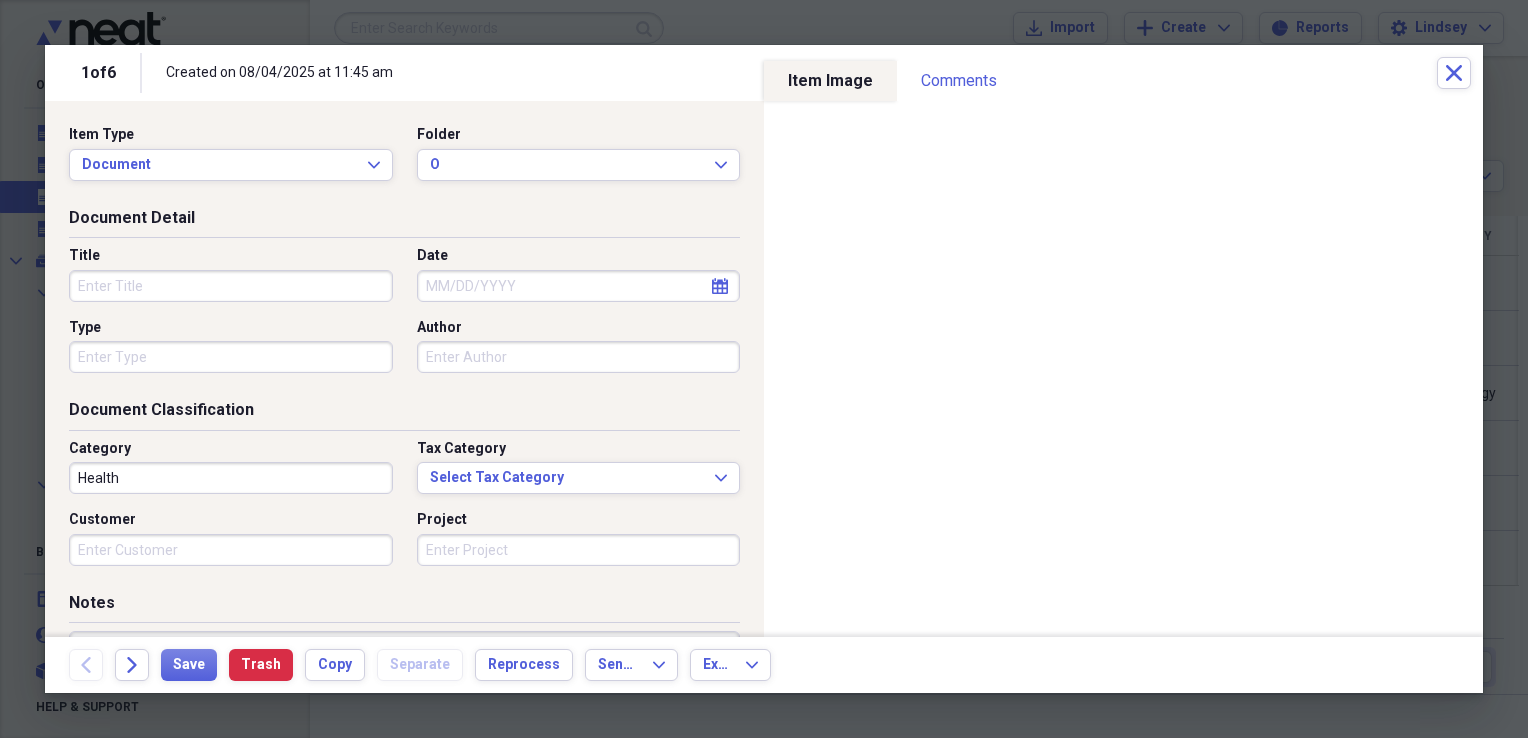 click on "Title" at bounding box center [231, 286] 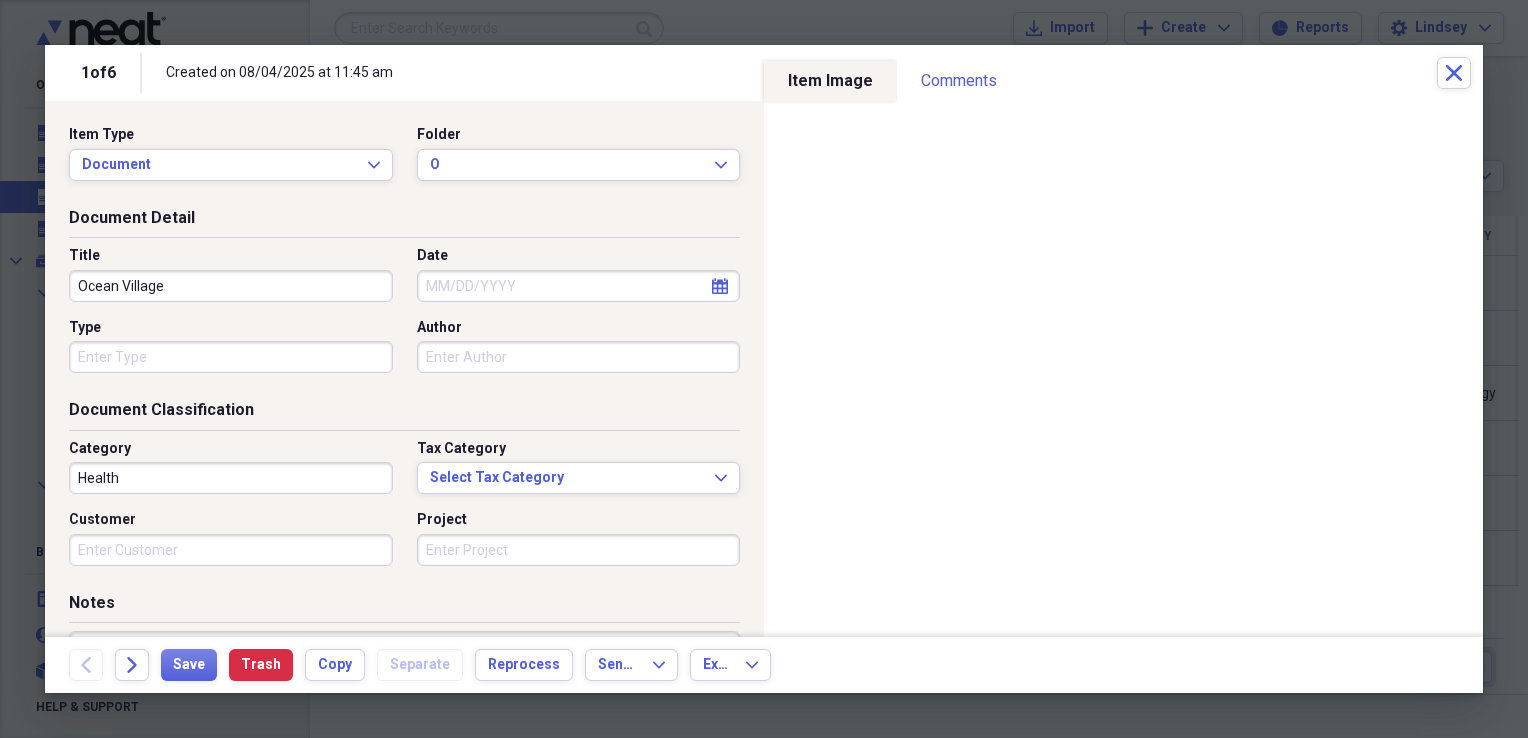 type on "Ocean Village" 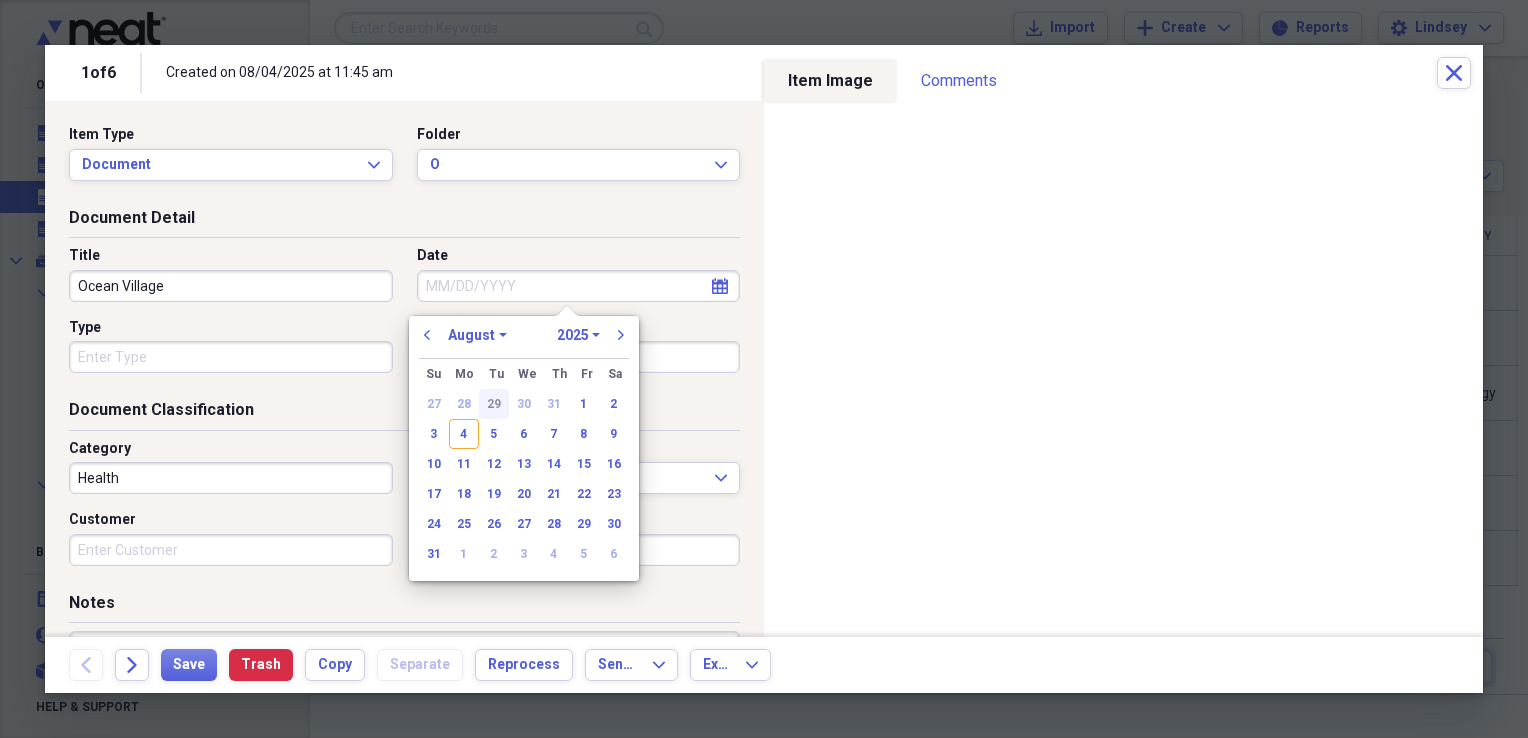 click on "29" at bounding box center [494, 404] 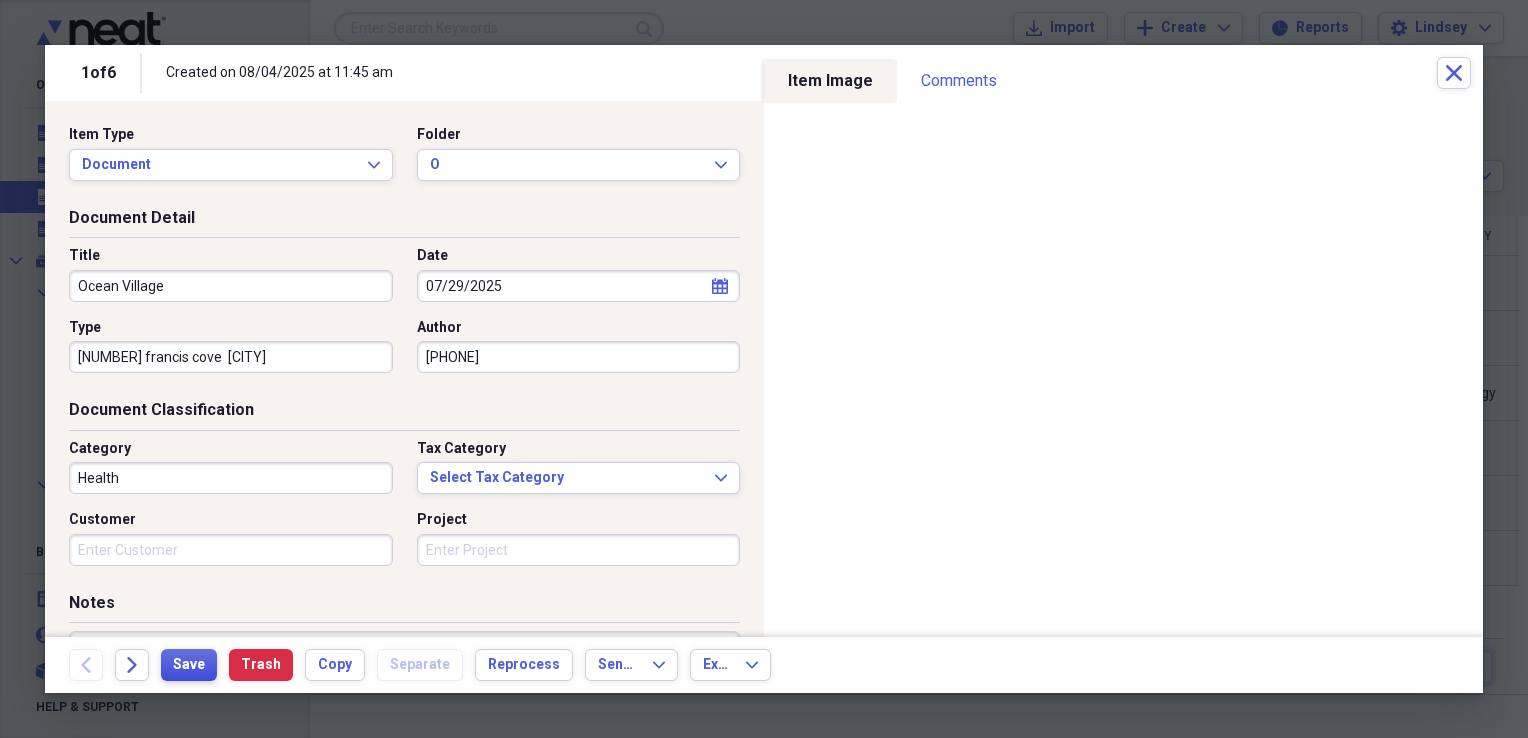 click on "Save" at bounding box center (189, 665) 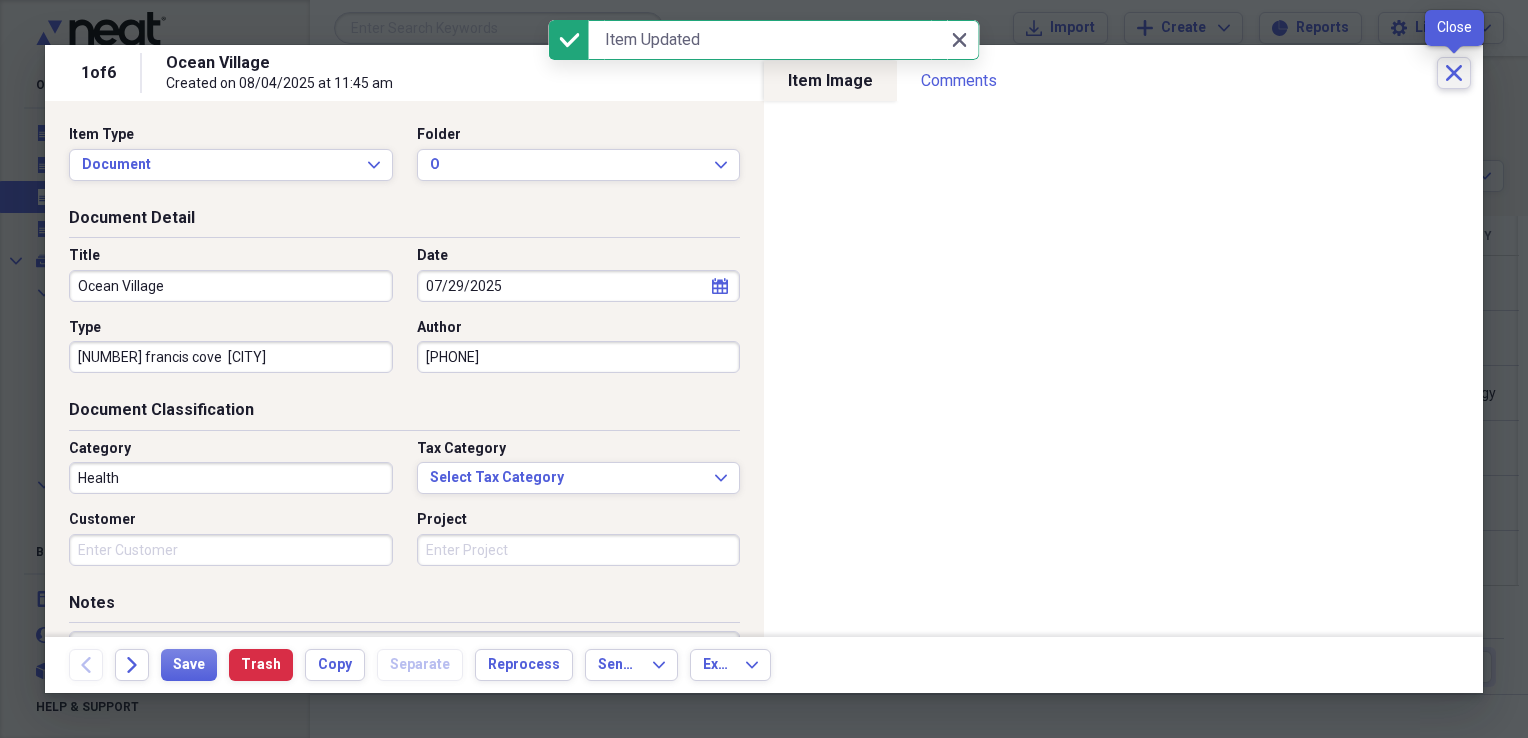click on "Close" 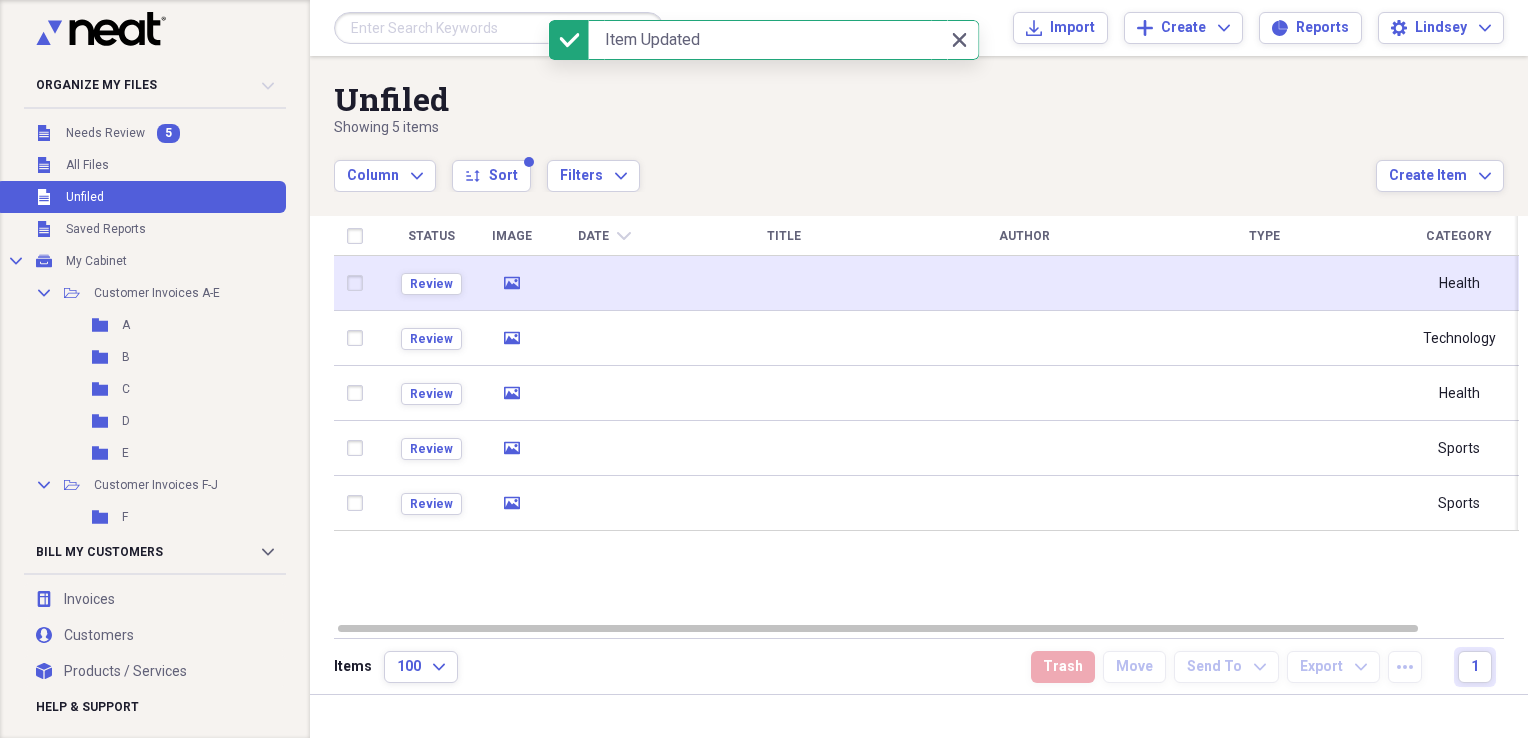 click at bounding box center [784, 283] 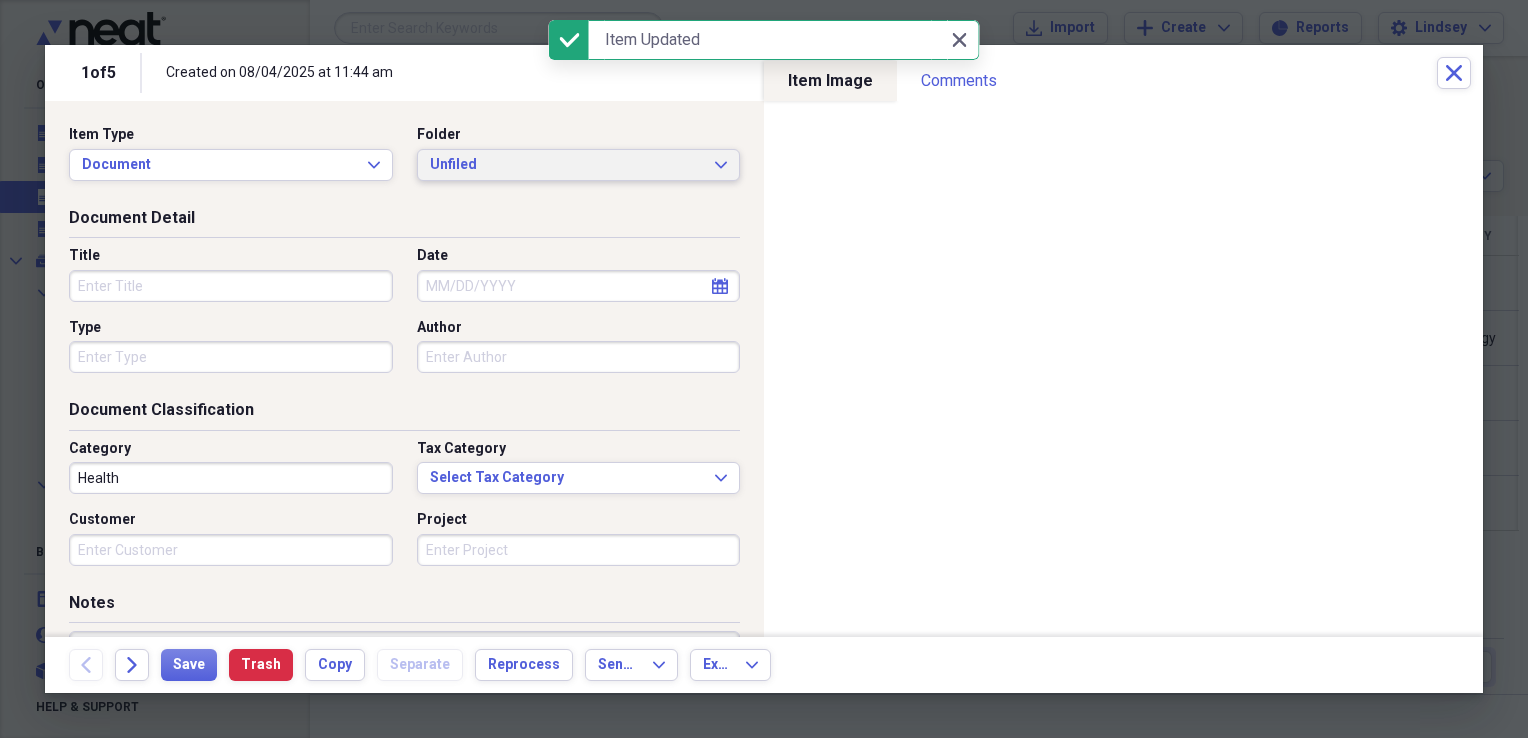 click on "Unfiled" at bounding box center [567, 165] 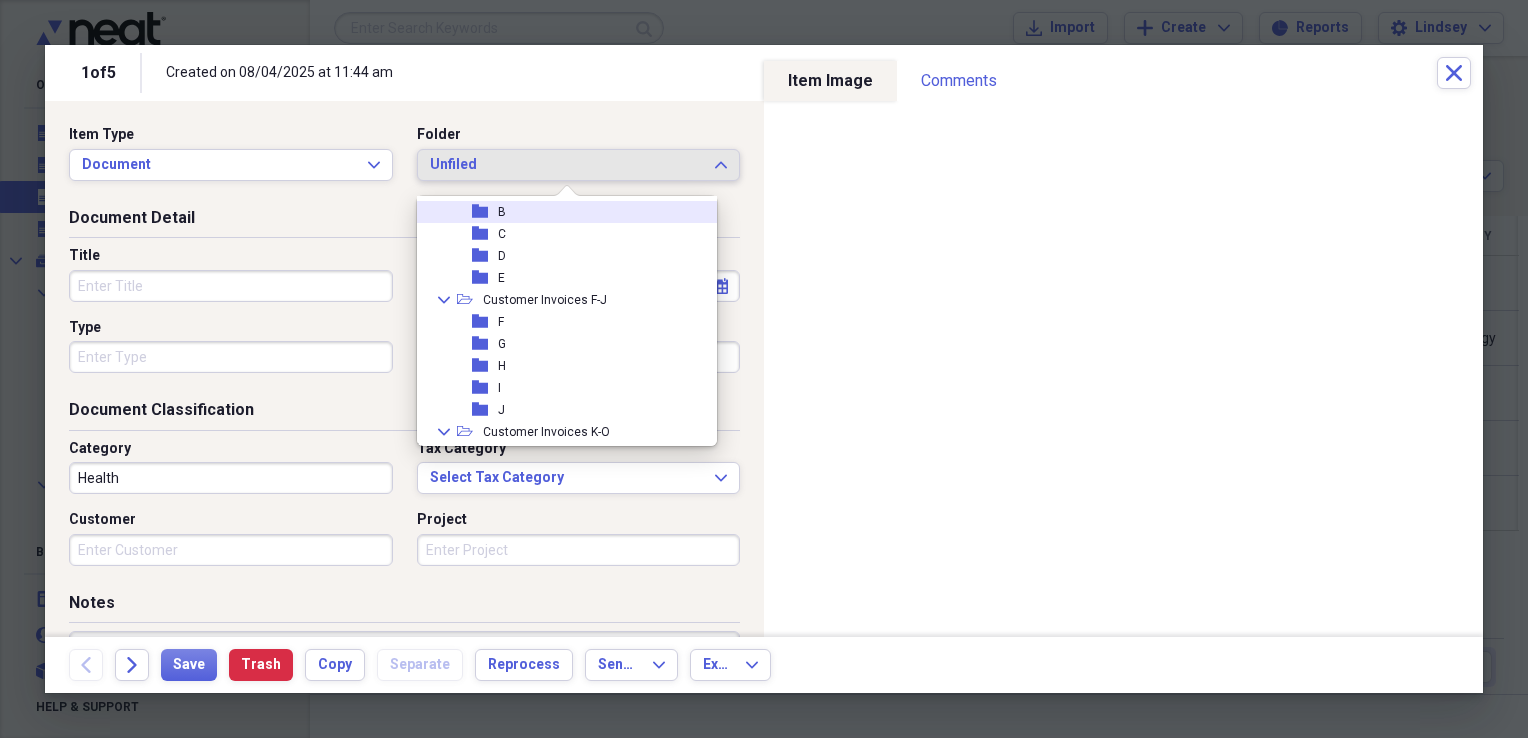 scroll, scrollTop: 100, scrollLeft: 0, axis: vertical 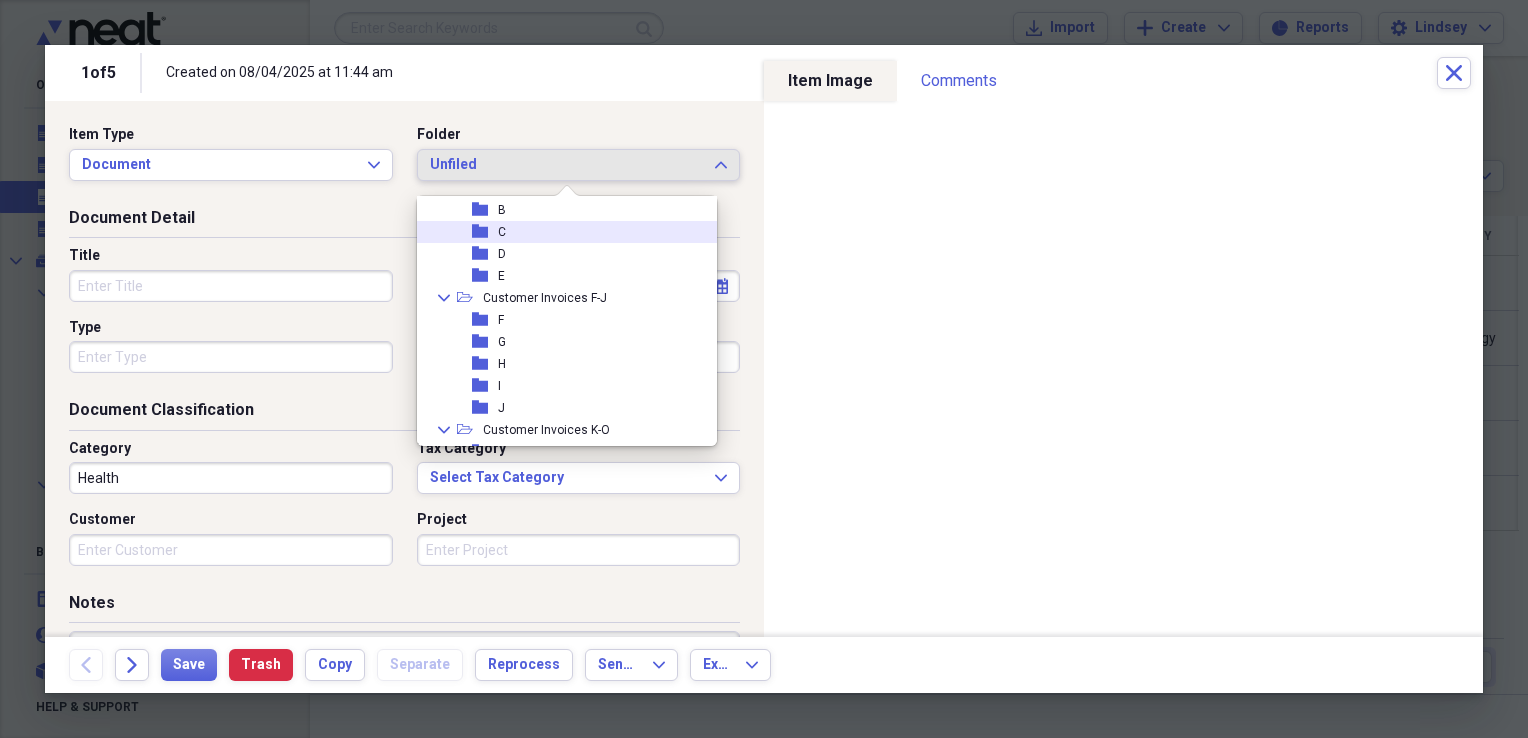 drag, startPoint x: 555, startPoint y: 228, endPoint x: 542, endPoint y: 230, distance: 13.152946 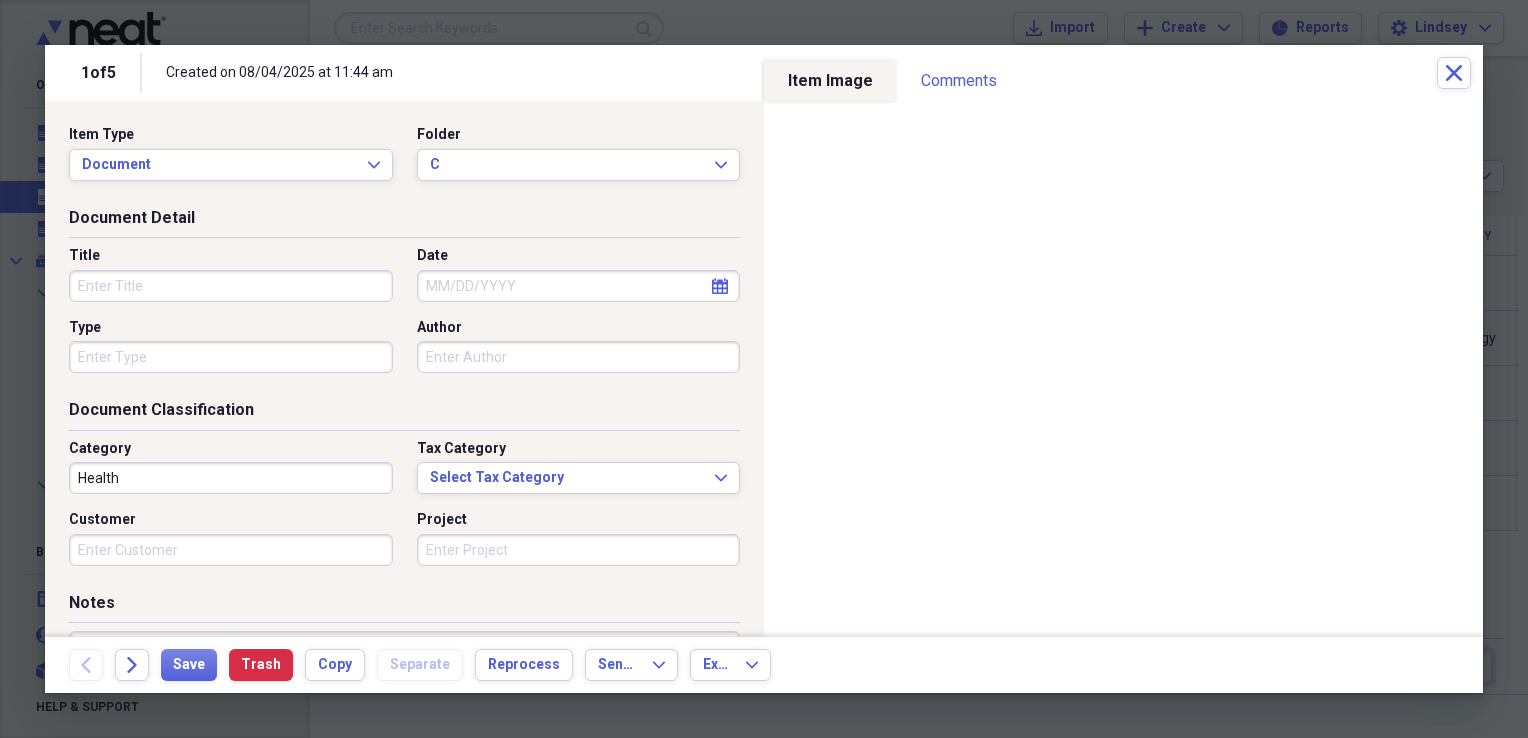 click on "Title" at bounding box center [231, 286] 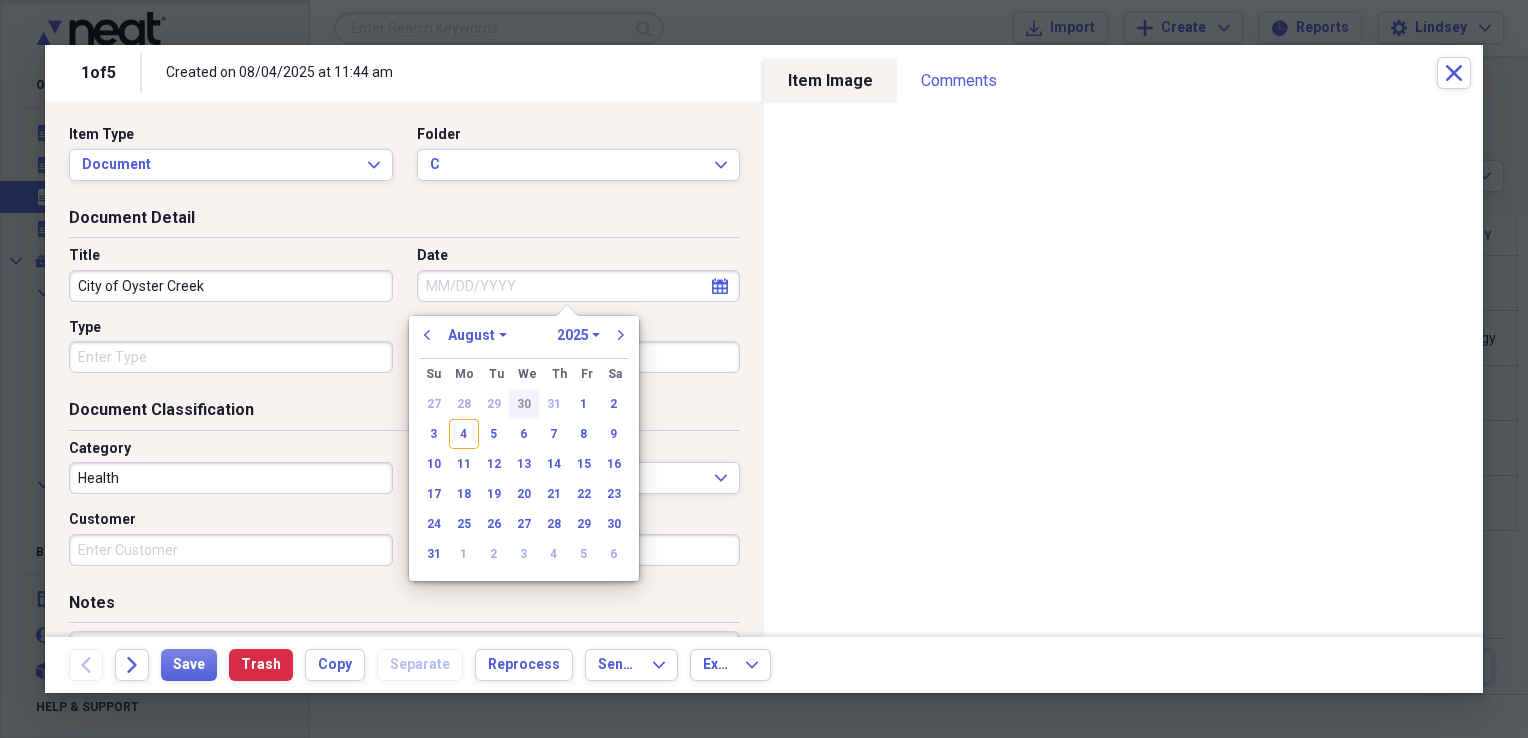 click on "30" at bounding box center (524, 404) 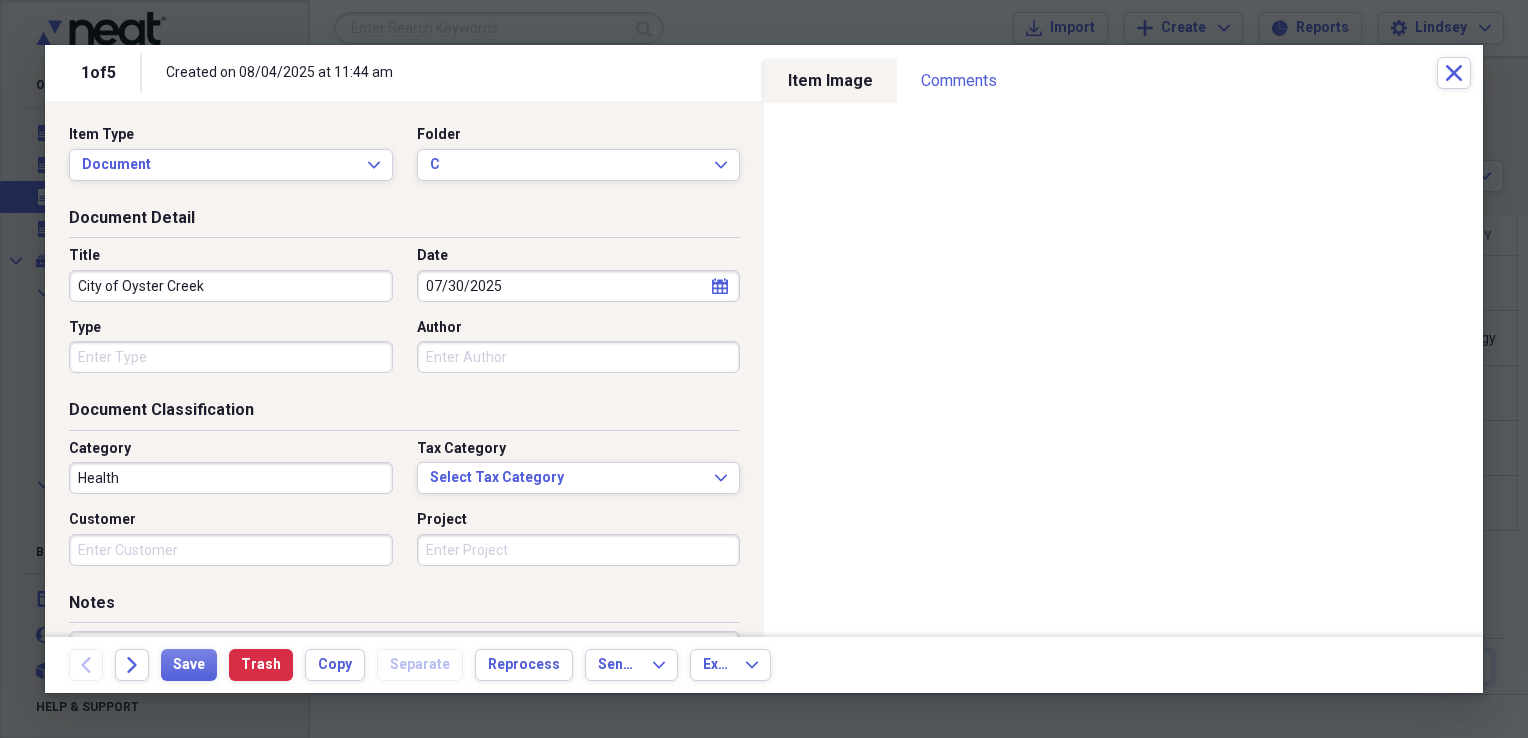 click on "Type" at bounding box center (231, 357) 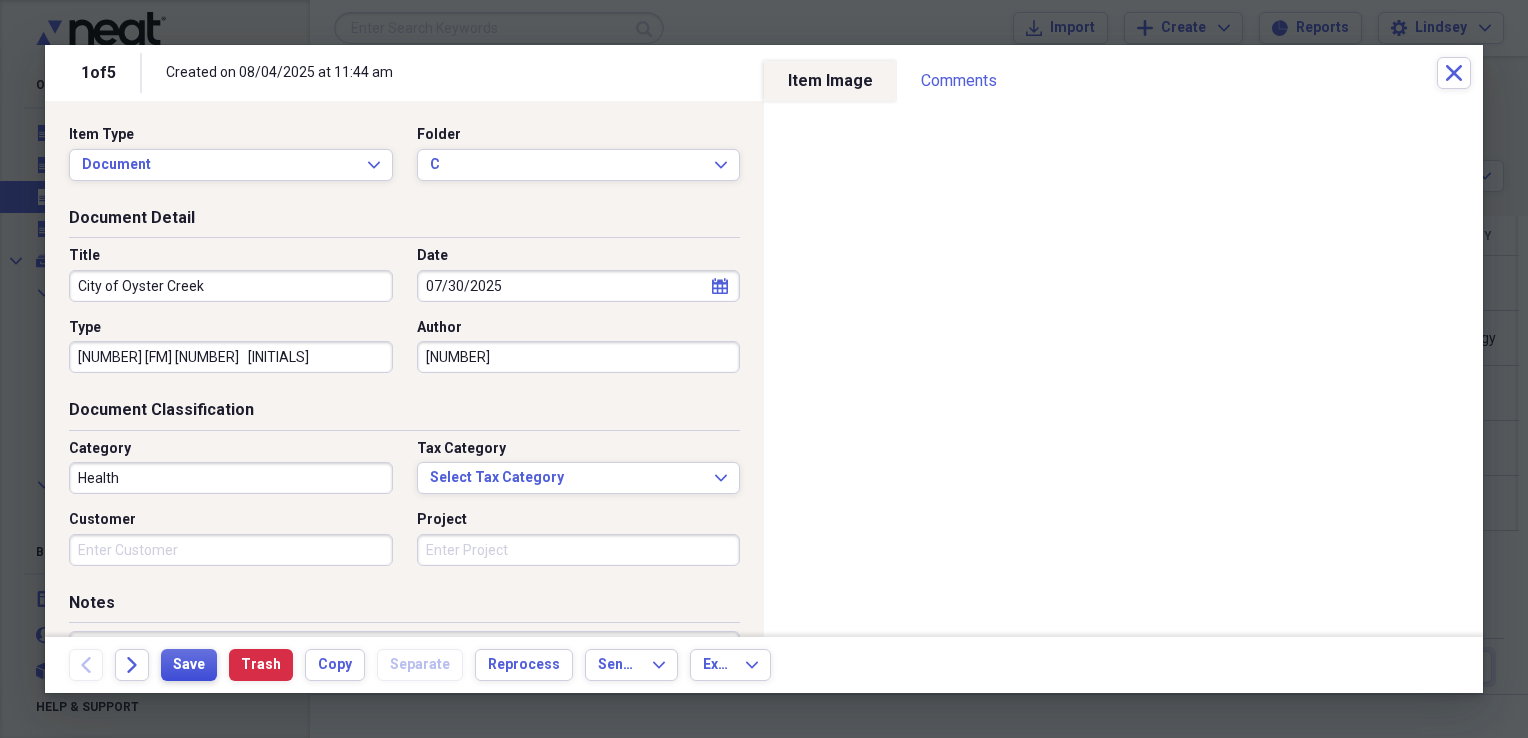 click on "Save" at bounding box center (189, 665) 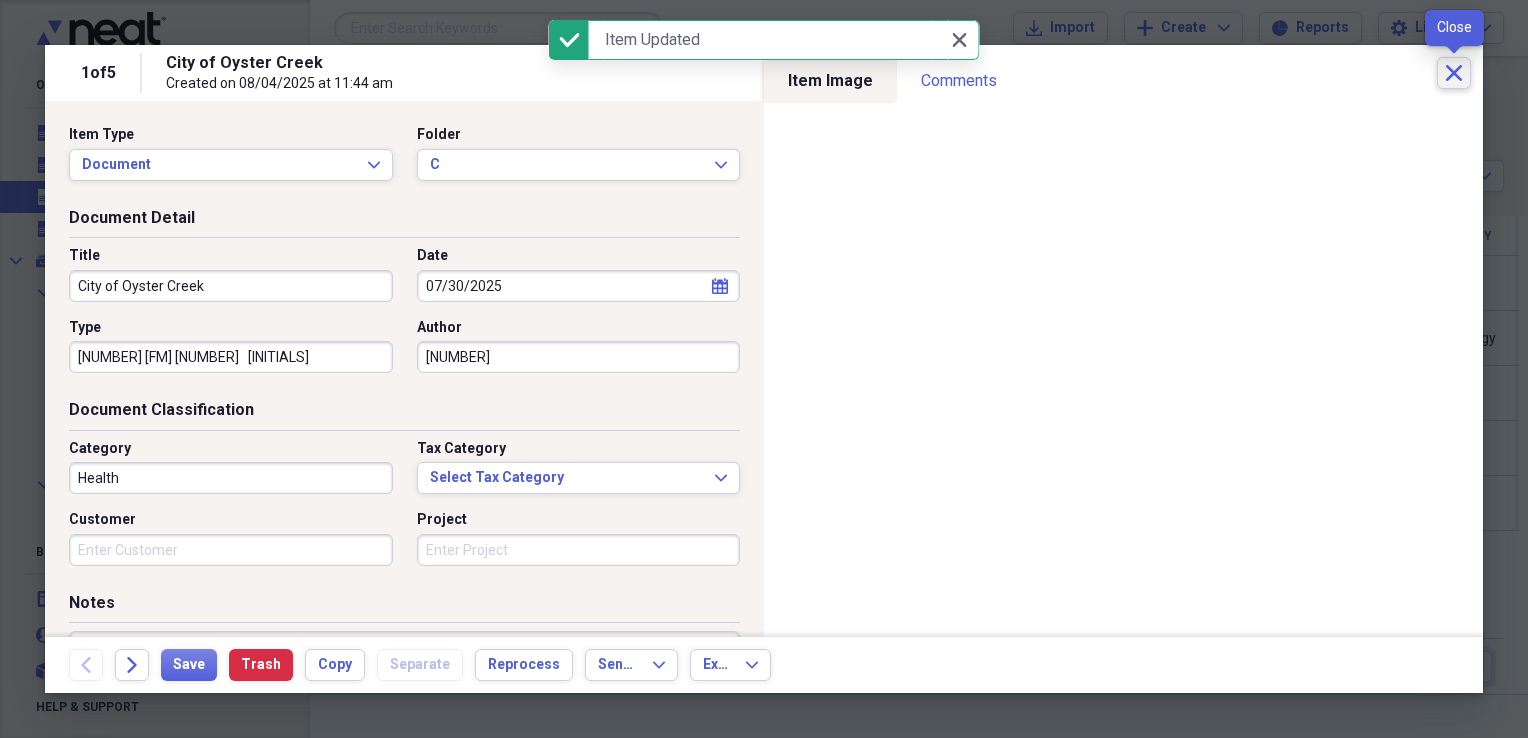 click on "Close" 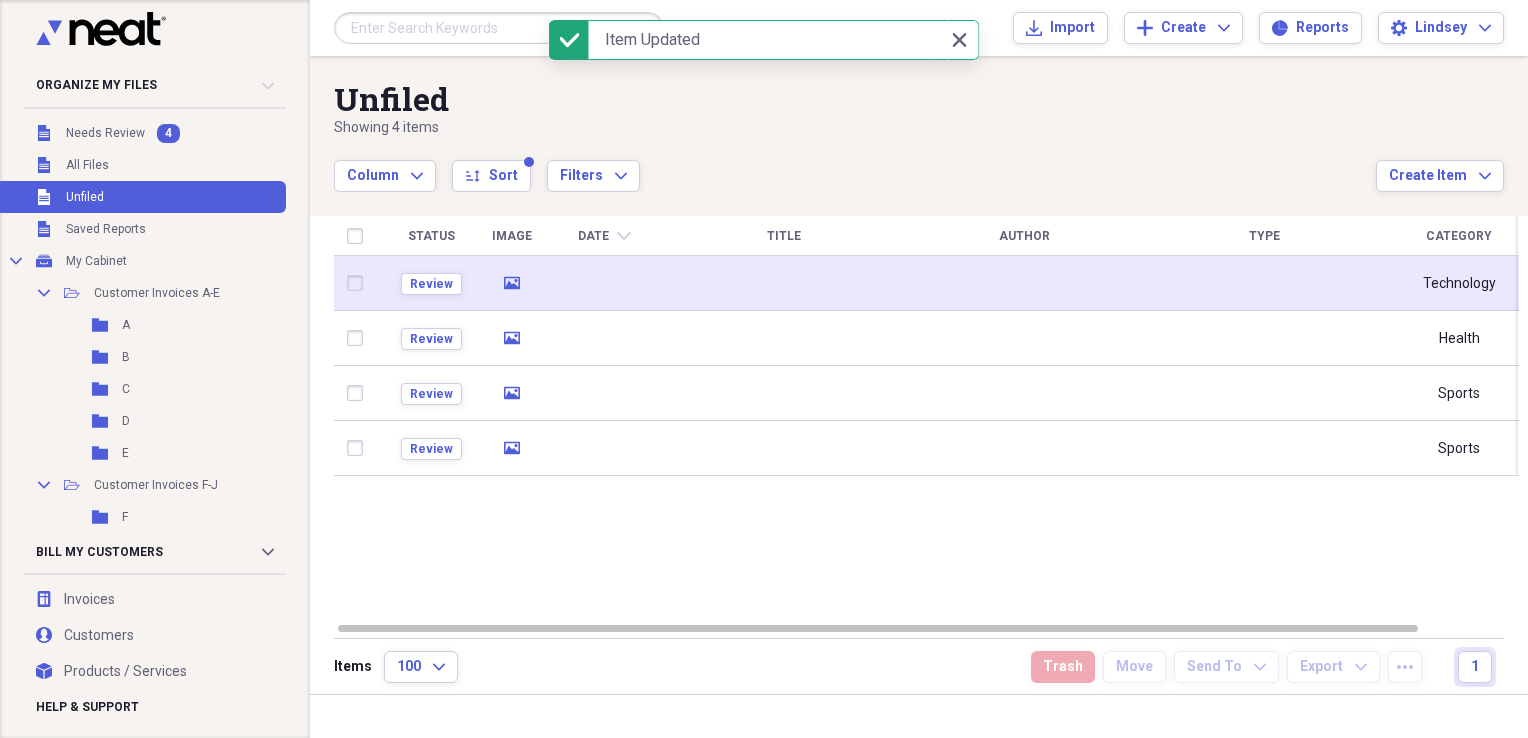 click at bounding box center [784, 283] 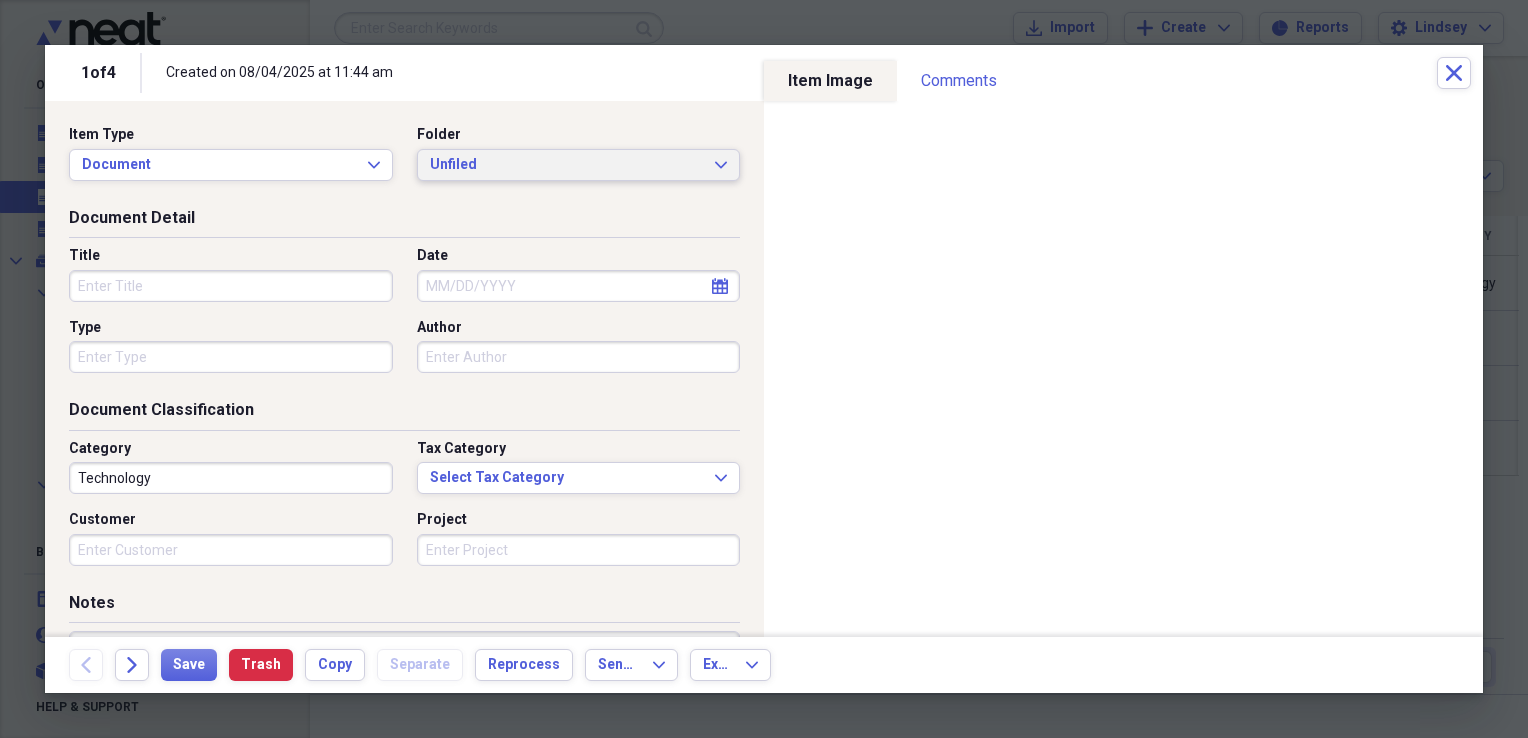 drag, startPoint x: 604, startPoint y: 168, endPoint x: 588, endPoint y: 178, distance: 18.867962 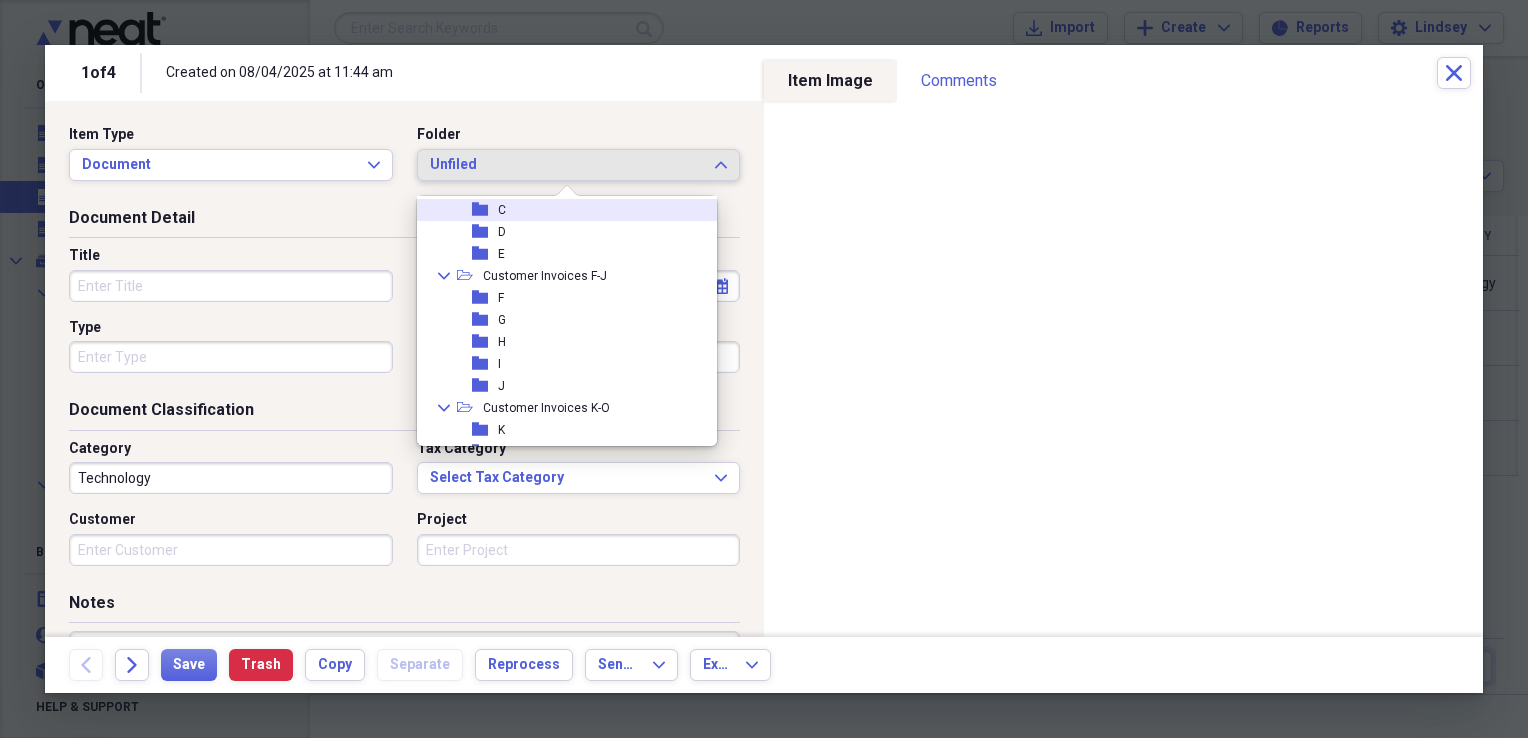 scroll, scrollTop: 200, scrollLeft: 0, axis: vertical 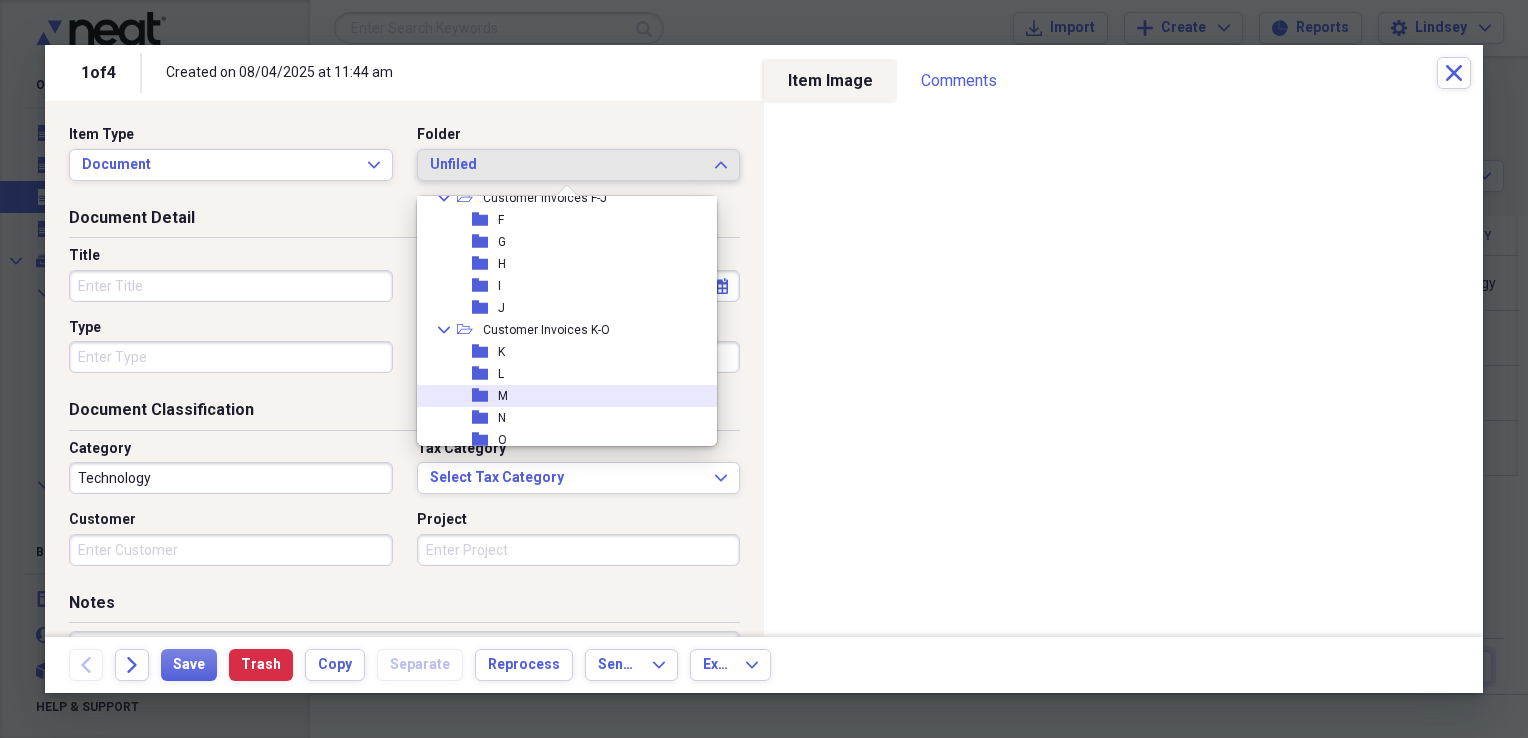 click on "folder M" at bounding box center (559, 396) 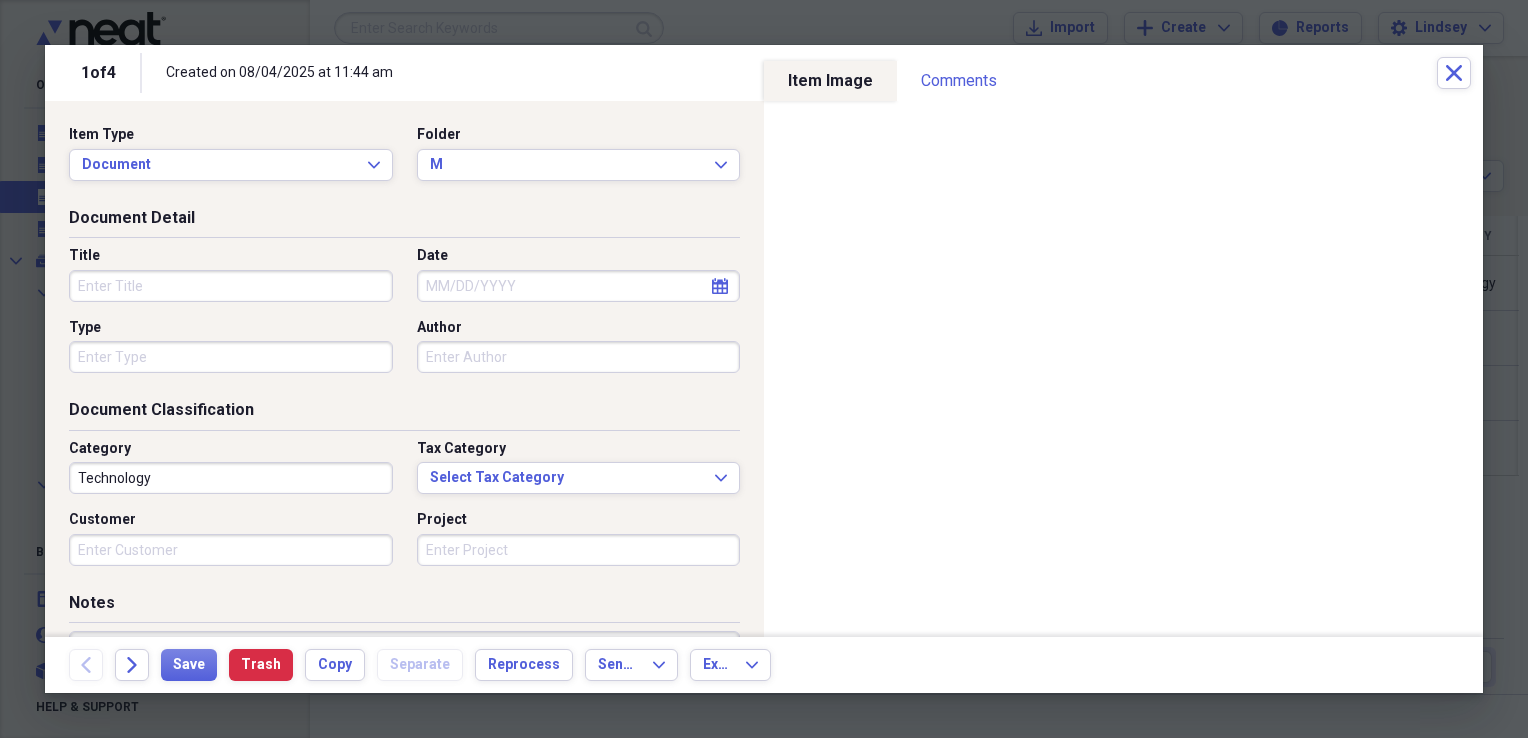 click on "Title" at bounding box center [231, 286] 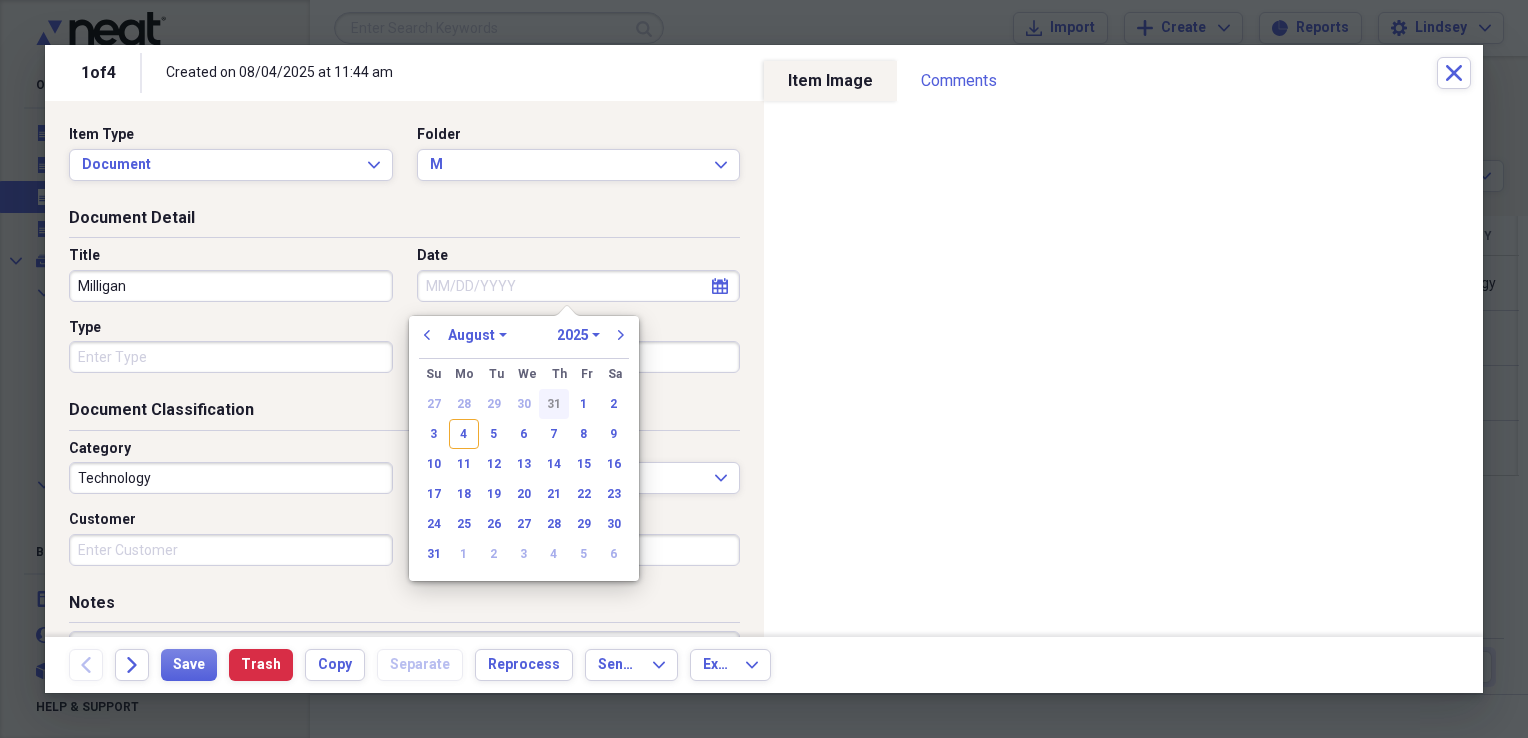 click on "31" at bounding box center [554, 404] 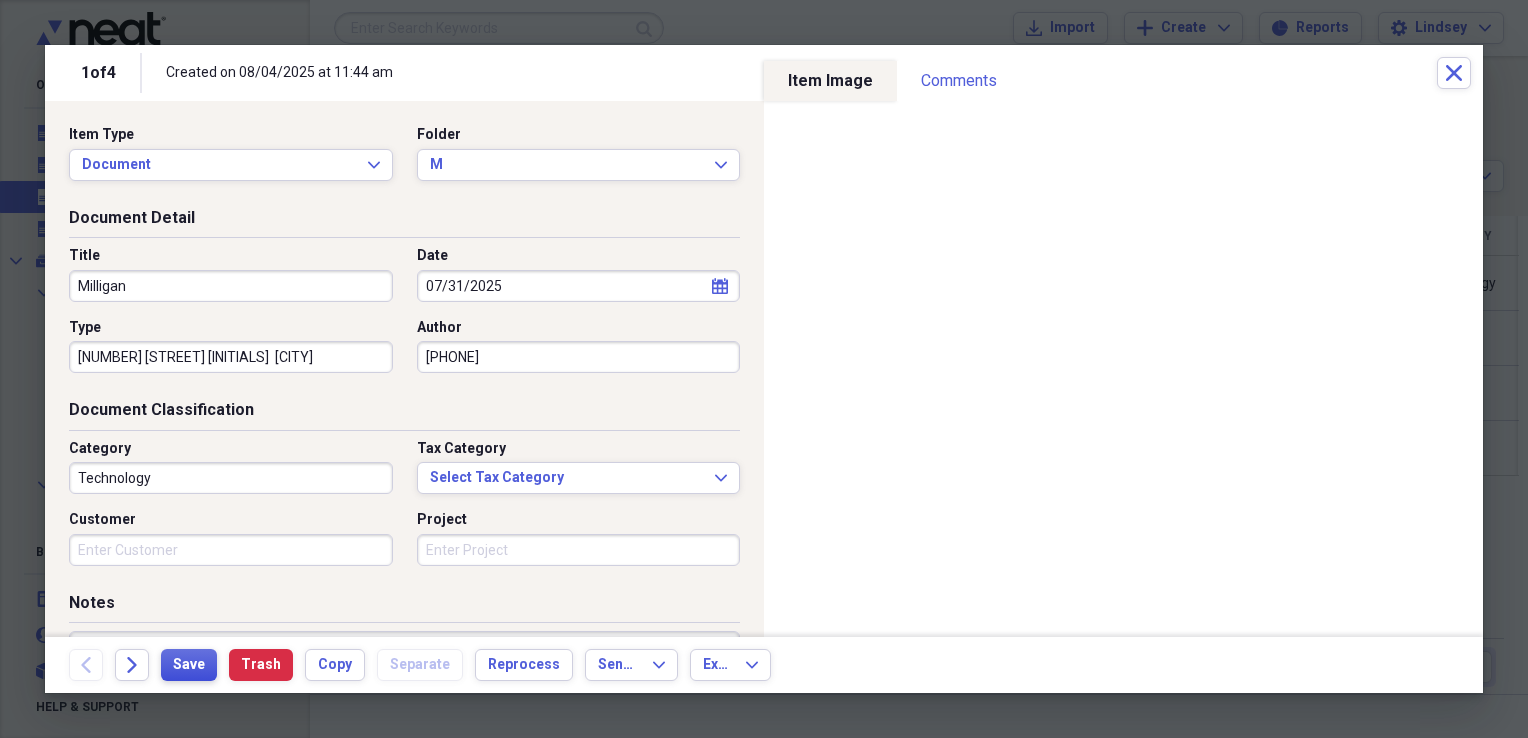 click on "Save" at bounding box center (189, 665) 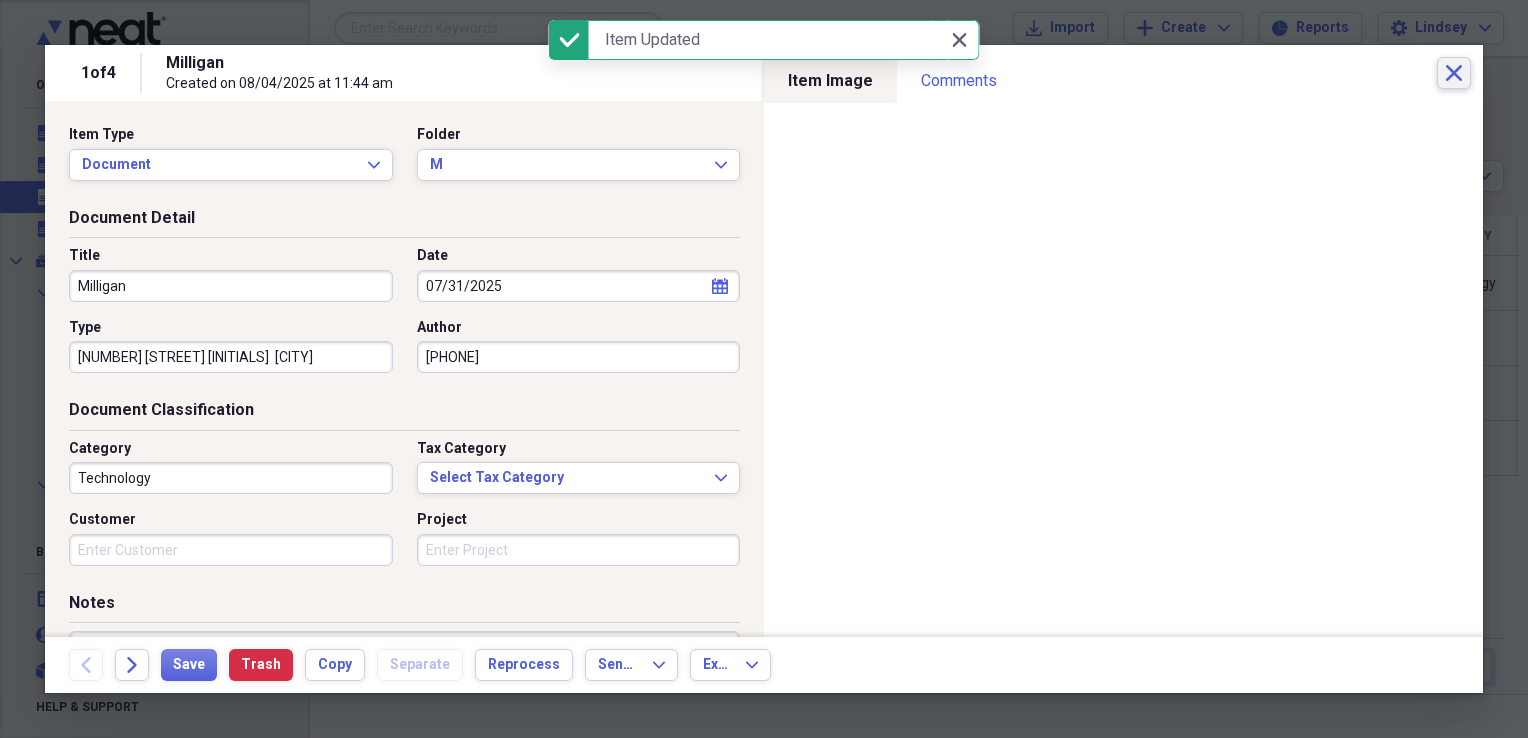 click 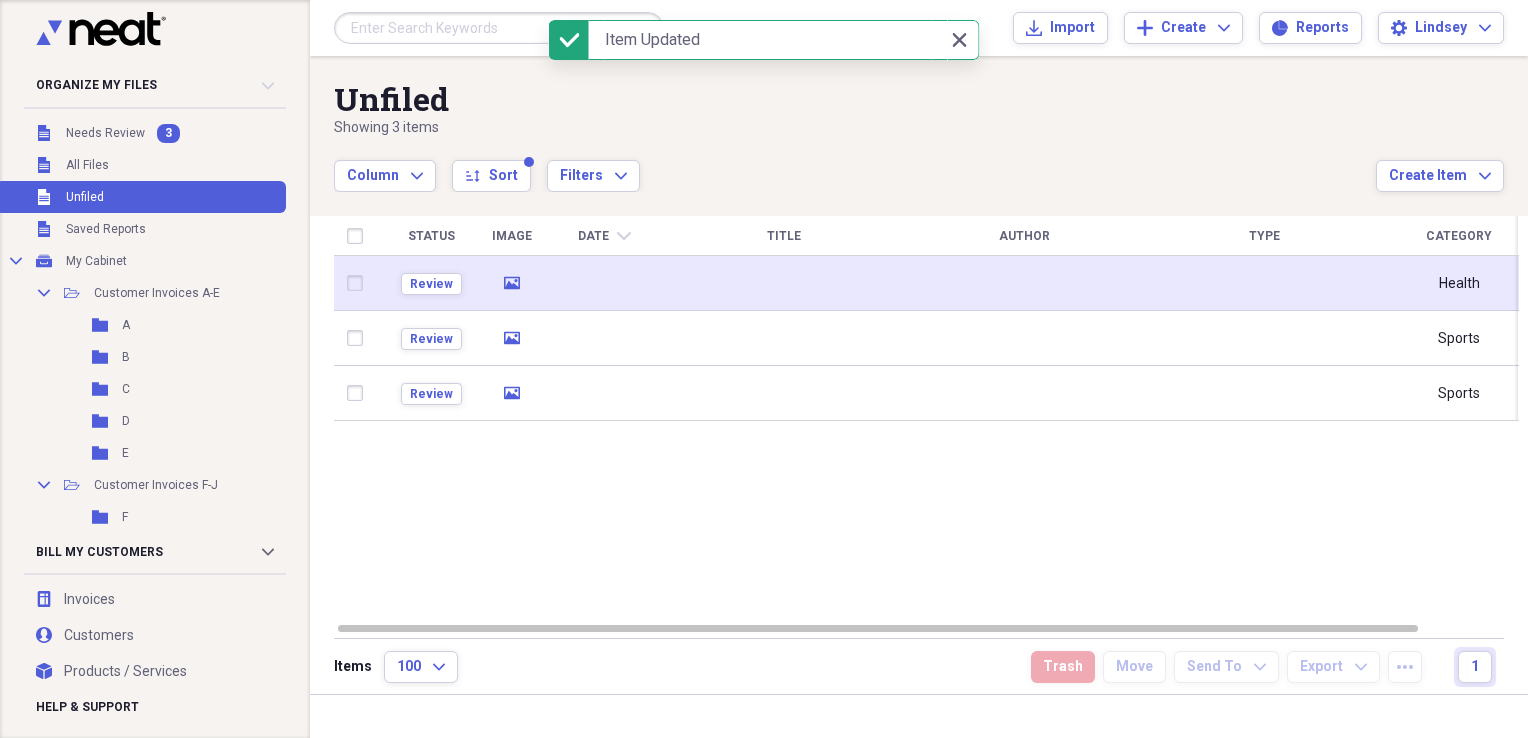 click at bounding box center [1024, 283] 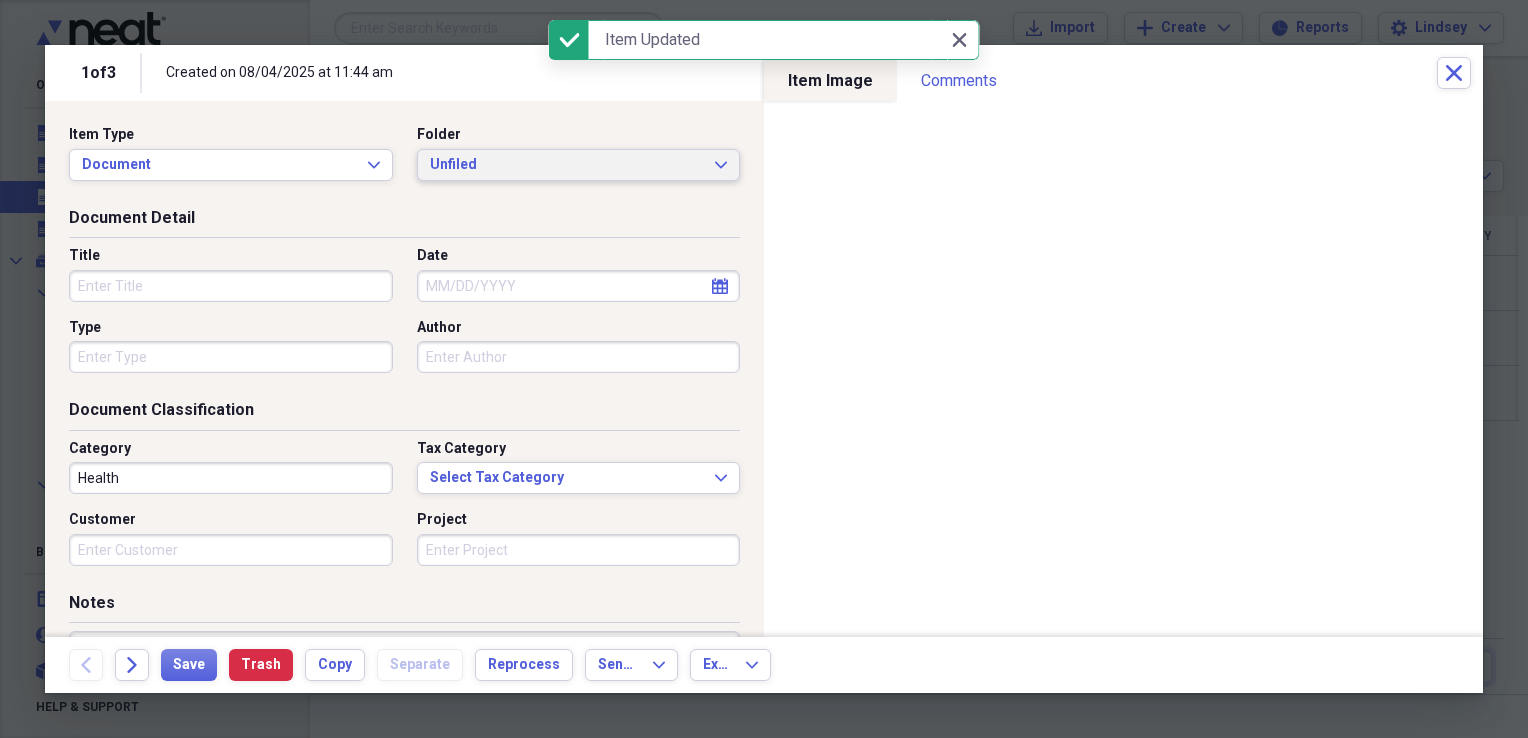 click on "Unfiled" at bounding box center (567, 165) 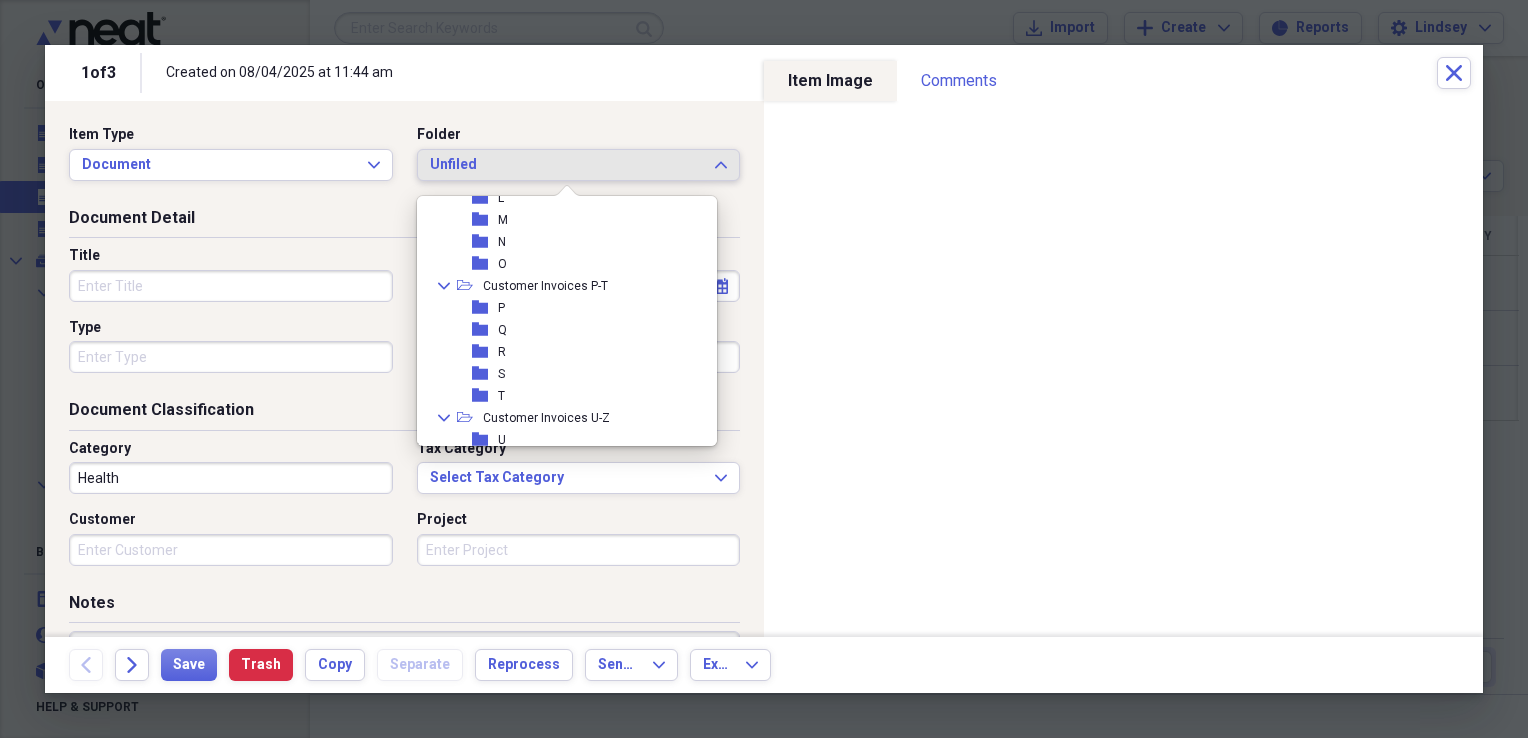 scroll, scrollTop: 400, scrollLeft: 0, axis: vertical 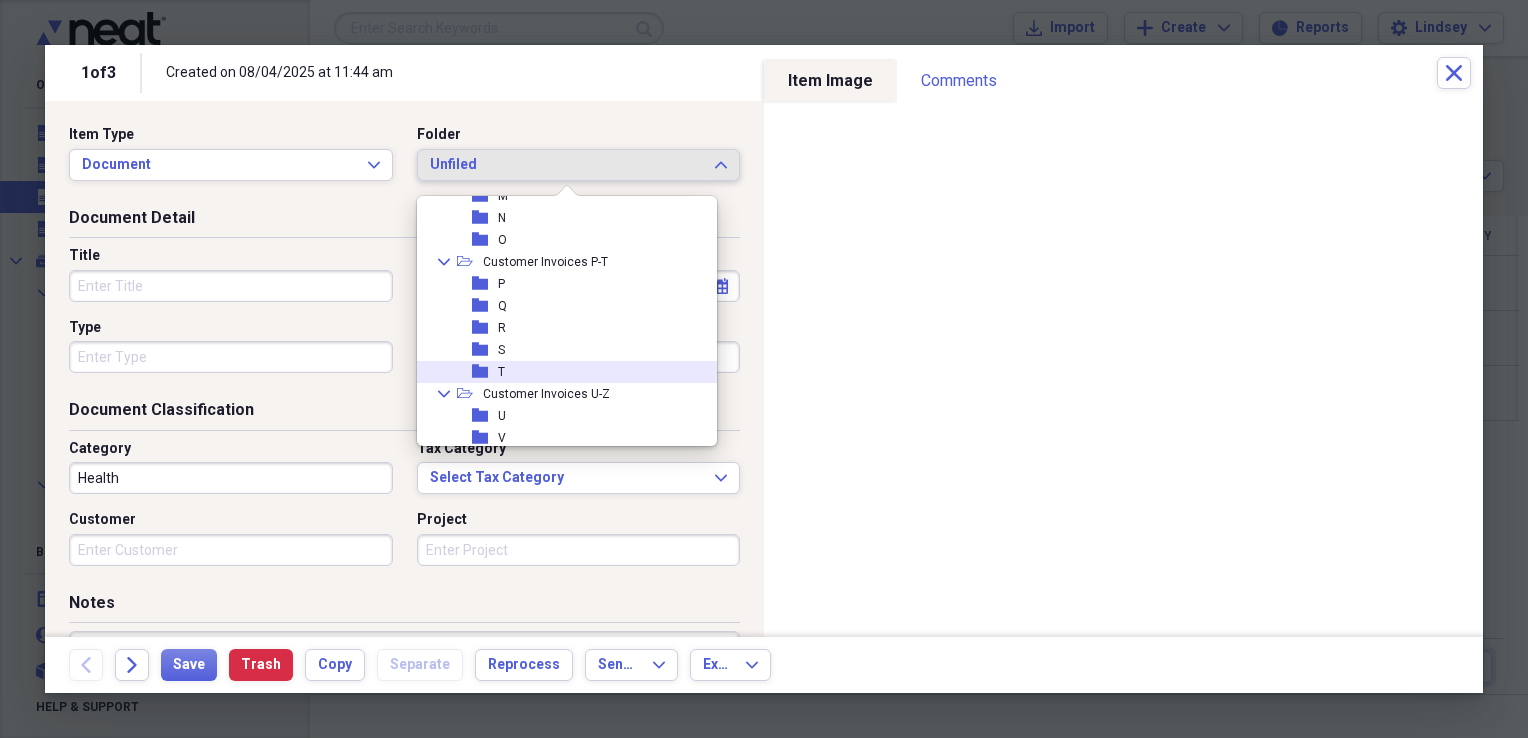 drag, startPoint x: 554, startPoint y: 370, endPoint x: 527, endPoint y: 370, distance: 27 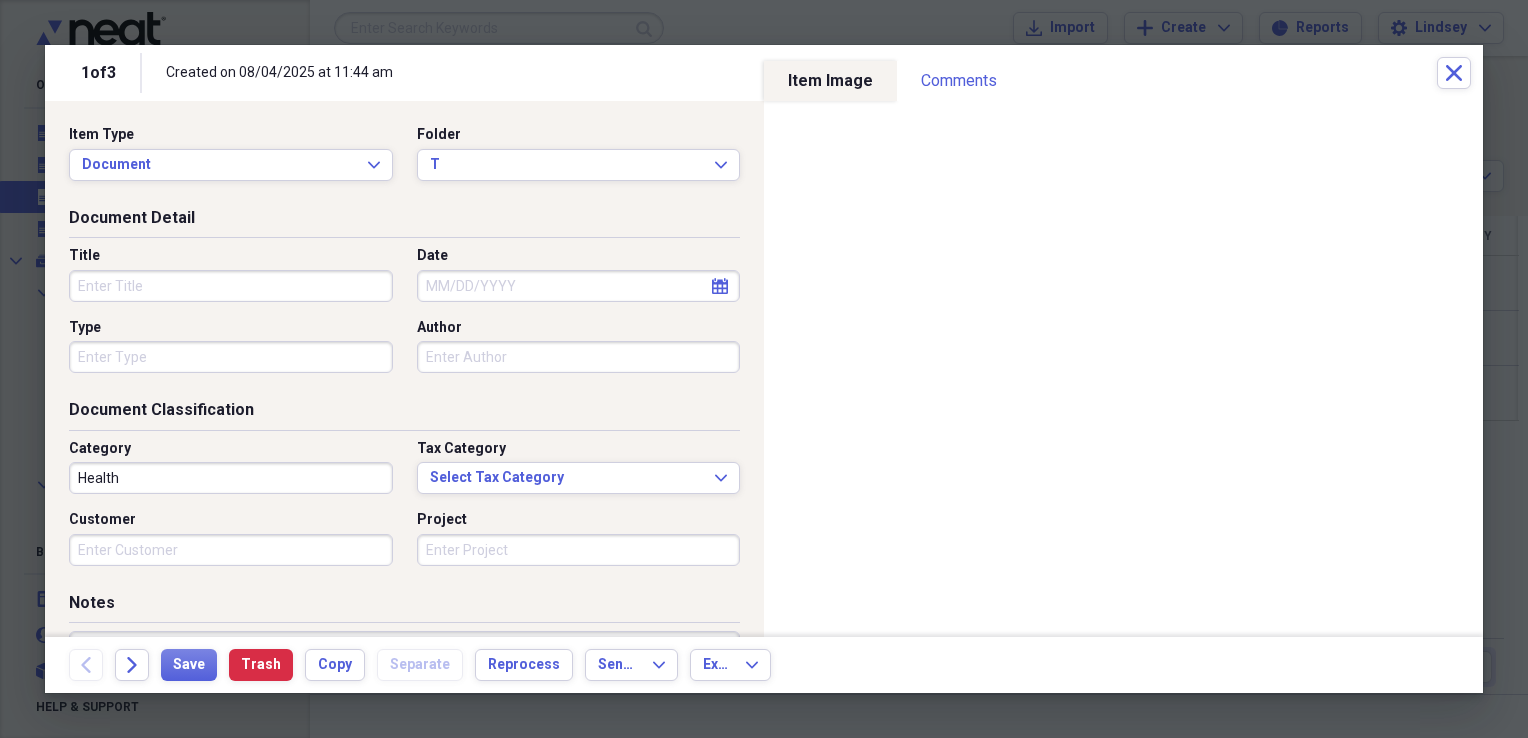 click on "Title" at bounding box center [231, 286] 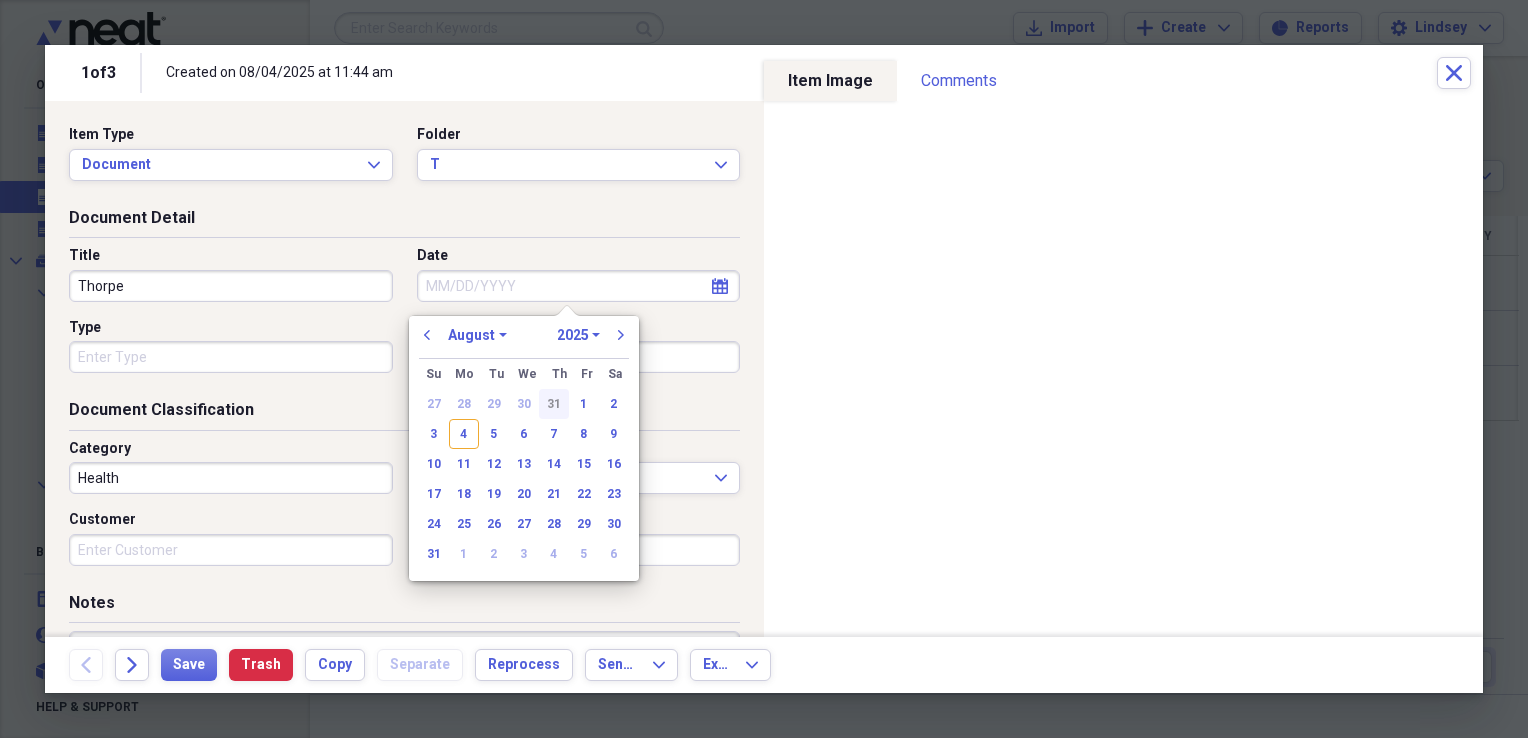 click on "31" at bounding box center [554, 404] 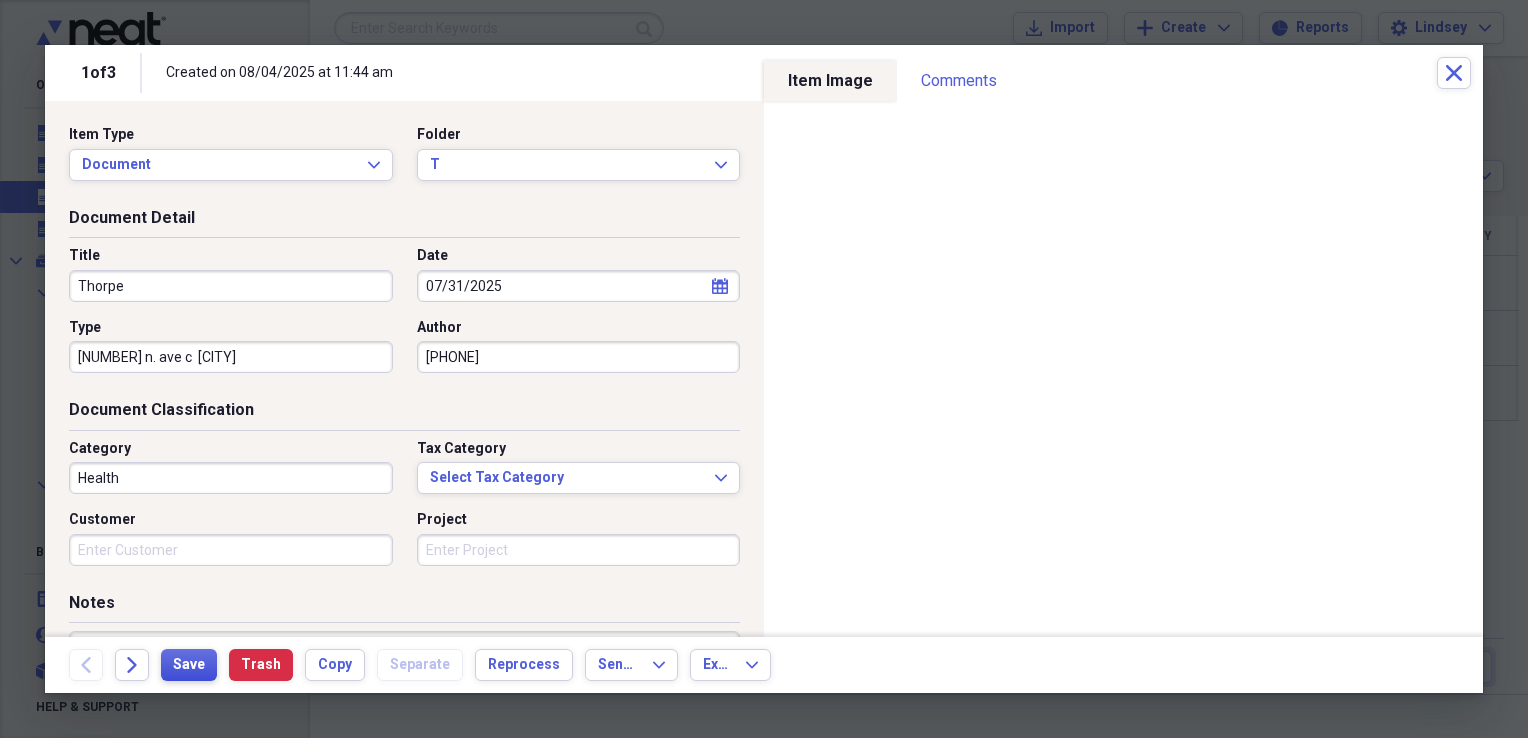 click on "Save" at bounding box center (189, 665) 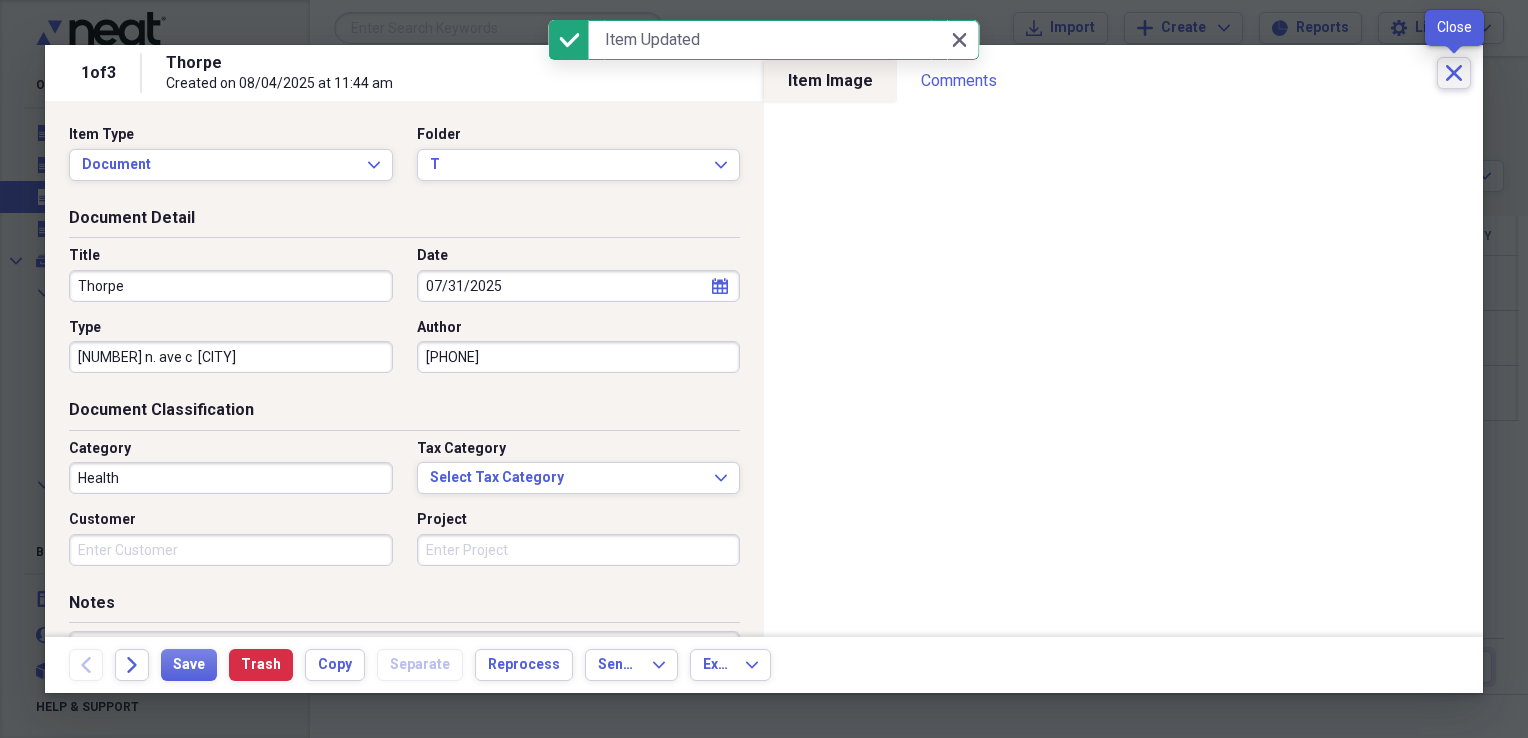 click on "Close" at bounding box center (1454, 73) 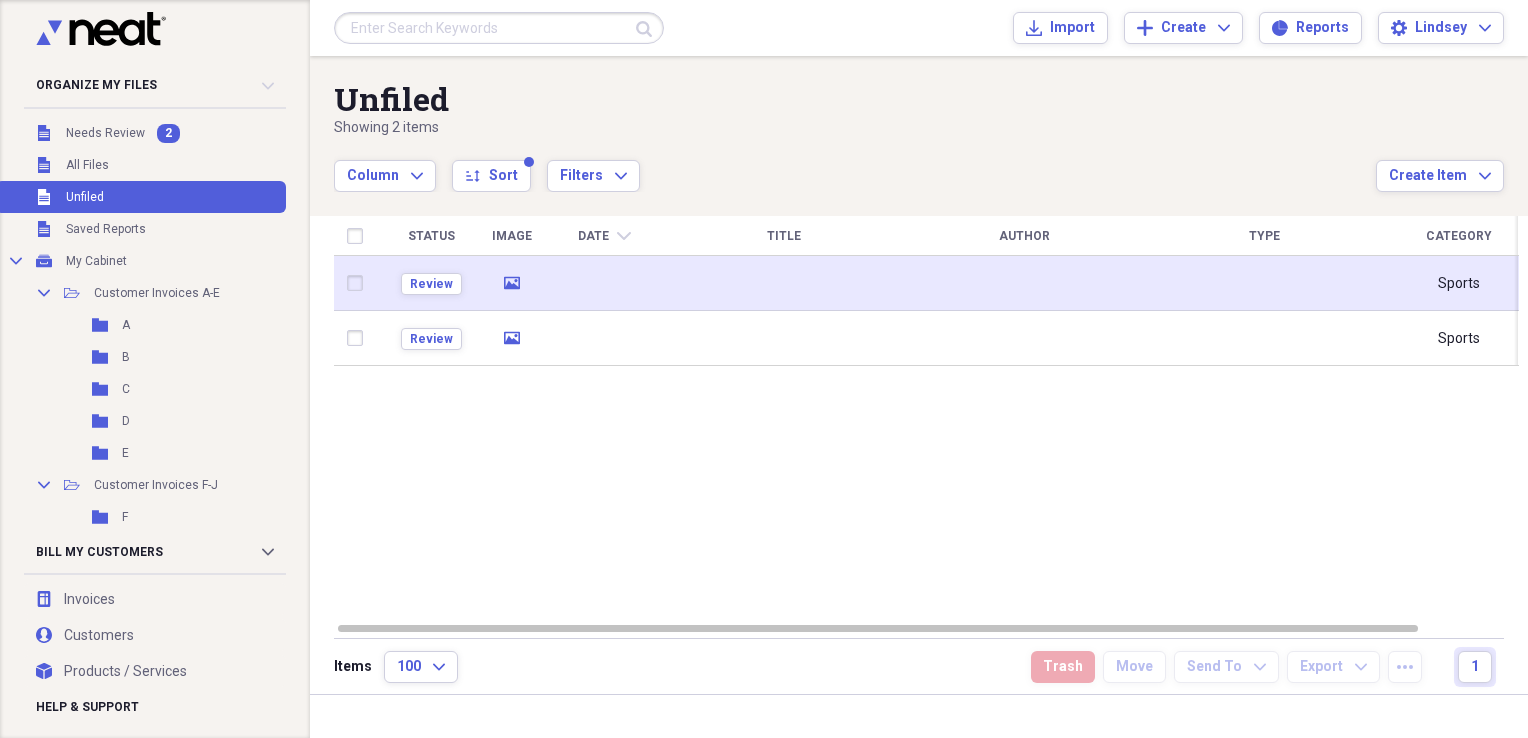 click at bounding box center (784, 283) 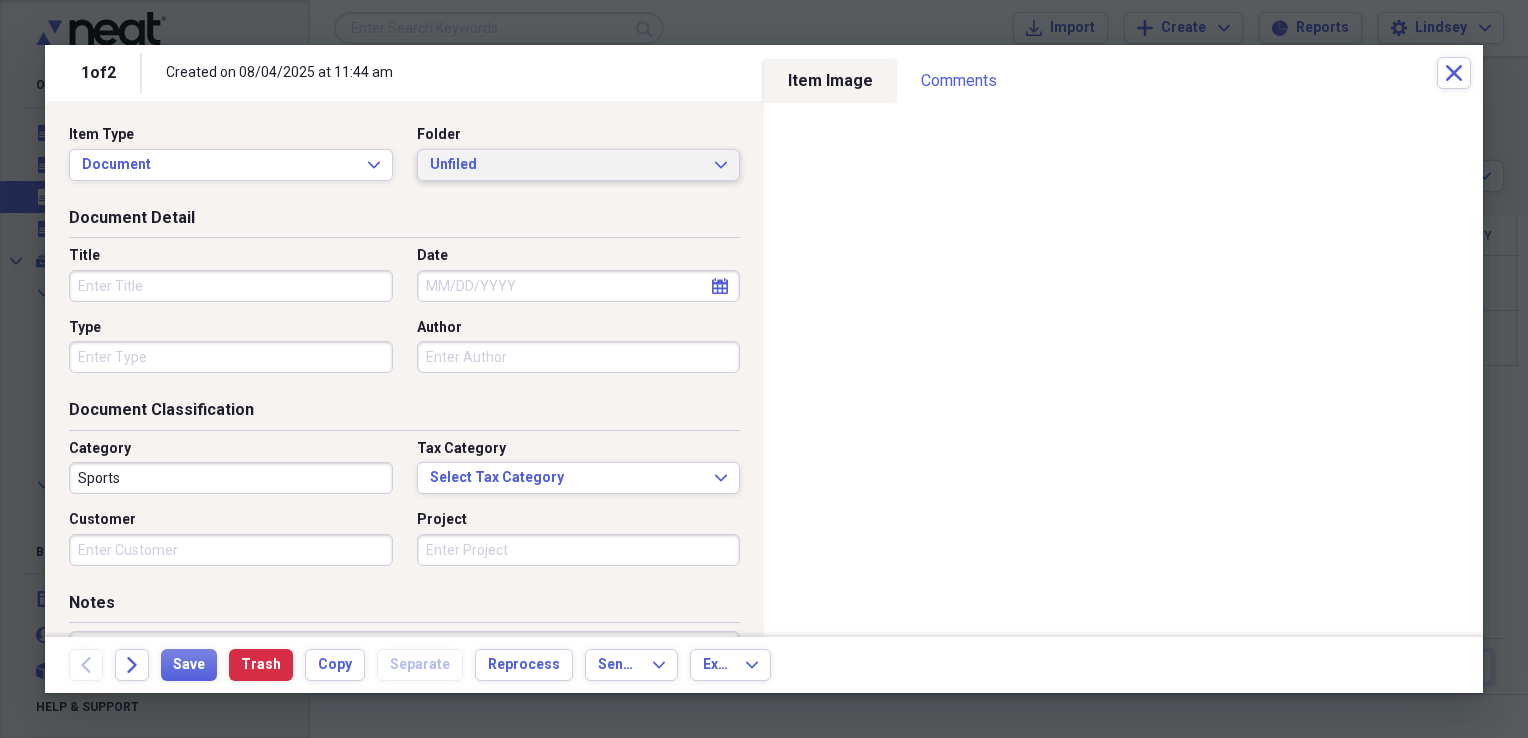 click on "Unfiled" at bounding box center [567, 165] 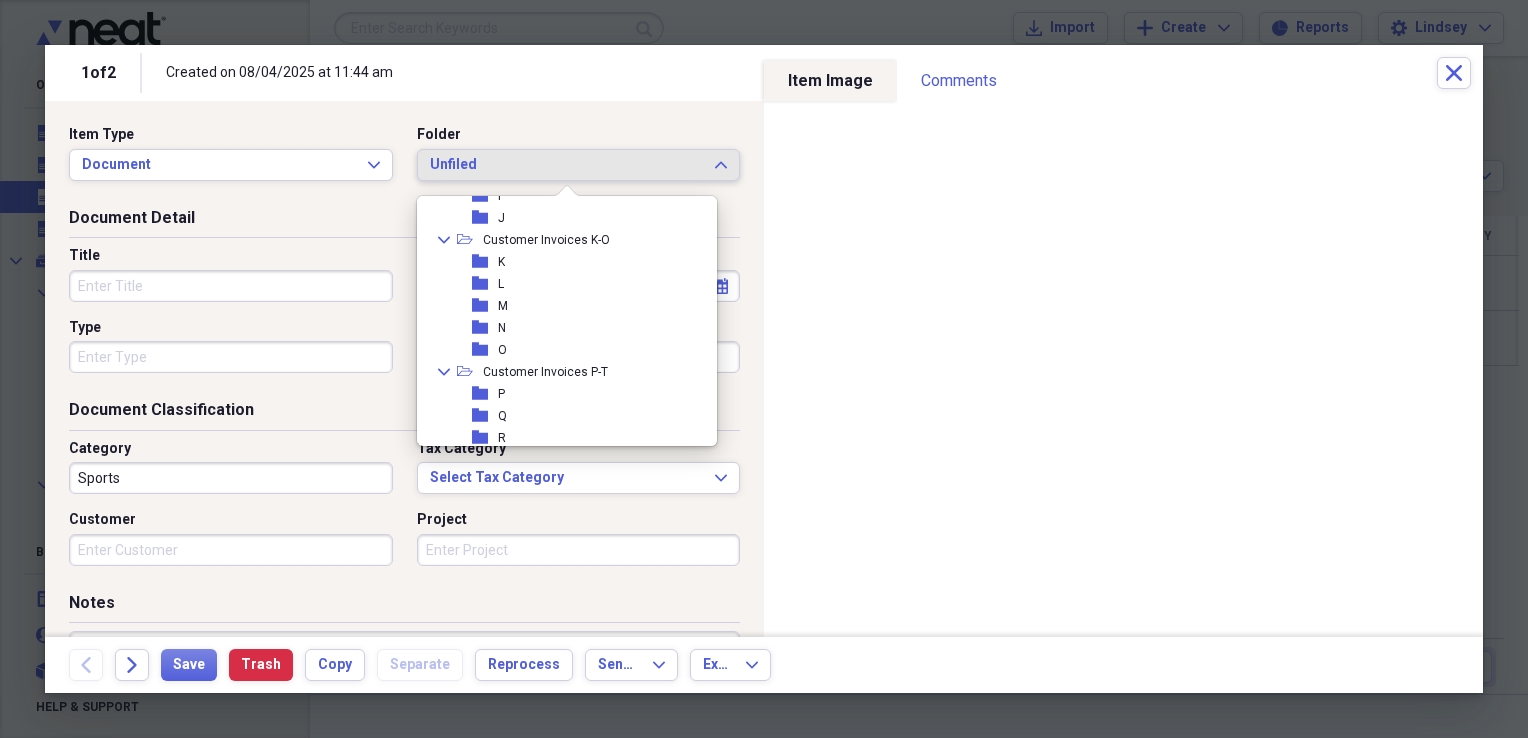 scroll, scrollTop: 300, scrollLeft: 0, axis: vertical 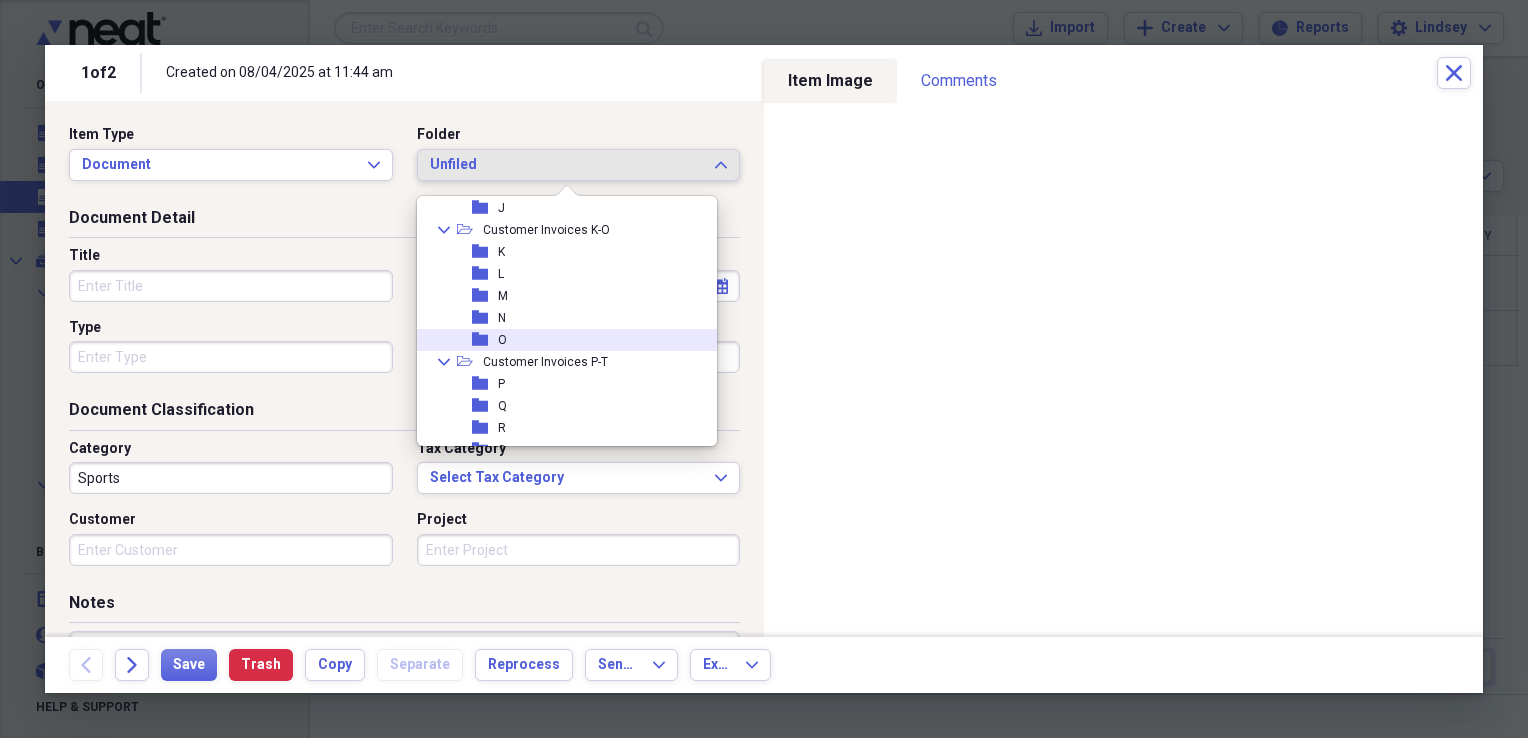 click on "folder O" at bounding box center [559, 340] 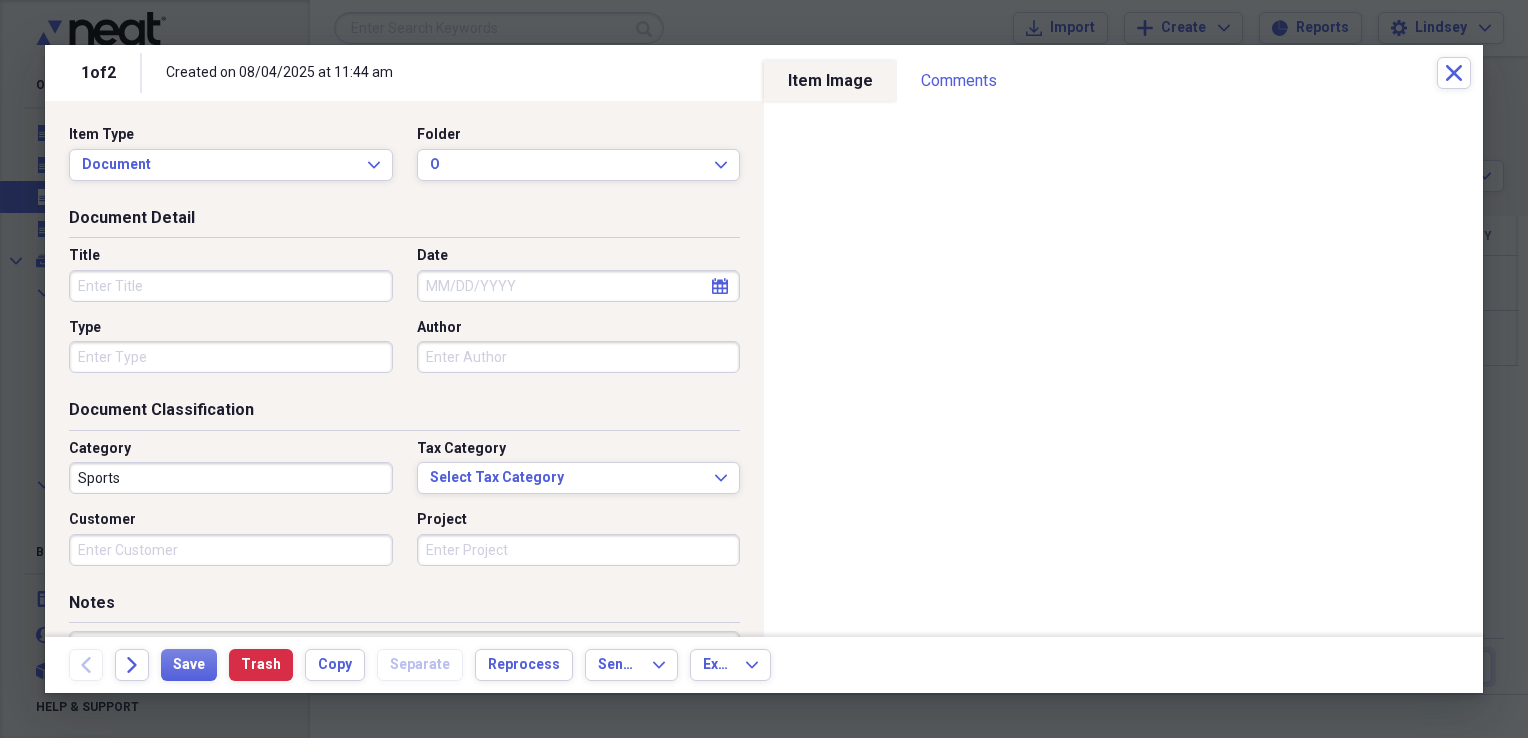 click on "Title" at bounding box center [231, 286] 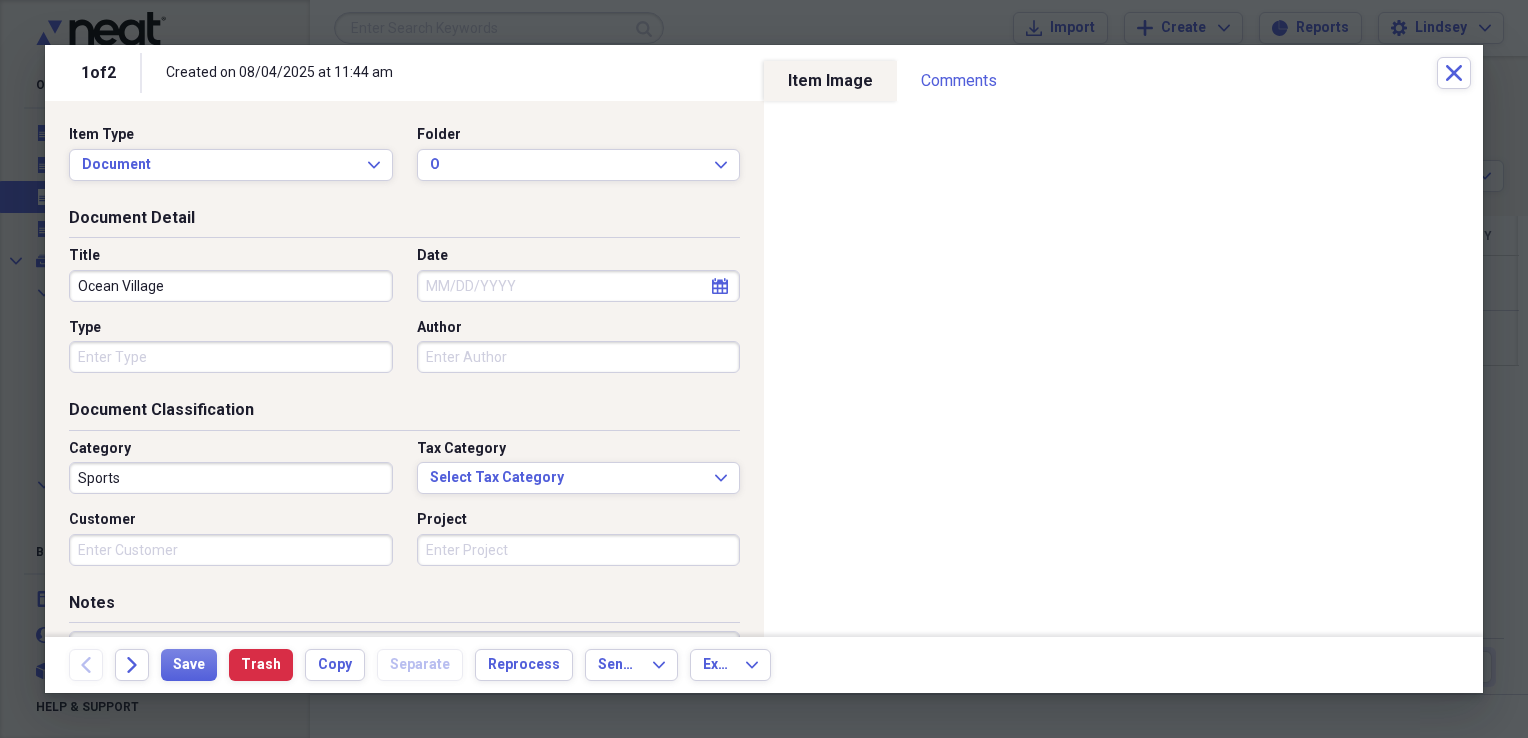 click on "Date" at bounding box center (579, 286) 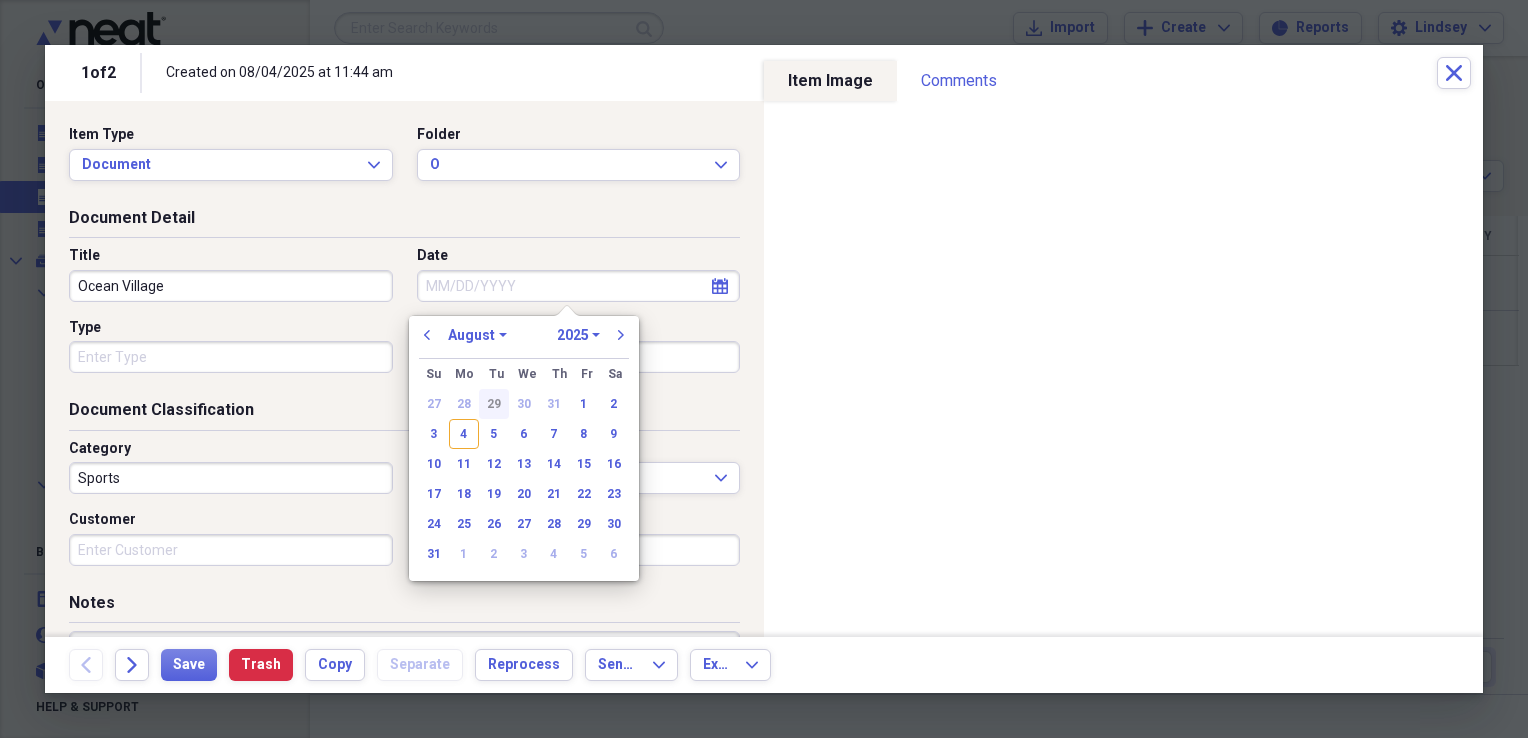 click on "29" at bounding box center (494, 404) 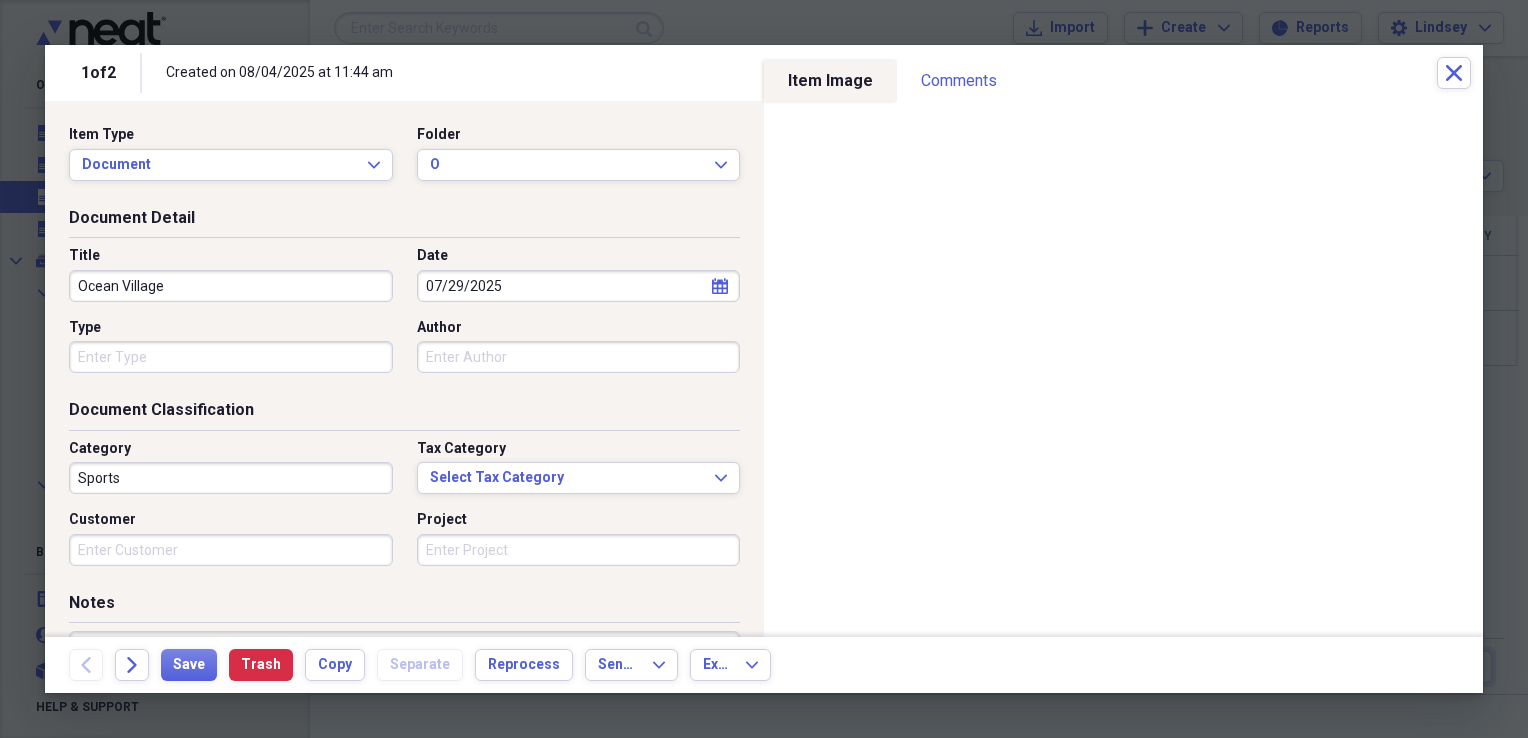 click on "Author" at bounding box center (579, 357) 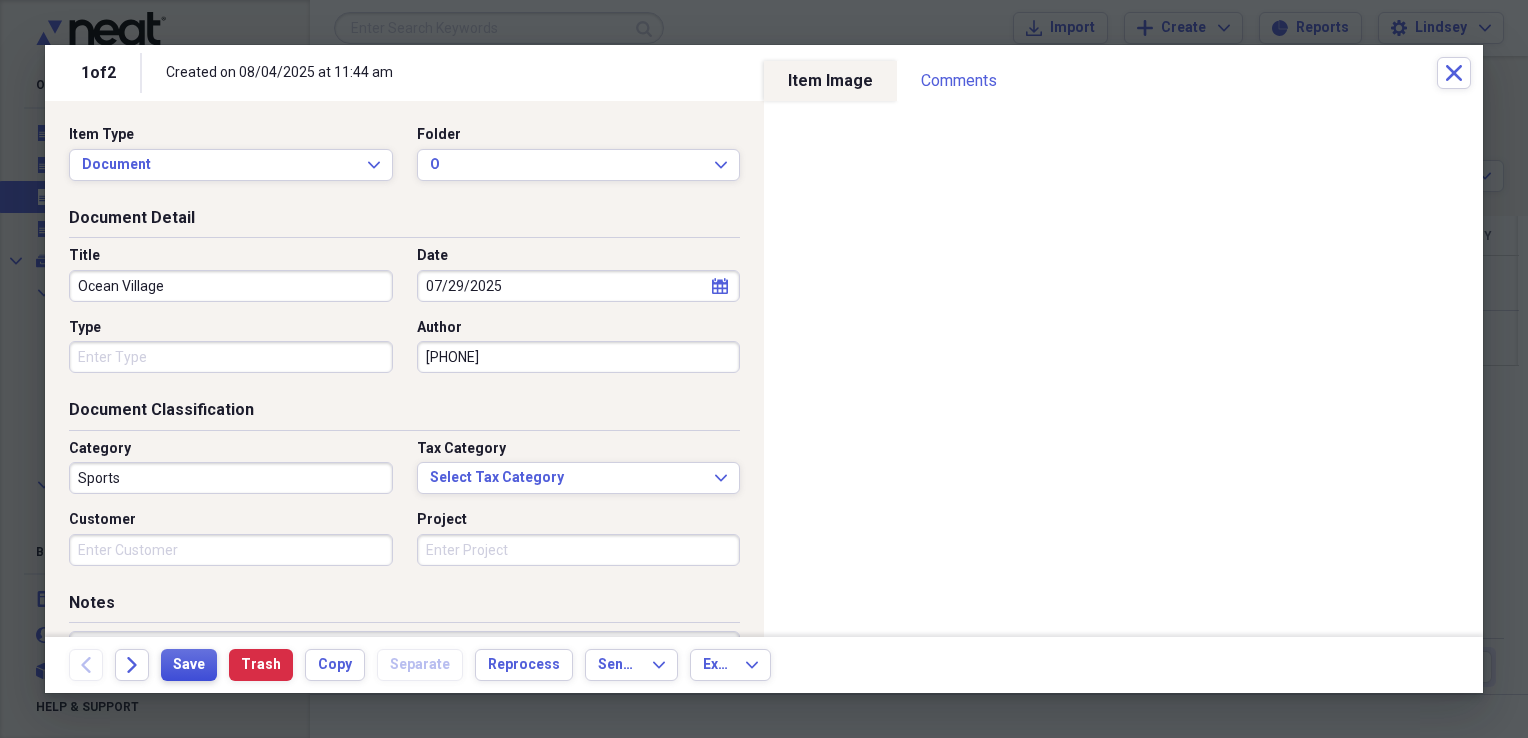 click on "Save" at bounding box center (189, 665) 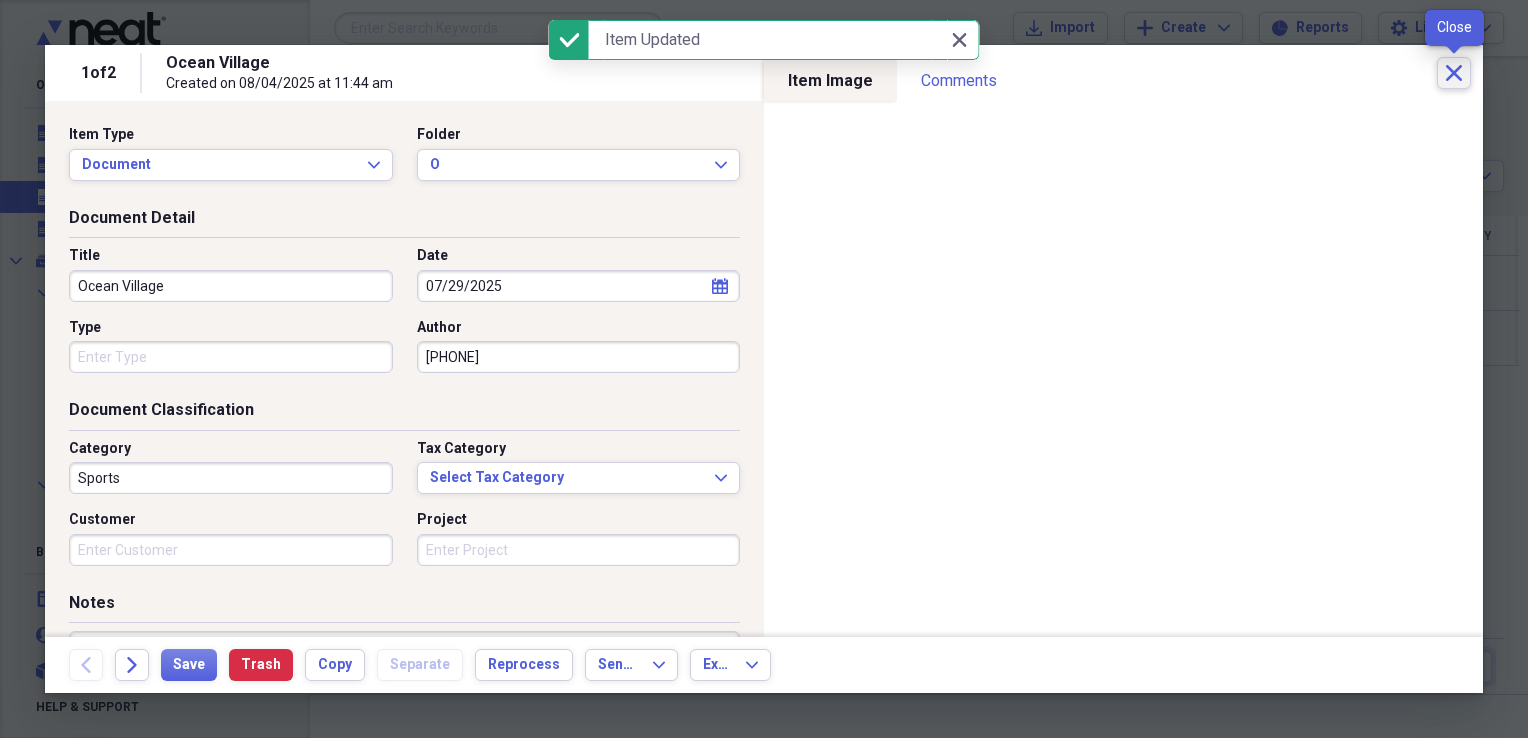 click 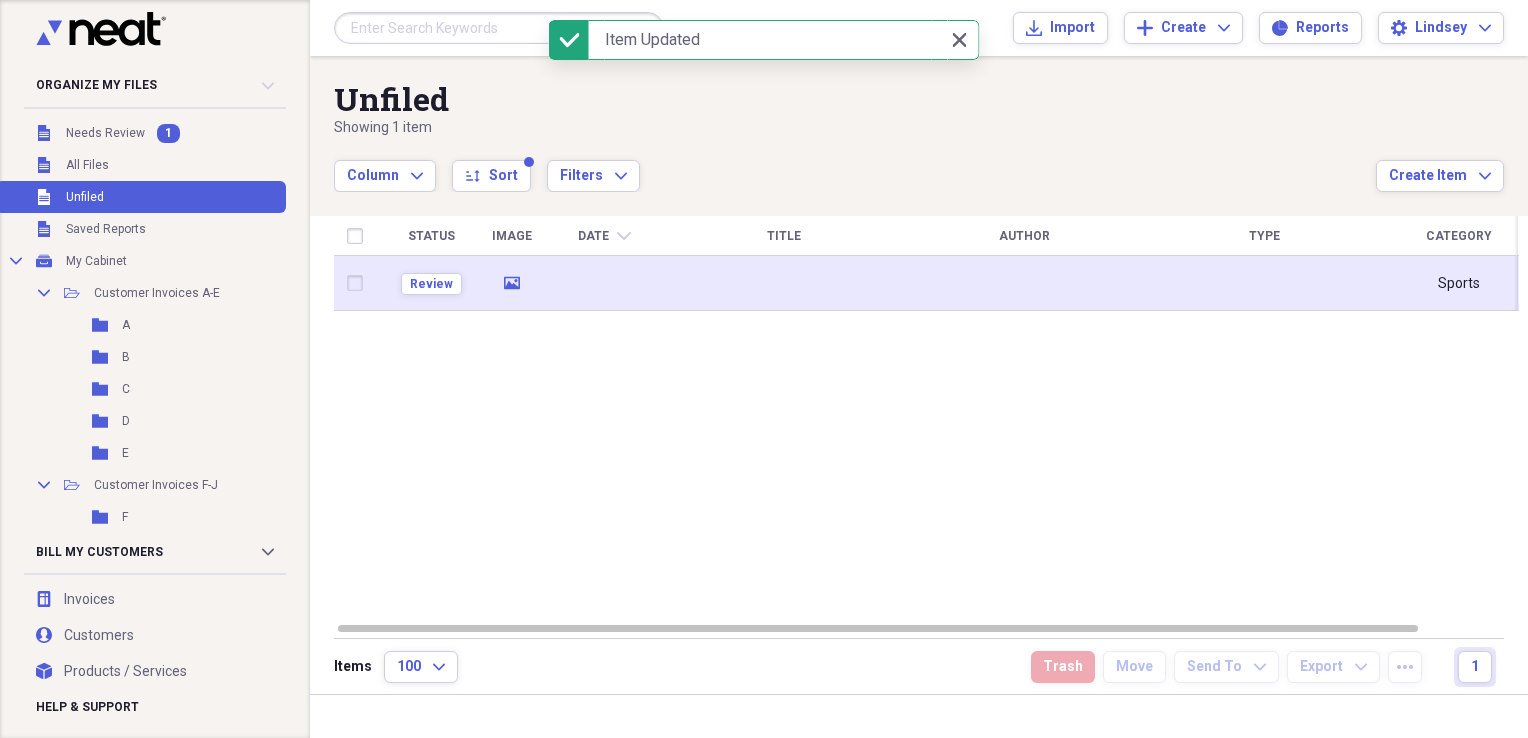 click at bounding box center (784, 283) 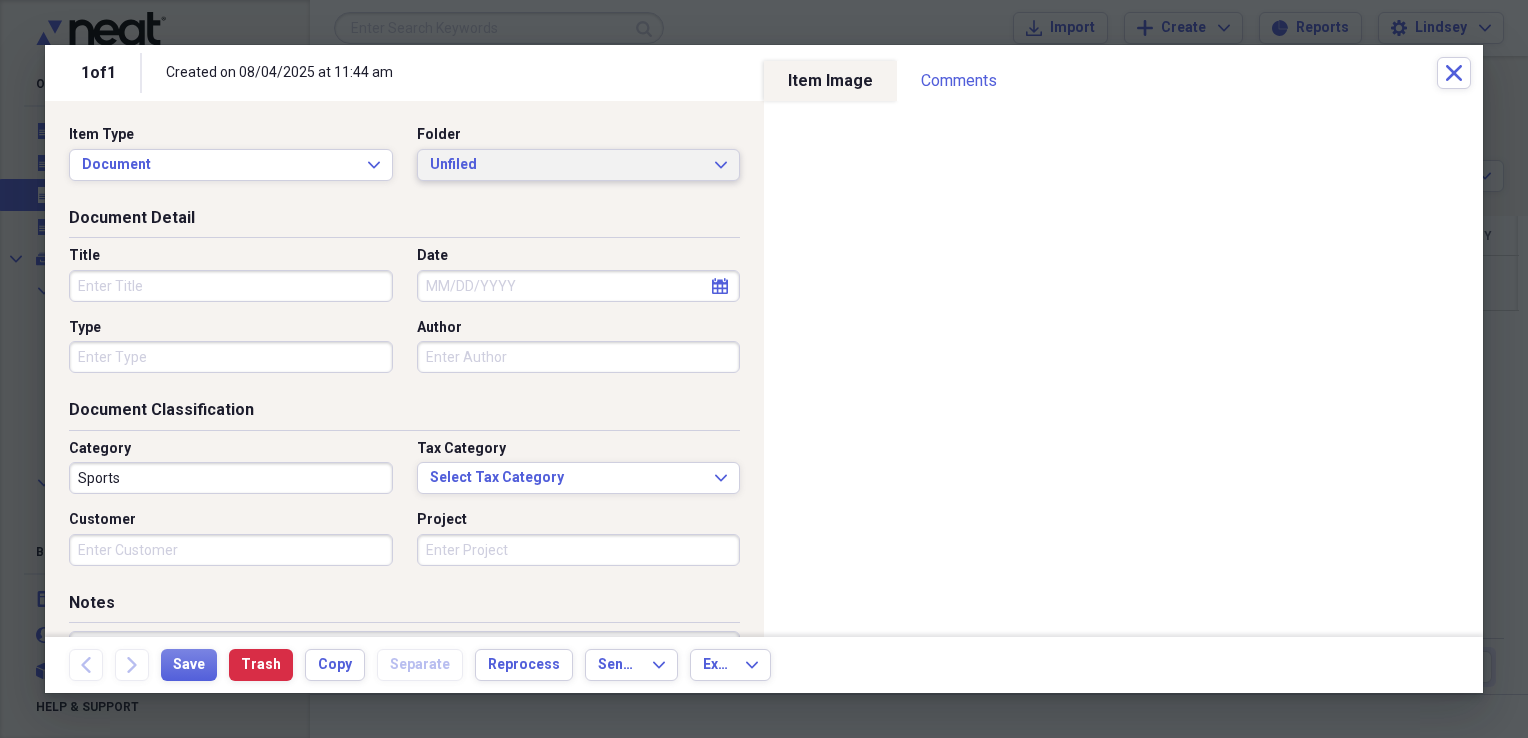 click on "Unfiled" at bounding box center (567, 165) 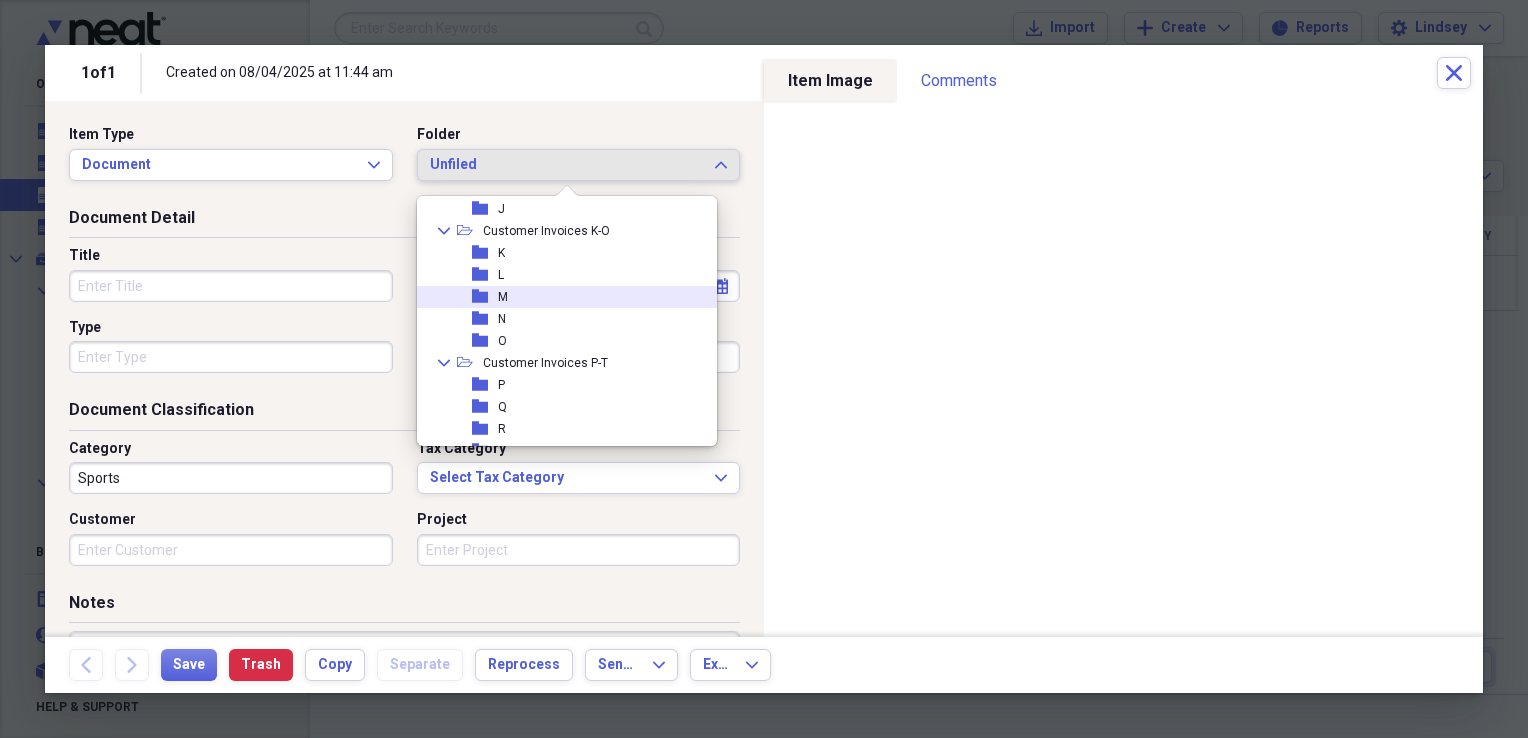 scroll, scrollTop: 300, scrollLeft: 0, axis: vertical 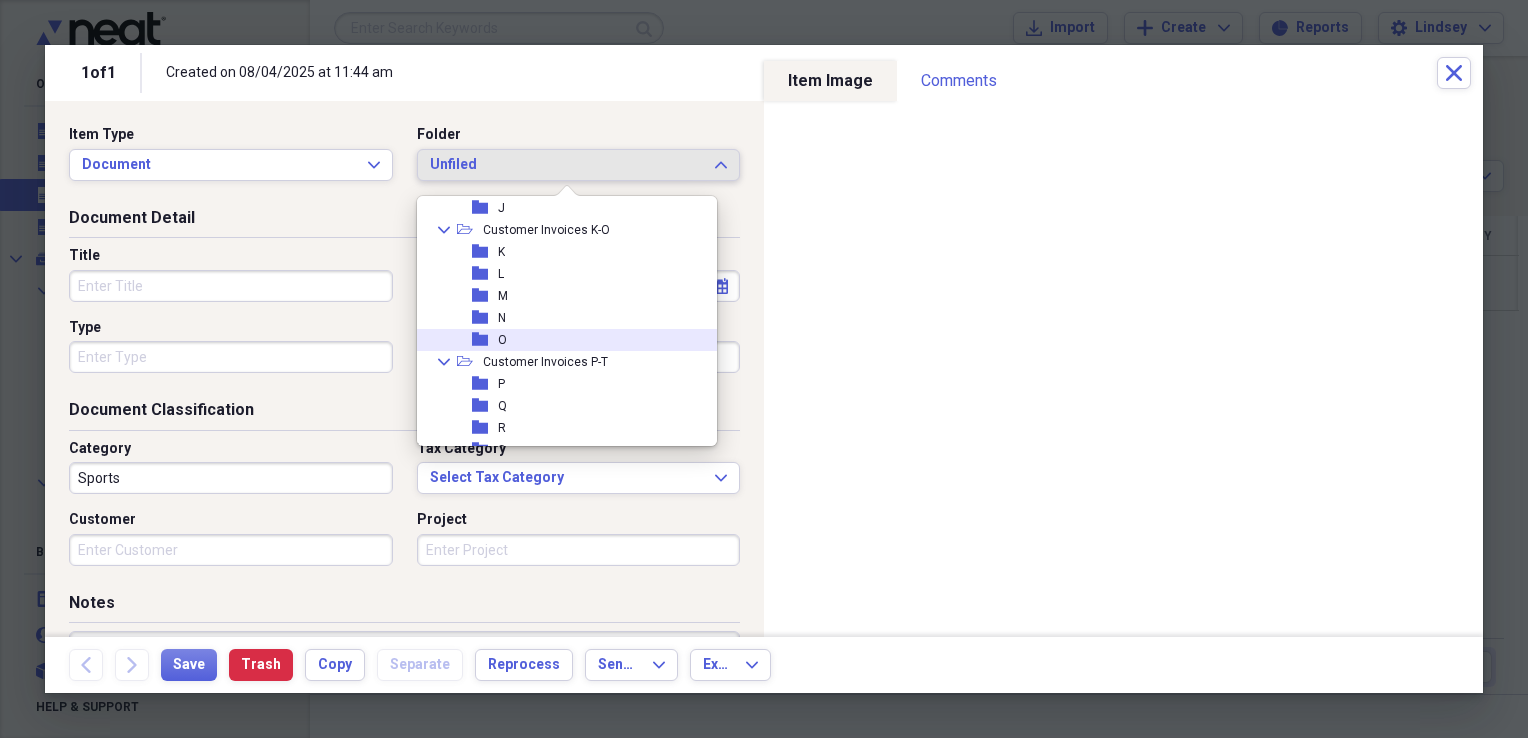 drag, startPoint x: 547, startPoint y: 338, endPoint x: 454, endPoint y: 319, distance: 94.92102 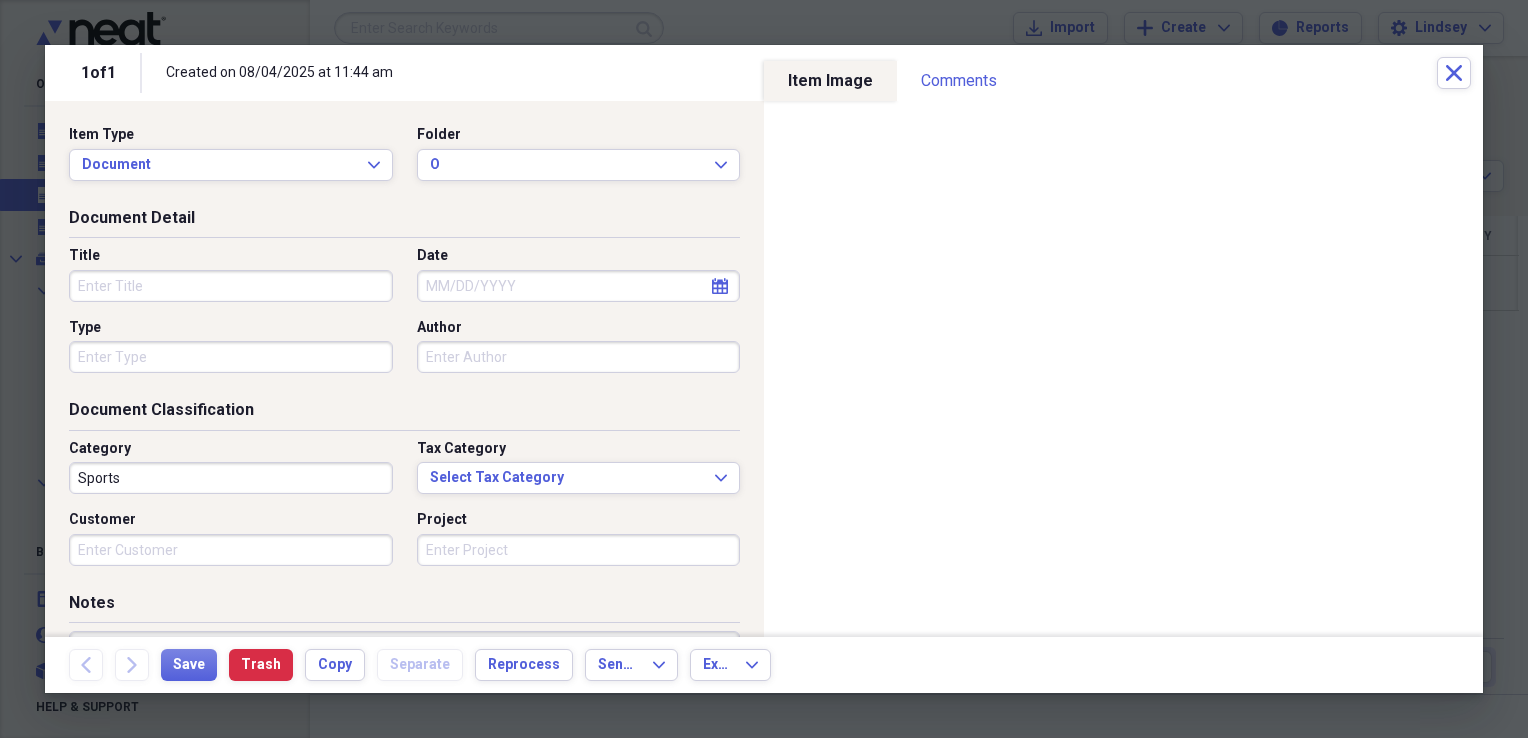 click on "Title" at bounding box center [231, 286] 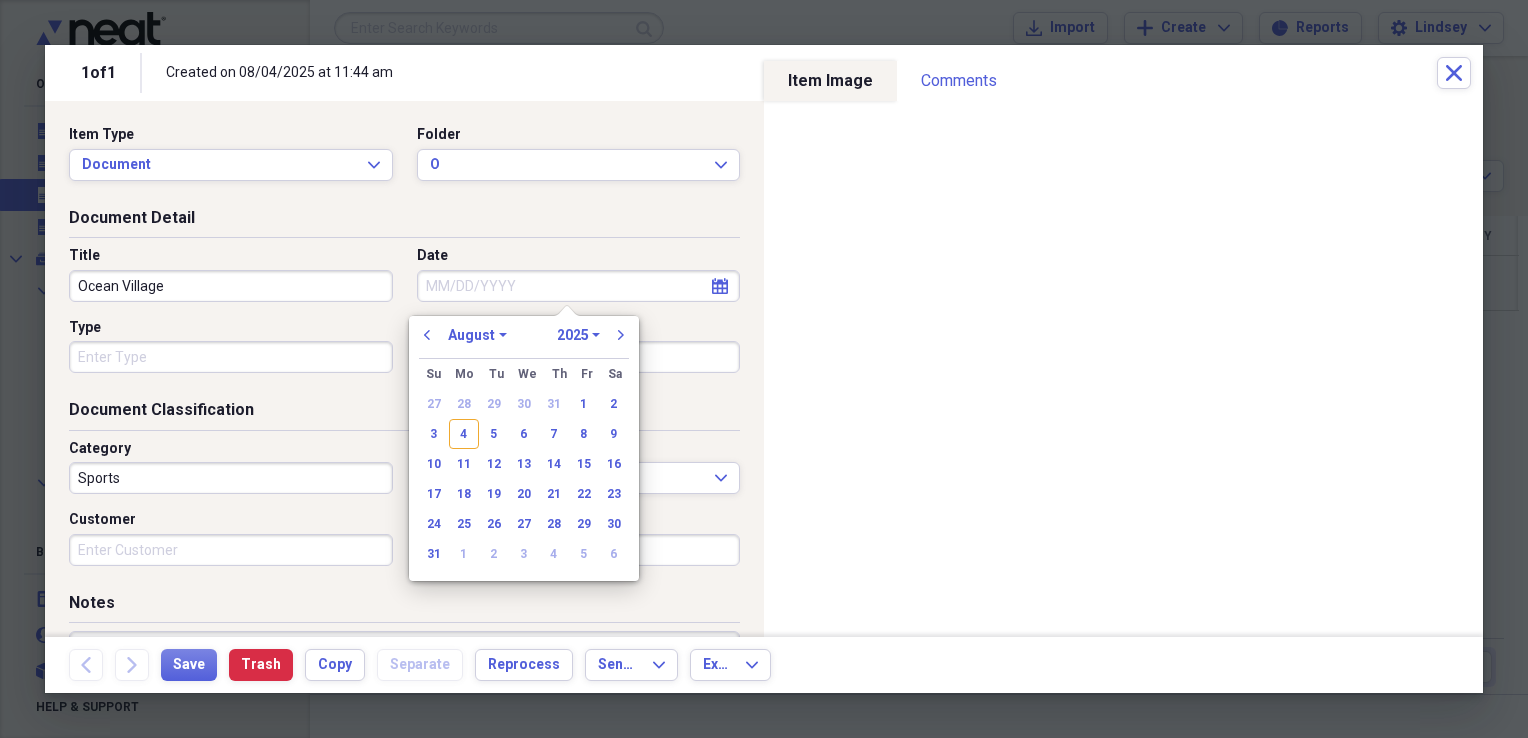 click on "29" at bounding box center [494, 404] 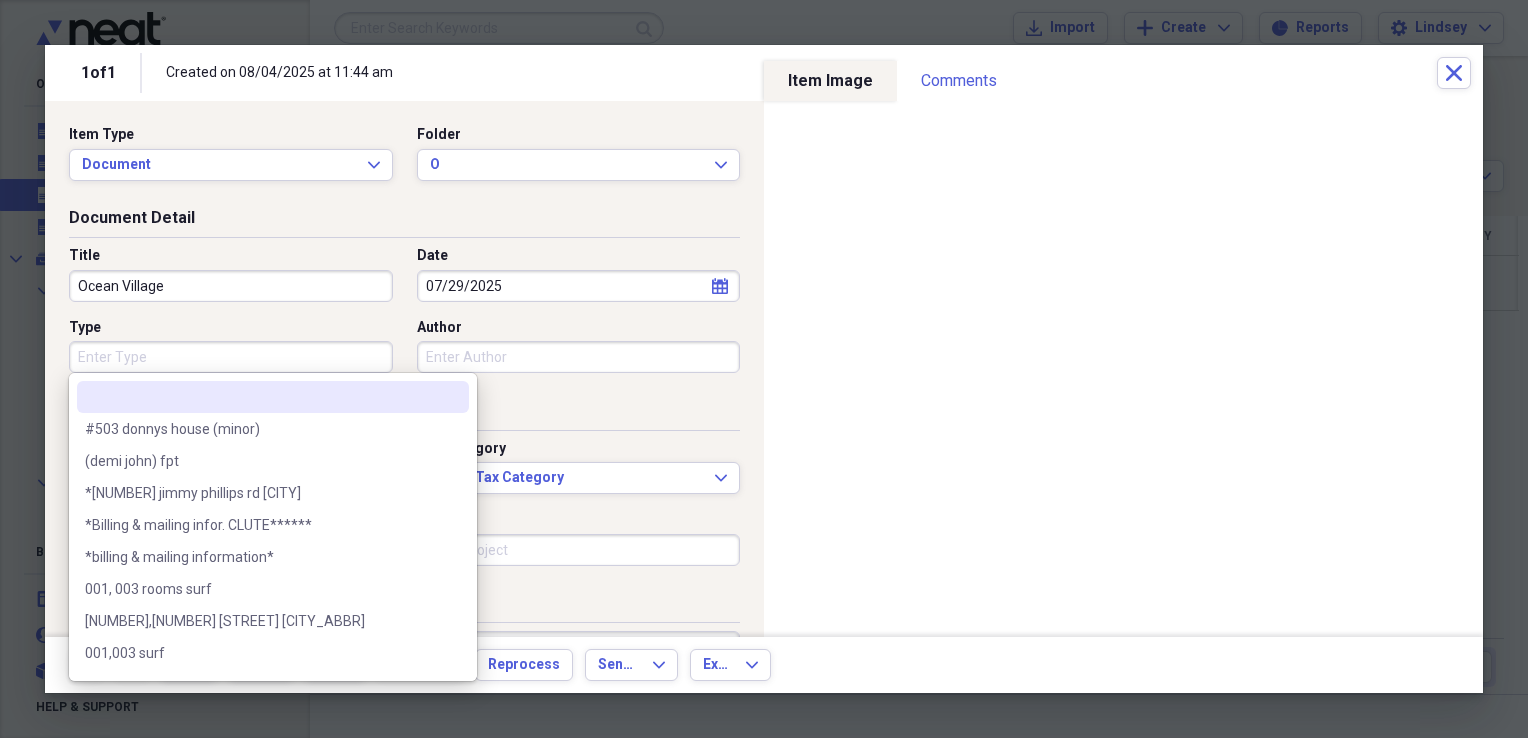 click on "Author" at bounding box center (579, 357) 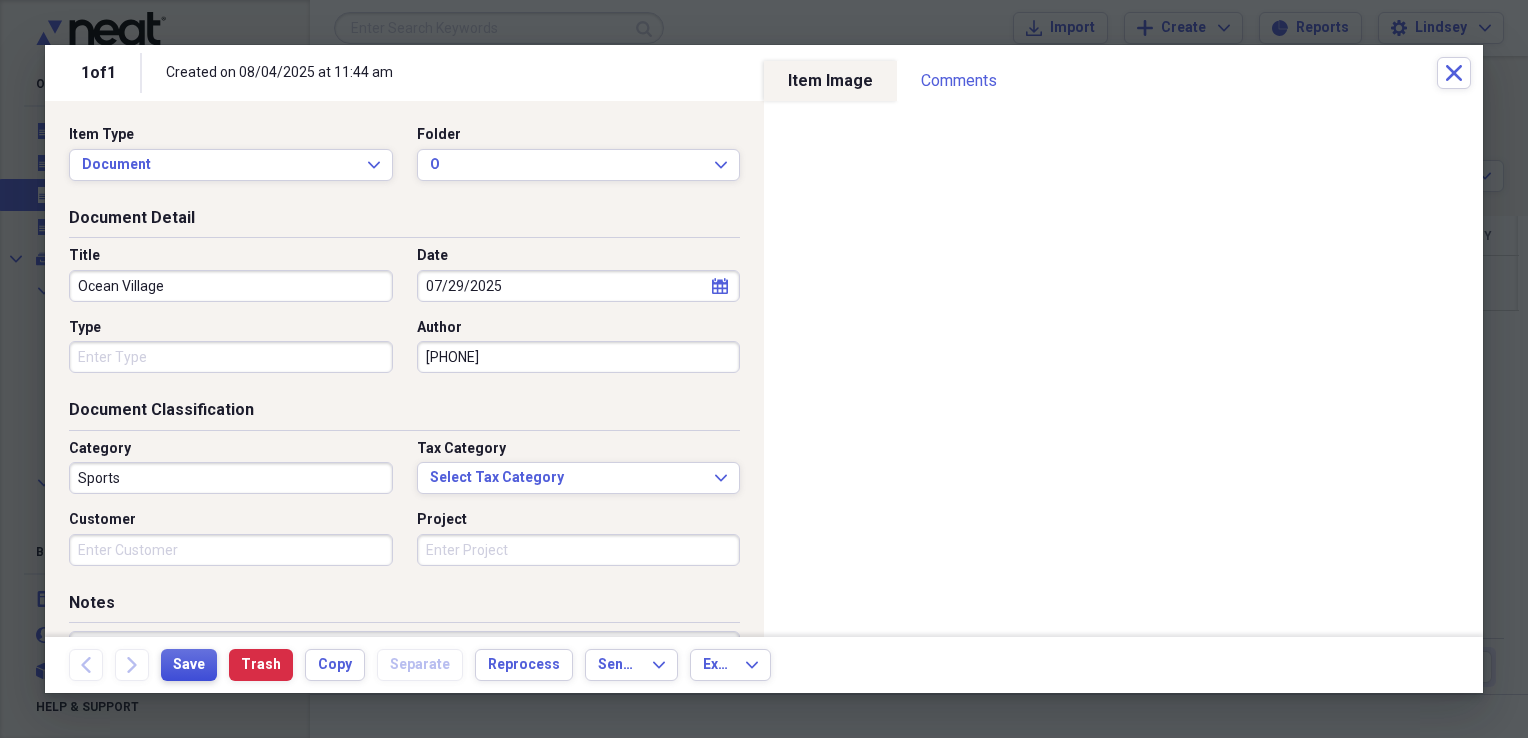 click on "Save" at bounding box center [189, 665] 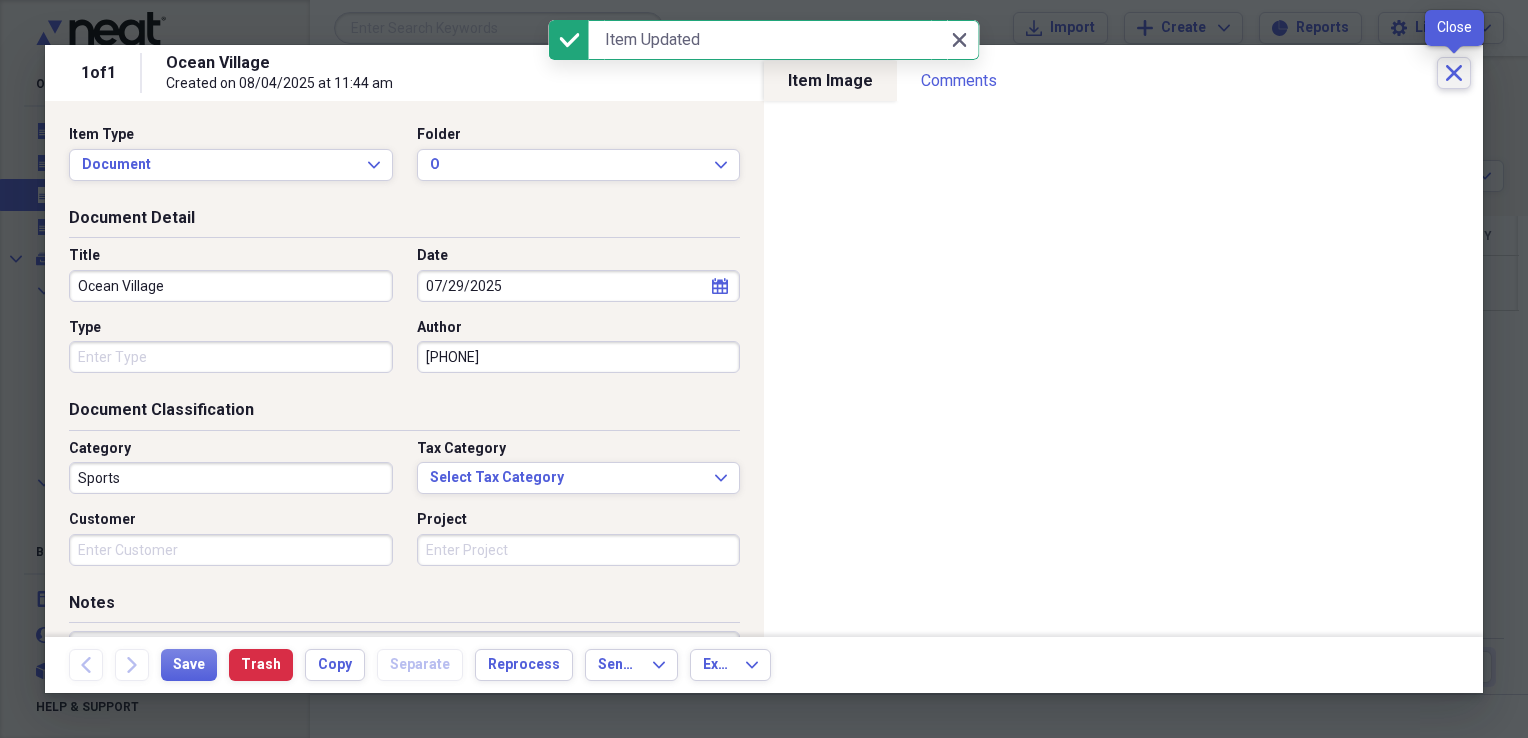 click on "Close" 